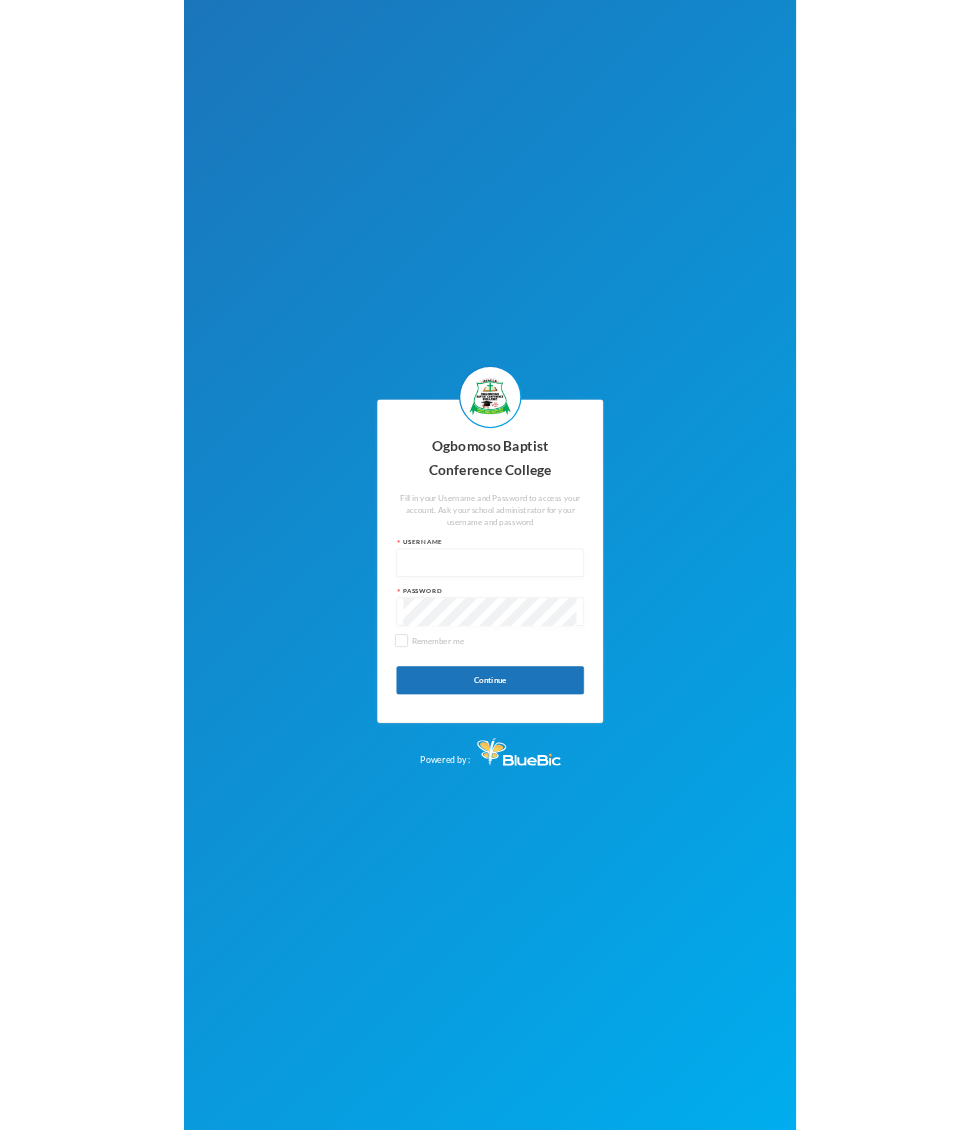 scroll, scrollTop: 0, scrollLeft: 0, axis: both 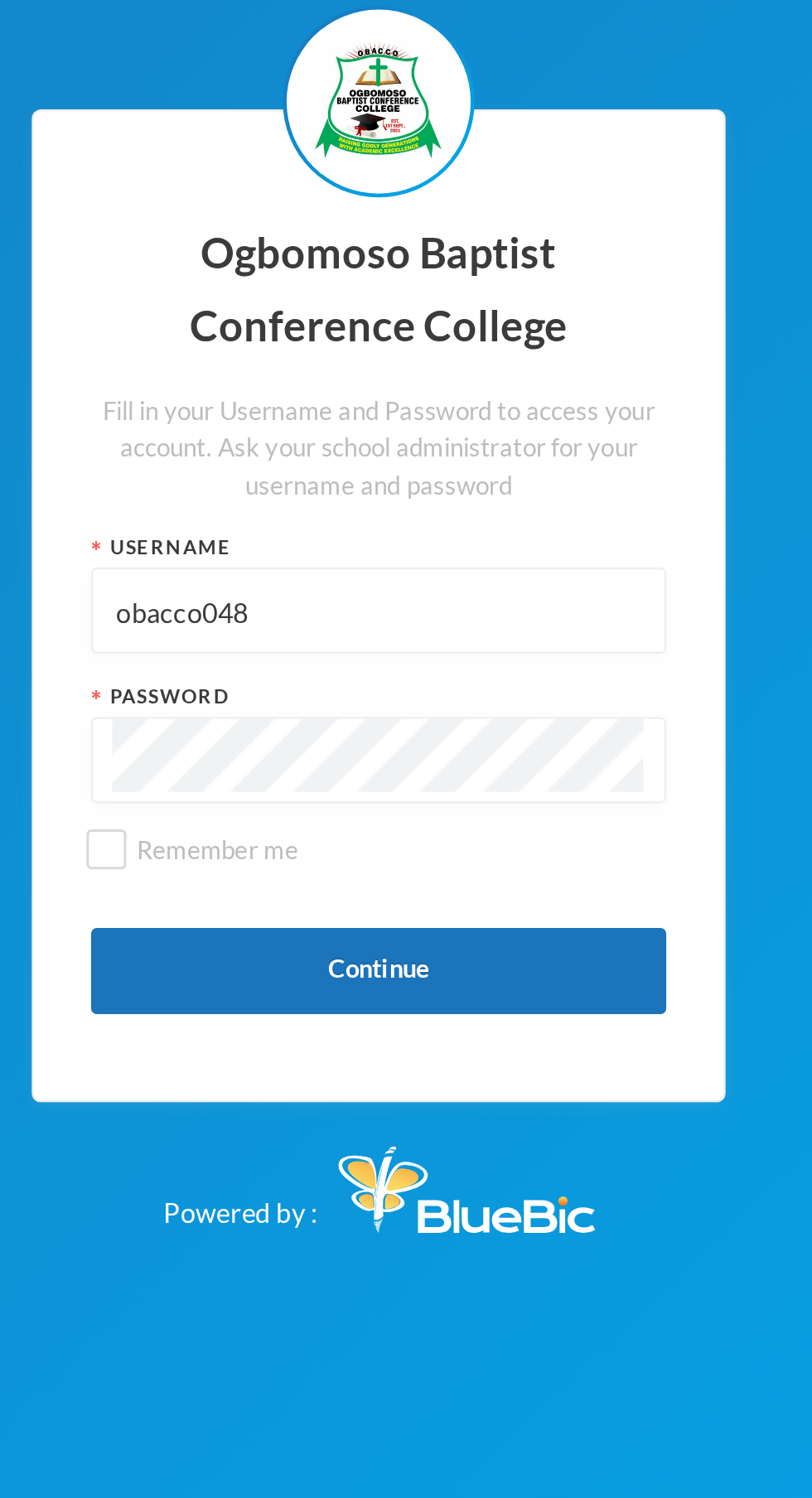 click on "obacco048" at bounding box center [406, 747] 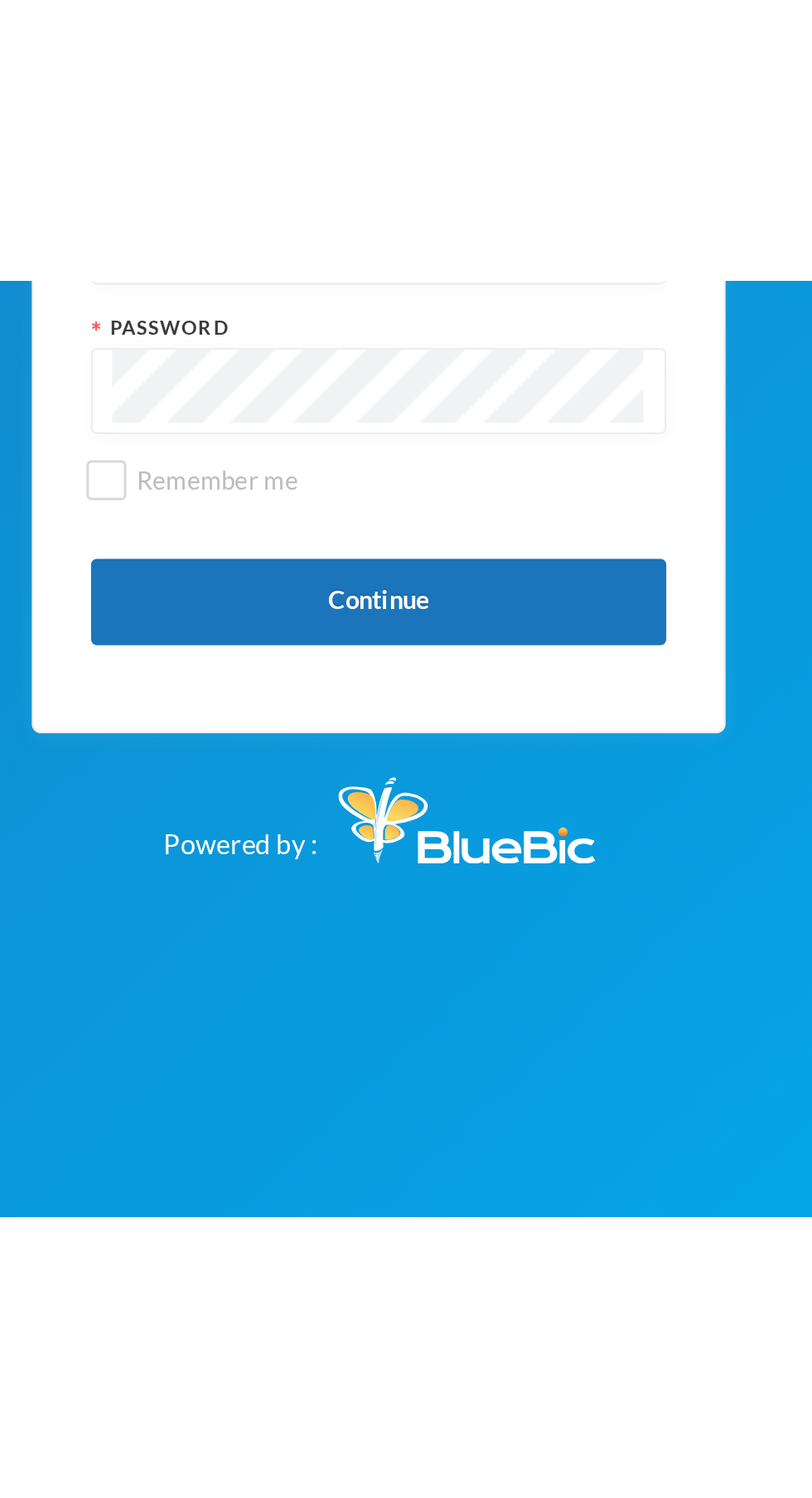 scroll, scrollTop: 12, scrollLeft: 0, axis: vertical 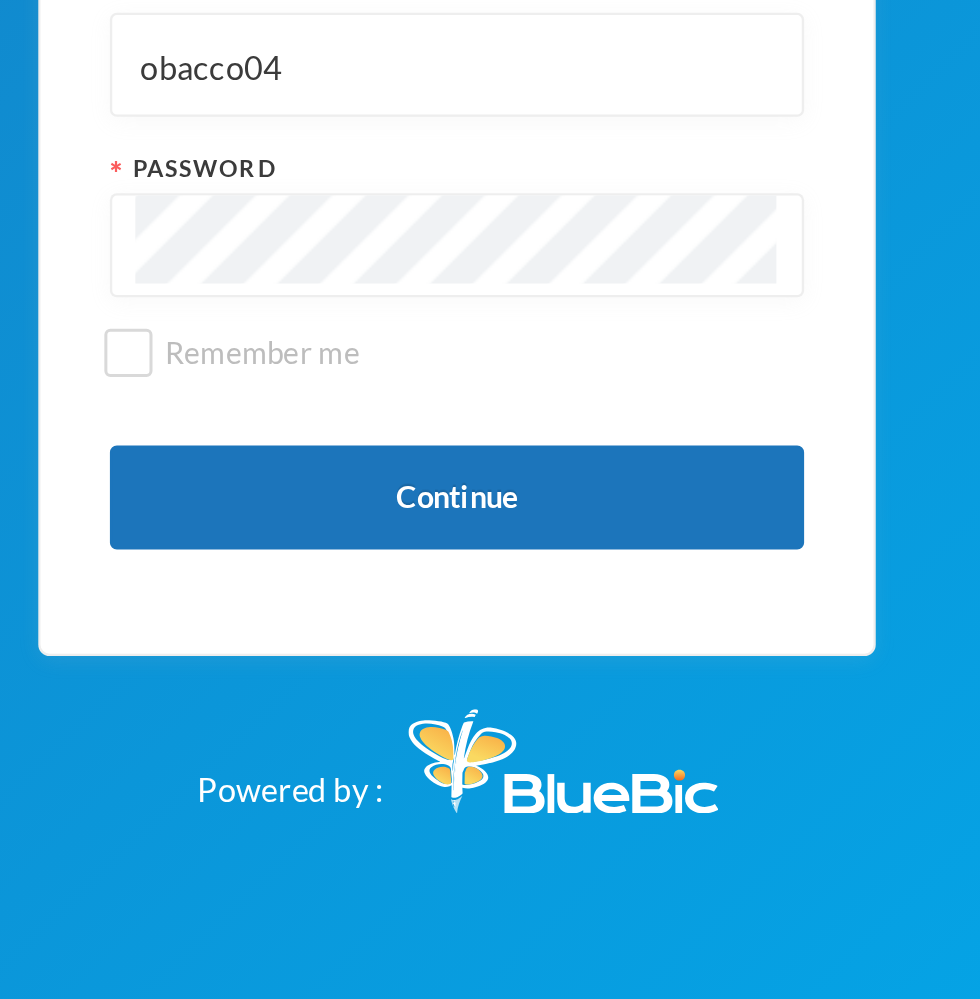 type on "obacco0" 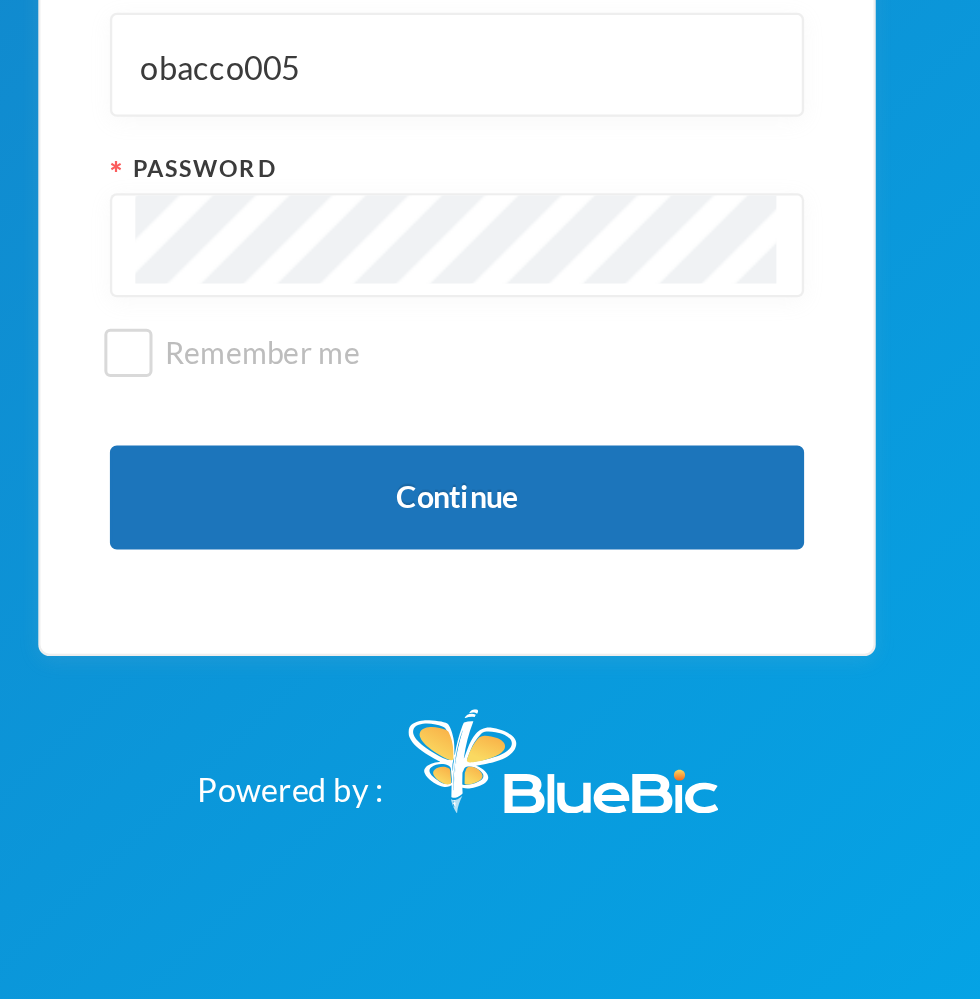 type on "obacco005" 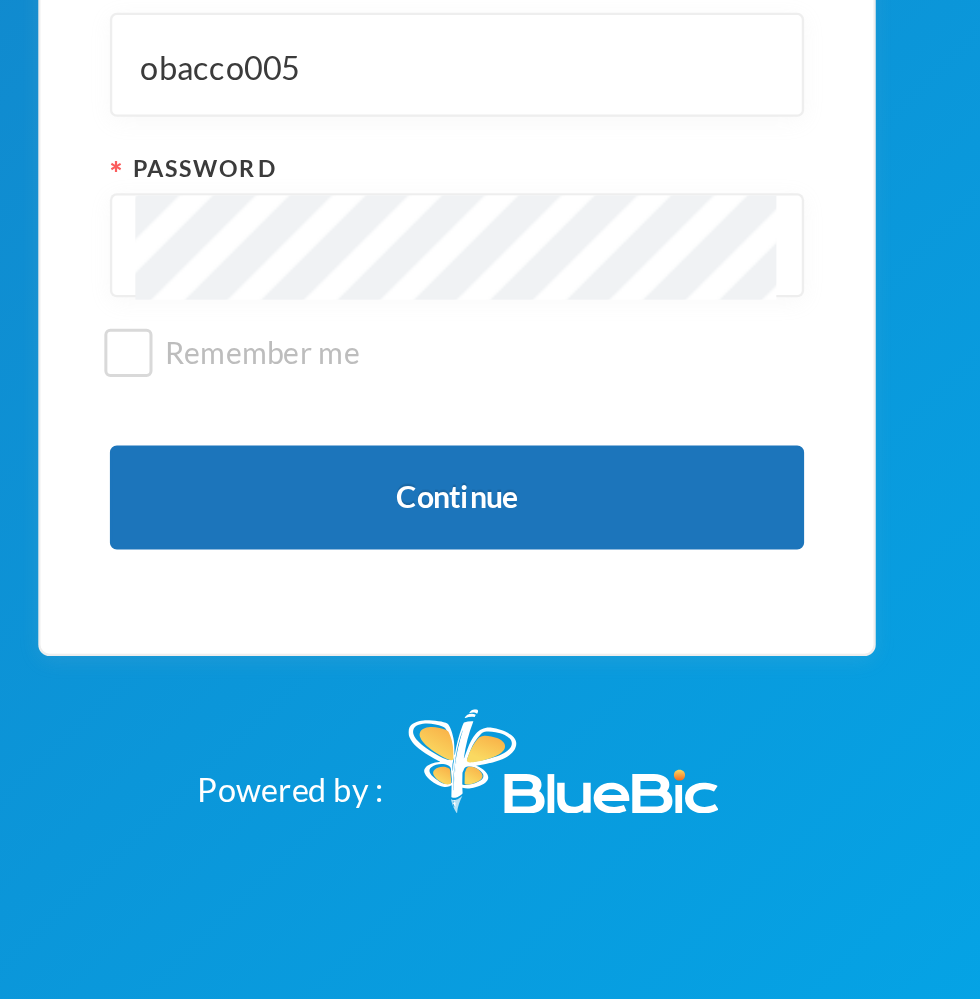 click on "Continue" at bounding box center (490, 683) 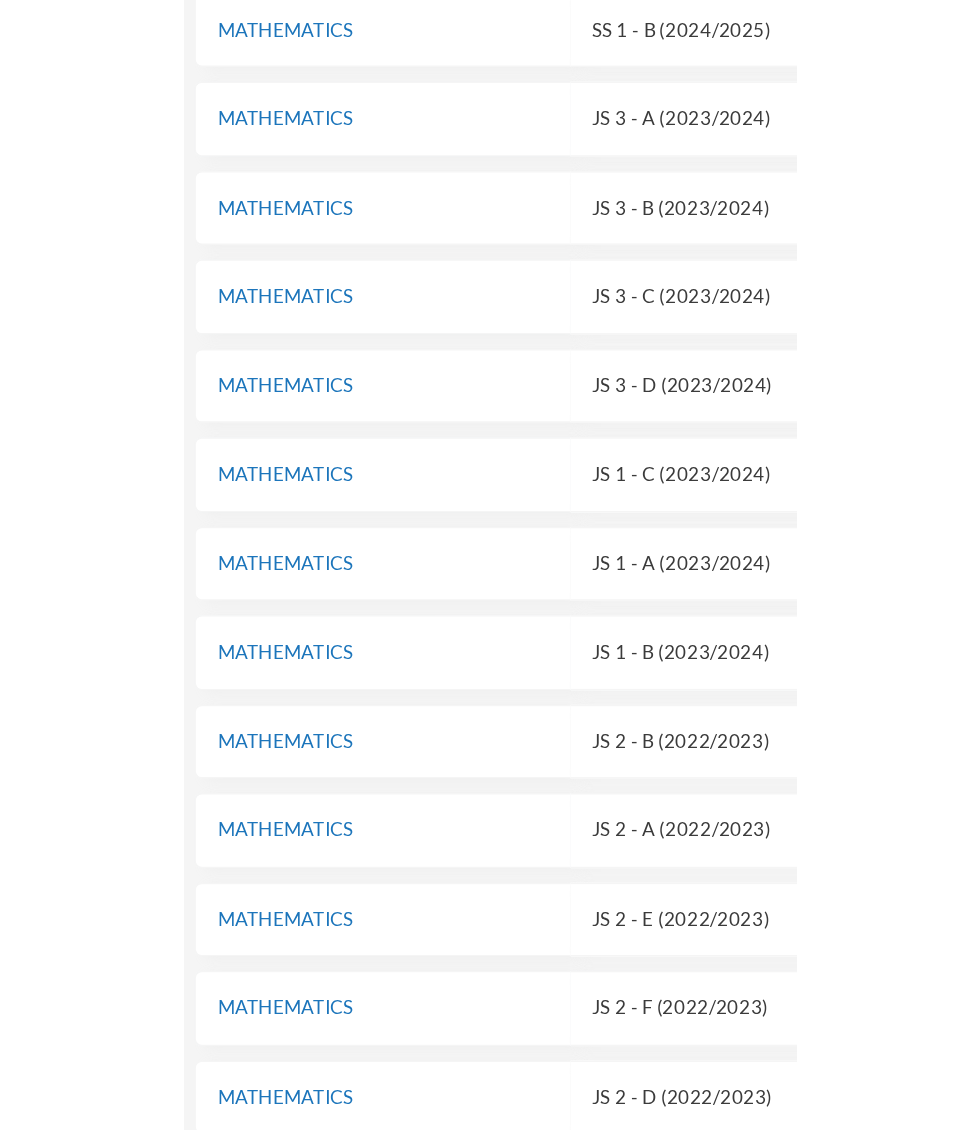 scroll, scrollTop: 0, scrollLeft: 0, axis: both 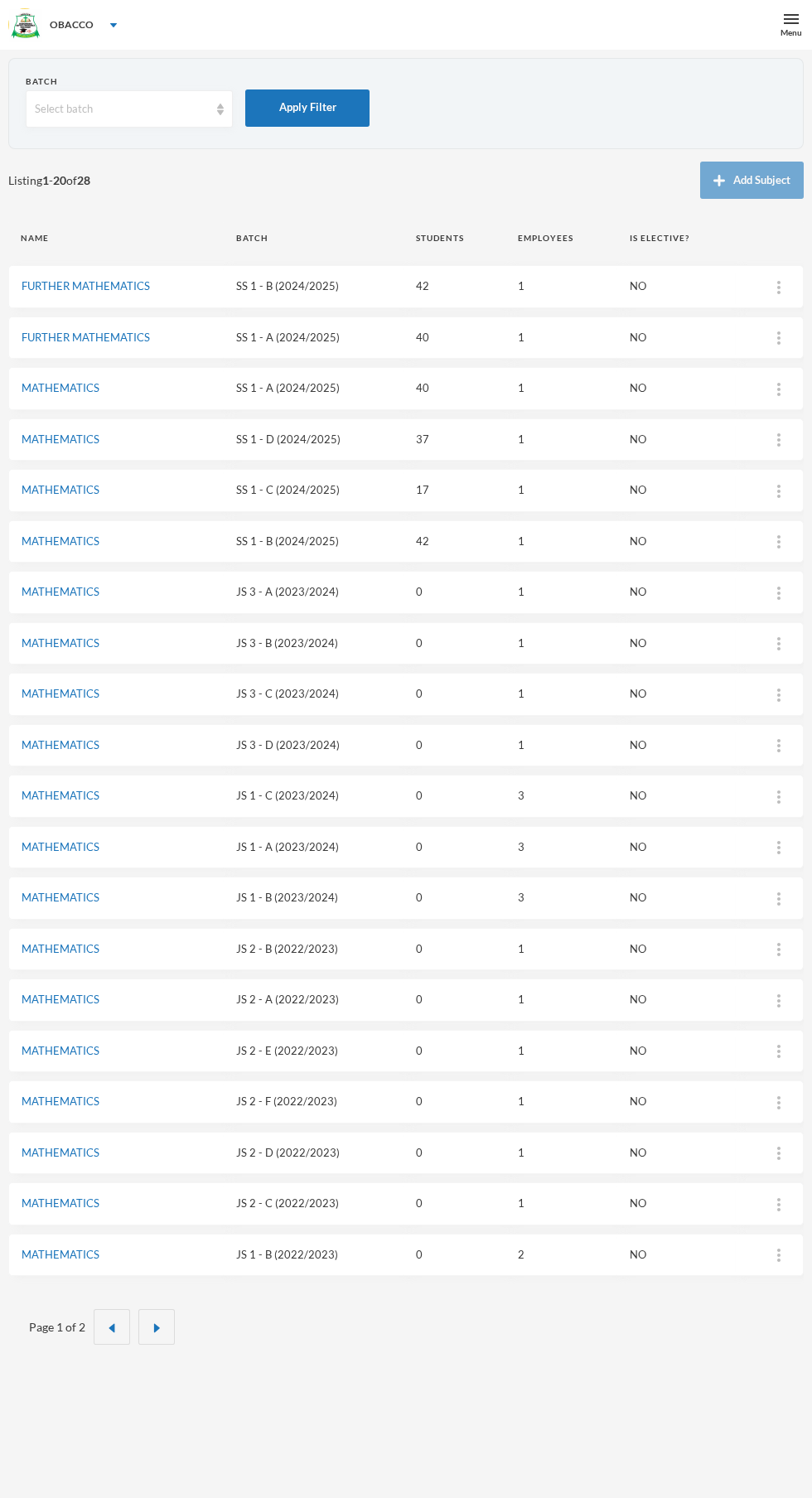 click on "FURTHER MATHEMATICS" at bounding box center [85, 337] 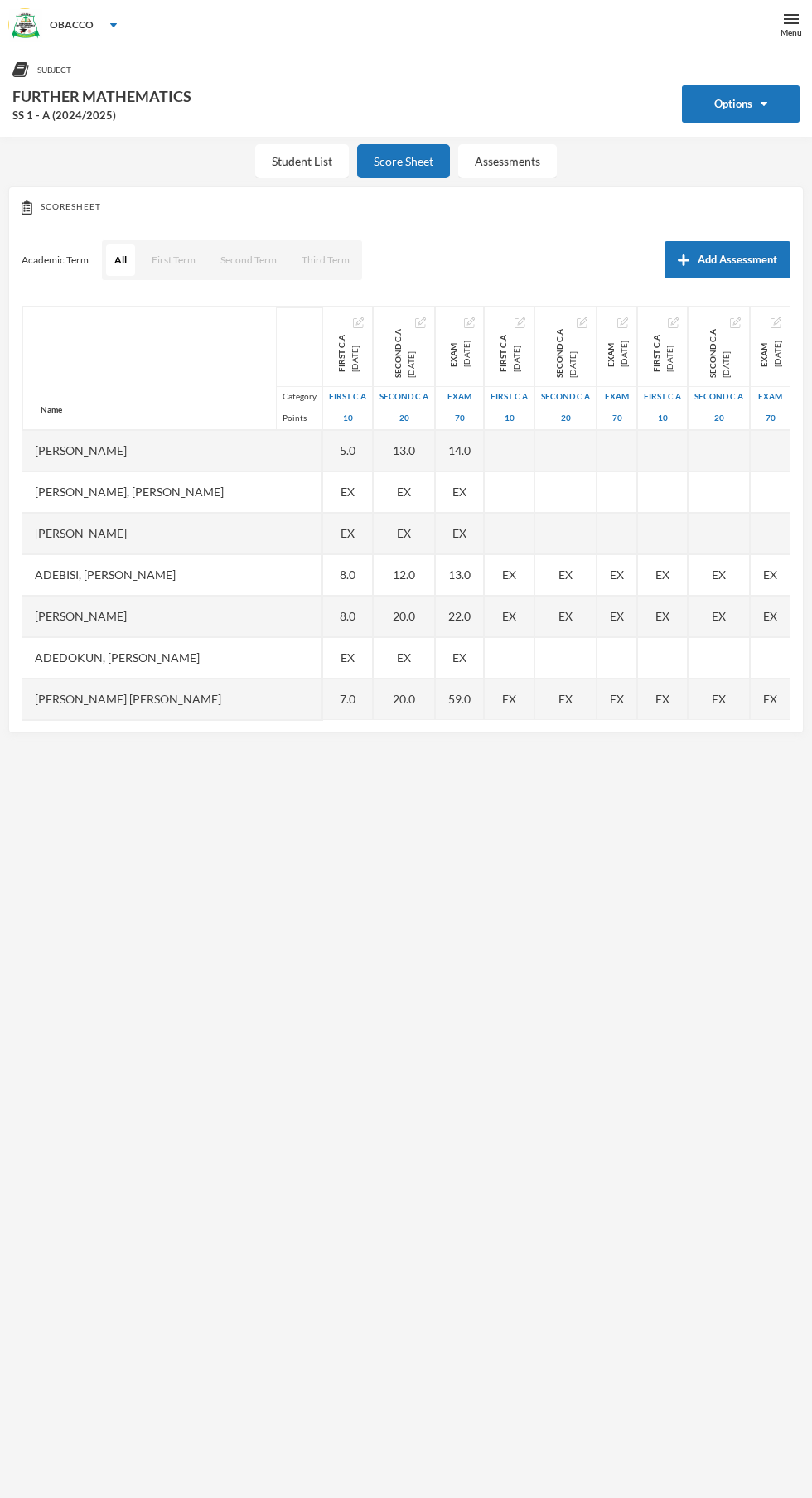 click at bounding box center [510, 451] 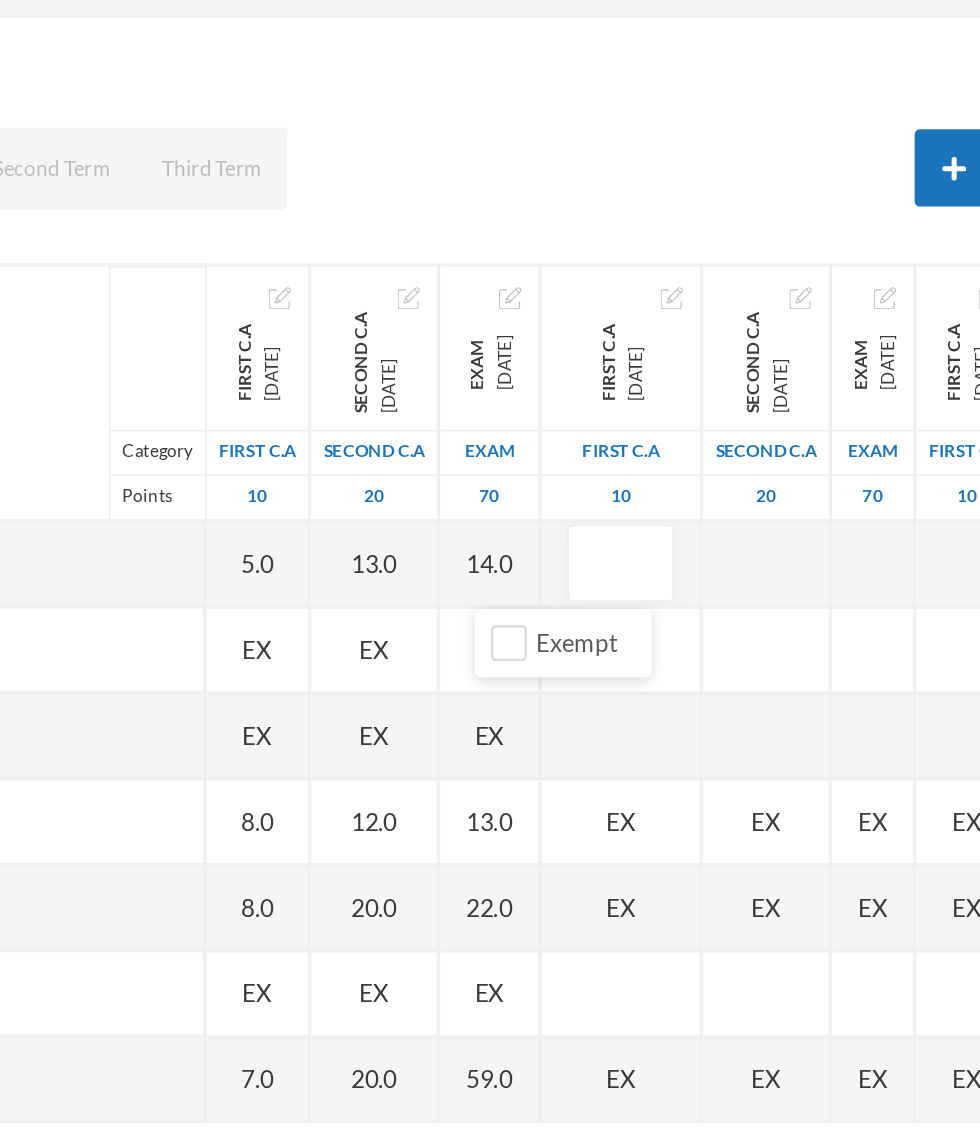 click at bounding box center (631, 544) 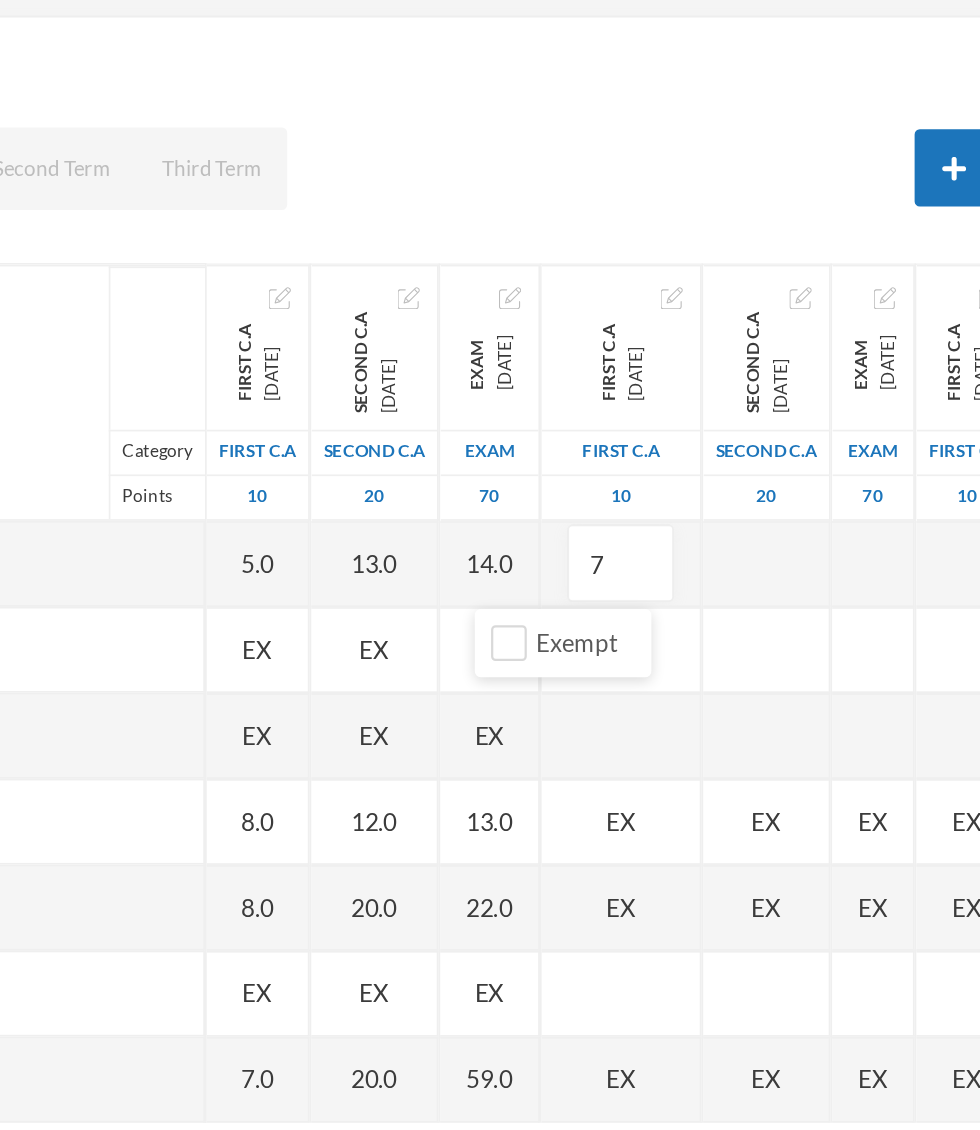 click at bounding box center [716, 544] 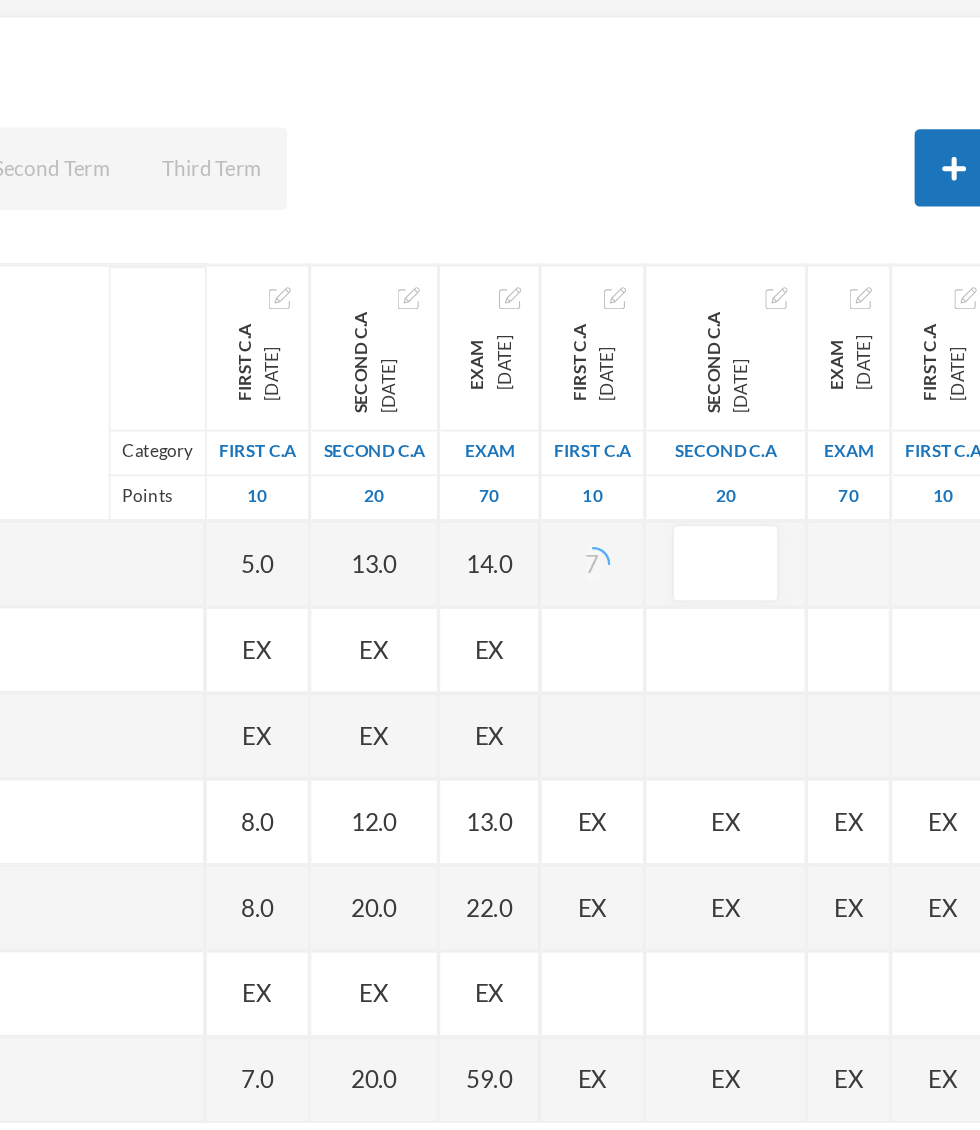 click at bounding box center [692, 544] 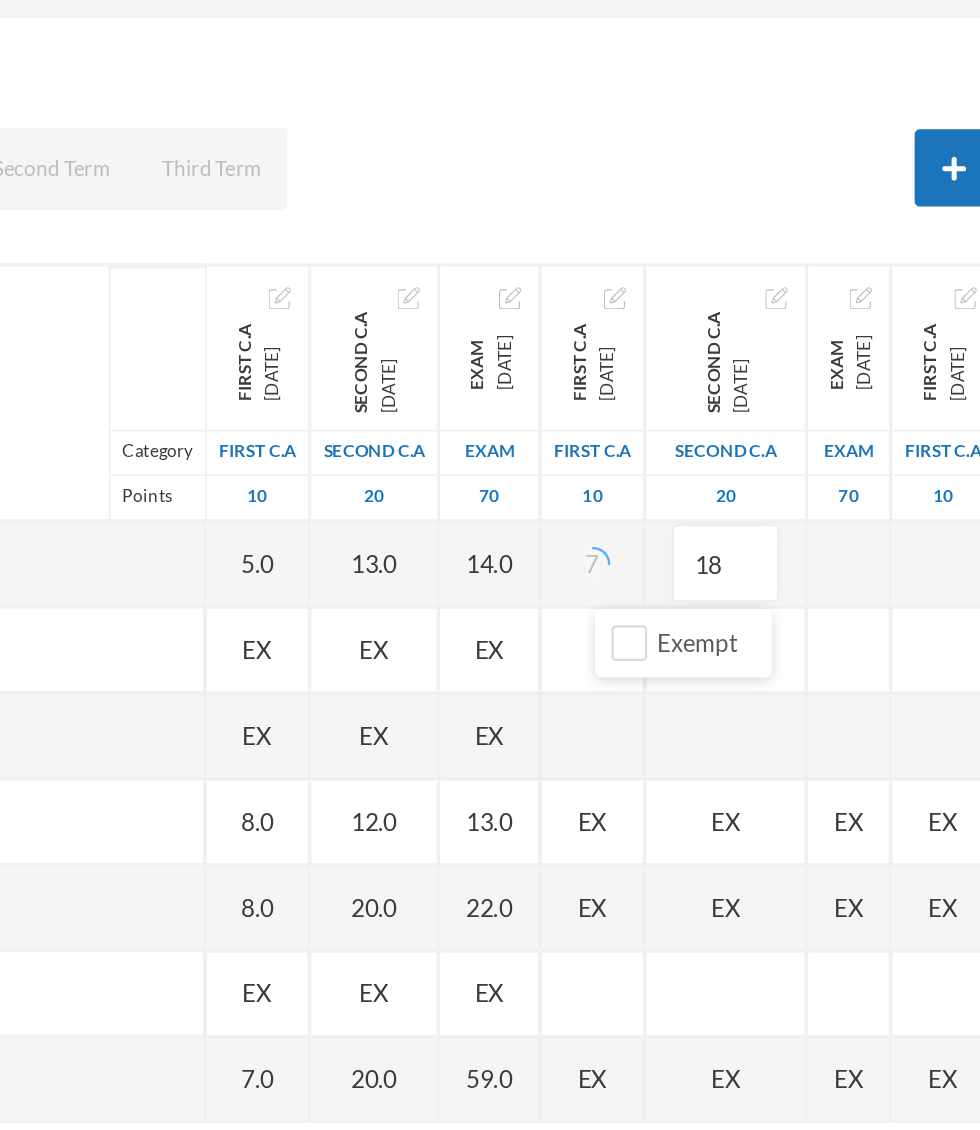 click at bounding box center [764, 544] 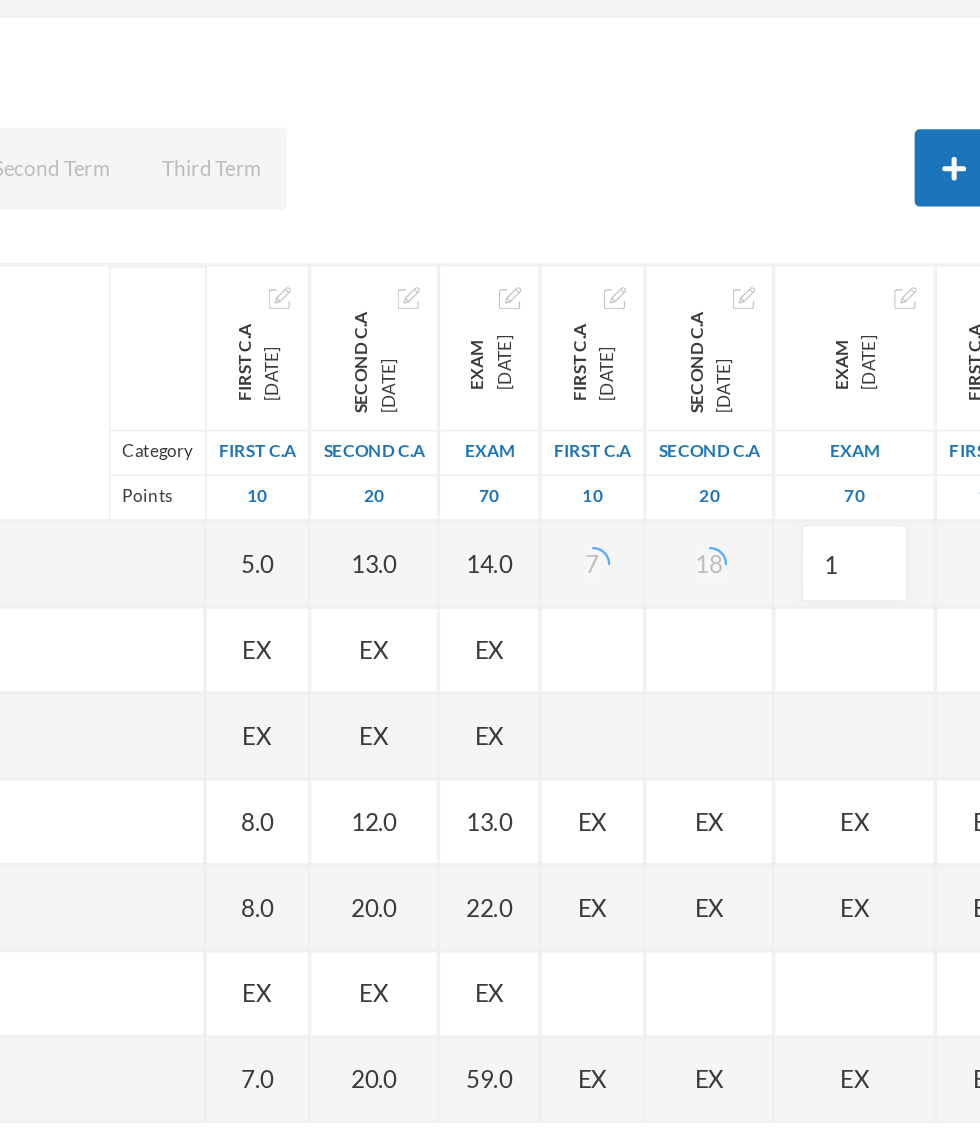 type on "11" 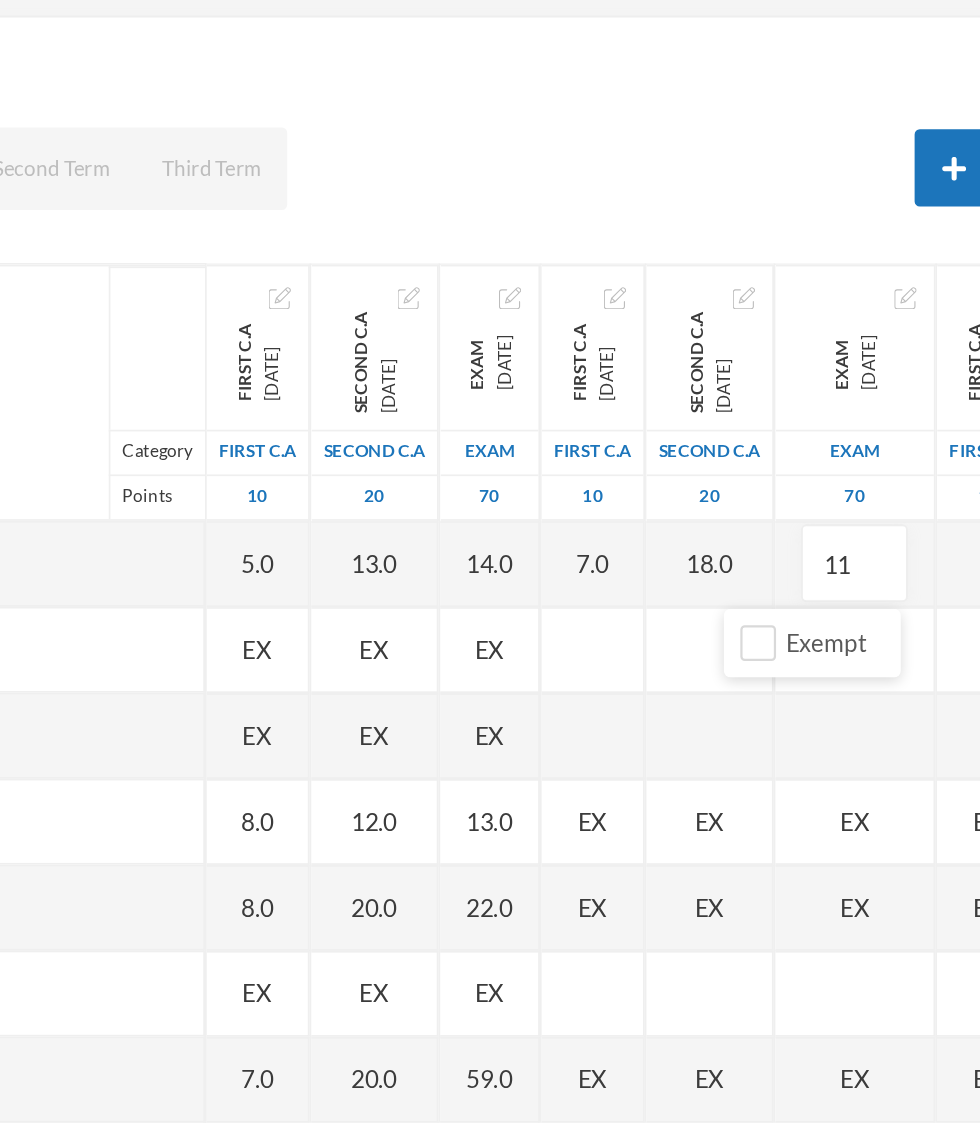 click at bounding box center (845, 544) 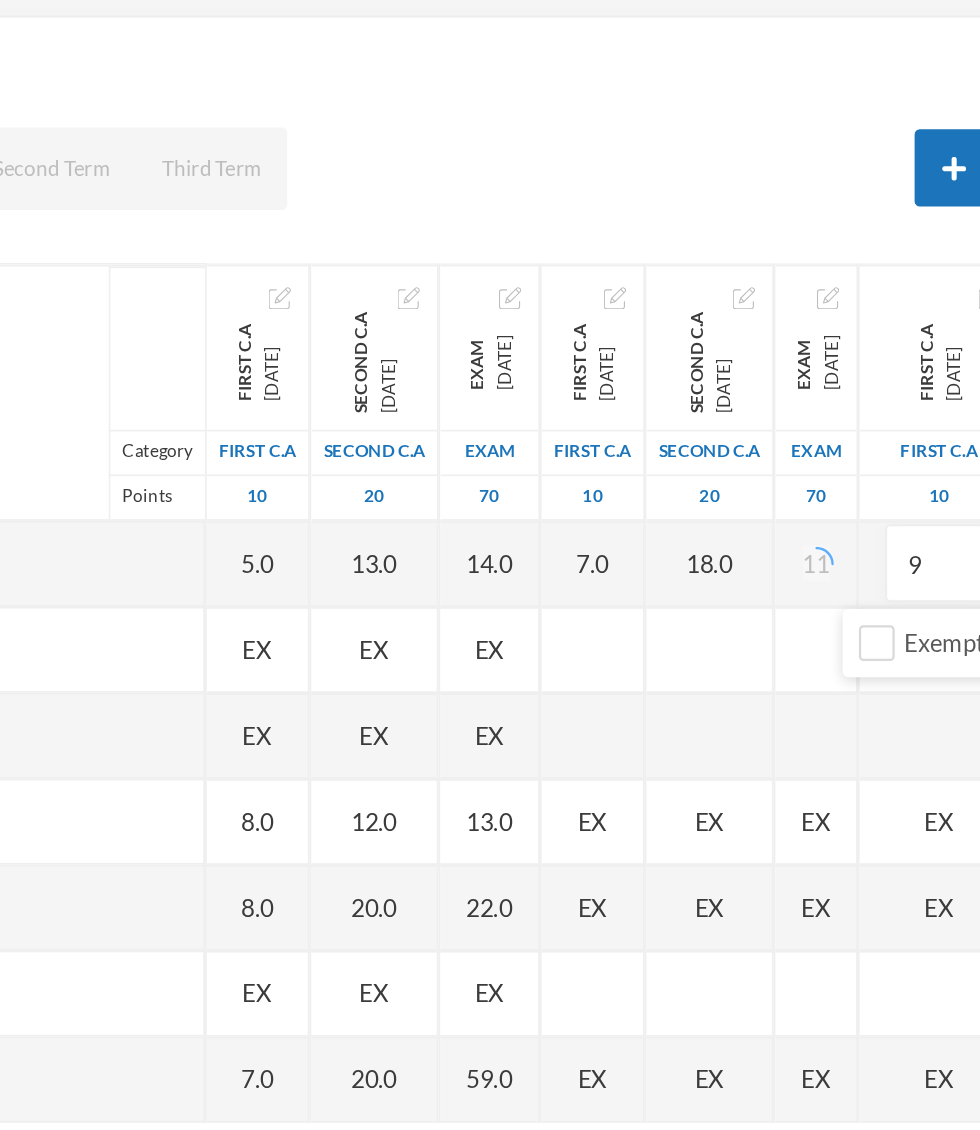 click at bounding box center [901, 544] 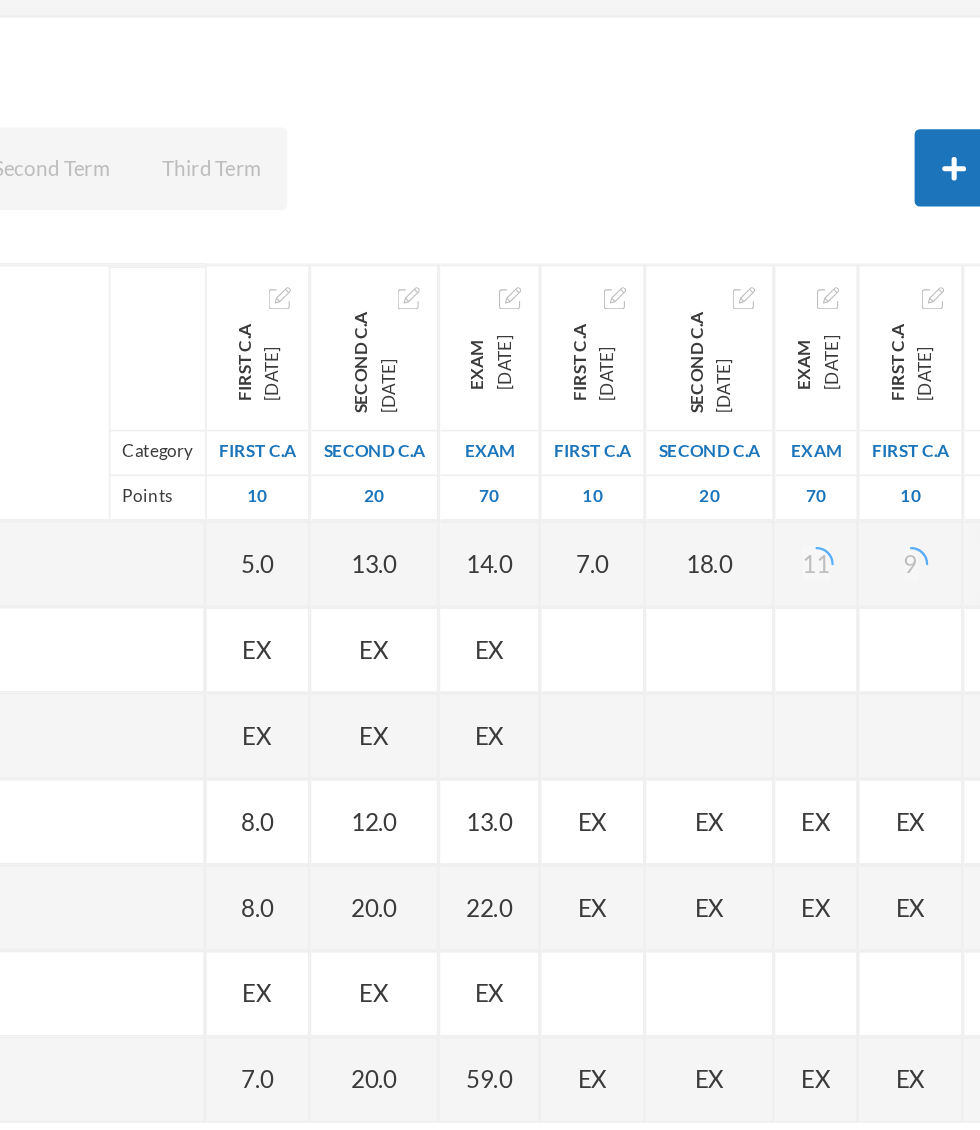 click on "1" at bounding box center (877, 544) 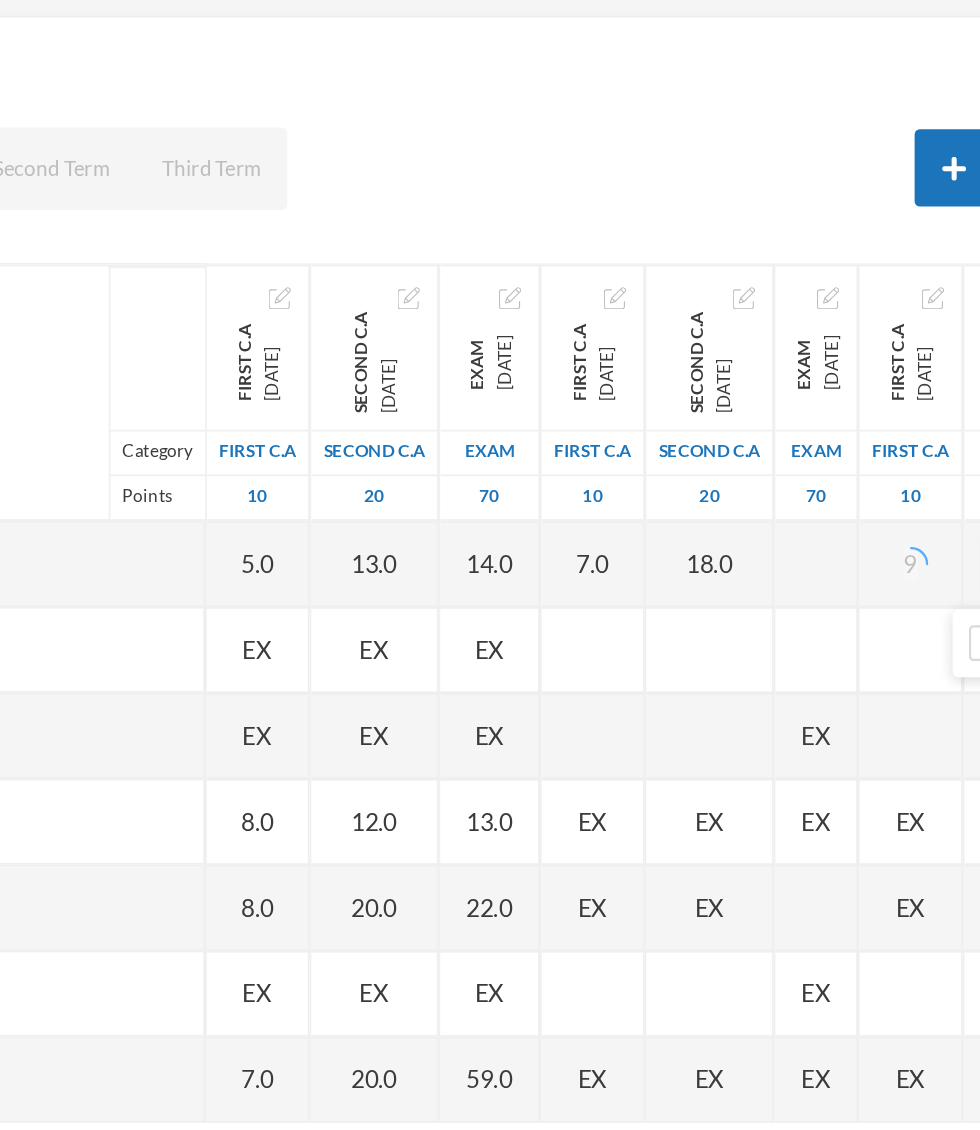 click on "Name   Category Points [PERSON_NAME], [PERSON_NAME] [PERSON_NAME], [PERSON_NAME] [PERSON_NAME], [PERSON_NAME] [PERSON_NAME], [PERSON_NAME], [PERSON_NAME], Adejoju [PERSON_NAME], [PERSON_NAME], [PERSON_NAME] [PERSON_NAME], [PERSON_NAME] [PERSON_NAME], Oluwajomiloju [GEOGRAPHIC_DATA] [PERSON_NAME] [GEOGRAPHIC_DATA][PERSON_NAME] [PERSON_NAME], Ololade [PERSON_NAME], [PERSON_NAME], [PERSON_NAME], [PERSON_NAME] [PERSON_NAME], [PERSON_NAME] [PERSON_NAME], [PERSON_NAME] [PERSON_NAME] [PERSON_NAME], [PERSON_NAME], Oluwadarasimi Peace [PERSON_NAME] [PERSON_NAME], [PERSON_NAME] [PERSON_NAME] Oluwanifemi [PERSON_NAME], [PERSON_NAME], [PERSON_NAME] [PERSON_NAME], Ayomide [PERSON_NAME], [PERSON_NAME] [PERSON_NAME], Oluwasemiloore [PERSON_NAME], Precious [PERSON_NAME], Iyanuoluwa [PERSON_NAME], [PERSON_NAME] [PERSON_NAME], [PERSON_NAME], [PERSON_NAME], [PERSON_NAME]" at bounding box center (490, 619) 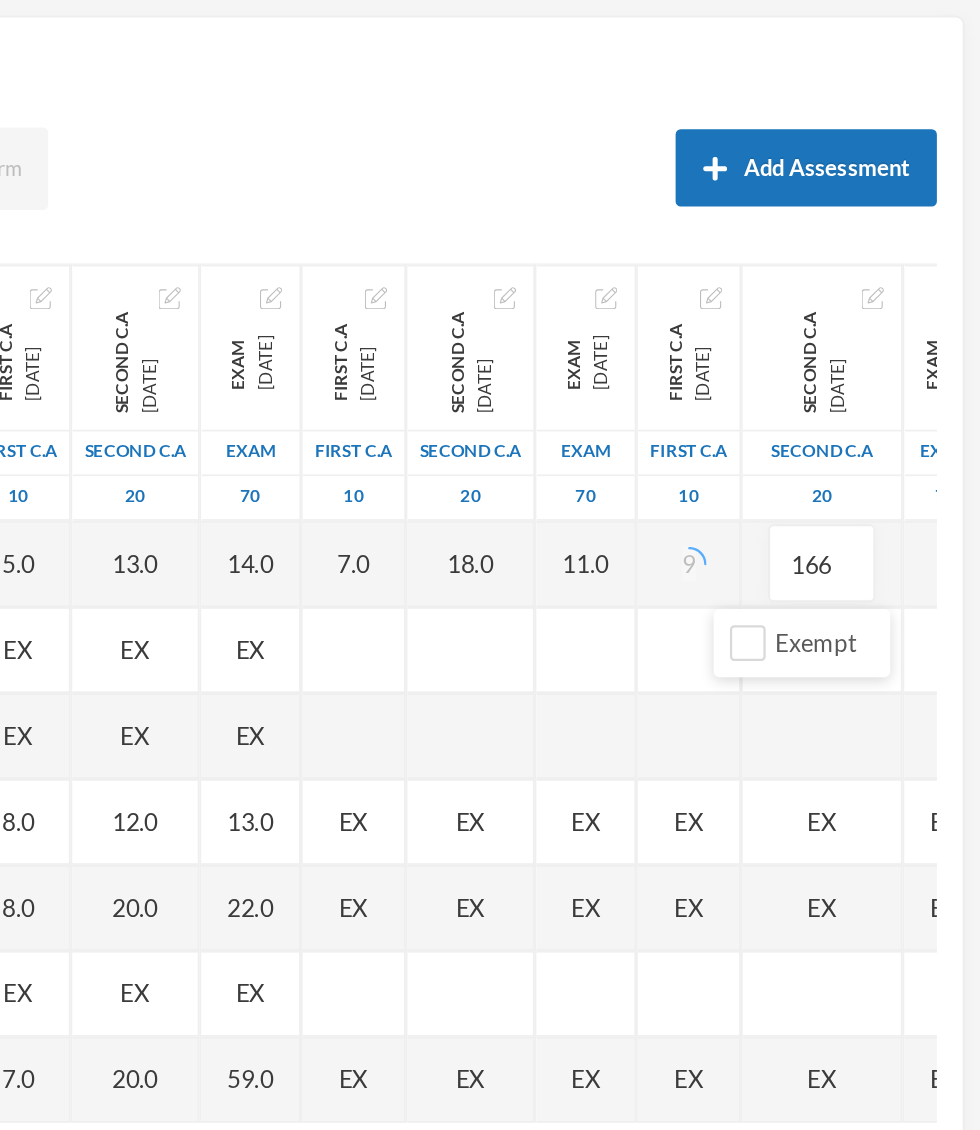 scroll, scrollTop: 0, scrollLeft: 24, axis: horizontal 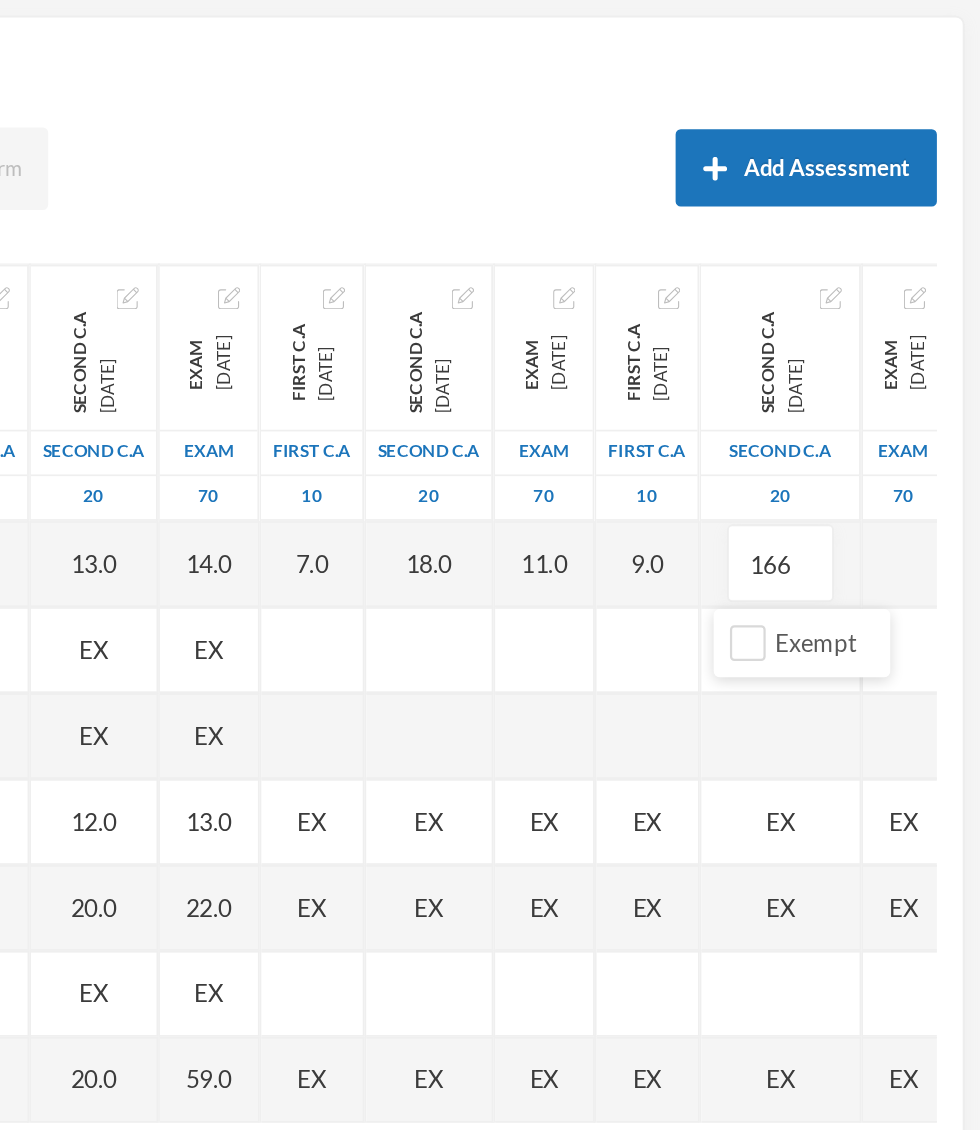 type on "16" 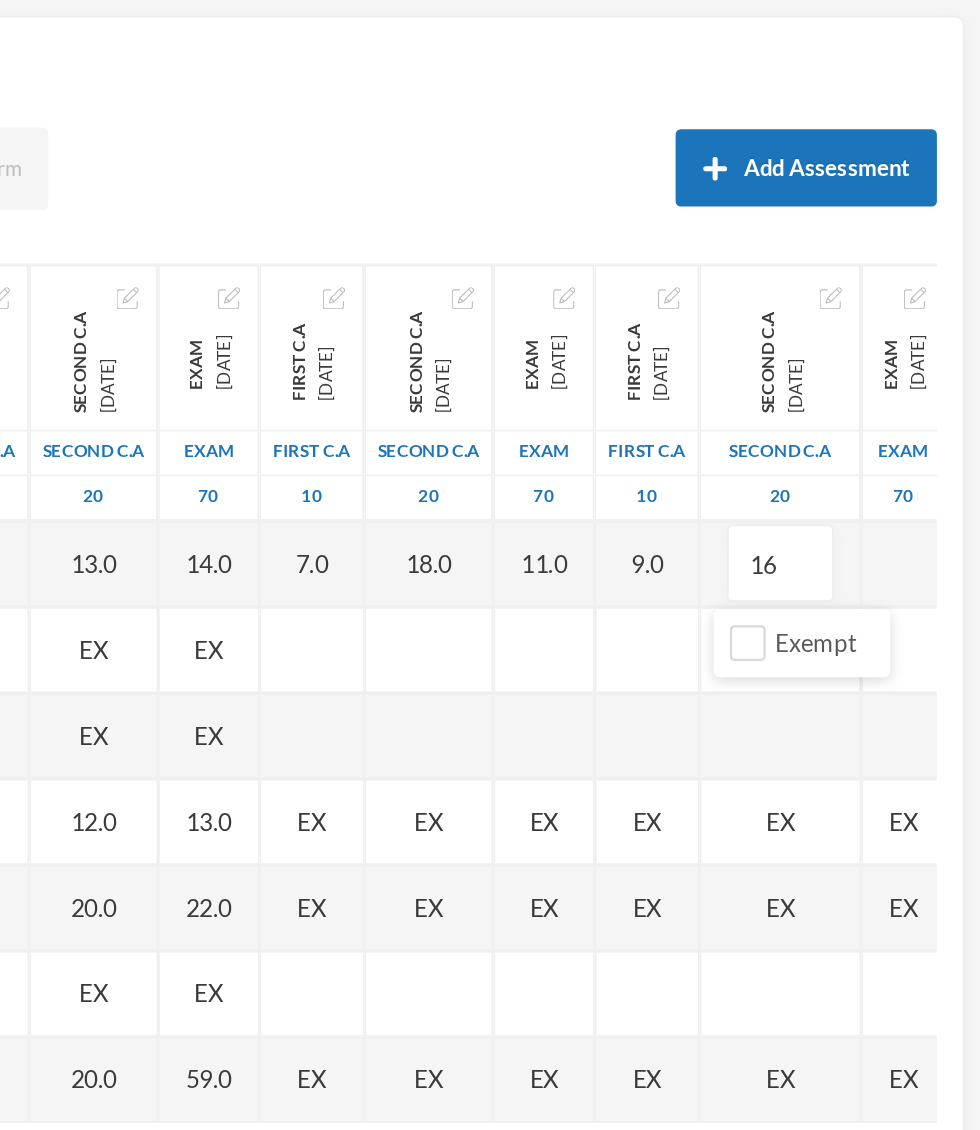 click at bounding box center (935, 544) 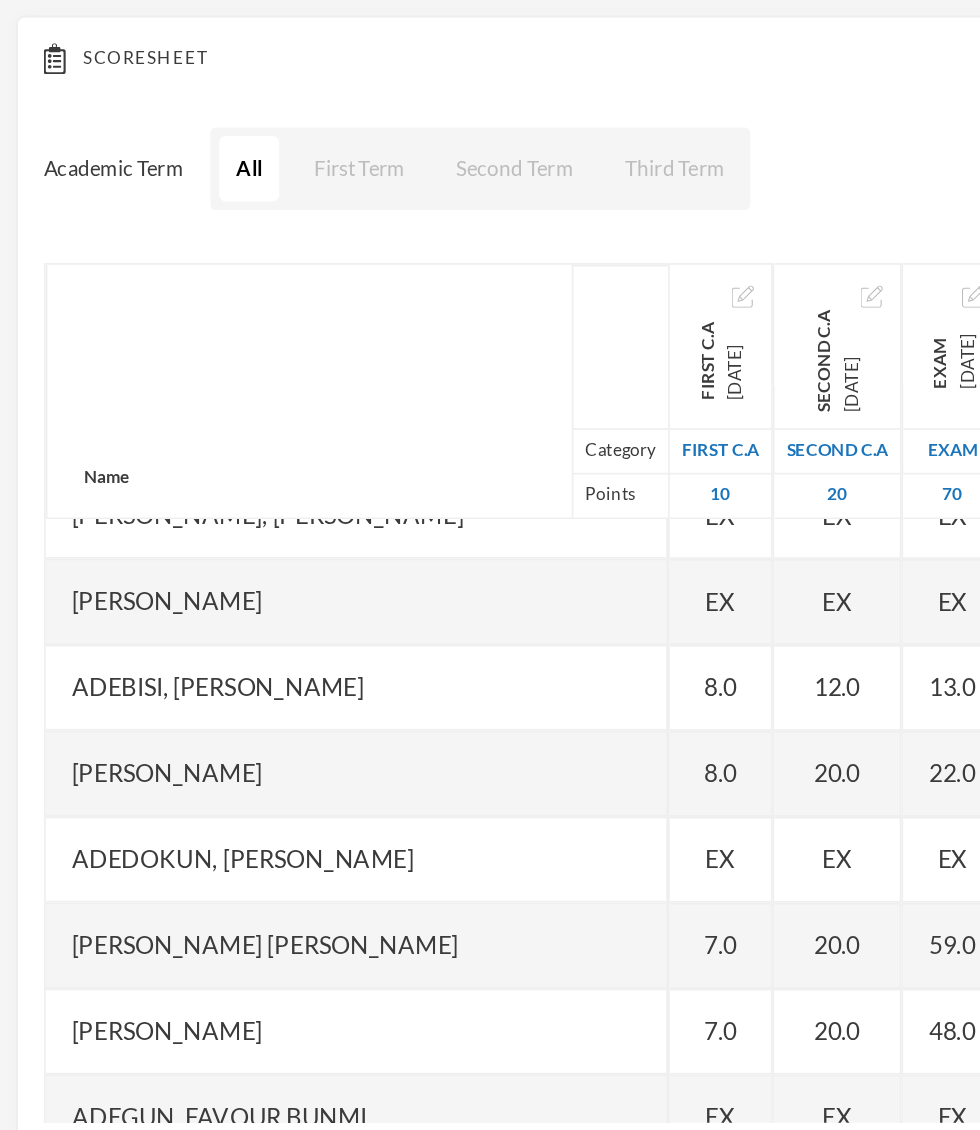 scroll, scrollTop: 78, scrollLeft: 30, axis: both 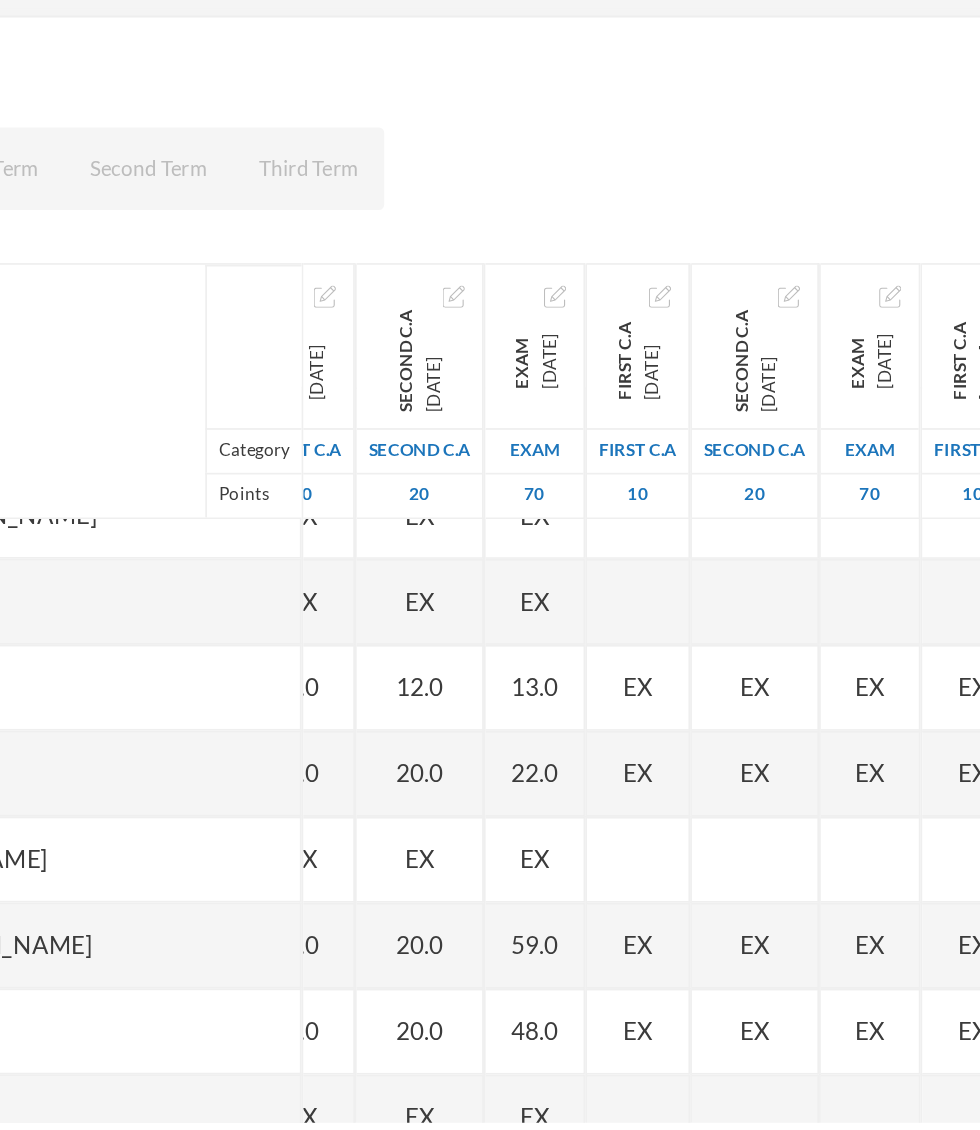 click on "EX" at bounding box center [585, 616] 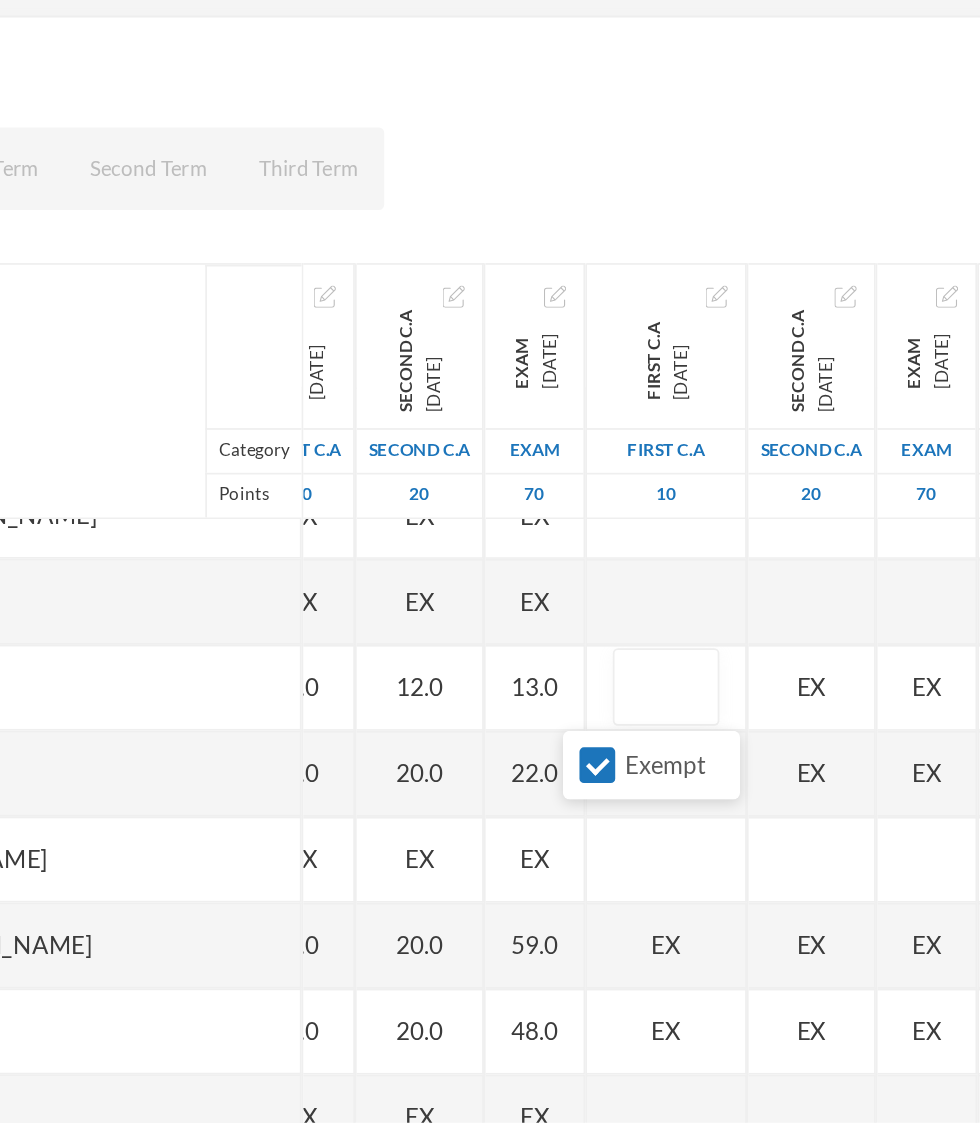 click on "Exempt" at bounding box center (561, 661) 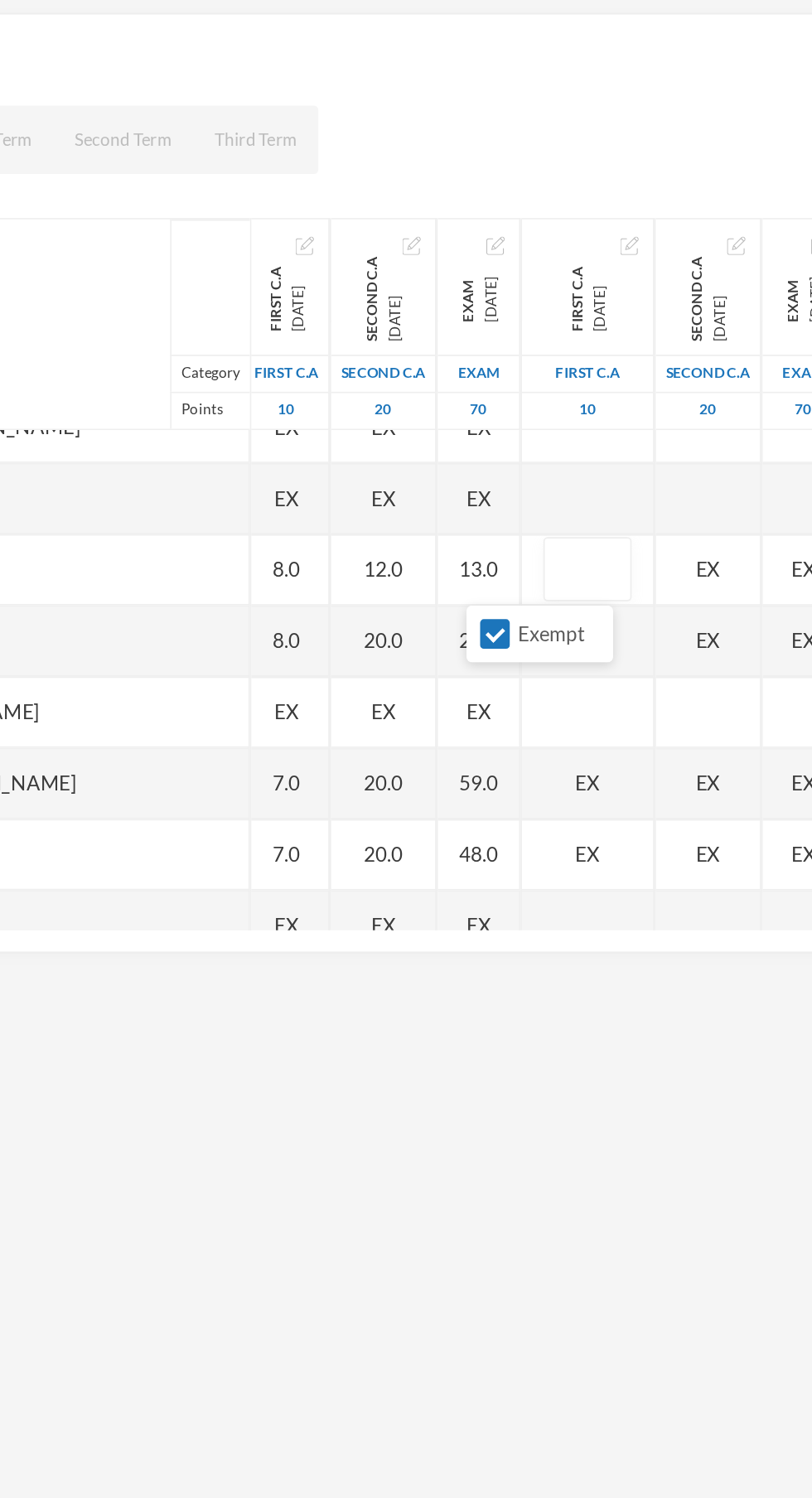 click on "Exempt" at bounding box center [491, 548] 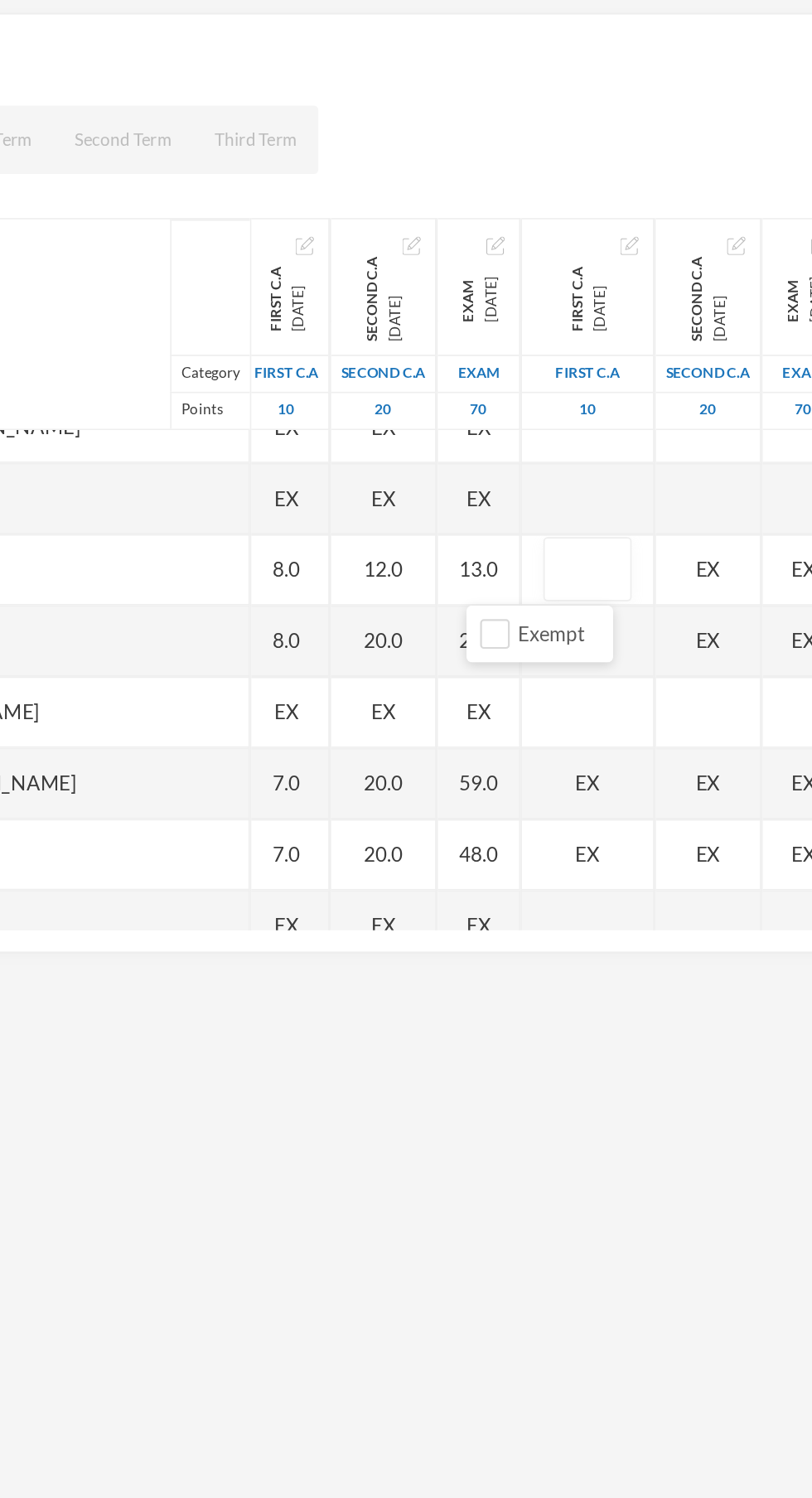 click on "Exempt" at bounding box center [491, 548] 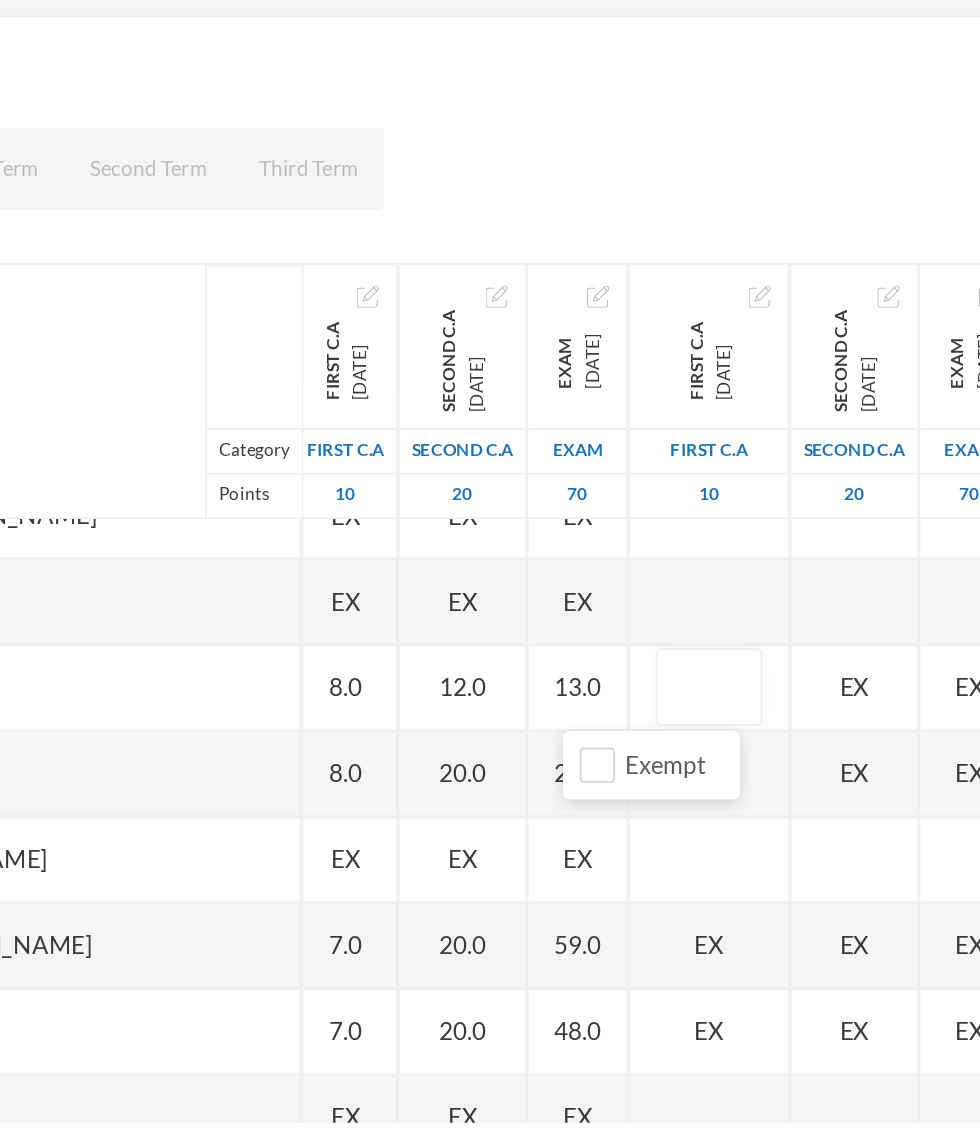 type on "8" 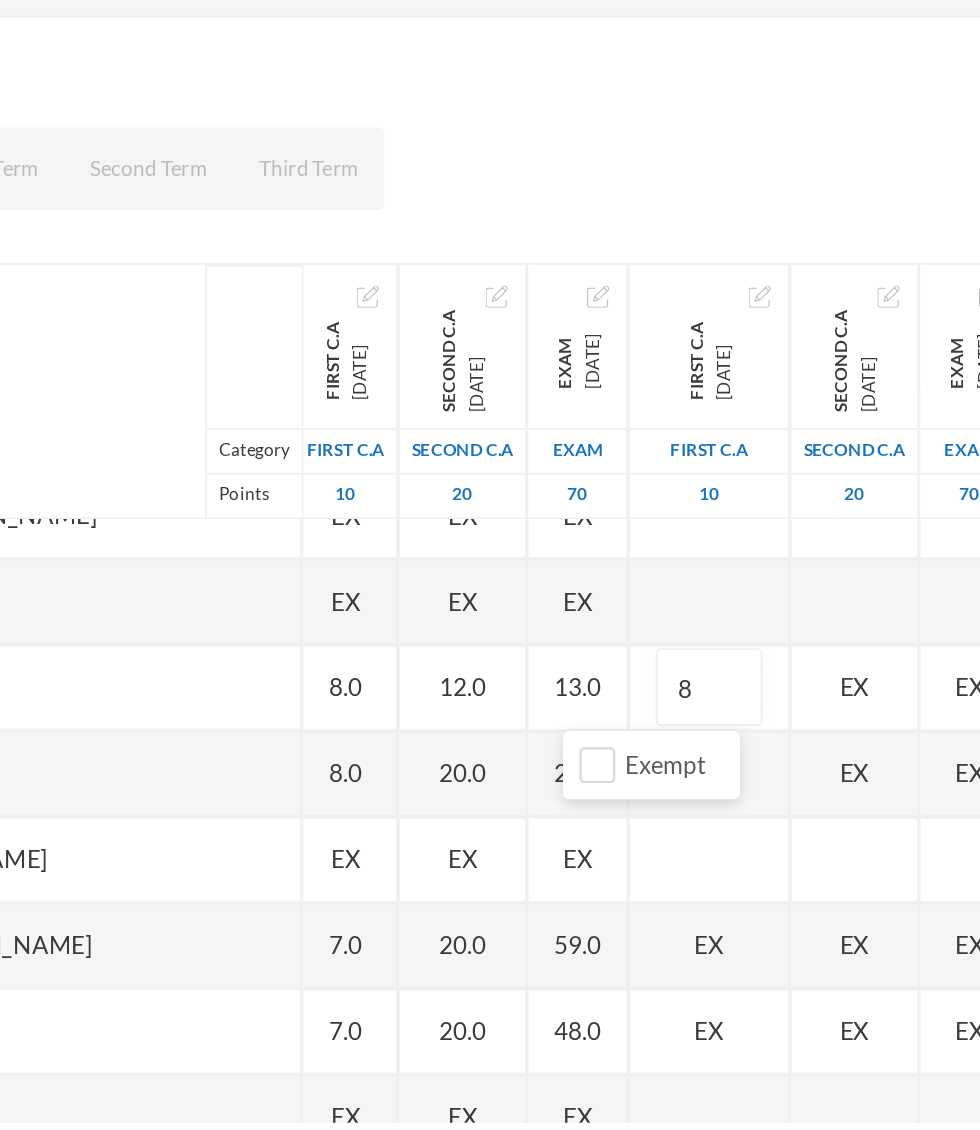 click on "Name   Category Points [PERSON_NAME], [PERSON_NAME] [PERSON_NAME], [PERSON_NAME] [PERSON_NAME], [PERSON_NAME] [PERSON_NAME], [PERSON_NAME], [PERSON_NAME], Adejoju [PERSON_NAME], [PERSON_NAME], [PERSON_NAME] [PERSON_NAME], [PERSON_NAME] [PERSON_NAME], Oluwajomiloju [GEOGRAPHIC_DATA] [PERSON_NAME] [GEOGRAPHIC_DATA][PERSON_NAME] [PERSON_NAME], Ololade [PERSON_NAME], [PERSON_NAME], [PERSON_NAME], [PERSON_NAME] [PERSON_NAME], [PERSON_NAME] [PERSON_NAME], [PERSON_NAME] [PERSON_NAME] [PERSON_NAME], [PERSON_NAME], Oluwadarasimi Peace [PERSON_NAME] [PERSON_NAME], [PERSON_NAME] [PERSON_NAME] Oluwanifemi [PERSON_NAME], [PERSON_NAME], [PERSON_NAME] [PERSON_NAME], Ayomide [PERSON_NAME], [PERSON_NAME] [PERSON_NAME], Oluwasemiloore [PERSON_NAME], Precious [PERSON_NAME], Iyanuoluwa [PERSON_NAME], [PERSON_NAME] [PERSON_NAME], [PERSON_NAME], [PERSON_NAME], [PERSON_NAME]" at bounding box center (490, 619) 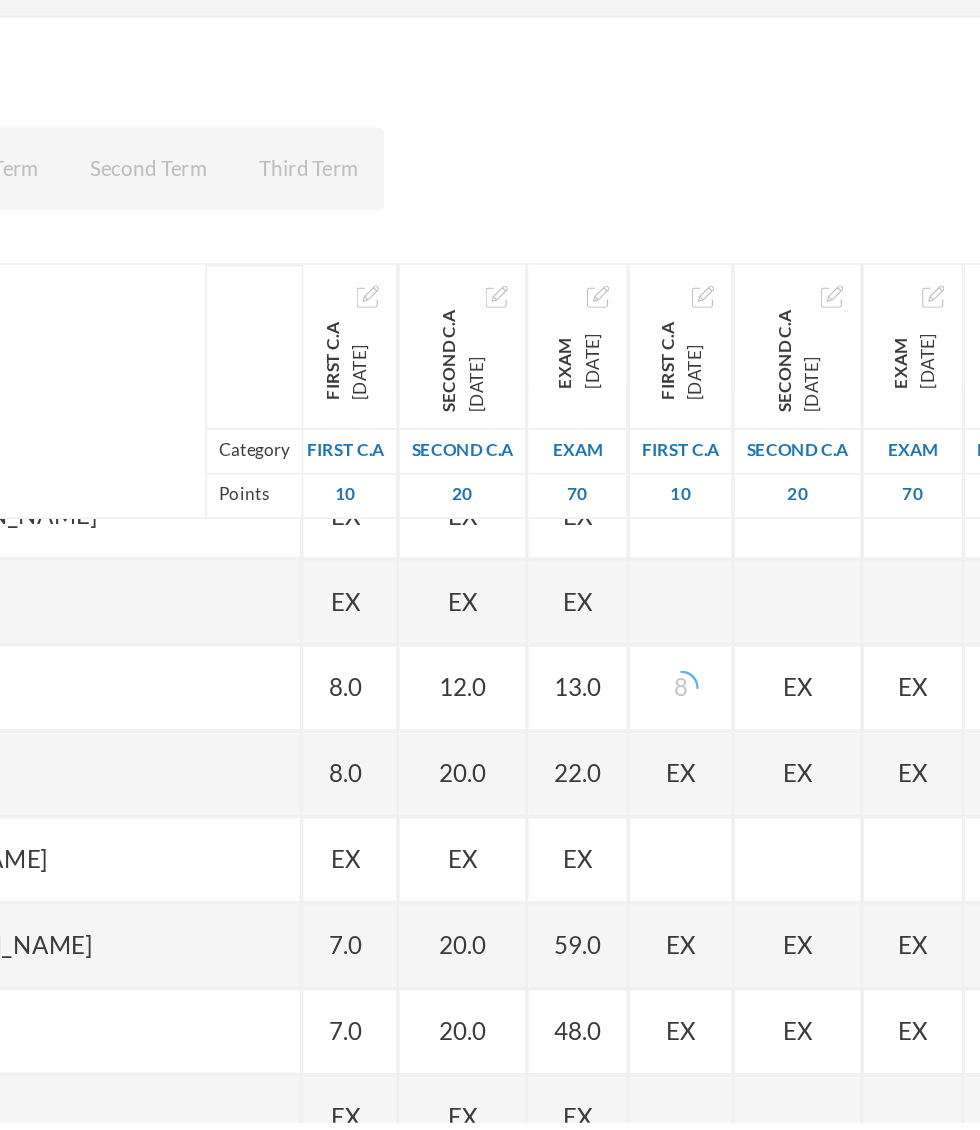 click on "EX" at bounding box center [678, 616] 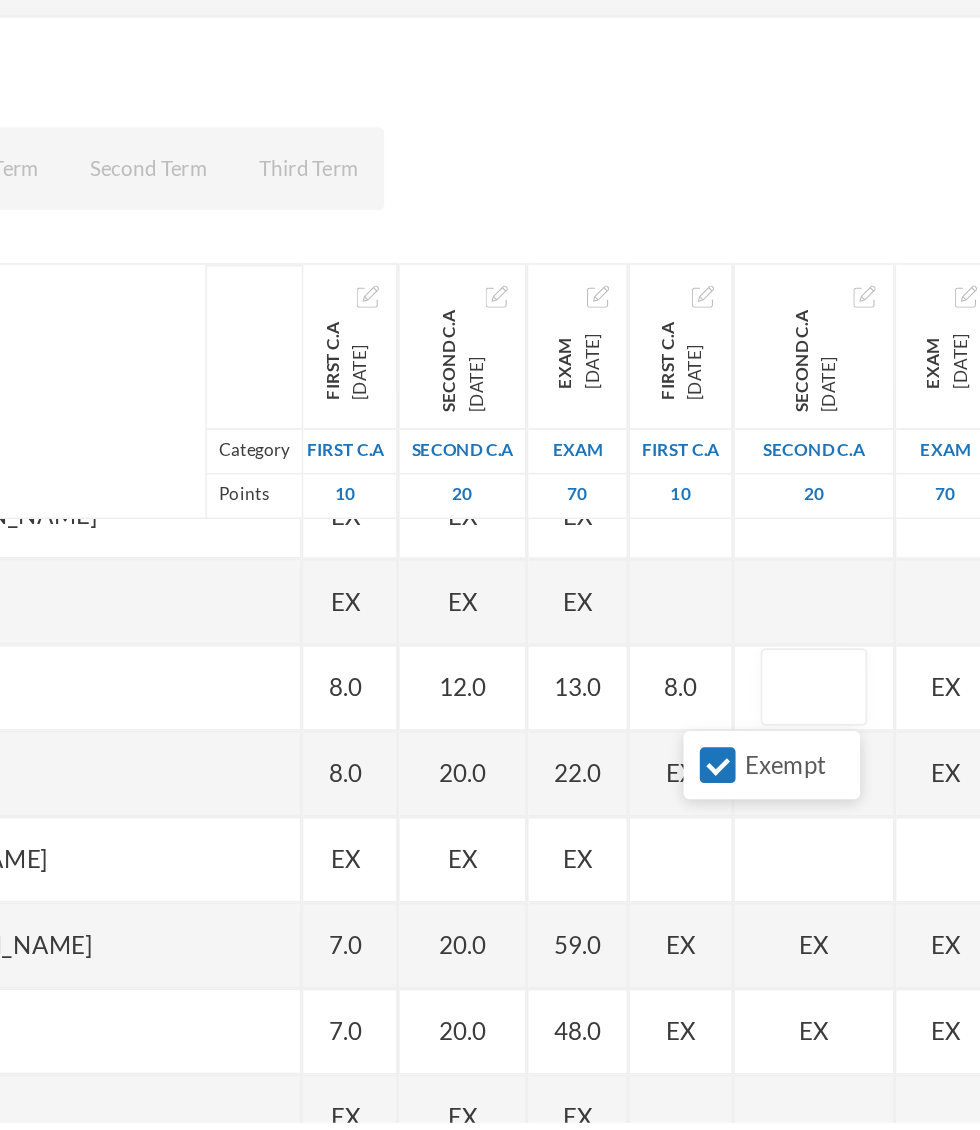 click on "Exempt" at bounding box center [631, 661] 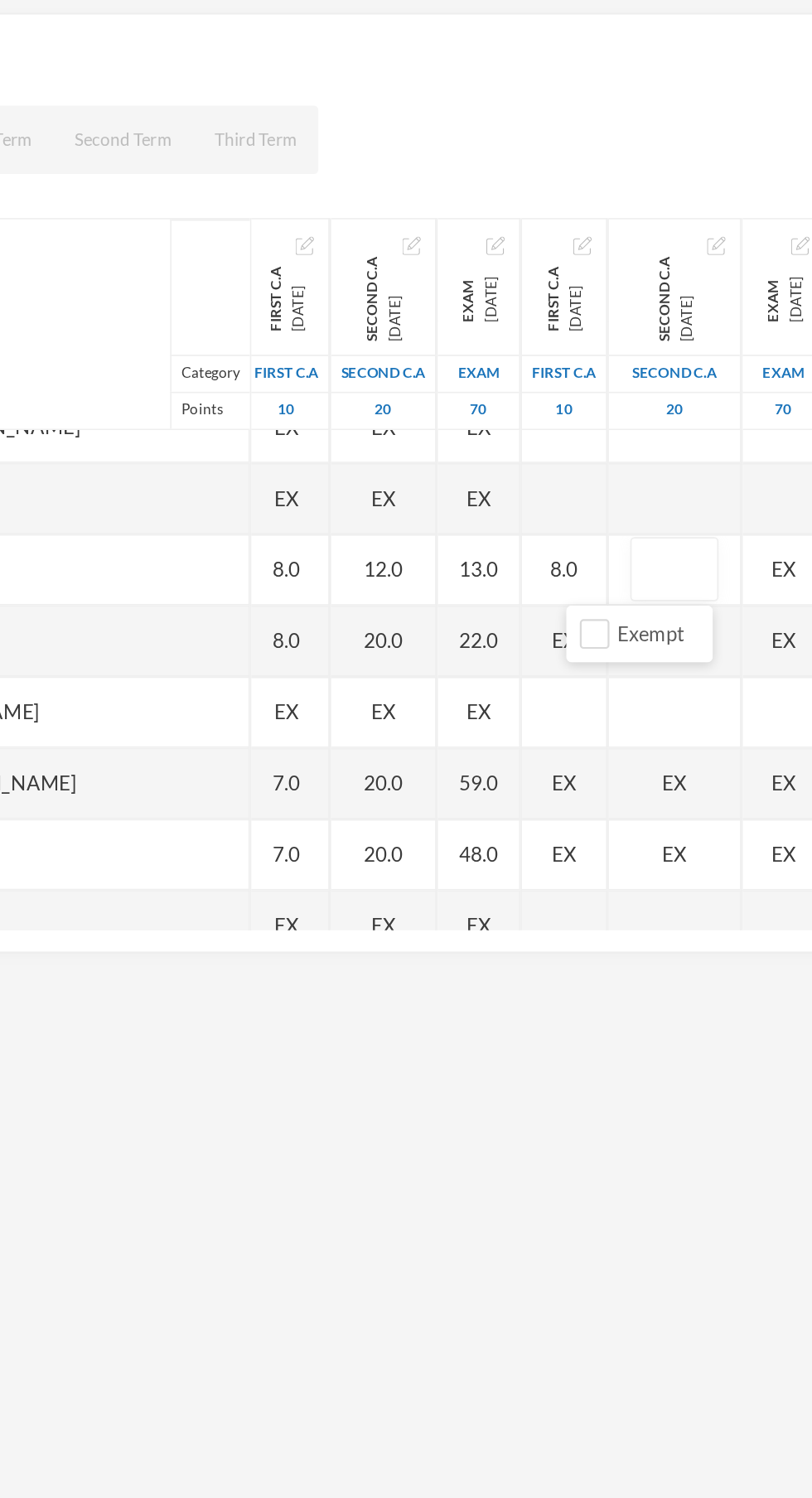 click on "Name   Category Points [PERSON_NAME], [PERSON_NAME] [PERSON_NAME], [PERSON_NAME] [PERSON_NAME], [PERSON_NAME] [PERSON_NAME], [PERSON_NAME], [PERSON_NAME], Adejoju [PERSON_NAME], [PERSON_NAME], [PERSON_NAME] [PERSON_NAME], [PERSON_NAME] [PERSON_NAME], Oluwajomiloju [GEOGRAPHIC_DATA] [PERSON_NAME] [GEOGRAPHIC_DATA][PERSON_NAME] [PERSON_NAME], Ololade [PERSON_NAME], [PERSON_NAME], [PERSON_NAME], [PERSON_NAME] [PERSON_NAME], [PERSON_NAME] [PERSON_NAME], [PERSON_NAME] [PERSON_NAME] [PERSON_NAME], [PERSON_NAME], Oluwadarasimi Peace [PERSON_NAME] [PERSON_NAME], [PERSON_NAME] [PERSON_NAME] Oluwanifemi [PERSON_NAME], [PERSON_NAME], [PERSON_NAME] [PERSON_NAME], Ayomide [PERSON_NAME], [PERSON_NAME] [PERSON_NAME], Oluwasemiloore [PERSON_NAME], Precious [PERSON_NAME], Iyanuoluwa [PERSON_NAME], [PERSON_NAME] [PERSON_NAME], [PERSON_NAME], [PERSON_NAME], [PERSON_NAME]" at bounding box center (406, 513) 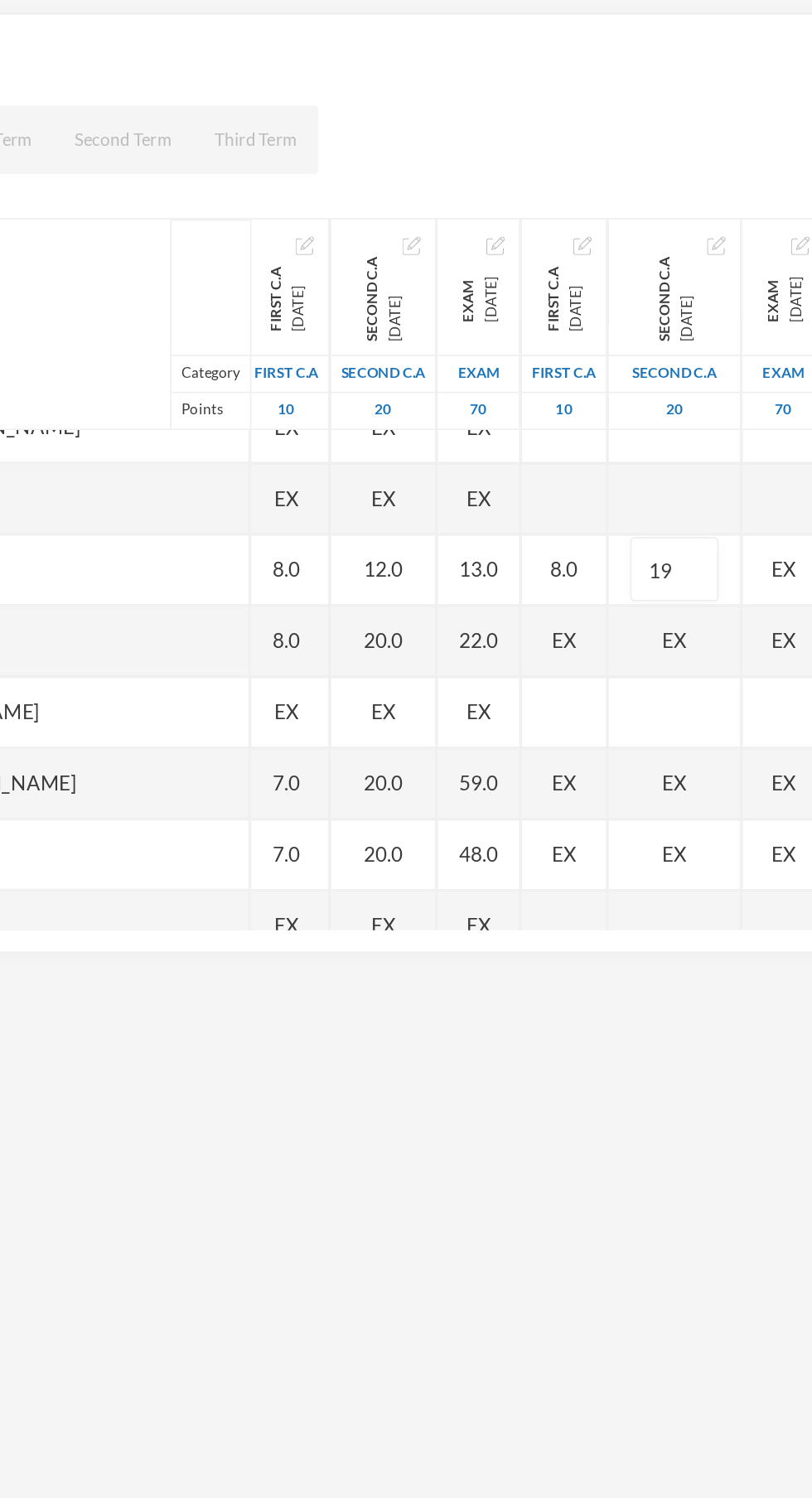 click on "Name   Category Points [PERSON_NAME], [PERSON_NAME] [PERSON_NAME], [PERSON_NAME] [PERSON_NAME], [PERSON_NAME] [PERSON_NAME], [PERSON_NAME], [PERSON_NAME], Adejoju [PERSON_NAME], [PERSON_NAME], [PERSON_NAME] [PERSON_NAME], [PERSON_NAME] [PERSON_NAME], Oluwajomiloju [GEOGRAPHIC_DATA] [PERSON_NAME] [GEOGRAPHIC_DATA][PERSON_NAME] [PERSON_NAME], Ololade [PERSON_NAME], [PERSON_NAME], [PERSON_NAME], [PERSON_NAME] [PERSON_NAME], [PERSON_NAME] [PERSON_NAME], [PERSON_NAME] [PERSON_NAME] [PERSON_NAME], [PERSON_NAME], Oluwadarasimi Peace [PERSON_NAME] [PERSON_NAME], [PERSON_NAME] [PERSON_NAME] Oluwanifemi [PERSON_NAME], [PERSON_NAME], [PERSON_NAME] [PERSON_NAME], Ayomide [PERSON_NAME], [PERSON_NAME] [PERSON_NAME], Oluwasemiloore [PERSON_NAME], Precious [PERSON_NAME], Iyanuoluwa [PERSON_NAME], [PERSON_NAME] [PERSON_NAME], [PERSON_NAME], [PERSON_NAME], [PERSON_NAME]" at bounding box center [406, 513] 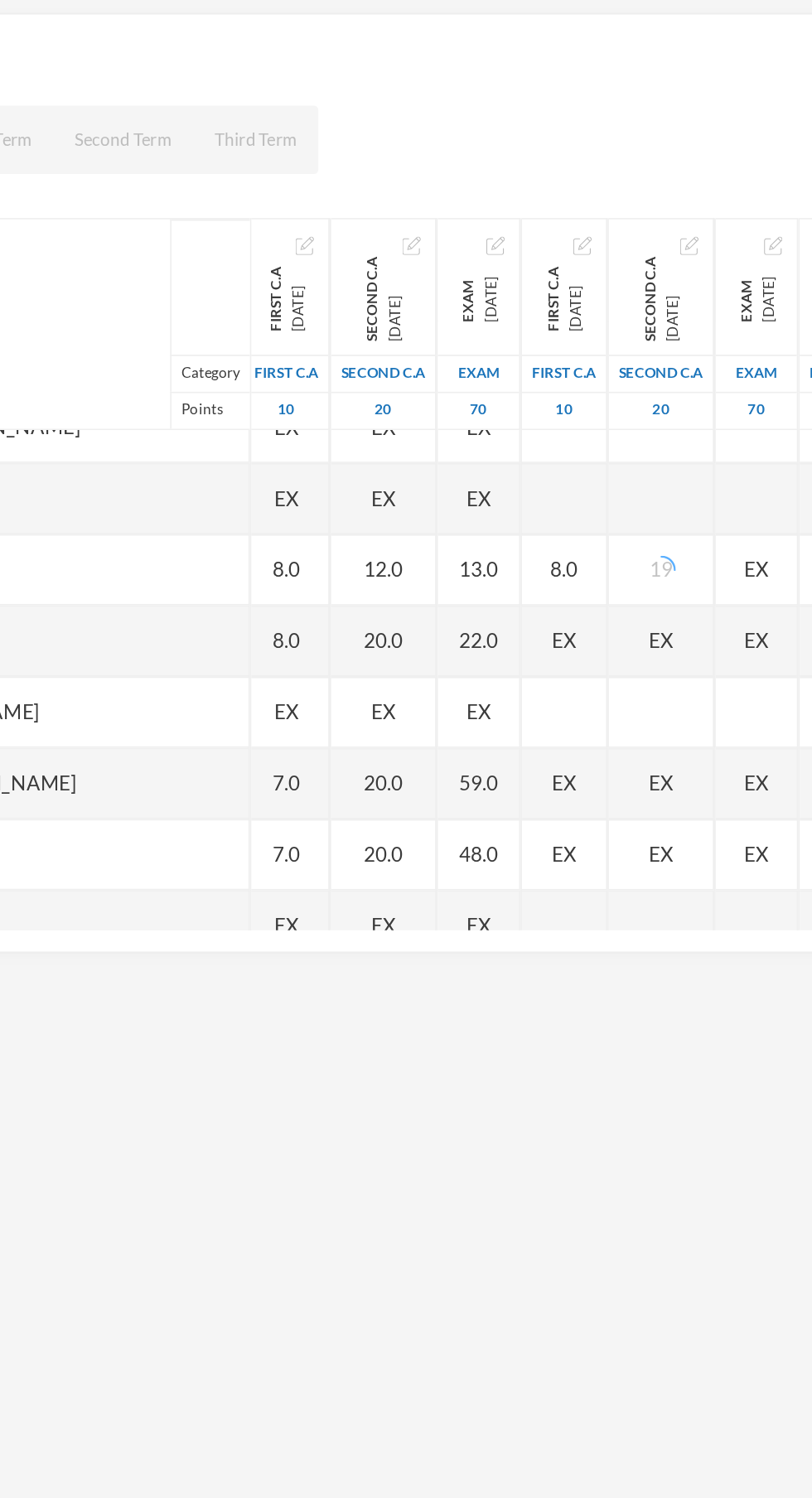 click on "EX" at bounding box center [617, 510] 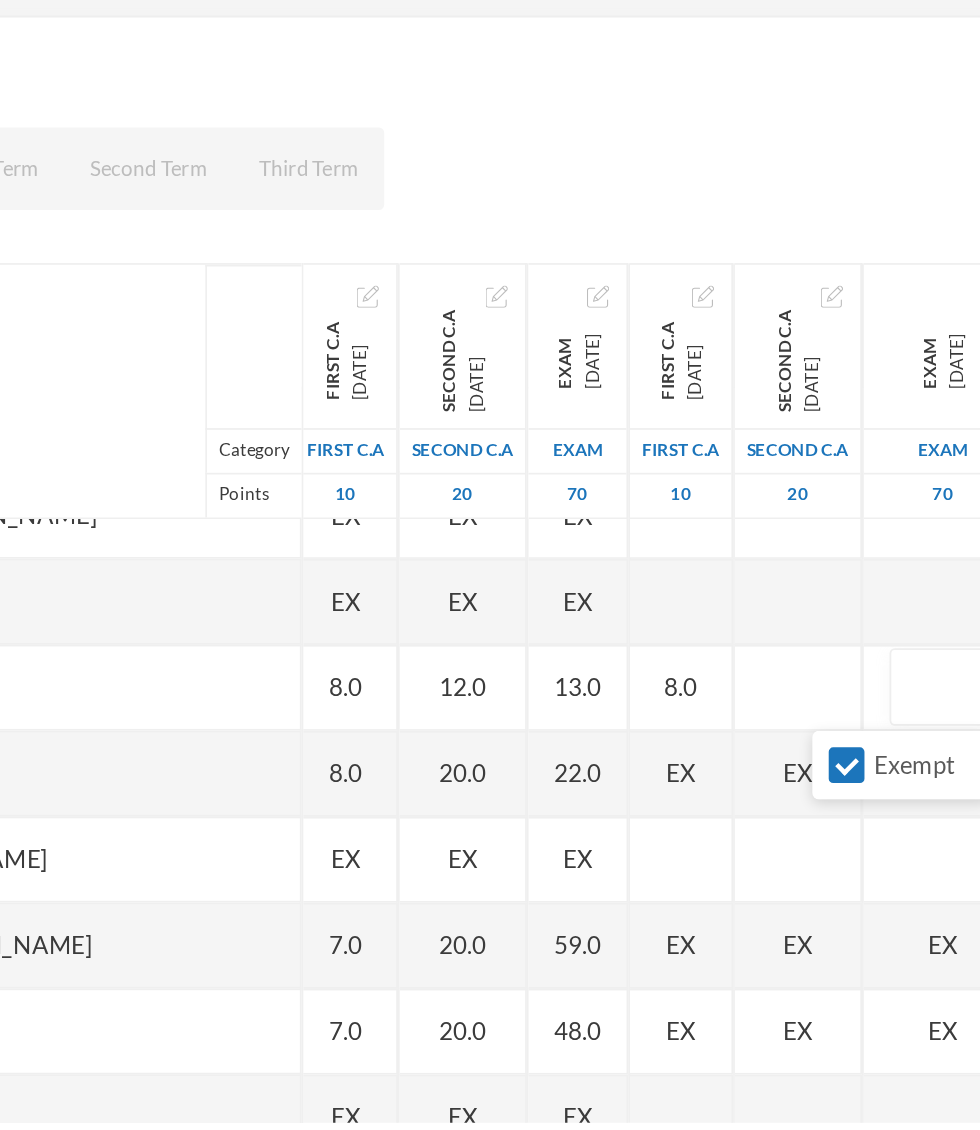 click on "Exempt" at bounding box center (706, 661) 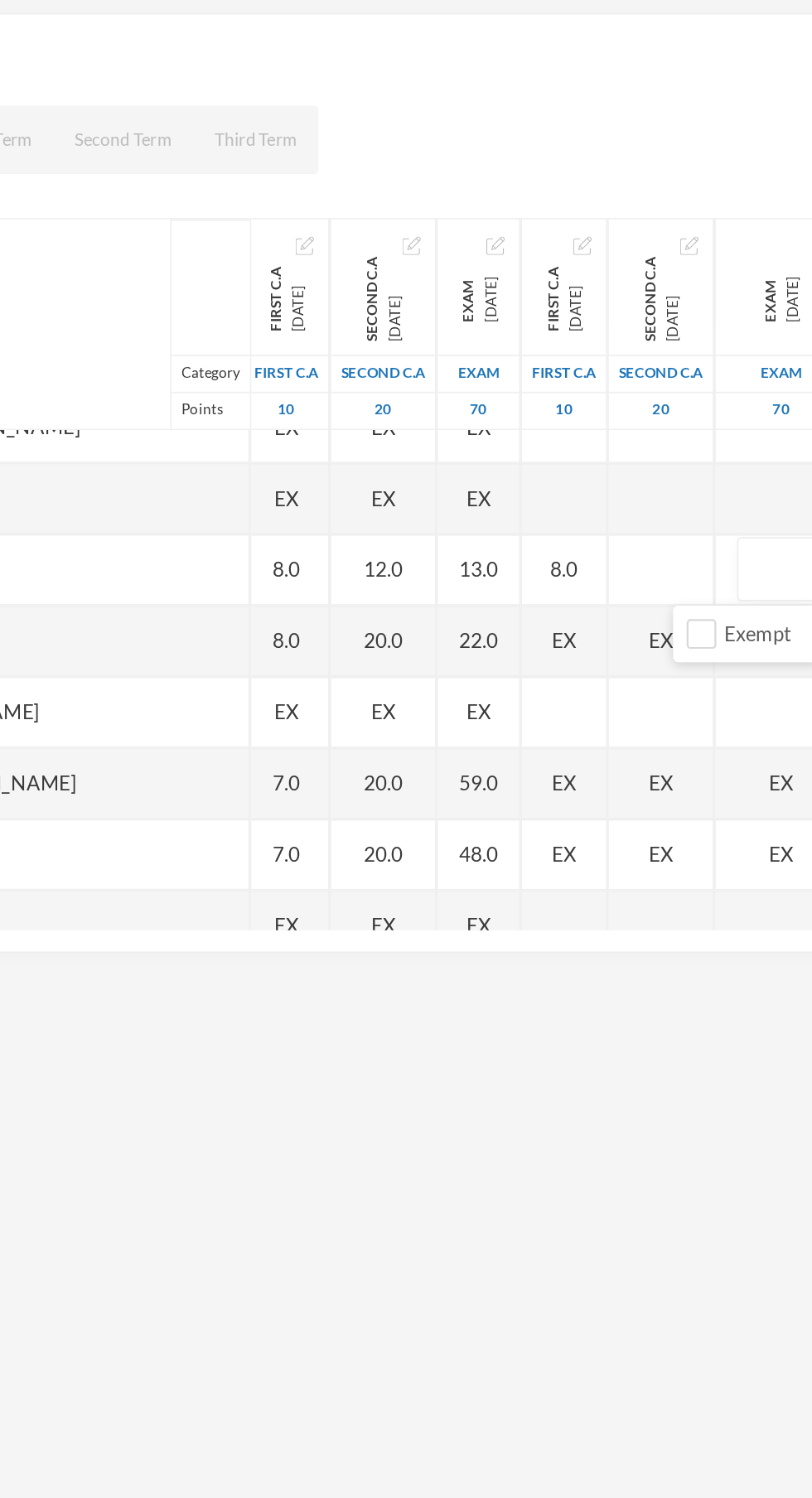 click at bounding box center (631, 510) 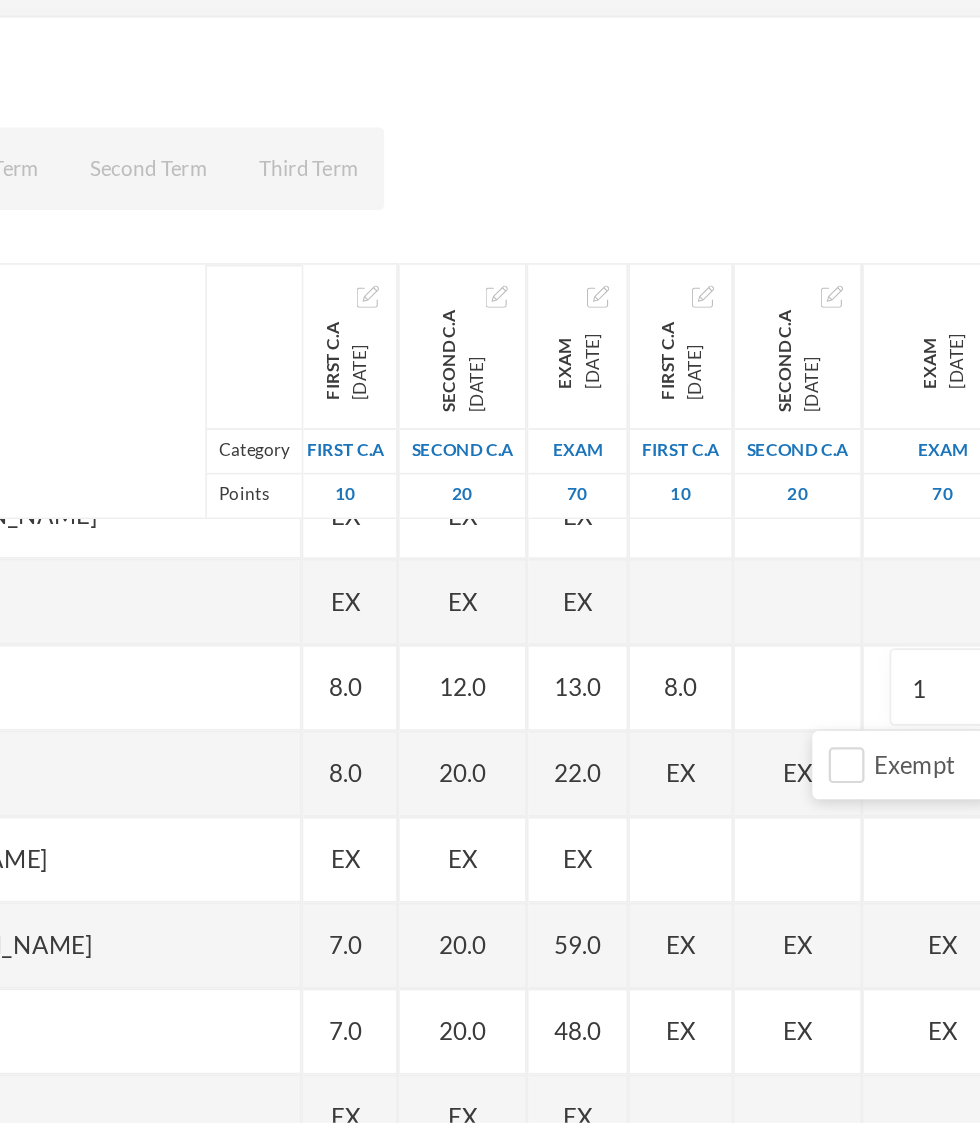 type on "14" 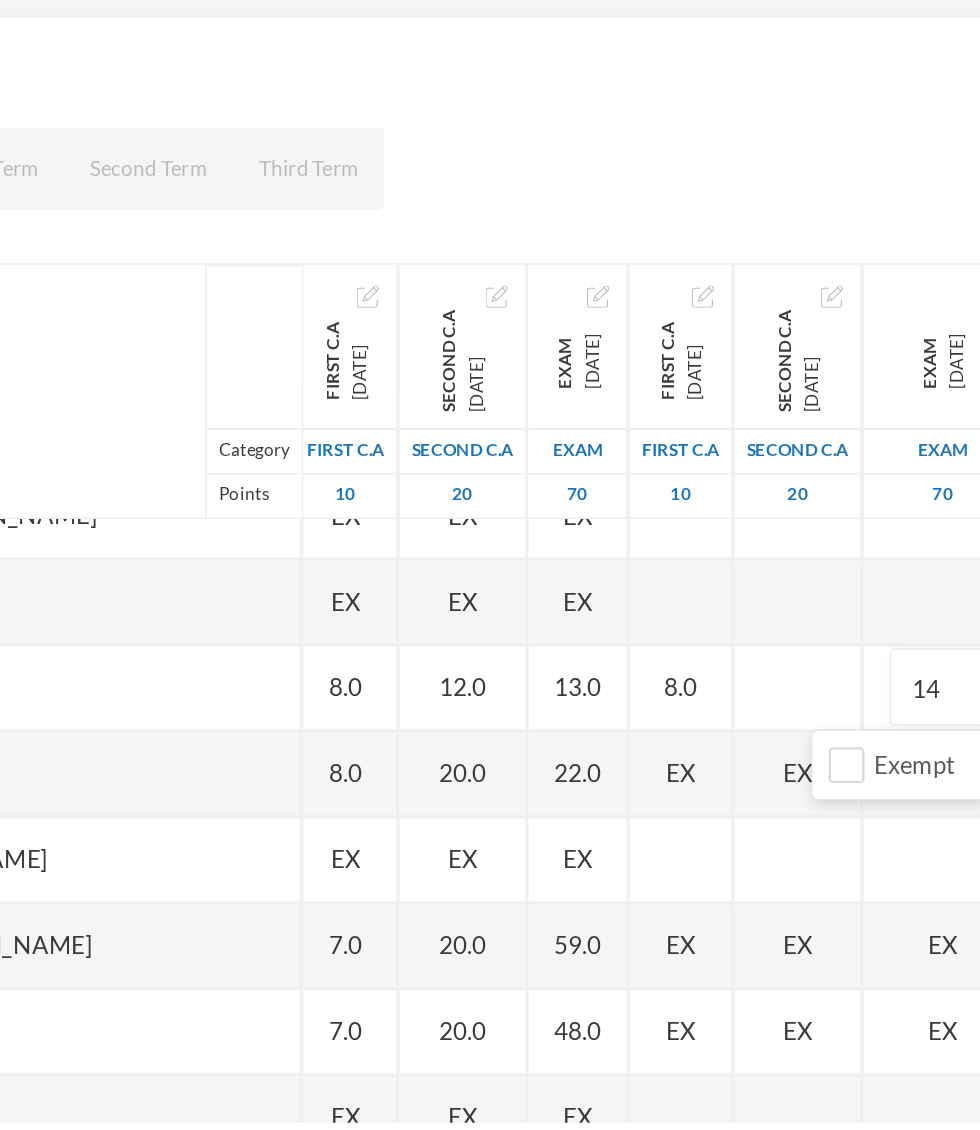 click at bounding box center (678, 616) 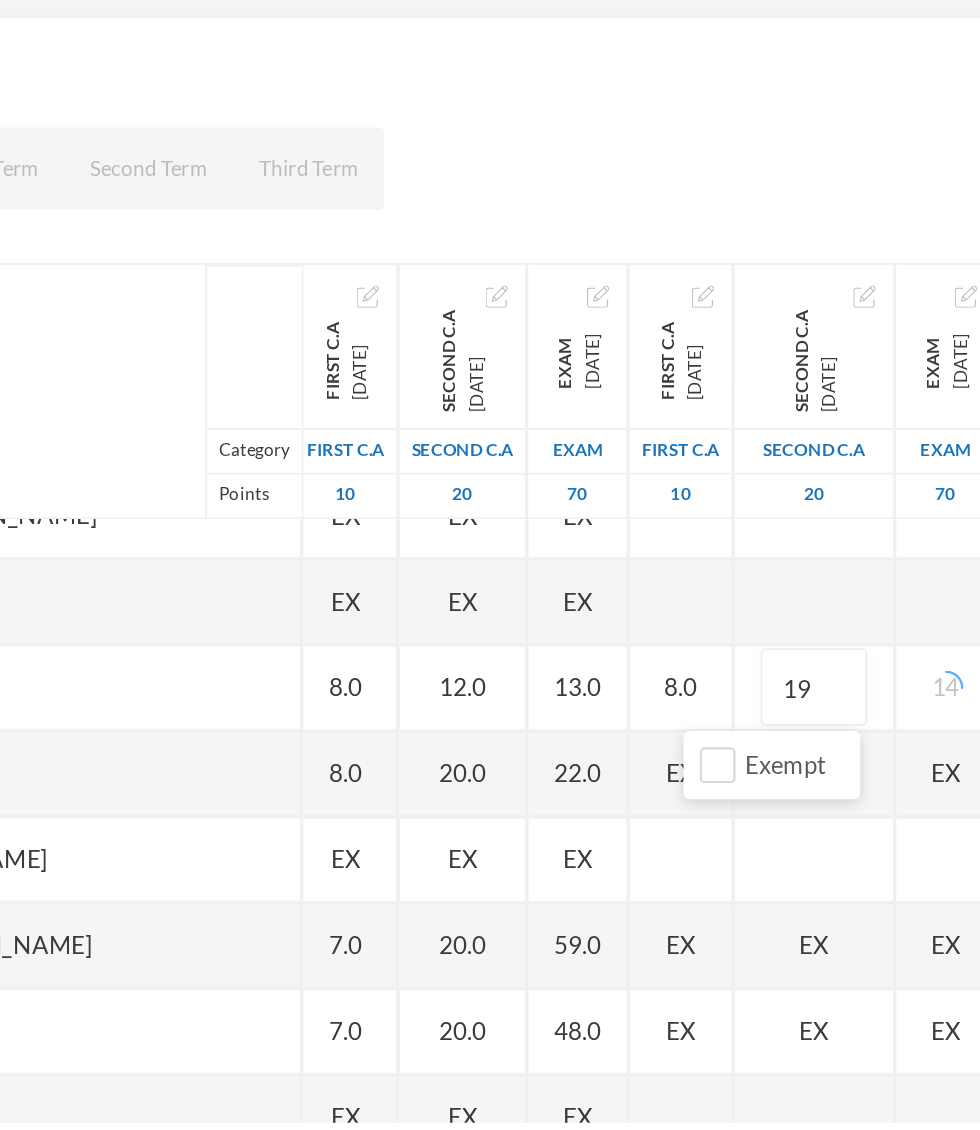 click on "Name   Category Points [PERSON_NAME], [PERSON_NAME] [PERSON_NAME], [PERSON_NAME] [PERSON_NAME], [PERSON_NAME] [PERSON_NAME], [PERSON_NAME], [PERSON_NAME], Adejoju [PERSON_NAME], [PERSON_NAME], [PERSON_NAME] [PERSON_NAME], [PERSON_NAME] [PERSON_NAME], Oluwajomiloju [GEOGRAPHIC_DATA] [PERSON_NAME] [GEOGRAPHIC_DATA][PERSON_NAME] [PERSON_NAME], Ololade [PERSON_NAME], [PERSON_NAME], [PERSON_NAME], [PERSON_NAME] [PERSON_NAME], [PERSON_NAME] [PERSON_NAME], [PERSON_NAME] [PERSON_NAME] [PERSON_NAME], [PERSON_NAME], Oluwadarasimi Peace [PERSON_NAME] [PERSON_NAME], [PERSON_NAME] [PERSON_NAME] Oluwanifemi [PERSON_NAME], [PERSON_NAME], [PERSON_NAME] [PERSON_NAME], Ayomide [PERSON_NAME], [PERSON_NAME] [PERSON_NAME], Oluwasemiloore [PERSON_NAME], Precious [PERSON_NAME], Iyanuoluwa [PERSON_NAME], [PERSON_NAME] [PERSON_NAME], [PERSON_NAME], [PERSON_NAME], [PERSON_NAME]" at bounding box center (490, 619) 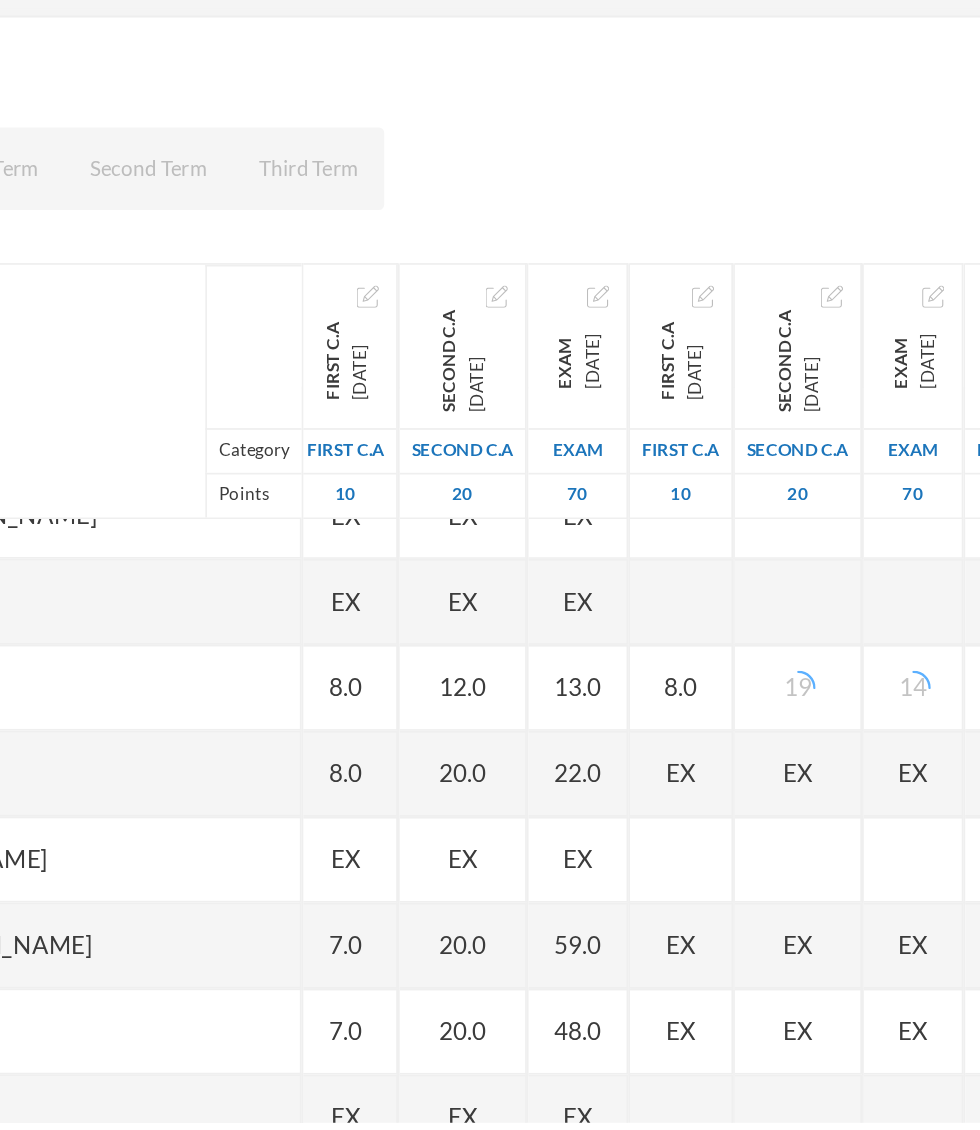 click on "EX" at bounding box center (804, 615) 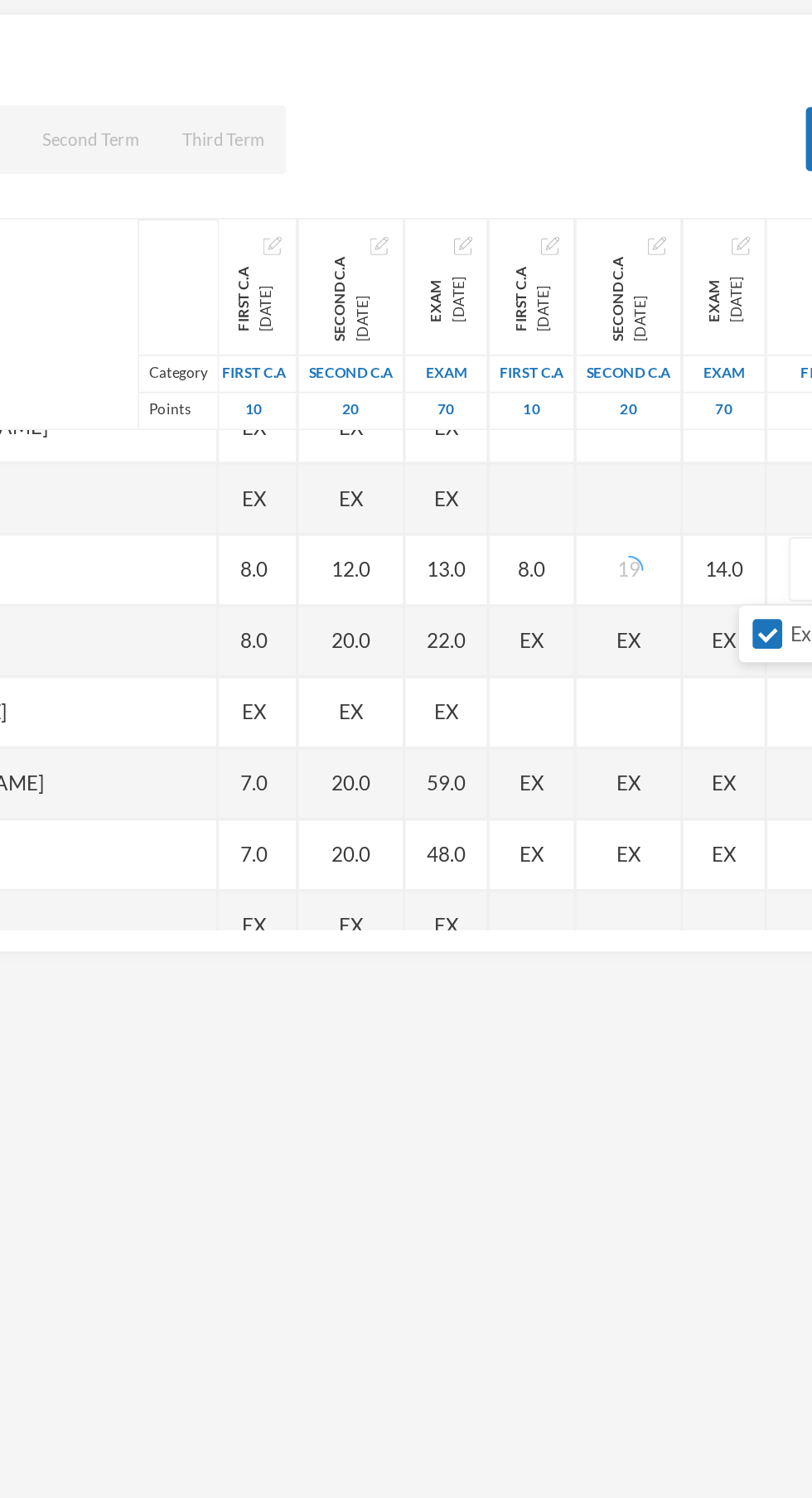 click on "14.0" at bounding box center (617, 510) 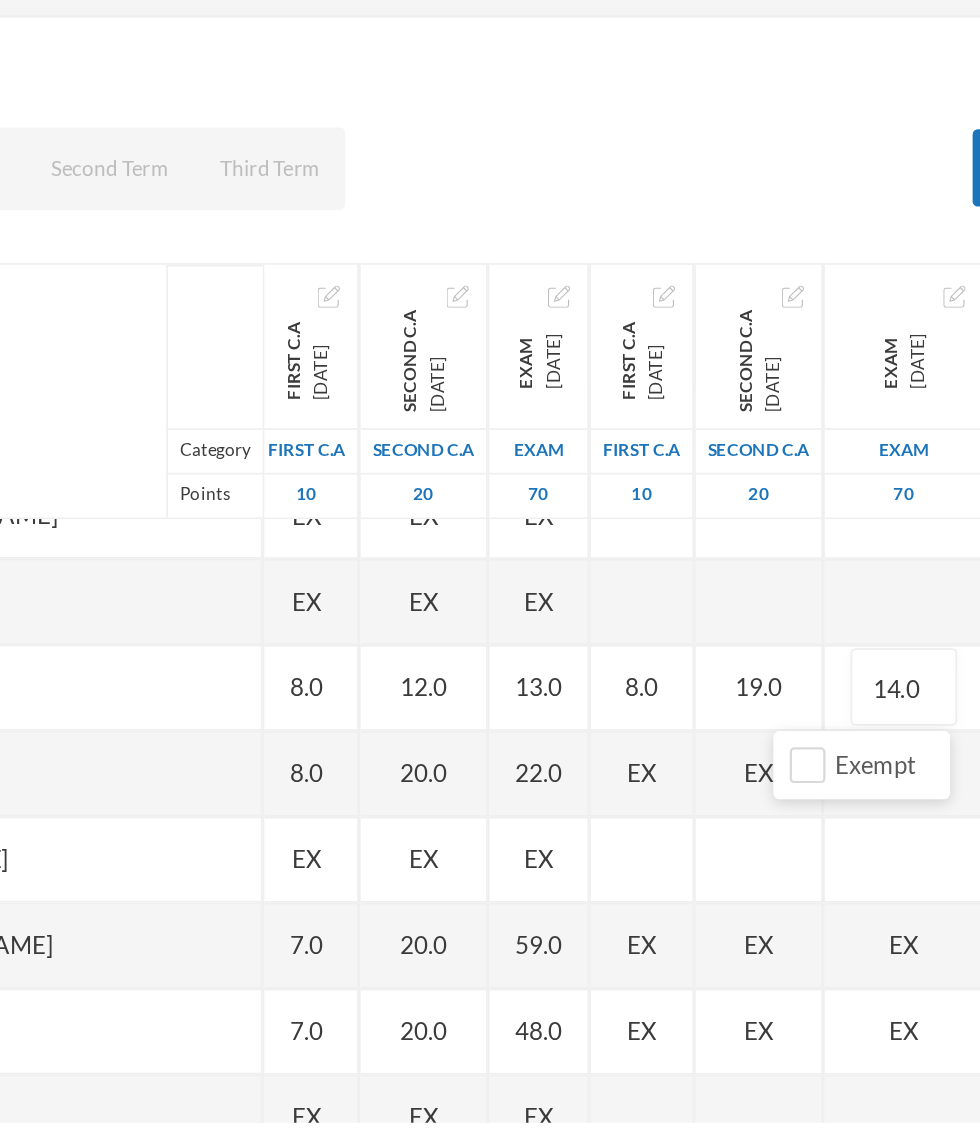 click on "EX" at bounding box center (840, 616) 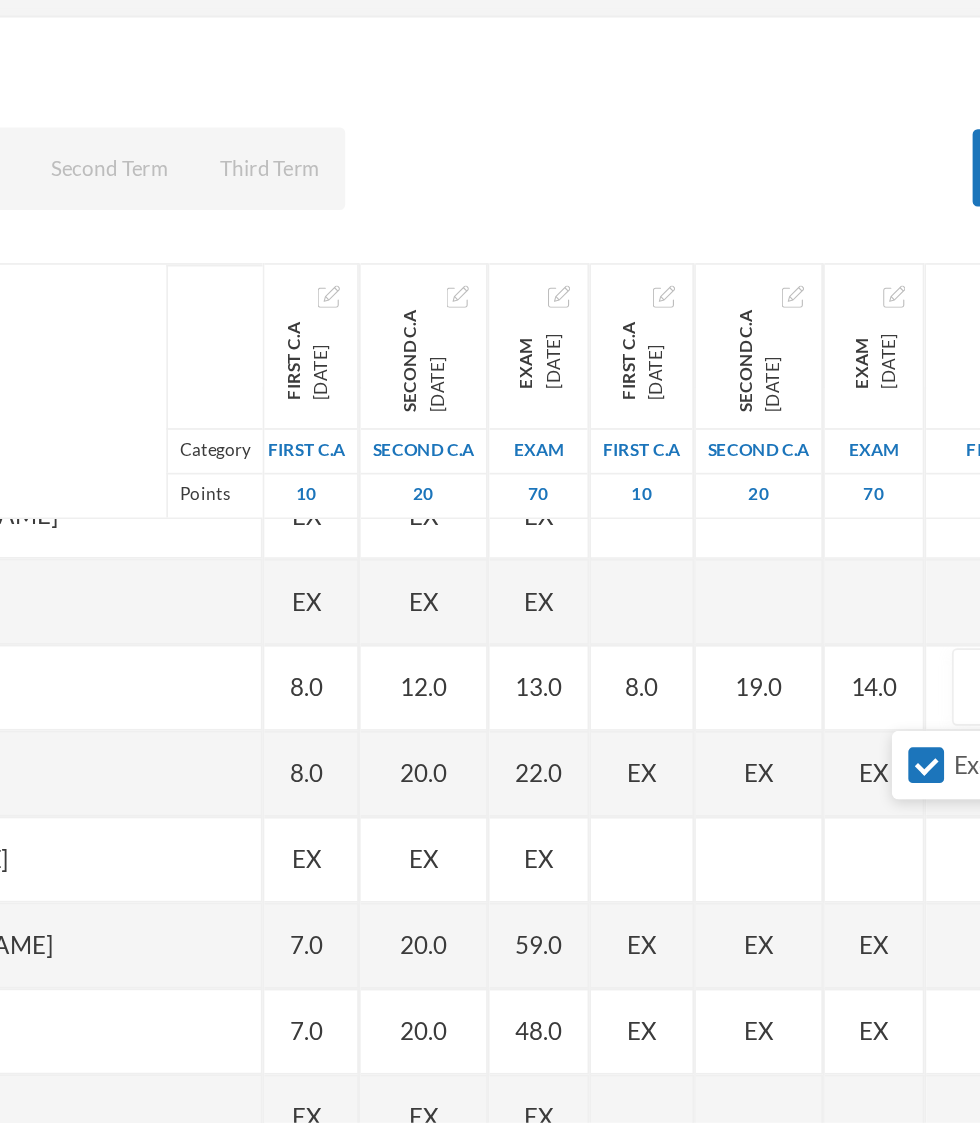 click at bounding box center (821, 616) 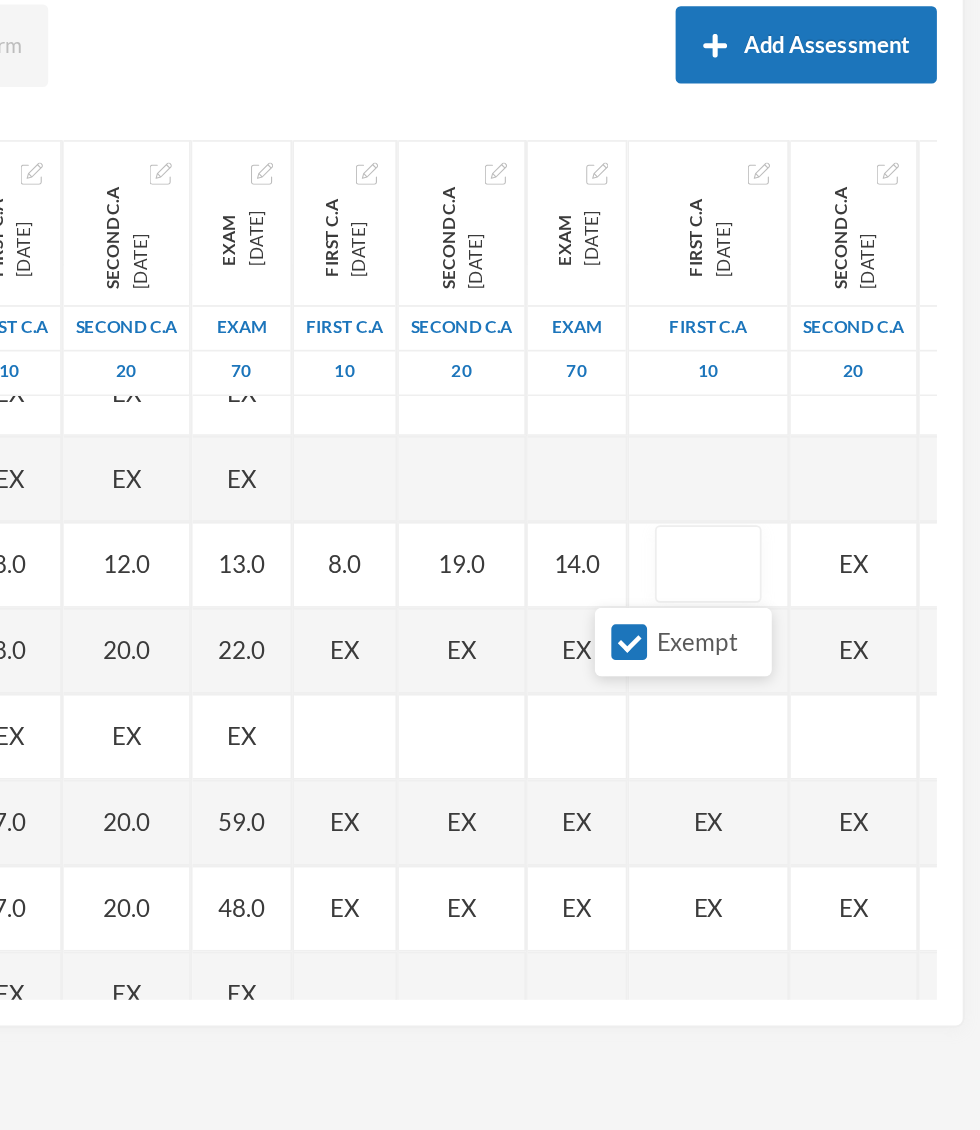 click on "Exempt" at bounding box center (775, 661) 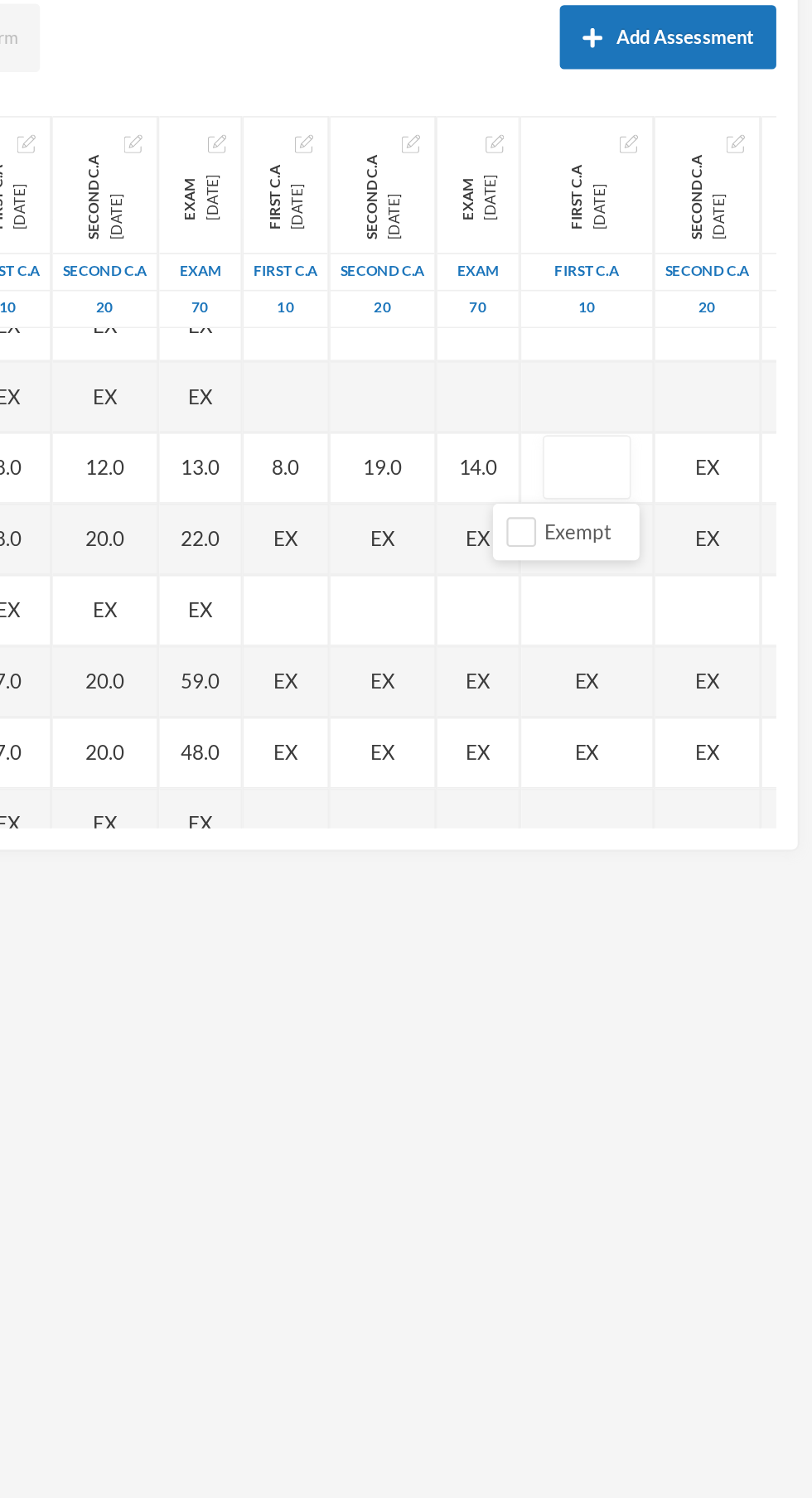 click at bounding box center (680, 510) 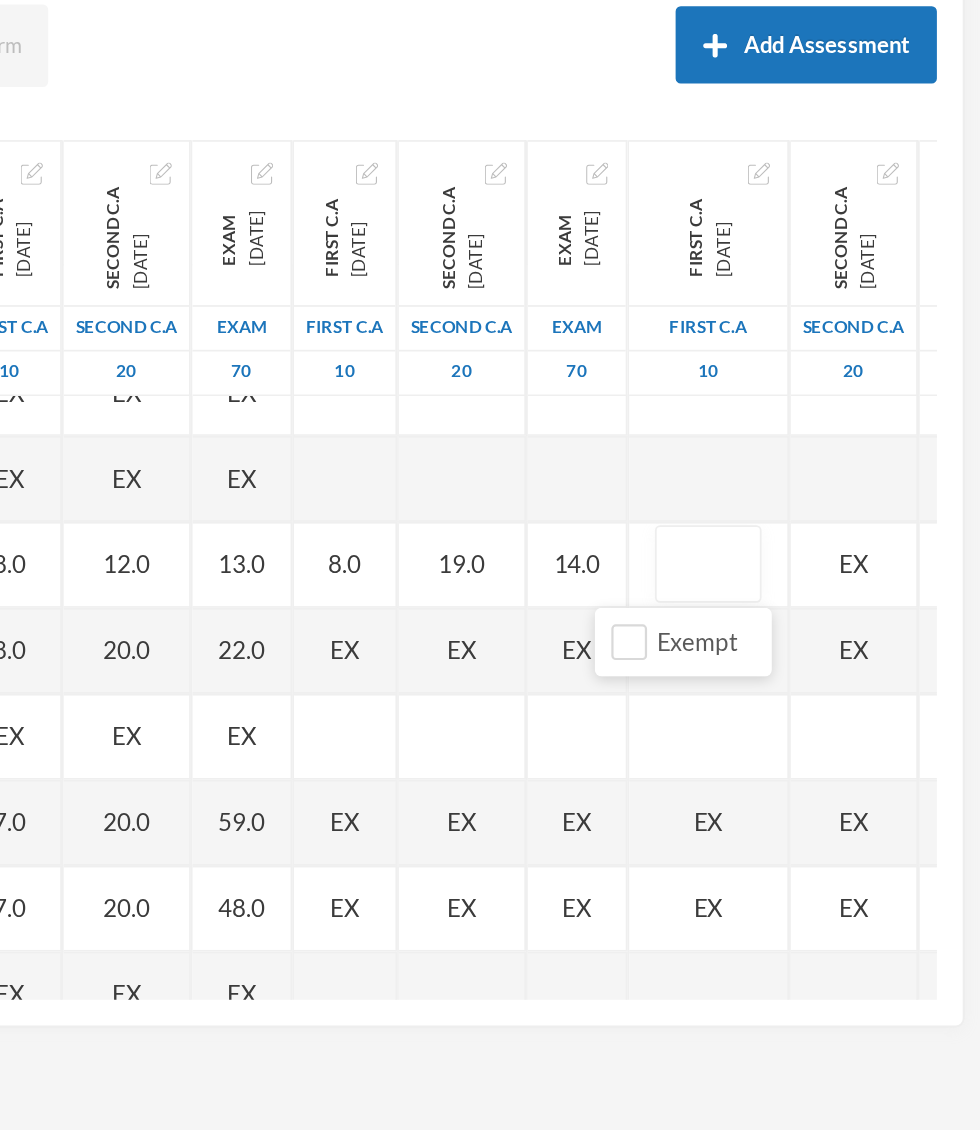 type on "7" 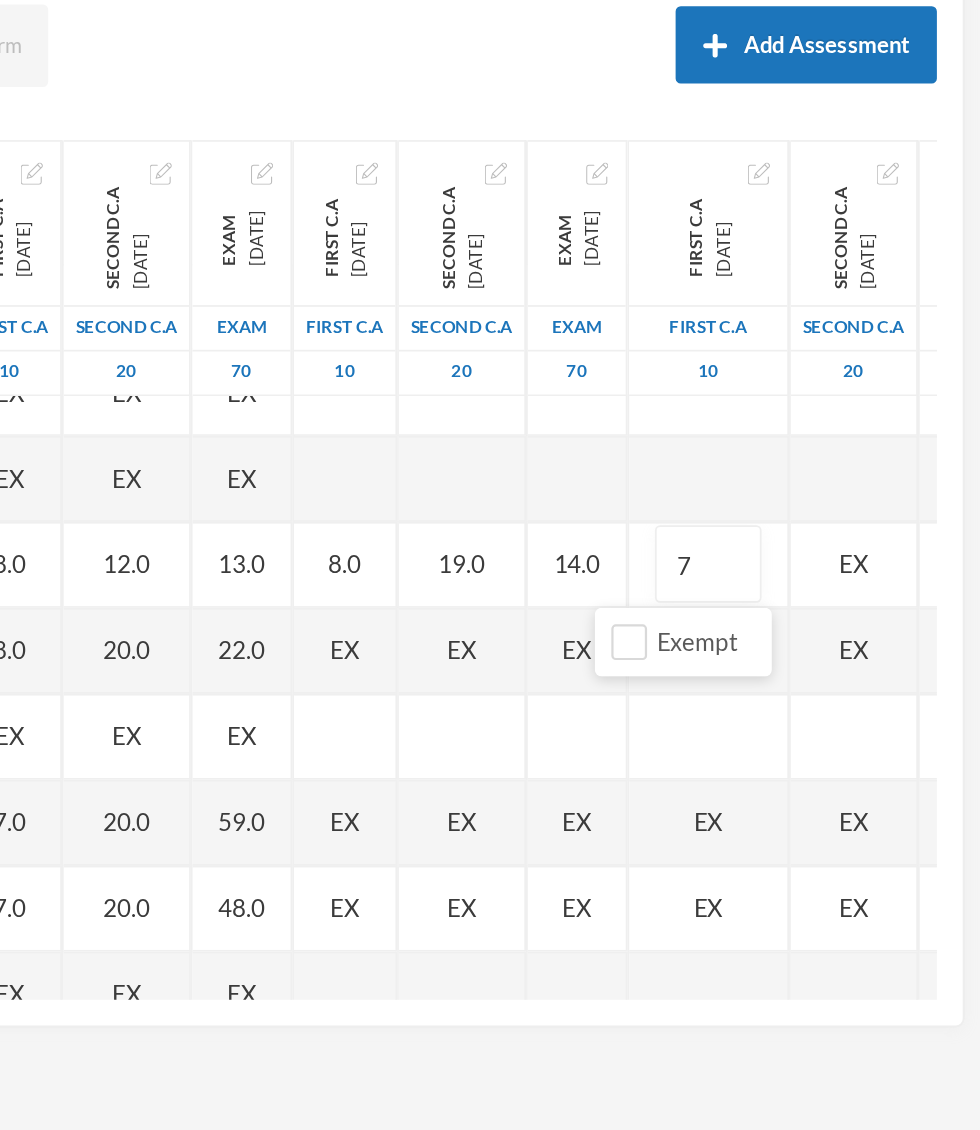 click on "EX" at bounding box center (906, 616) 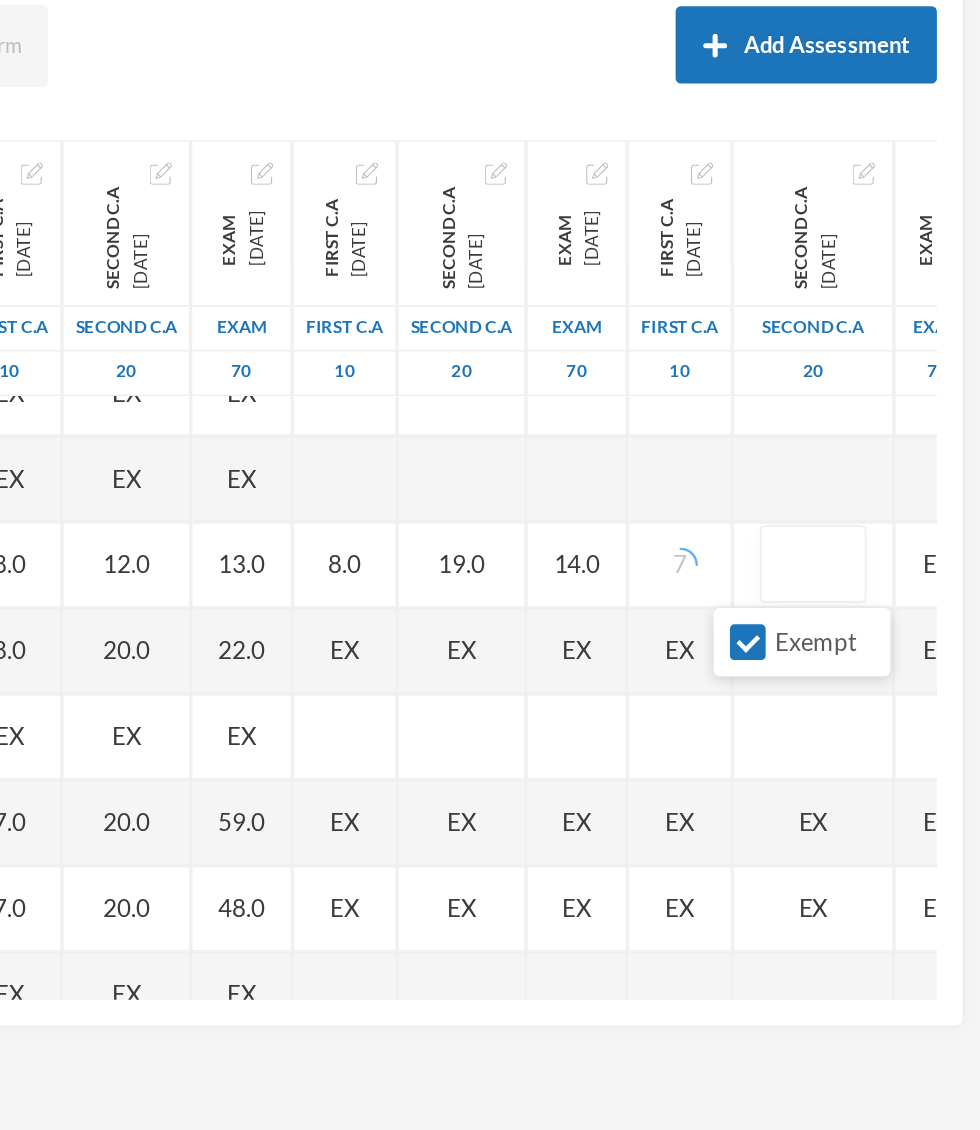 click on "Exempt" at bounding box center (875, 661) 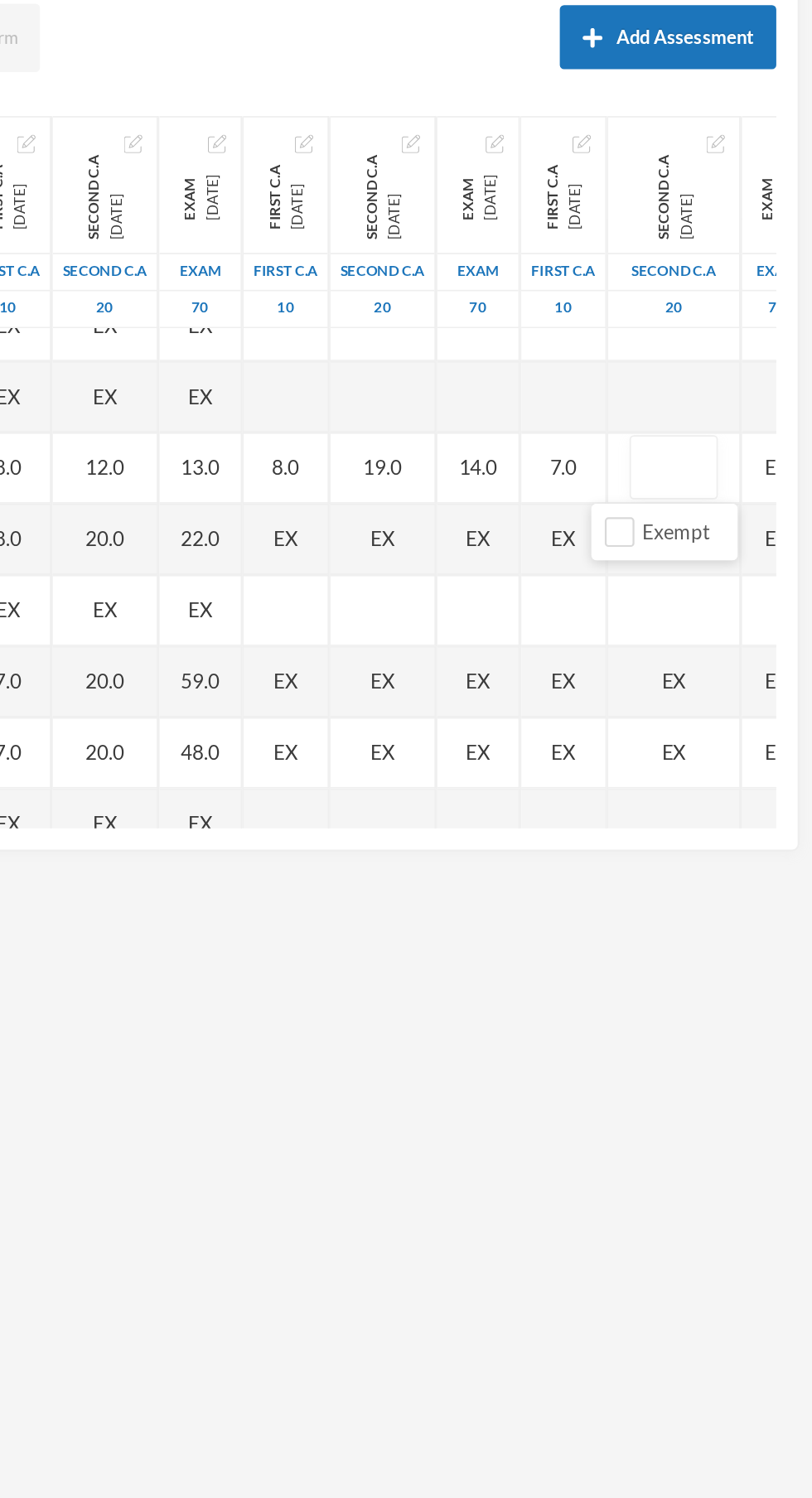 click at bounding box center (731, 510) 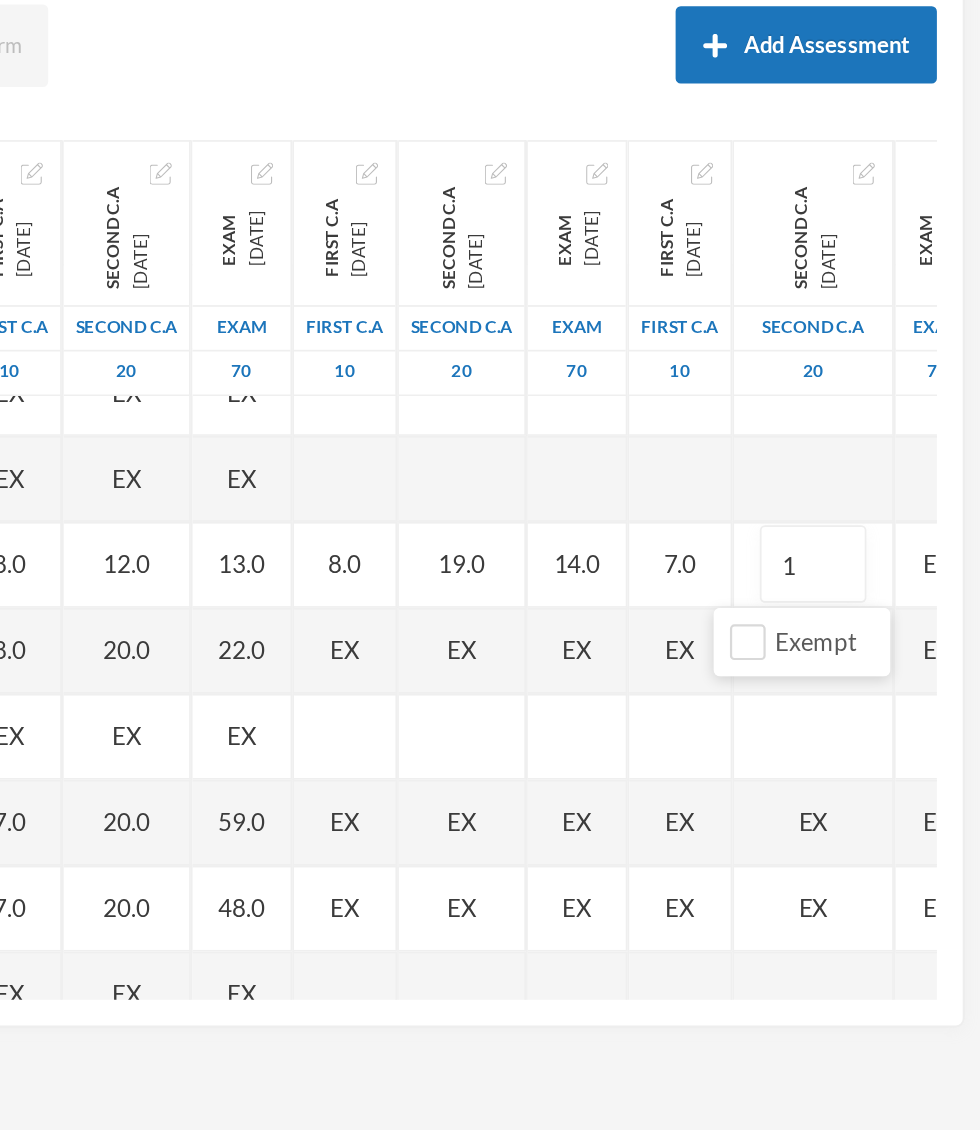 type on "16" 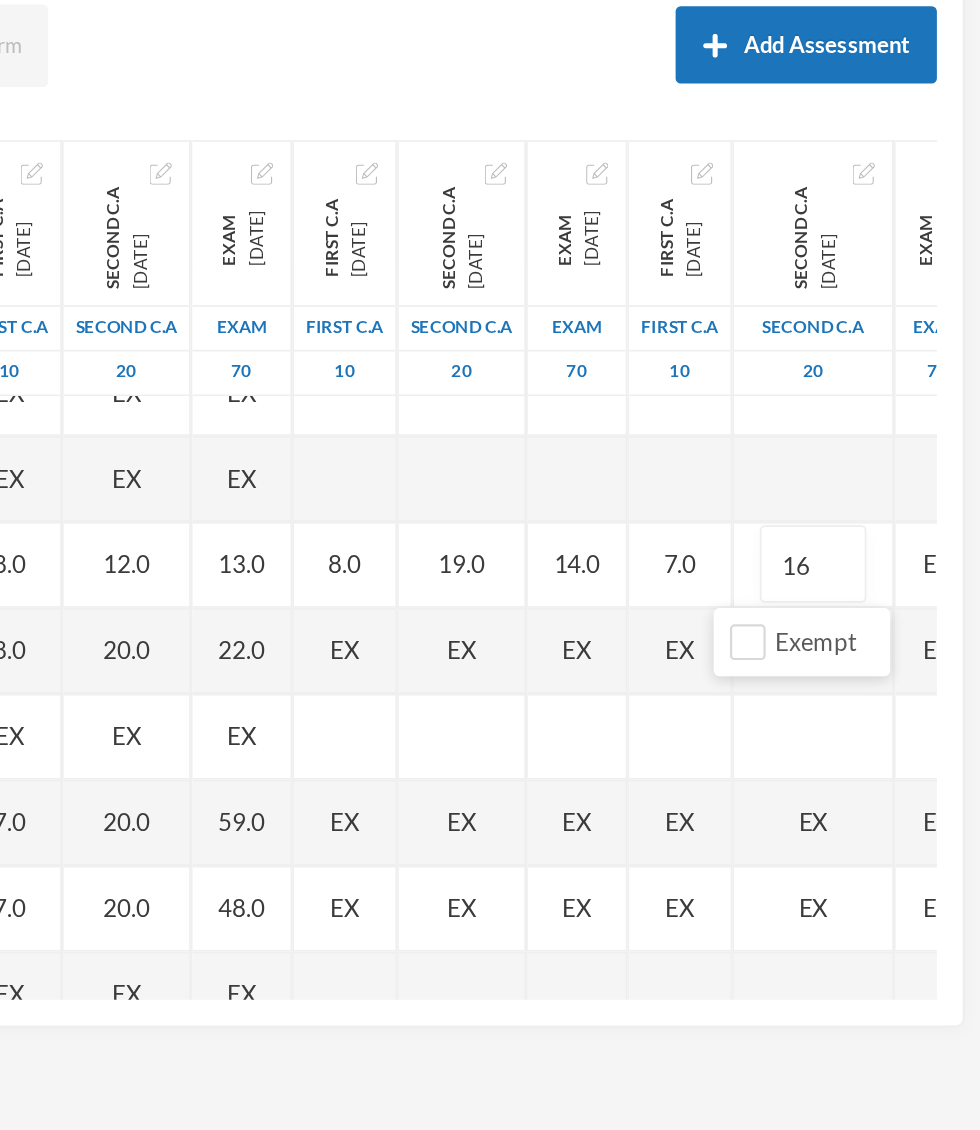 click on "EX" at bounding box center [955, 616] 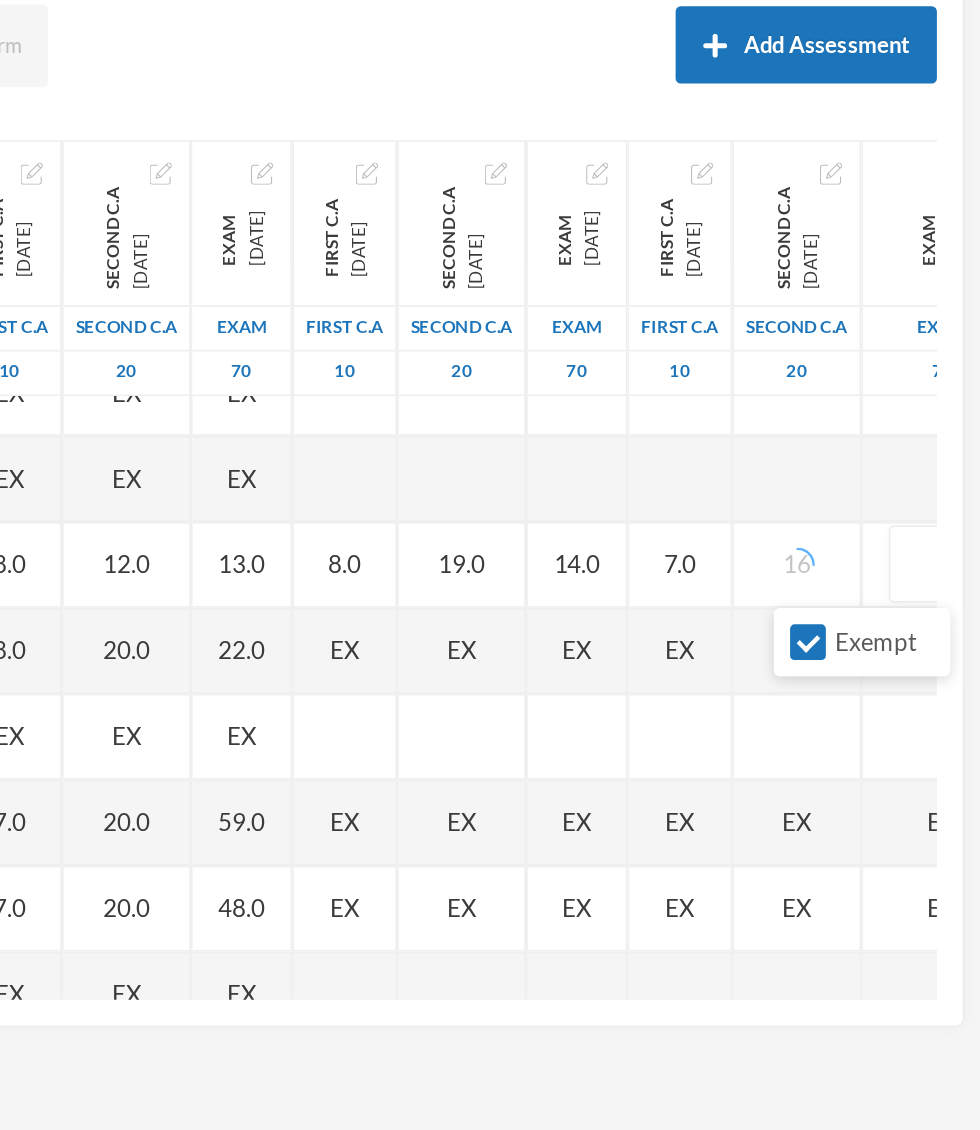 click on "Exempt" at bounding box center (879, 661) 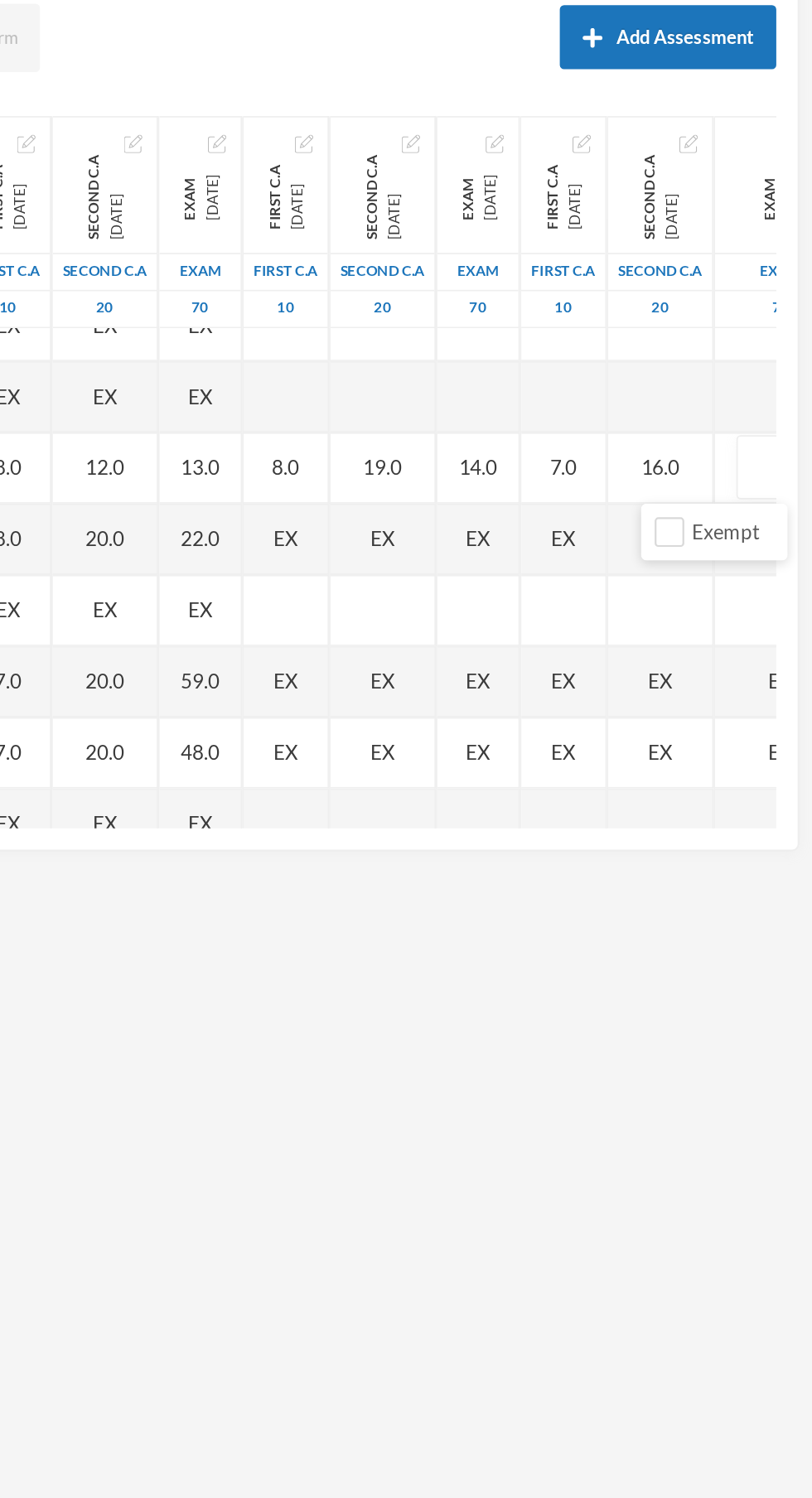 click at bounding box center [793, 510] 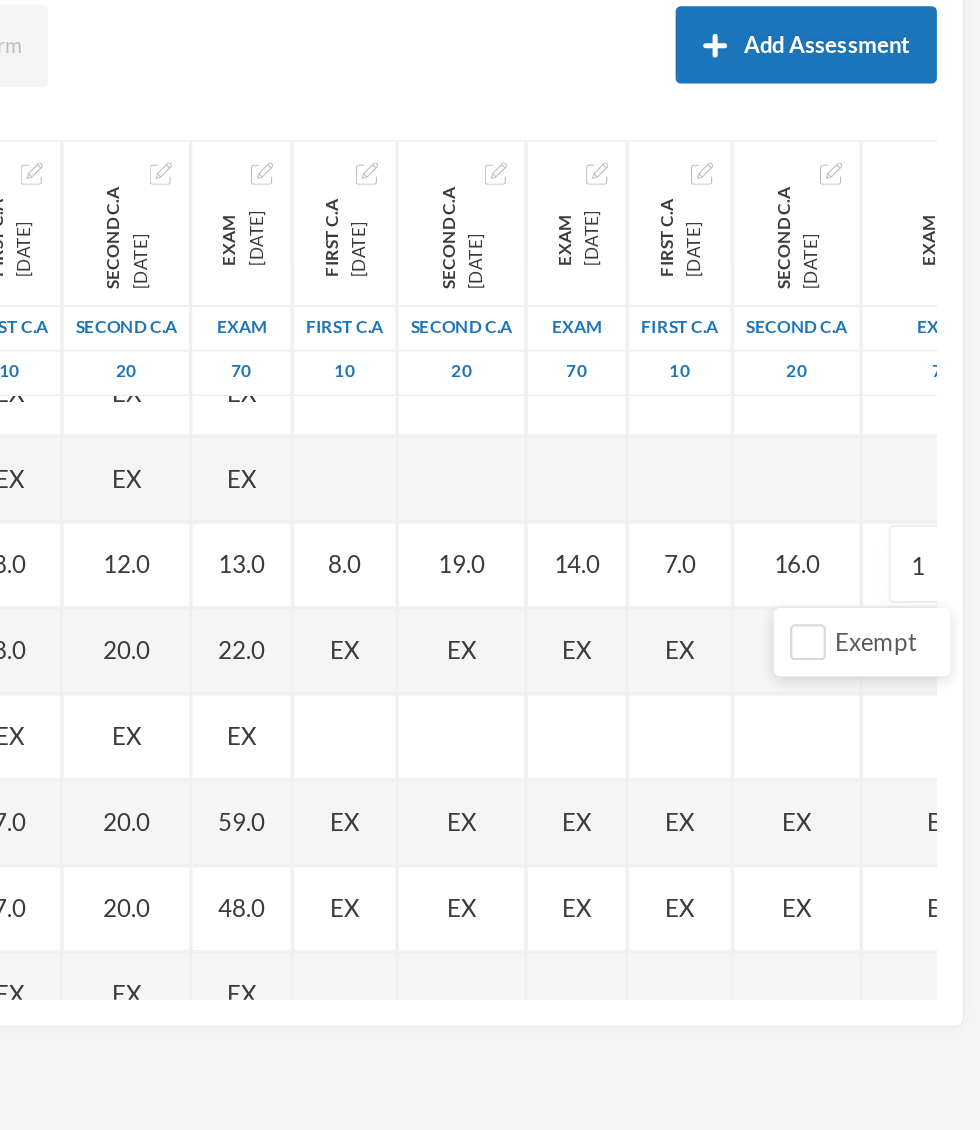 type on "15" 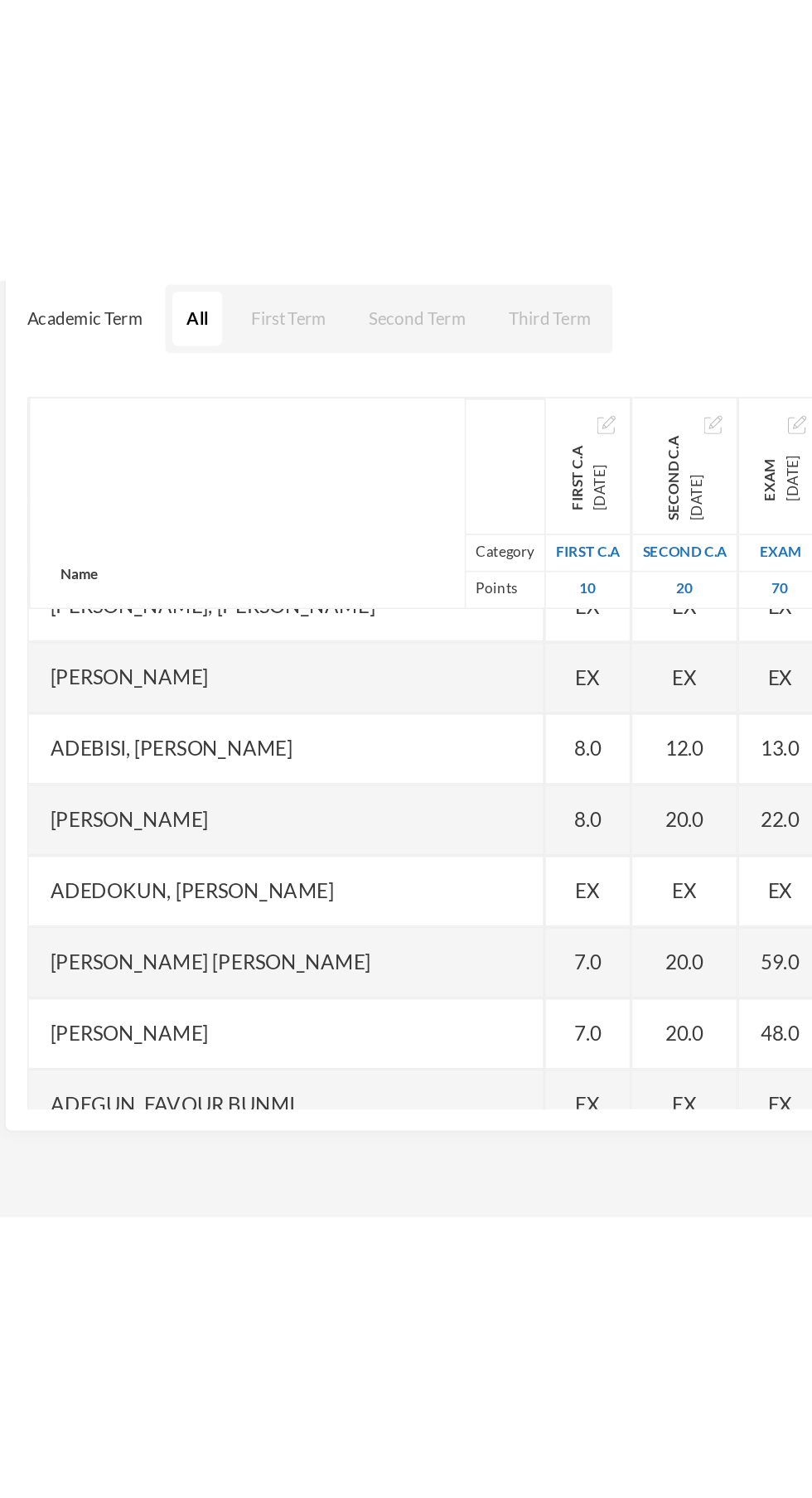 scroll, scrollTop: 65, scrollLeft: 25, axis: both 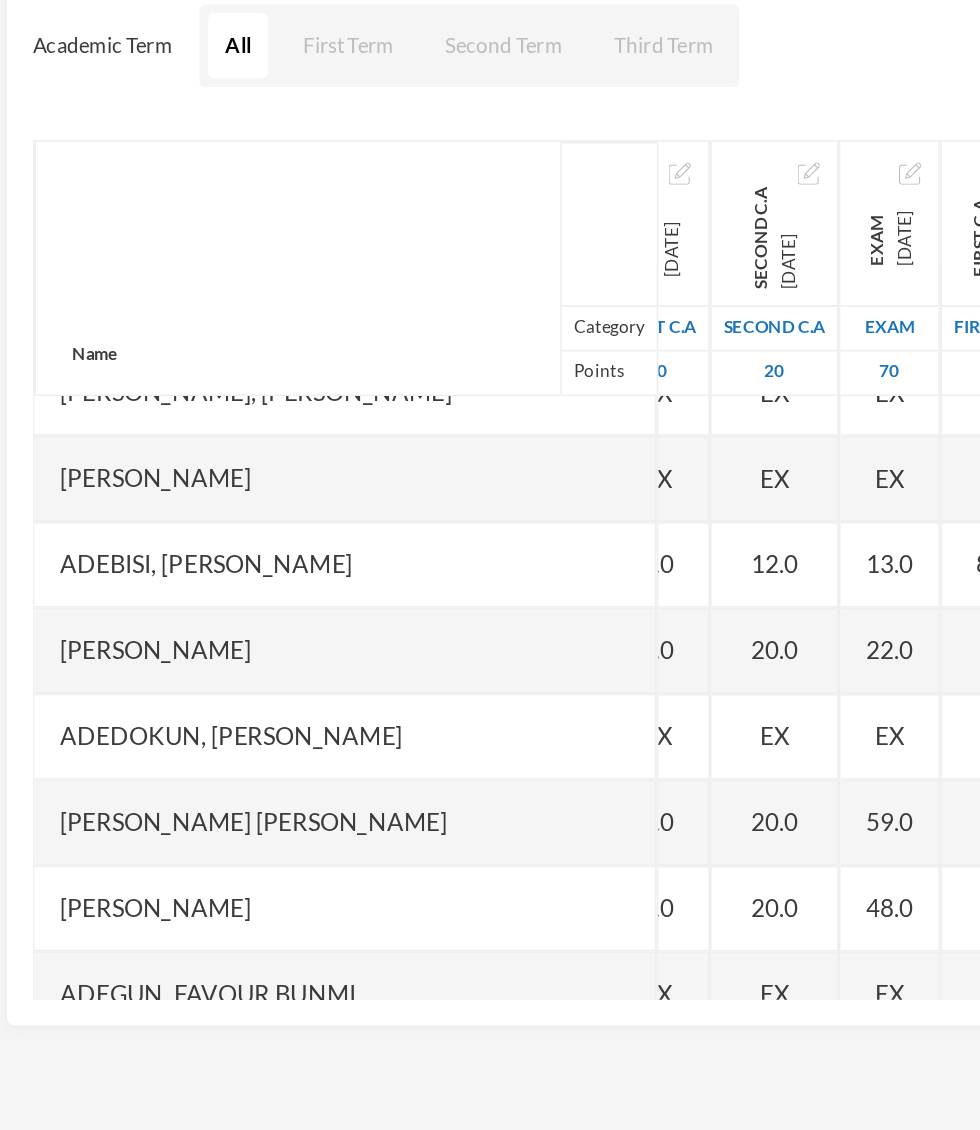 click on "EX" at bounding box center (585, 666) 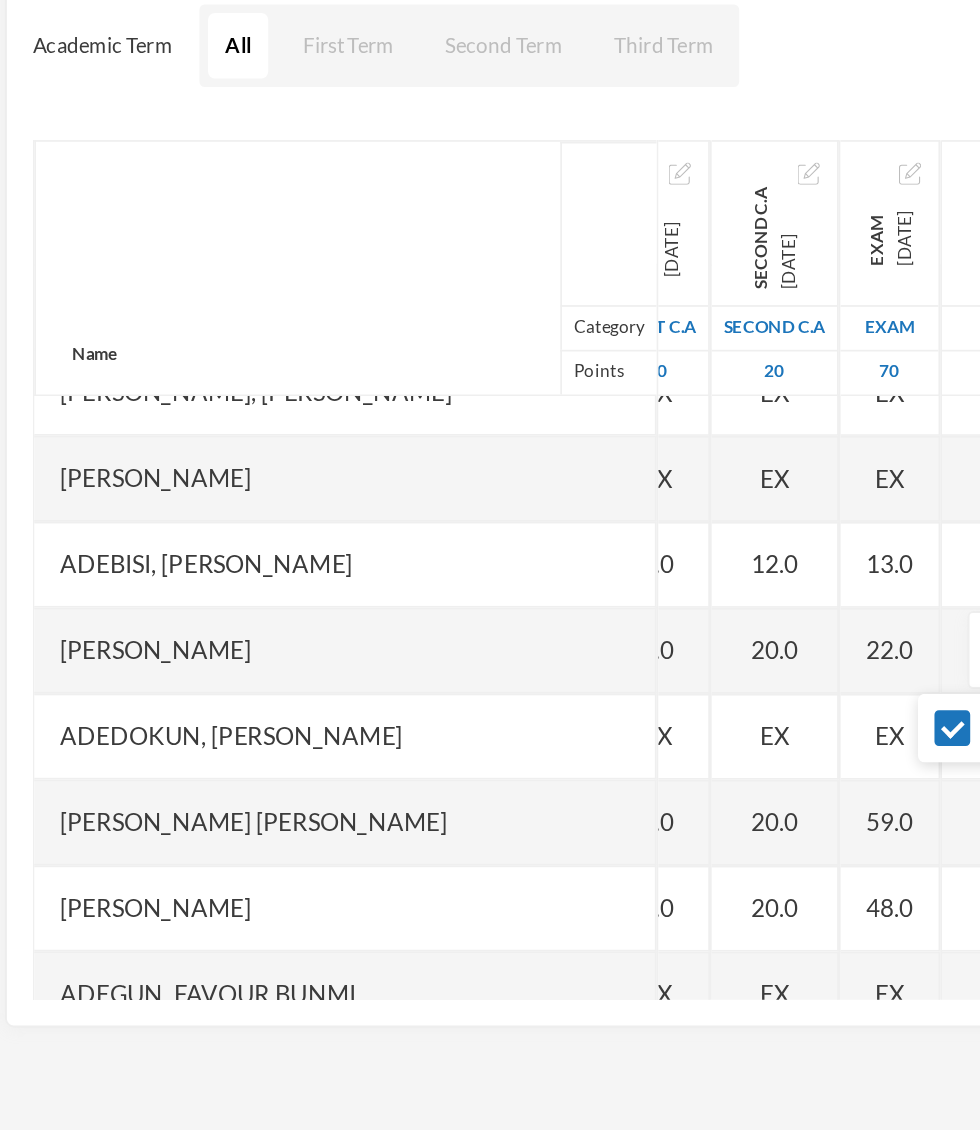 click on "Exempt" at bounding box center [561, 711] 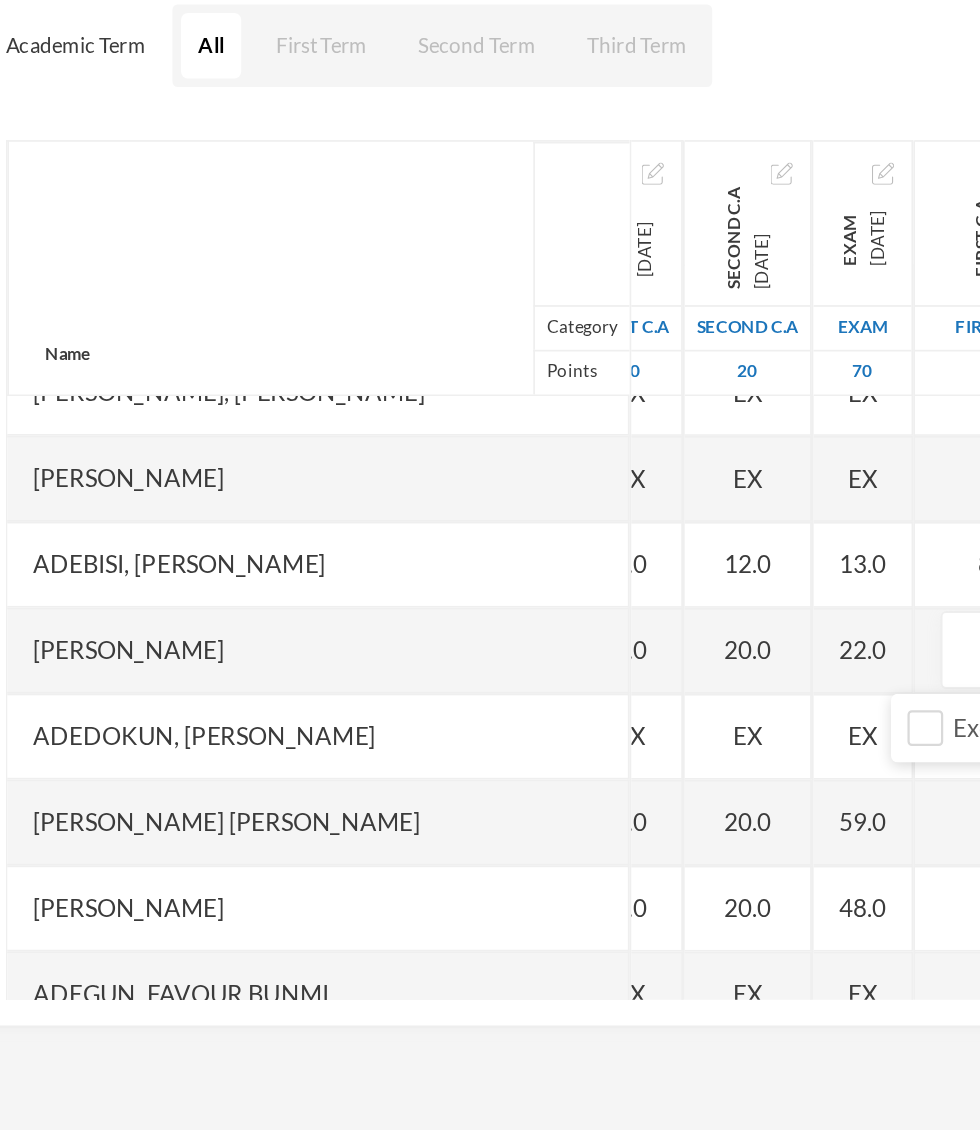 click at bounding box center [601, 666] 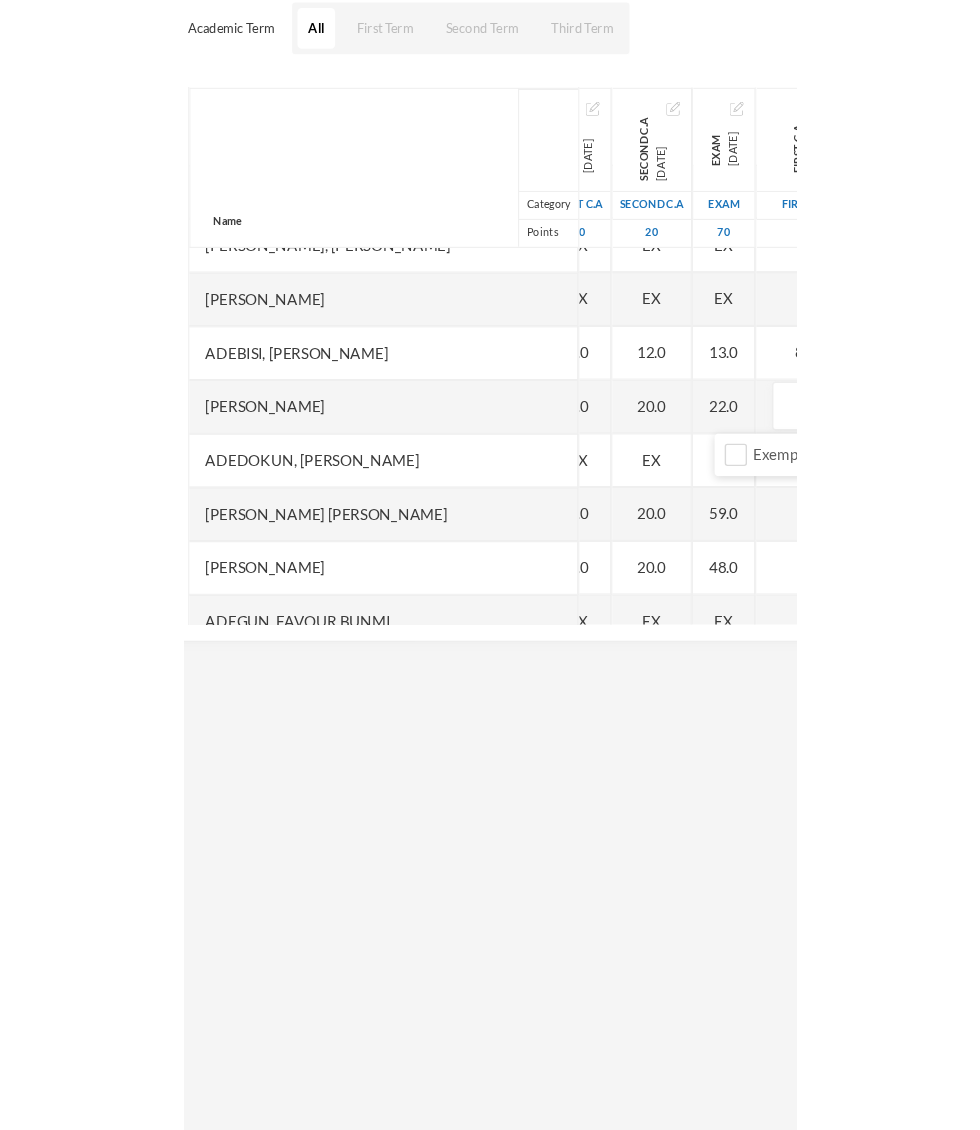 scroll, scrollTop: 78, scrollLeft: 30, axis: both 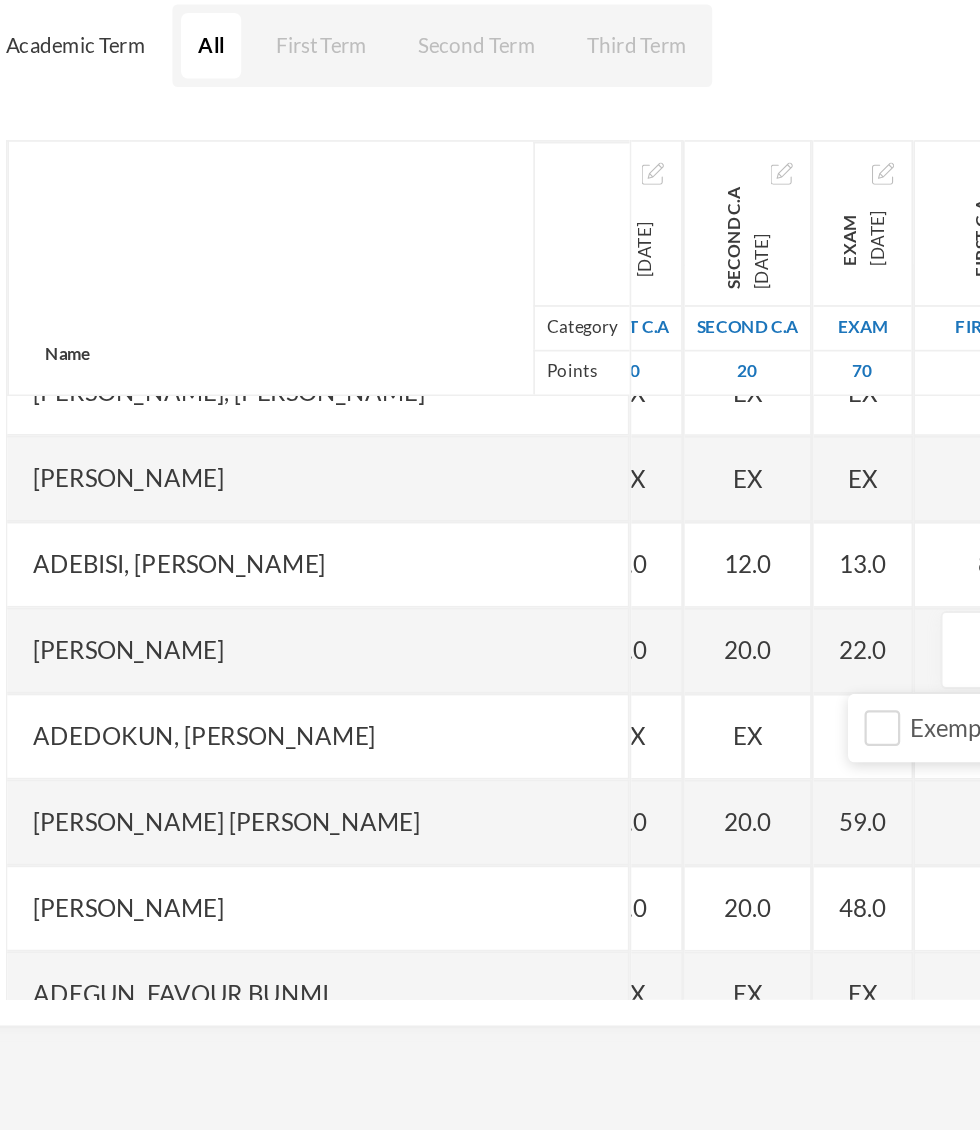 type on "8" 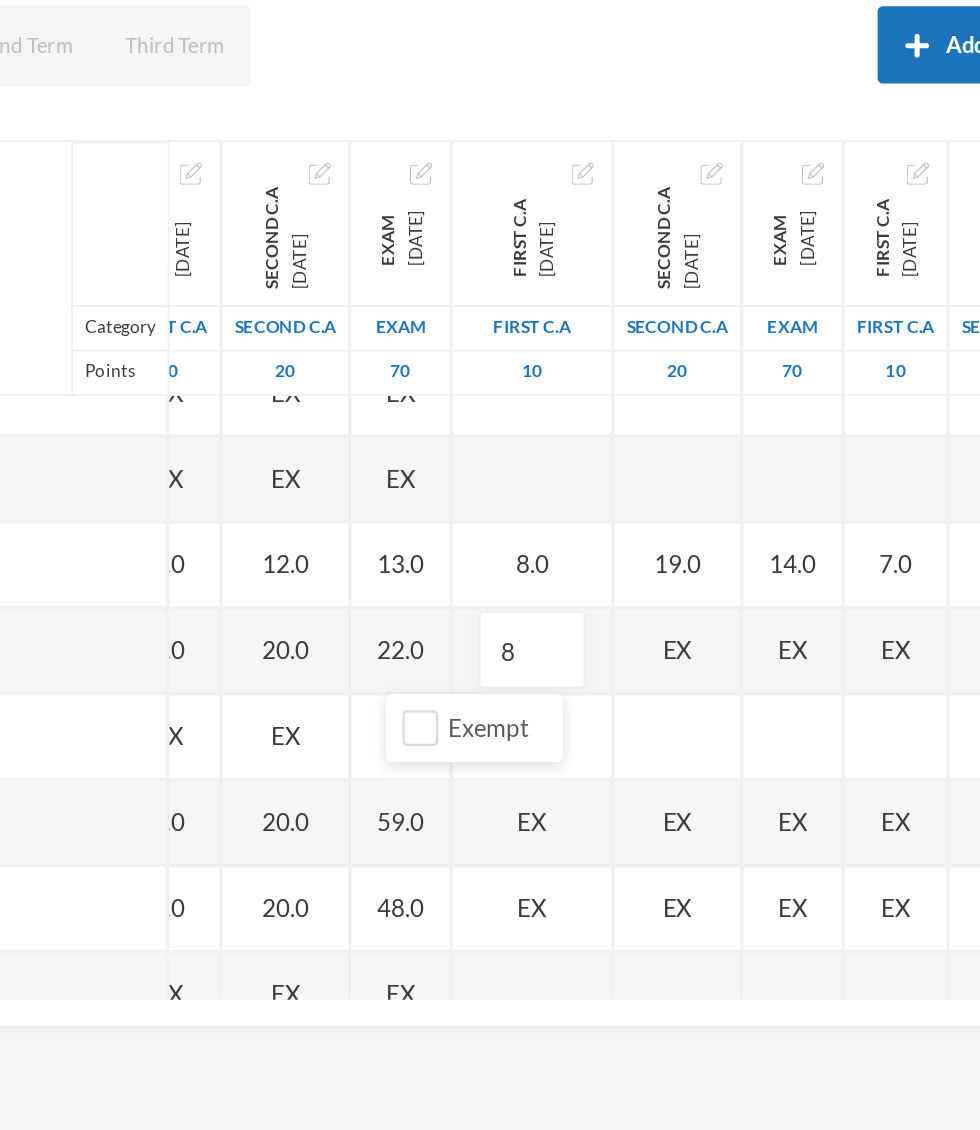 click on "EX" at bounding box center [686, 666] 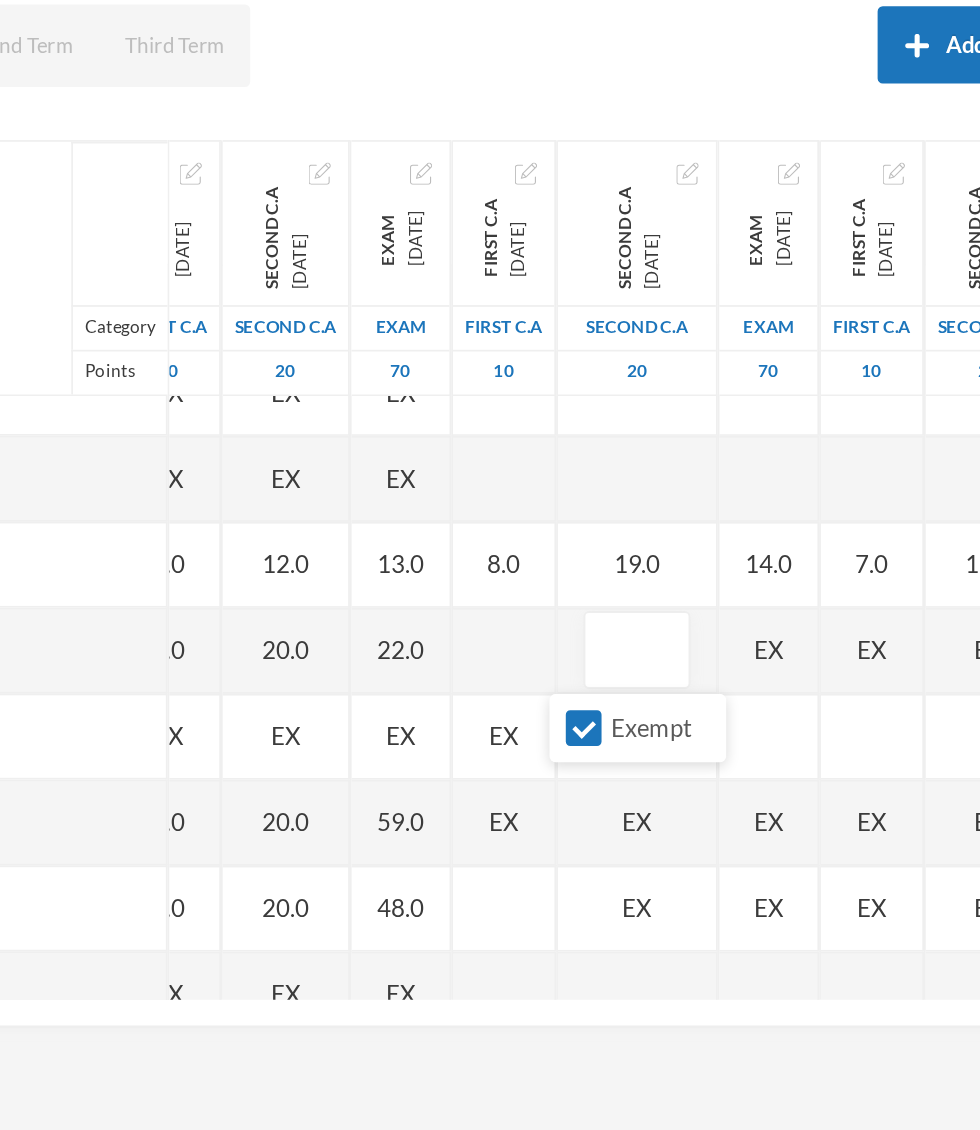 scroll, scrollTop: 78, scrollLeft: 5, axis: both 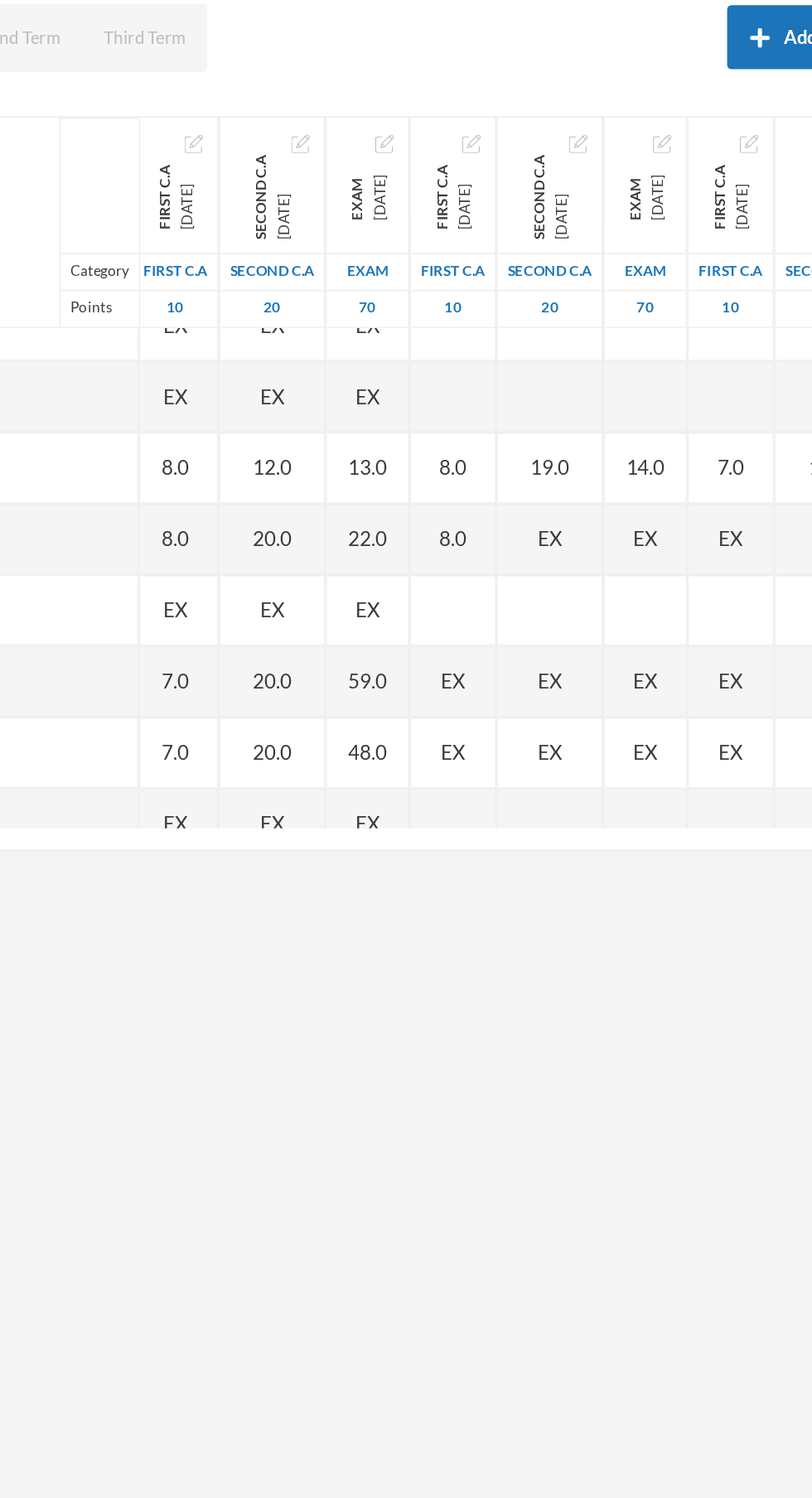 click on "EX" at bounding box center (561, 551) 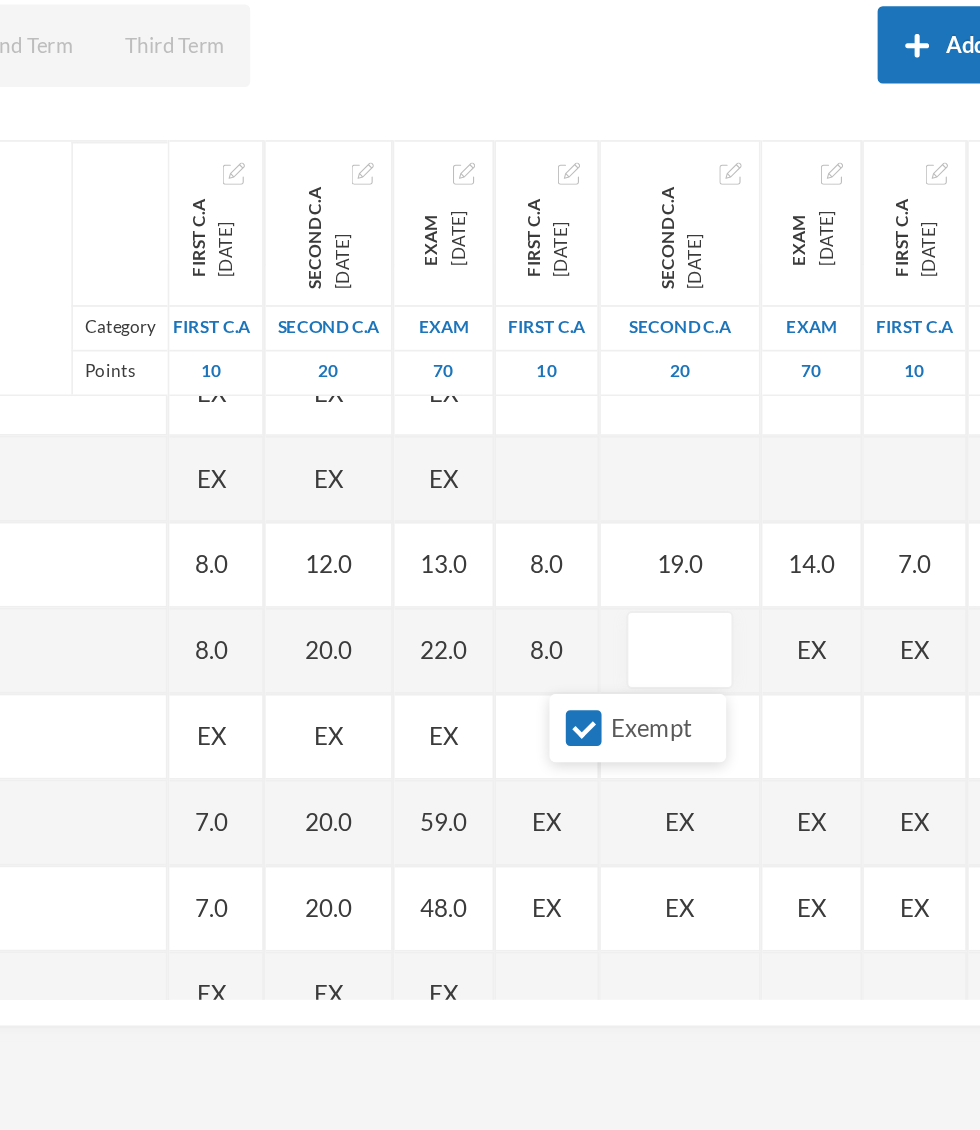click on "Exempt" at bounding box center (631, 711) 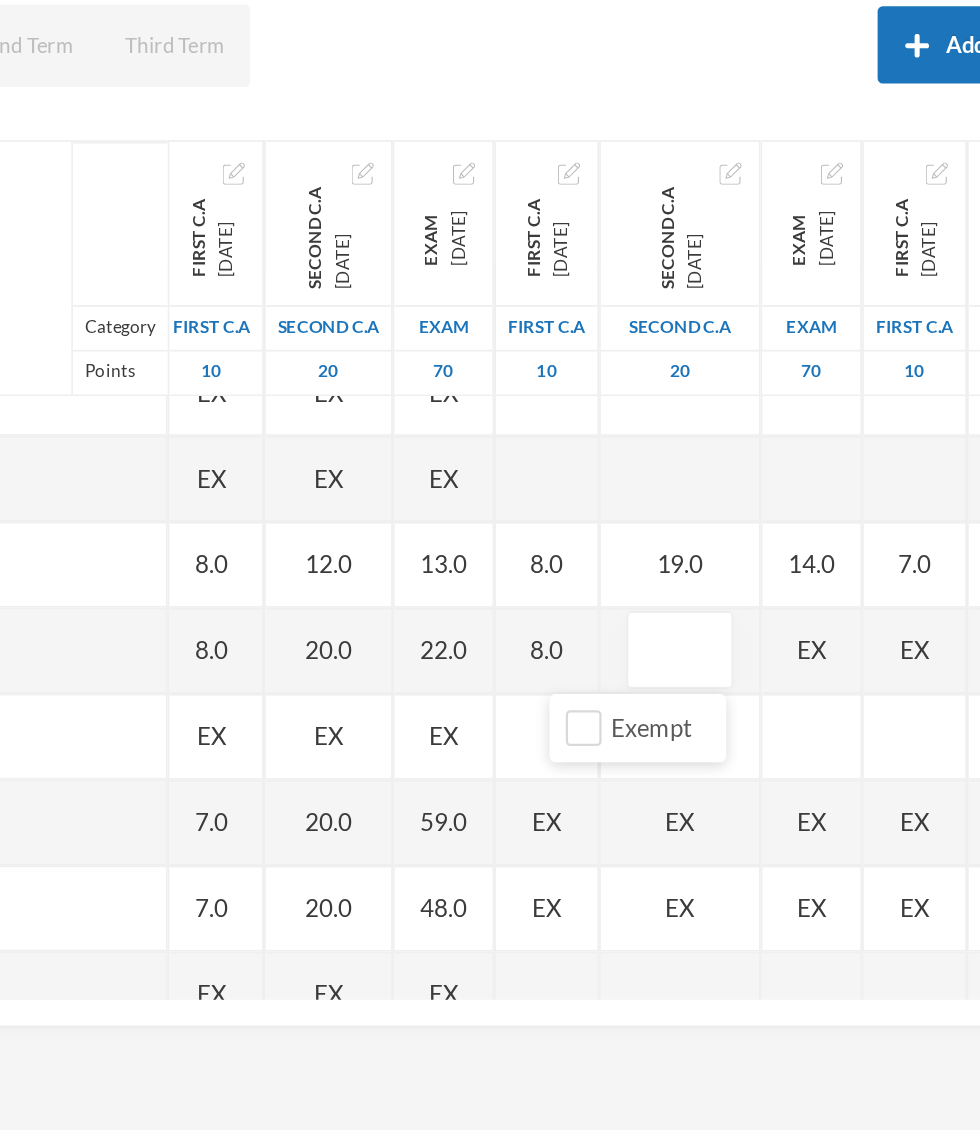 click at bounding box center [687, 666] 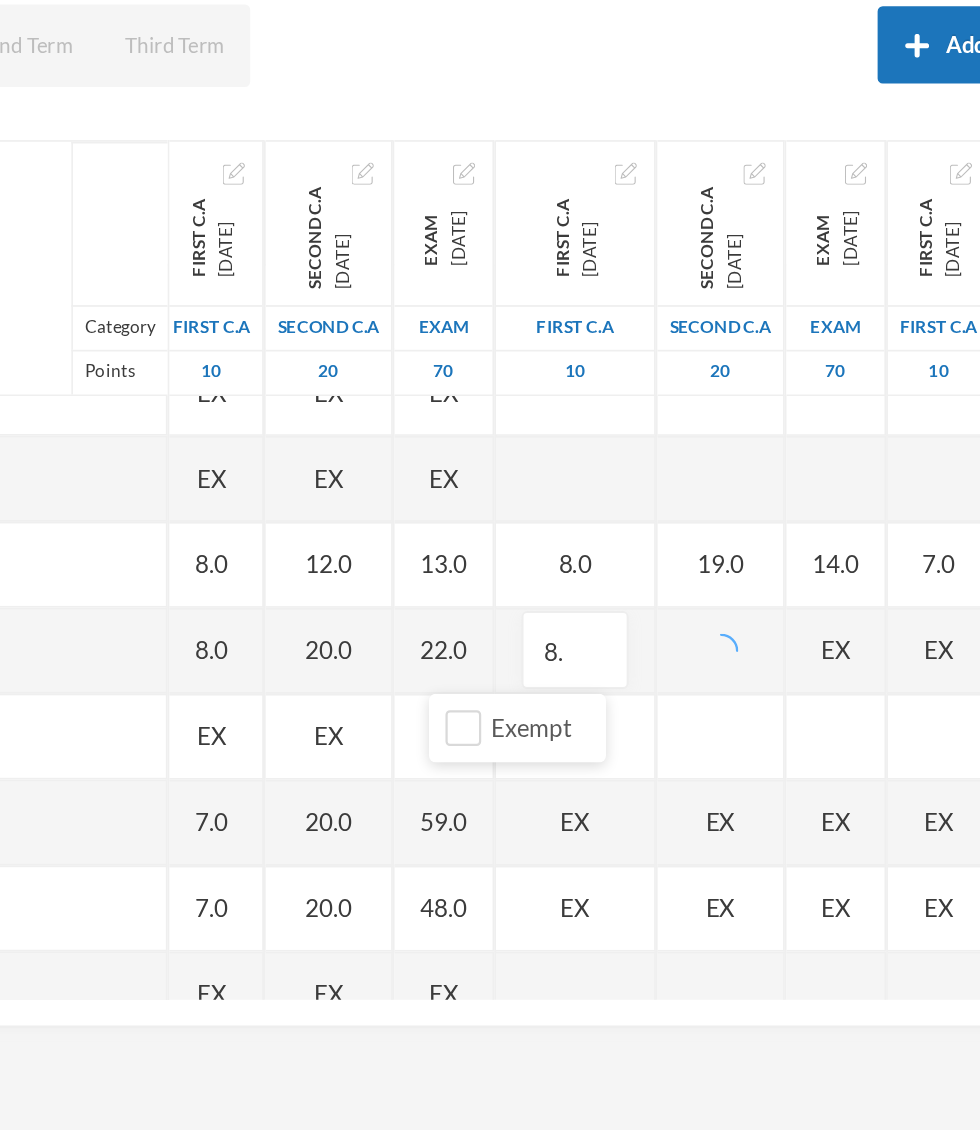 type on "8" 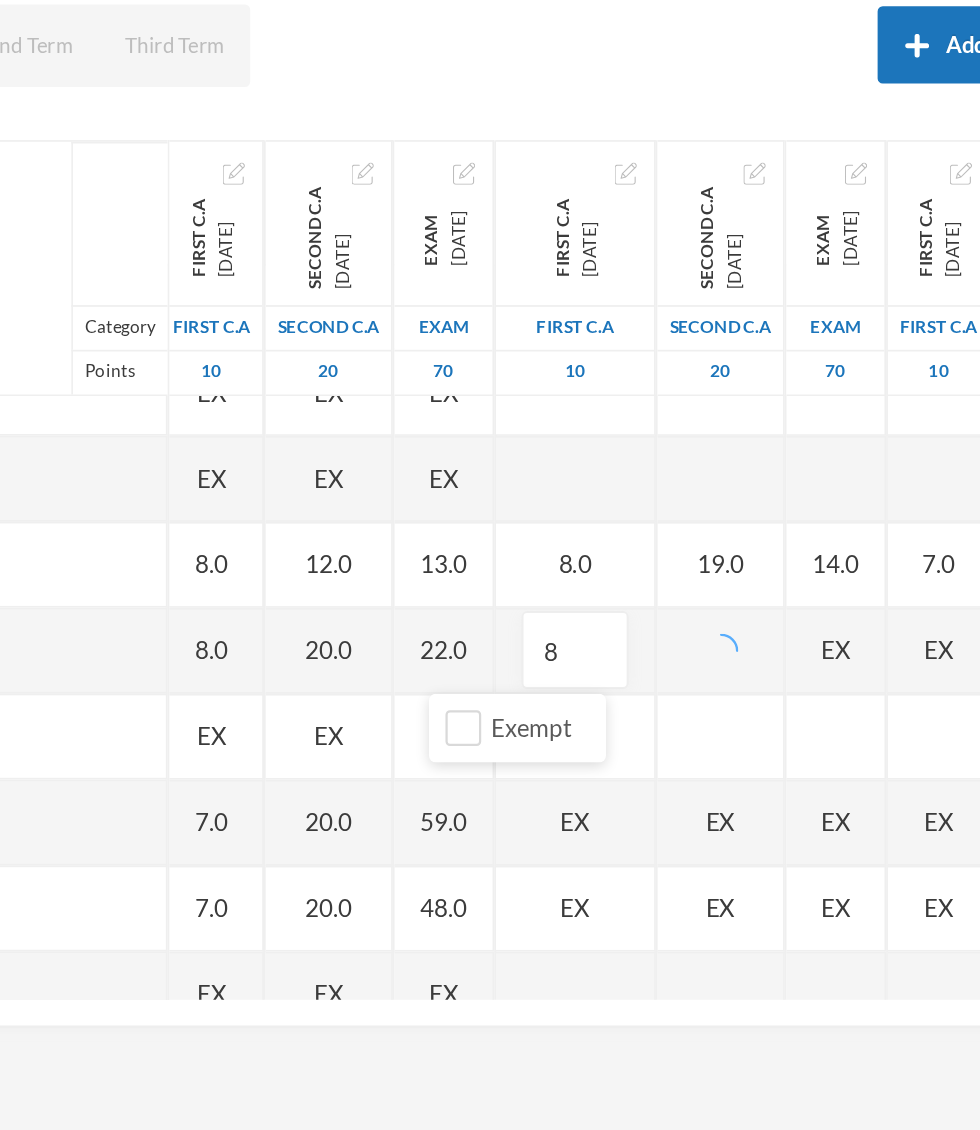 click on "8" at bounding box center (626, 666) 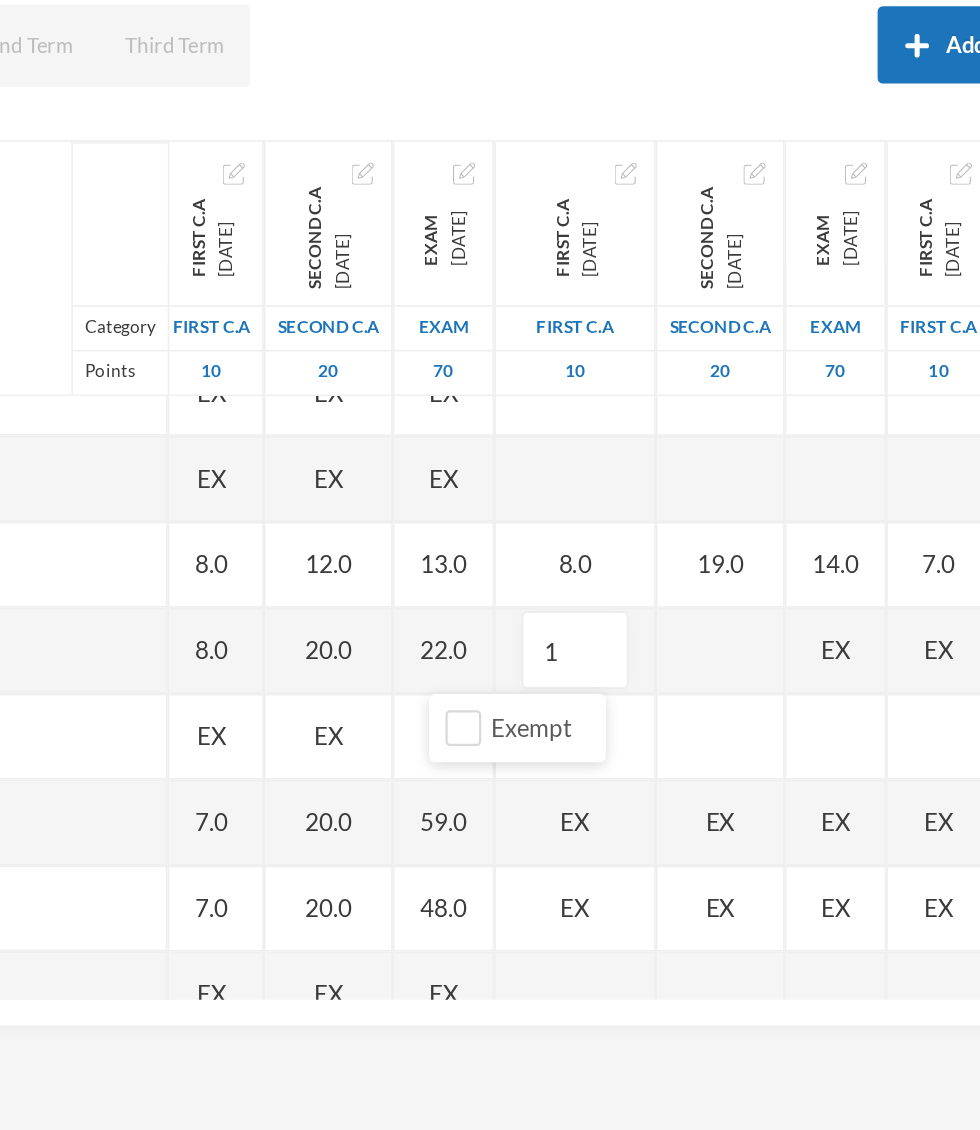 type on "10" 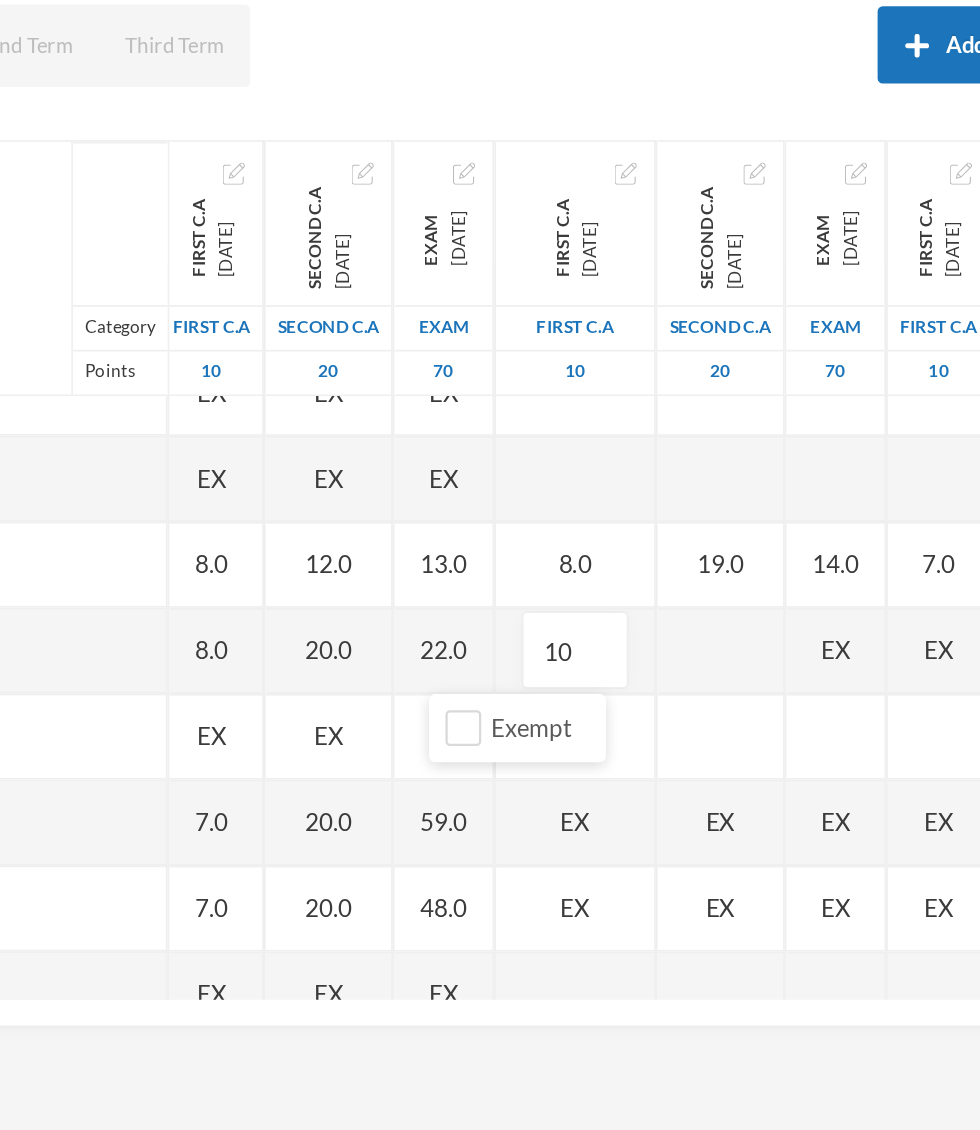 click at bounding box center [711, 666] 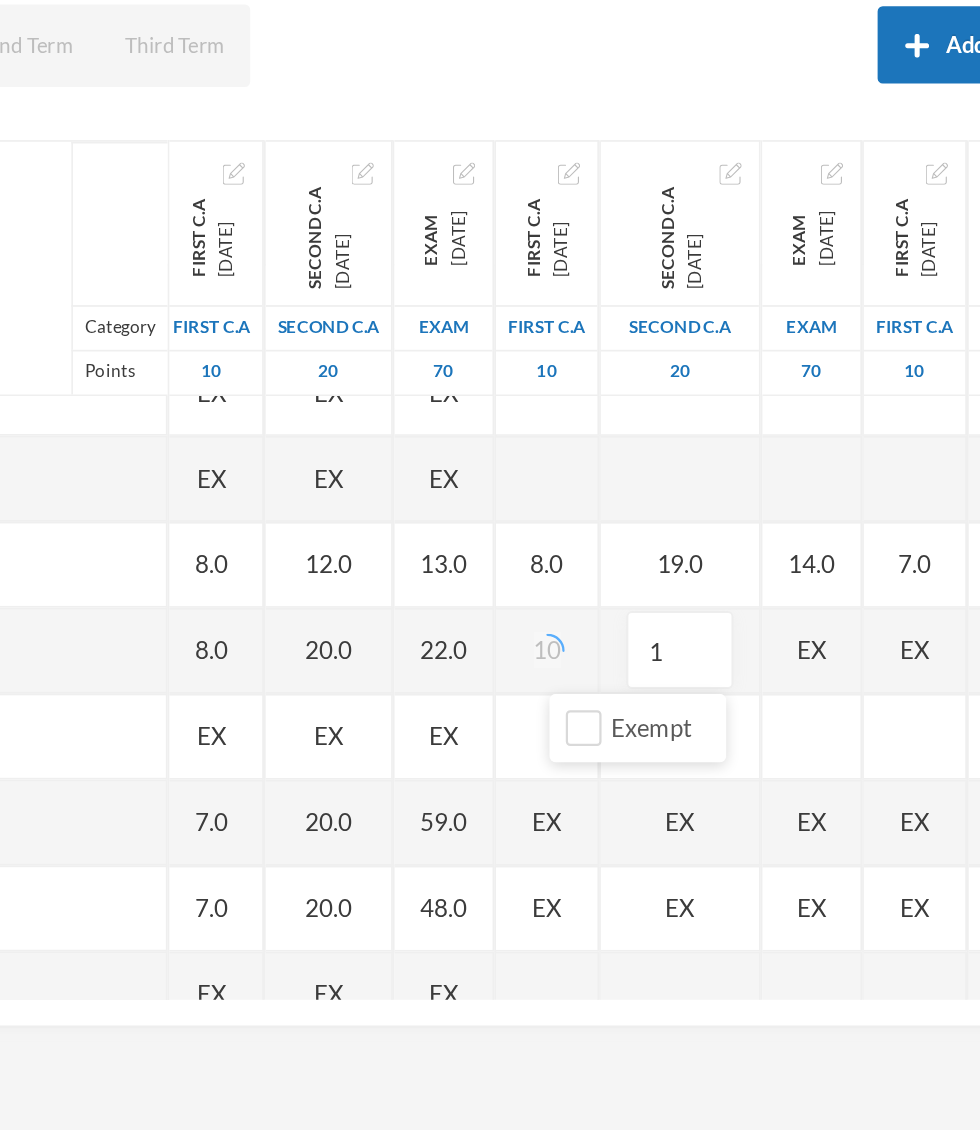 type on "17" 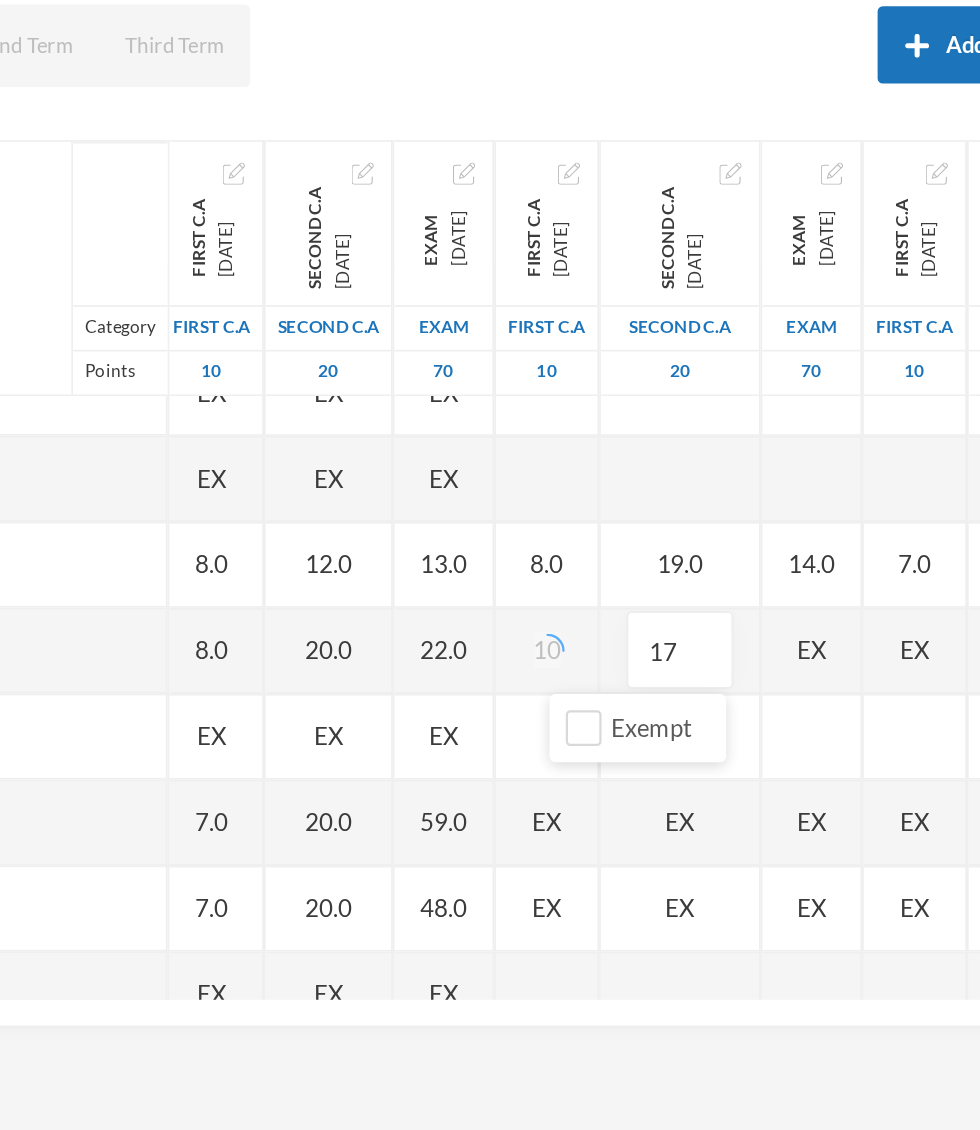 click on "EX" at bounding box center [764, 666] 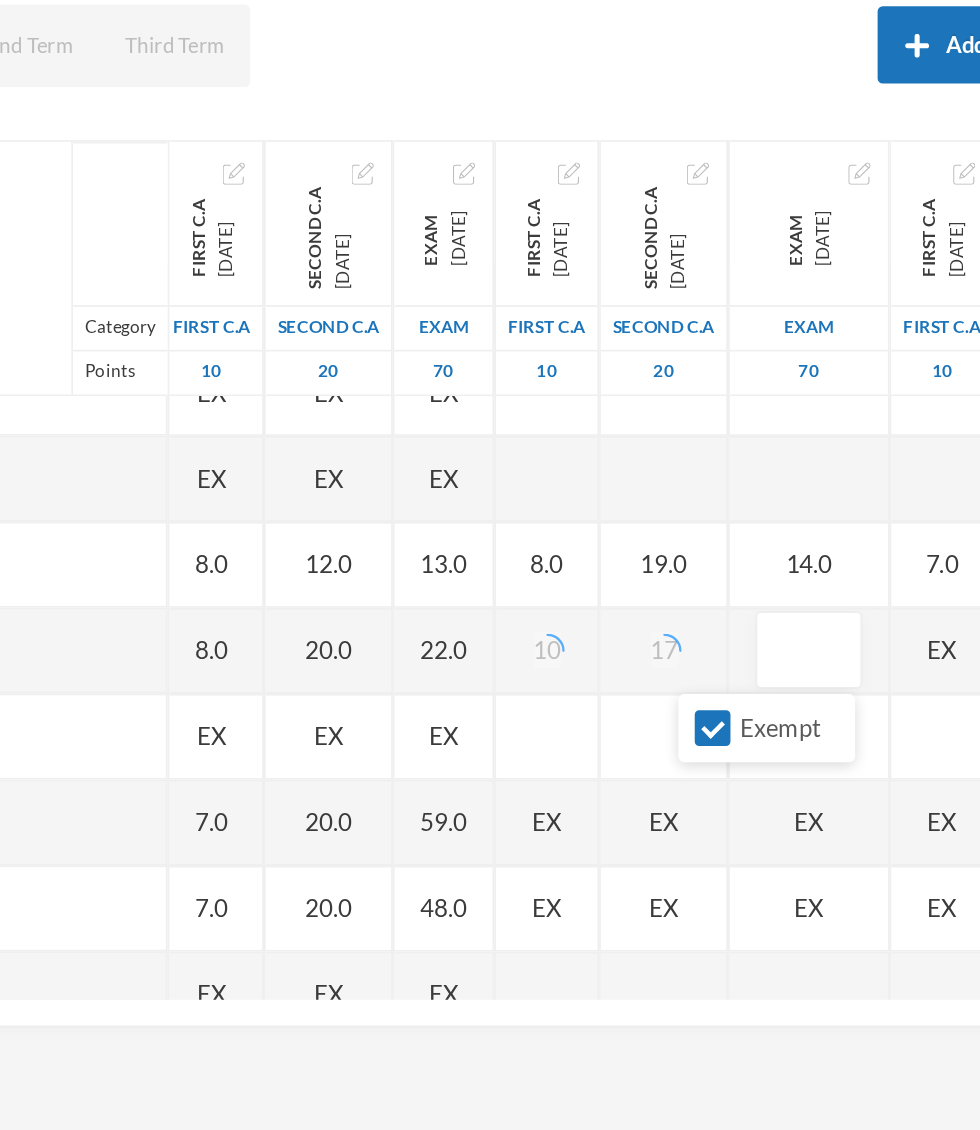 click at bounding box center (762, 666) 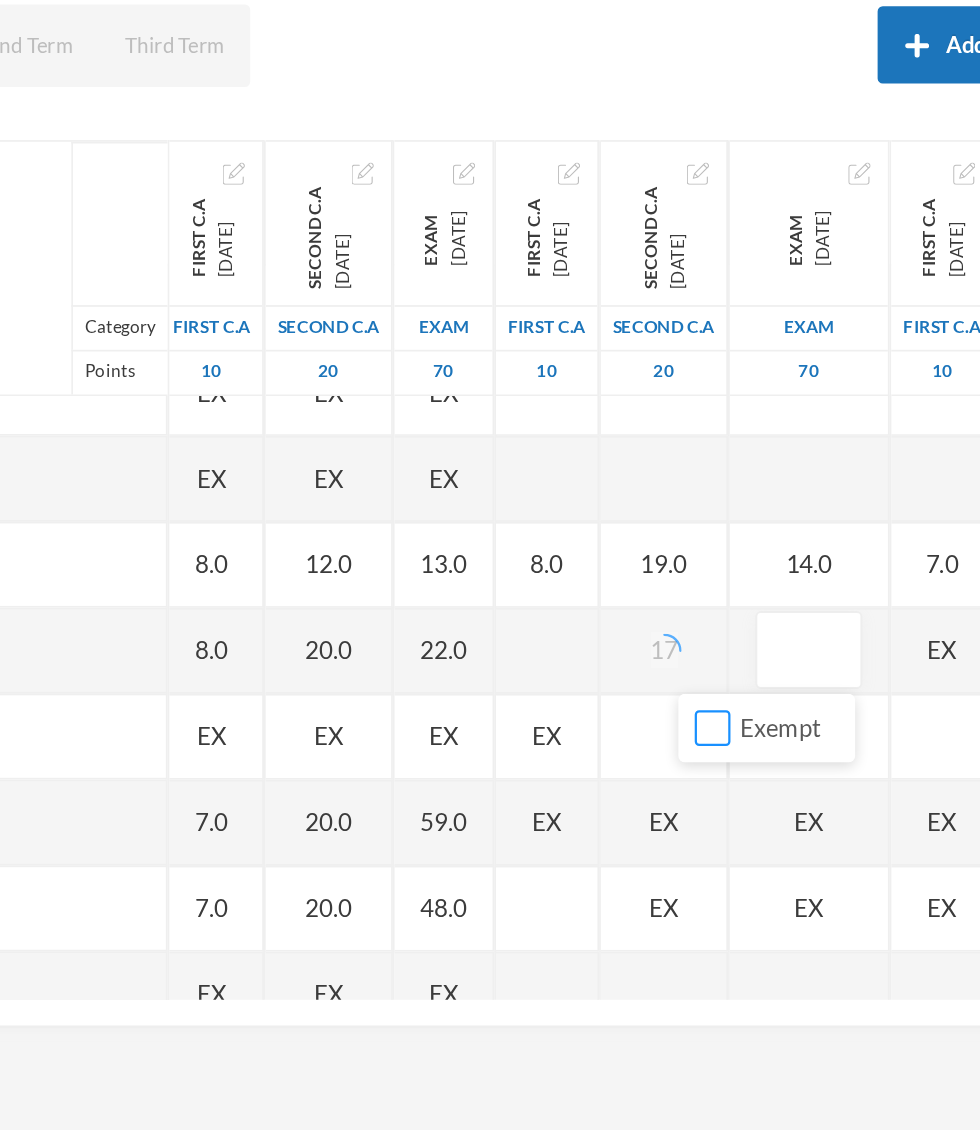 click on "Exempt" at bounding box center (706, 711) 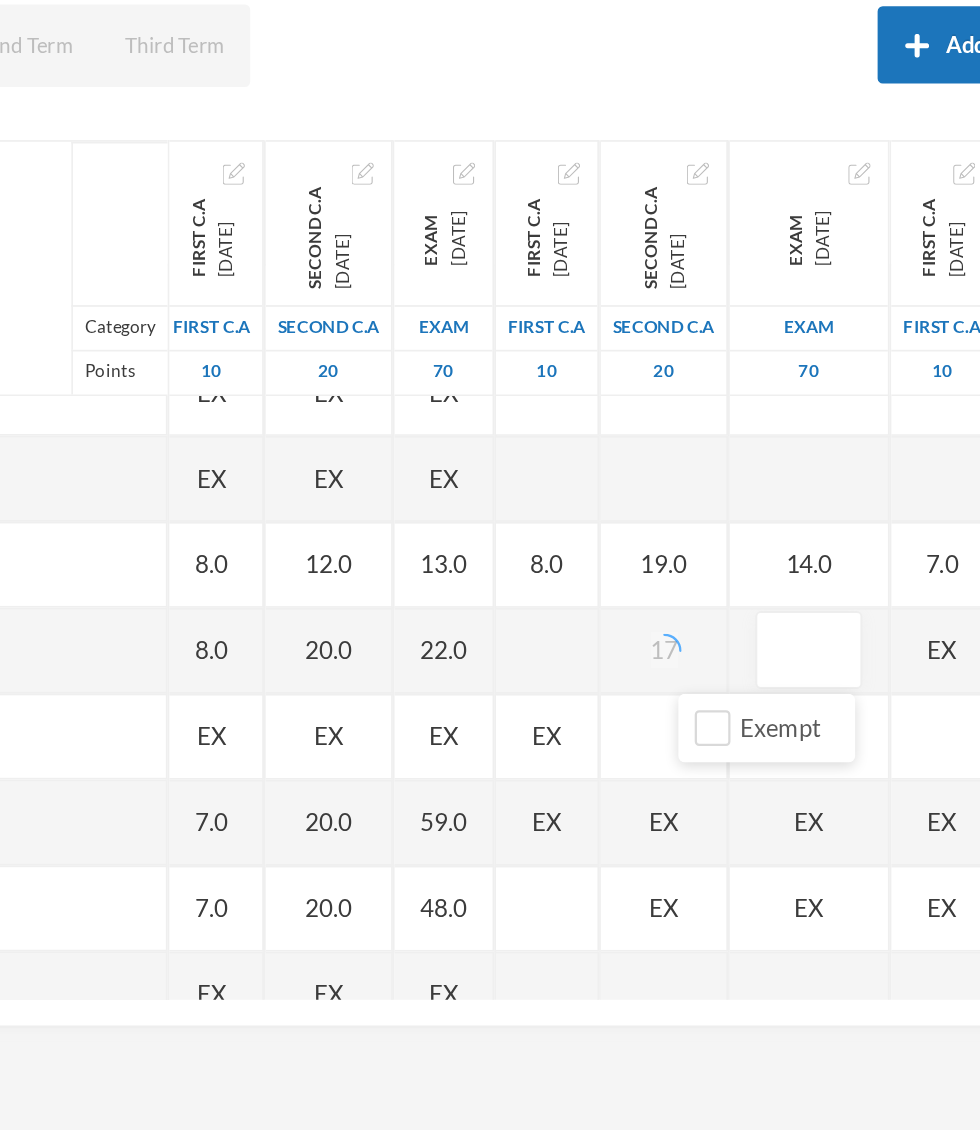click at bounding box center [762, 666] 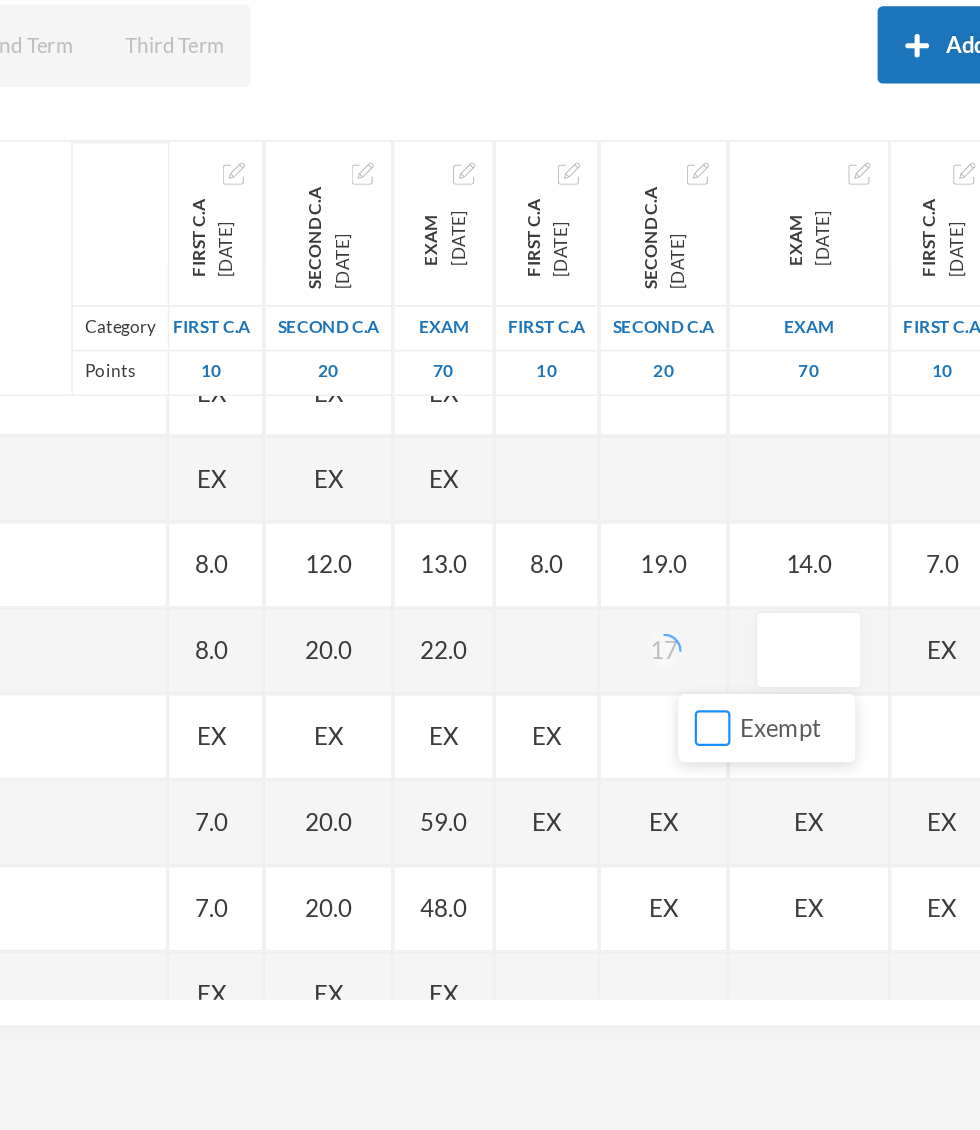click on "Exempt" at bounding box center (706, 711) 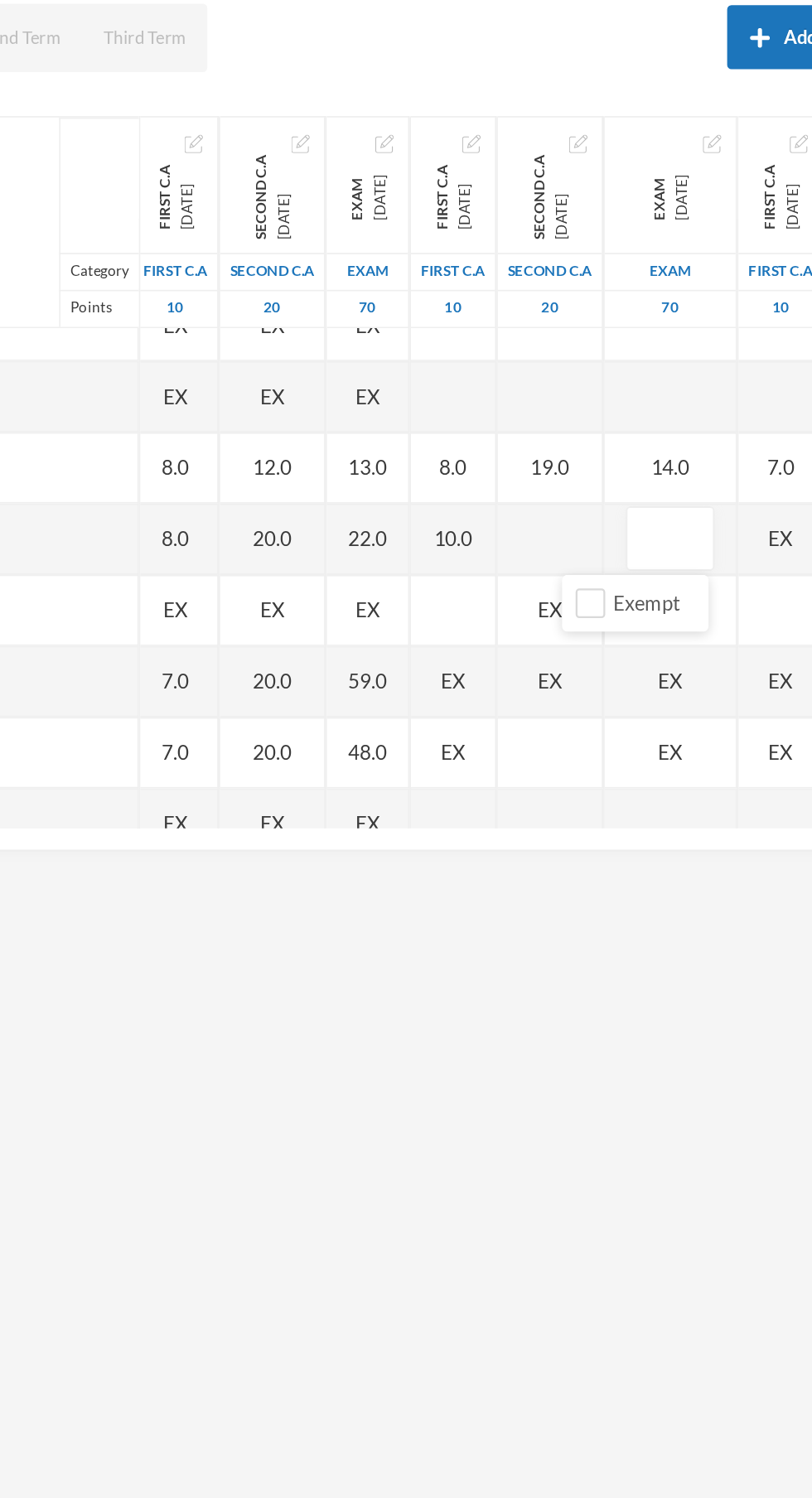 click on "Exempt" at bounding box center (611, 589) 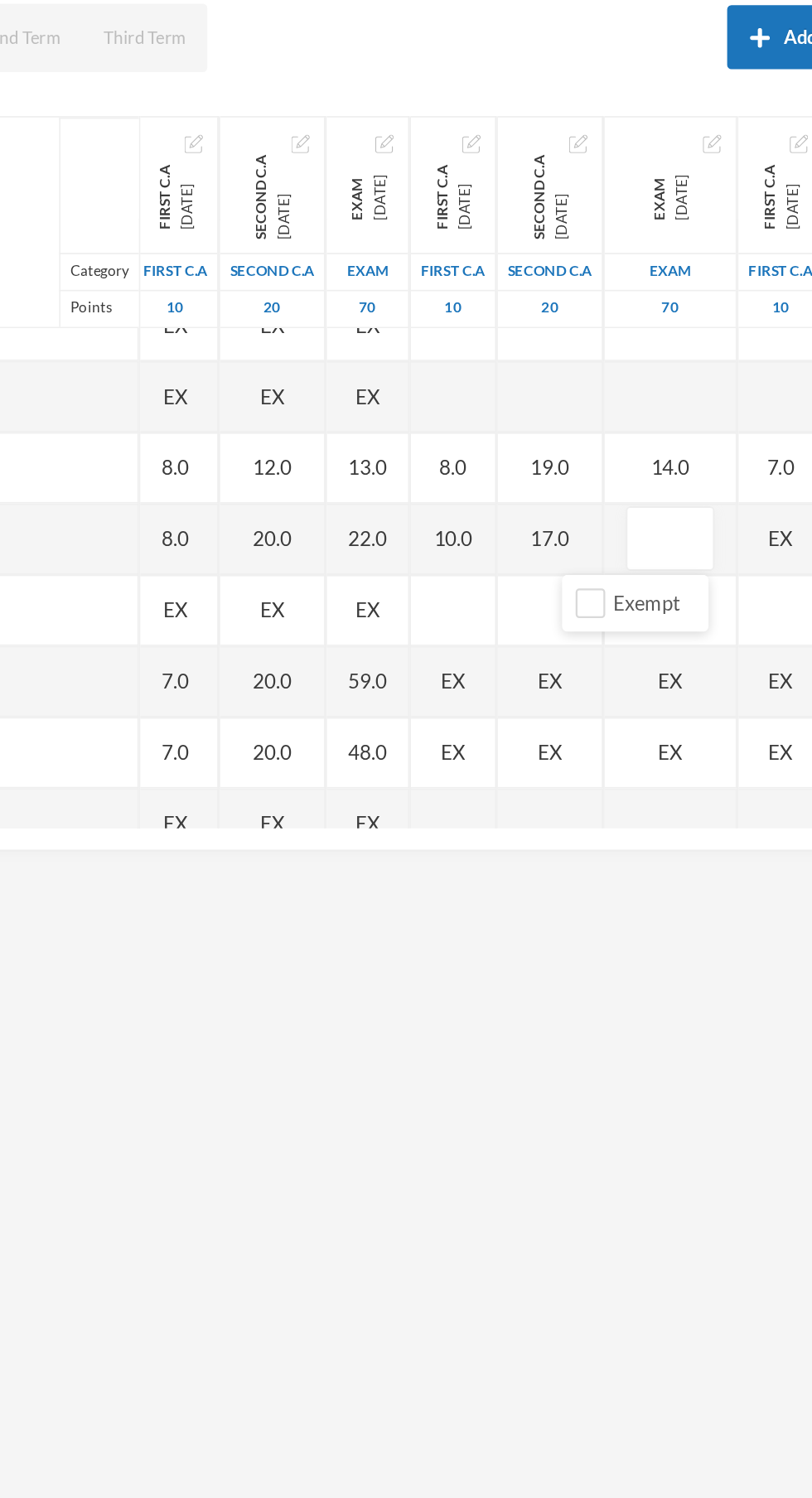 click at bounding box center (631, 552) 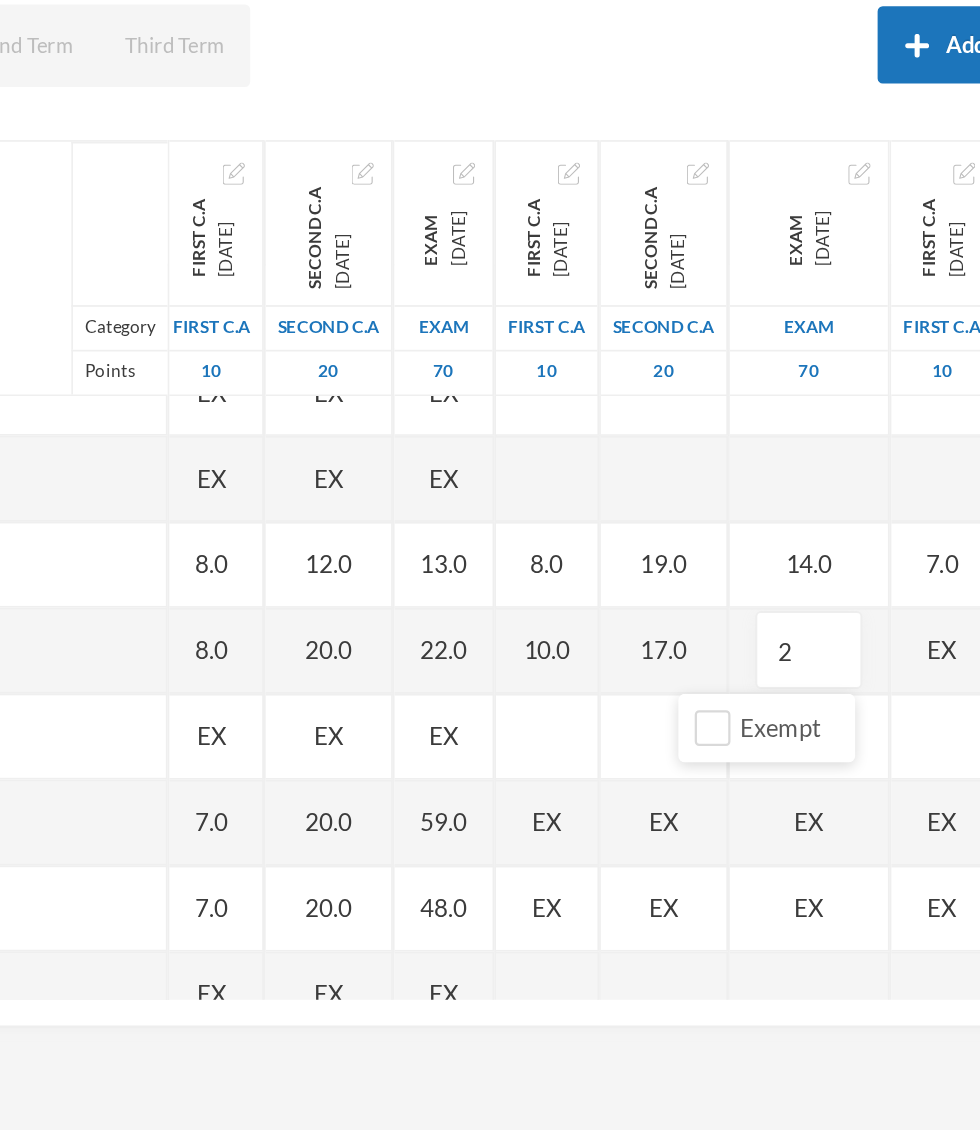 type on "27" 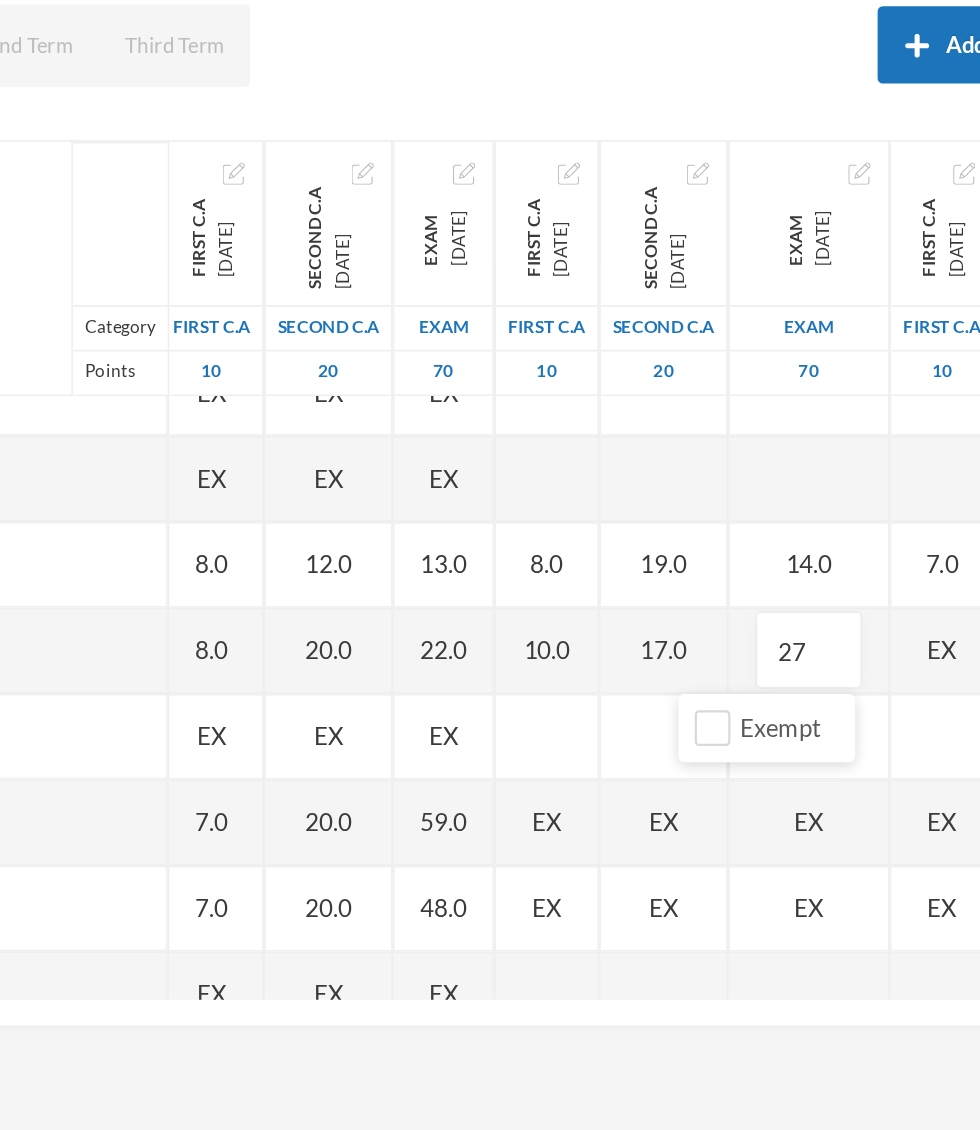 click on "Name   Category Points [PERSON_NAME], [PERSON_NAME] [PERSON_NAME], [PERSON_NAME] [PERSON_NAME], [PERSON_NAME] [PERSON_NAME], [PERSON_NAME], [PERSON_NAME], Adejoju [PERSON_NAME], [PERSON_NAME], [PERSON_NAME] [PERSON_NAME], [PERSON_NAME] [PERSON_NAME], Oluwajomiloju [GEOGRAPHIC_DATA] [PERSON_NAME] [GEOGRAPHIC_DATA][PERSON_NAME] [PERSON_NAME], Ololade [PERSON_NAME], [PERSON_NAME], [PERSON_NAME], [PERSON_NAME] [PERSON_NAME], [PERSON_NAME] [PERSON_NAME], [PERSON_NAME] [PERSON_NAME] [PERSON_NAME], [PERSON_NAME], Oluwadarasimi Peace [PERSON_NAME] [PERSON_NAME], [PERSON_NAME] [PERSON_NAME] Oluwanifemi [PERSON_NAME], [PERSON_NAME], [PERSON_NAME] [PERSON_NAME], Ayomide [PERSON_NAME], [PERSON_NAME] [PERSON_NAME], Oluwasemiloore [PERSON_NAME], Precious [PERSON_NAME], Iyanuoluwa [PERSON_NAME], [PERSON_NAME] [PERSON_NAME], [PERSON_NAME], [PERSON_NAME], [PERSON_NAME]" at bounding box center (490, 619) 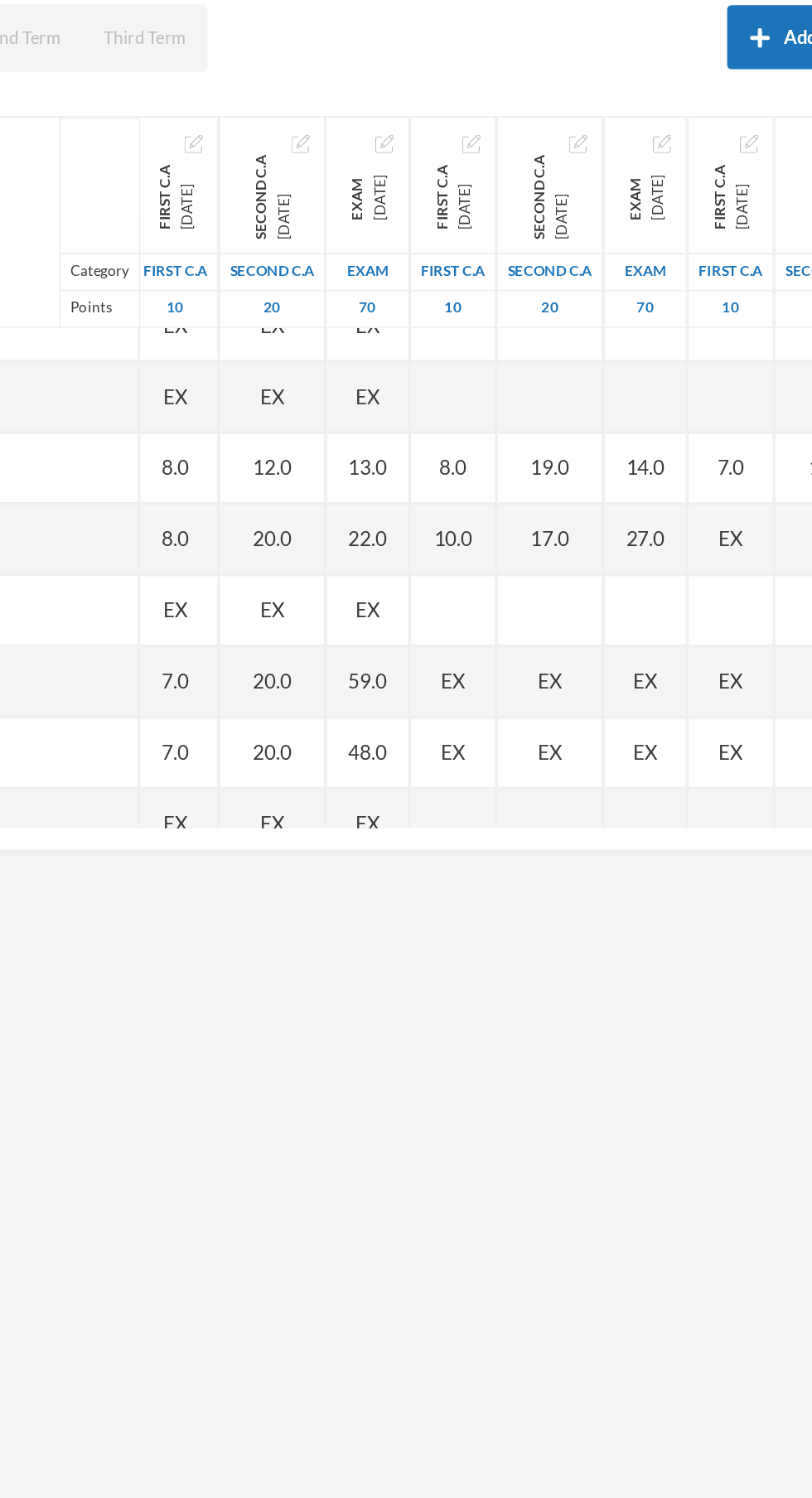 click on "EX" at bounding box center [666, 551] 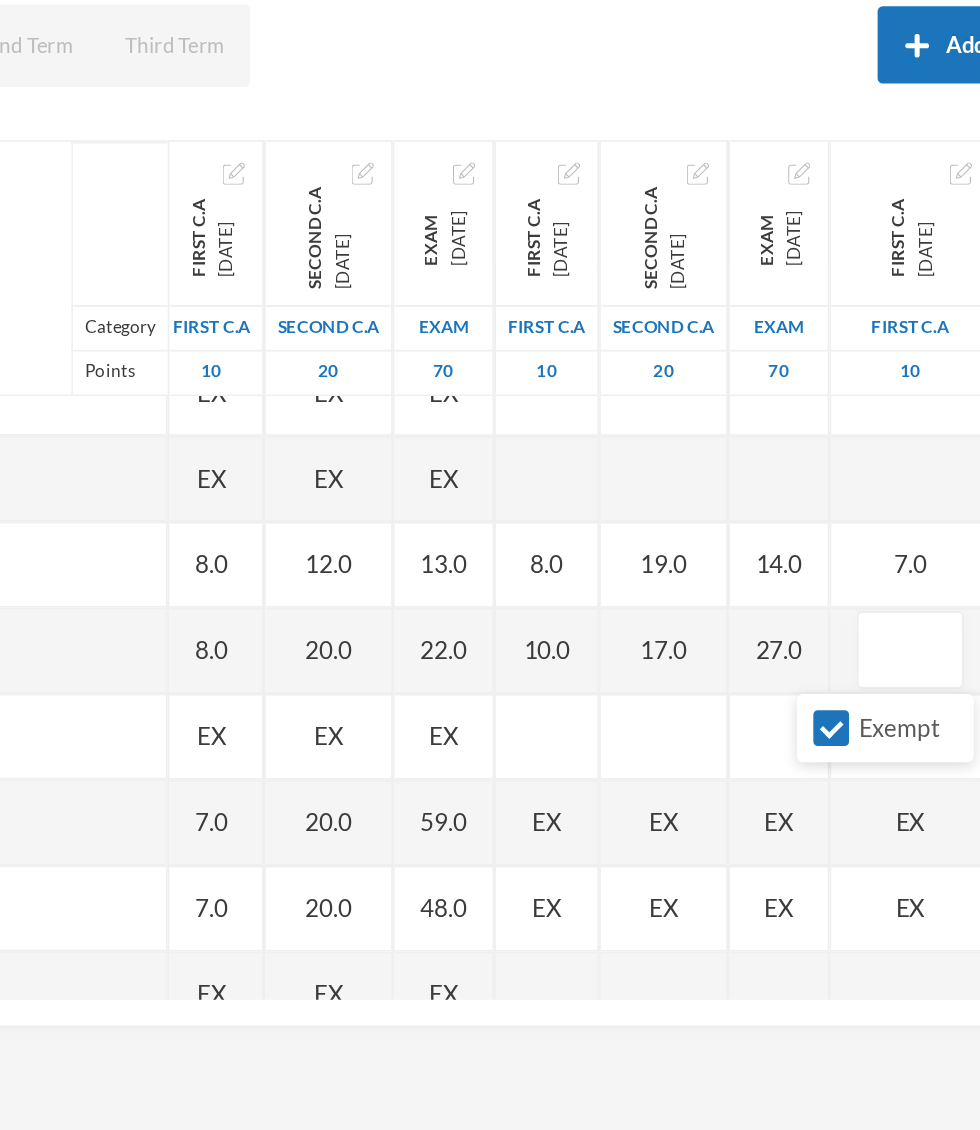 click on "Exempt" at bounding box center (775, 711) 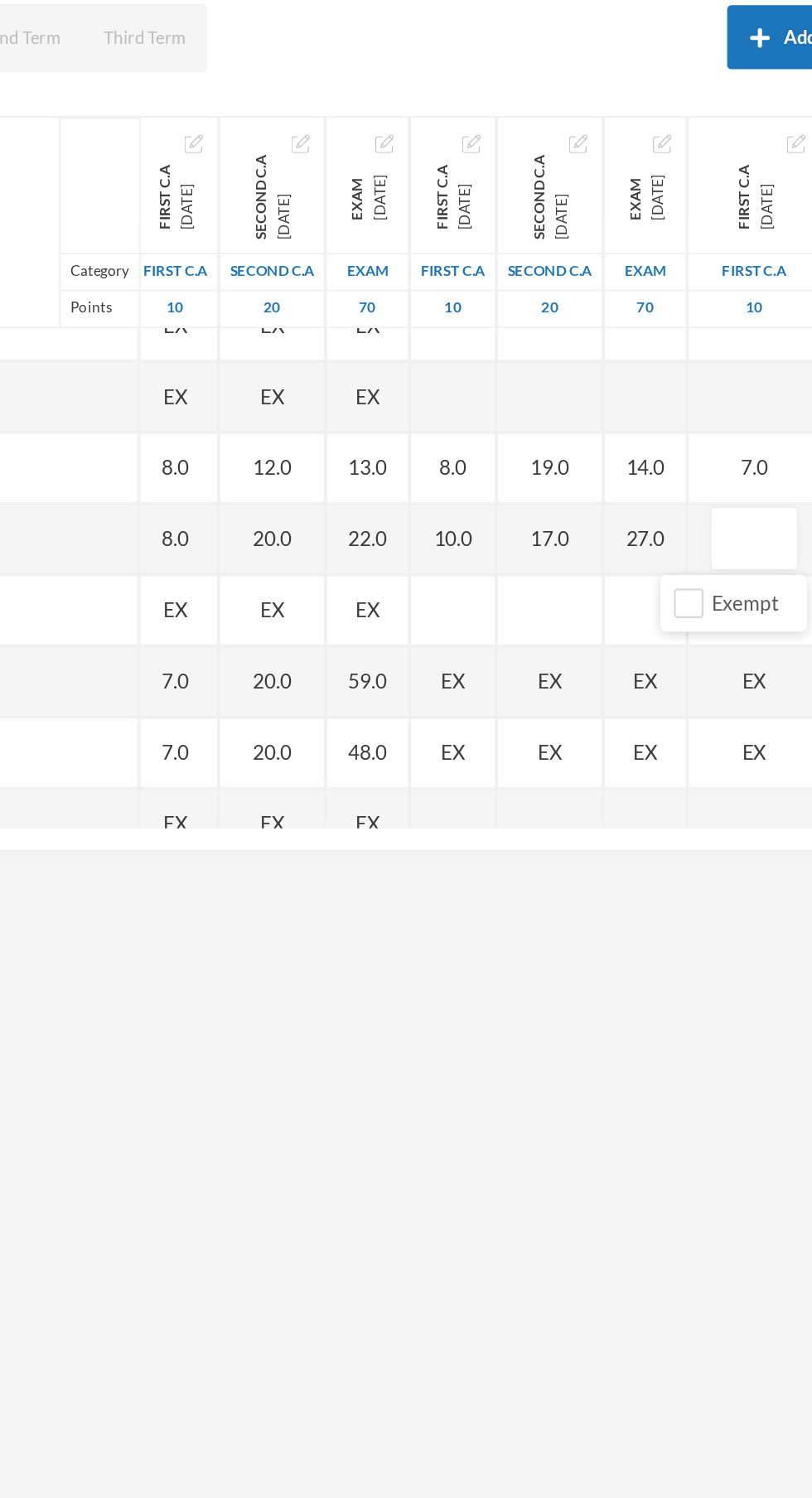click at bounding box center (680, 552) 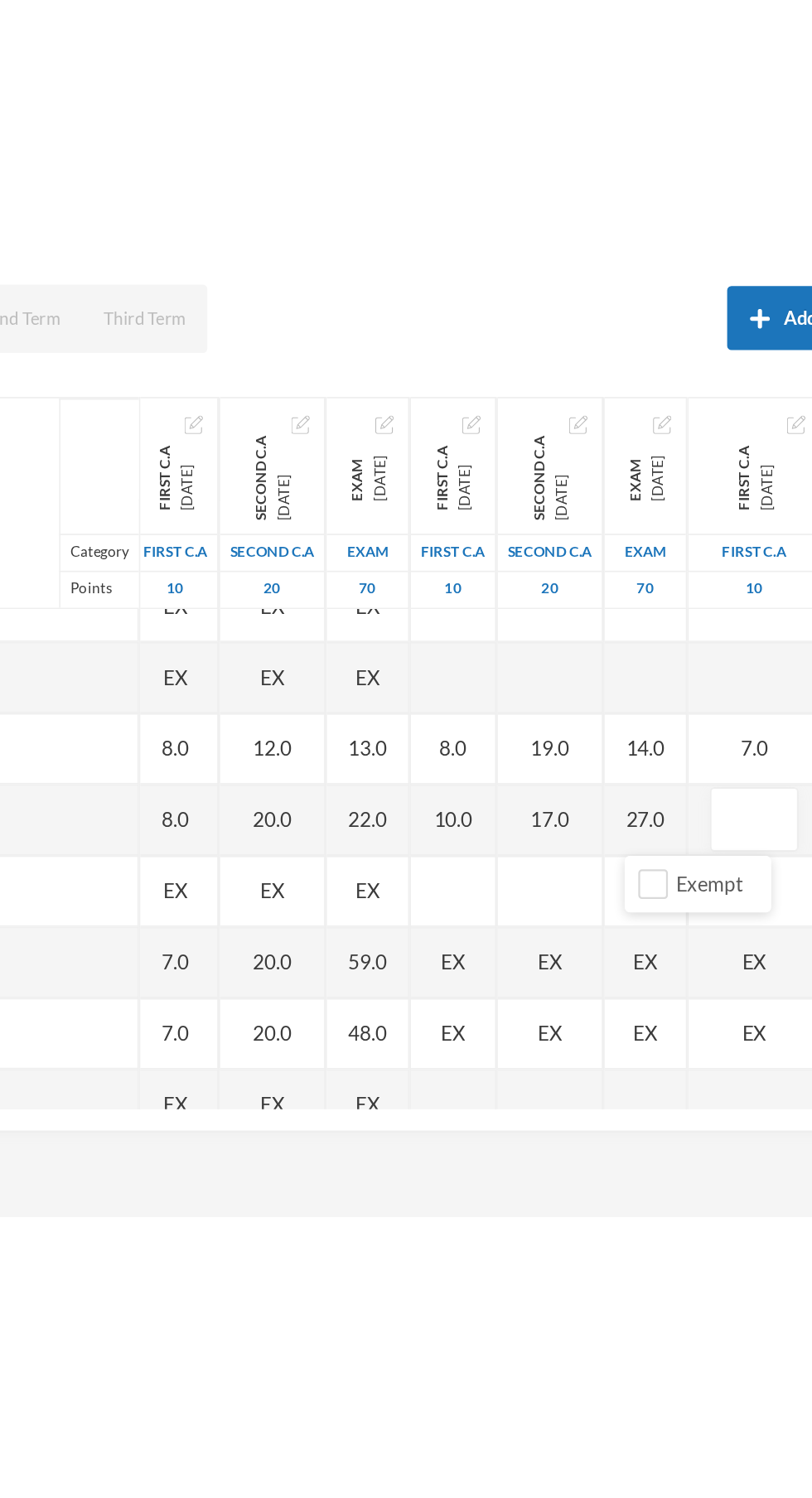 scroll, scrollTop: 65, scrollLeft: 25, axis: both 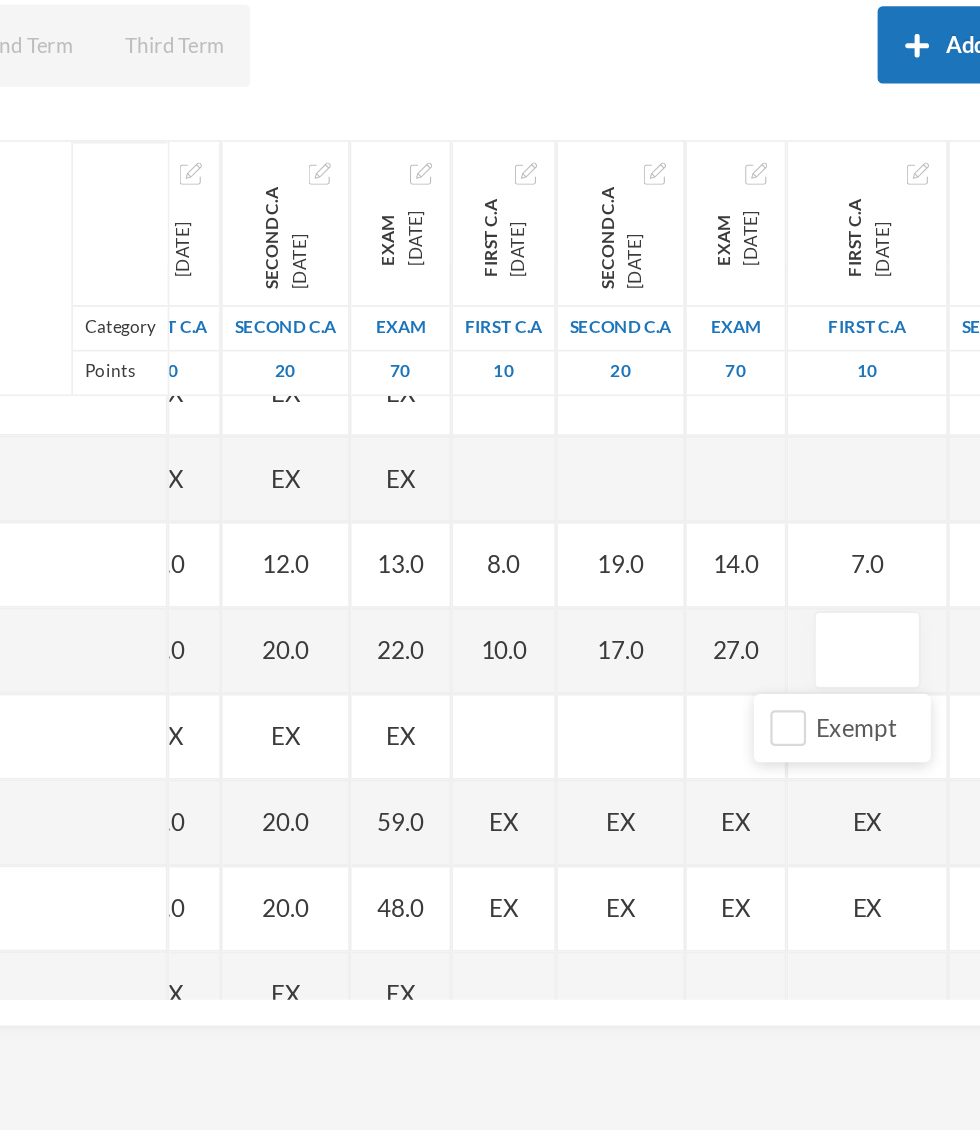 type on "9" 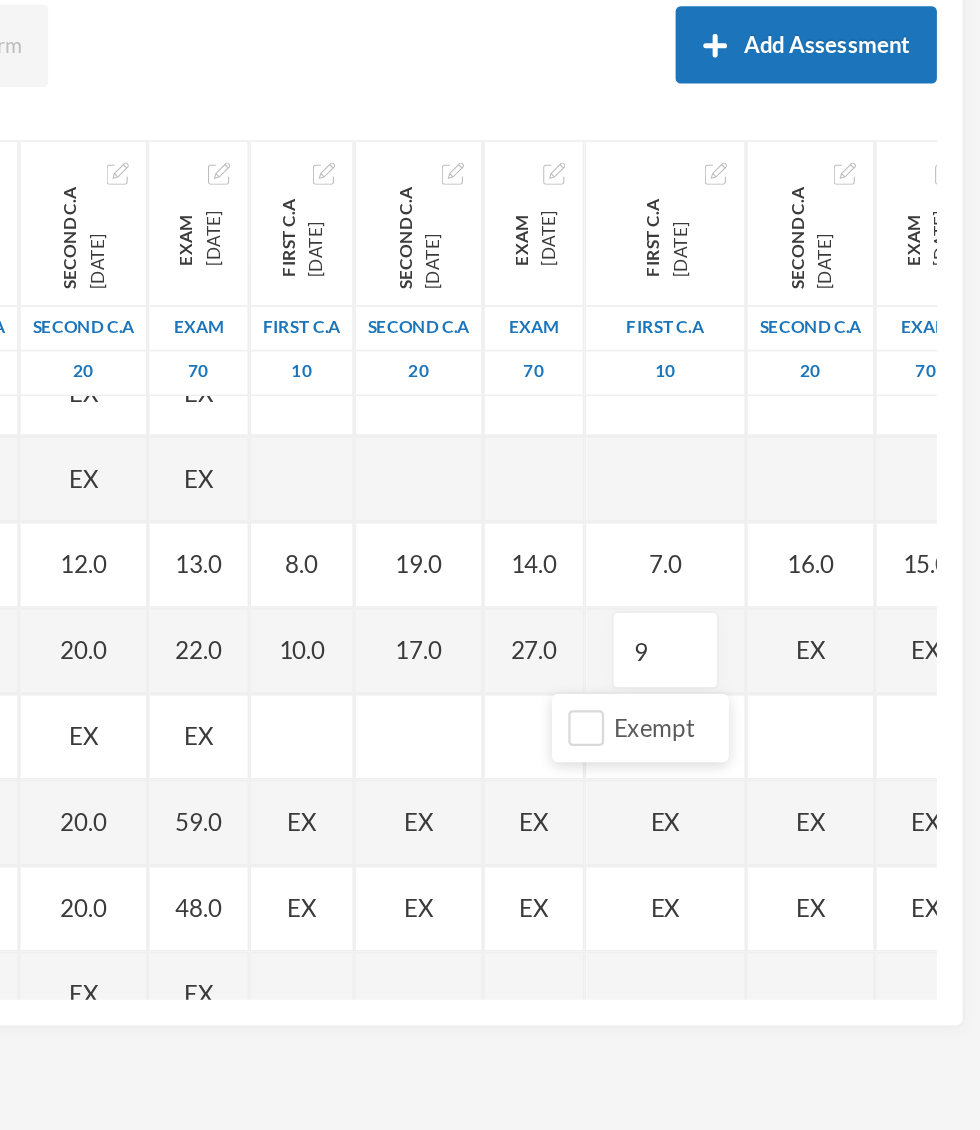 click on "EX" at bounding box center [880, 665] 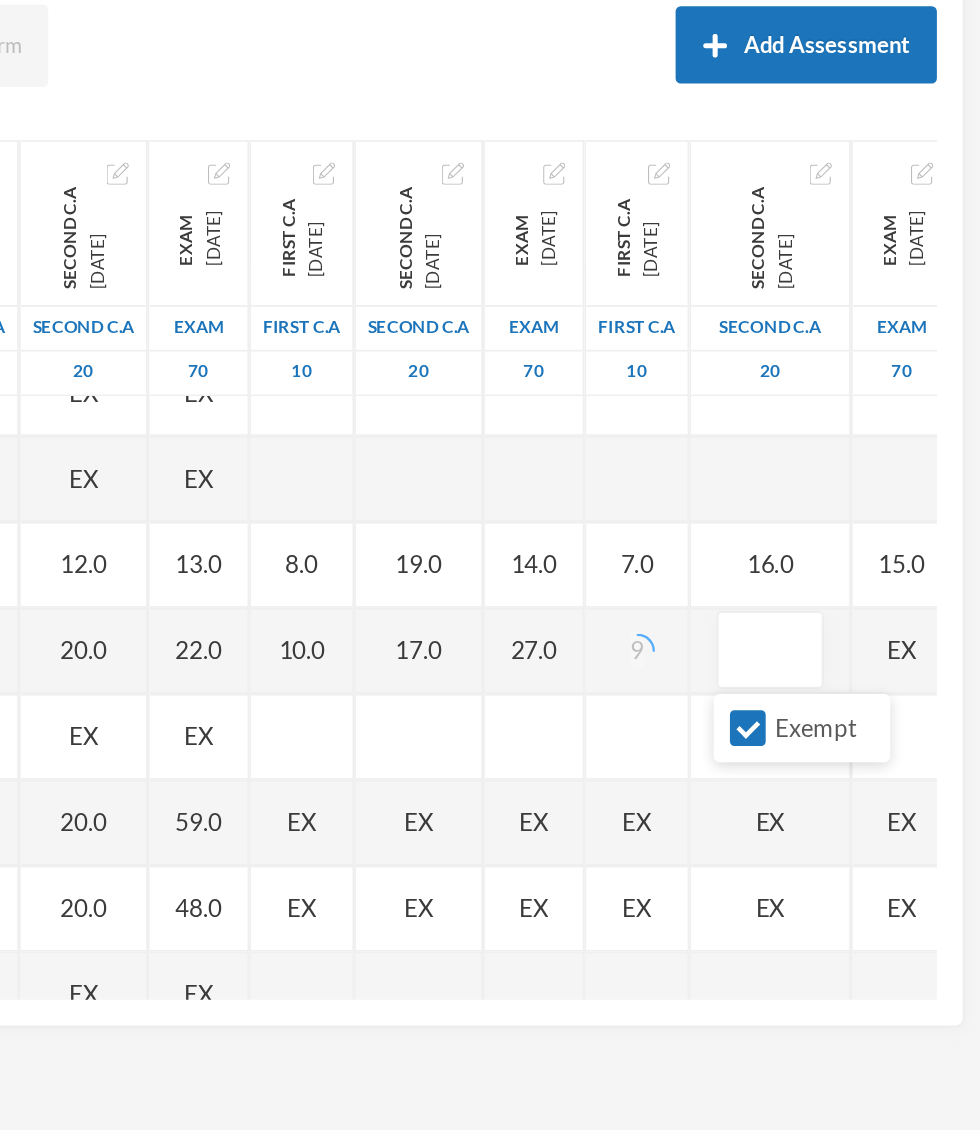 click on "Exempt" at bounding box center (844, 711) 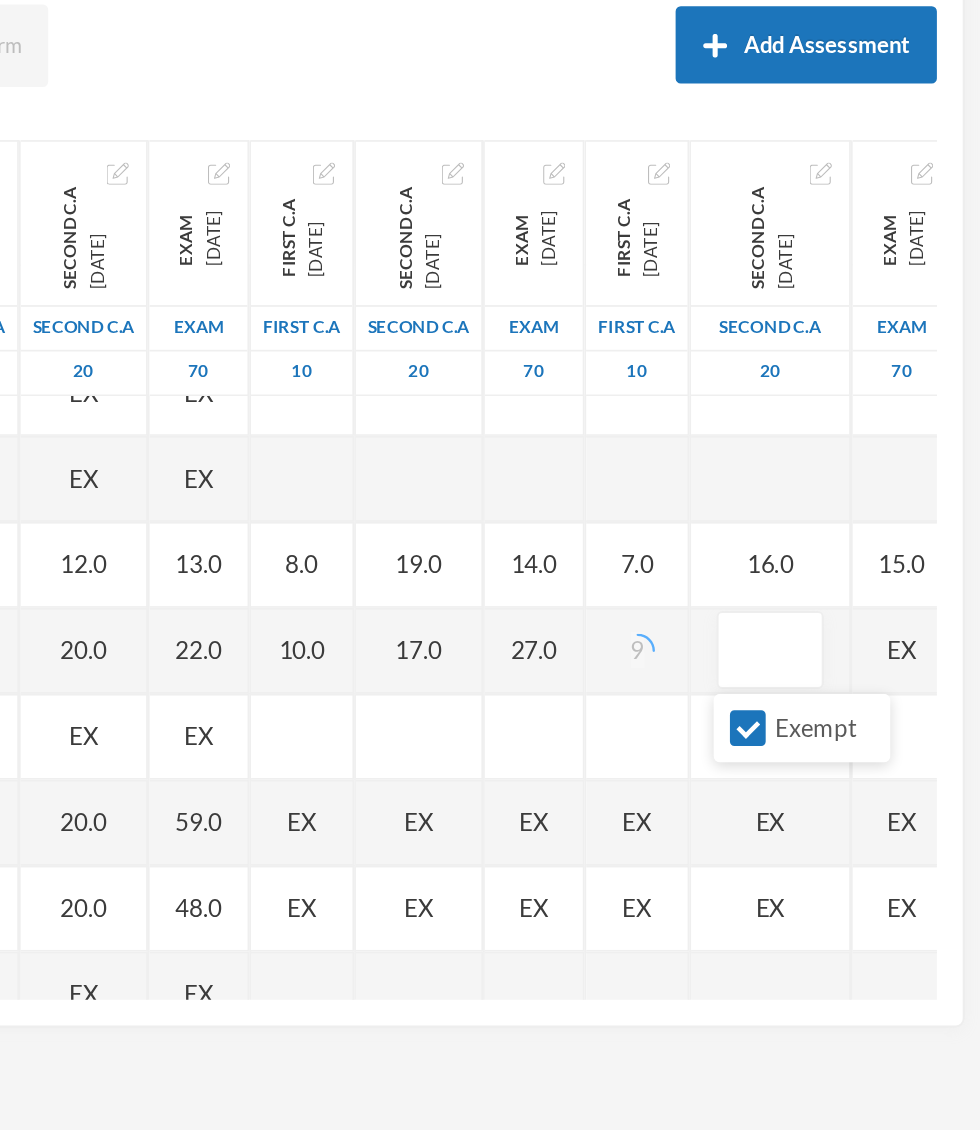 click on "Exempt" at bounding box center (844, 711) 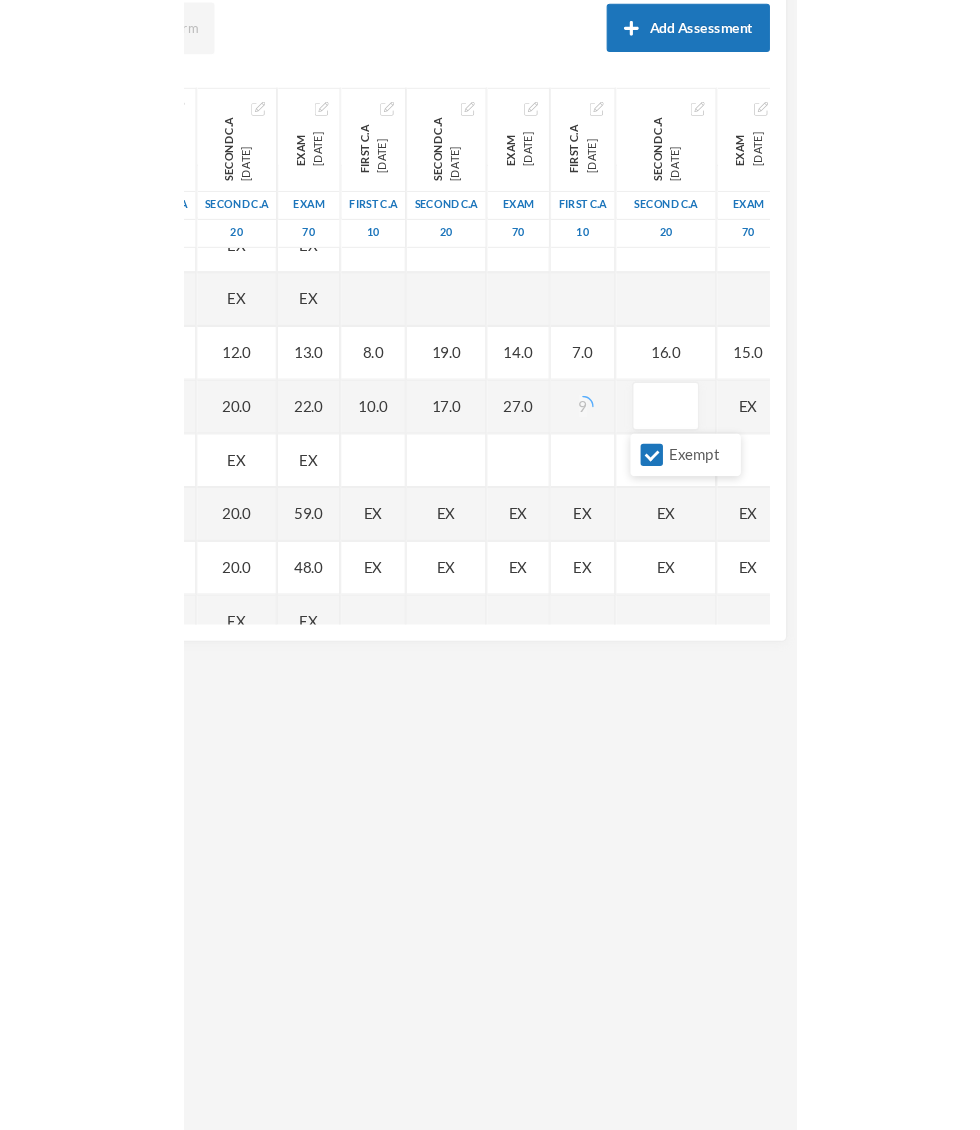 scroll, scrollTop: 78, scrollLeft: 5, axis: both 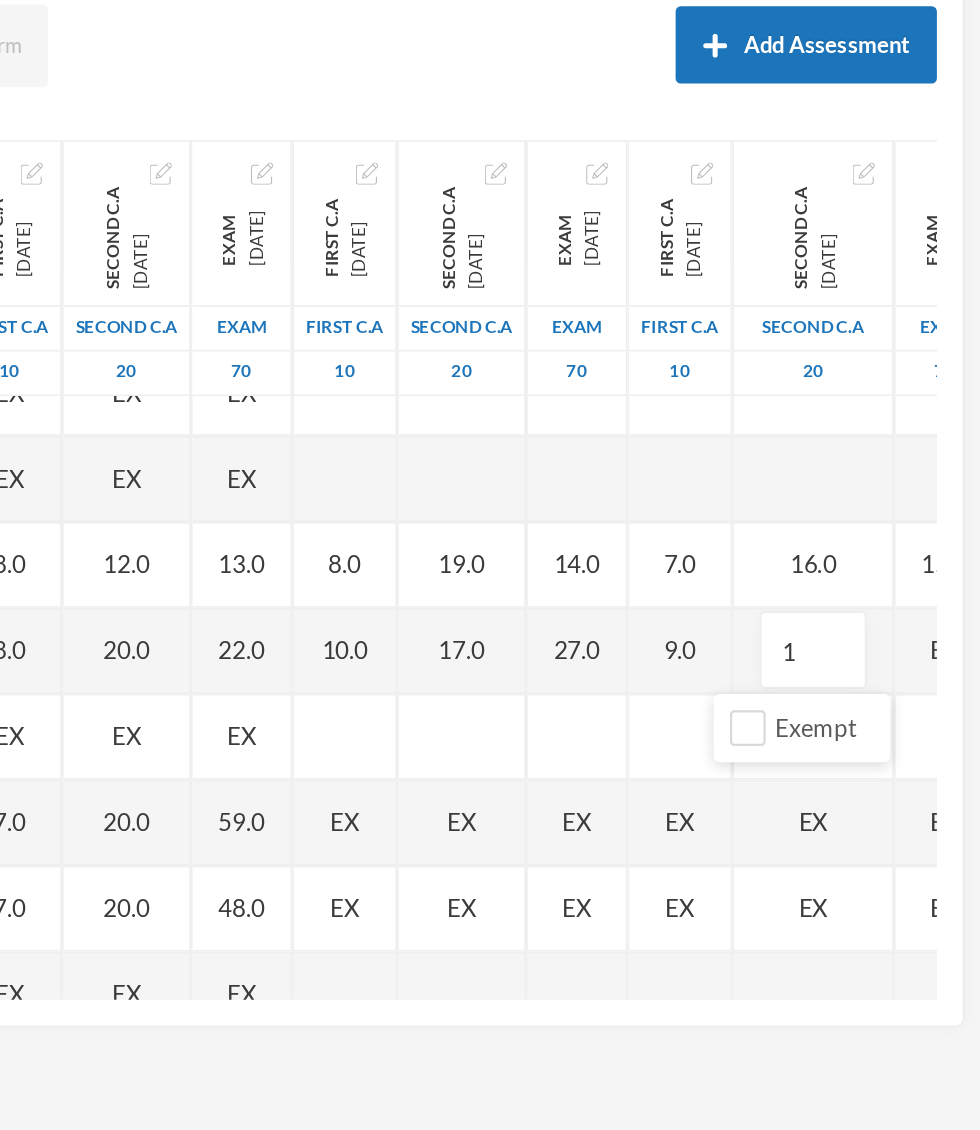 type on "18" 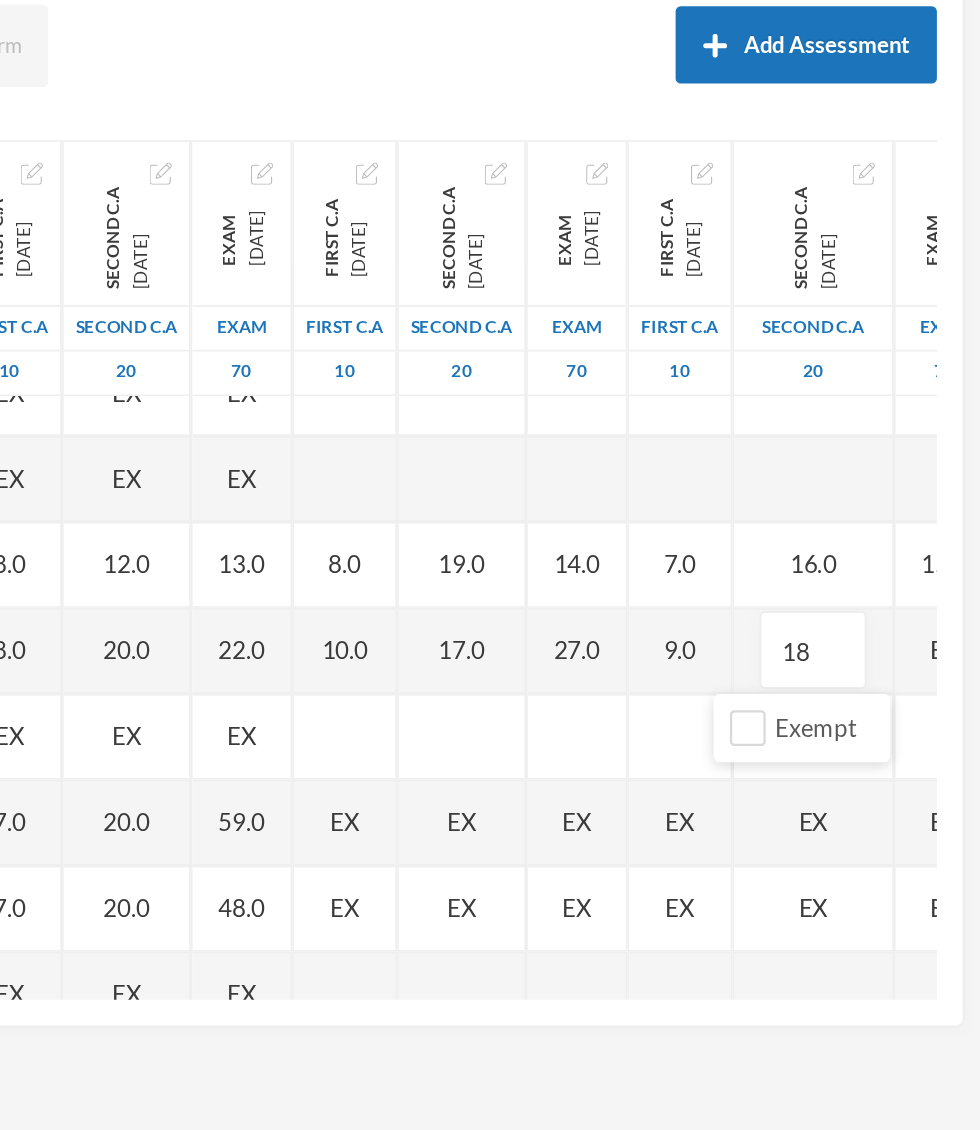 click on "EX" at bounding box center (959, 666) 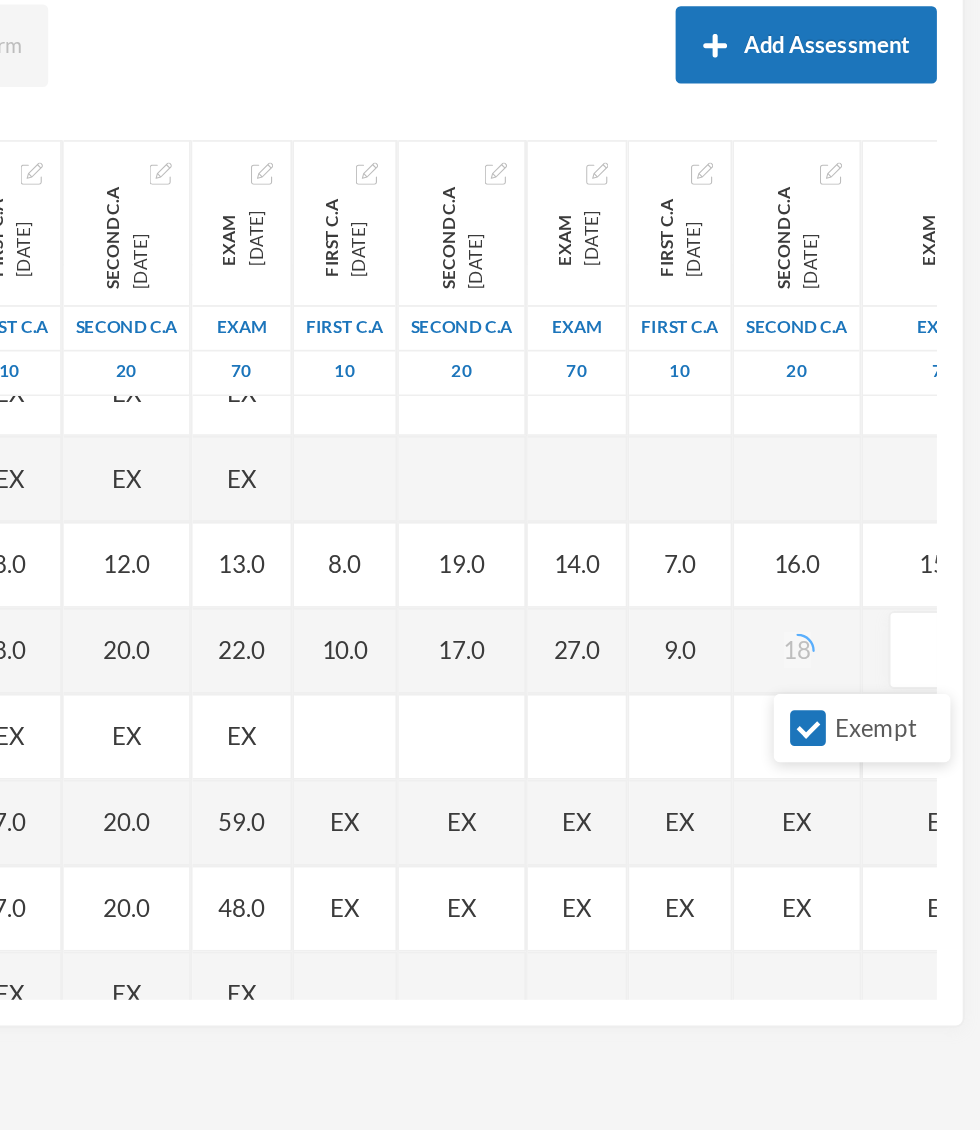 click on "Exempt" at bounding box center [879, 711] 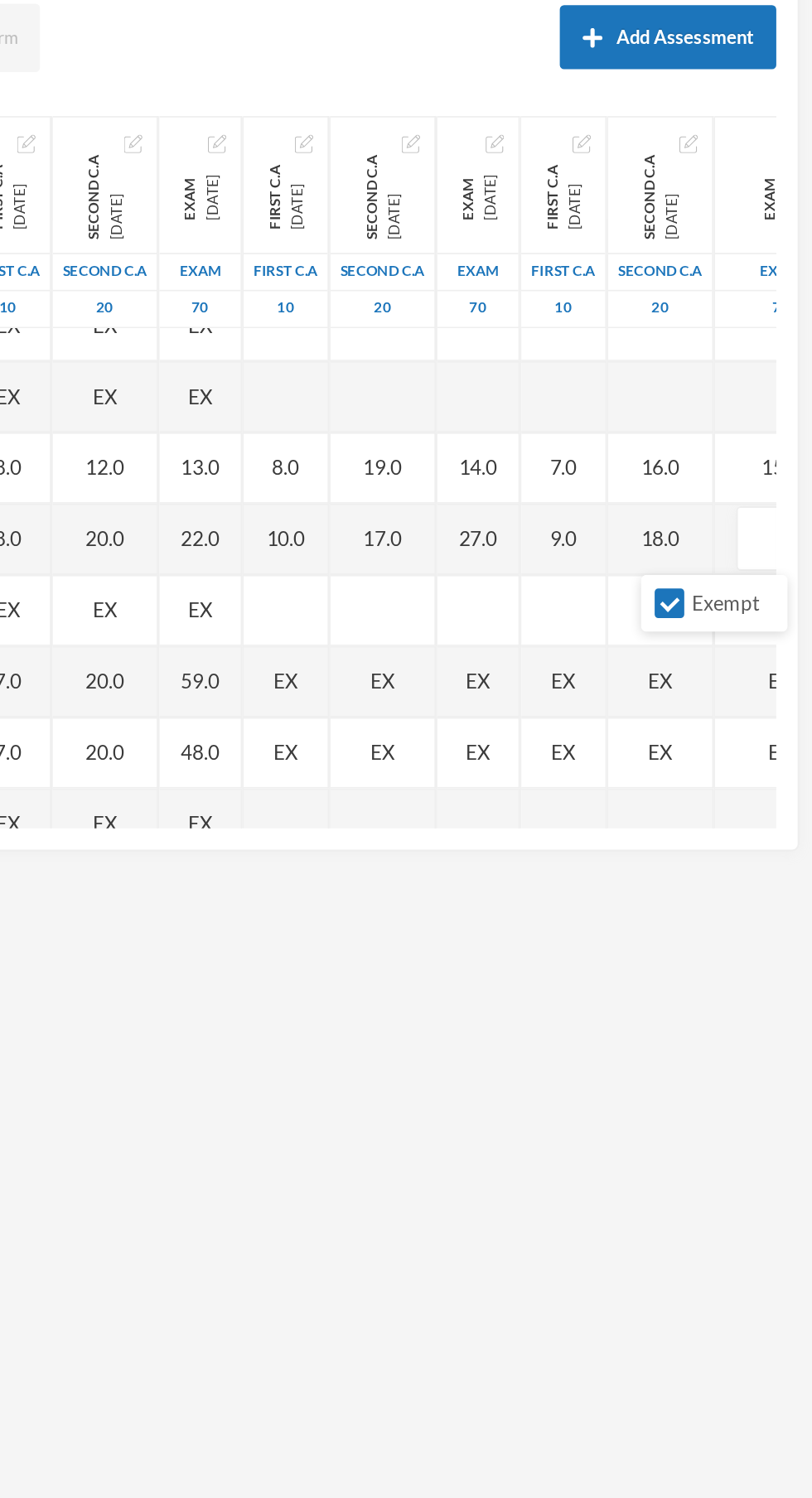 click on "Exempt" at bounding box center (728, 589) 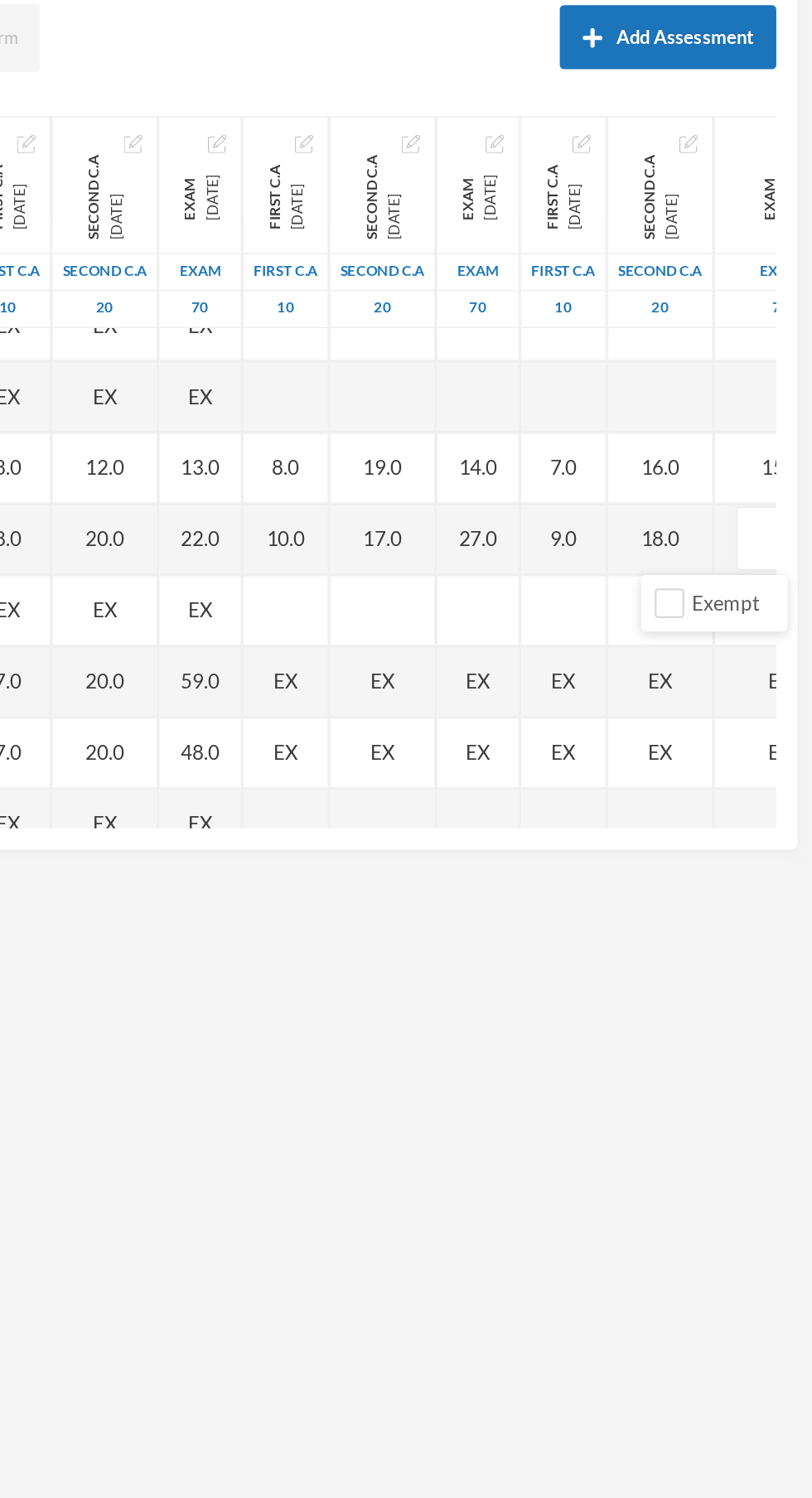 click at bounding box center [793, 552] 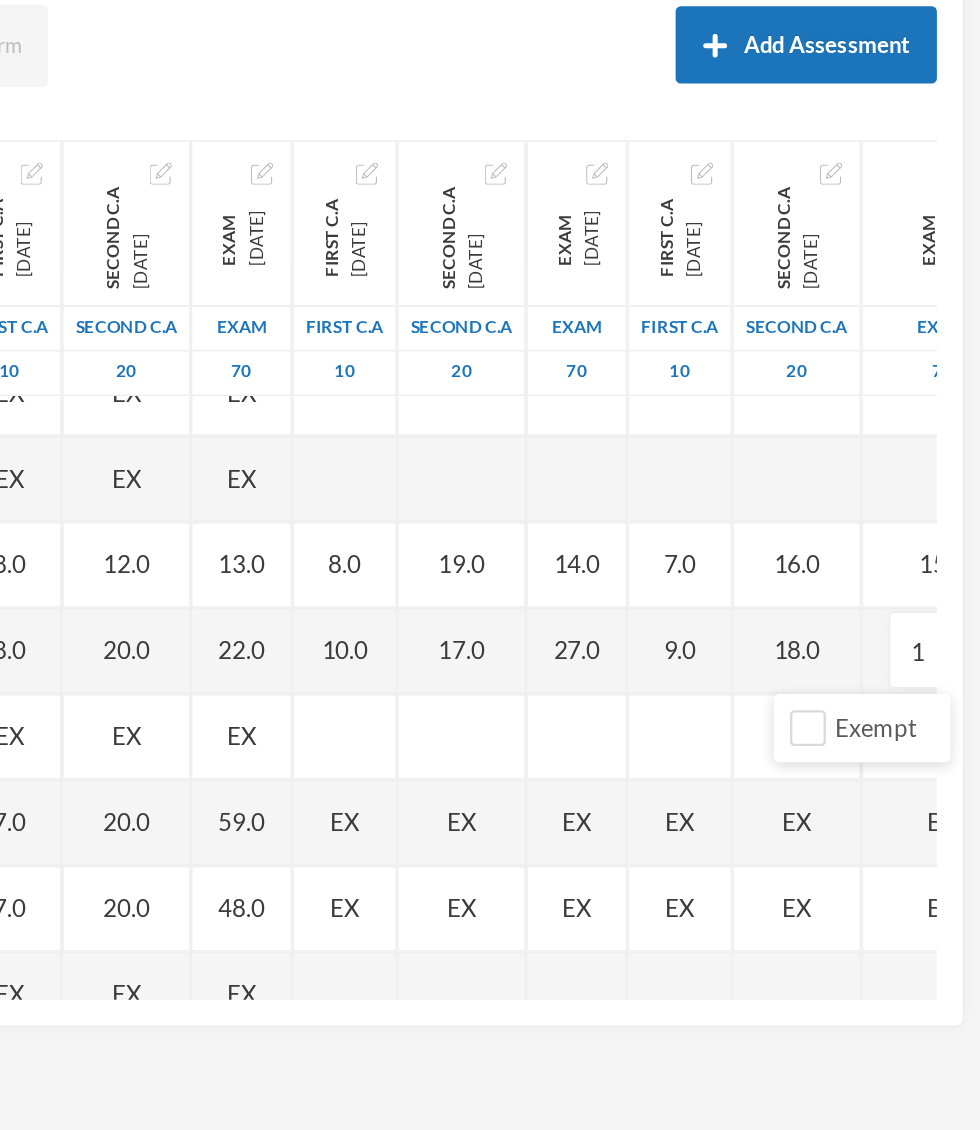 type on "17" 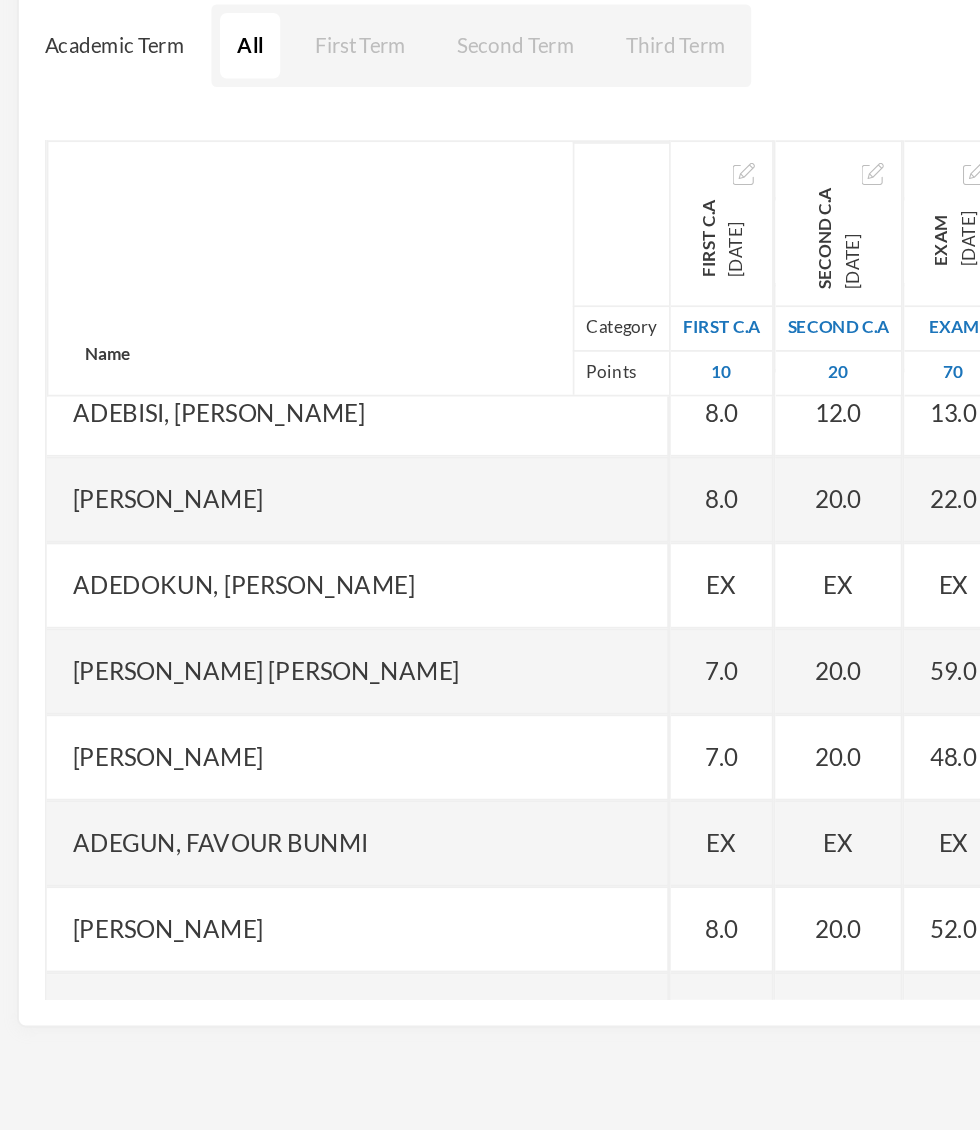scroll, scrollTop: 166, scrollLeft: 30, axis: both 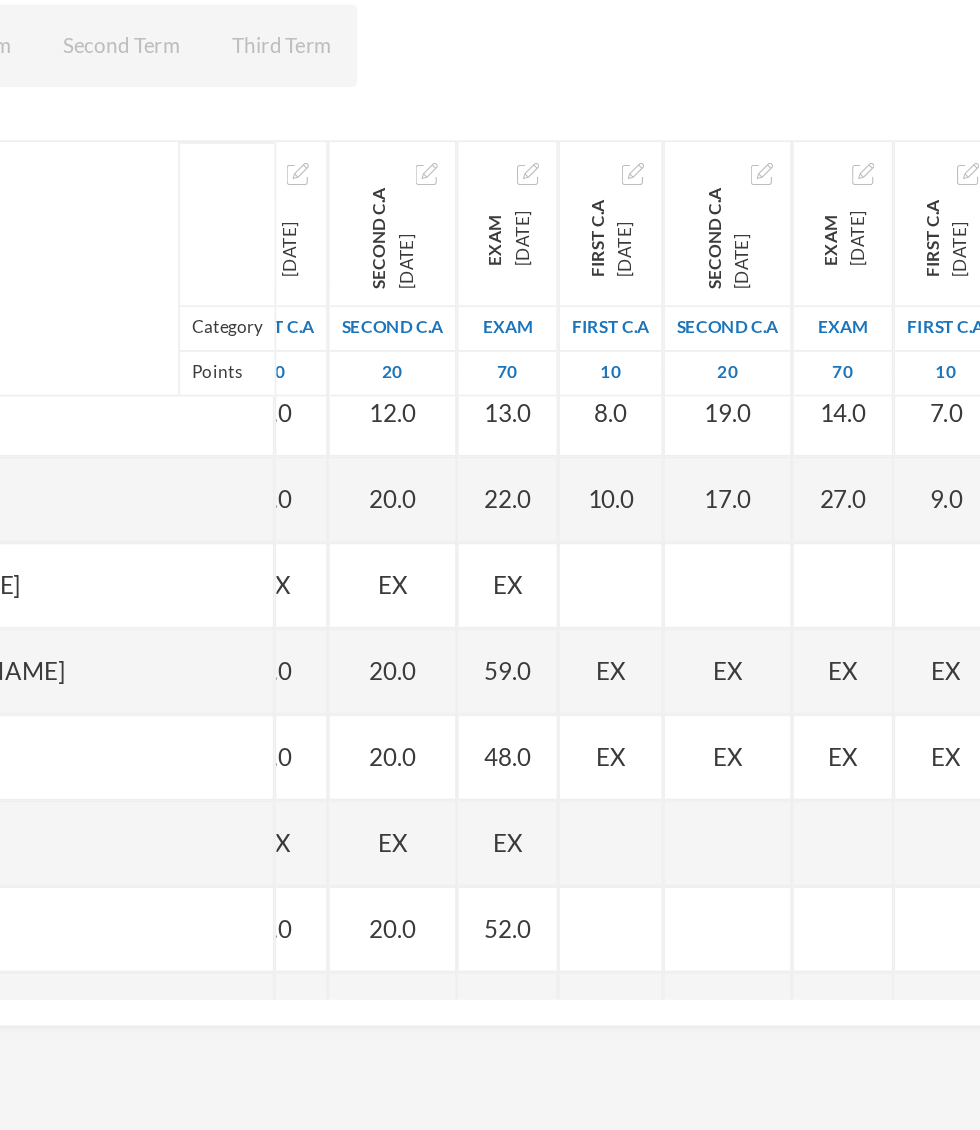 click on "EX" at bounding box center (585, 678) 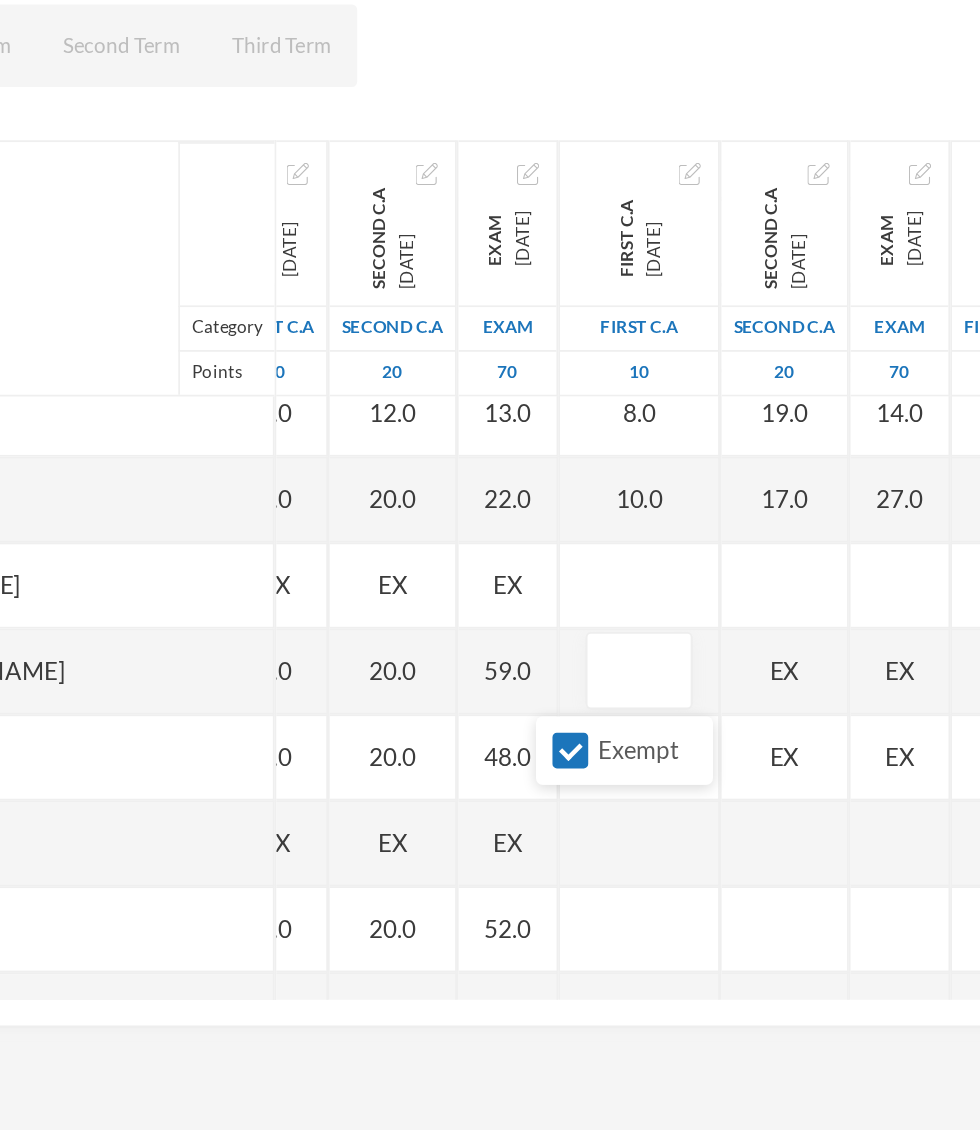 scroll, scrollTop: 166, scrollLeft: 5, axis: both 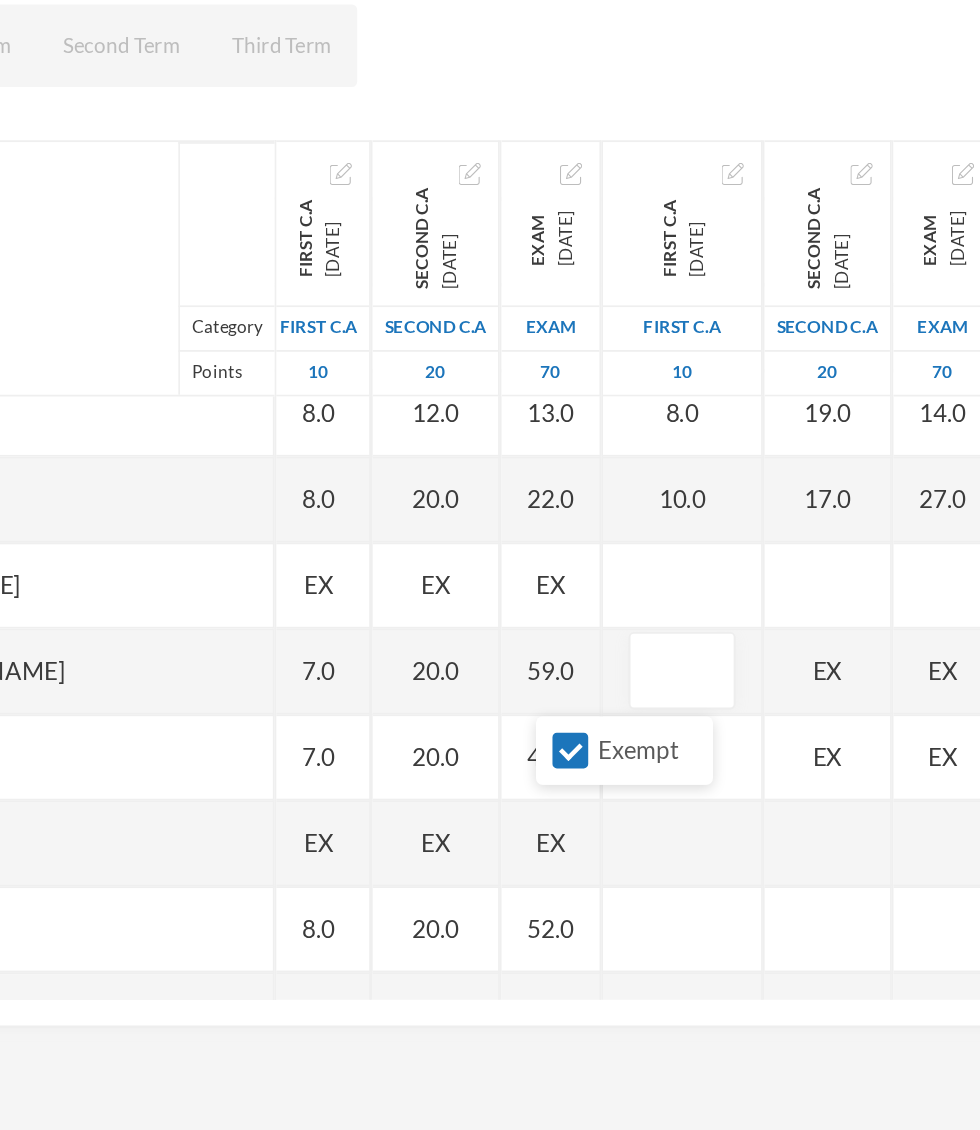 click on "Exempt" at bounding box center [561, 724] 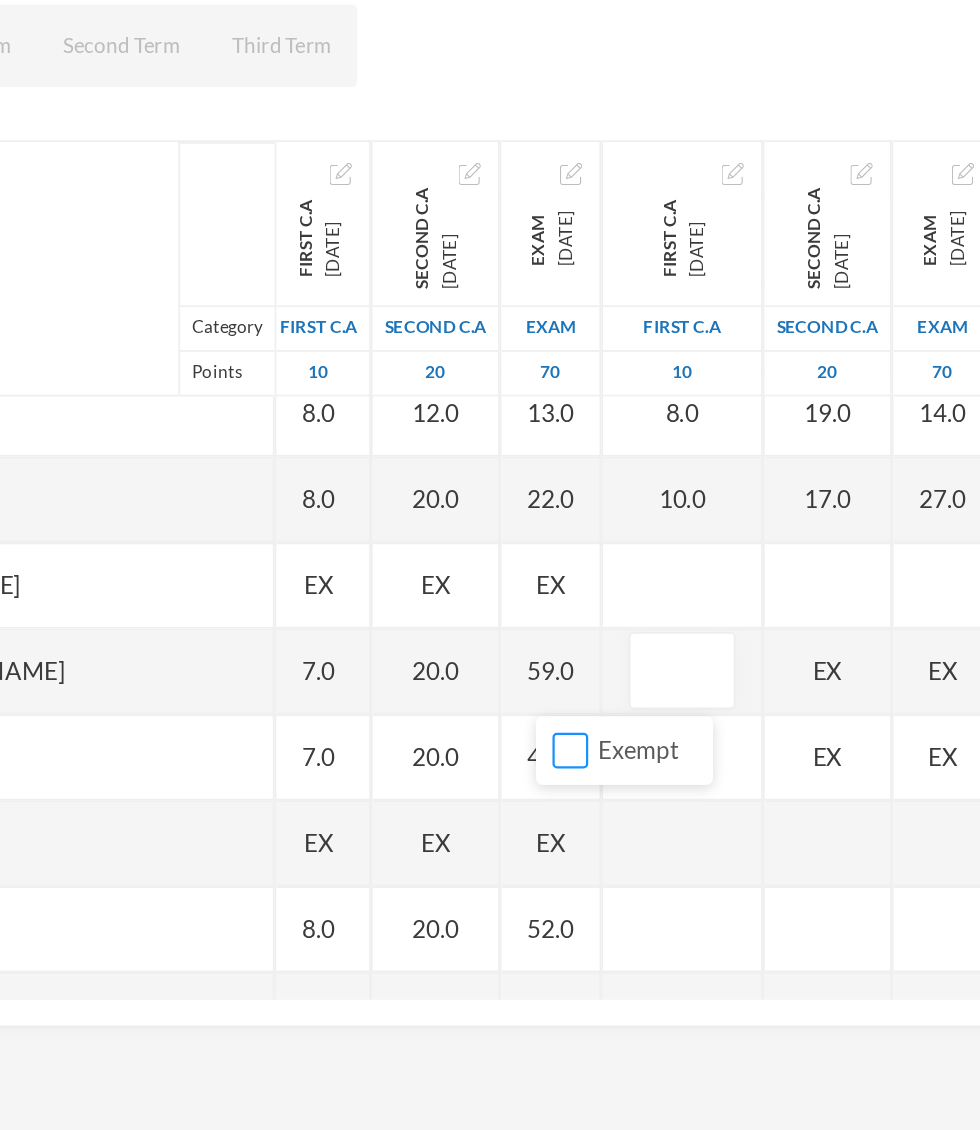 click on "Exempt" at bounding box center [561, 724] 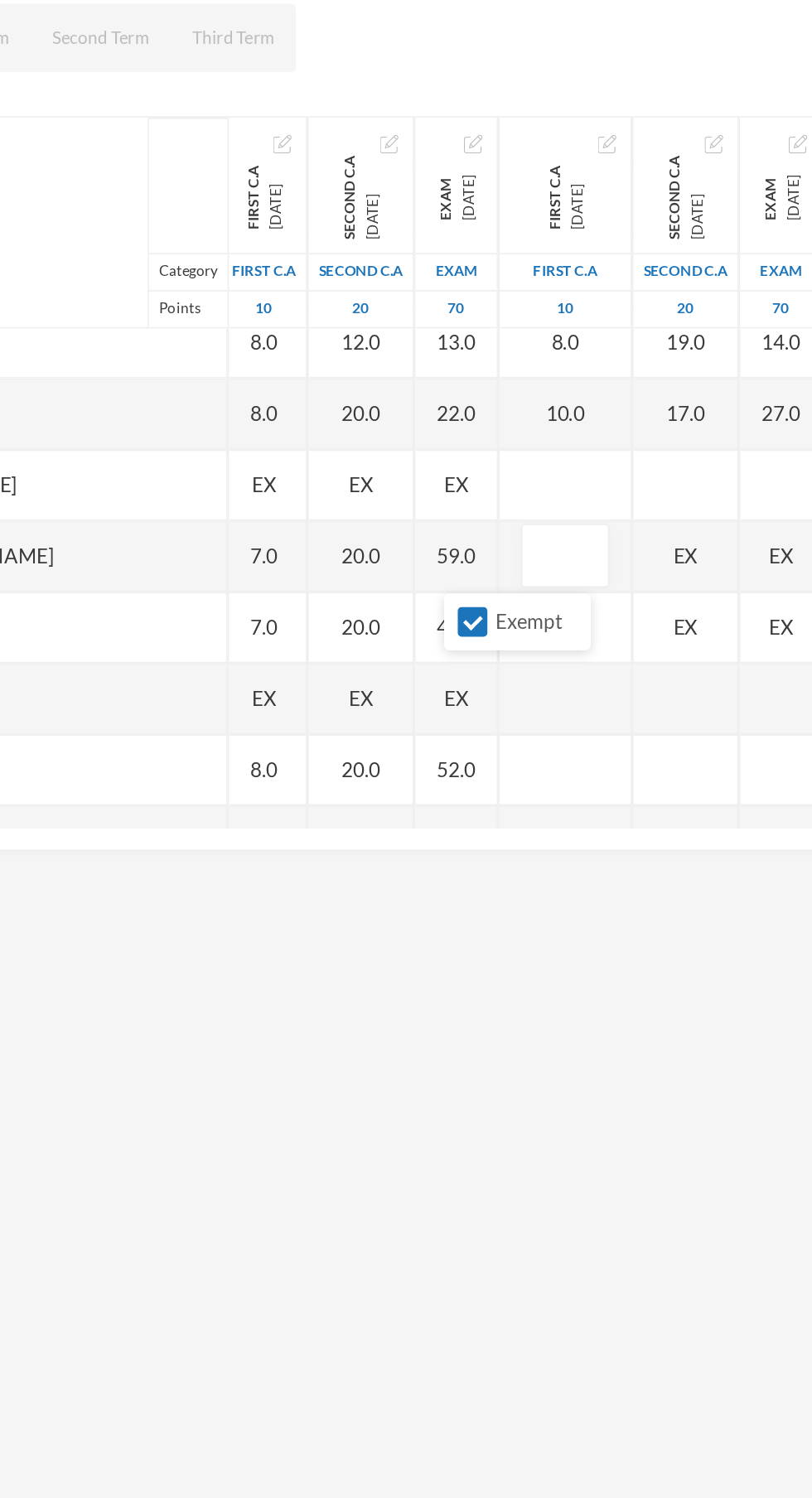 click at bounding box center [519, 562] 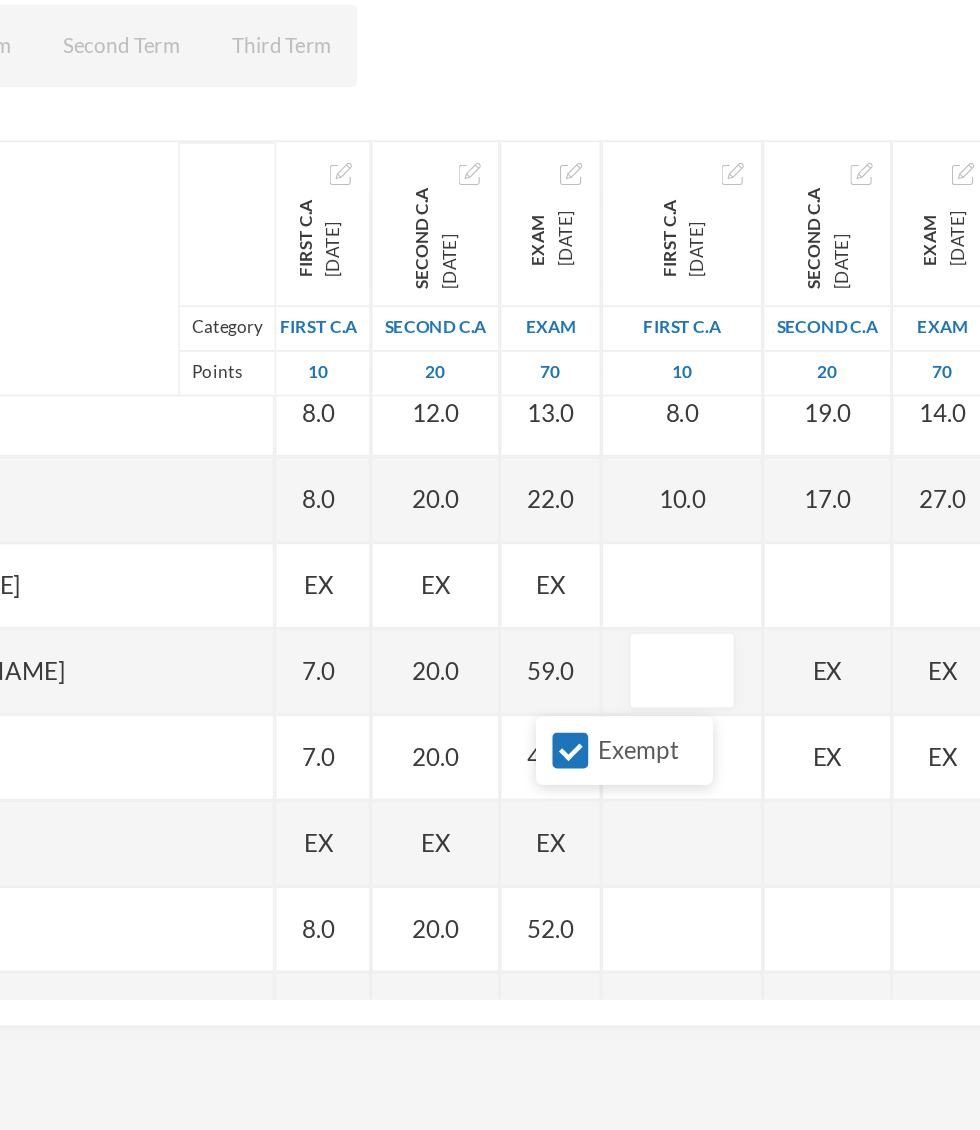 click on "Exempt" at bounding box center (561, 724) 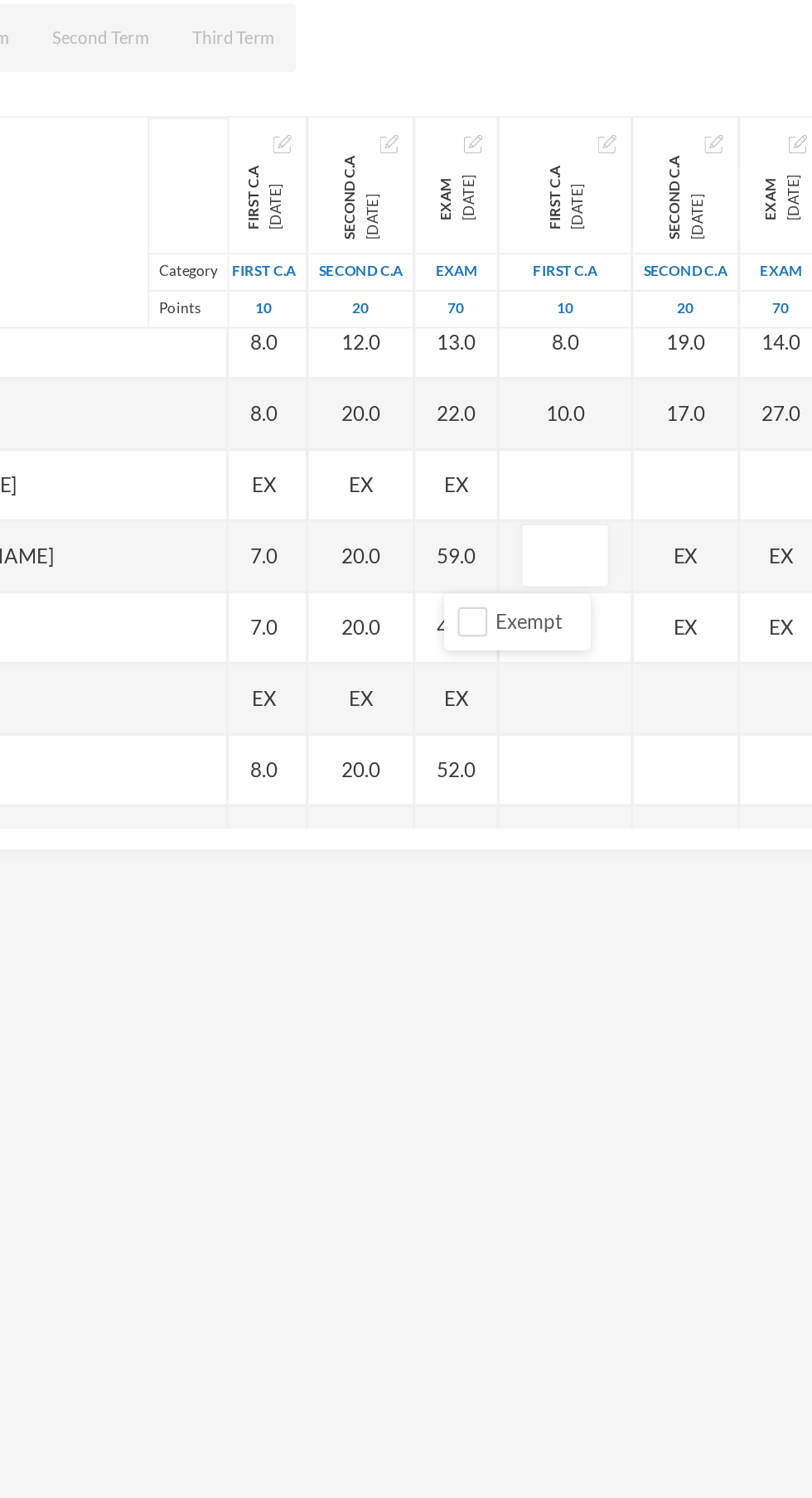 click at bounding box center [519, 562] 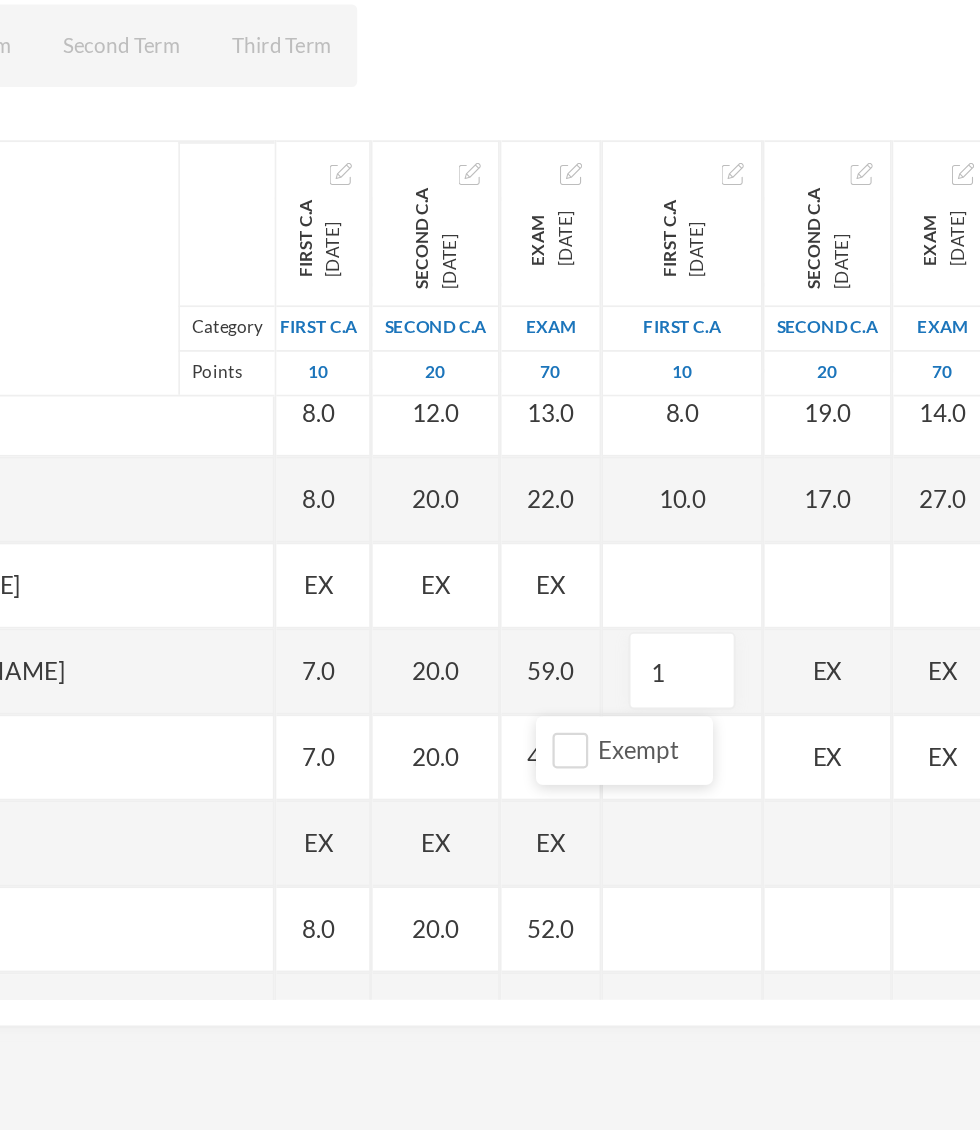 type on "10" 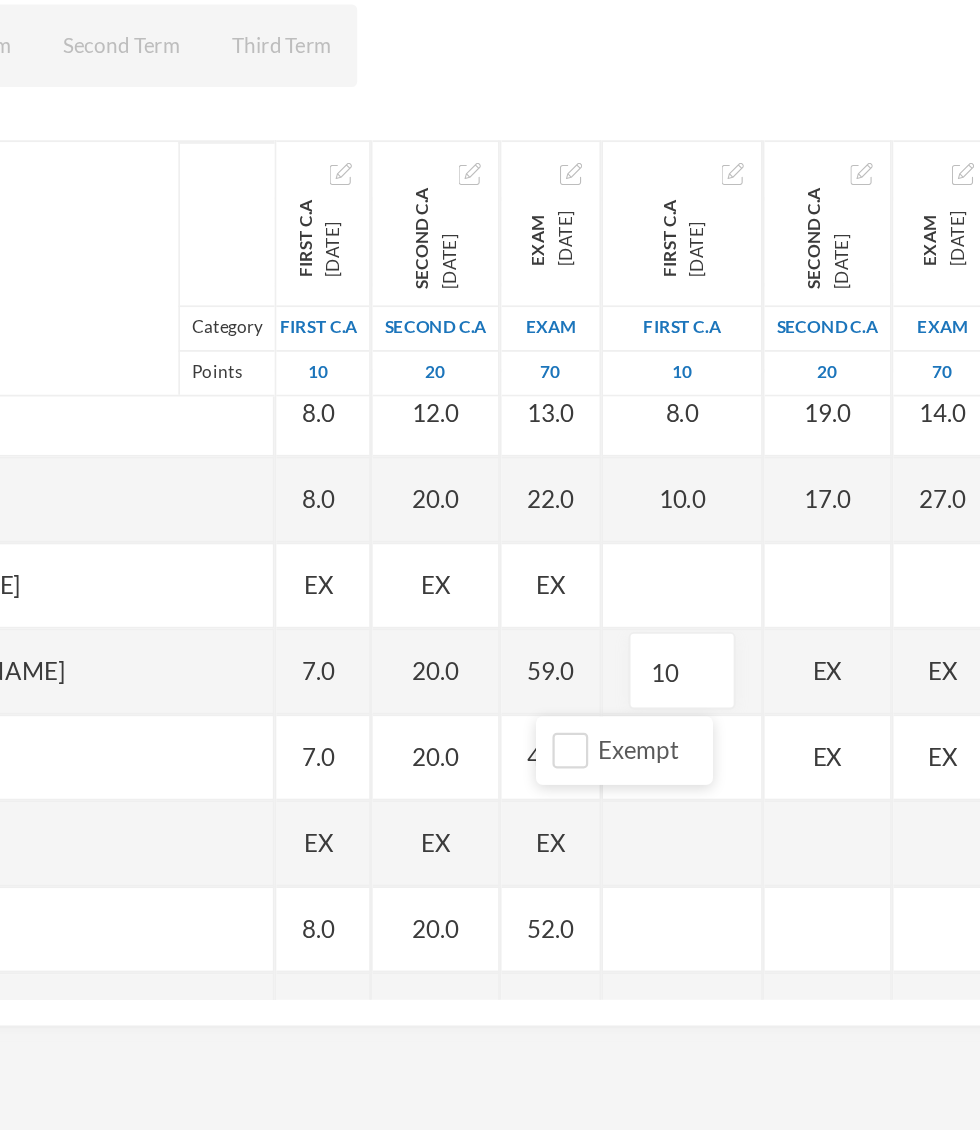 click on "EX" at bounding box center (711, 678) 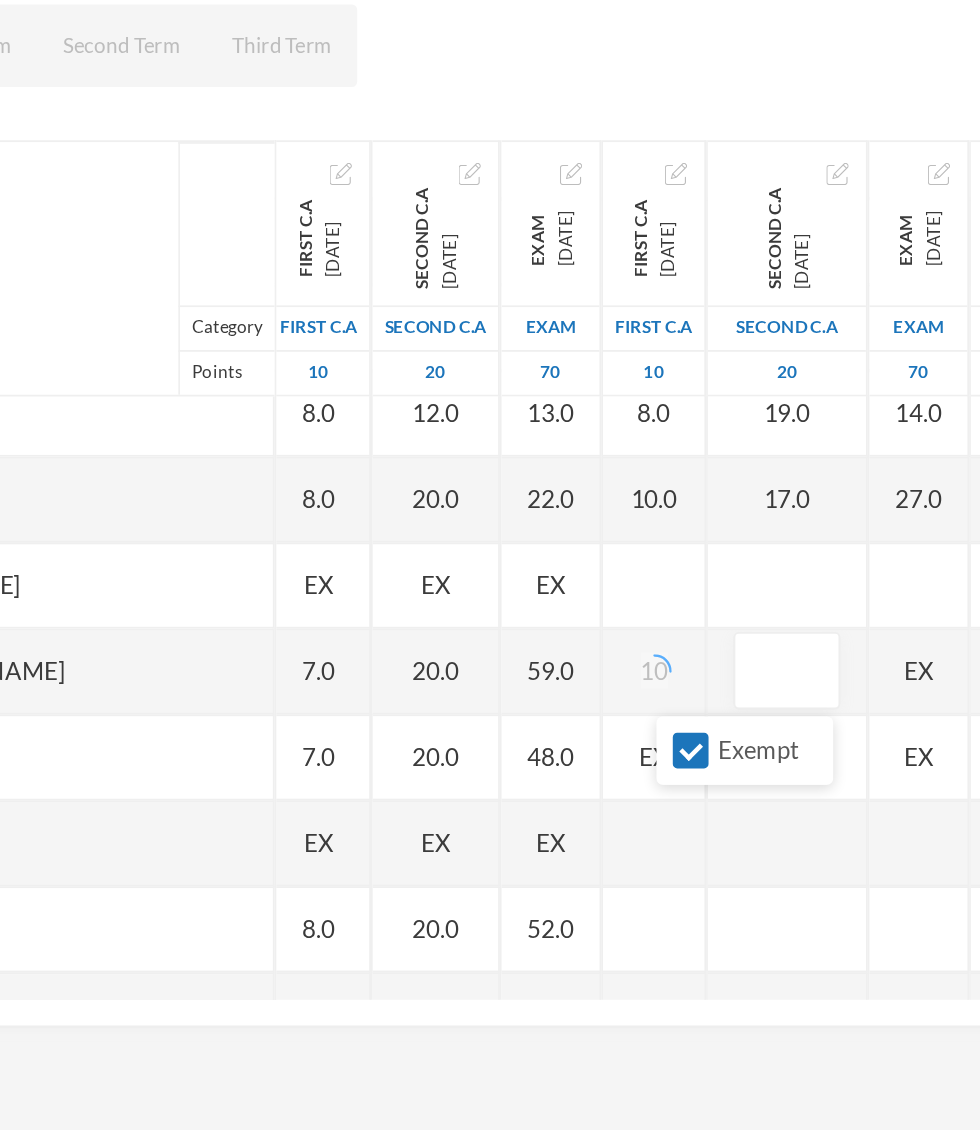 click on "Exempt" at bounding box center [631, 724] 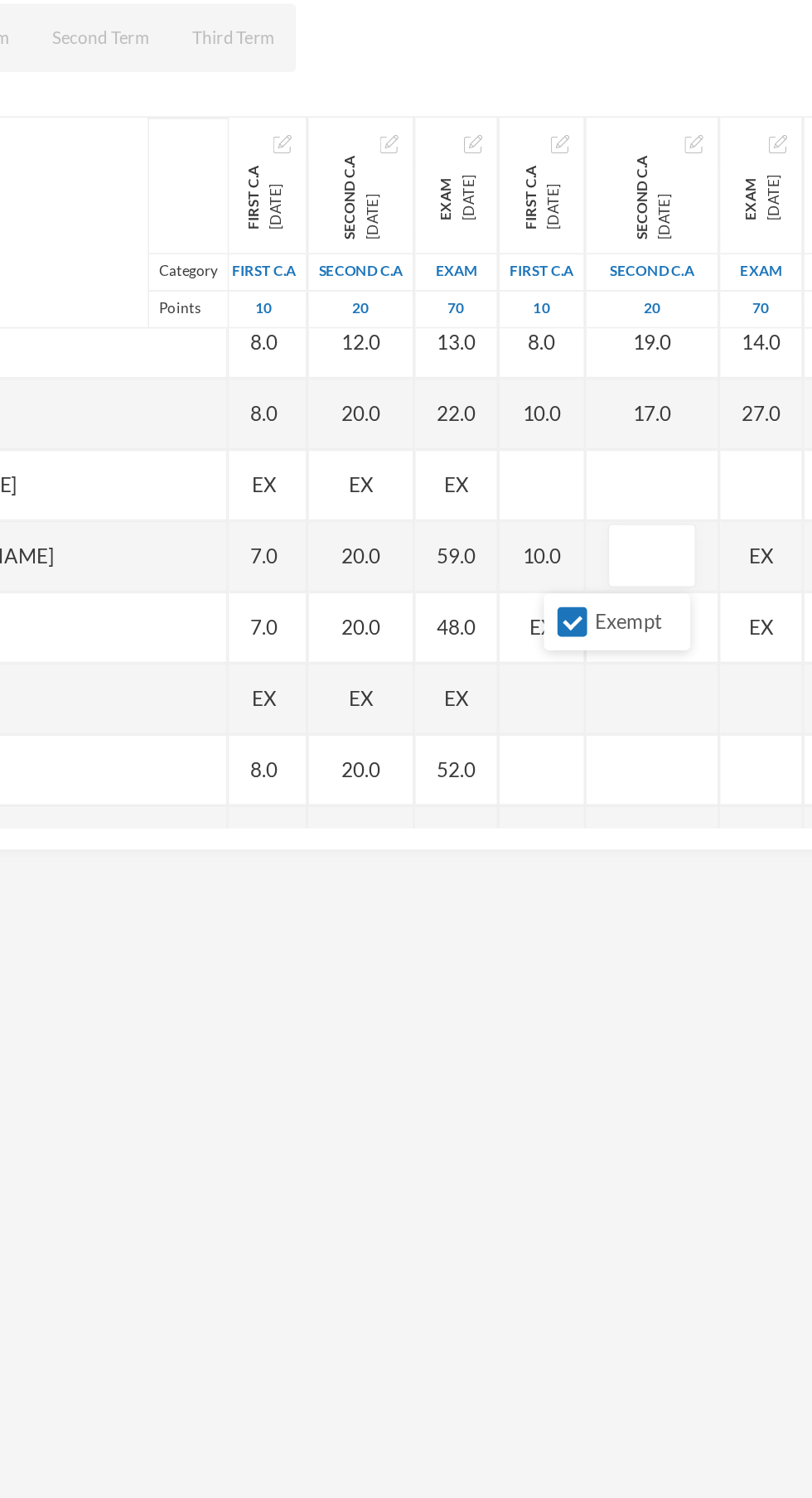 click on "Exempt" at bounding box center [523, 600] 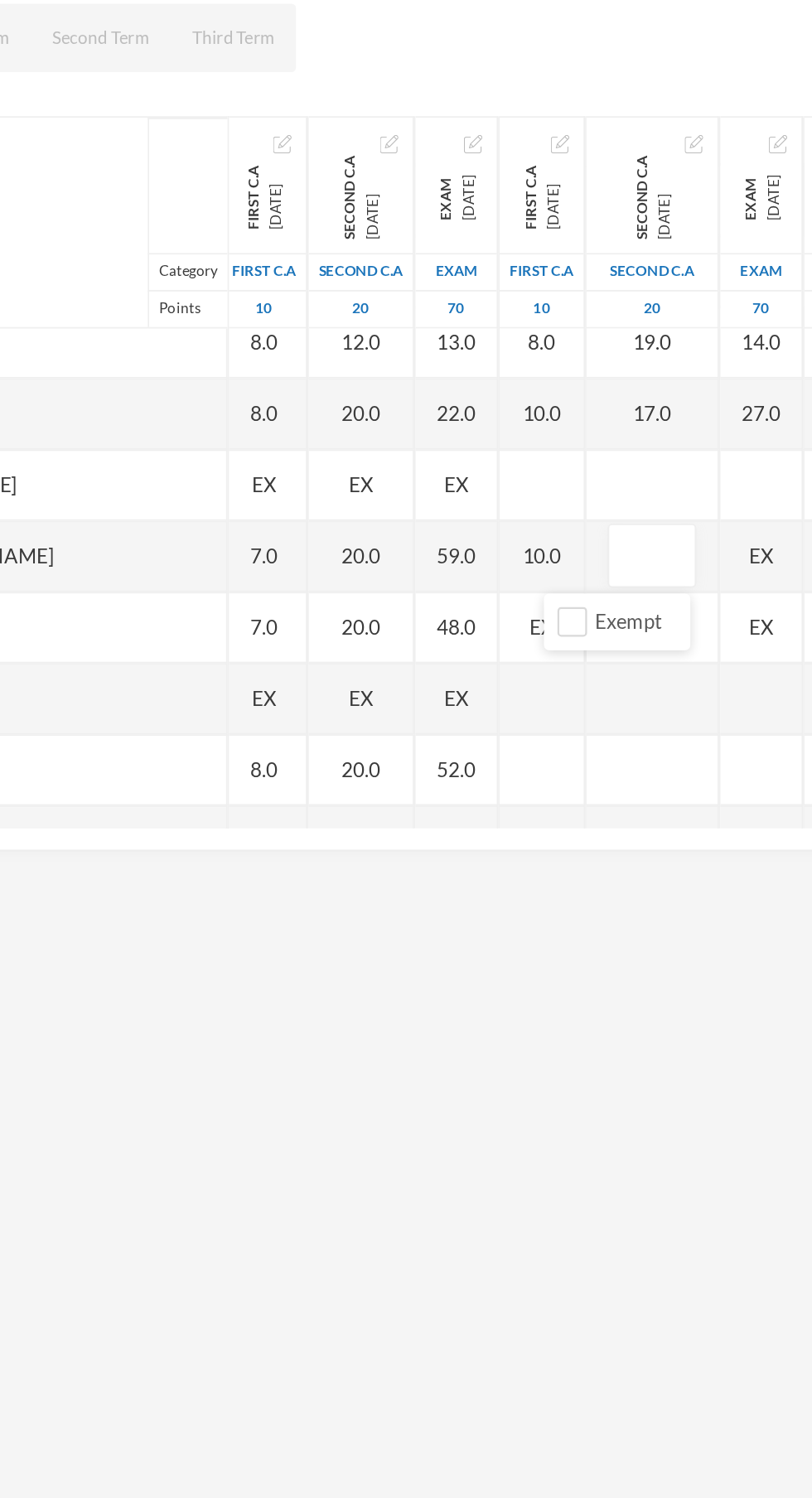 click at bounding box center [569, 562] 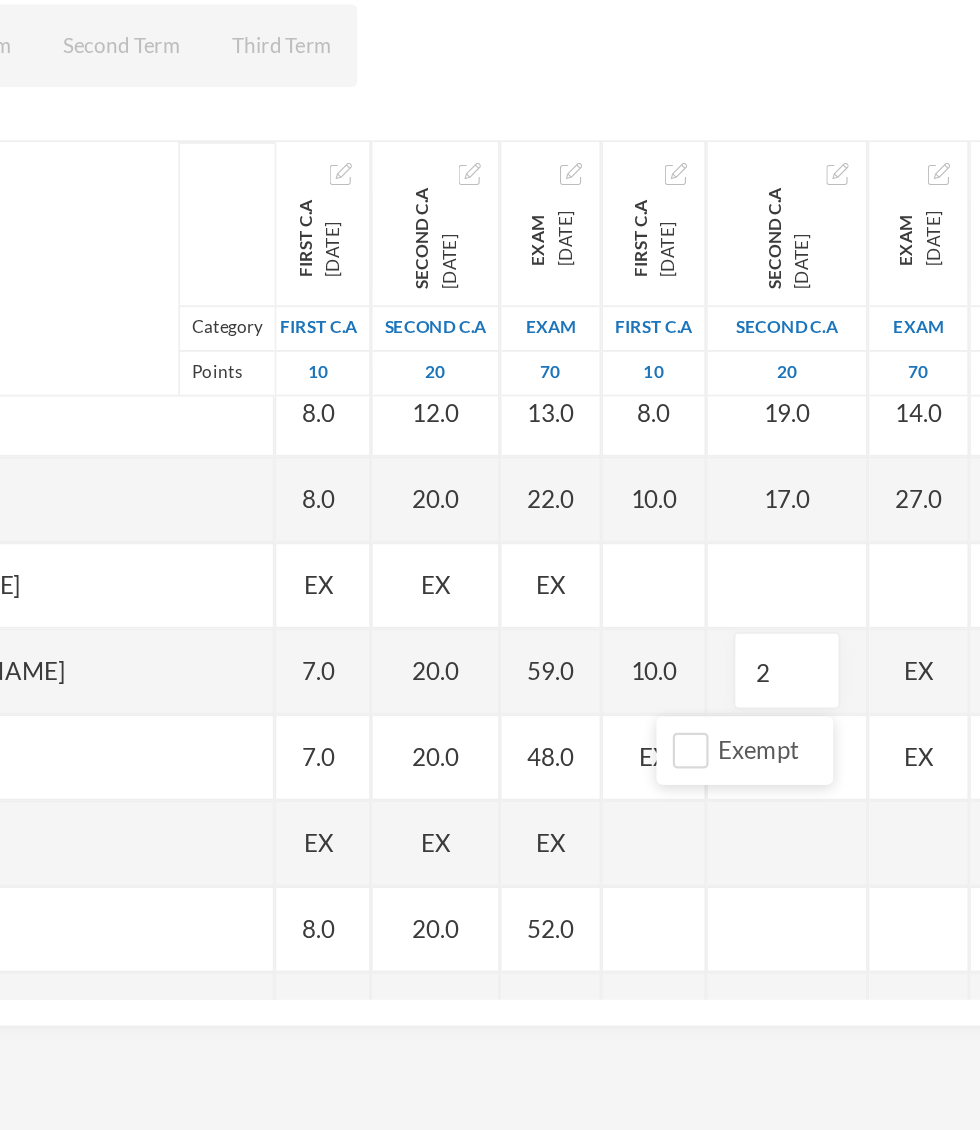 type on "20" 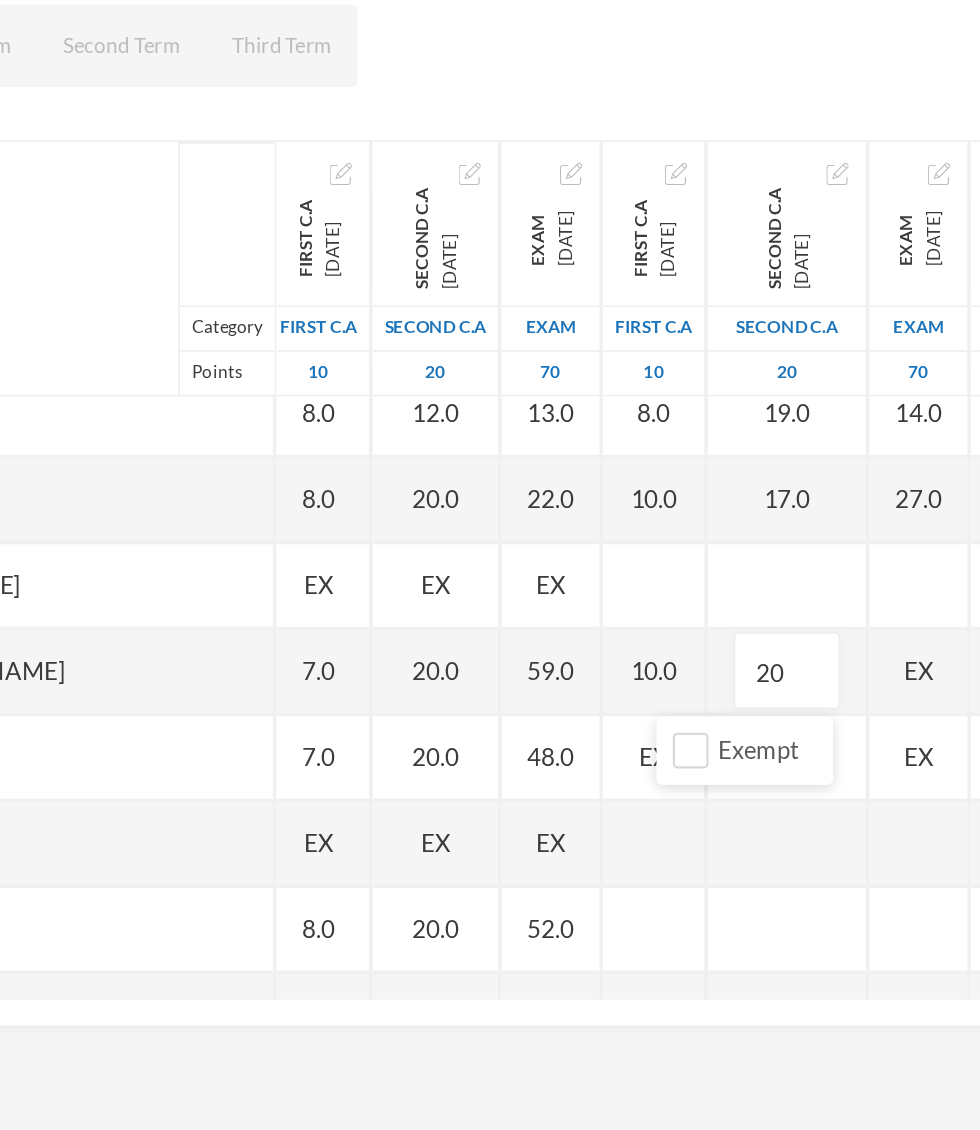 click on "EX" at bounding box center (764, 678) 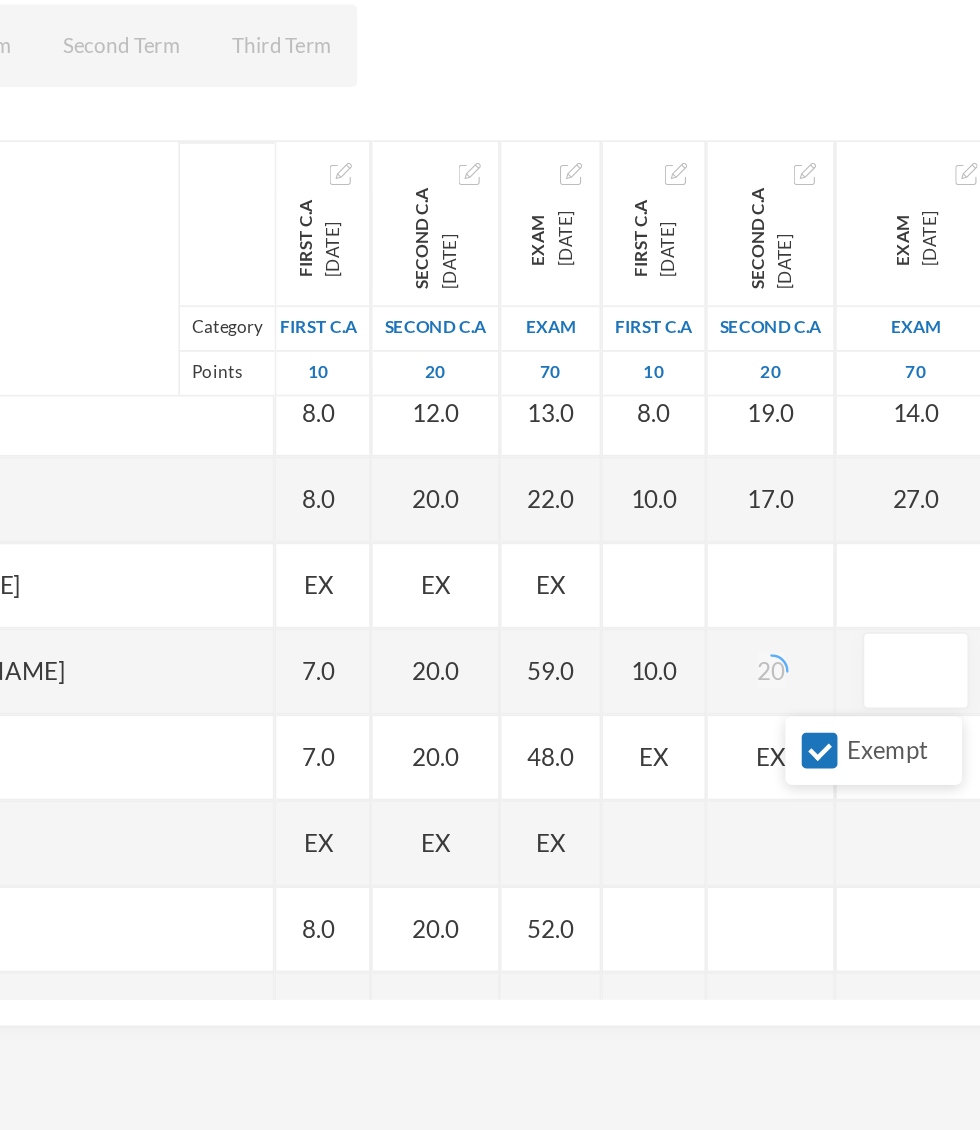 click on "Exempt" at bounding box center (706, 724) 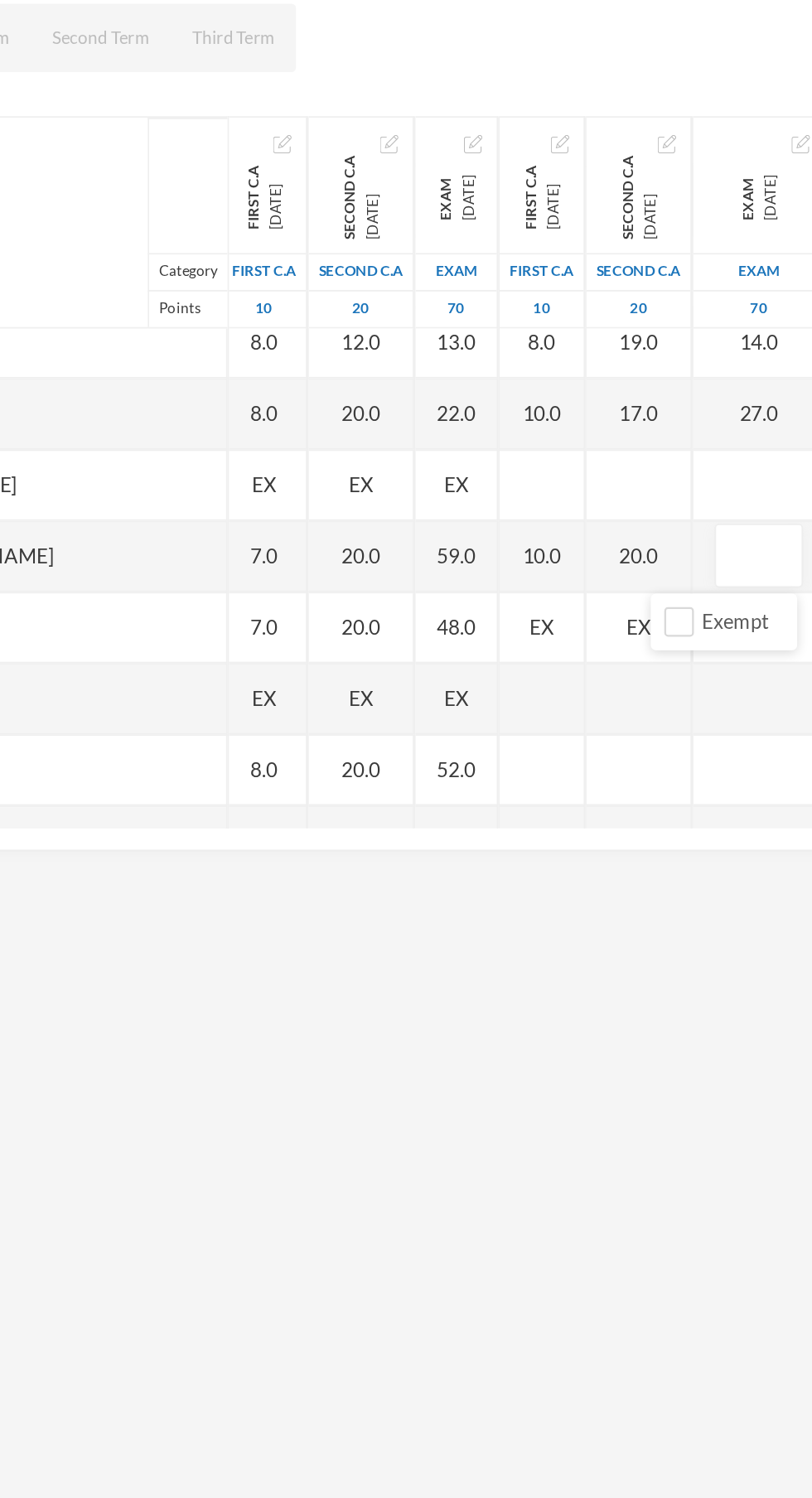 click at bounding box center [631, 562] 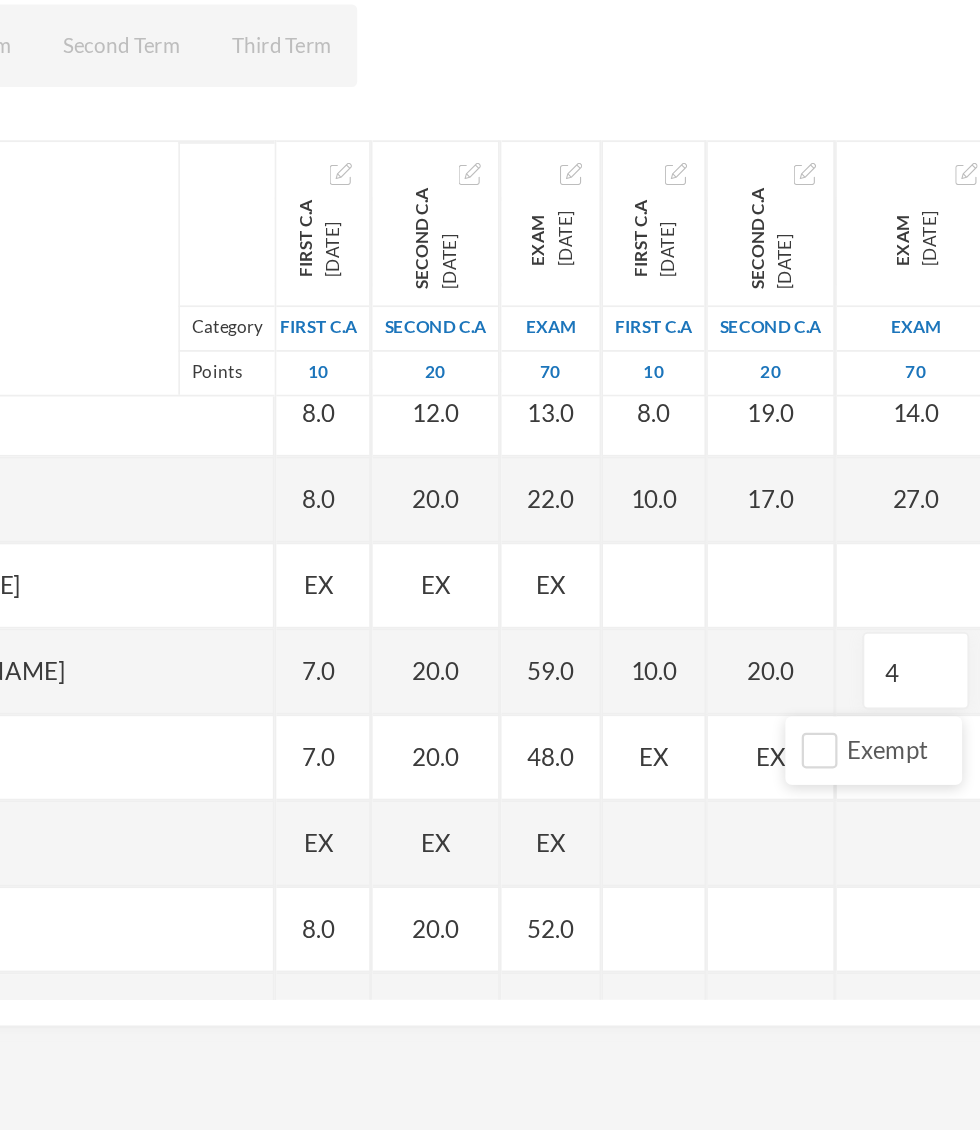 type on "49" 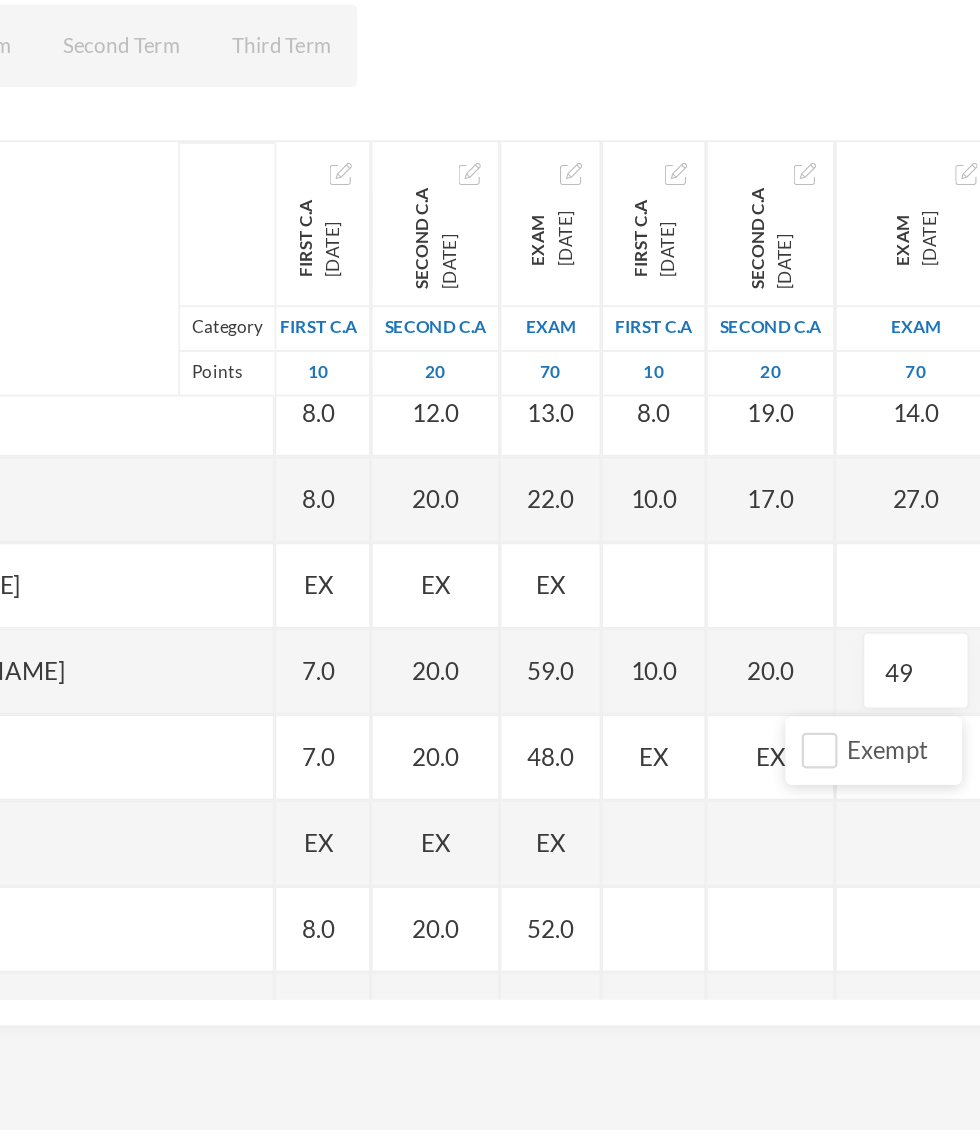 scroll, scrollTop: 166, scrollLeft: 30, axis: both 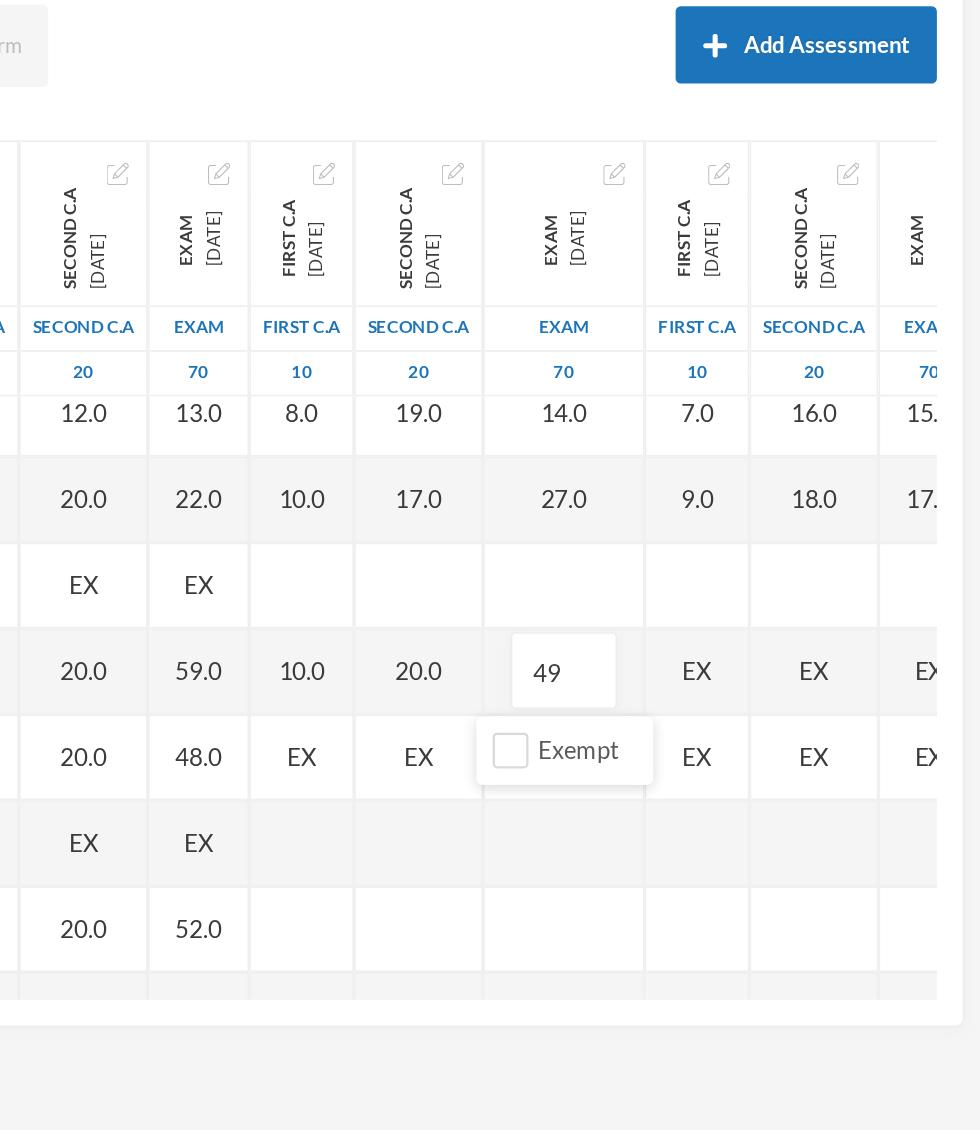 click on "EX" at bounding box center (815, 678) 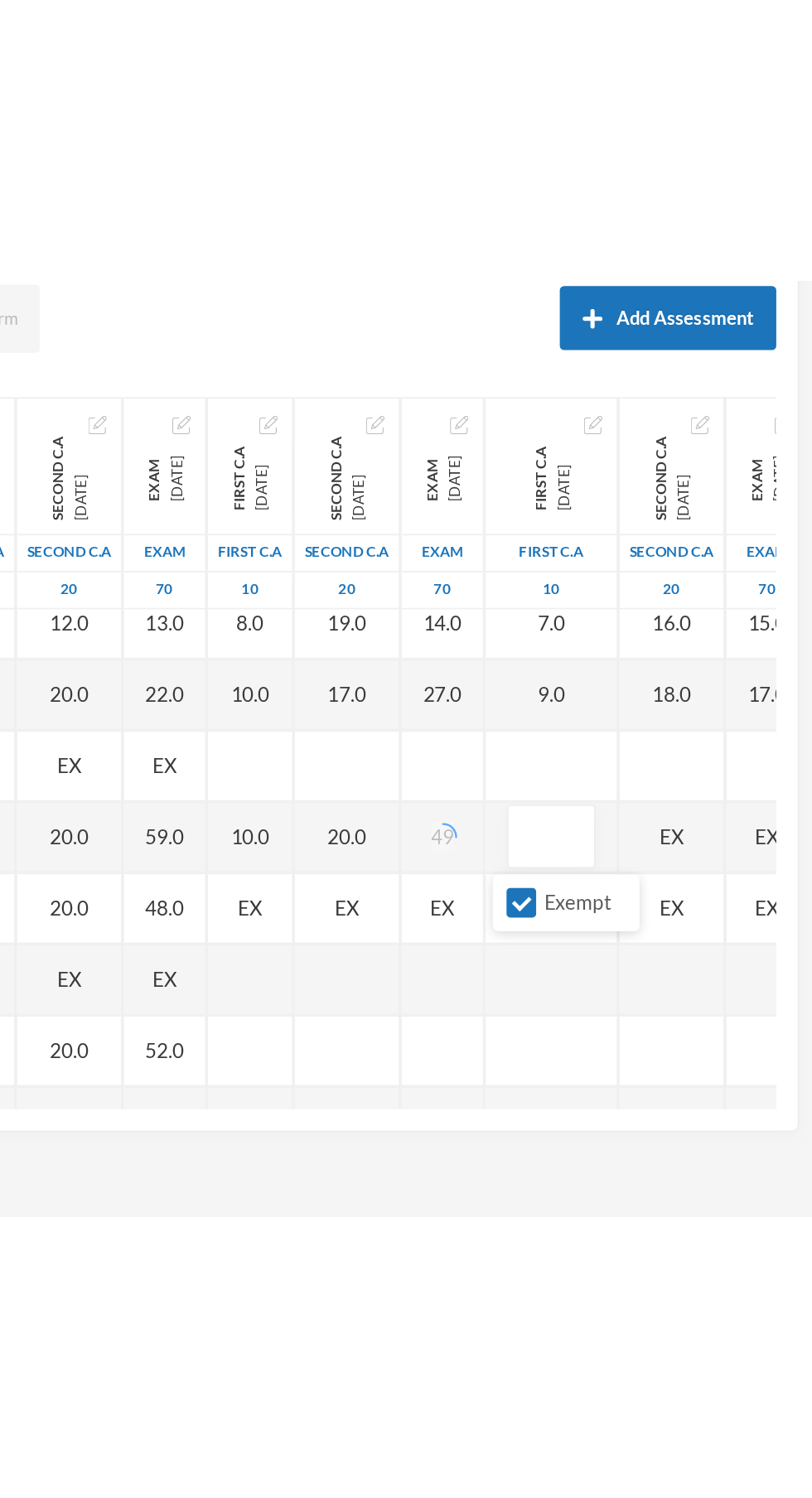 scroll, scrollTop: 138, scrollLeft: 4, axis: both 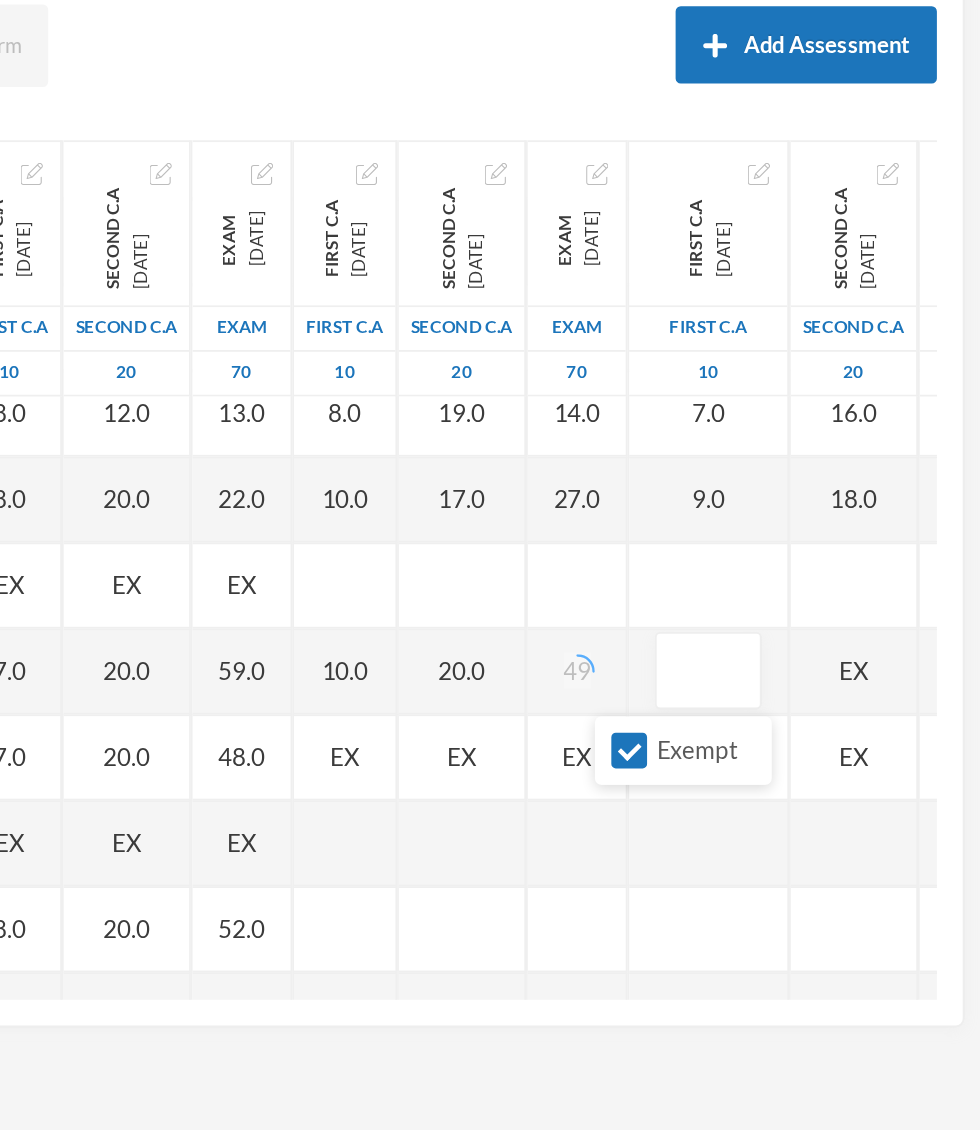 click on "Exempt" at bounding box center (775, 724) 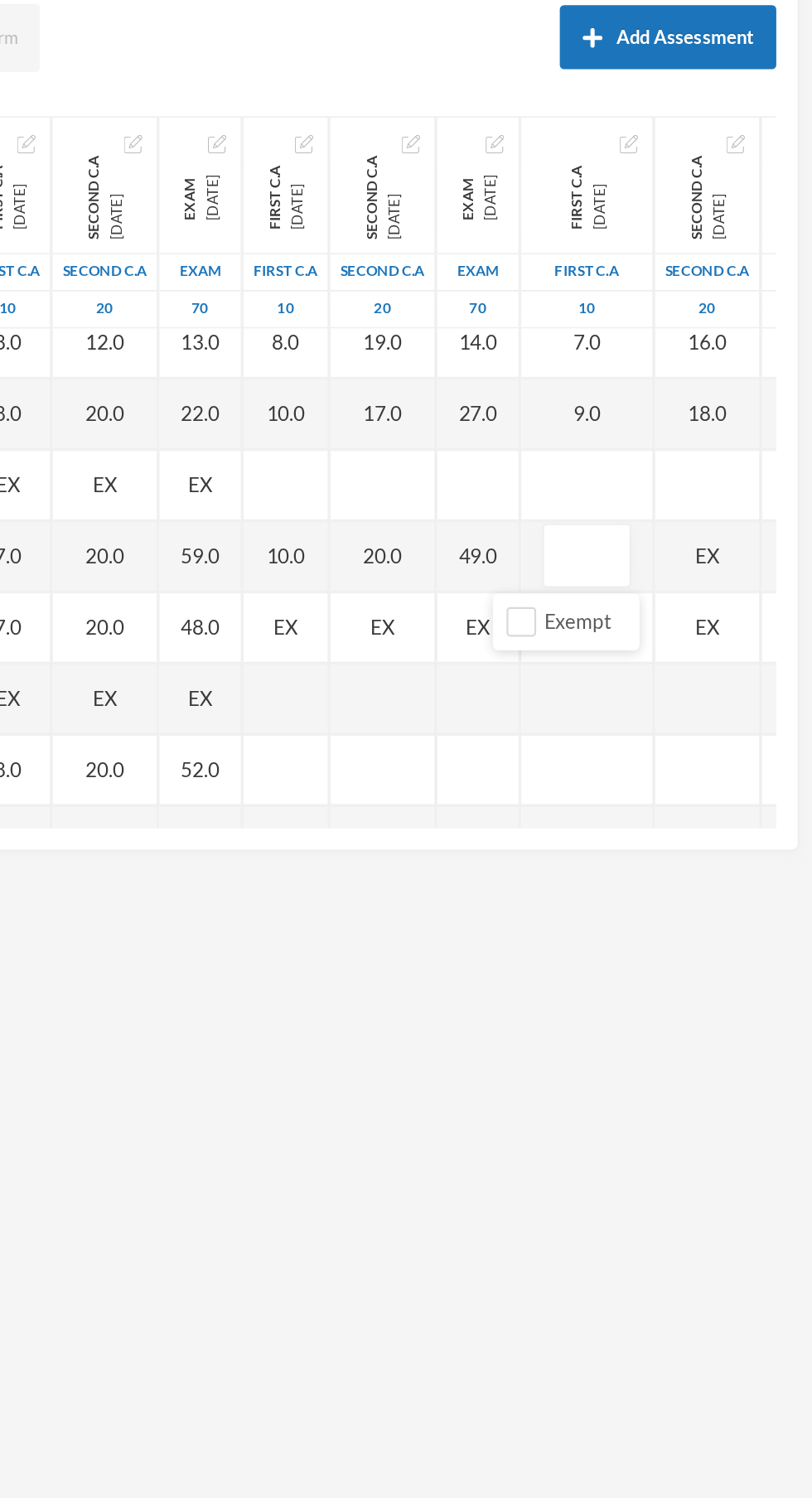 click at bounding box center [680, 562] 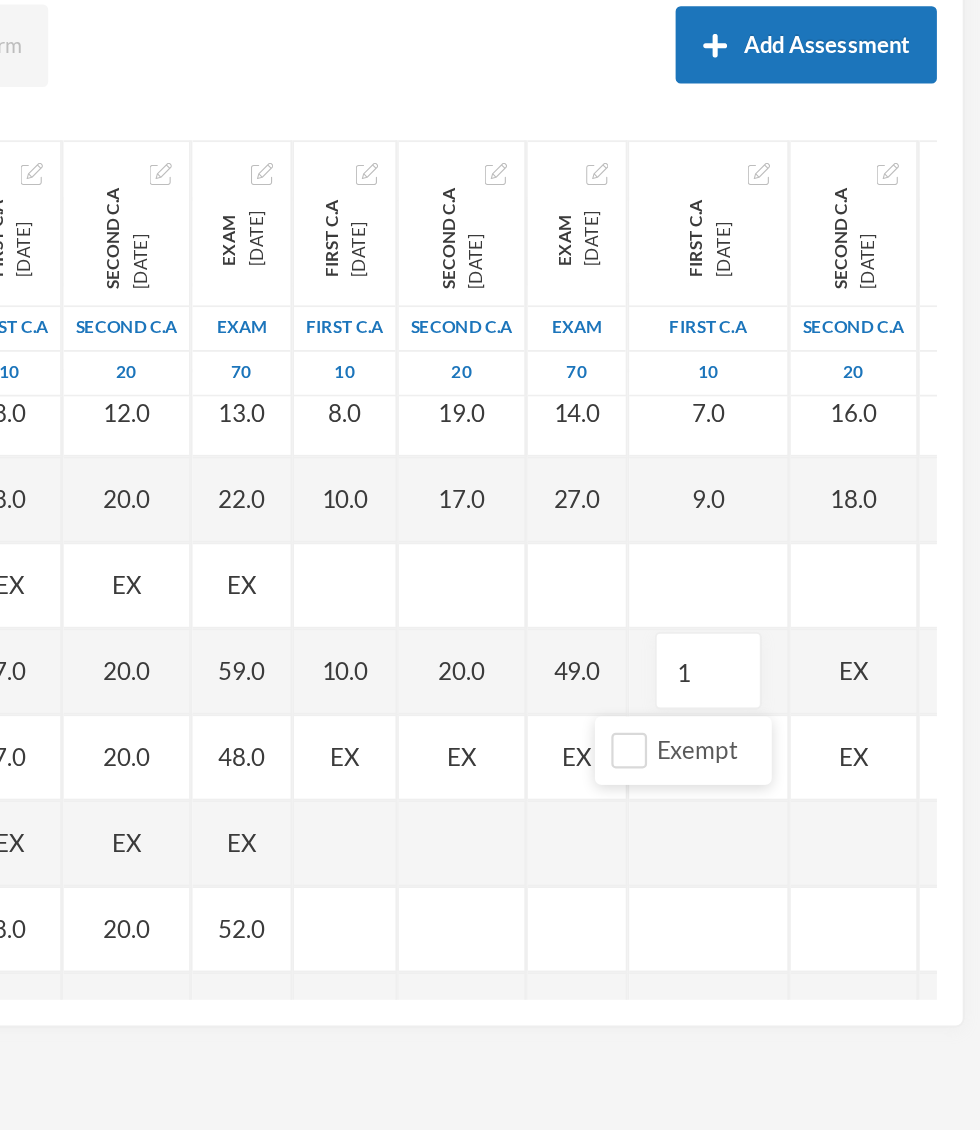 type on "10" 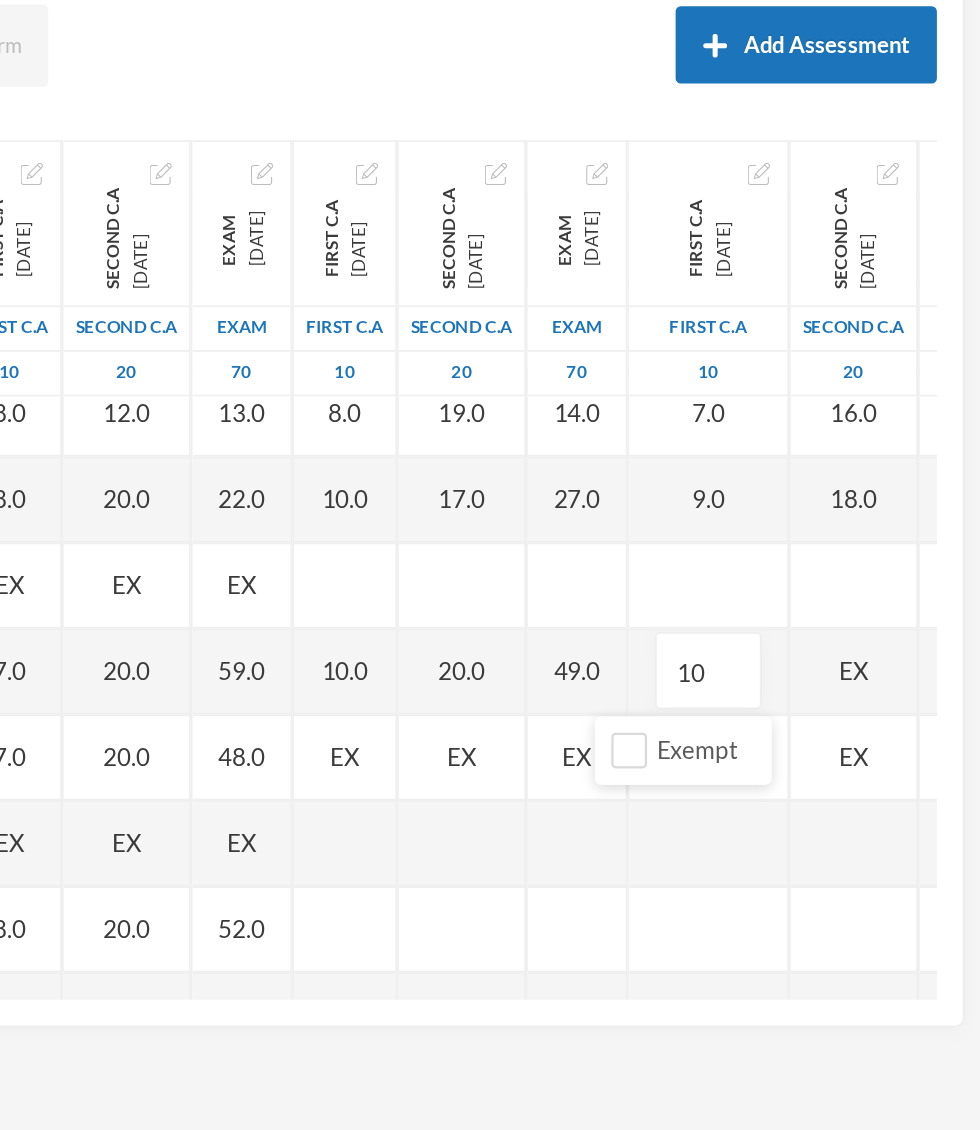 click on "EX" at bounding box center [906, 678] 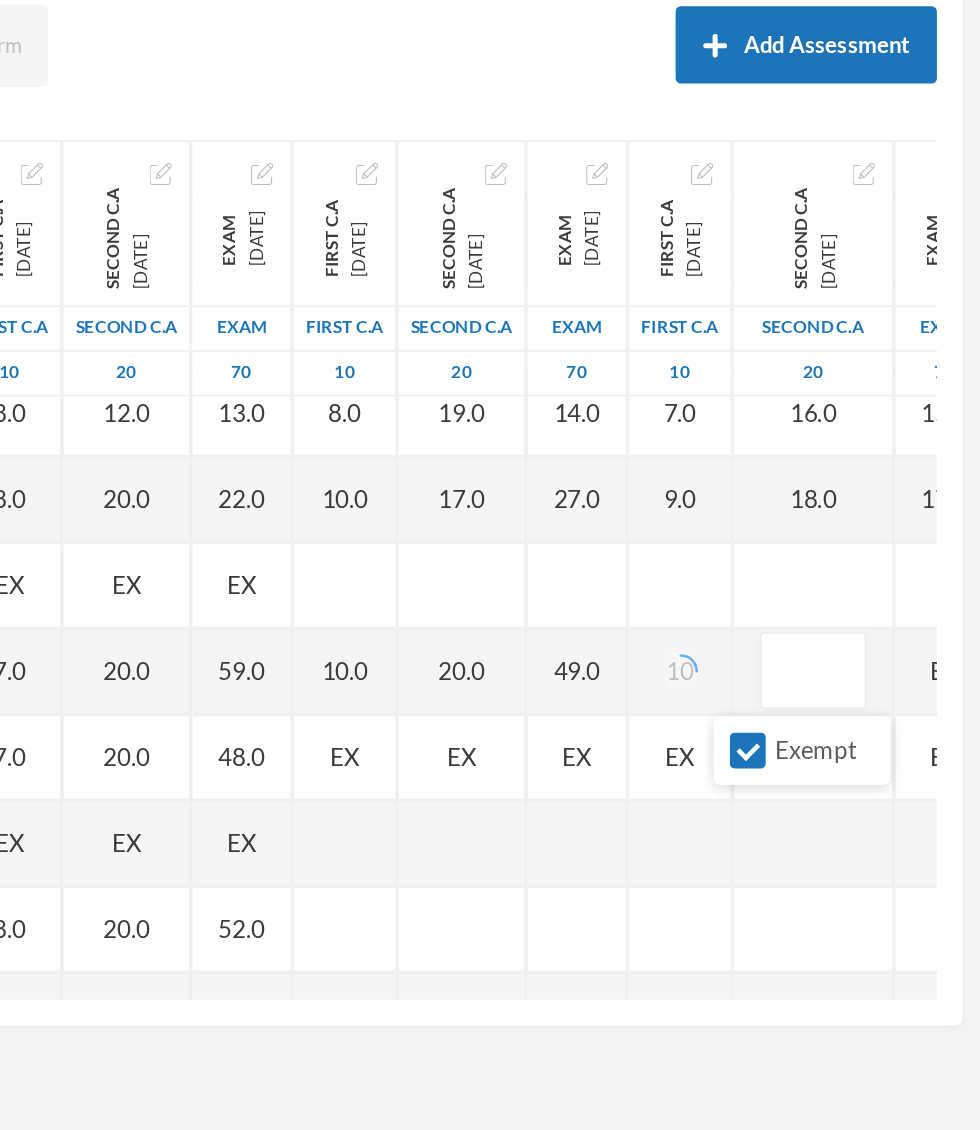 click on "Exempt" at bounding box center [844, 724] 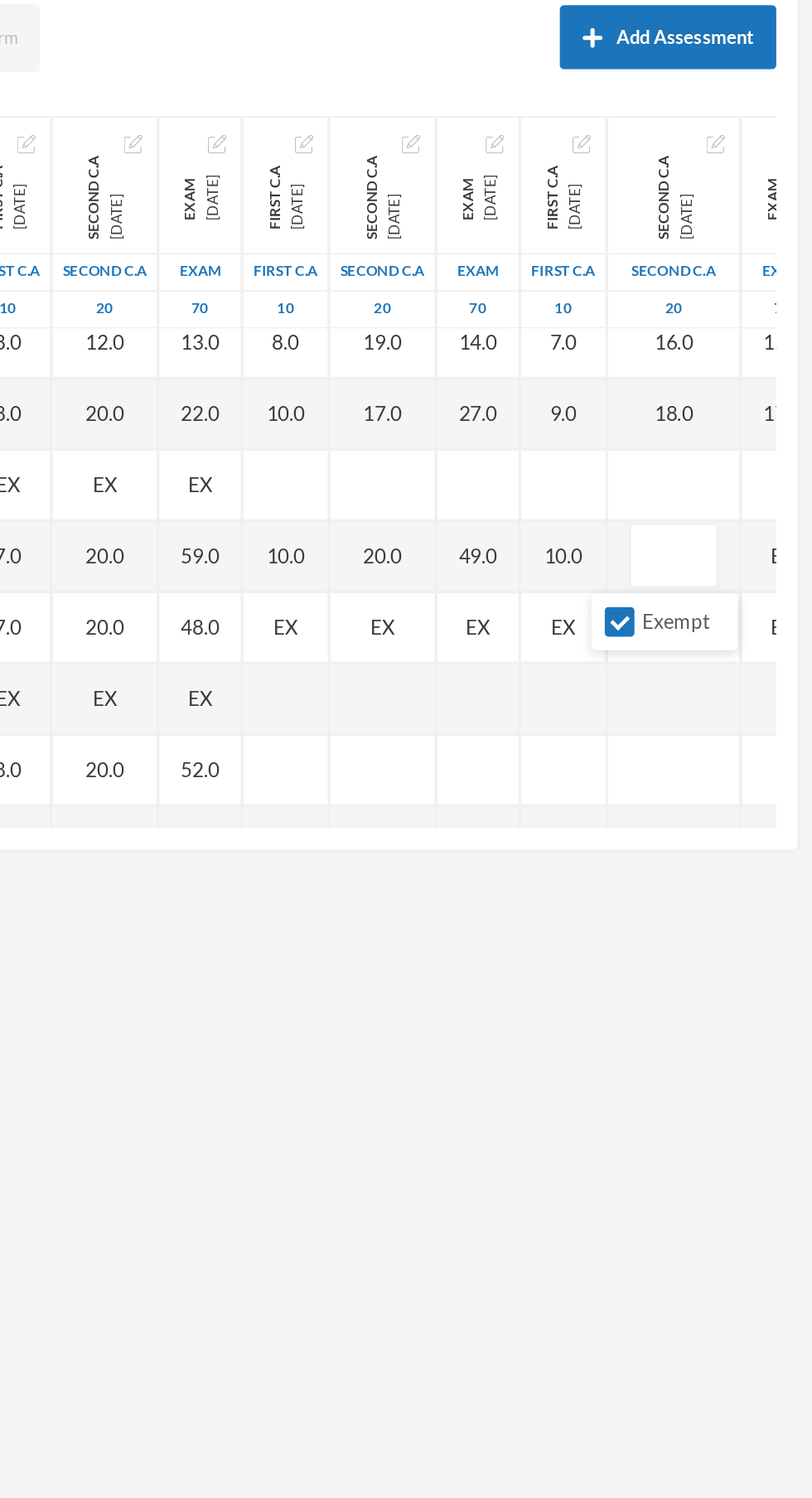 click on "Exempt" at bounding box center [699, 600] 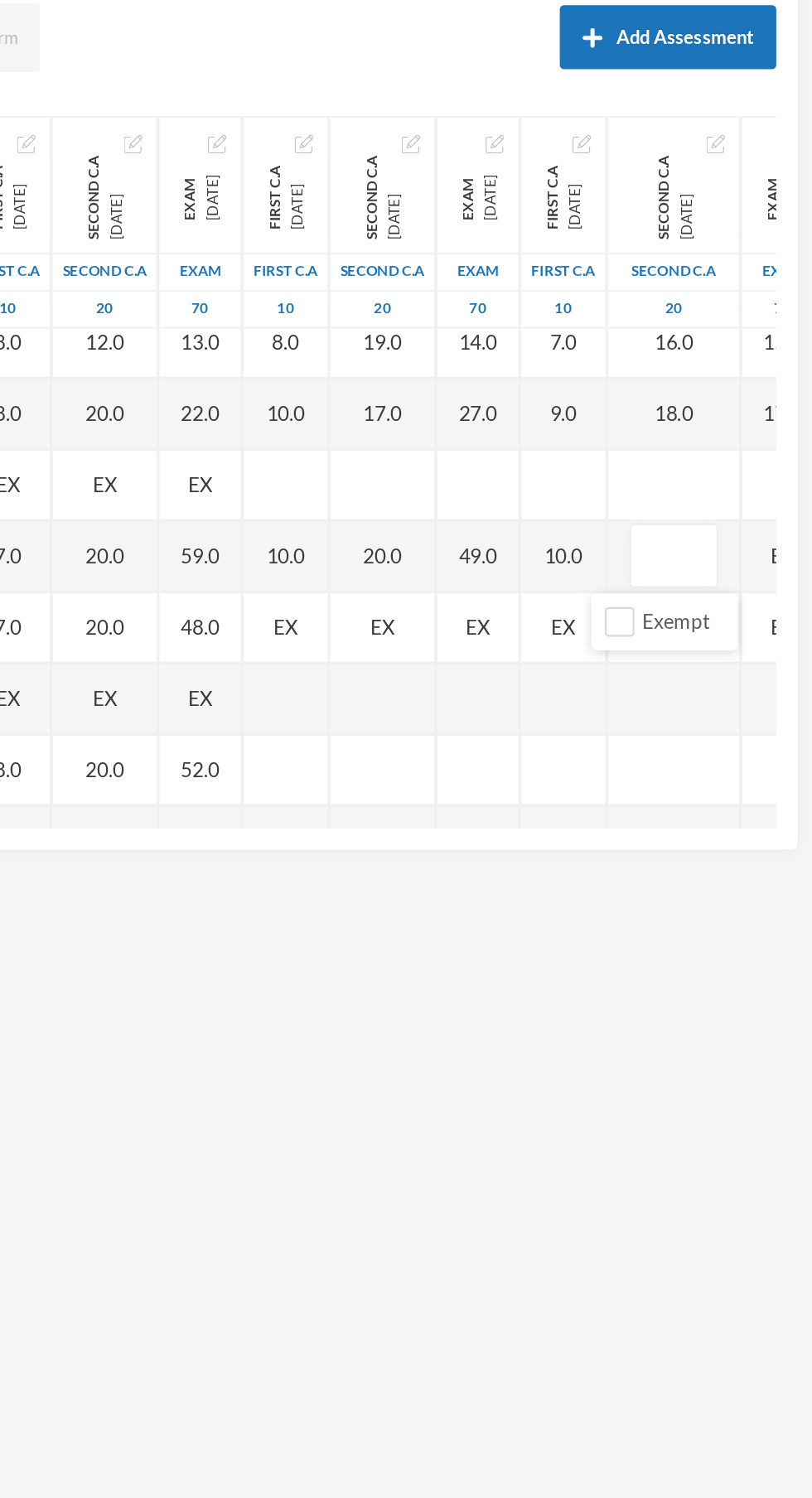 click at bounding box center [731, 562] 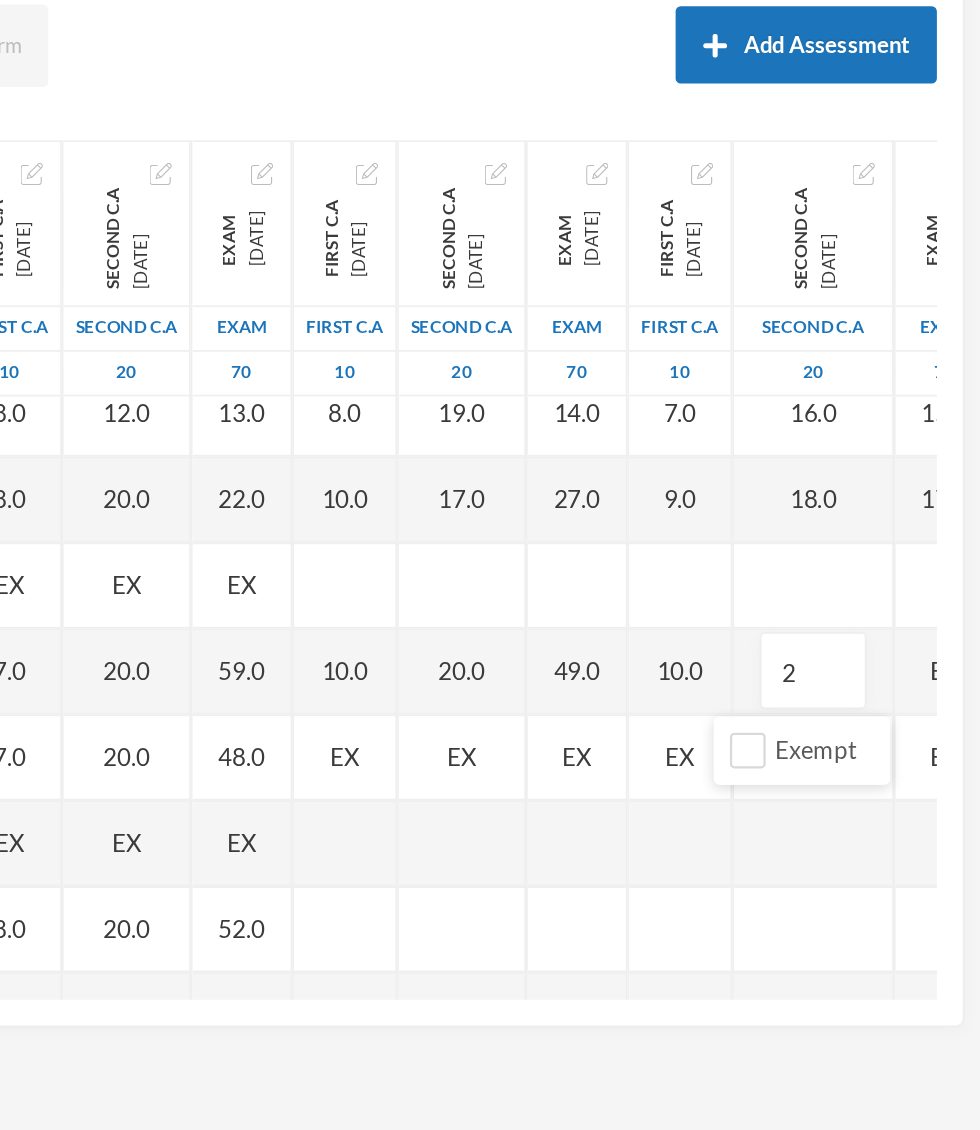 type on "20" 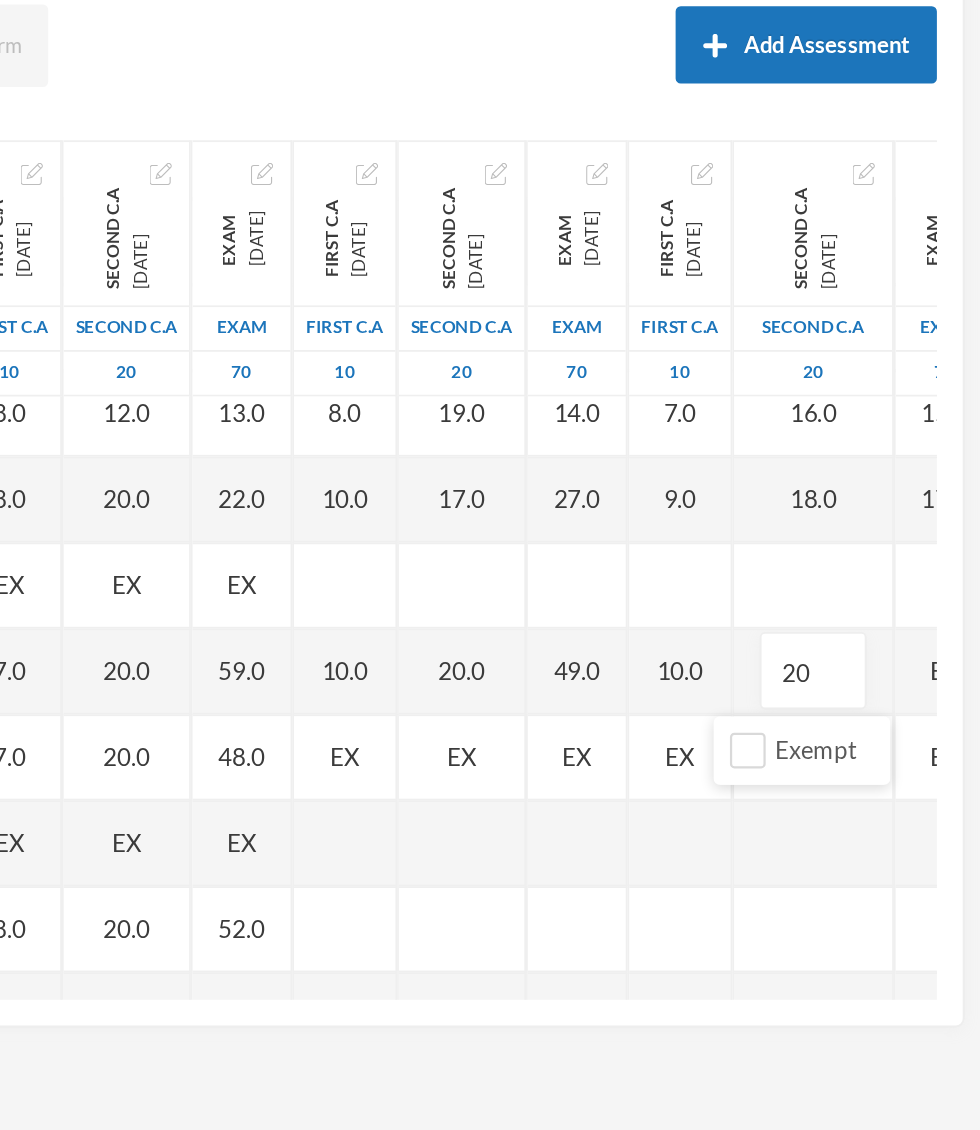 click on "EX" at bounding box center [959, 678] 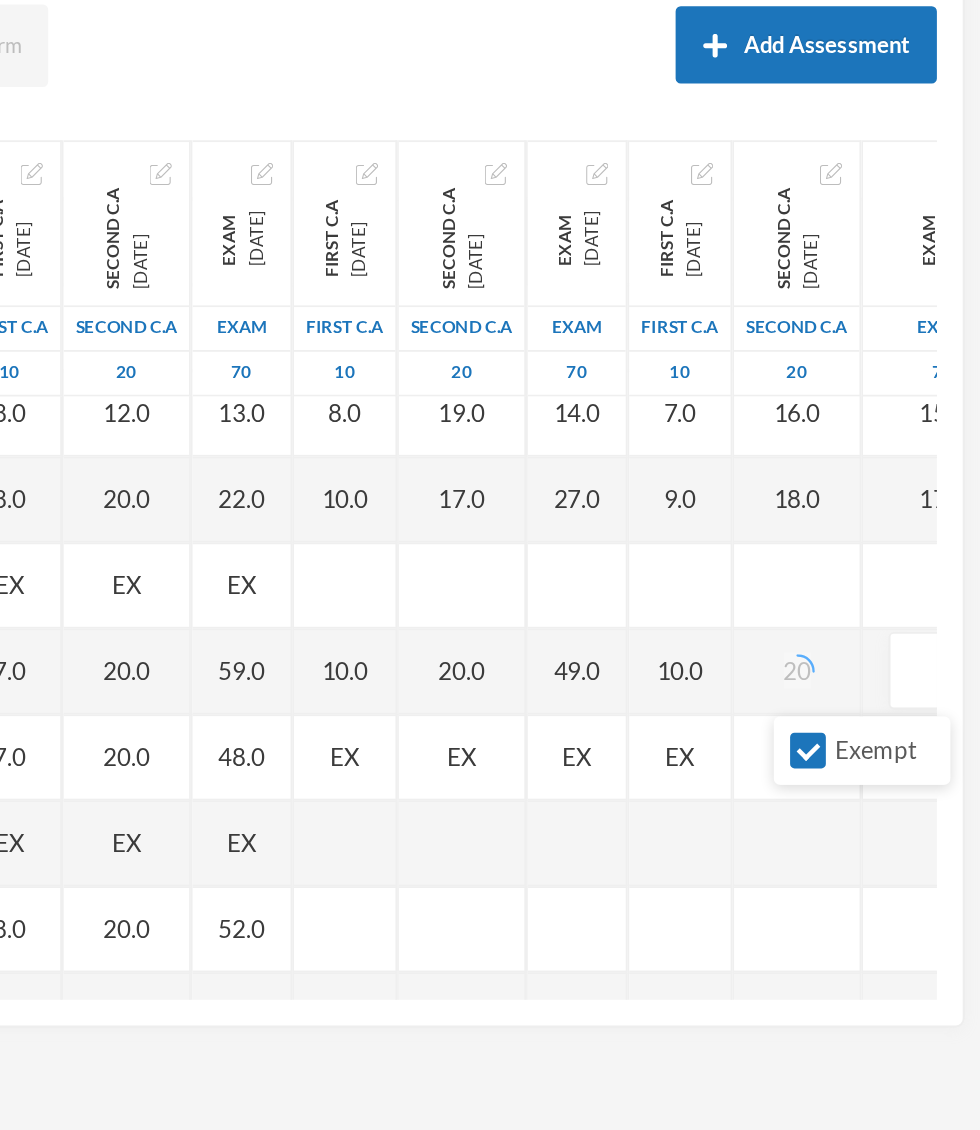 click on "Exempt" at bounding box center [879, 724] 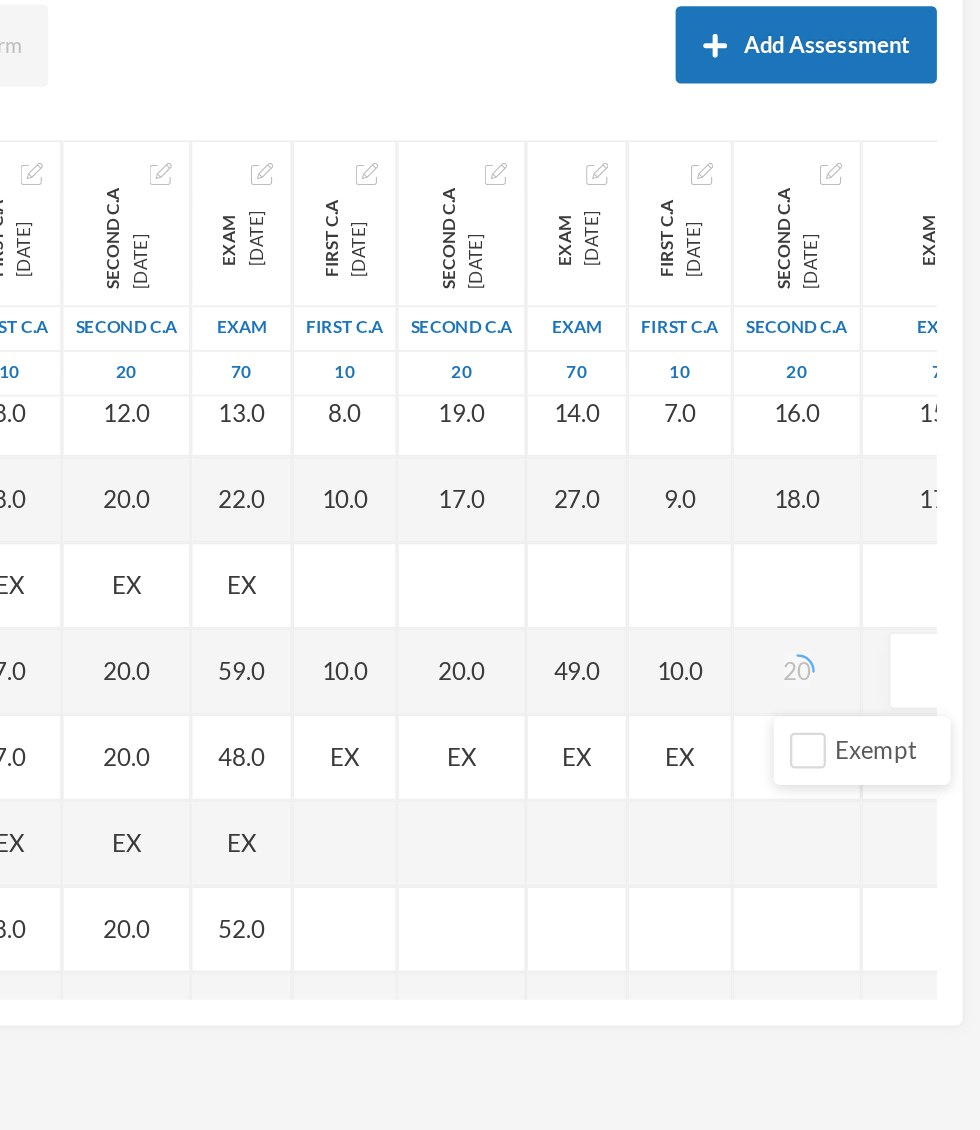 click at bounding box center [957, 678] 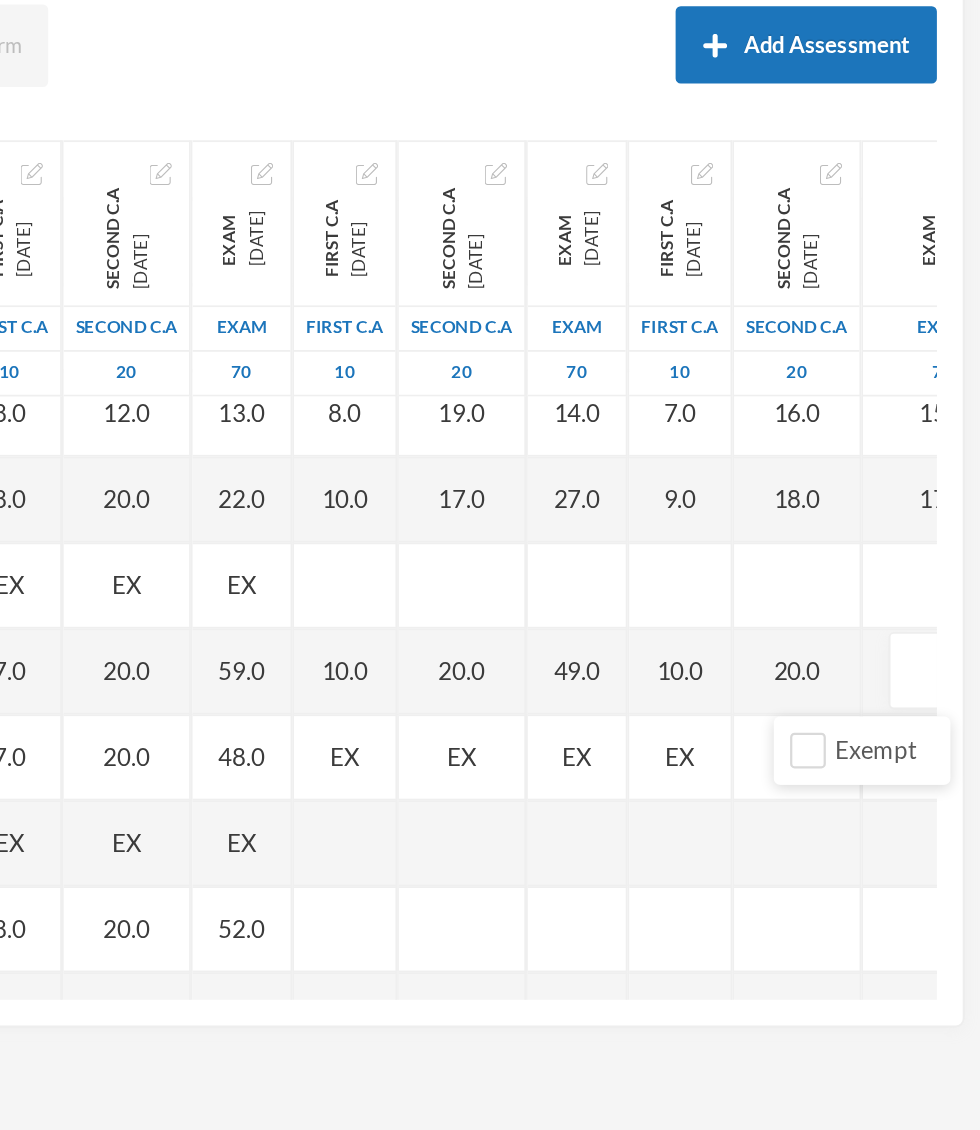 type on "4" 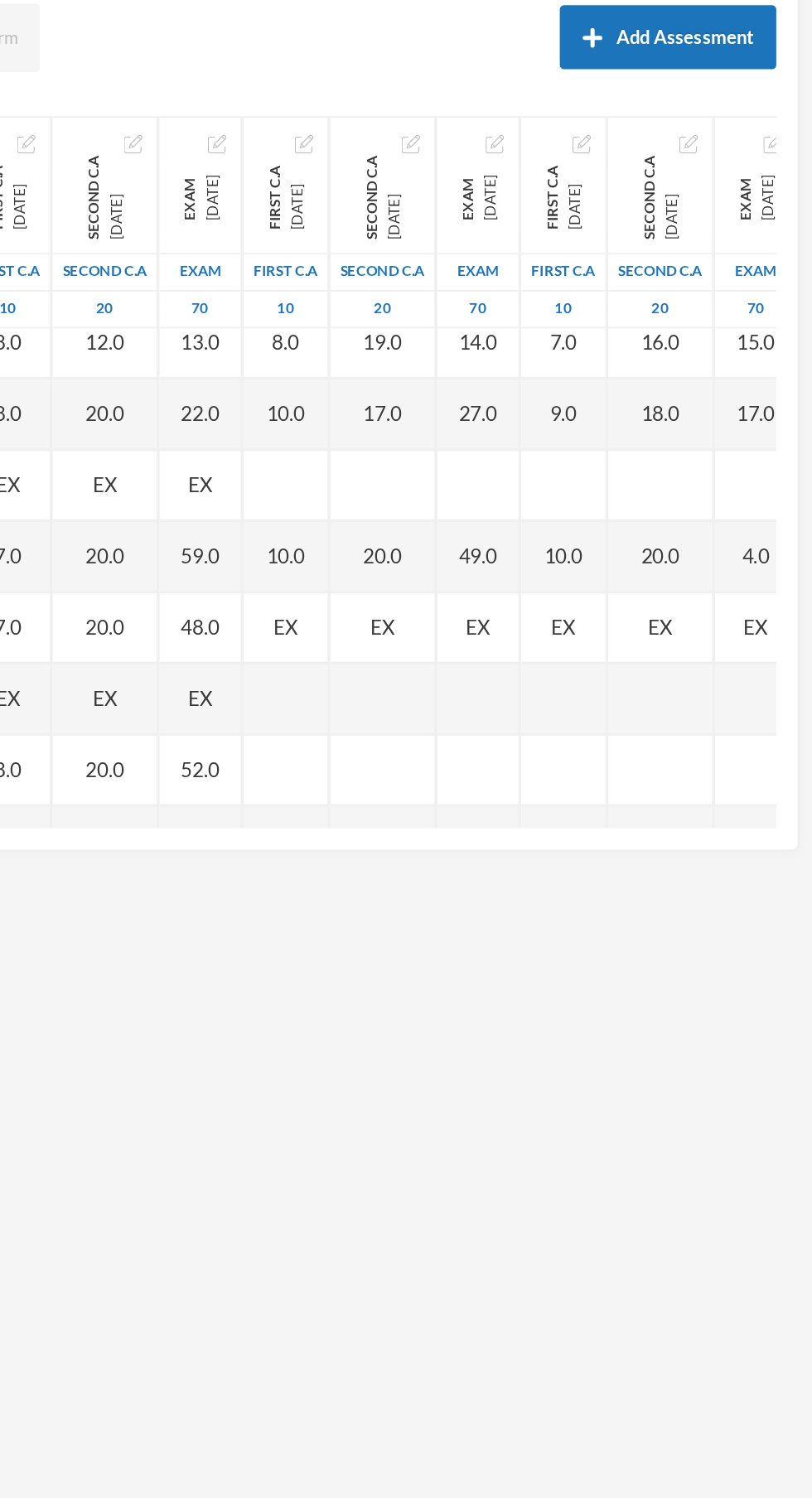 scroll, scrollTop: 1, scrollLeft: 0, axis: vertical 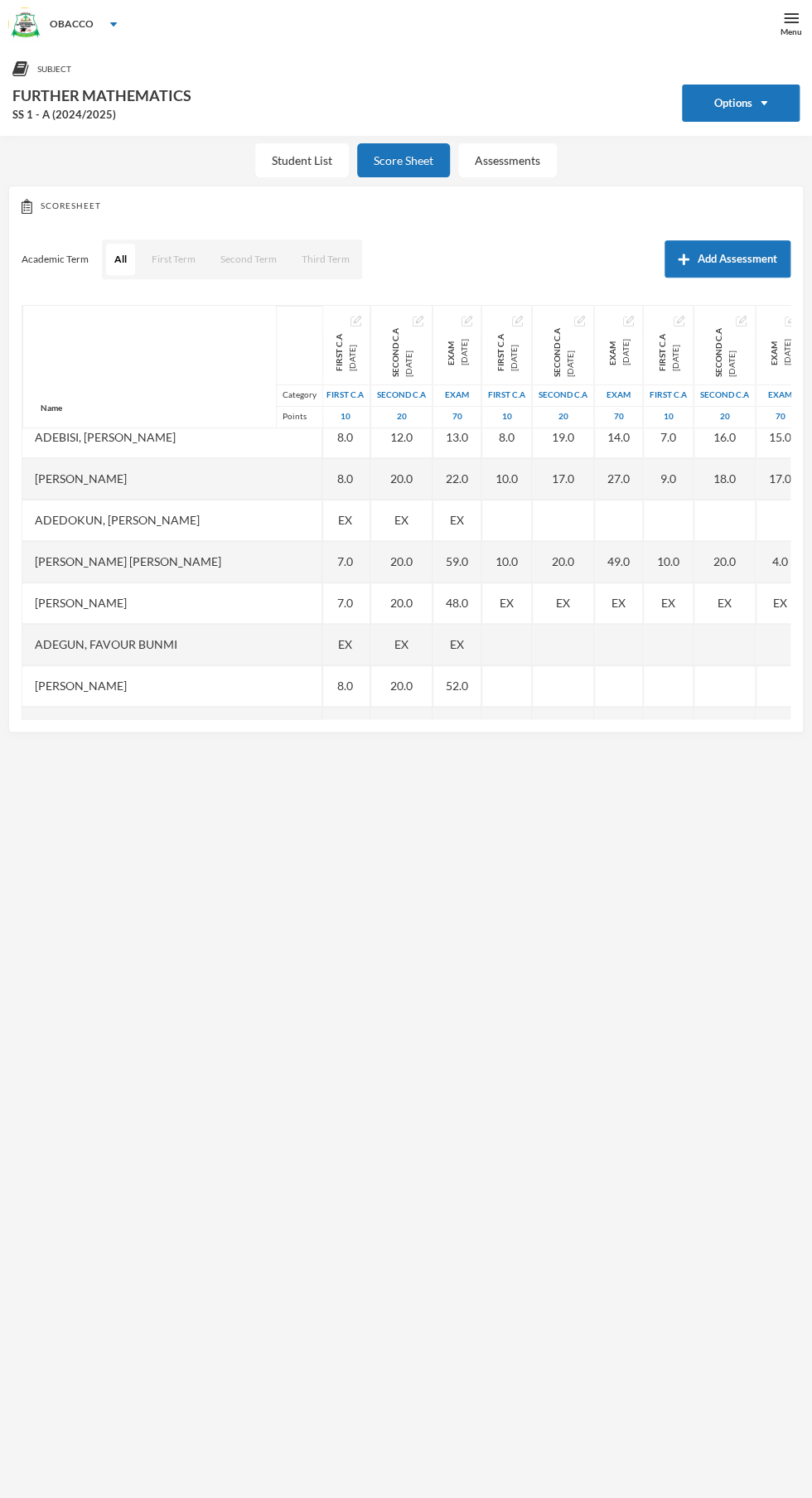 click on "EX" at bounding box center [507, 603] 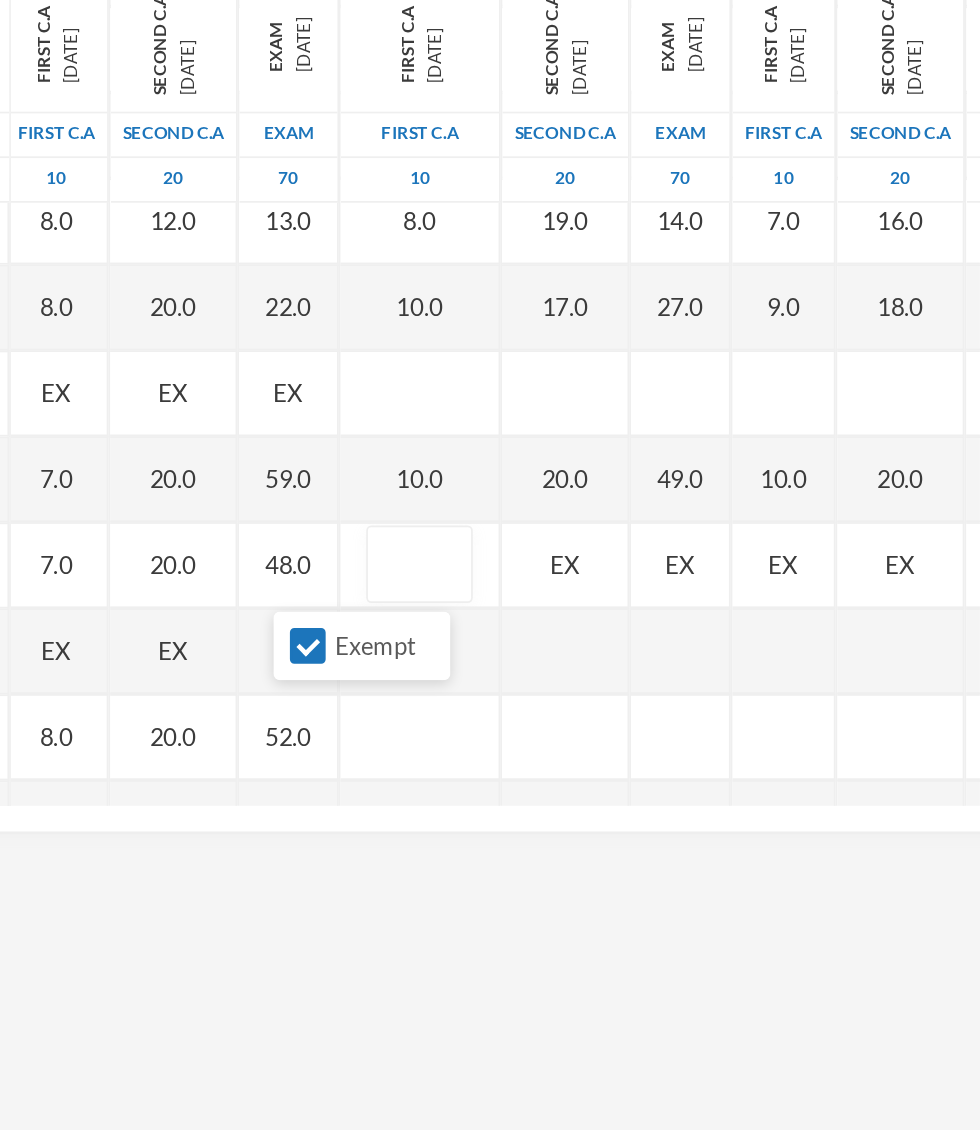 click on "Exempt" at bounding box center (563, 774) 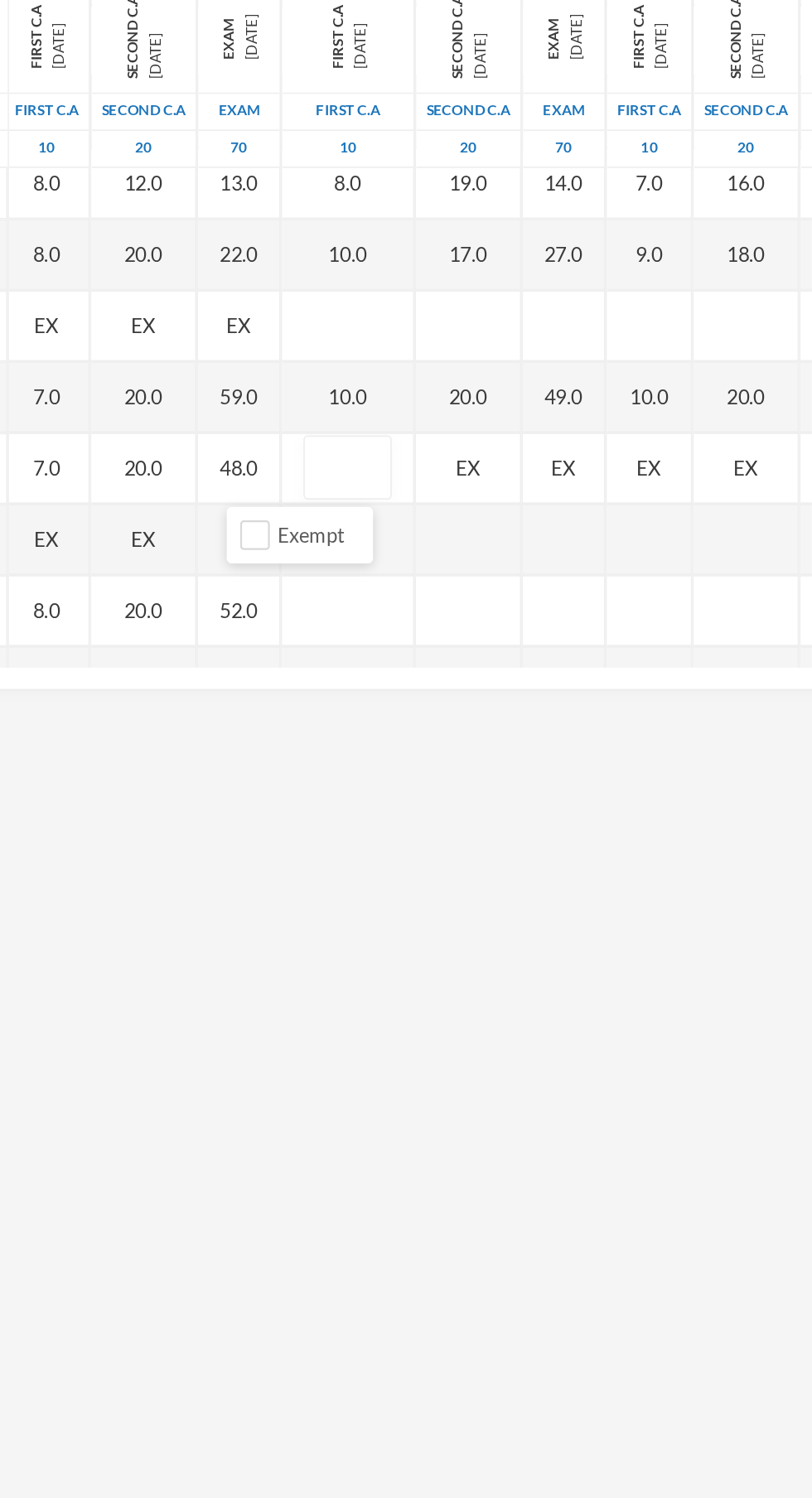 click at bounding box center (520, 603) 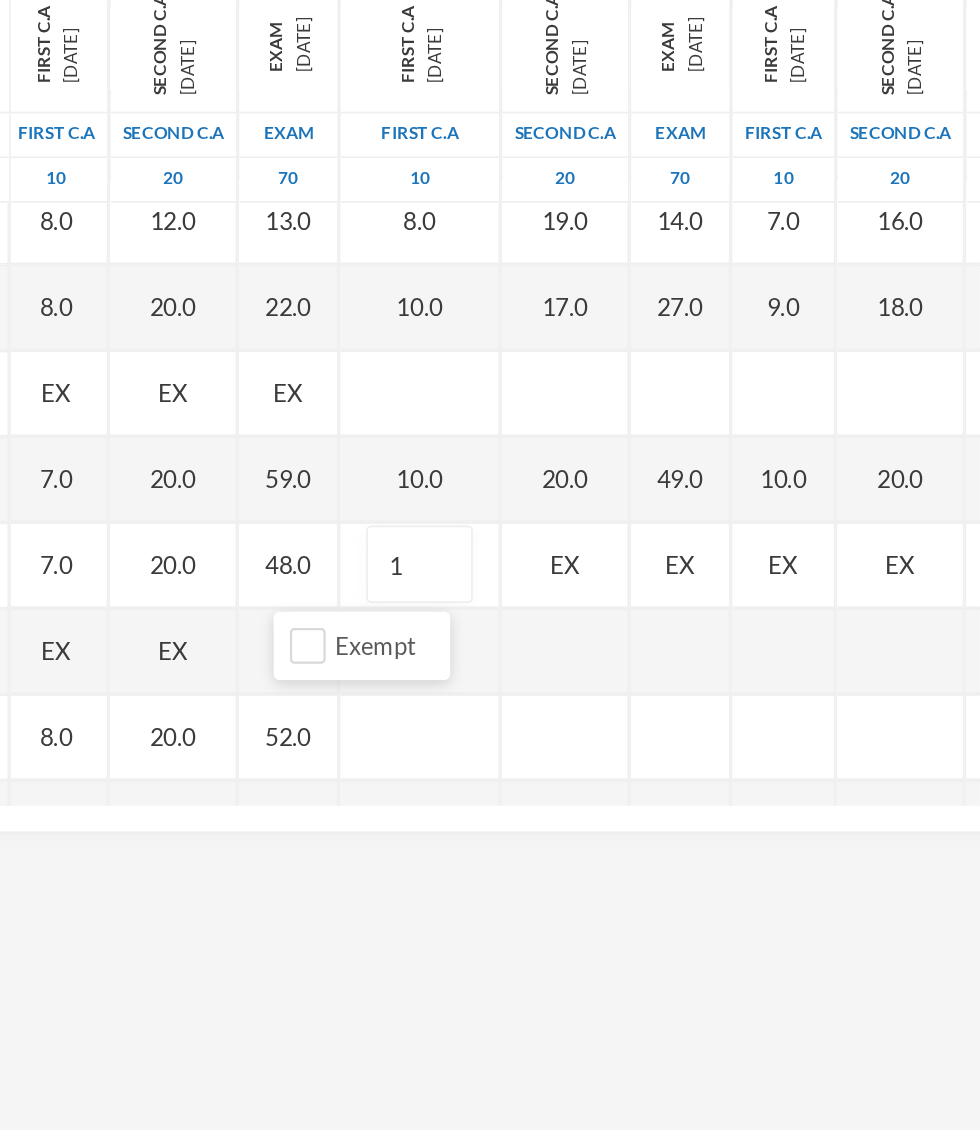 type on "10" 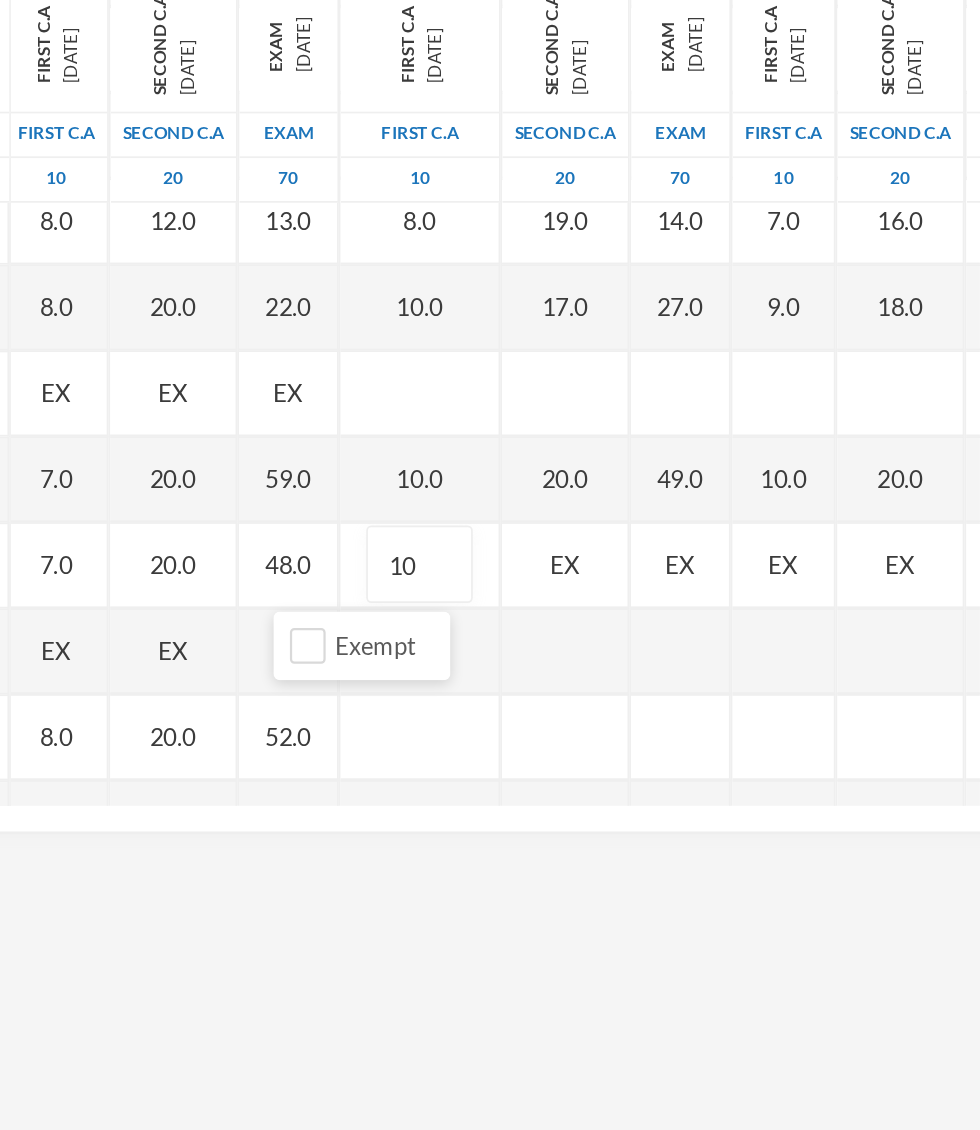 click on "Second C.A [DATE] Second C.A 20 18.0 19.0 17.0 20.0 EX EX EX EX EX EX EX EX EX EX EX EX EX EX EX EX EX EX EX EX EX EX EX EX EX EX EX EX EX" at bounding box center [713, 1903] 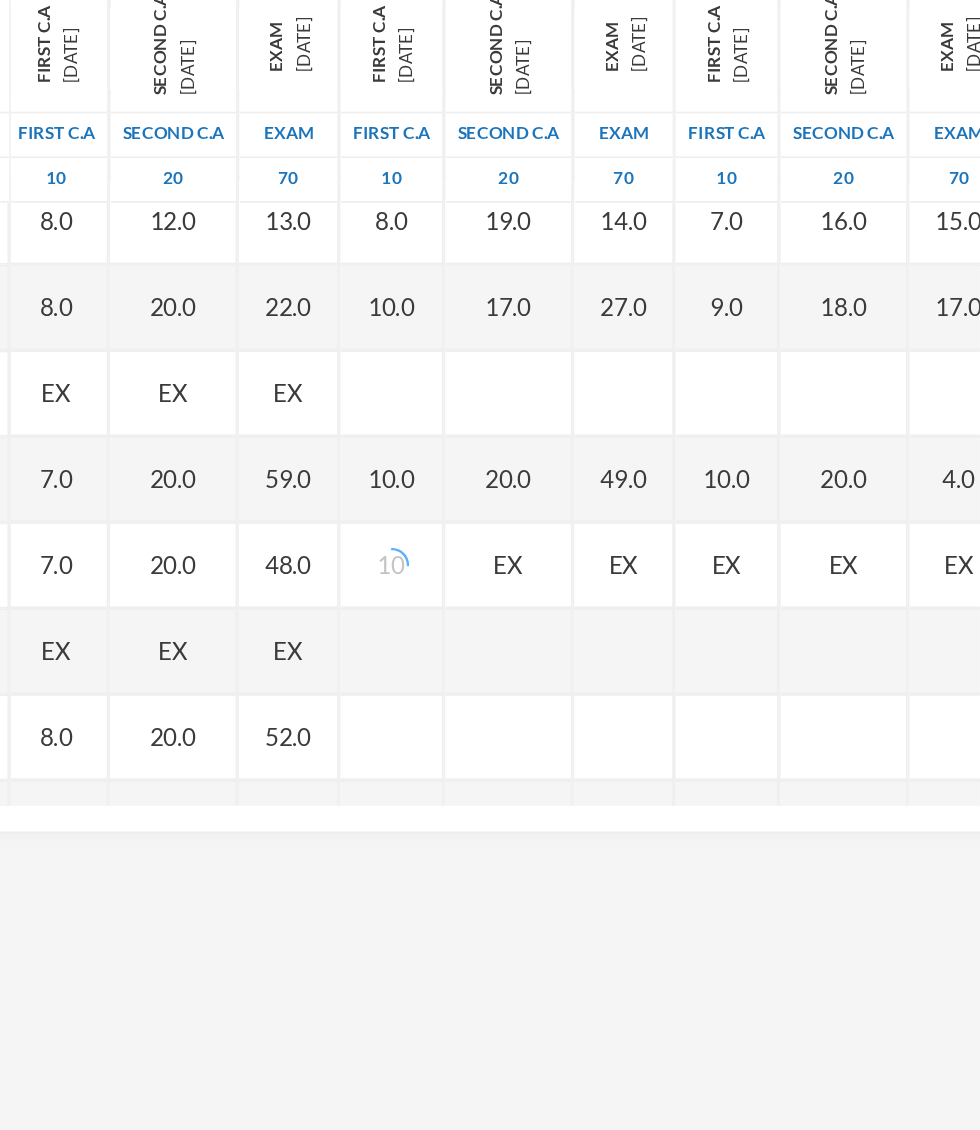 click on "EX" at bounding box center (680, 728) 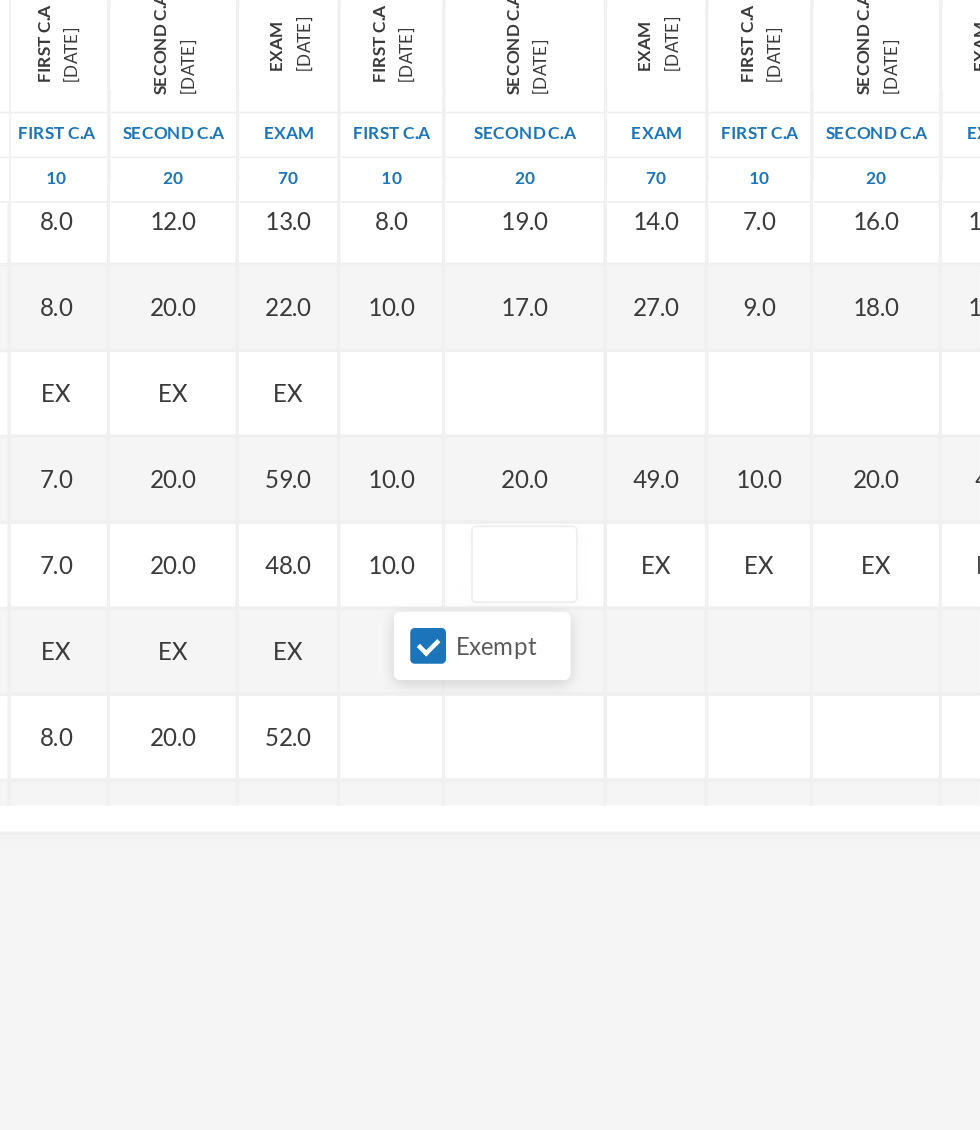 click on "Exempt" at bounding box center [633, 774] 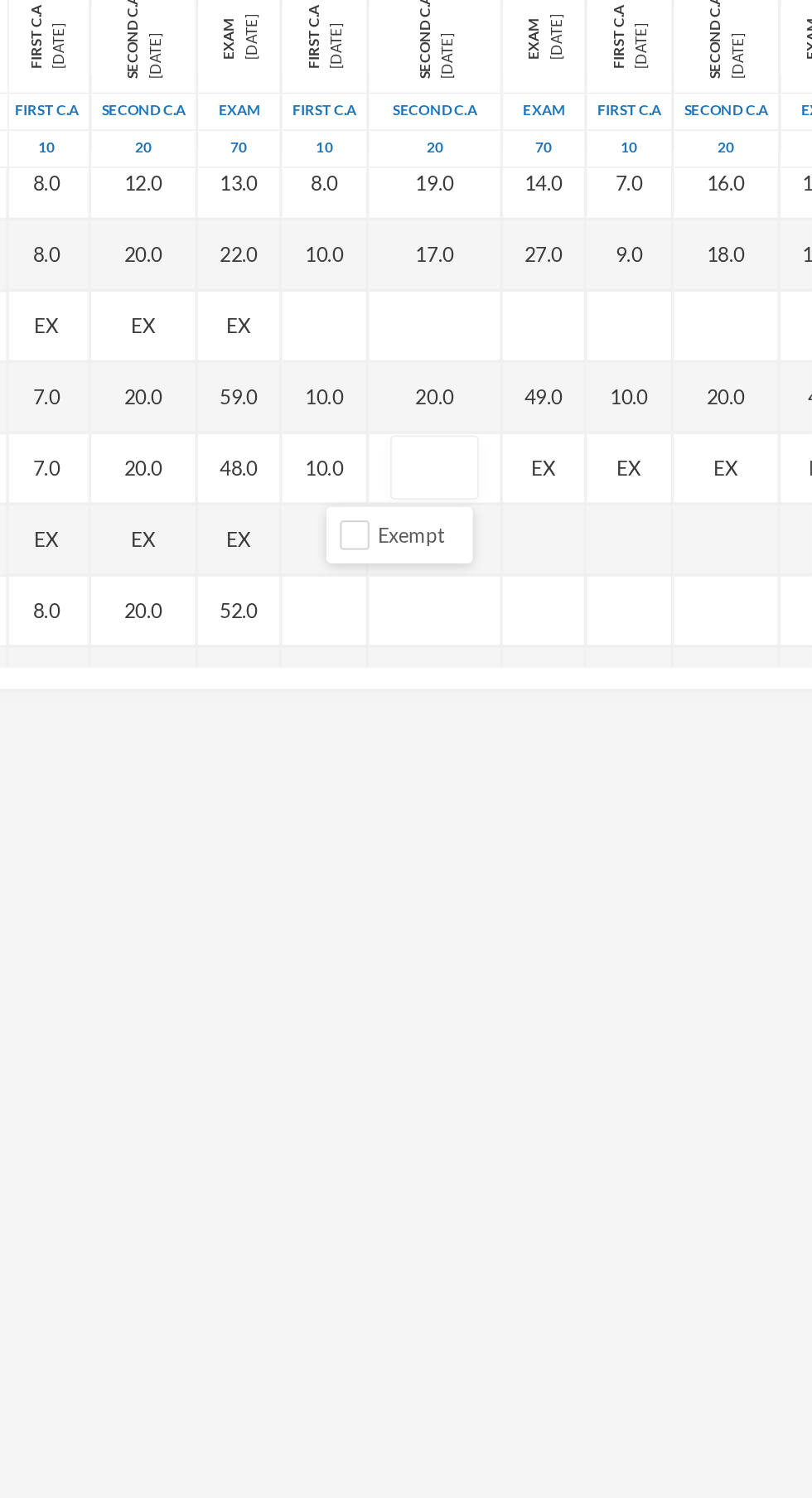 click at bounding box center (571, 603) 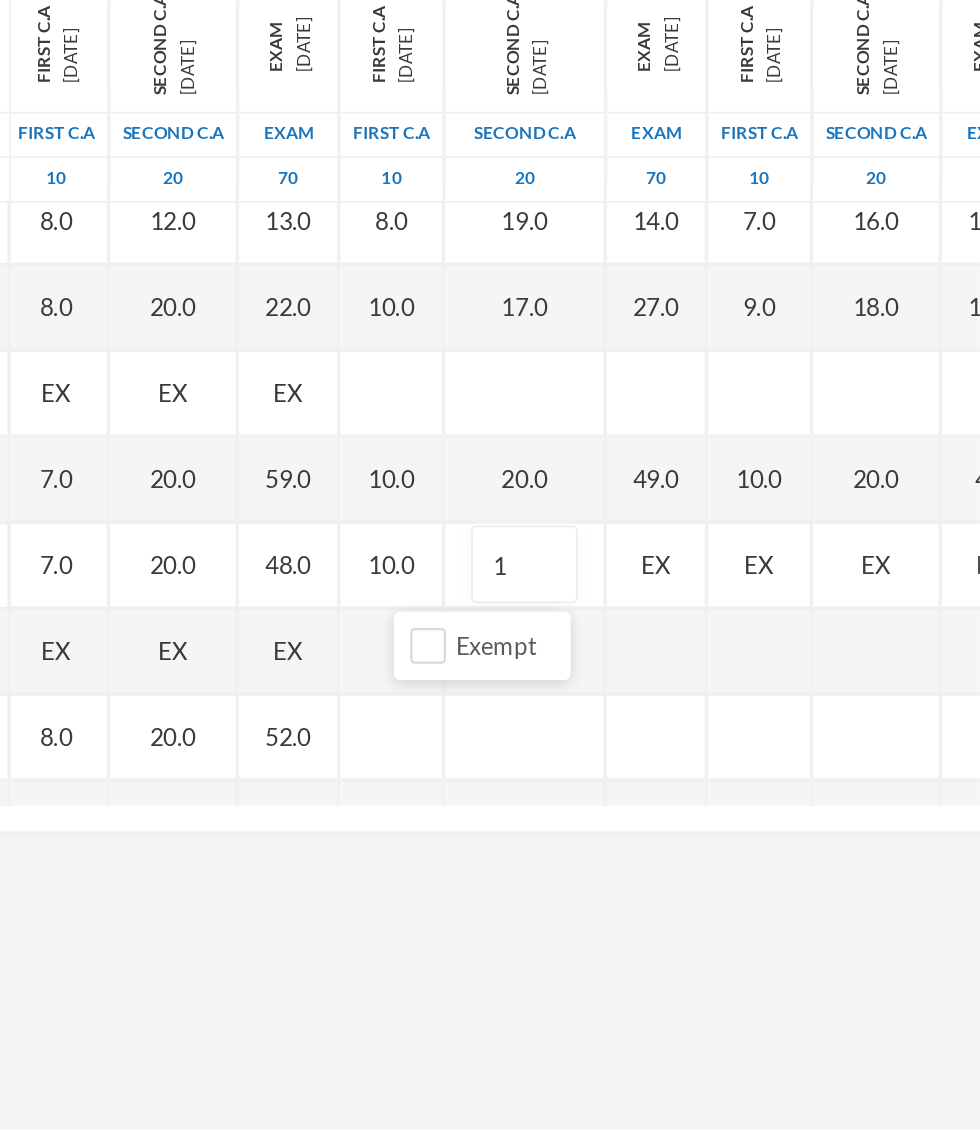 type on "19" 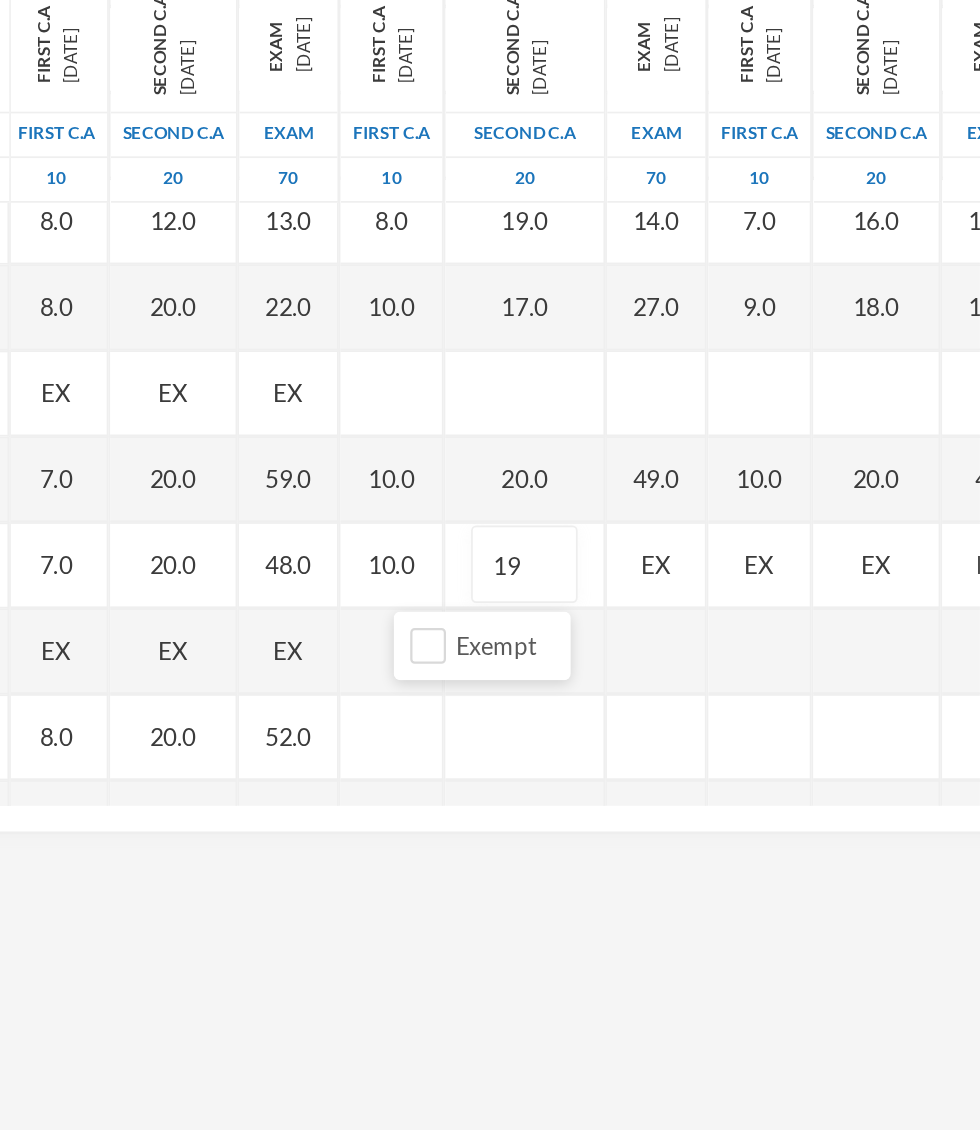 click on "Name   Category Points [PERSON_NAME], [PERSON_NAME] [PERSON_NAME], [PERSON_NAME] [PERSON_NAME], [PERSON_NAME] [PERSON_NAME], [PERSON_NAME], [PERSON_NAME], Adejoju [PERSON_NAME], [PERSON_NAME], [PERSON_NAME] [PERSON_NAME], [PERSON_NAME] [PERSON_NAME], Oluwajomiloju [GEOGRAPHIC_DATA] [PERSON_NAME] [GEOGRAPHIC_DATA][PERSON_NAME] [PERSON_NAME], Ololade [PERSON_NAME], [PERSON_NAME], [PERSON_NAME], [PERSON_NAME] [PERSON_NAME], [PERSON_NAME] [PERSON_NAME], [PERSON_NAME] [PERSON_NAME] [PERSON_NAME], [PERSON_NAME], Oluwadarasimi Peace [PERSON_NAME] [PERSON_NAME], [PERSON_NAME] [PERSON_NAME] Oluwanifemi [PERSON_NAME], [PERSON_NAME], [PERSON_NAME] [PERSON_NAME], Ayomide [PERSON_NAME], [PERSON_NAME] [PERSON_NAME], Oluwasemiloore [PERSON_NAME], Precious [PERSON_NAME], Iyanuoluwa [PERSON_NAME], [PERSON_NAME] [PERSON_NAME], [PERSON_NAME], [PERSON_NAME], [PERSON_NAME]" at bounding box center (490, 618) 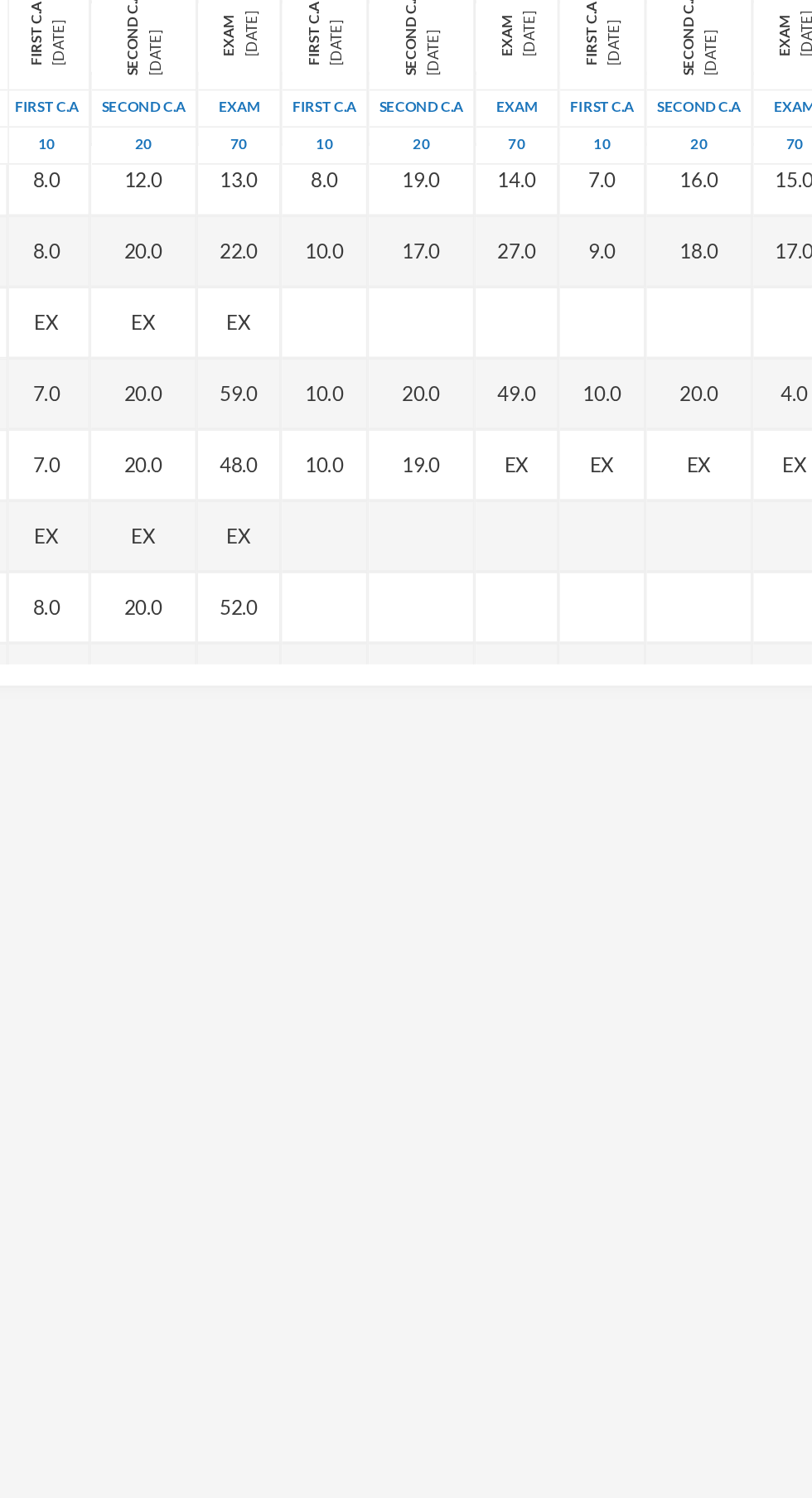 click on "EX" at bounding box center (619, 603) 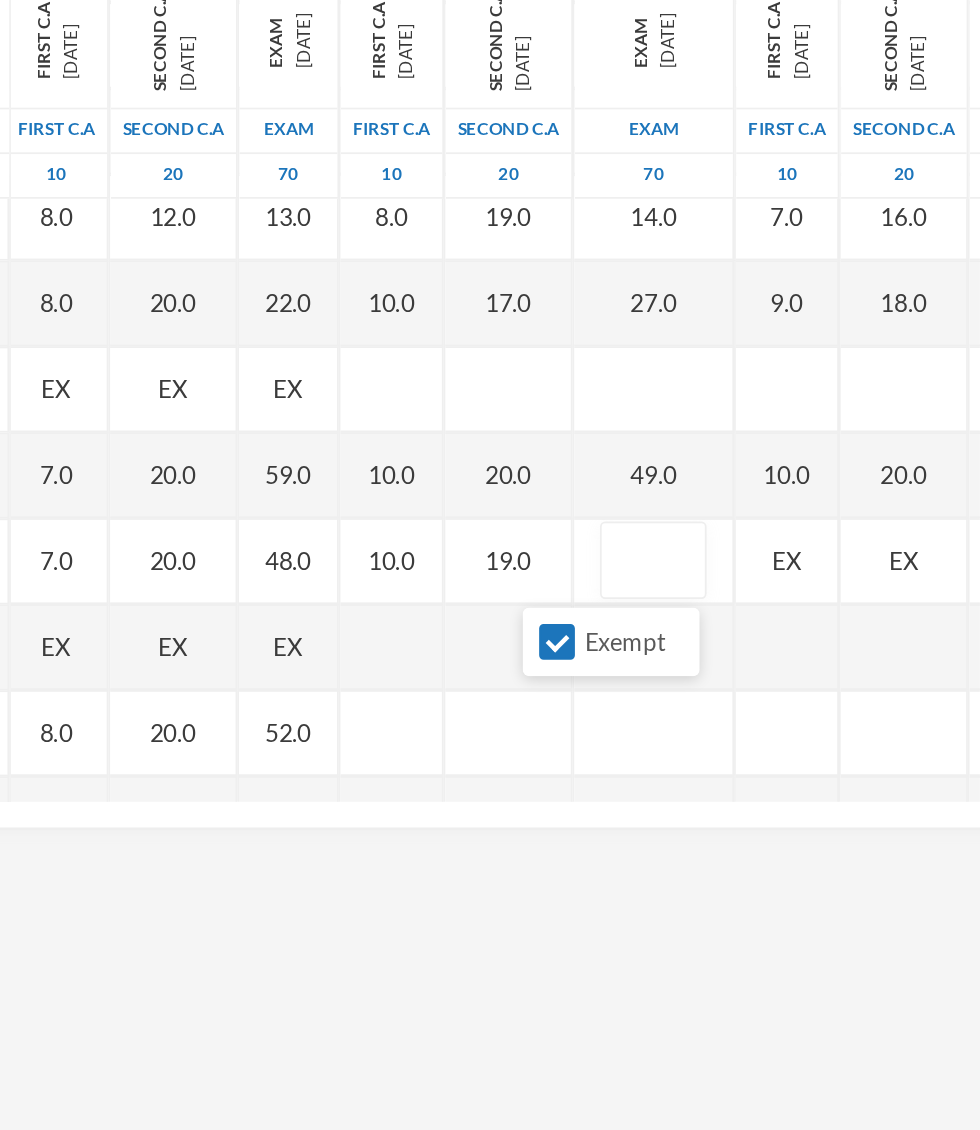 click on "Exempt" at bounding box center (708, 774) 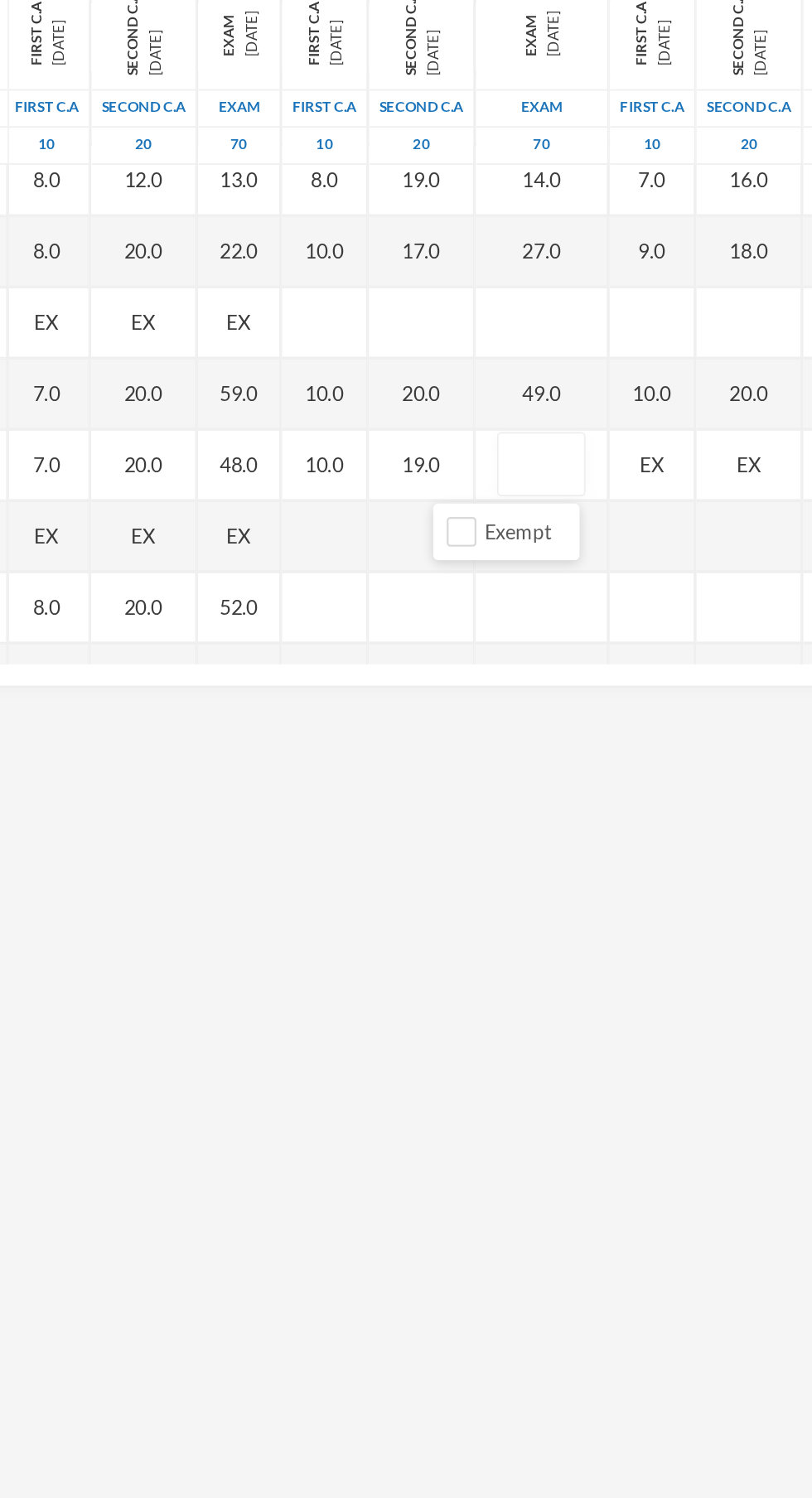 click at bounding box center (633, 603) 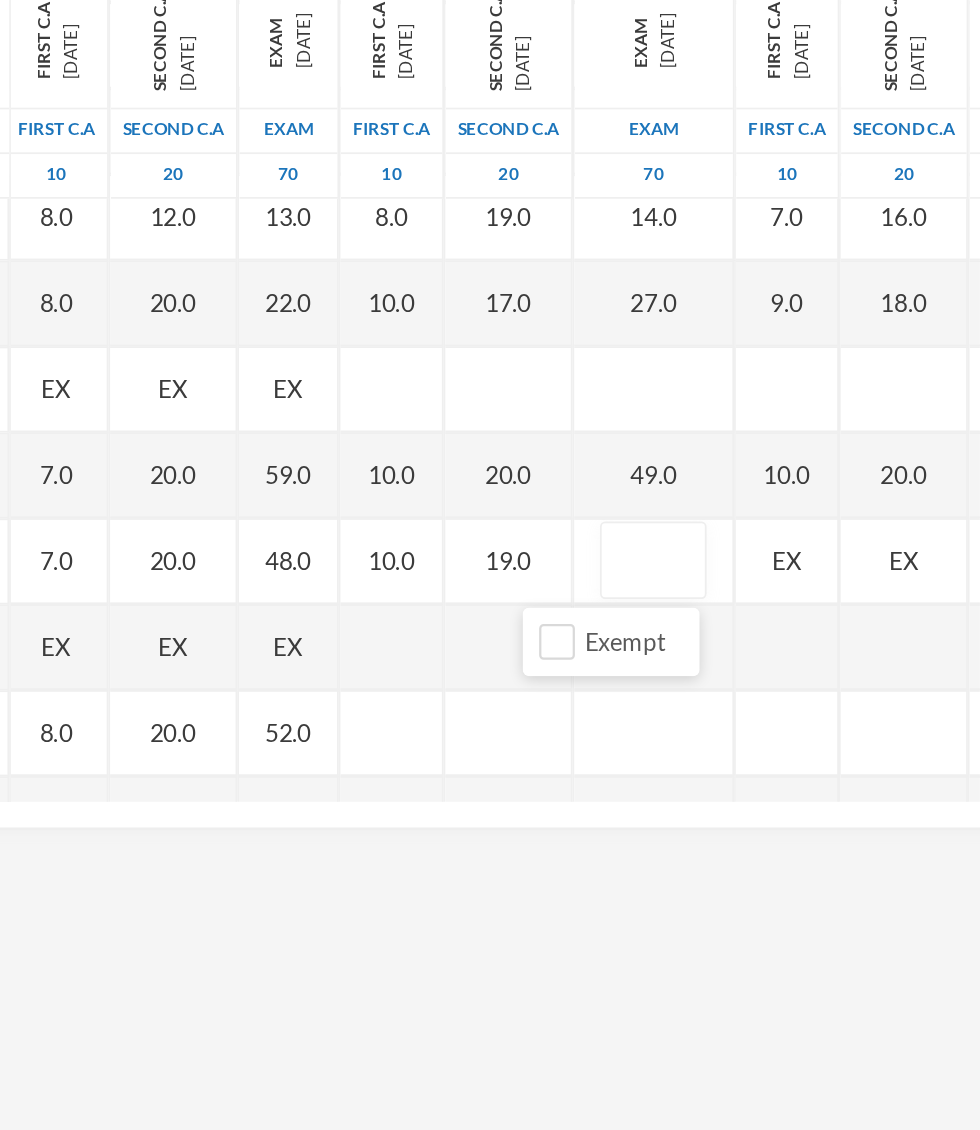 click at bounding box center (764, 728) 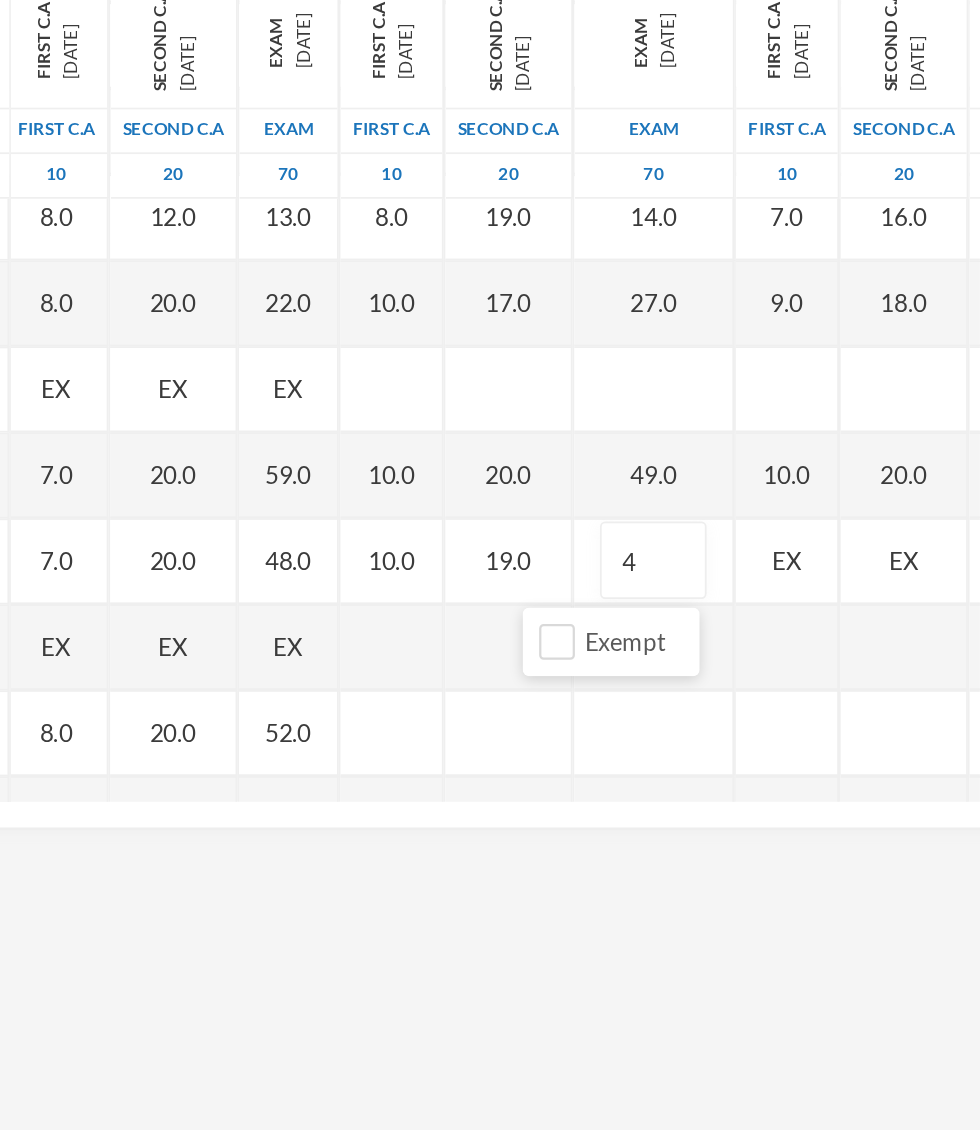 type on "49" 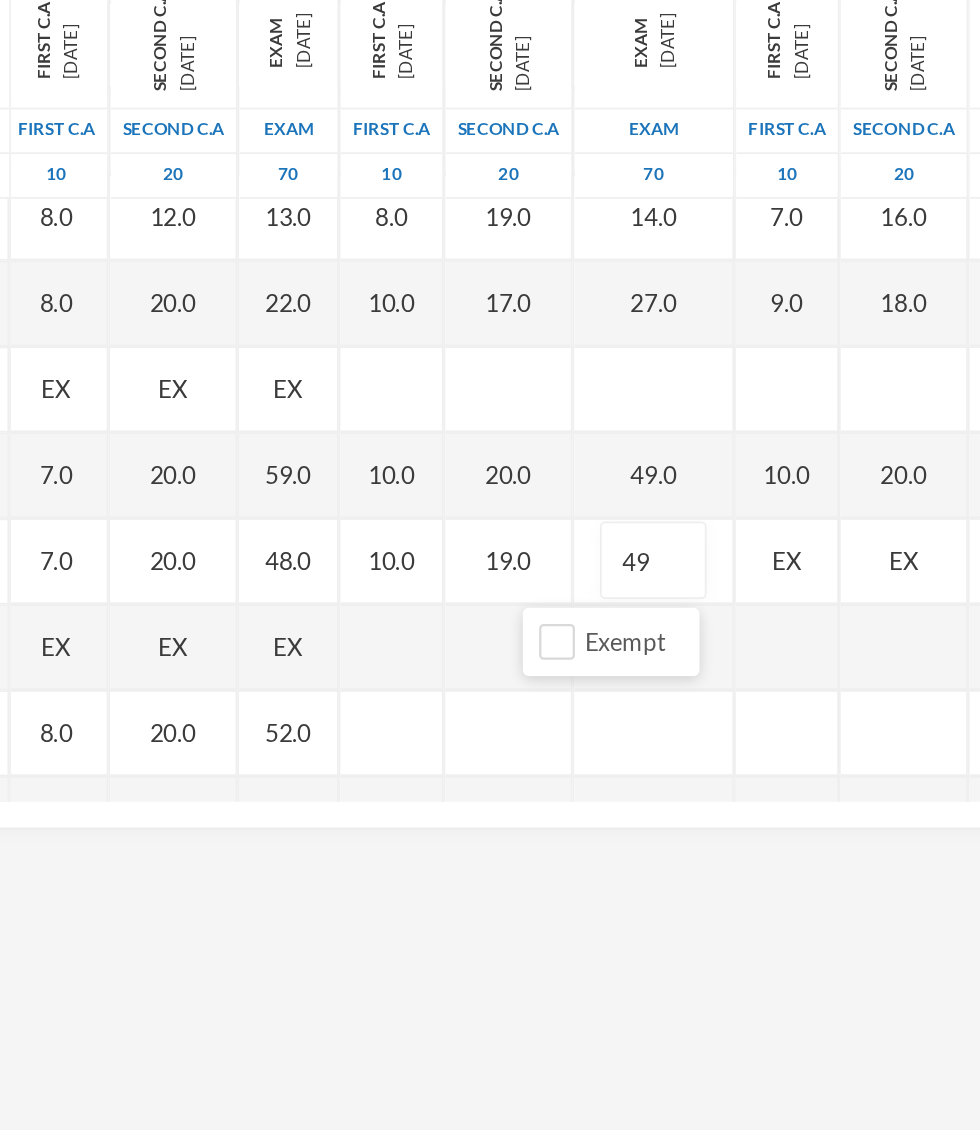 click on "Name   Category Points [PERSON_NAME], [PERSON_NAME] [PERSON_NAME], [PERSON_NAME] [PERSON_NAME], [PERSON_NAME] [PERSON_NAME], [PERSON_NAME], [PERSON_NAME], Adejoju [PERSON_NAME], [PERSON_NAME], [PERSON_NAME] [PERSON_NAME], [PERSON_NAME] [PERSON_NAME], Oluwajomiloju [GEOGRAPHIC_DATA] [PERSON_NAME] [GEOGRAPHIC_DATA][PERSON_NAME] [PERSON_NAME], Ololade [PERSON_NAME], [PERSON_NAME], [PERSON_NAME], [PERSON_NAME] [PERSON_NAME], [PERSON_NAME] [PERSON_NAME], [PERSON_NAME] [PERSON_NAME] [PERSON_NAME], [PERSON_NAME], Oluwadarasimi Peace [PERSON_NAME] [PERSON_NAME], [PERSON_NAME] [PERSON_NAME] Oluwanifemi [PERSON_NAME], [PERSON_NAME], [PERSON_NAME] [PERSON_NAME], Ayomide [PERSON_NAME], [PERSON_NAME] [PERSON_NAME], Oluwasemiloore [PERSON_NAME], Precious [PERSON_NAME], Iyanuoluwa [PERSON_NAME], [PERSON_NAME] [PERSON_NAME], [PERSON_NAME], [PERSON_NAME], [PERSON_NAME]" at bounding box center (490, 618) 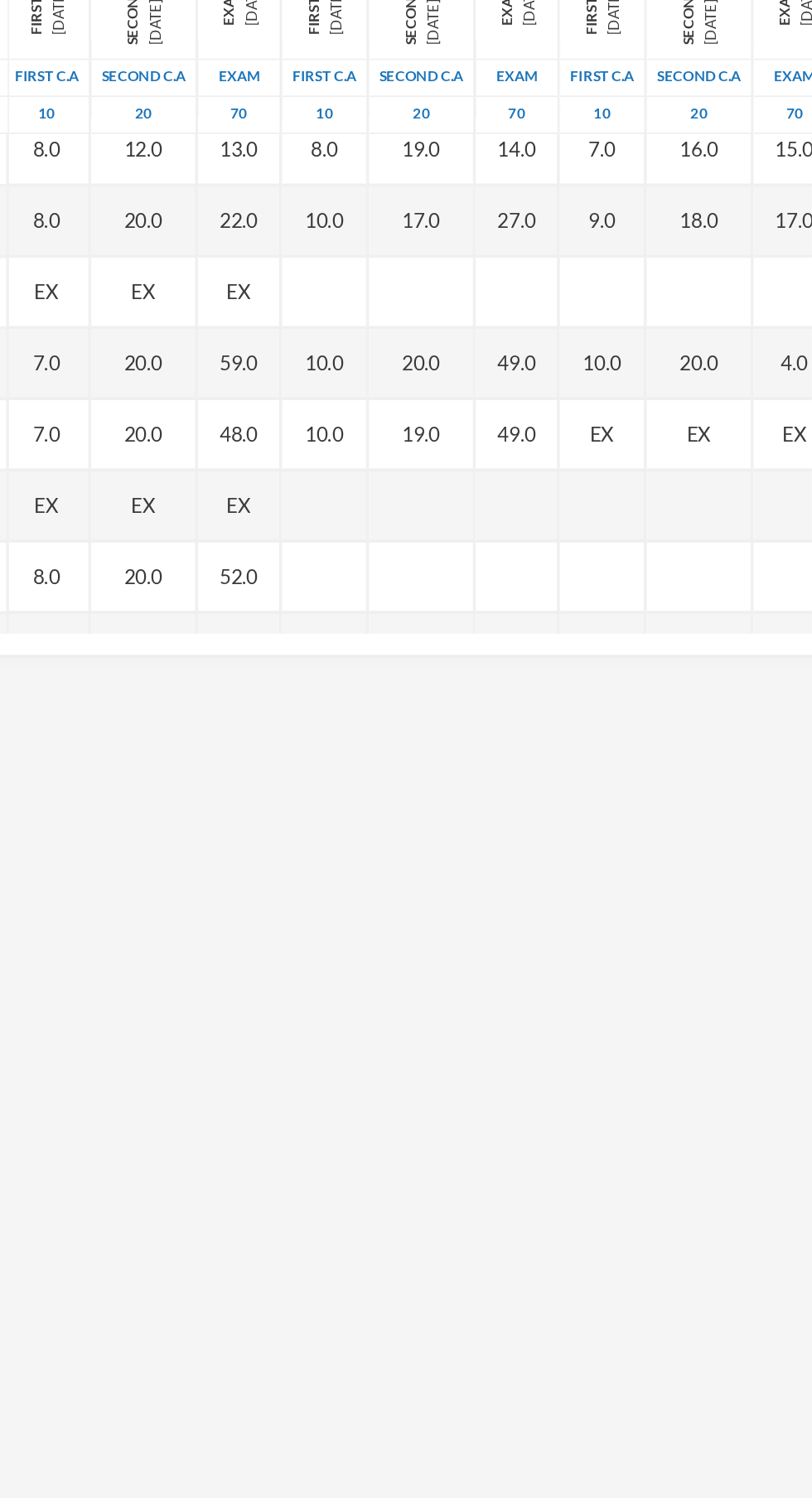 click on "EX" at bounding box center [668, 602] 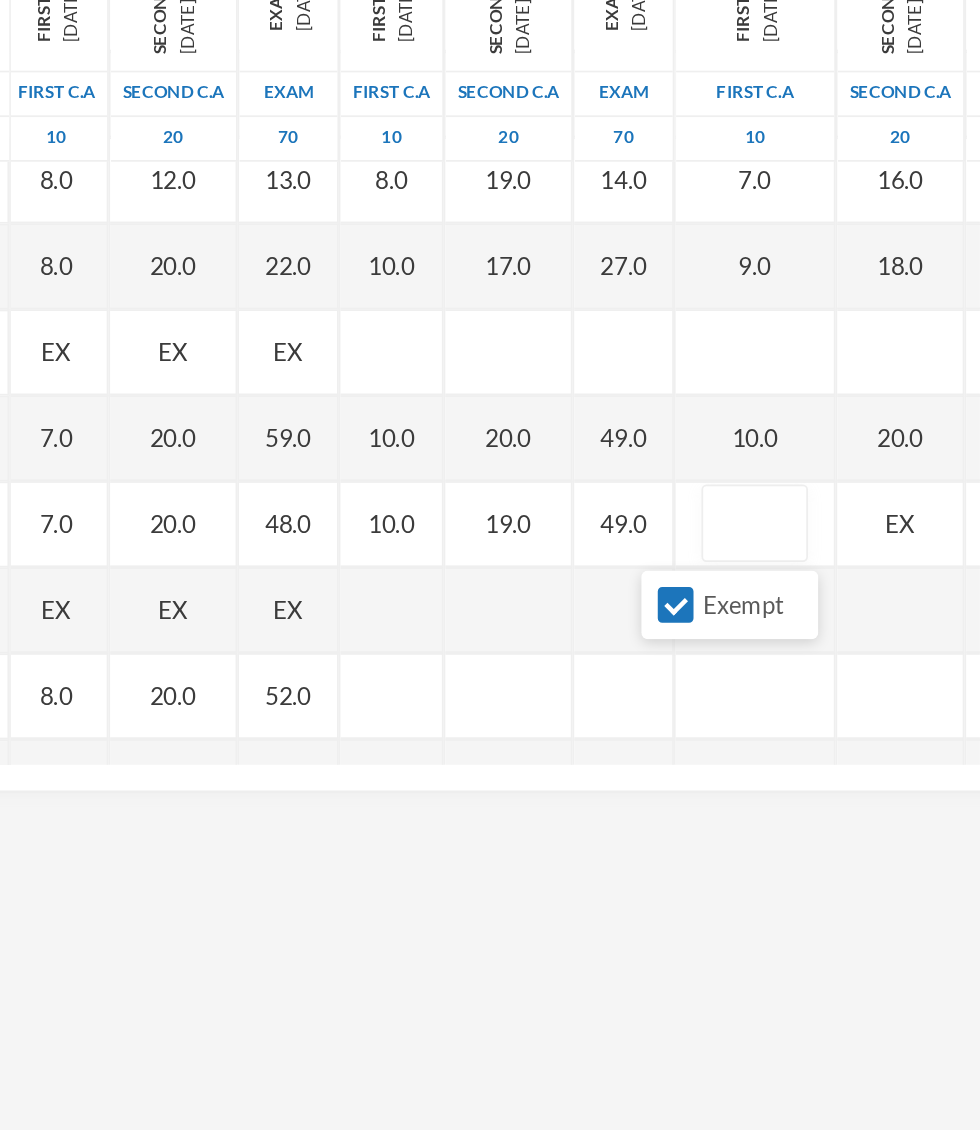 click on "Exempt" at bounding box center (777, 774) 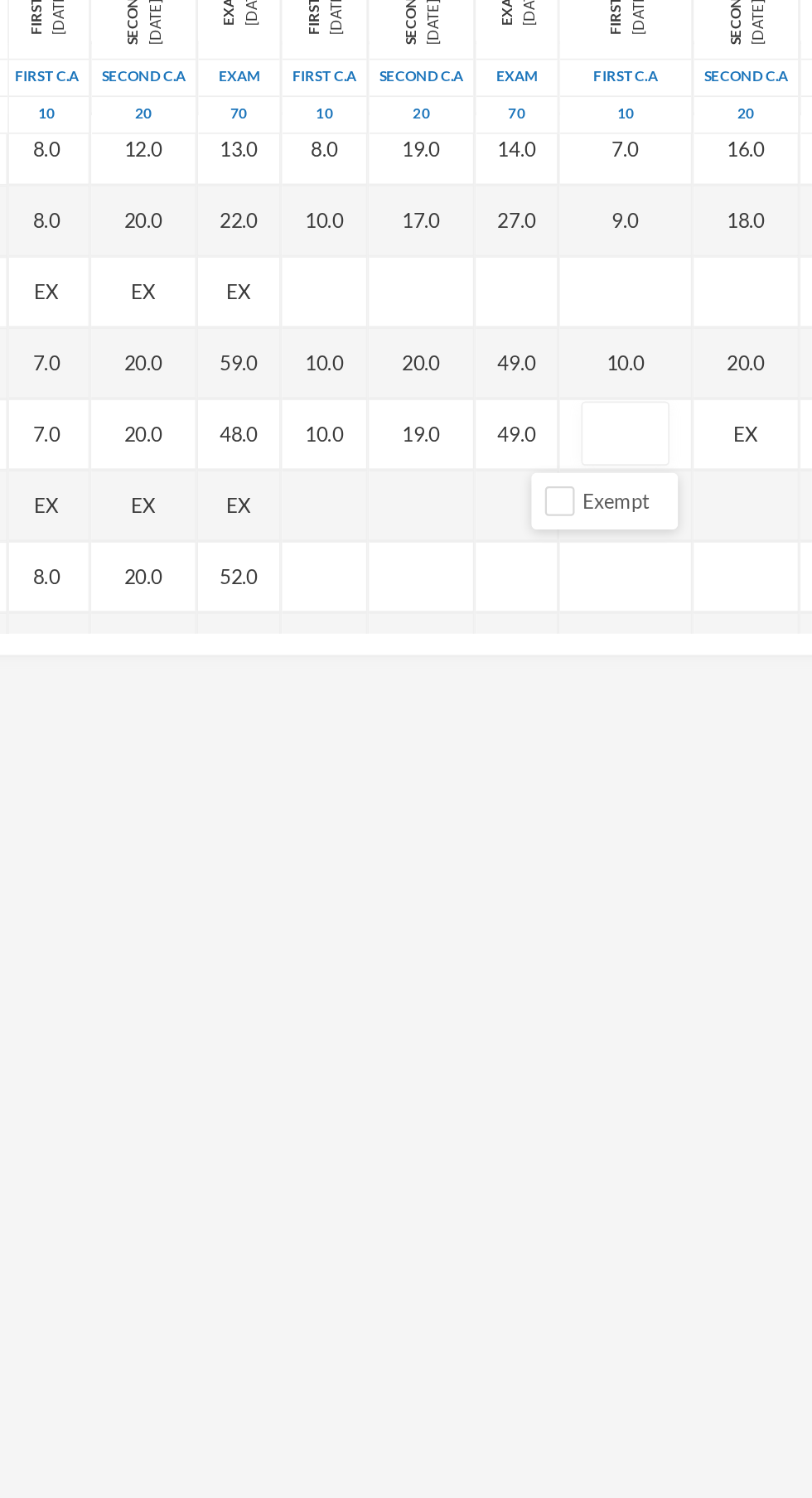 click at bounding box center [682, 603] 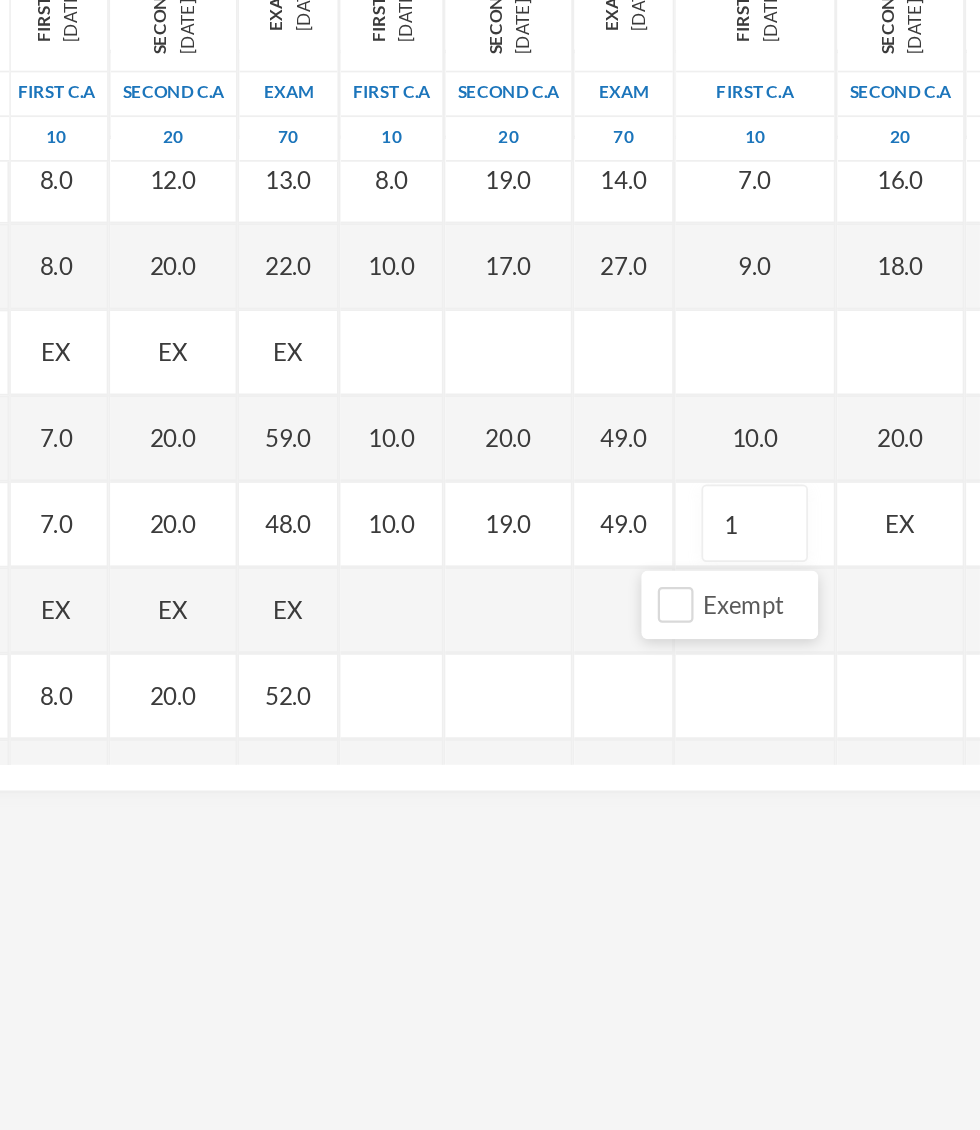 type on "10" 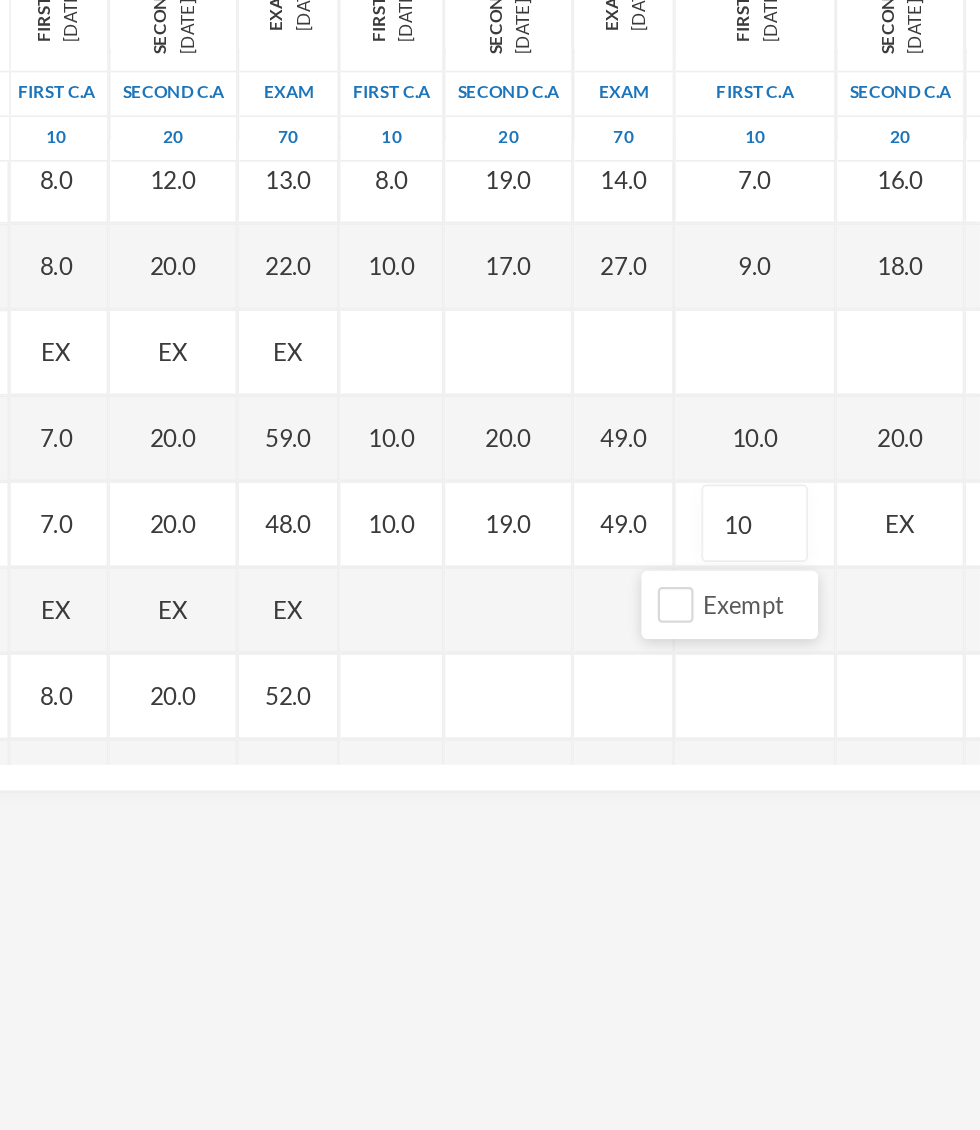 click on "EX" at bounding box center [908, 728] 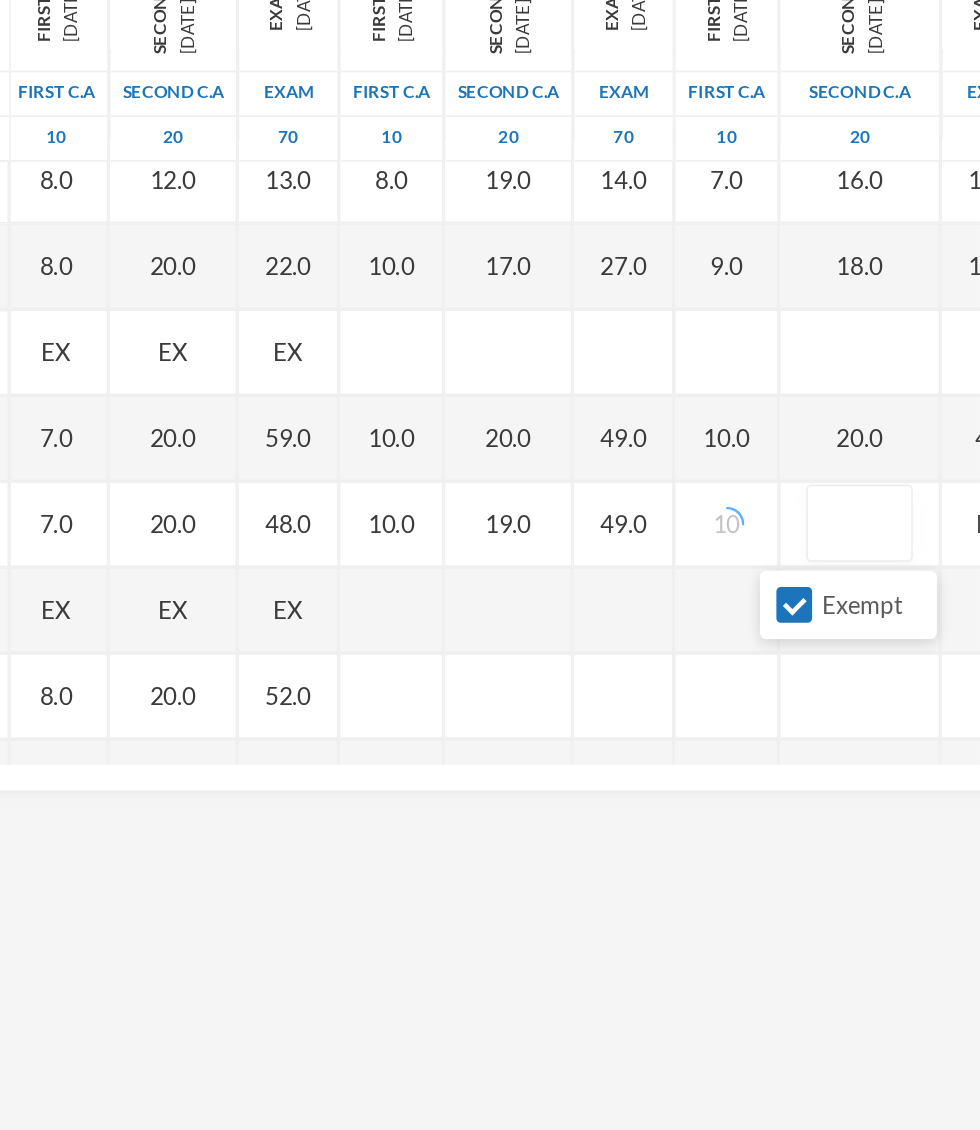 click on "Exempt" at bounding box center (846, 774) 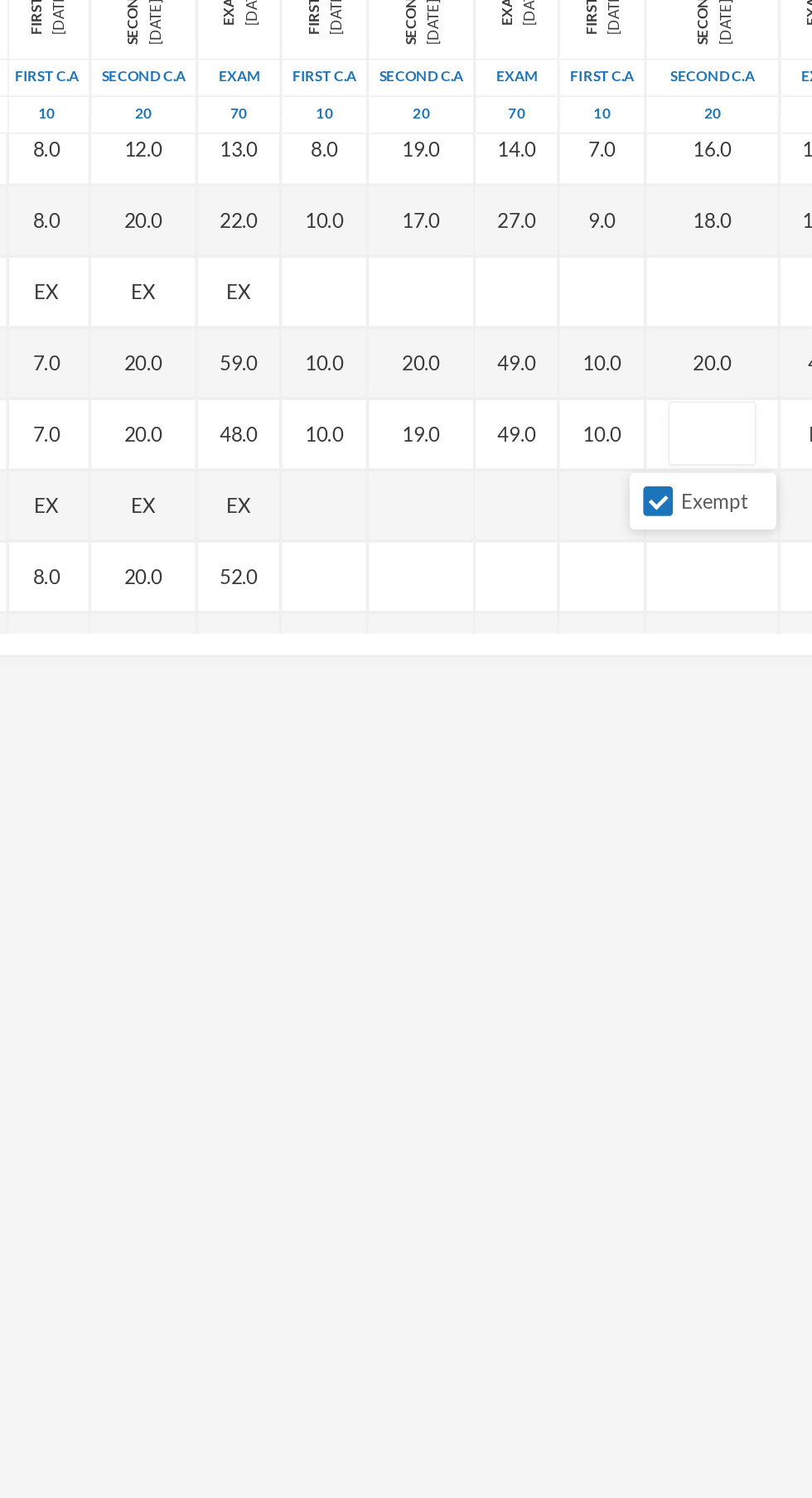 click at bounding box center (732, 603) 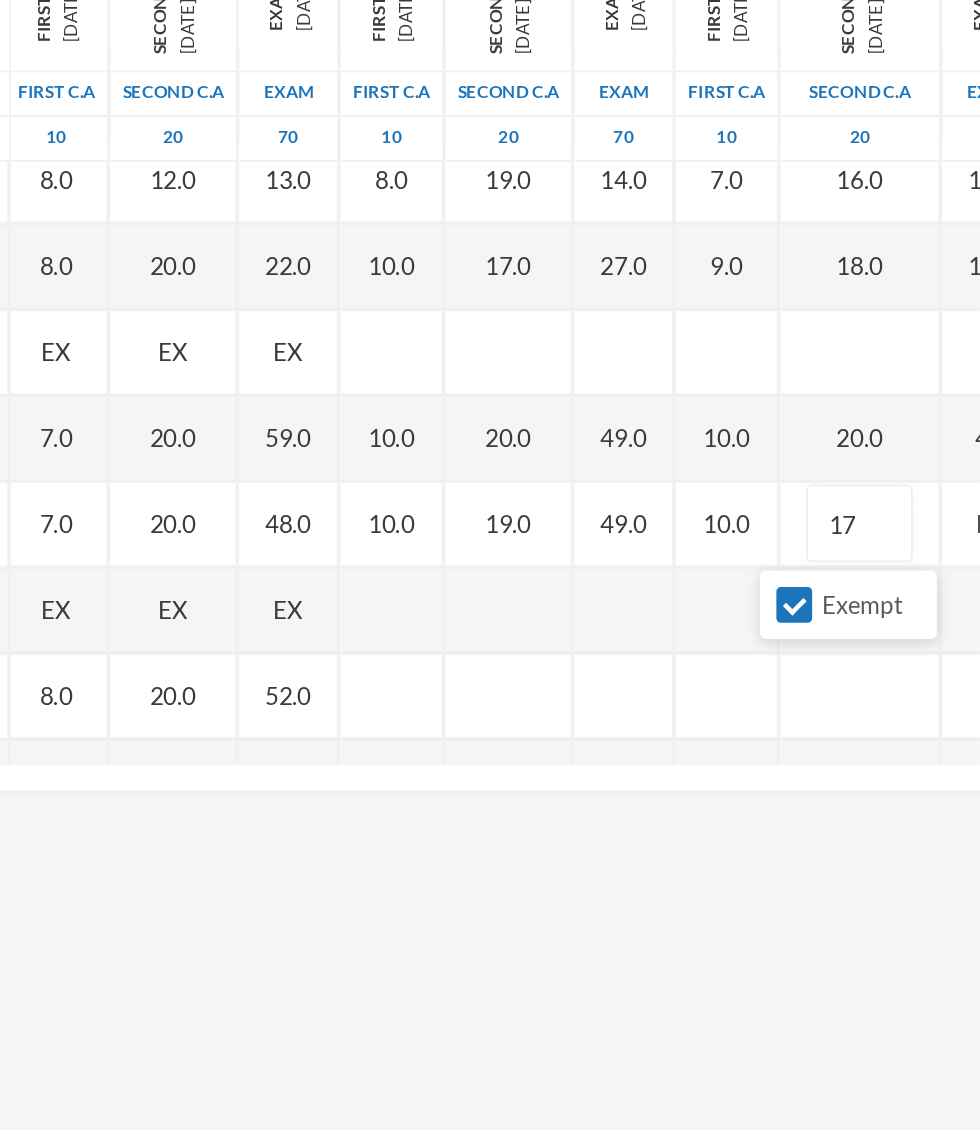 type on "17" 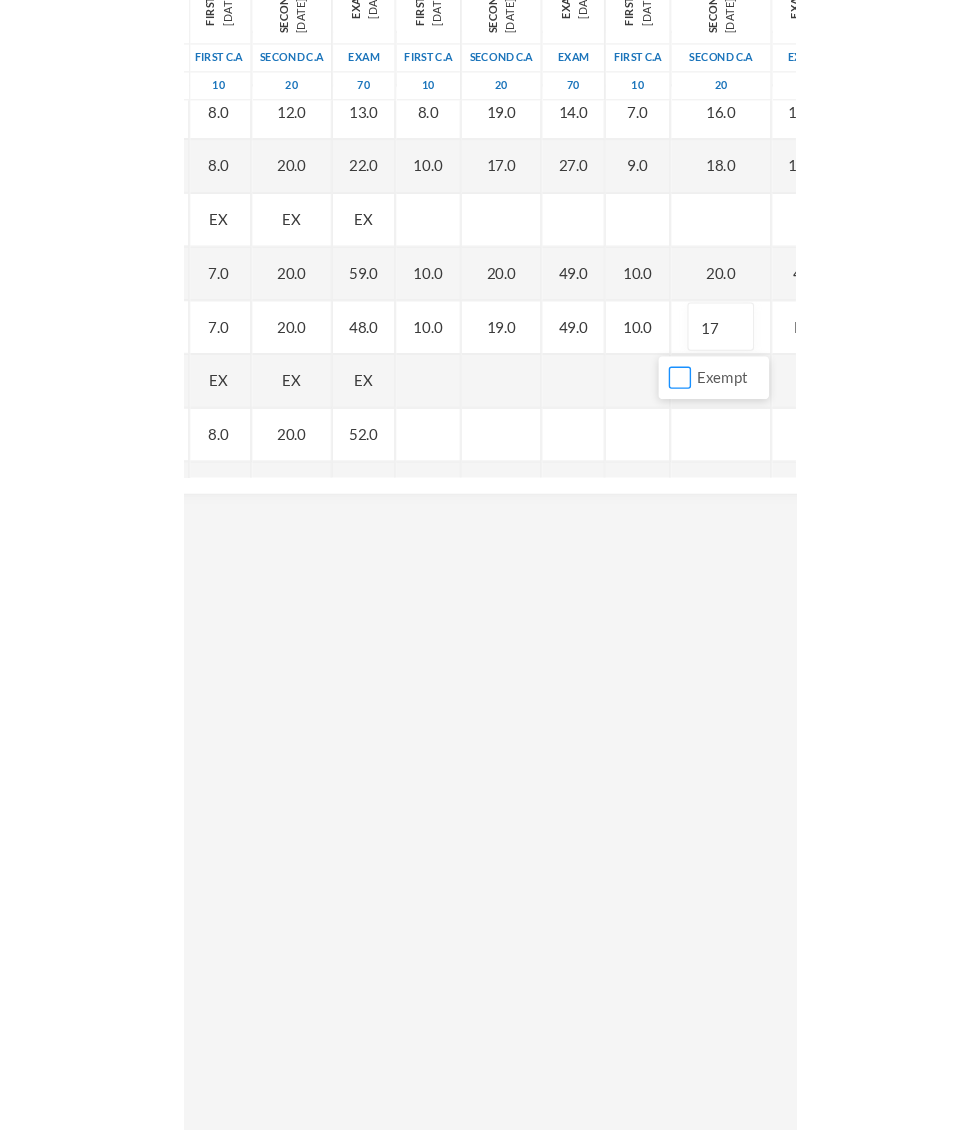 scroll, scrollTop: 165, scrollLeft: 24, axis: both 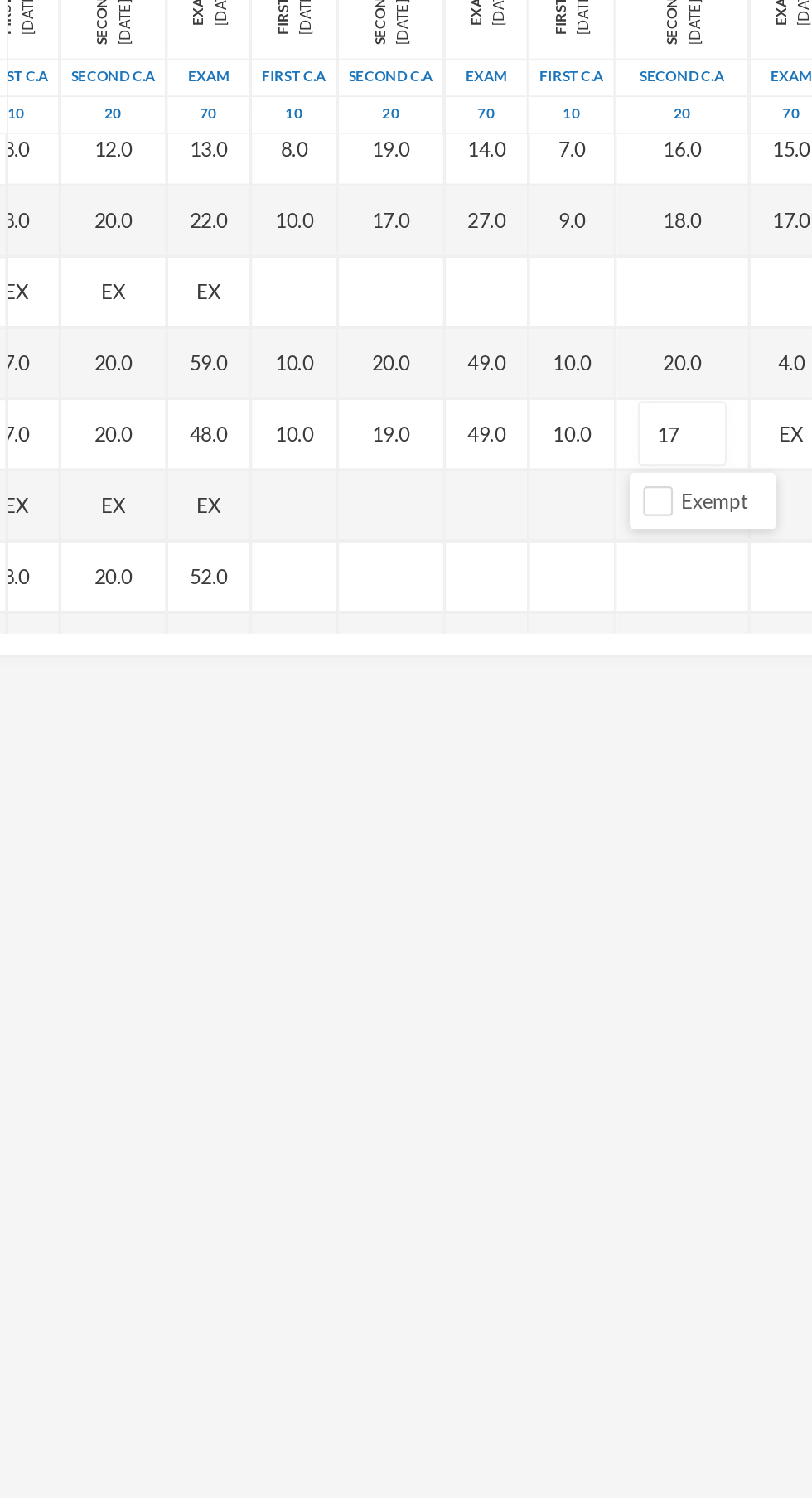 click on "EX" at bounding box center (778, 602) 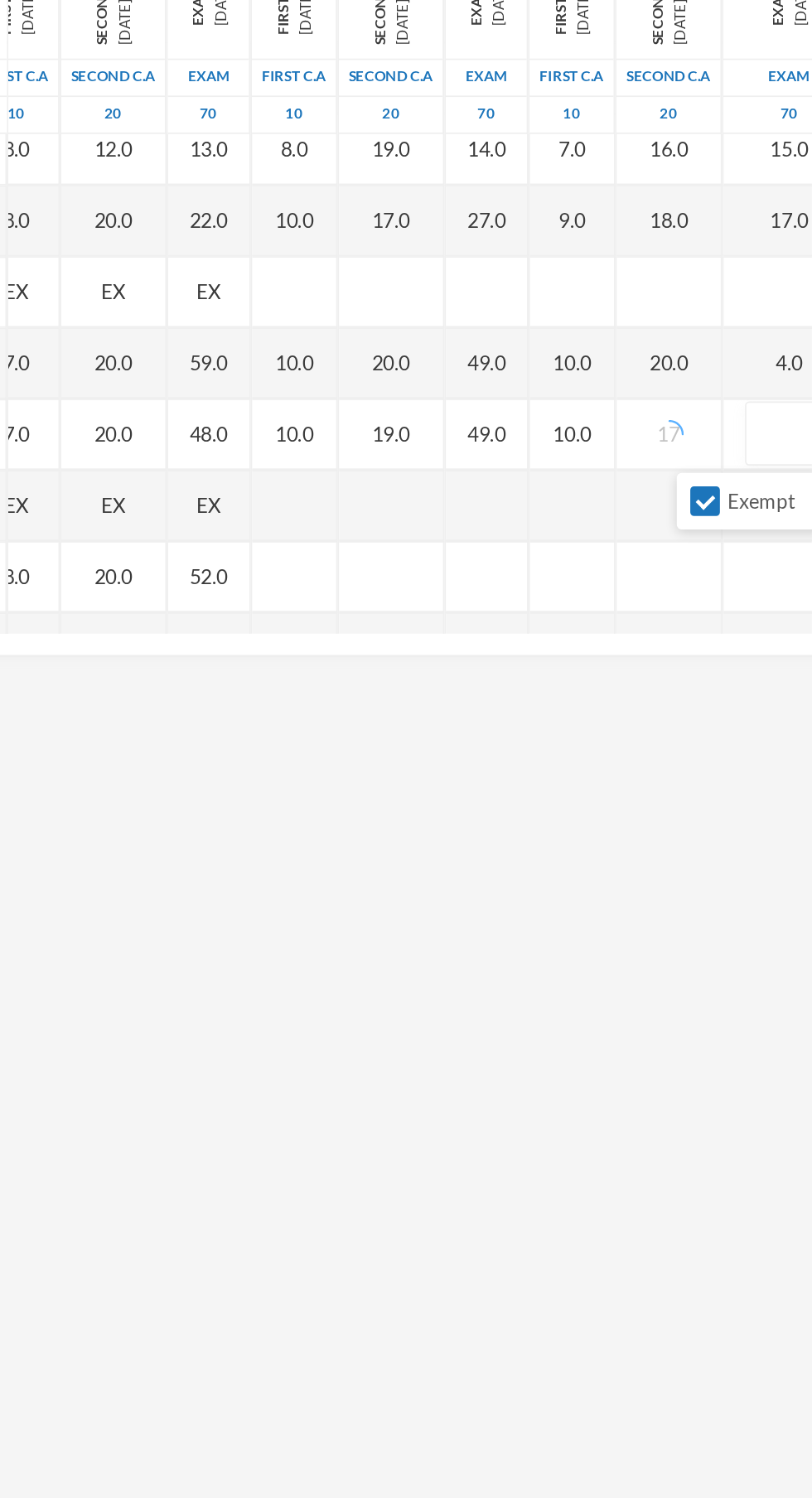 click on "Exempt" at bounding box center (728, 641) 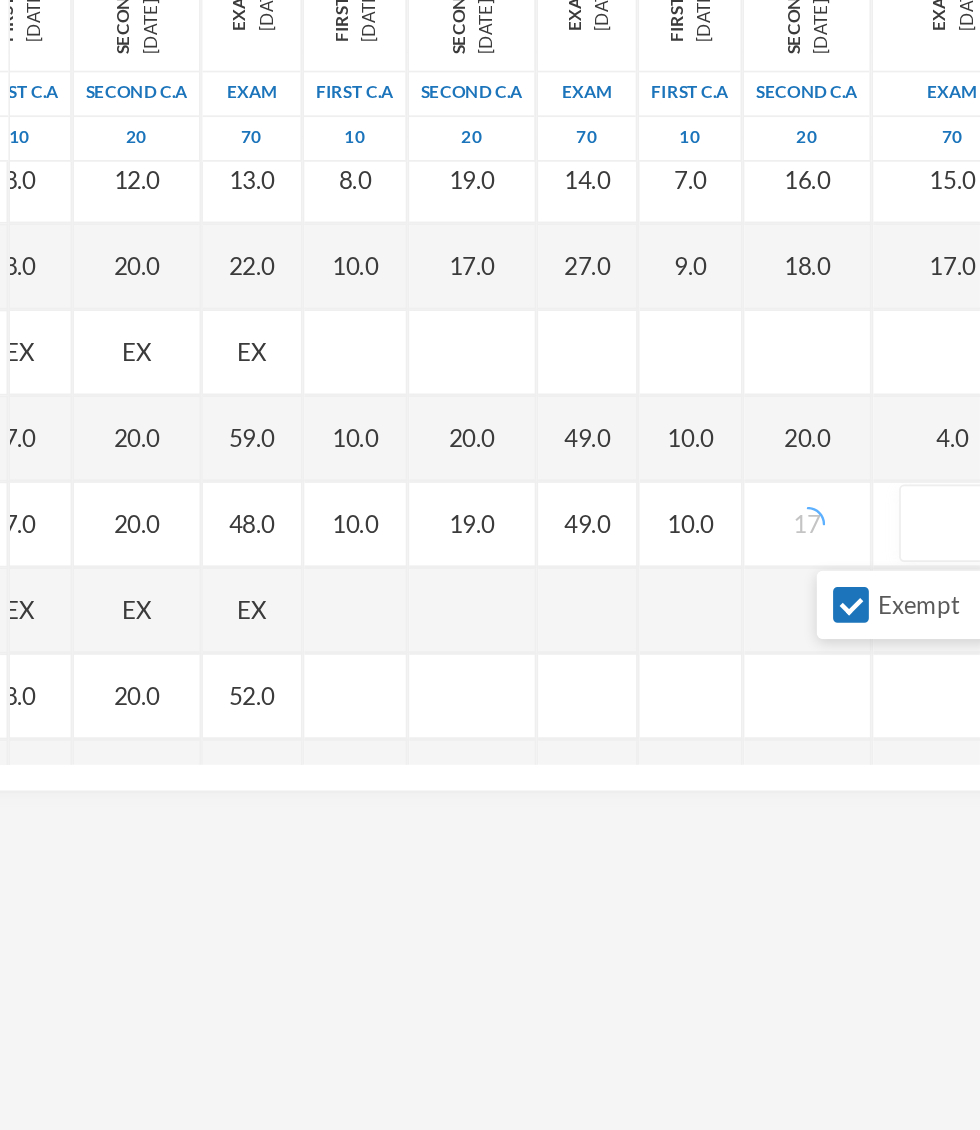 scroll, scrollTop: 165, scrollLeft: 5, axis: both 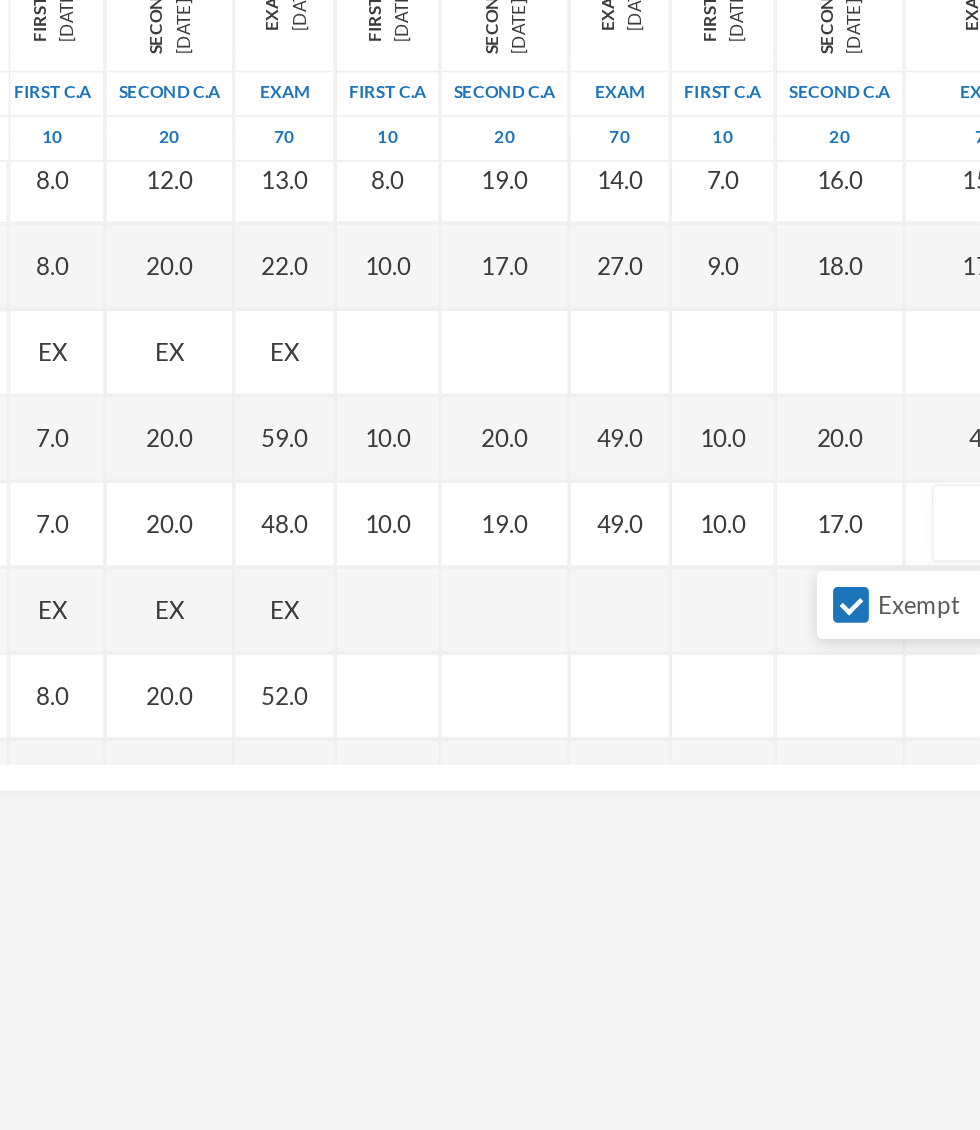 click on "Exempt" at bounding box center (879, 774) 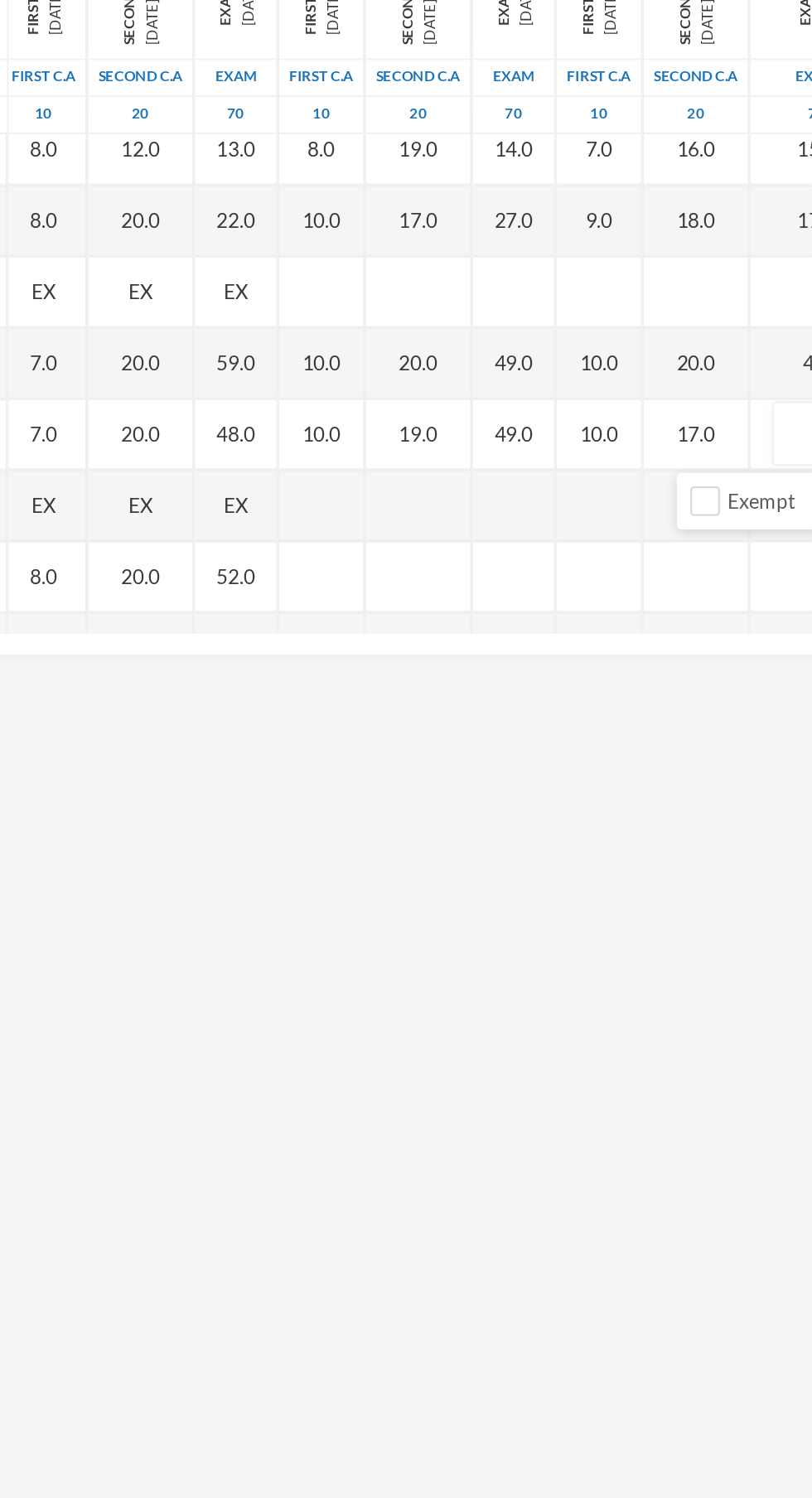 click at bounding box center (793, 603) 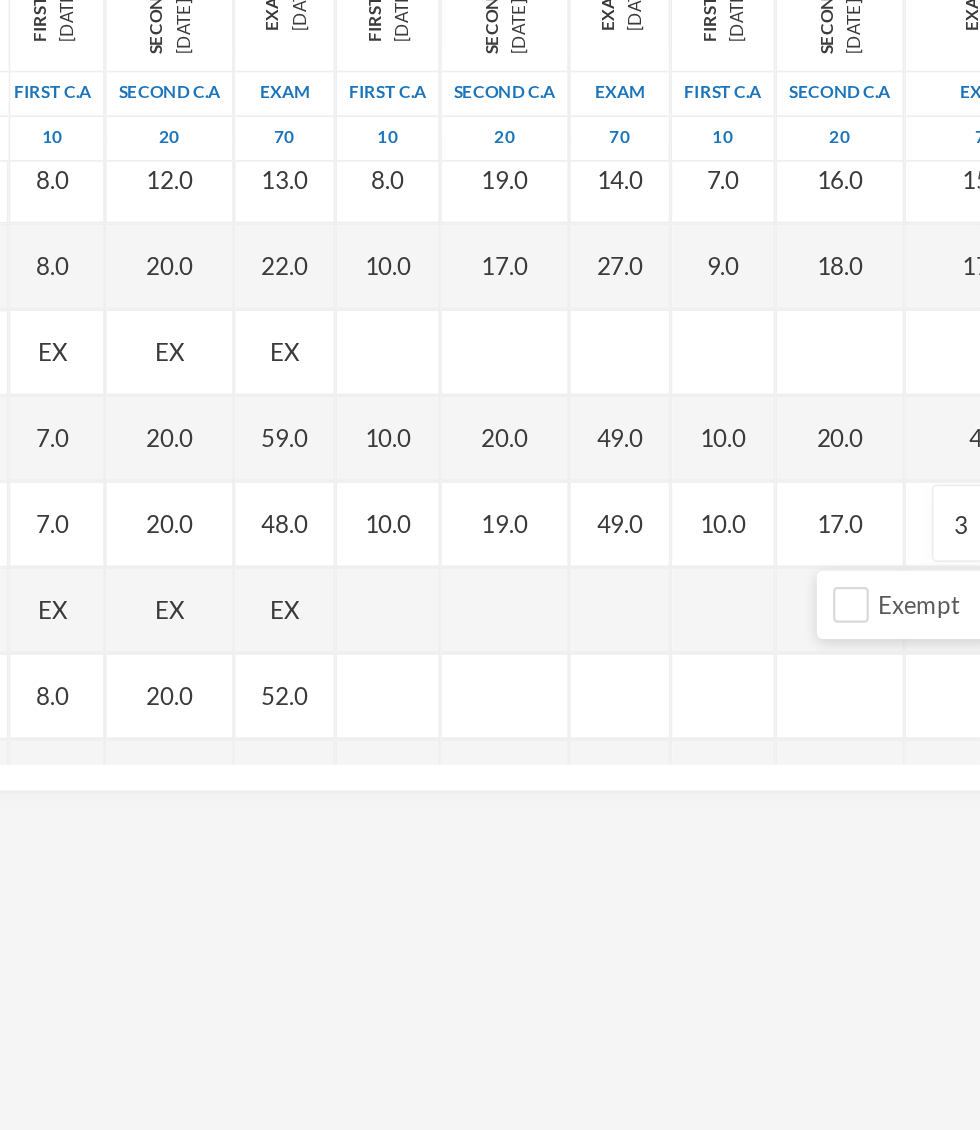 type on "34" 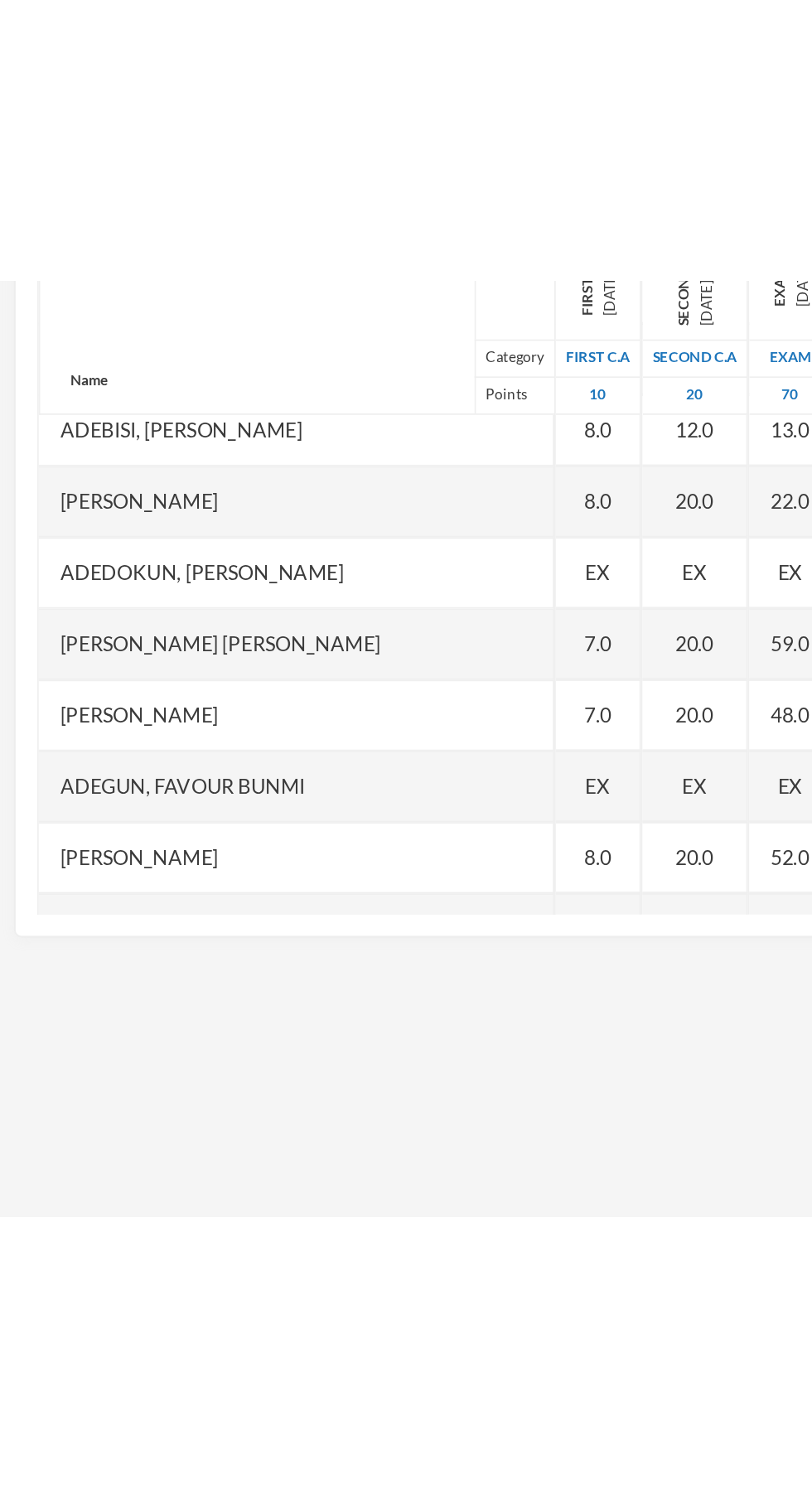 scroll, scrollTop: 275, scrollLeft: 0, axis: vertical 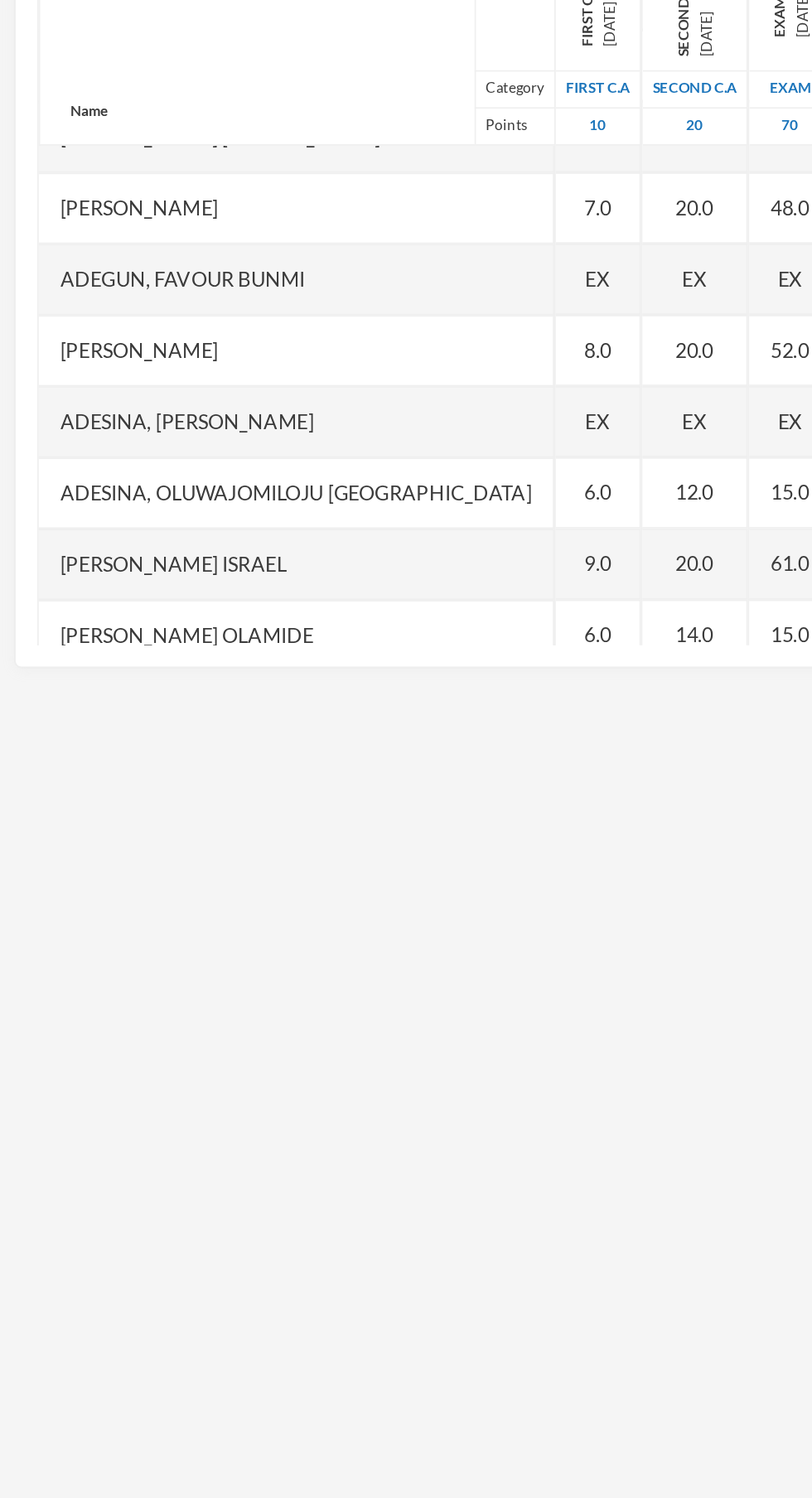 click at bounding box center (510, 548) 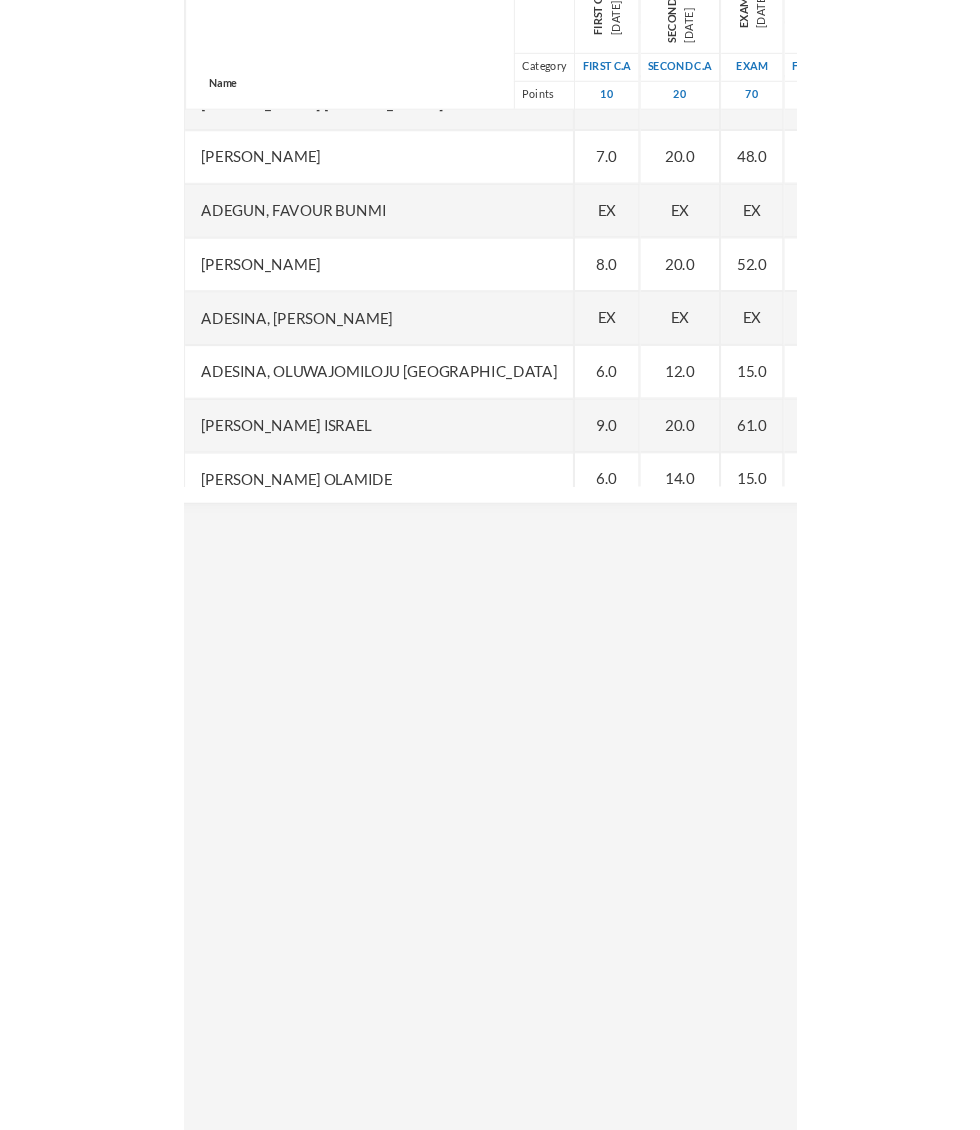 scroll, scrollTop: 332, scrollLeft: 1, axis: both 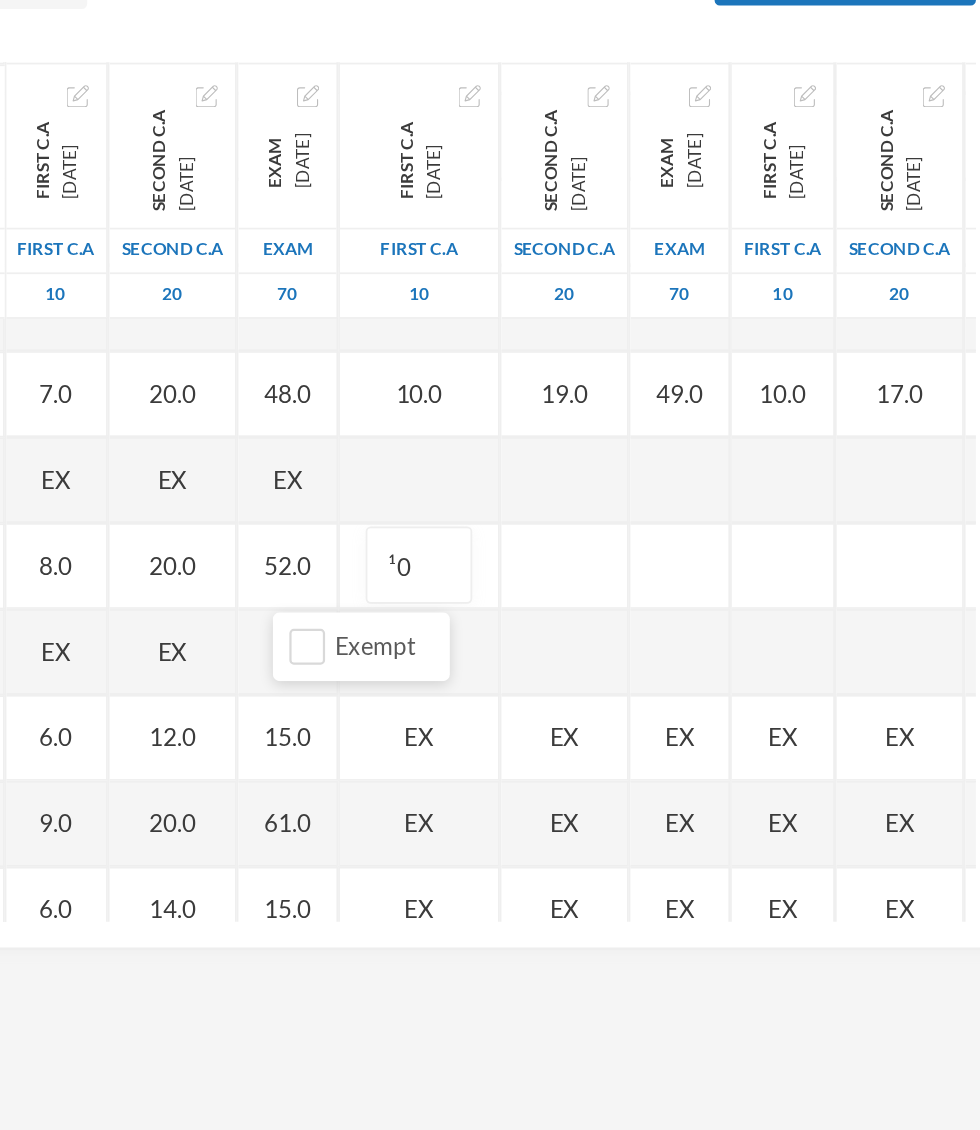 type on "¹" 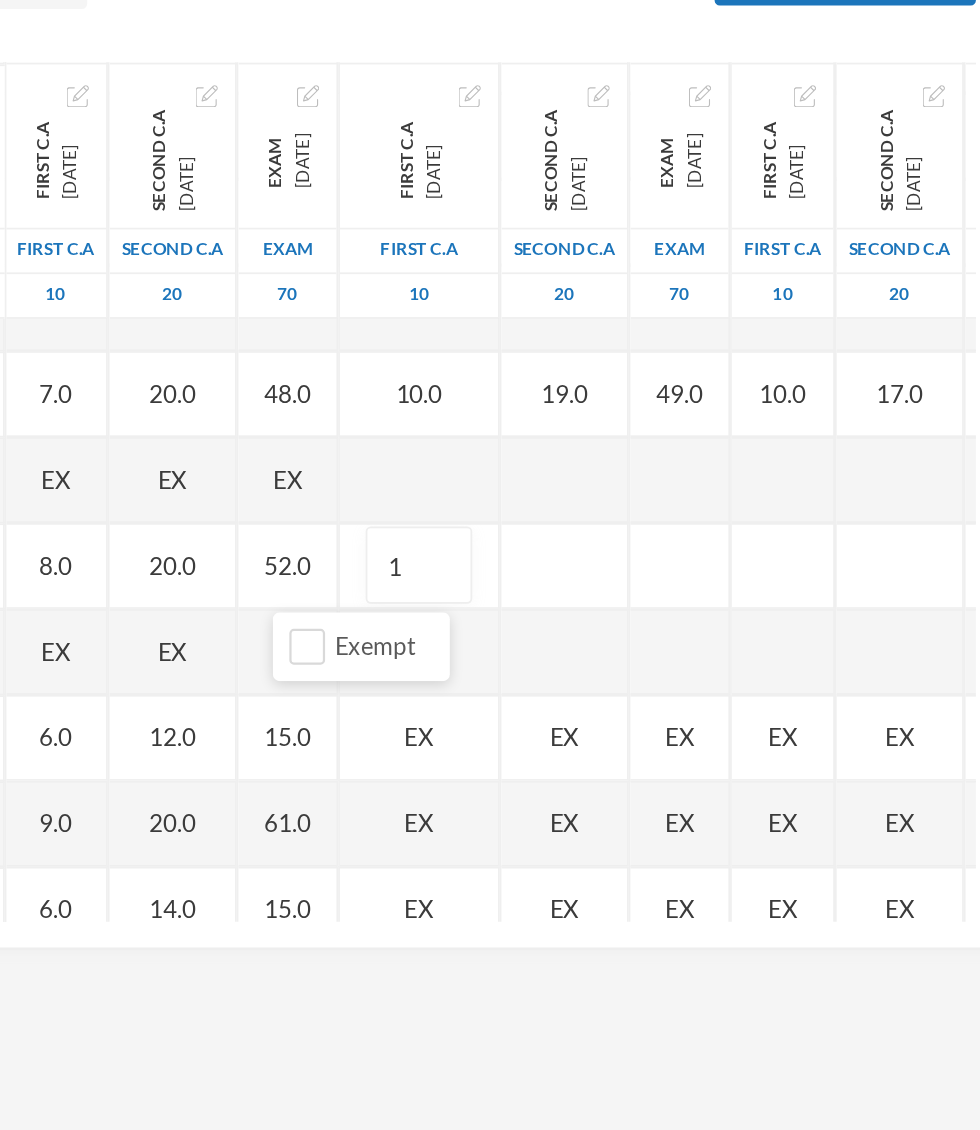 type on "10" 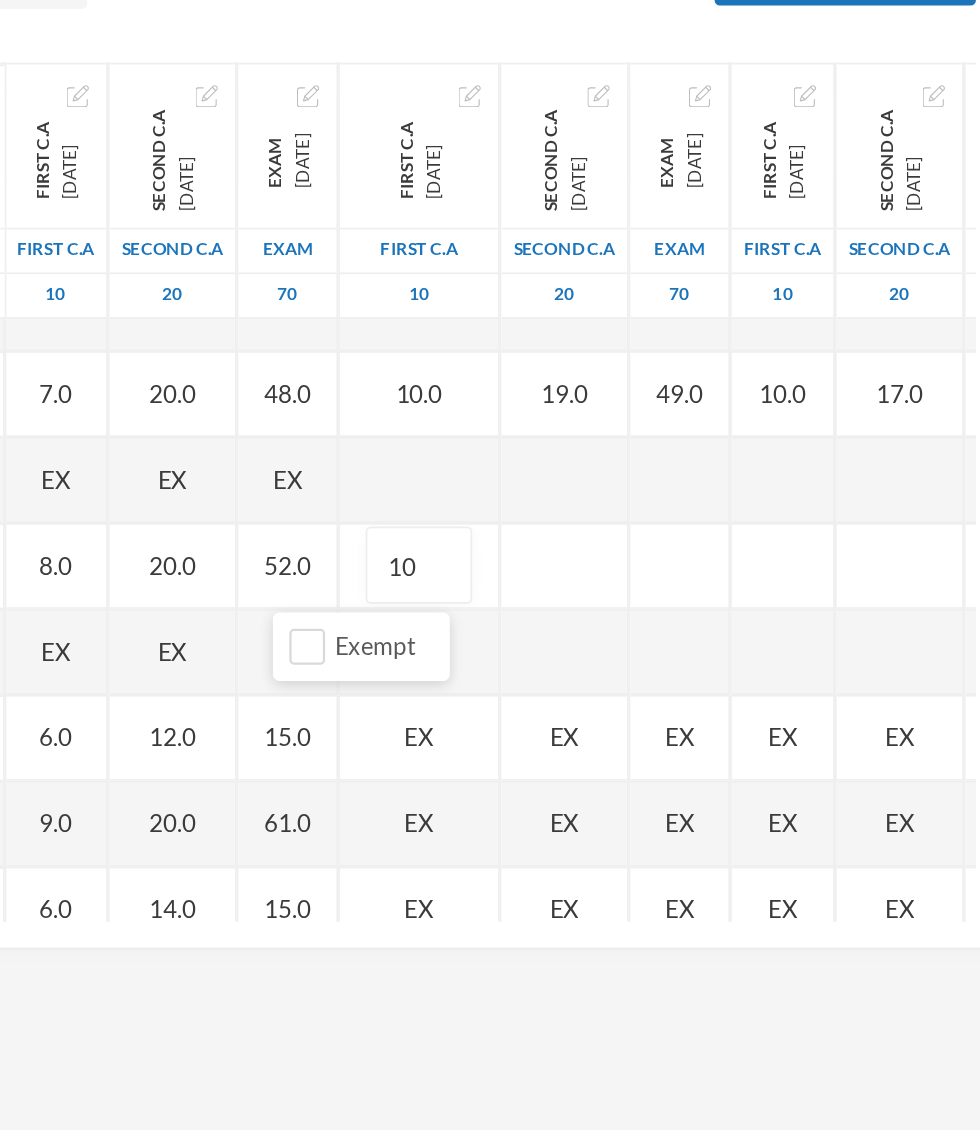 click at bounding box center (715, 661) 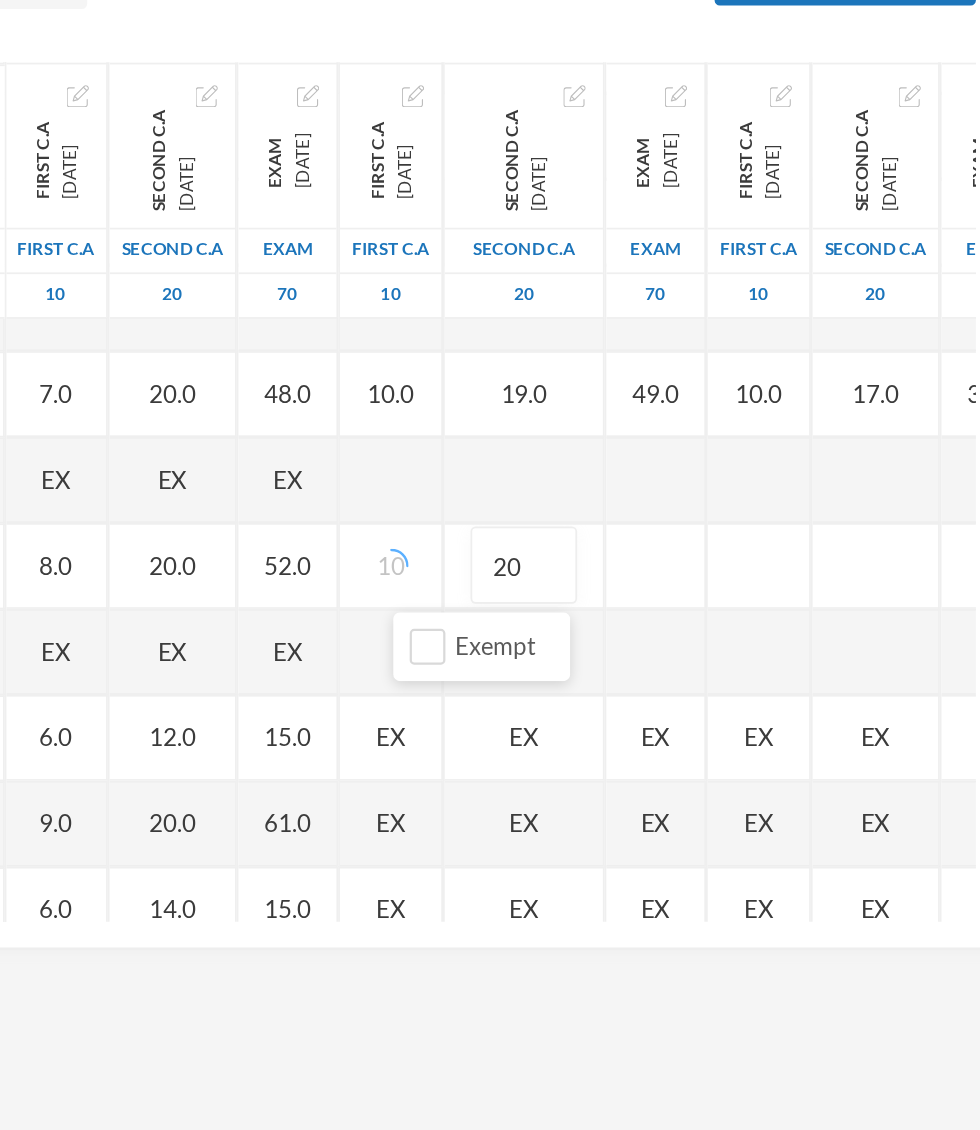 click on "Exam [DATE] Exam 70 11.0 14.0 27.0 49.0 49.0 EX EX EX EX EX EX EX EX EX EX EX EX EX EX EX EX EX EX EX EX EX EX EX EX EX EX EX EX" at bounding box center [768, 1736] 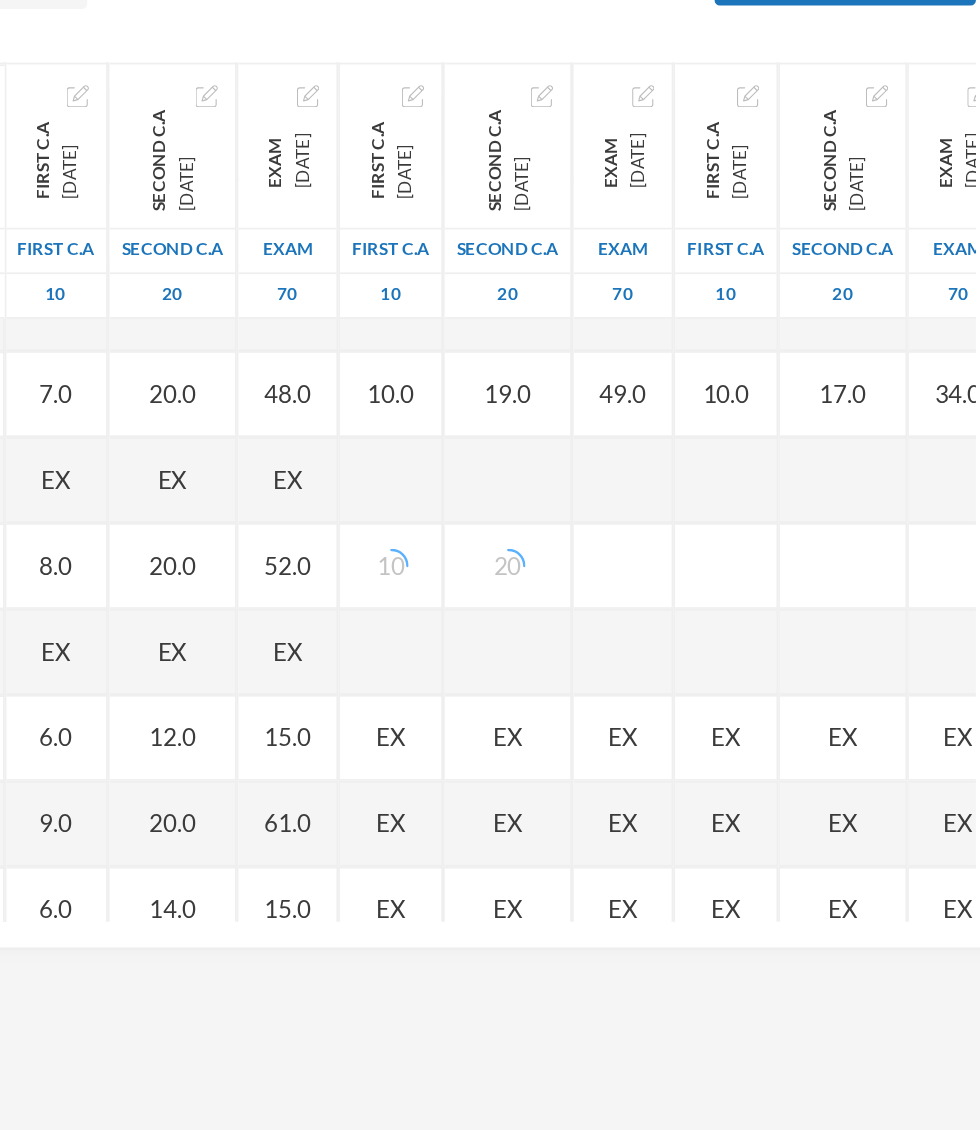 click at bounding box center (809, 661) 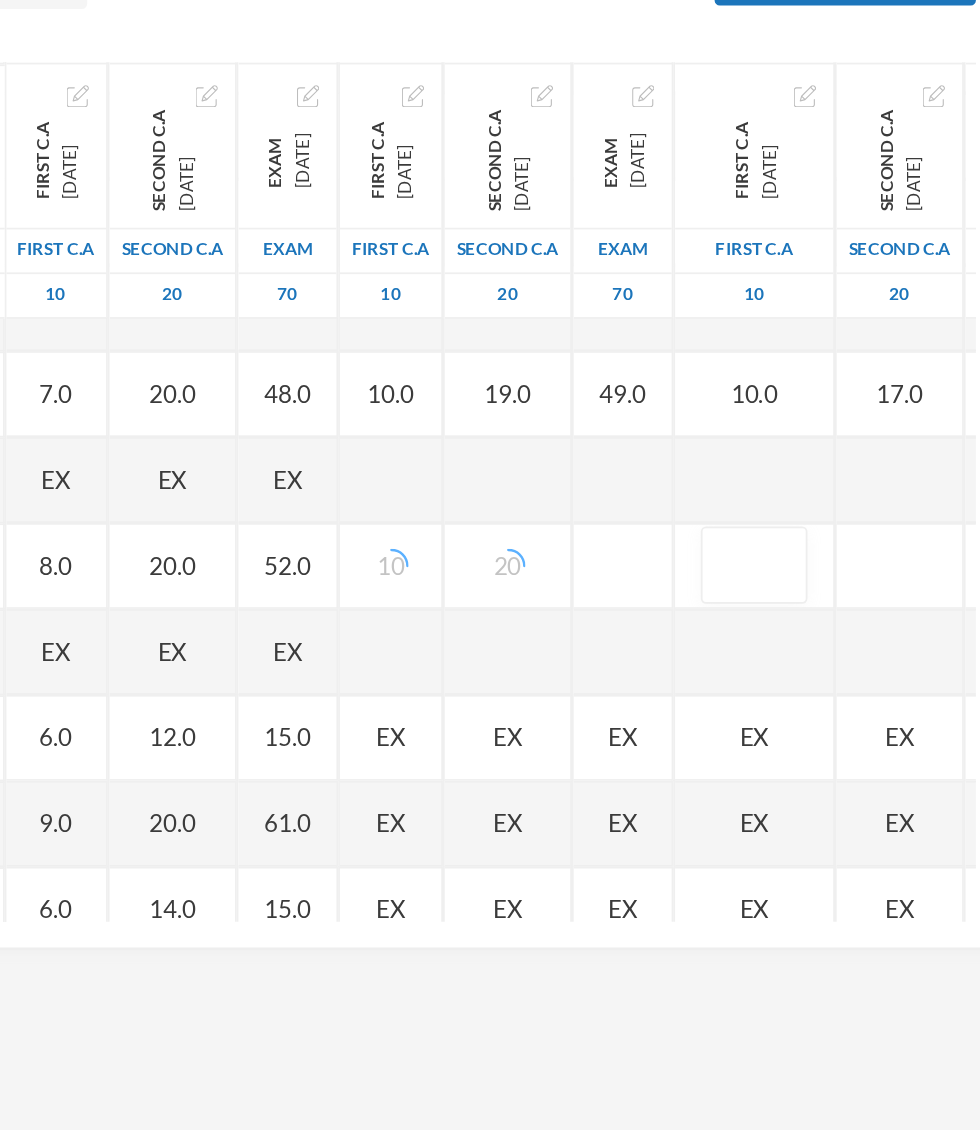 click at bounding box center (749, 661) 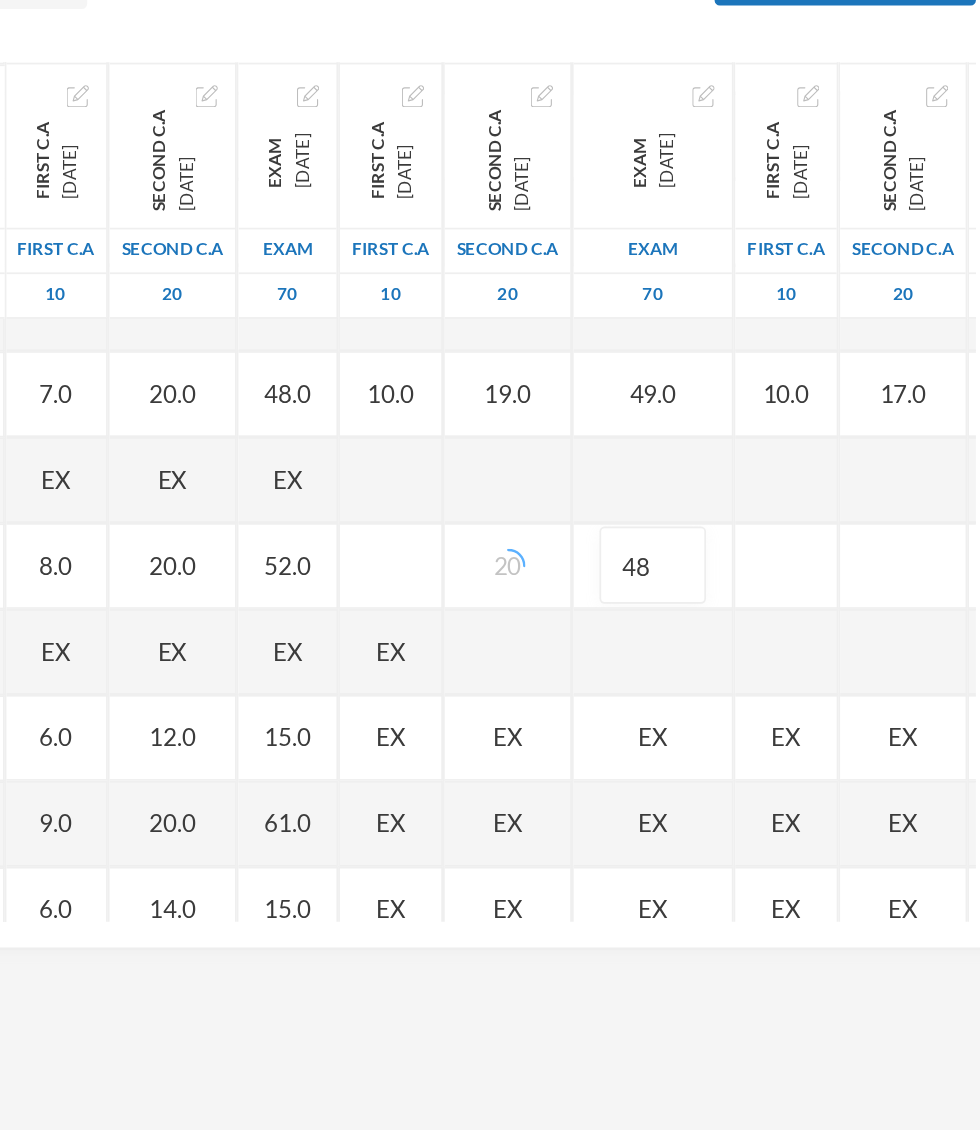 click on "Name   Category Points [PERSON_NAME], [PERSON_NAME] [PERSON_NAME], [PERSON_NAME] [PERSON_NAME], [PERSON_NAME] [PERSON_NAME], [PERSON_NAME], [PERSON_NAME], Adejoju [PERSON_NAME], [PERSON_NAME], [PERSON_NAME] [PERSON_NAME], [PERSON_NAME] [PERSON_NAME], Oluwajomiloju [GEOGRAPHIC_DATA] [PERSON_NAME] [GEOGRAPHIC_DATA][PERSON_NAME] [PERSON_NAME], Ololade [PERSON_NAME], [PERSON_NAME], [PERSON_NAME], [PERSON_NAME] [PERSON_NAME], [PERSON_NAME] [PERSON_NAME], [PERSON_NAME] [PERSON_NAME] [PERSON_NAME], [PERSON_NAME], Oluwadarasimi Peace [PERSON_NAME] [PERSON_NAME], [PERSON_NAME] [PERSON_NAME] Oluwanifemi [PERSON_NAME], [PERSON_NAME], [PERSON_NAME] [PERSON_NAME], Ayomide [PERSON_NAME], [PERSON_NAME] [PERSON_NAME], Oluwasemiloore [PERSON_NAME], Precious [PERSON_NAME], Iyanuoluwa [PERSON_NAME], [PERSON_NAME] [PERSON_NAME], [PERSON_NAME], [PERSON_NAME], [PERSON_NAME]" at bounding box center [490, 618] 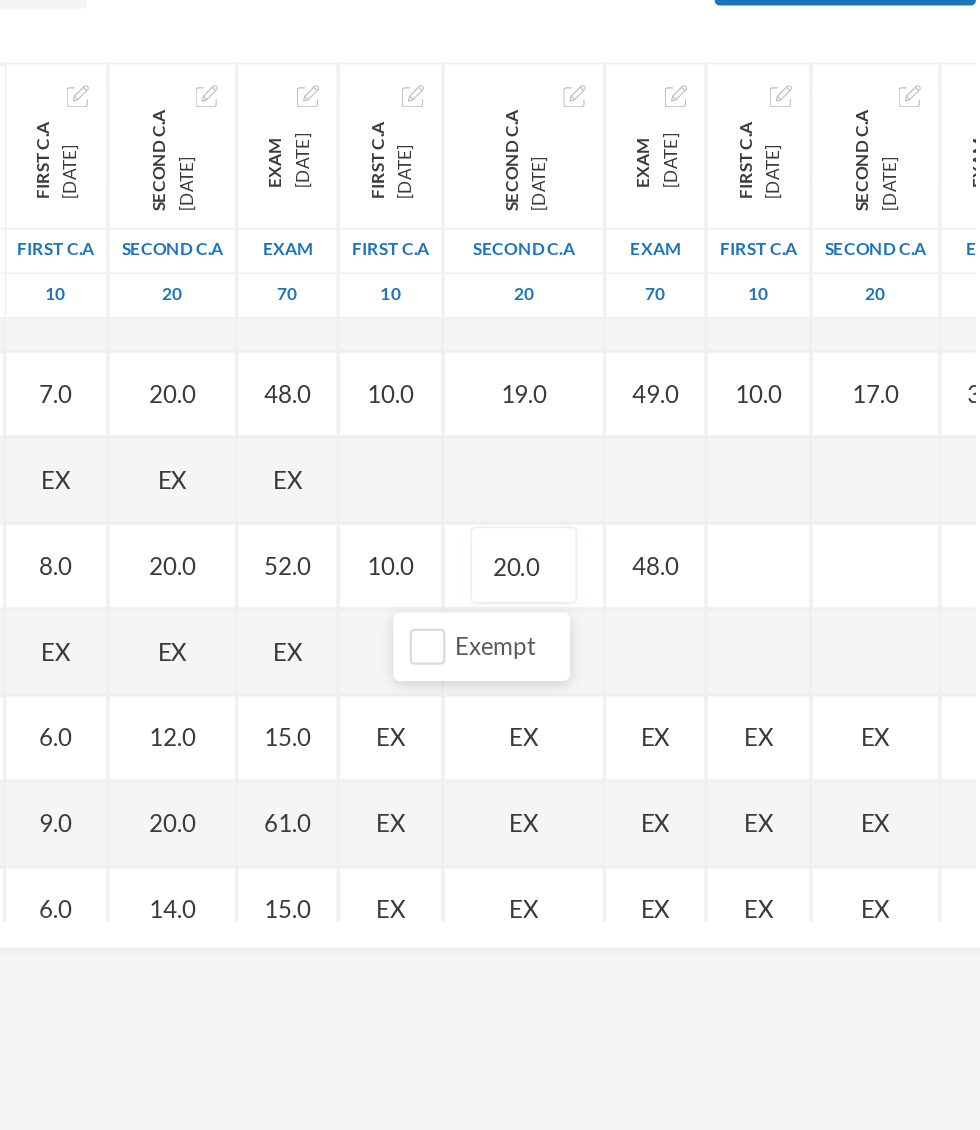 click at bounding box center [828, 661] 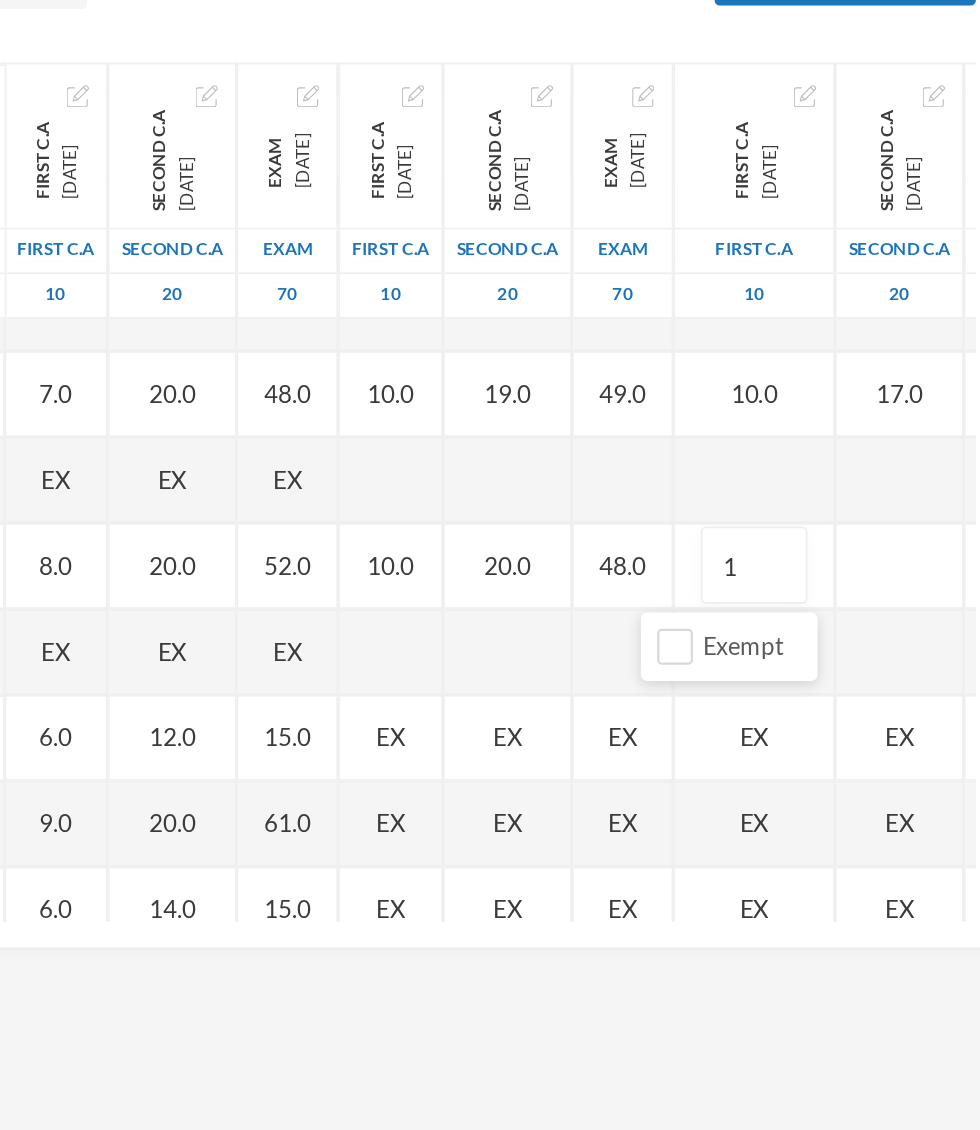 type on "10" 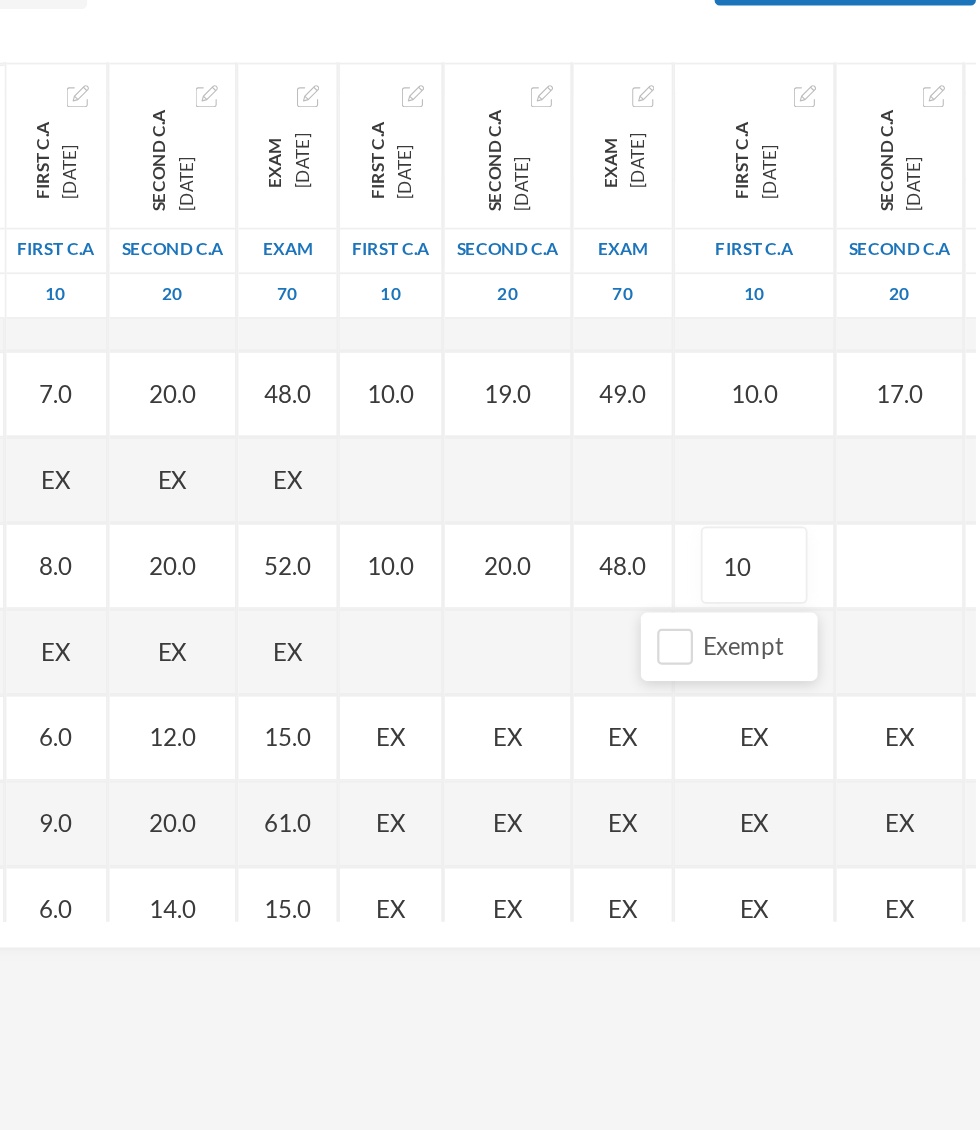 click at bounding box center (910, 661) 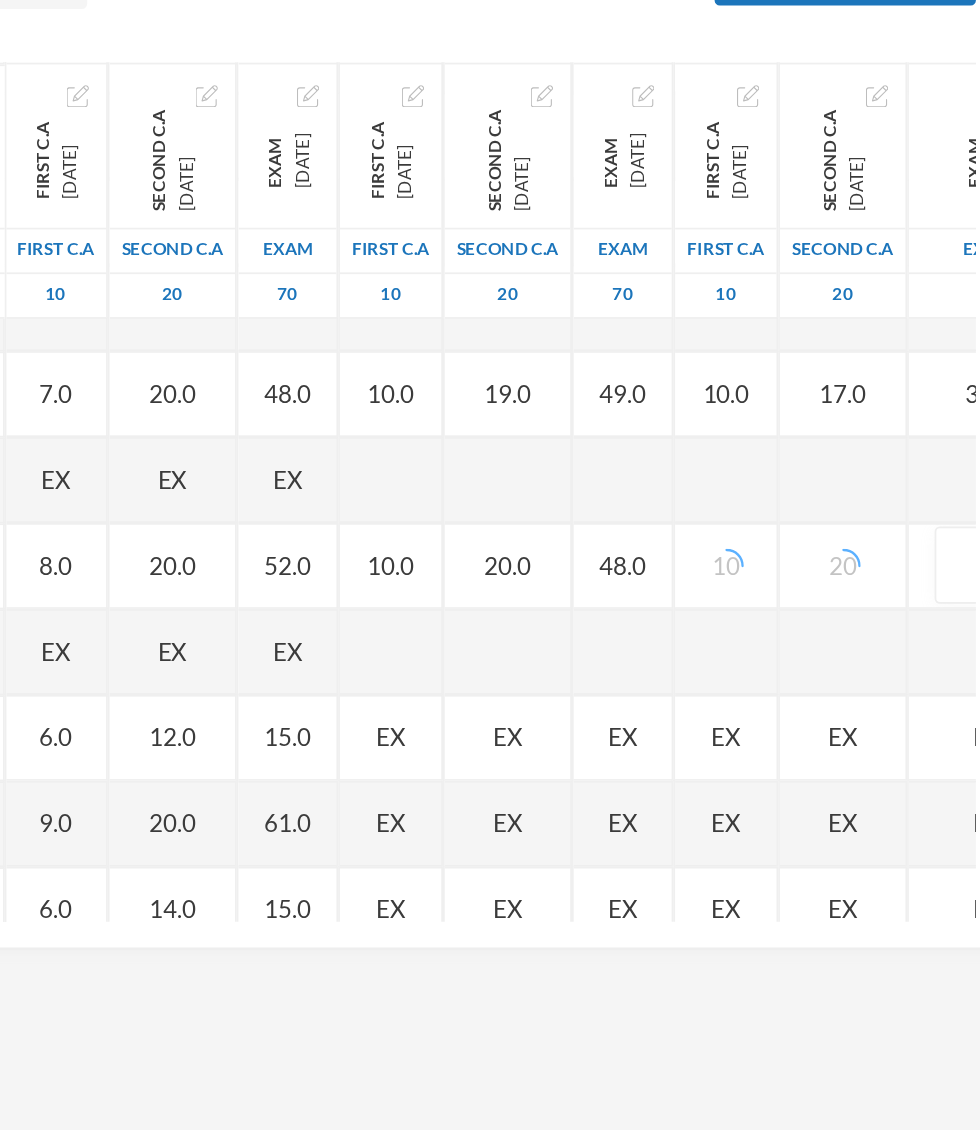 click at bounding box center [961, 661] 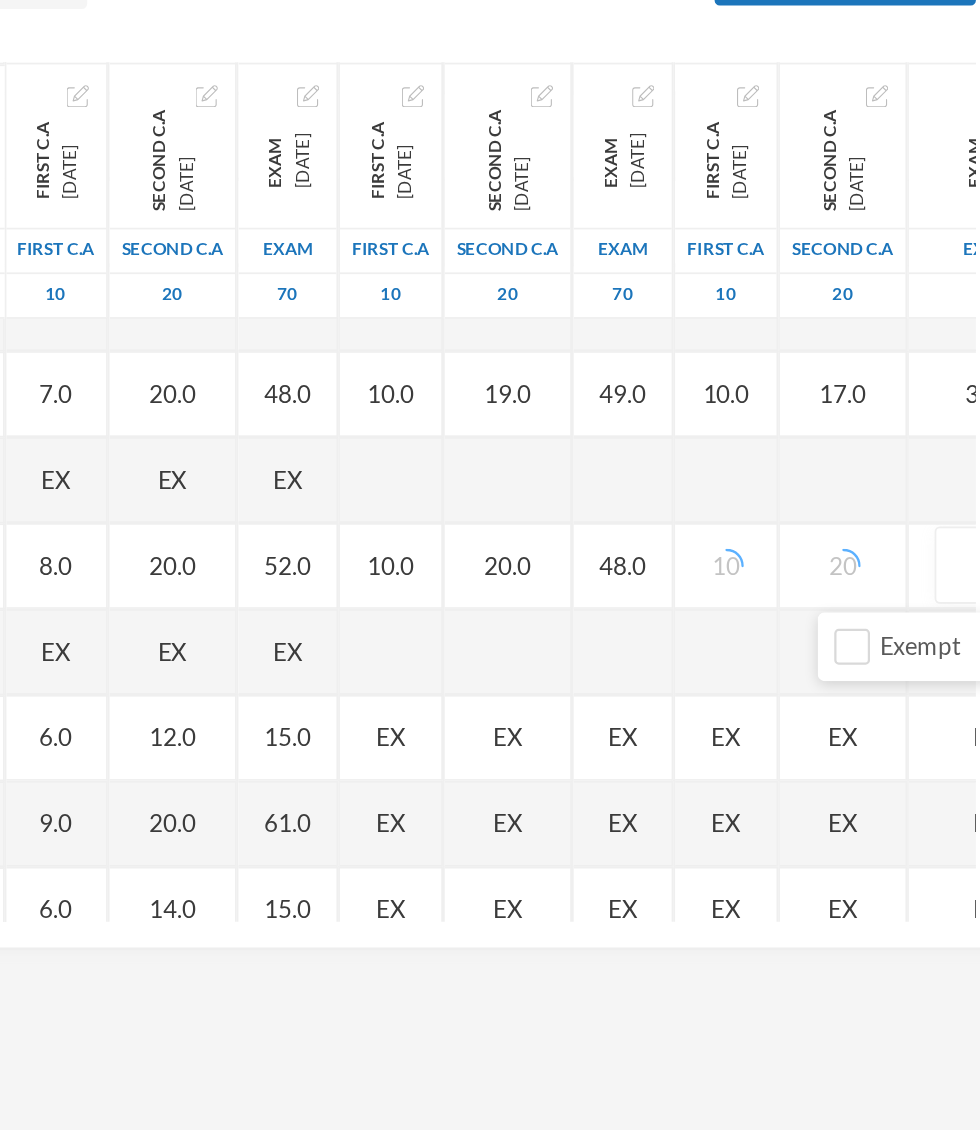 click at bounding box center (961, 661) 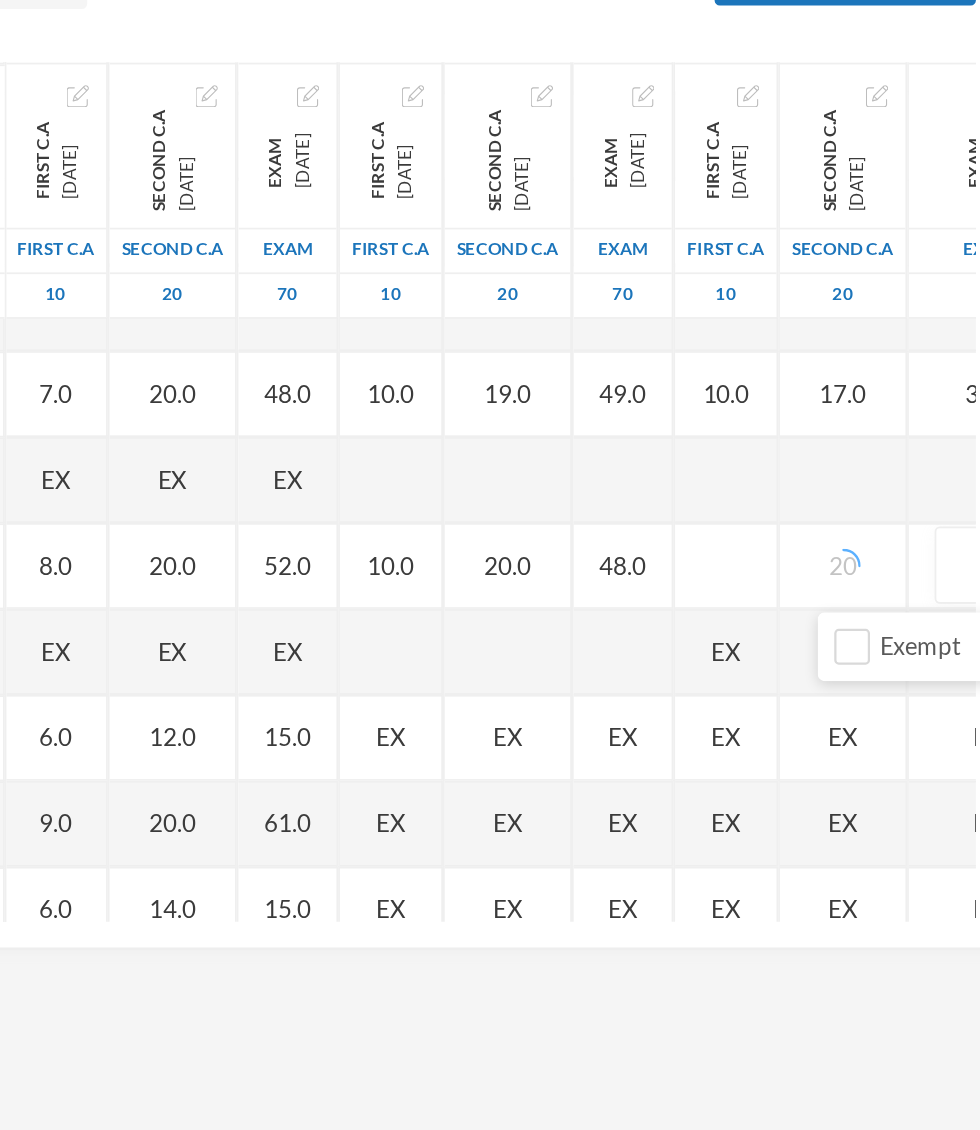click at bounding box center (961, 661) 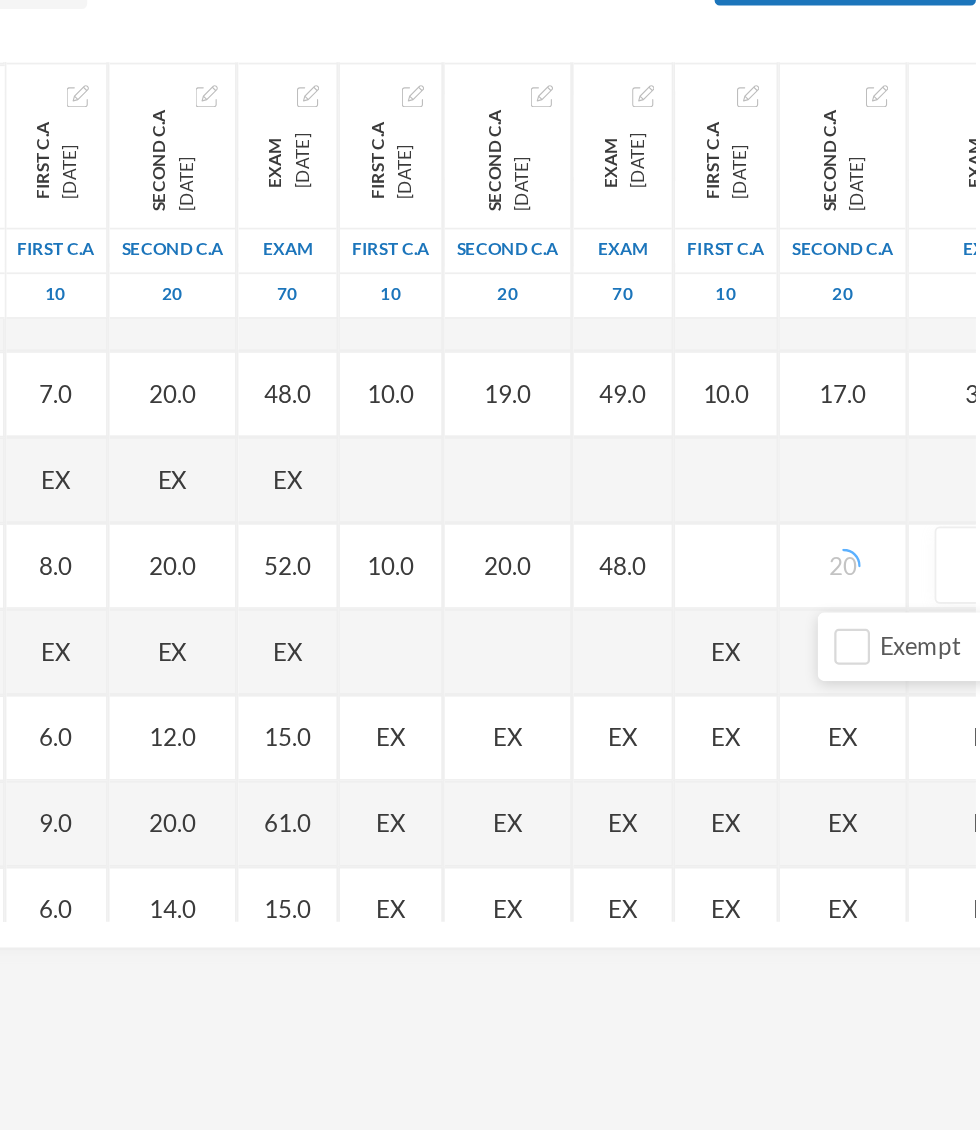 click at bounding box center [961, 661] 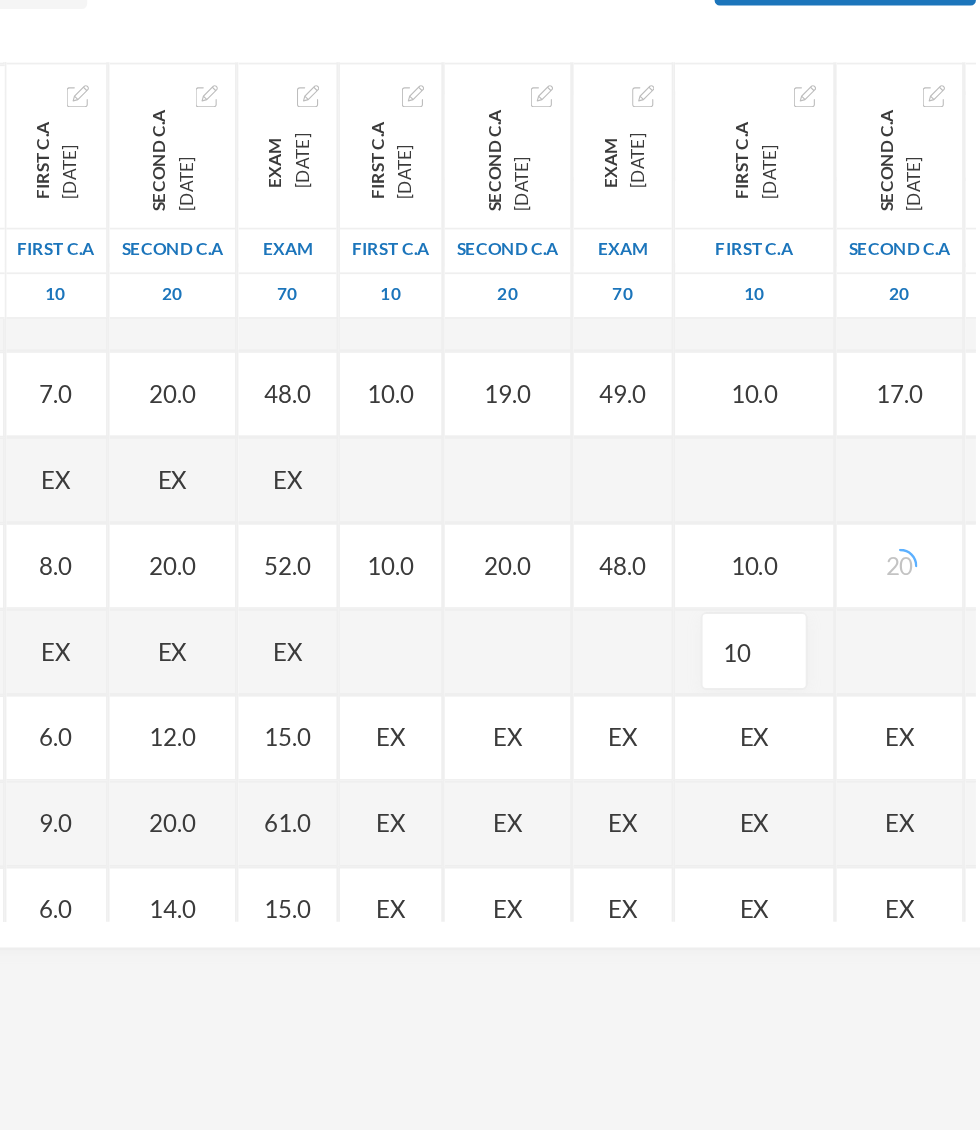scroll, scrollTop: 332, scrollLeft: 2, axis: both 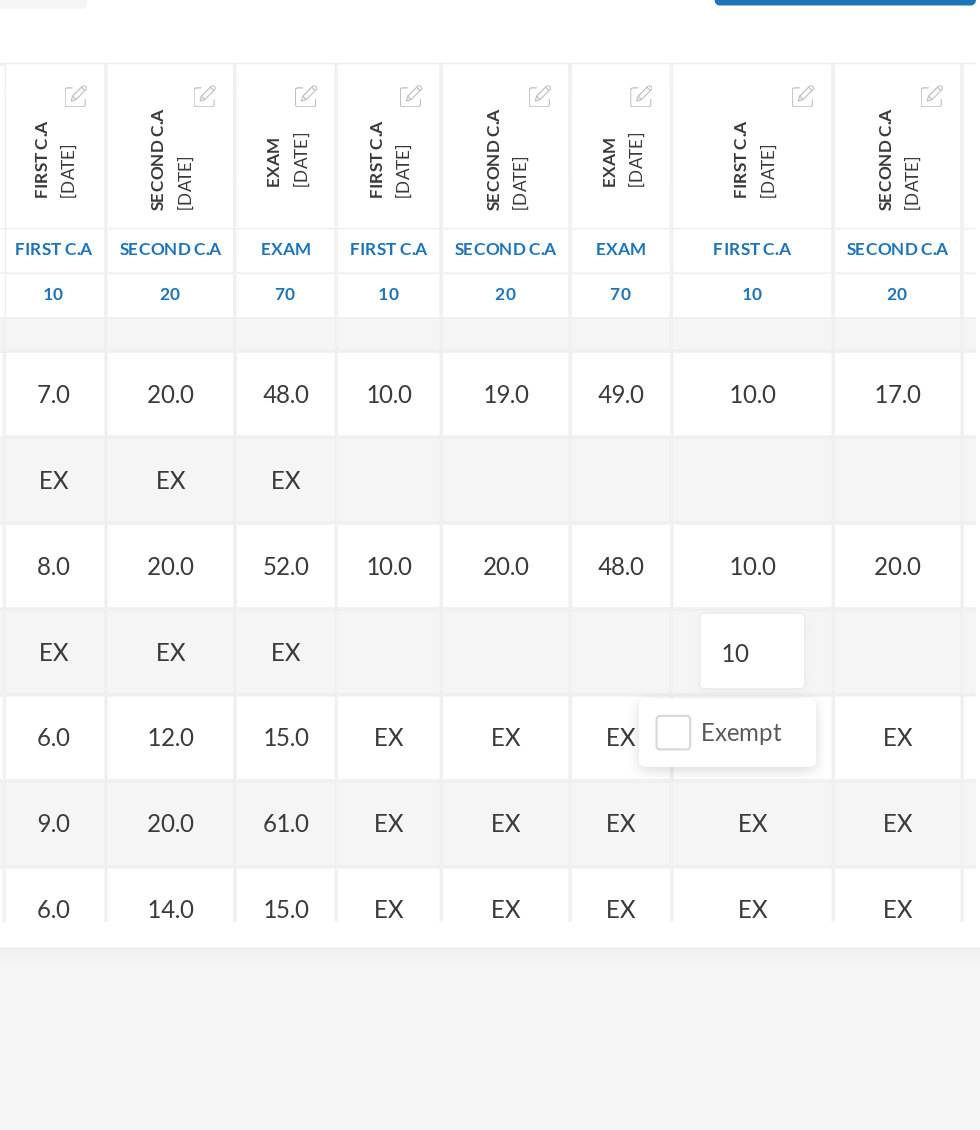 type on "1" 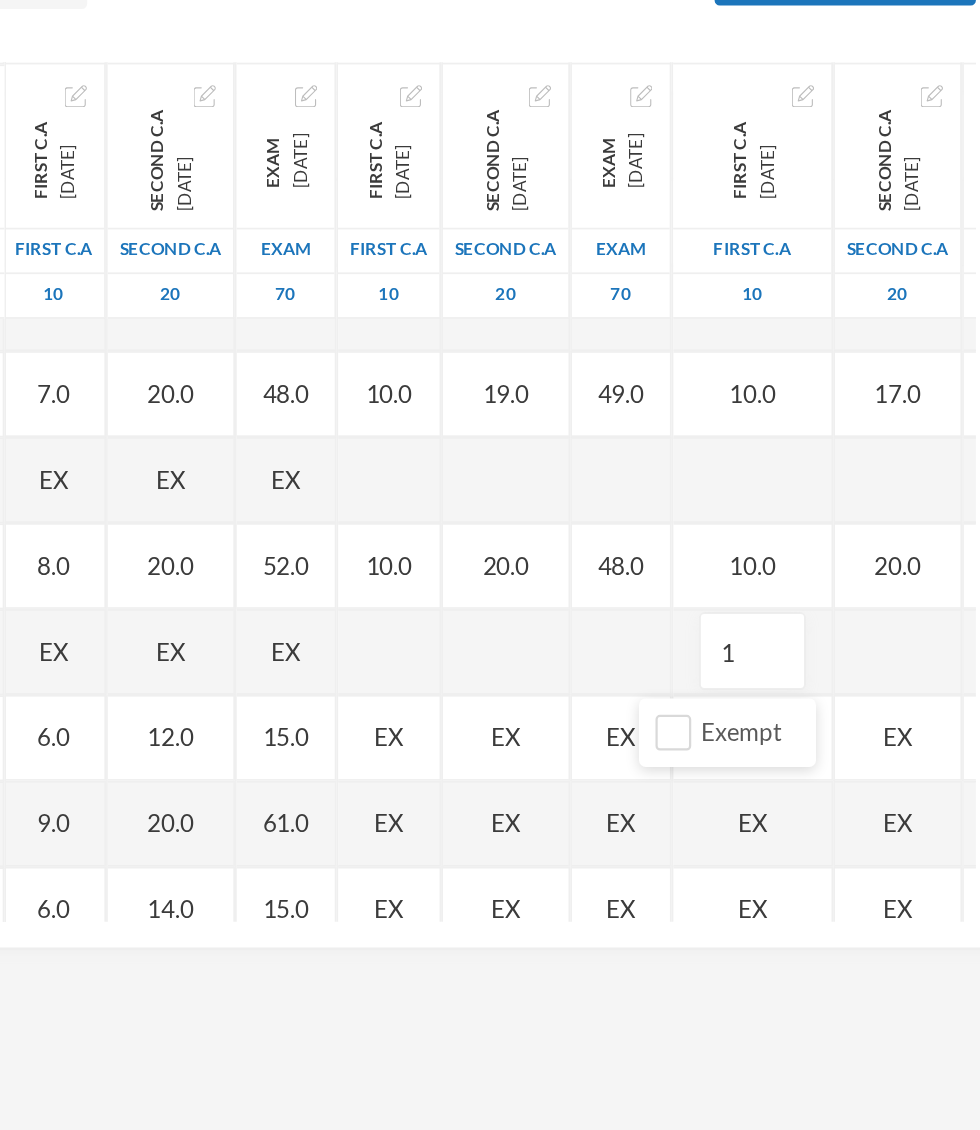 type 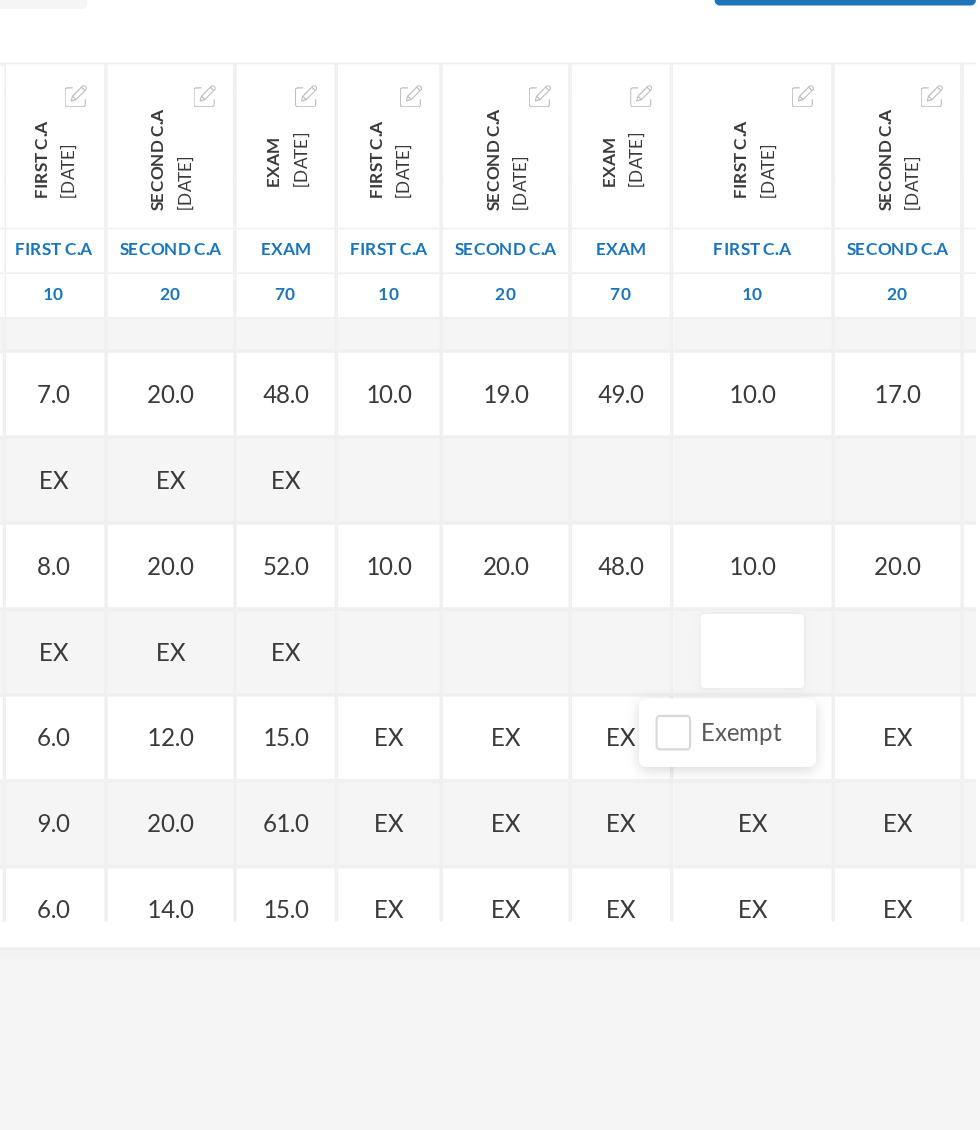 click at bounding box center (976, 661) 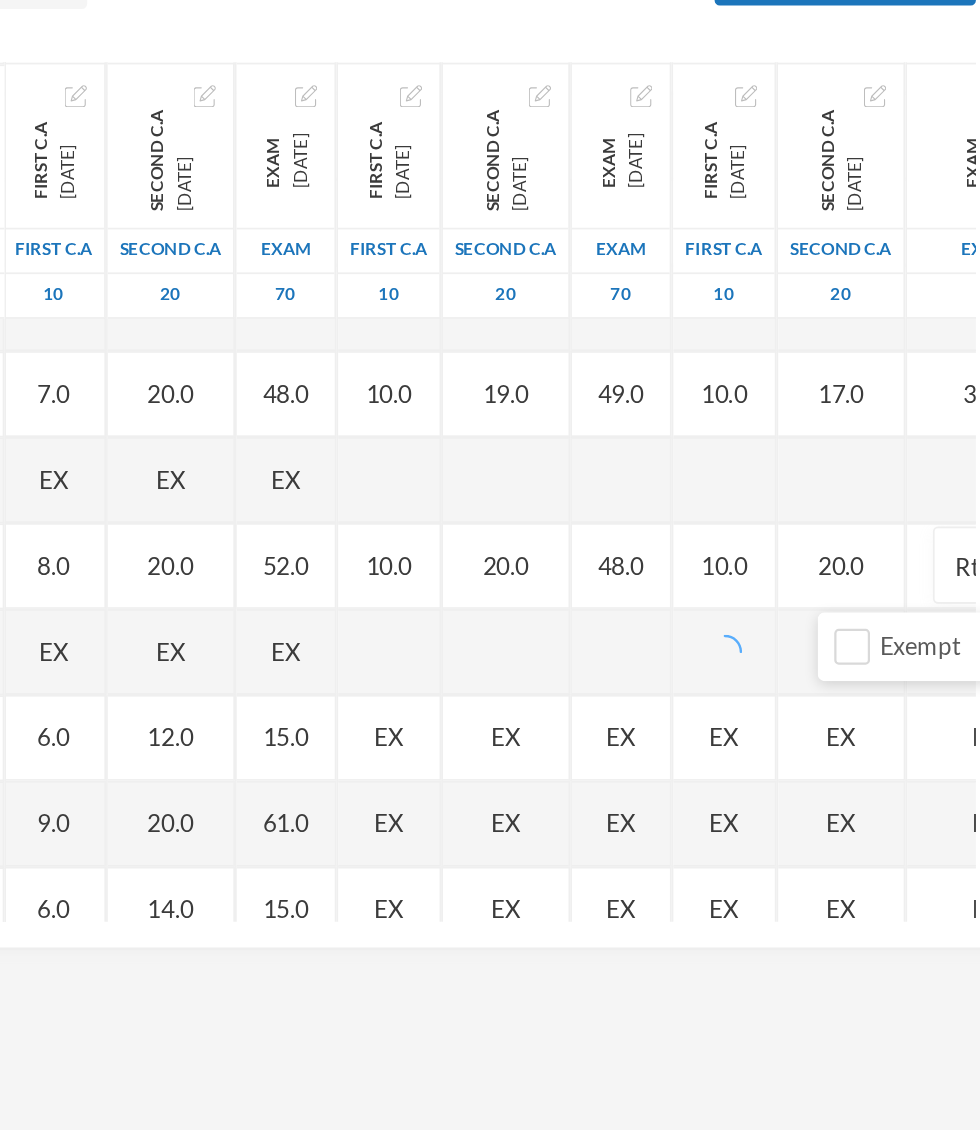 type on "R" 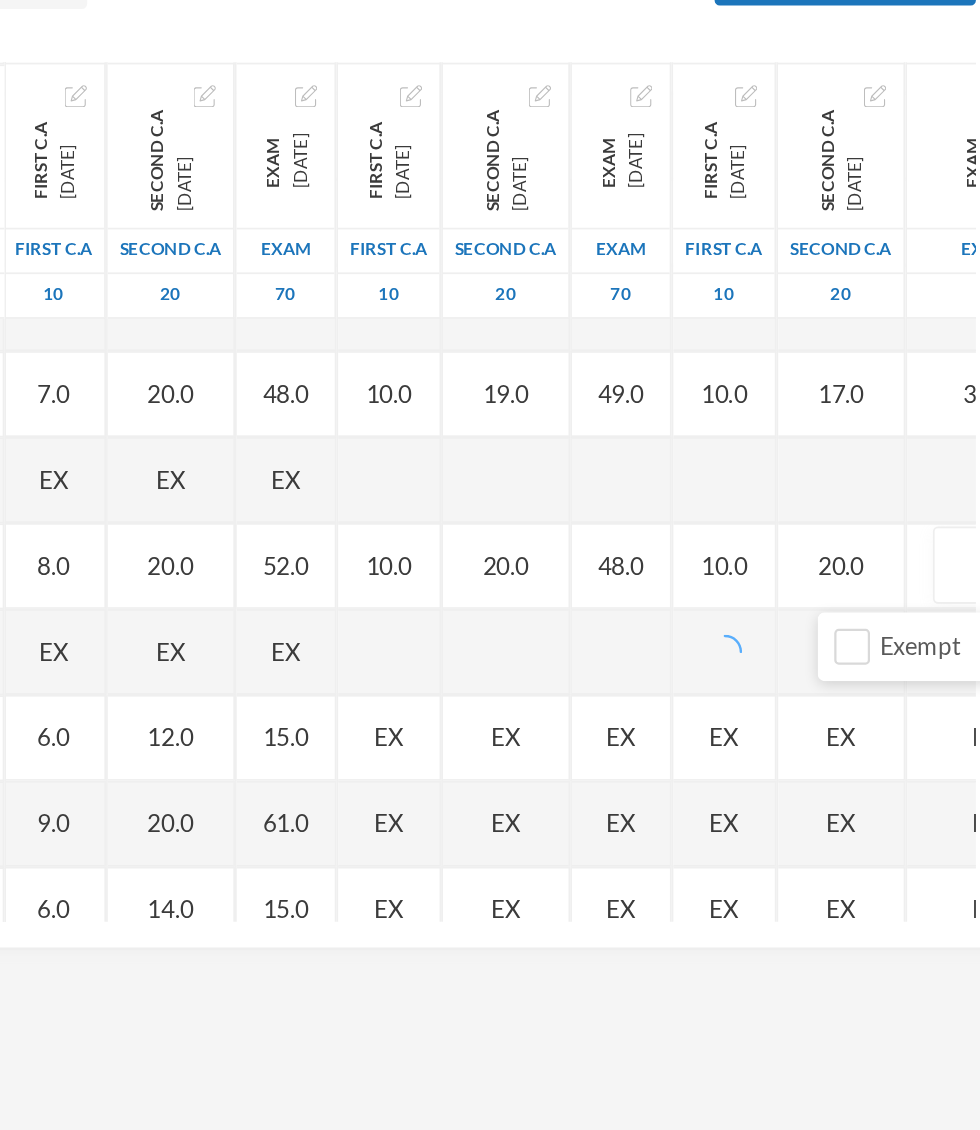 click at bounding box center [960, 661] 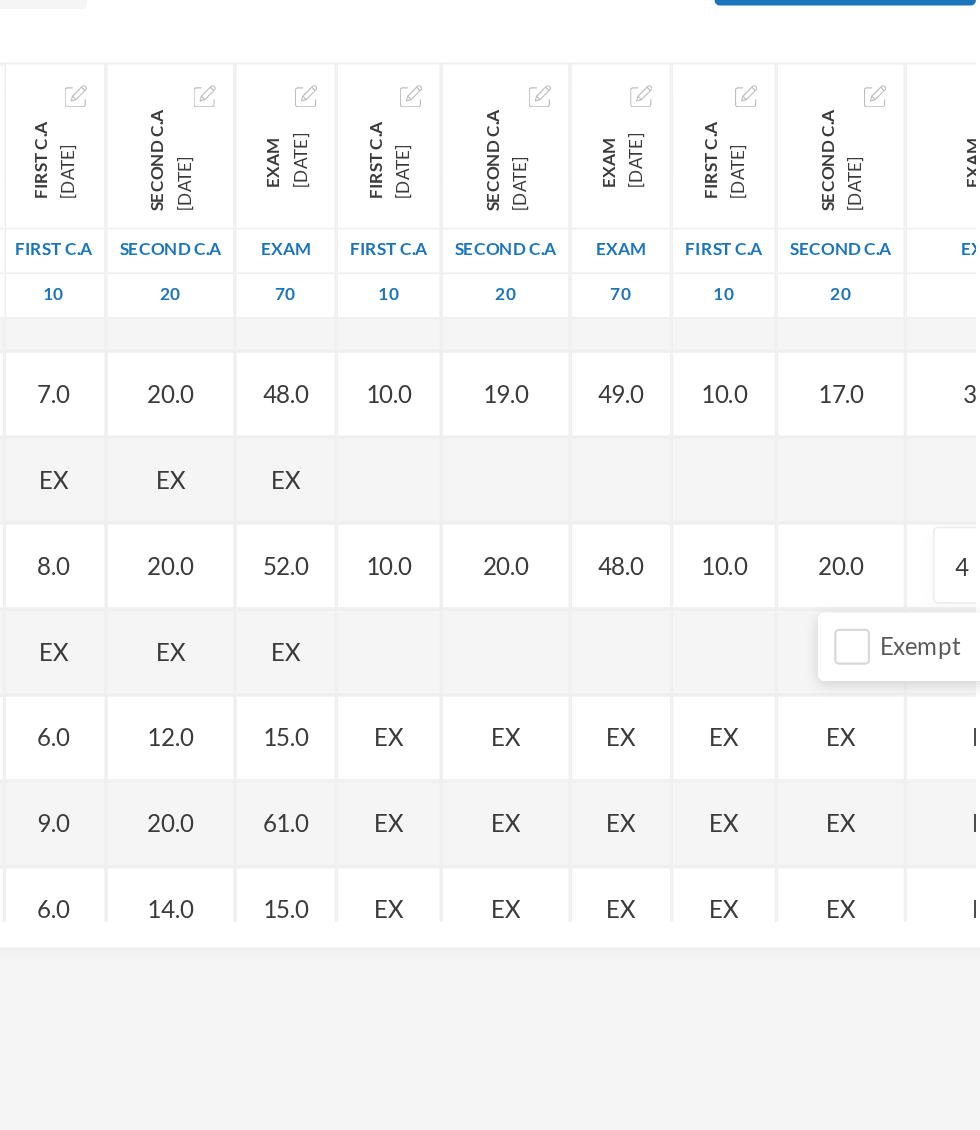 type on "45" 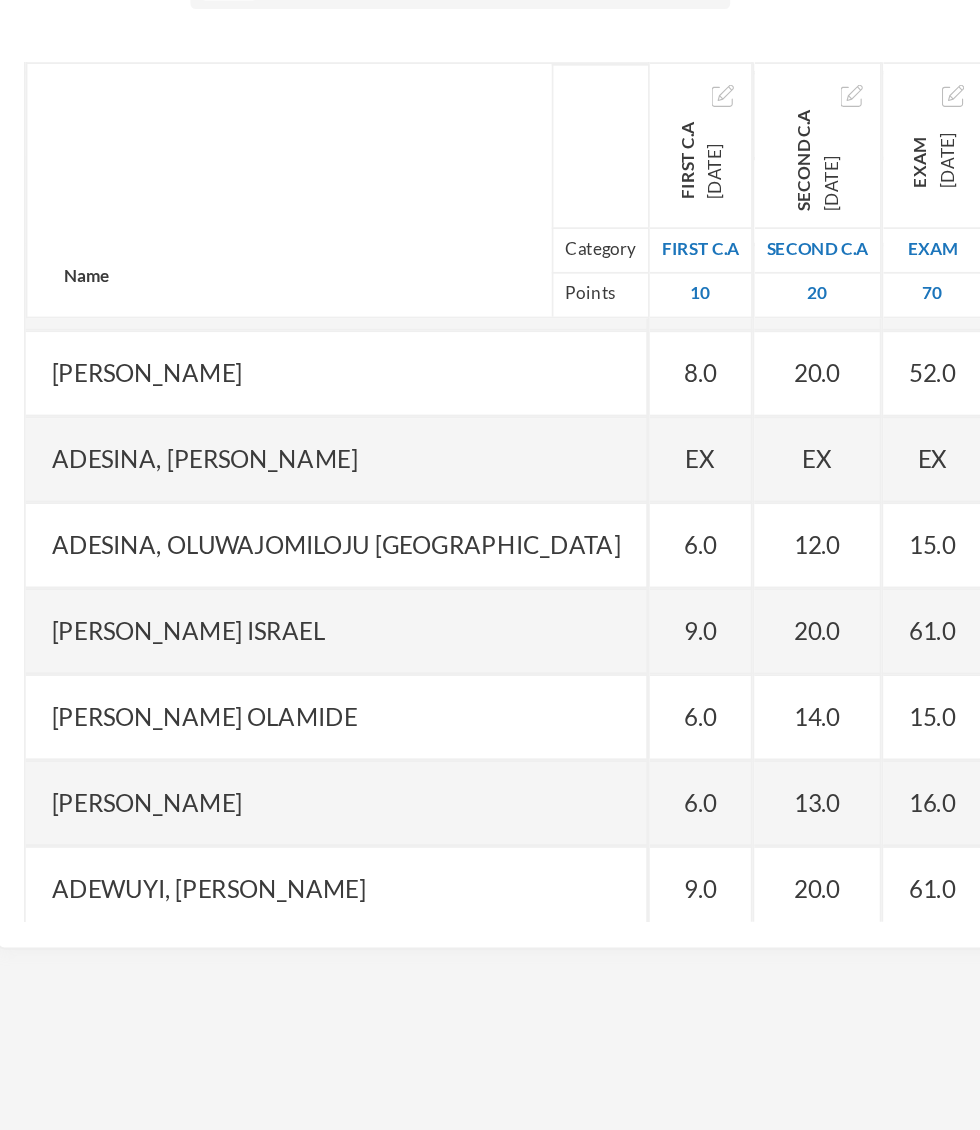 scroll, scrollTop: 444, scrollLeft: 30, axis: both 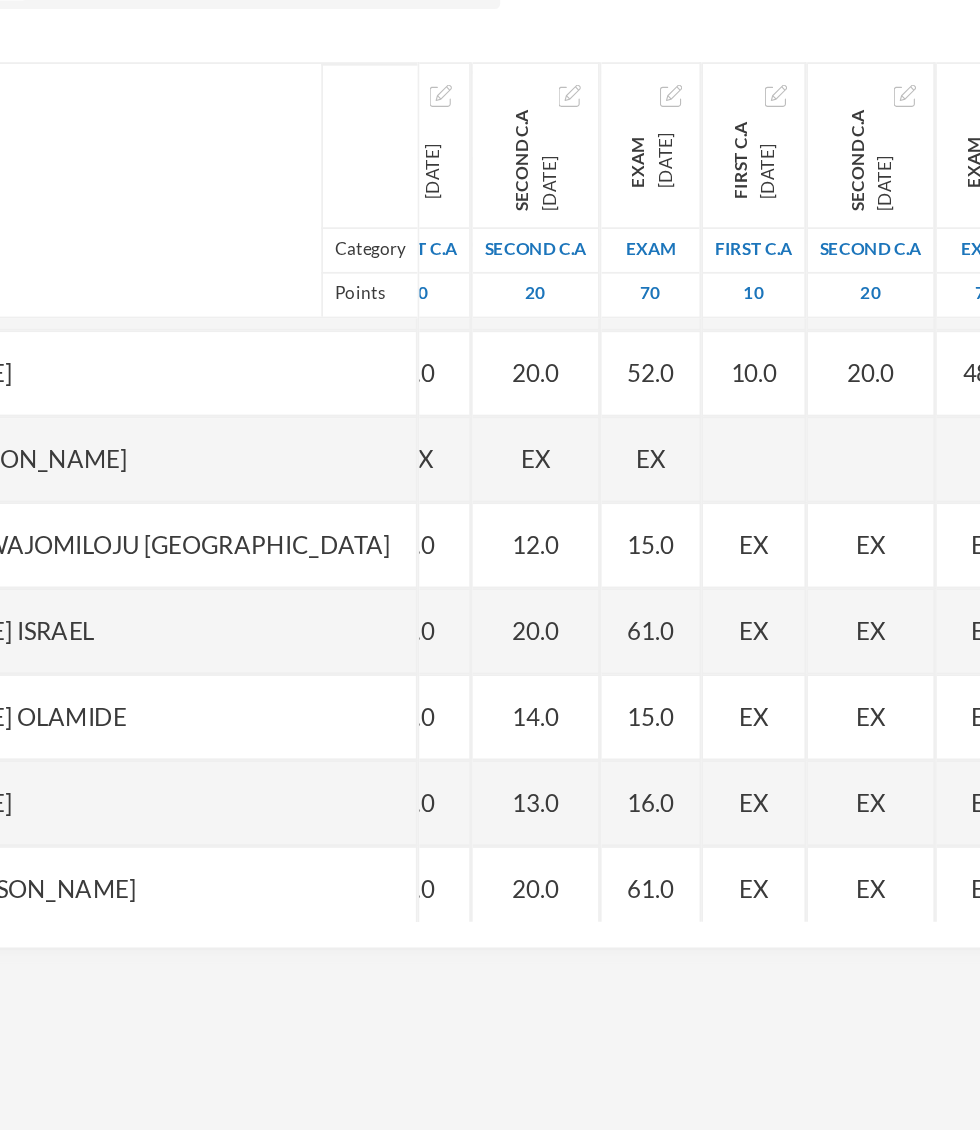 click on "EX" at bounding box center [585, 649] 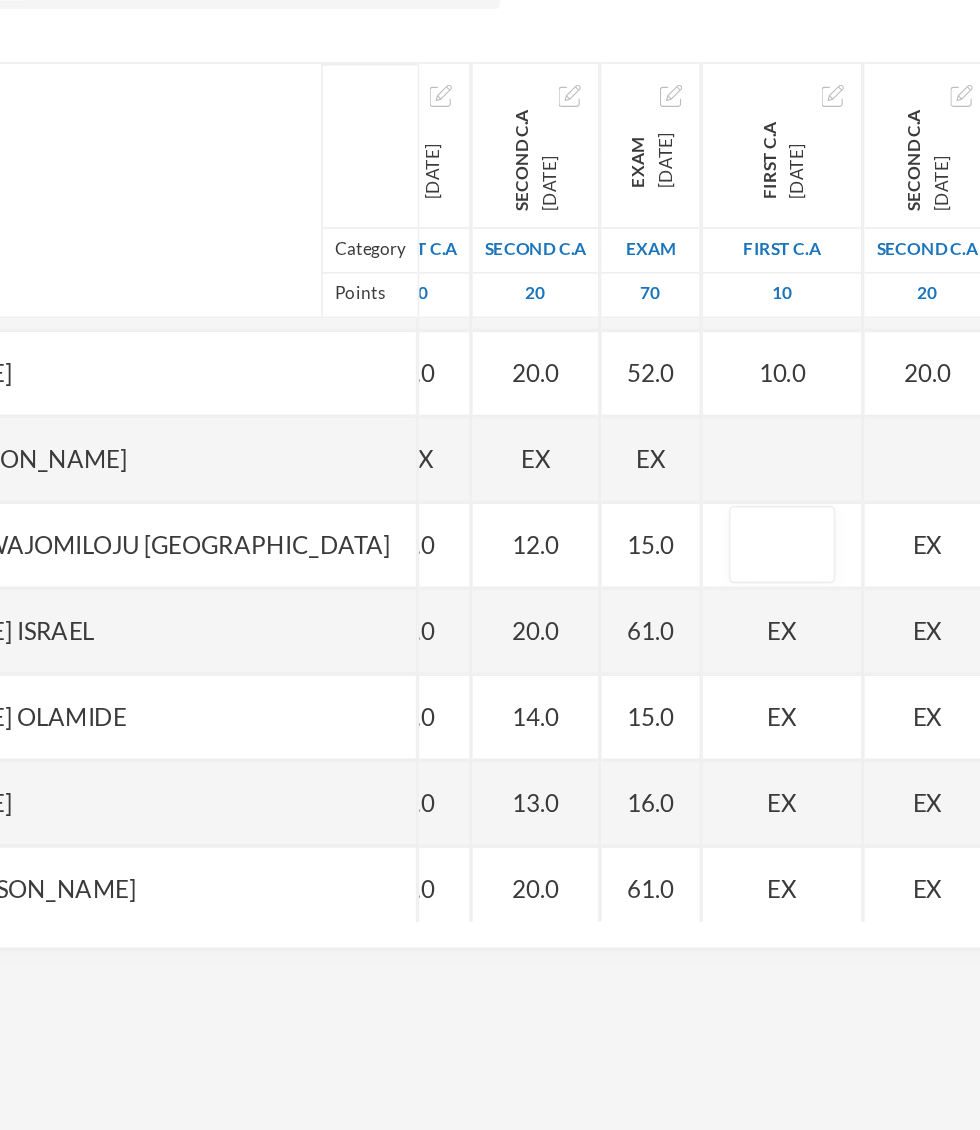 click on "Exempt" at bounding box center (561, 695) 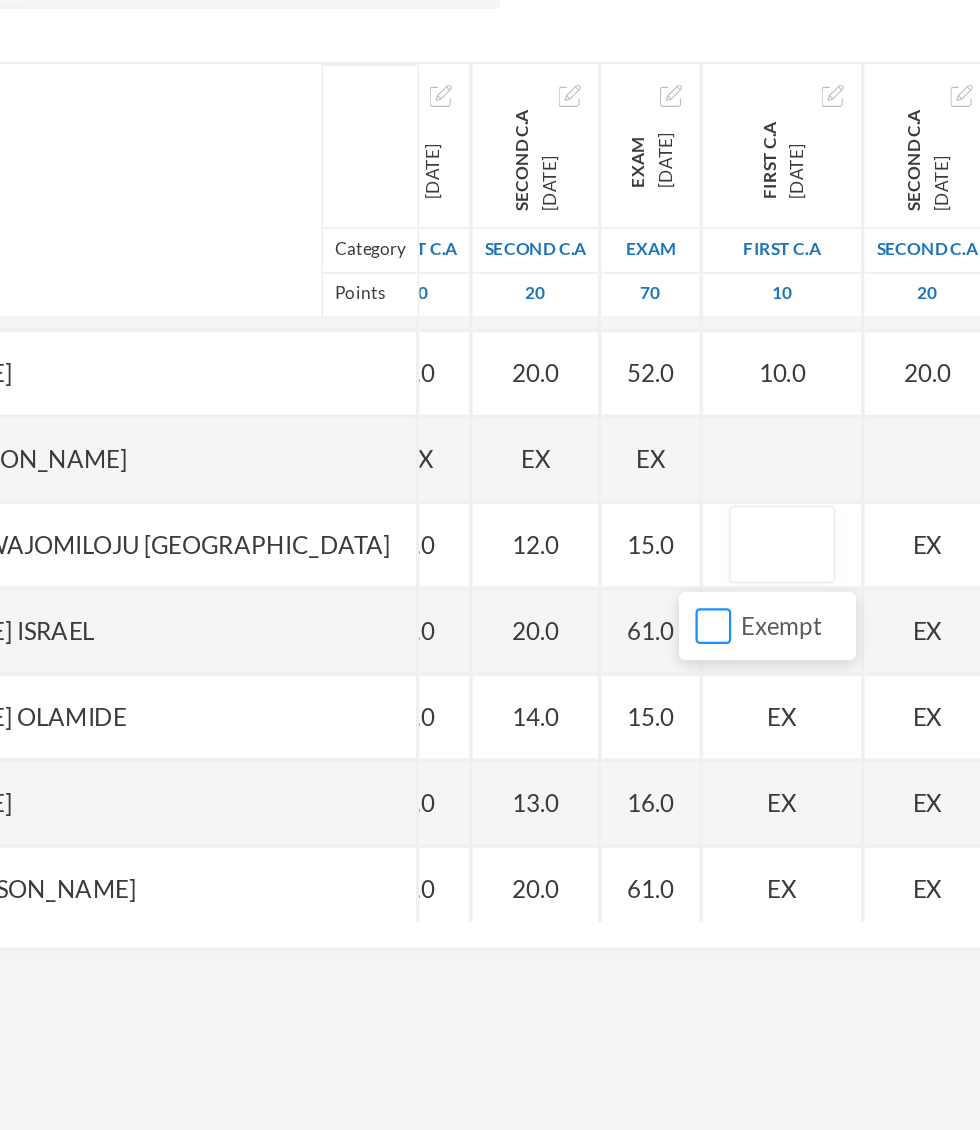 scroll, scrollTop: 444, scrollLeft: 5, axis: both 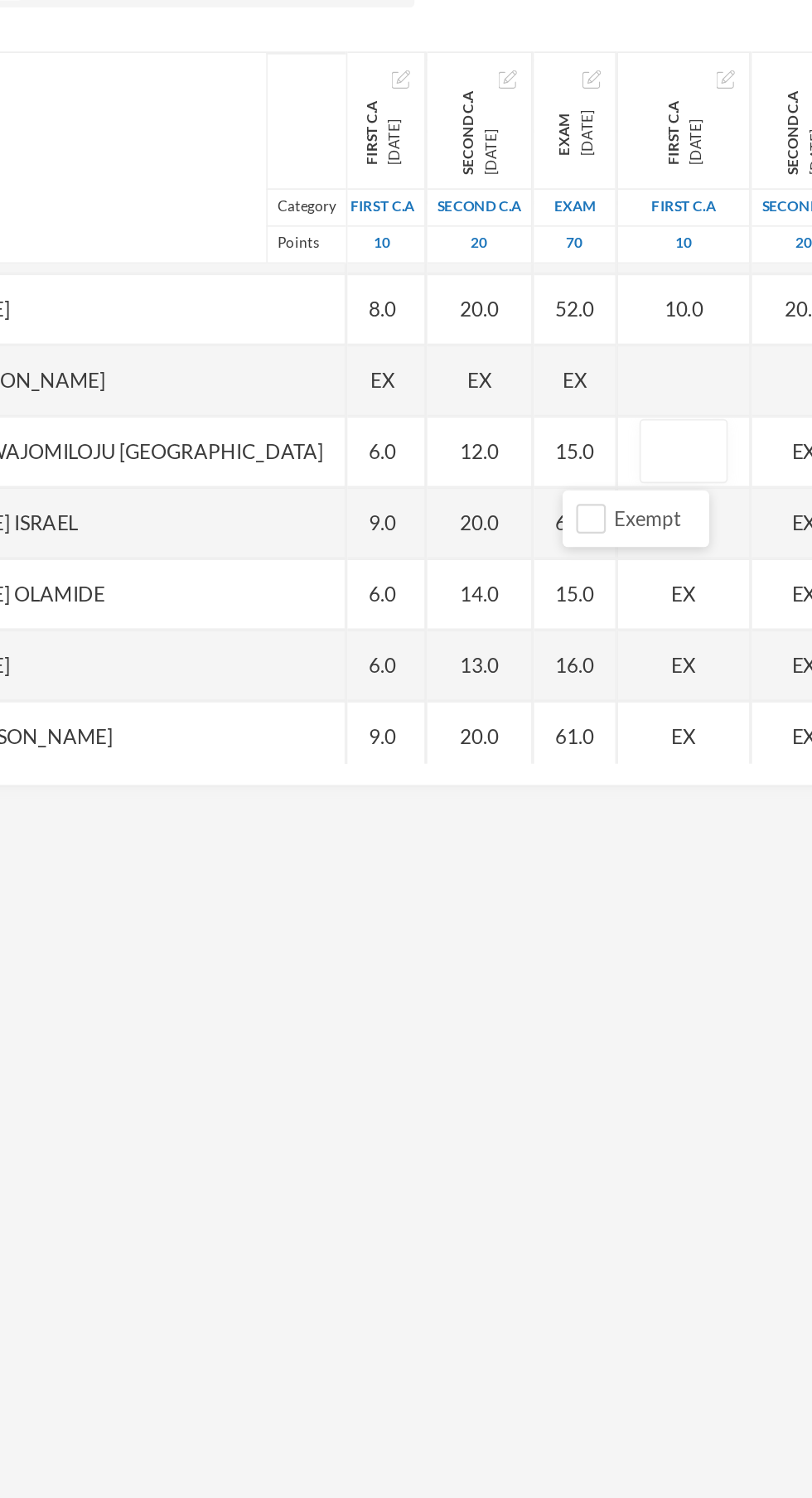 click at bounding box center (519, 538) 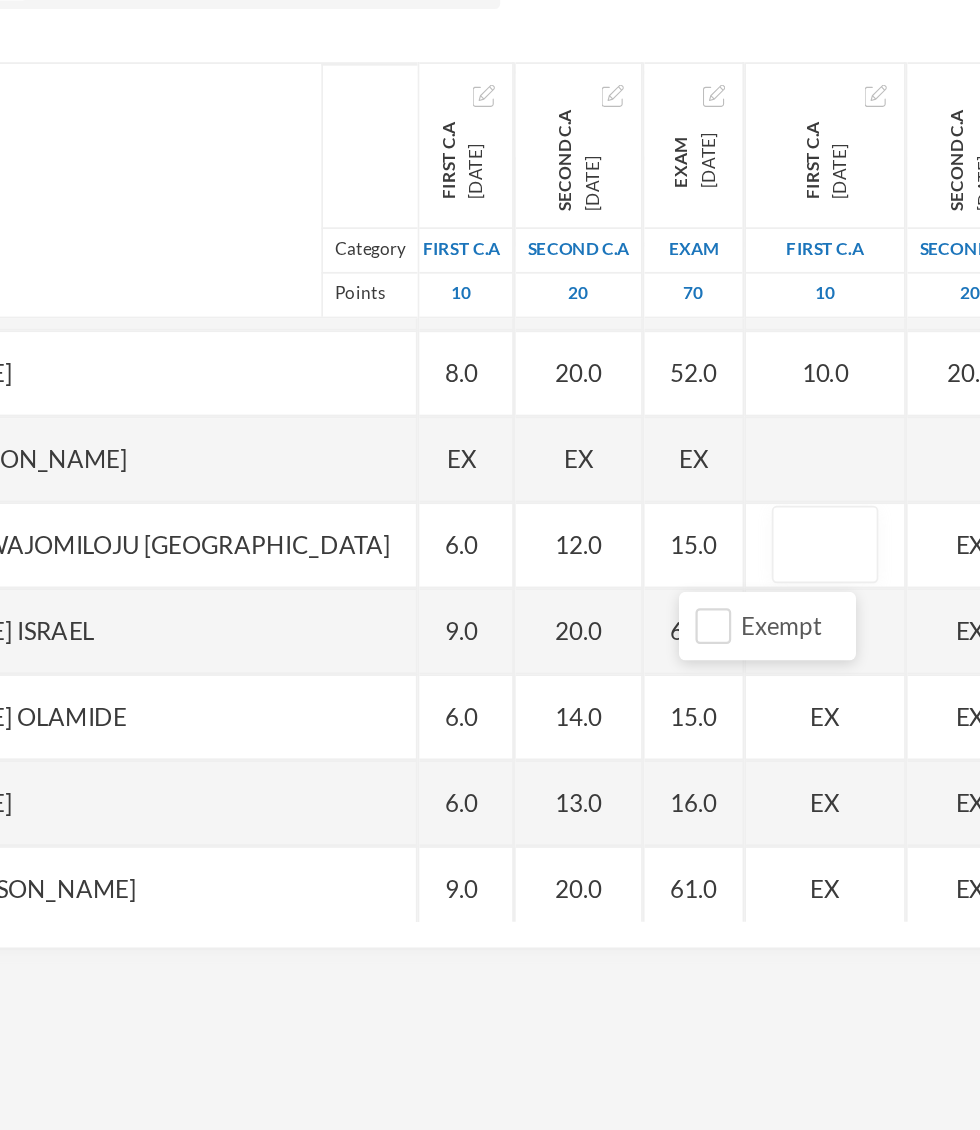 scroll, scrollTop: 444, scrollLeft: 0, axis: vertical 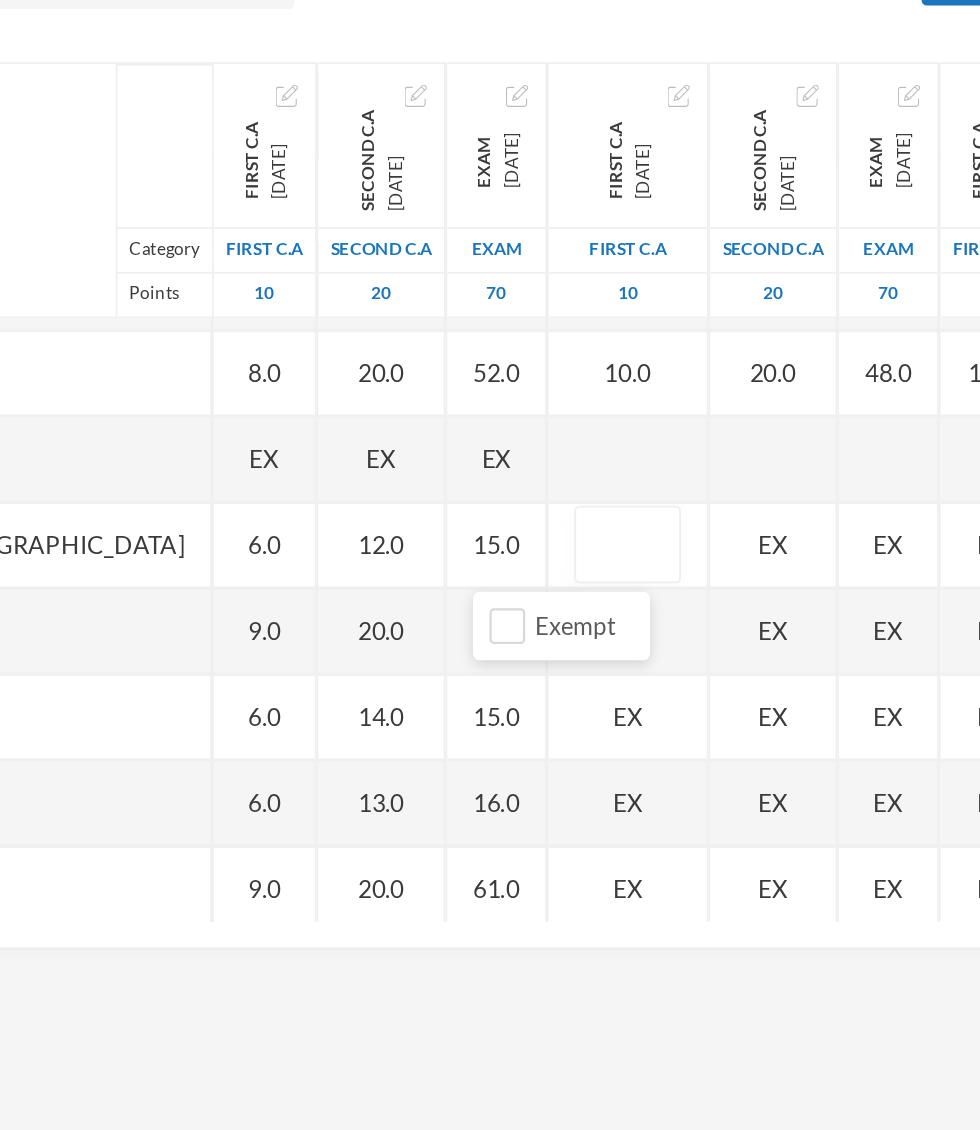 click at bounding box center [631, 649] 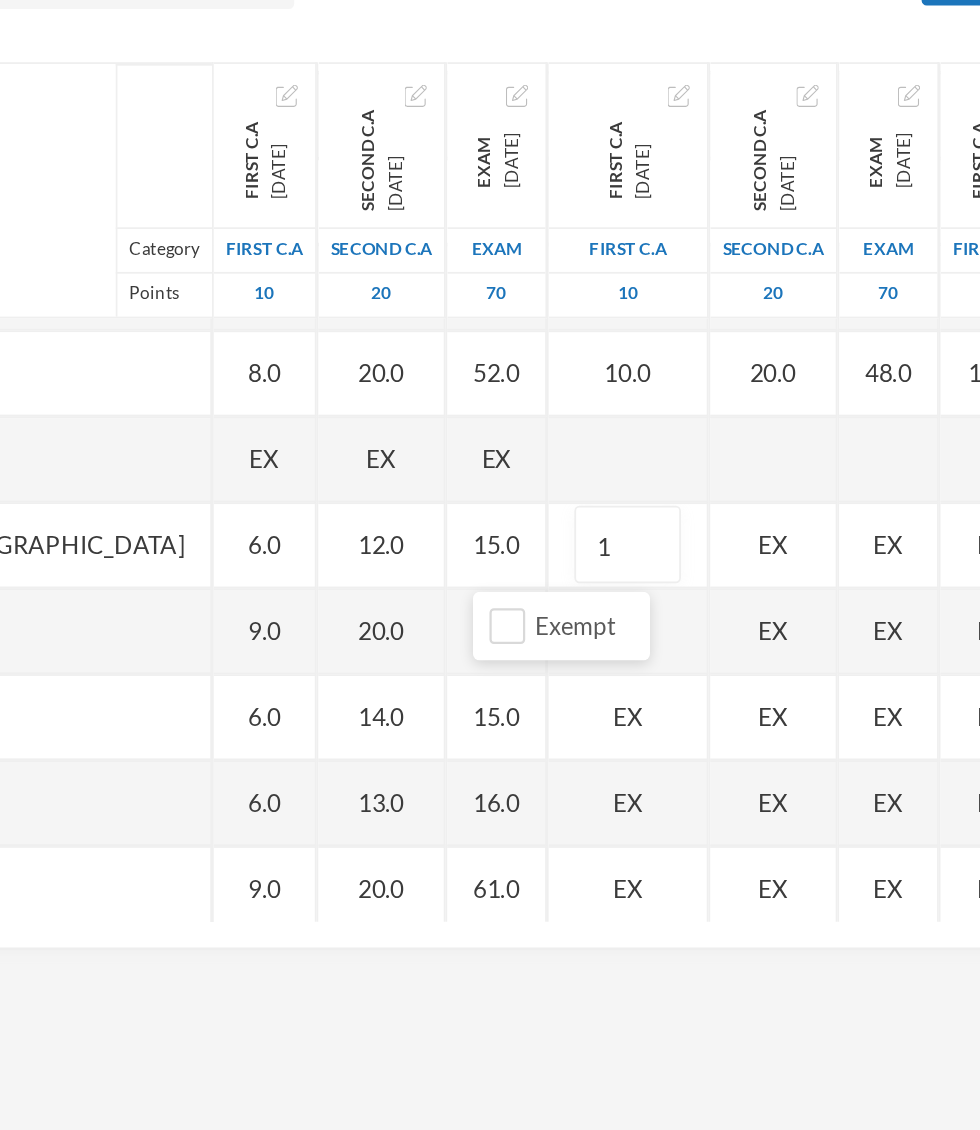 type on "10" 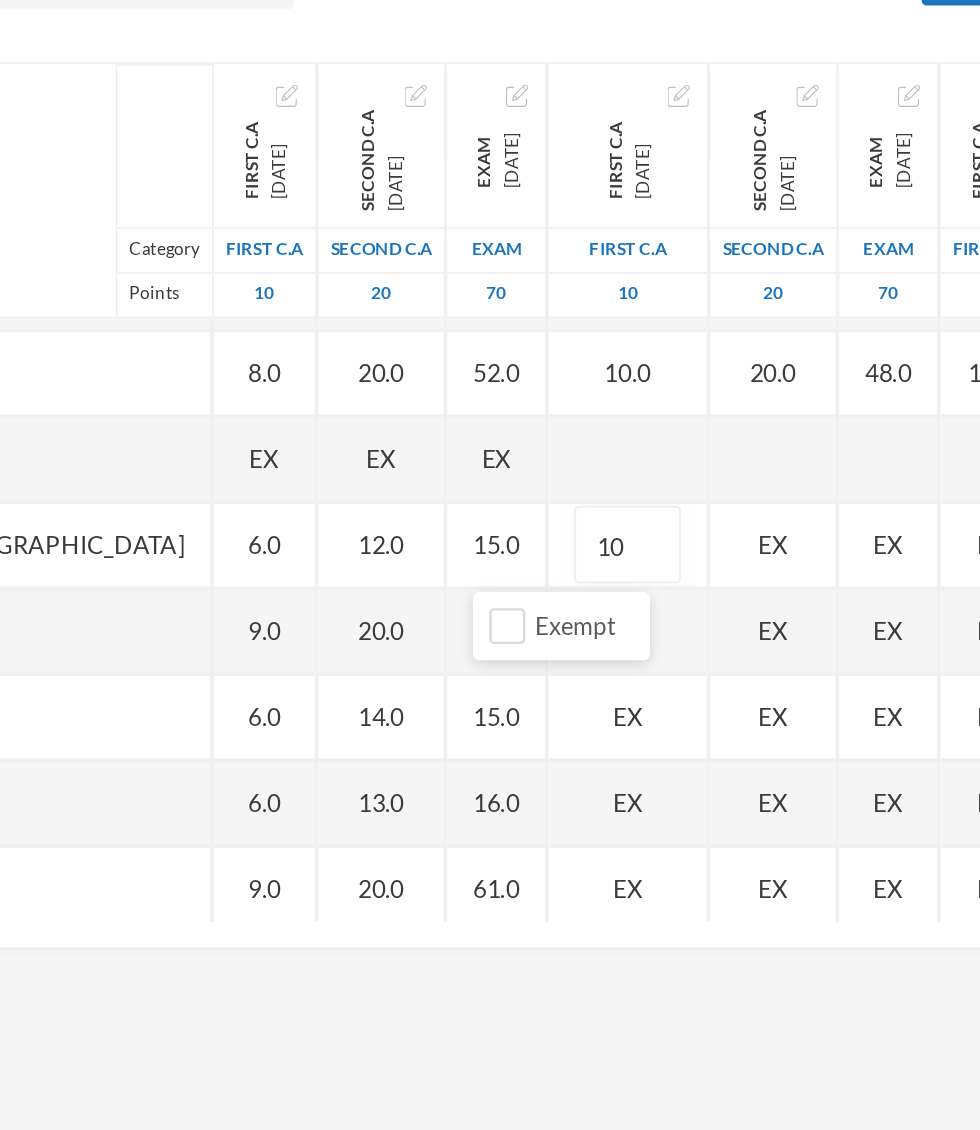 click on "Name   Category Points [PERSON_NAME], [PERSON_NAME] [PERSON_NAME], [PERSON_NAME] [PERSON_NAME], [PERSON_NAME] [PERSON_NAME], [PERSON_NAME], [PERSON_NAME], Adejoju [PERSON_NAME], [PERSON_NAME], [PERSON_NAME] [PERSON_NAME], [PERSON_NAME] [PERSON_NAME], Oluwajomiloju [GEOGRAPHIC_DATA] [PERSON_NAME] [GEOGRAPHIC_DATA][PERSON_NAME] [PERSON_NAME], Ololade [PERSON_NAME], [PERSON_NAME], [PERSON_NAME], [PERSON_NAME] [PERSON_NAME], [PERSON_NAME] [PERSON_NAME], [PERSON_NAME] [PERSON_NAME] [PERSON_NAME], [PERSON_NAME], Oluwadarasimi Peace [PERSON_NAME] [PERSON_NAME], [PERSON_NAME] [PERSON_NAME] Oluwanifemi [PERSON_NAME], [PERSON_NAME], [PERSON_NAME] [PERSON_NAME], Ayomide [PERSON_NAME], [PERSON_NAME] [PERSON_NAME], Oluwasemiloore [PERSON_NAME], Precious [PERSON_NAME], Iyanuoluwa [PERSON_NAME], [PERSON_NAME] [PERSON_NAME], [PERSON_NAME], [PERSON_NAME], [PERSON_NAME]" at bounding box center [490, 618] 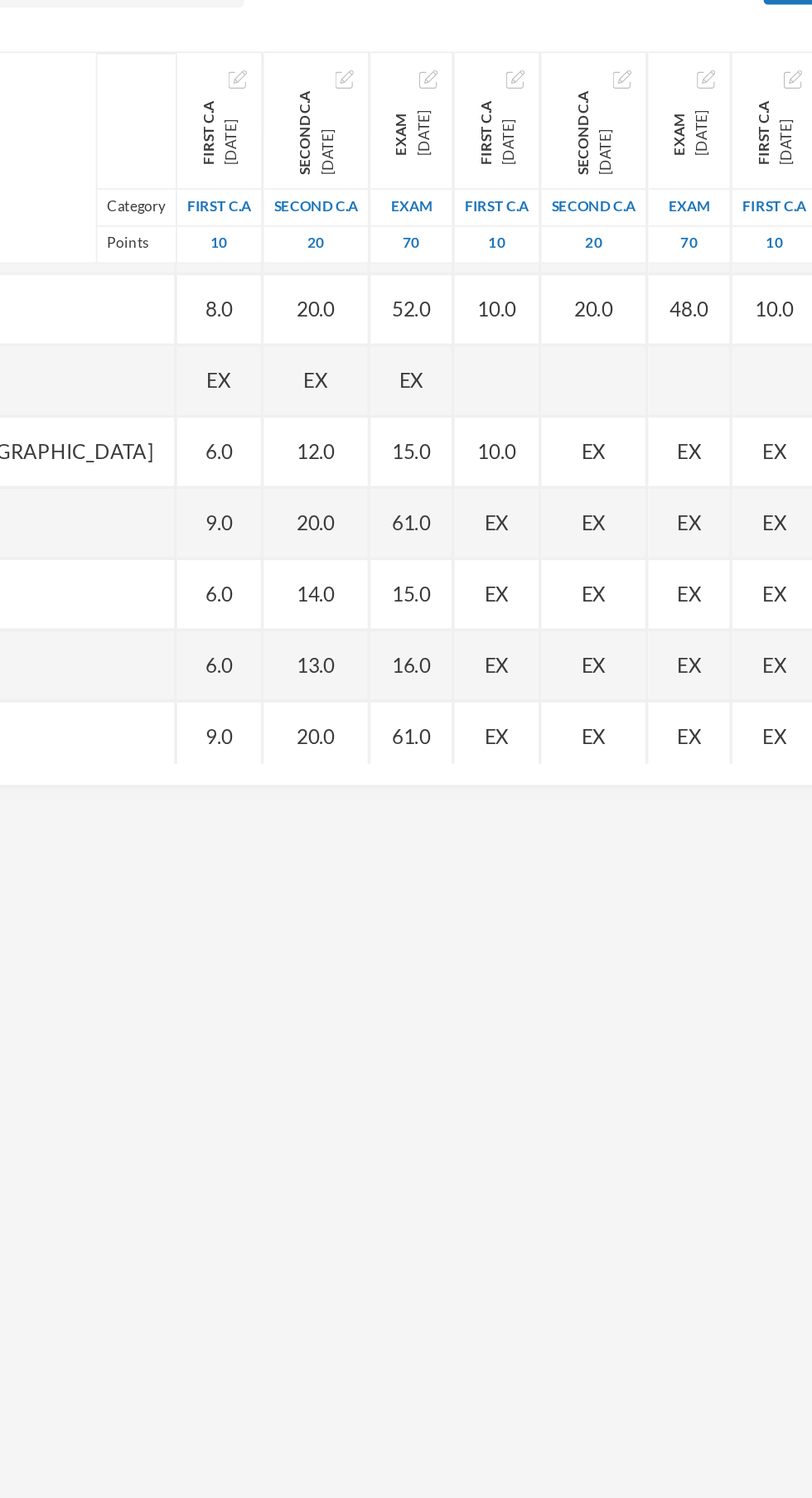 click on "EX" at bounding box center (566, 538) 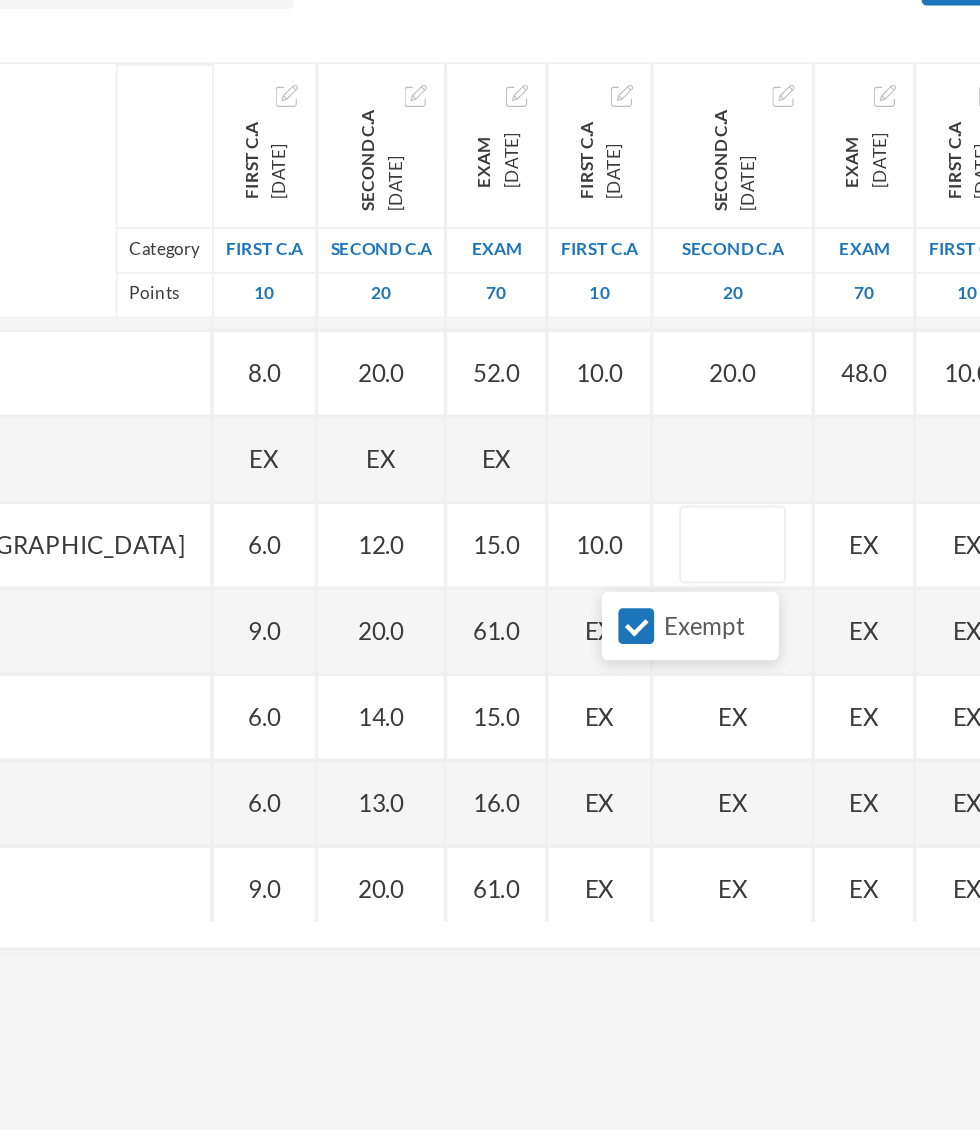 click on "Exempt" at bounding box center [636, 695] 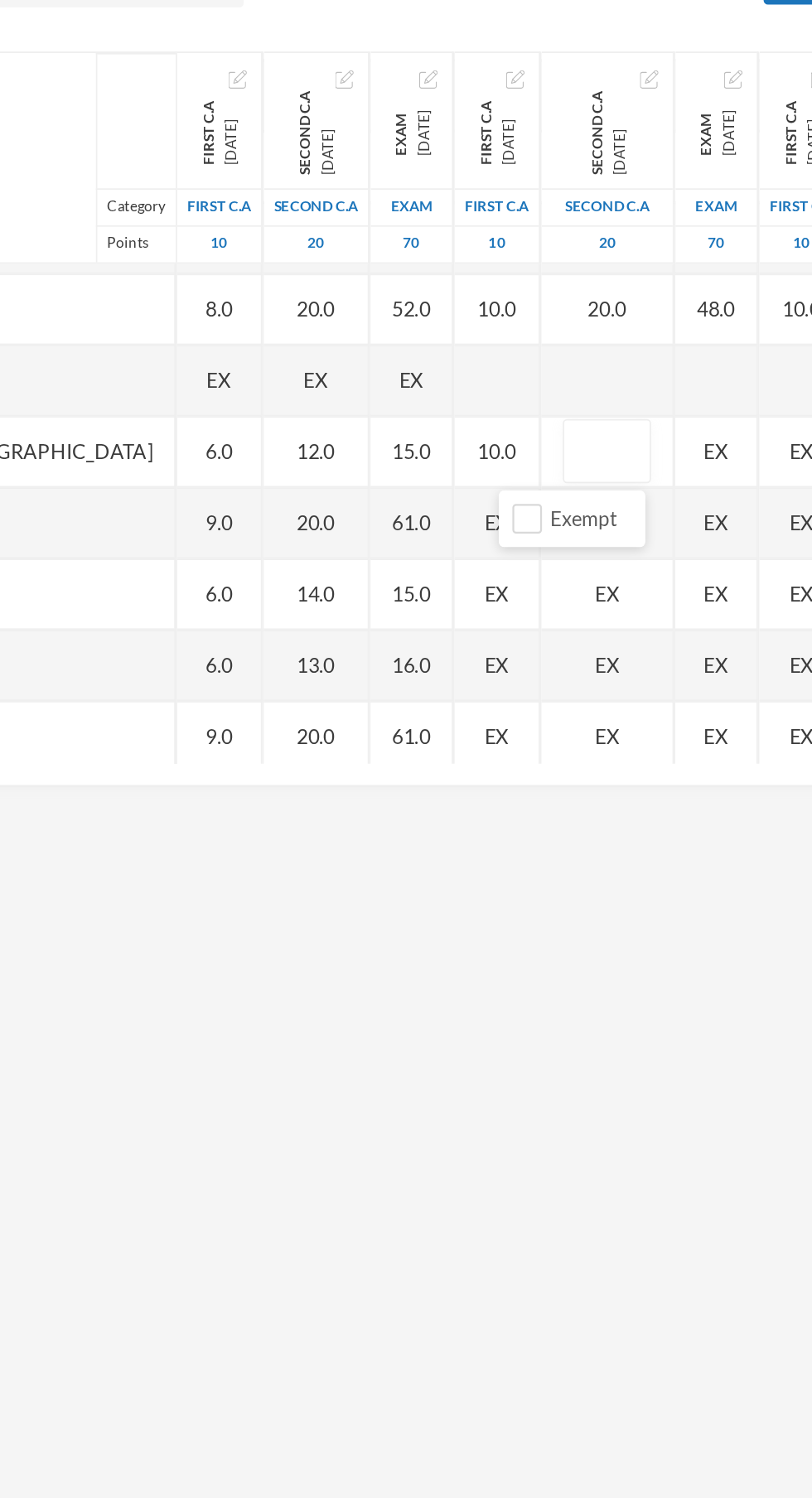 click at bounding box center (573, 538) 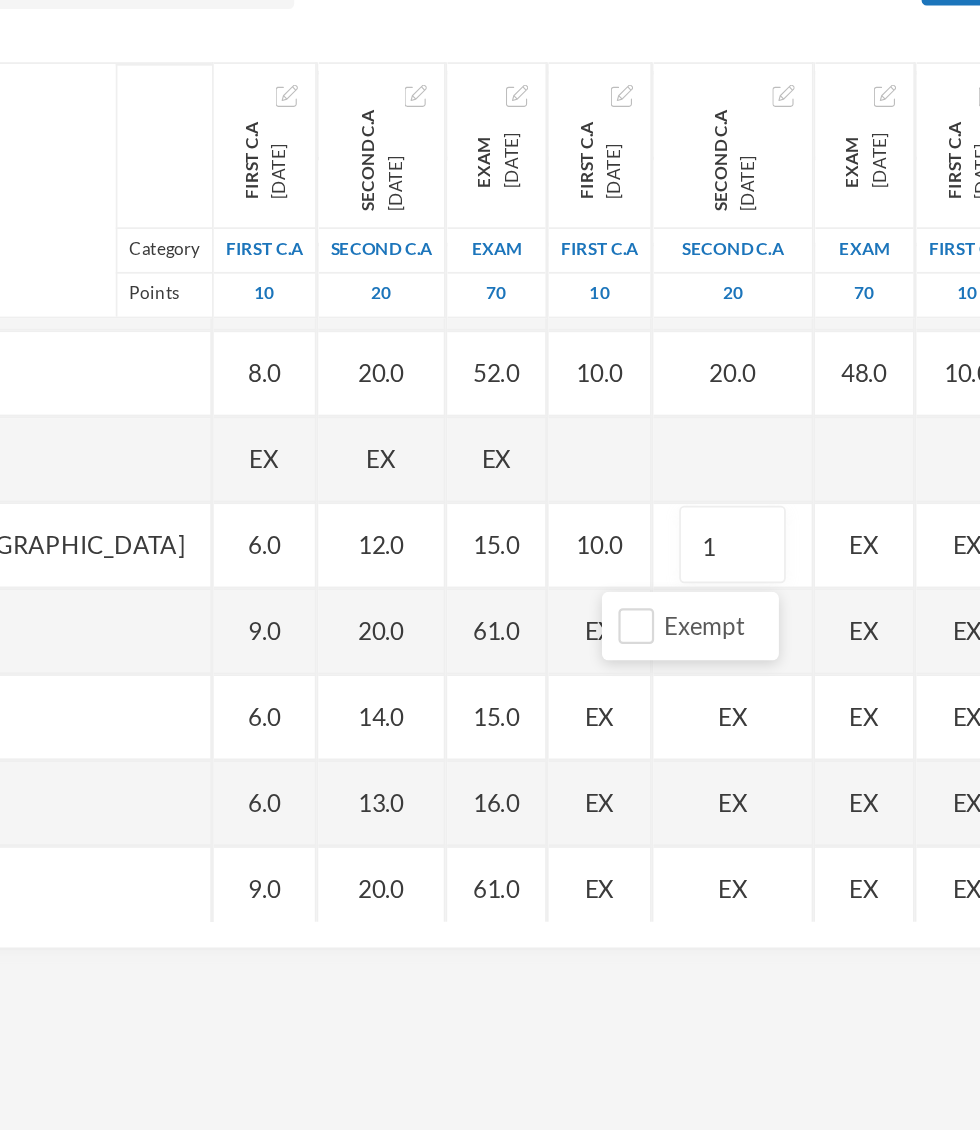 type on "17" 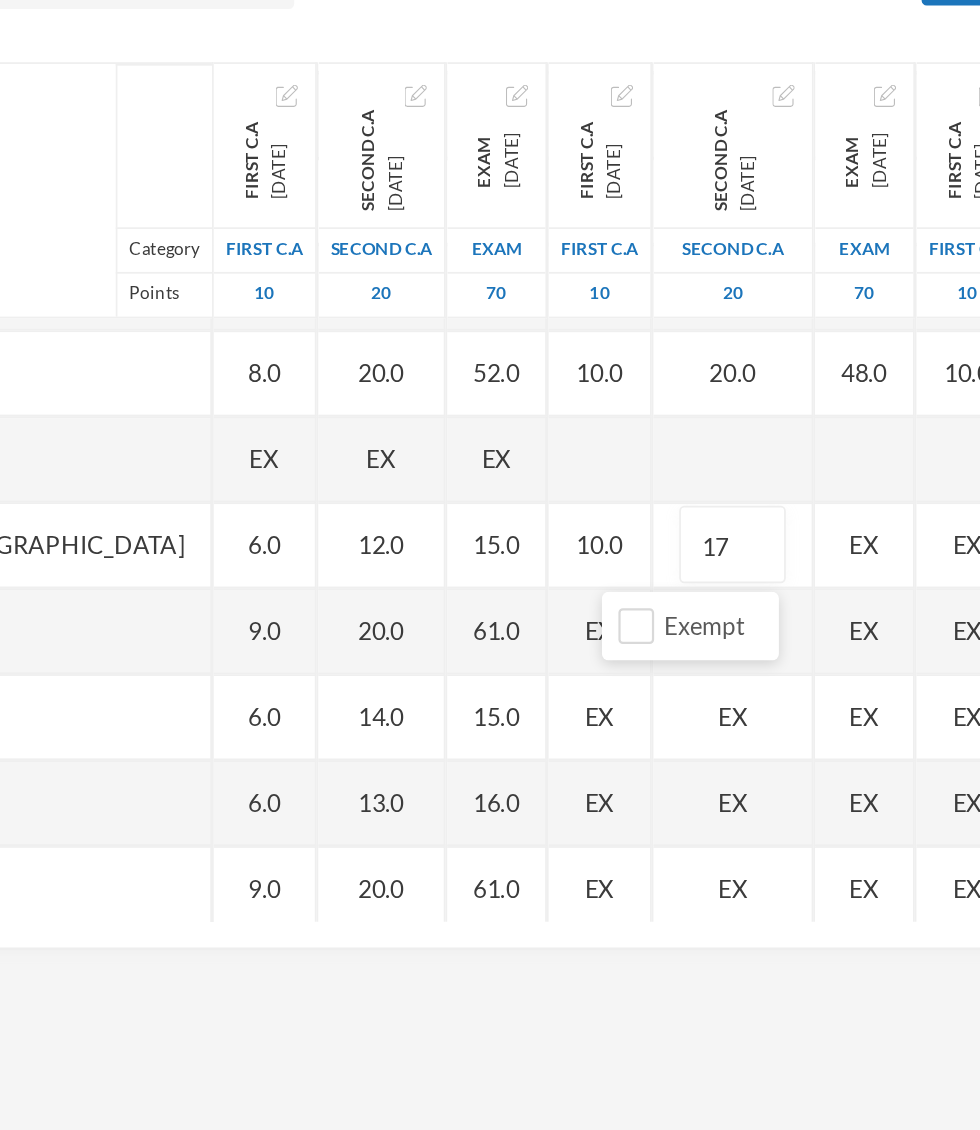 click on "EX" at bounding box center (769, 649) 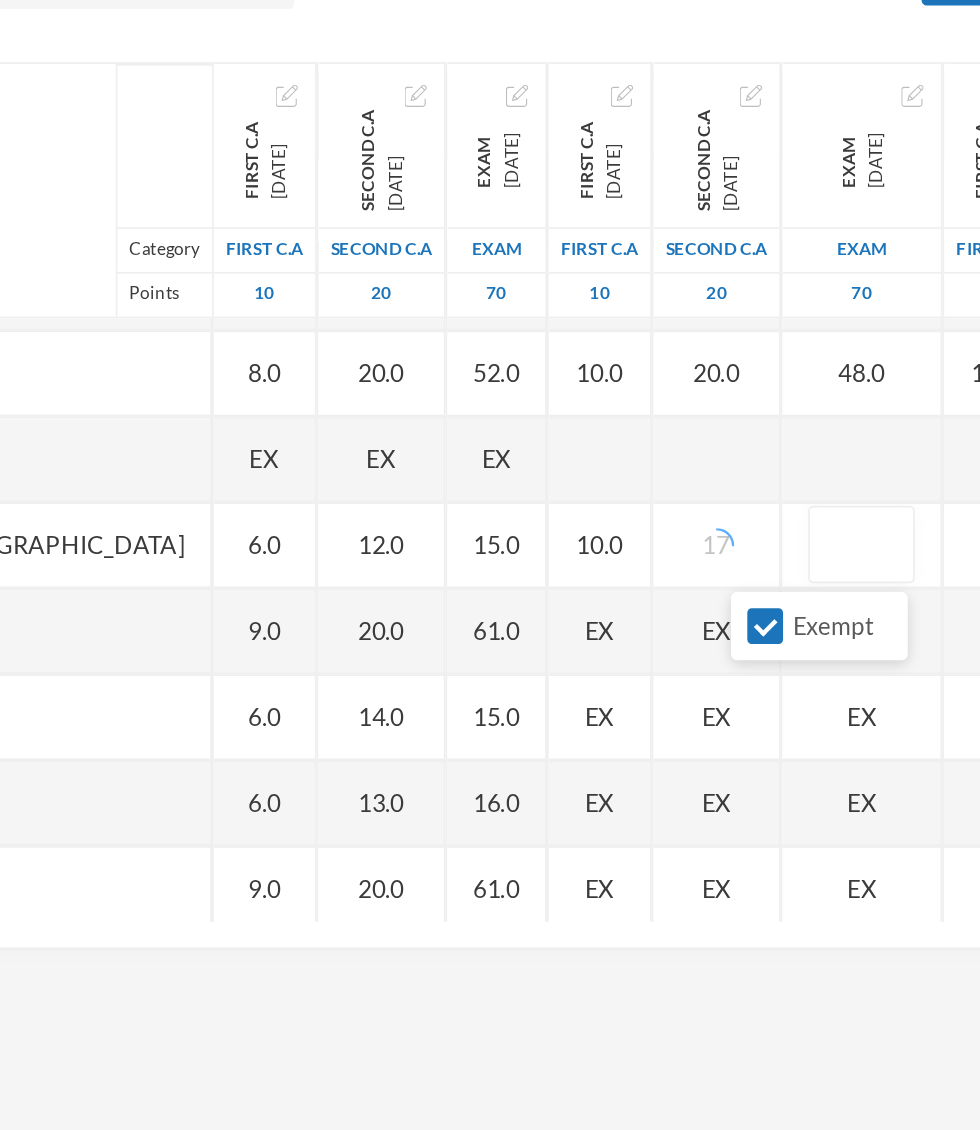 click on "Exempt" at bounding box center [711, 695] 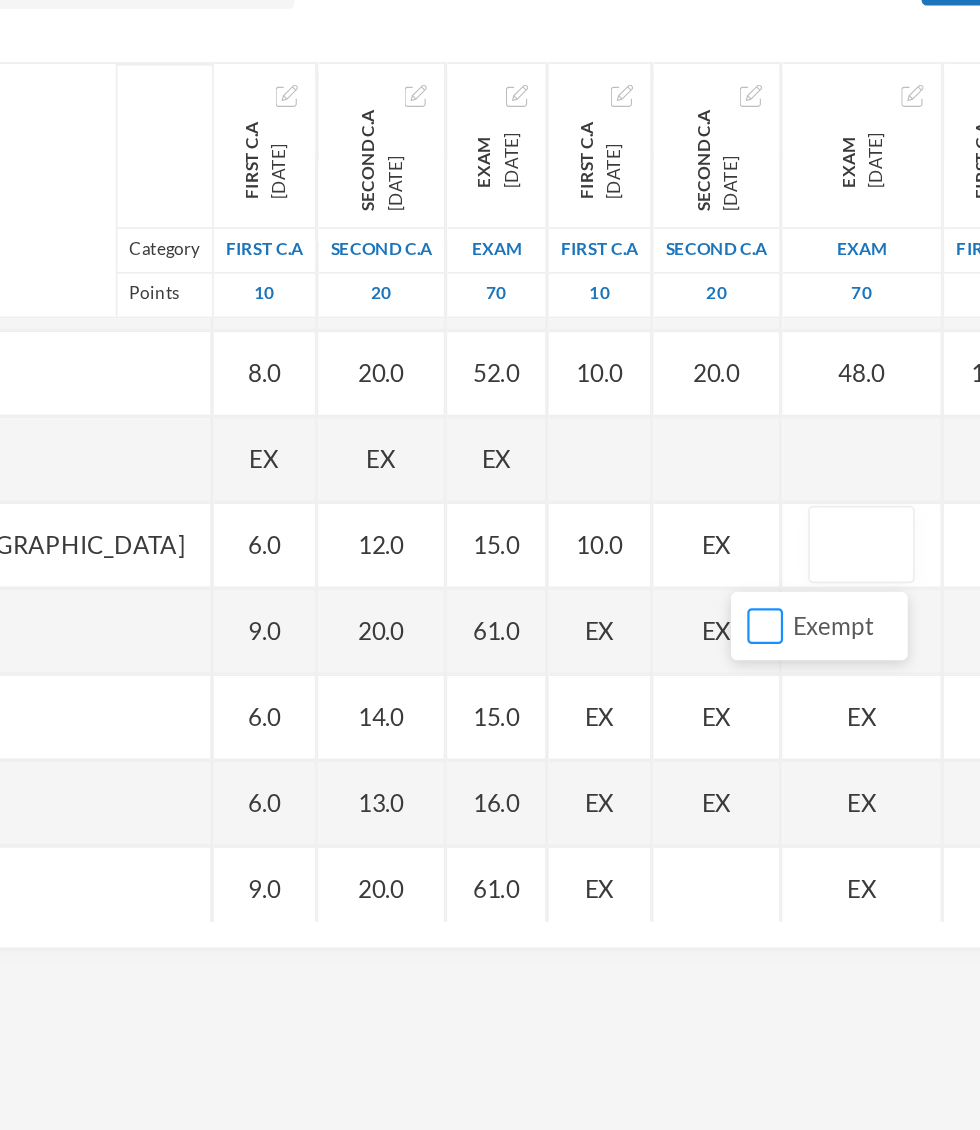 click on "Exempt" at bounding box center (711, 695) 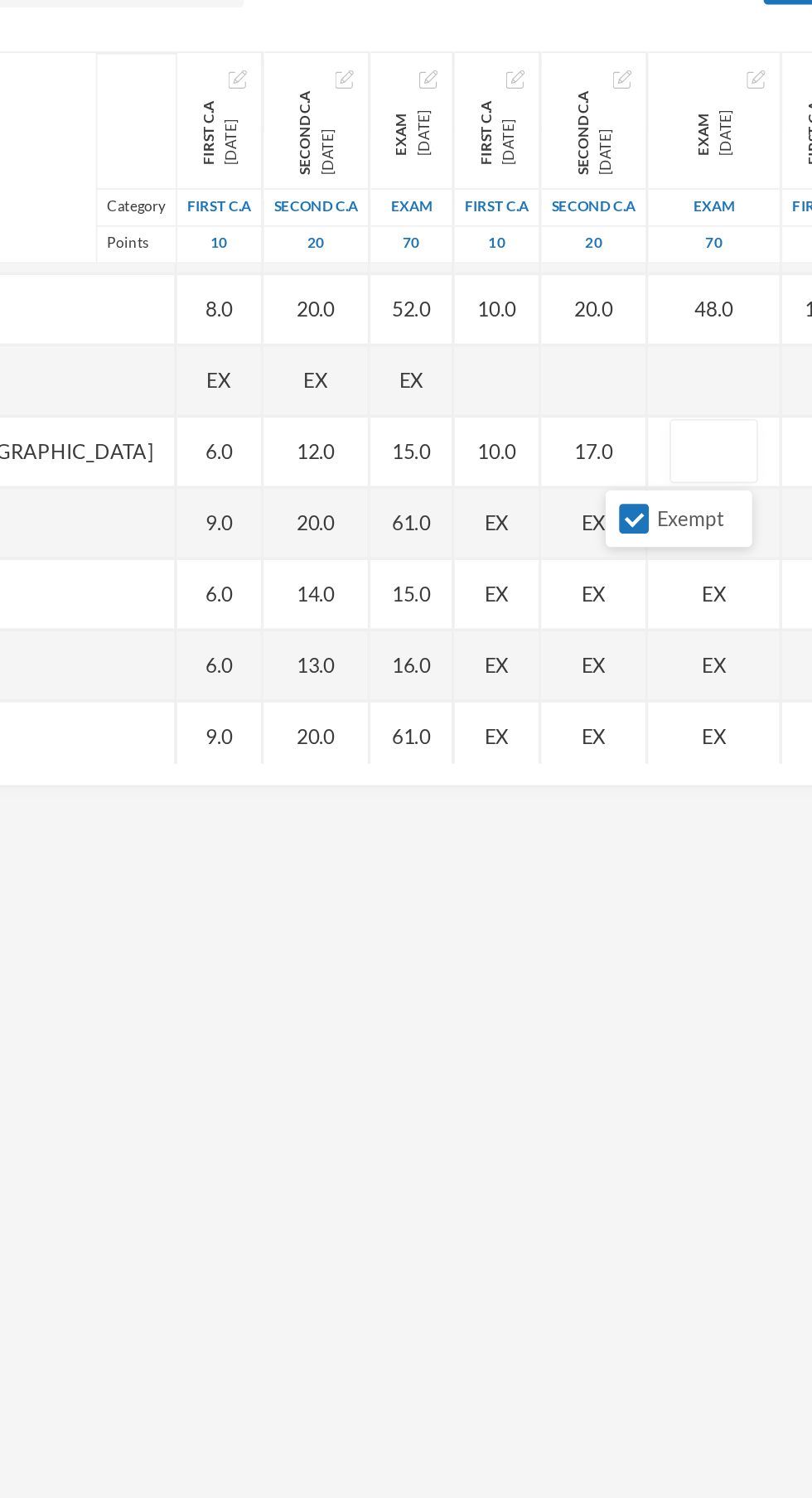 click on "Exempt" at bounding box center (589, 576) 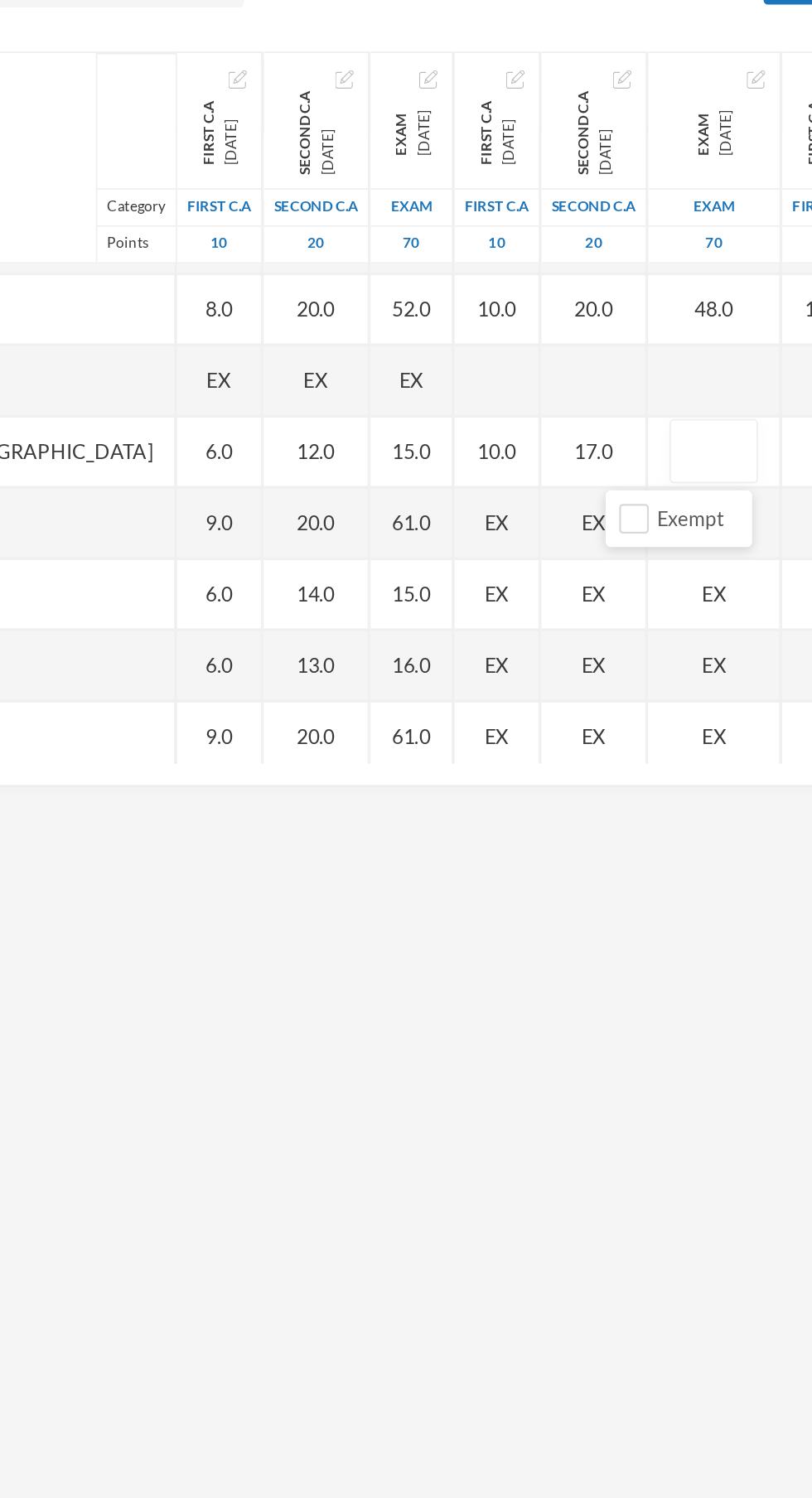click at bounding box center (636, 538) 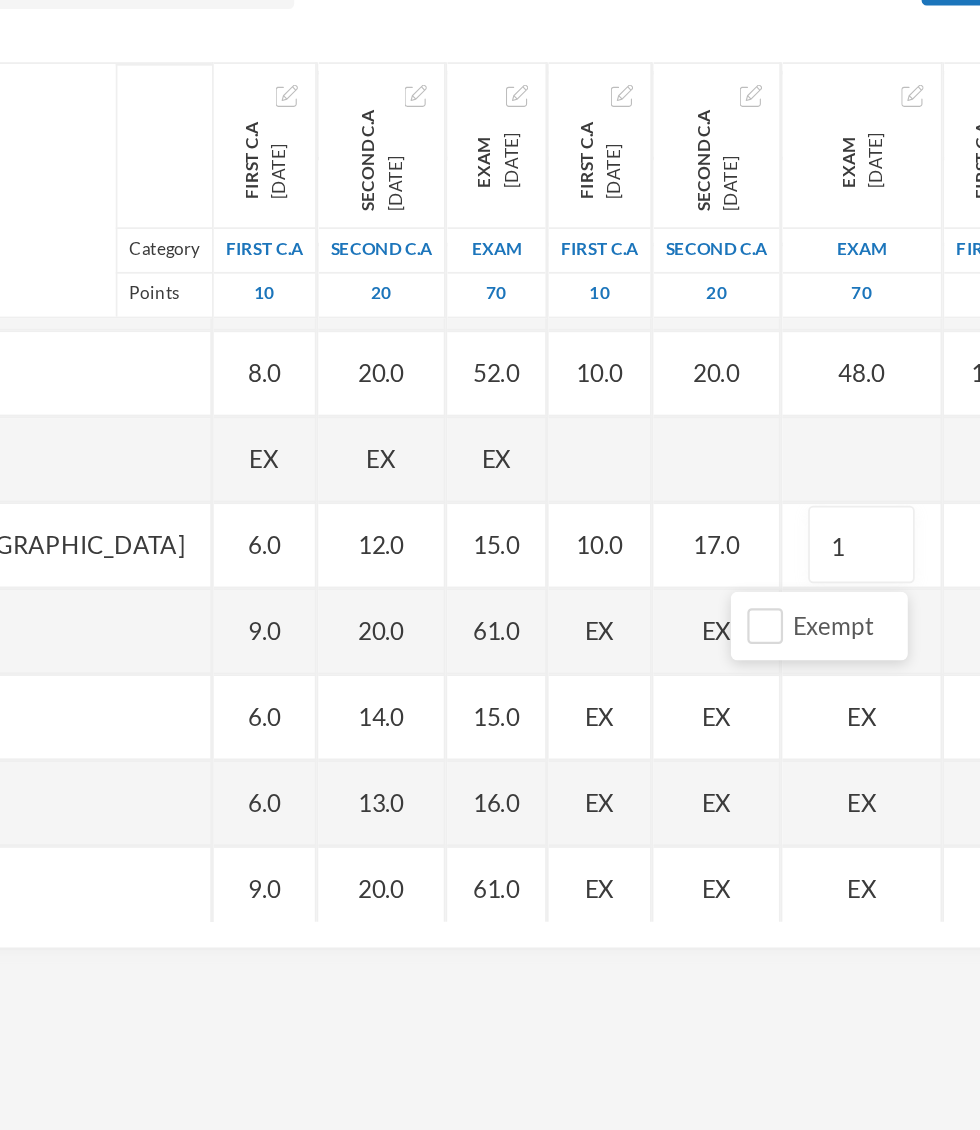 type on "13" 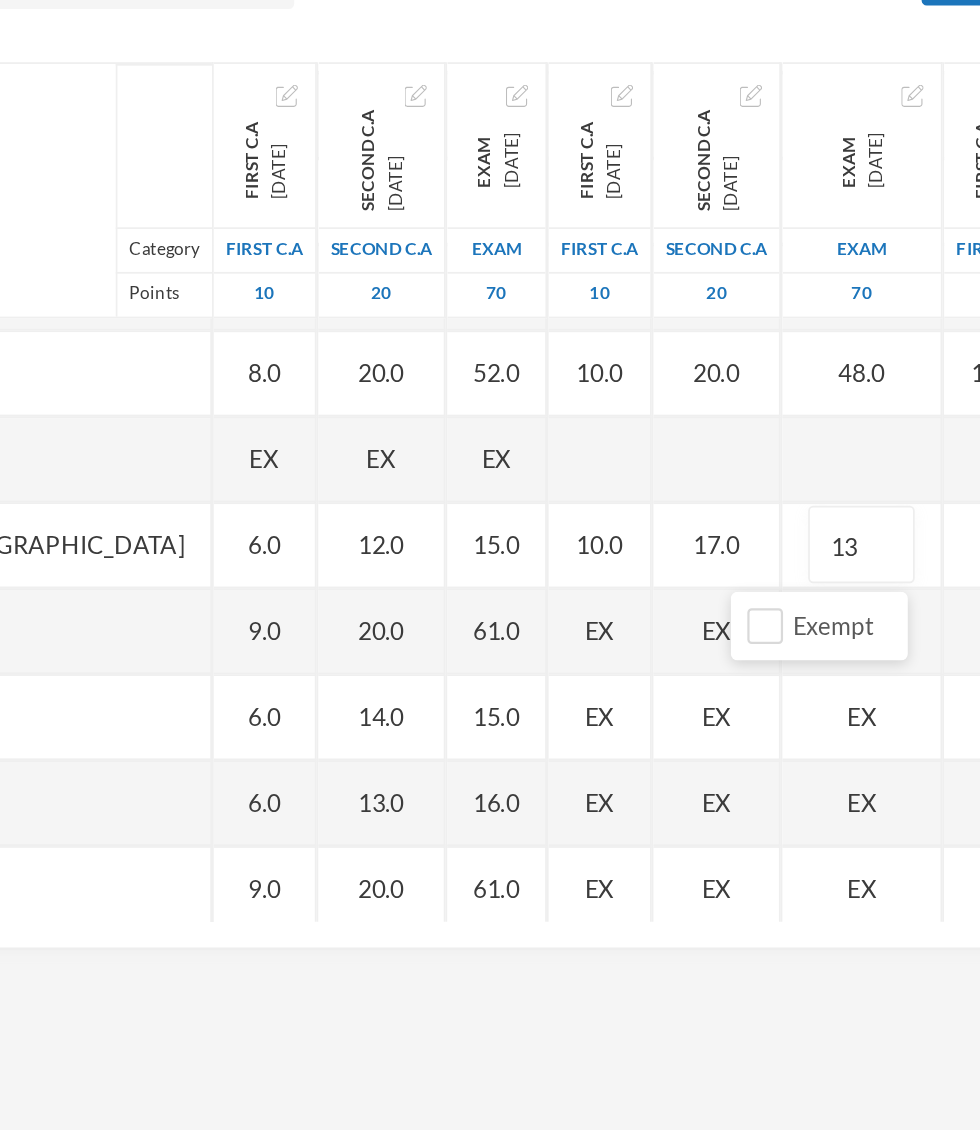 scroll, scrollTop: 444, scrollLeft: 30, axis: both 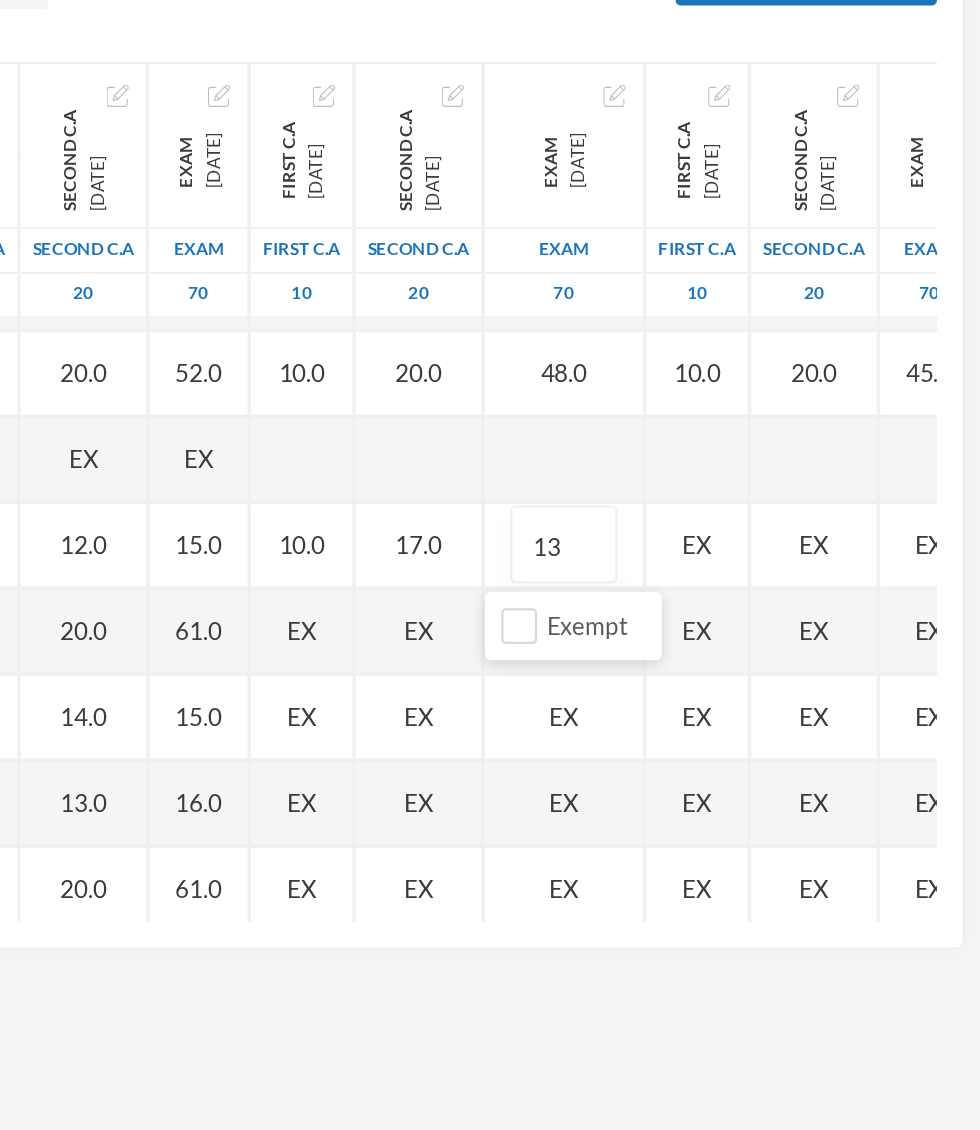 click on "EX" at bounding box center [814, 648] 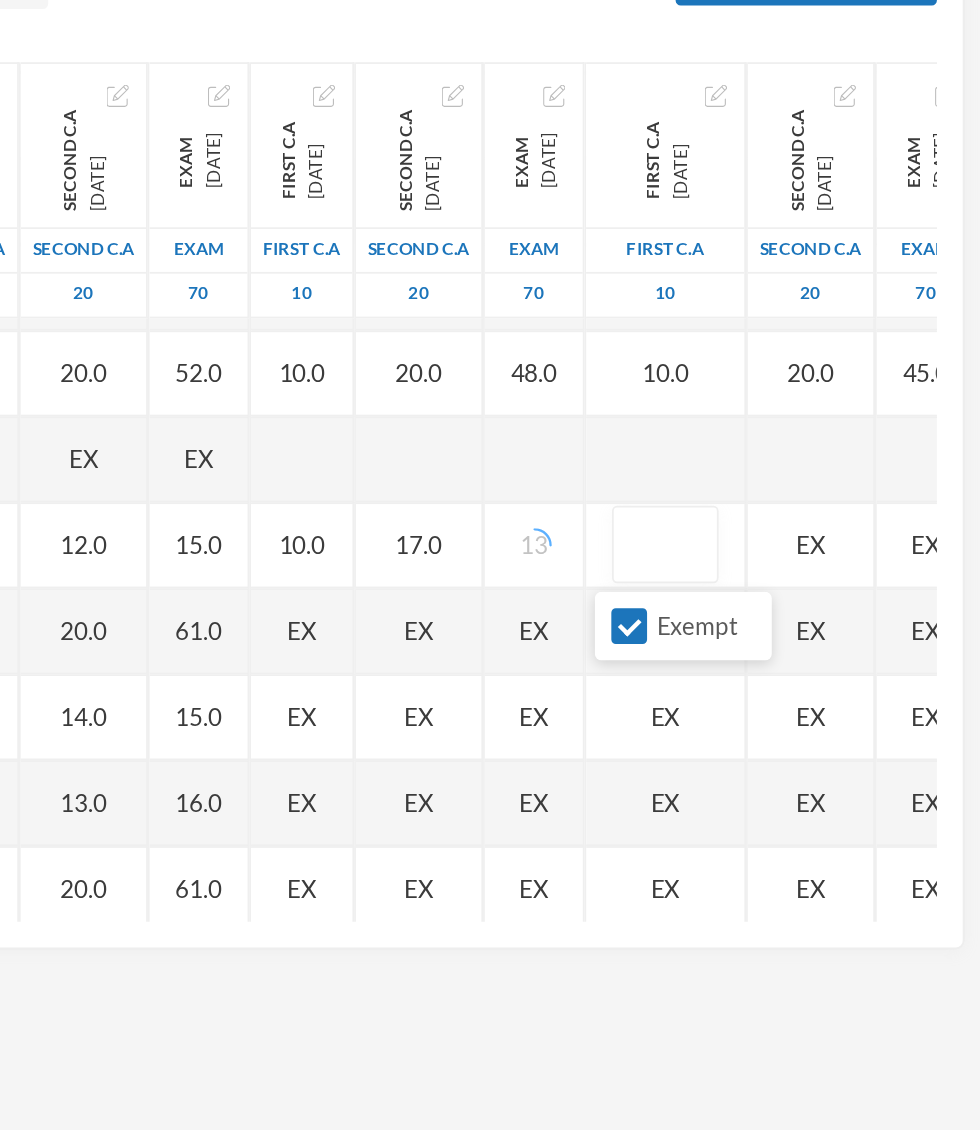 click on "Exempt" at bounding box center (775, 695) 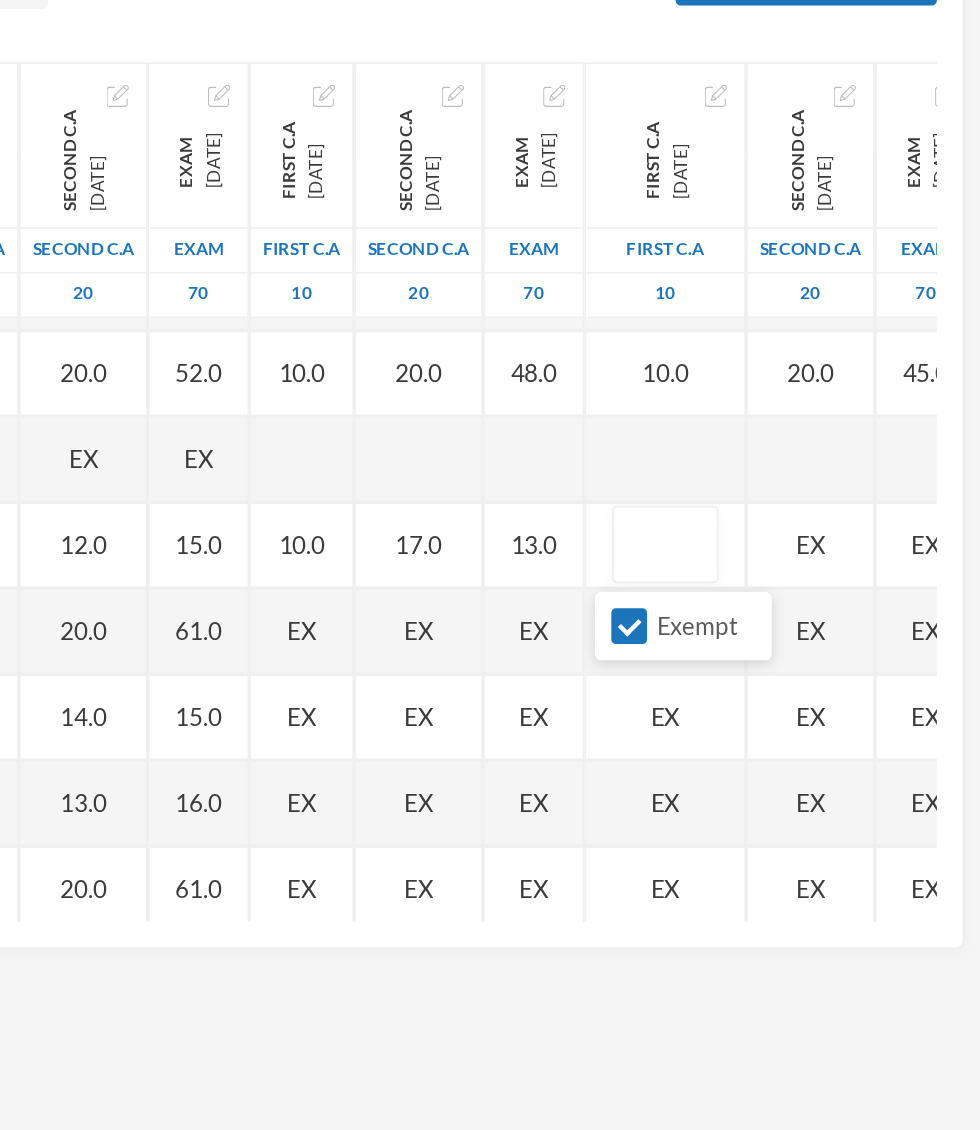 scroll, scrollTop: 444, scrollLeft: 5, axis: both 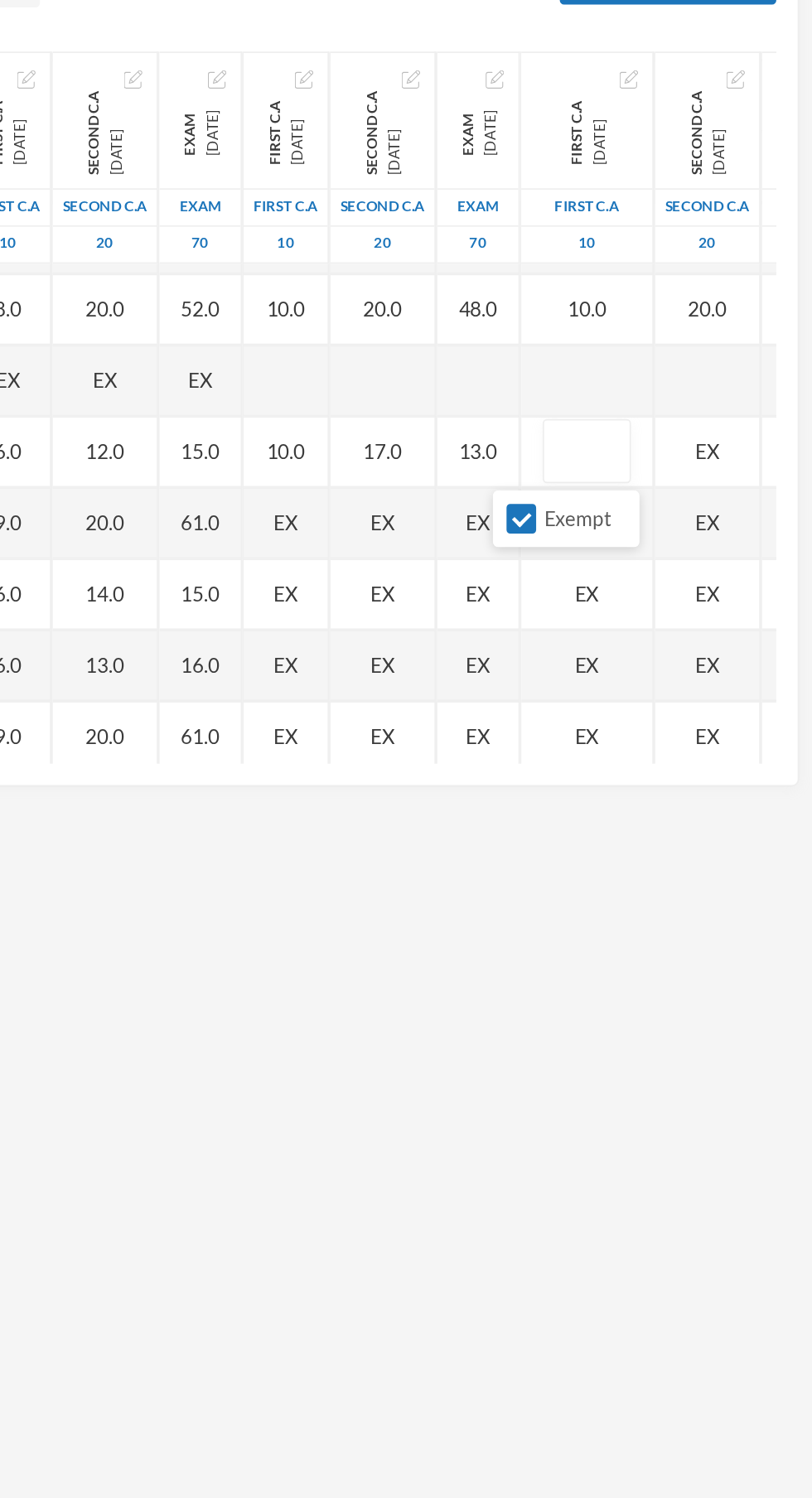 click on "Exempt" at bounding box center [642, 576] 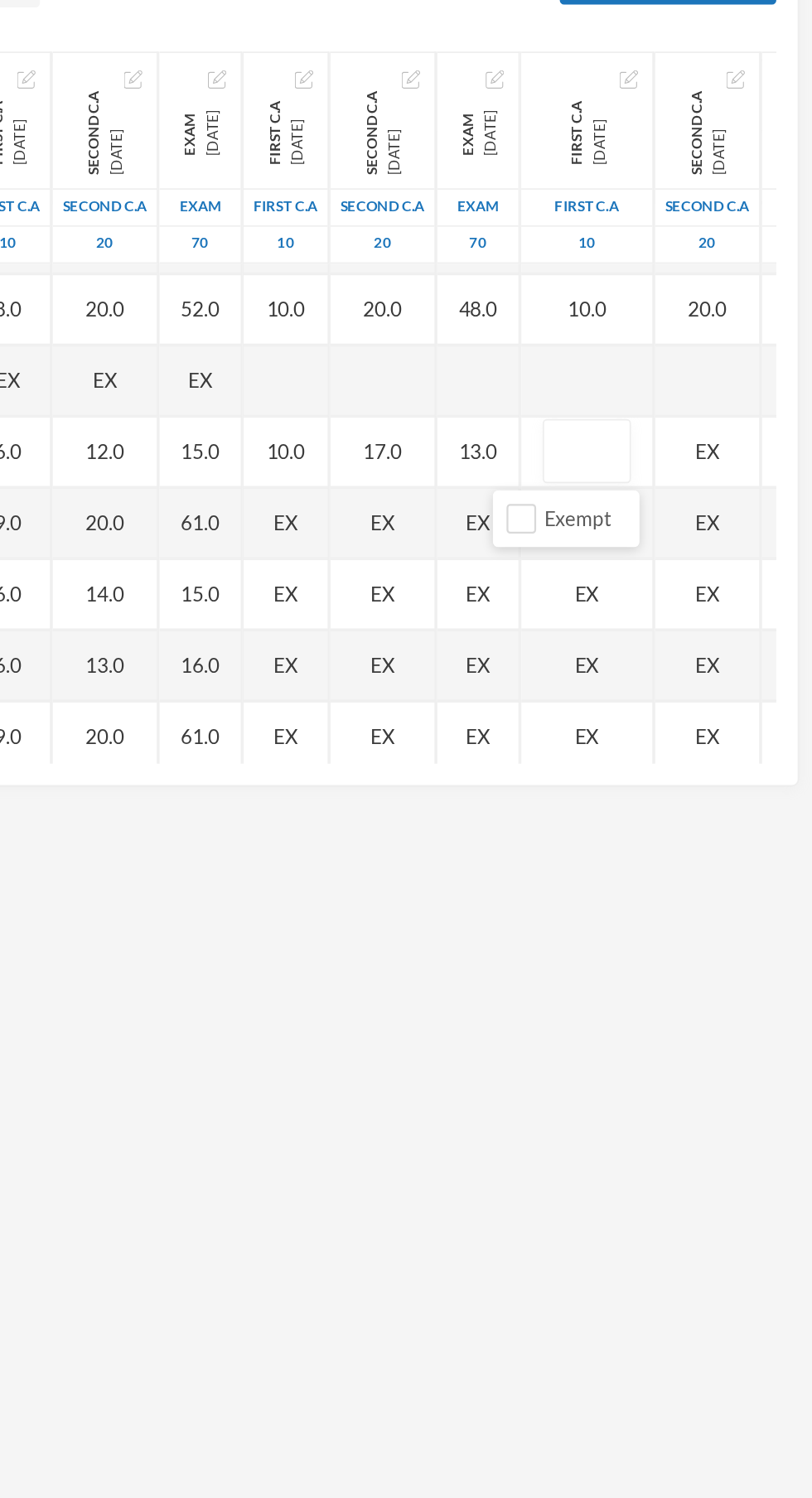 click at bounding box center (680, 538) 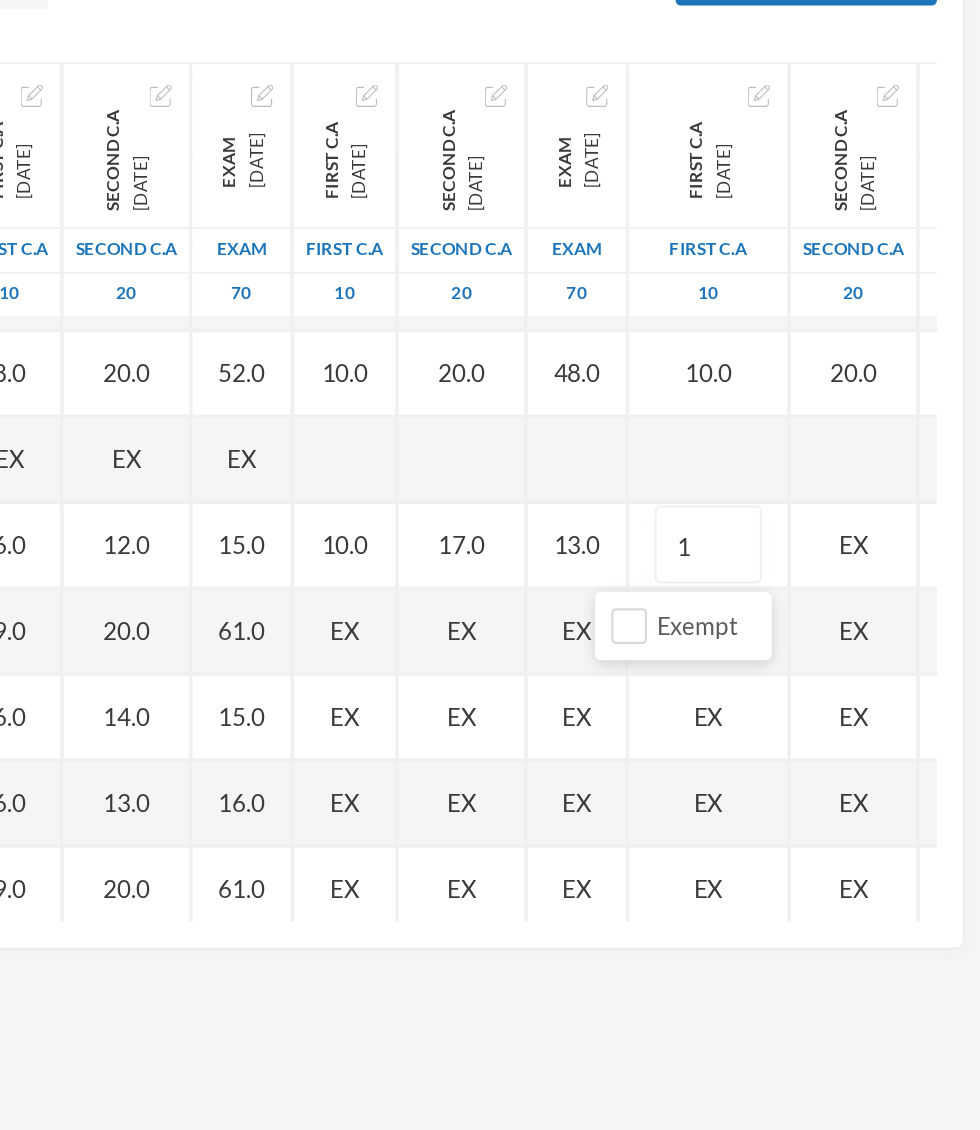 type on "10" 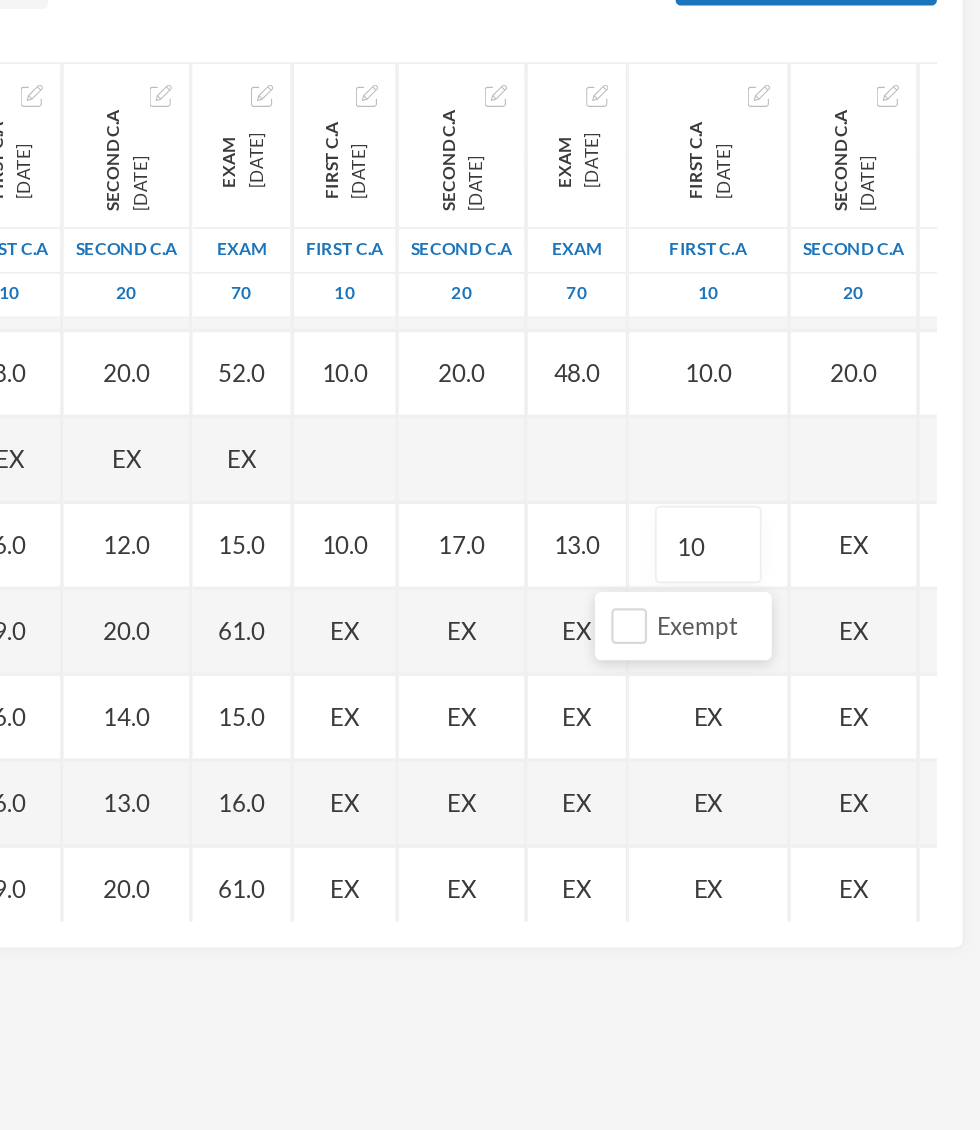 click on "EX" at bounding box center [906, 649] 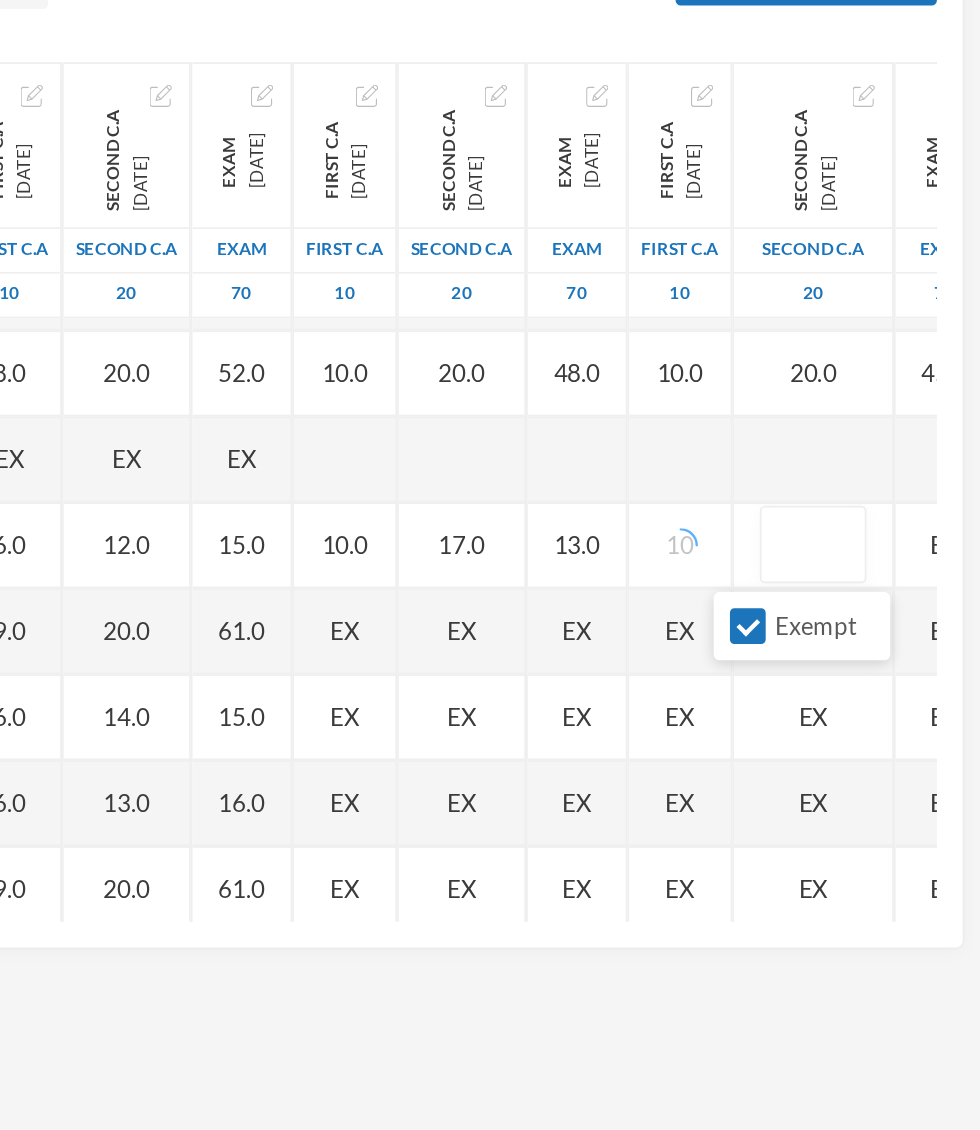 click on "Exempt" at bounding box center (844, 695) 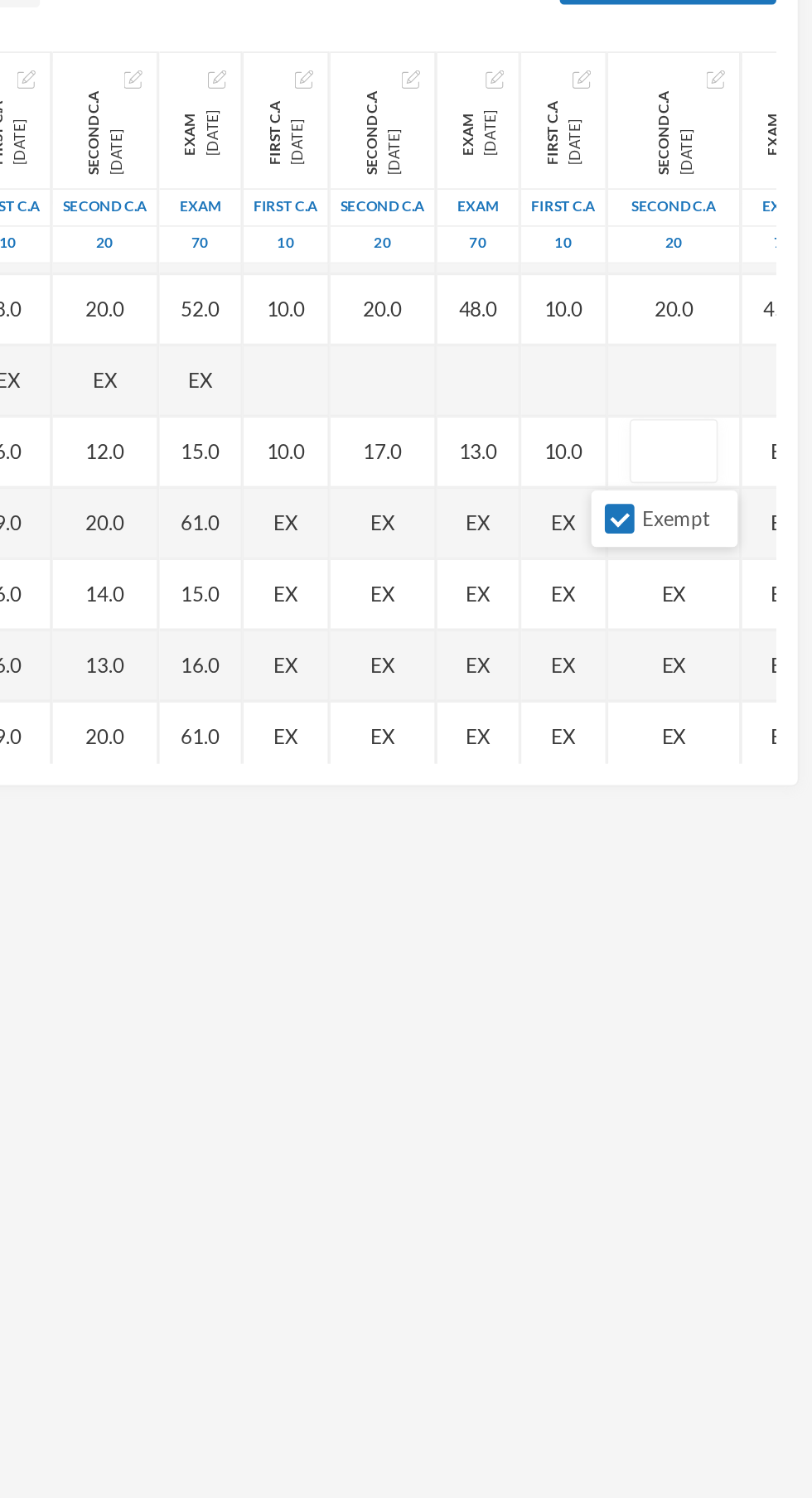 click on "Exempt" at bounding box center (699, 576) 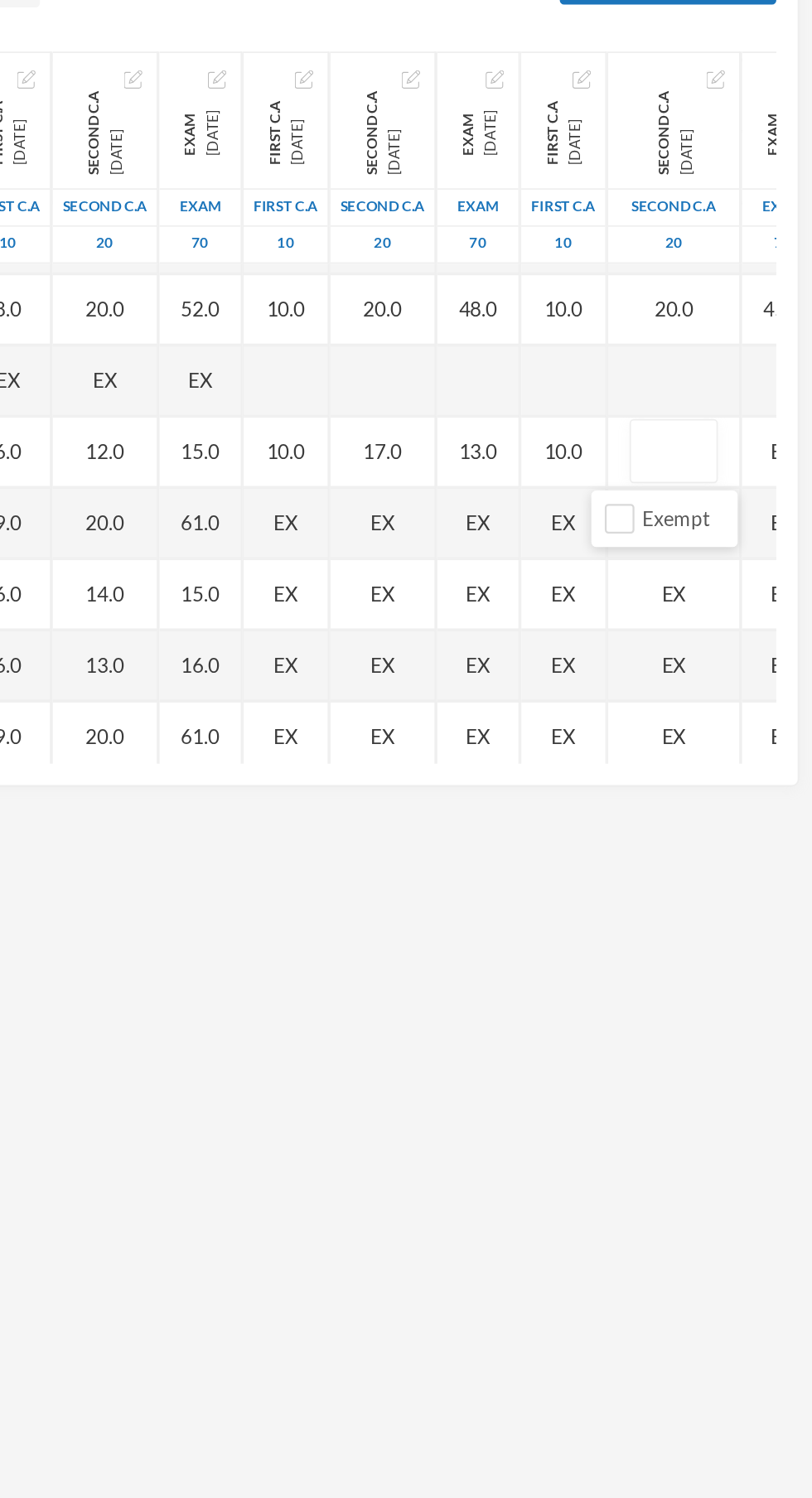 click at bounding box center [731, 538] 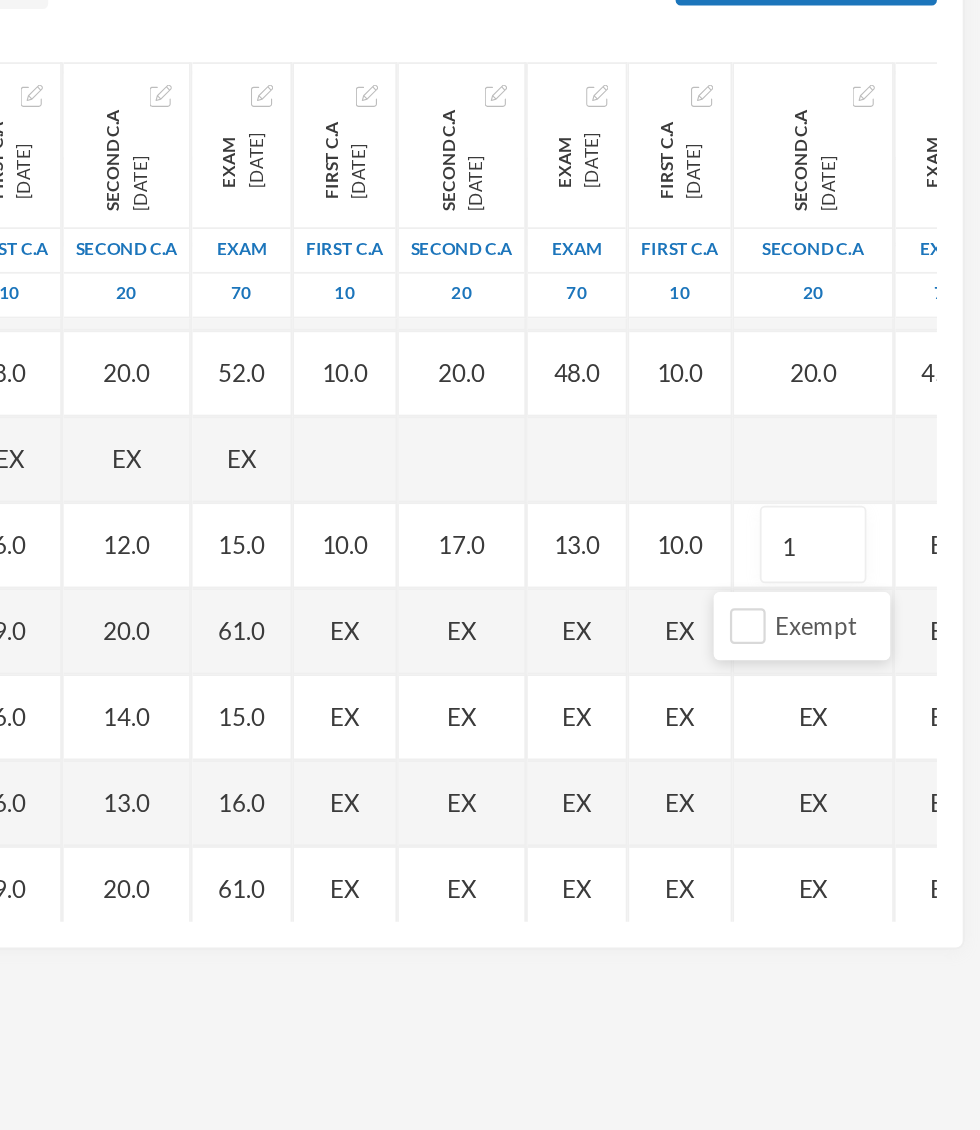 type on "16" 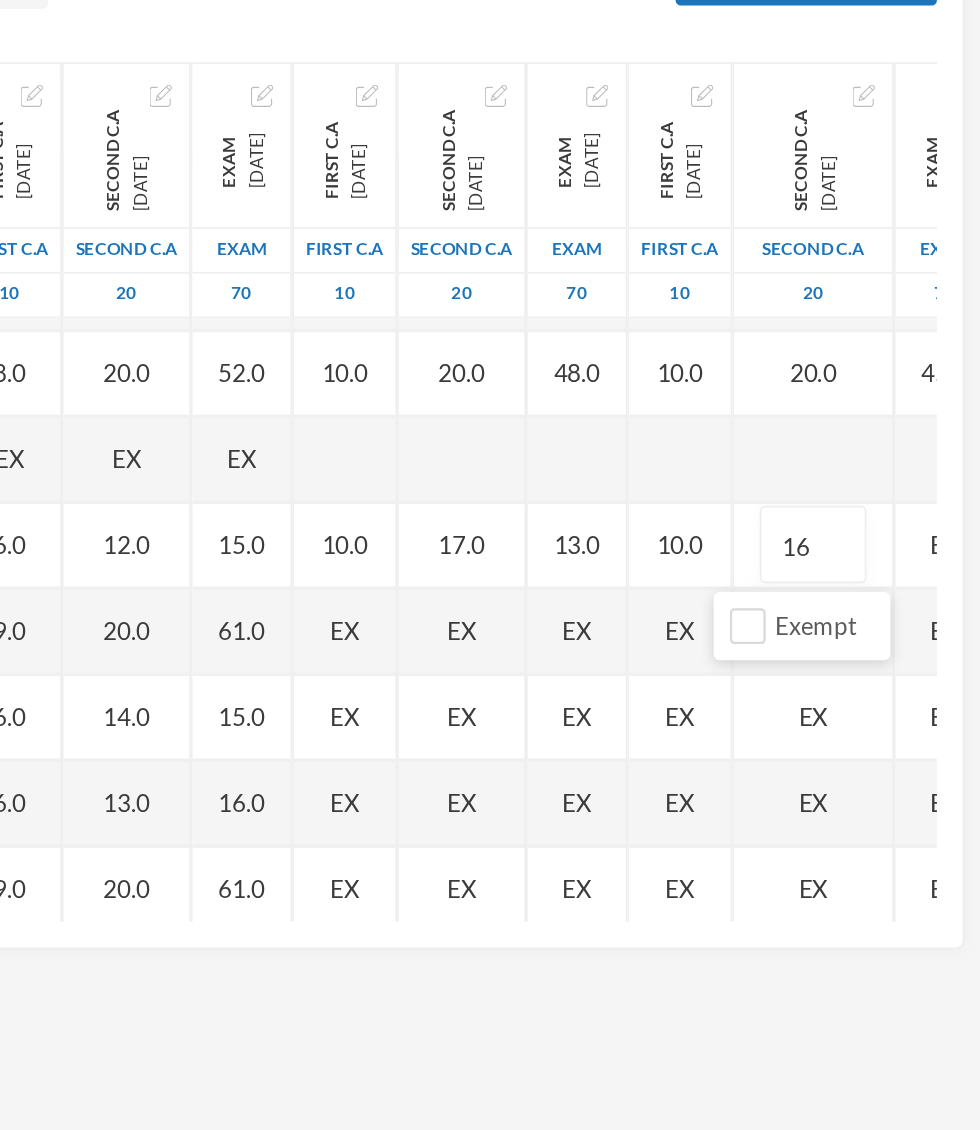 click on "EX" at bounding box center [959, 649] 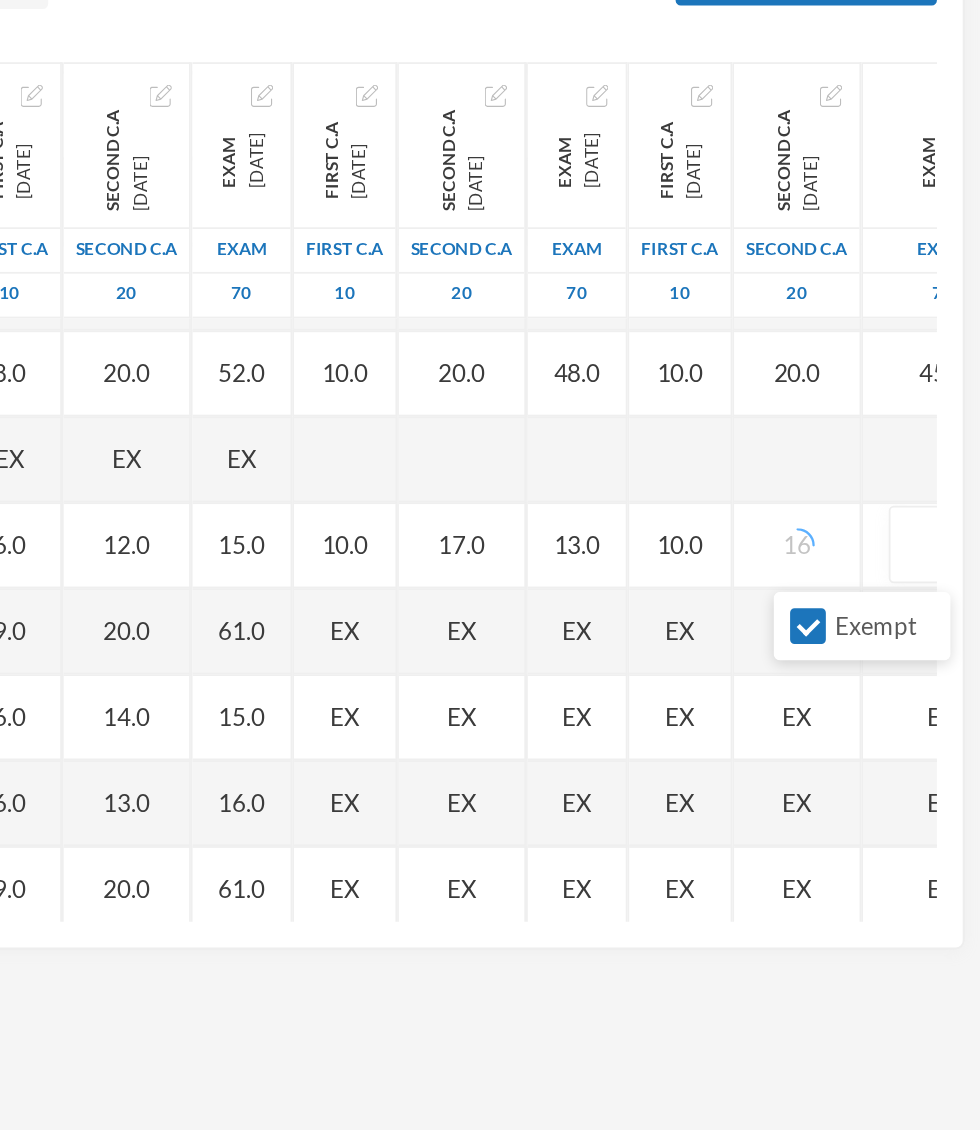 click on "Exempt" at bounding box center (879, 695) 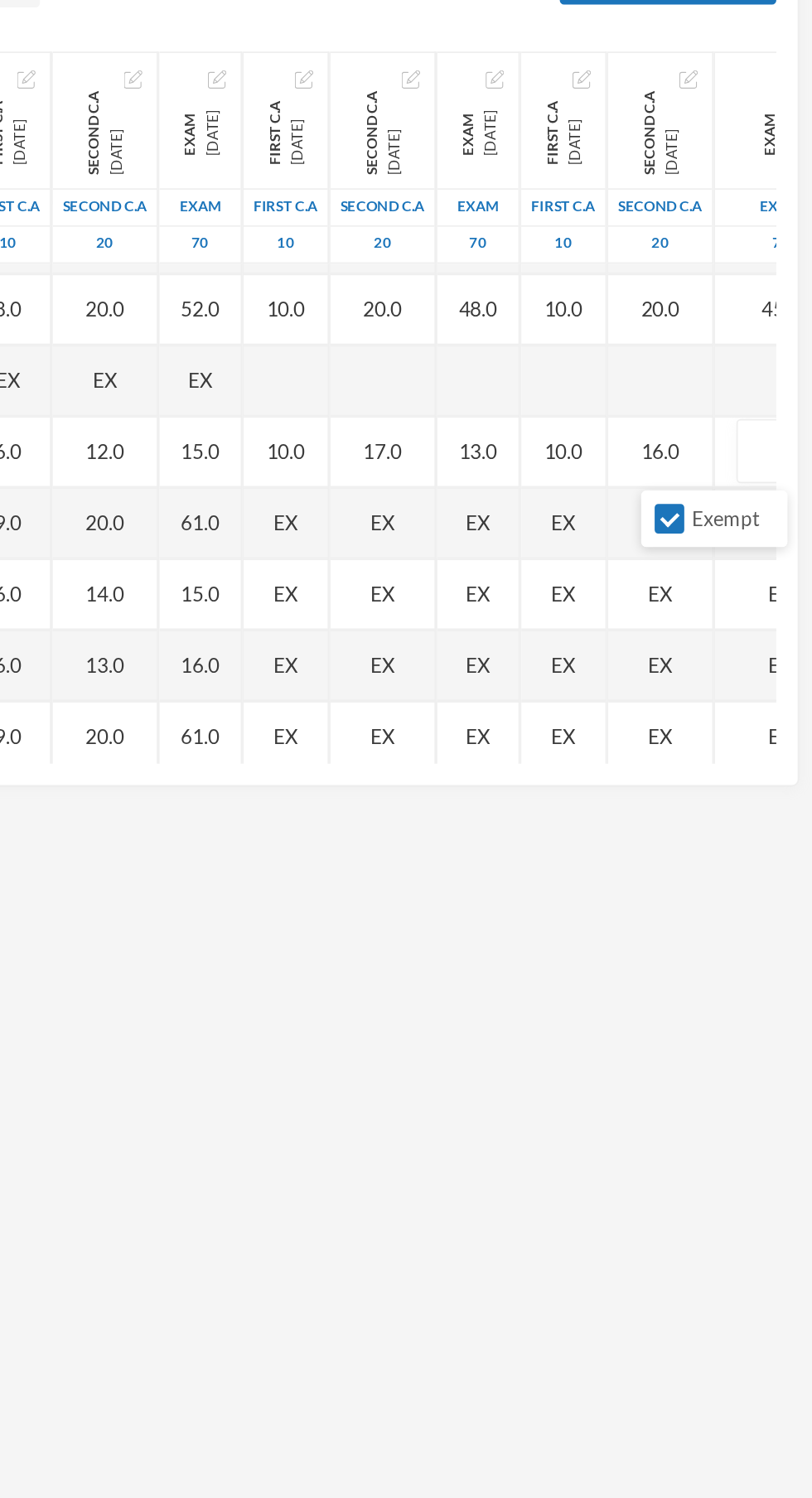 click on "Exempt" at bounding box center (728, 576) 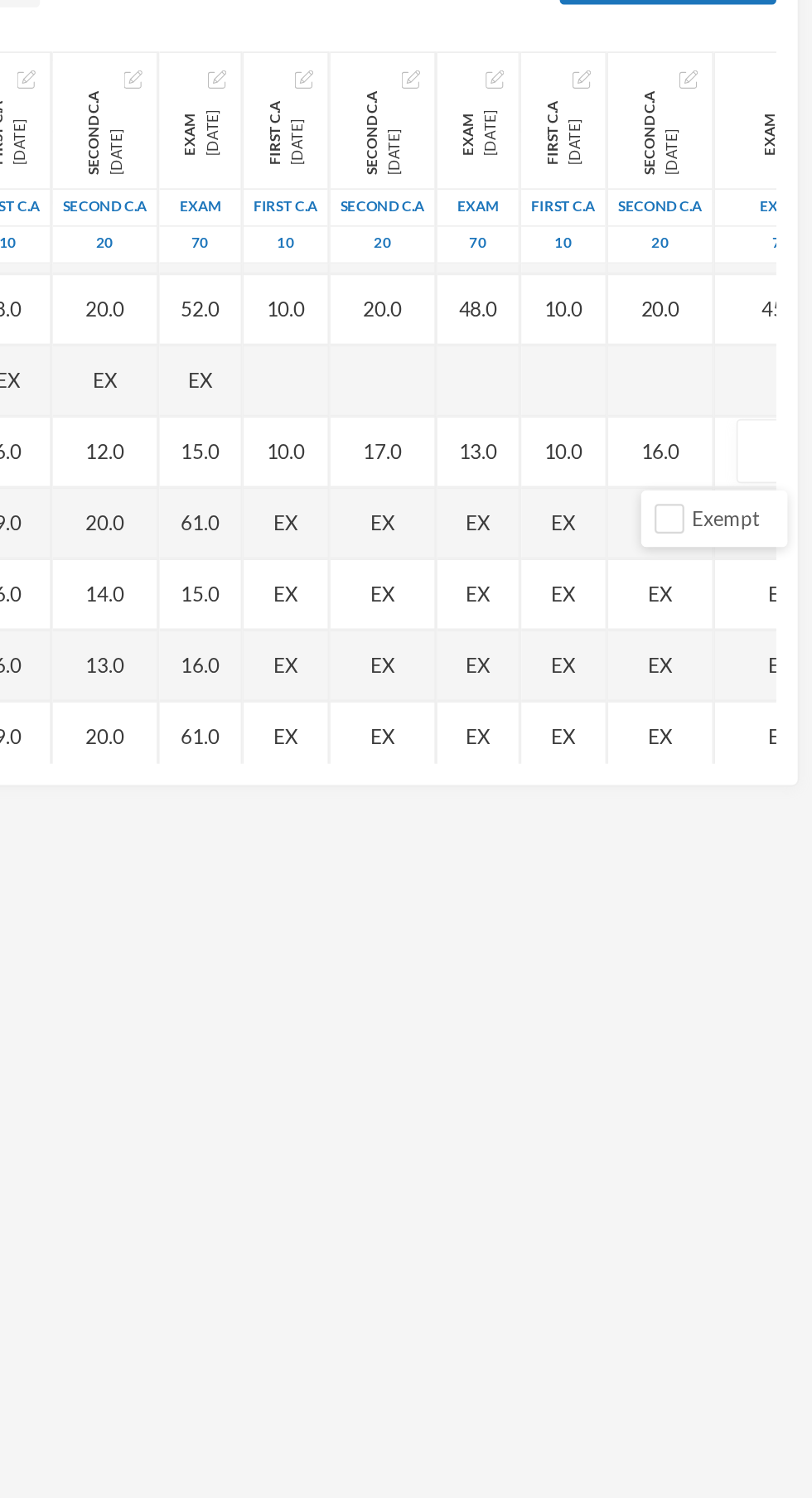 click at bounding box center (793, 538) 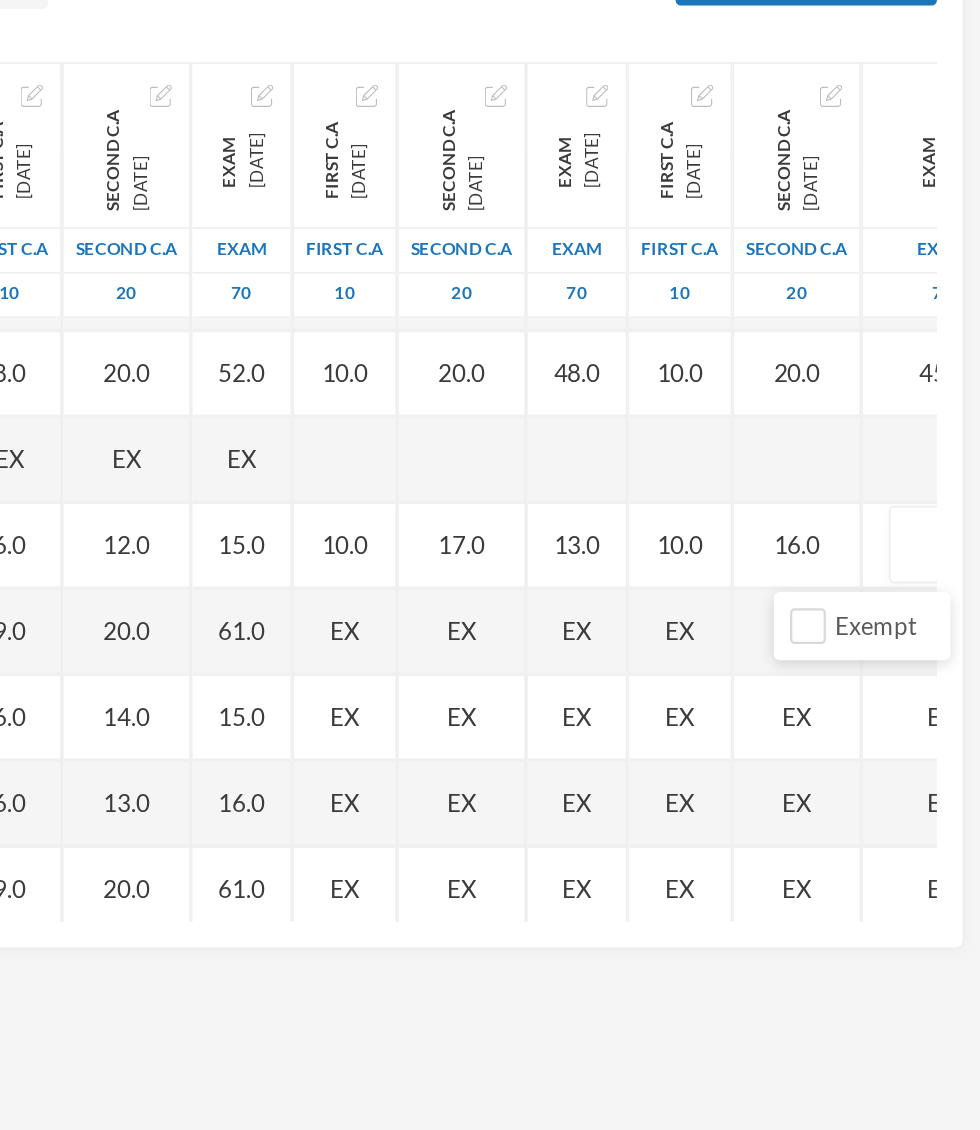 type on "8" 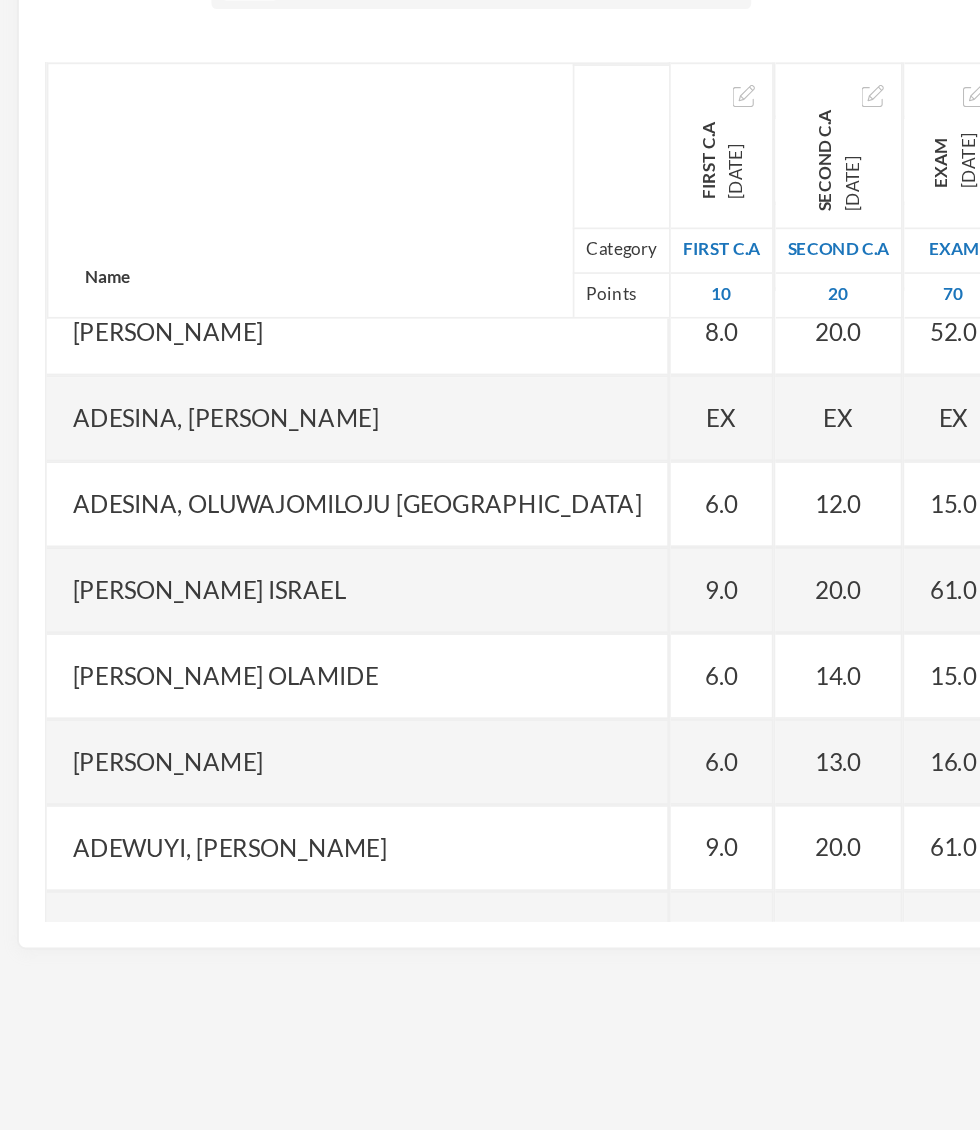scroll, scrollTop: 468, scrollLeft: 30, axis: both 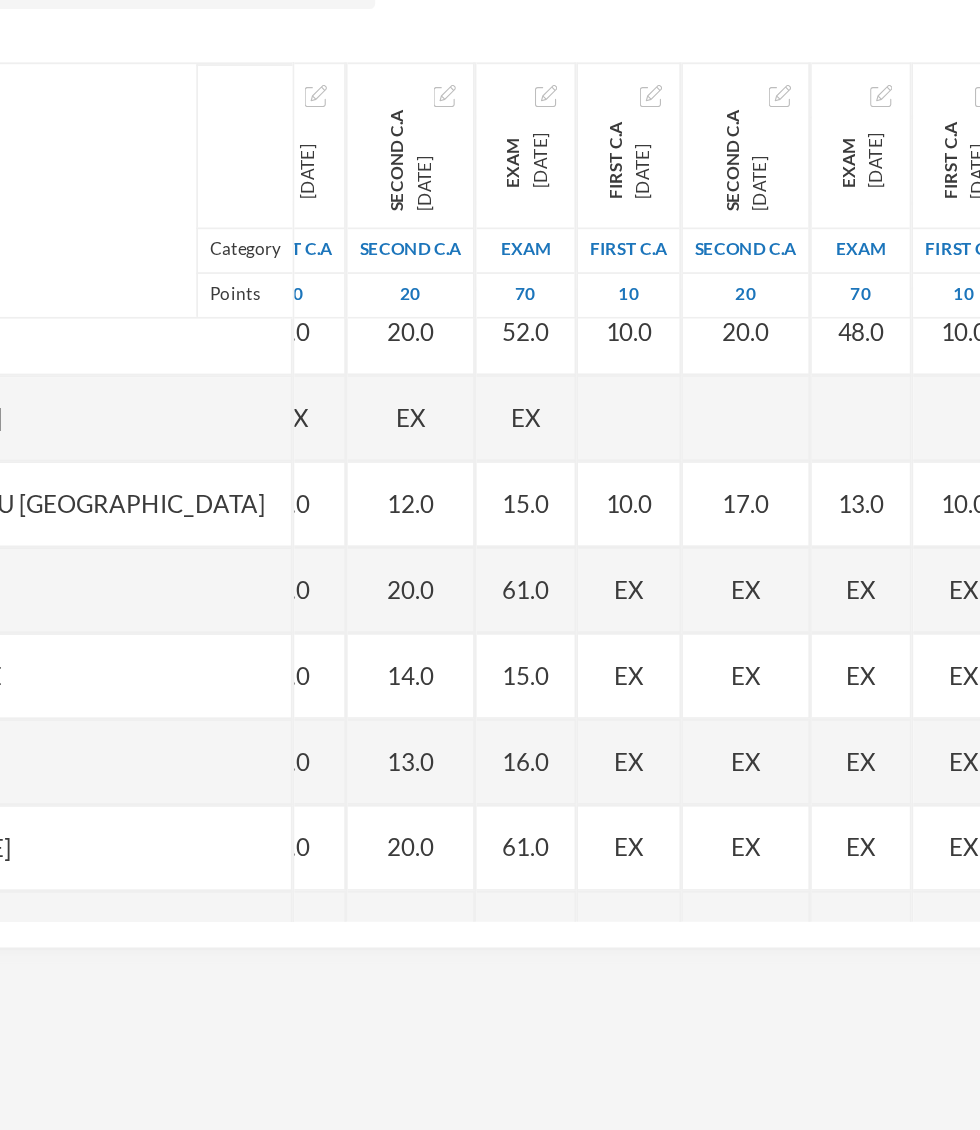 click on "EX" at bounding box center (585, 675) 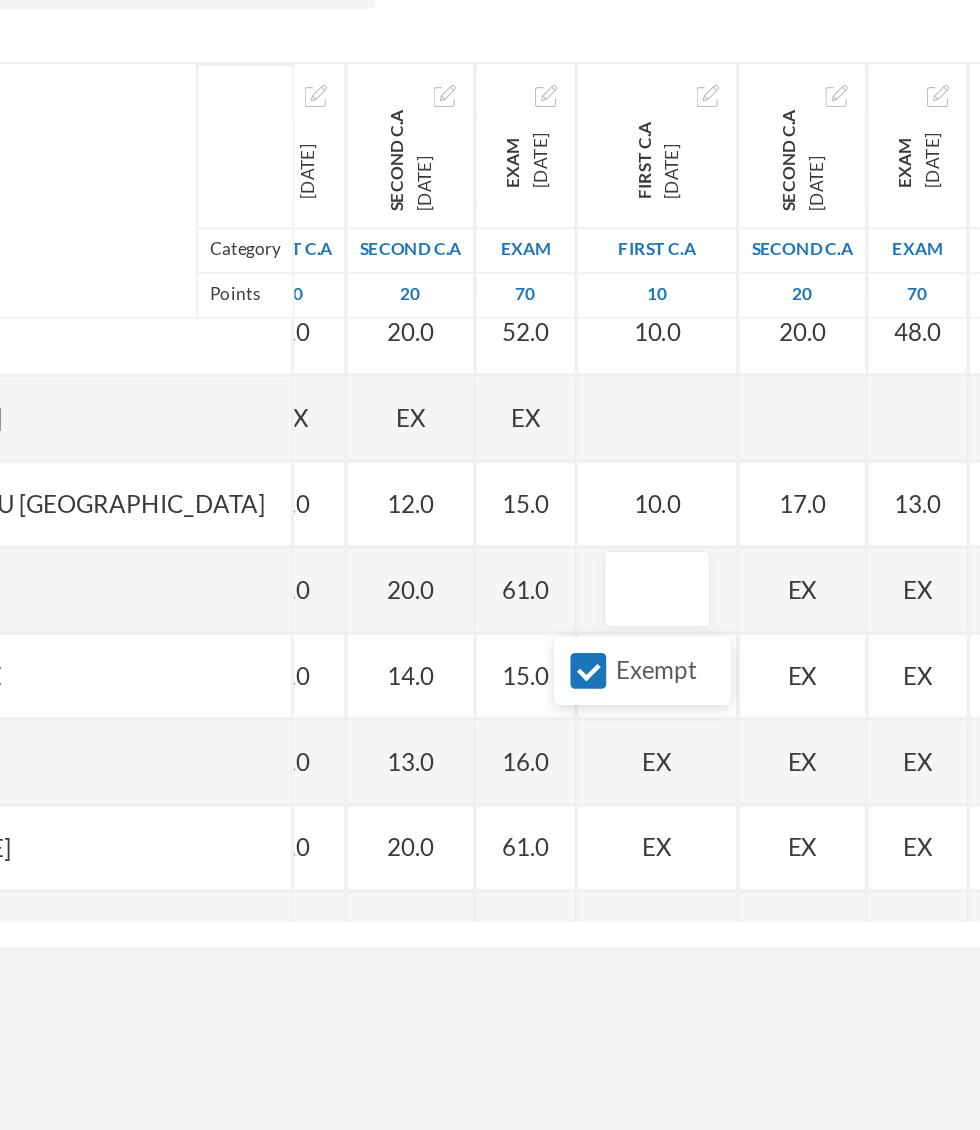 scroll, scrollTop: 468, scrollLeft: 5, axis: both 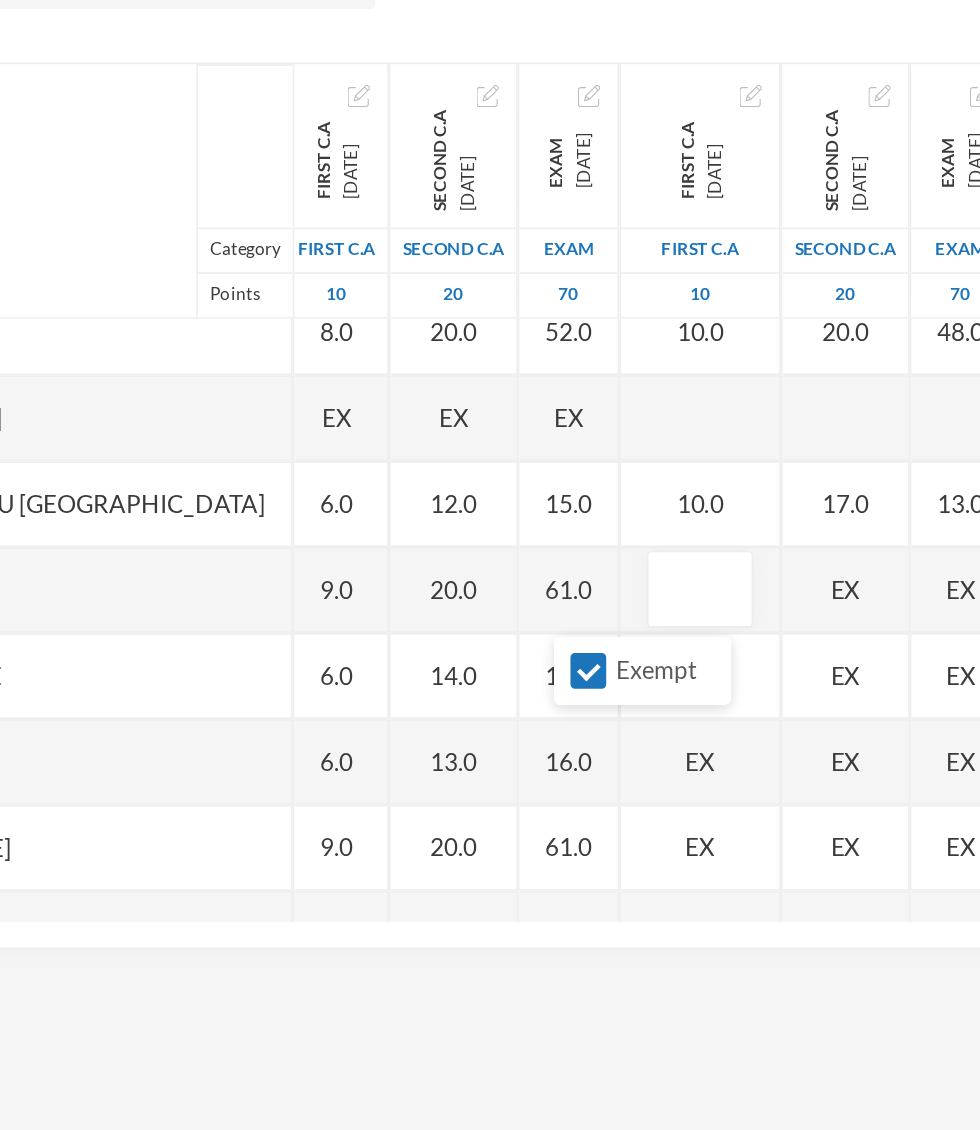 click on "Exempt" at bounding box center (561, 721) 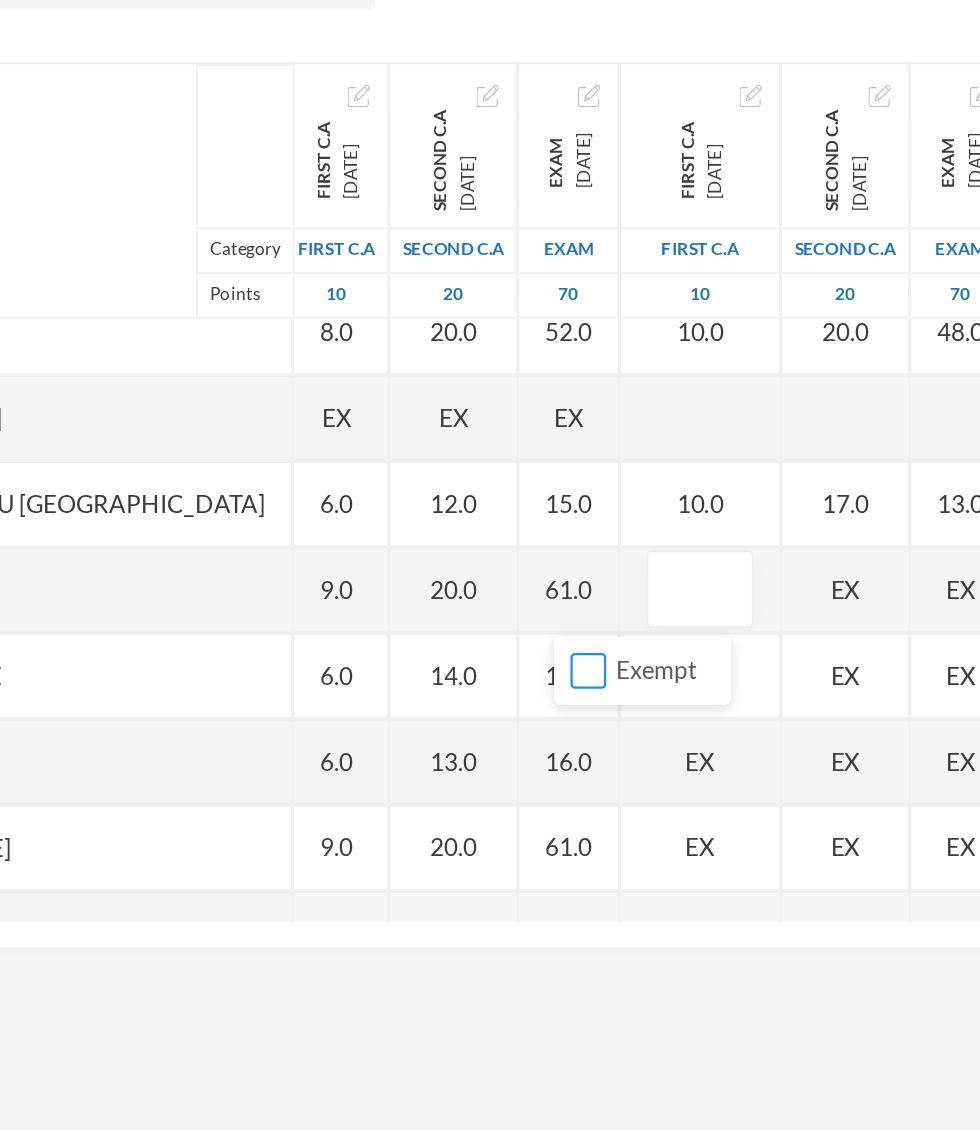click on "Exempt" at bounding box center [561, 721] 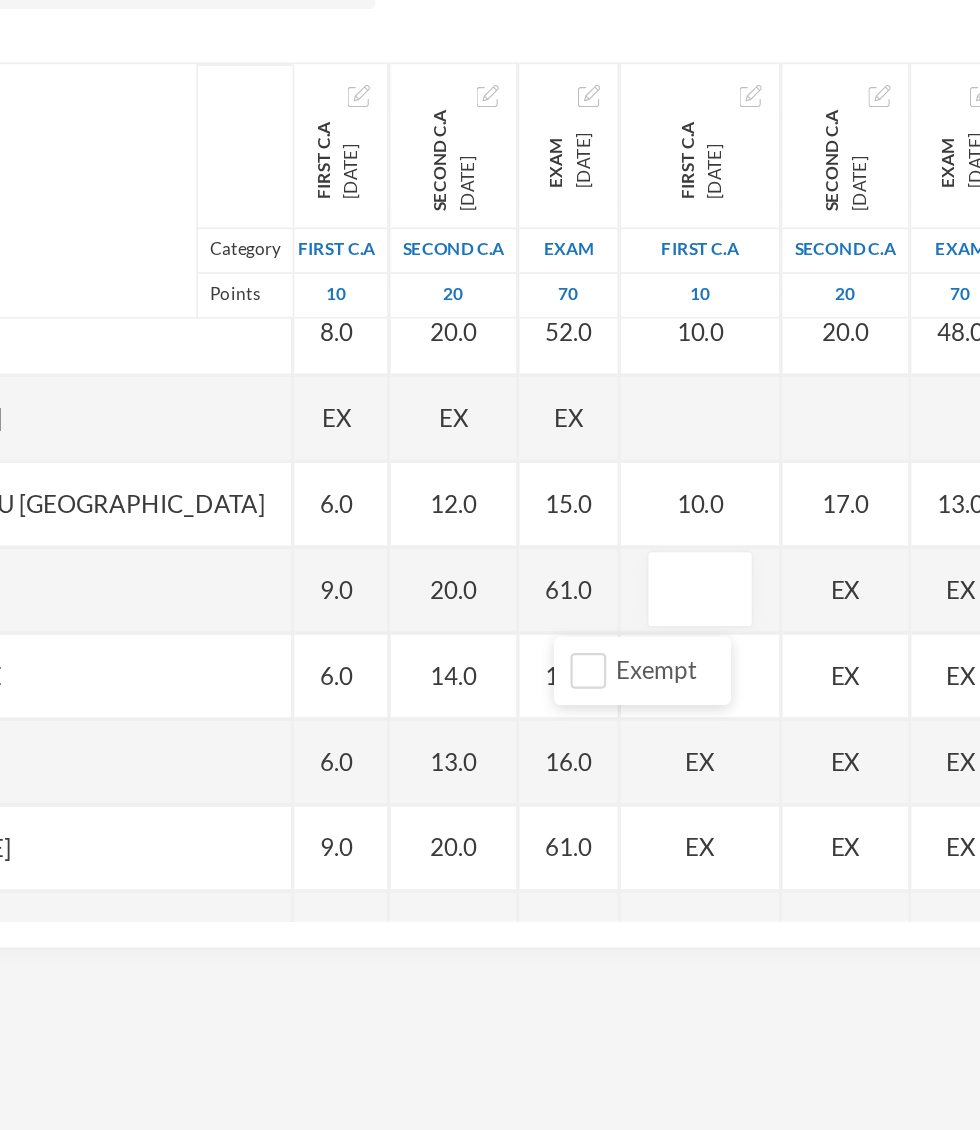 click at bounding box center [626, 675] 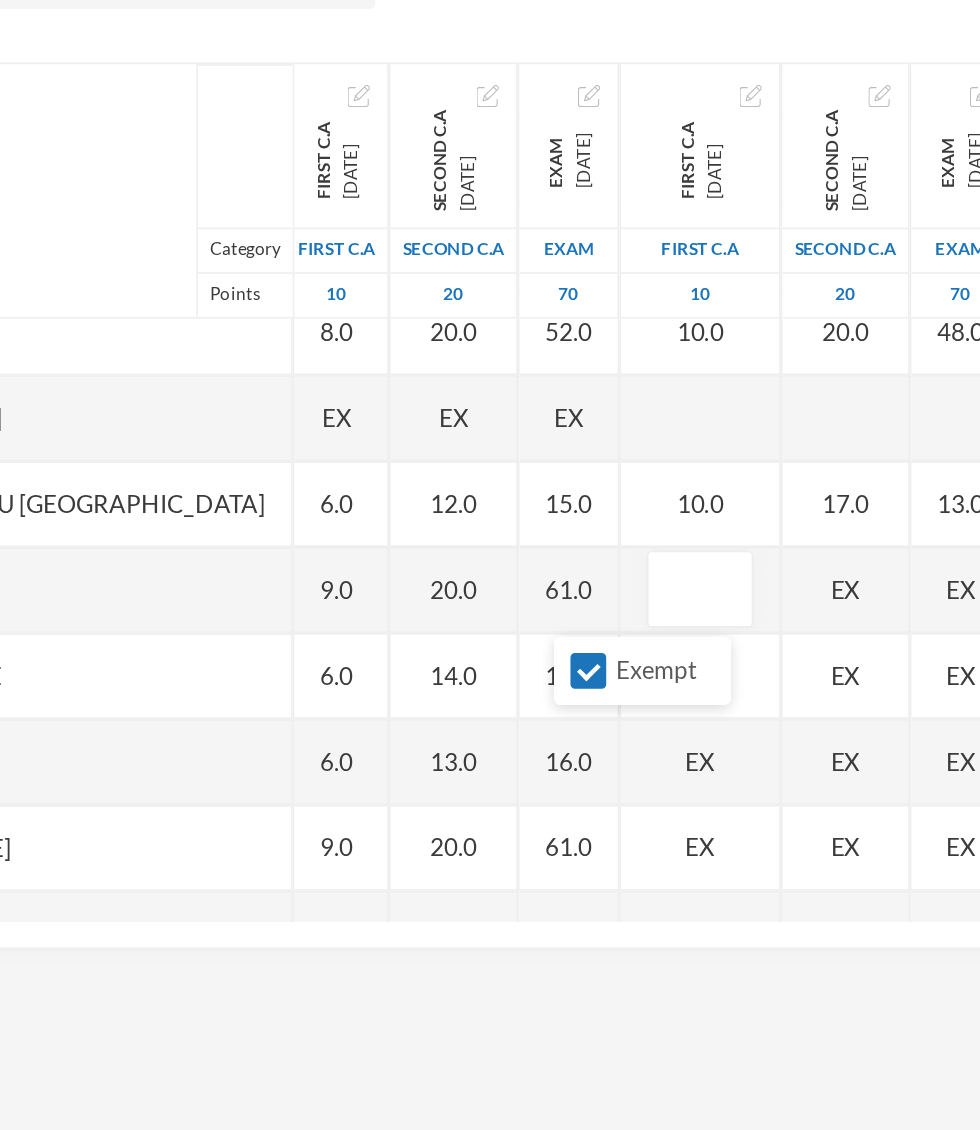 click on "Exempt" at bounding box center (561, 721) 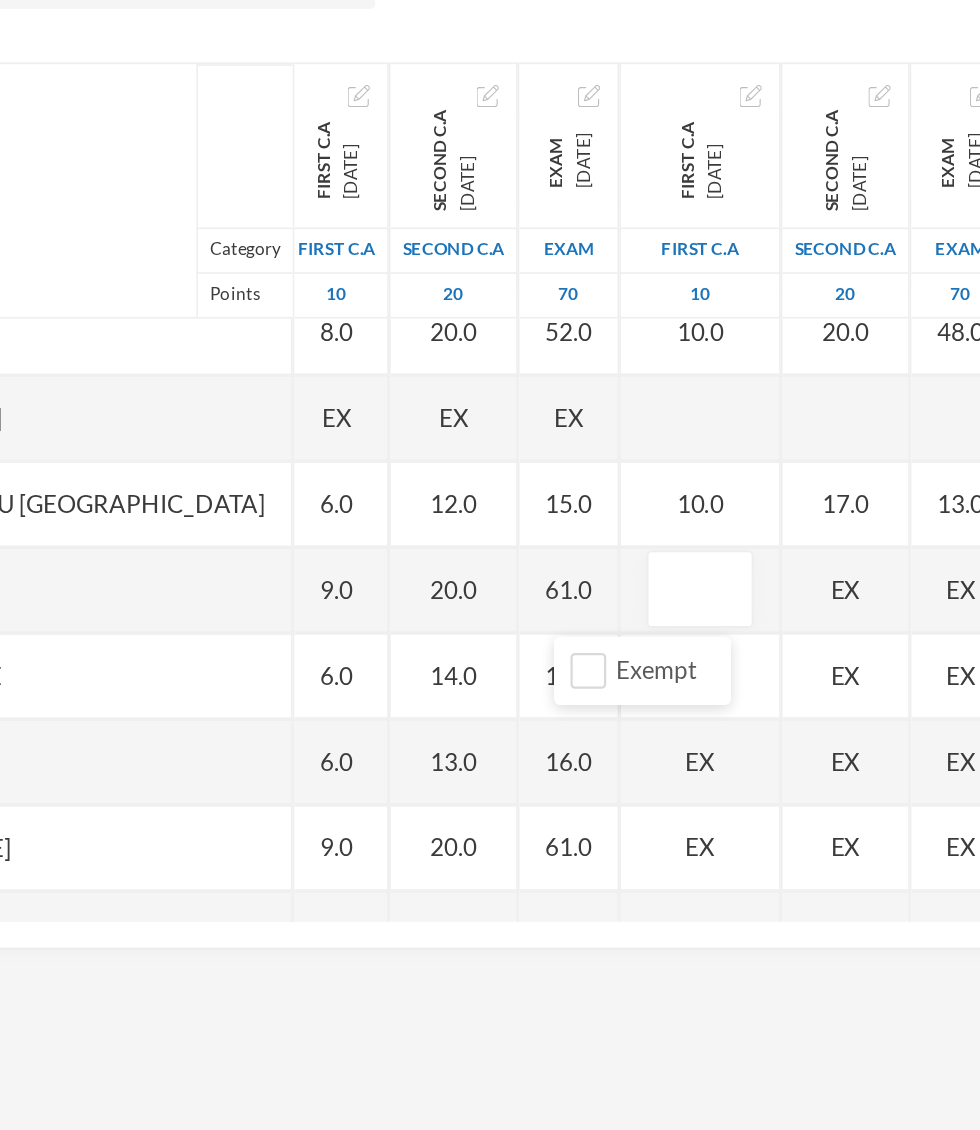 click at bounding box center [626, 675] 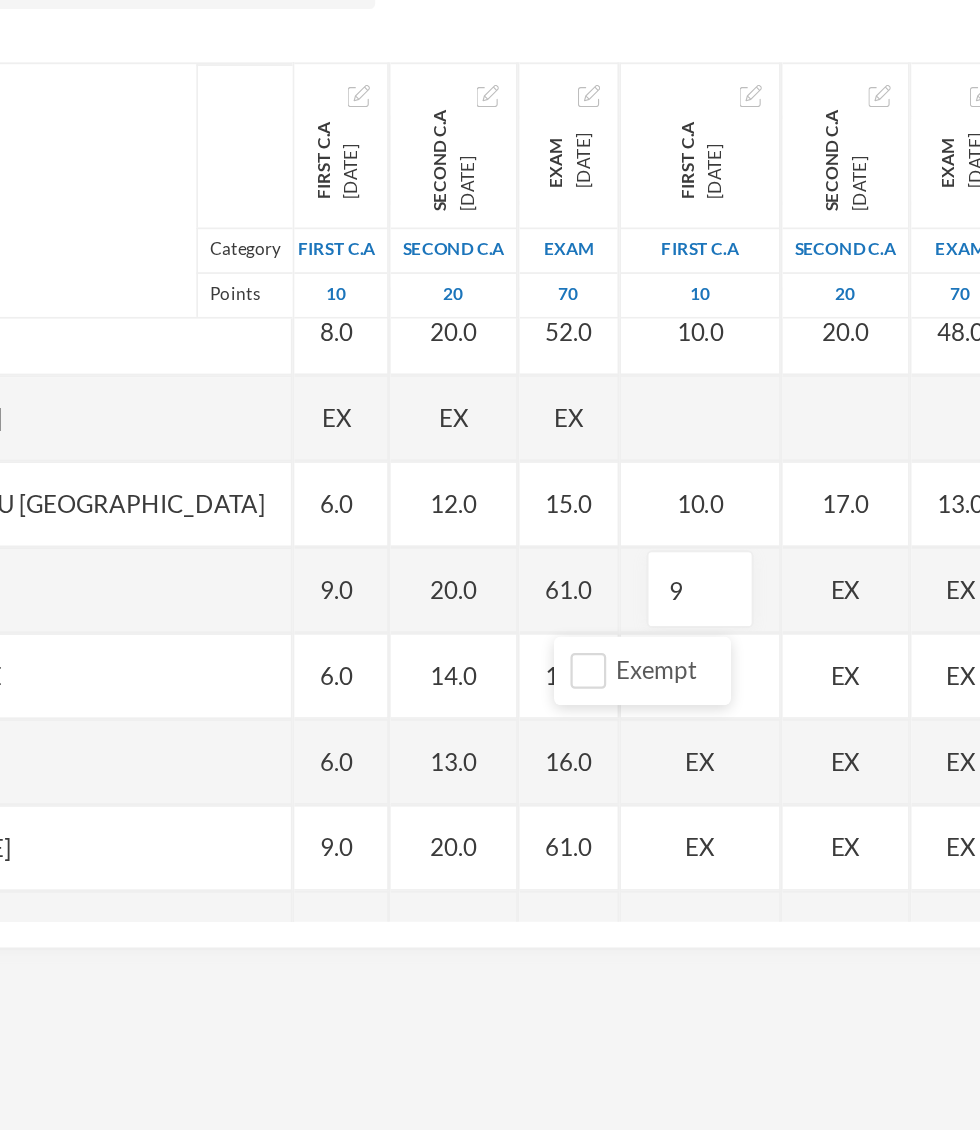 click on "EX" at bounding box center [711, 675] 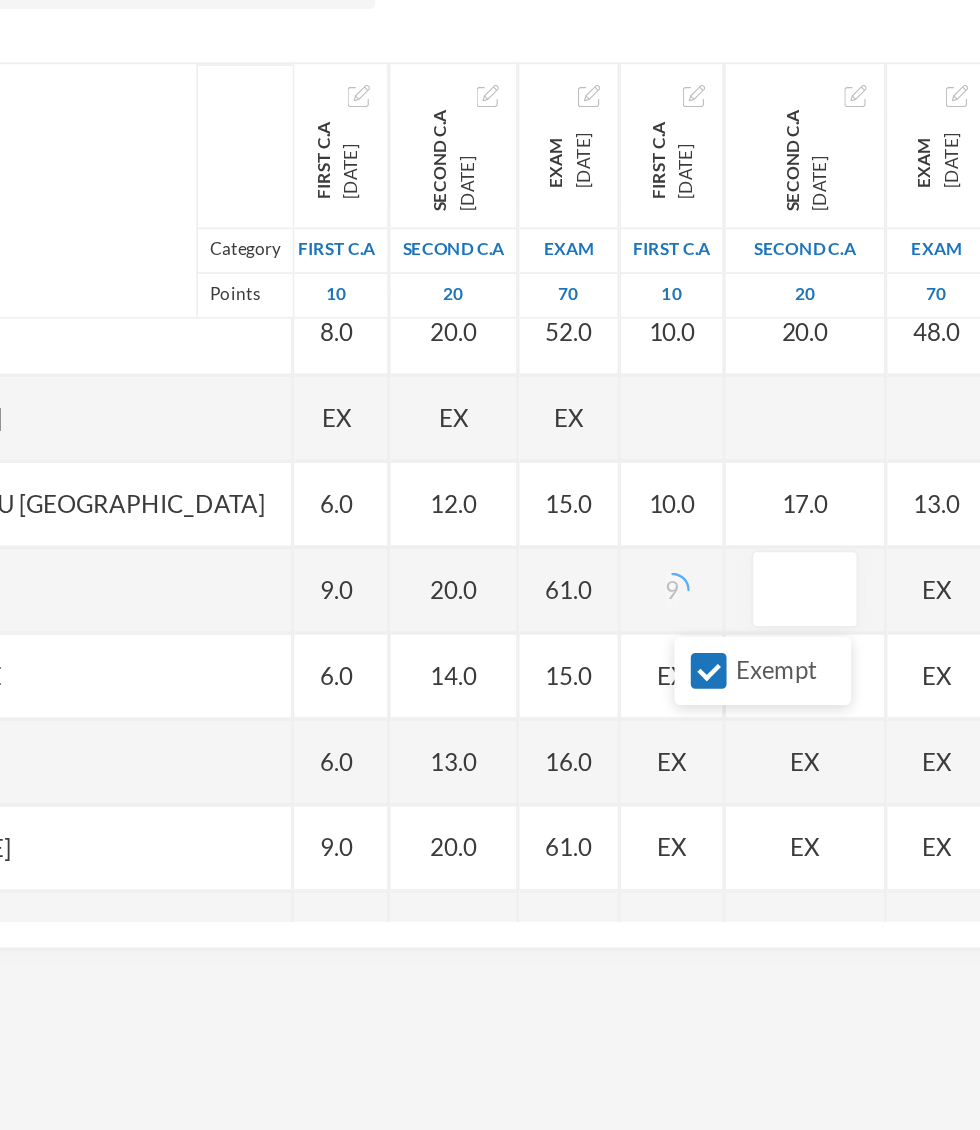 click on "Exempt" at bounding box center [631, 721] 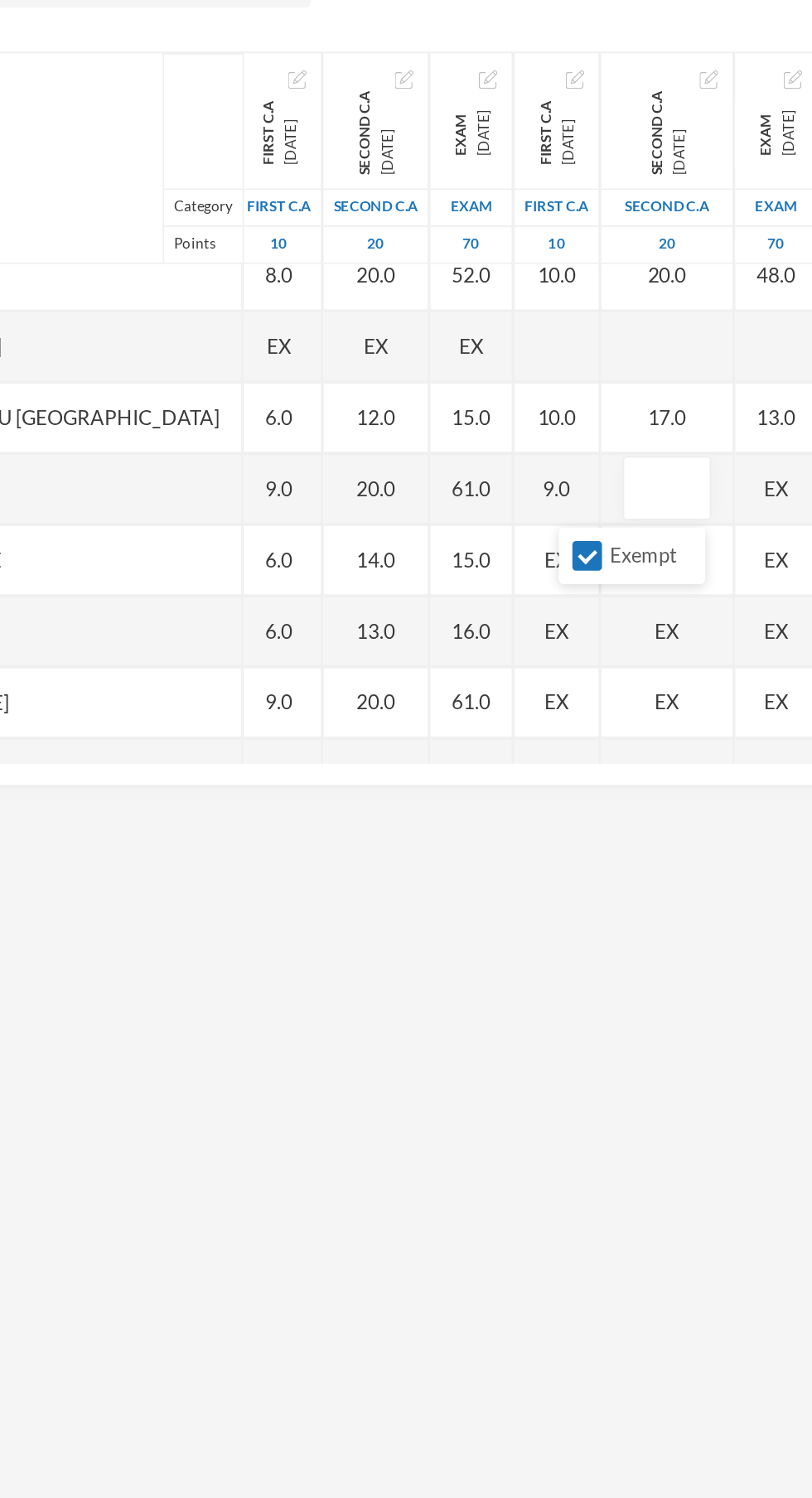 click on "Exempt" at bounding box center (523, 597) 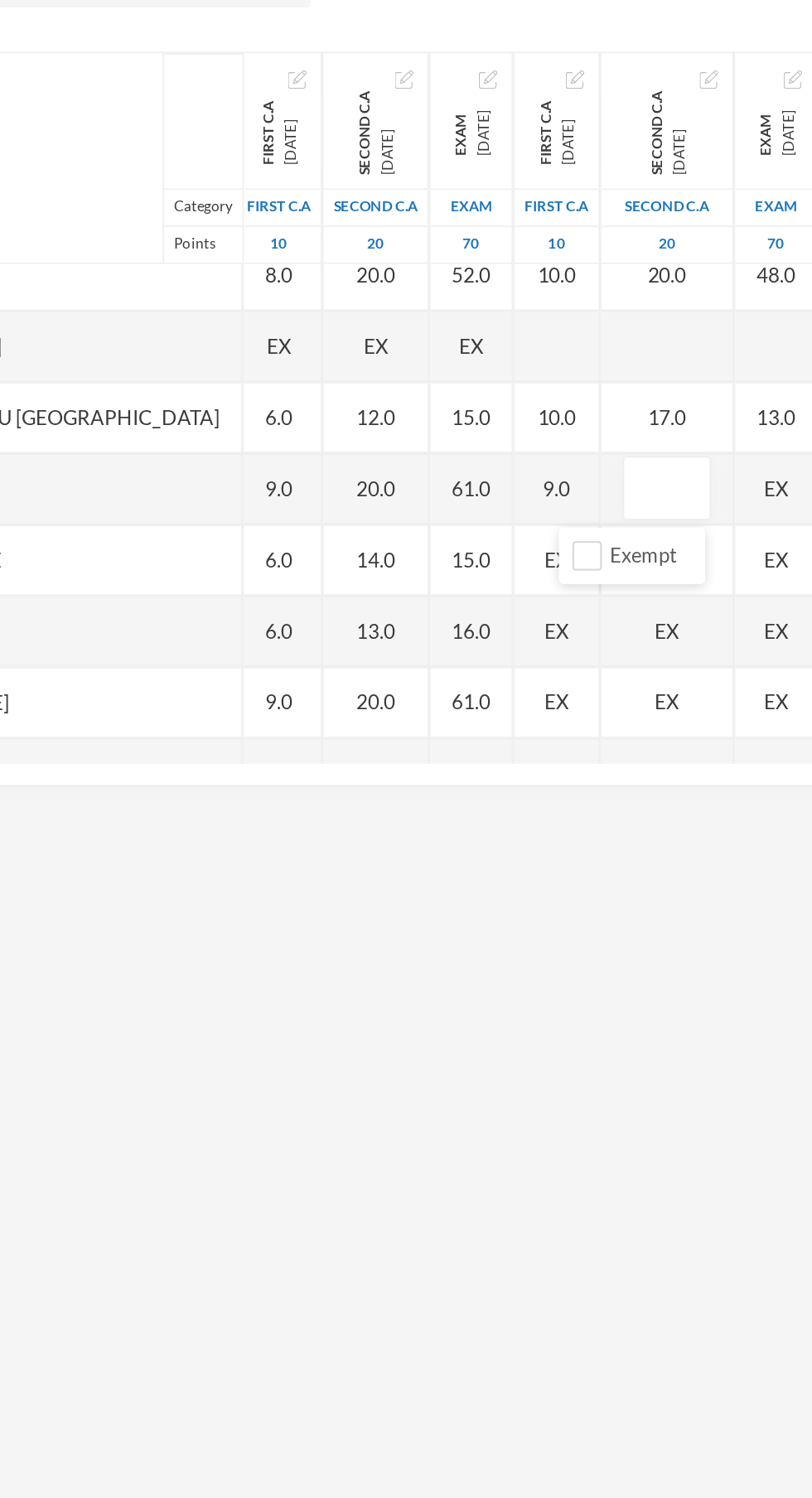 click at bounding box center (569, 559) 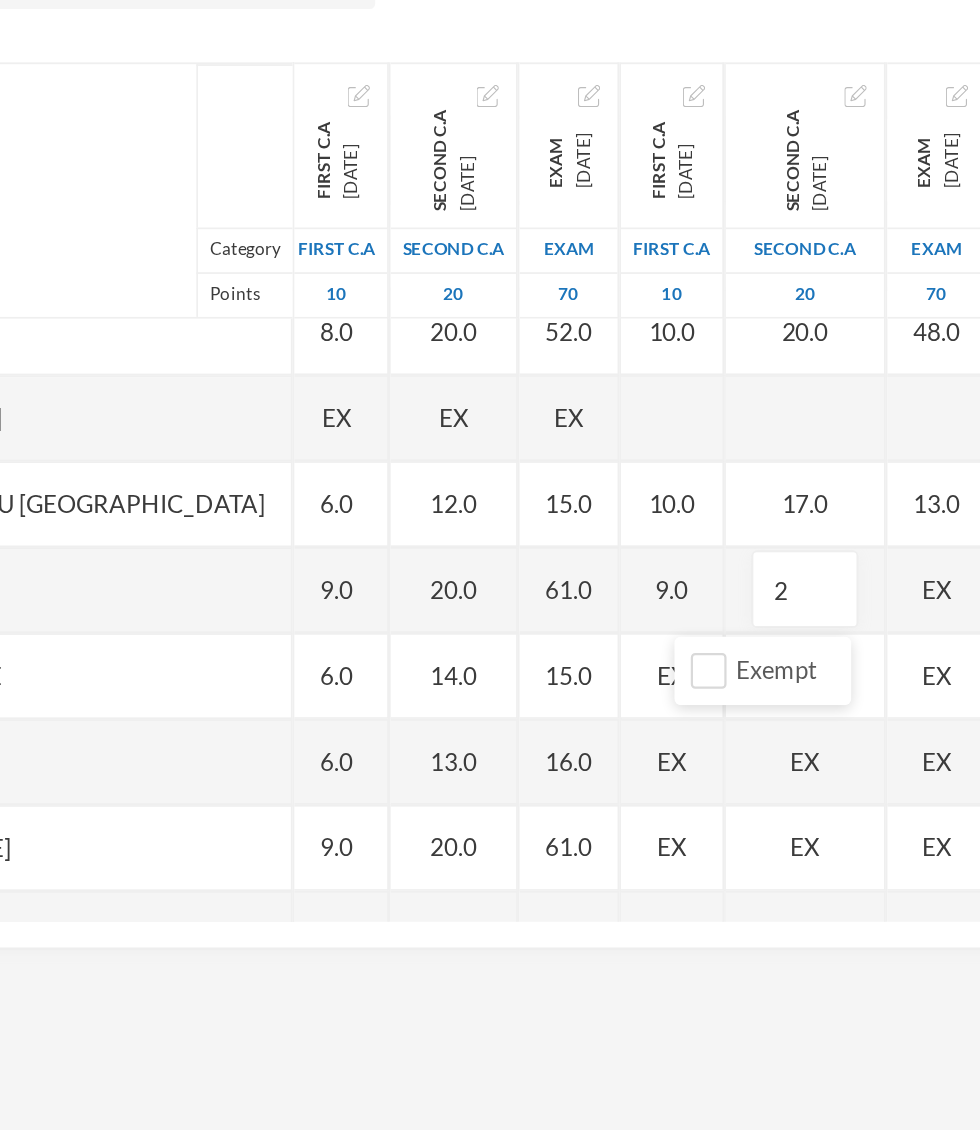 type on "20" 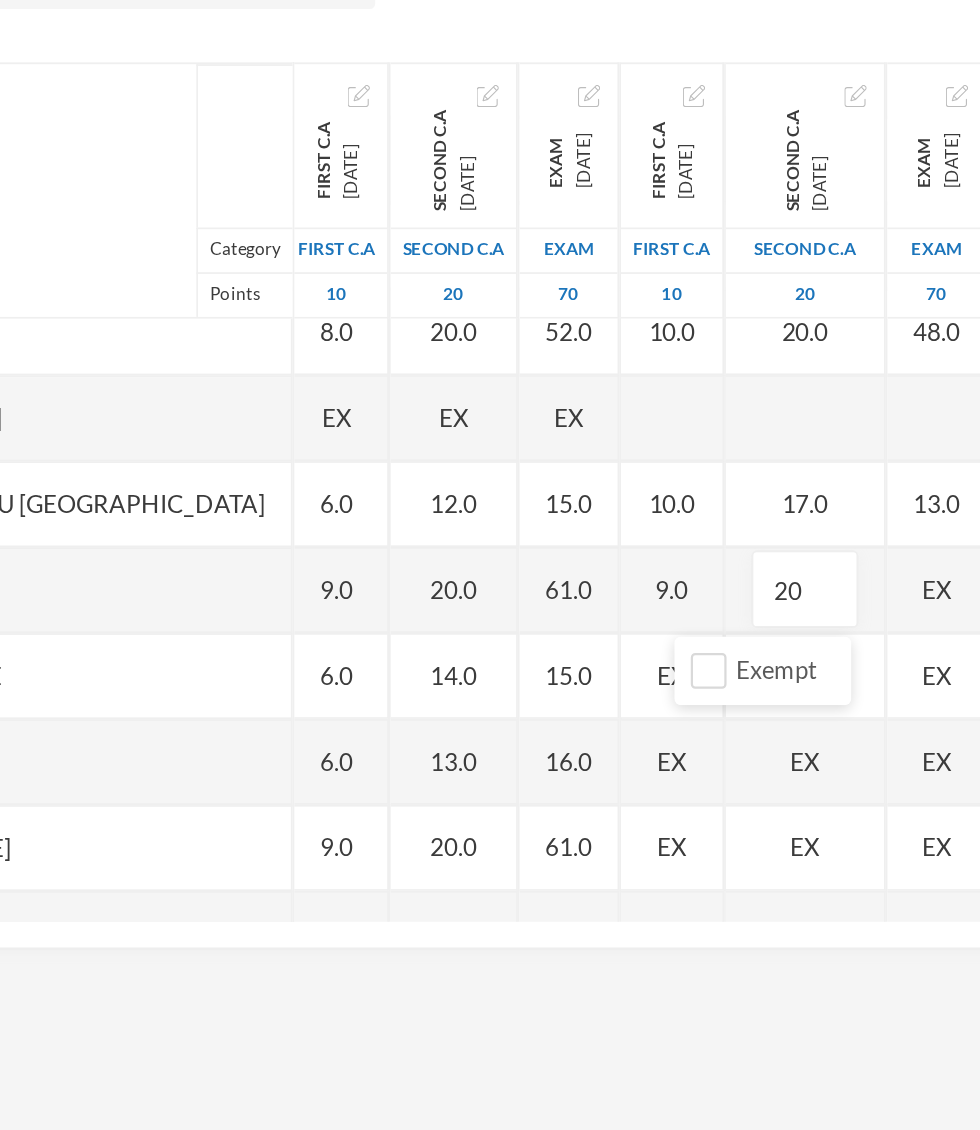 click on "EX" at bounding box center [764, 675] 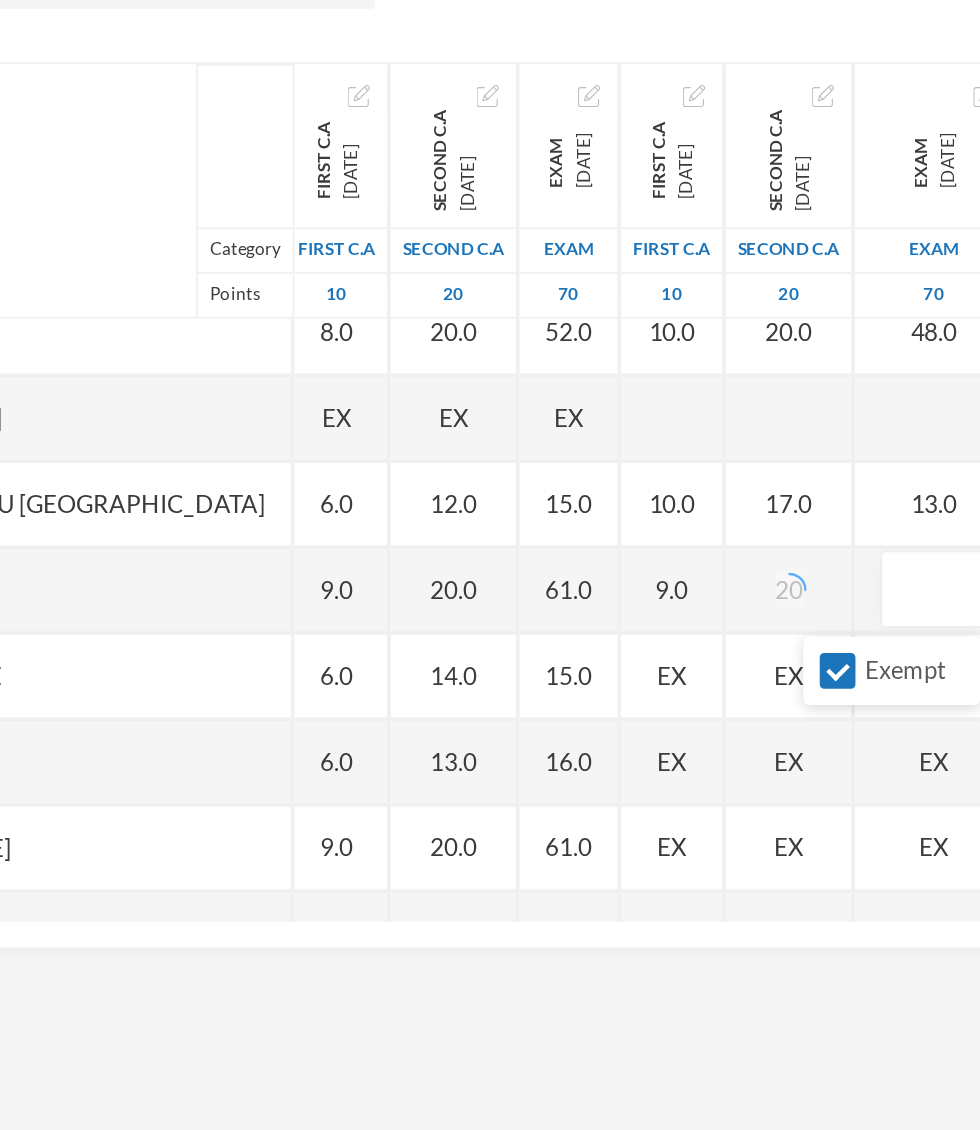 click on "Exempt" at bounding box center [706, 721] 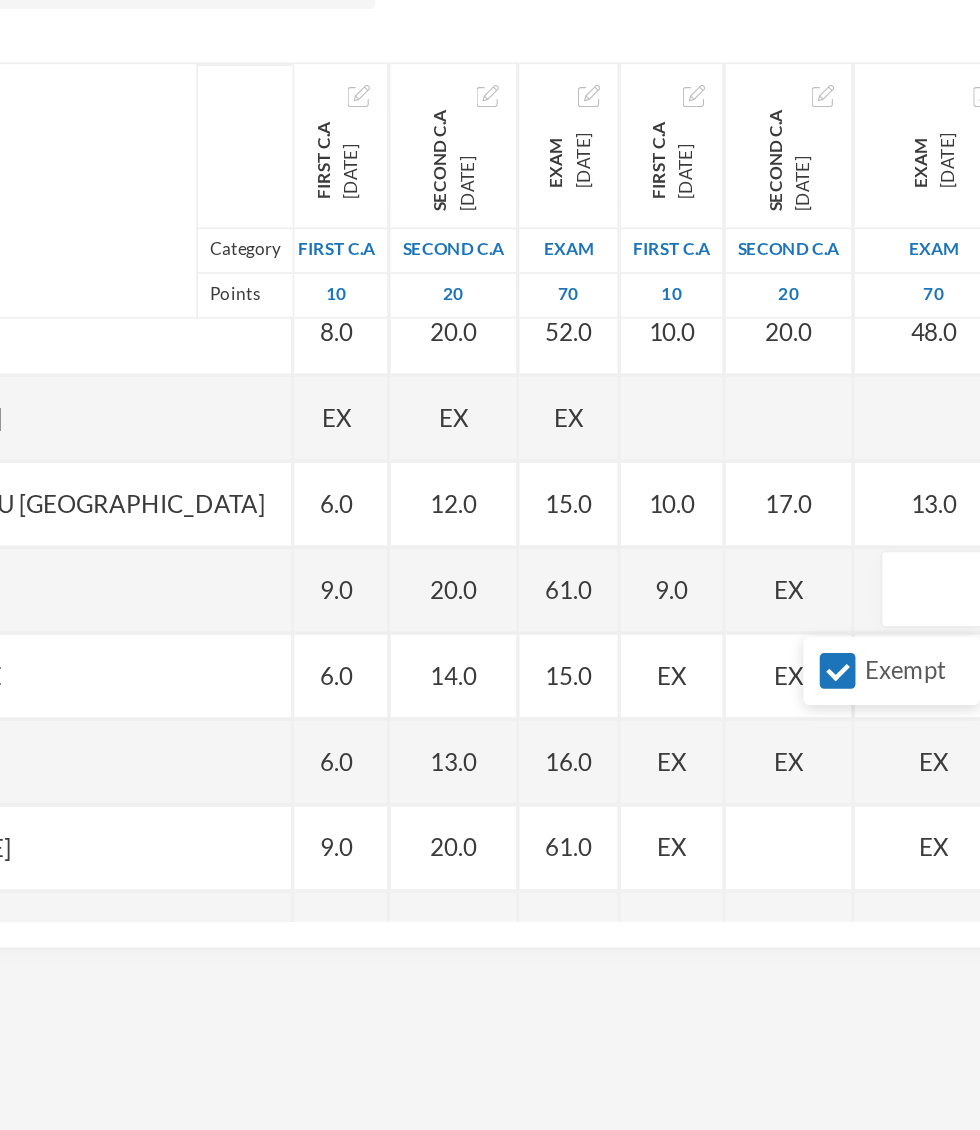 click on "Exempt" at bounding box center [706, 721] 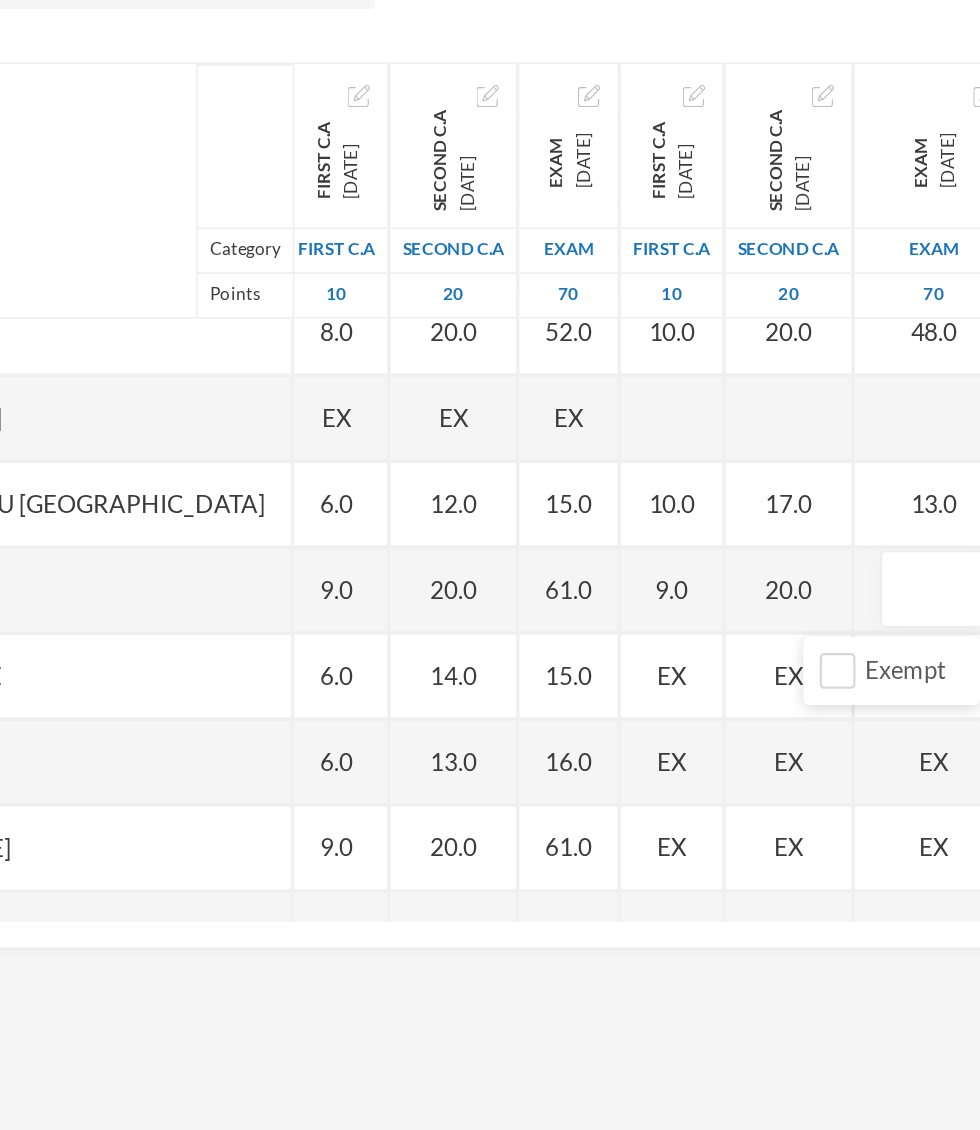 click at bounding box center (762, 675) 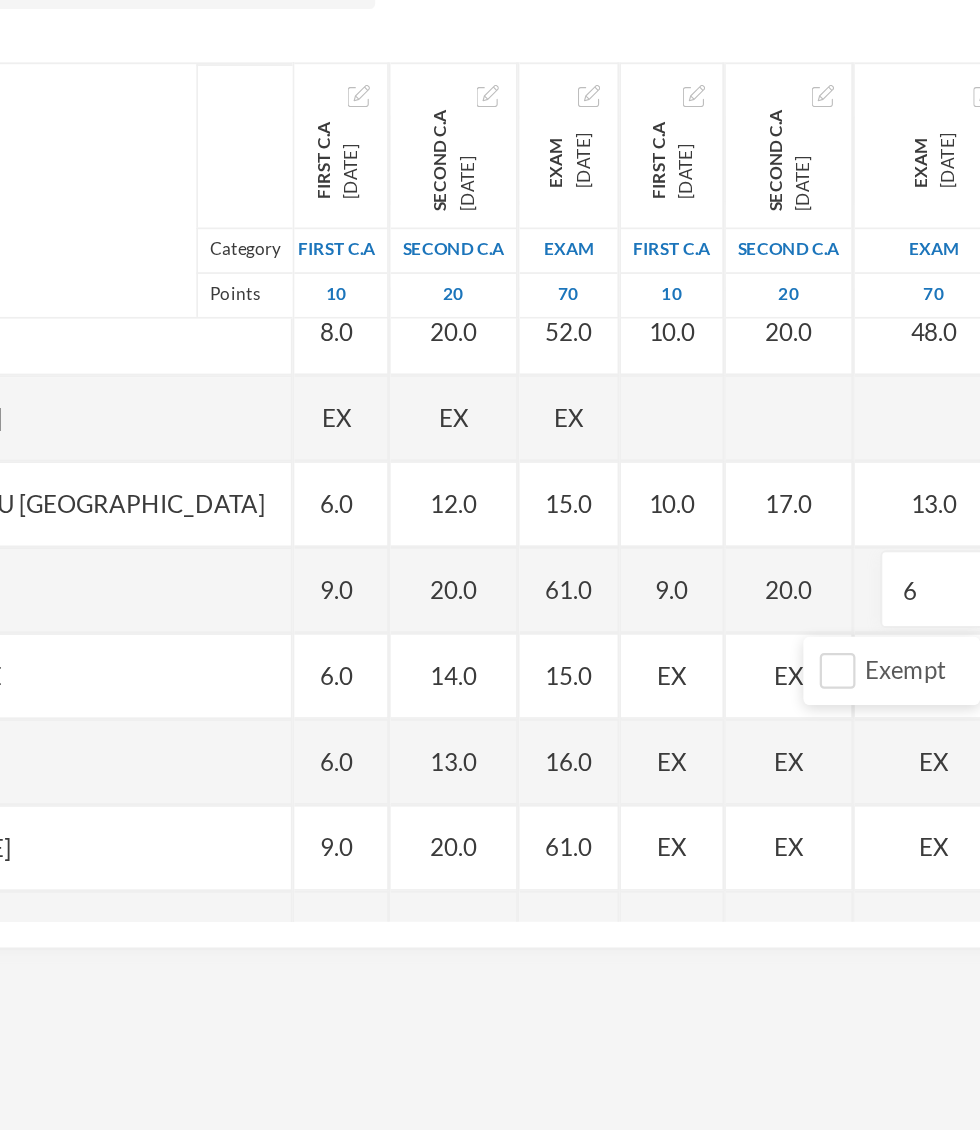 type on "63" 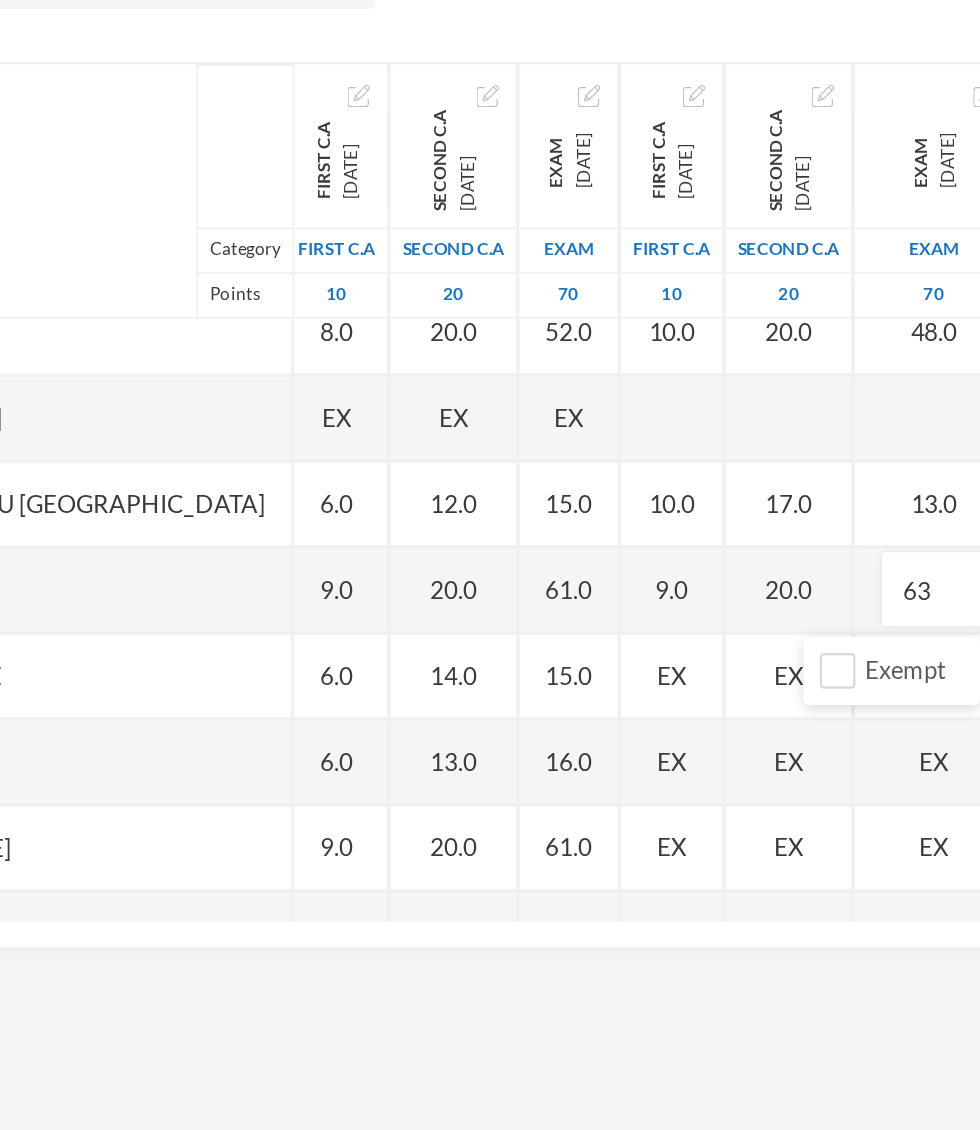 scroll, scrollTop: 468, scrollLeft: 30, axis: both 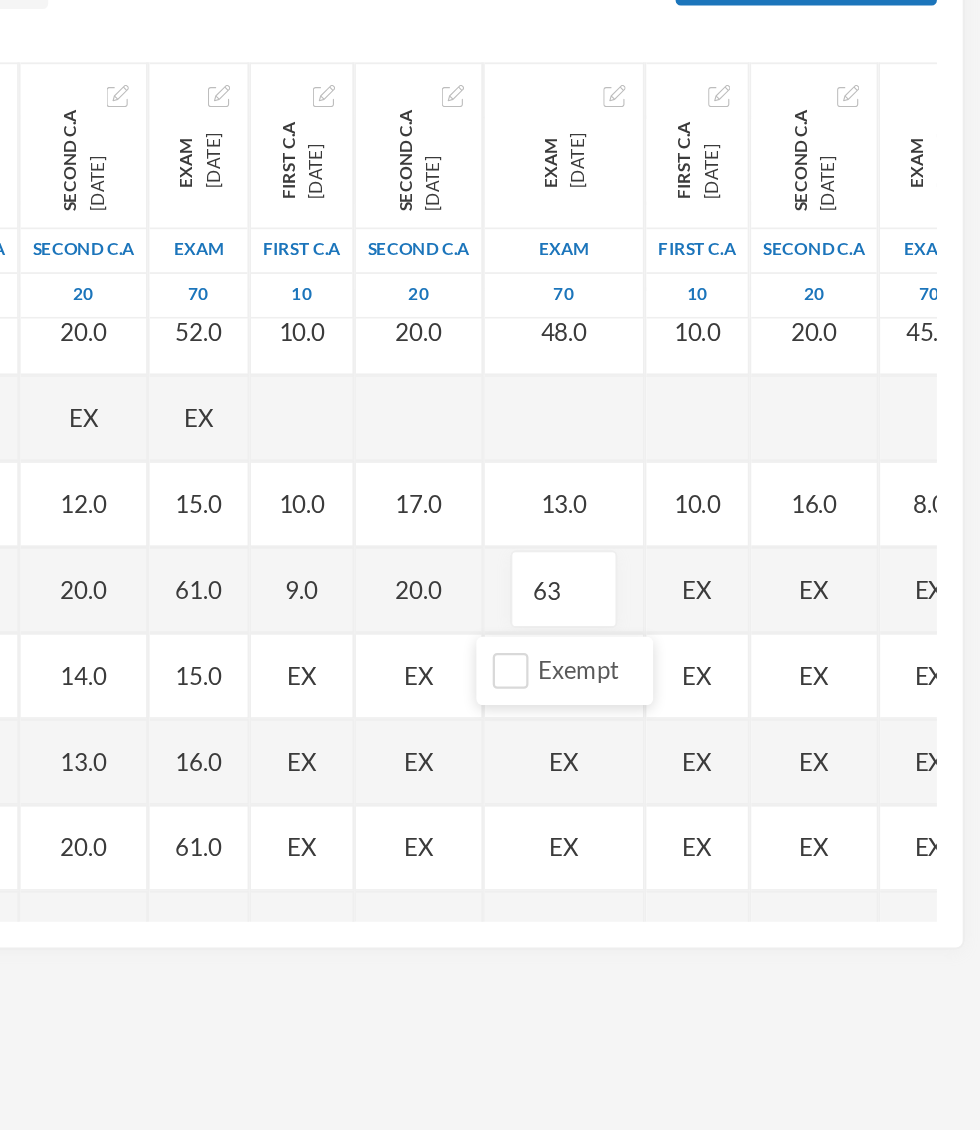 click on "EX" at bounding box center (814, 674) 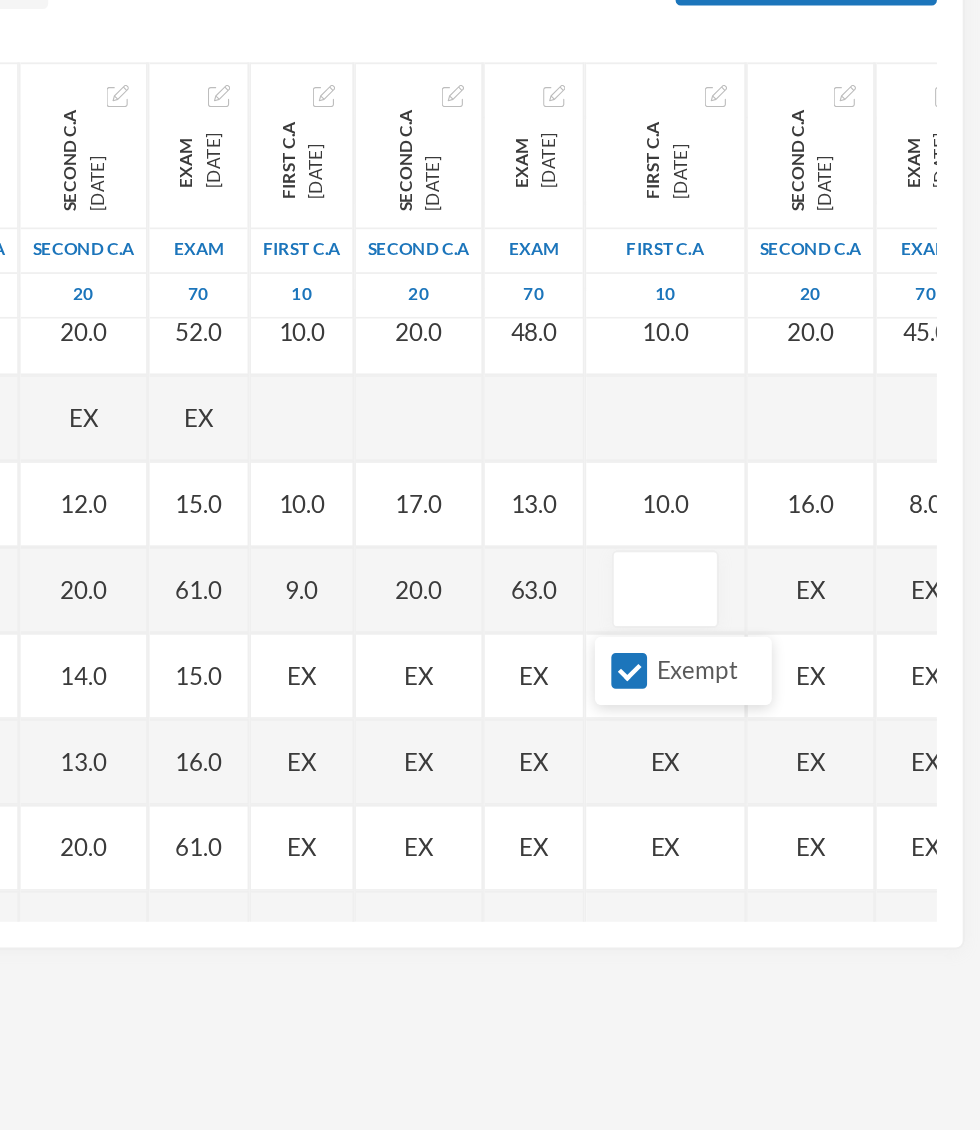 click on "Exempt" at bounding box center [775, 721] 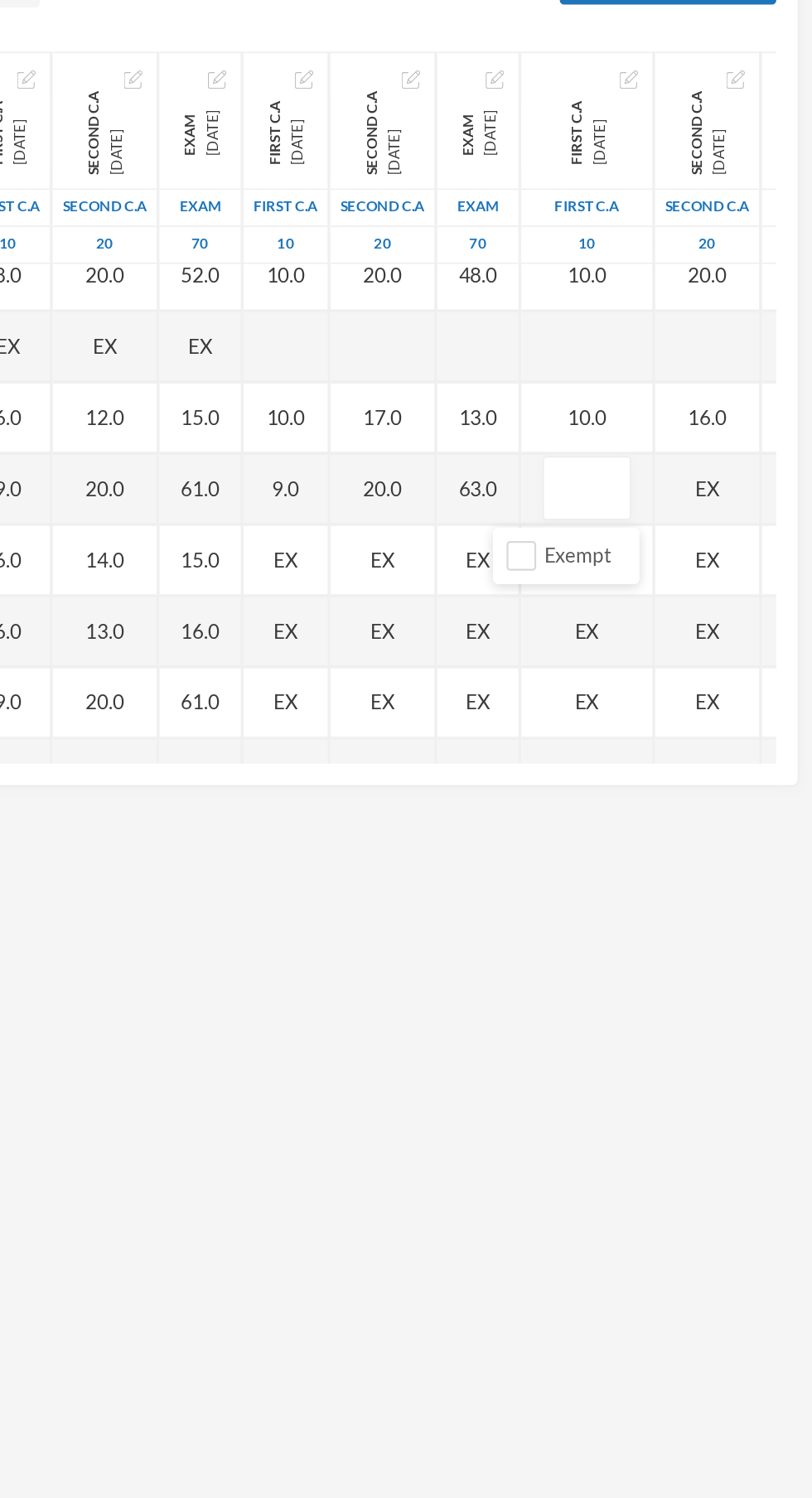 click at bounding box center [680, 559] 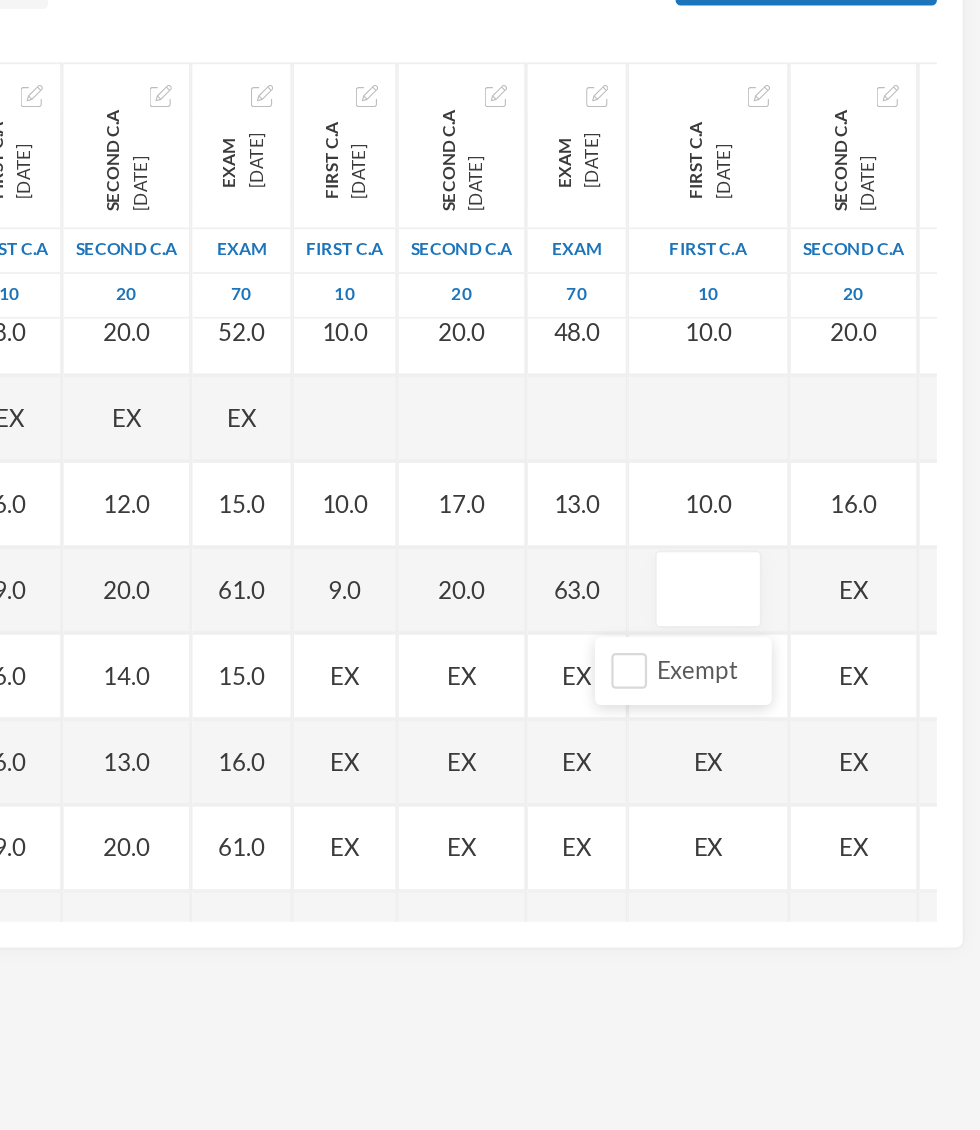 click on "EX" at bounding box center [821, 725] 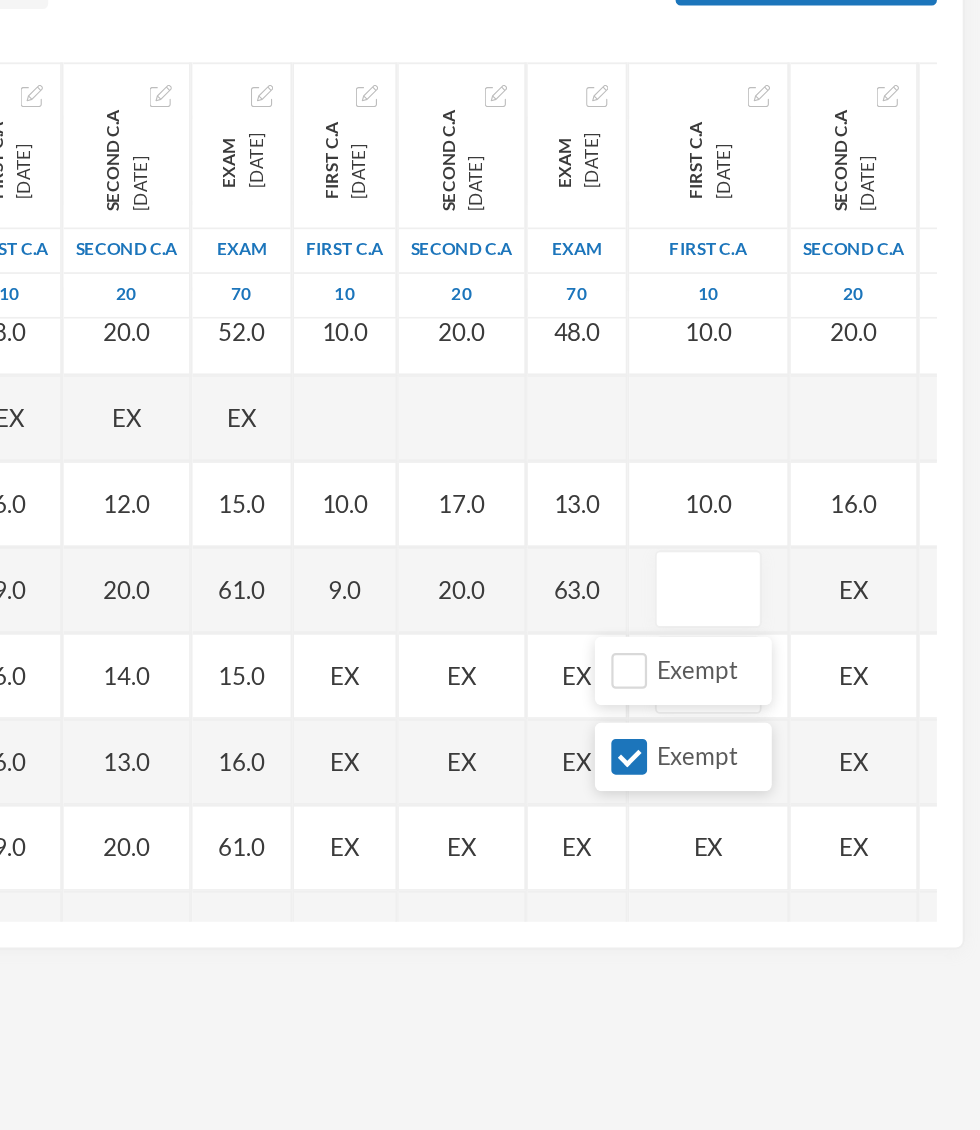 click at bounding box center (821, 675) 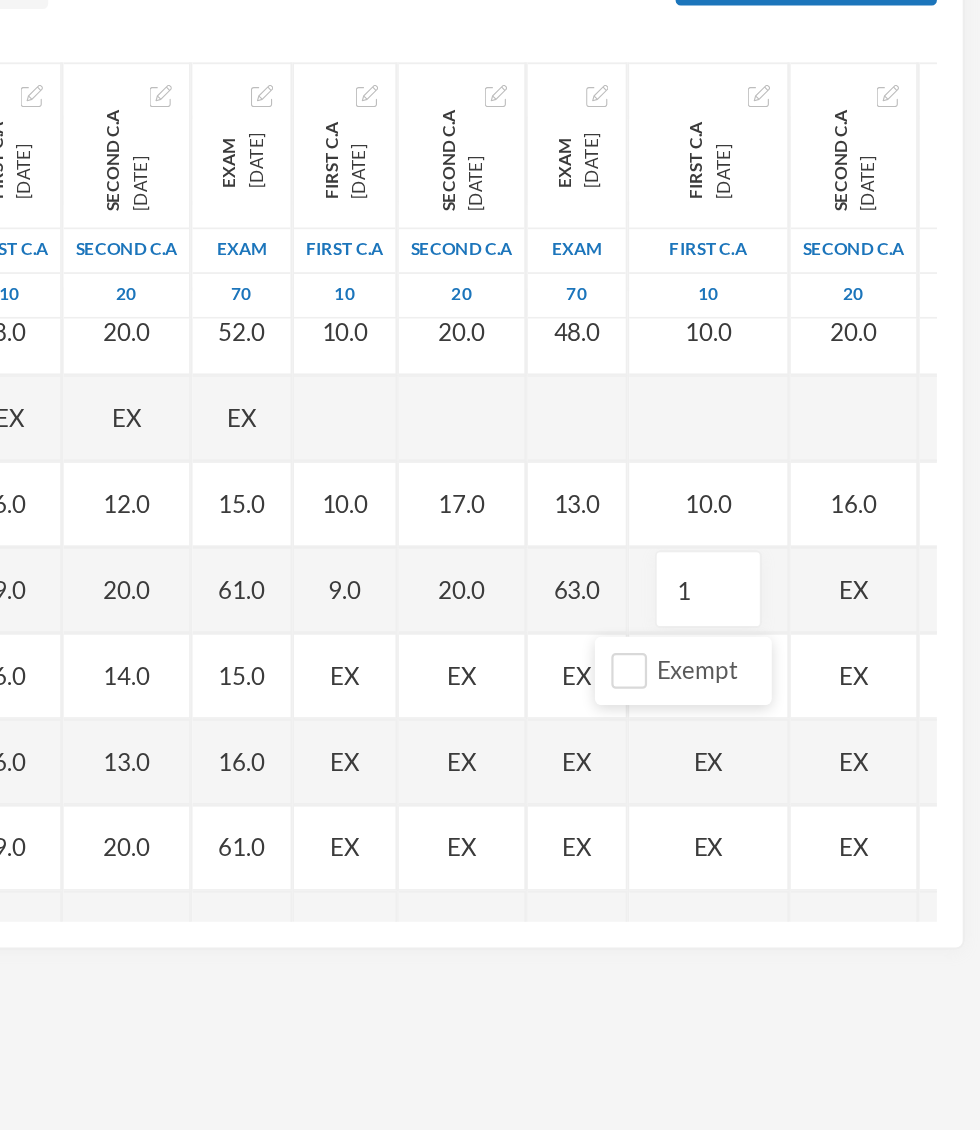 type on "10" 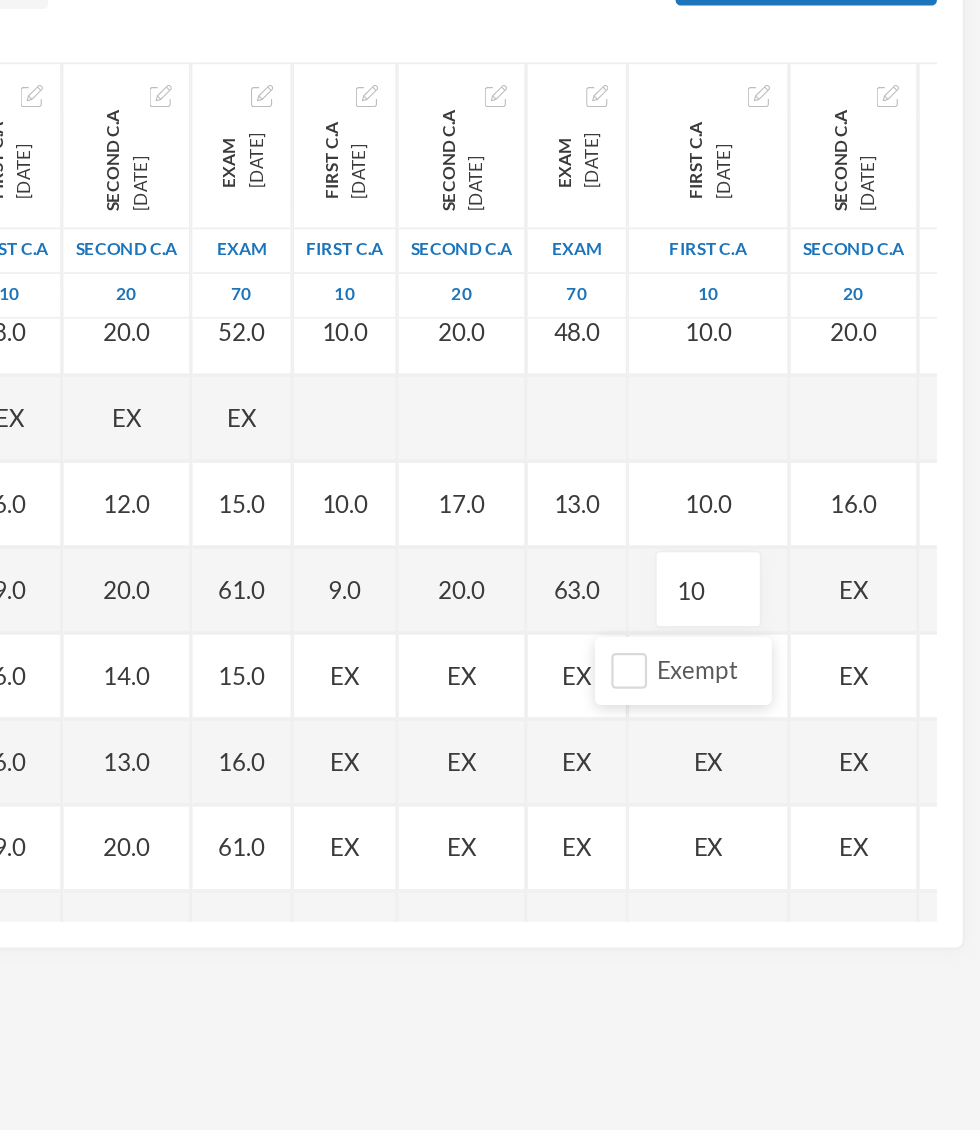 click on "EX" at bounding box center (906, 675) 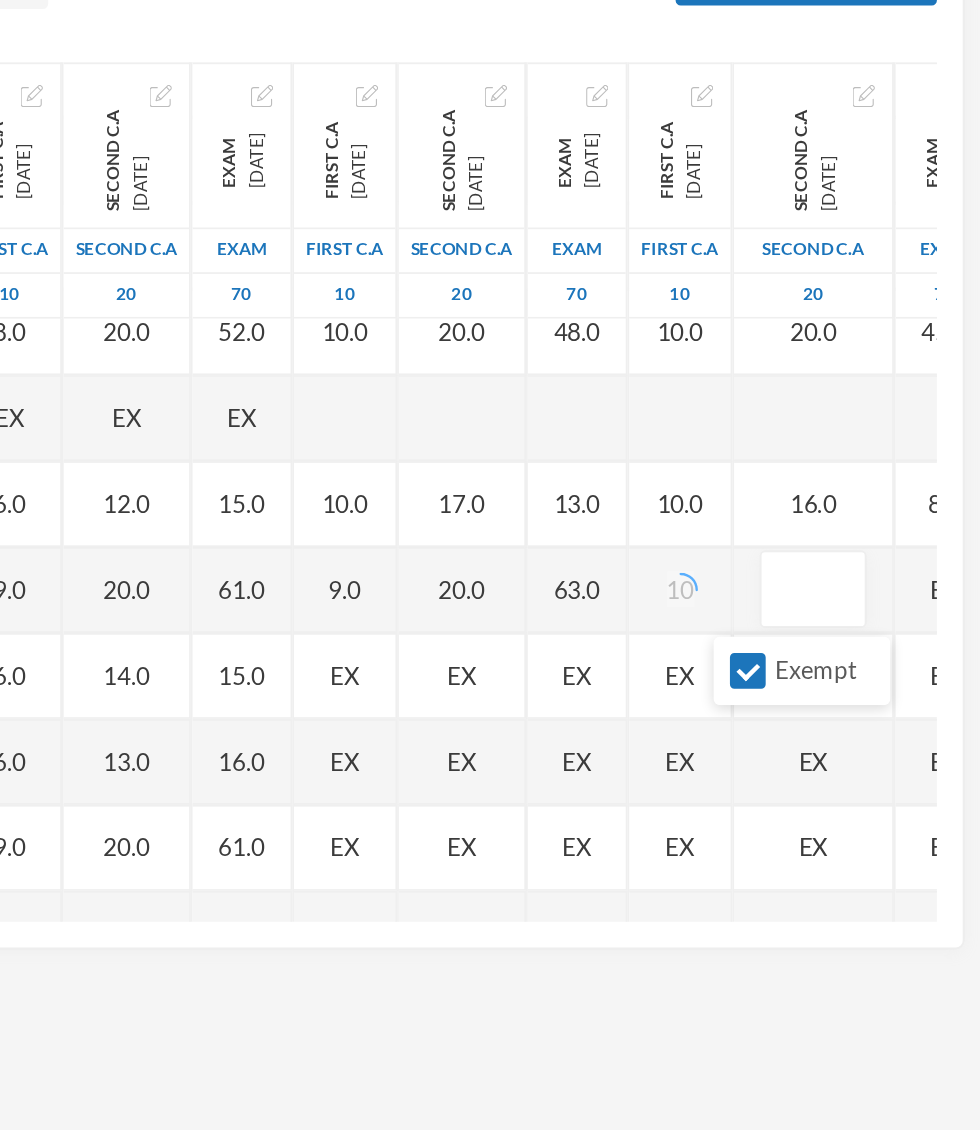 click on "Exempt" at bounding box center (844, 721) 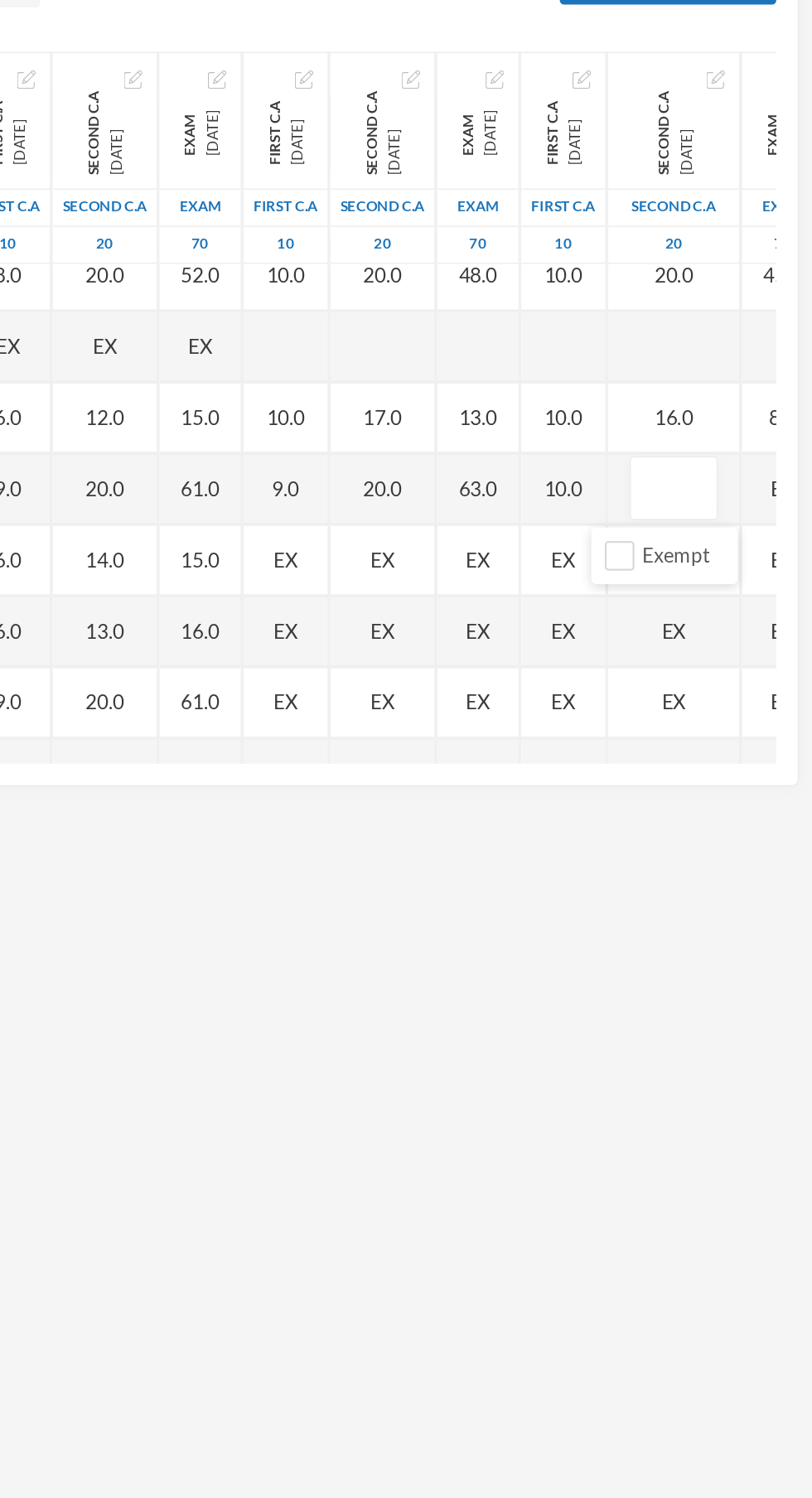 click at bounding box center (731, 559) 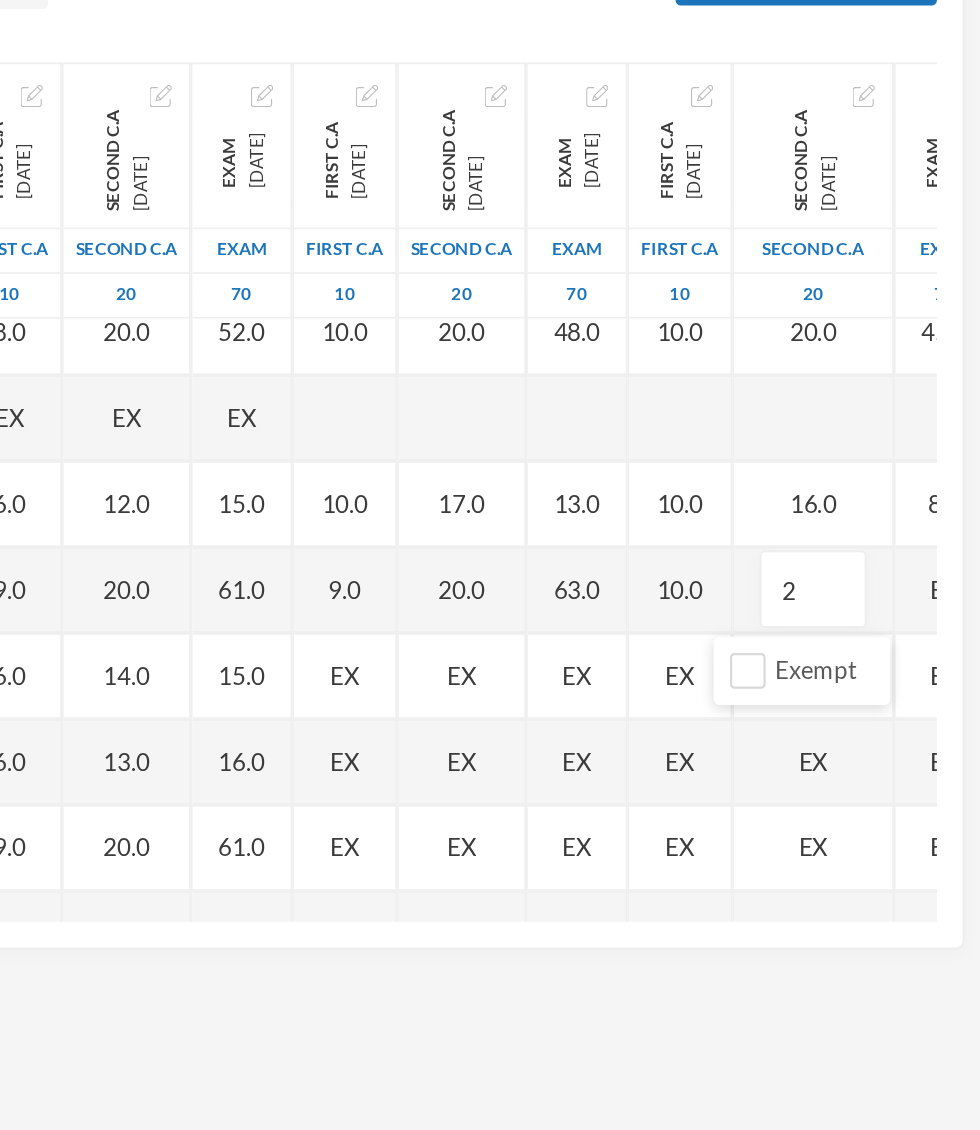 type on "20" 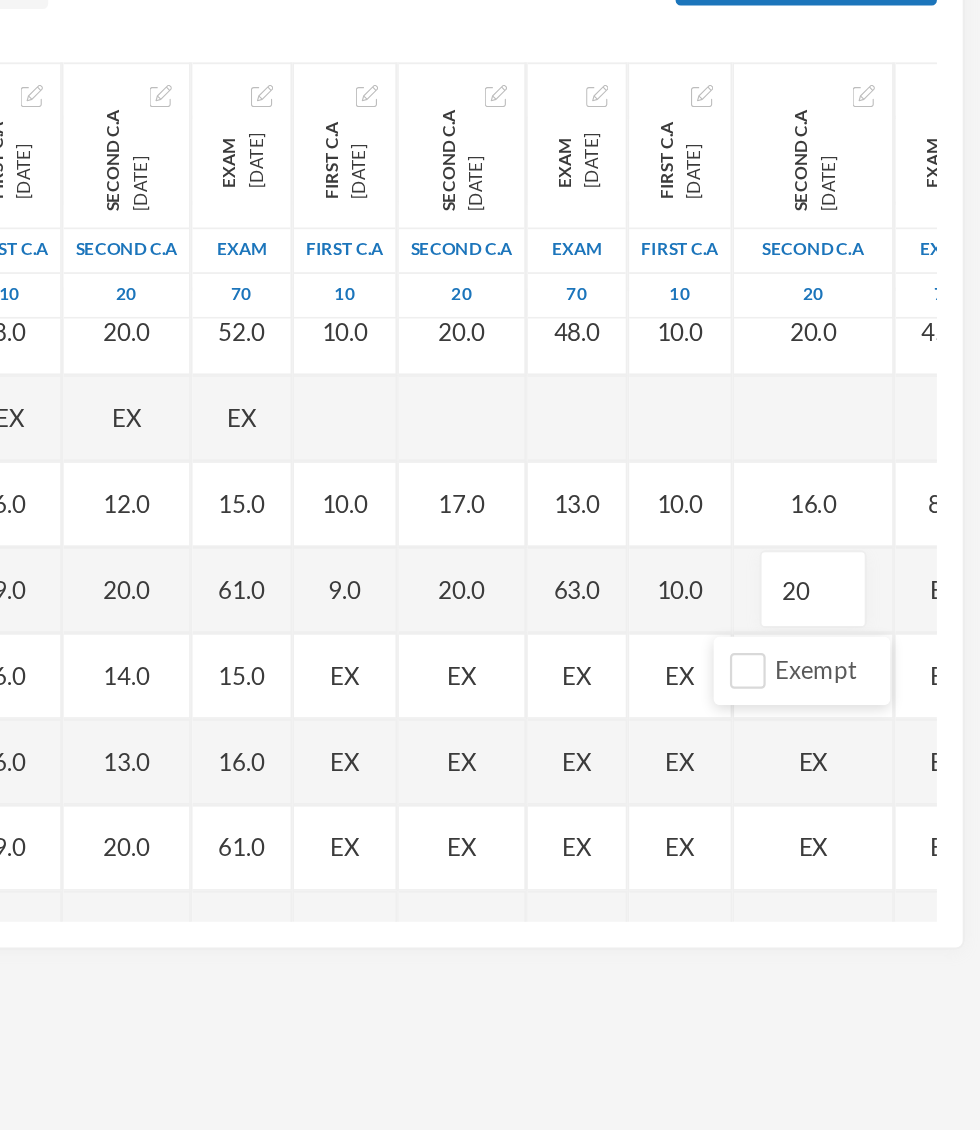 click on "EX" at bounding box center [959, 675] 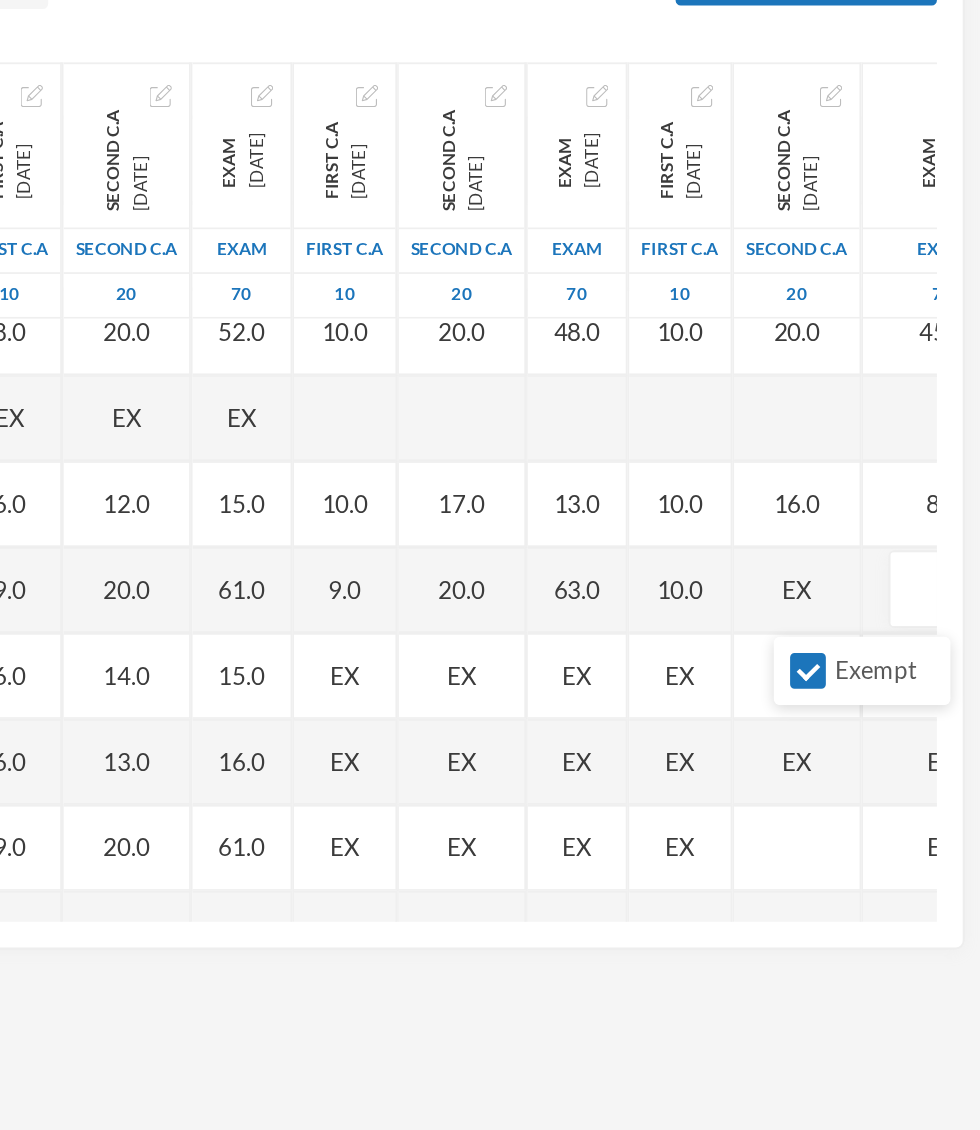 click on "Exempt" at bounding box center (879, 721) 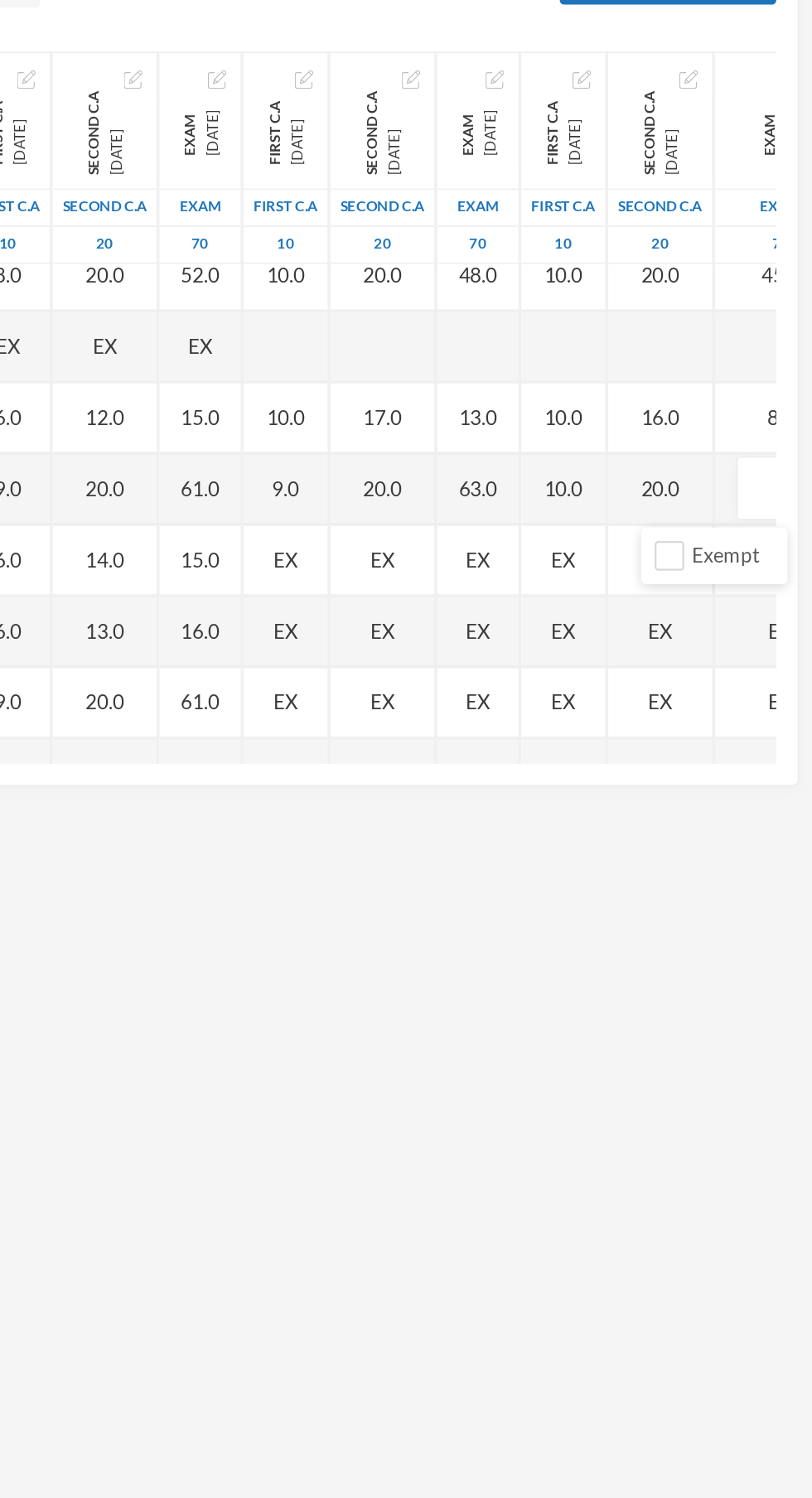 click at bounding box center (793, 559) 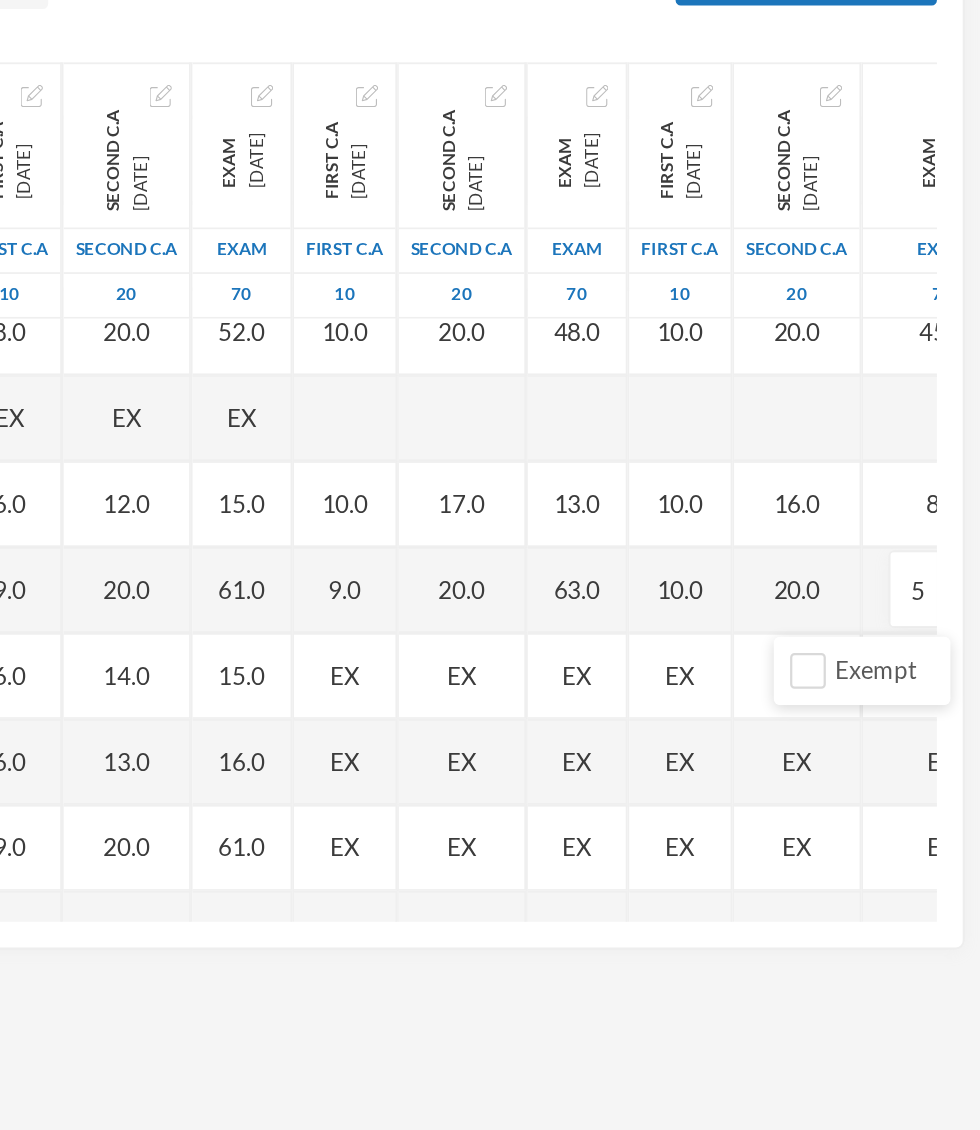 type on "54" 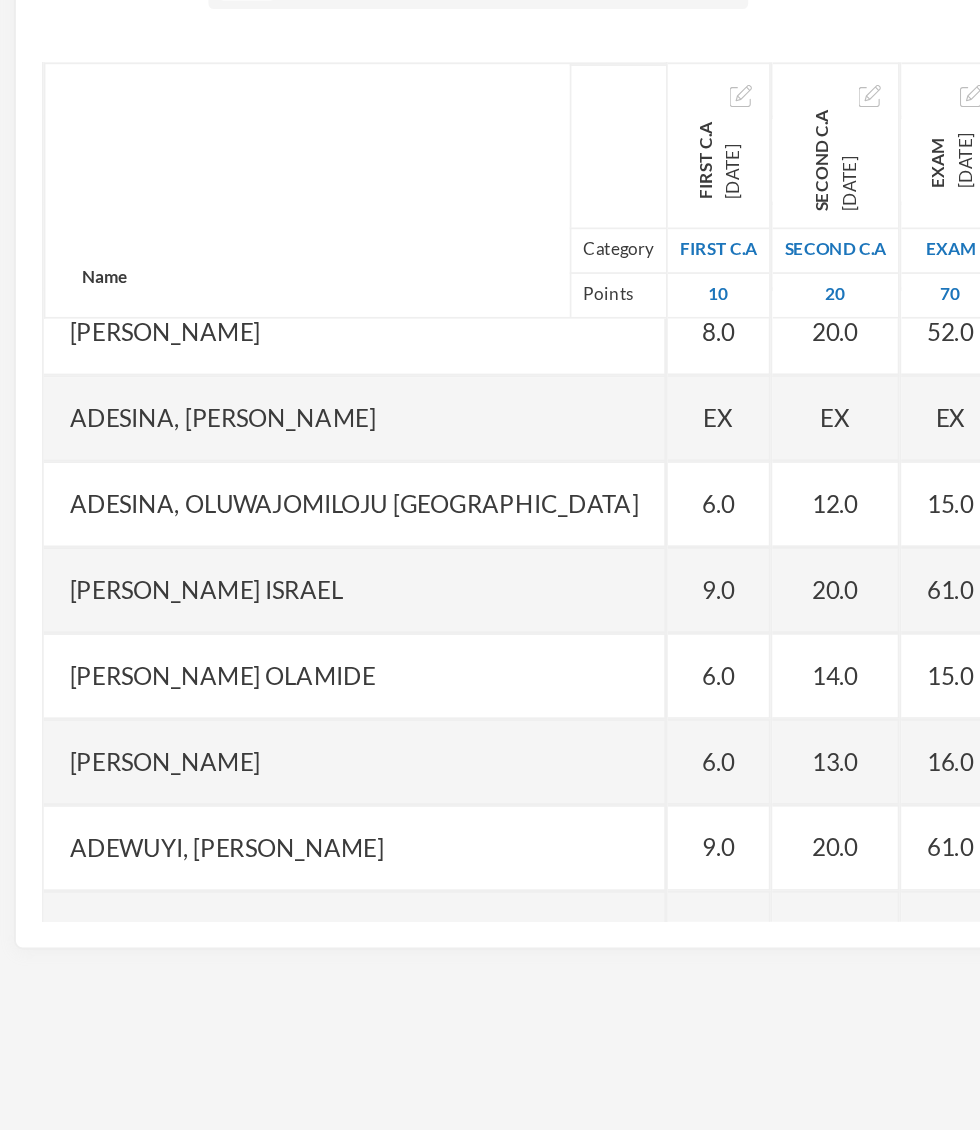 scroll, scrollTop: 468, scrollLeft: 30, axis: both 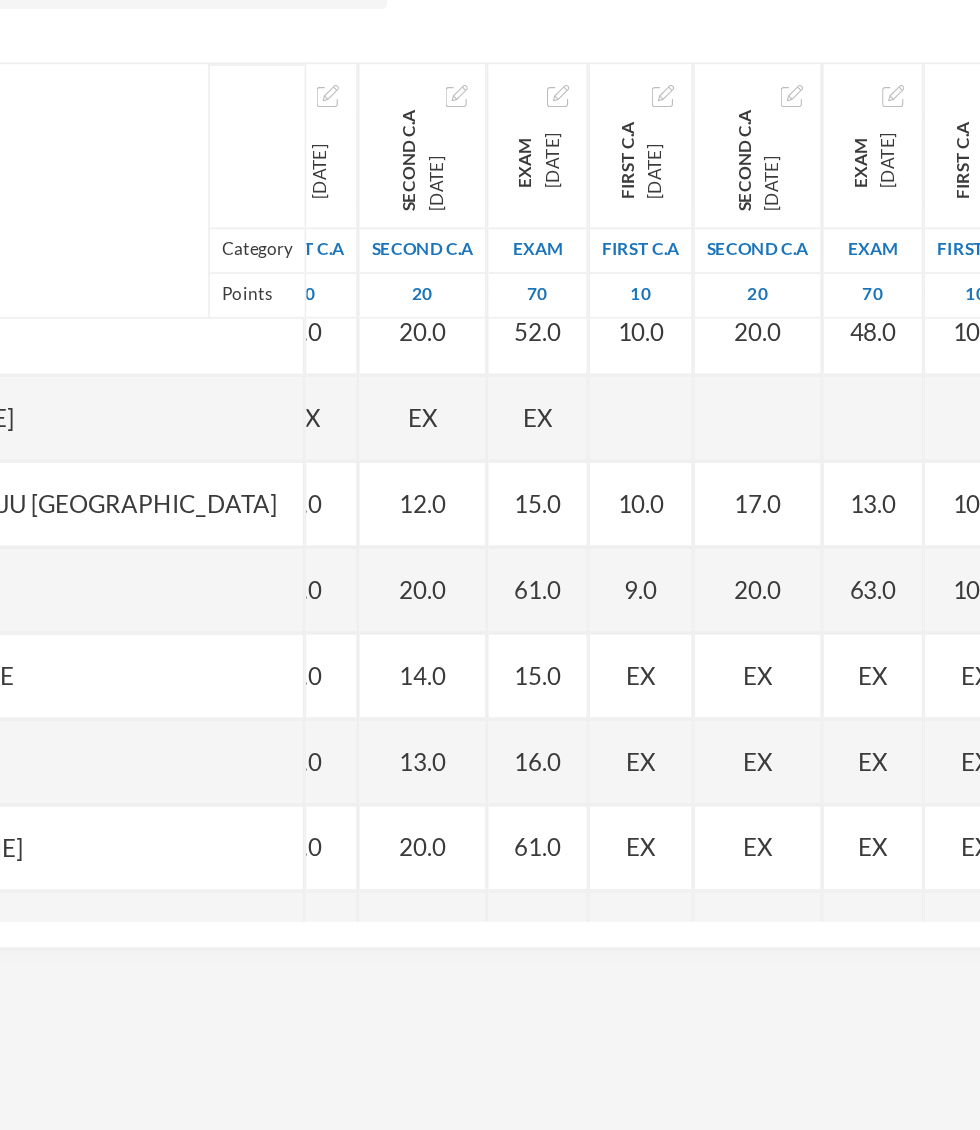 click on "EX" at bounding box center [585, 725] 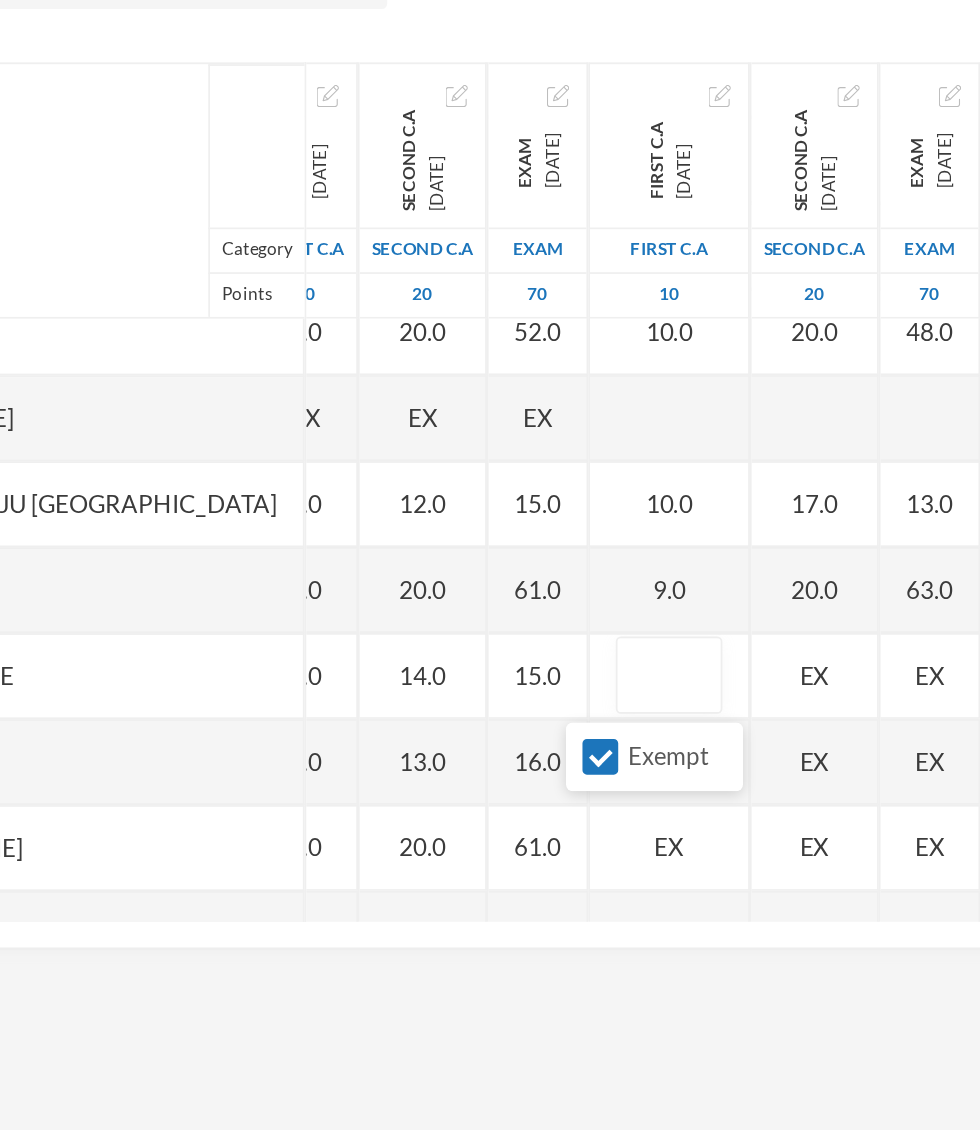 scroll, scrollTop: 468, scrollLeft: 5, axis: both 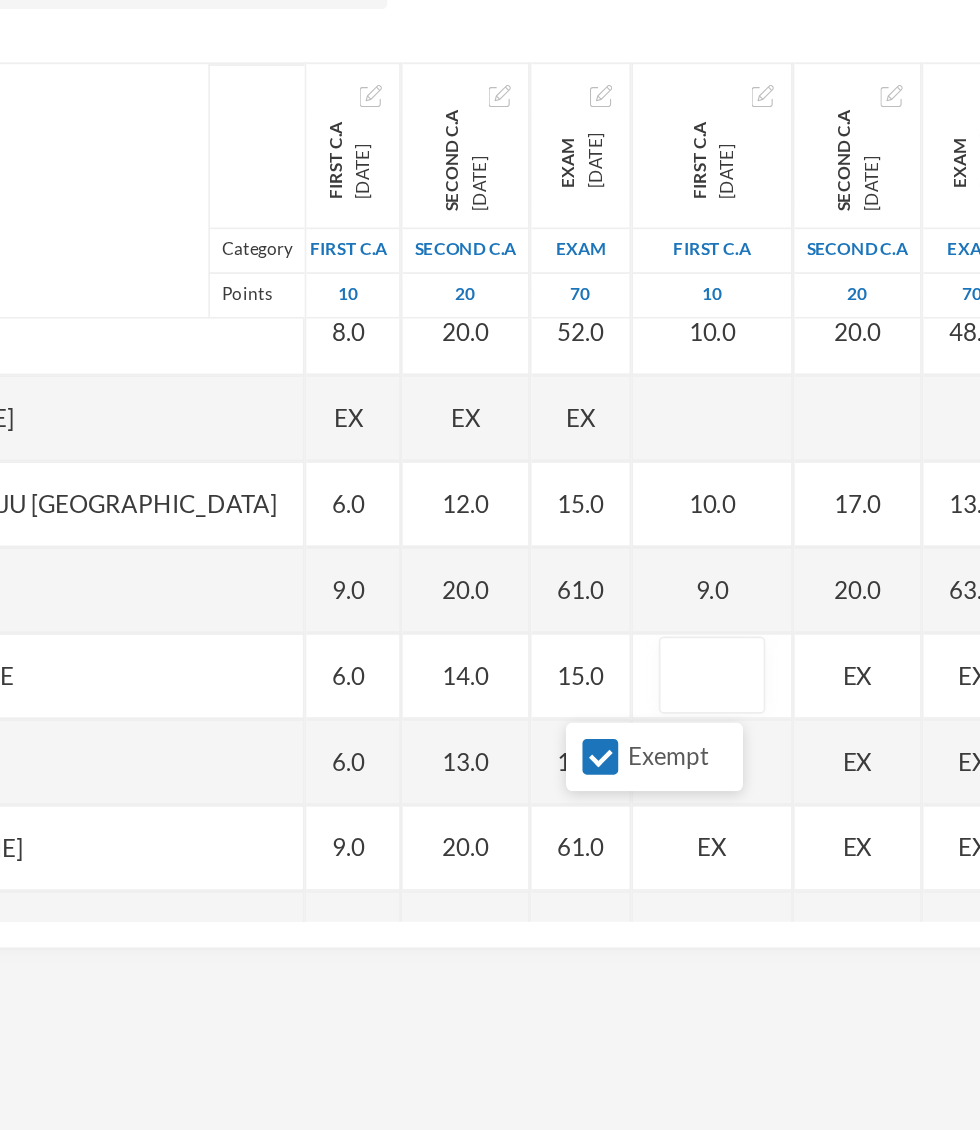 click on "Exempt" at bounding box center (561, 771) 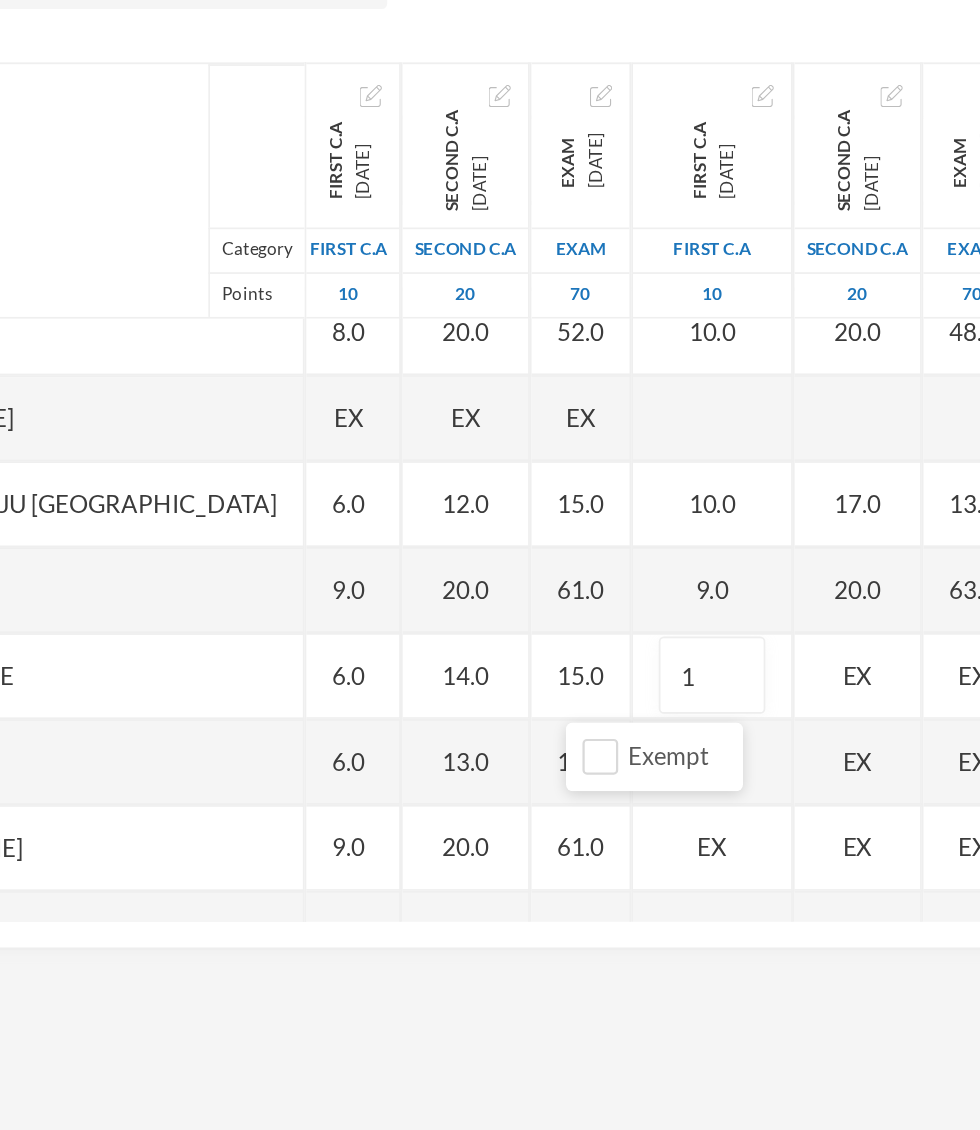 type on "17" 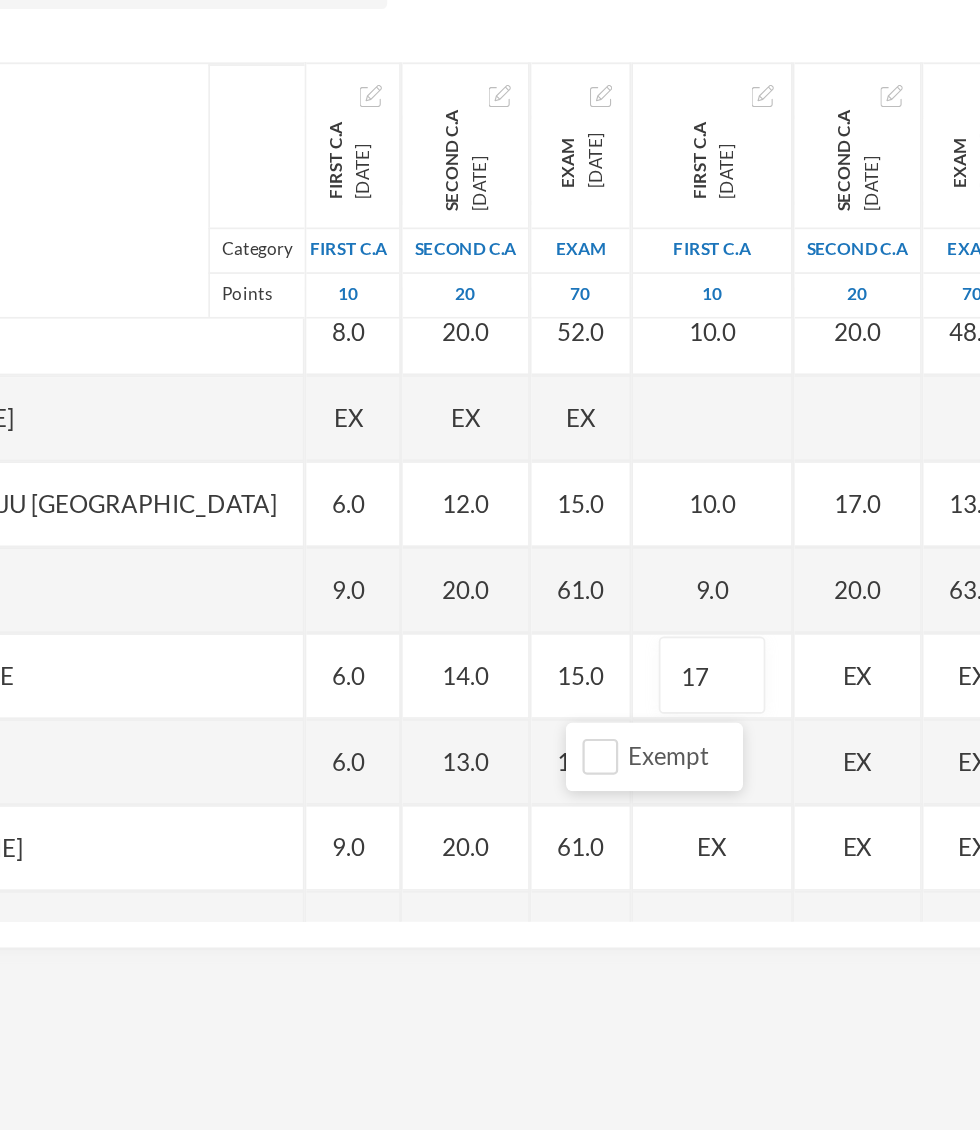 click on "EX" at bounding box center (711, 725) 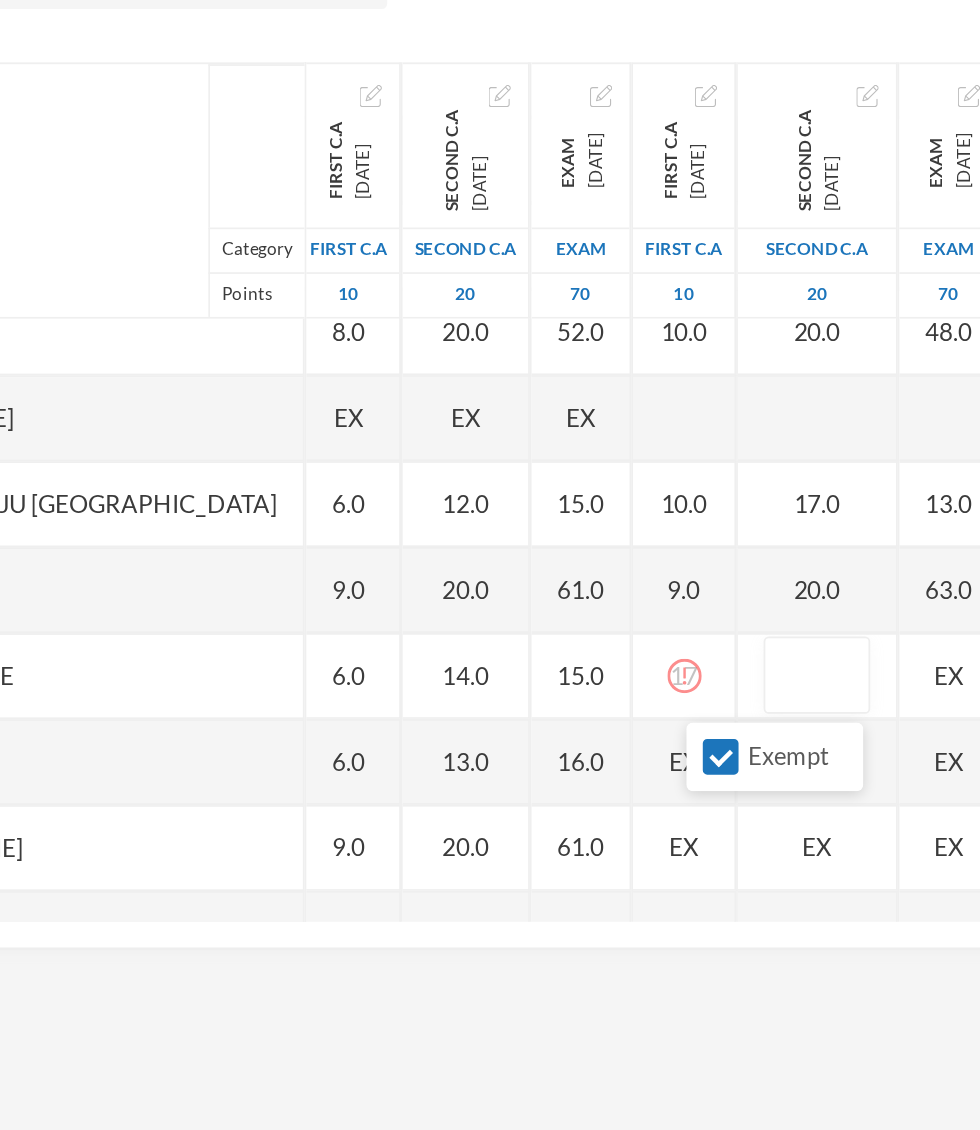 click on "17" at bounding box center [610, 725] 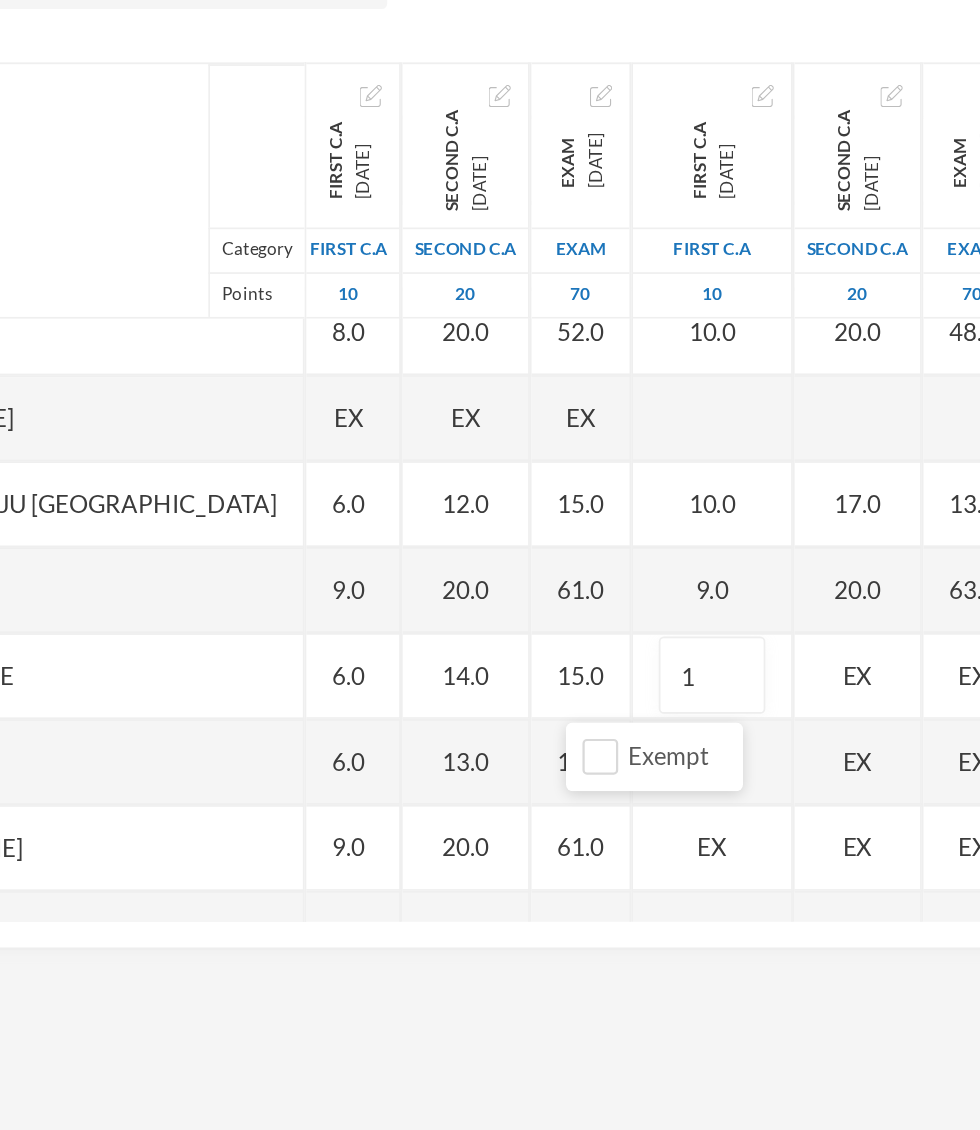 type on "10" 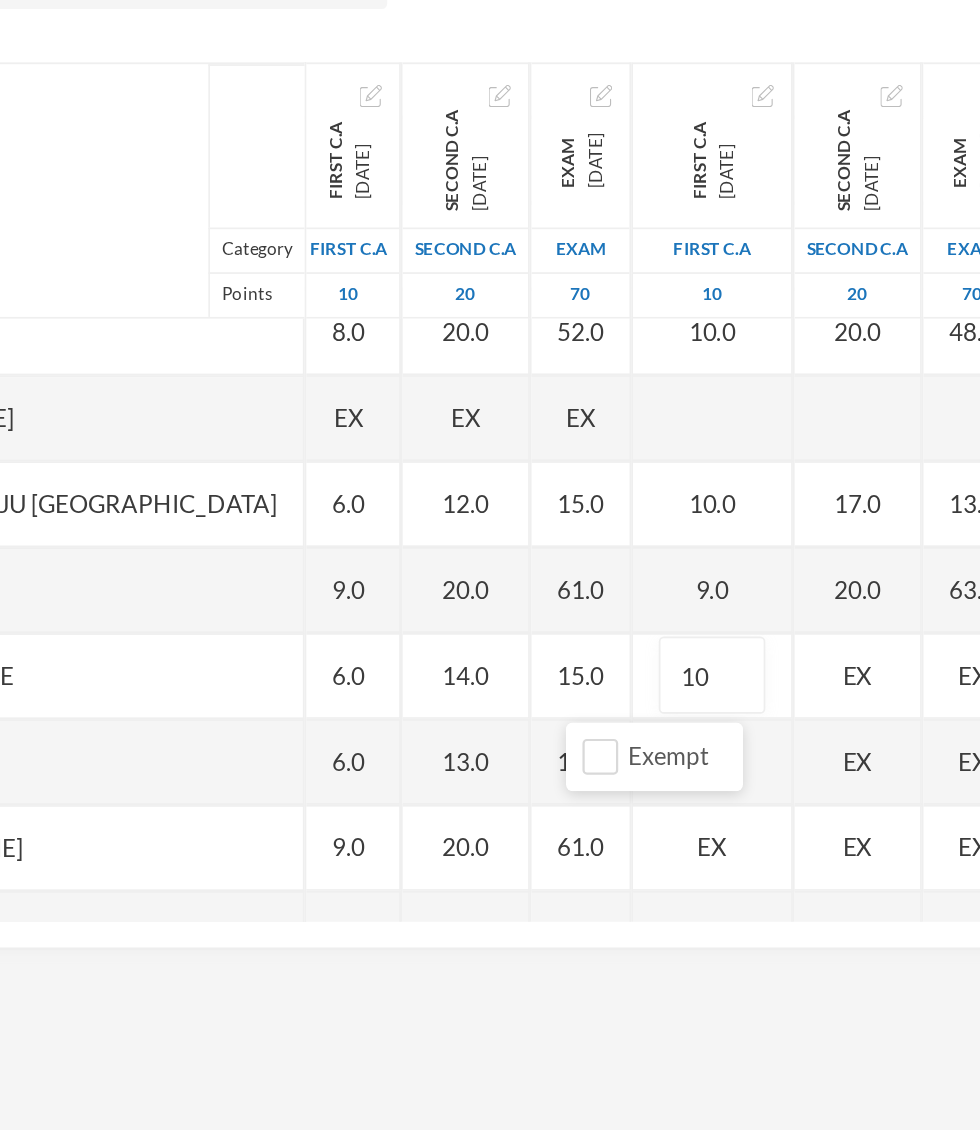 click on "EX" at bounding box center [711, 725] 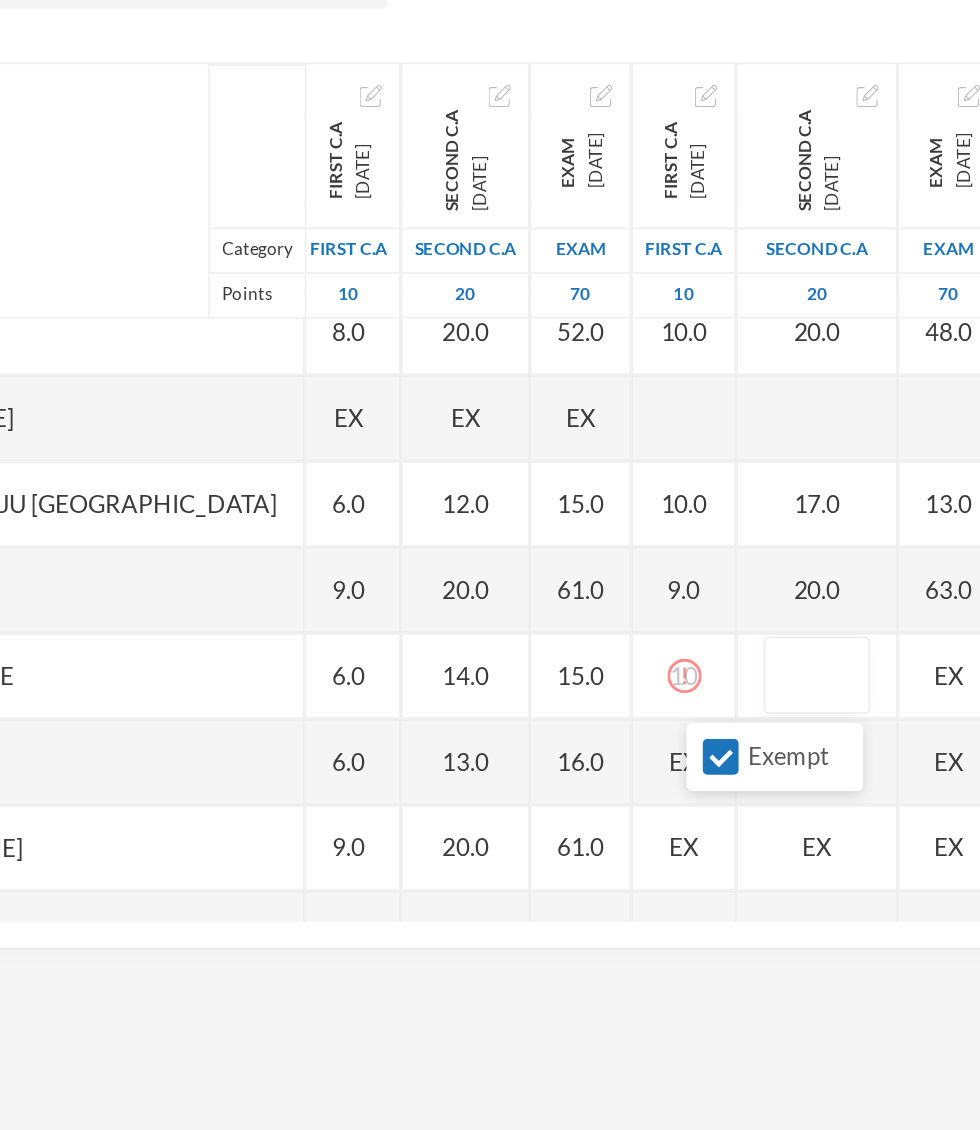 click on "Exempt" at bounding box center [631, 771] 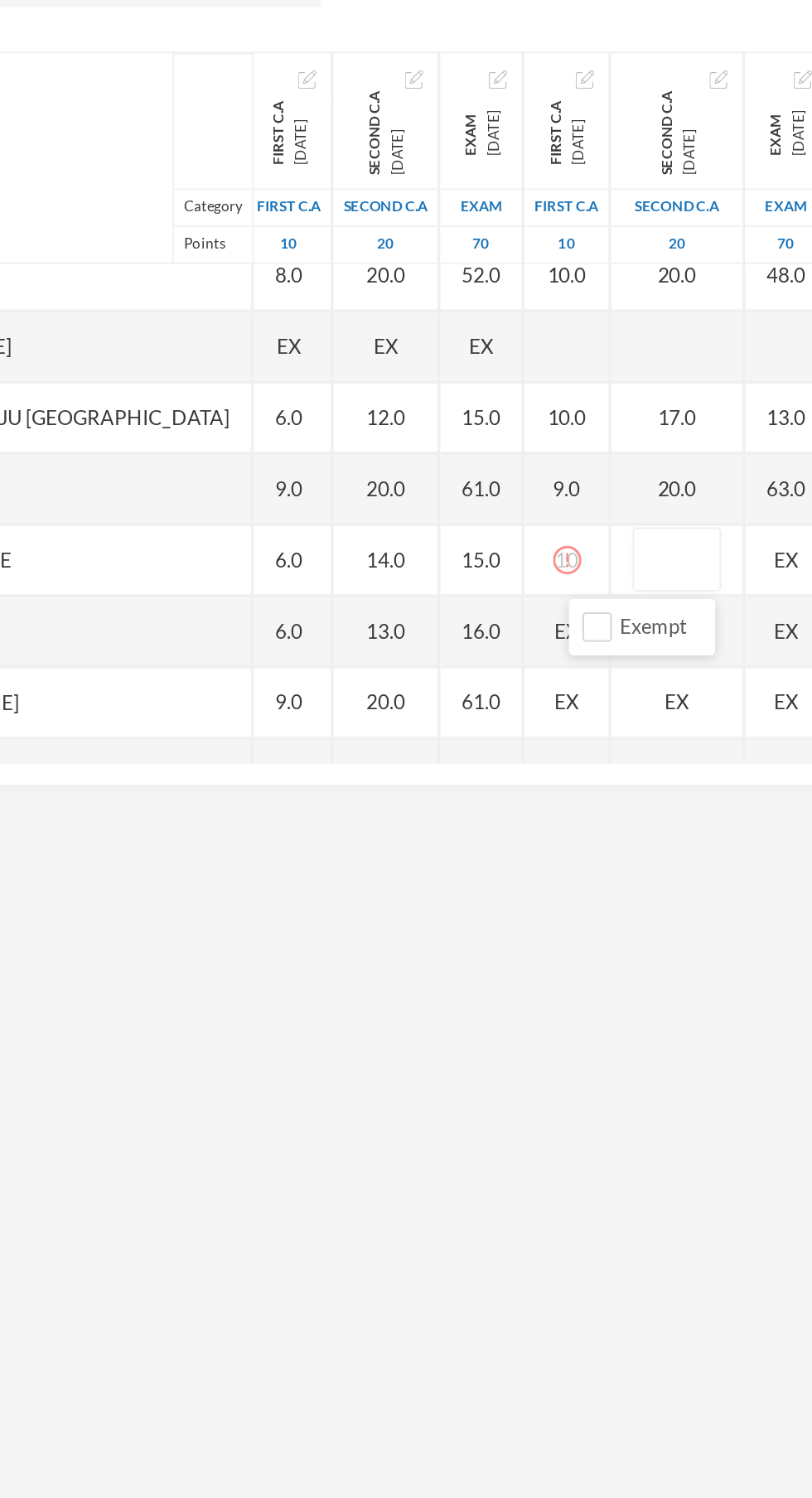 click at bounding box center (569, 601) 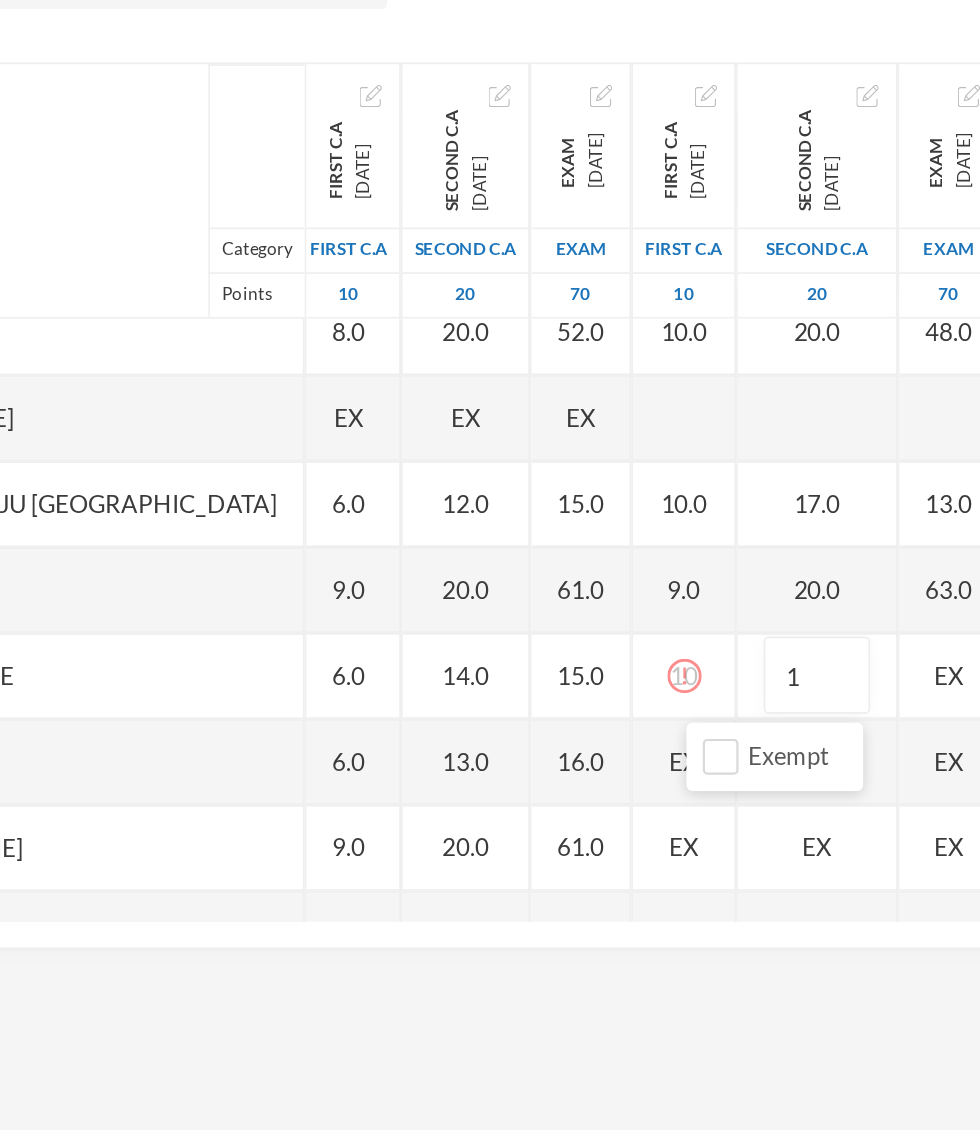 type on "17" 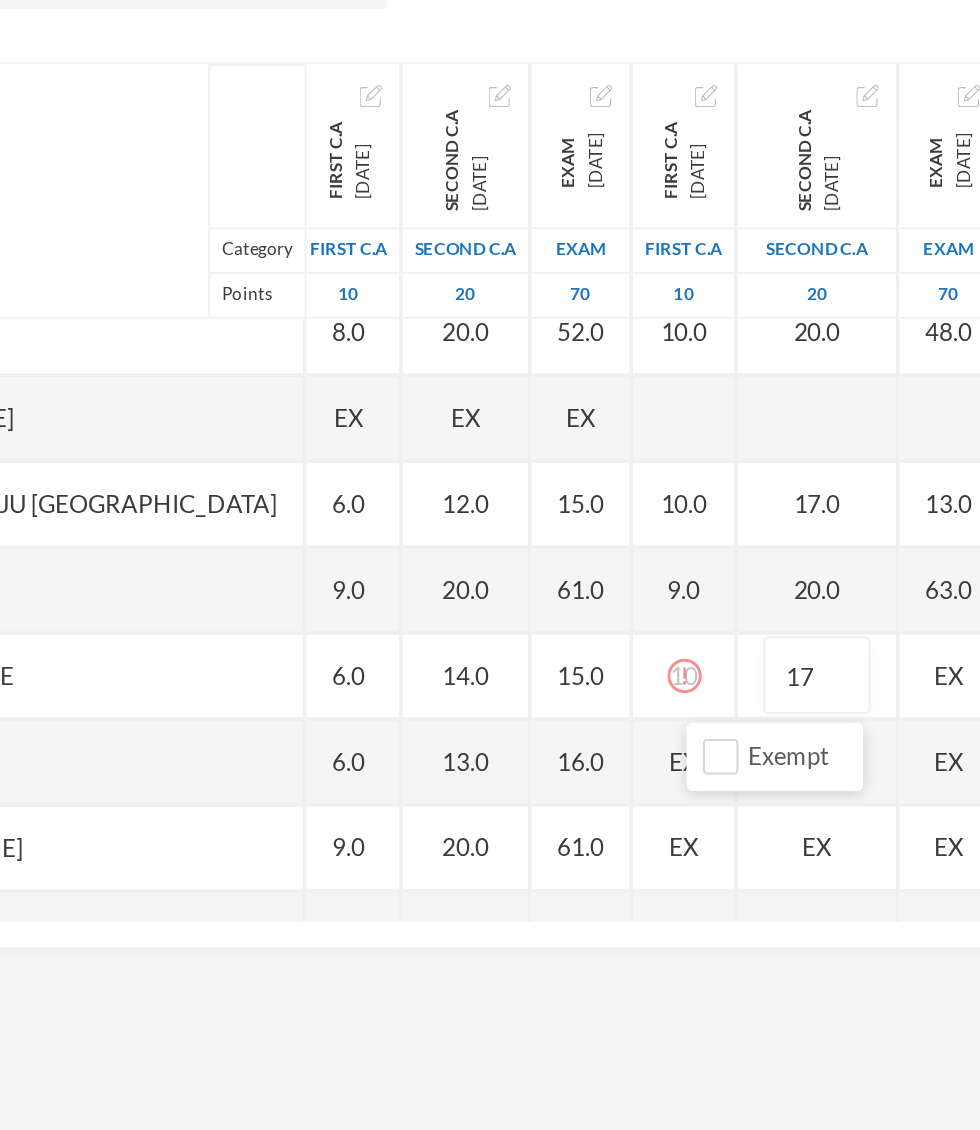 click on "EX" at bounding box center (764, 725) 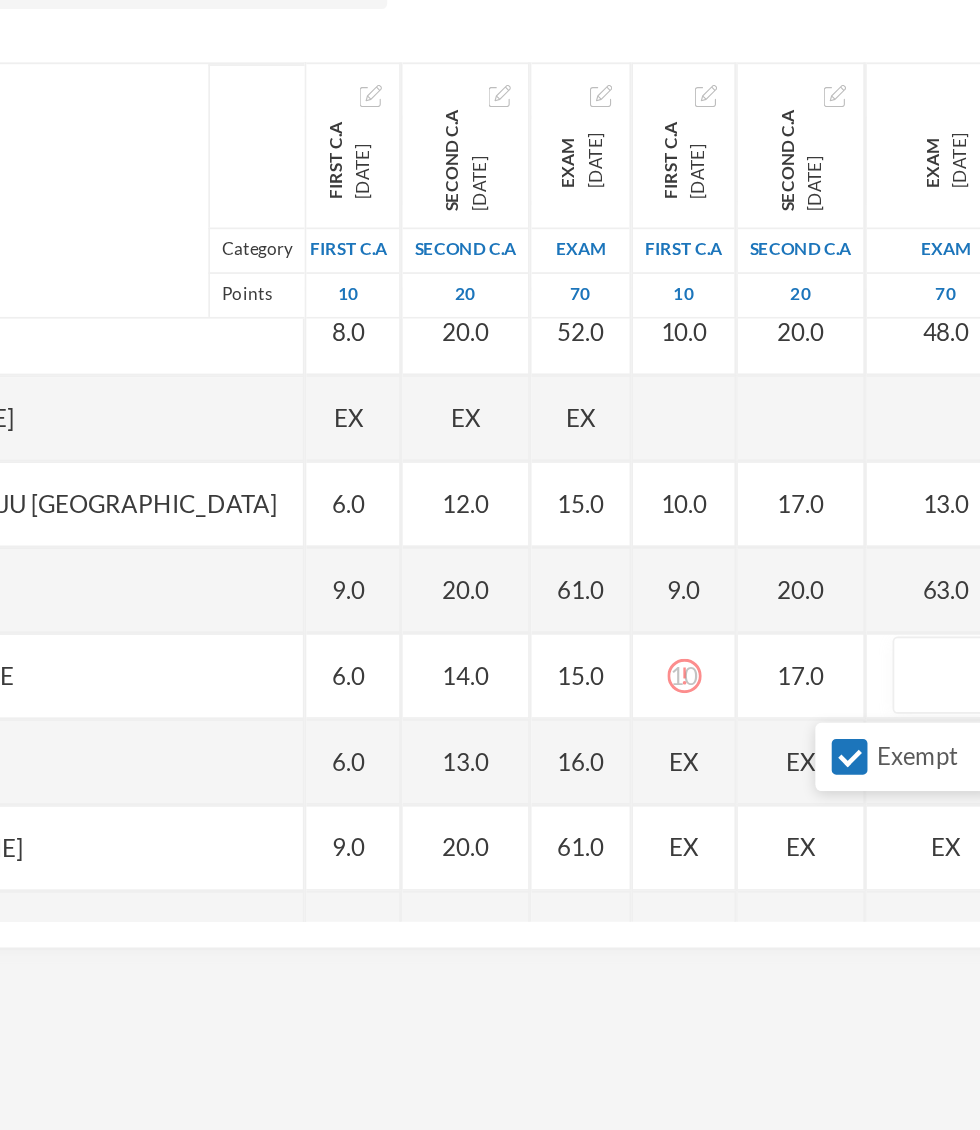 click on "Exempt" at bounding box center (706, 771) 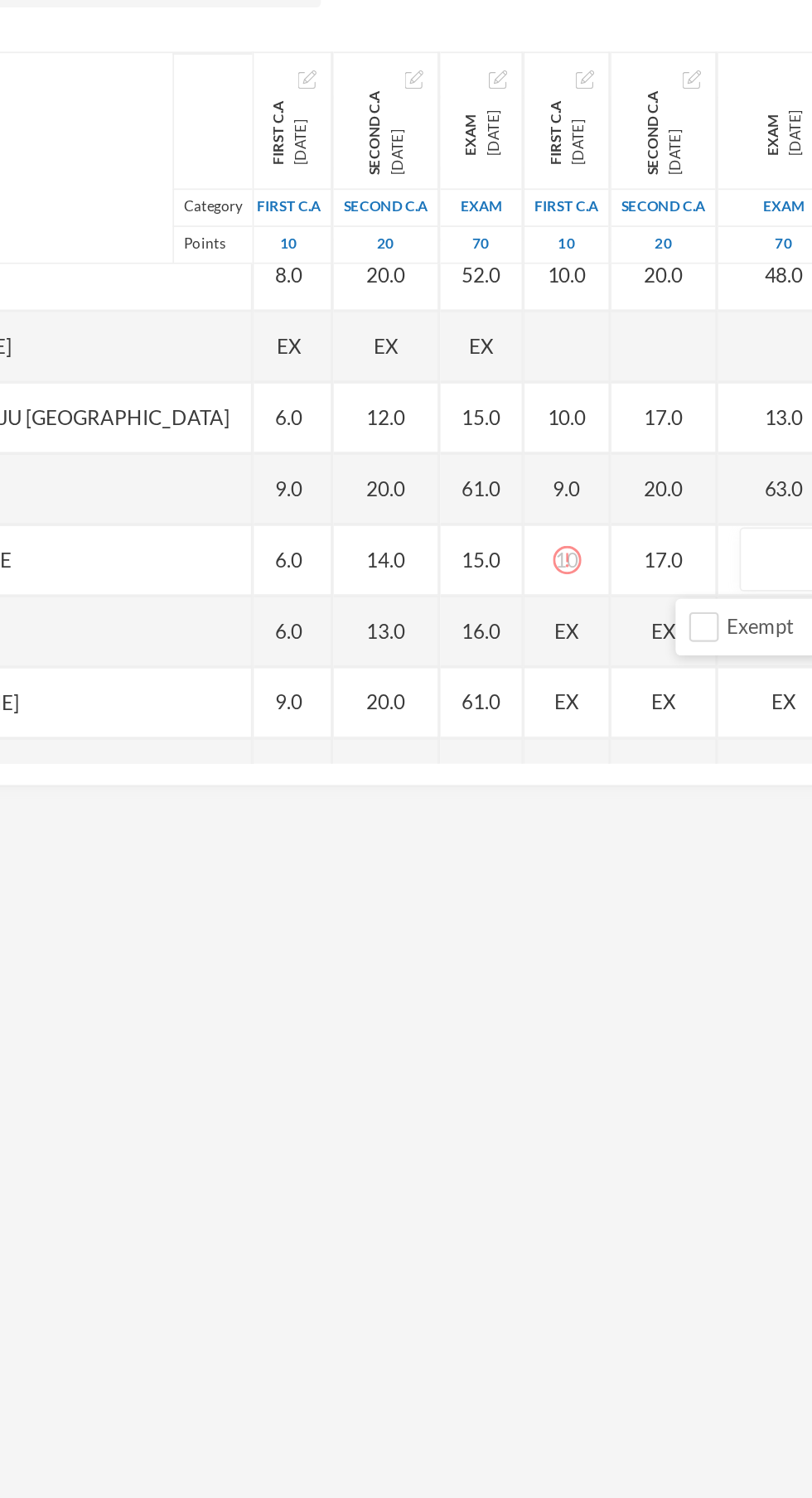 click at bounding box center [631, 601] 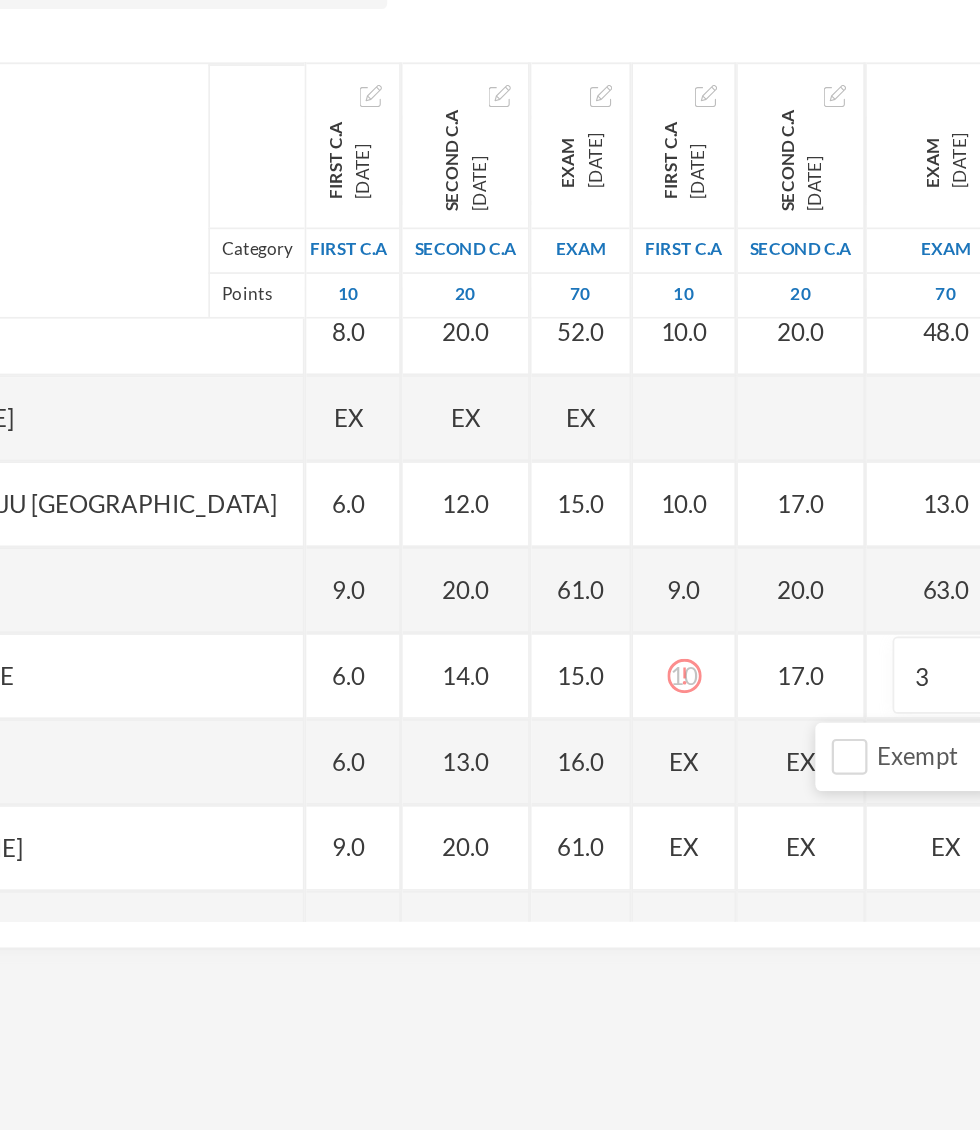 type on "33" 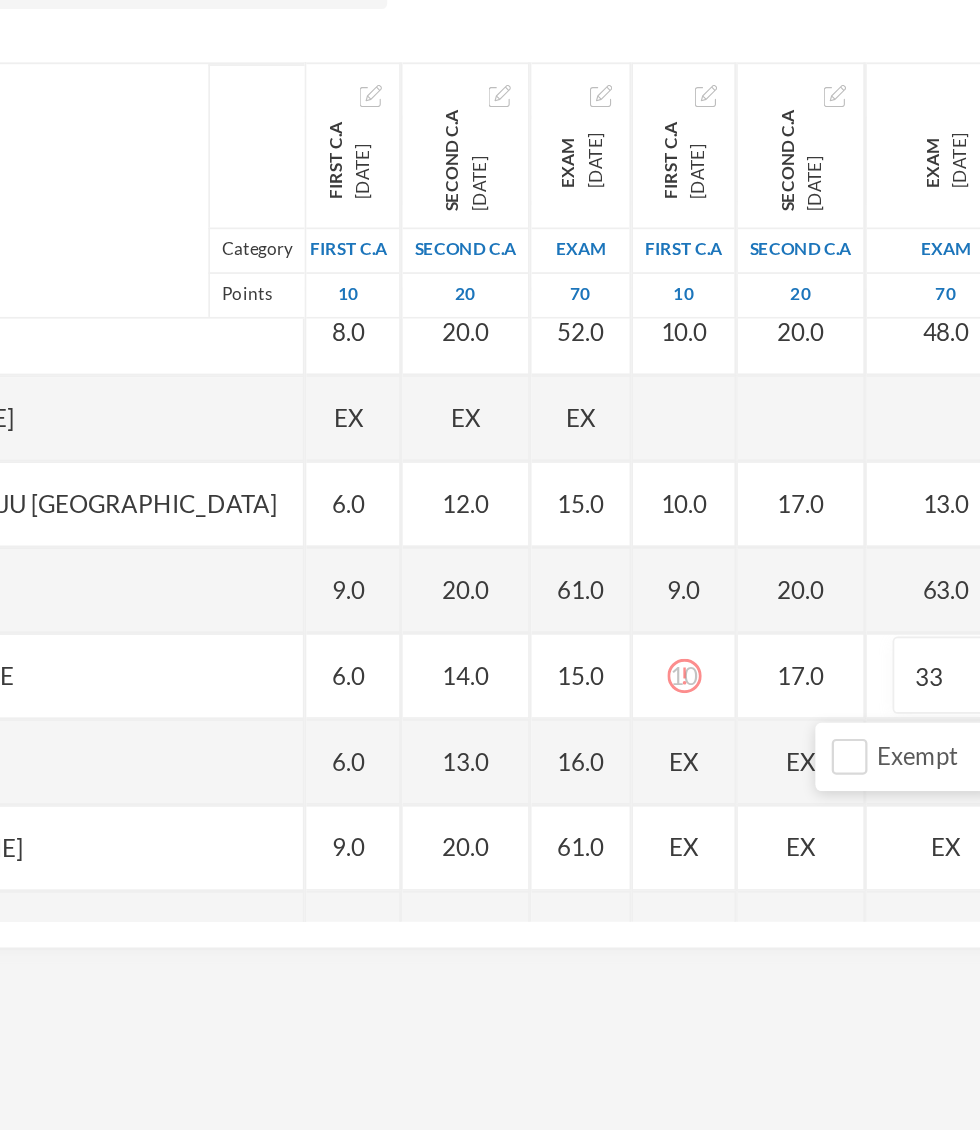 scroll, scrollTop: 468, scrollLeft: 30, axis: both 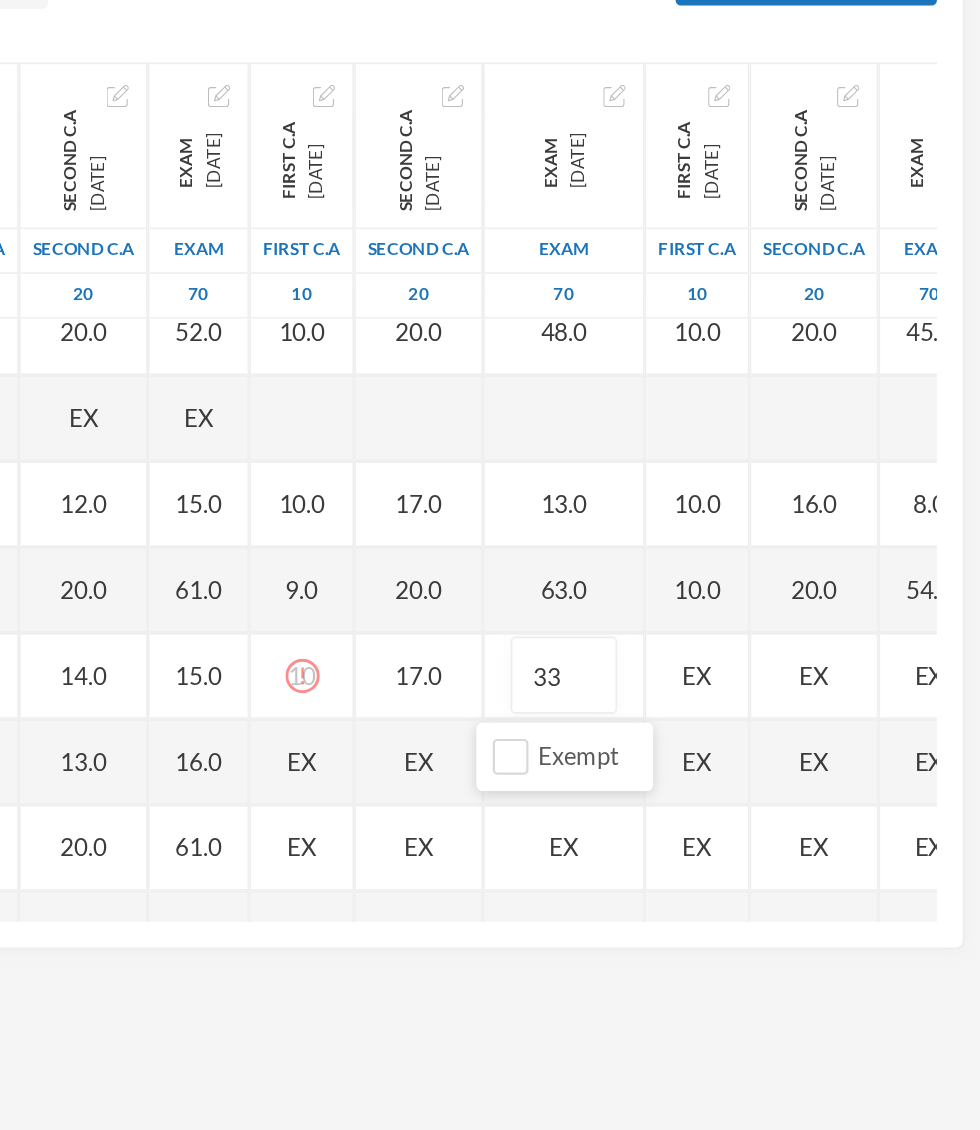 click on "EX" at bounding box center (815, 725) 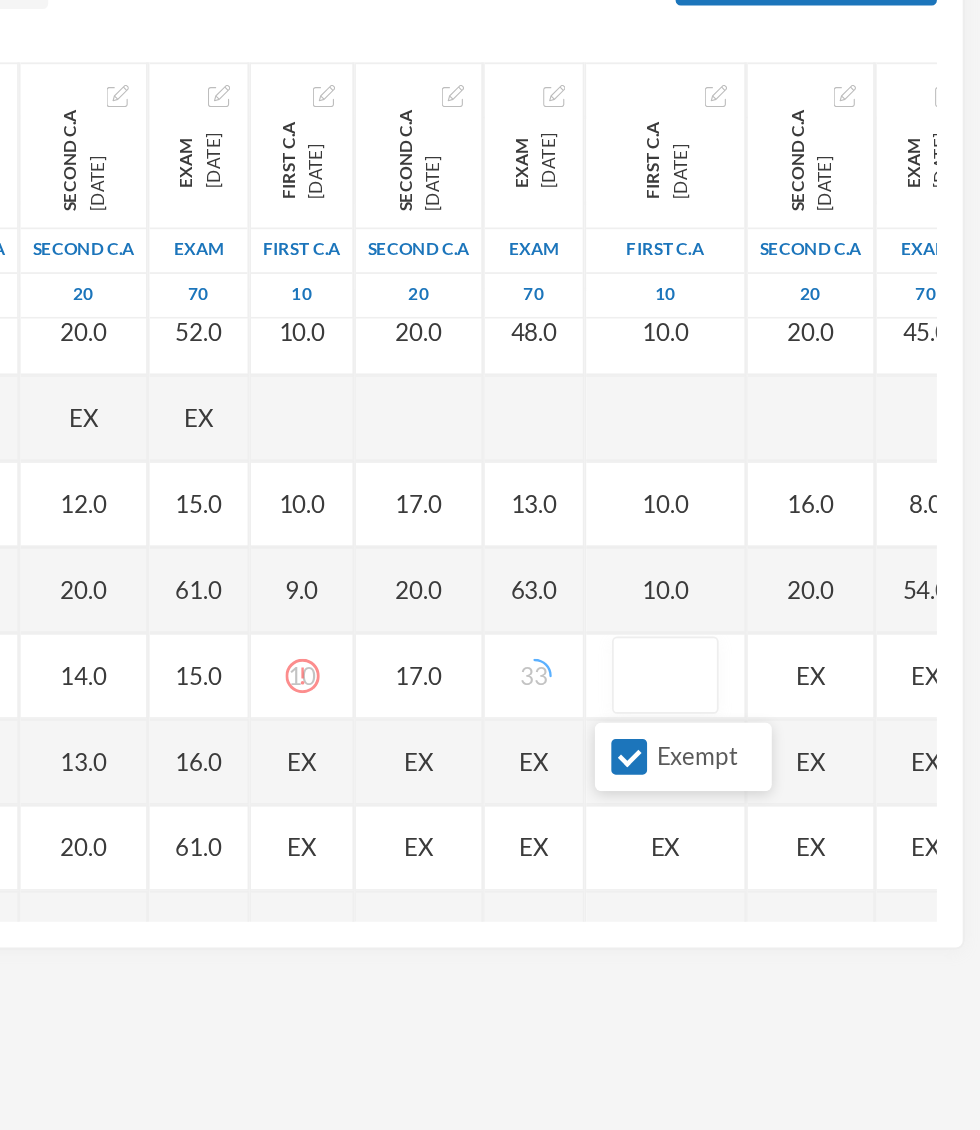 click on "Exempt" at bounding box center (775, 771) 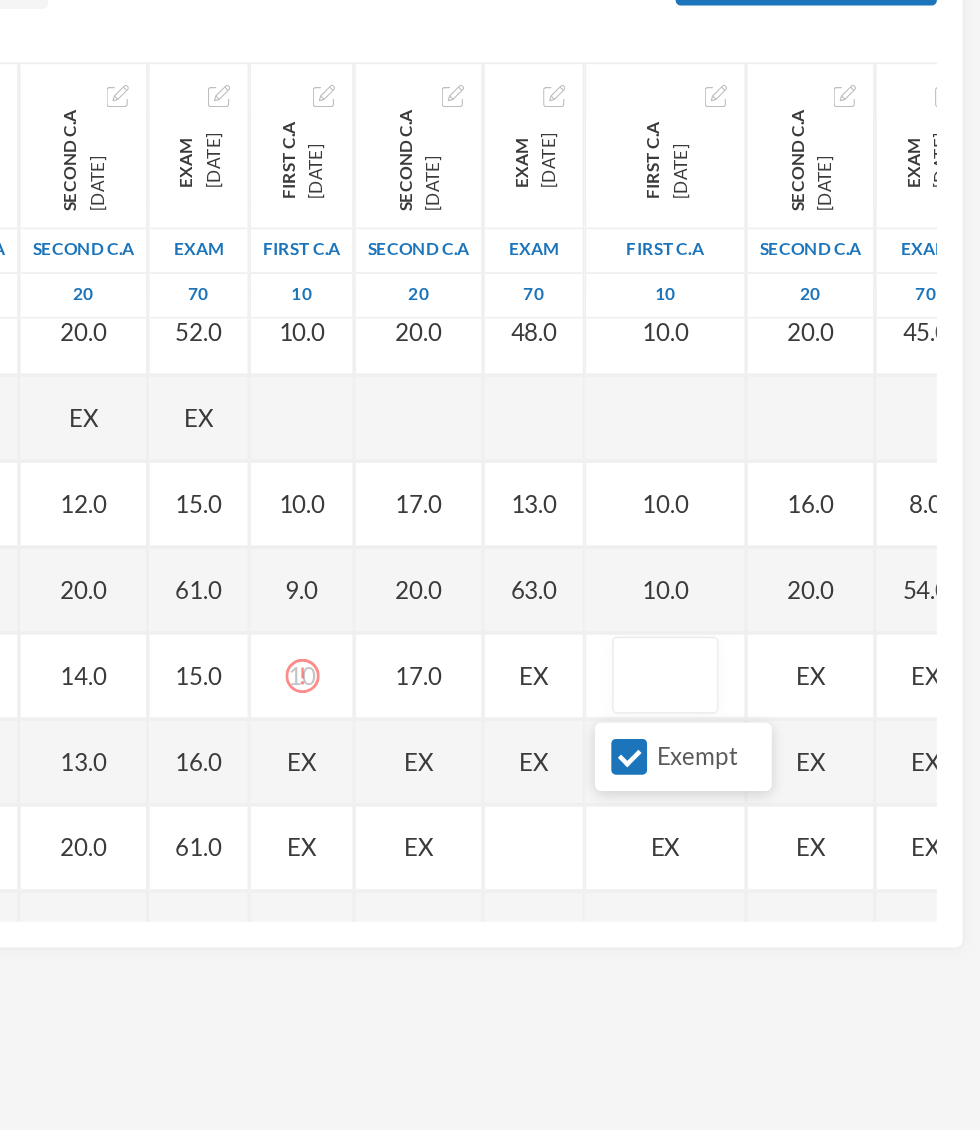 scroll, scrollTop: 468, scrollLeft: 5, axis: both 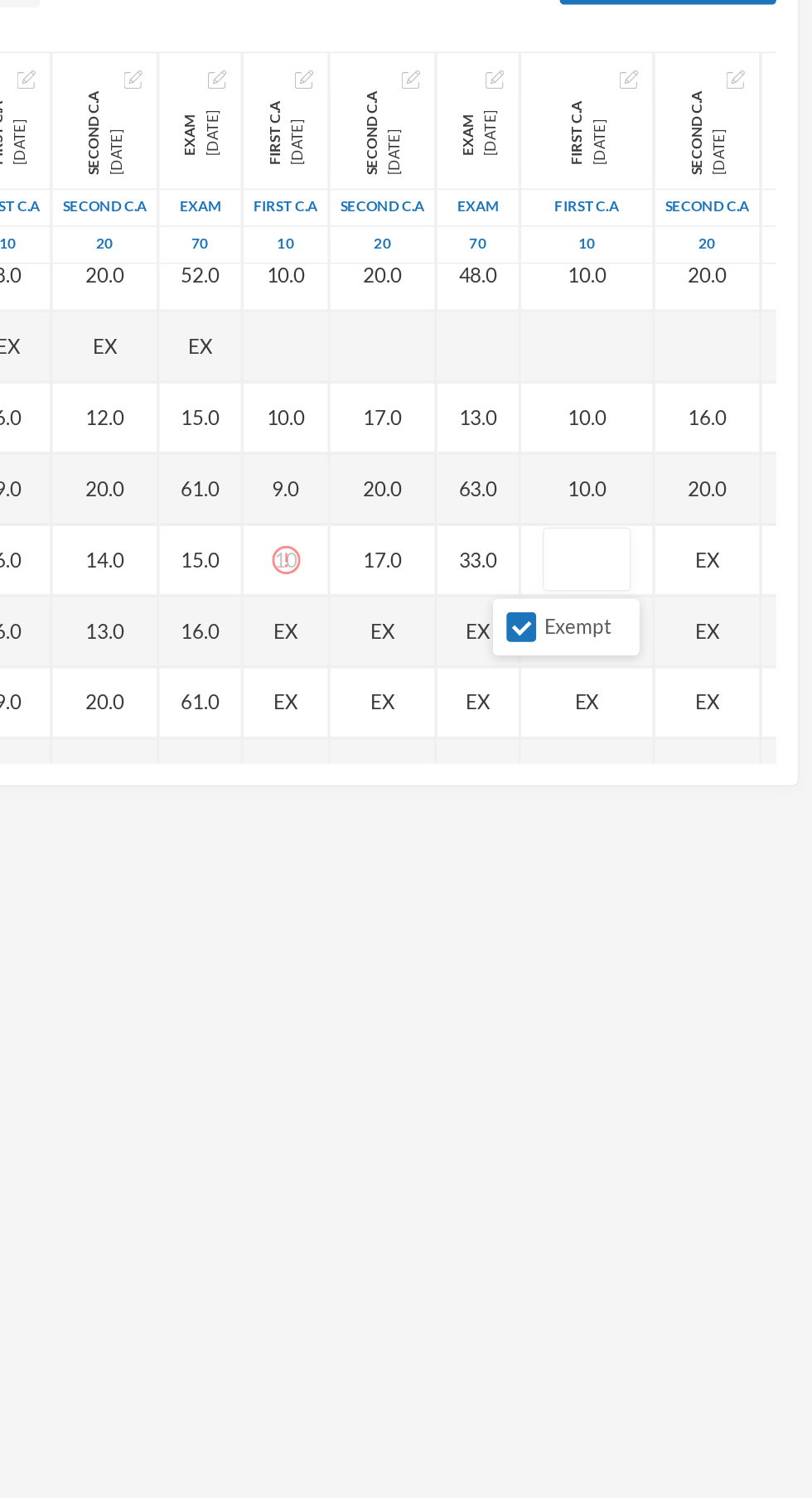 click on "Exempt" at bounding box center [642, 639] 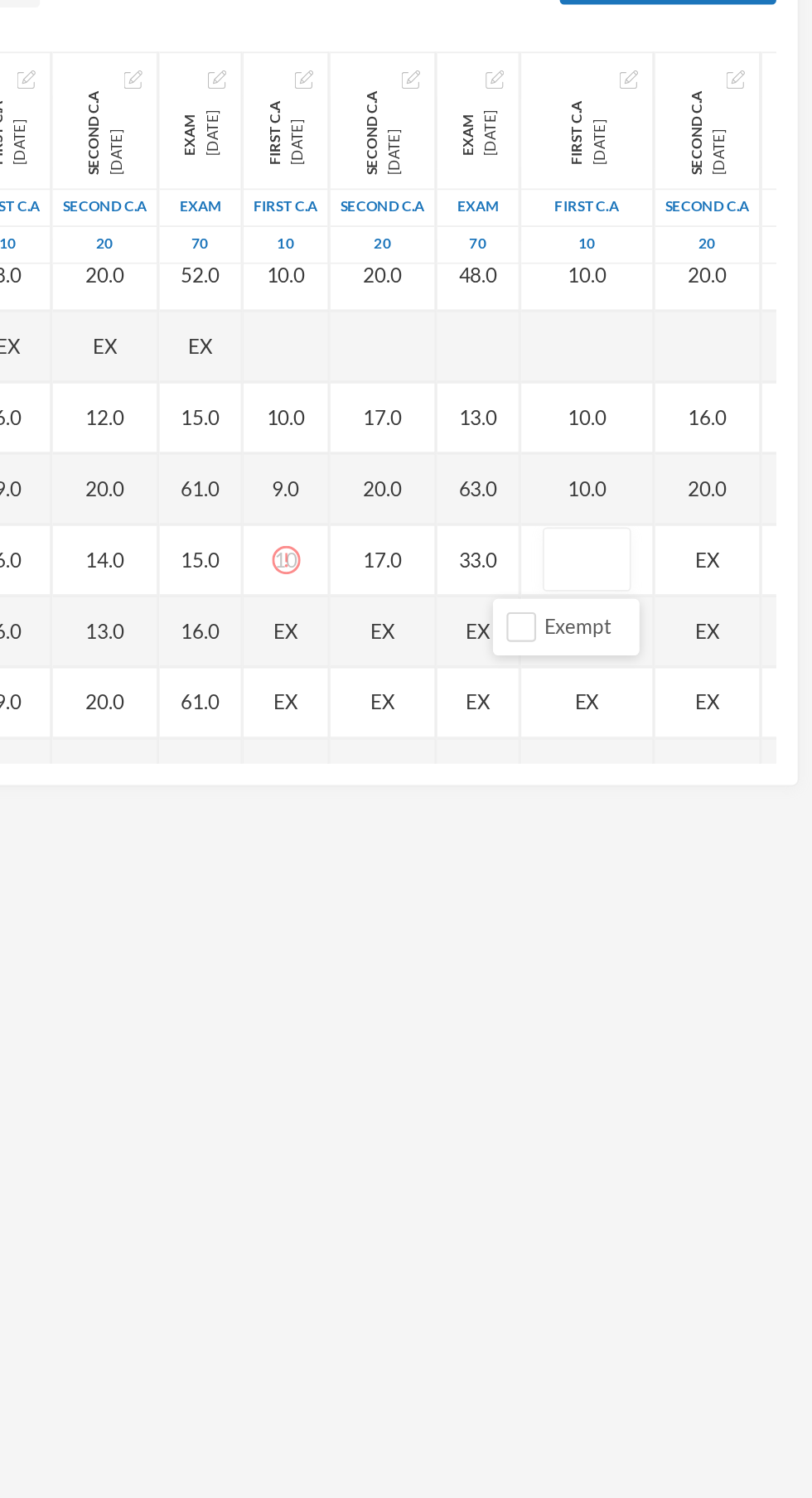 click at bounding box center [680, 601] 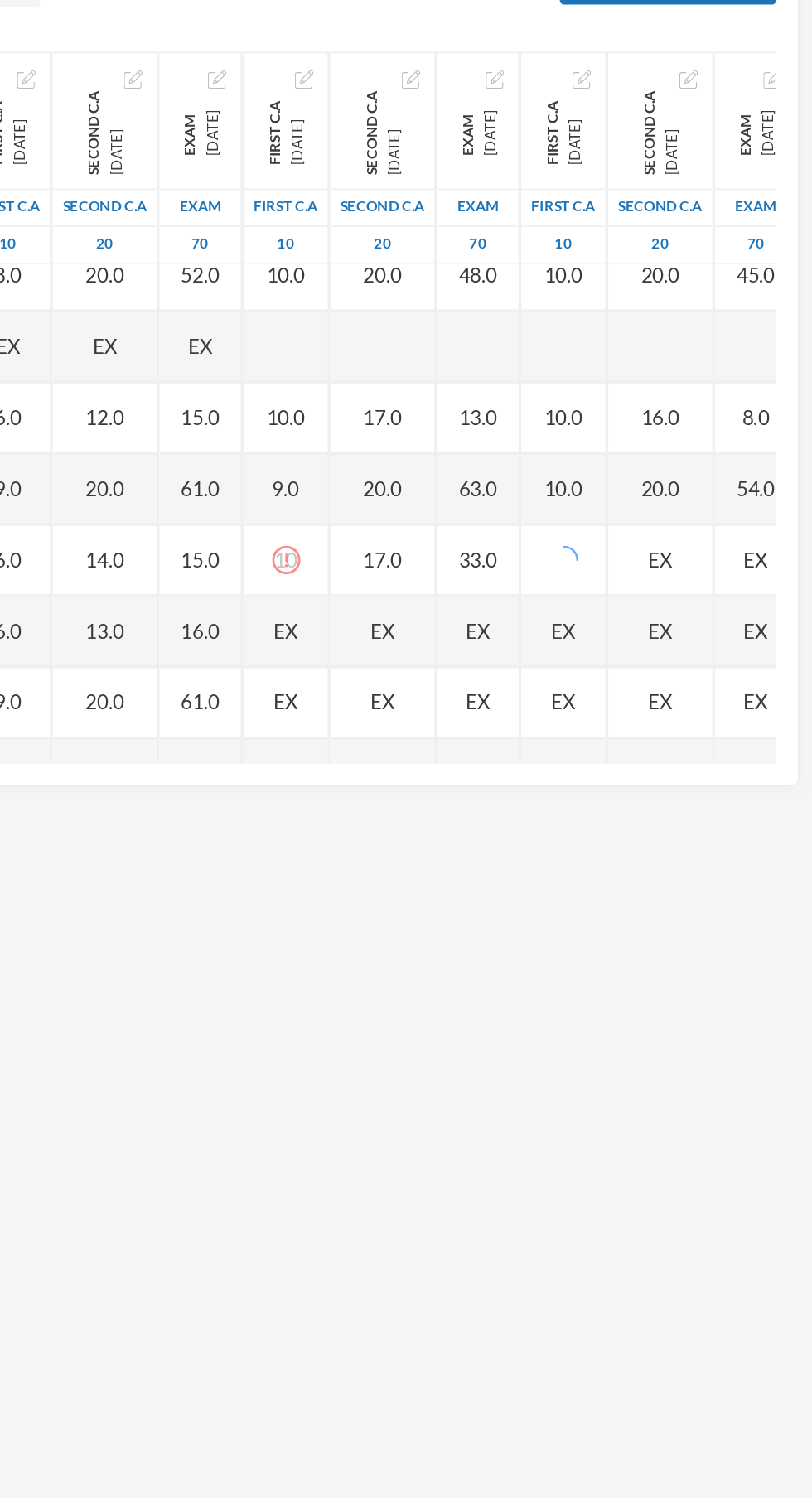 click at bounding box center (667, 601) 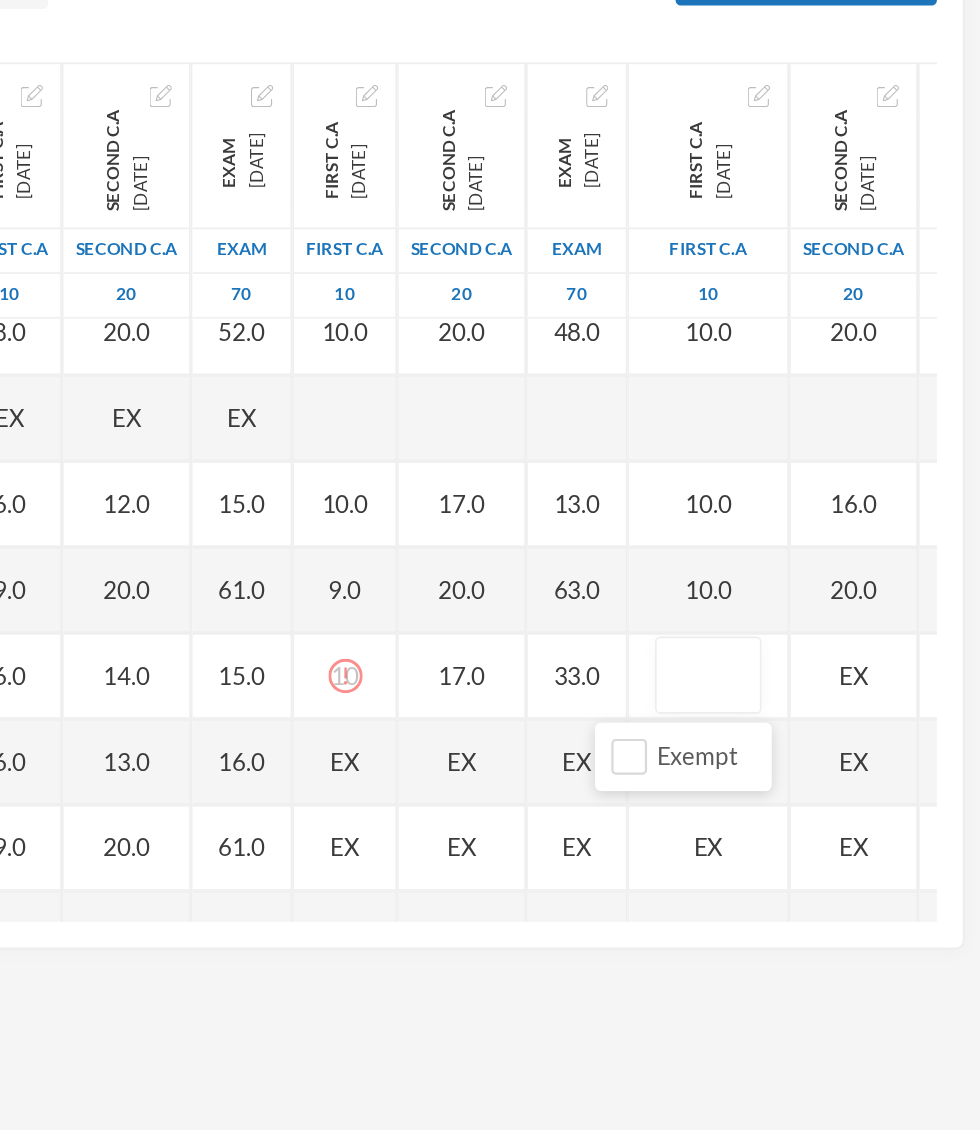 type on "9" 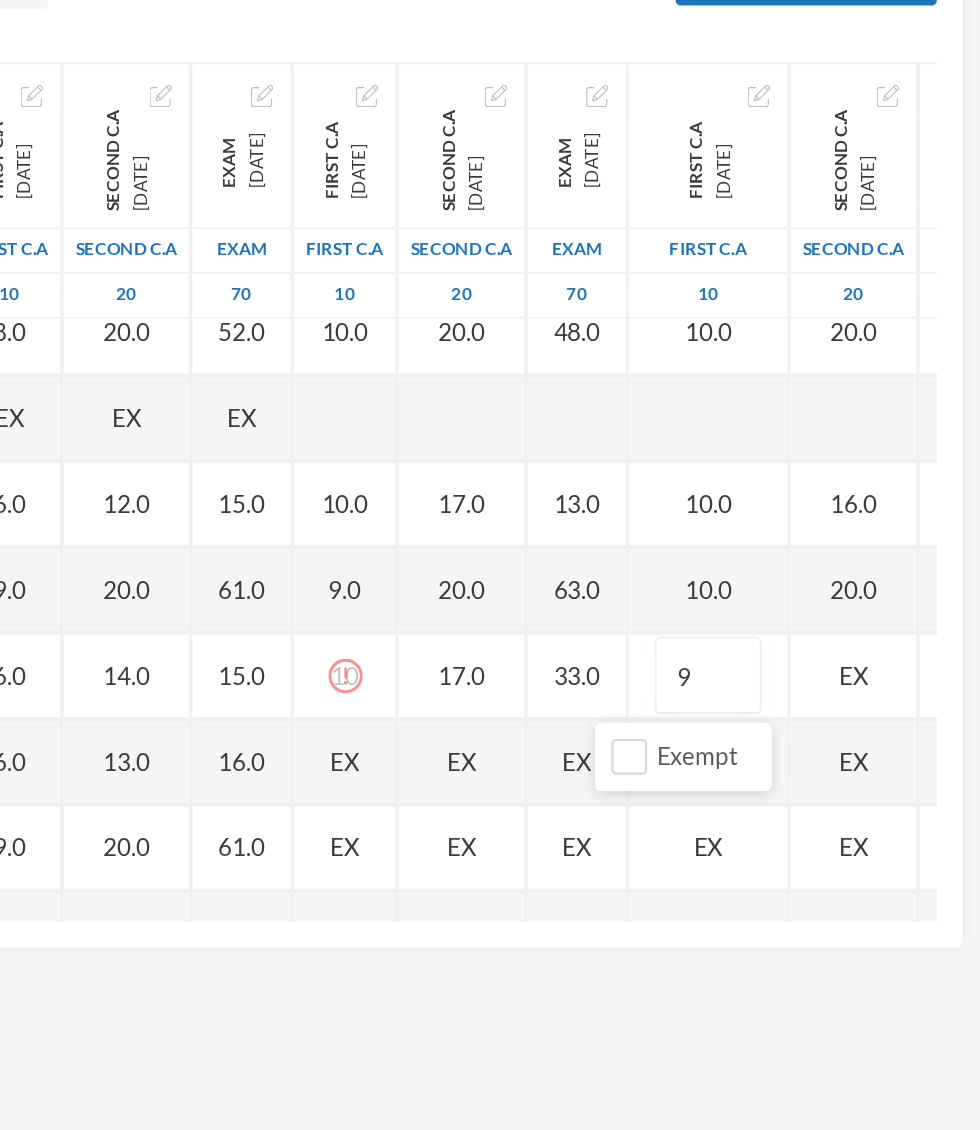 click on "EX" at bounding box center (906, 725) 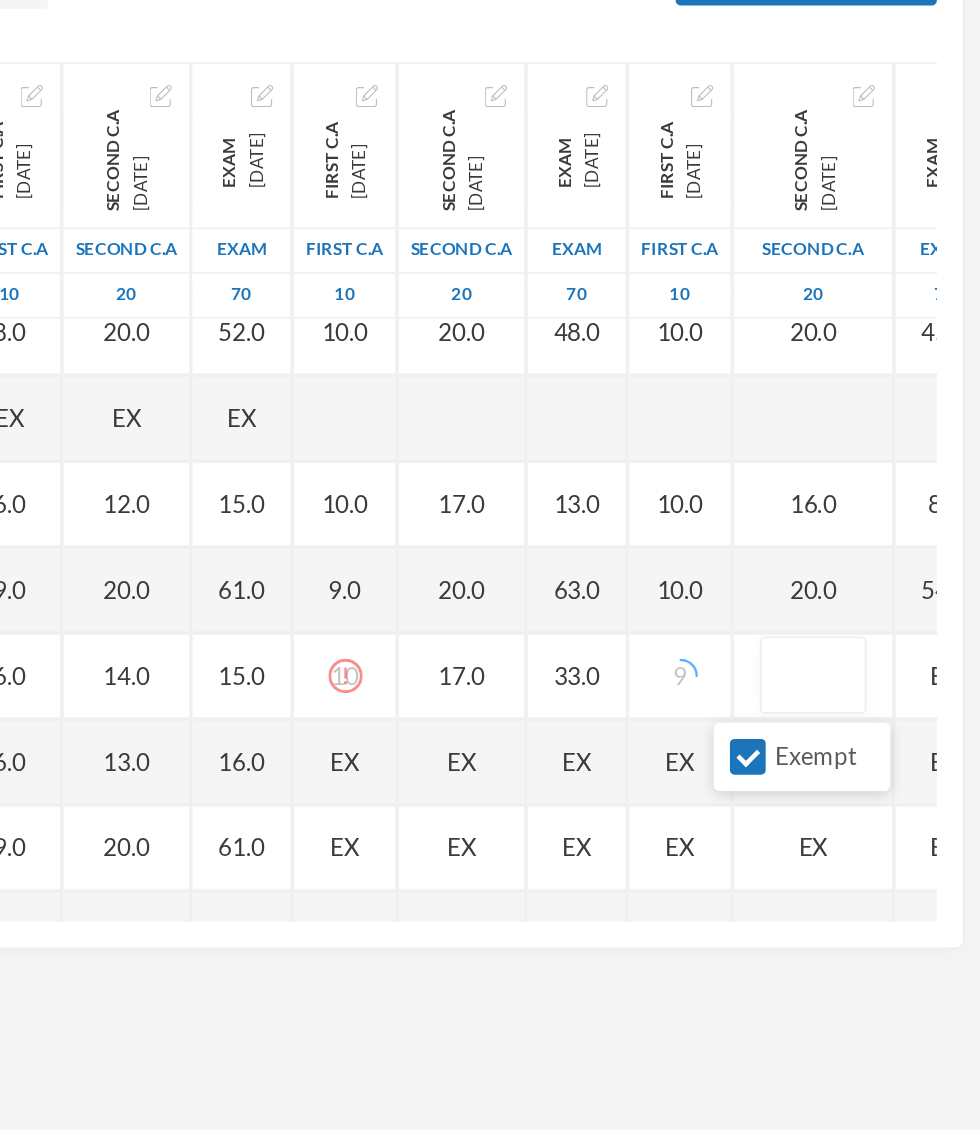 click on "Exempt" at bounding box center [844, 771] 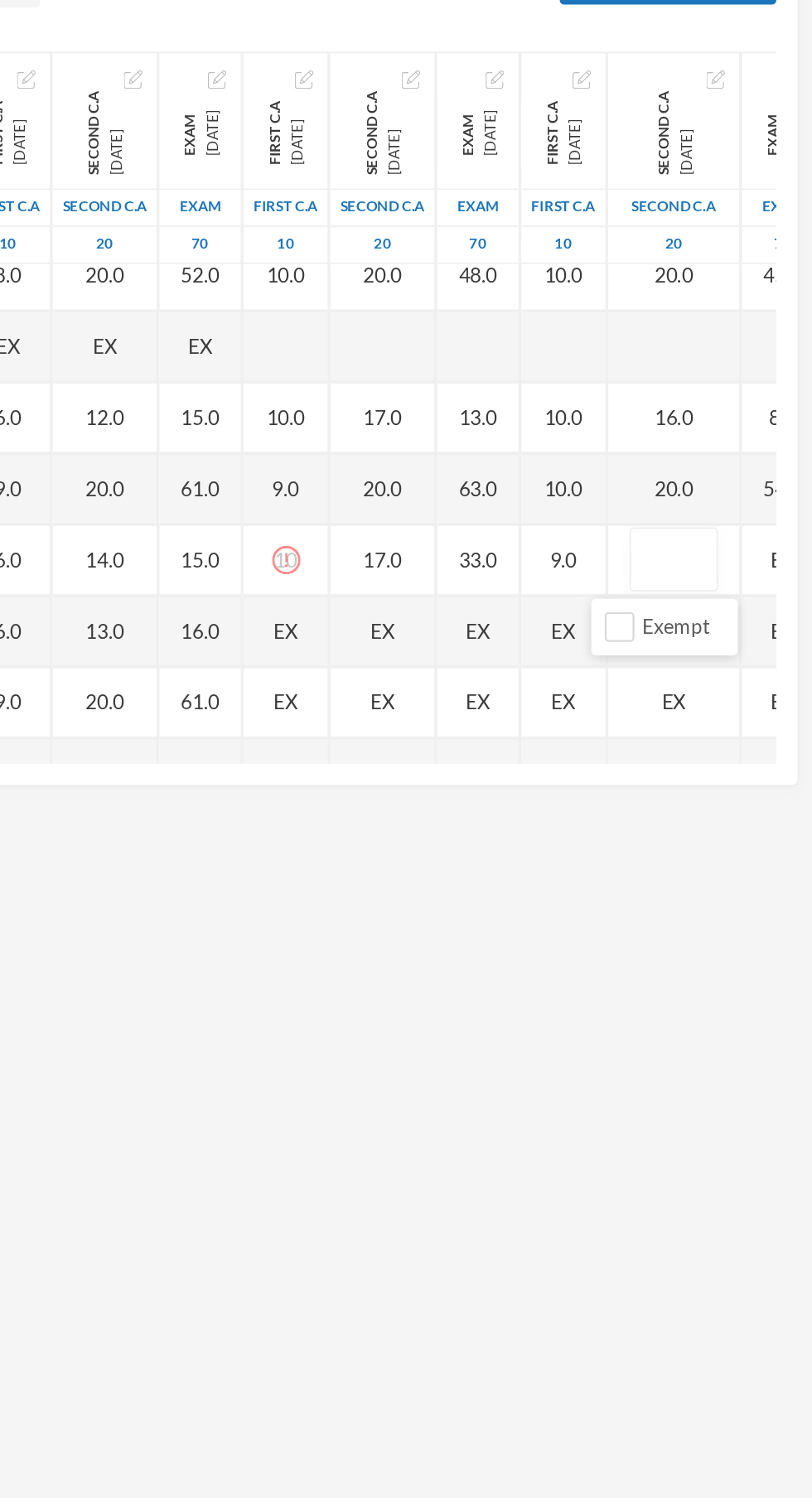 click at bounding box center (731, 601) 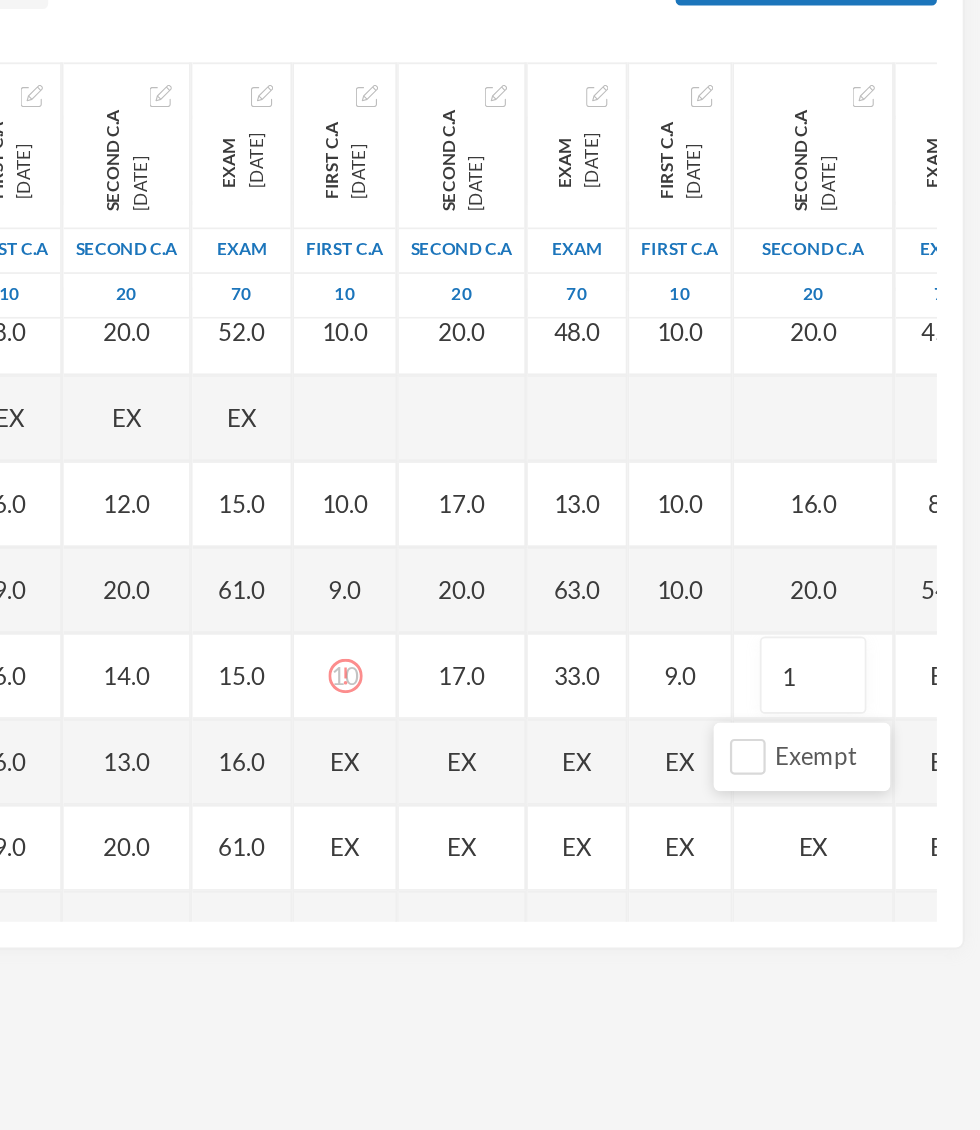 type on "17" 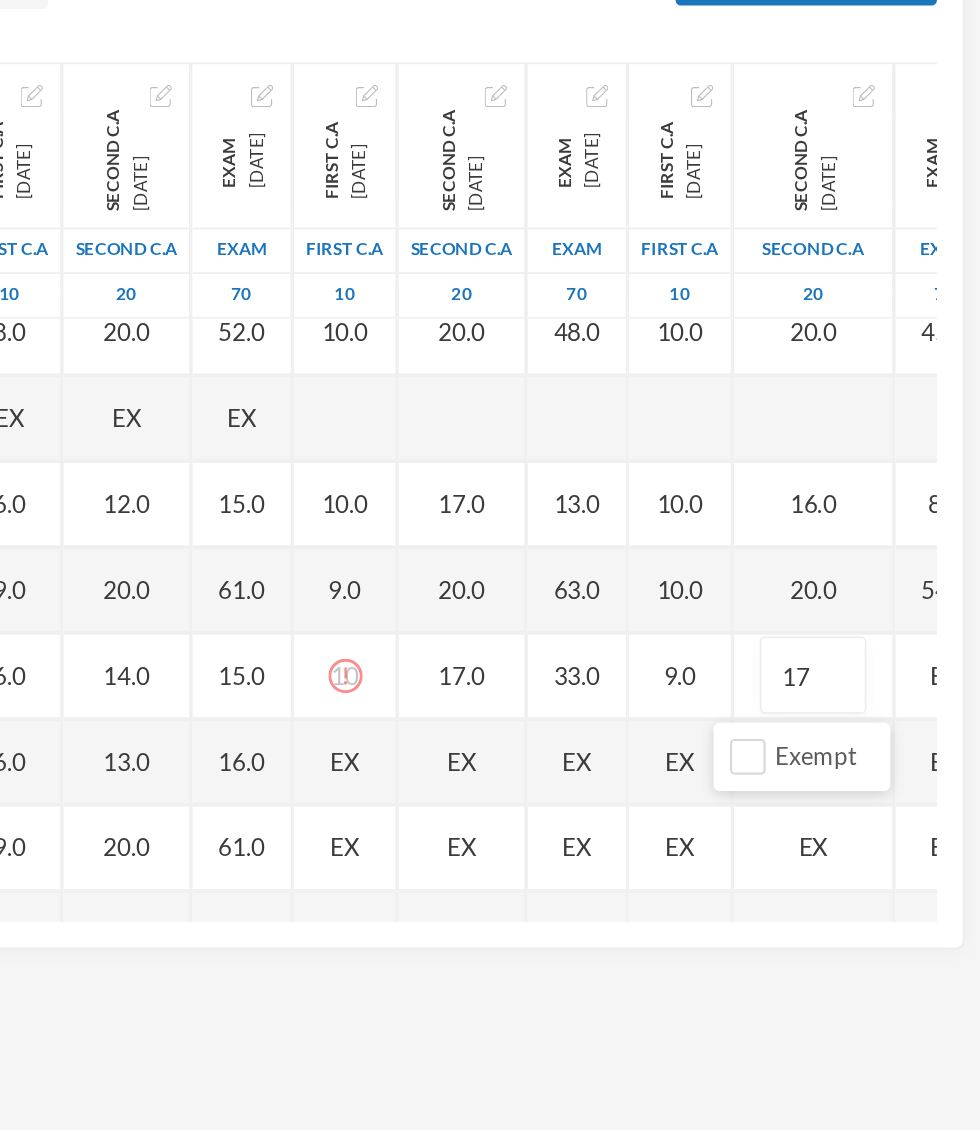 click on "EX" at bounding box center [959, 725] 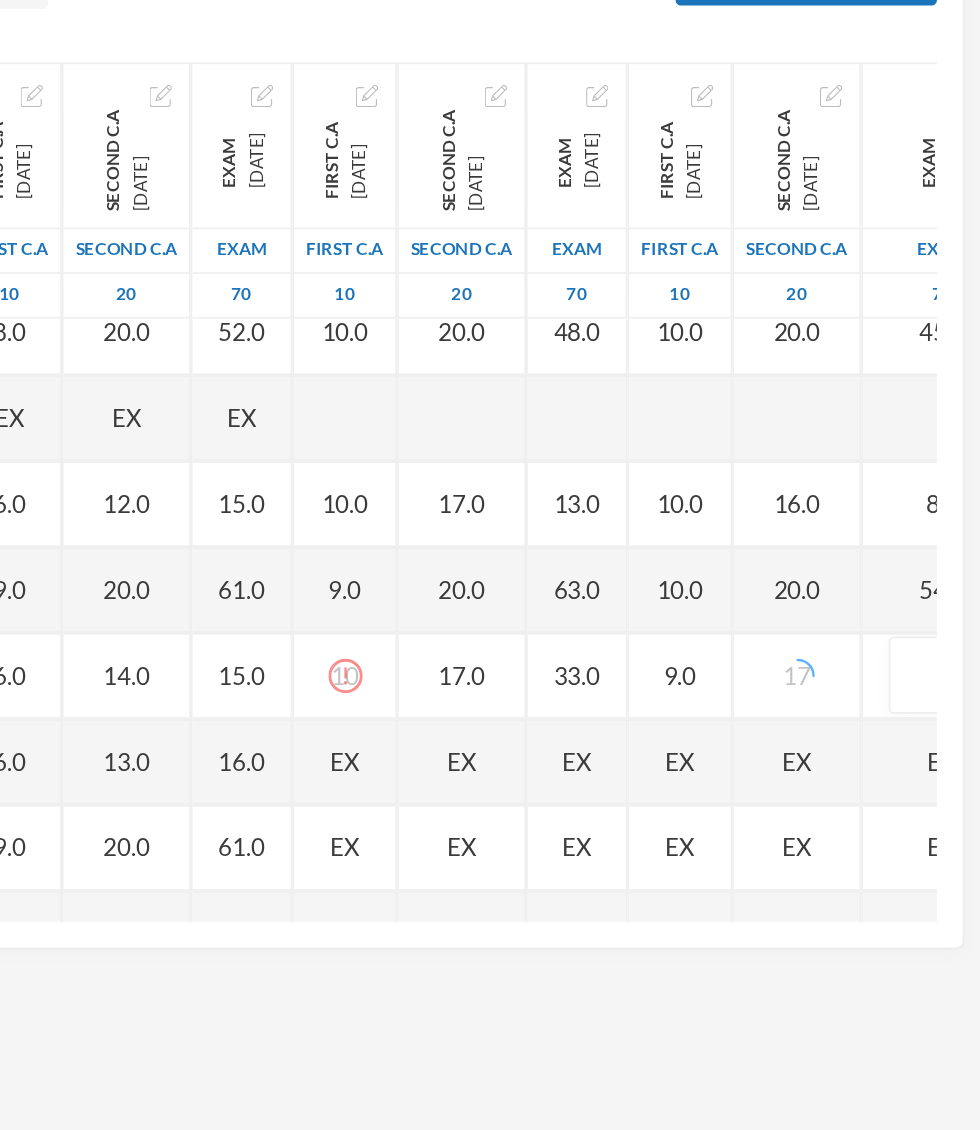 click on "Exempt" at bounding box center (879, 771) 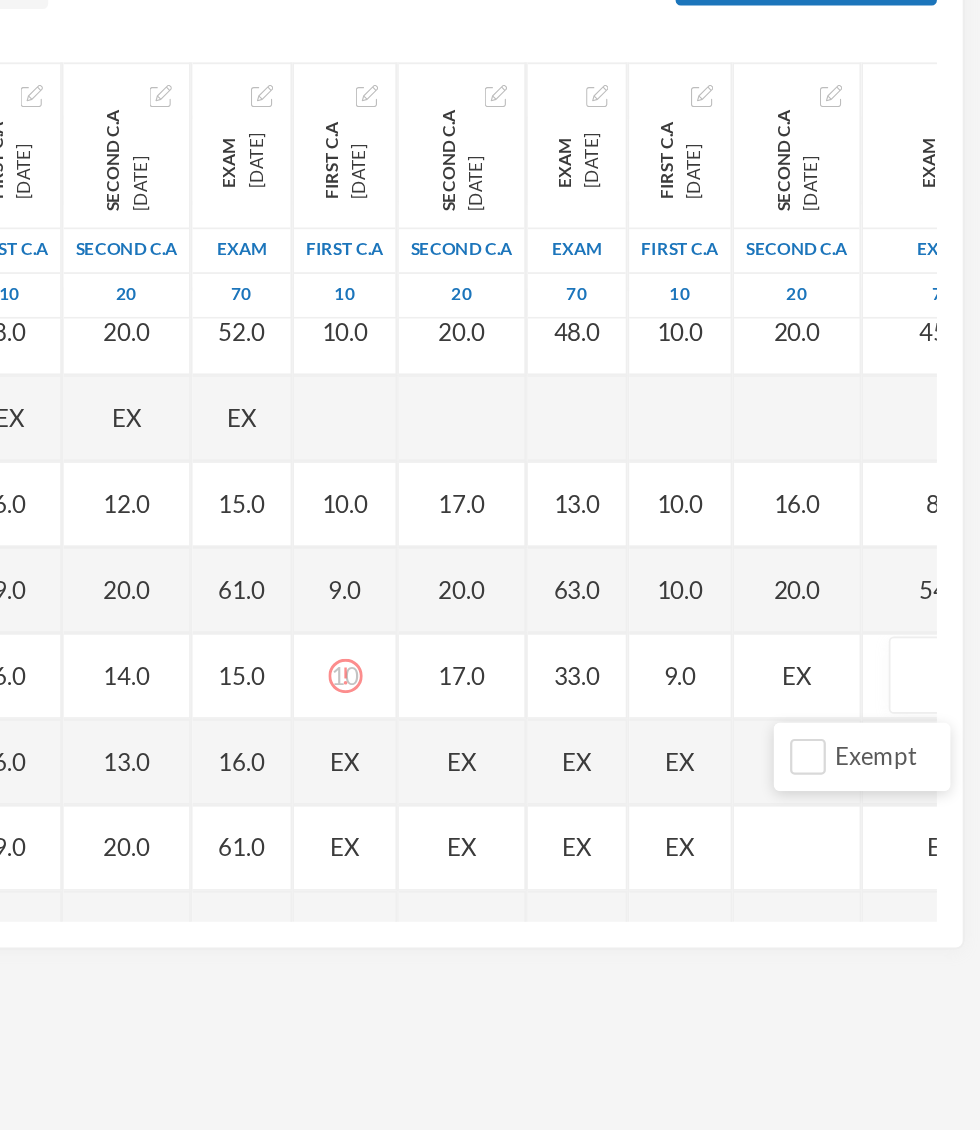 click at bounding box center (957, 725) 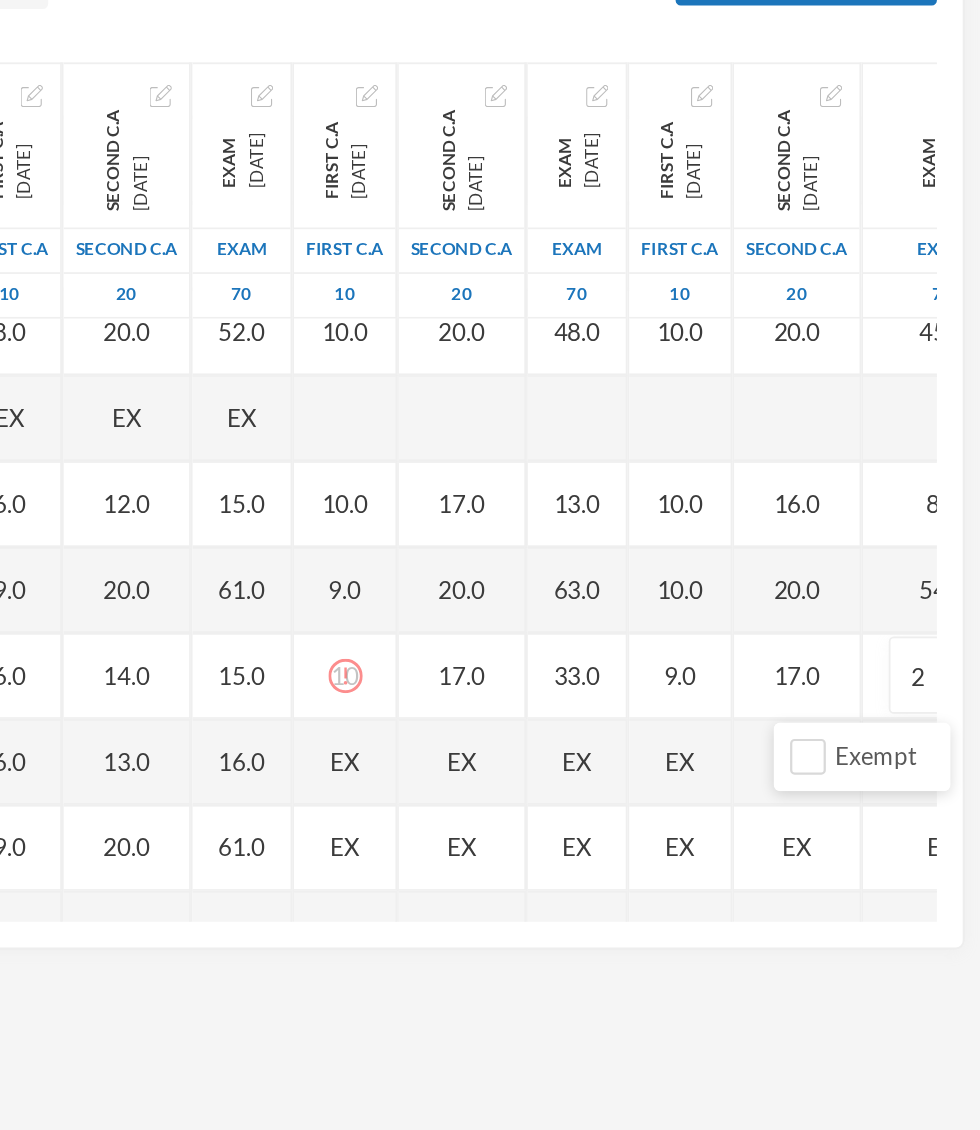 type on "25" 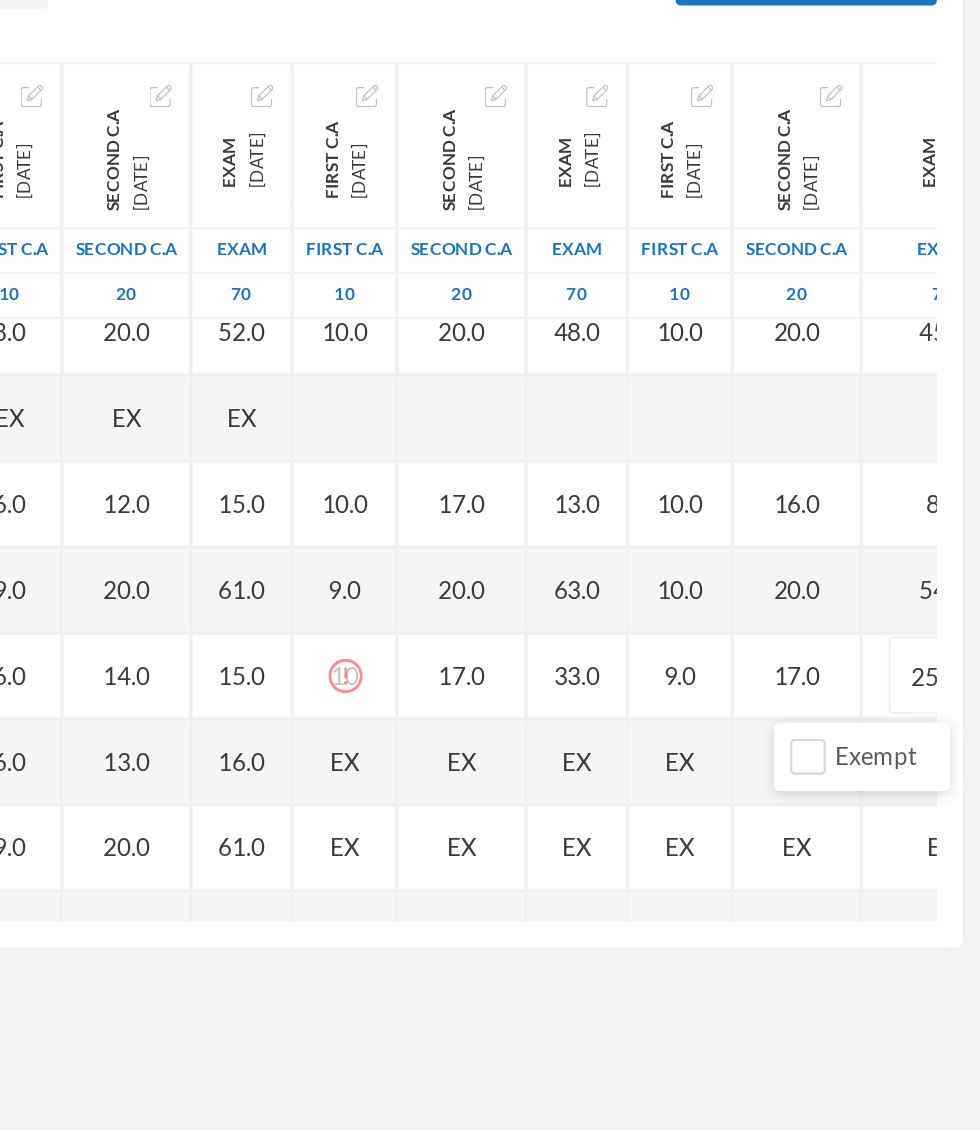 click 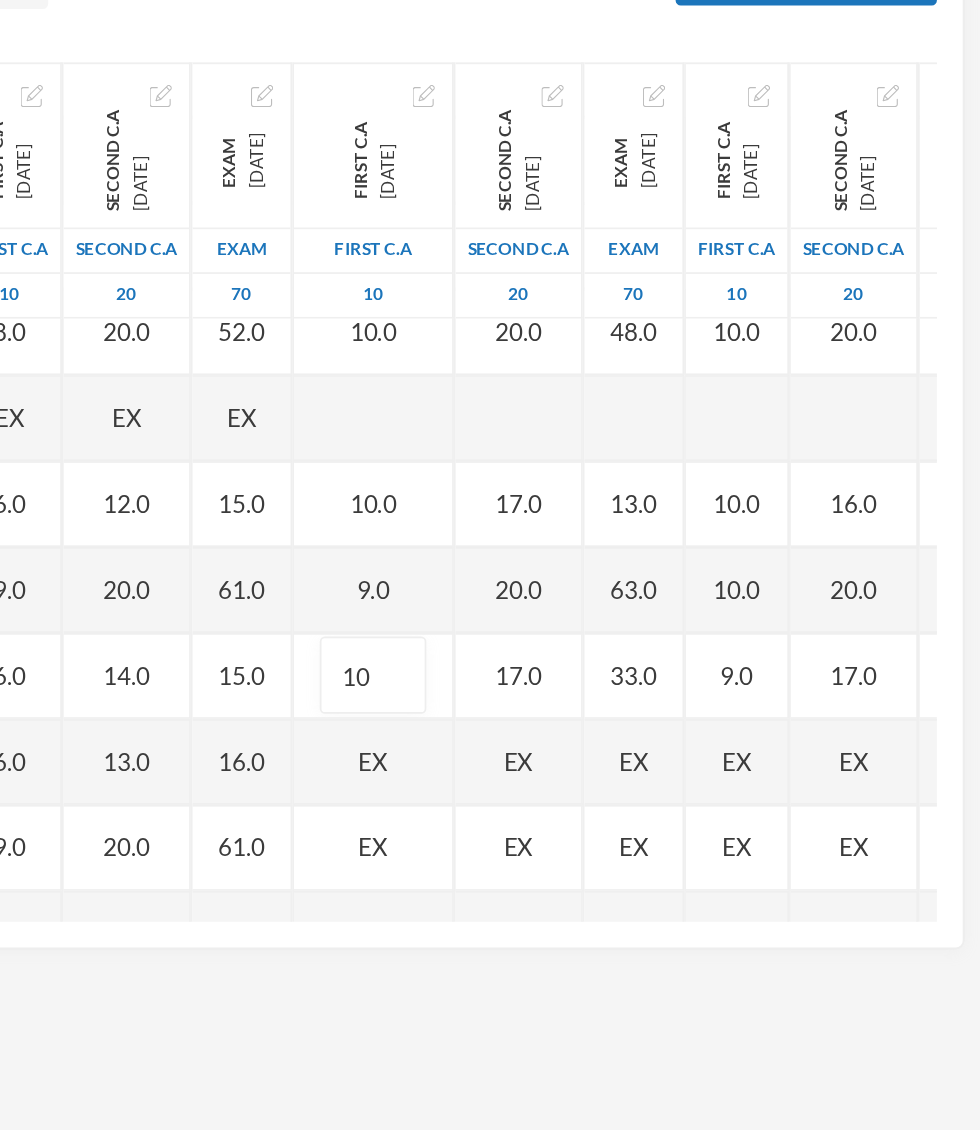 type on "1" 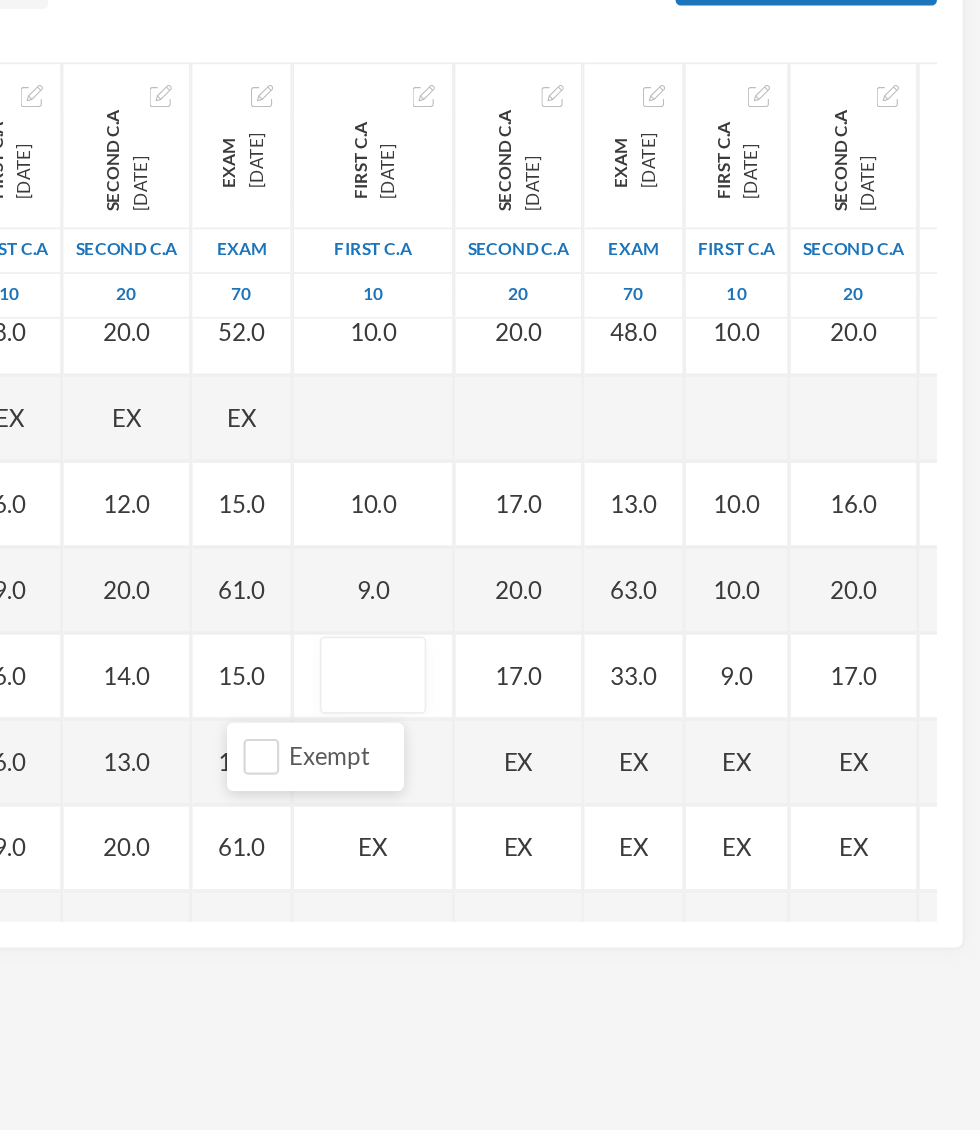 type 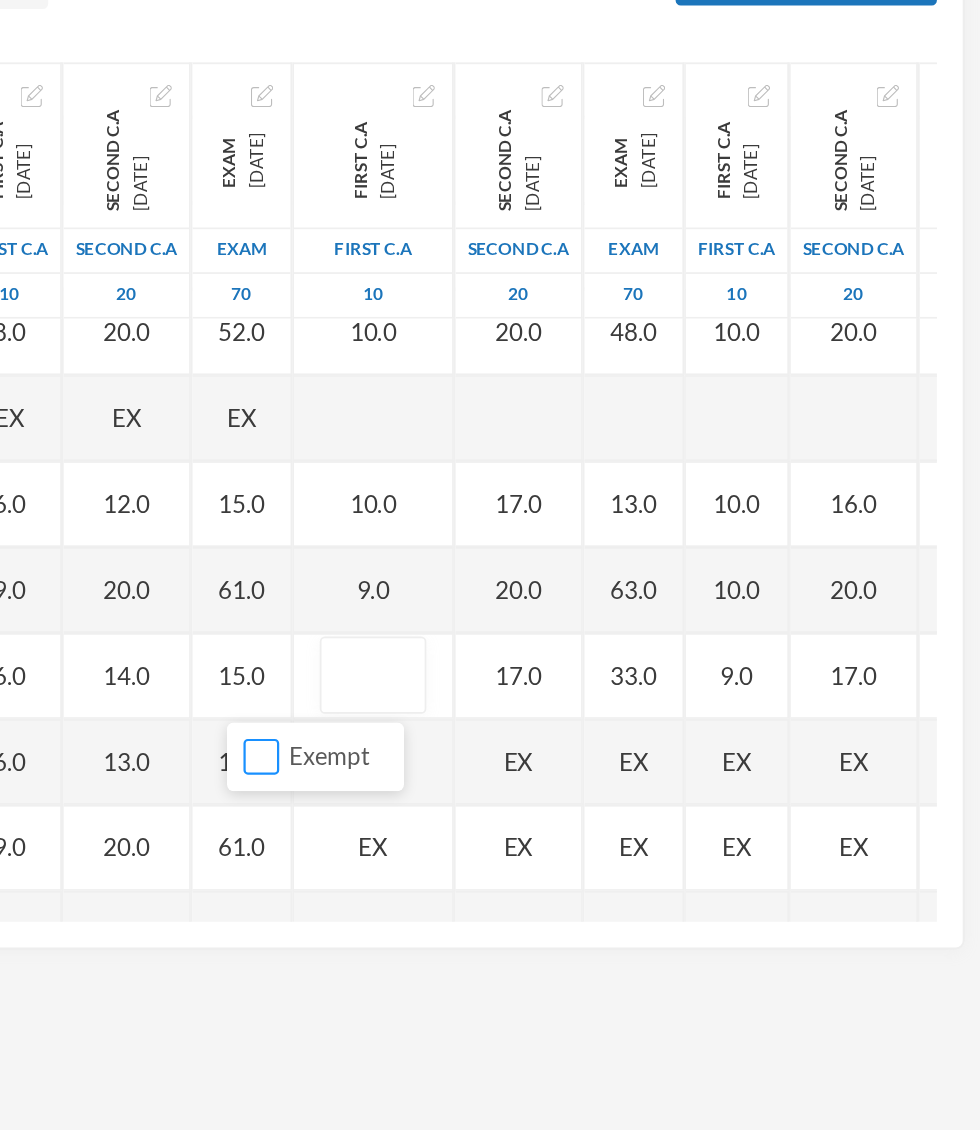 click on "Exempt" at bounding box center [561, 771] 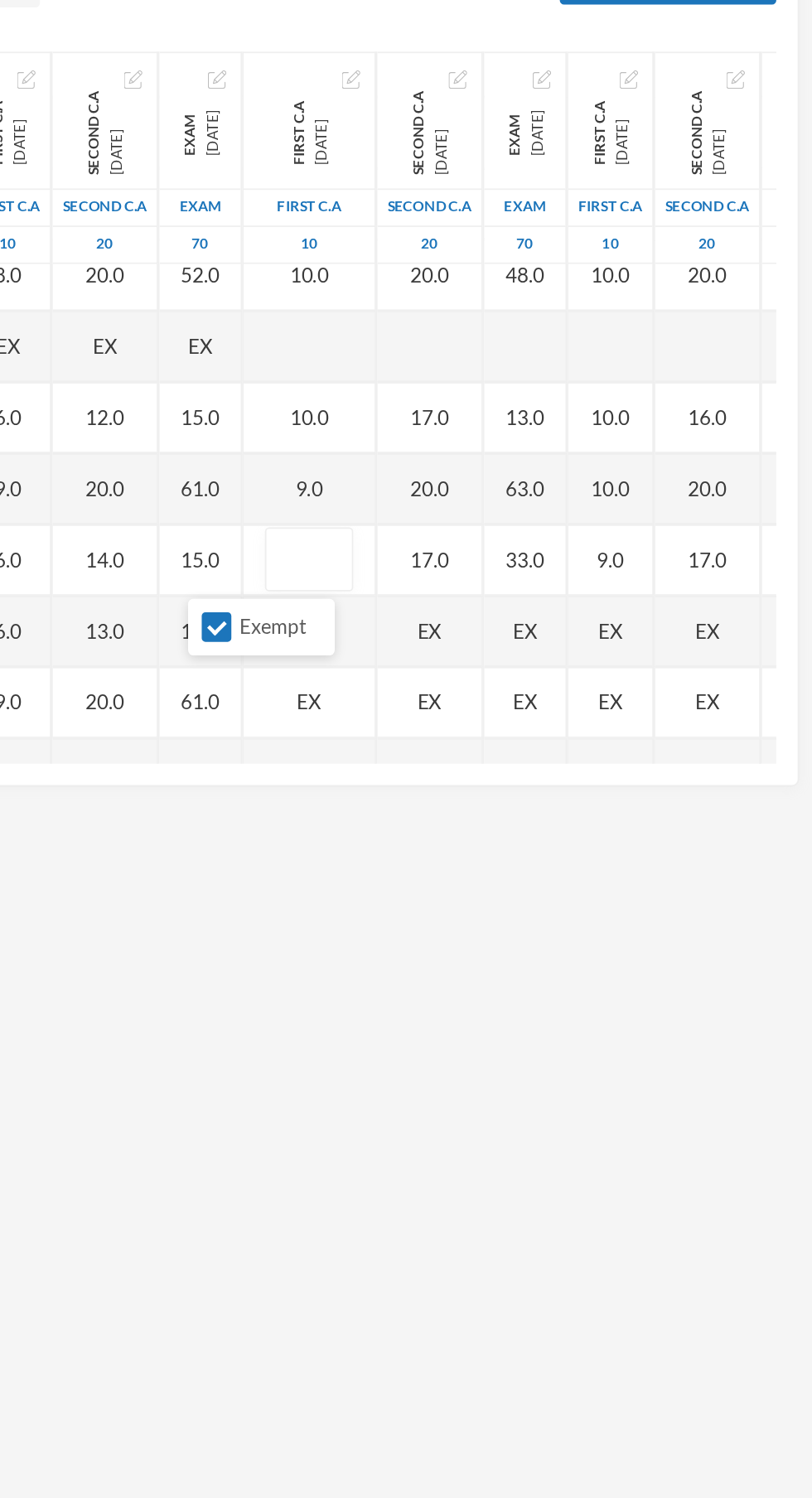 click on "Exempt" at bounding box center (465, 639) 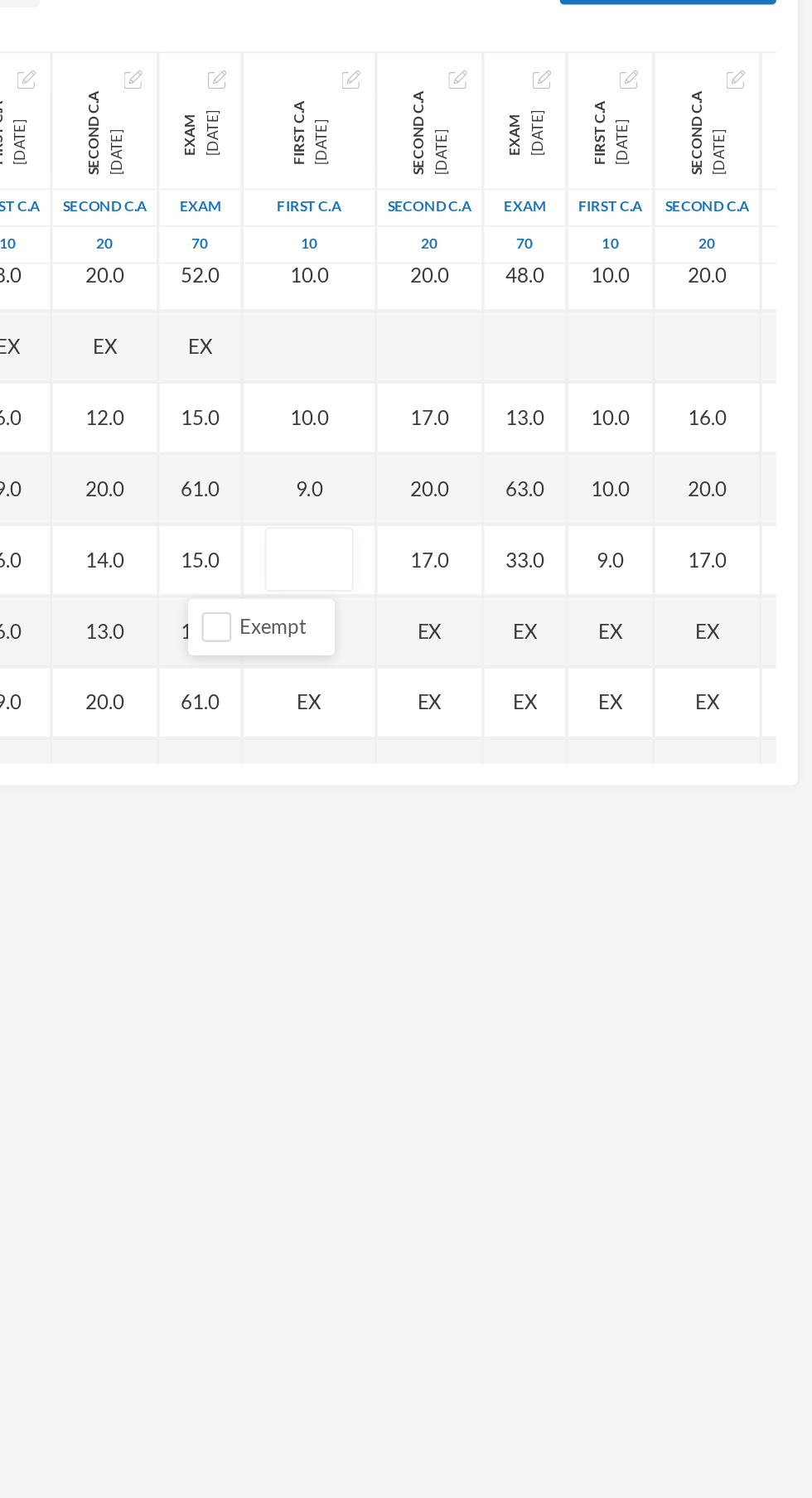 click at bounding box center [519, 601] 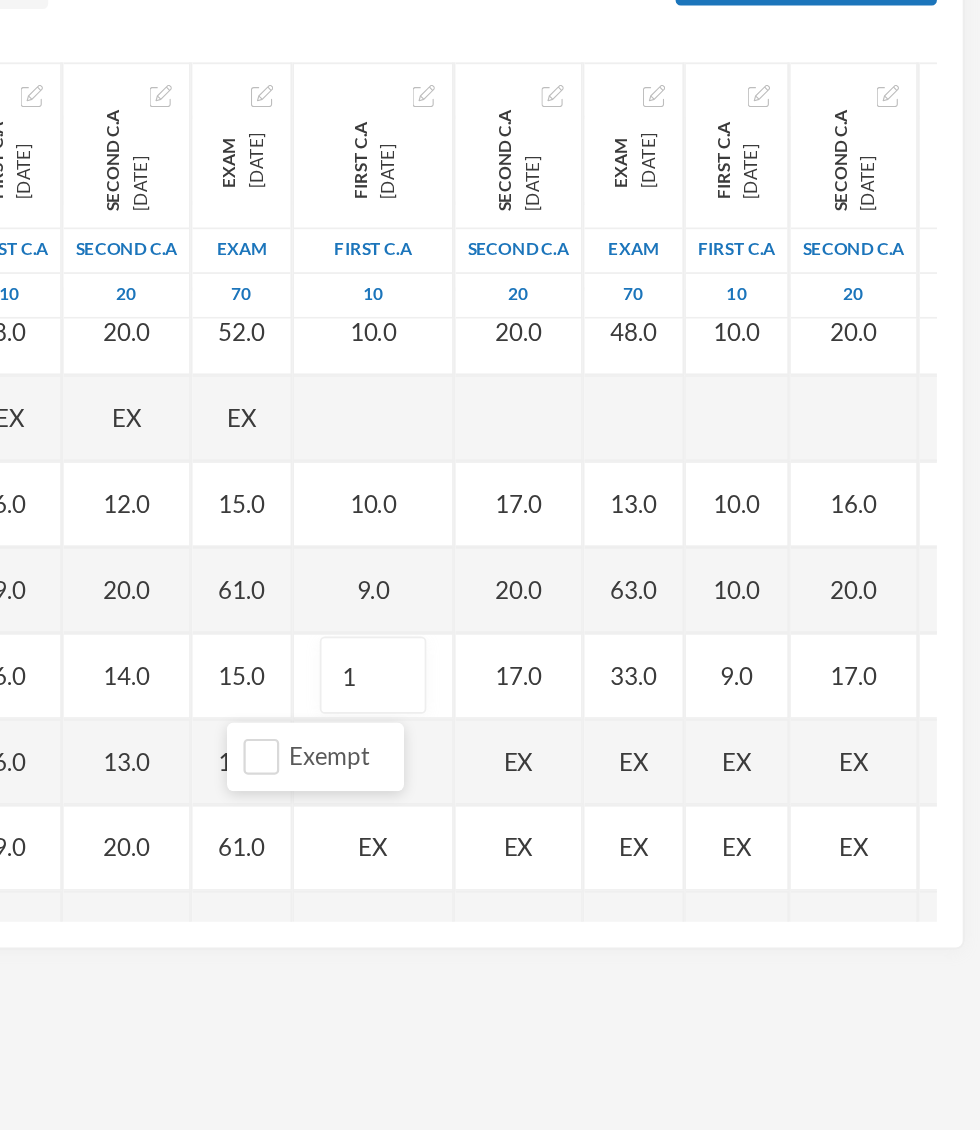 type on "10" 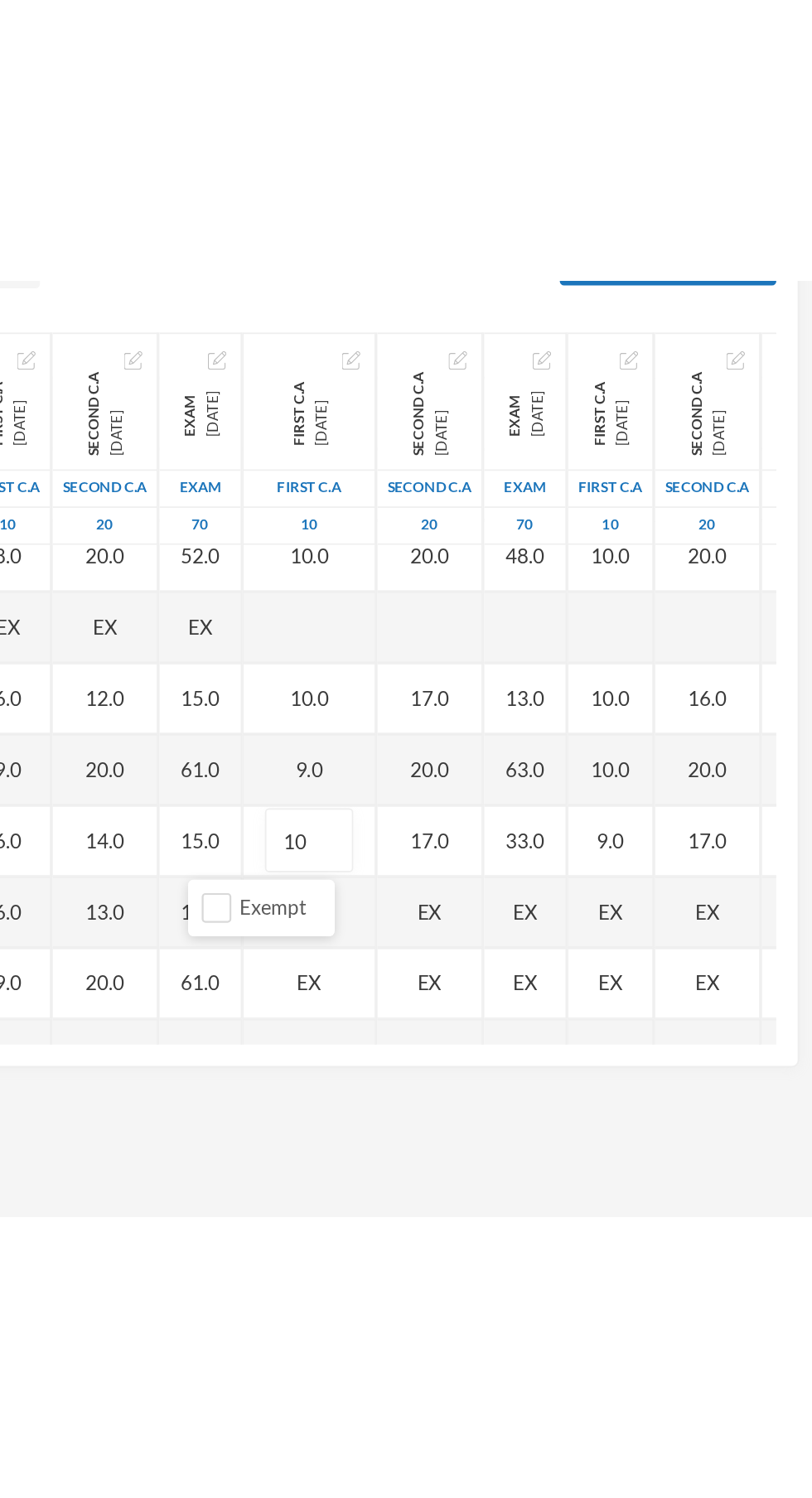 scroll, scrollTop: 388, scrollLeft: 0, axis: vertical 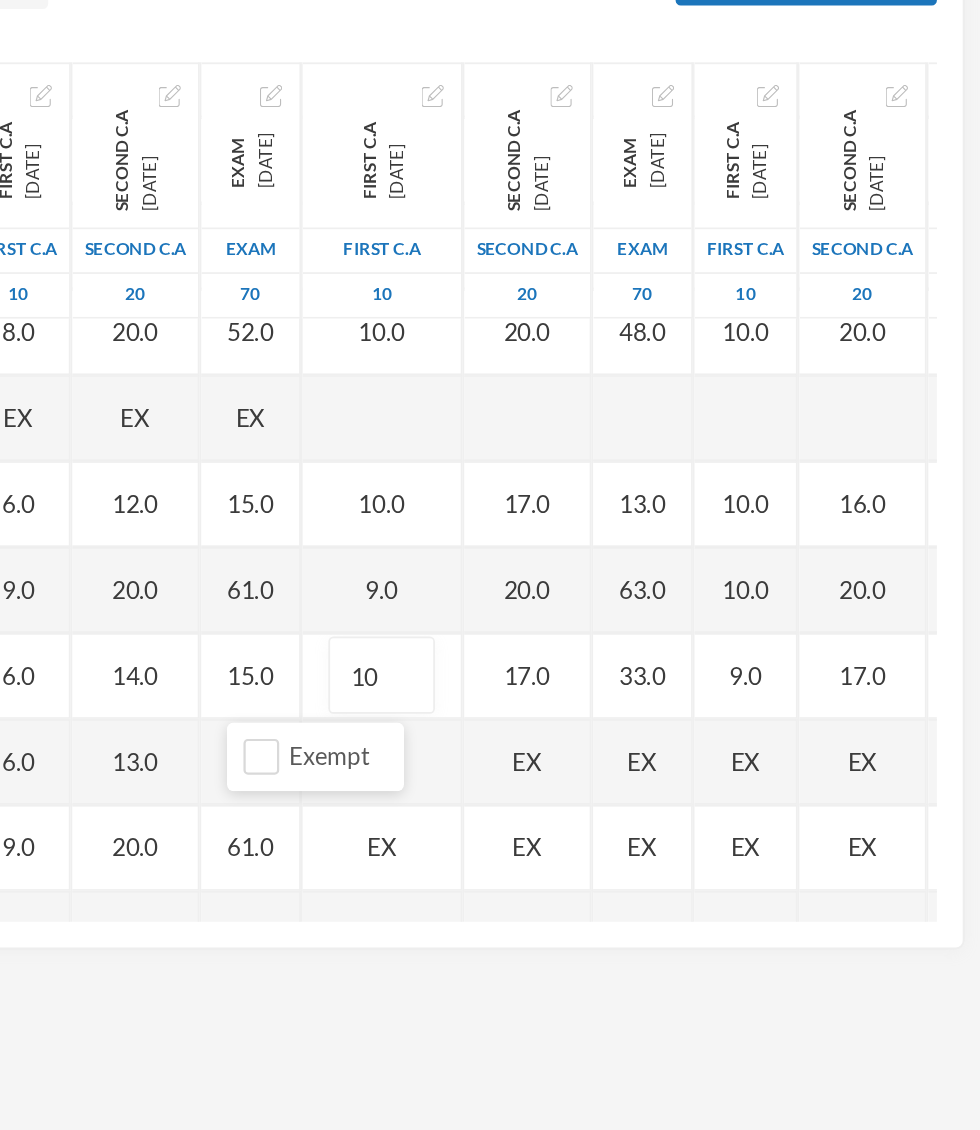 click on "Name   Category Points [PERSON_NAME], [PERSON_NAME] [PERSON_NAME], [PERSON_NAME] [PERSON_NAME], [PERSON_NAME] [PERSON_NAME], [PERSON_NAME], [PERSON_NAME], Adejoju [PERSON_NAME], [PERSON_NAME], [PERSON_NAME] [PERSON_NAME], [PERSON_NAME] [PERSON_NAME], Oluwajomiloju [GEOGRAPHIC_DATA] [PERSON_NAME] [GEOGRAPHIC_DATA][PERSON_NAME] [PERSON_NAME], Ololade [PERSON_NAME], [PERSON_NAME], [PERSON_NAME], [PERSON_NAME] [PERSON_NAME], [PERSON_NAME] [PERSON_NAME], [PERSON_NAME] [PERSON_NAME] [PERSON_NAME], [PERSON_NAME], Oluwadarasimi Peace [PERSON_NAME] [PERSON_NAME], [PERSON_NAME] [PERSON_NAME] Oluwanifemi [PERSON_NAME], [PERSON_NAME], [PERSON_NAME] [PERSON_NAME], Ayomide [PERSON_NAME], [PERSON_NAME] [PERSON_NAME], Oluwasemiloore [PERSON_NAME], Precious [PERSON_NAME], Iyanuoluwa [PERSON_NAME], [PERSON_NAME] [PERSON_NAME], [PERSON_NAME], [PERSON_NAME], [PERSON_NAME]" at bounding box center (490, 618) 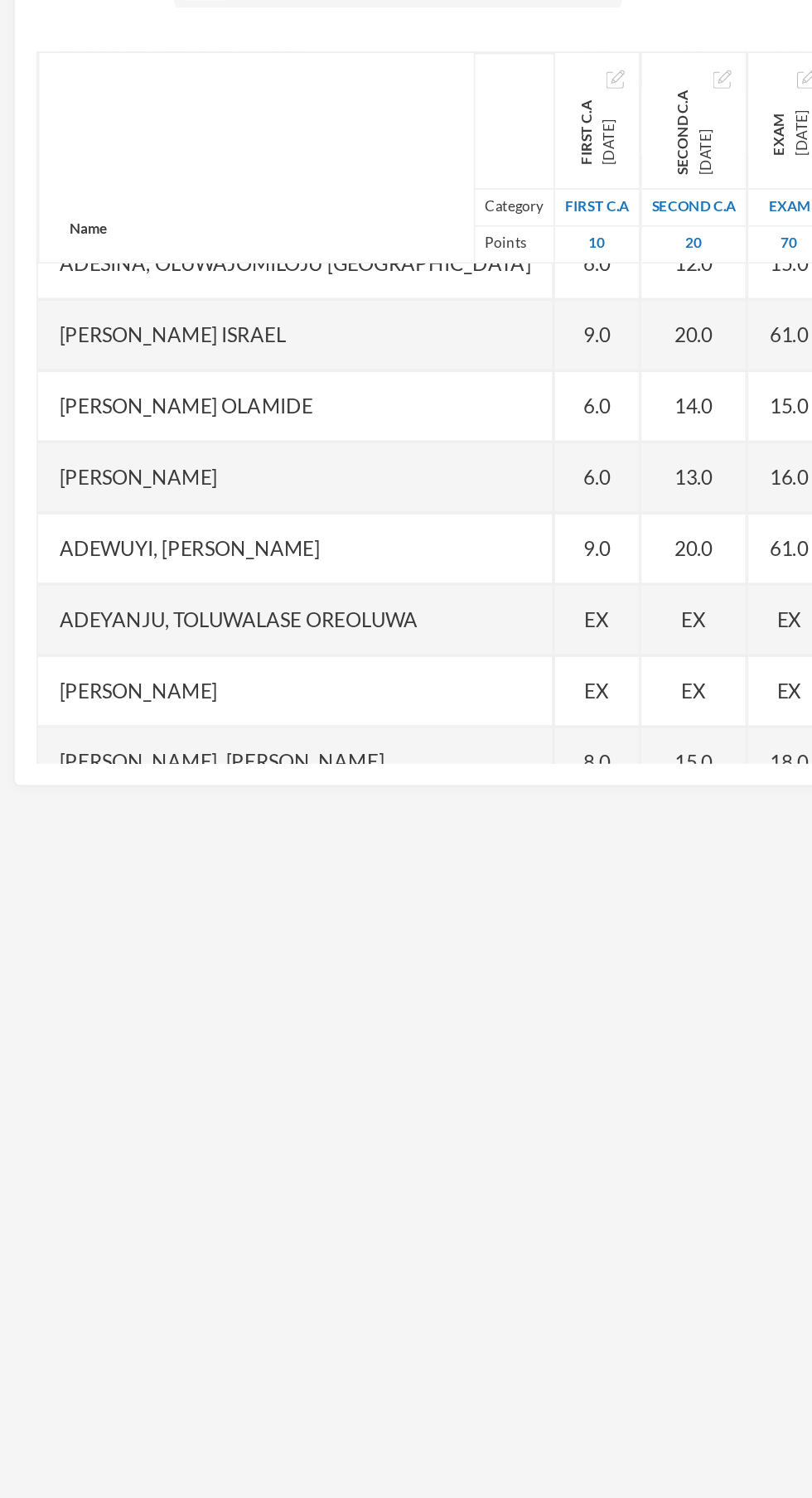 scroll, scrollTop: 477, scrollLeft: 4, axis: both 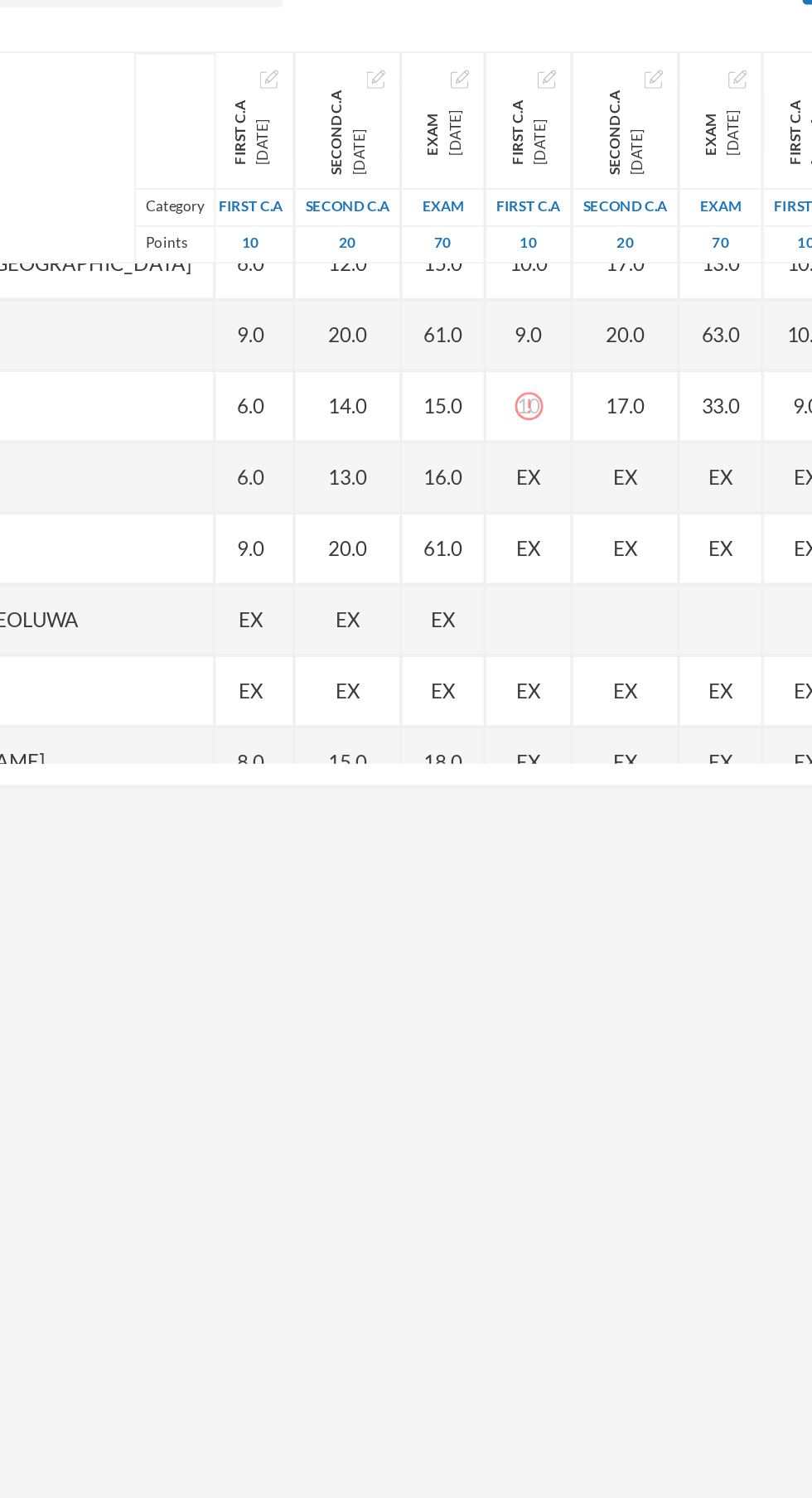 click on "EX" at bounding box center (505, 553) 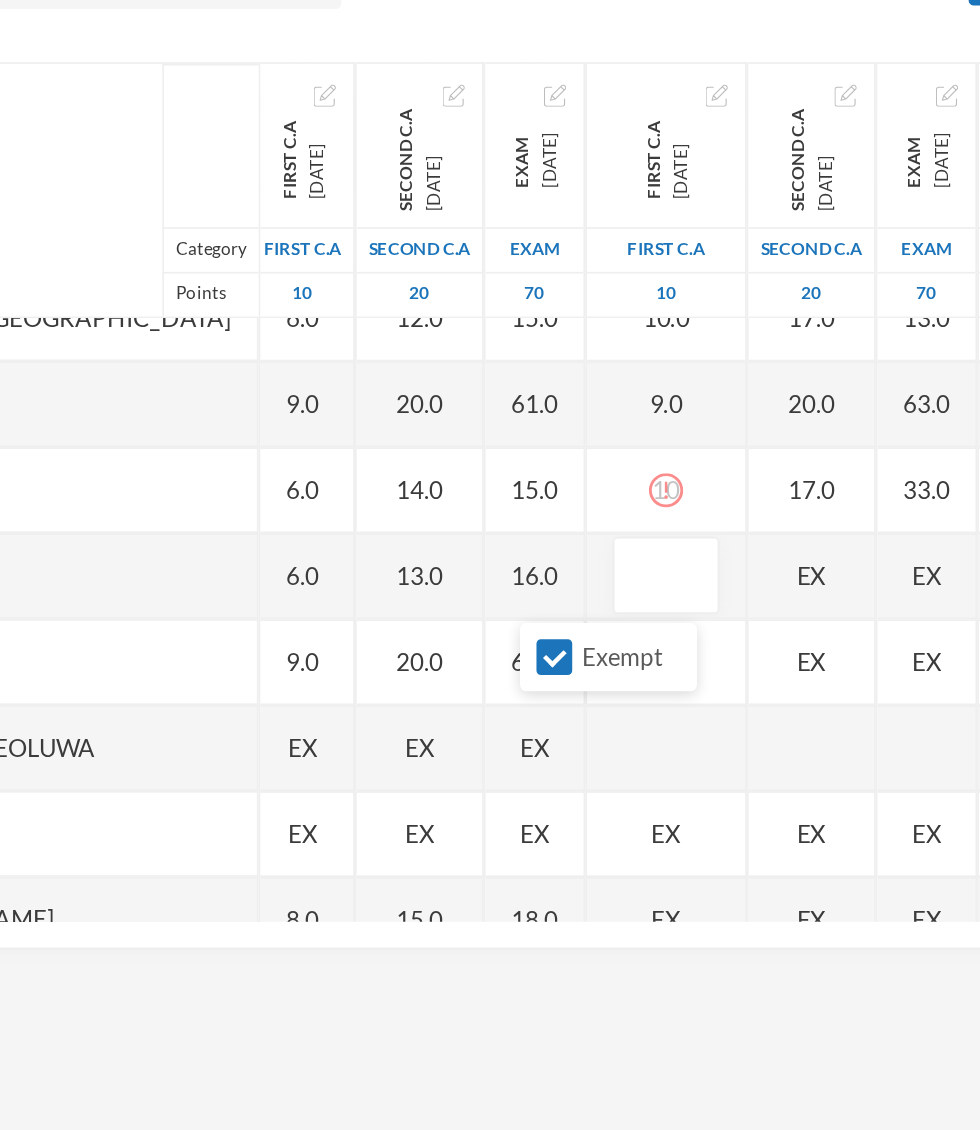 click on "Exempt" at bounding box center [561, 713] 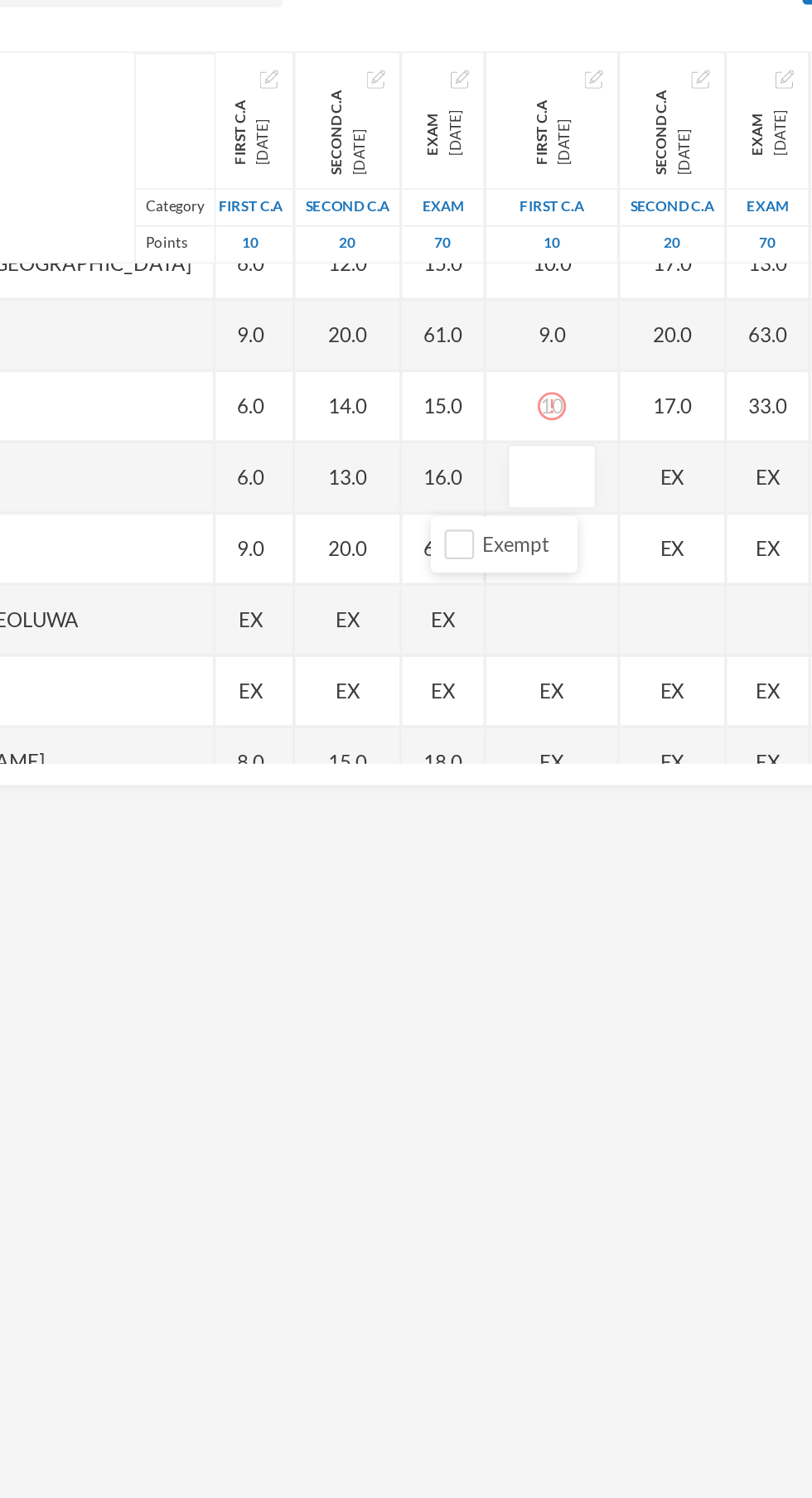 click at bounding box center [519, 553] 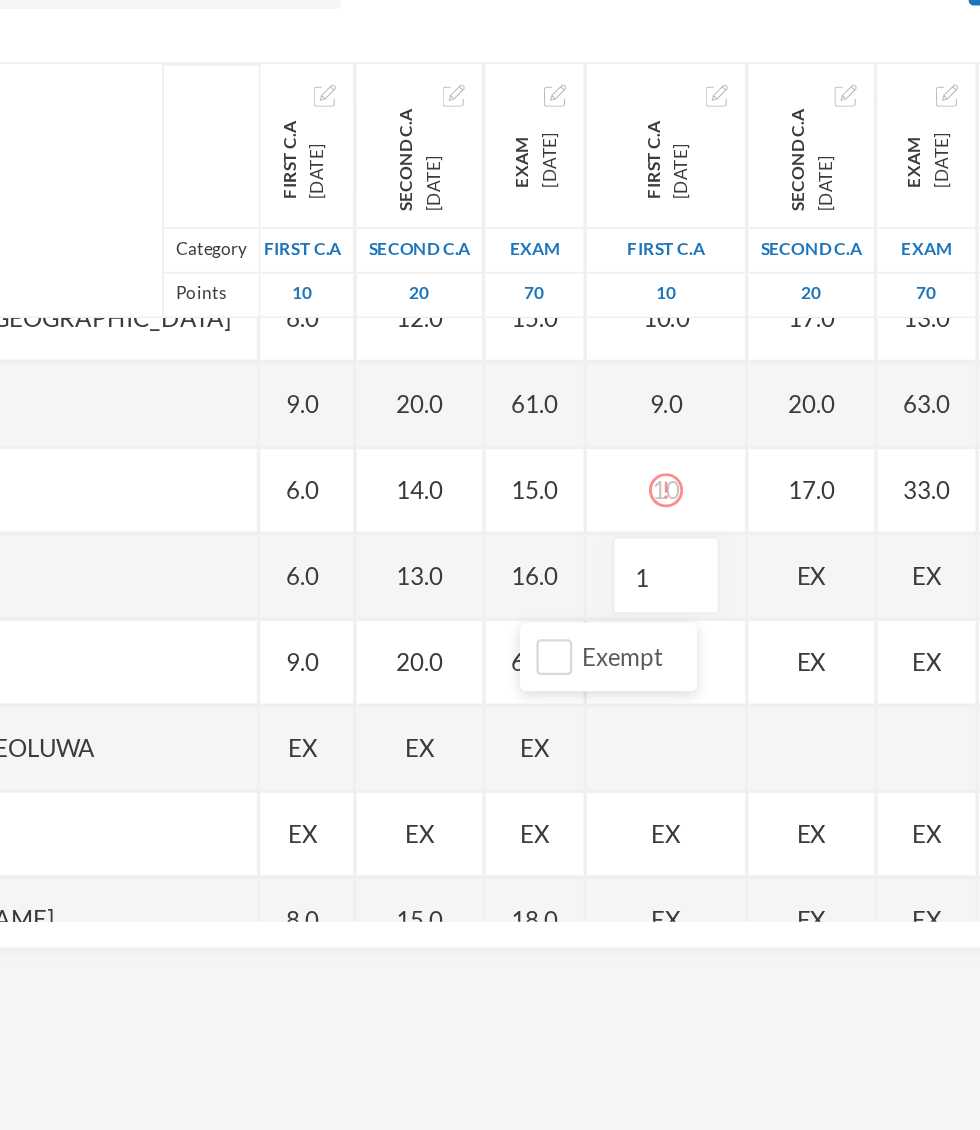 type on "10" 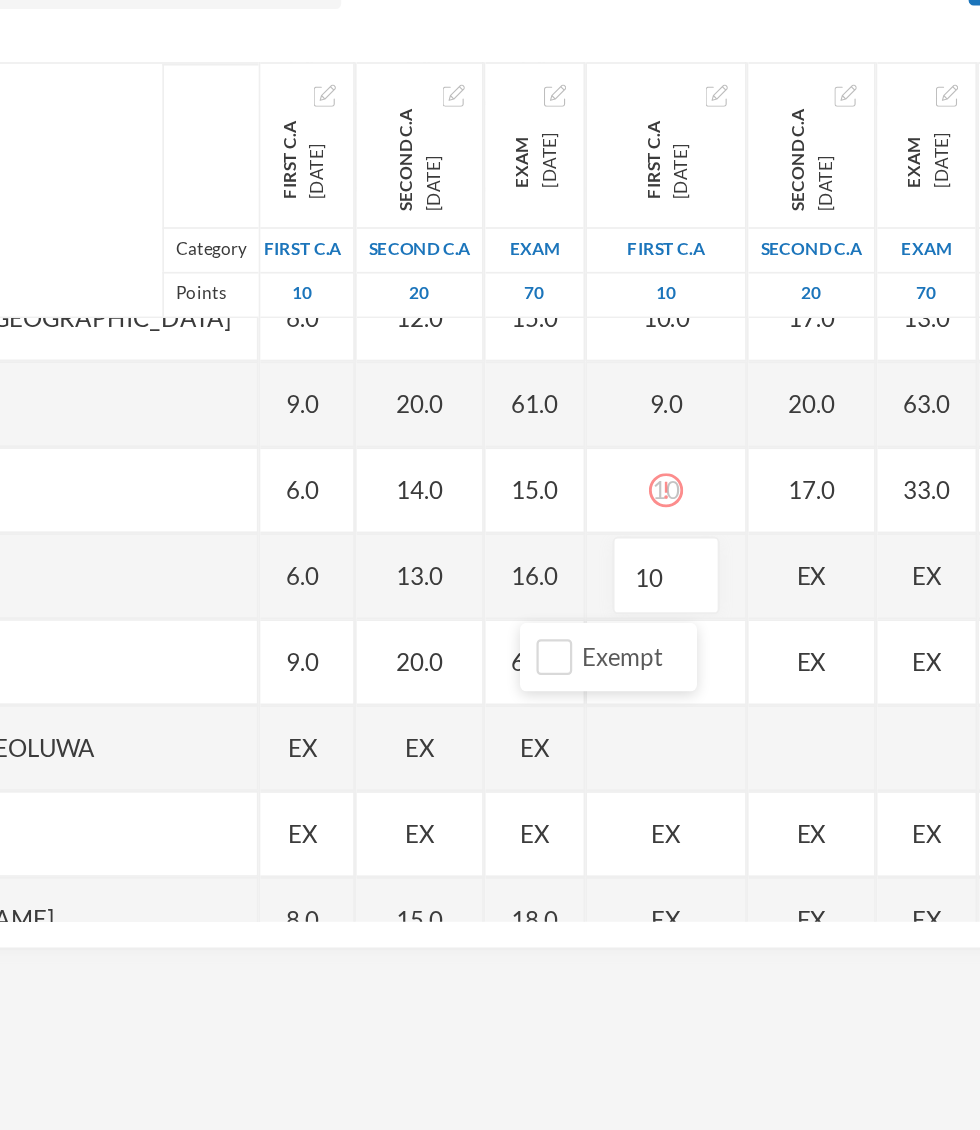 click on "EX" at bounding box center [711, 667] 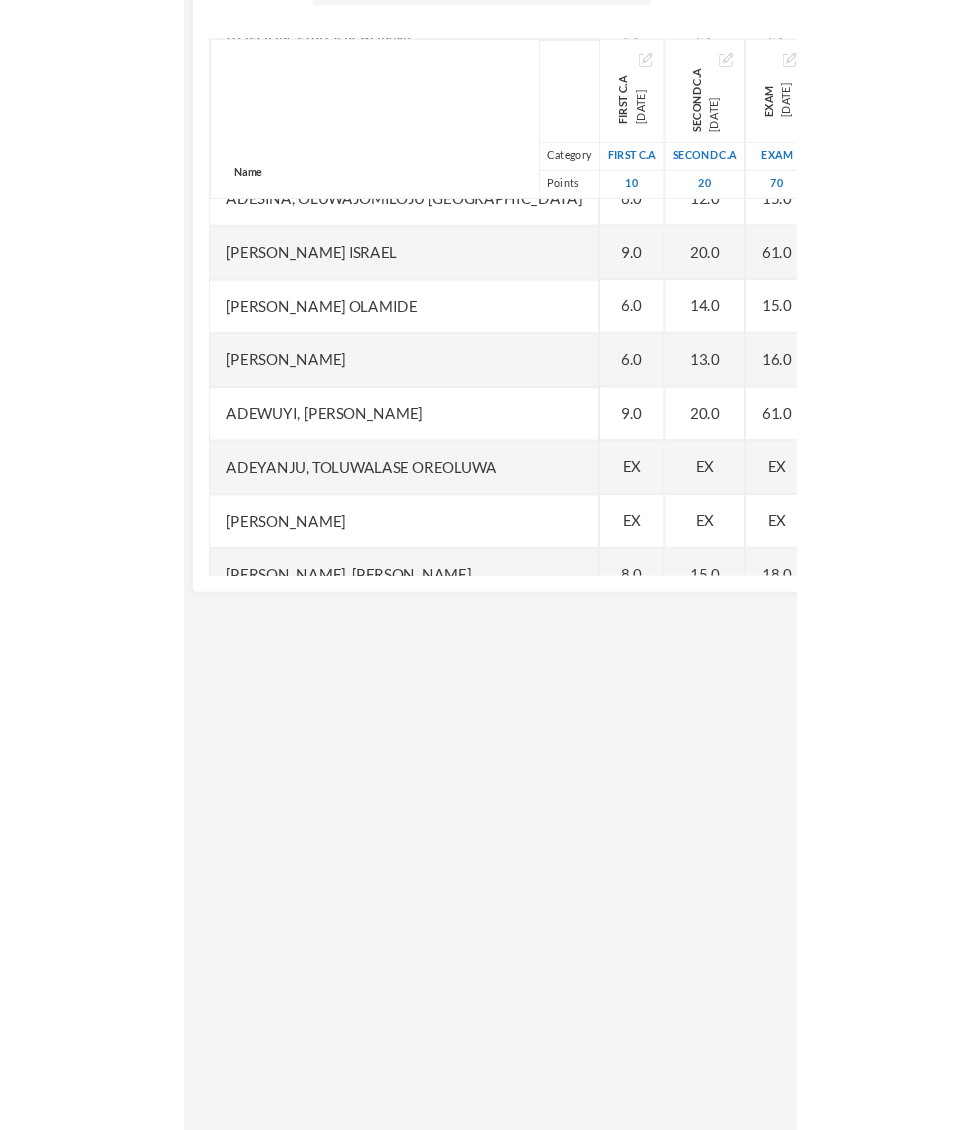 scroll, scrollTop: 576, scrollLeft: 5, axis: both 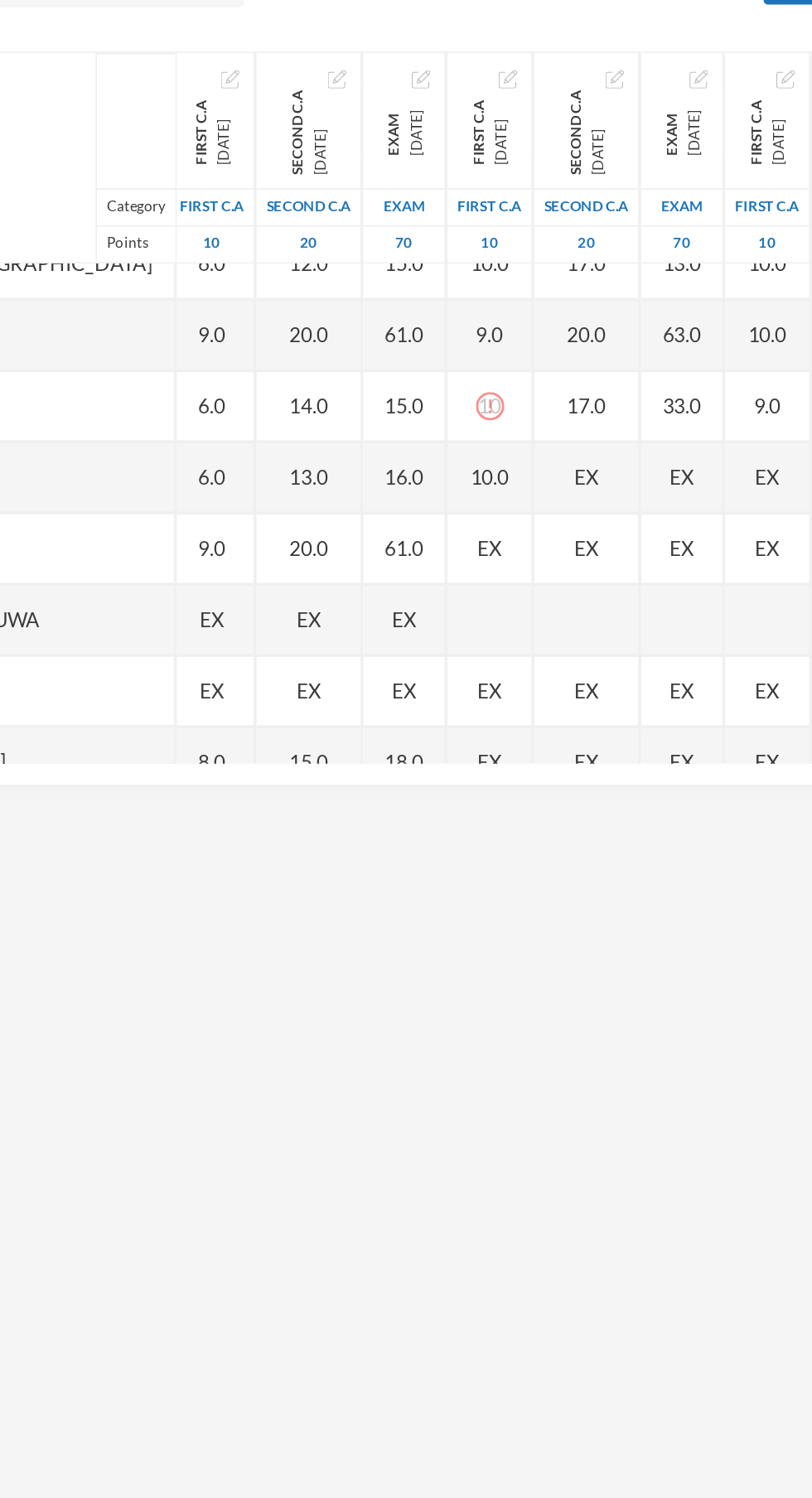 click on "EX" at bounding box center (561, 552) 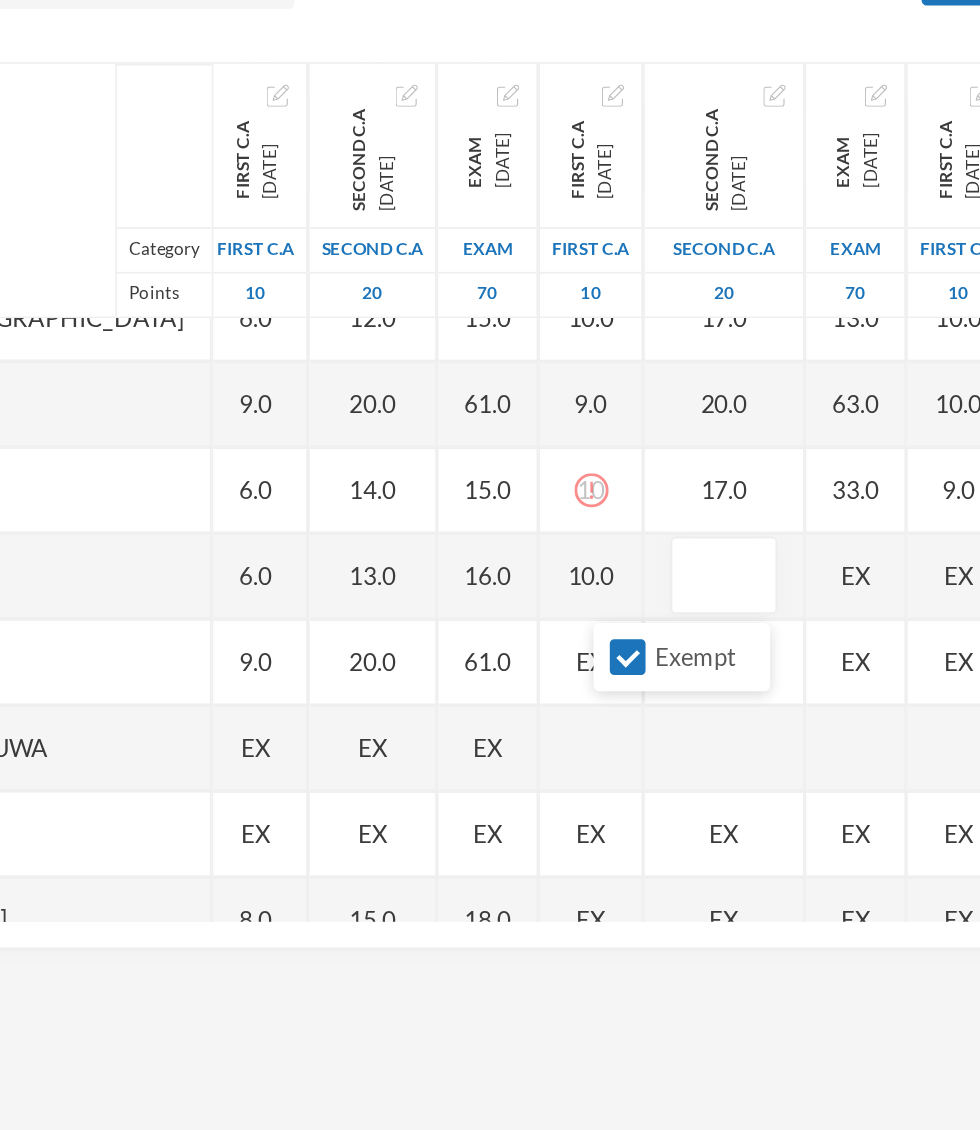 click on "Exempt" at bounding box center (631, 713) 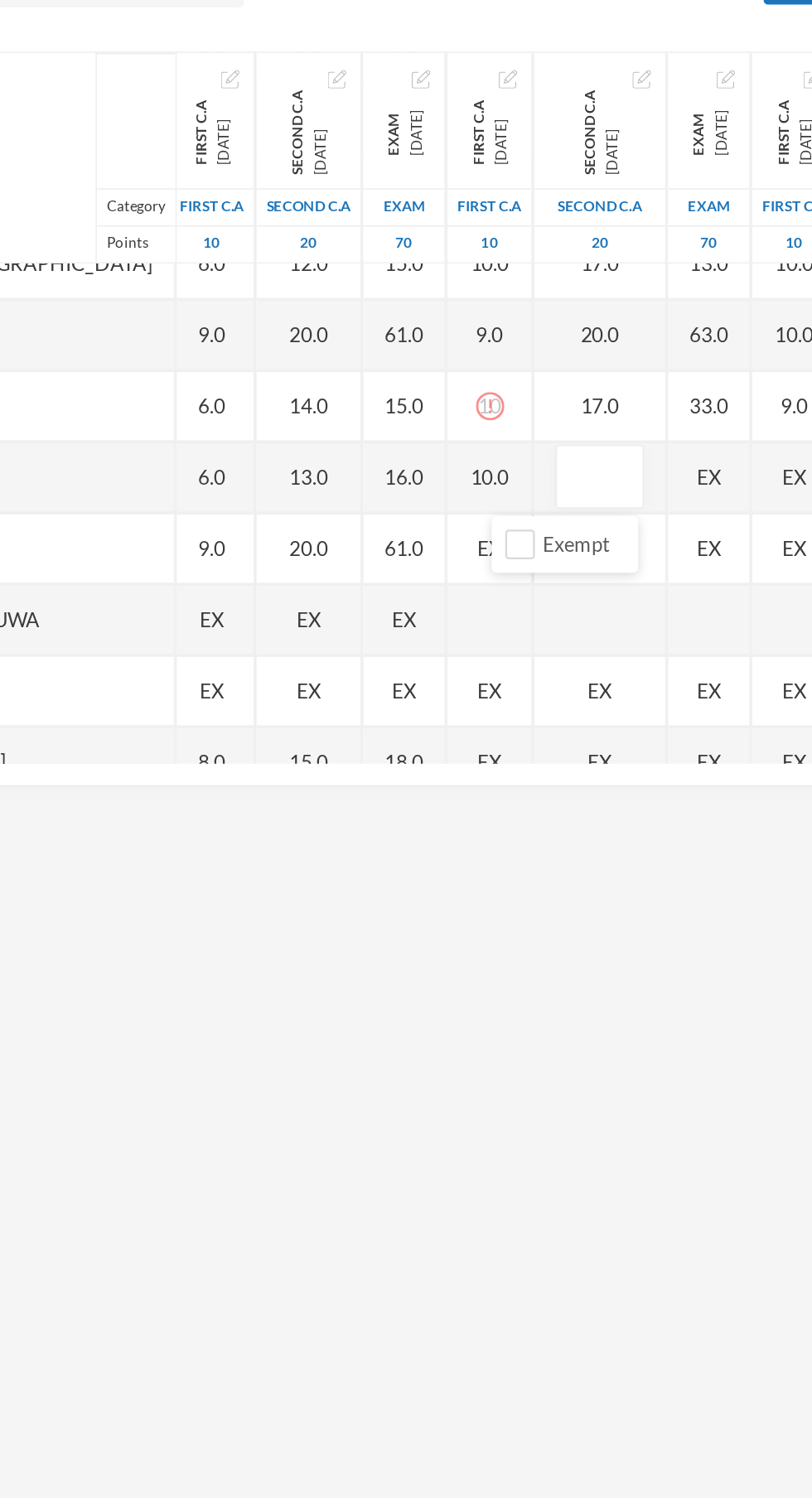 click at bounding box center (569, 553) 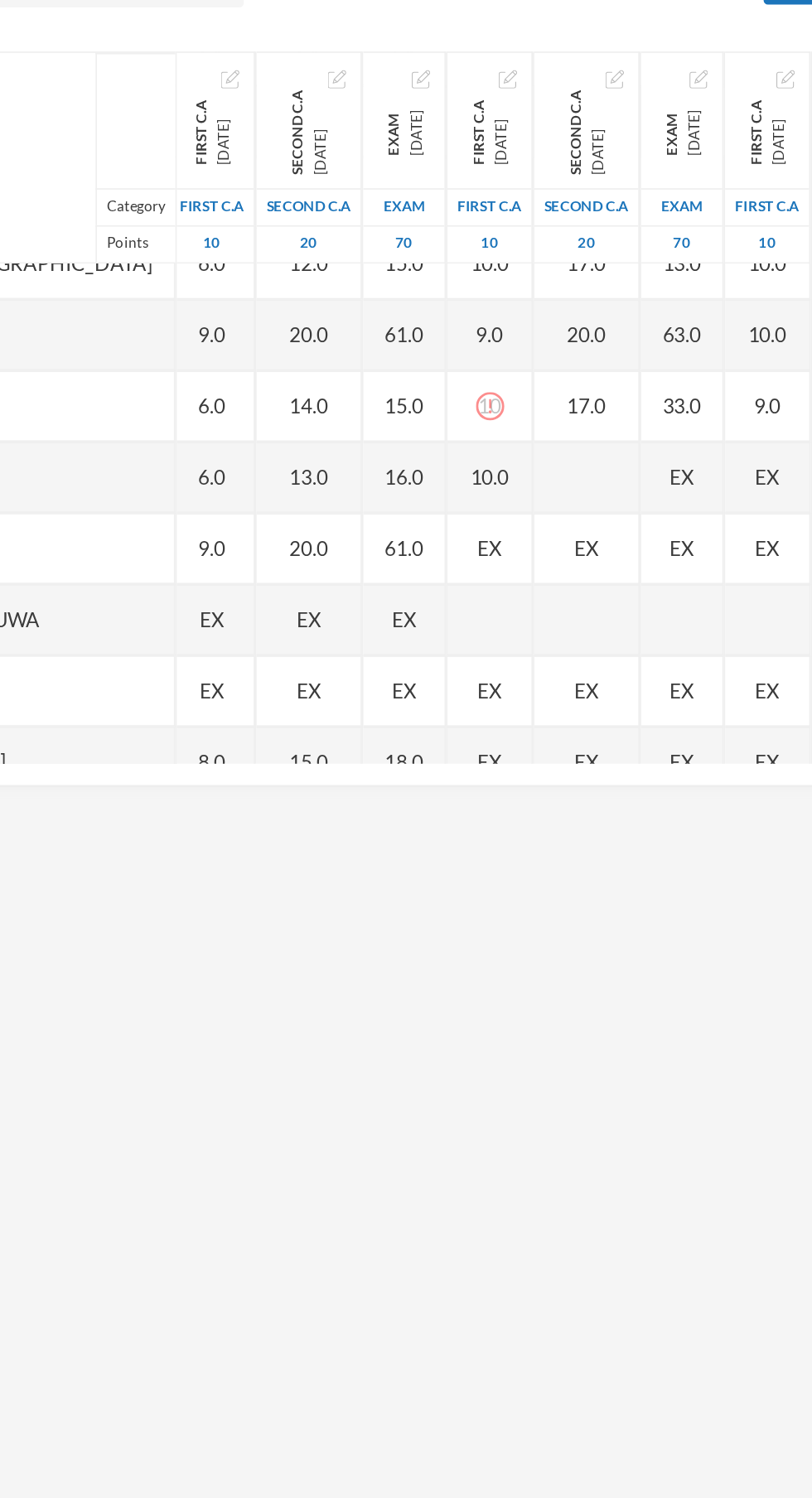 click at bounding box center (562, 553) 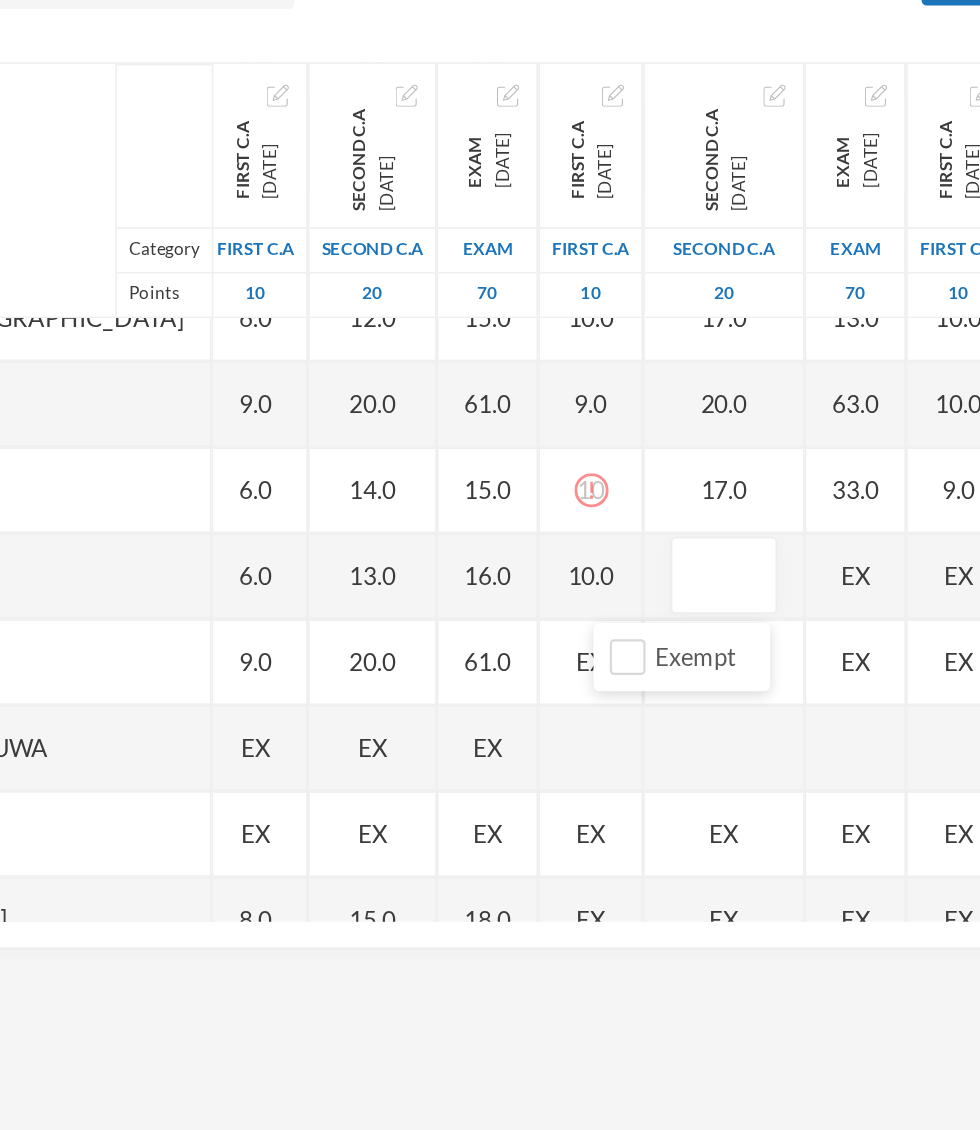 click at bounding box center [687, 667] 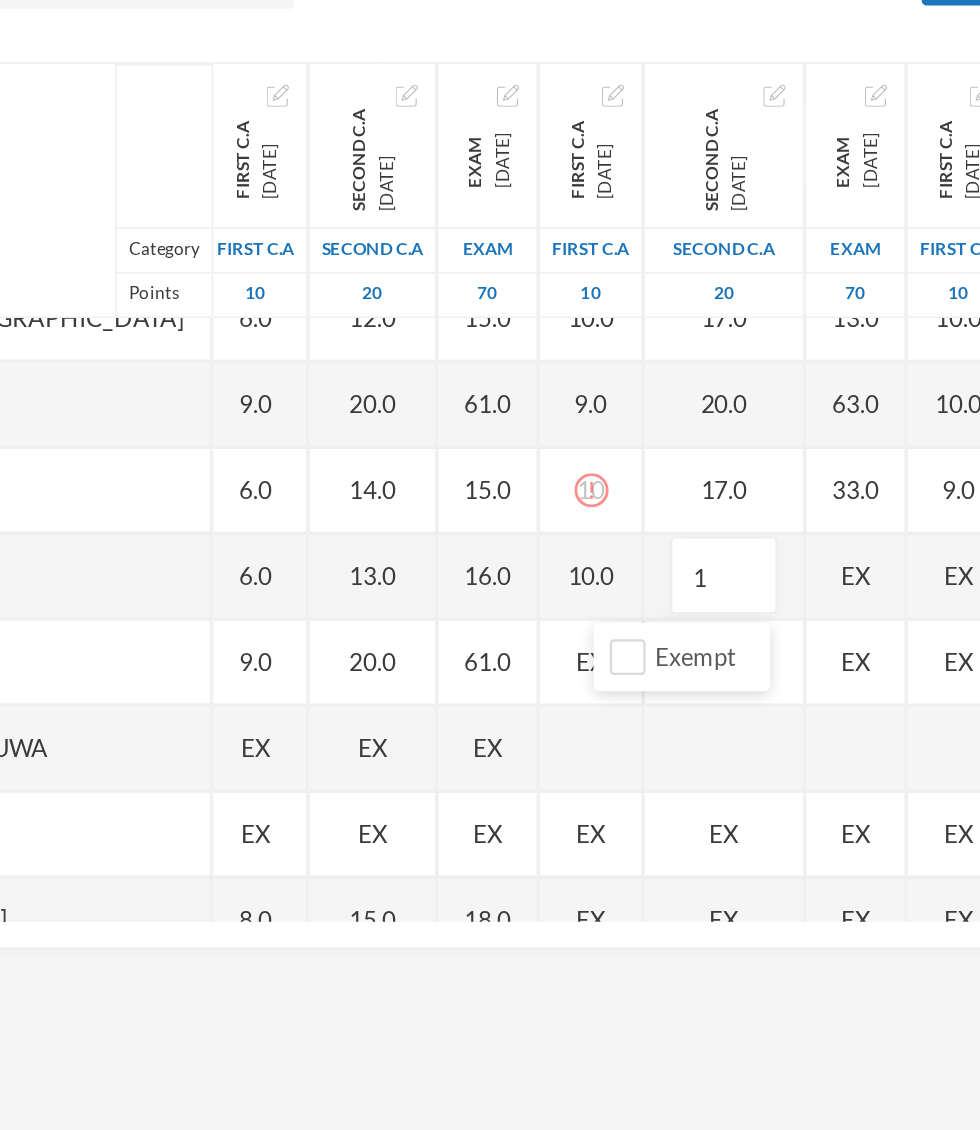 type on "18" 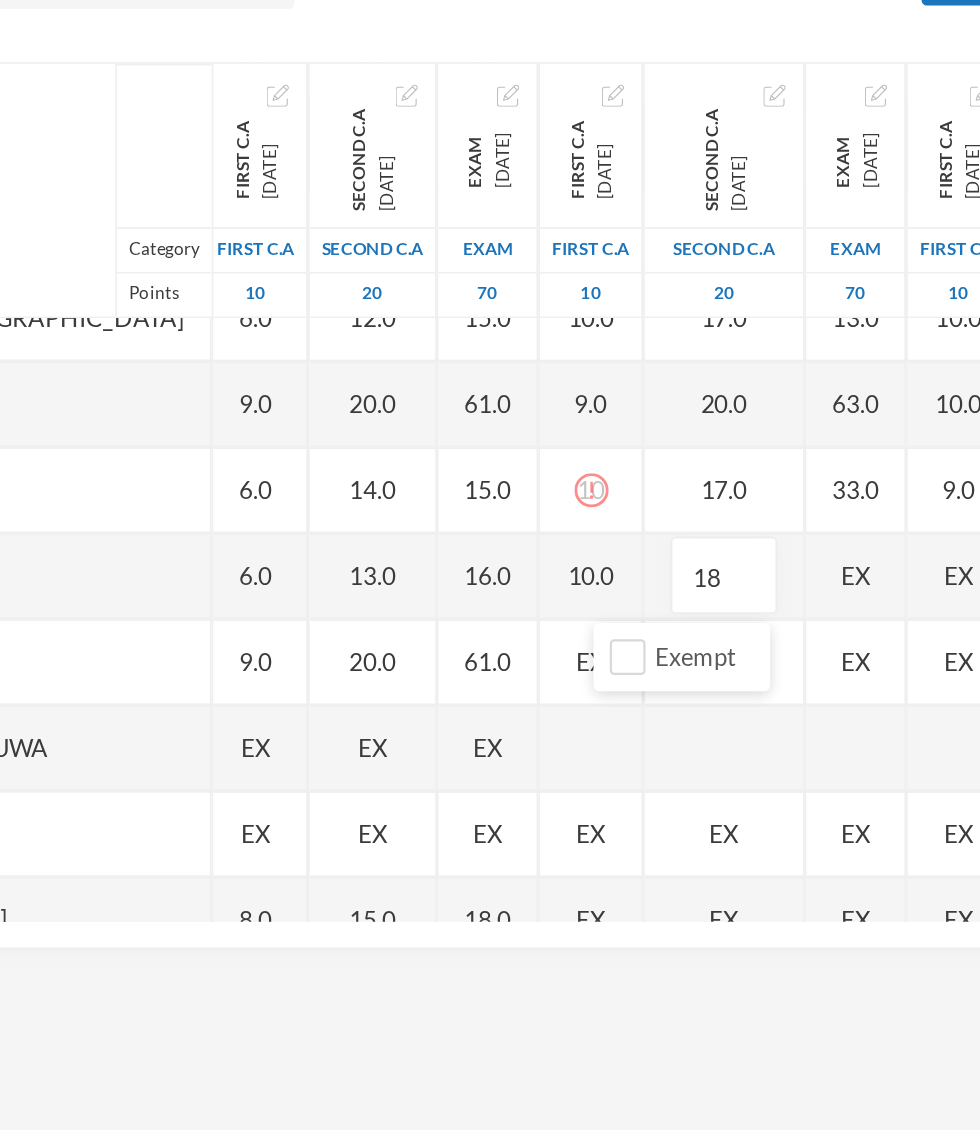 click on "EX" at bounding box center [764, 667] 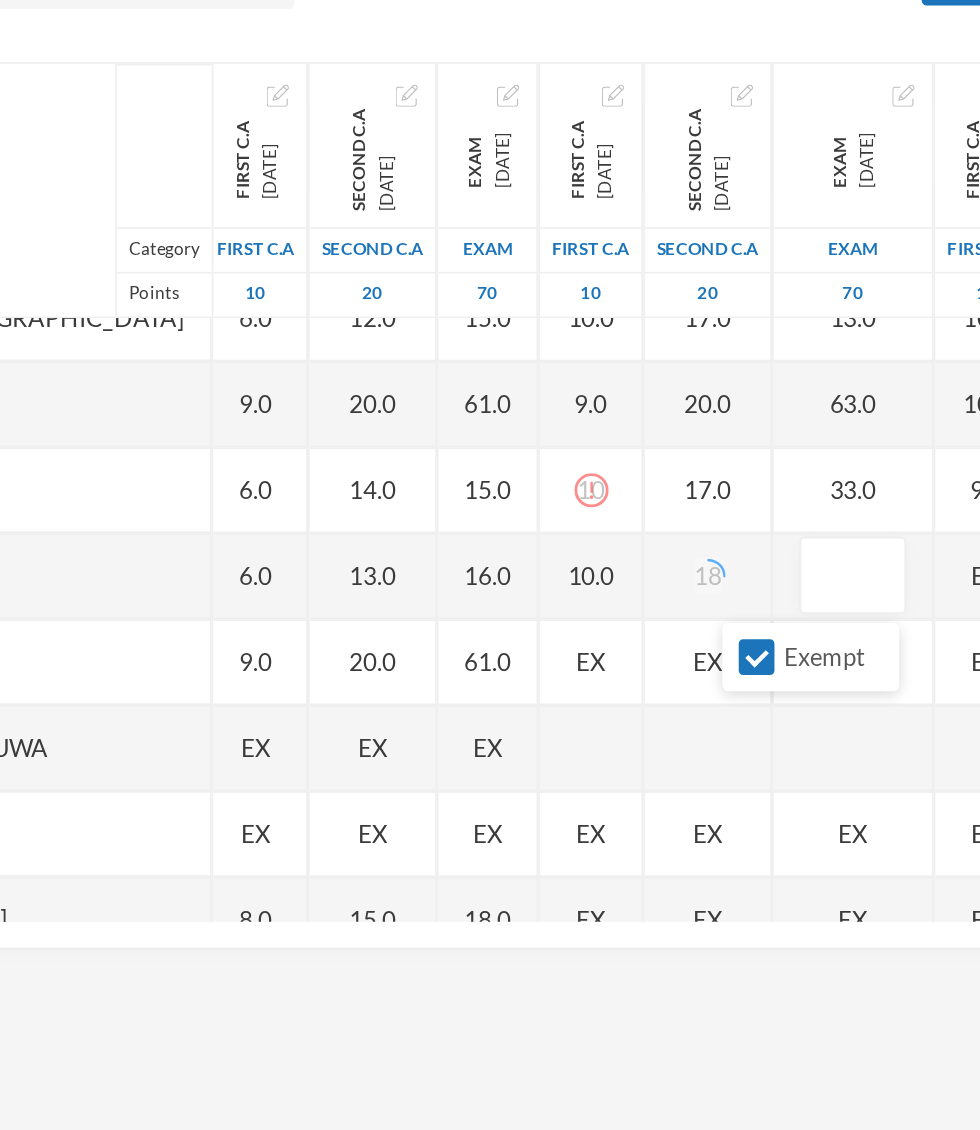 click on "Exempt" at bounding box center [706, 713] 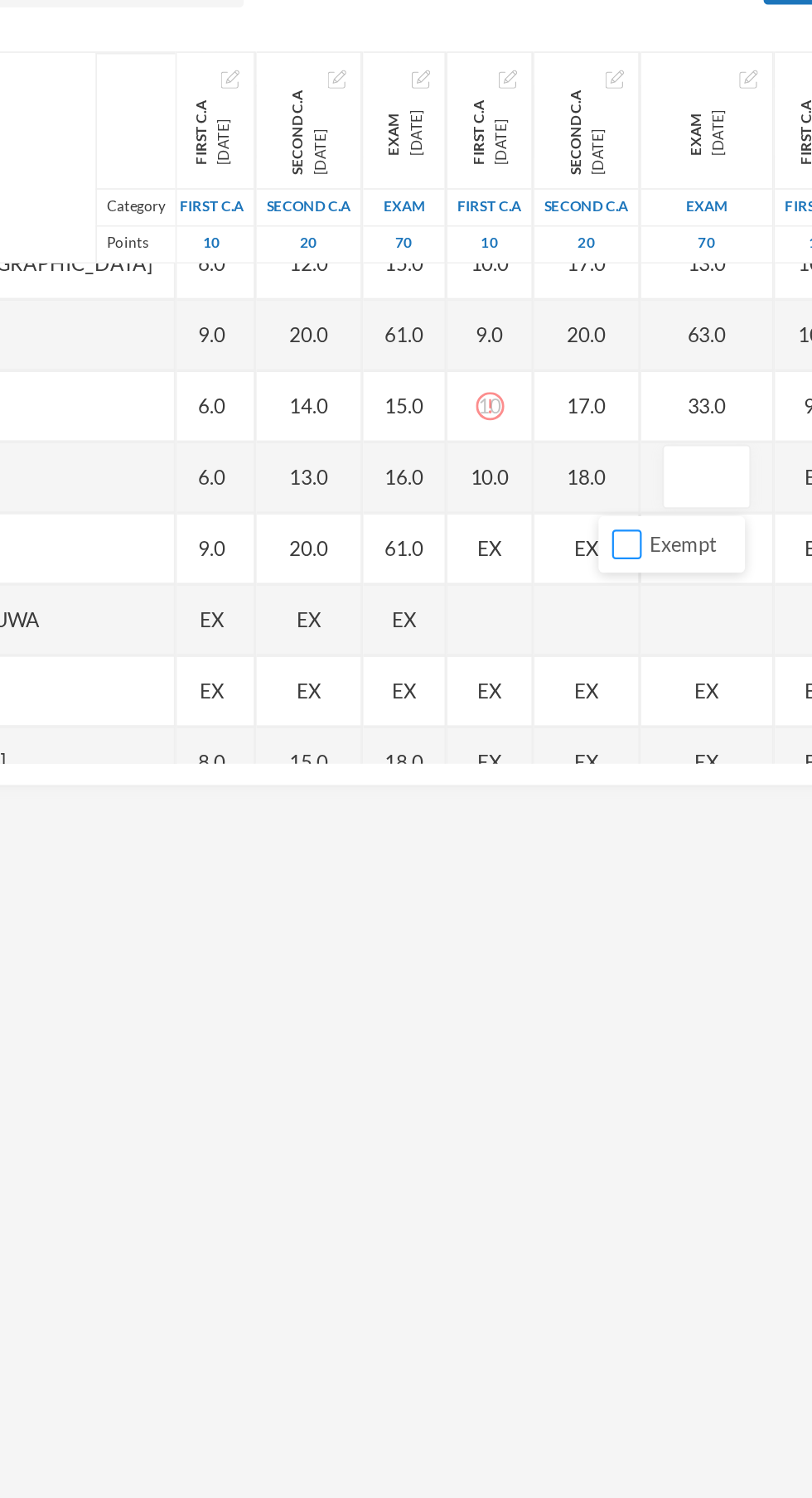 click on "Exempt" at bounding box center (585, 591) 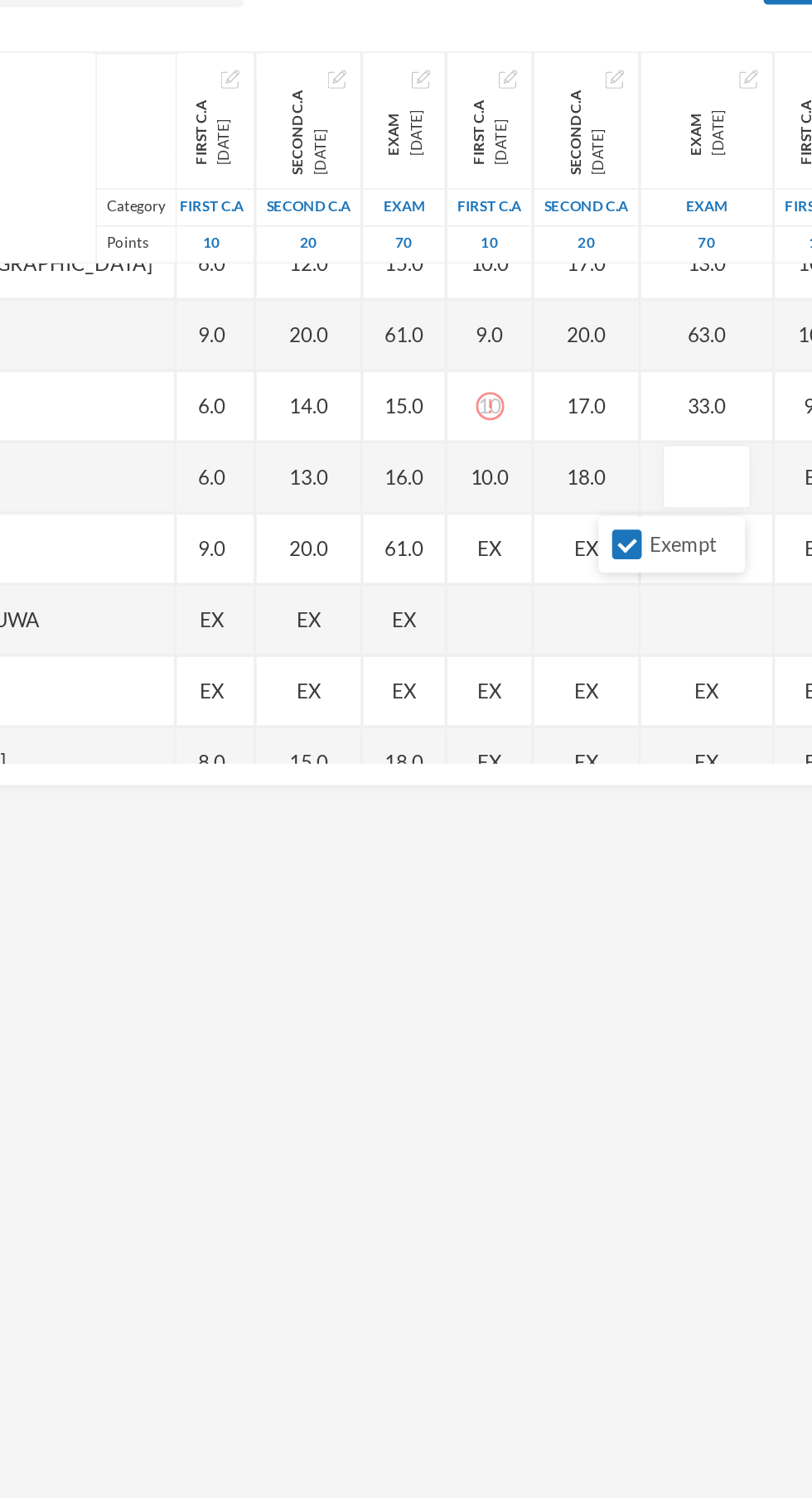 click at bounding box center (631, 553) 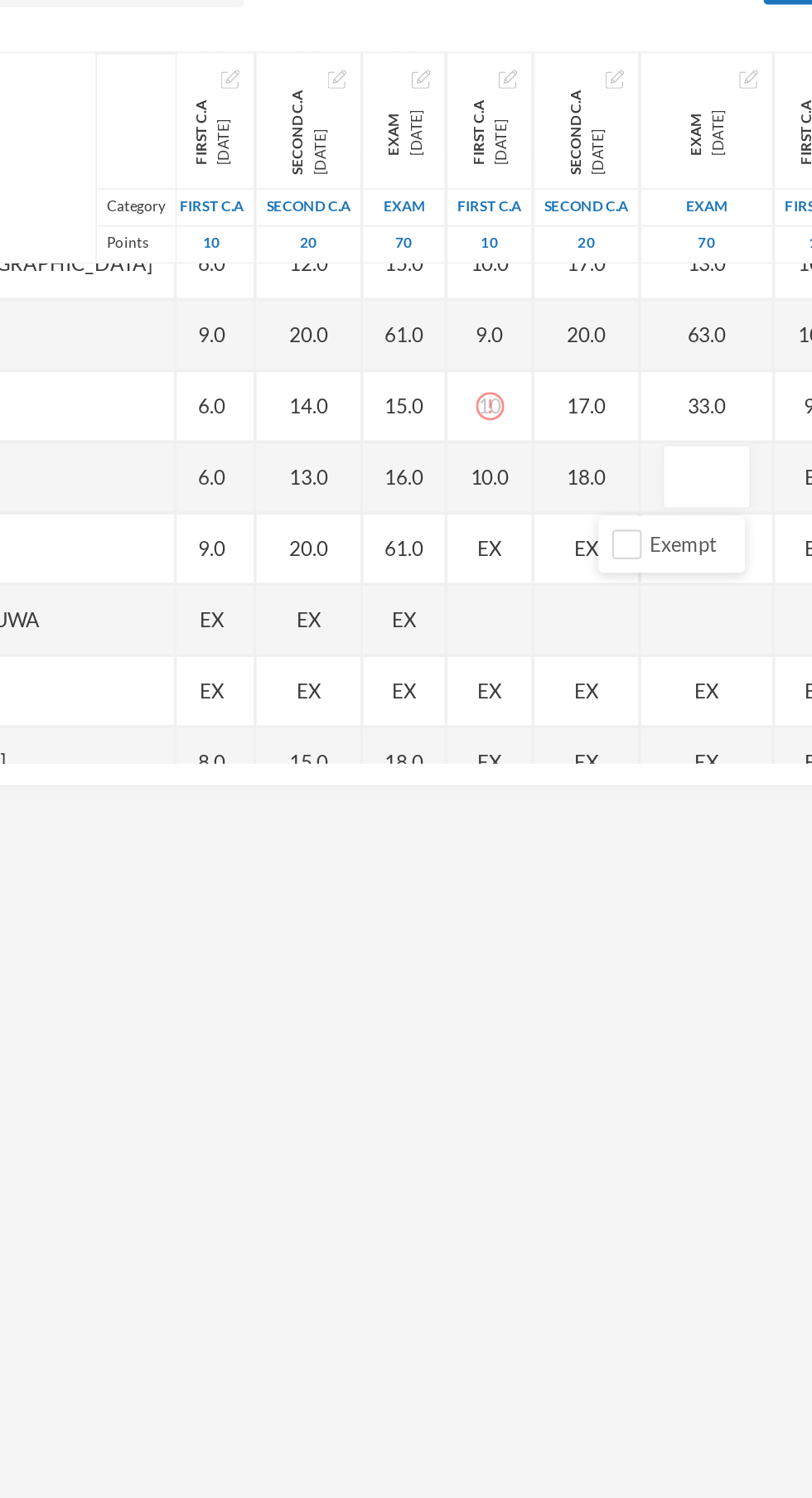 click at bounding box center [631, 553] 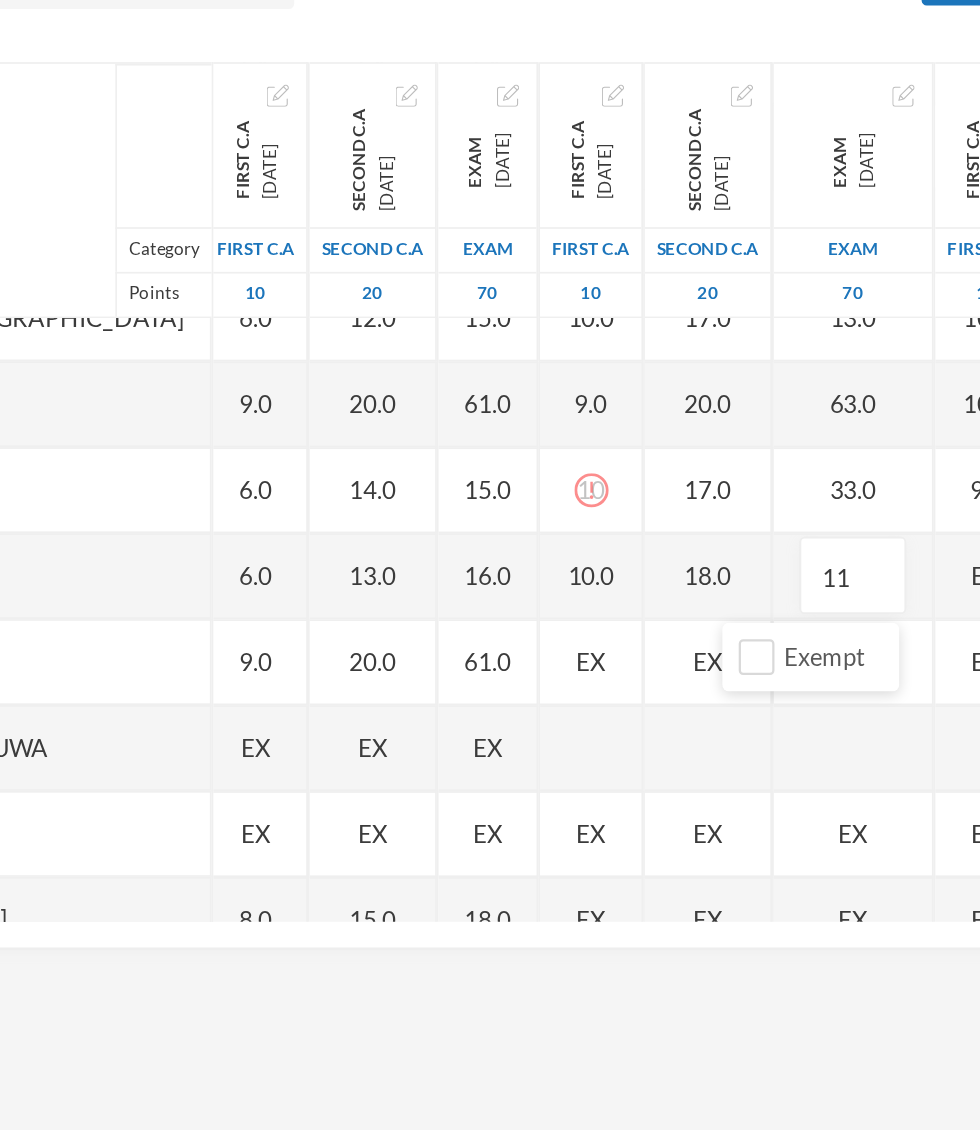 scroll, scrollTop: 576, scrollLeft: 30, axis: both 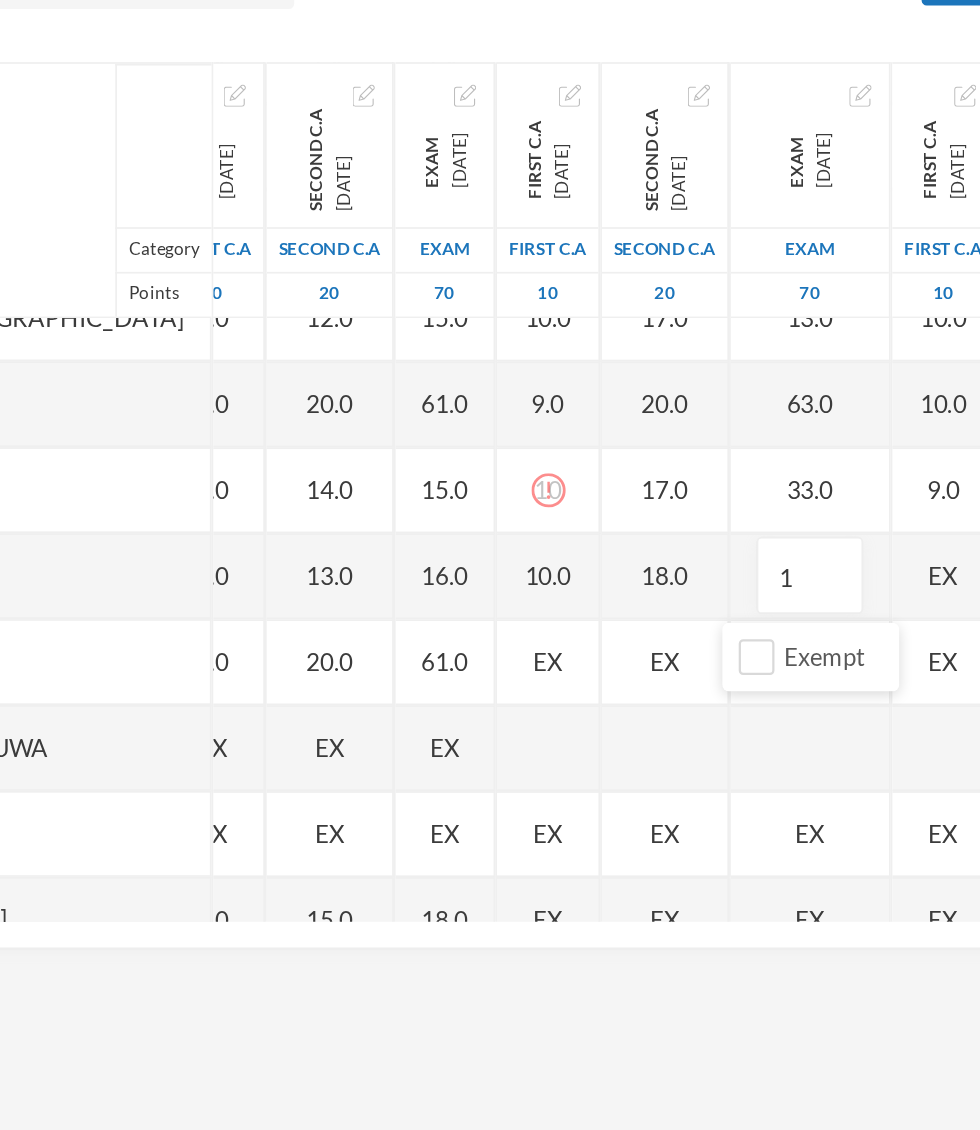 type on "12" 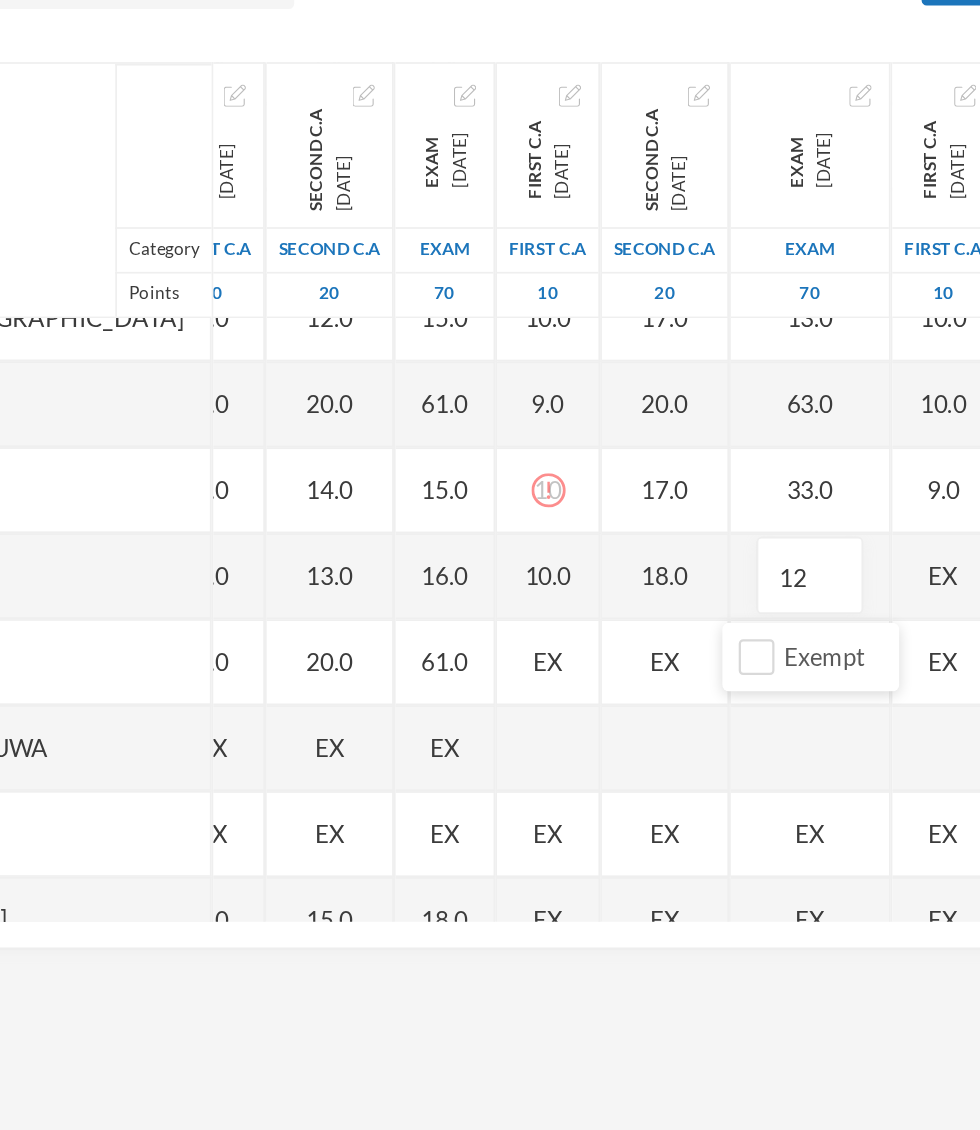 click on "EX" at bounding box center [814, 666] 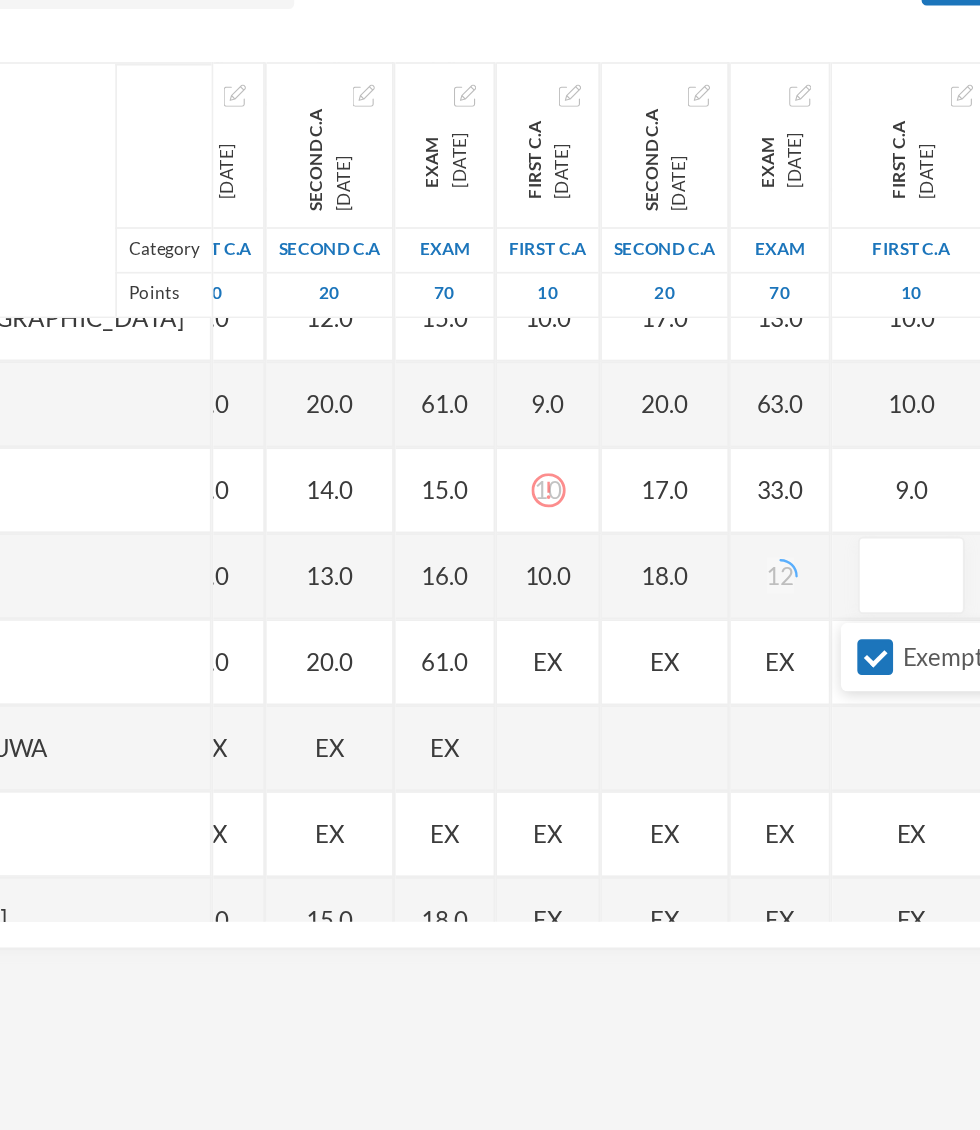 click on "Exempt" at bounding box center (775, 713) 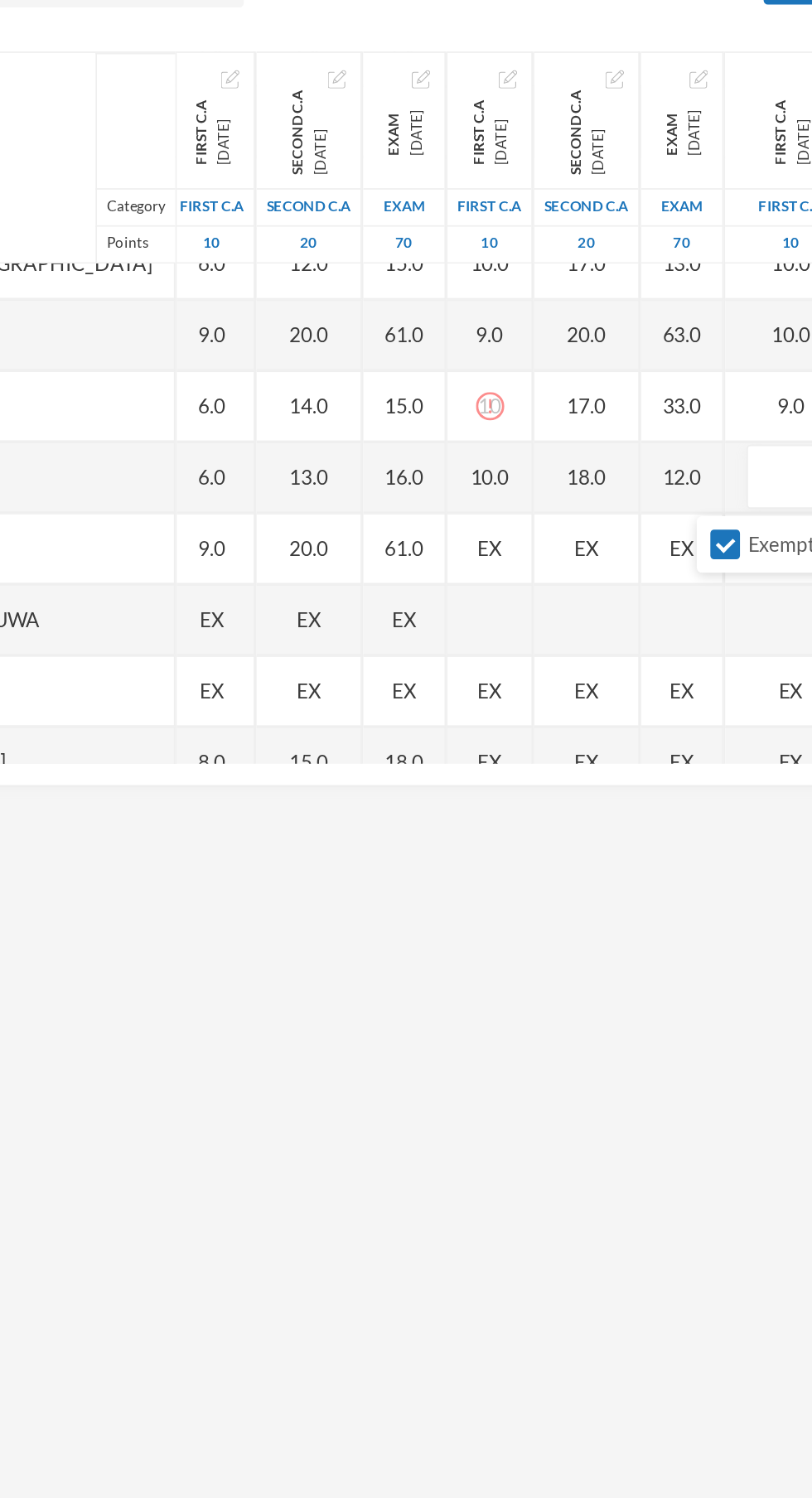 click on "Exempt" at bounding box center (642, 591) 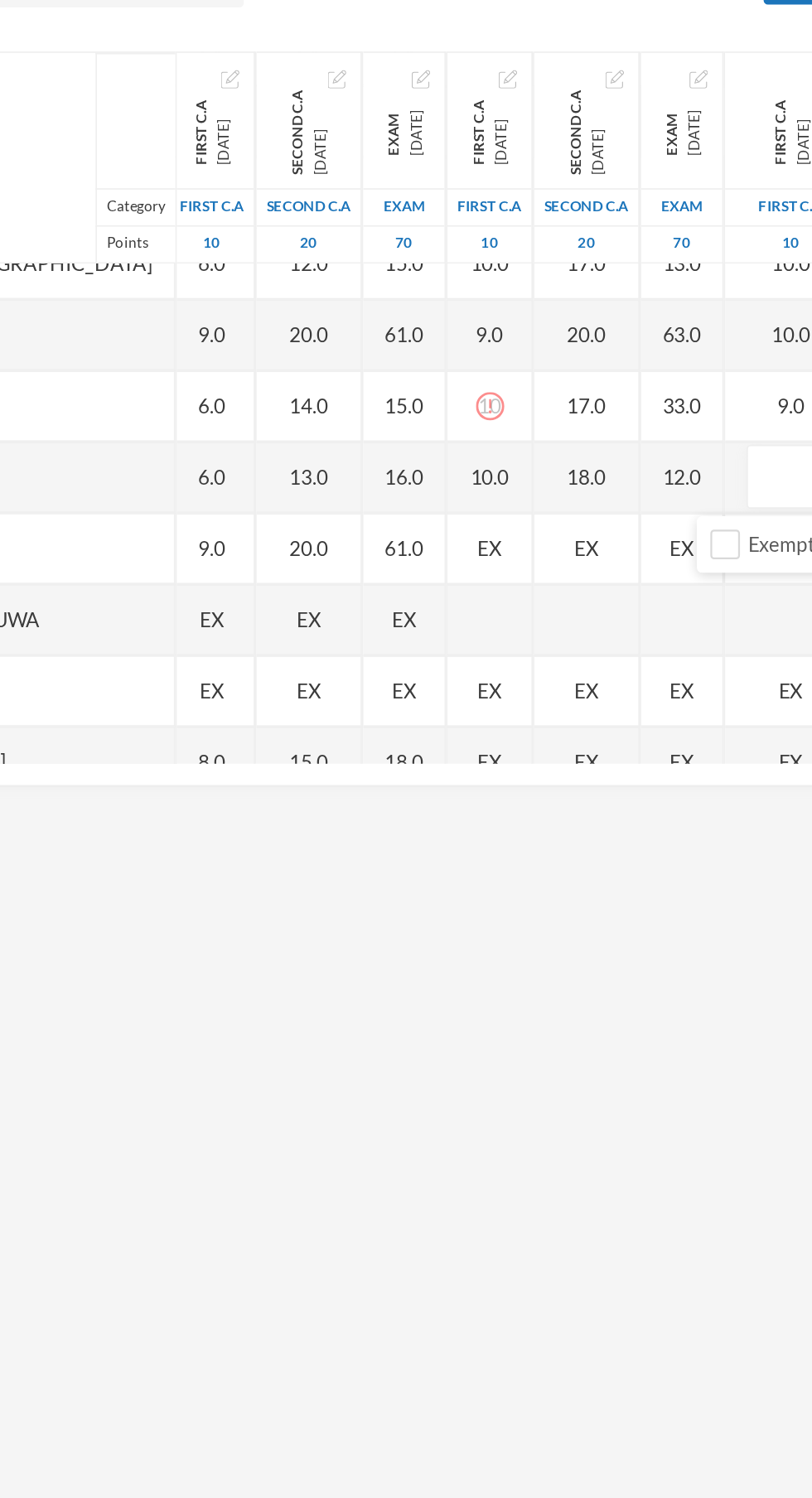 click at bounding box center [680, 553] 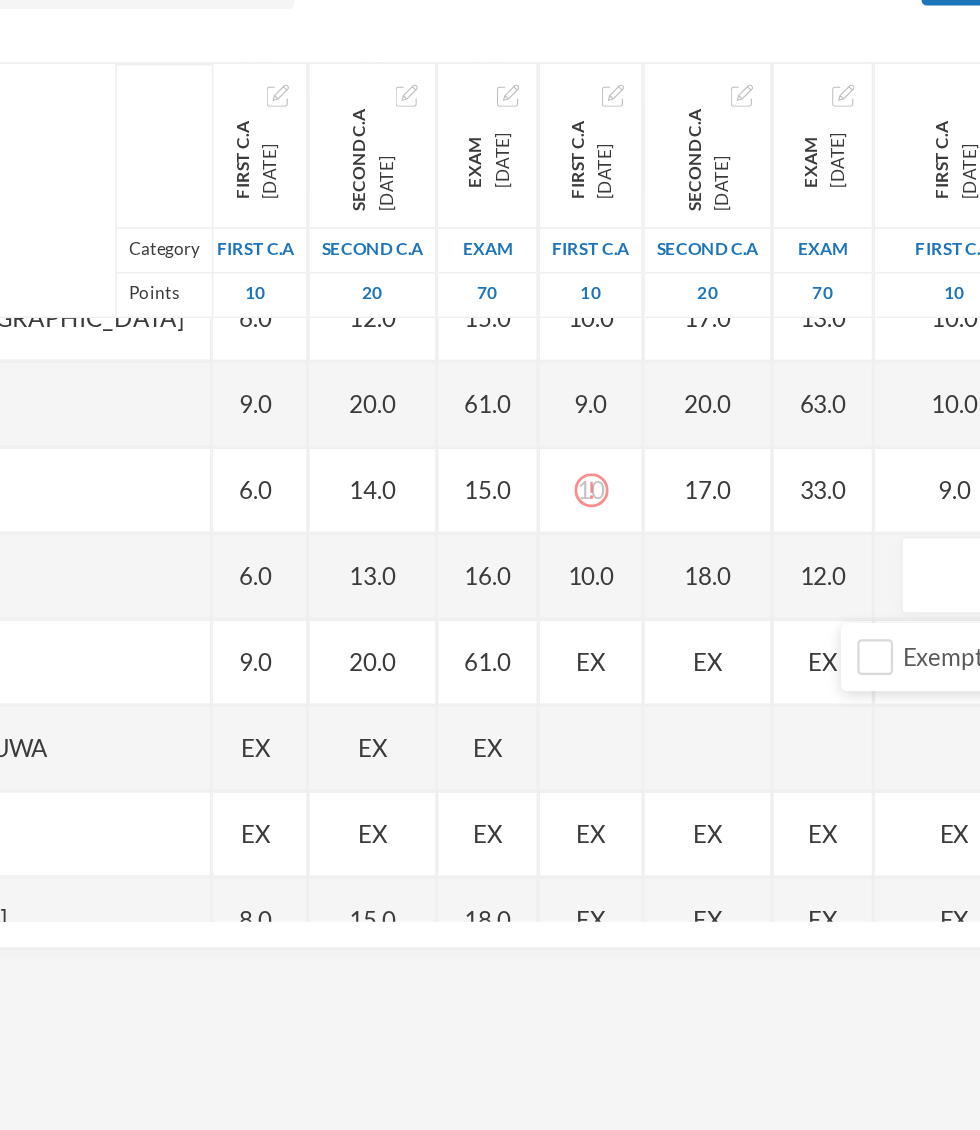 type on "9" 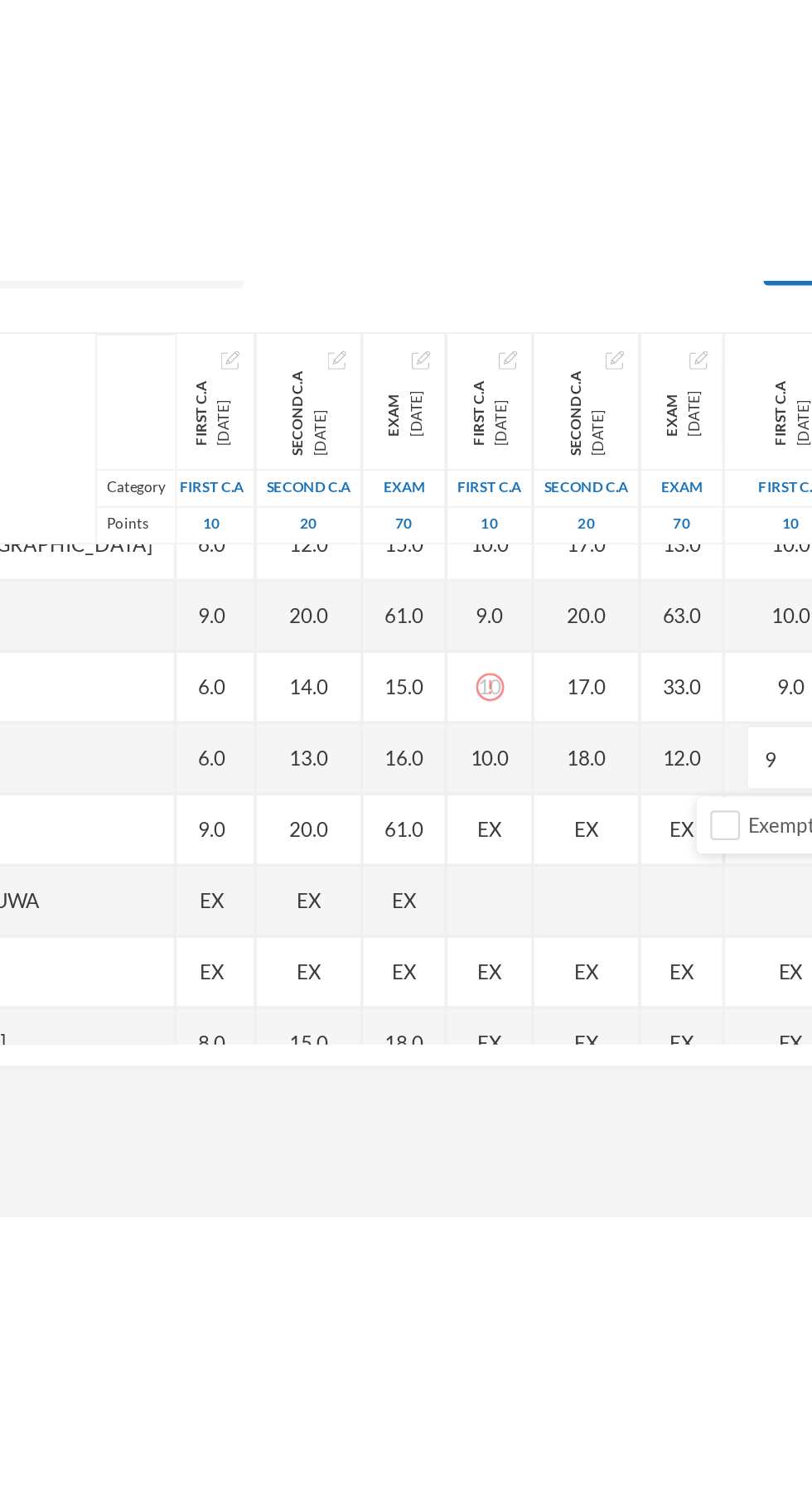 scroll, scrollTop: 477, scrollLeft: 25, axis: both 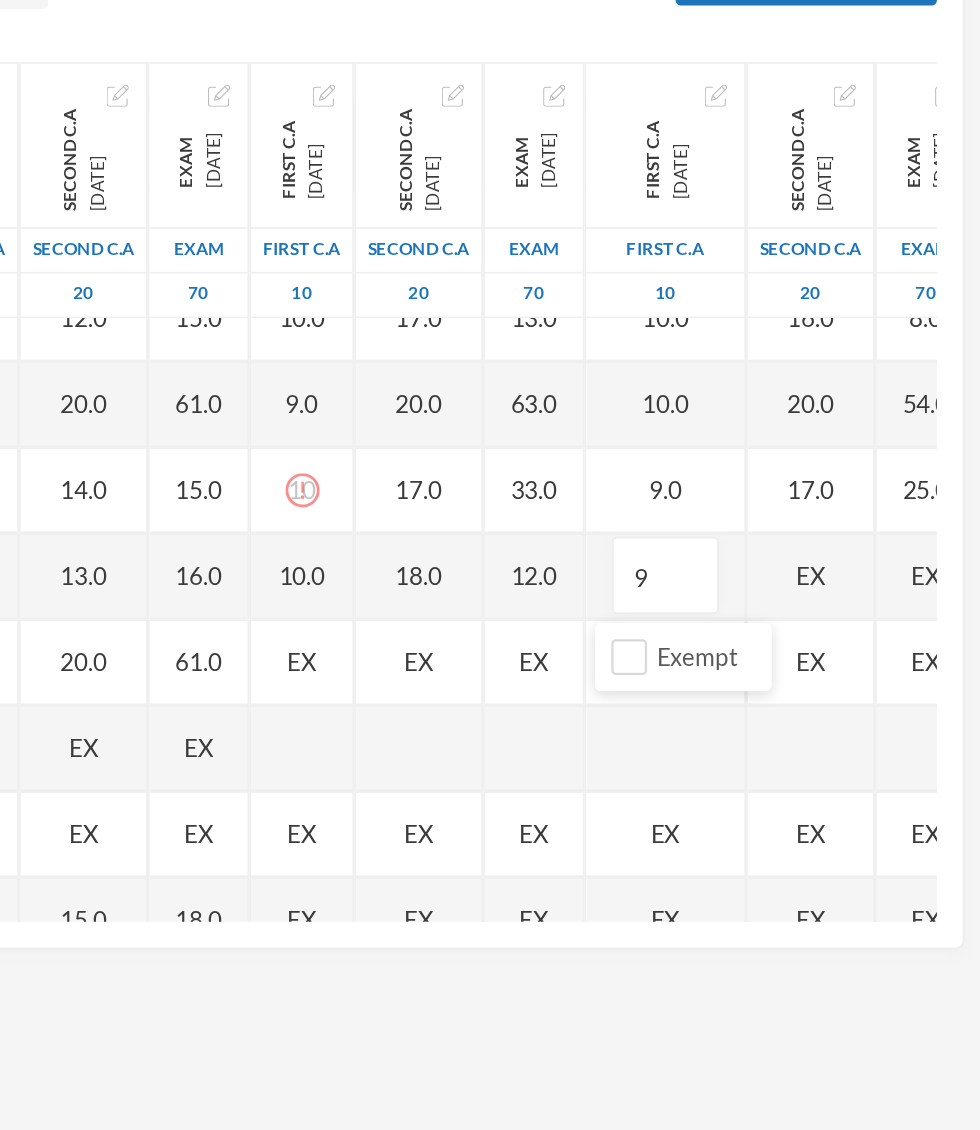 click on "EX" at bounding box center (881, 667) 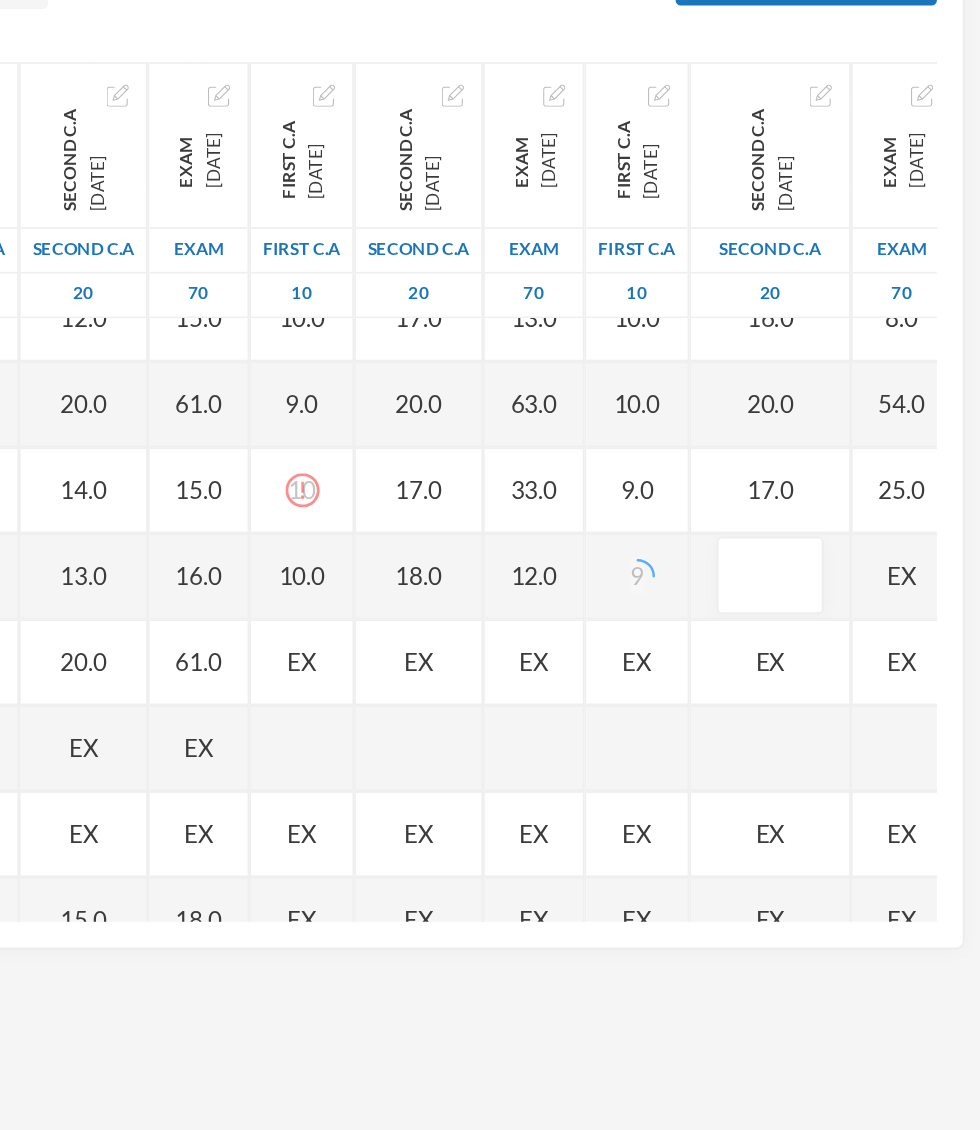 click on "Exempt" at bounding box center [844, 713] 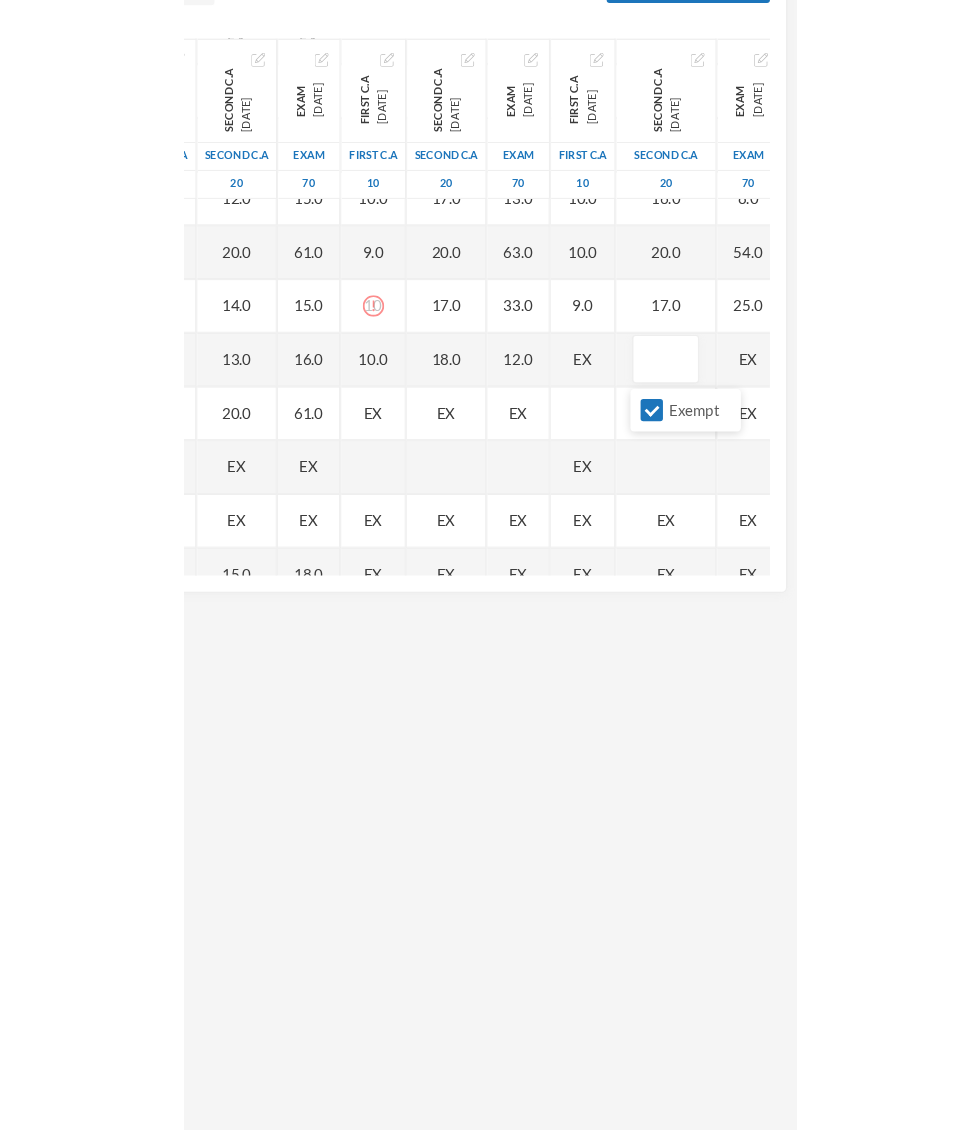 scroll, scrollTop: 576, scrollLeft: 5, axis: both 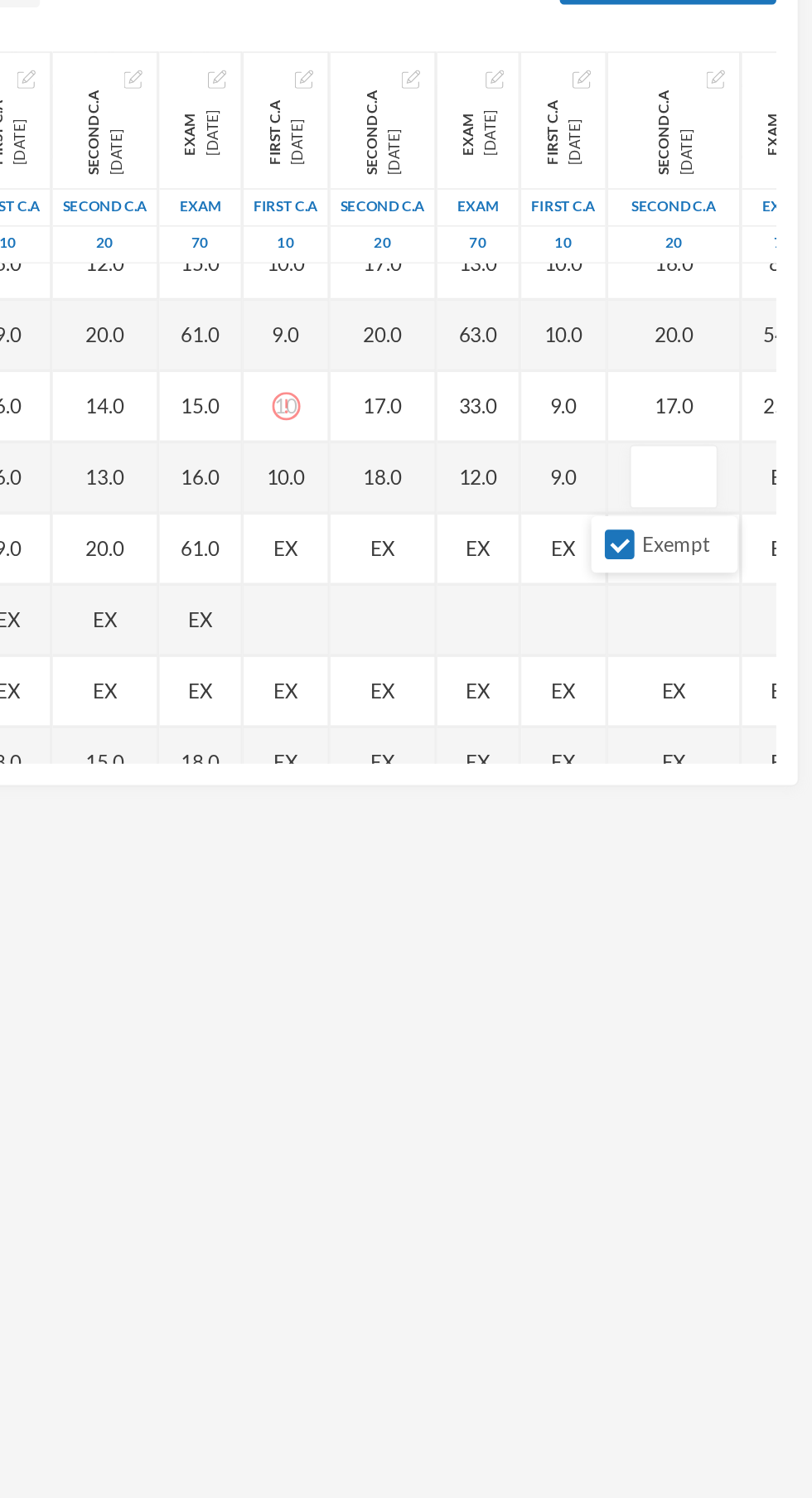 click on "Exempt" at bounding box center (699, 591) 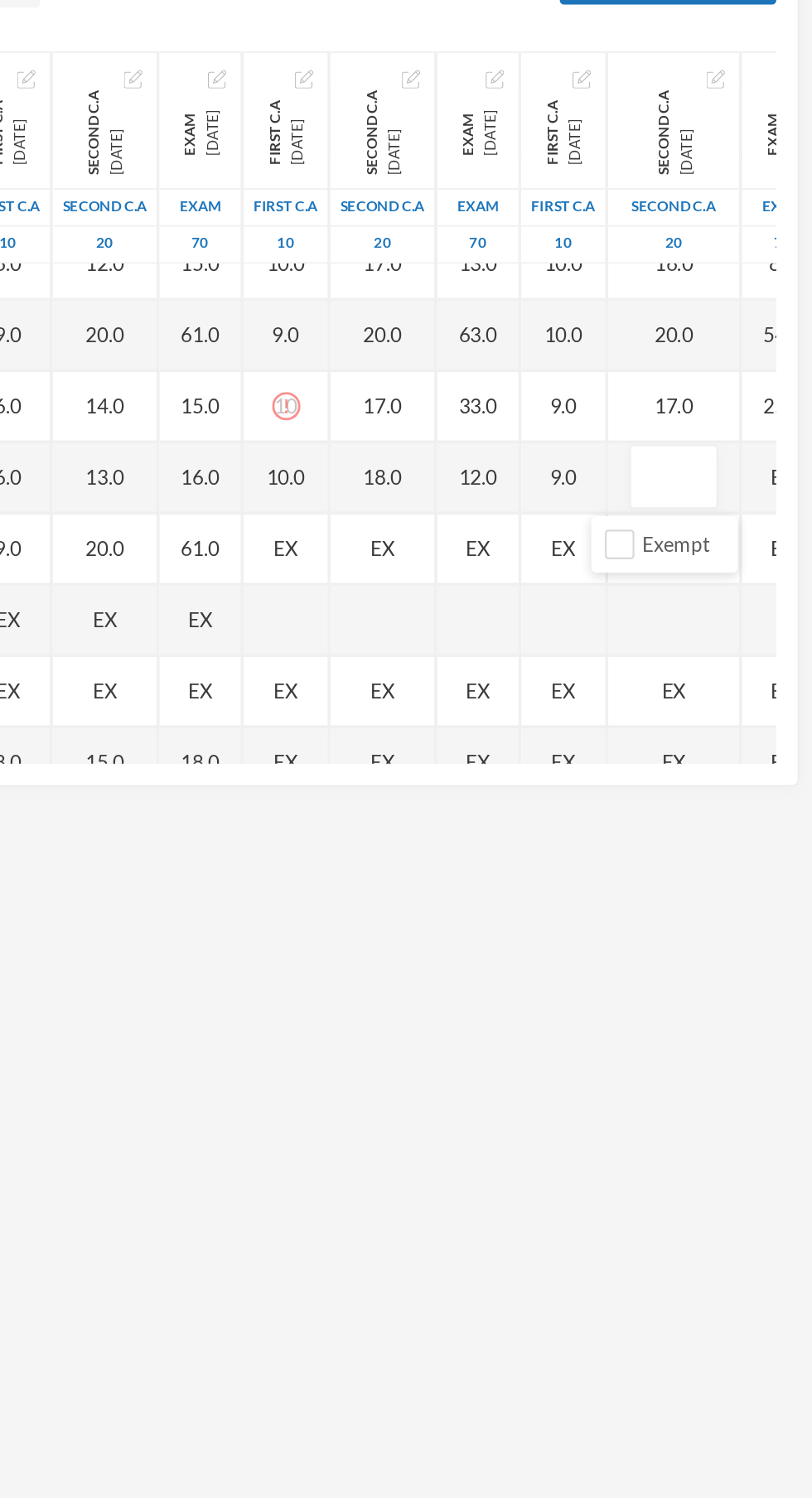 click at bounding box center (731, 553) 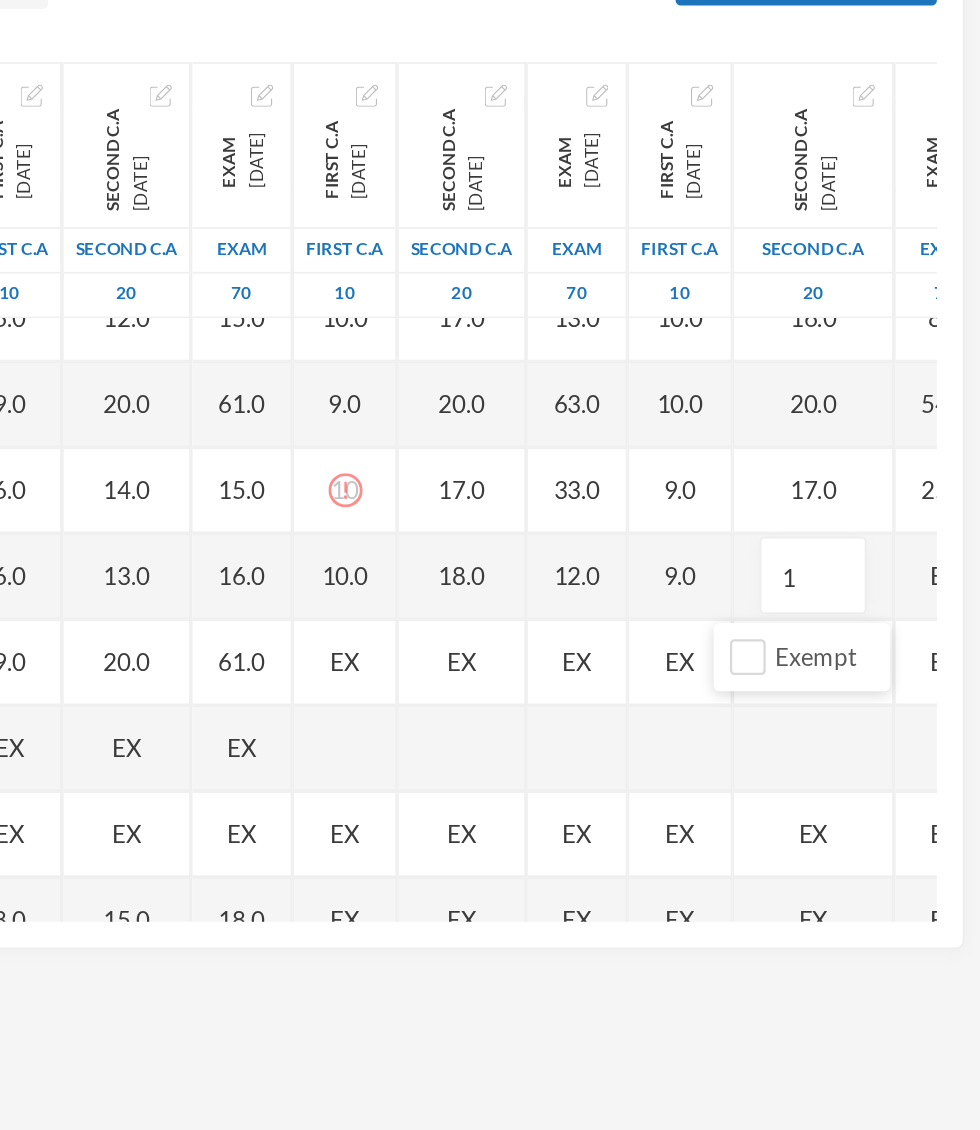type on "19" 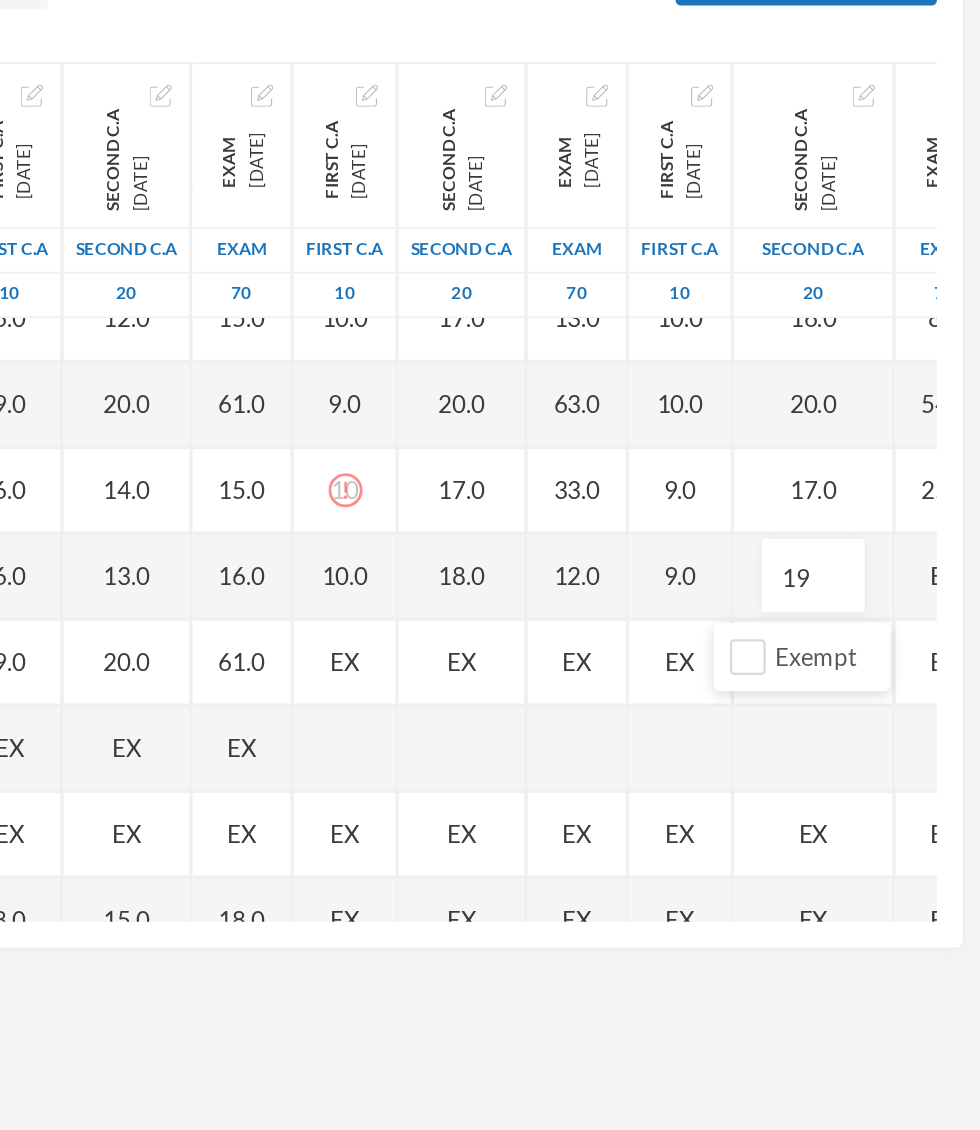 click on "EX" at bounding box center (959, 667) 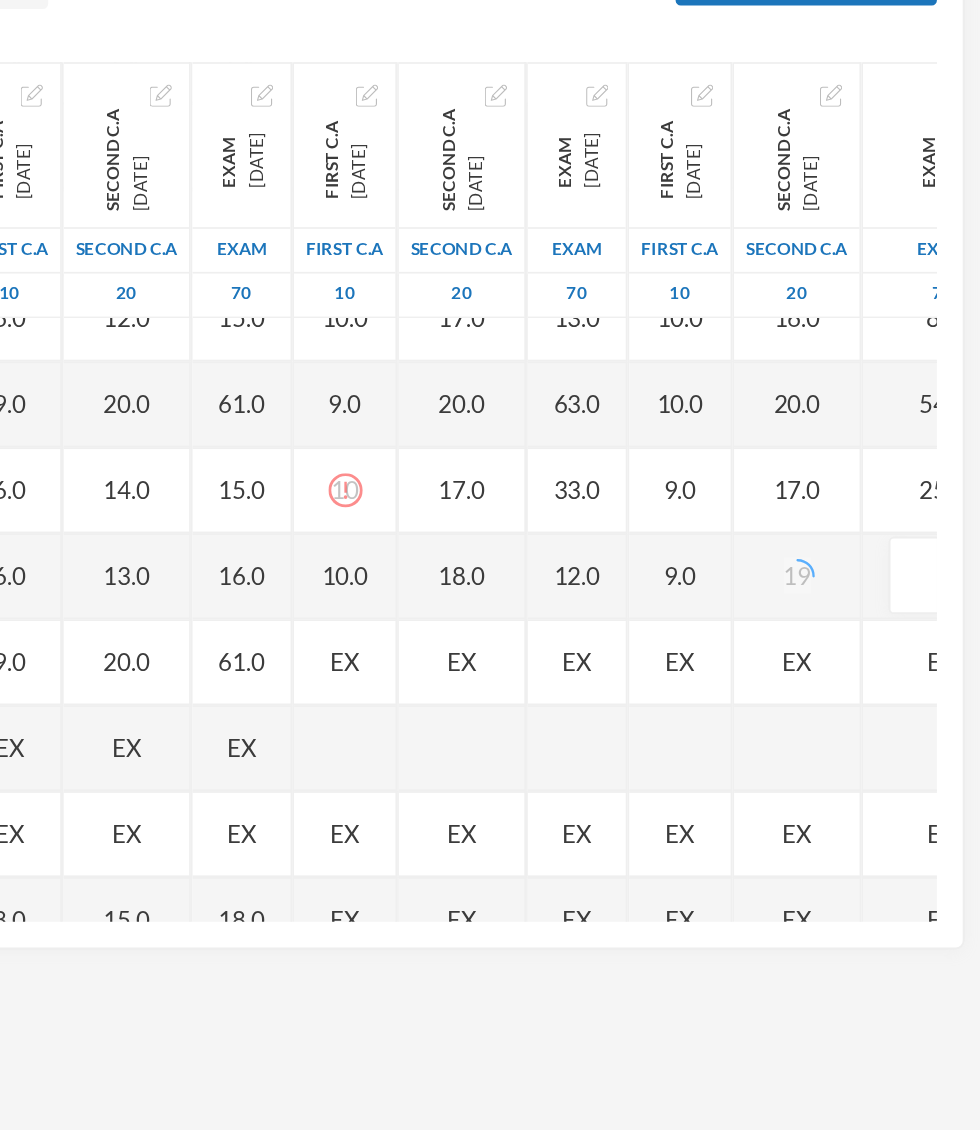 click on "Exempt" at bounding box center [879, 713] 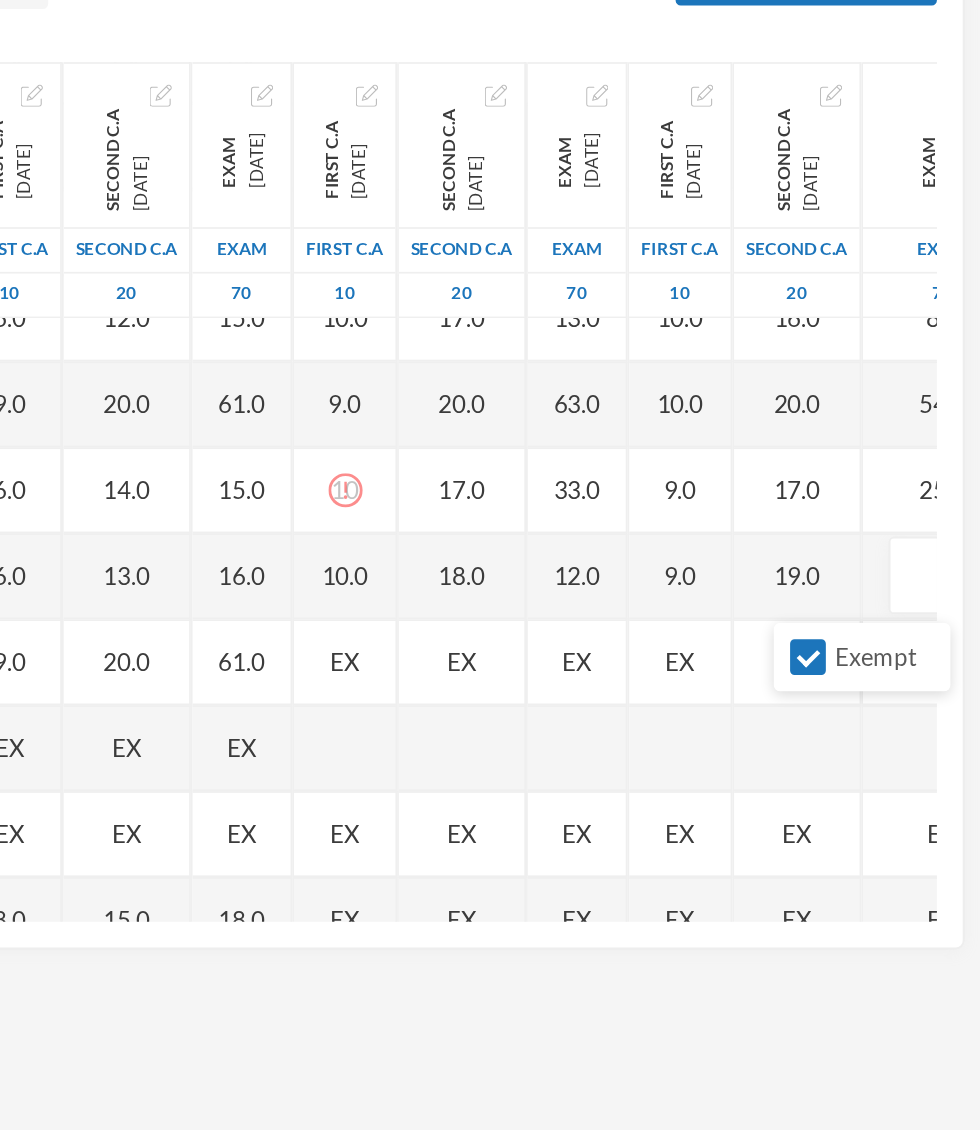 click on "Exempt" at bounding box center [879, 713] 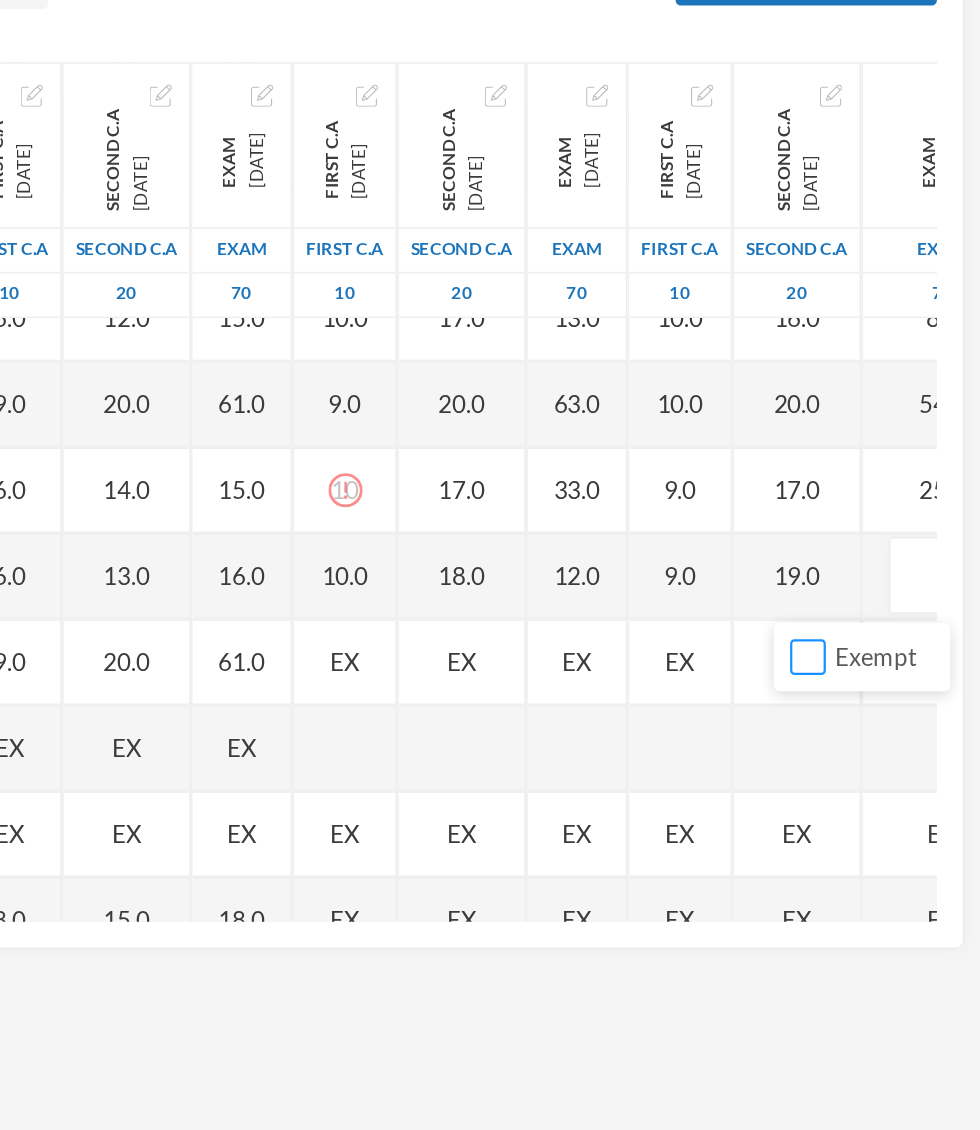 click on "Exempt" at bounding box center [879, 713] 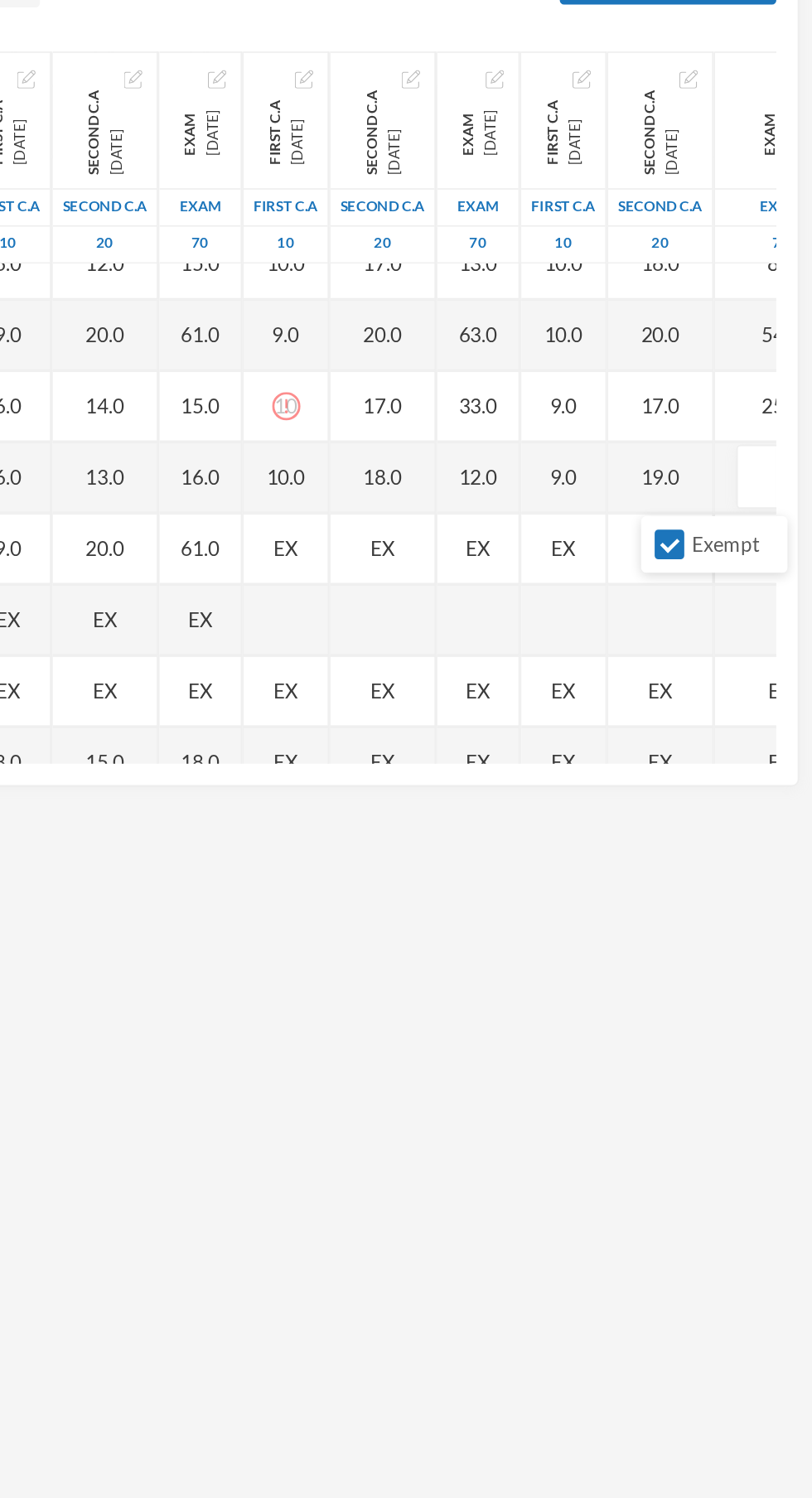 click at bounding box center [793, 553] 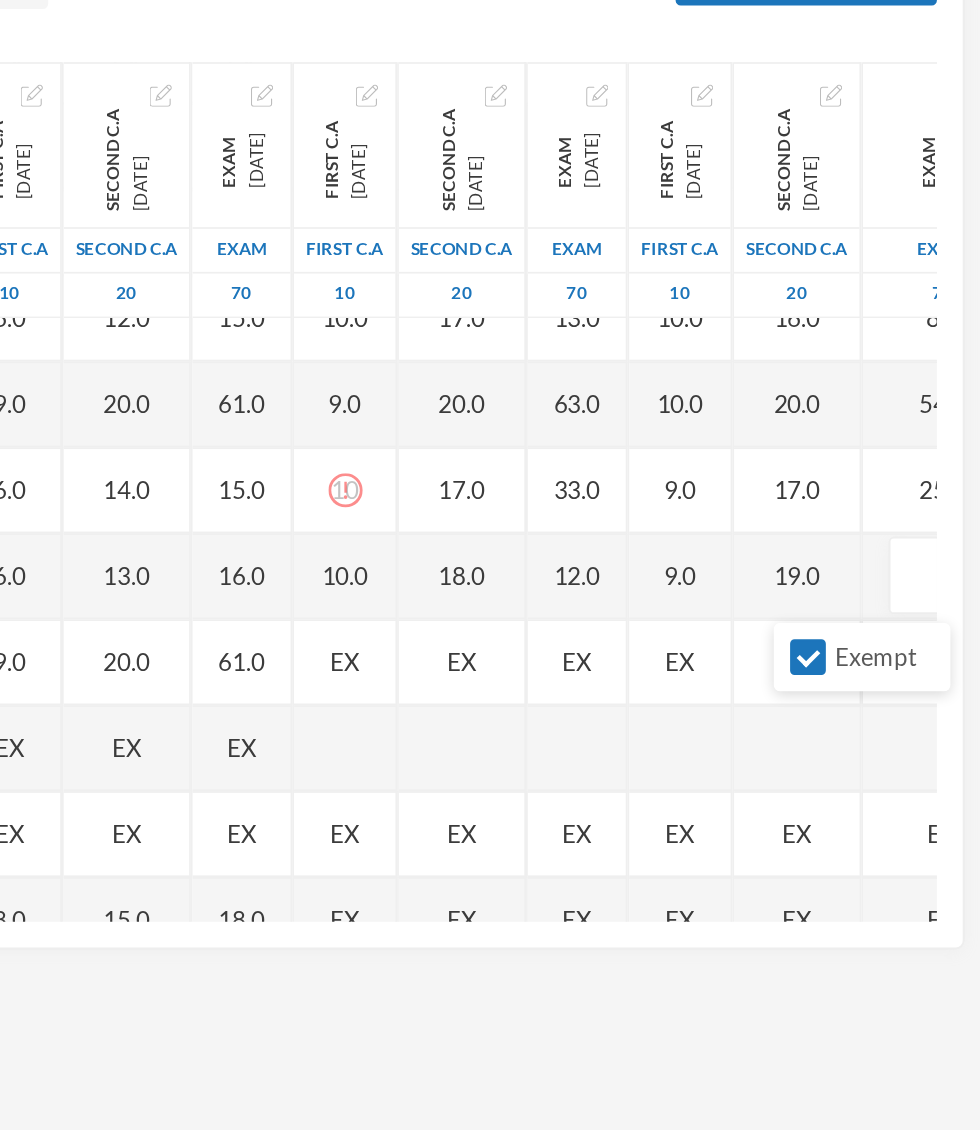 click on "Exempt" at bounding box center [910, 714] 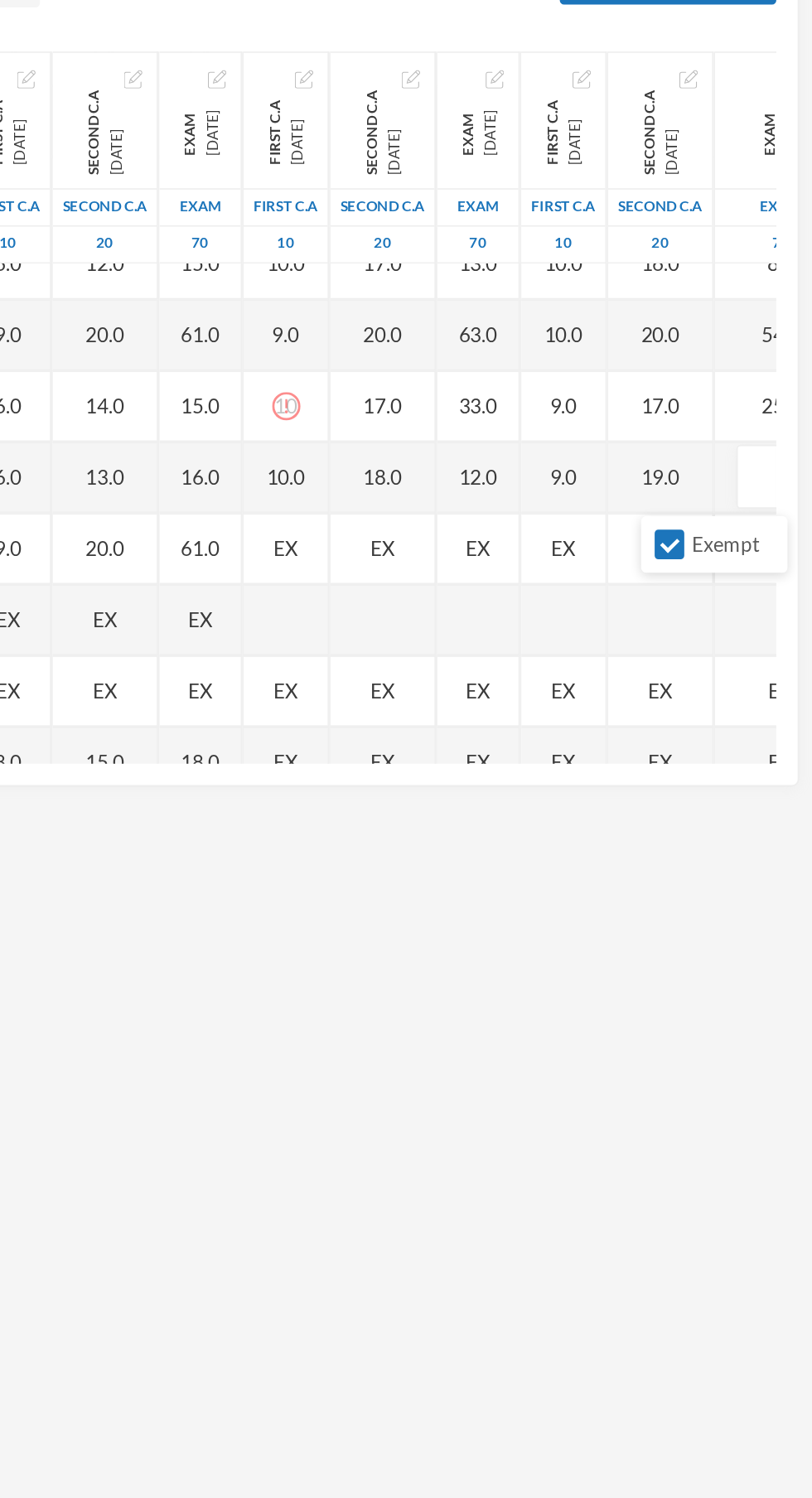 click on "Exempt" at bounding box center [728, 591] 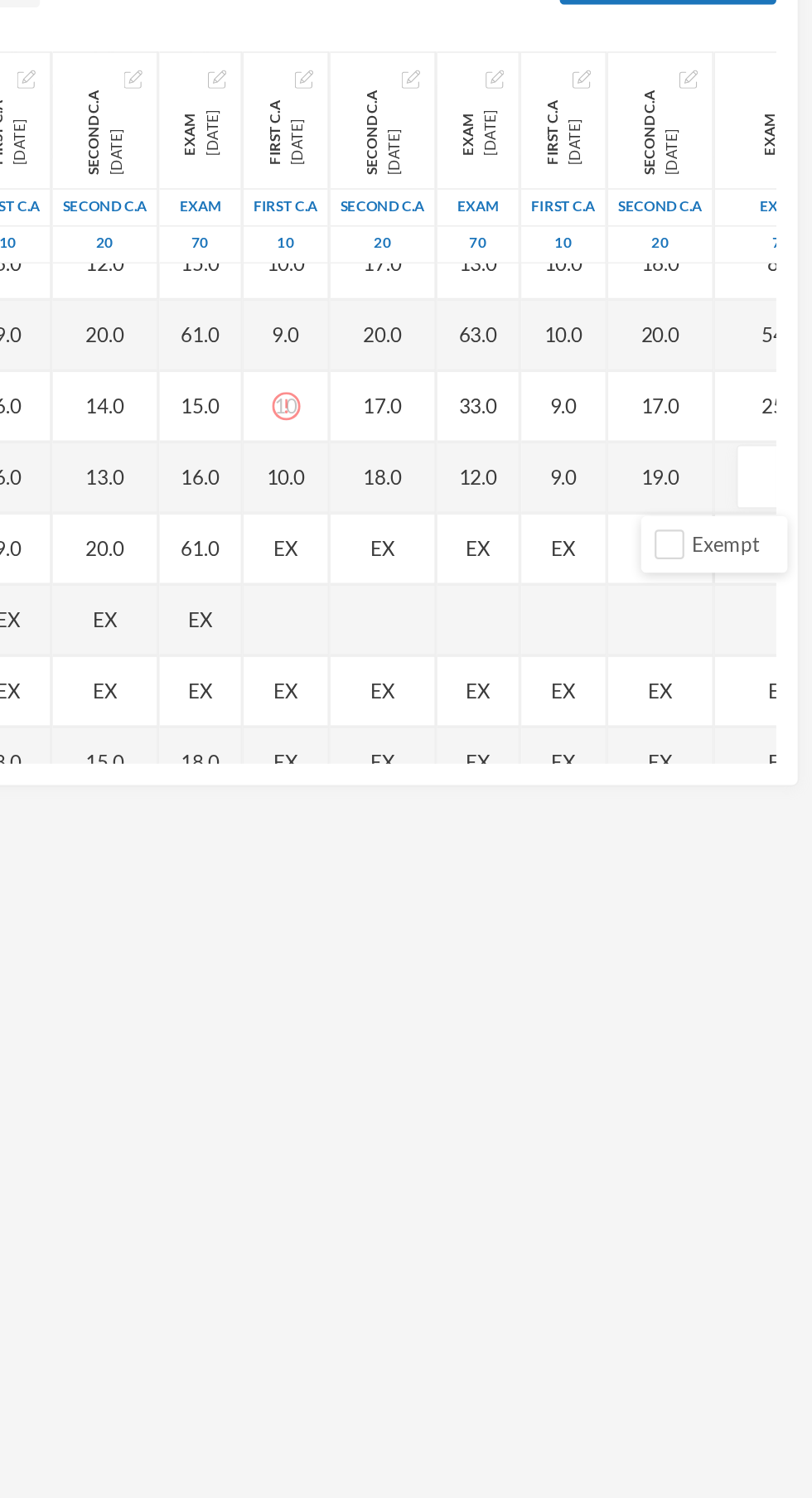 click on "19.0" at bounding box center (723, 553) 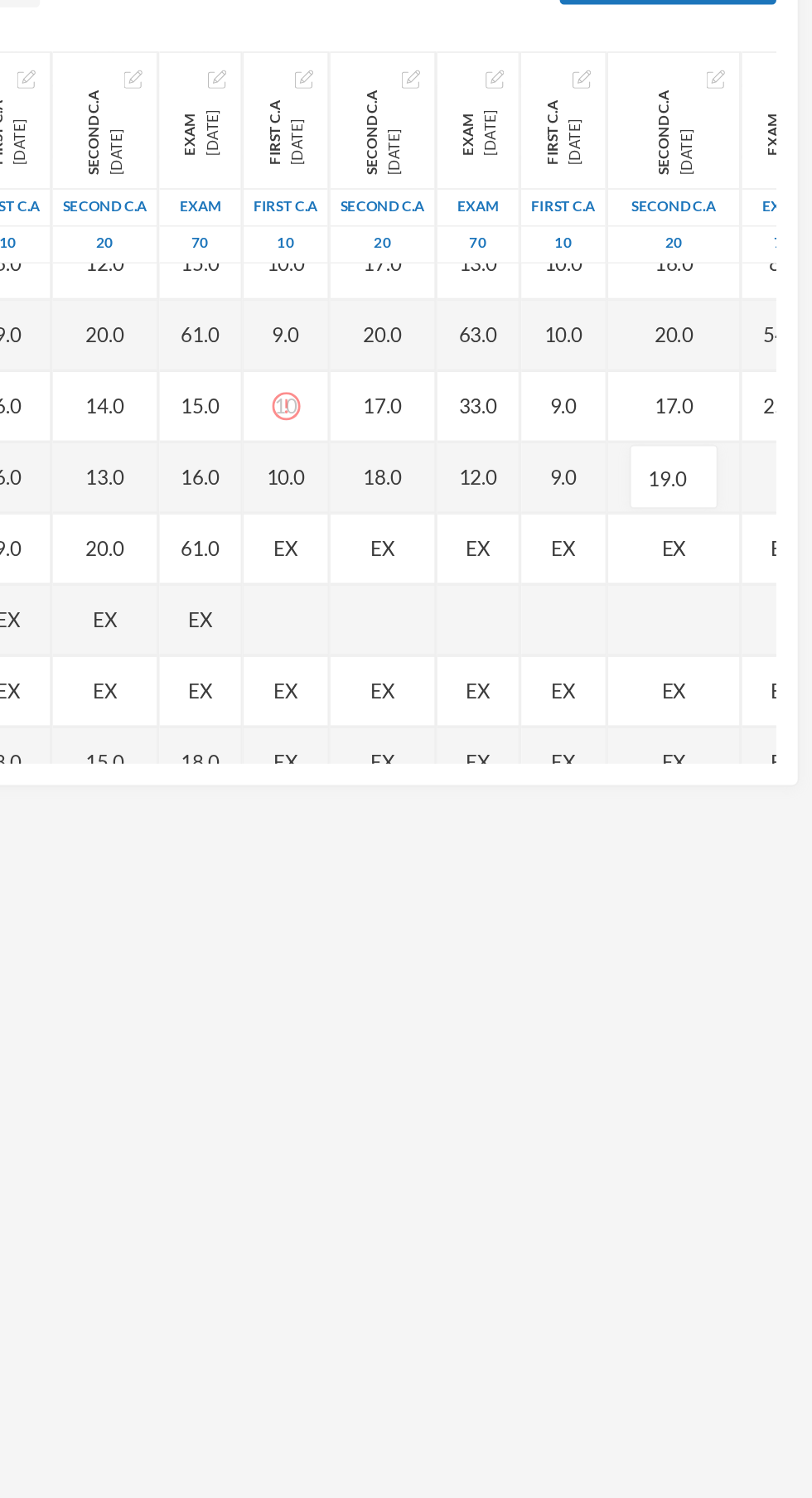 click on "19.0" at bounding box center [731, 553] 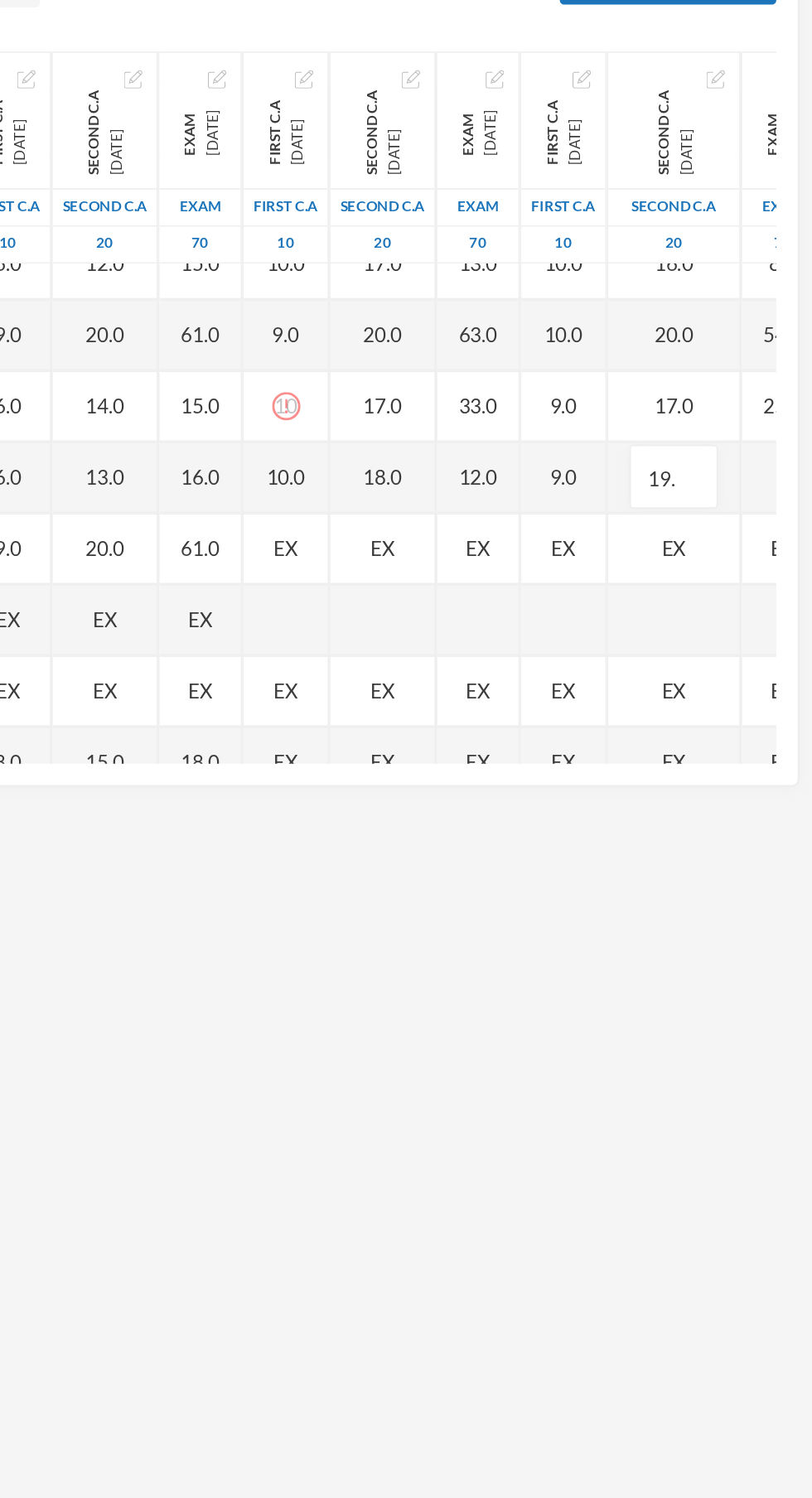 click at bounding box center (795, 553) 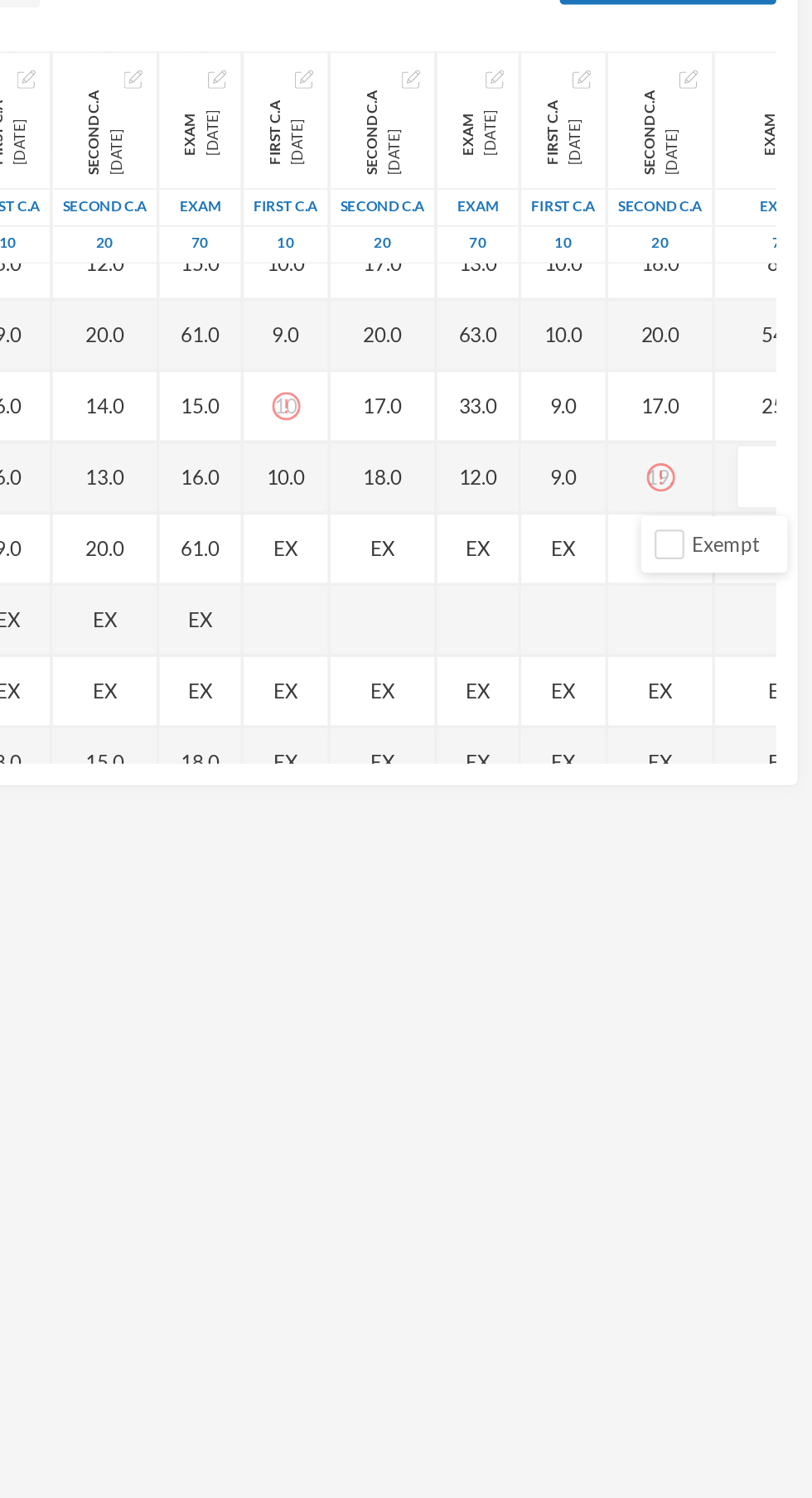 click on "19." at bounding box center [723, 553] 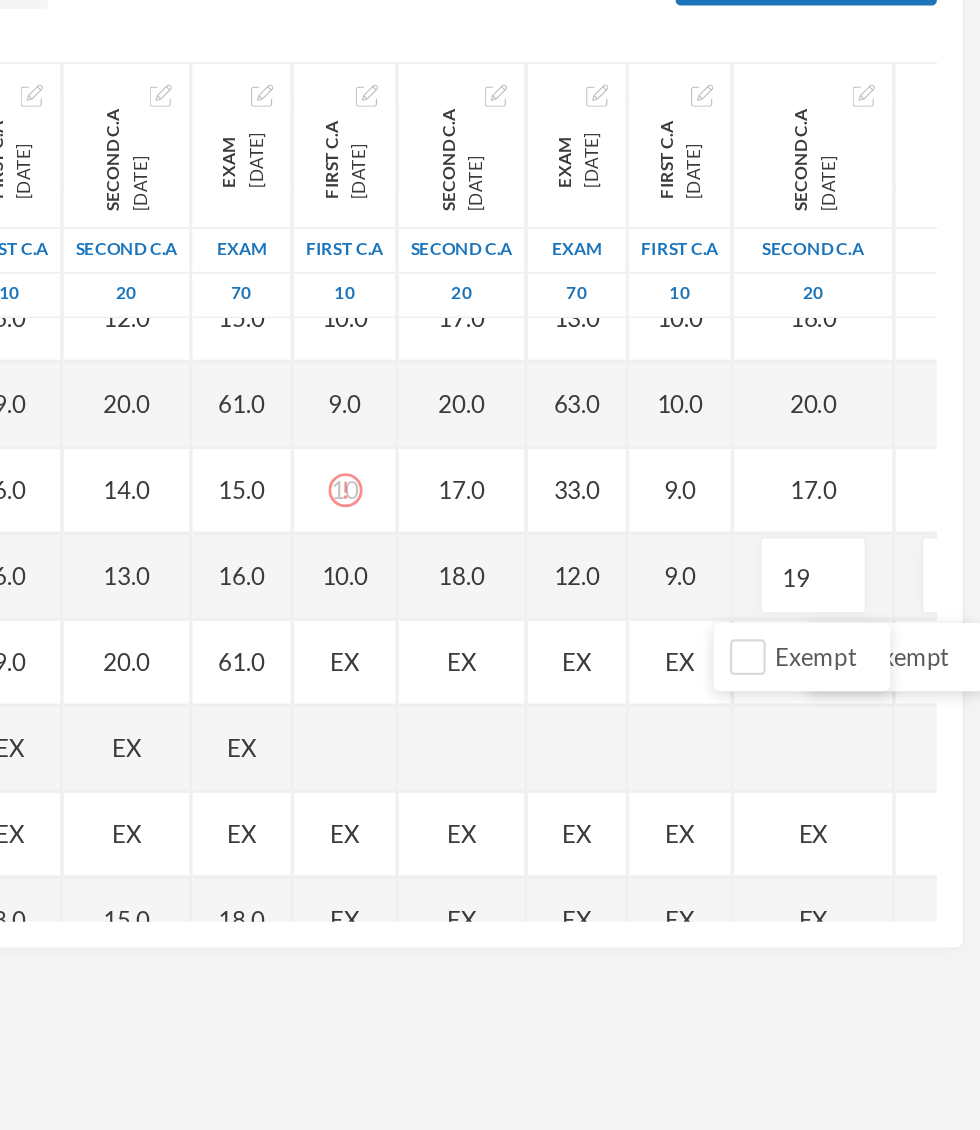 type on "1" 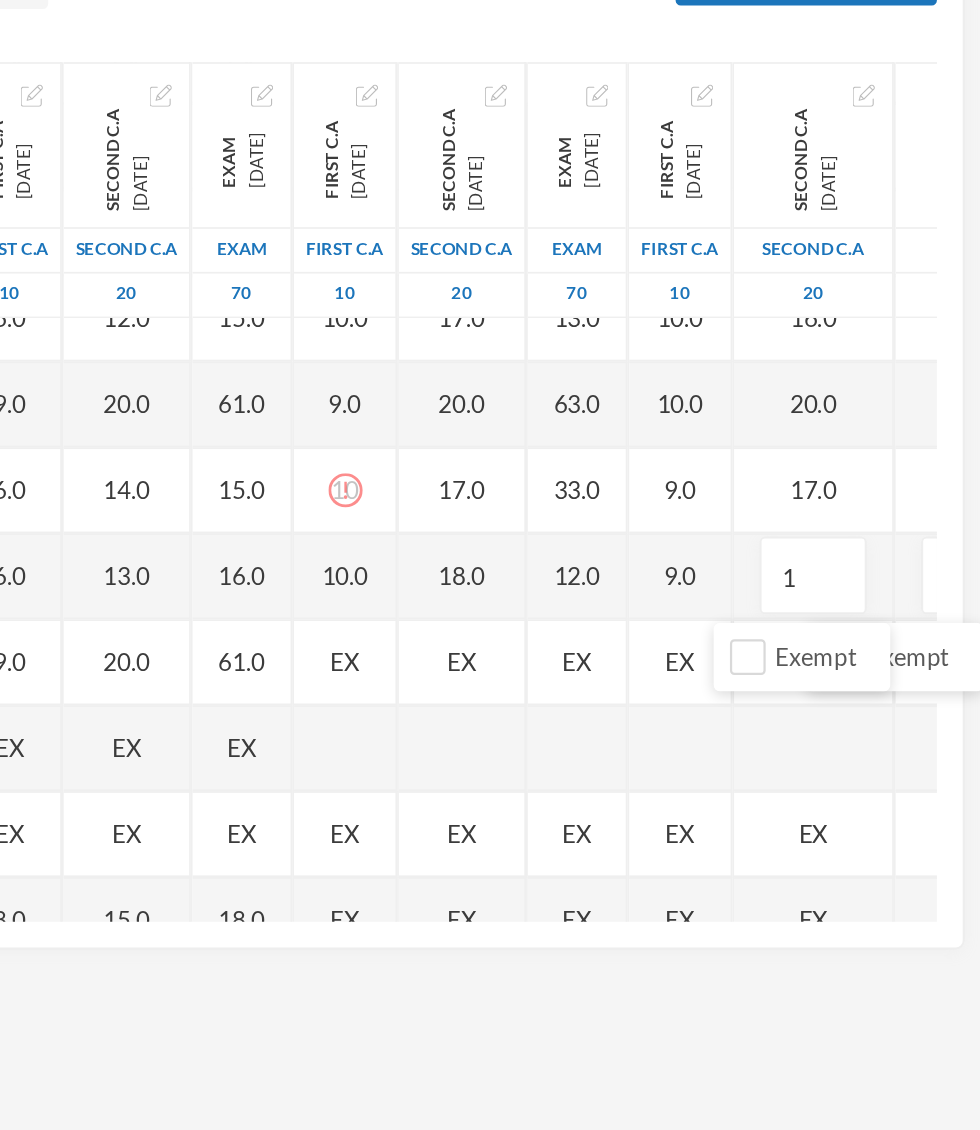 type on "16" 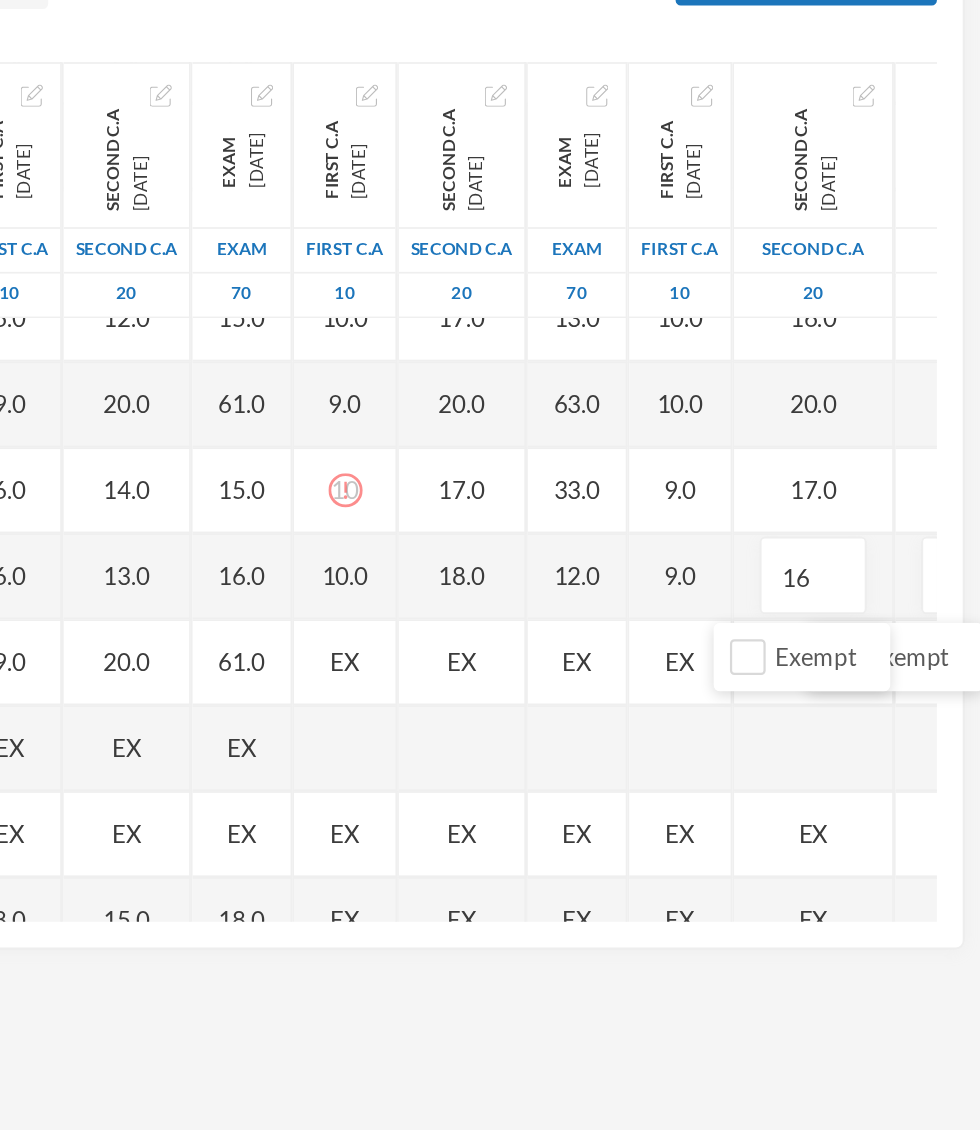 click at bounding box center [976, 667] 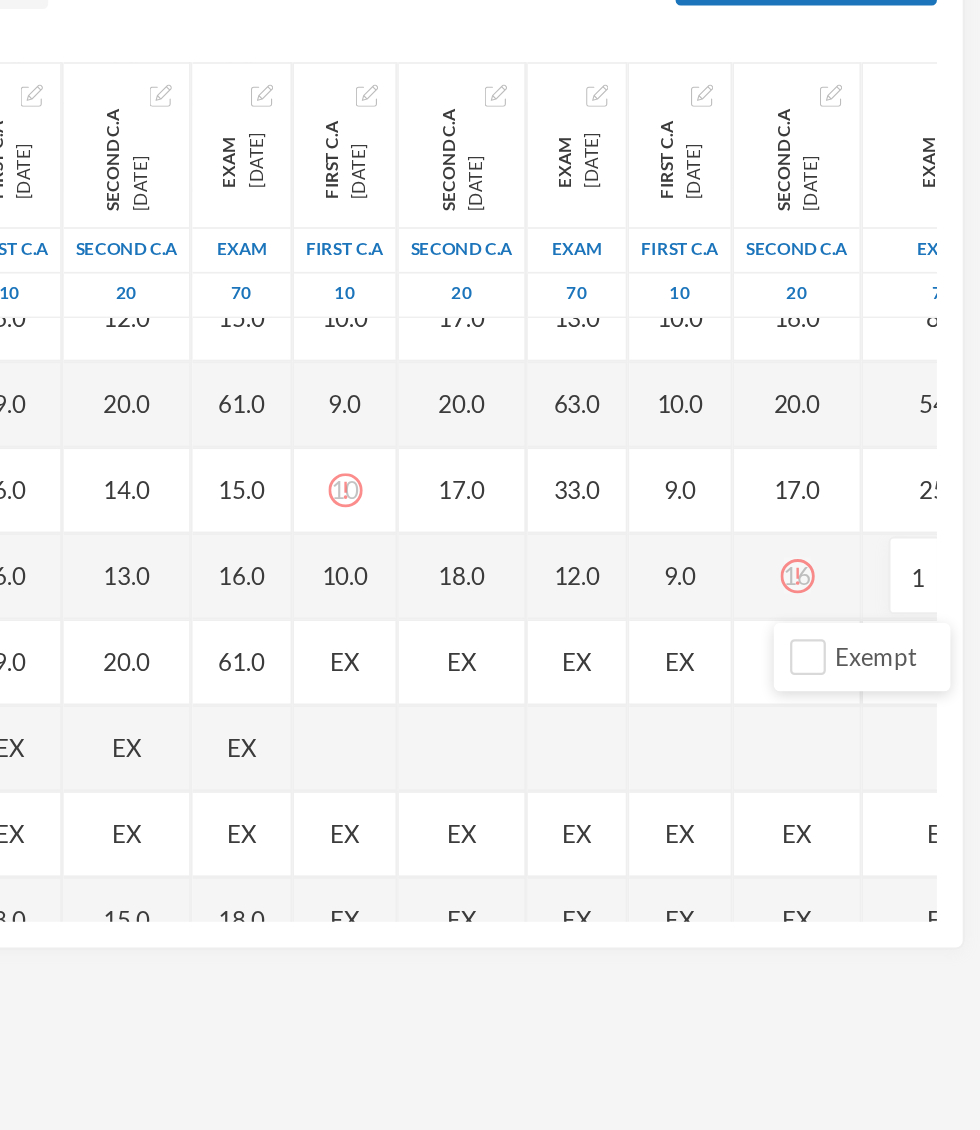 type on "16" 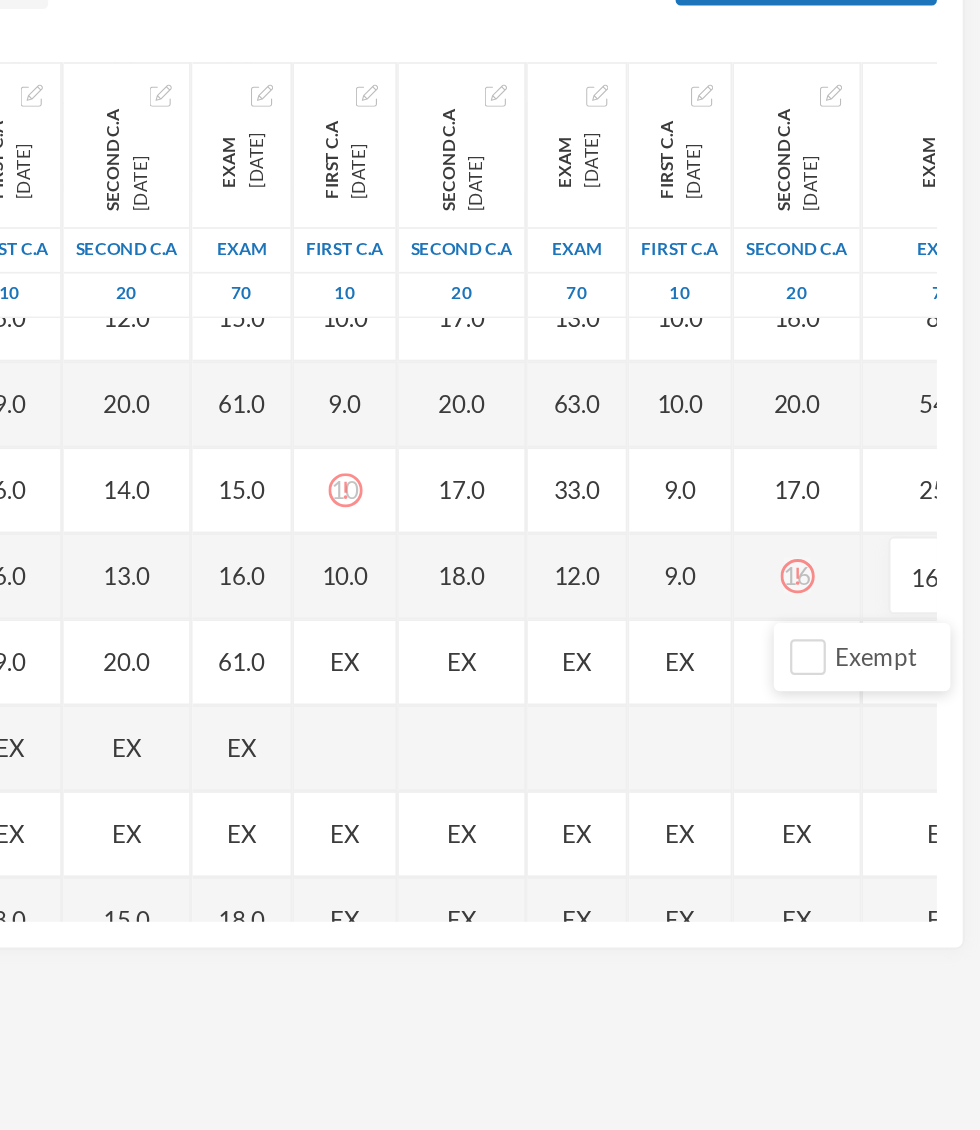 scroll, scrollTop: 576, scrollLeft: 0, axis: vertical 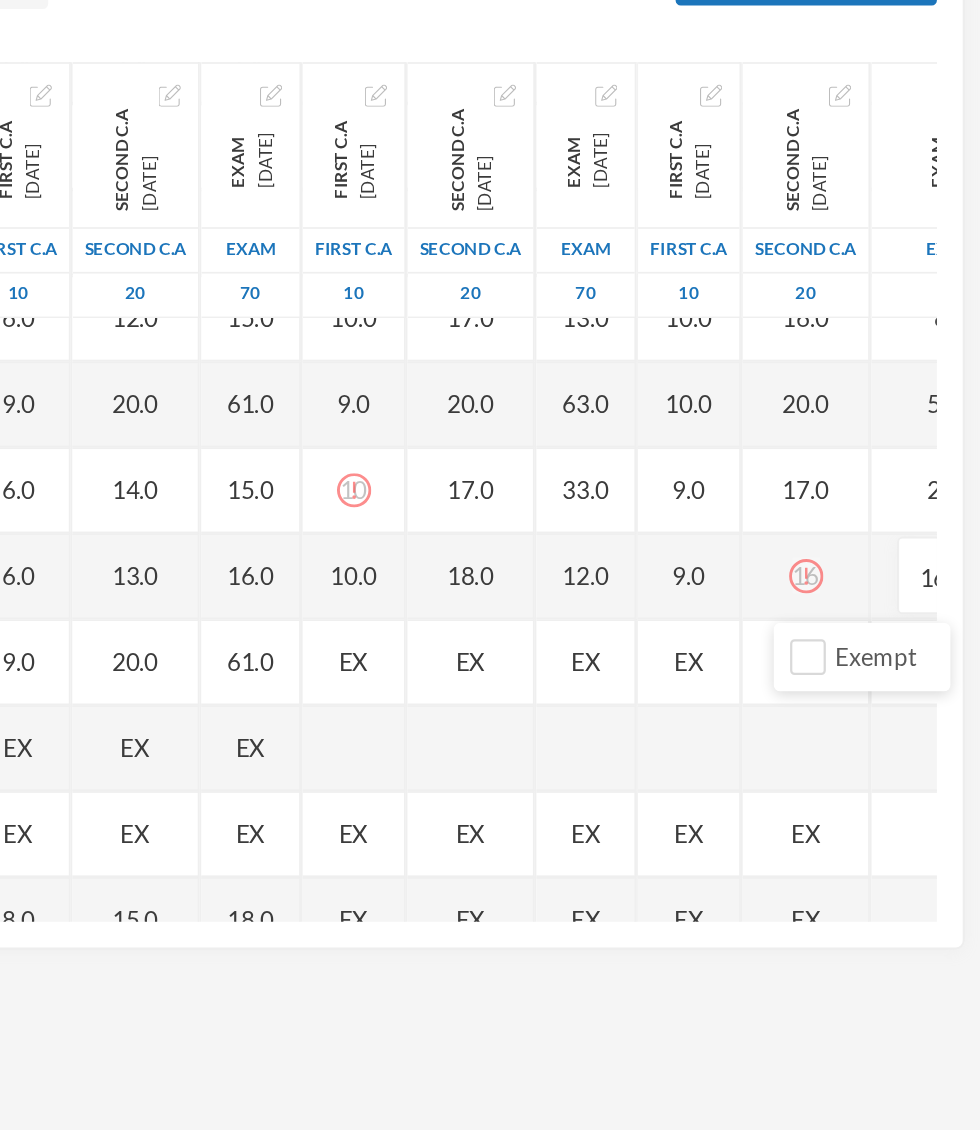 click on "9.0" at bounding box center [810, 667] 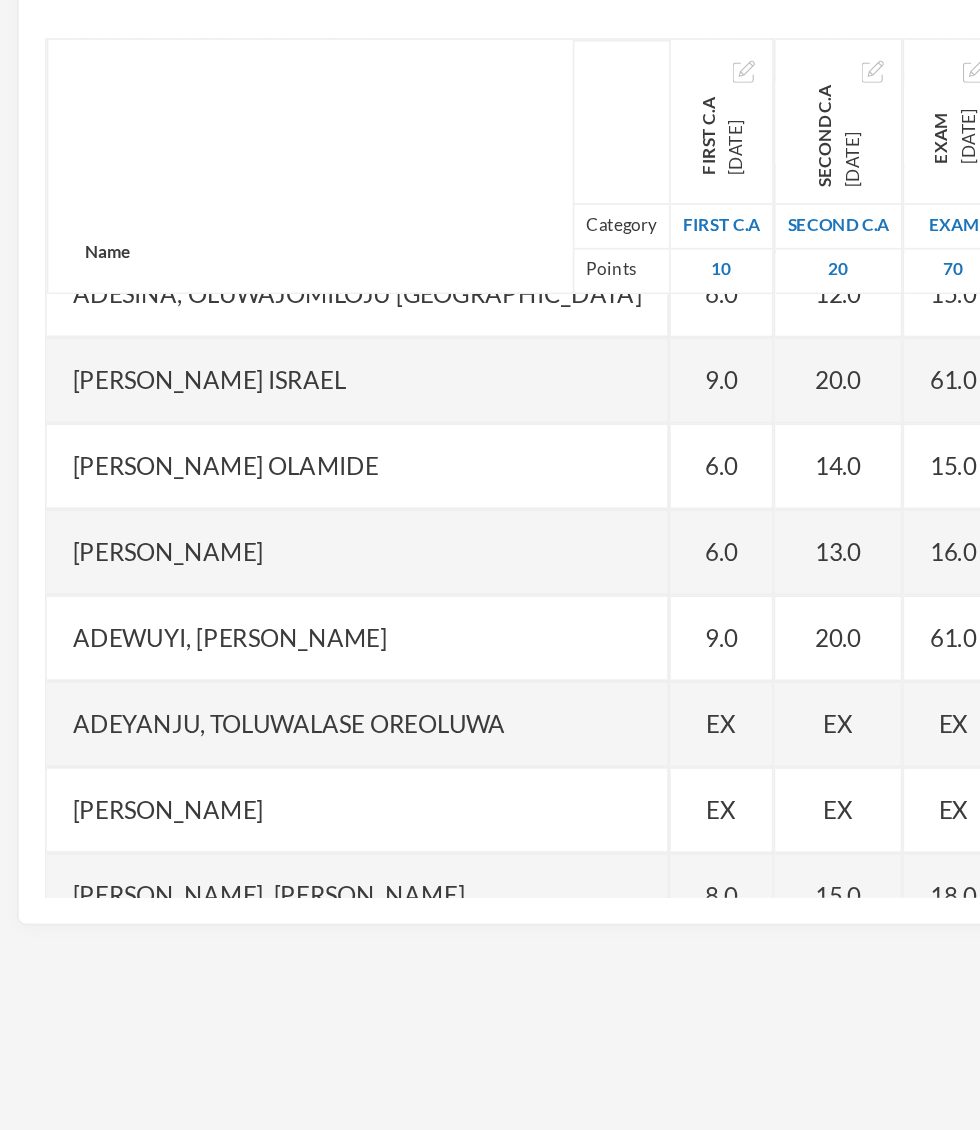 scroll, scrollTop: 576, scrollLeft: 30, axis: both 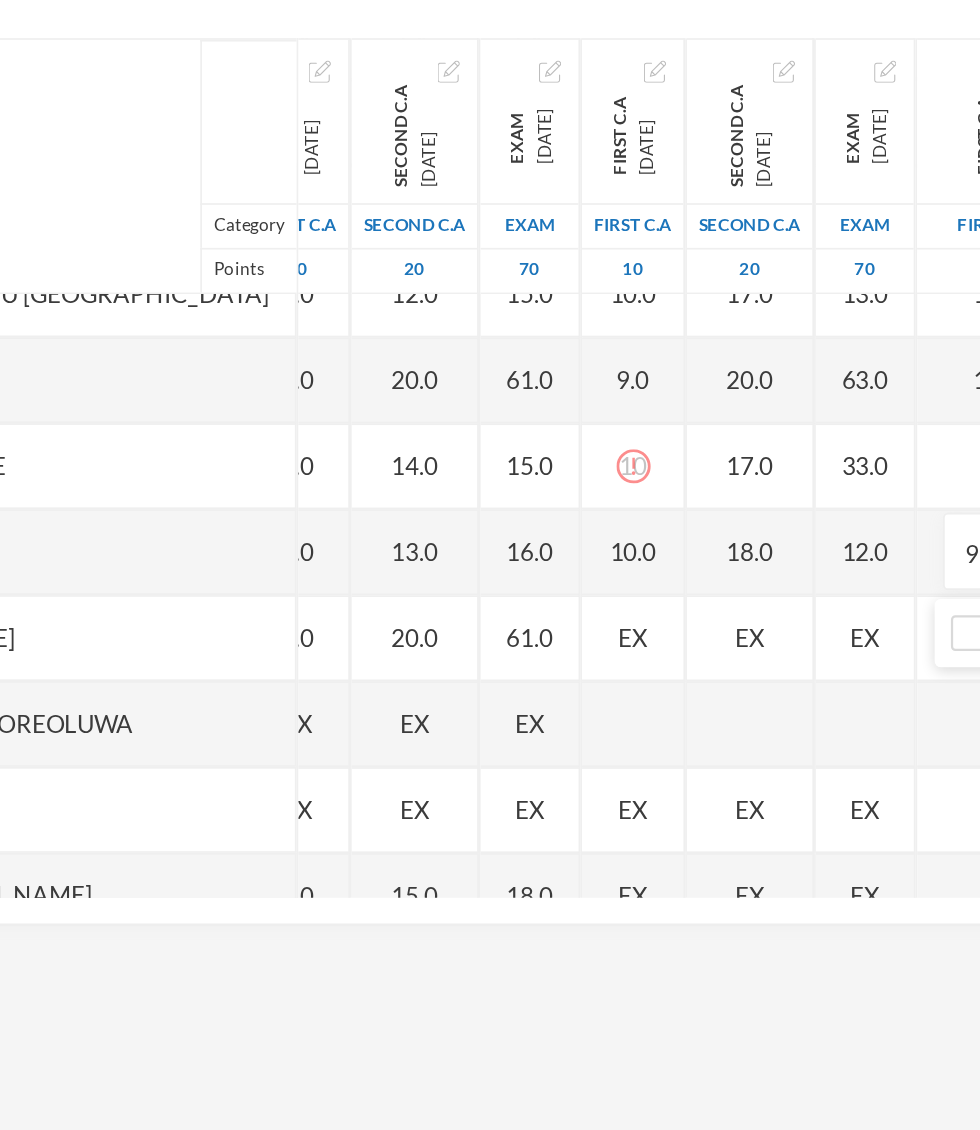 click on "EX" at bounding box center (585, 717) 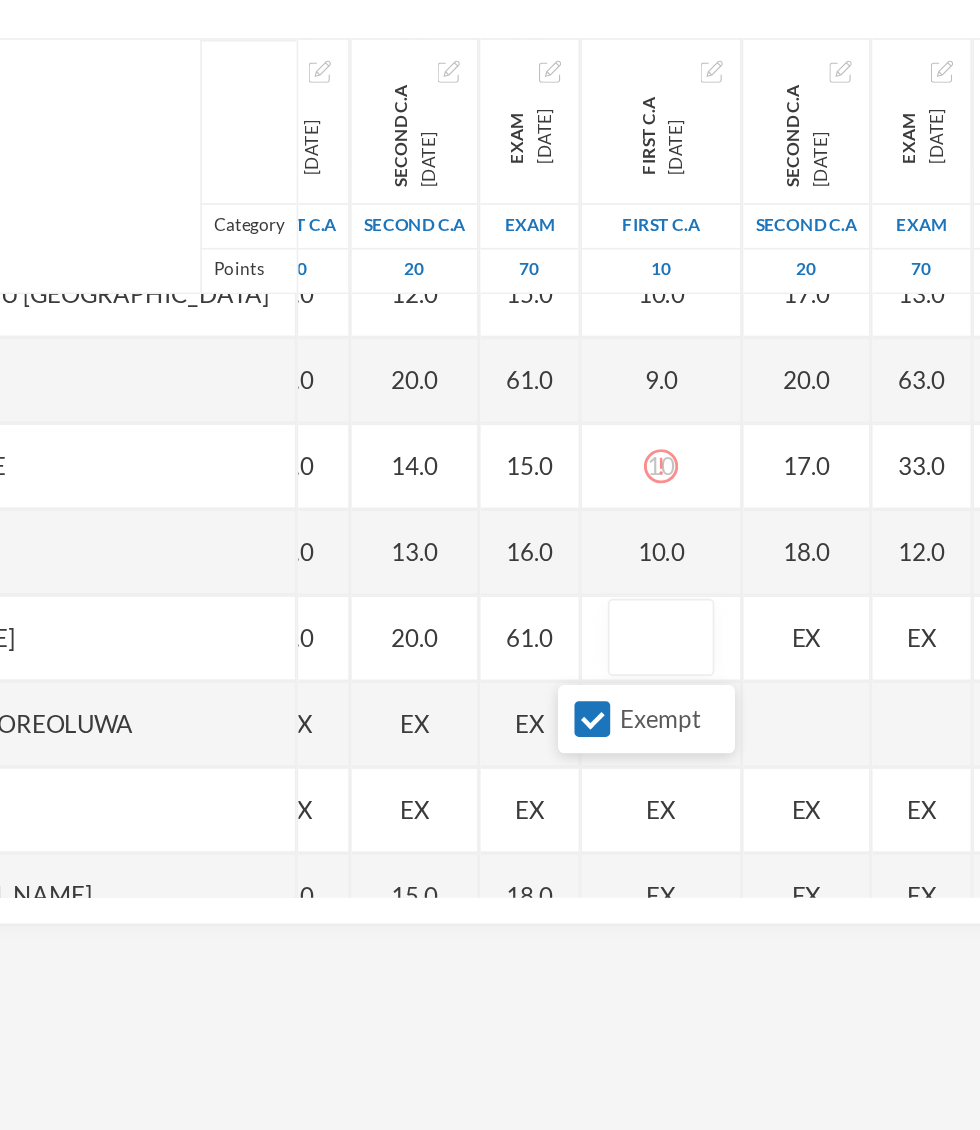 scroll, scrollTop: 576, scrollLeft: 5, axis: both 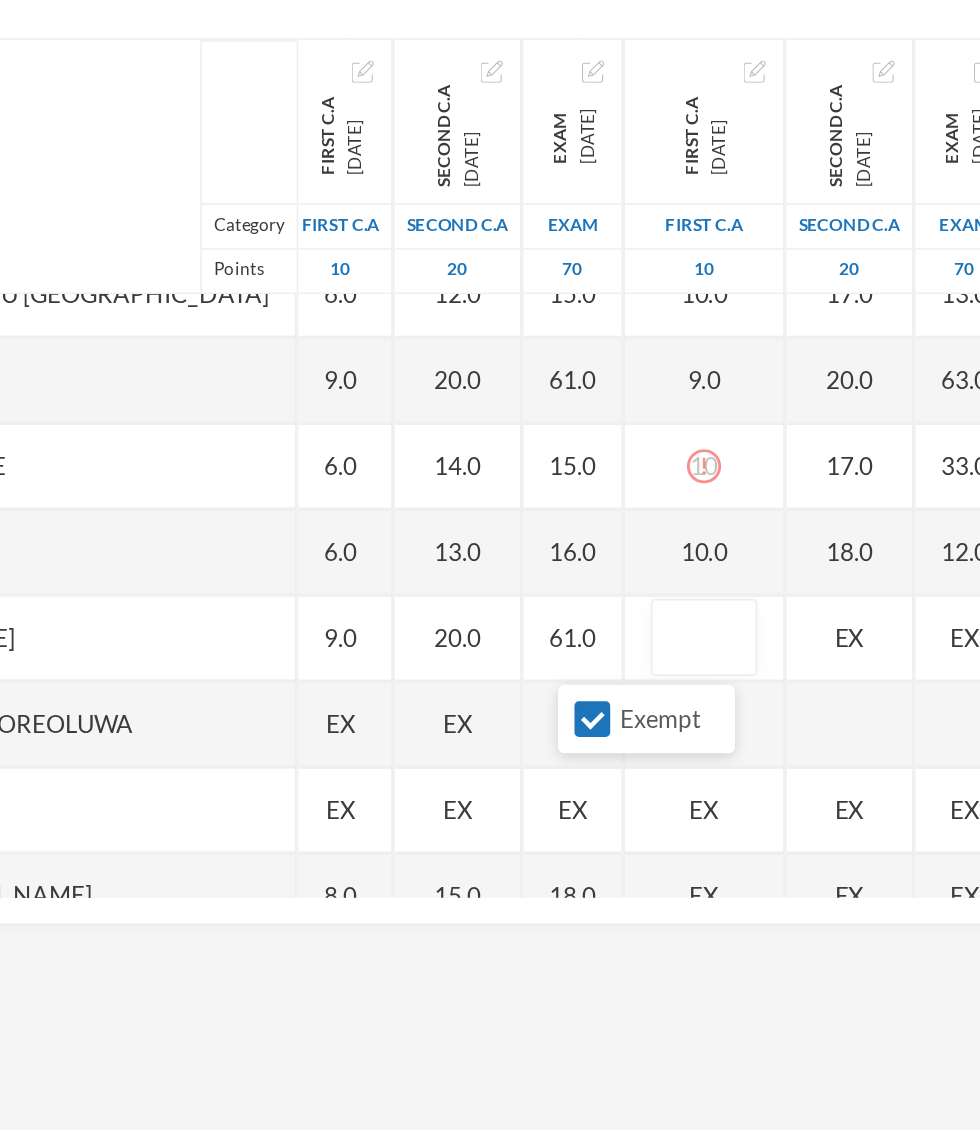click on "Exempt" at bounding box center [561, 763] 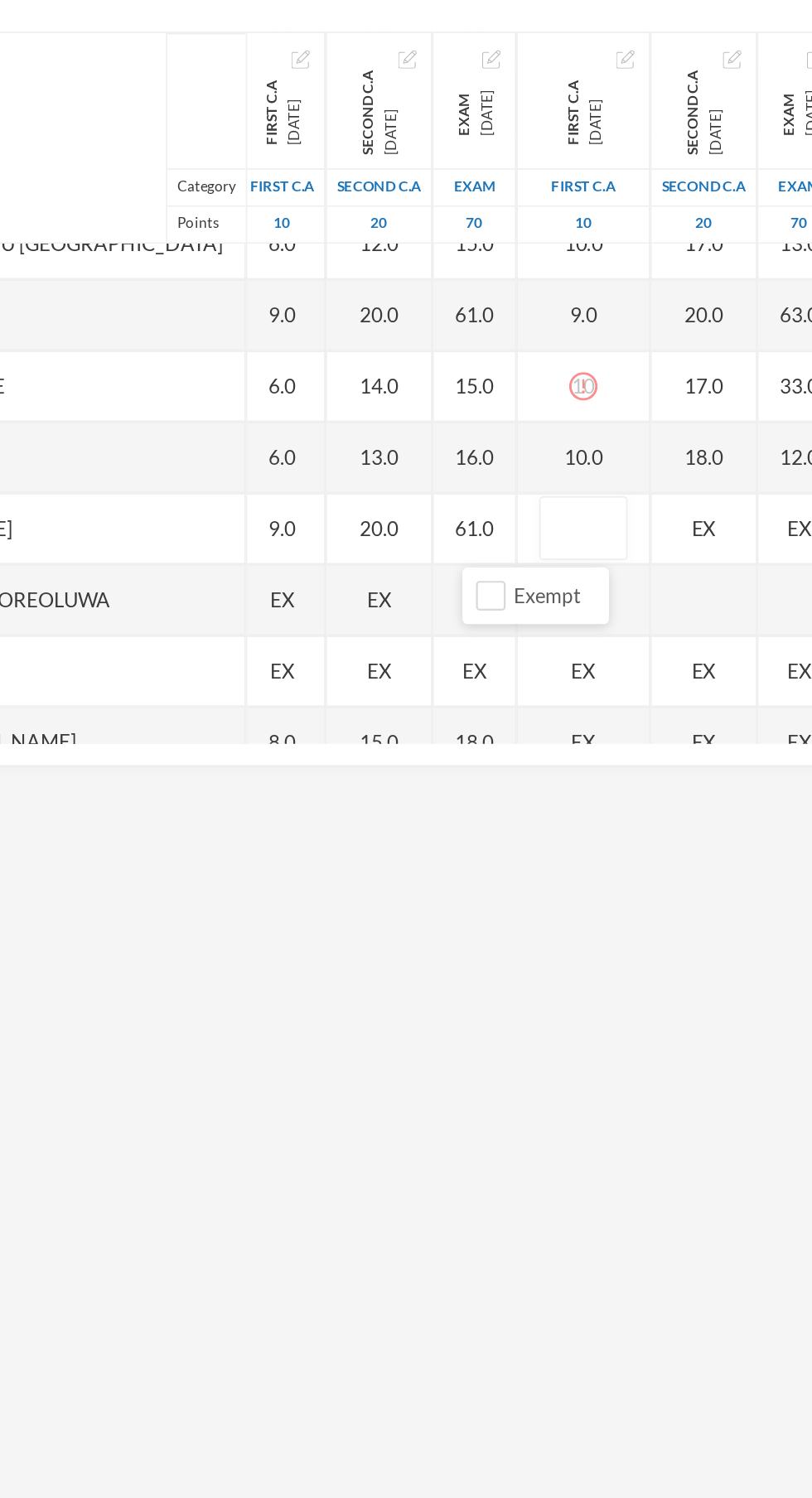 click at bounding box center [519, 594] 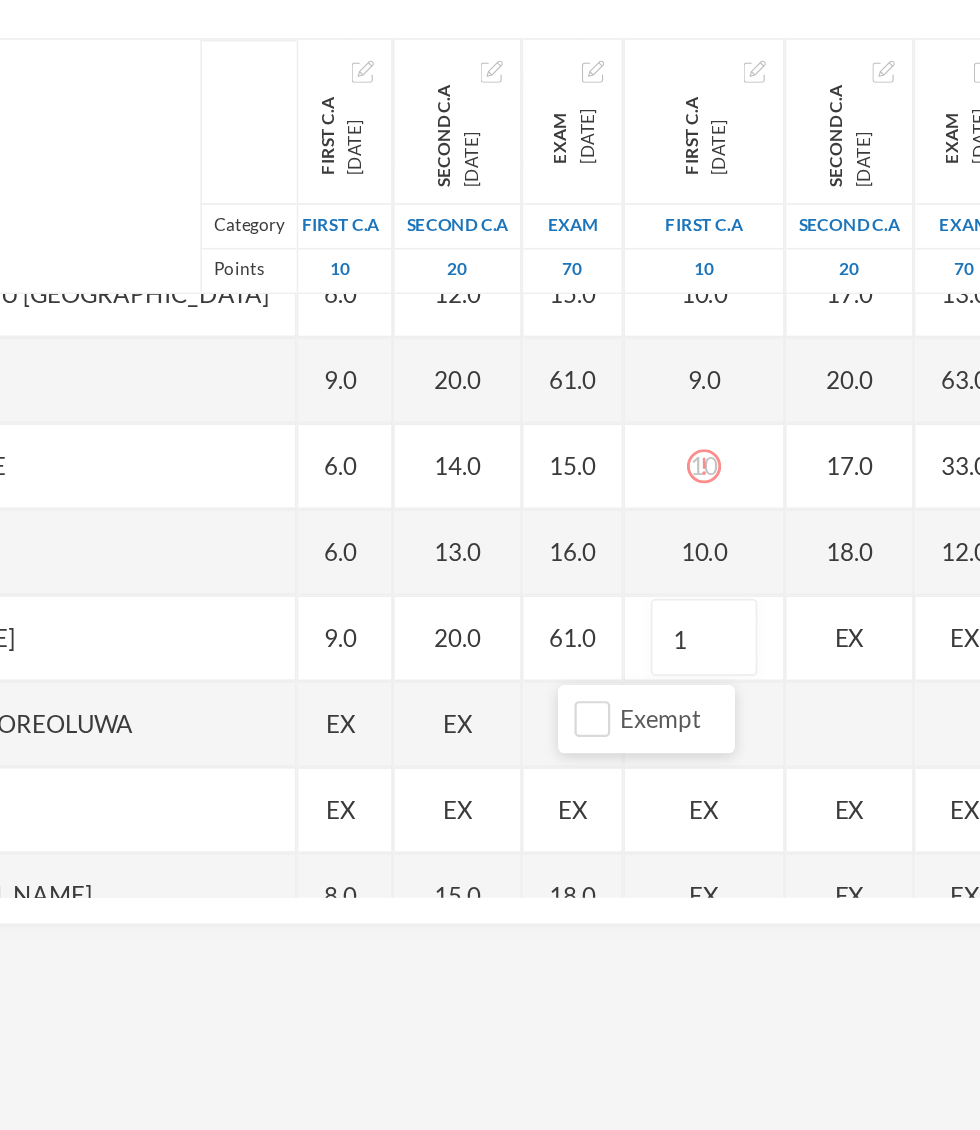 type on "10" 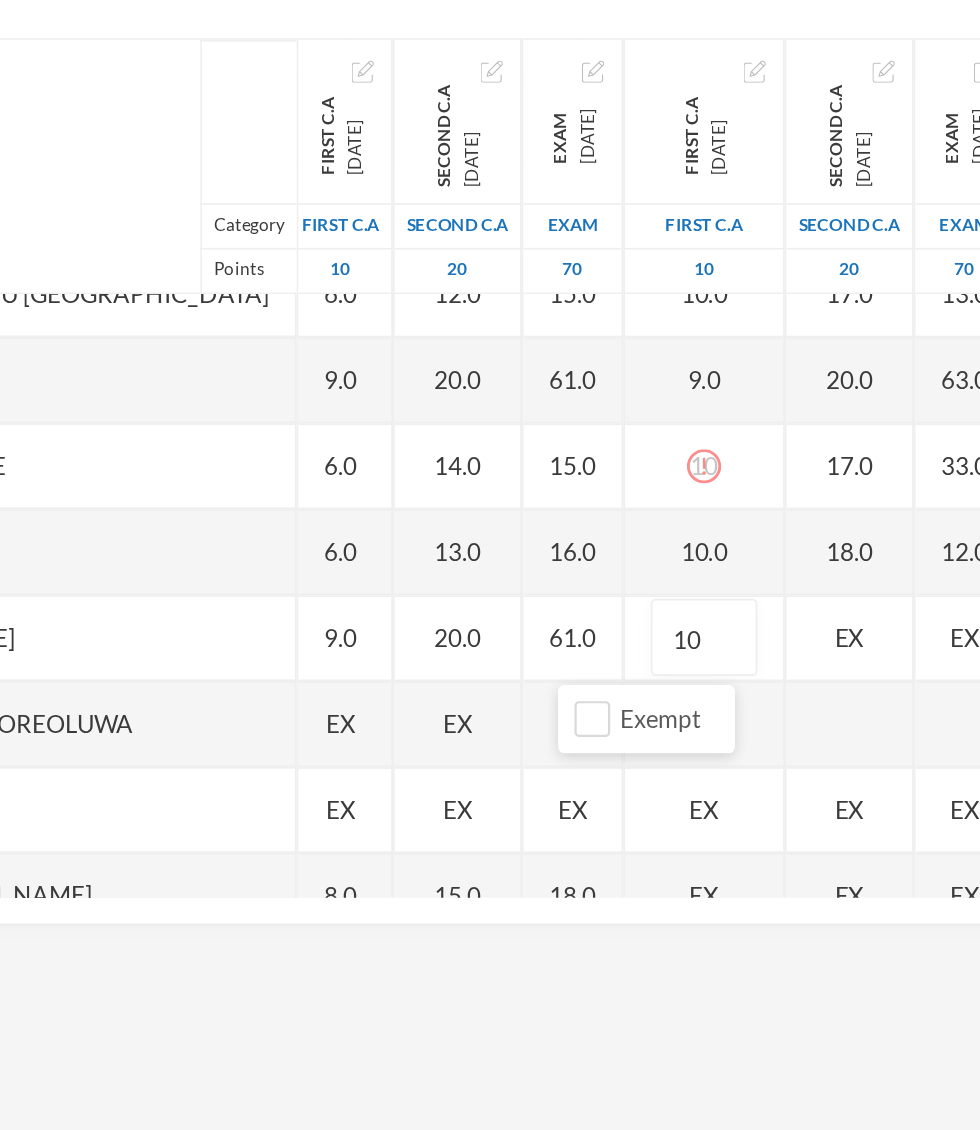 click on "Name   Category Points [PERSON_NAME], [PERSON_NAME] [PERSON_NAME], [PERSON_NAME] [PERSON_NAME], [PERSON_NAME] [PERSON_NAME], [PERSON_NAME], [PERSON_NAME], Adejoju [PERSON_NAME], [PERSON_NAME], [PERSON_NAME] [PERSON_NAME], [PERSON_NAME] [PERSON_NAME], Oluwajomiloju [GEOGRAPHIC_DATA] [PERSON_NAME] [GEOGRAPHIC_DATA][PERSON_NAME] [PERSON_NAME], Ololade [PERSON_NAME], [PERSON_NAME], [PERSON_NAME], [PERSON_NAME] [PERSON_NAME], [PERSON_NAME] [PERSON_NAME], [PERSON_NAME] [PERSON_NAME] [PERSON_NAME], [PERSON_NAME], Oluwadarasimi Peace [PERSON_NAME] [PERSON_NAME], [PERSON_NAME] [PERSON_NAME] Oluwanifemi [PERSON_NAME], [PERSON_NAME], [PERSON_NAME] [PERSON_NAME], Ayomide [PERSON_NAME], [PERSON_NAME] [PERSON_NAME], Oluwasemiloore [PERSON_NAME], Precious [PERSON_NAME], Iyanuoluwa [PERSON_NAME], [PERSON_NAME] [PERSON_NAME], [PERSON_NAME], [PERSON_NAME], [PERSON_NAME]" at bounding box center [490, 618] 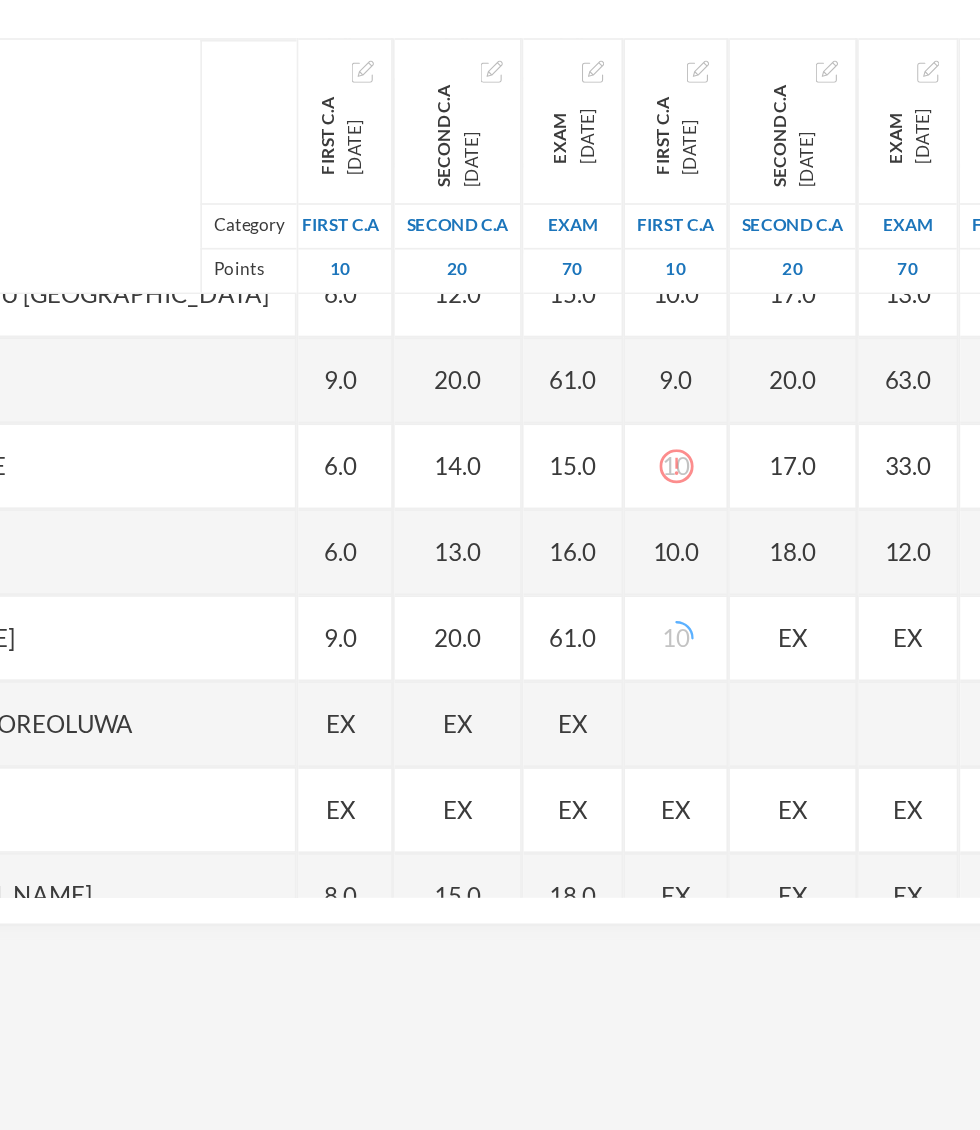 click on "EX" at bounding box center [677, 716] 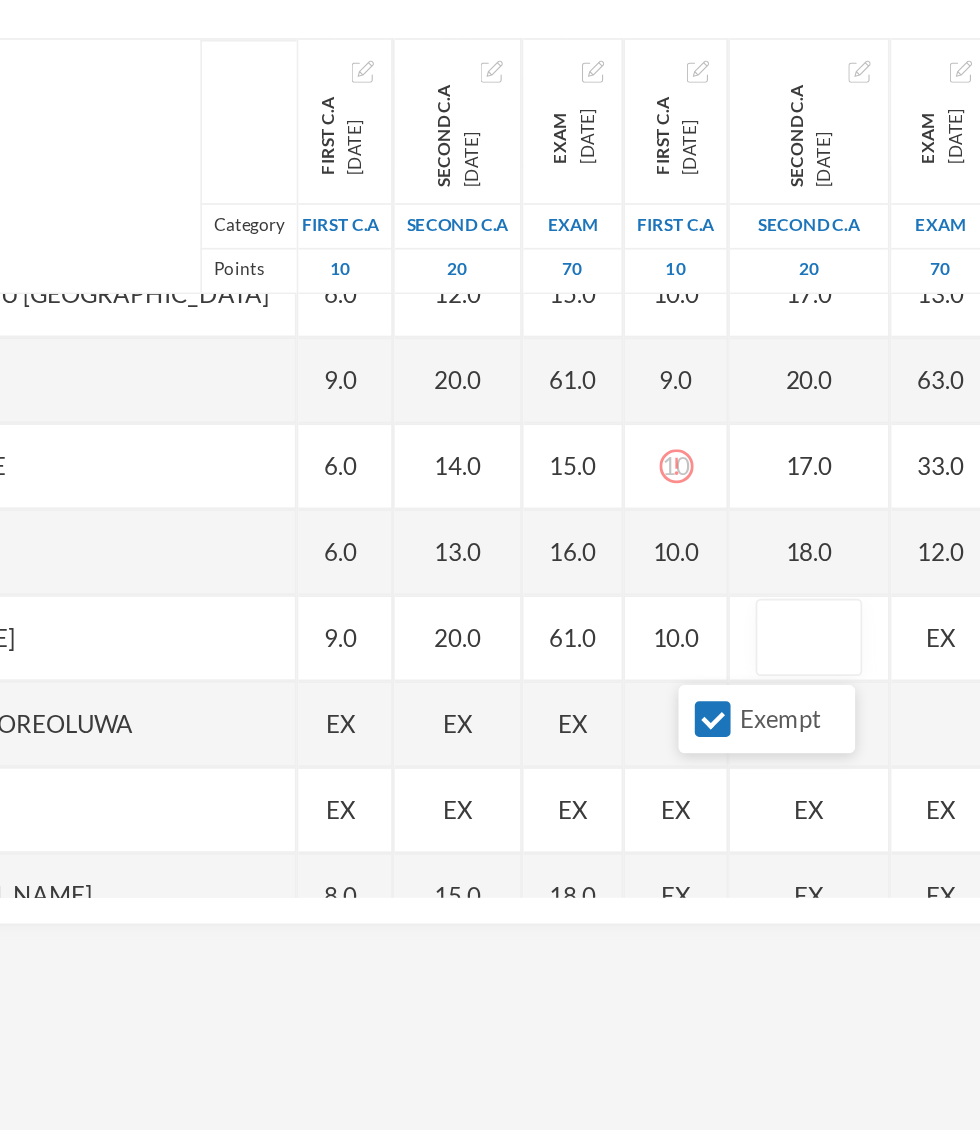 click on "Exempt" at bounding box center (662, 764) 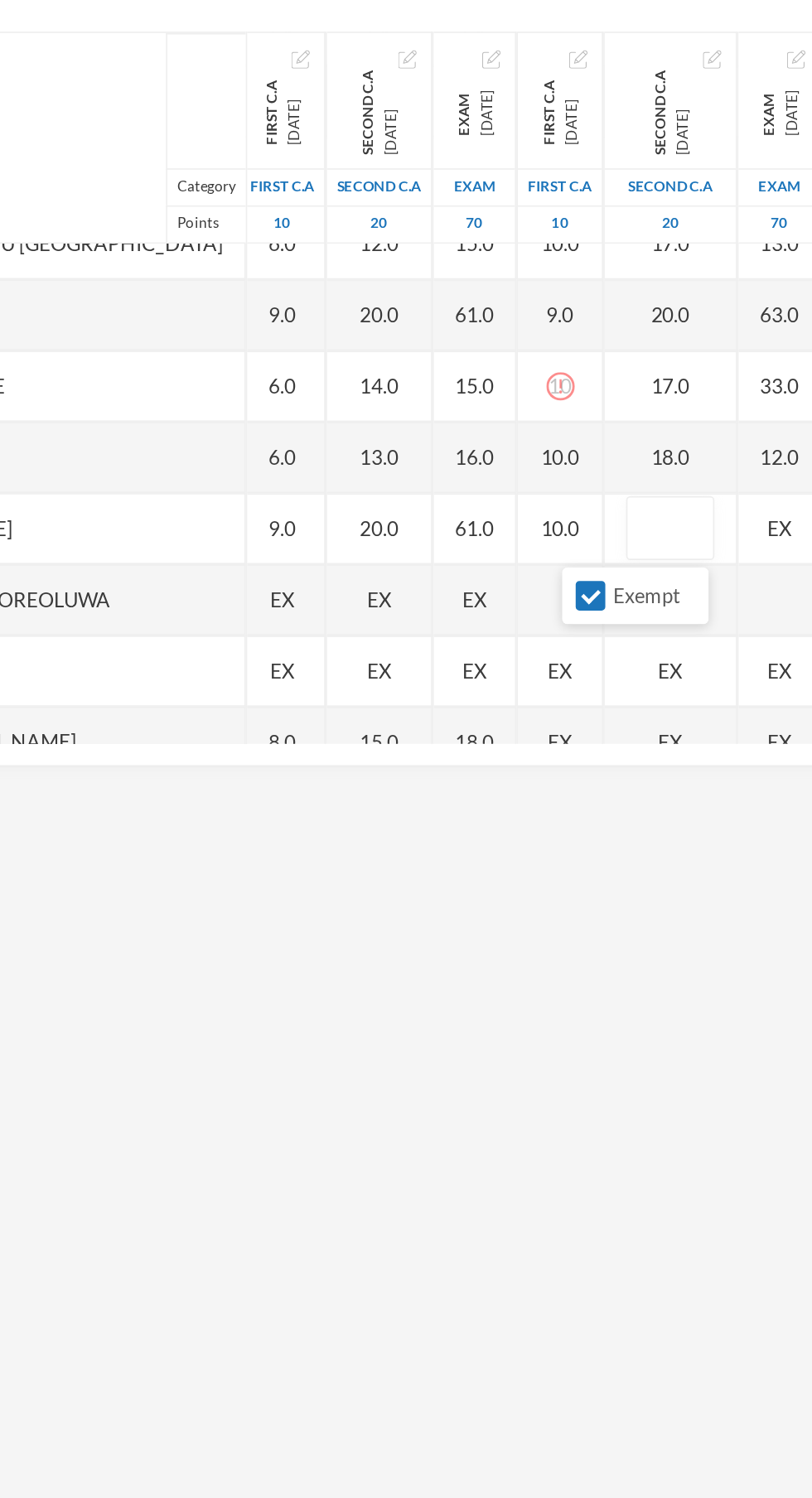 click on "Exempt" at bounding box center (549, 633) 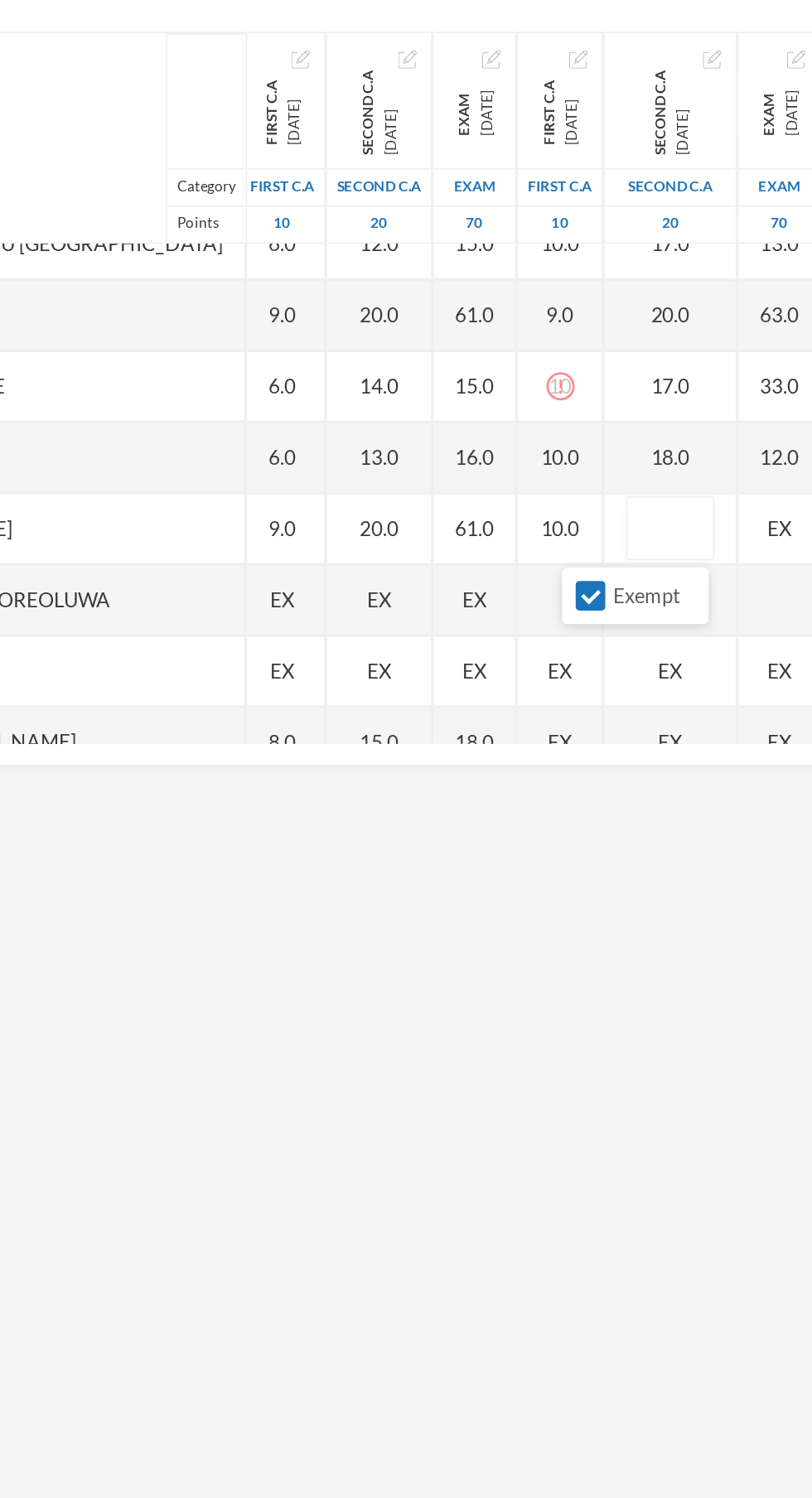 click on "Exempt" at bounding box center (523, 632) 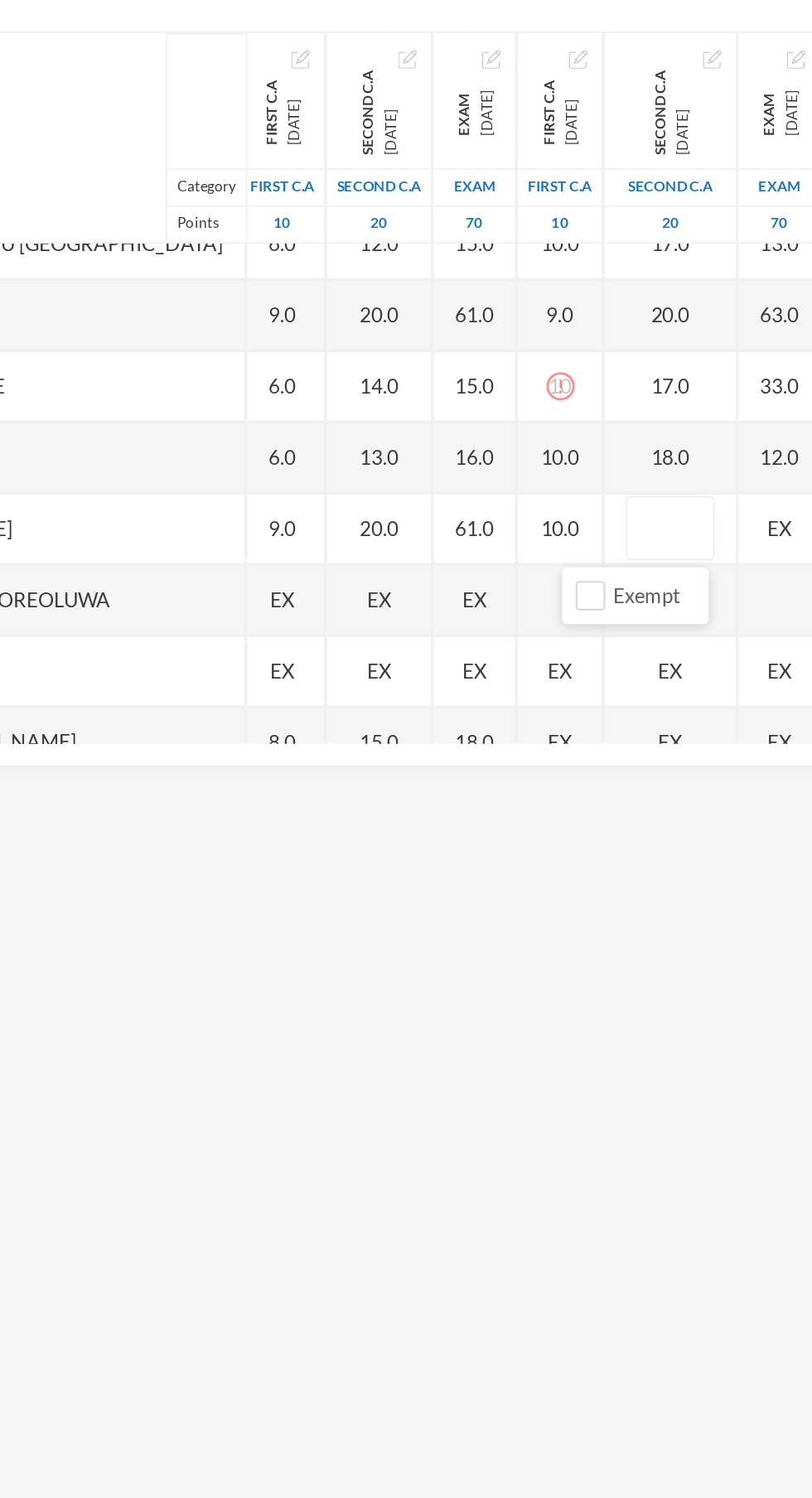 click at bounding box center [569, 594] 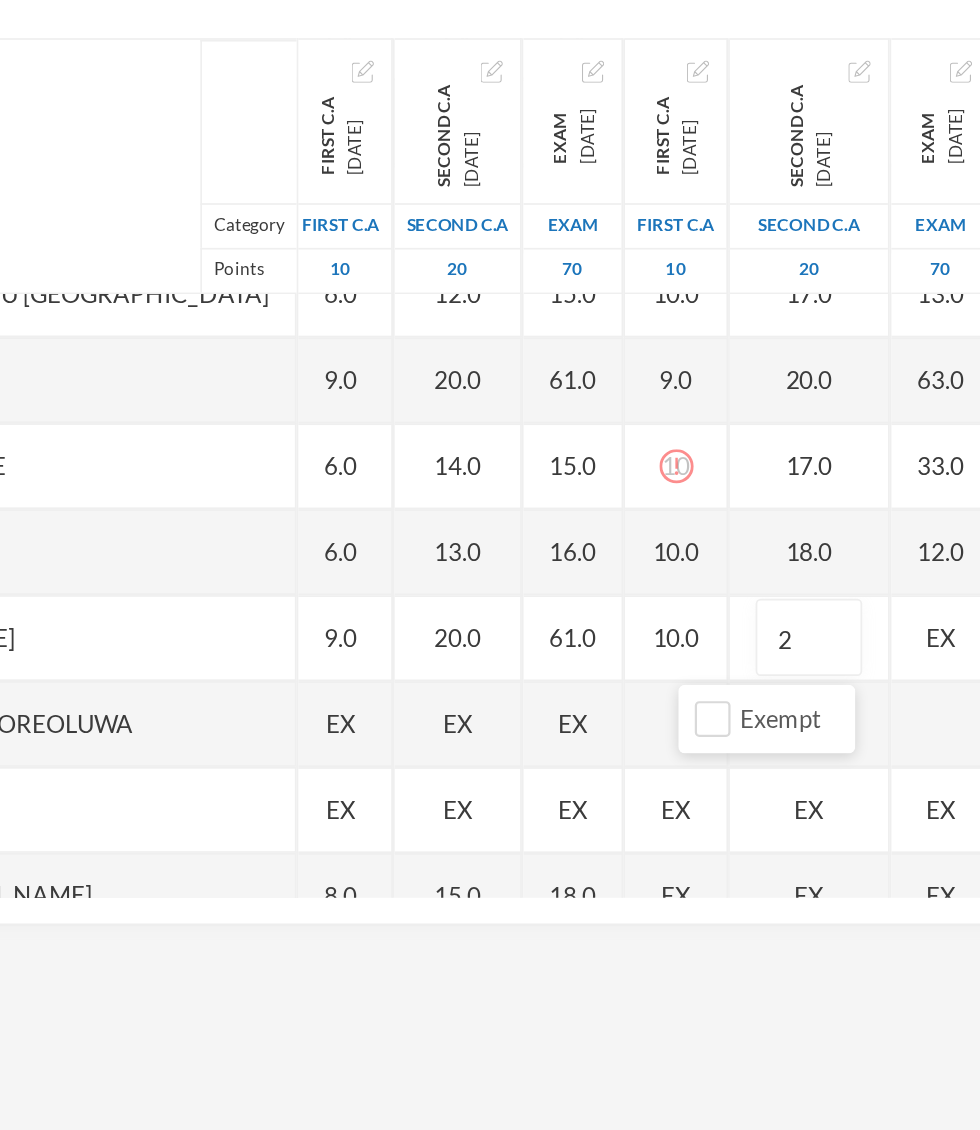 type on "20" 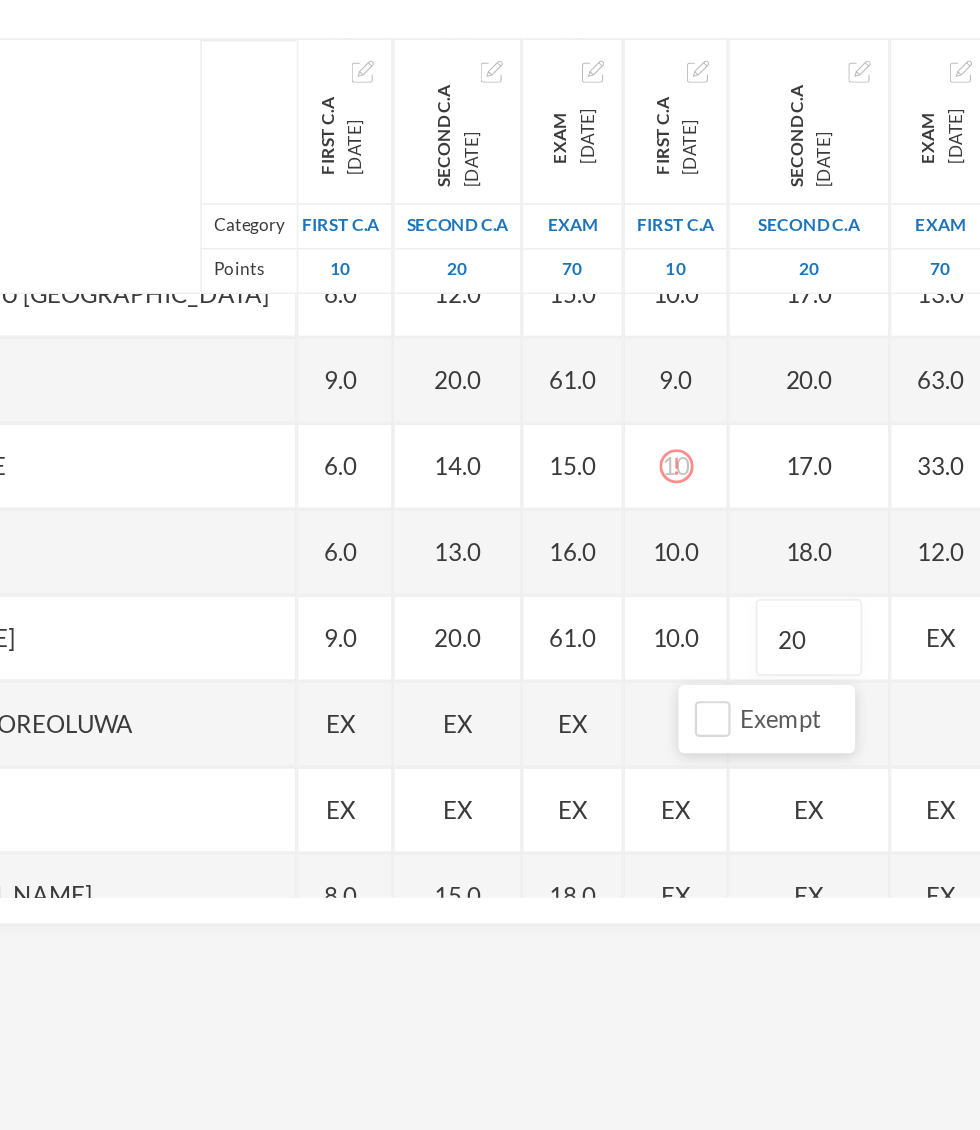 click on "Name   Category Points [PERSON_NAME], [PERSON_NAME] [PERSON_NAME], [PERSON_NAME] [PERSON_NAME], [PERSON_NAME] [PERSON_NAME], [PERSON_NAME], [PERSON_NAME], Adejoju [PERSON_NAME], [PERSON_NAME], [PERSON_NAME] [PERSON_NAME], [PERSON_NAME] [PERSON_NAME], Oluwajomiloju [GEOGRAPHIC_DATA] [PERSON_NAME] [GEOGRAPHIC_DATA][PERSON_NAME] [PERSON_NAME], Ololade [PERSON_NAME], [PERSON_NAME], [PERSON_NAME], [PERSON_NAME] [PERSON_NAME], [PERSON_NAME] [PERSON_NAME], [PERSON_NAME] [PERSON_NAME] [PERSON_NAME], [PERSON_NAME], Oluwadarasimi Peace [PERSON_NAME] [PERSON_NAME], [PERSON_NAME] [PERSON_NAME] Oluwanifemi [PERSON_NAME], [PERSON_NAME], [PERSON_NAME] [PERSON_NAME], Ayomide [PERSON_NAME], [PERSON_NAME] [PERSON_NAME], Oluwasemiloore [PERSON_NAME], Precious [PERSON_NAME], Iyanuoluwa [PERSON_NAME], [PERSON_NAME] [PERSON_NAME], [PERSON_NAME], [PERSON_NAME], [PERSON_NAME]" at bounding box center [490, 618] 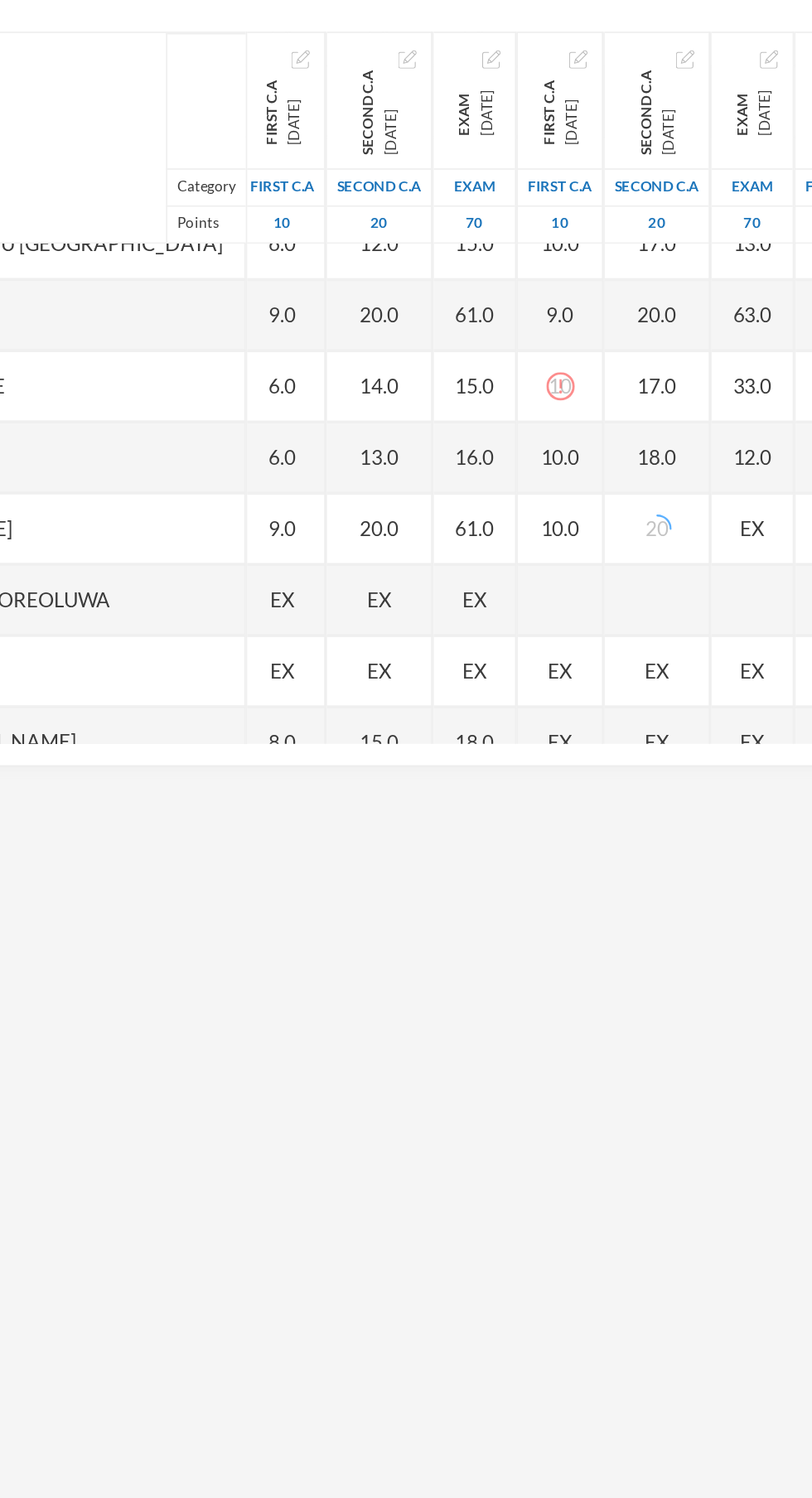 click on "EX" at bounding box center [617, 594] 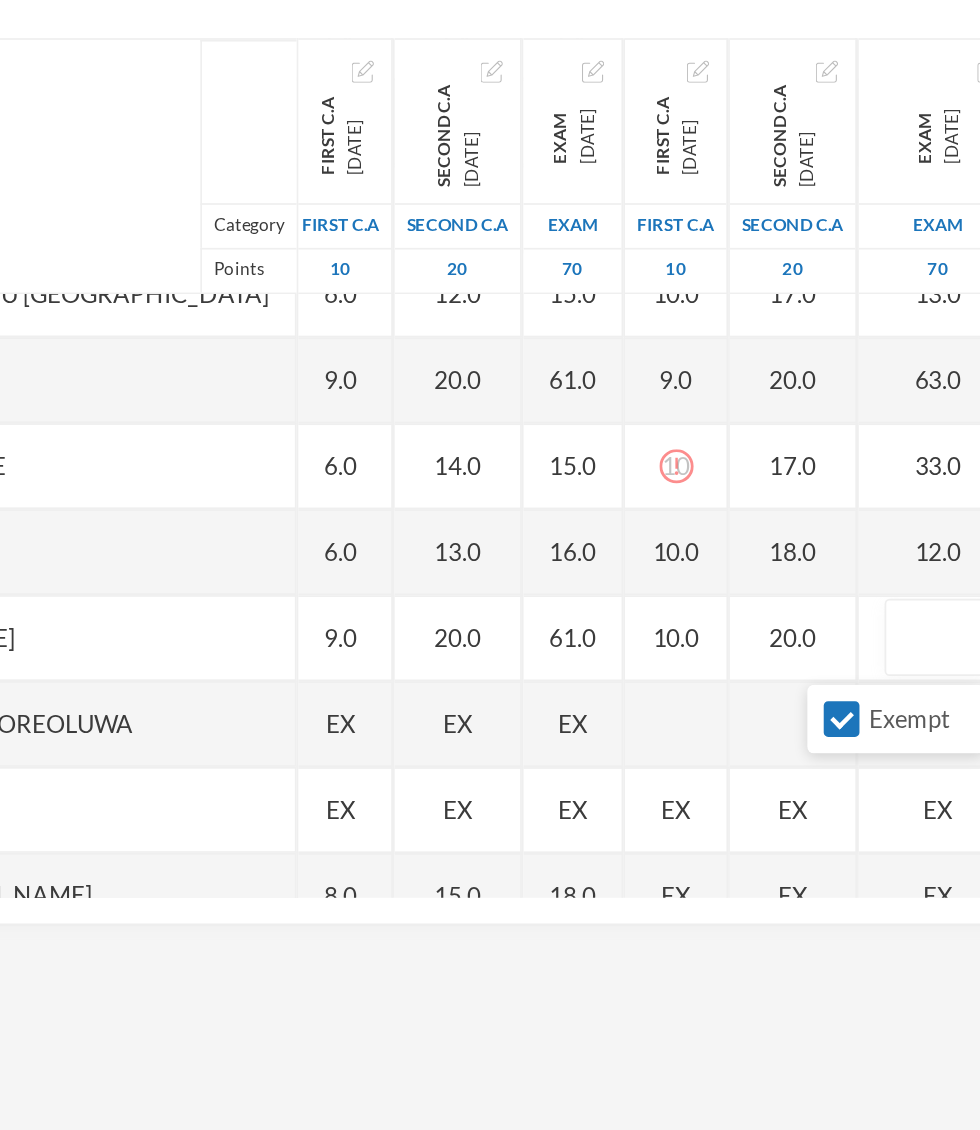 click on "Exempt" at bounding box center (706, 763) 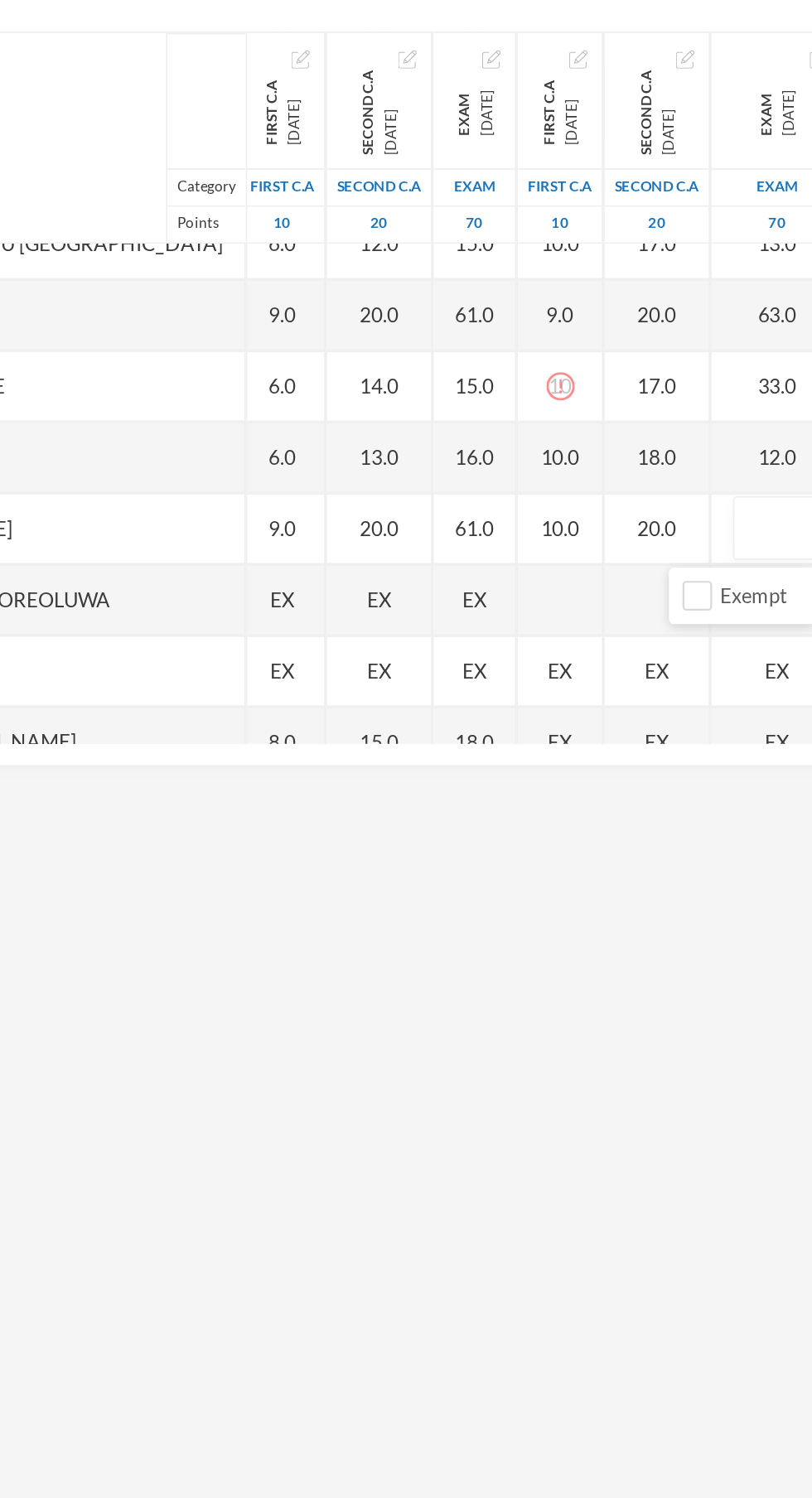 click at bounding box center [631, 594] 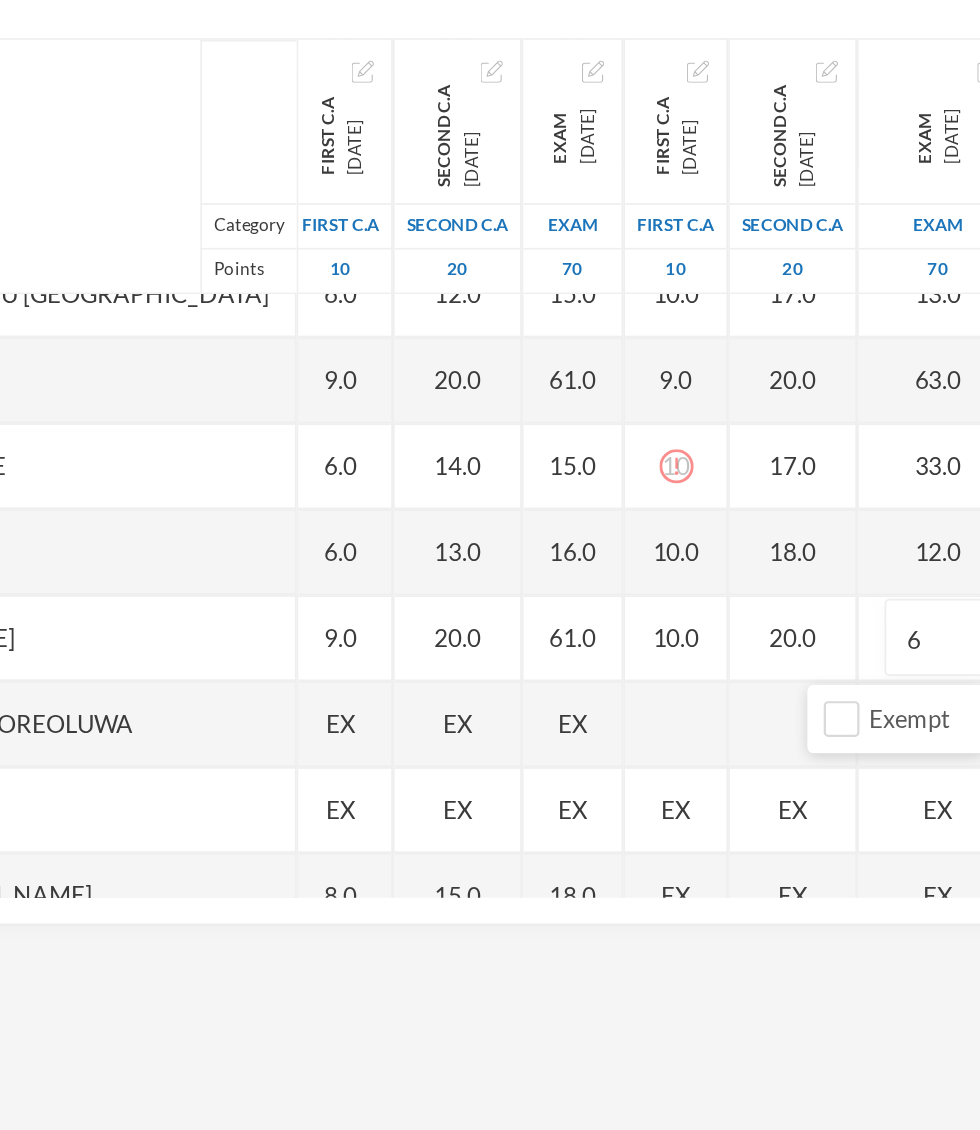 type on "61" 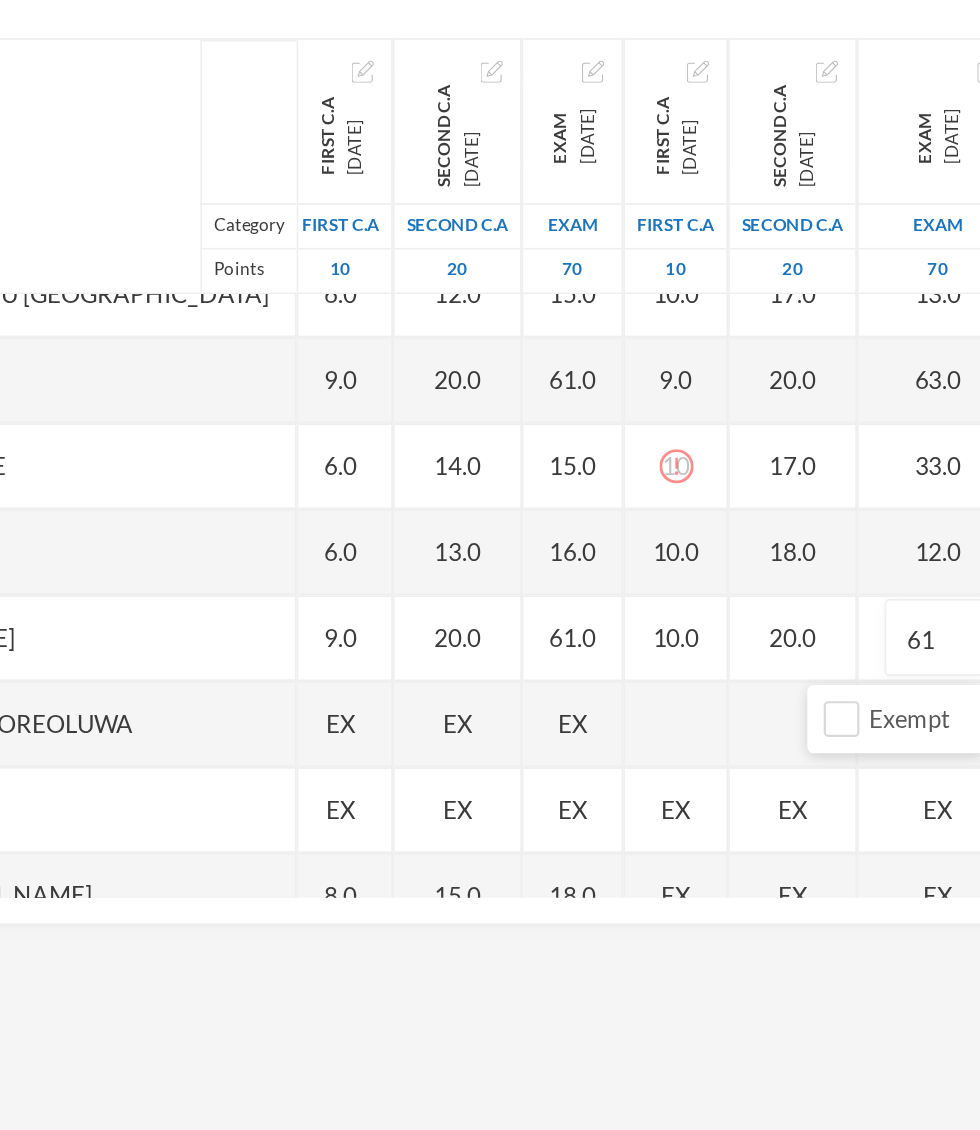 scroll, scrollTop: 576, scrollLeft: 30, axis: both 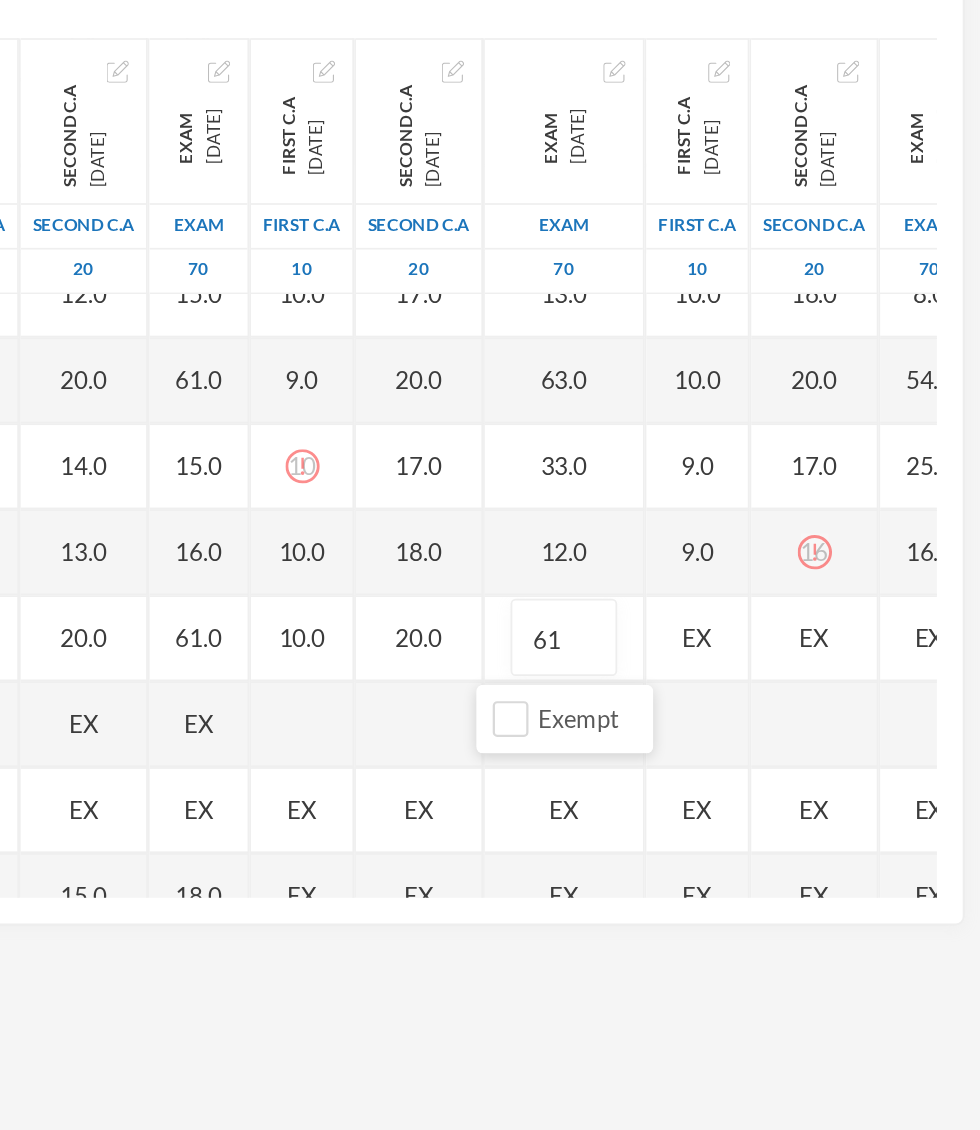 click on "EX" at bounding box center (815, 717) 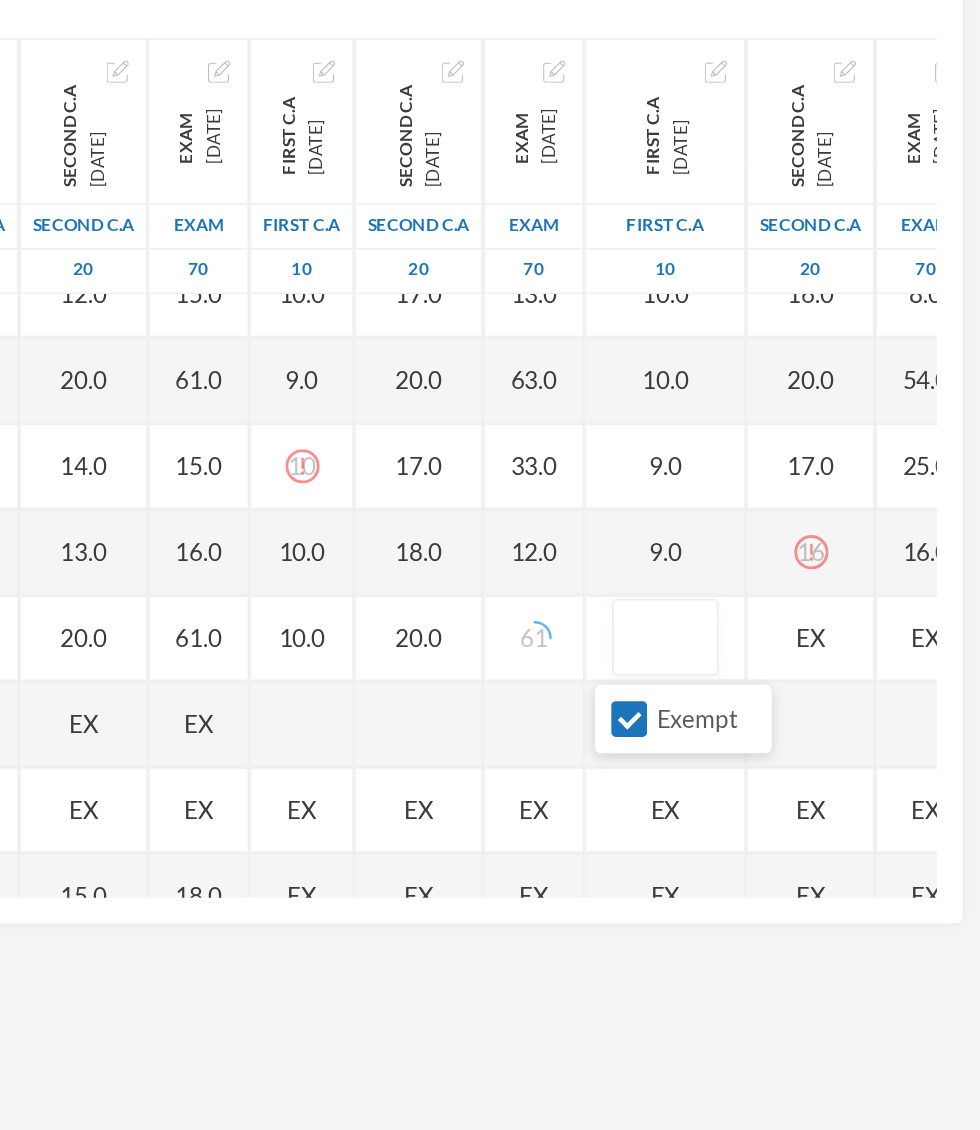 click on "Exempt" at bounding box center [806, 764] 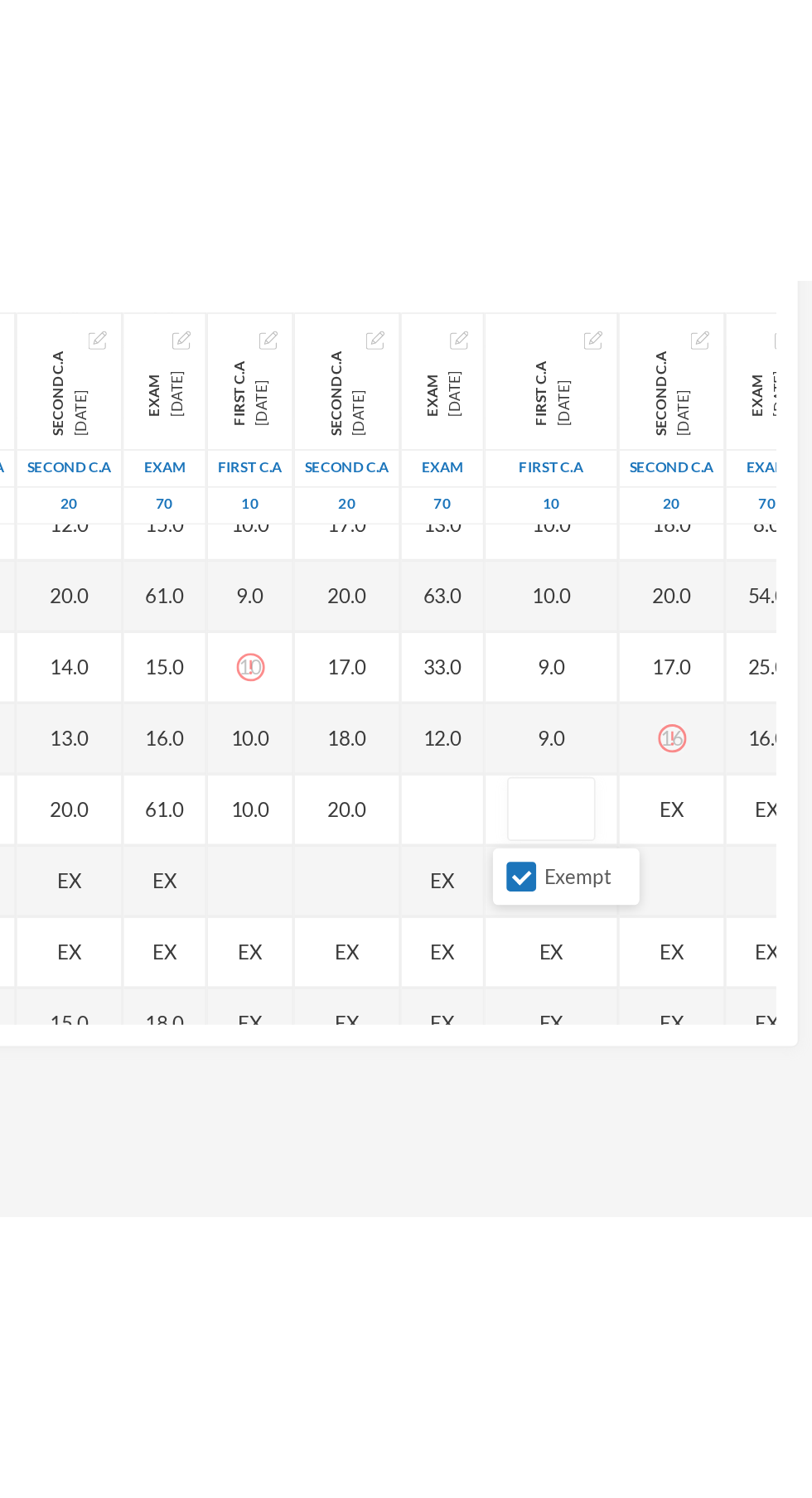scroll, scrollTop: 477, scrollLeft: 4, axis: both 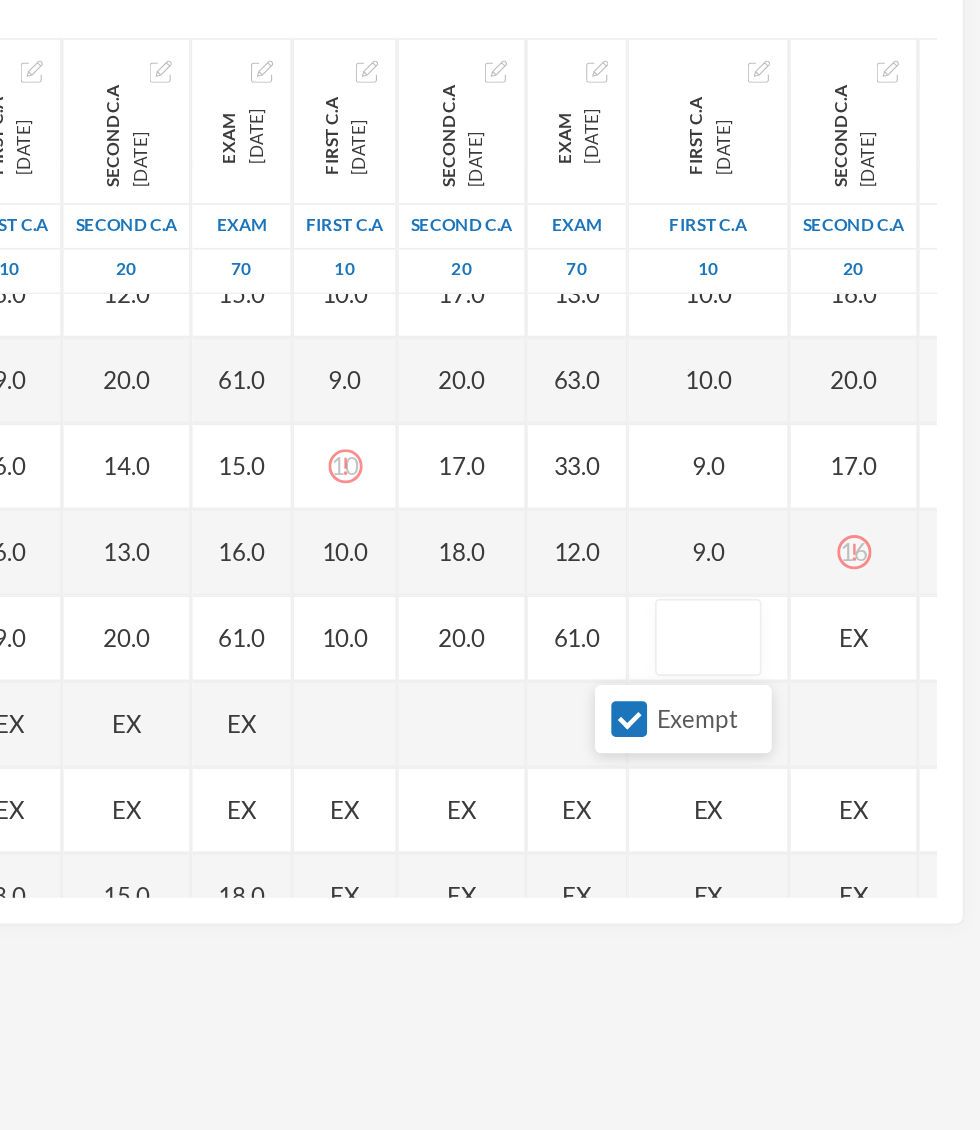 click on "Exempt" at bounding box center [775, 763] 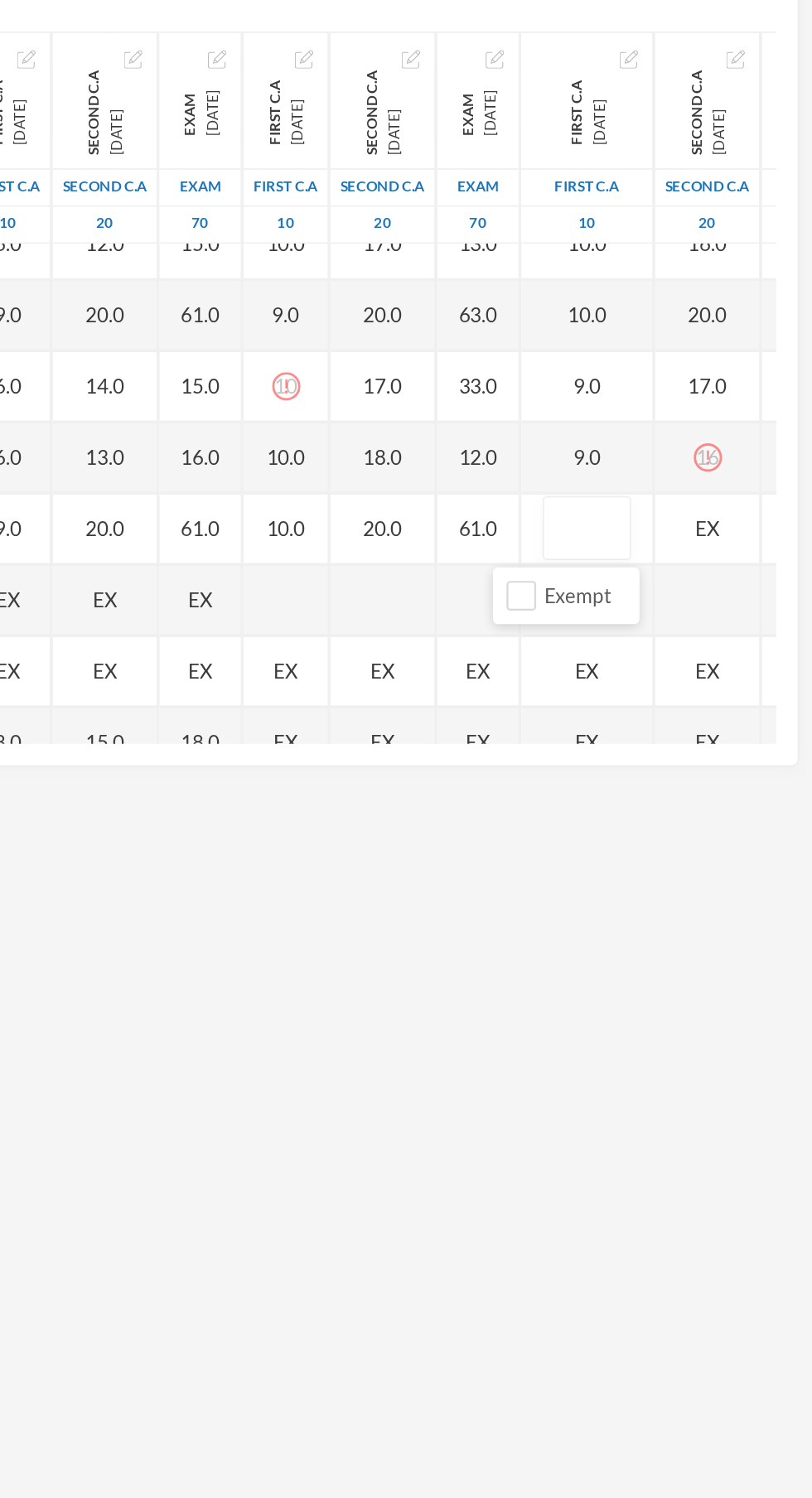 click on "9.0" at bounding box center [680, 553] 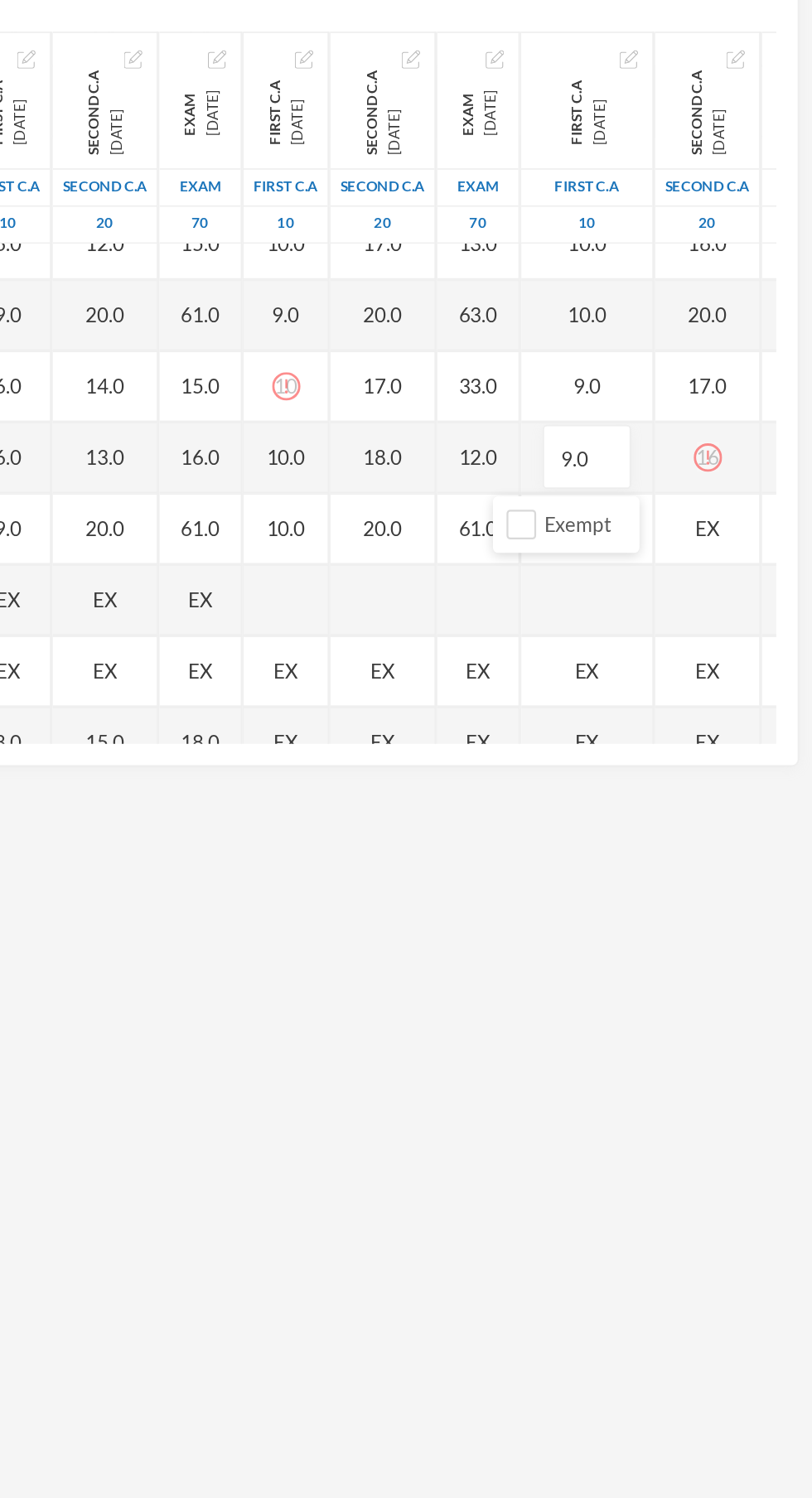click on "61.0" at bounding box center [617, 594] 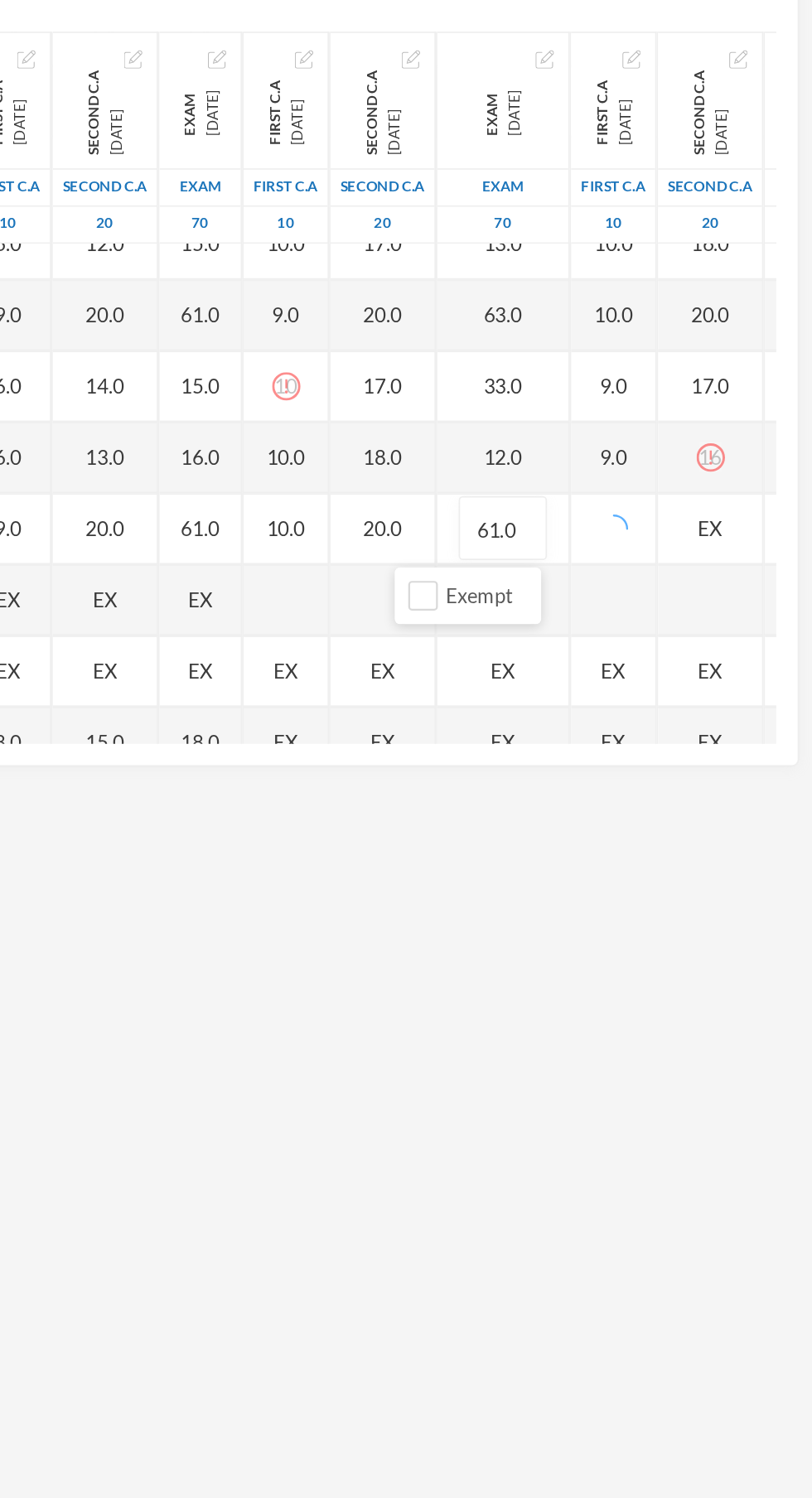 click on "16" at bounding box center (752, 553) 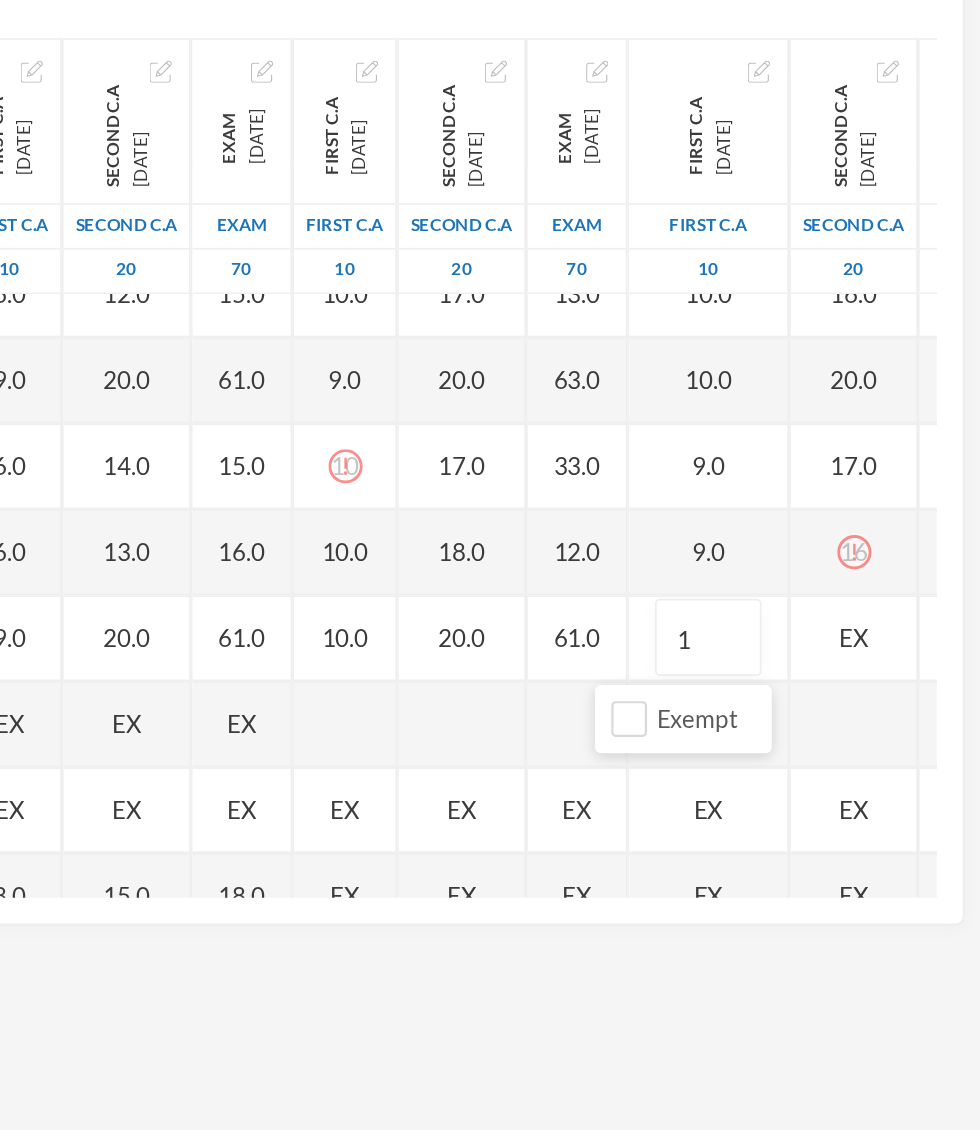 type on "10" 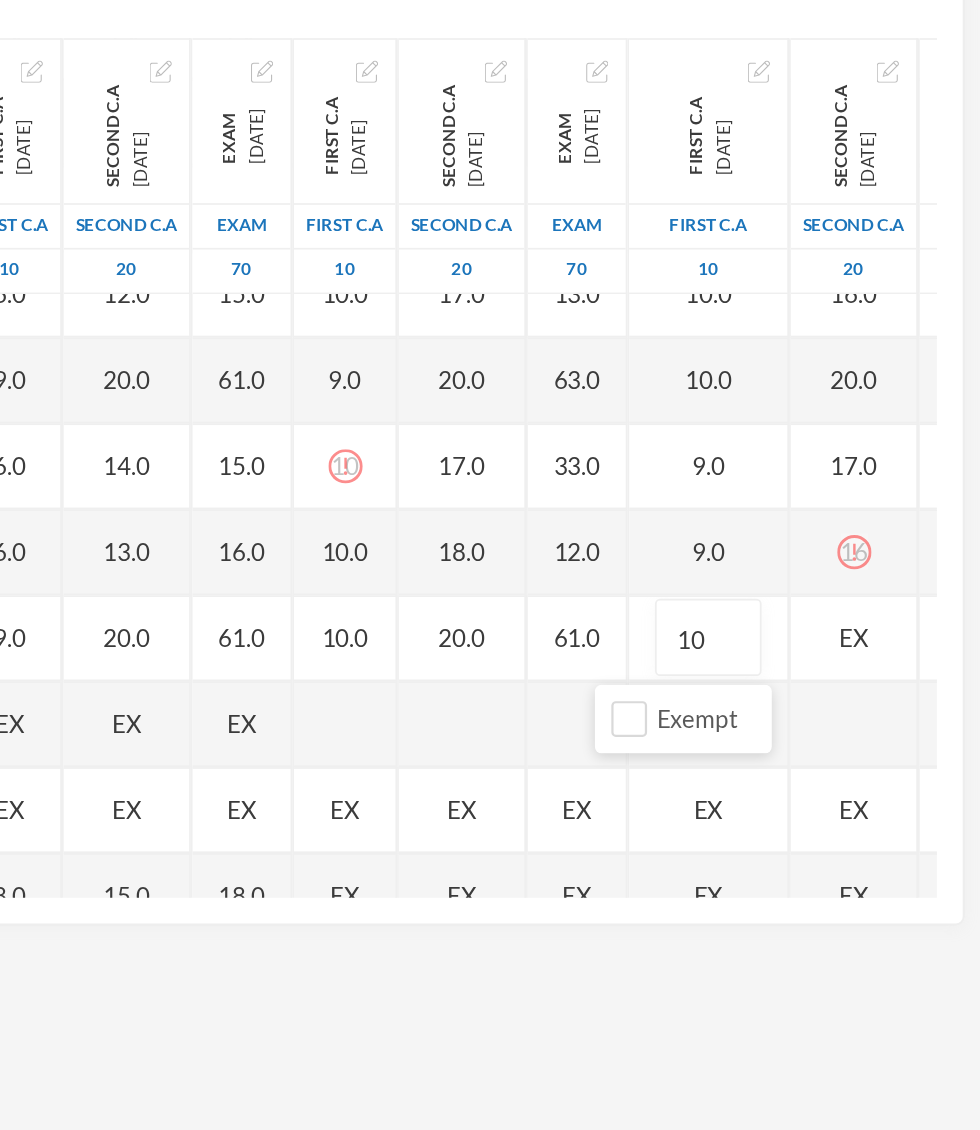 click on "EX" at bounding box center (906, 717) 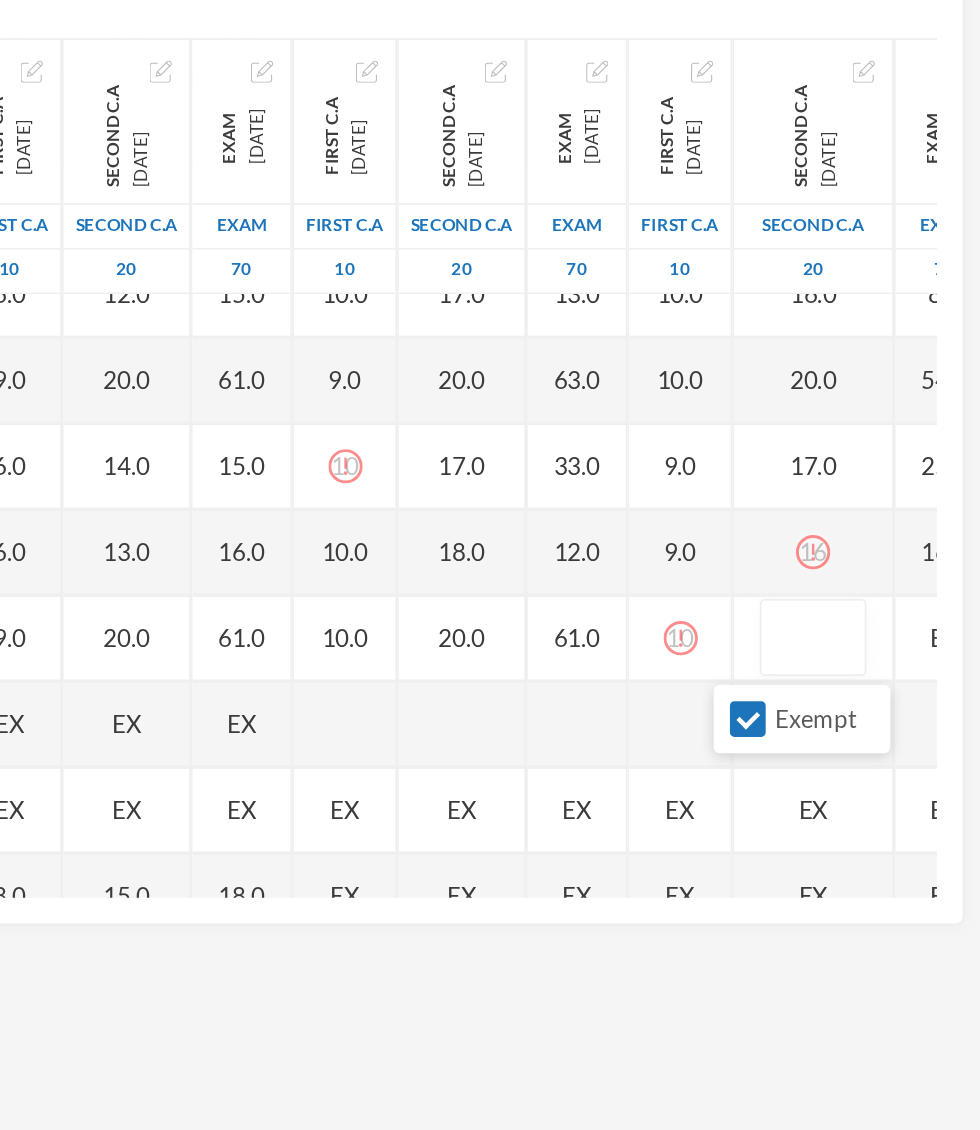 click on "Exempt" at bounding box center (844, 763) 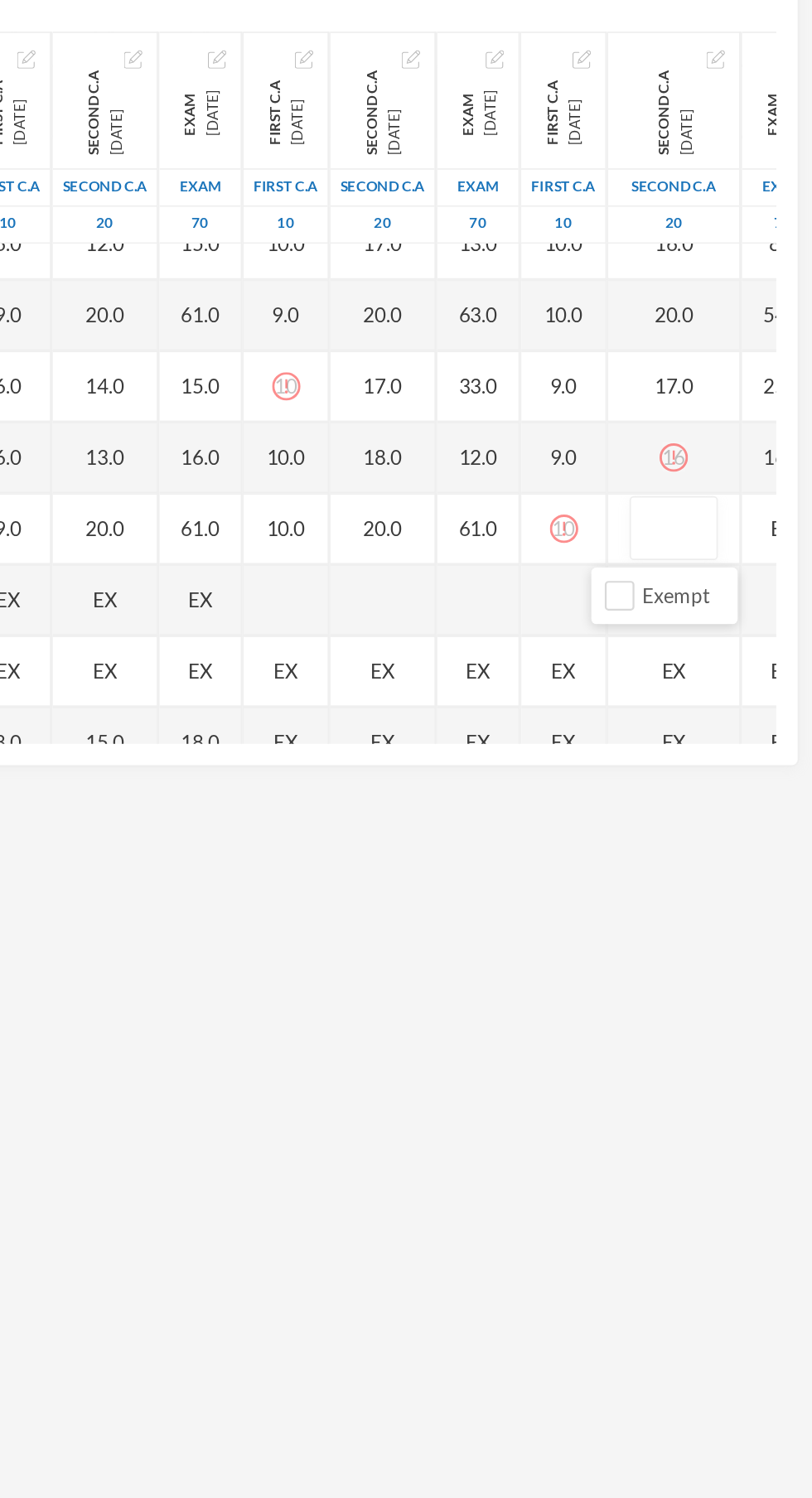 click at bounding box center [731, 594] 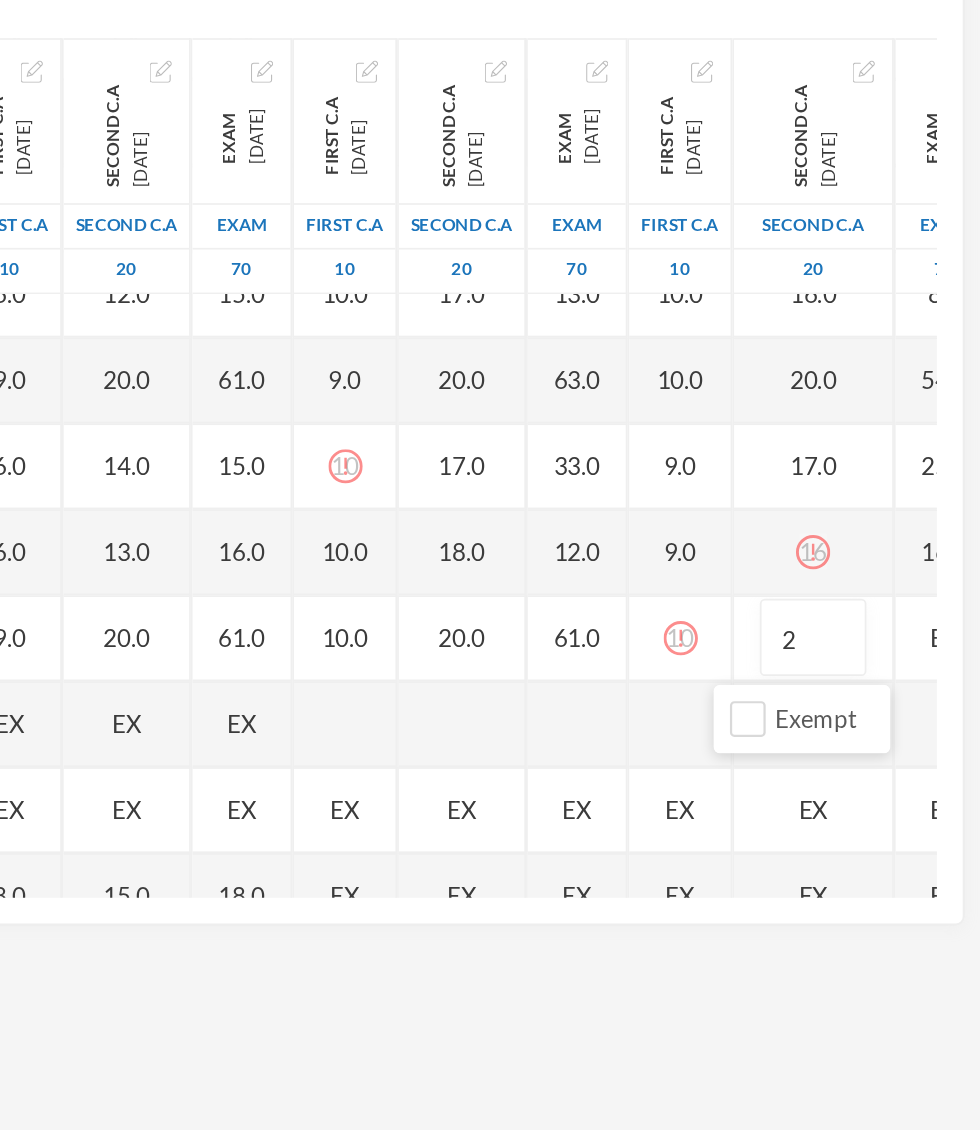 type on "20" 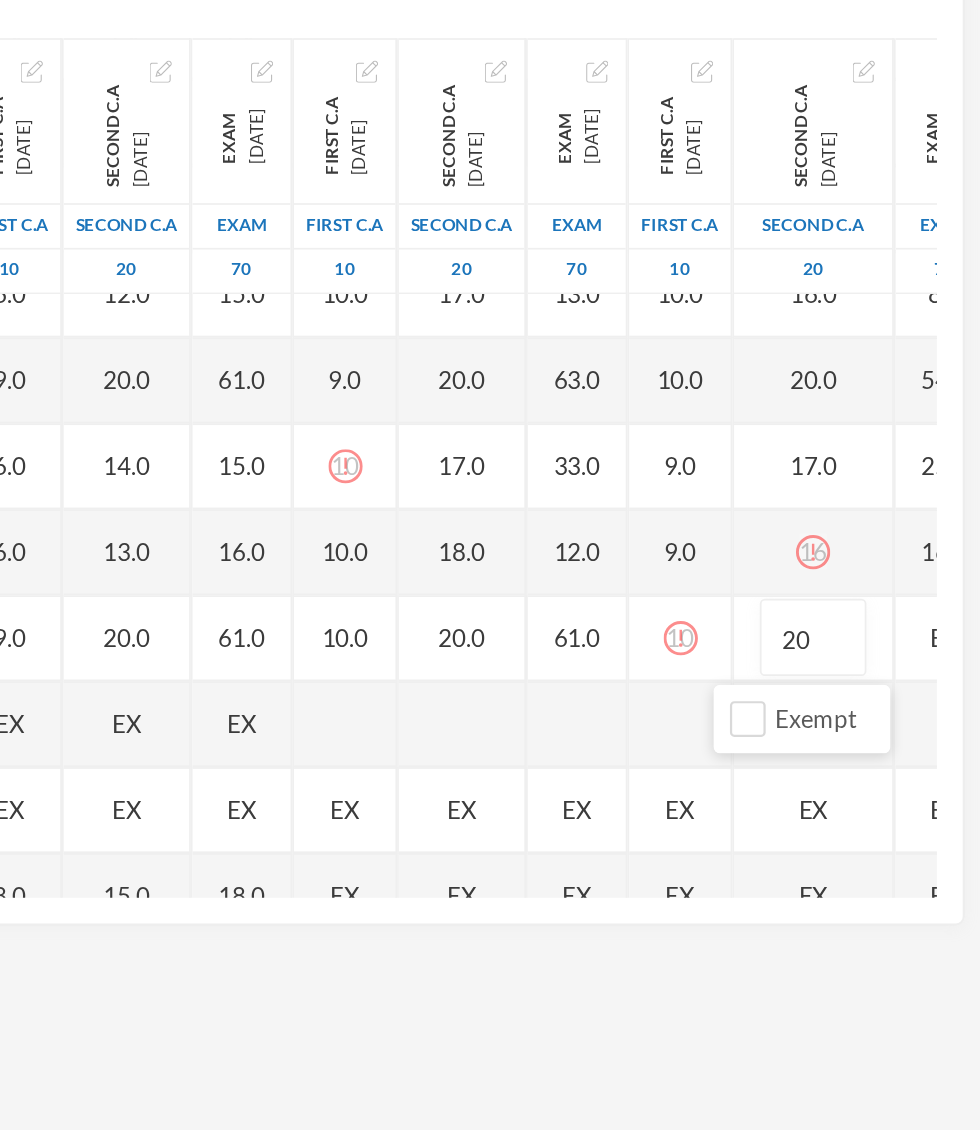 click on "EX" at bounding box center (959, 717) 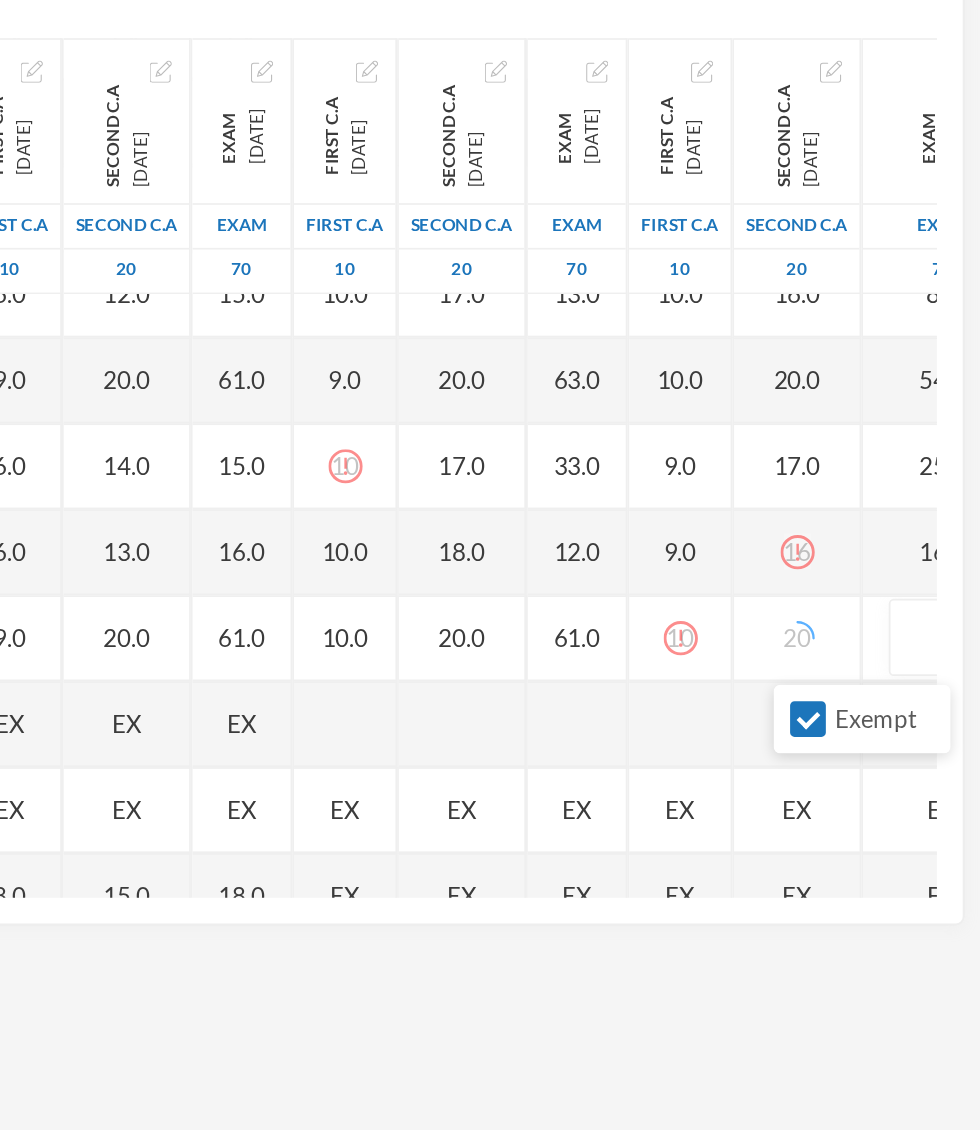click on "Exempt" at bounding box center (879, 763) 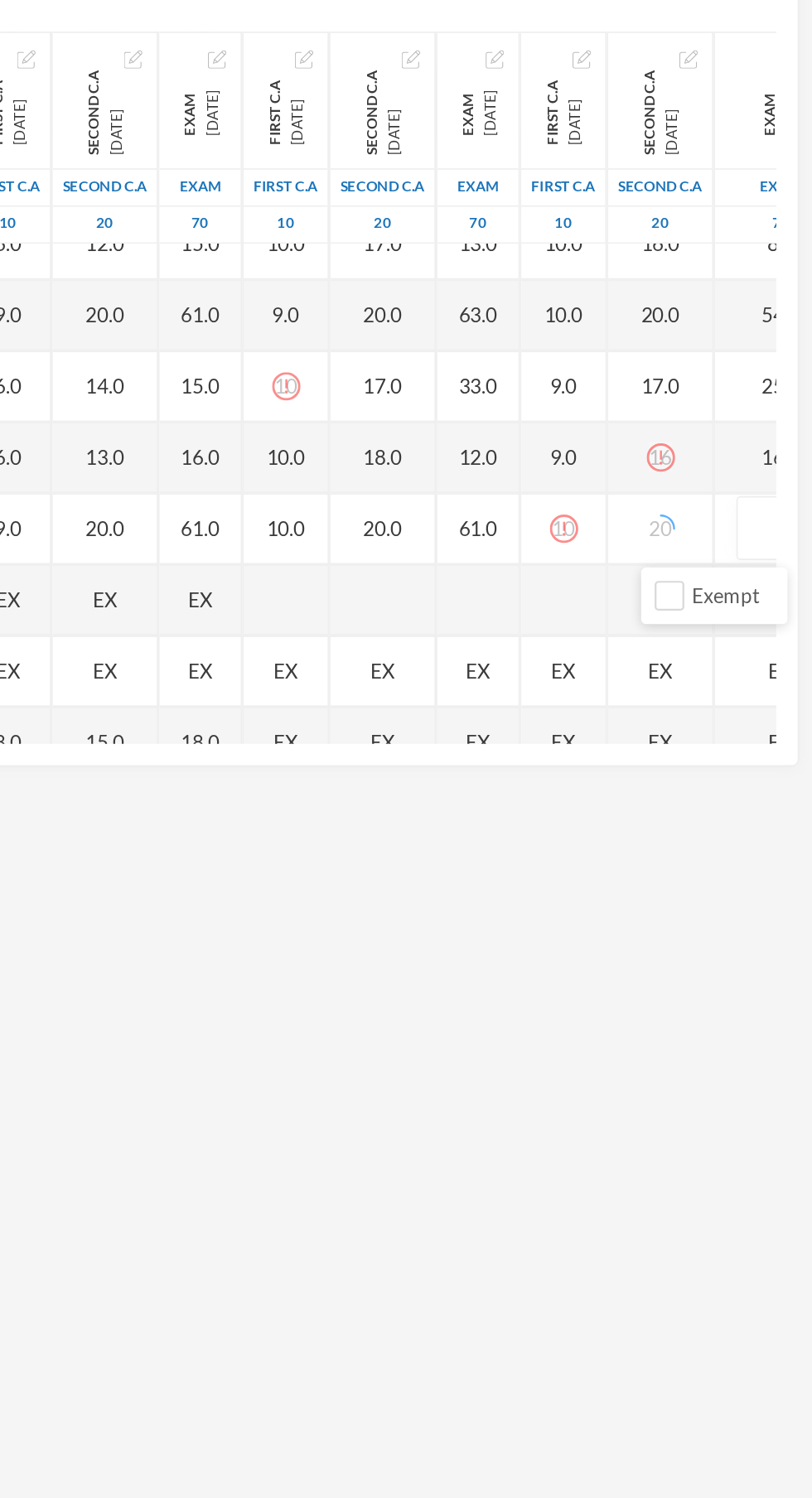 click at bounding box center [793, 594] 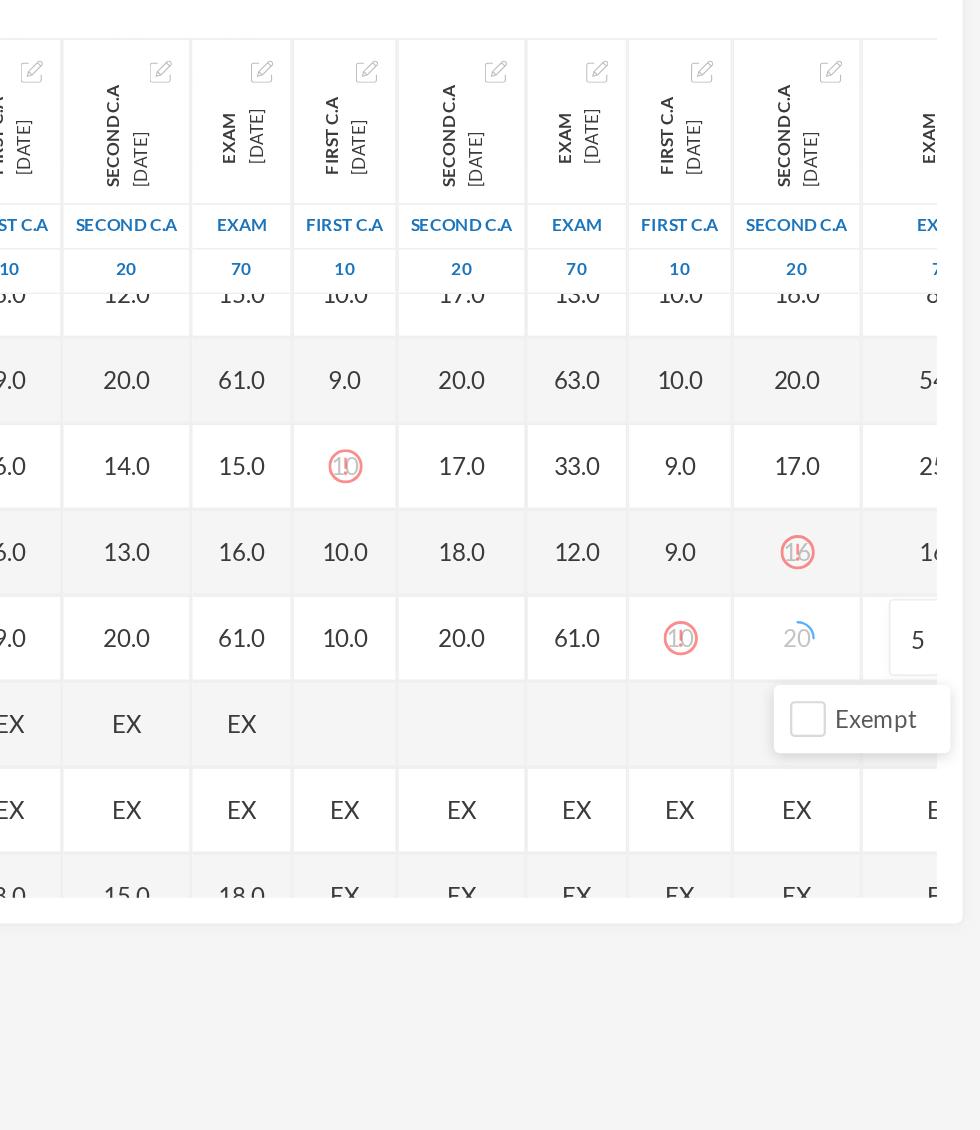 type on "53" 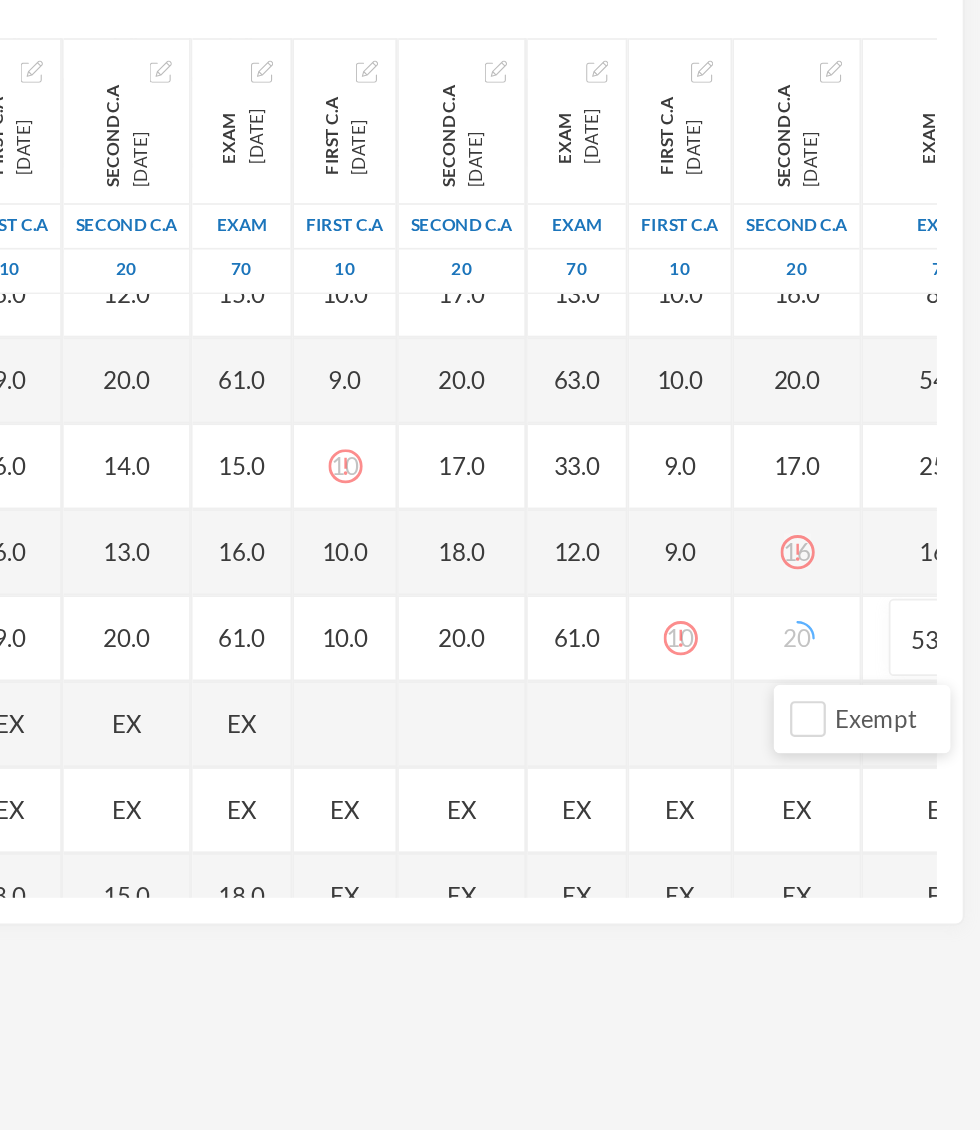 click on "61.0" at bounding box center (745, 717) 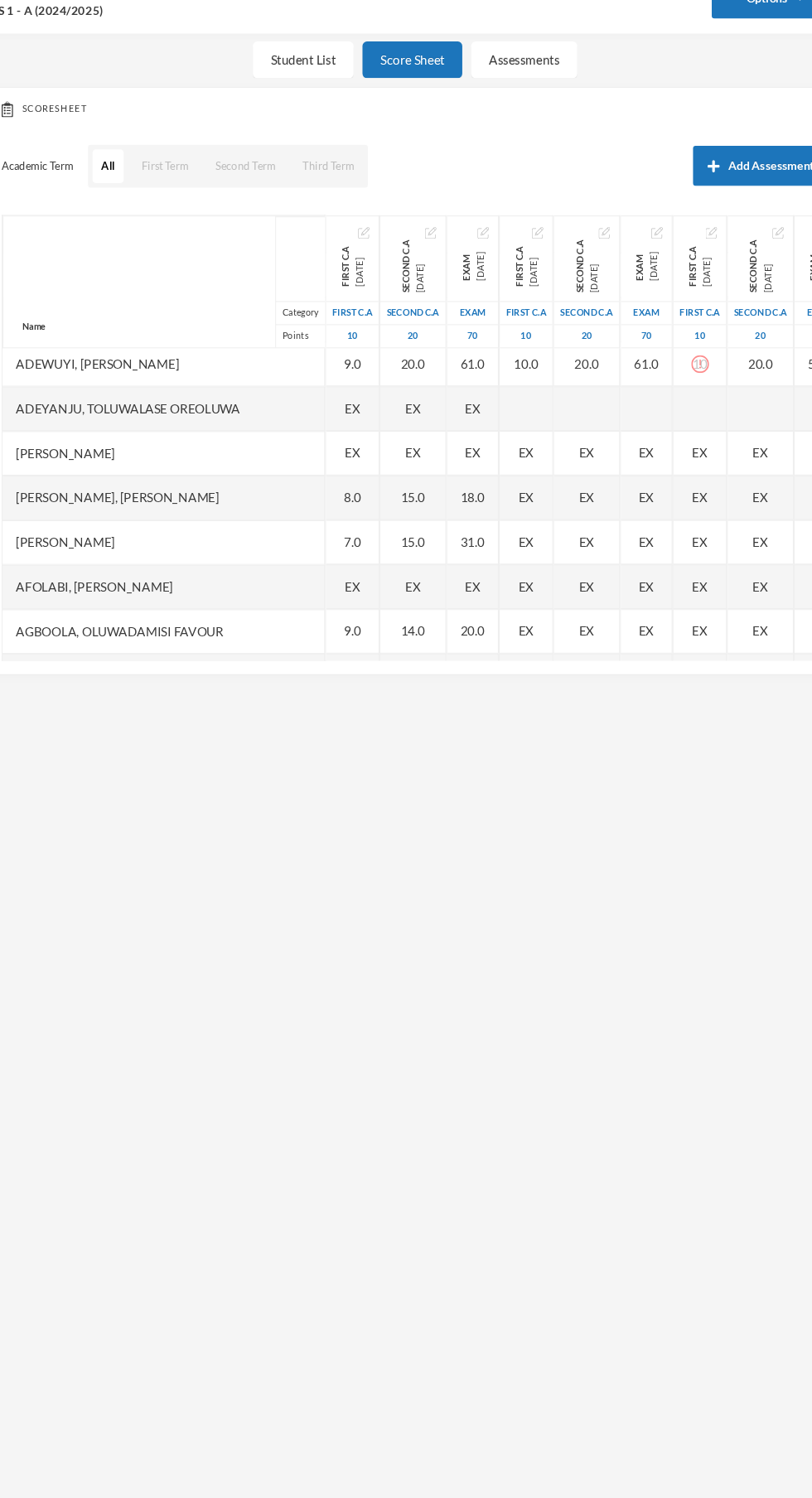 scroll, scrollTop: 628, scrollLeft: 4, axis: both 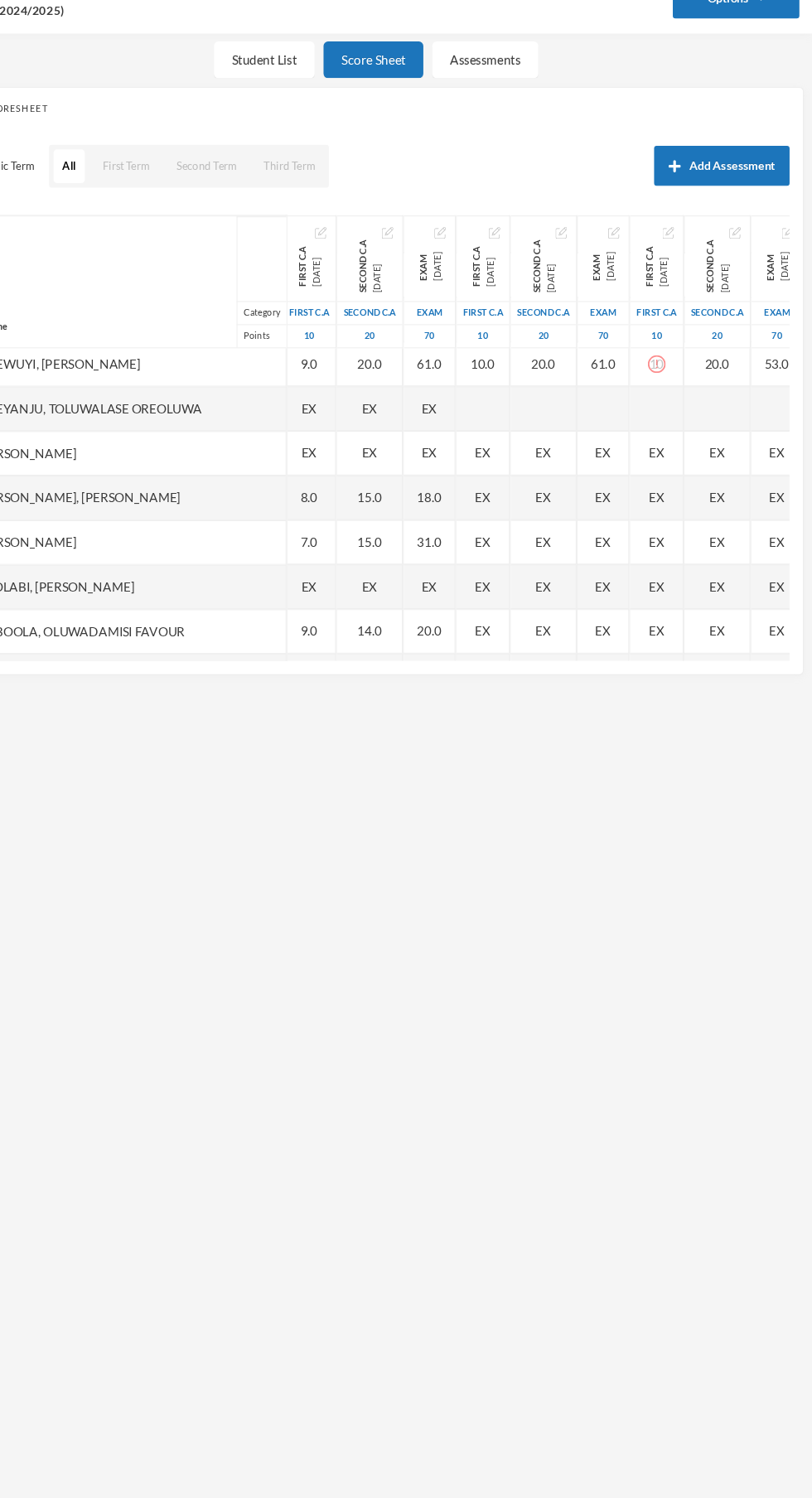click on "EX" at bounding box center (666, 525) 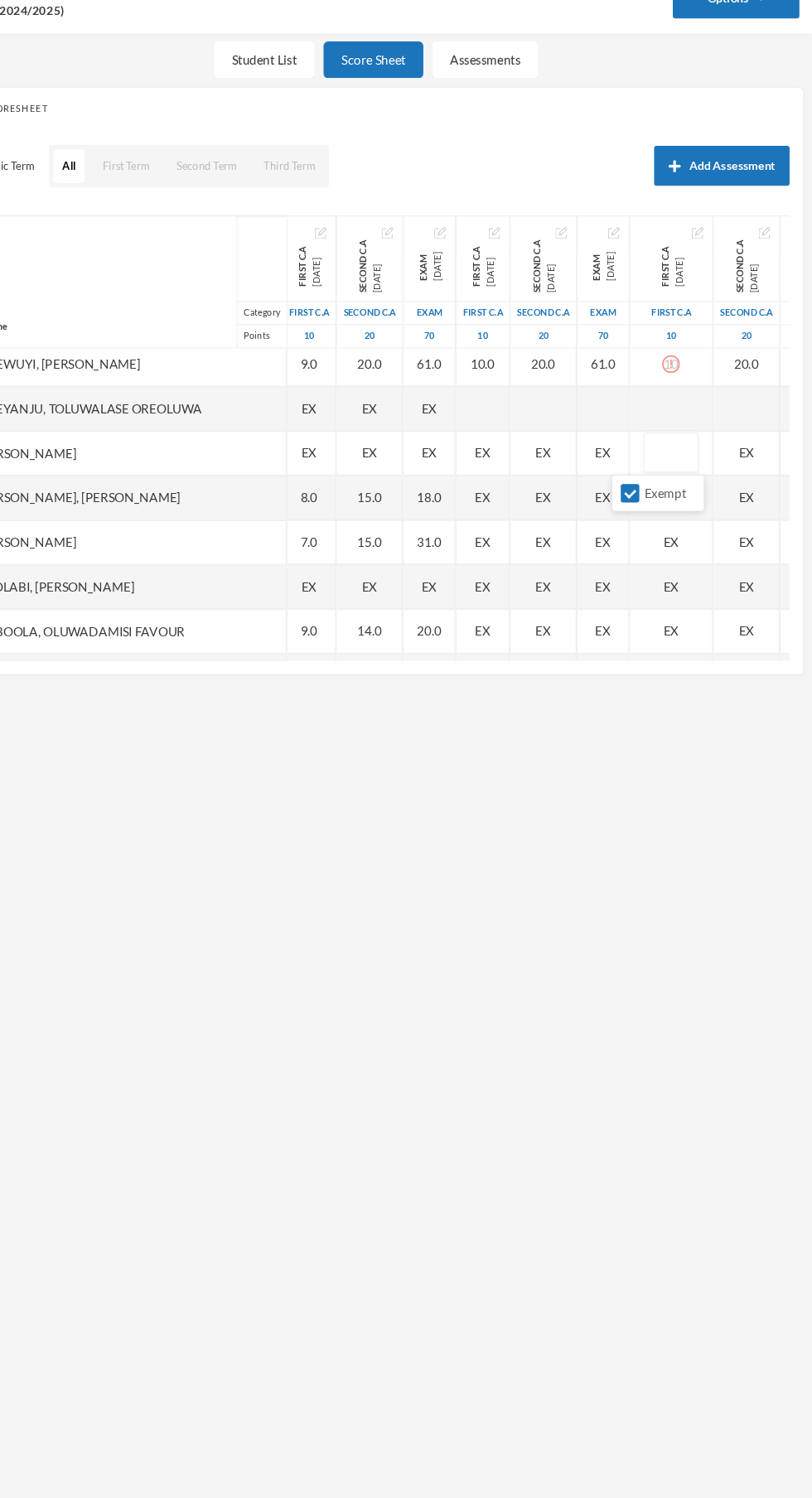 scroll, scrollTop: 41, scrollLeft: 0, axis: vertical 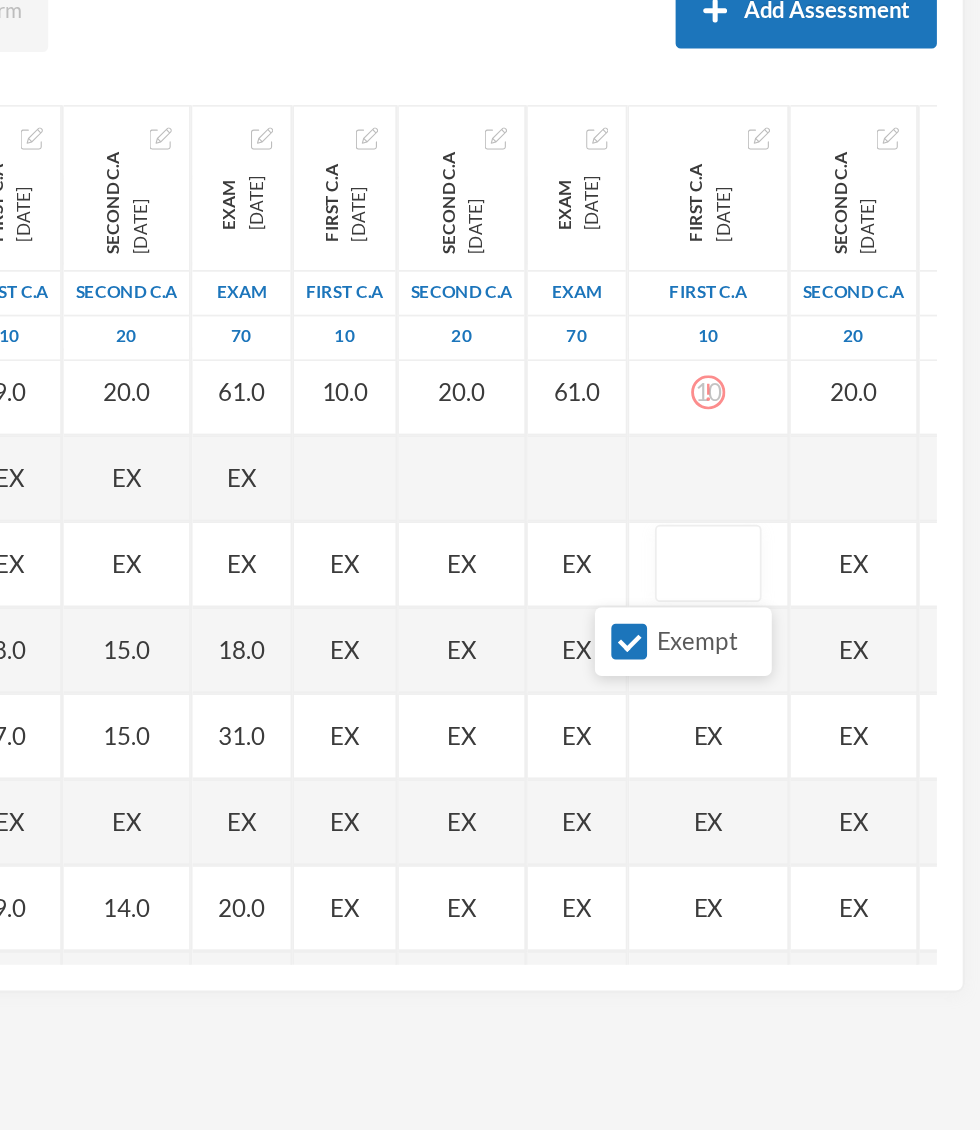 click on "Exempt" at bounding box center [775, 631] 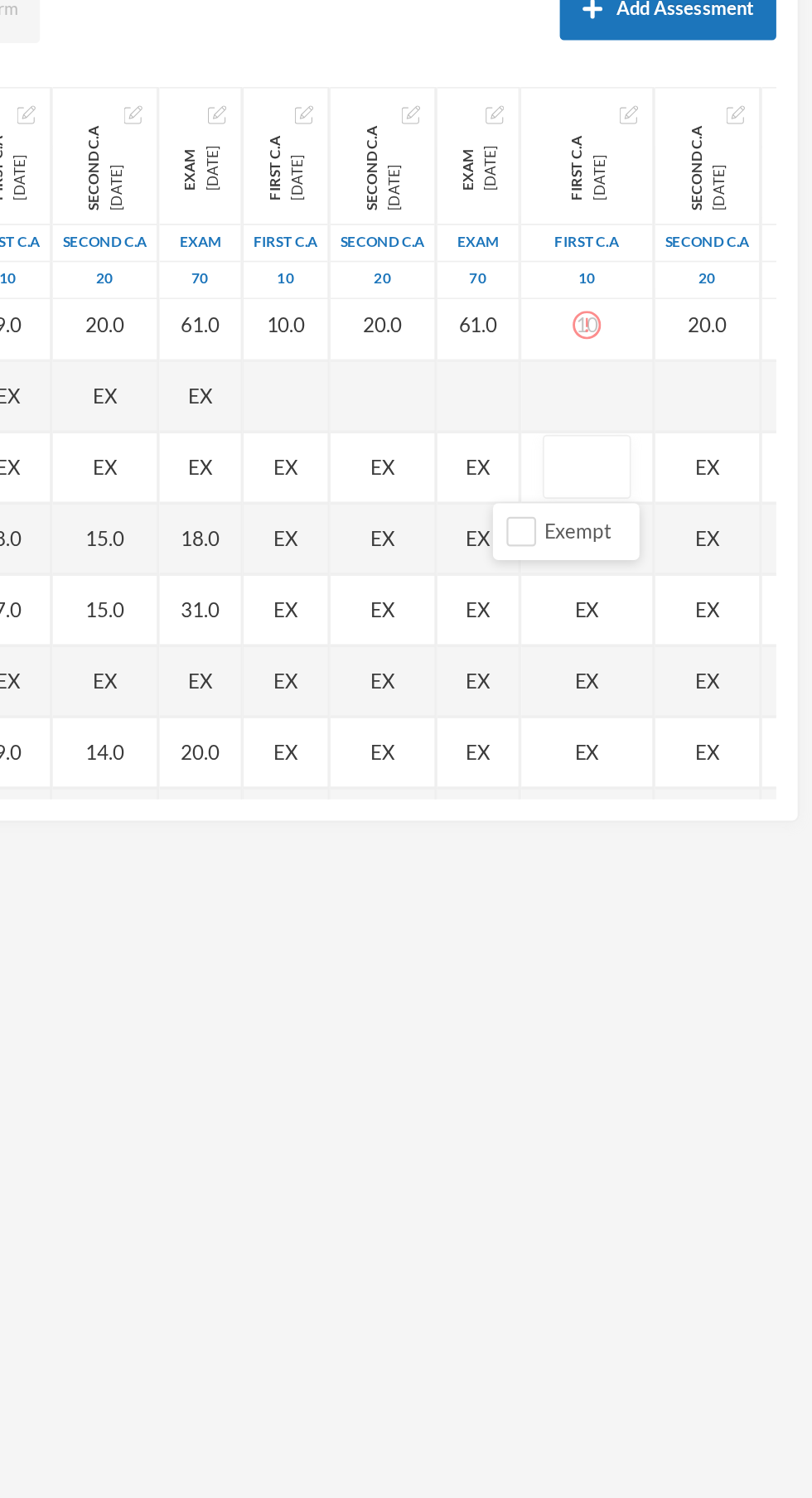 click at bounding box center (680, 486) 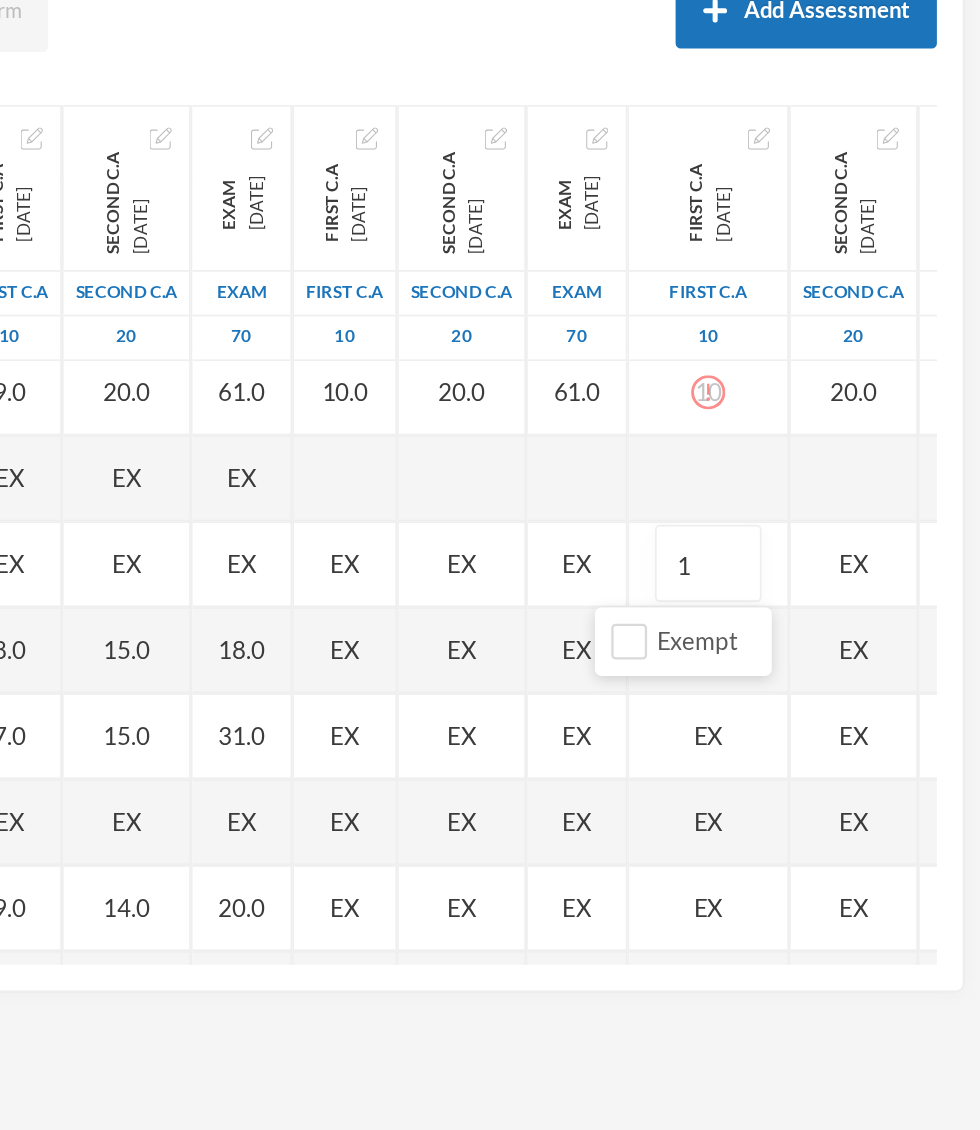 type on "10" 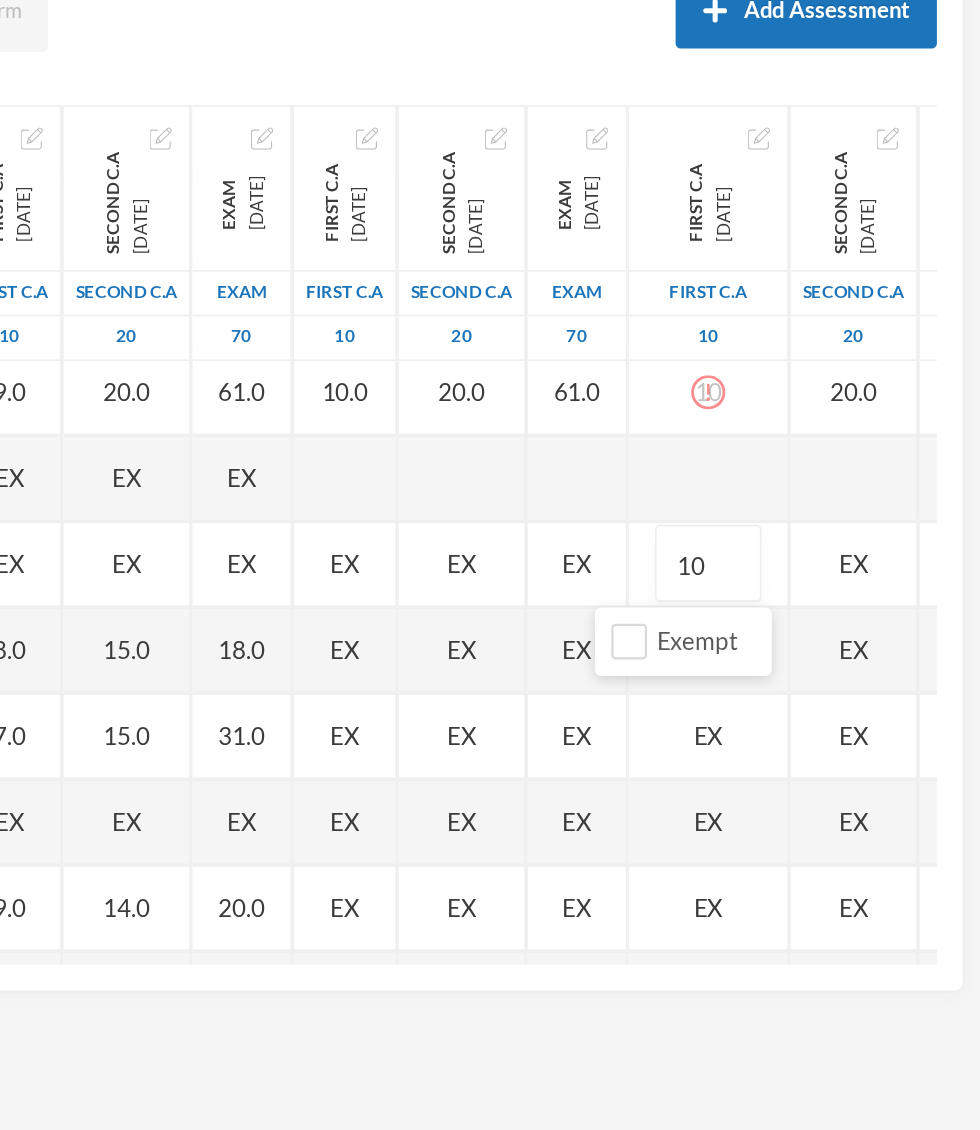 click on "EX" at bounding box center (906, 586) 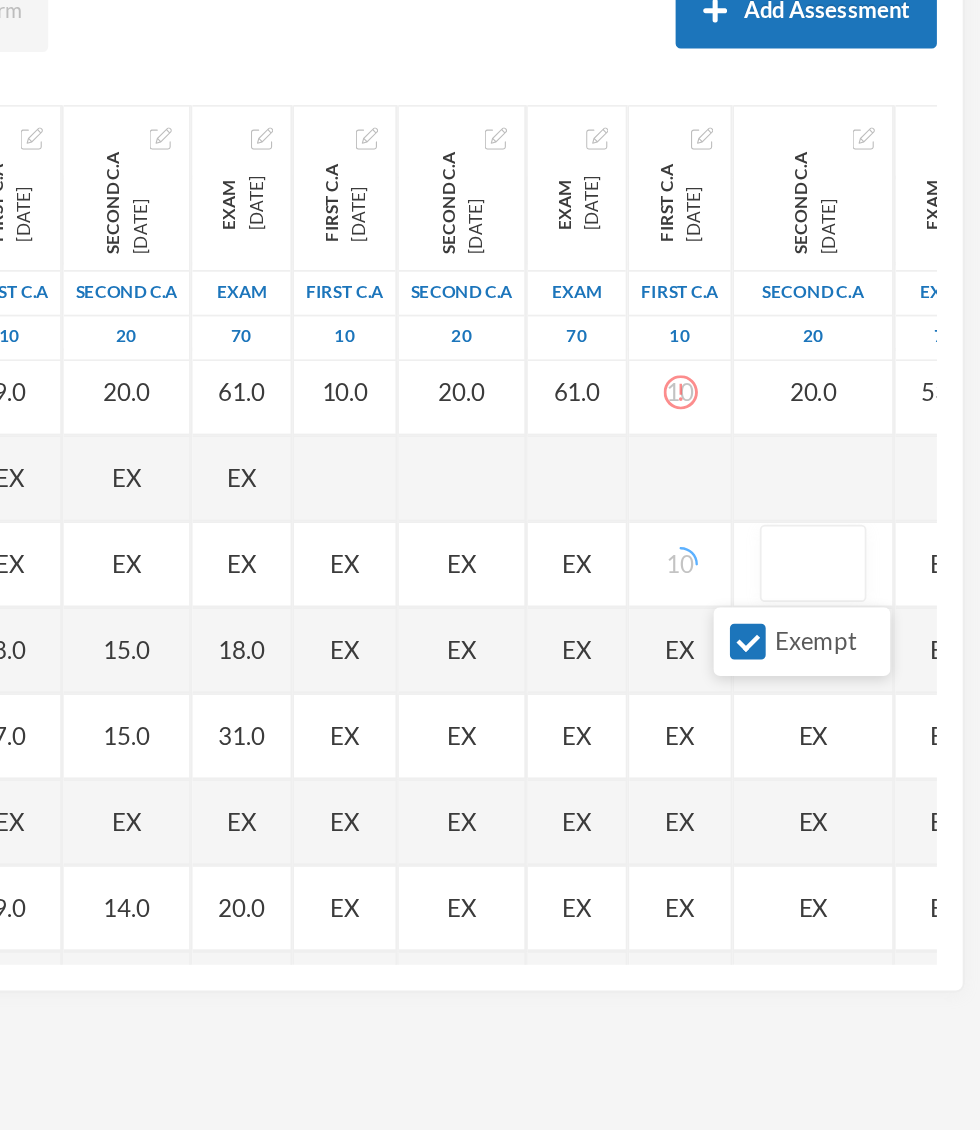click on "Exempt" at bounding box center (844, 631) 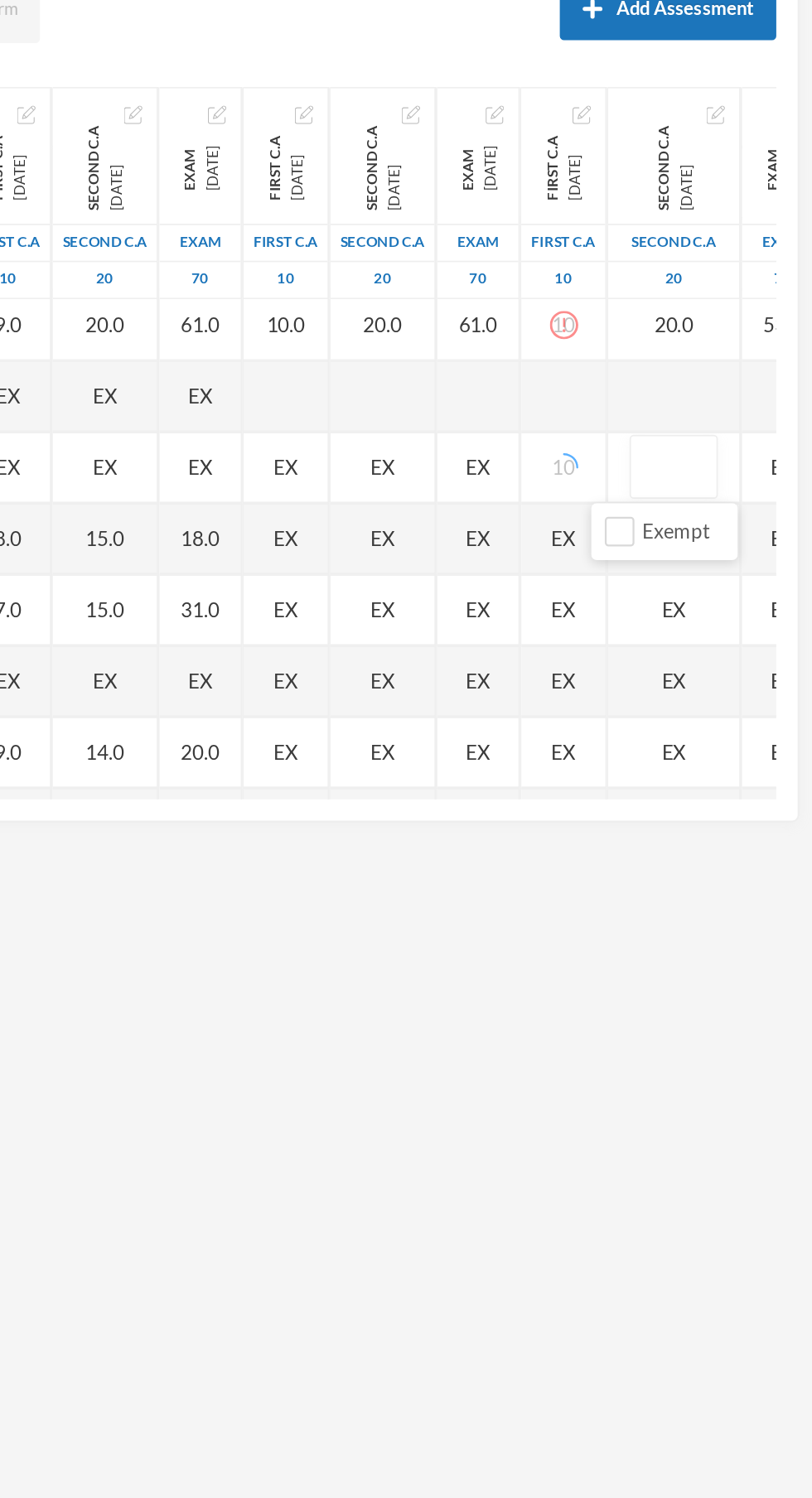 click at bounding box center [731, 486] 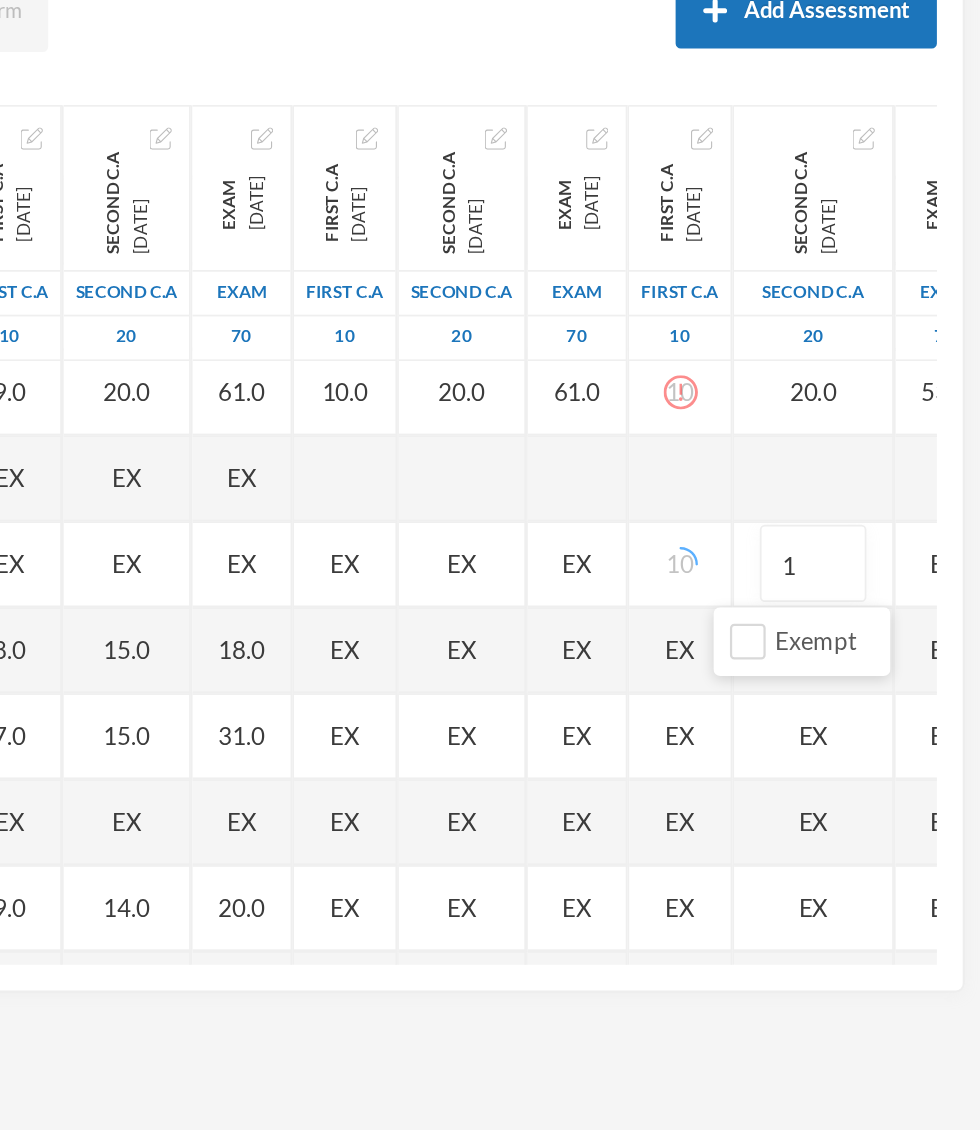 type on "18" 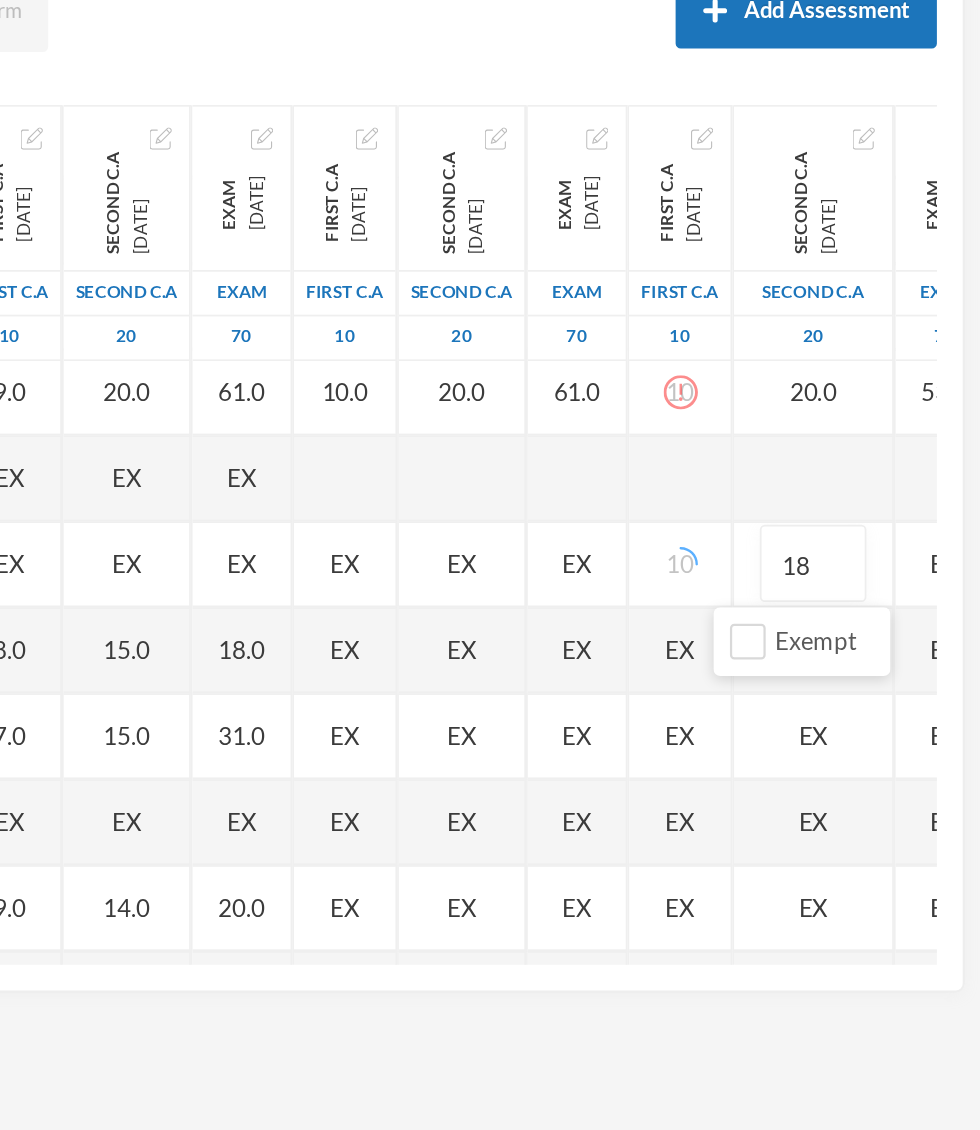 click on "EX" at bounding box center (959, 586) 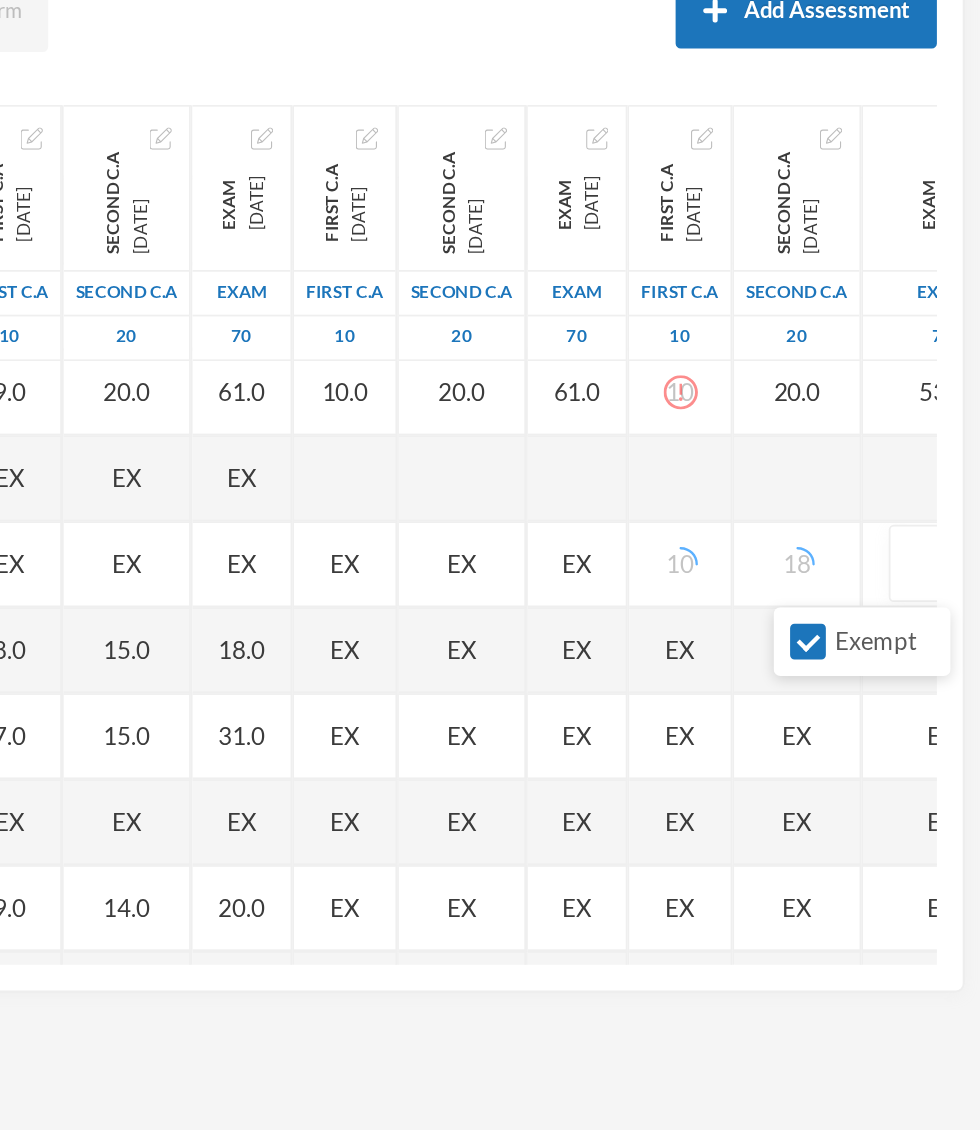 click on "Exempt" at bounding box center [879, 631] 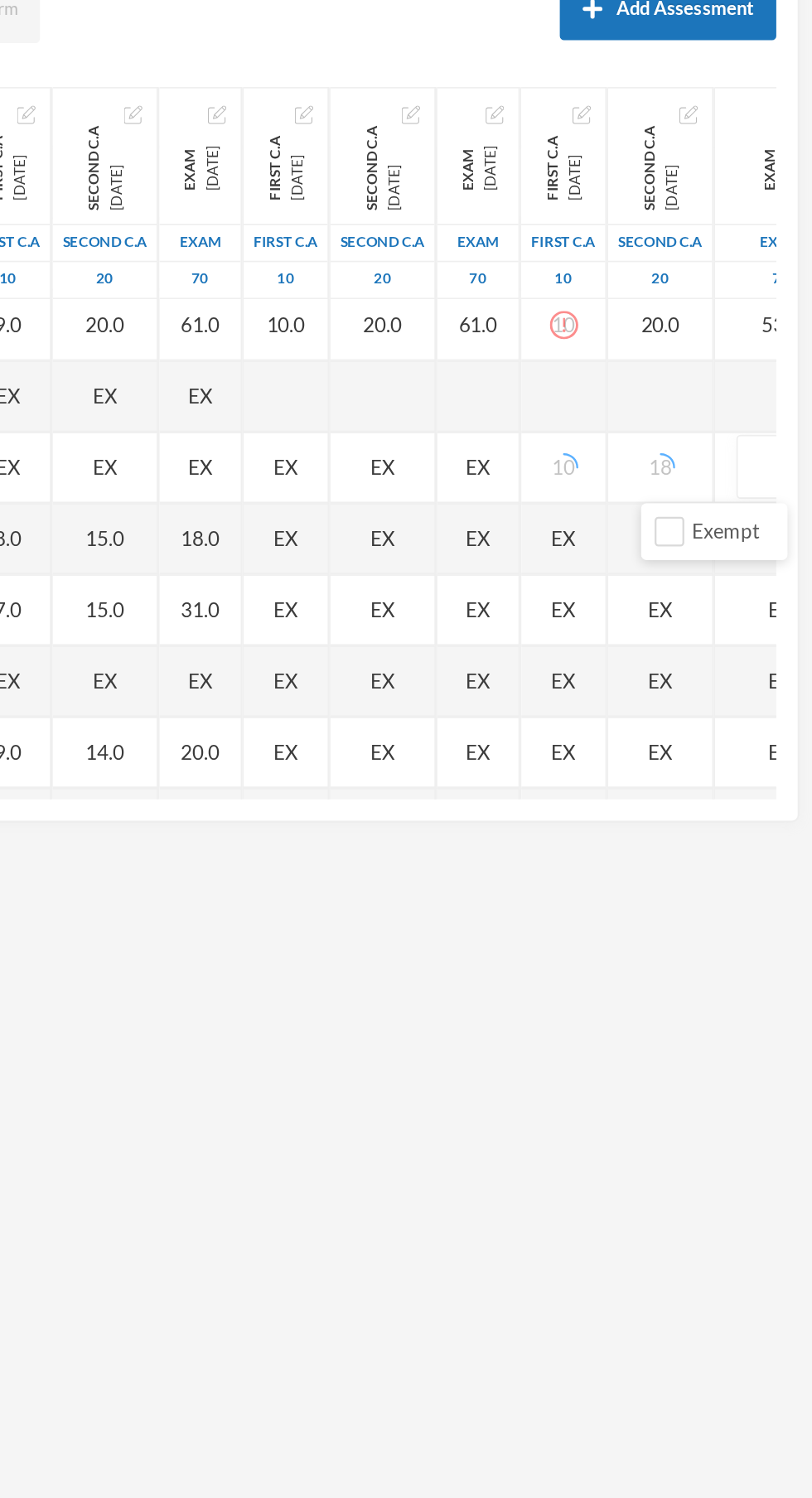 click at bounding box center (793, 486) 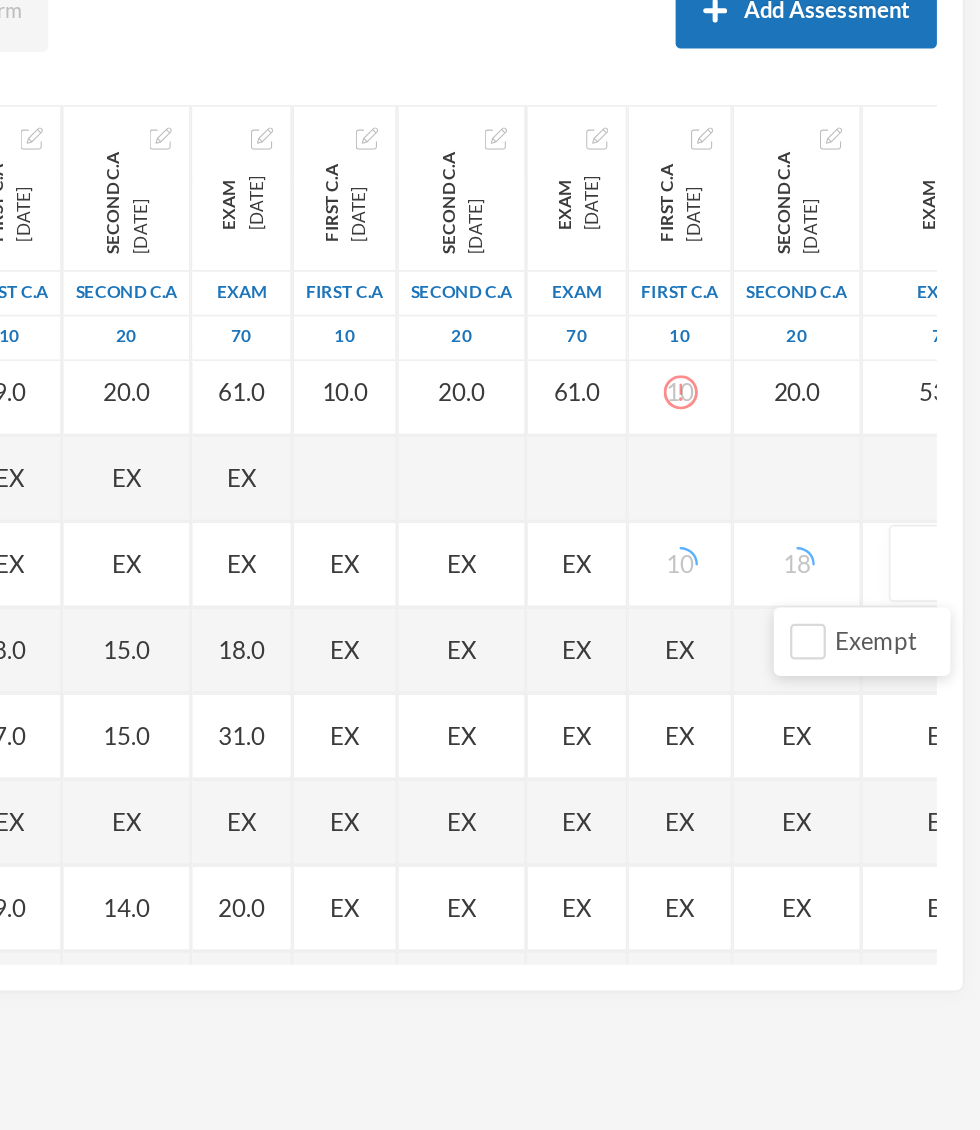 click at bounding box center [957, 586] 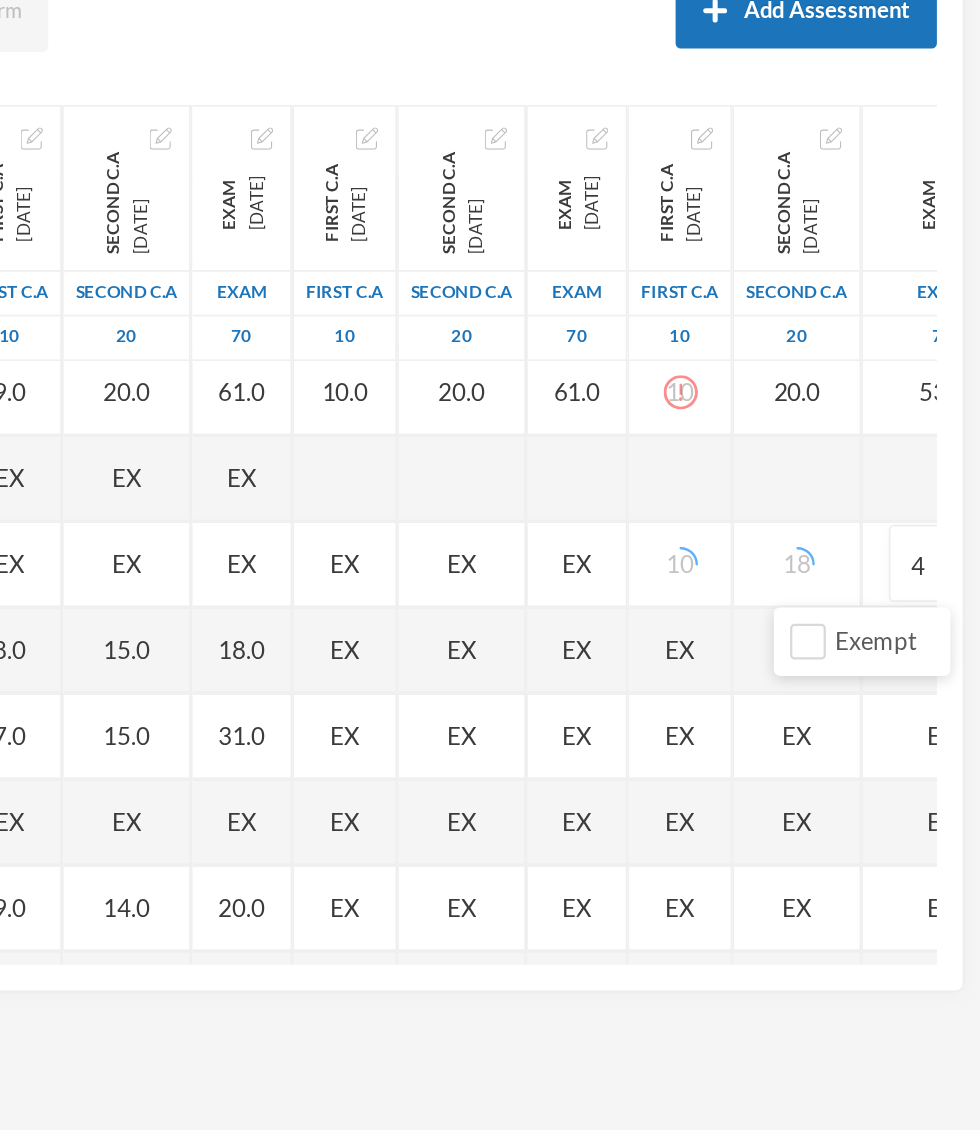 type on "44" 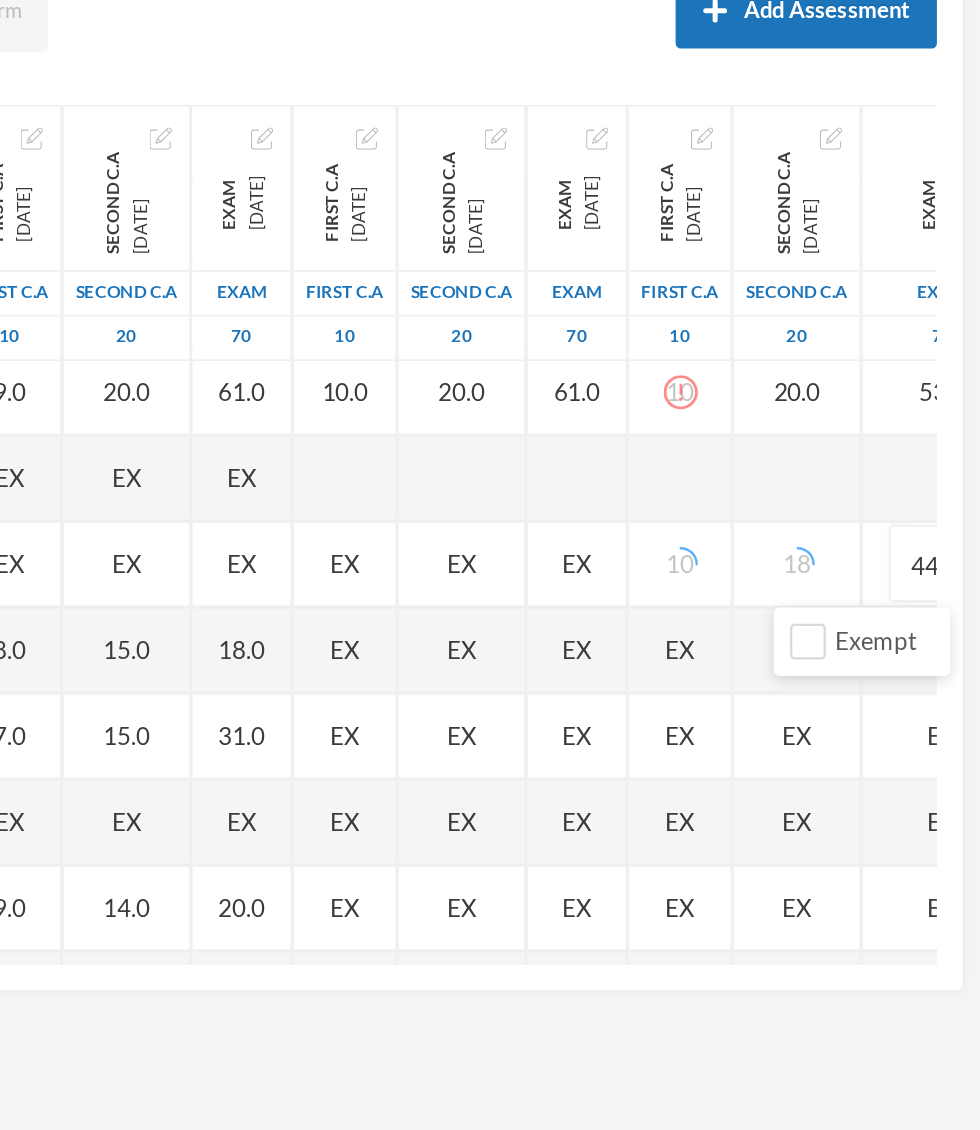 click on "EX" at bounding box center (744, 585) 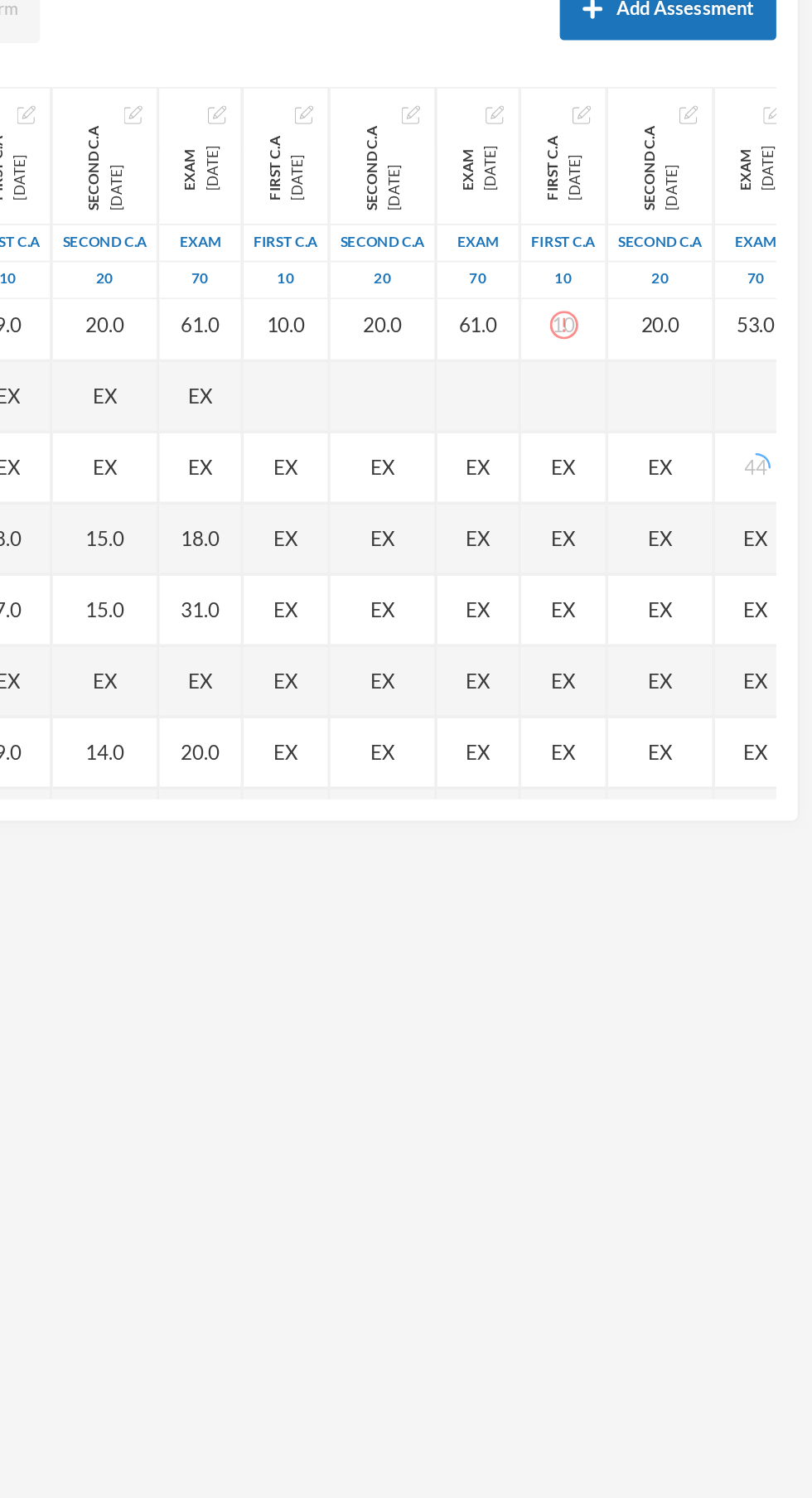 click on "EX" at bounding box center (505, 526) 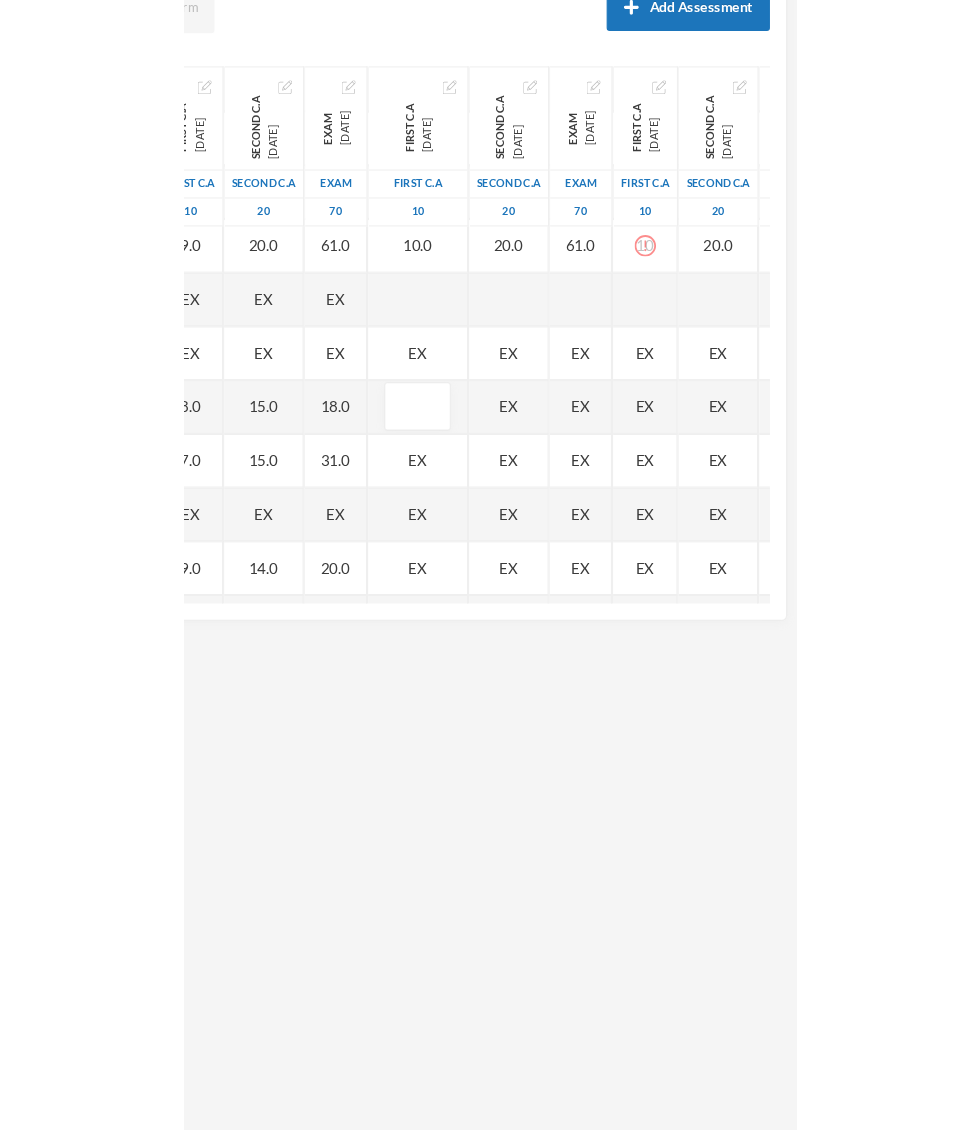 scroll, scrollTop: 758, scrollLeft: 0, axis: vertical 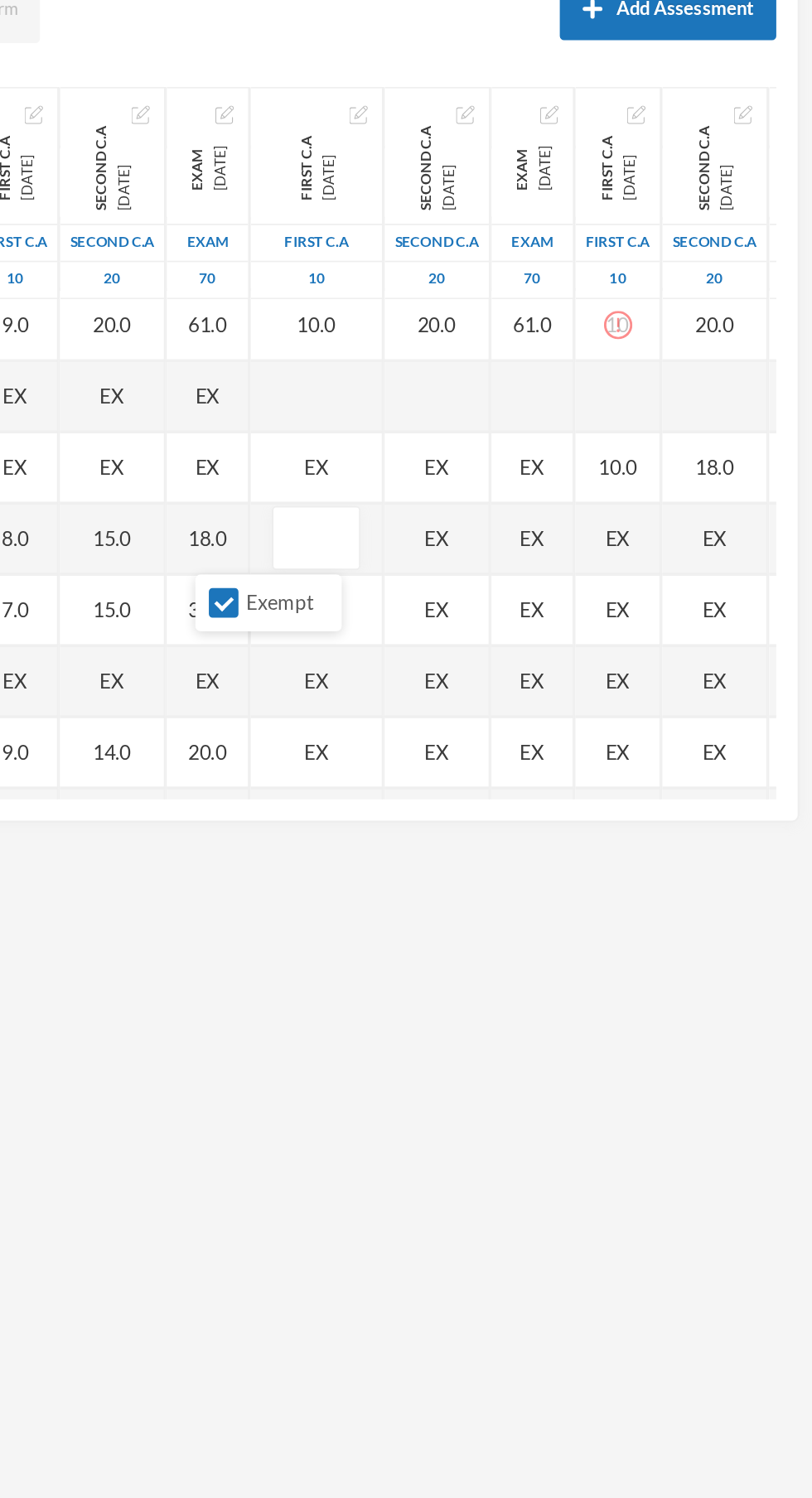 click on "18.0" at bounding box center [755, 486] 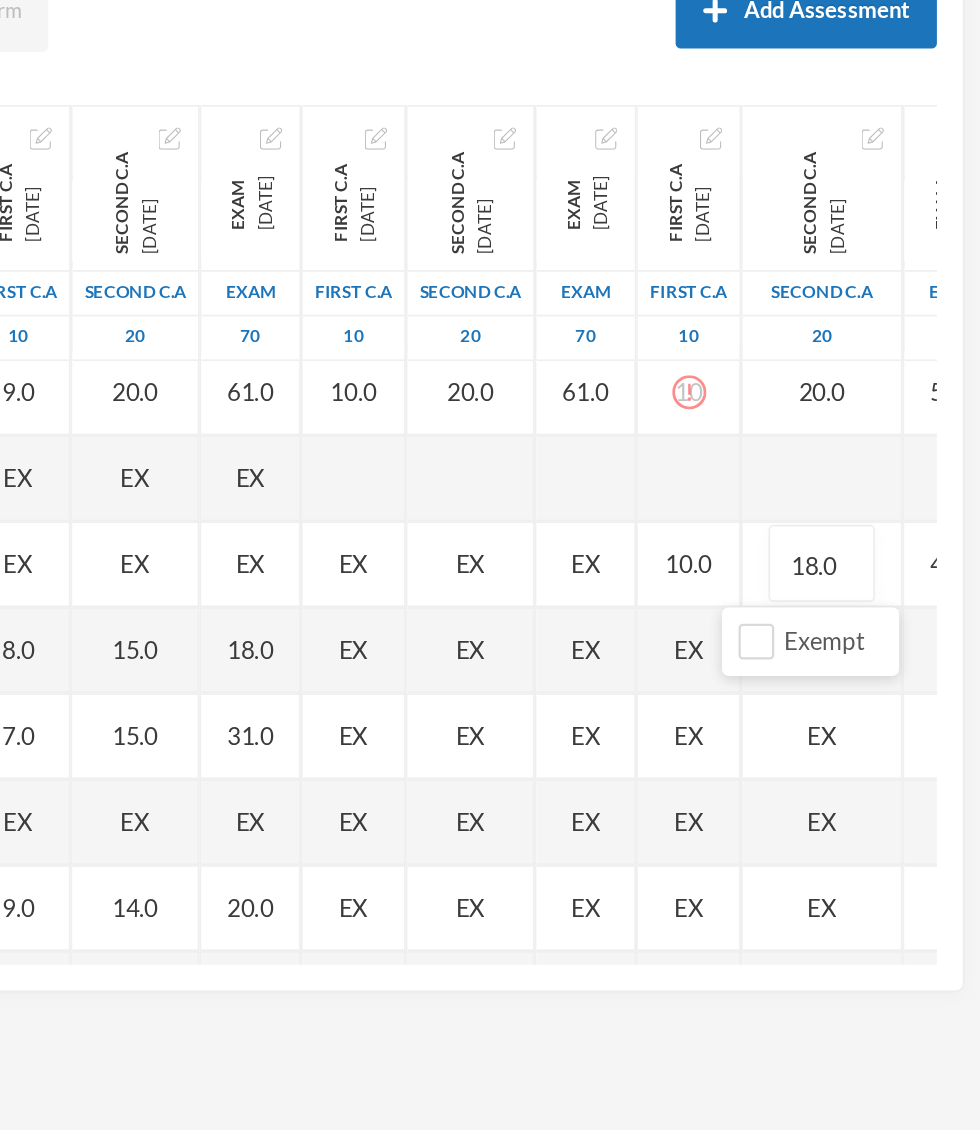 click on "EX" at bounding box center [614, 635] 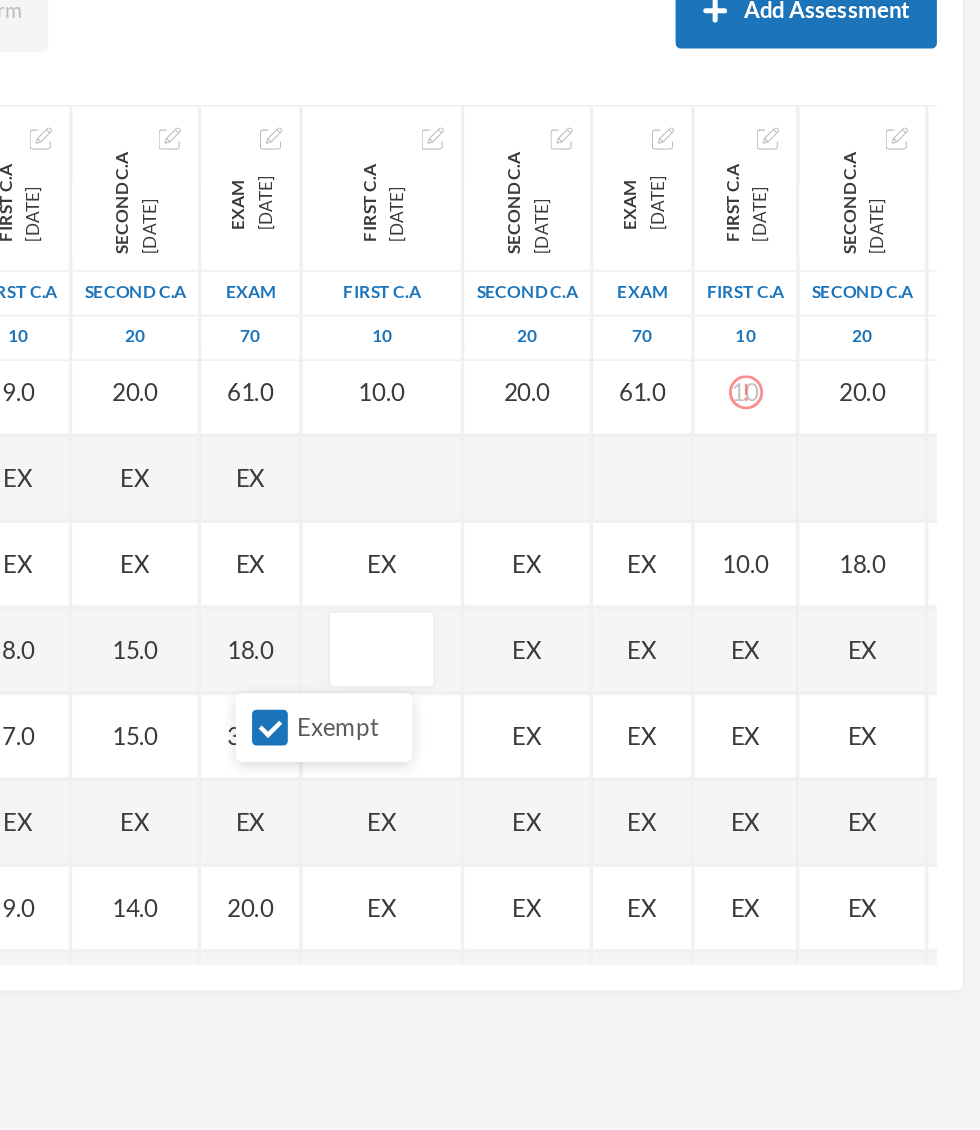 click on "Exempt" at bounding box center [566, 681] 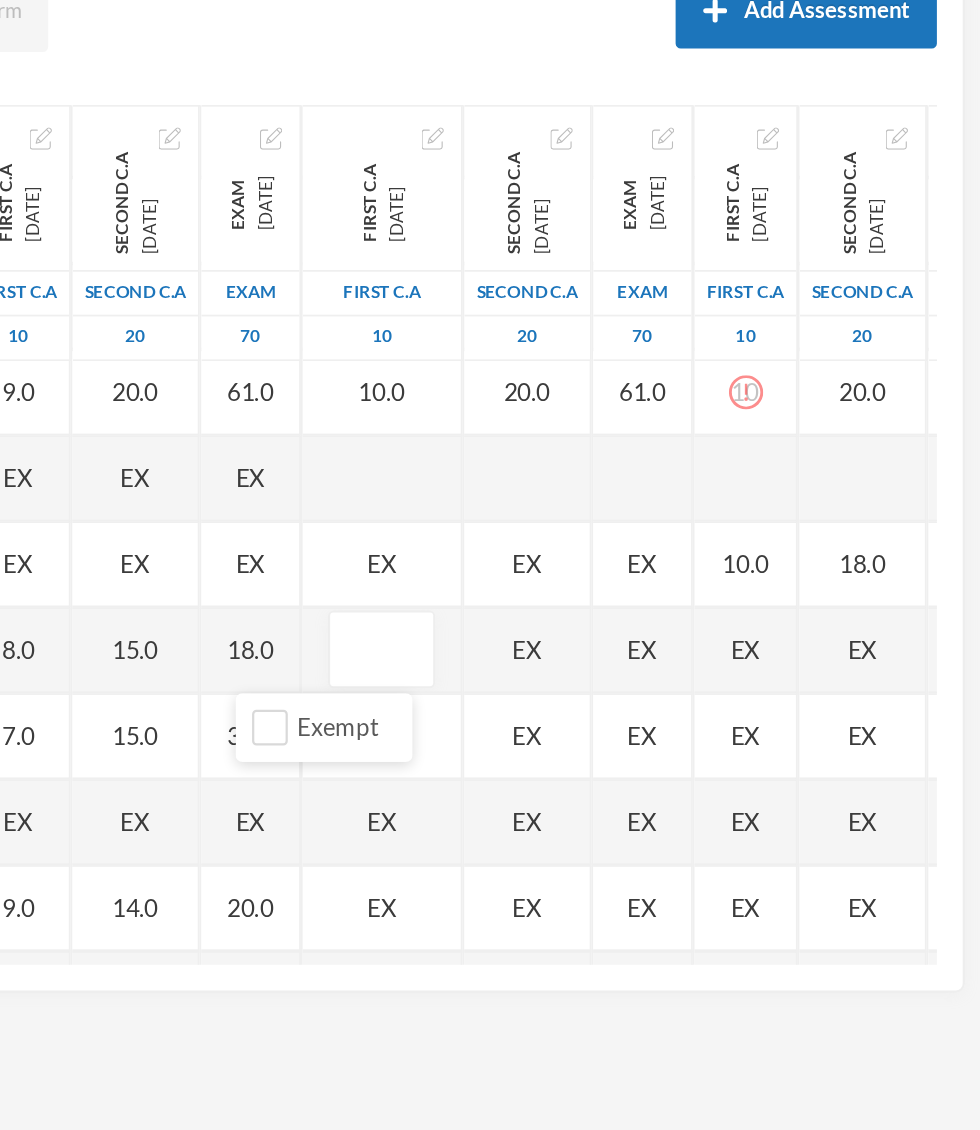 click at bounding box center (631, 636) 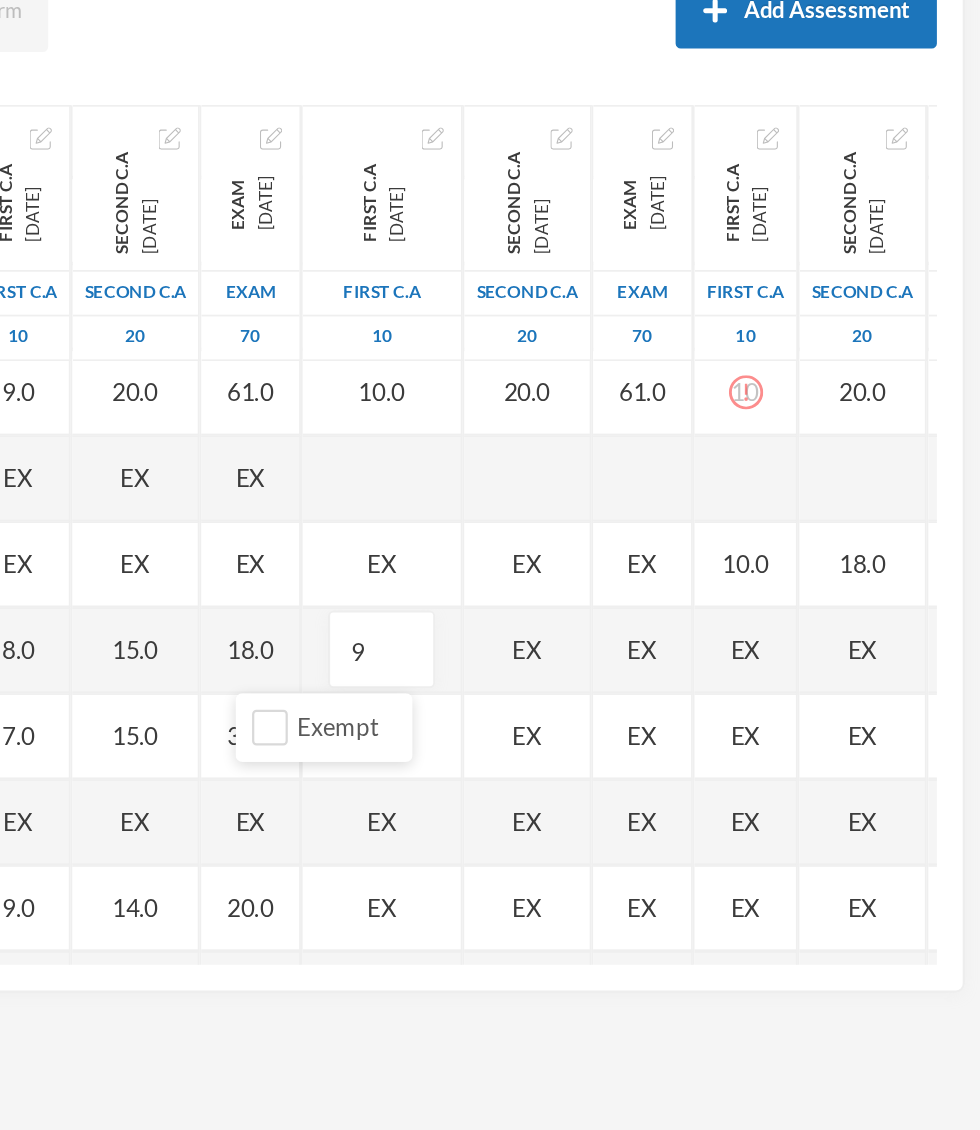 click on "Name   Category Points [PERSON_NAME], [PERSON_NAME] [PERSON_NAME], [PERSON_NAME] [PERSON_NAME], [PERSON_NAME] [PERSON_NAME], [PERSON_NAME], [PERSON_NAME], Adejoju [PERSON_NAME], [PERSON_NAME], [PERSON_NAME] [PERSON_NAME], [PERSON_NAME] [PERSON_NAME], Oluwajomiloju [GEOGRAPHIC_DATA] [PERSON_NAME] [GEOGRAPHIC_DATA][PERSON_NAME] [PERSON_NAME], Ololade [PERSON_NAME], [PERSON_NAME], [PERSON_NAME], [PERSON_NAME] [PERSON_NAME], [PERSON_NAME] [PERSON_NAME], [PERSON_NAME] [PERSON_NAME] [PERSON_NAME], [PERSON_NAME], Oluwadarasimi Peace [PERSON_NAME] [PERSON_NAME], [PERSON_NAME] [PERSON_NAME] Oluwanifemi [PERSON_NAME], [PERSON_NAME], [PERSON_NAME] [PERSON_NAME], Ayomide [PERSON_NAME], [PERSON_NAME] [PERSON_NAME], Oluwasemiloore [PERSON_NAME], Precious [PERSON_NAME], Iyanuoluwa [PERSON_NAME], [PERSON_NAME] [PERSON_NAME], [PERSON_NAME], [PERSON_NAME], [PERSON_NAME]" at bounding box center (490, 569) 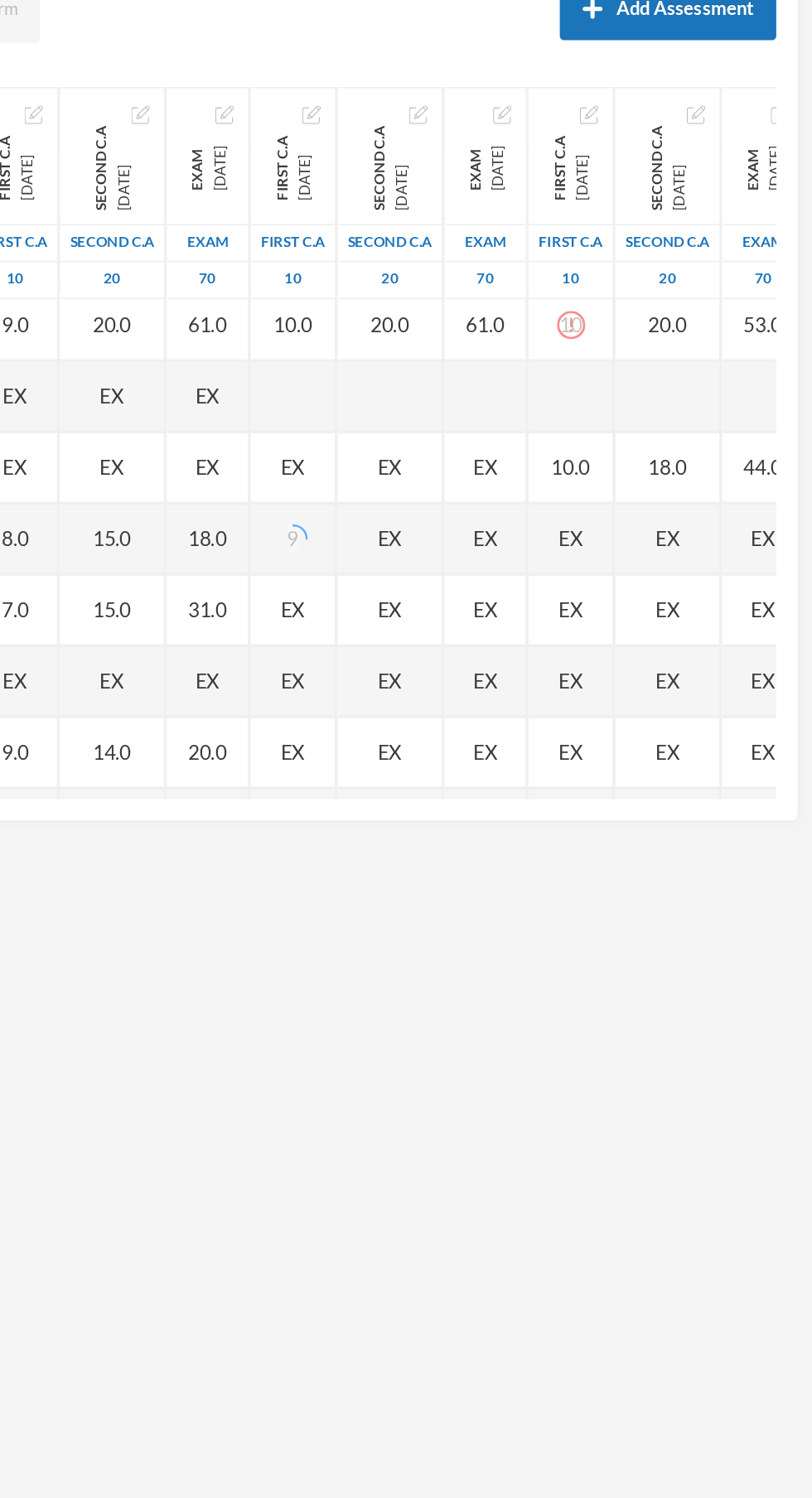 click on "EX" at bounding box center [565, 526] 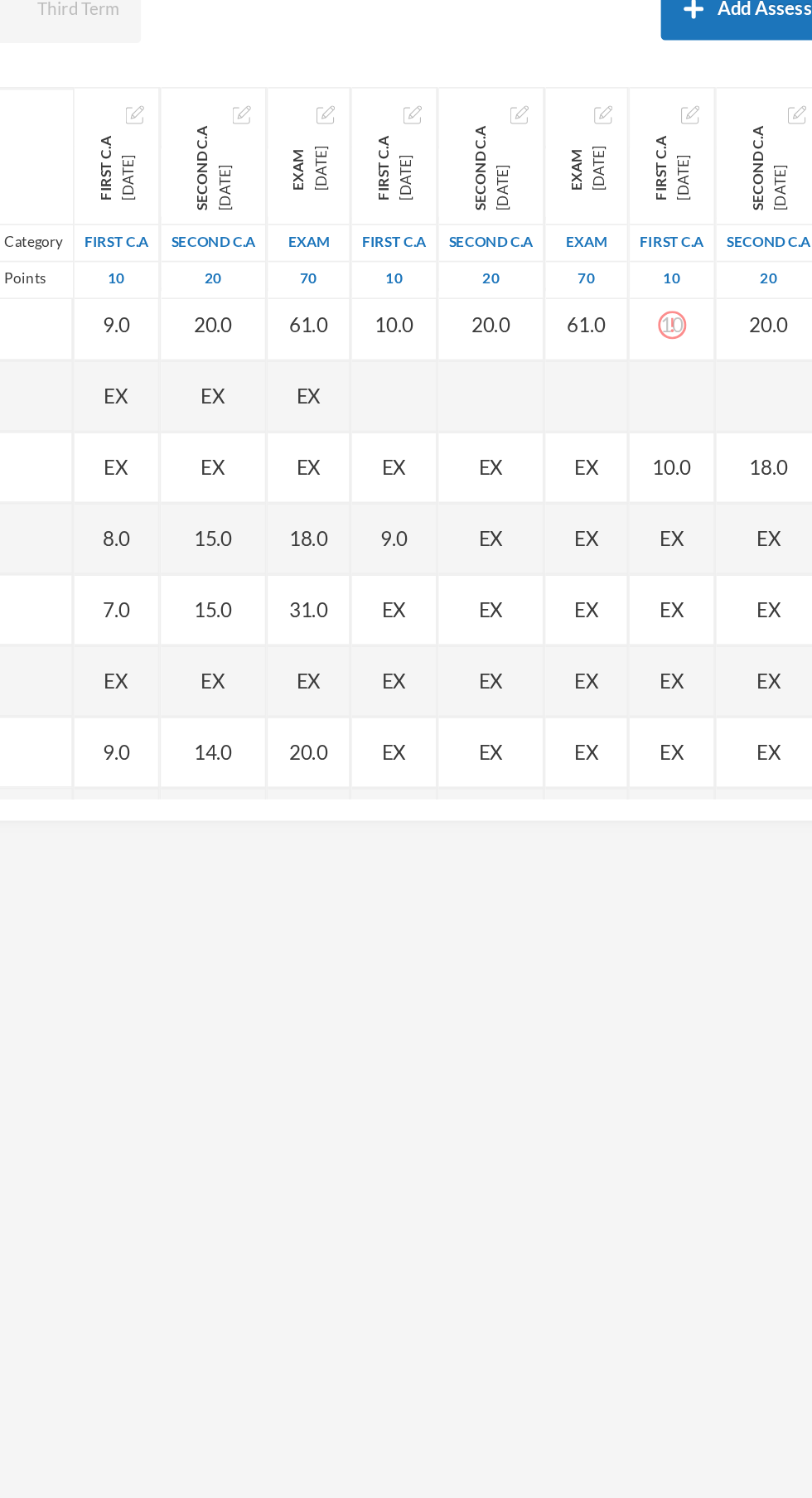 click on "EX" at bounding box center (566, 527) 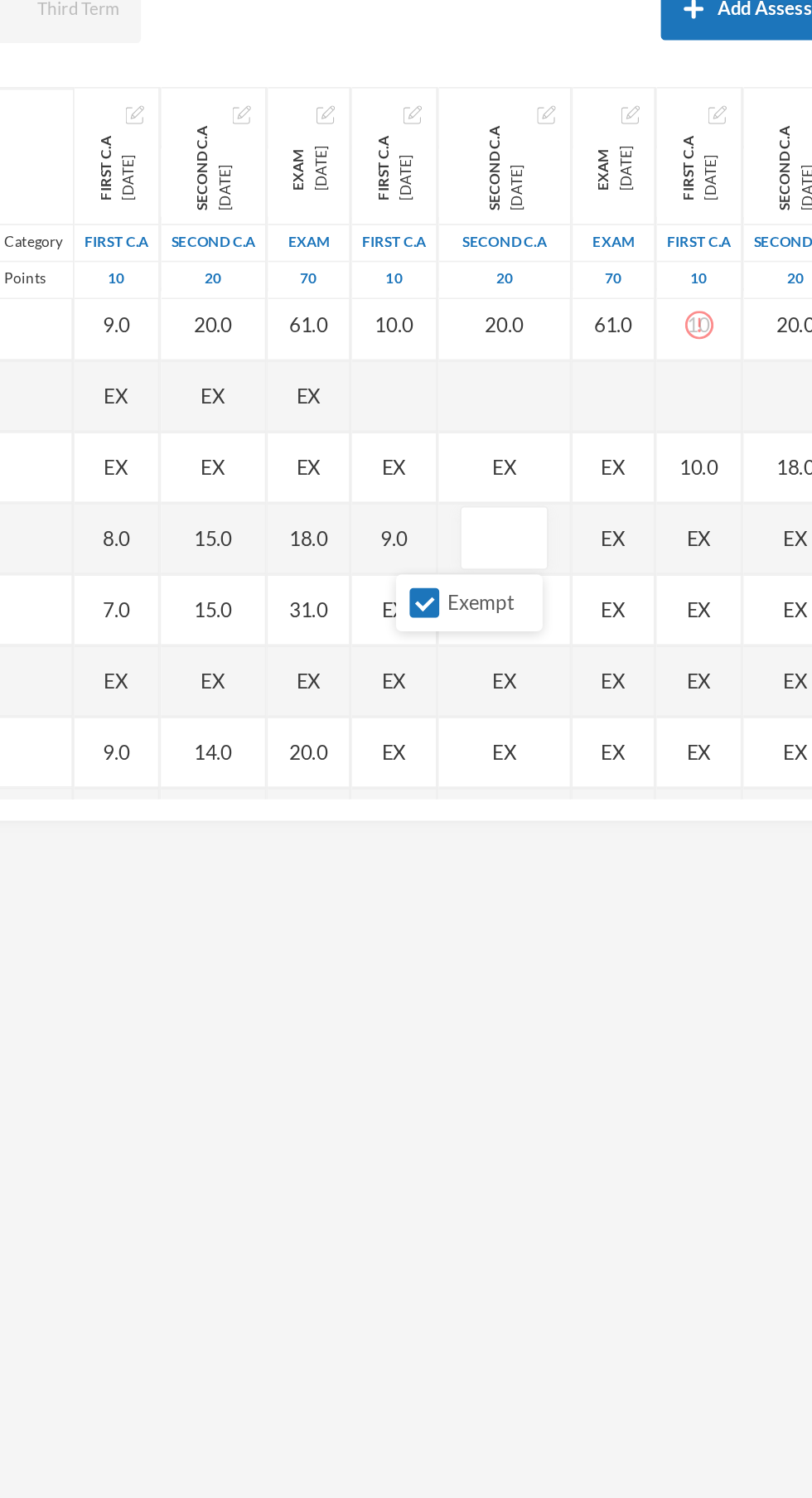 click on "Exempt" at bounding box center (527, 564) 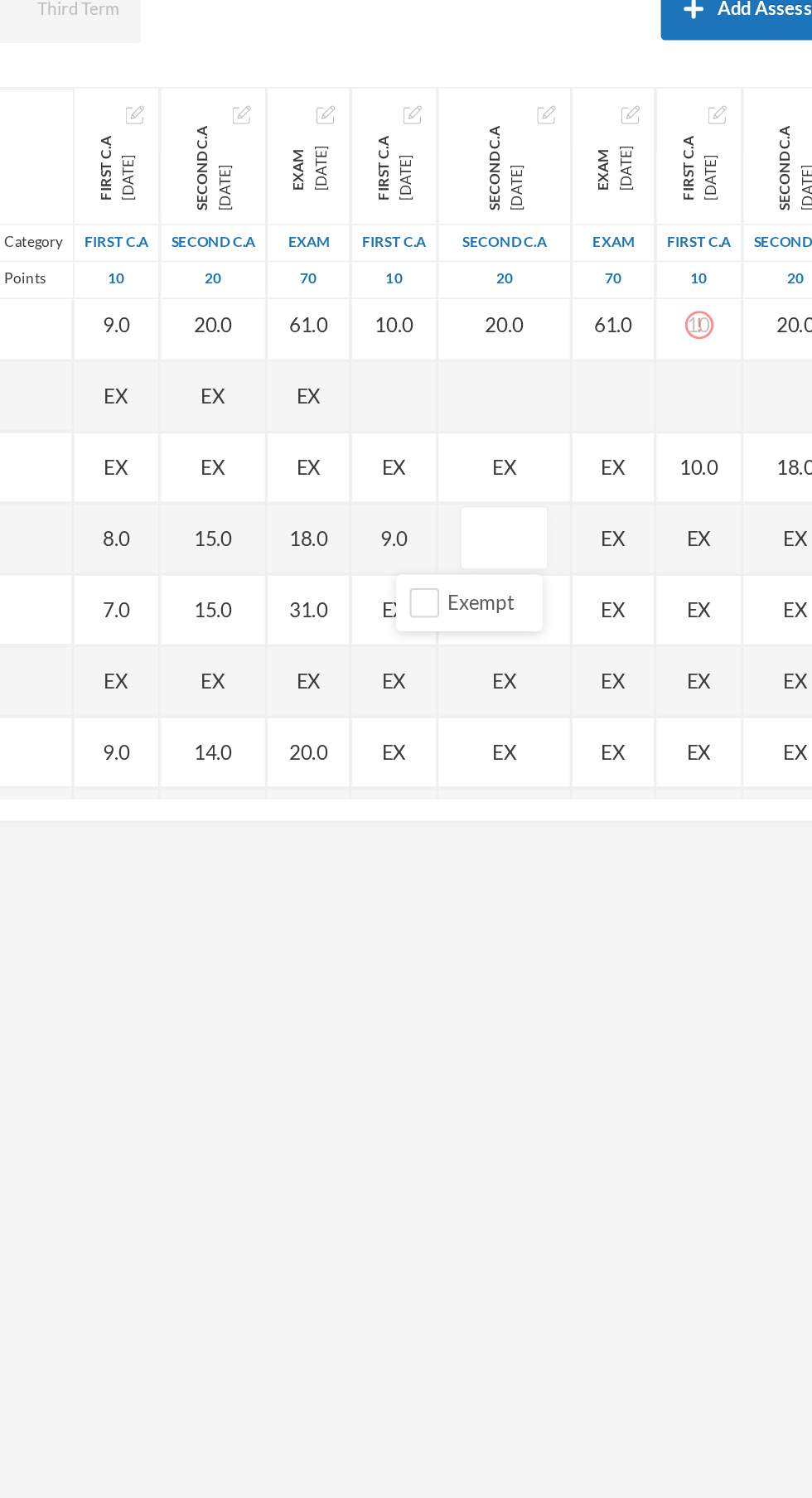 click at bounding box center (573, 527) 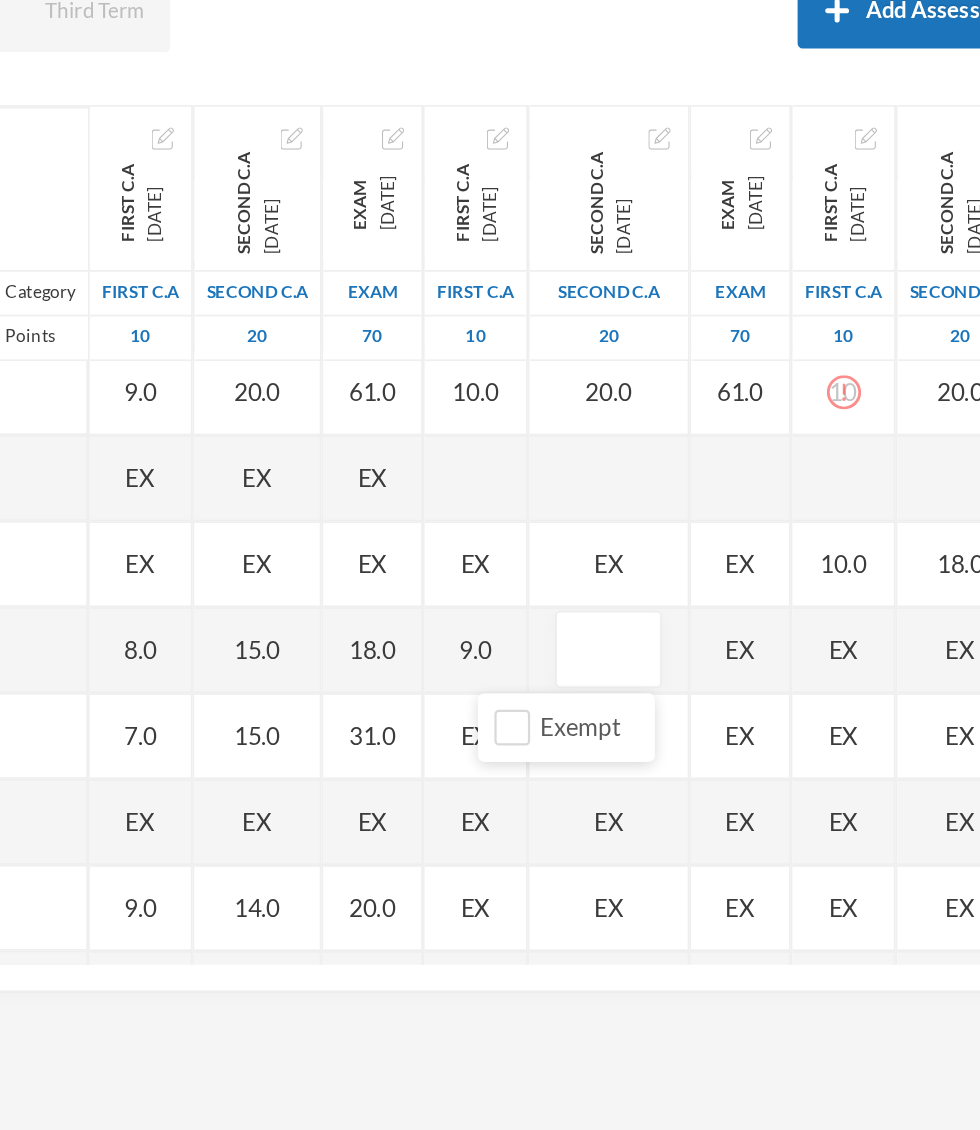 type on "9" 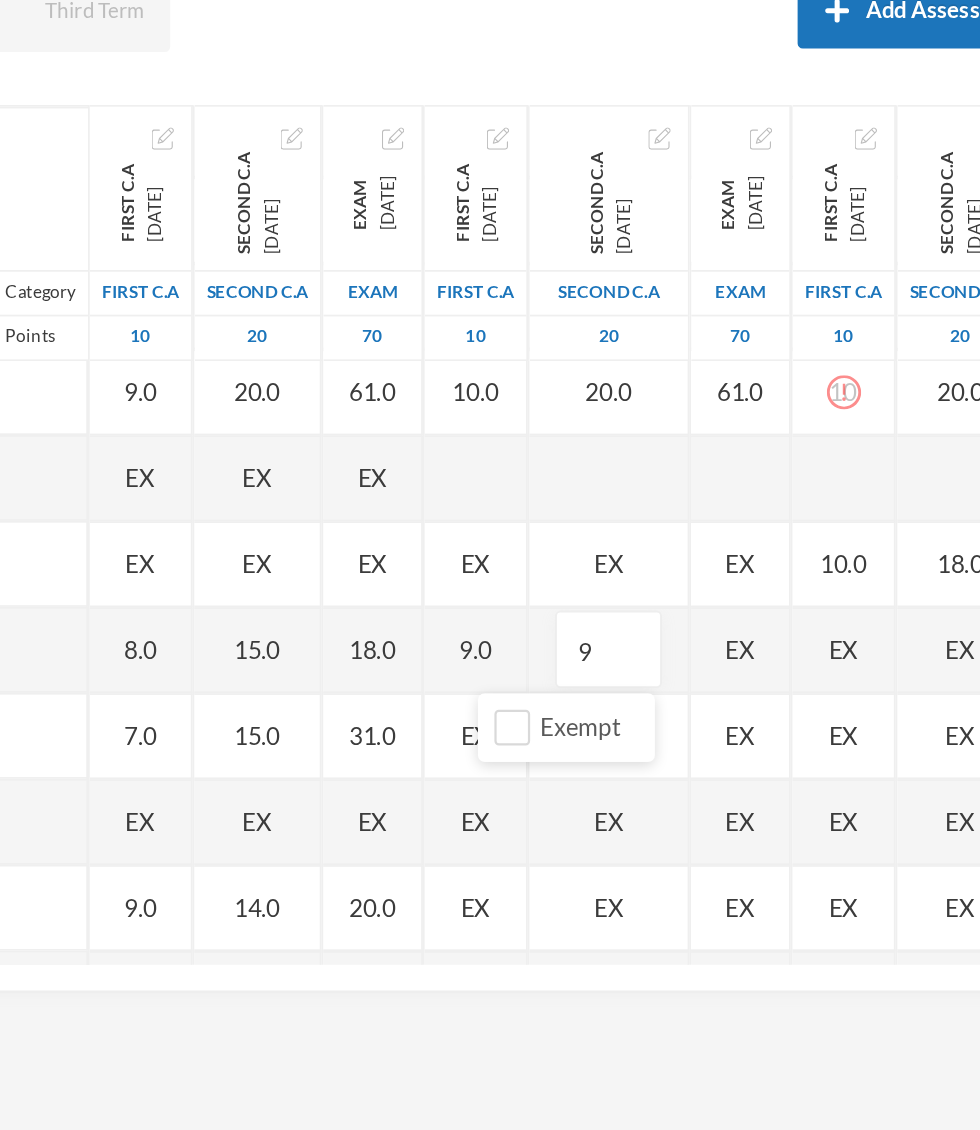 click on "EX" at bounding box center (769, 636) 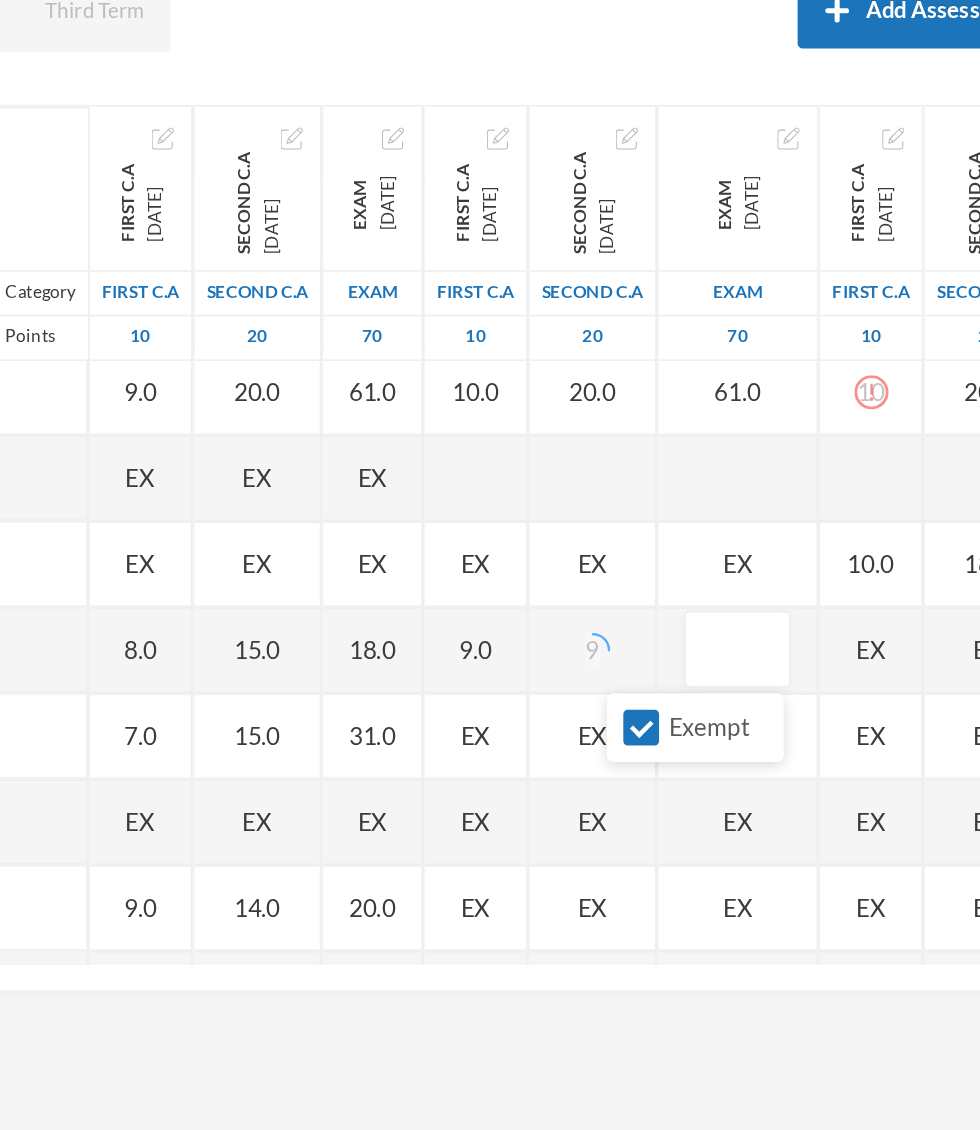 click on "Exempt" at bounding box center [711, 681] 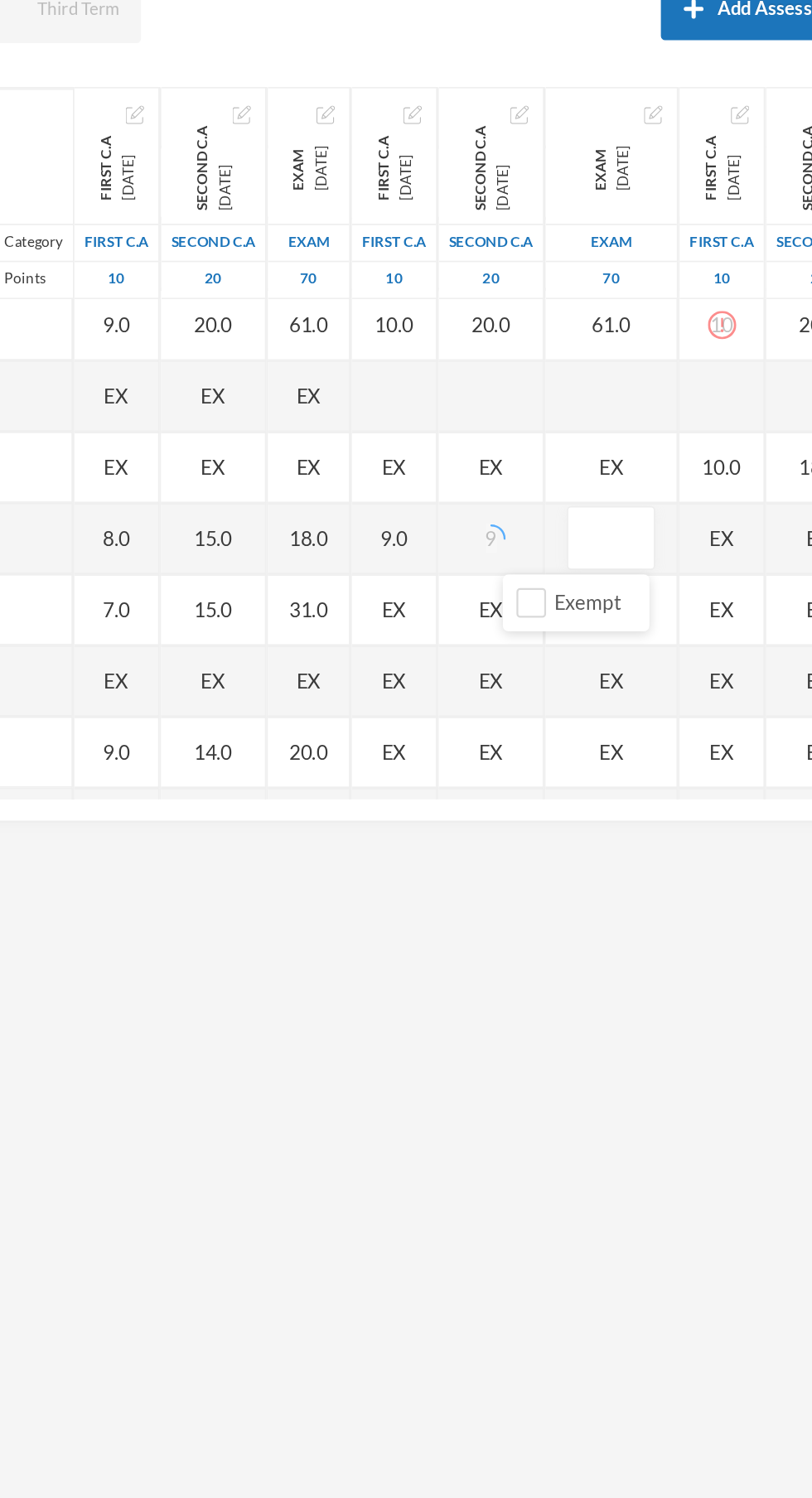 click at bounding box center [636, 527] 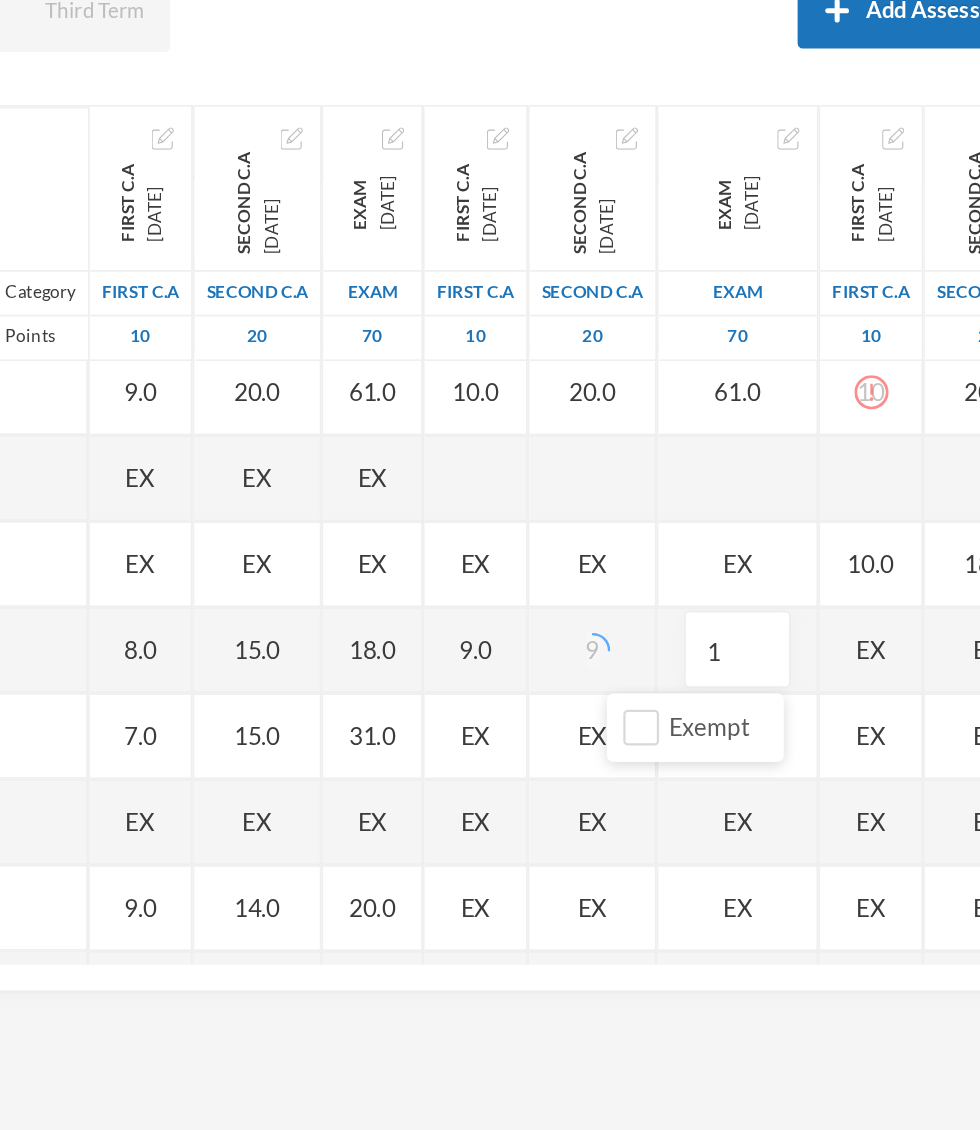 type on "16" 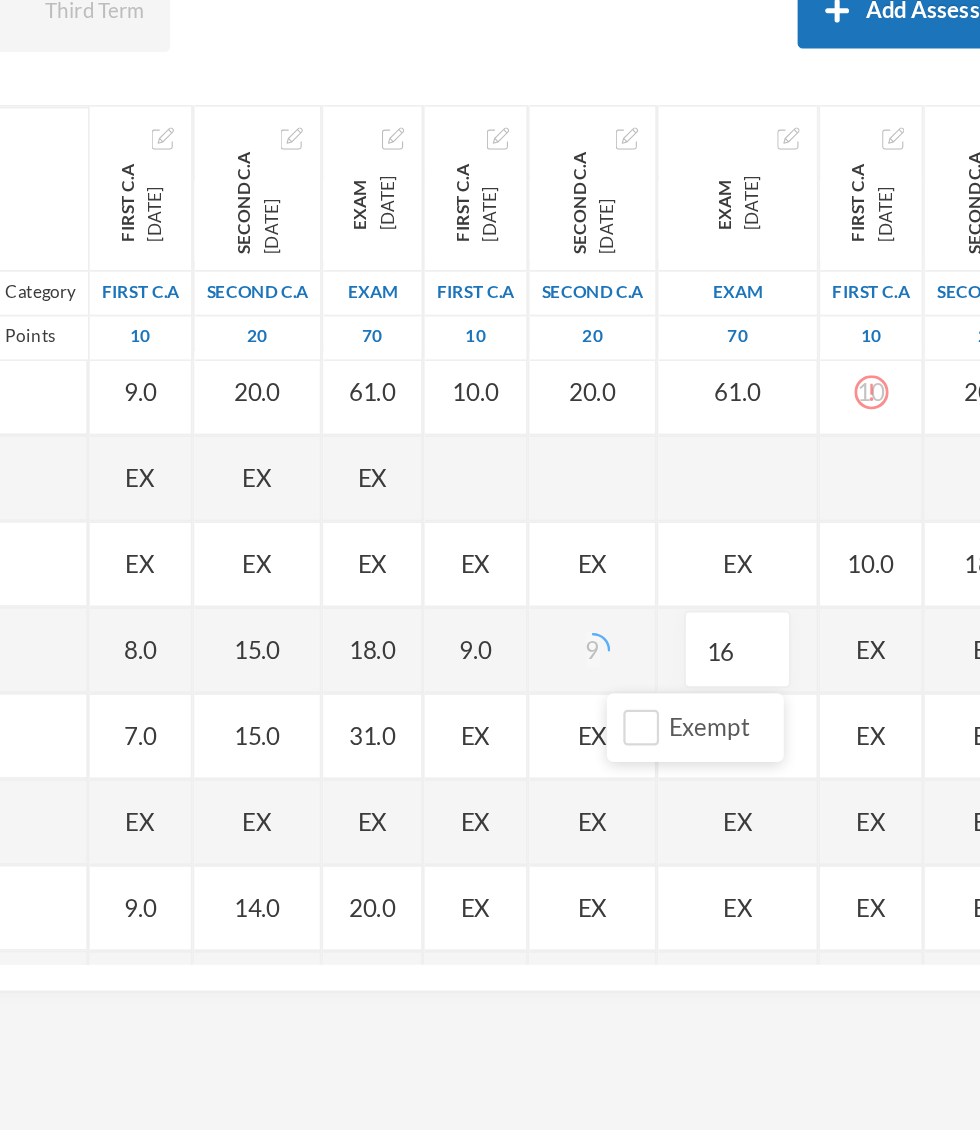 click on "Name   Category Points [PERSON_NAME], [PERSON_NAME] [PERSON_NAME], [PERSON_NAME] [PERSON_NAME], [PERSON_NAME] [PERSON_NAME], [PERSON_NAME], [PERSON_NAME], Adejoju [PERSON_NAME], [PERSON_NAME], [PERSON_NAME] [PERSON_NAME], [PERSON_NAME] [PERSON_NAME], Oluwajomiloju [GEOGRAPHIC_DATA] [PERSON_NAME] [GEOGRAPHIC_DATA][PERSON_NAME] [PERSON_NAME], Ololade [PERSON_NAME], [PERSON_NAME], [PERSON_NAME], [PERSON_NAME] [PERSON_NAME], [PERSON_NAME] [PERSON_NAME], [PERSON_NAME] [PERSON_NAME] [PERSON_NAME], [PERSON_NAME], Oluwadarasimi Peace [PERSON_NAME] [PERSON_NAME], [PERSON_NAME] [PERSON_NAME] Oluwanifemi [PERSON_NAME], [PERSON_NAME], [PERSON_NAME] [PERSON_NAME], Ayomide [PERSON_NAME], [PERSON_NAME] [PERSON_NAME], Oluwasemiloore [PERSON_NAME], Precious [PERSON_NAME], Iyanuoluwa [PERSON_NAME], [PERSON_NAME] [PERSON_NAME], [PERSON_NAME], [PERSON_NAME], [PERSON_NAME]" at bounding box center [490, 569] 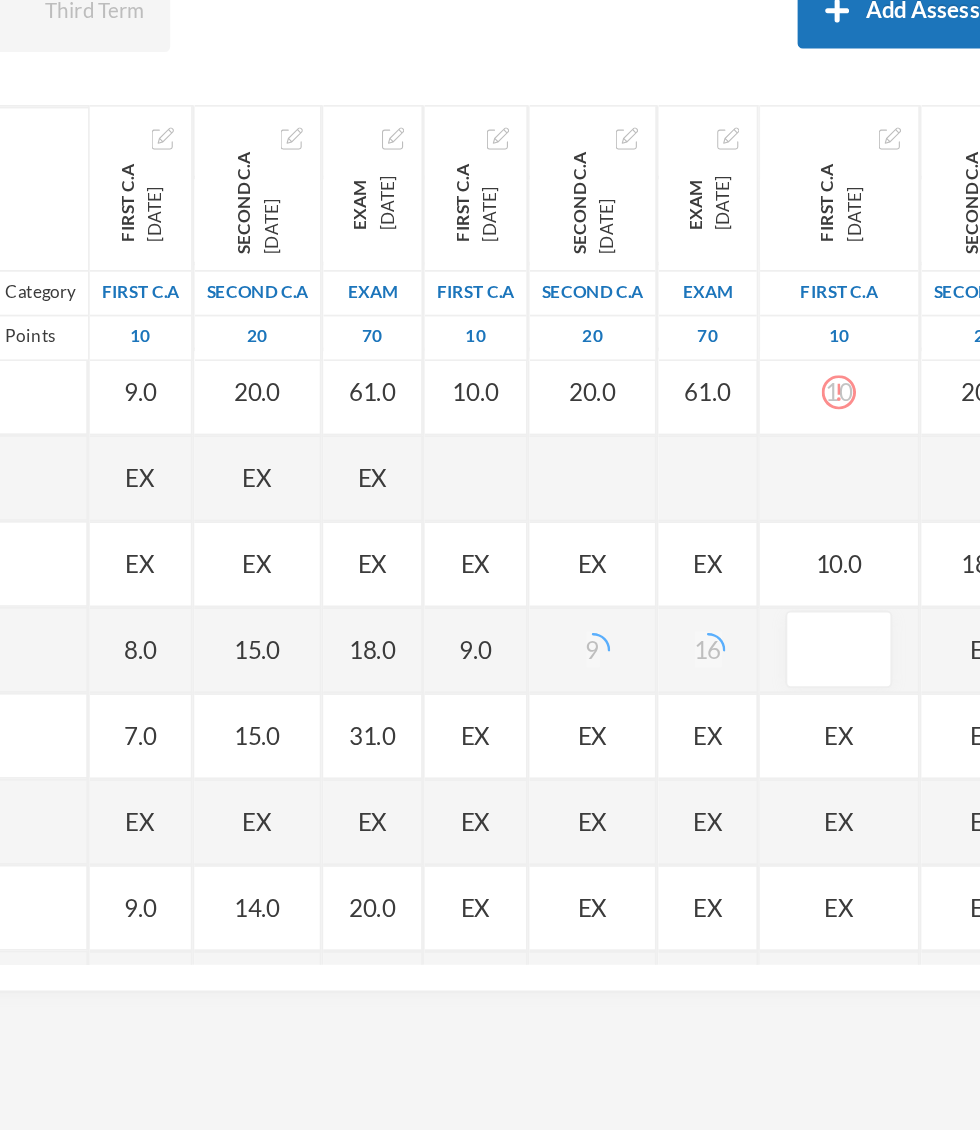 click at bounding box center (826, 636) 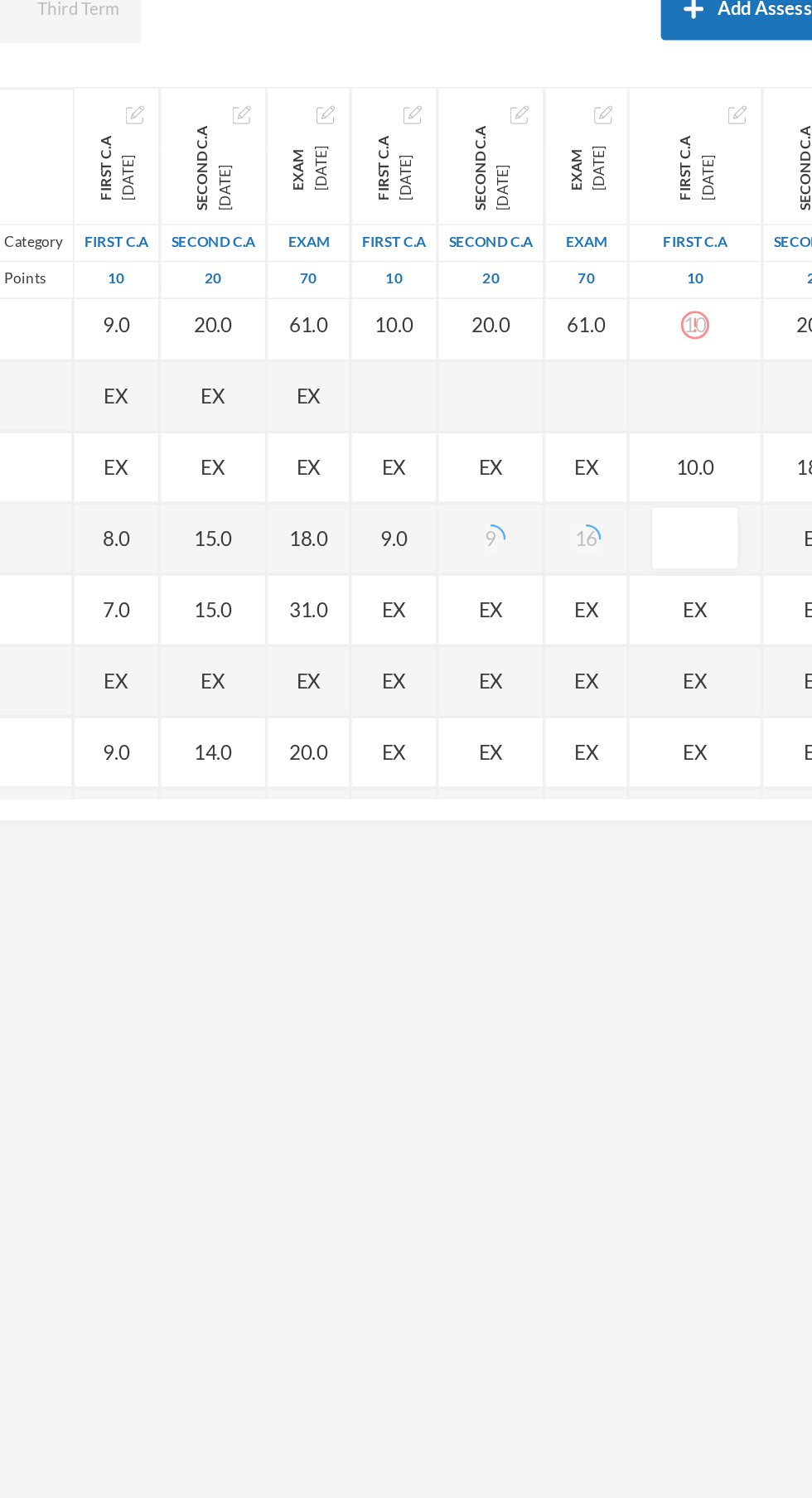 click at bounding box center (684, 527) 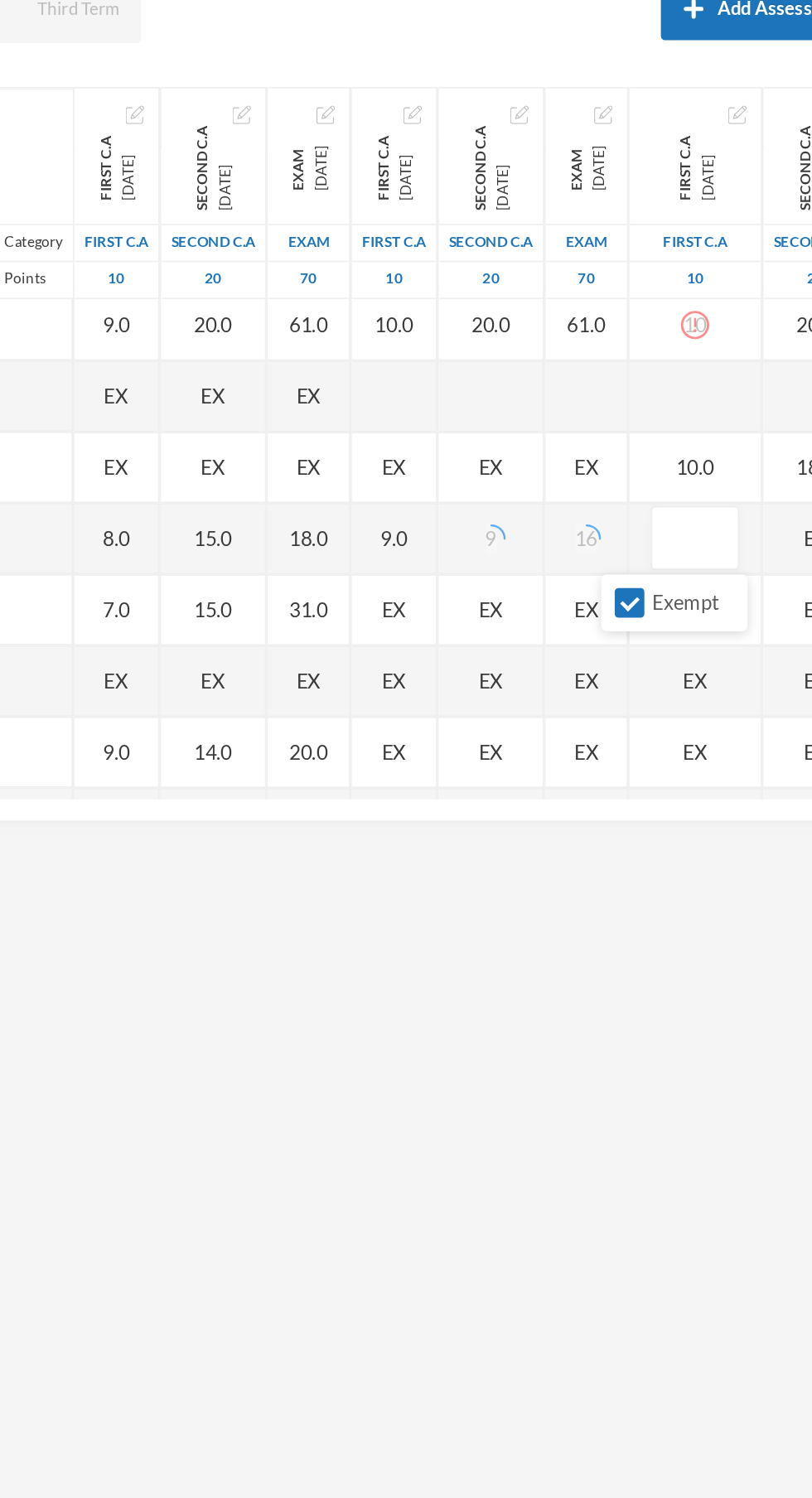click on "Exempt" at bounding box center (646, 564) 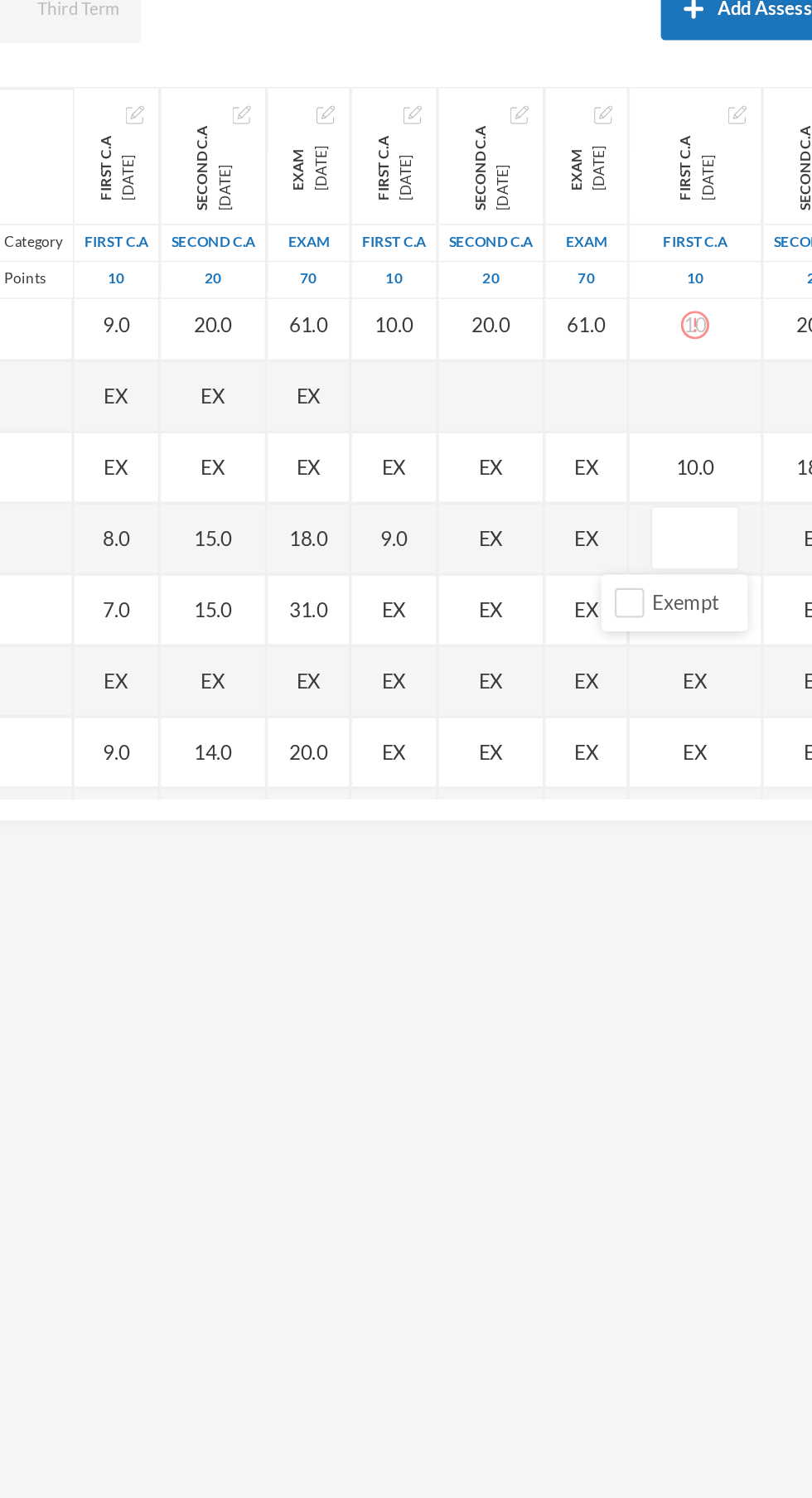 click at bounding box center (684, 527) 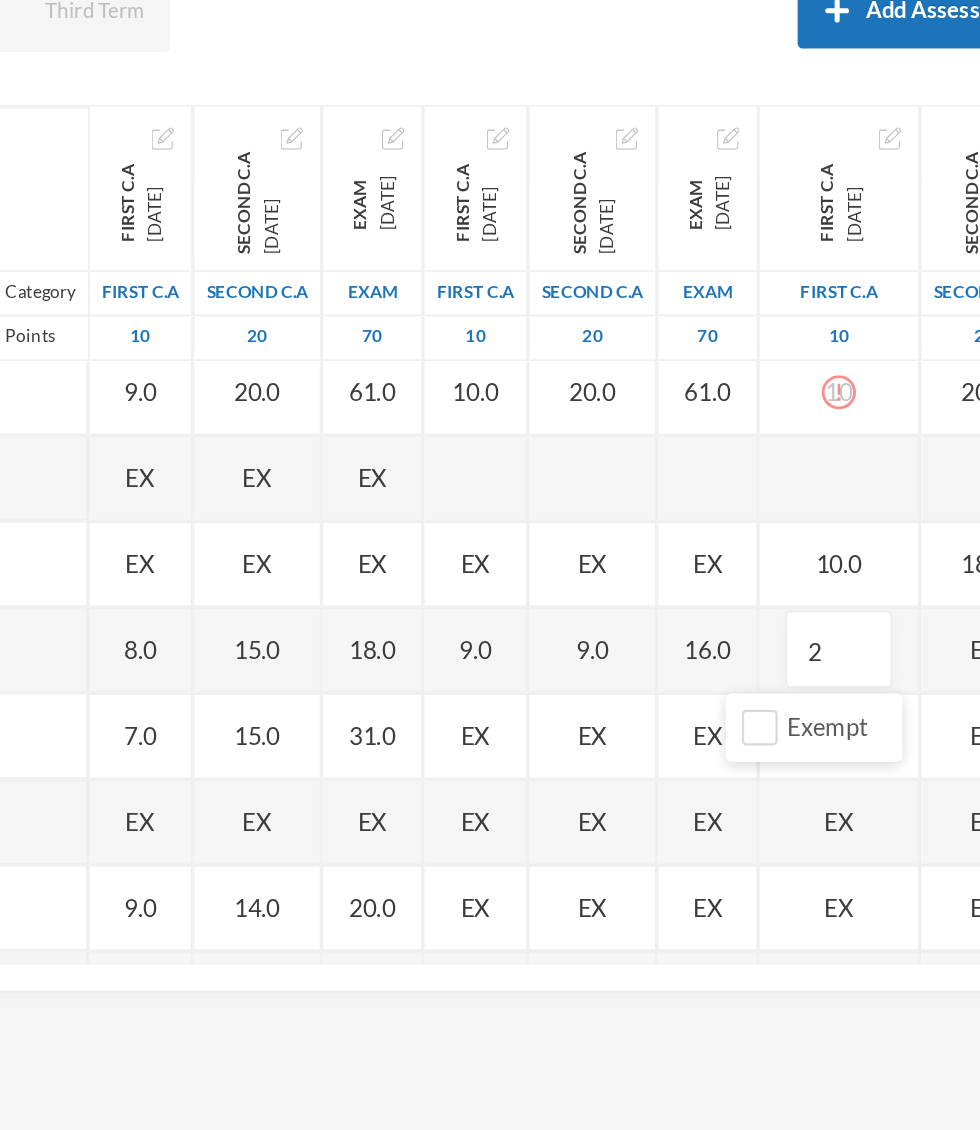 type on "21" 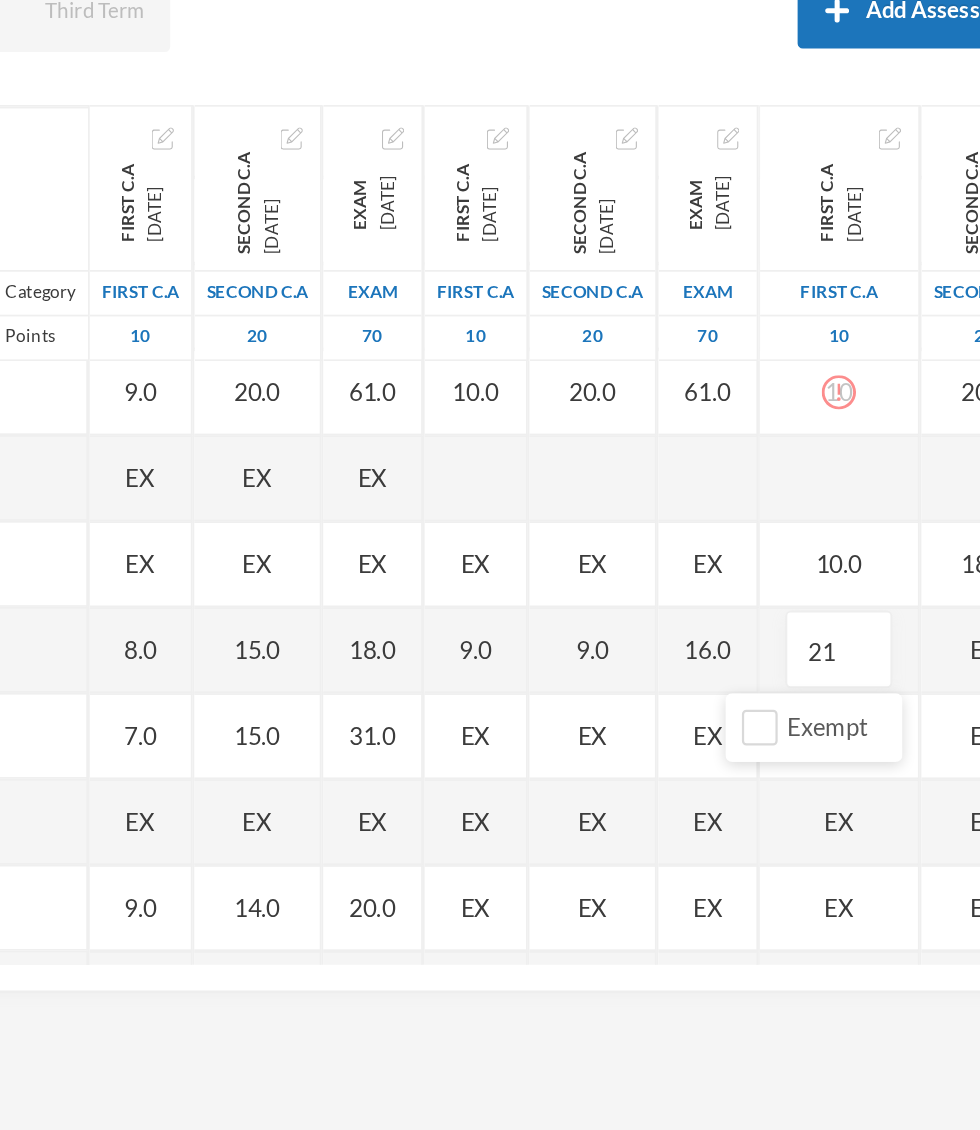scroll, scrollTop: 758, scrollLeft: 30, axis: both 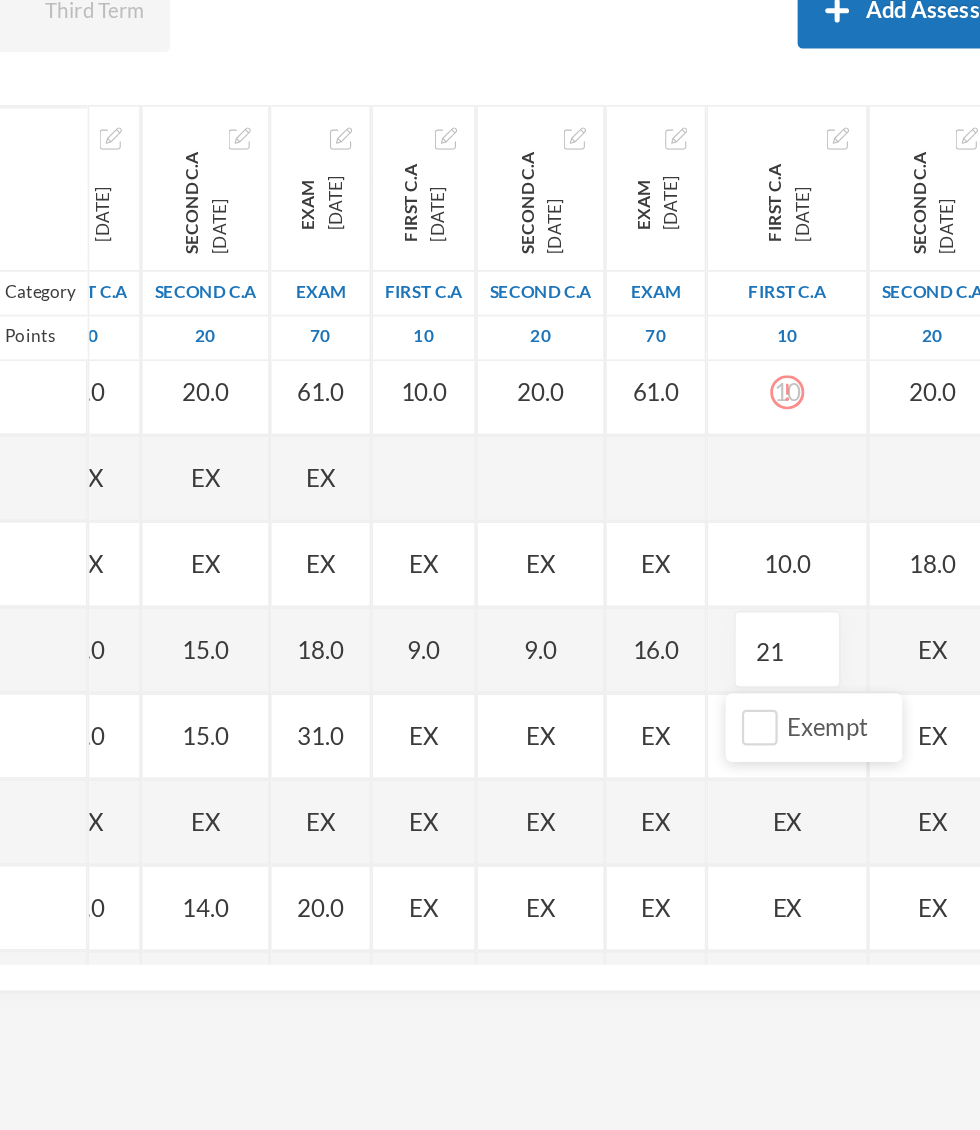 click on "EX" at bounding box center [880, 635] 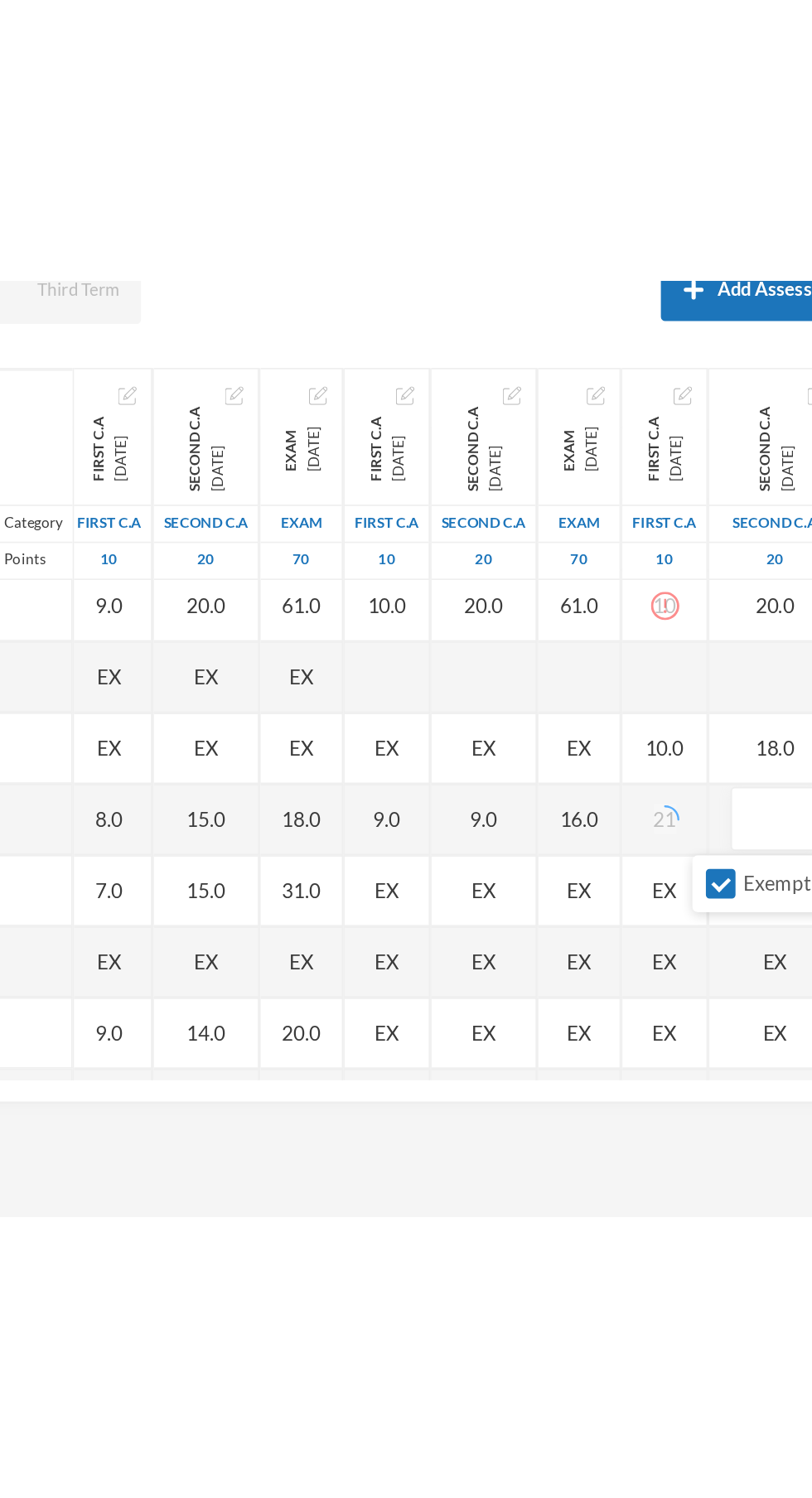 scroll, scrollTop: 628, scrollLeft: 20, axis: both 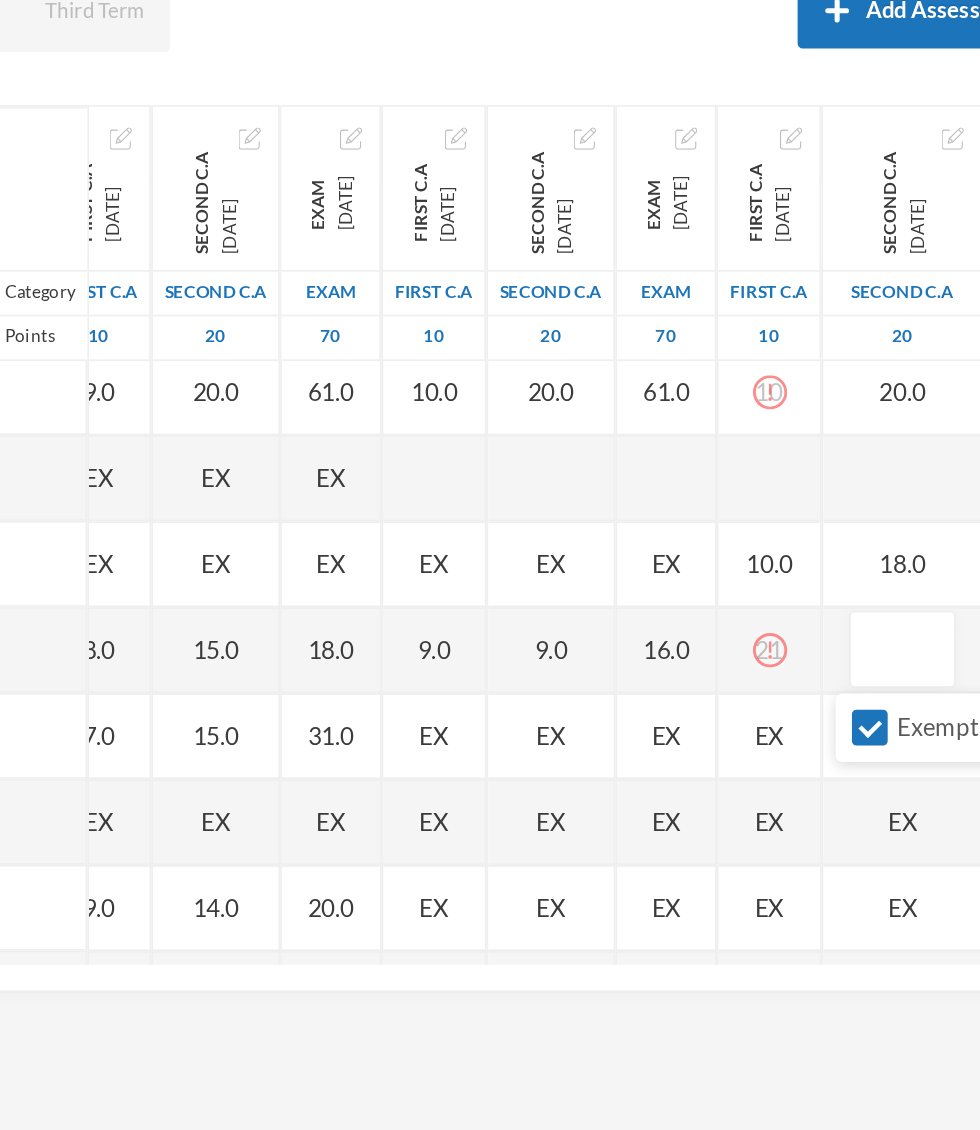 click on "Exempt" at bounding box center [875, 681] 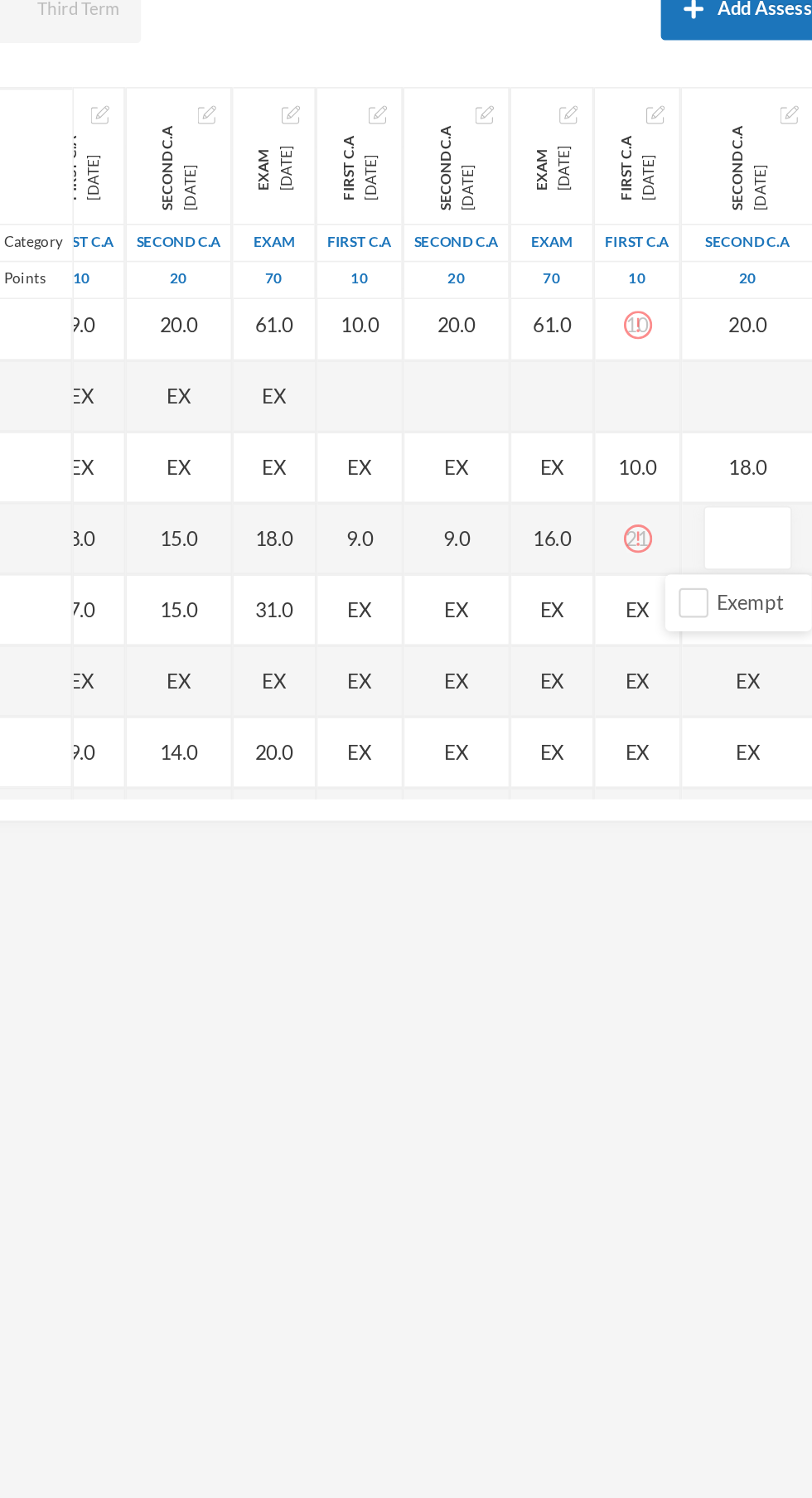 click on "21" at bounding box center [651, 527] 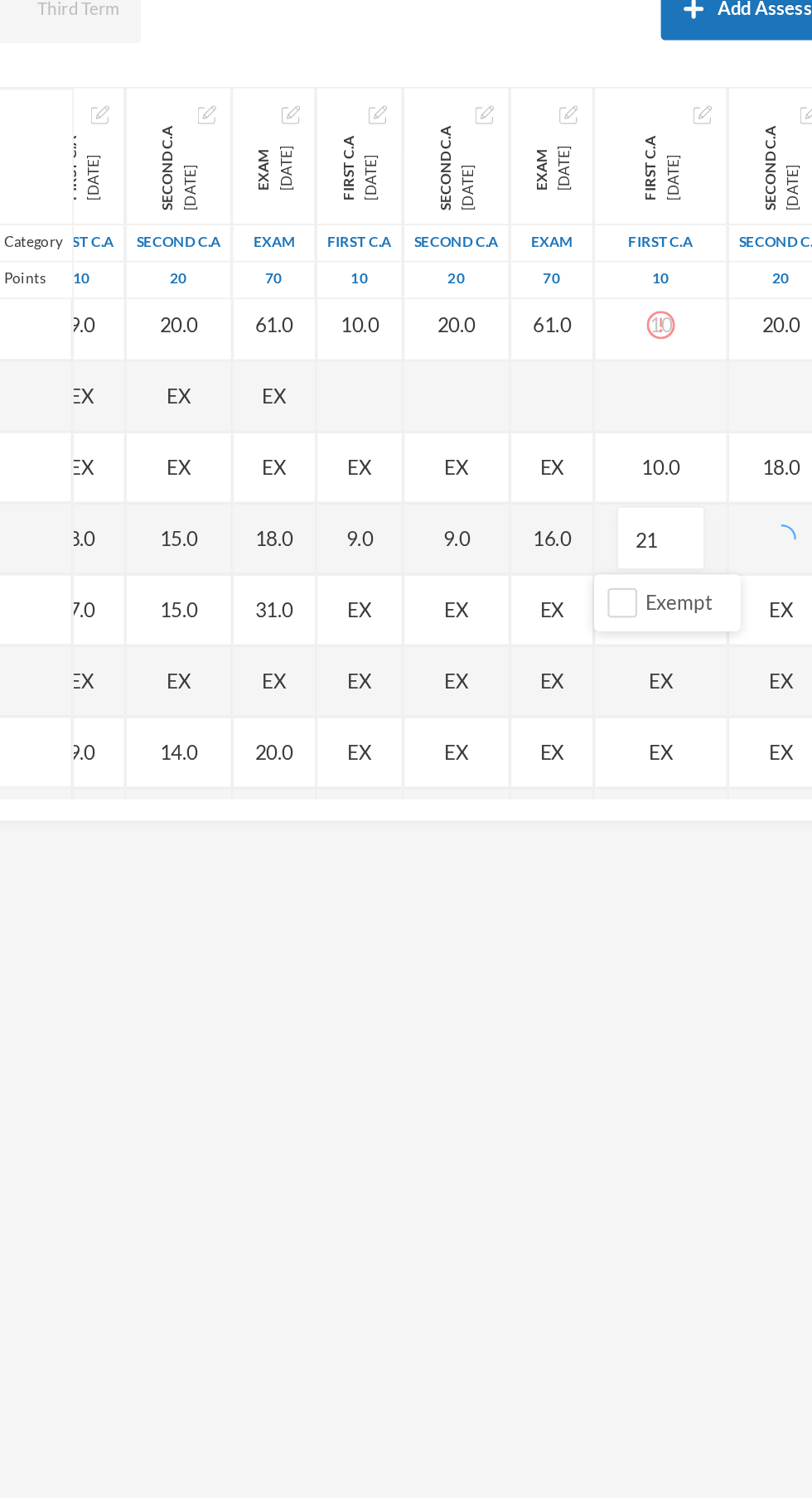 click on "16.0" at bounding box center (602, 527) 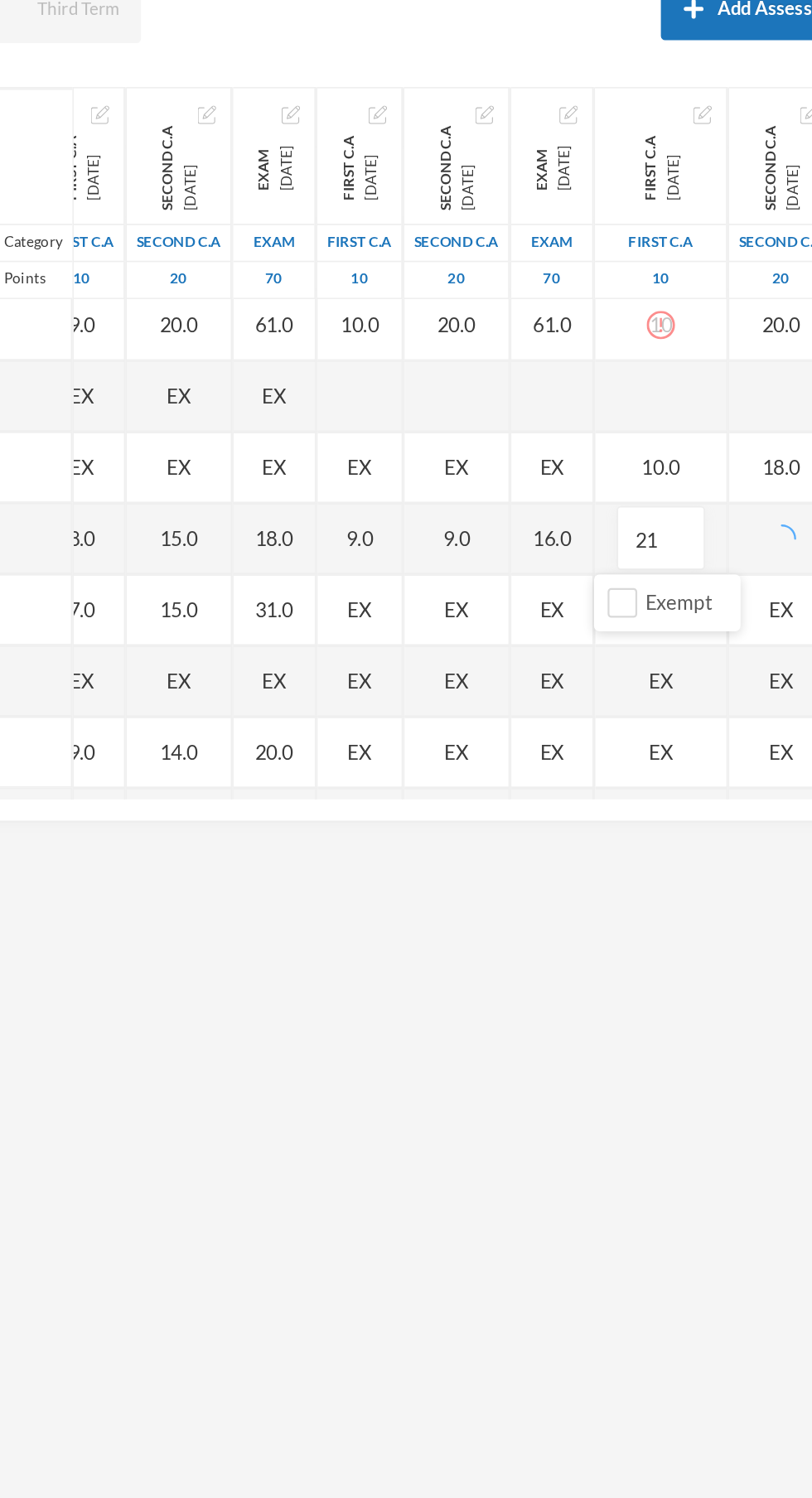 click at bounding box center (735, 527) 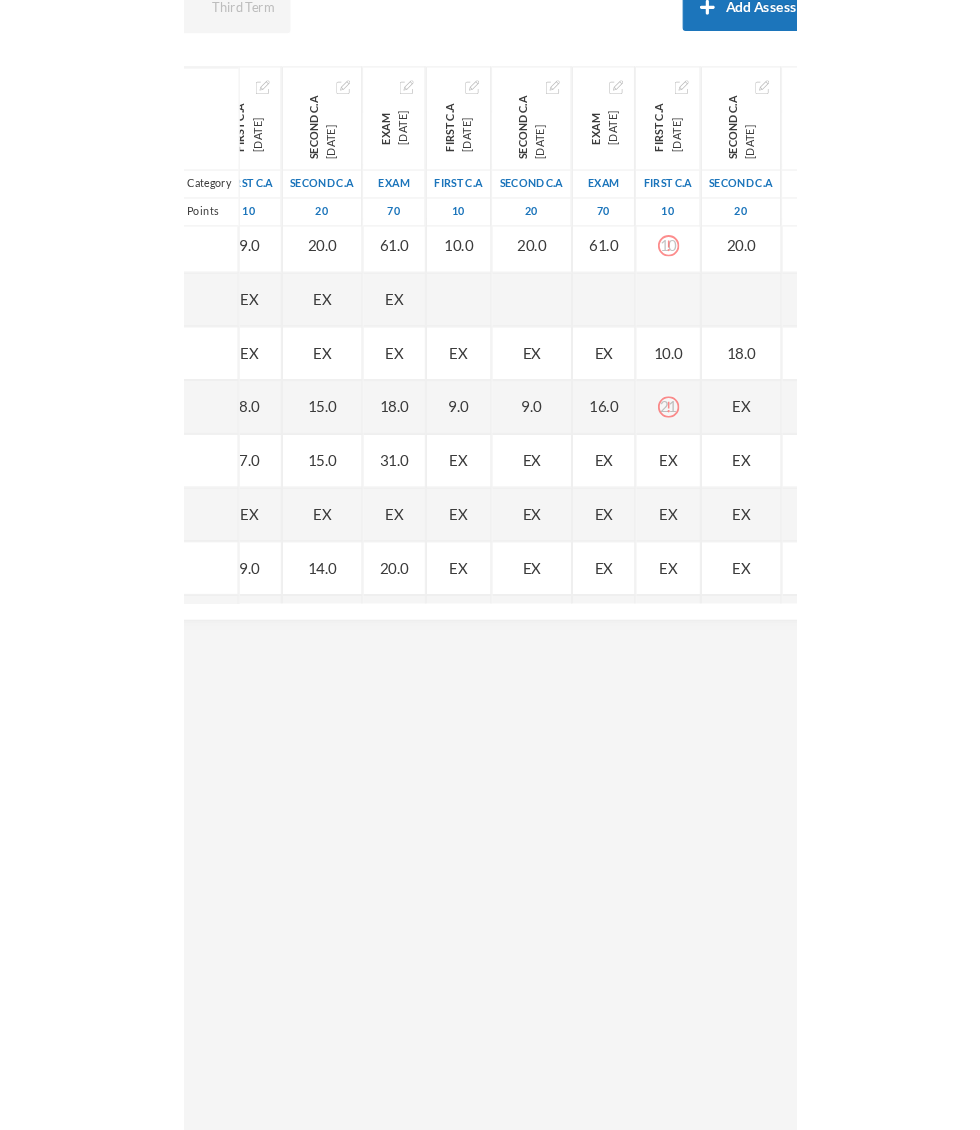 scroll, scrollTop: 758, scrollLeft: 5, axis: both 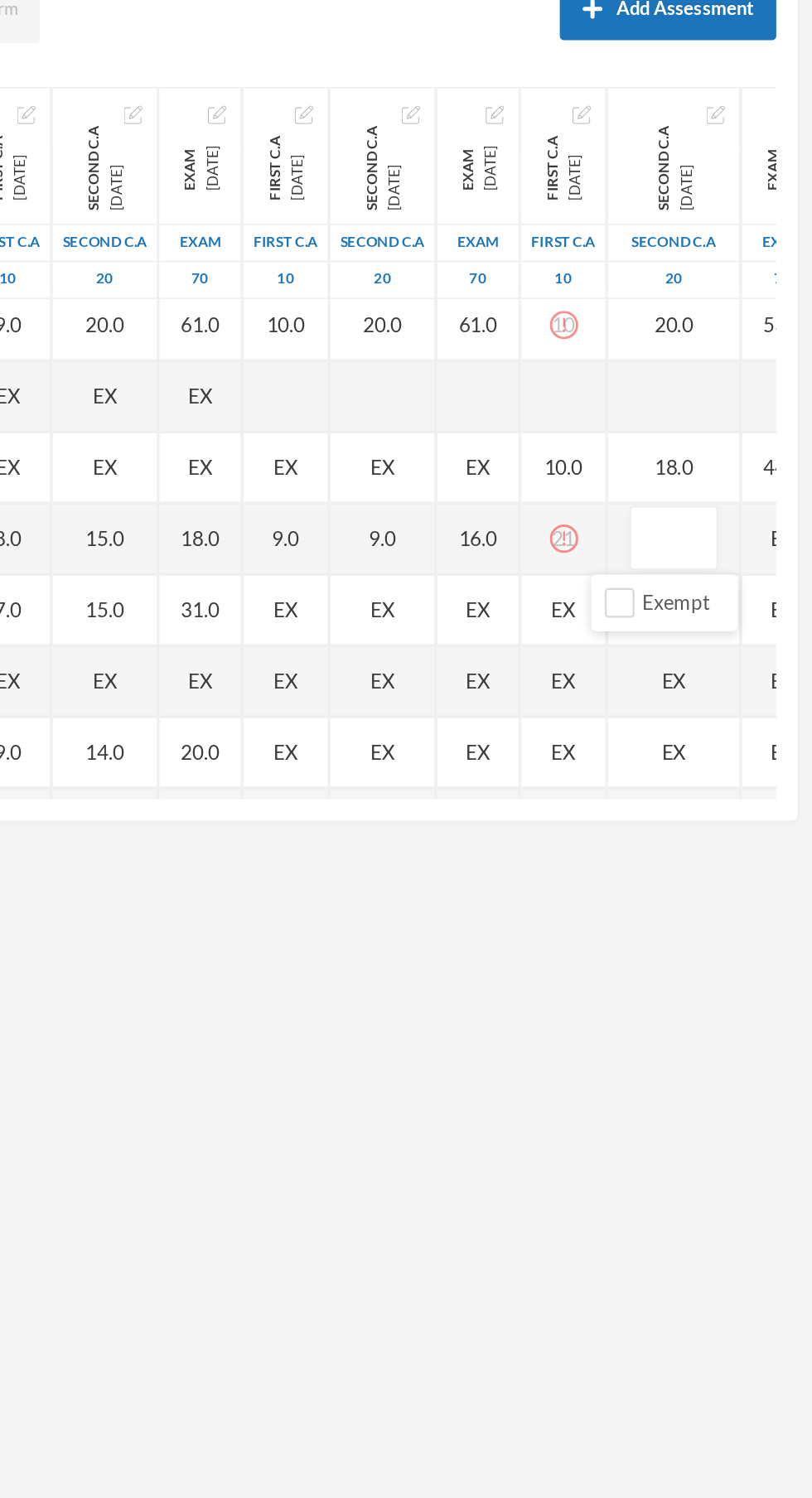 click on "EX" at bounding box center (794, 526) 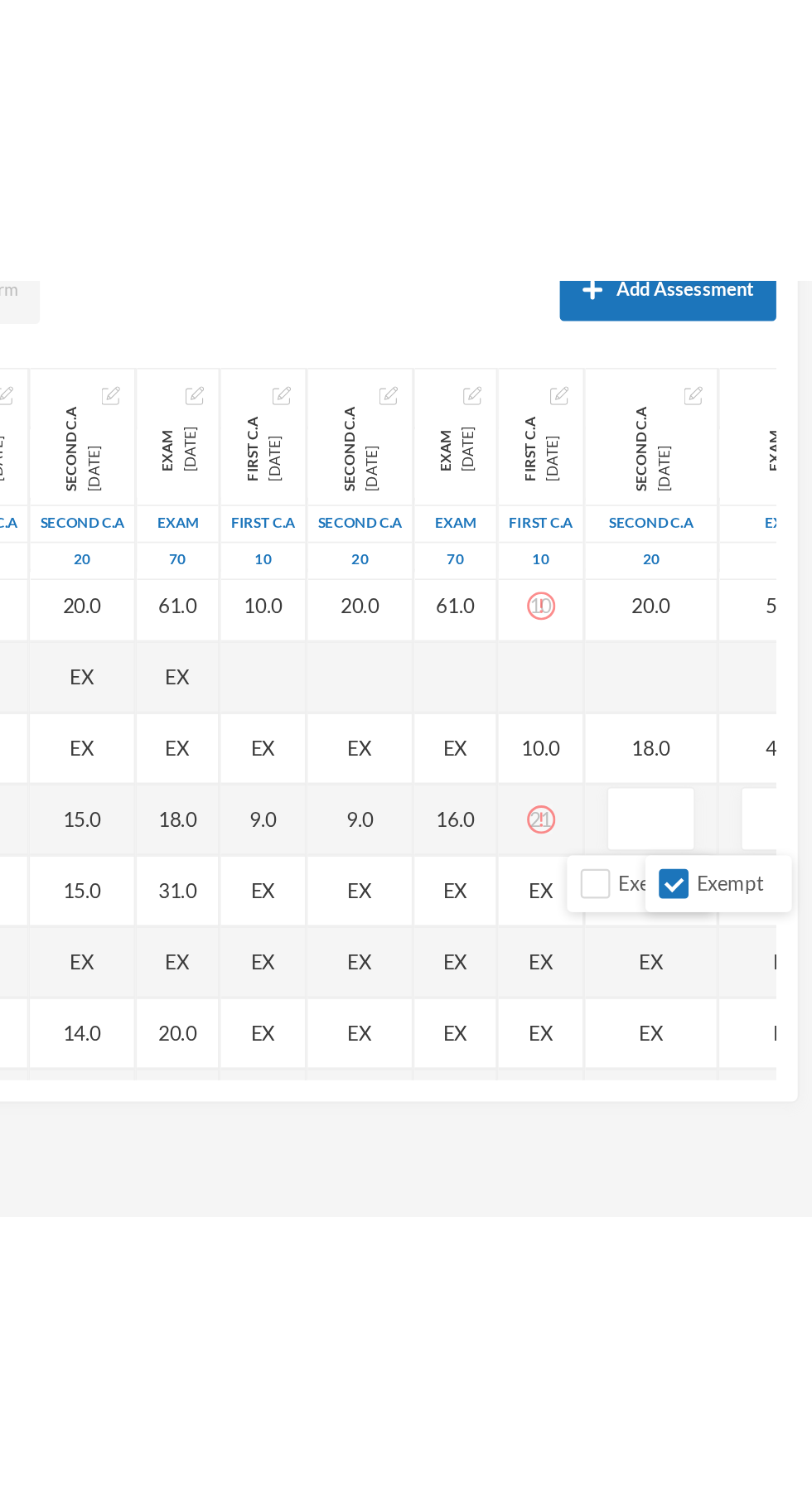 scroll, scrollTop: 628, scrollLeft: 18, axis: both 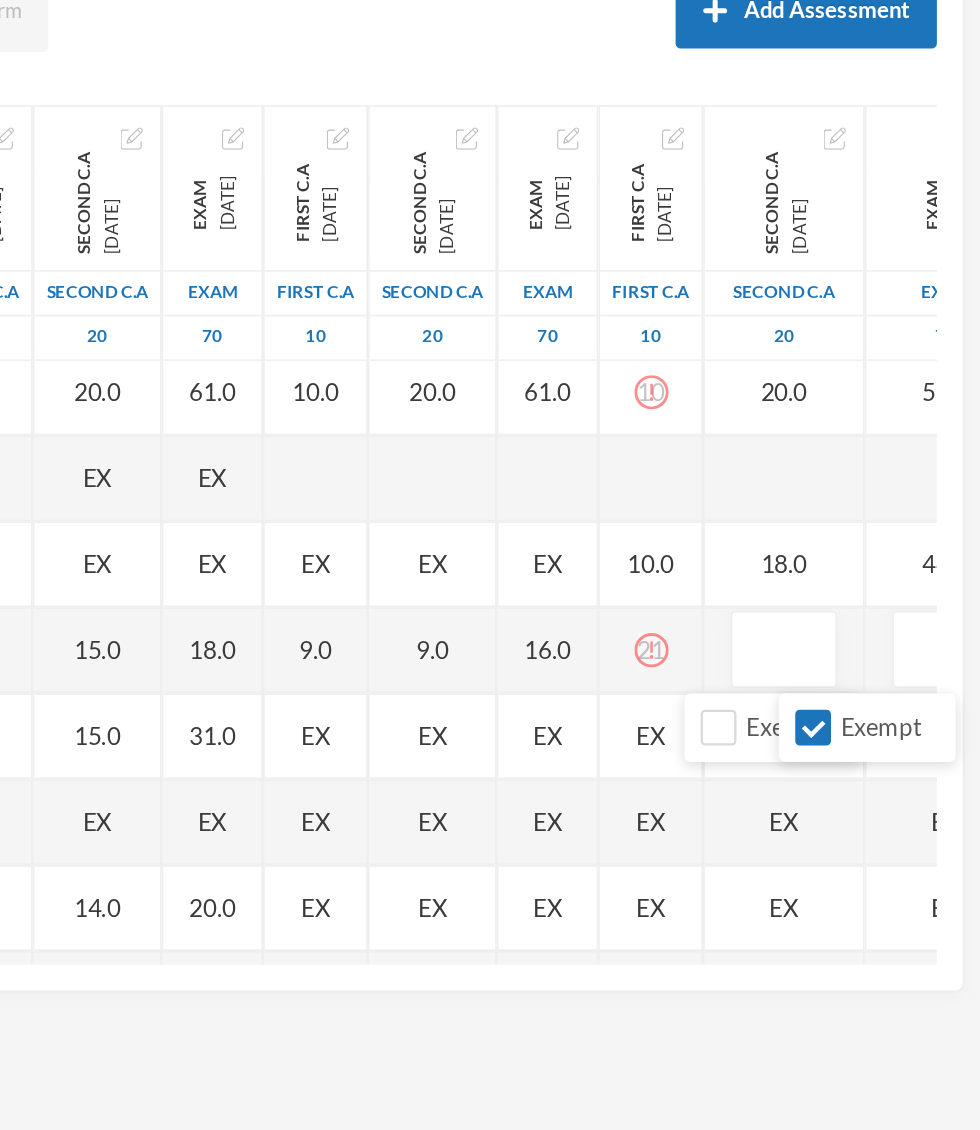 click on "Exempt" at bounding box center [913, 681] 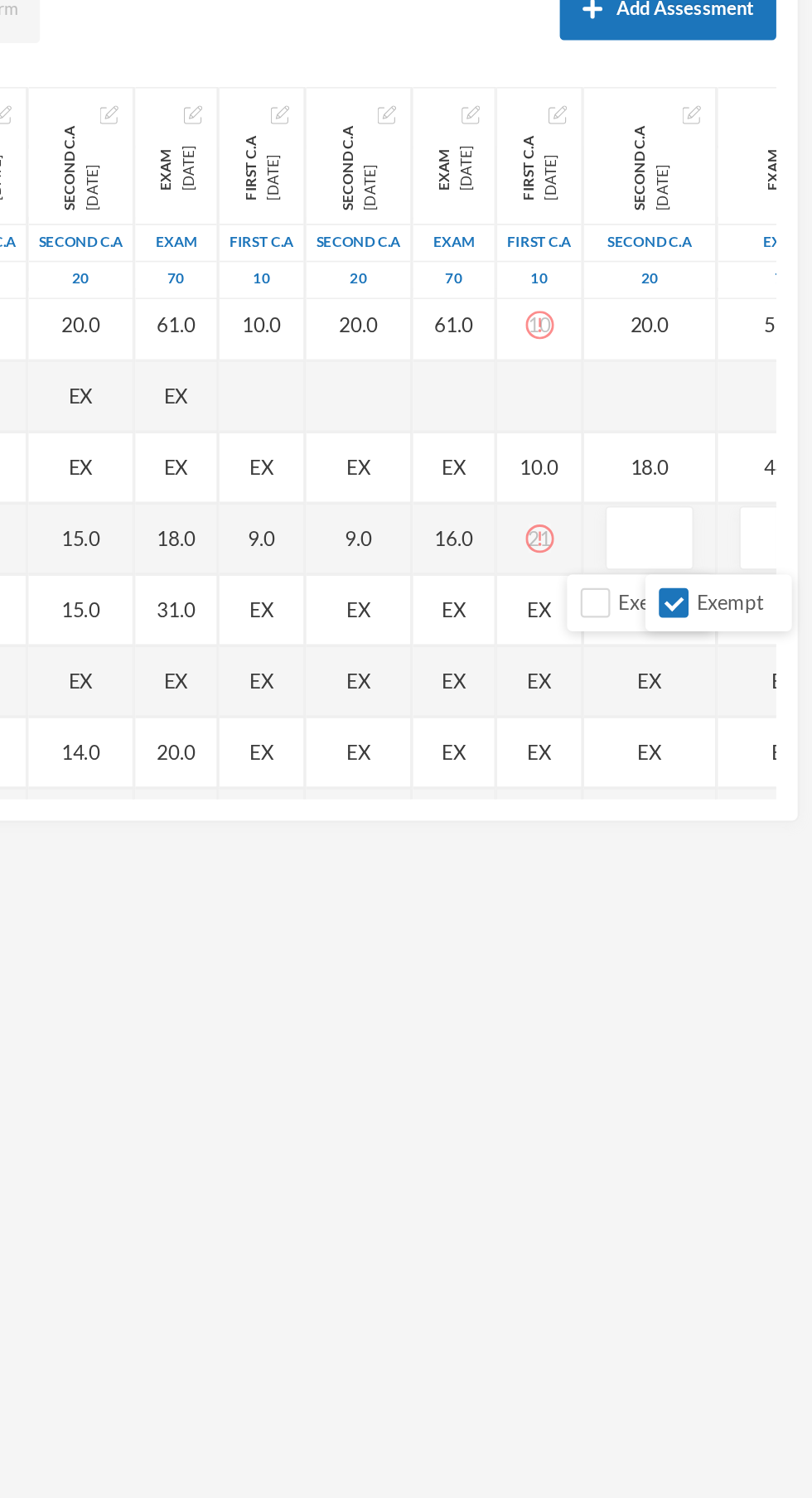 click on "Exempt" at bounding box center (731, 564) 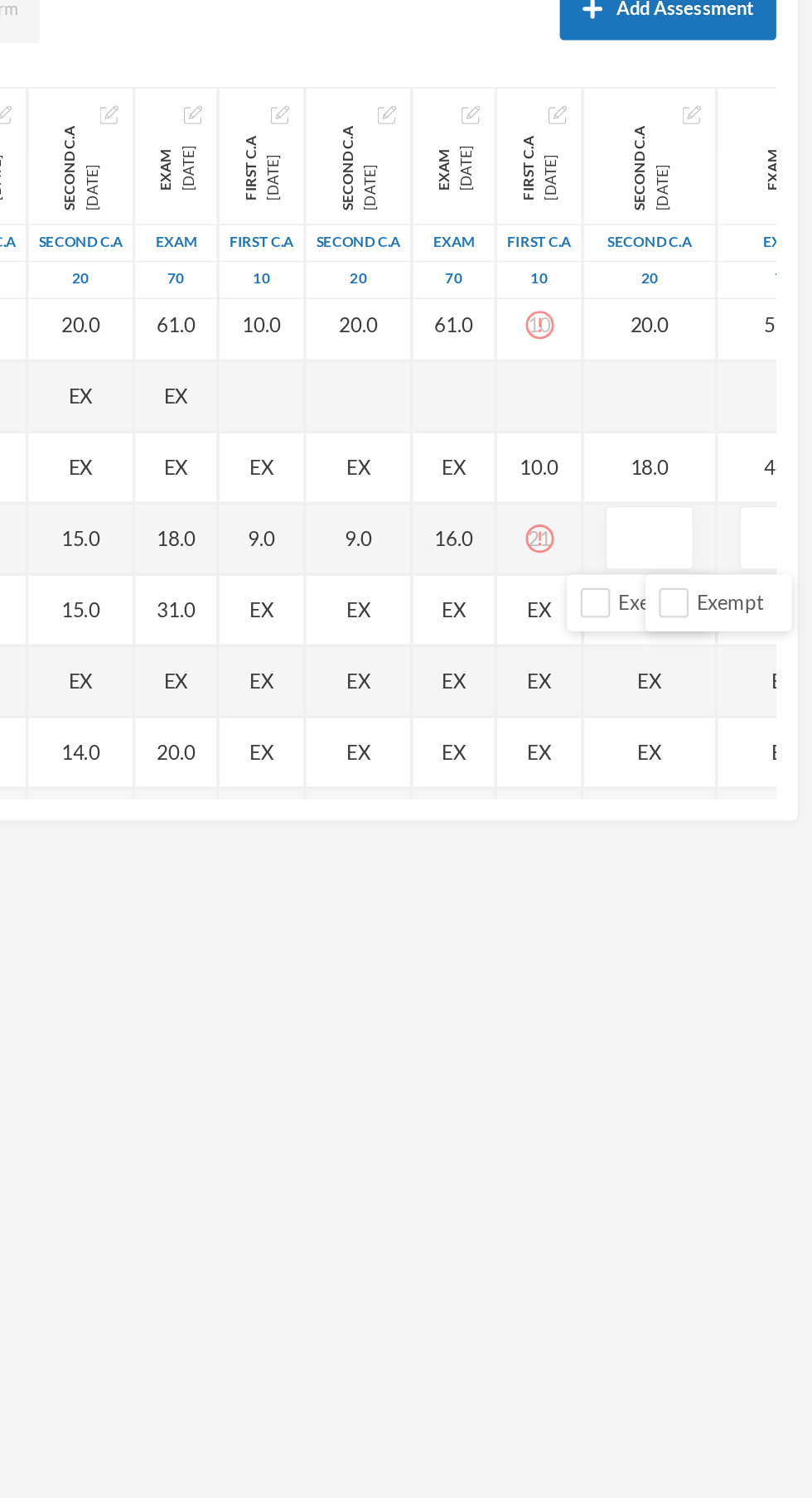 click at bounding box center [717, 527] 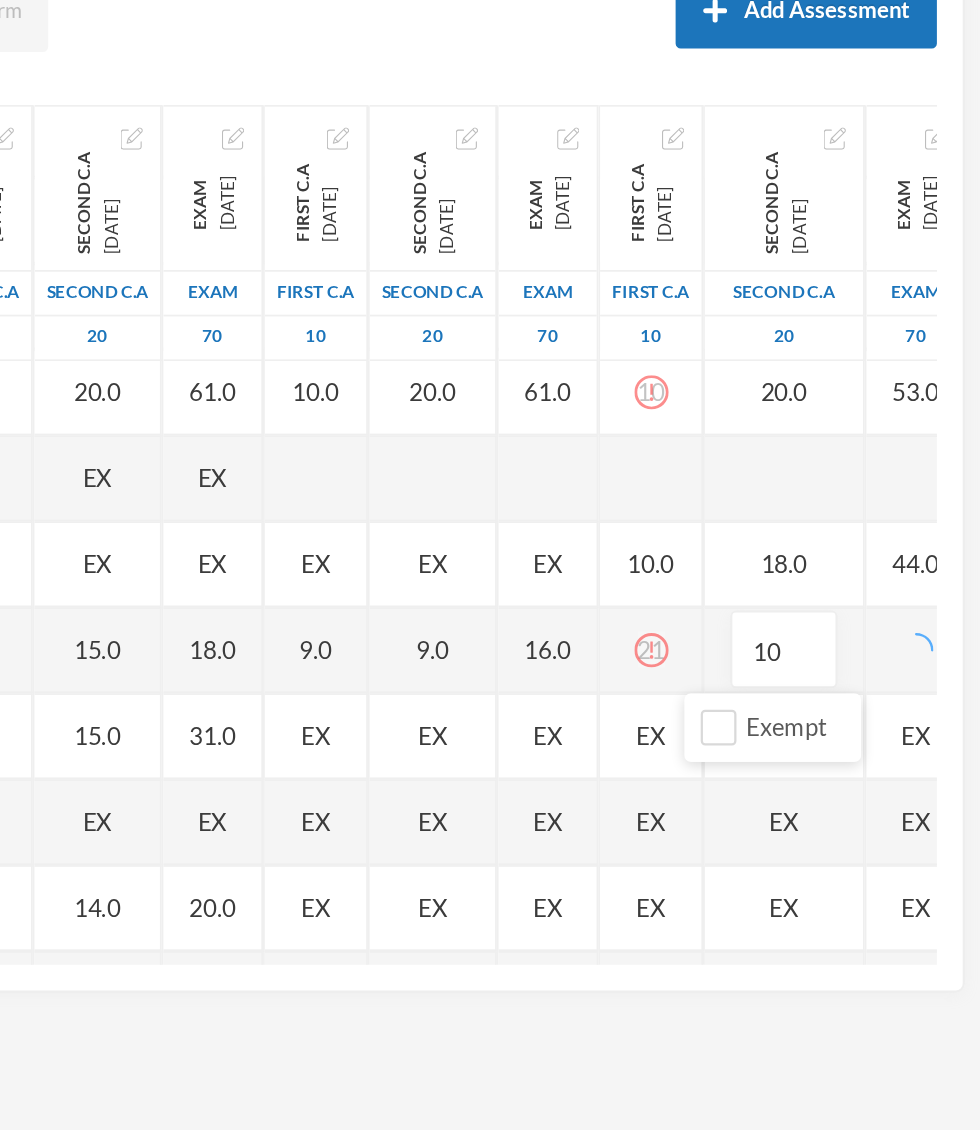 click at bounding box center (942, 636) 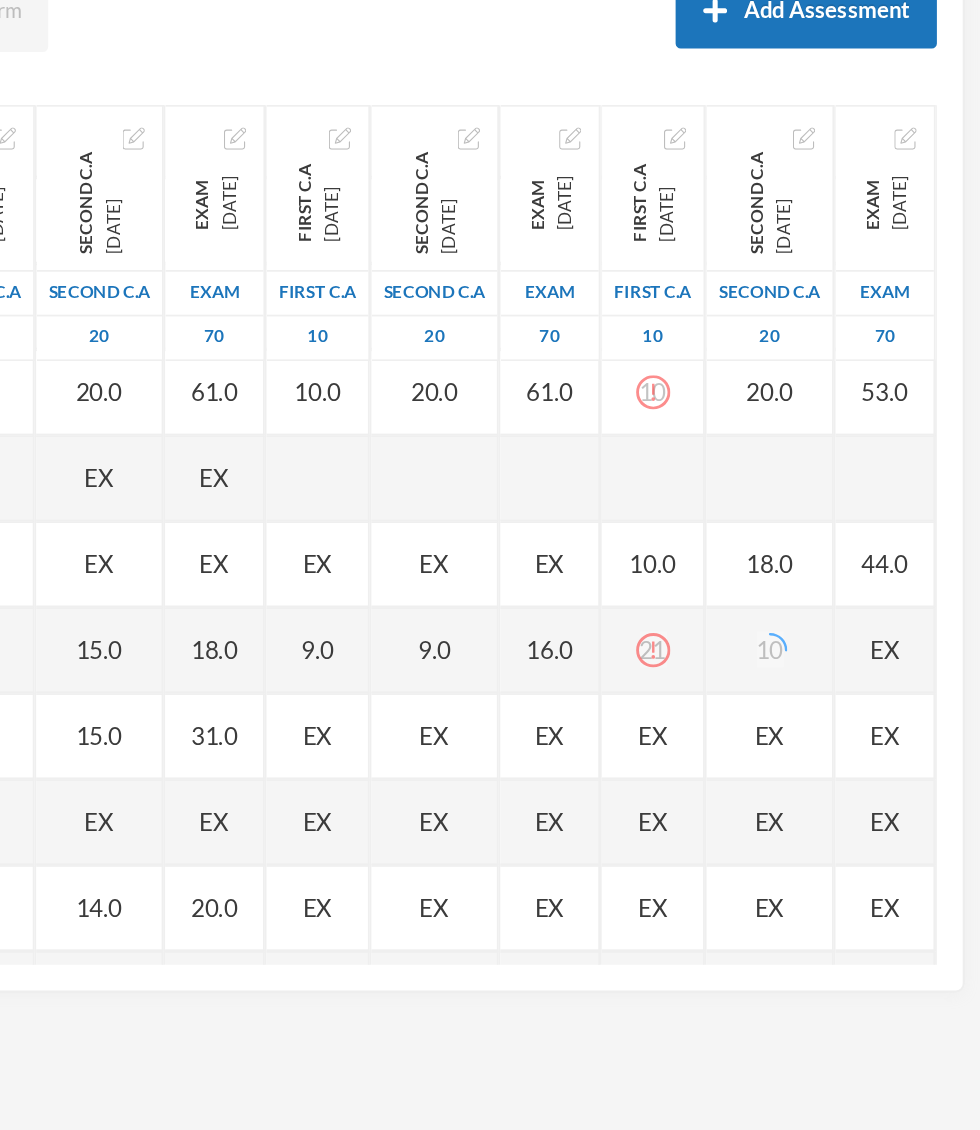 click on "EX" at bounding box center [924, 636] 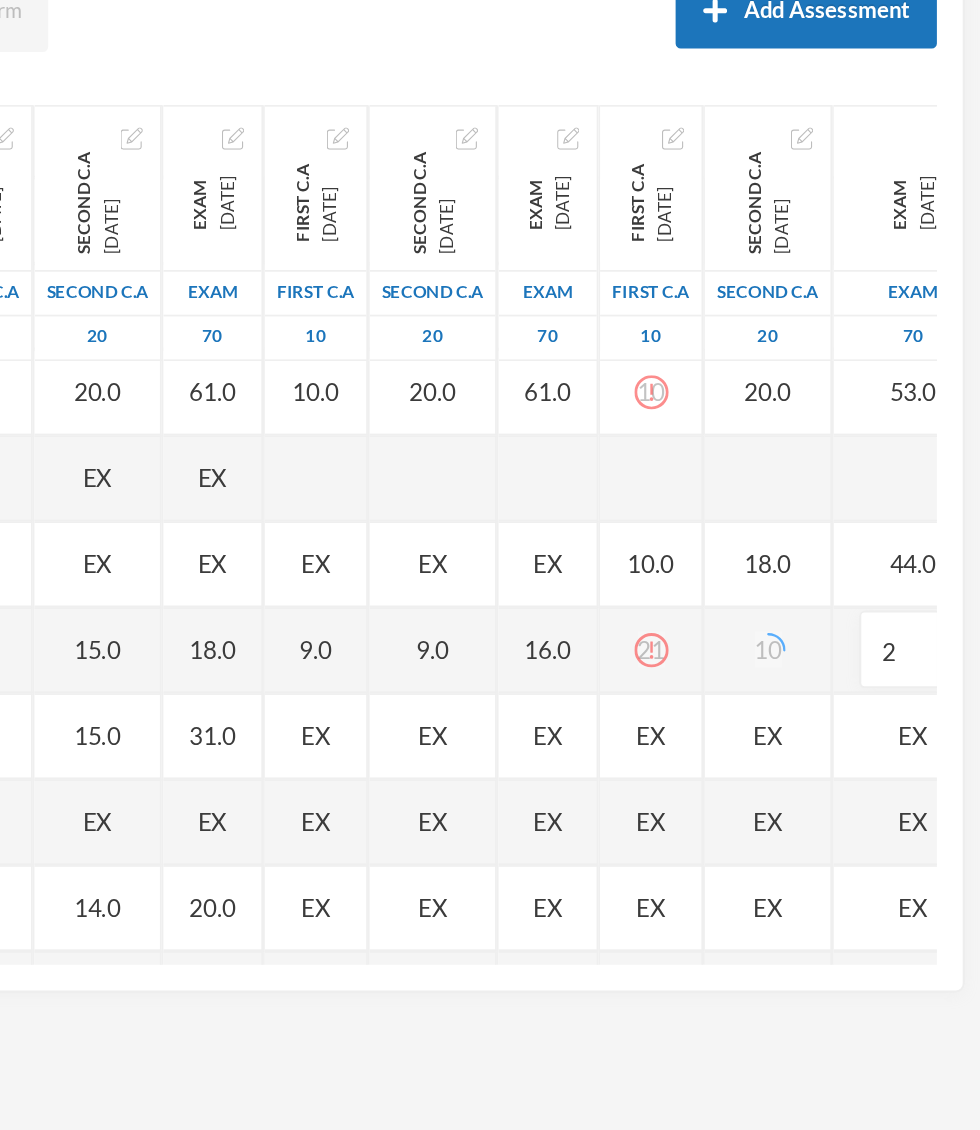 type on "27" 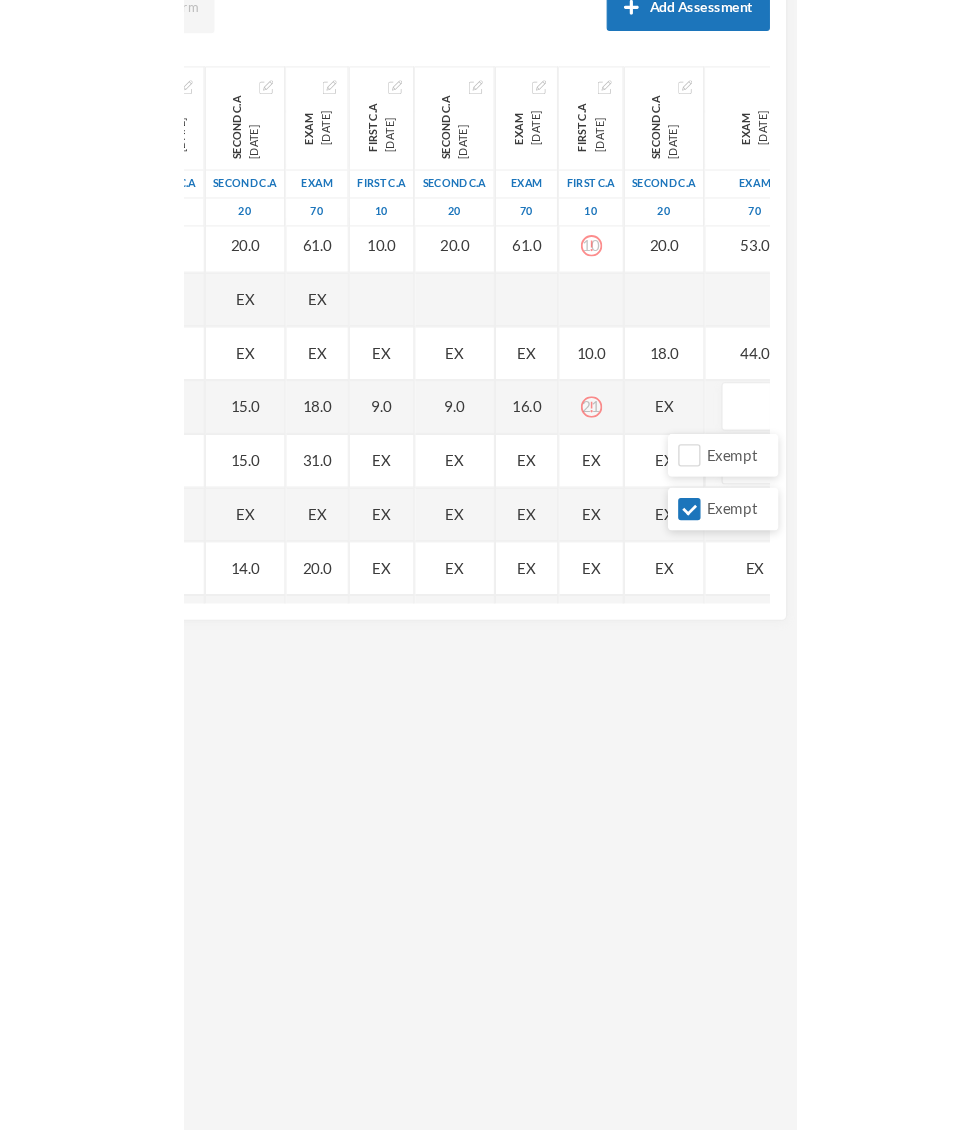 scroll, scrollTop: 758, scrollLeft: 5, axis: both 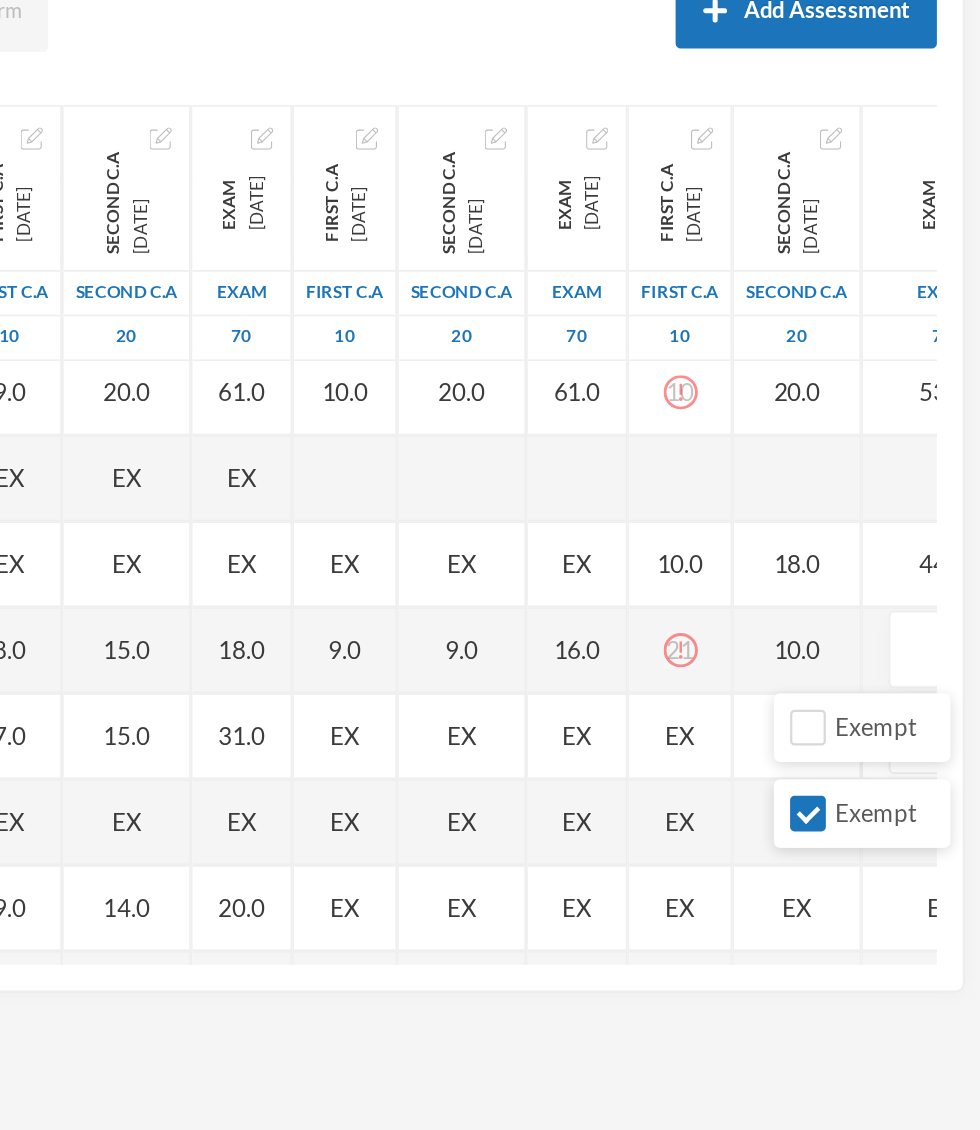 click at bounding box center [957, 636] 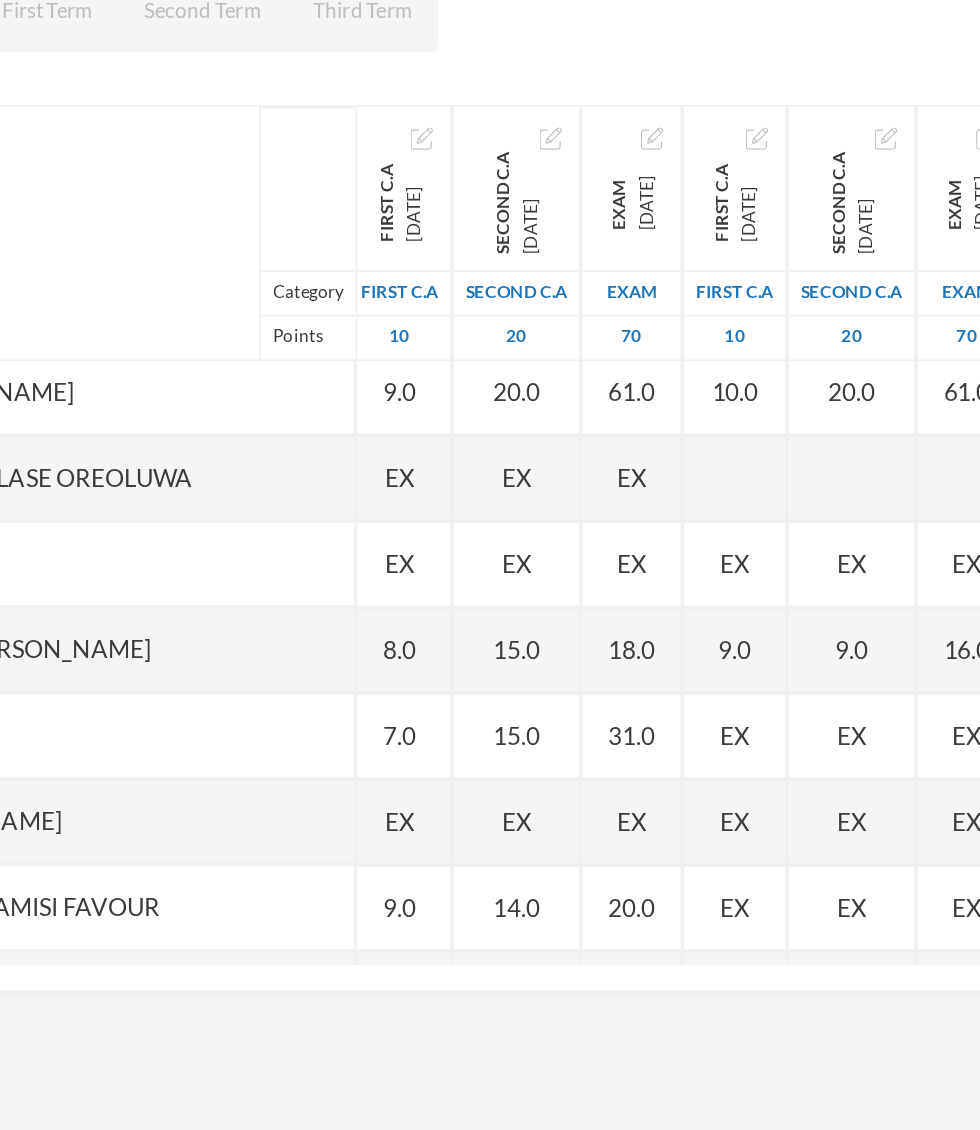scroll, scrollTop: 758, scrollLeft: 0, axis: vertical 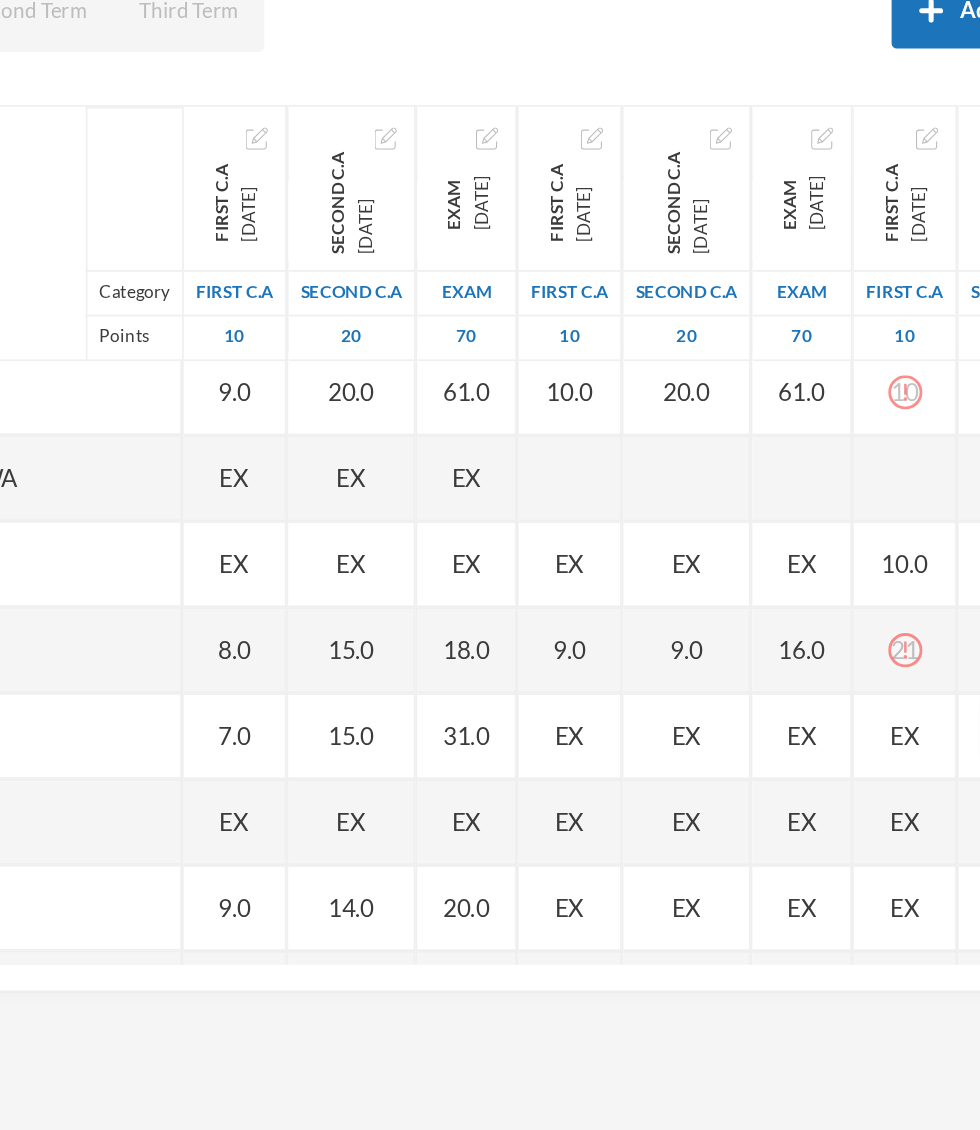 click on "9.0" at bounding box center [683, 636] 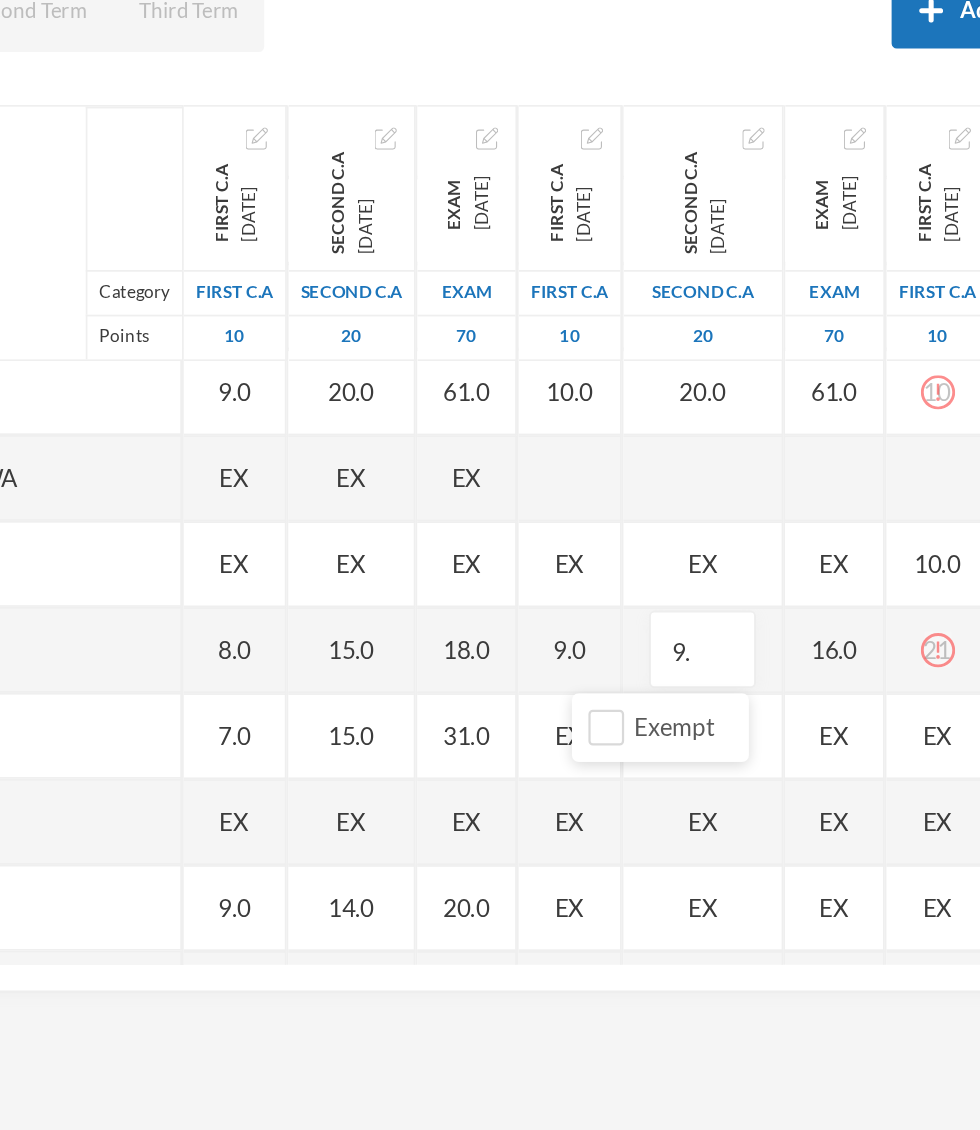 type on "9" 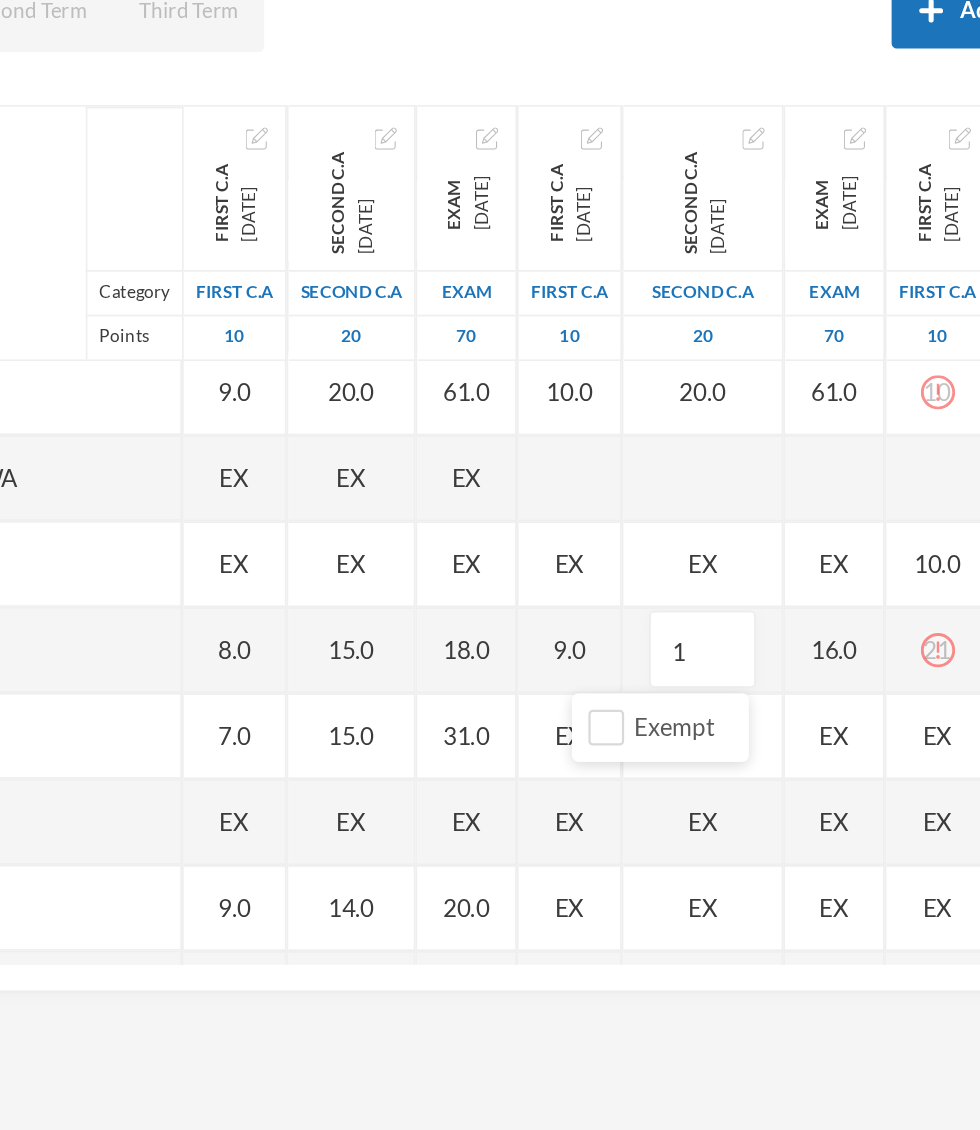 type on "16" 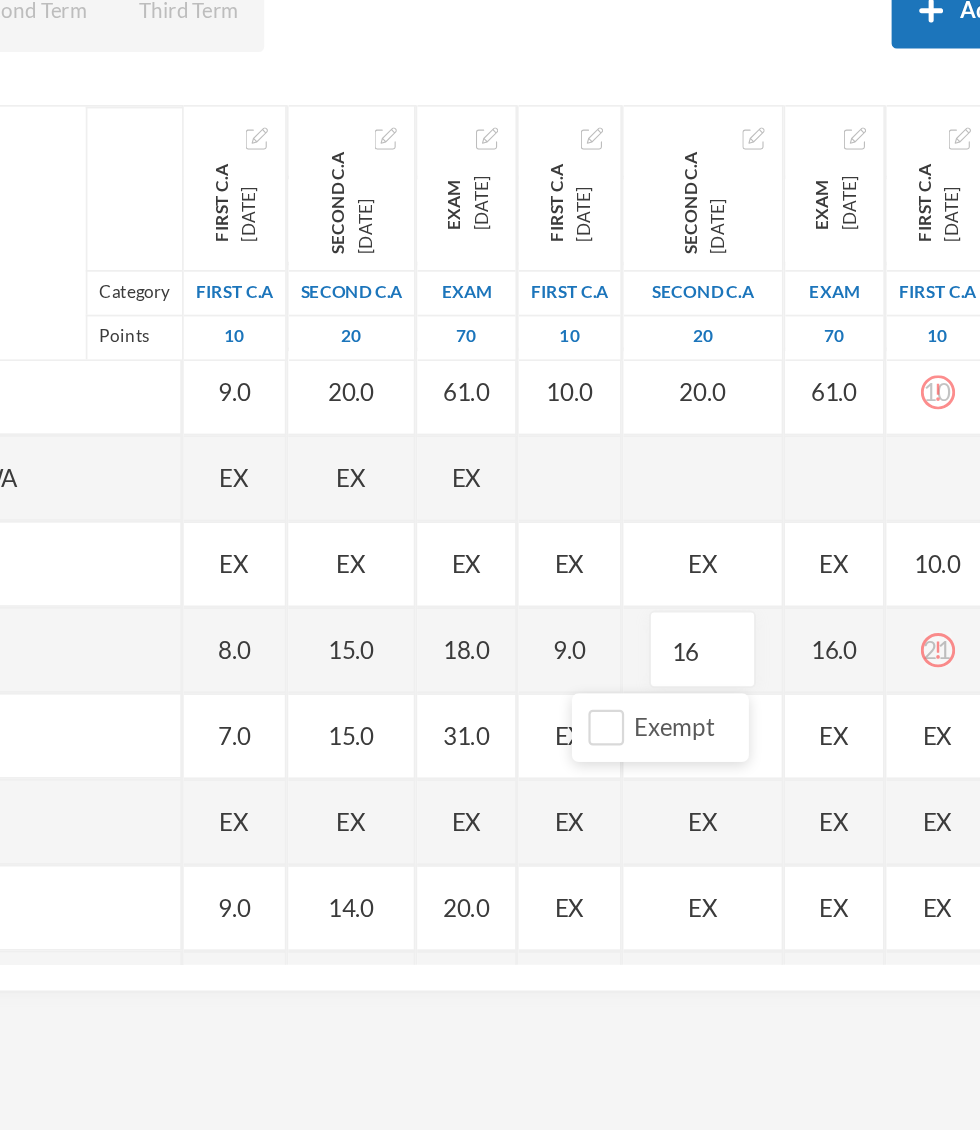 click on "16.0" at bounding box center [769, 636] 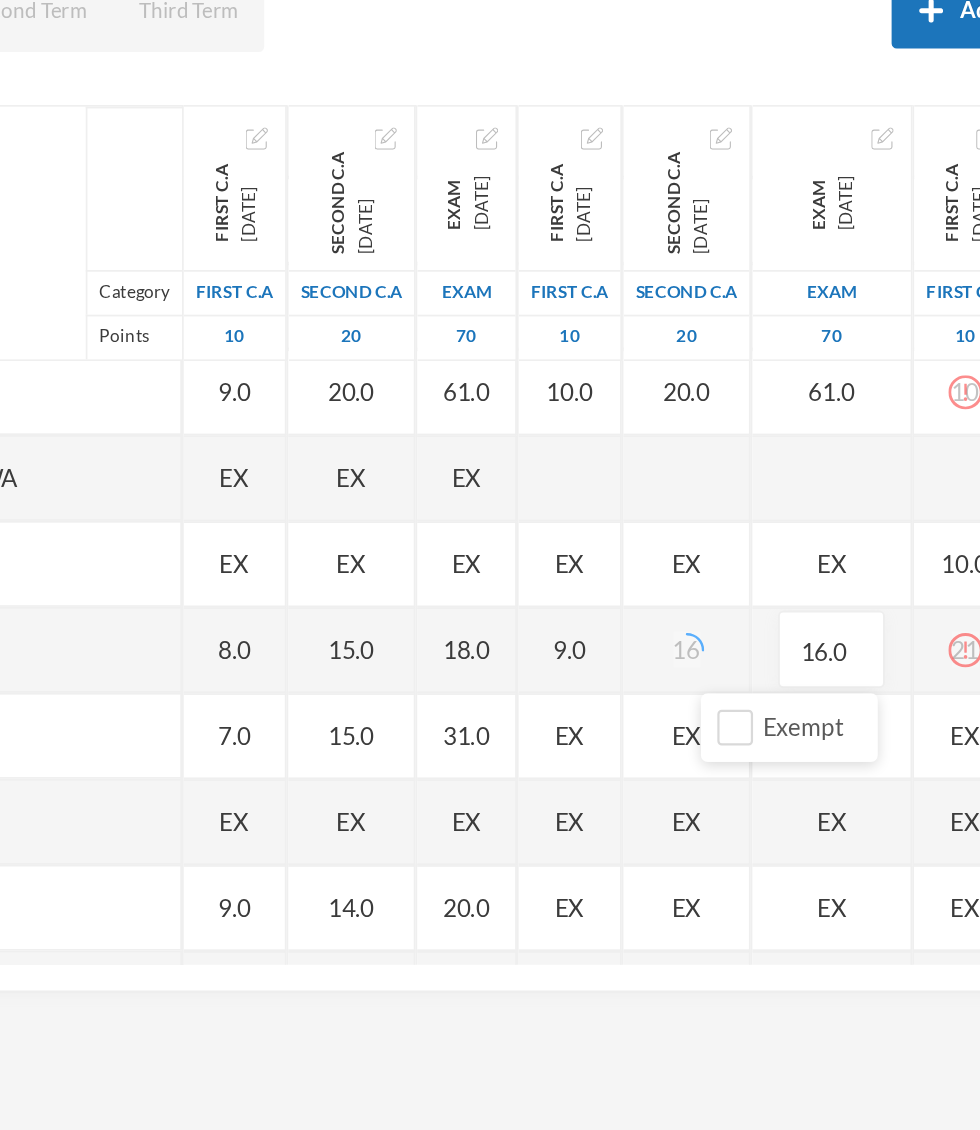 click on "16.0" at bounding box center [767, 636] 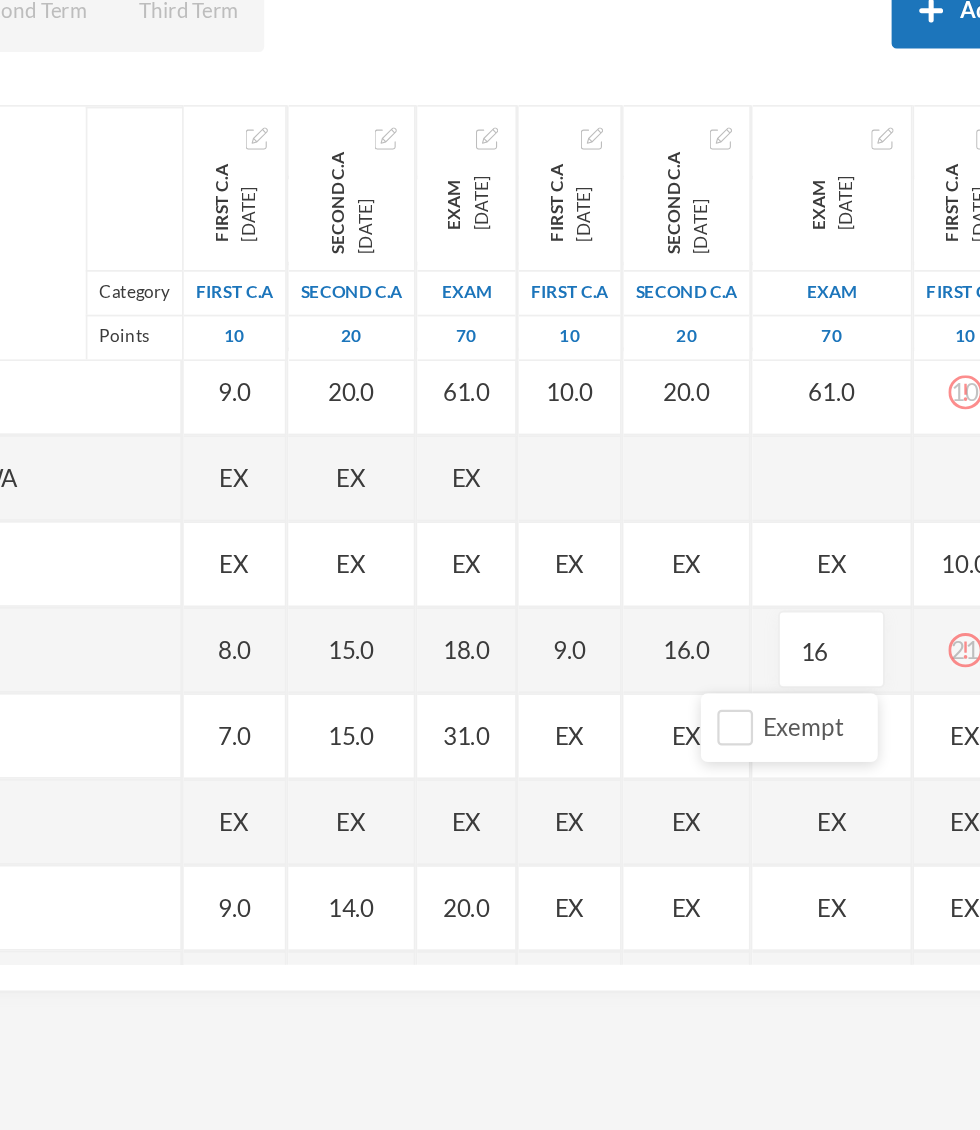type on "1" 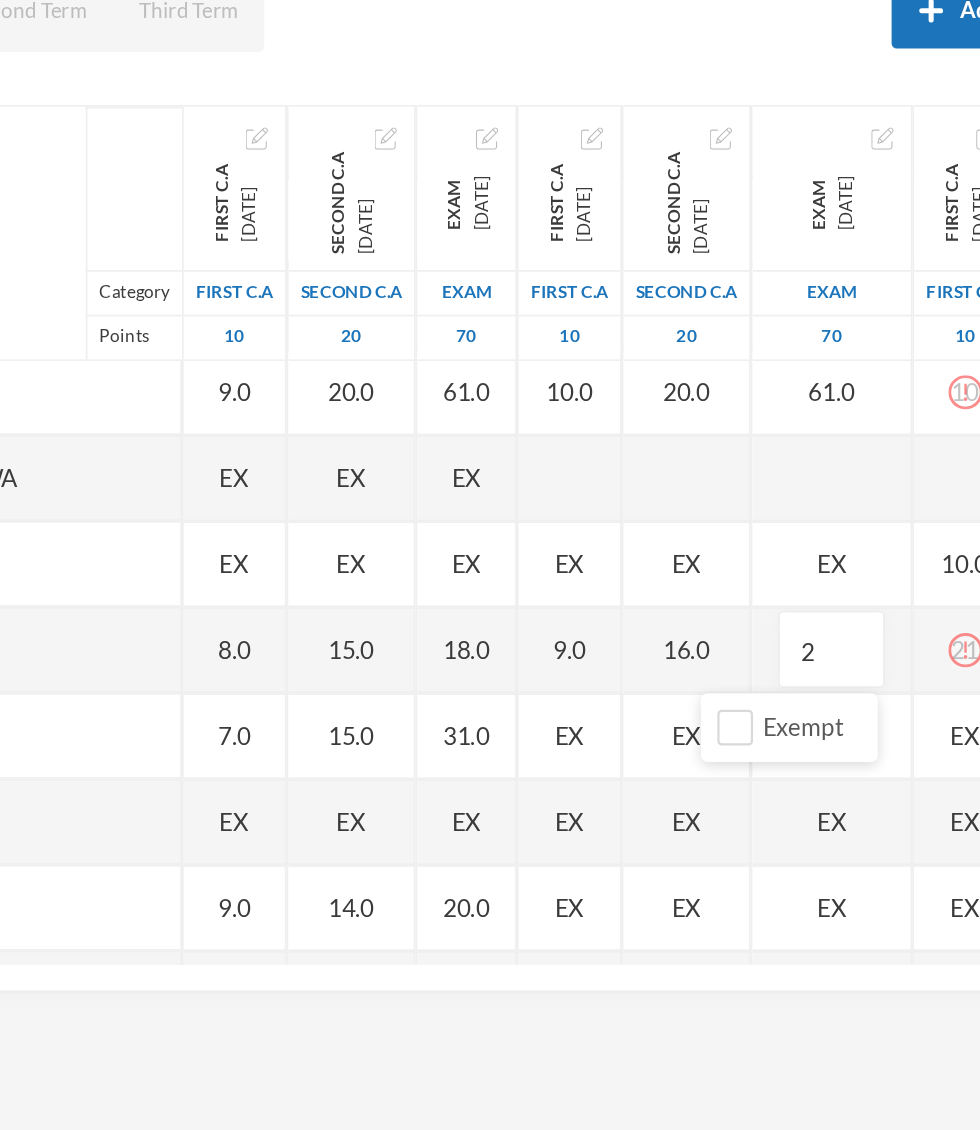 type on "21" 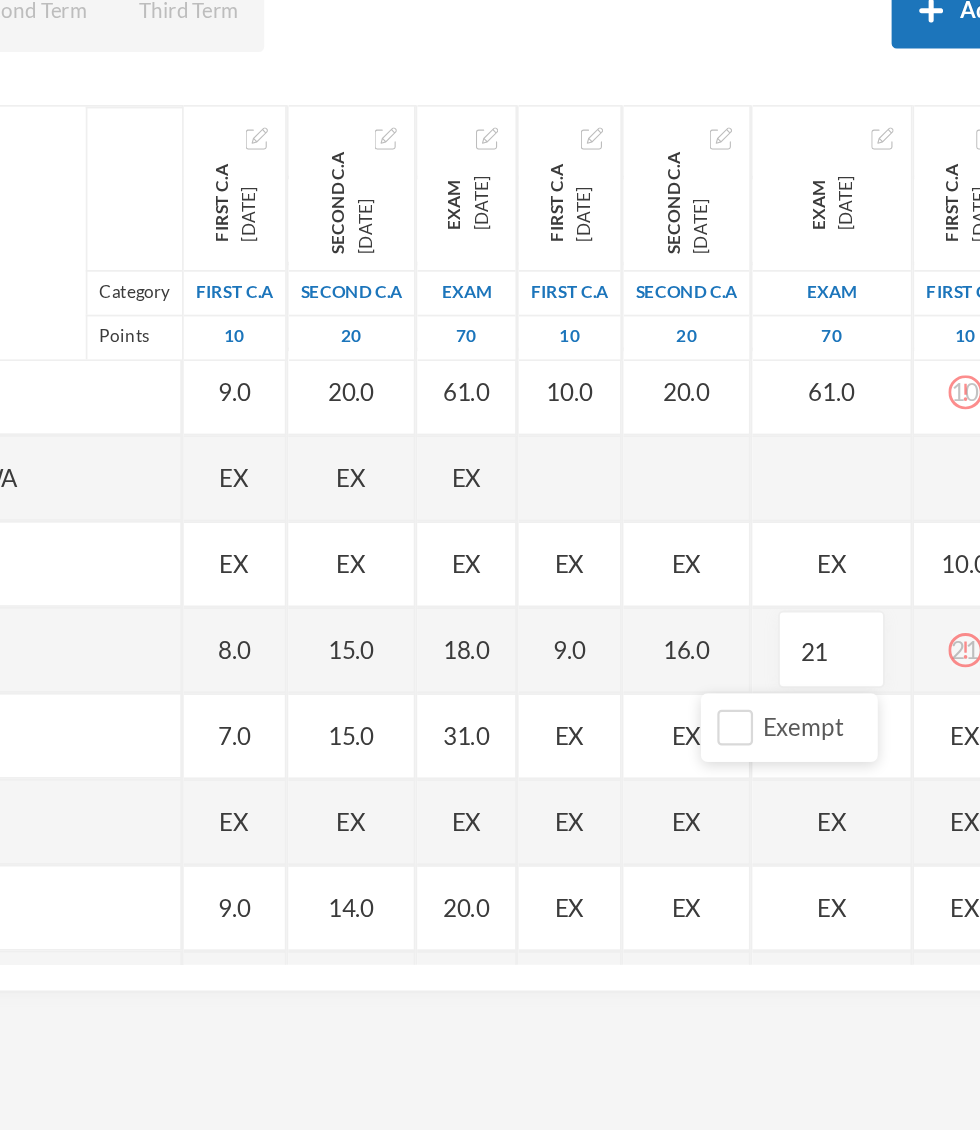 click on "21" at bounding box center [845, 636] 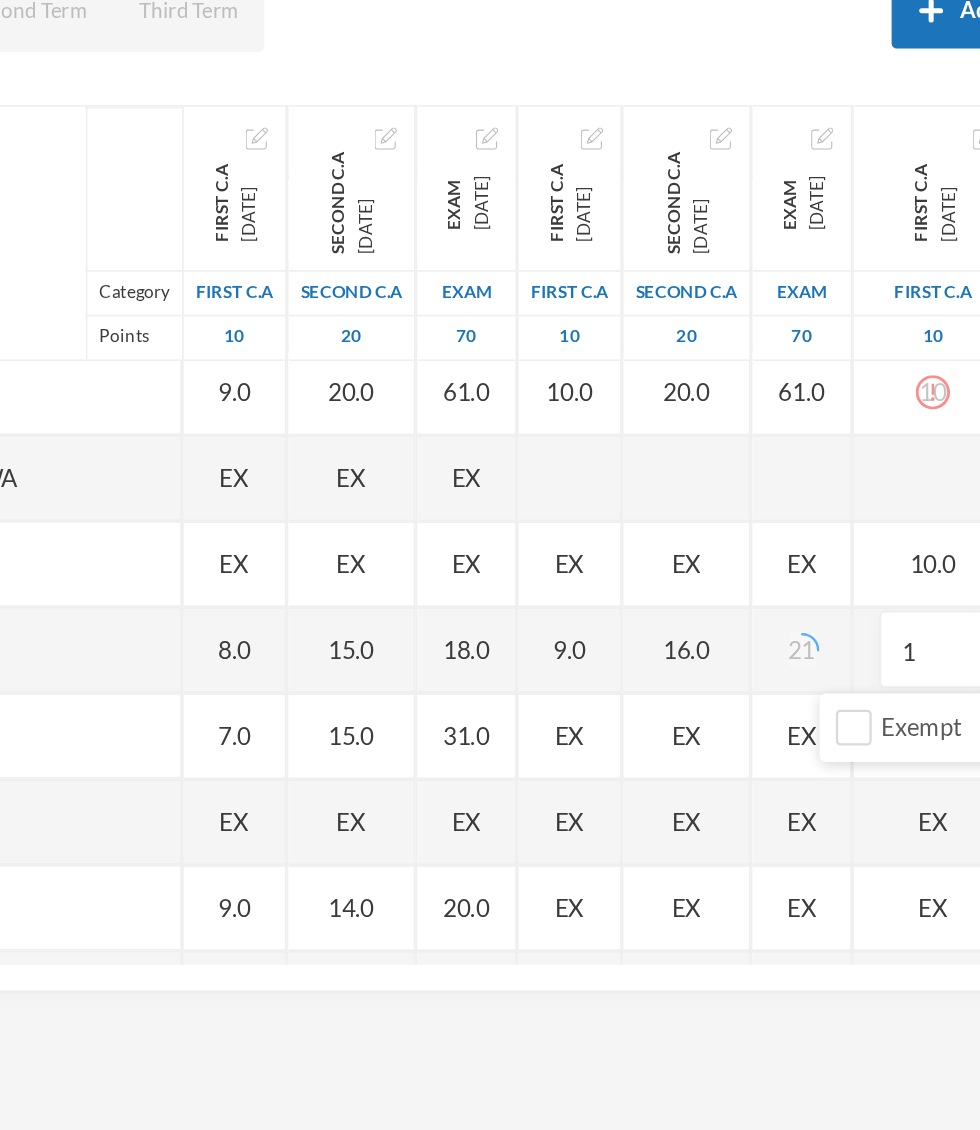type on "10" 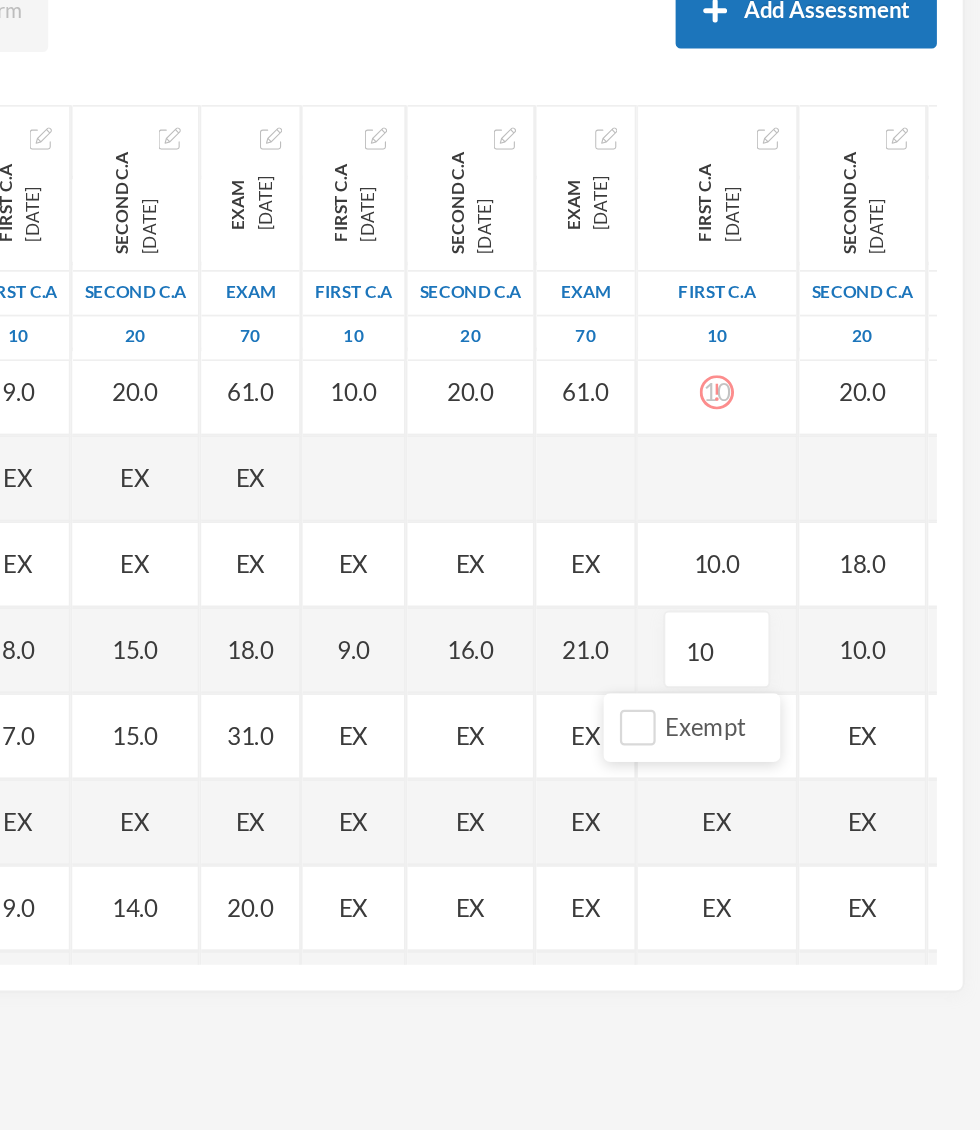 scroll, scrollTop: 758, scrollLeft: 30, axis: both 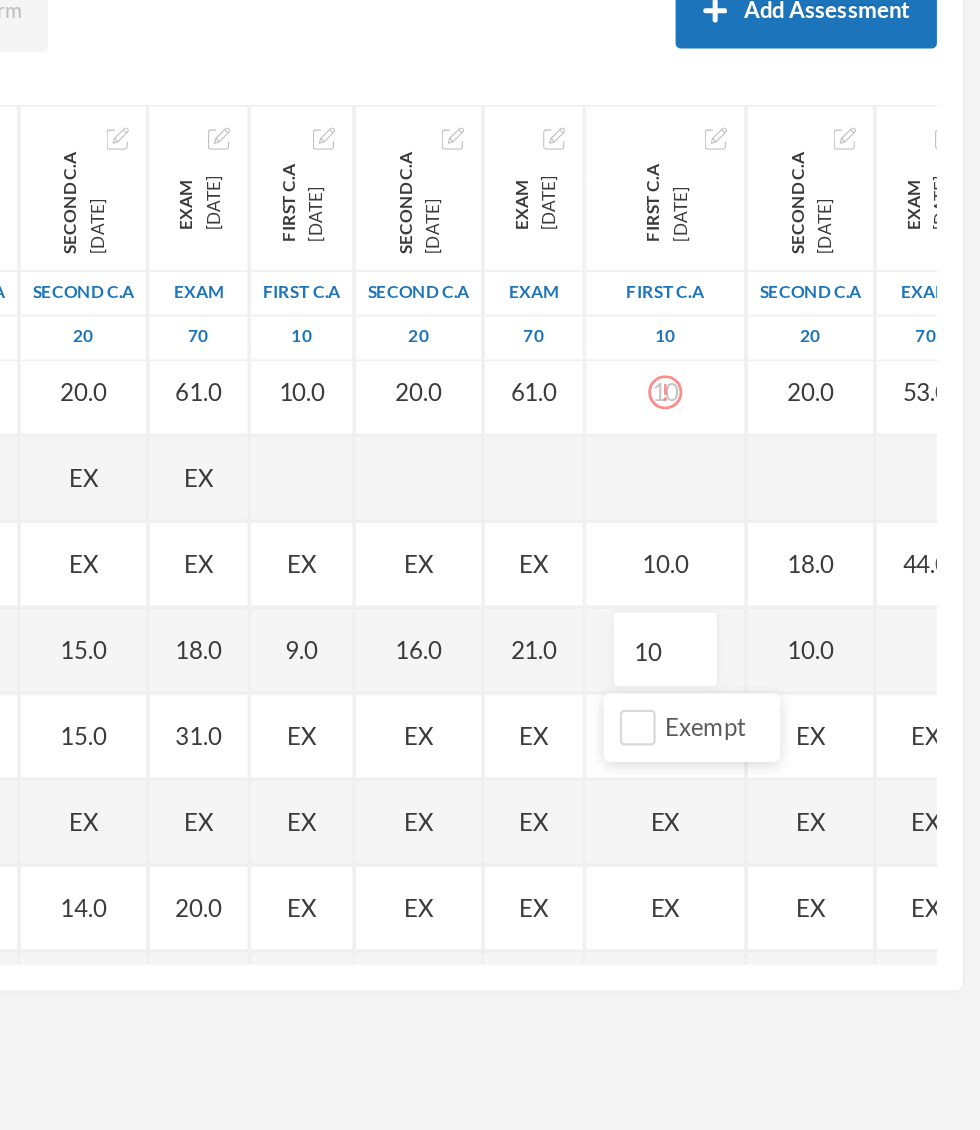 click on "10.0" at bounding box center (881, 636) 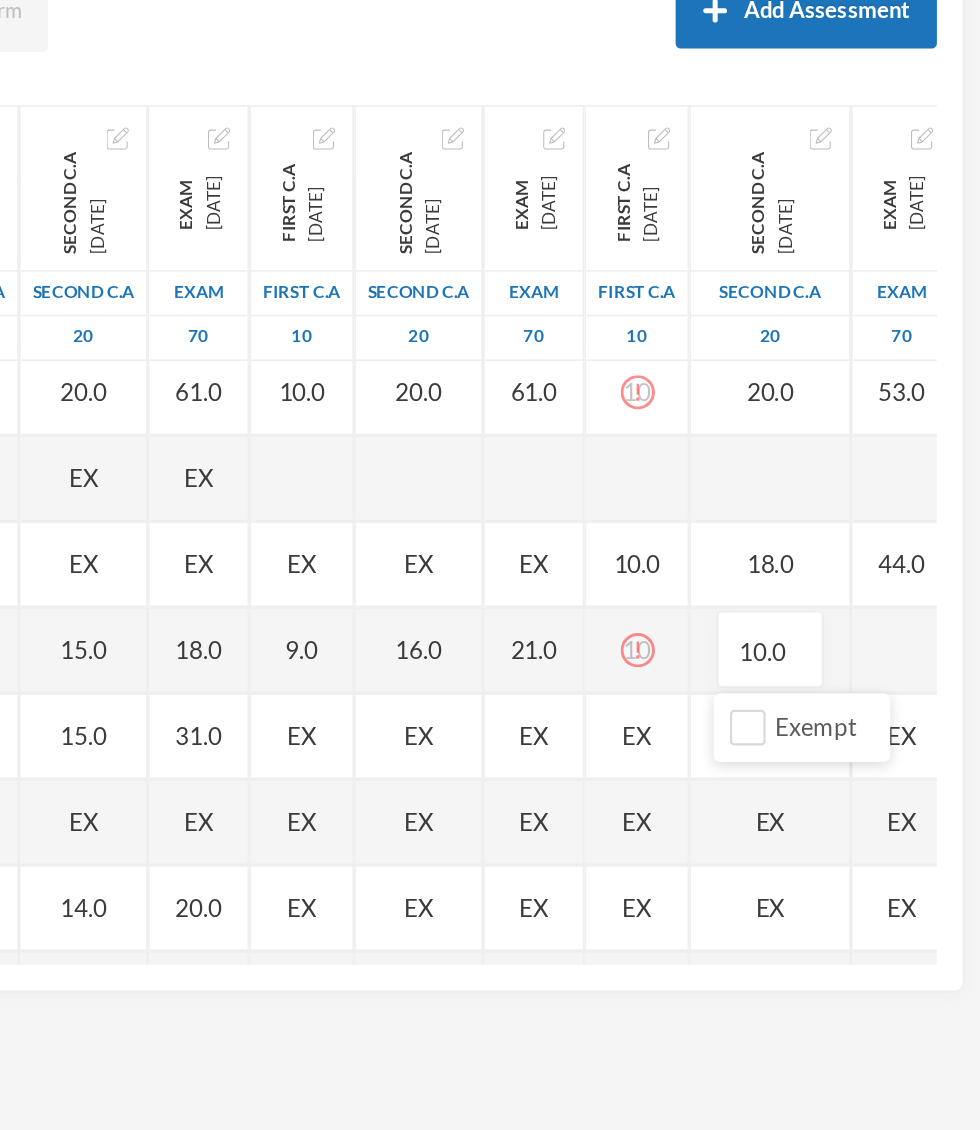 scroll, scrollTop: 758, scrollLeft: 5, axis: both 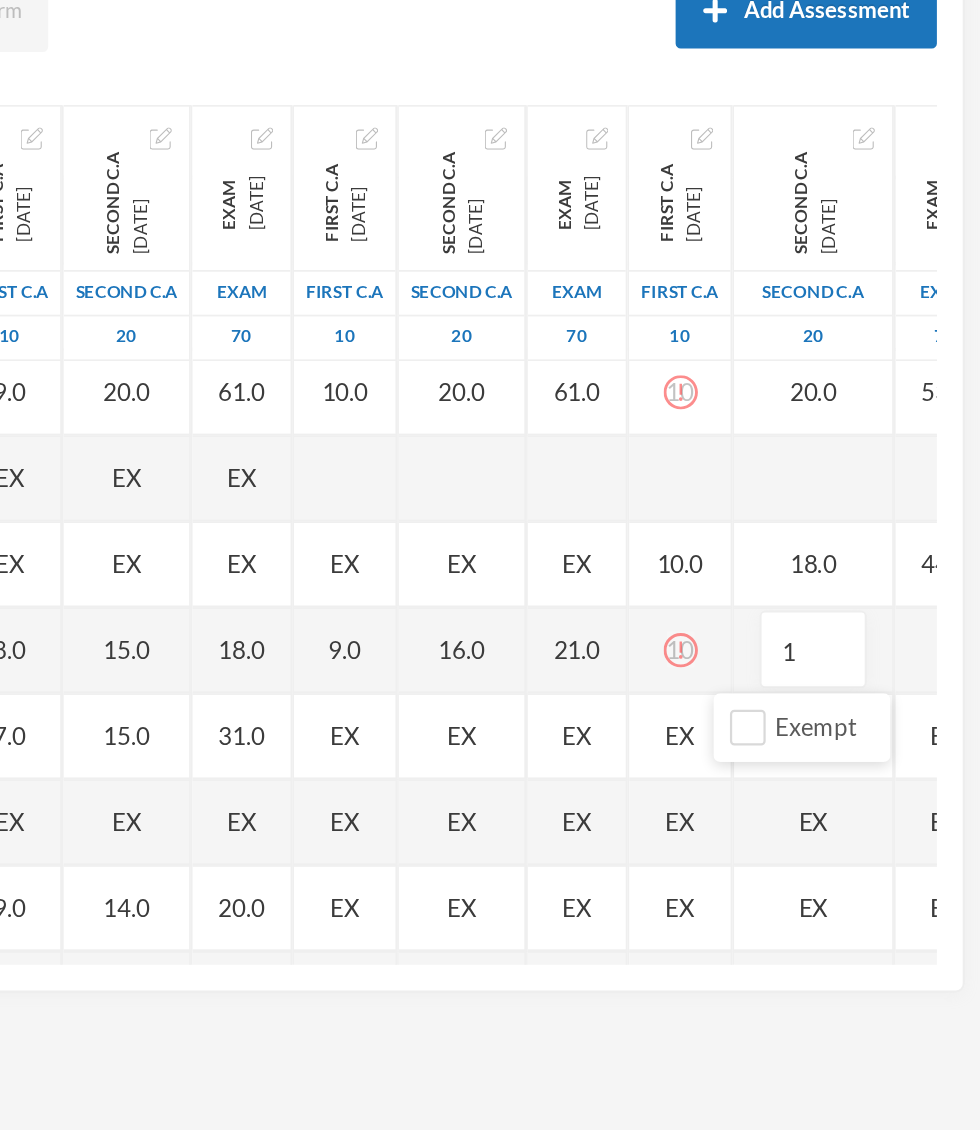 type on "14" 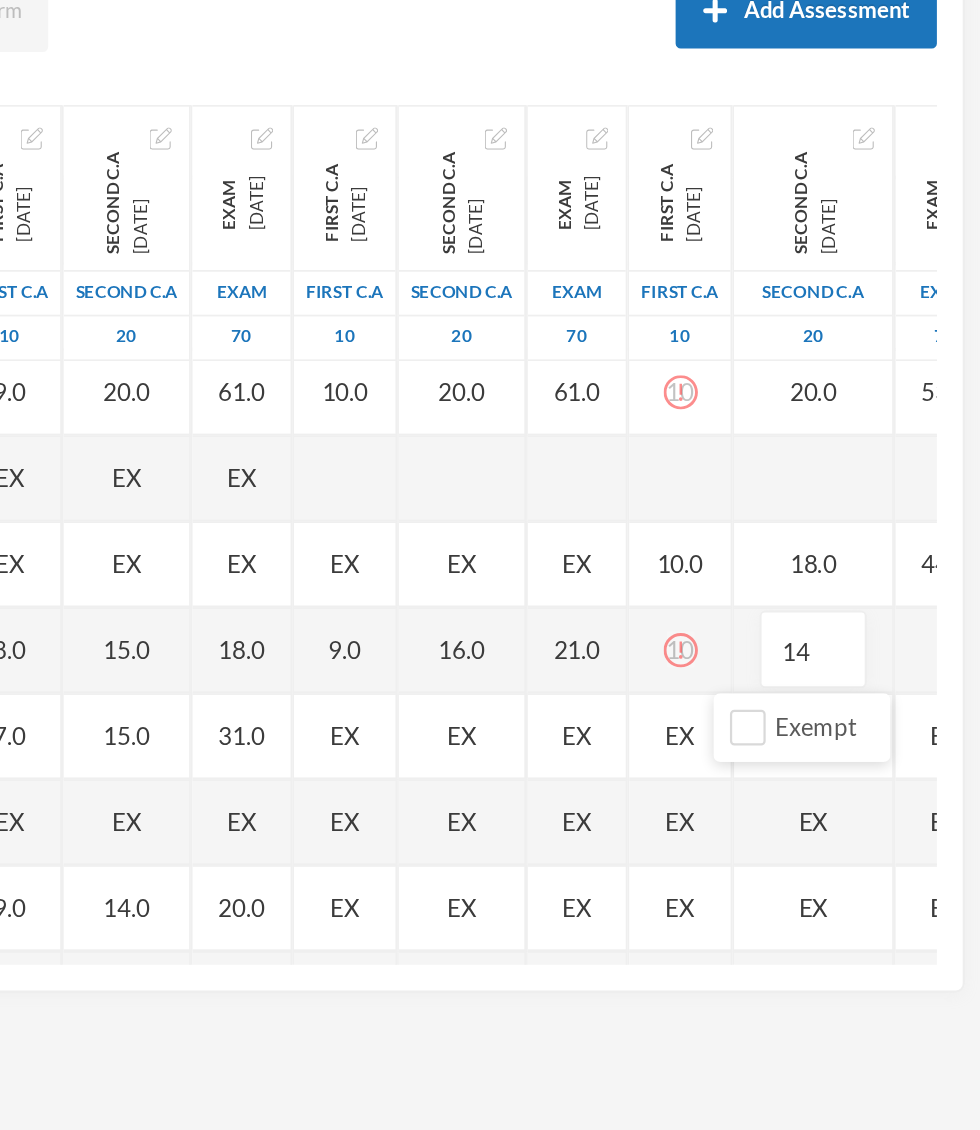 click at bounding box center (959, 636) 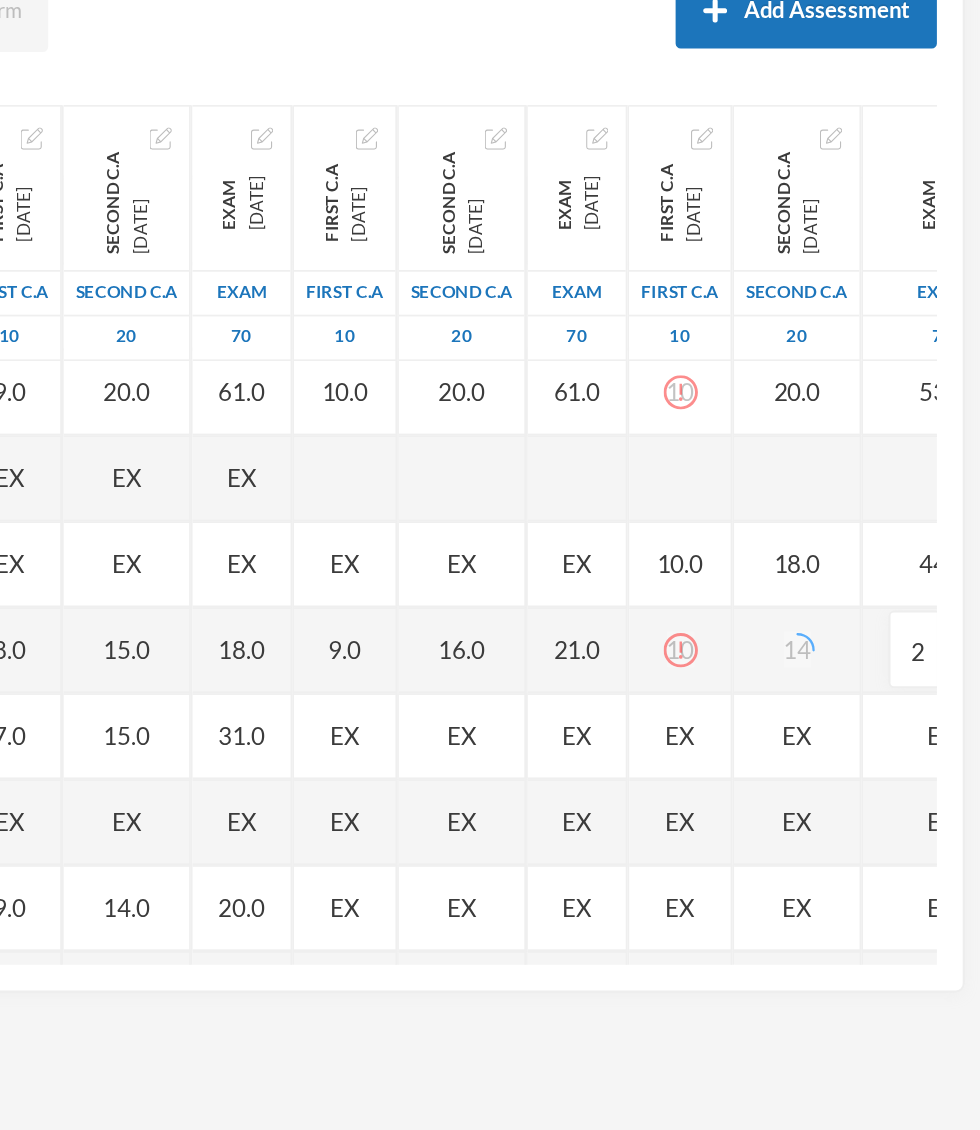 type on "27" 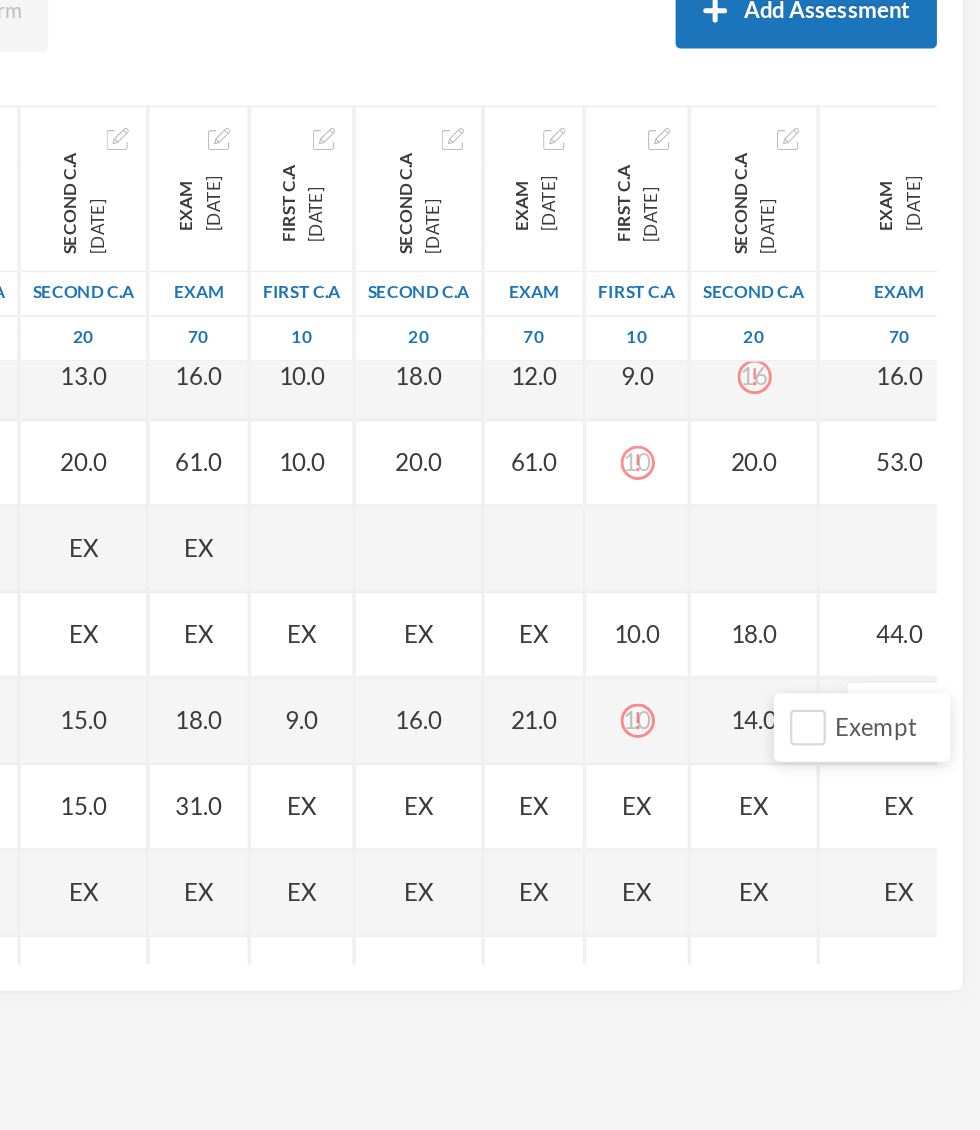 scroll, scrollTop: 823, scrollLeft: 30, axis: both 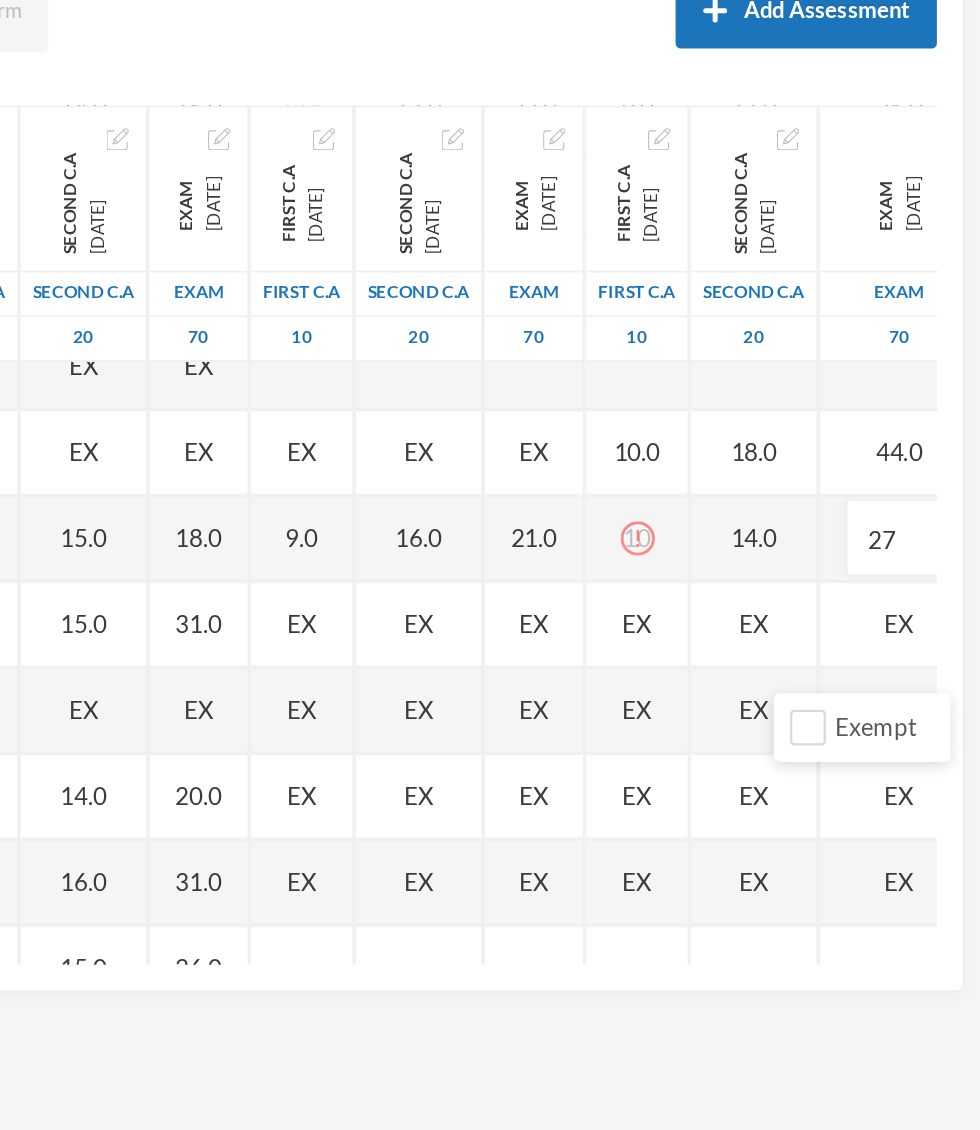 click on "14.0" at bounding box center (848, 571) 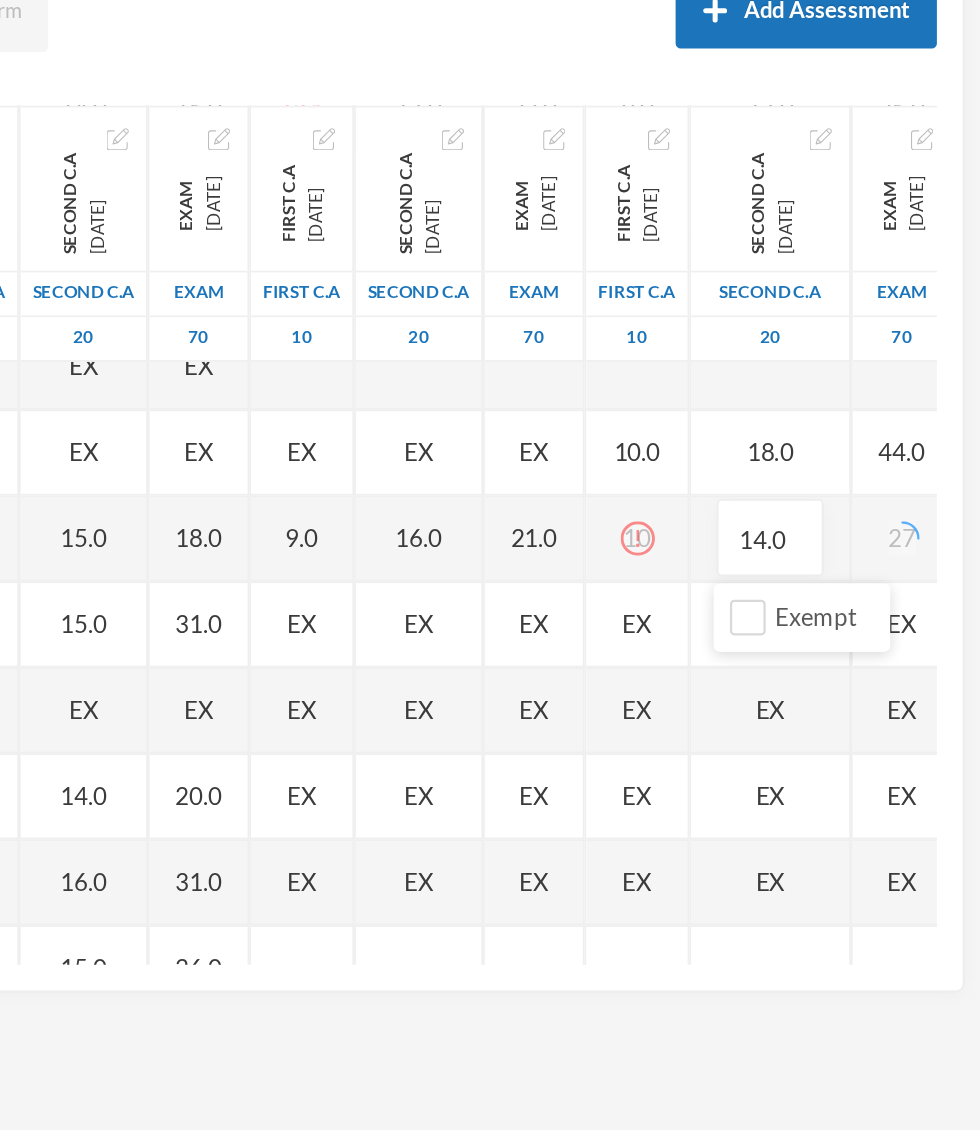 scroll, scrollTop: 823, scrollLeft: 5, axis: both 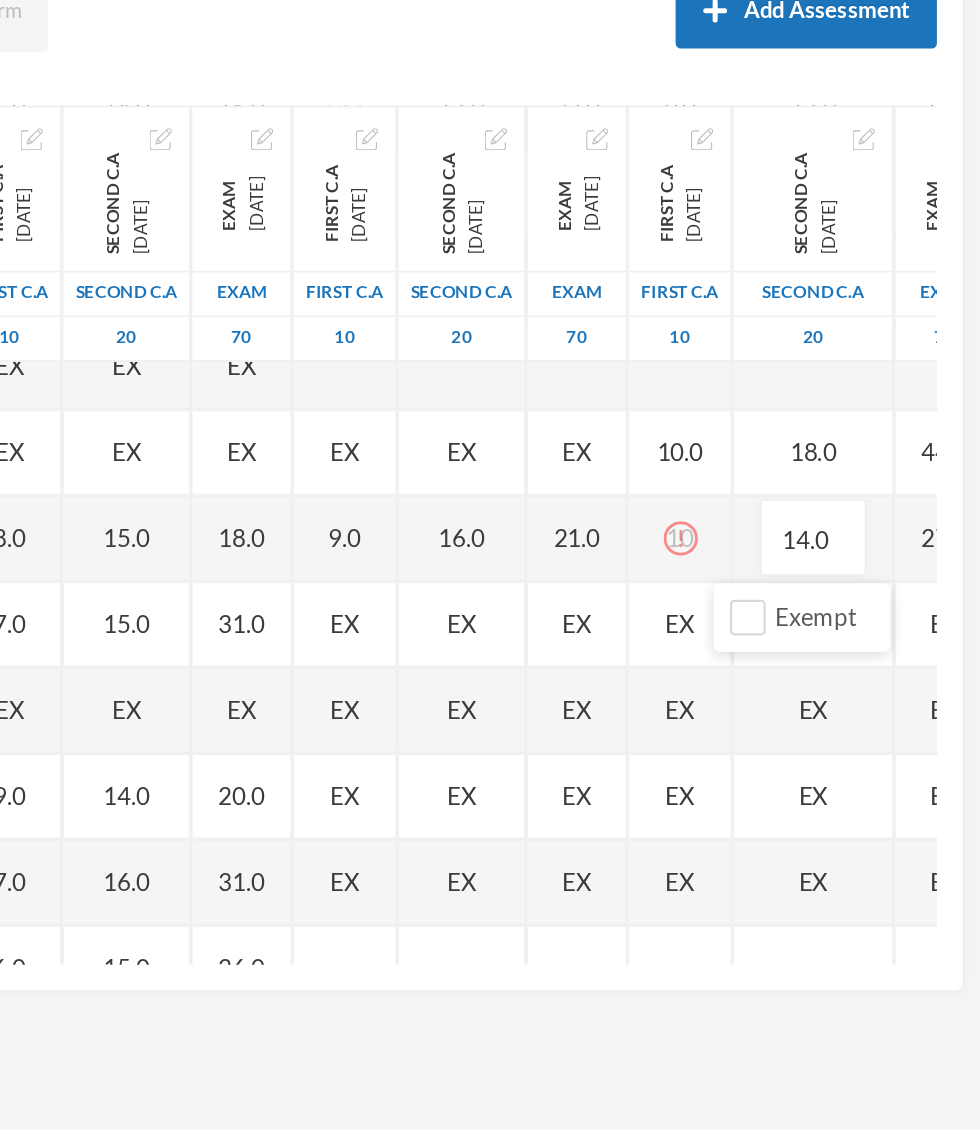 click on "EX" at bounding box center [804, 620] 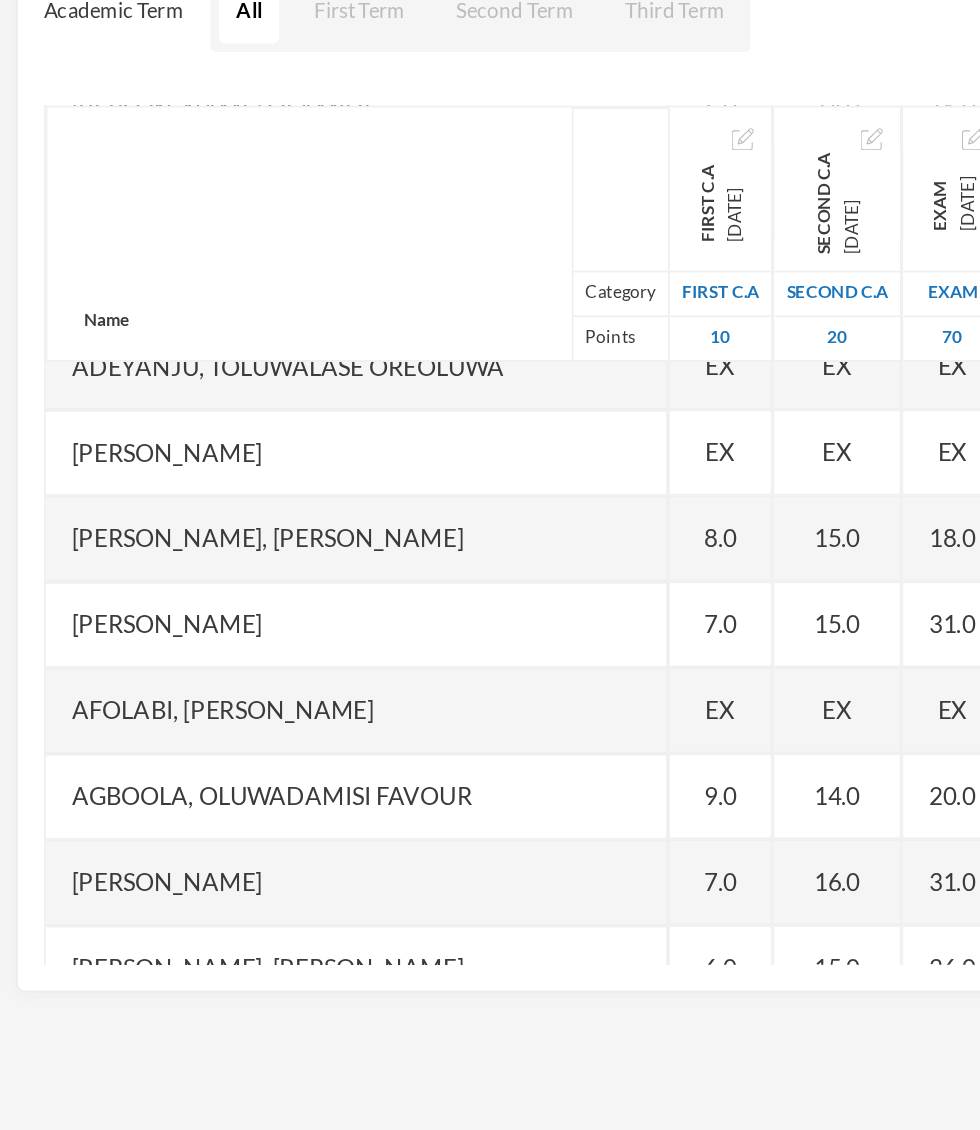 scroll, scrollTop: 823, scrollLeft: 30, axis: both 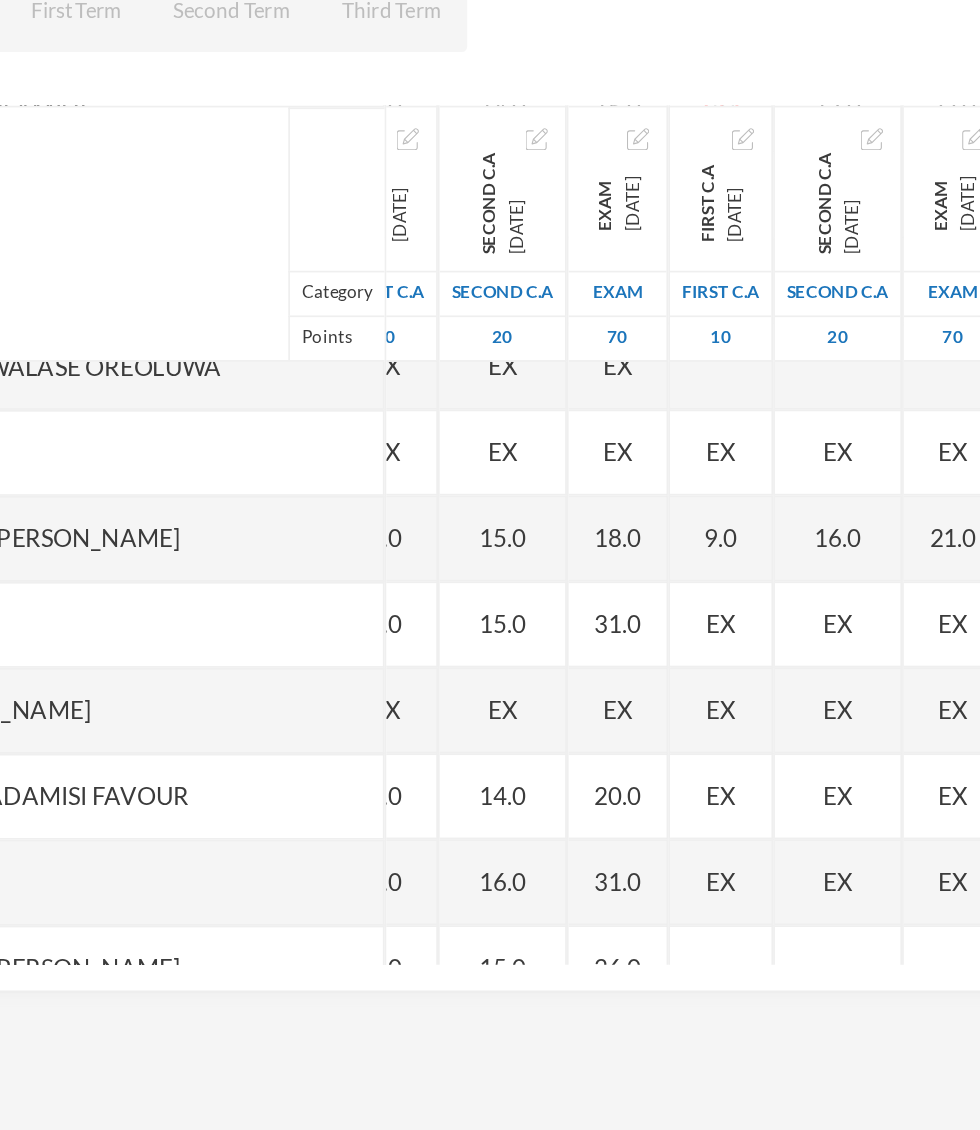 click on "EX" at bounding box center [585, 621] 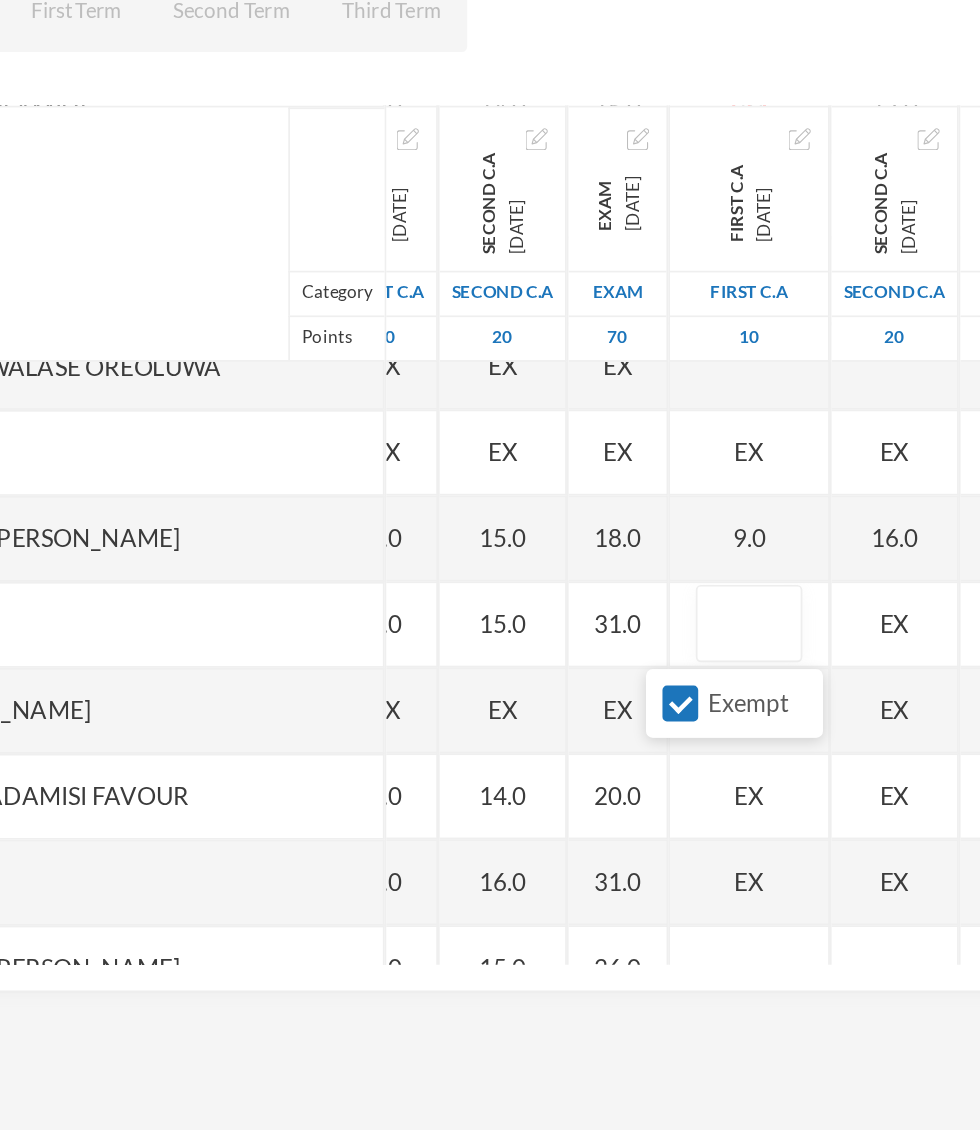 scroll, scrollTop: 823, scrollLeft: 5, axis: both 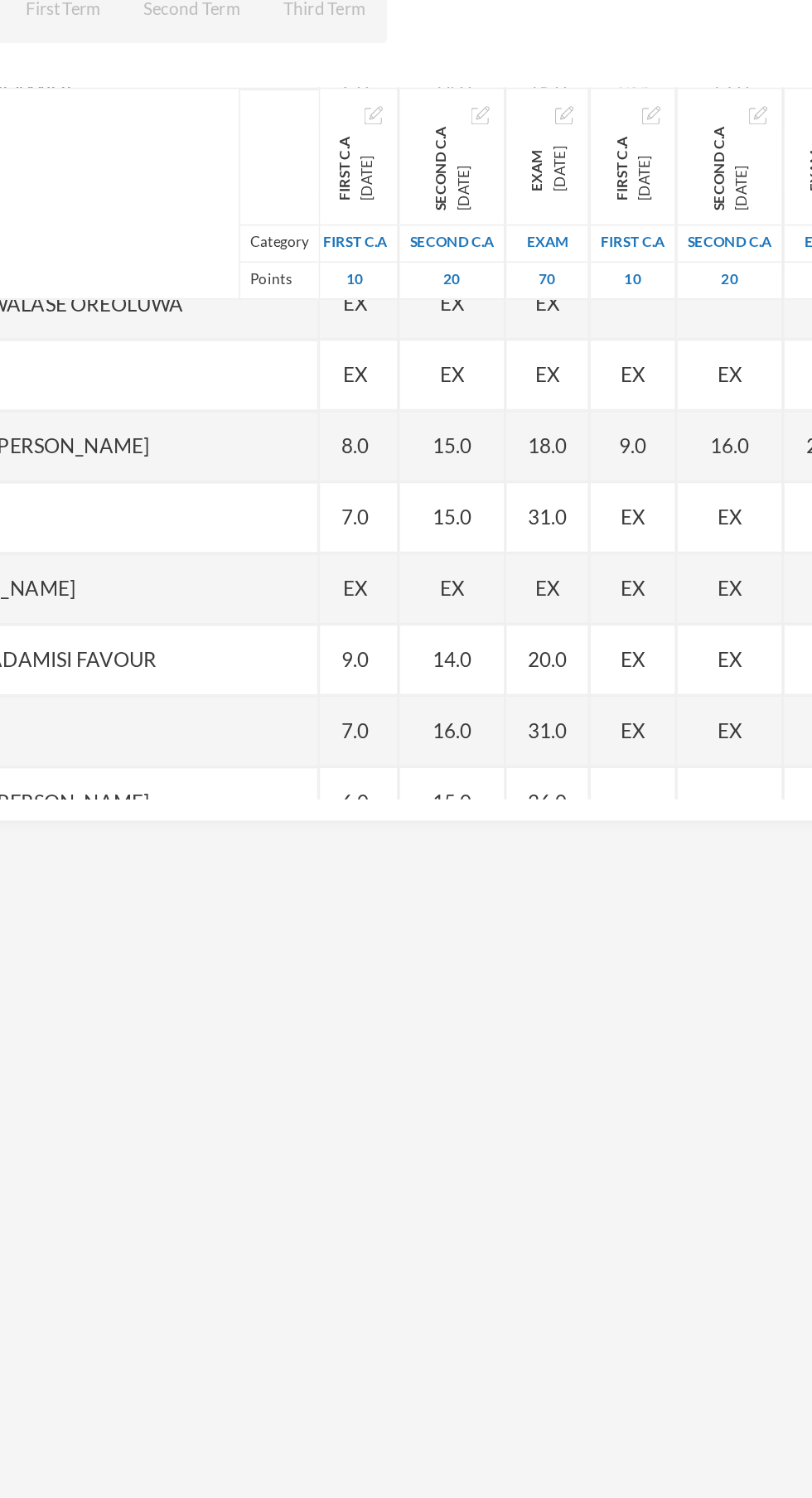 click on "EX" at bounding box center [505, 514] 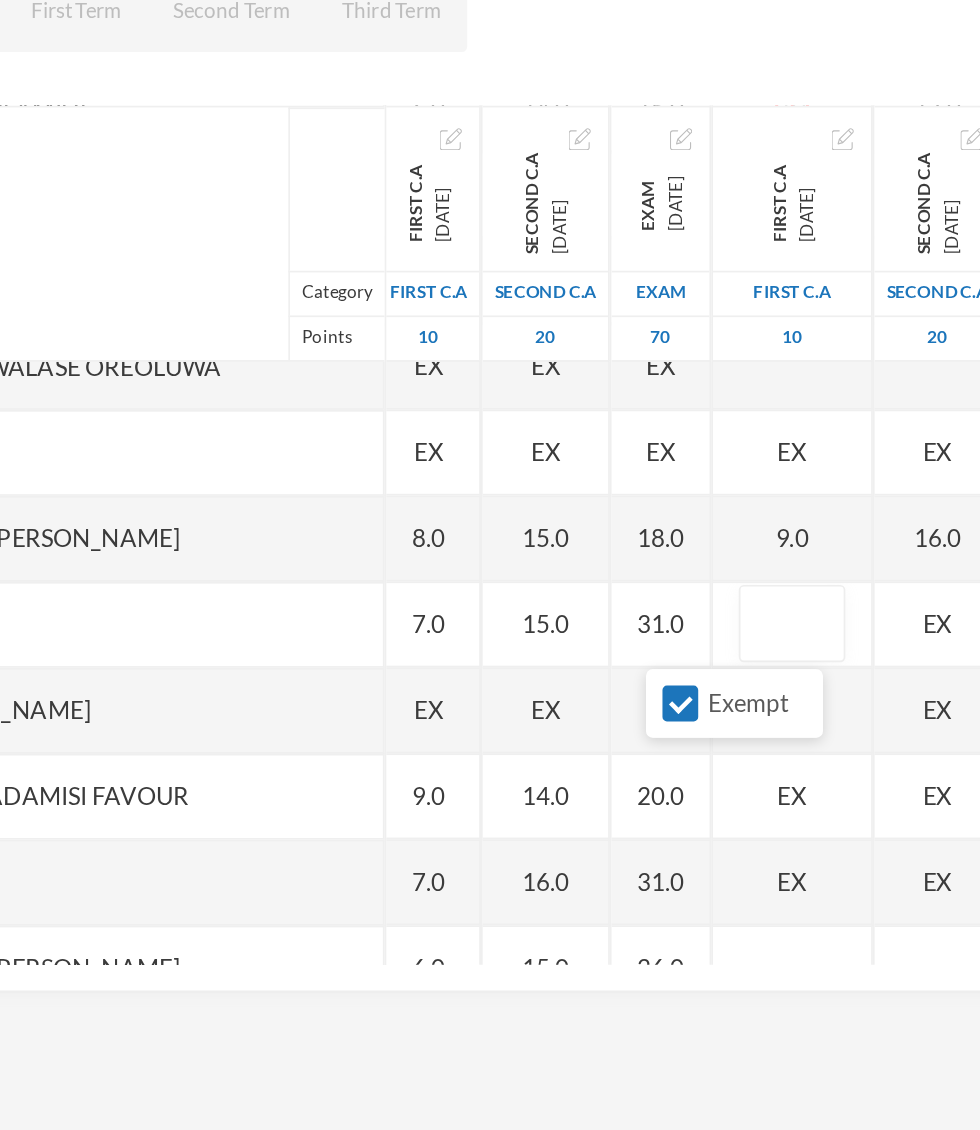 click on "Exempt" at bounding box center [561, 667] 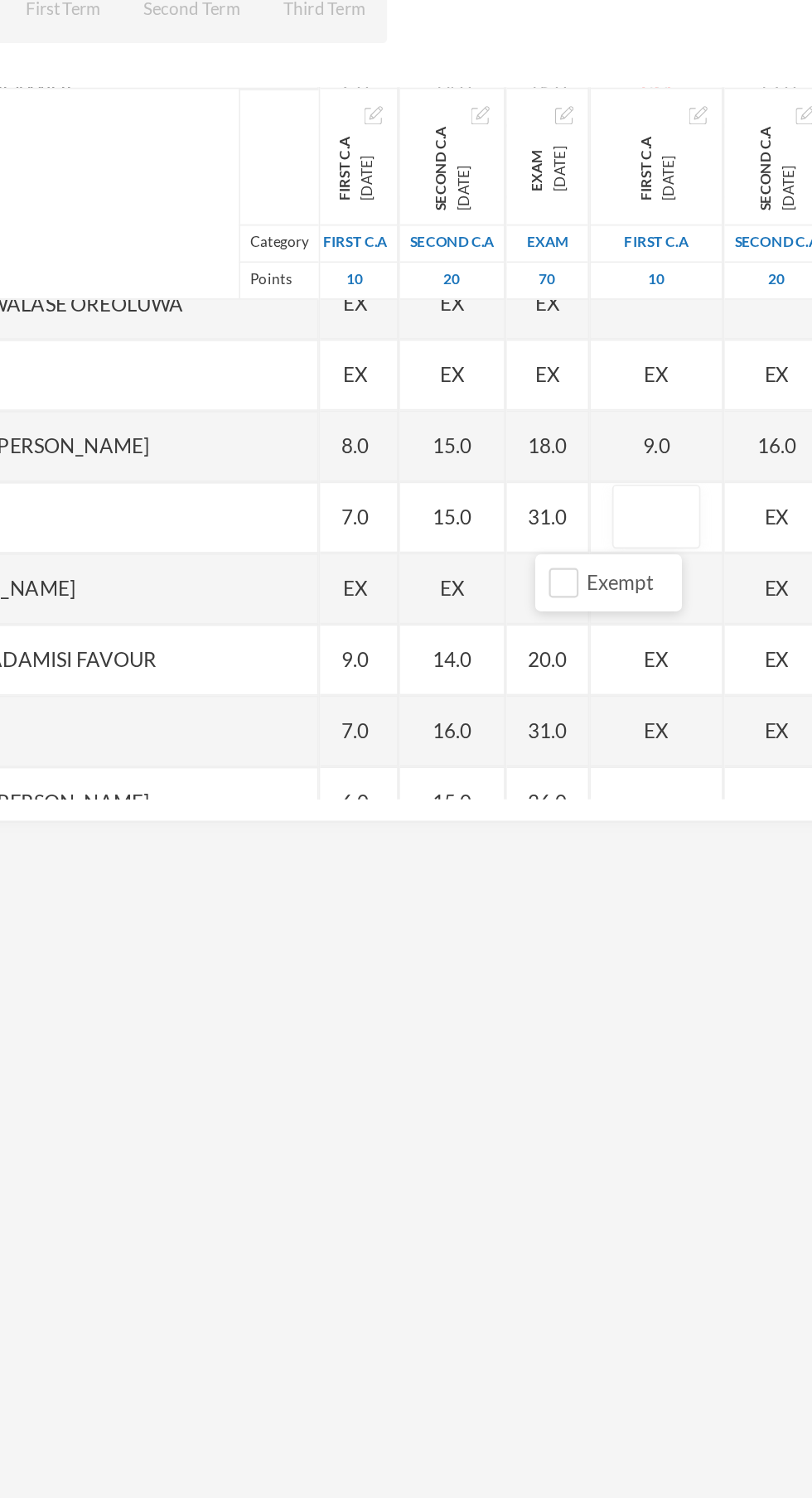 click at bounding box center (519, 515) 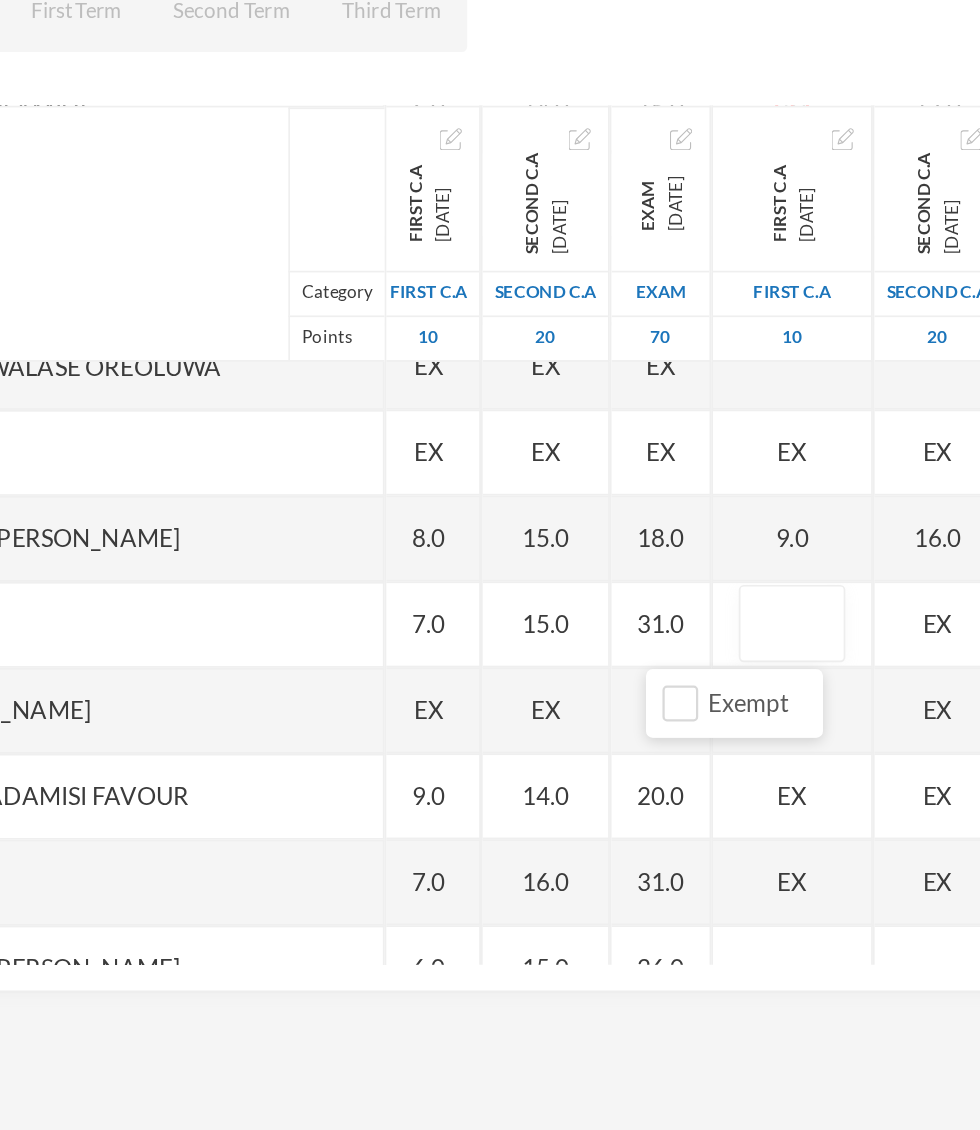 type on "9" 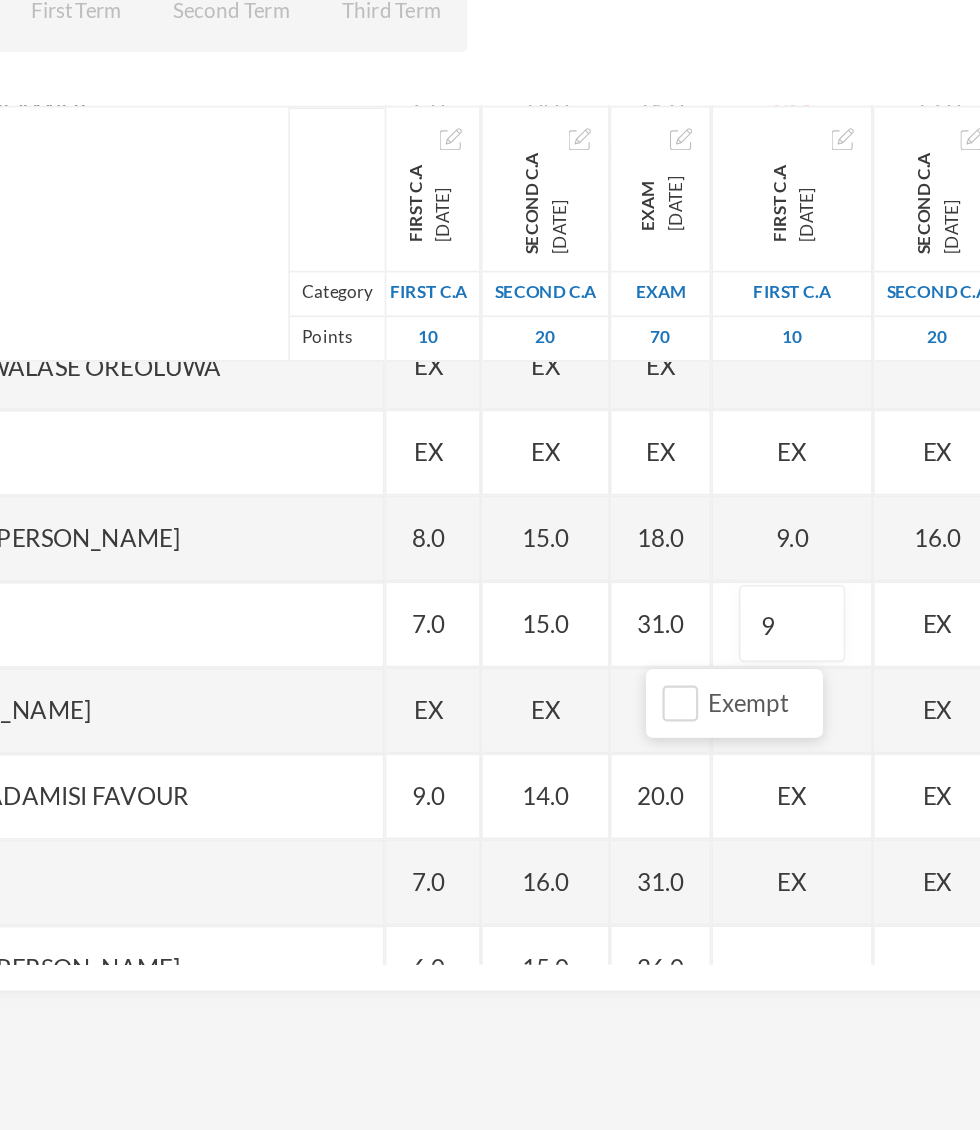 click on "EX" at bounding box center (711, 621) 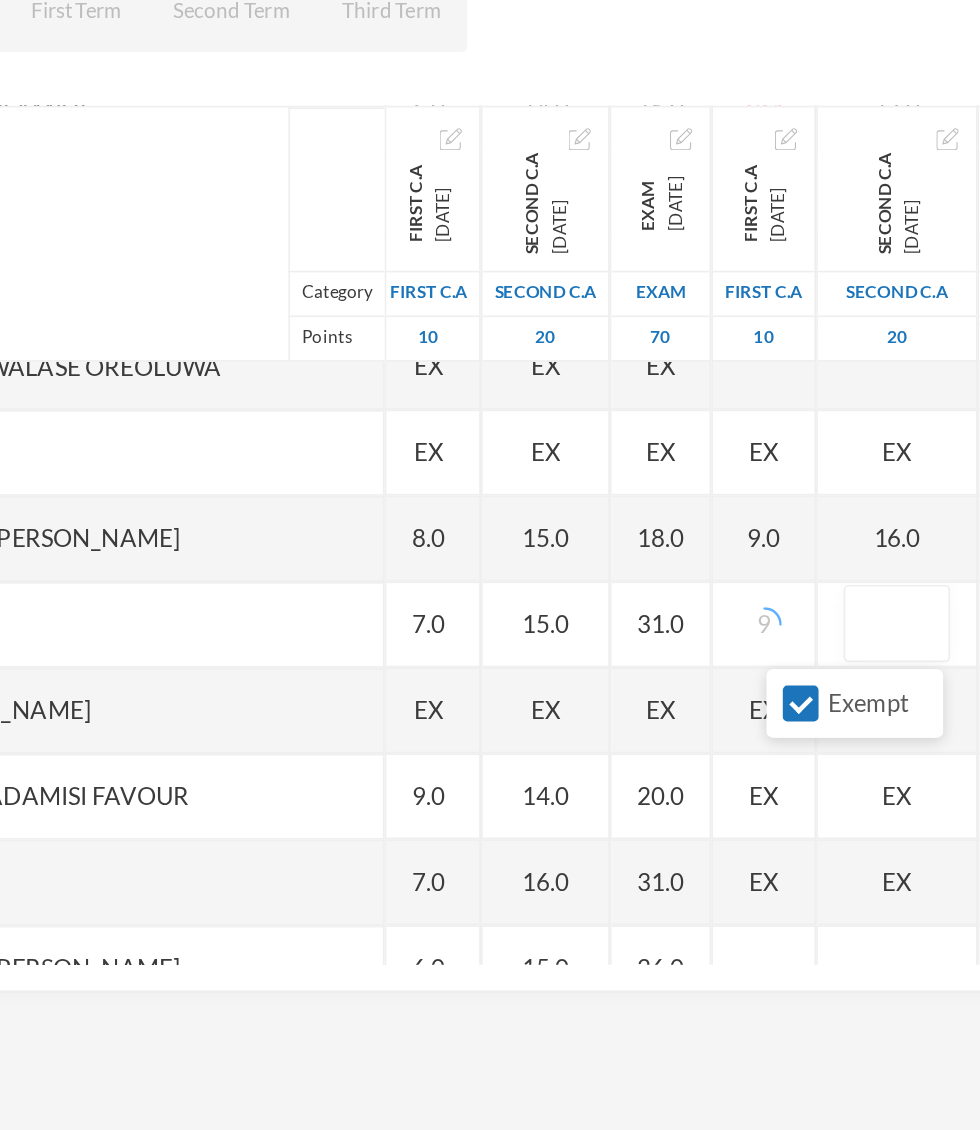 click on "Exempt" at bounding box center [631, 667] 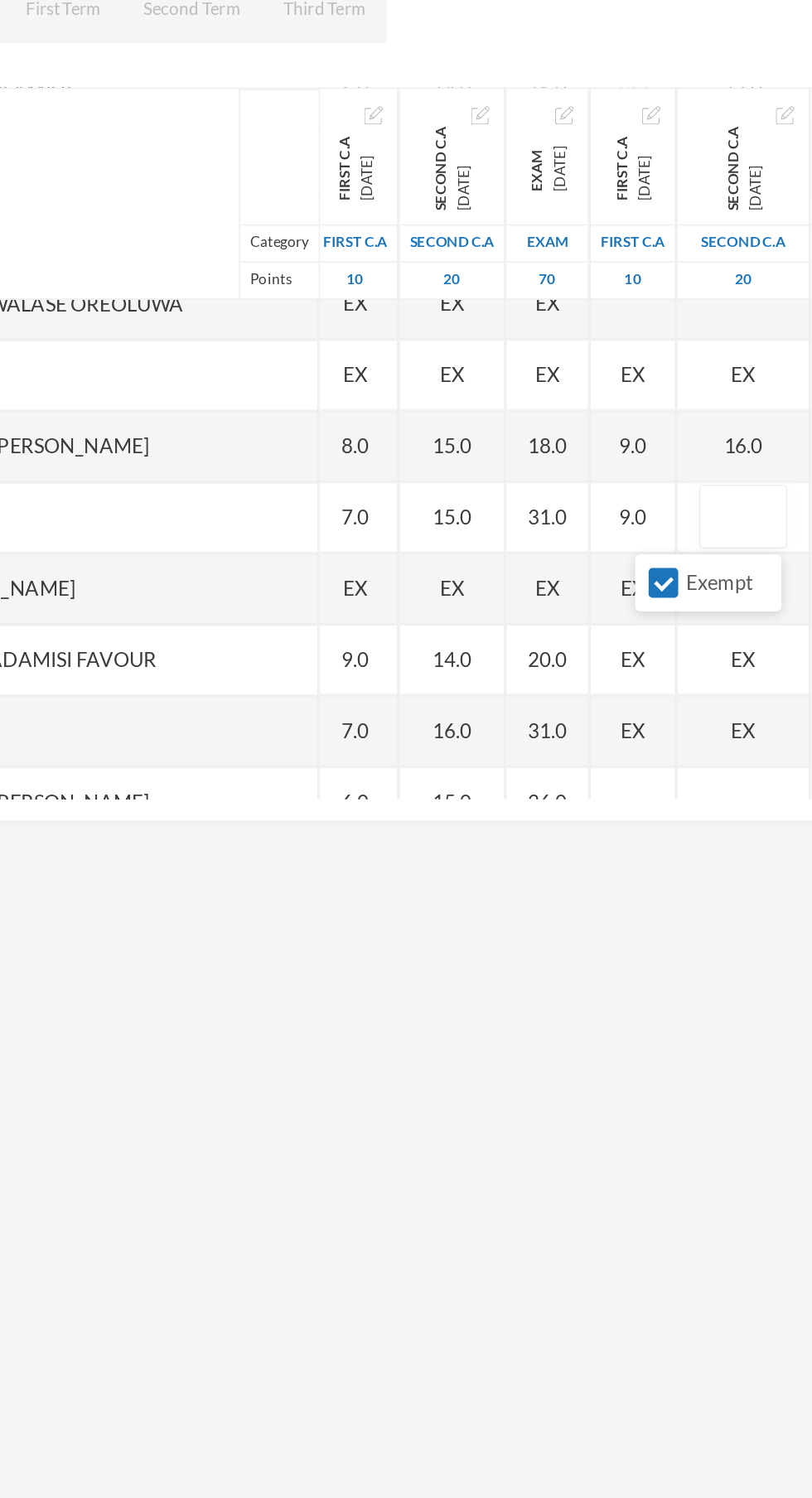 click on "Exempt" at bounding box center [523, 553] 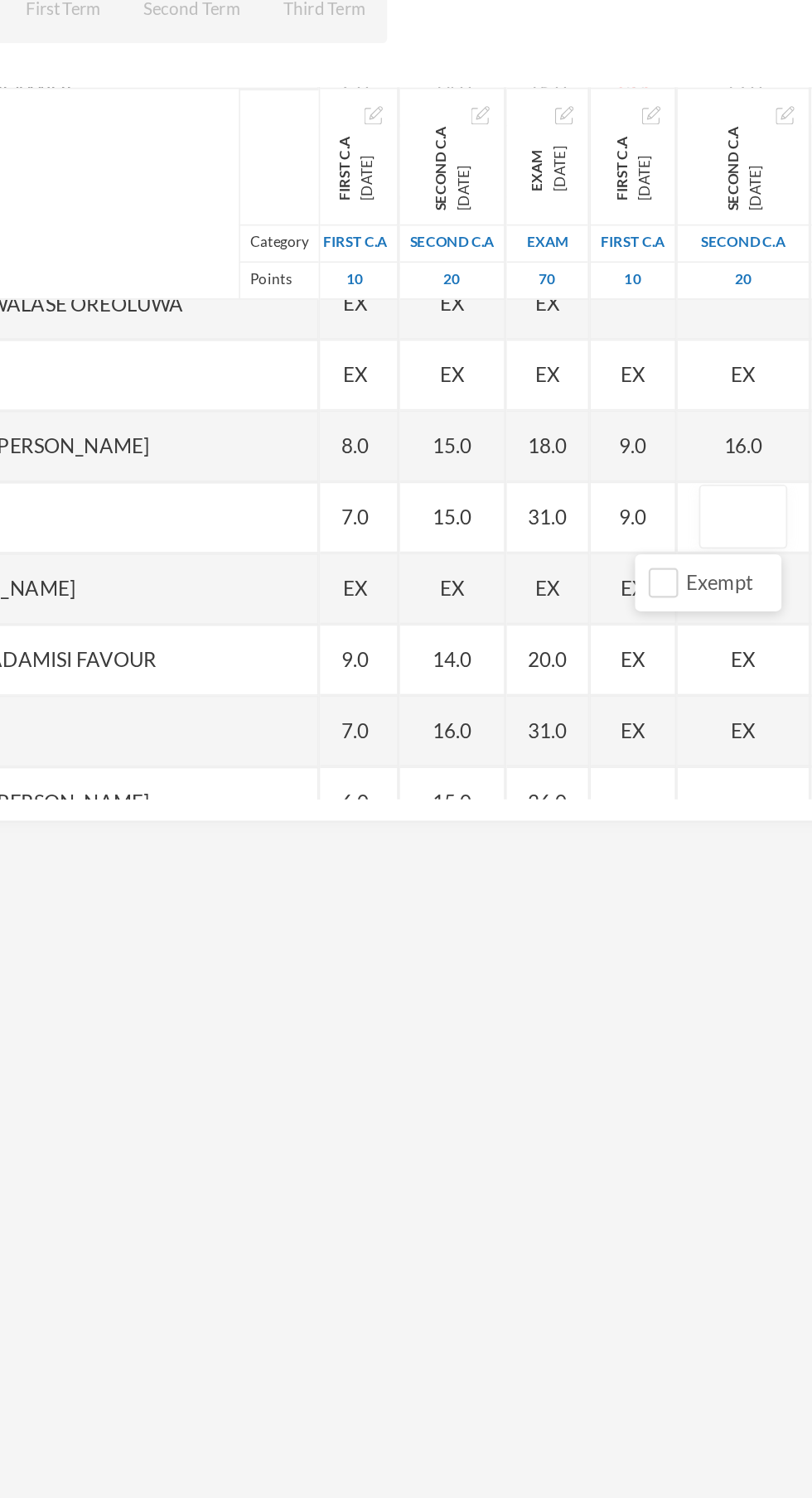 click at bounding box center (569, 515) 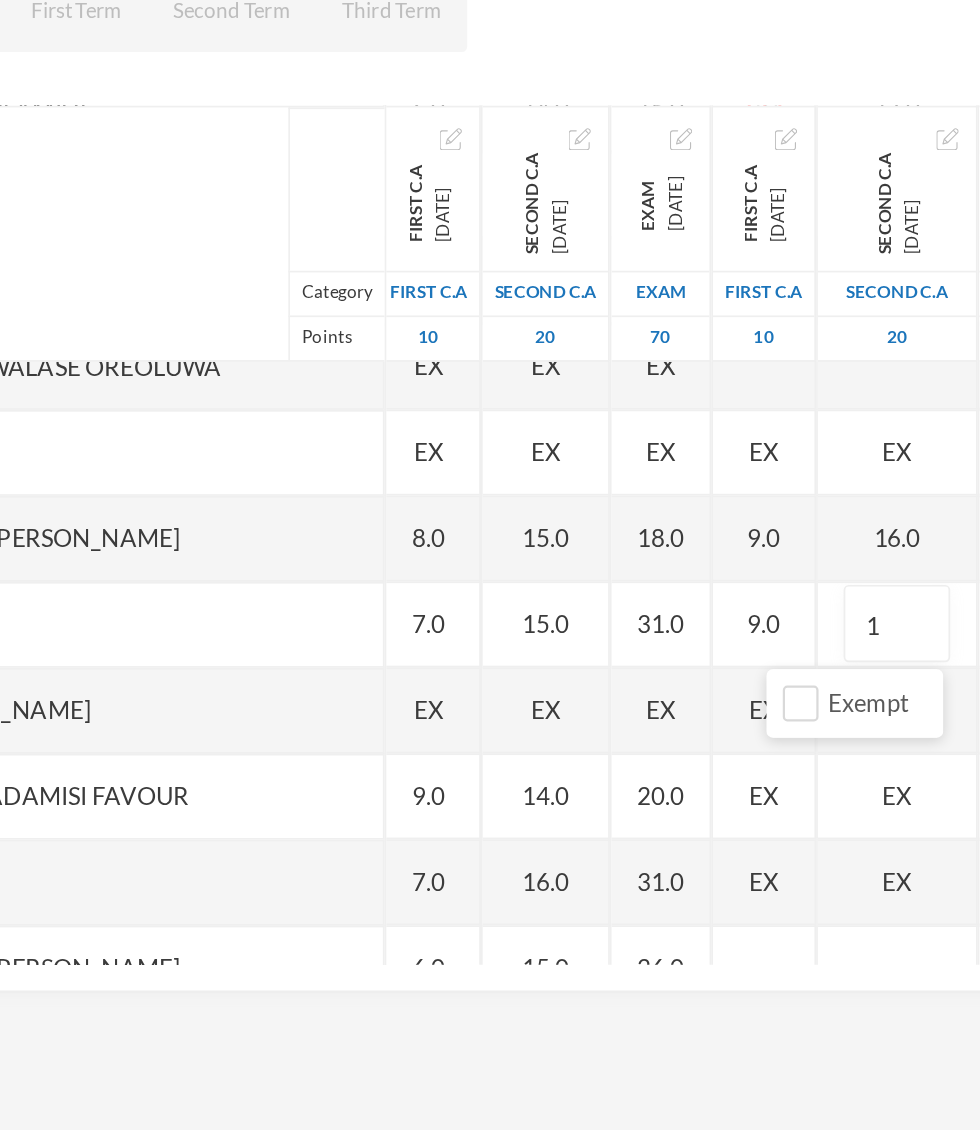 type on "18" 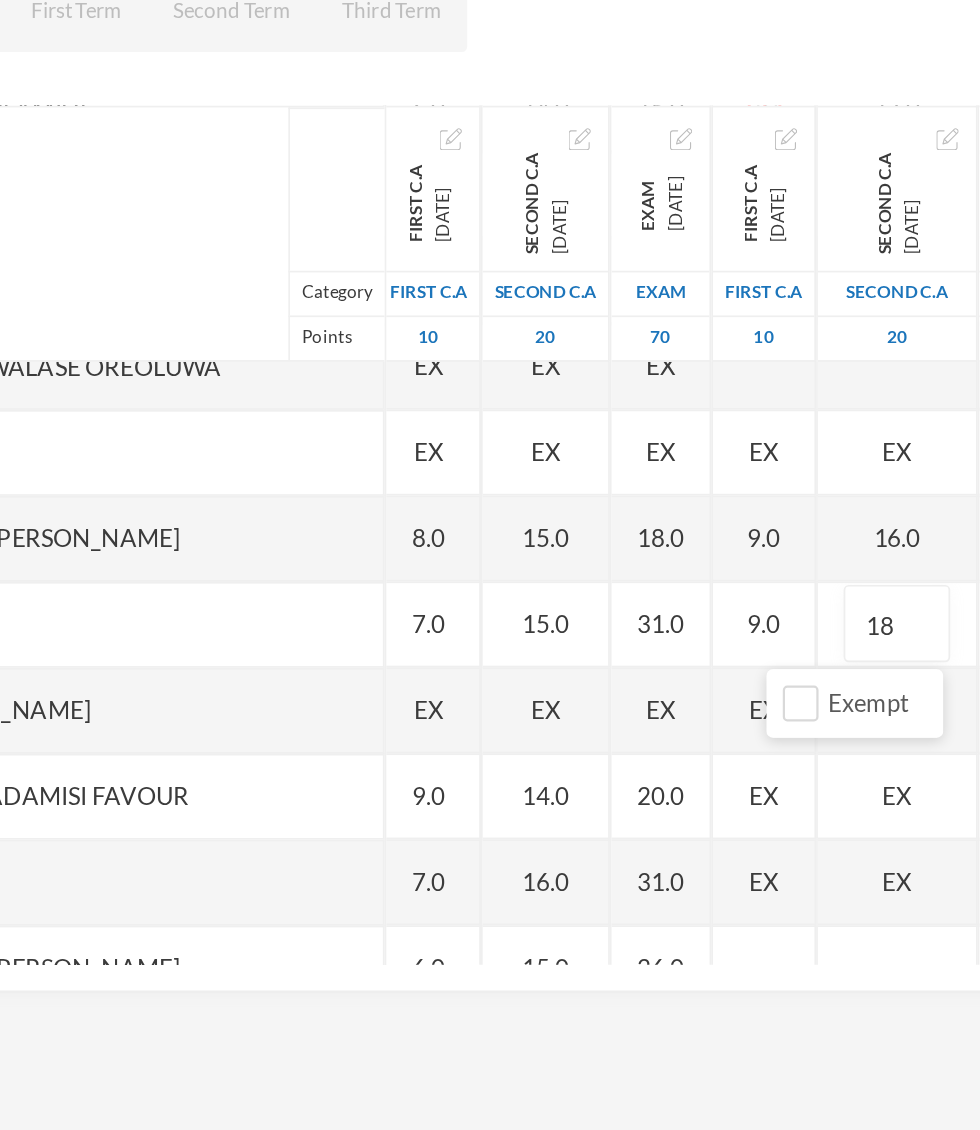 scroll, scrollTop: 823, scrollLeft: 24, axis: both 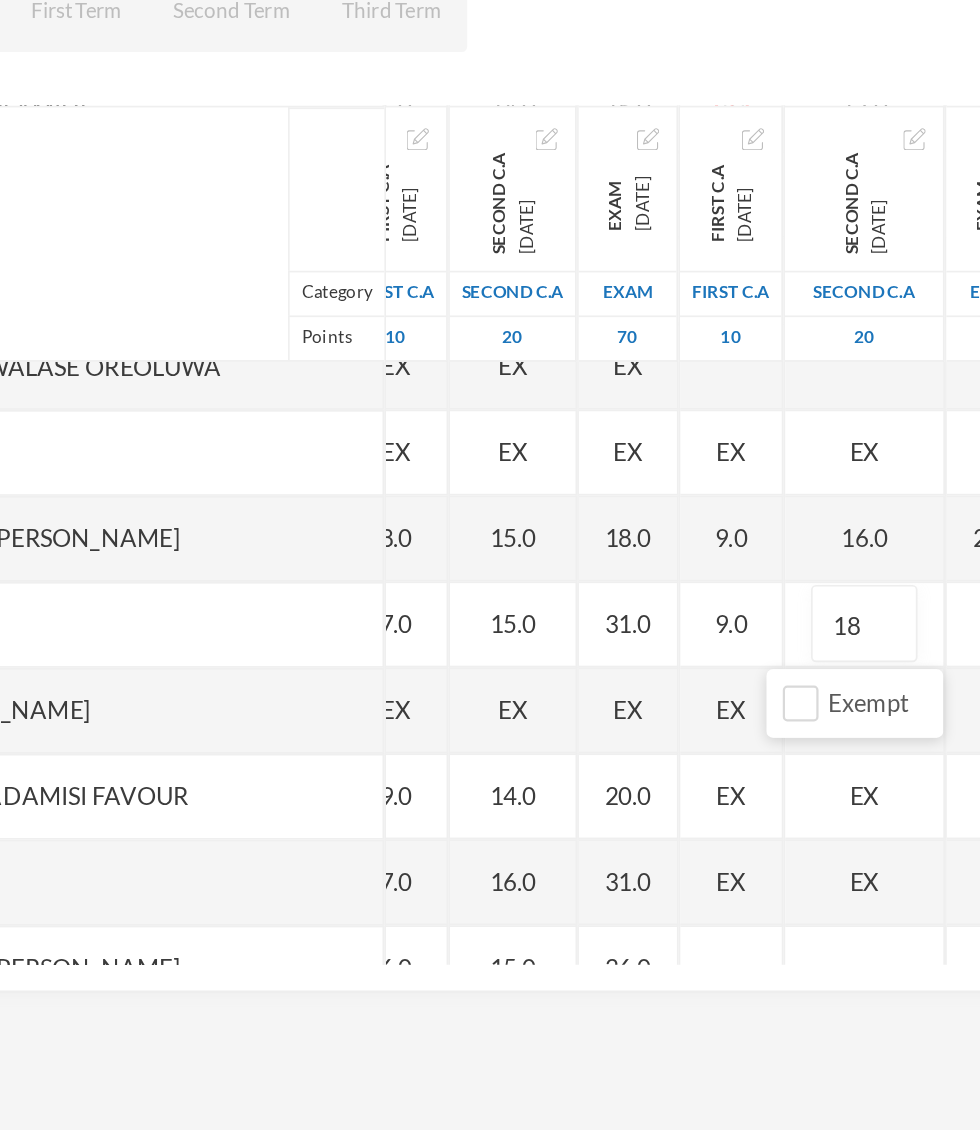 click on "EX" at bounding box center [745, 621] 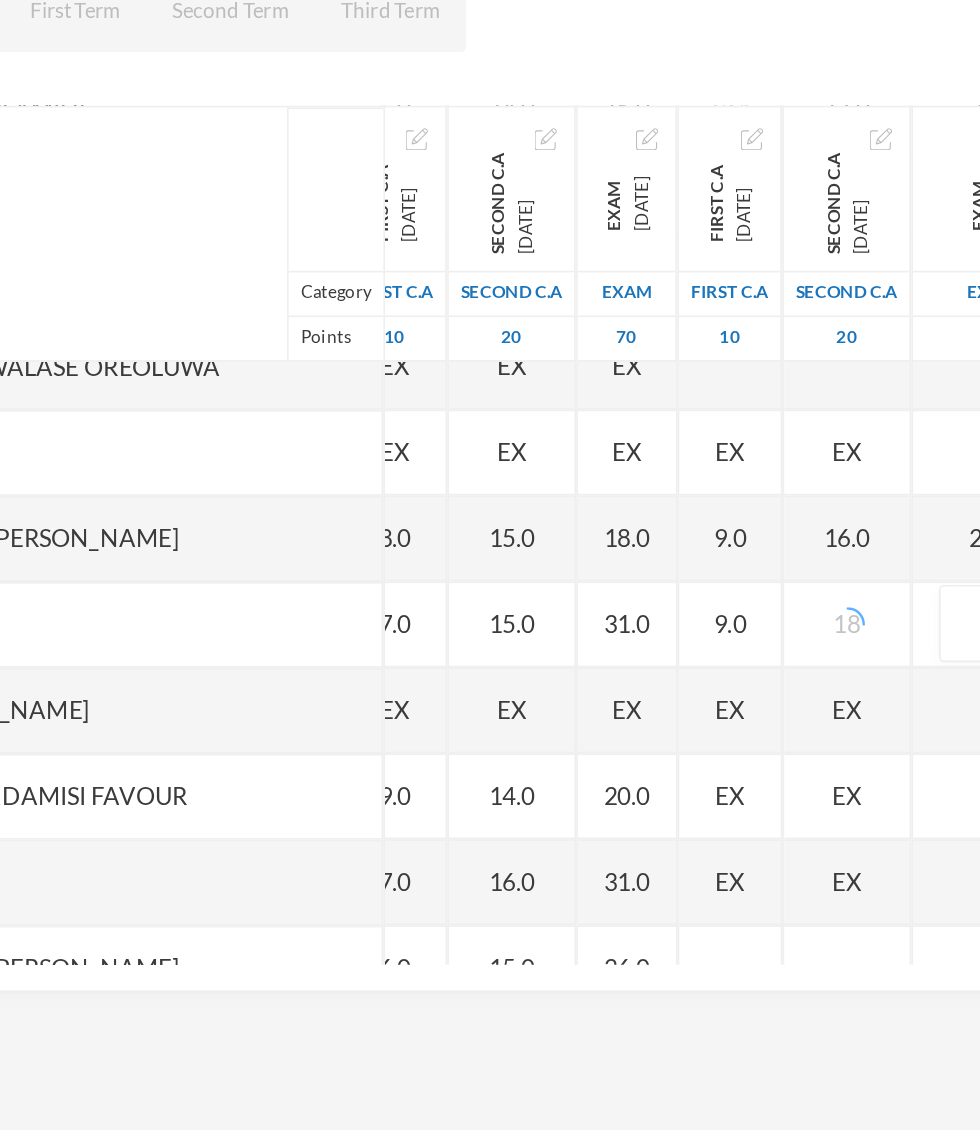 click on "31.0" at bounding box center [531, 621] 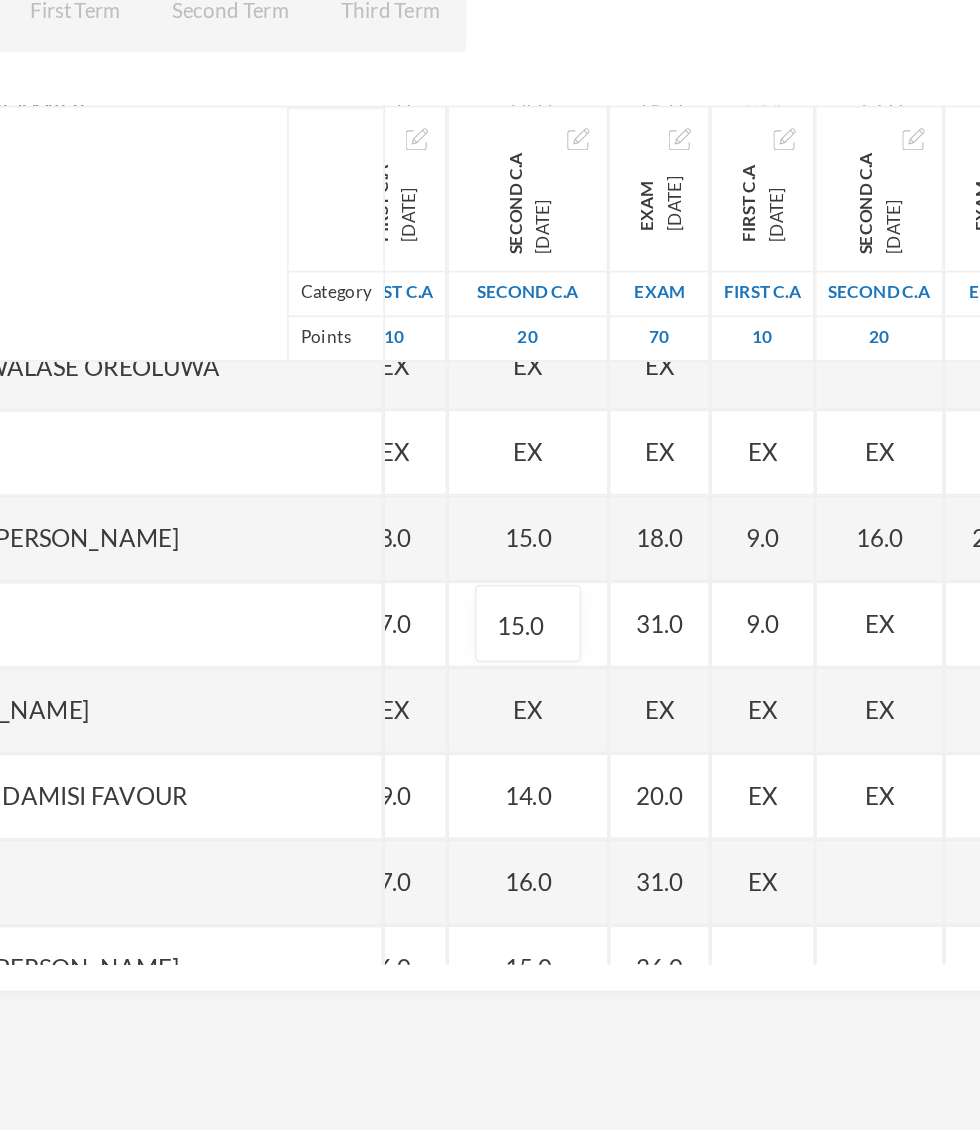 click on "Name   Category Points [PERSON_NAME], [PERSON_NAME] [PERSON_NAME], [PERSON_NAME] [PERSON_NAME], [PERSON_NAME] [PERSON_NAME], [PERSON_NAME], [PERSON_NAME], Adejoju [PERSON_NAME], [PERSON_NAME], [PERSON_NAME] [PERSON_NAME], [PERSON_NAME] [PERSON_NAME], Oluwajomiloju [GEOGRAPHIC_DATA] [PERSON_NAME] [GEOGRAPHIC_DATA][PERSON_NAME] [PERSON_NAME], Ololade [PERSON_NAME], [PERSON_NAME], [PERSON_NAME], [PERSON_NAME] [PERSON_NAME], [PERSON_NAME] [PERSON_NAME], [PERSON_NAME] [PERSON_NAME] [PERSON_NAME], [PERSON_NAME], Oluwadarasimi Peace [PERSON_NAME] [PERSON_NAME], [PERSON_NAME] [PERSON_NAME] Oluwanifemi [PERSON_NAME], [PERSON_NAME], [PERSON_NAME] [PERSON_NAME], Ayomide [PERSON_NAME], [PERSON_NAME] [PERSON_NAME], Oluwasemiloore [PERSON_NAME], Precious [PERSON_NAME], Iyanuoluwa [PERSON_NAME], [PERSON_NAME] [PERSON_NAME], [PERSON_NAME], [PERSON_NAME], [PERSON_NAME]" at bounding box center [490, 569] 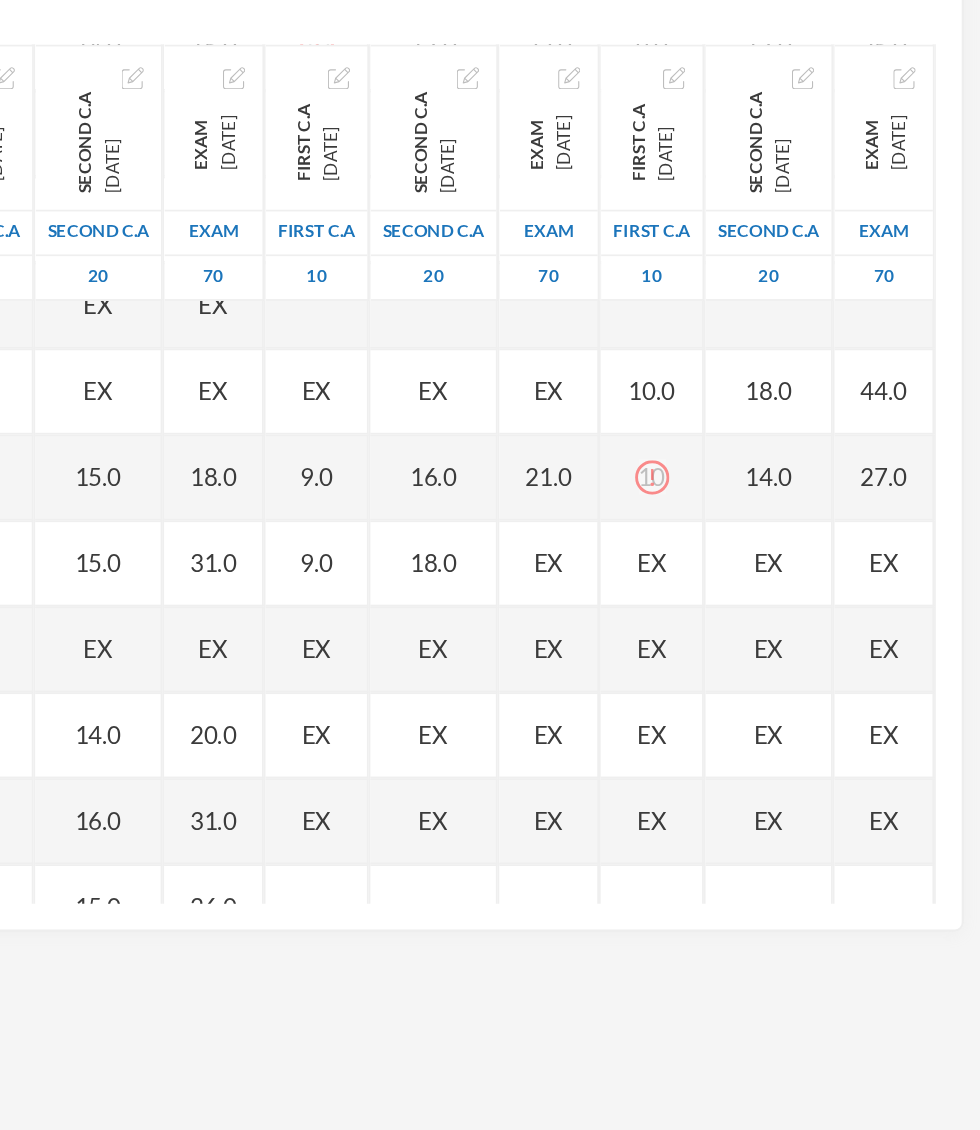 scroll, scrollTop: 823, scrollLeft: 5, axis: both 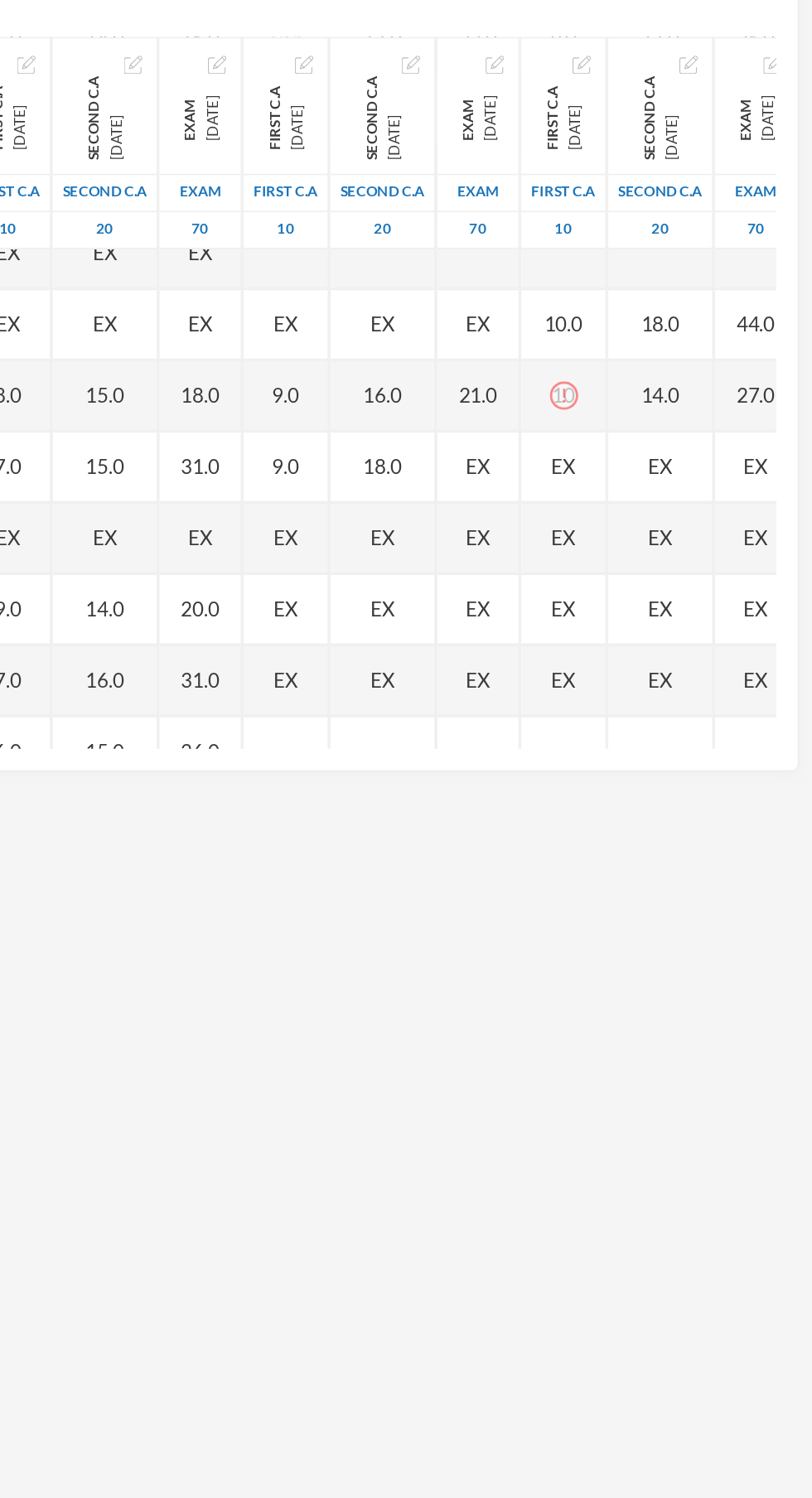 click on "EX" at bounding box center [616, 514] 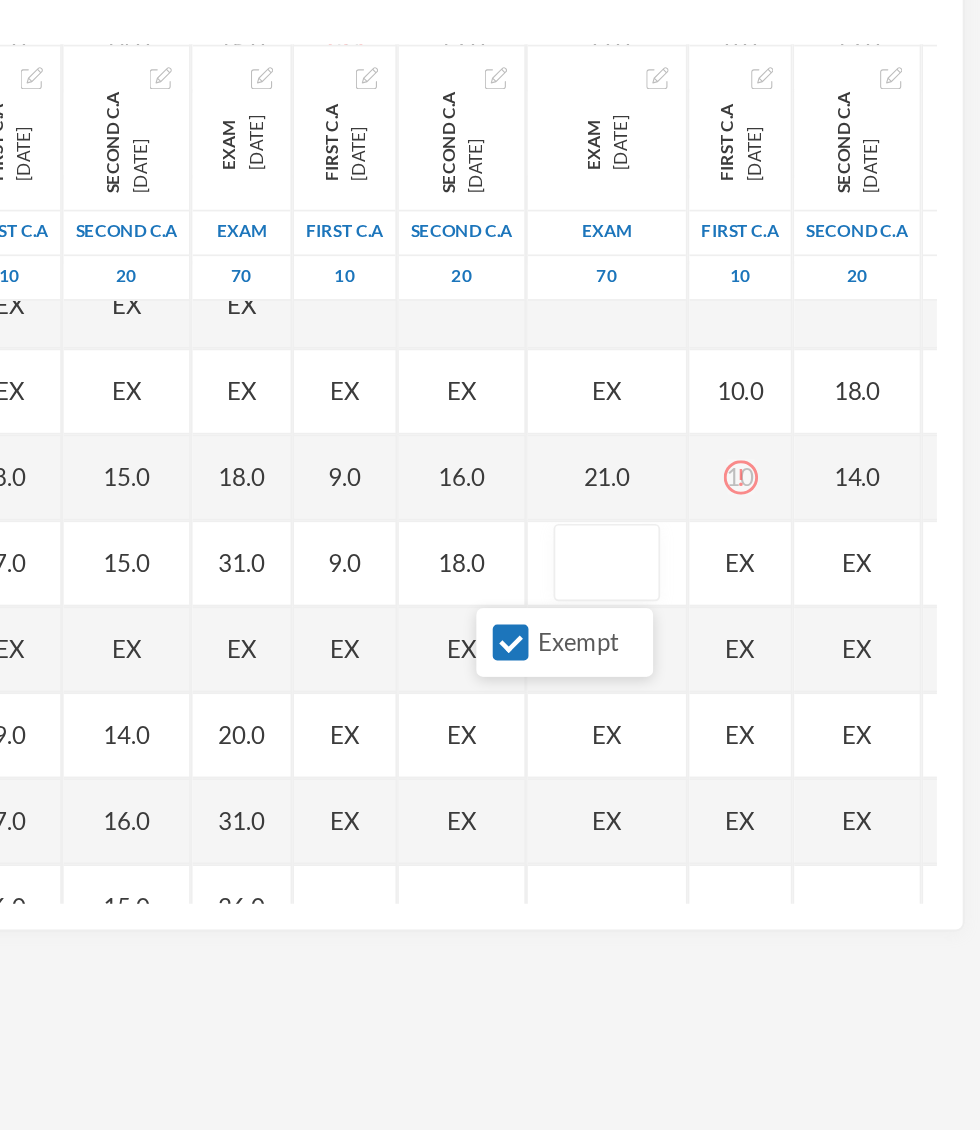 click on "Exempt" at bounding box center (706, 667) 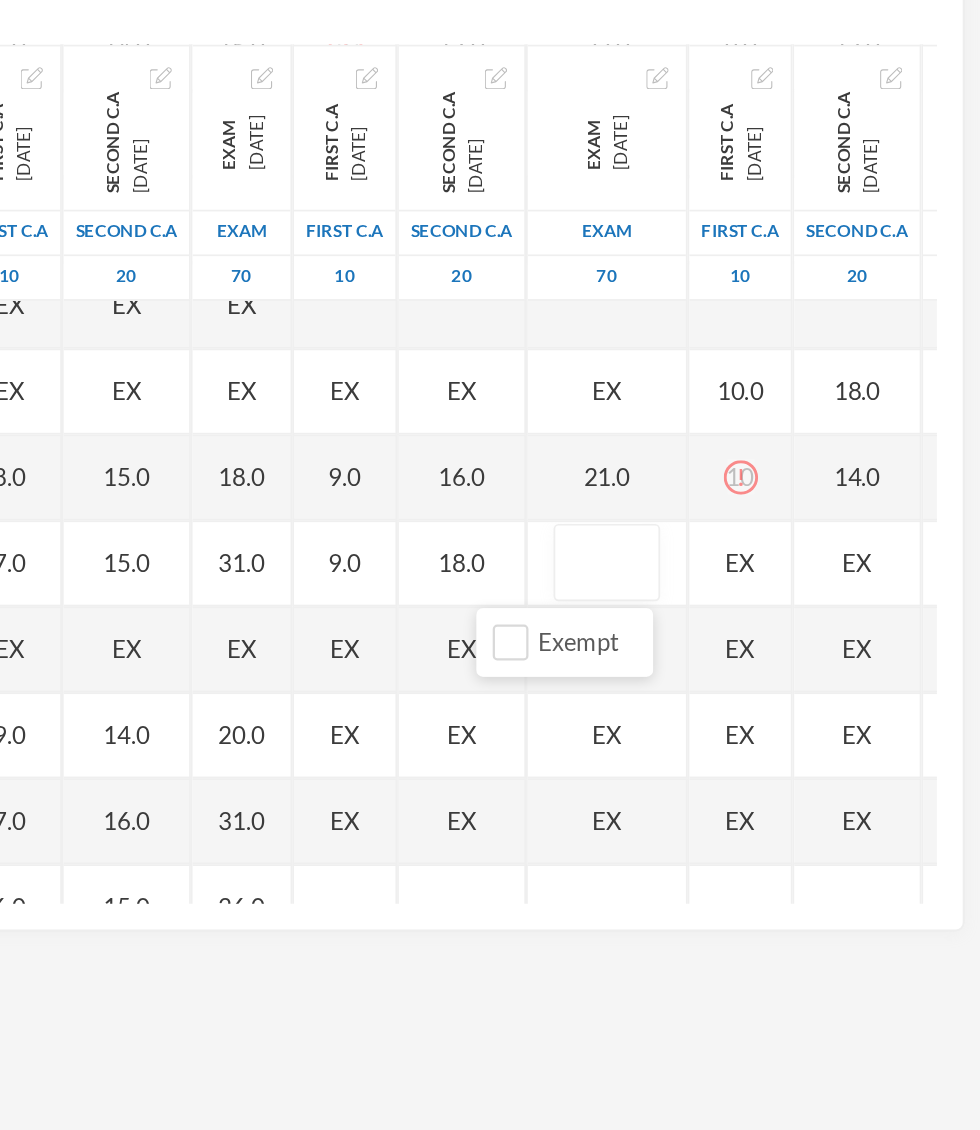click at bounding box center [762, 621] 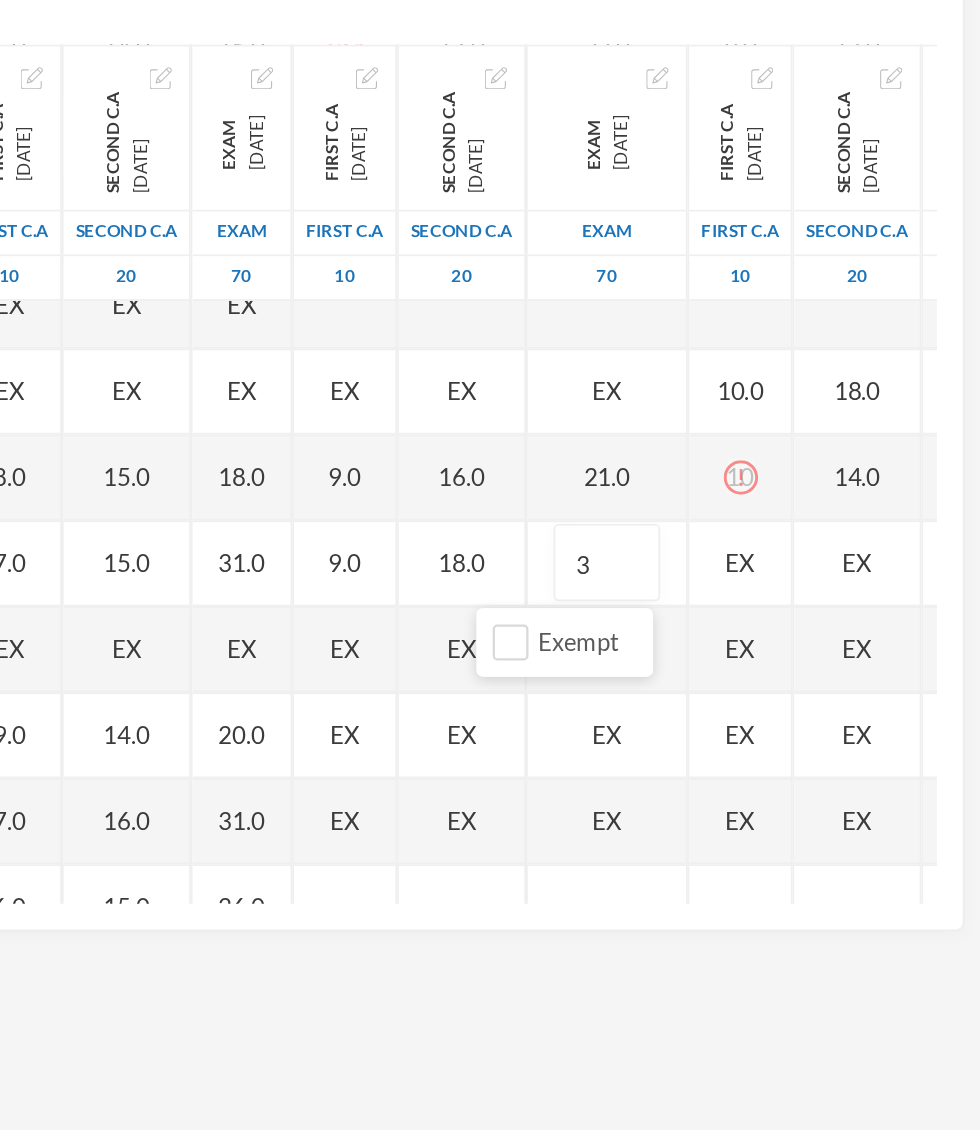 type on "34" 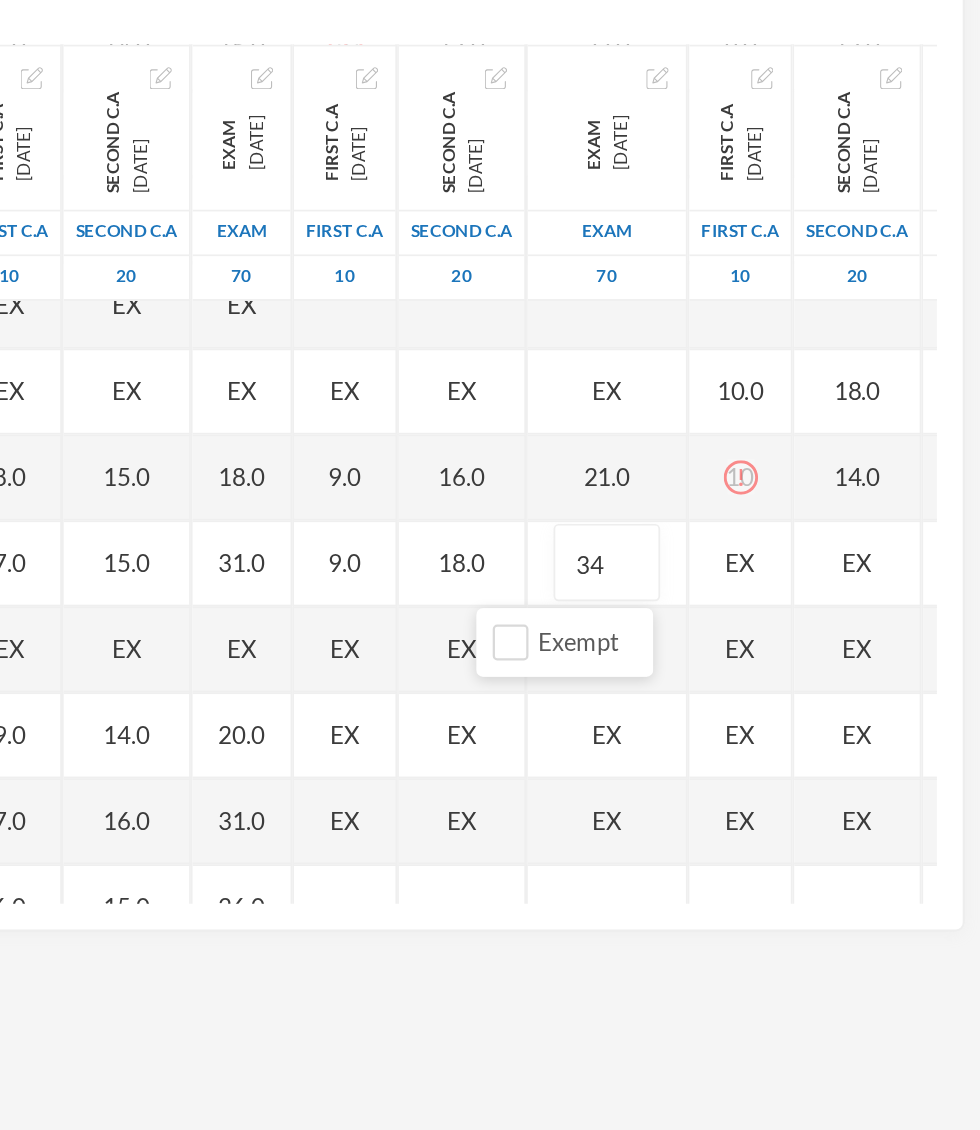 click on "Name   Category Points [PERSON_NAME], [PERSON_NAME] [PERSON_NAME], [PERSON_NAME] [PERSON_NAME], [PERSON_NAME] [PERSON_NAME], [PERSON_NAME], [PERSON_NAME], Adejoju [PERSON_NAME], [PERSON_NAME], [PERSON_NAME] [PERSON_NAME], [PERSON_NAME] [PERSON_NAME], Oluwajomiloju [GEOGRAPHIC_DATA] [PERSON_NAME] [GEOGRAPHIC_DATA][PERSON_NAME] [PERSON_NAME], Ololade [PERSON_NAME], [PERSON_NAME], [PERSON_NAME], [PERSON_NAME] [PERSON_NAME], [PERSON_NAME] [PERSON_NAME], [PERSON_NAME] [PERSON_NAME] [PERSON_NAME], [PERSON_NAME], Oluwadarasimi Peace [PERSON_NAME] [PERSON_NAME], [PERSON_NAME] [PERSON_NAME] Oluwanifemi [PERSON_NAME], [PERSON_NAME], [PERSON_NAME] [PERSON_NAME], Ayomide [PERSON_NAME], [PERSON_NAME] [PERSON_NAME], Oluwasemiloore [PERSON_NAME], Precious [PERSON_NAME], Iyanuoluwa [PERSON_NAME], [PERSON_NAME] [PERSON_NAME], [PERSON_NAME], [PERSON_NAME], [PERSON_NAME]" at bounding box center (490, 569) 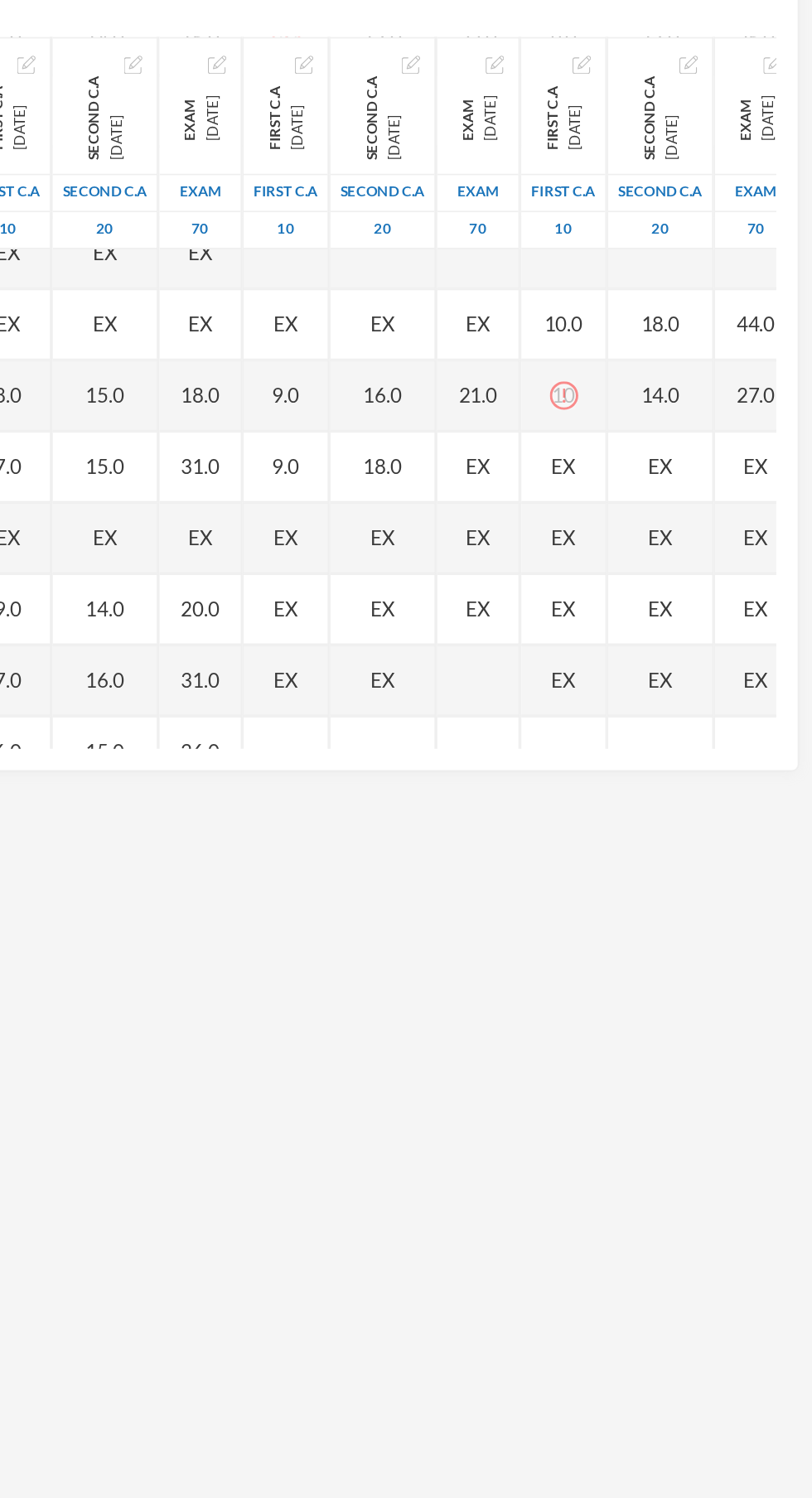 click on "EX" at bounding box center [667, 515] 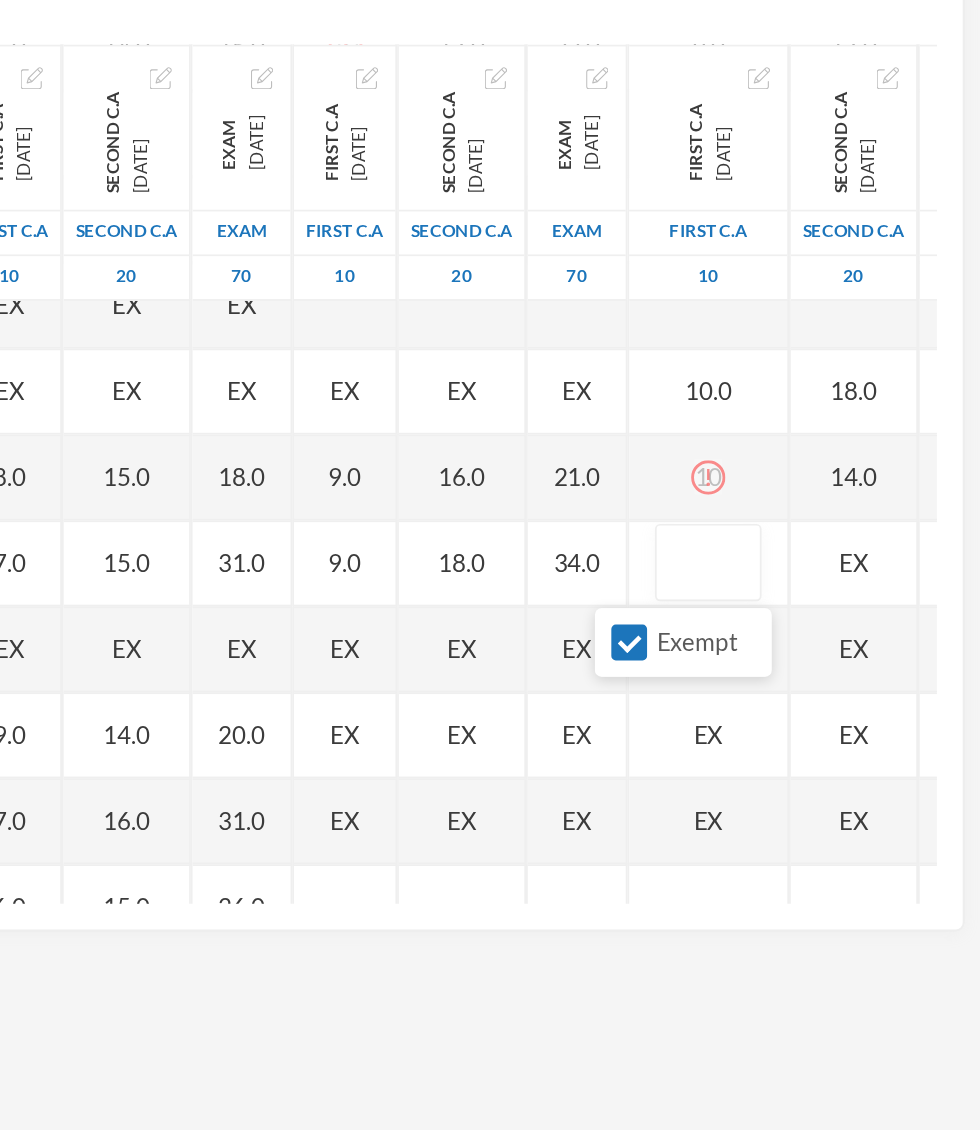 click on "Exempt" at bounding box center [775, 667] 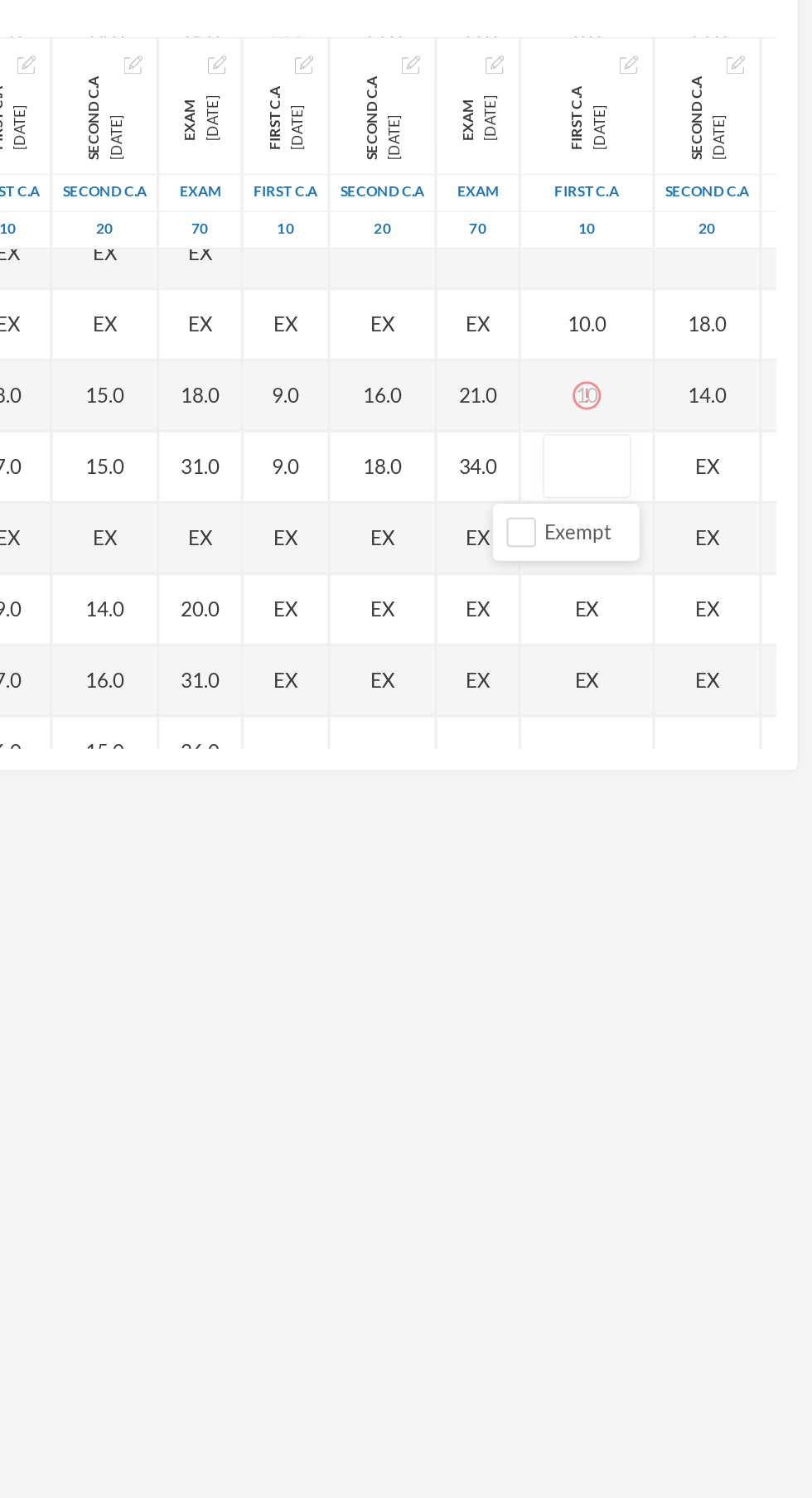 click at bounding box center [680, 515] 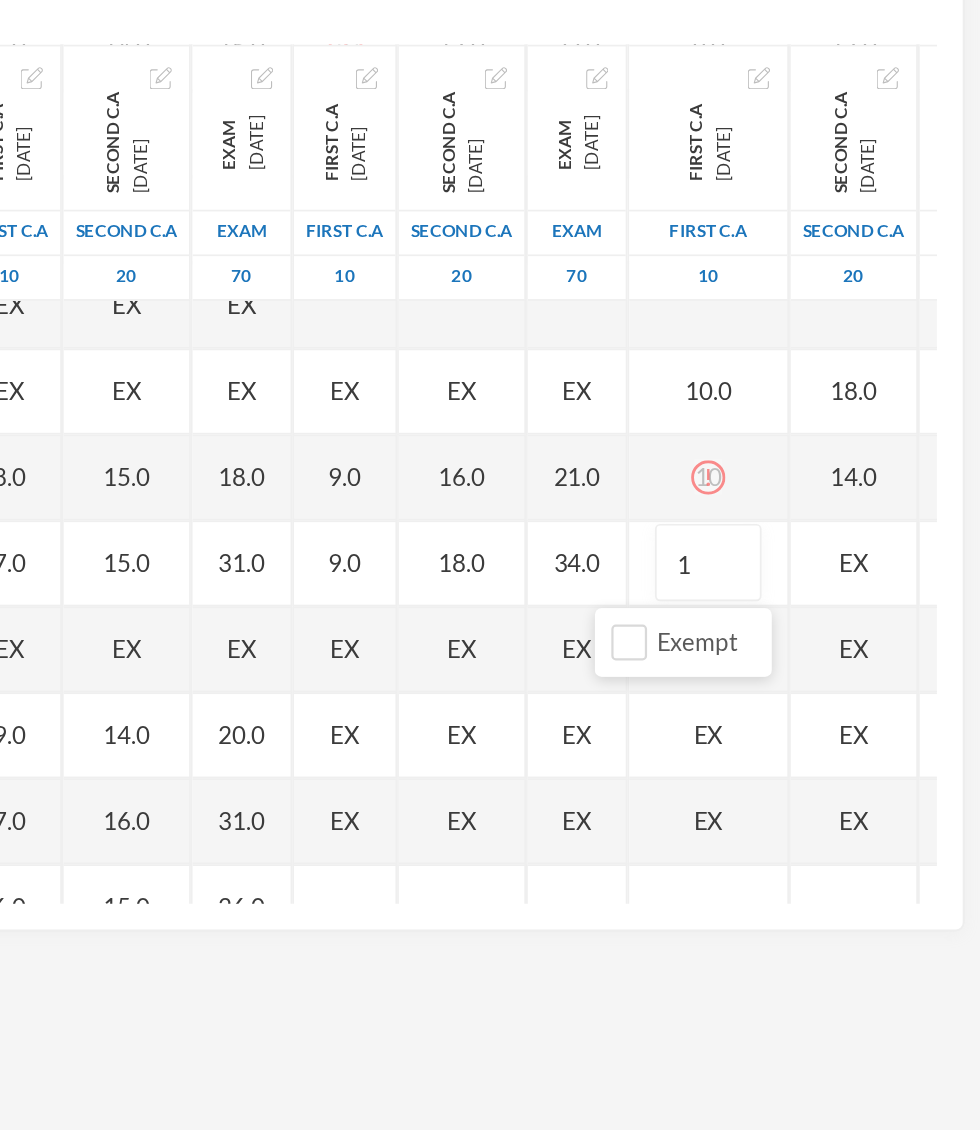type on "10" 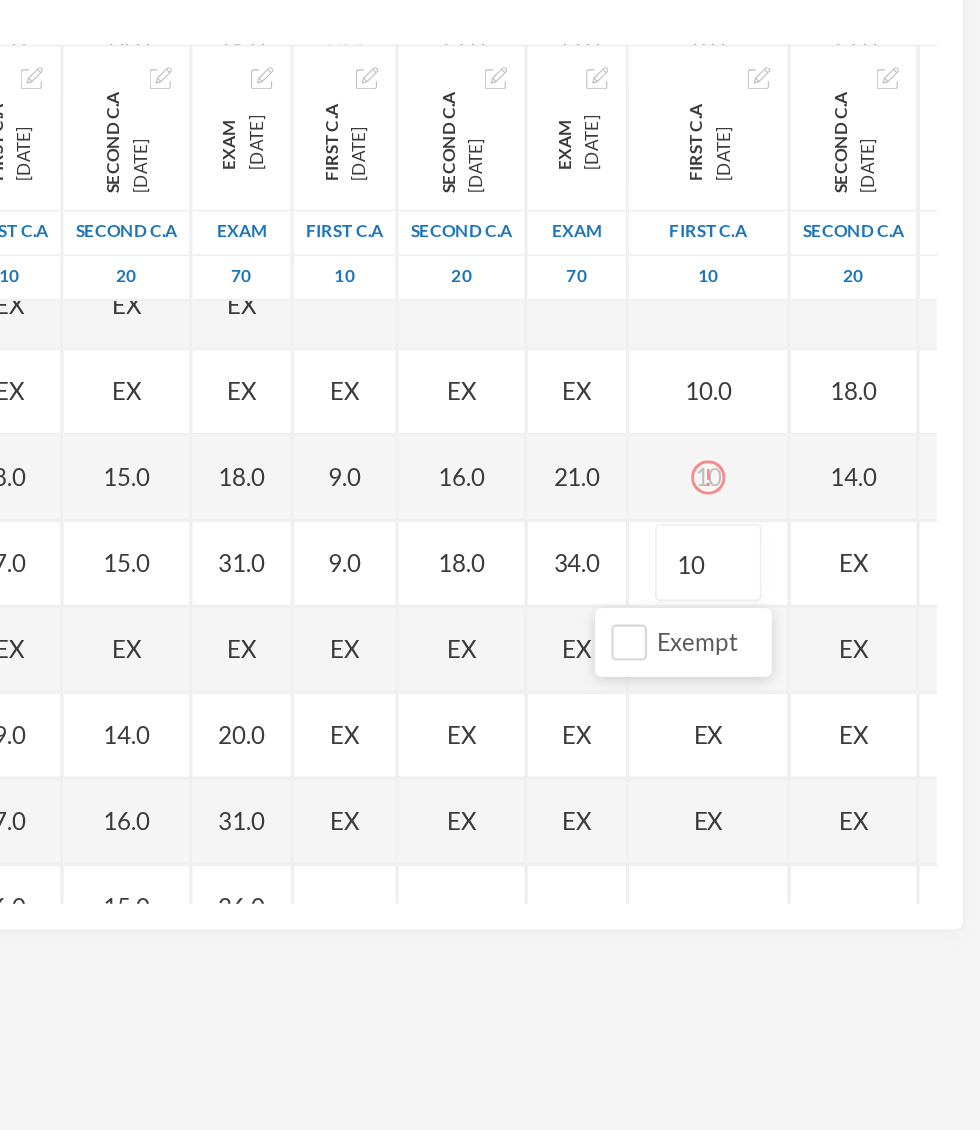 click on "EX" at bounding box center (906, 621) 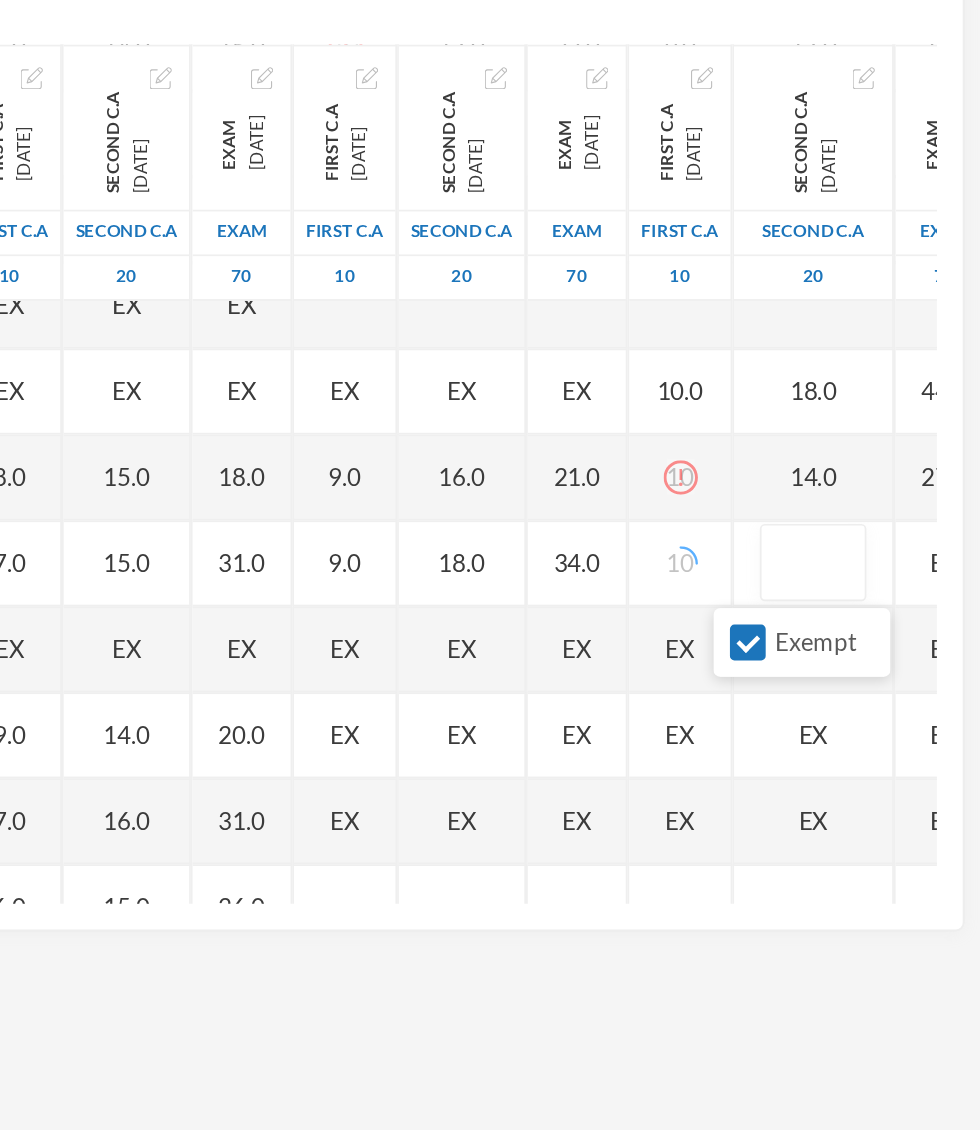 click on "EX" at bounding box center [882, 671] 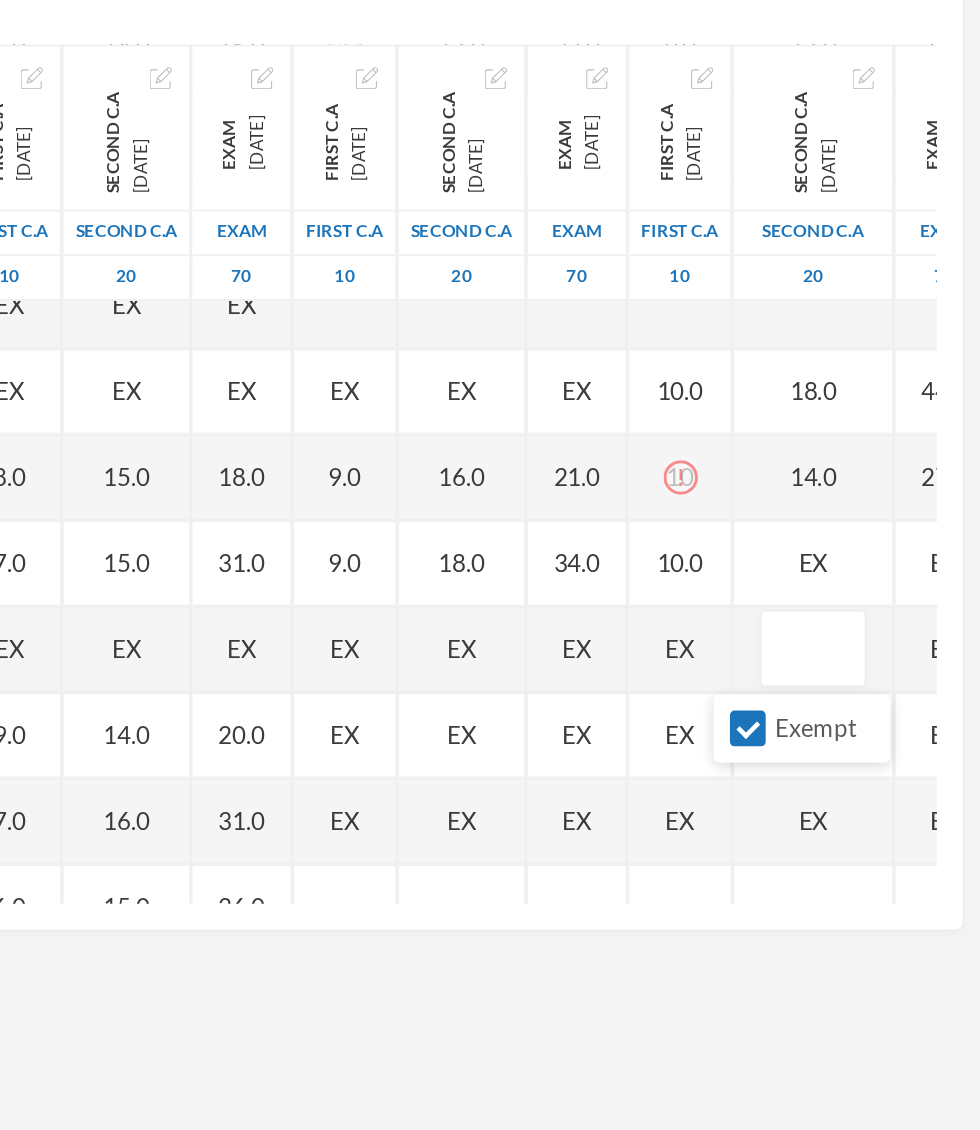 click on "EX" at bounding box center (882, 621) 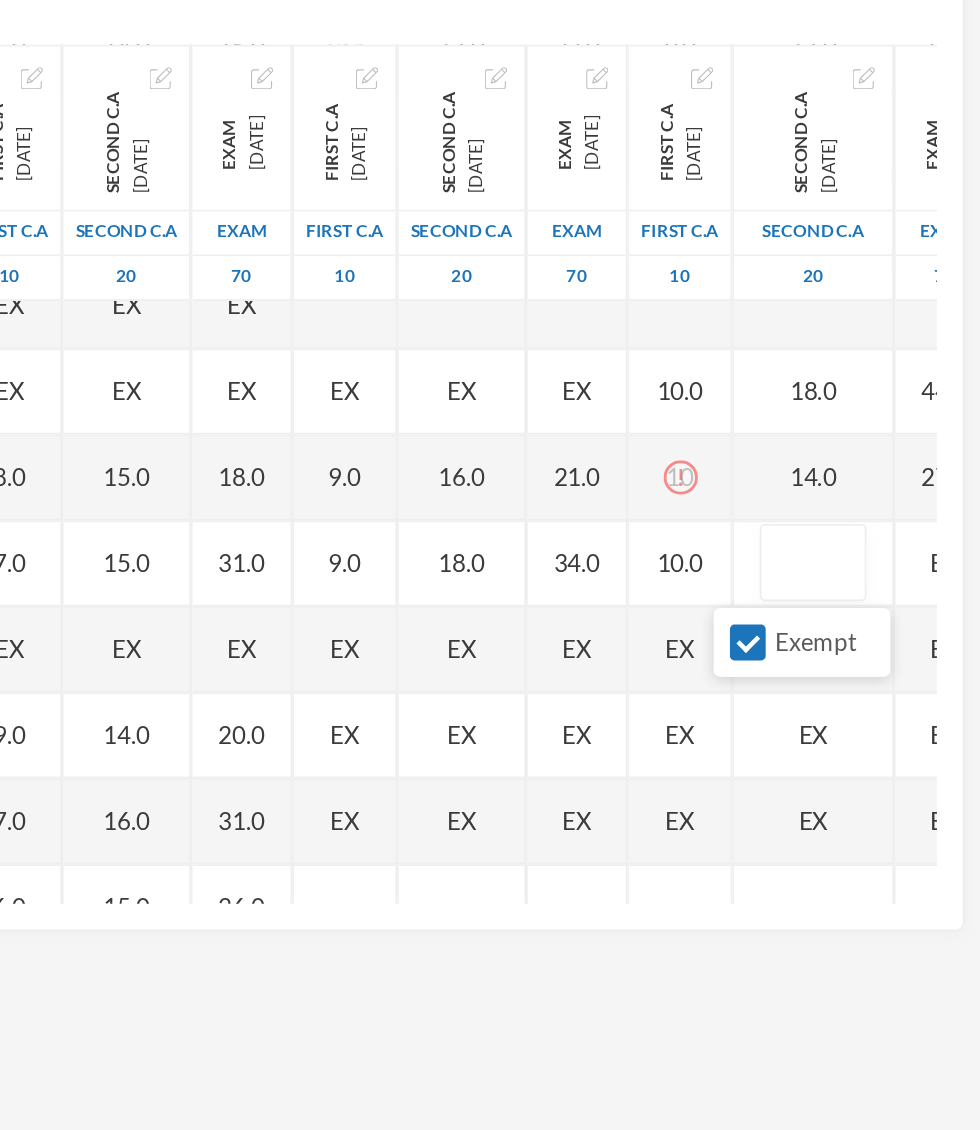 click at bounding box center [882, 621] 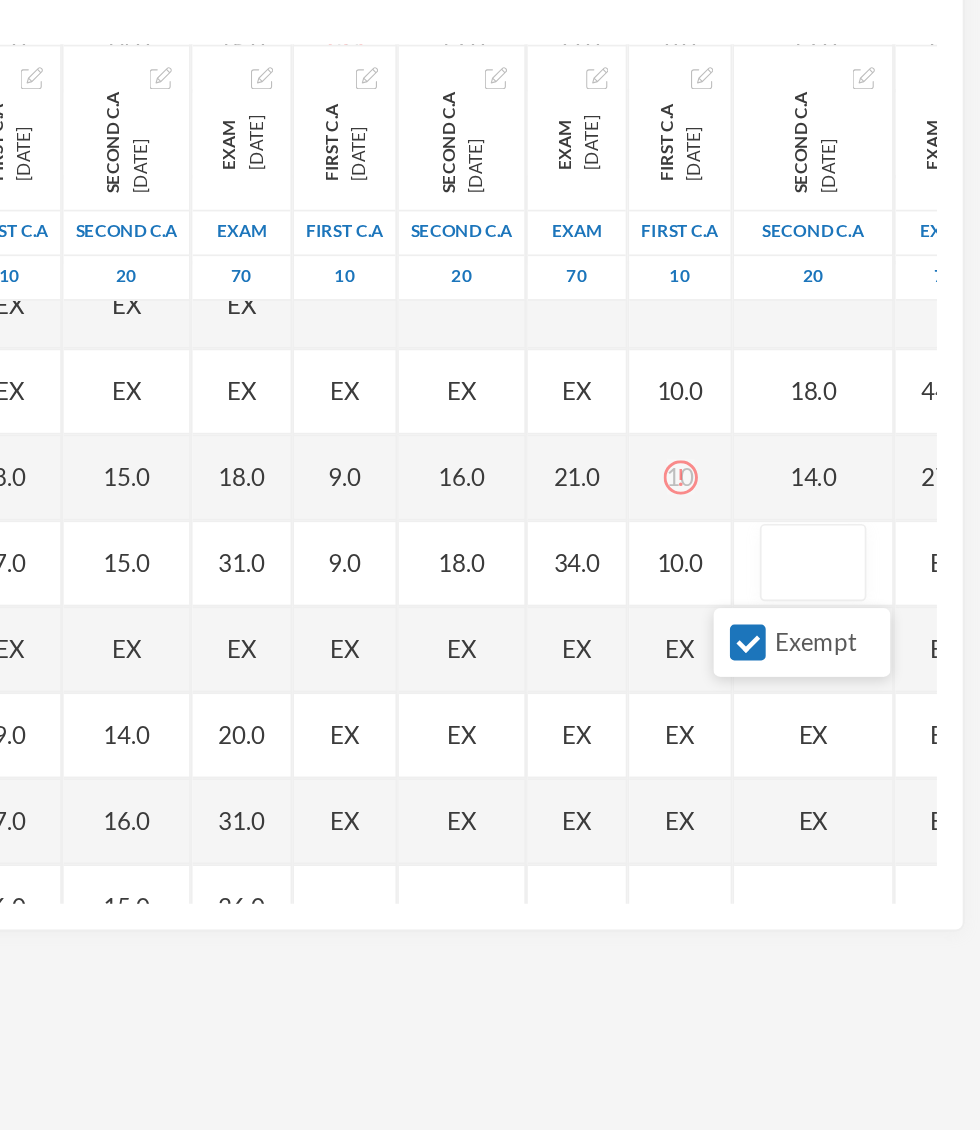 click on "Exempt" at bounding box center (844, 667) 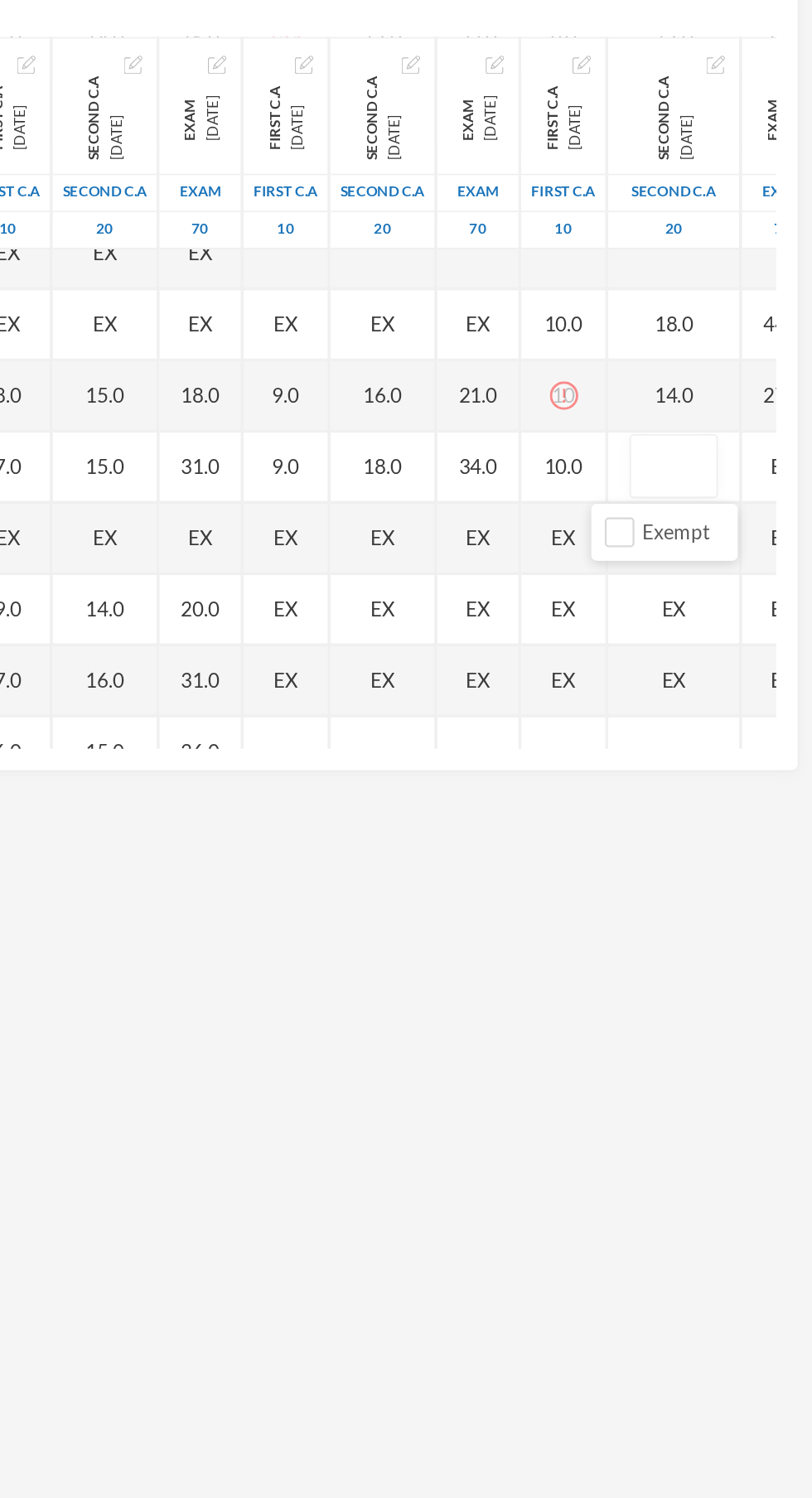 click at bounding box center [731, 515] 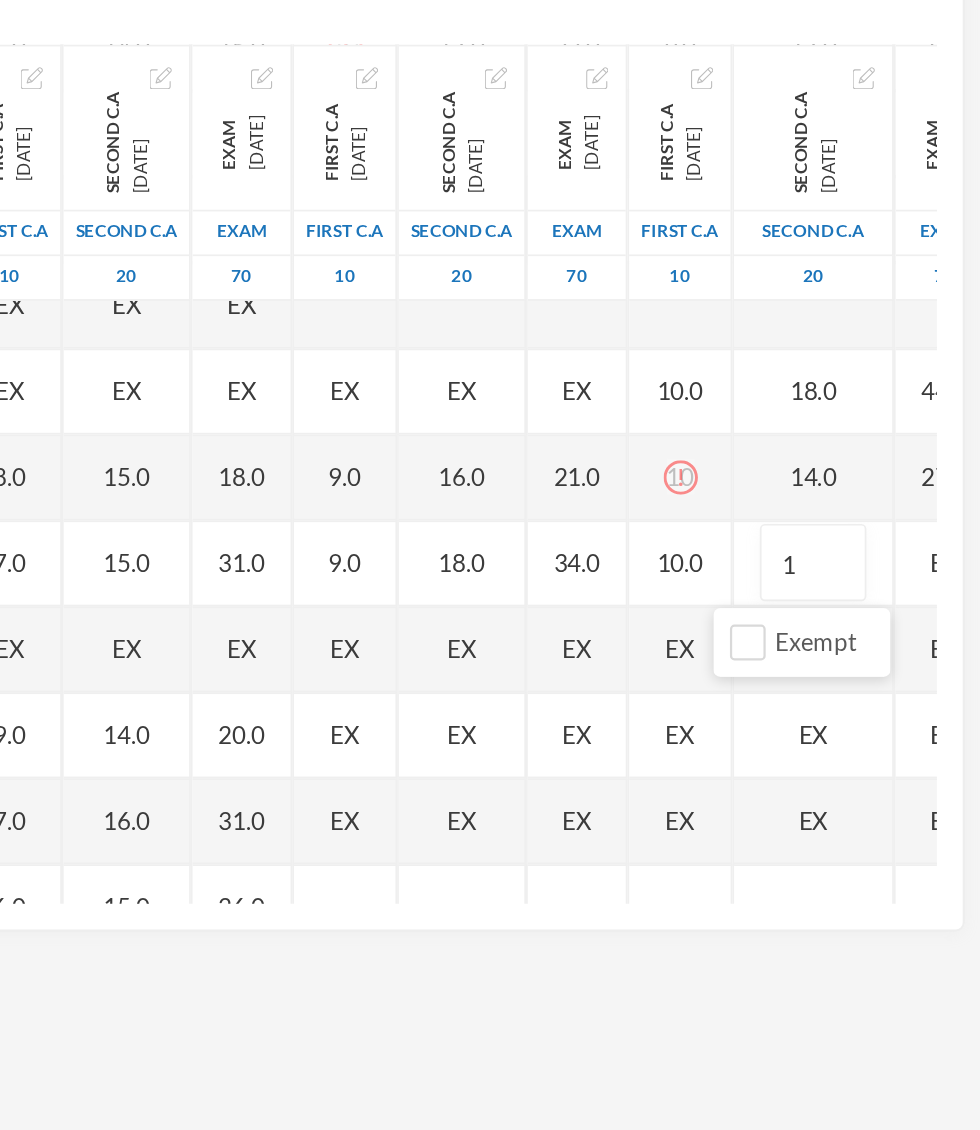 type on "15" 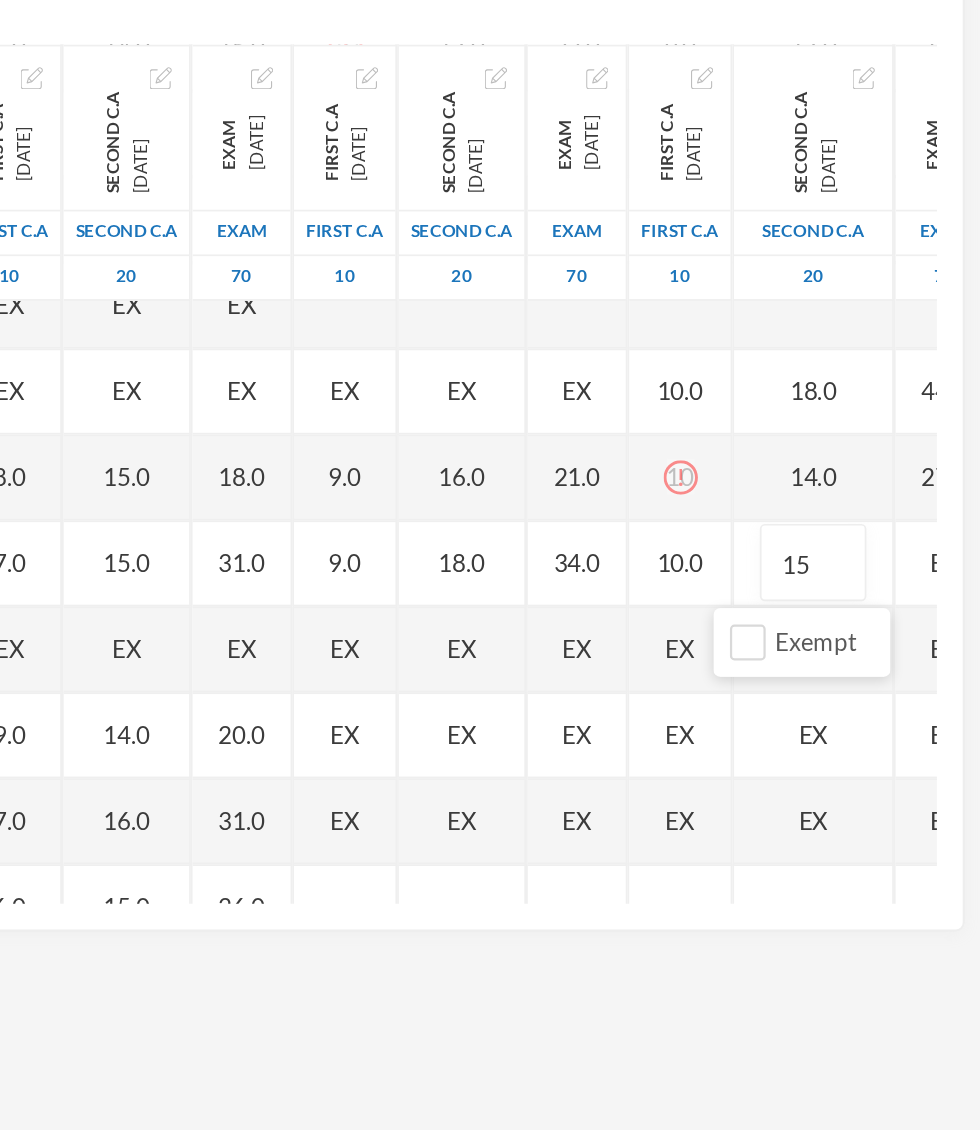 click on "EX" at bounding box center [959, 621] 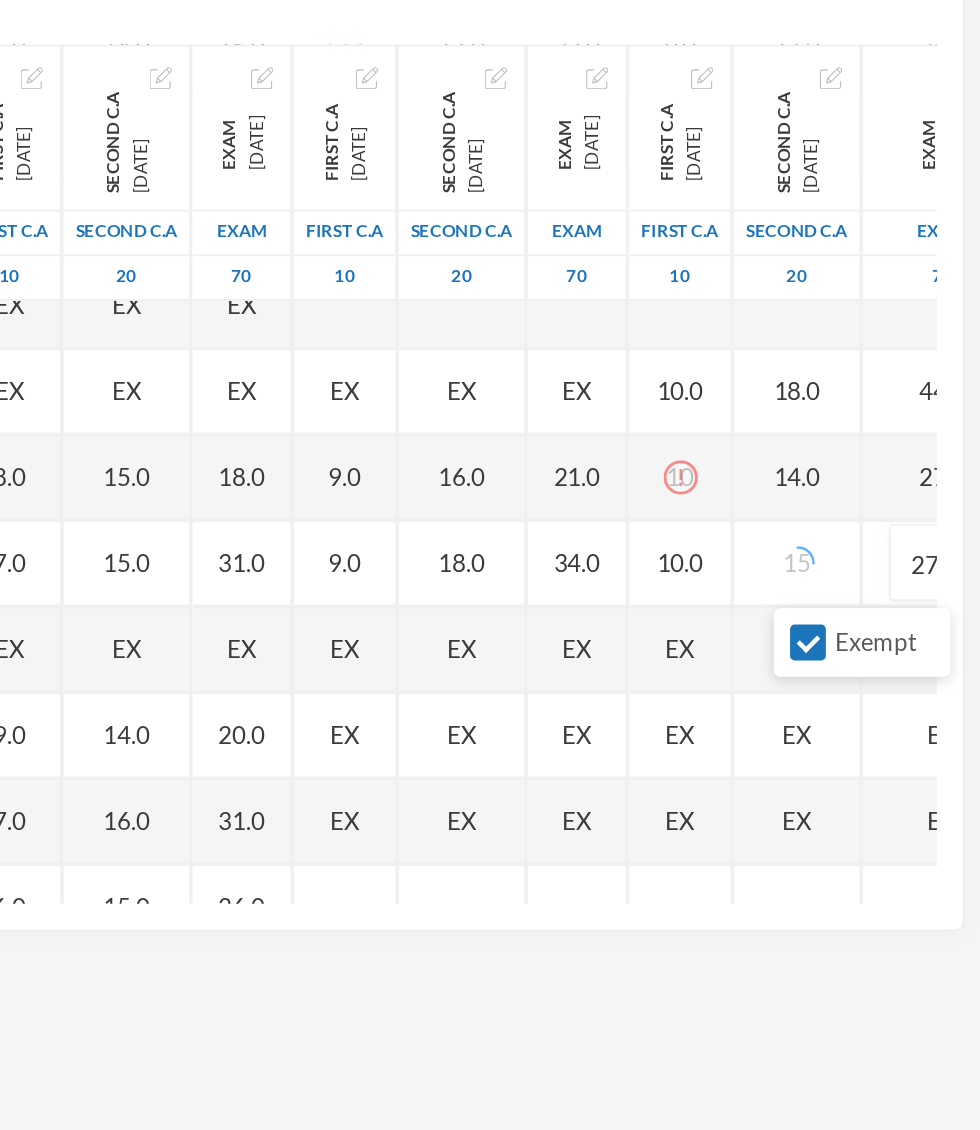click on "Exempt" at bounding box center (910, 667) 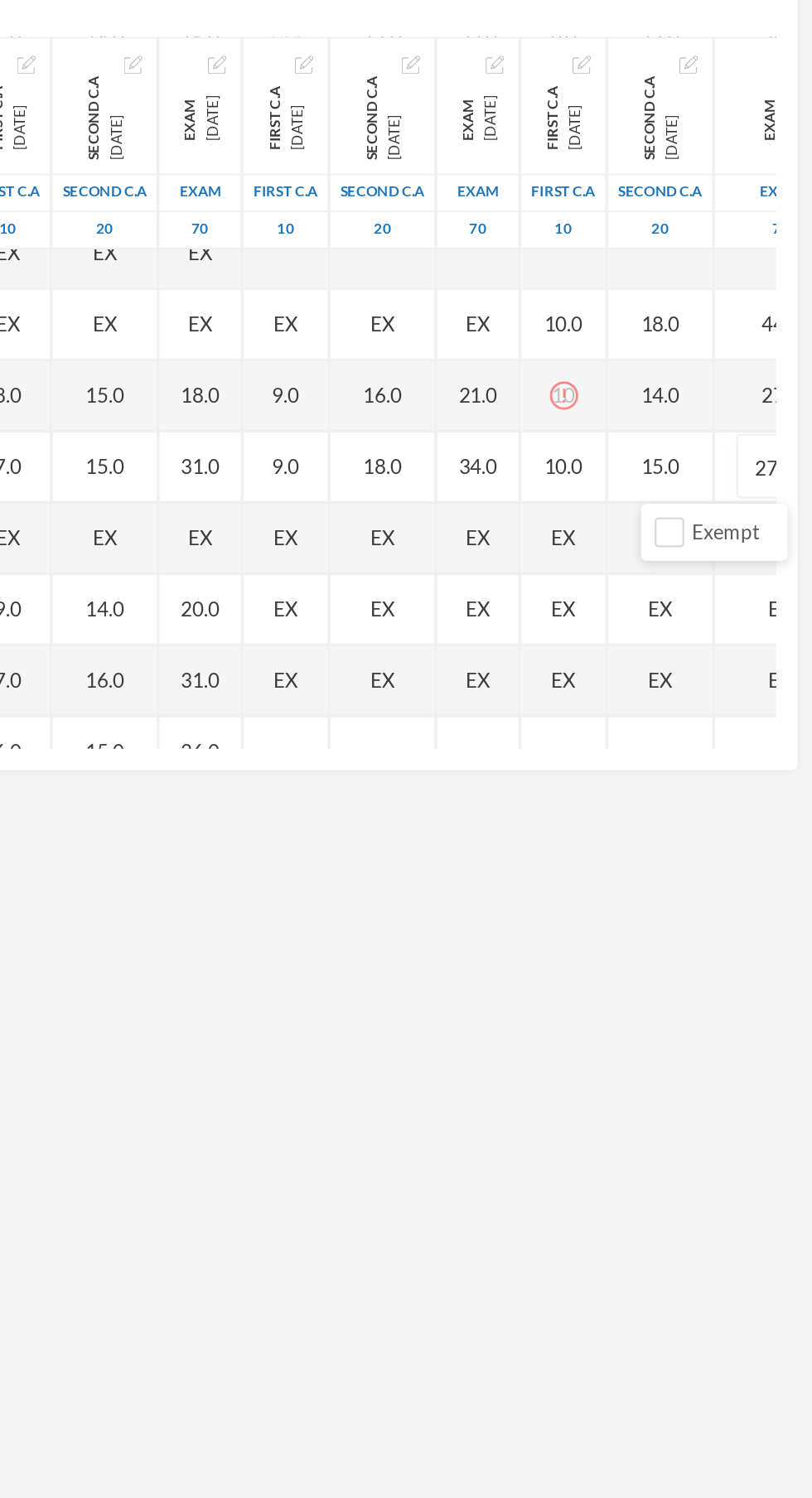 click on "27.0" at bounding box center [793, 515] 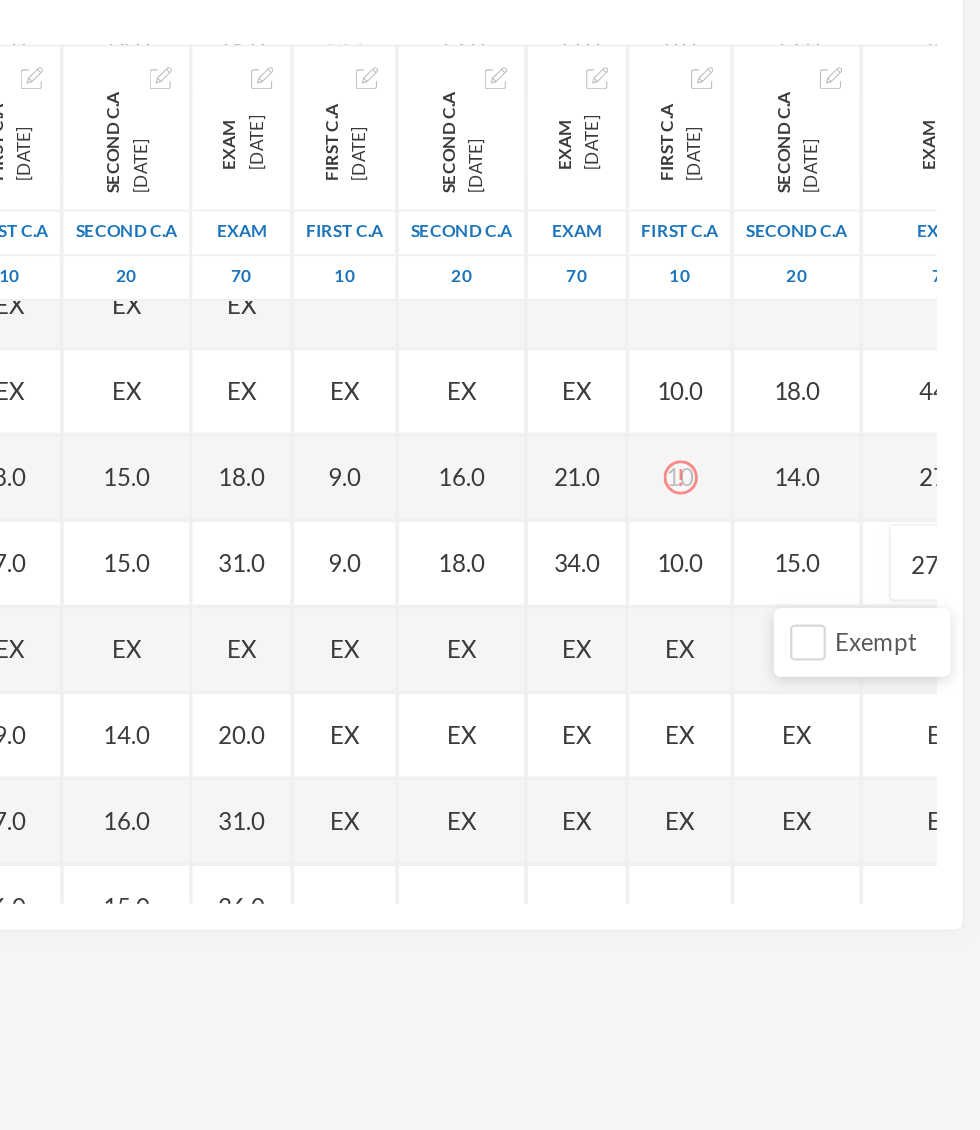 type on "2" 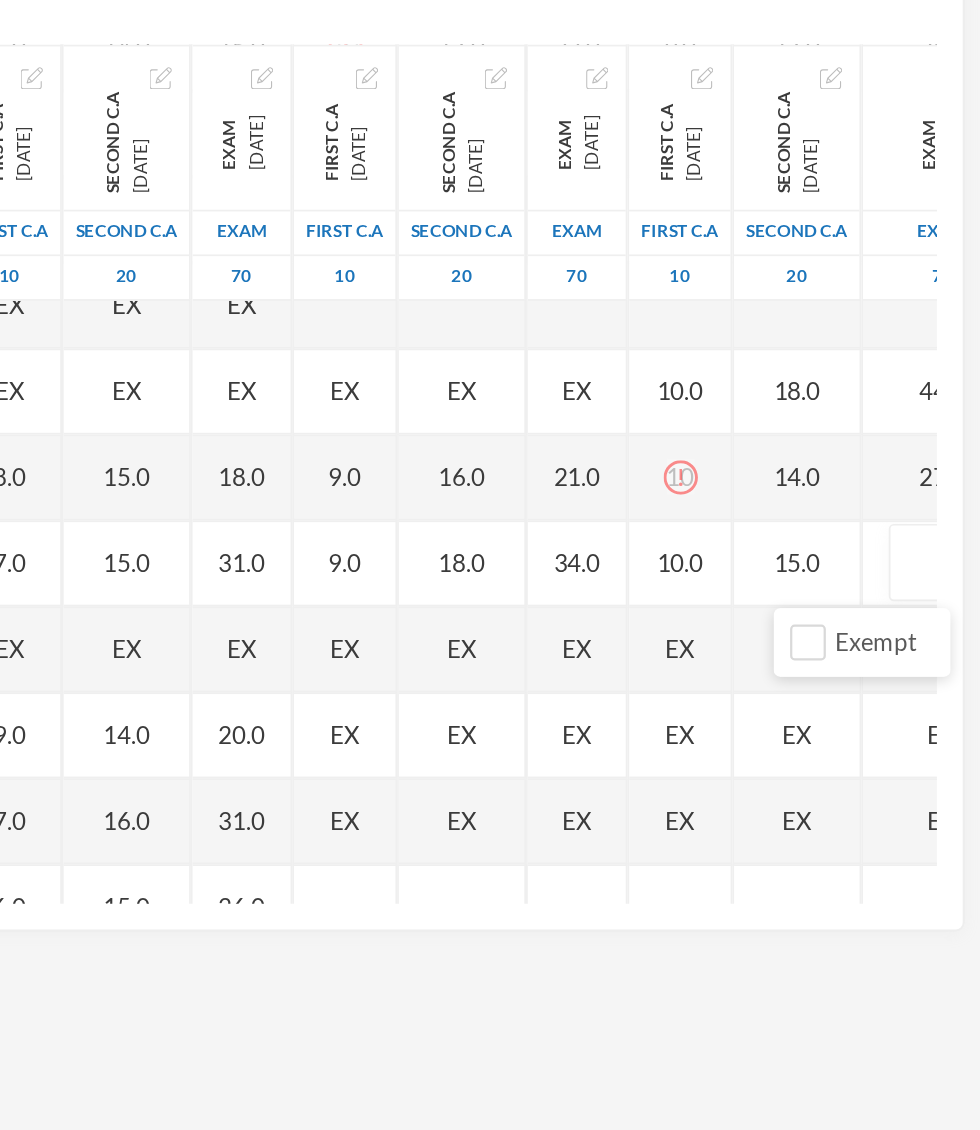 type on "9" 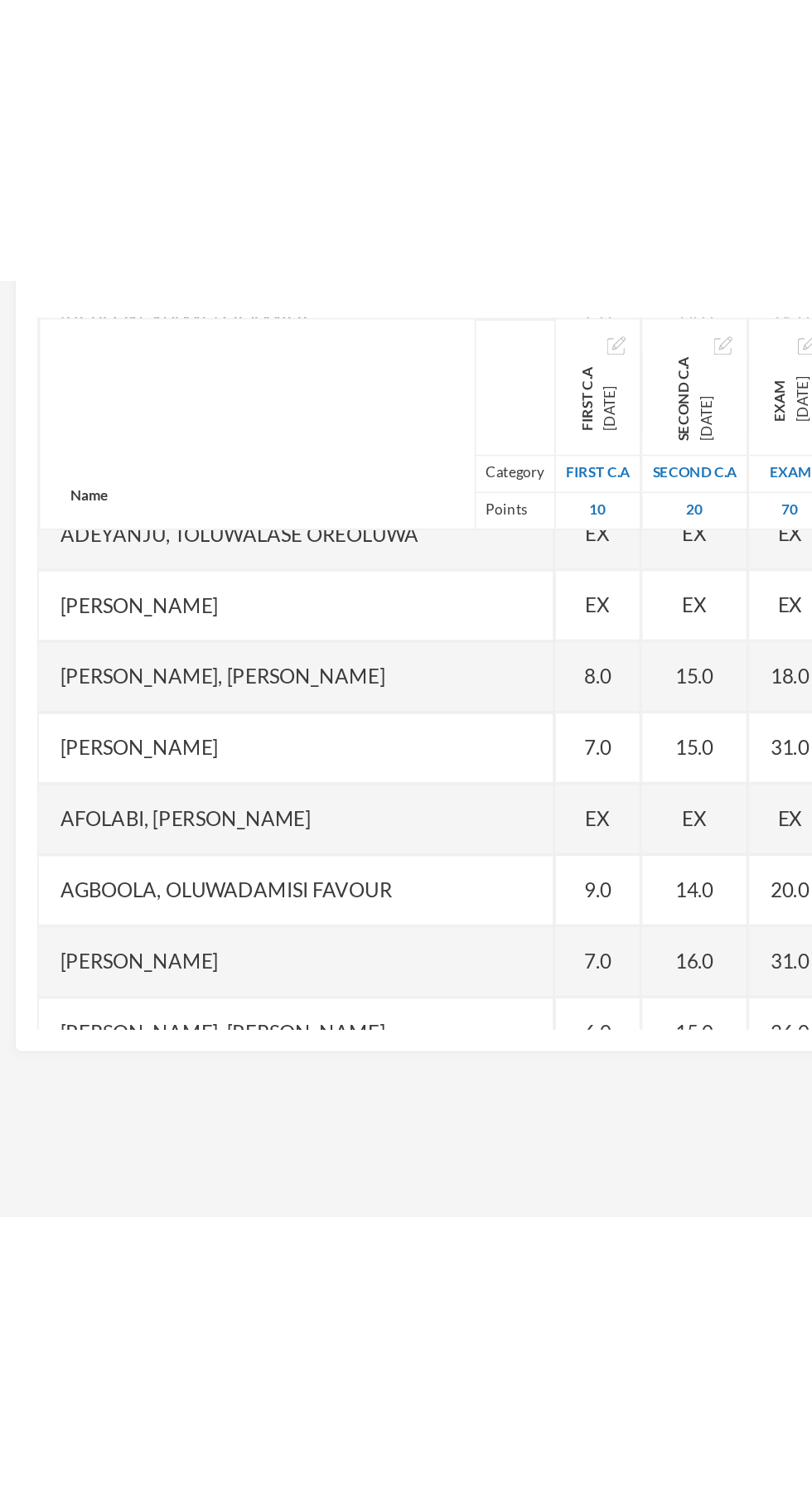 scroll, scrollTop: 682, scrollLeft: 25, axis: both 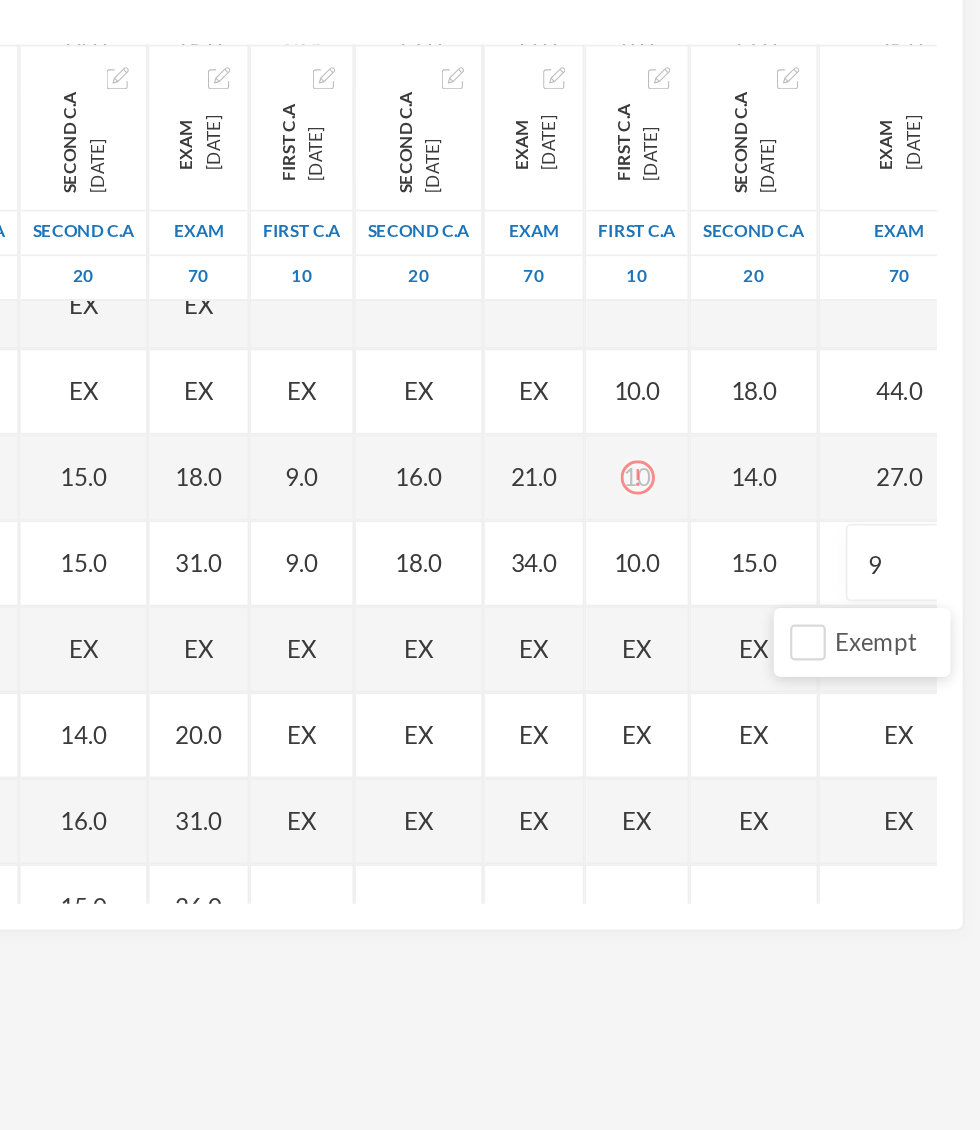 click on "EX" at bounding box center (720, 671) 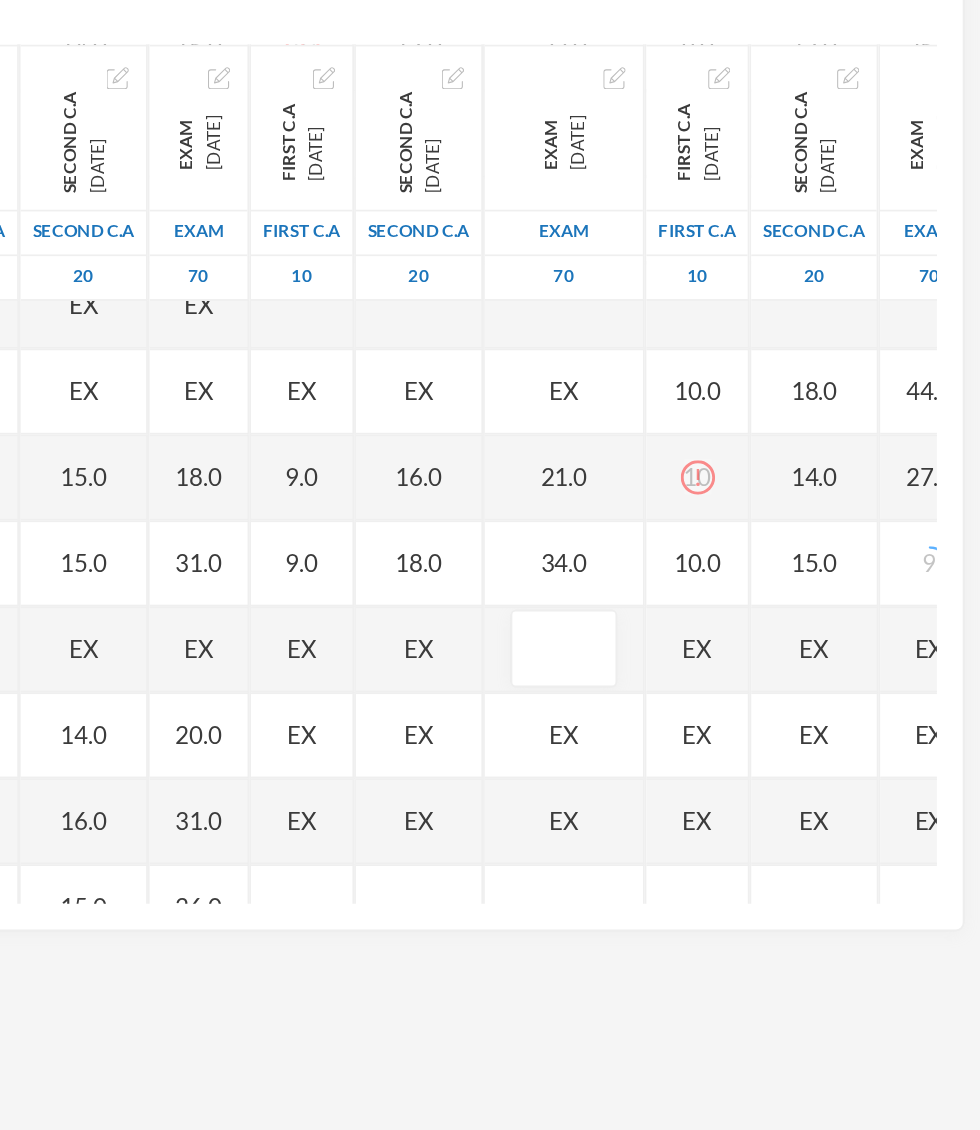 click on "EX" at bounding box center [815, 671] 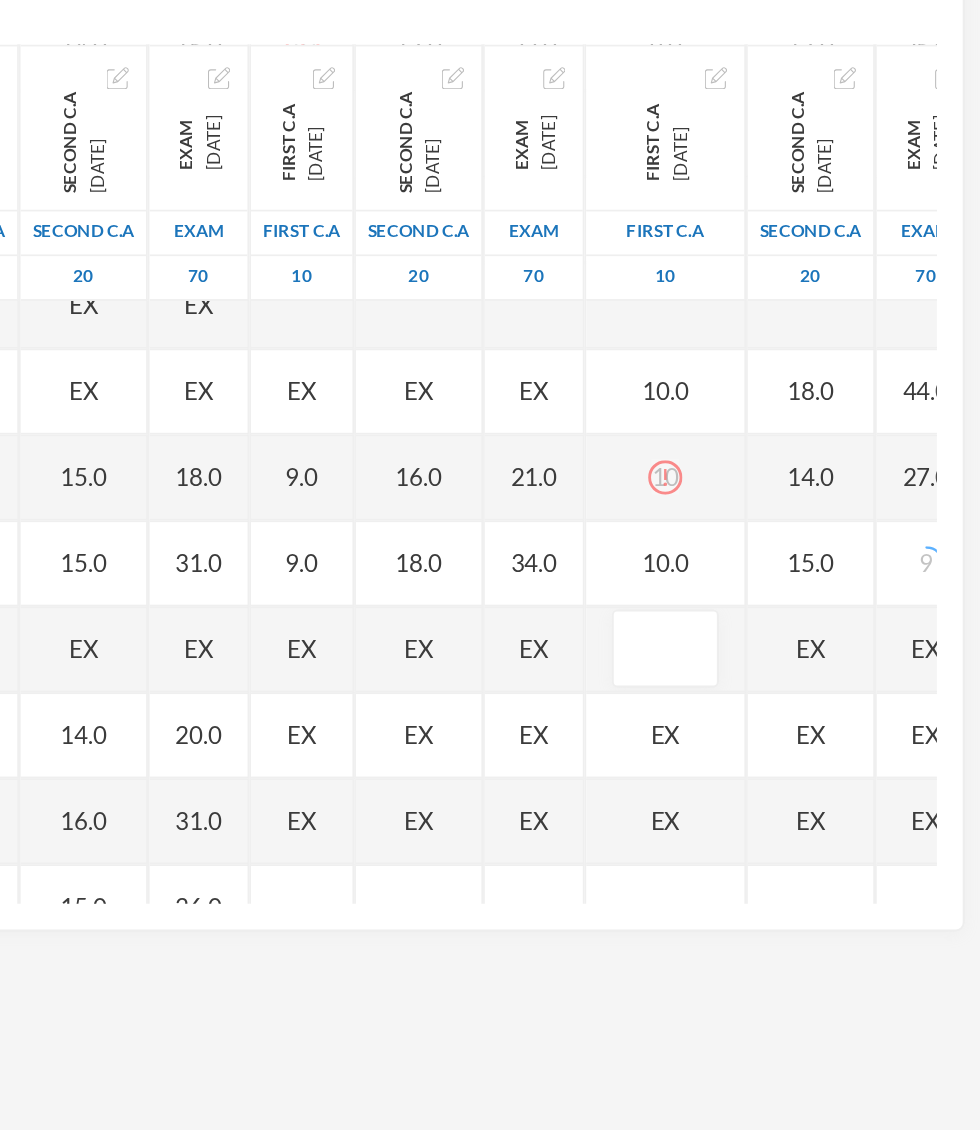 click at bounding box center [796, 671] 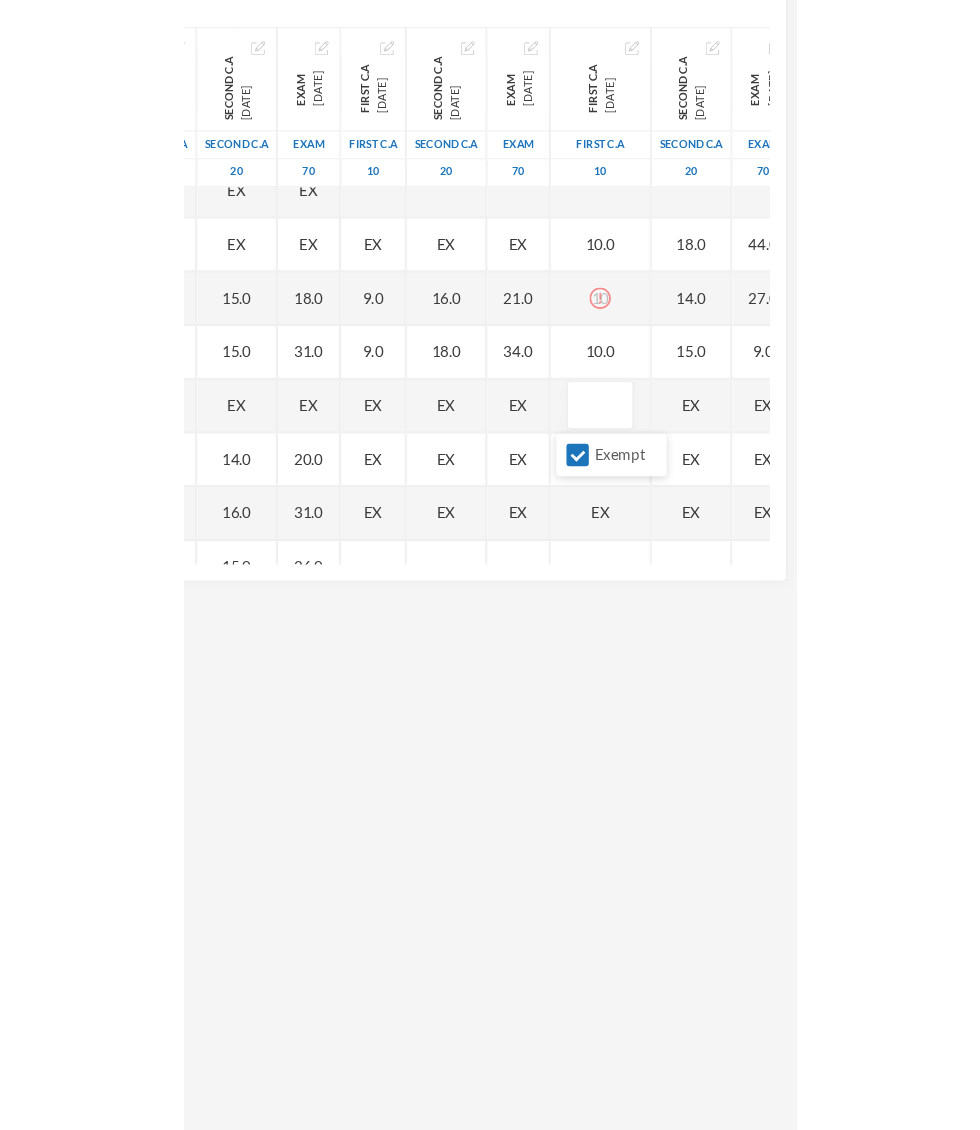 scroll, scrollTop: 823, scrollLeft: 5, axis: both 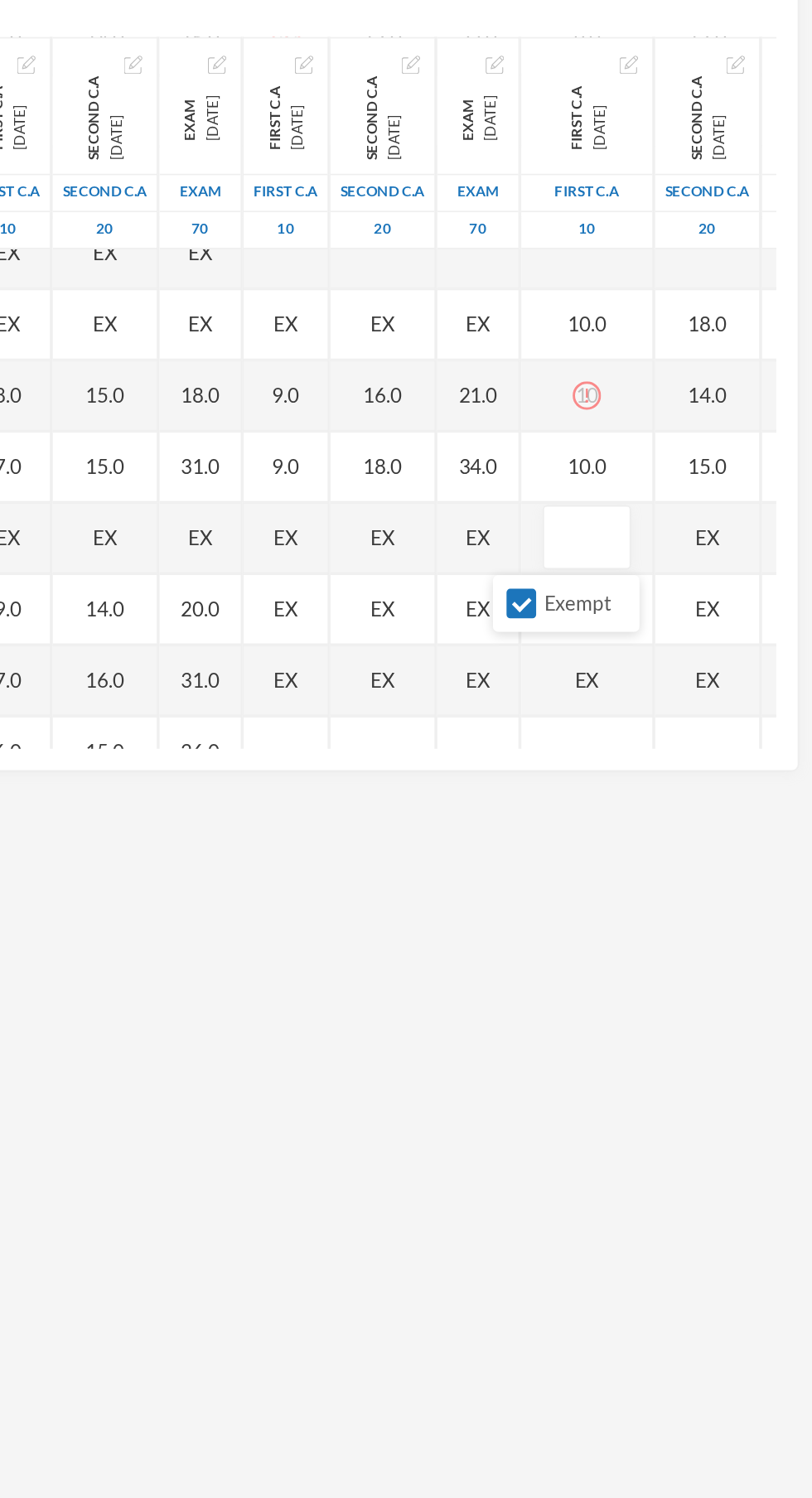 click on "Exempt" at bounding box center (642, 594) 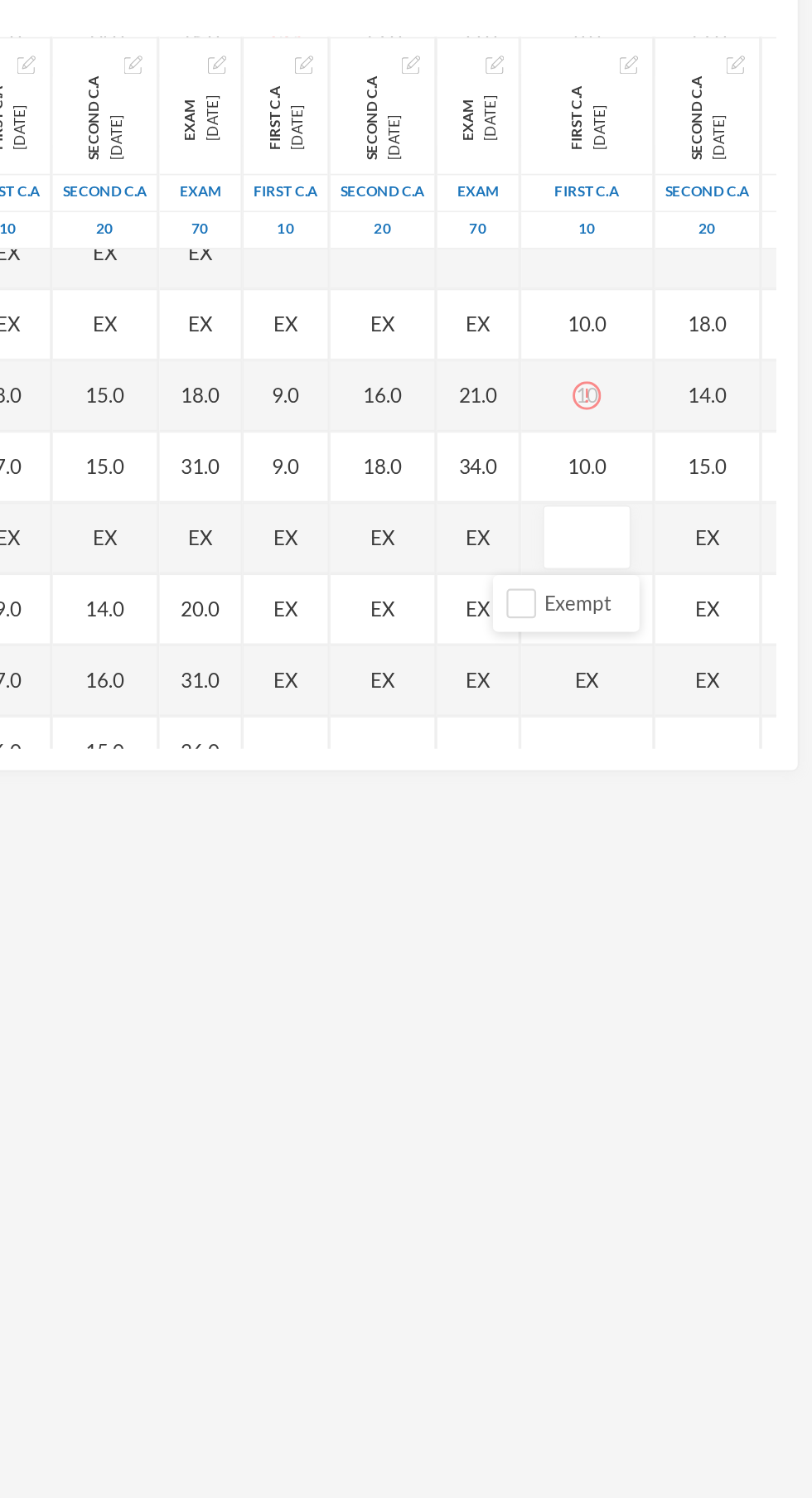 click at bounding box center (680, 556) 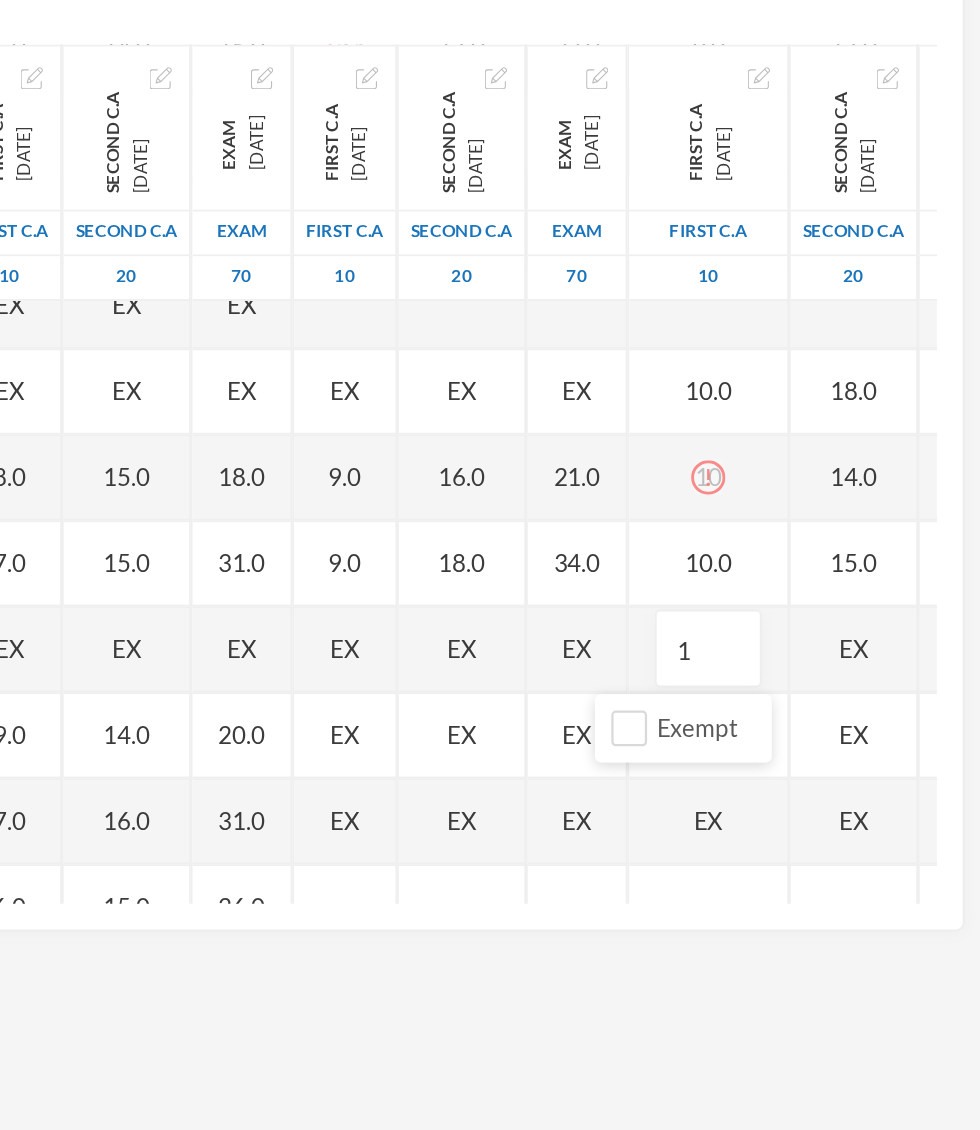 type on "10" 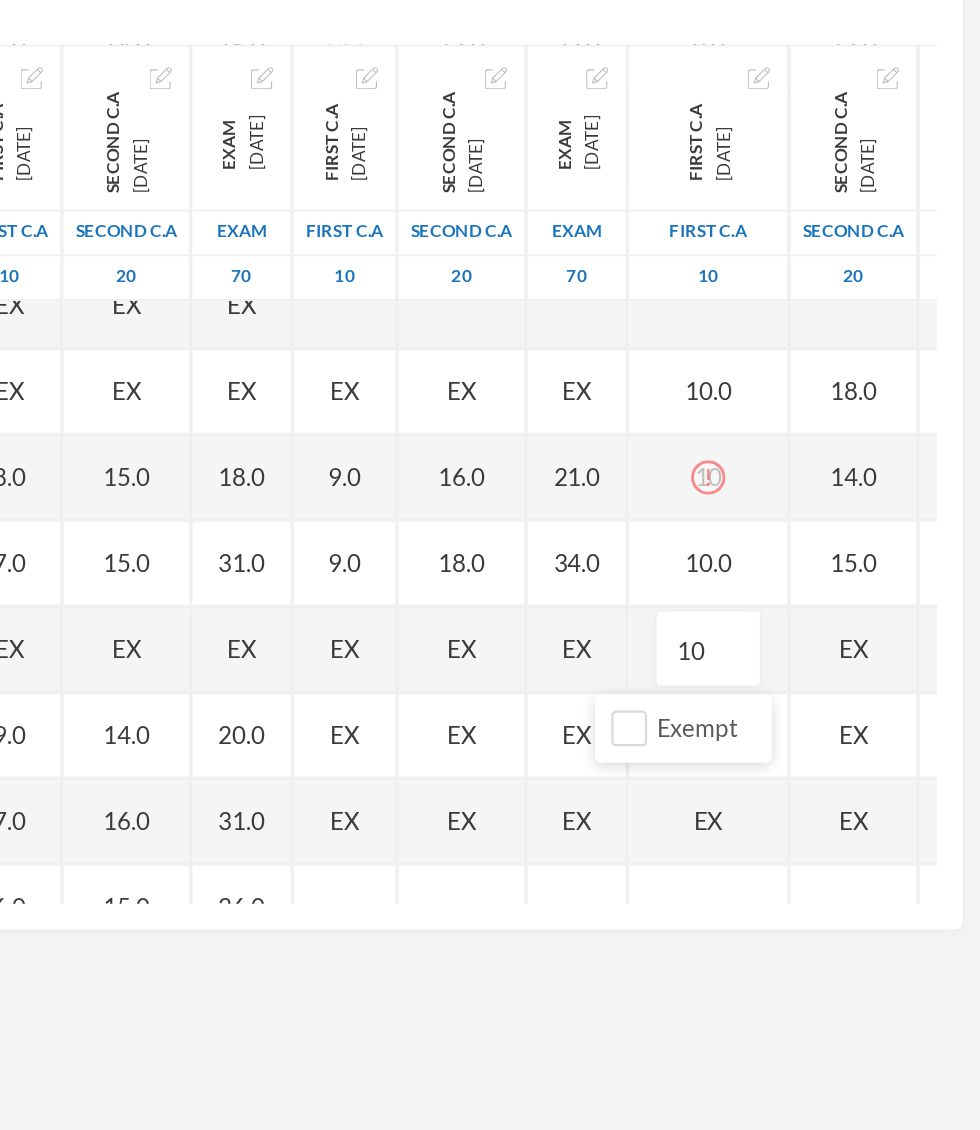 click on "EX" at bounding box center [906, 671] 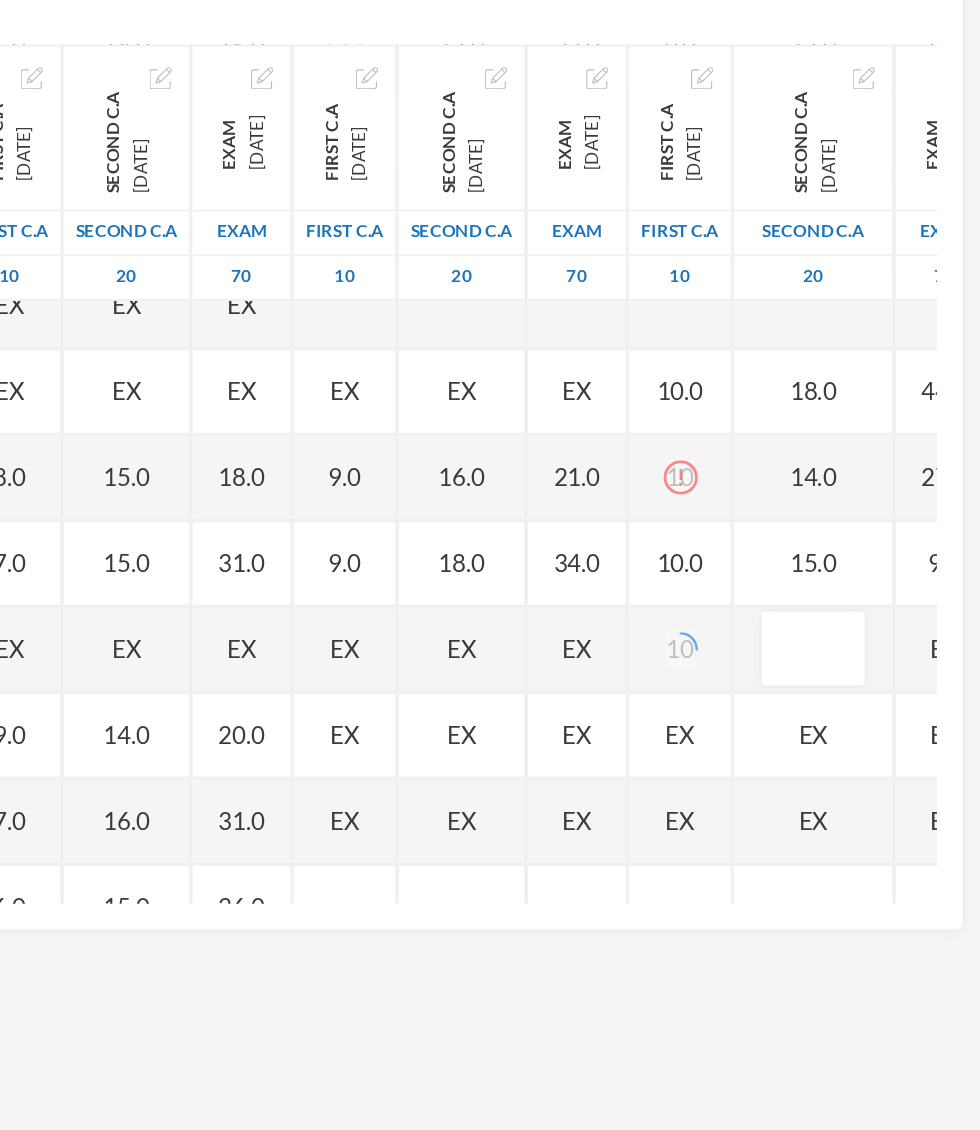 click on "Exempt" at bounding box center [844, 717] 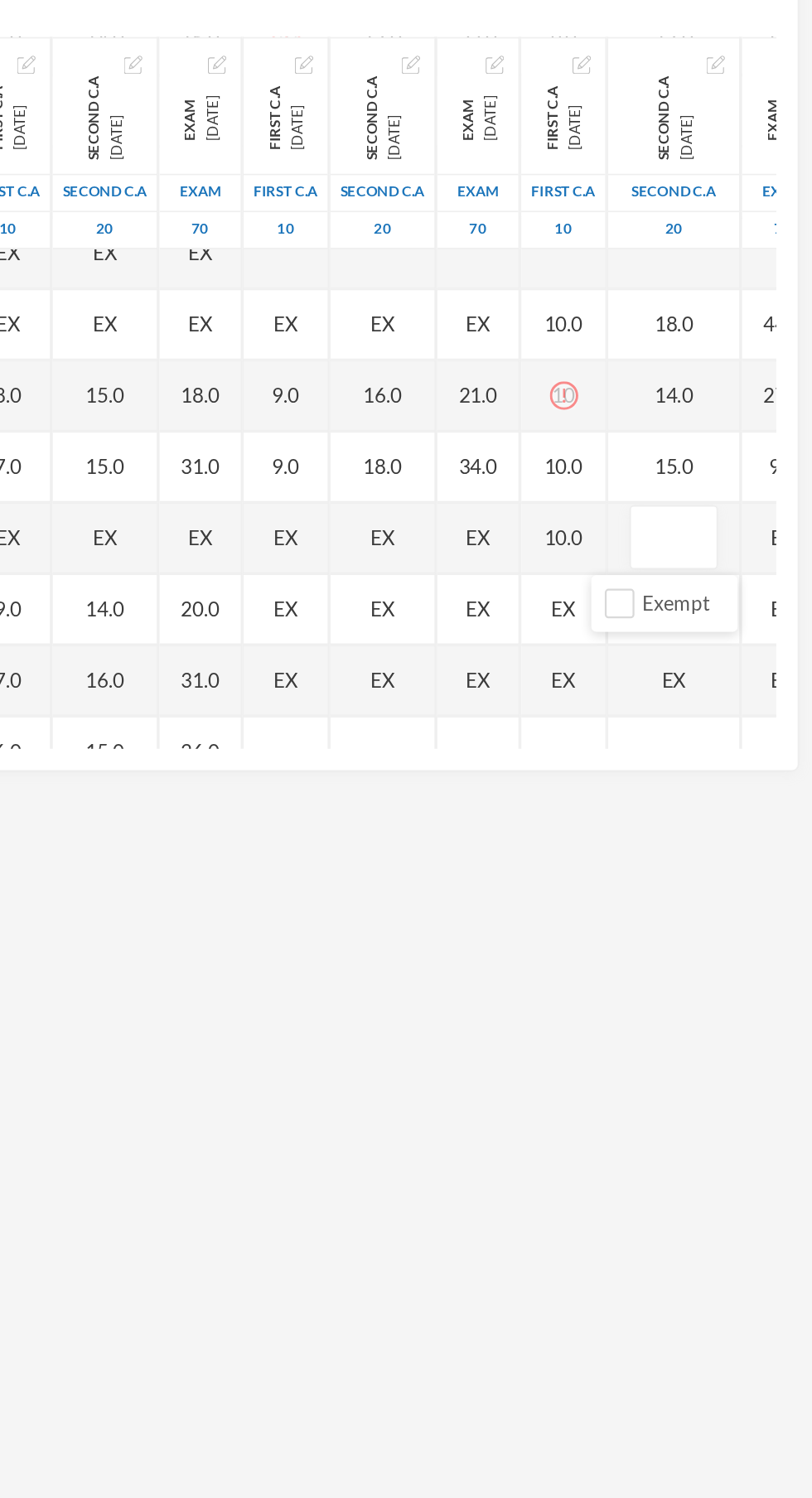 click at bounding box center (731, 556) 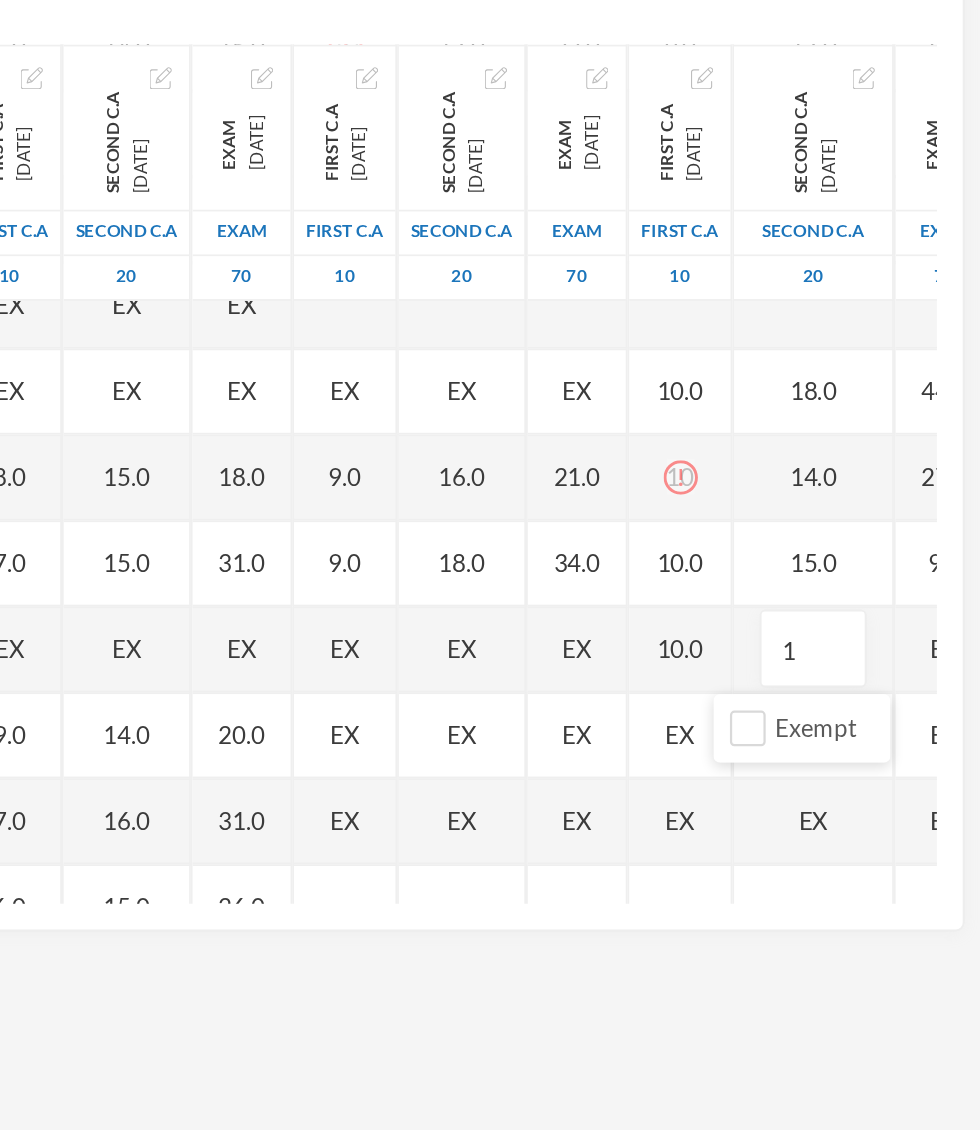 type on "14" 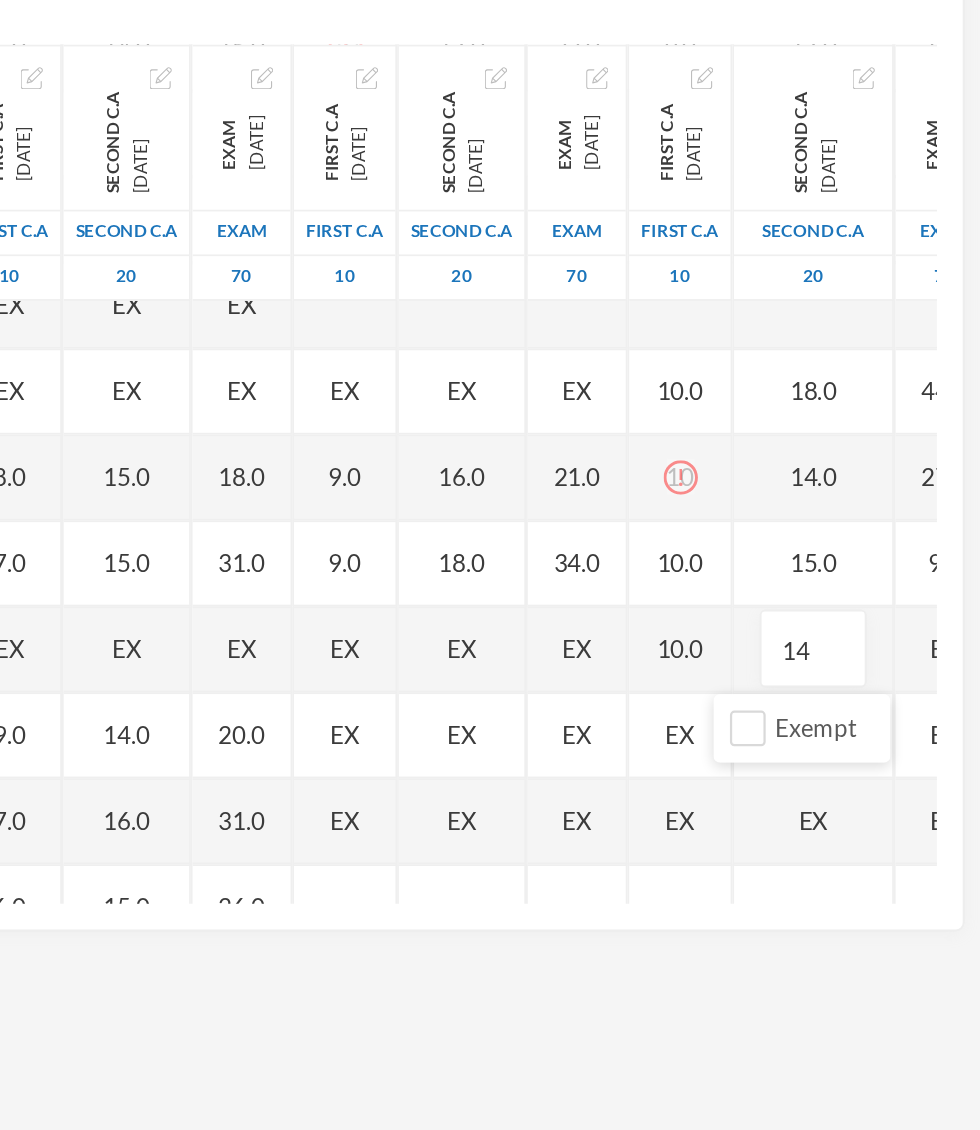 click on "EX" at bounding box center [959, 671] 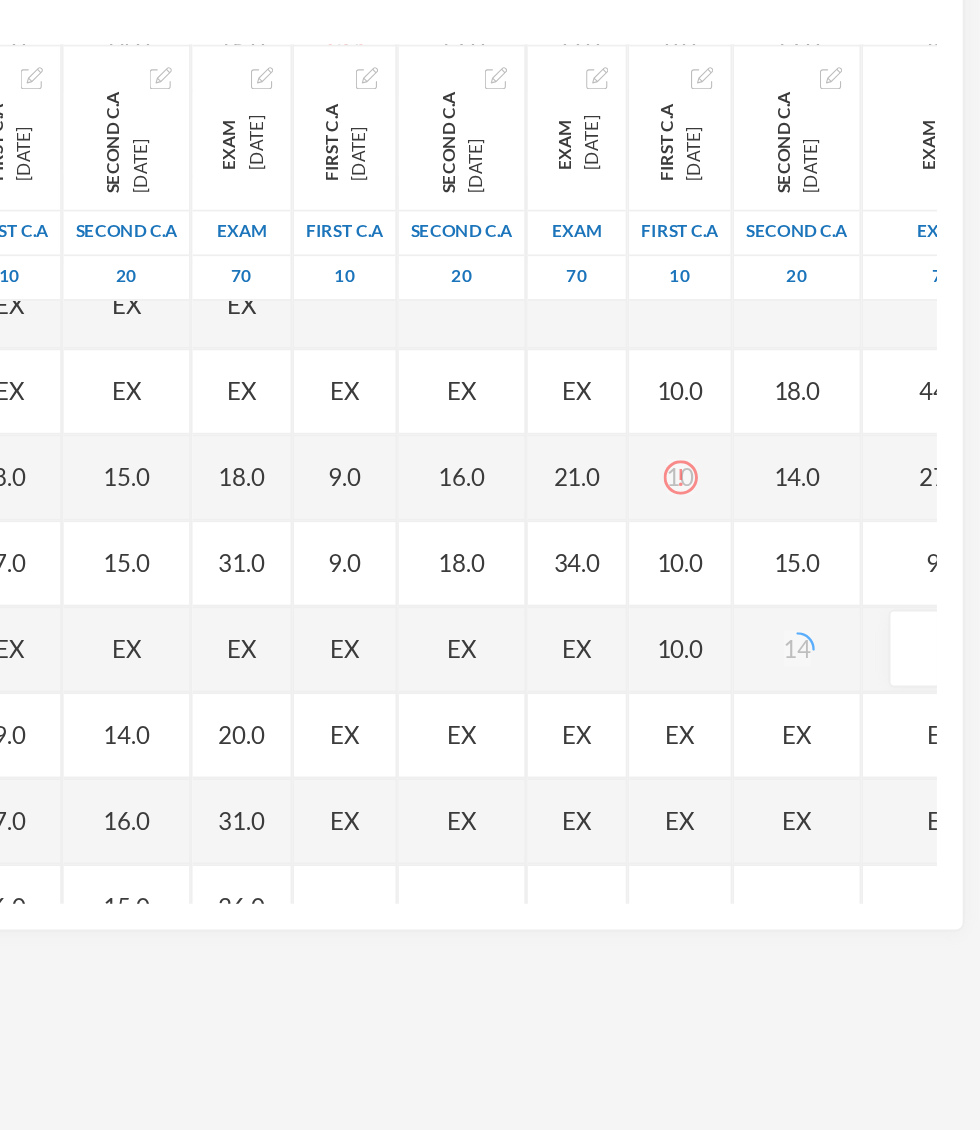 click at bounding box center [957, 671] 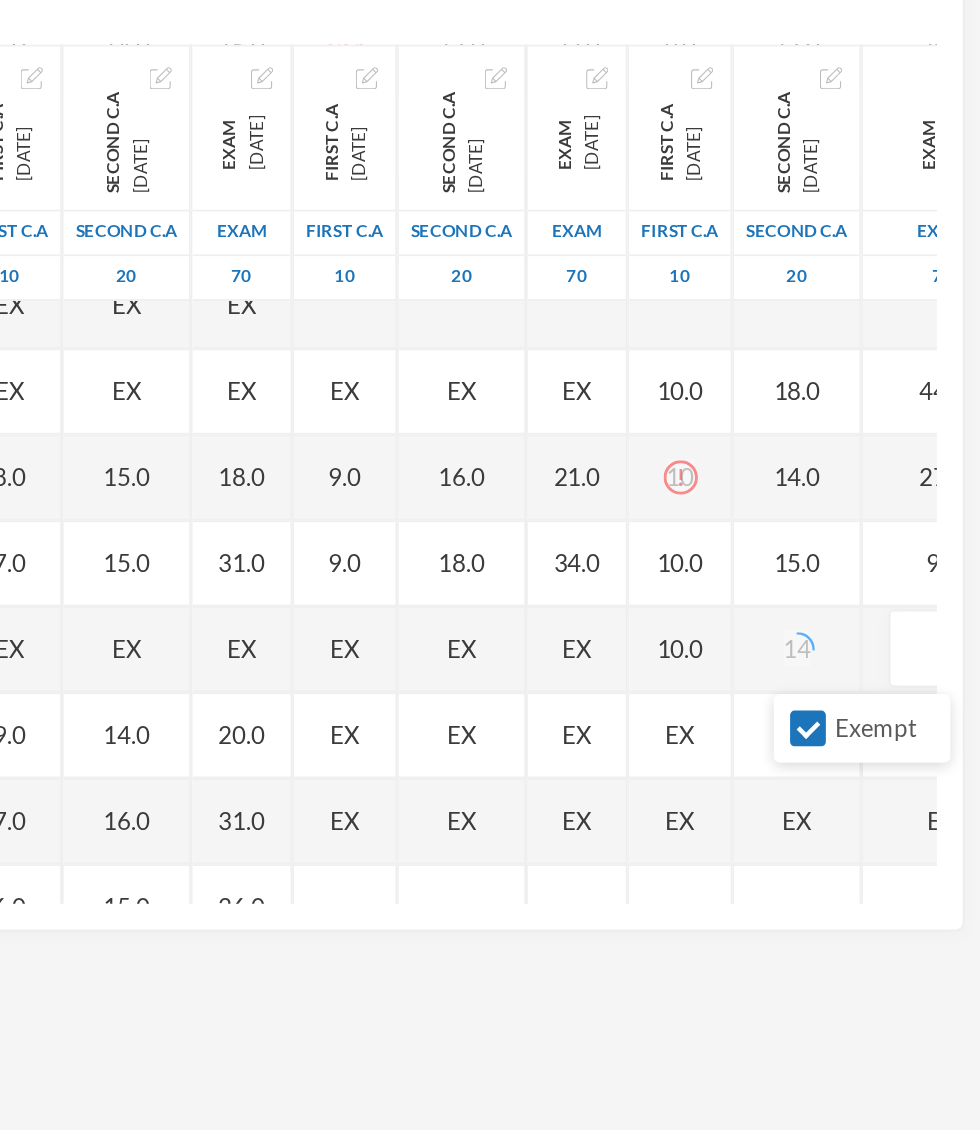 click on "Exempt" at bounding box center (879, 717) 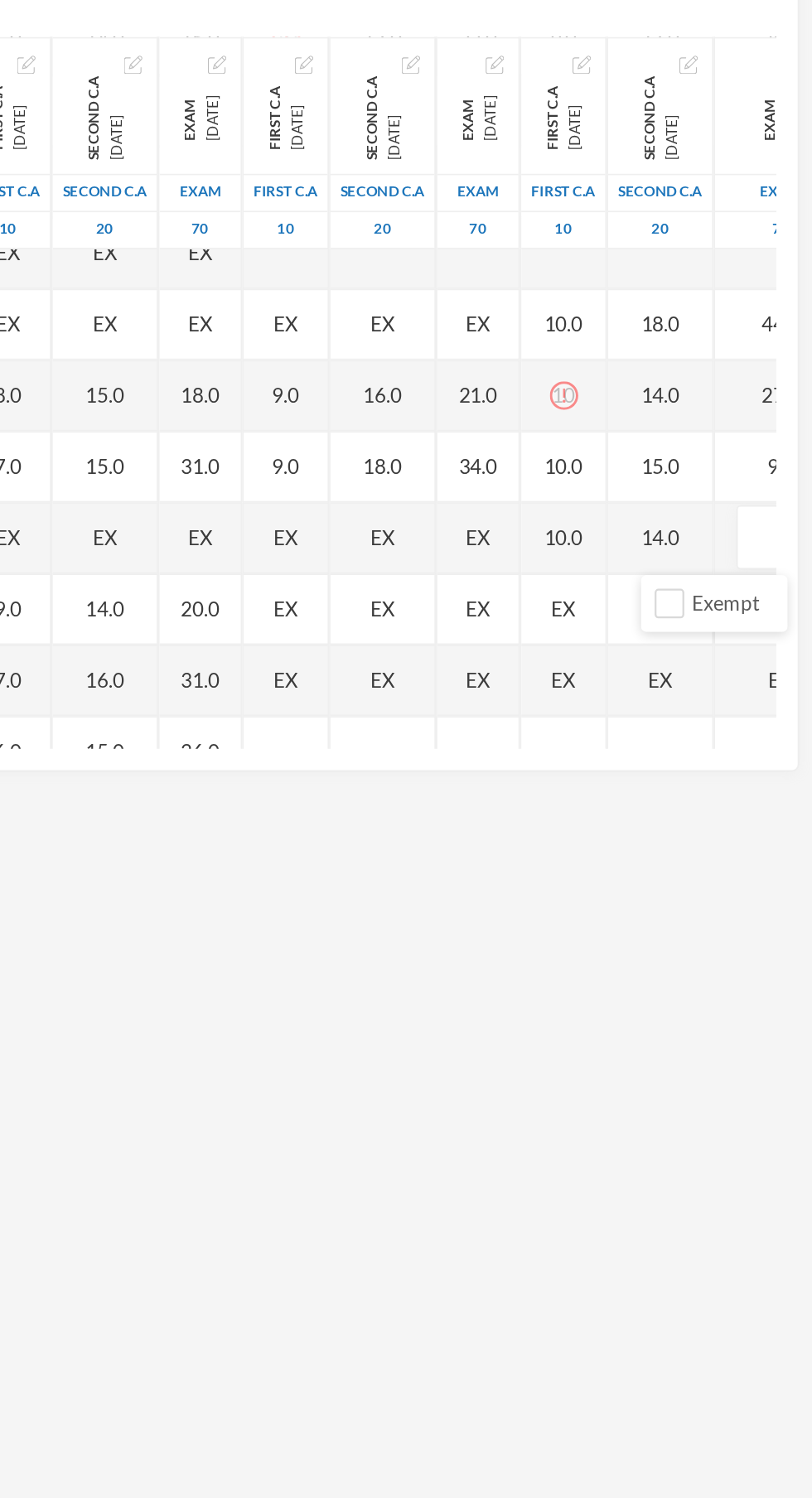 click at bounding box center [793, 556] 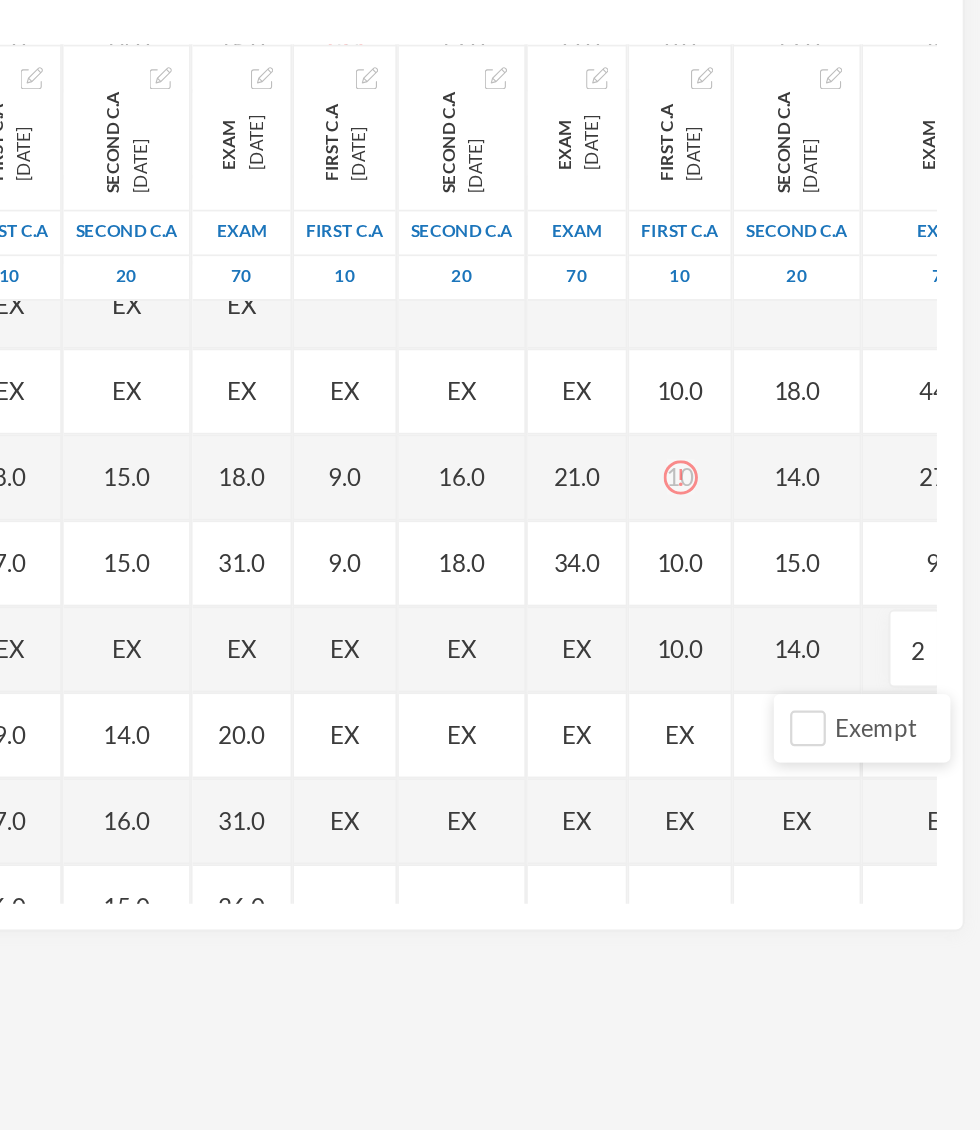 type on "29" 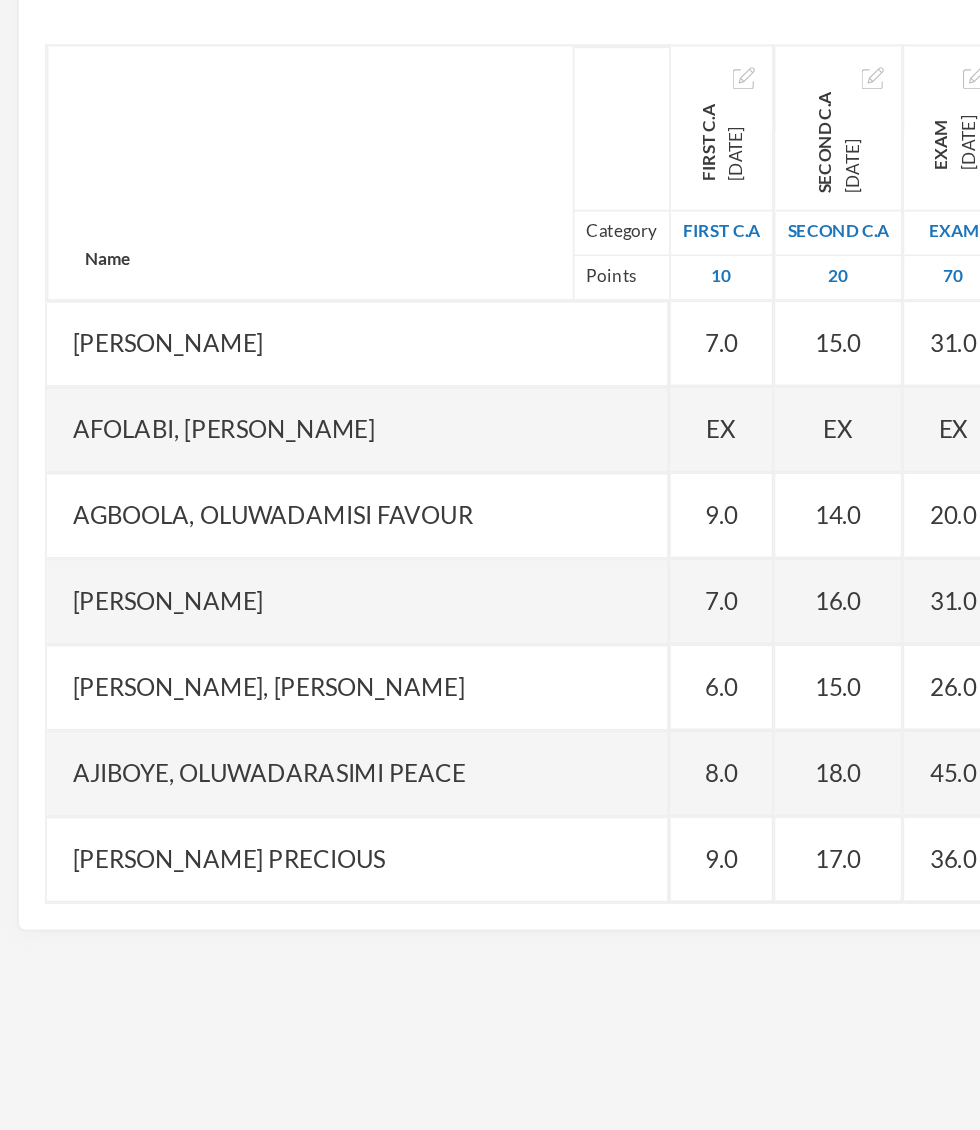 scroll, scrollTop: 951, scrollLeft: 30, axis: both 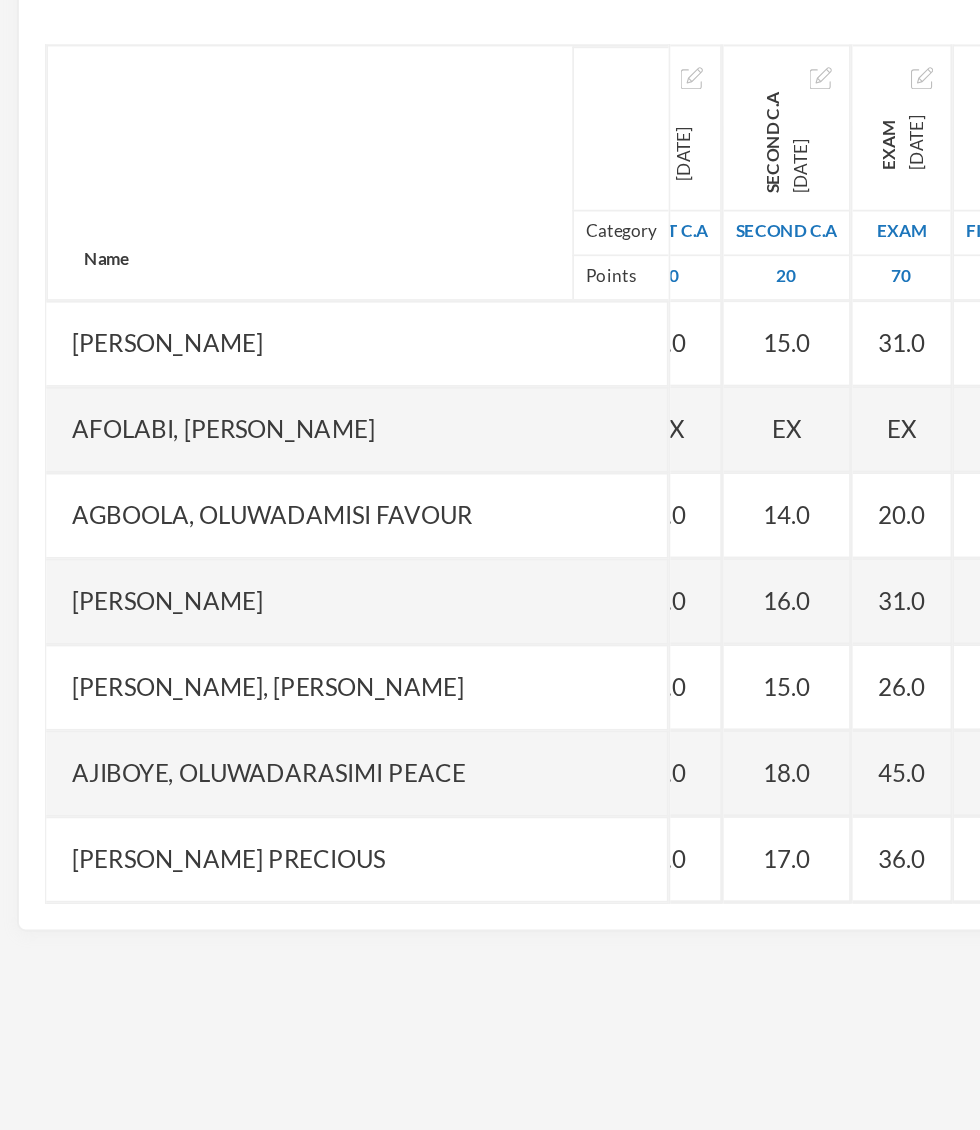 click on "EX" at bounding box center [585, 593] 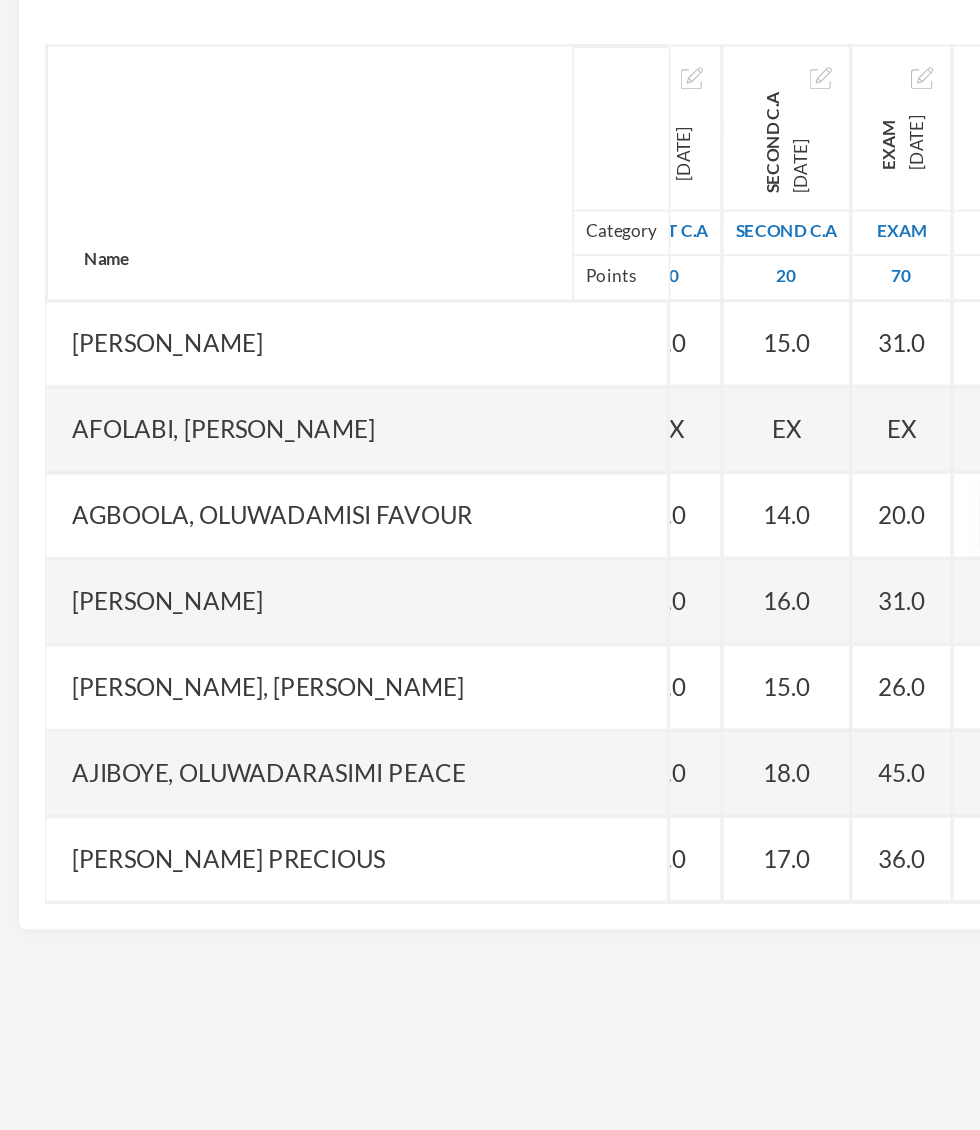 click on "Agboola, Oluwadamisi Favour" at bounding box center (208, 593) 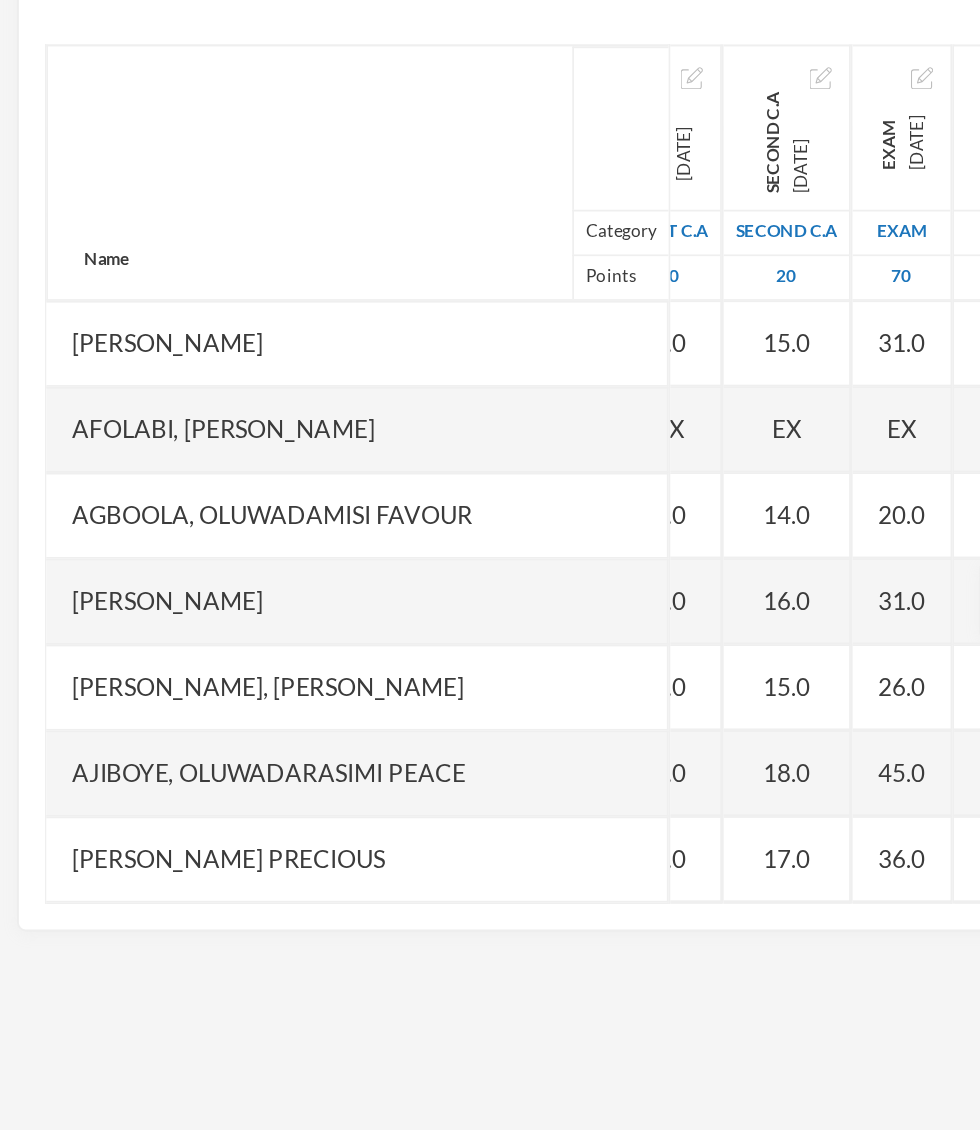 click on "EX" at bounding box center (601, 593) 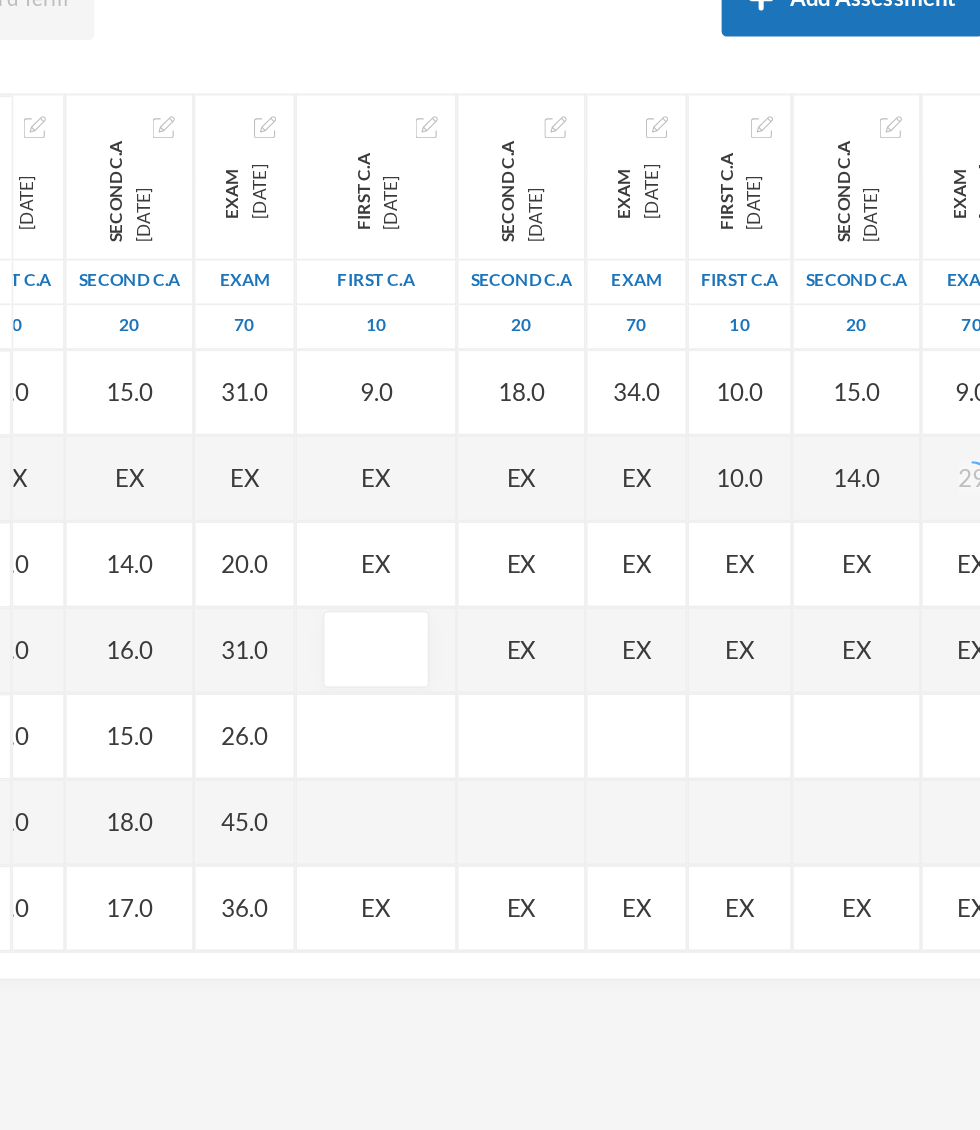 scroll, scrollTop: 951, scrollLeft: 5, axis: both 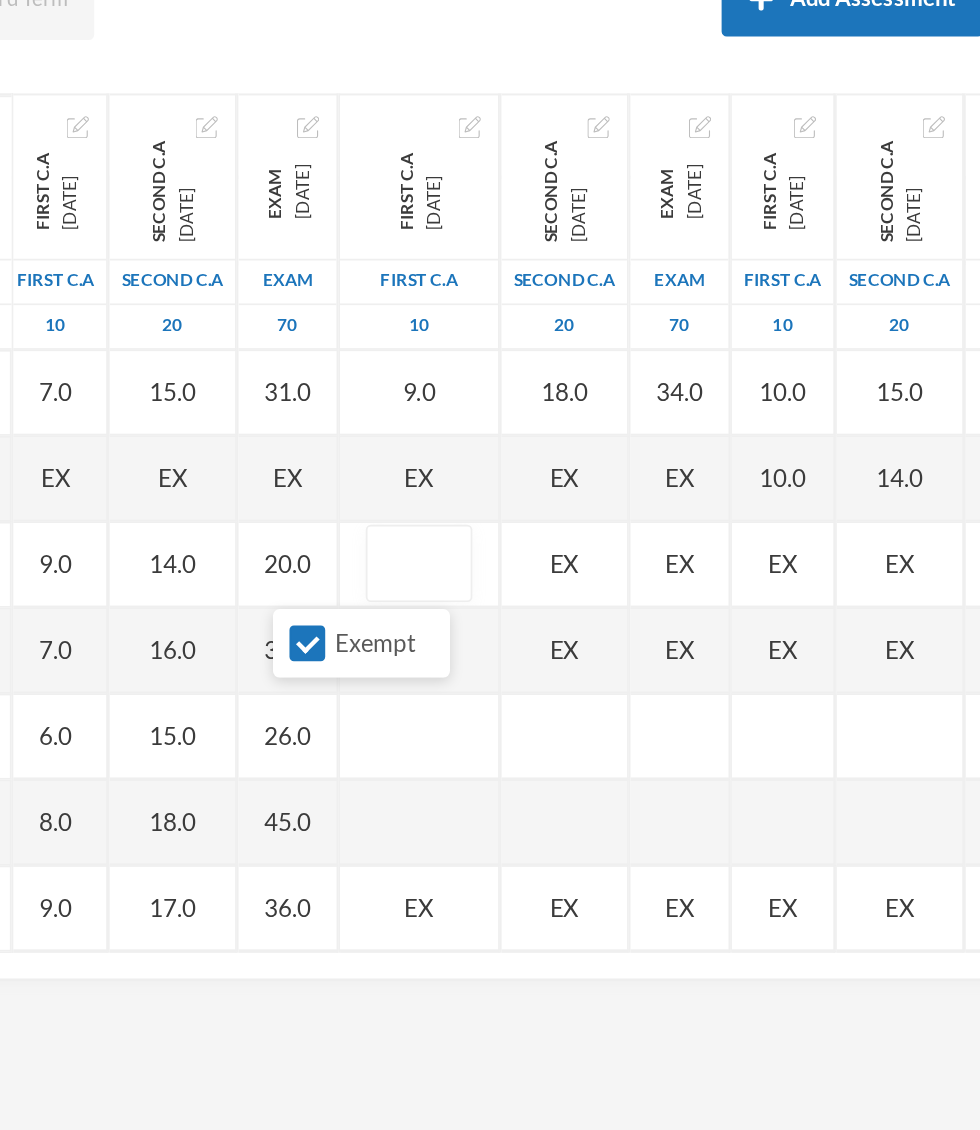 click on "Exempt" at bounding box center (561, 639) 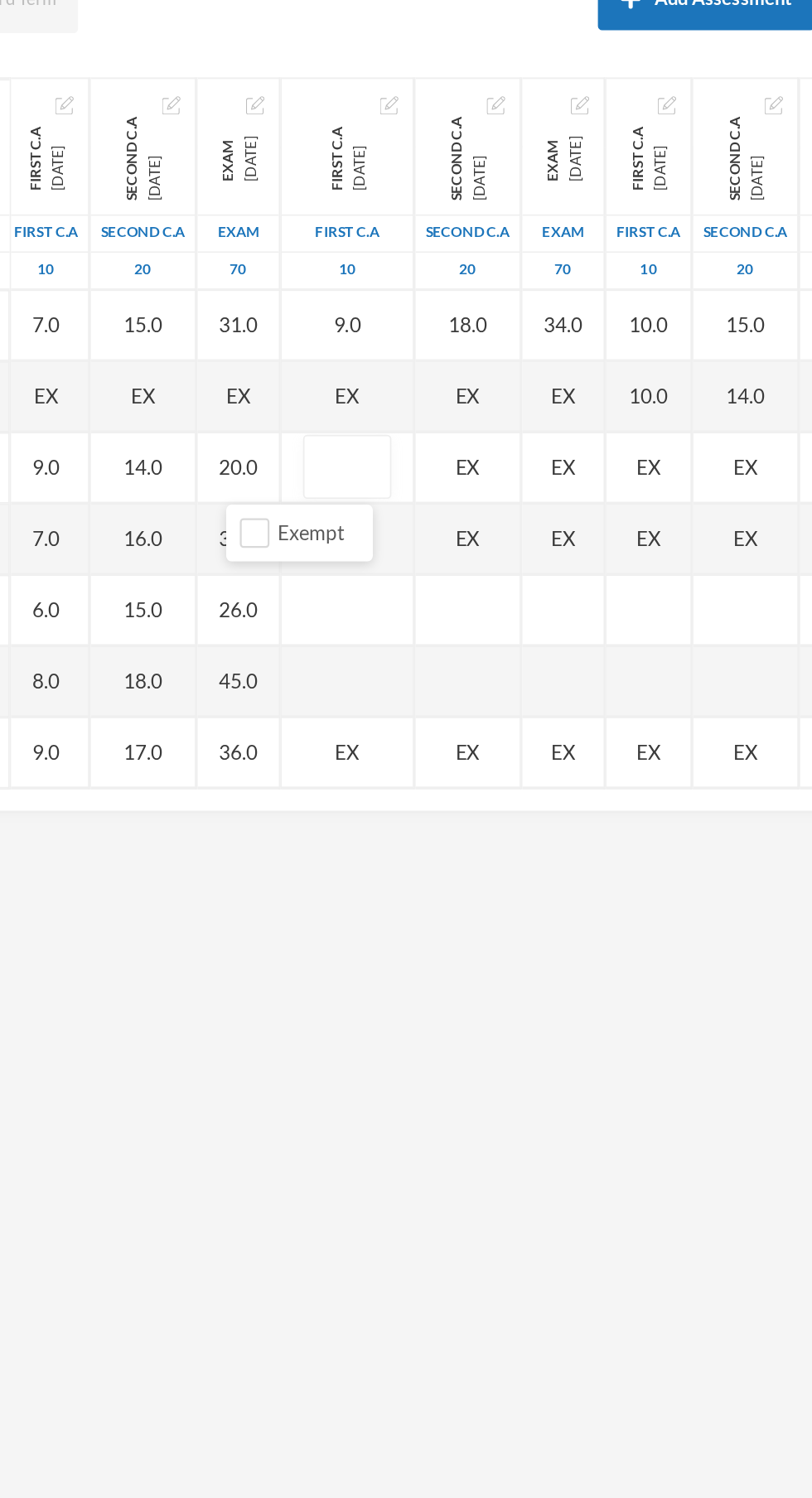 click at bounding box center (519, 491) 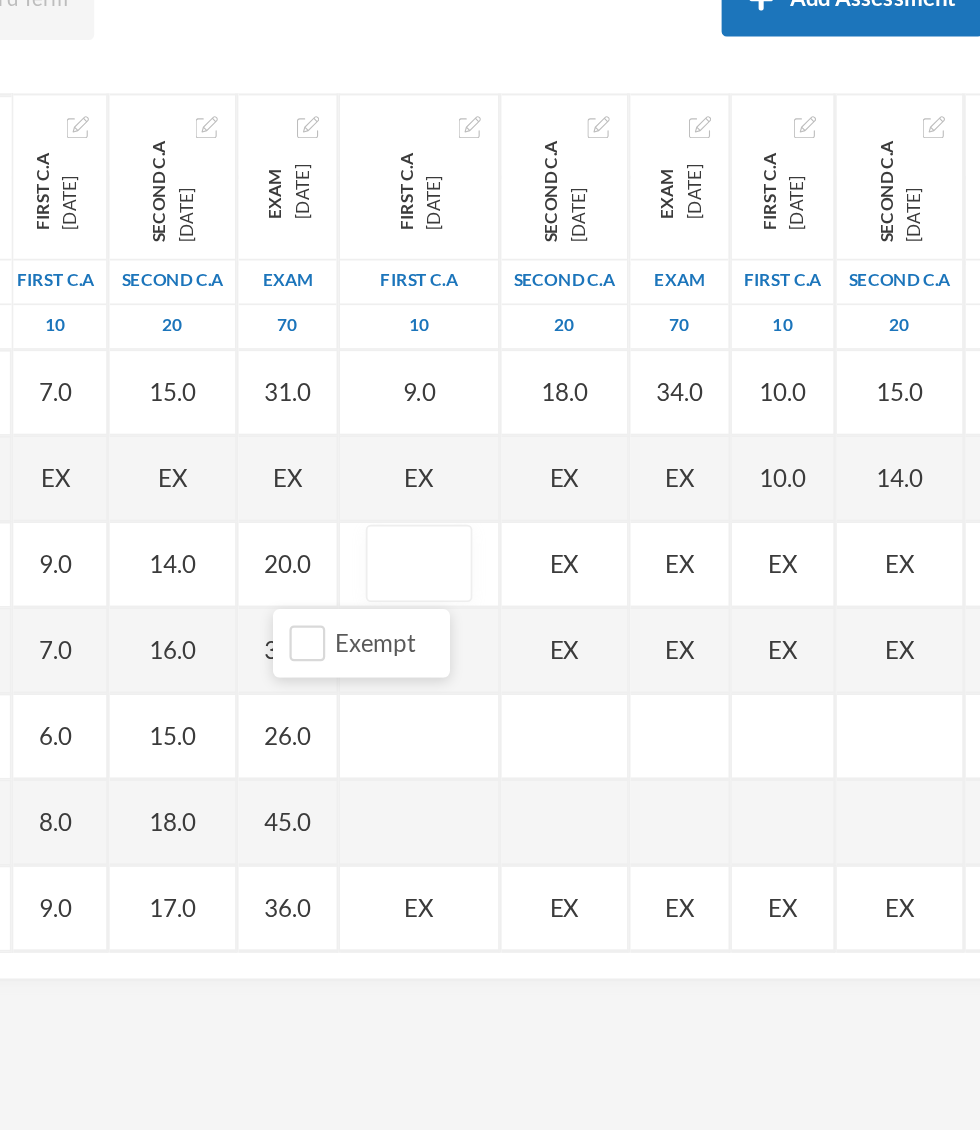 click at bounding box center [626, 593] 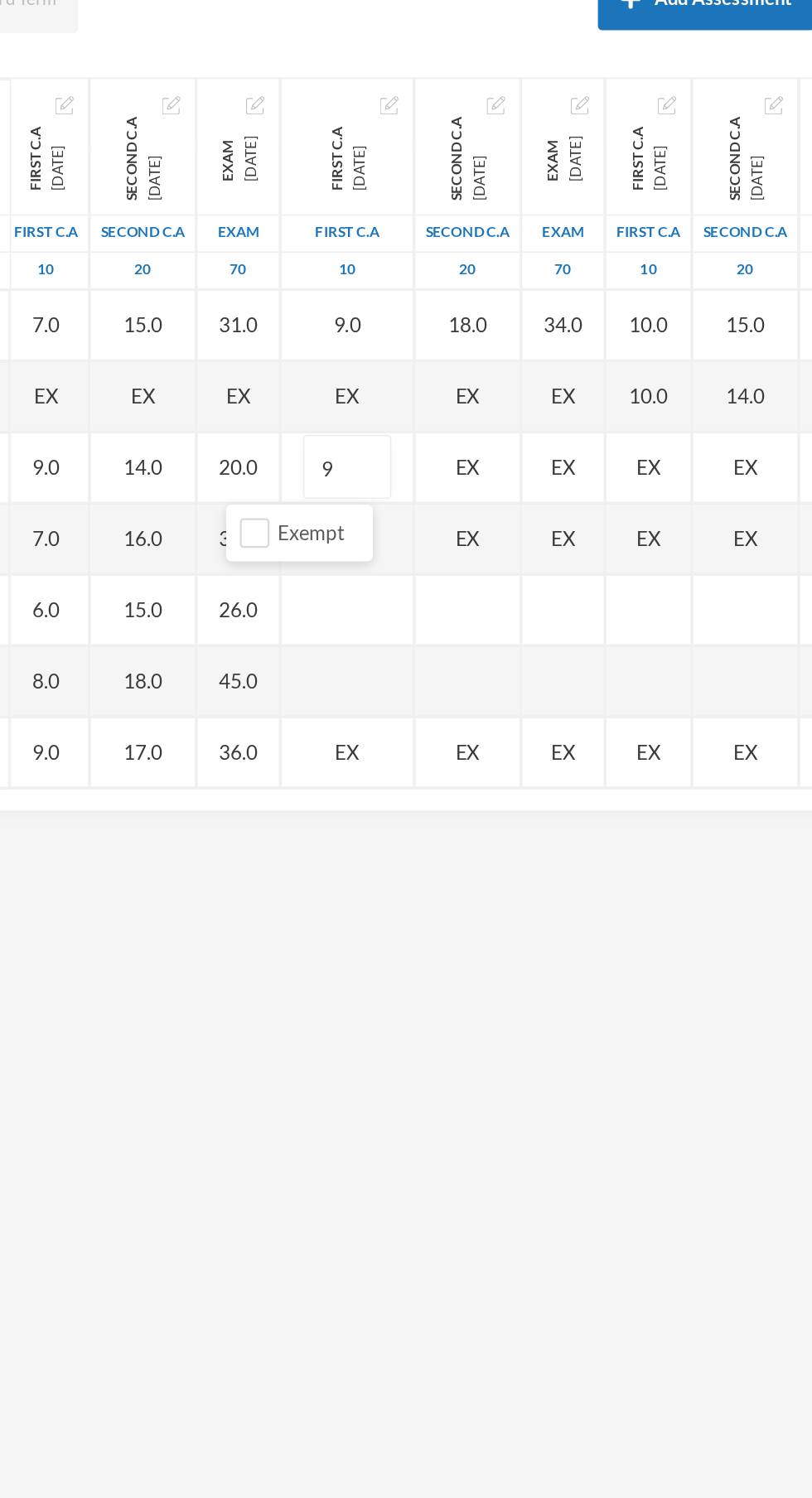 click on "EX" at bounding box center (645, 491) 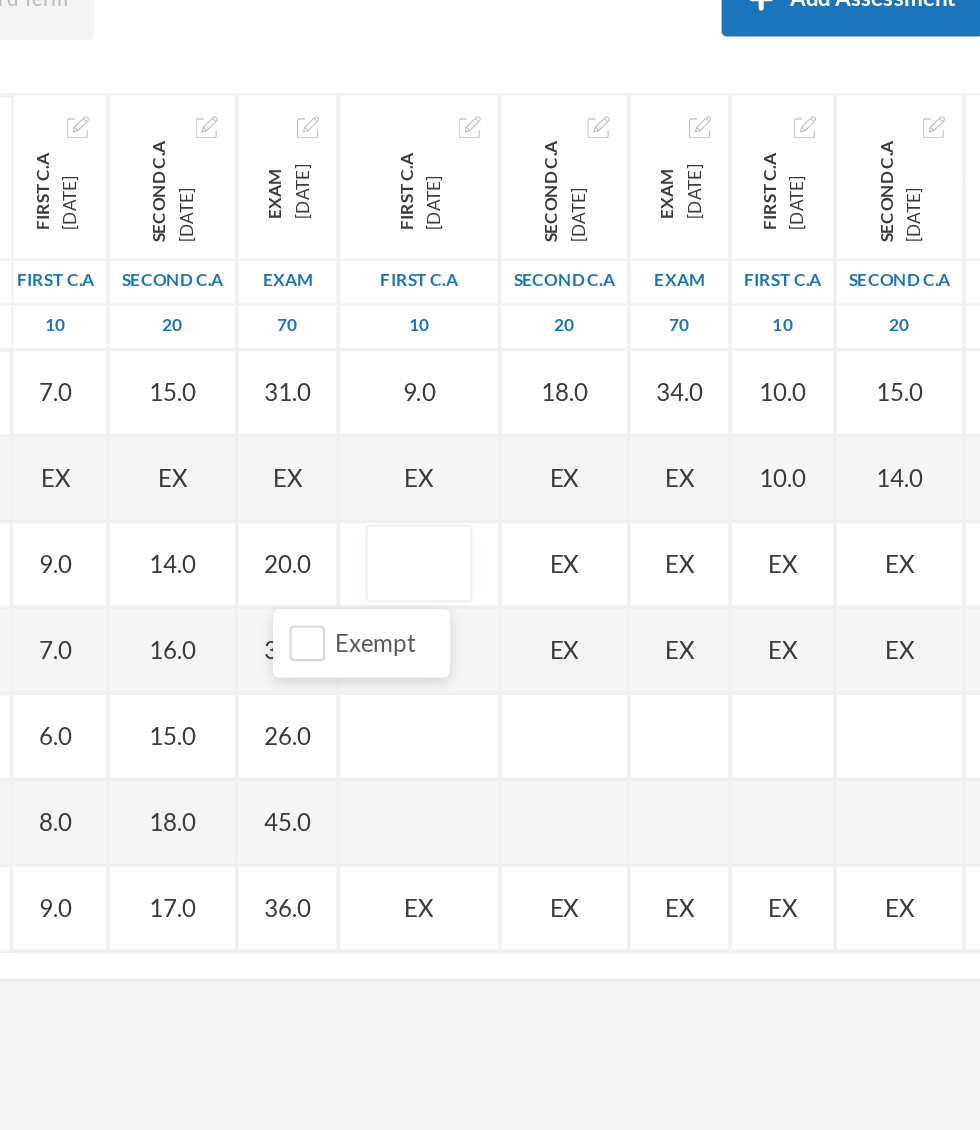 click at bounding box center (626, 593) 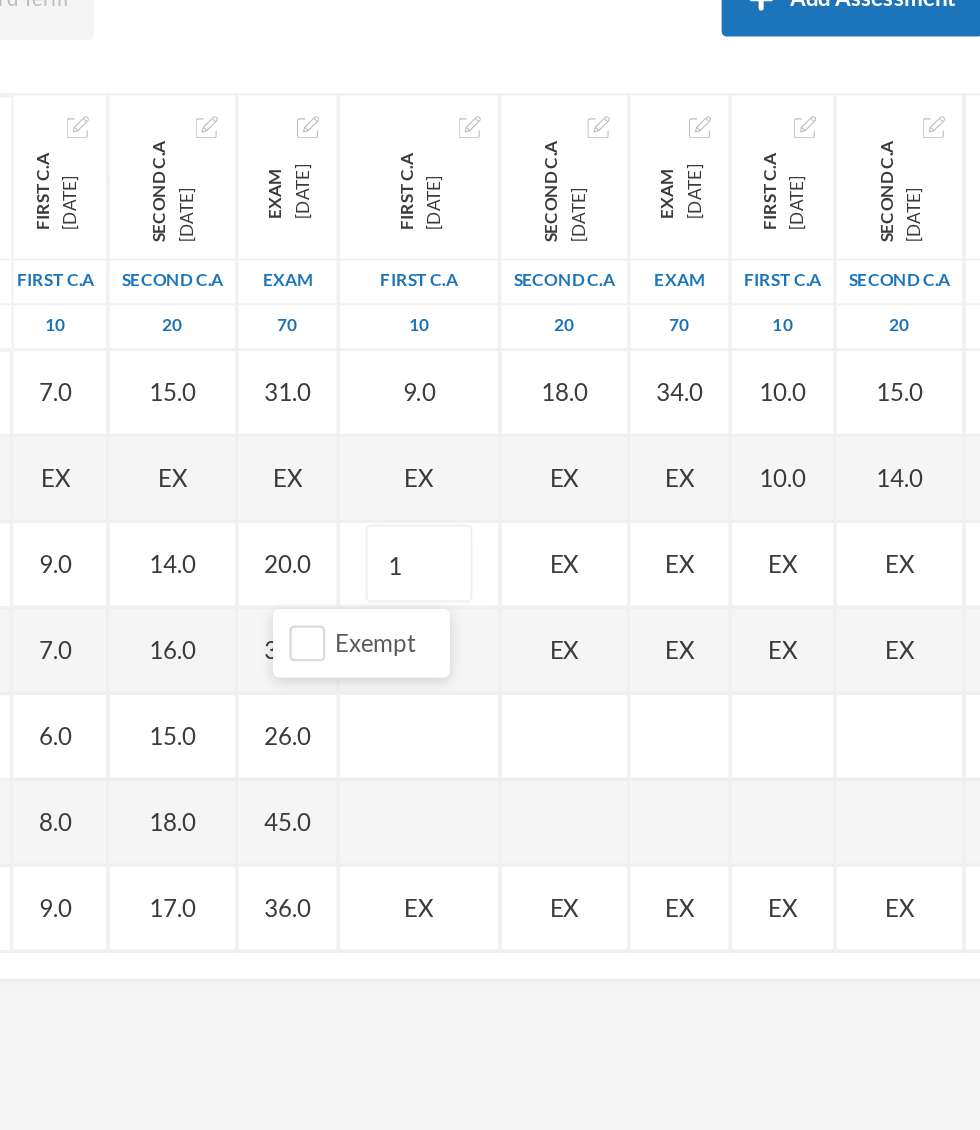 type on "10" 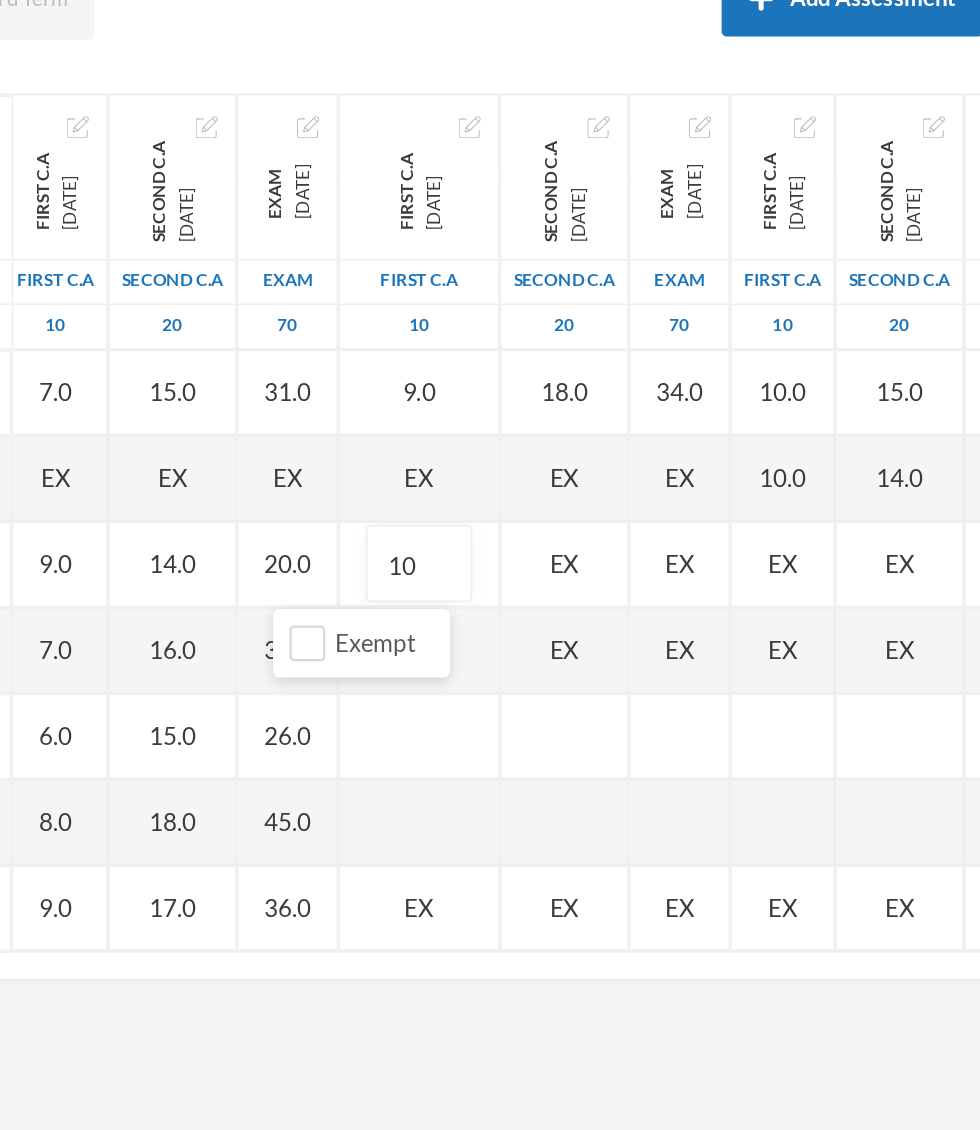 click on "EX" at bounding box center (711, 593) 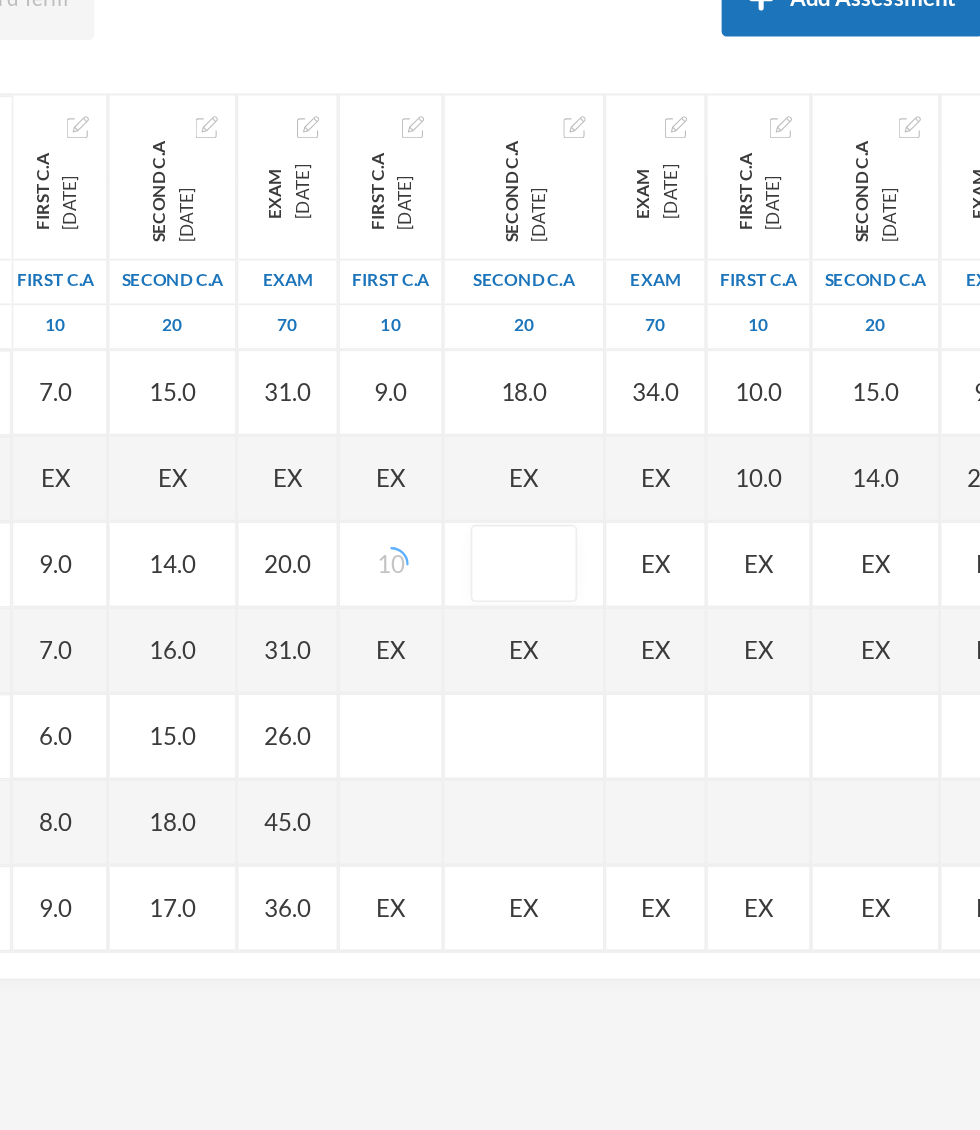 click on "Exempt" at bounding box center [662, 639] 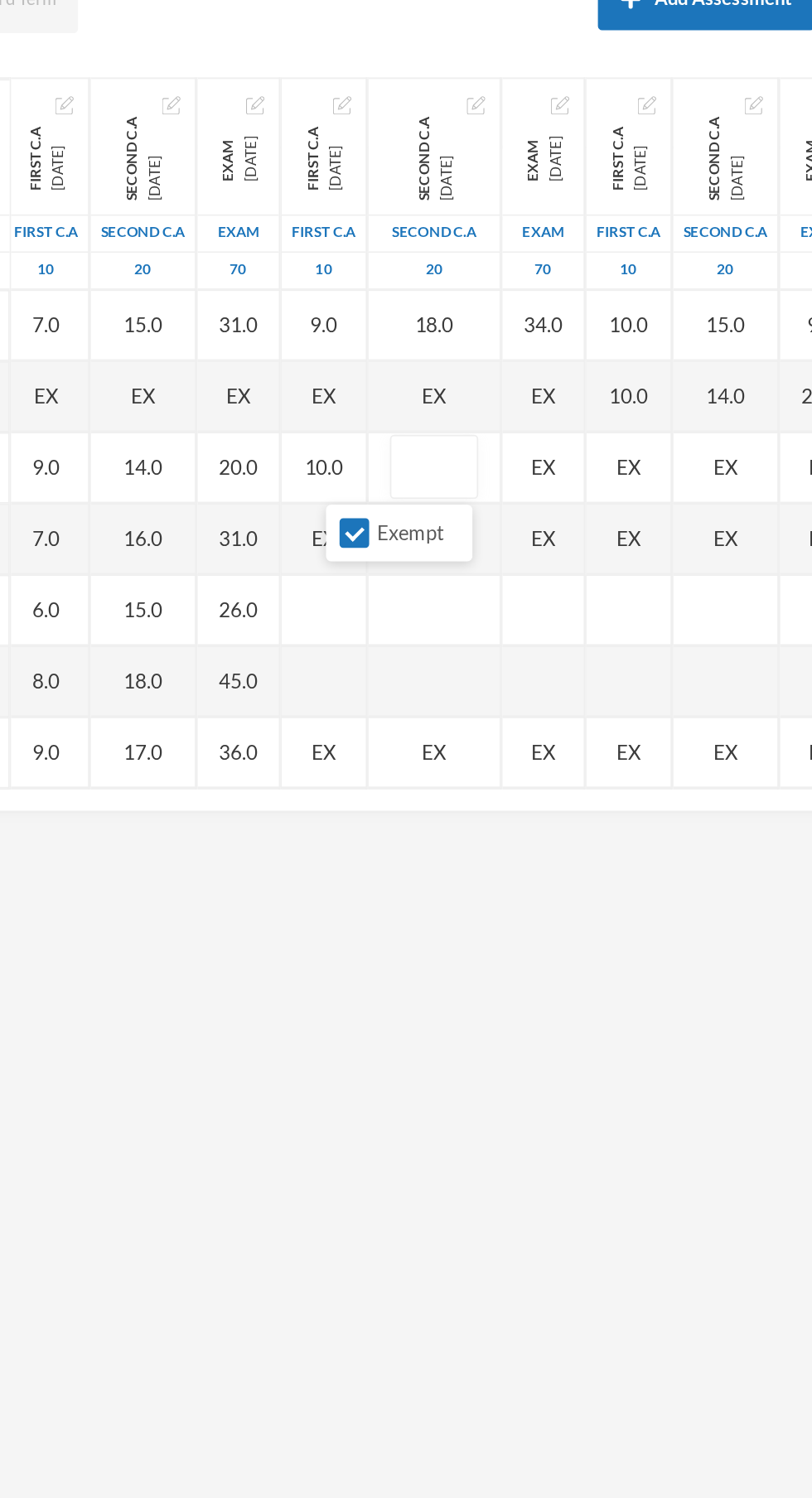 click on "Exempt" at bounding box center (523, 529) 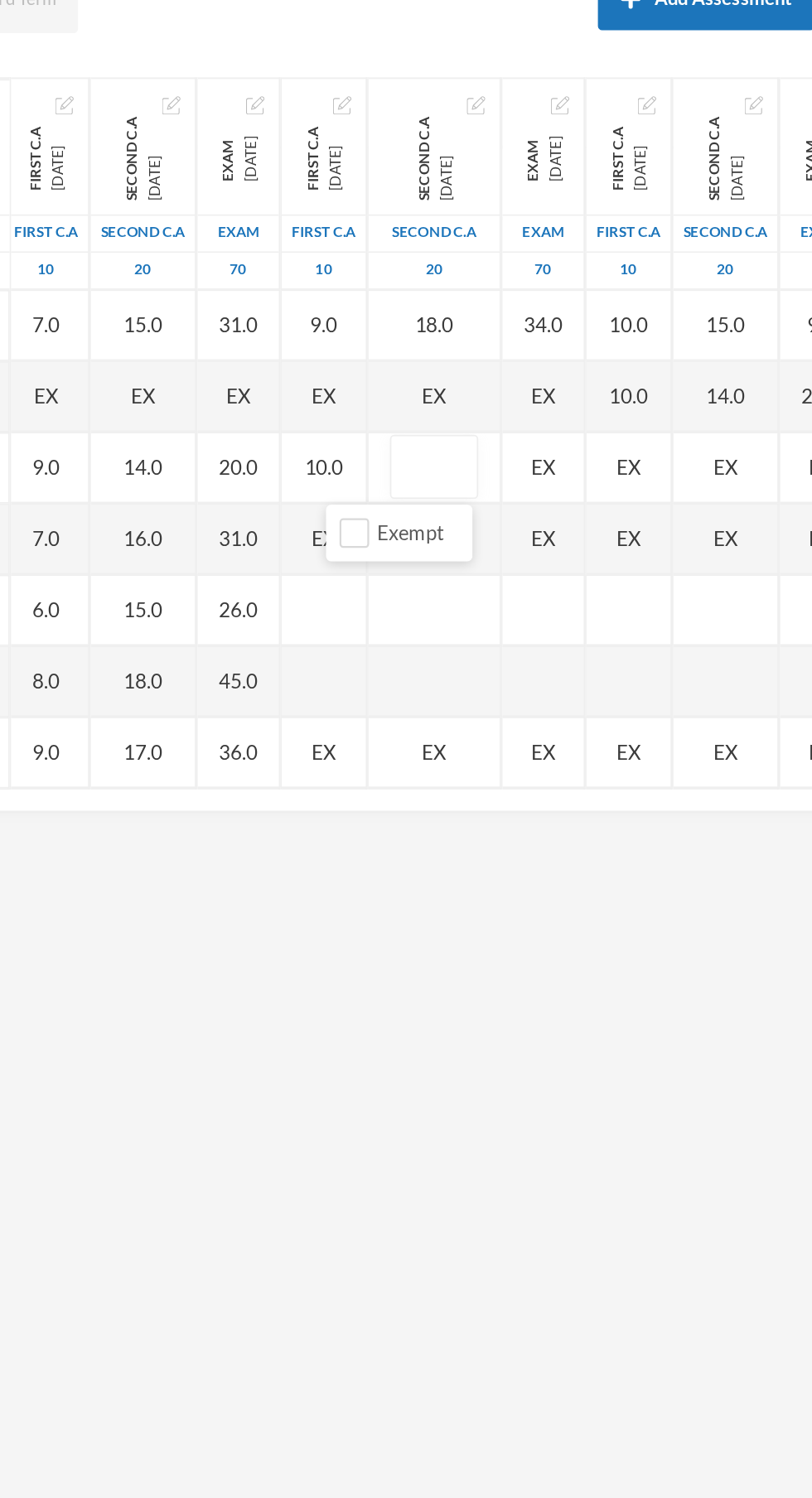click at bounding box center [569, 491] 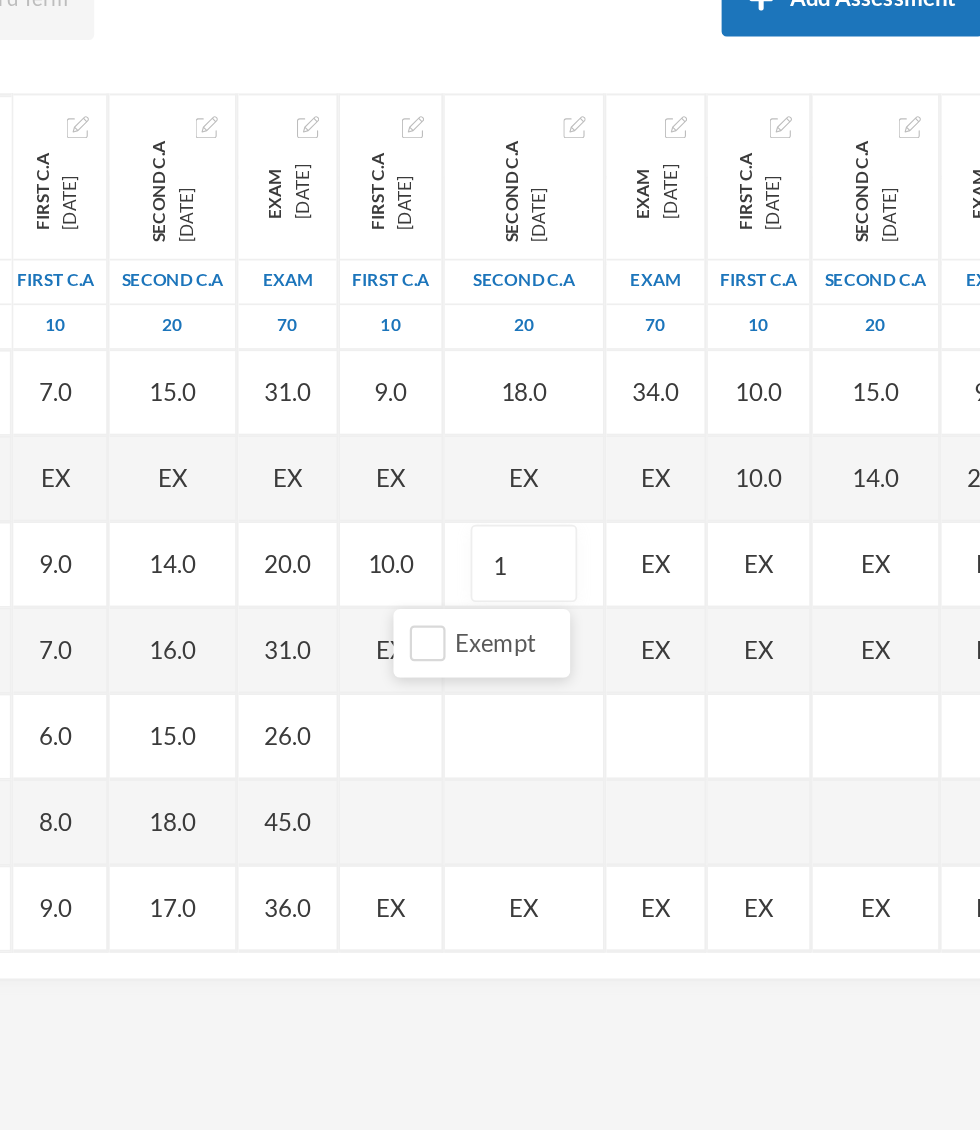 type on "15" 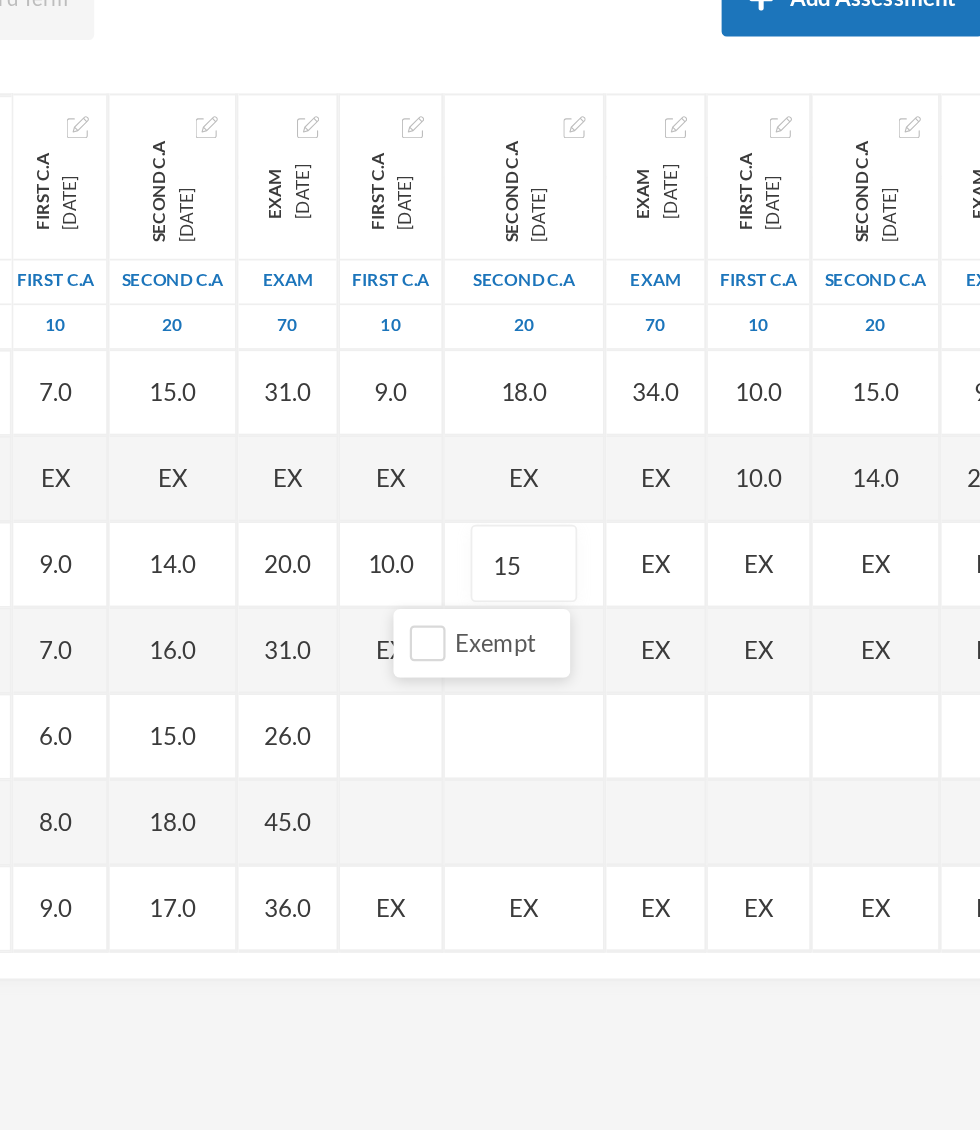 click on "EX" at bounding box center [764, 593] 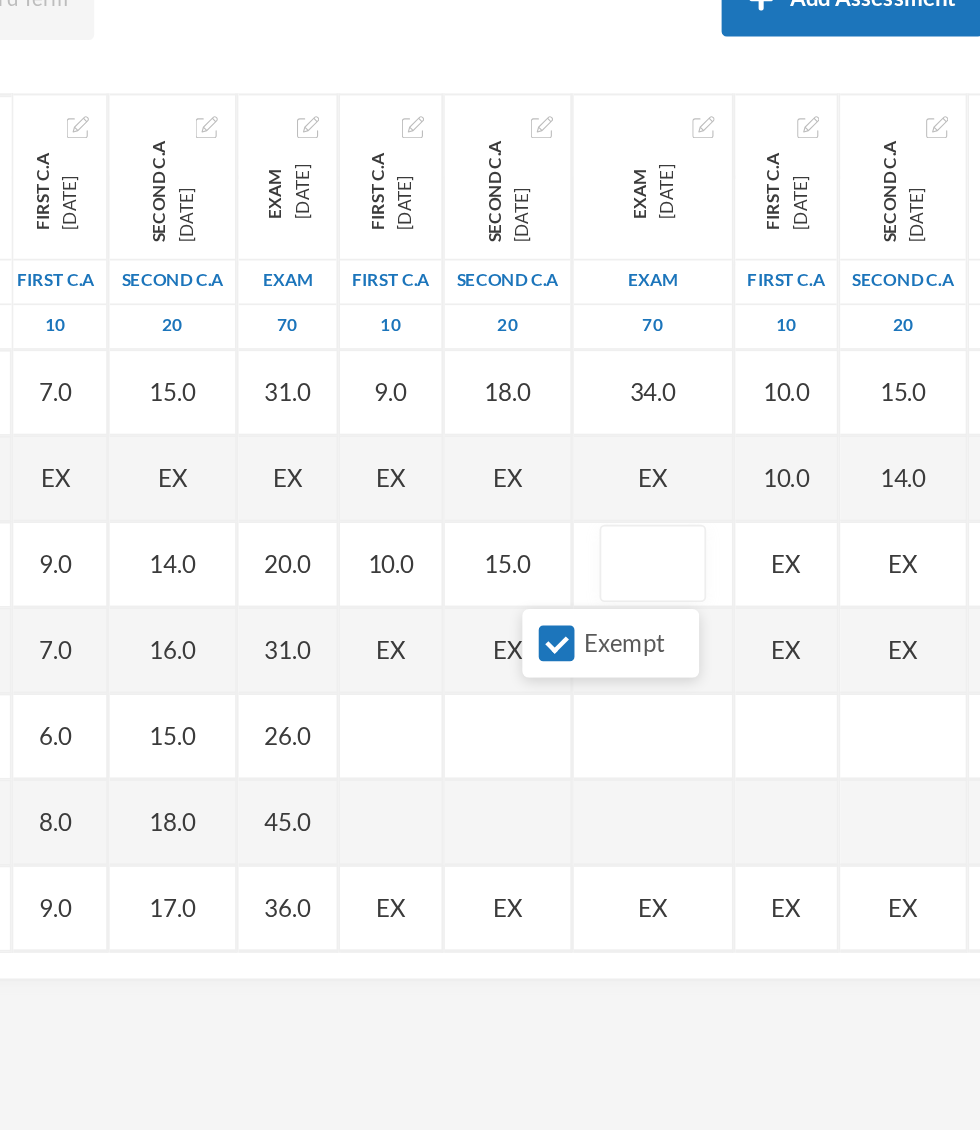 click on "Exempt" at bounding box center (737, 639) 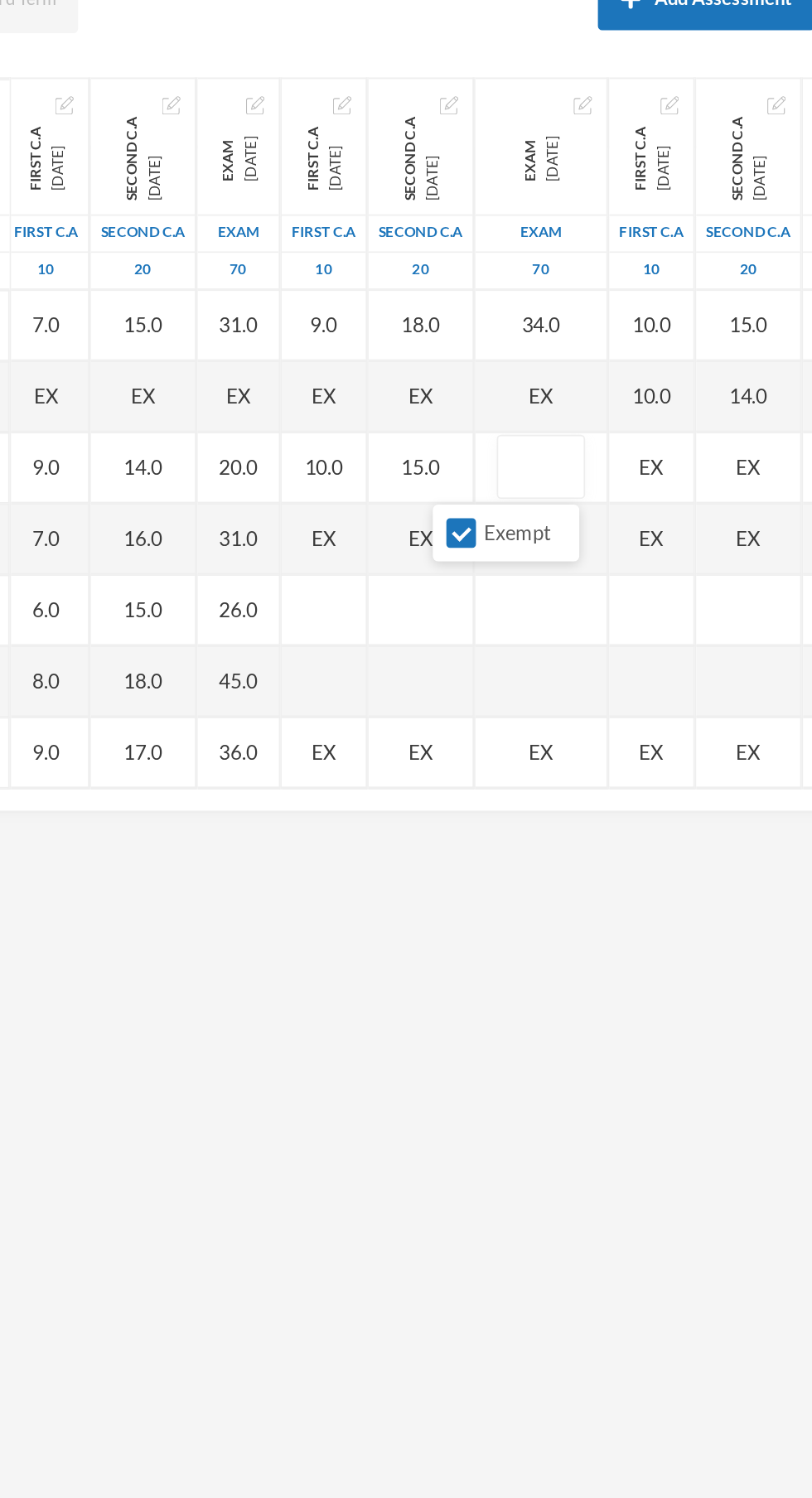 click on "Exempt" at bounding box center (585, 529) 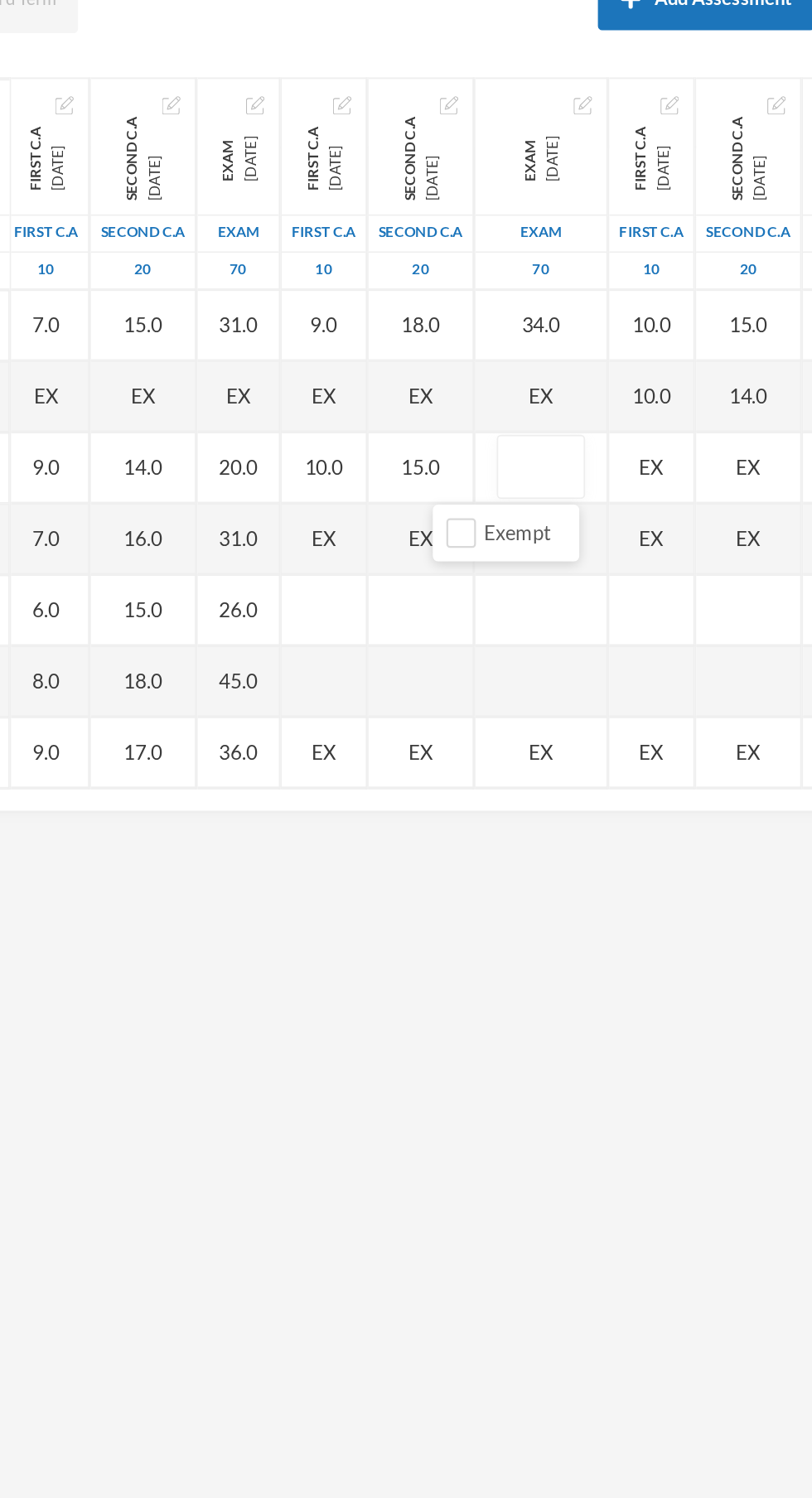 click at bounding box center (631, 491) 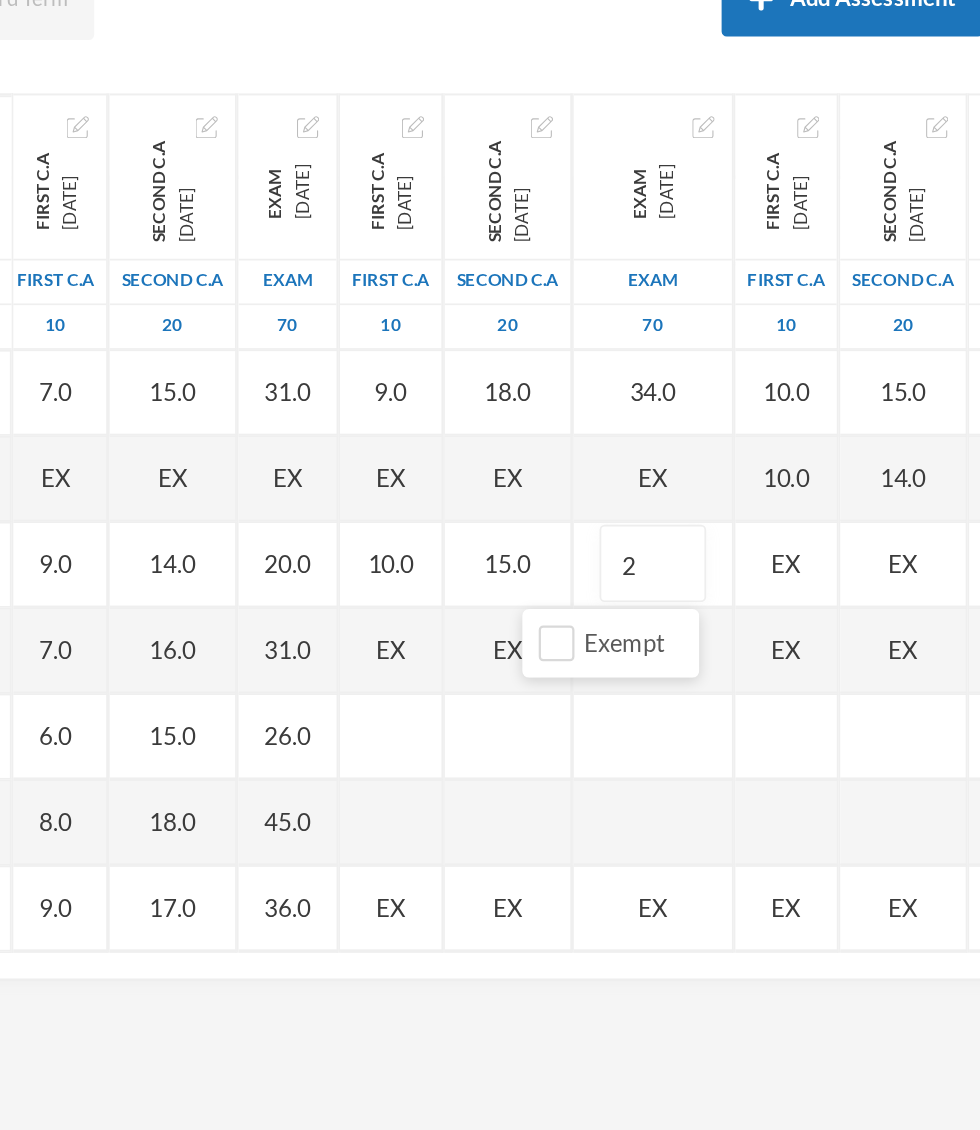 type on "26" 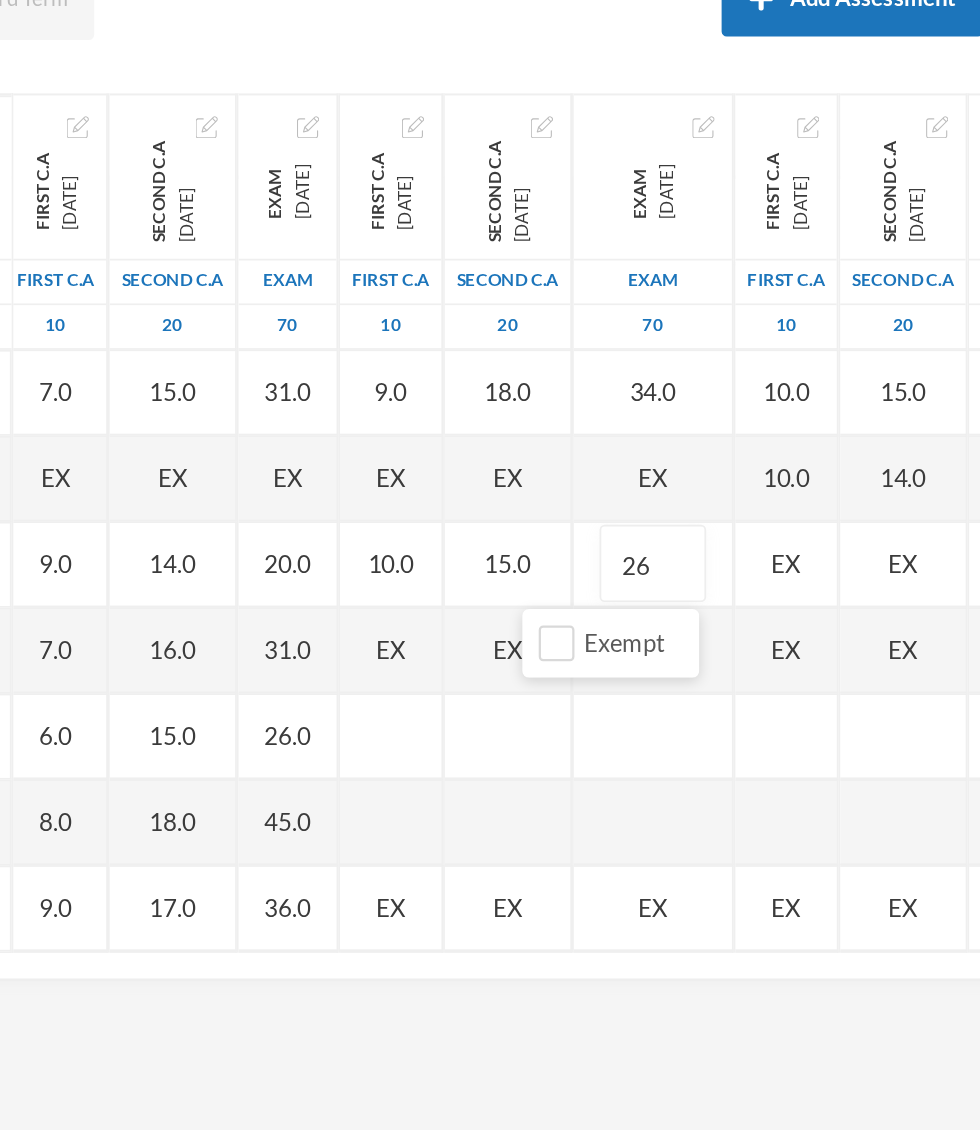 click on "EX" at bounding box center (840, 593) 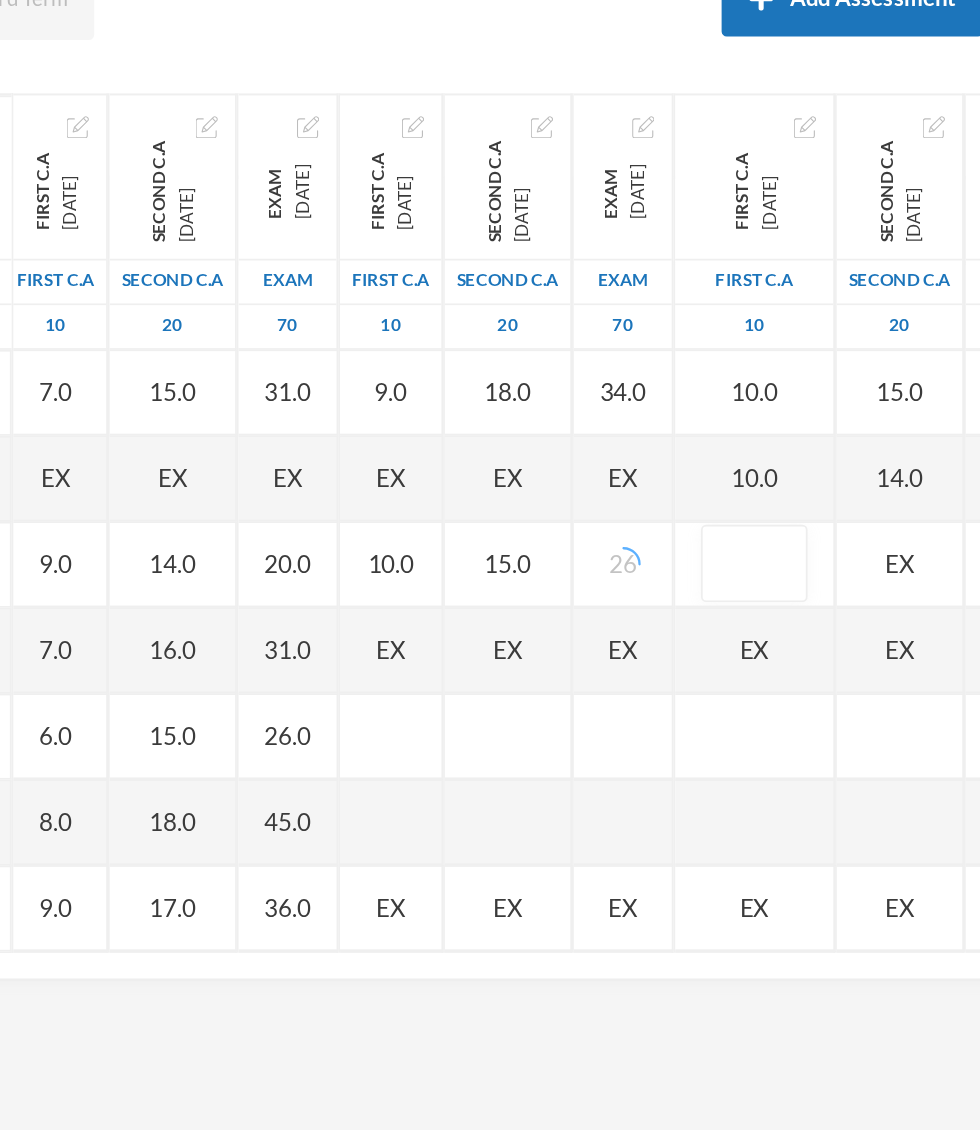 click on "Exempt" at bounding box center (806, 639) 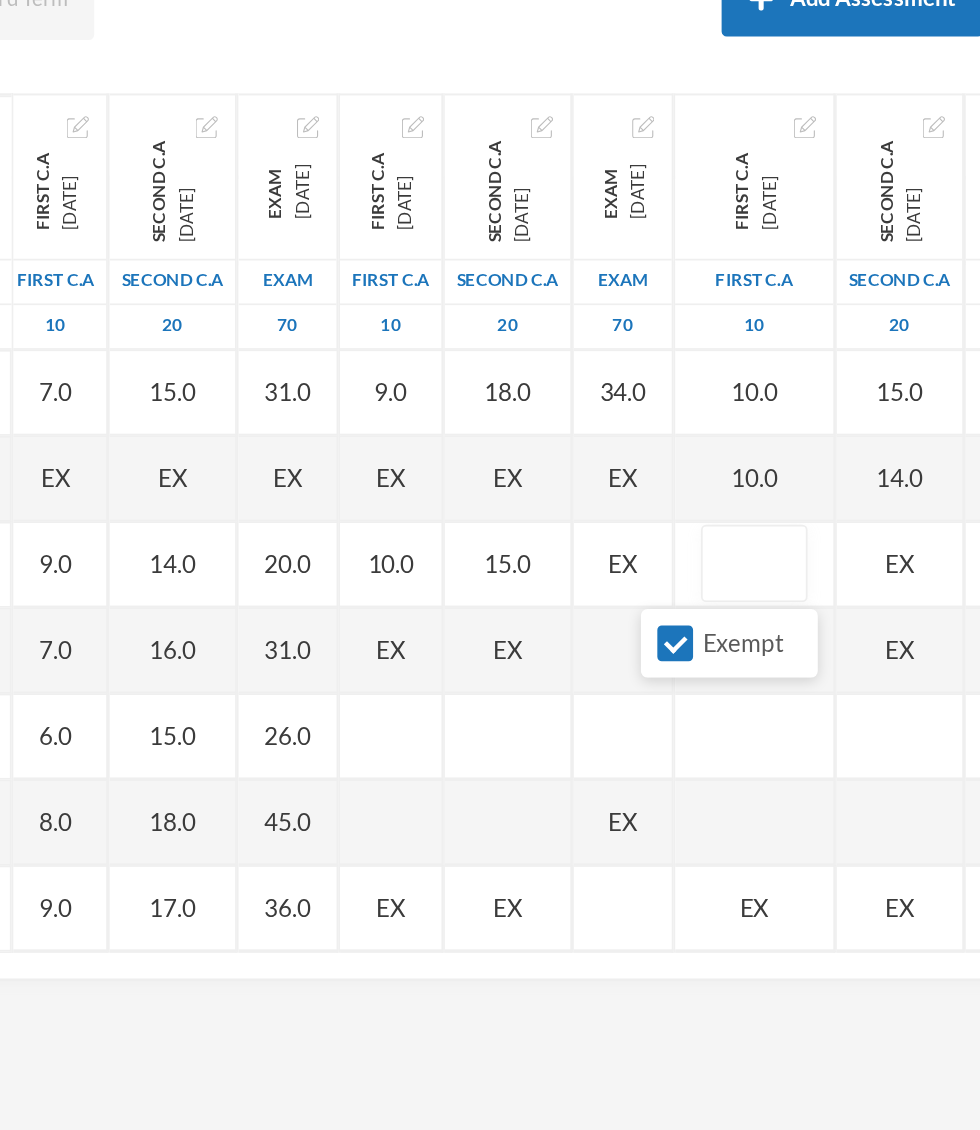 click on "Exempt" at bounding box center [775, 639] 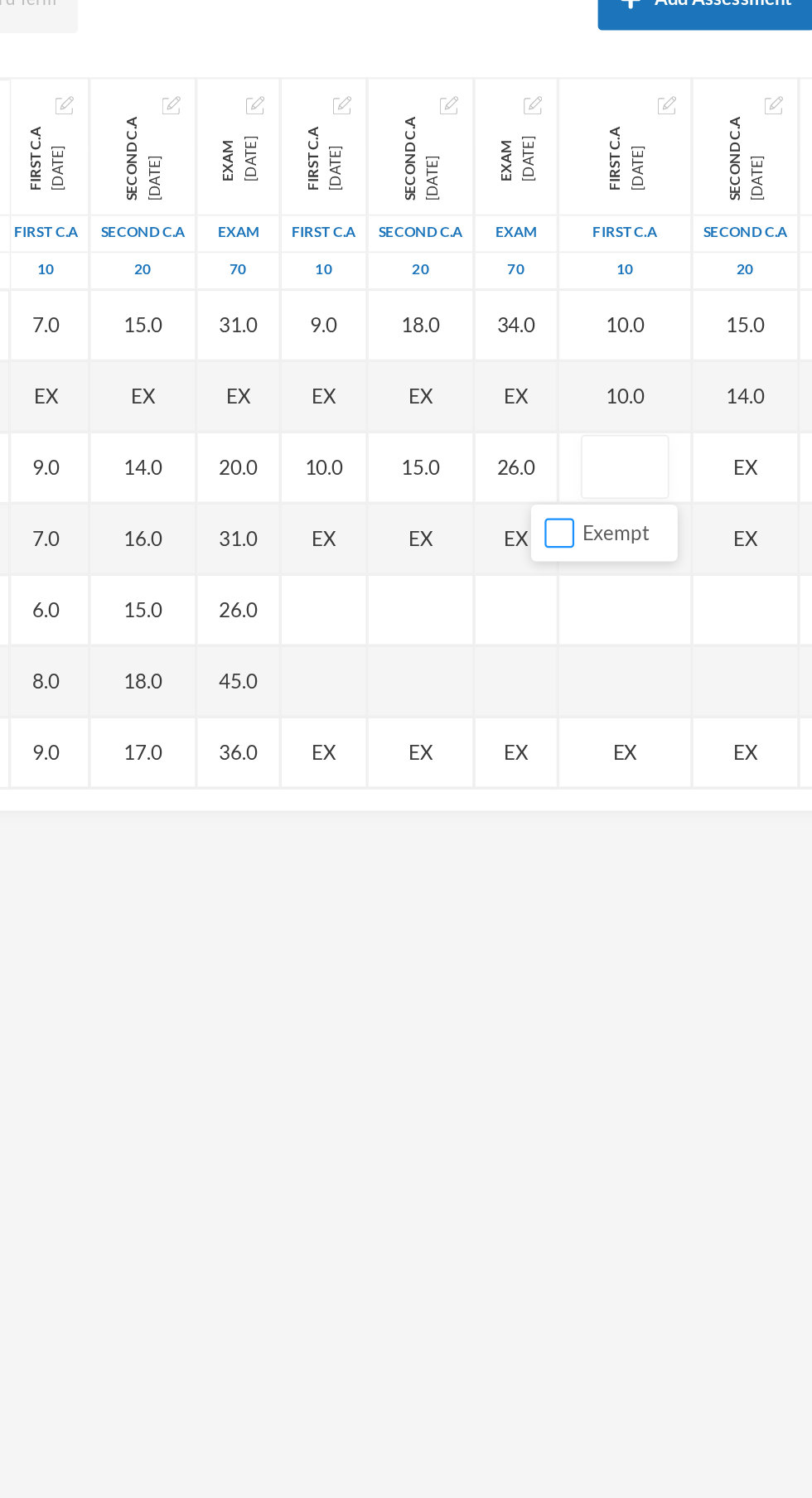click on "Exempt" at bounding box center (642, 529) 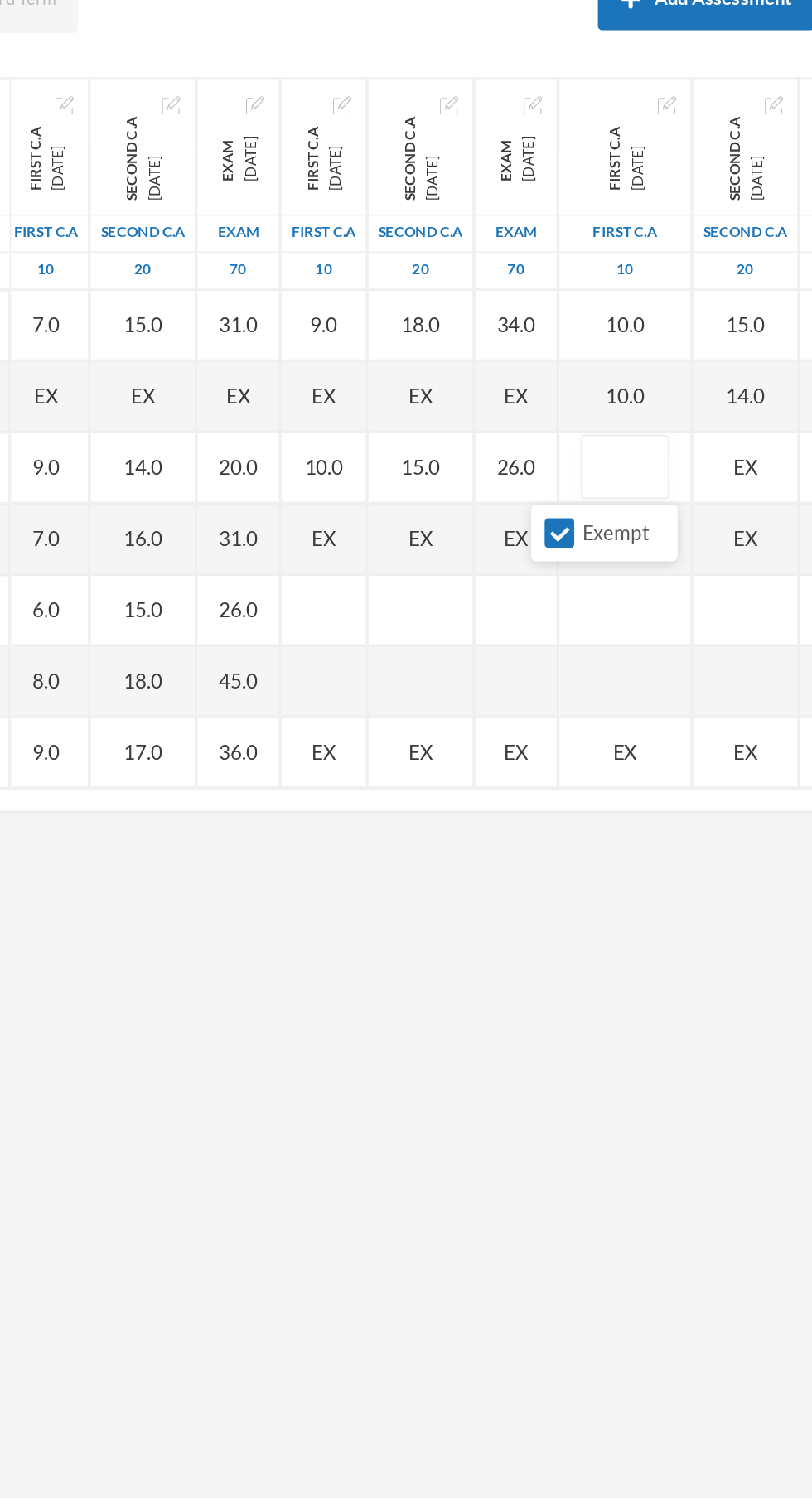 click at bounding box center (680, 491) 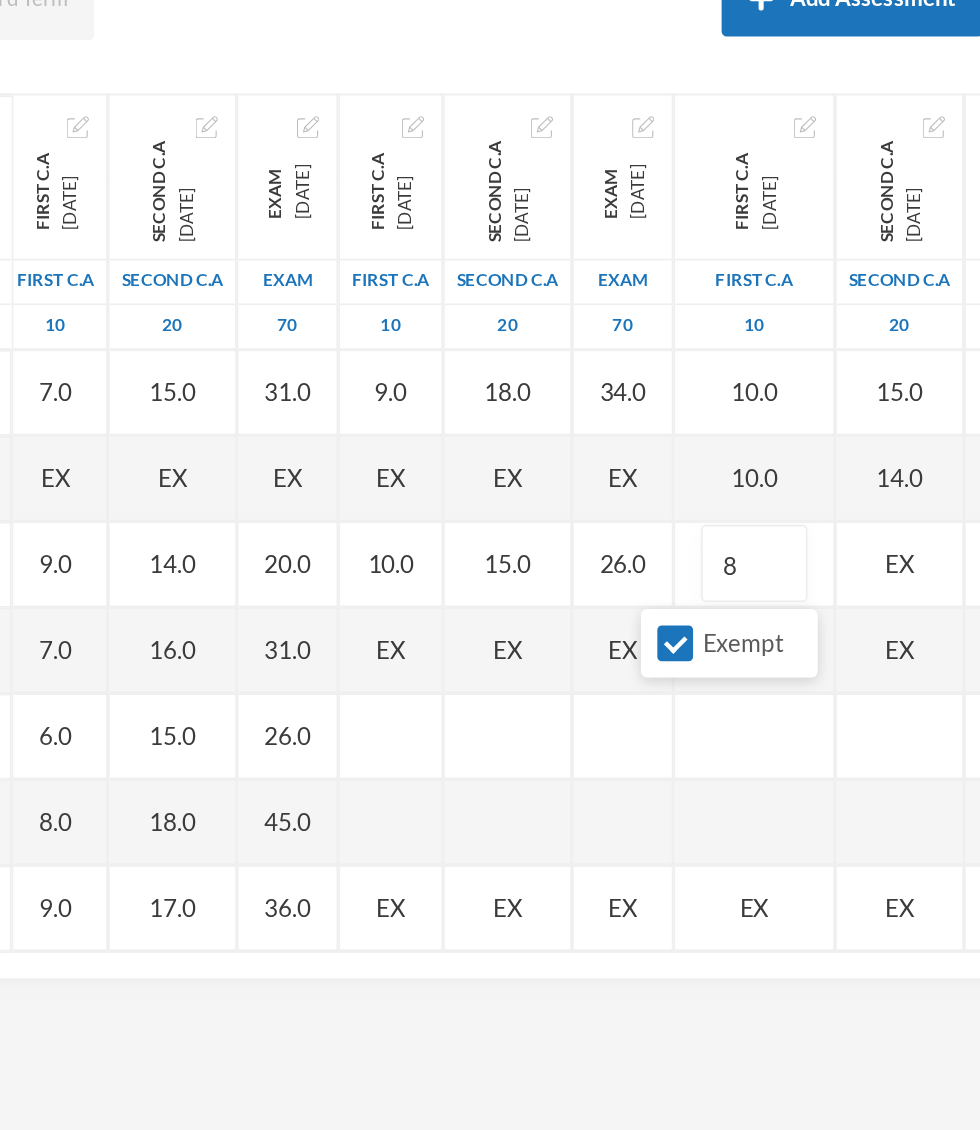 type on "8" 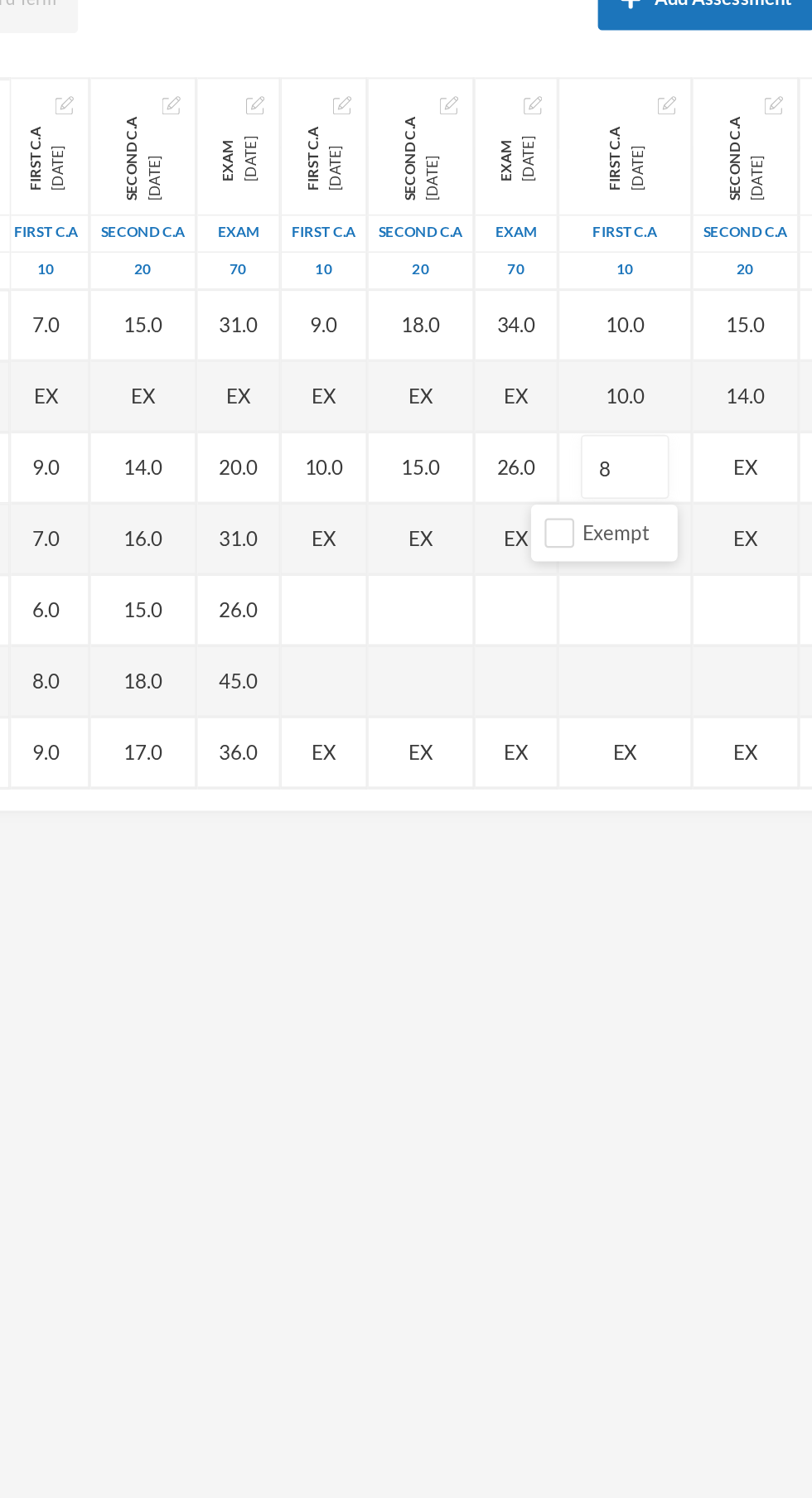 click on "Name   Category Points [PERSON_NAME], [PERSON_NAME] [PERSON_NAME], [PERSON_NAME] [PERSON_NAME], [PERSON_NAME] [PERSON_NAME], [PERSON_NAME], [PERSON_NAME], Adejoju [PERSON_NAME], [PERSON_NAME], [PERSON_NAME] [PERSON_NAME], [PERSON_NAME] [PERSON_NAME], Oluwajomiloju [GEOGRAPHIC_DATA] [PERSON_NAME] [GEOGRAPHIC_DATA][PERSON_NAME] [PERSON_NAME], Ololade [PERSON_NAME], [PERSON_NAME], [PERSON_NAME], [PERSON_NAME] [PERSON_NAME], [PERSON_NAME] [PERSON_NAME], [PERSON_NAME] [PERSON_NAME] [PERSON_NAME], [PERSON_NAME], Oluwadarasimi Peace [PERSON_NAME] [PERSON_NAME], [PERSON_NAME] [PERSON_NAME] Oluwanifemi [PERSON_NAME], [PERSON_NAME], [PERSON_NAME] [PERSON_NAME], Ayomide [PERSON_NAME], [PERSON_NAME] [PERSON_NAME], Oluwasemiloore [PERSON_NAME], Precious [PERSON_NAME], Iyanuoluwa [PERSON_NAME], [PERSON_NAME] [PERSON_NAME], [PERSON_NAME], [PERSON_NAME], [PERSON_NAME]" at bounding box center [406, 471] 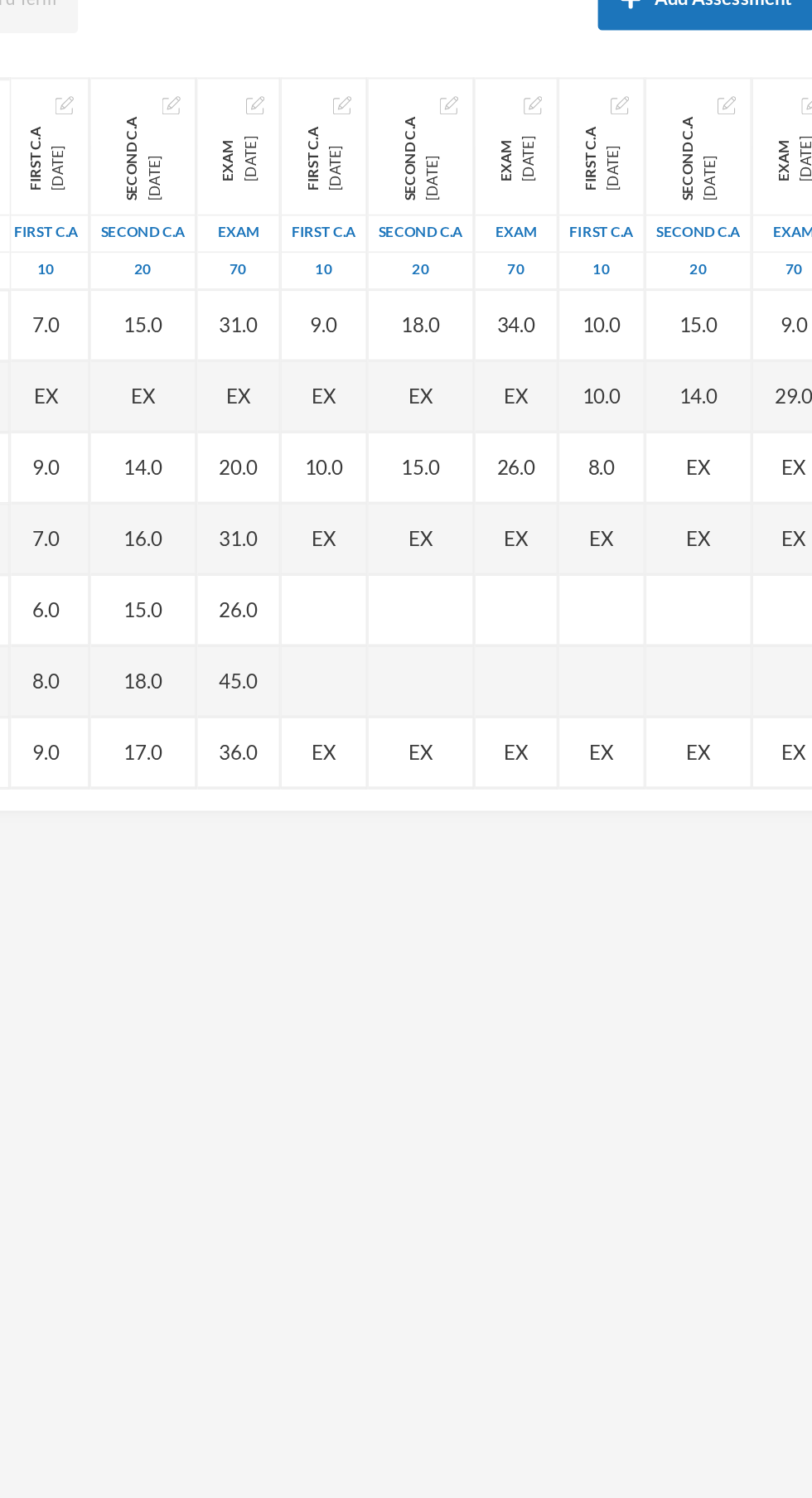 click on "EX" at bounding box center (723, 490) 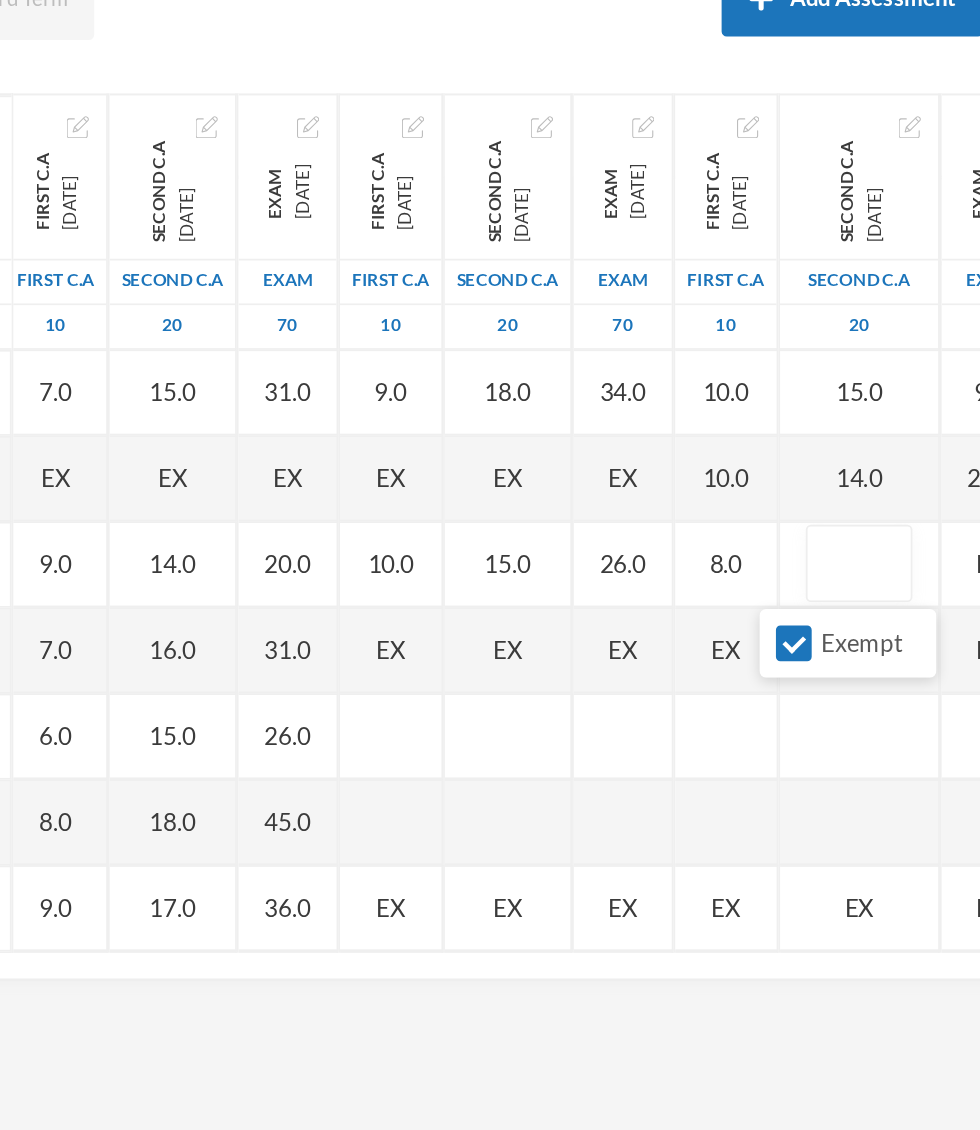 click on "Exempt" at bounding box center [844, 639] 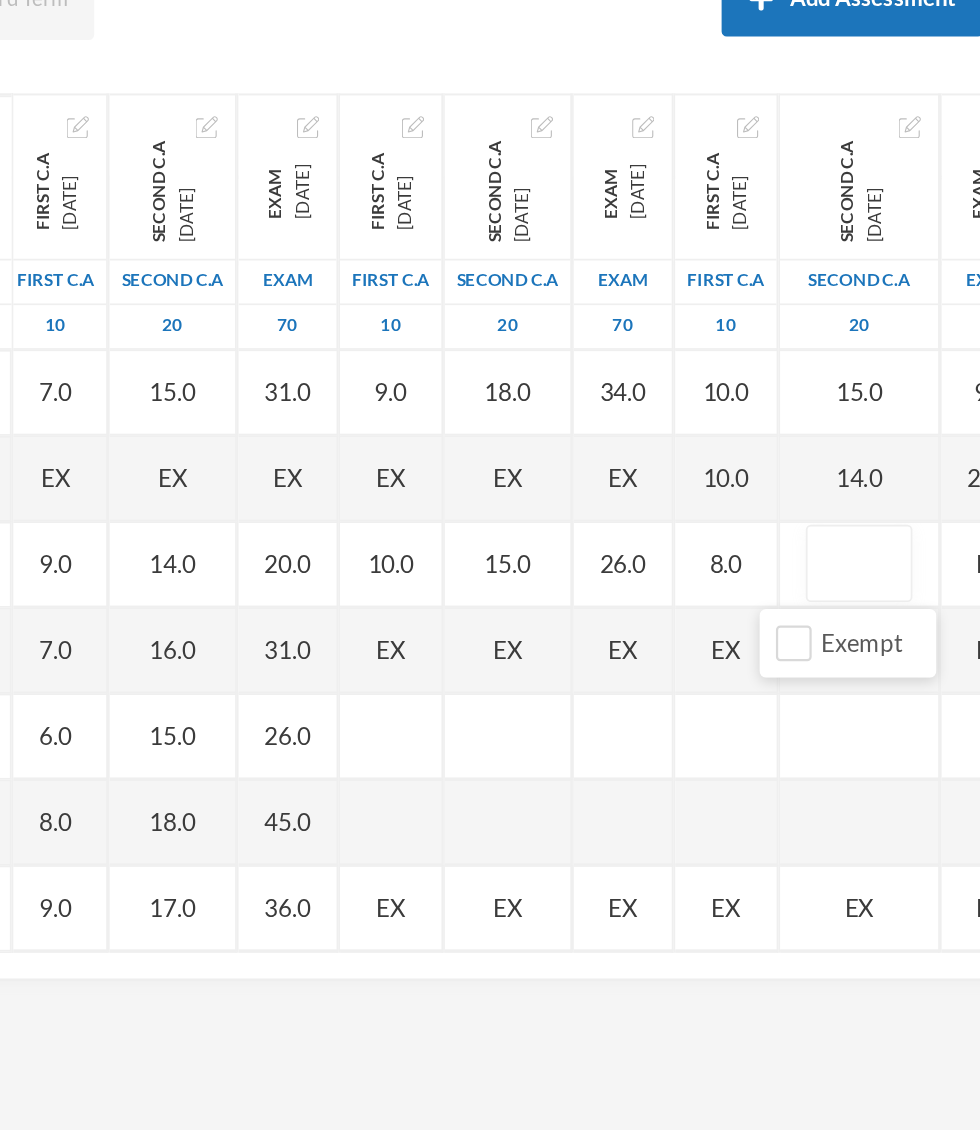 click at bounding box center (882, 593) 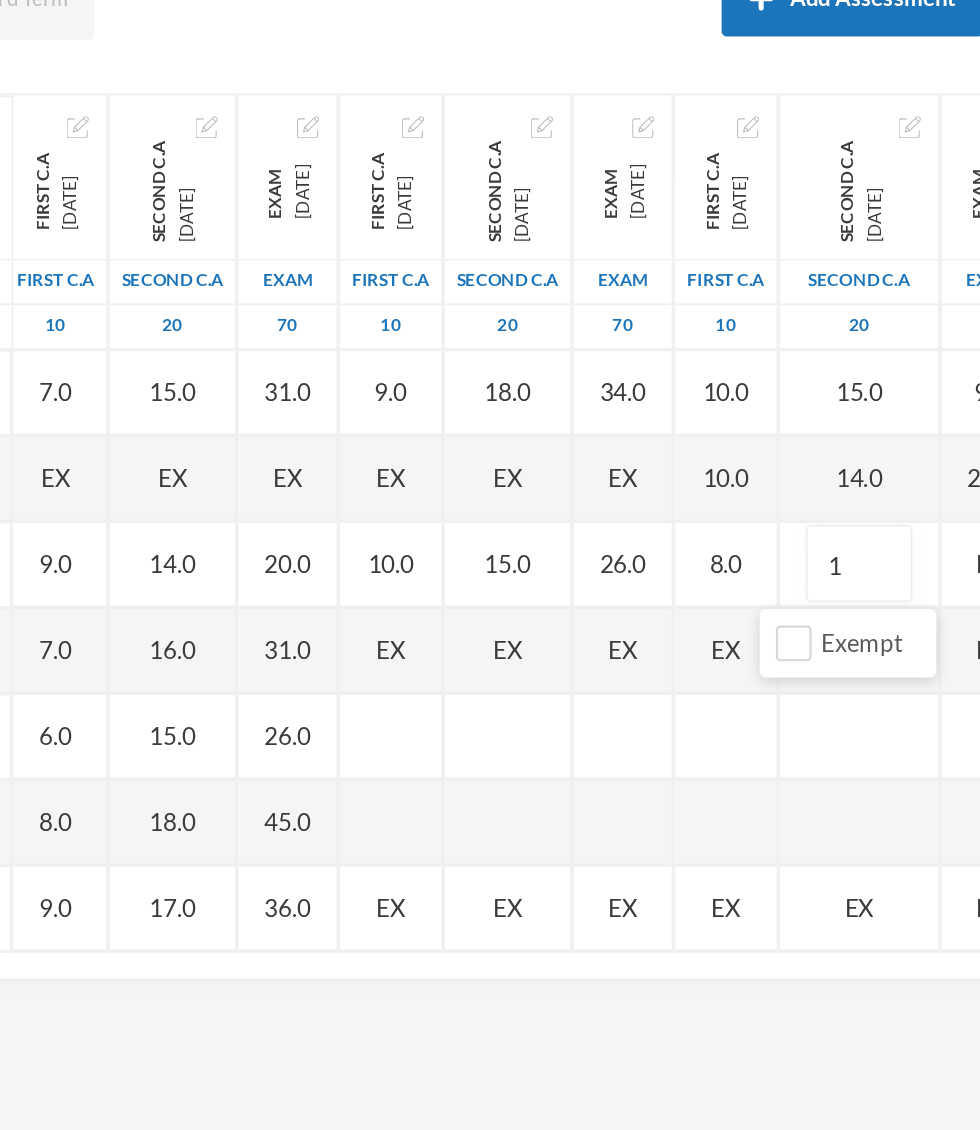 type on "18" 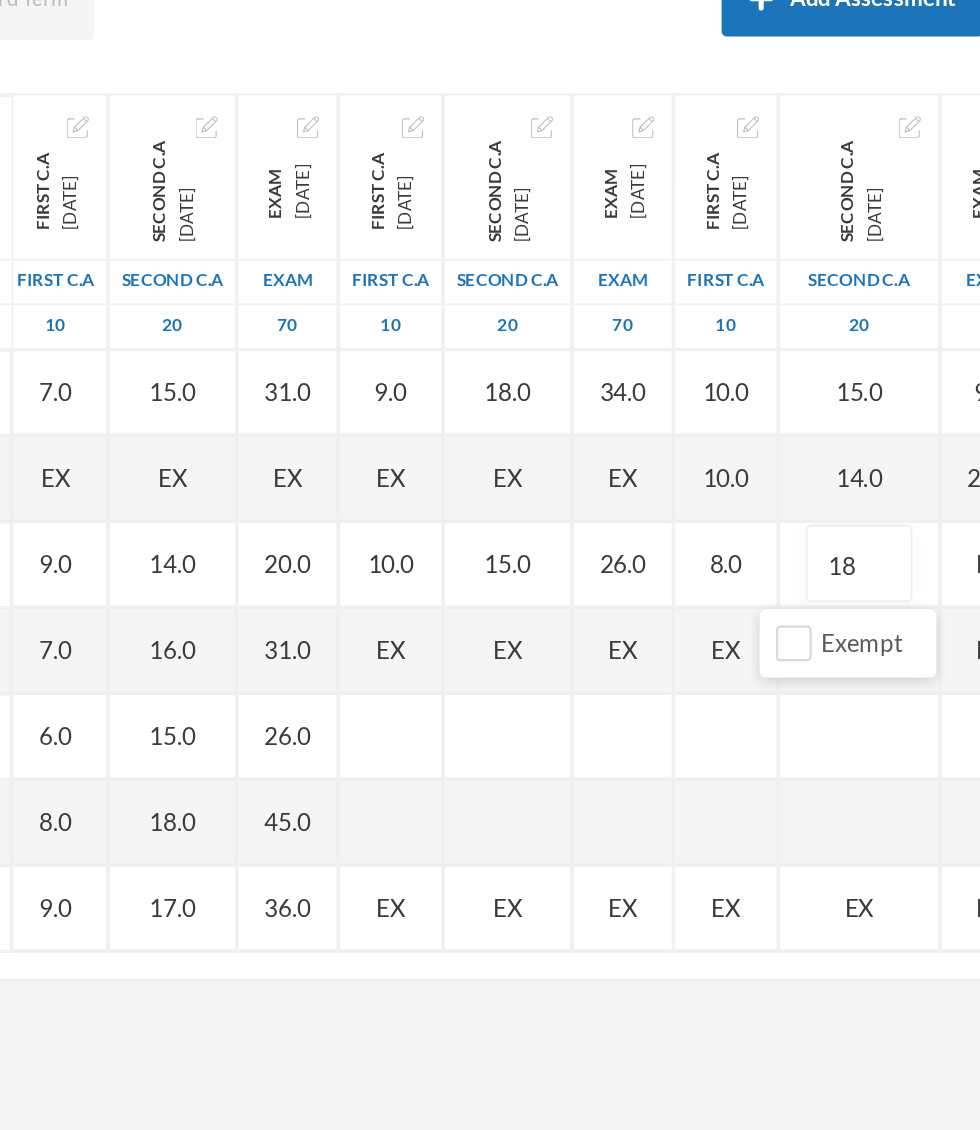 scroll, scrollTop: 951, scrollLeft: 24, axis: both 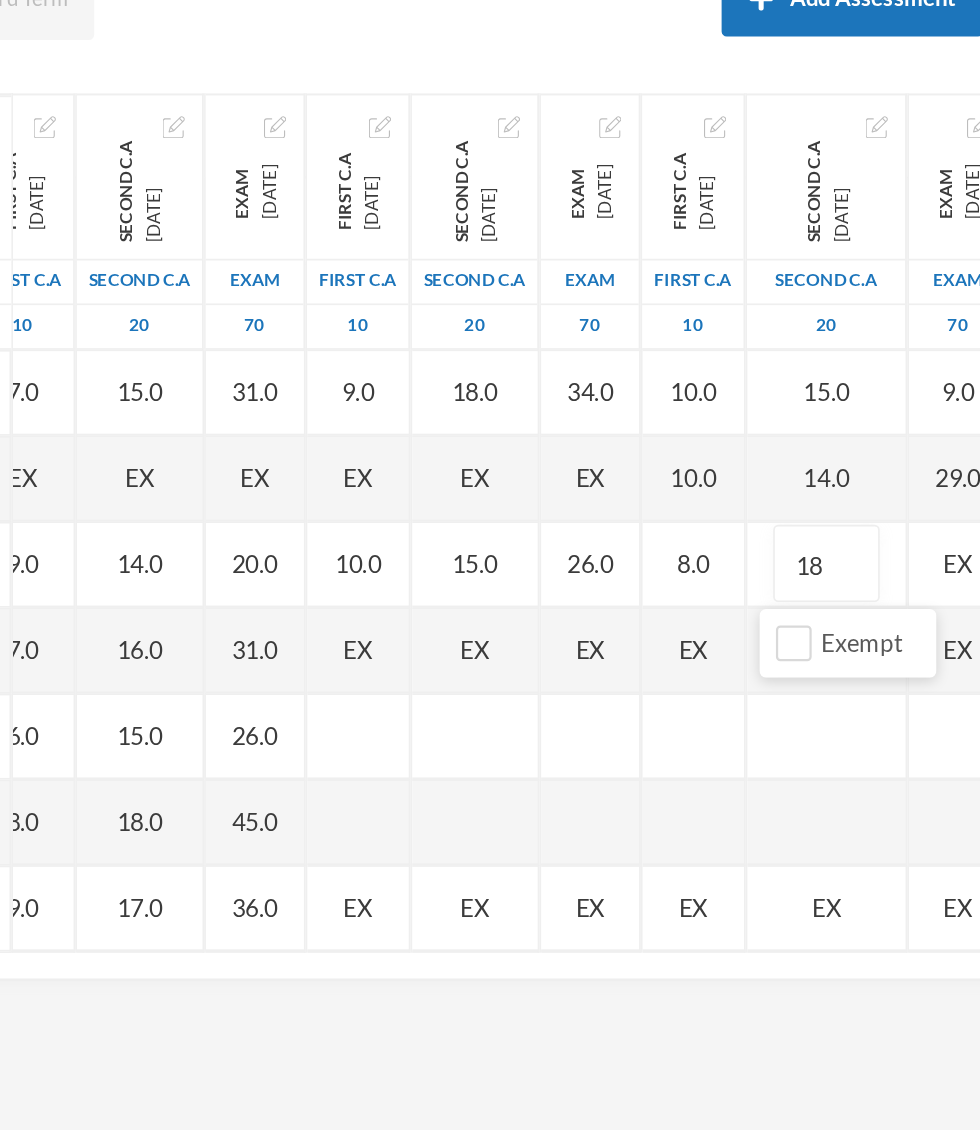 click on "EX" at bounding box center [940, 593] 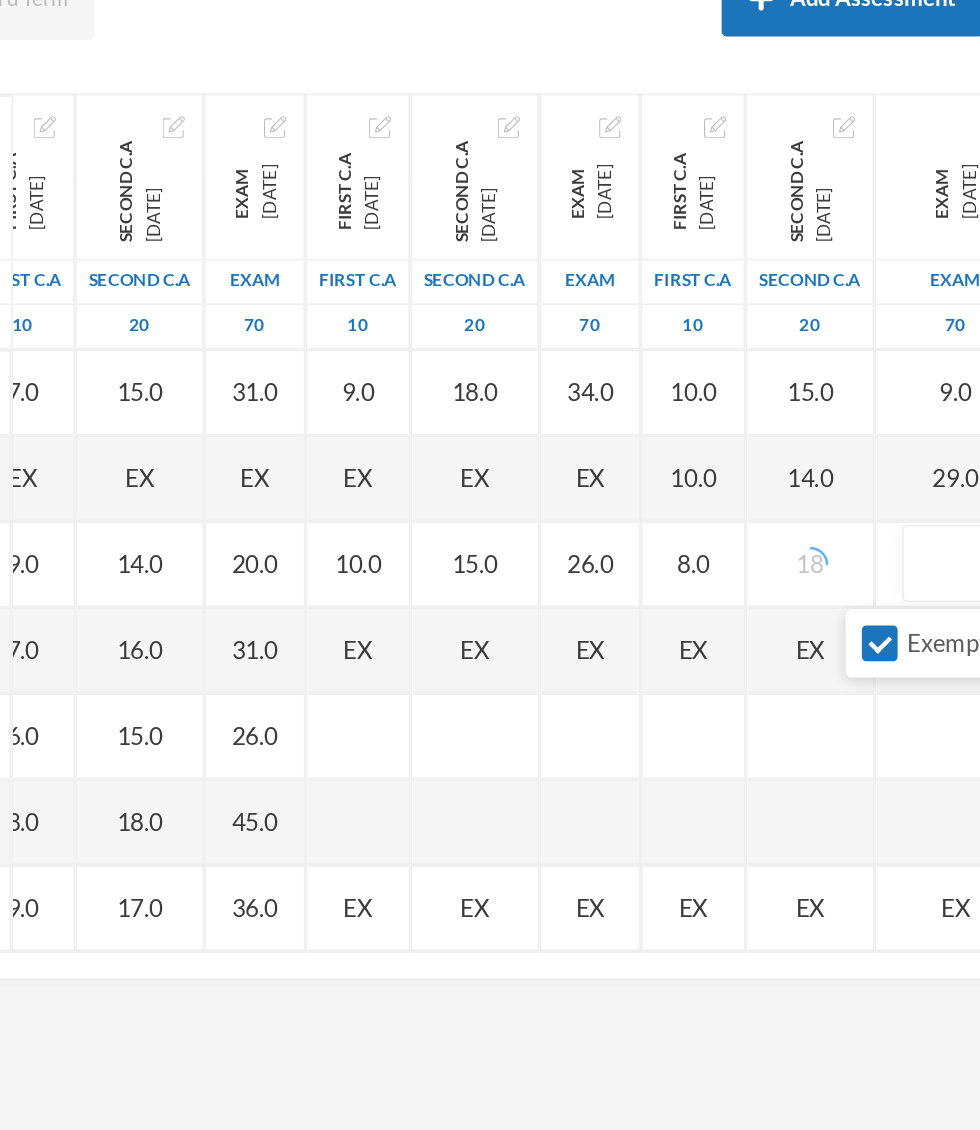 click on "Exempt" at bounding box center [925, 639] 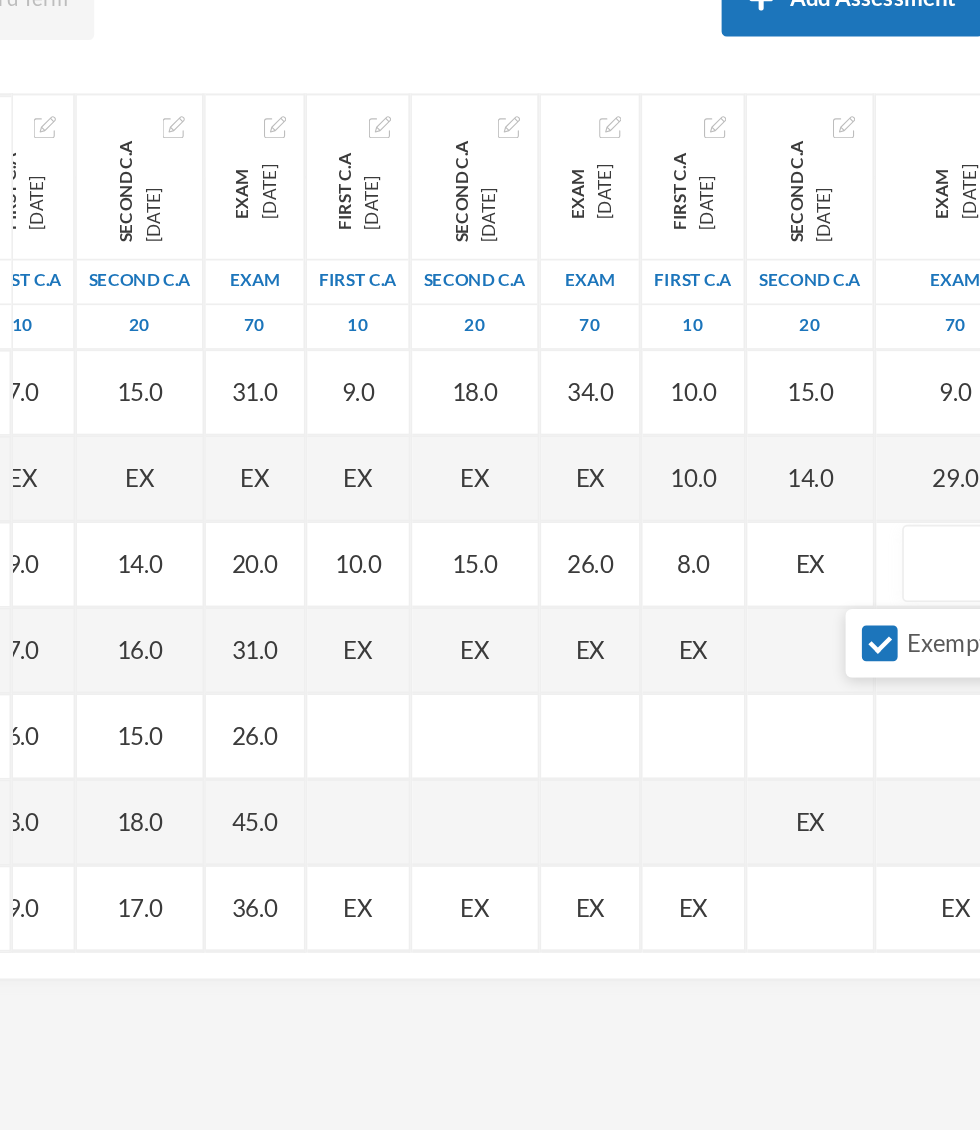 scroll, scrollTop: 951, scrollLeft: 30, axis: both 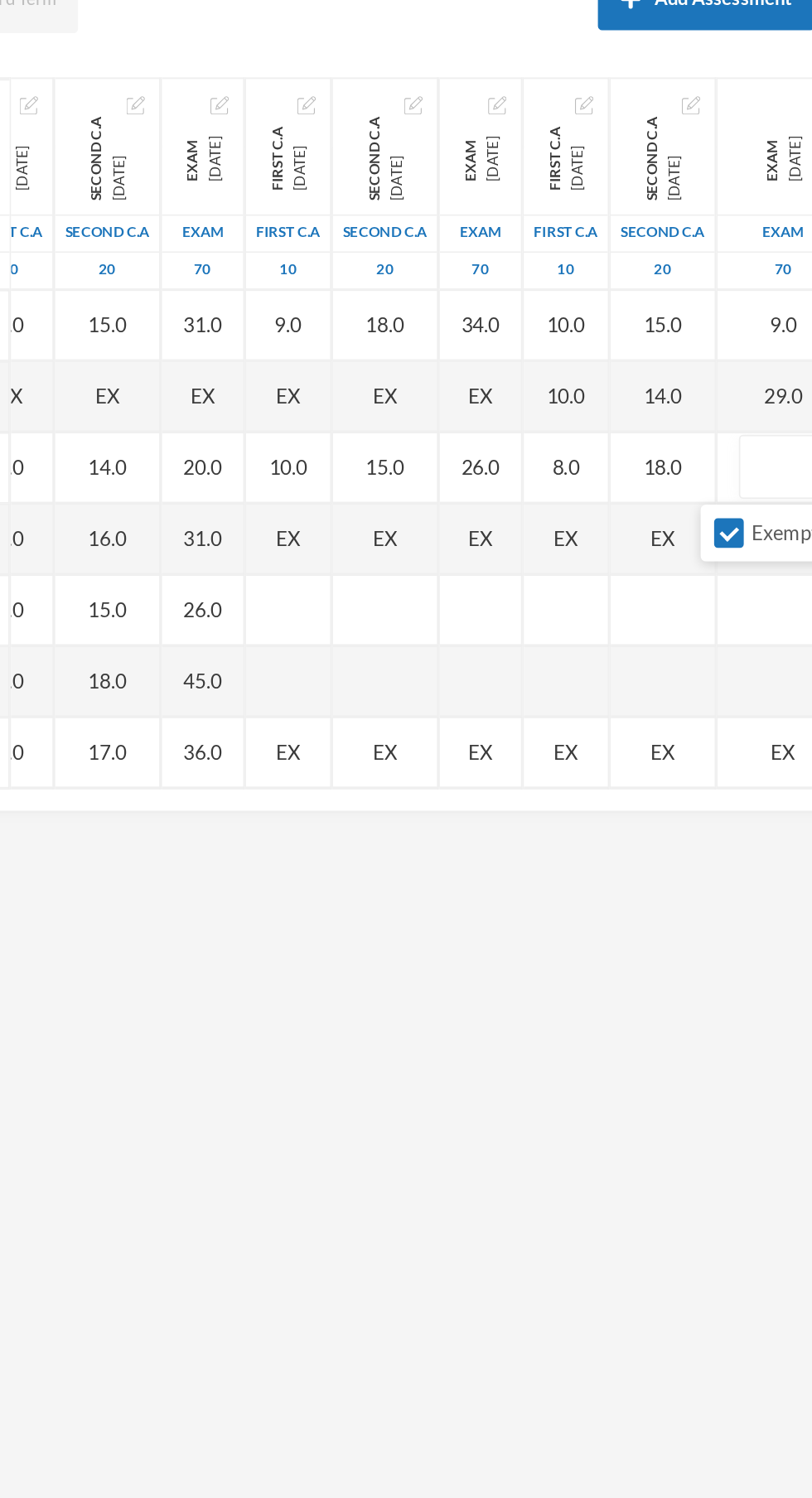 click on "Exempt" at bounding box center [741, 529] 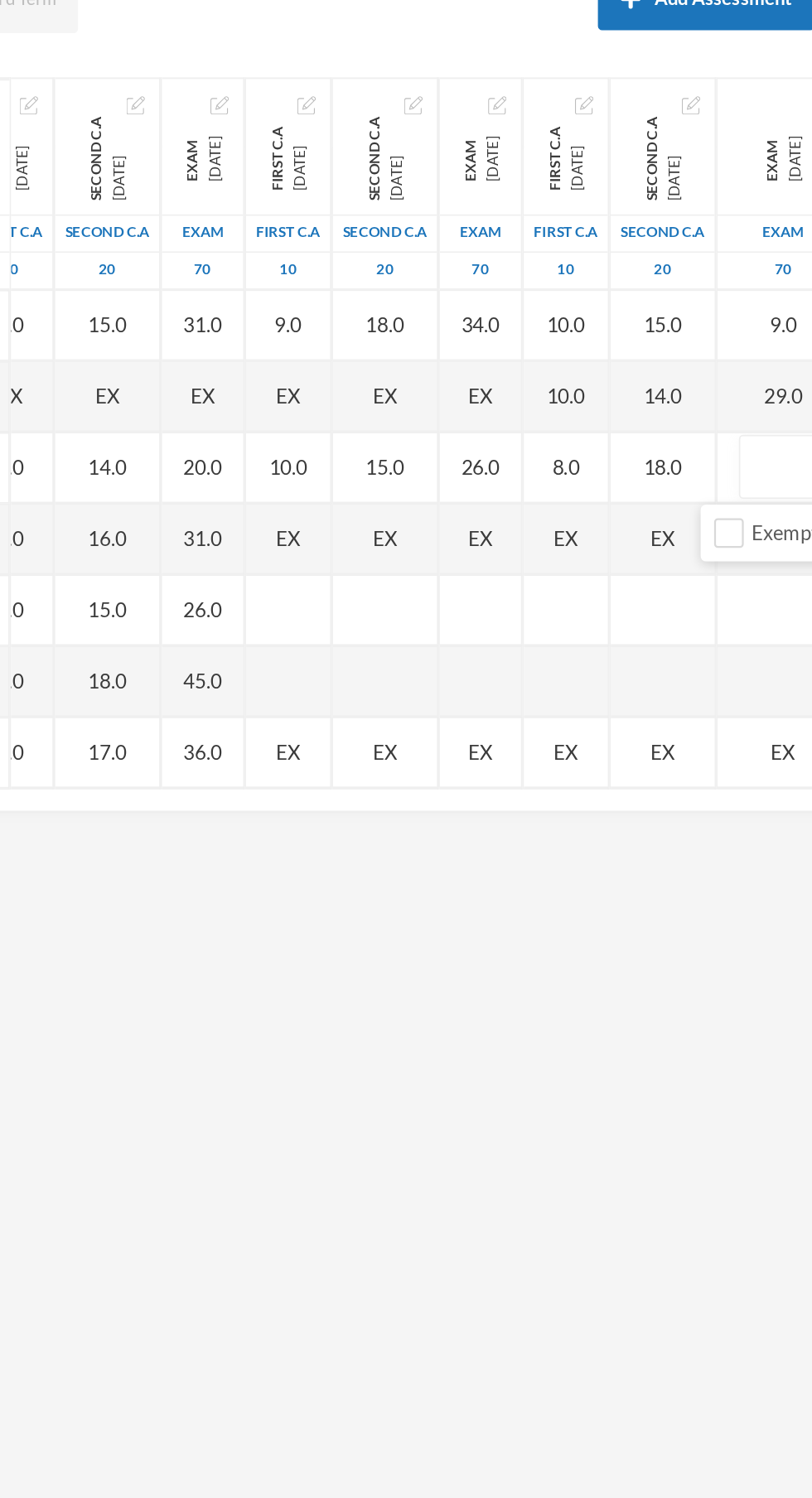 click at bounding box center [772, 491] 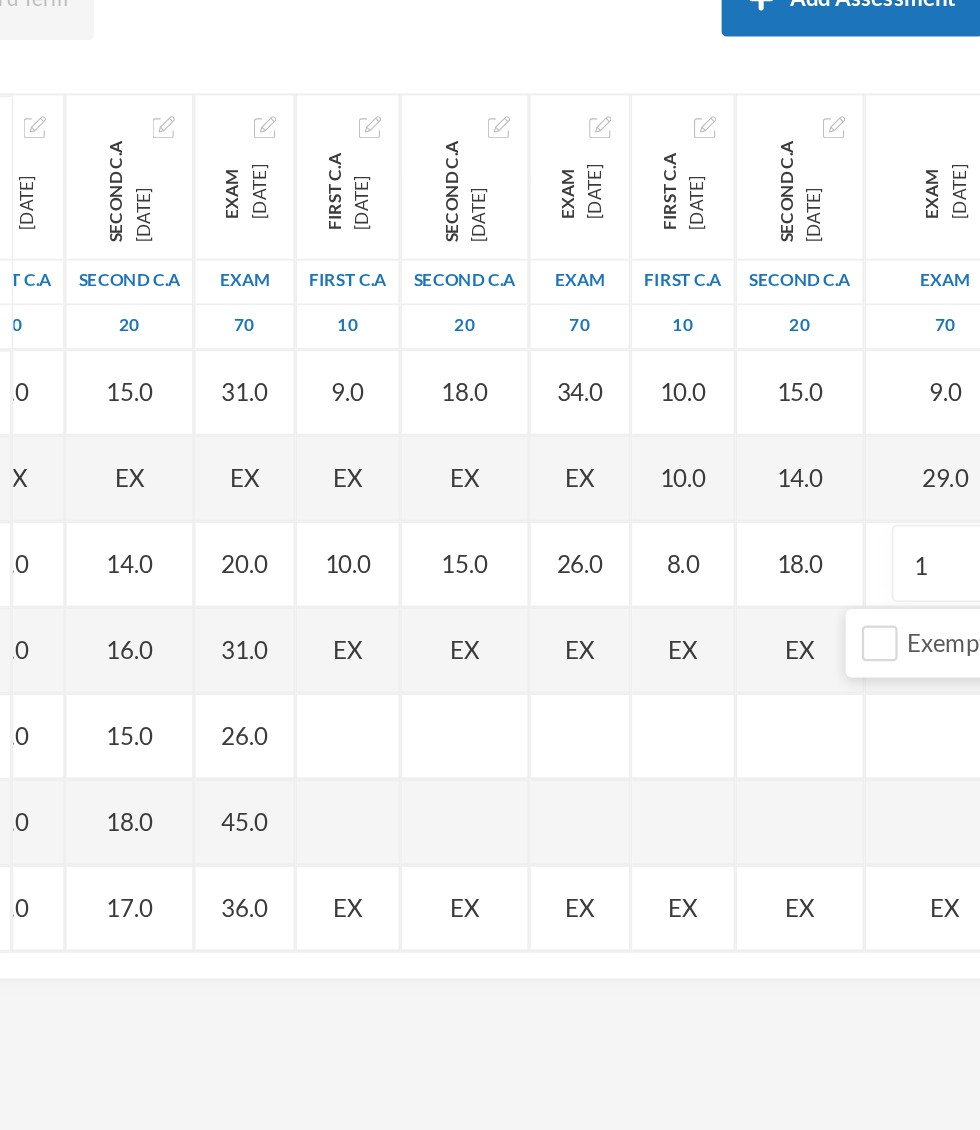 type on "19" 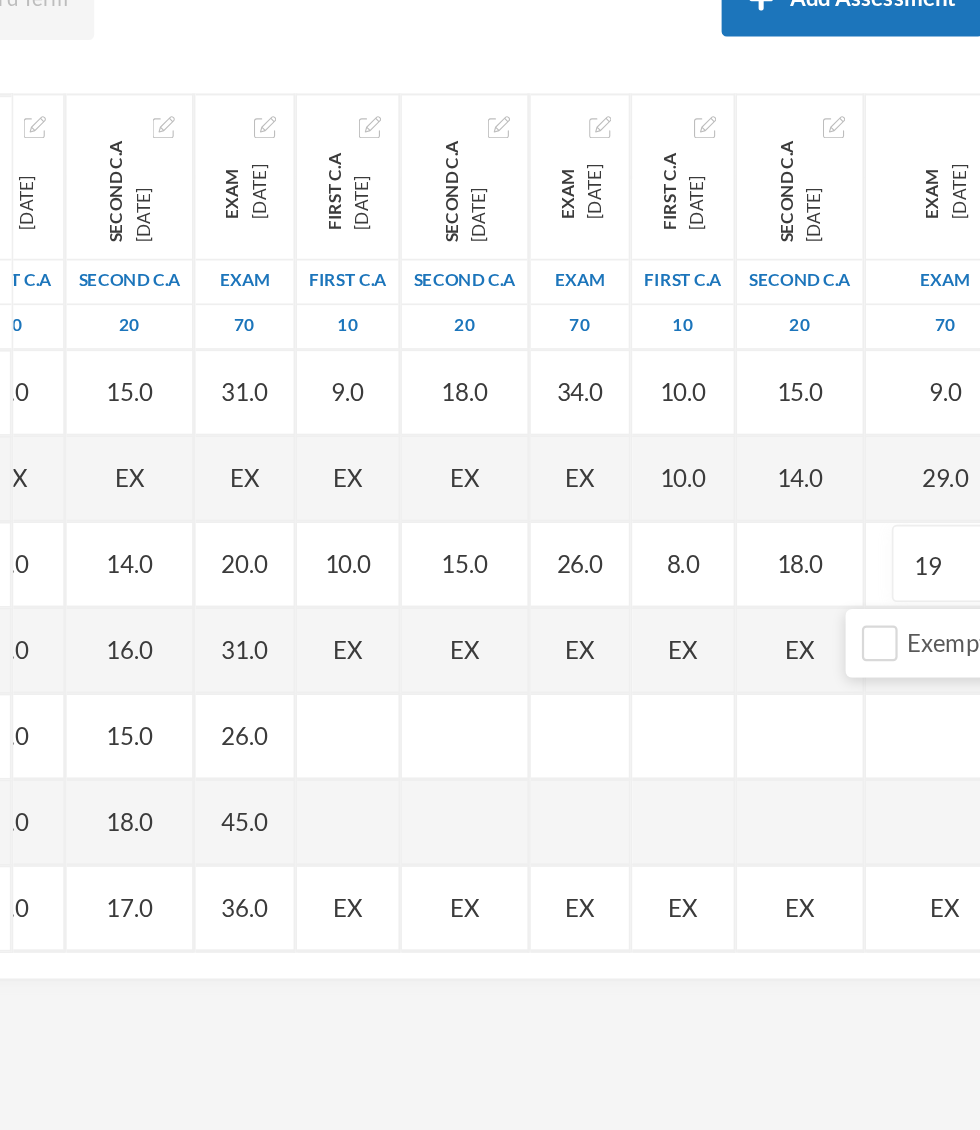 scroll, scrollTop: 951, scrollLeft: 0, axis: vertical 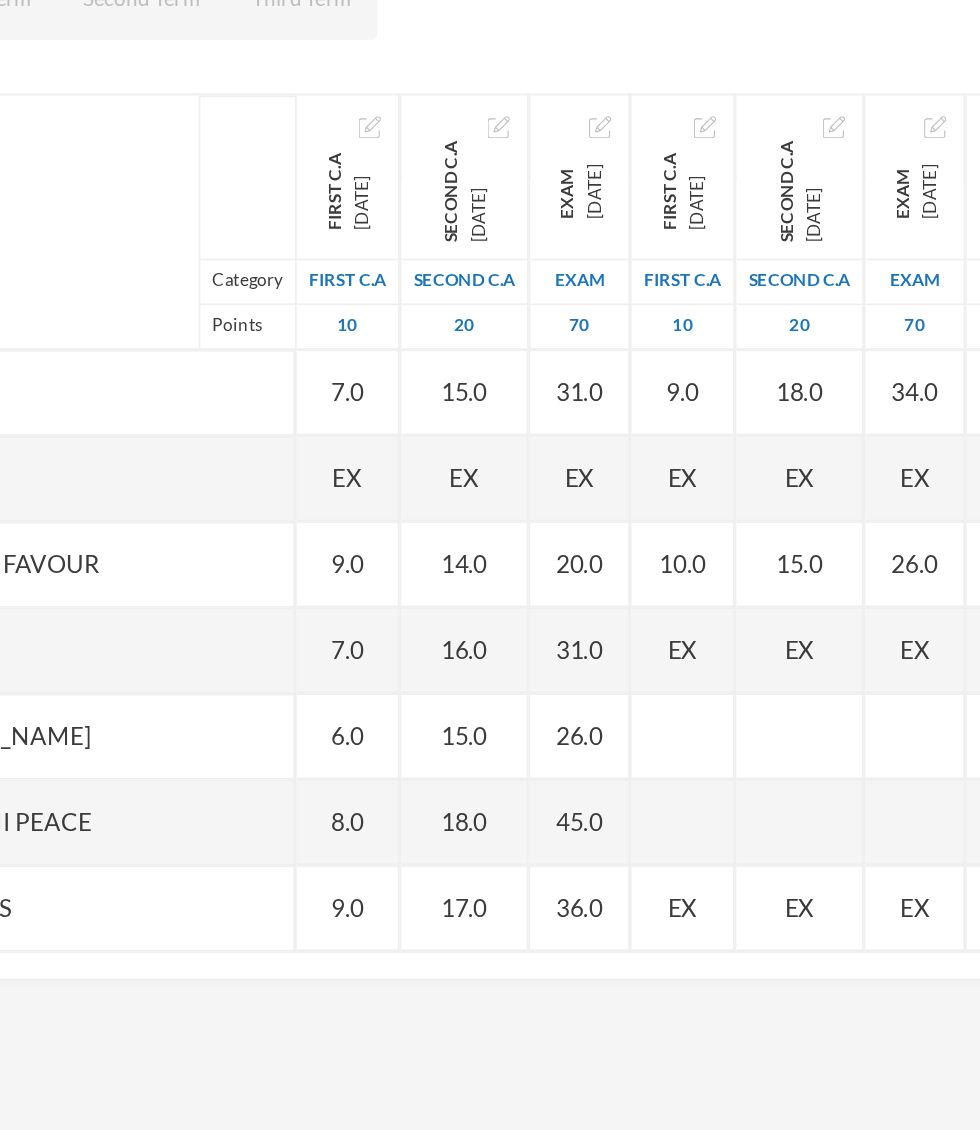 click on "EX" at bounding box center (614, 642) 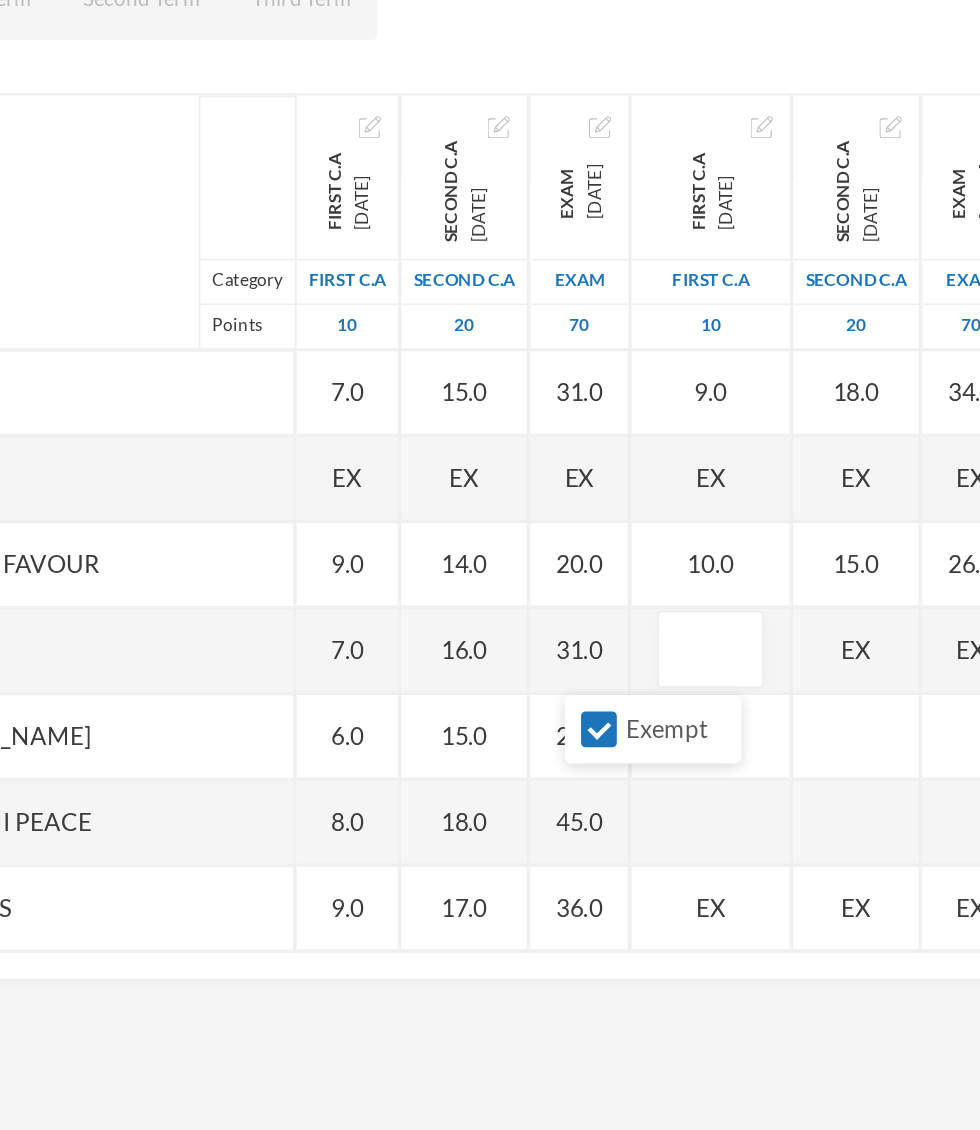 click on "Exempt" at bounding box center [566, 689] 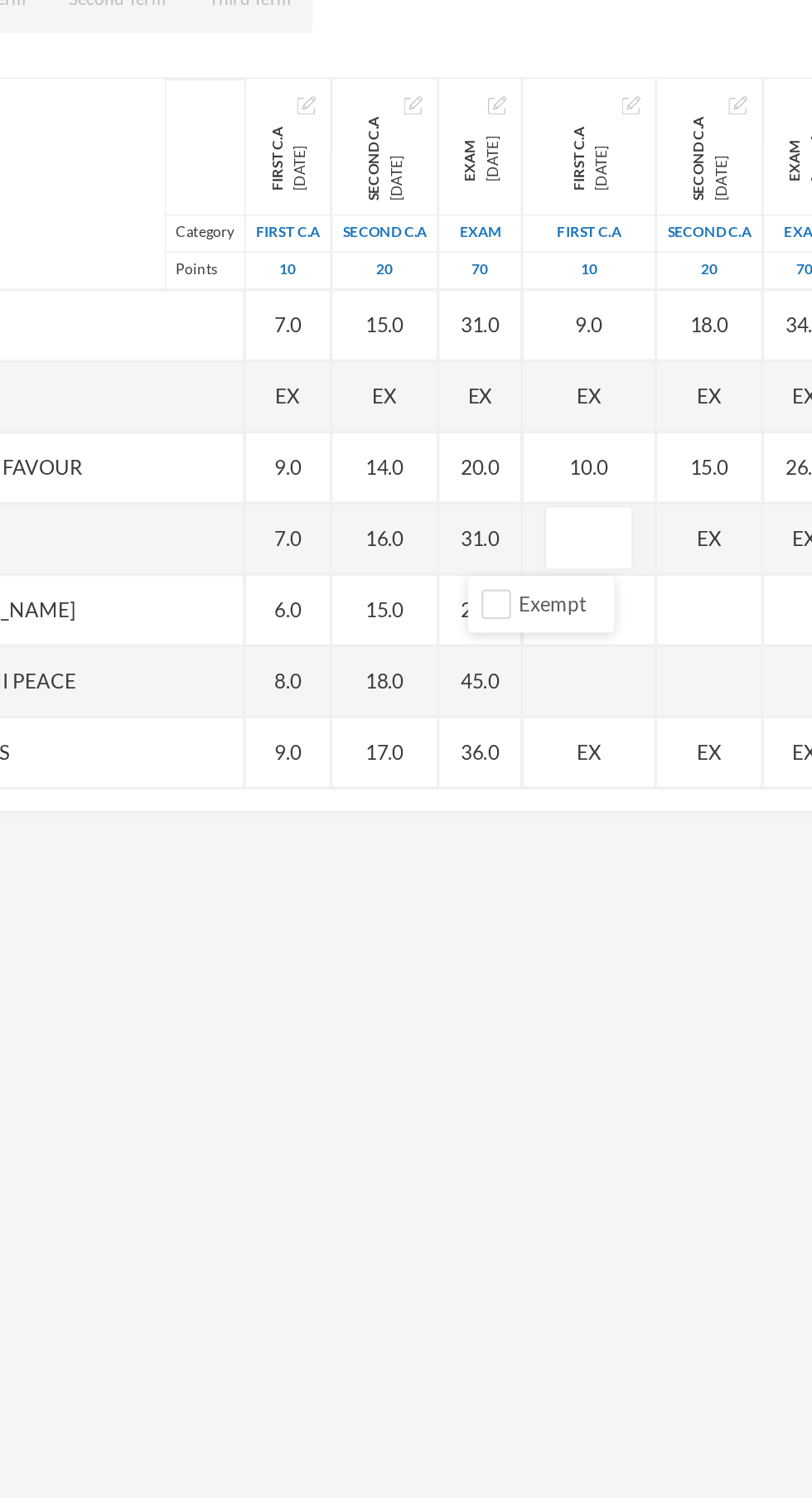 click at bounding box center (523, 533) 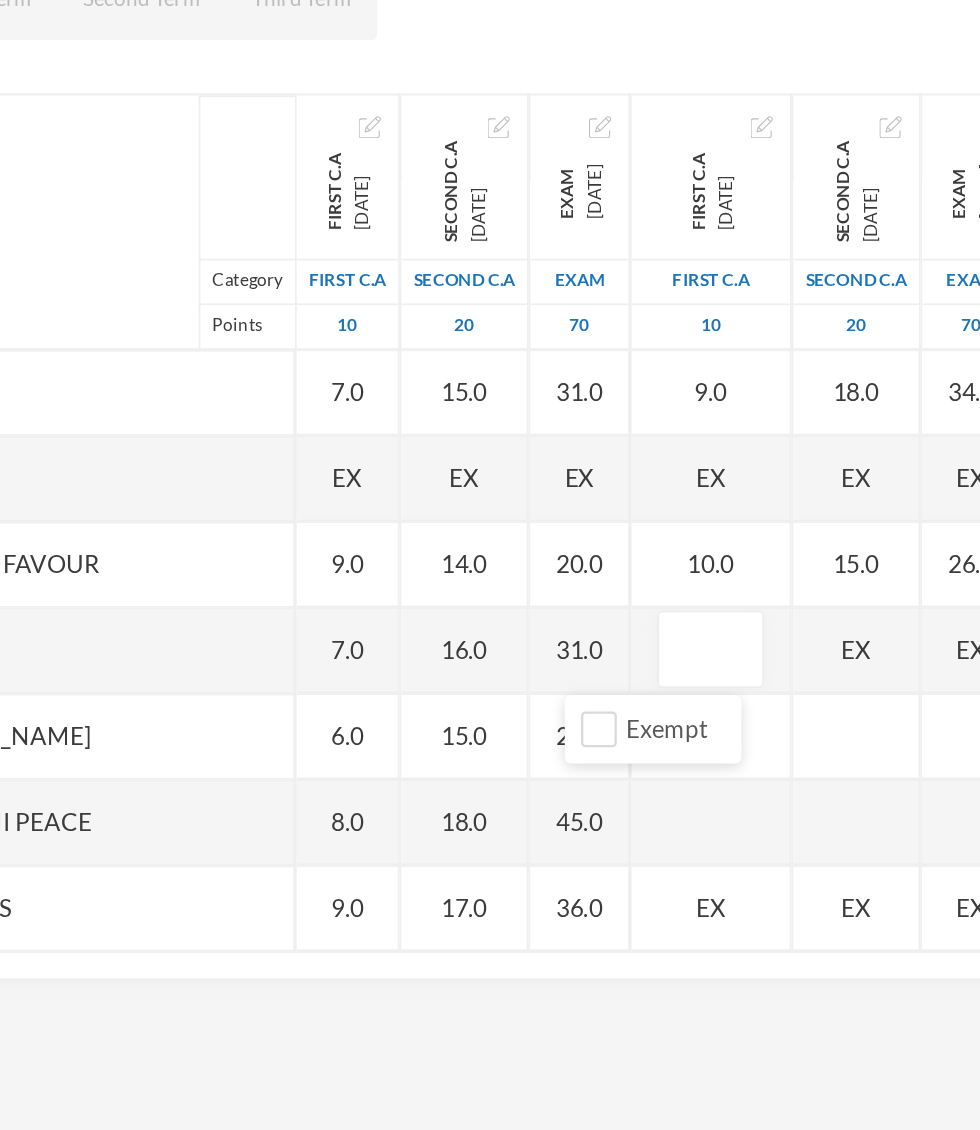 click at bounding box center [631, 643] 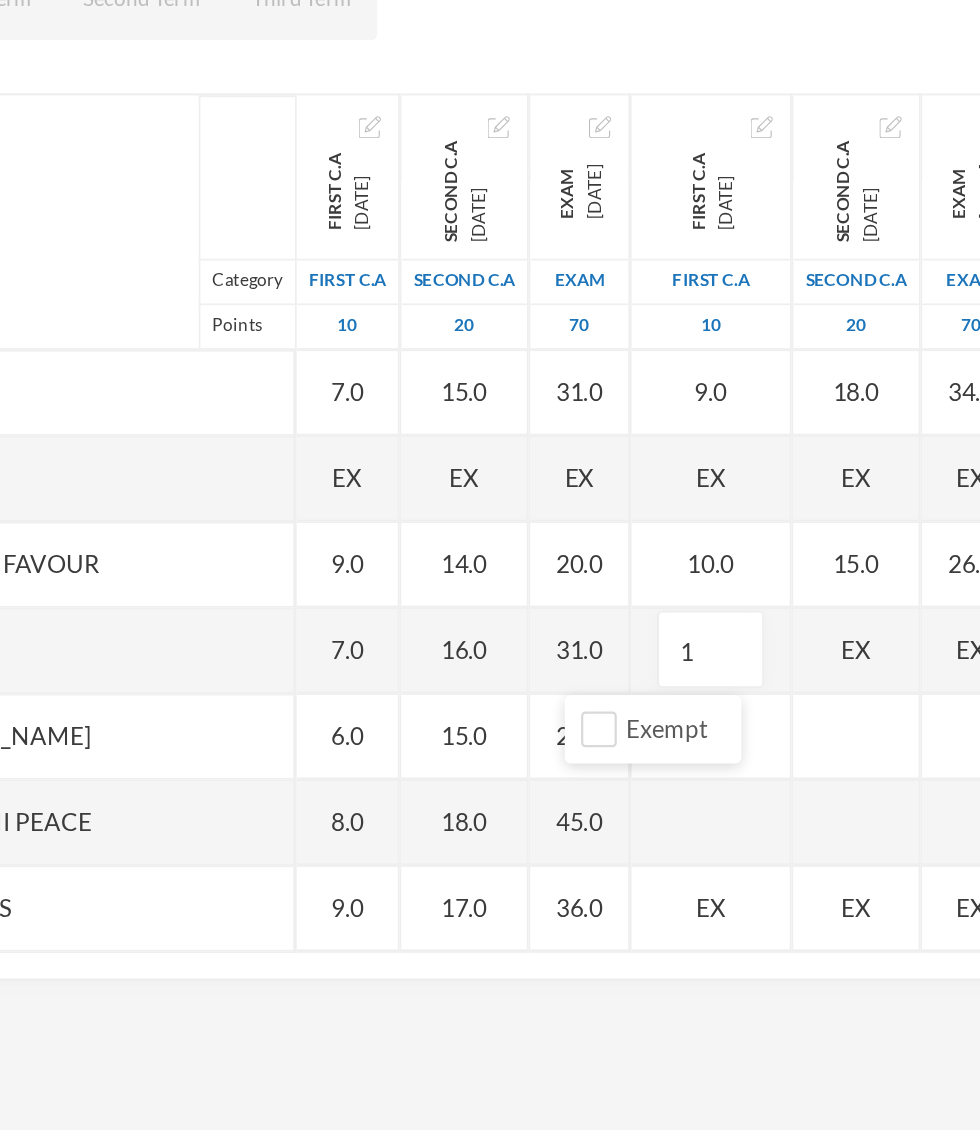 type on "10" 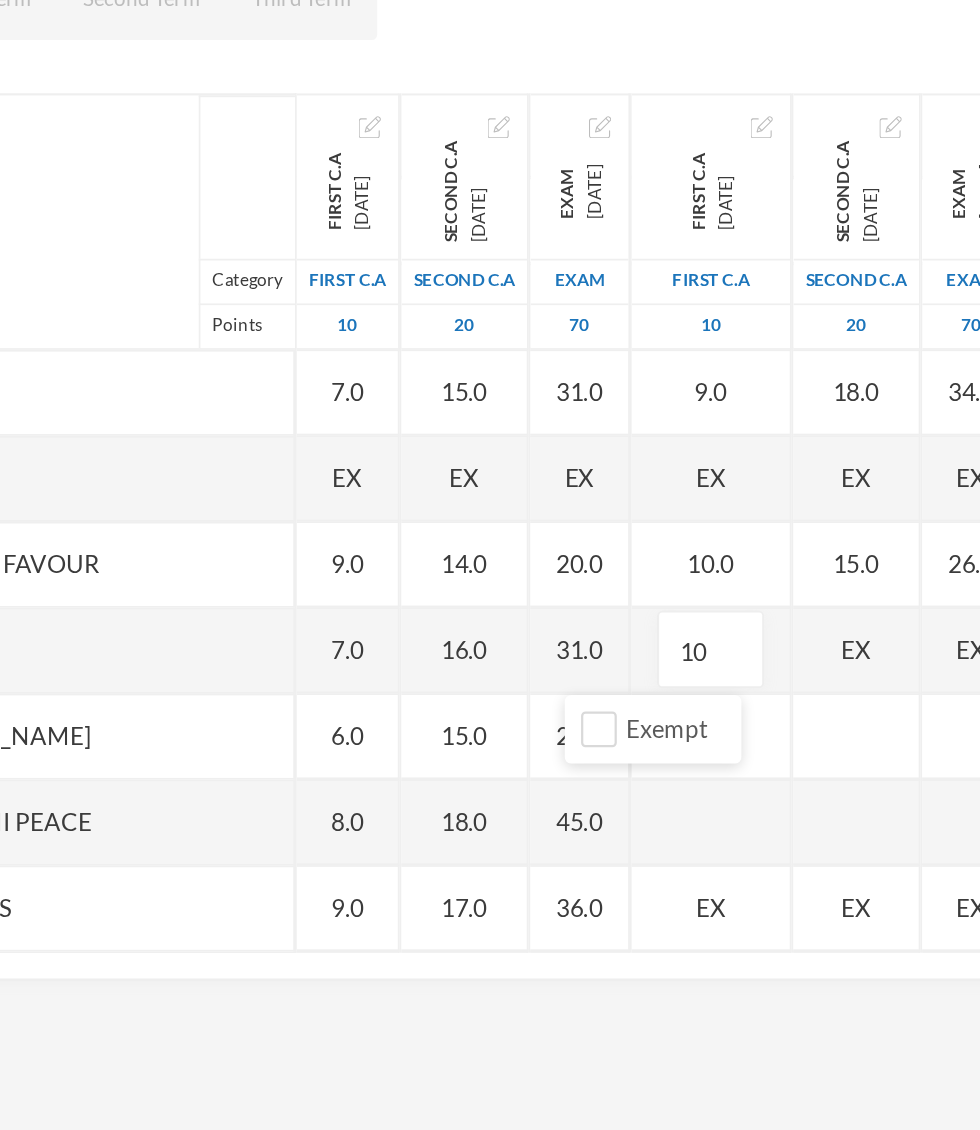 click on "Name   Category Points [PERSON_NAME], [PERSON_NAME] [PERSON_NAME], [PERSON_NAME] [PERSON_NAME], [PERSON_NAME] [PERSON_NAME], [PERSON_NAME], [PERSON_NAME], Adejoju [PERSON_NAME], [PERSON_NAME], [PERSON_NAME] [PERSON_NAME], [PERSON_NAME] [PERSON_NAME], Oluwajomiloju [GEOGRAPHIC_DATA] [PERSON_NAME] [GEOGRAPHIC_DATA][PERSON_NAME] [PERSON_NAME], Ololade [PERSON_NAME], [PERSON_NAME], [PERSON_NAME], [PERSON_NAME] [PERSON_NAME], [PERSON_NAME] [PERSON_NAME], [PERSON_NAME] [PERSON_NAME] [PERSON_NAME], [PERSON_NAME], Oluwadarasimi Peace [PERSON_NAME] [PERSON_NAME], [PERSON_NAME] [PERSON_NAME] Oluwanifemi [PERSON_NAME], [PERSON_NAME], [PERSON_NAME] [PERSON_NAME], Ayomide [PERSON_NAME], [PERSON_NAME] [PERSON_NAME], Oluwasemiloore [PERSON_NAME], Precious [PERSON_NAME], Iyanuoluwa [PERSON_NAME], [PERSON_NAME] [PERSON_NAME], [PERSON_NAME], [PERSON_NAME], [PERSON_NAME]" at bounding box center [490, 569] 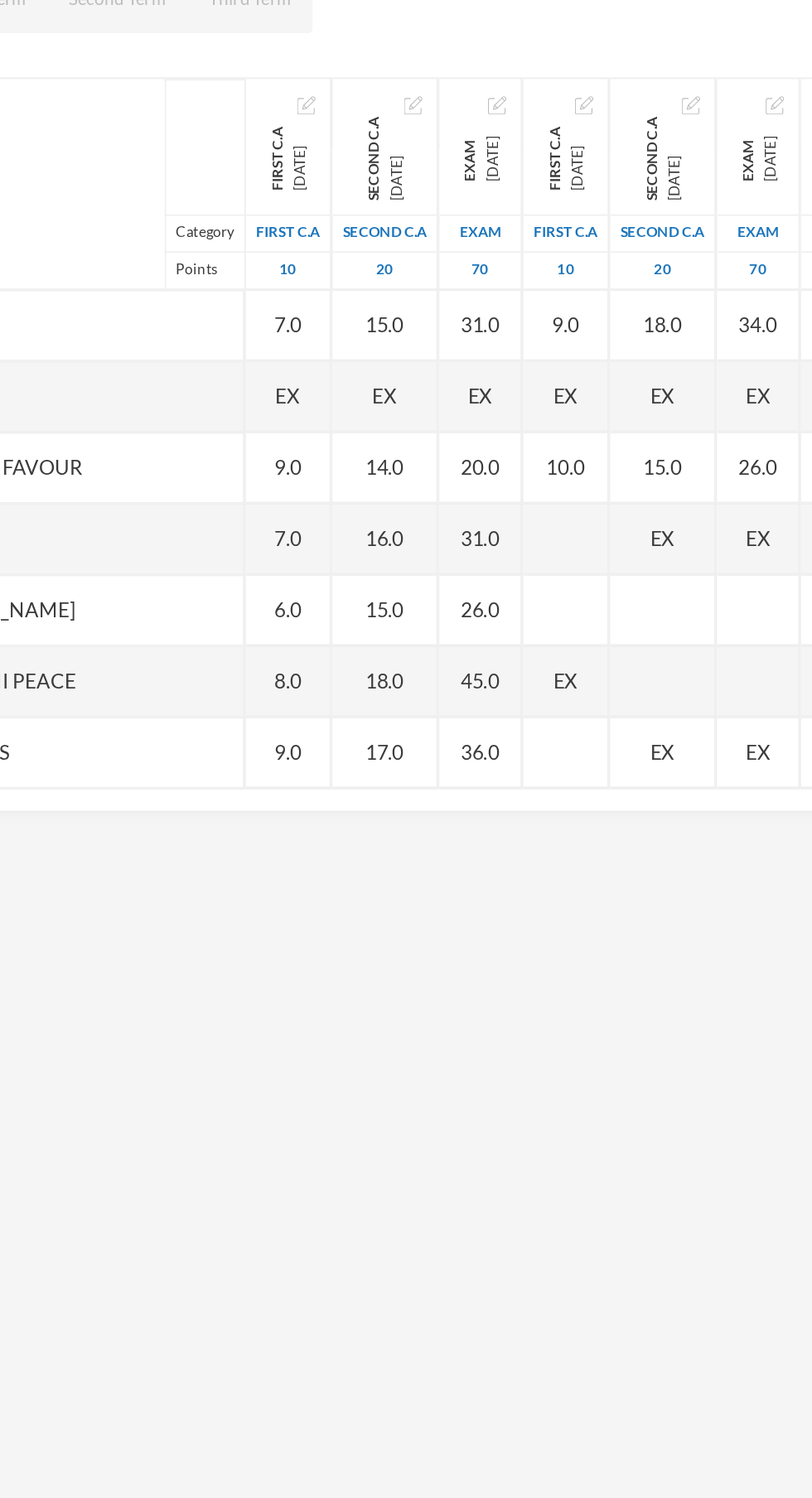 click on "EX" at bounding box center [566, 533] 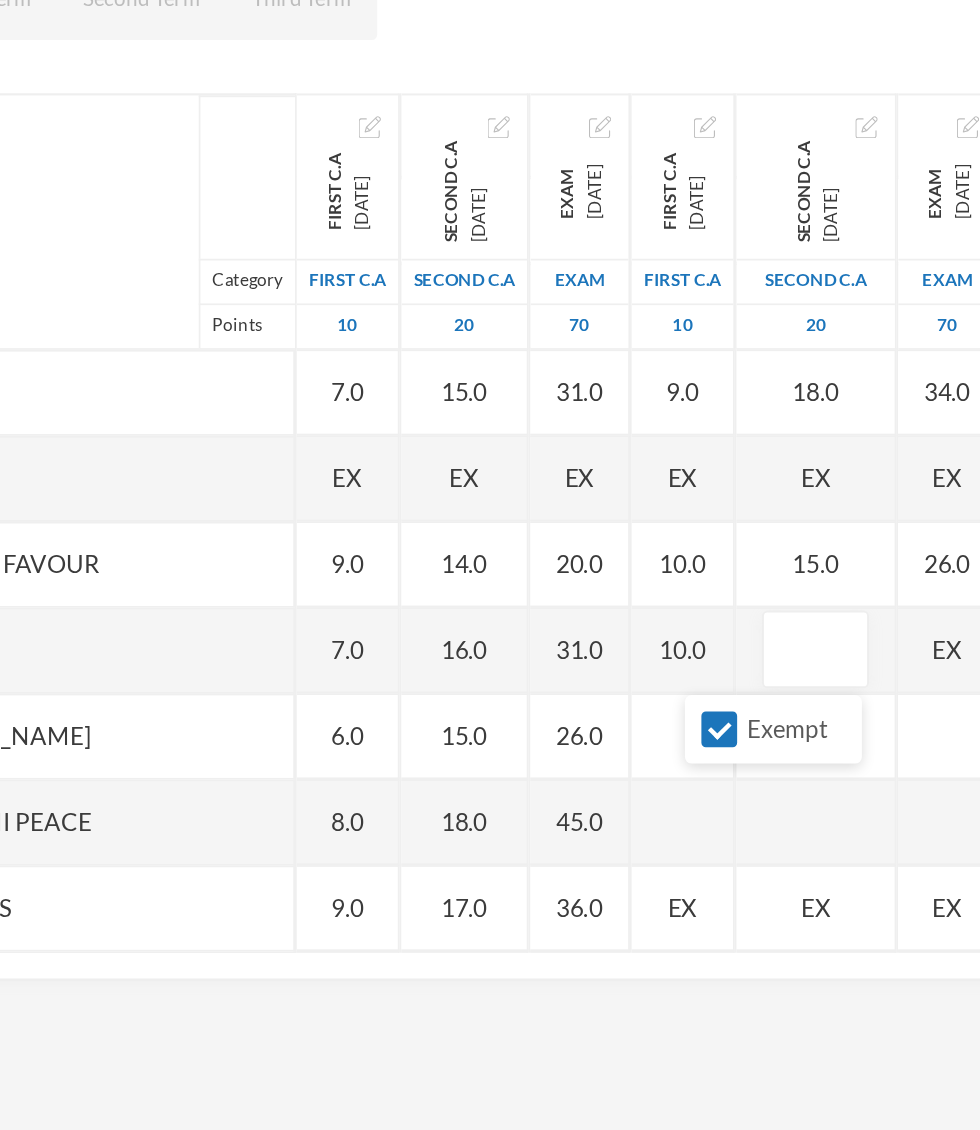 click on "Exempt" at bounding box center (636, 689) 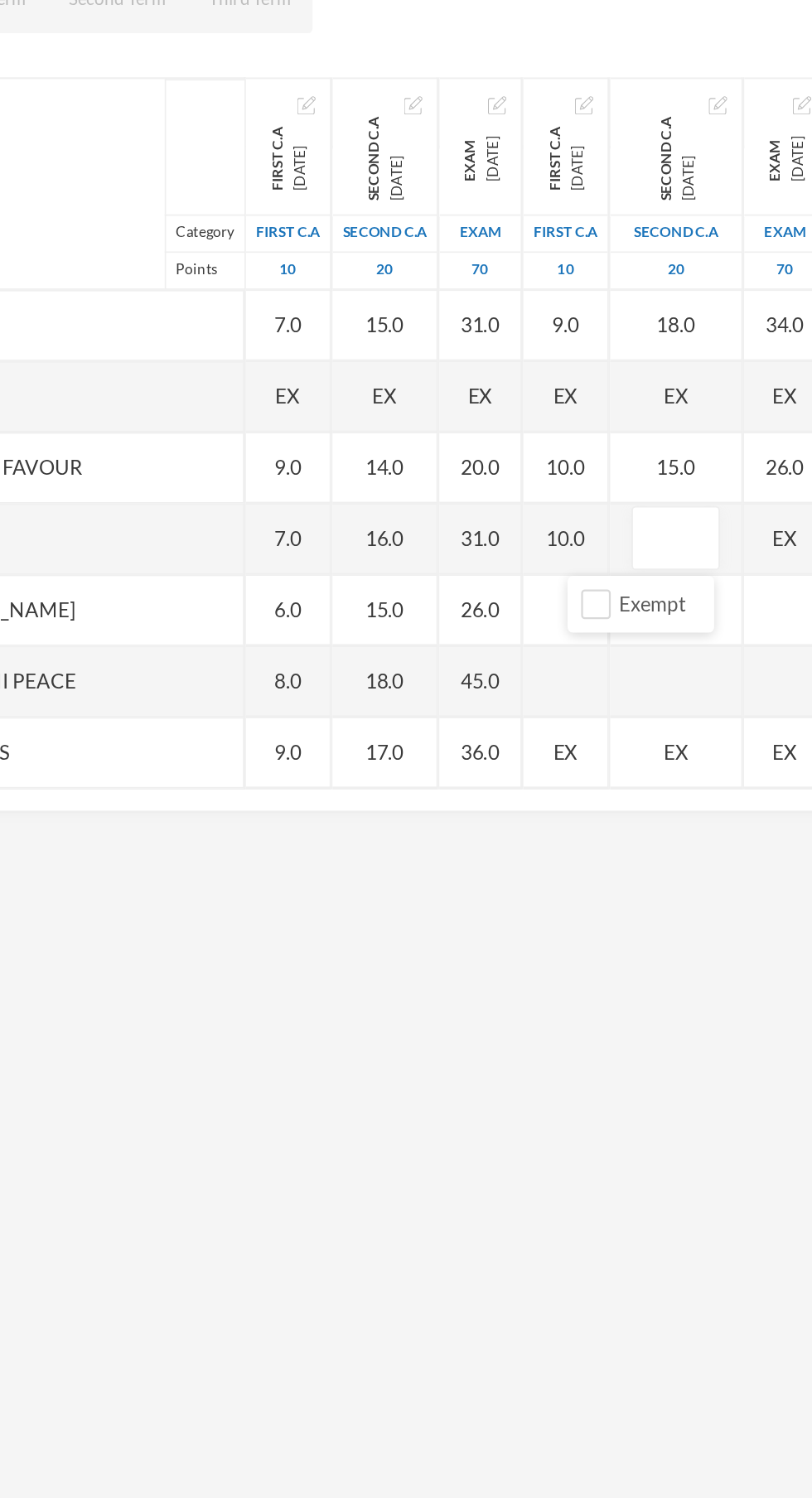 click at bounding box center [573, 533] 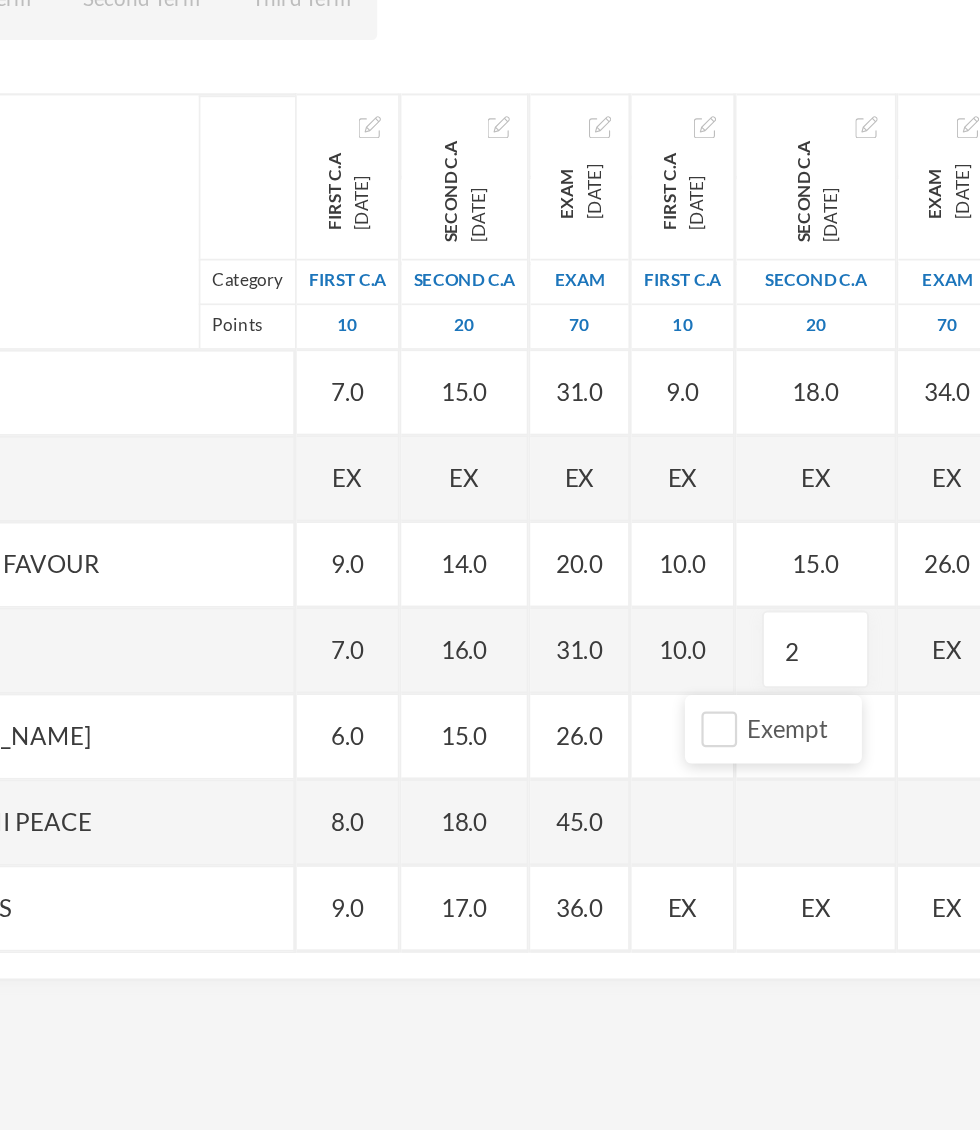type on "20" 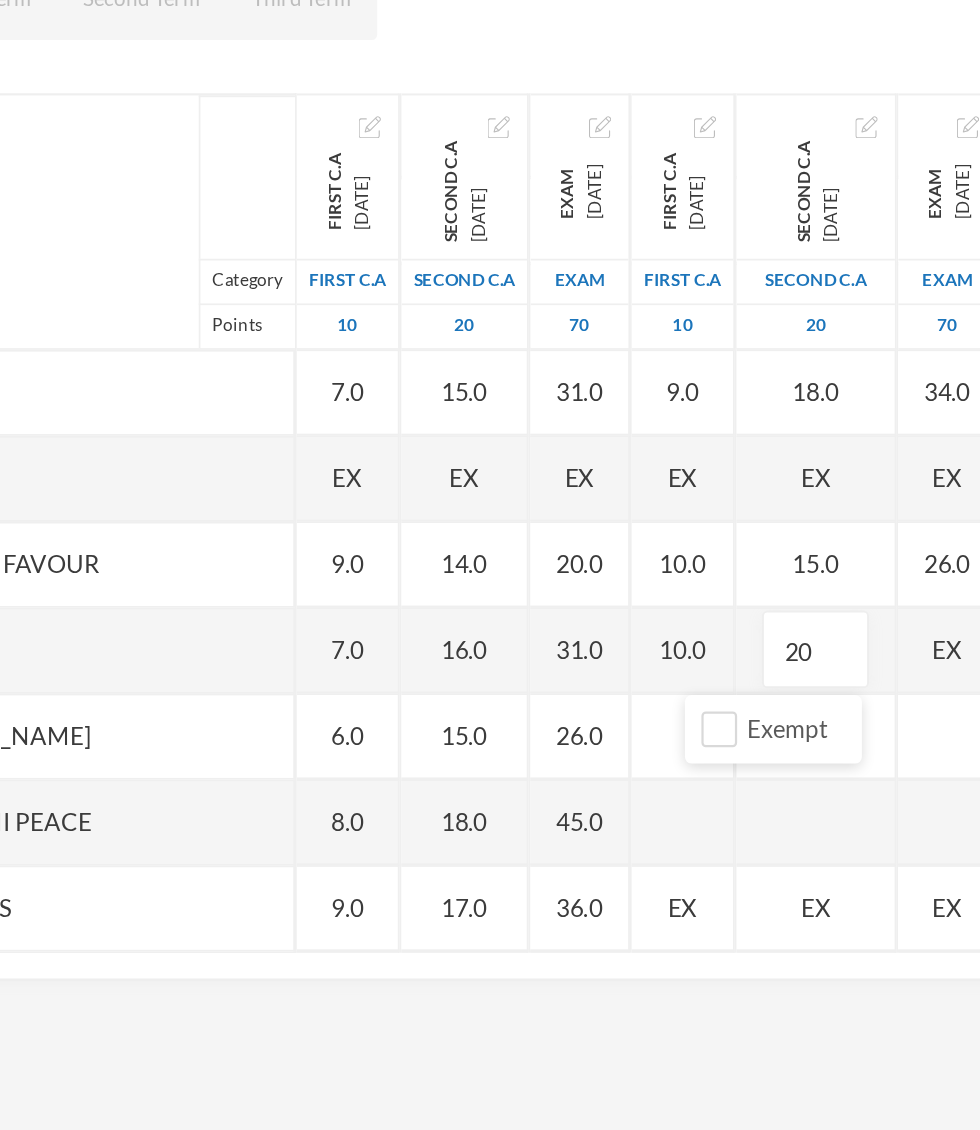 click on "EX" at bounding box center (769, 643) 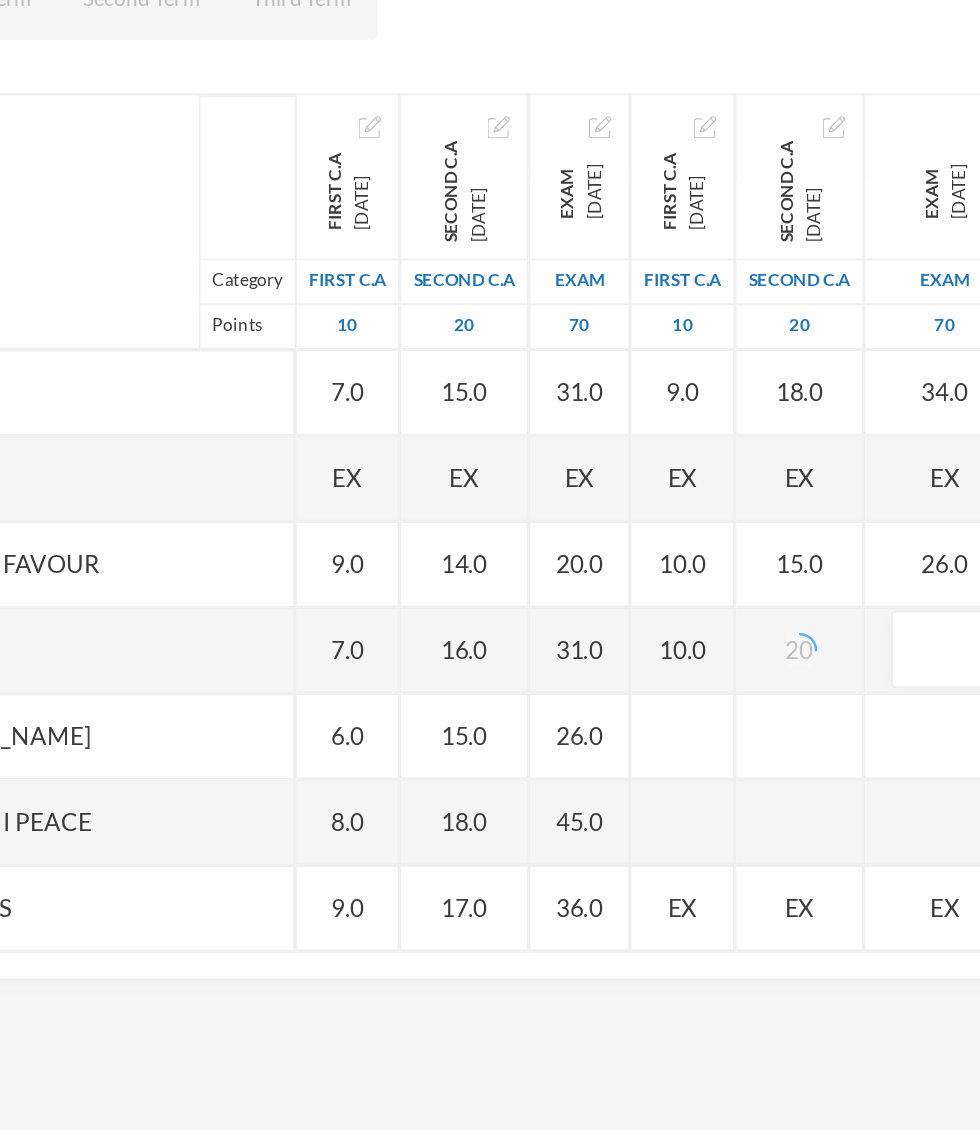 click on "Exempt" at bounding box center (711, 689) 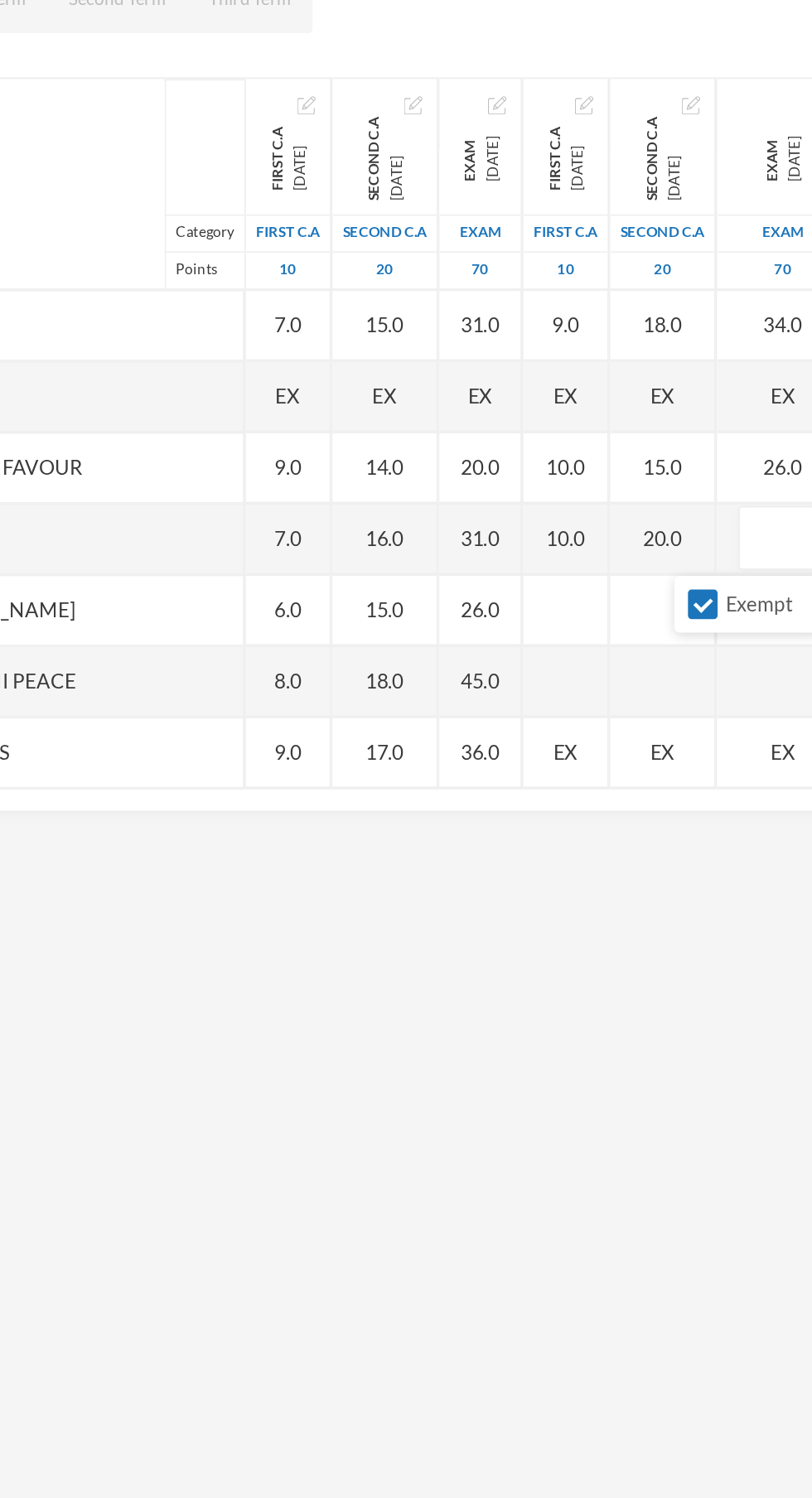 click at bounding box center (589, 571) 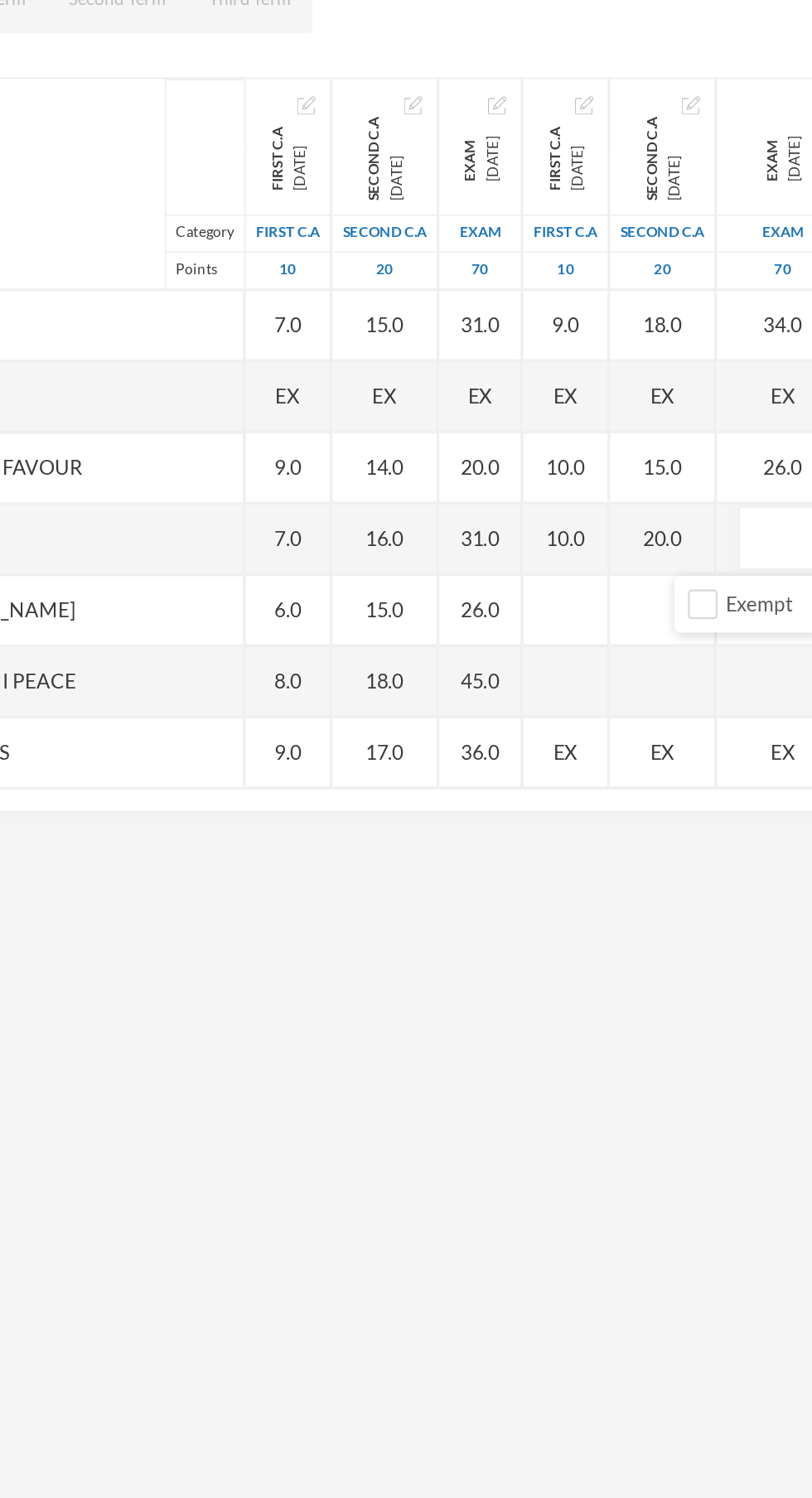 click at bounding box center (636, 533) 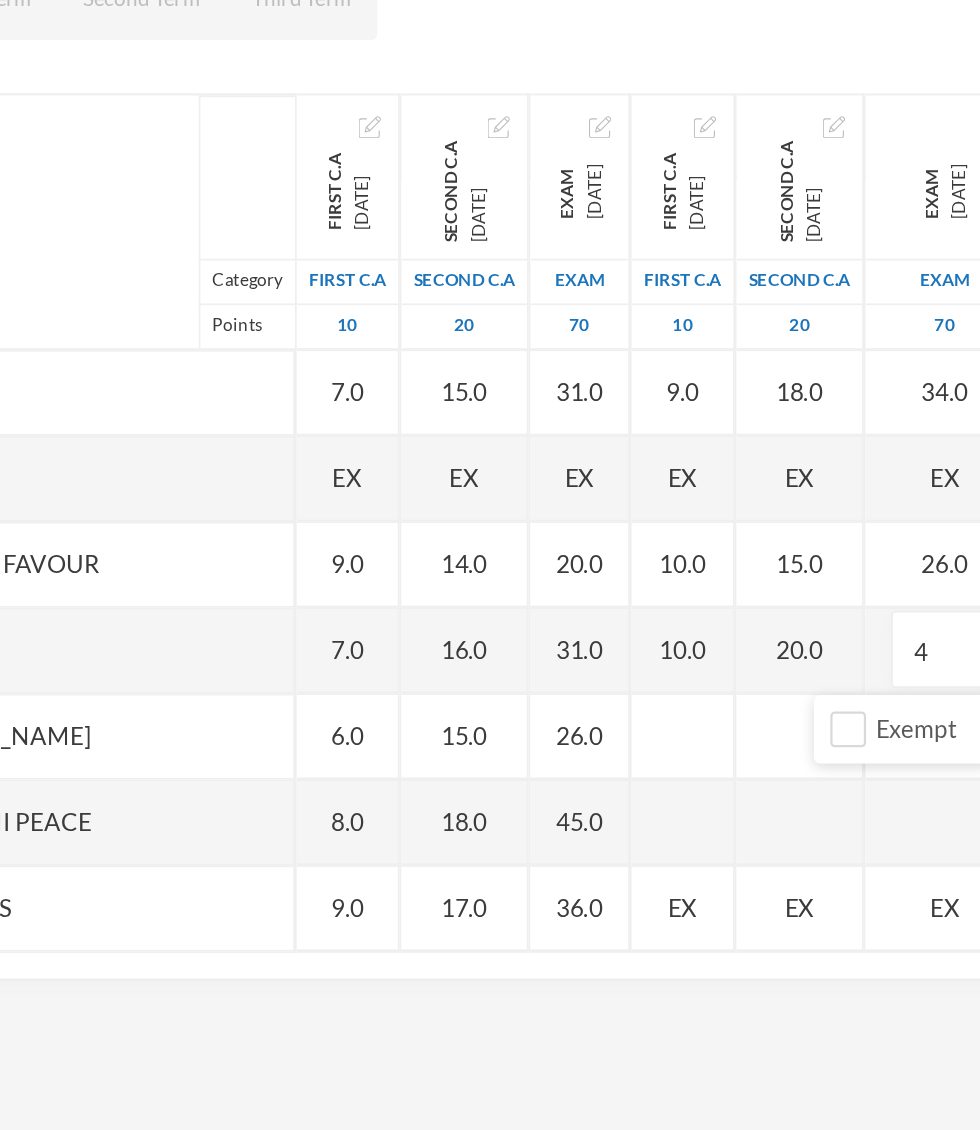 type on "45" 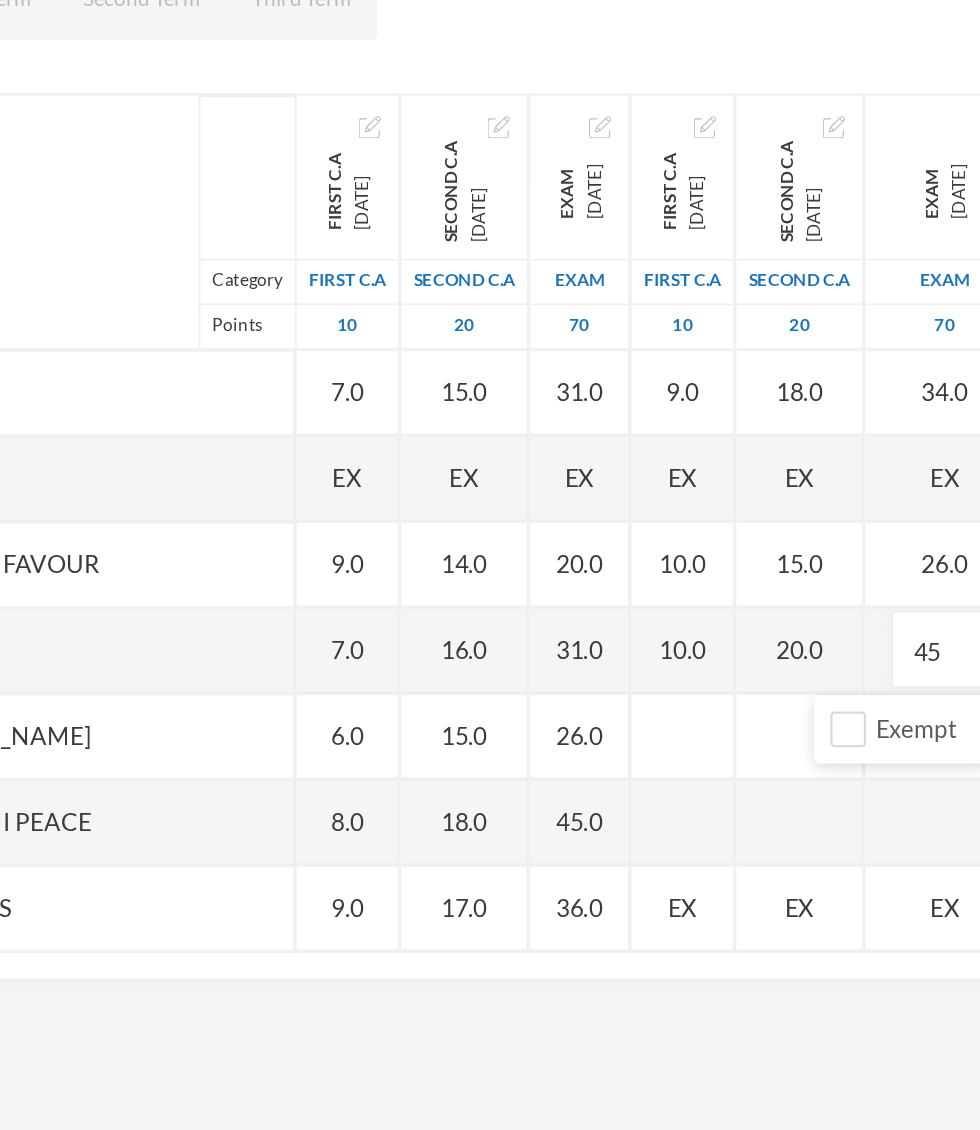 scroll, scrollTop: 951, scrollLeft: 30, axis: both 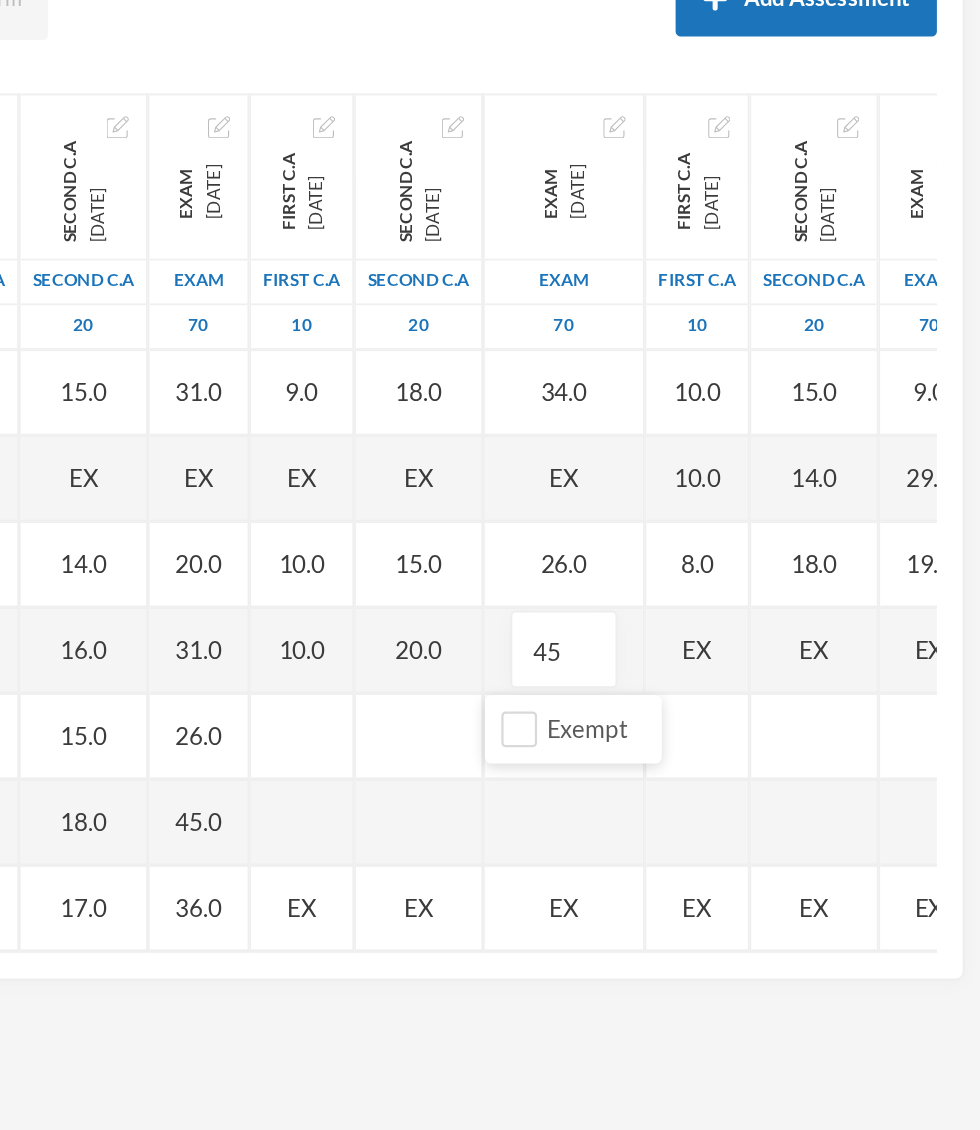 click on "EX" at bounding box center (815, 643) 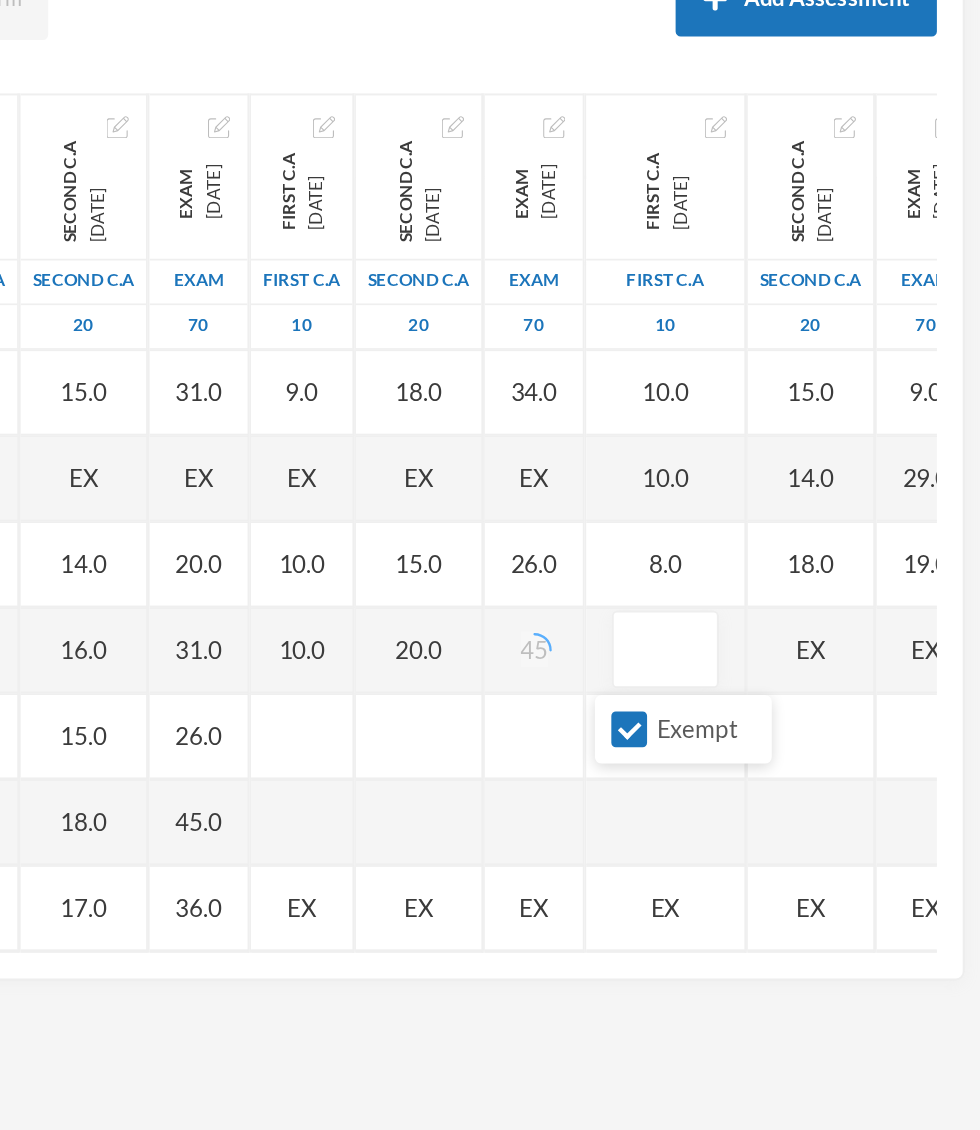 click on "Exempt" at bounding box center (775, 689) 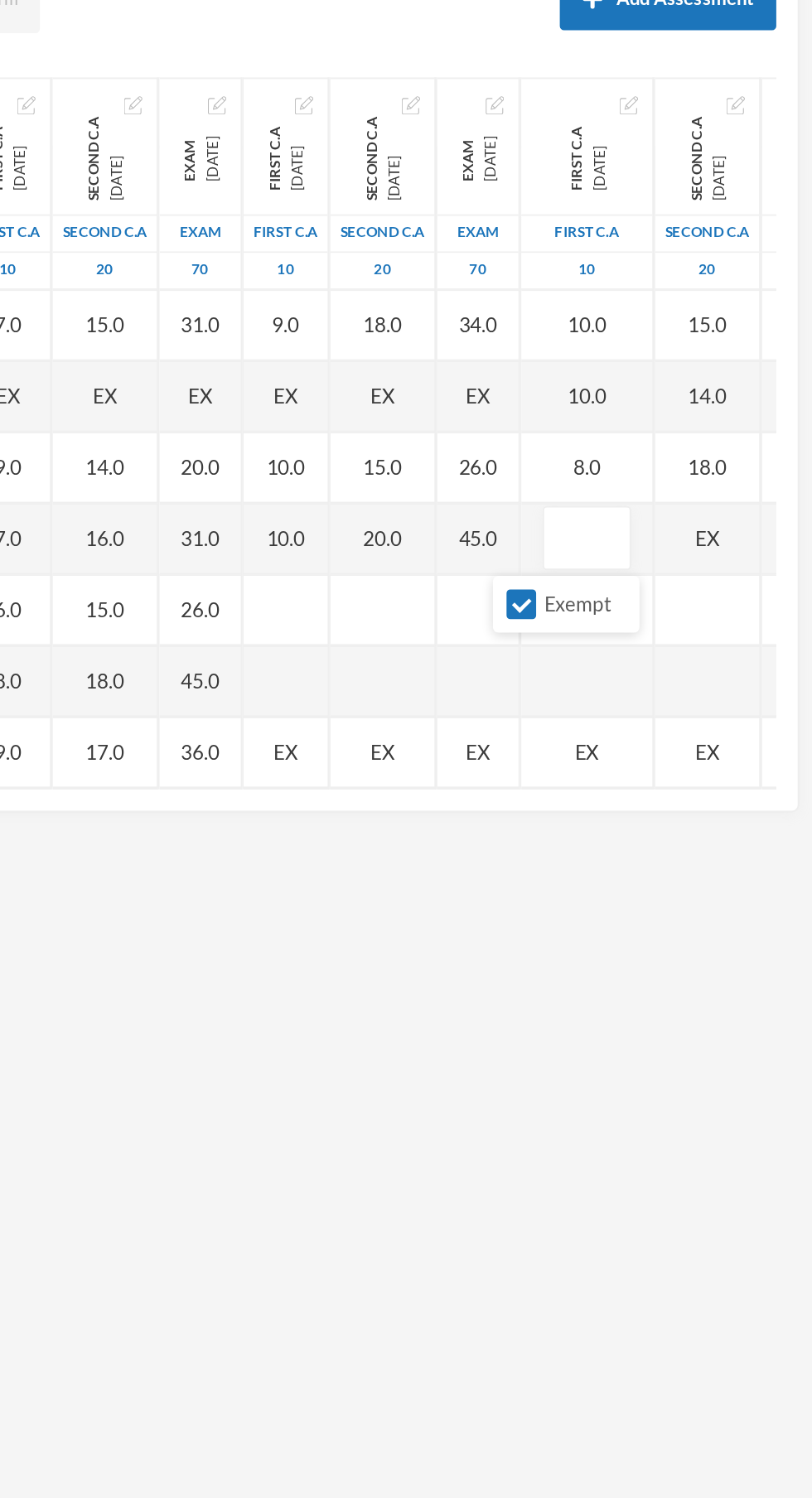 click on "Exempt" at bounding box center [642, 571] 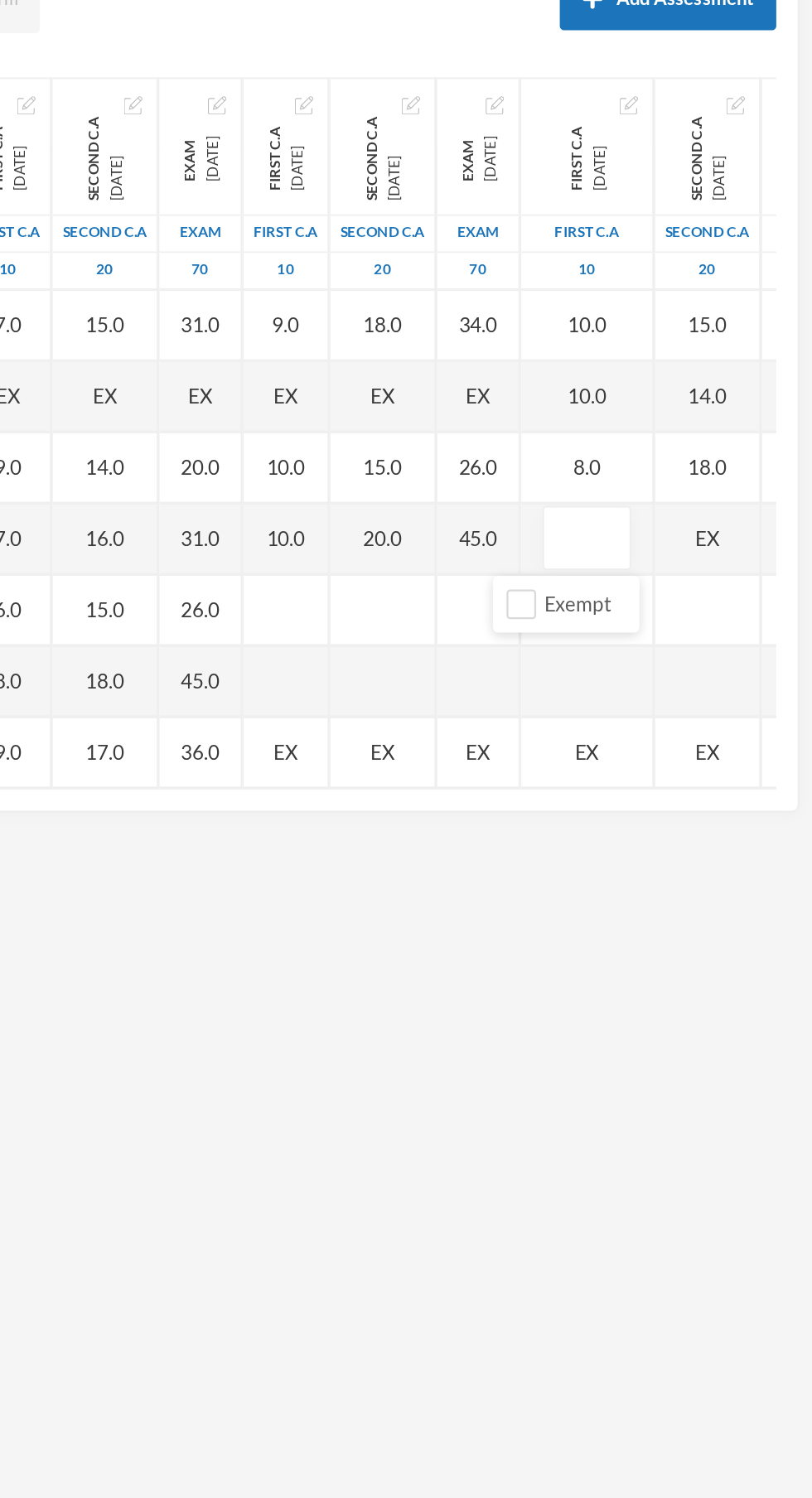click on "8.0" at bounding box center (680, 491) 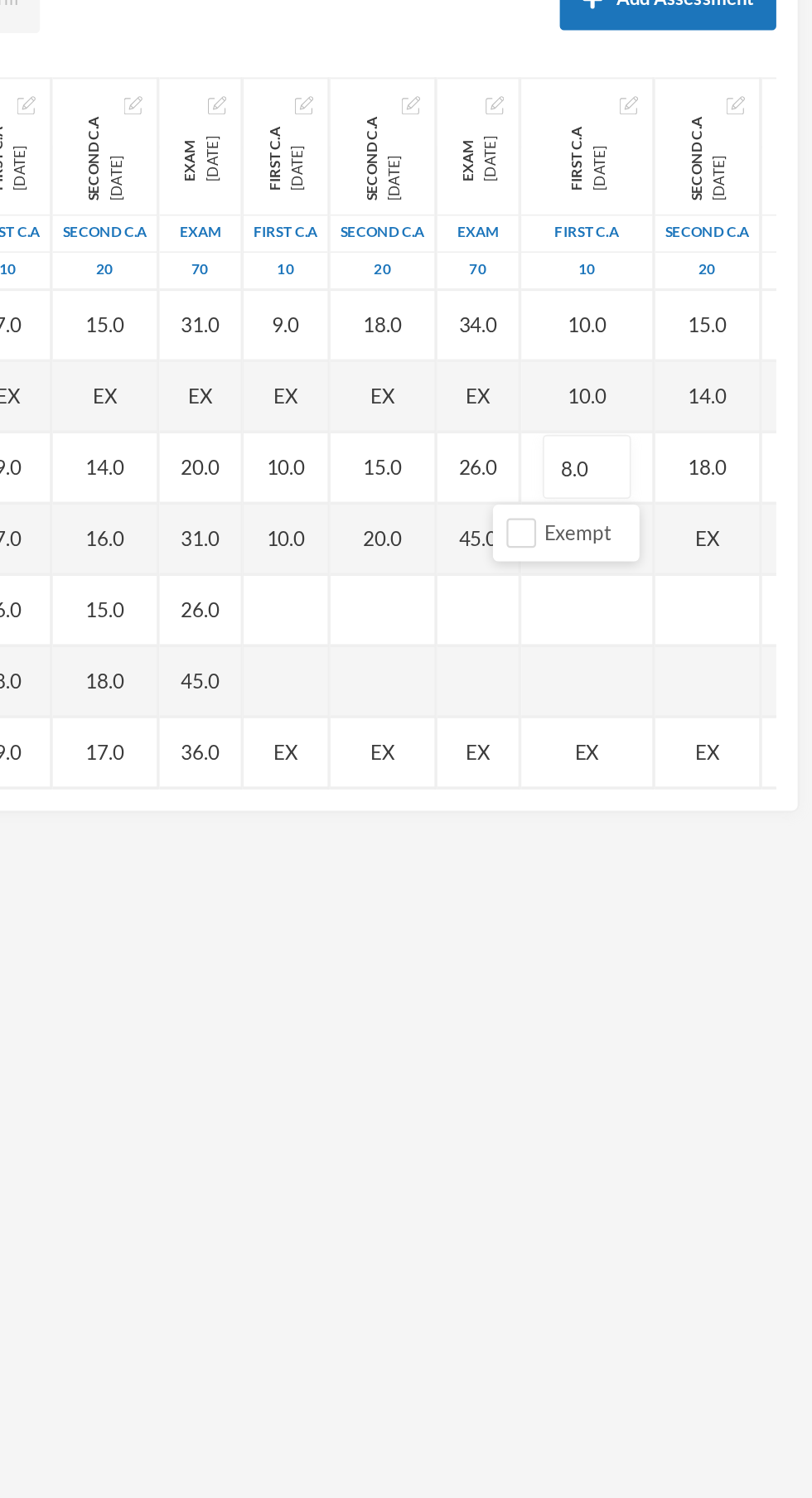 click on "20.0" at bounding box center (562, 533) 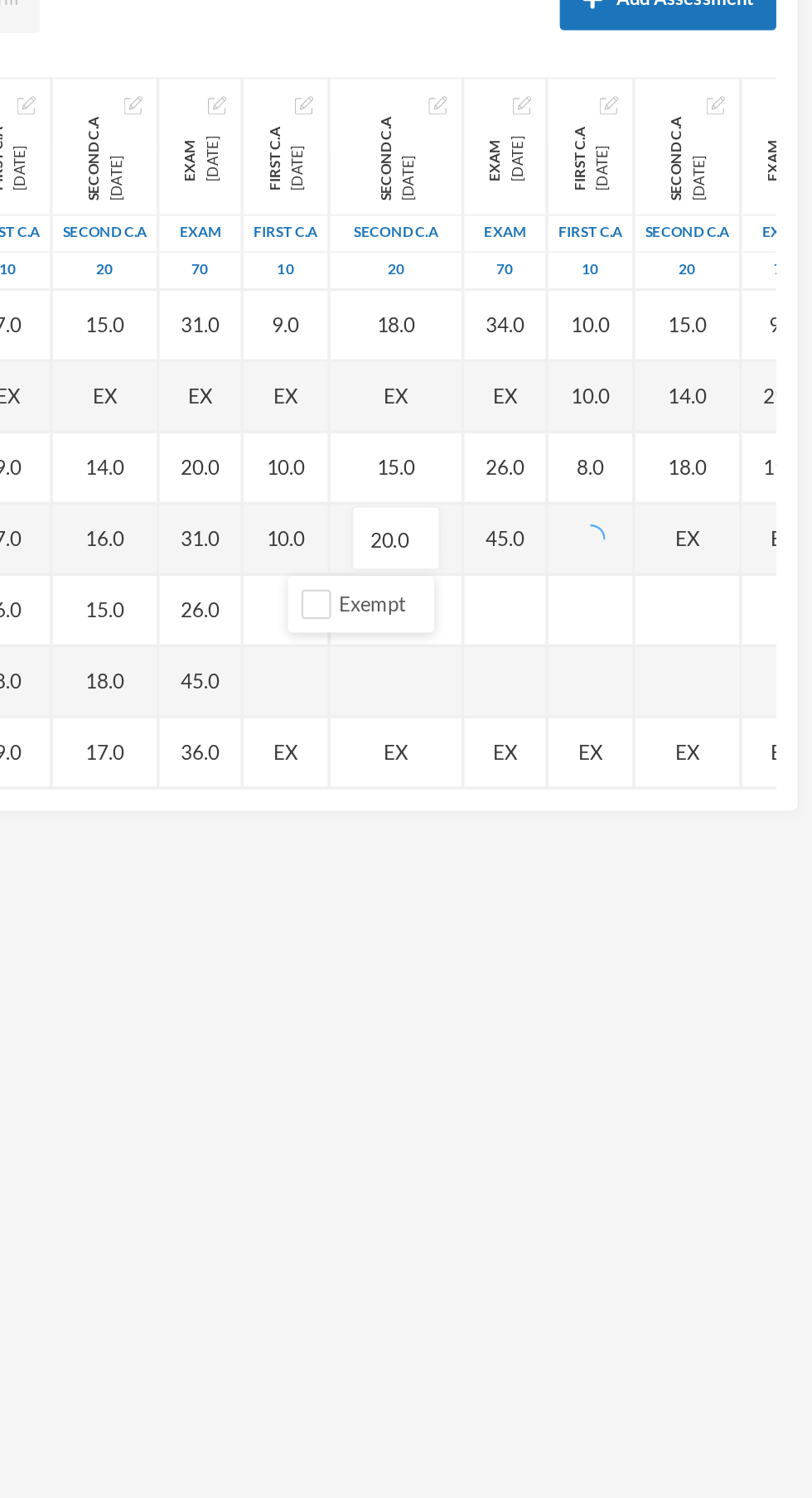 click on "8.0" at bounding box center [683, 491] 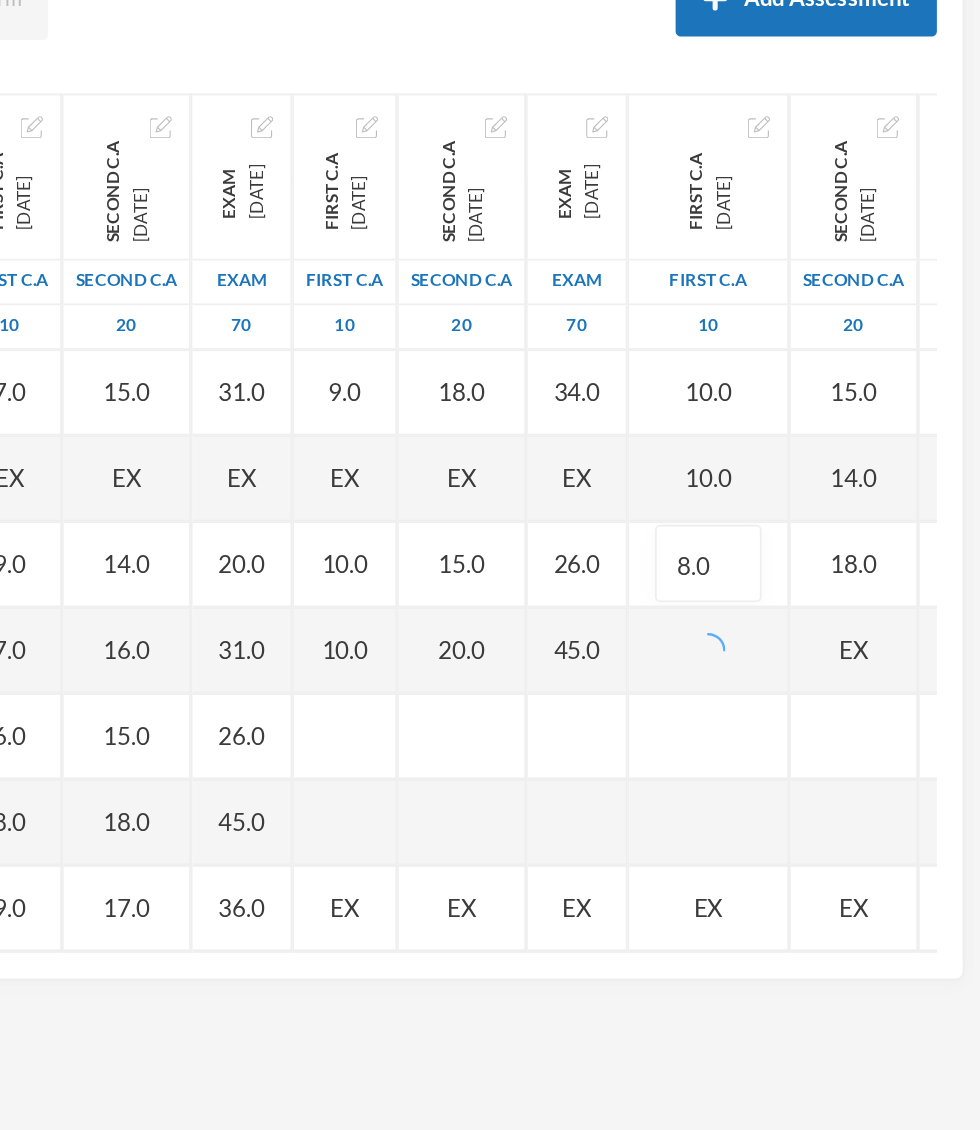 click on "Exempt" at bounding box center (806, 639) 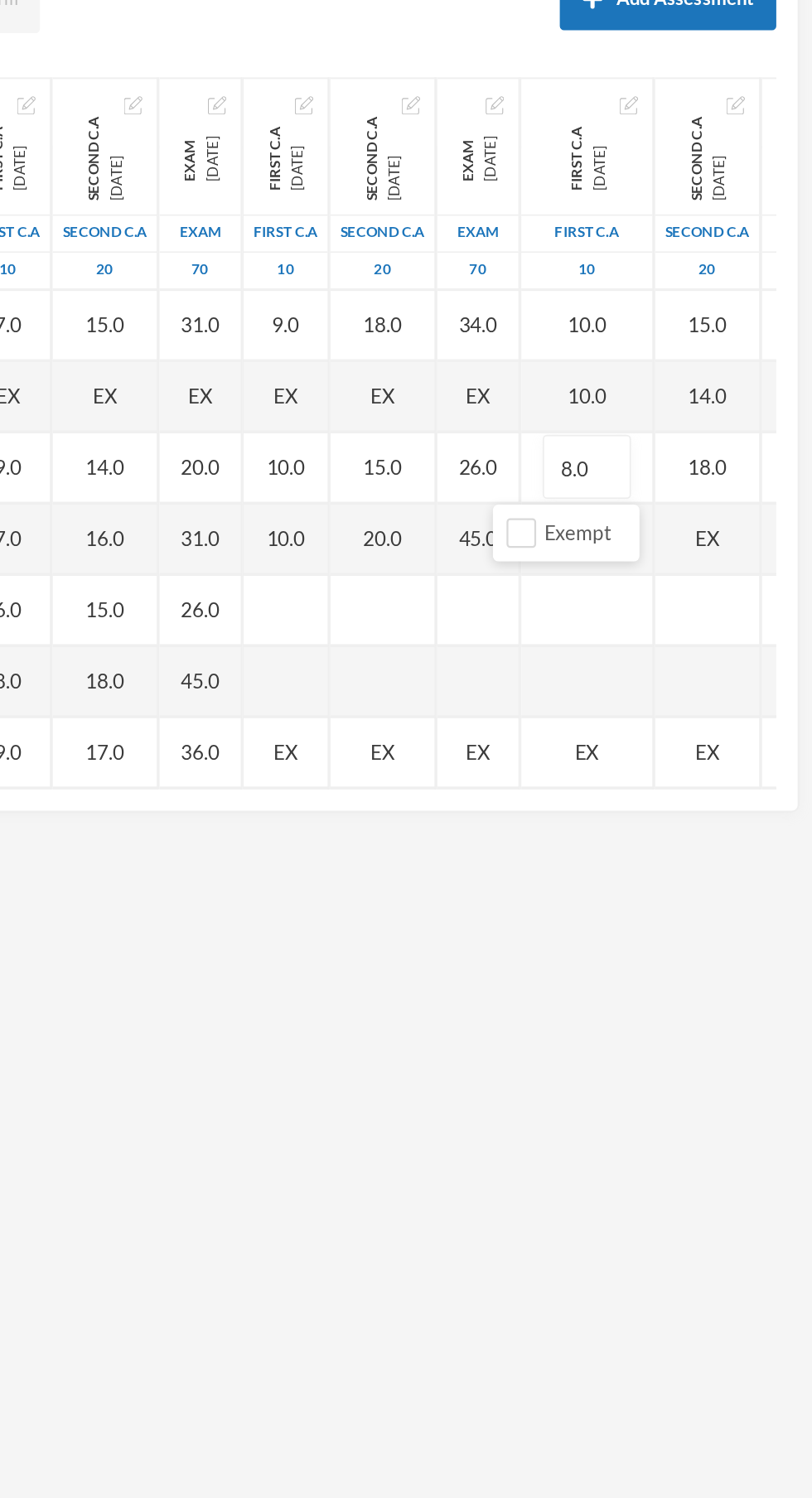 click on "45.0" at bounding box center (617, 533) 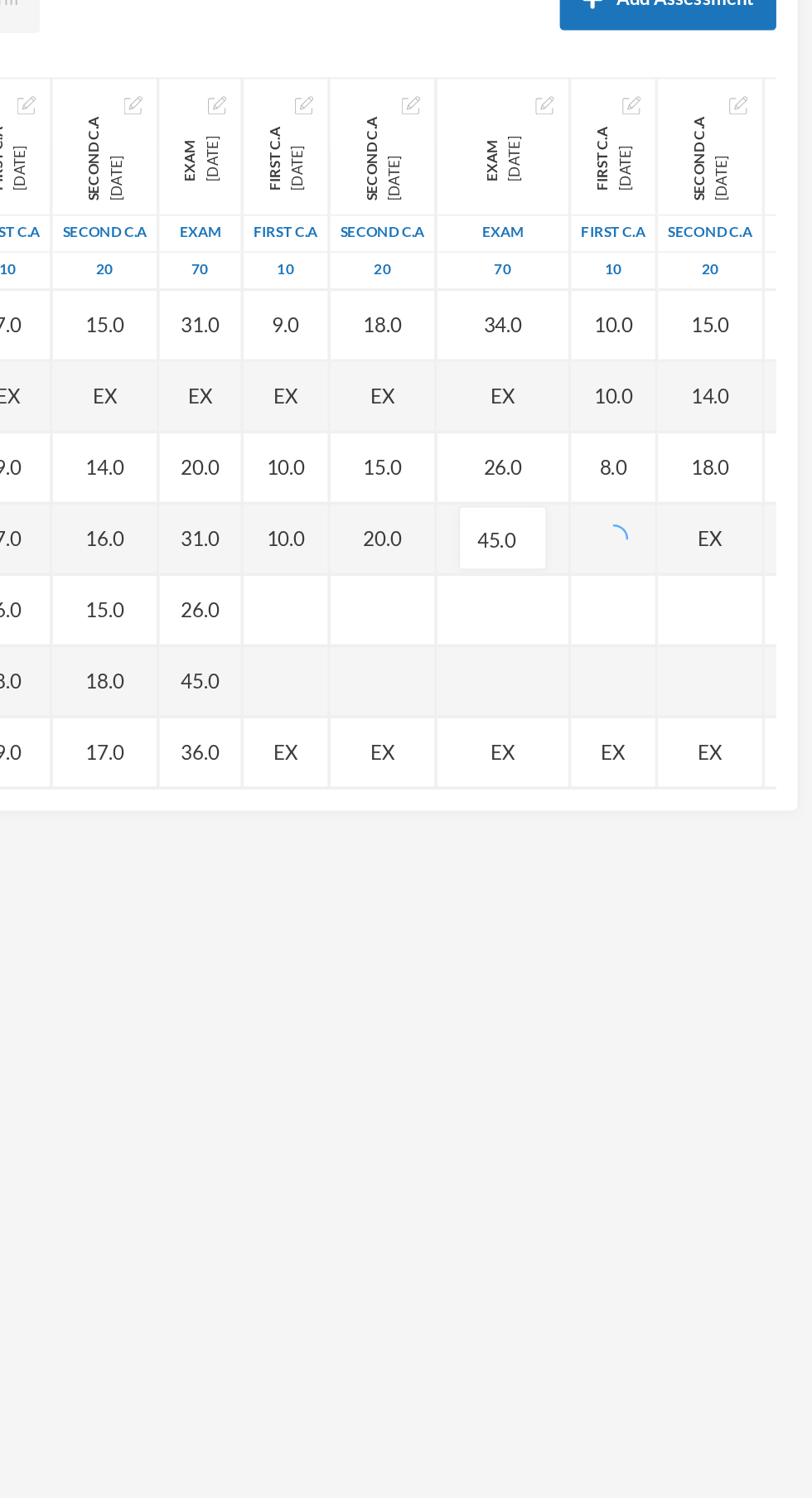 click on "Name   Category Points [PERSON_NAME], [PERSON_NAME] [PERSON_NAME], [PERSON_NAME] [PERSON_NAME], [PERSON_NAME] [PERSON_NAME], [PERSON_NAME], [PERSON_NAME], Adejoju [PERSON_NAME], [PERSON_NAME], [PERSON_NAME] [PERSON_NAME], [PERSON_NAME] [PERSON_NAME], Oluwajomiloju [GEOGRAPHIC_DATA] [PERSON_NAME] [GEOGRAPHIC_DATA][PERSON_NAME] [PERSON_NAME], Ololade [PERSON_NAME], [PERSON_NAME], [PERSON_NAME], [PERSON_NAME] [PERSON_NAME], [PERSON_NAME] [PERSON_NAME], [PERSON_NAME] [PERSON_NAME] [PERSON_NAME], [PERSON_NAME], Oluwadarasimi Peace [PERSON_NAME] [PERSON_NAME], [PERSON_NAME] [PERSON_NAME] Oluwanifemi [PERSON_NAME], [PERSON_NAME], [PERSON_NAME] [PERSON_NAME], Ayomide [PERSON_NAME], [PERSON_NAME] [PERSON_NAME], Oluwasemiloore [PERSON_NAME], Precious [PERSON_NAME], Iyanuoluwa [PERSON_NAME], [PERSON_NAME] [PERSON_NAME], [PERSON_NAME], [PERSON_NAME], [PERSON_NAME]" at bounding box center [406, 471] 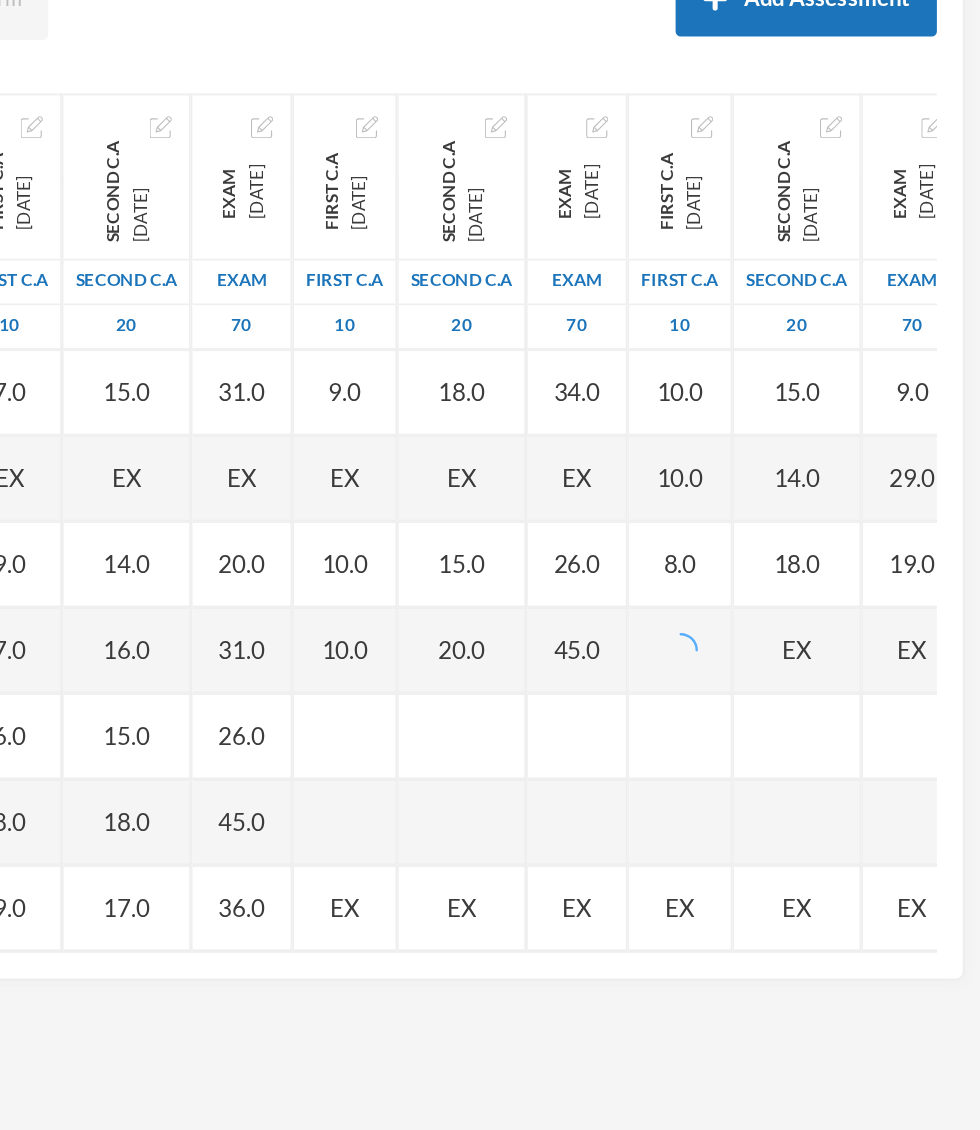 click 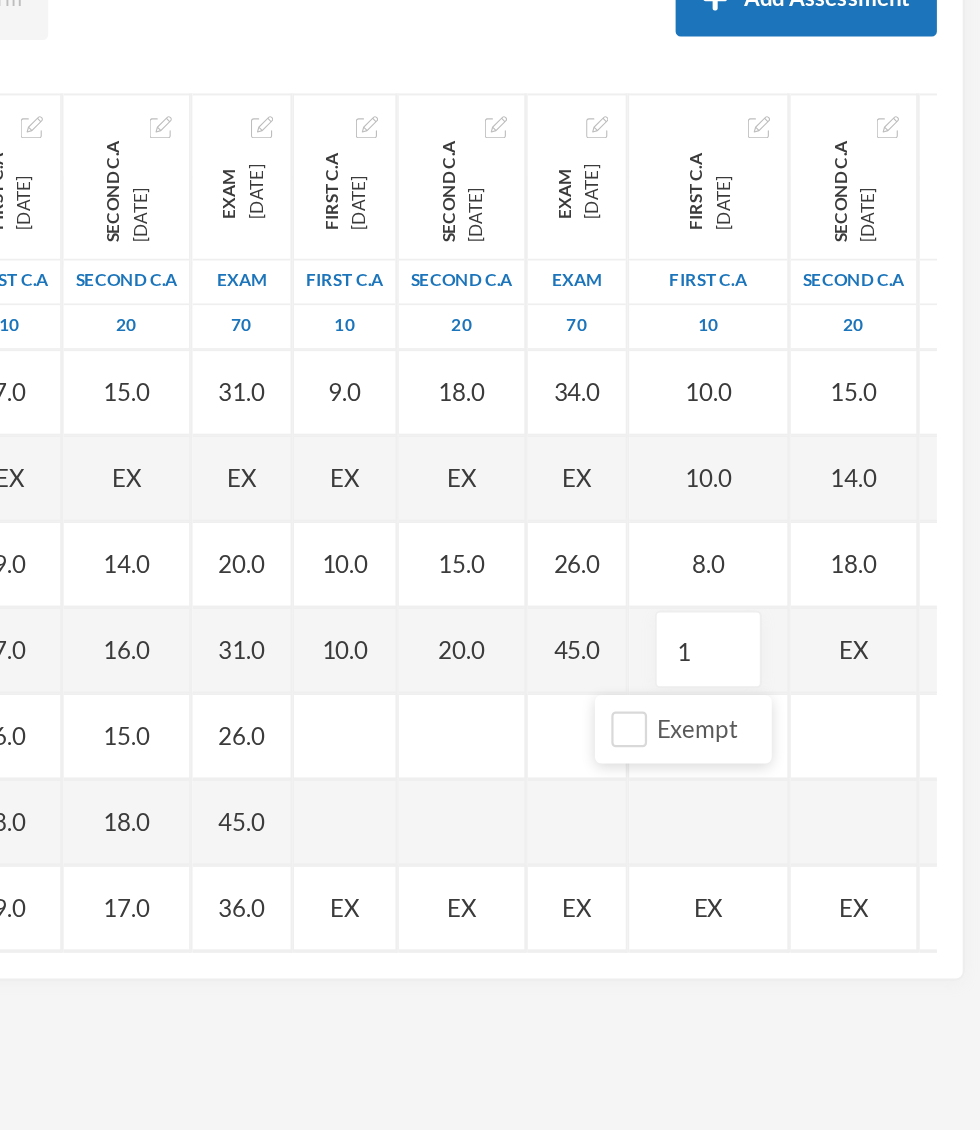 type on "10" 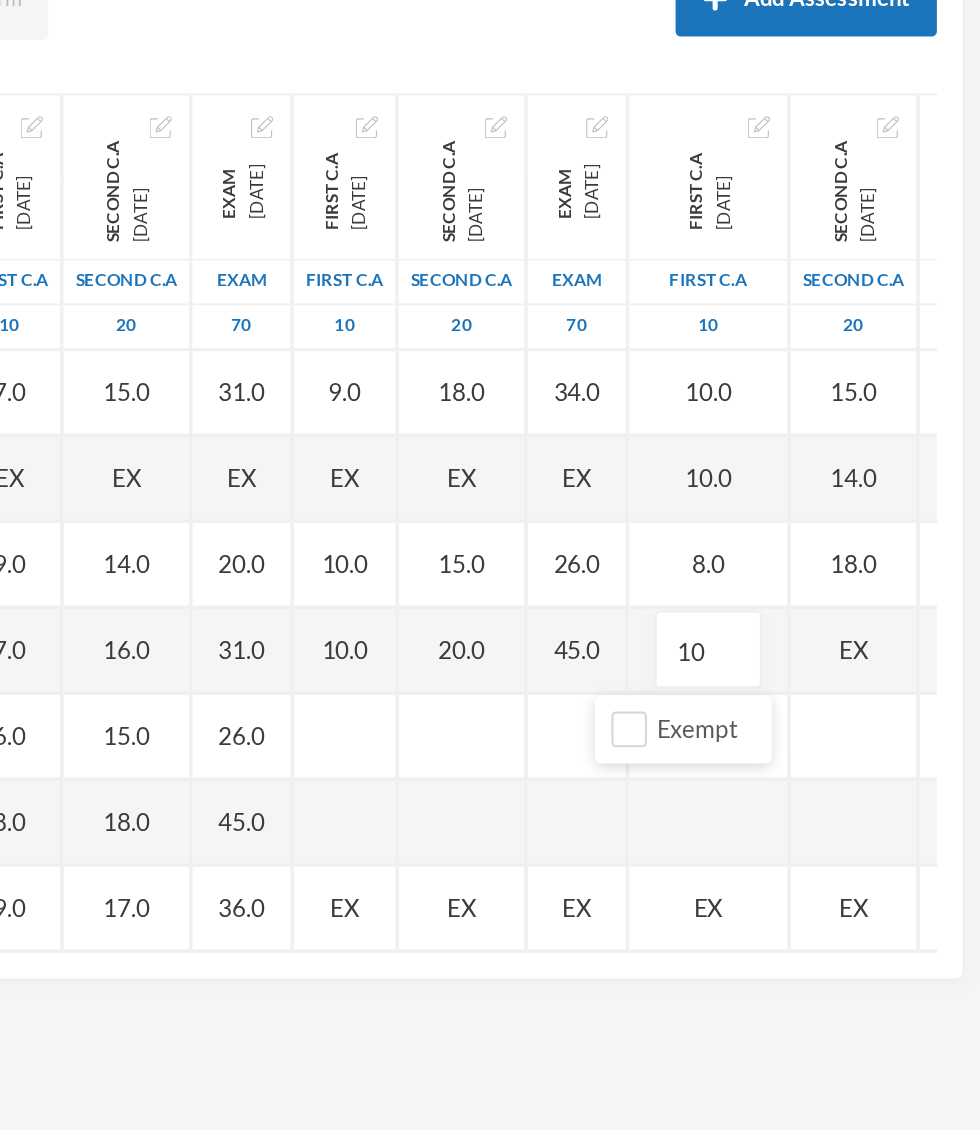 click on "EX" at bounding box center [906, 643] 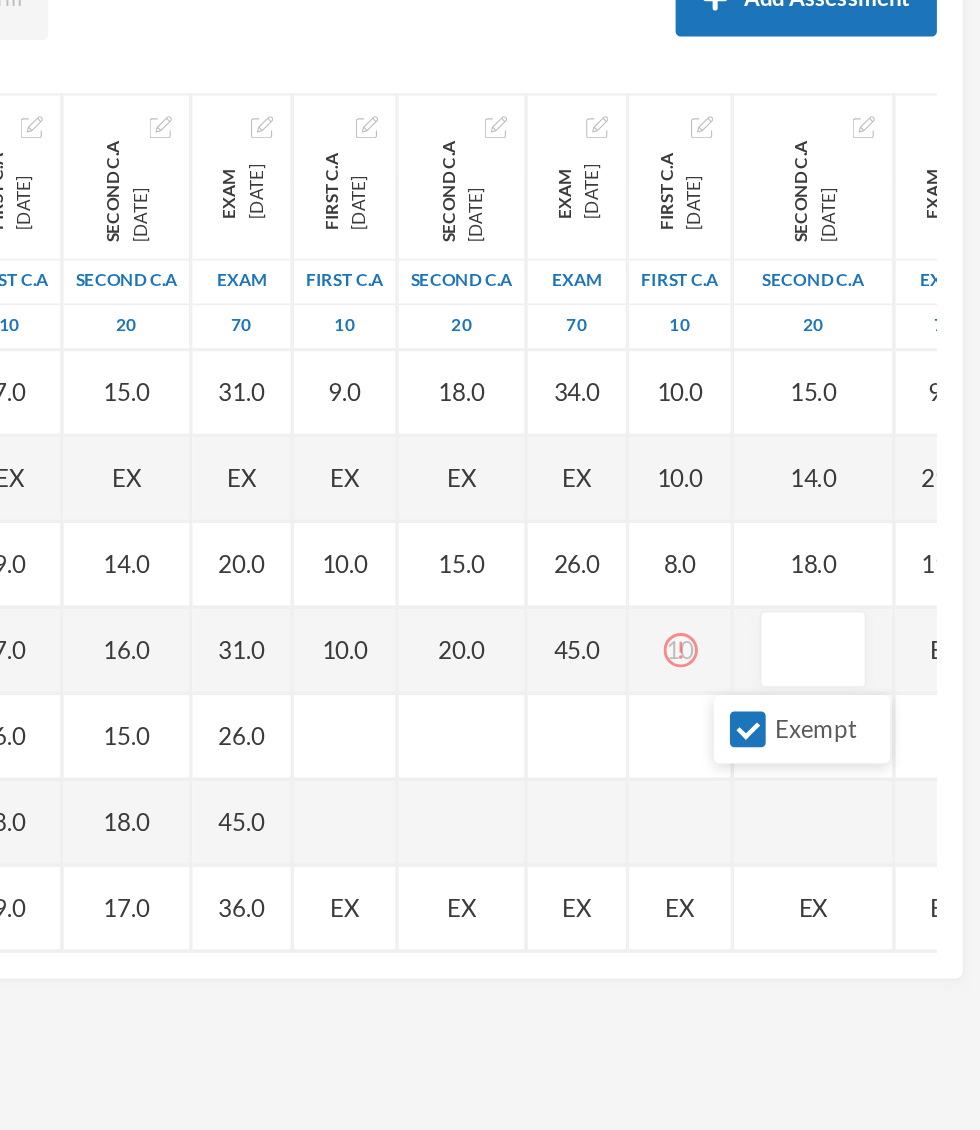 click on "Exempt" at bounding box center (875, 689) 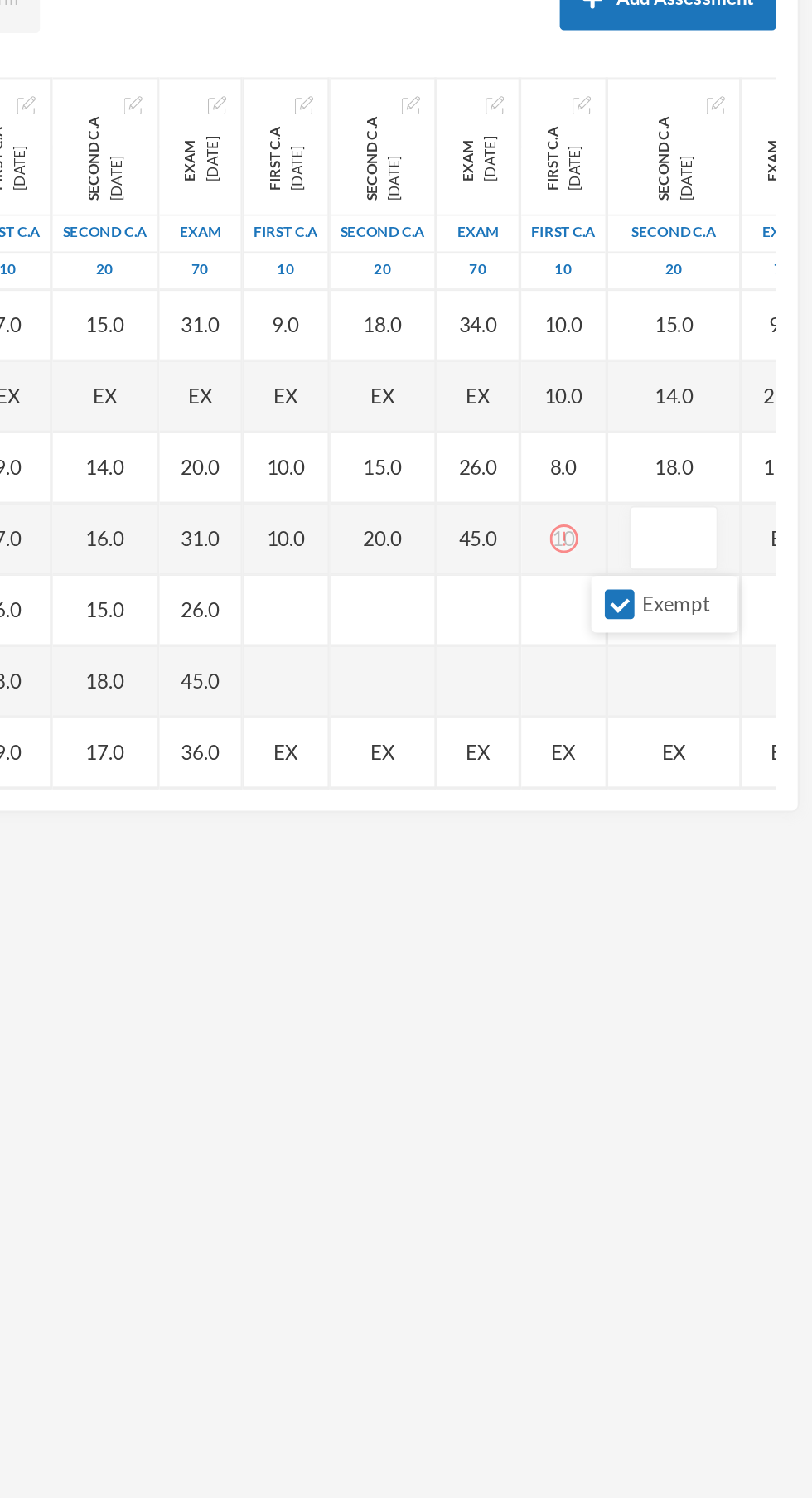 click on "Exempt" at bounding box center [699, 571] 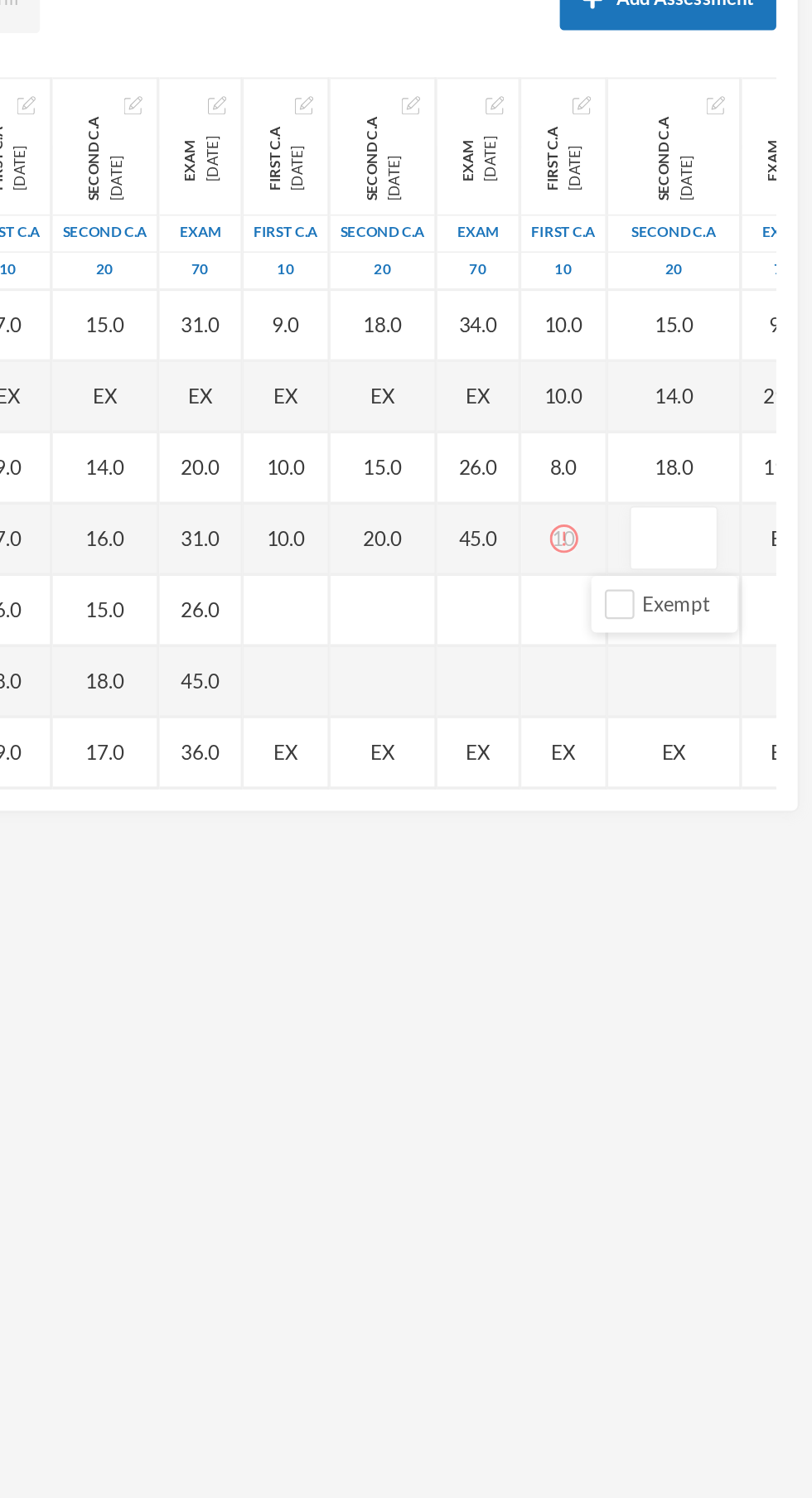 click at bounding box center [731, 533] 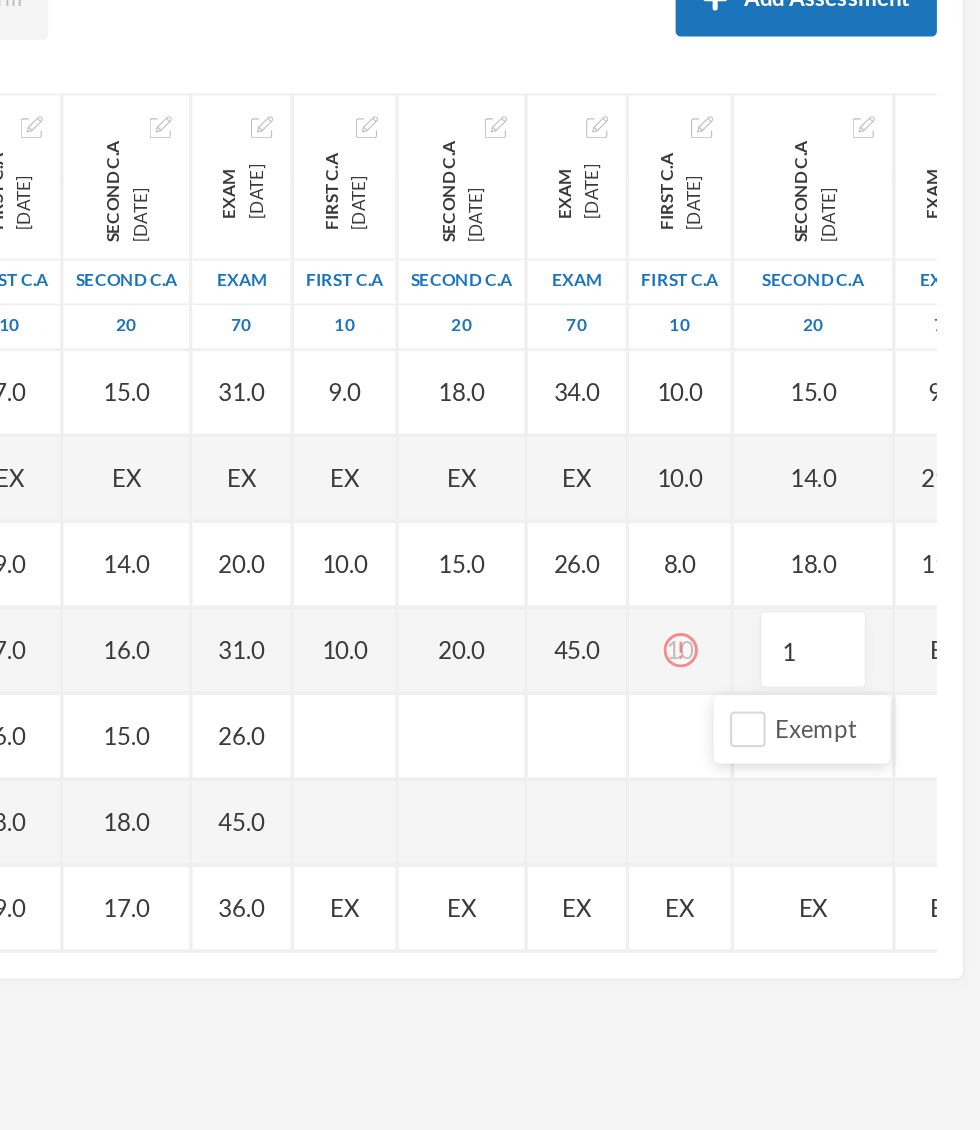 type on "19" 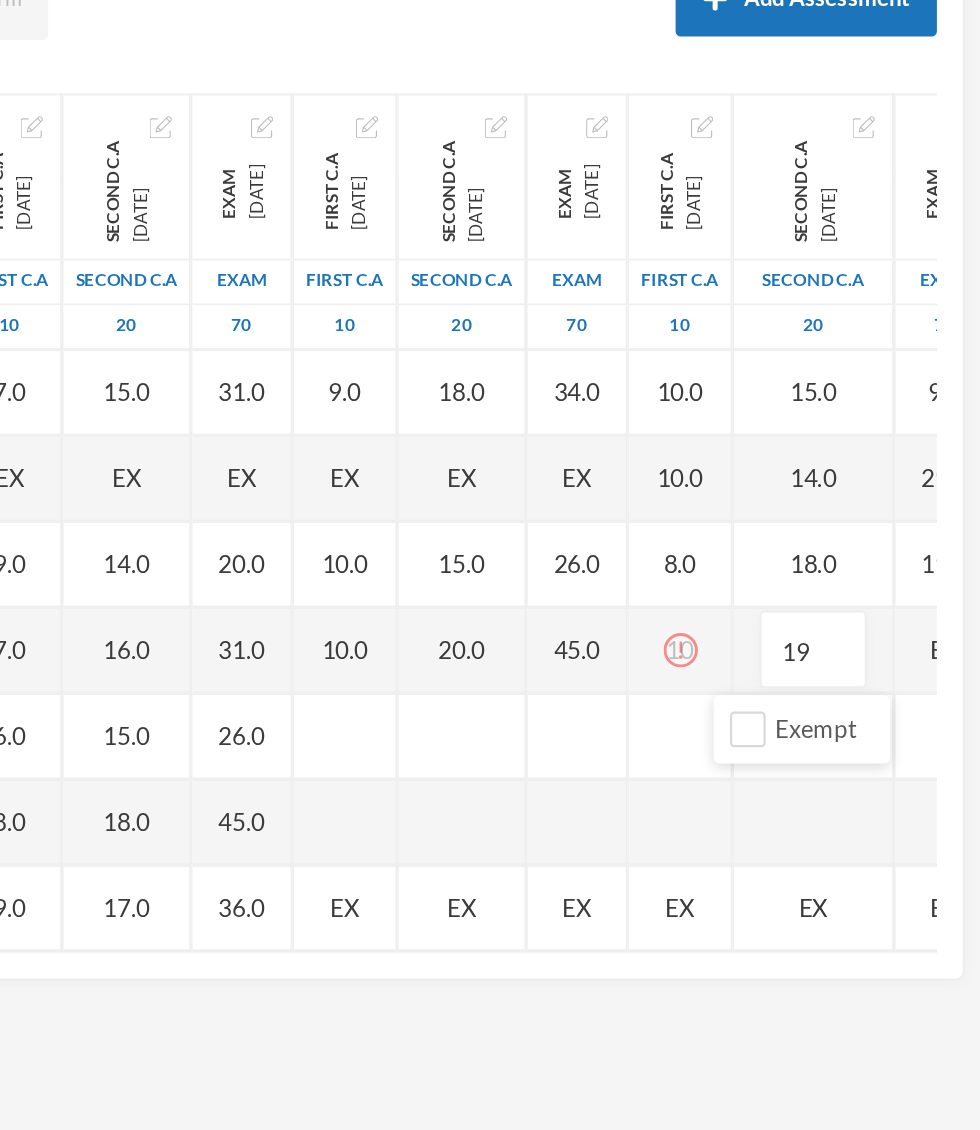click on "EX" at bounding box center [959, 643] 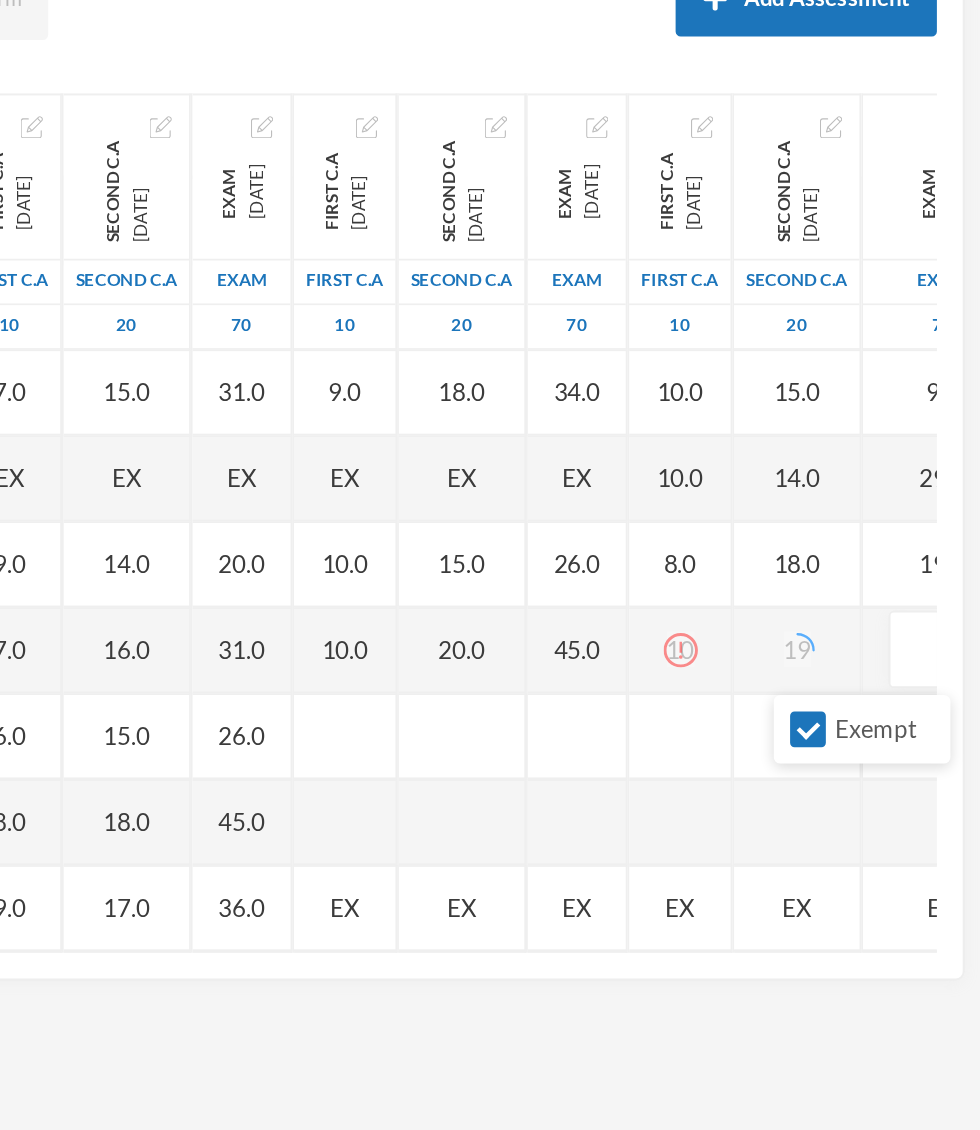 scroll, scrollTop: 951, scrollLeft: 30, axis: both 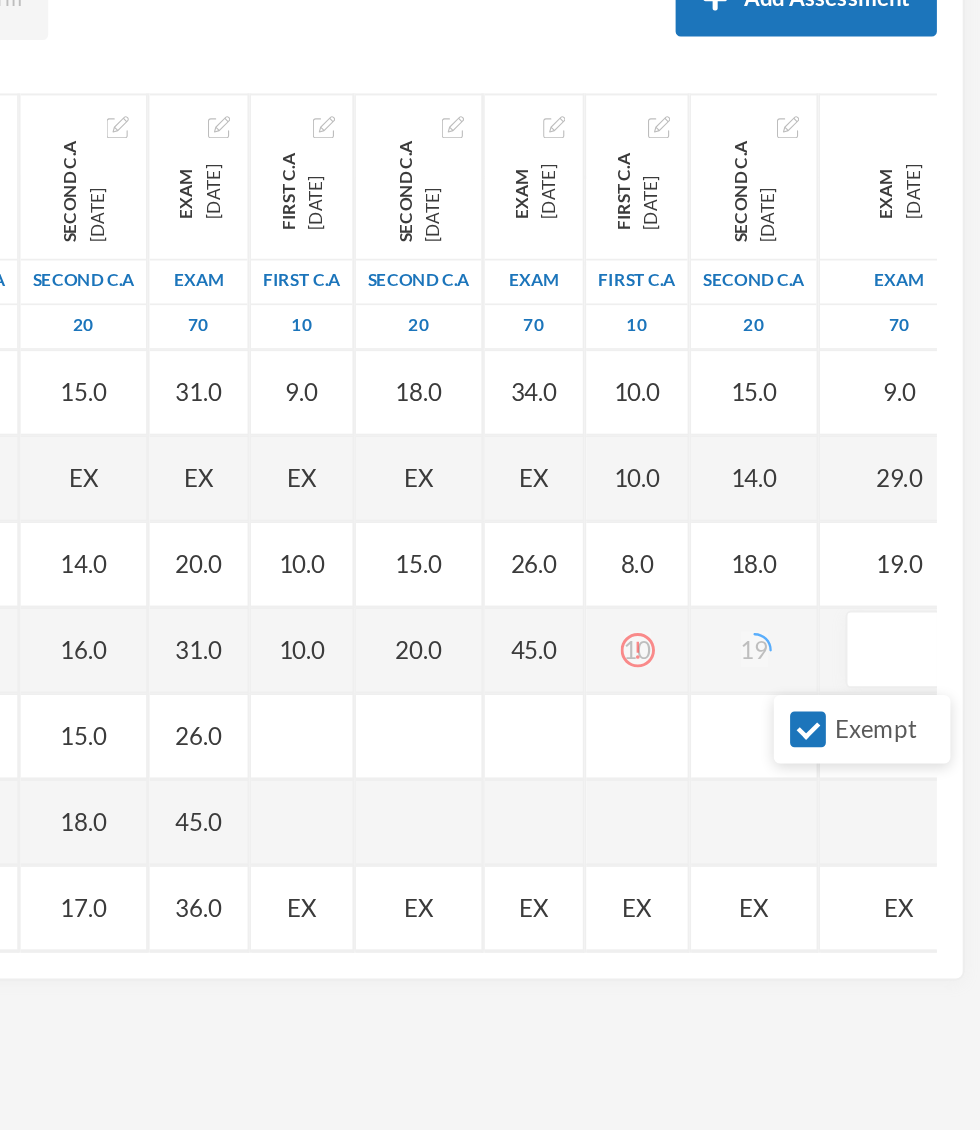 click at bounding box center (932, 743) 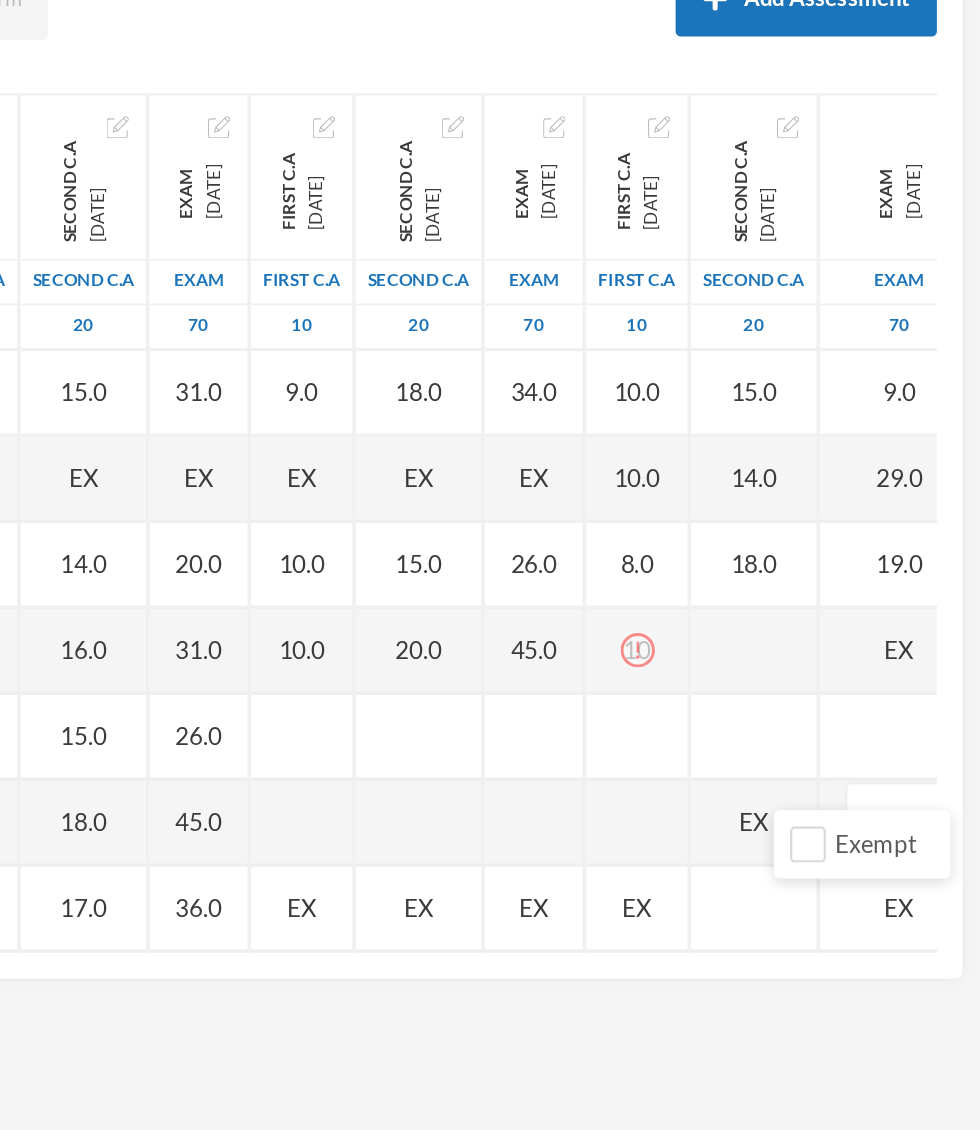 click on "EX" at bounding box center (932, 643) 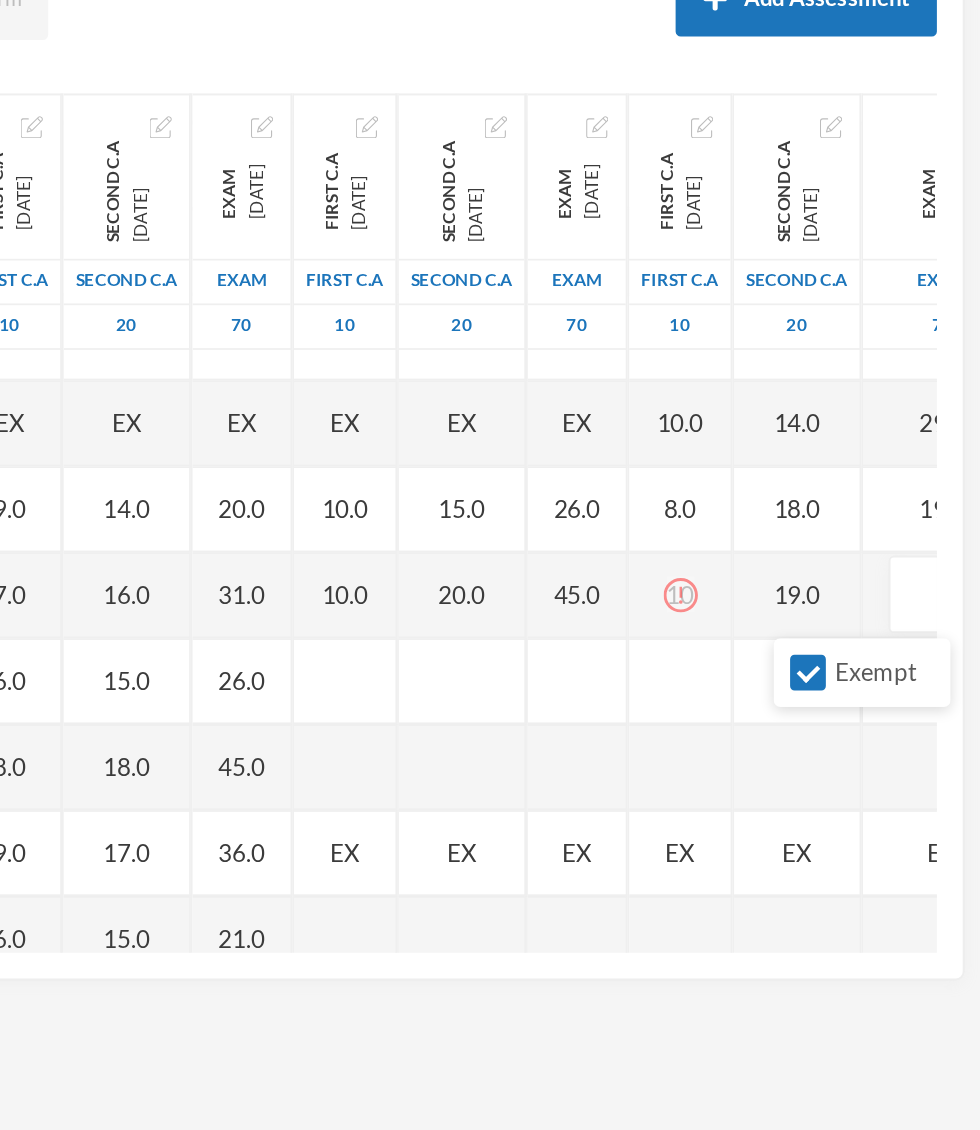 click on "Exempt" at bounding box center (879, 656) 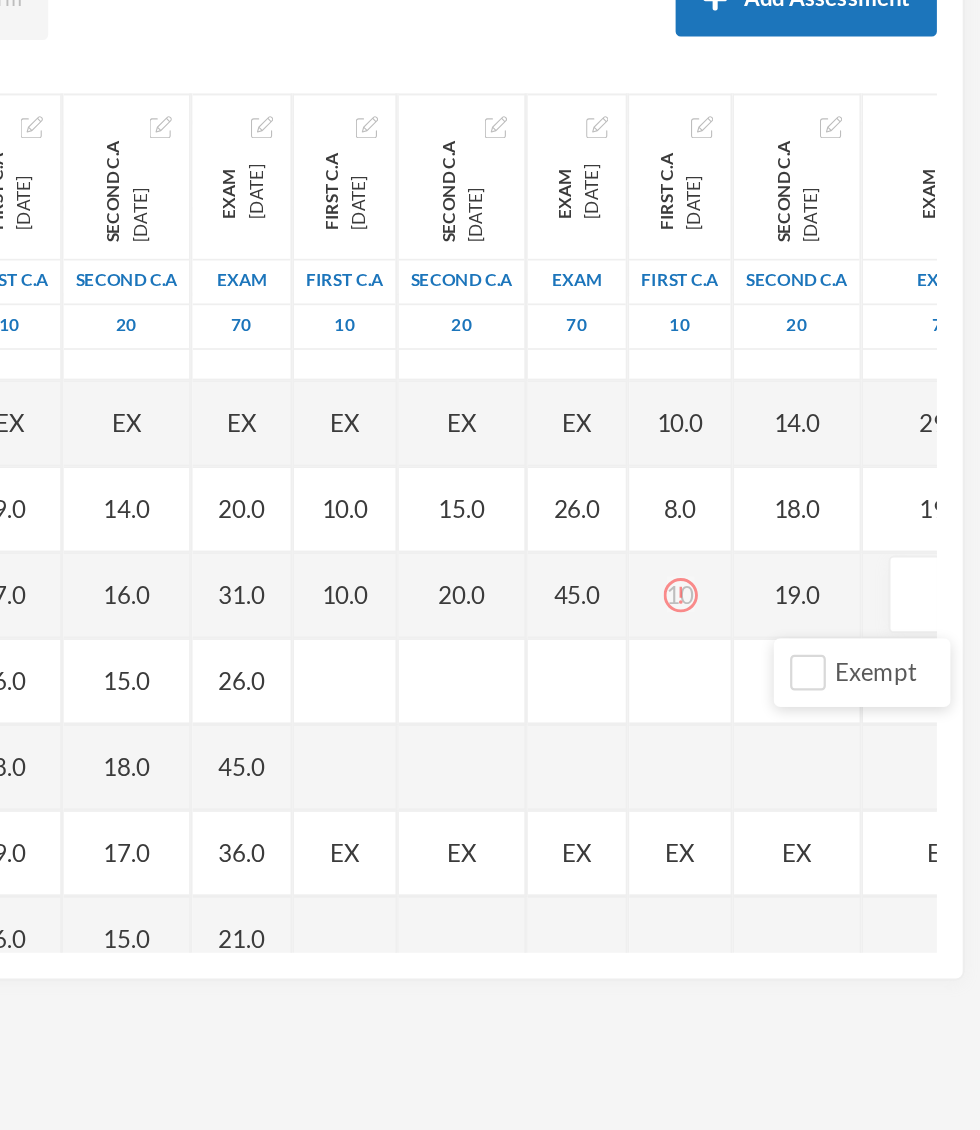 click at bounding box center (957, 611) 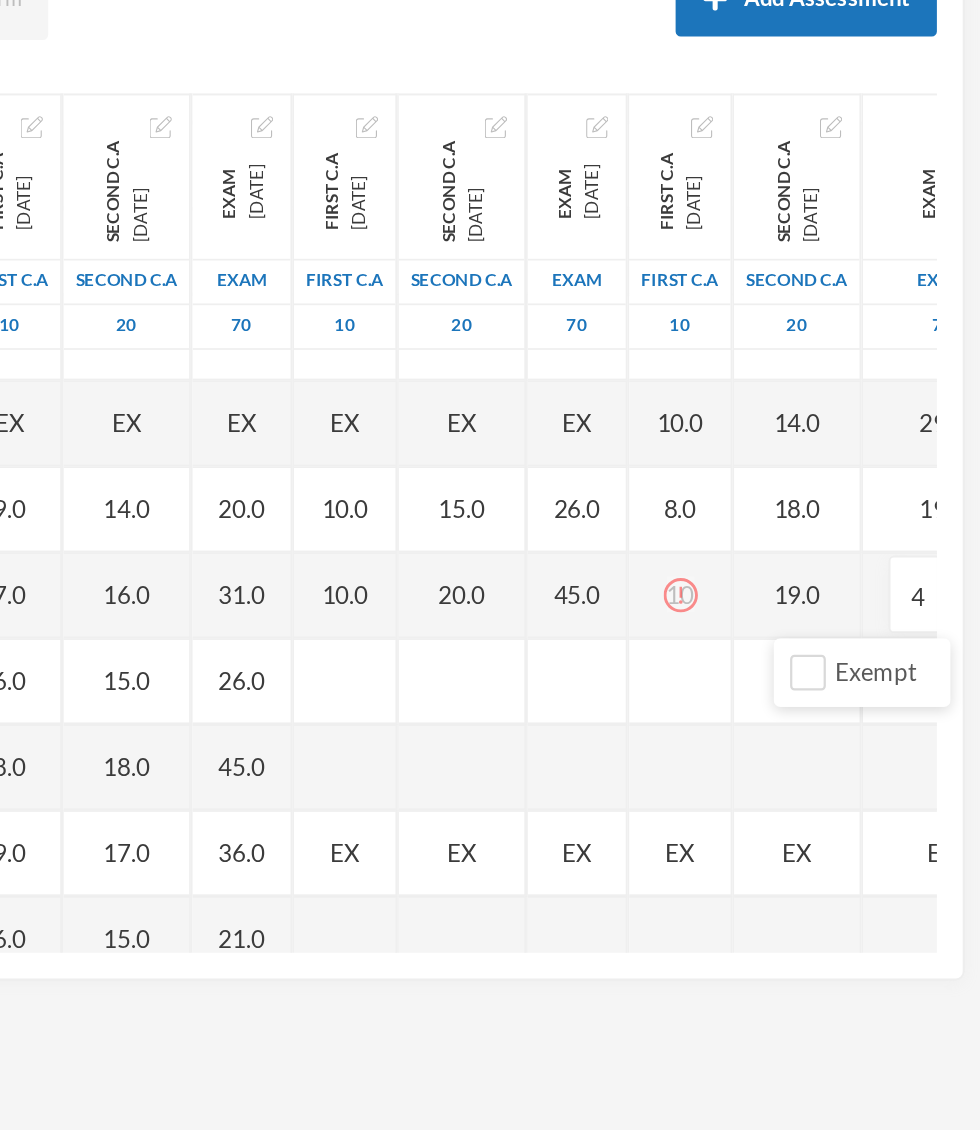 type on "42" 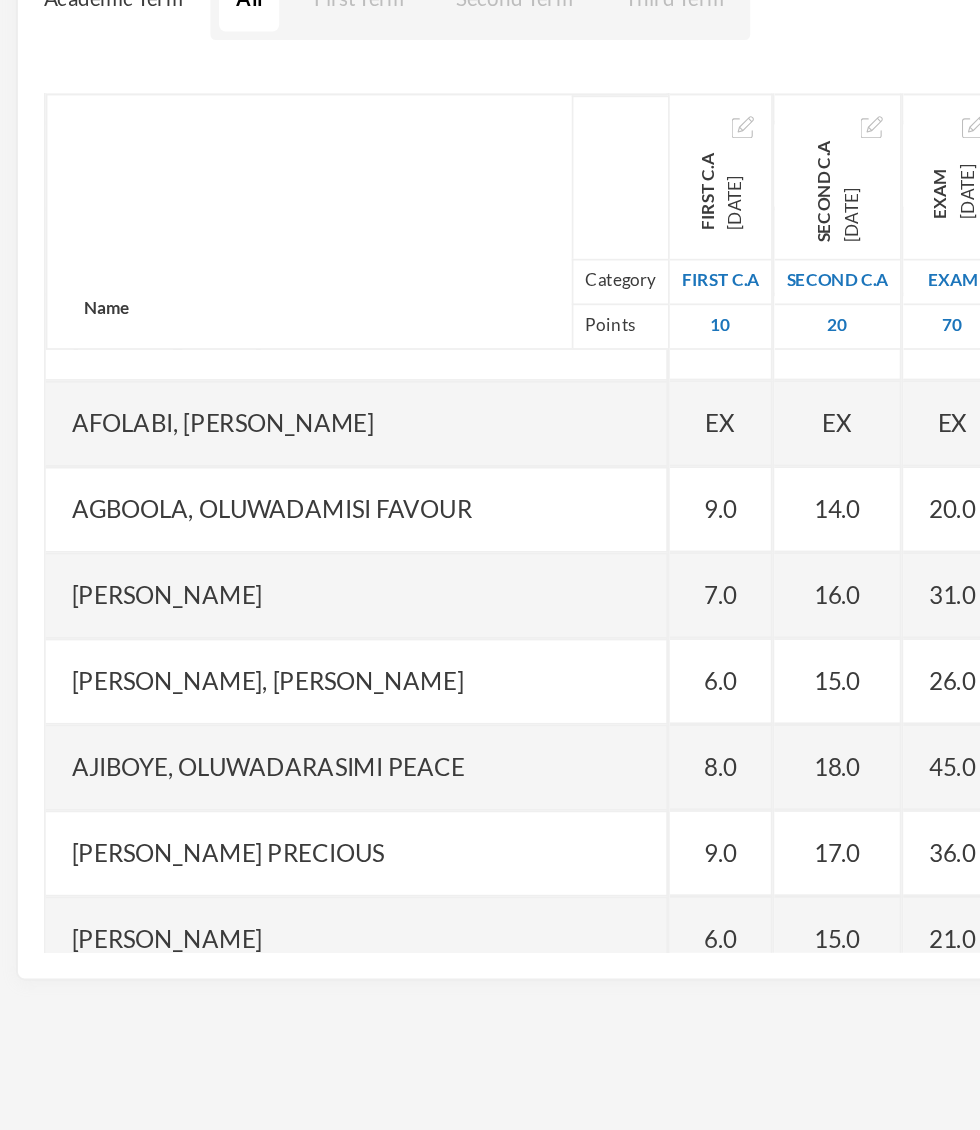 scroll, scrollTop: 983, scrollLeft: 30, axis: both 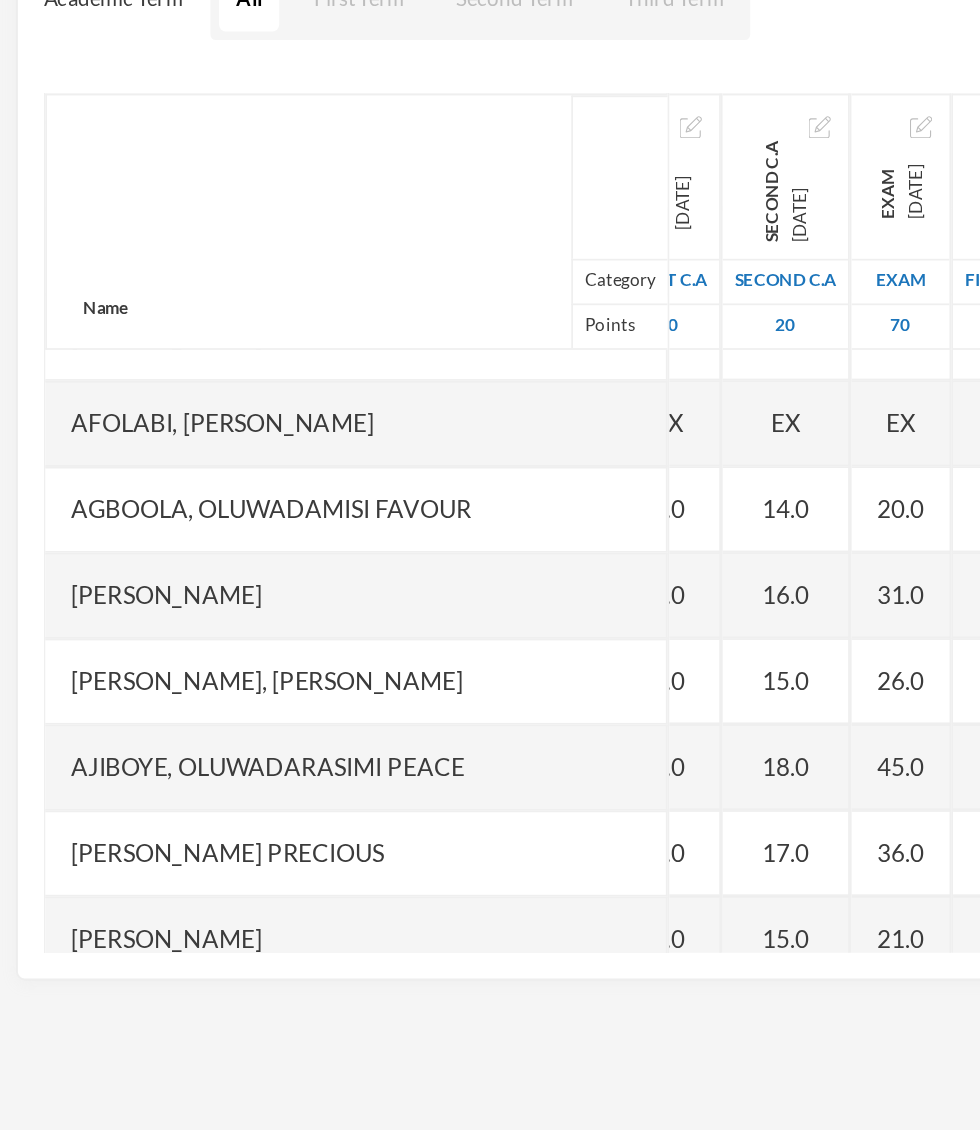 click at bounding box center [585, 661] 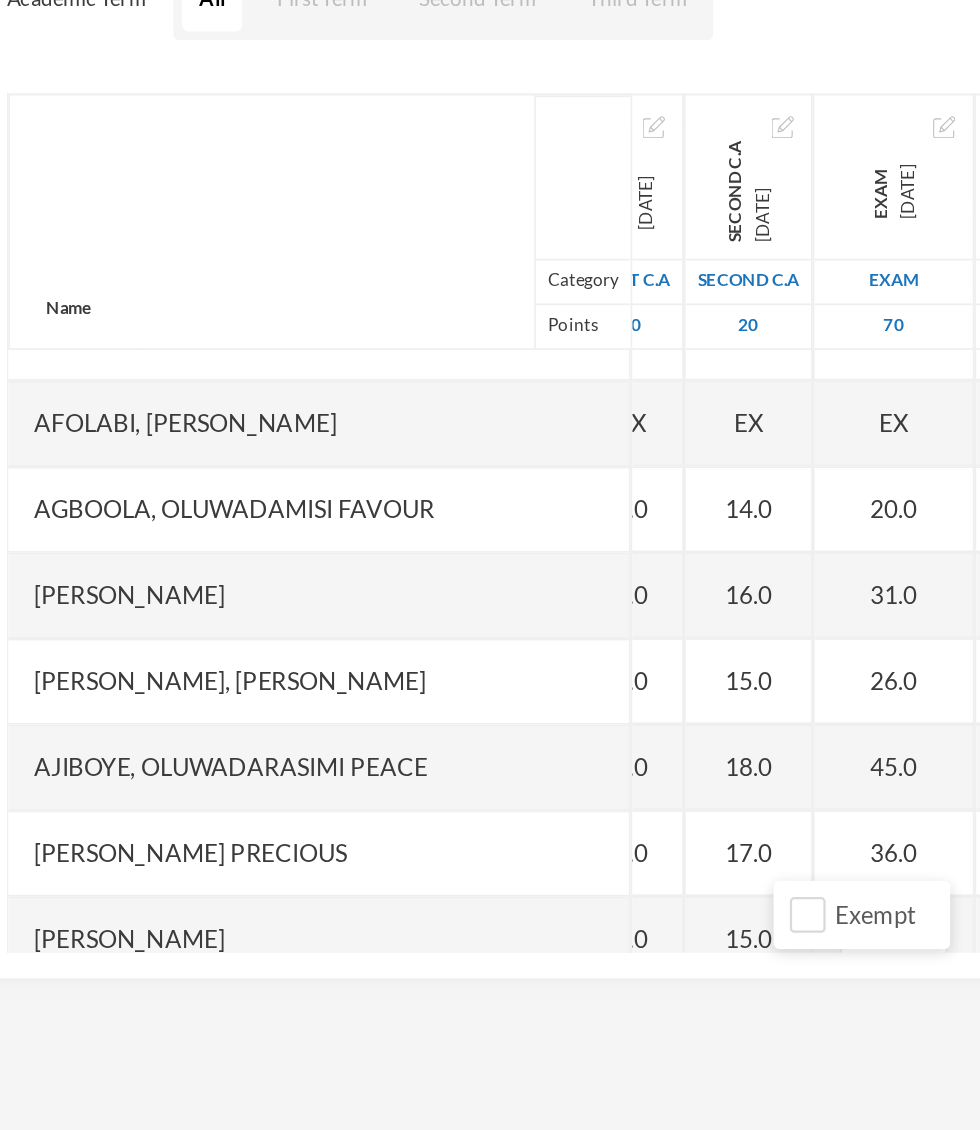 click on "EX" at bounding box center [619, 760] 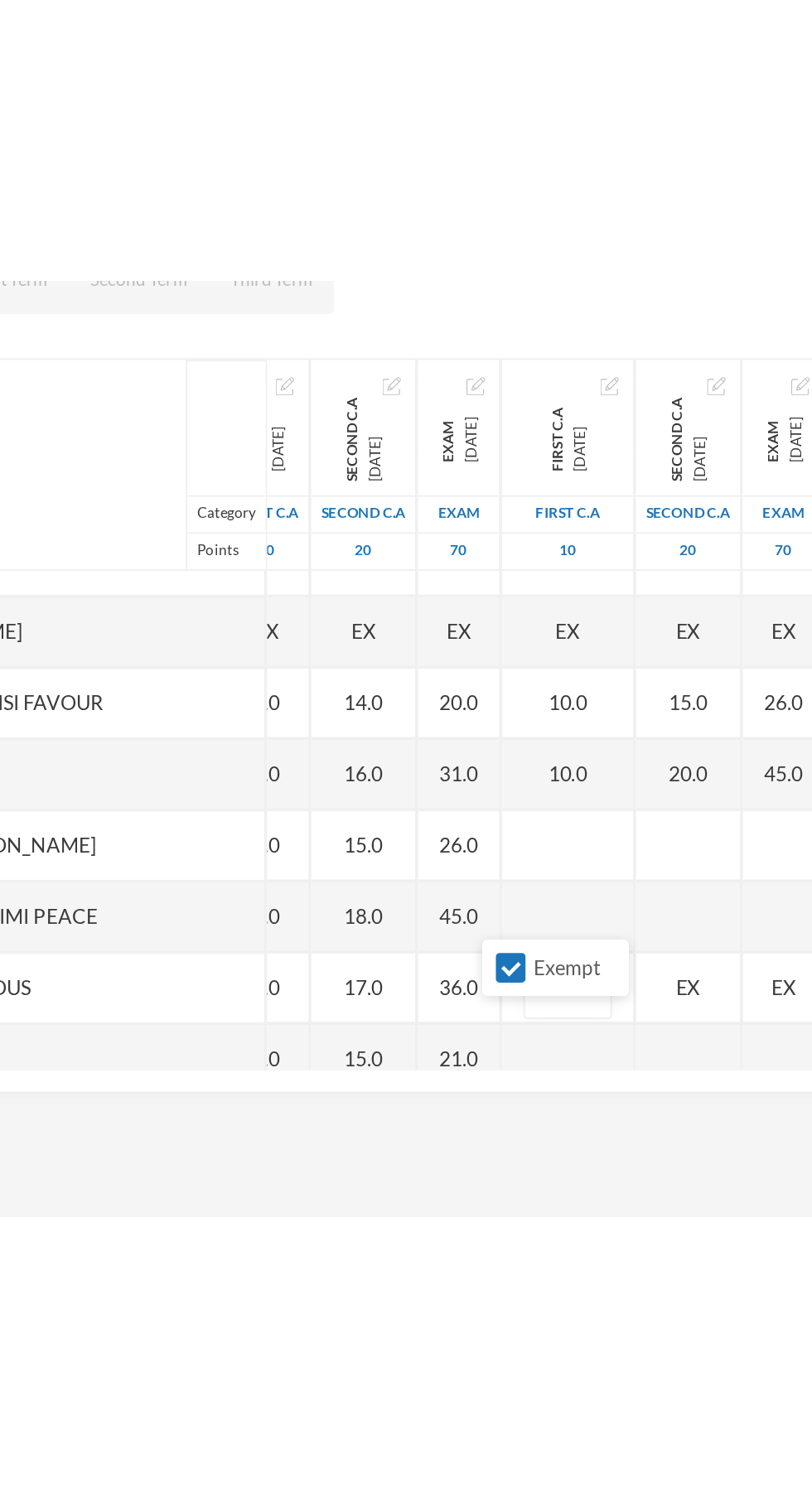 scroll, scrollTop: 863, scrollLeft: 4, axis: both 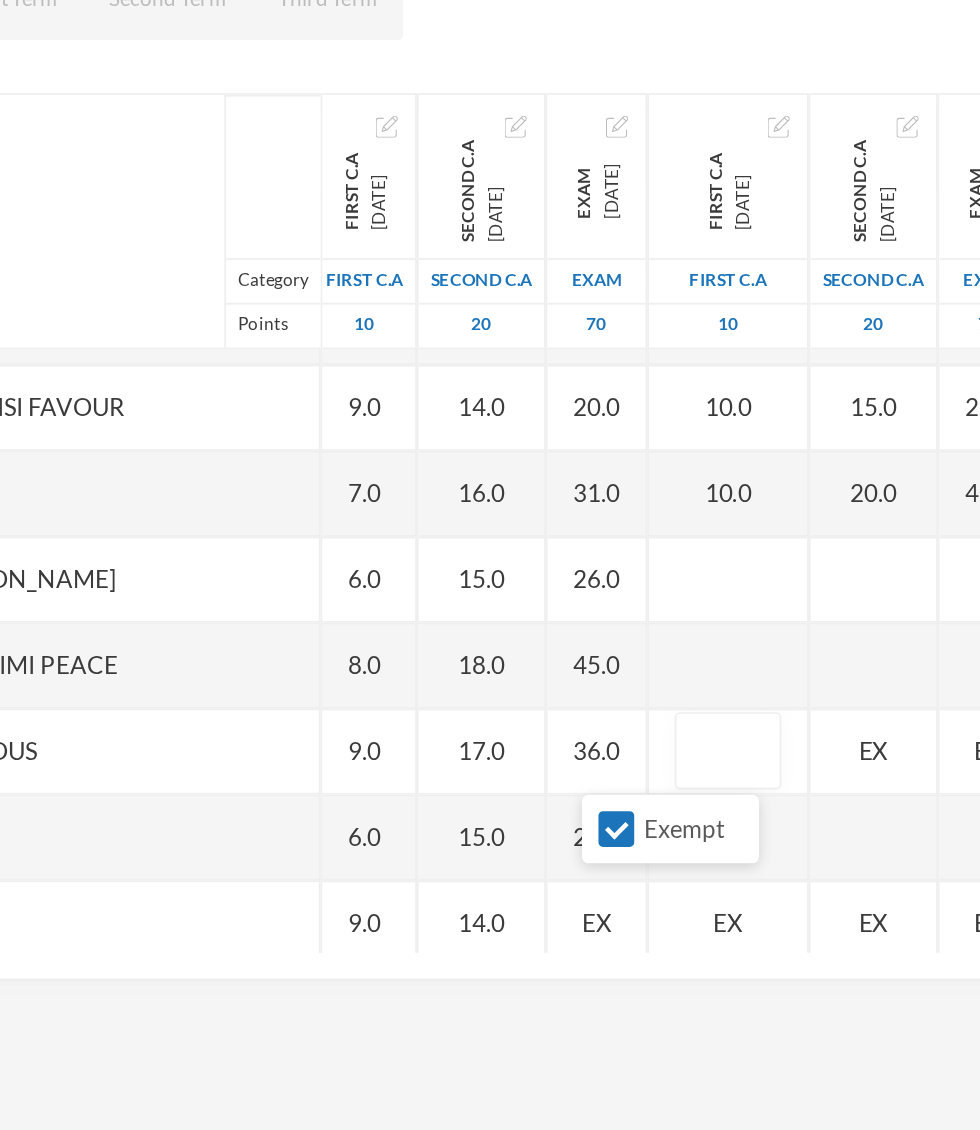 click on "Exempt" at bounding box center (561, 747) 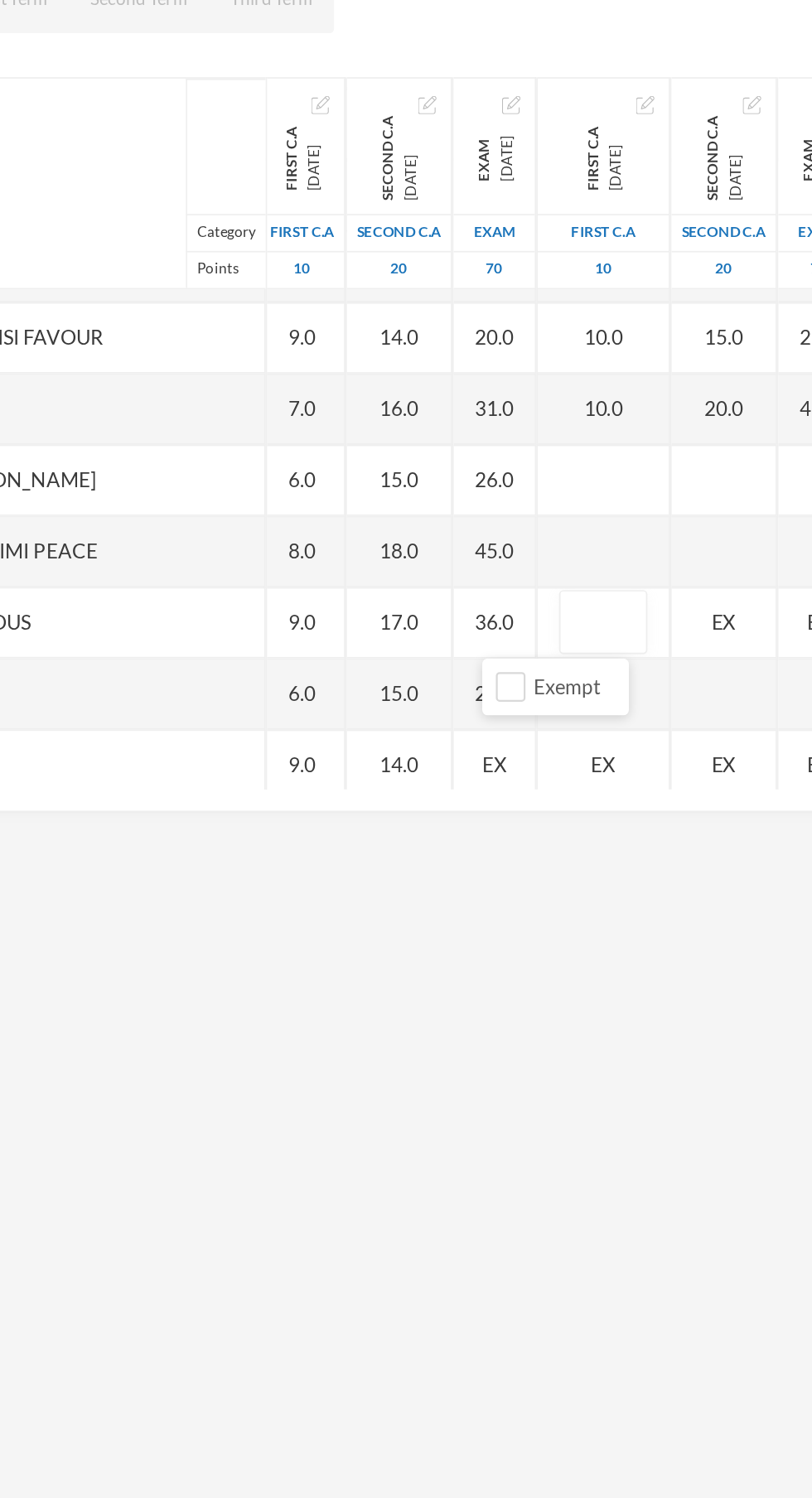 click at bounding box center (519, 582) 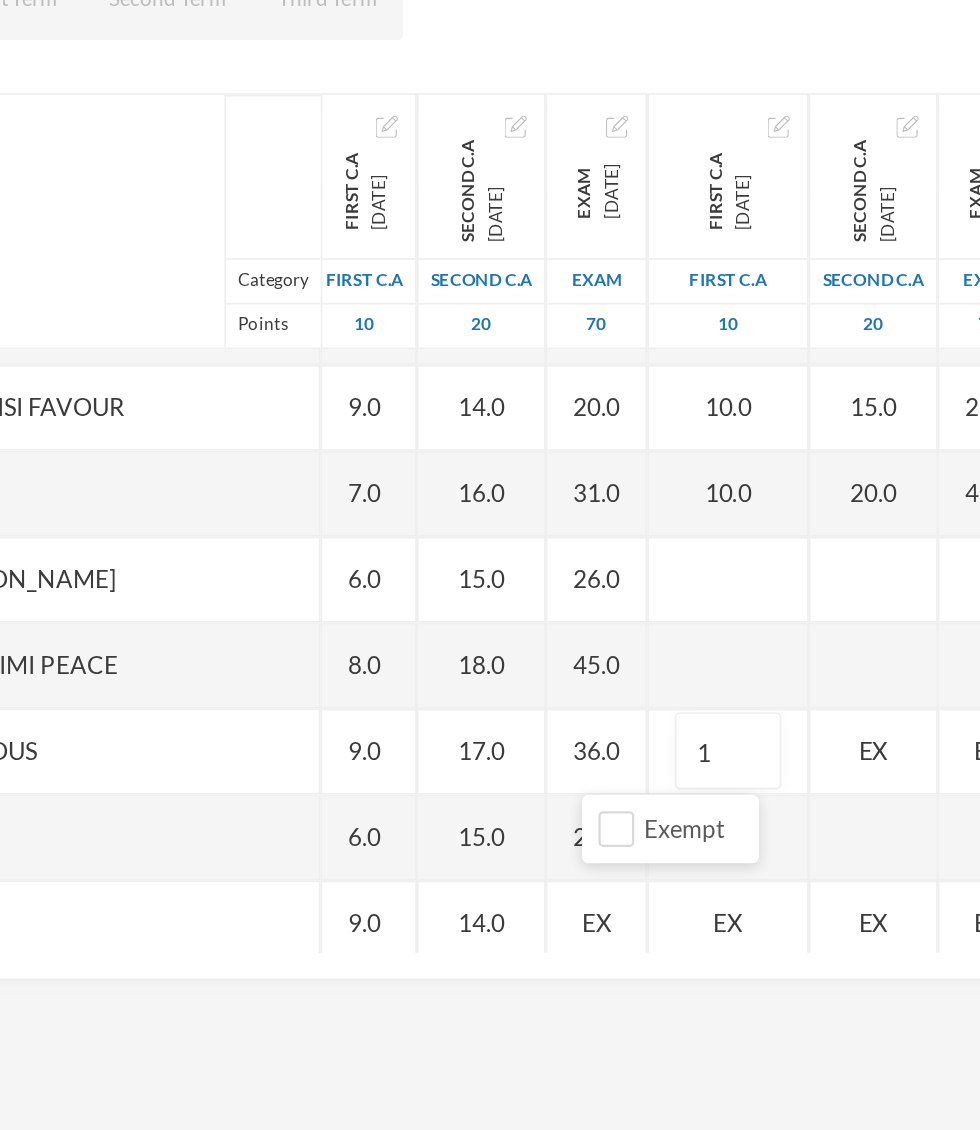 type on "10" 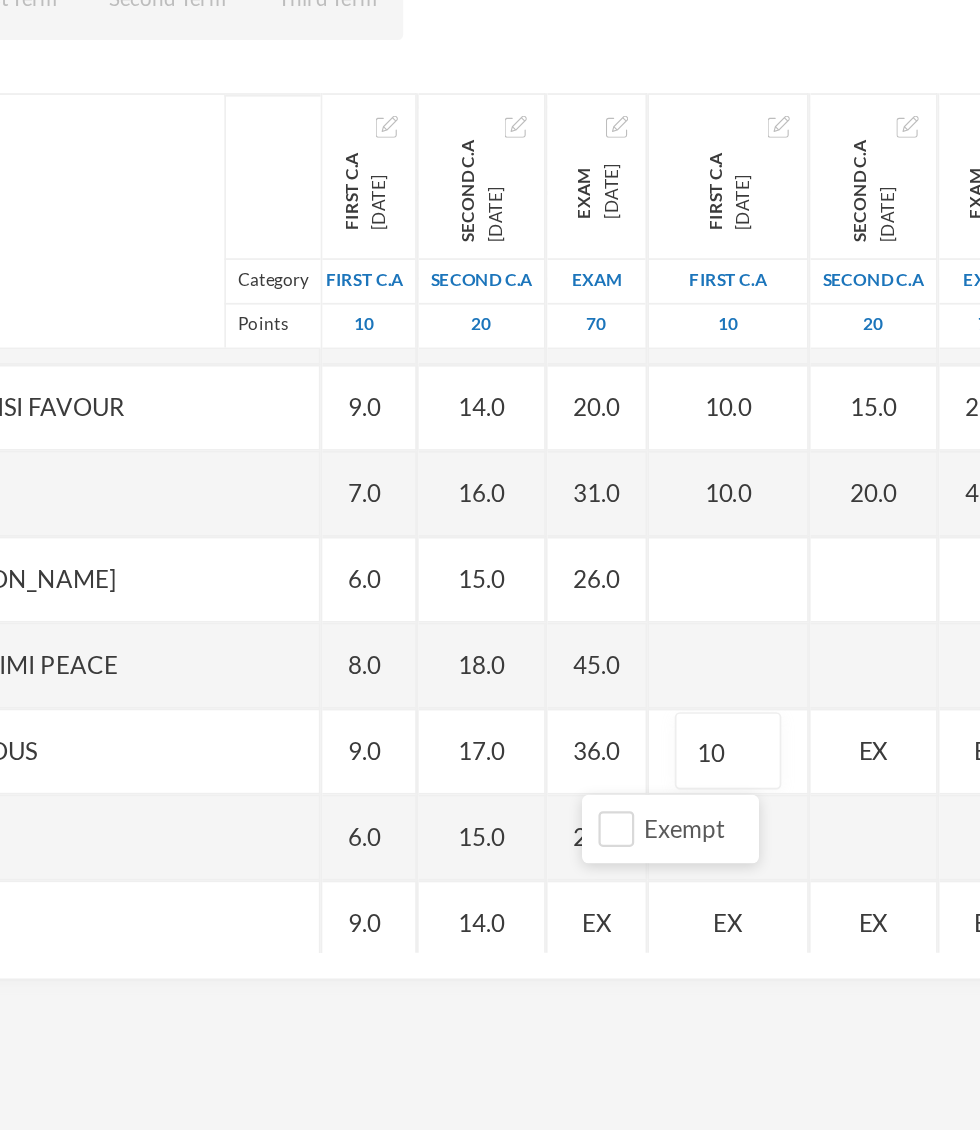click on "EX" at bounding box center [711, 702] 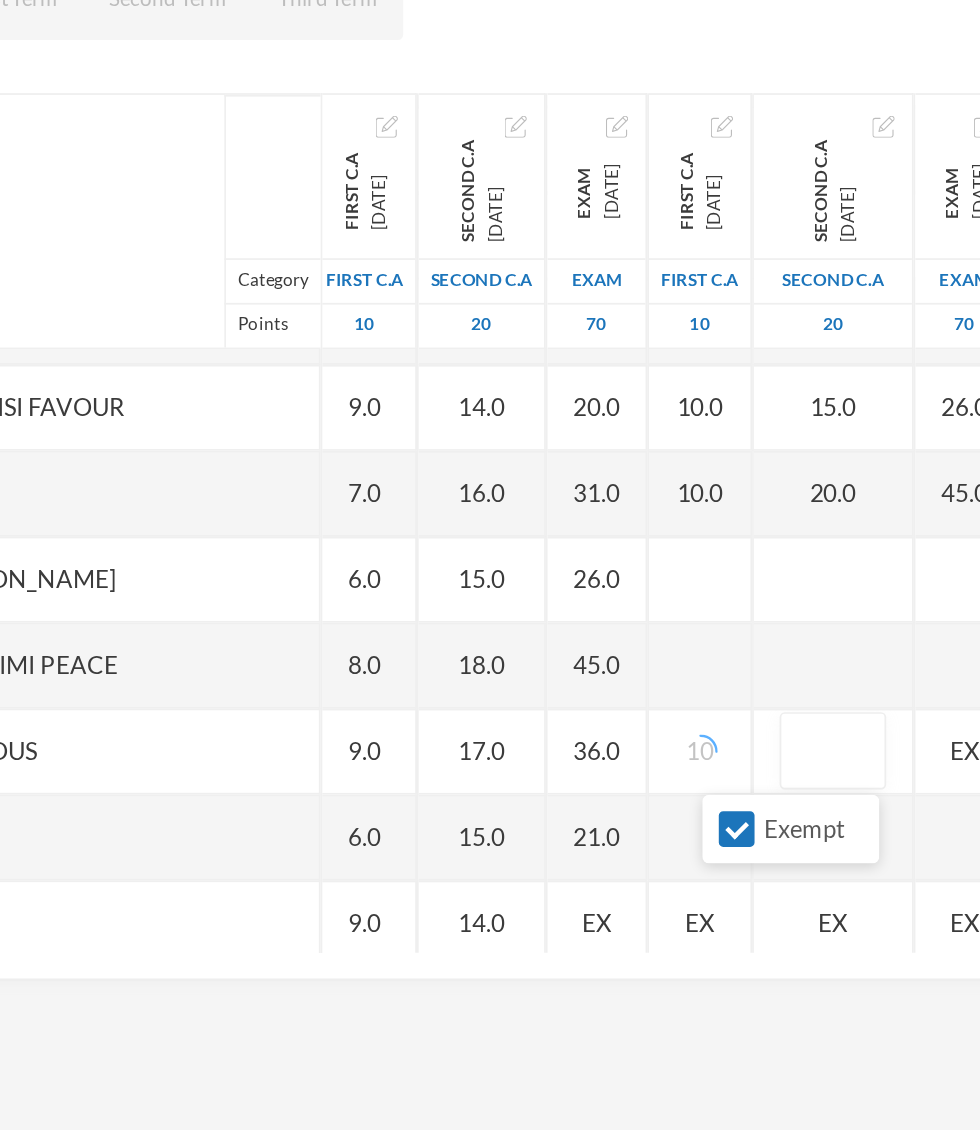 click on "Exempt" at bounding box center [631, 747] 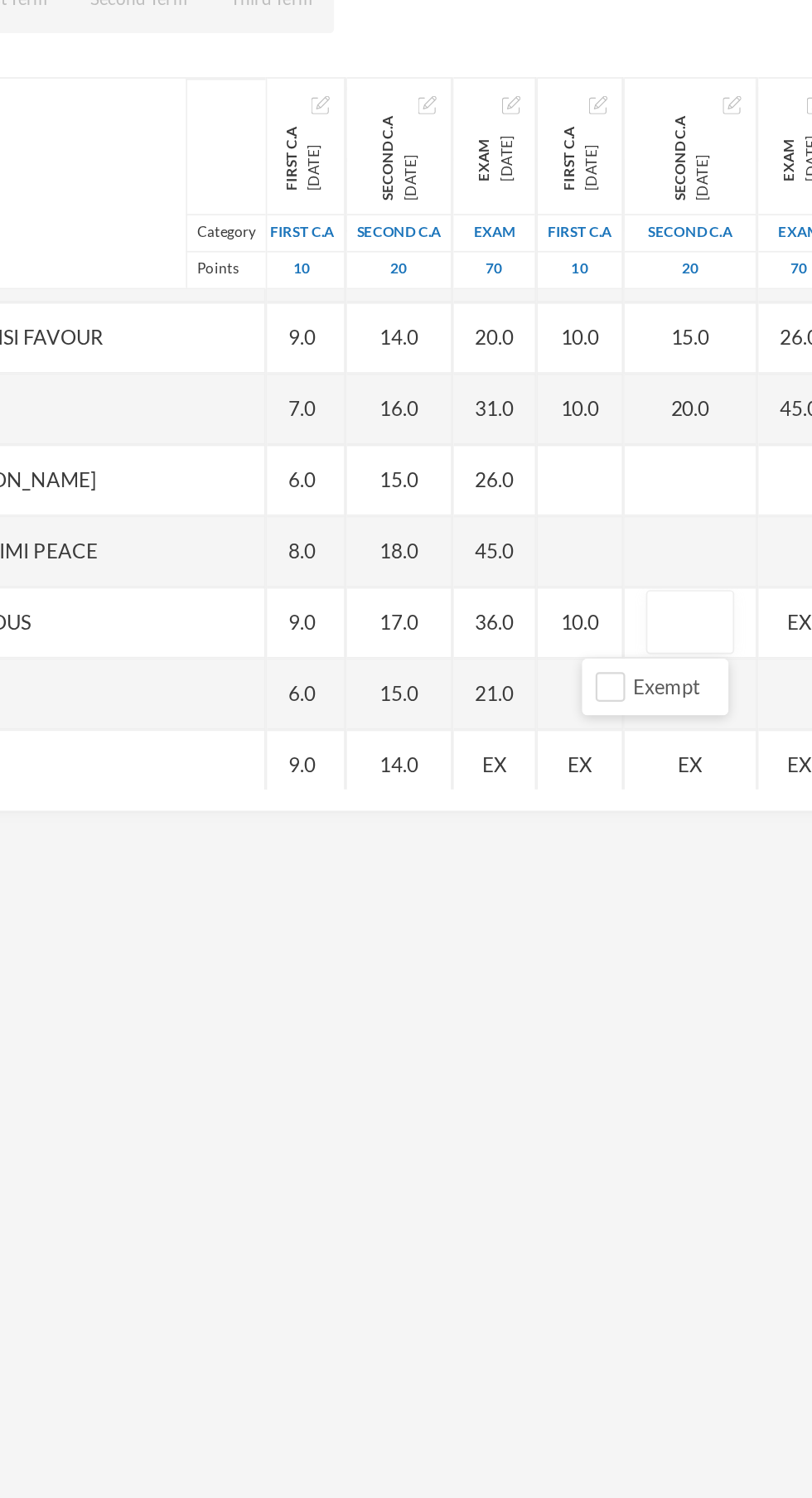 click at bounding box center (569, 582) 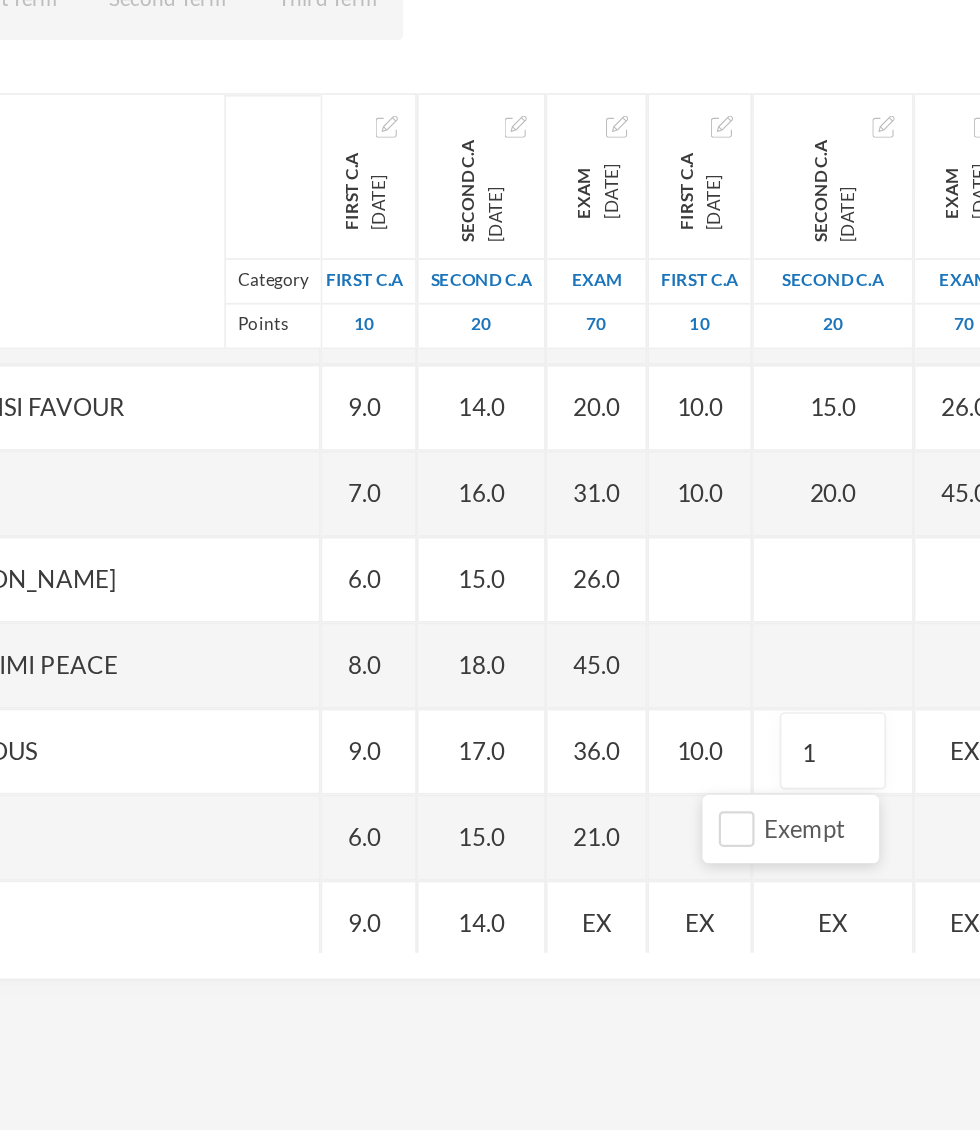 type 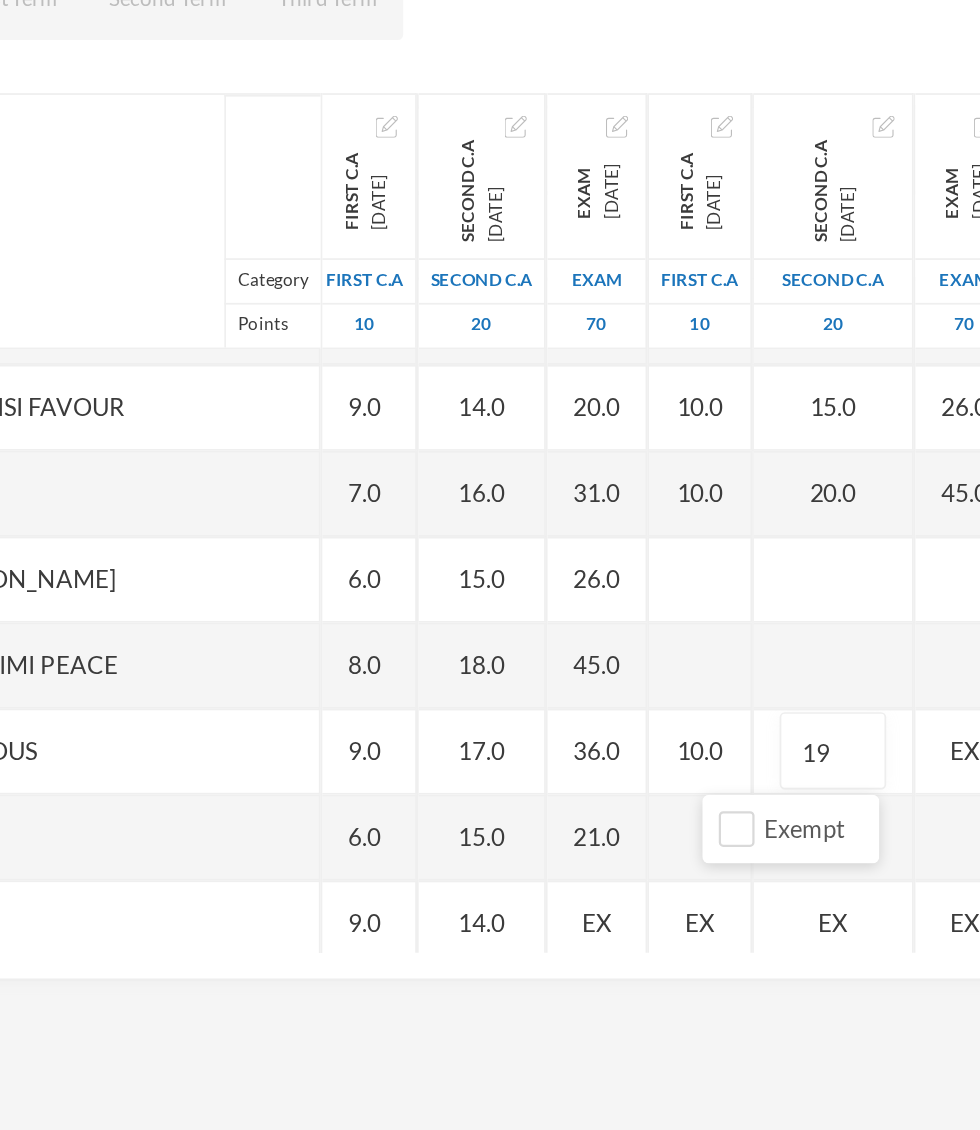 click on "EX" at bounding box center (764, 702) 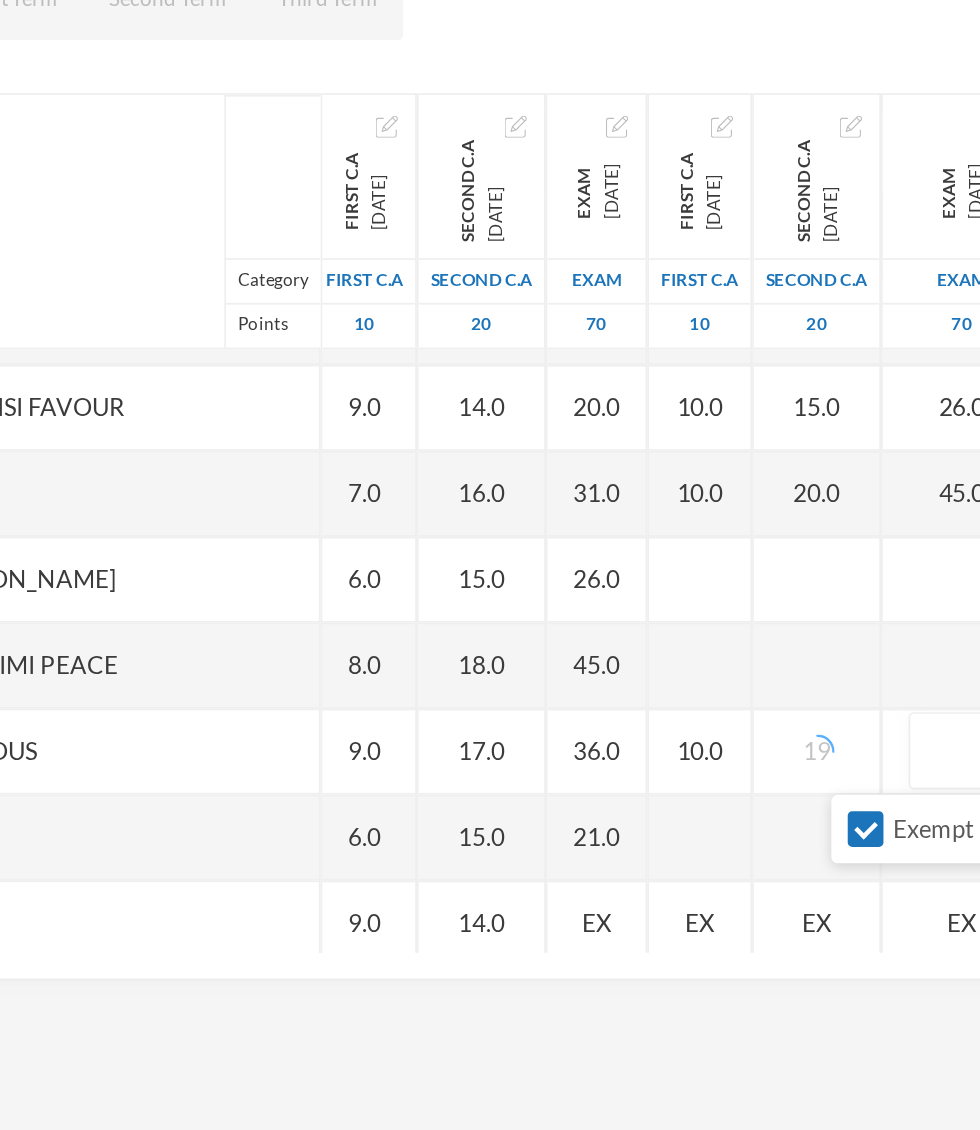 click on "Exempt" at bounding box center [706, 747] 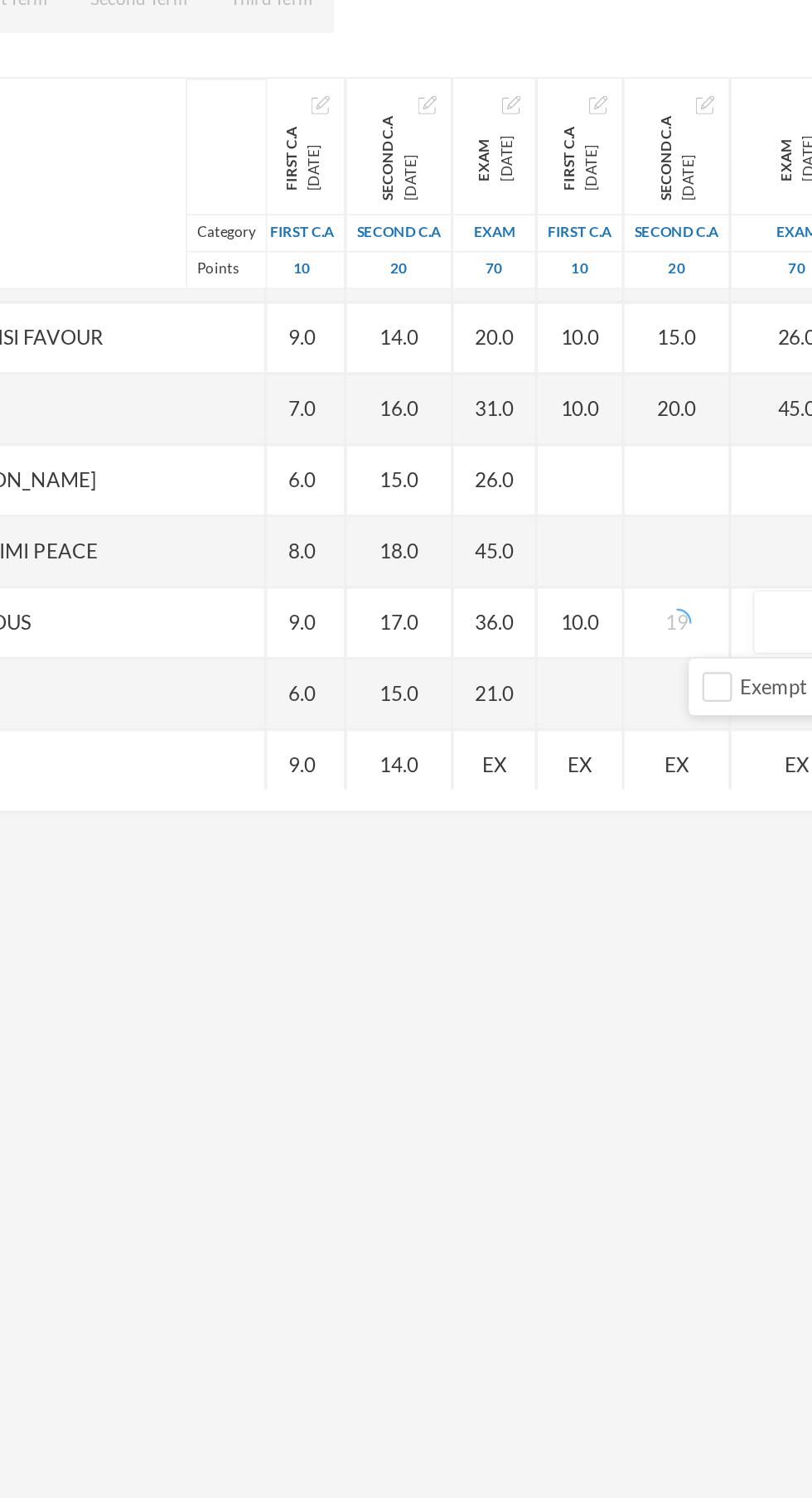 click at bounding box center [631, 582] 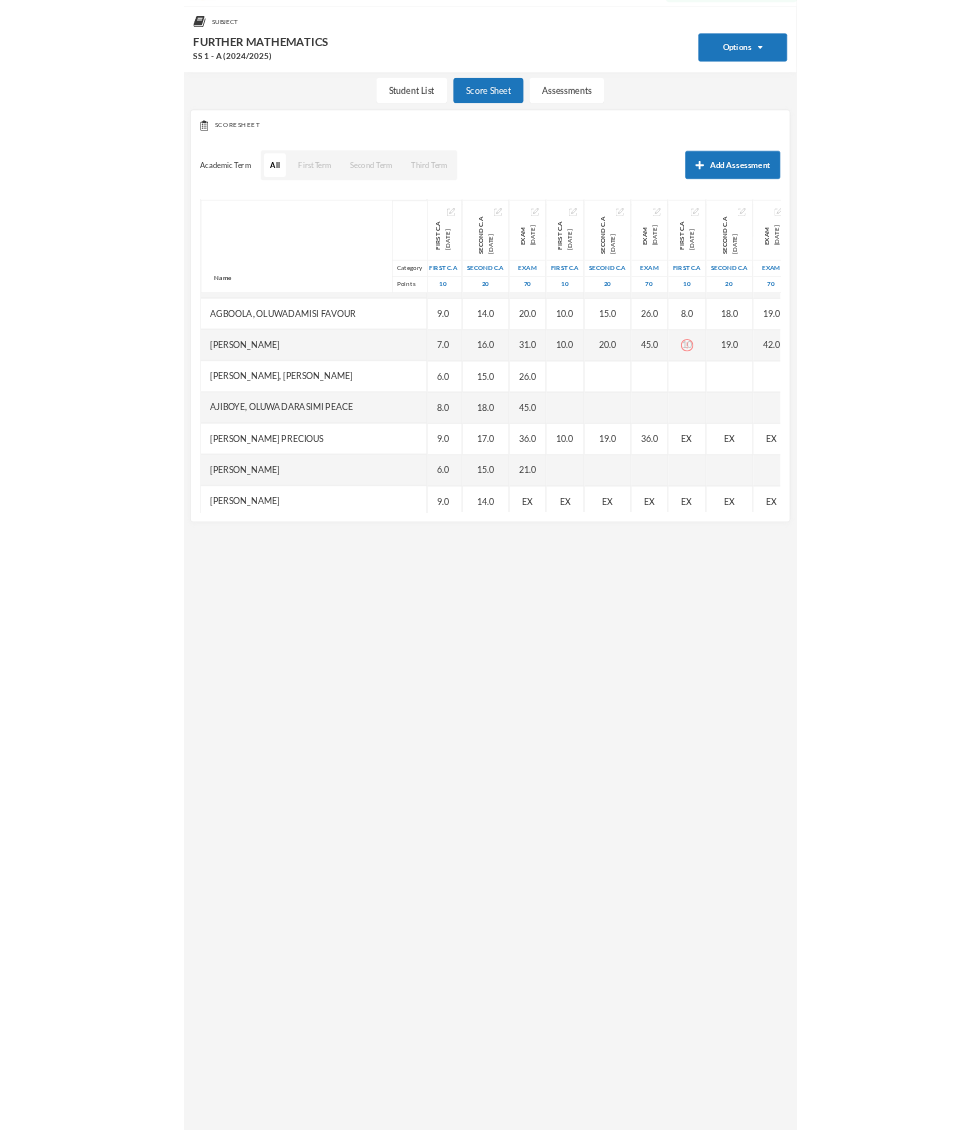scroll, scrollTop: 1042, scrollLeft: 0, axis: vertical 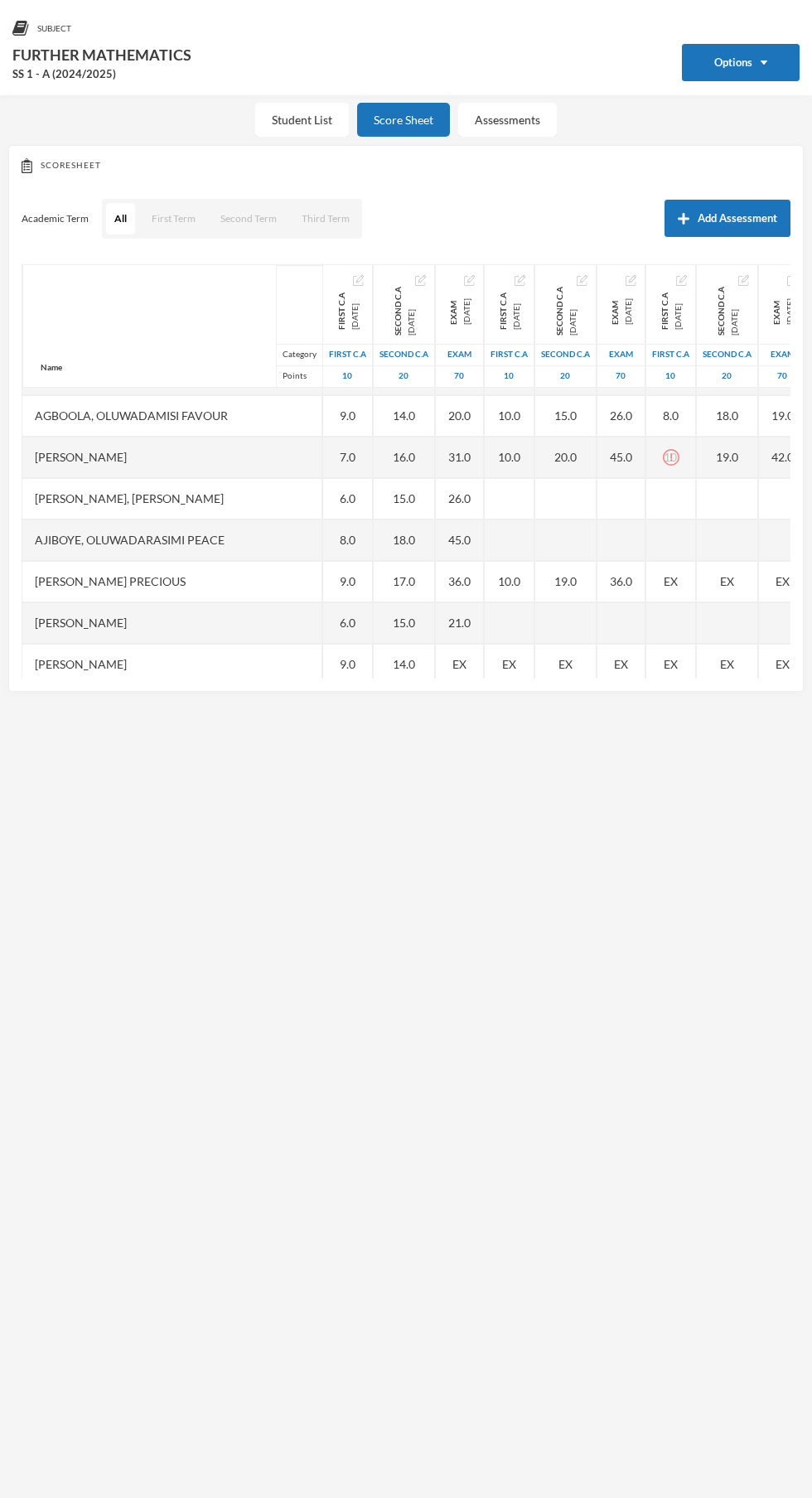 click on "EX" at bounding box center [670, 581] 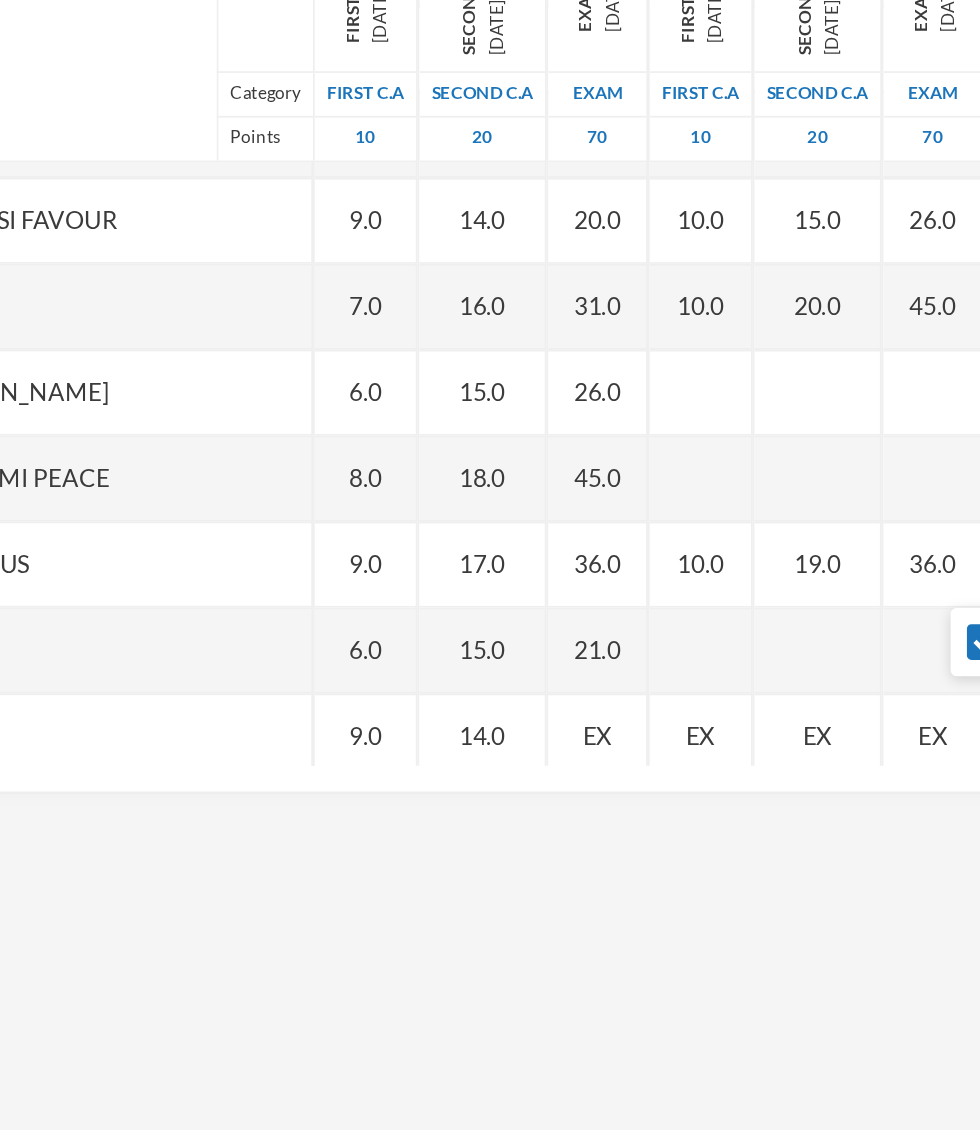 scroll, scrollTop: 1042, scrollLeft: 30, axis: both 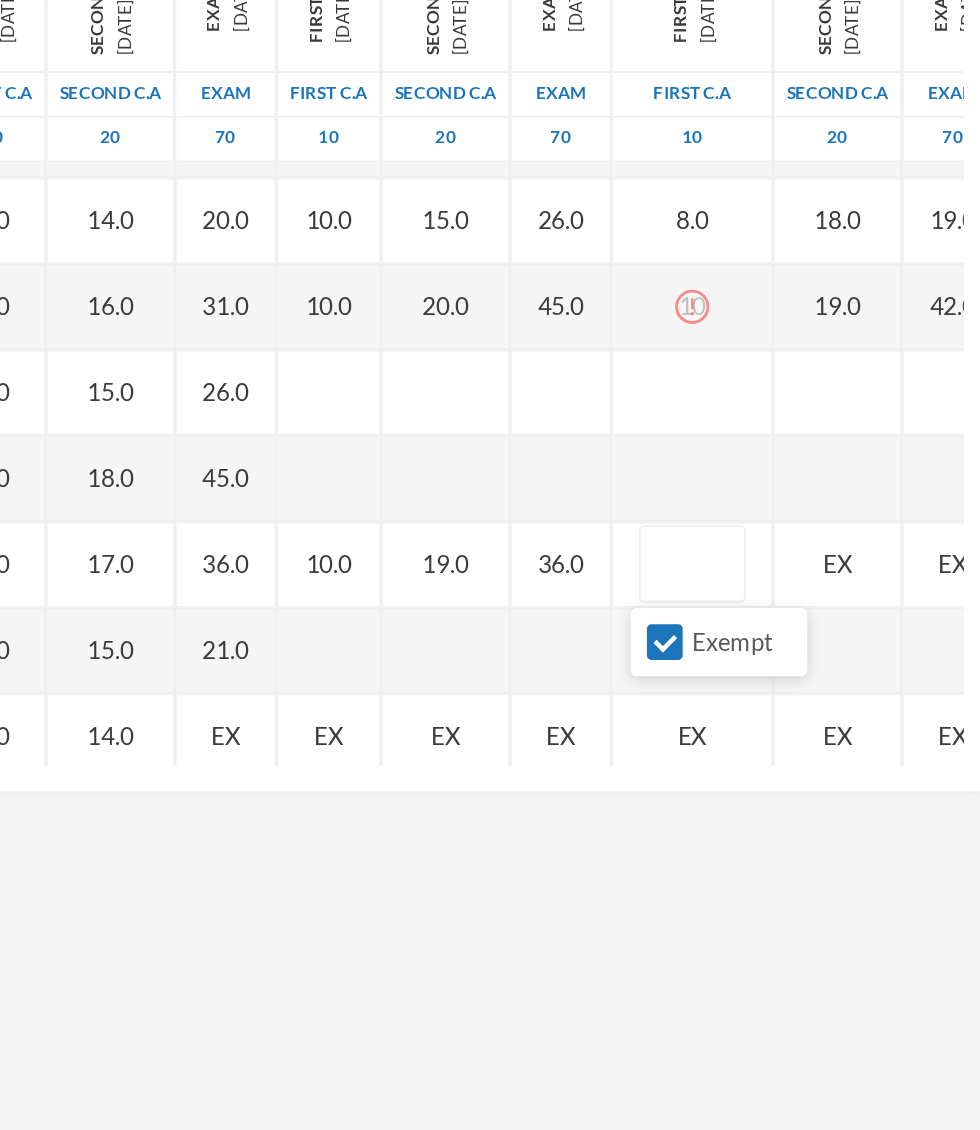 click on "Exempt" at bounding box center (811, 747) 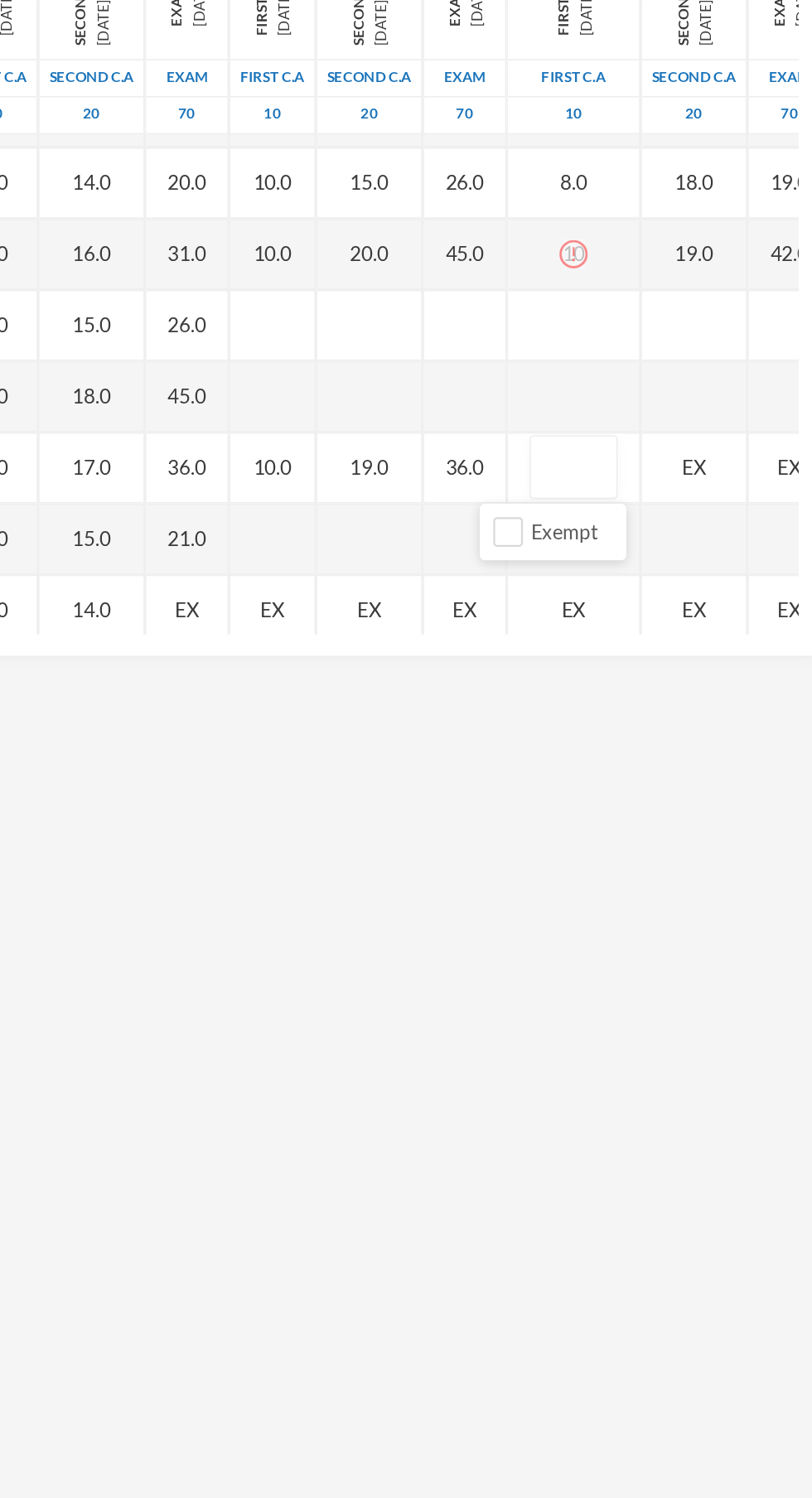 click at bounding box center (660, 582) 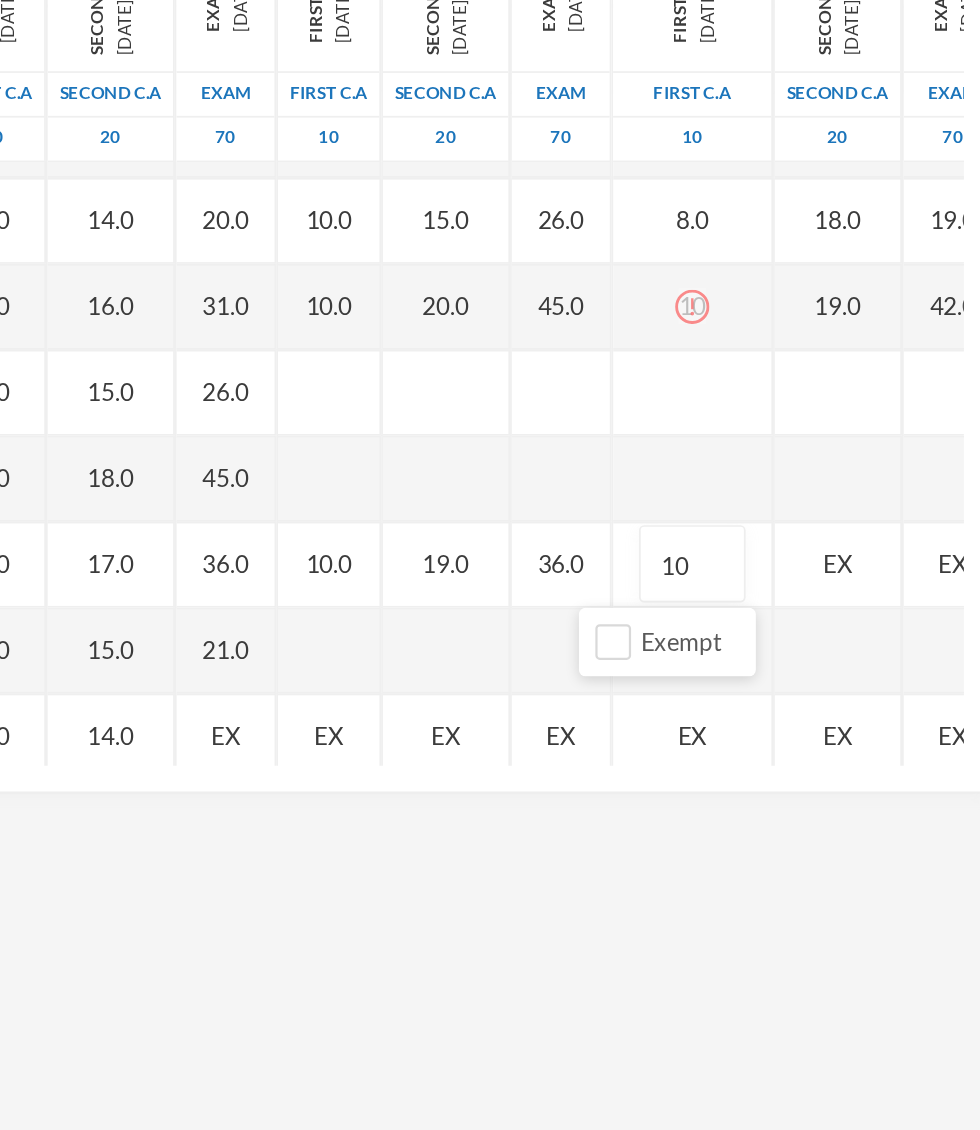 click on "EX" at bounding box center (881, 702) 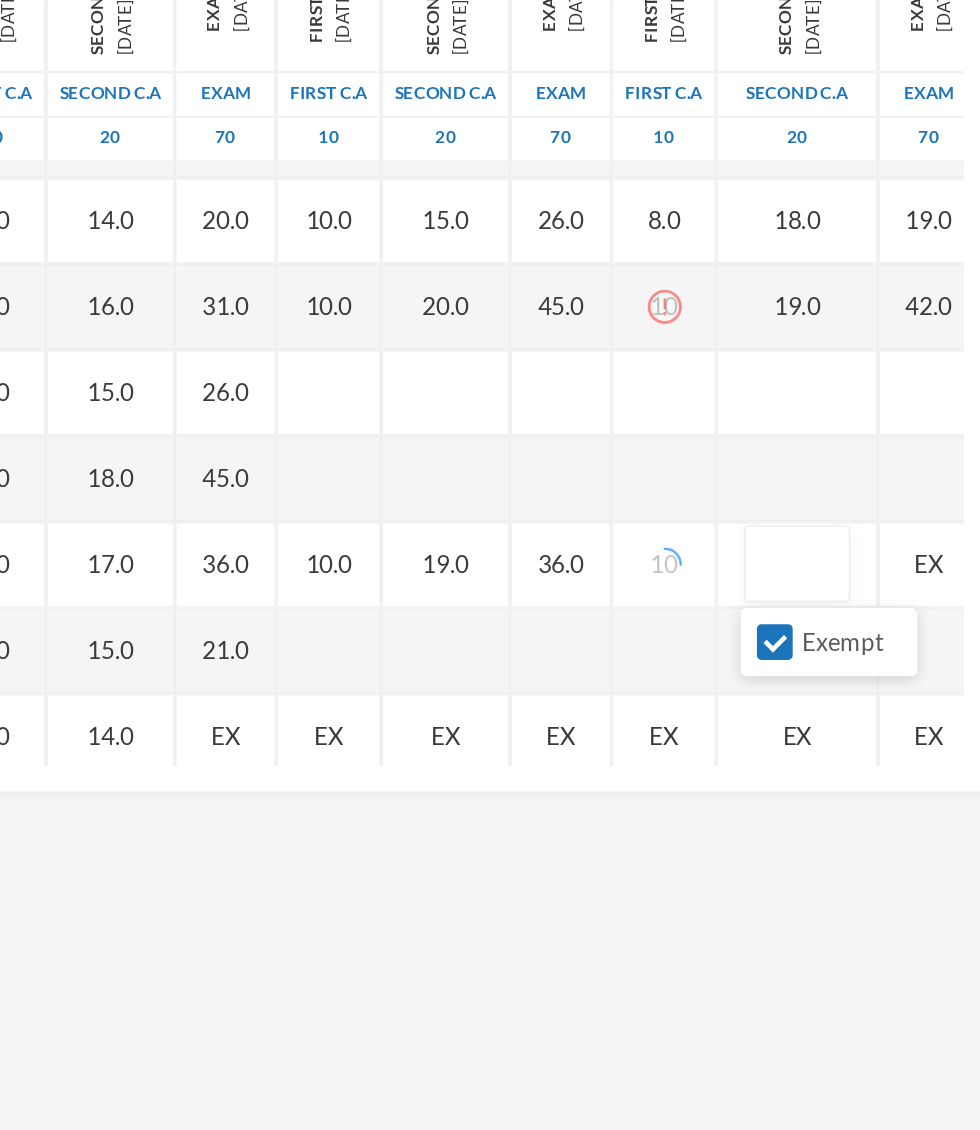 scroll, scrollTop: 1042, scrollLeft: 5, axis: both 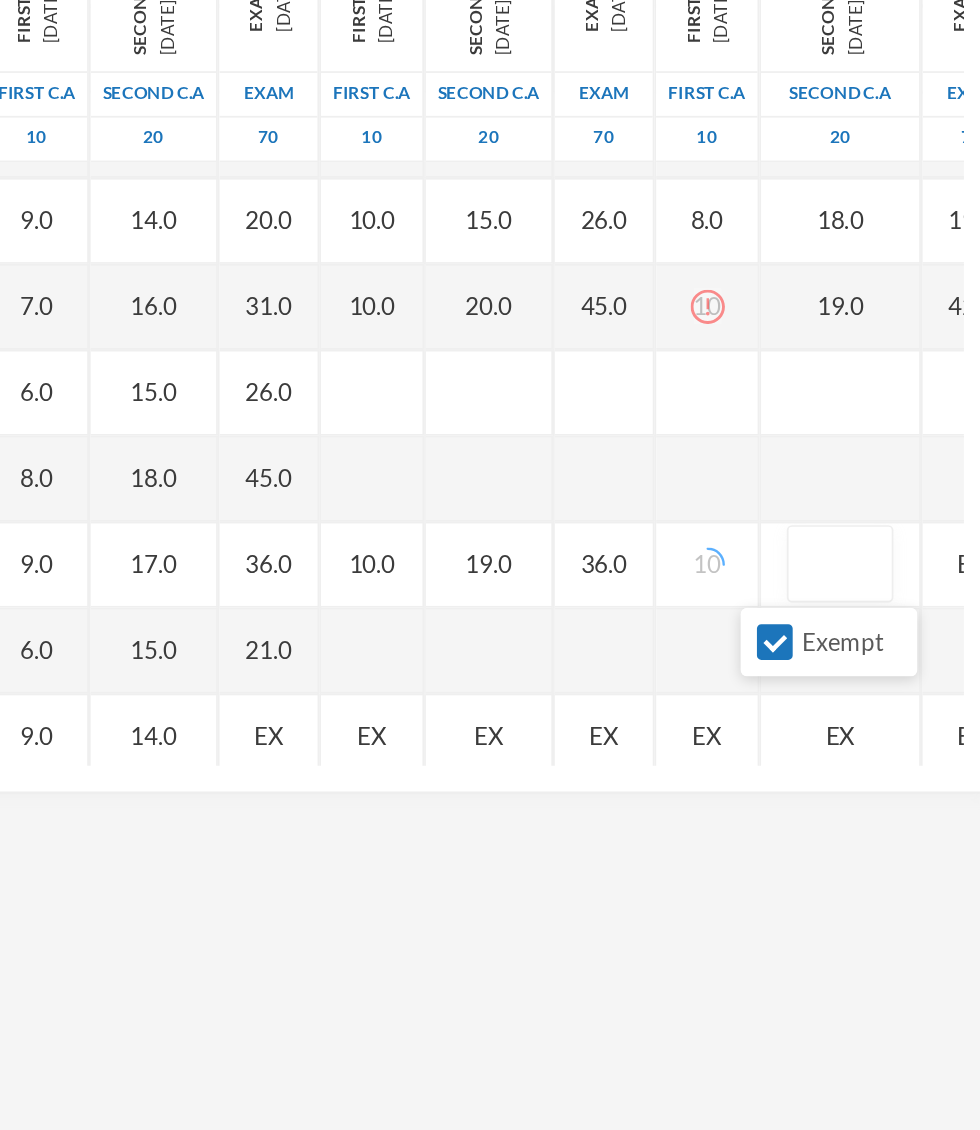 click on "Exempt" at bounding box center [844, 747] 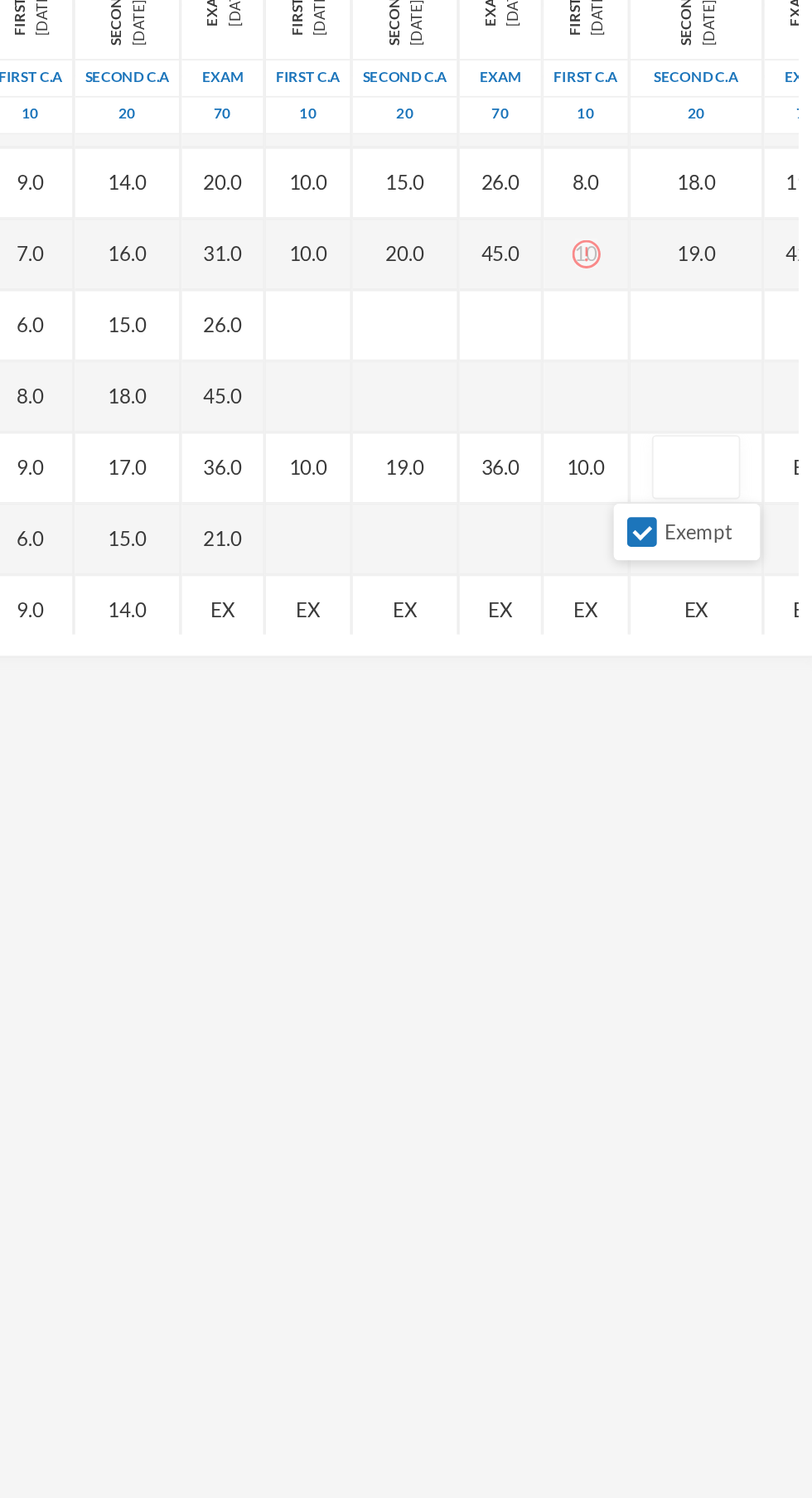 click on "Exempt" at bounding box center (699, 619) 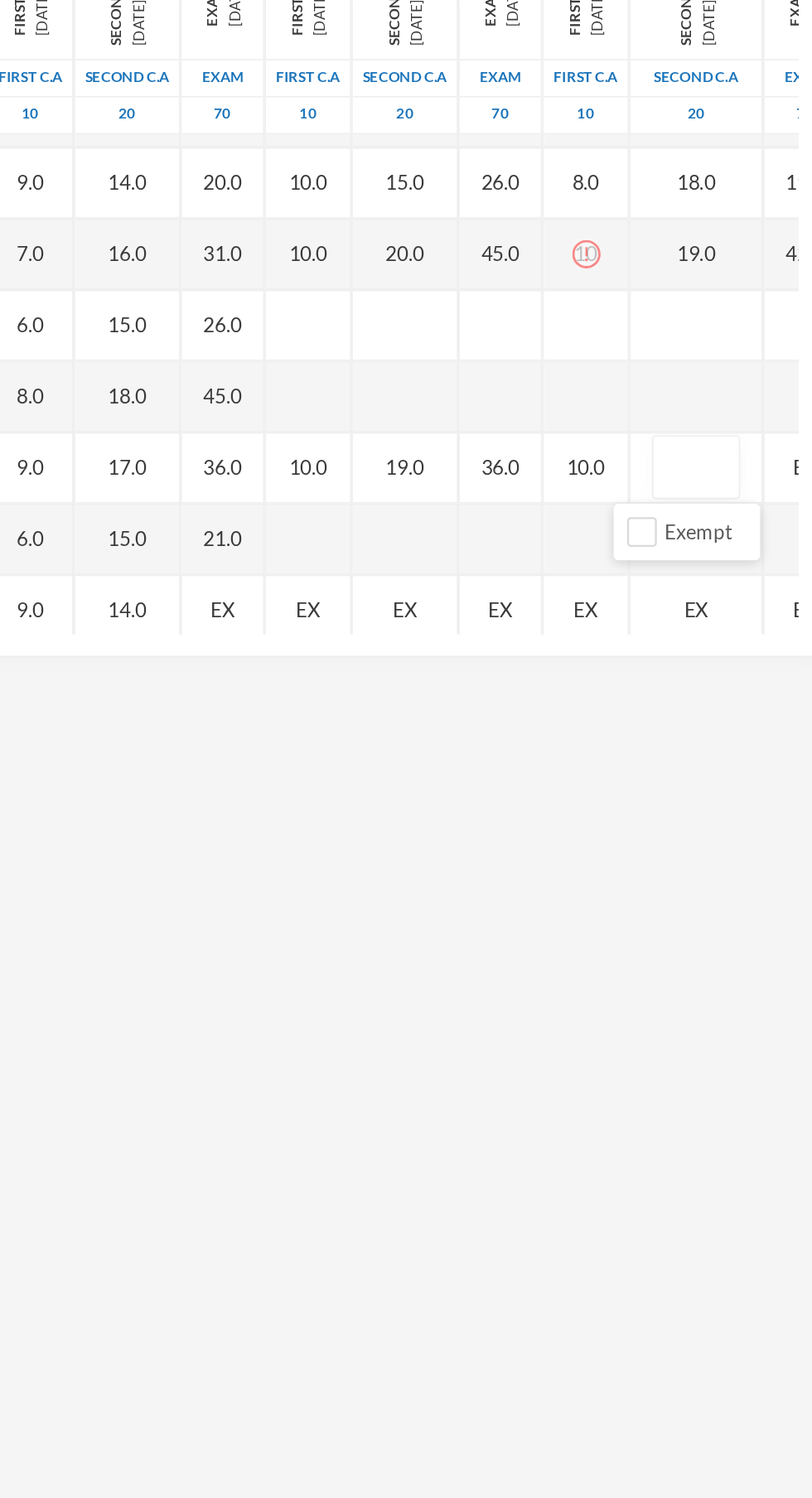 click at bounding box center [731, 582] 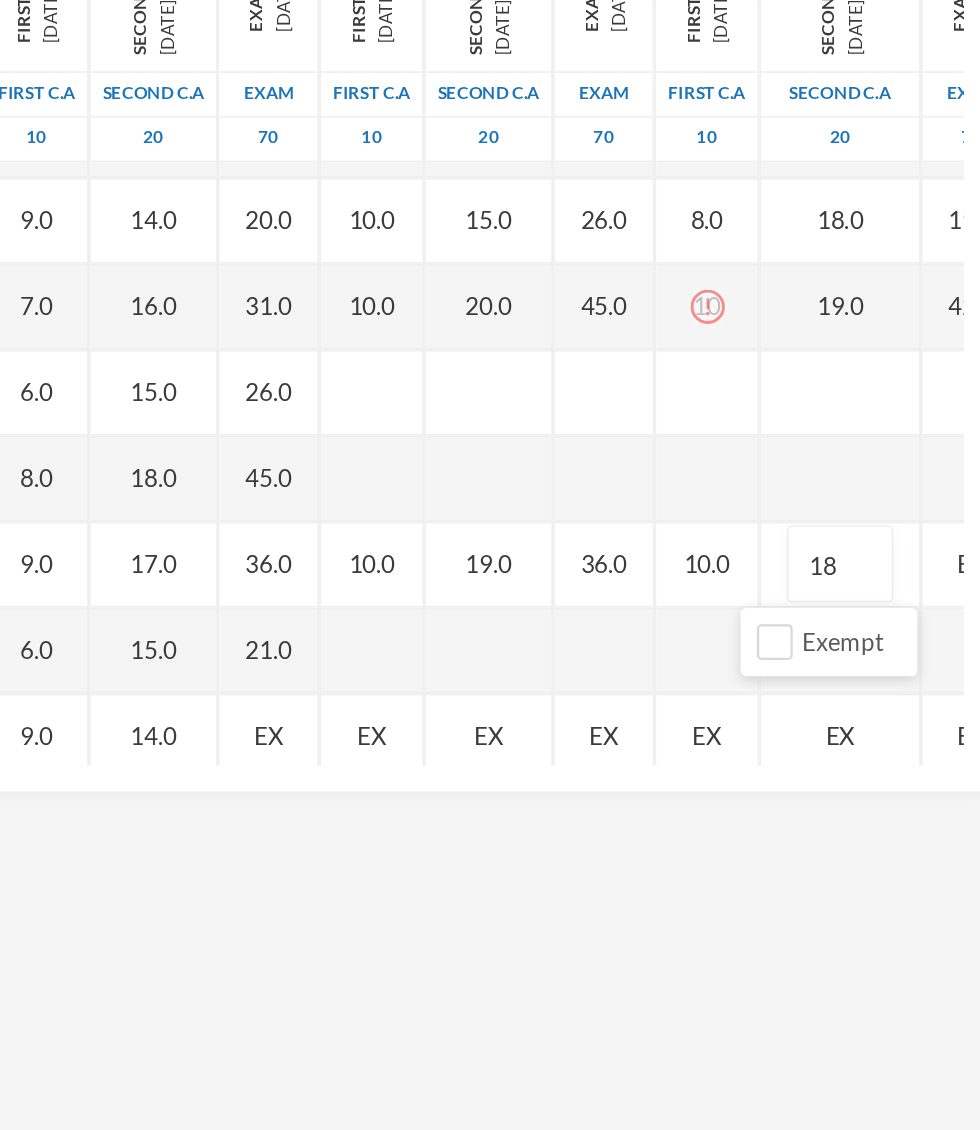 click on "EX" at bounding box center [959, 702] 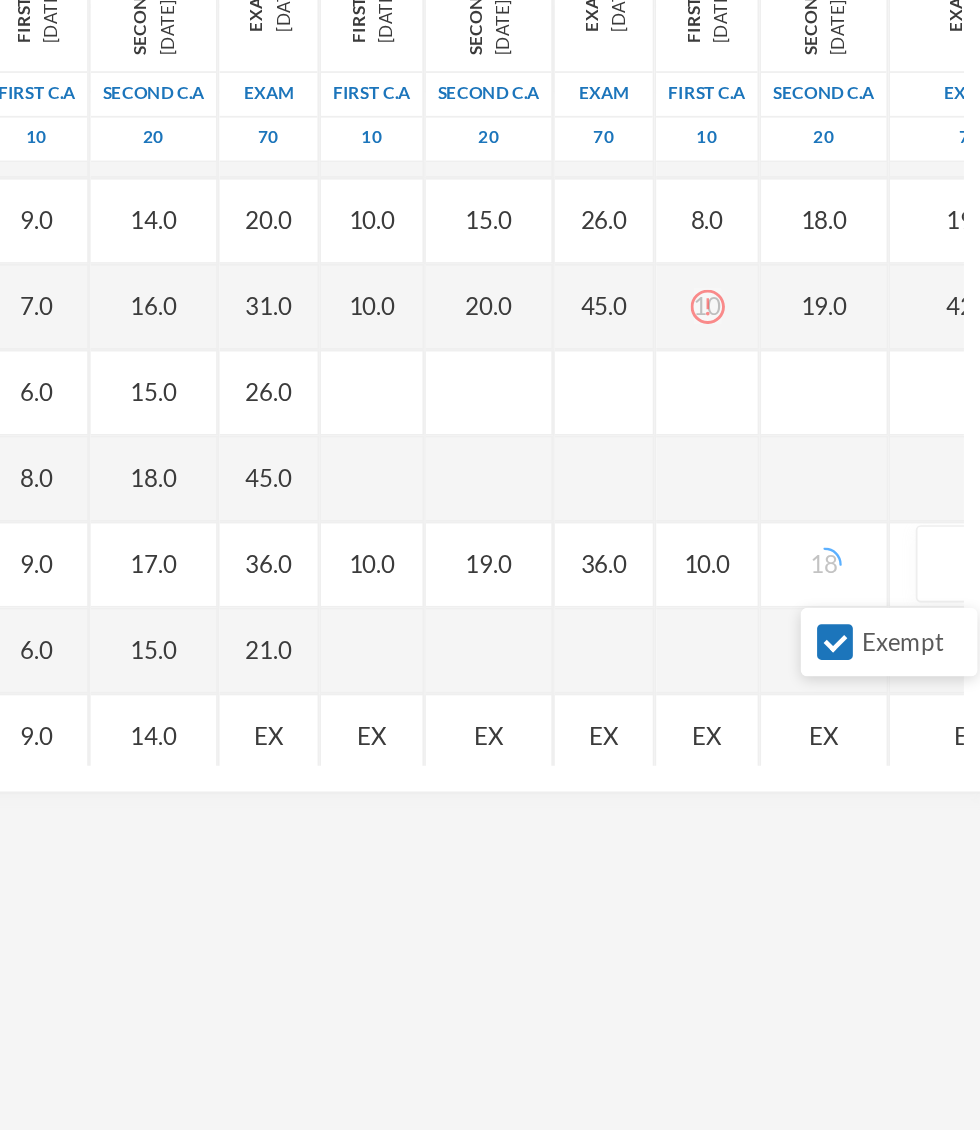 click on "Exempt" at bounding box center [879, 747] 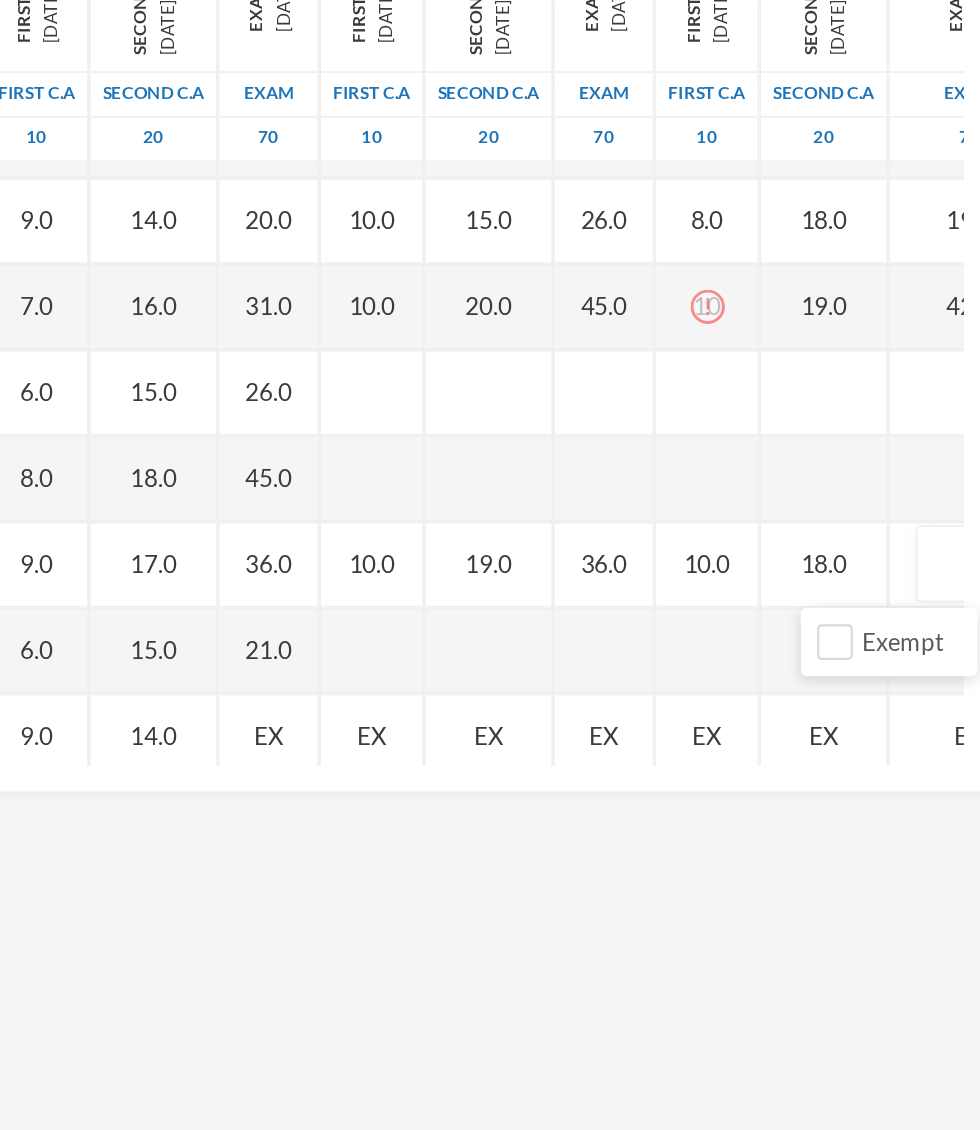 click at bounding box center [957, 702] 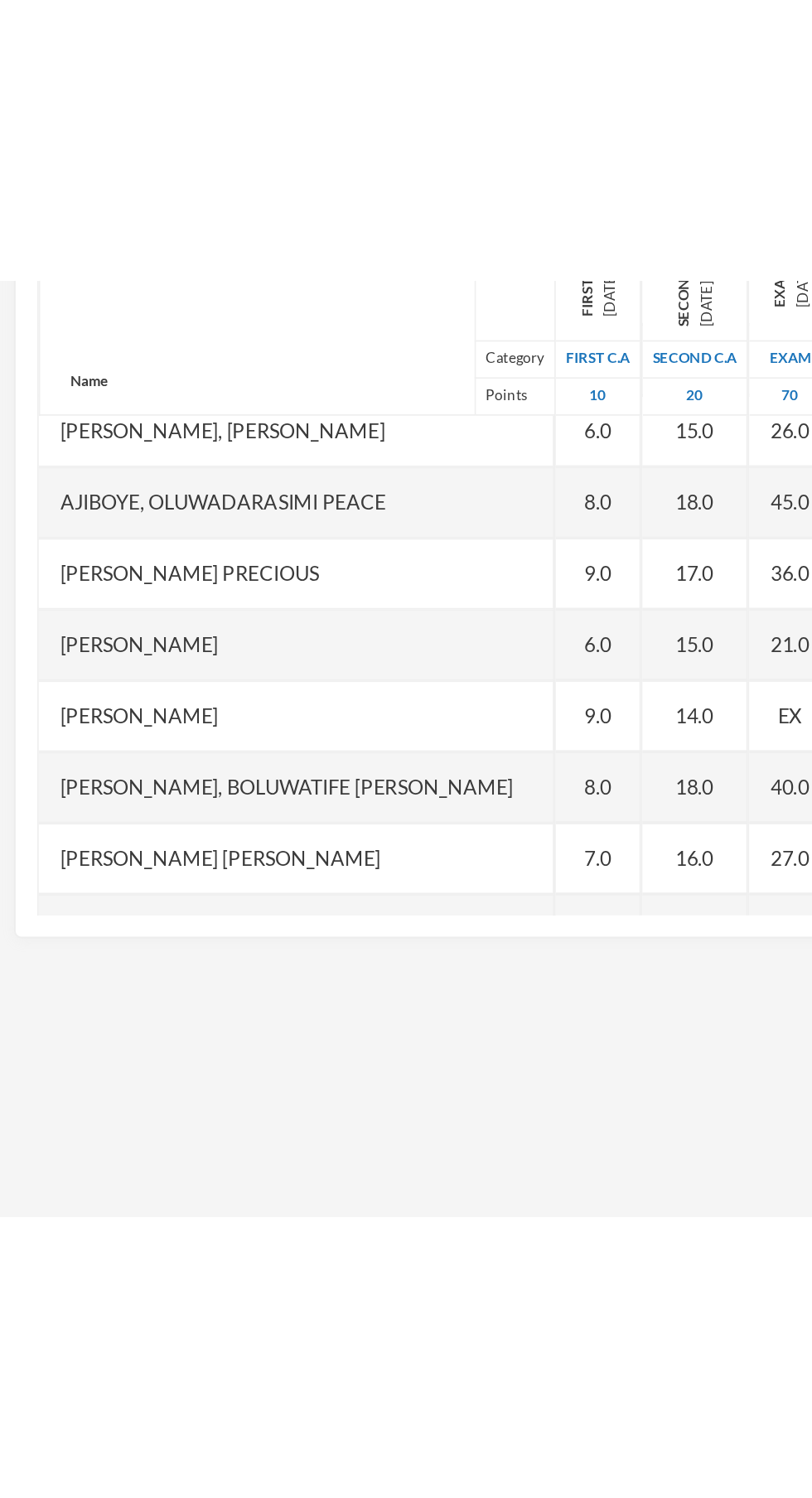 scroll, scrollTop: 965, scrollLeft: 0, axis: vertical 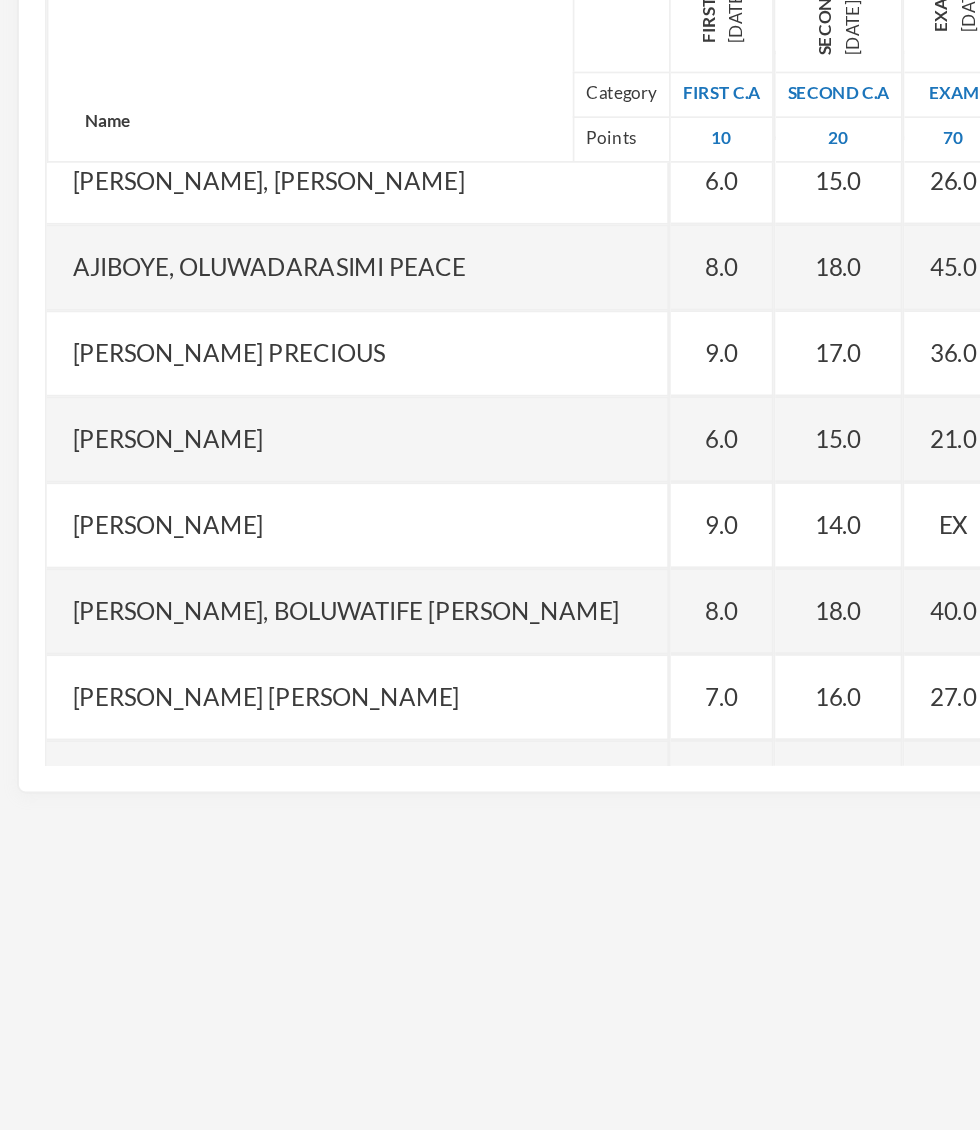 click on "EX" at bounding box center (554, 678) 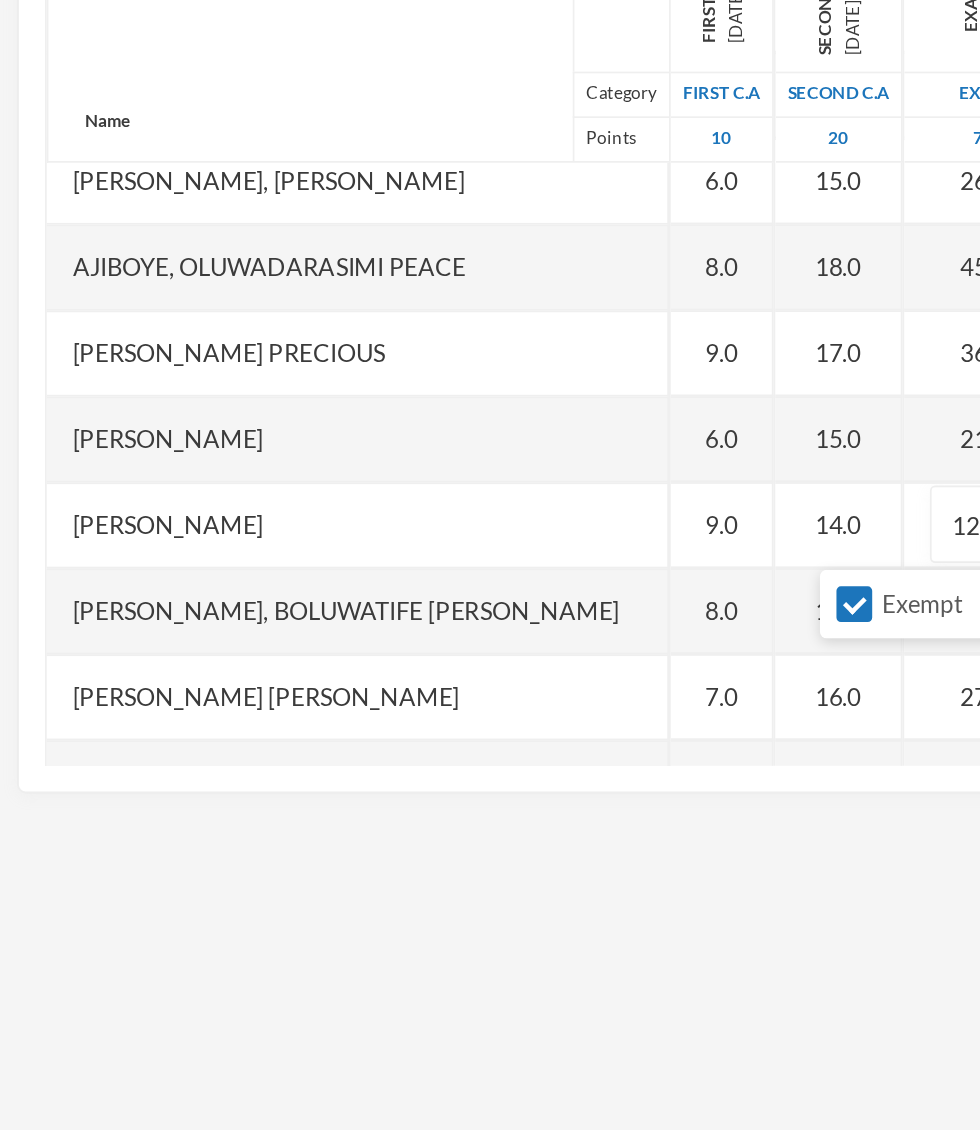 click on "Exempt" at bounding box center (497, 725) 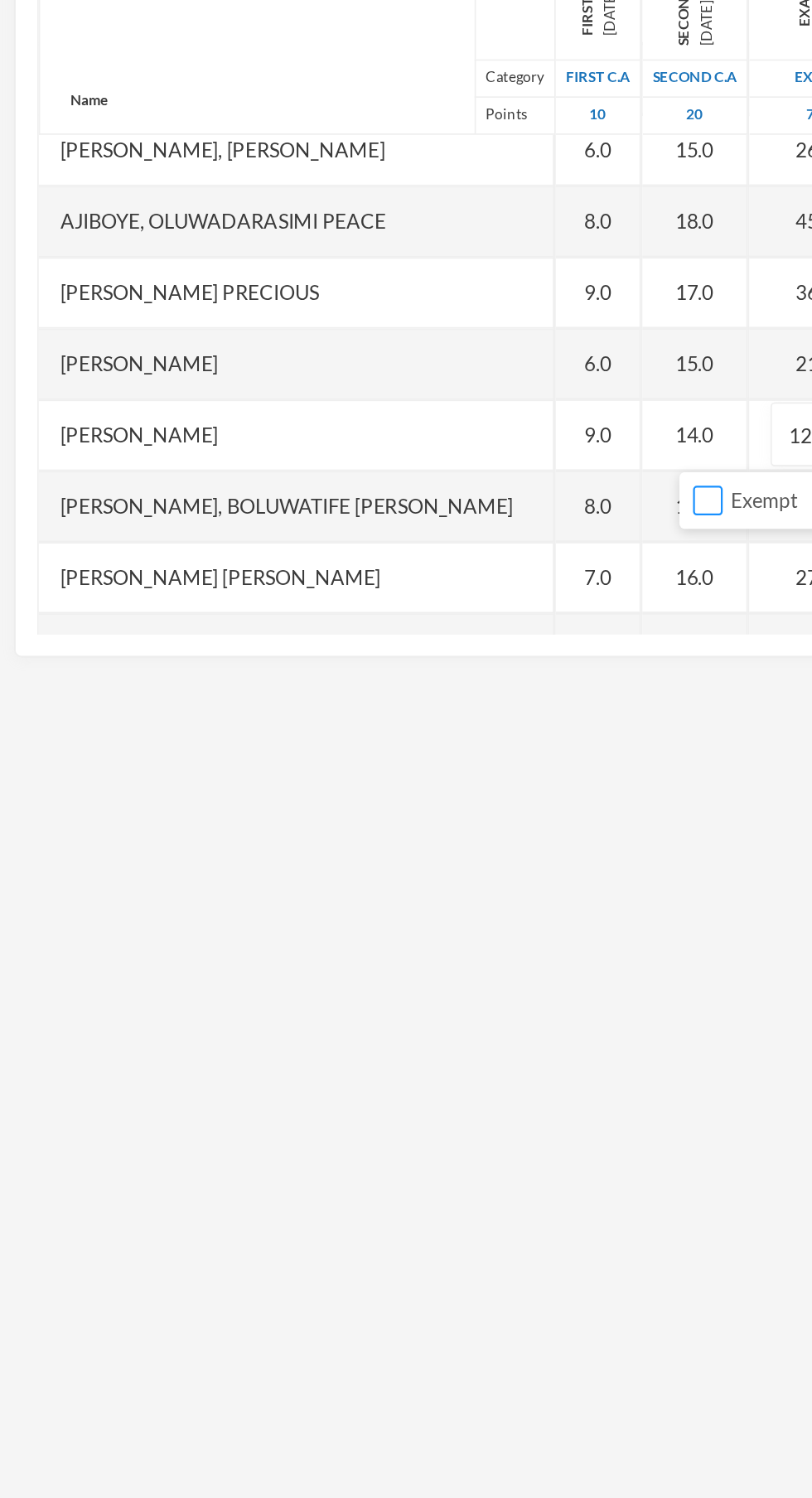 click on "Exempt" at bounding box center [412, 601] 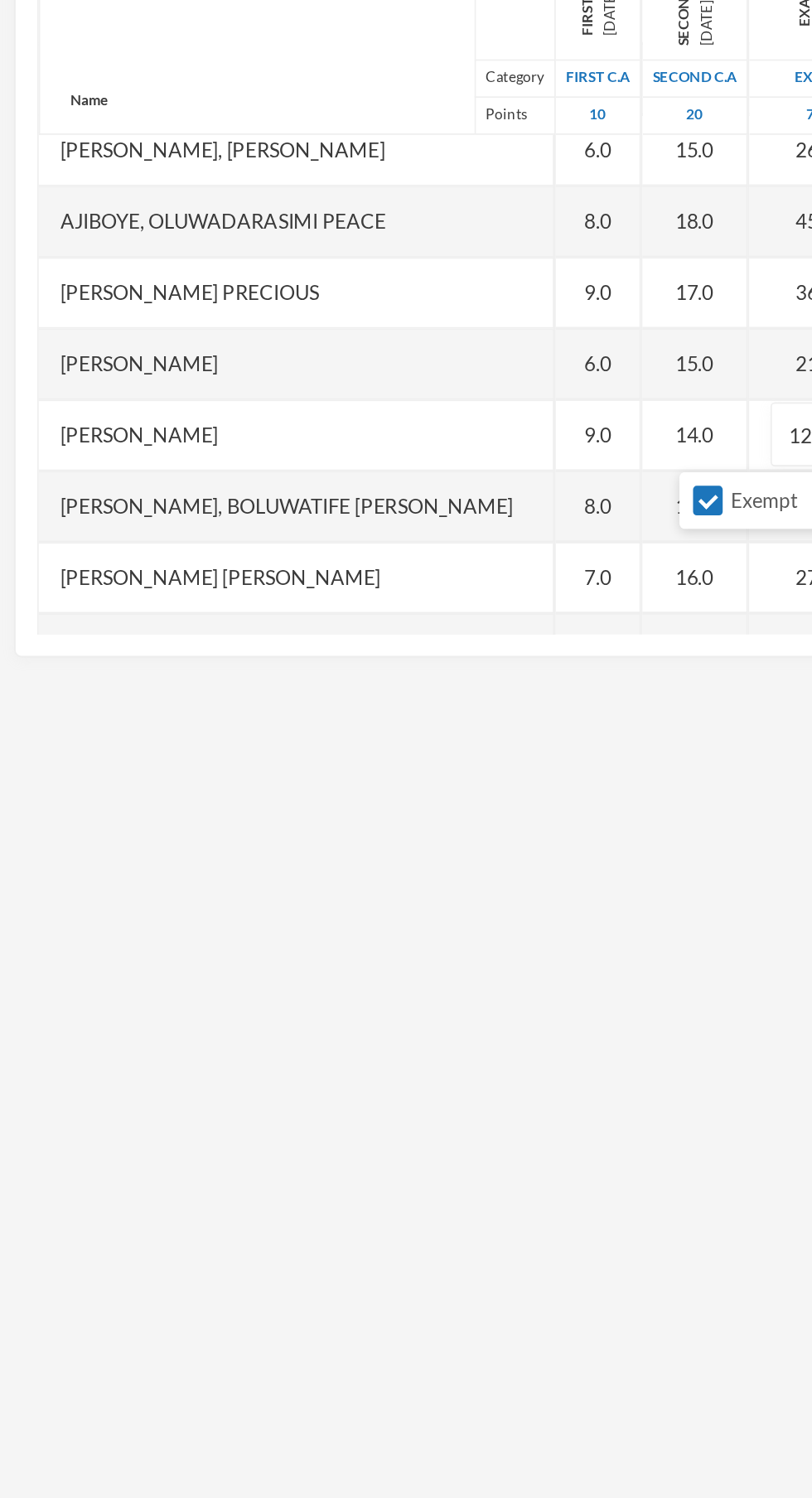 click on "Exempt" at bounding box center (412, 601) 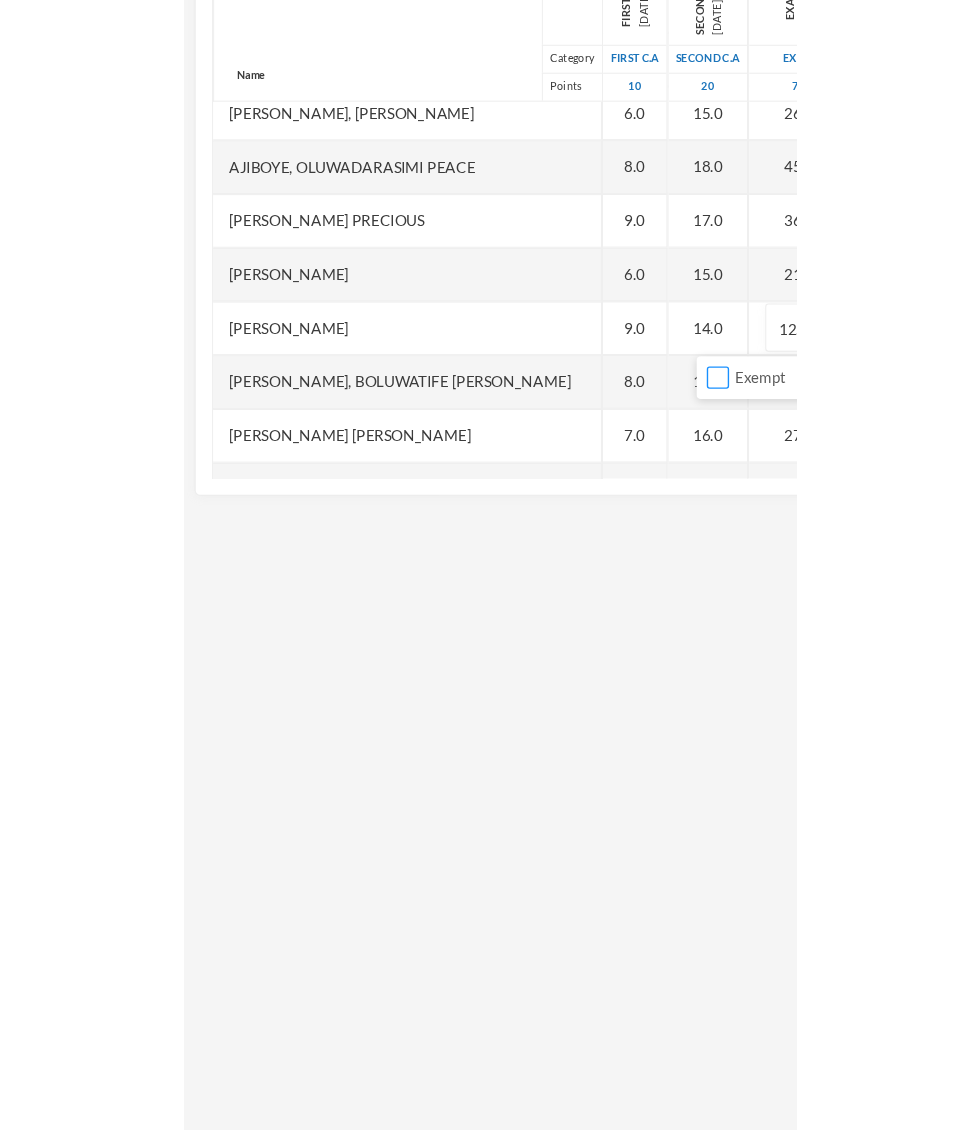 scroll, scrollTop: 1165, scrollLeft: 30, axis: both 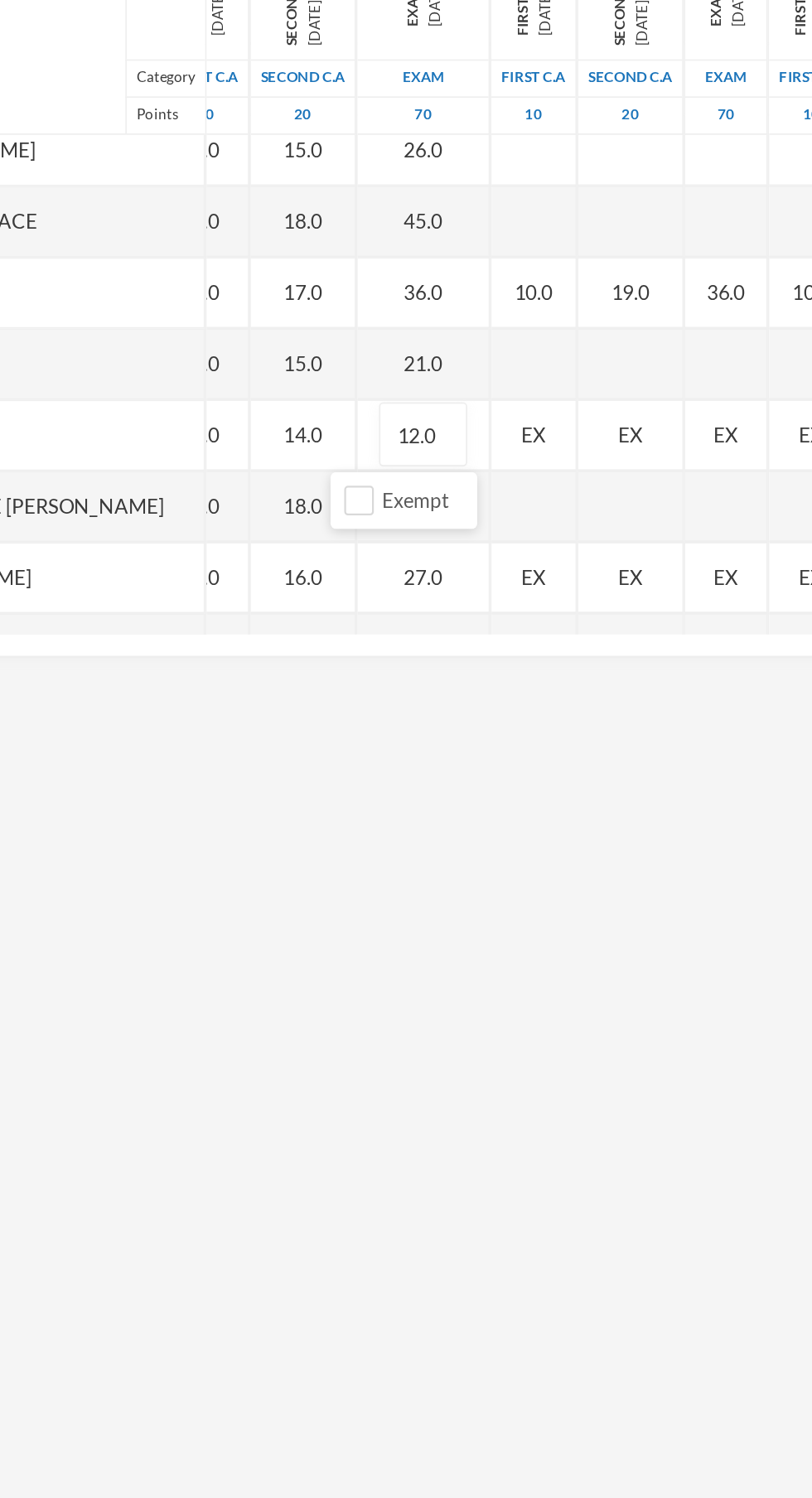 click on "EX" at bounding box center (513, 562) 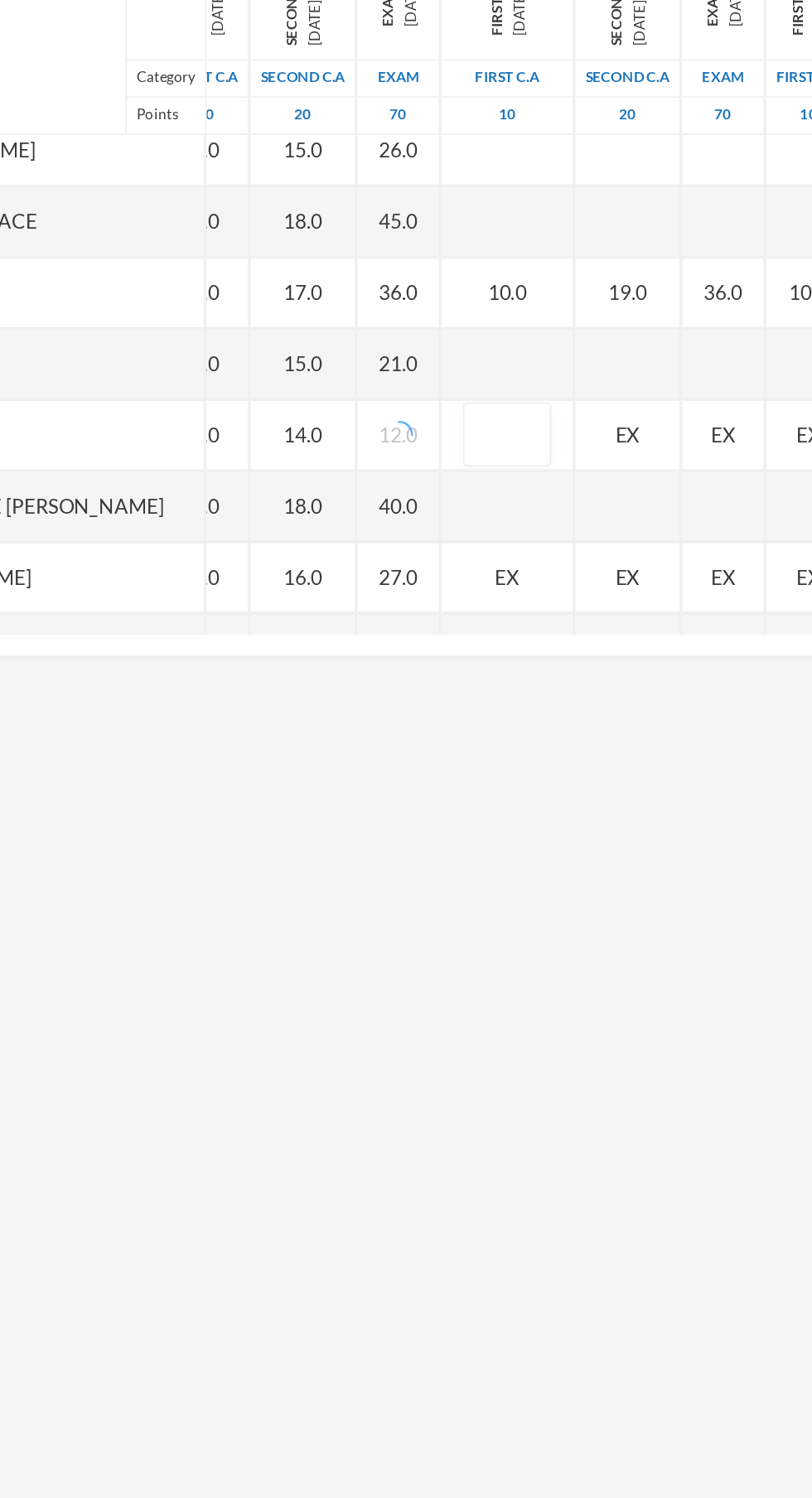 click on "Exempt" at bounding box center (465, 601) 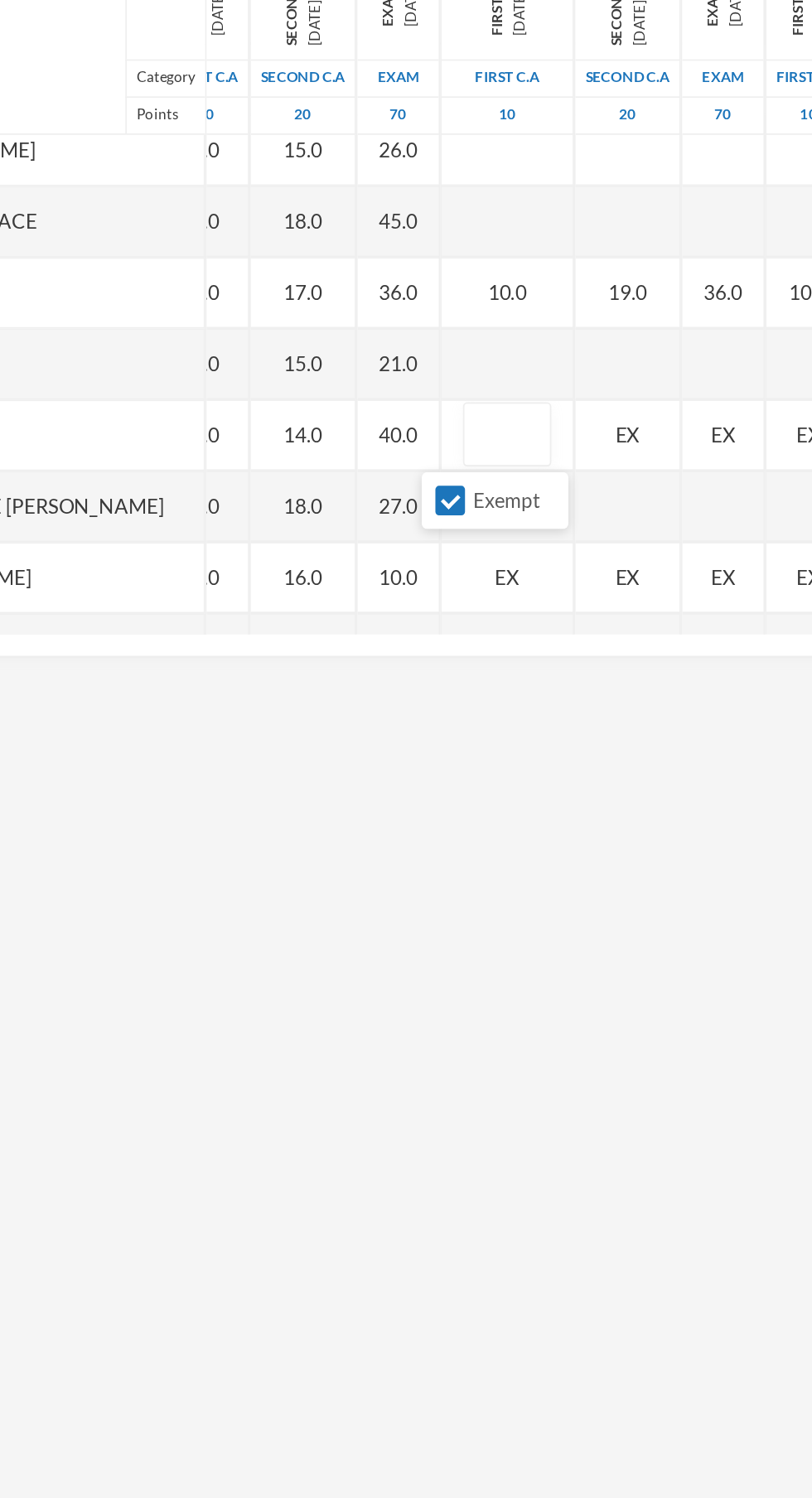 click on "Exempt" at bounding box center [465, 601] 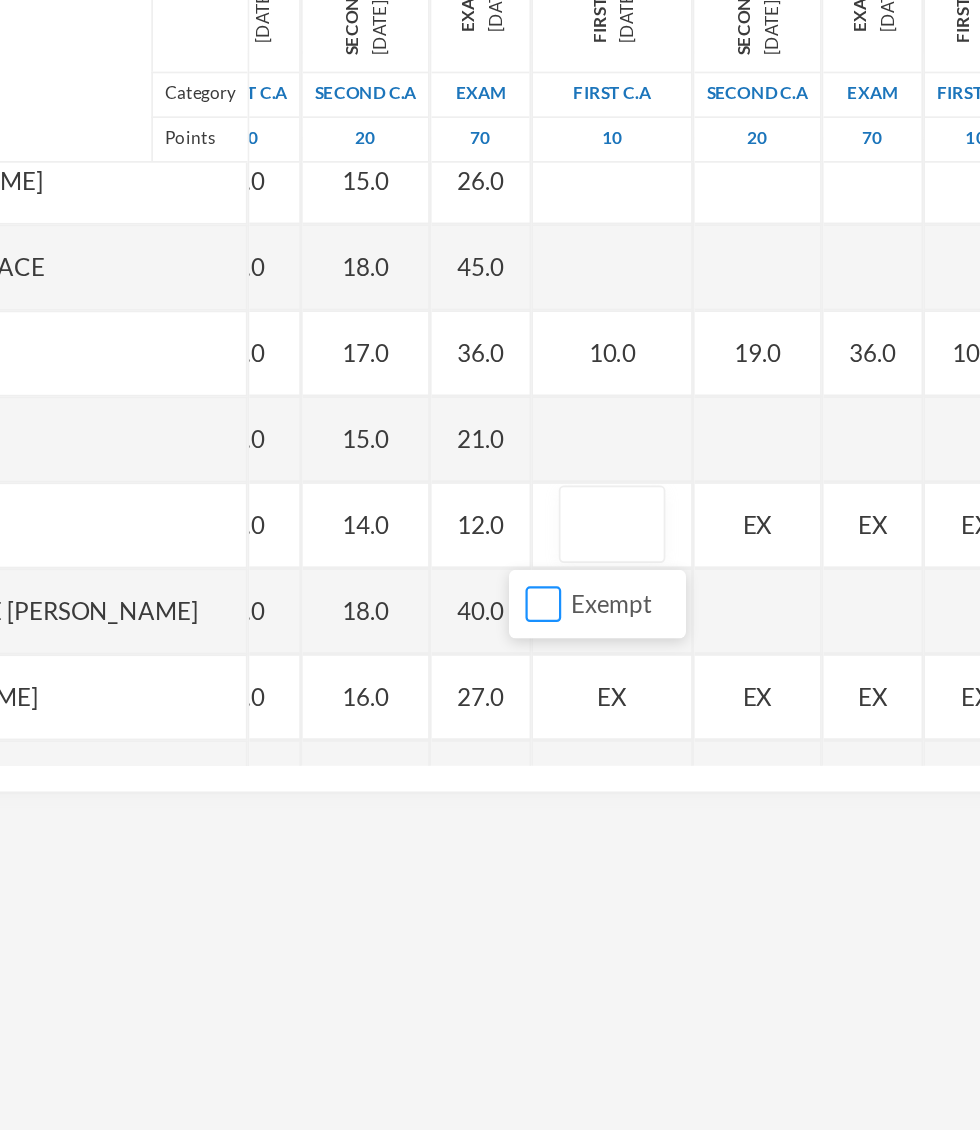 scroll, scrollTop: 1165, scrollLeft: 5, axis: both 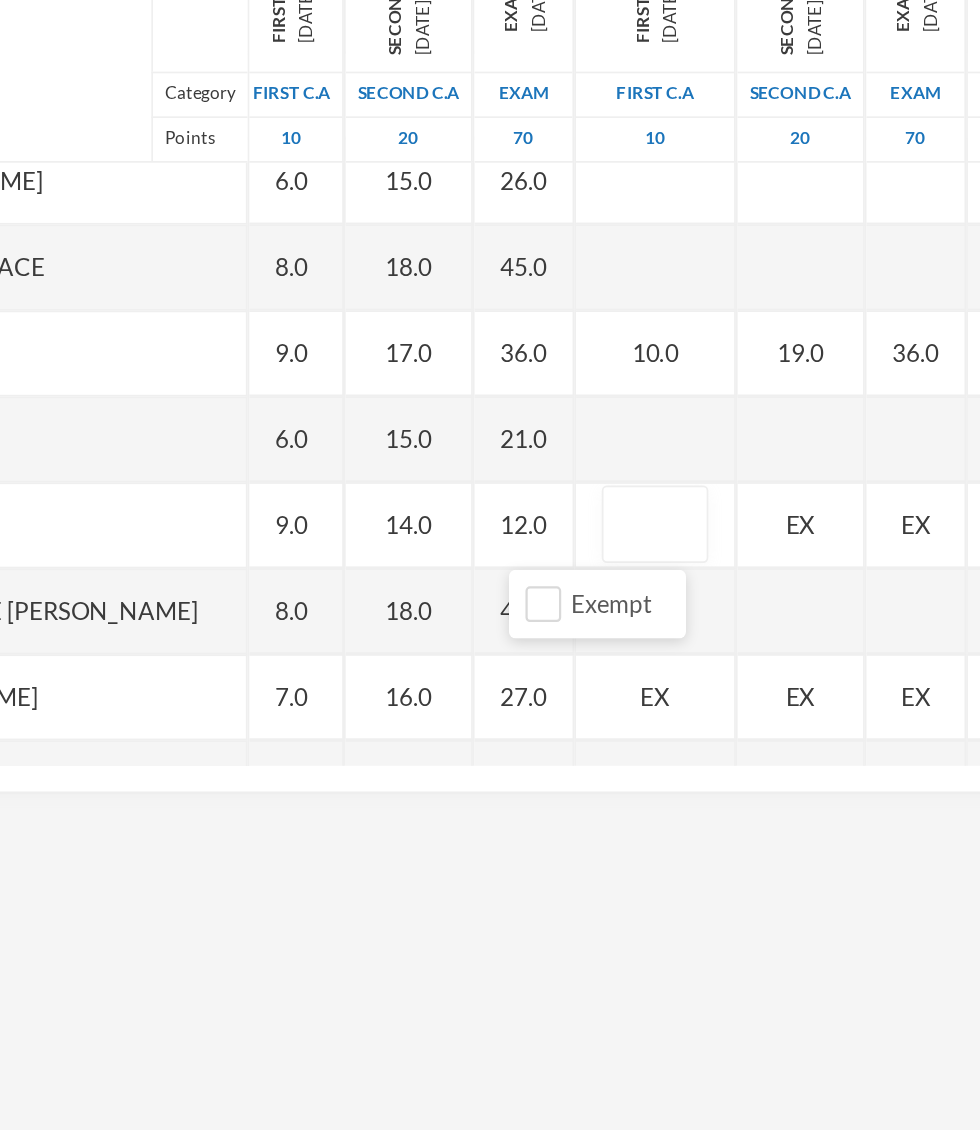 click at bounding box center (626, 679) 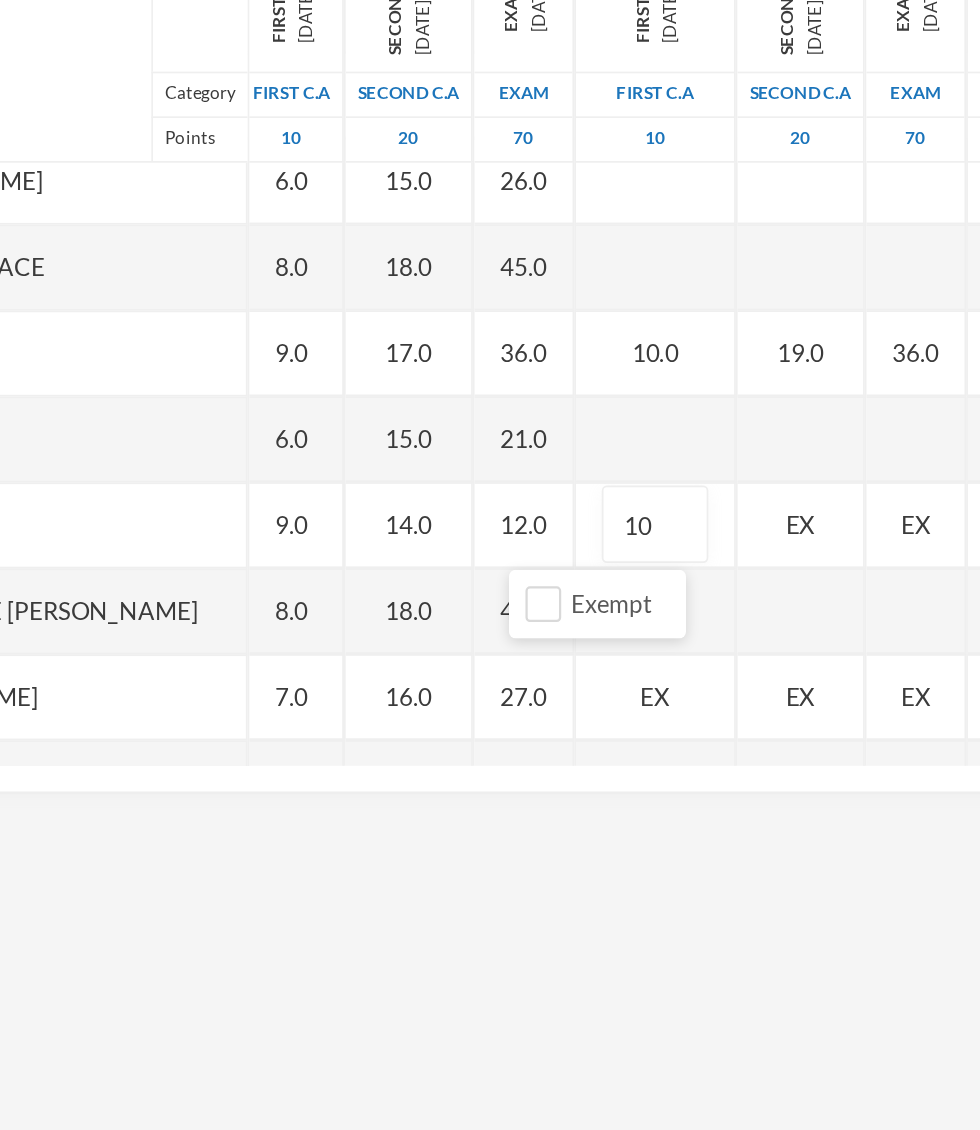click on "EX" at bounding box center [711, 679] 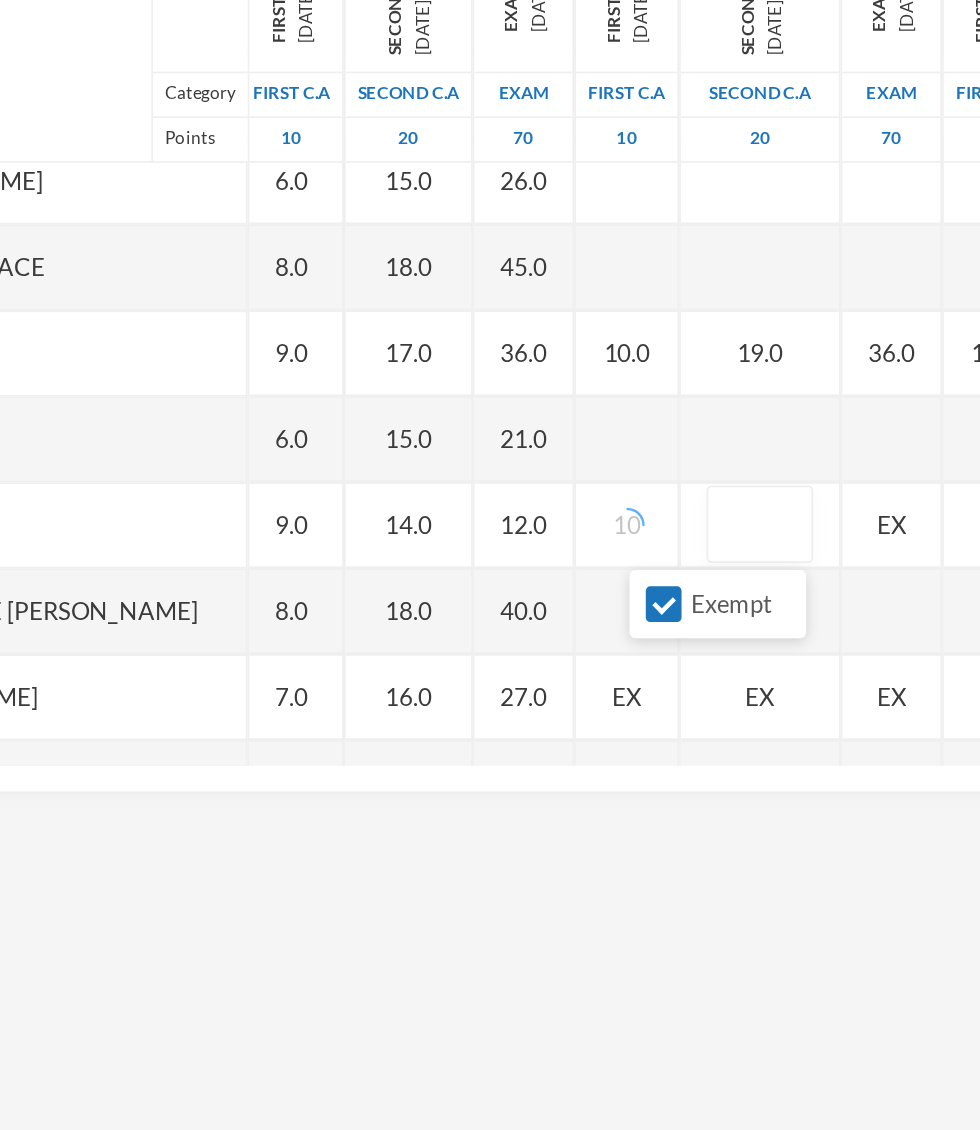 click on "Exempt" at bounding box center (631, 725) 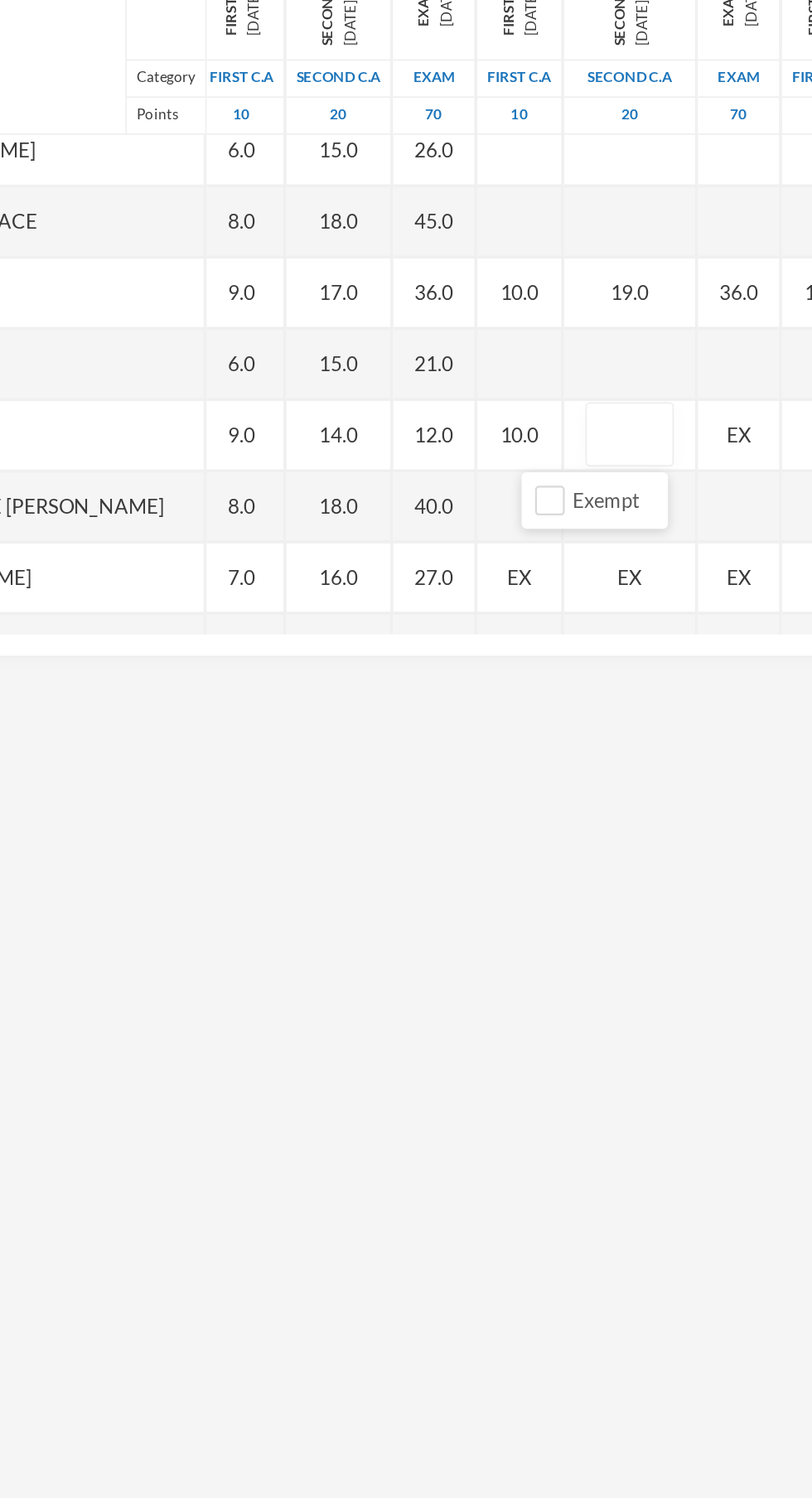 click at bounding box center [569, 563] 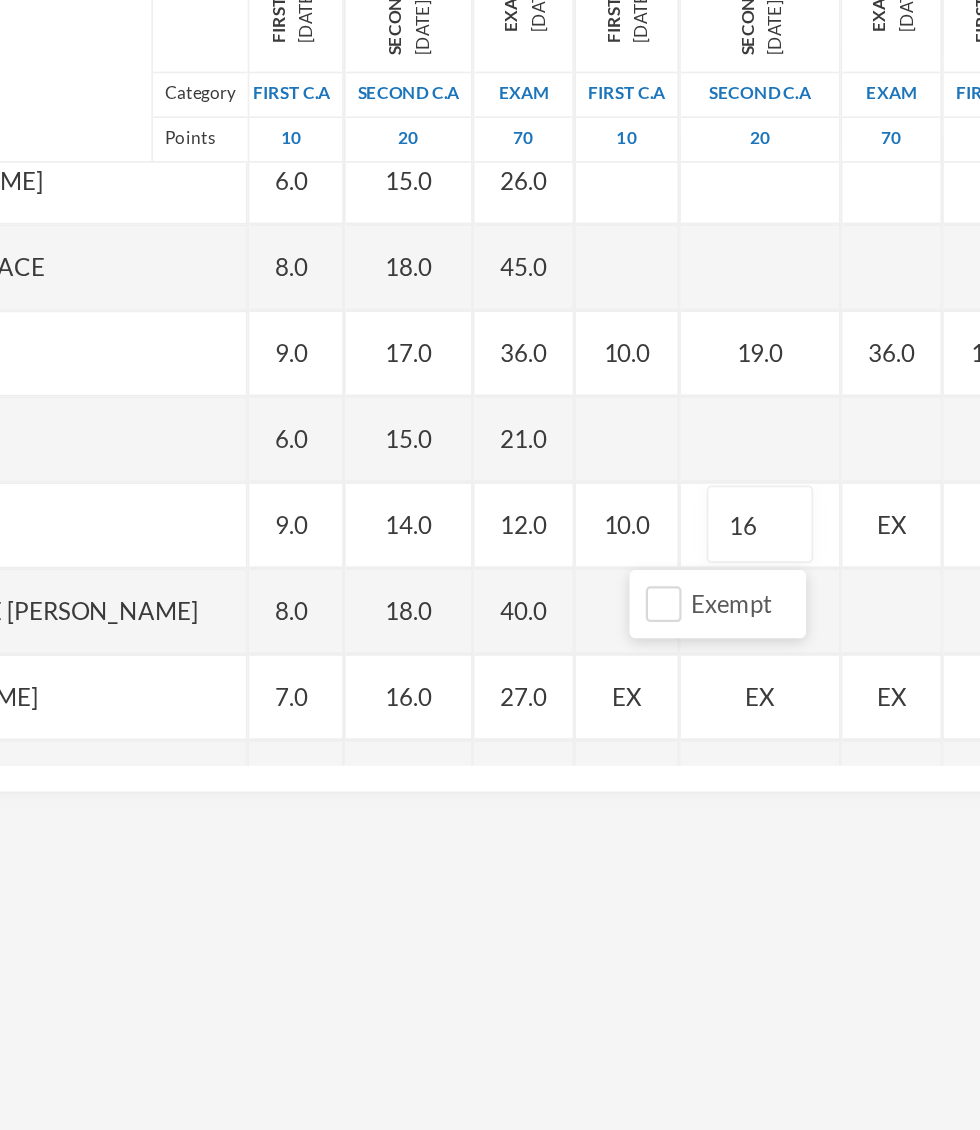 click on "EX" at bounding box center (764, 679) 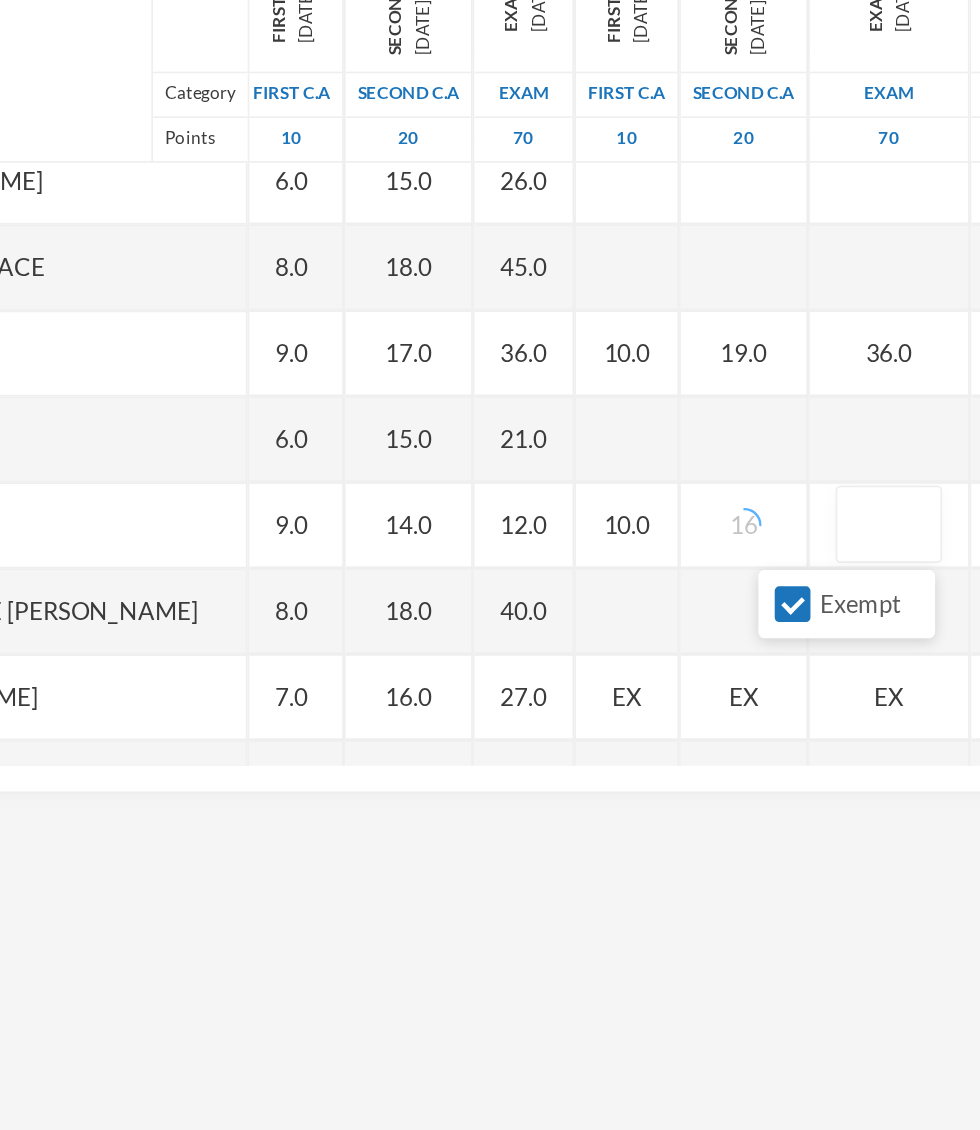 click on "Exempt" at bounding box center (706, 725) 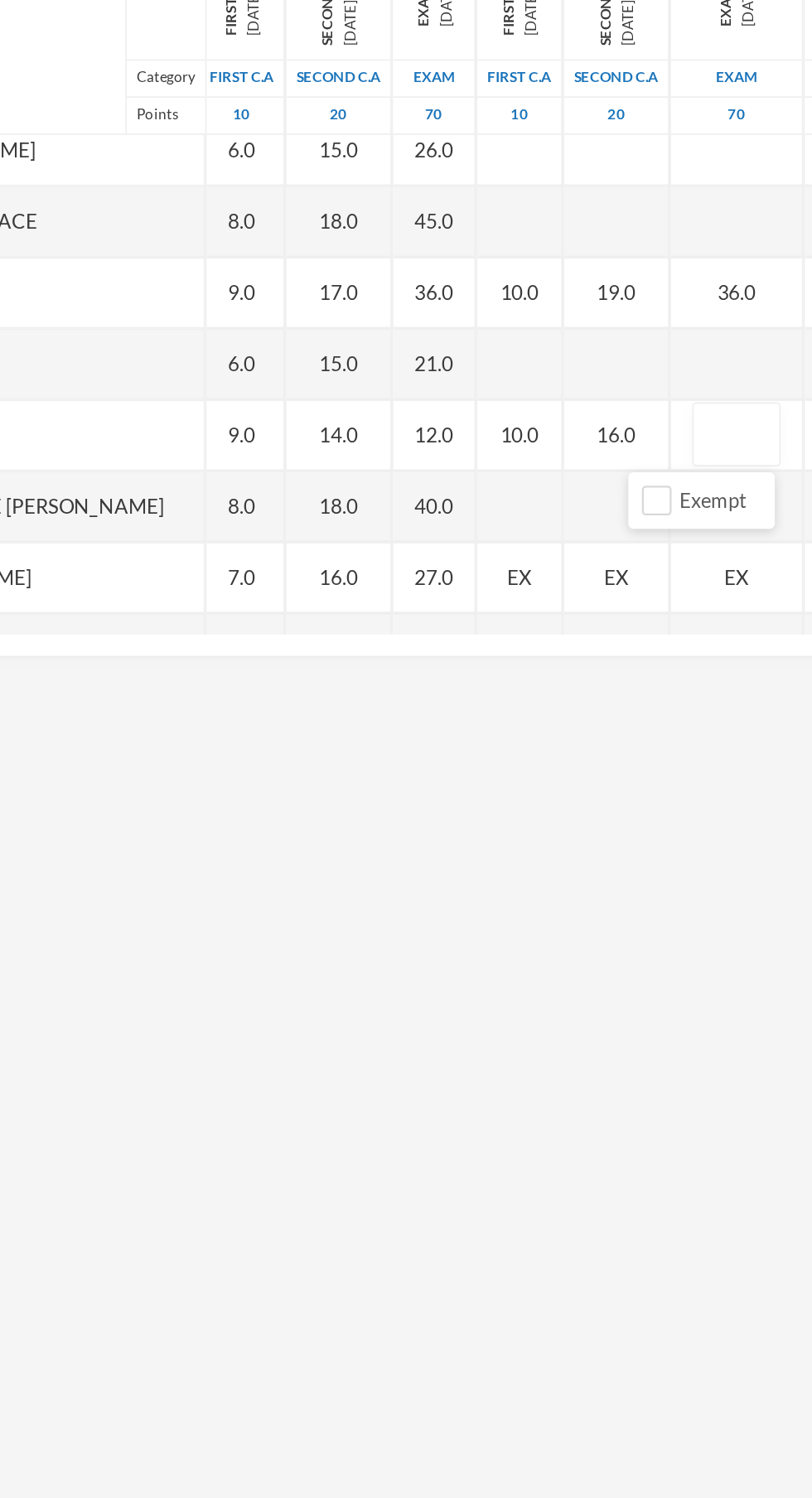 click at bounding box center [631, 563] 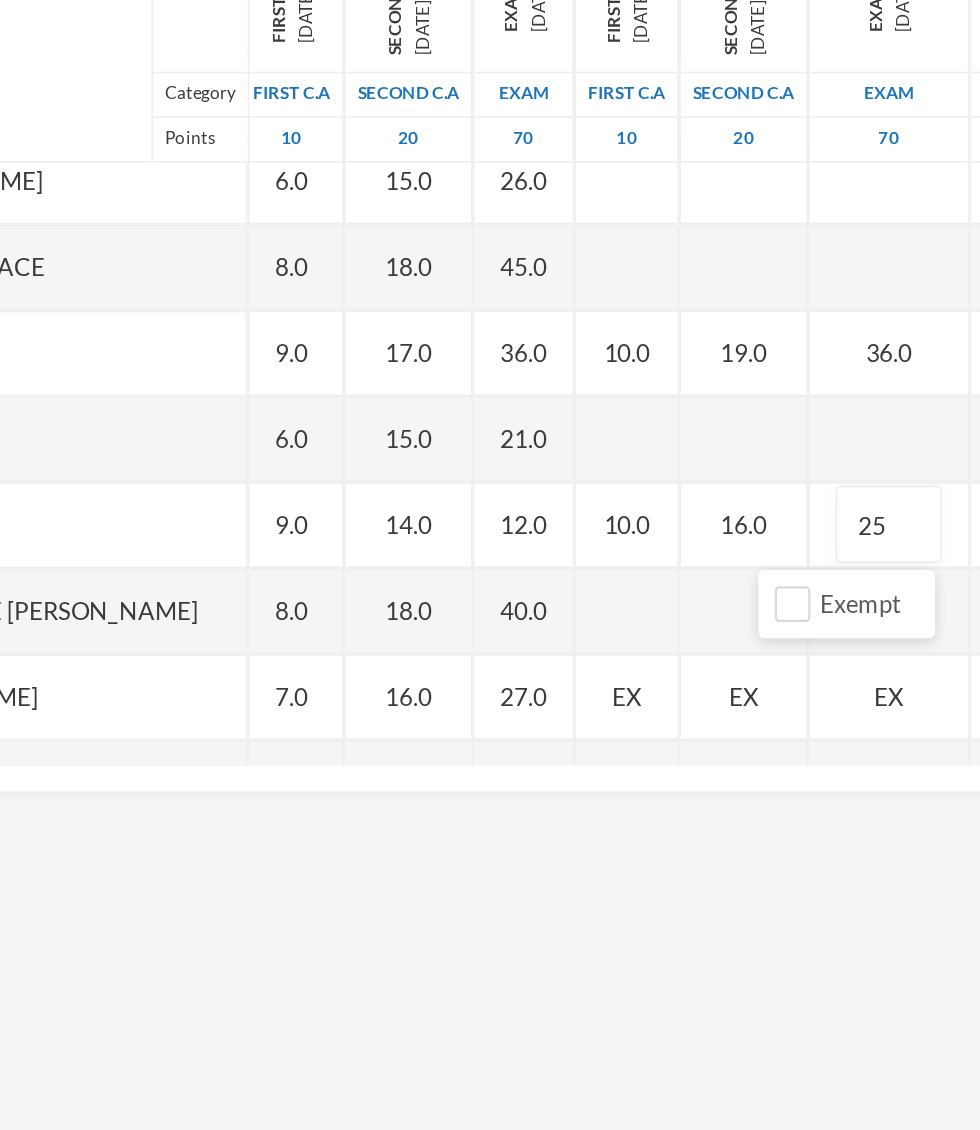scroll, scrollTop: 1165, scrollLeft: 30, axis: both 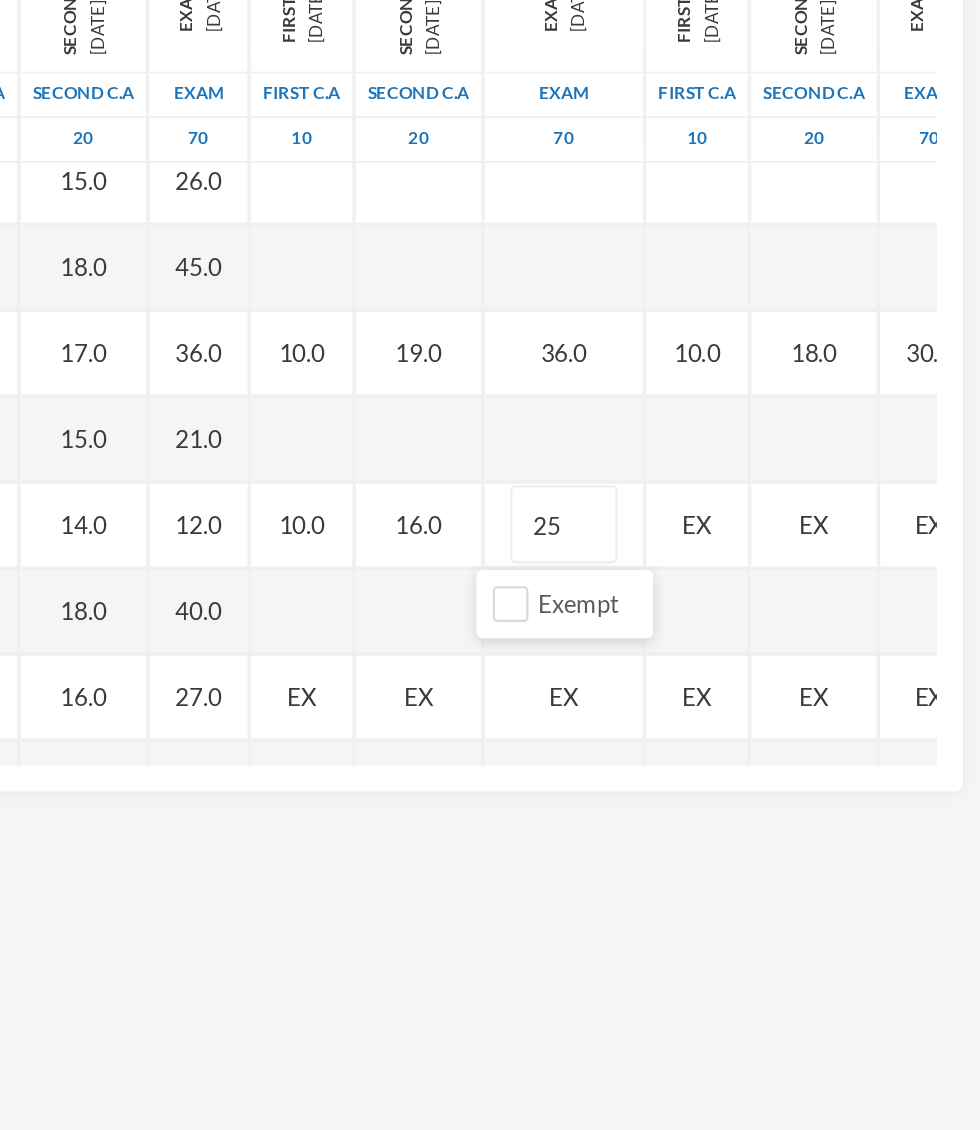 click on "EX" at bounding box center (814, 678) 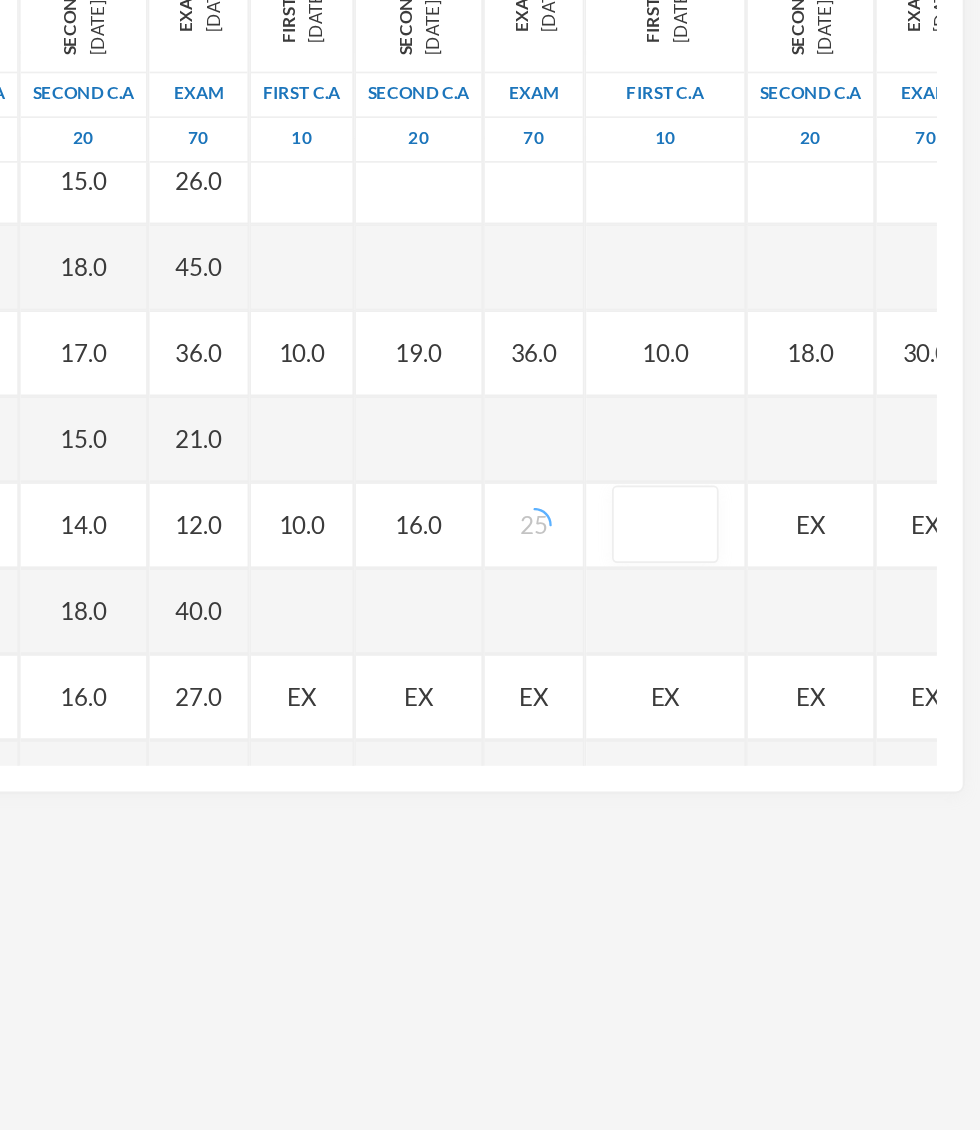 click on "Exempt" at bounding box center (775, 725) 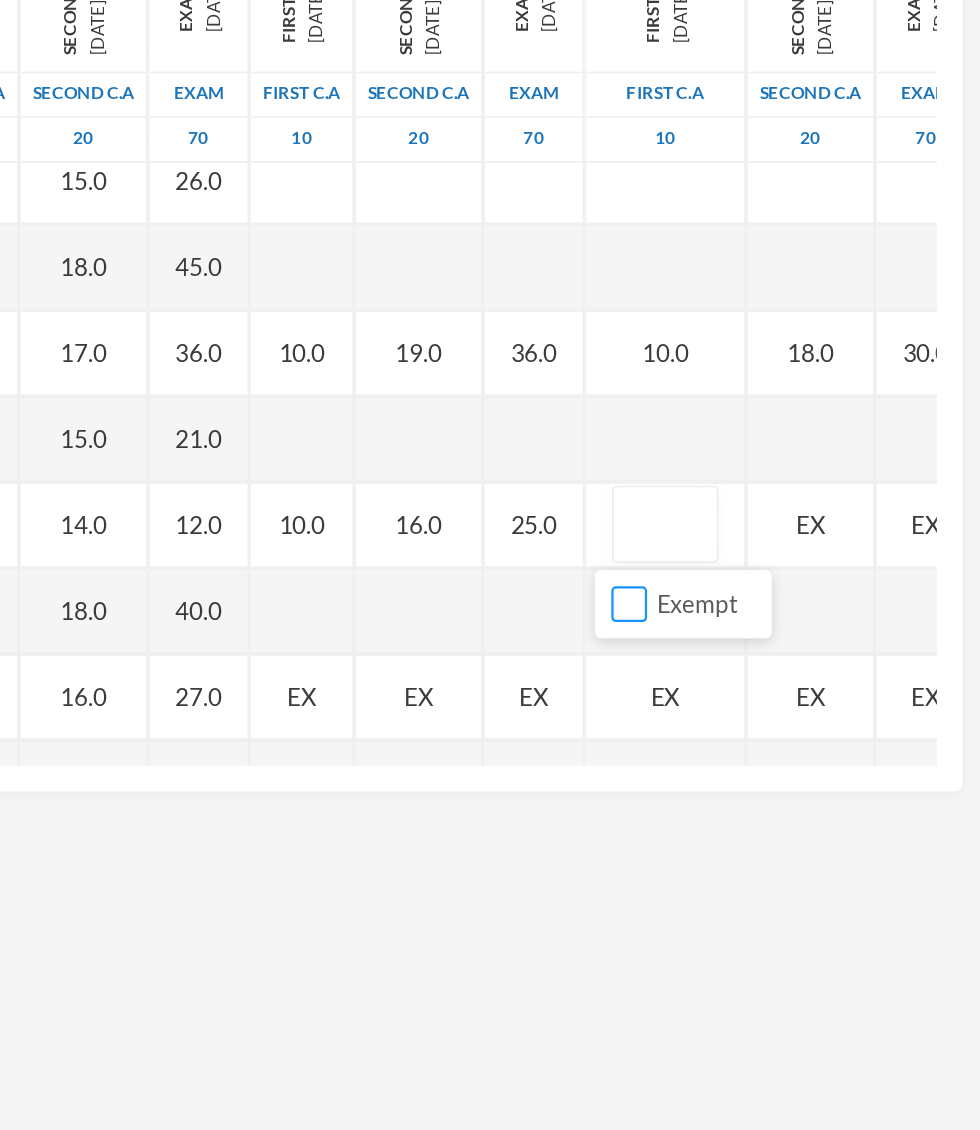 scroll, scrollTop: 1165, scrollLeft: 5, axis: both 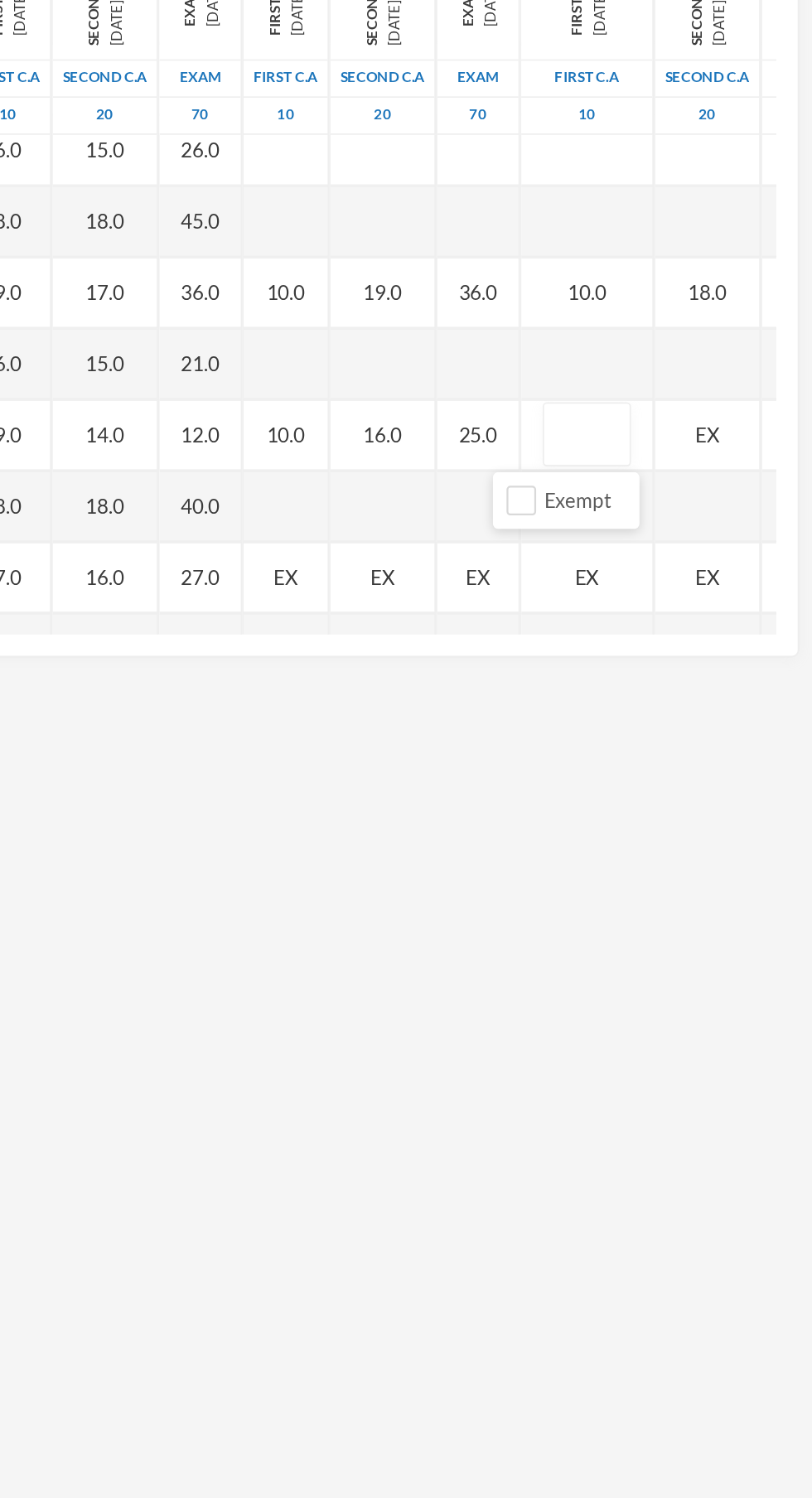 click at bounding box center (680, 563) 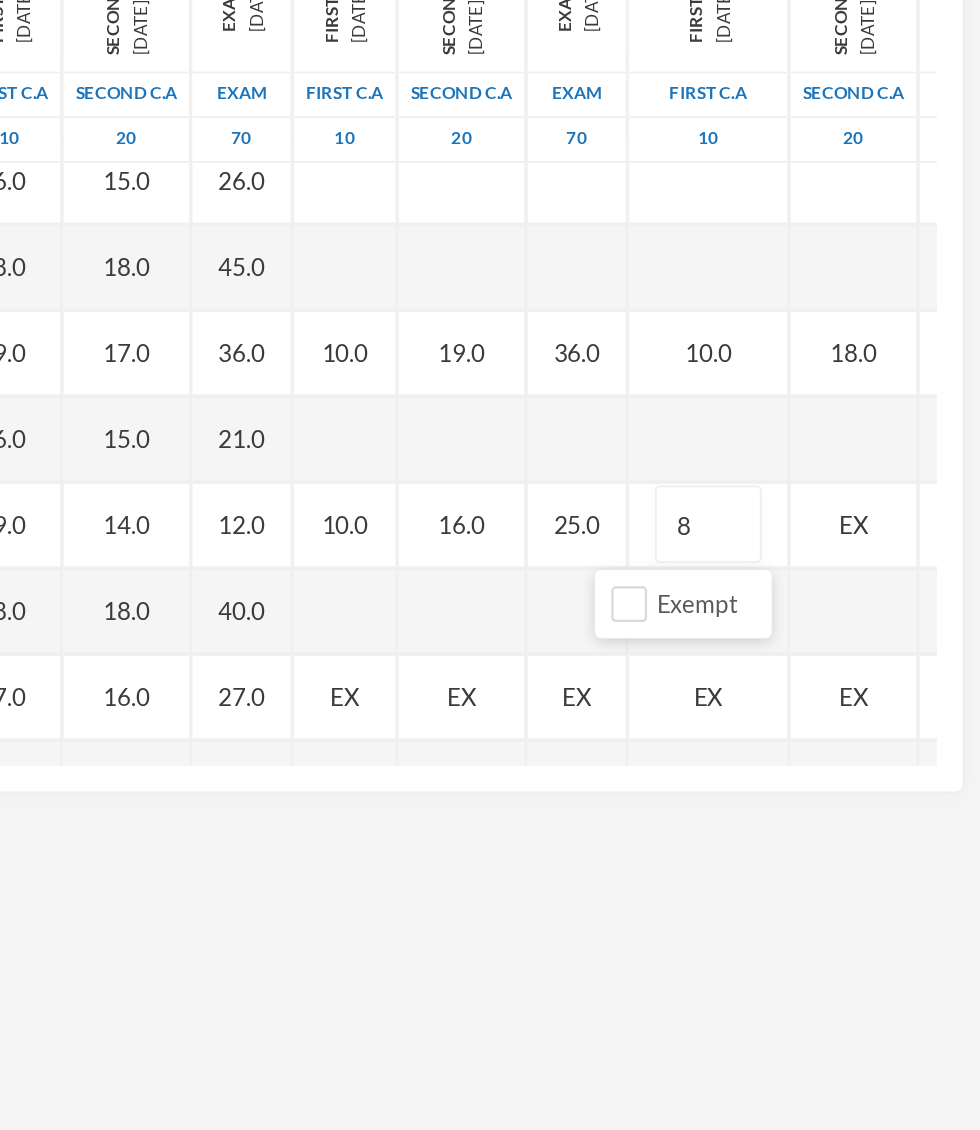 click on "Name   Category Points [PERSON_NAME], [PERSON_NAME] [PERSON_NAME], [PERSON_NAME] [PERSON_NAME], [PERSON_NAME] [PERSON_NAME], [PERSON_NAME], [PERSON_NAME], Adejoju [PERSON_NAME], [PERSON_NAME], [PERSON_NAME] [PERSON_NAME], [PERSON_NAME] [PERSON_NAME], Oluwajomiloju [GEOGRAPHIC_DATA] [PERSON_NAME] [GEOGRAPHIC_DATA][PERSON_NAME] [PERSON_NAME], Ololade [PERSON_NAME], [PERSON_NAME], [PERSON_NAME], [PERSON_NAME] [PERSON_NAME], [PERSON_NAME] [PERSON_NAME], [PERSON_NAME] [PERSON_NAME] [PERSON_NAME], [PERSON_NAME], Oluwadarasimi Peace [PERSON_NAME] [PERSON_NAME], [PERSON_NAME] [PERSON_NAME] Oluwanifemi [PERSON_NAME], [PERSON_NAME], [PERSON_NAME] [PERSON_NAME], Ayomide [PERSON_NAME], [PERSON_NAME] [PERSON_NAME], Oluwasemiloore [PERSON_NAME], Precious [PERSON_NAME], Iyanuoluwa [PERSON_NAME], [PERSON_NAME] [PERSON_NAME], [PERSON_NAME], [PERSON_NAME], [PERSON_NAME]" at bounding box center [490, 569] 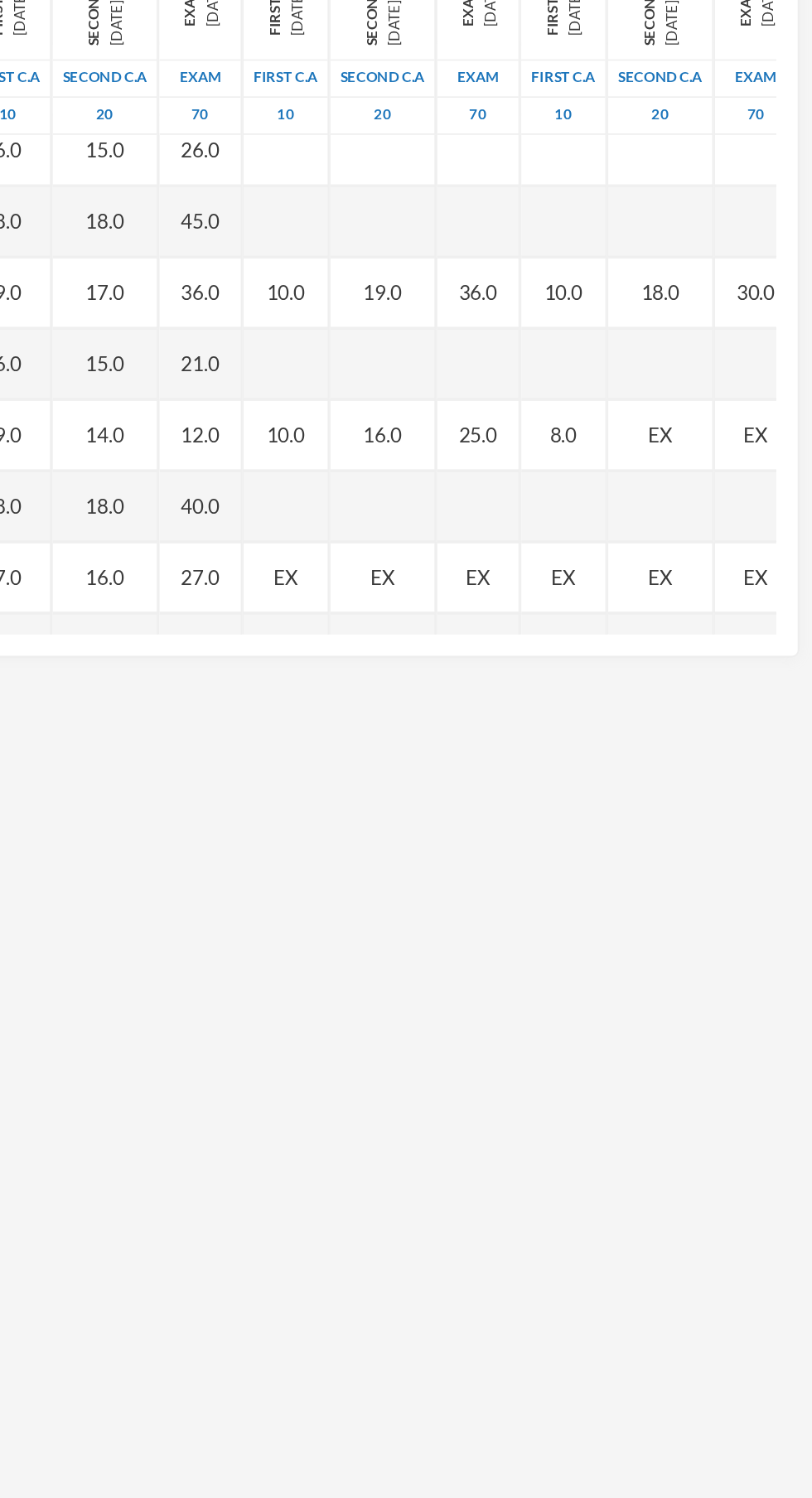 click on "EX" at bounding box center [723, 563] 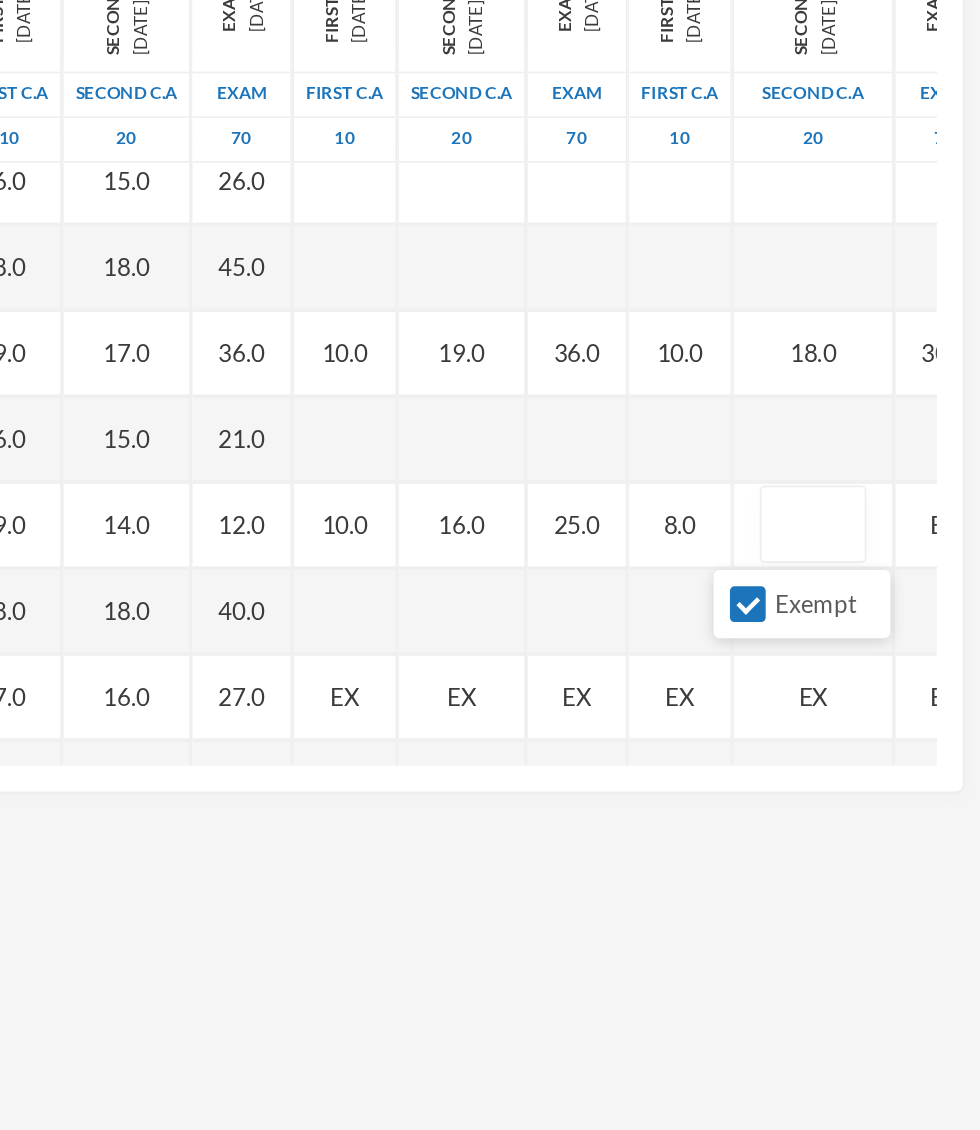 click on "Exempt" at bounding box center (844, 725) 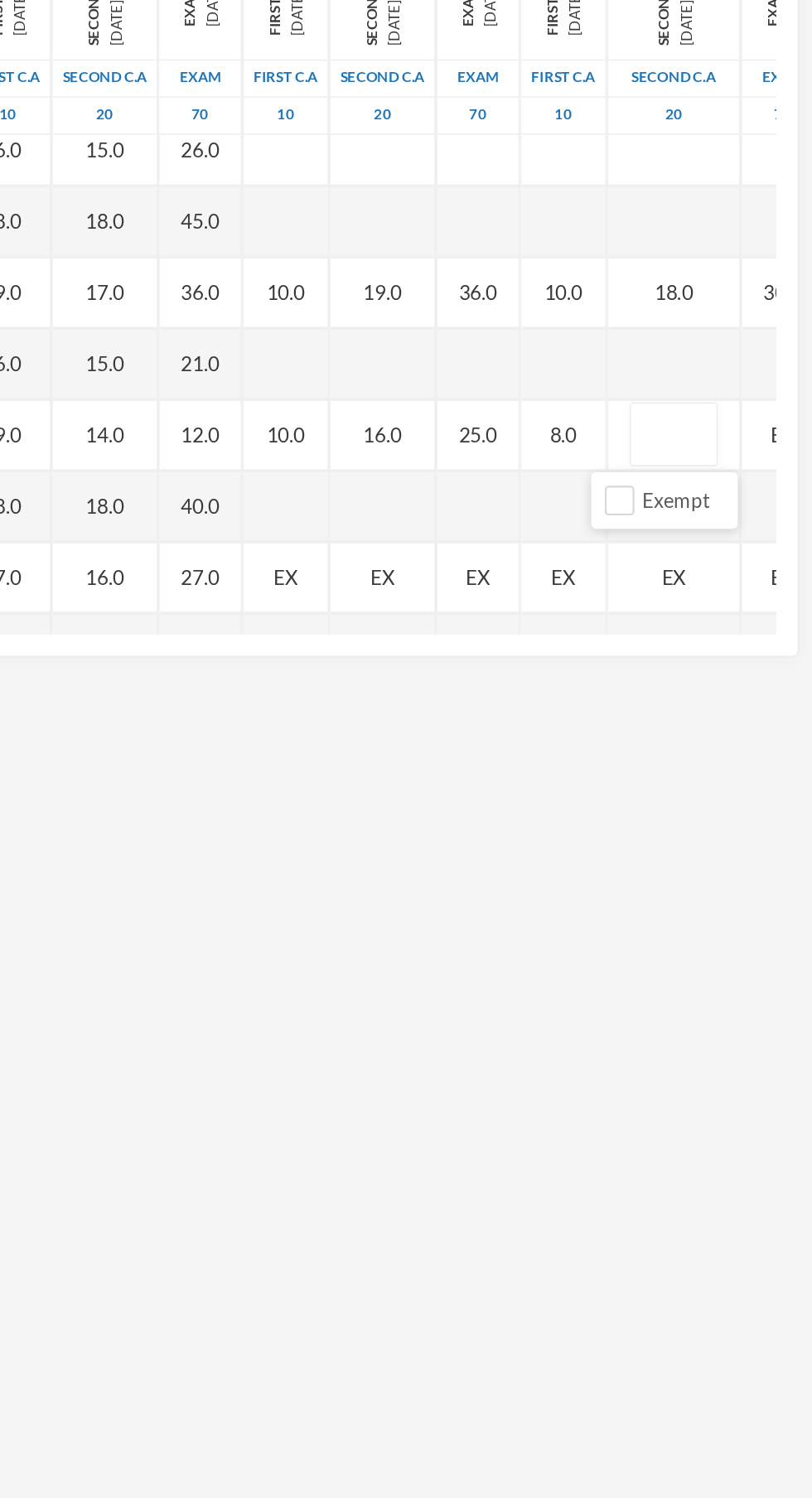 click at bounding box center [731, 563] 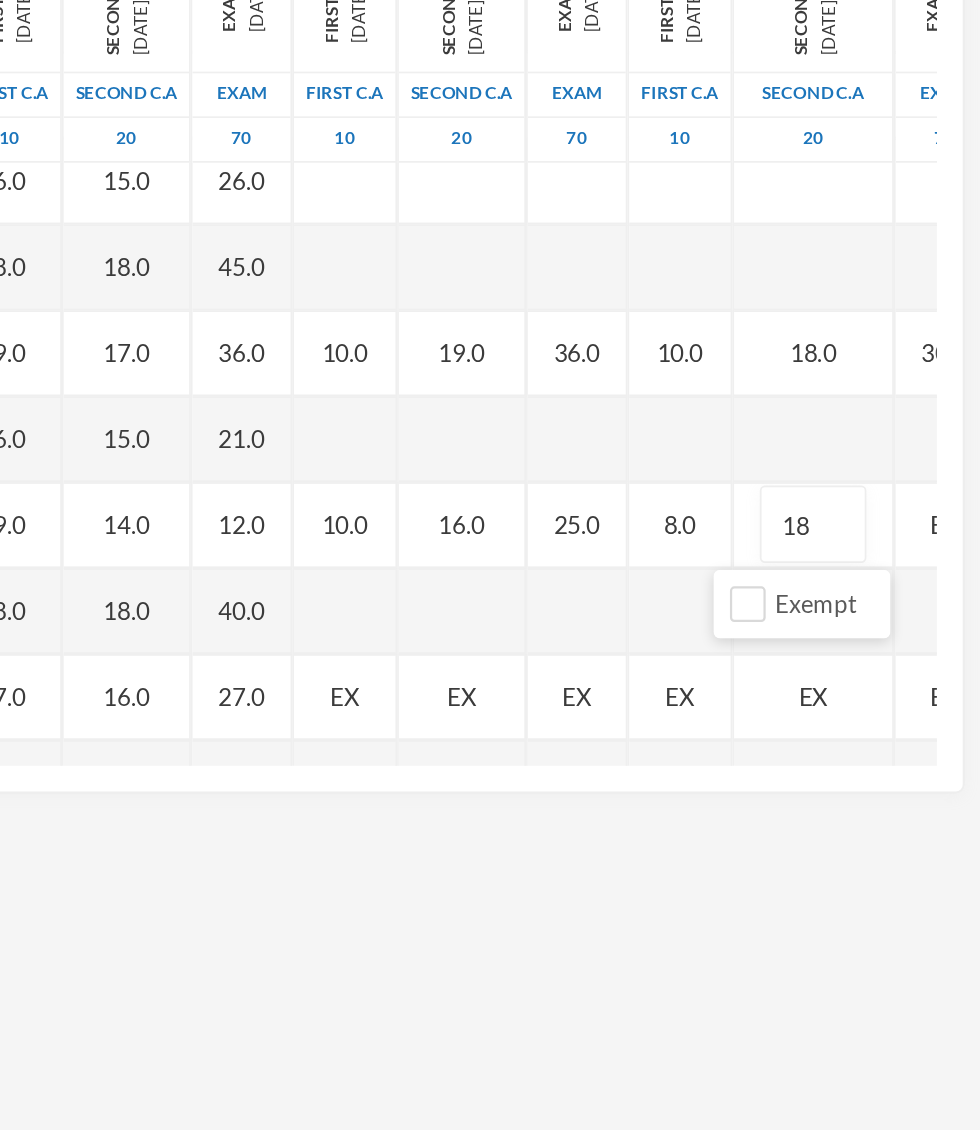 click on "Scoresheet Academic Term All First Term Second Term Third Term Add Assessment Name   Category Points [PERSON_NAME], [PERSON_NAME] [PERSON_NAME], [PERSON_NAME] [PERSON_NAME], [PERSON_NAME] [PERSON_NAME], [PERSON_NAME], [PERSON_NAME], Adejoju [PERSON_NAME], Favour [PERSON_NAME], Adesewa [PERSON_NAME], [PERSON_NAME] [PERSON_NAME], [PERSON_NAME][GEOGRAPHIC_DATA] [GEOGRAPHIC_DATA] [PERSON_NAME] [PERSON_NAME], [PERSON_NAME] [PERSON_NAME], [PERSON_NAME] [PERSON_NAME], [PERSON_NAME], [PERSON_NAME] [PERSON_NAME], [PERSON_NAME] [PERSON_NAME], Oluwadamisi [PERSON_NAME][GEOGRAPHIC_DATA] [PERSON_NAME], [PERSON_NAME], [PERSON_NAME] [PERSON_NAME], [PERSON_NAME] [PERSON_NAME] Oluwanifemi [PERSON_NAME], Boluwatife [PERSON_NAME], [PERSON_NAME] [PERSON_NAME], Ayomide [PERSON_NAME], [PERSON_NAME], [PERSON_NAME], Precious [PERSON_NAME], Iyanuoluwa [PERSON_NAME], [PERSON_NAME] First C.A" at bounding box center (490, 505) 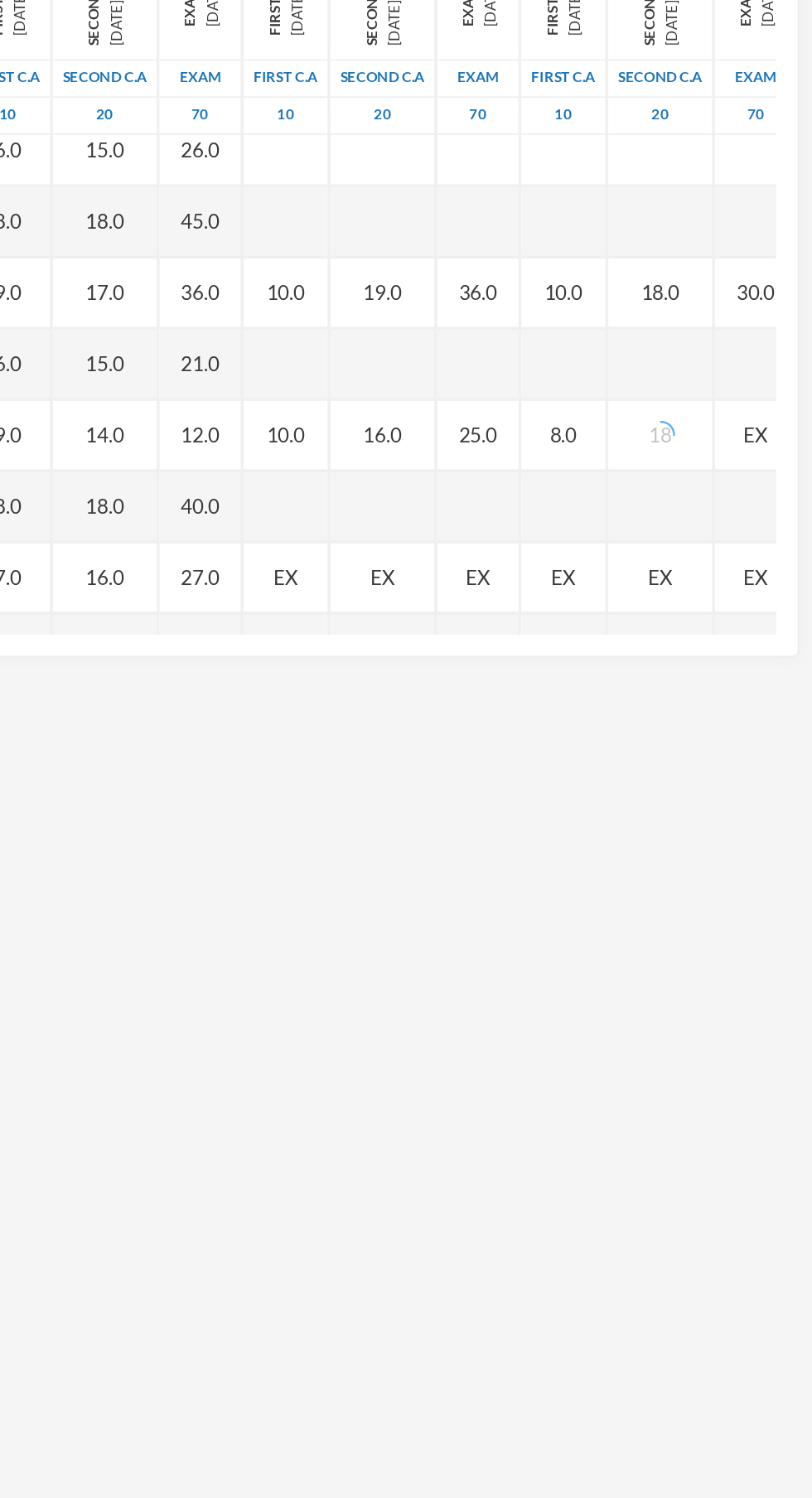 click on "EX" at bounding box center (779, 563) 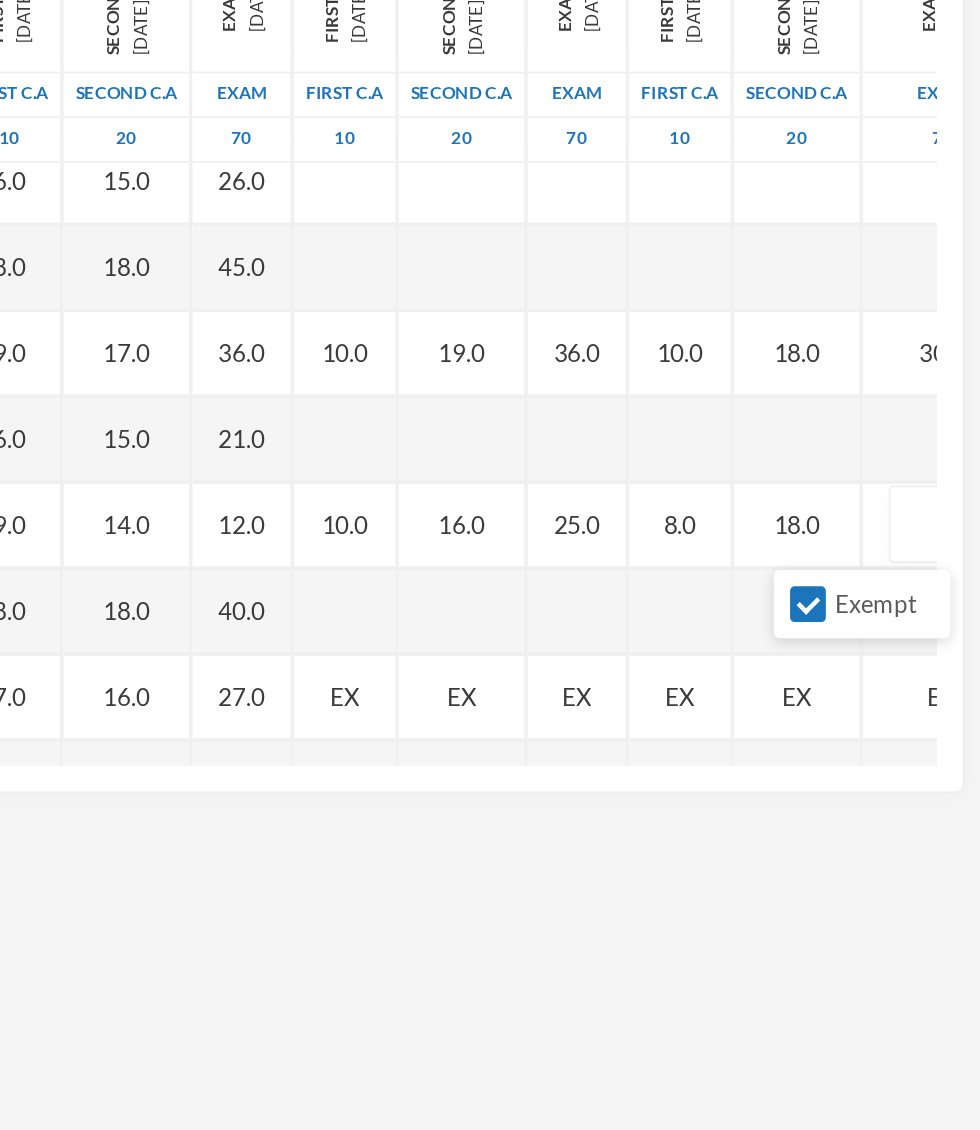 click on "Exempt" at bounding box center [879, 725] 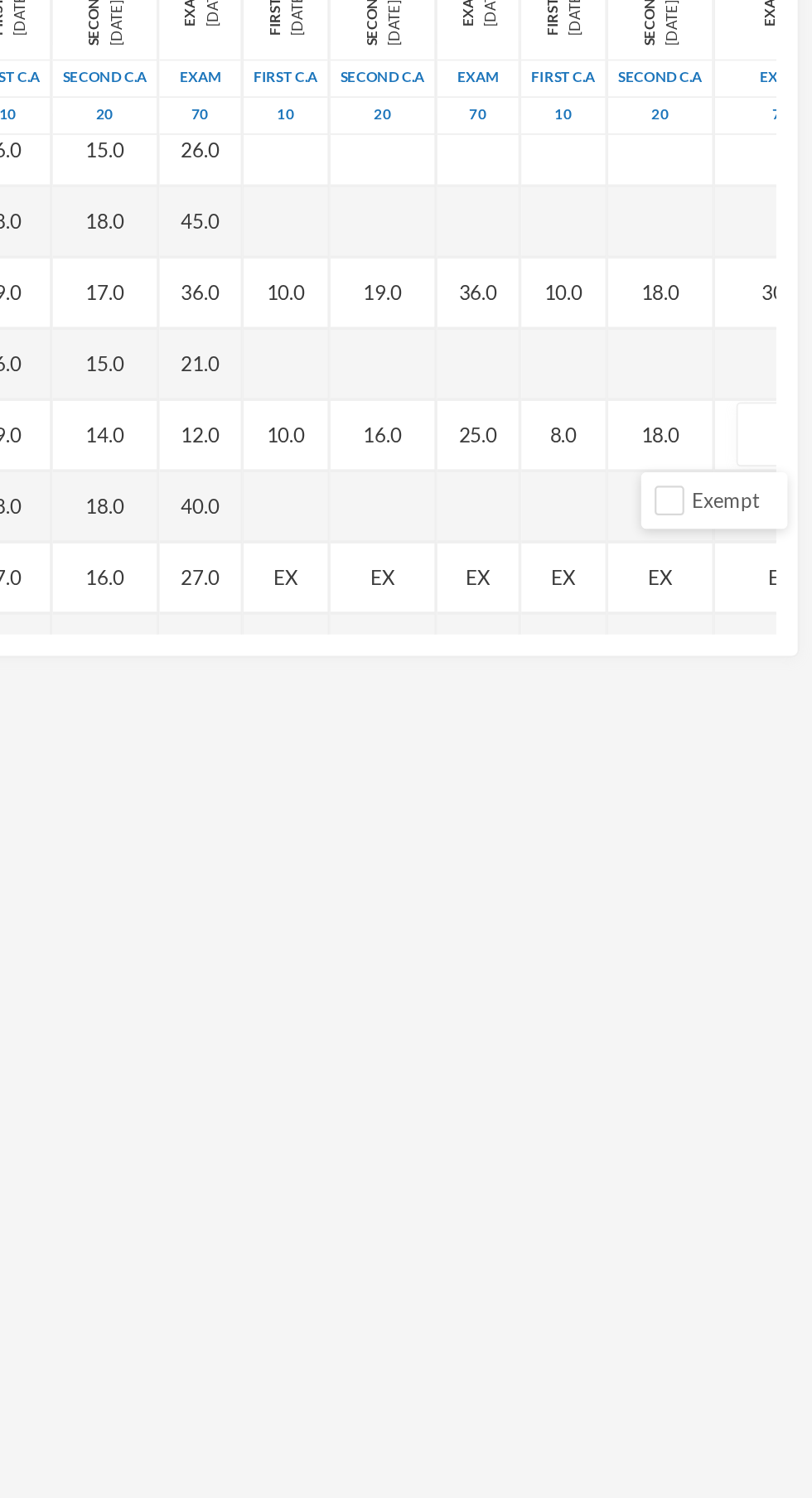 click at bounding box center [793, 563] 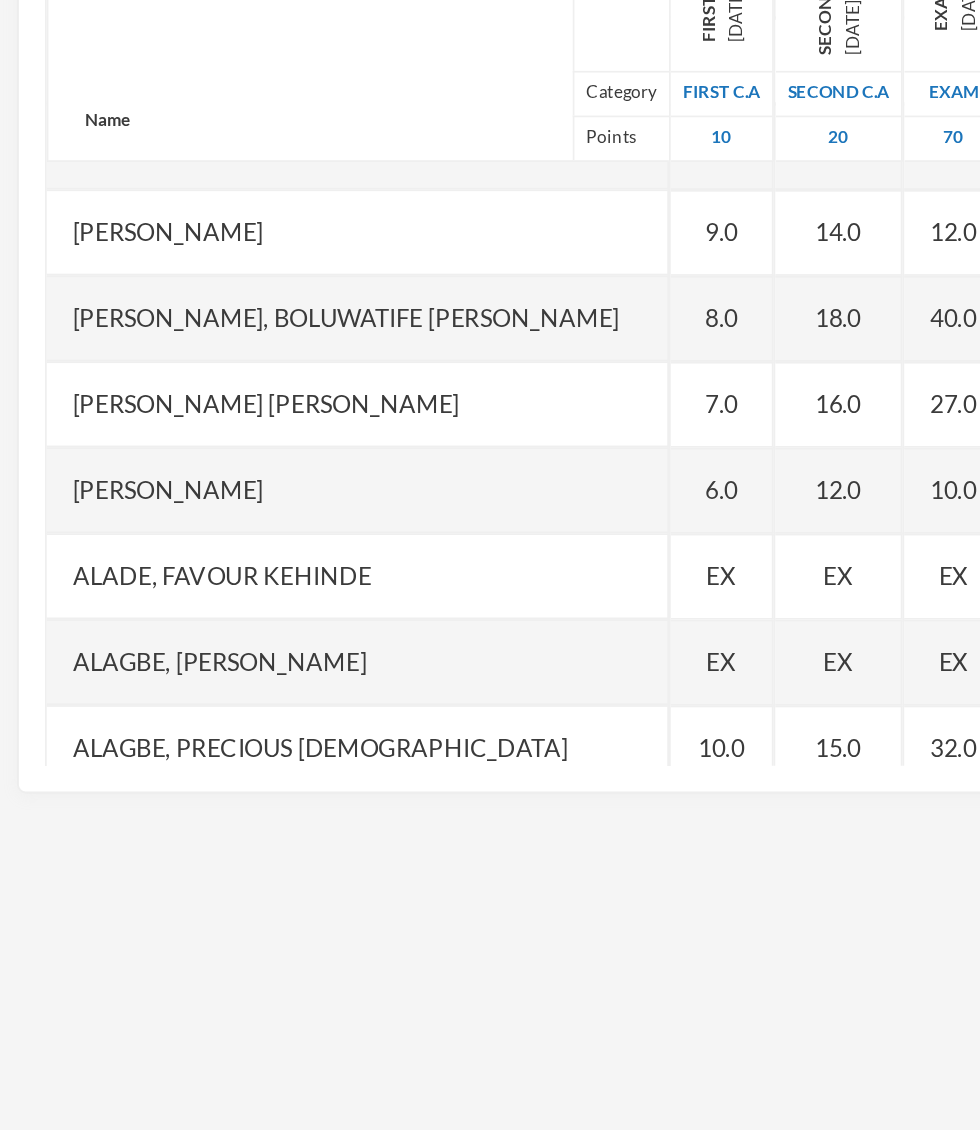 scroll, scrollTop: 1335, scrollLeft: 30, axis: both 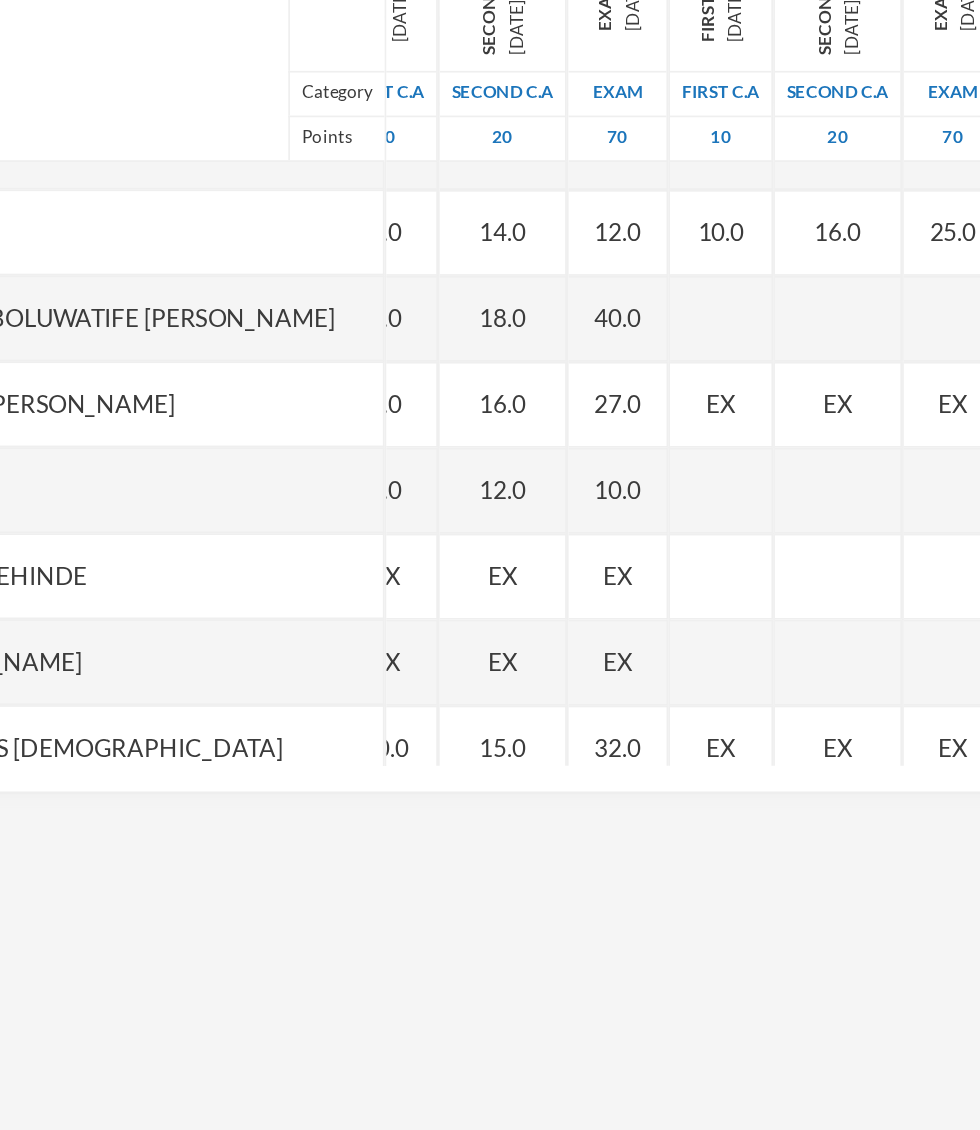 click on "EX" at bounding box center (585, 609) 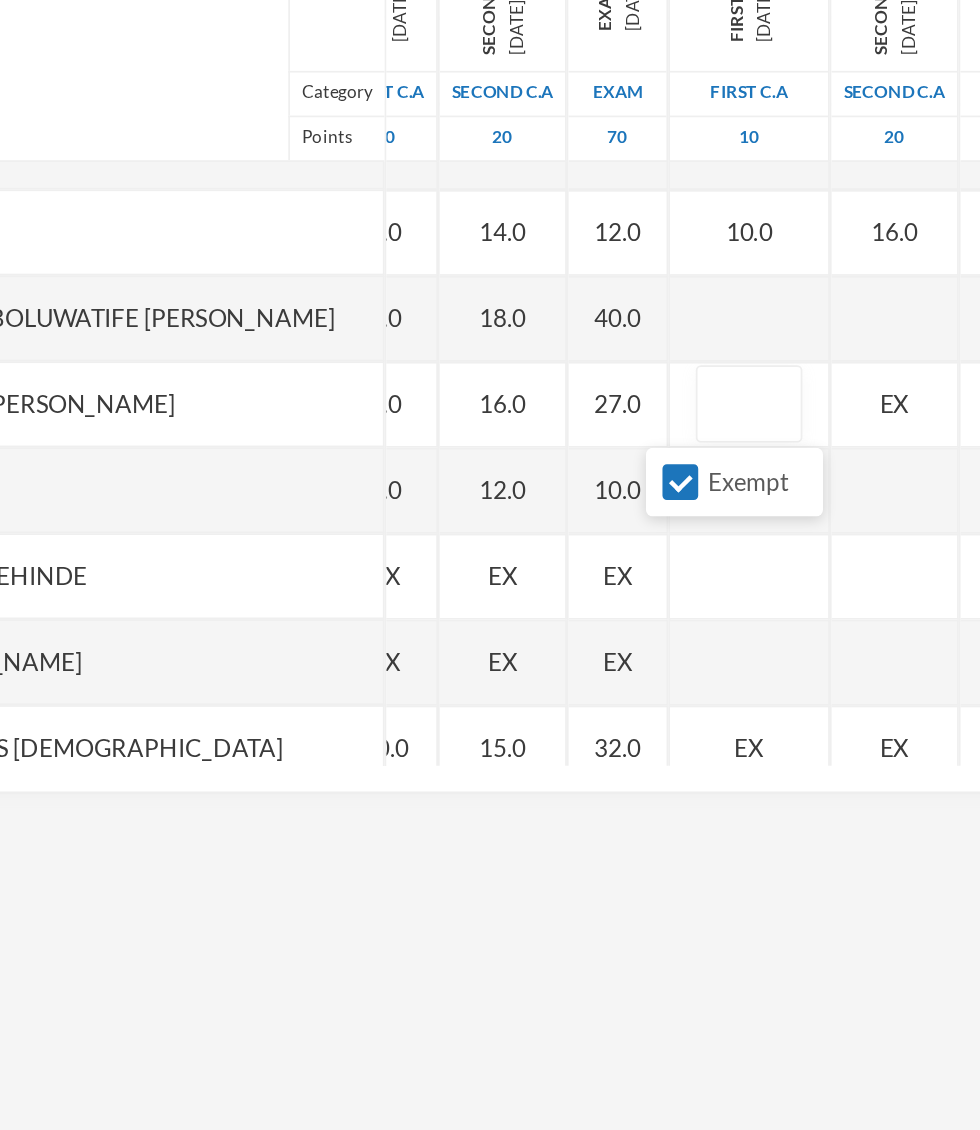 scroll, scrollTop: 1335, scrollLeft: 5, axis: both 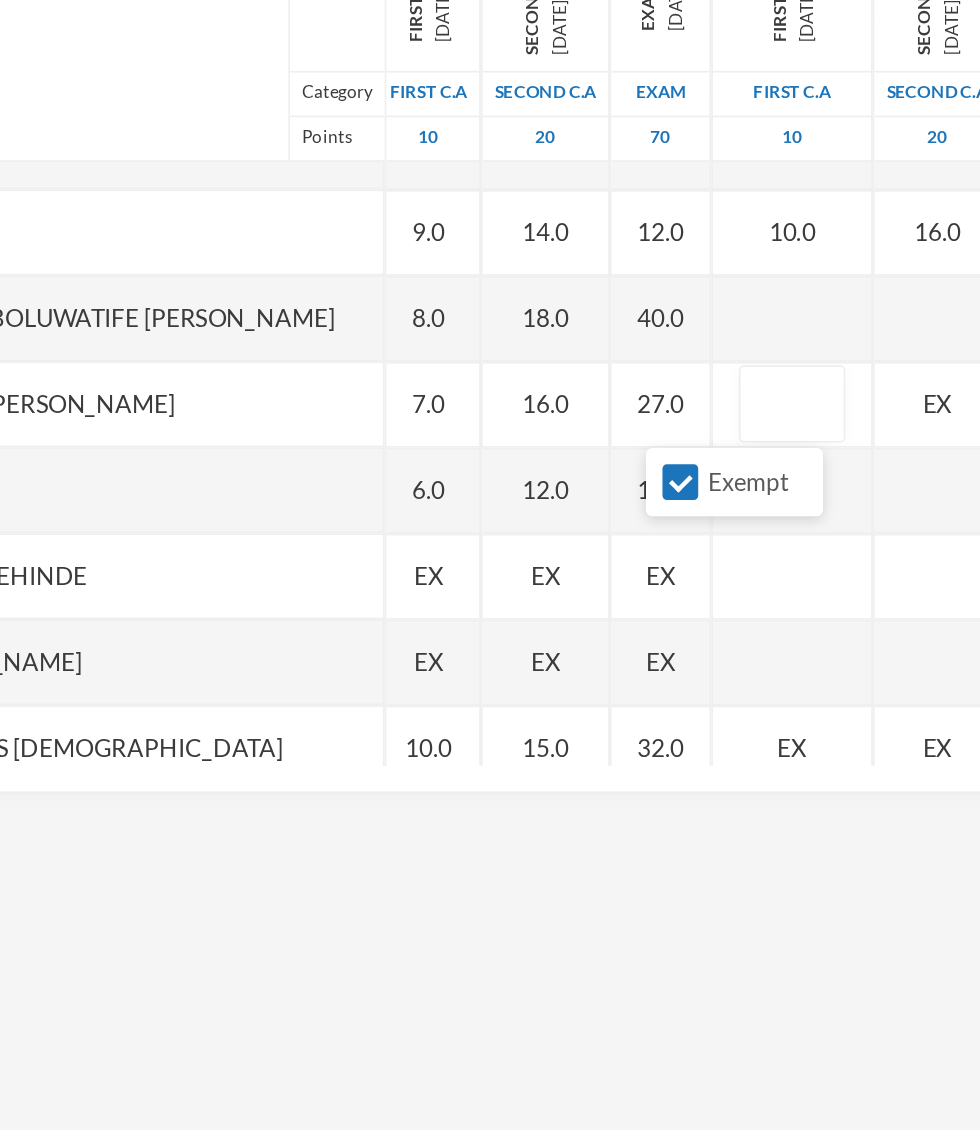click on "Exempt" at bounding box center [561, 654] 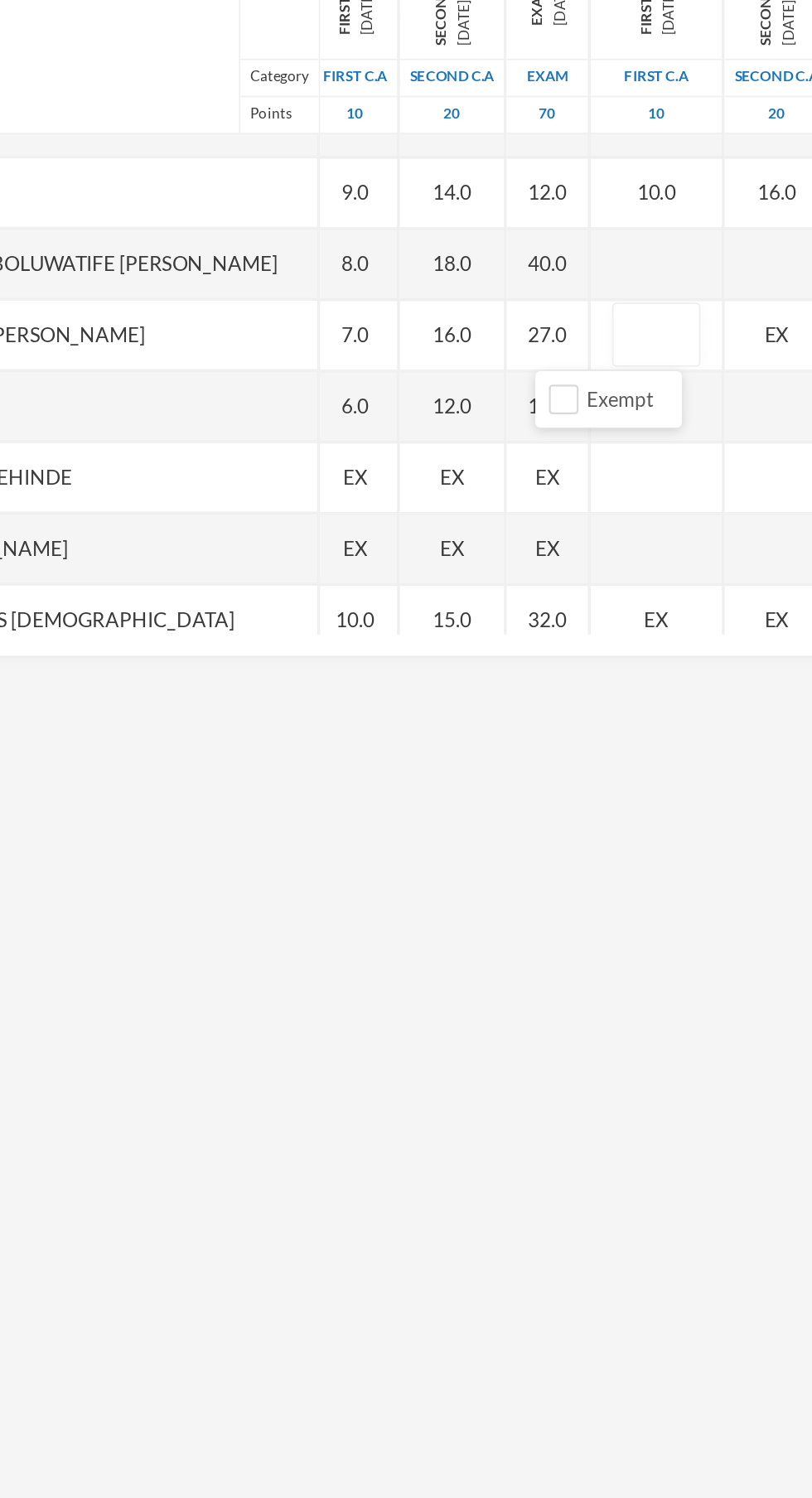 click at bounding box center [519, 505] 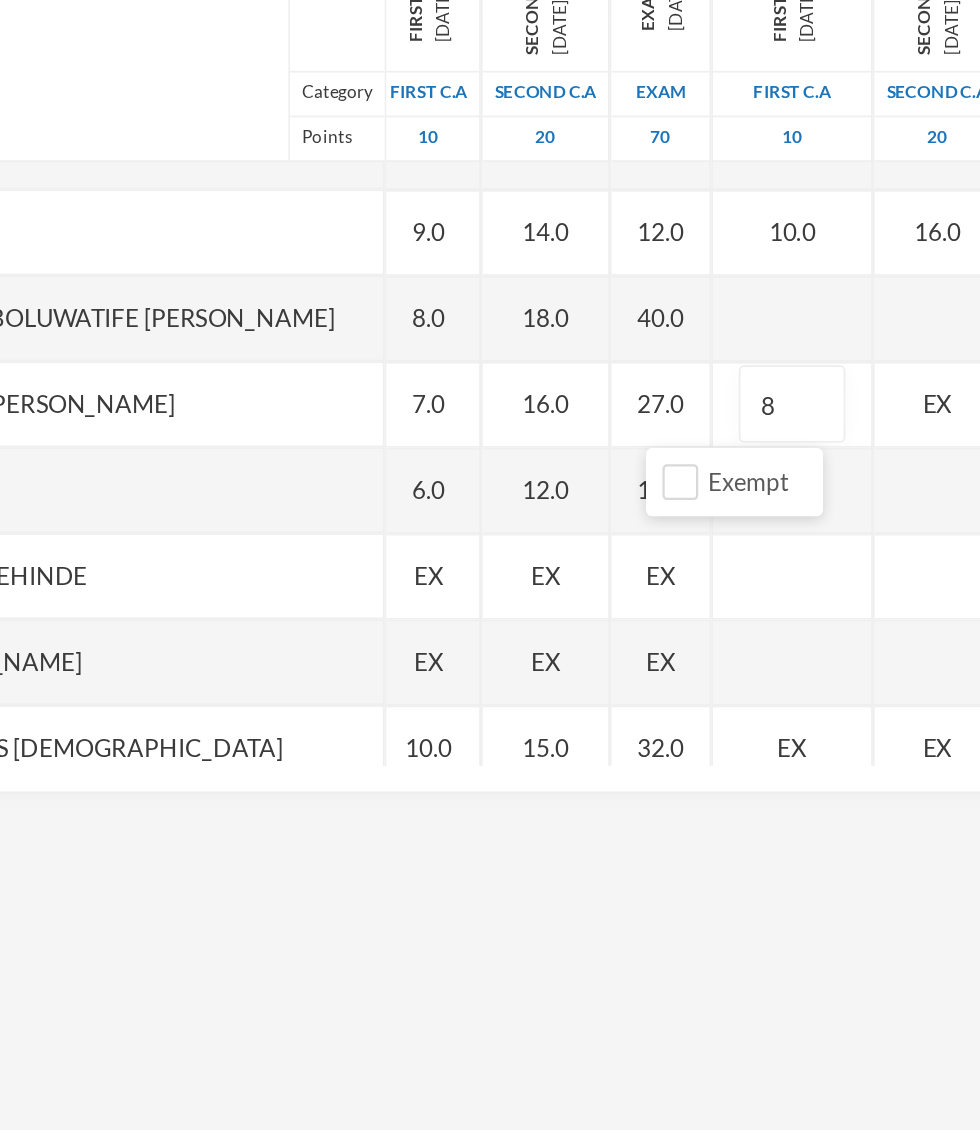click on "EX" at bounding box center [711, 609] 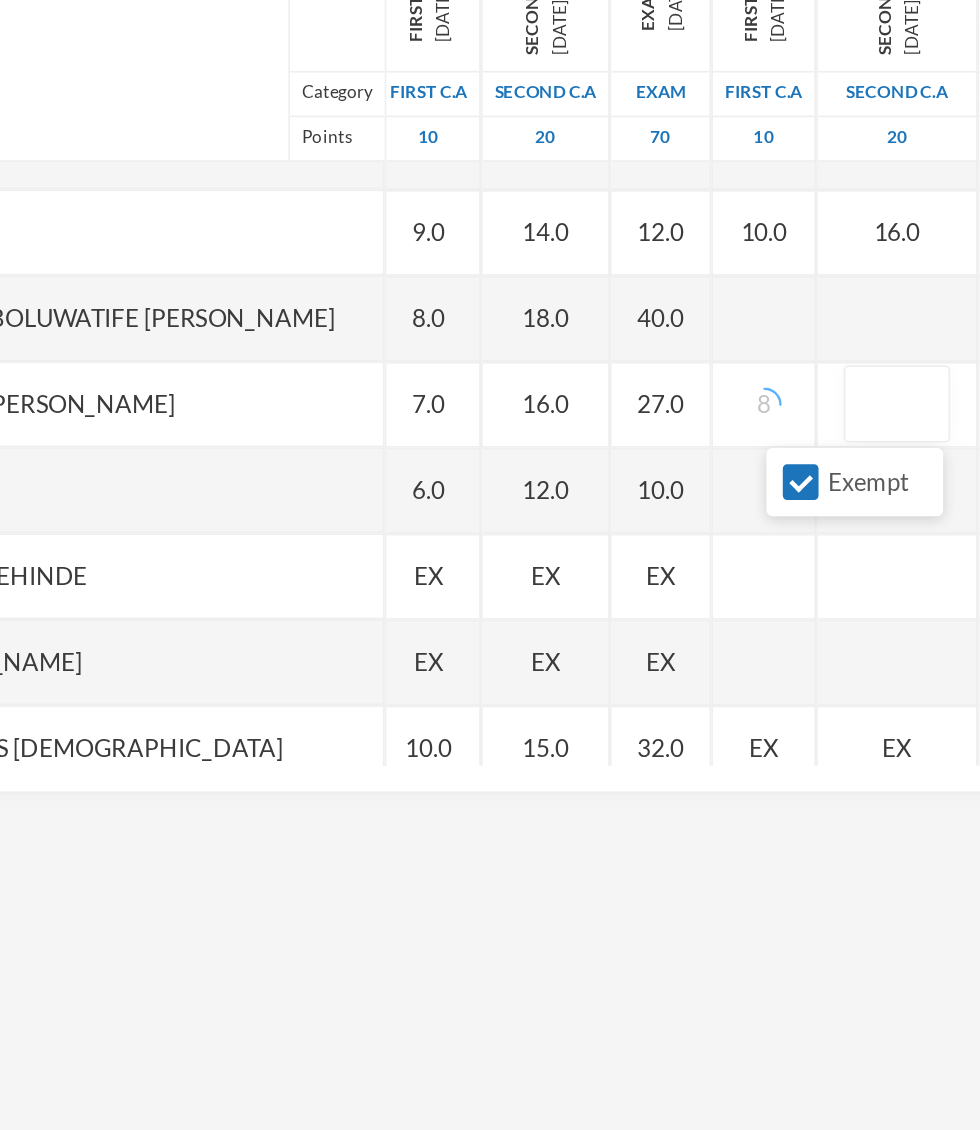 click on "Exempt" at bounding box center [631, 654] 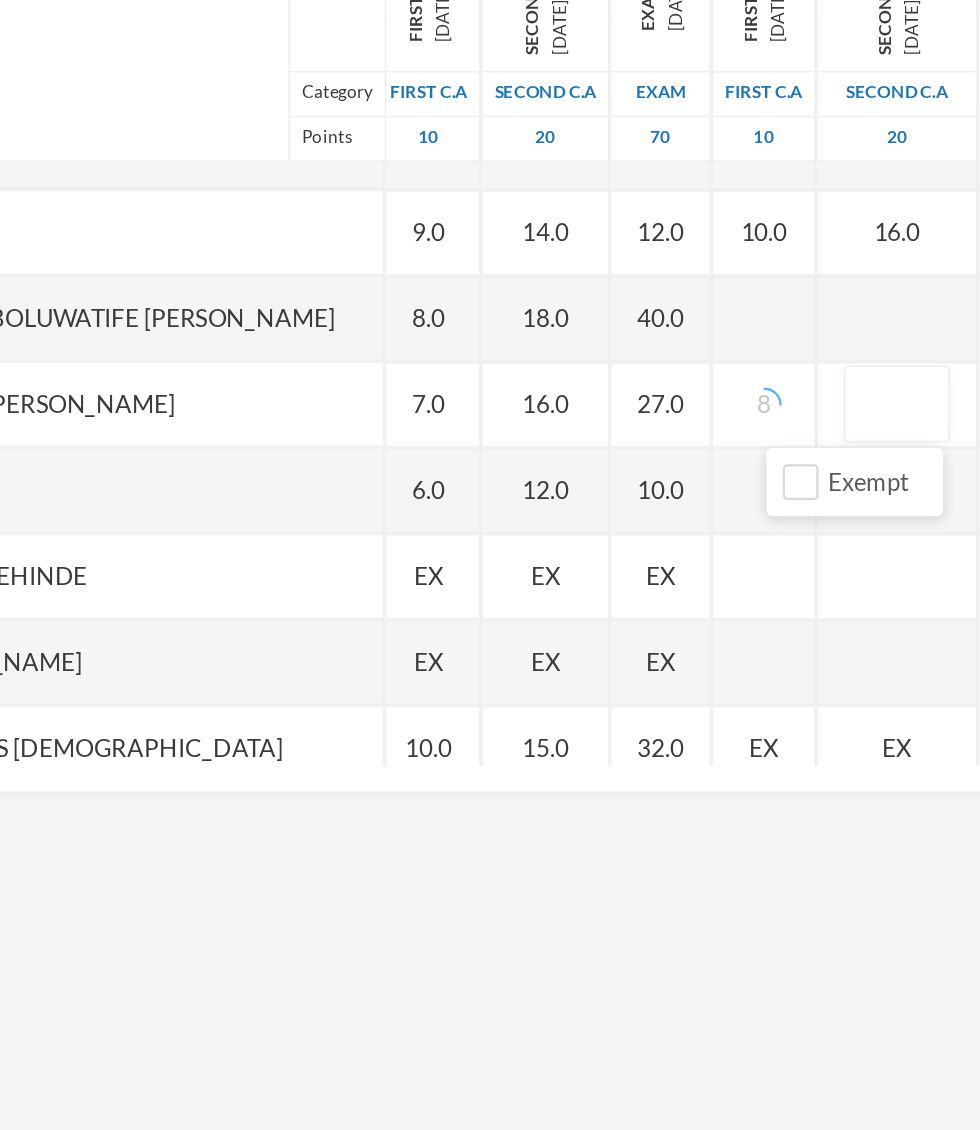 click at bounding box center (687, 609) 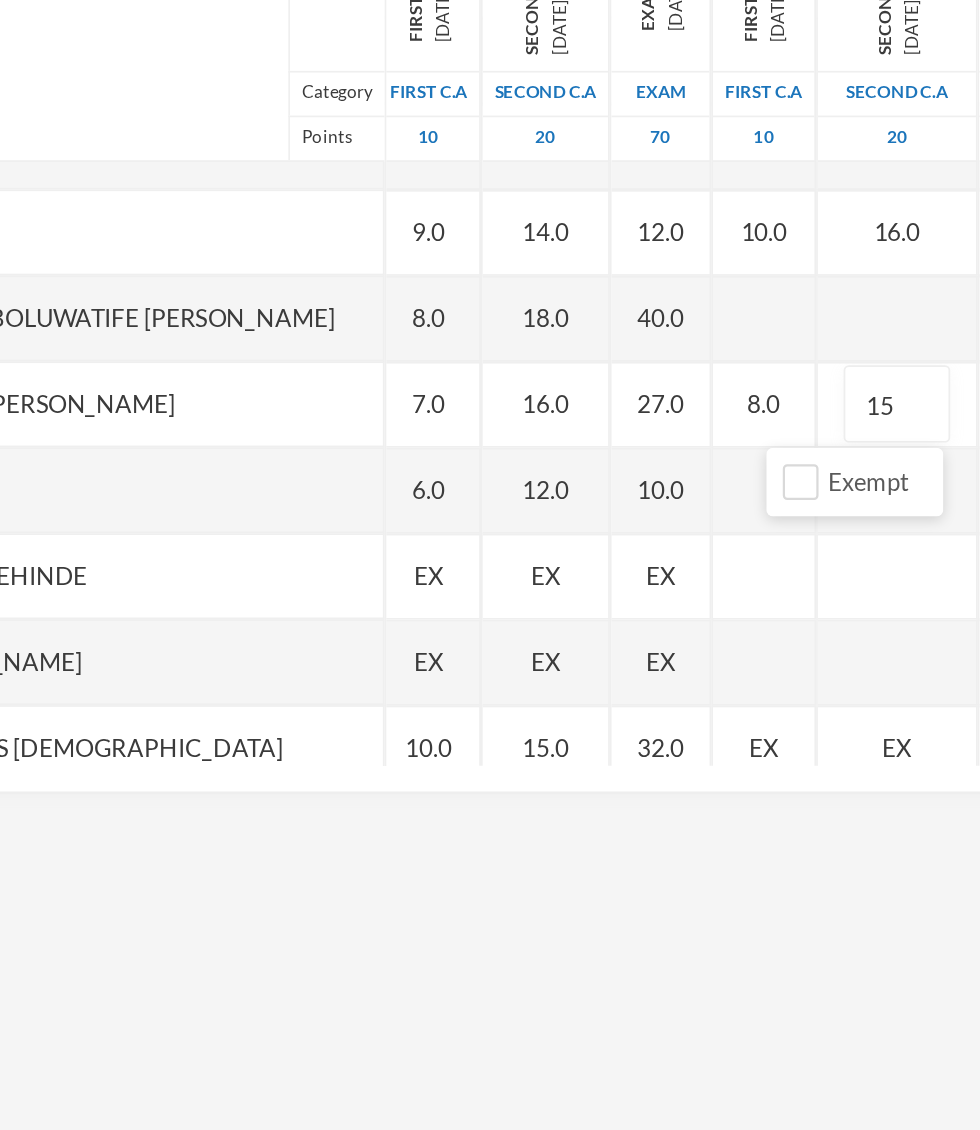 scroll, scrollTop: 1335, scrollLeft: 24, axis: both 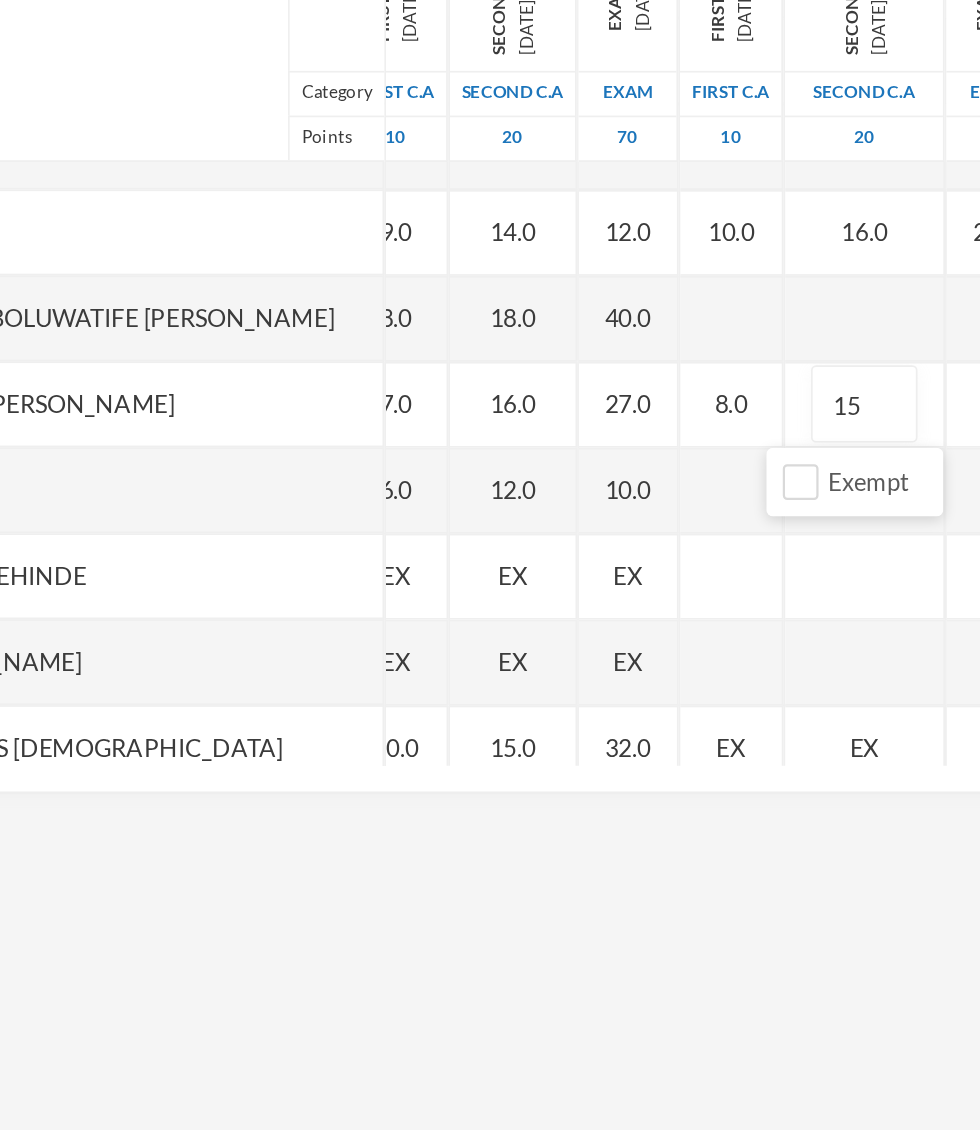 click on "EX" at bounding box center [745, 609] 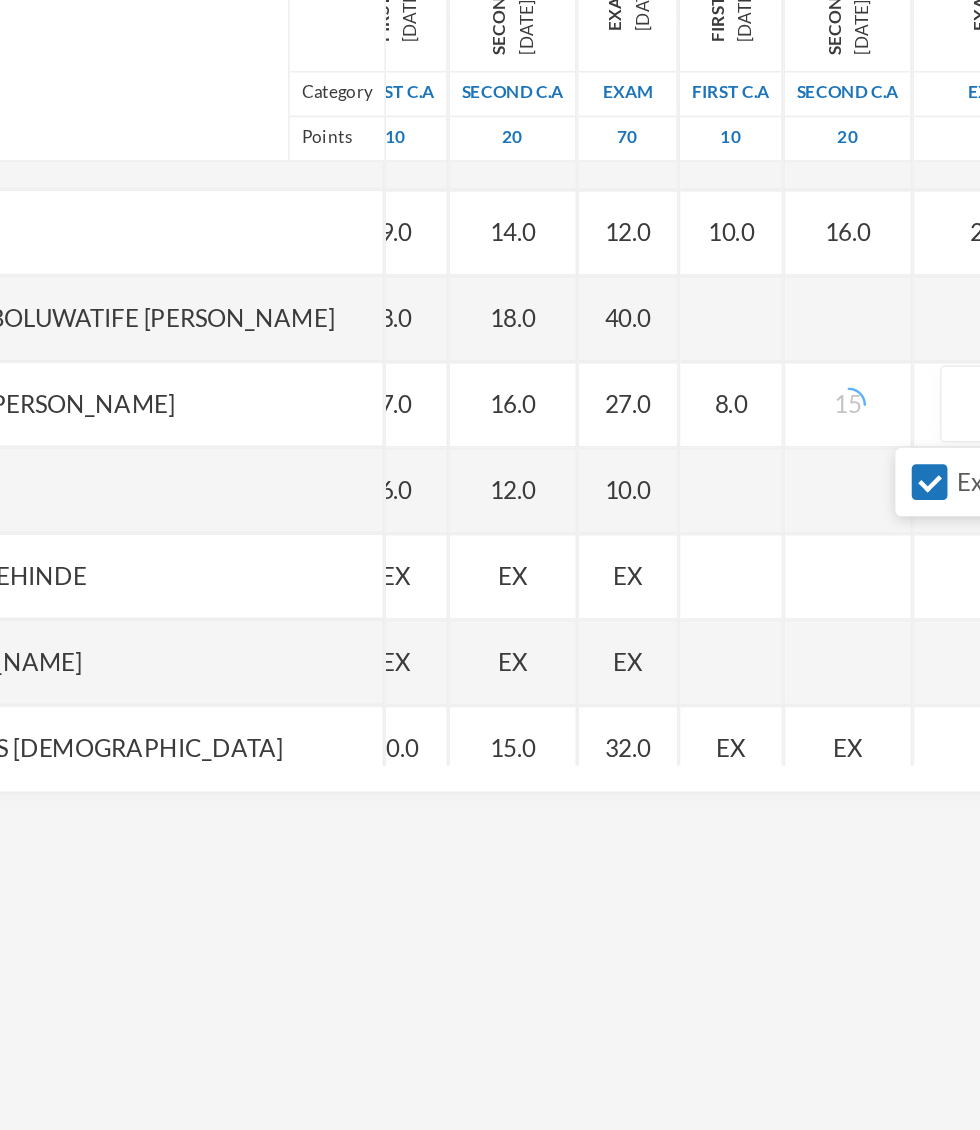 click on "EX" at bounding box center (531, 759) 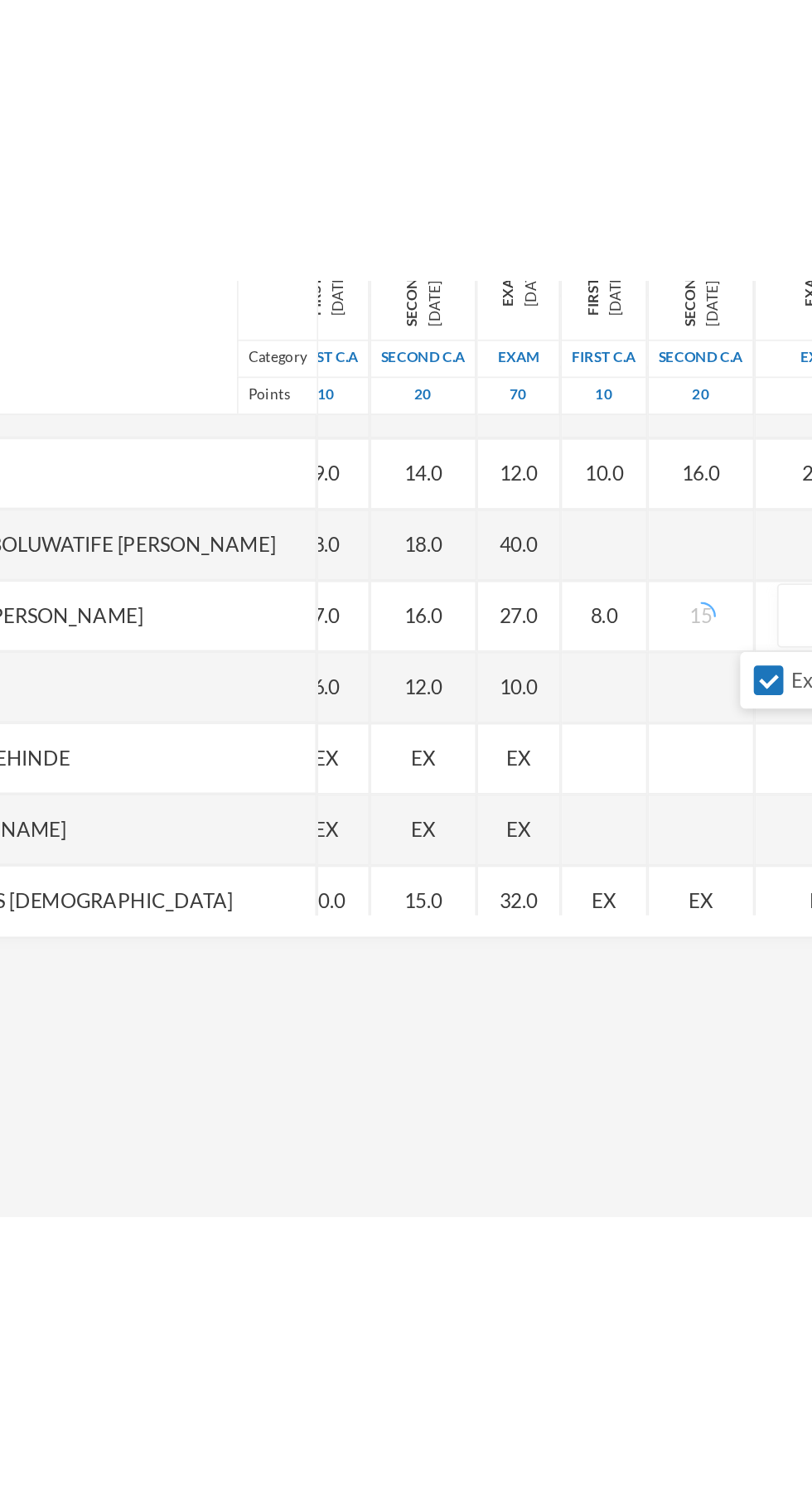 scroll, scrollTop: 1106, scrollLeft: 4, axis: both 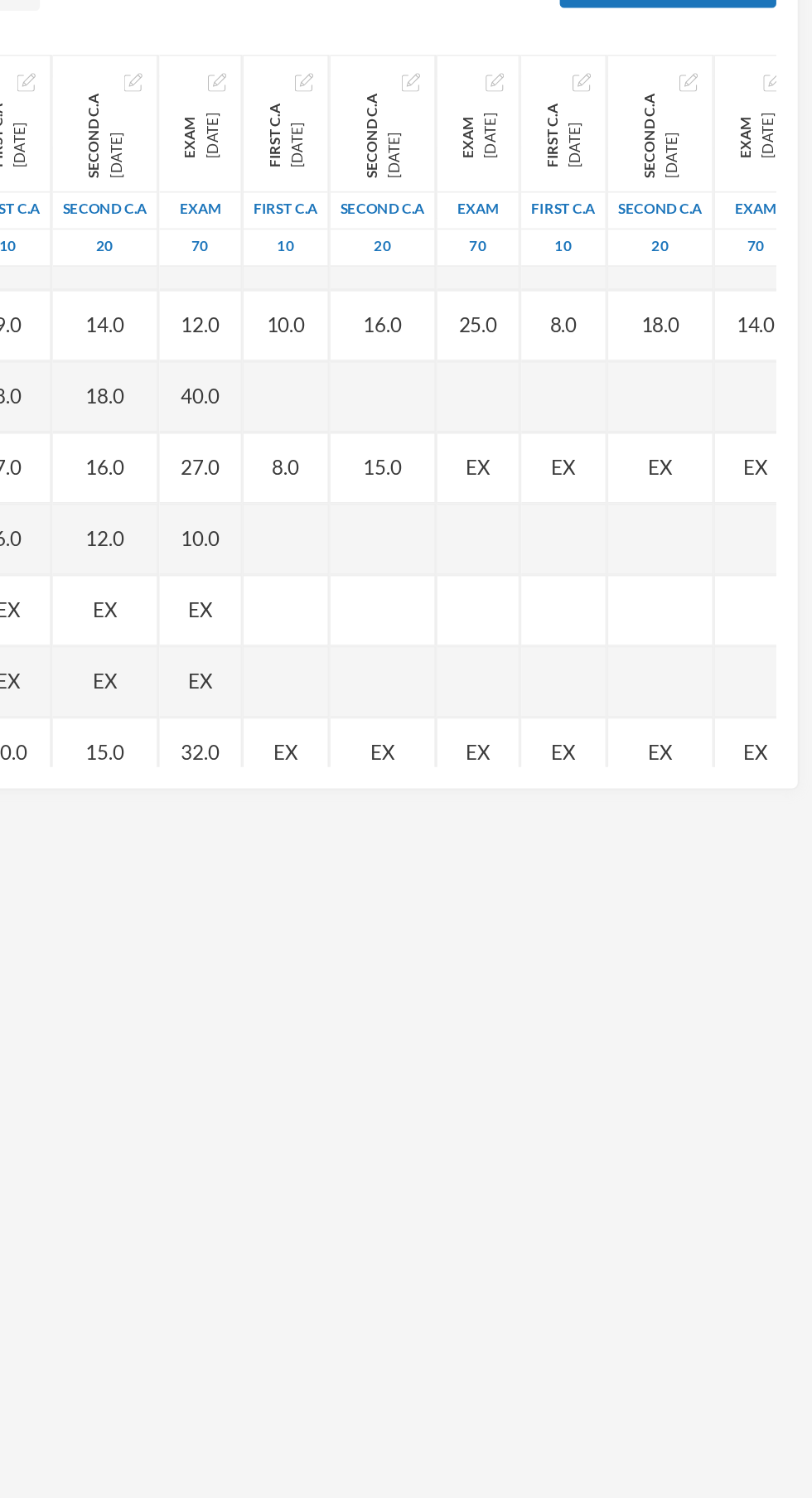 click on "EX" at bounding box center (616, 504) 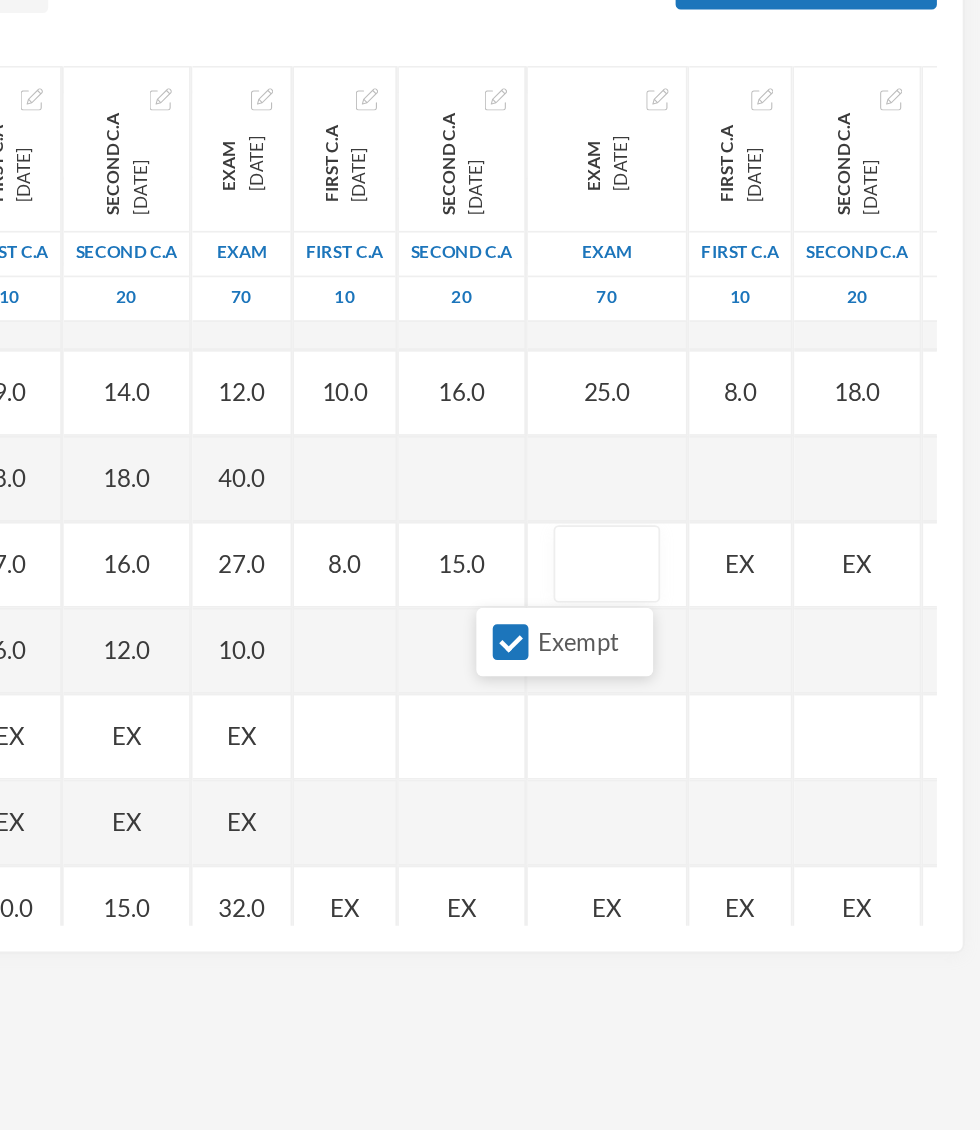 click on "Exempt" at bounding box center (706, 654) 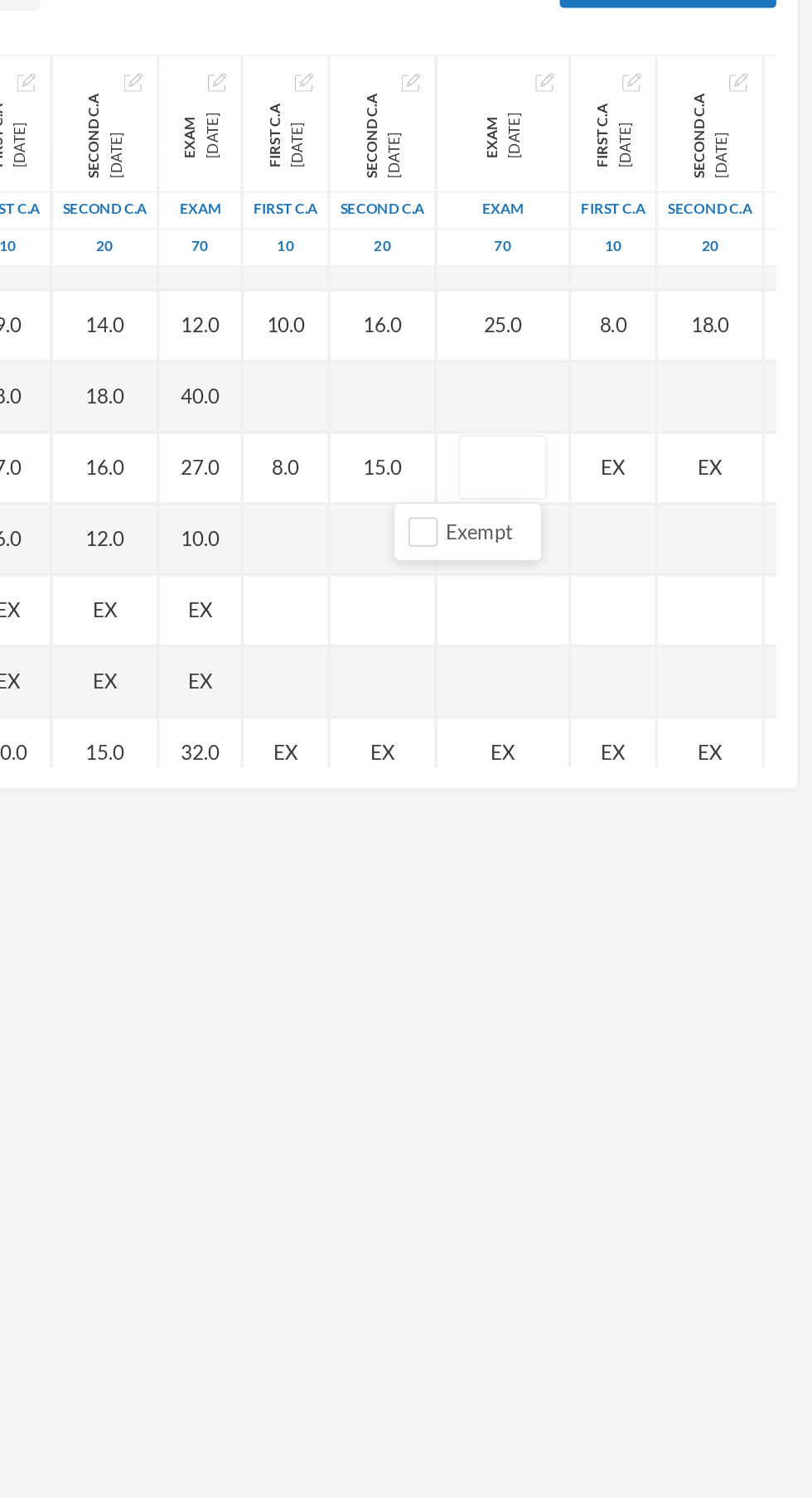 click at bounding box center [631, 463] 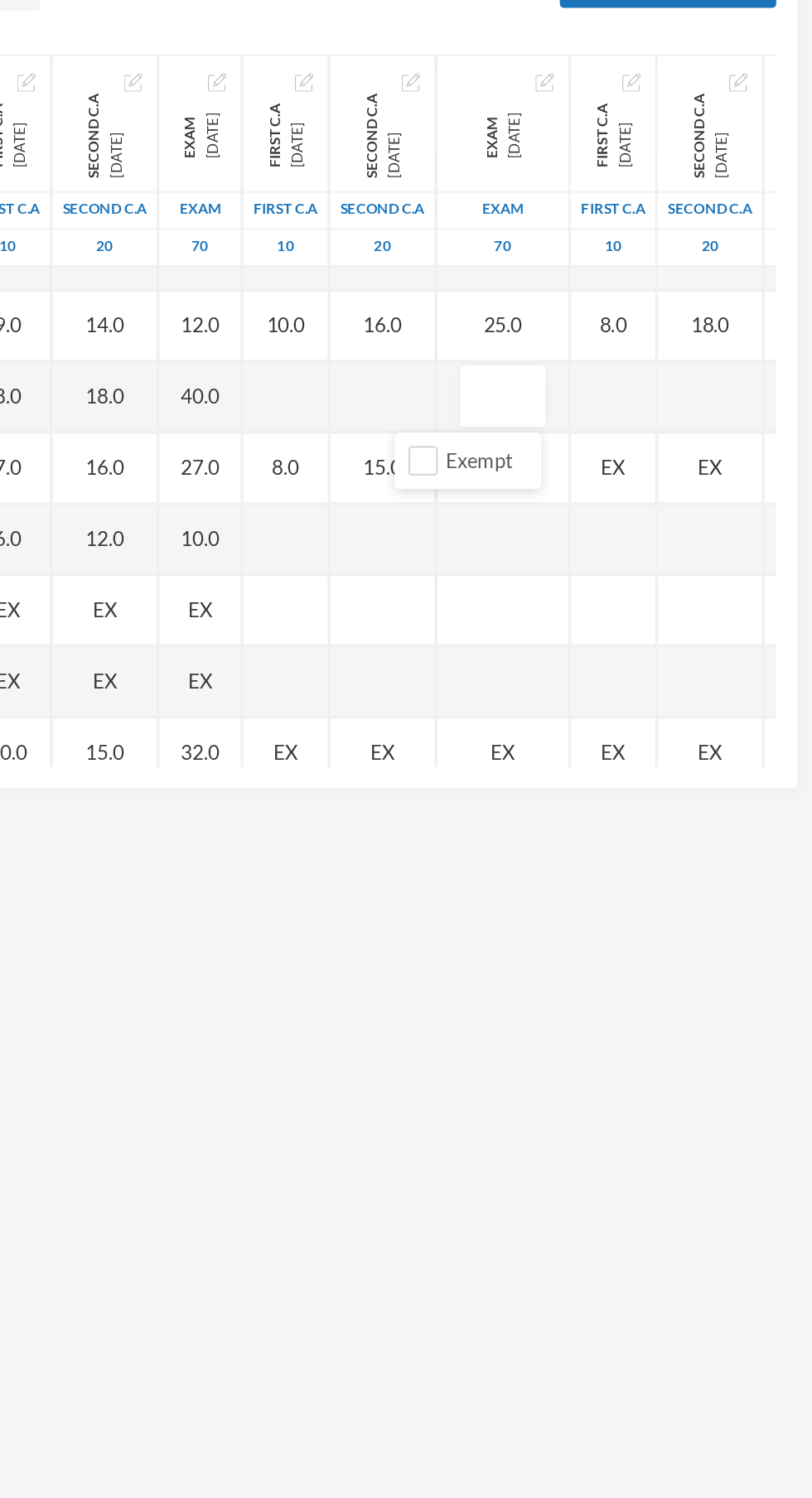 click on "15.0" at bounding box center [562, 505] 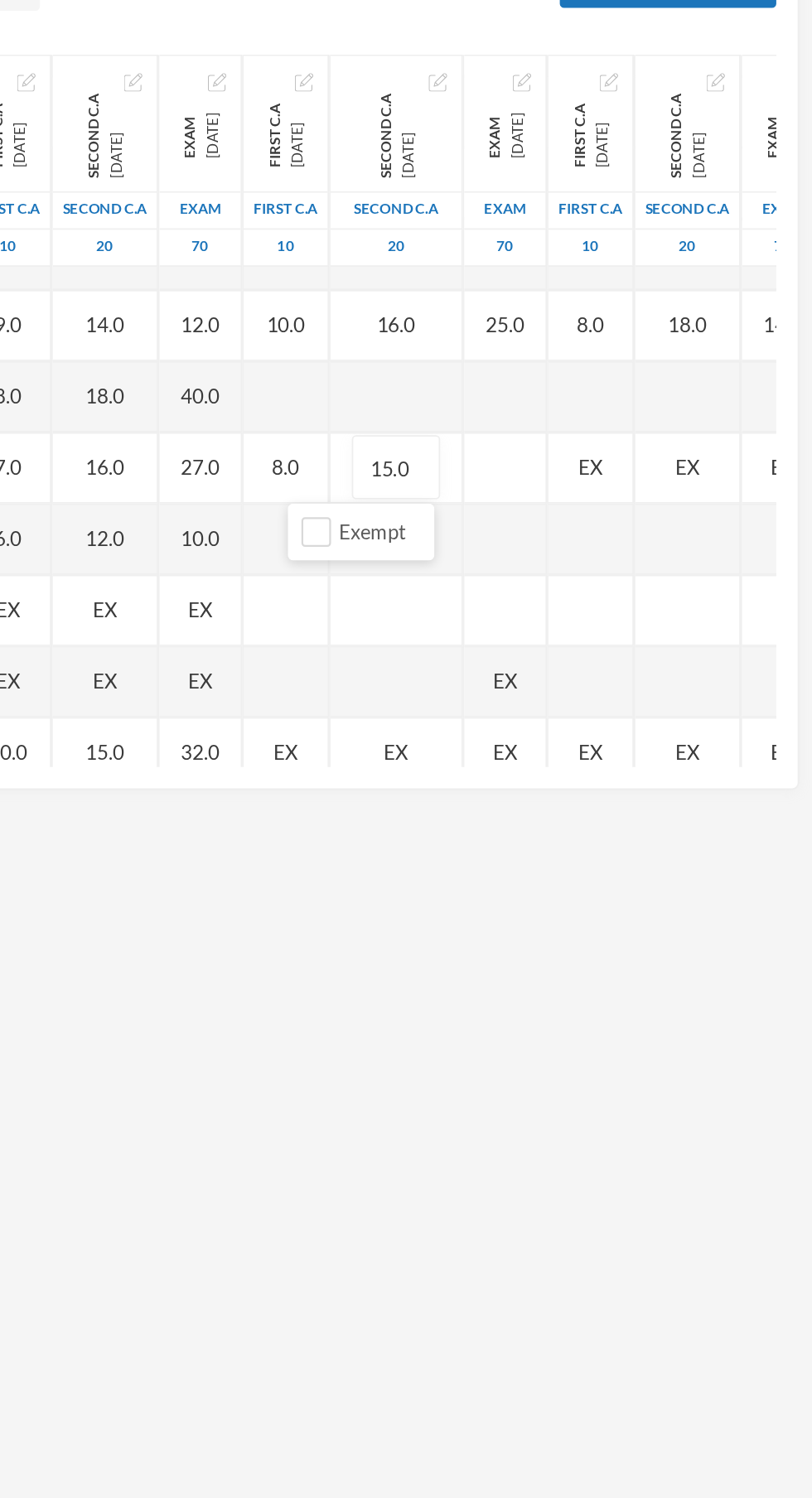 click on "Name   Category Points [PERSON_NAME], [PERSON_NAME] [PERSON_NAME], [PERSON_NAME] [PERSON_NAME], [PERSON_NAME] [PERSON_NAME], [PERSON_NAME], [PERSON_NAME], Adejoju [PERSON_NAME], [PERSON_NAME], [PERSON_NAME] [PERSON_NAME], [PERSON_NAME] [PERSON_NAME], Oluwajomiloju [GEOGRAPHIC_DATA] [PERSON_NAME] [GEOGRAPHIC_DATA][PERSON_NAME] [PERSON_NAME], Ololade [PERSON_NAME], [PERSON_NAME], [PERSON_NAME], [PERSON_NAME] [PERSON_NAME], [PERSON_NAME] [PERSON_NAME], [PERSON_NAME] [PERSON_NAME] [PERSON_NAME], [PERSON_NAME], Oluwadarasimi Peace [PERSON_NAME] [PERSON_NAME], [PERSON_NAME] [PERSON_NAME] Oluwanifemi [PERSON_NAME], [PERSON_NAME], [PERSON_NAME] [PERSON_NAME], Ayomide [PERSON_NAME], [PERSON_NAME] [PERSON_NAME], Oluwasemiloore [PERSON_NAME], Precious [PERSON_NAME], Iyanuoluwa [PERSON_NAME], [PERSON_NAME] [PERSON_NAME], [PERSON_NAME], [PERSON_NAME], [PERSON_NAME]" at bounding box center (406, 471) 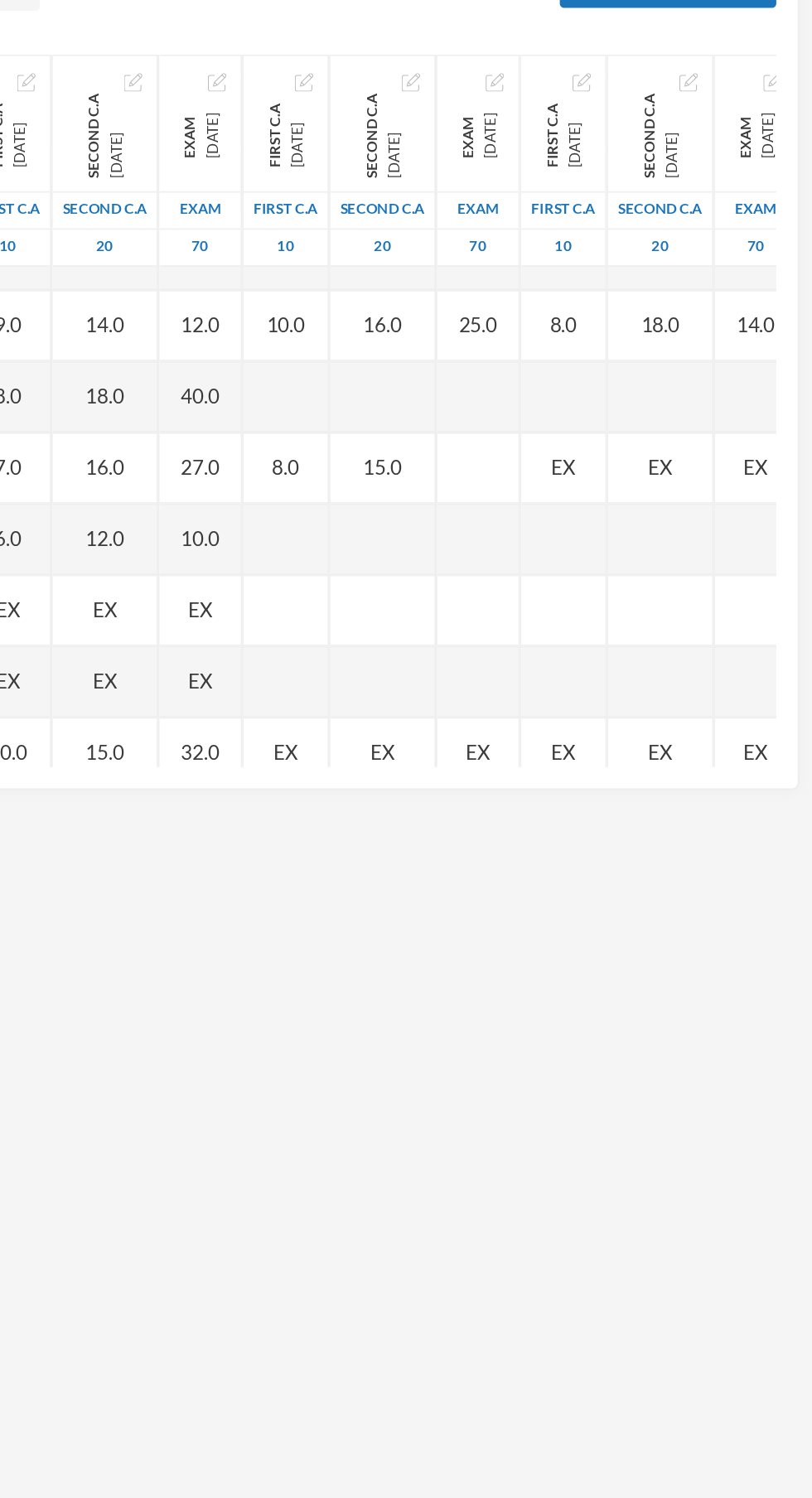 click at bounding box center (617, 505) 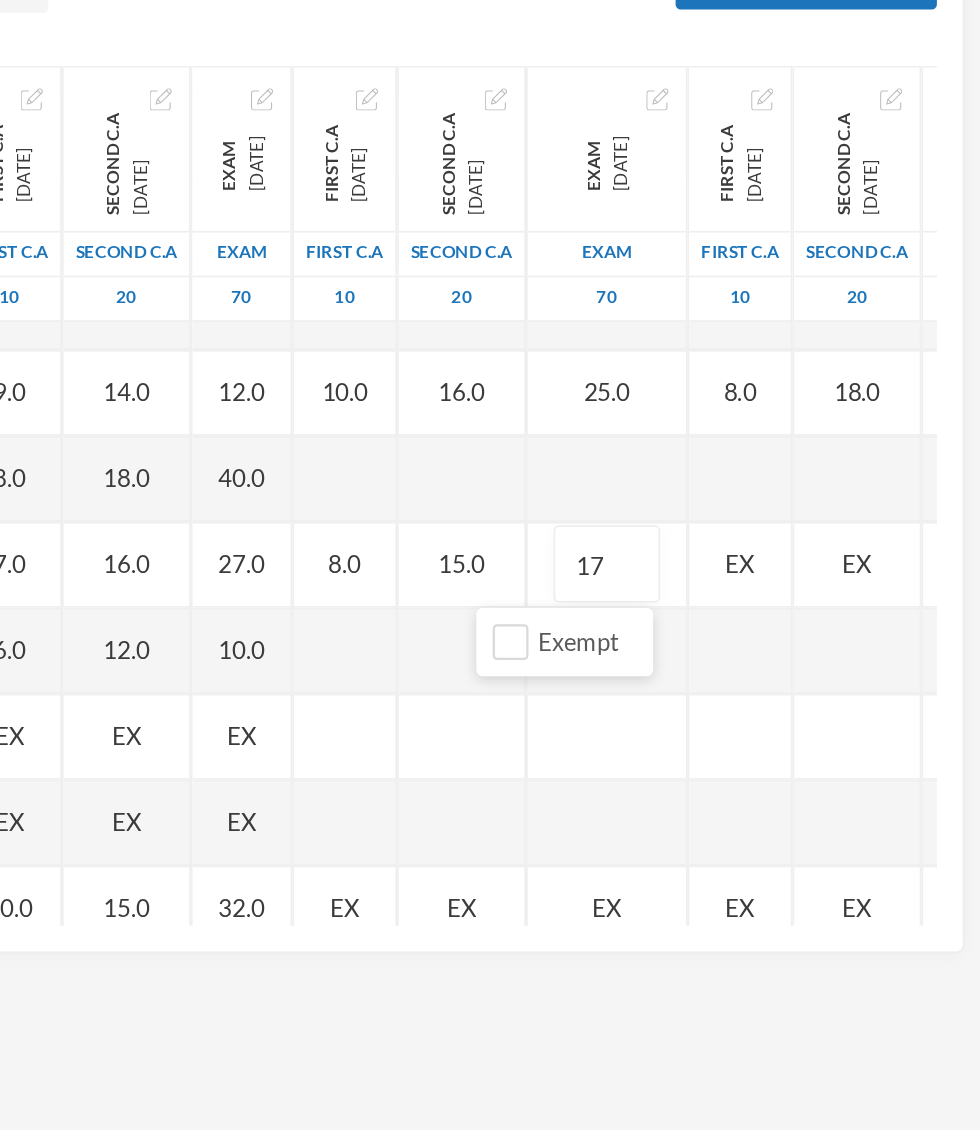 click on "EX" at bounding box center [840, 609] 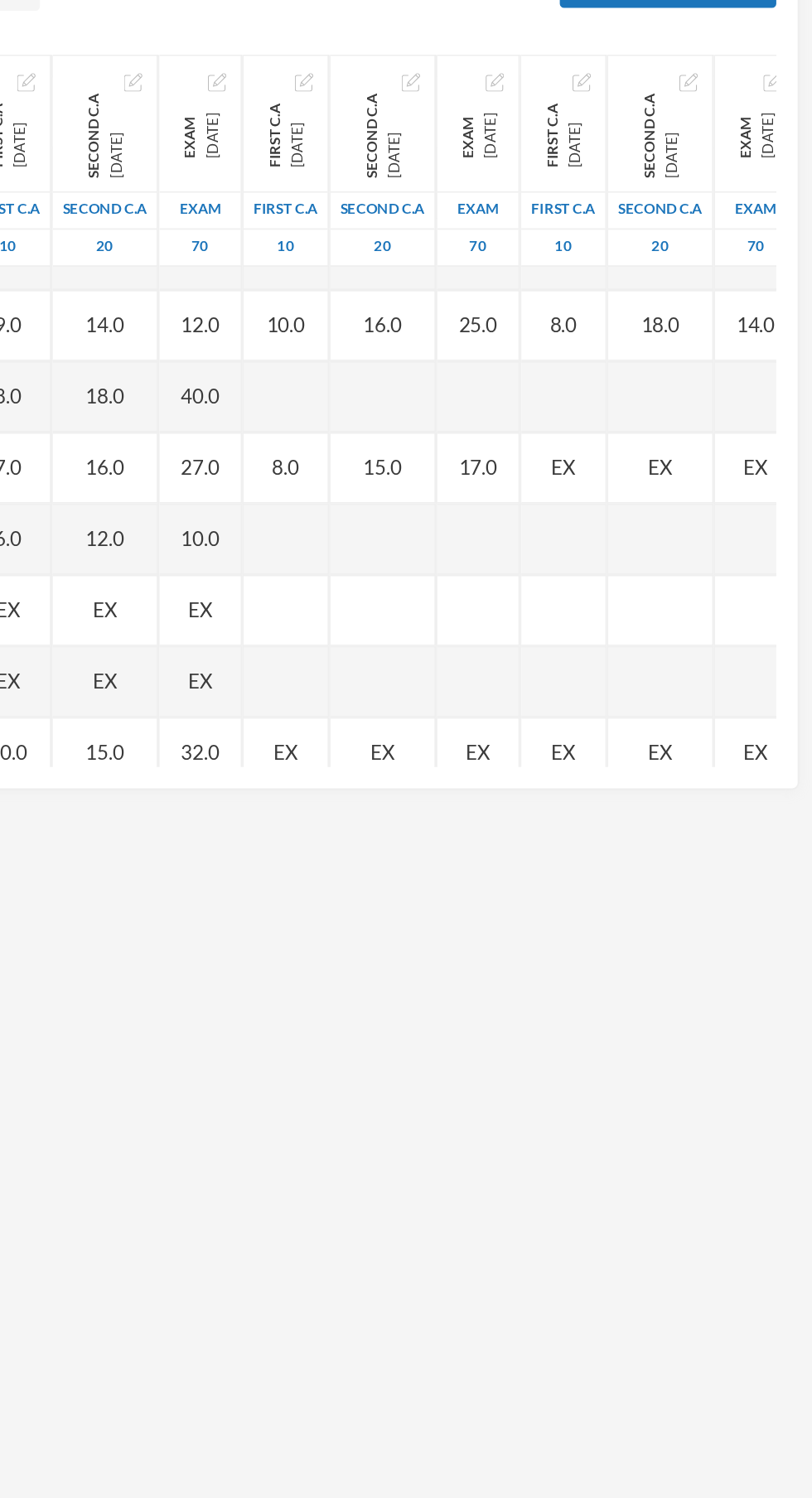 click on "EX" at bounding box center [666, 504] 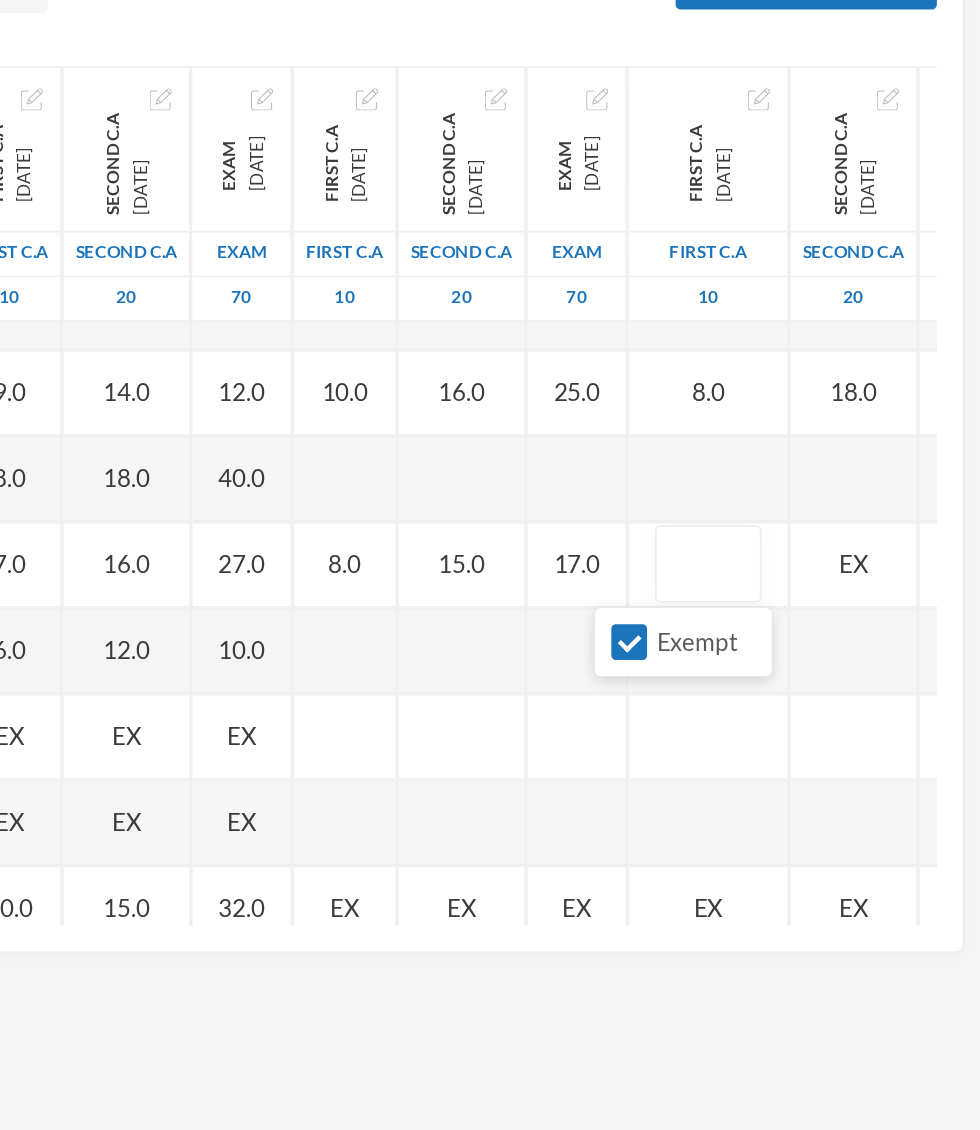 click on "Exempt" at bounding box center [775, 654] 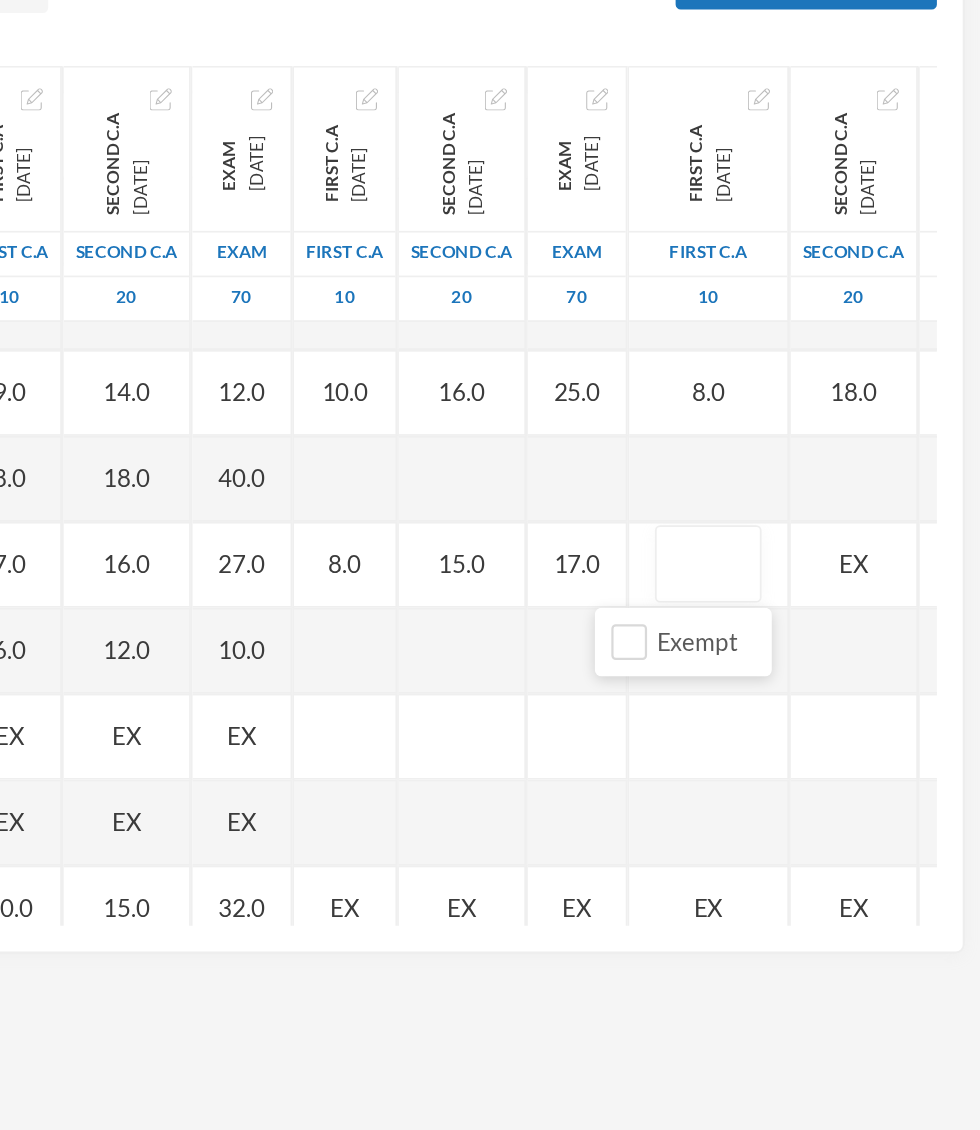 click at bounding box center [821, 609] 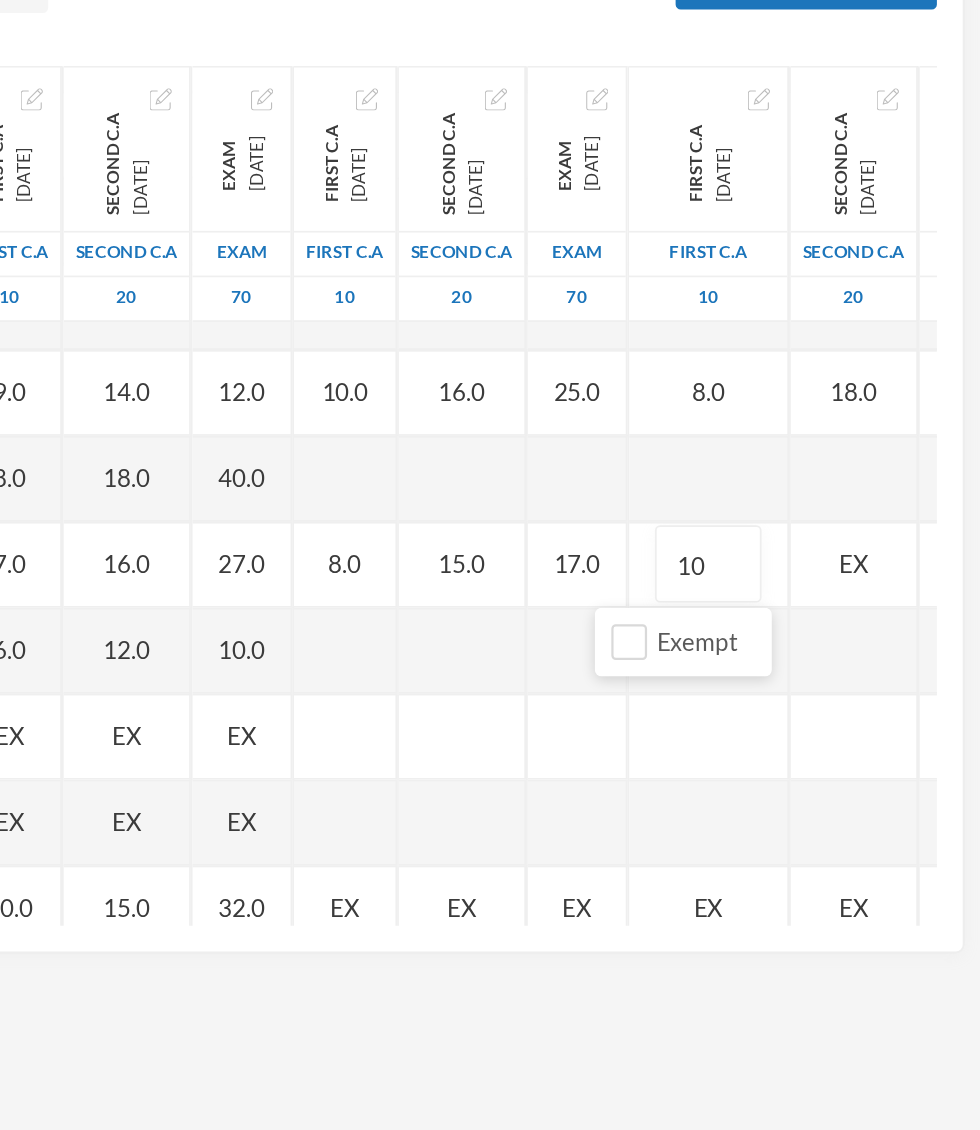 click on "Name   Category Points [PERSON_NAME], [PERSON_NAME] [PERSON_NAME], [PERSON_NAME] [PERSON_NAME], [PERSON_NAME] [PERSON_NAME], [PERSON_NAME], [PERSON_NAME], Adejoju [PERSON_NAME], [PERSON_NAME], [PERSON_NAME] [PERSON_NAME], [PERSON_NAME] [PERSON_NAME], Oluwajomiloju [GEOGRAPHIC_DATA] [PERSON_NAME] [GEOGRAPHIC_DATA][PERSON_NAME] [PERSON_NAME], Ololade [PERSON_NAME], [PERSON_NAME], [PERSON_NAME], [PERSON_NAME] [PERSON_NAME], [PERSON_NAME] [PERSON_NAME], [PERSON_NAME] [PERSON_NAME] [PERSON_NAME], [PERSON_NAME], Oluwadarasimi Peace [PERSON_NAME] [PERSON_NAME], [PERSON_NAME] [PERSON_NAME] Oluwanifemi [PERSON_NAME], [PERSON_NAME], [PERSON_NAME] [PERSON_NAME], Ayomide [PERSON_NAME], [PERSON_NAME] [PERSON_NAME], Oluwasemiloore [PERSON_NAME], Precious [PERSON_NAME], Iyanuoluwa [PERSON_NAME], [PERSON_NAME] [PERSON_NAME], [PERSON_NAME], [PERSON_NAME], [PERSON_NAME]" at bounding box center [490, 569] 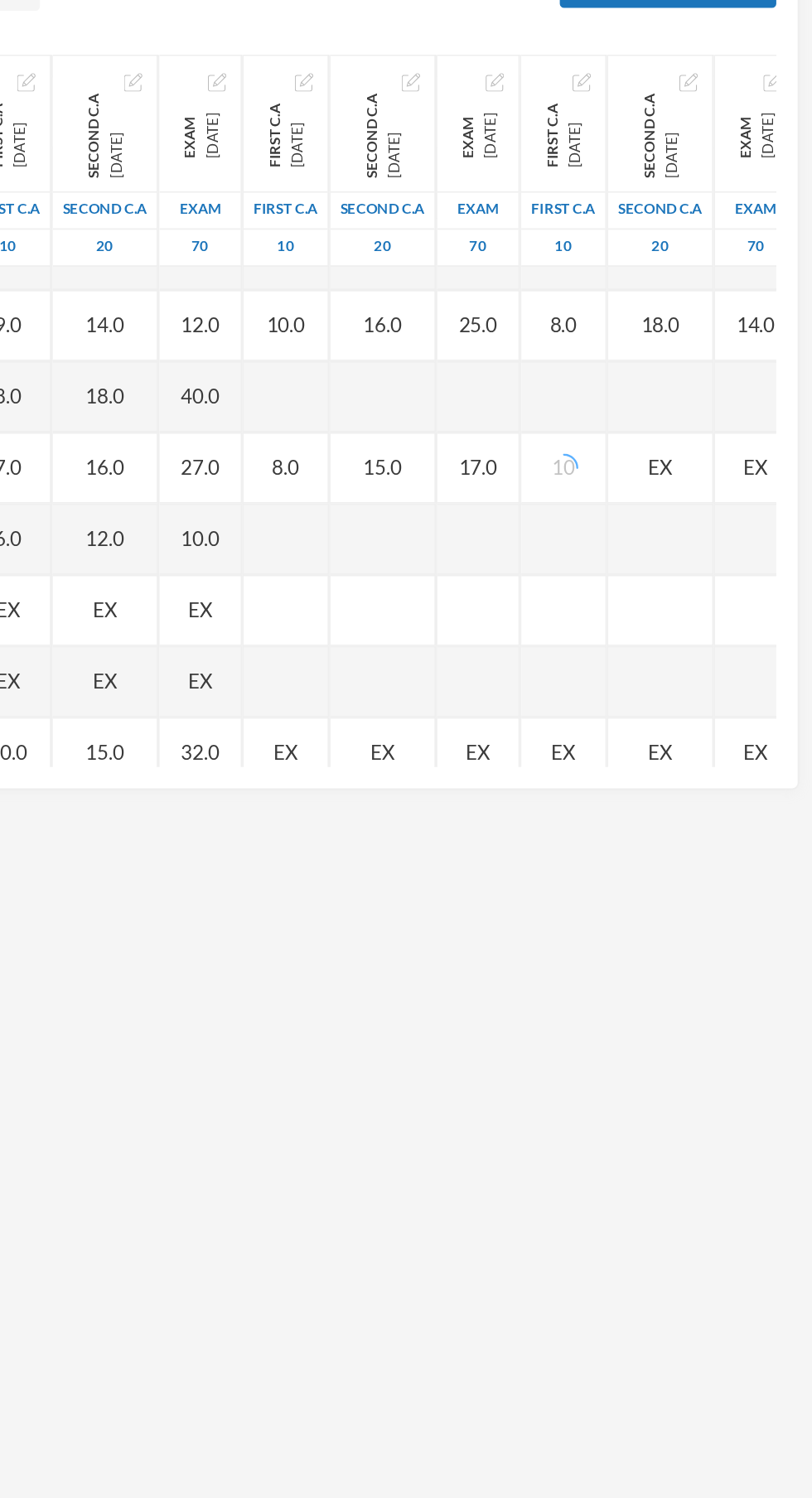 click on "EX" at bounding box center (723, 504) 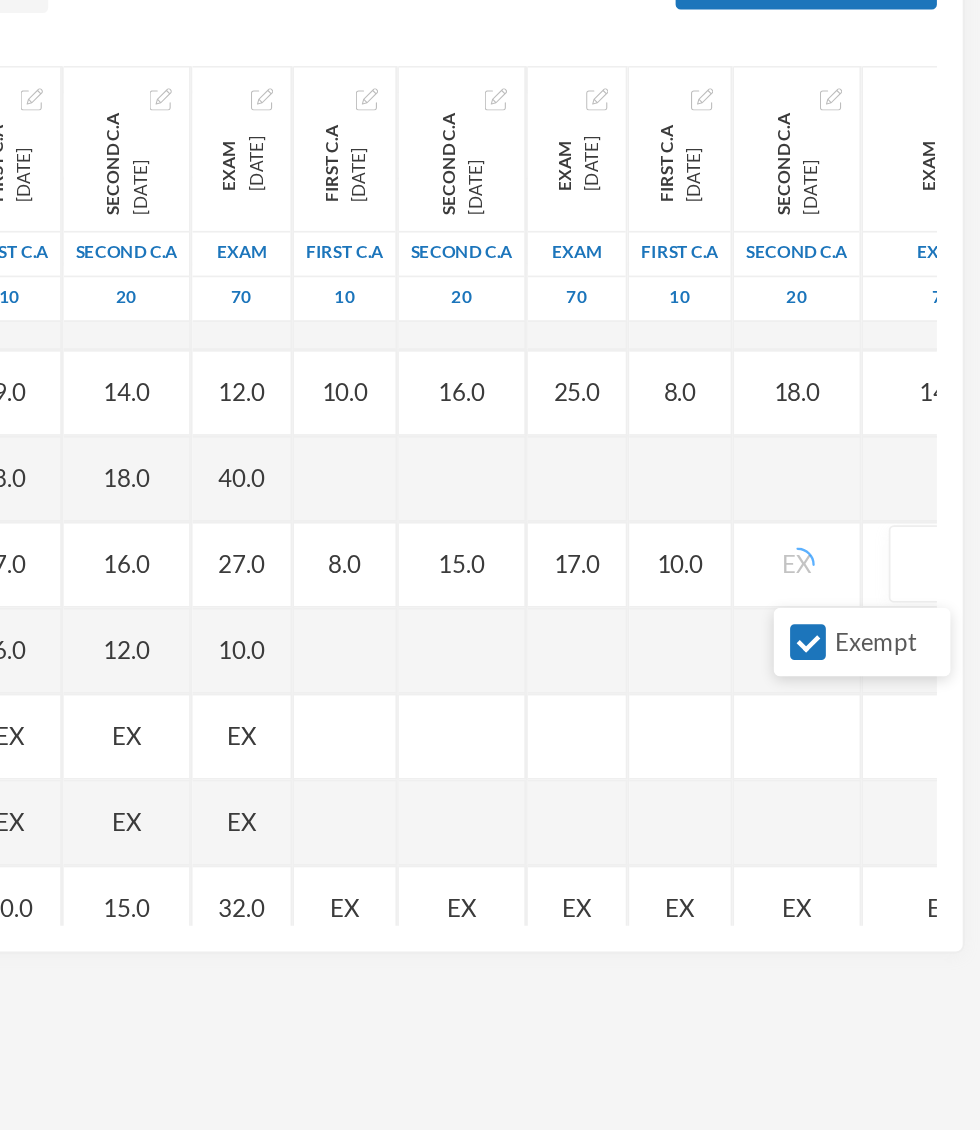 click on "Exempt" at bounding box center (879, 654) 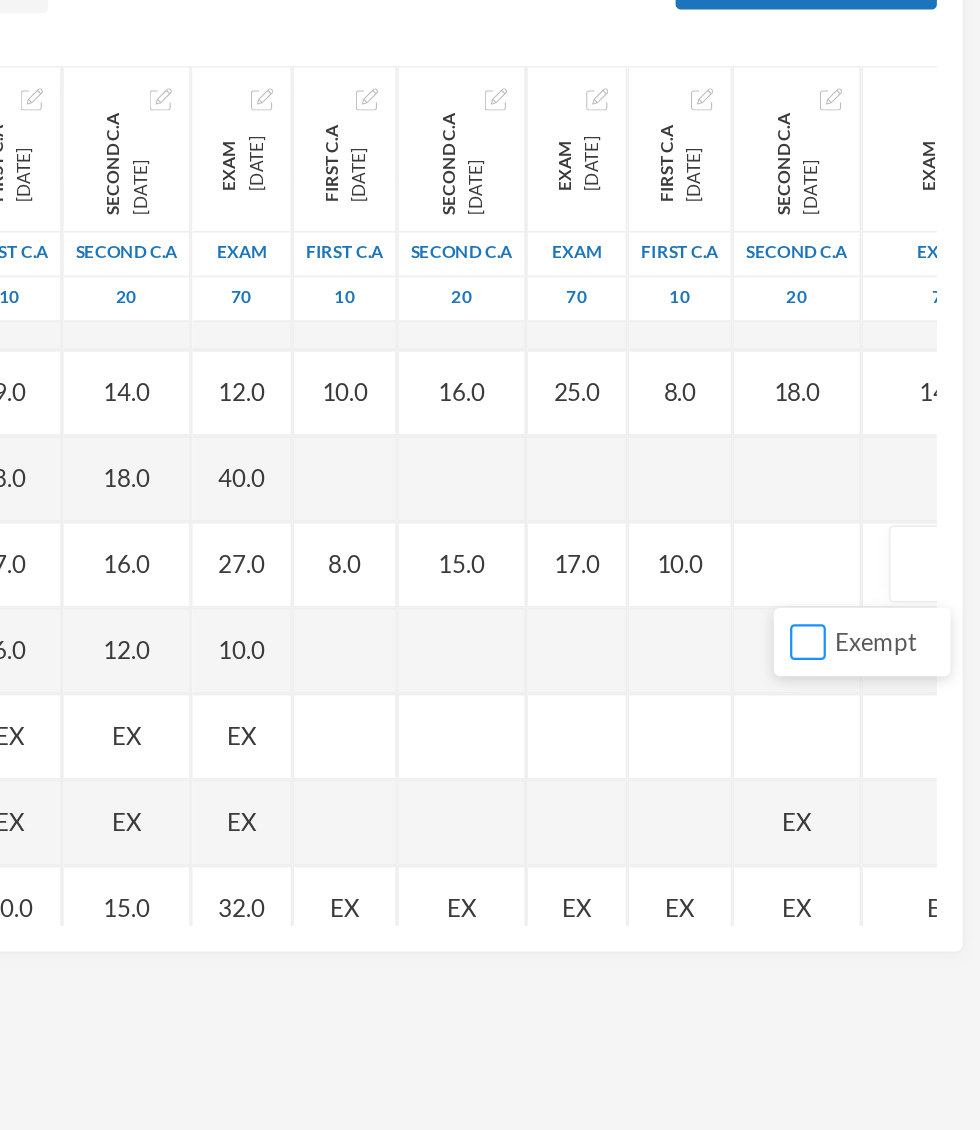 click on "Exempt" at bounding box center [879, 654] 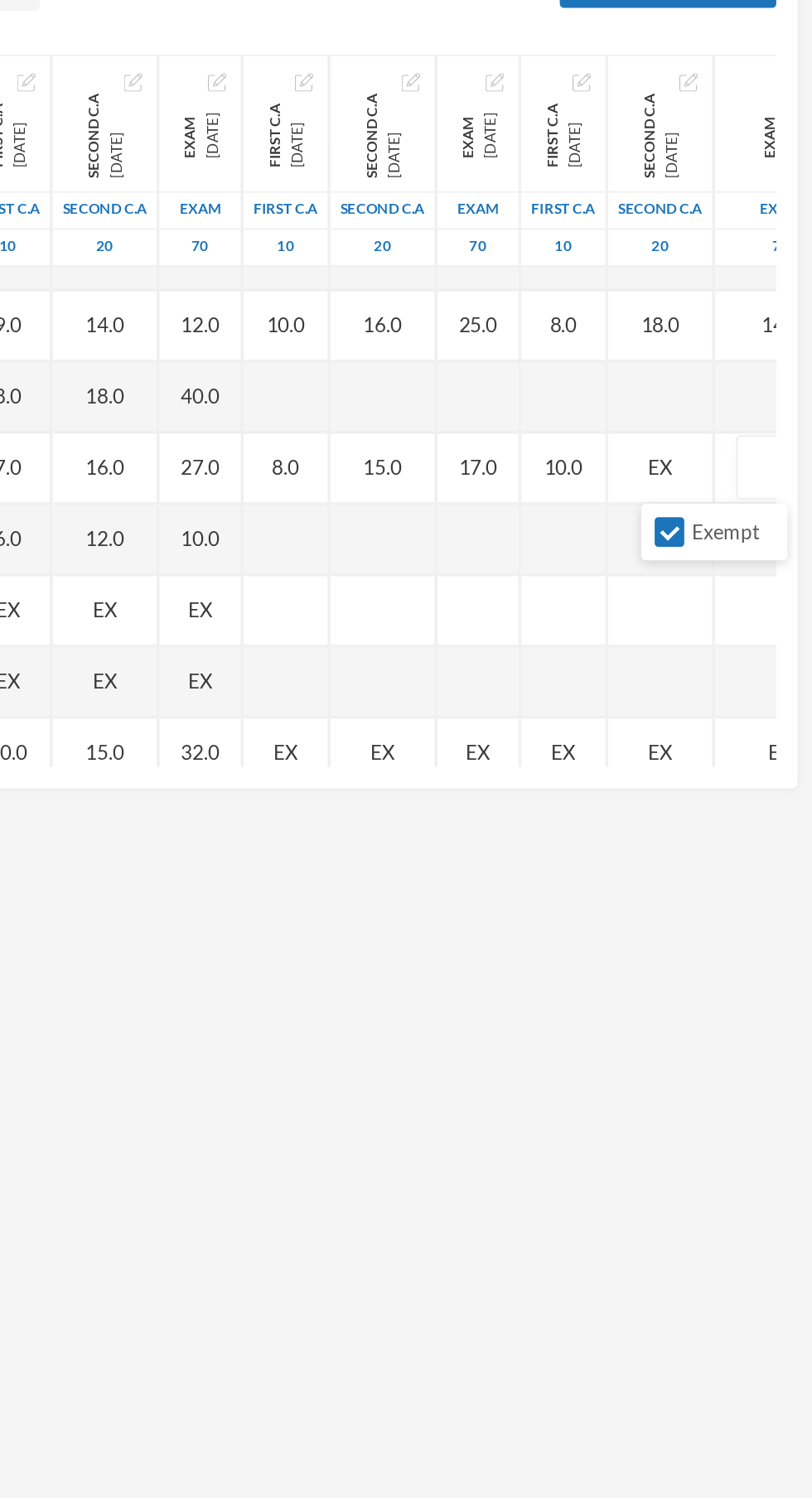 click on "Exempt" at bounding box center (728, 542) 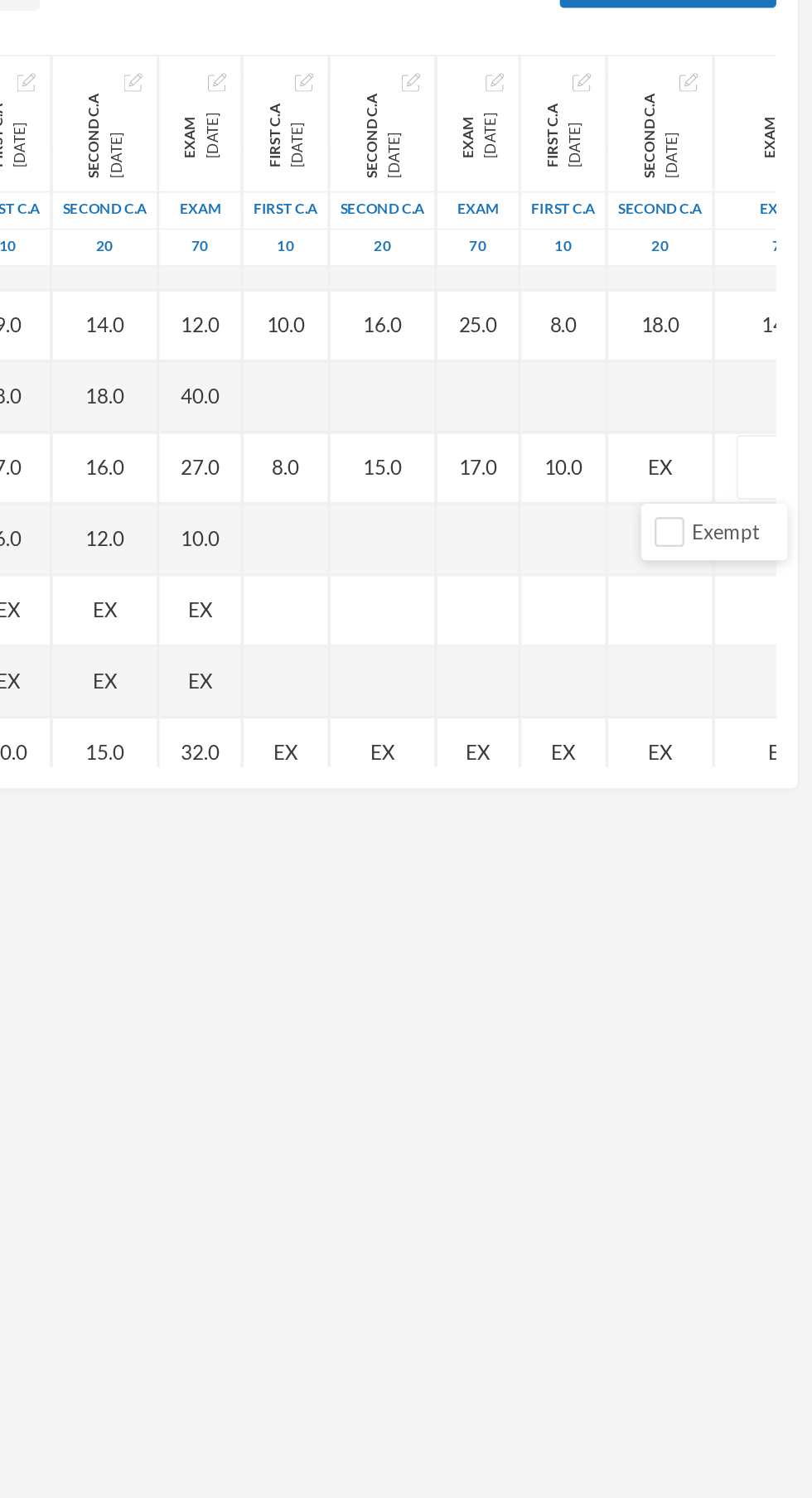 click at bounding box center (793, 505) 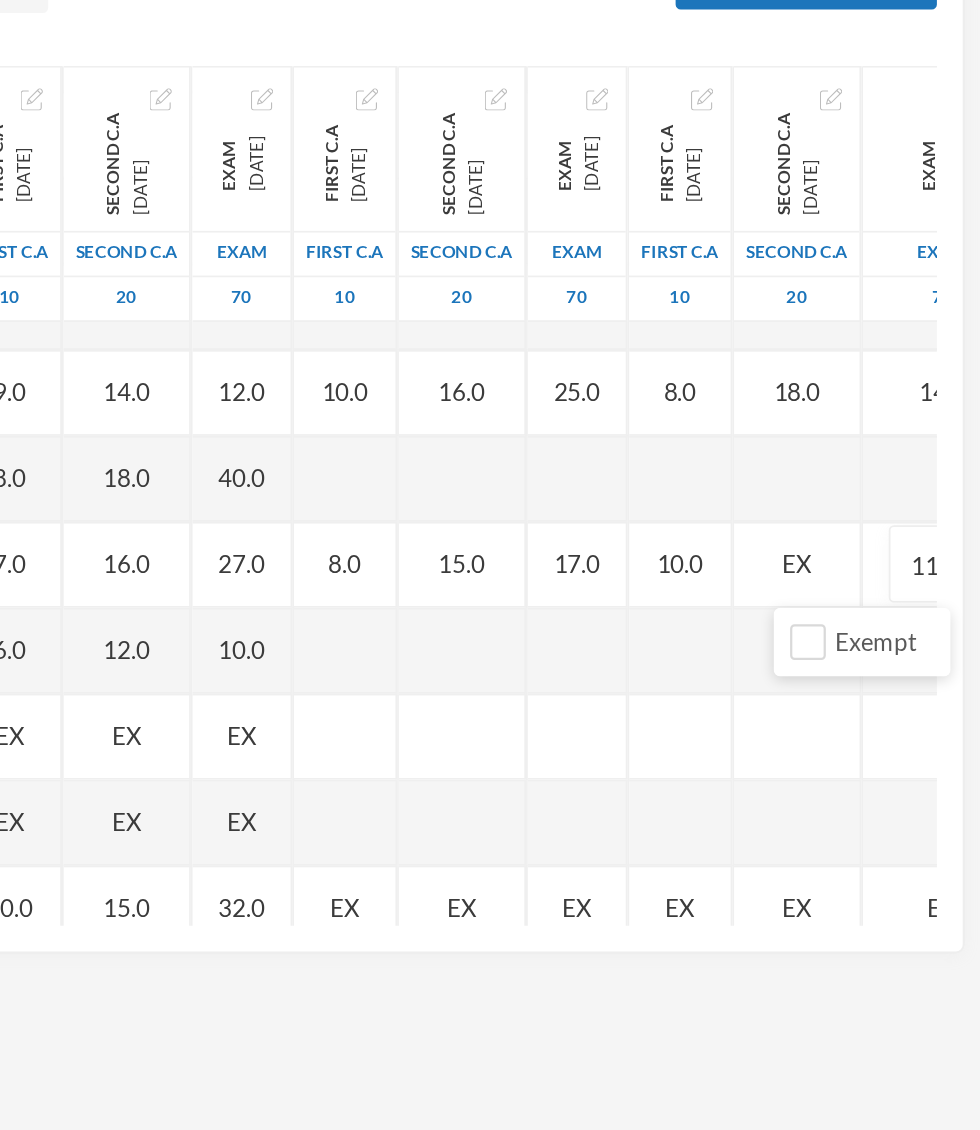 click on "EX" at bounding box center (872, 608) 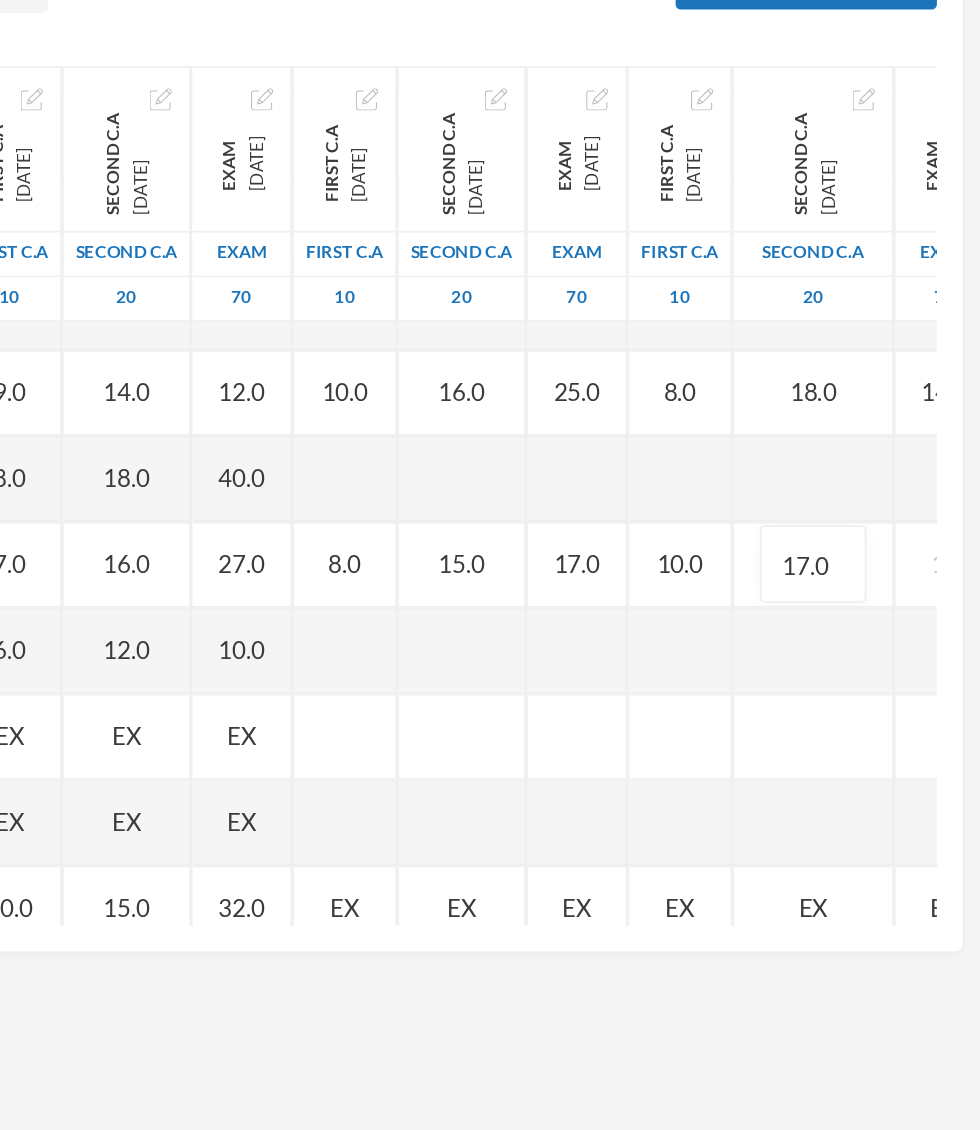 click on "10.0" at bounding box center [805, 609] 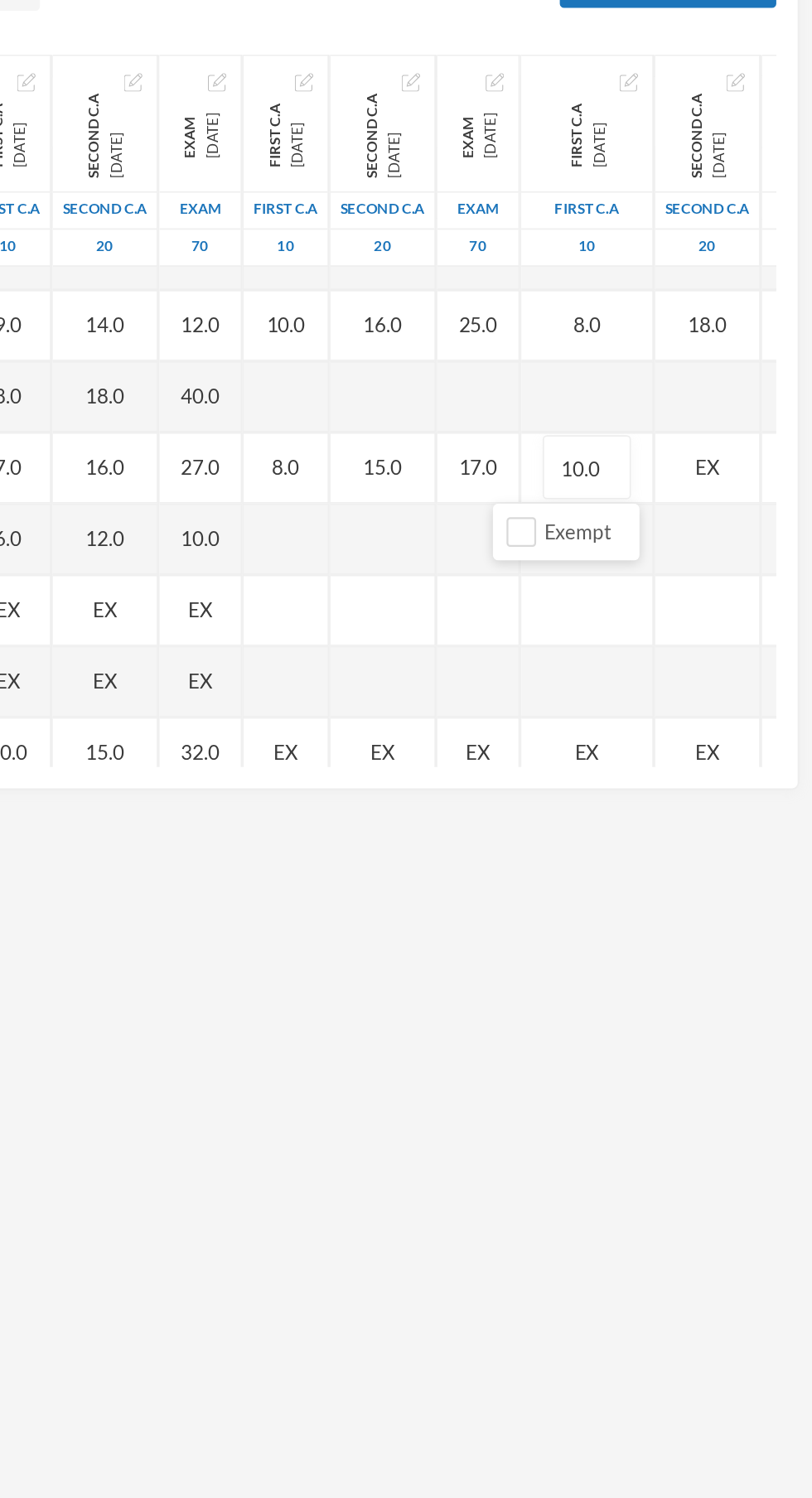 click on "EX" at bounding box center (751, 505) 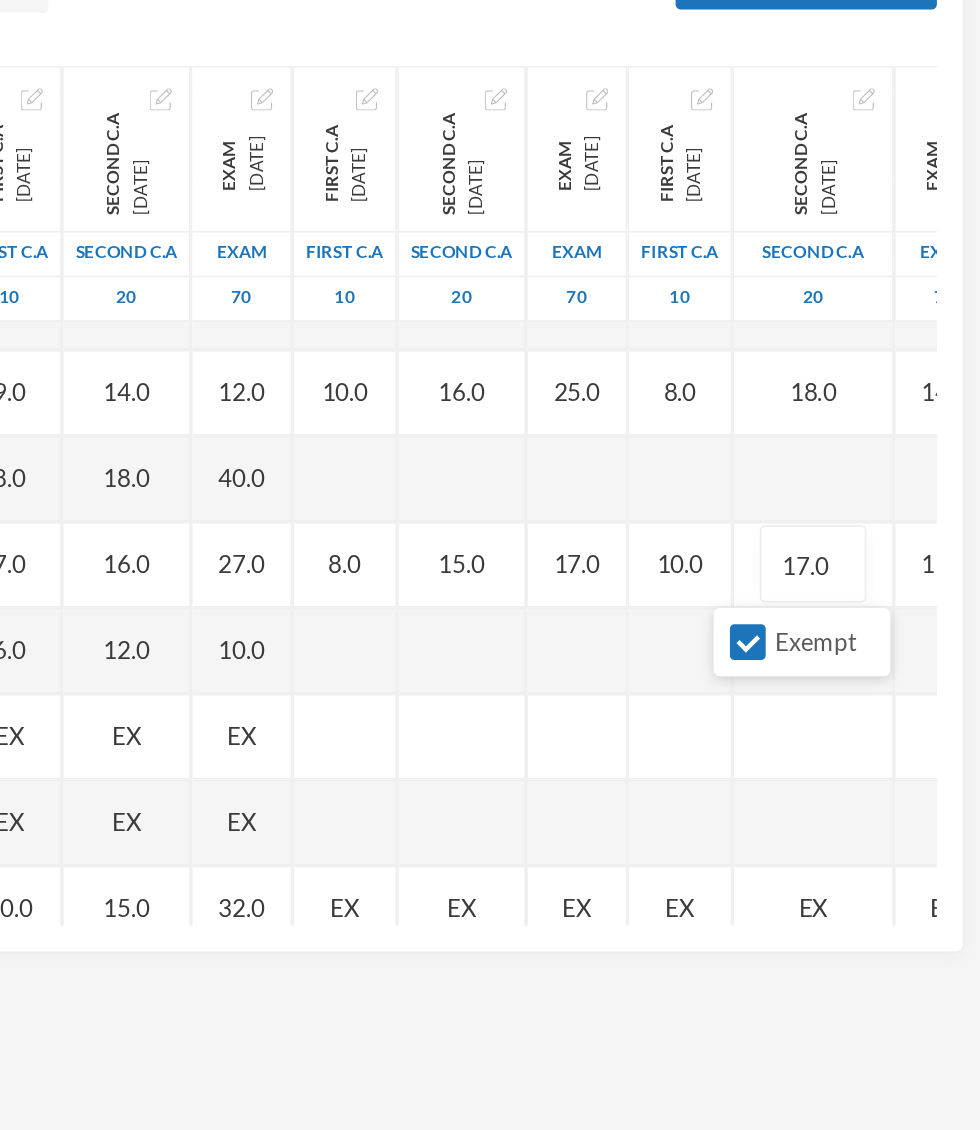 click on "Exempt" at bounding box center [875, 654] 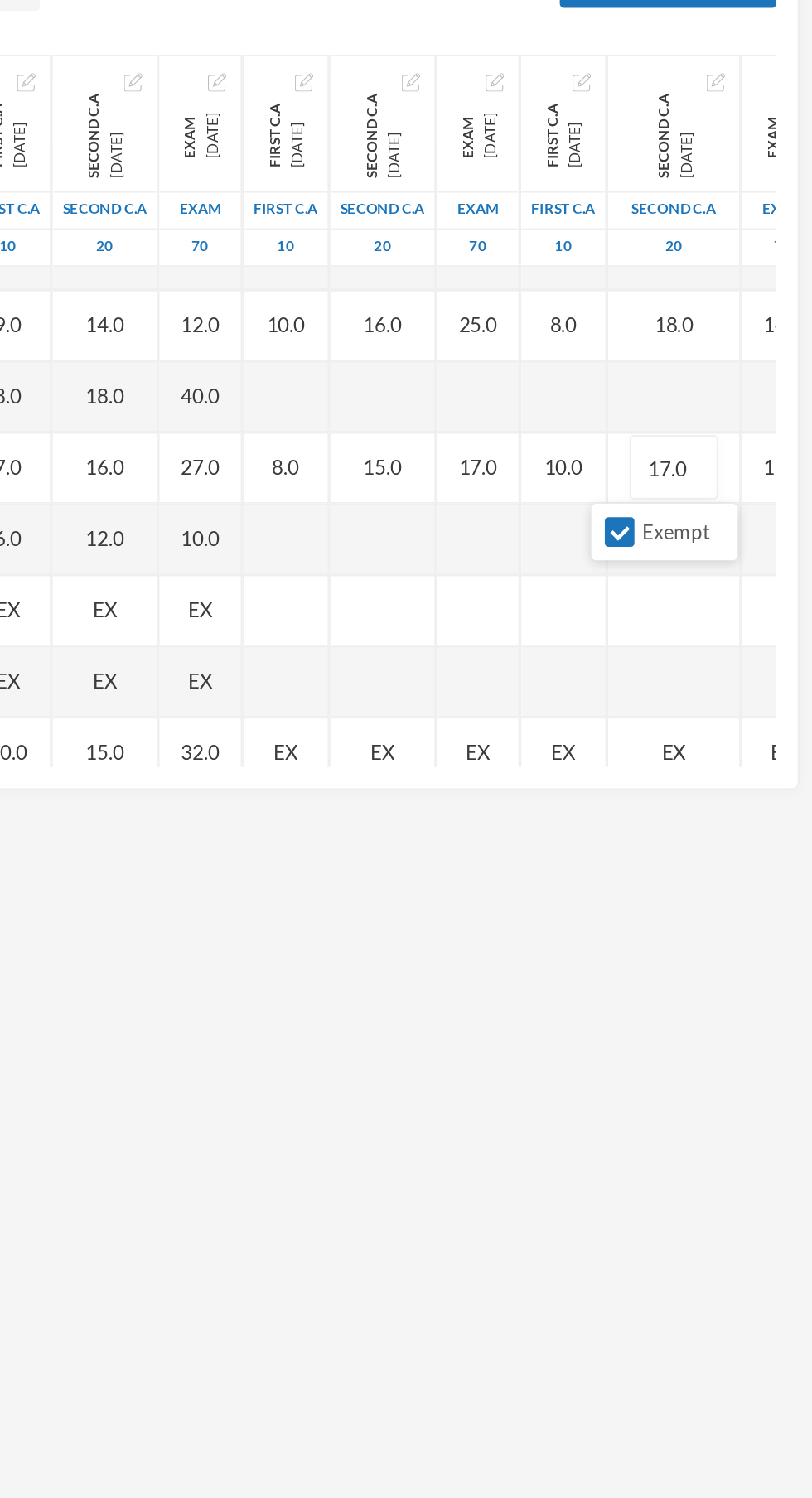 click on "Exempt" at bounding box center [725, 542] 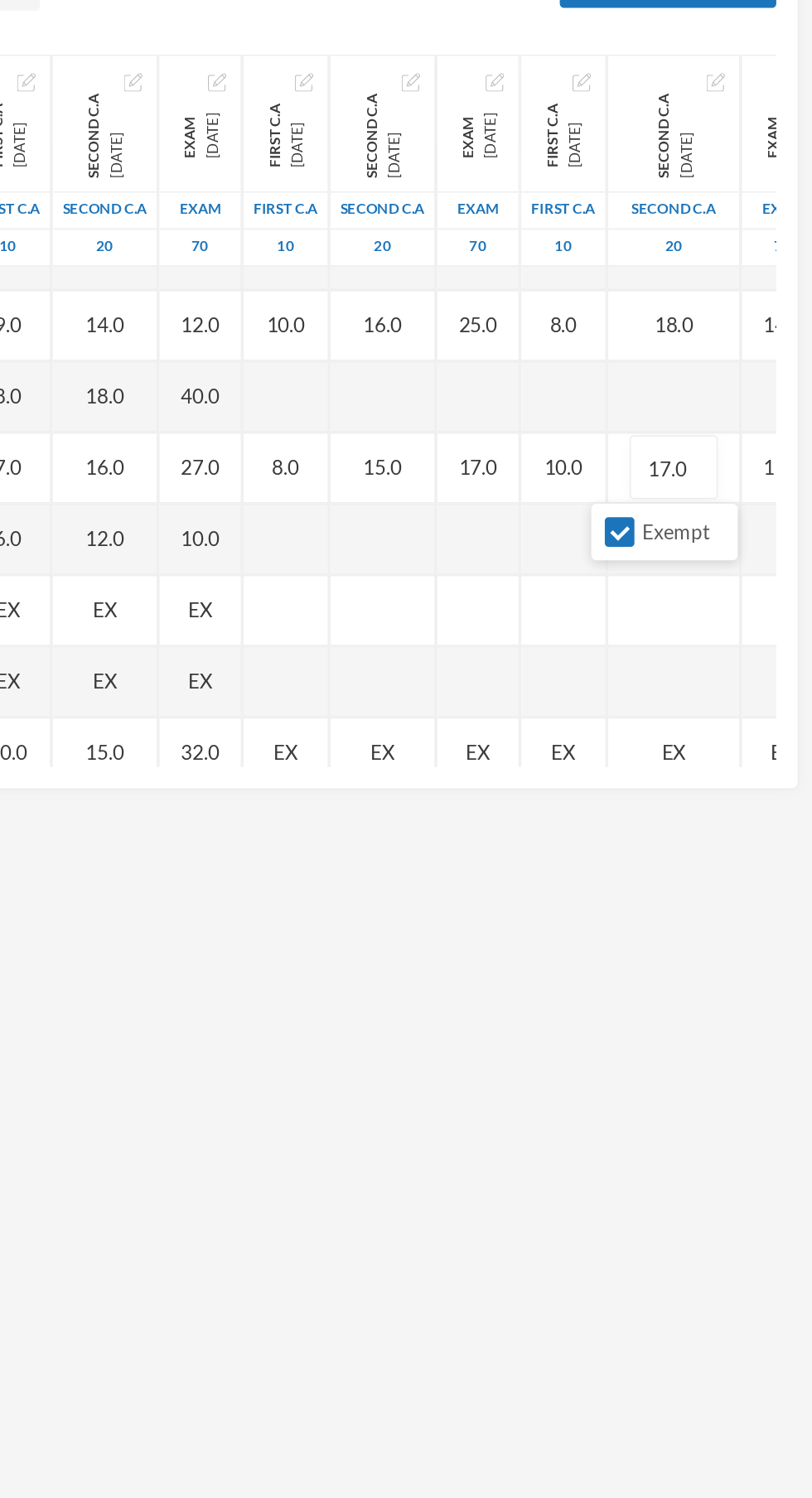 click on "Exempt" at bounding box center [699, 542] 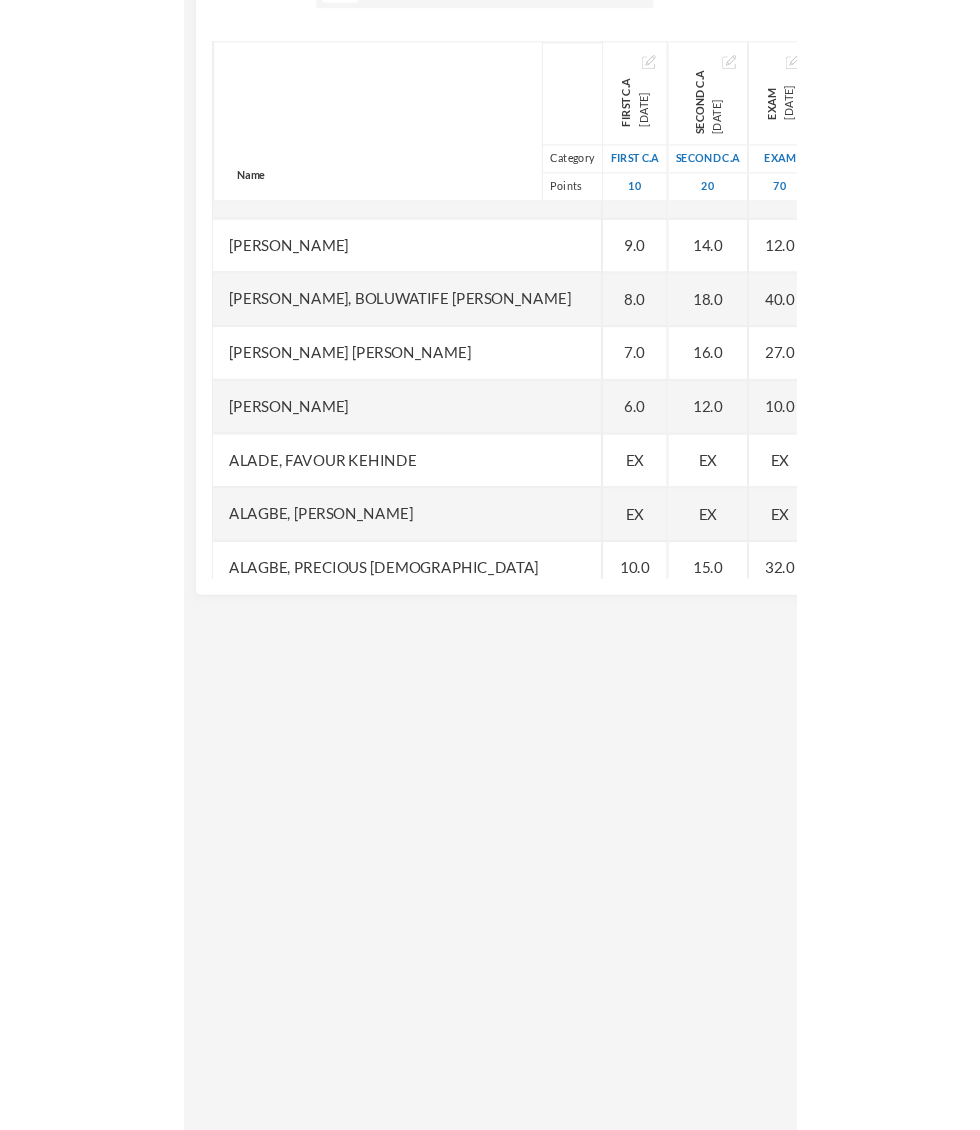 scroll, scrollTop: 1335, scrollLeft: 24, axis: both 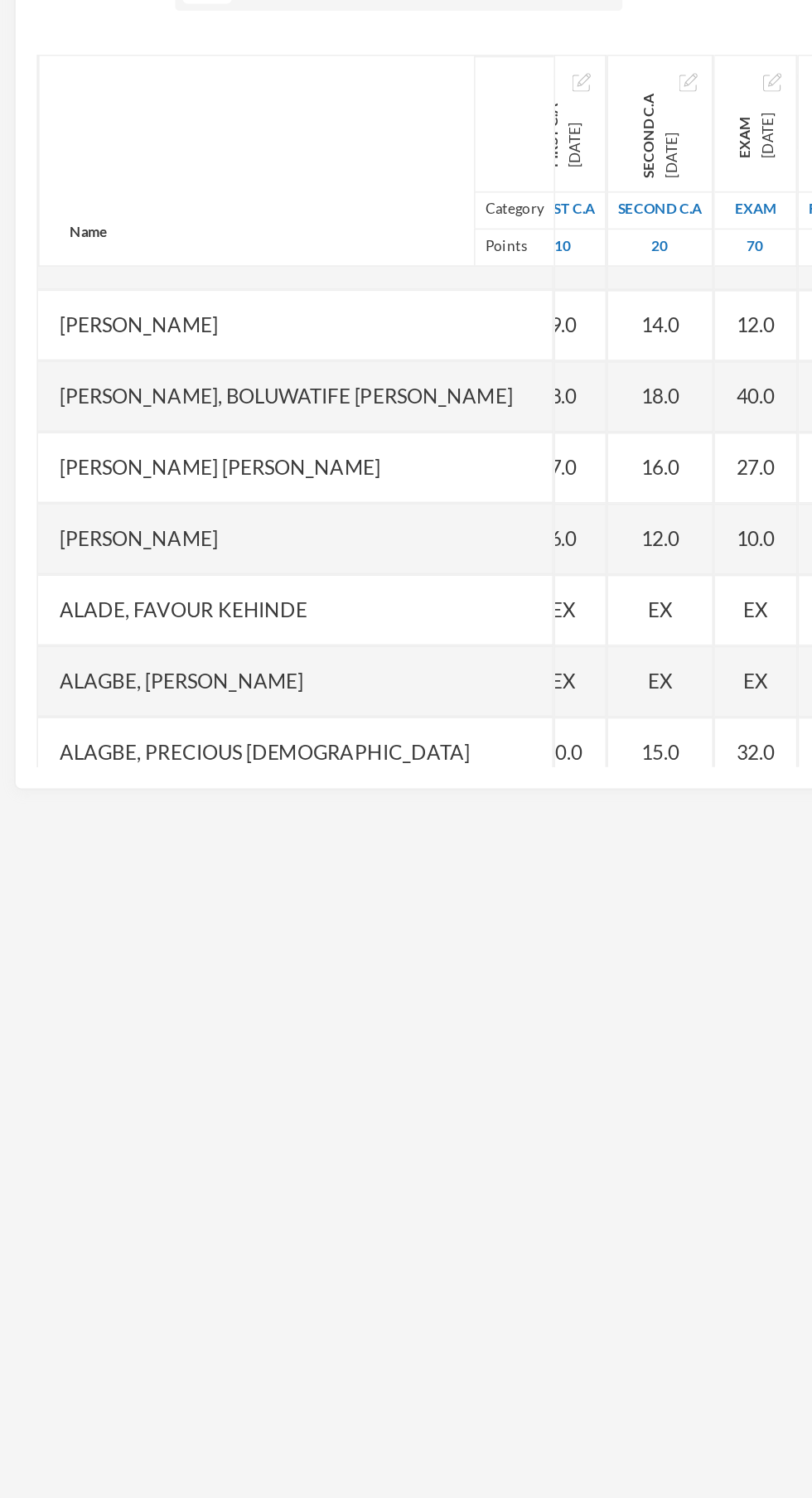 click at bounding box center [490, 546] 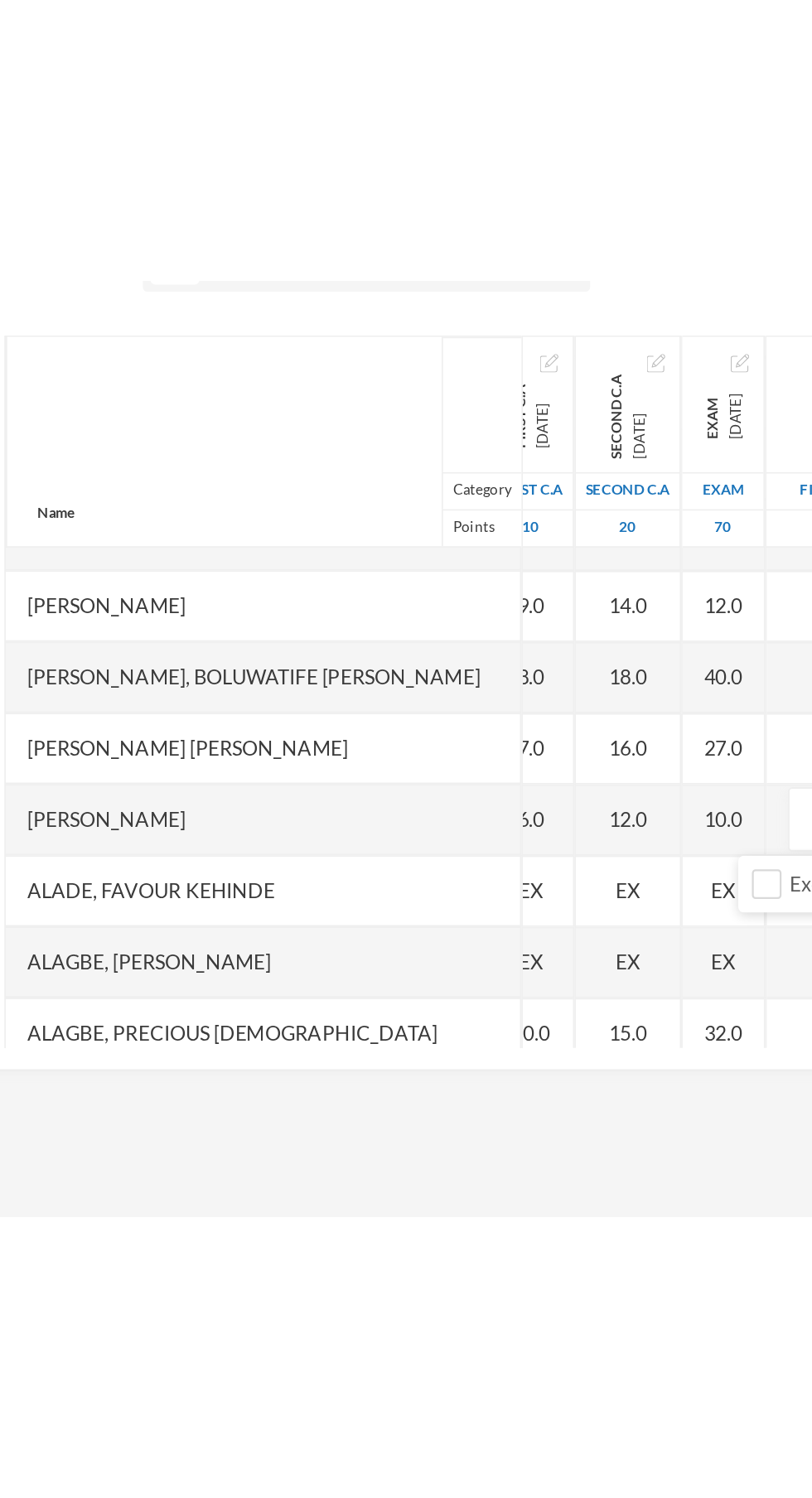 scroll, scrollTop: 1106, scrollLeft: 4, axis: both 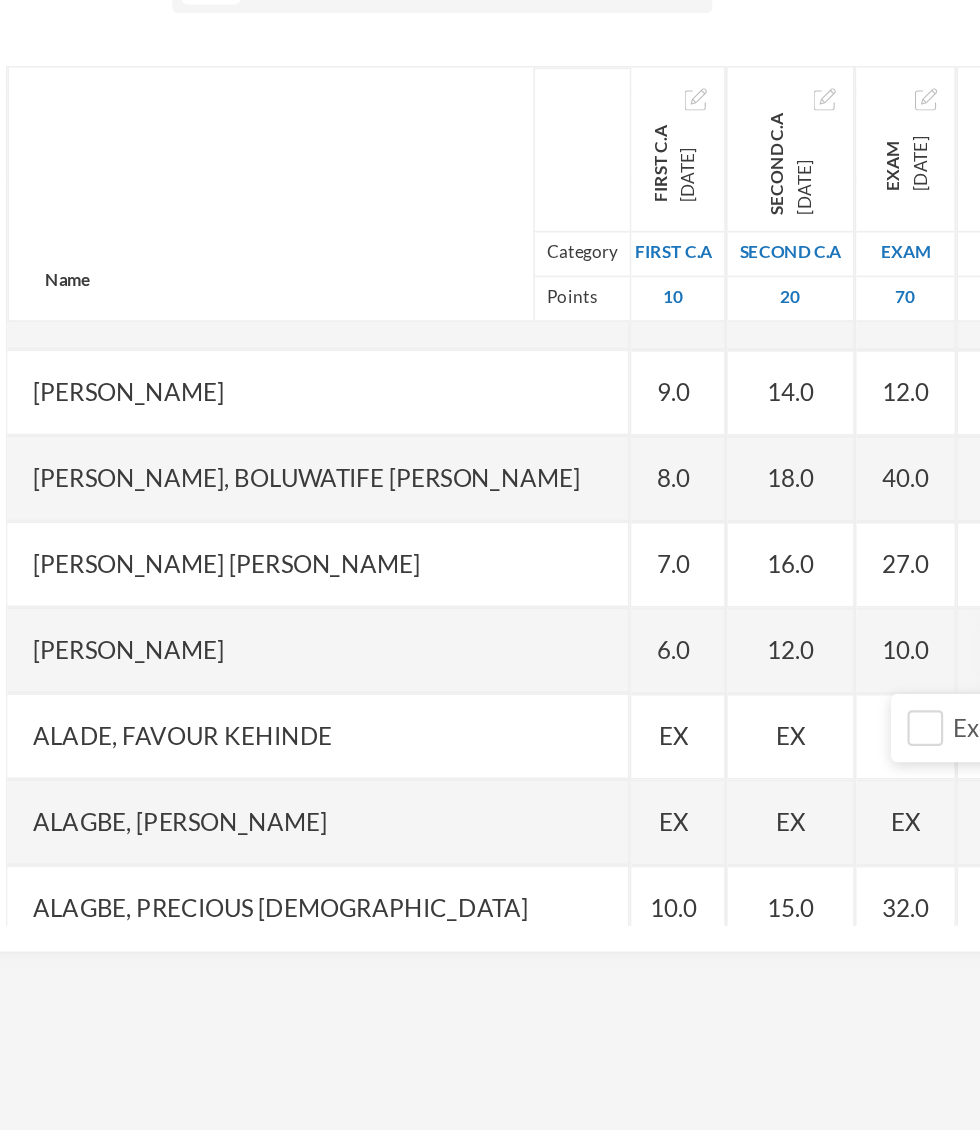 click on "[PERSON_NAME] [PERSON_NAME]" at bounding box center [208, 609] 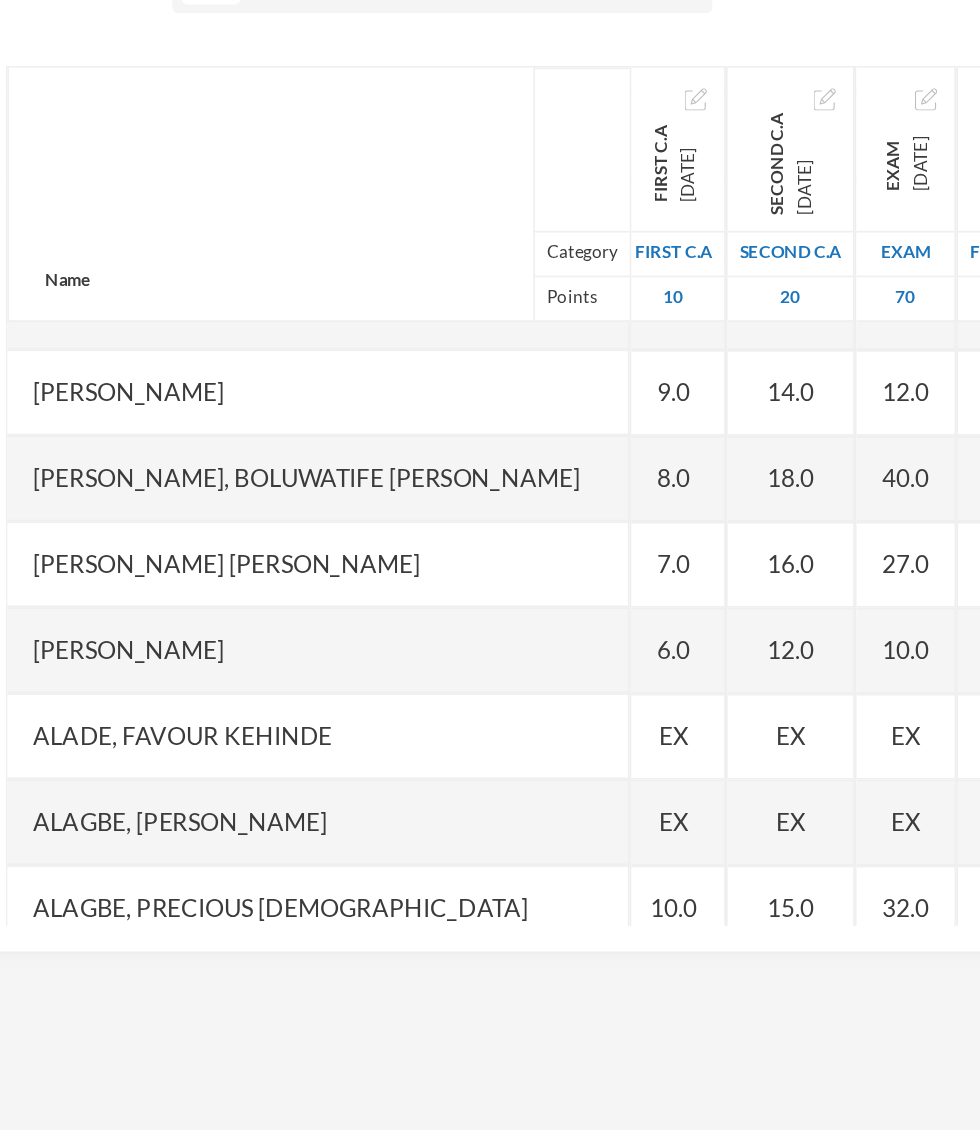 click at bounding box center (764, 659) 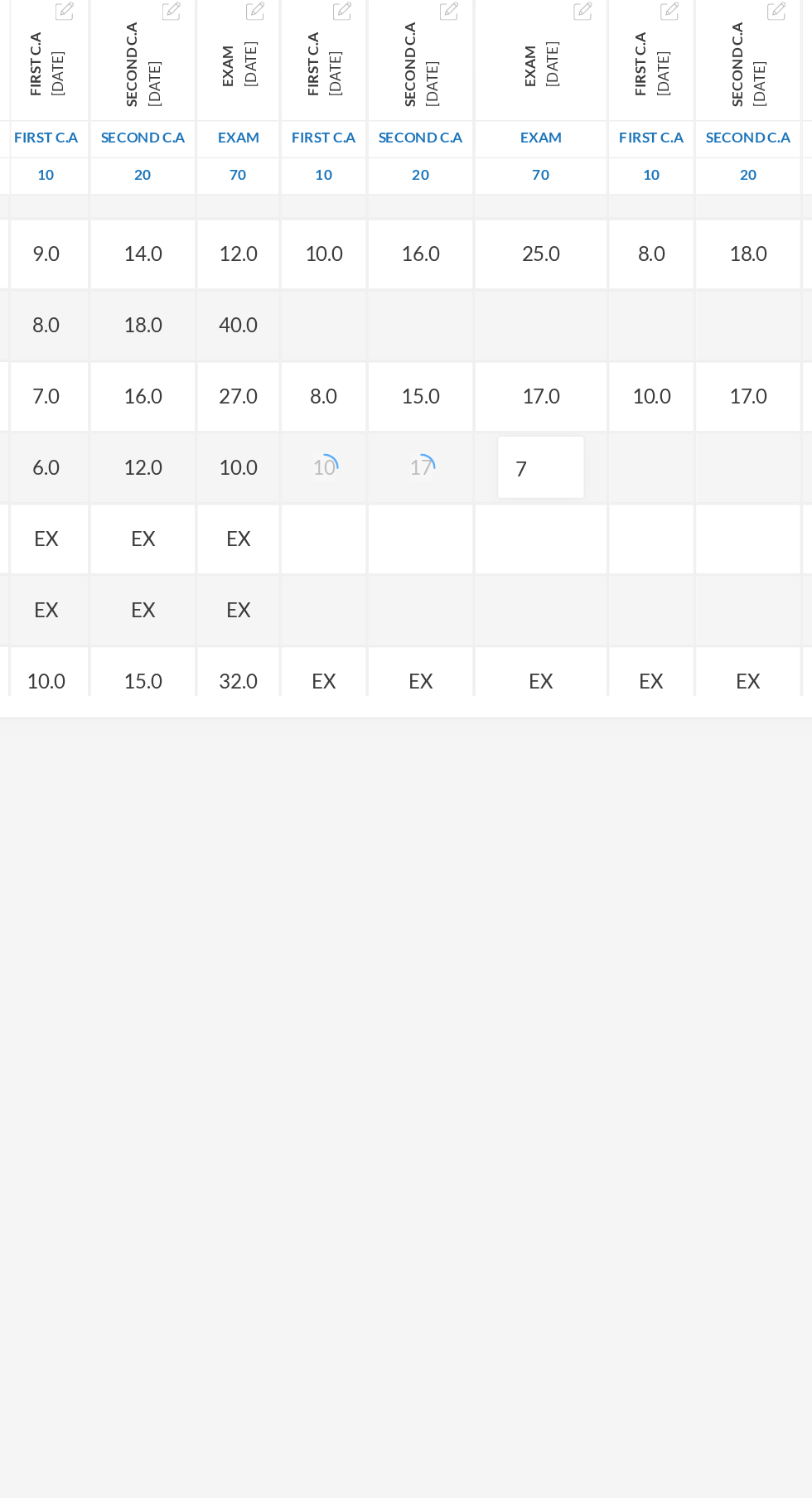 click at bounding box center [696, 546] 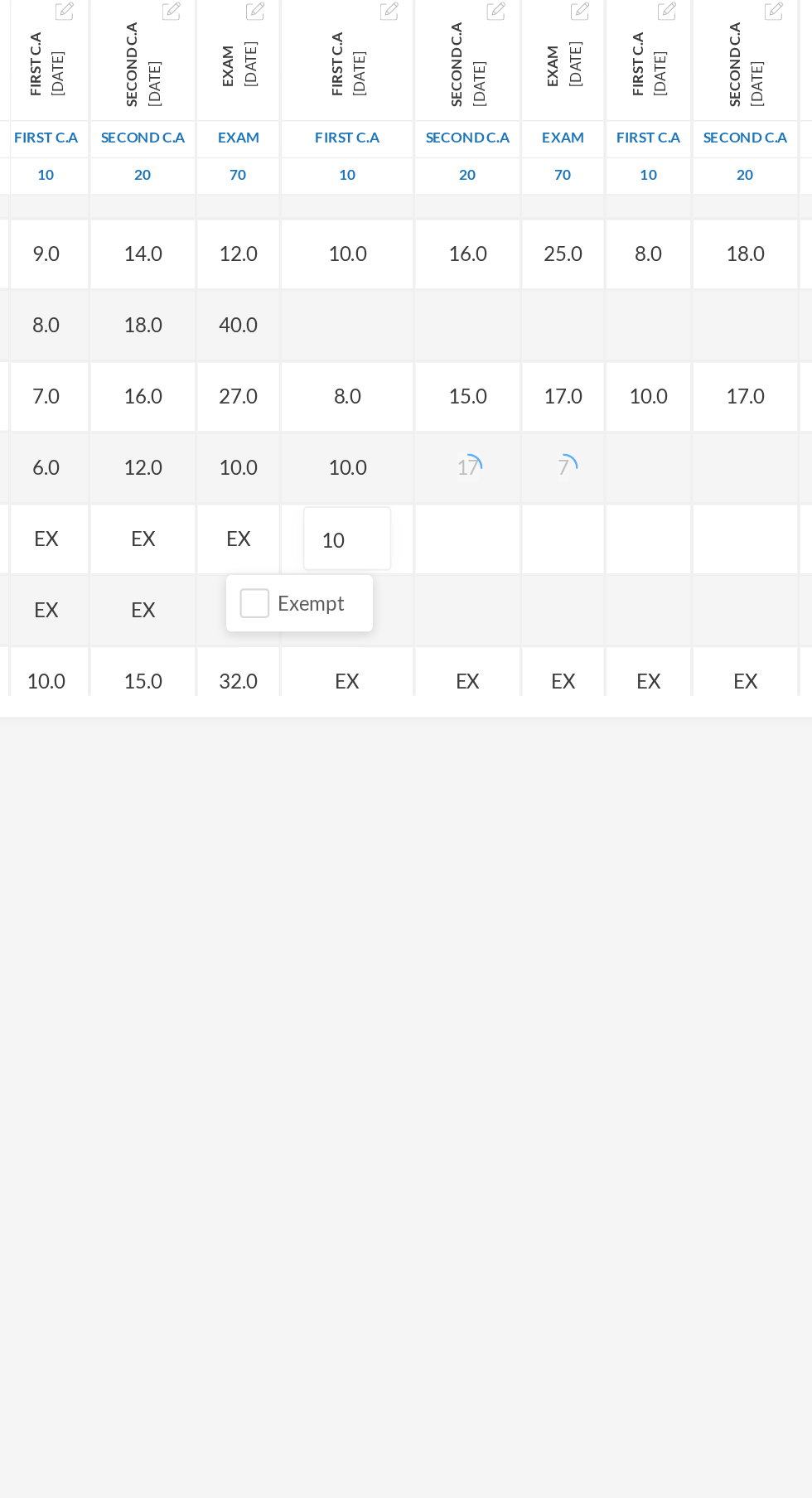 click at bounding box center (694, 546) 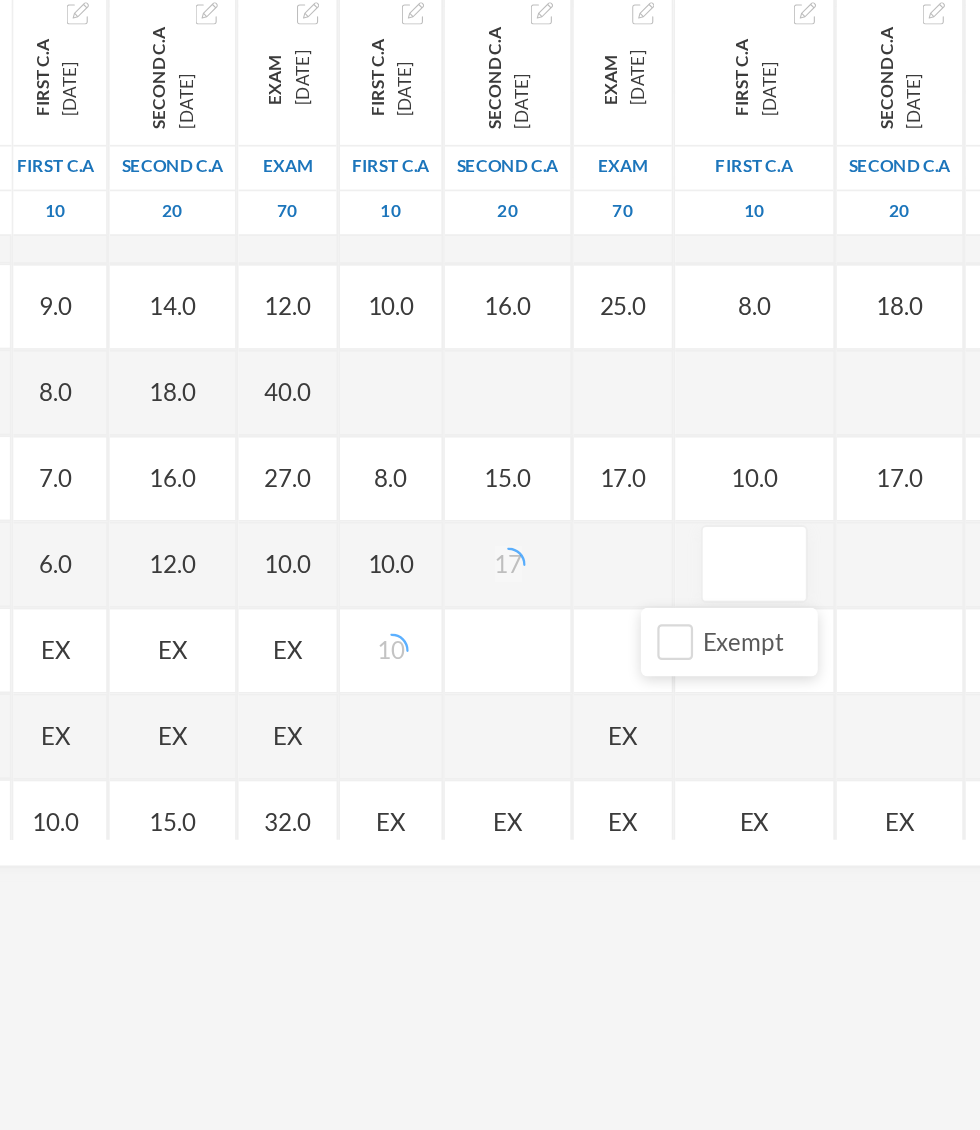 click at bounding box center [821, 659] 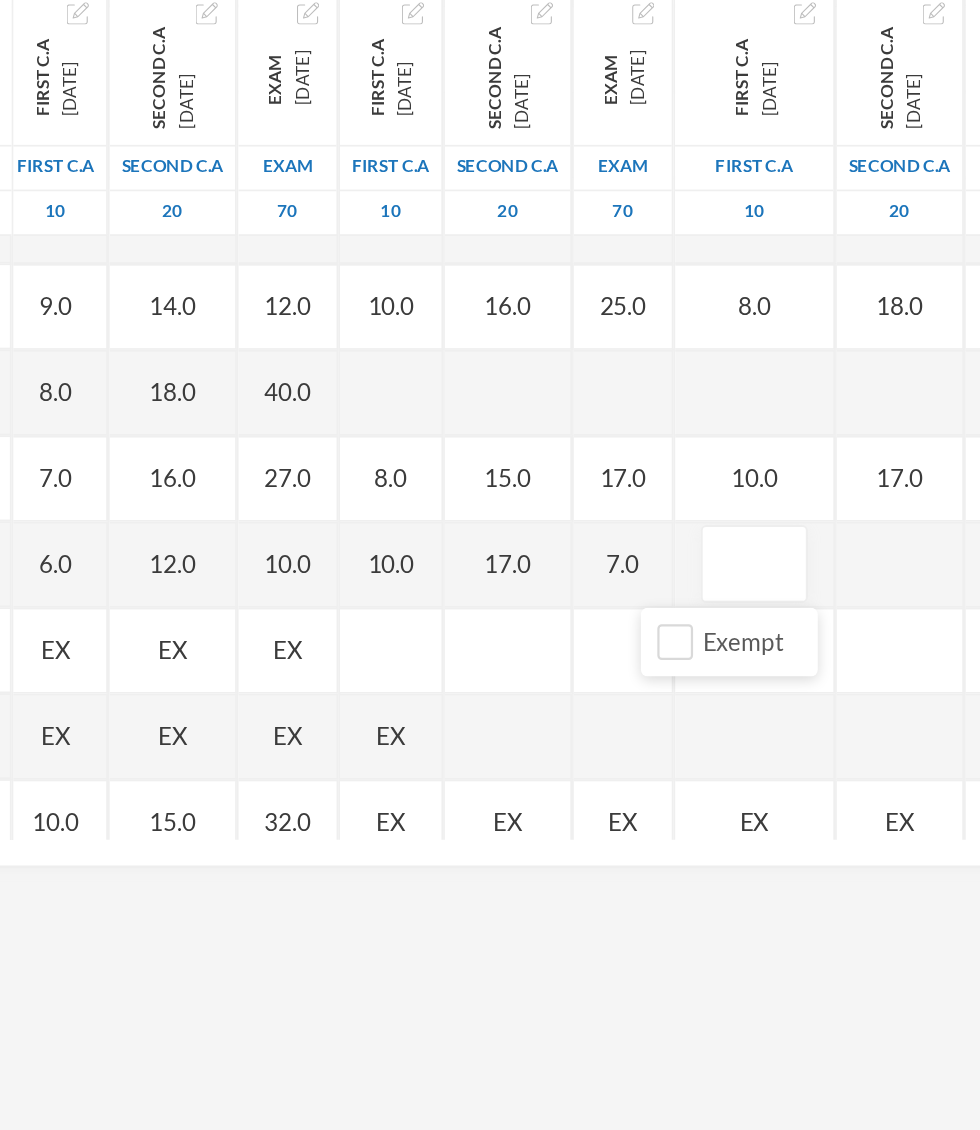 click on "17.0" at bounding box center (678, 659) 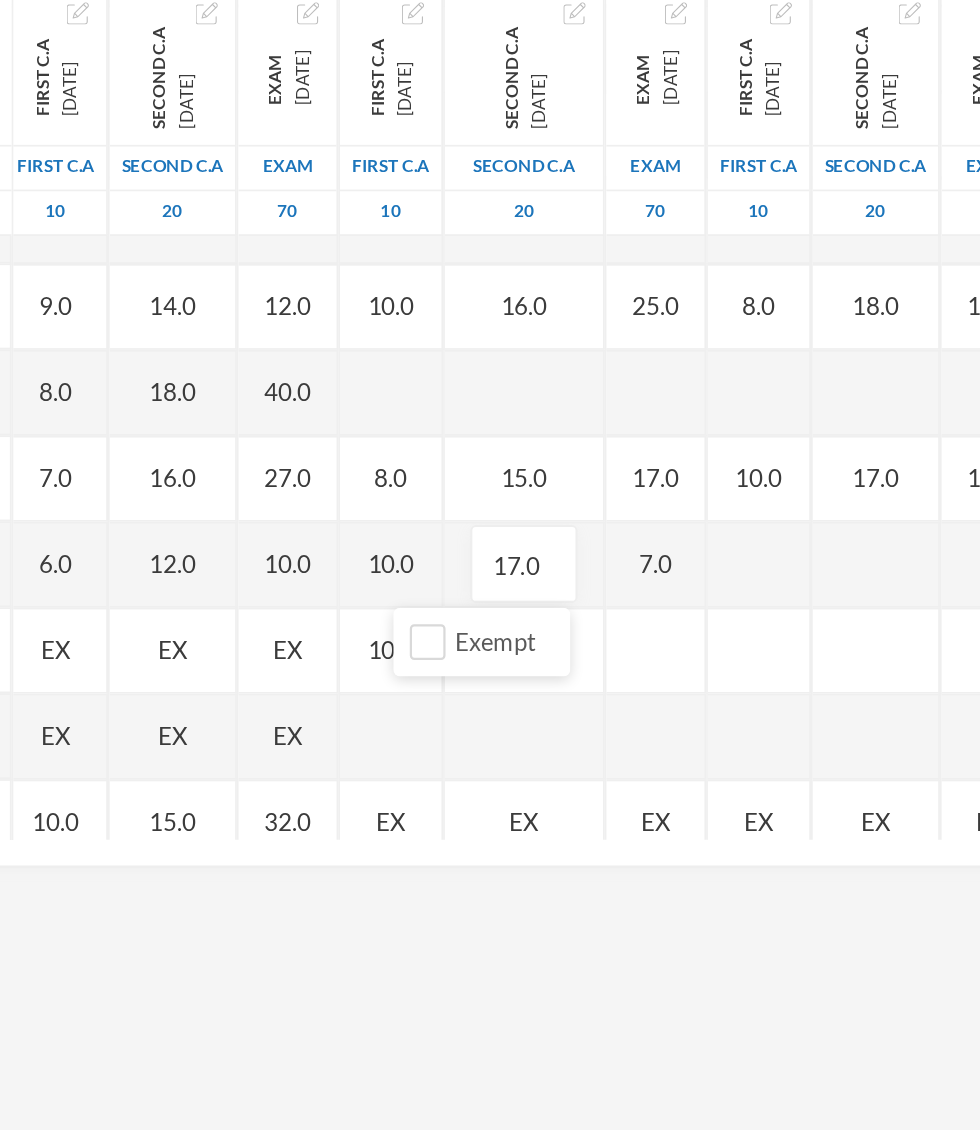 click at bounding box center [824, 659] 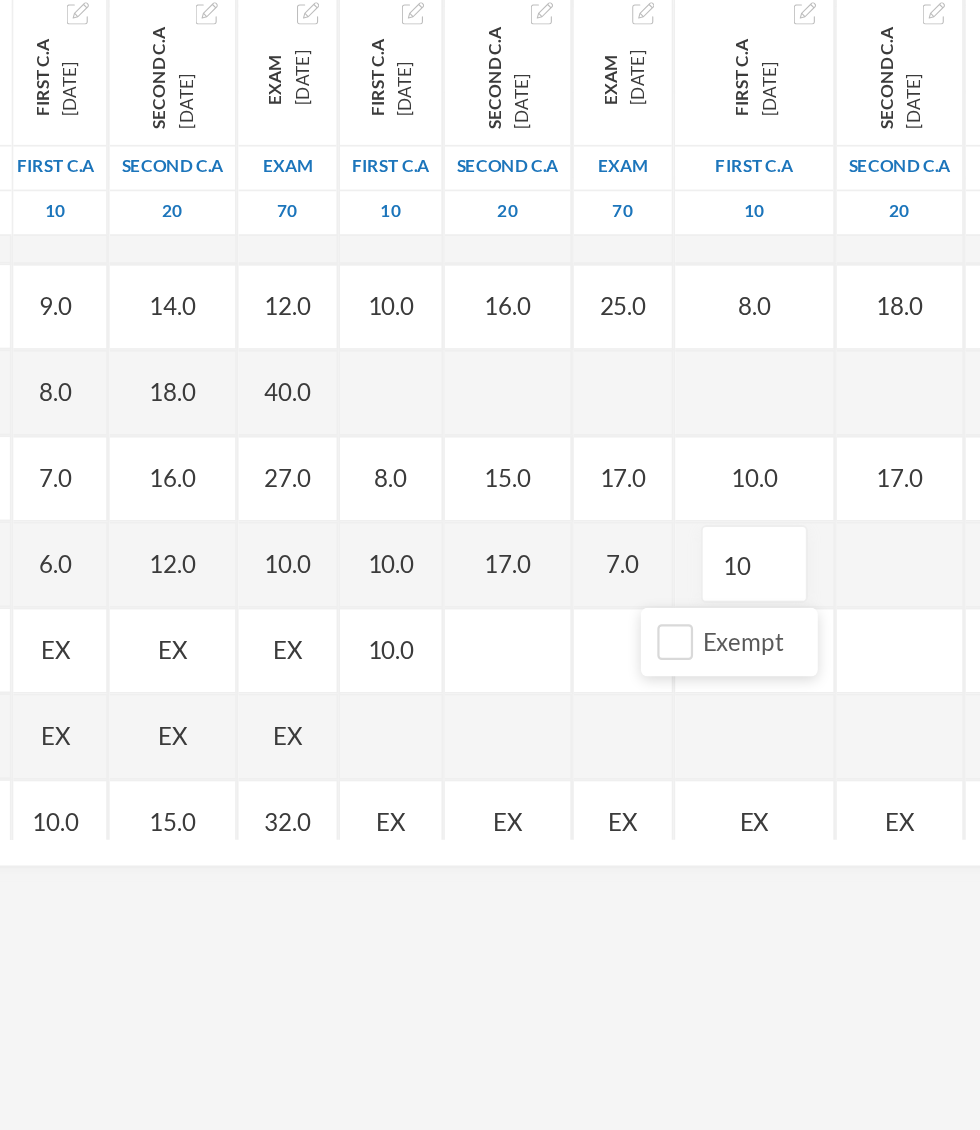 click at bounding box center (906, 659) 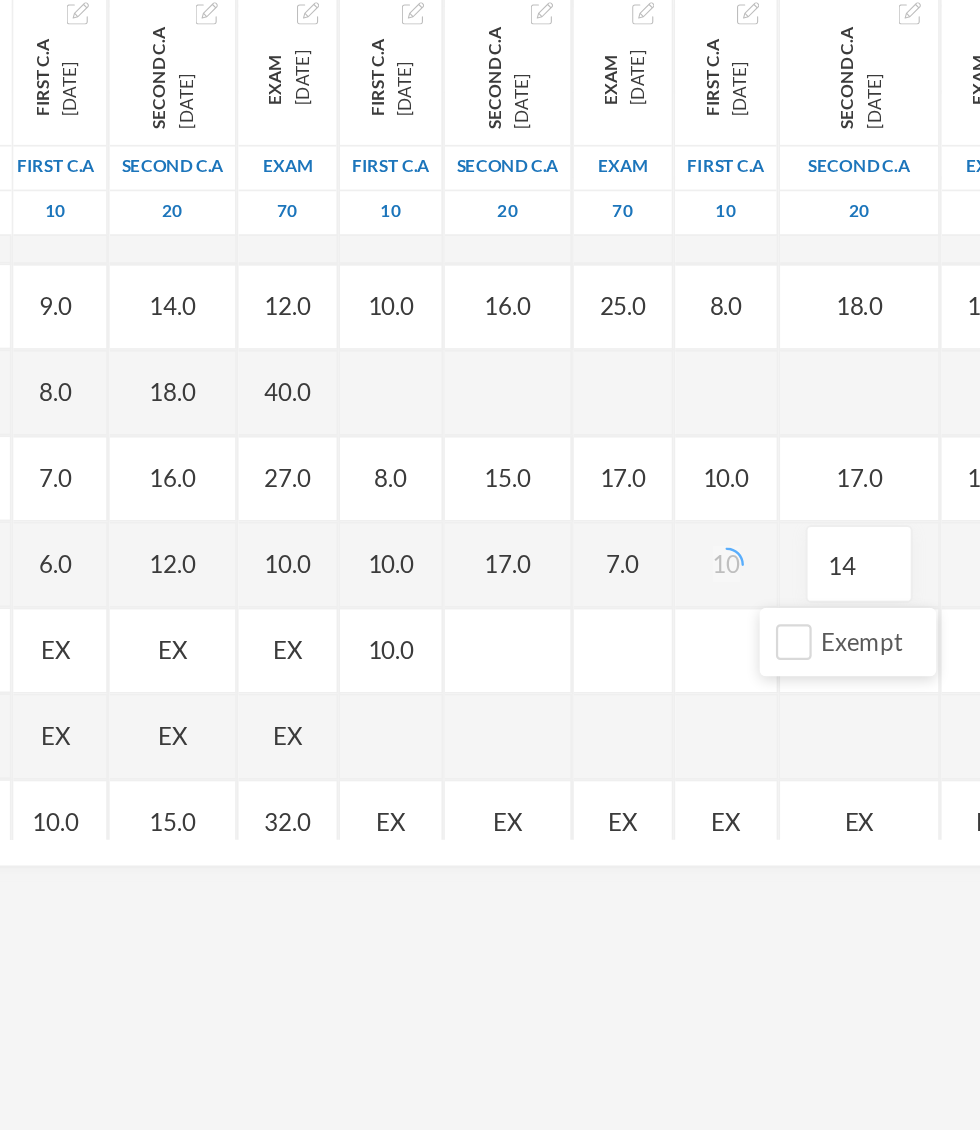 click at bounding box center (959, 659) 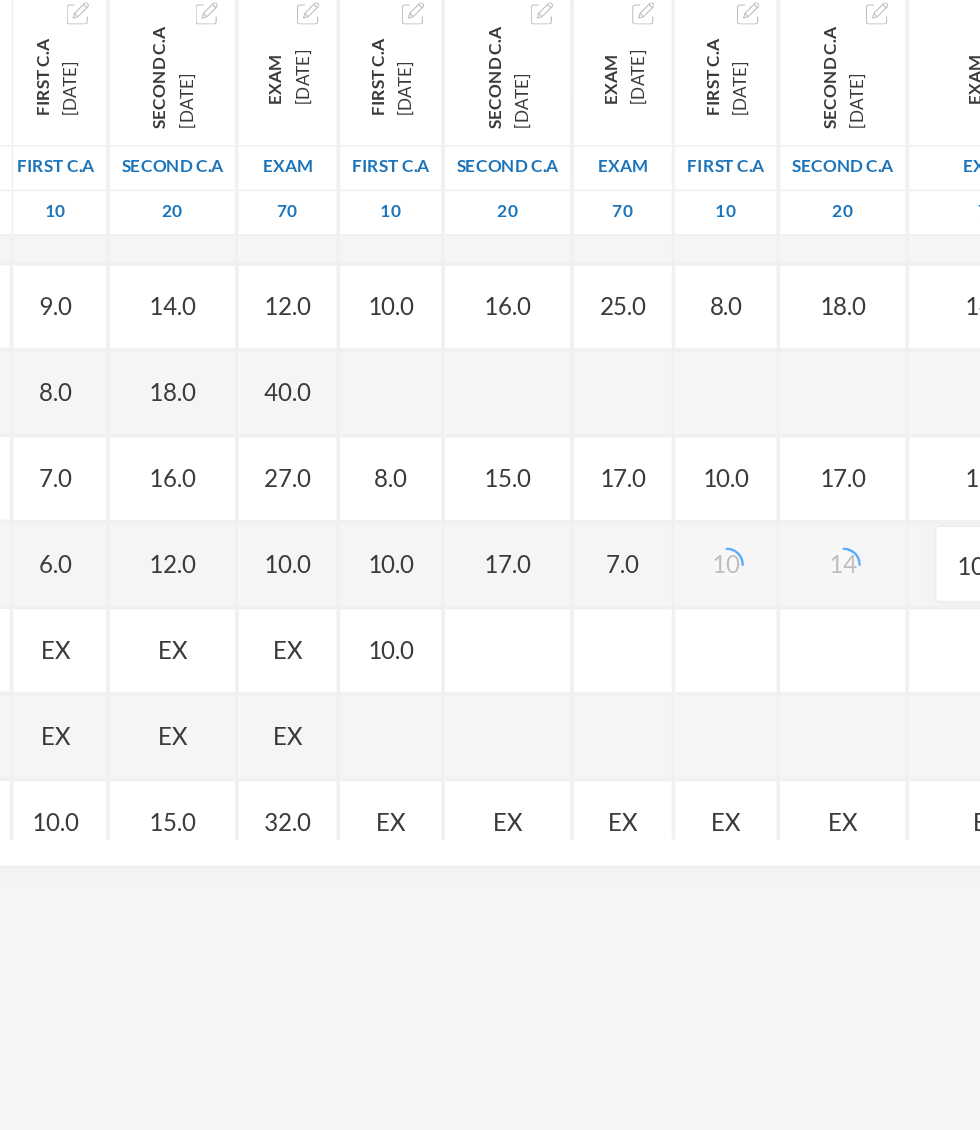click on "17.0" at bounding box center [678, 659] 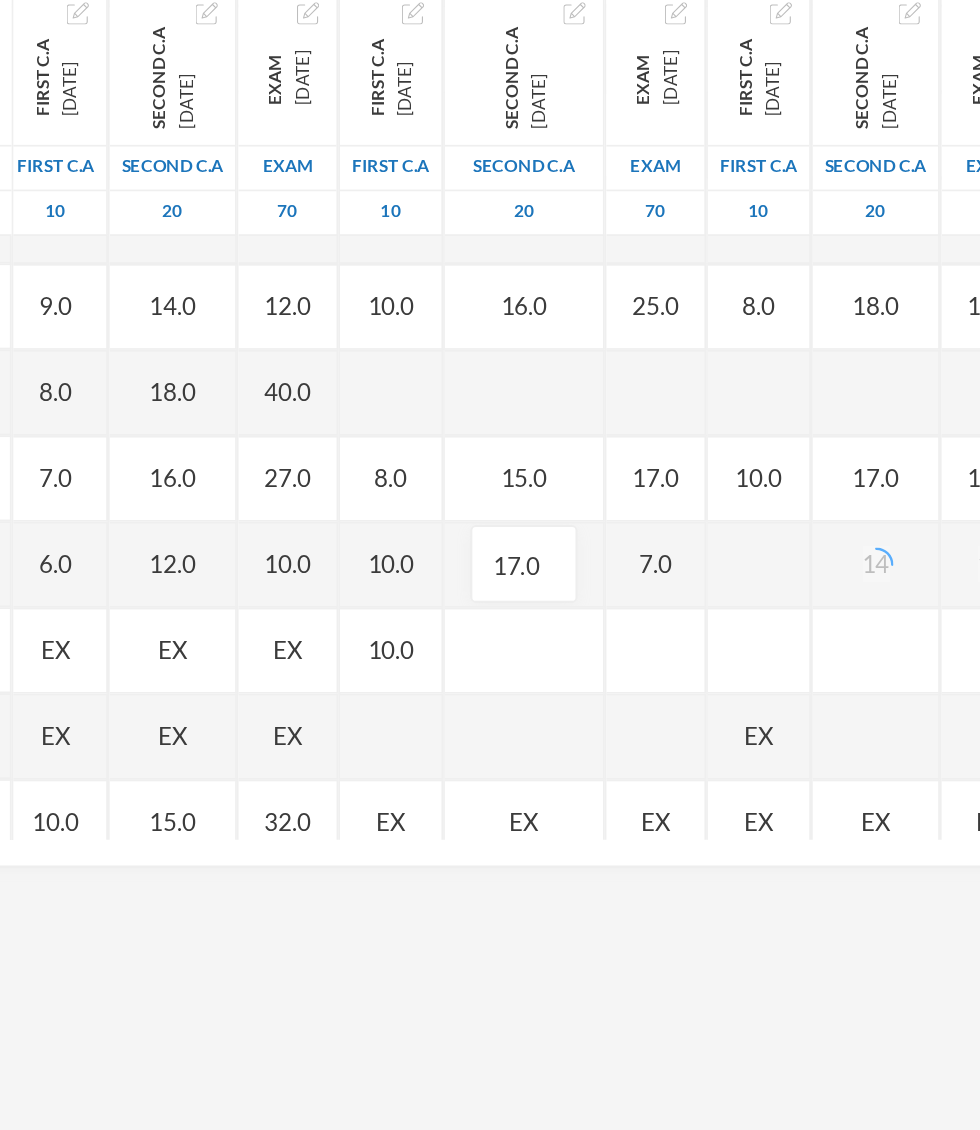 click on "First C.A [DATE] First C.A 10 9.0 7.0 9.0 10.0 10.0 10.0 10.0 10.0 9.0 9.0 10 10.0 10 10.0 10.0 8.0 10 10.0 8.0 10.0 EX EX EX EX EX EX EX EX EX EX EX EX EX EX" at bounding box center (824, 659) 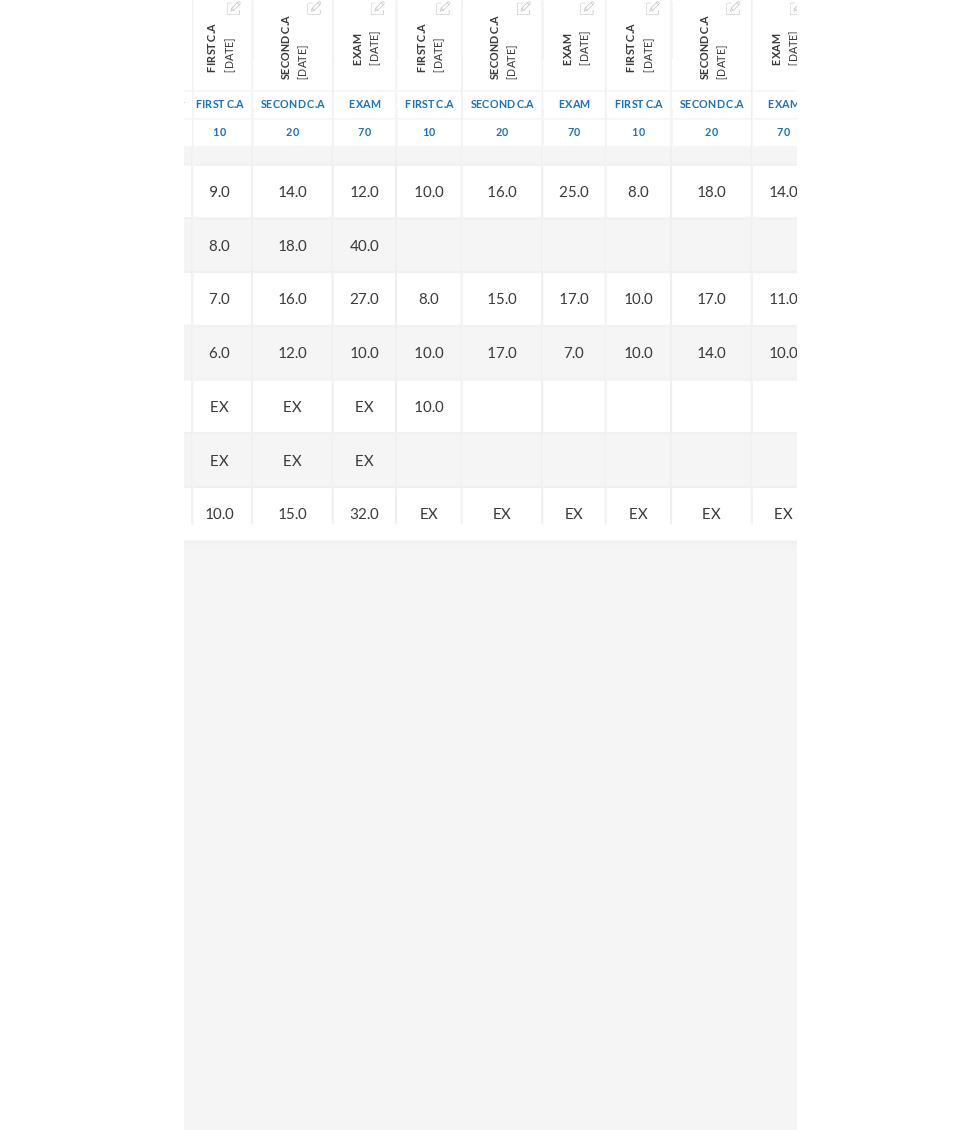scroll, scrollTop: 1335, scrollLeft: 0, axis: vertical 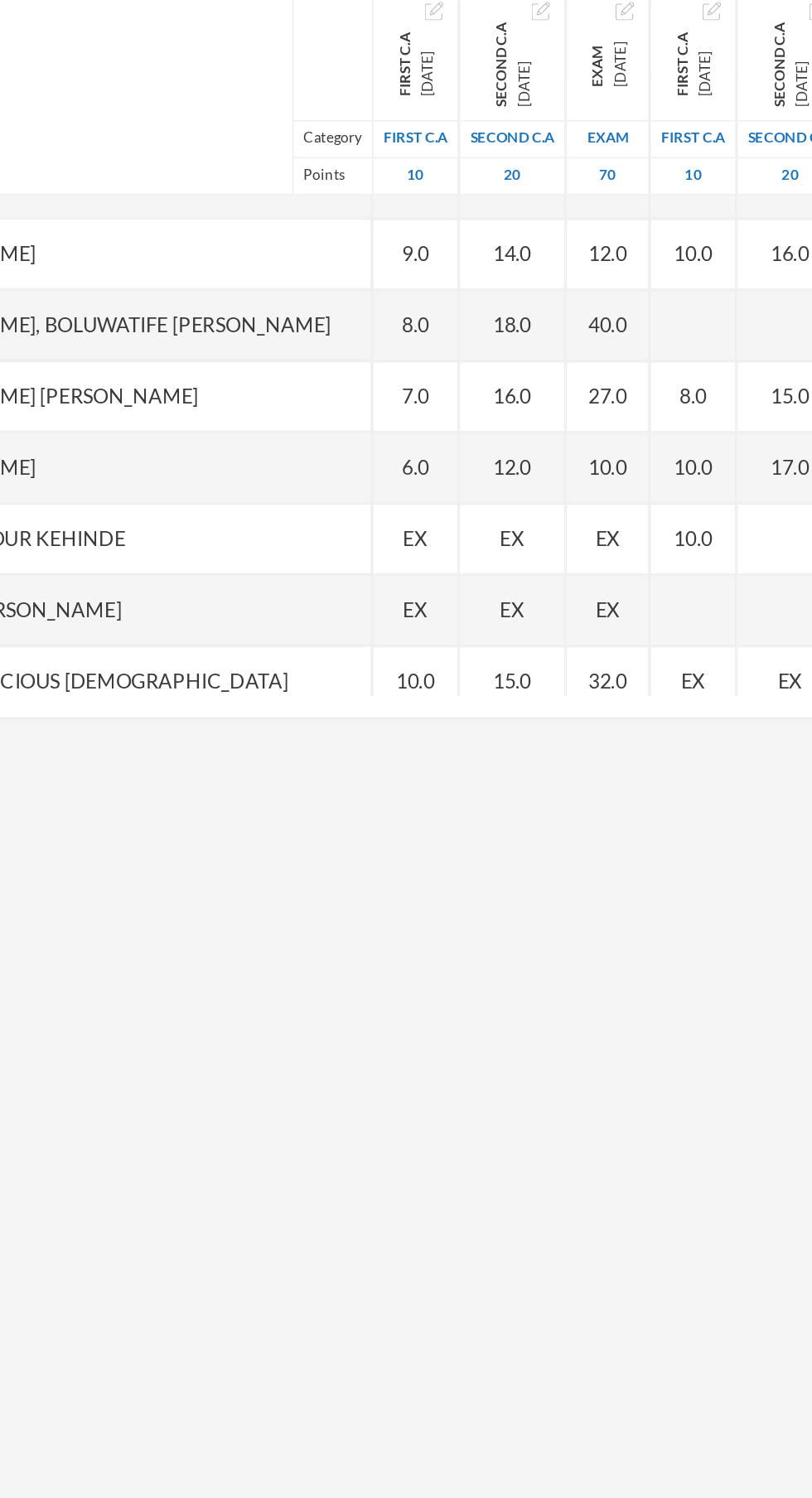 click on "10.0" at bounding box center [510, 587] 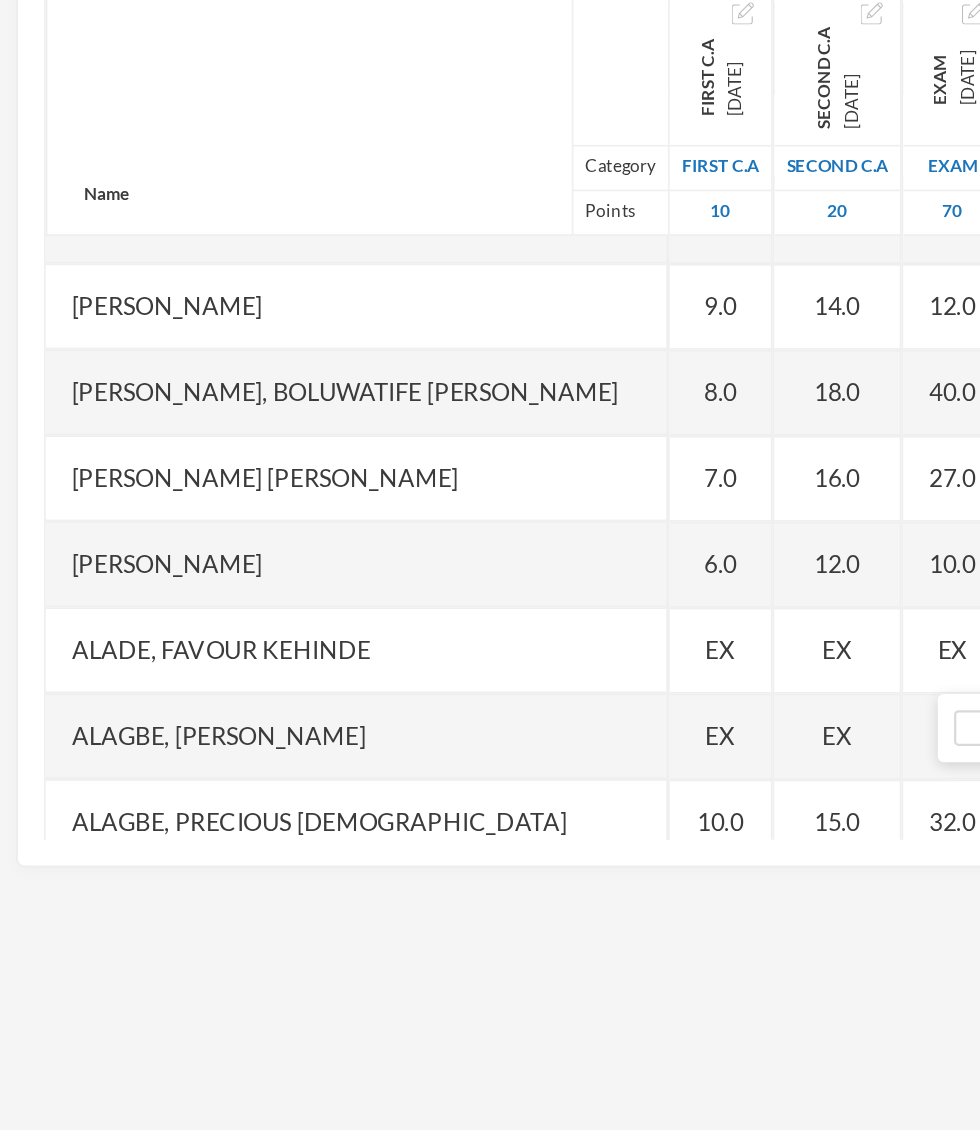 click on "EX" at bounding box center (419, 708) 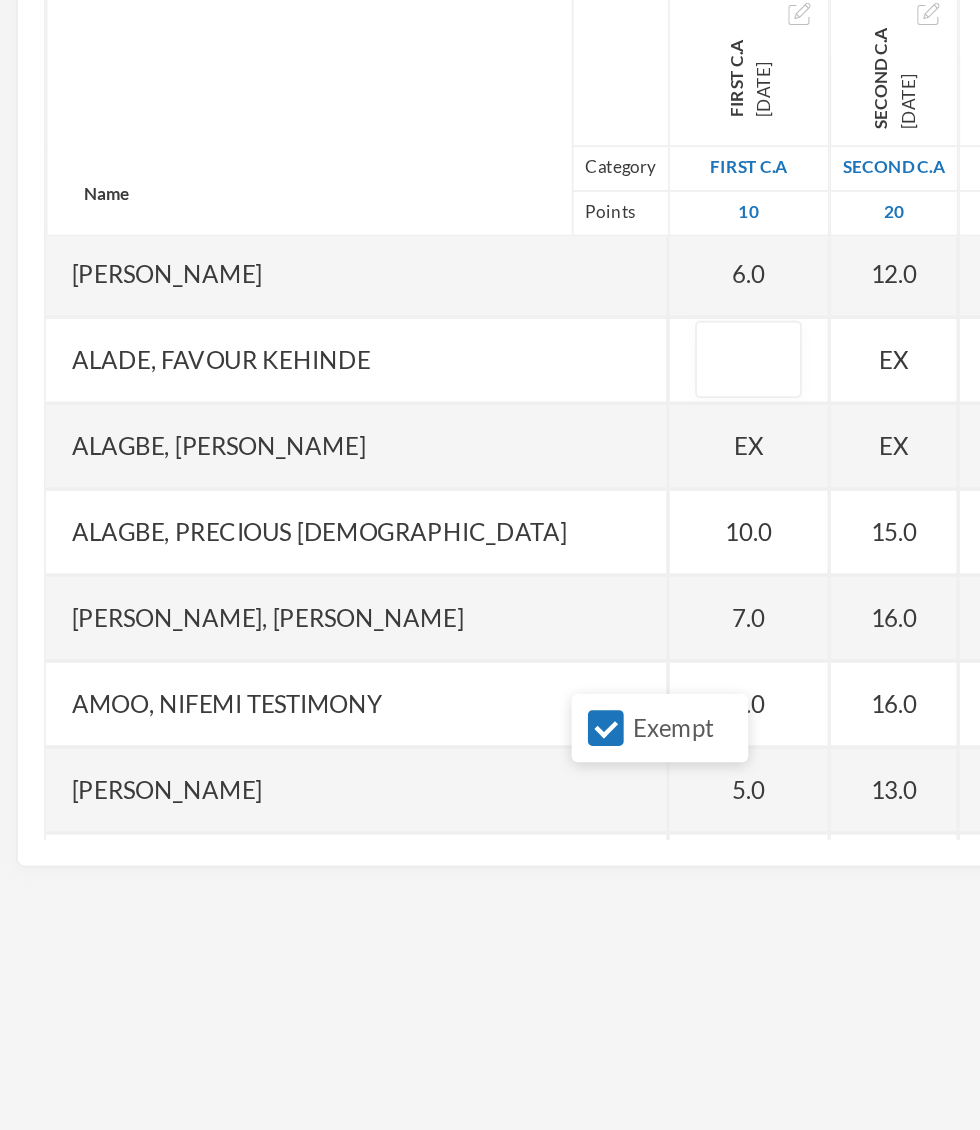 scroll, scrollTop: 1504, scrollLeft: 30, axis: both 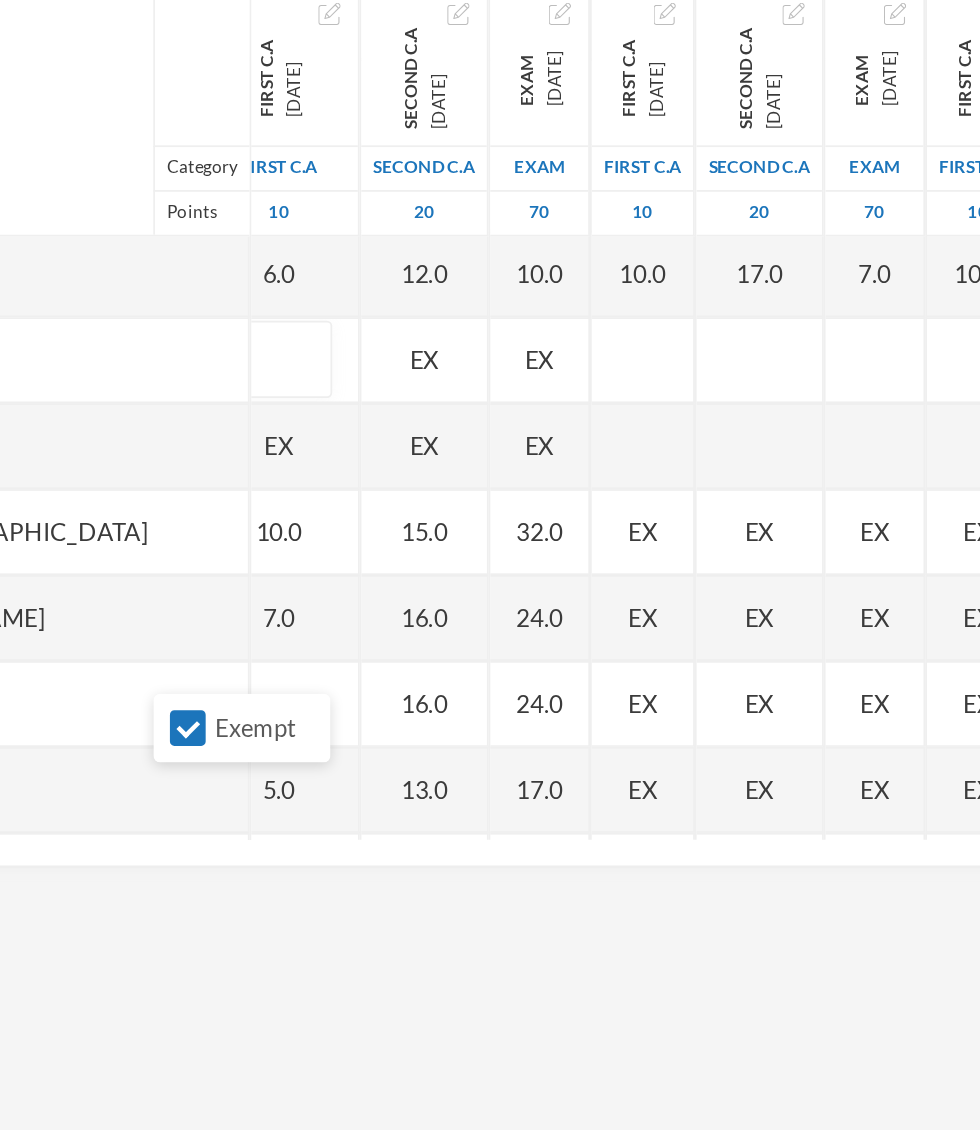 click on "EX" at bounding box center [618, 640] 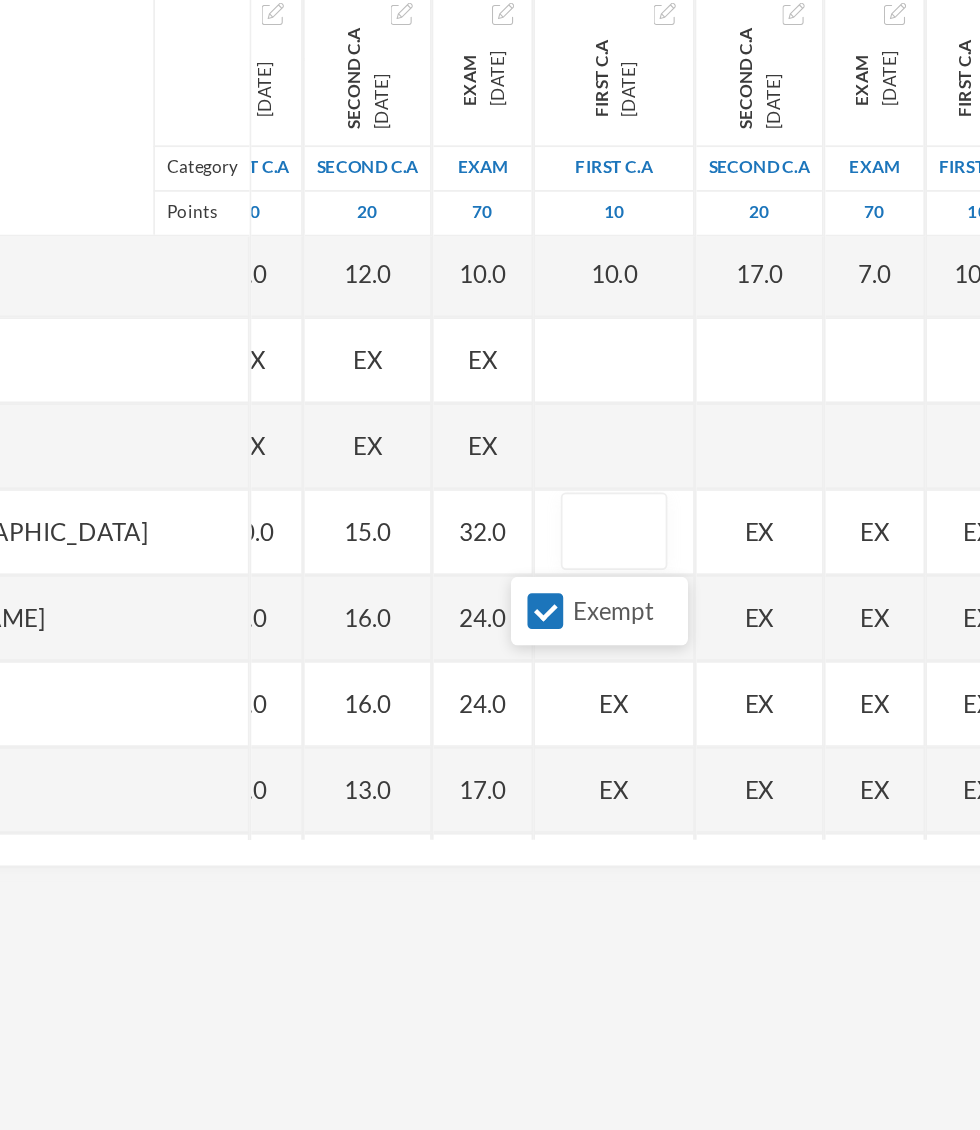 scroll, scrollTop: 1504, scrollLeft: 5, axis: both 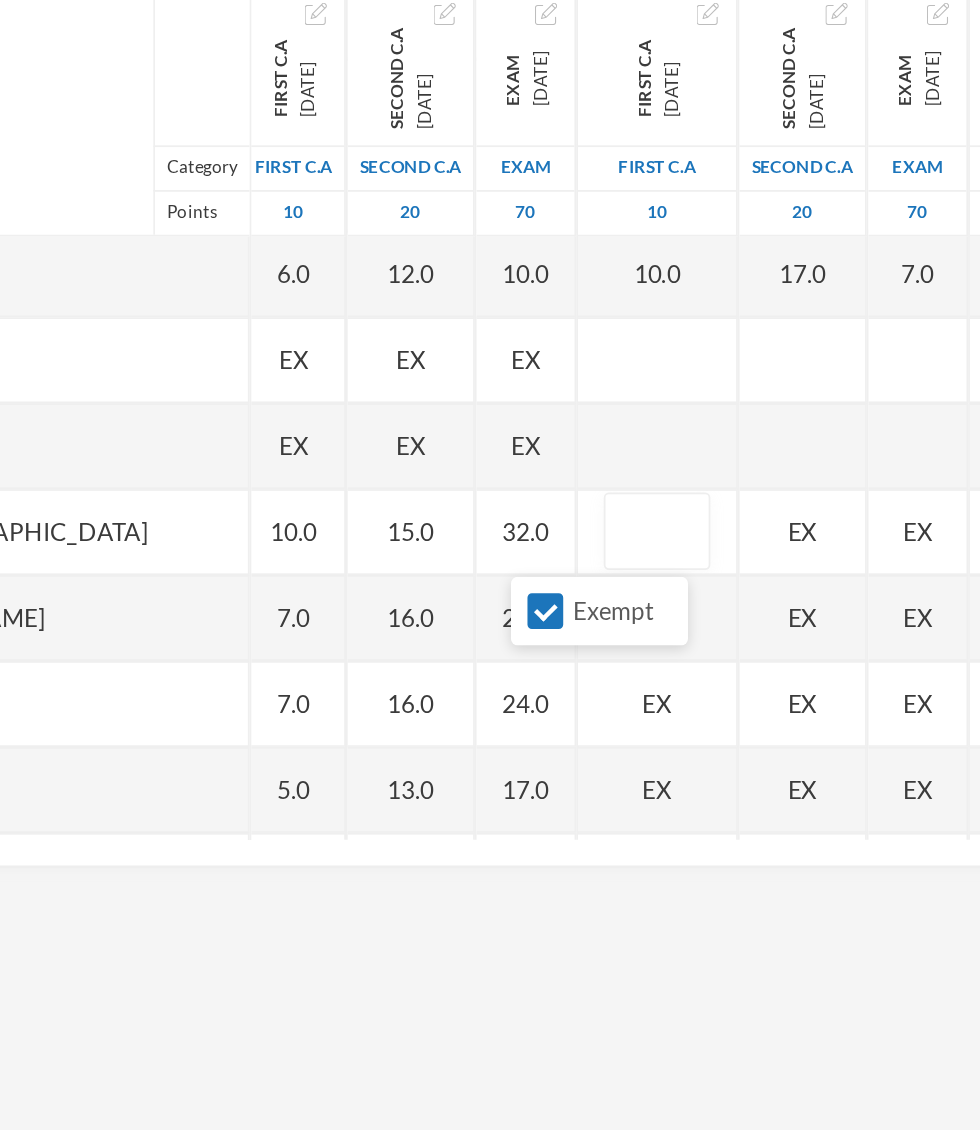 click on "Exempt" at bounding box center (561, 686) 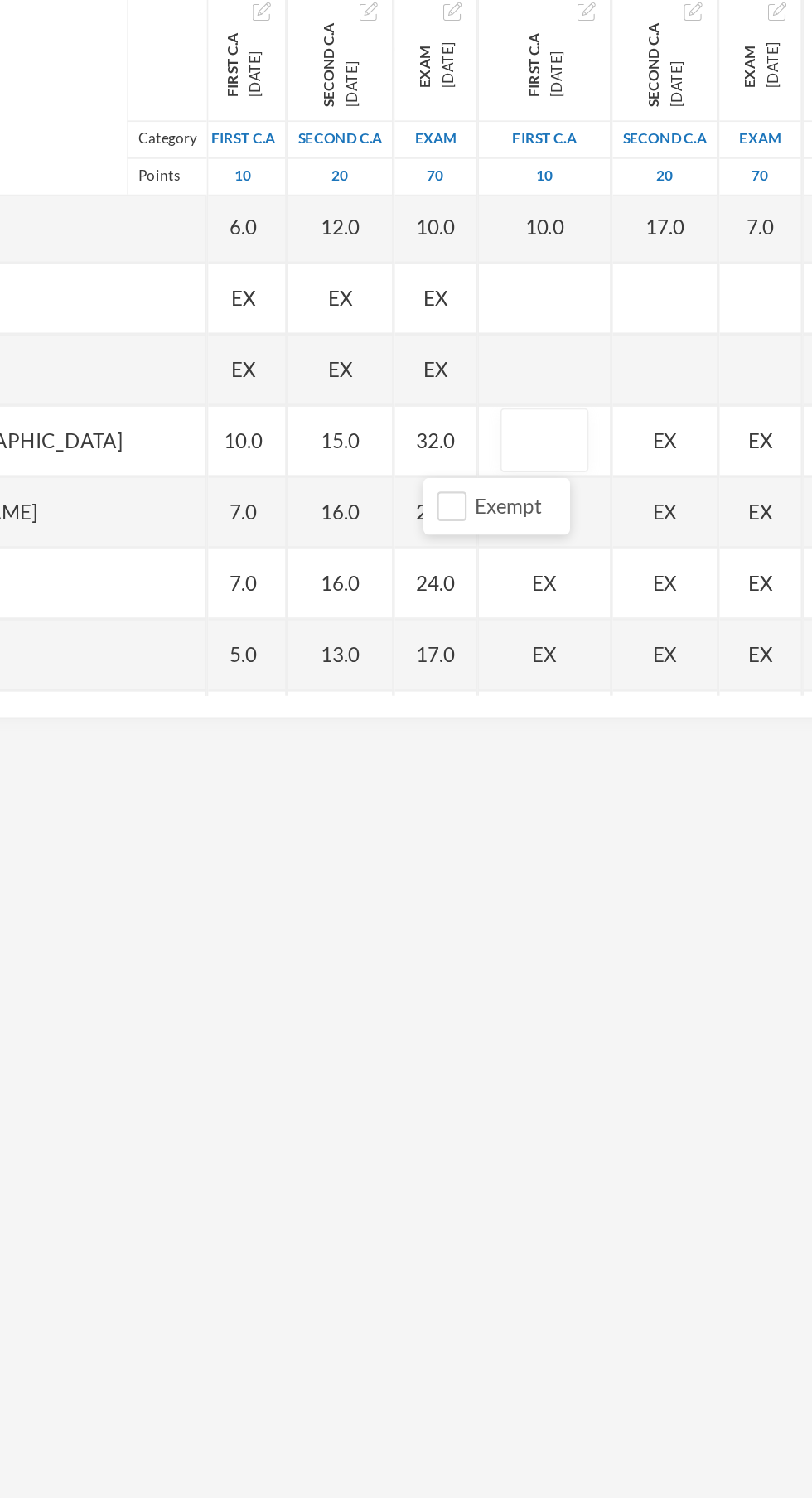 click at bounding box center (519, 530) 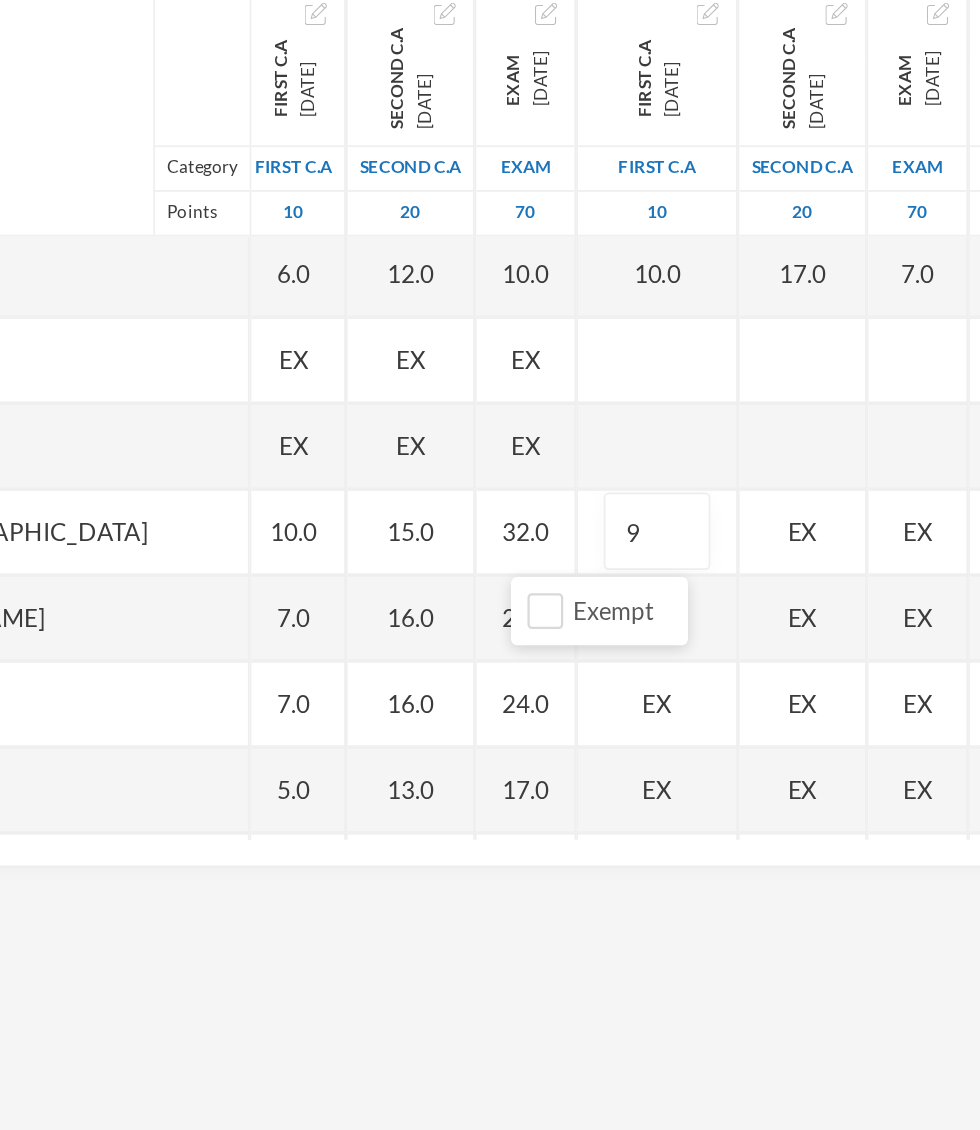 click on "Name   Category Points [PERSON_NAME], [PERSON_NAME] [PERSON_NAME], [PERSON_NAME] [PERSON_NAME], [PERSON_NAME] [PERSON_NAME], [PERSON_NAME], [PERSON_NAME], Adejoju [PERSON_NAME], [PERSON_NAME], [PERSON_NAME] [PERSON_NAME], [PERSON_NAME] [PERSON_NAME], Oluwajomiloju [GEOGRAPHIC_DATA] [PERSON_NAME] [GEOGRAPHIC_DATA][PERSON_NAME] [PERSON_NAME], Ololade [PERSON_NAME], [PERSON_NAME], [PERSON_NAME], [PERSON_NAME] [PERSON_NAME], [PERSON_NAME] [PERSON_NAME], [PERSON_NAME] [PERSON_NAME] [PERSON_NAME], [PERSON_NAME], Oluwadarasimi Peace [PERSON_NAME] [PERSON_NAME], [PERSON_NAME] [PERSON_NAME] Oluwanifemi [PERSON_NAME], [PERSON_NAME], [PERSON_NAME] [PERSON_NAME], Ayomide [PERSON_NAME], [PERSON_NAME] [PERSON_NAME], Oluwasemiloore [PERSON_NAME], Precious [PERSON_NAME], Iyanuoluwa [PERSON_NAME], [PERSON_NAME] [PERSON_NAME], [PERSON_NAME], [PERSON_NAME], [PERSON_NAME]" at bounding box center [490, 569] 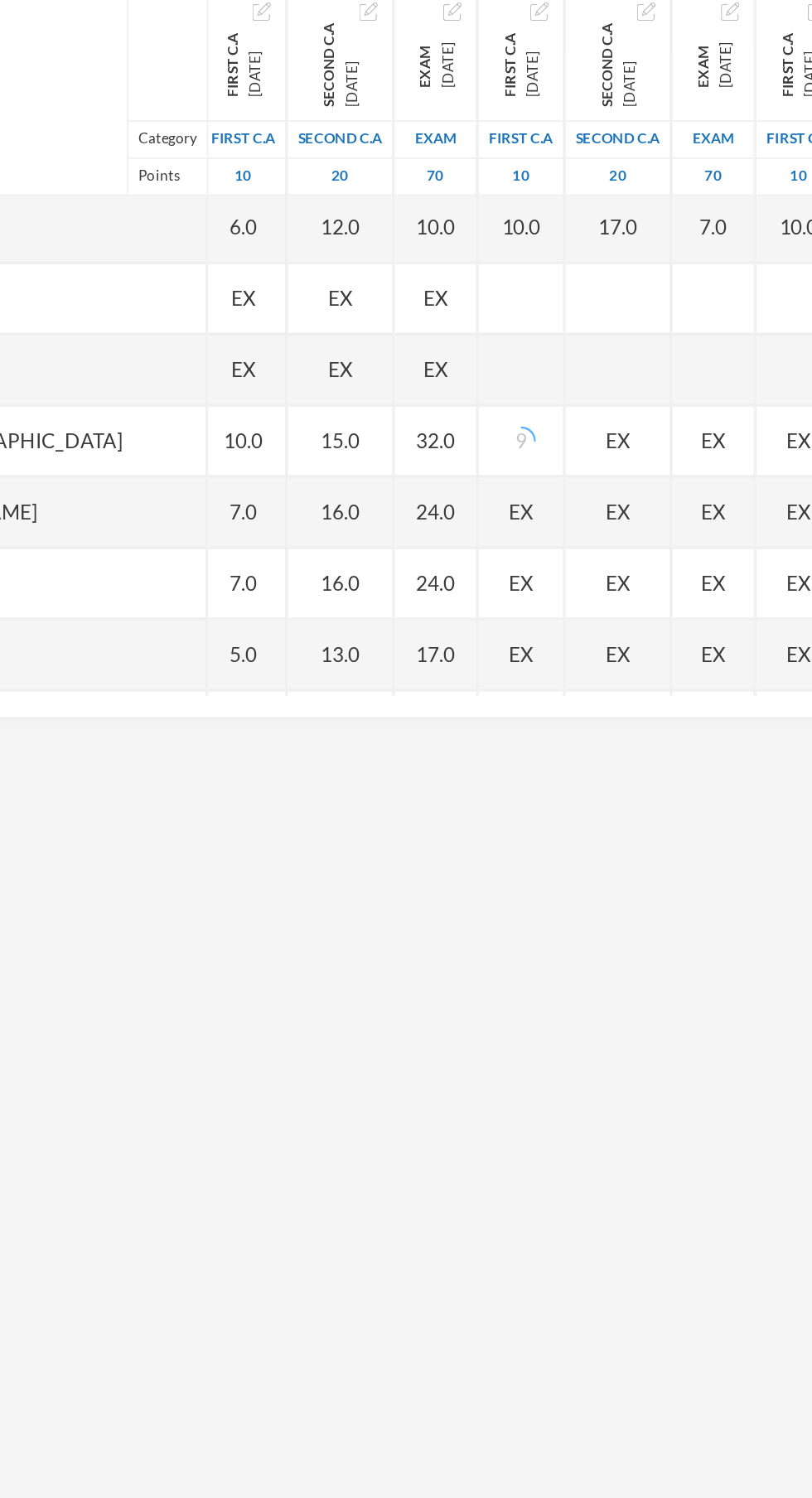 click on "EX" at bounding box center (561, 529) 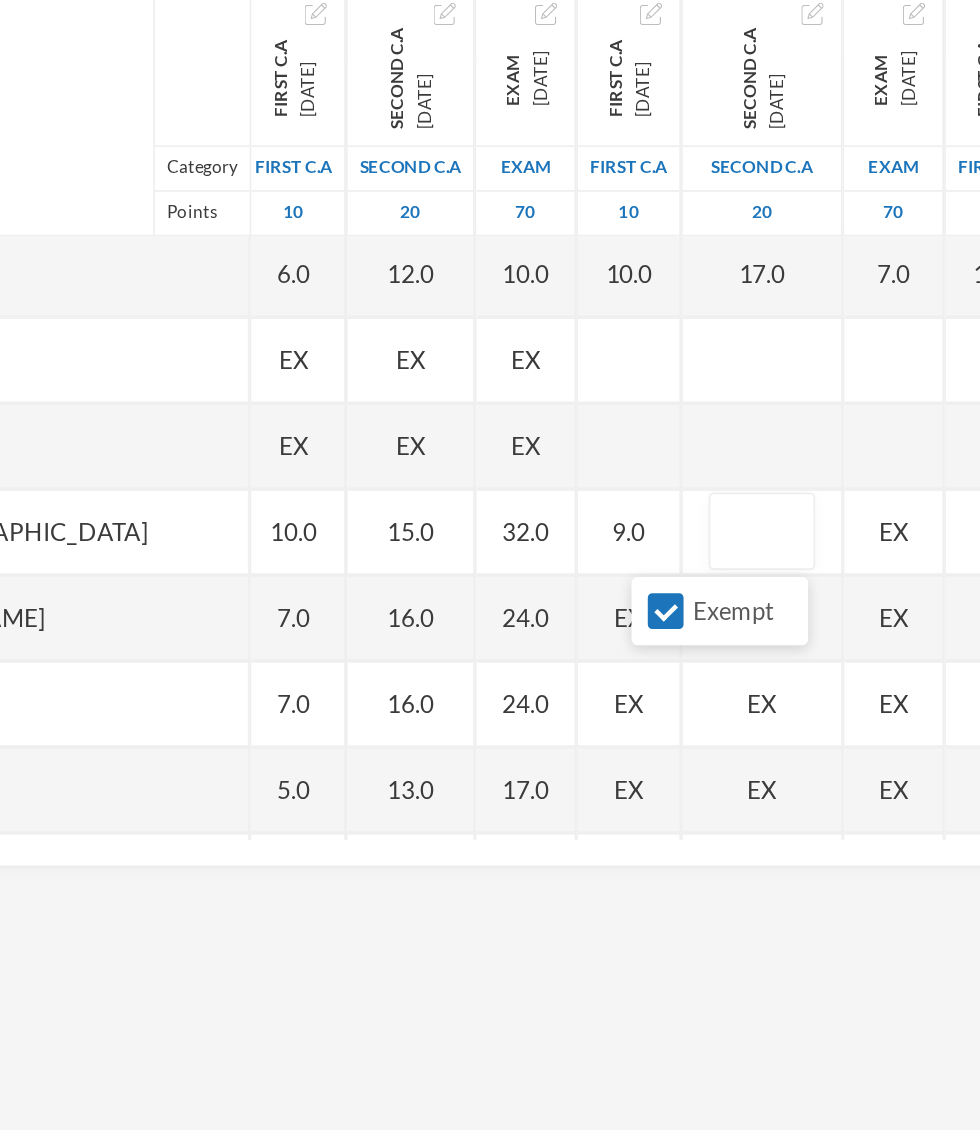 click on "Exempt" at bounding box center [631, 686] 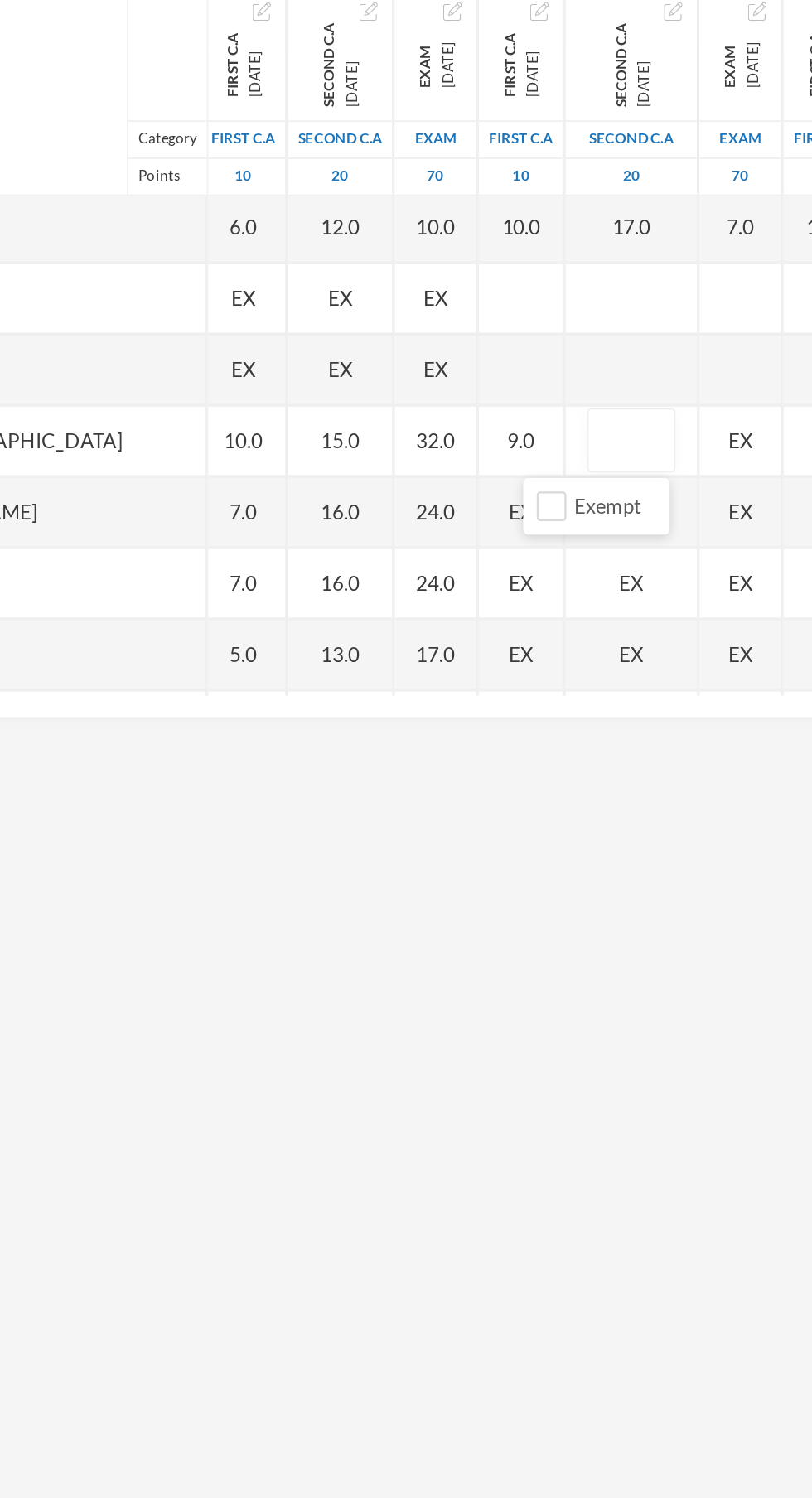 click at bounding box center [569, 530] 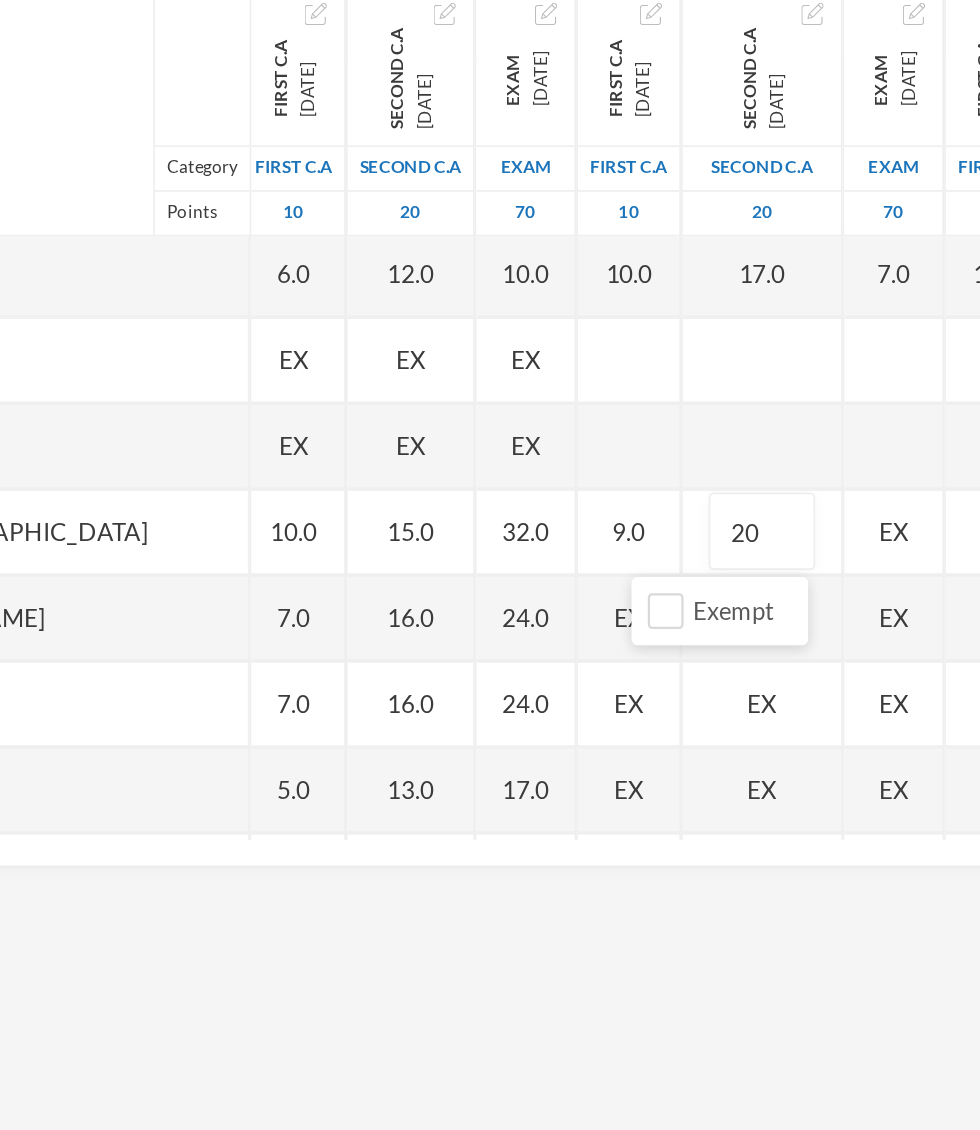 click on "EX" at bounding box center [764, 640] 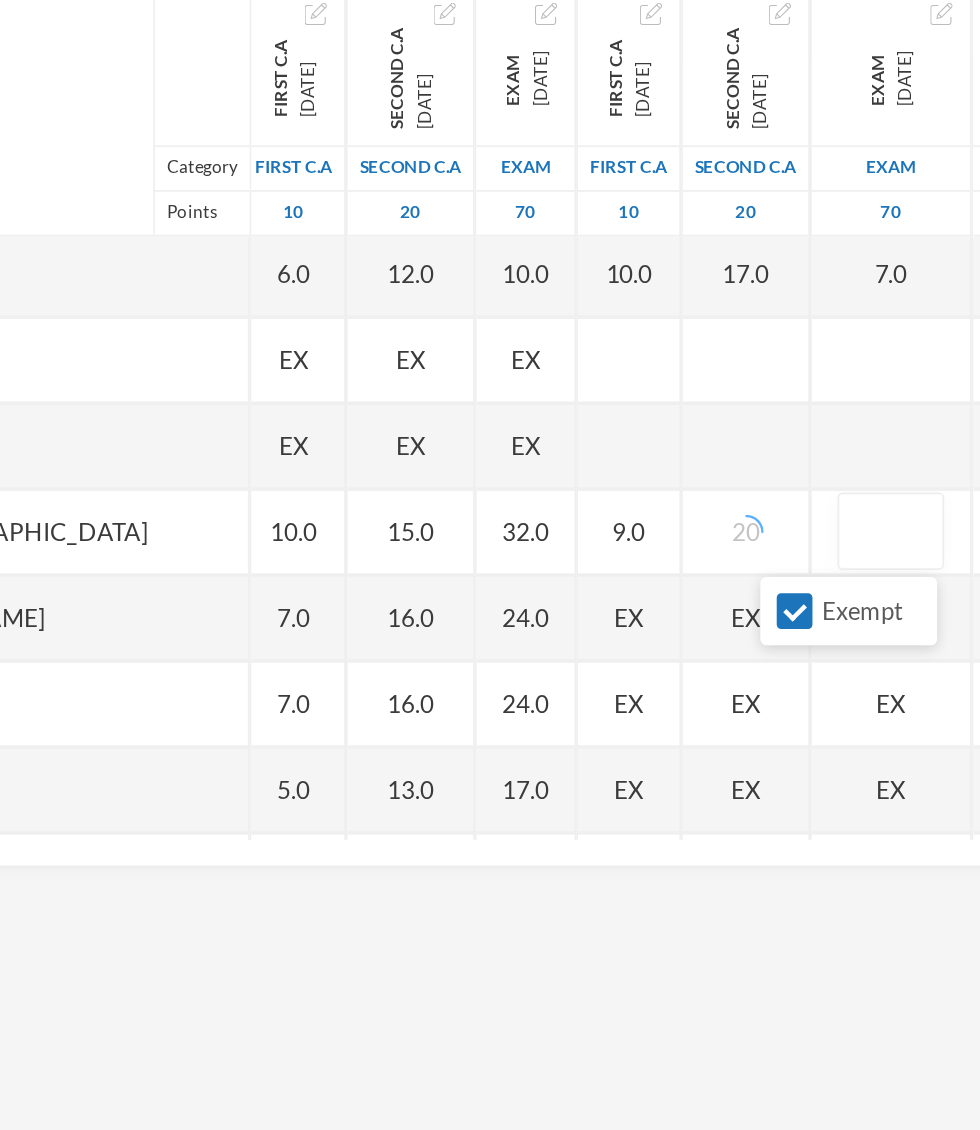 click on "Exempt" at bounding box center (706, 686) 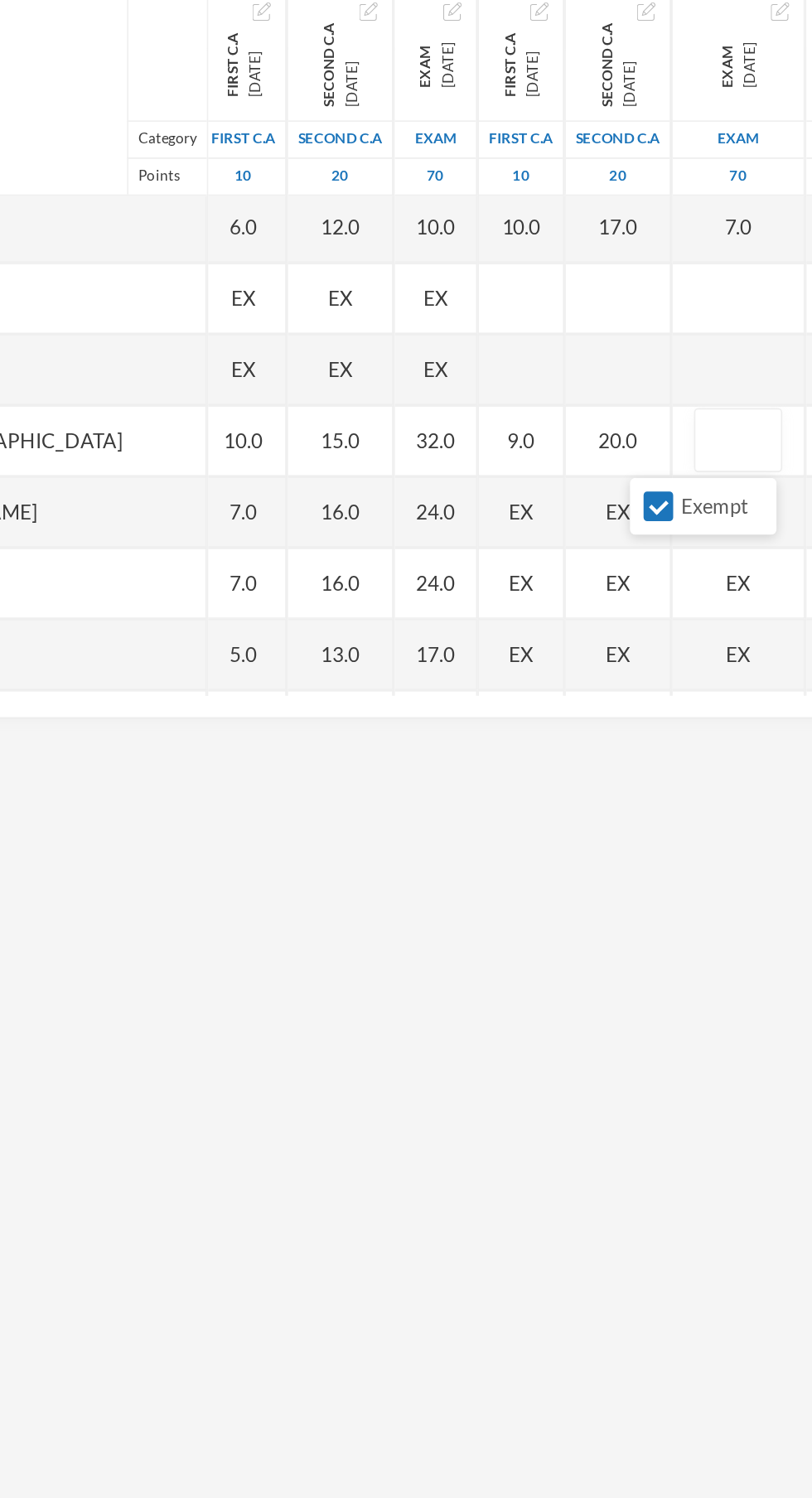 click on "Exempt" at bounding box center [585, 568] 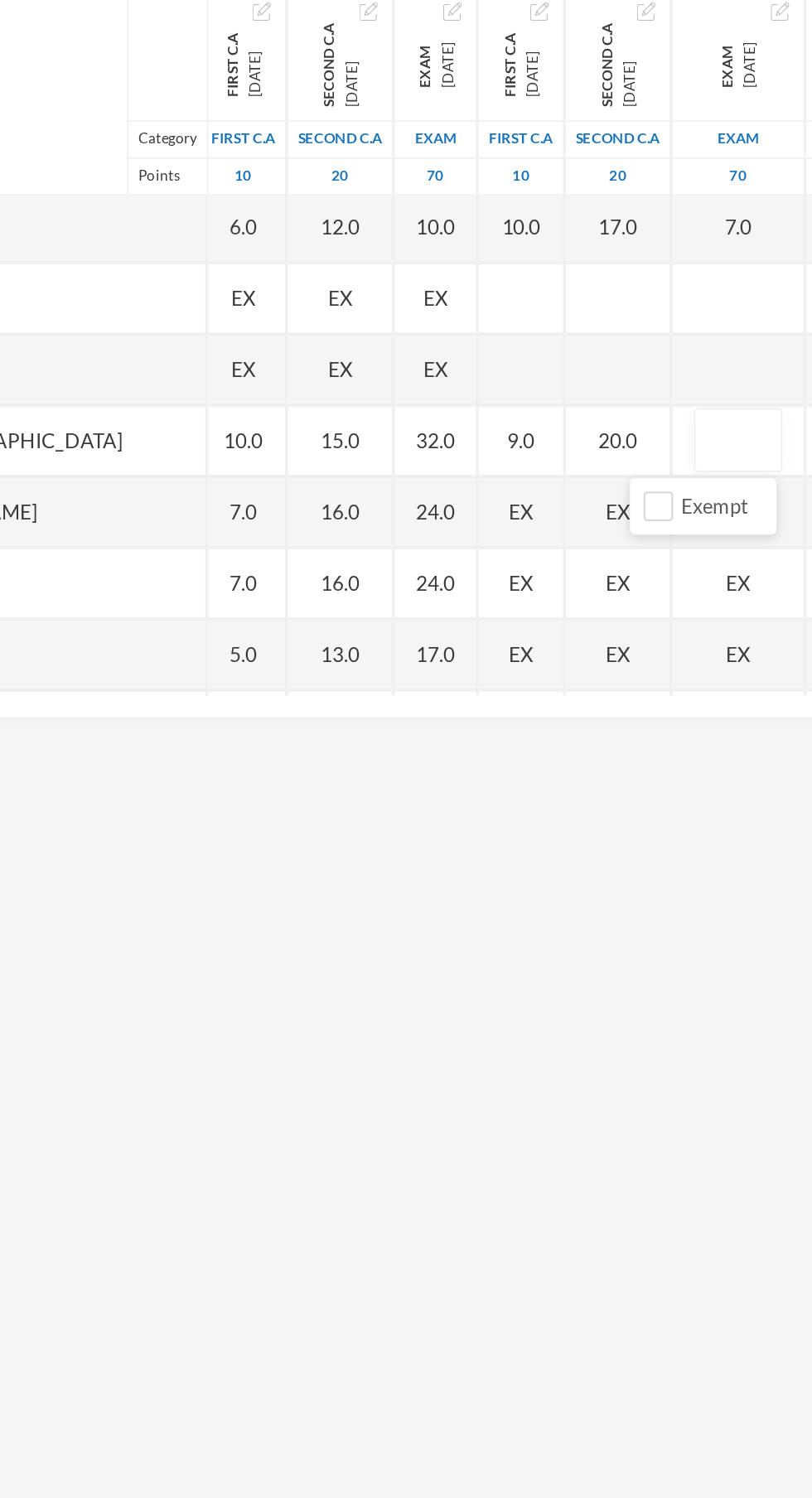 click at bounding box center [631, 530] 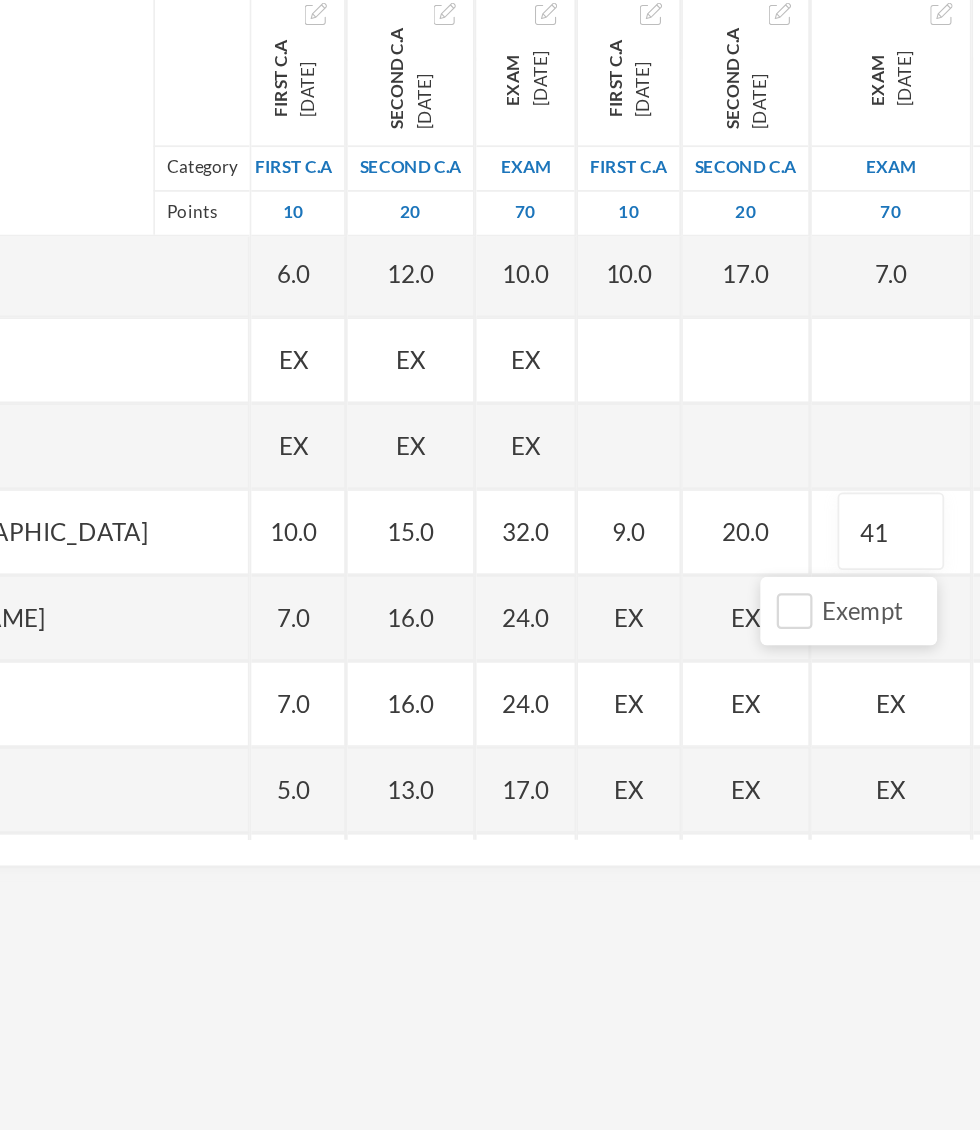 scroll, scrollTop: 1504, scrollLeft: 30, axis: both 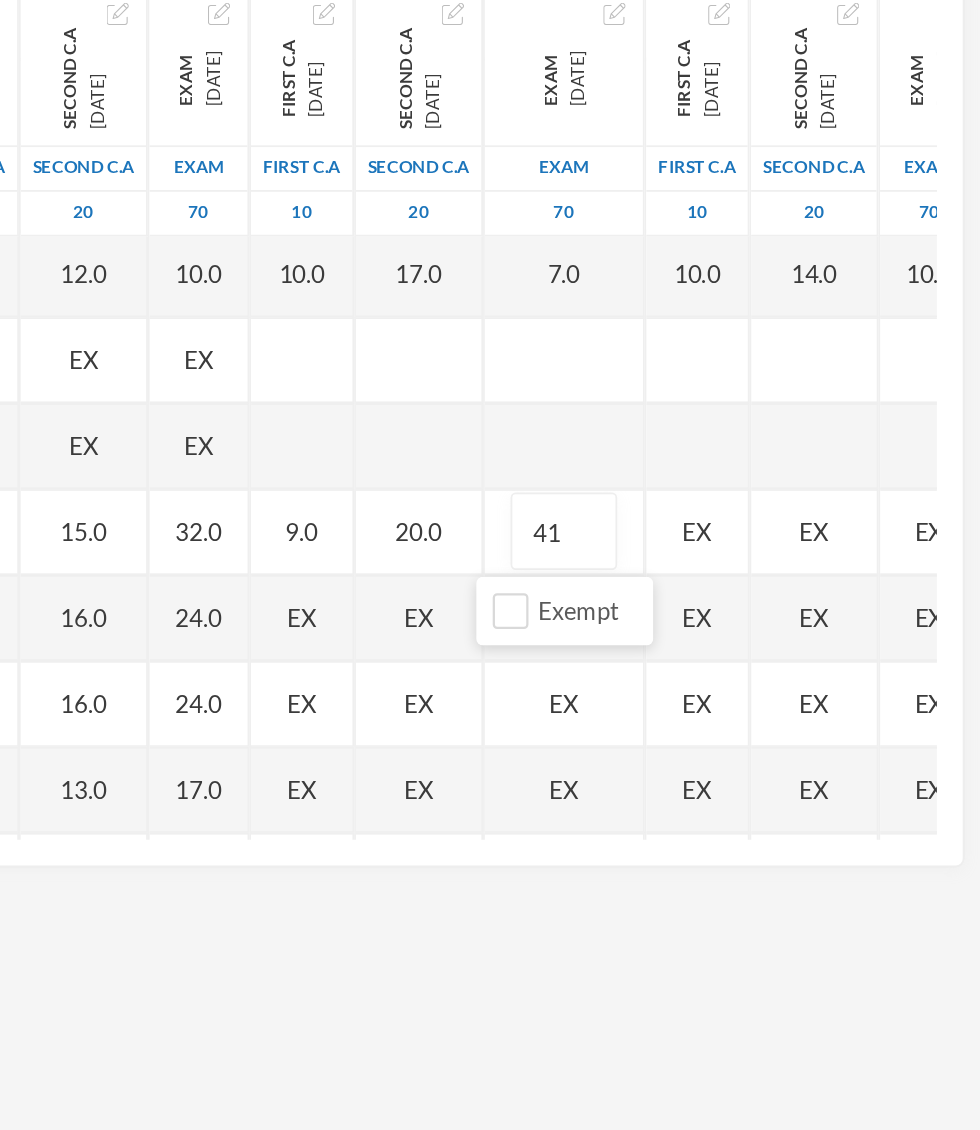 click on "EX" at bounding box center [814, 639] 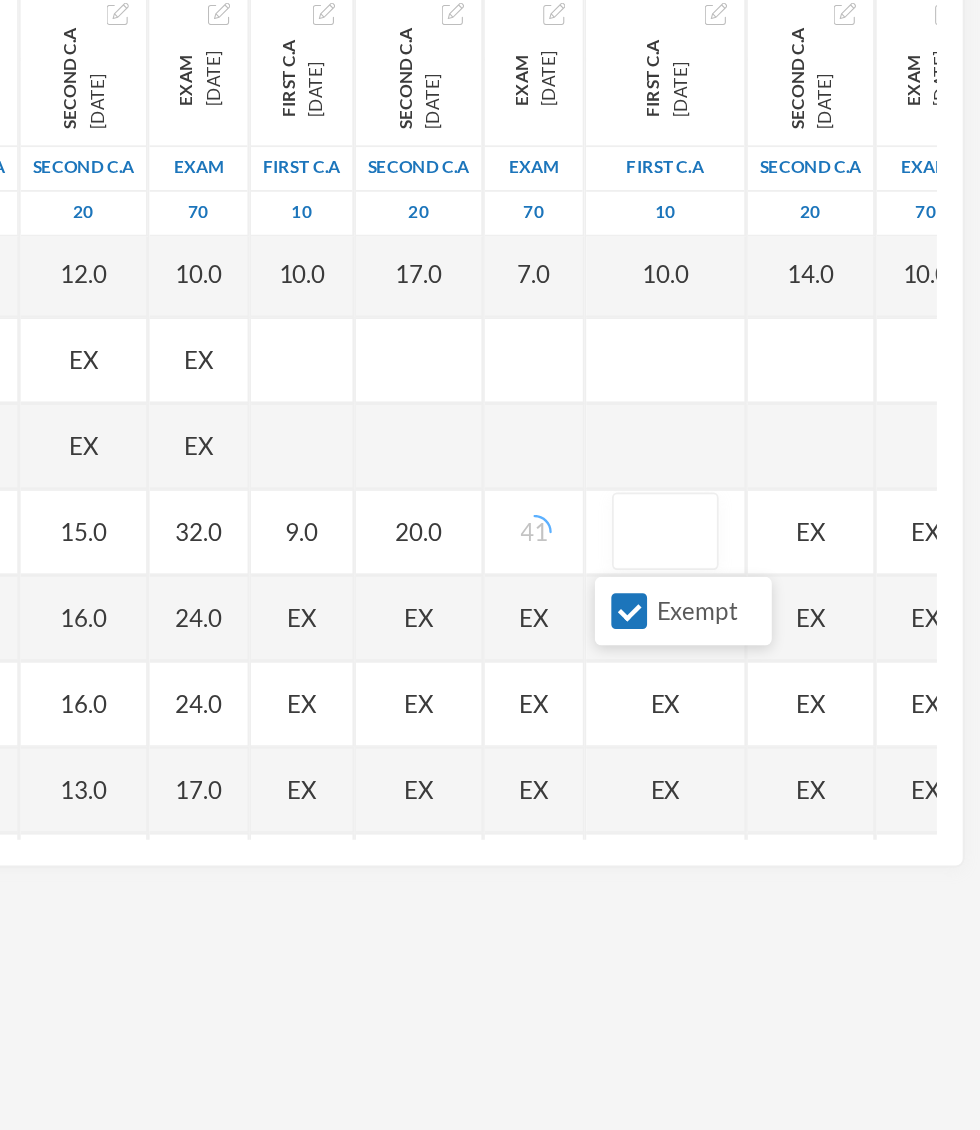 scroll, scrollTop: 1504, scrollLeft: 5, axis: both 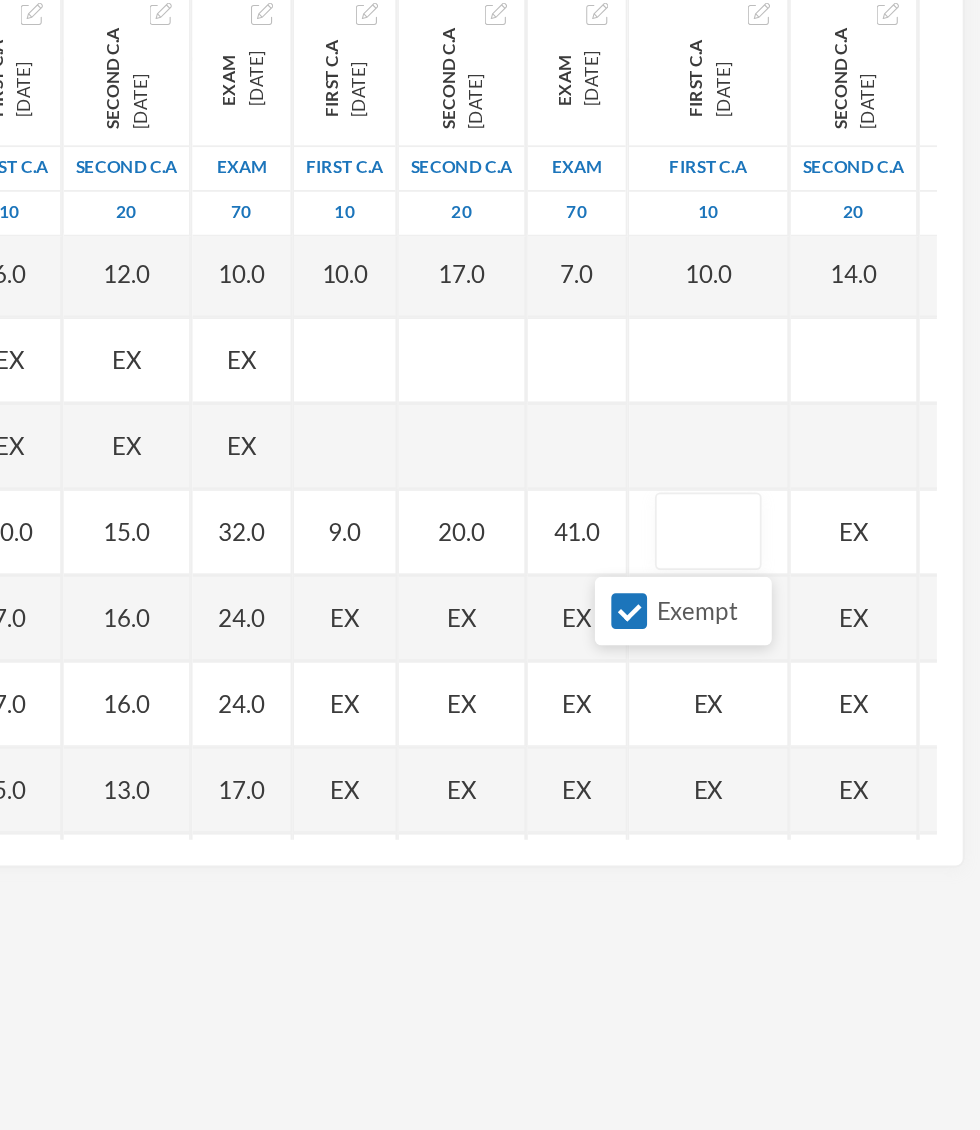 click on "Exempt" at bounding box center (806, 686) 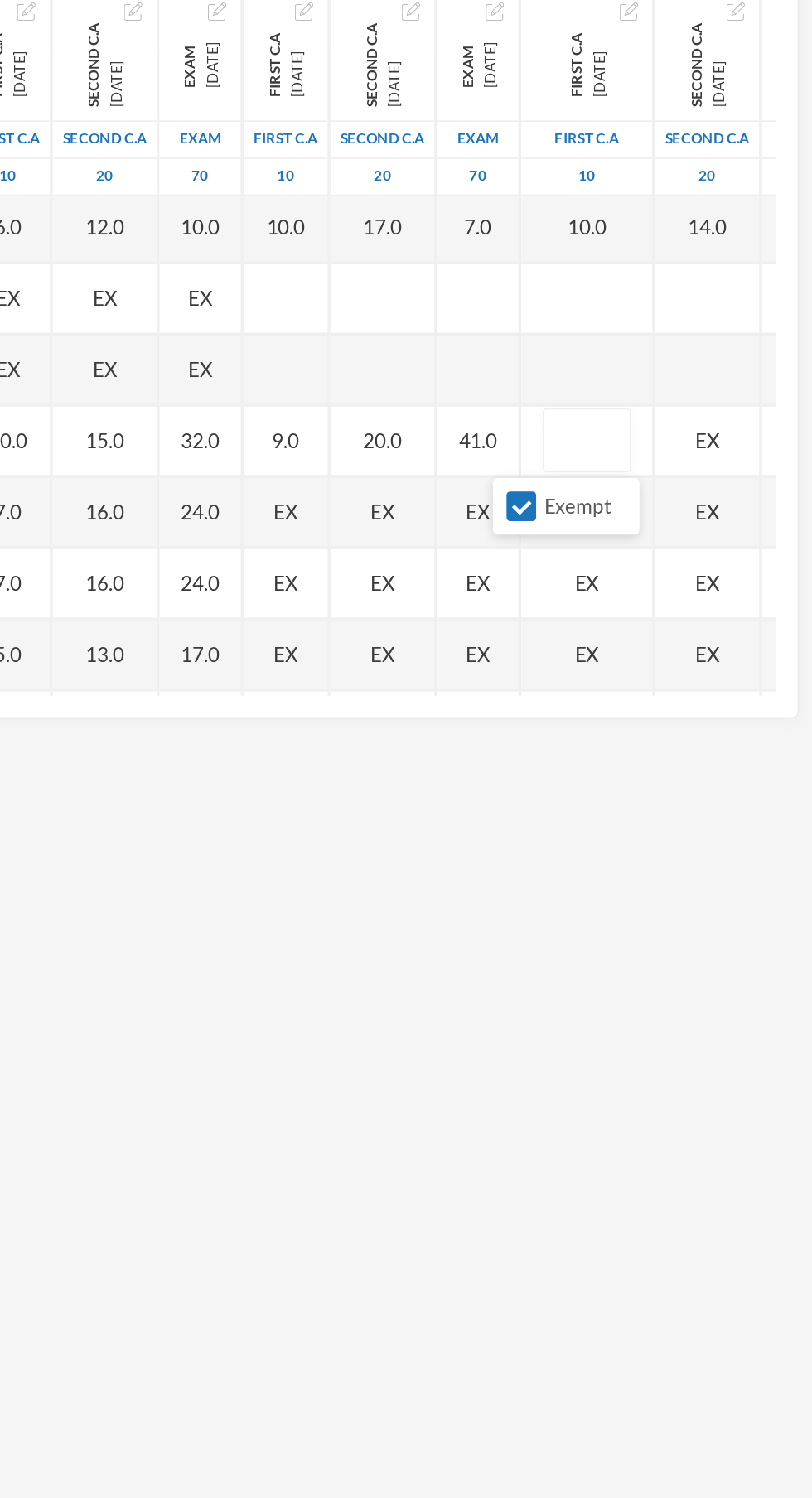 click on "Exempt" at bounding box center [668, 568] 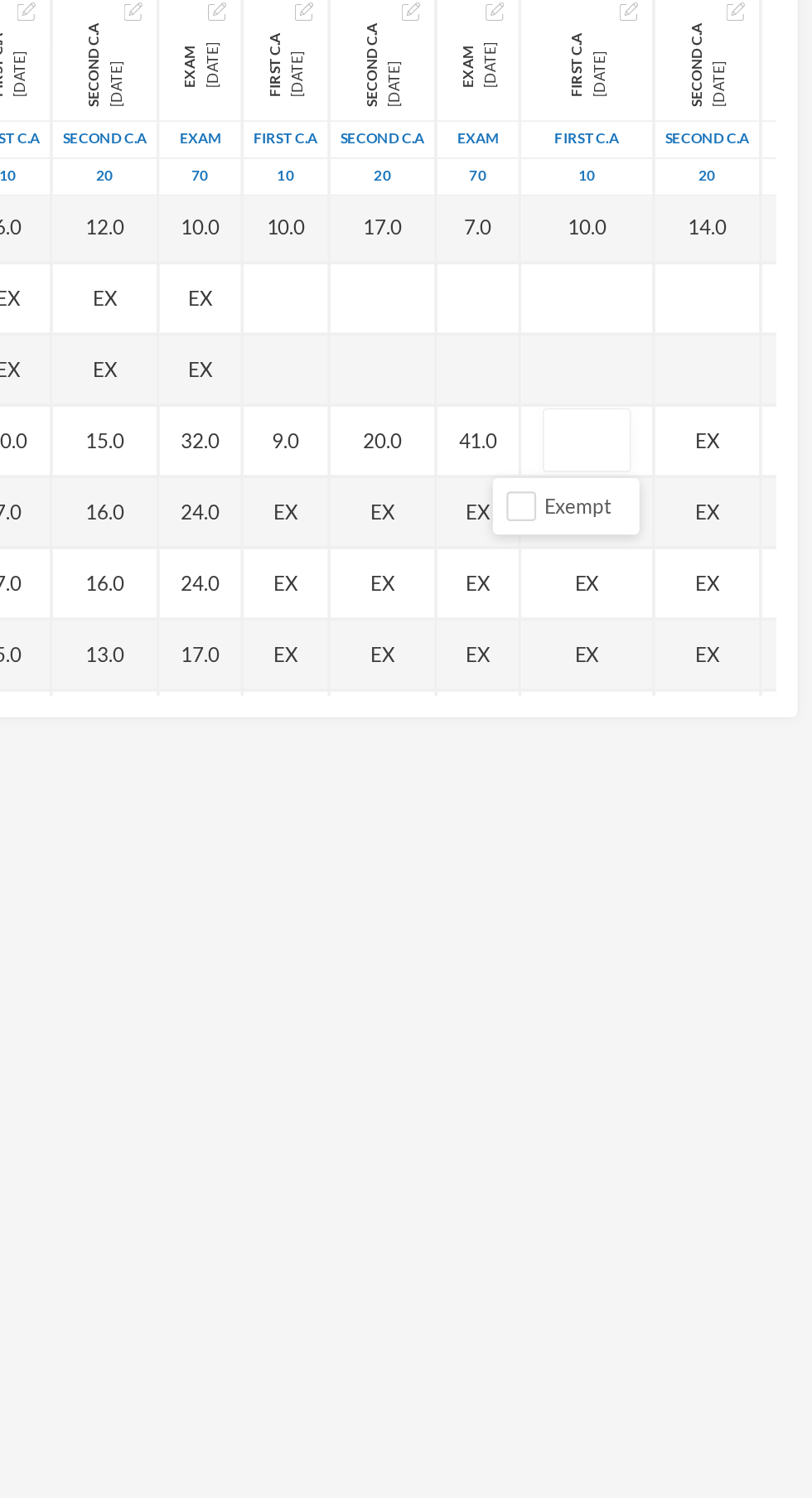 click at bounding box center [680, 530] 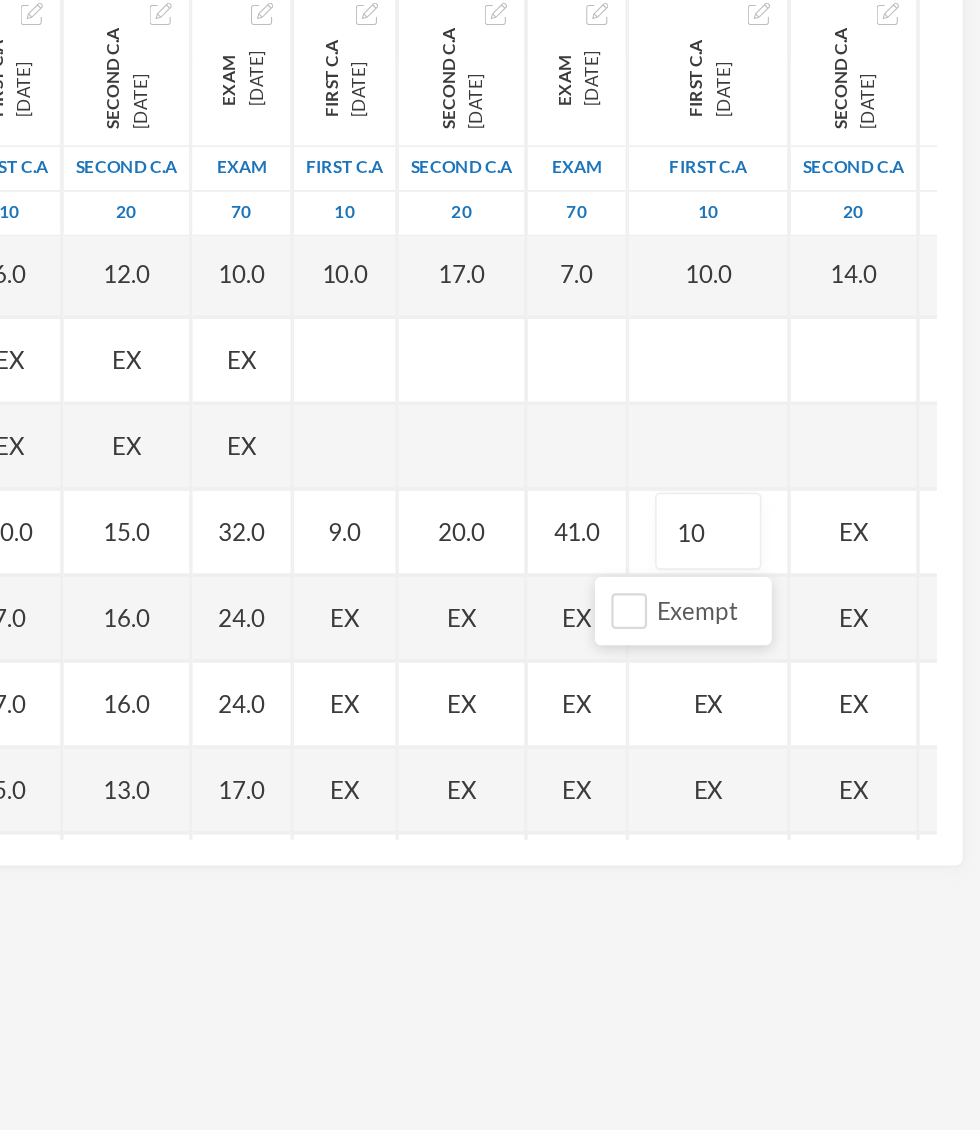 click on "EX" at bounding box center [906, 640] 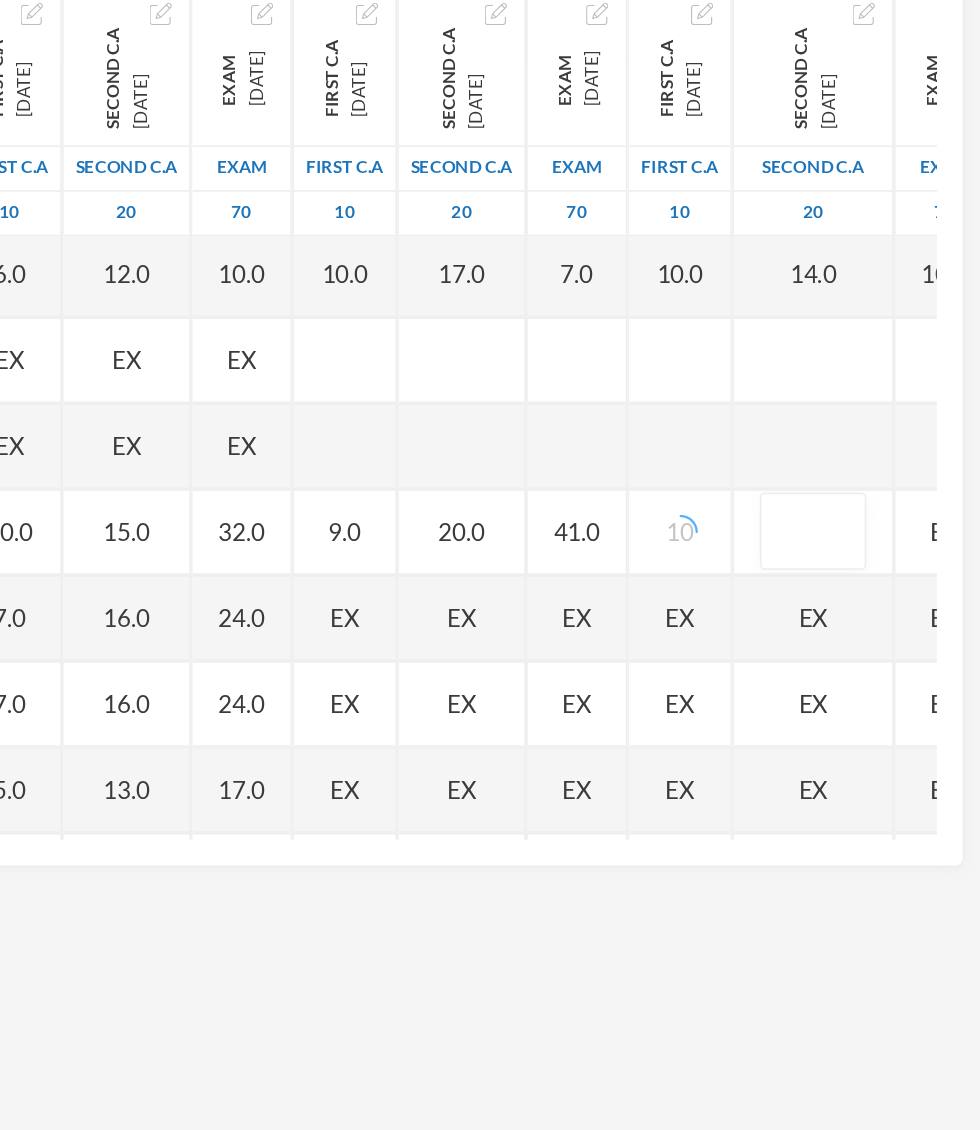 click on "Exempt" at bounding box center [844, 686] 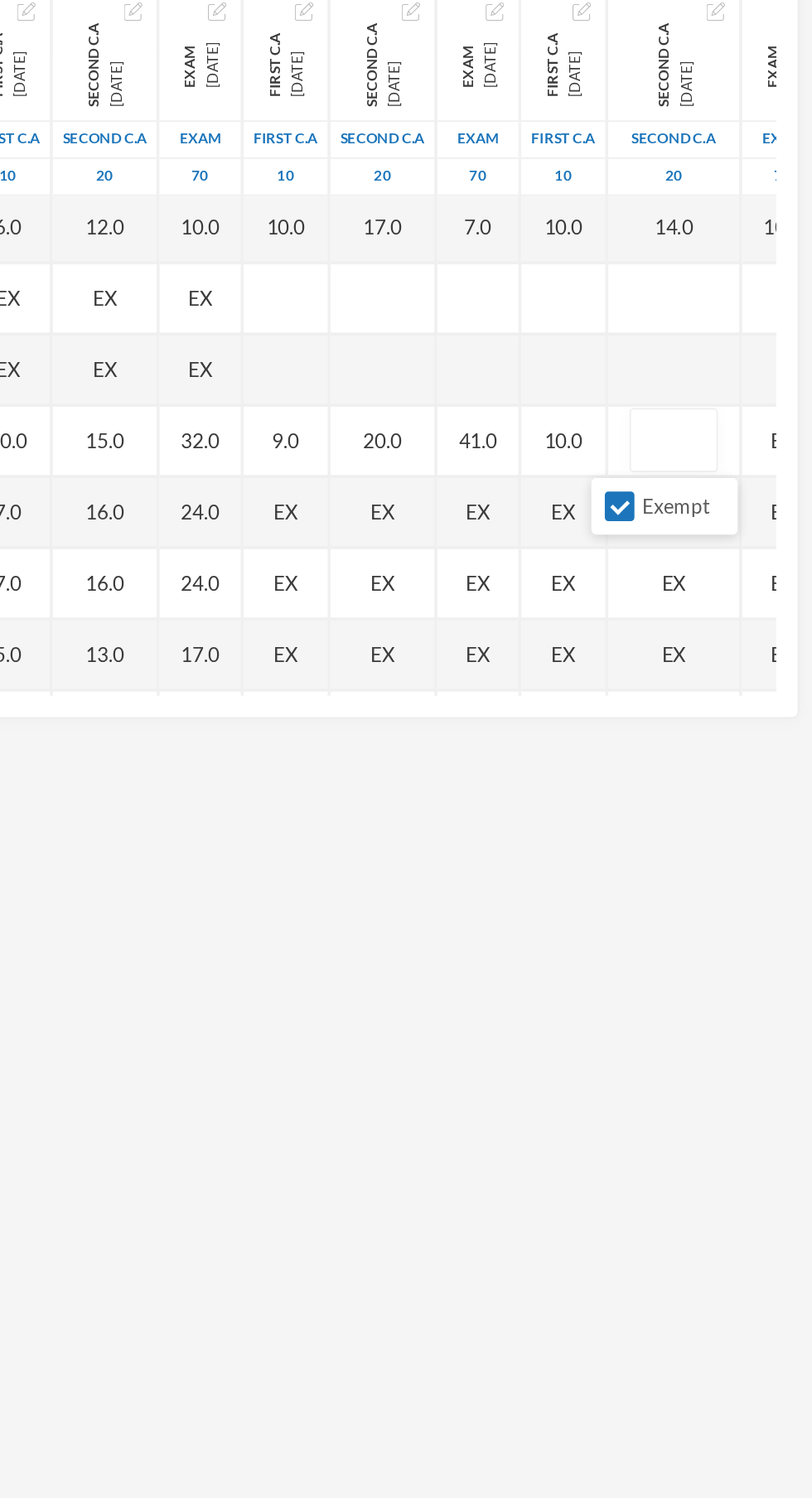 click on "Exempt" at bounding box center [732, 568] 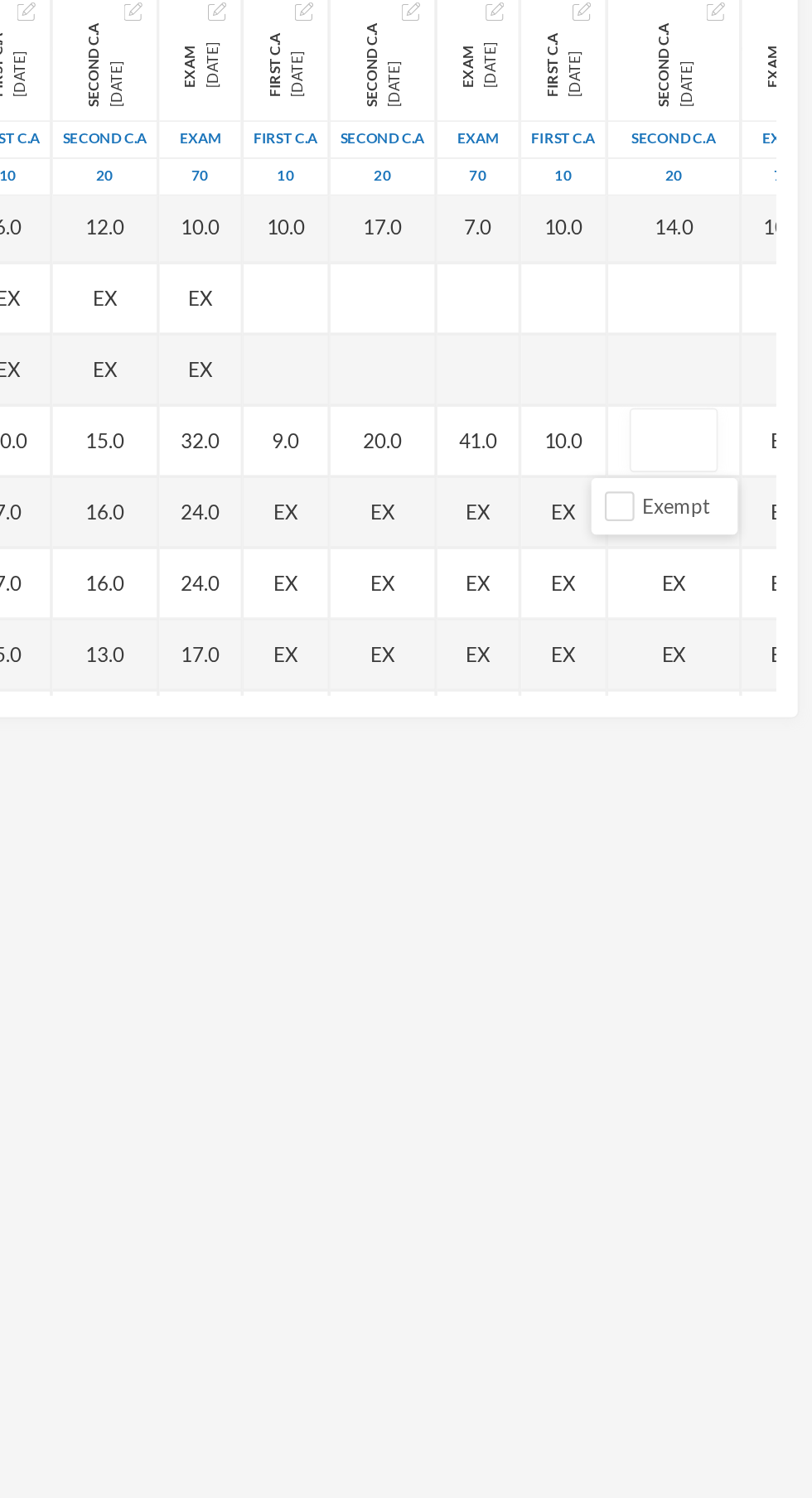 click at bounding box center (731, 530) 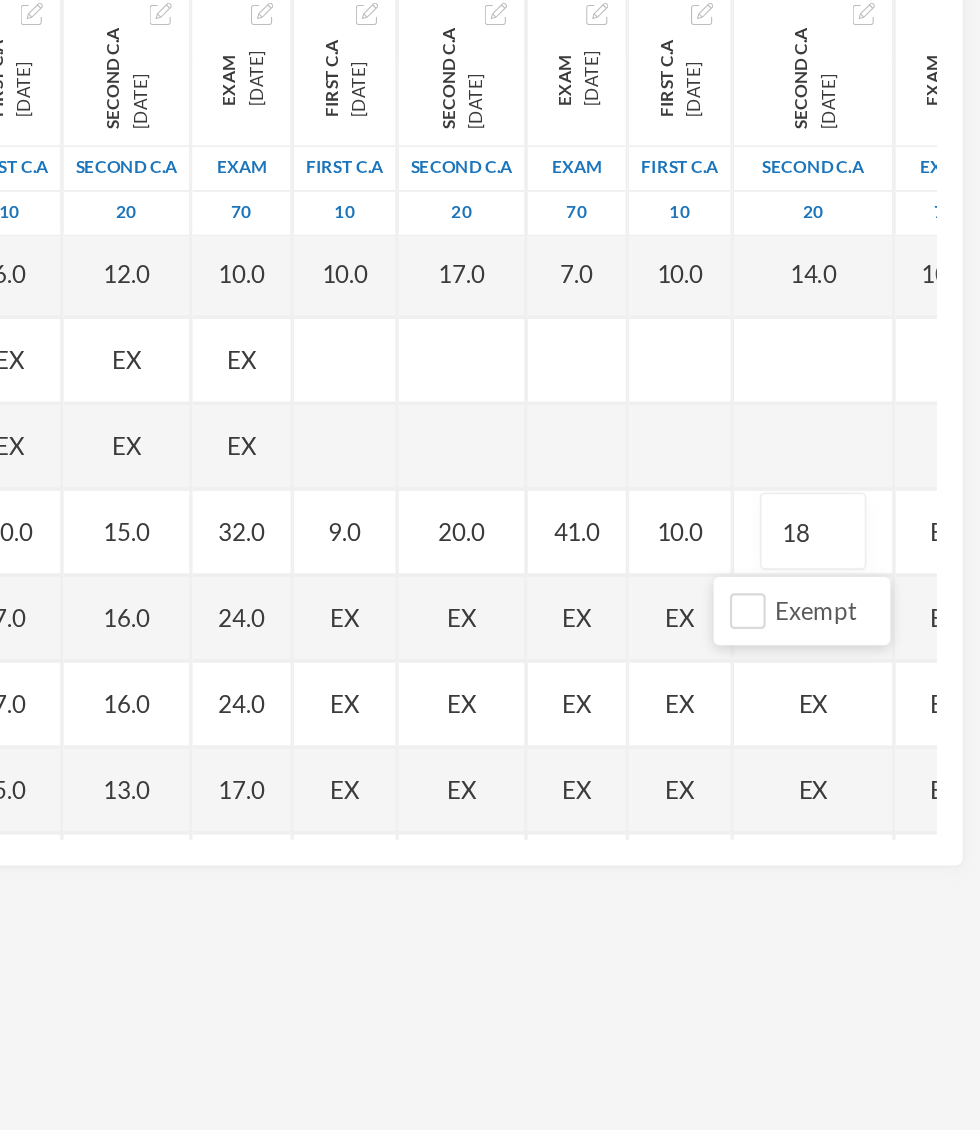 click on "EX" at bounding box center [959, 640] 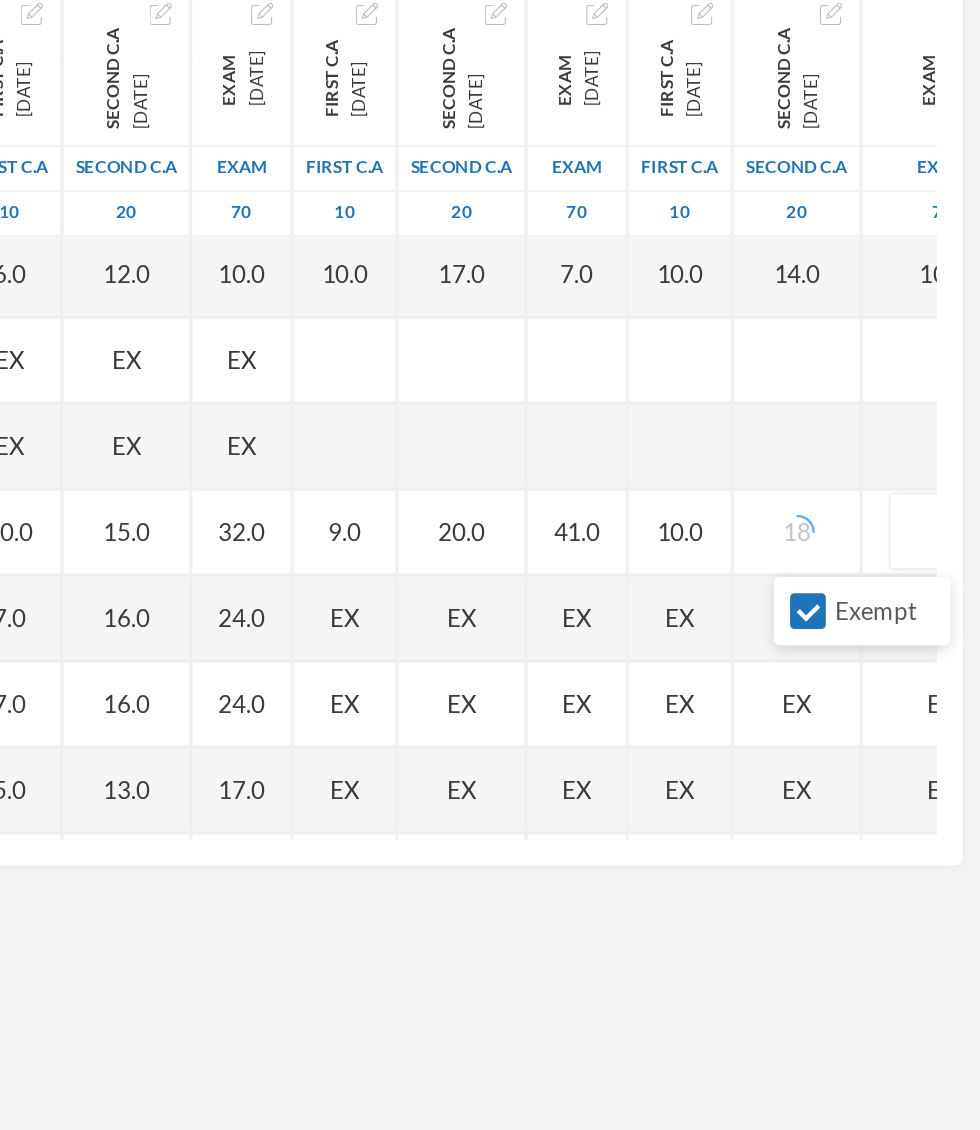 click on "Exempt" at bounding box center [879, 686] 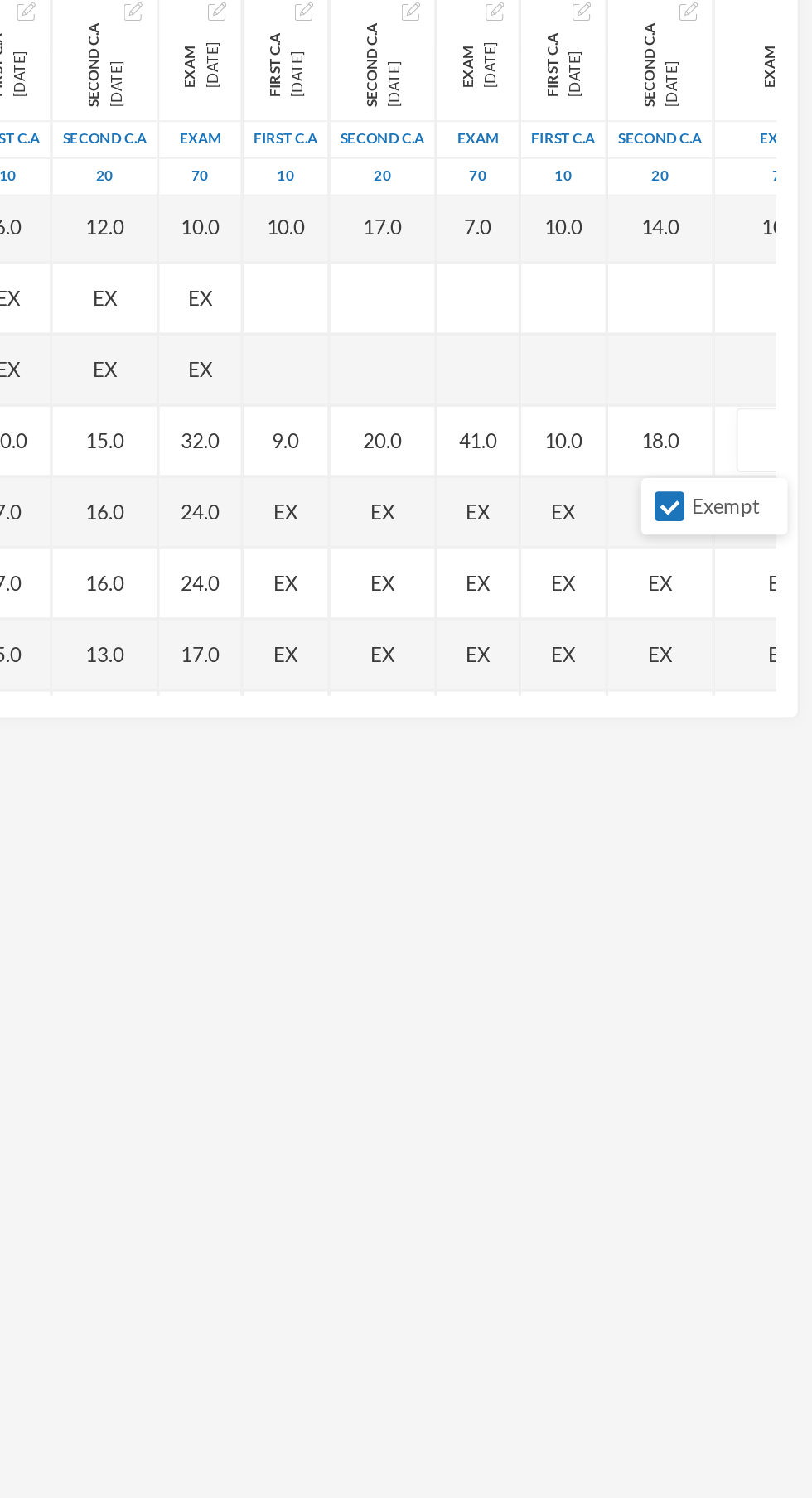click on "Exempt" at bounding box center (754, 568) 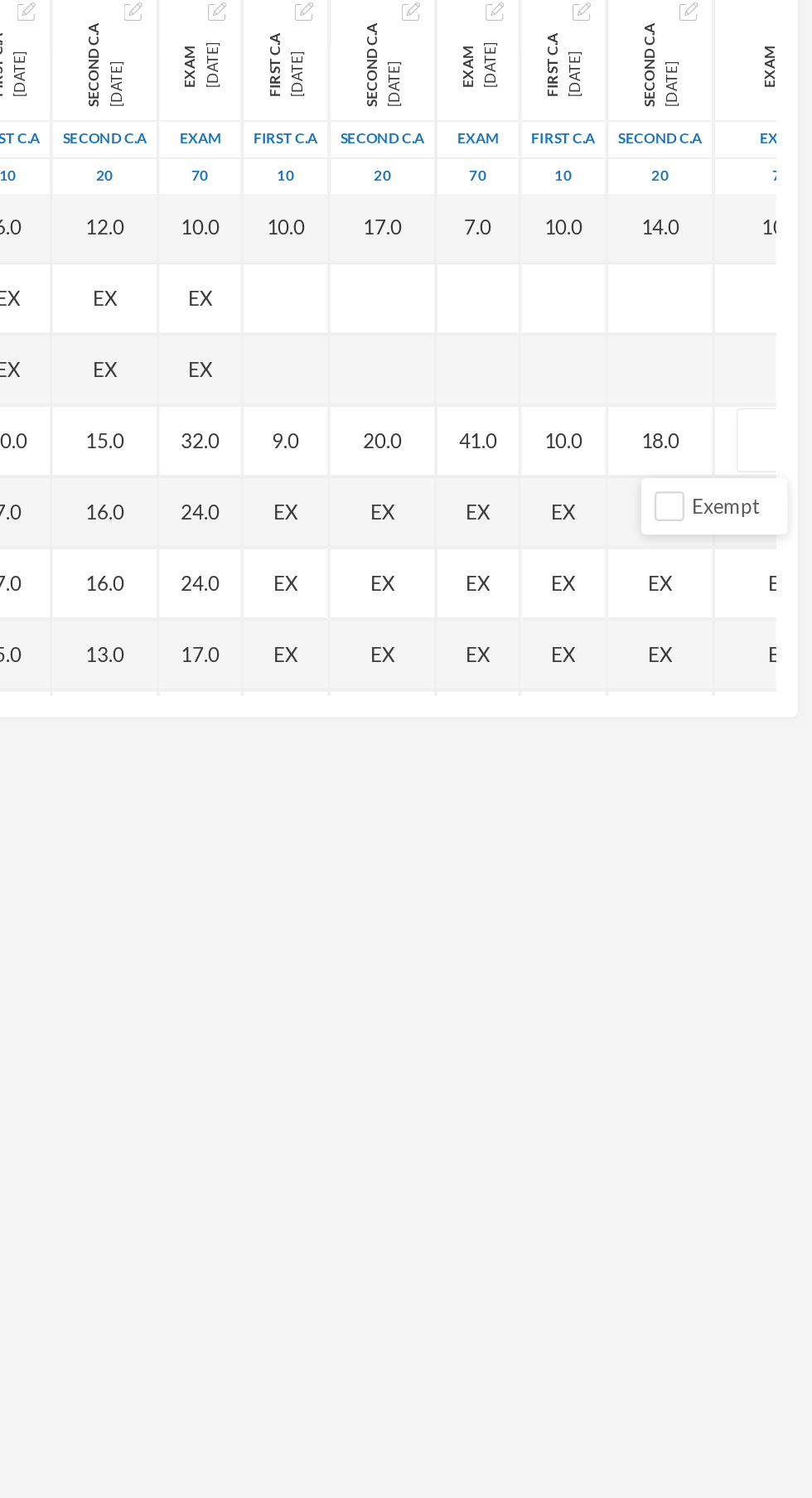 click at bounding box center [793, 530] 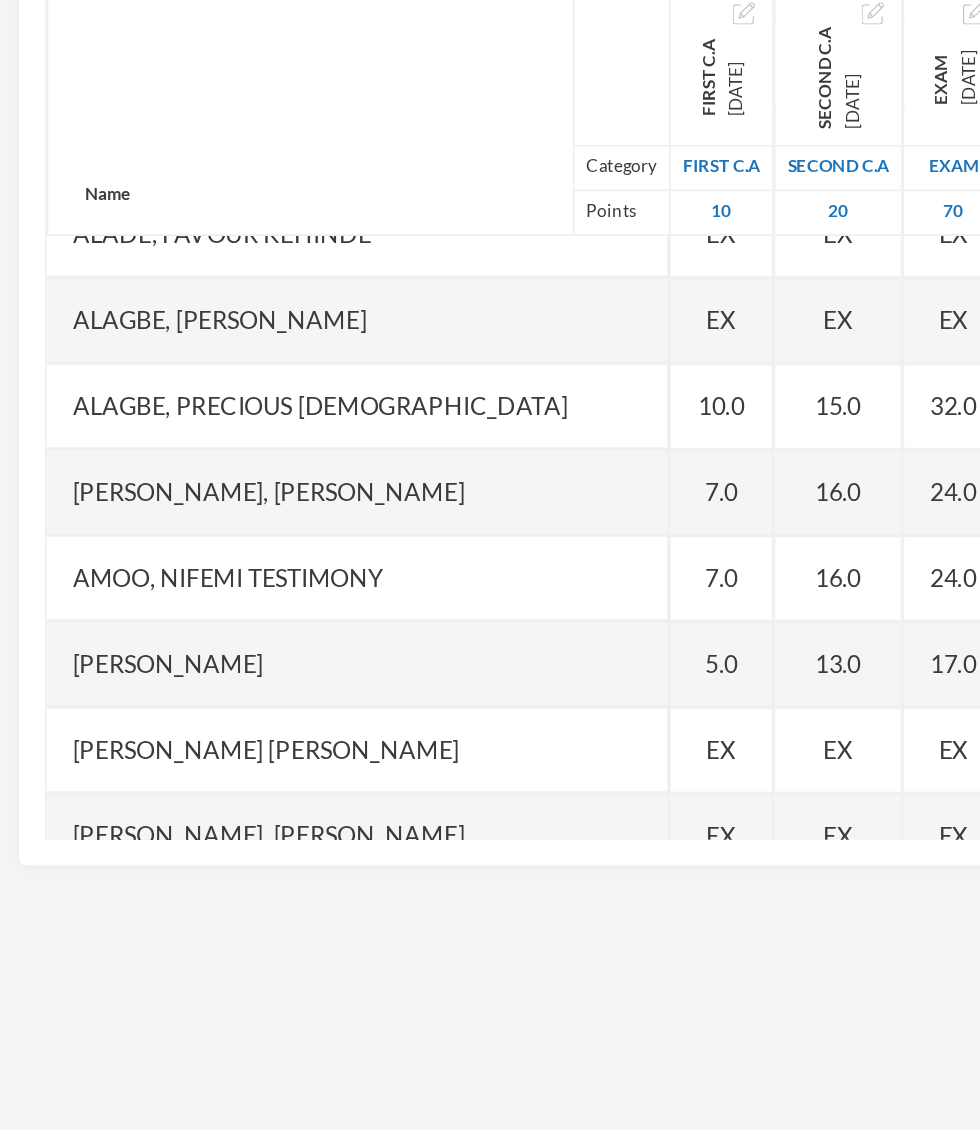 scroll, scrollTop: 1577, scrollLeft: 30, axis: both 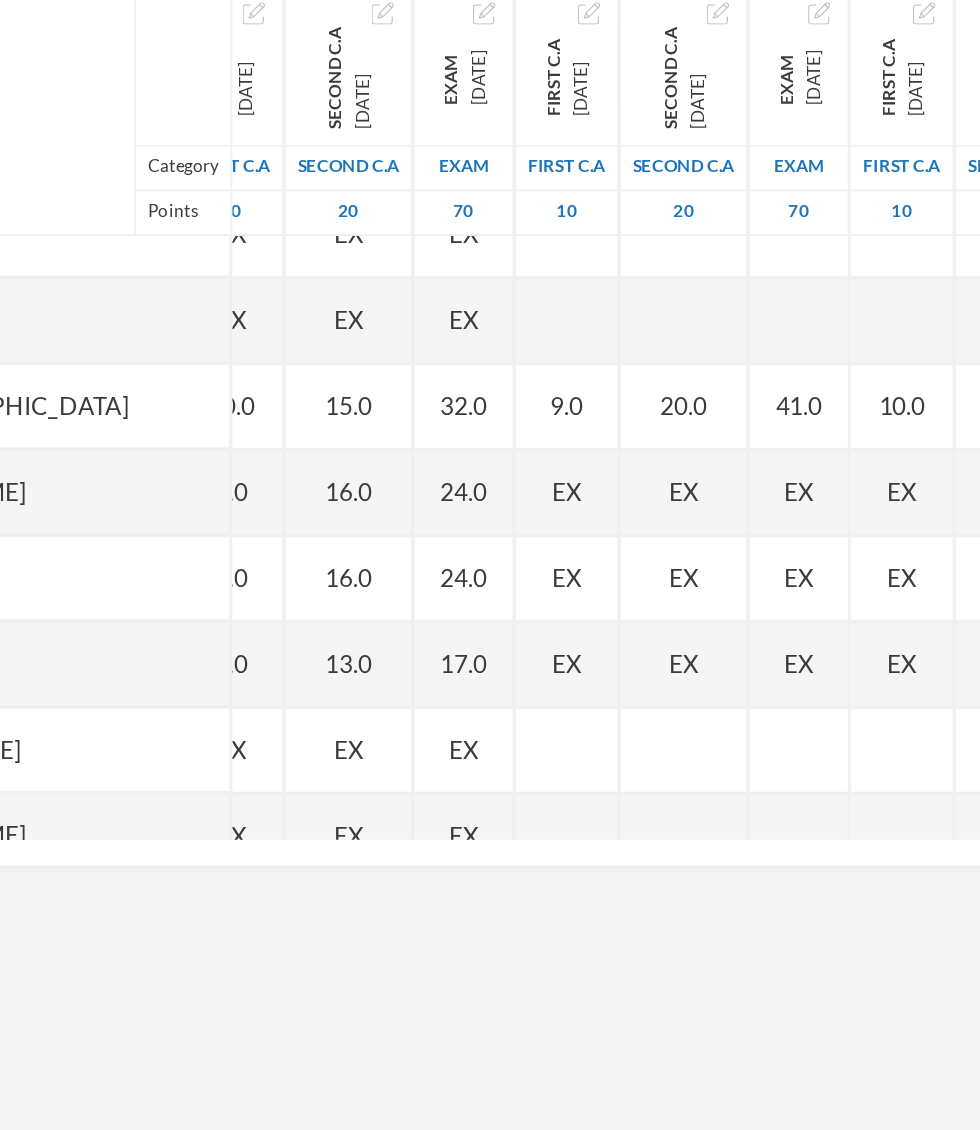 click on "EX" at bounding box center [585, 617] 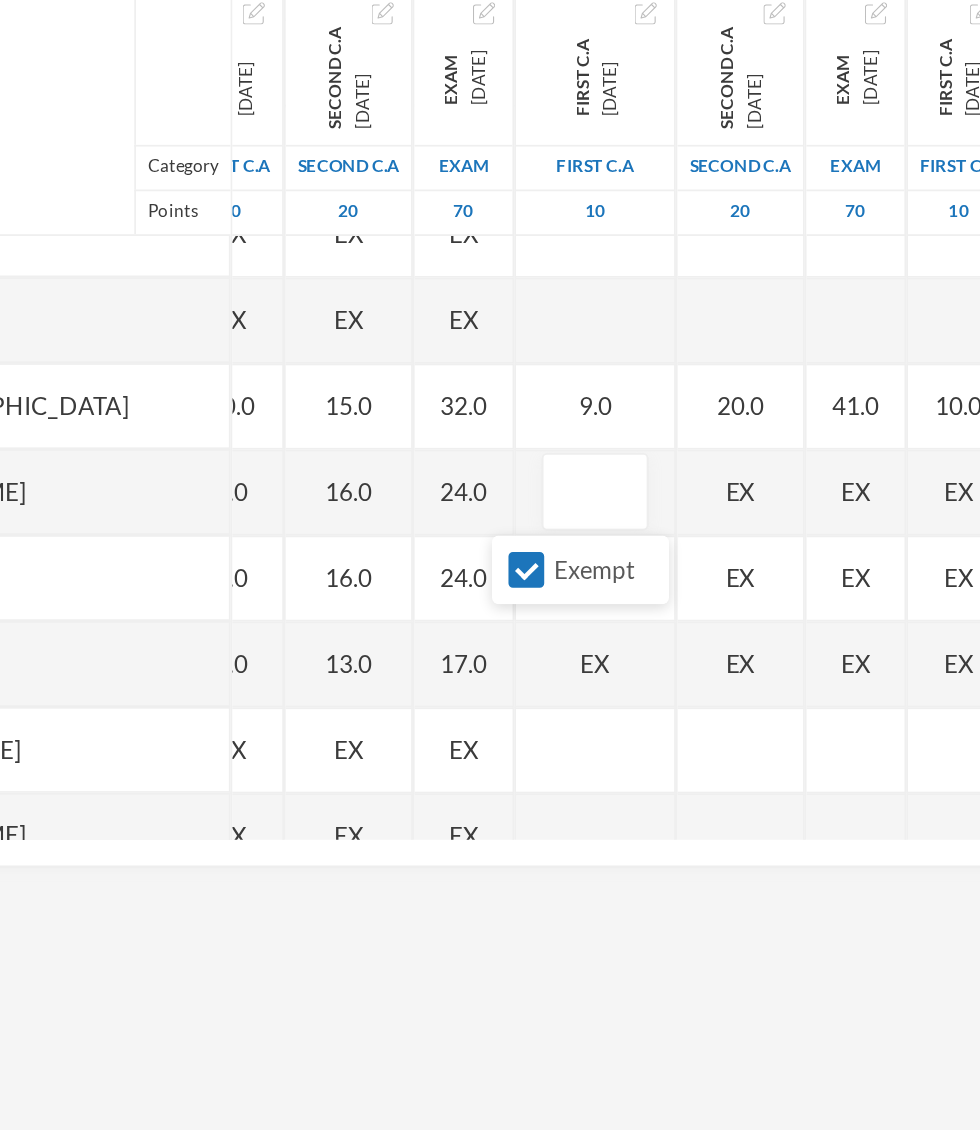 scroll, scrollTop: 1577, scrollLeft: 5, axis: both 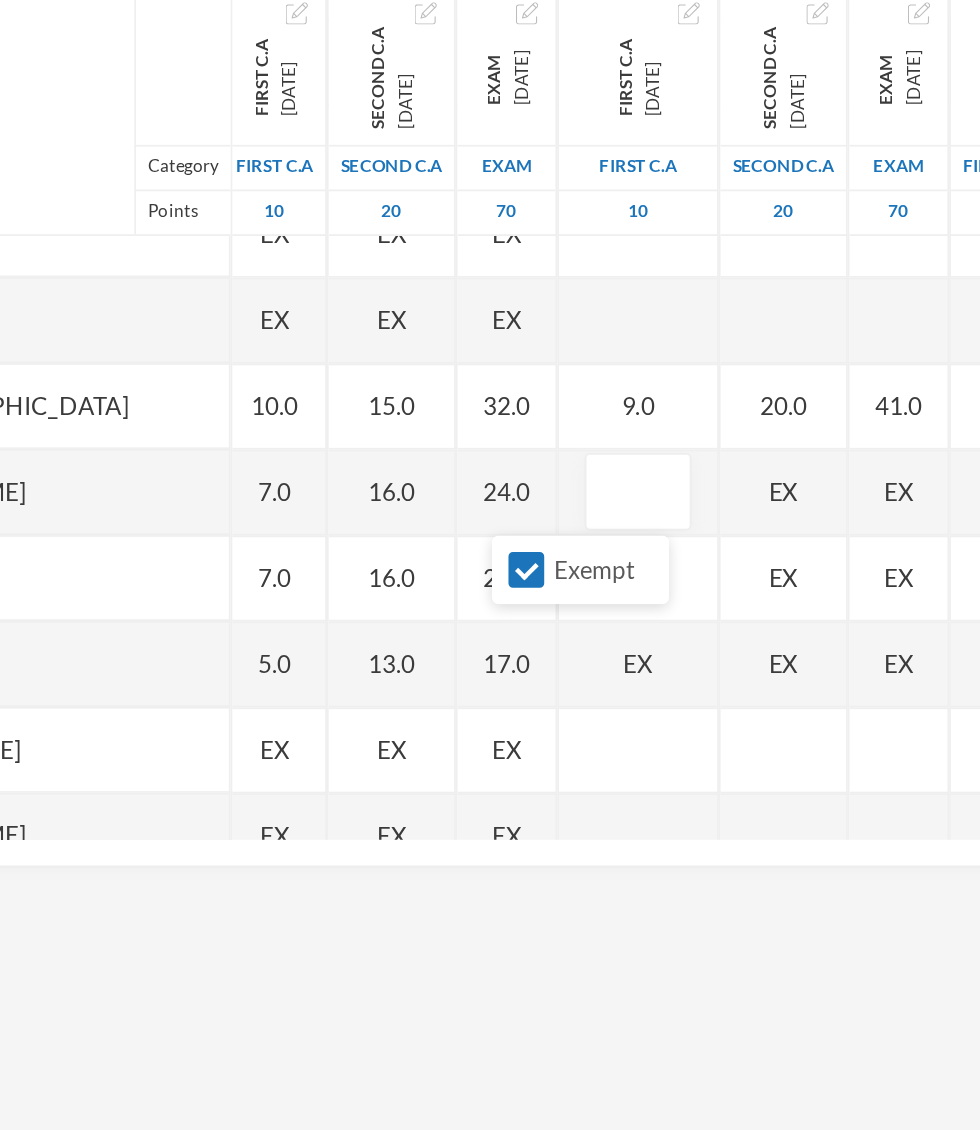 click on "Exempt" at bounding box center [561, 662] 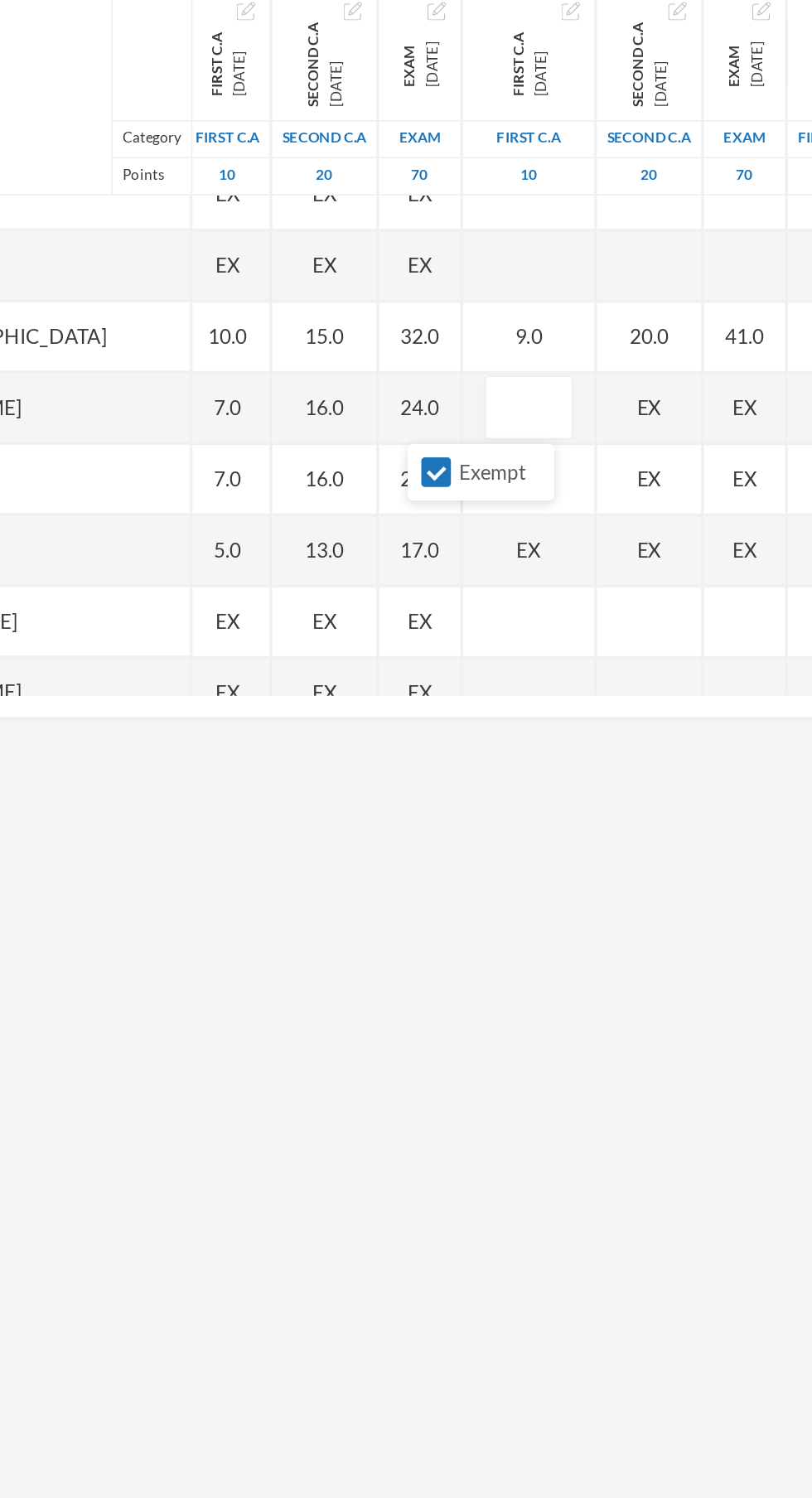 click on "Exempt" at bounding box center [465, 548] 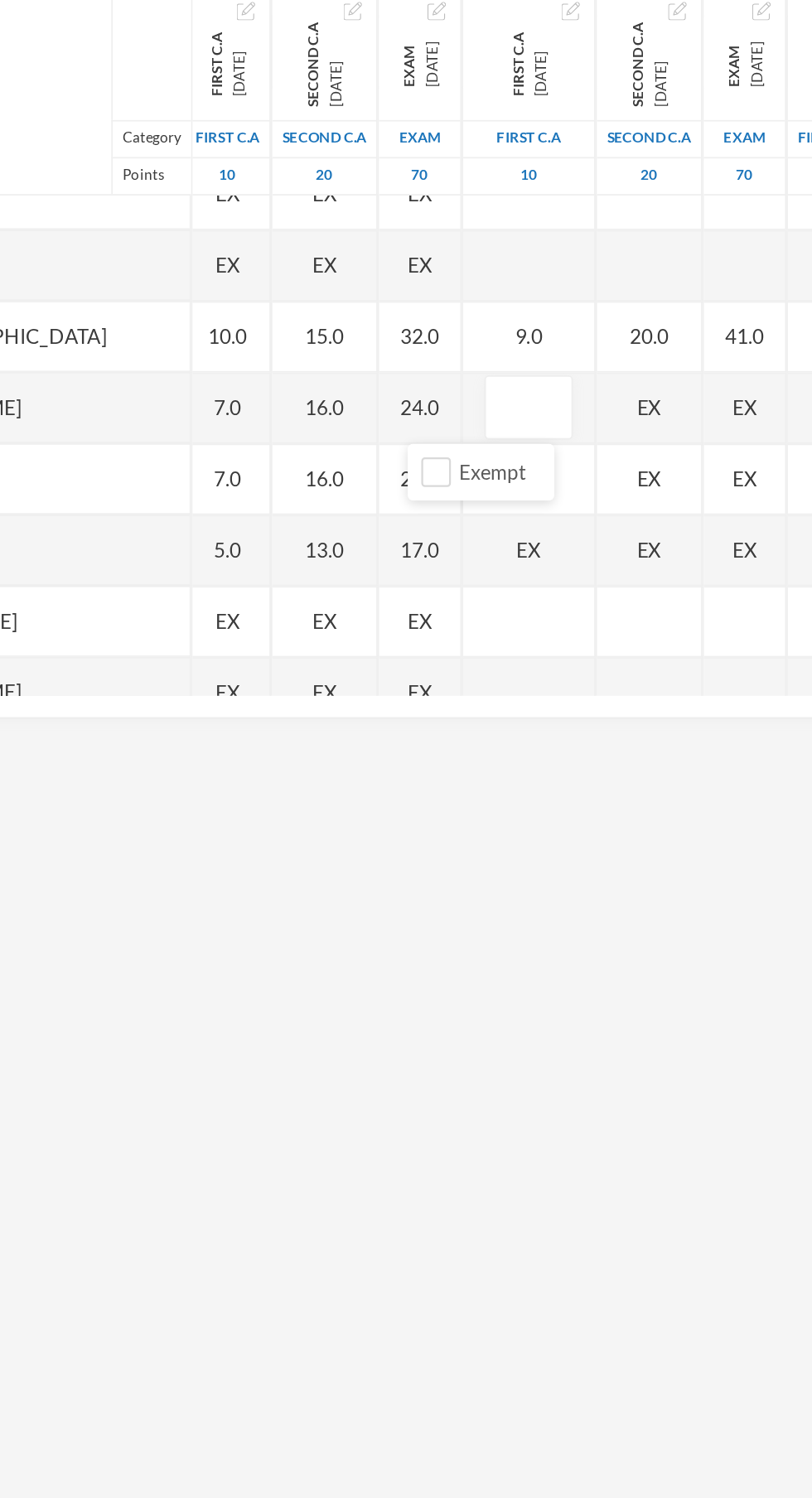 click at bounding box center (519, 511) 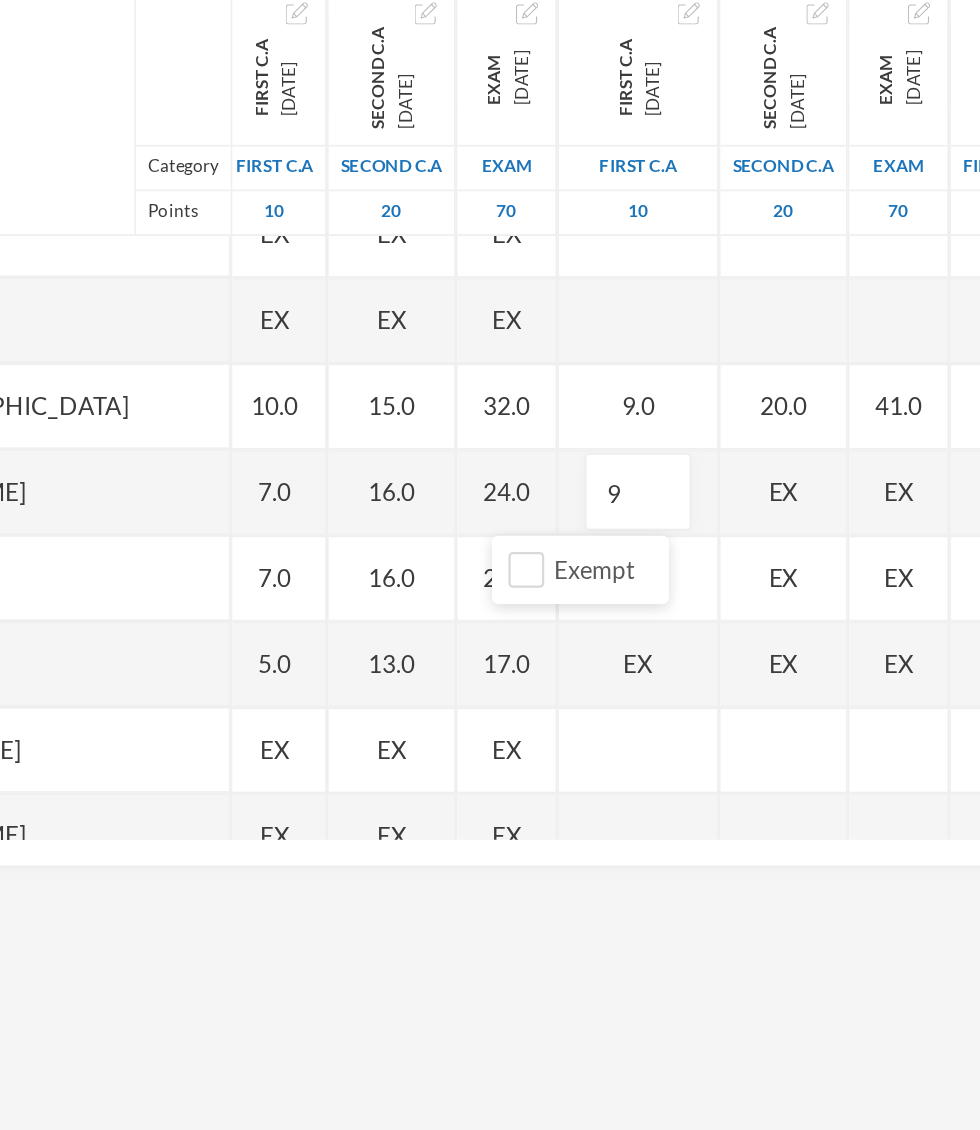 click on "EX" at bounding box center [711, 617] 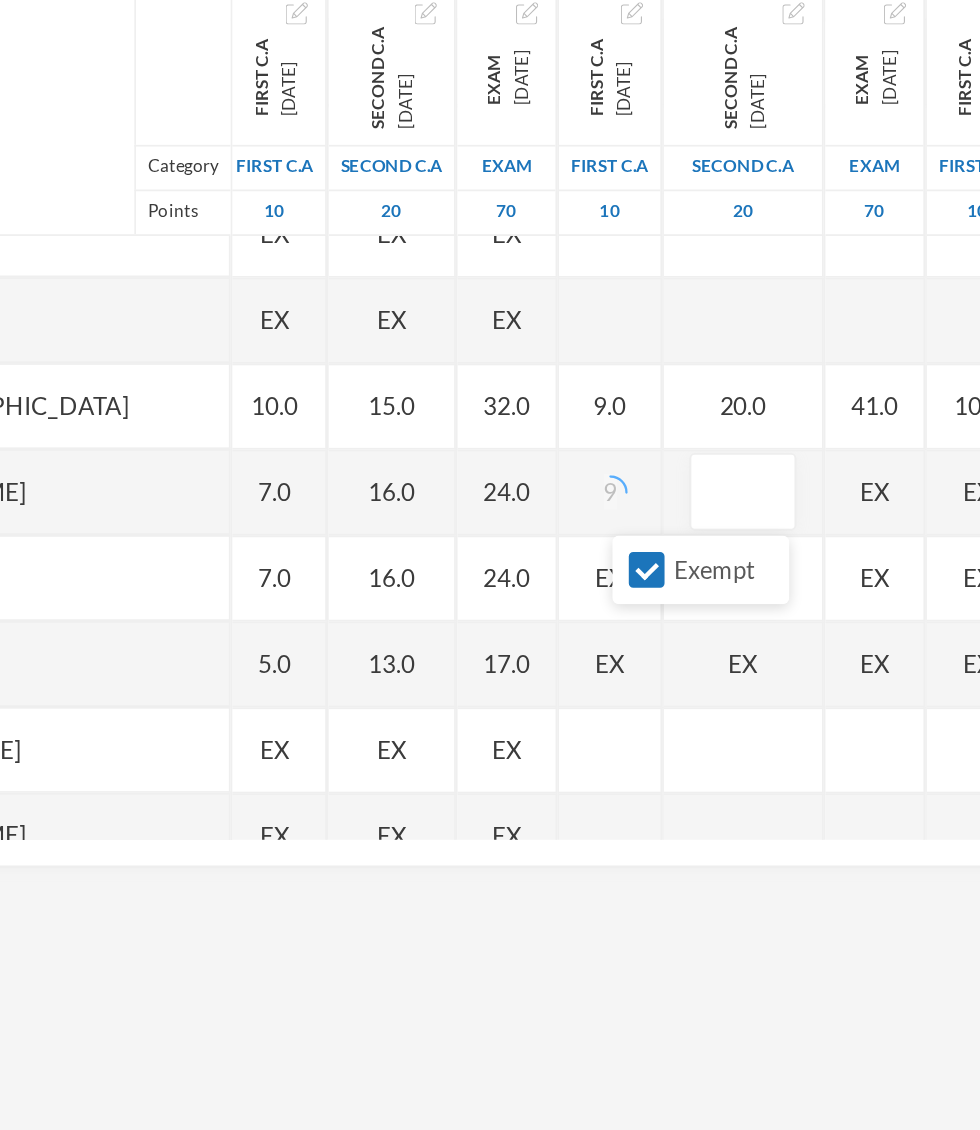 click on "Exempt" at bounding box center [631, 662] 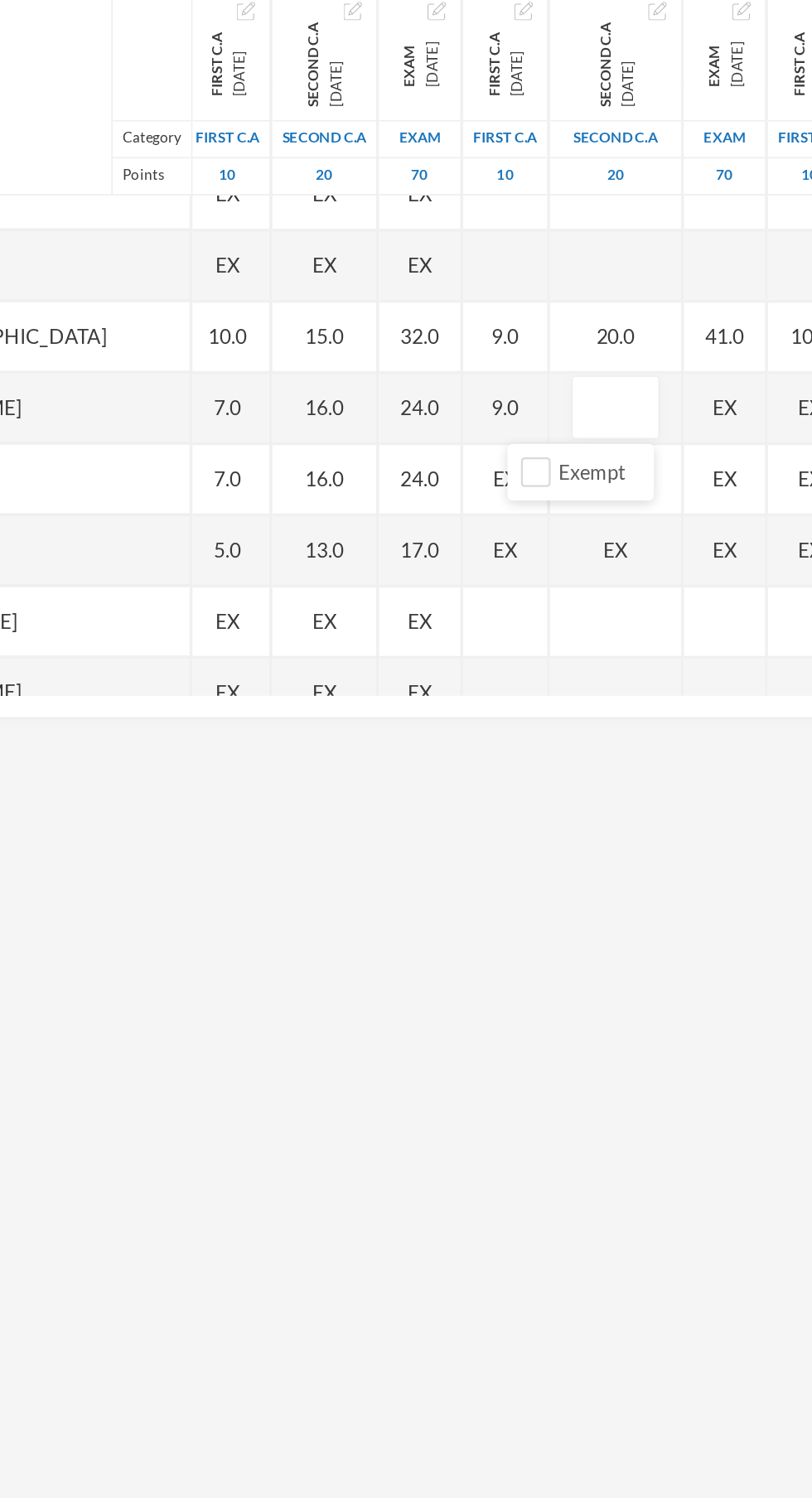 click at bounding box center [569, 511] 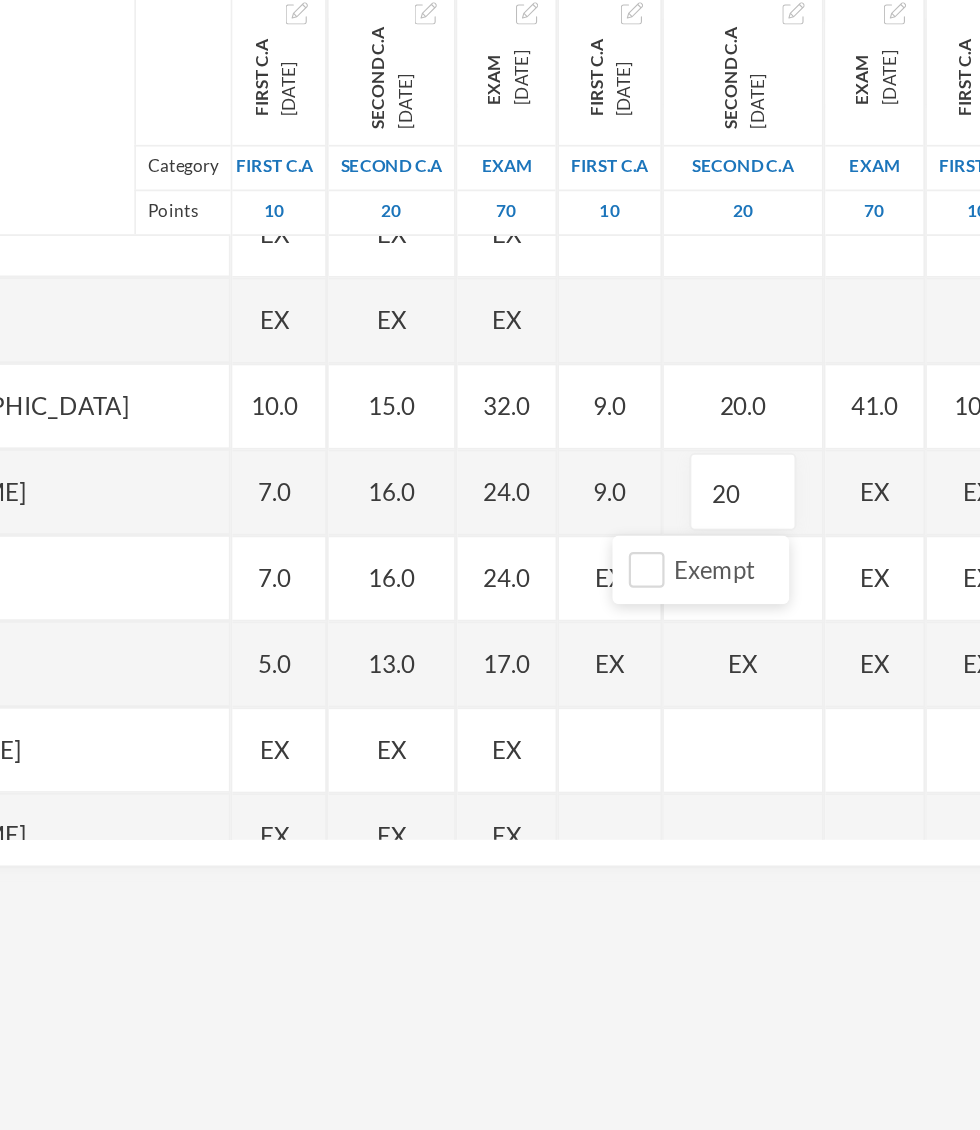 click on "EX" at bounding box center [764, 617] 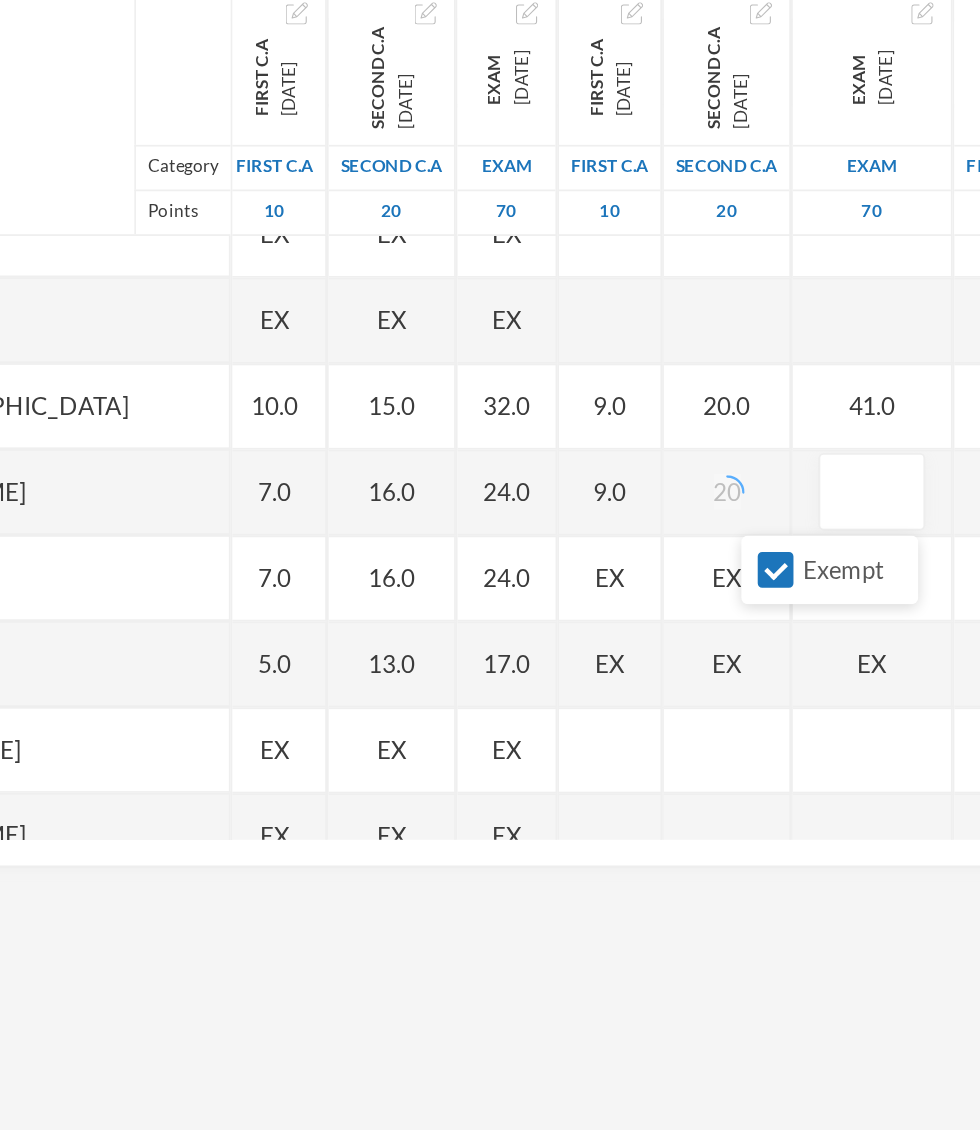 click at bounding box center [762, 617] 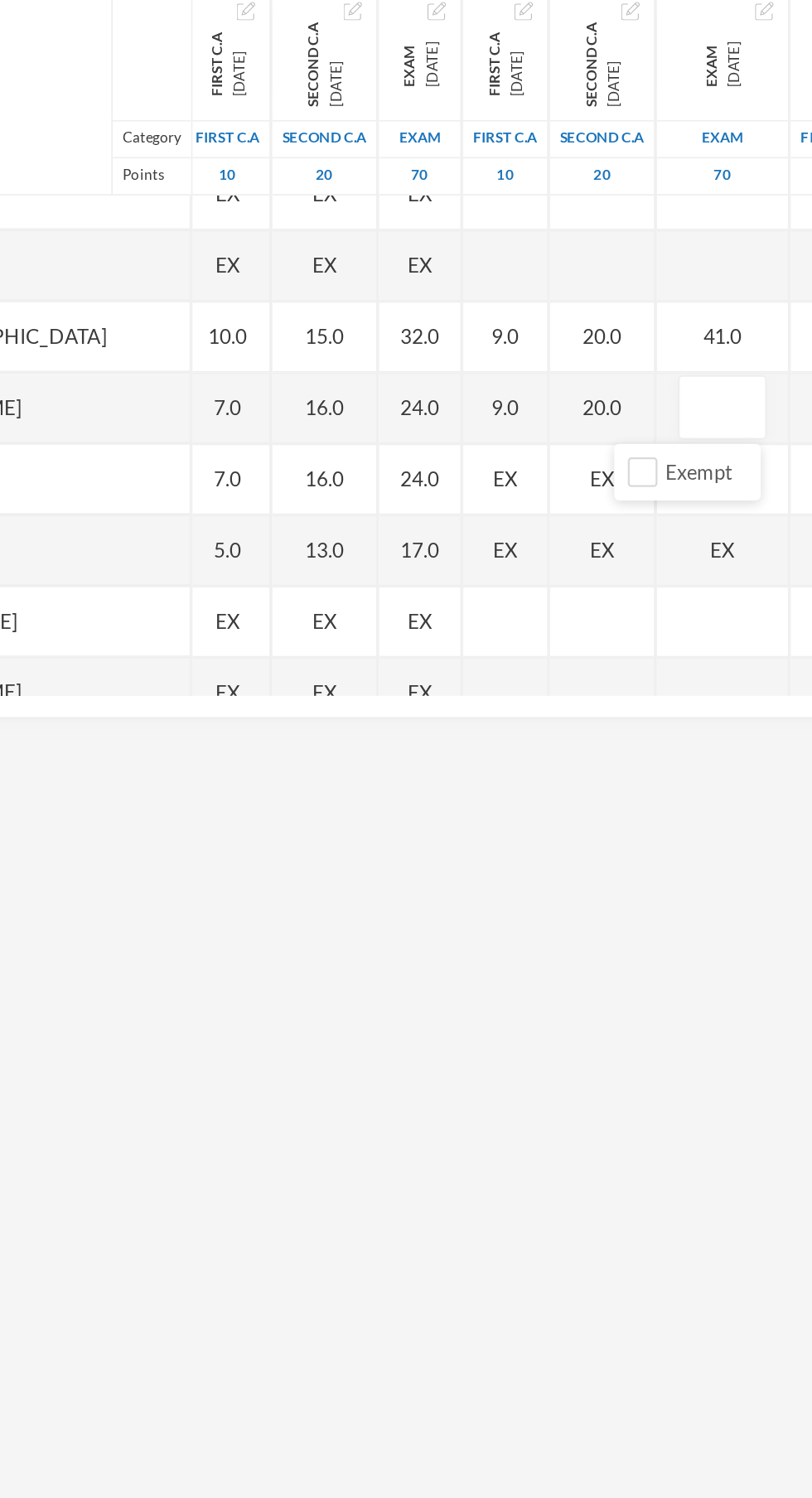 click at bounding box center (631, 511) 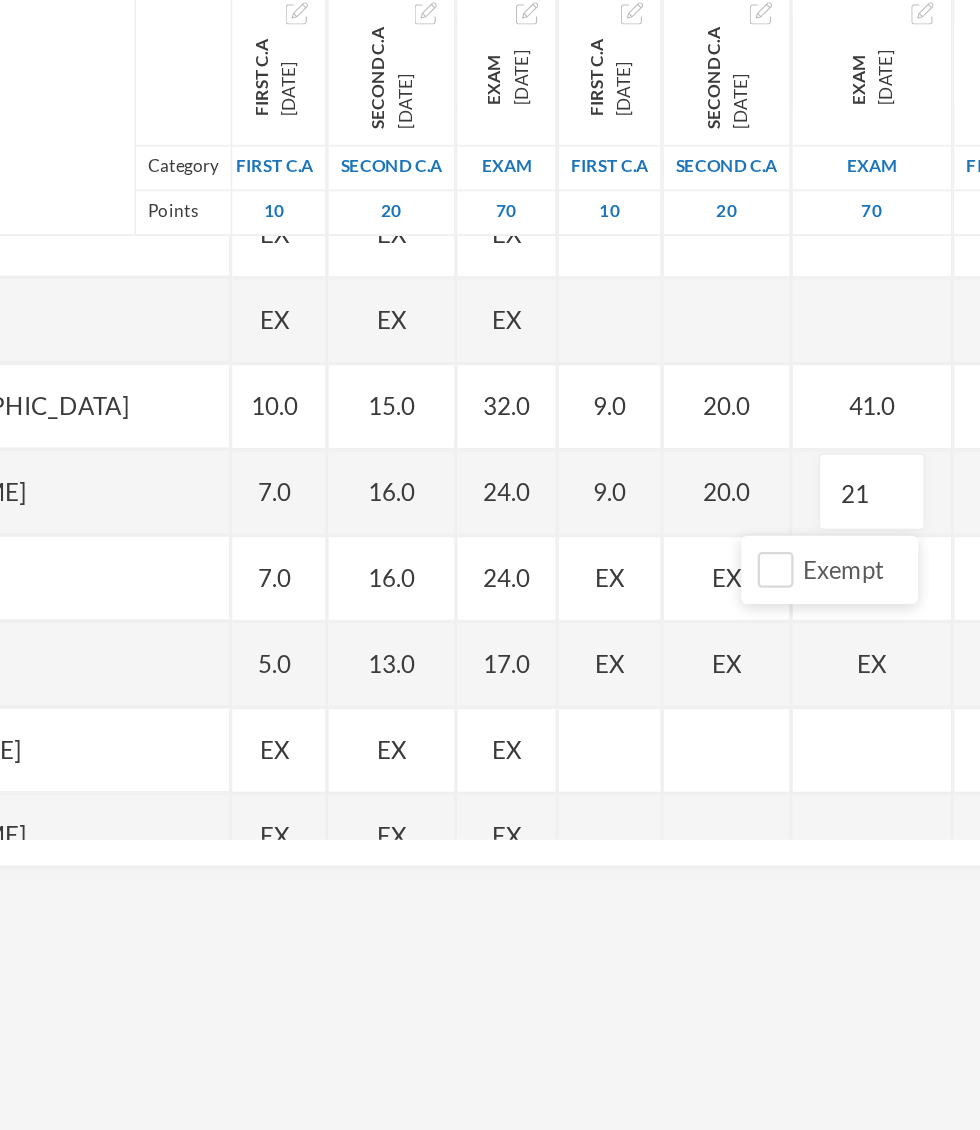 click on "EX" at bounding box center (840, 617) 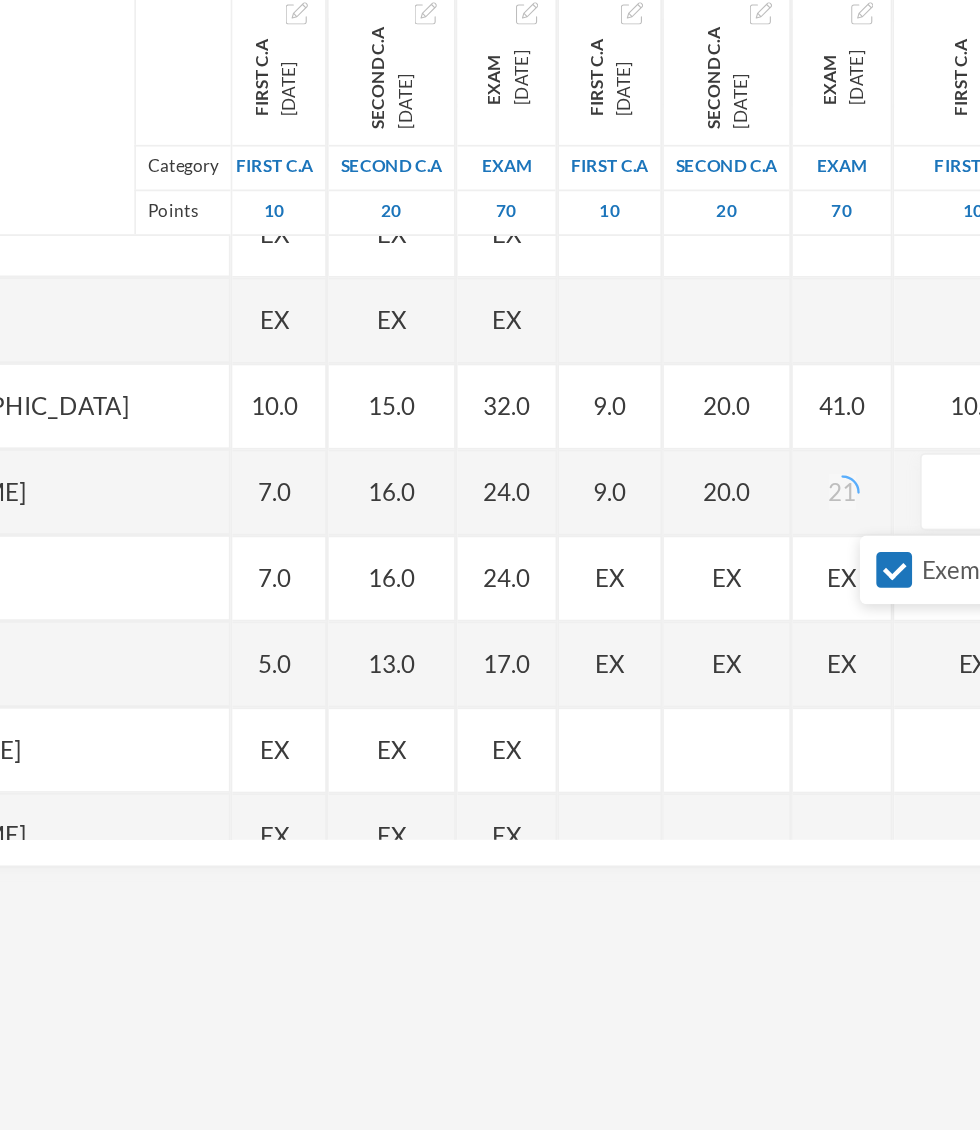 click on "EX" at bounding box center [745, 667] 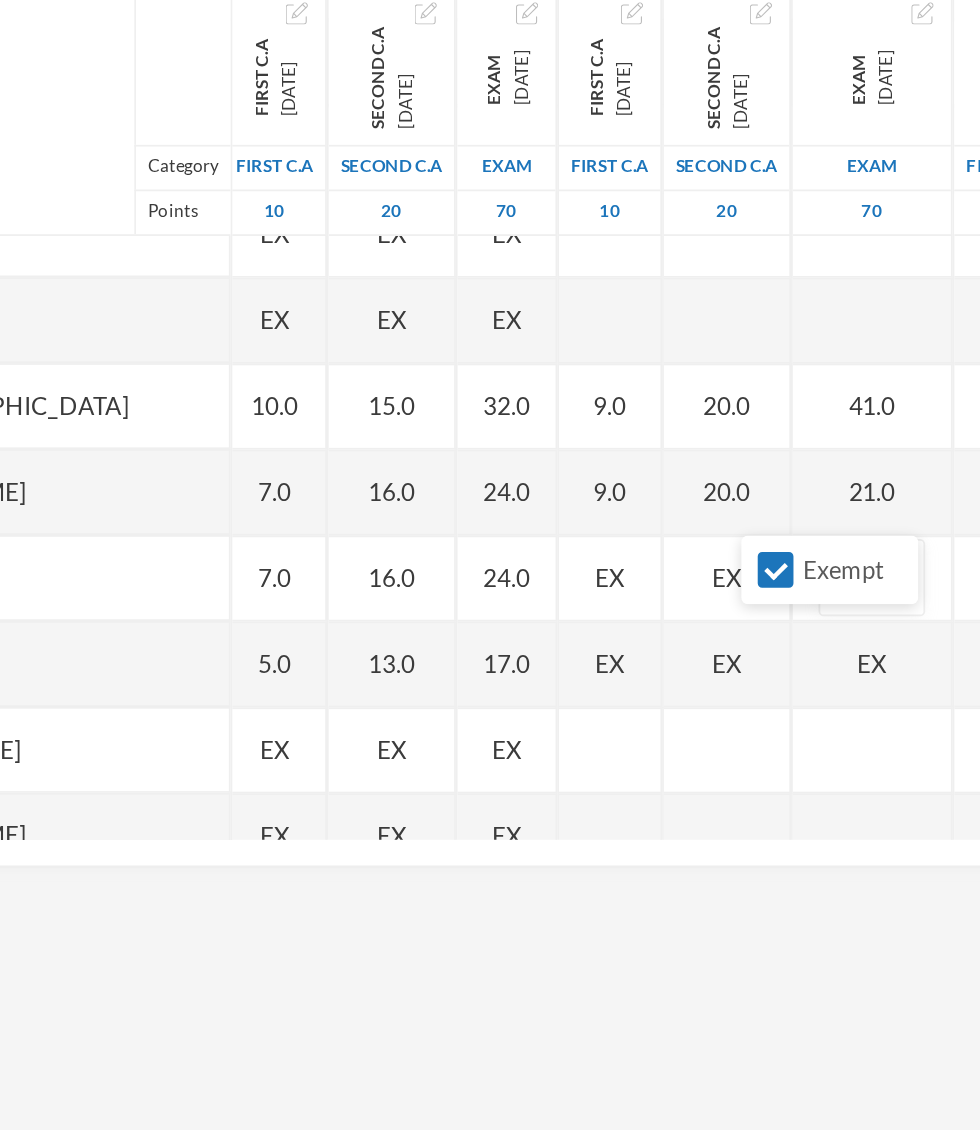 click on "21.0" at bounding box center [762, 617] 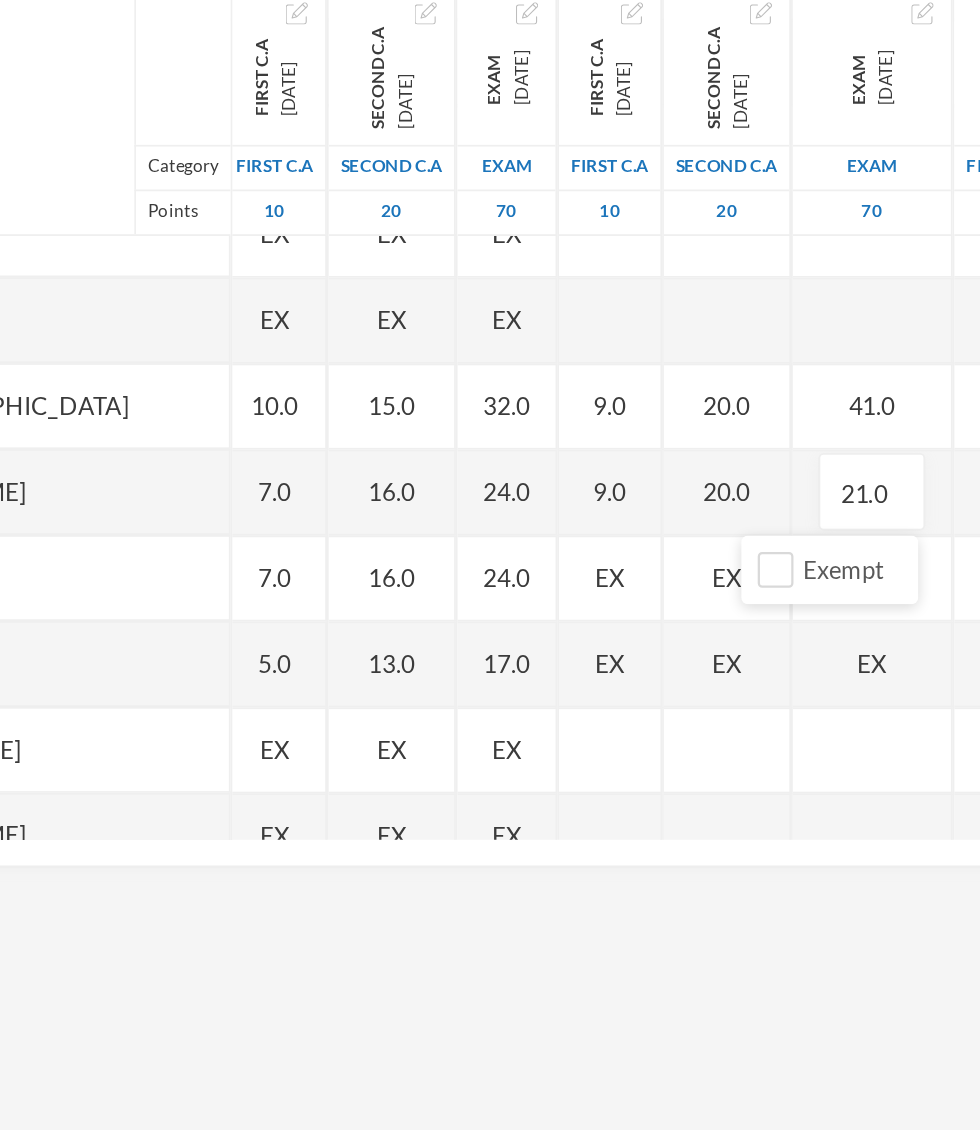 click on "21.0" at bounding box center (762, 617) 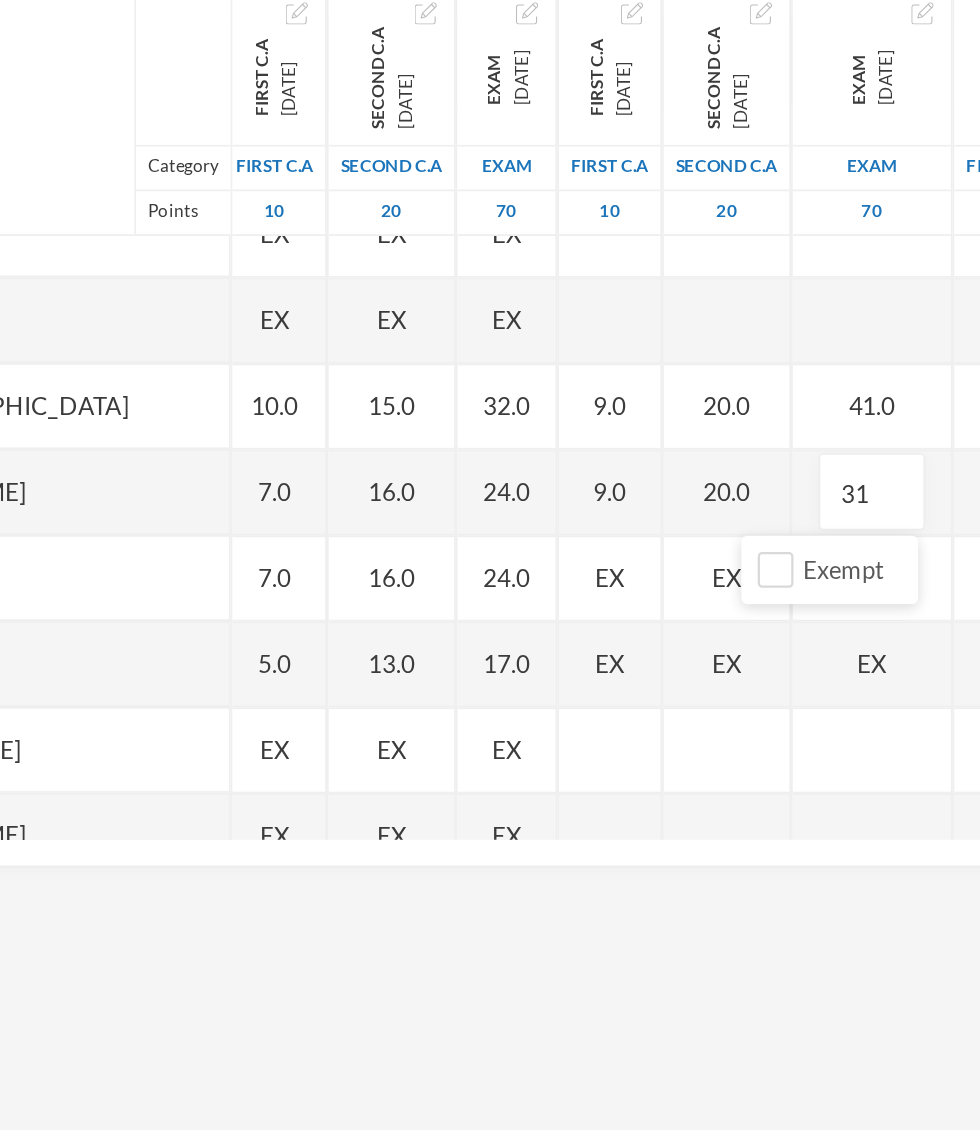 scroll, scrollTop: 1577, scrollLeft: 30, axis: both 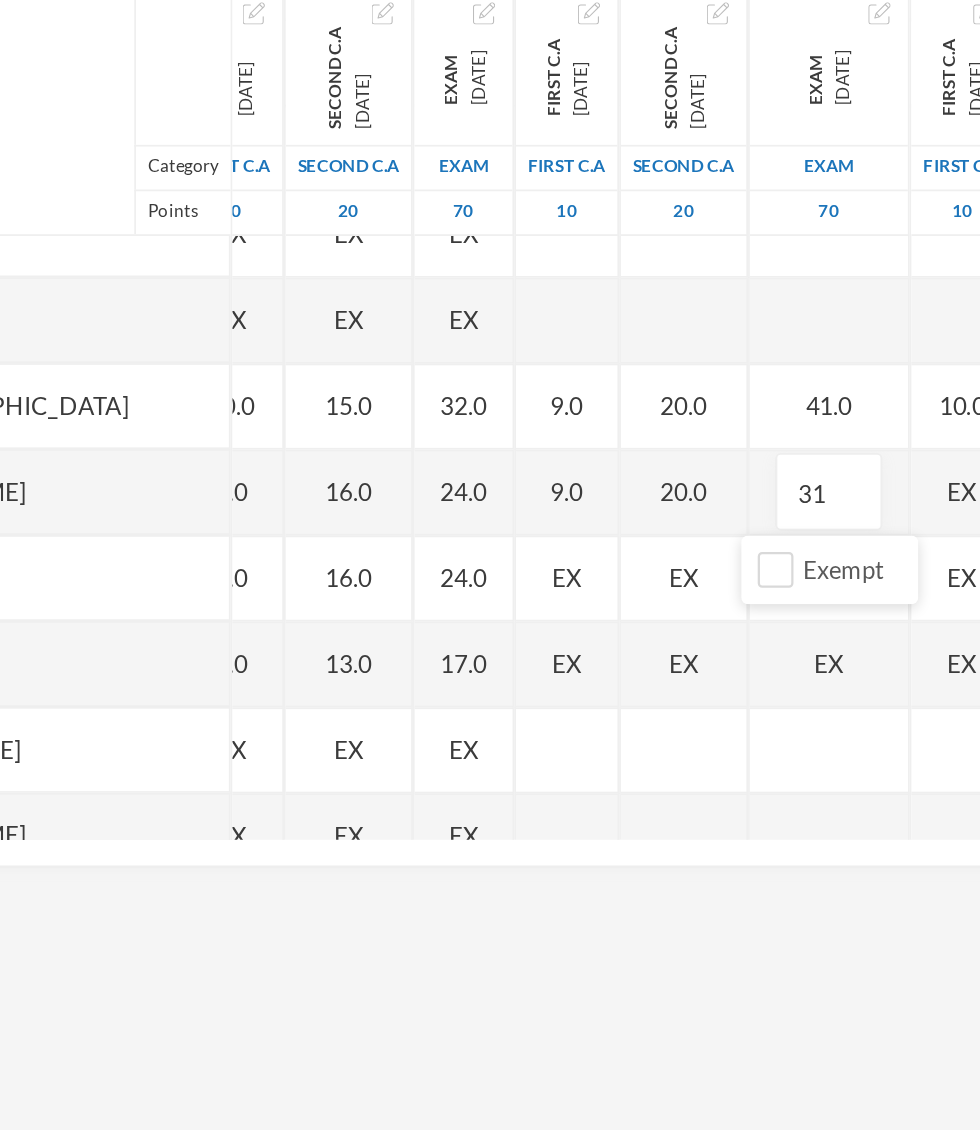 click on "EX" at bounding box center [814, 616] 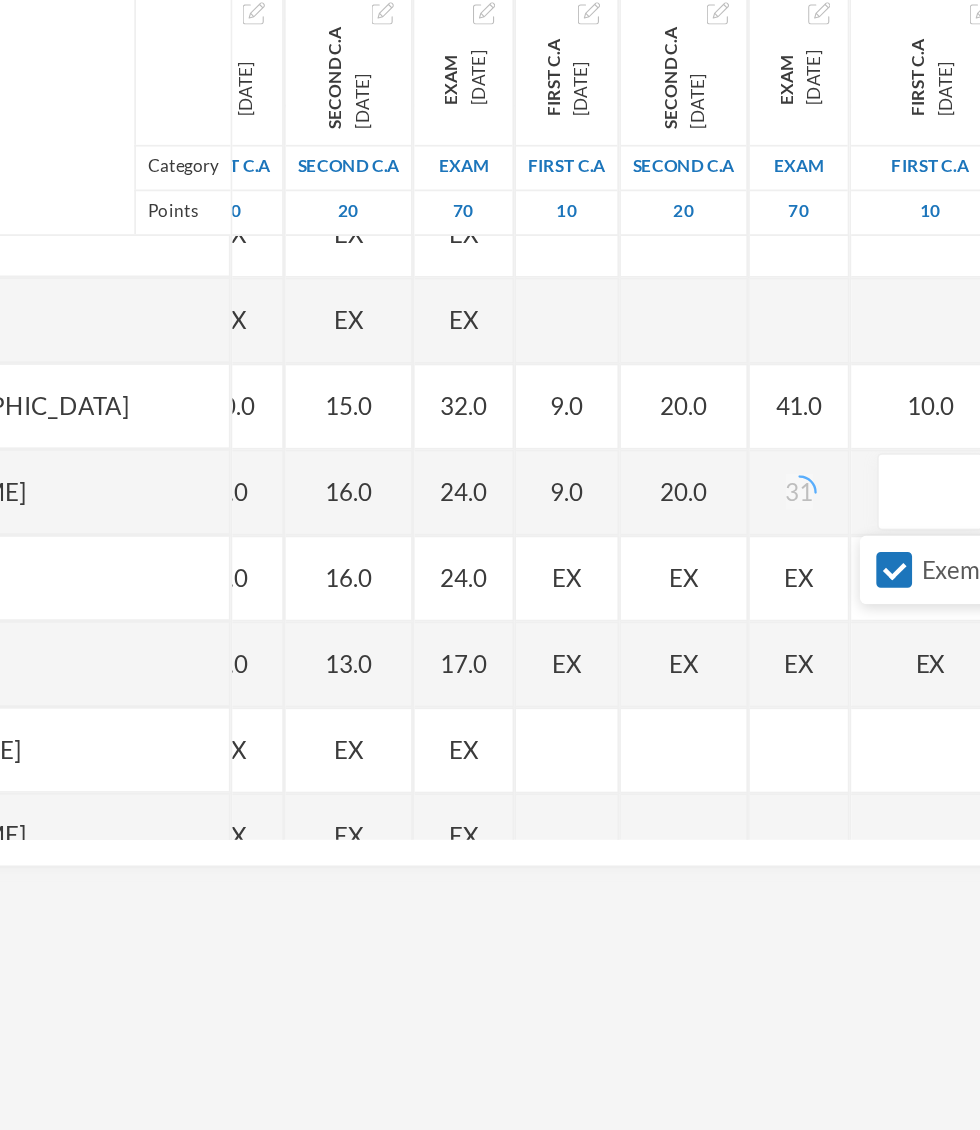 scroll, scrollTop: 1577, scrollLeft: 5, axis: both 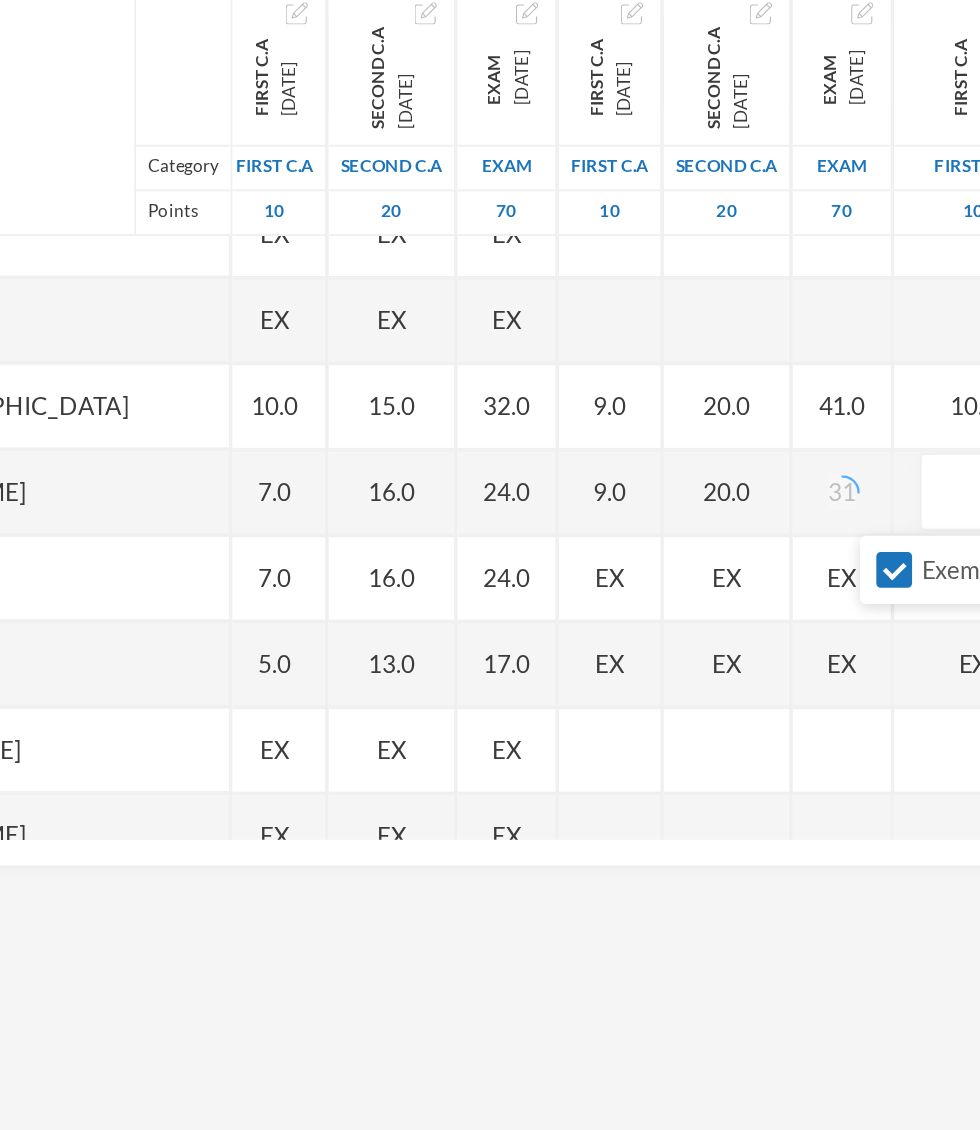 click on "Exempt" at bounding box center (806, 662) 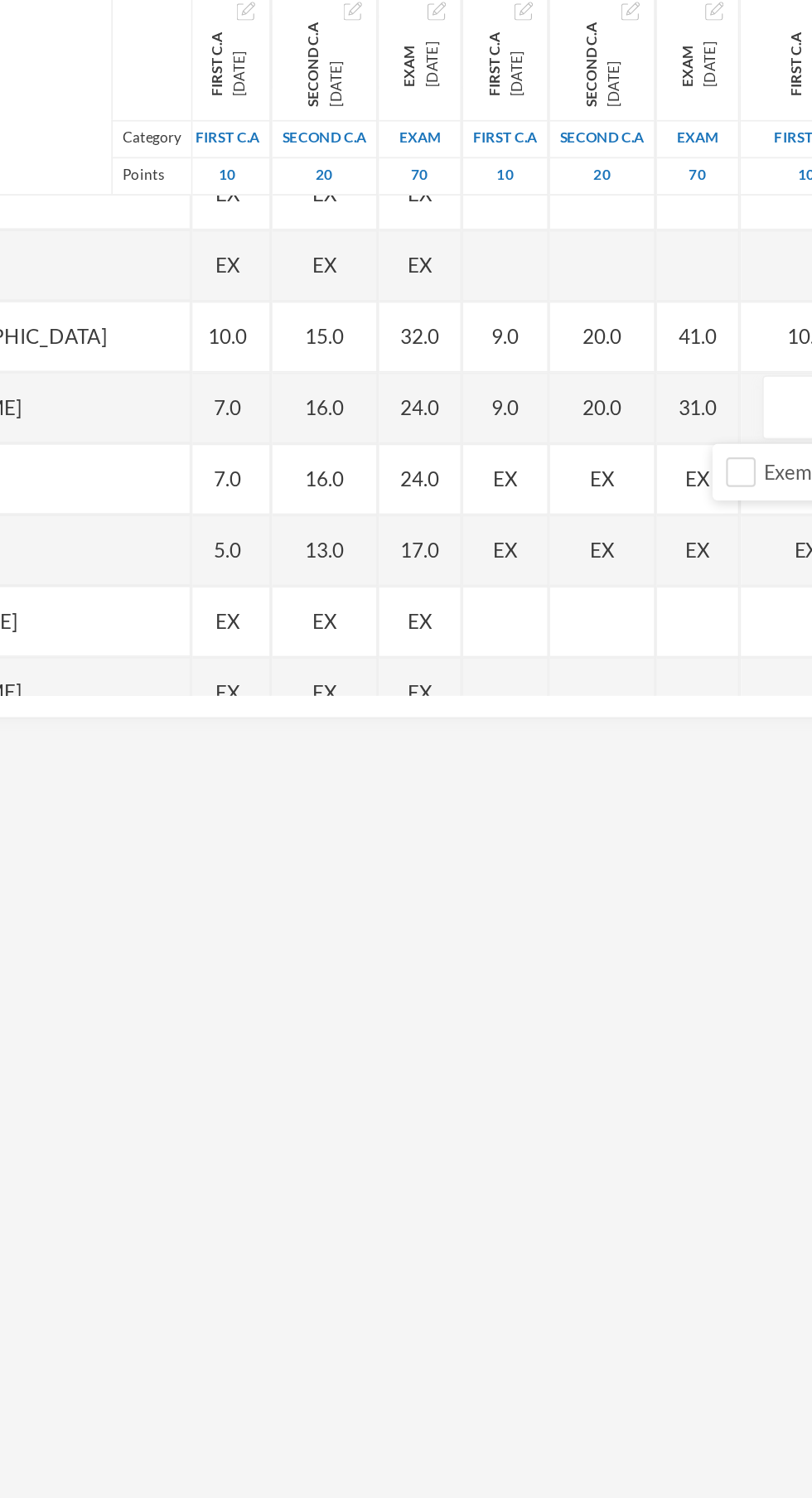 click at bounding box center (680, 511) 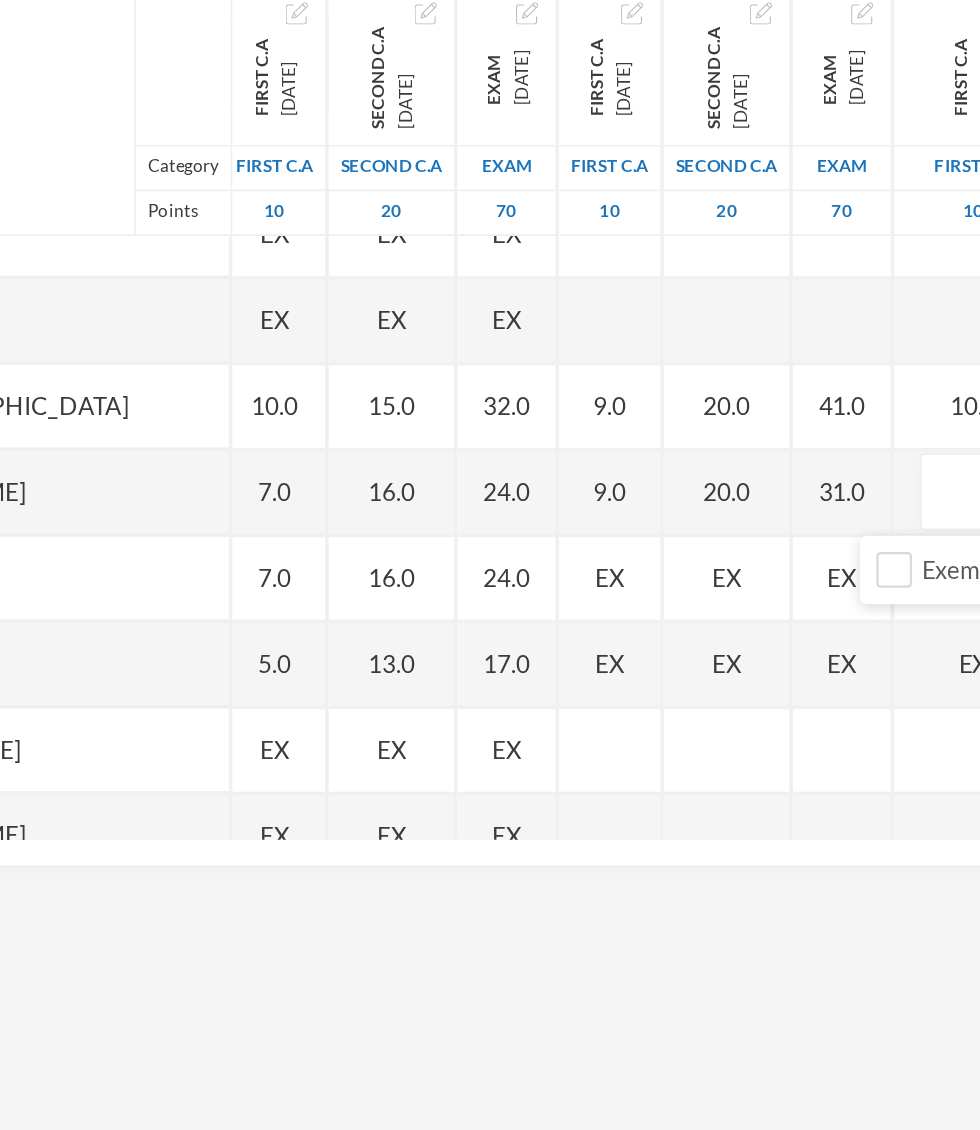 scroll, scrollTop: 1577, scrollLeft: 30, axis: both 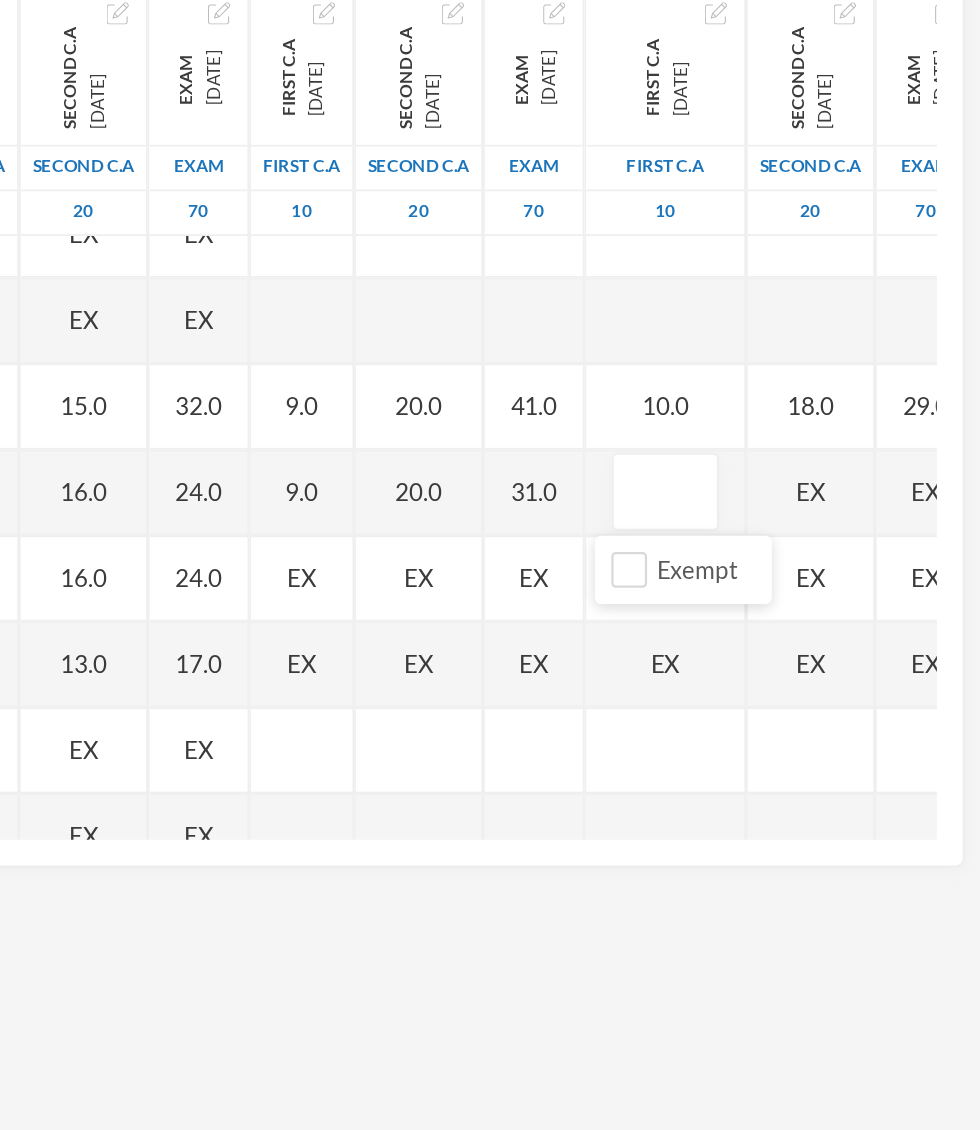 click on "Exempt" at bounding box center [806, 662] 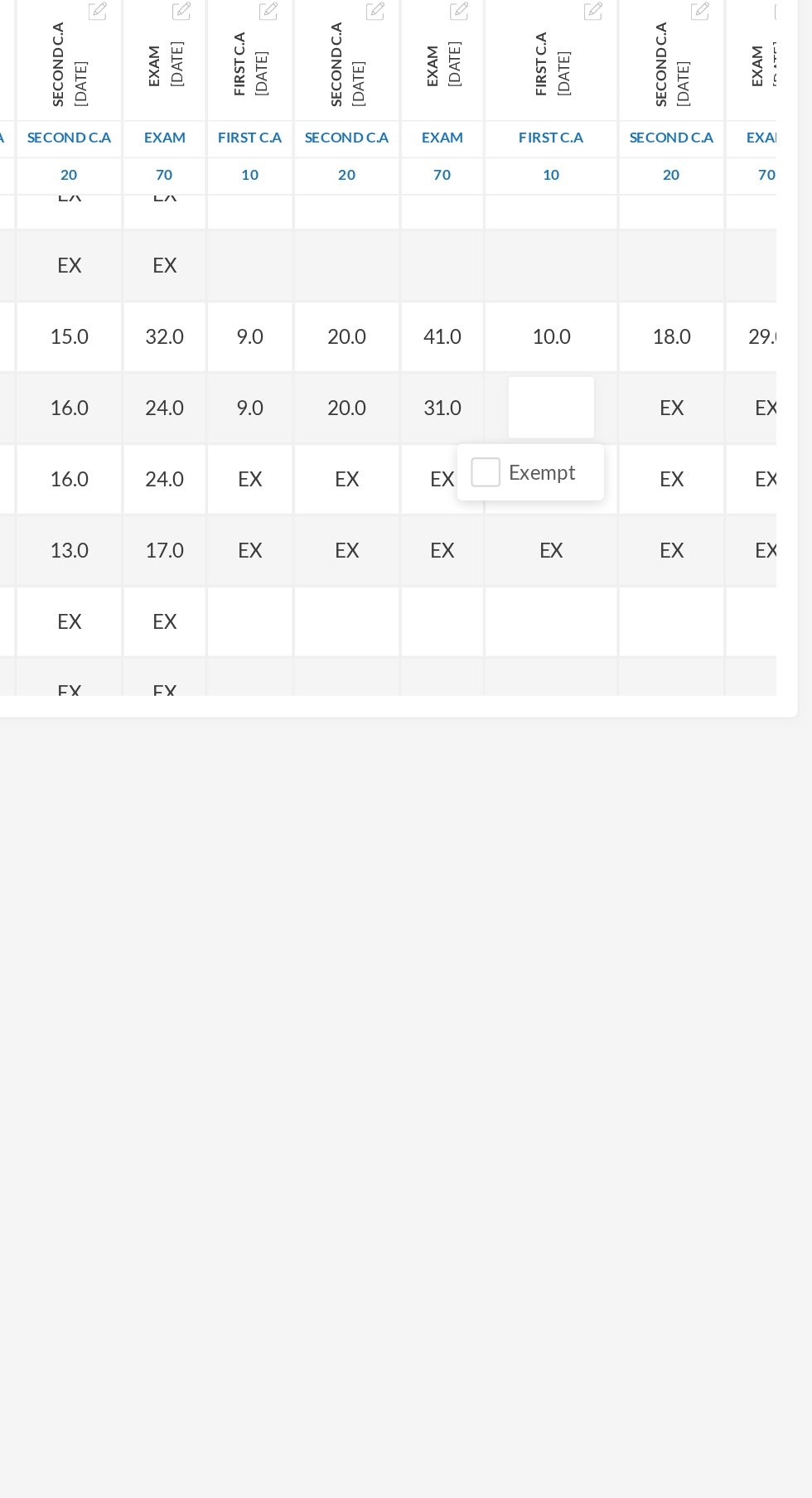 click at bounding box center [660, 511] 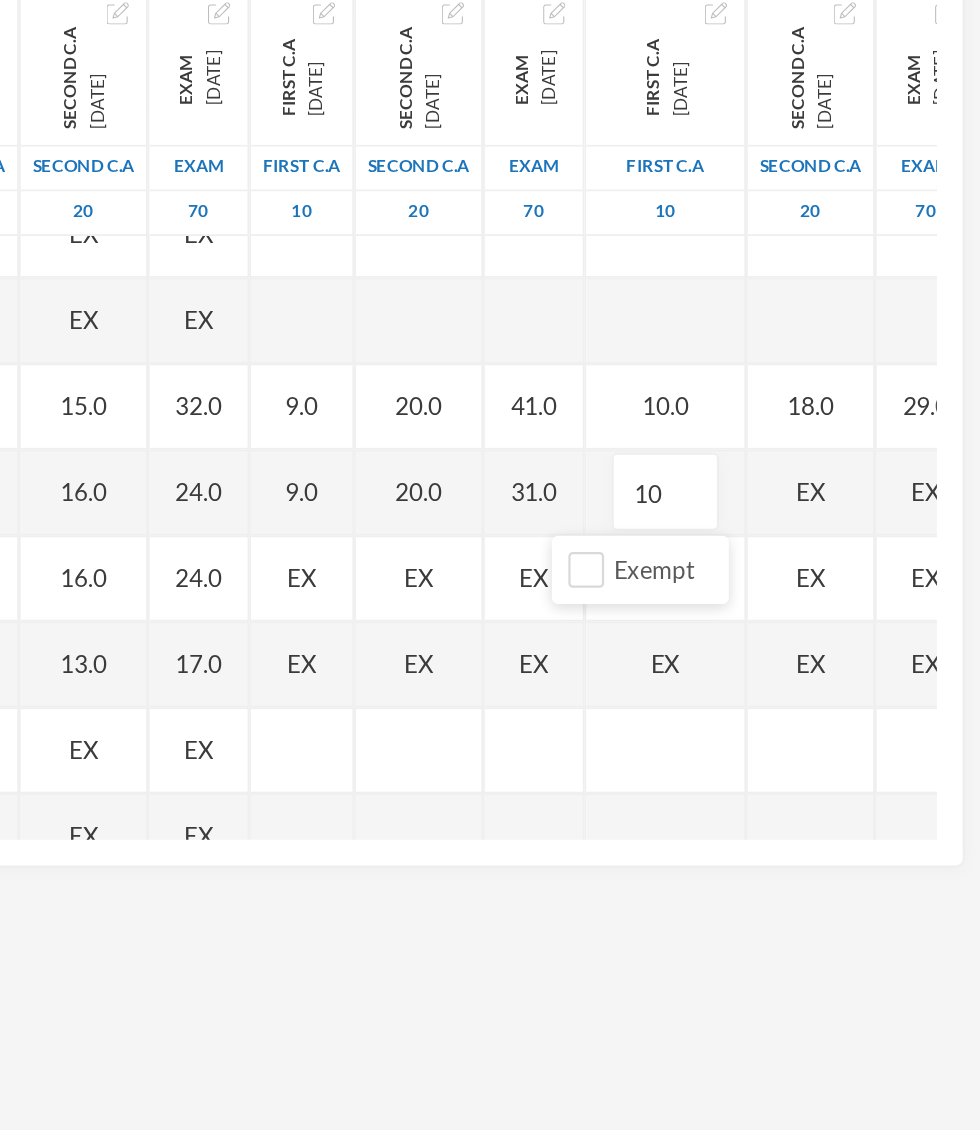 click on "EX" at bounding box center (880, 616) 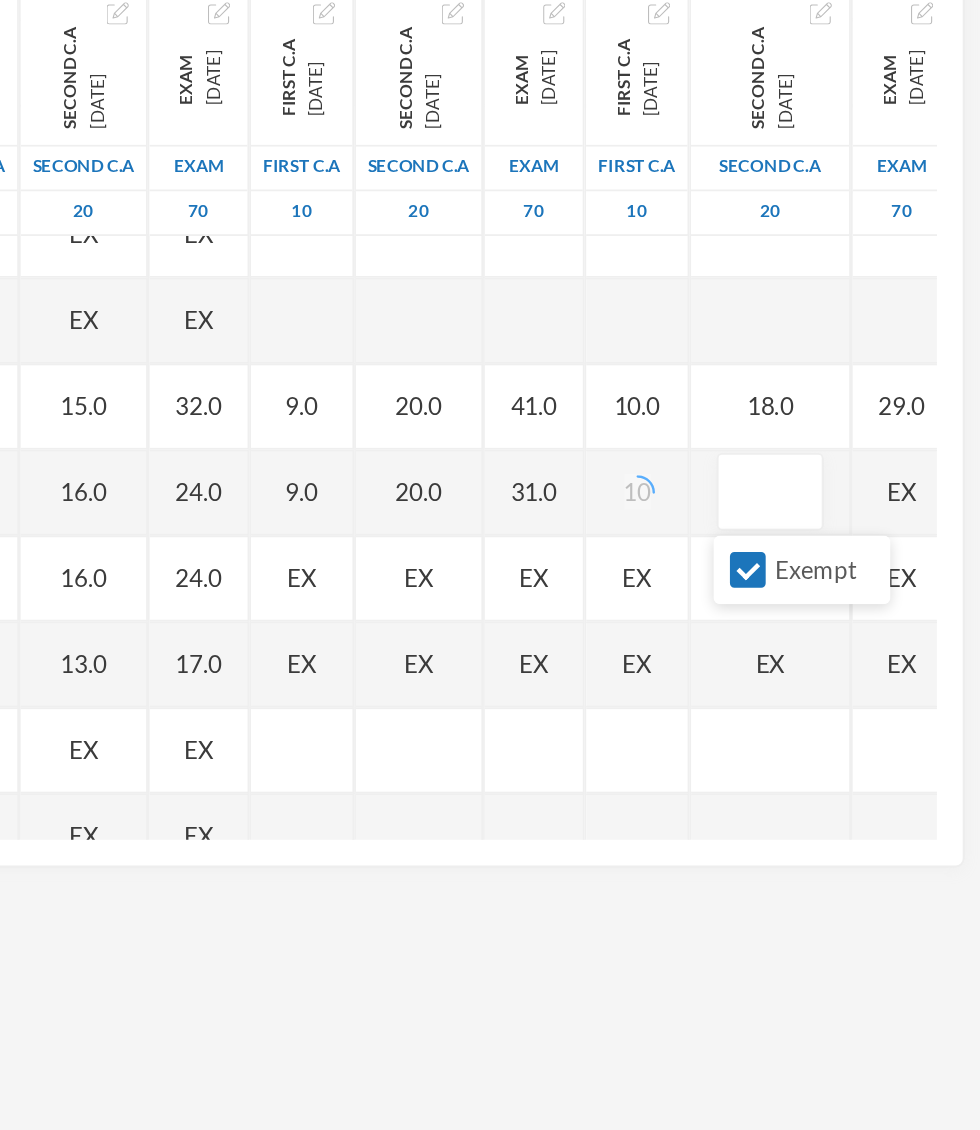 click on "Exempt" at bounding box center [844, 662] 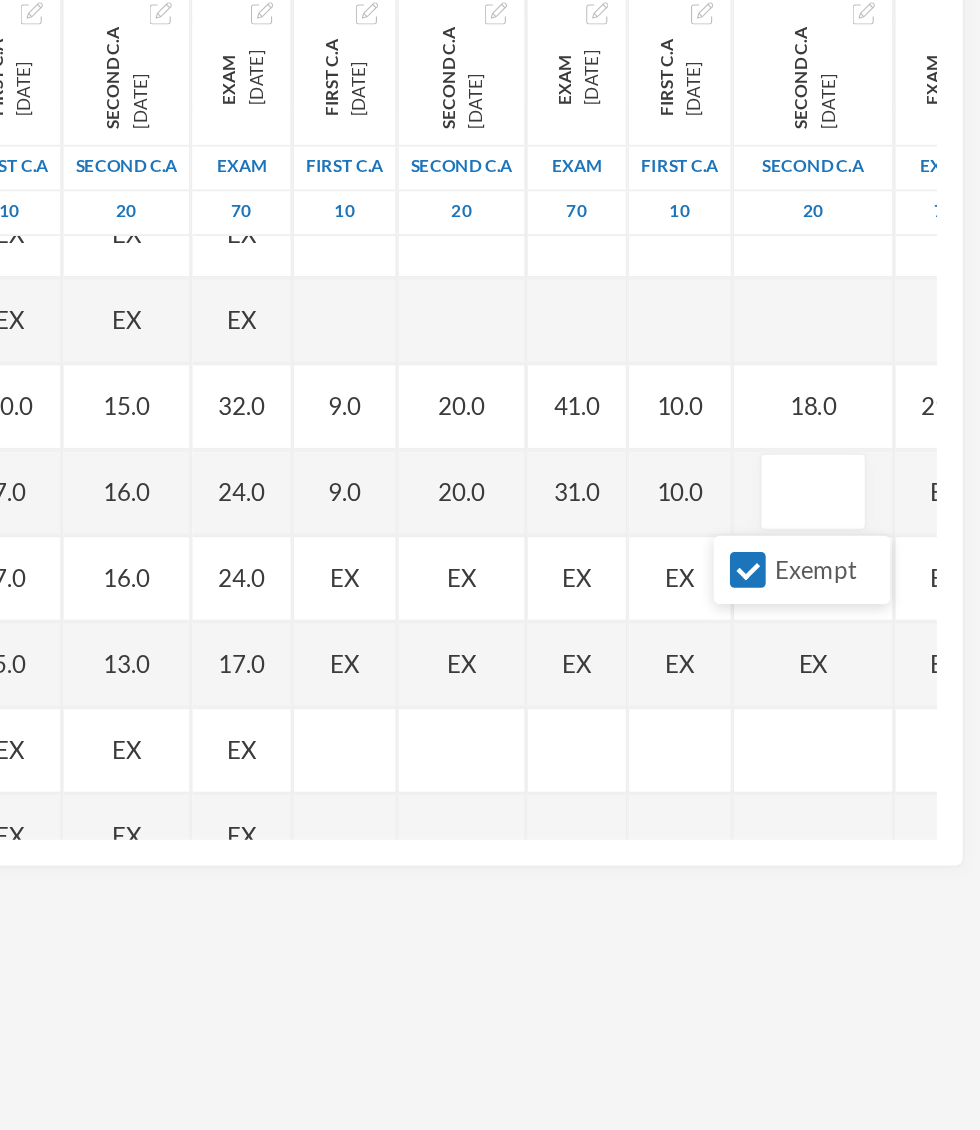 click at bounding box center (882, 617) 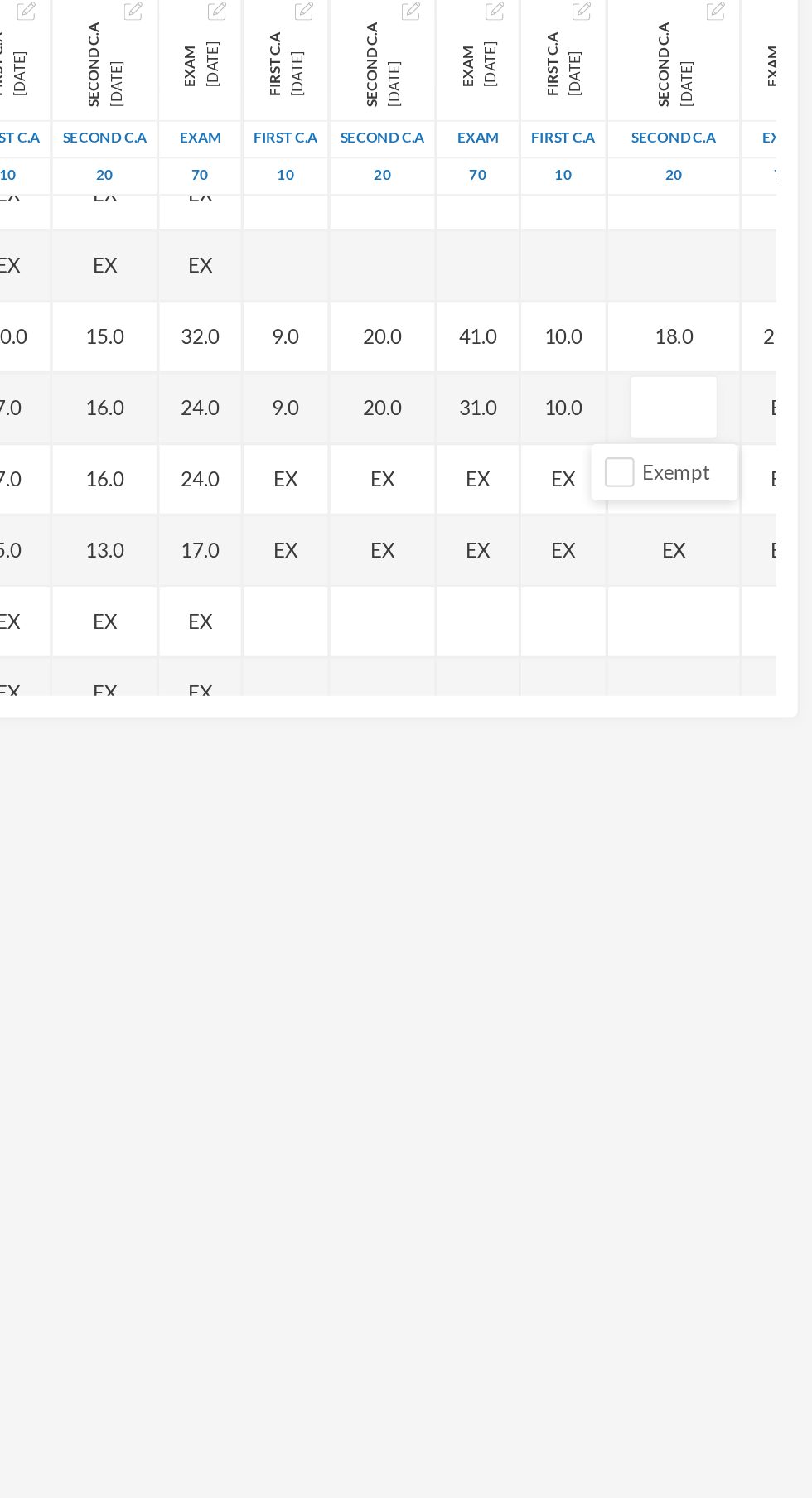 click at bounding box center (731, 511) 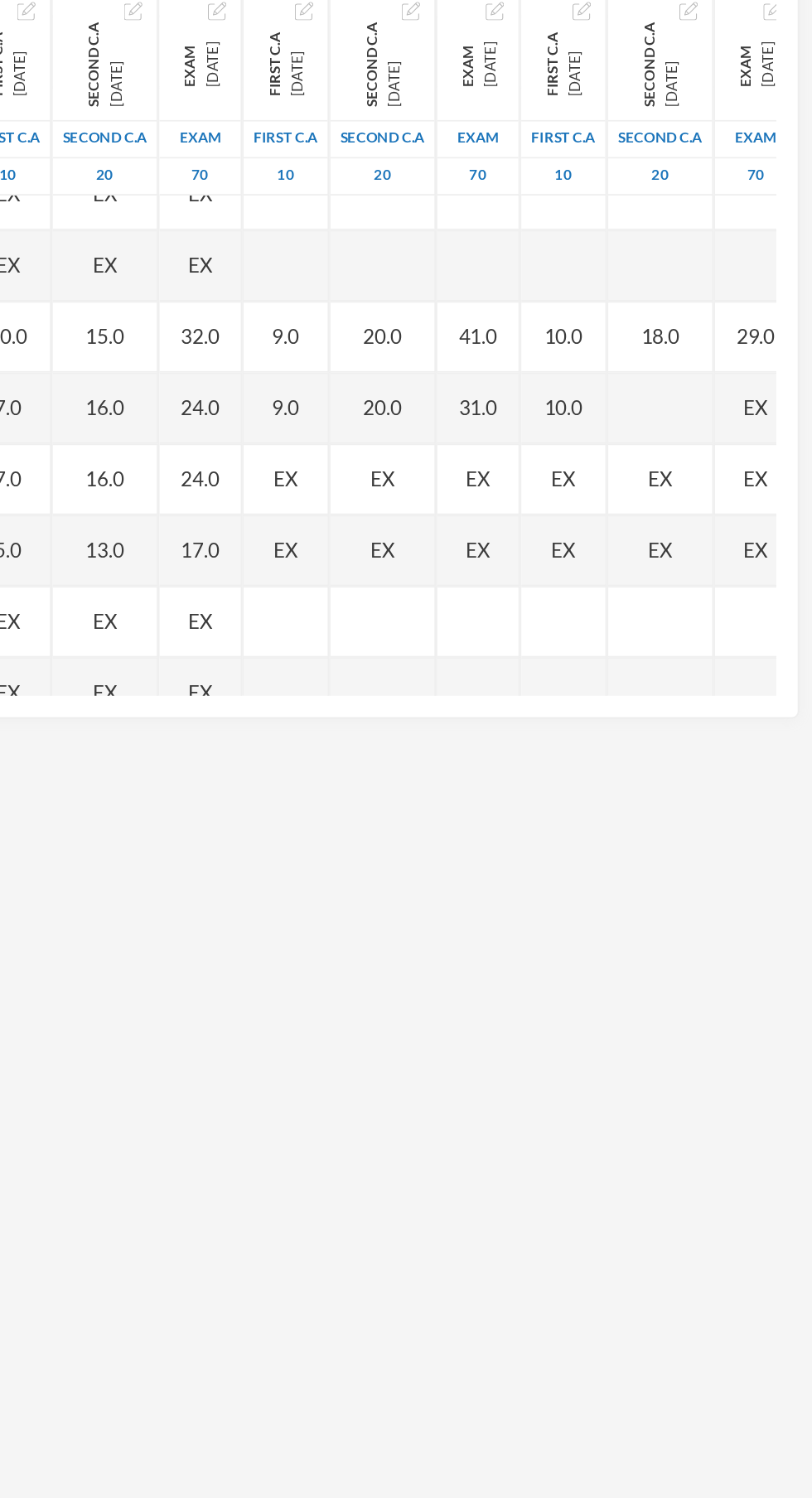 click at bounding box center [723, 511] 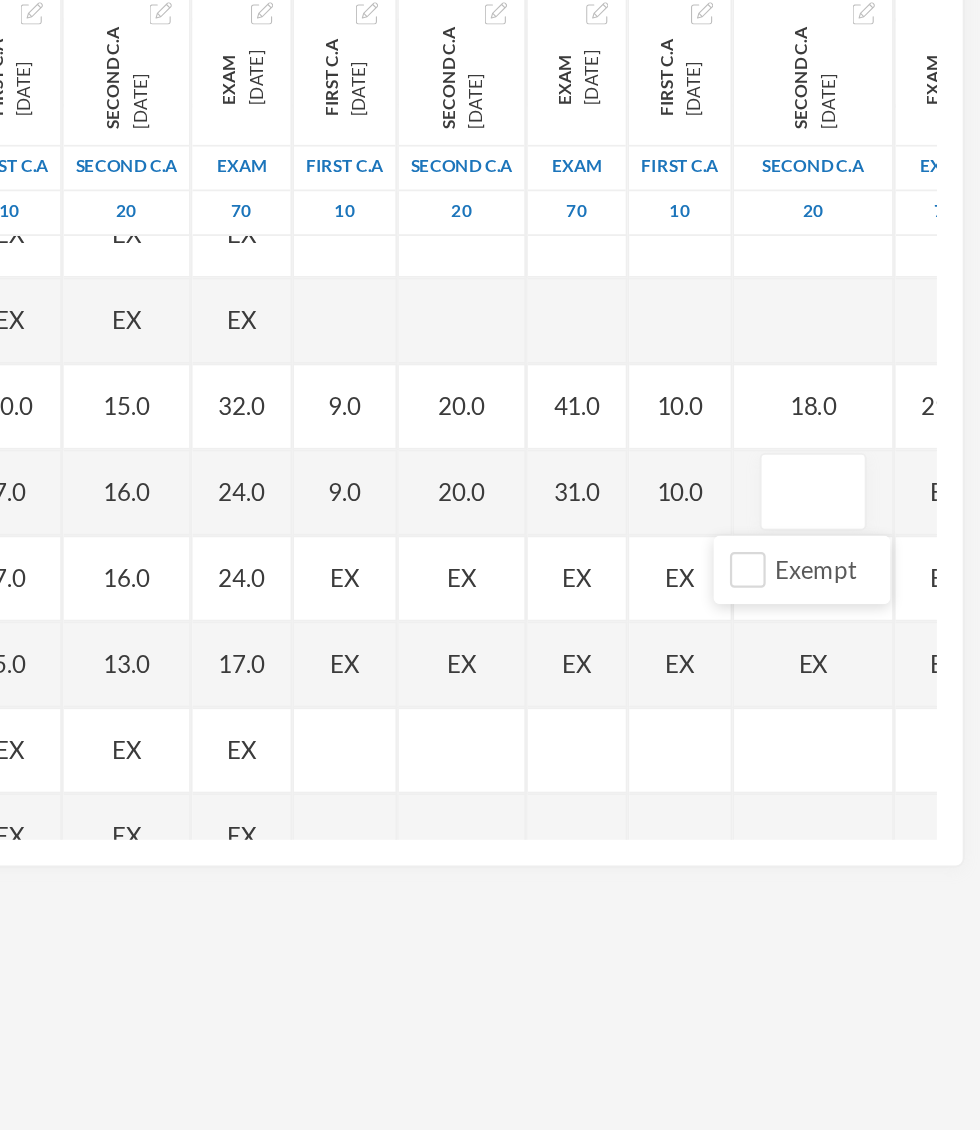 click at bounding box center (882, 617) 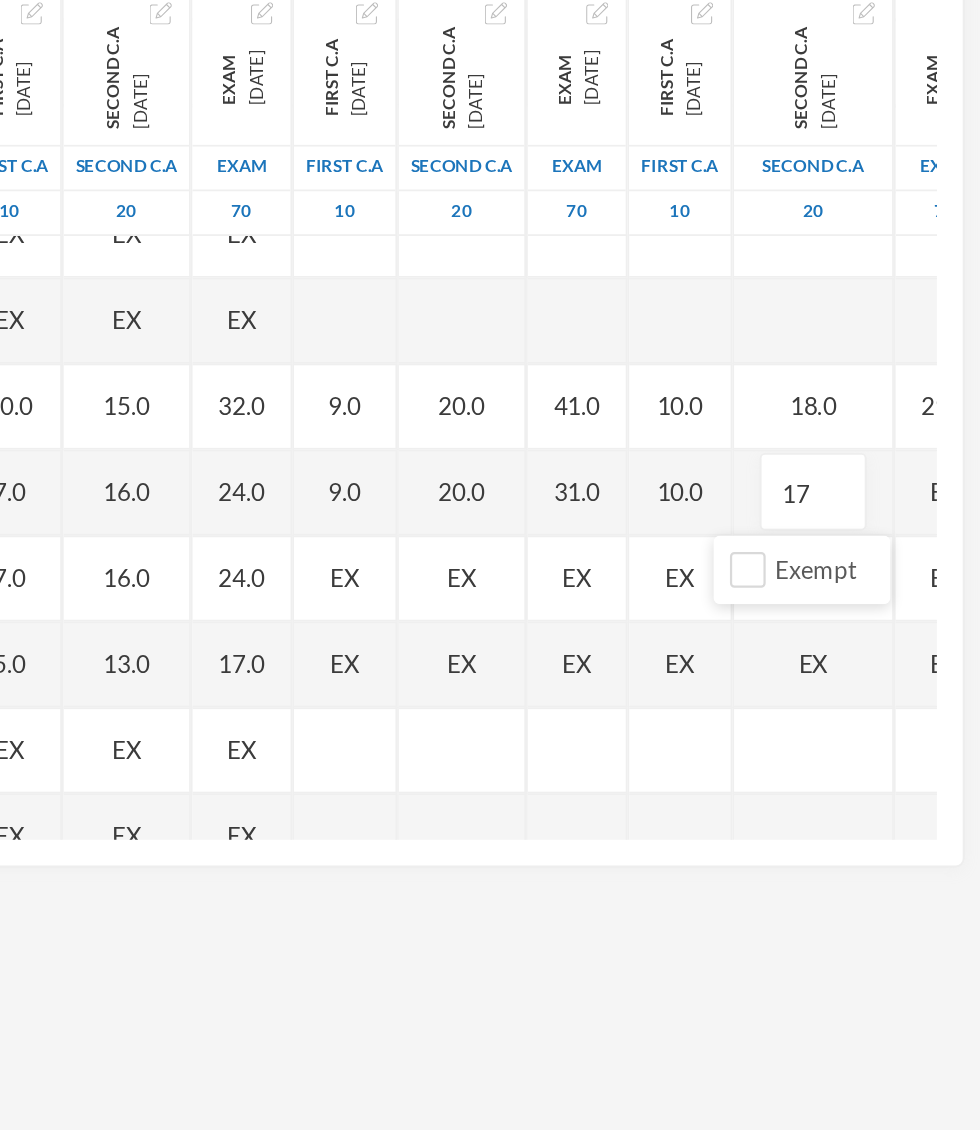 click on "EX" at bounding box center [959, 617] 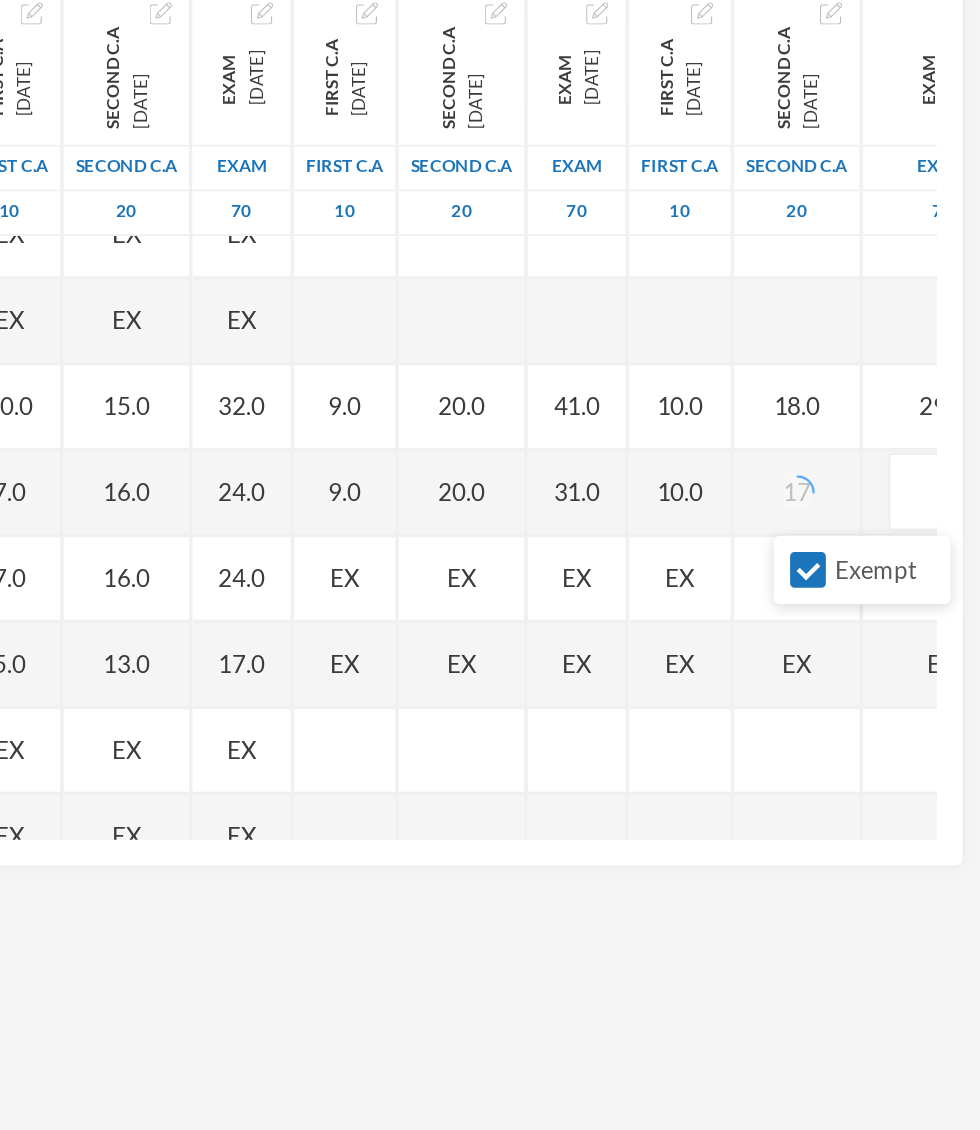 click on "Exempt" at bounding box center [879, 662] 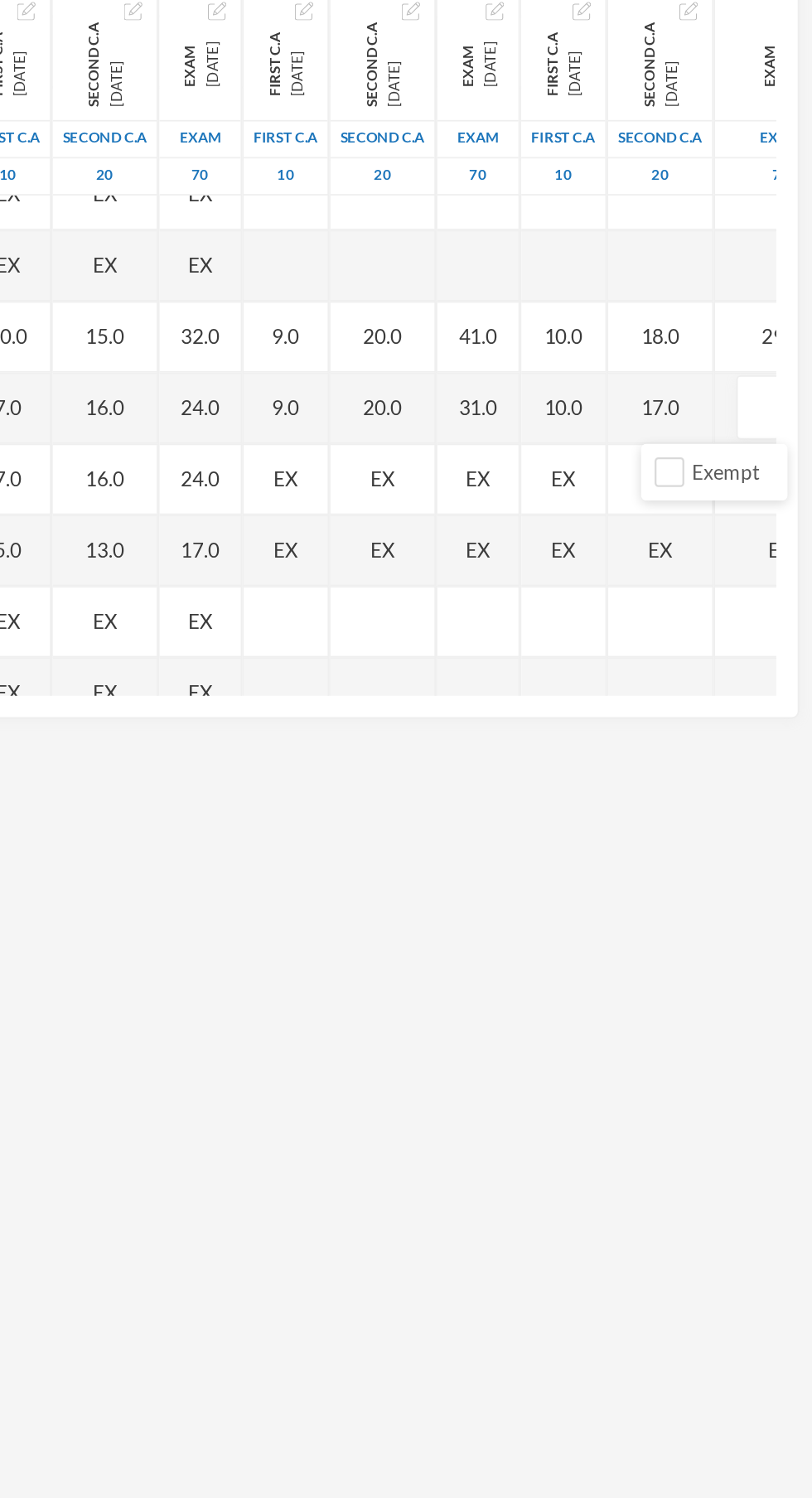click at bounding box center (793, 511) 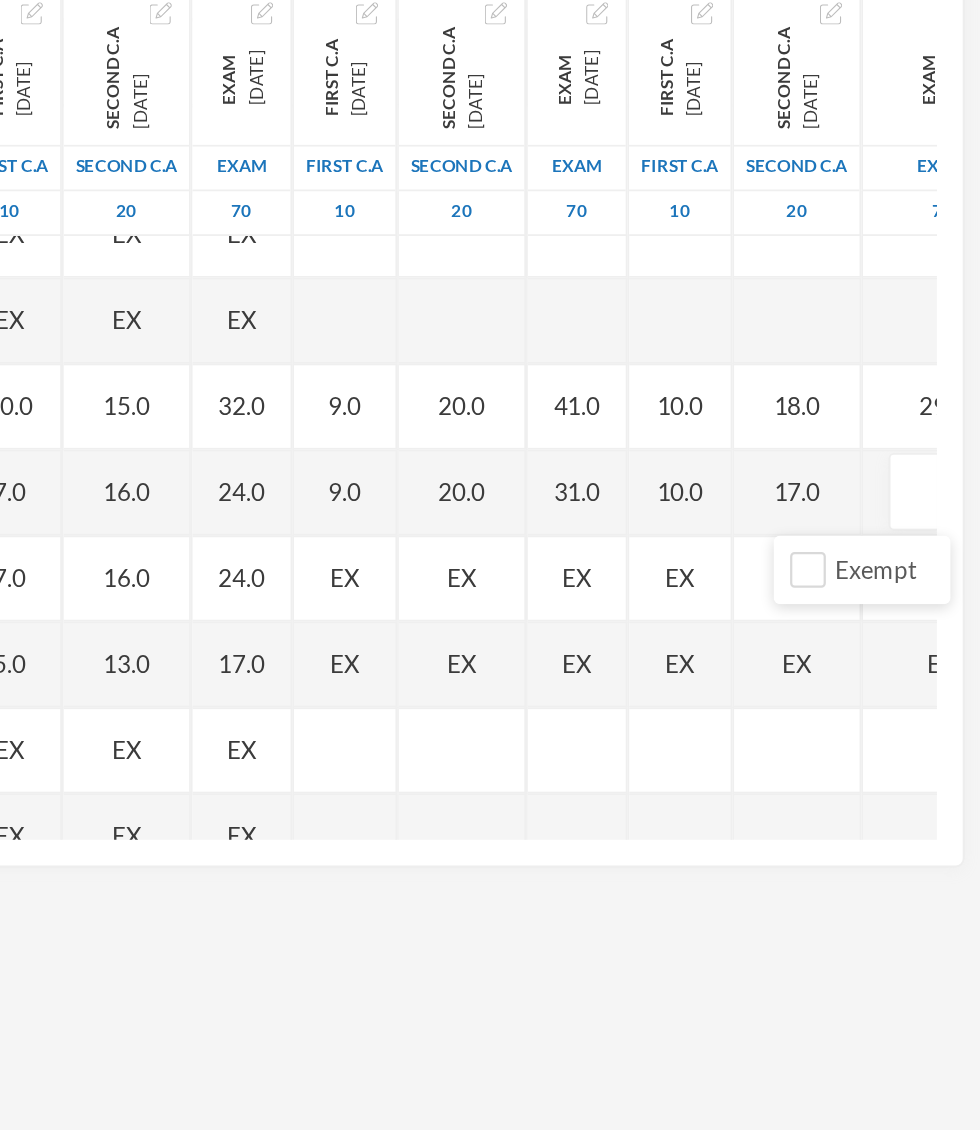 click at bounding box center [957, 617] 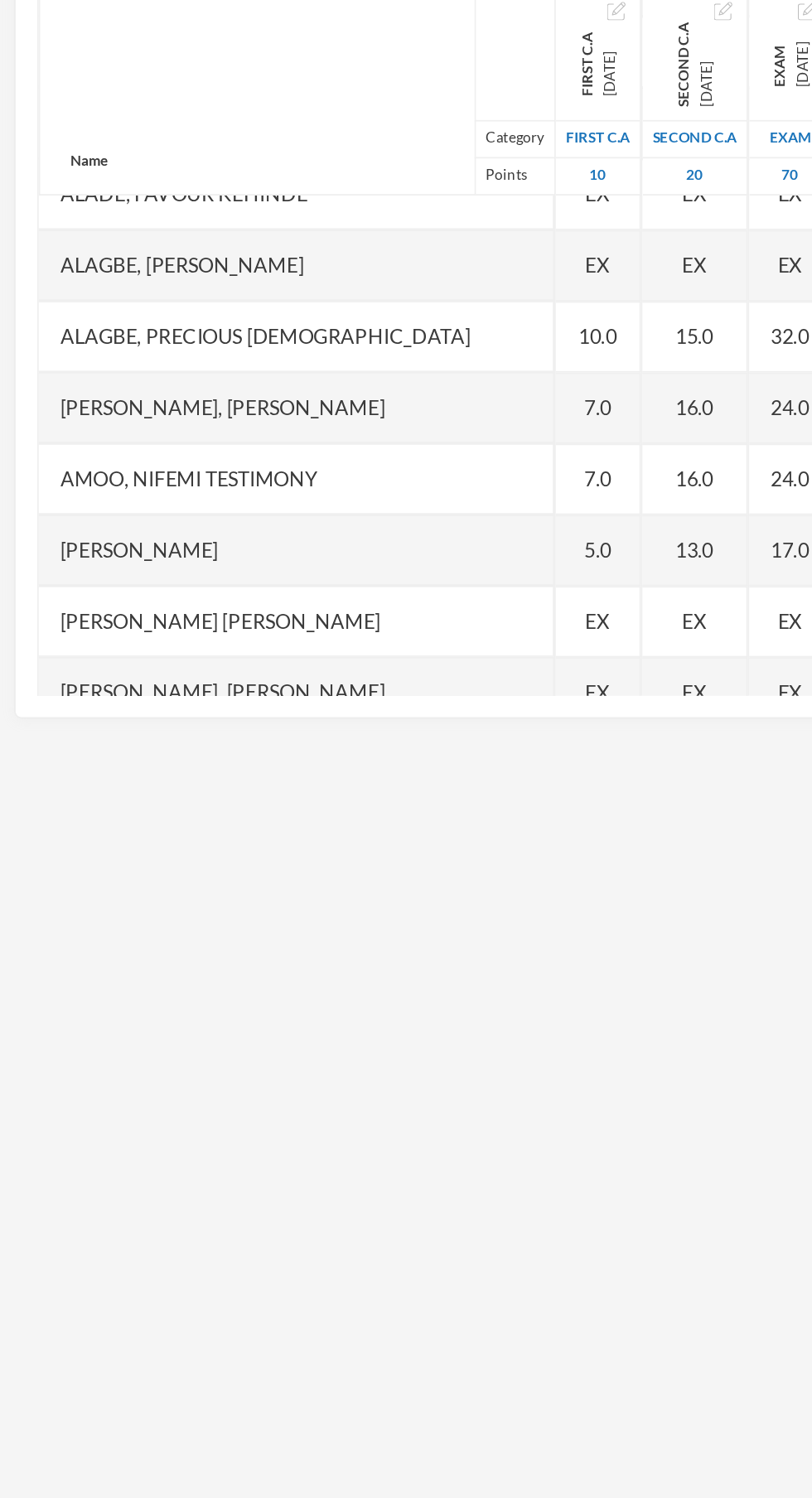 scroll, scrollTop: 1307, scrollLeft: 4, axis: both 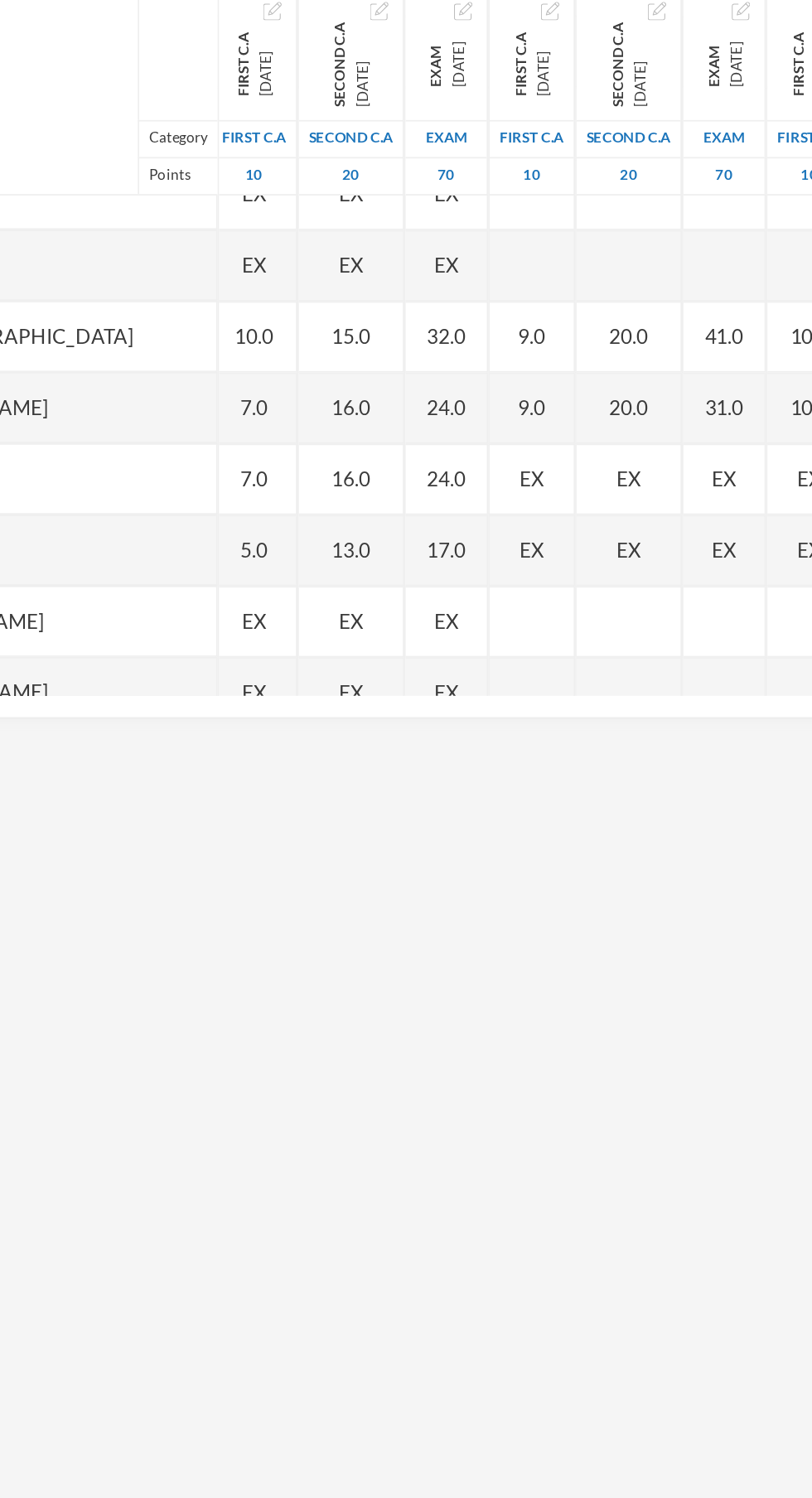 click on "EX" at bounding box center (505, 552) 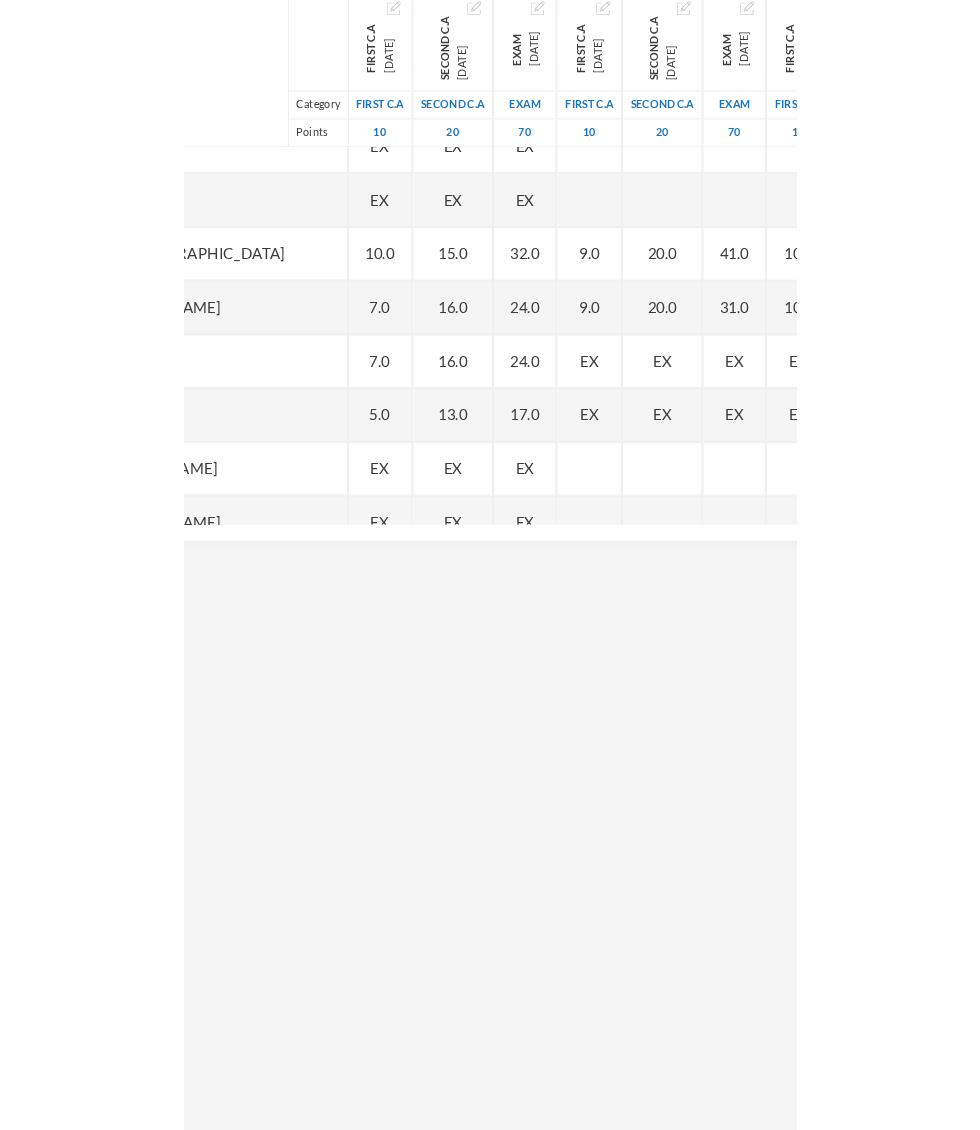 scroll, scrollTop: 1577, scrollLeft: 0, axis: vertical 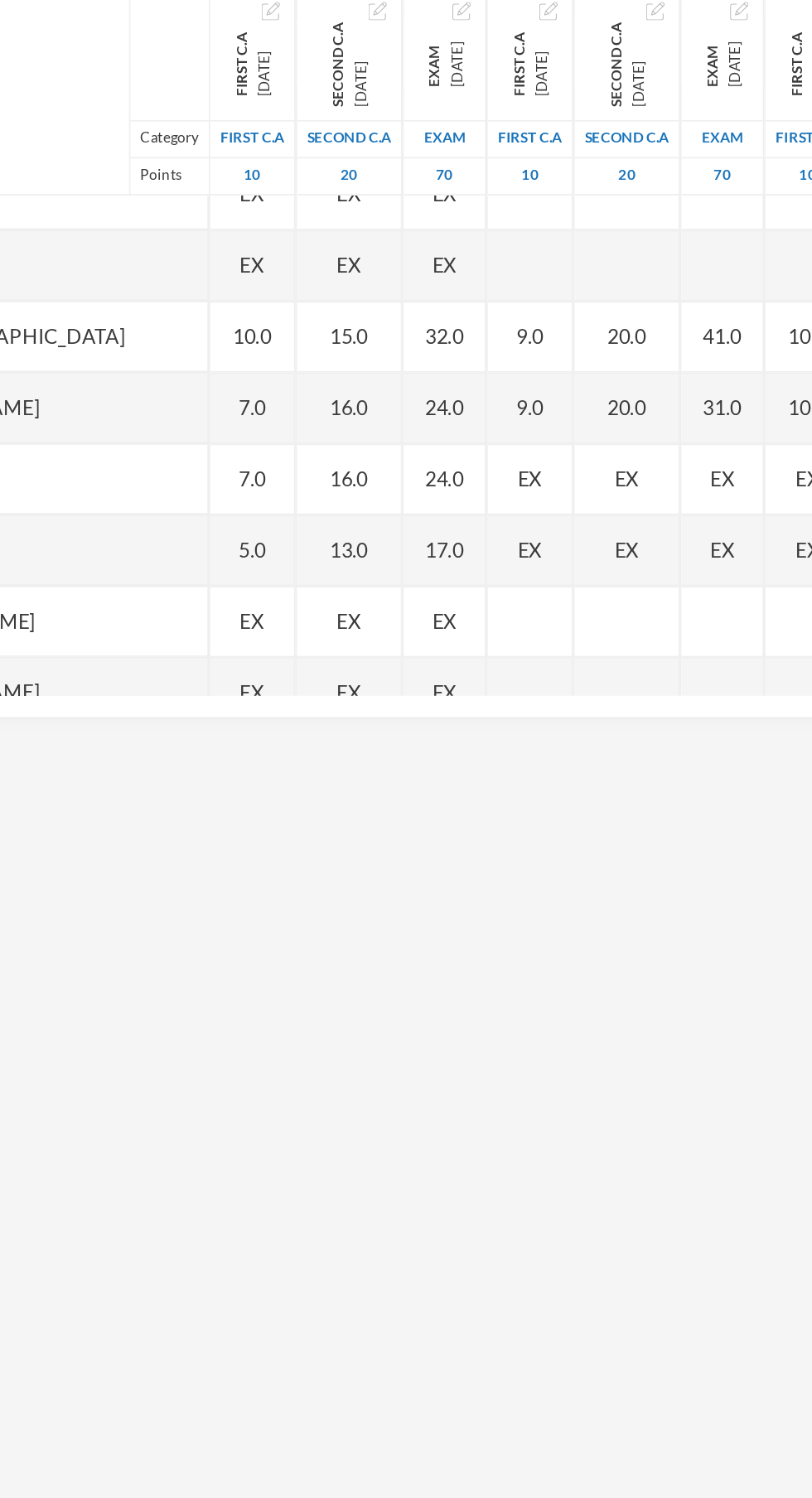 click on "EX" at bounding box center [509, 552] 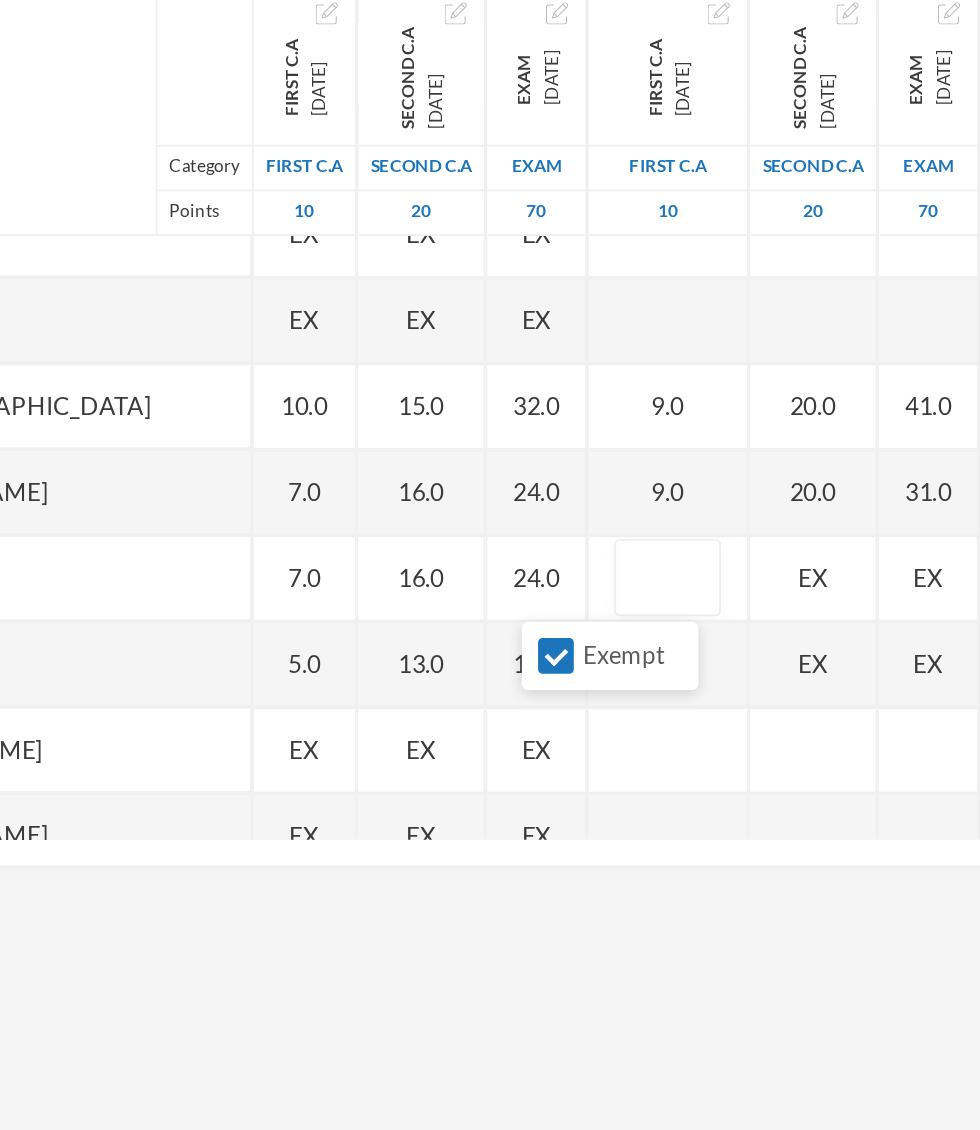 click on "Exempt" at bounding box center (566, 712) 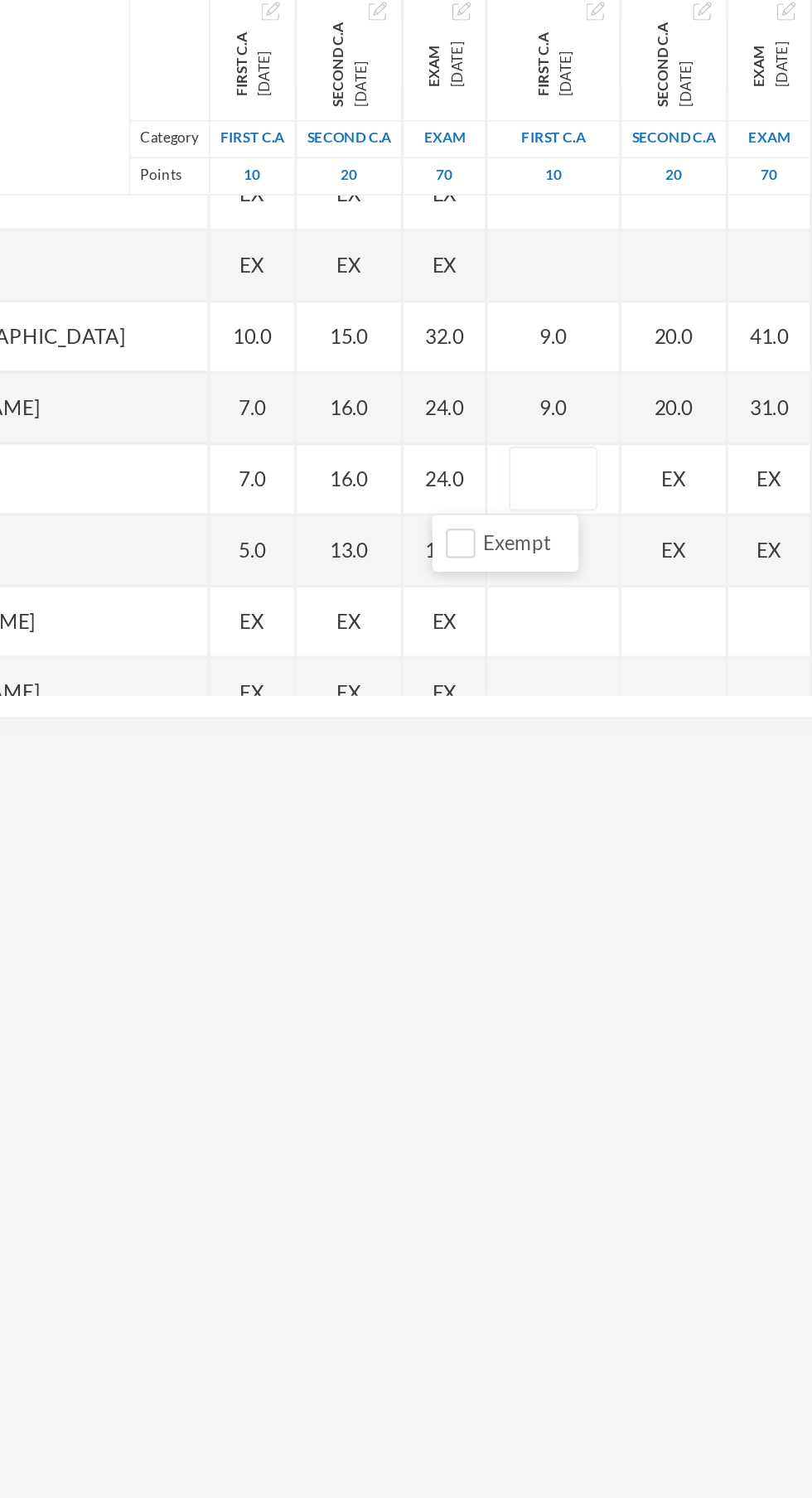 click at bounding box center [523, 553] 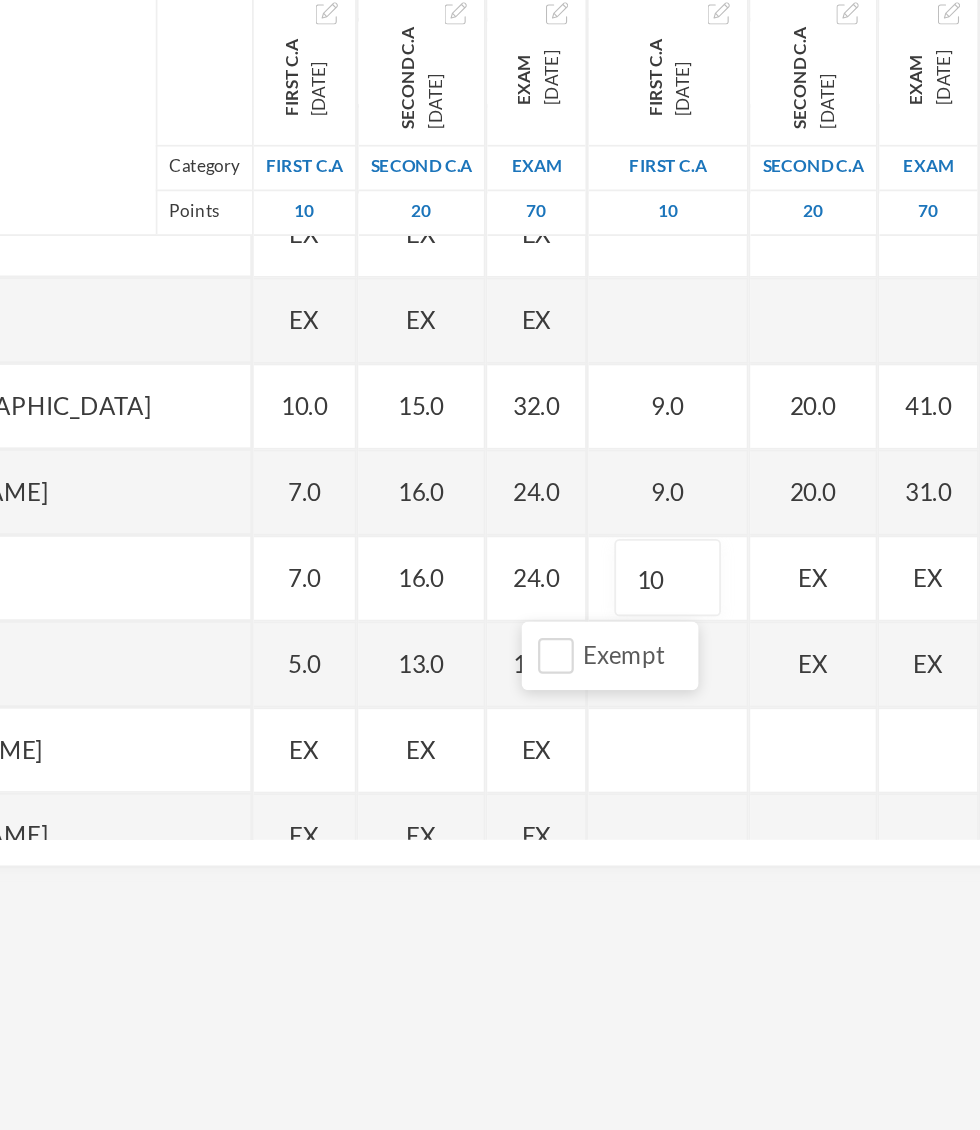 click on "EX" at bounding box center (716, 667) 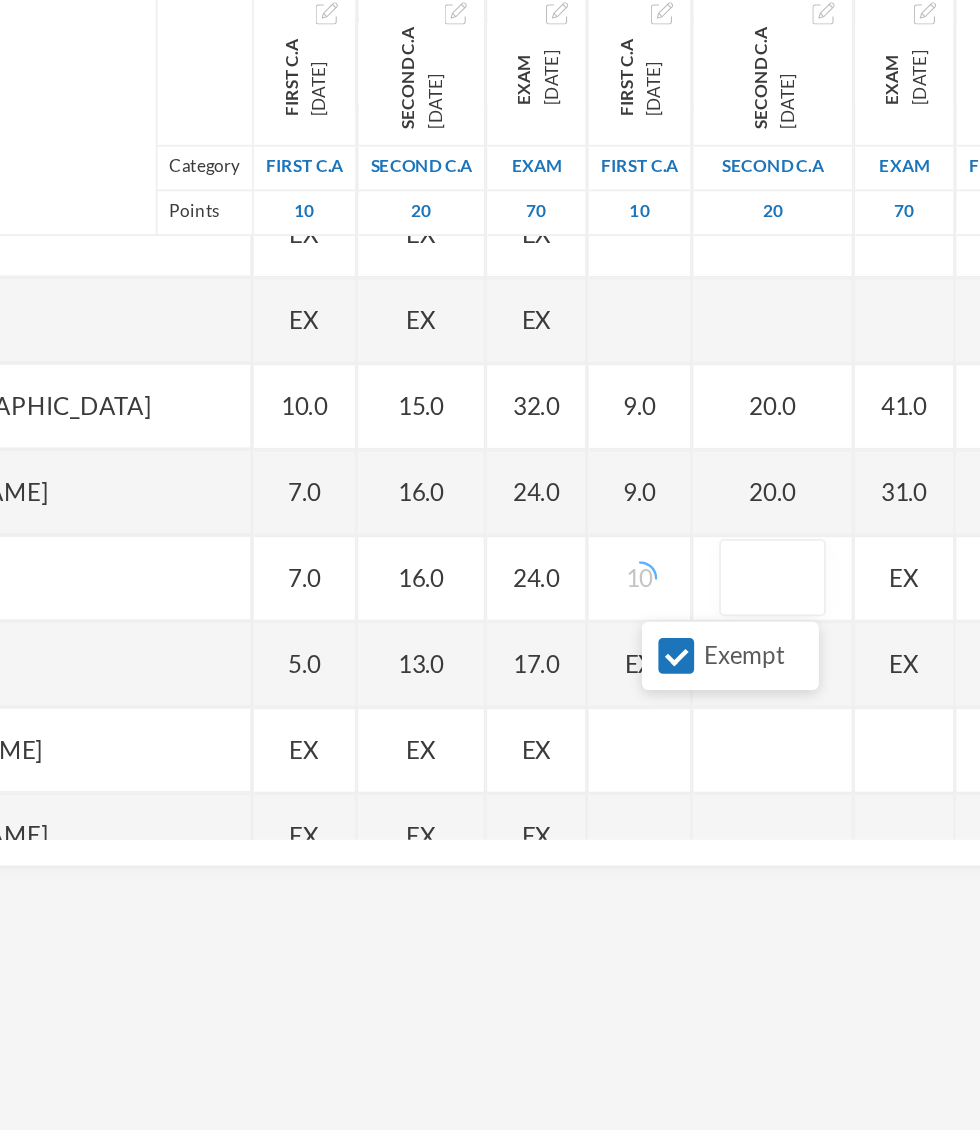 click on "Exempt" at bounding box center (636, 712) 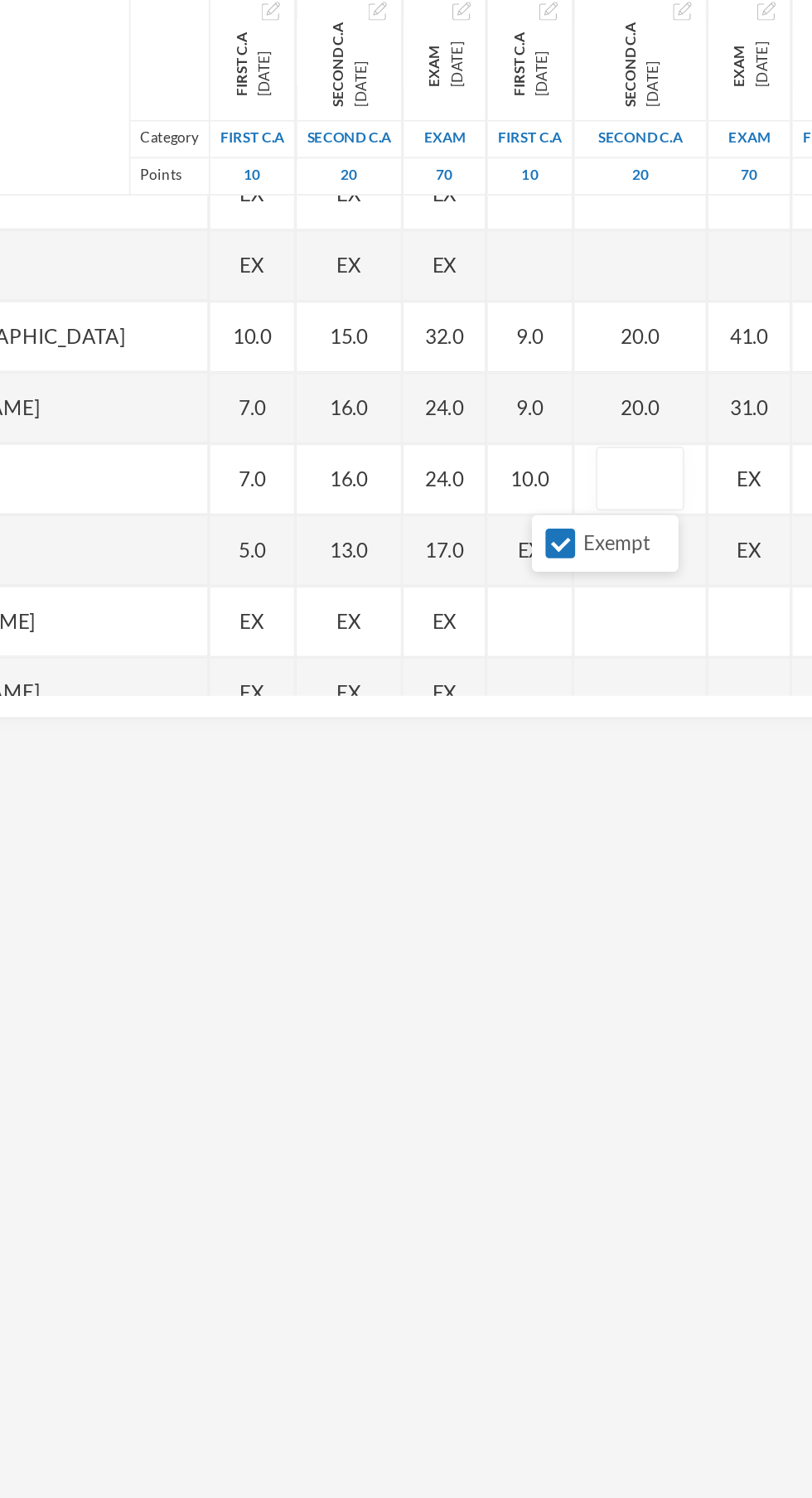 click on "Exempt" at bounding box center [527, 590] 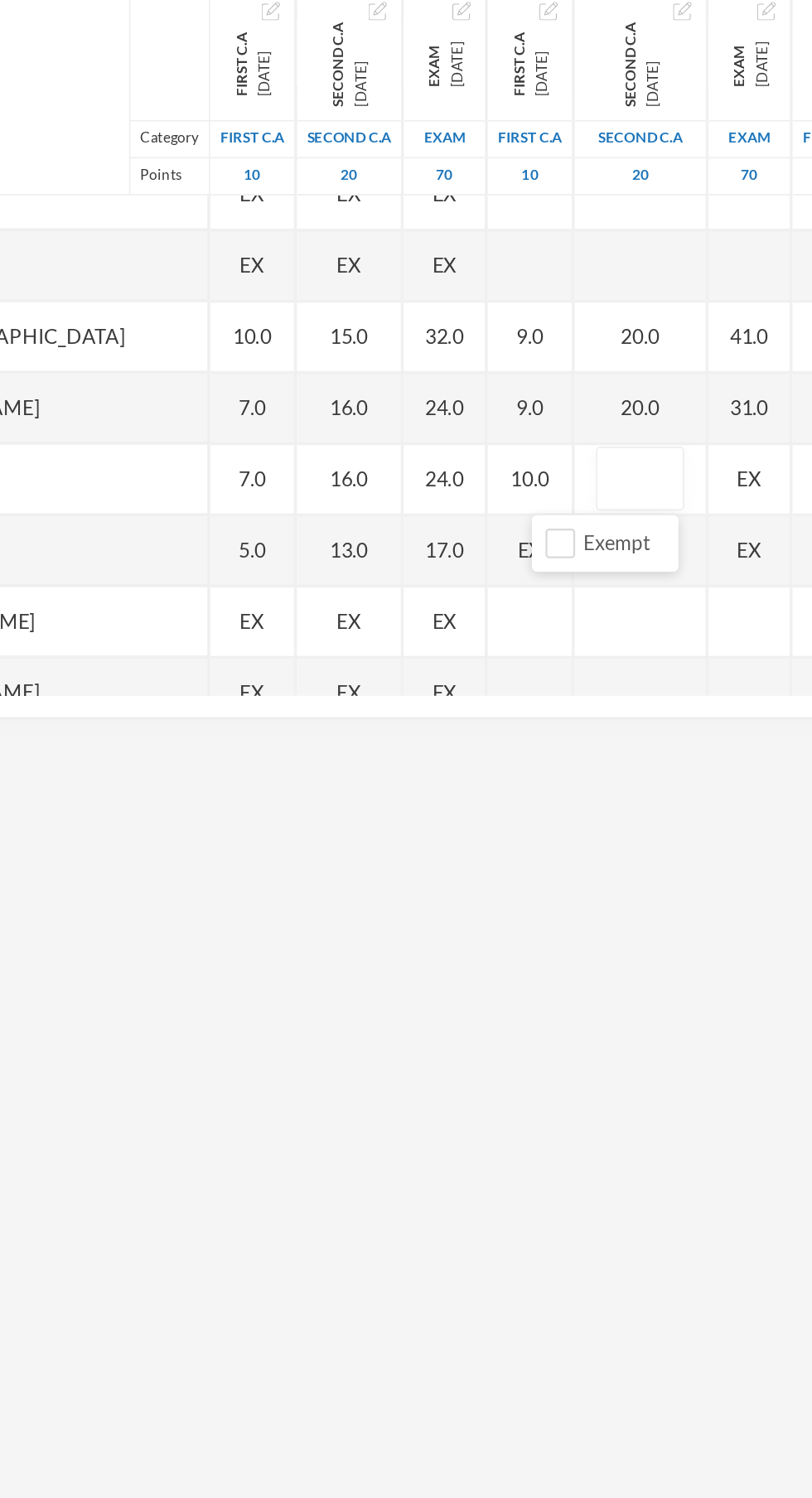 click at bounding box center (573, 553) 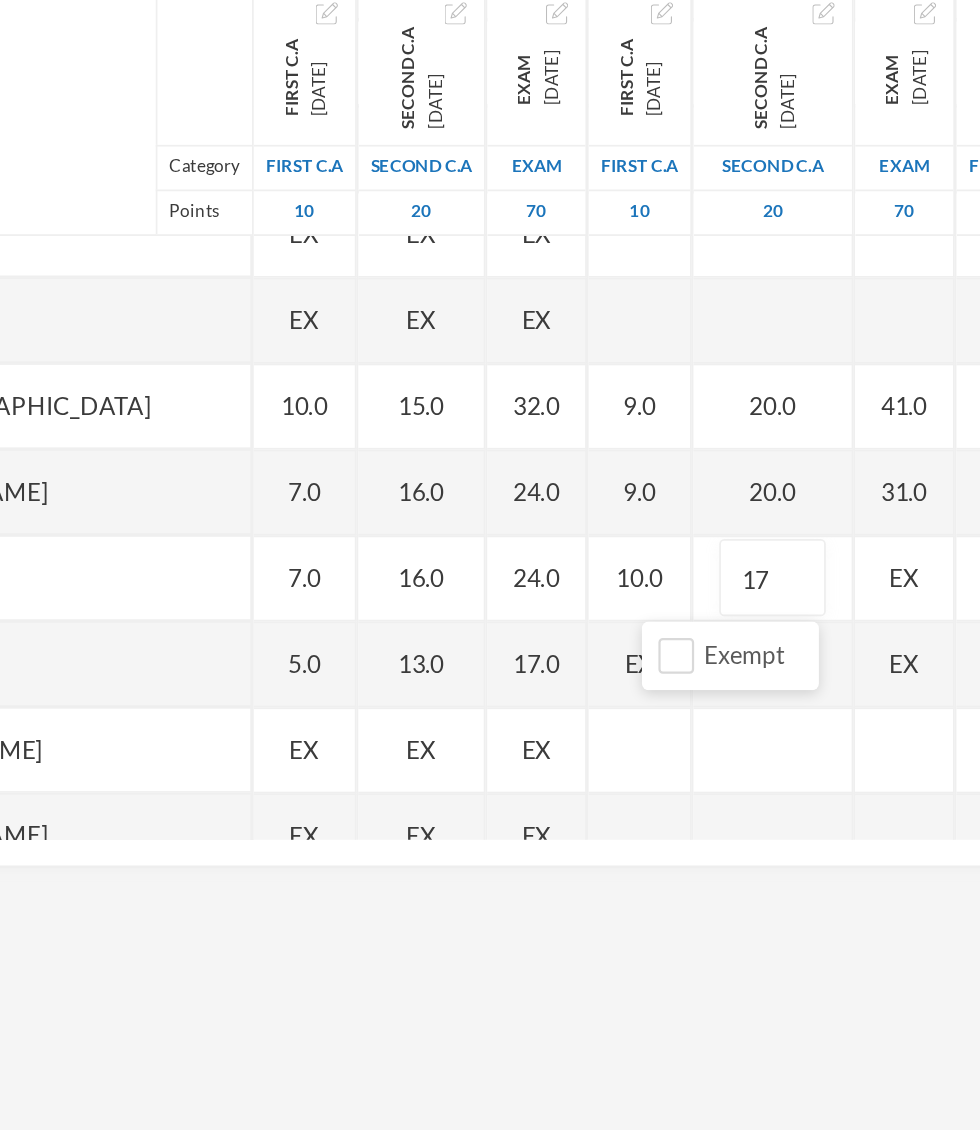 click on "EX" at bounding box center [769, 667] 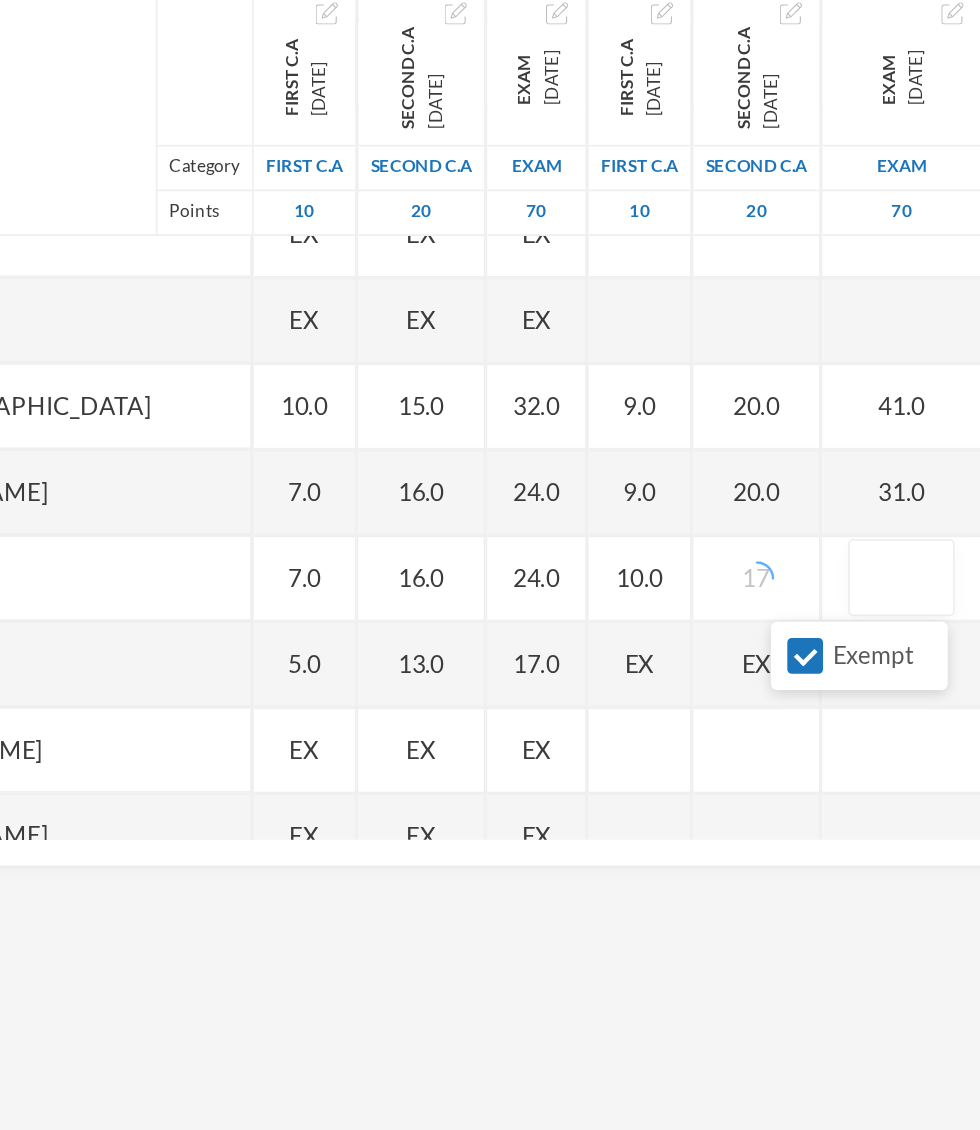 click on "Exempt" at bounding box center [711, 712] 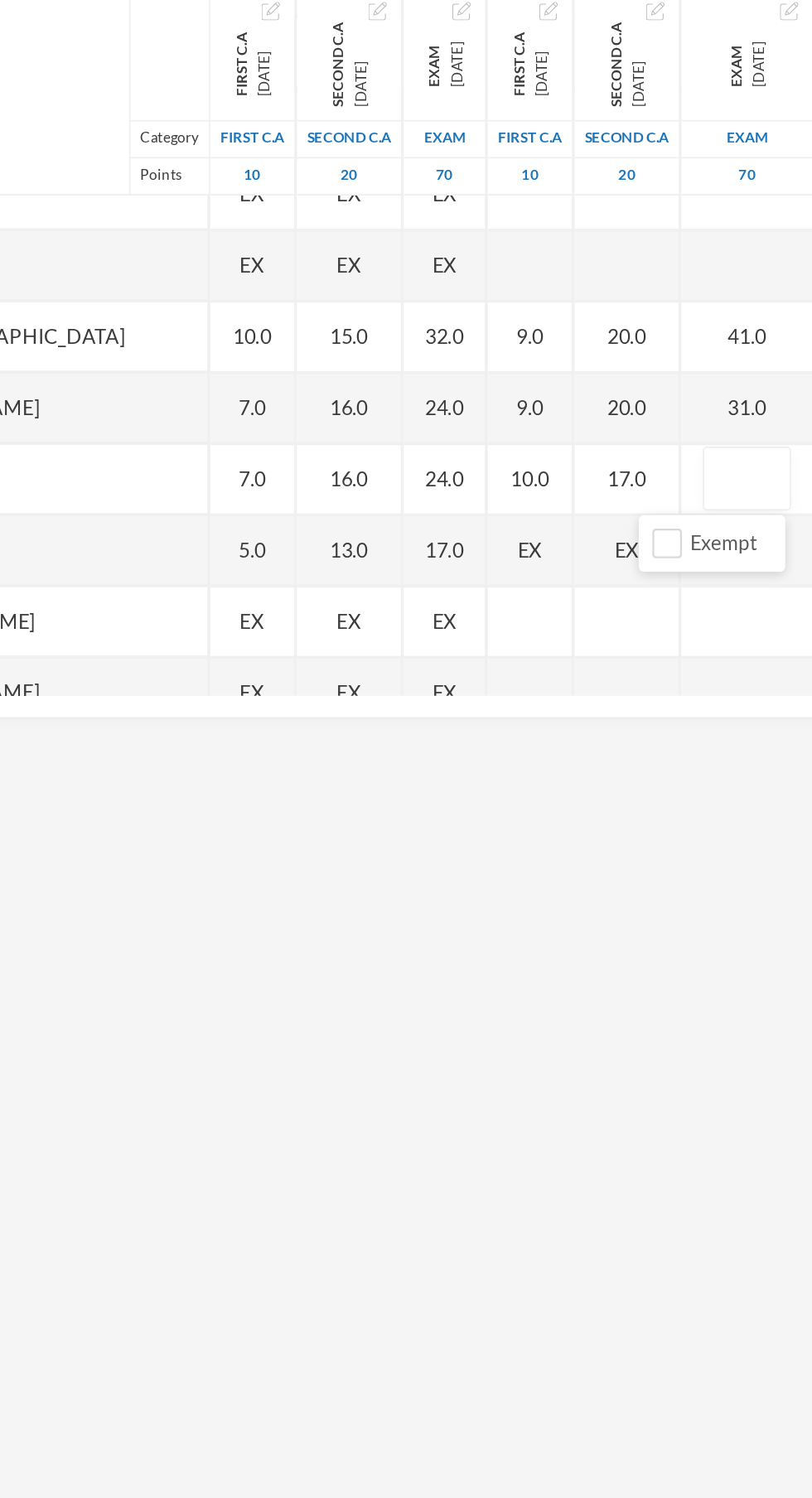 click at bounding box center [636, 553] 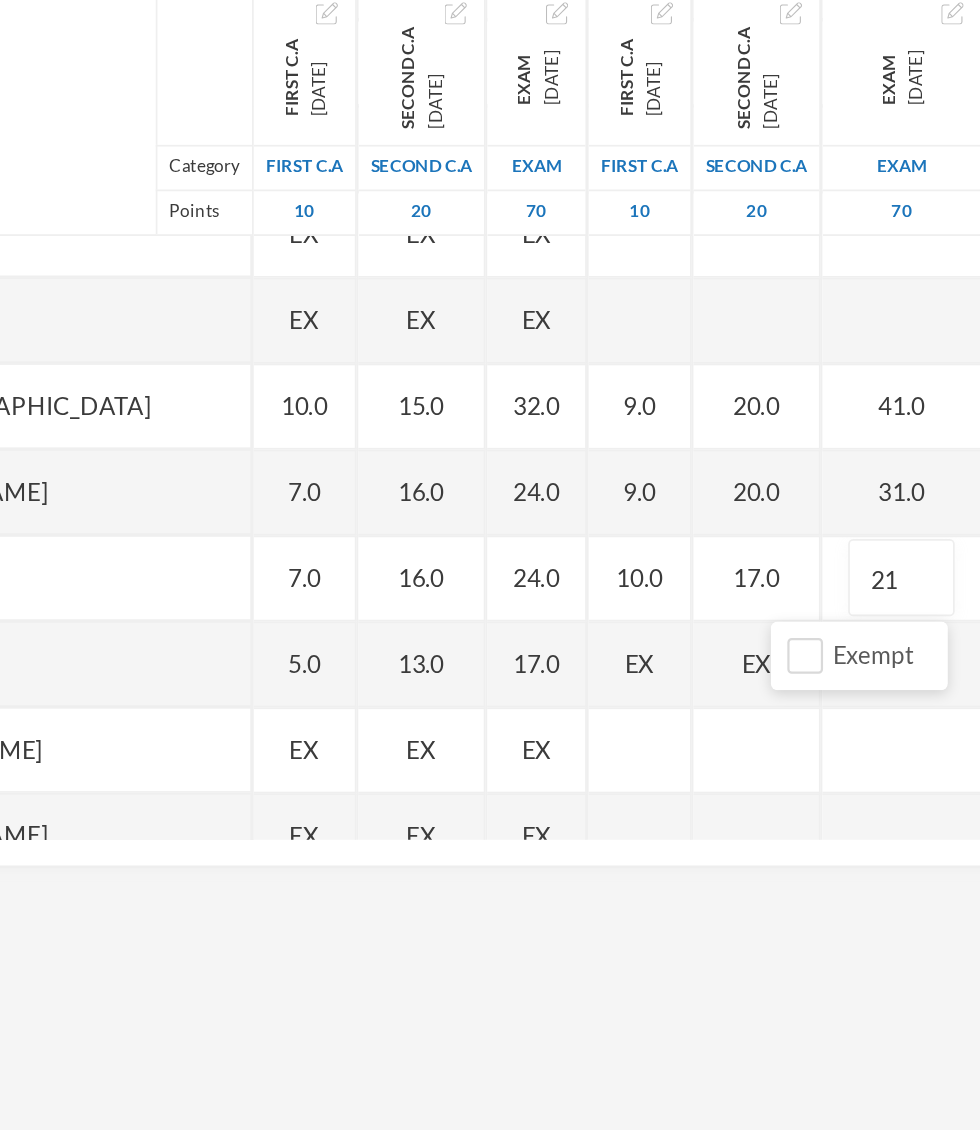scroll, scrollTop: 1577, scrollLeft: 30, axis: both 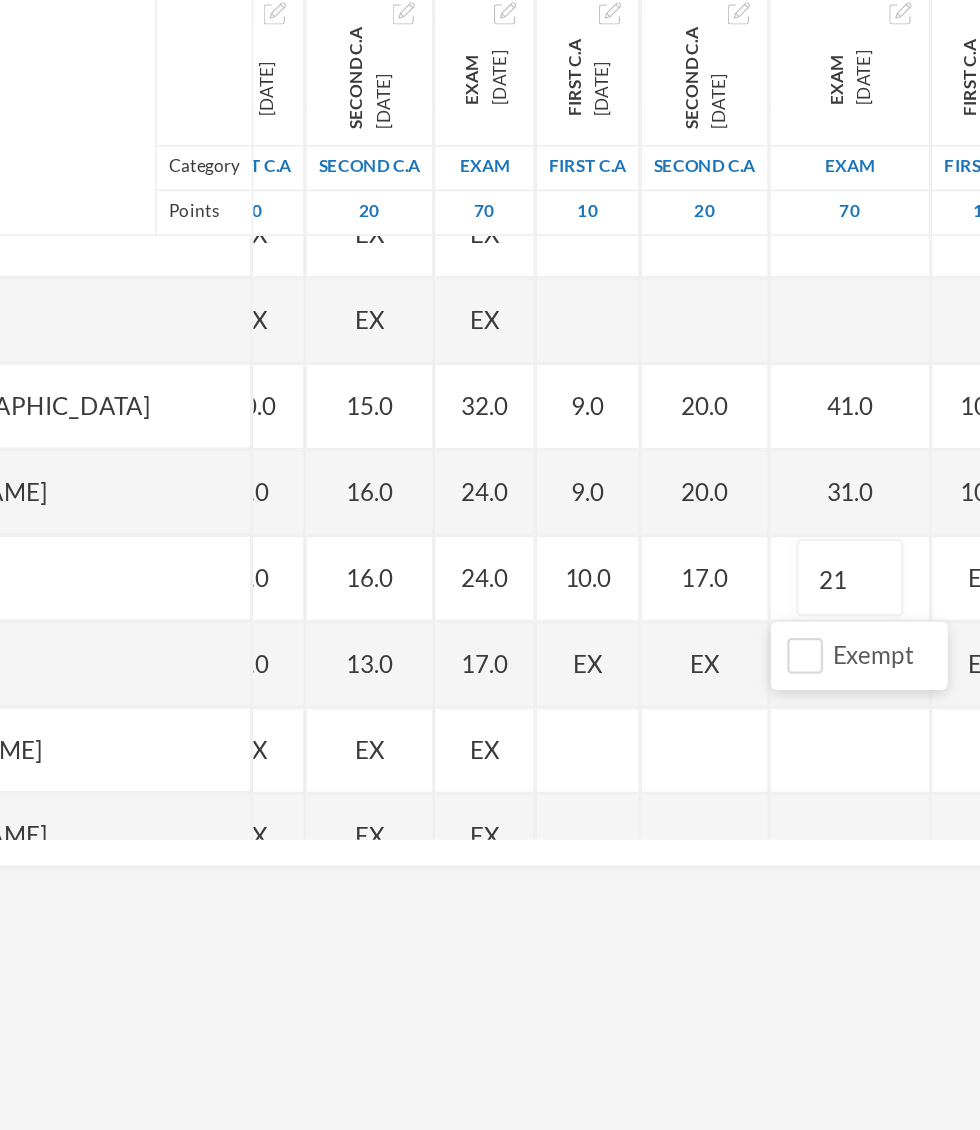 click on "EX" at bounding box center [815, 667] 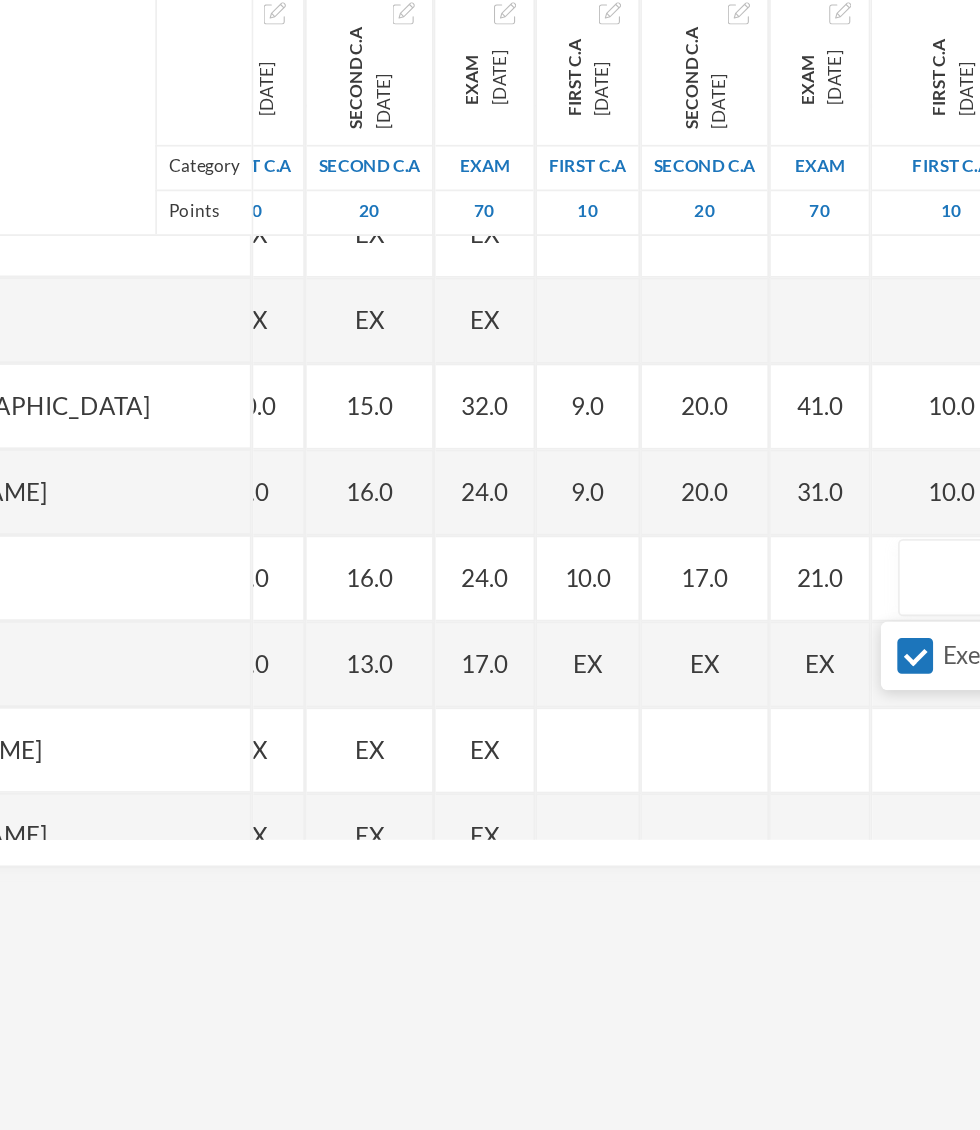 scroll, scrollTop: 1577, scrollLeft: 5, axis: both 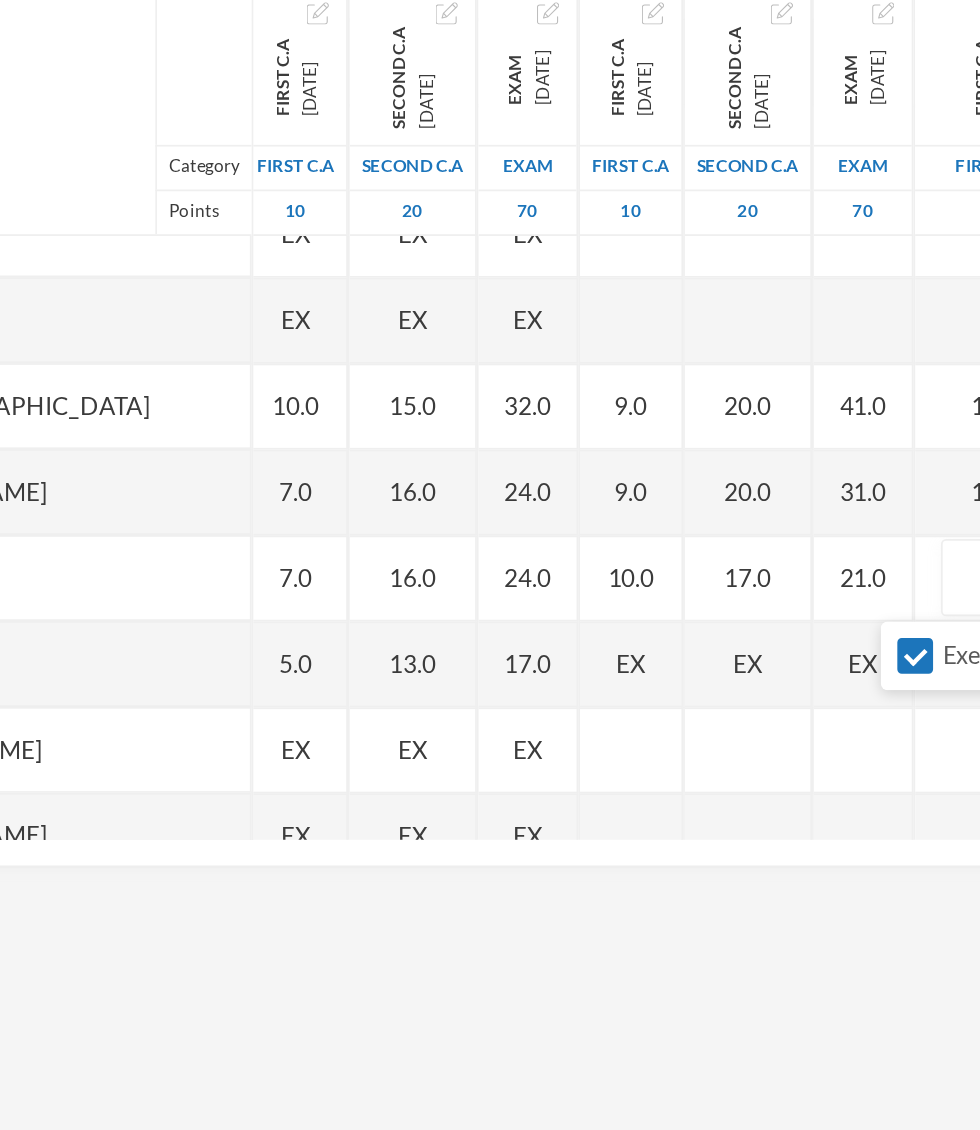 click at bounding box center [821, 667] 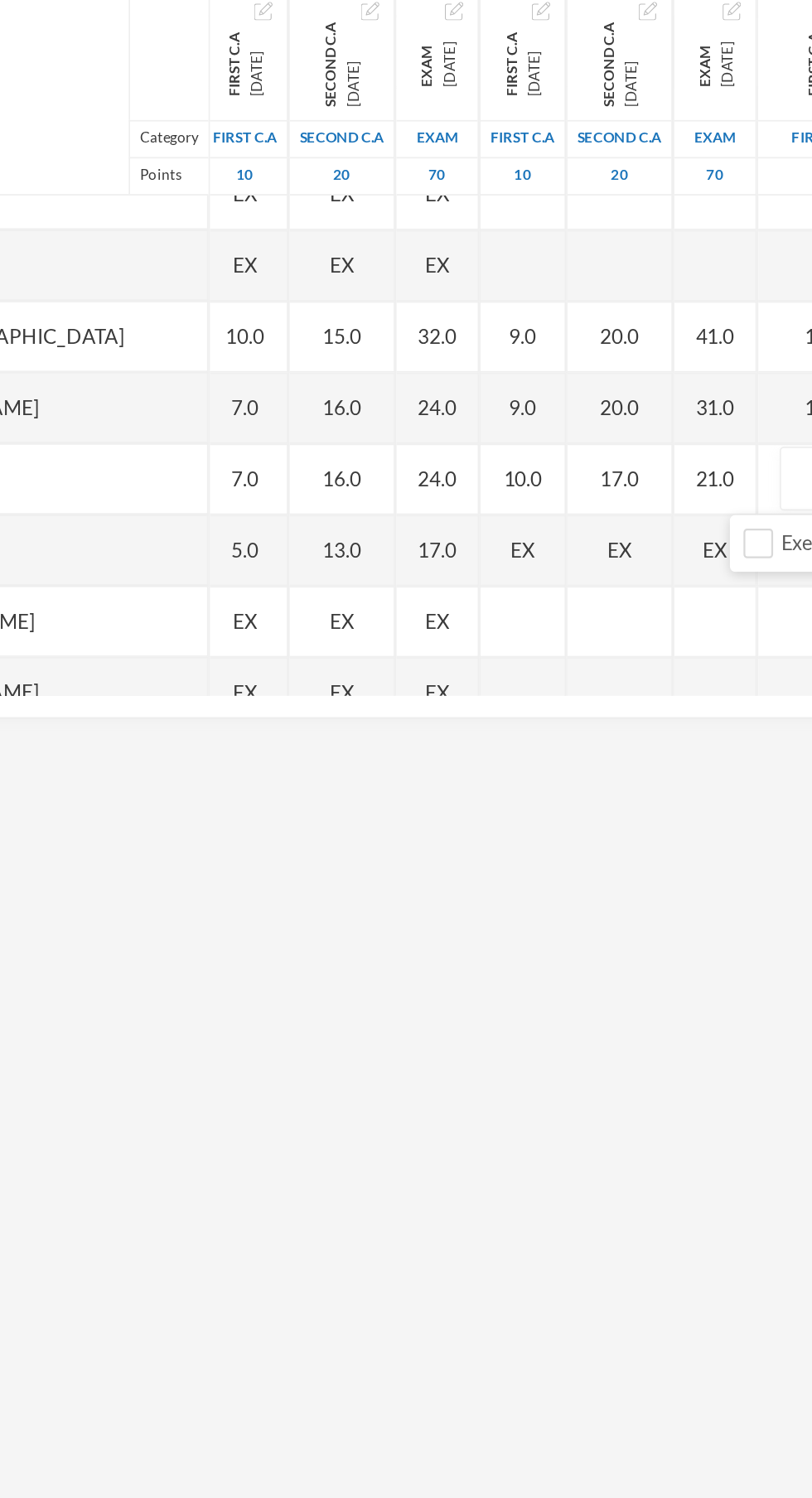 click at bounding box center (680, 553) 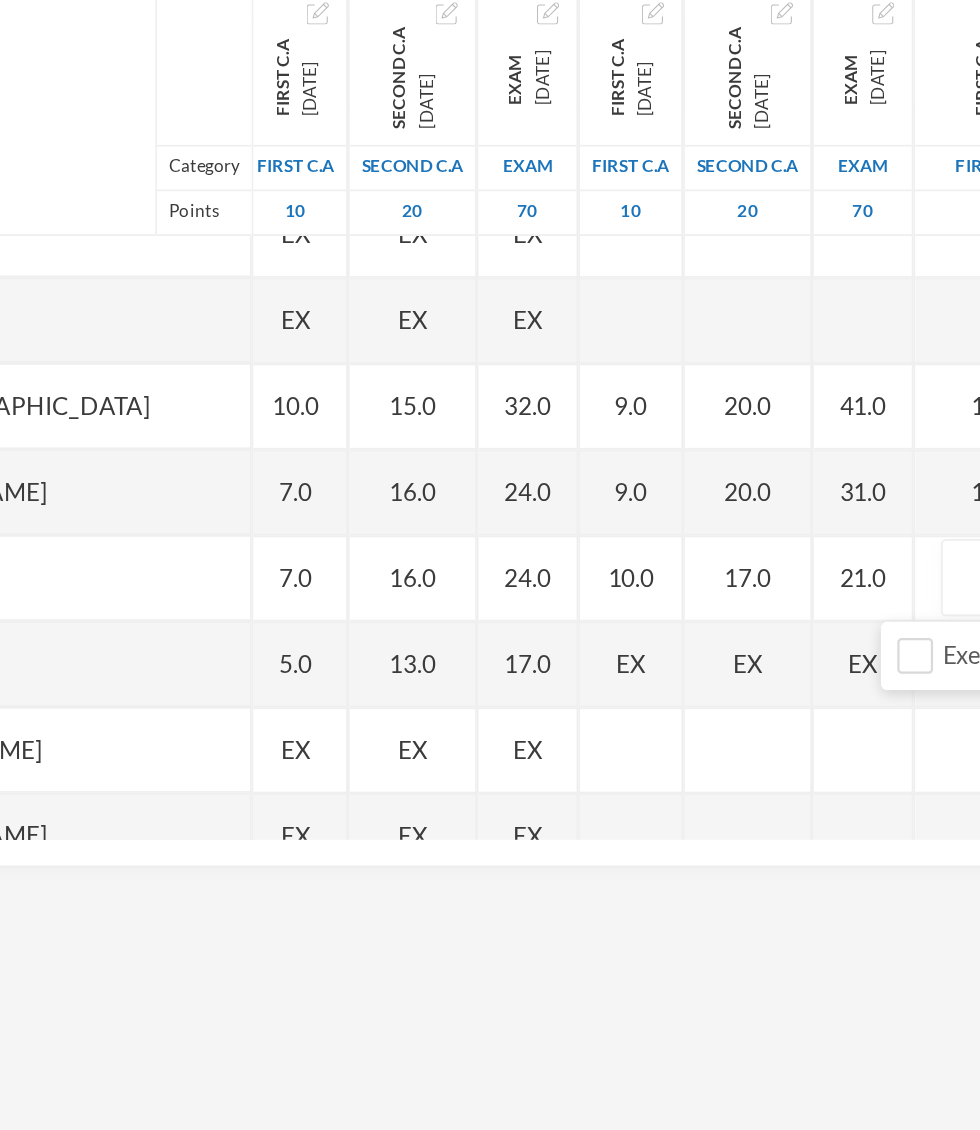 scroll, scrollTop: 1577, scrollLeft: 30, axis: both 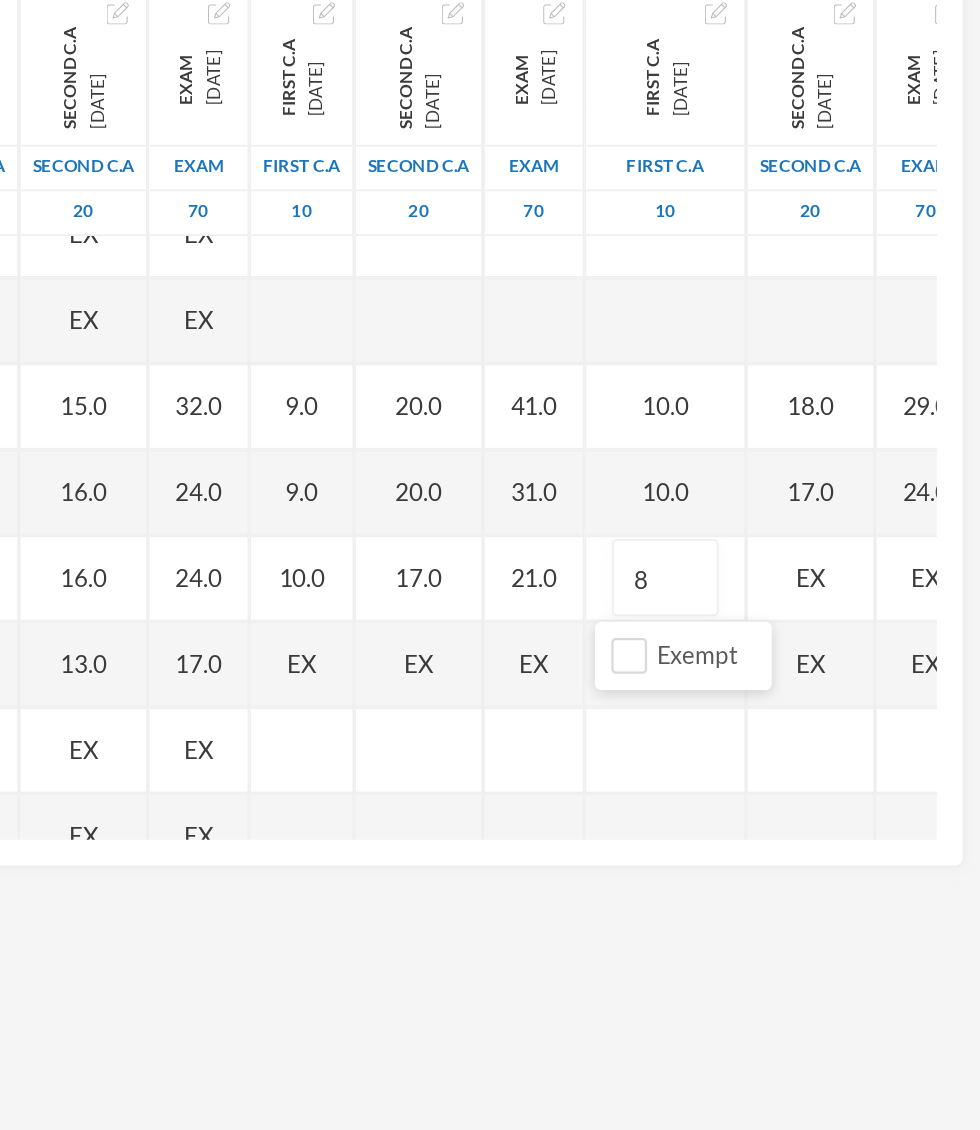 click on "EX" at bounding box center (881, 667) 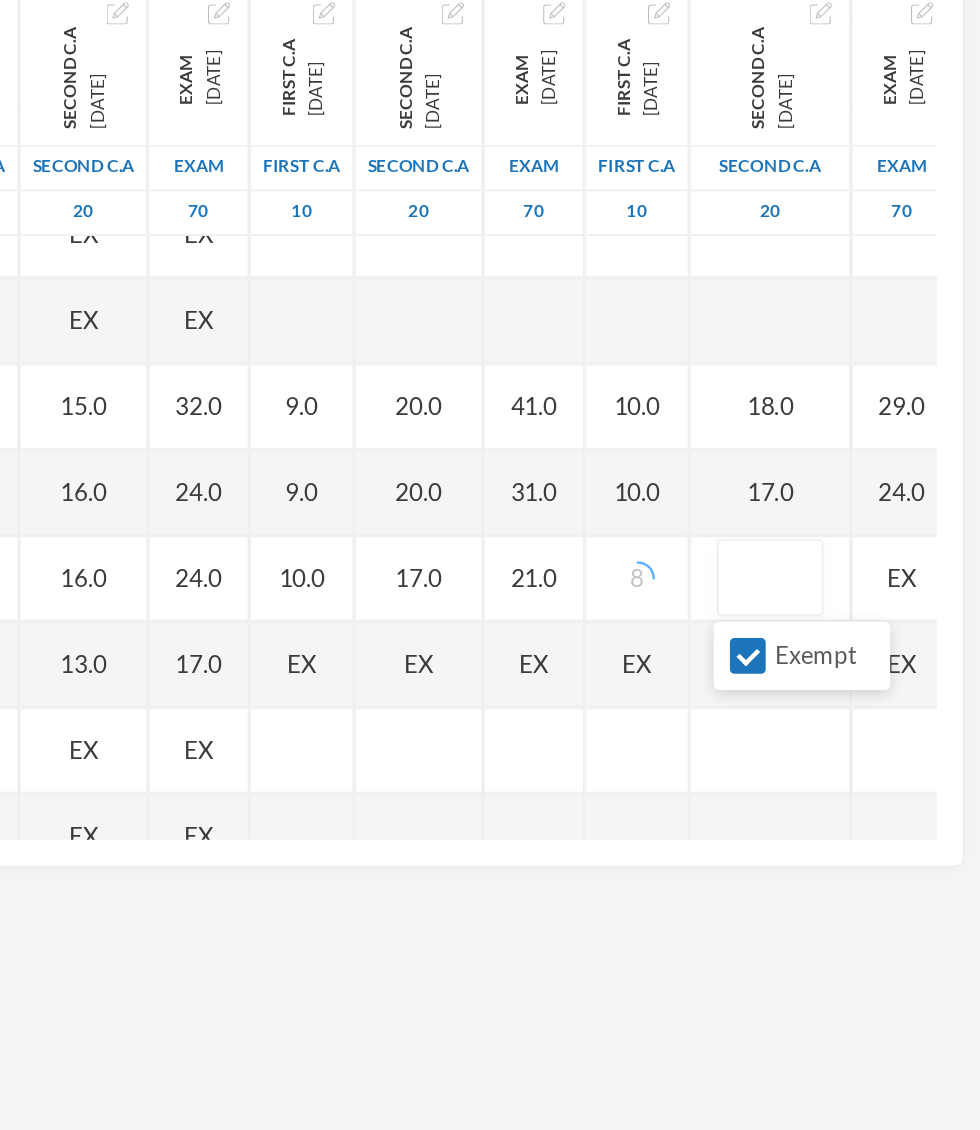 scroll, scrollTop: 1577, scrollLeft: 5, axis: both 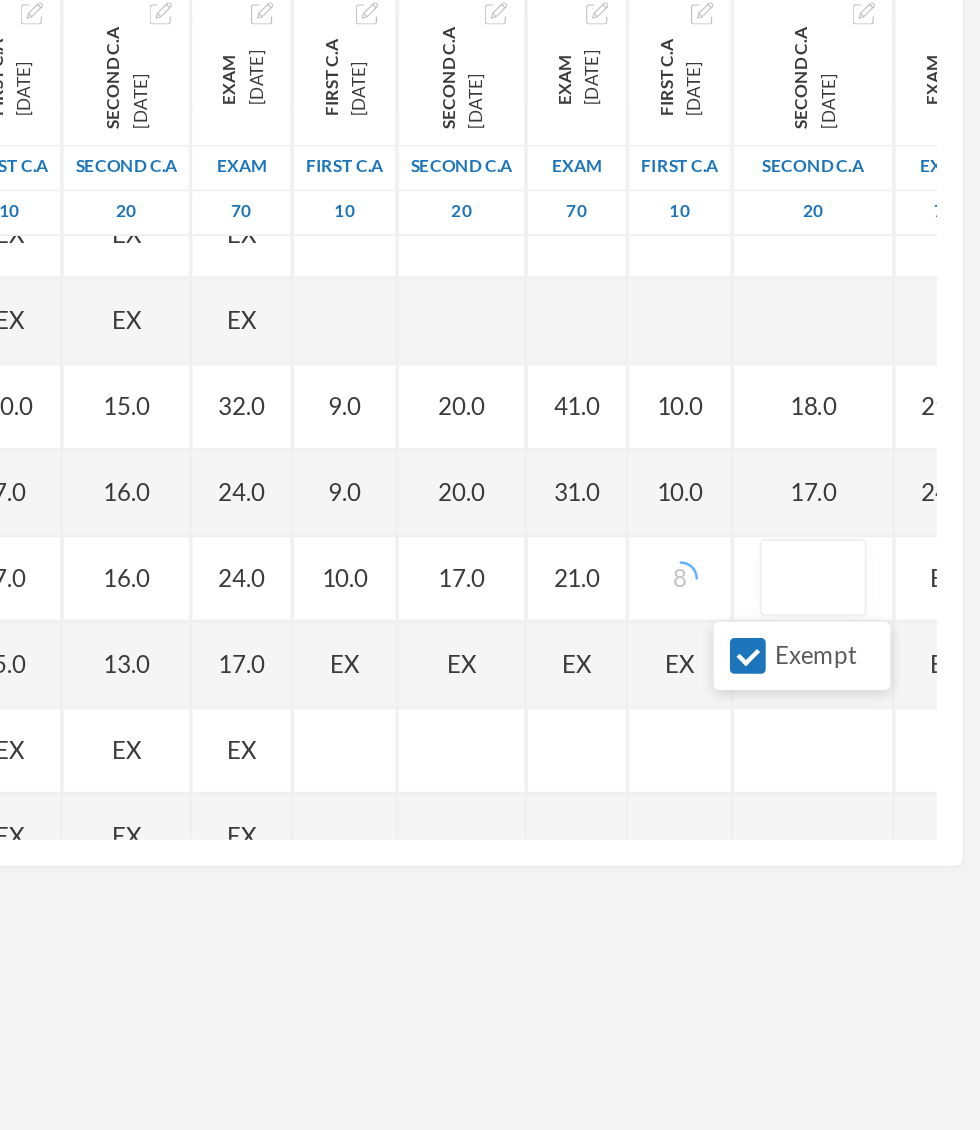 click on "Exempt" at bounding box center (844, 712) 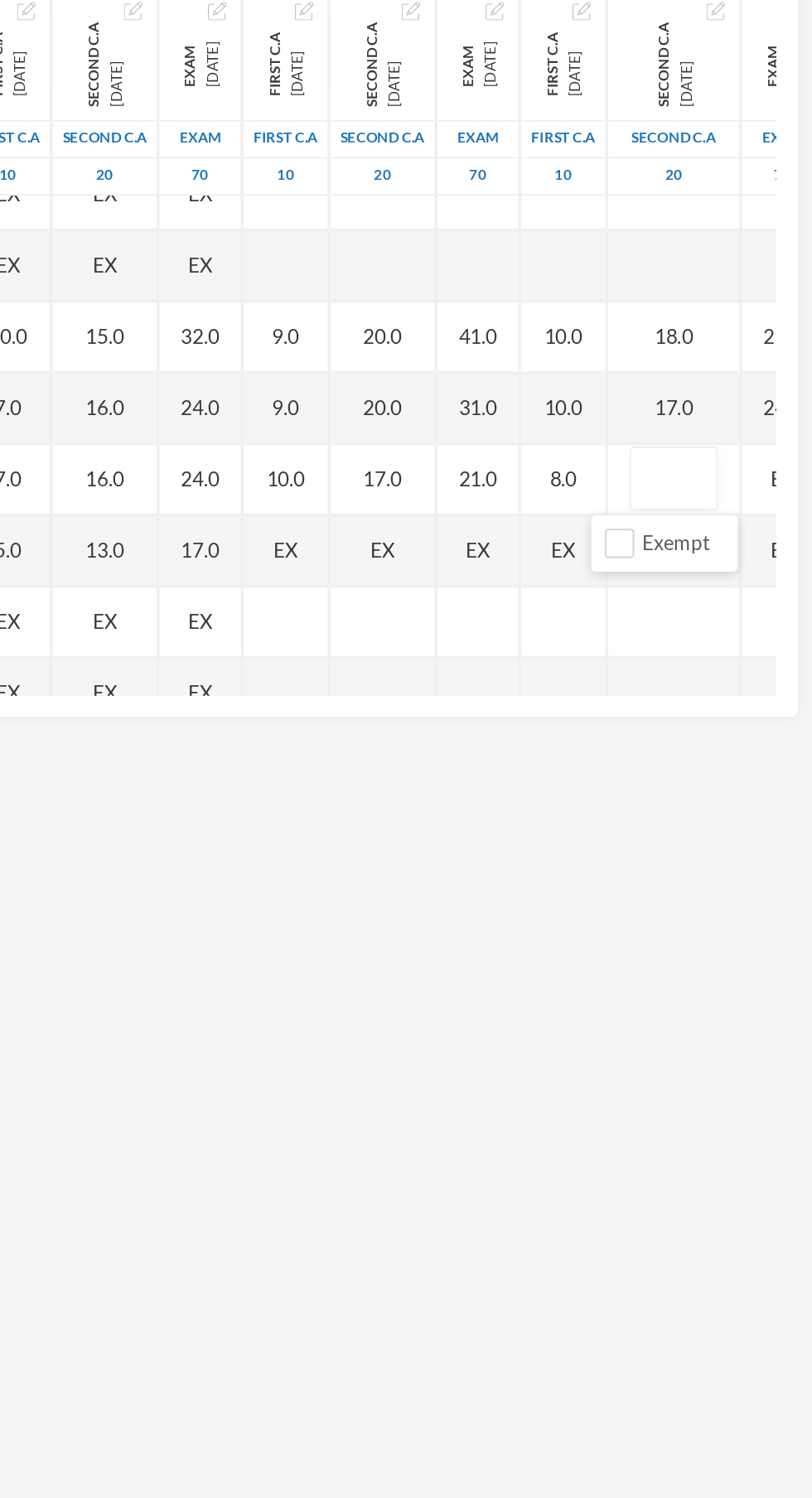 click at bounding box center (731, 553) 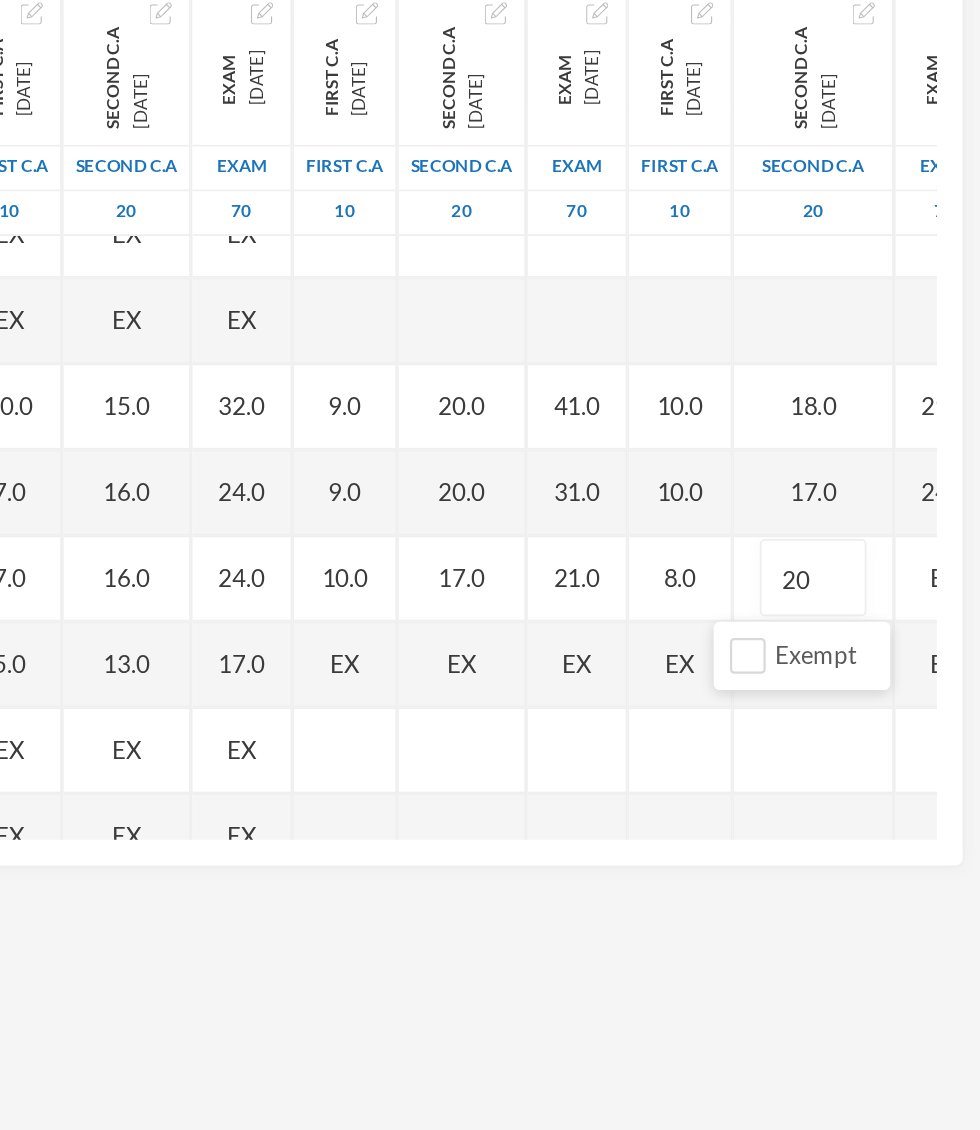 click on "Scoresheet Academic Term All First Term Second Term Third Term Add Assessment Name   Category Points [PERSON_NAME], [PERSON_NAME] [PERSON_NAME], [PERSON_NAME] [PERSON_NAME], [PERSON_NAME] [PERSON_NAME], [PERSON_NAME], [PERSON_NAME], Adejoju [PERSON_NAME], Favour [PERSON_NAME], Adesewa [PERSON_NAME], [PERSON_NAME] [PERSON_NAME], [PERSON_NAME][GEOGRAPHIC_DATA] [GEOGRAPHIC_DATA] [PERSON_NAME] [PERSON_NAME], [PERSON_NAME] [PERSON_NAME], [PERSON_NAME] [PERSON_NAME], [PERSON_NAME], [PERSON_NAME] [PERSON_NAME], [PERSON_NAME] [PERSON_NAME], Oluwadamisi [PERSON_NAME][GEOGRAPHIC_DATA] [PERSON_NAME], [PERSON_NAME], [PERSON_NAME] [PERSON_NAME], [PERSON_NAME] [PERSON_NAME] Oluwanifemi [PERSON_NAME], Boluwatife [PERSON_NAME], [PERSON_NAME] [PERSON_NAME], Ayomide [PERSON_NAME], [PERSON_NAME], [PERSON_NAME], Precious [PERSON_NAME], Iyanuoluwa [PERSON_NAME], [PERSON_NAME] First C.A" at bounding box center (490, 505) 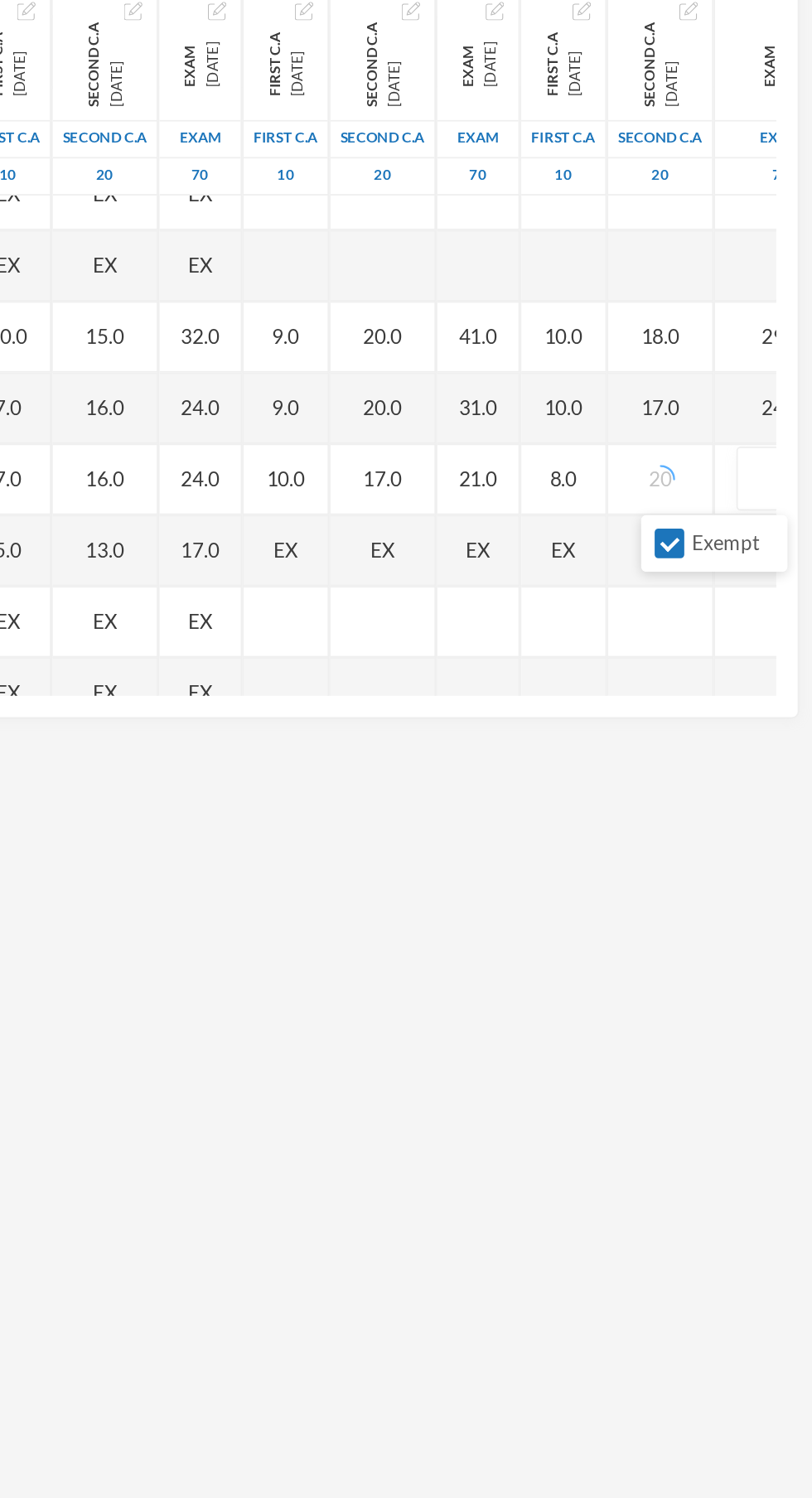 click on "Exempt" at bounding box center [728, 590] 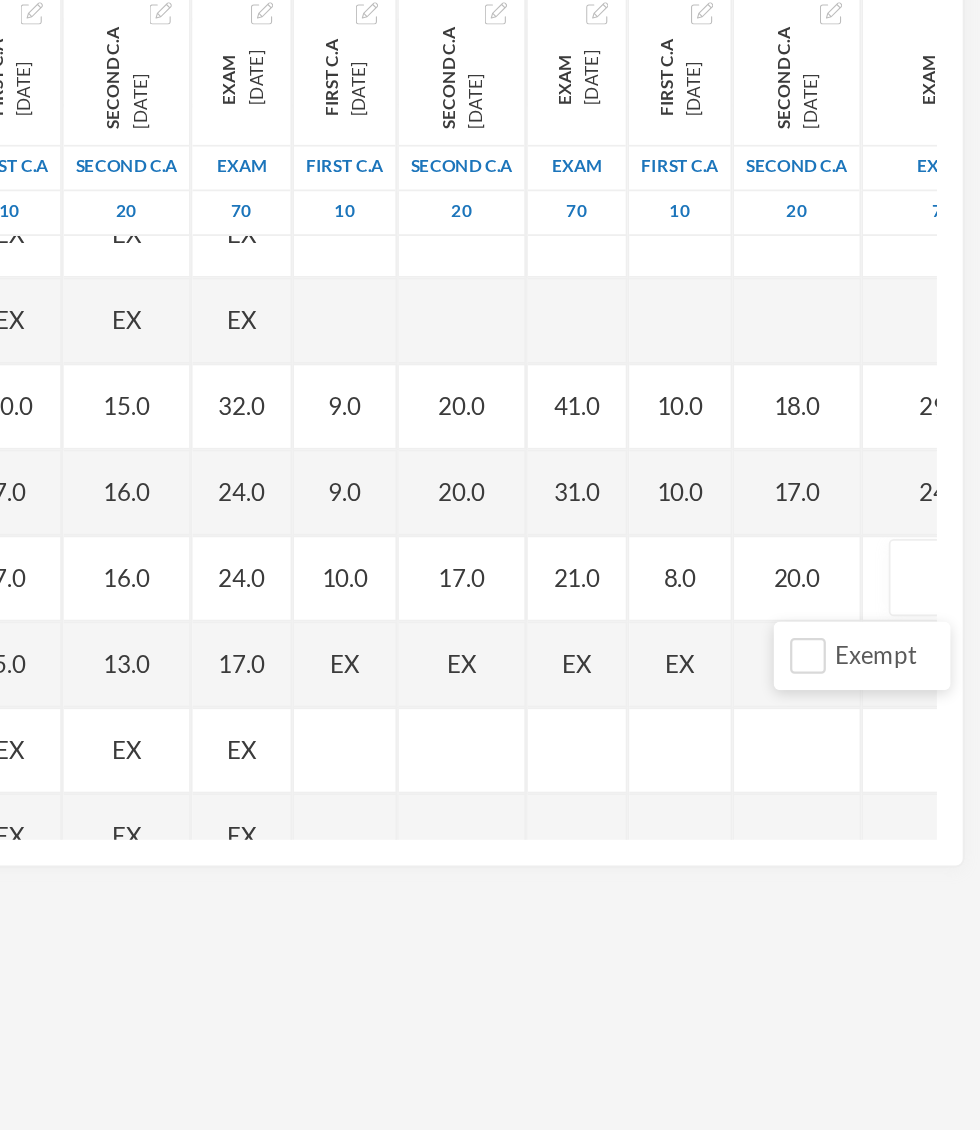 click at bounding box center (957, 667) 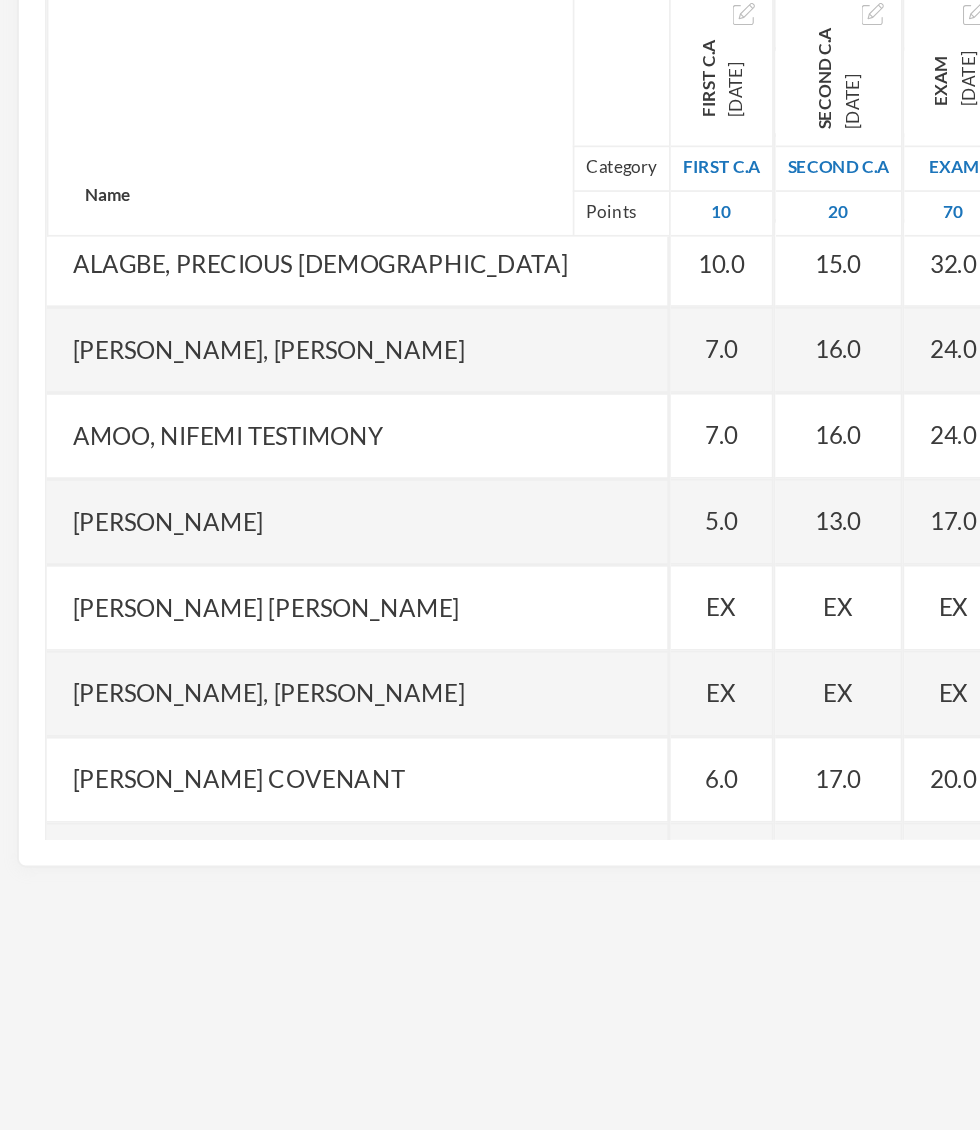 scroll, scrollTop: 1660, scrollLeft: 30, axis: both 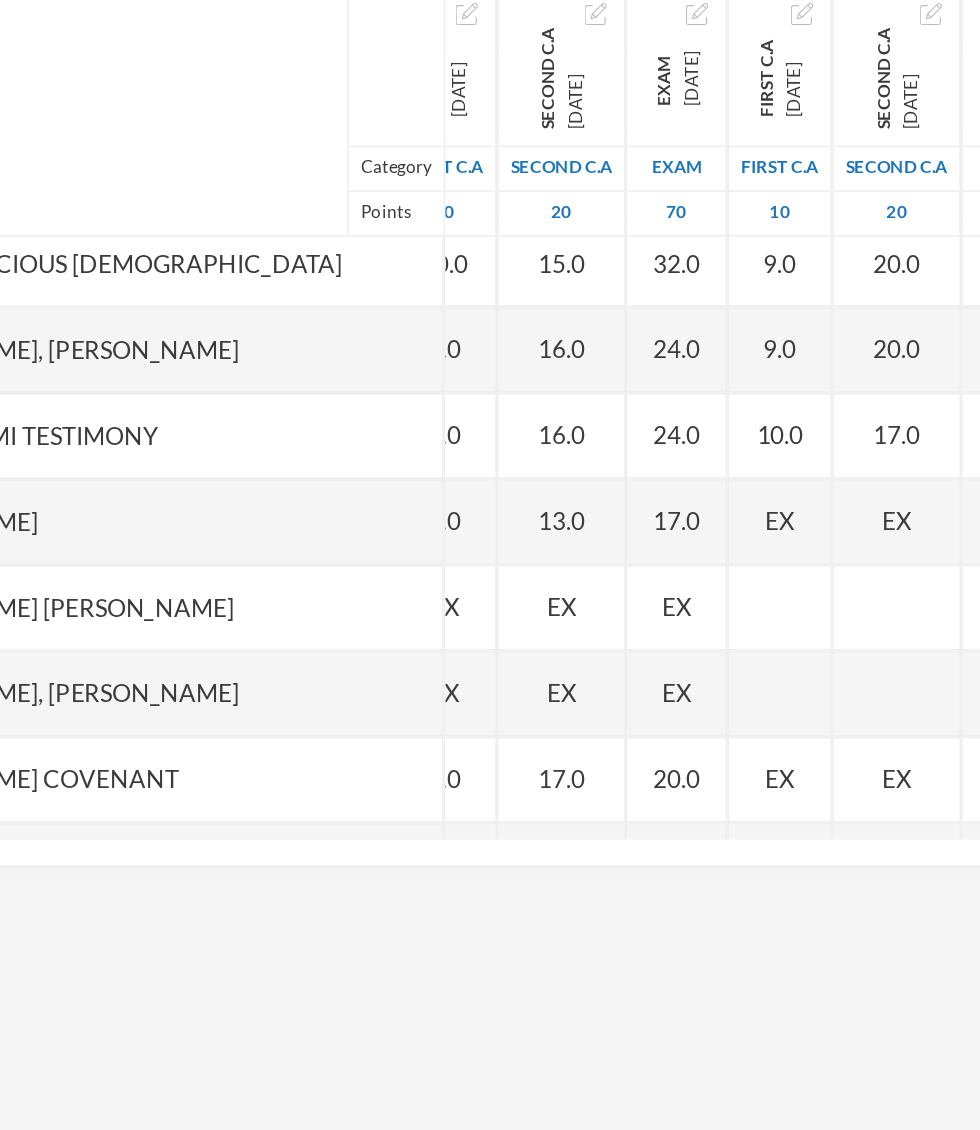click on "EX" at bounding box center [585, 634] 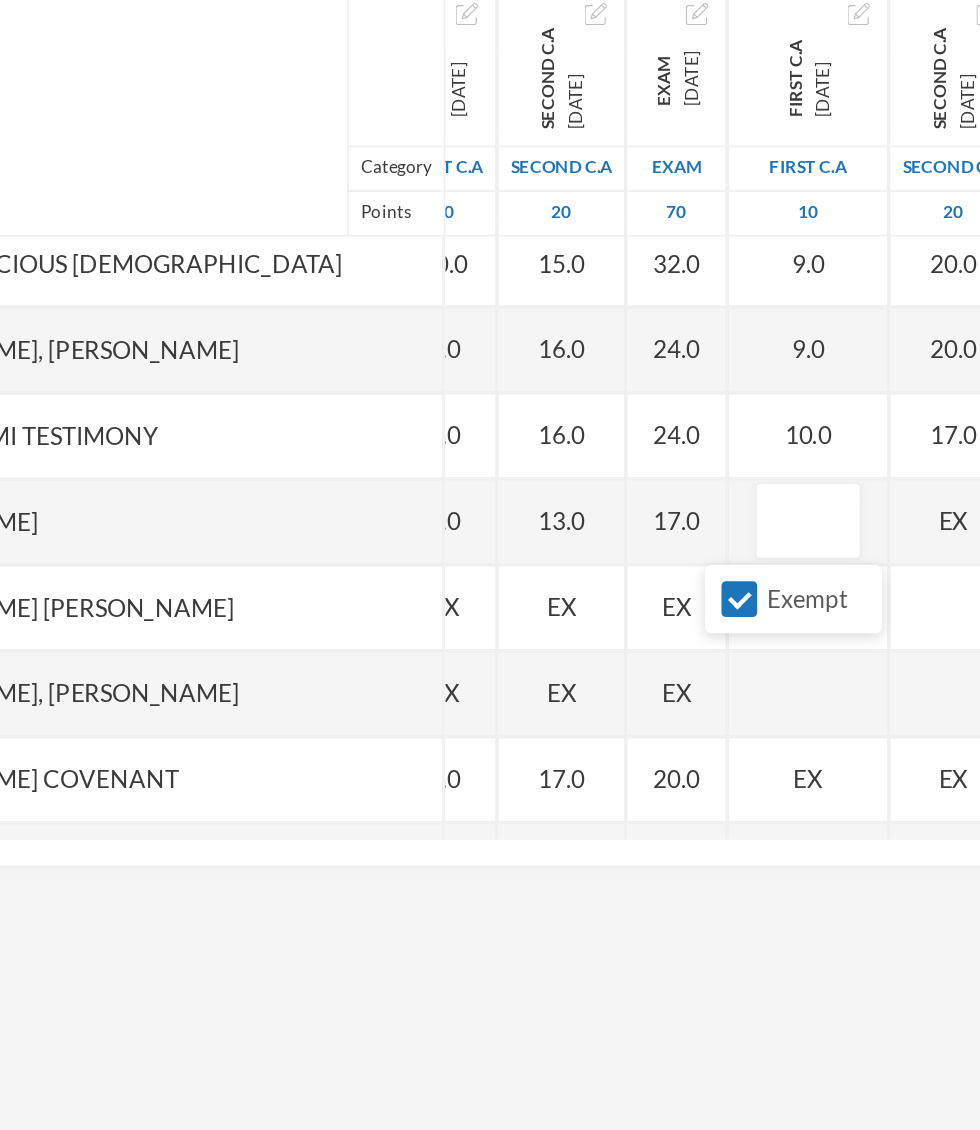scroll, scrollTop: 1660, scrollLeft: 5, axis: both 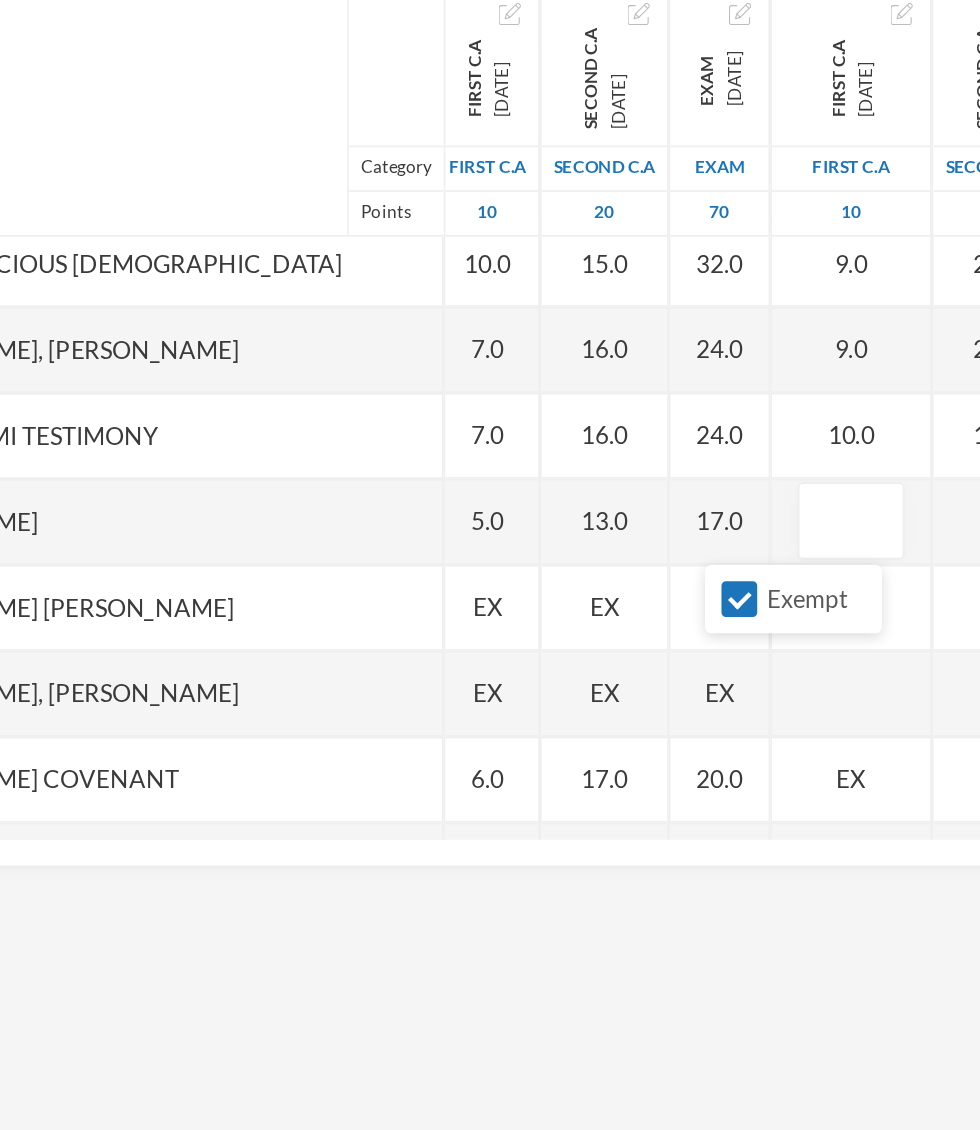 click on "Exempt" at bounding box center [561, 679] 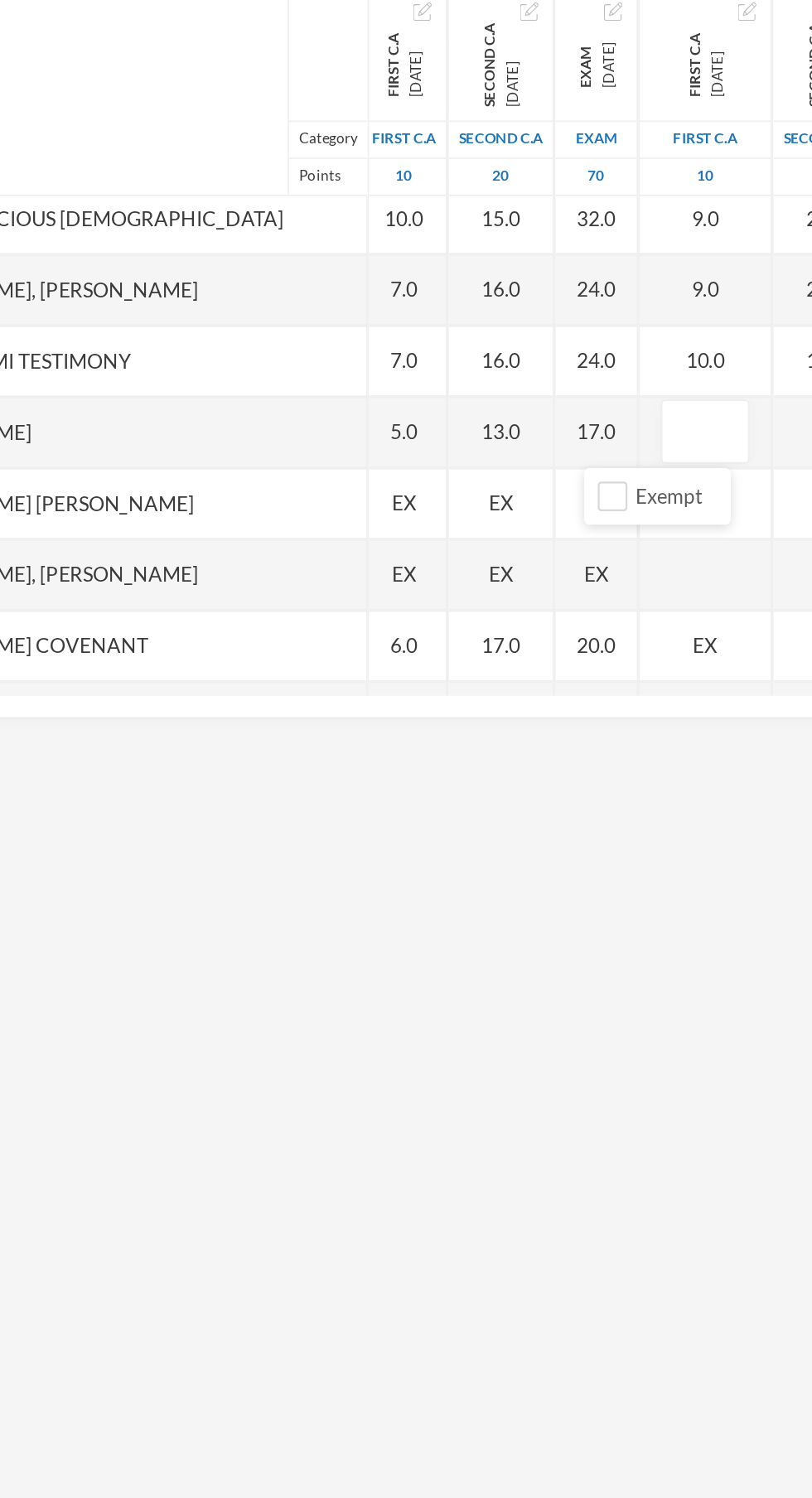 click at bounding box center [519, 525] 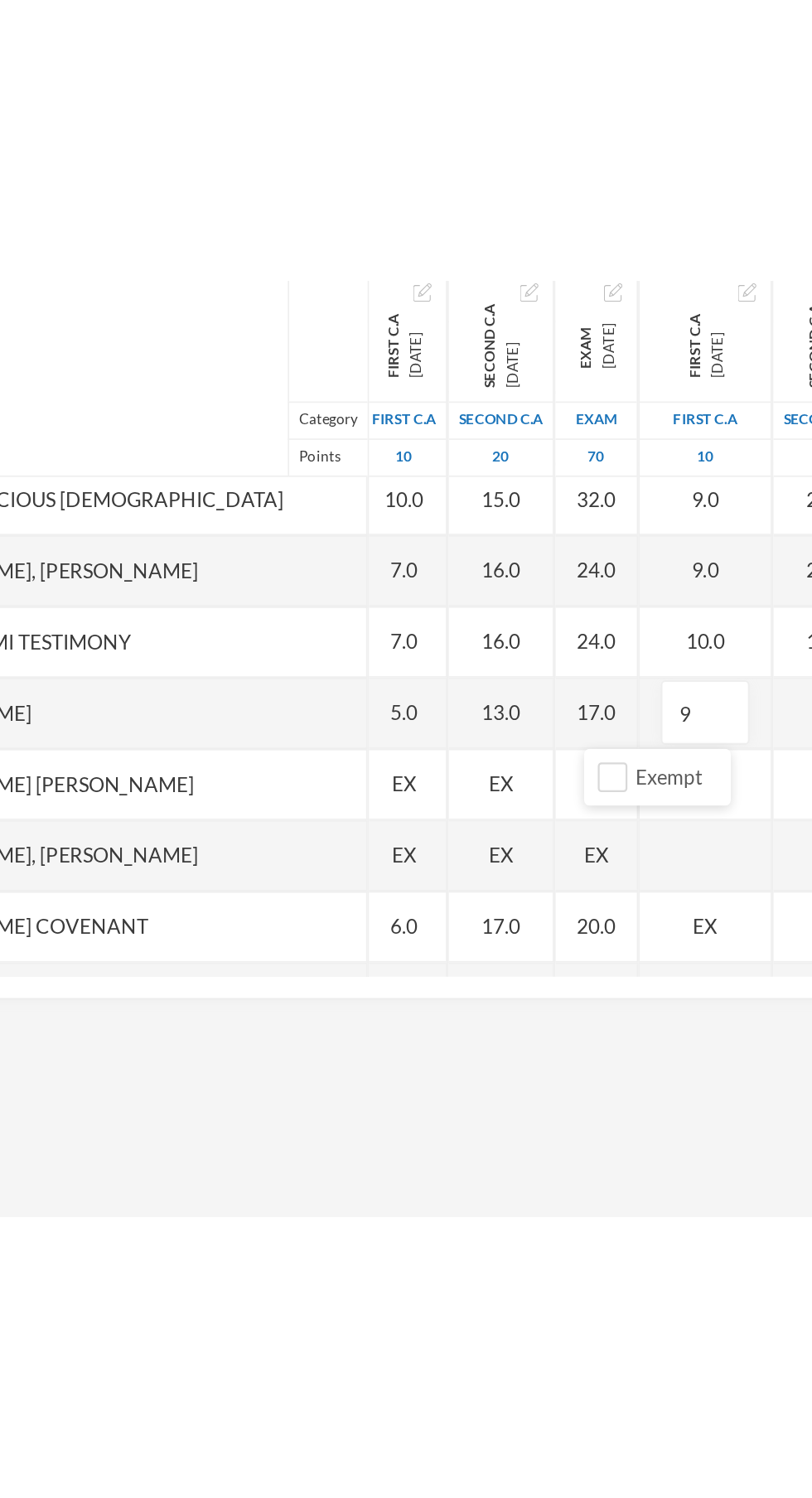 scroll, scrollTop: 1375, scrollLeft: 25, axis: both 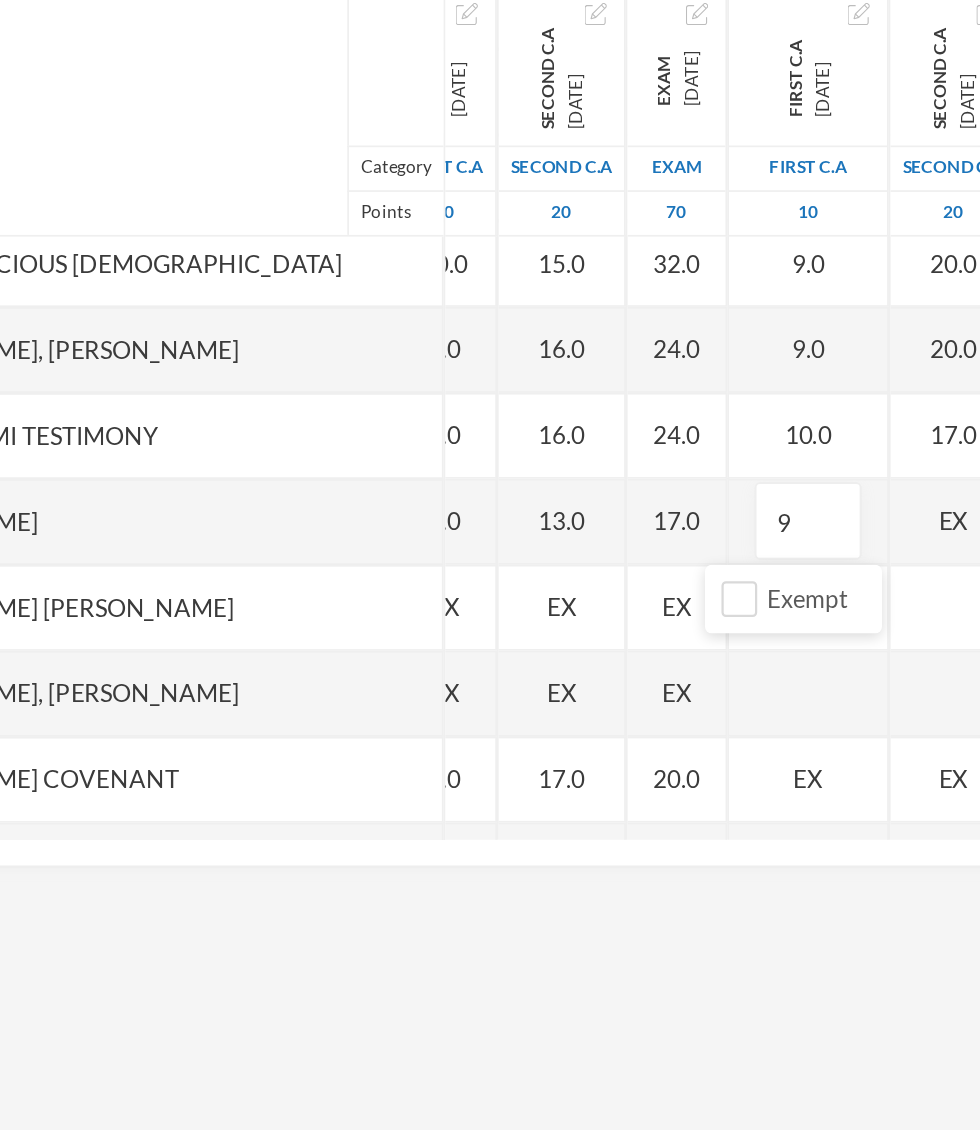 click on "EX" at bounding box center [686, 634] 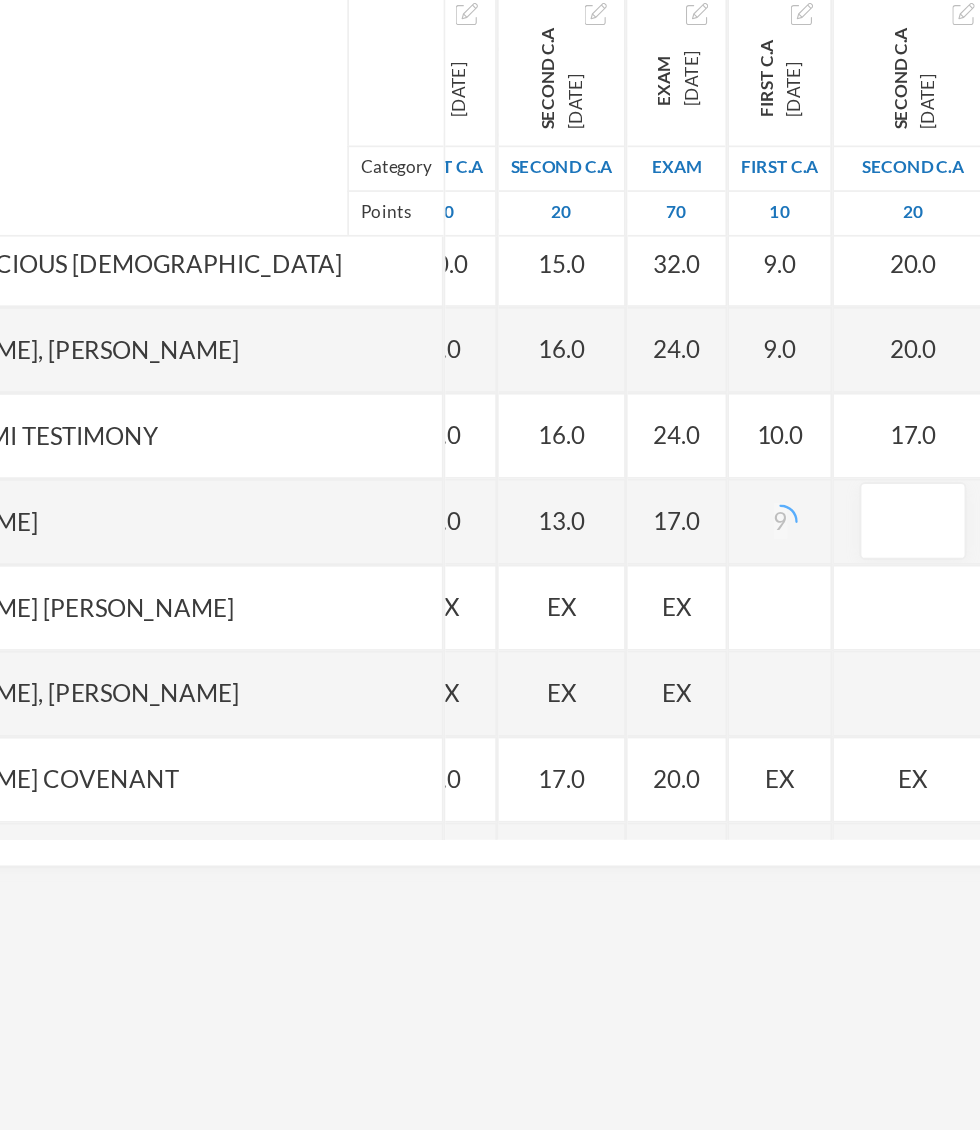 click on "Exempt" at bounding box center [662, 679] 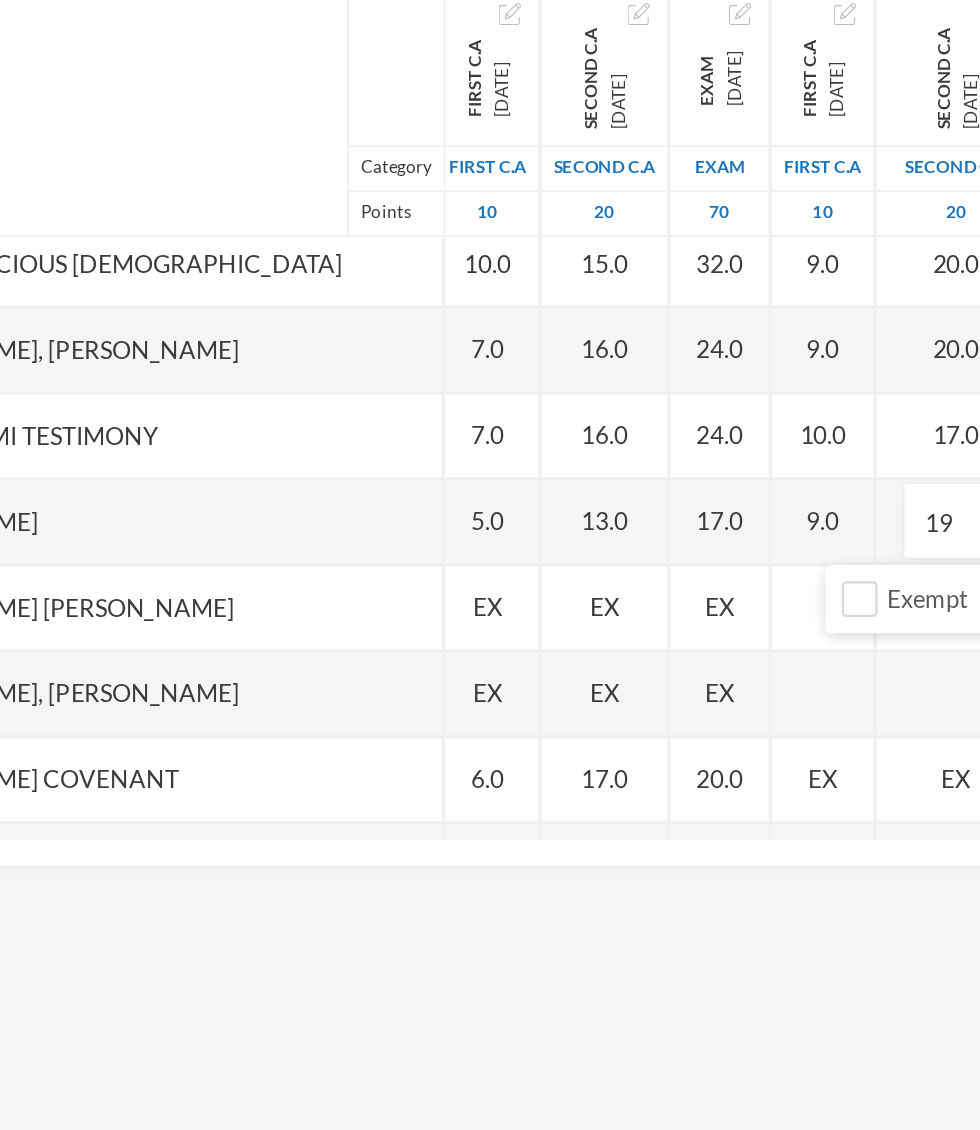 scroll, scrollTop: 1660, scrollLeft: 24, axis: both 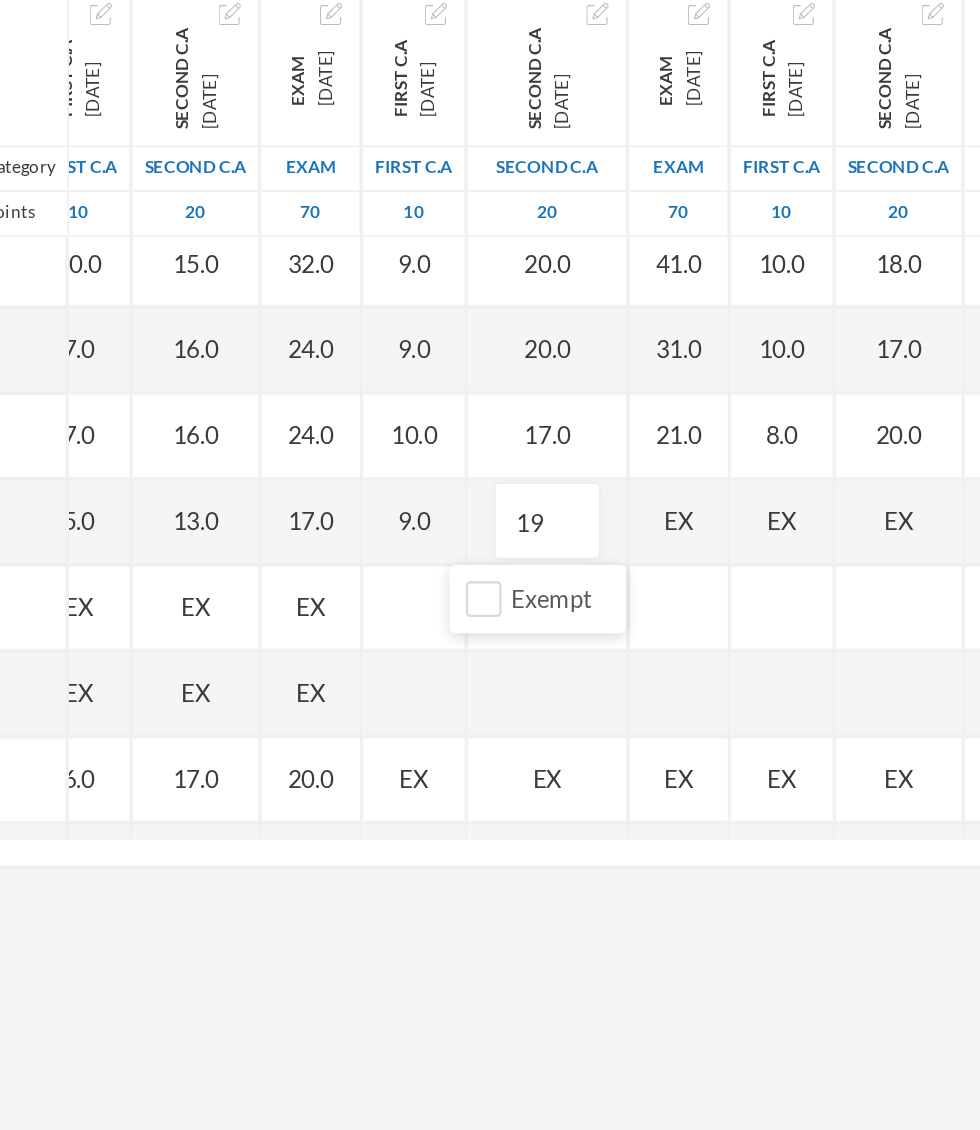 click on "EX" at bounding box center [745, 634] 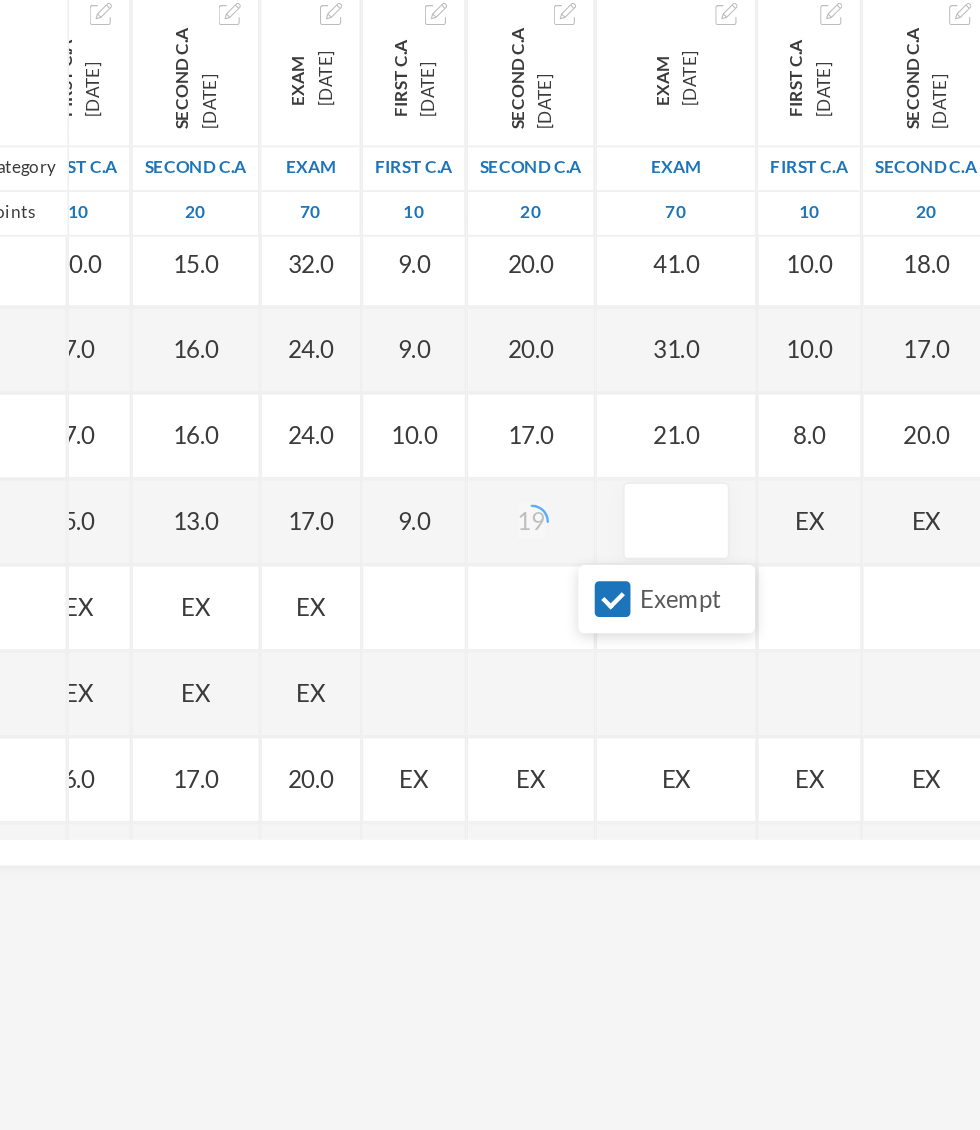 click on "Exempt" at bounding box center (706, 679) 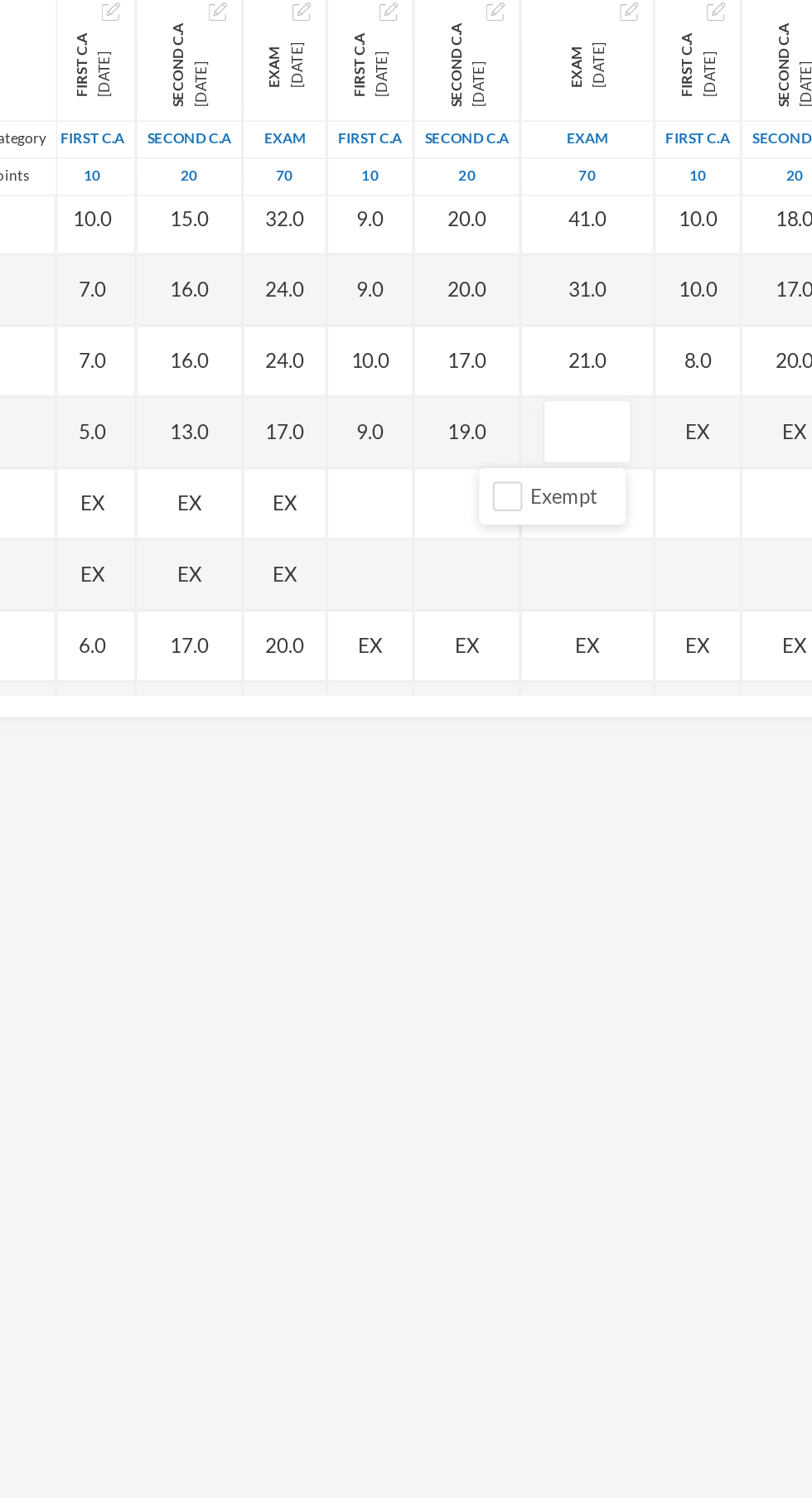 click at bounding box center [631, 525] 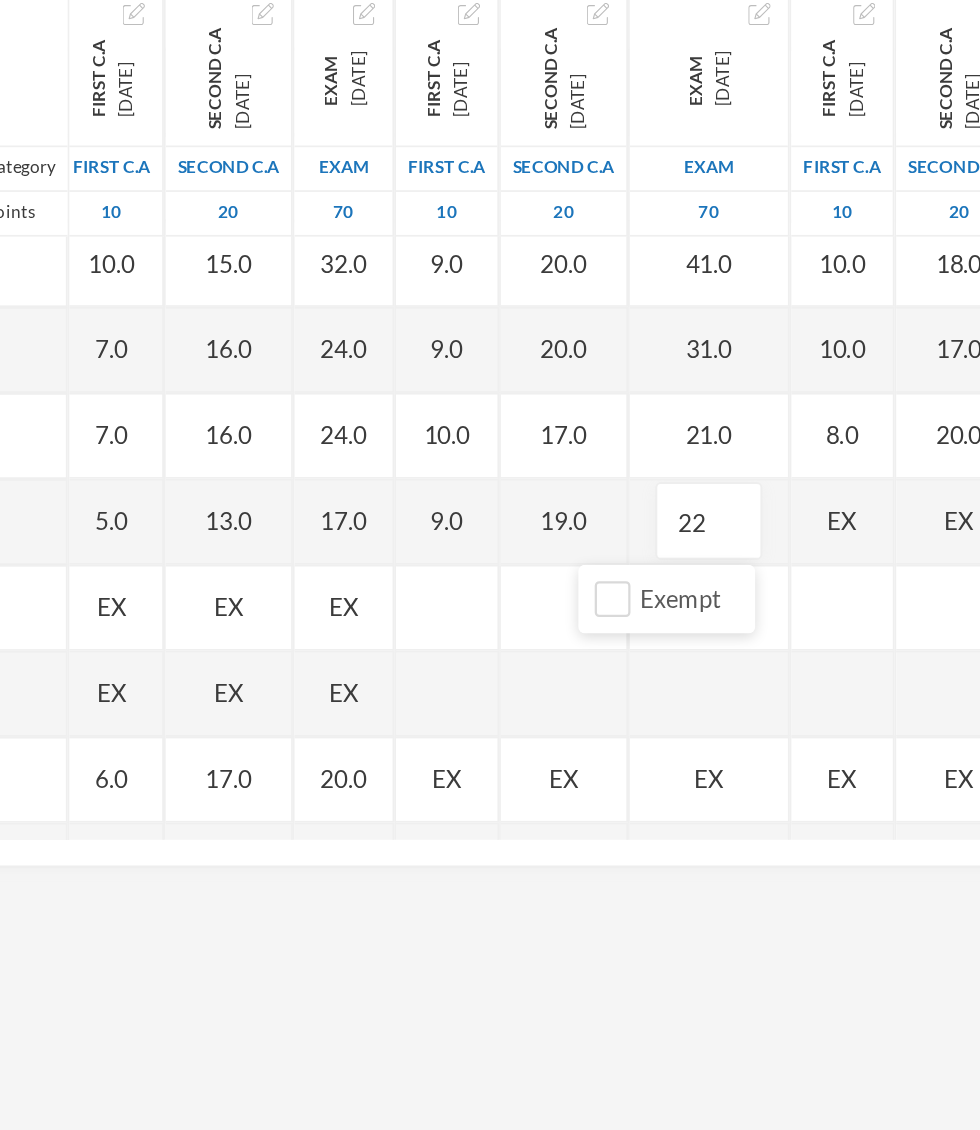 scroll, scrollTop: 1660, scrollLeft: 30, axis: both 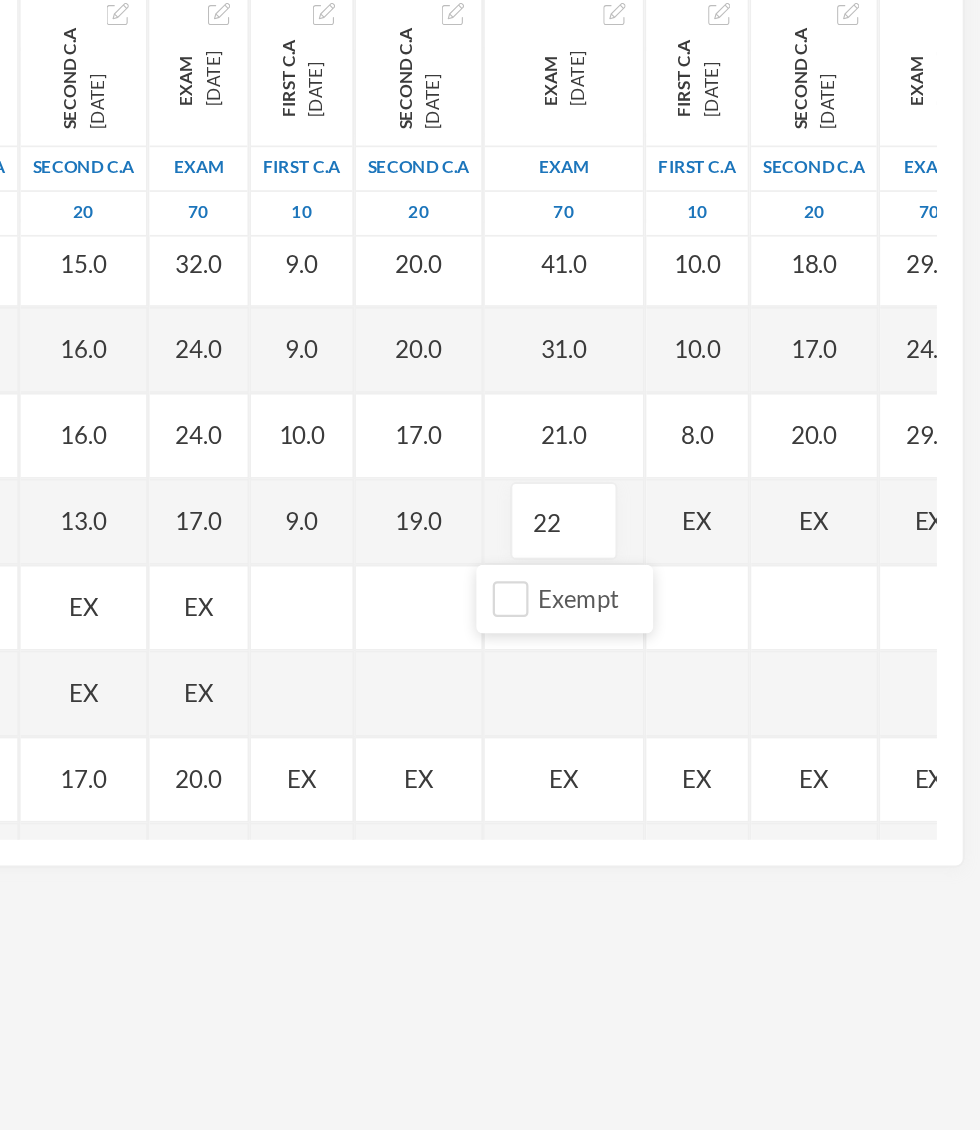click on "EX" at bounding box center [815, 634] 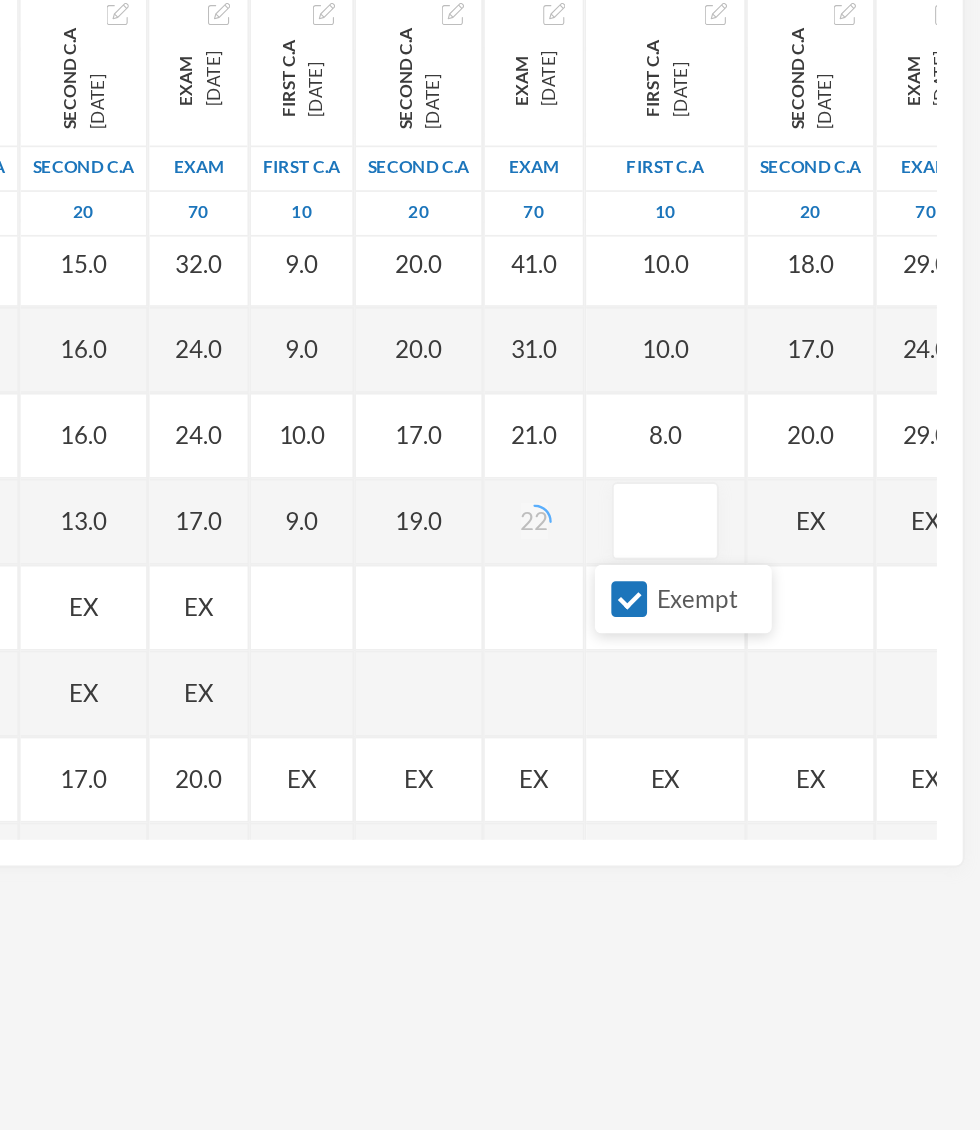 scroll, scrollTop: 1660, scrollLeft: 5, axis: both 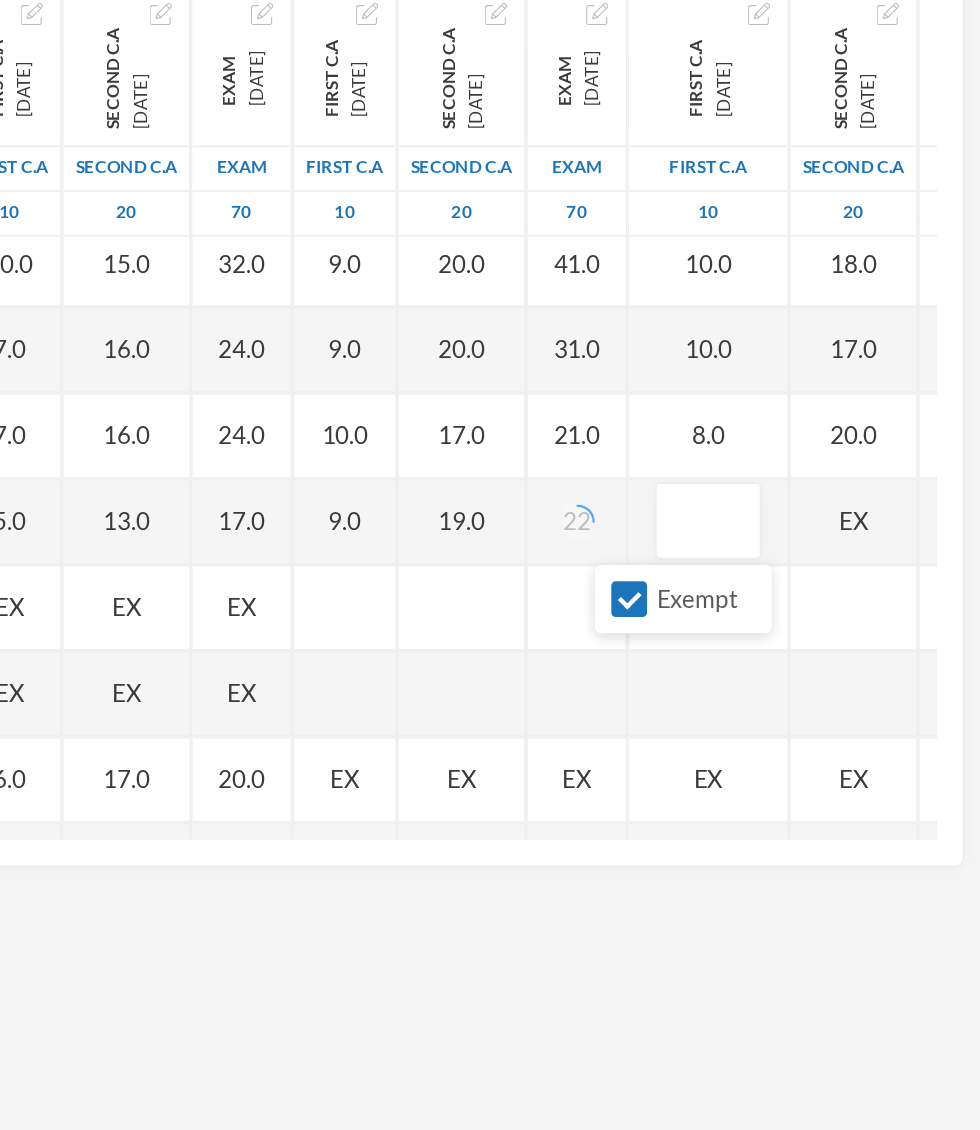 click on "Exempt" at bounding box center [775, 679] 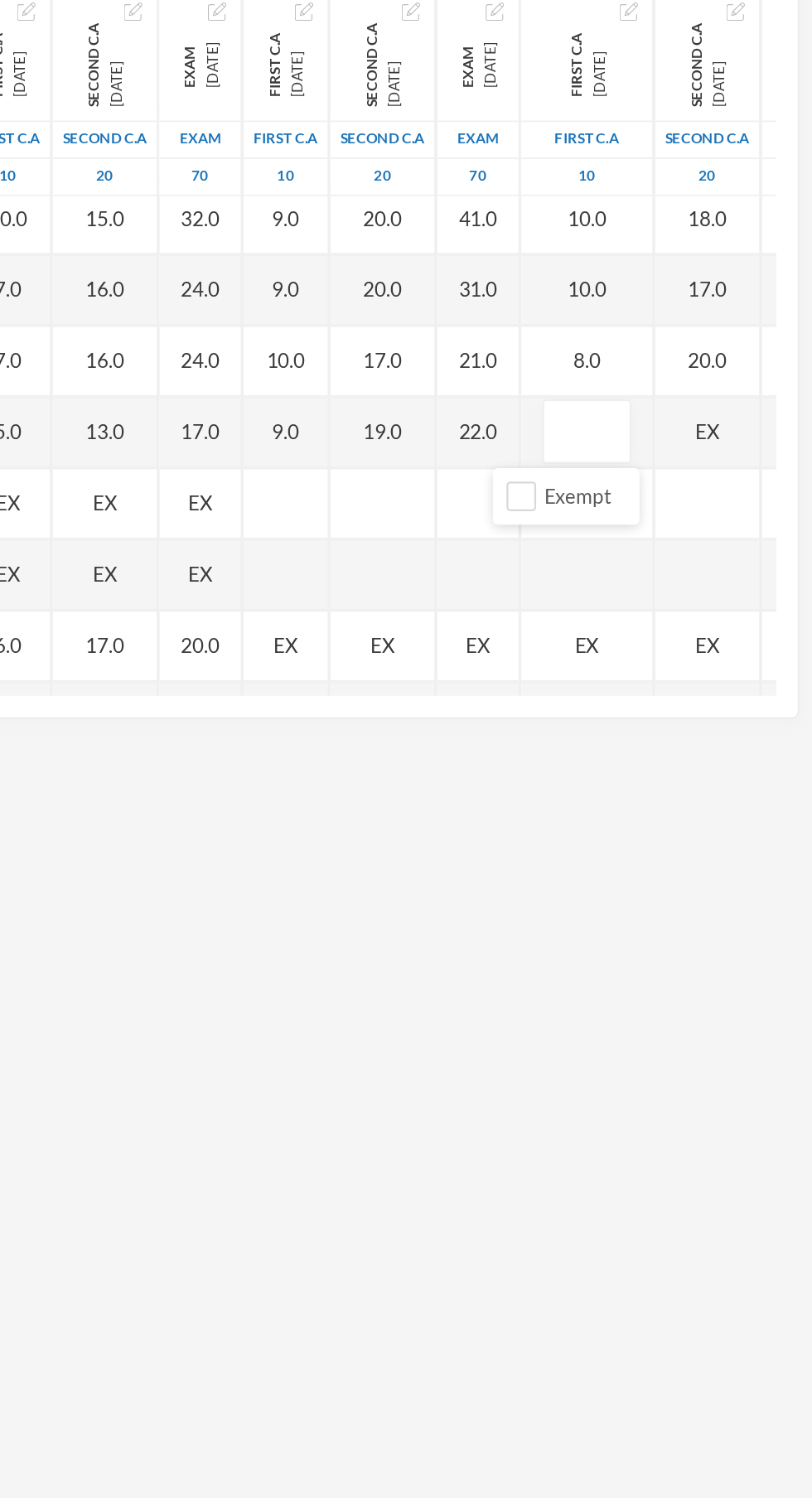 click at bounding box center [680, 525] 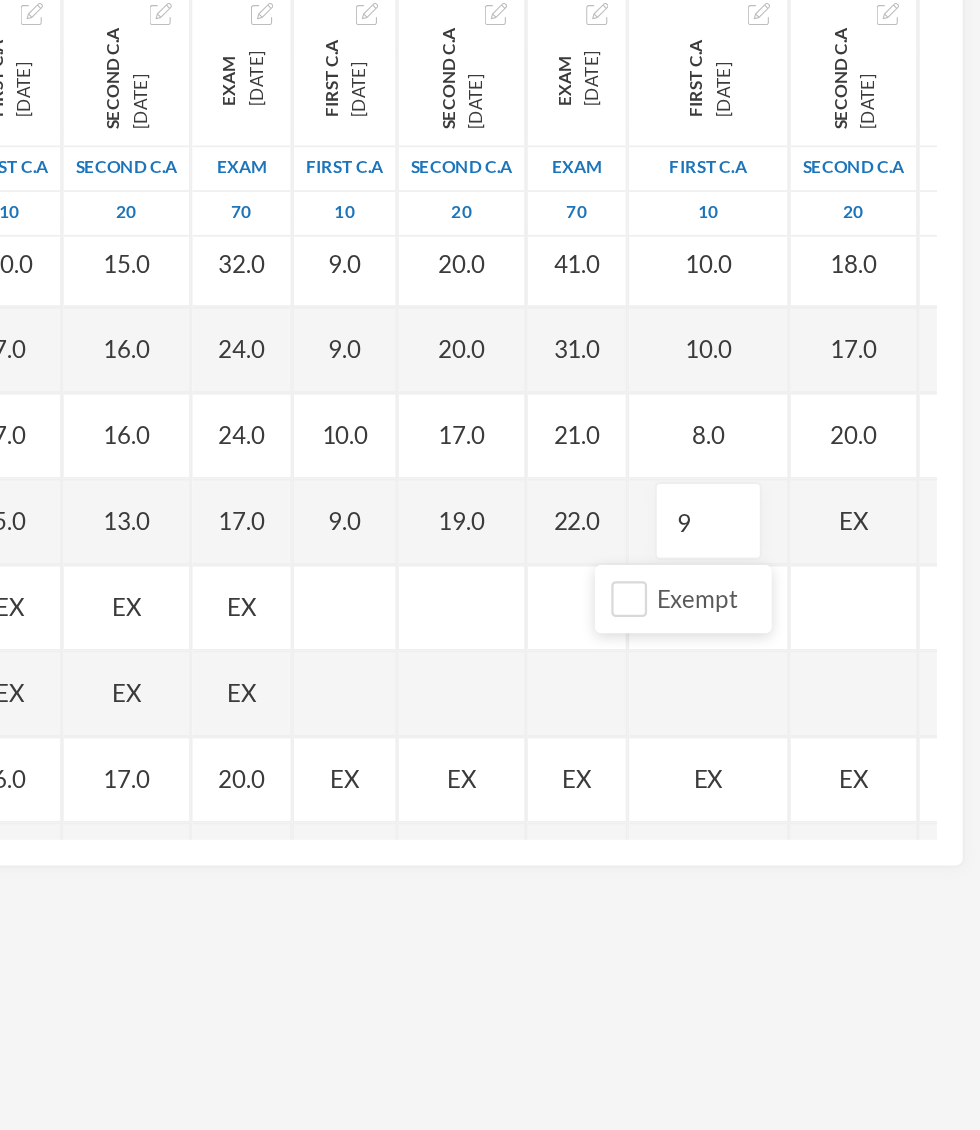 click on "Name   Category Points [PERSON_NAME], [PERSON_NAME] [PERSON_NAME], [PERSON_NAME] [PERSON_NAME], [PERSON_NAME] [PERSON_NAME], [PERSON_NAME], [PERSON_NAME], Adejoju [PERSON_NAME], [PERSON_NAME], [PERSON_NAME] [PERSON_NAME], [PERSON_NAME] [PERSON_NAME], Oluwajomiloju [GEOGRAPHIC_DATA] [PERSON_NAME] [GEOGRAPHIC_DATA][PERSON_NAME] [PERSON_NAME], Ololade [PERSON_NAME], [PERSON_NAME], [PERSON_NAME], [PERSON_NAME] [PERSON_NAME], [PERSON_NAME] [PERSON_NAME], [PERSON_NAME] [PERSON_NAME] [PERSON_NAME], [PERSON_NAME], Oluwadarasimi Peace [PERSON_NAME] [PERSON_NAME], [PERSON_NAME] [PERSON_NAME] Oluwanifemi [PERSON_NAME], [PERSON_NAME], [PERSON_NAME] [PERSON_NAME], Ayomide [PERSON_NAME], [PERSON_NAME] [PERSON_NAME], Oluwasemiloore [PERSON_NAME], Precious [PERSON_NAME], Iyanuoluwa [PERSON_NAME], [PERSON_NAME] [PERSON_NAME], [PERSON_NAME], [PERSON_NAME], [PERSON_NAME]" at bounding box center [490, 569] 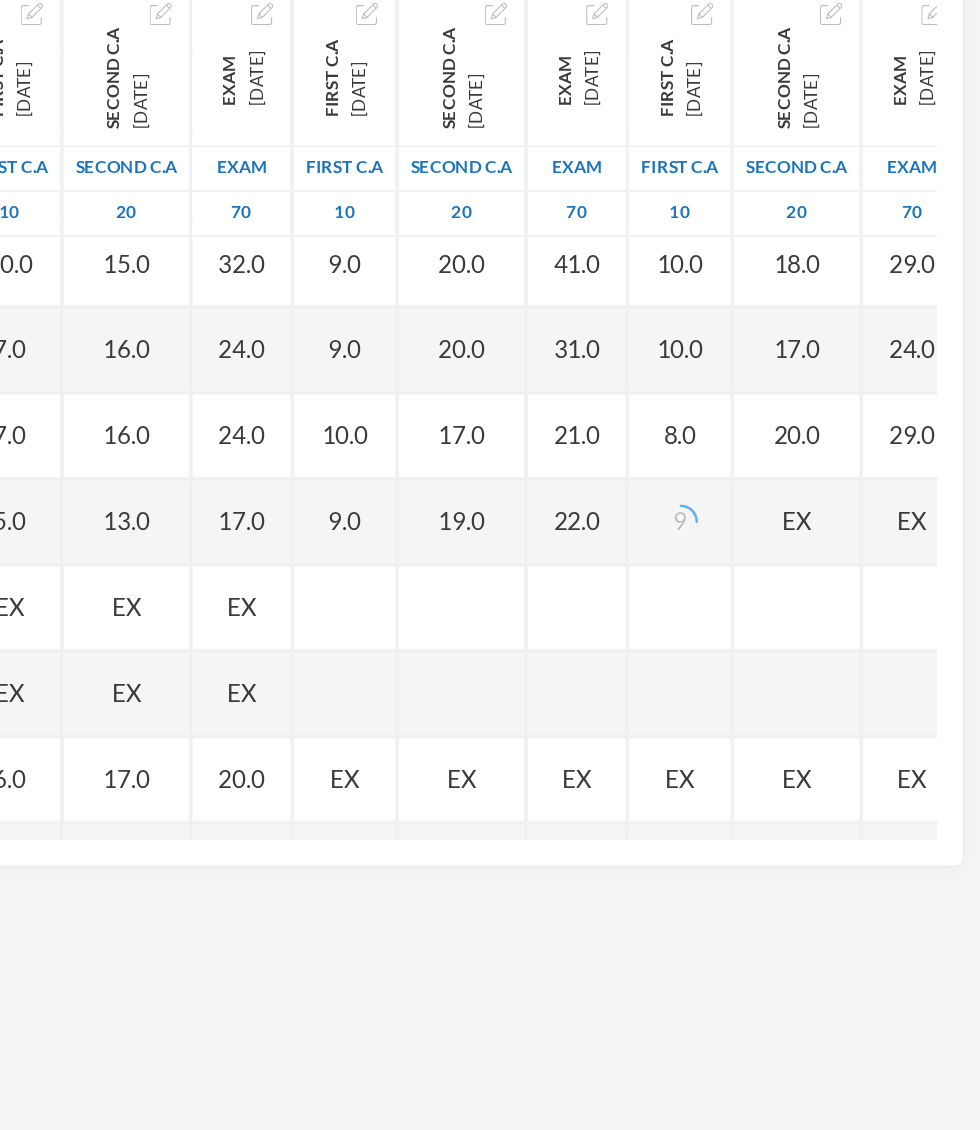 click on "EX" at bounding box center [873, 634] 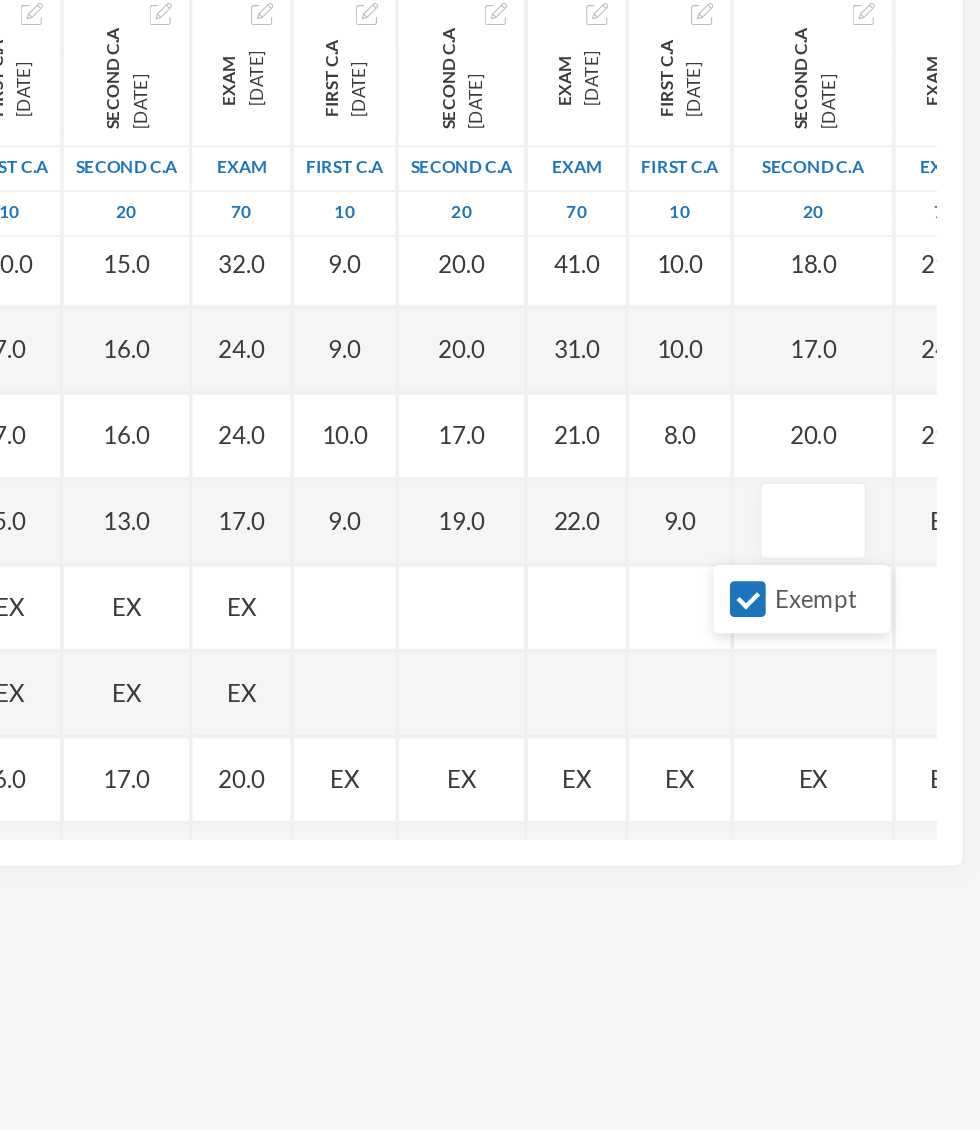 click on "Exempt" at bounding box center (844, 679) 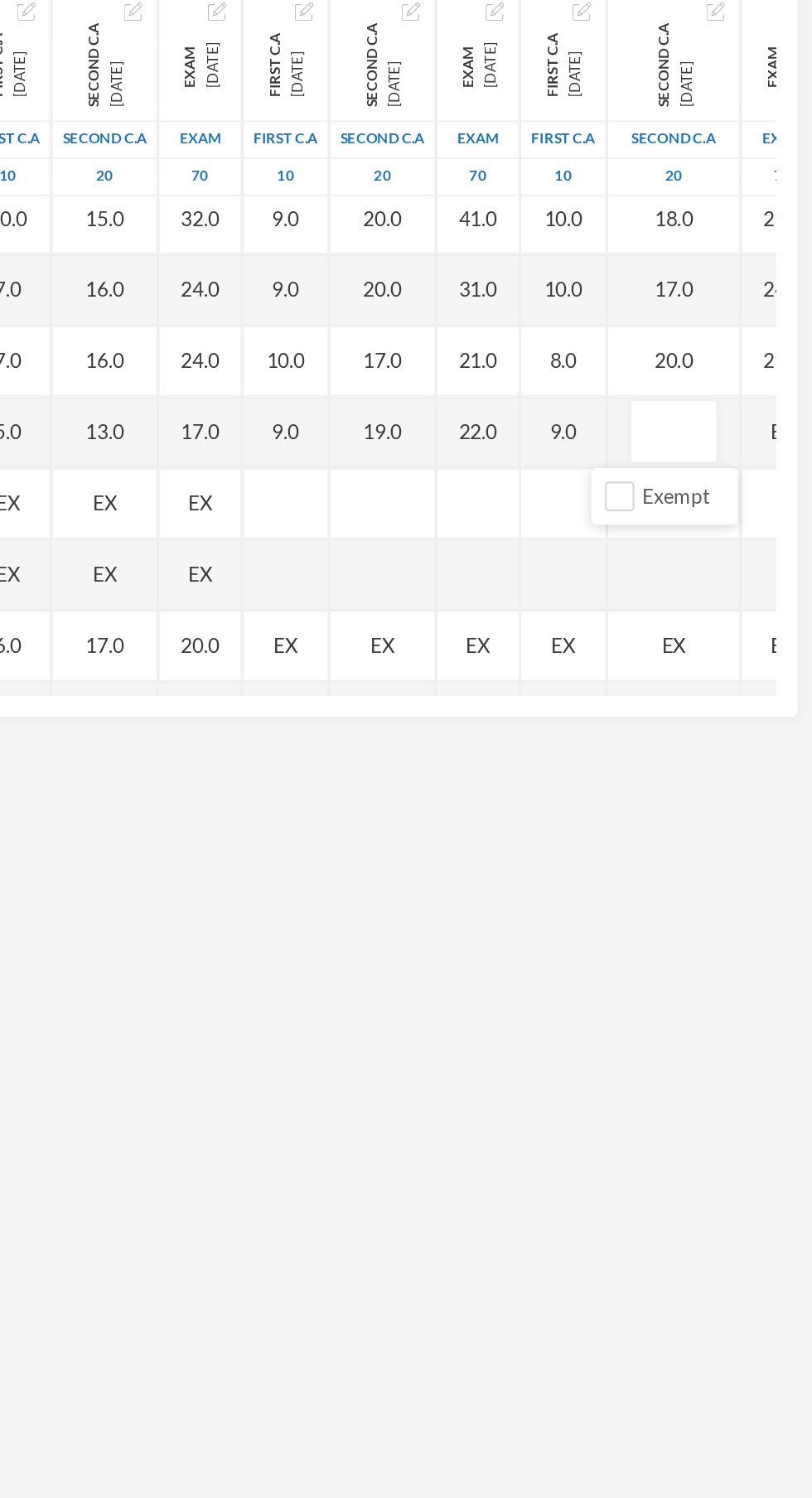 click at bounding box center (731, 525) 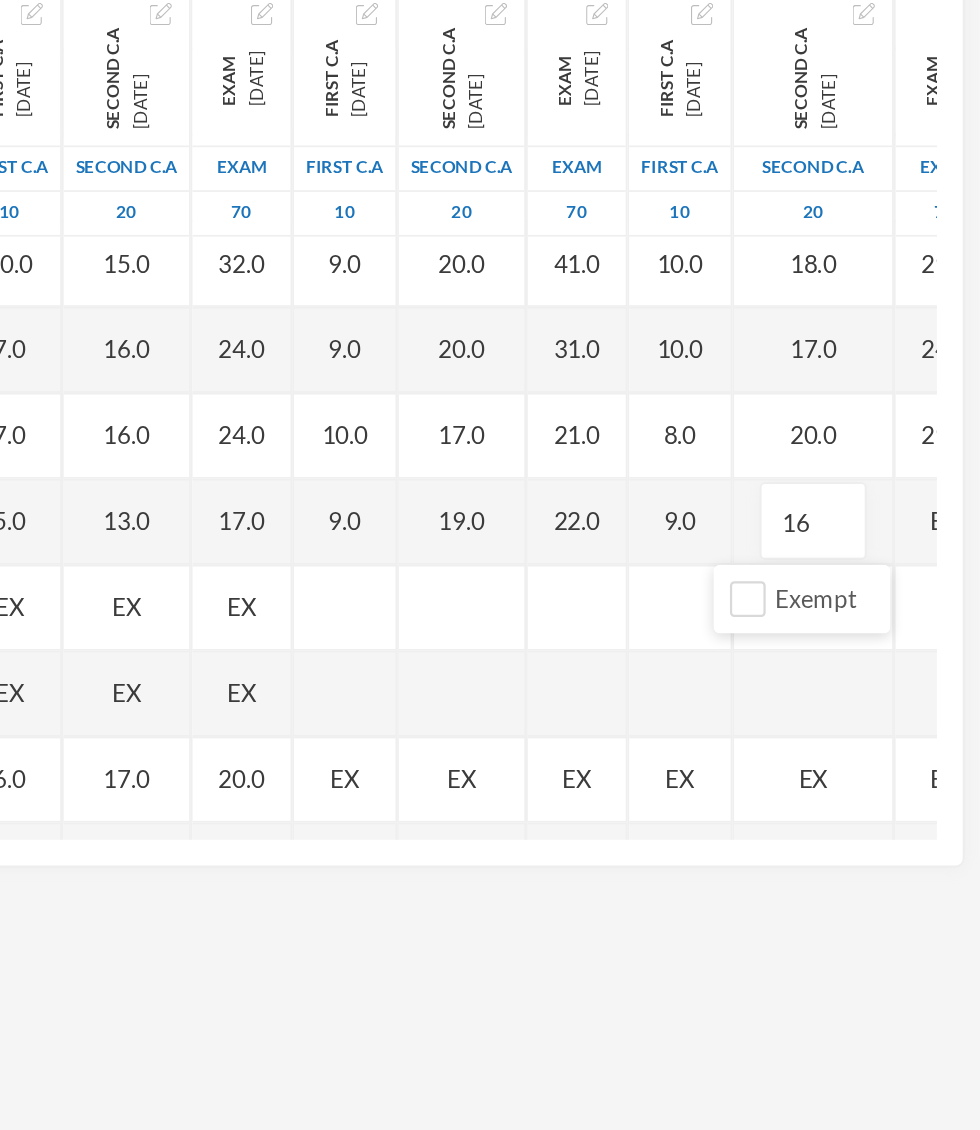 click on "EX" at bounding box center [959, 634] 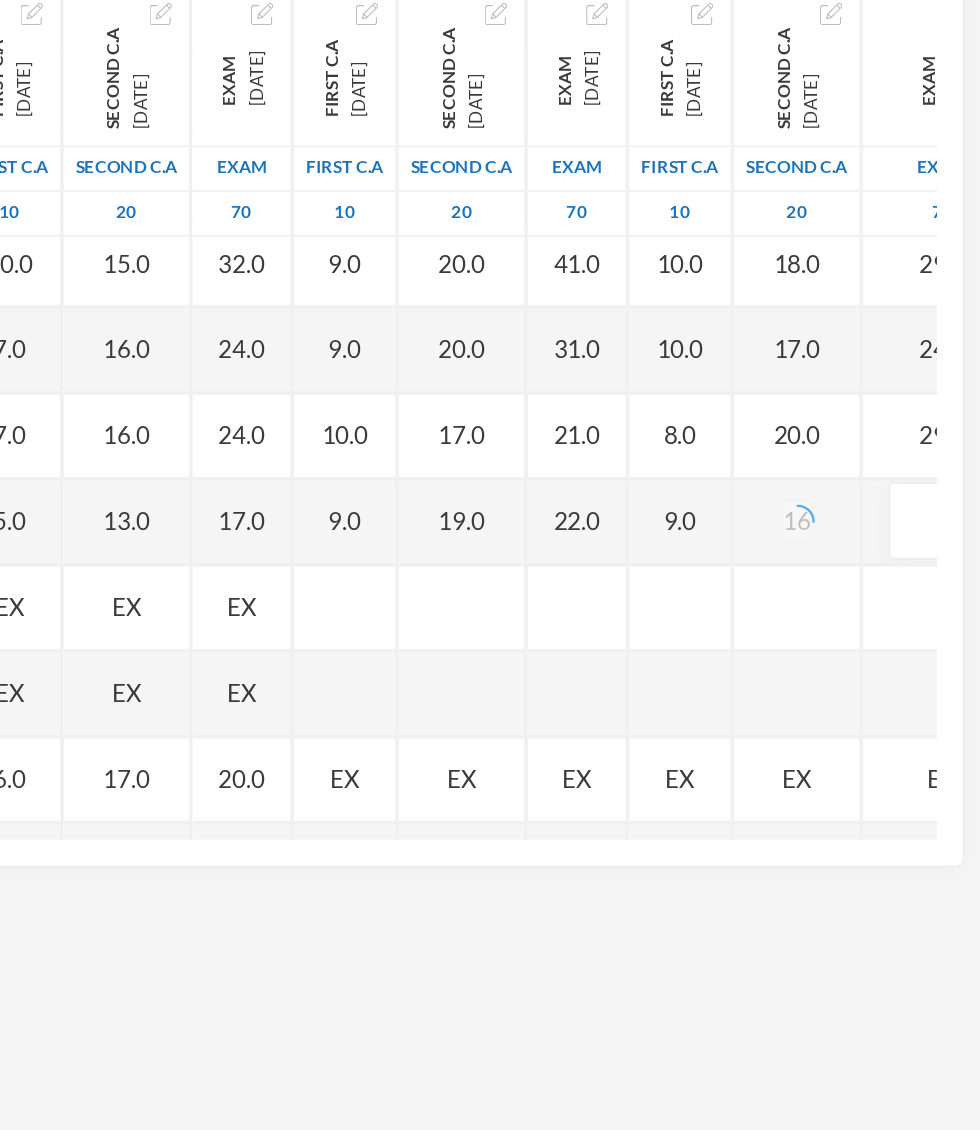 click on "Exempt" at bounding box center [879, 679] 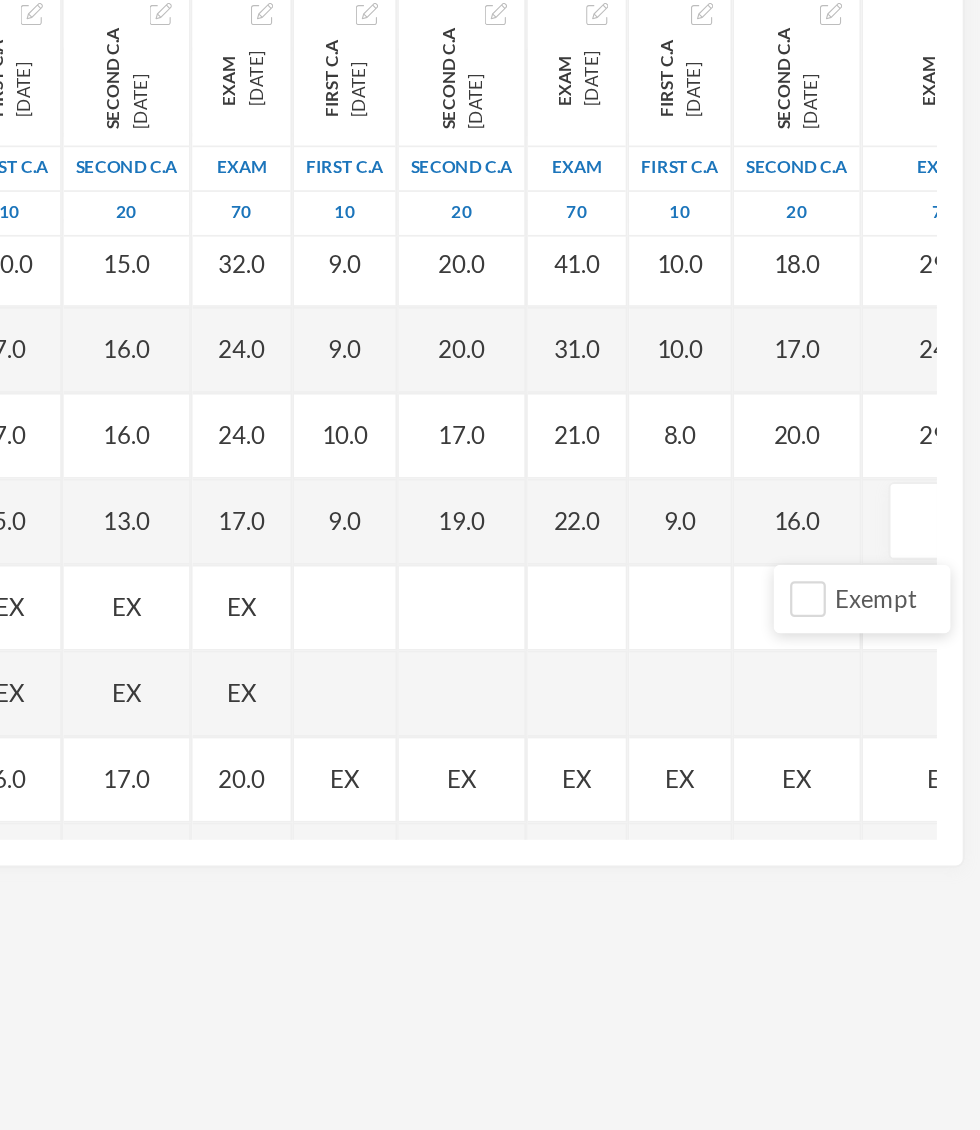click at bounding box center (957, 634) 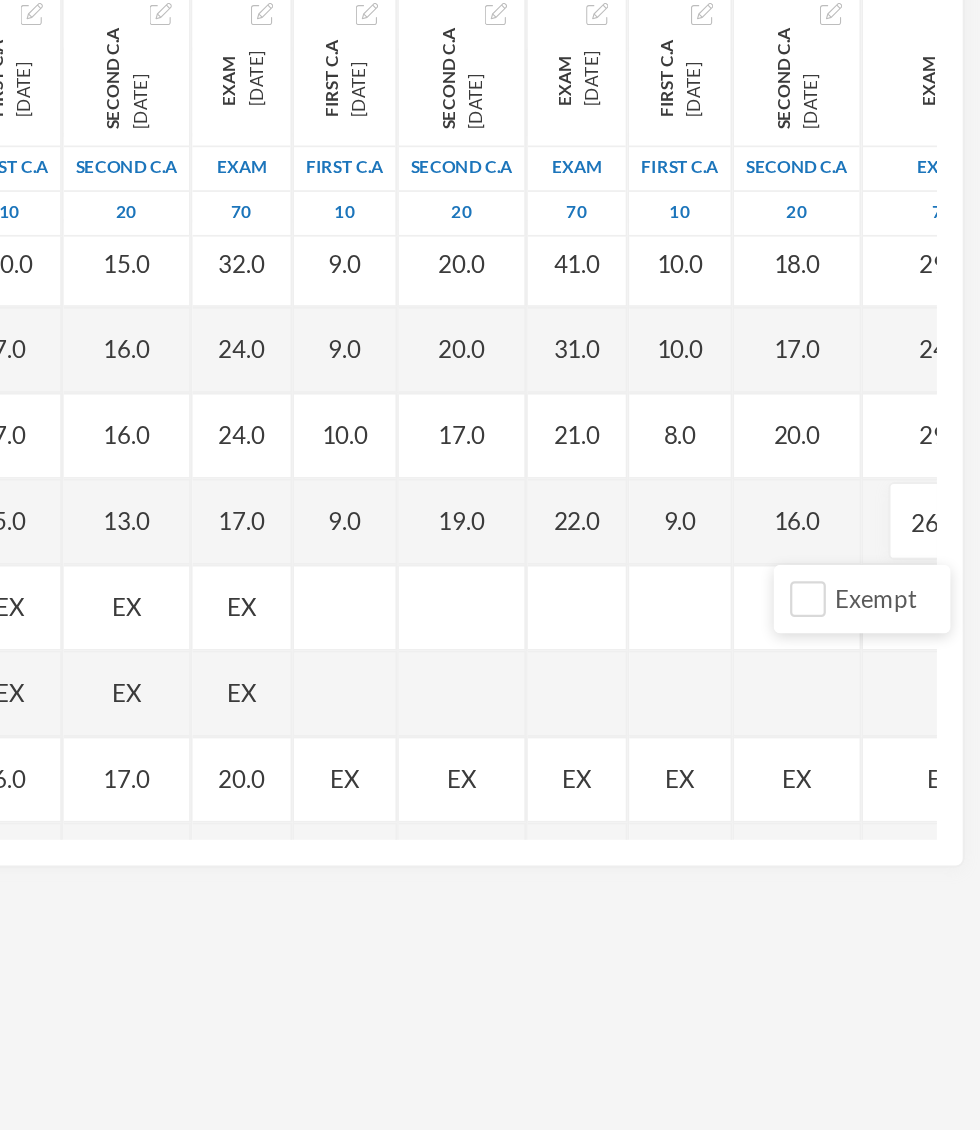 scroll, scrollTop: 1660, scrollLeft: 0, axis: vertical 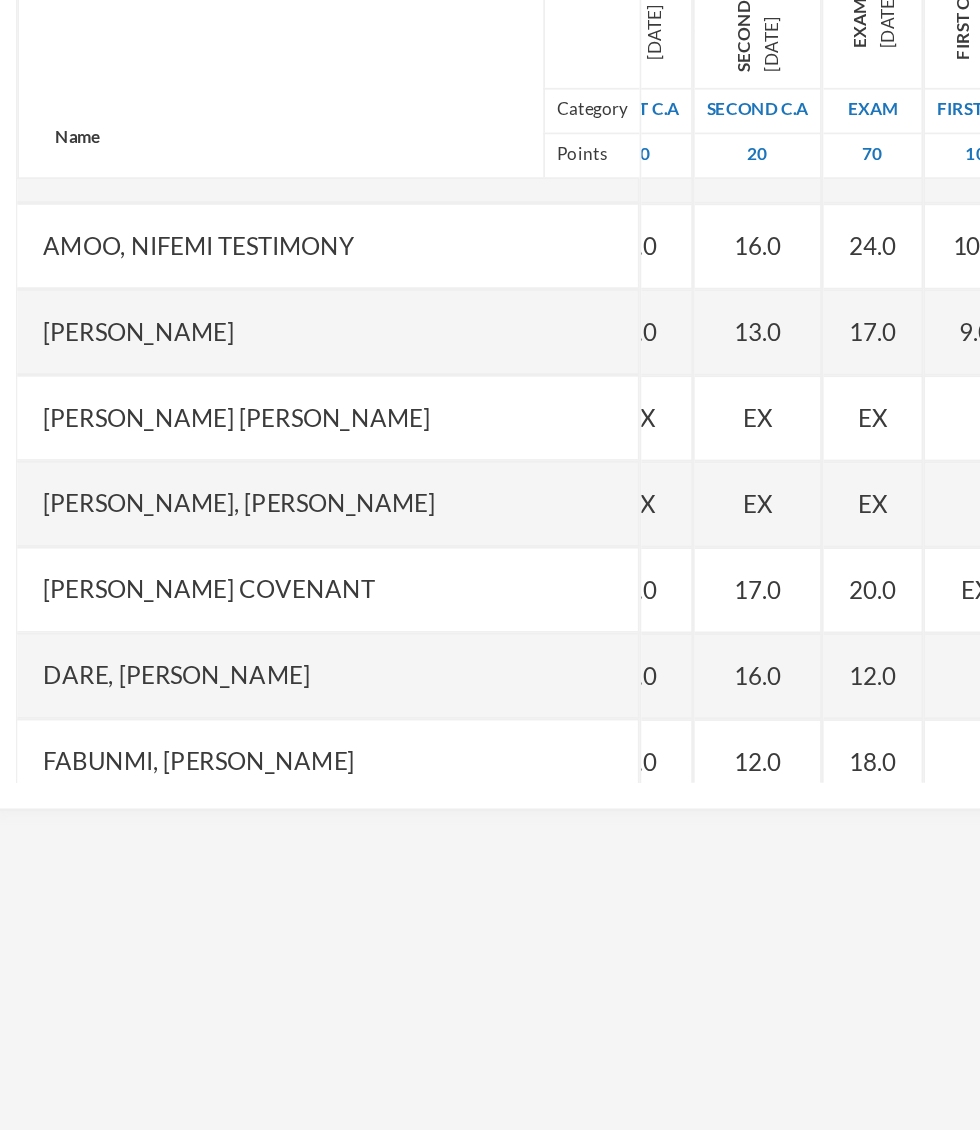 click on "EX" at bounding box center (585, 708) 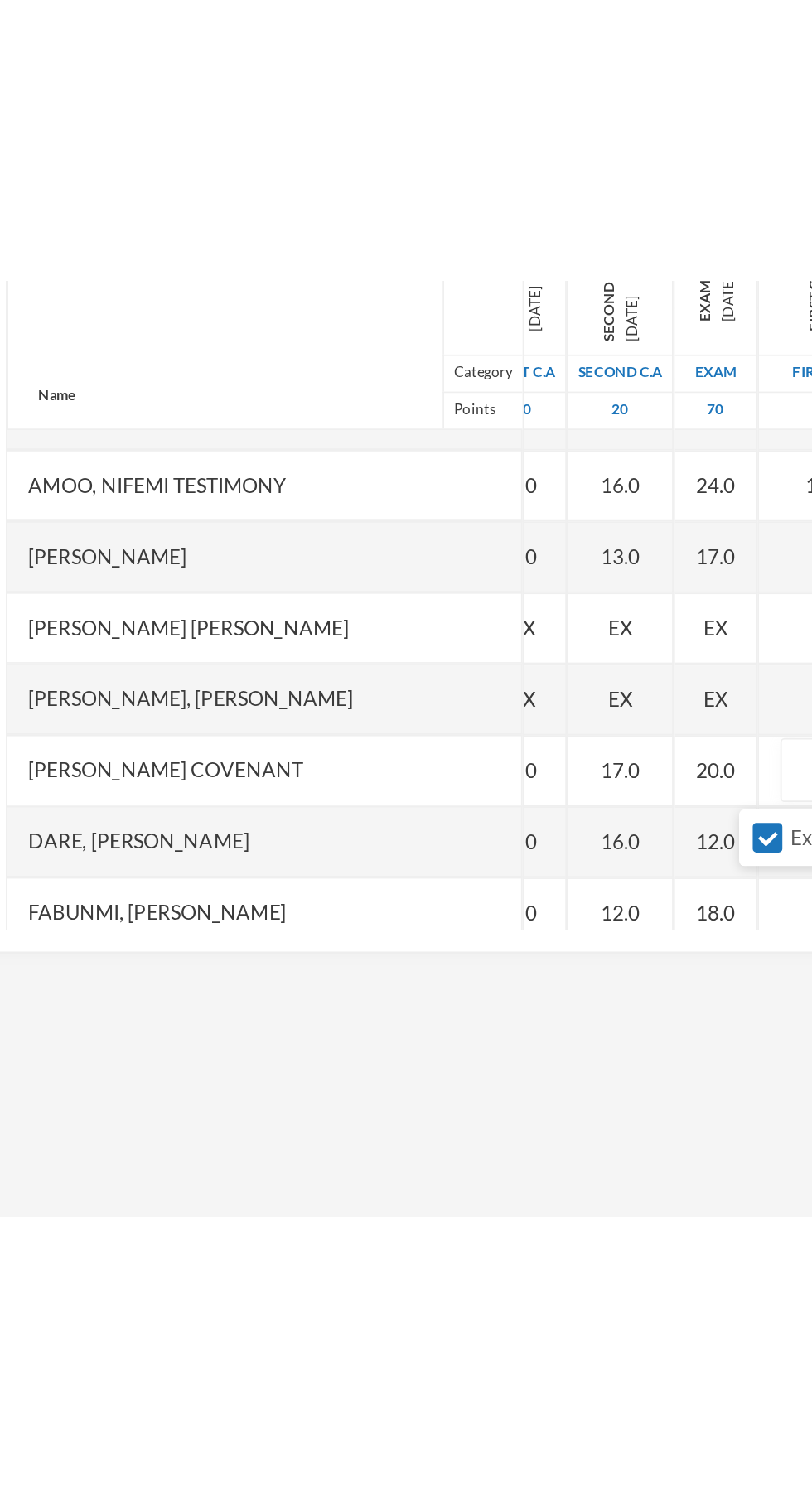 scroll, scrollTop: 1439, scrollLeft: 4, axis: both 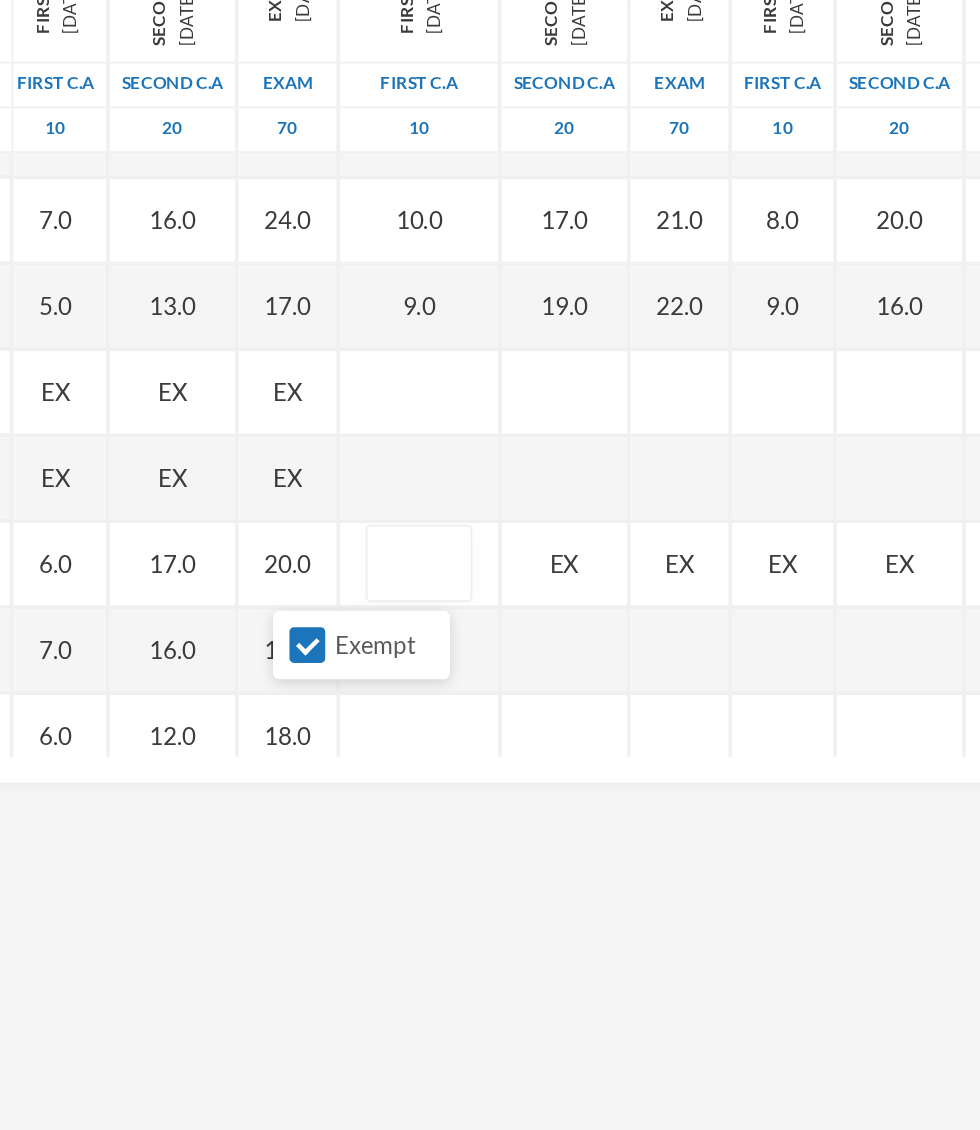 click on "Exempt" at bounding box center [561, 754] 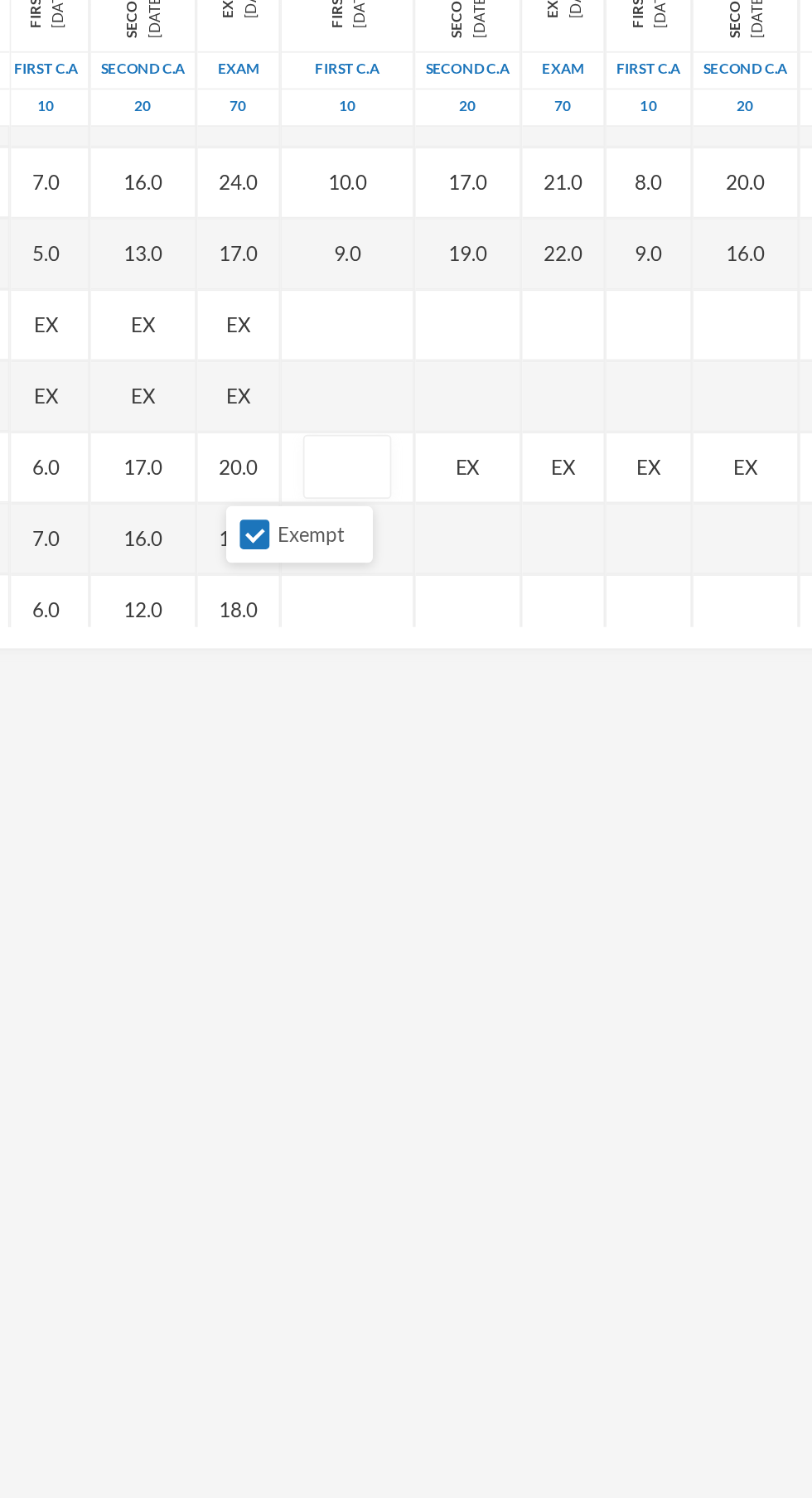 click on "Exempt" at bounding box center (491, 626) 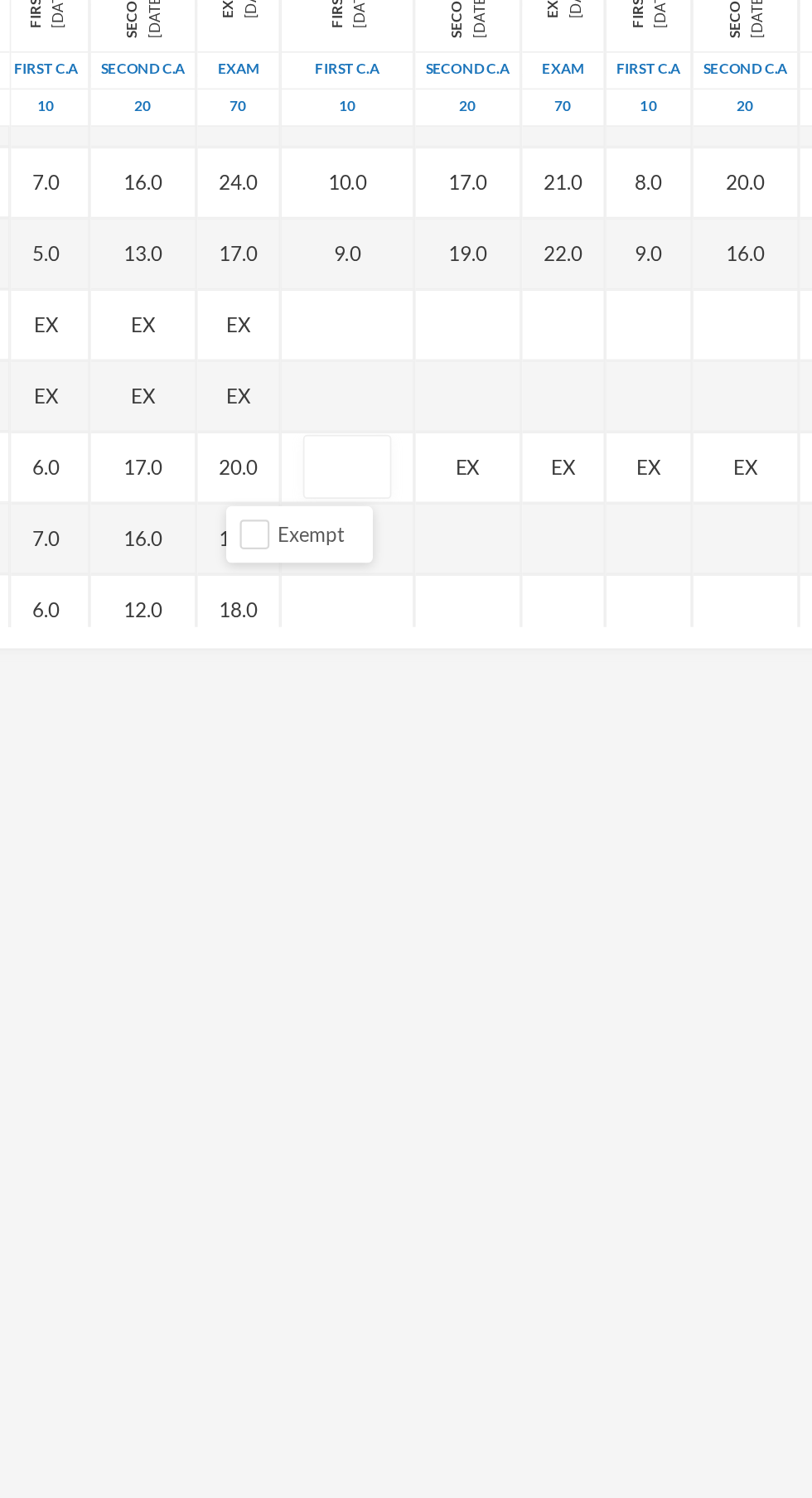 click at bounding box center [519, 587] 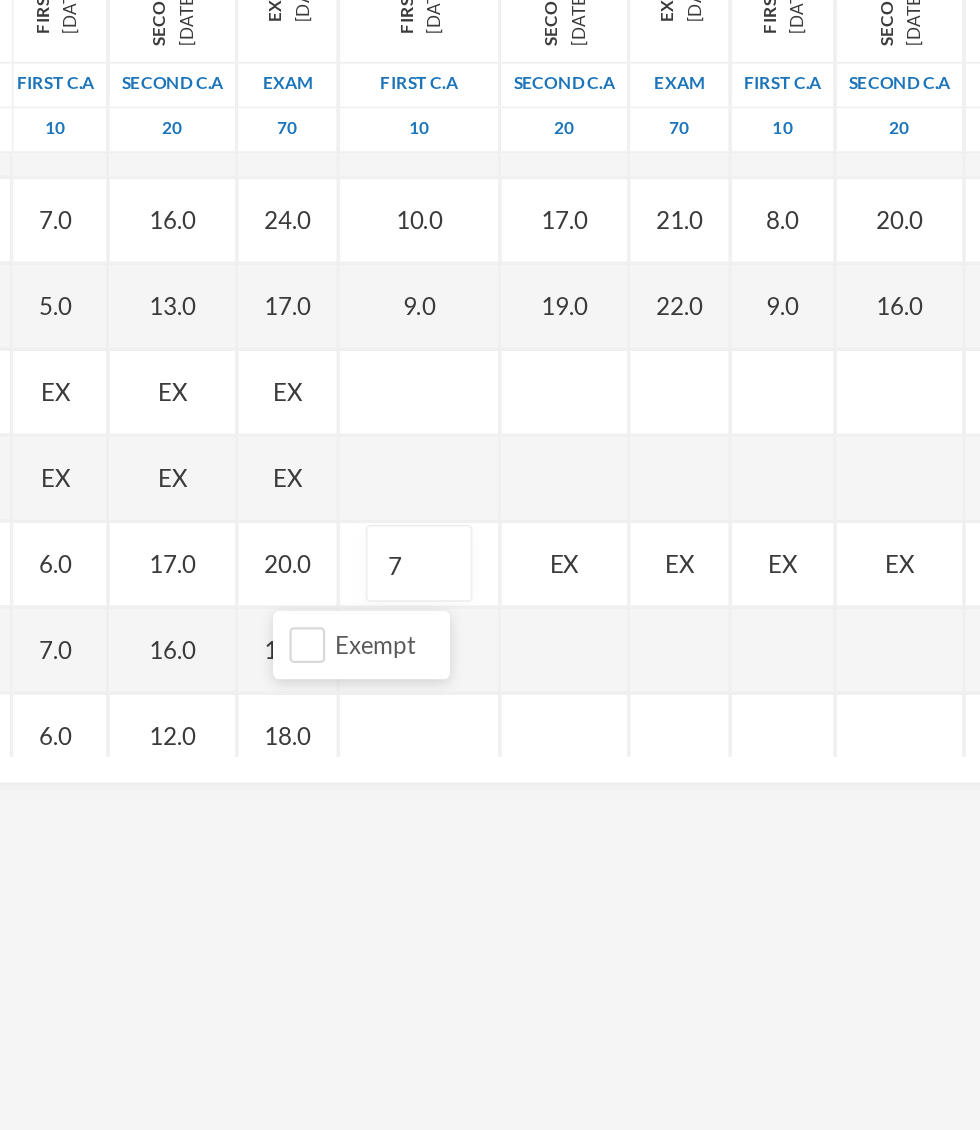 click on "EX" at bounding box center [711, 708] 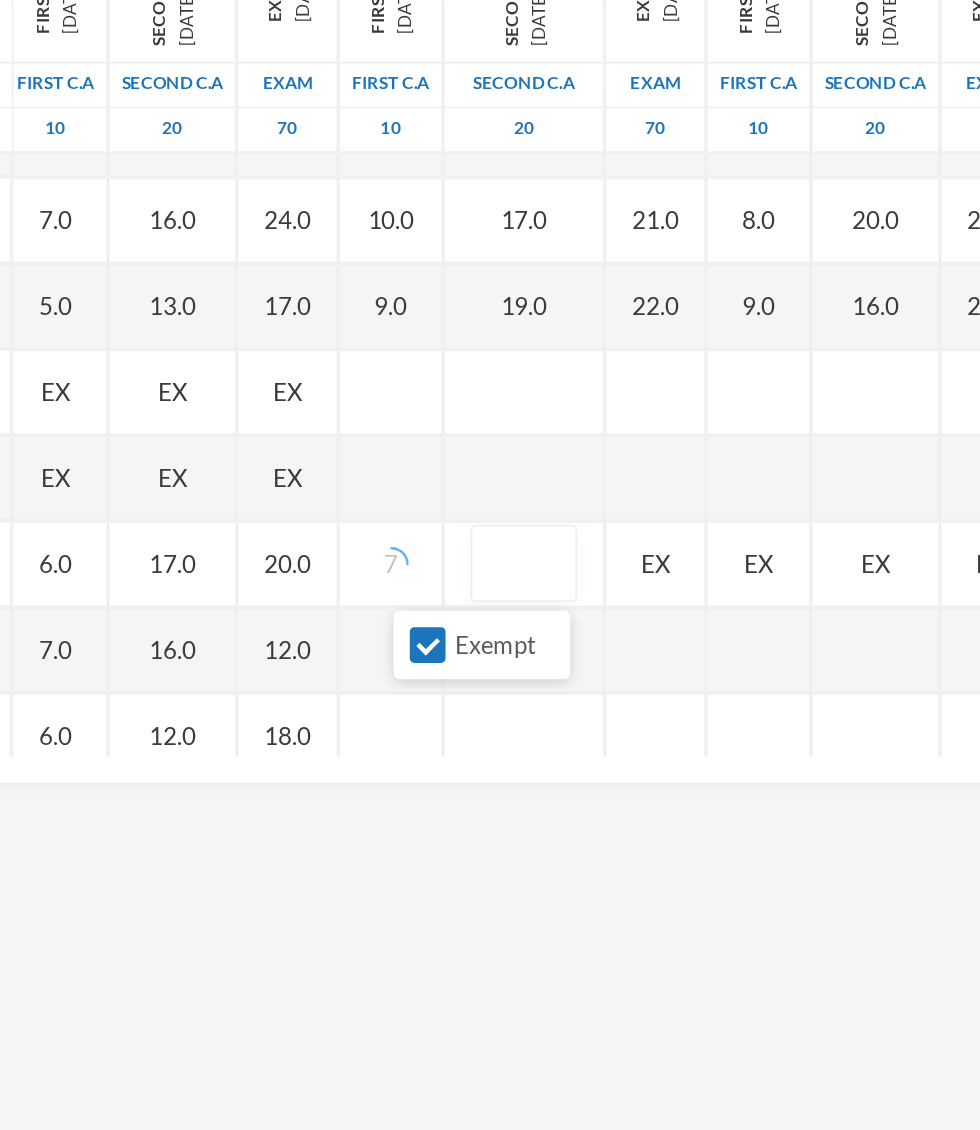 click on "Exempt" at bounding box center [662, 755] 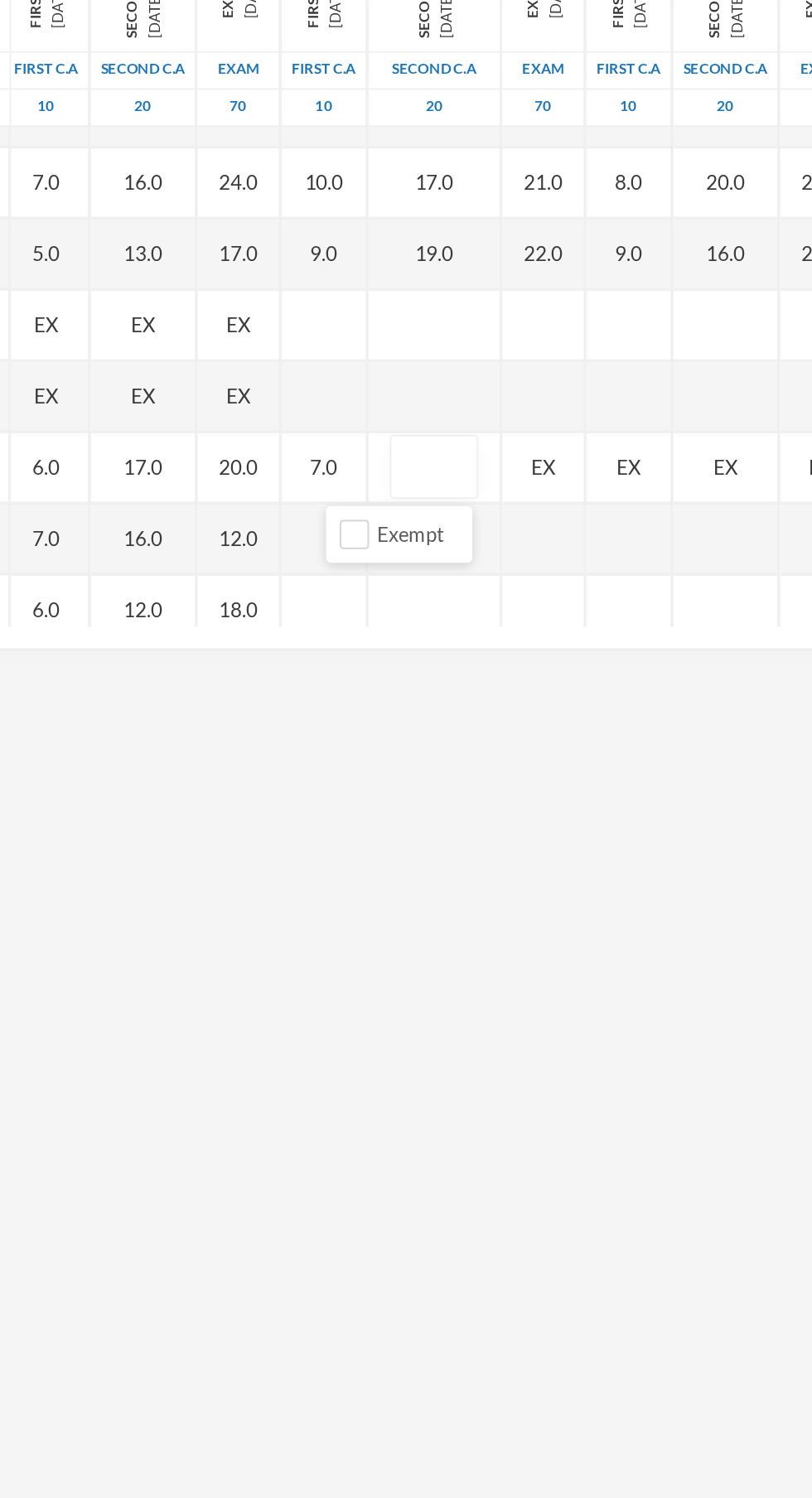 click at bounding box center (569, 587) 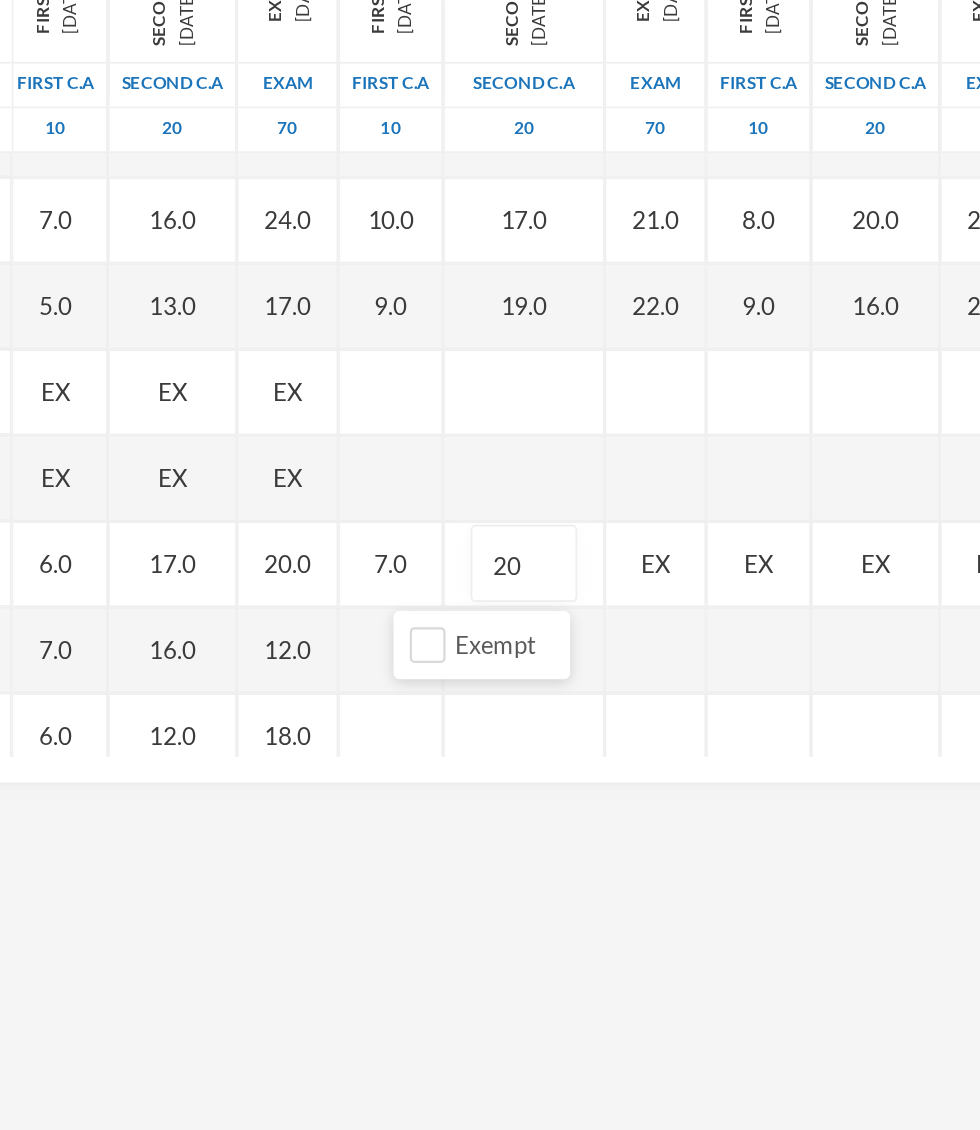click on "EX" at bounding box center [764, 708] 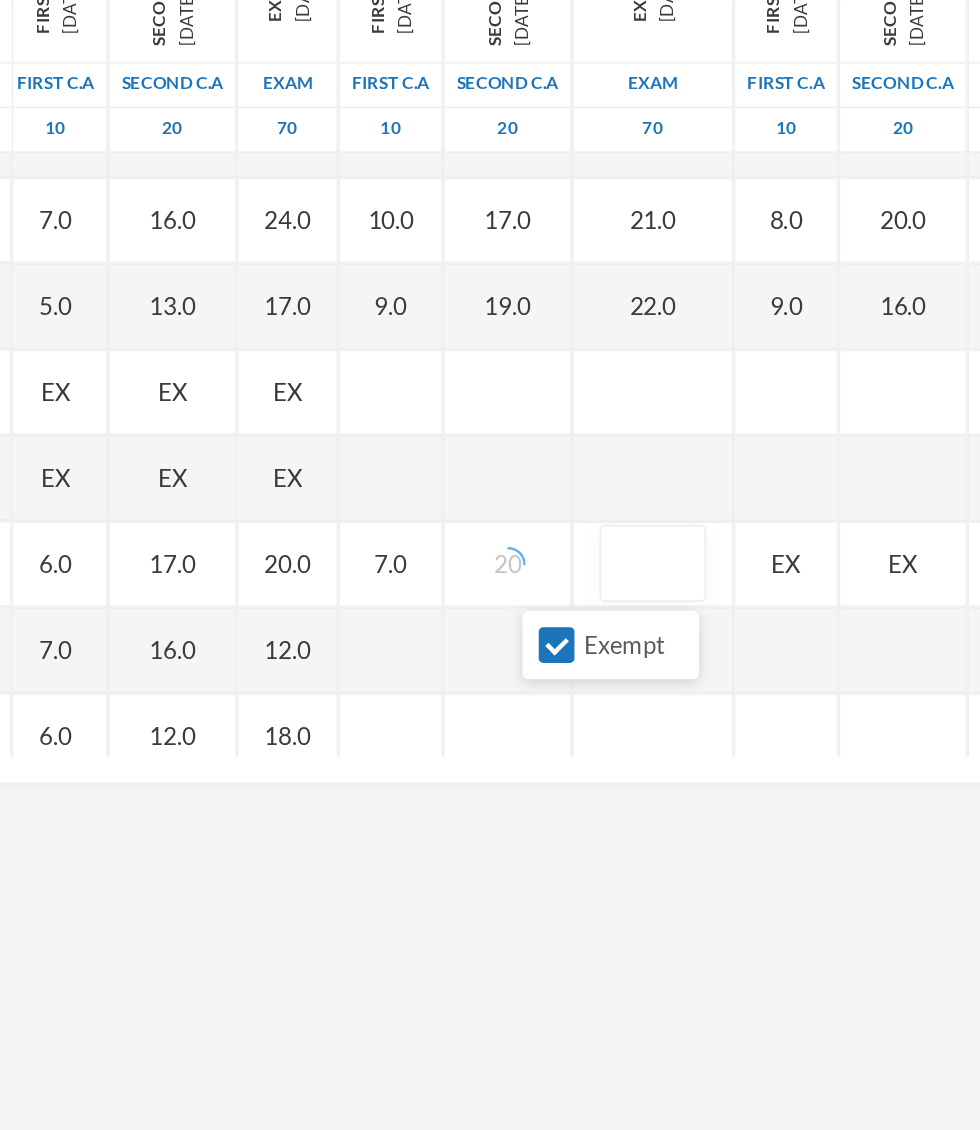 click at bounding box center (762, 708) 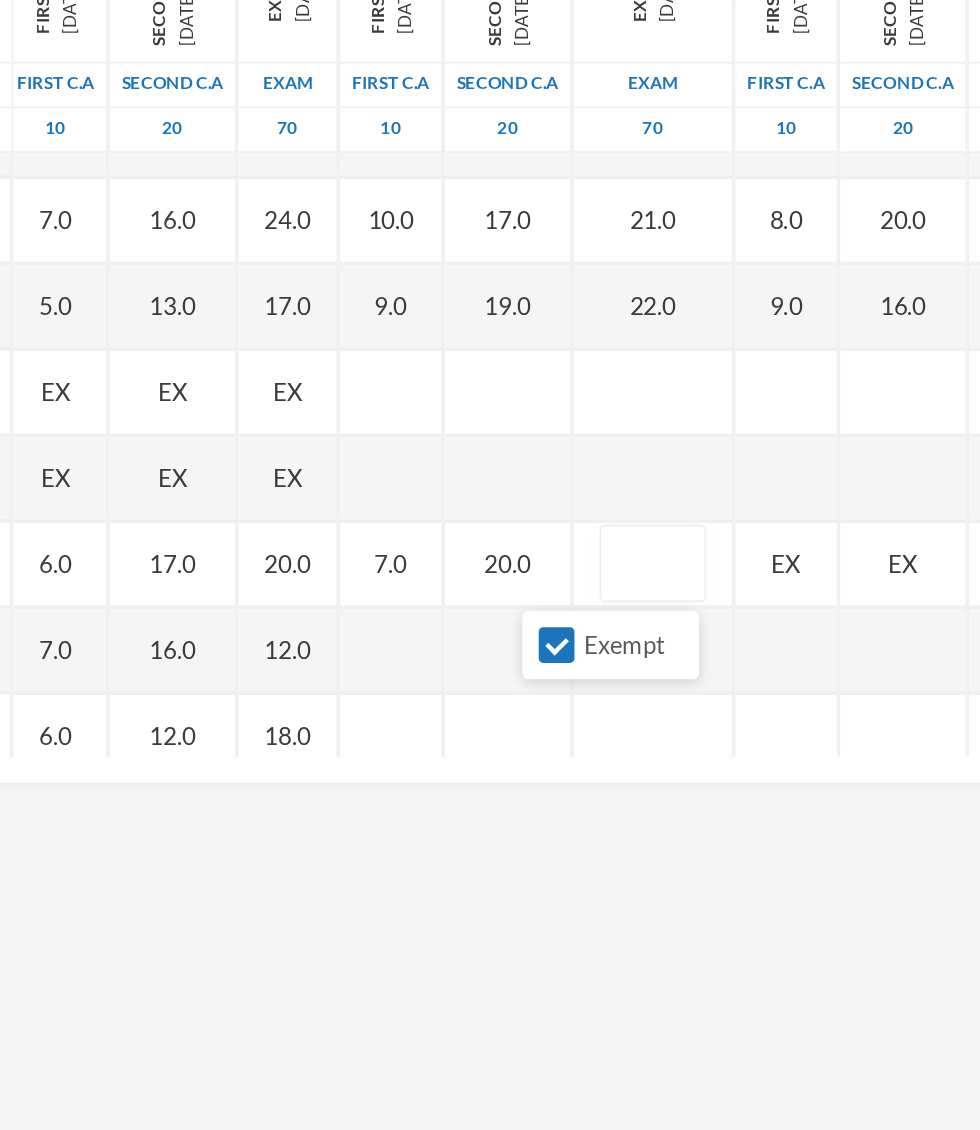 click on "Exempt" at bounding box center (706, 754) 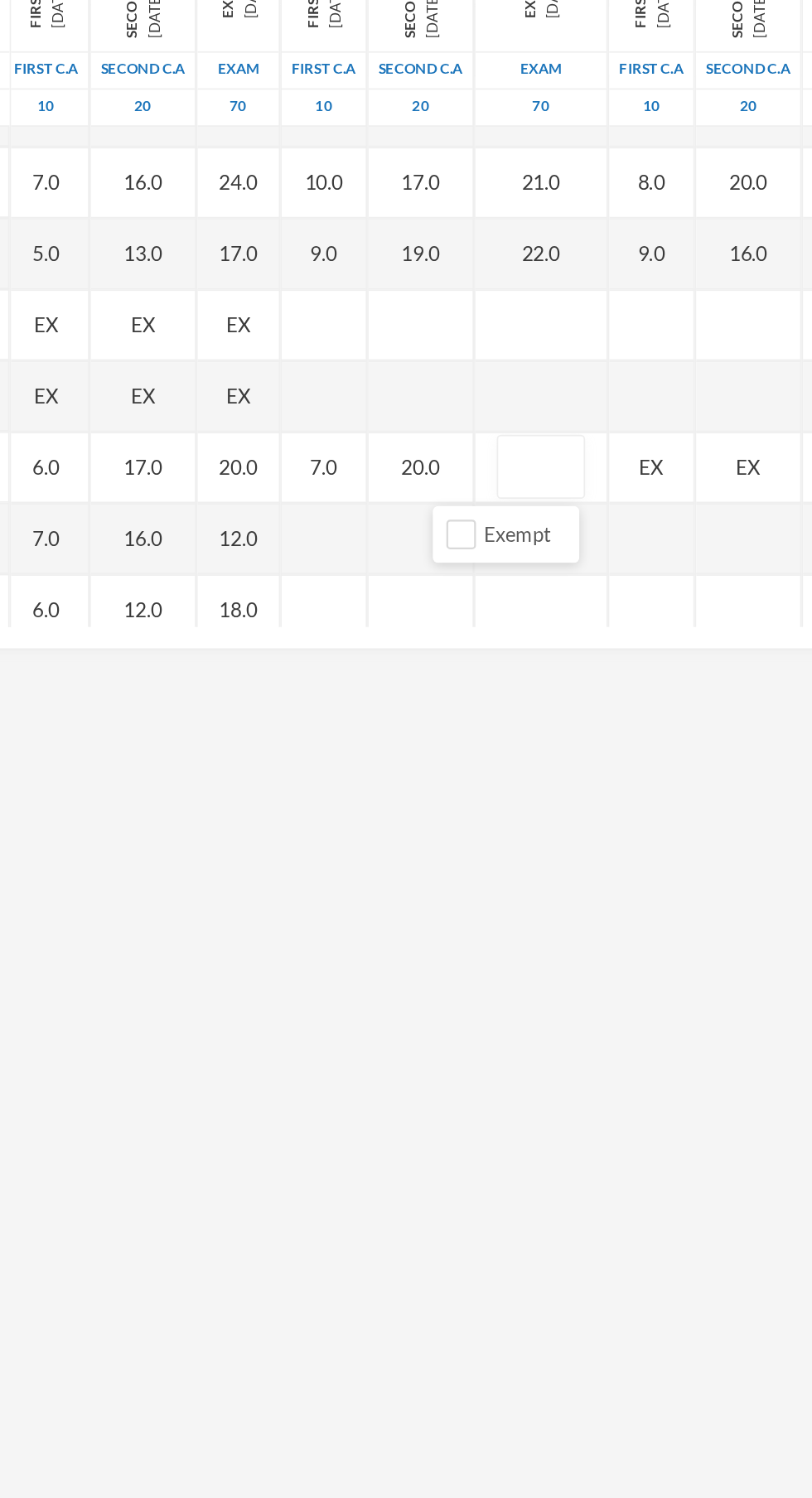 click at bounding box center [631, 587] 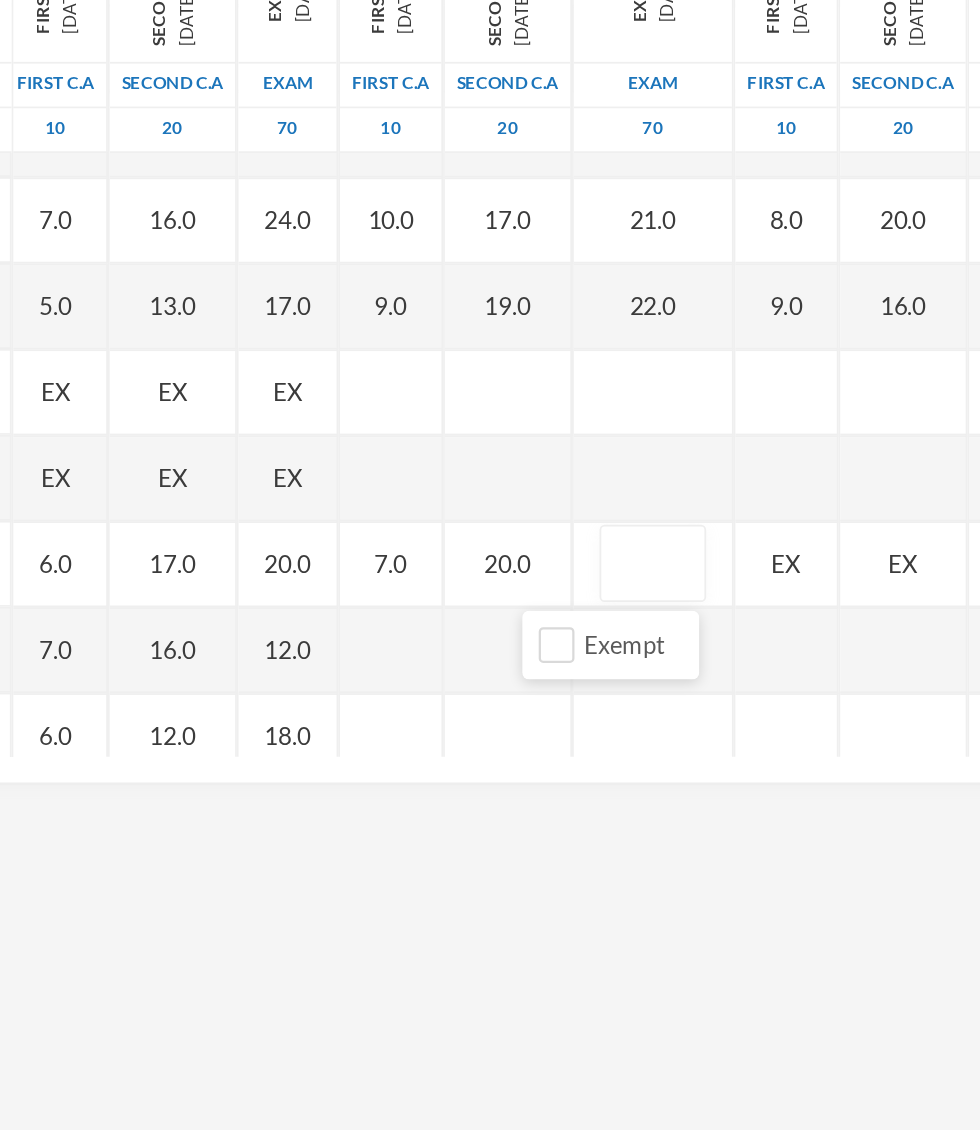 click at bounding box center [762, 708] 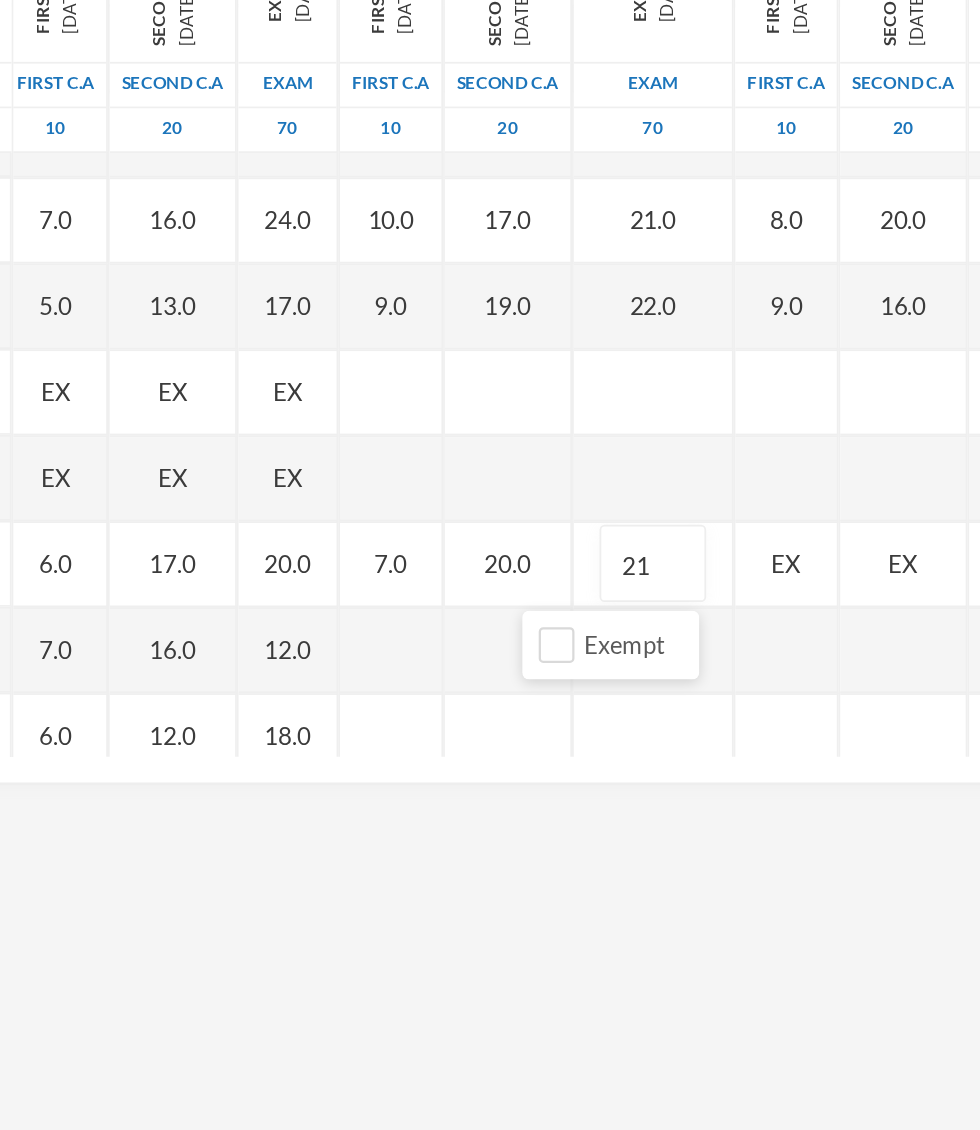 click on "First C.A [DATE] First C.A 10 9.0 7.0 9.0 10.0 10.0 10.0 10.0 10.0 9.0 9.0 10 10.0 10 10.0 10.0 8.0 10 10.0 8.0 10.0 10.0 10.0 10.0 8.0 9.0 EX EX EX EX EX EX EX EX EX EX" at bounding box center [840, 283] 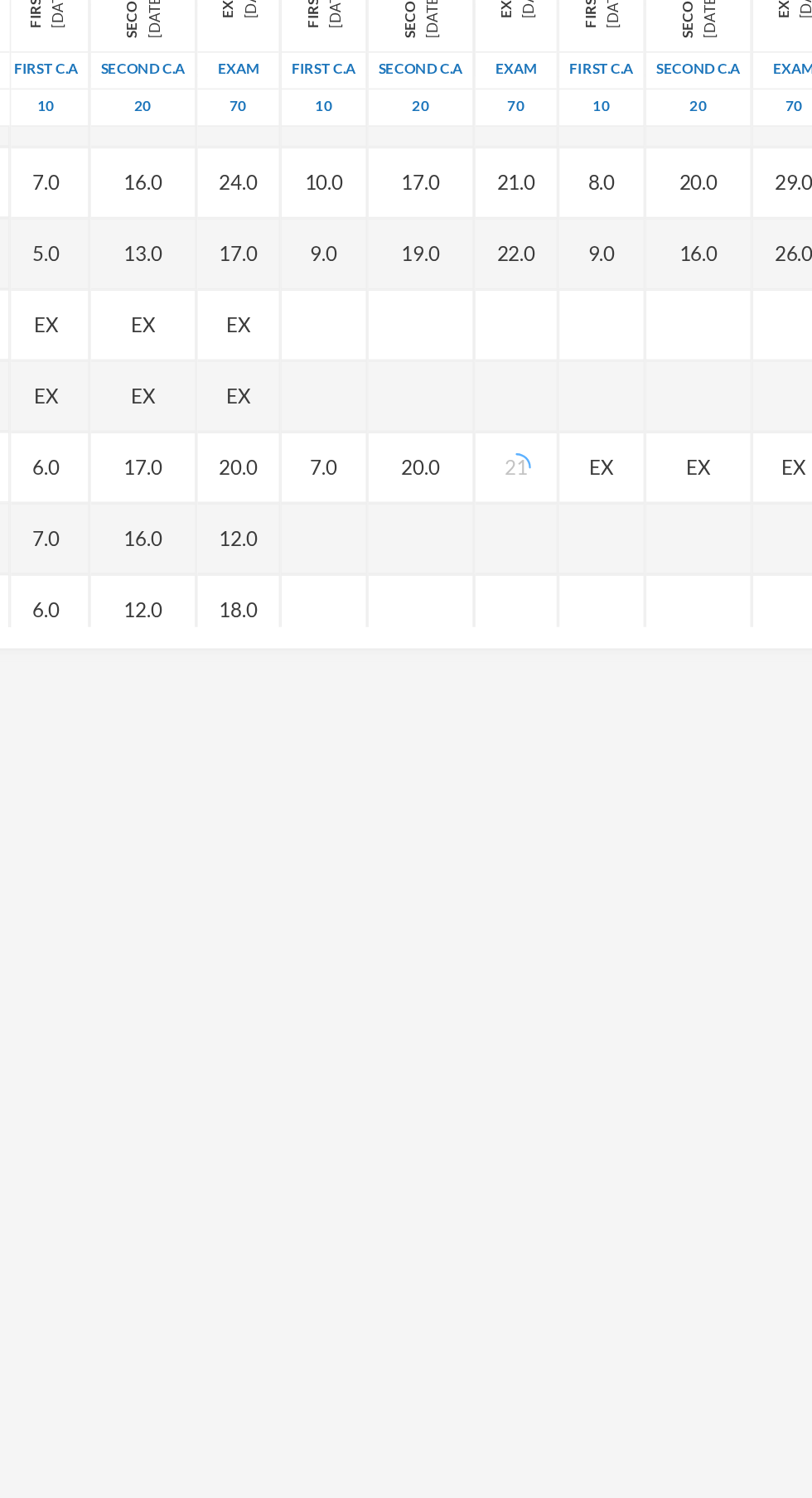 click on "EX" at bounding box center (666, 586) 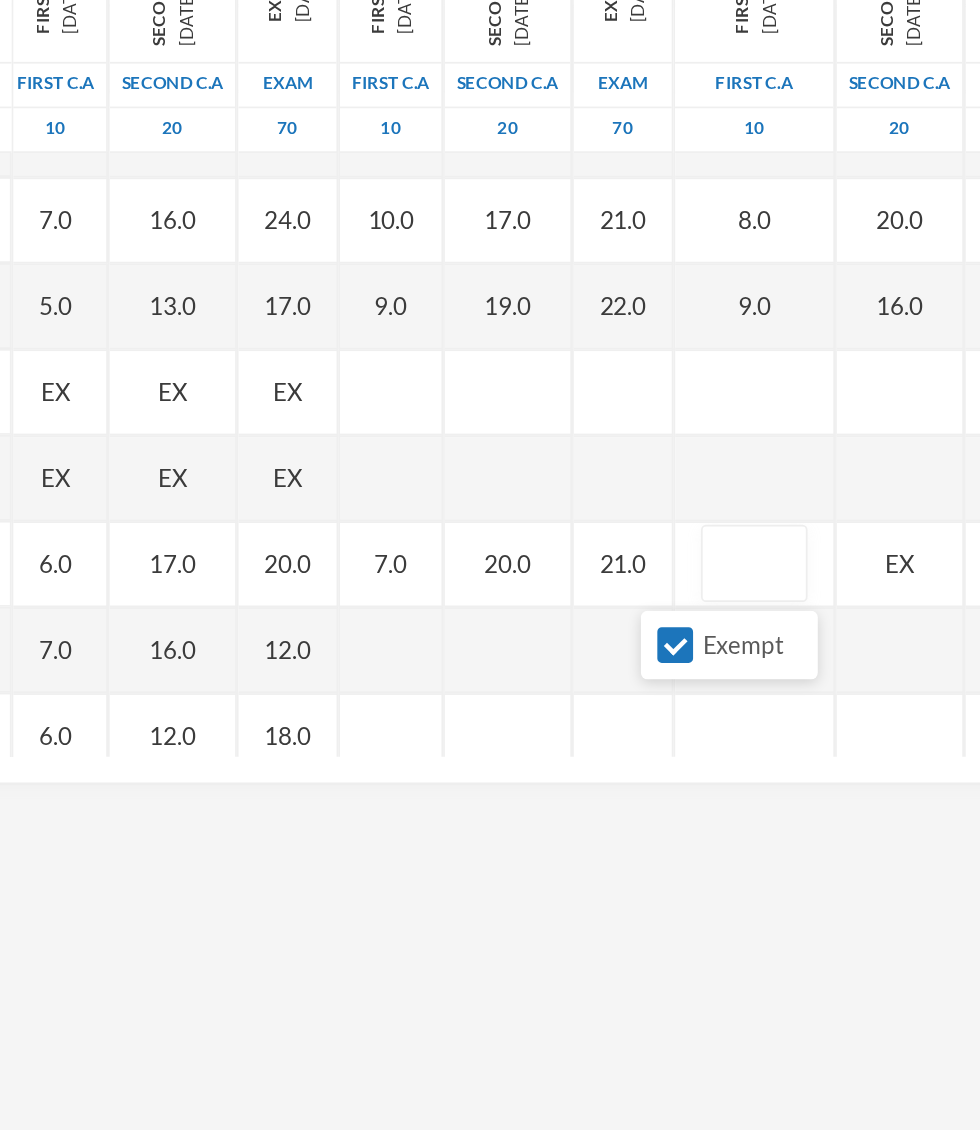 click on "Exempt" at bounding box center [775, 754] 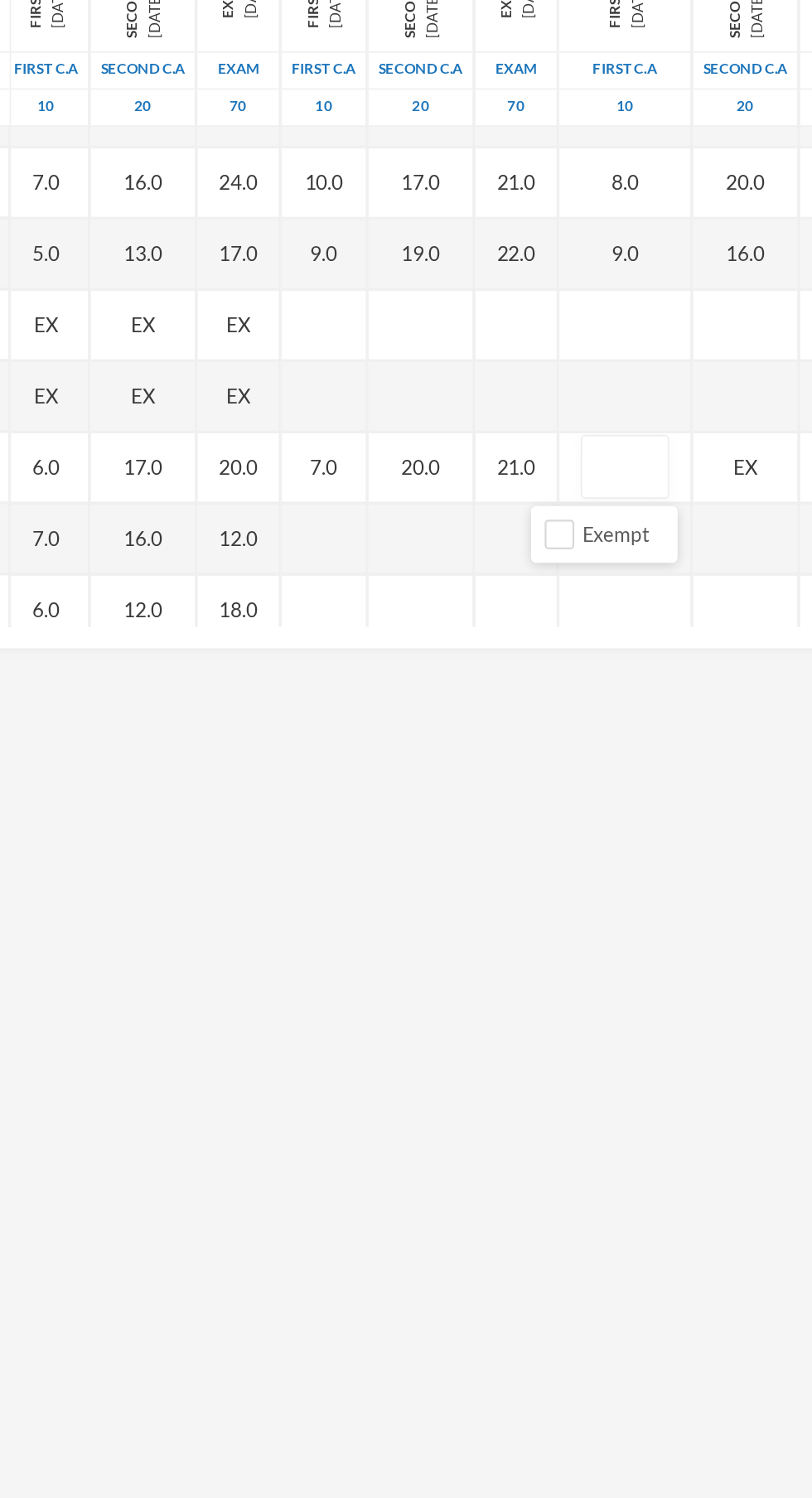 click at bounding box center (680, 587) 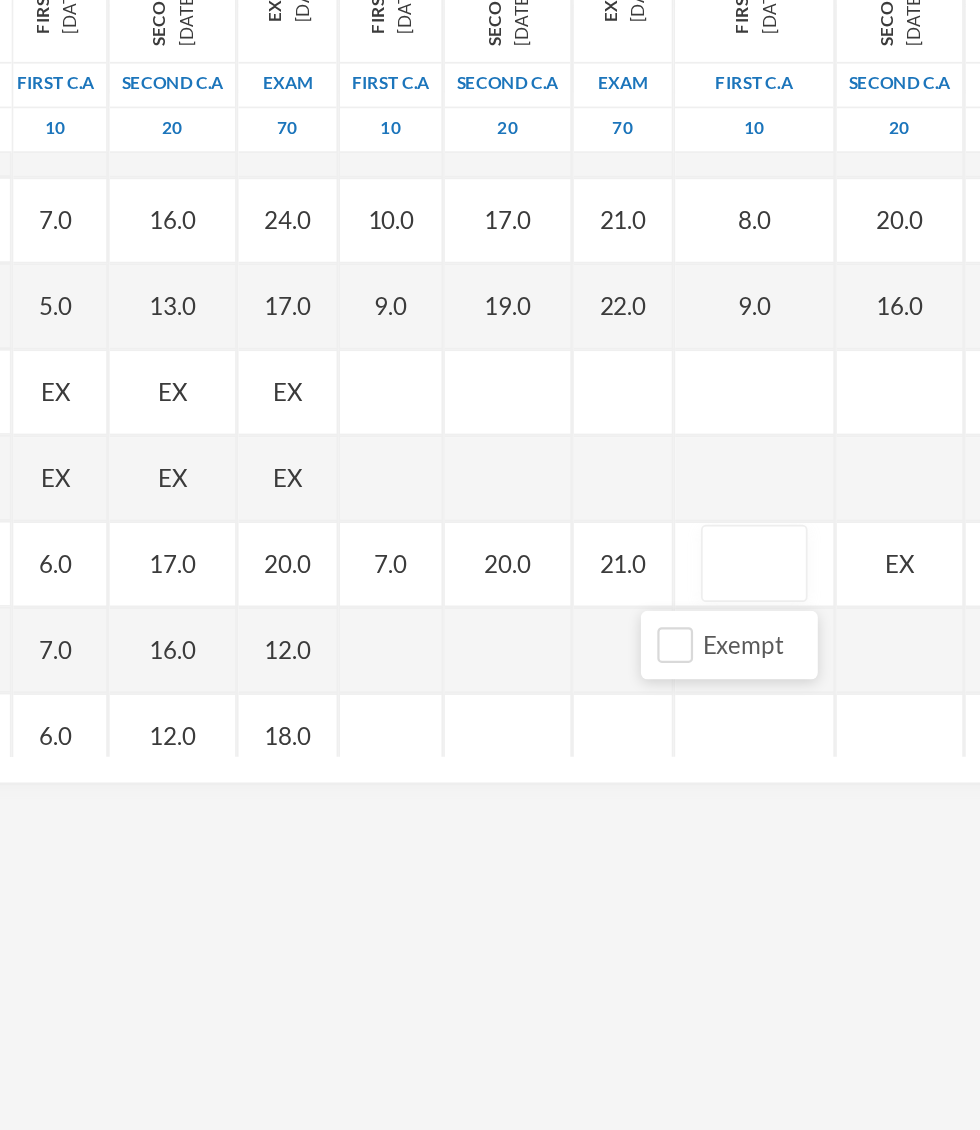 click at bounding box center (821, 708) 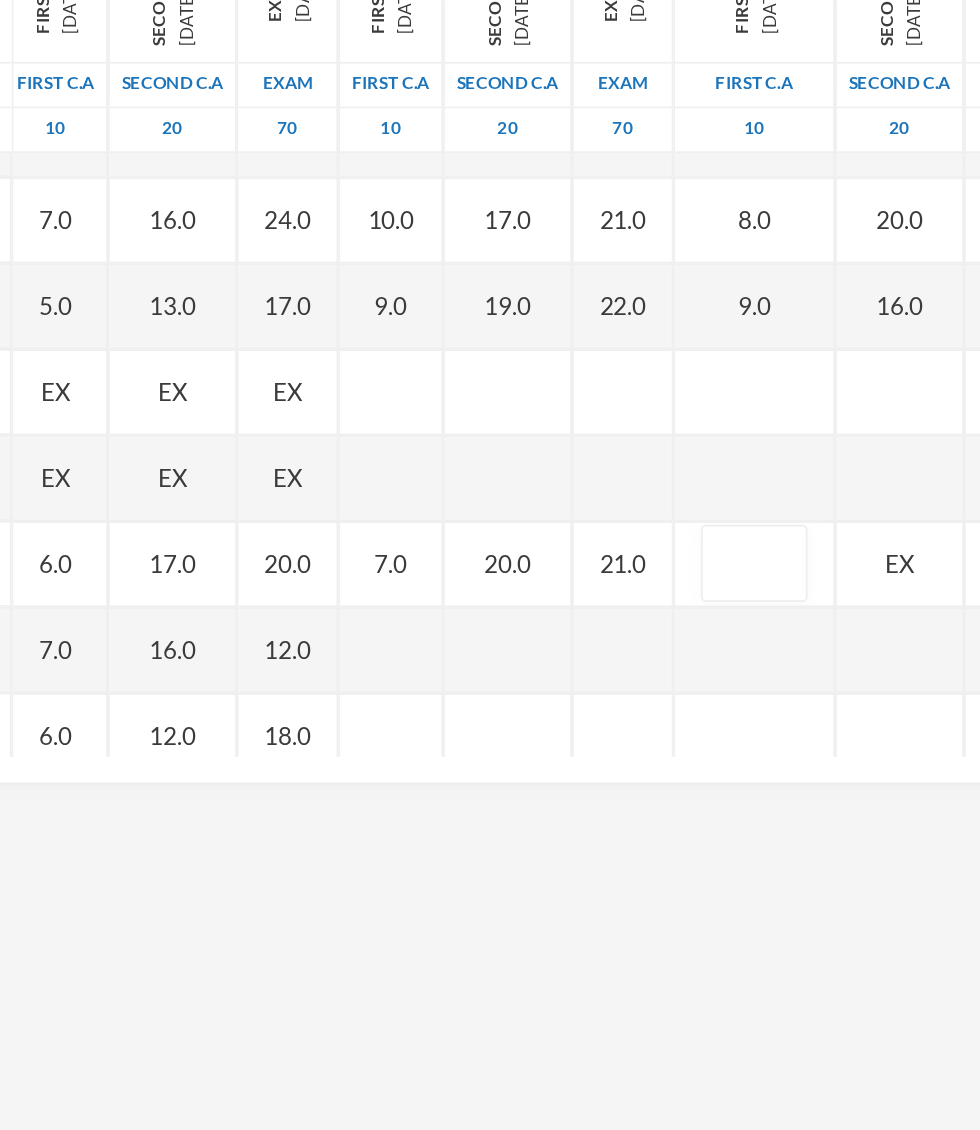 click at bounding box center (821, 708) 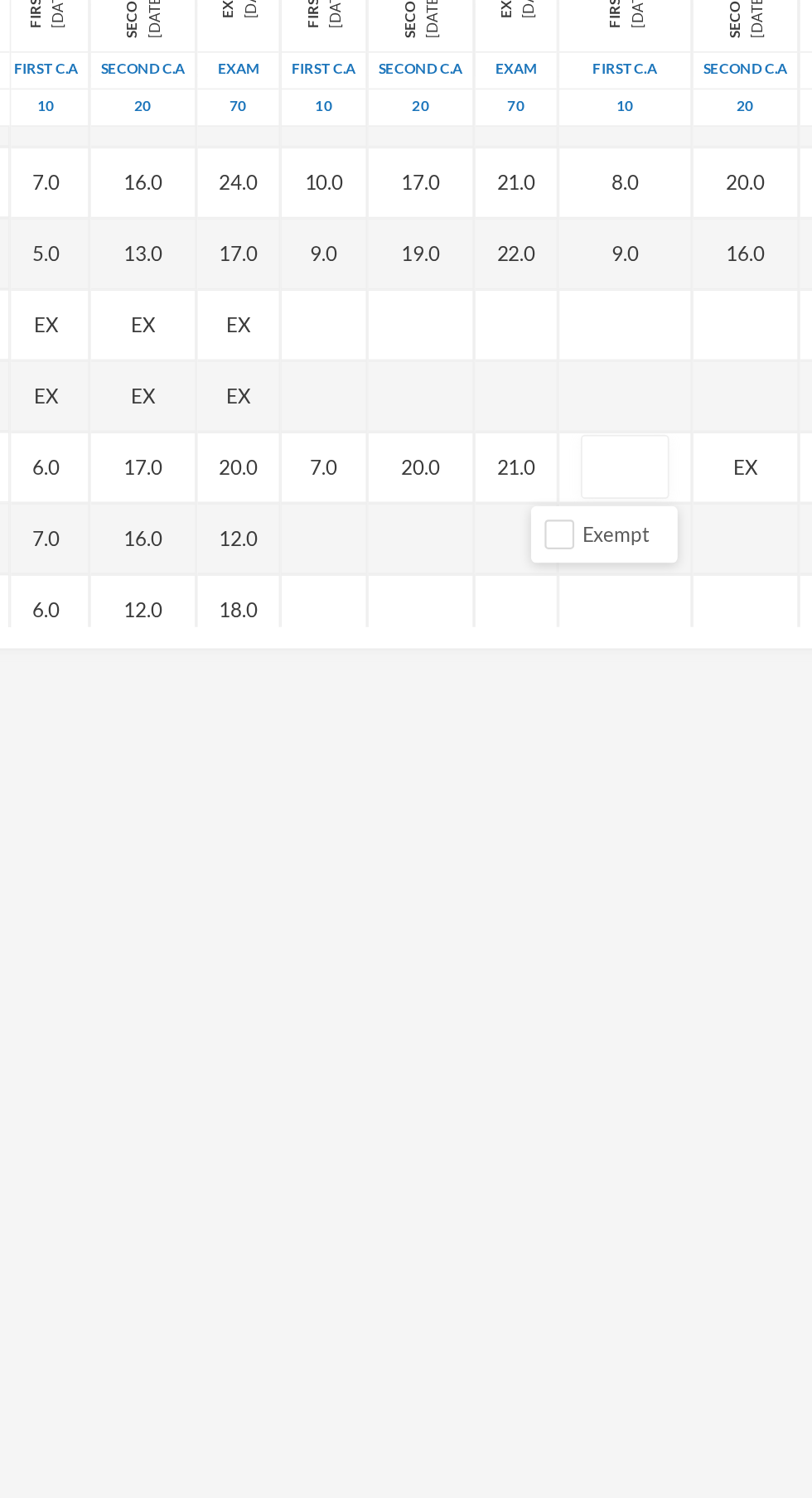 click at bounding box center (680, 545) 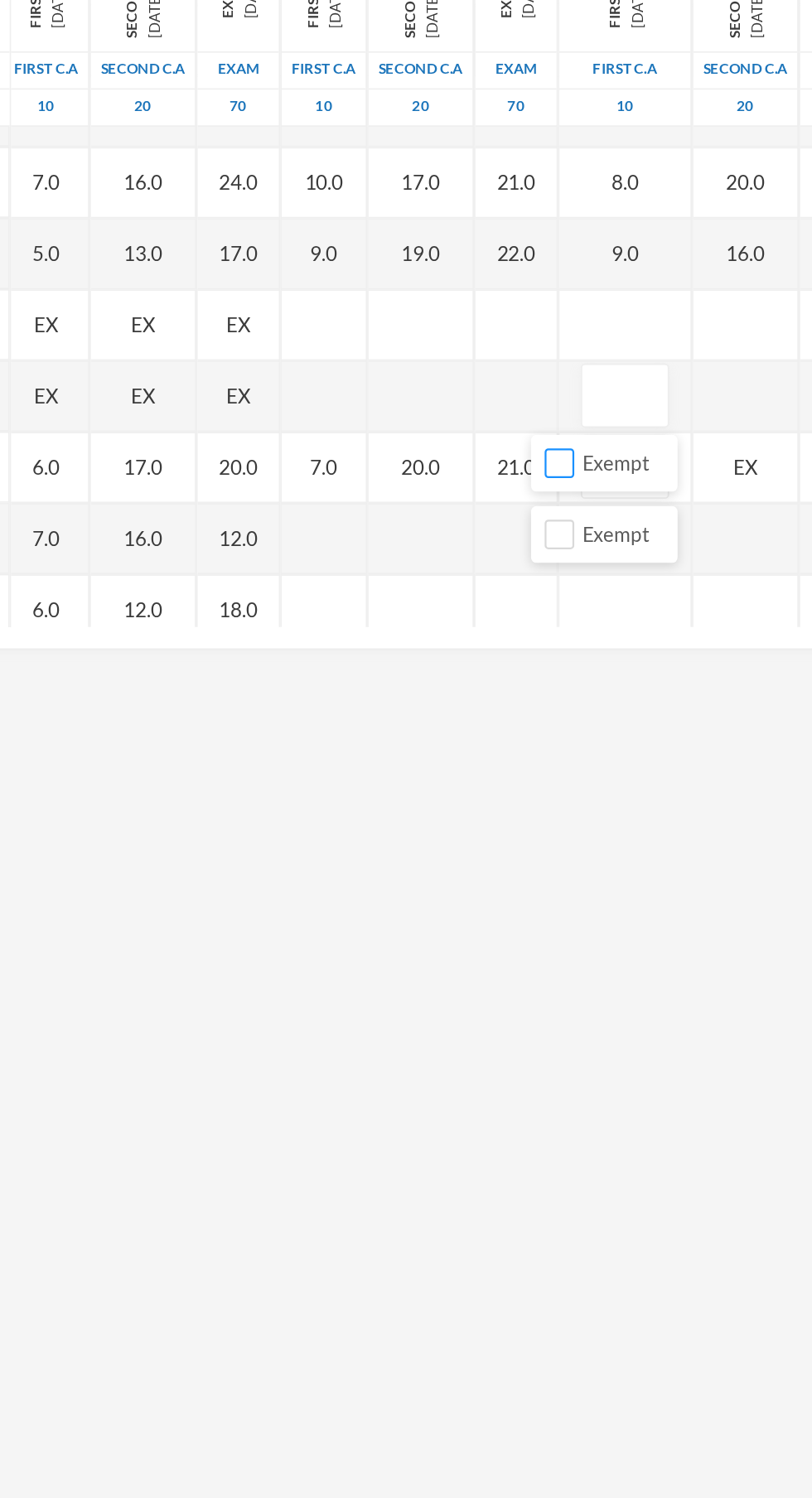 click on "Exempt" at bounding box center (642, 583) 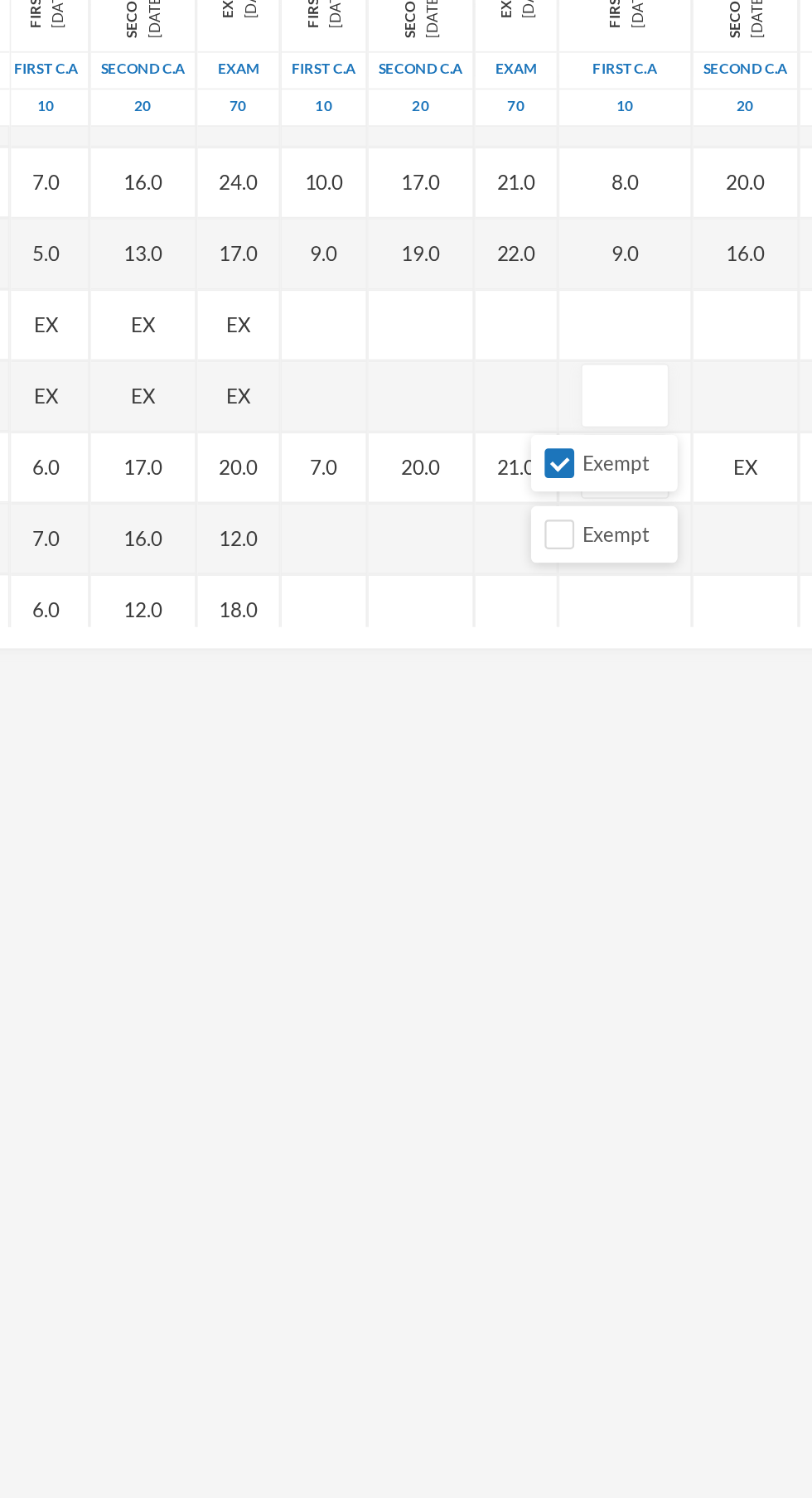 click on "21.0" at bounding box center [617, 587] 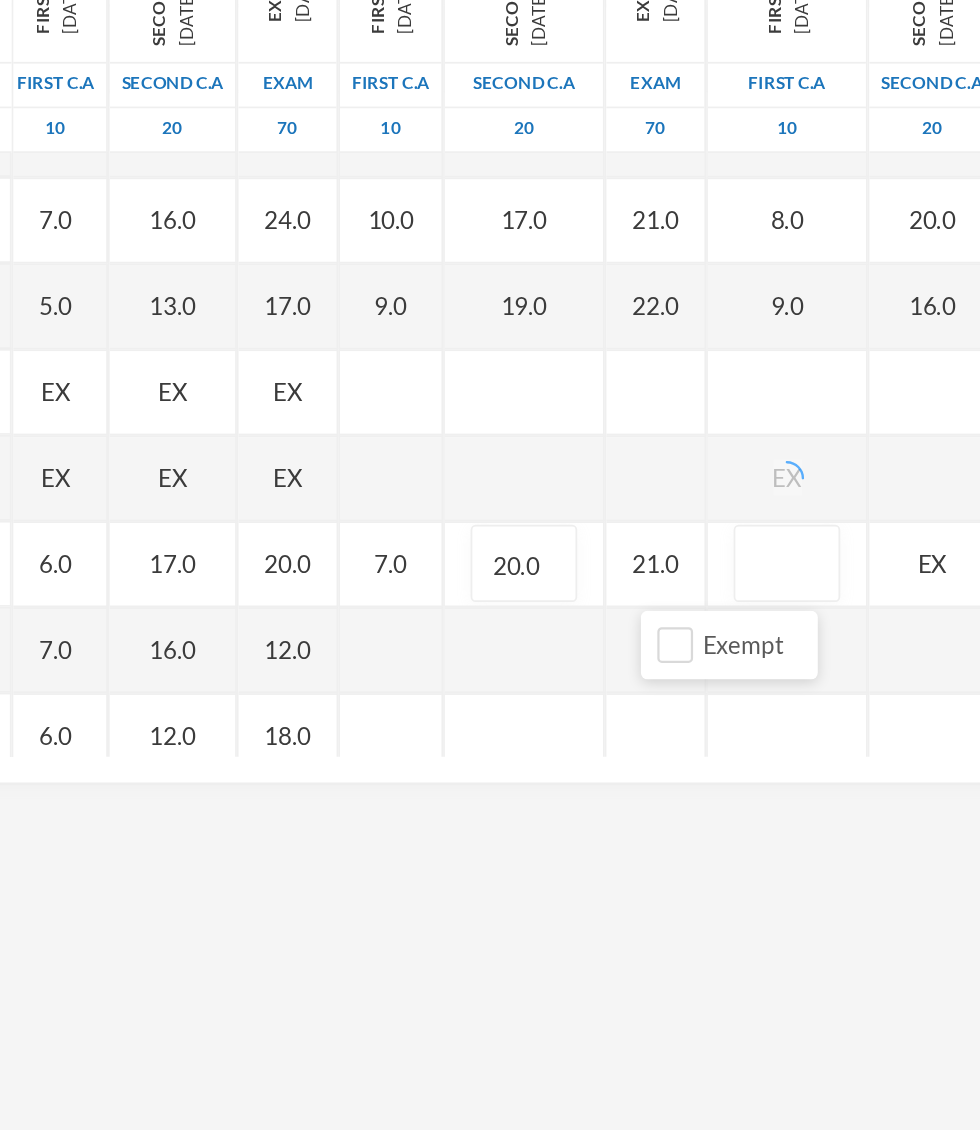 click at bounding box center (840, 707) 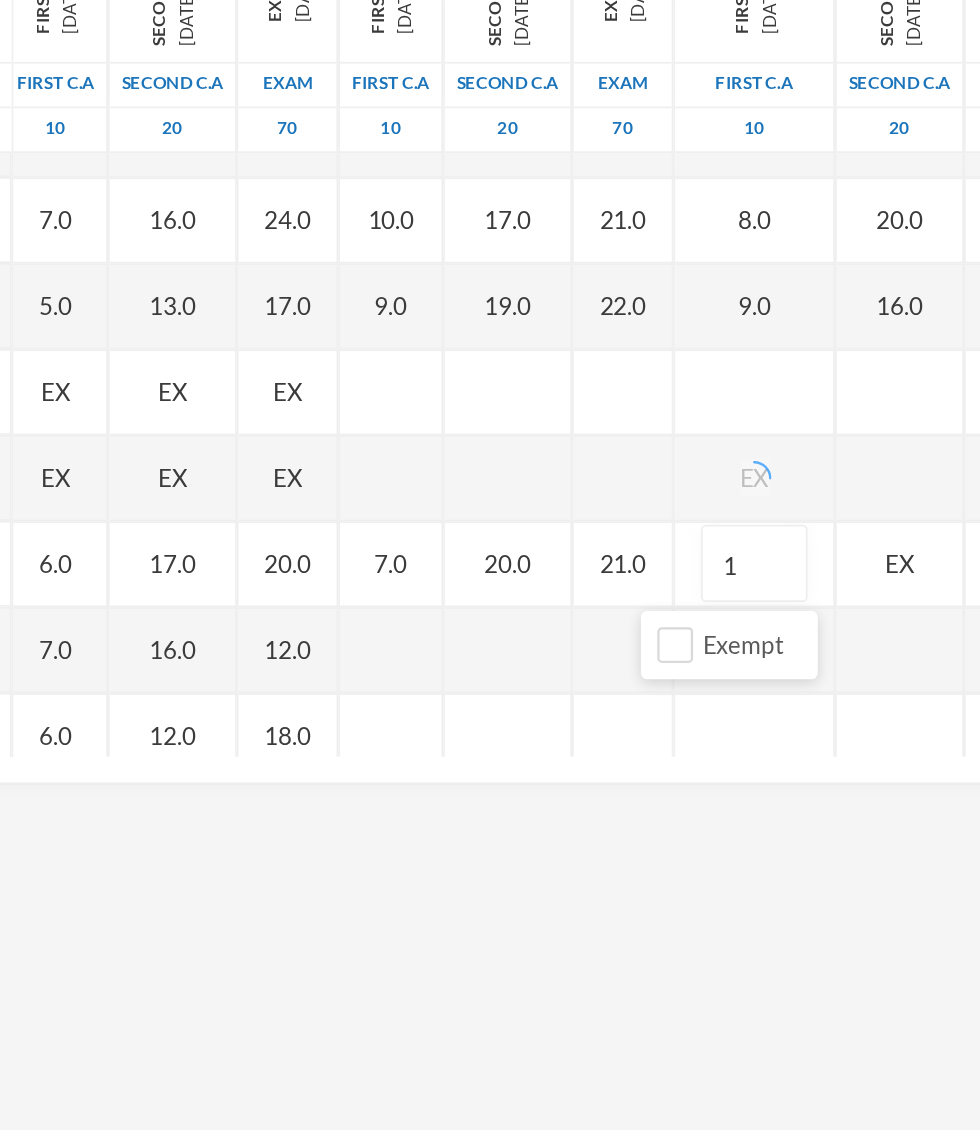 click at bounding box center (821, 758) 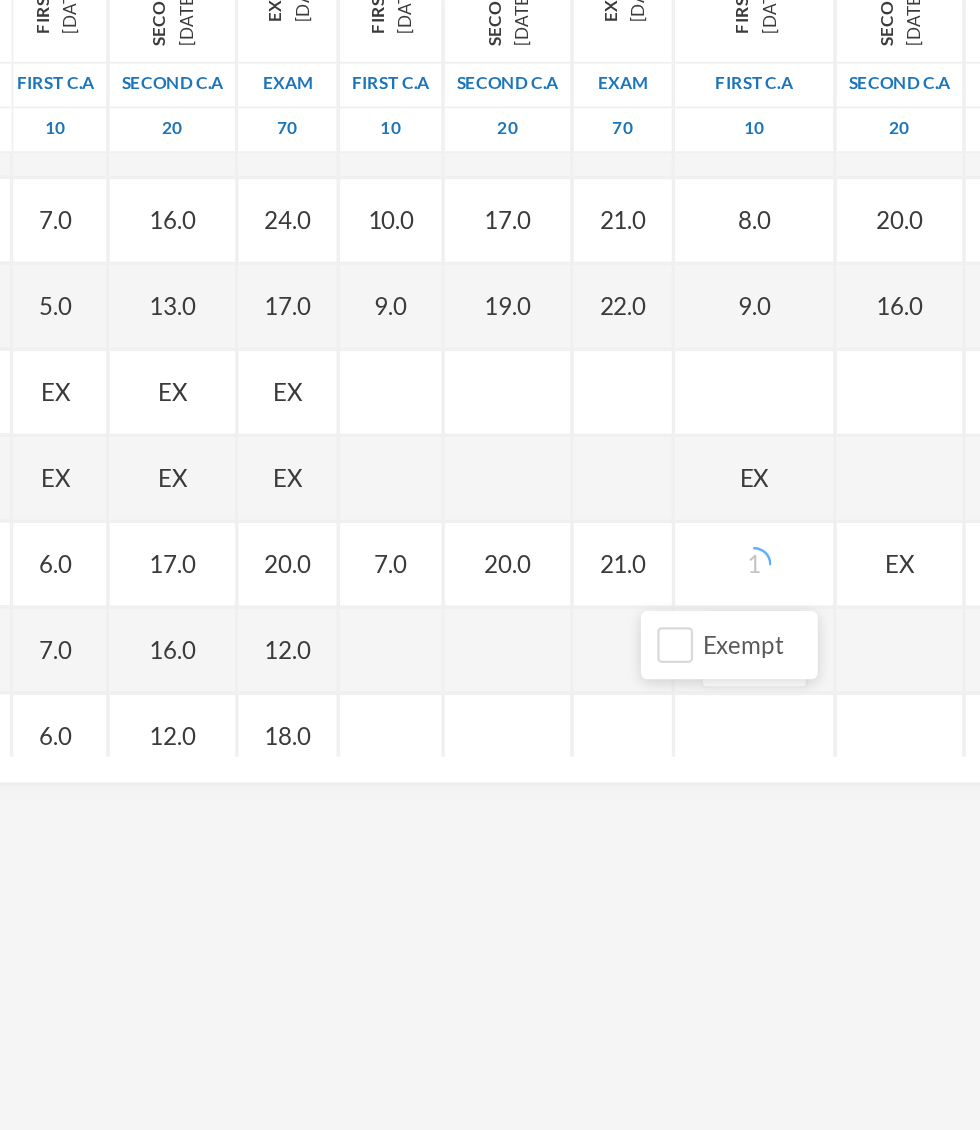 click on "Name   Category Points [PERSON_NAME], [PERSON_NAME] [PERSON_NAME], [PERSON_NAME] [PERSON_NAME], [PERSON_NAME] [PERSON_NAME], [PERSON_NAME], [PERSON_NAME], Adejoju [PERSON_NAME], [PERSON_NAME], [PERSON_NAME] [PERSON_NAME], [PERSON_NAME] [PERSON_NAME], Oluwajomiloju [GEOGRAPHIC_DATA] [PERSON_NAME] [GEOGRAPHIC_DATA][PERSON_NAME] [PERSON_NAME], Ololade [PERSON_NAME], [PERSON_NAME], [PERSON_NAME], [PERSON_NAME] [PERSON_NAME], [PERSON_NAME] [PERSON_NAME], [PERSON_NAME] [PERSON_NAME] [PERSON_NAME], [PERSON_NAME], Oluwadarasimi Peace [PERSON_NAME] [PERSON_NAME], [PERSON_NAME] [PERSON_NAME] Oluwanifemi [PERSON_NAME], [PERSON_NAME], [PERSON_NAME] [PERSON_NAME], Ayomide [PERSON_NAME], [PERSON_NAME] [PERSON_NAME], Oluwasemiloore [PERSON_NAME], Precious [PERSON_NAME], Iyanuoluwa [PERSON_NAME], [PERSON_NAME] [PERSON_NAME], [PERSON_NAME], [PERSON_NAME], [PERSON_NAME]" at bounding box center [490, 570] 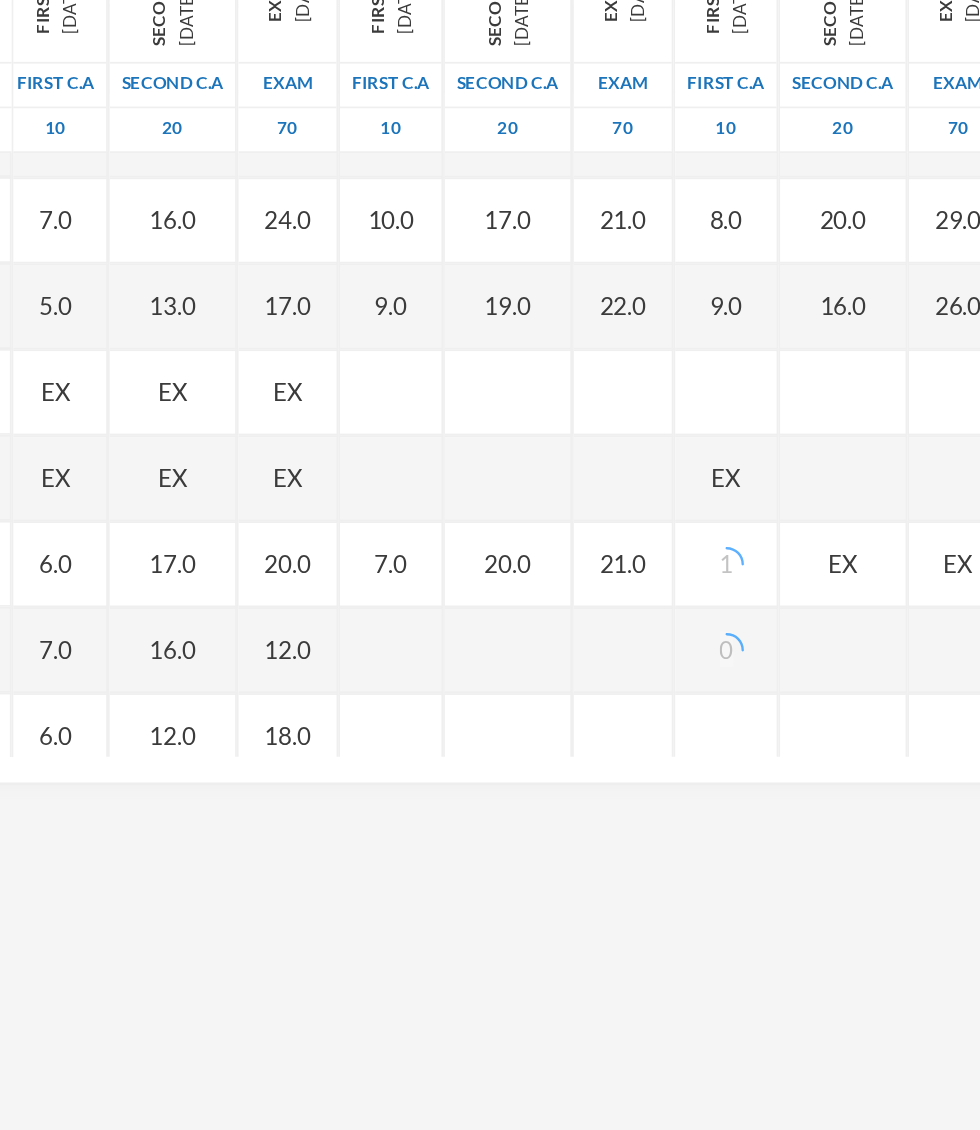 click on "EX" at bounding box center [805, 658] 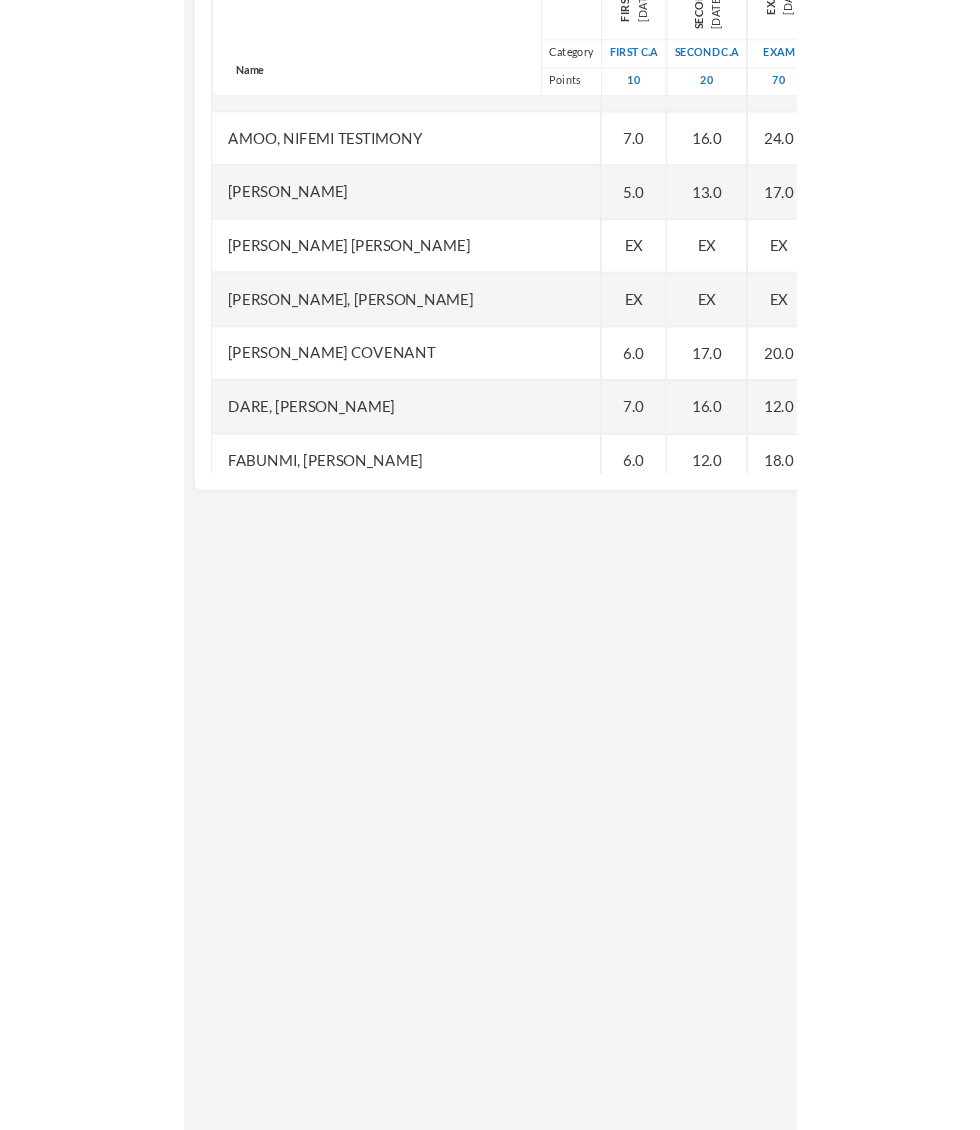 scroll, scrollTop: 1737, scrollLeft: 5, axis: both 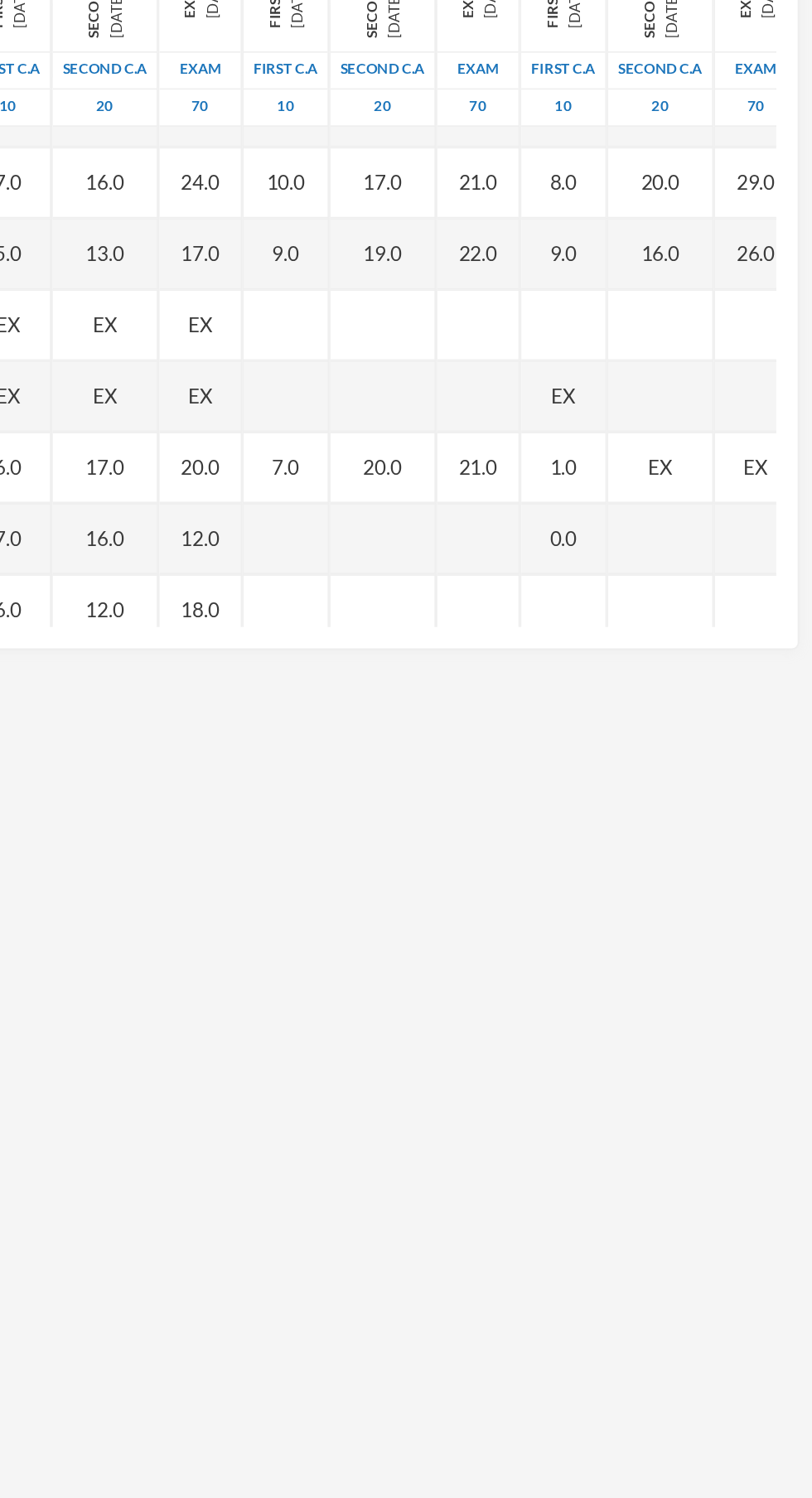 click on "1.0" at bounding box center [667, 587] 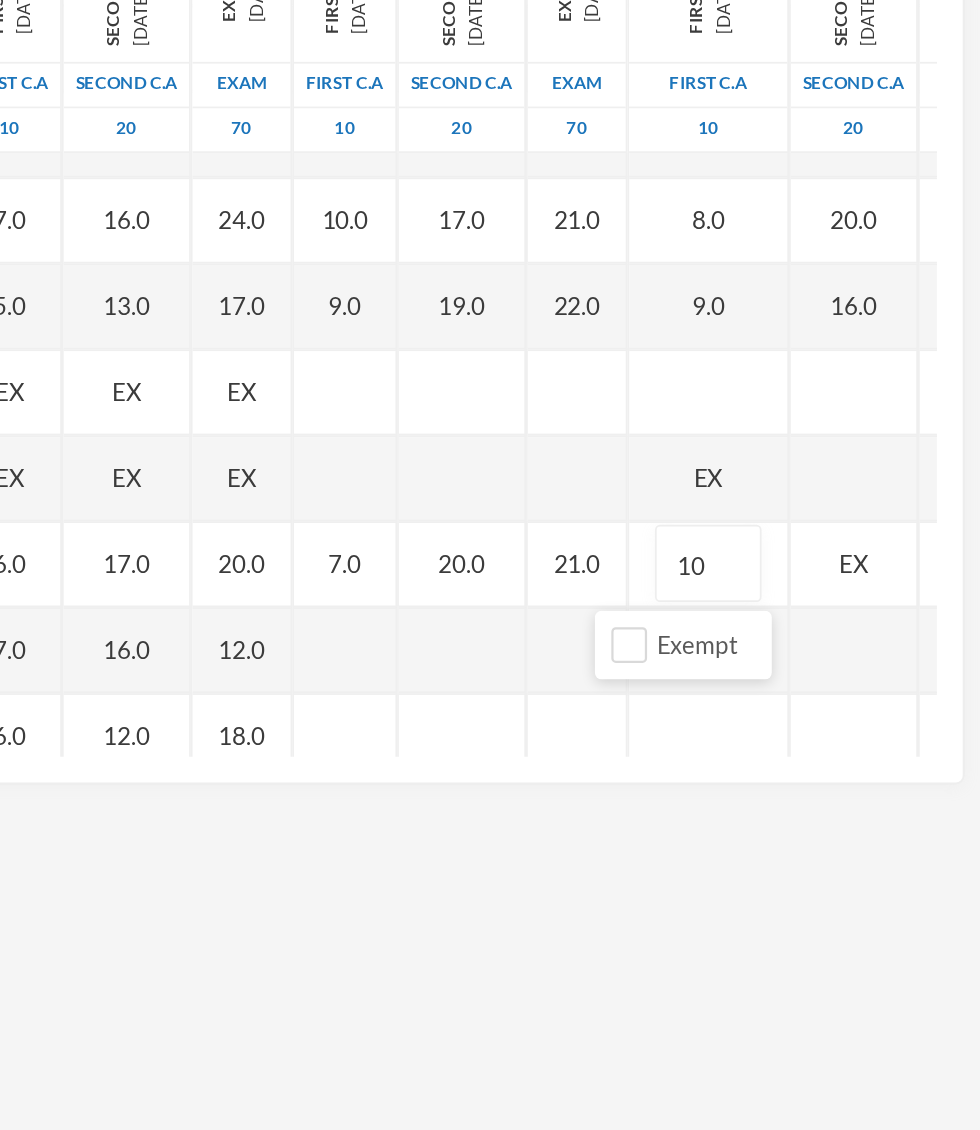 click on "EX" at bounding box center (906, 708) 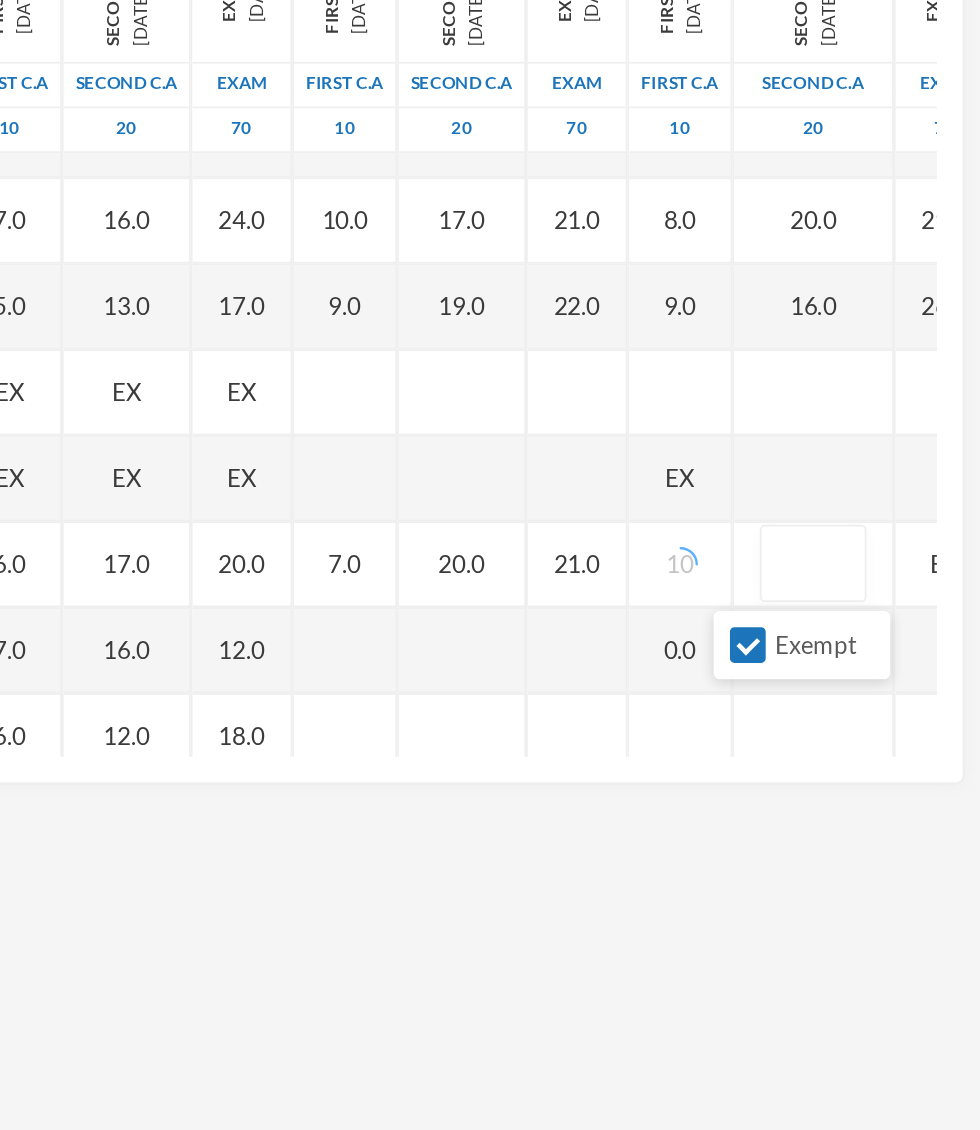 click on "Exempt" at bounding box center (844, 754) 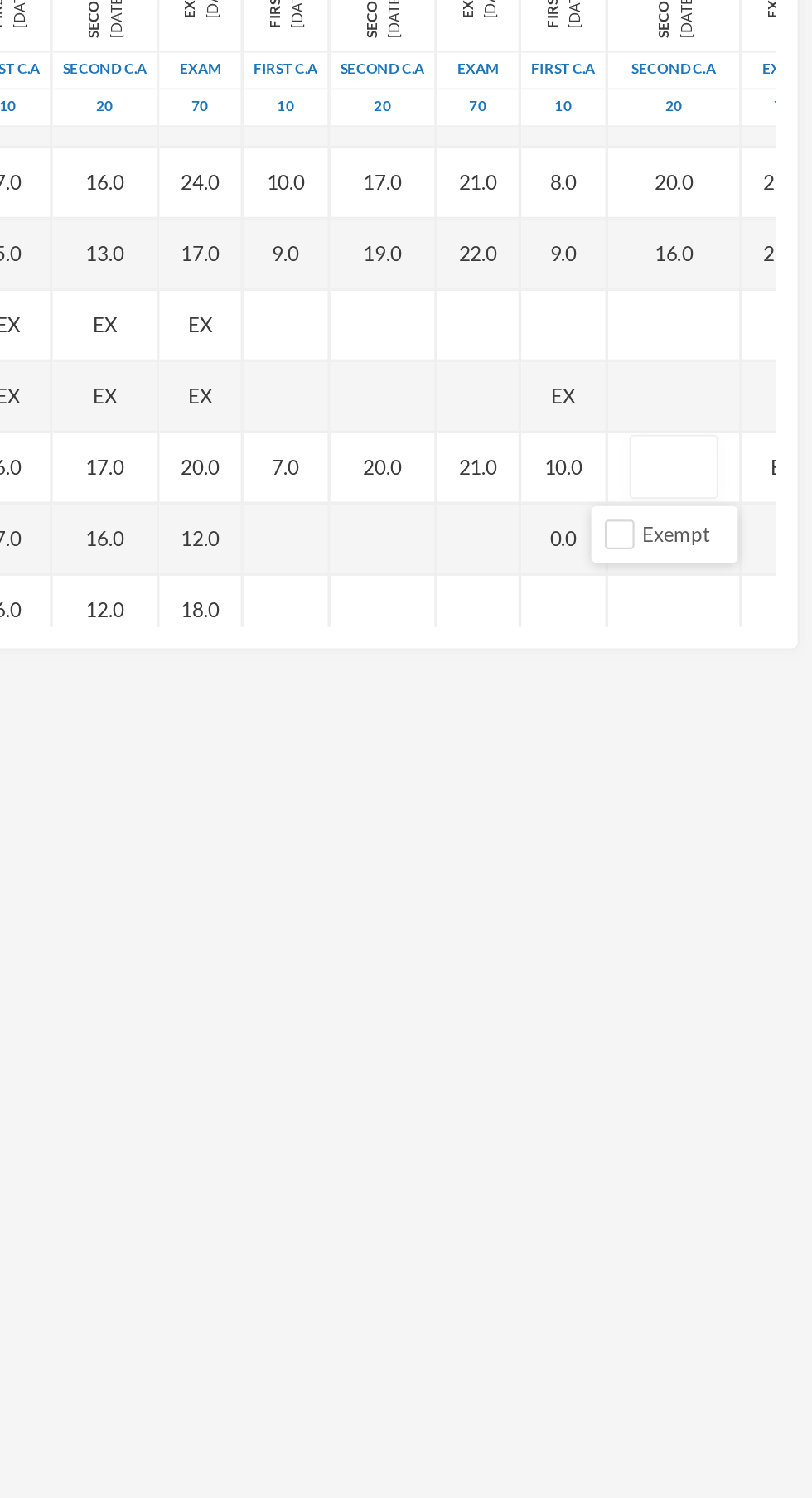 click at bounding box center [731, 587] 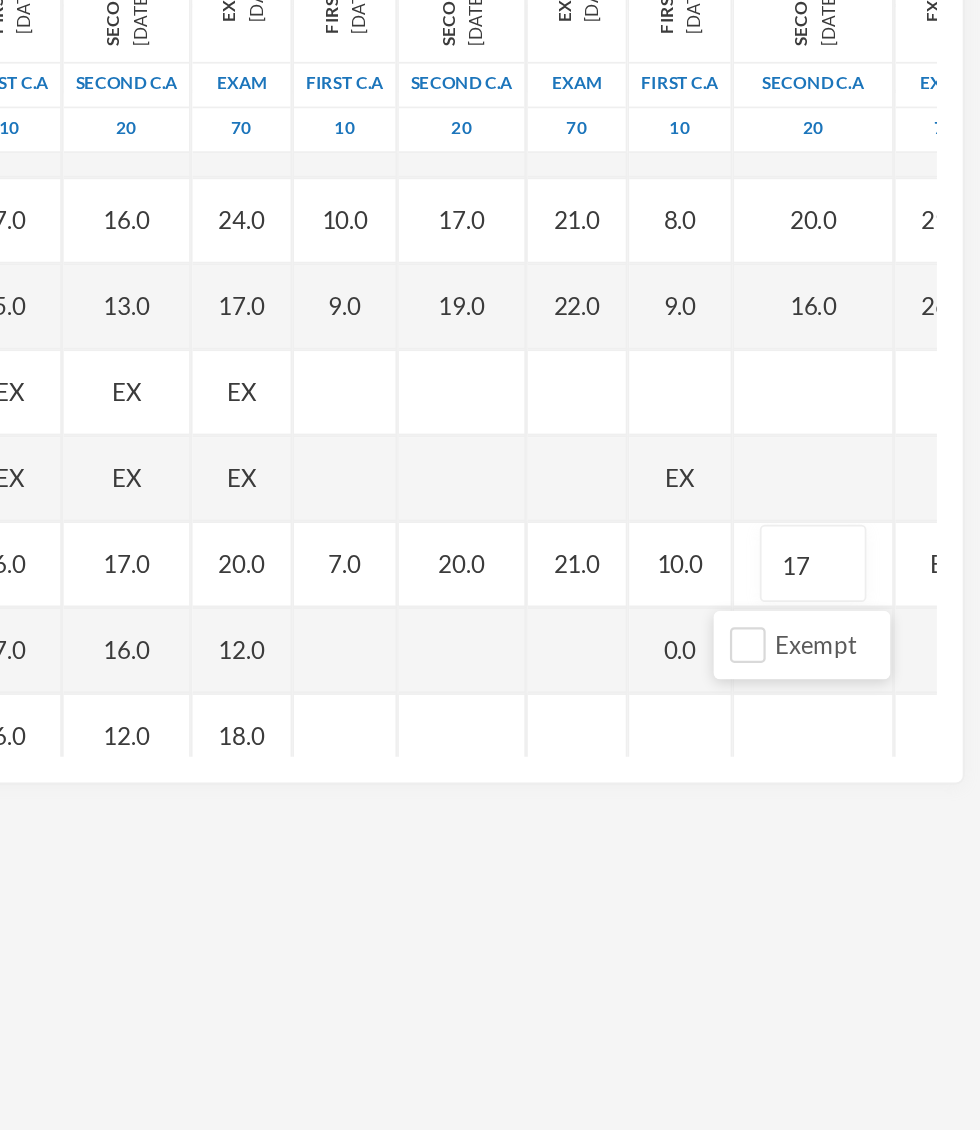 click on "EX" at bounding box center (959, 708) 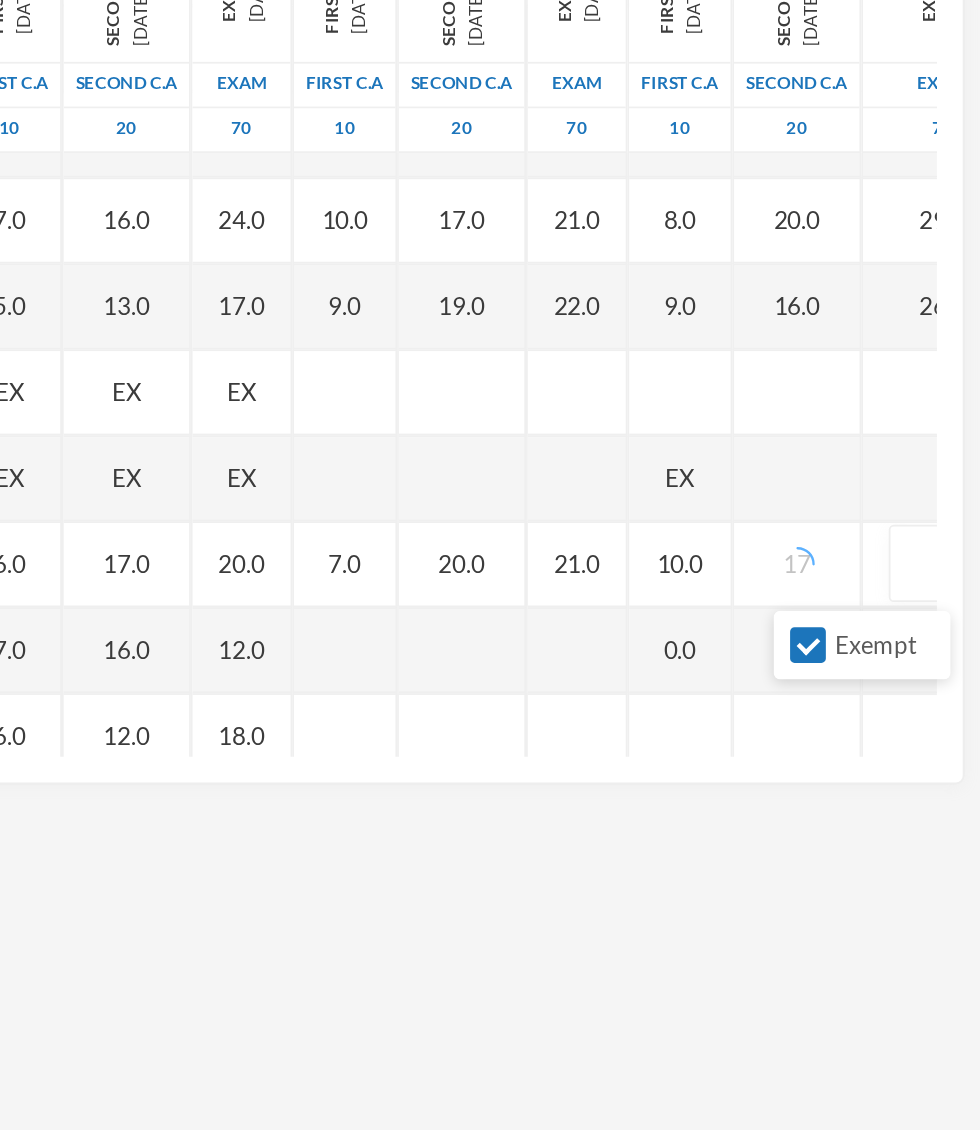 click on "Exempt" at bounding box center [879, 754] 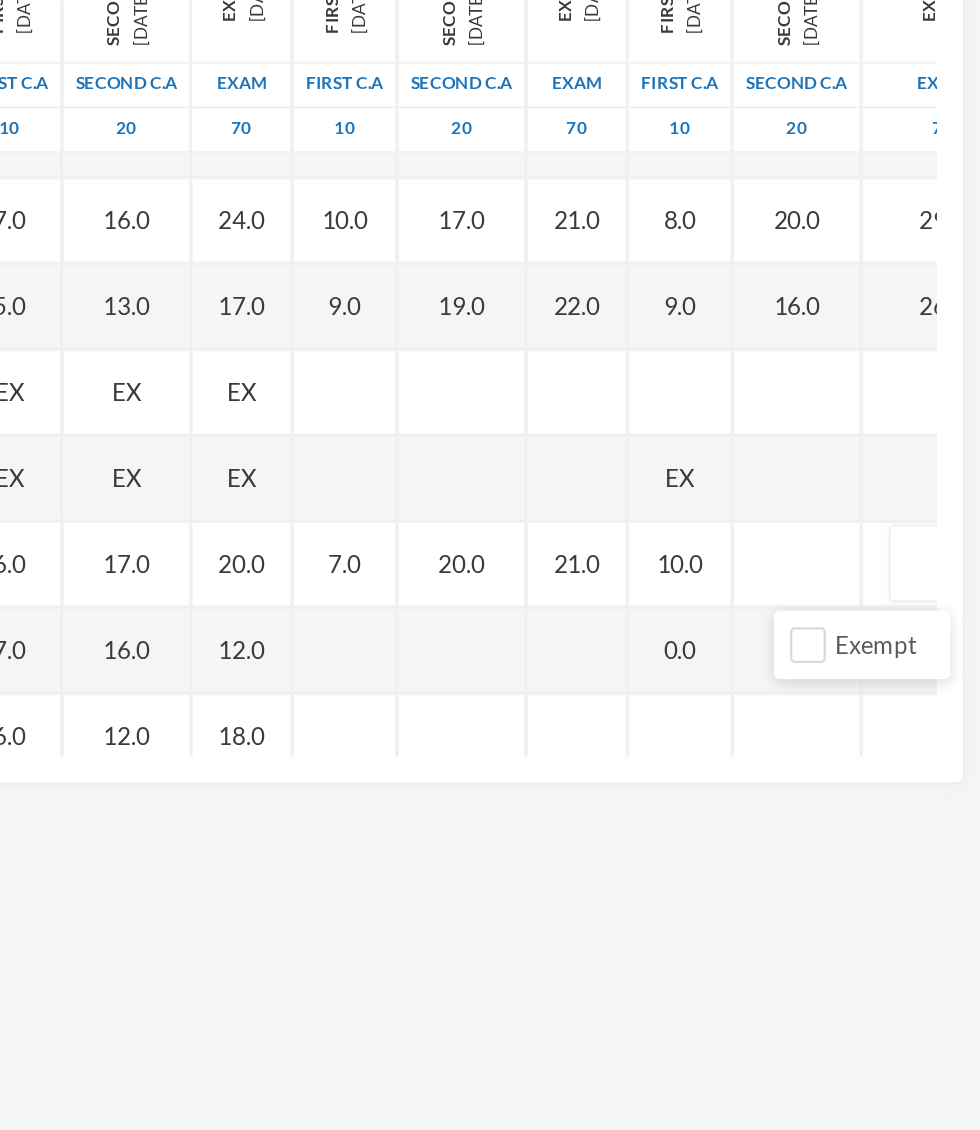 click at bounding box center [957, 708] 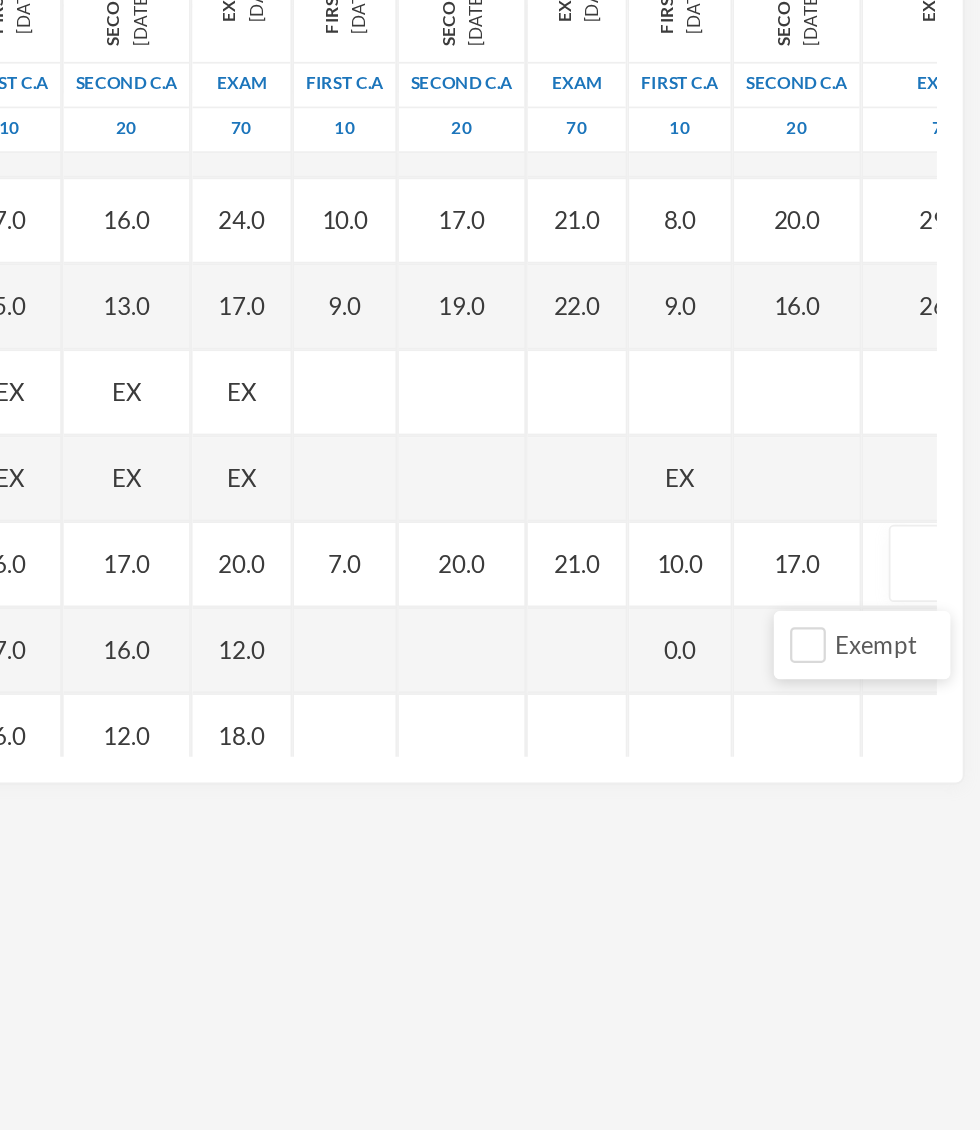 click at bounding box center (957, 708) 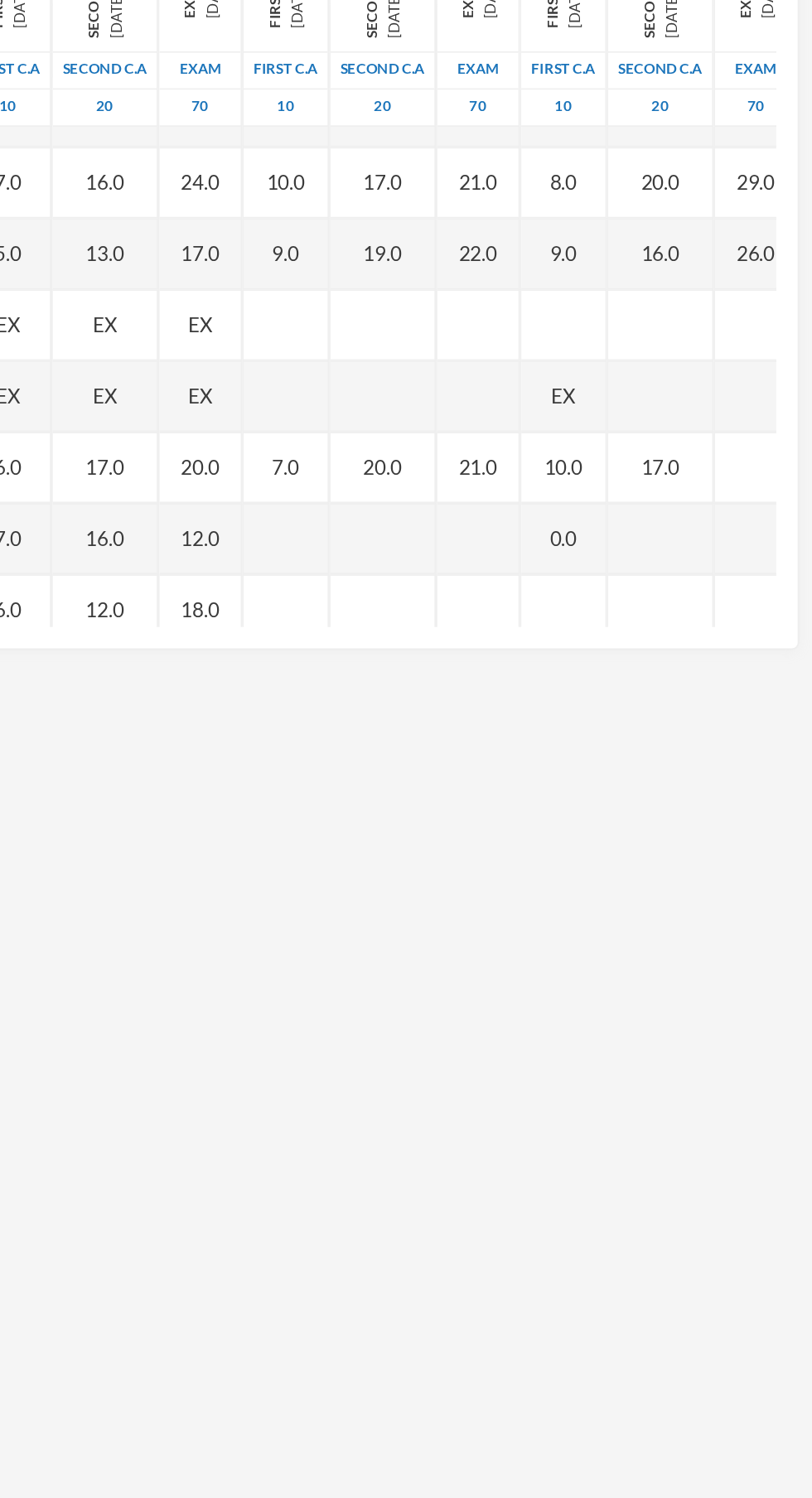 click at bounding box center (779, 587) 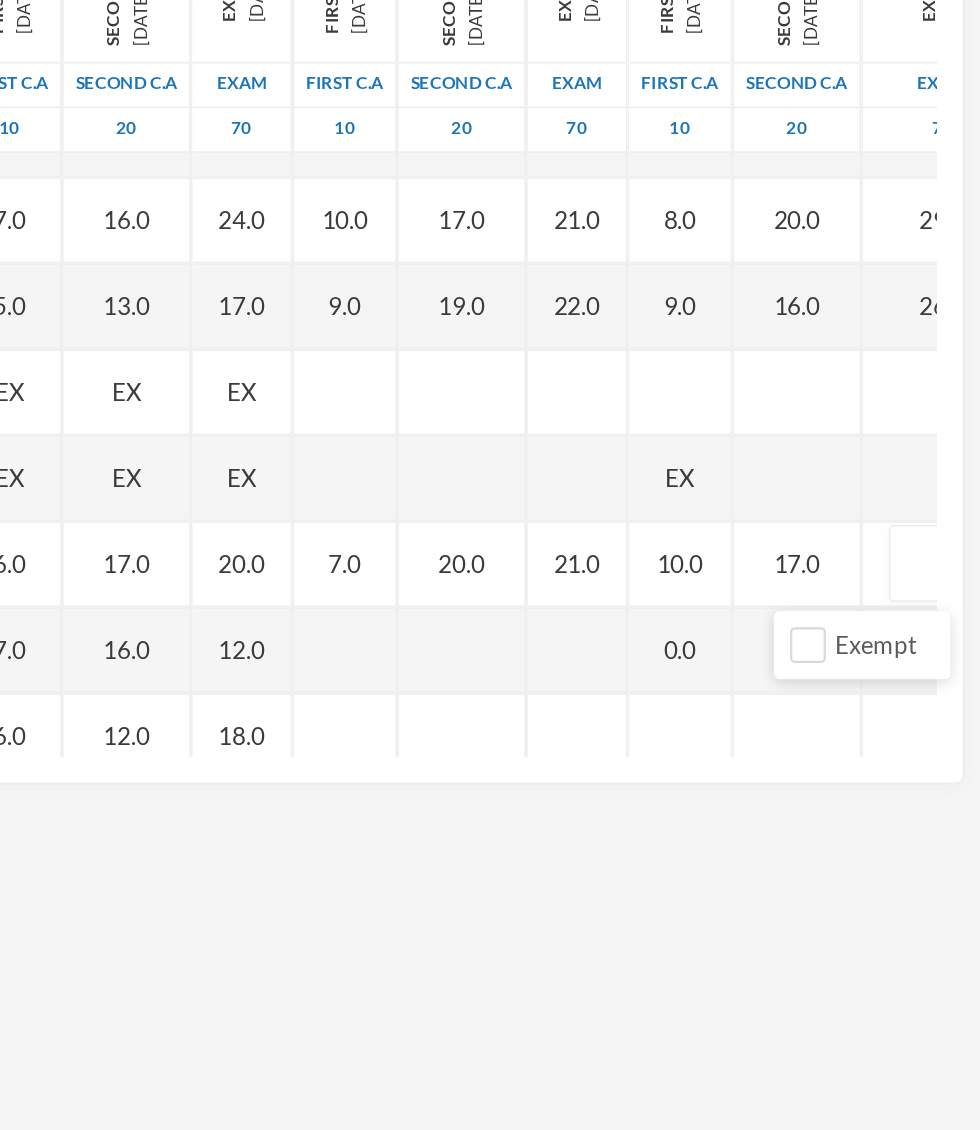 click at bounding box center [957, 708] 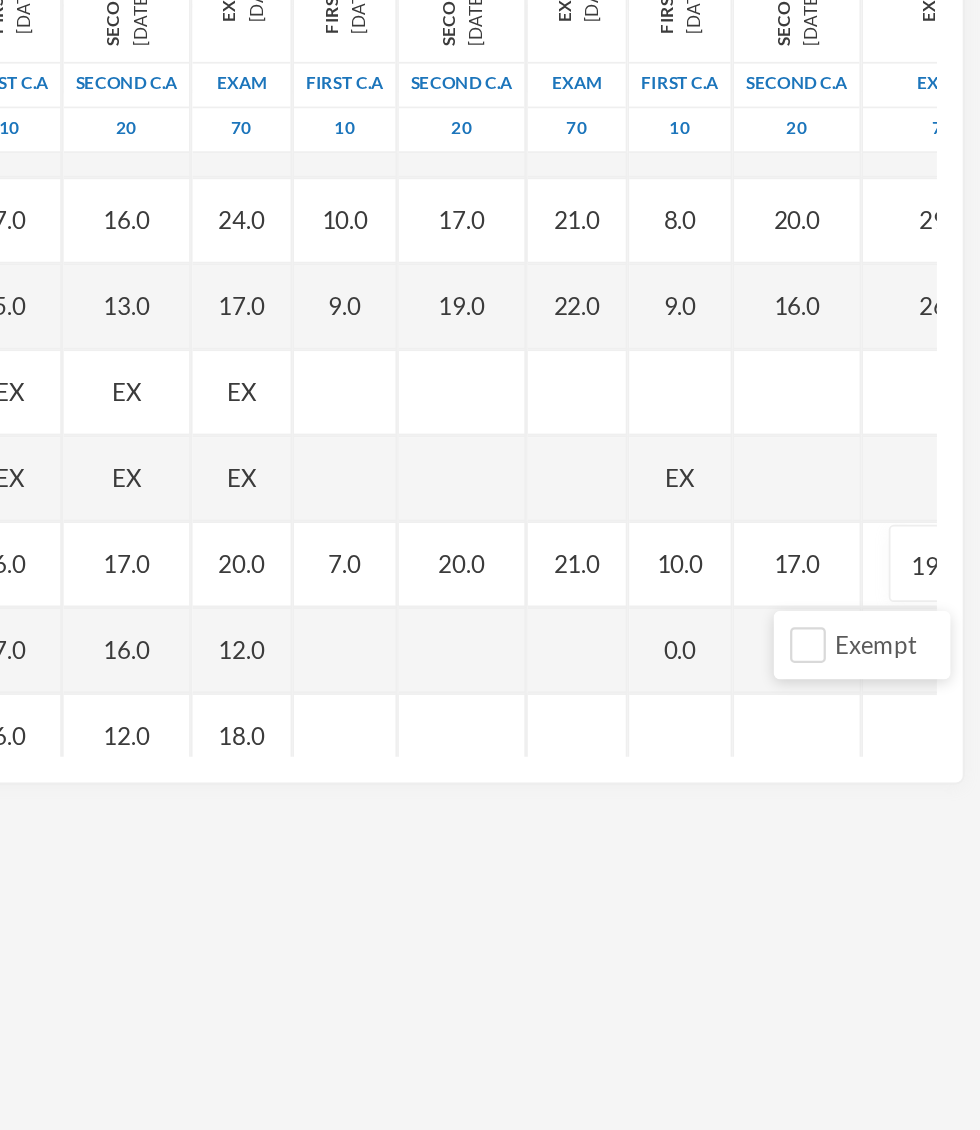 scroll, scrollTop: 1737, scrollLeft: 0, axis: vertical 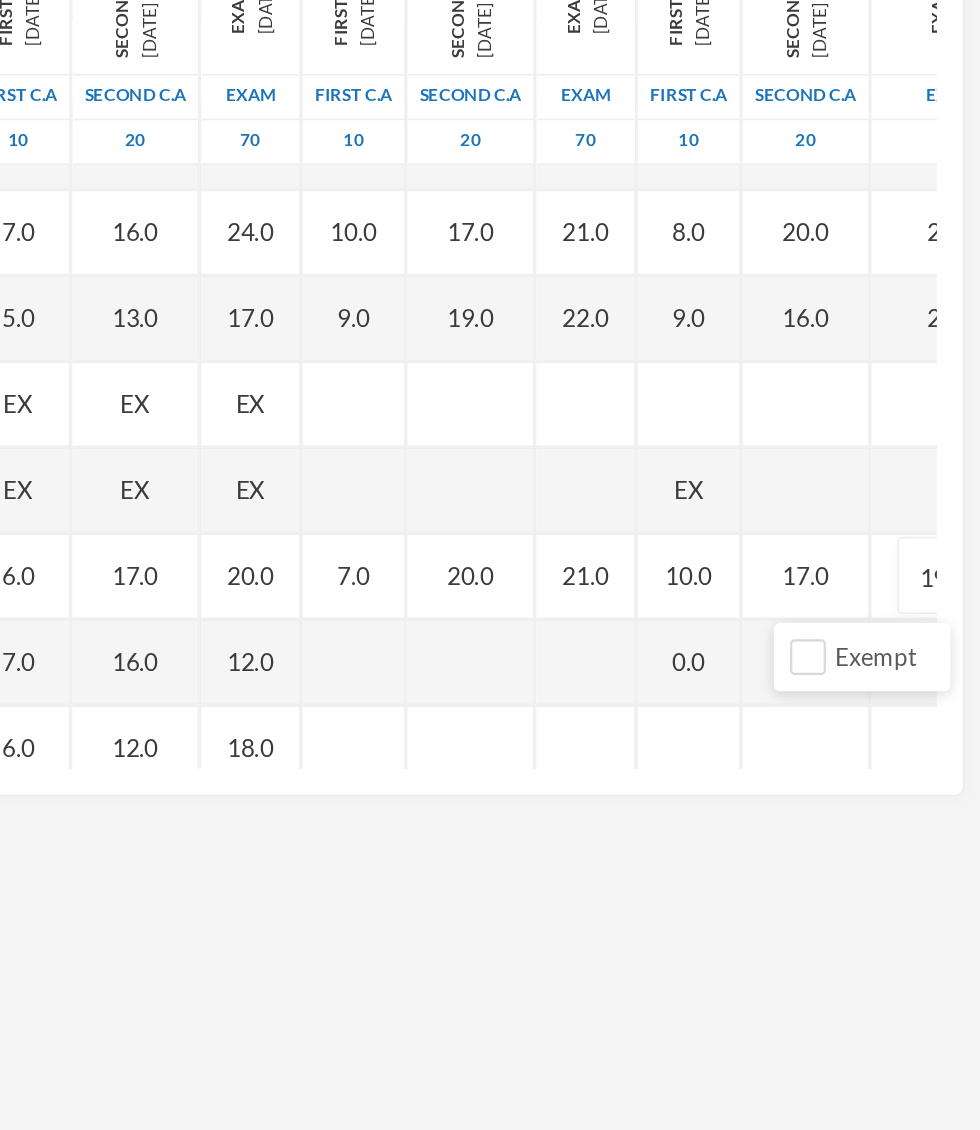 click on "10.0" at bounding box center [810, 708] 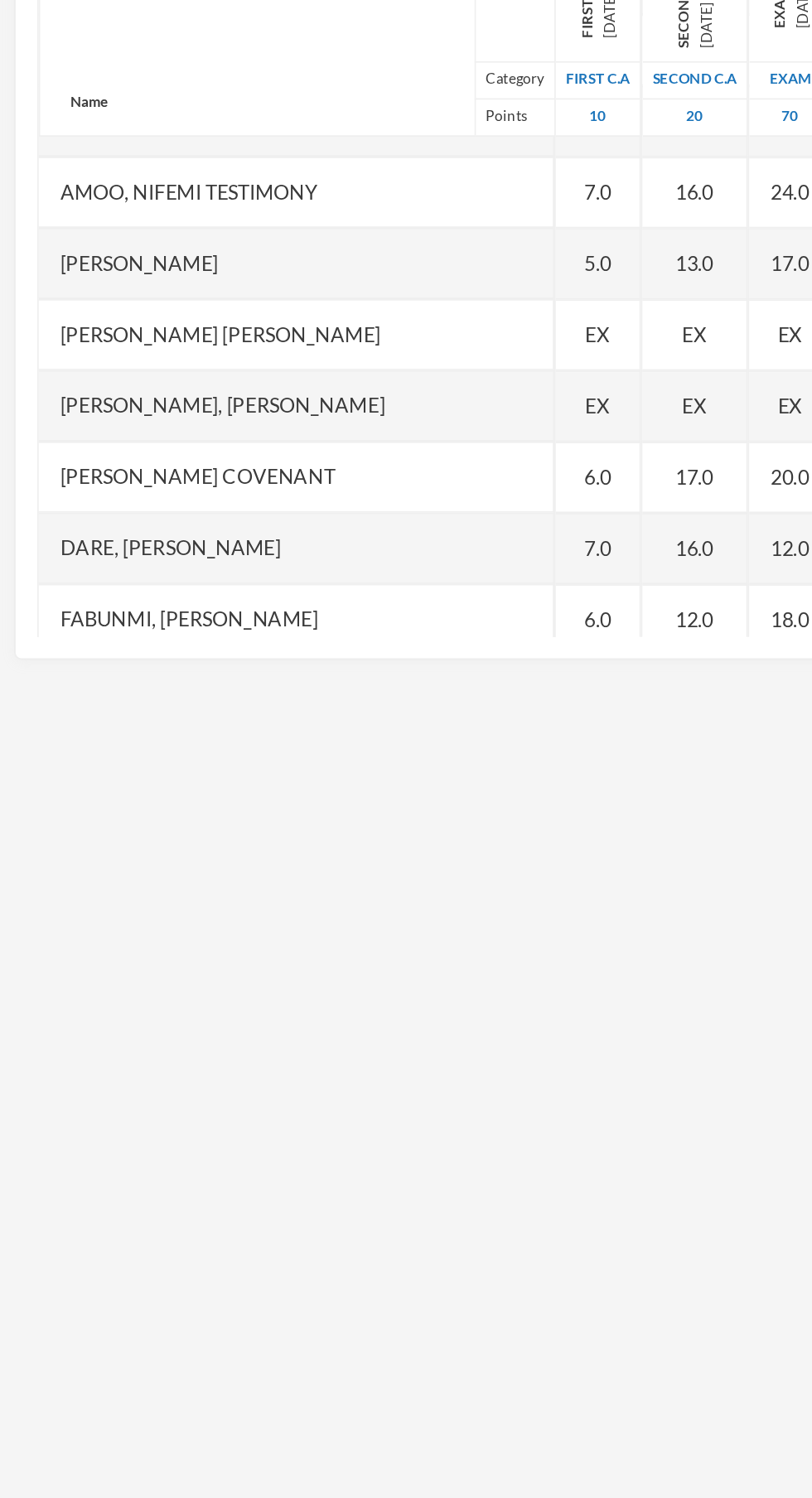 click at bounding box center (510, 628) 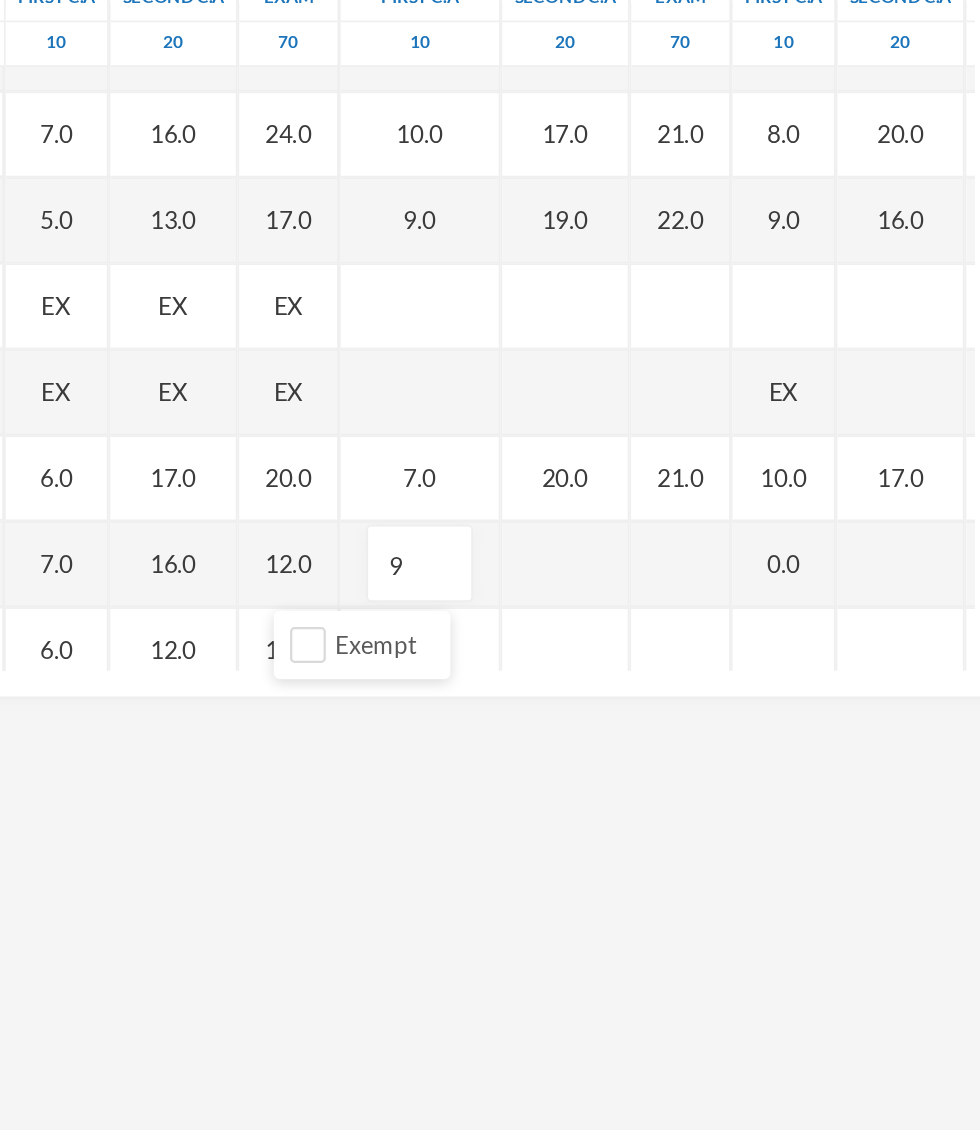 click at bounding box center (716, 758) 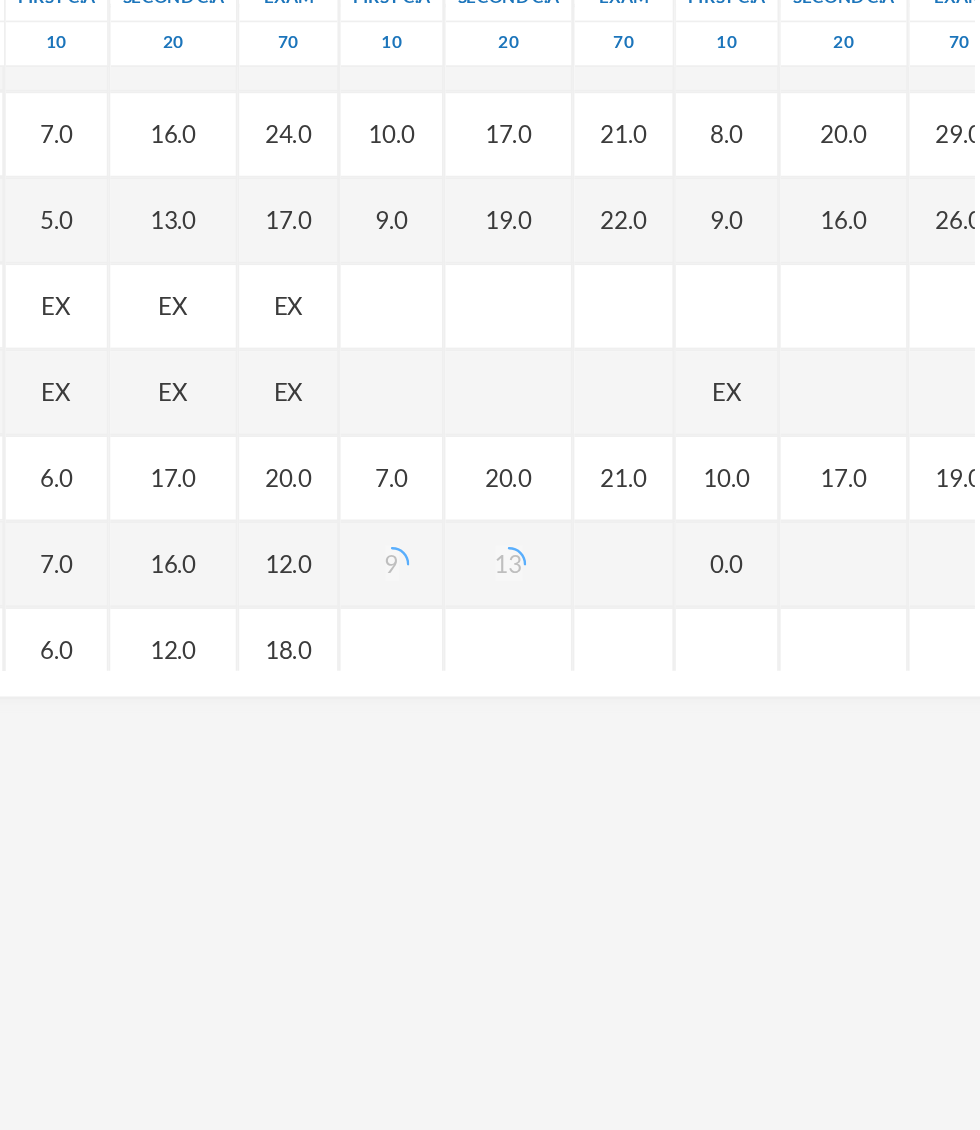 click at bounding box center [750, 758] 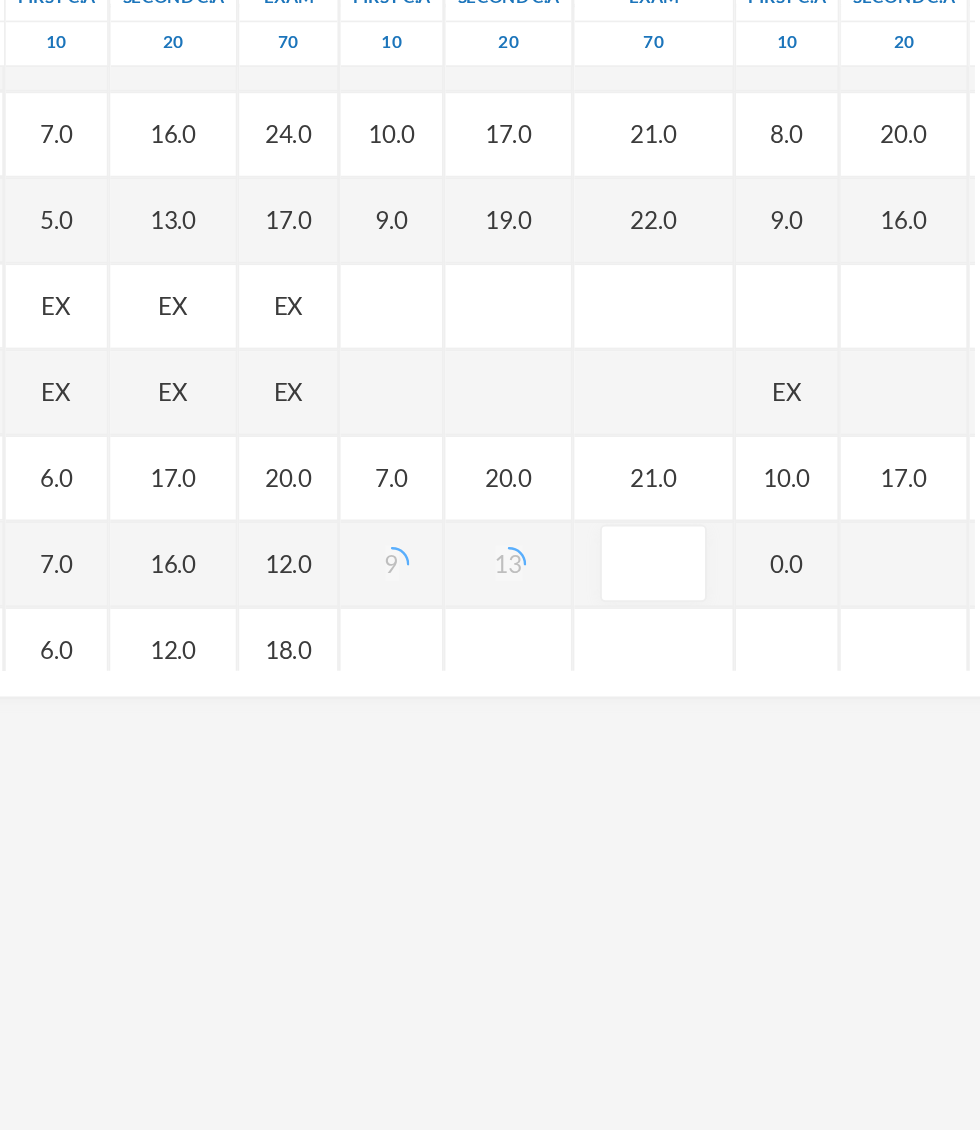 click at bounding box center [767, 758] 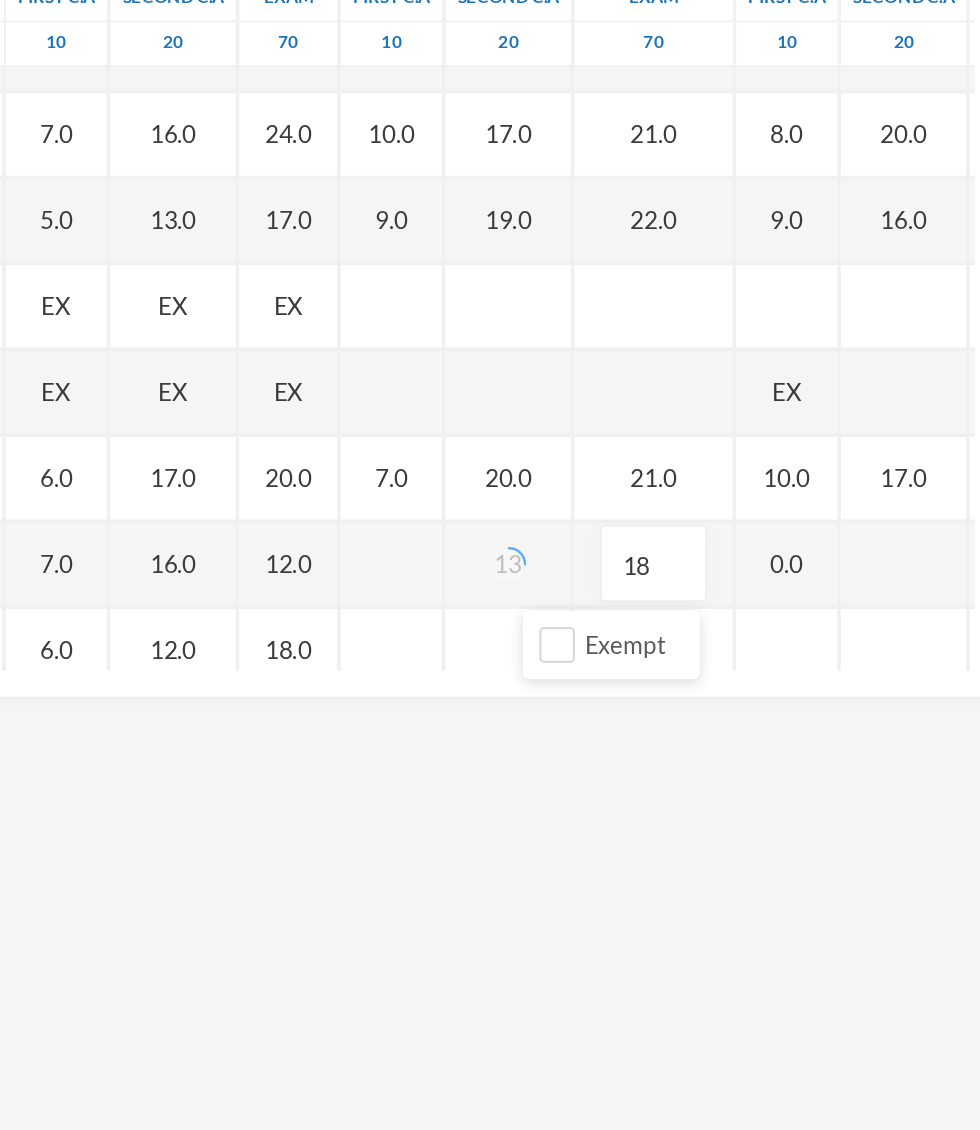 click at bounding box center (683, 808) 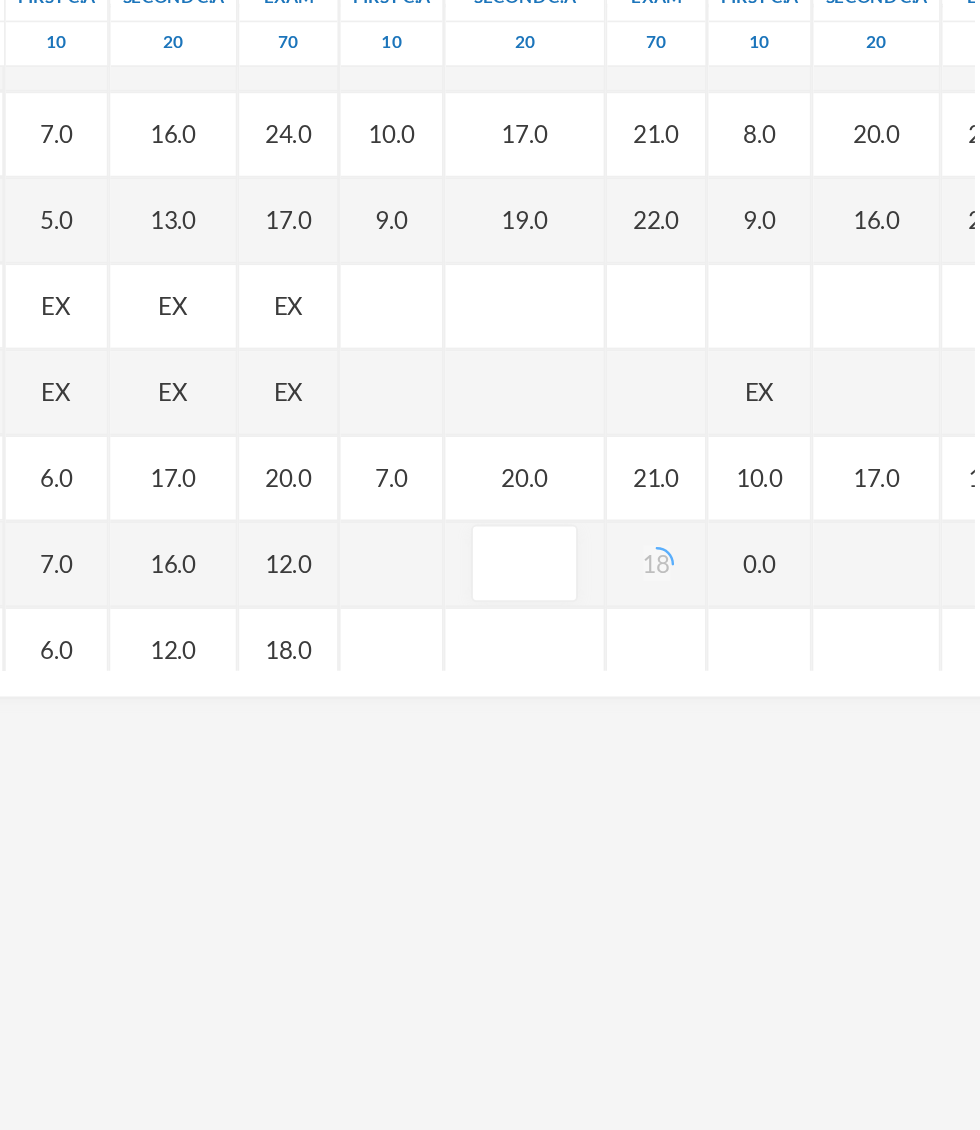 click at bounding box center (692, 758) 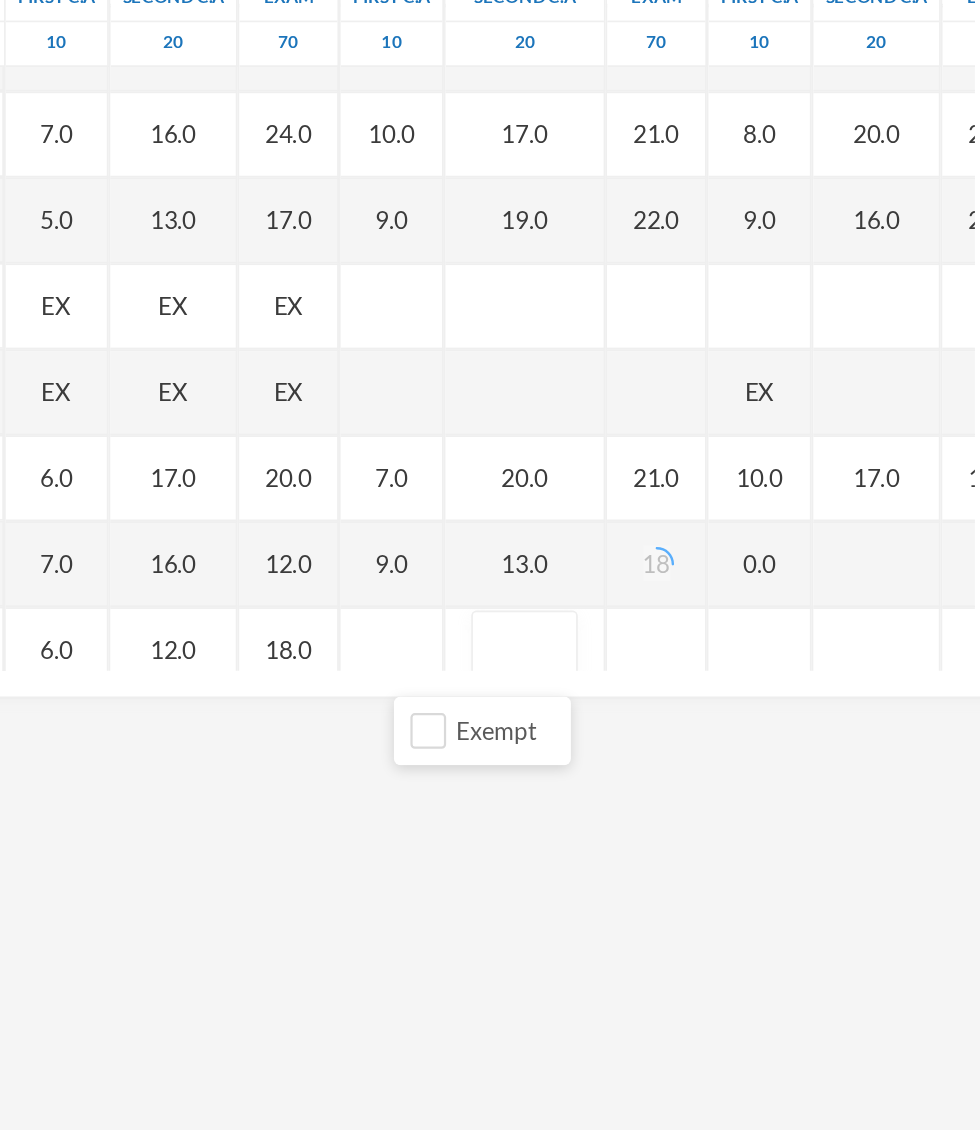 click at bounding box center (692, 858) 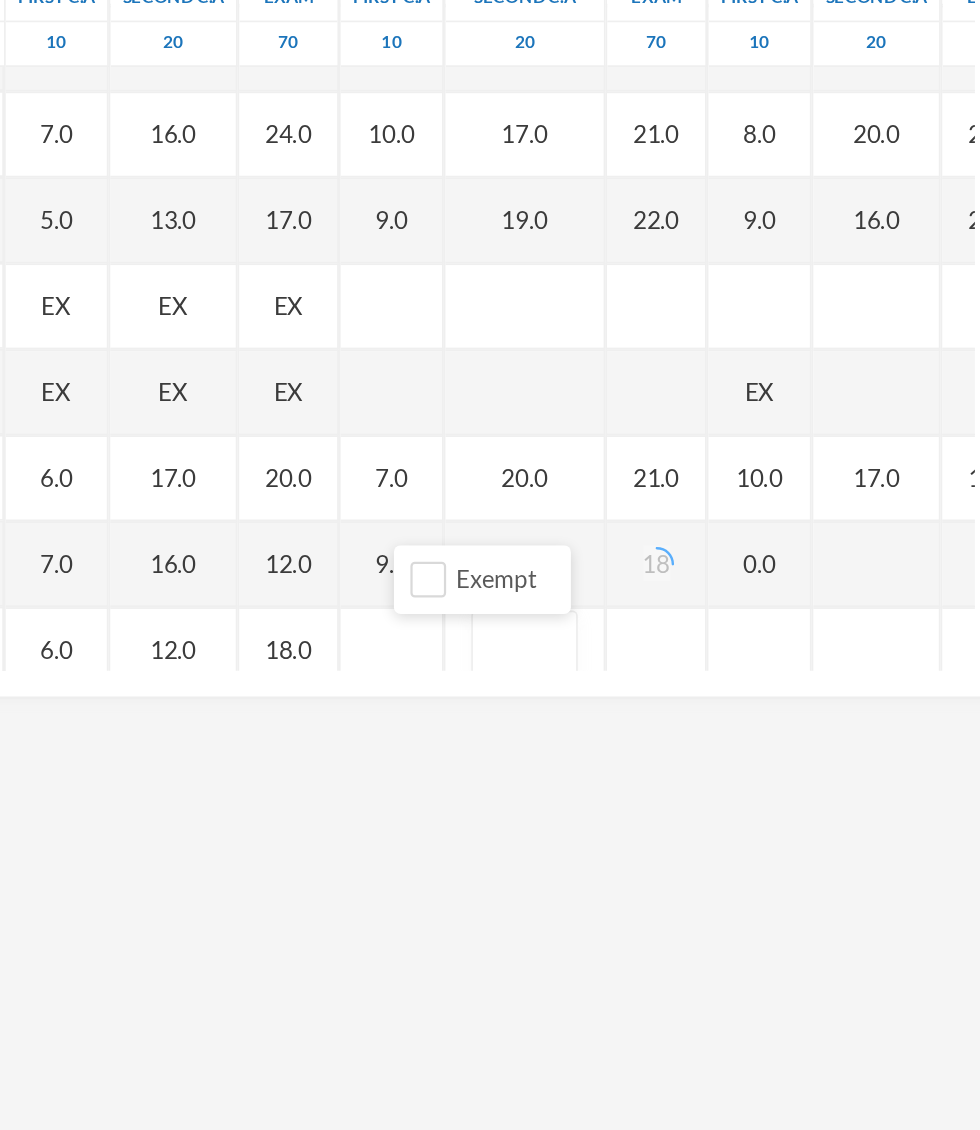 click on "13.0" at bounding box center [692, 758] 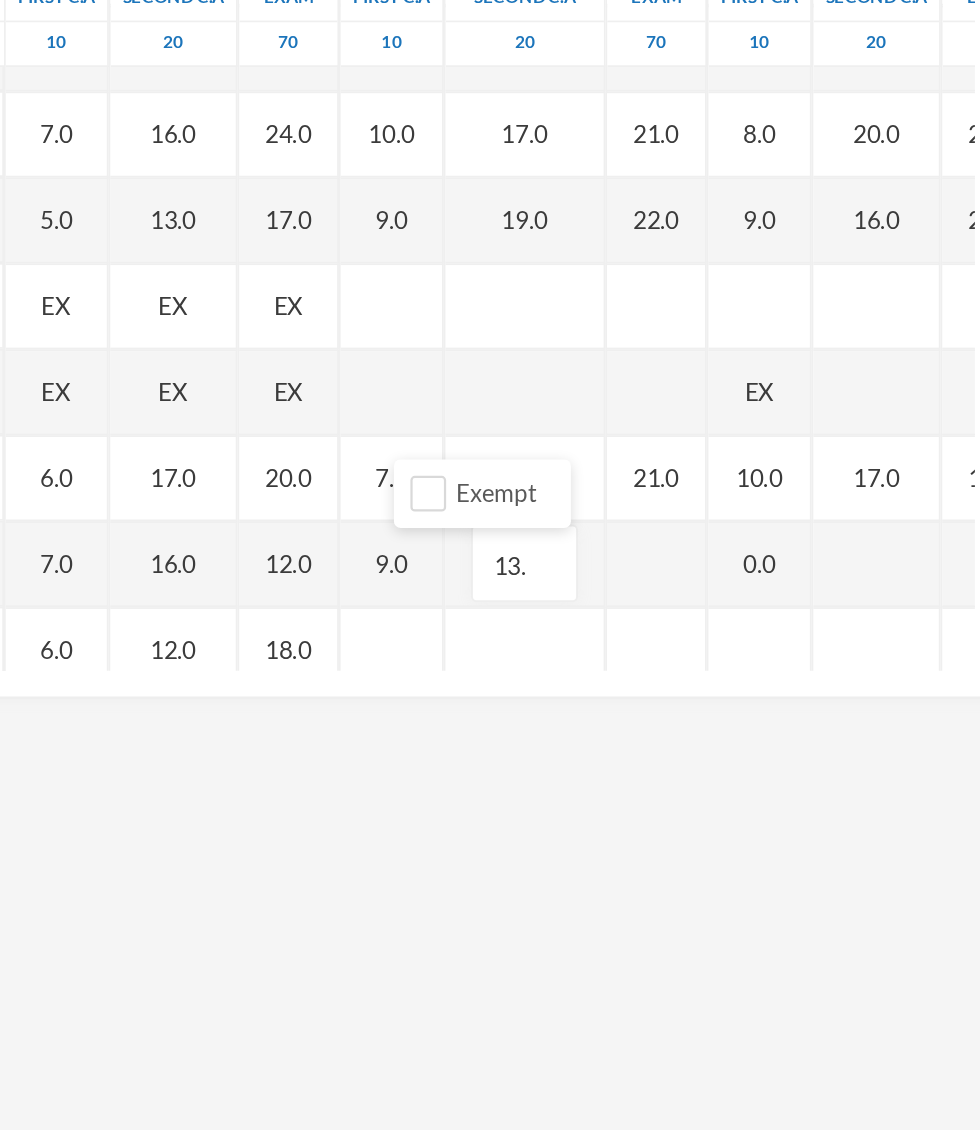 click on "13." at bounding box center [692, 758] 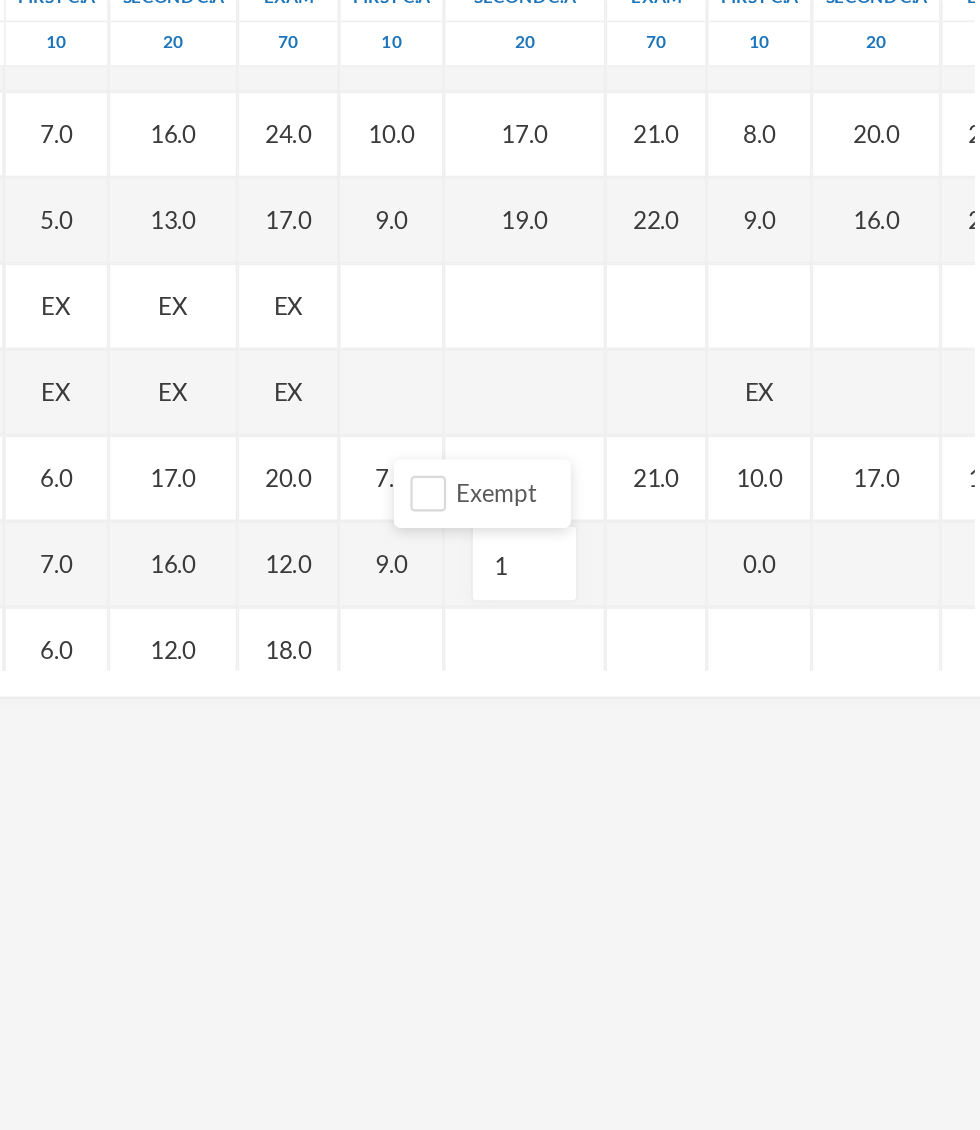 scroll, scrollTop: 1825, scrollLeft: 0, axis: vertical 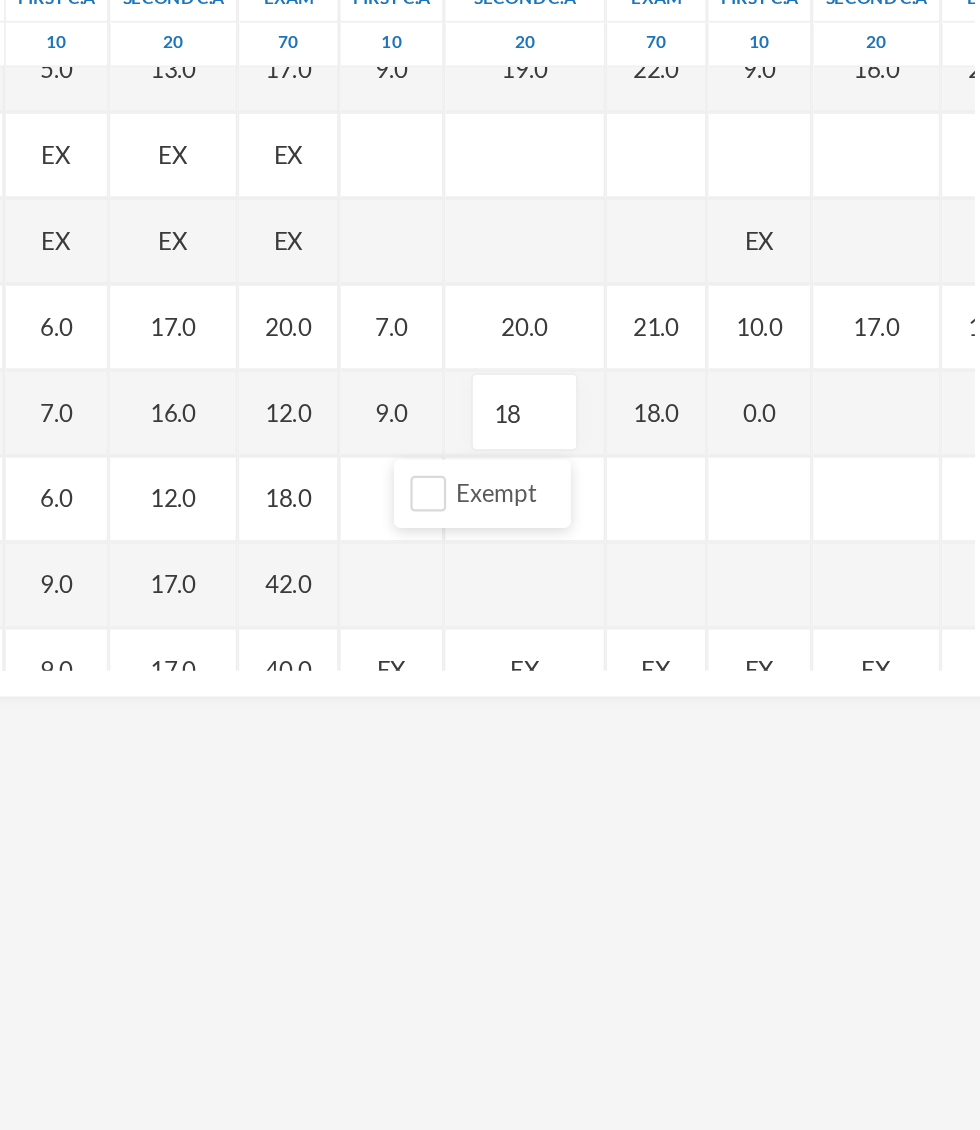 click at bounding box center [897, 670] 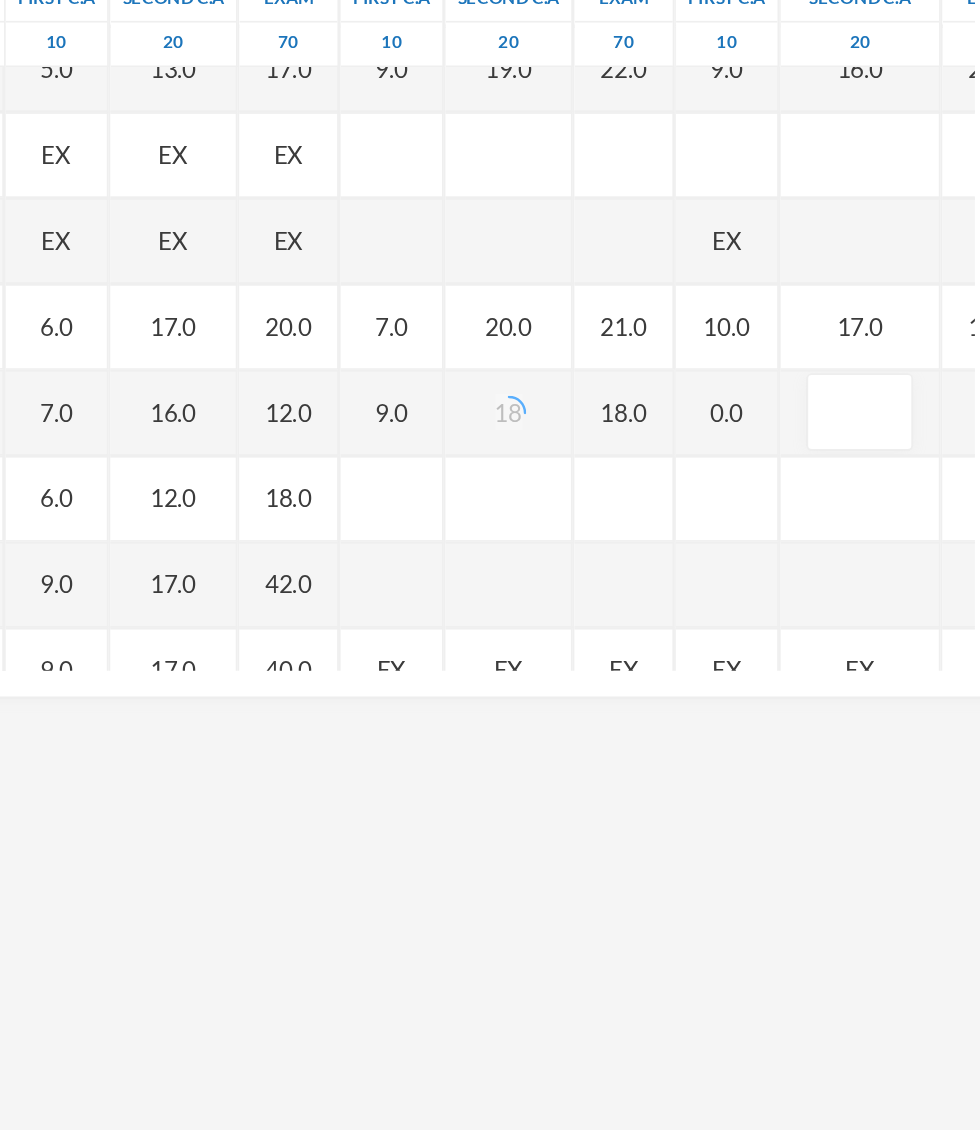 click on "0.0" at bounding box center [810, 670] 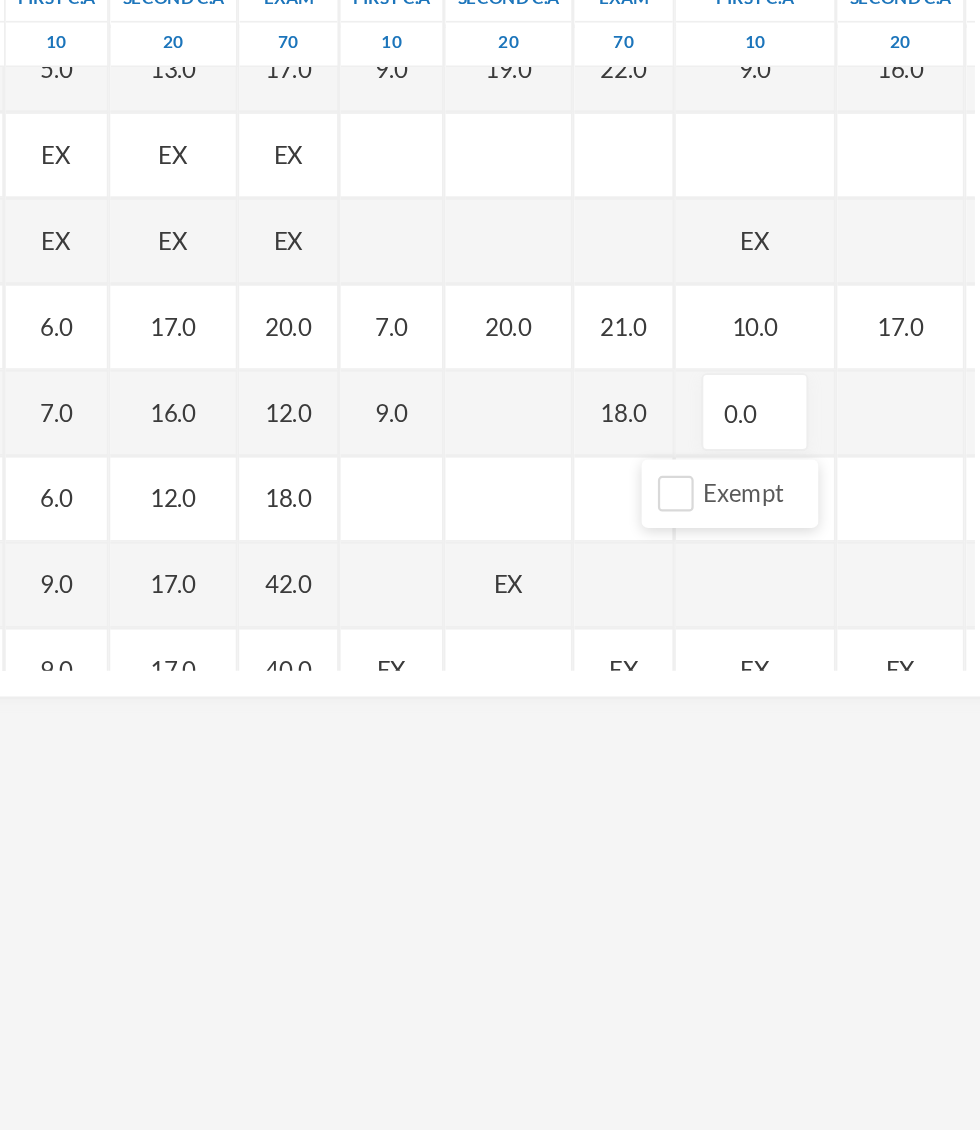 click on "0.0" at bounding box center (826, 670) 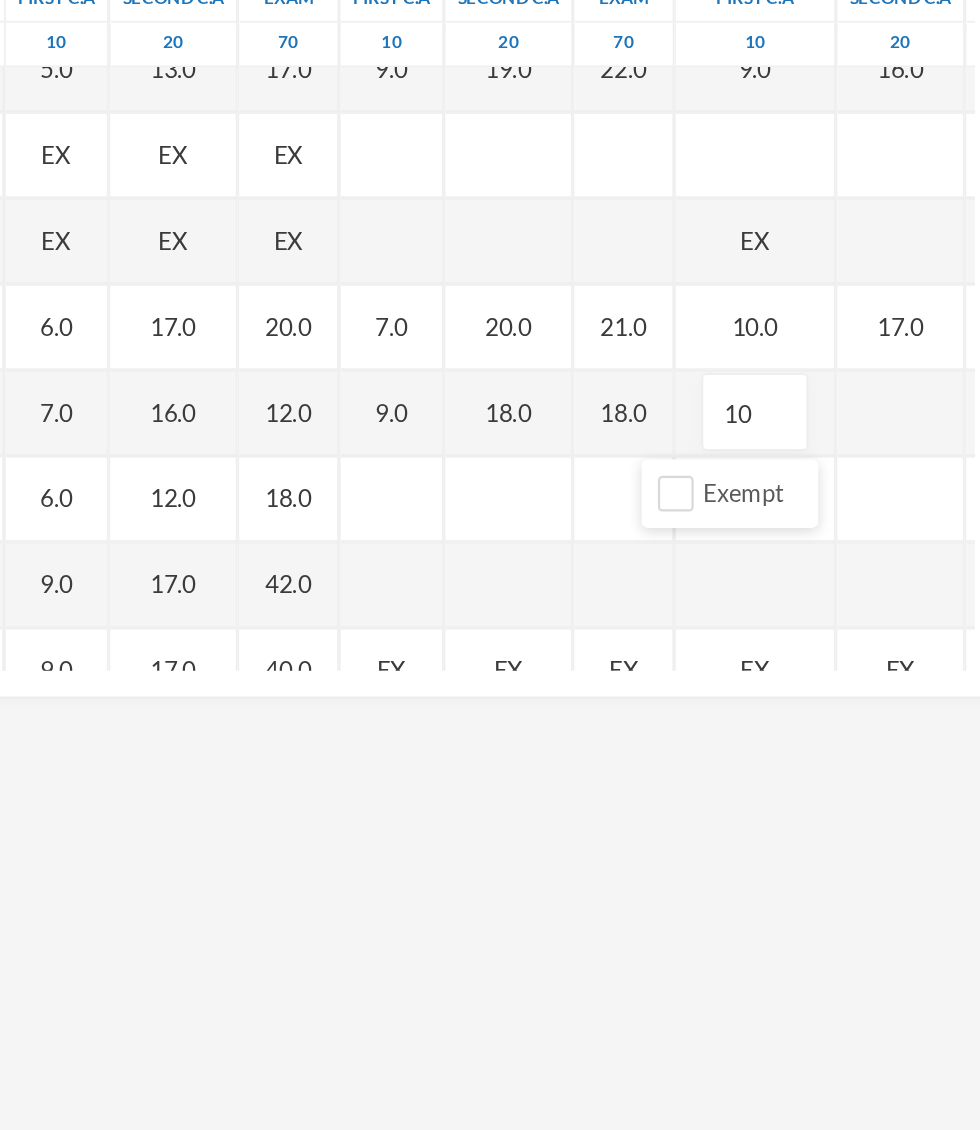 click at bounding box center (911, 670) 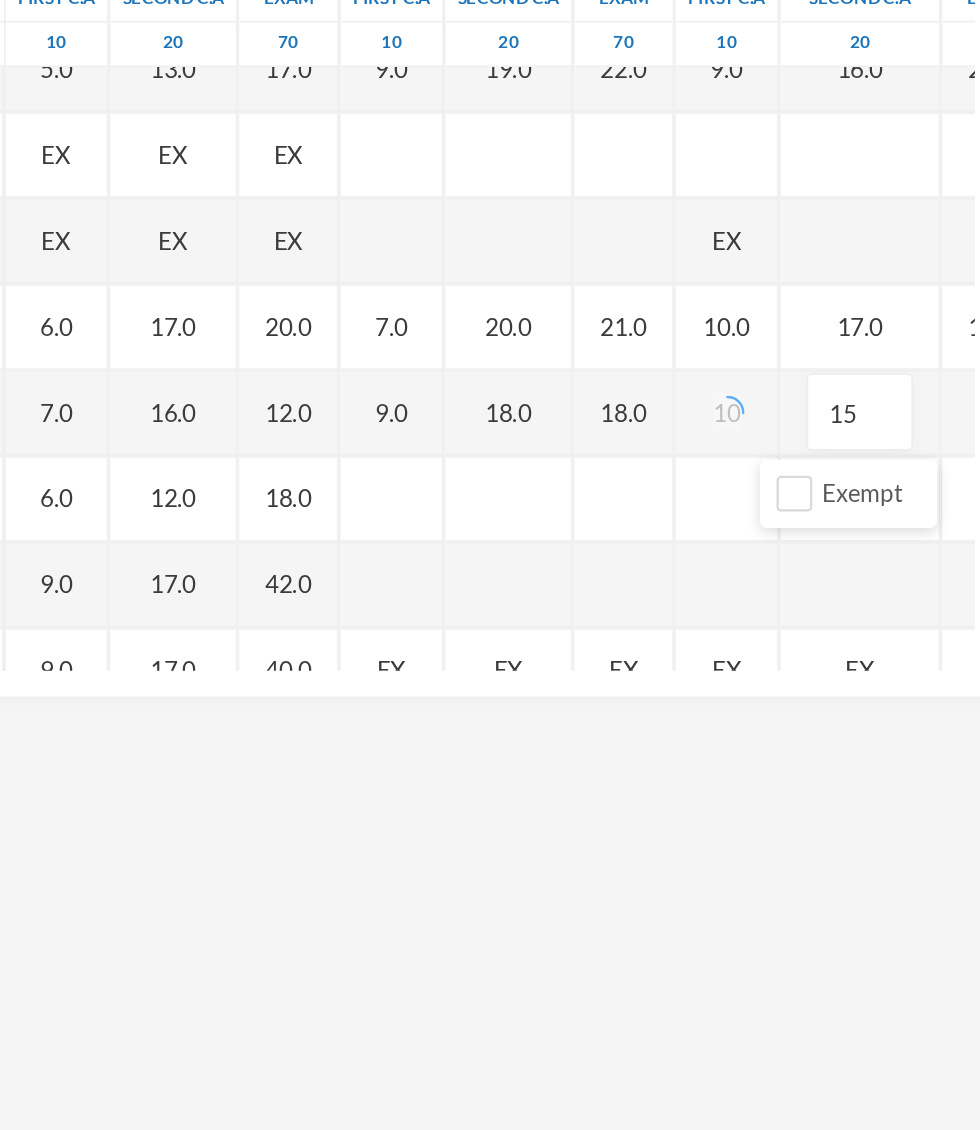 click at bounding box center [964, 670] 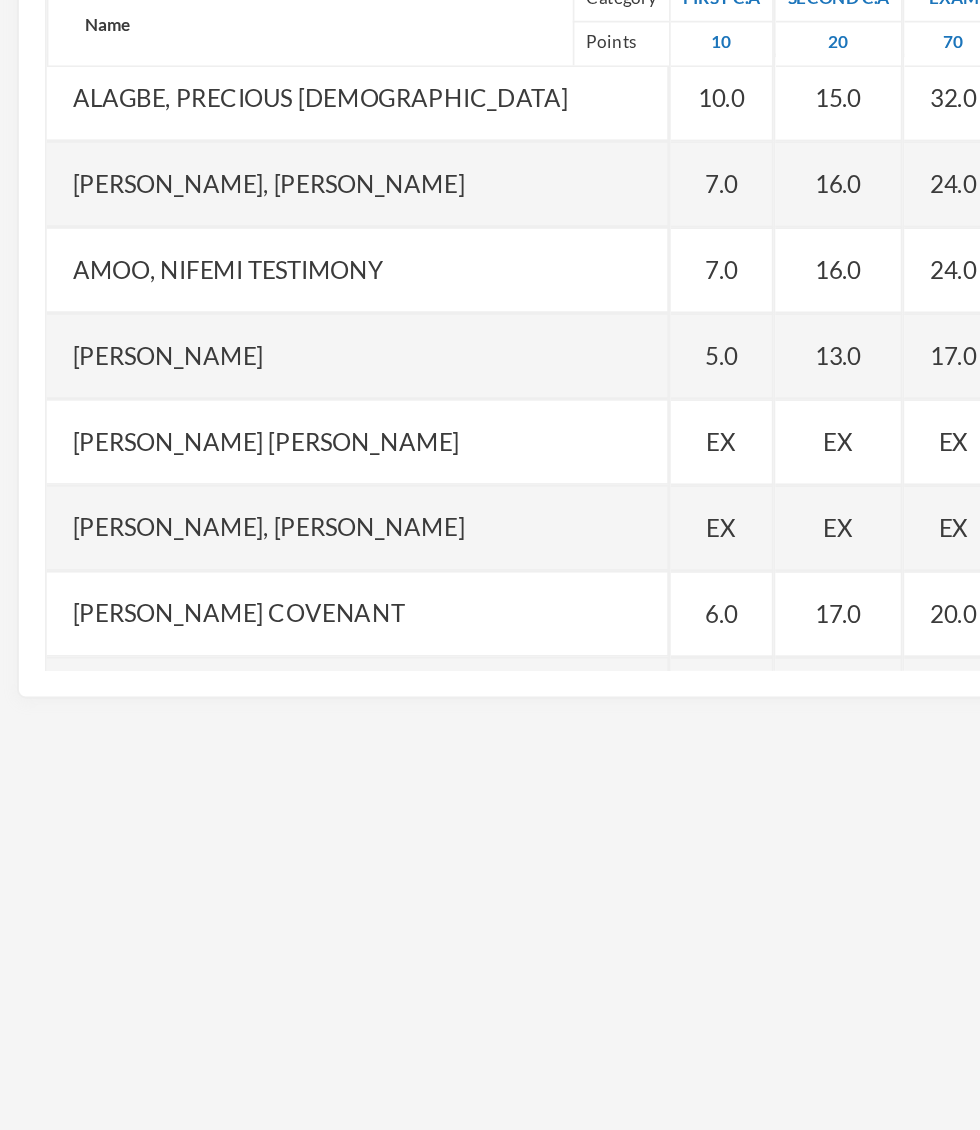 scroll, scrollTop: 1658, scrollLeft: 30, axis: both 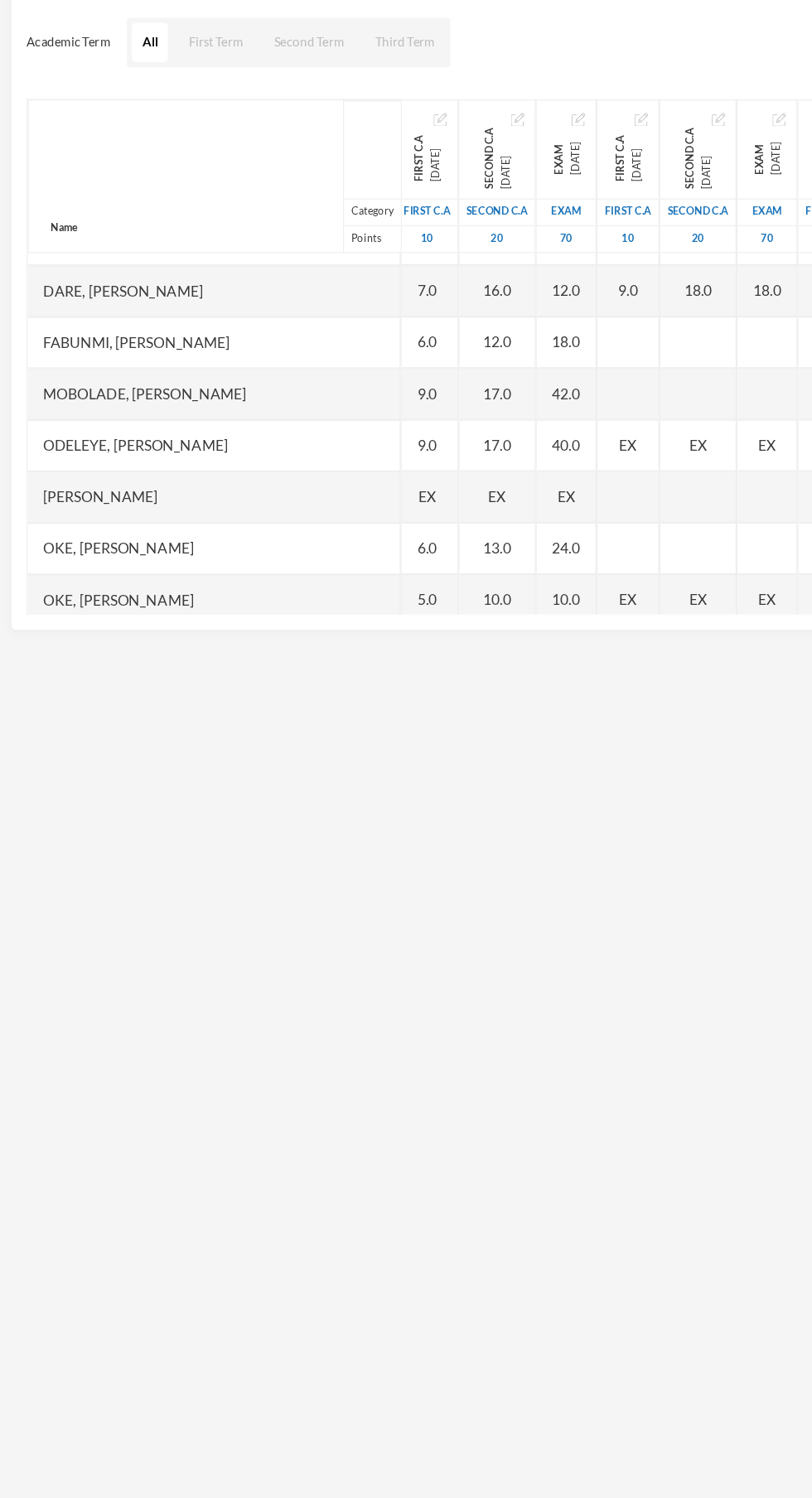 click at bounding box center (505, 500) 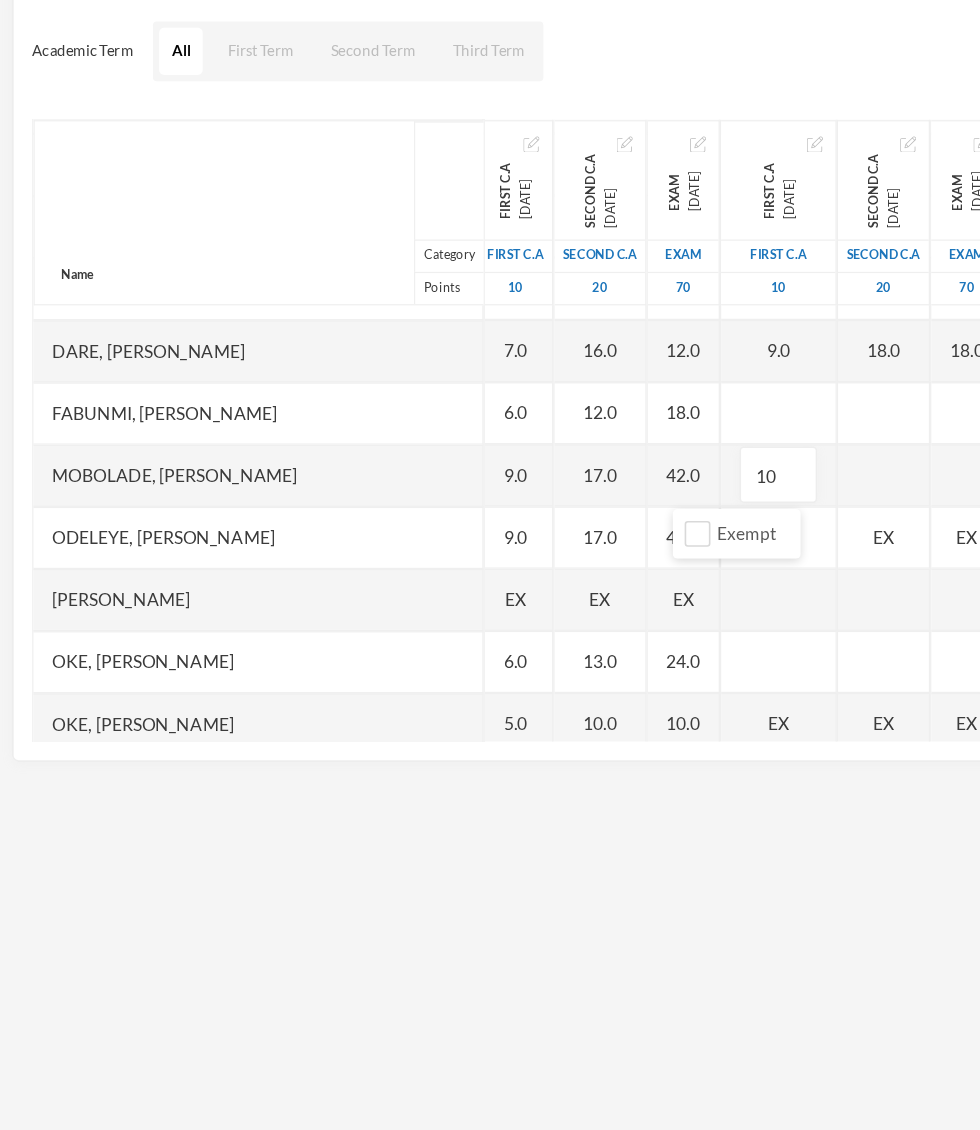 click on "Name   Category Points [PERSON_NAME], [PERSON_NAME] [PERSON_NAME], [PERSON_NAME] [PERSON_NAME], [PERSON_NAME] [PERSON_NAME], [PERSON_NAME], [PERSON_NAME], Adejoju [PERSON_NAME], [PERSON_NAME], [PERSON_NAME] [PERSON_NAME], [PERSON_NAME] [PERSON_NAME], Oluwajomiloju [GEOGRAPHIC_DATA] [PERSON_NAME] [GEOGRAPHIC_DATA][PERSON_NAME] [PERSON_NAME], Ololade [PERSON_NAME], [PERSON_NAME], [PERSON_NAME], [PERSON_NAME] [PERSON_NAME], [PERSON_NAME] [PERSON_NAME], [PERSON_NAME] [PERSON_NAME] [PERSON_NAME], [PERSON_NAME], Oluwadarasimi Peace [PERSON_NAME] [PERSON_NAME], [PERSON_NAME] [PERSON_NAME] Oluwanifemi [PERSON_NAME], [PERSON_NAME], [PERSON_NAME] [PERSON_NAME], Ayomide [PERSON_NAME], [PERSON_NAME] [PERSON_NAME], Oluwasemiloore [PERSON_NAME], Precious [PERSON_NAME], Iyanuoluwa [PERSON_NAME], [PERSON_NAME] [PERSON_NAME], [PERSON_NAME], [PERSON_NAME], [PERSON_NAME]" at bounding box center (490, 567) 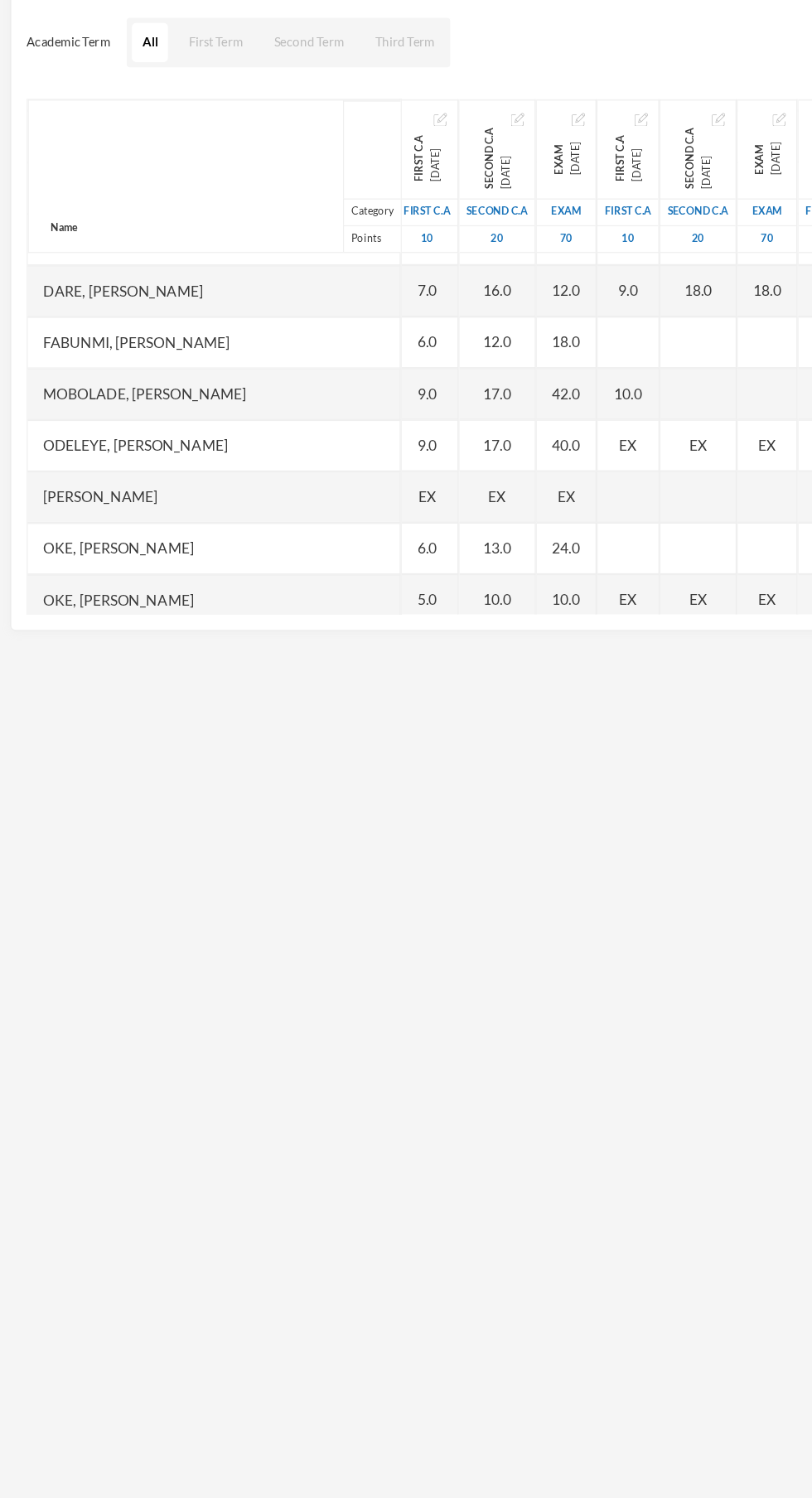 click at bounding box center [562, 500] 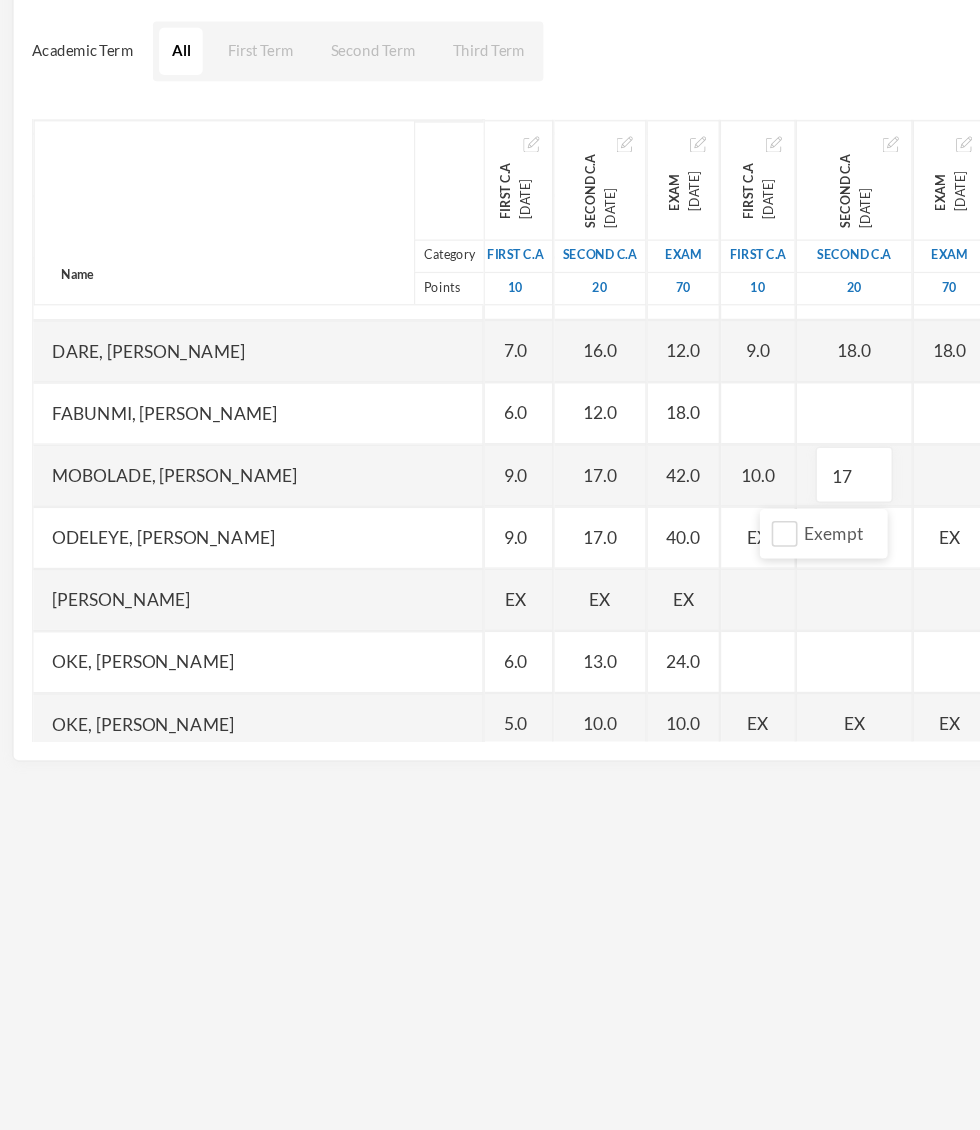 click at bounding box center (764, 603) 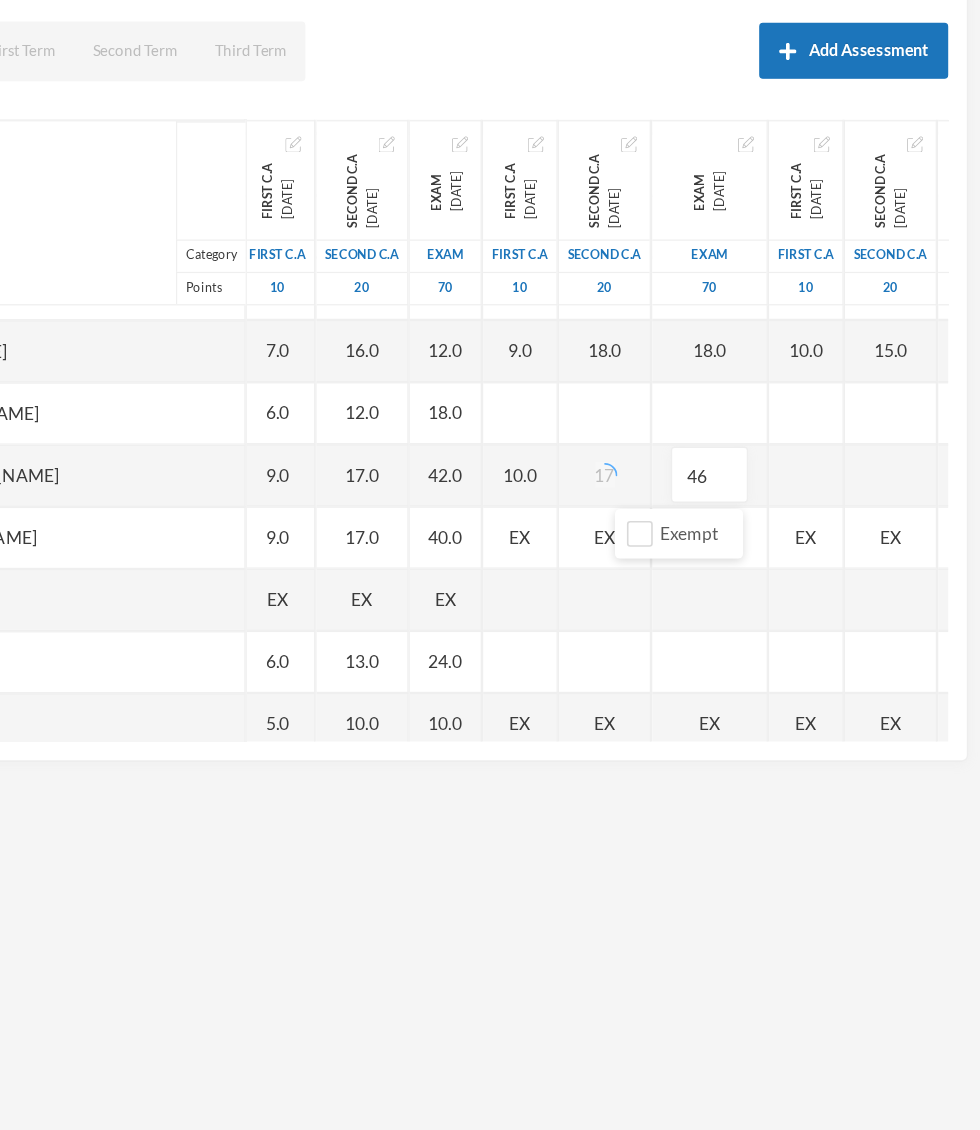 scroll, scrollTop: 1989, scrollLeft: 30, axis: both 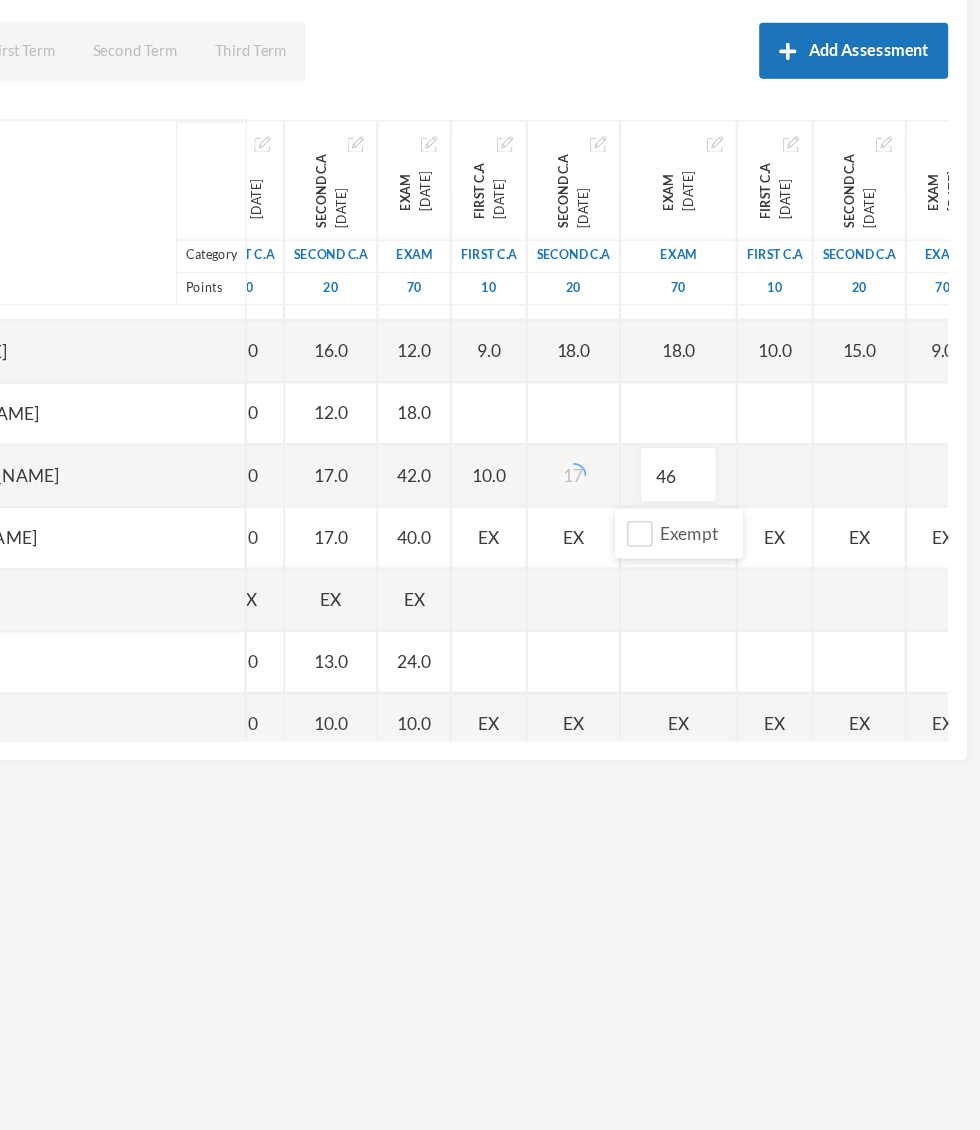 click at bounding box center (815, 603) 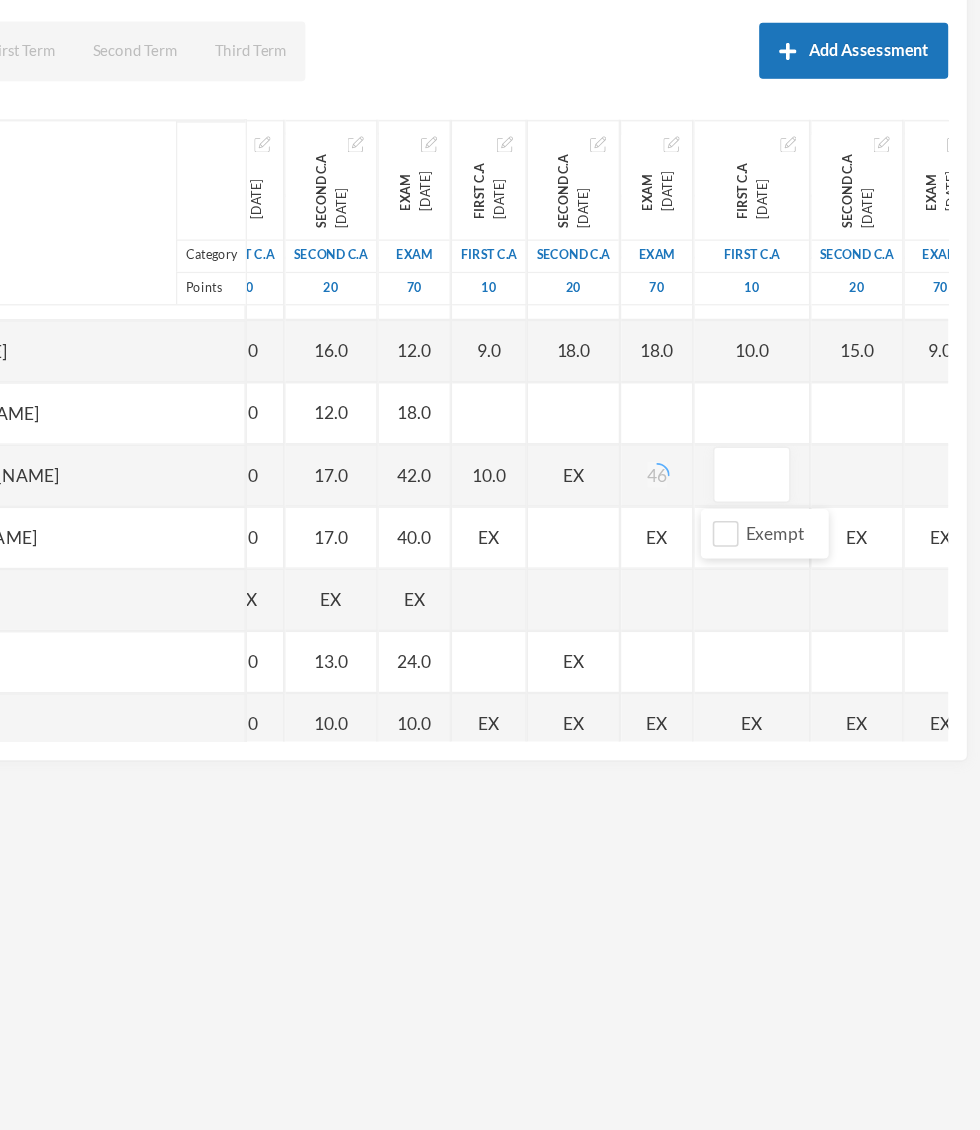 click at bounding box center (796, 603) 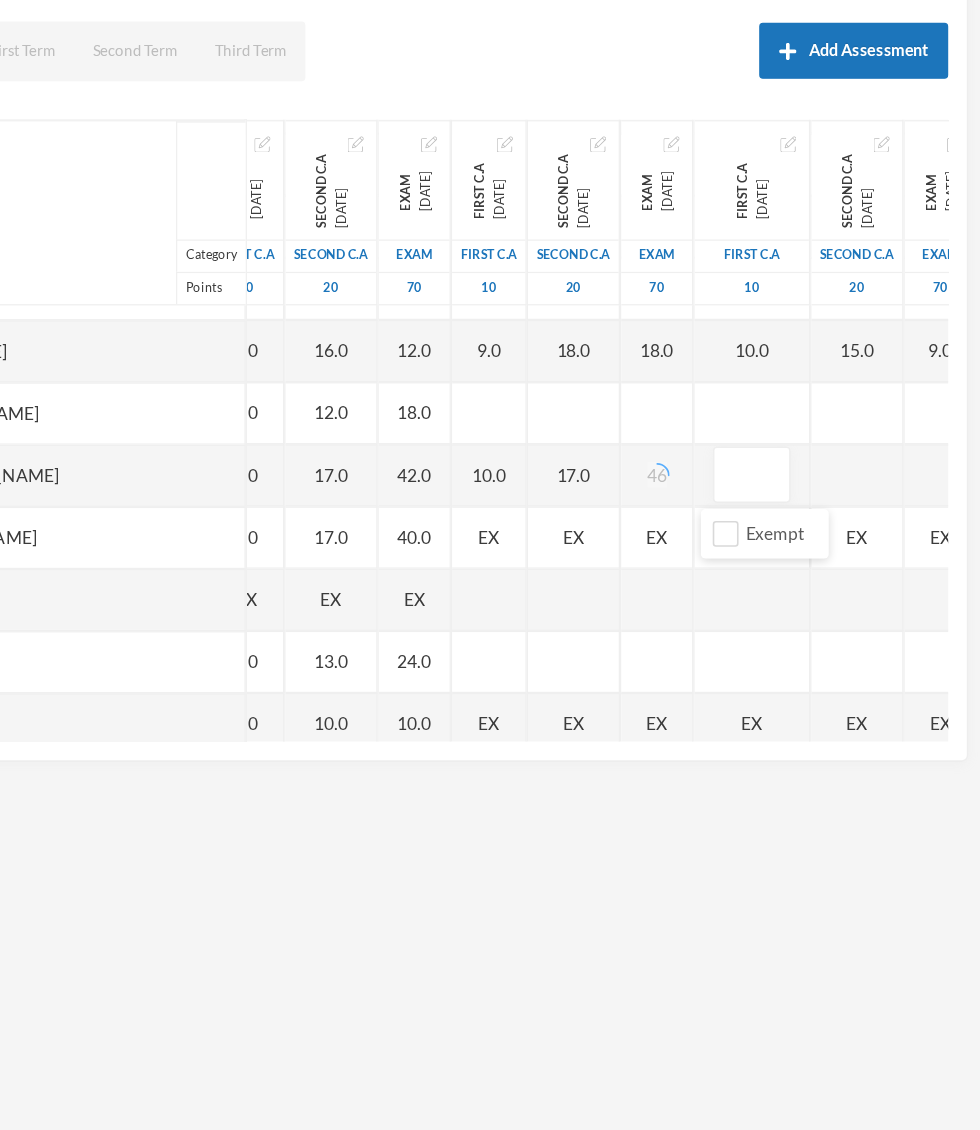 scroll, scrollTop: 1989, scrollLeft: 5, axis: both 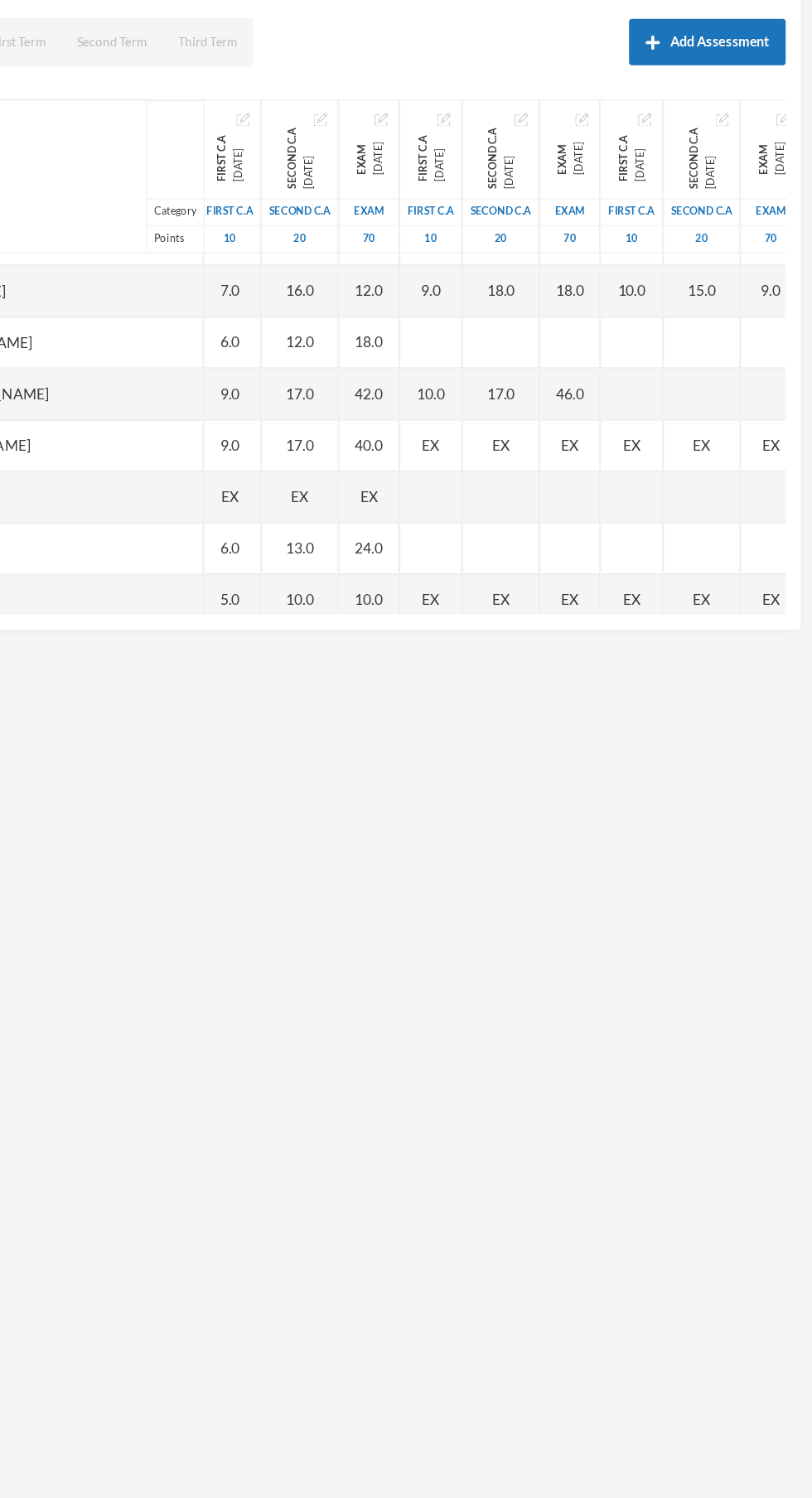 click at bounding box center (667, 500) 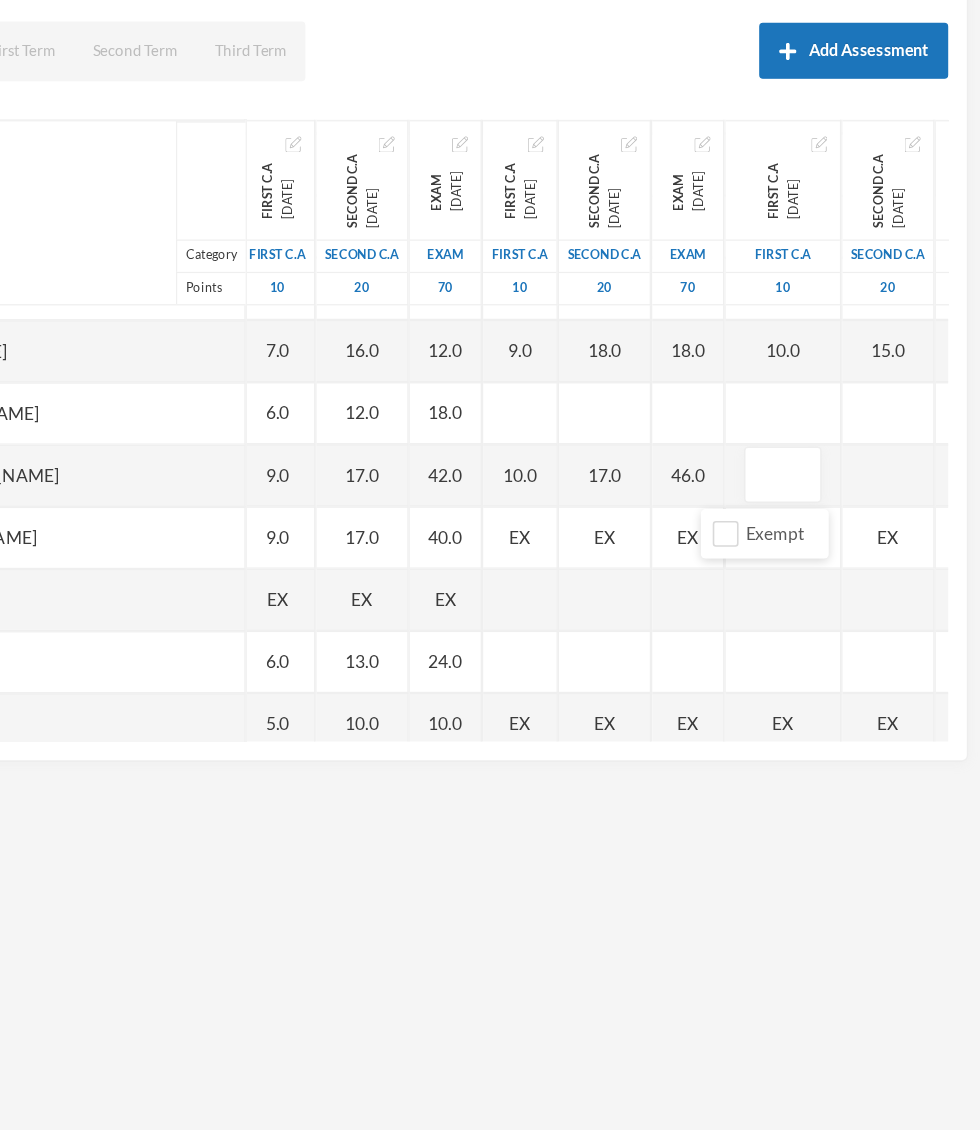 click at bounding box center [821, 553] 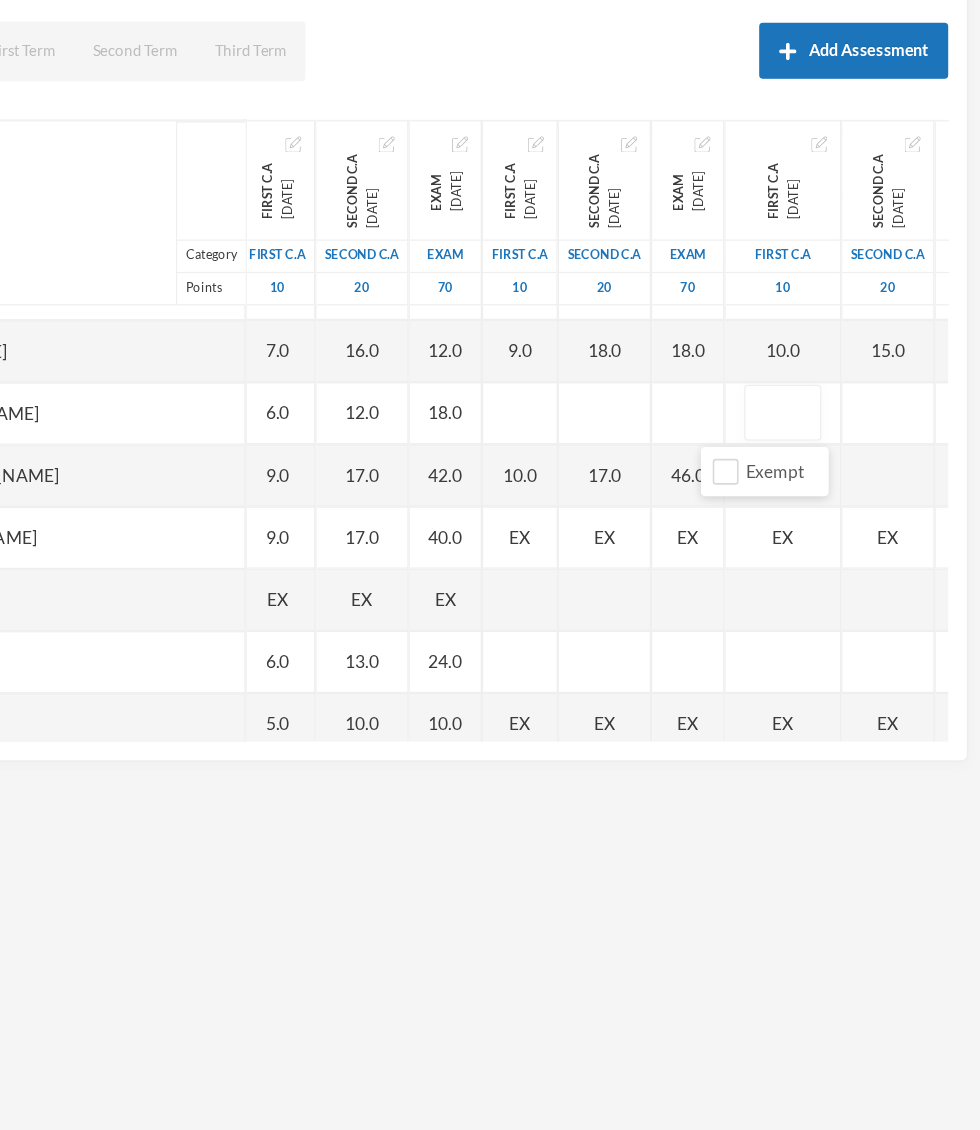 click at bounding box center [745, 553] 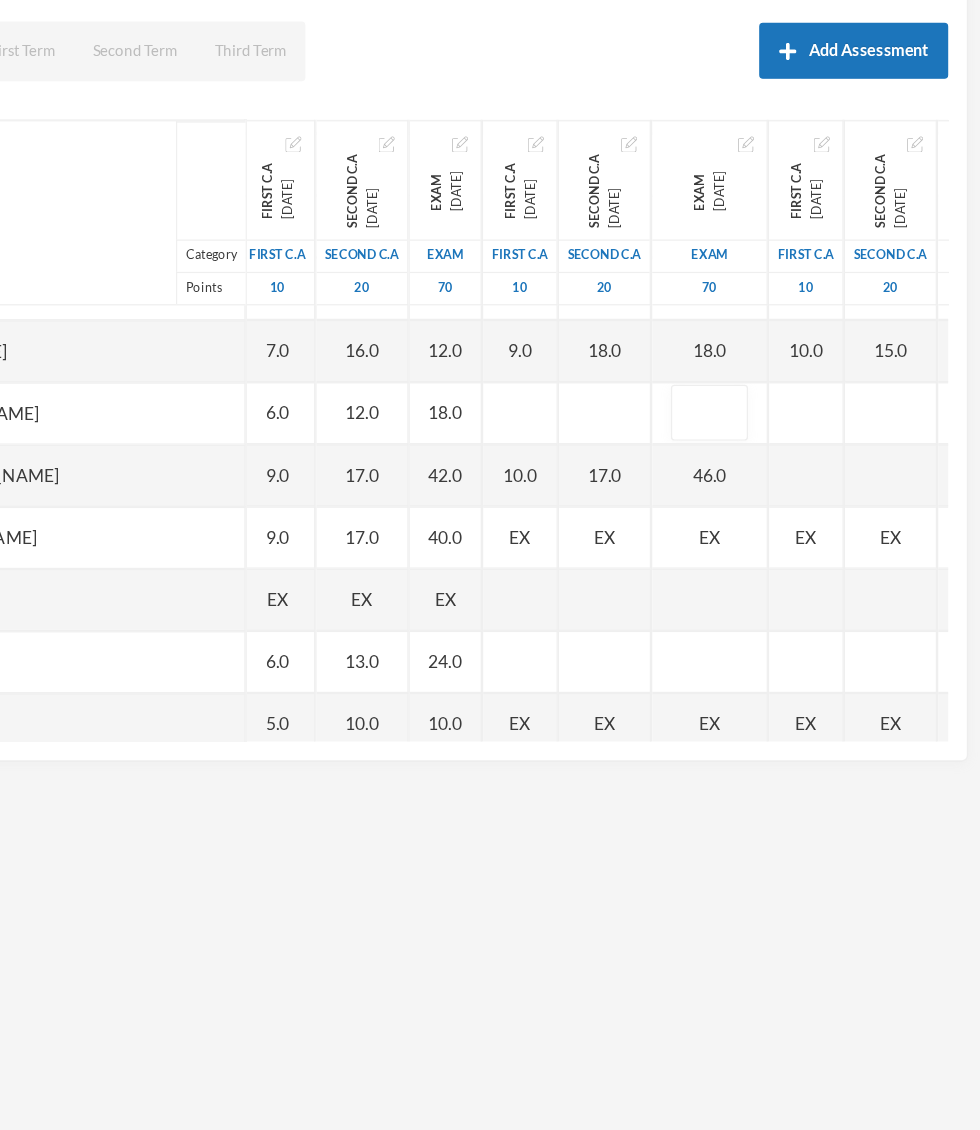 click on "17.0" at bounding box center [678, 603] 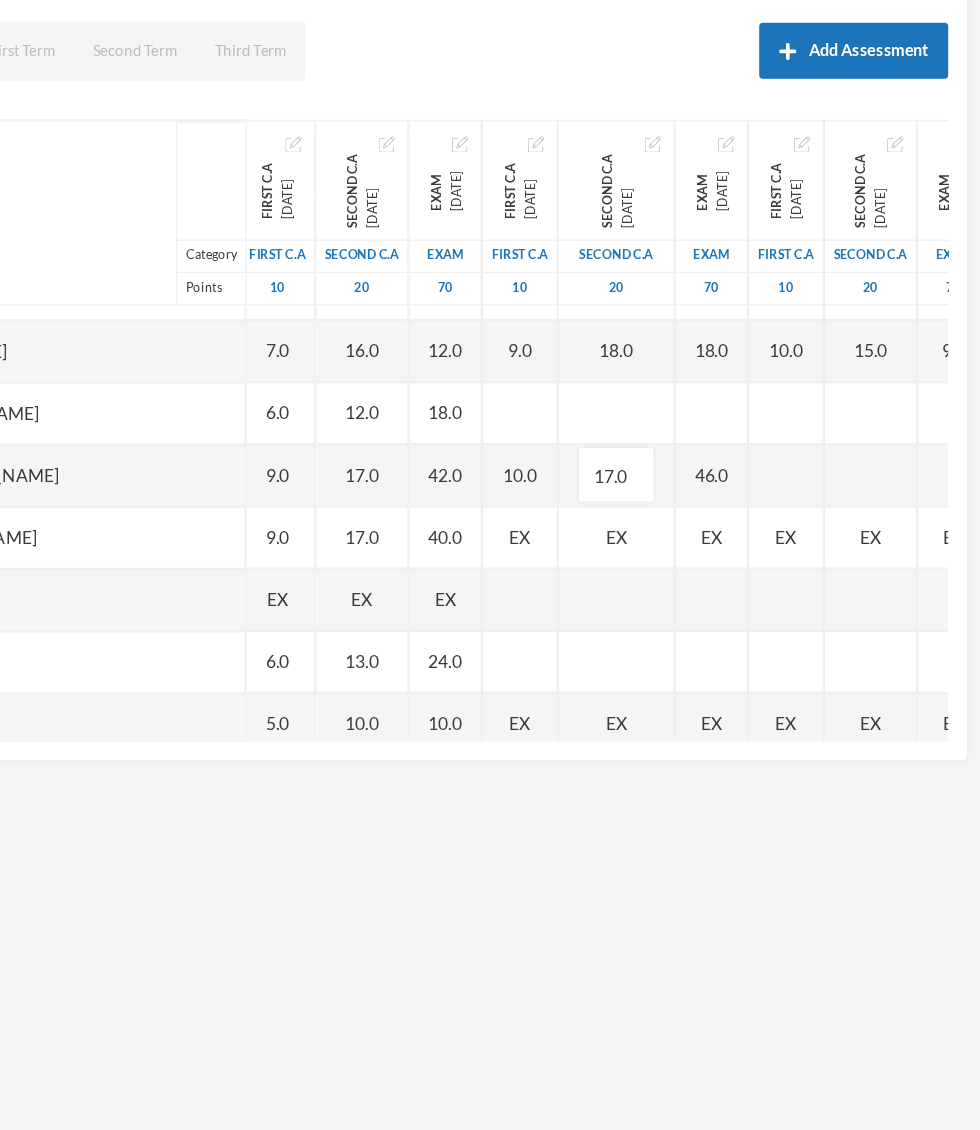 click at bounding box center [824, 603] 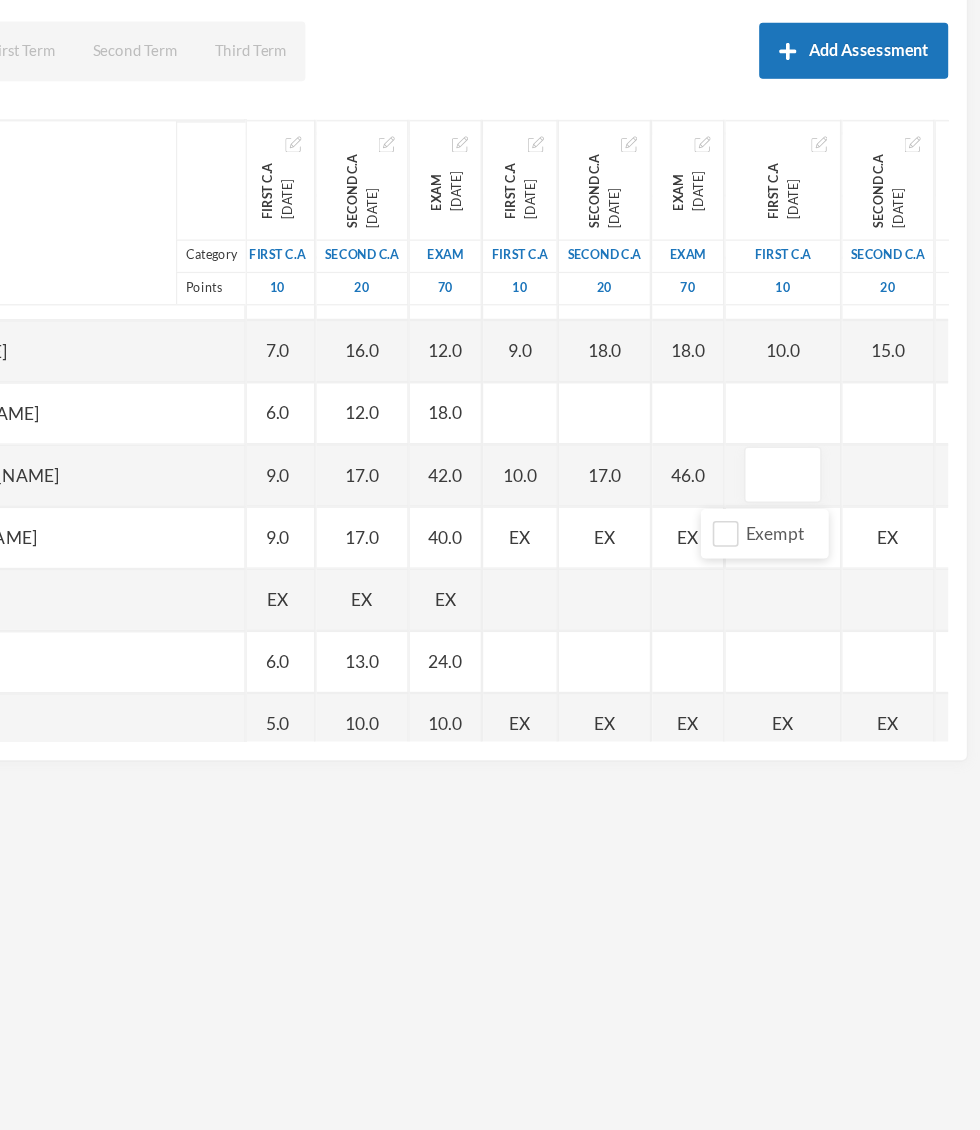 click at bounding box center [821, 603] 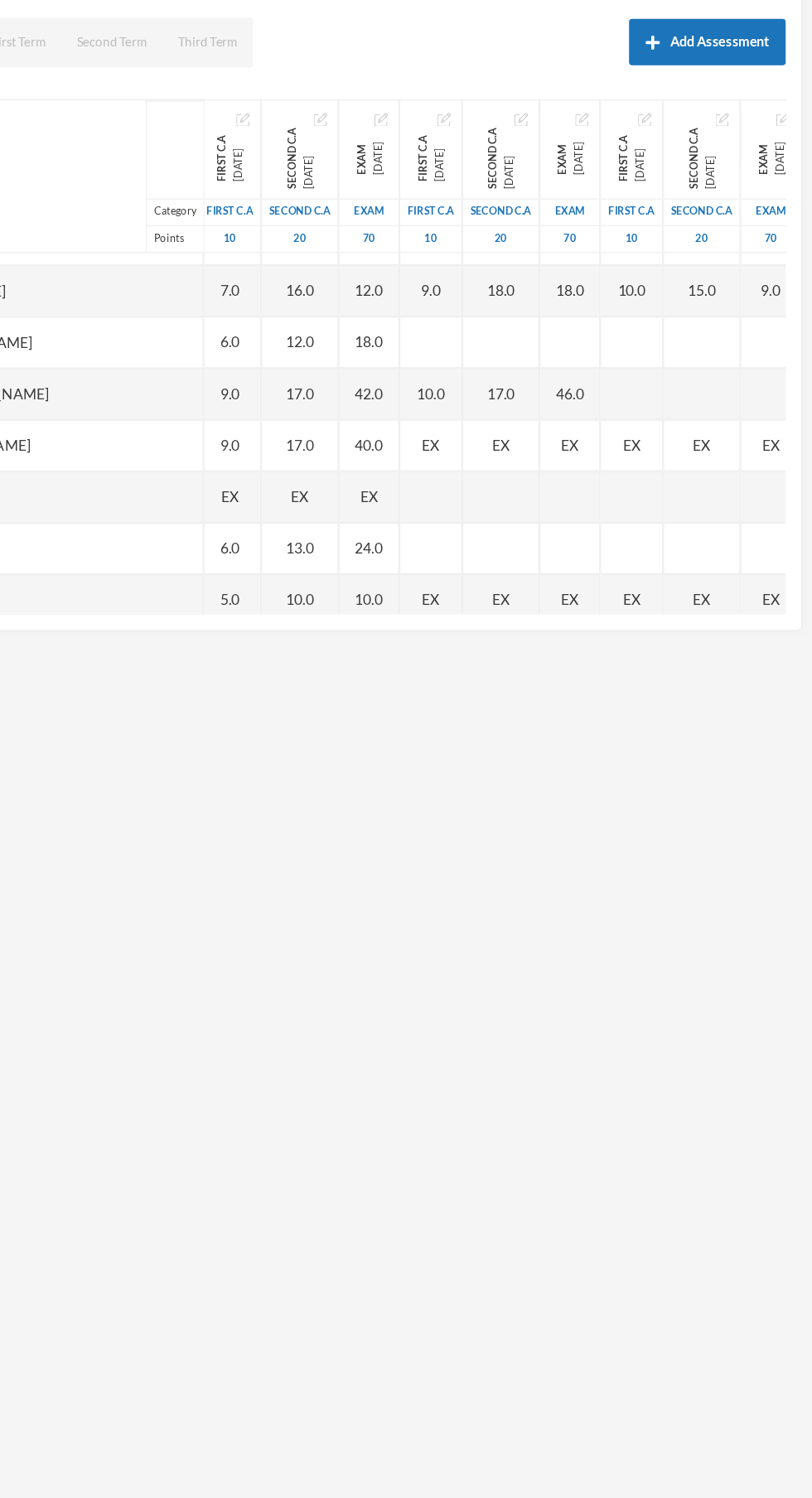 click at bounding box center [667, 500] 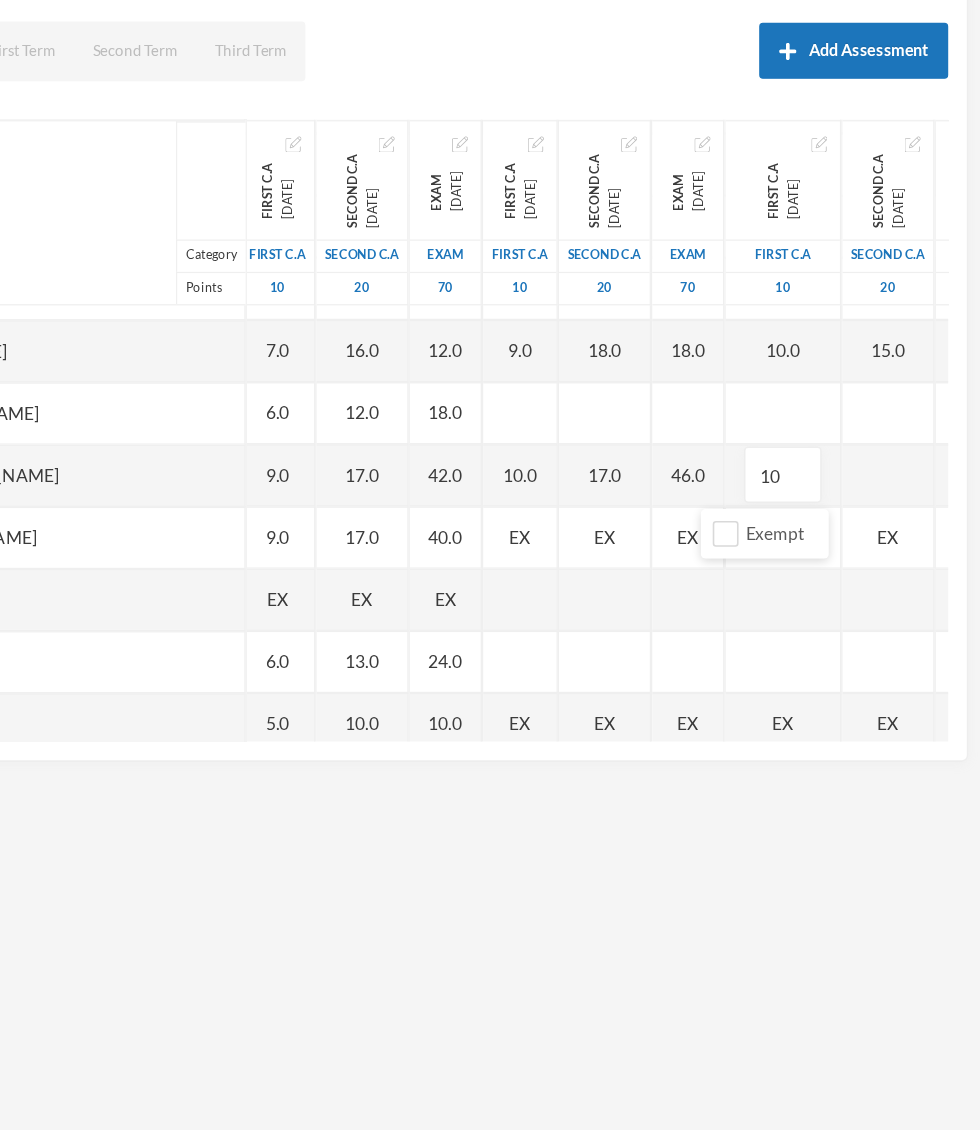 click at bounding box center [906, 603] 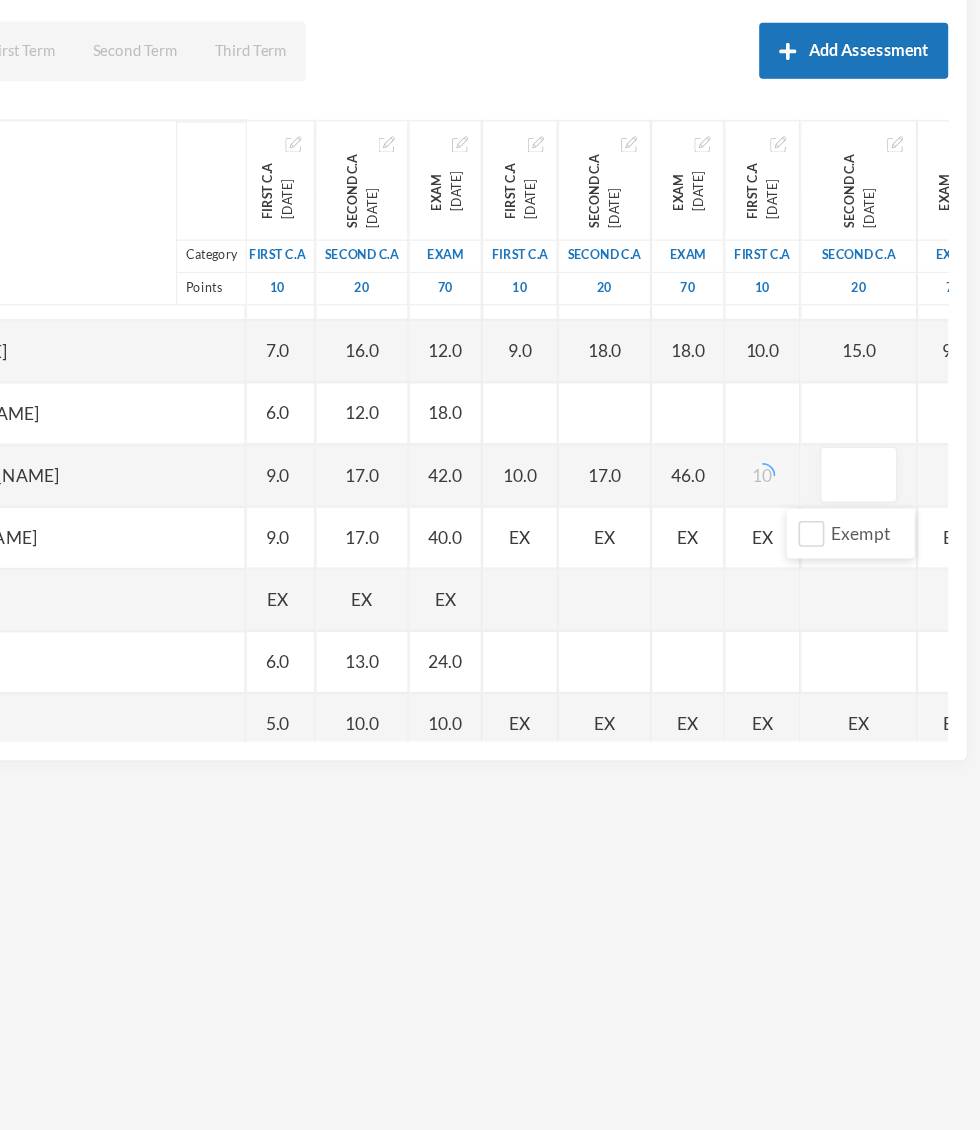 click at bounding box center [882, 603] 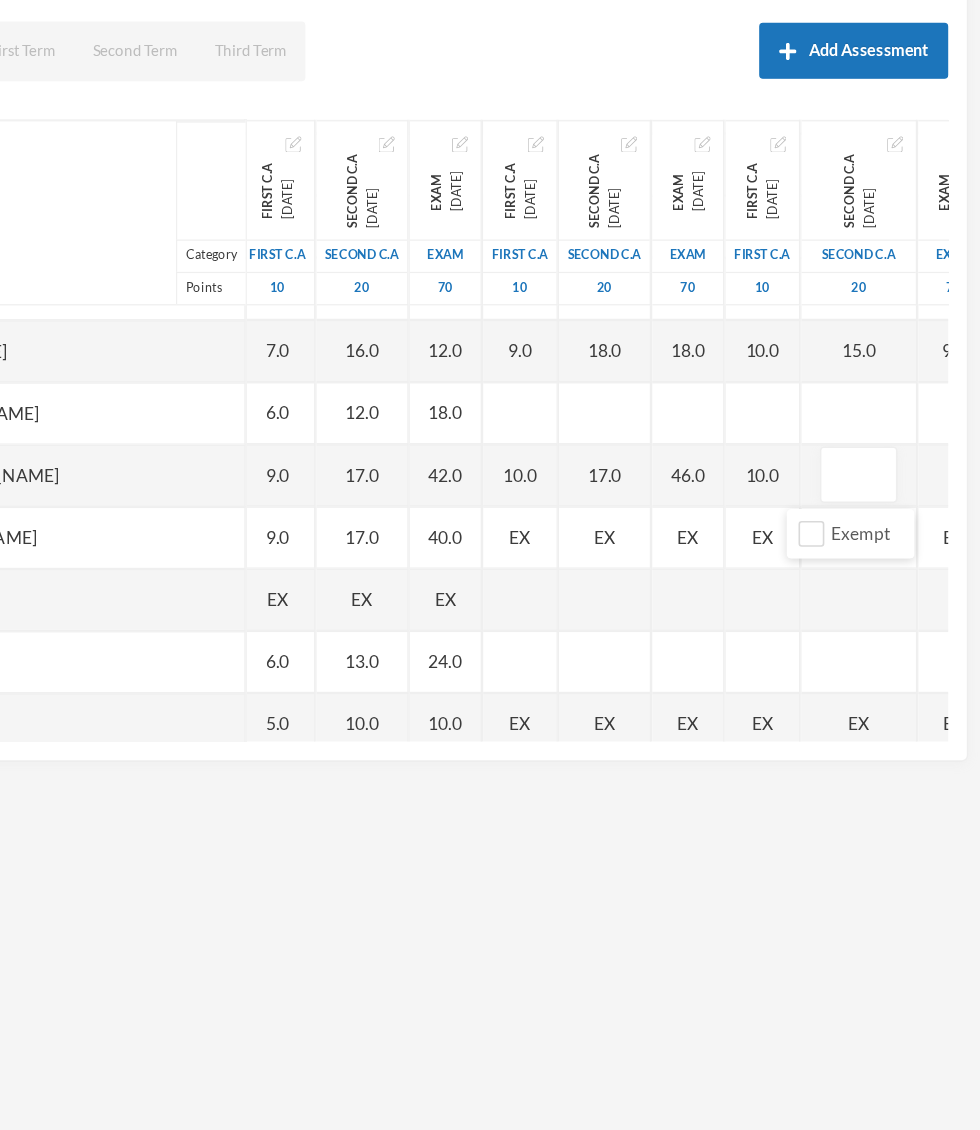 click at bounding box center (882, 553) 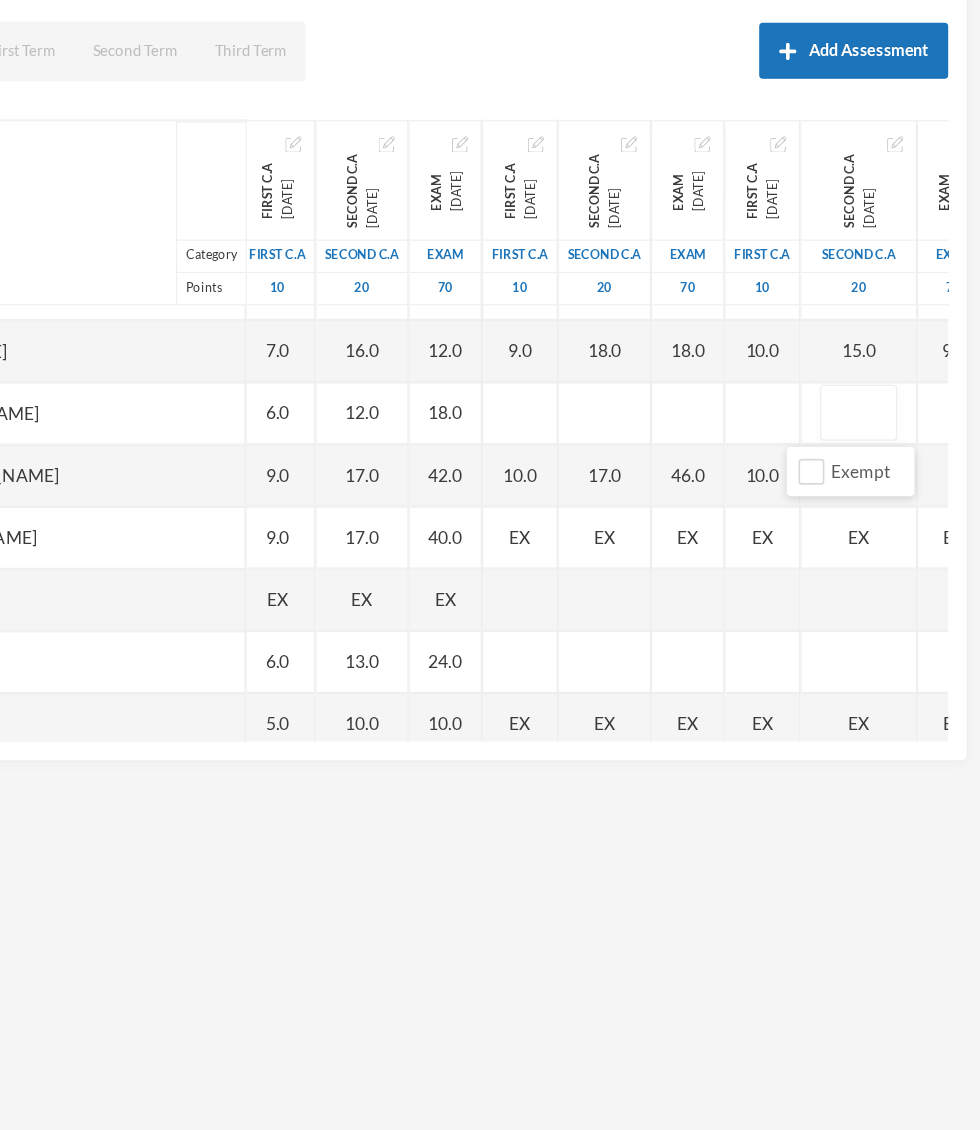 click on "10.0" at bounding box center [805, 603] 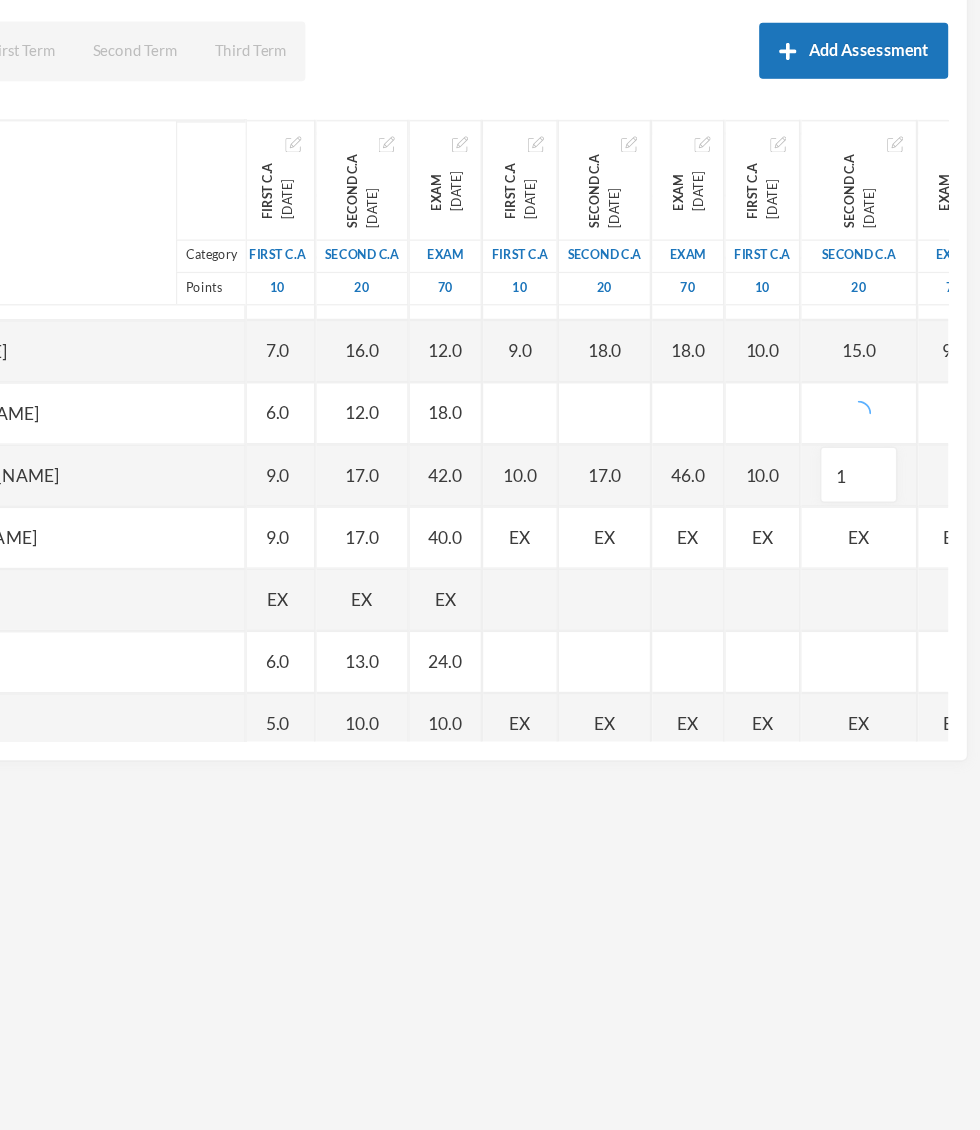 click at bounding box center [959, 603] 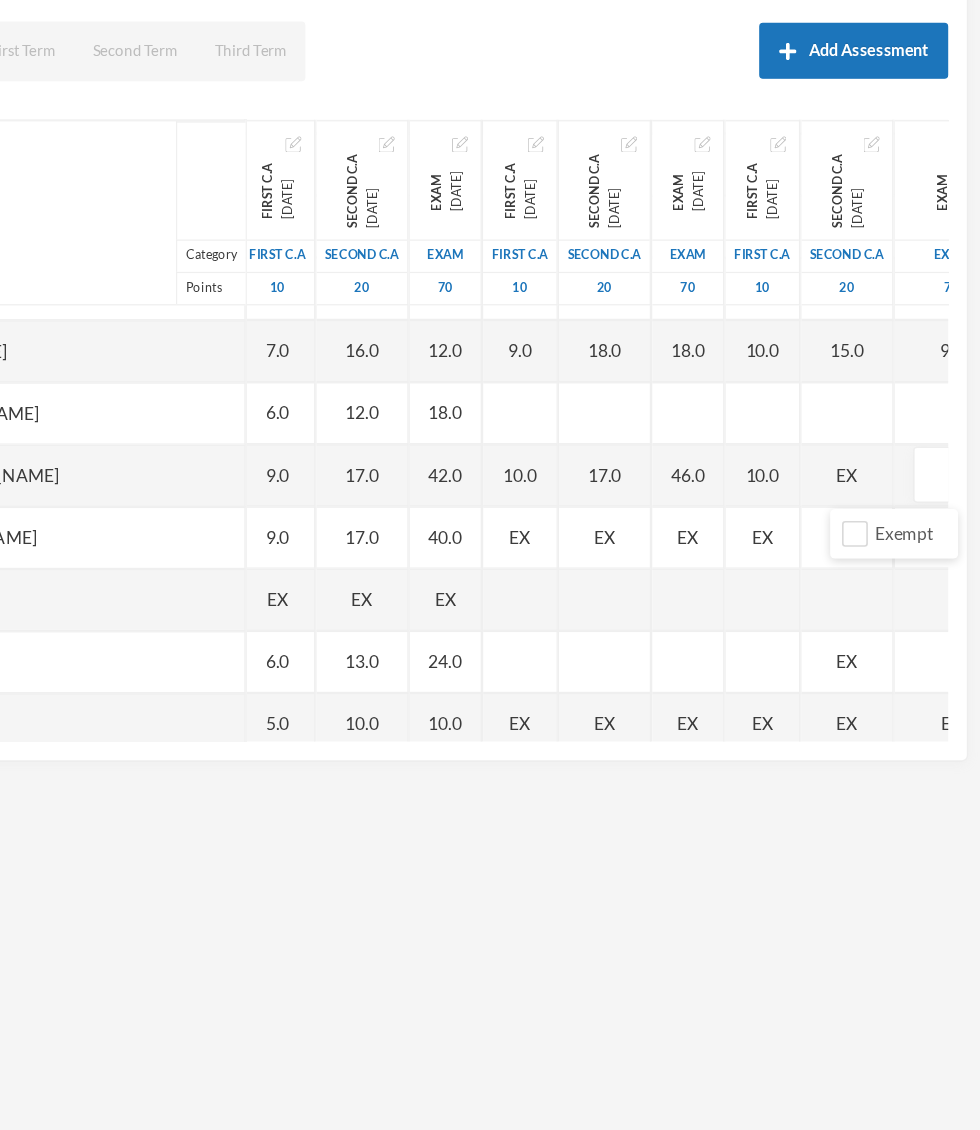 click on "EX" at bounding box center [873, 603] 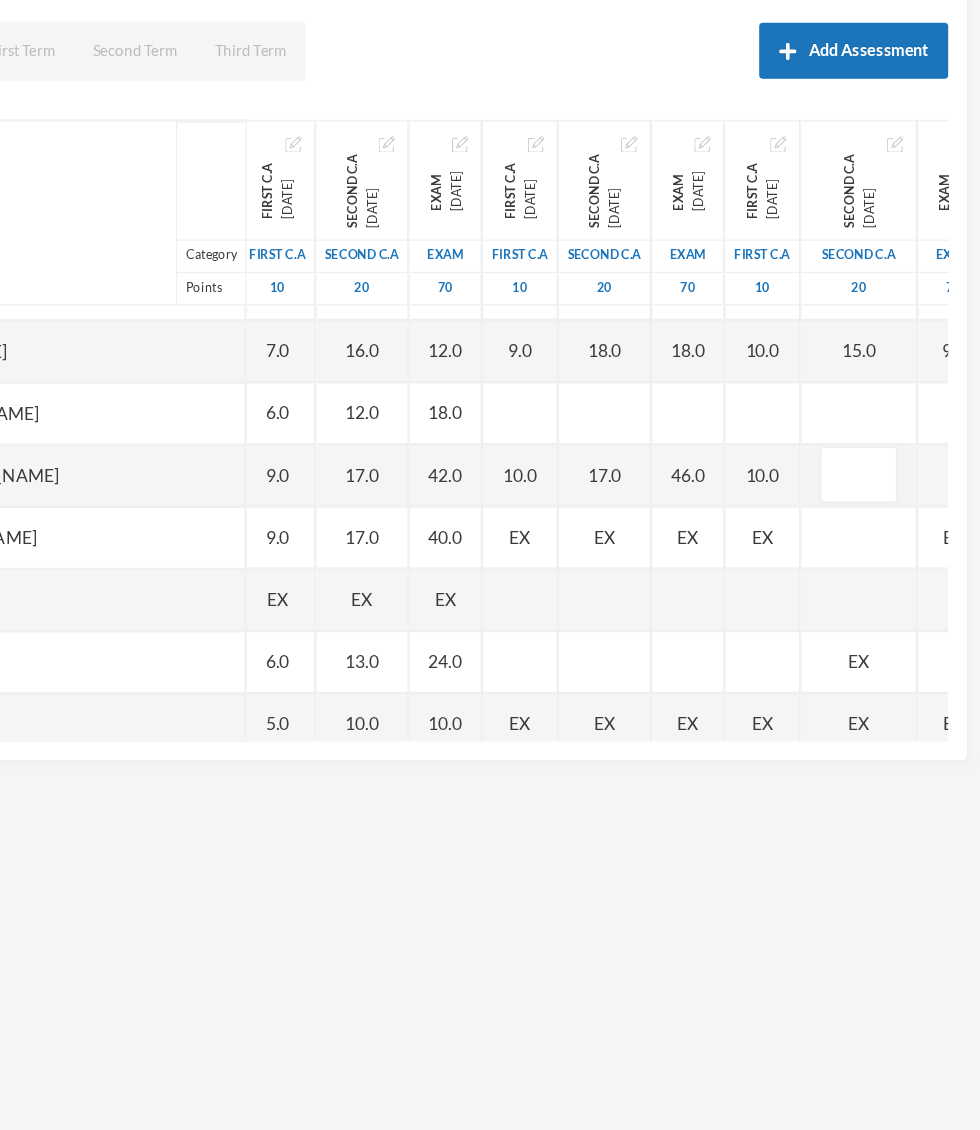click at bounding box center [882, 603] 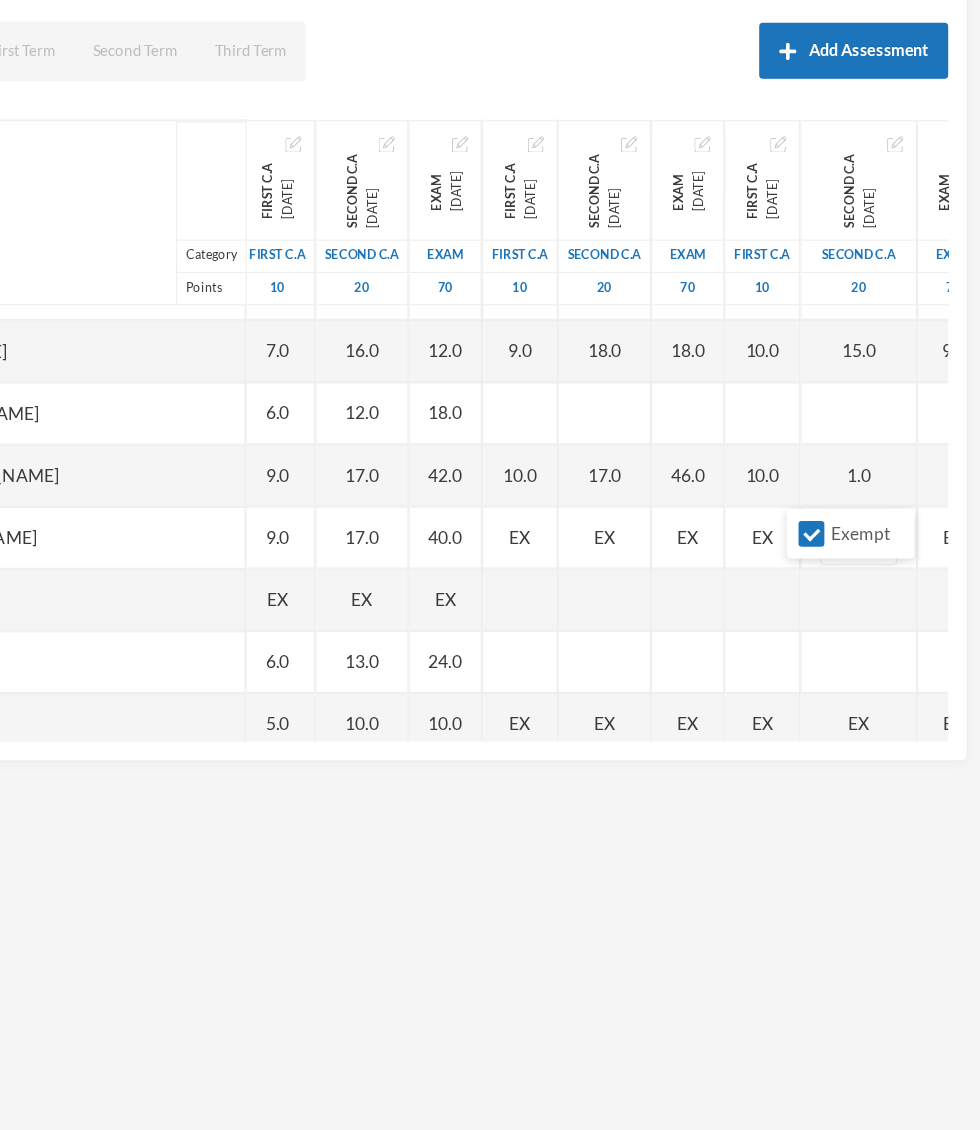 click on "1.0" at bounding box center [882, 603] 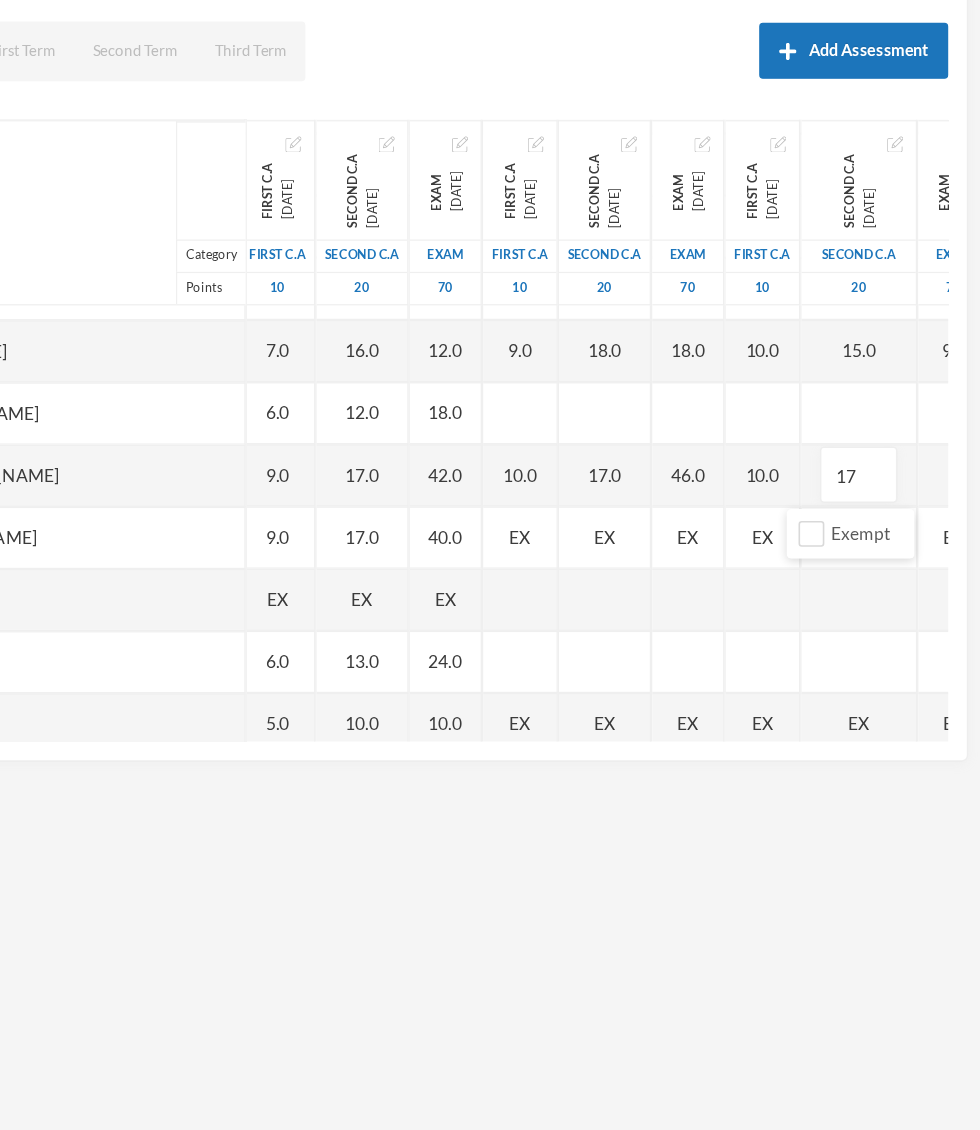 click at bounding box center [959, 603] 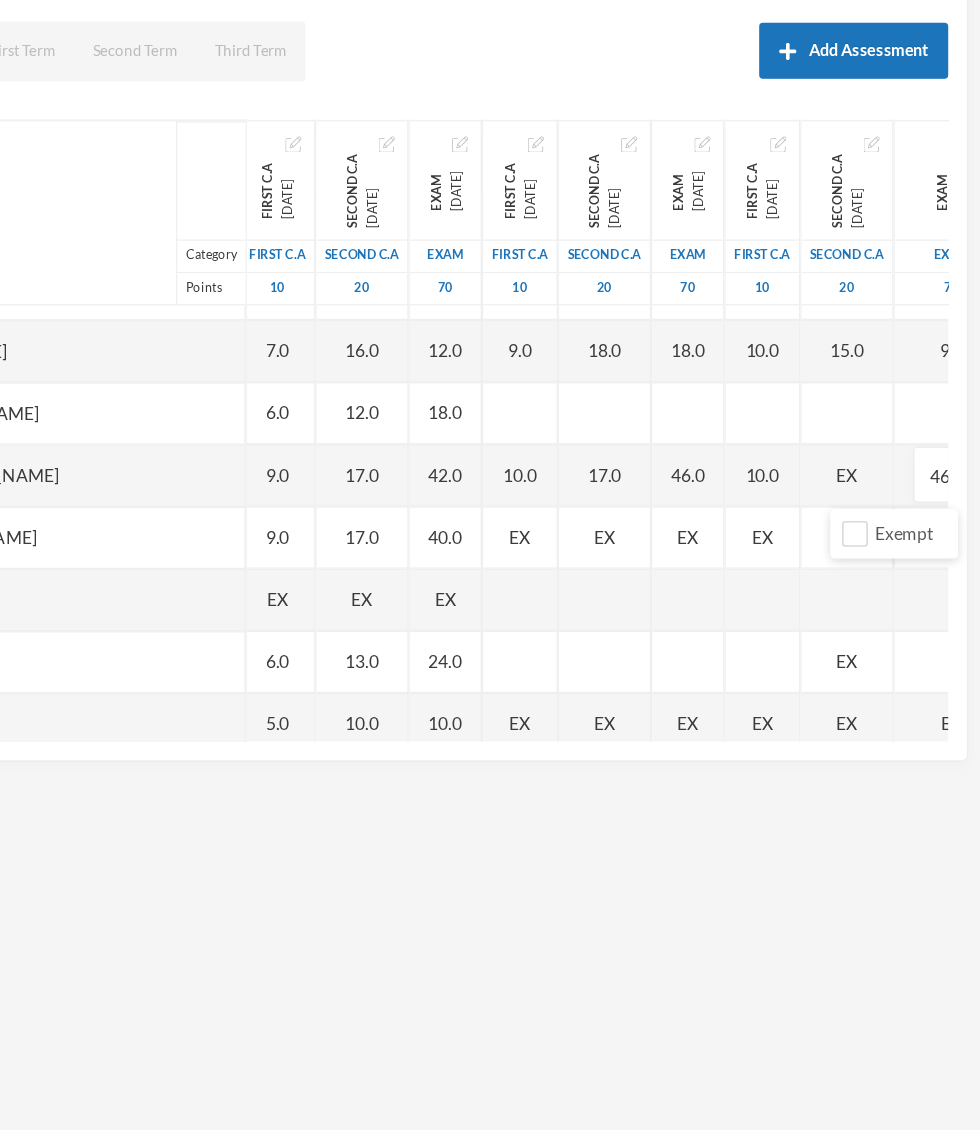 scroll, scrollTop: 136, scrollLeft: 0, axis: vertical 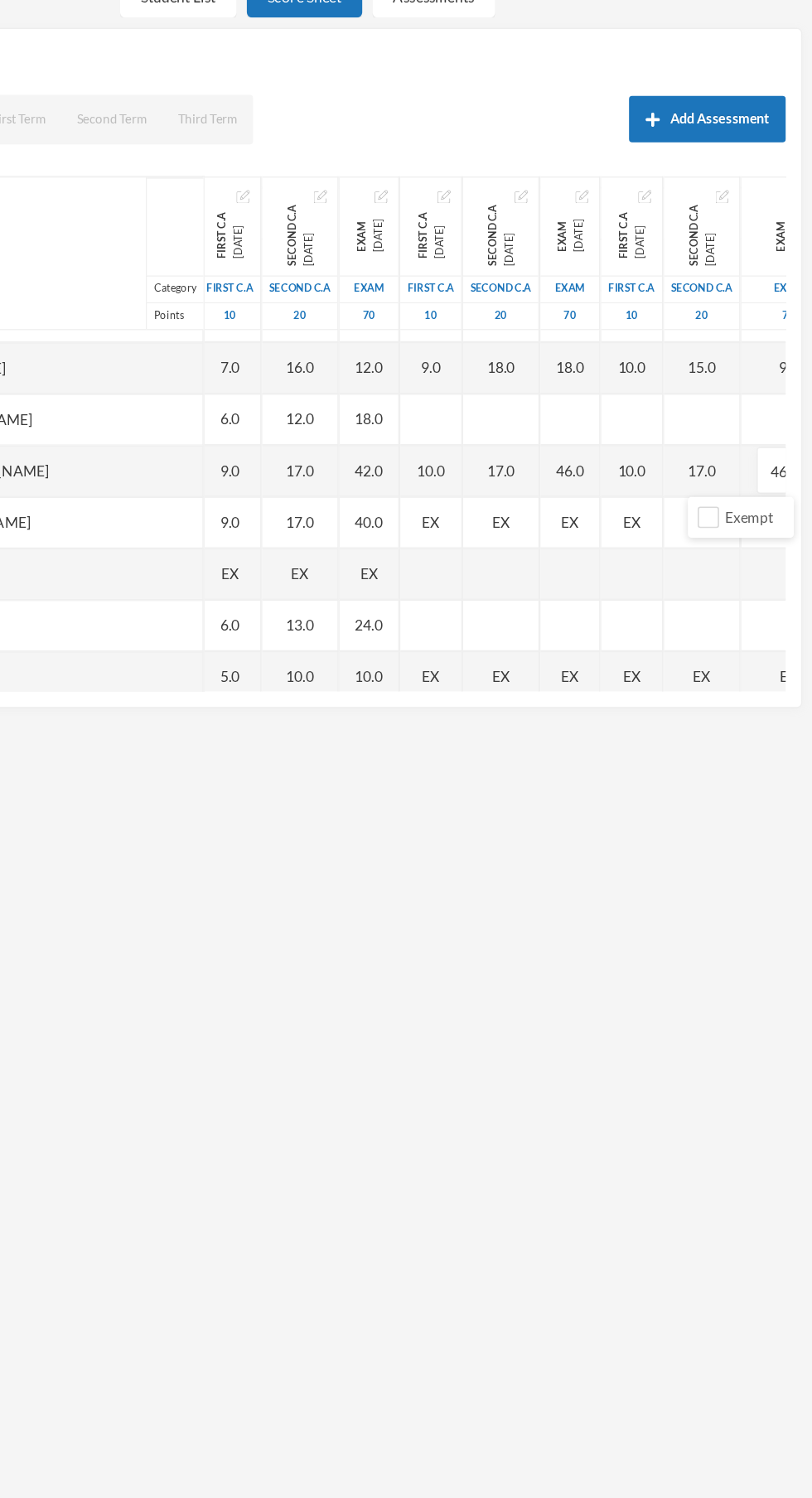 click on "17.0" at bounding box center (562, 493) 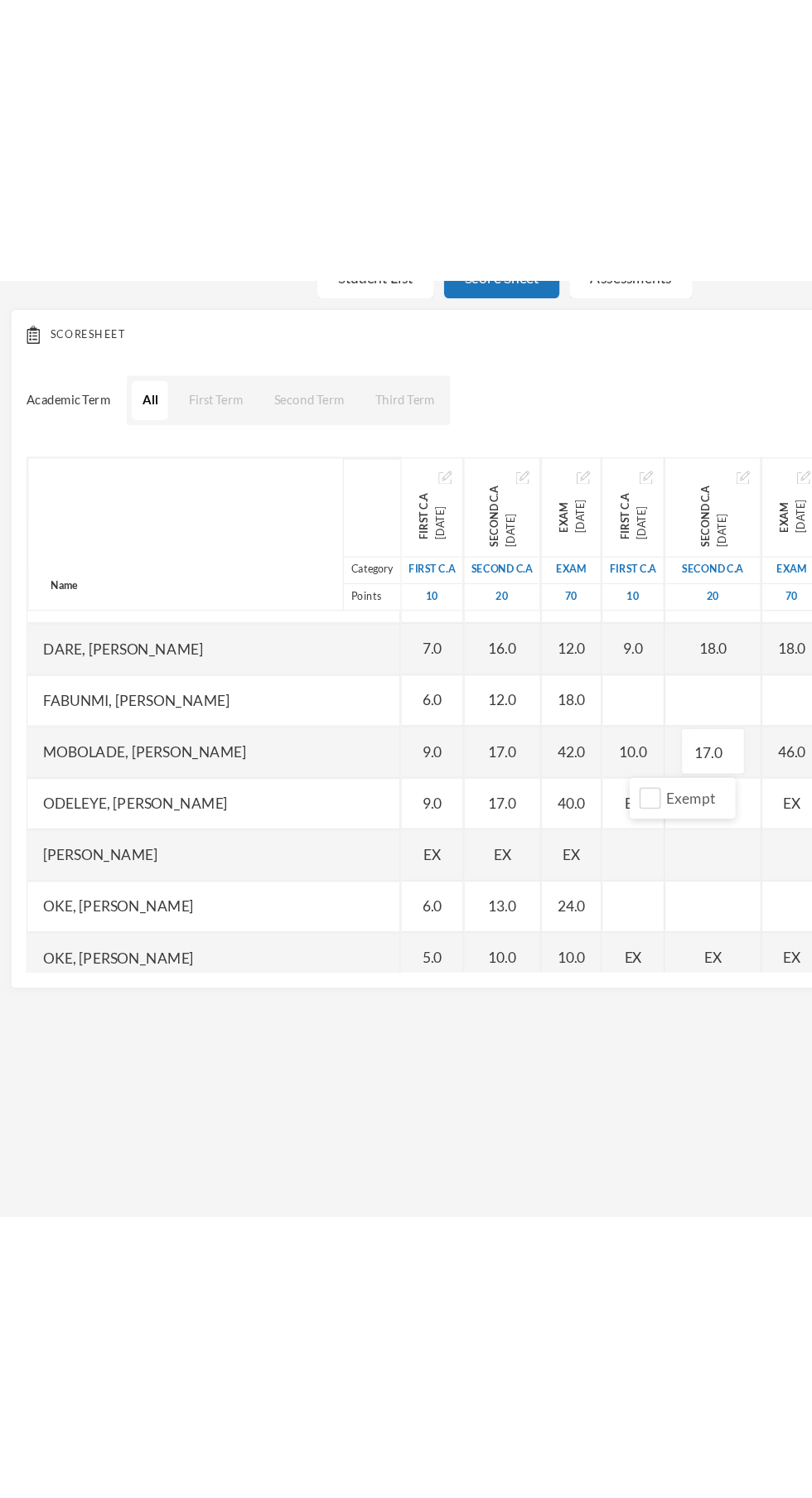 scroll, scrollTop: 1705, scrollLeft: 0, axis: vertical 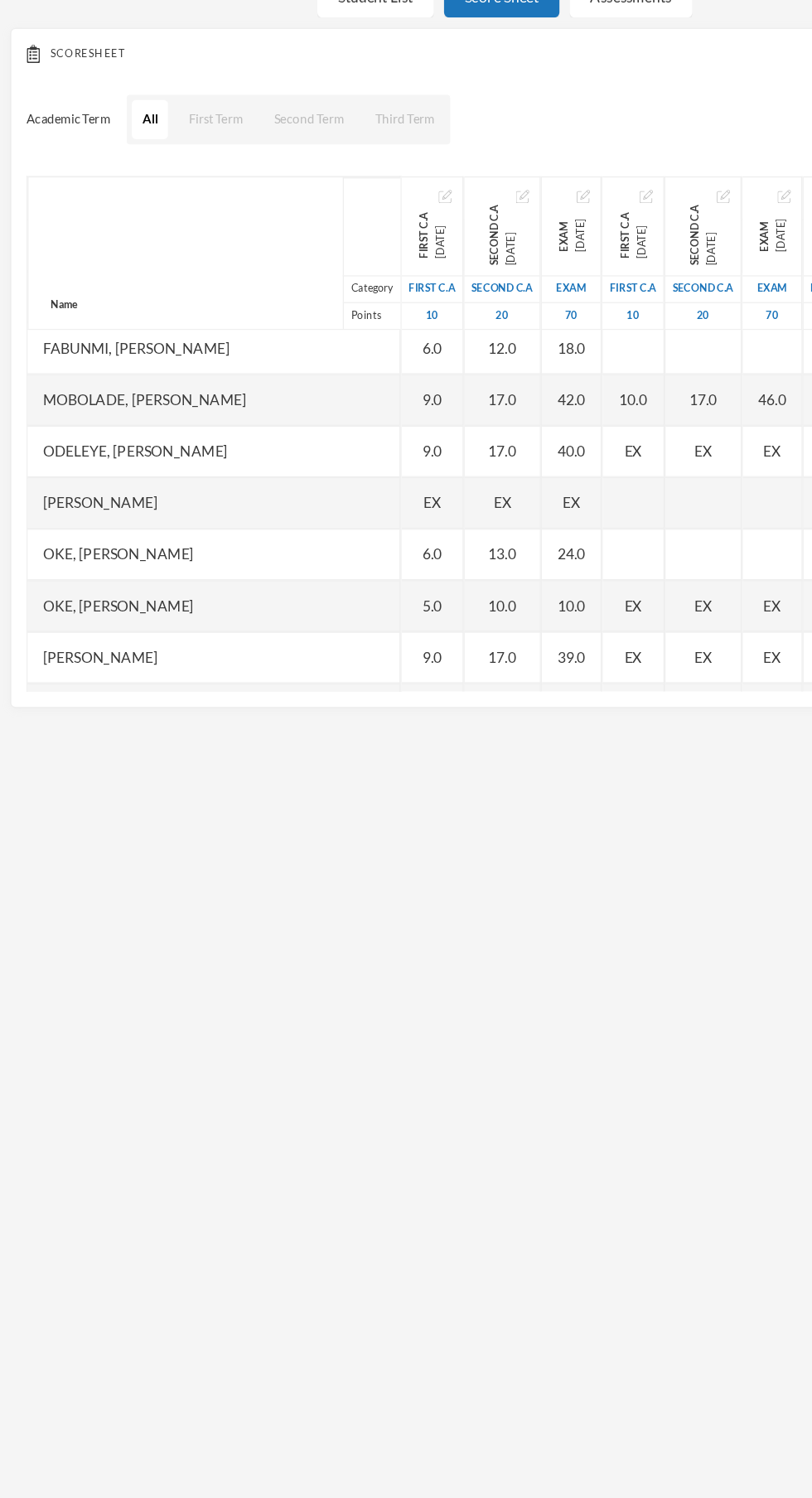click on "EX" at bounding box center [509, 476] 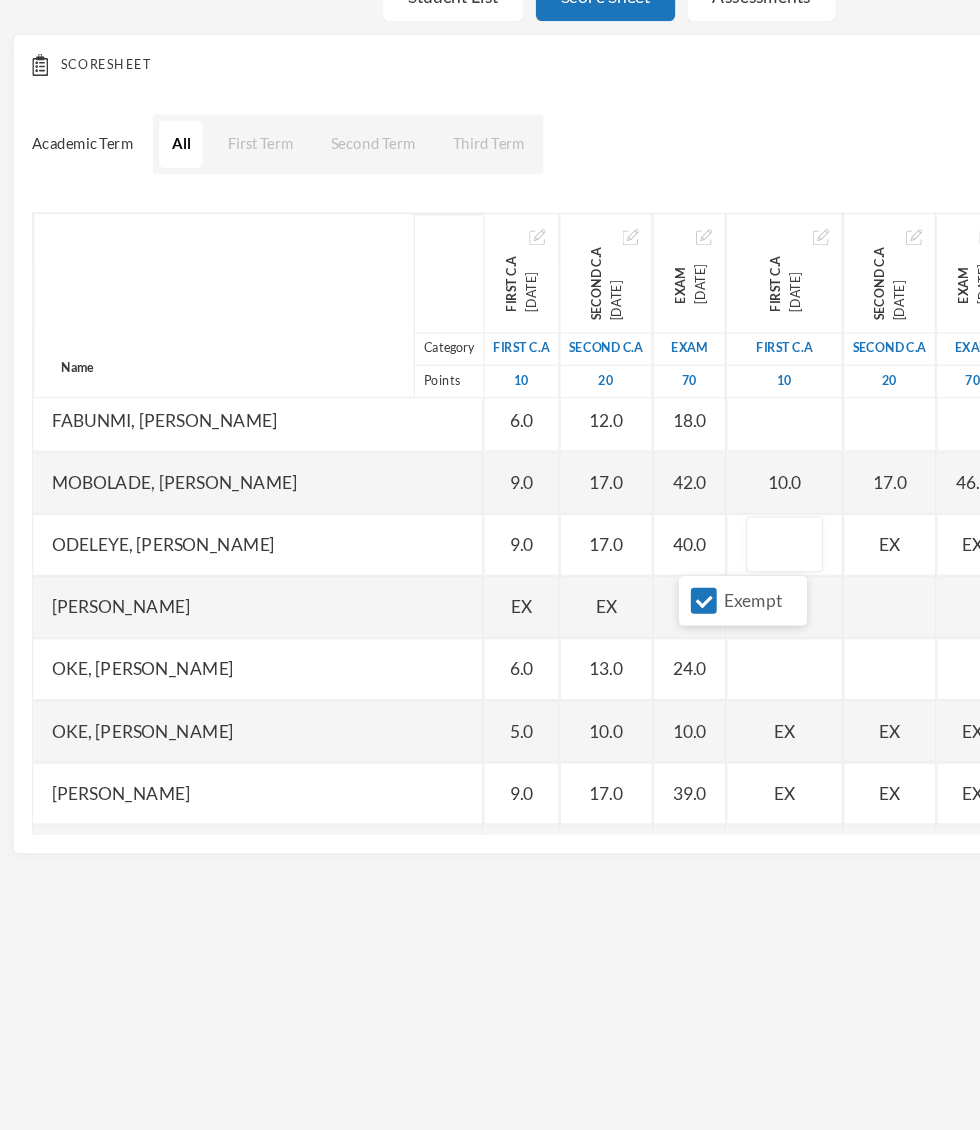 click on "Exempt" at bounding box center [566, 621] 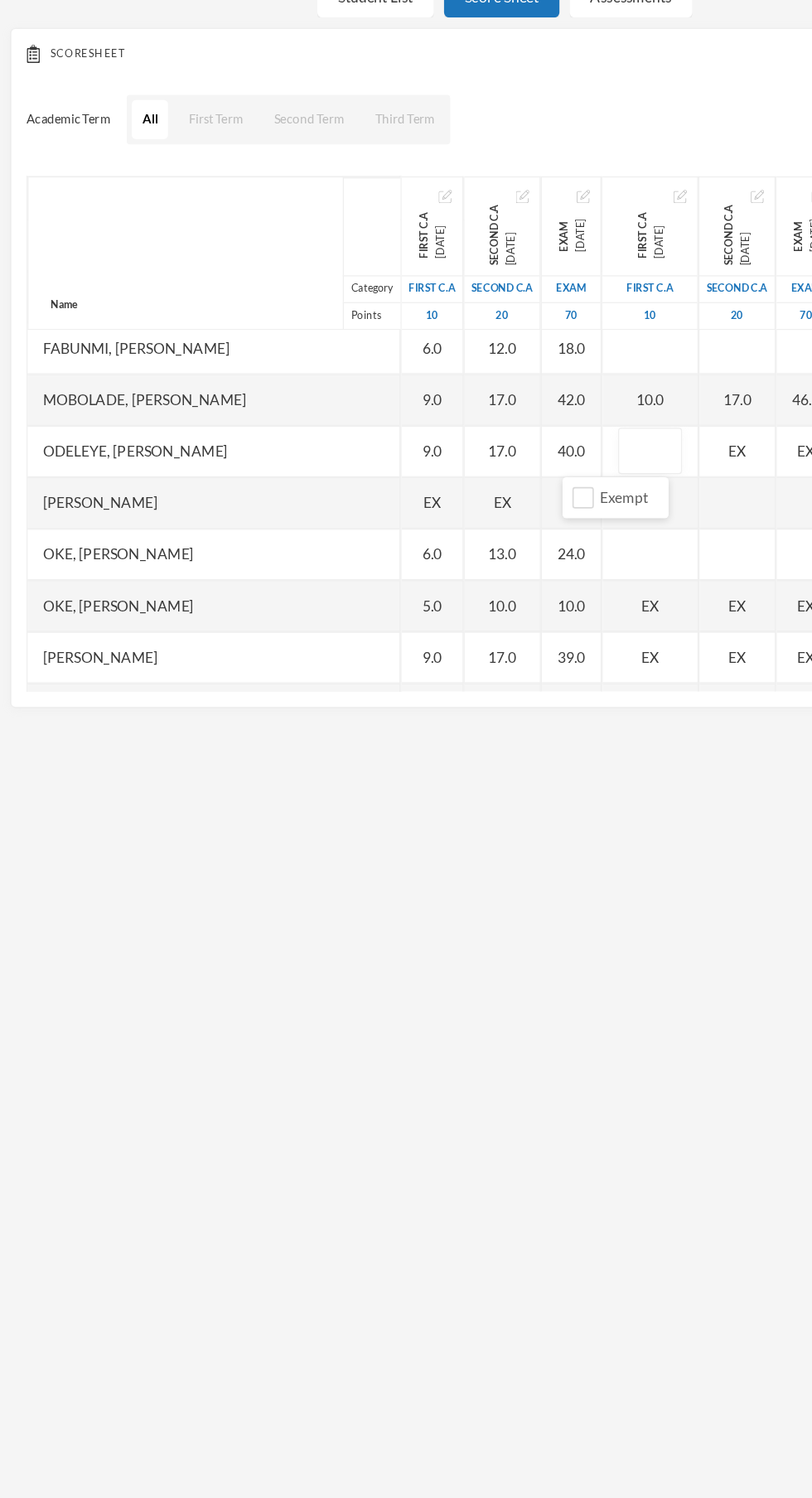 click at bounding box center [523, 477] 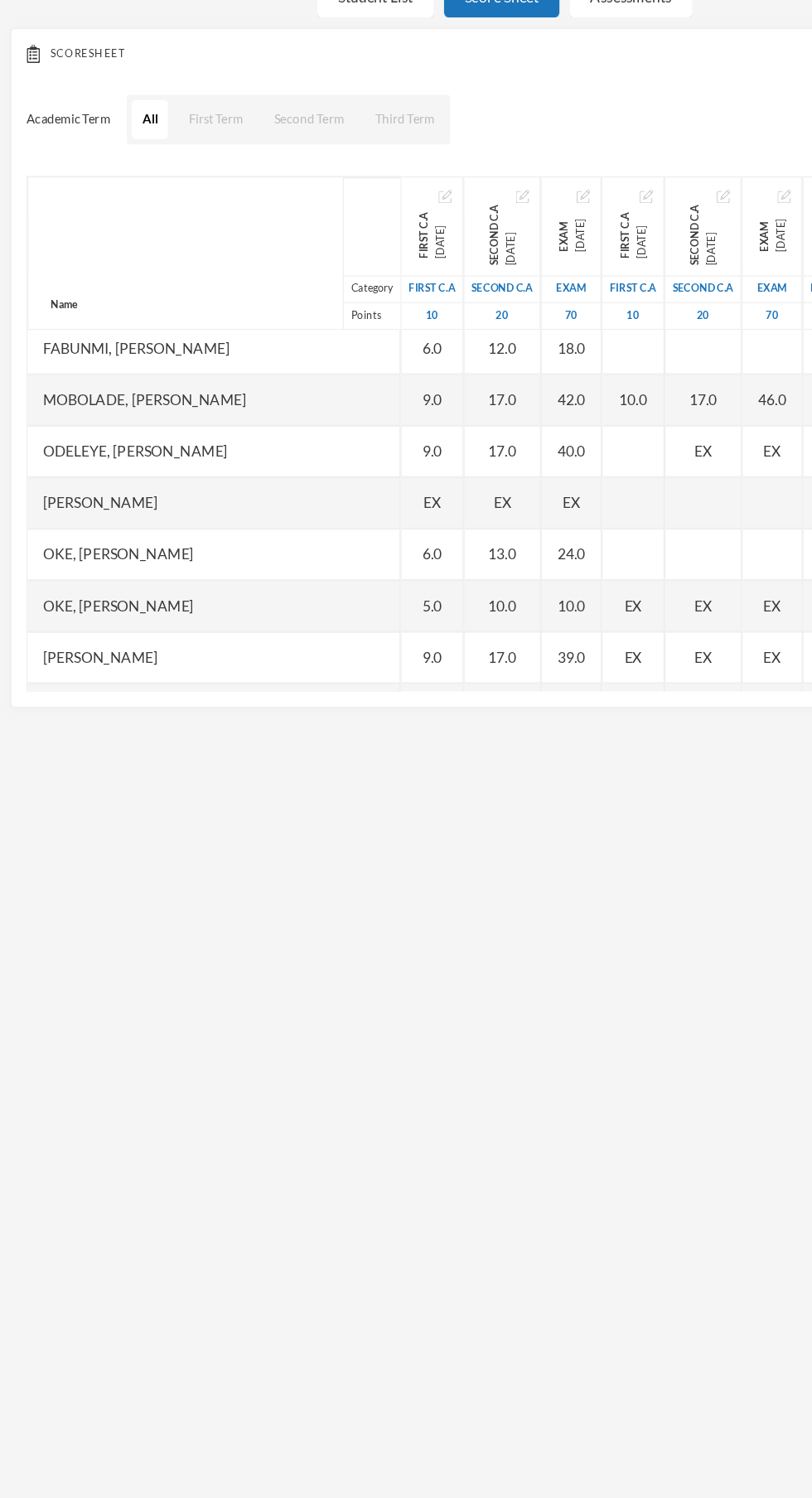 click at bounding box center [510, 477] 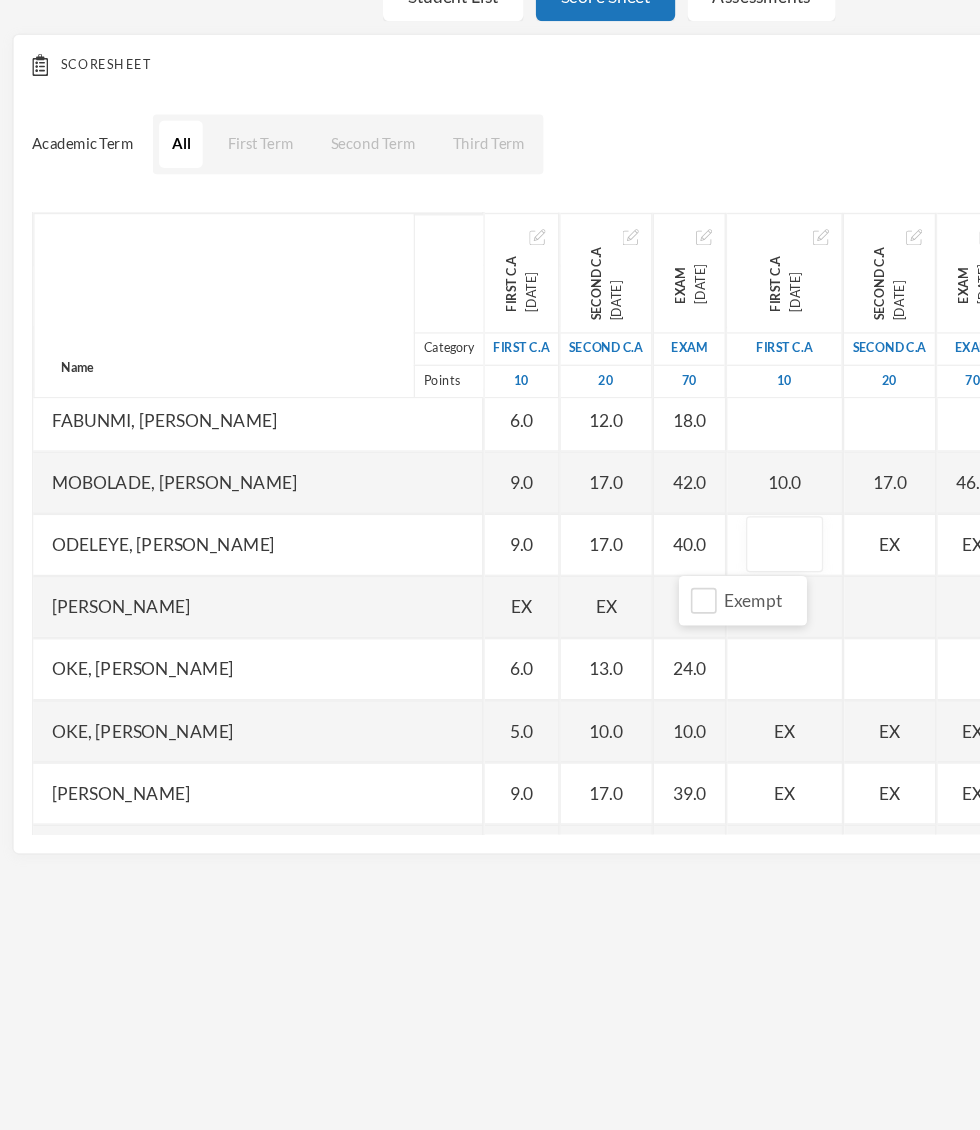 click on "Exempt" at bounding box center [597, 621] 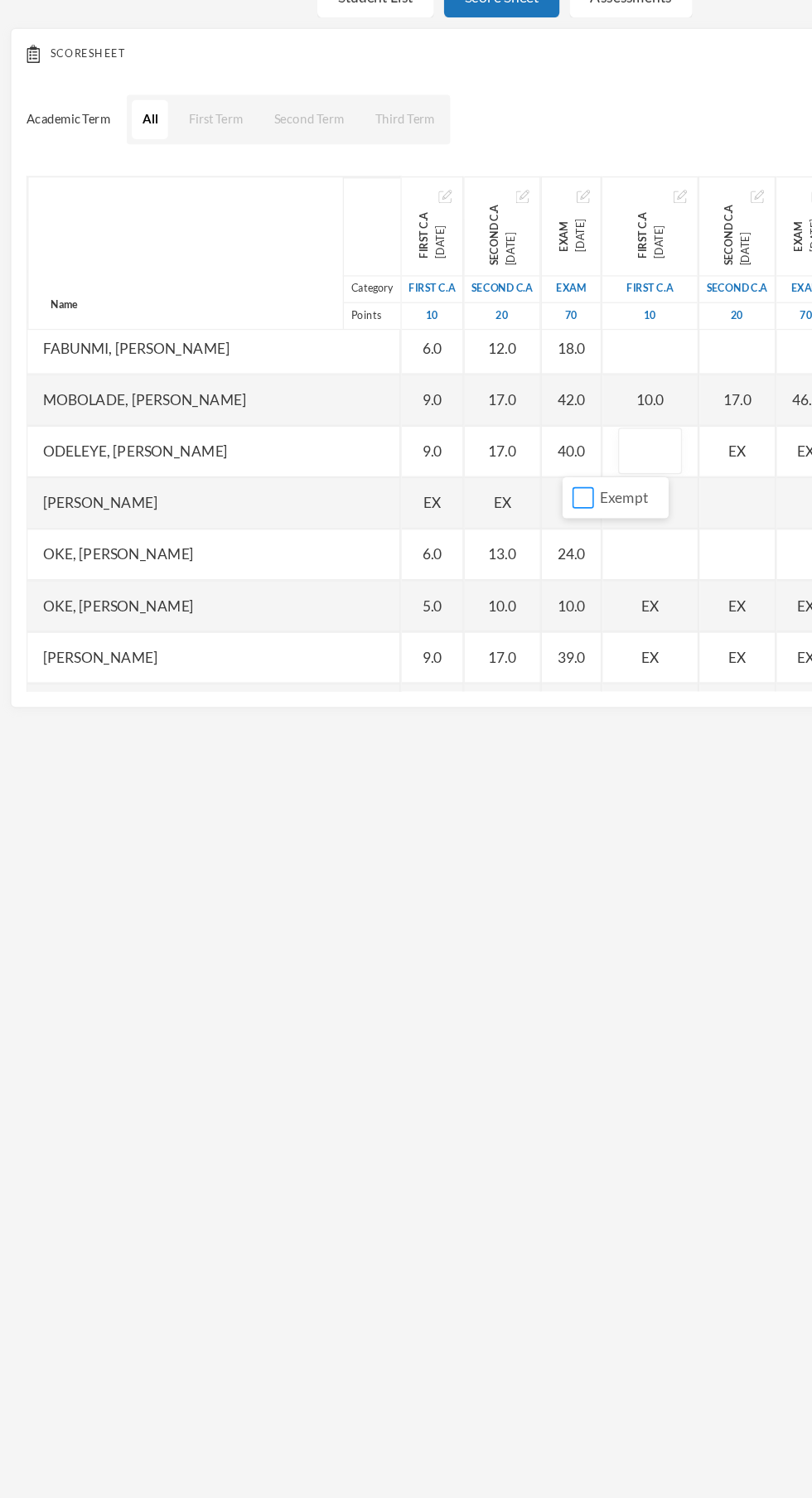 click on "Exempt" at bounding box center (469, 515) 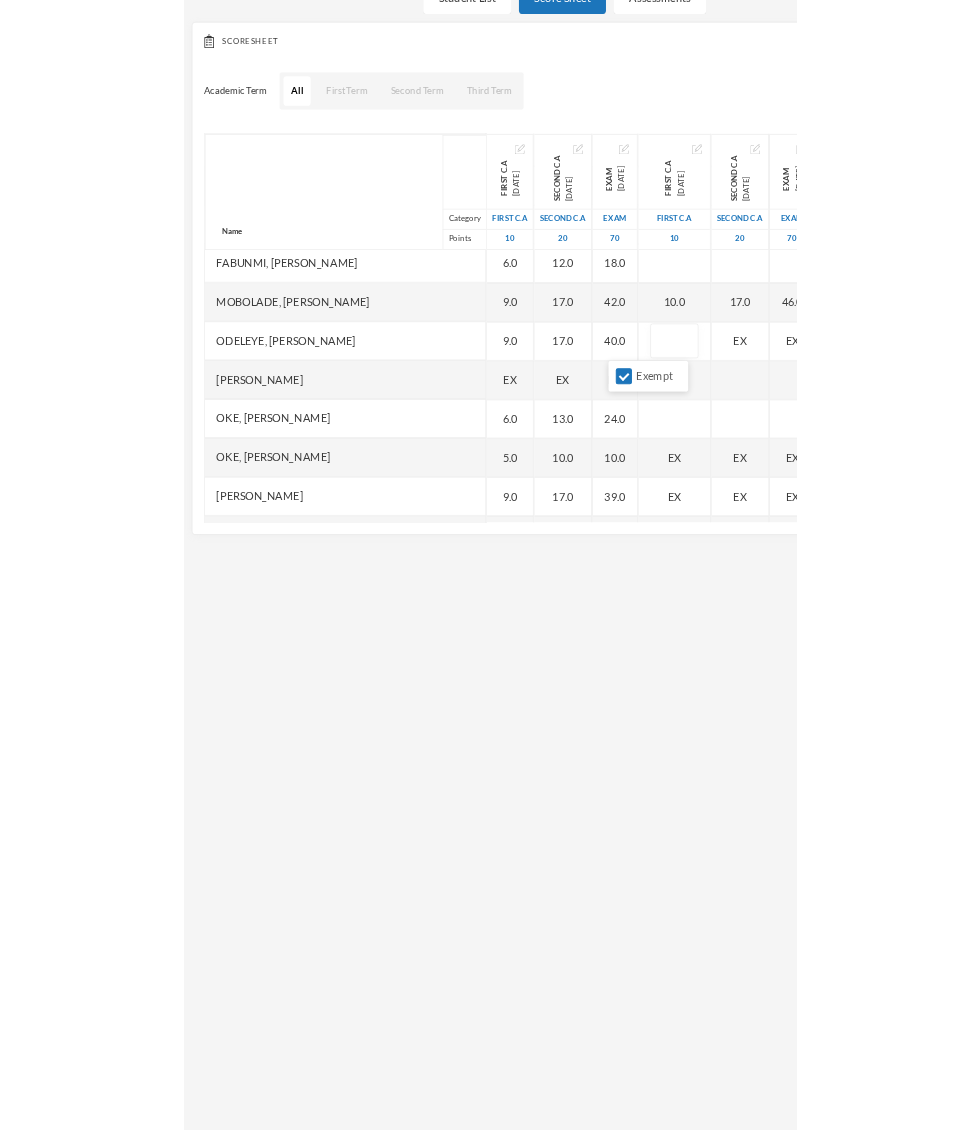 scroll, scrollTop: 2225, scrollLeft: 0, axis: vertical 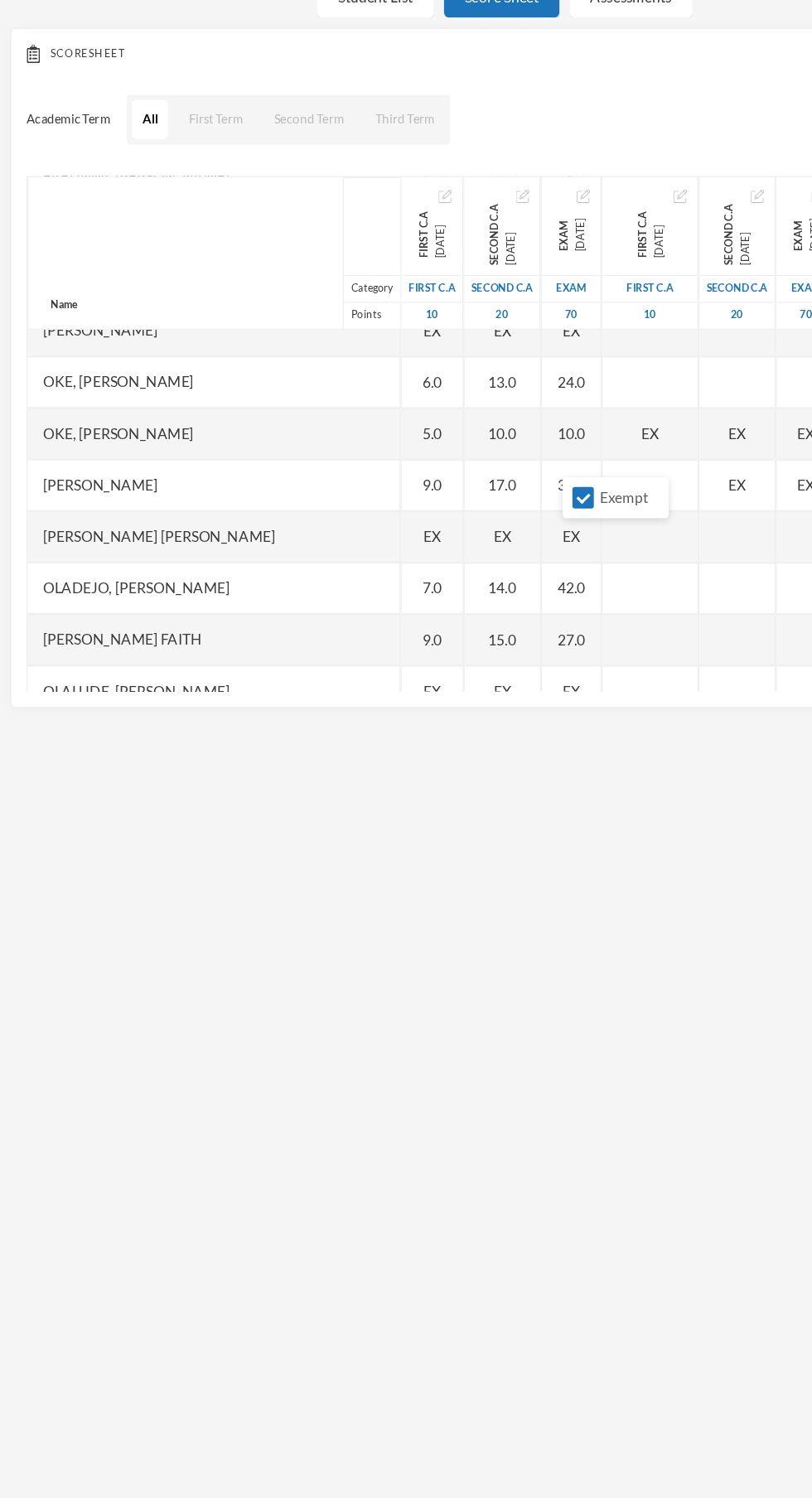 click on "EX" at bounding box center [593, 463] 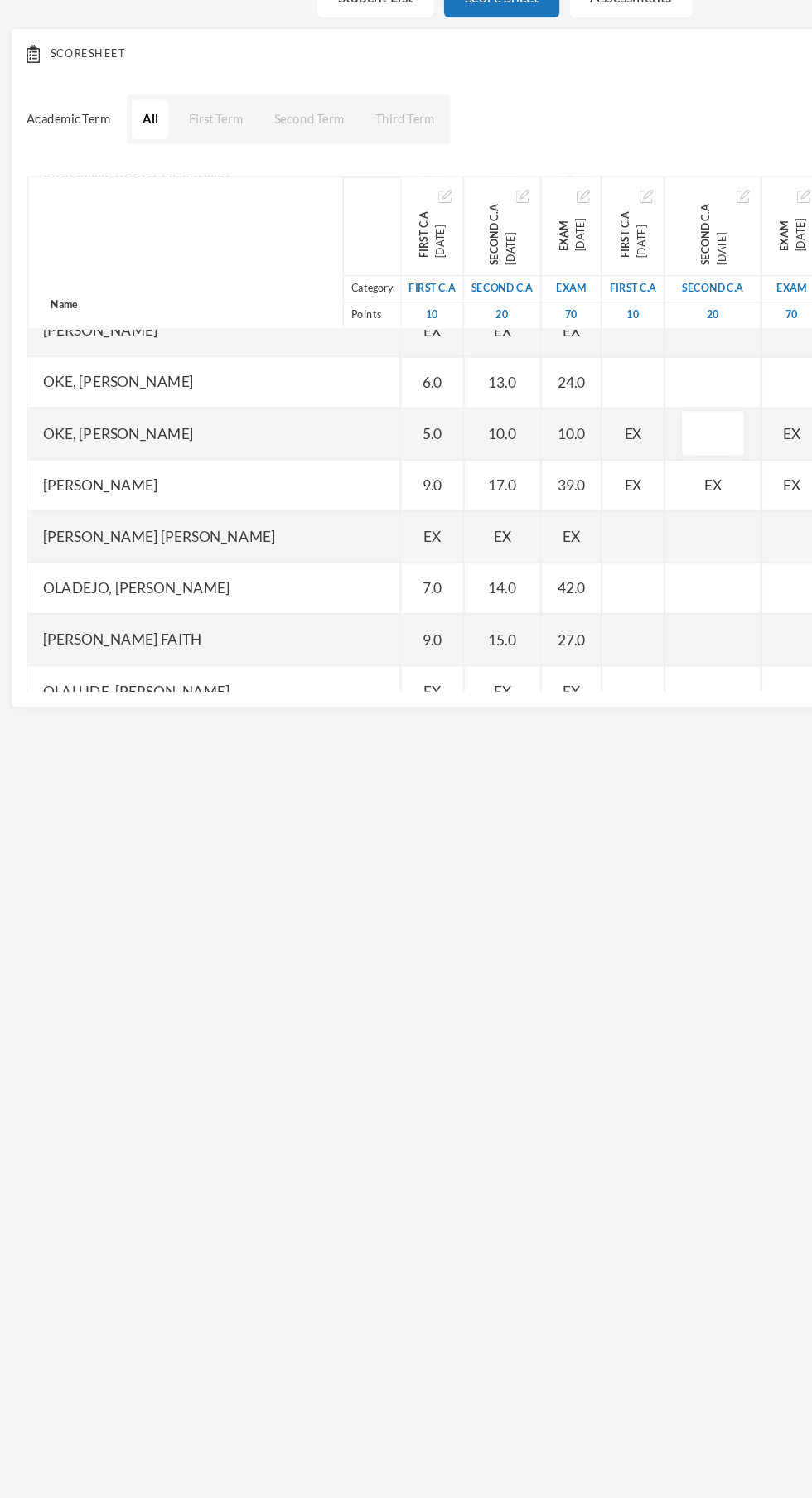 click at bounding box center (573, 463) 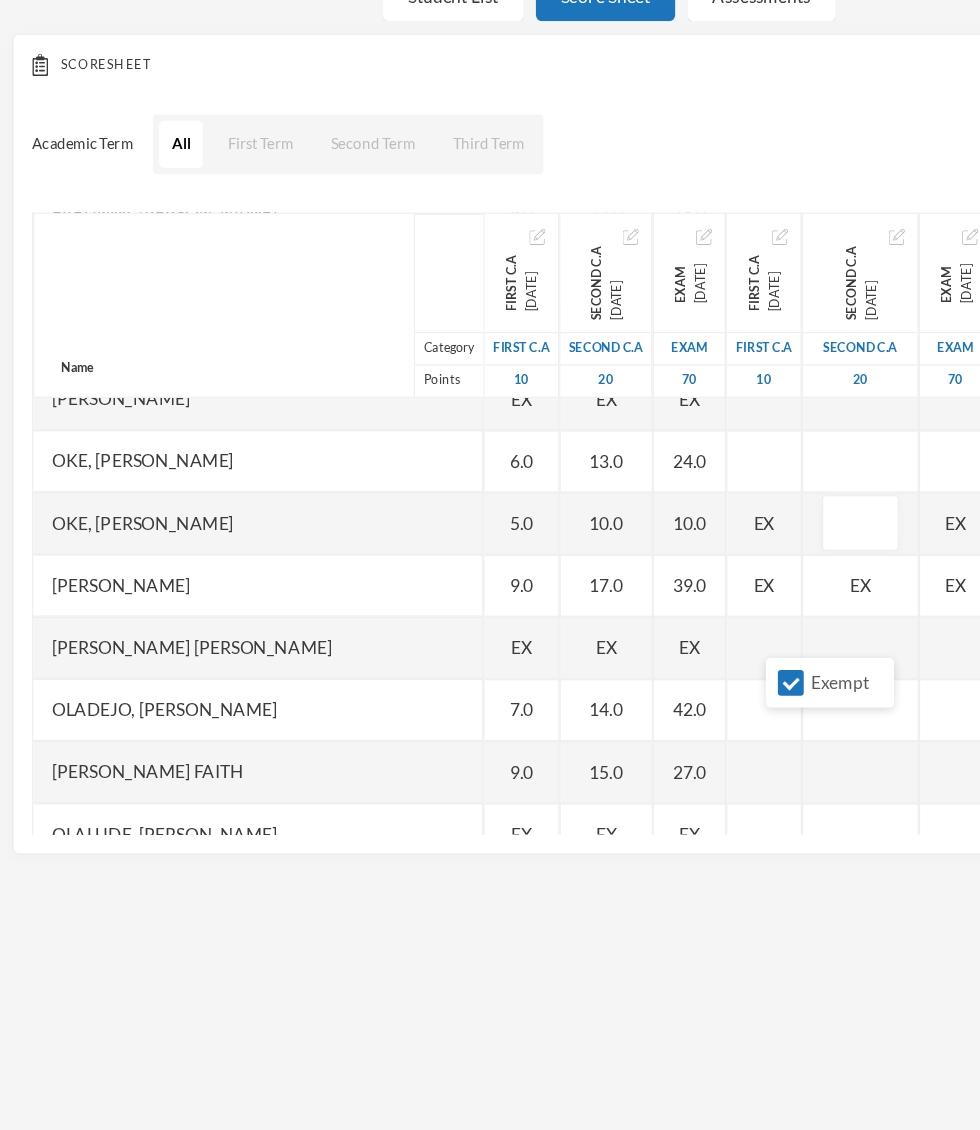 scroll, scrollTop: 2143, scrollLeft: 0, axis: vertical 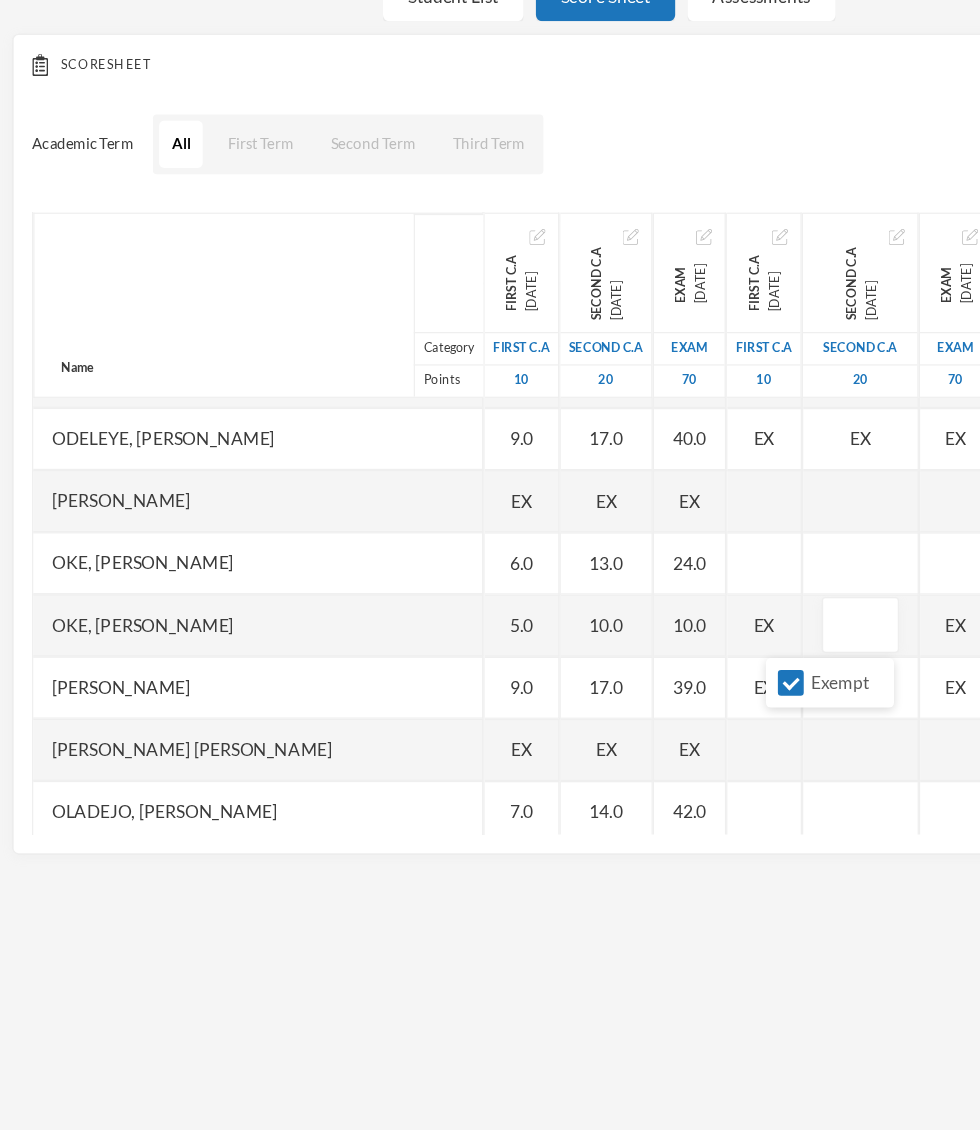 click on "EX" at bounding box center [615, 641] 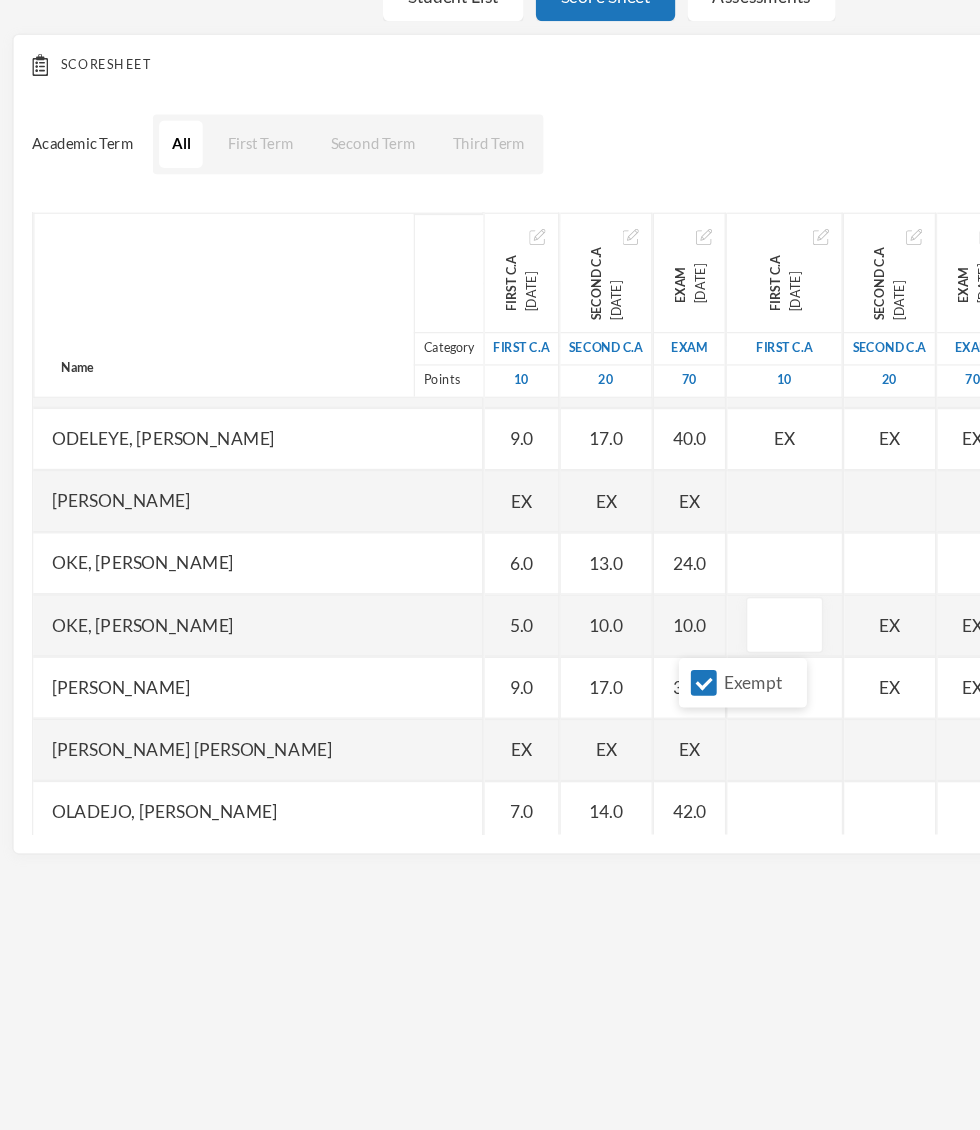 click on "Exempt" at bounding box center [566, 687] 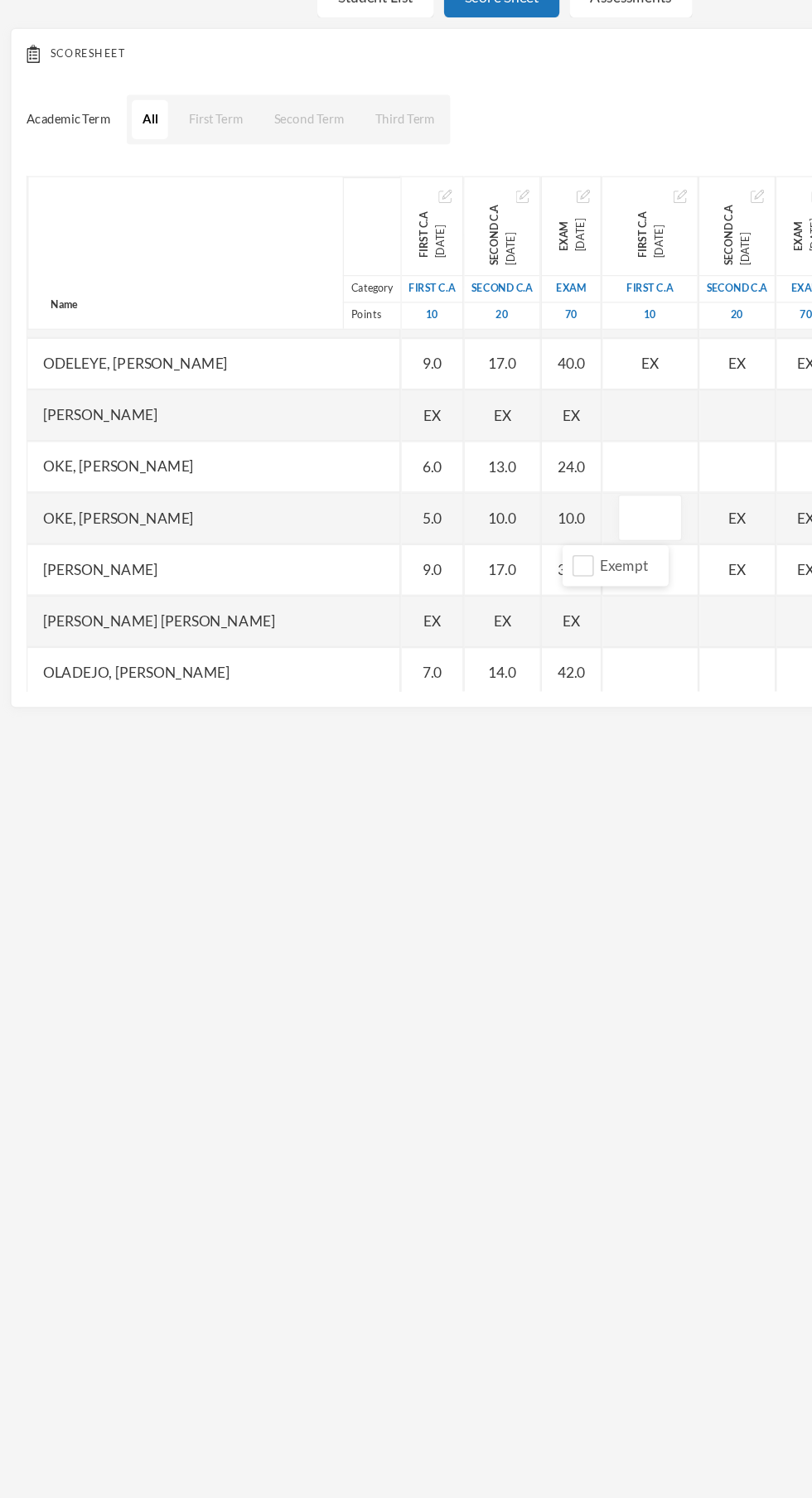 click at bounding box center (523, 531) 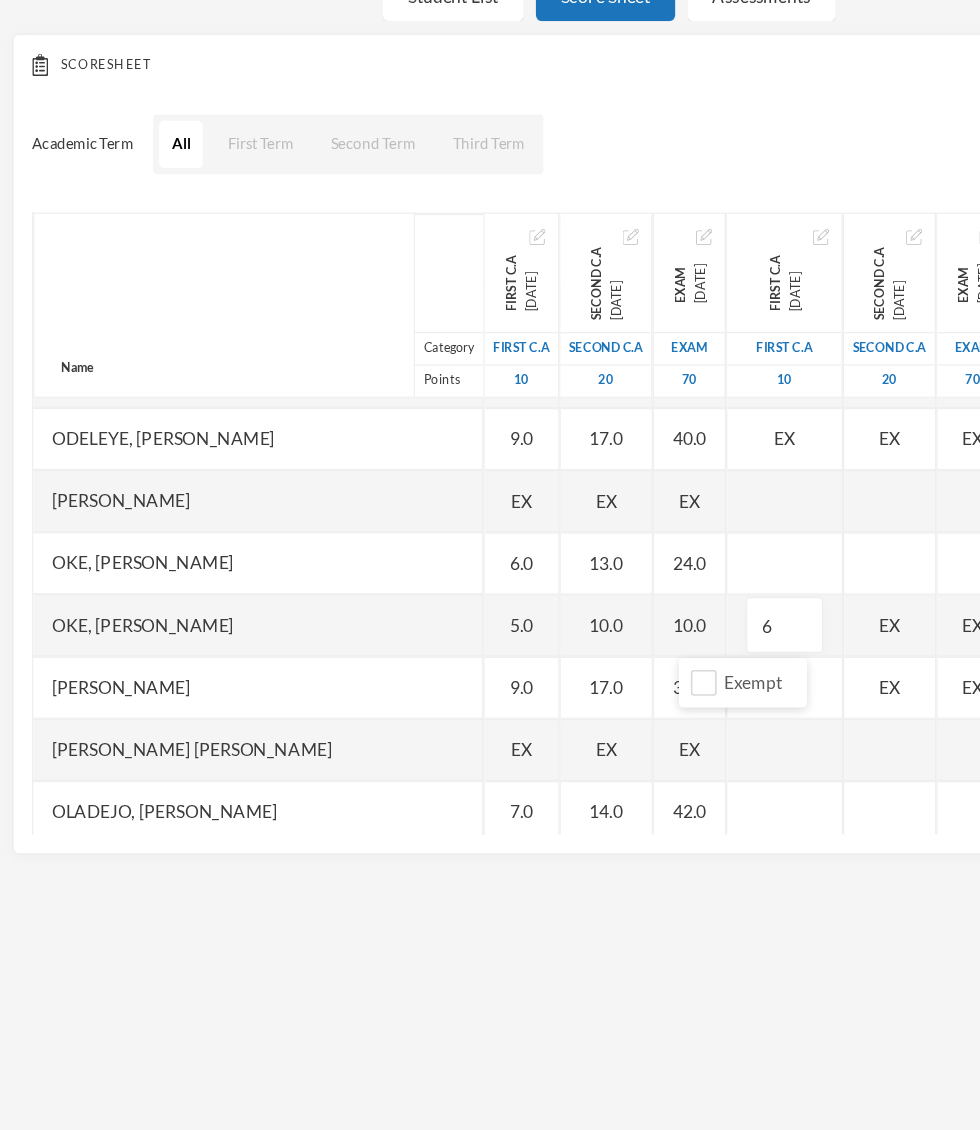click on "EX" at bounding box center [716, 641] 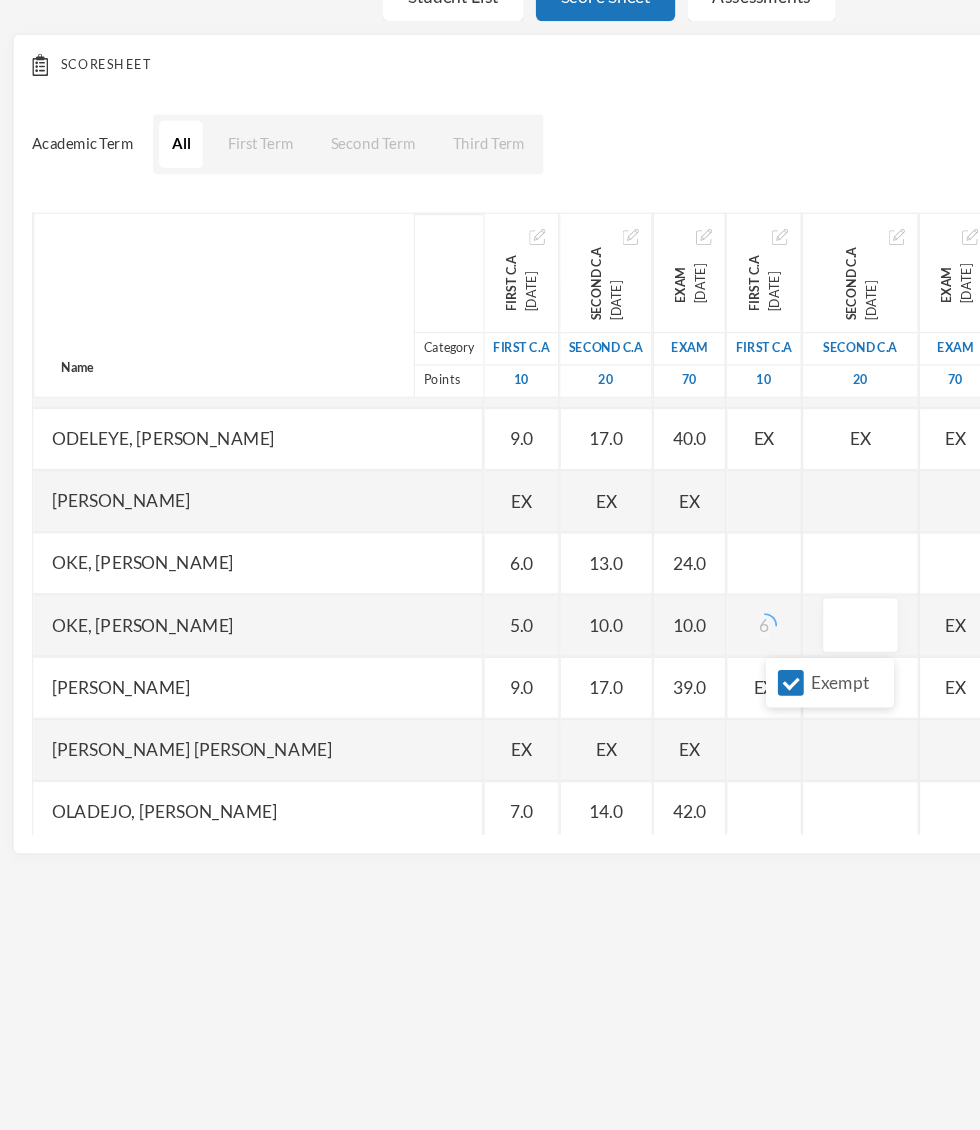 click on "Exempt" at bounding box center [667, 687] 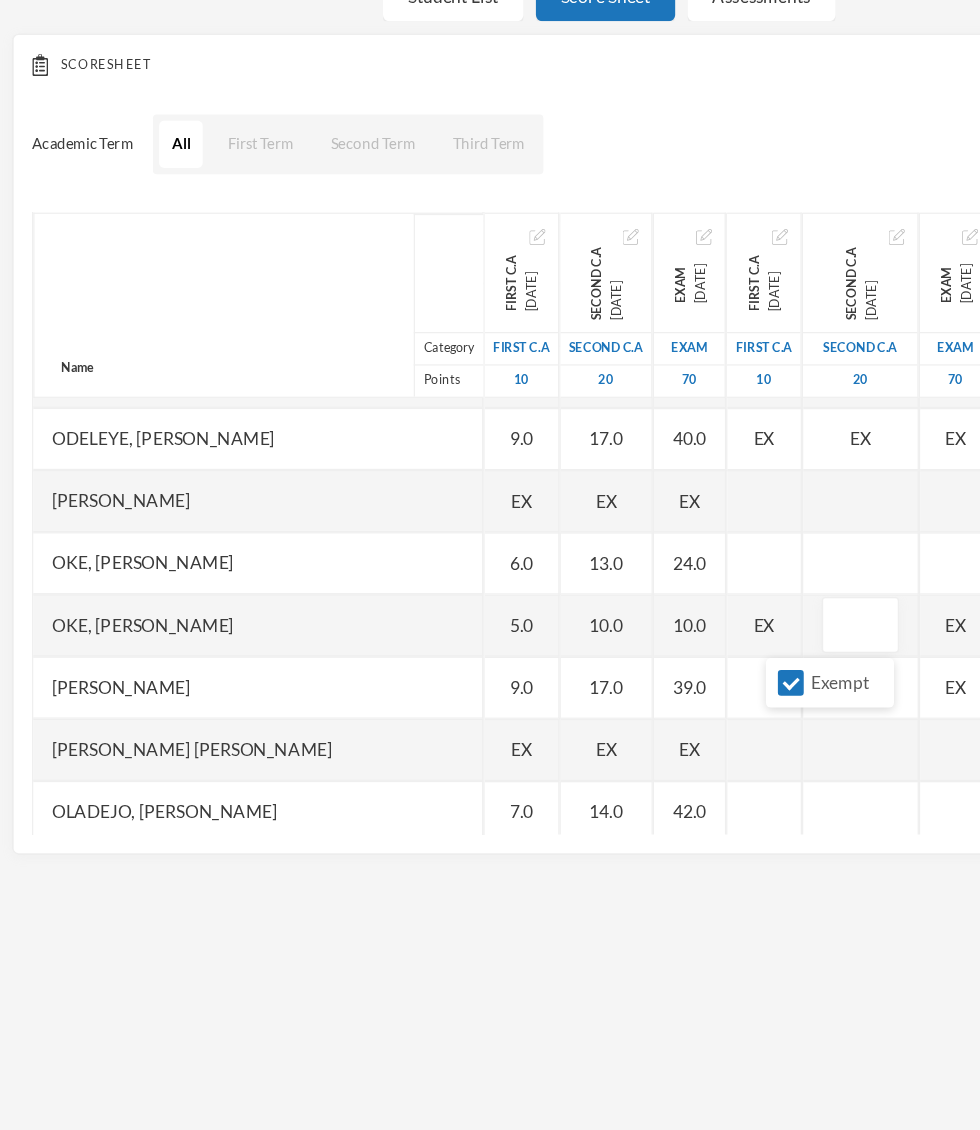 click at bounding box center [692, 641] 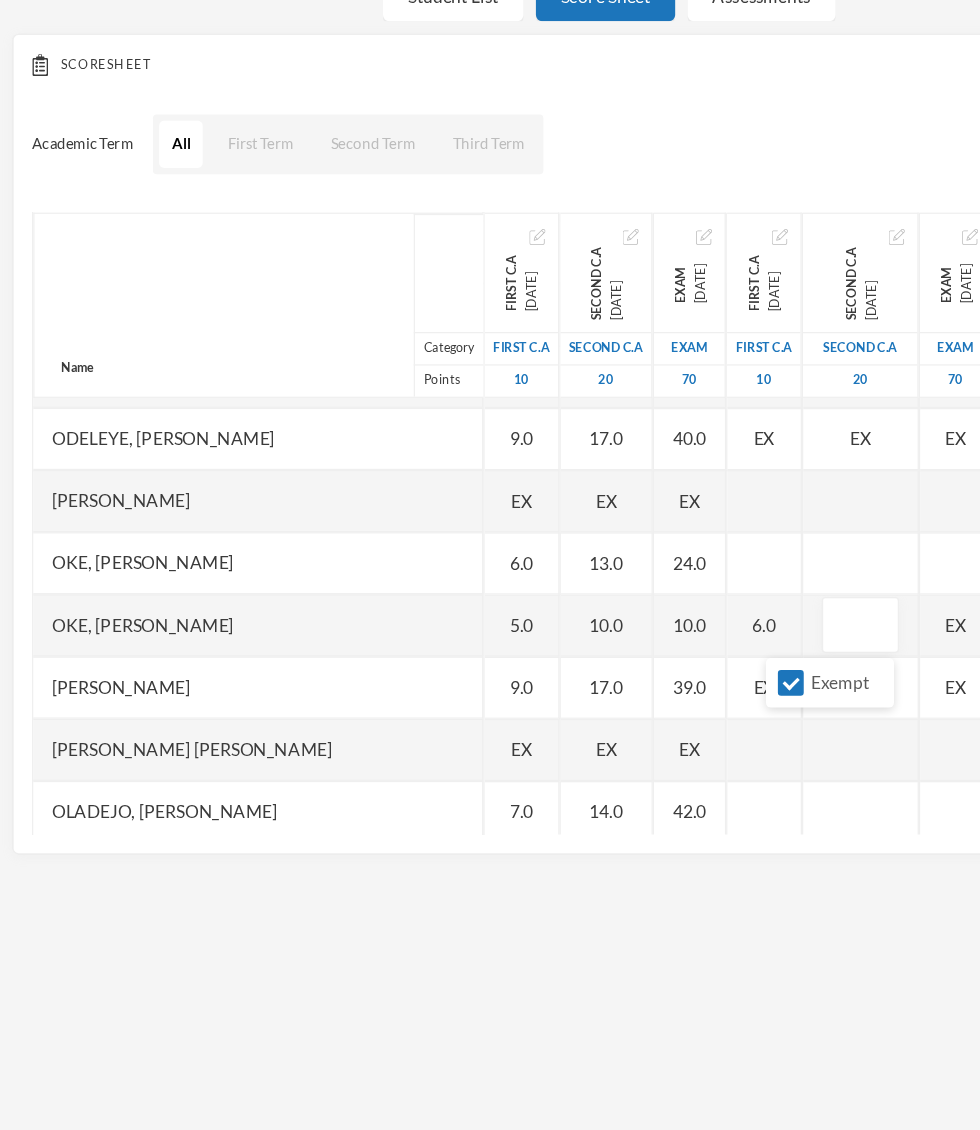 click at bounding box center [636, 687] 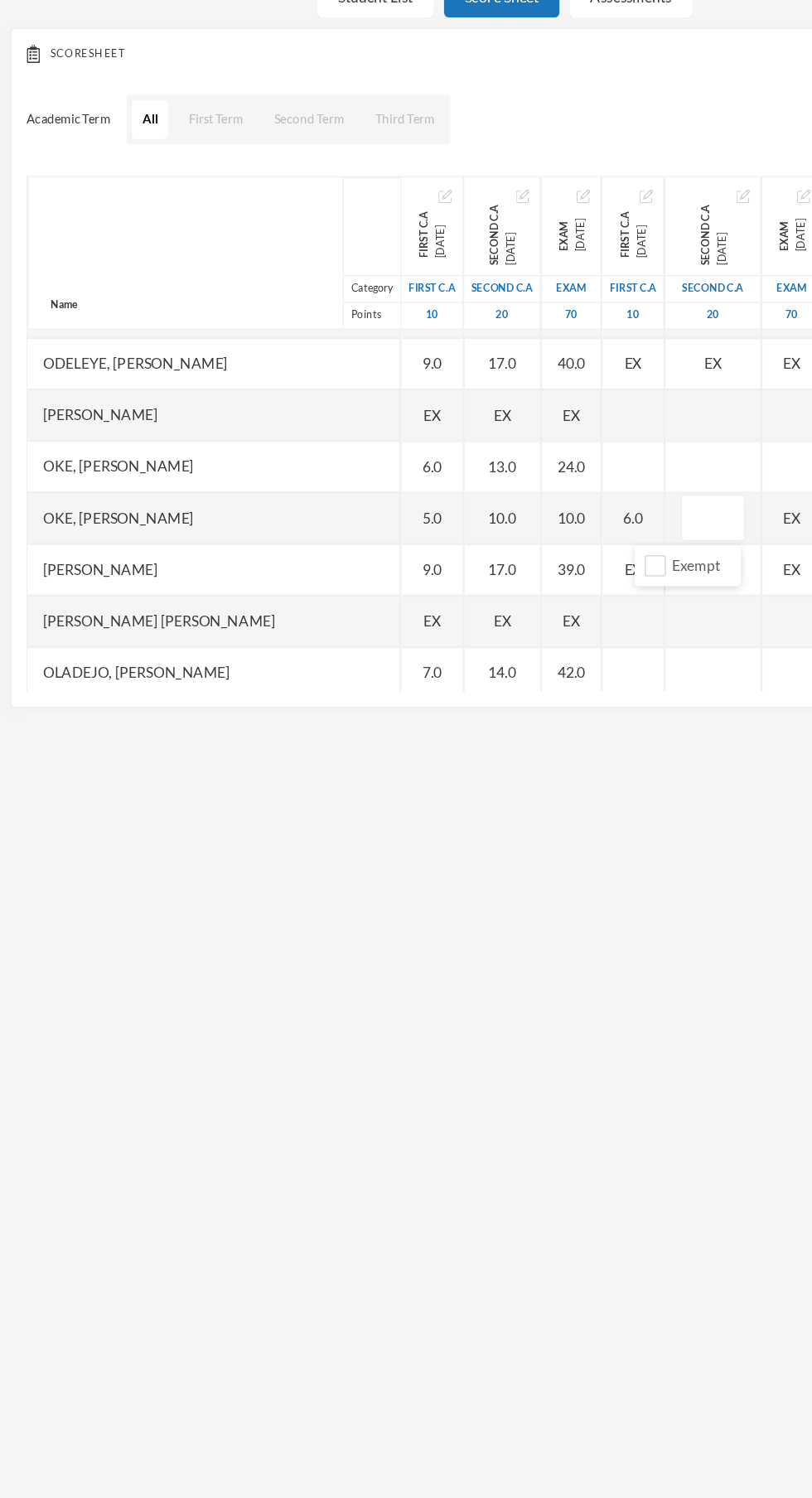 click at bounding box center [573, 531] 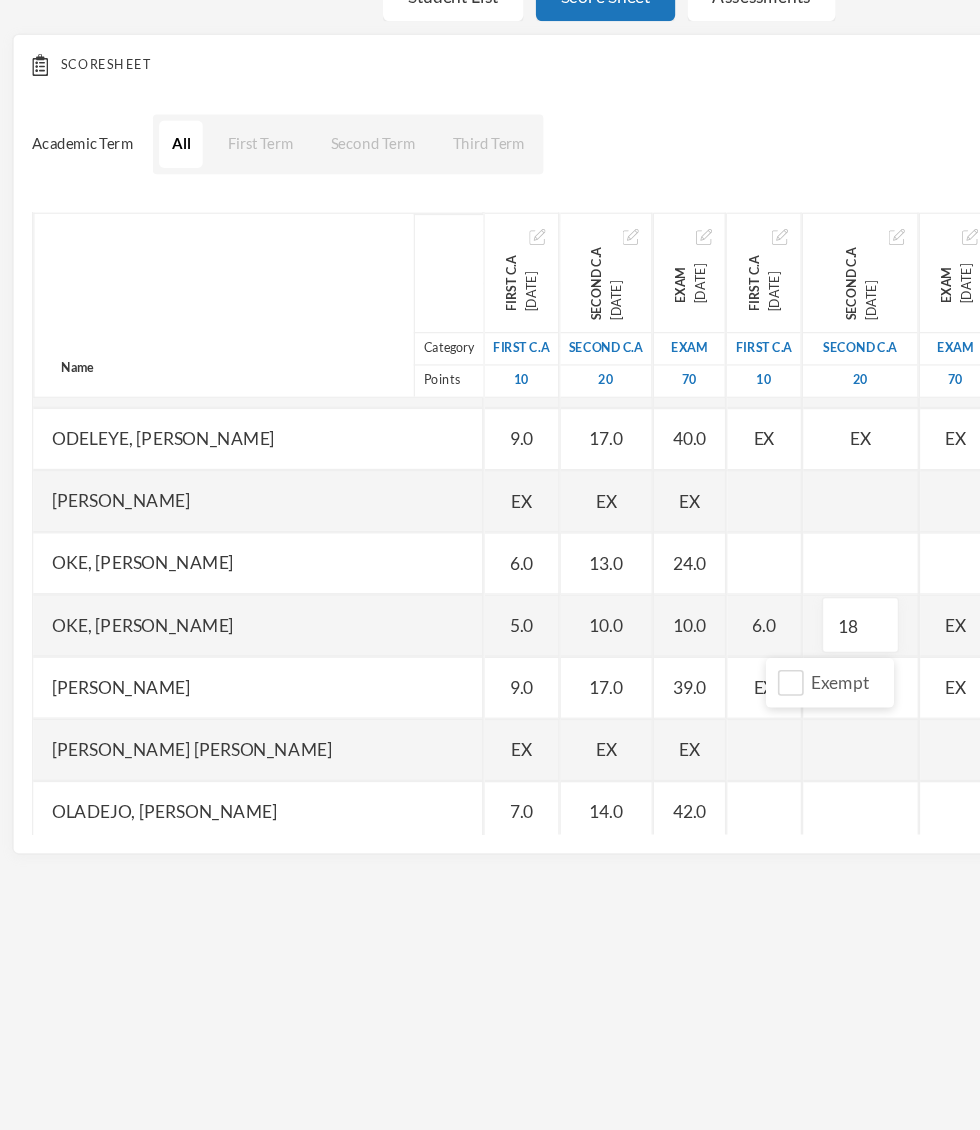 click on "Name   Category Points [PERSON_NAME], [PERSON_NAME] [PERSON_NAME], [PERSON_NAME] [PERSON_NAME], [PERSON_NAME] [PERSON_NAME], [PERSON_NAME], [PERSON_NAME], Adejoju [PERSON_NAME], [PERSON_NAME], [PERSON_NAME] [PERSON_NAME], [PERSON_NAME] [PERSON_NAME], Oluwajomiloju [GEOGRAPHIC_DATA] [PERSON_NAME] [GEOGRAPHIC_DATA][PERSON_NAME] [PERSON_NAME], Ololade [PERSON_NAME], [PERSON_NAME], [PERSON_NAME], [PERSON_NAME] [PERSON_NAME], [PERSON_NAME] [PERSON_NAME], [PERSON_NAME] [PERSON_NAME] [PERSON_NAME], [PERSON_NAME], Oluwadarasimi Peace [PERSON_NAME] [PERSON_NAME], [PERSON_NAME] [PERSON_NAME] Oluwanifemi [PERSON_NAME], [PERSON_NAME], [PERSON_NAME] [PERSON_NAME], Ayomide [PERSON_NAME], [PERSON_NAME] [PERSON_NAME], Oluwasemiloore [PERSON_NAME], Precious [PERSON_NAME], Iyanuoluwa [PERSON_NAME], [PERSON_NAME] [PERSON_NAME], [PERSON_NAME], [PERSON_NAME], [PERSON_NAME]" at bounding box center (490, 559) 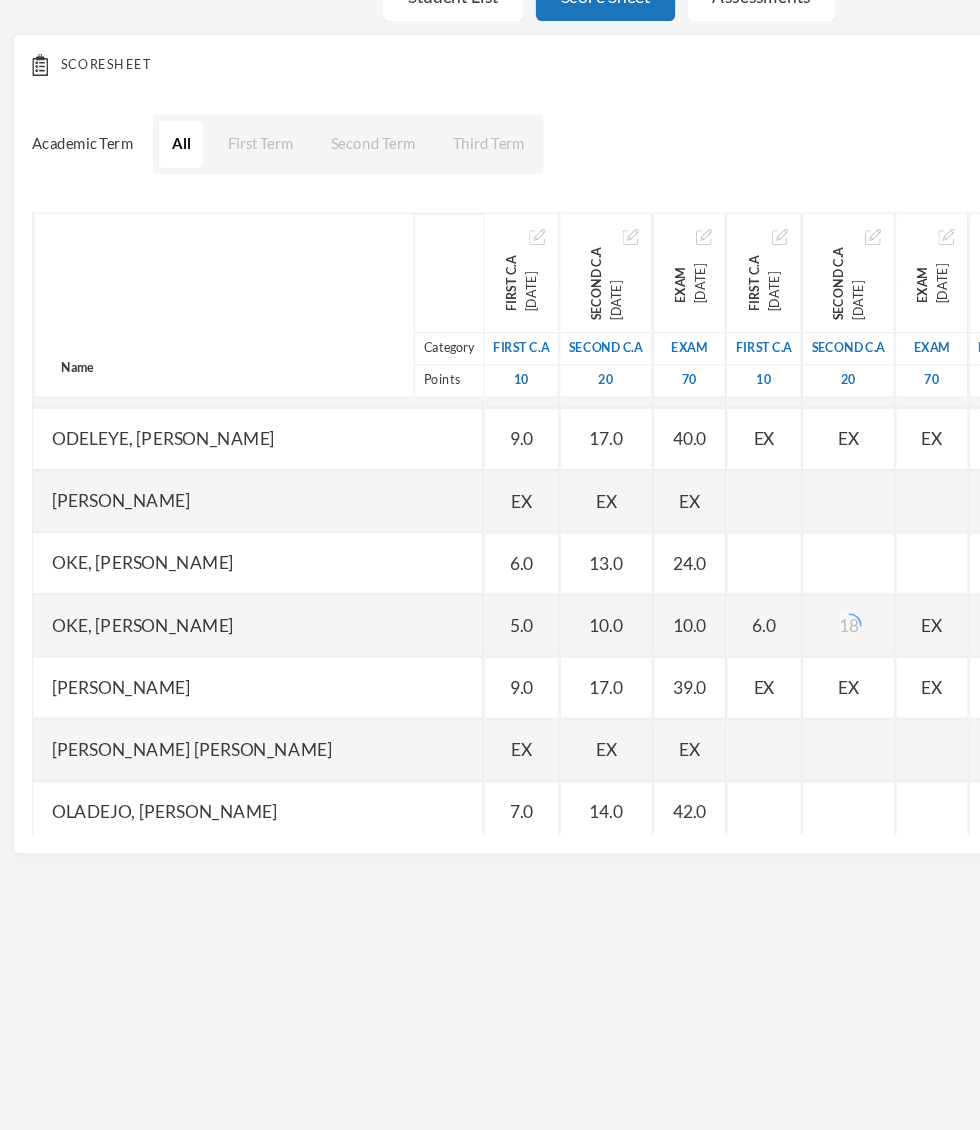 click on "EX" at bounding box center [750, 641] 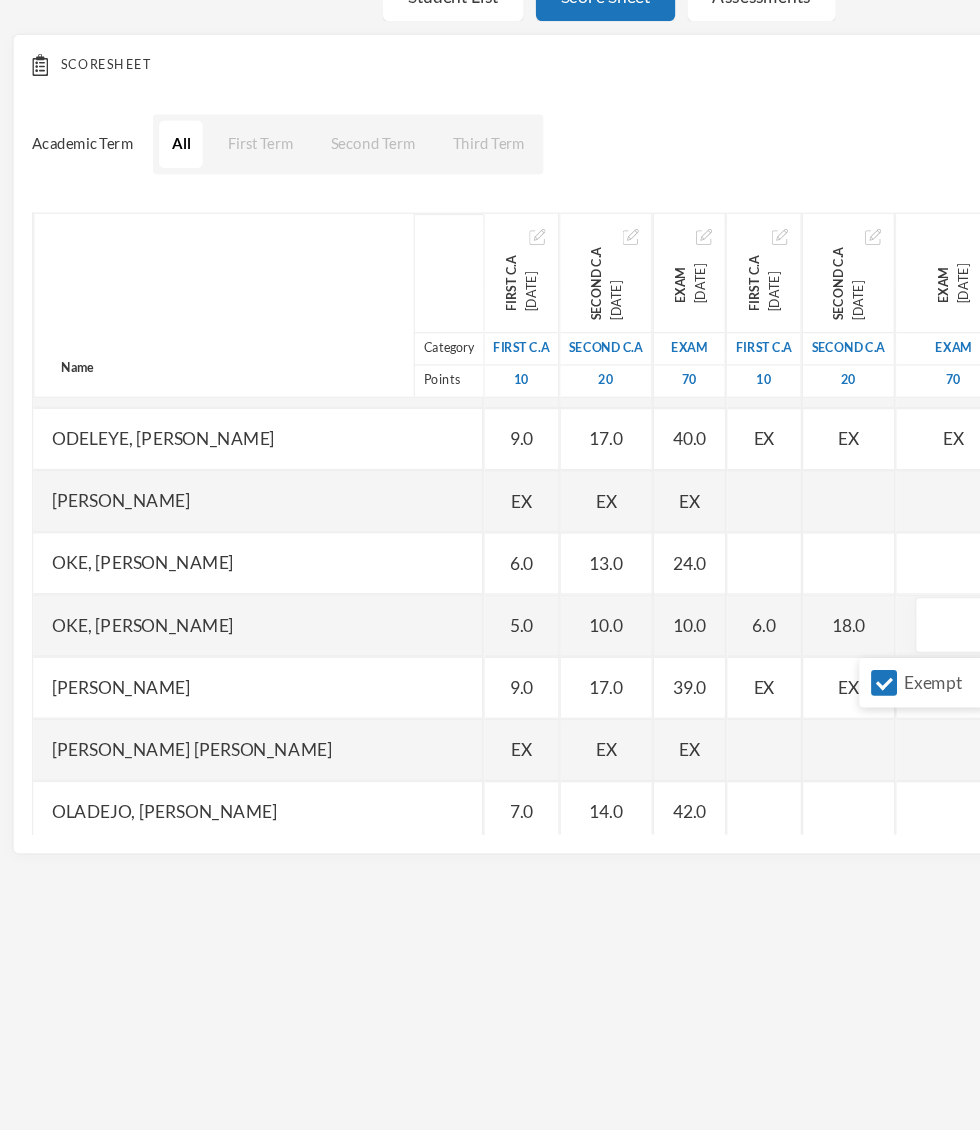 click on "Exempt" at bounding box center (711, 687) 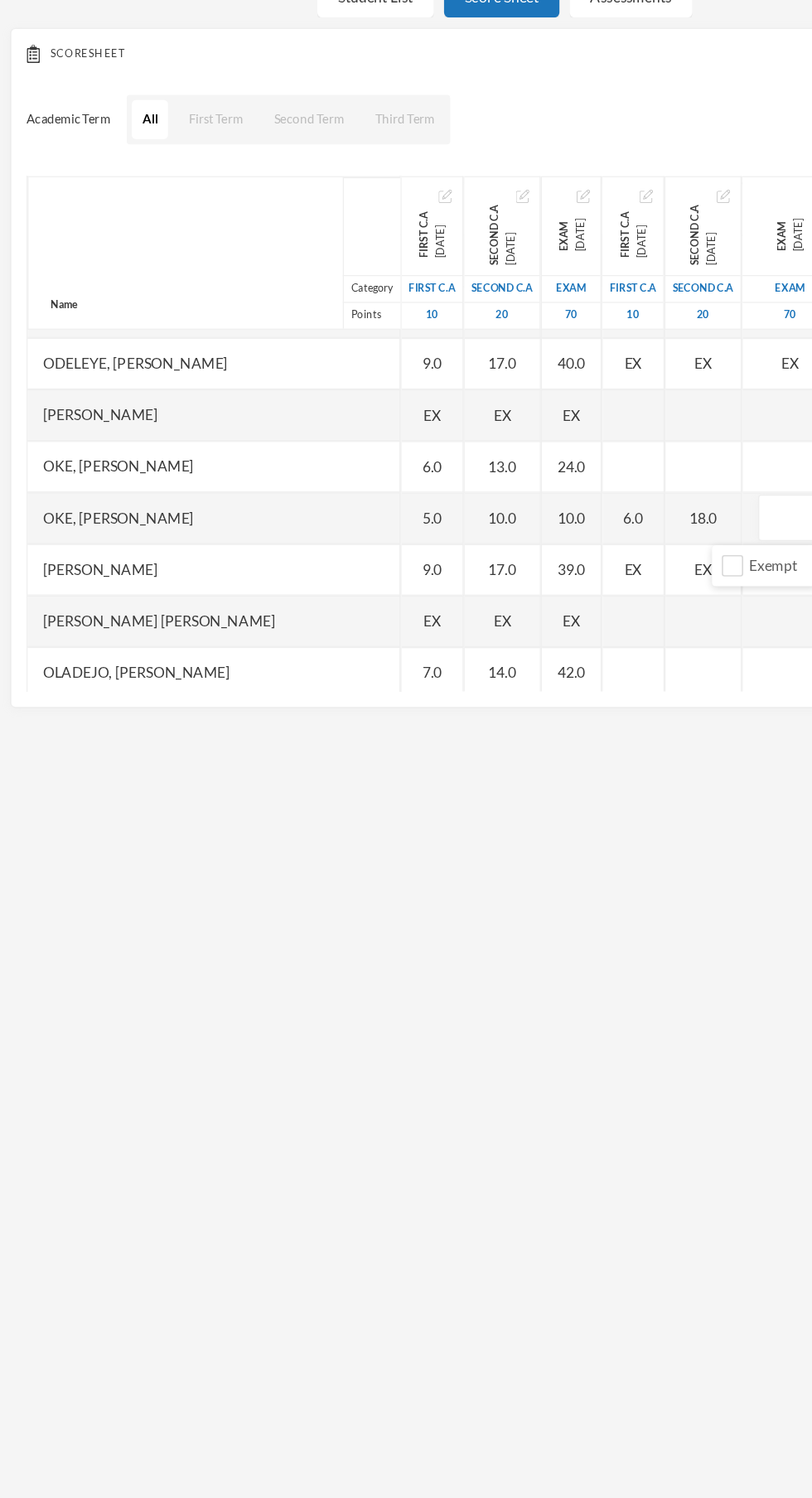 click at bounding box center [636, 531] 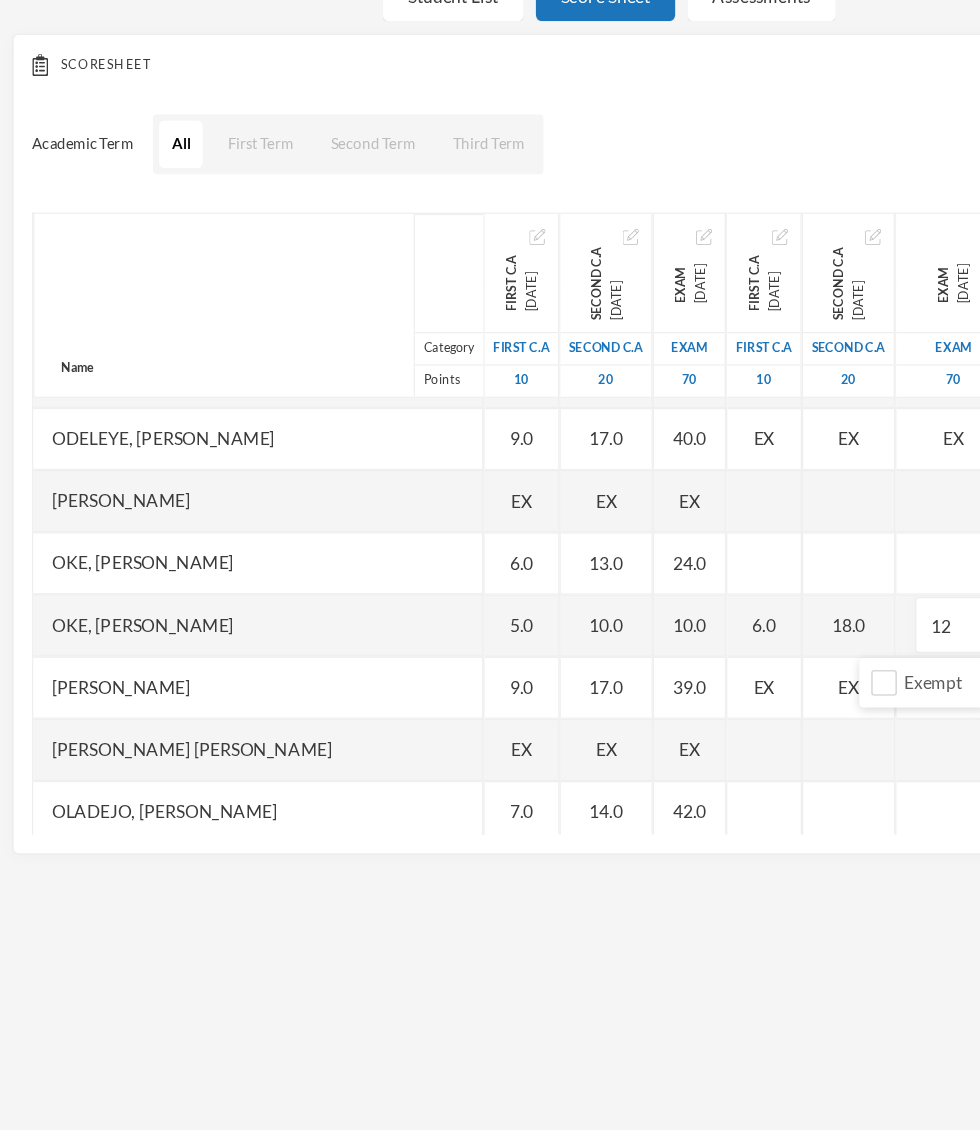 scroll, scrollTop: 2143, scrollLeft: 30, axis: both 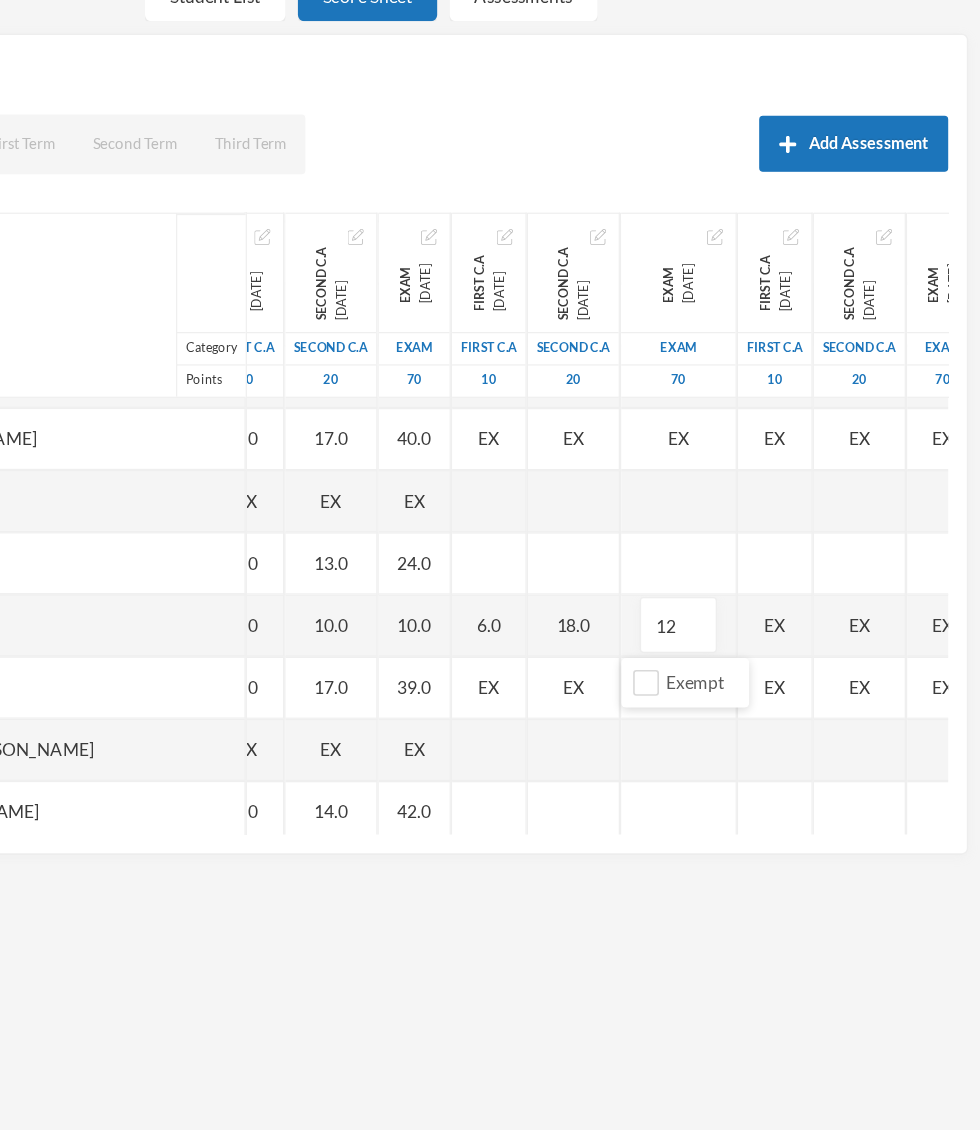 click on "EX" at bounding box center (815, 641) 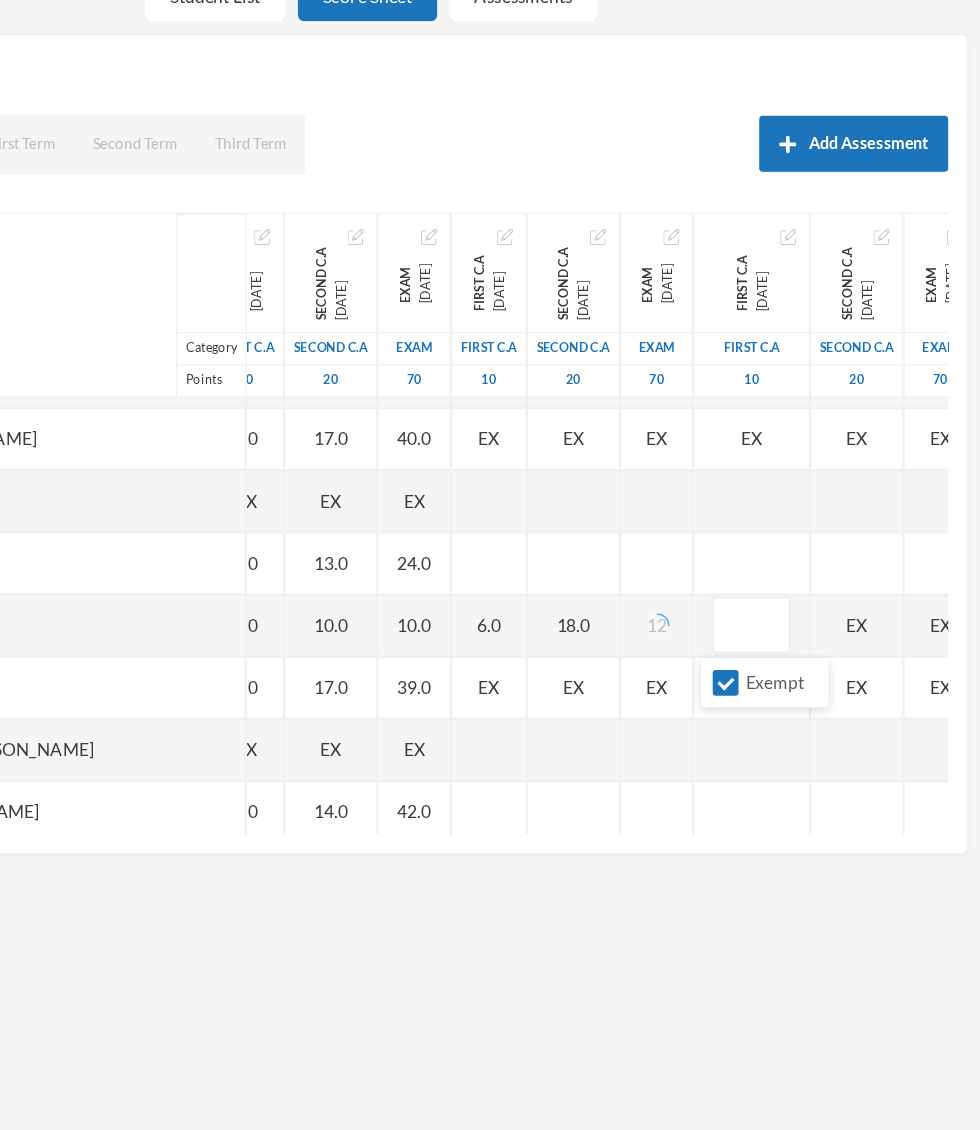 scroll, scrollTop: 2143, scrollLeft: 5, axis: both 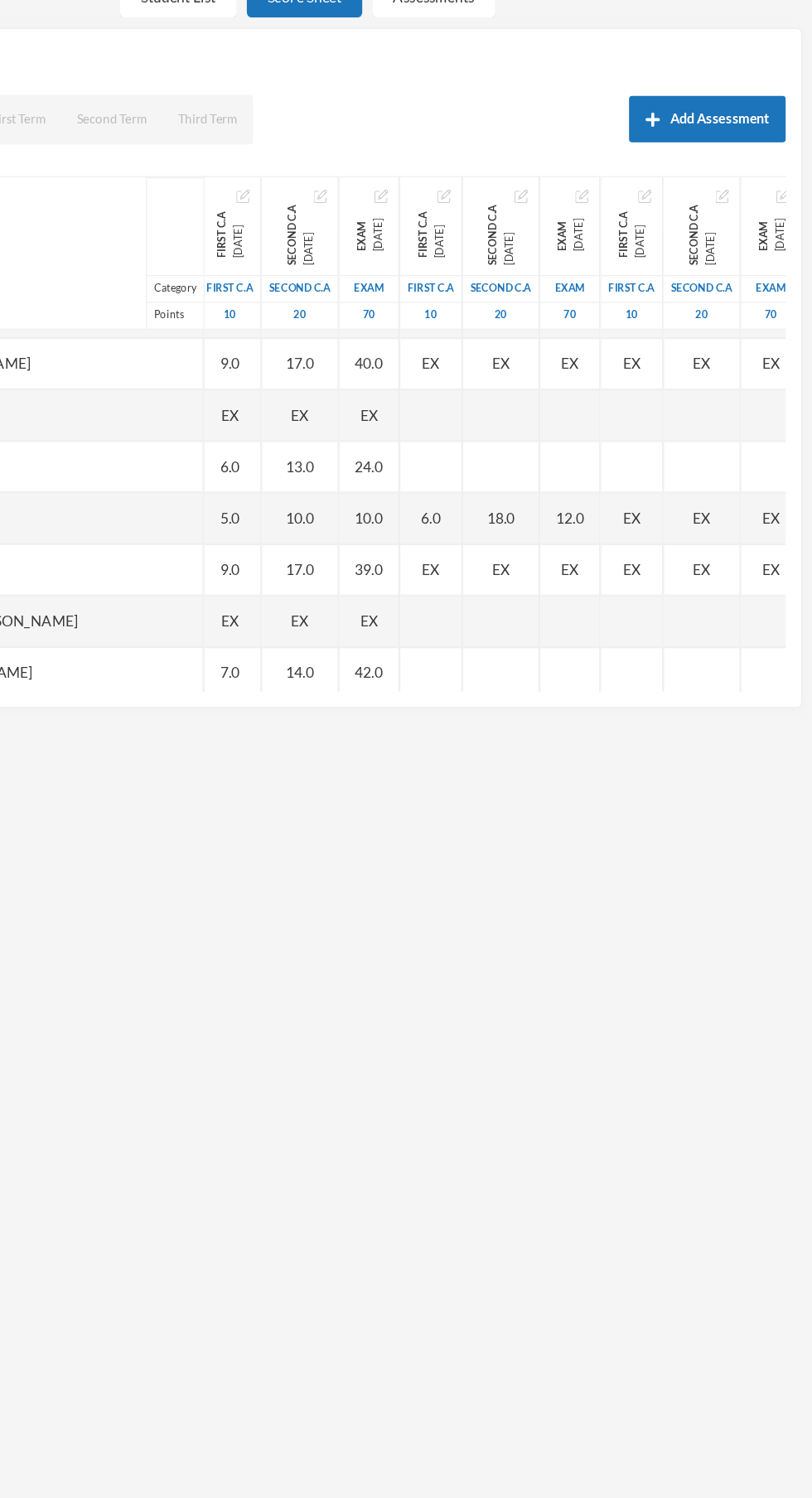 click on "EX" at bounding box center (666, 530) 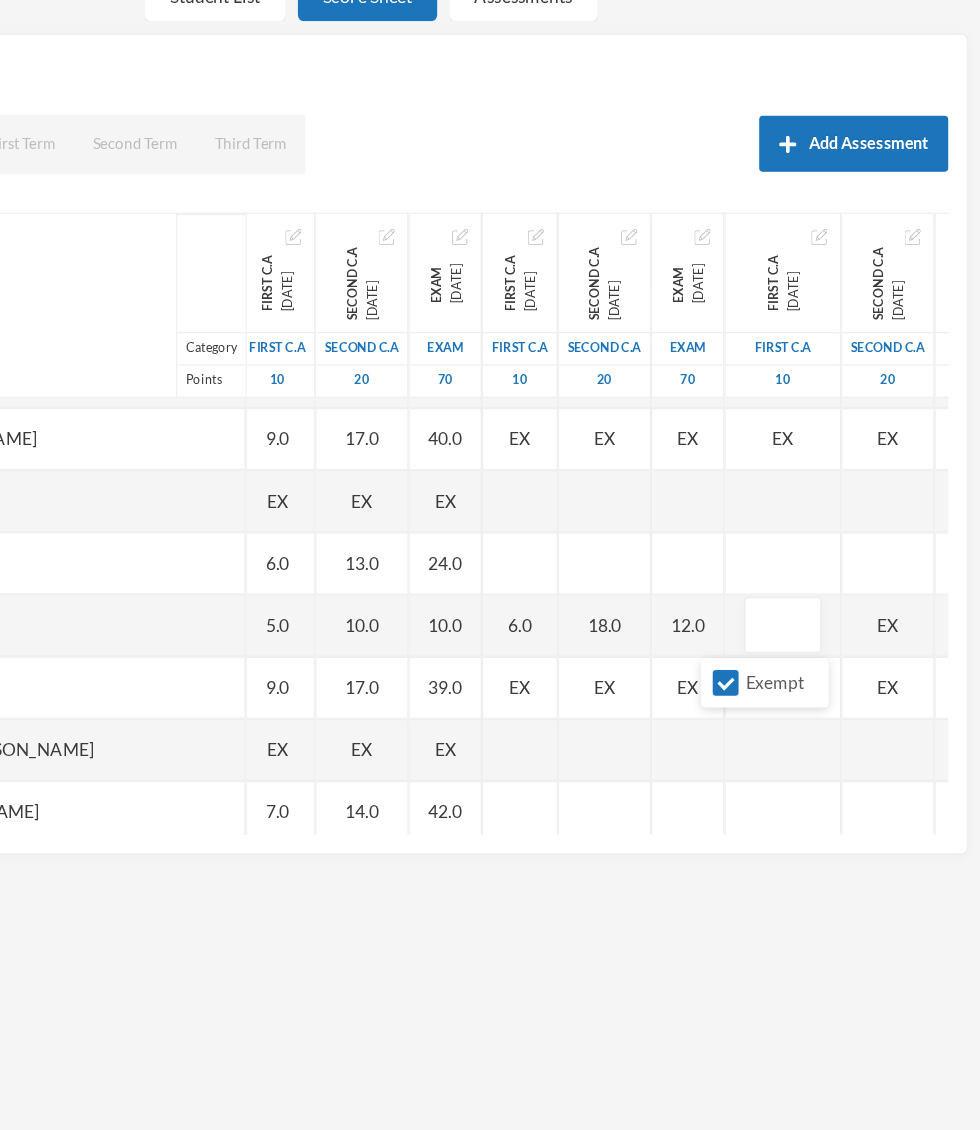 click on "Exempt" at bounding box center [775, 687] 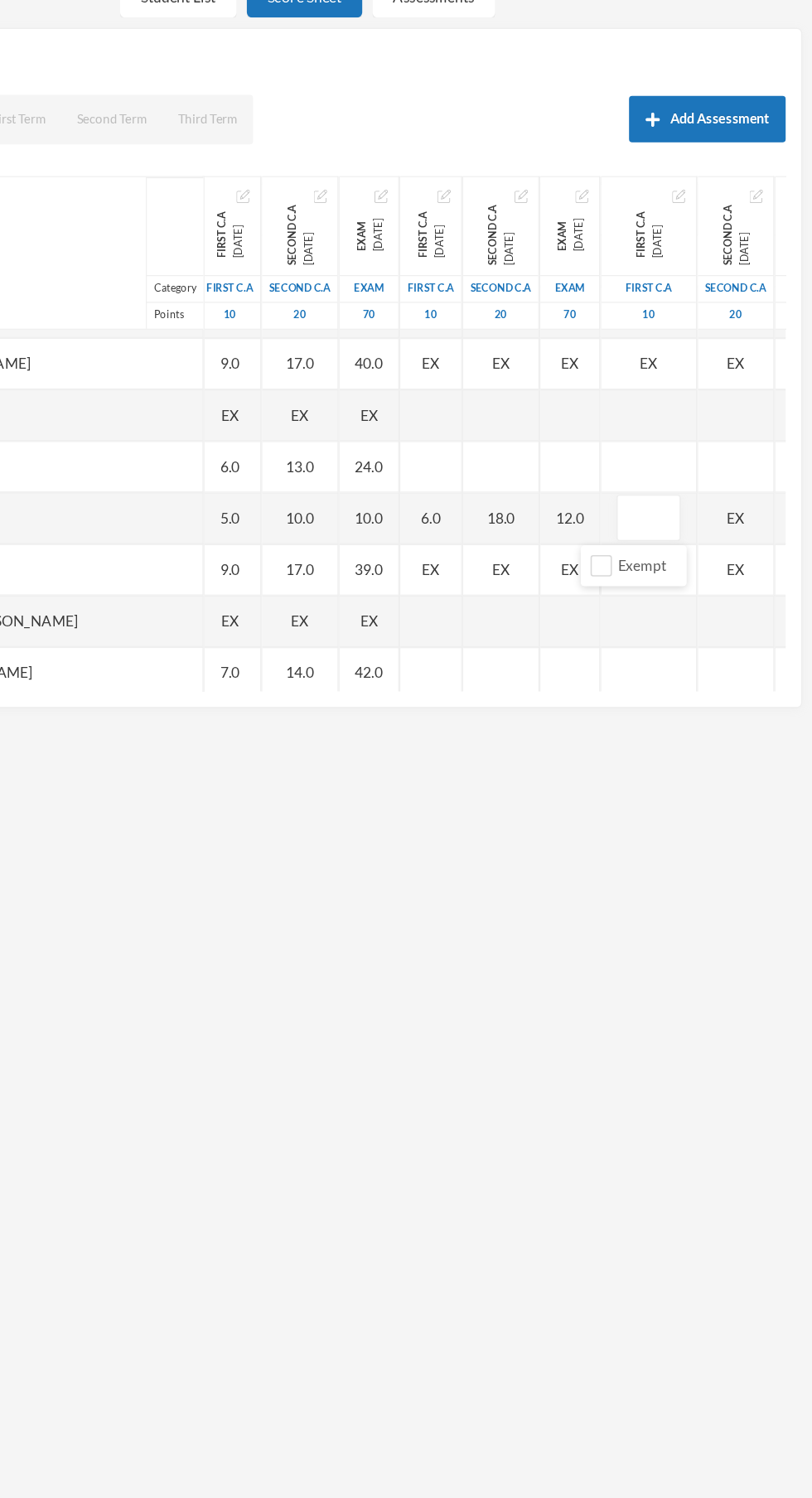 click at bounding box center (680, 531) 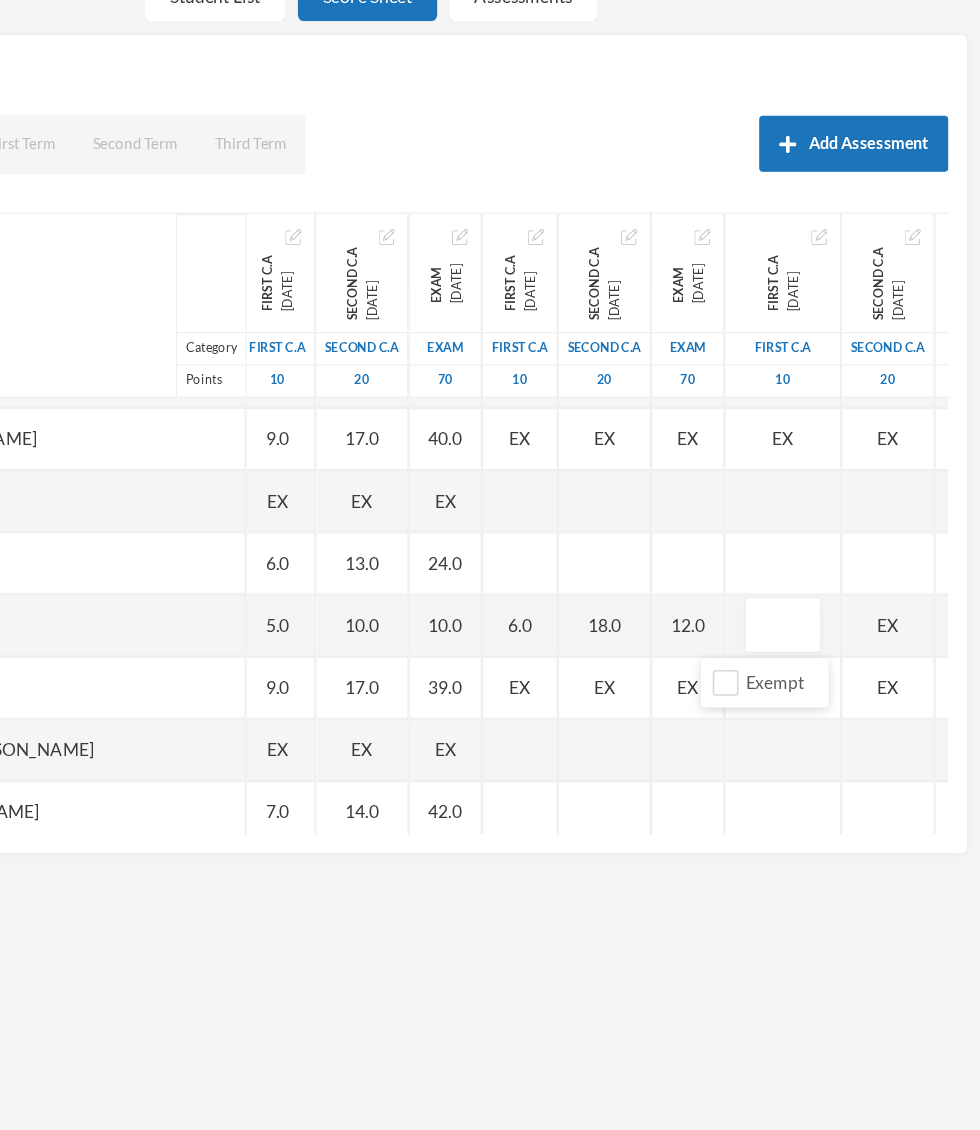 click at bounding box center [821, 641] 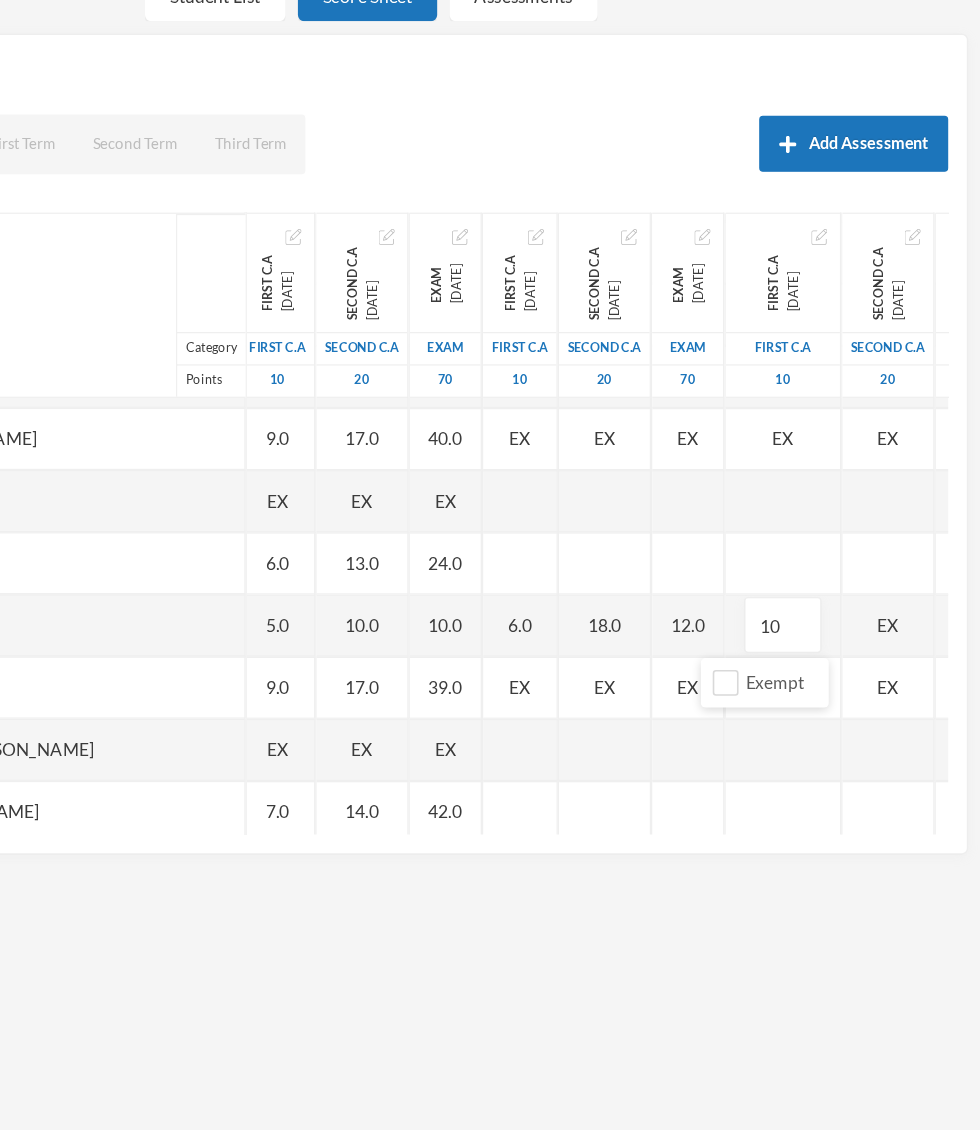 click on "Name   Category Points [PERSON_NAME], [PERSON_NAME] [PERSON_NAME], [PERSON_NAME] [PERSON_NAME], [PERSON_NAME] [PERSON_NAME], [PERSON_NAME], [PERSON_NAME], Adejoju [PERSON_NAME], [PERSON_NAME], [PERSON_NAME] [PERSON_NAME], [PERSON_NAME] [PERSON_NAME], Oluwajomiloju [GEOGRAPHIC_DATA] [PERSON_NAME] [GEOGRAPHIC_DATA][PERSON_NAME] [PERSON_NAME], Ololade [PERSON_NAME], [PERSON_NAME], [PERSON_NAME], [PERSON_NAME] [PERSON_NAME], [PERSON_NAME] [PERSON_NAME], [PERSON_NAME] [PERSON_NAME] [PERSON_NAME], [PERSON_NAME], Oluwadarasimi Peace [PERSON_NAME] [PERSON_NAME], [PERSON_NAME] [PERSON_NAME] Oluwanifemi [PERSON_NAME], [PERSON_NAME], [PERSON_NAME] [PERSON_NAME], Ayomide [PERSON_NAME], [PERSON_NAME] [PERSON_NAME], Oluwasemiloore [PERSON_NAME], Precious [PERSON_NAME], Iyanuoluwa [PERSON_NAME], [PERSON_NAME] [PERSON_NAME], [PERSON_NAME], [PERSON_NAME], [PERSON_NAME]" at bounding box center (490, 559) 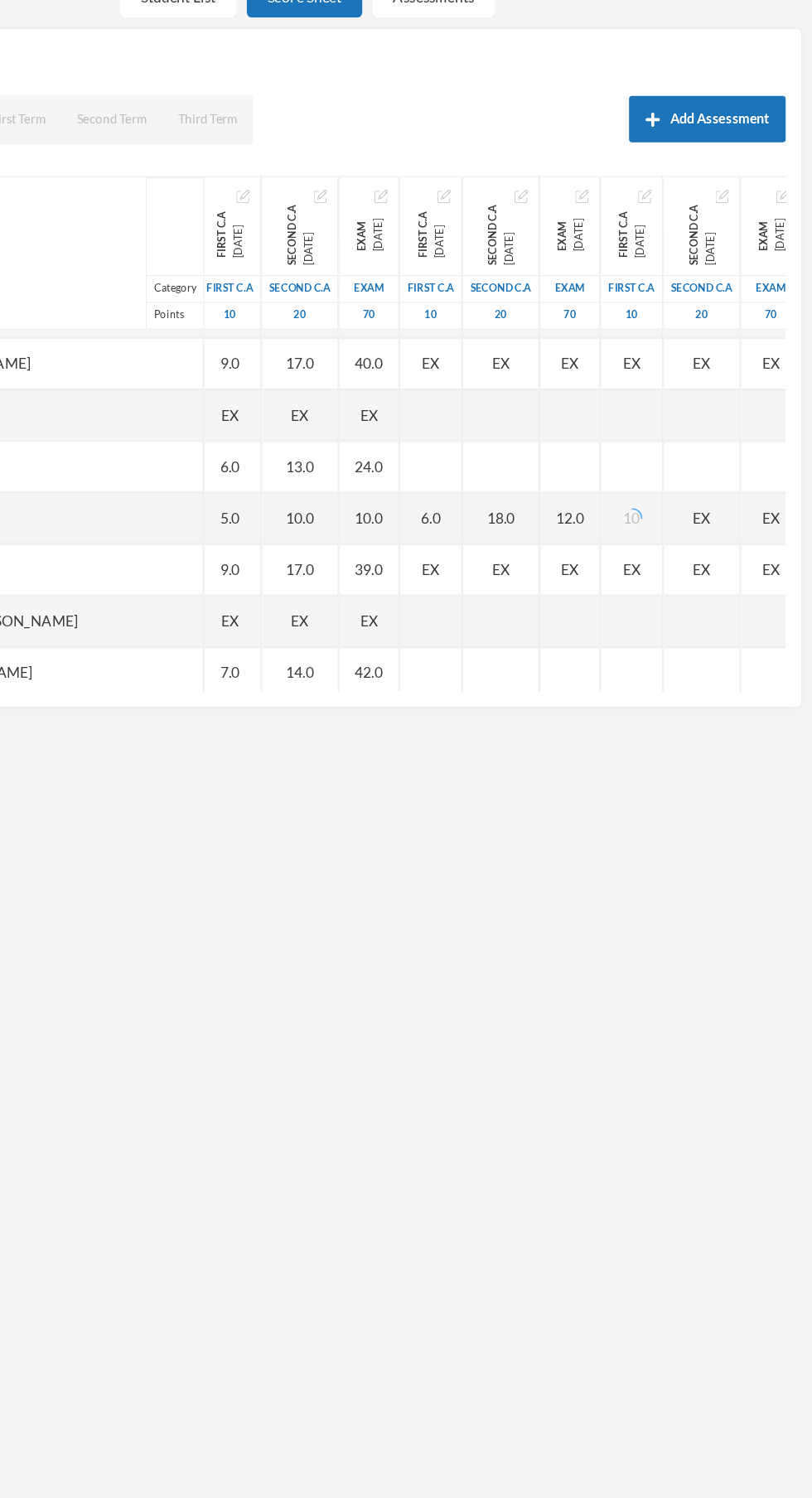 click on "EX" at bounding box center (723, 530) 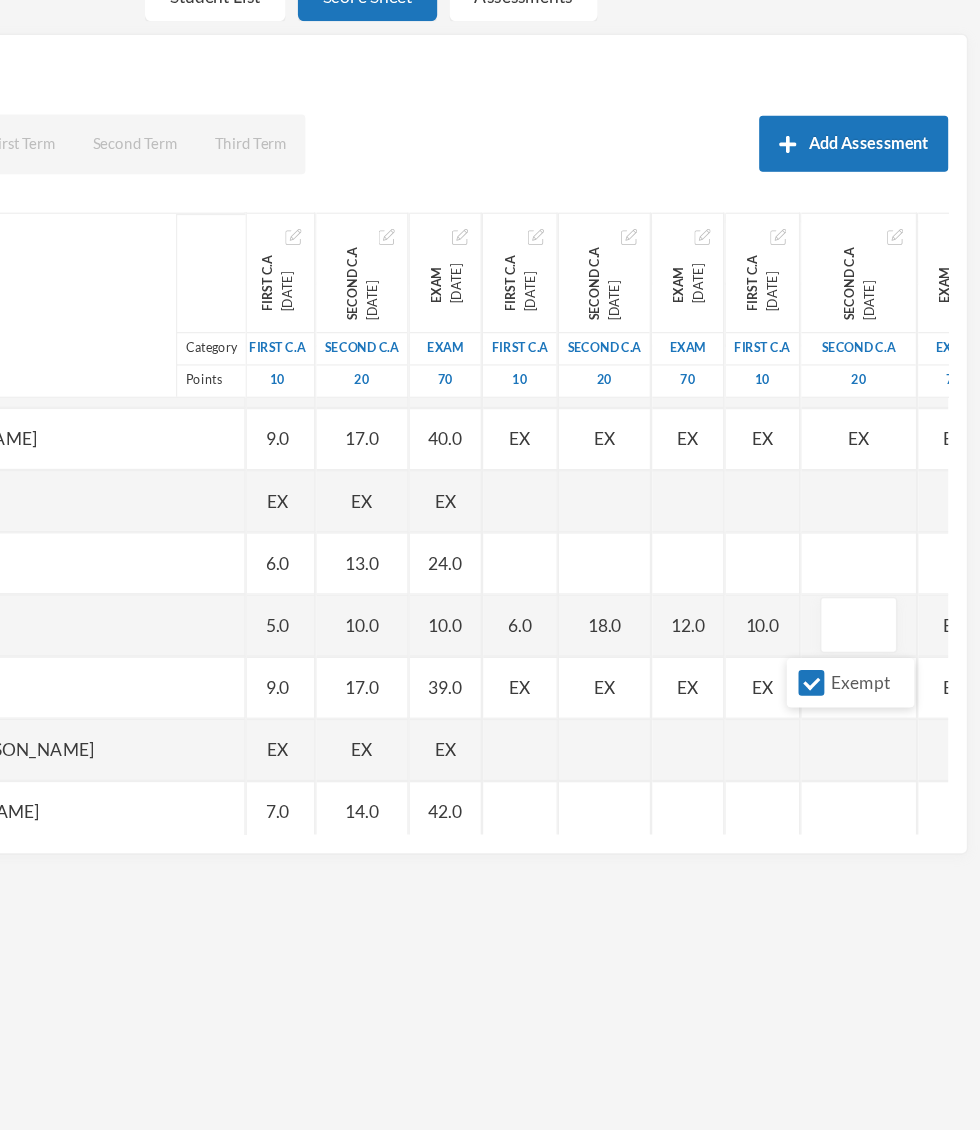 click on "Exempt" at bounding box center (844, 687) 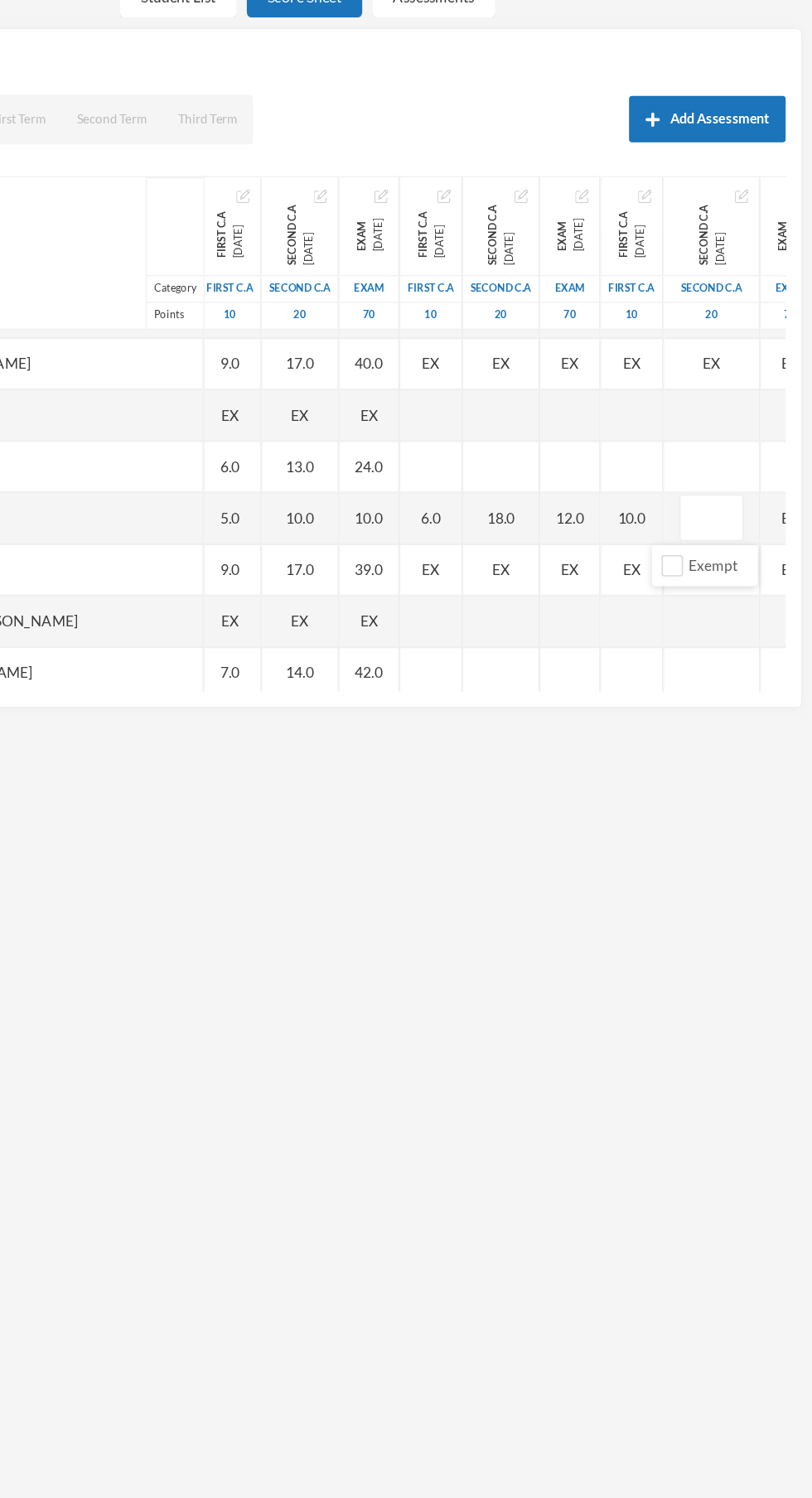 click at bounding box center [731, 531] 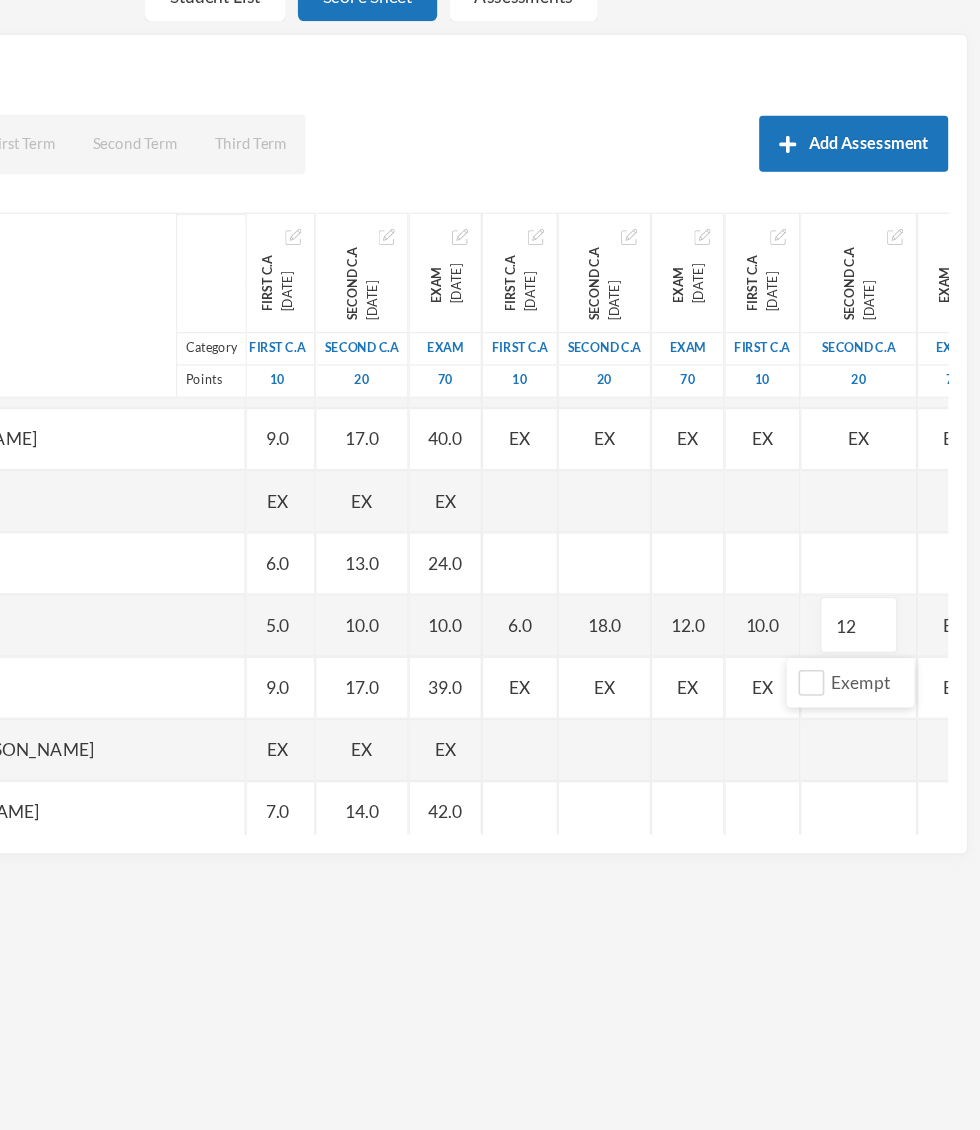 click on "Scoresheet Academic Term All First Term Second Term Third Term Add Assessment Name   Category Points [PERSON_NAME], [PERSON_NAME] [PERSON_NAME], [PERSON_NAME] [PERSON_NAME], [PERSON_NAME] [PERSON_NAME], [PERSON_NAME], [PERSON_NAME], Adejoju [PERSON_NAME], Favour [PERSON_NAME], Adesewa [PERSON_NAME], [PERSON_NAME] [PERSON_NAME], [PERSON_NAME][GEOGRAPHIC_DATA] [GEOGRAPHIC_DATA] [PERSON_NAME] [PERSON_NAME], [PERSON_NAME] [PERSON_NAME], [PERSON_NAME] [PERSON_NAME], [PERSON_NAME], [PERSON_NAME] [PERSON_NAME], [PERSON_NAME] [PERSON_NAME], Oluwadamisi [PERSON_NAME][GEOGRAPHIC_DATA] [PERSON_NAME], [PERSON_NAME], [PERSON_NAME] [PERSON_NAME], [PERSON_NAME] [PERSON_NAME] Oluwanifemi [PERSON_NAME], Boluwatife [PERSON_NAME], [PERSON_NAME] [PERSON_NAME], Ayomide [PERSON_NAME], [PERSON_NAME], [PERSON_NAME], Precious [PERSON_NAME], Iyanuoluwa [PERSON_NAME], [PERSON_NAME] First C.A" at bounding box center (490, 495) 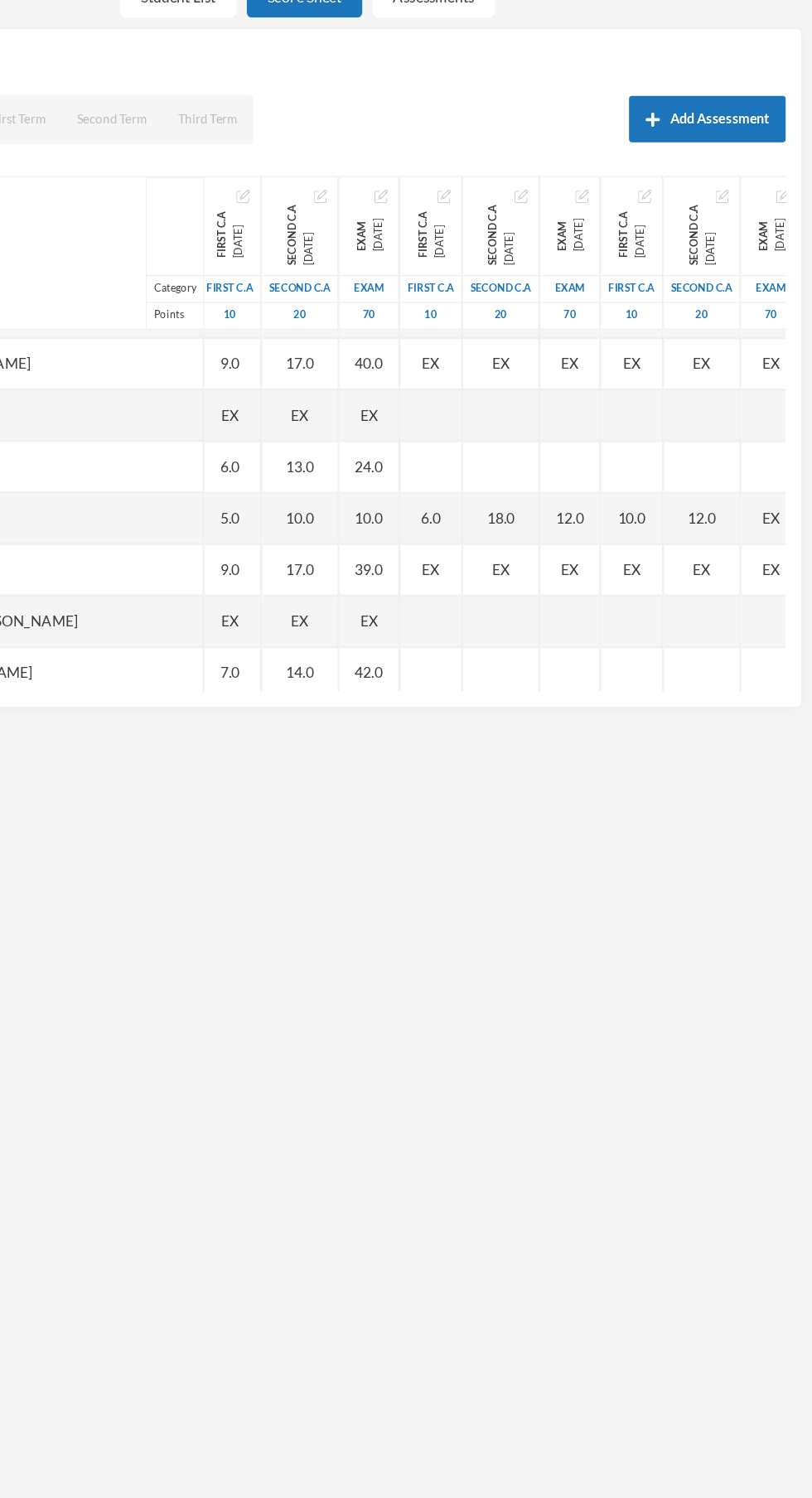 click on "EX" at bounding box center [779, 531] 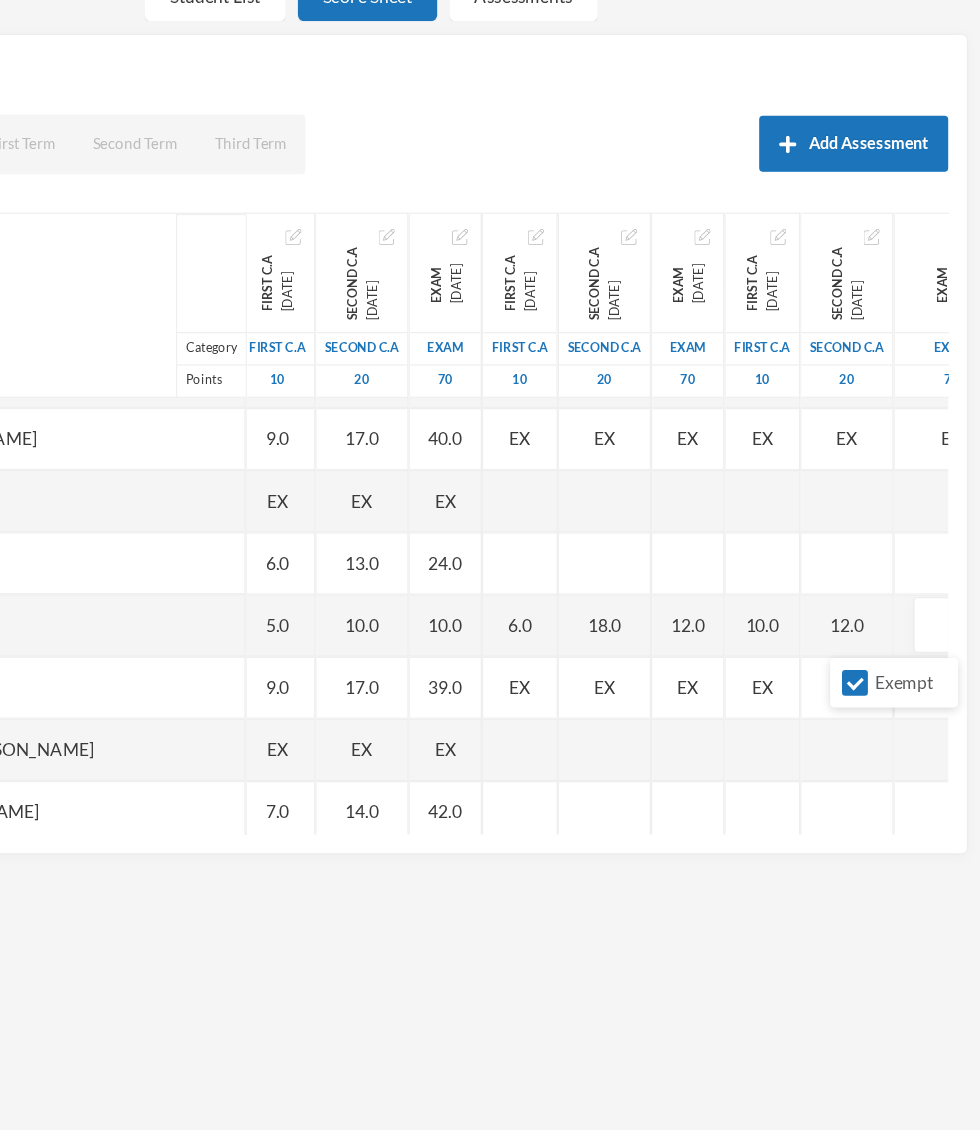 click on "Exempt" at bounding box center [879, 687] 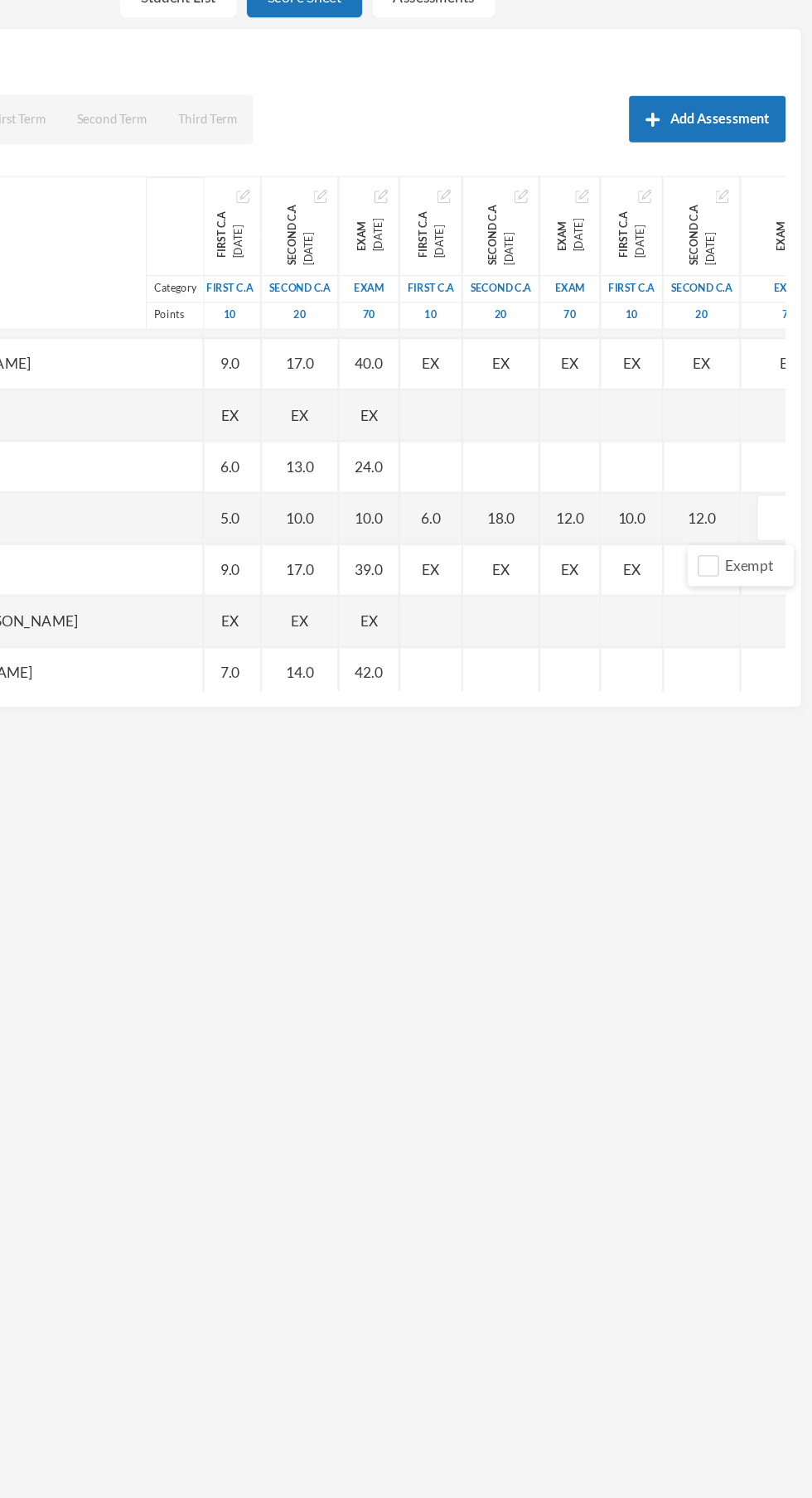 click at bounding box center [793, 531] 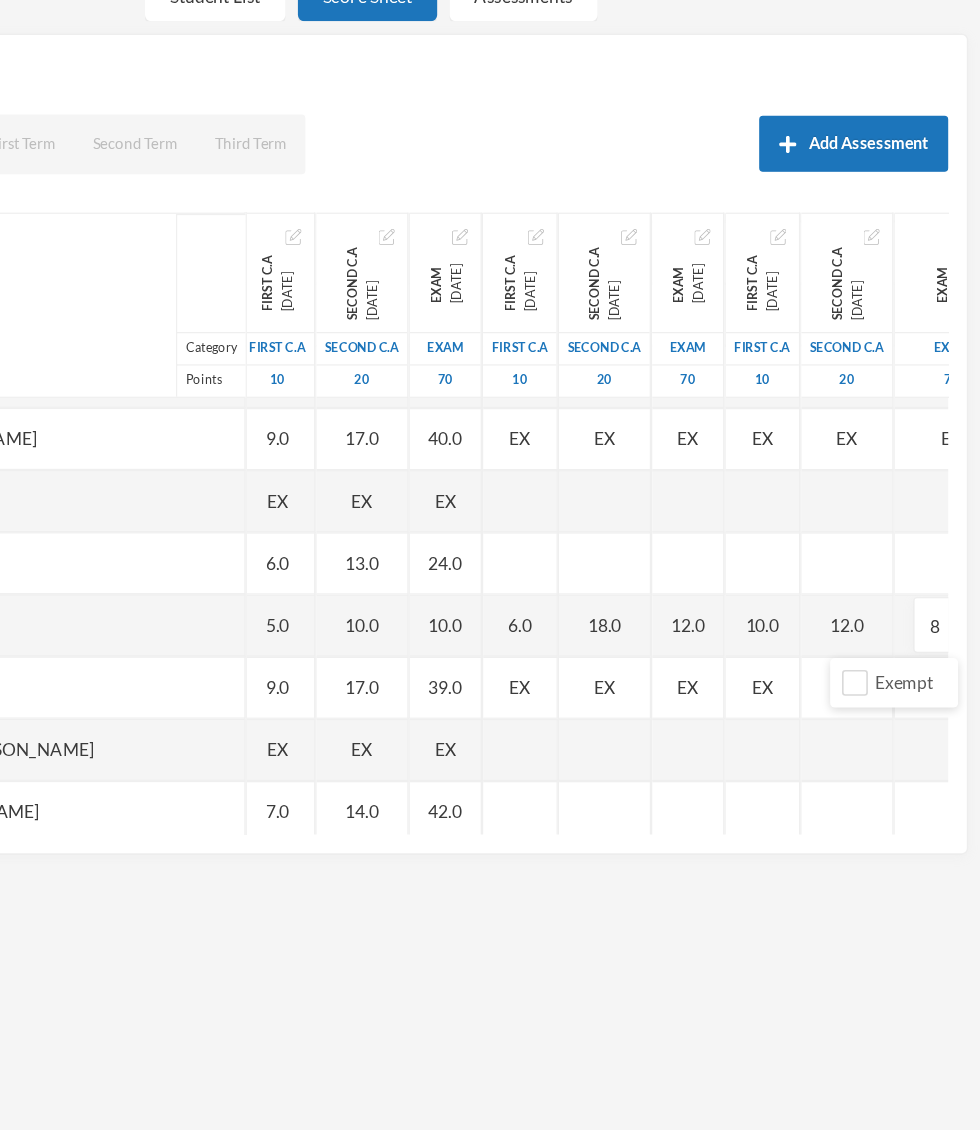 scroll, scrollTop: 2143, scrollLeft: 0, axis: vertical 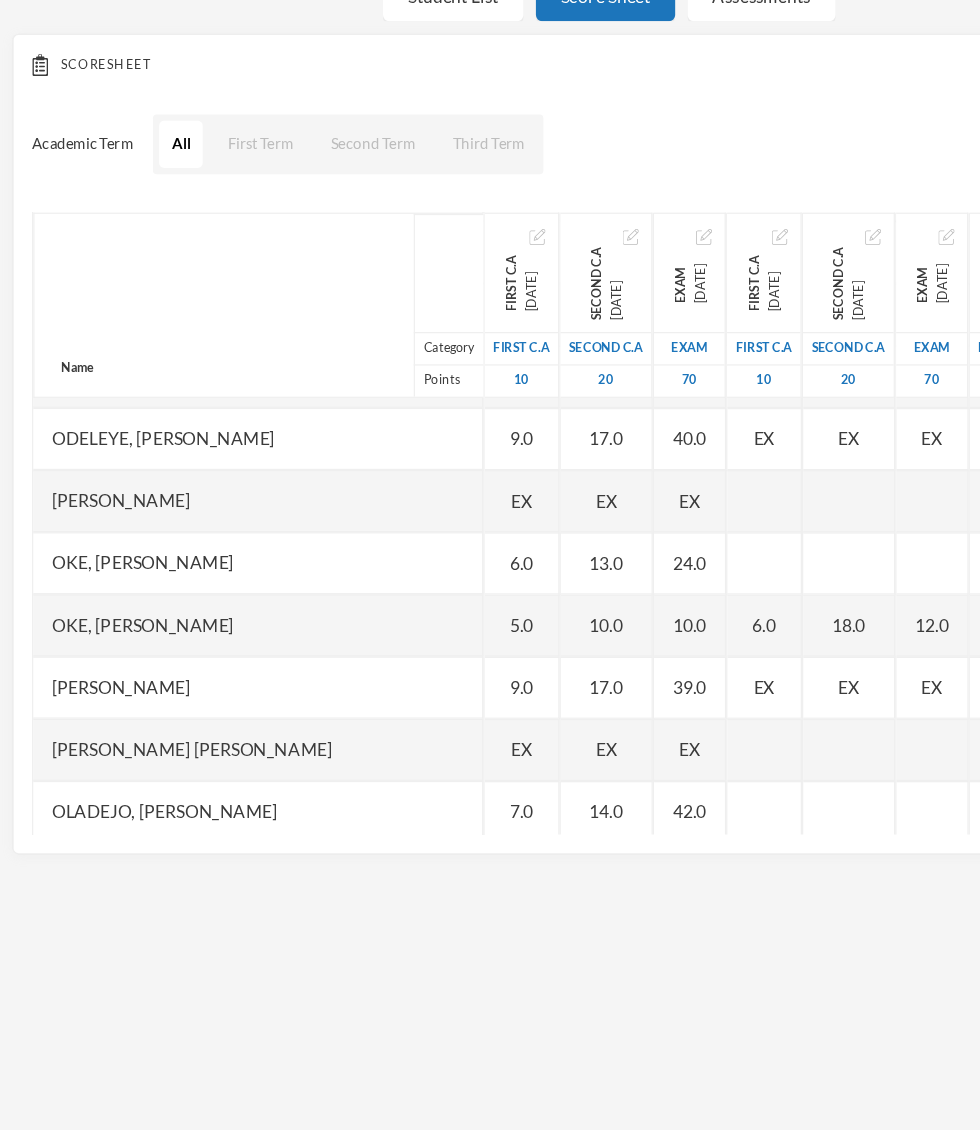 click on "EX" at bounding box center (615, 691) 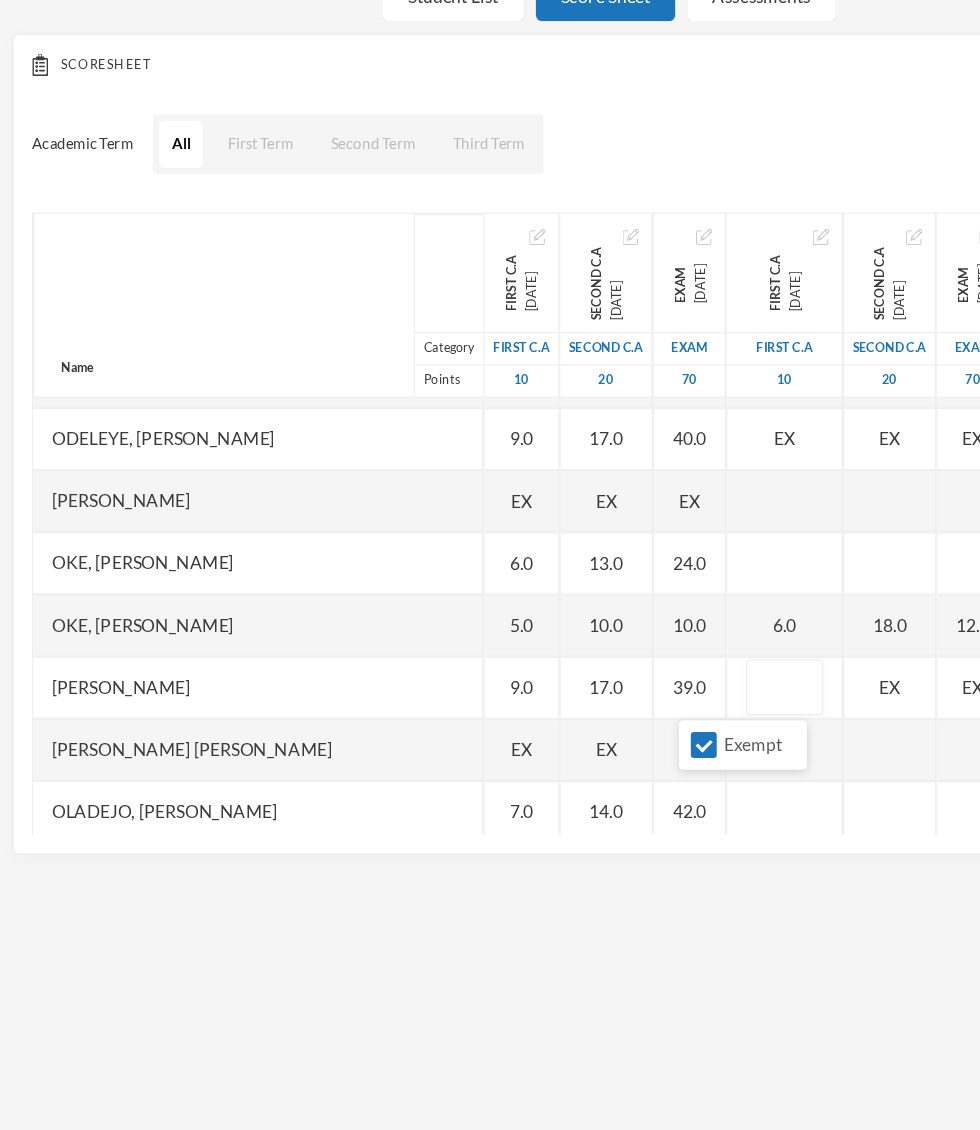 click on "Exempt" at bounding box center [605, 736] 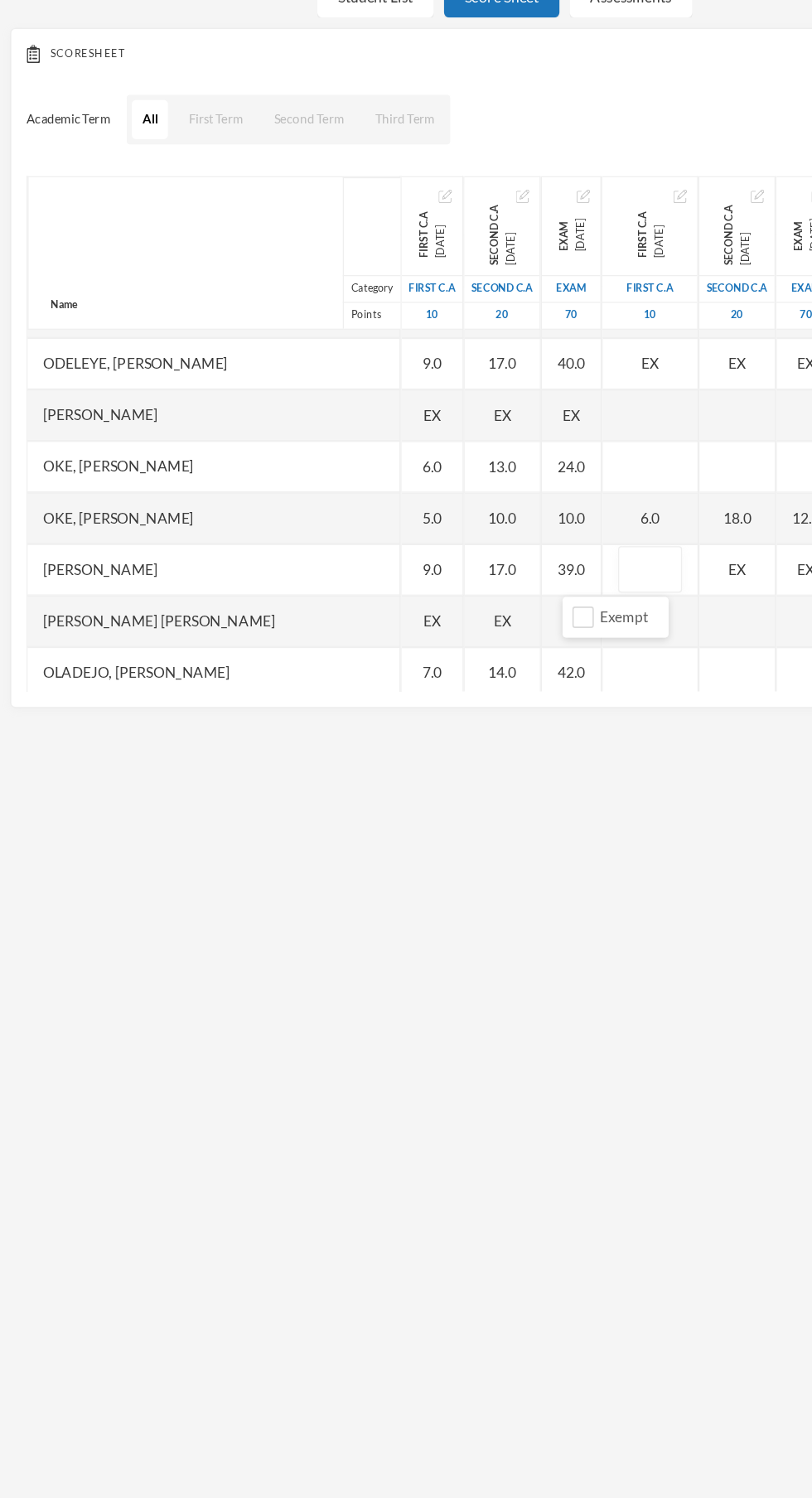 click at bounding box center [523, 573] 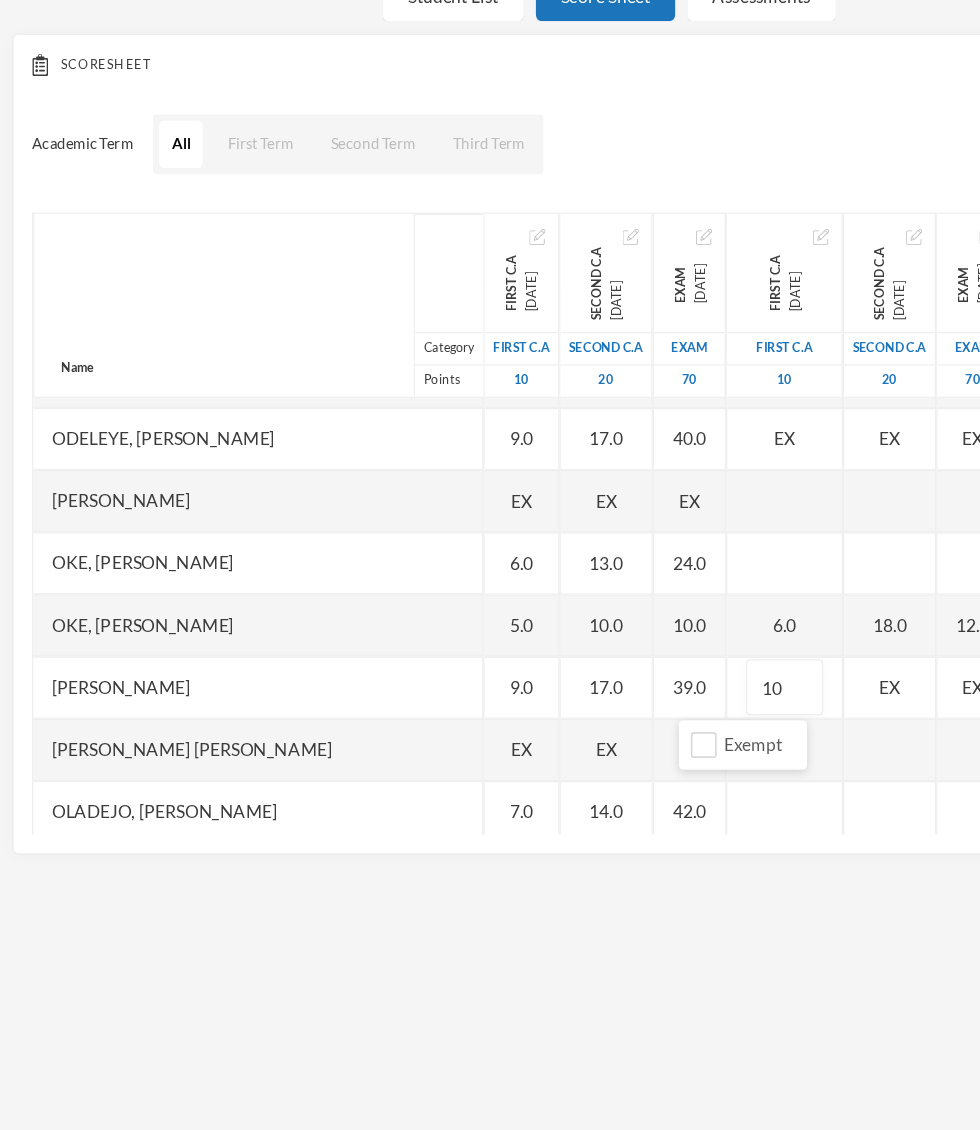 click on "EX" at bounding box center (716, 691) 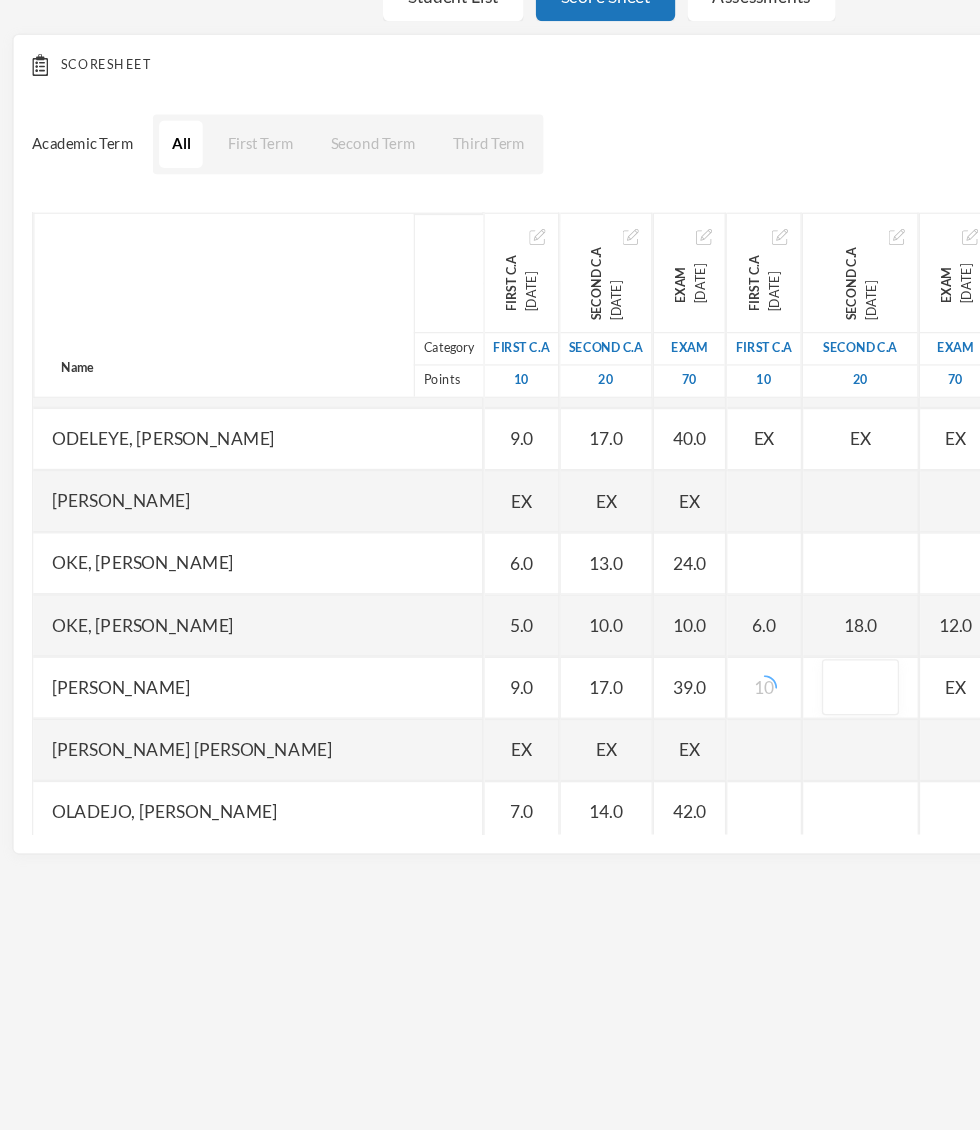 click on "Exempt" at bounding box center [636, 737] 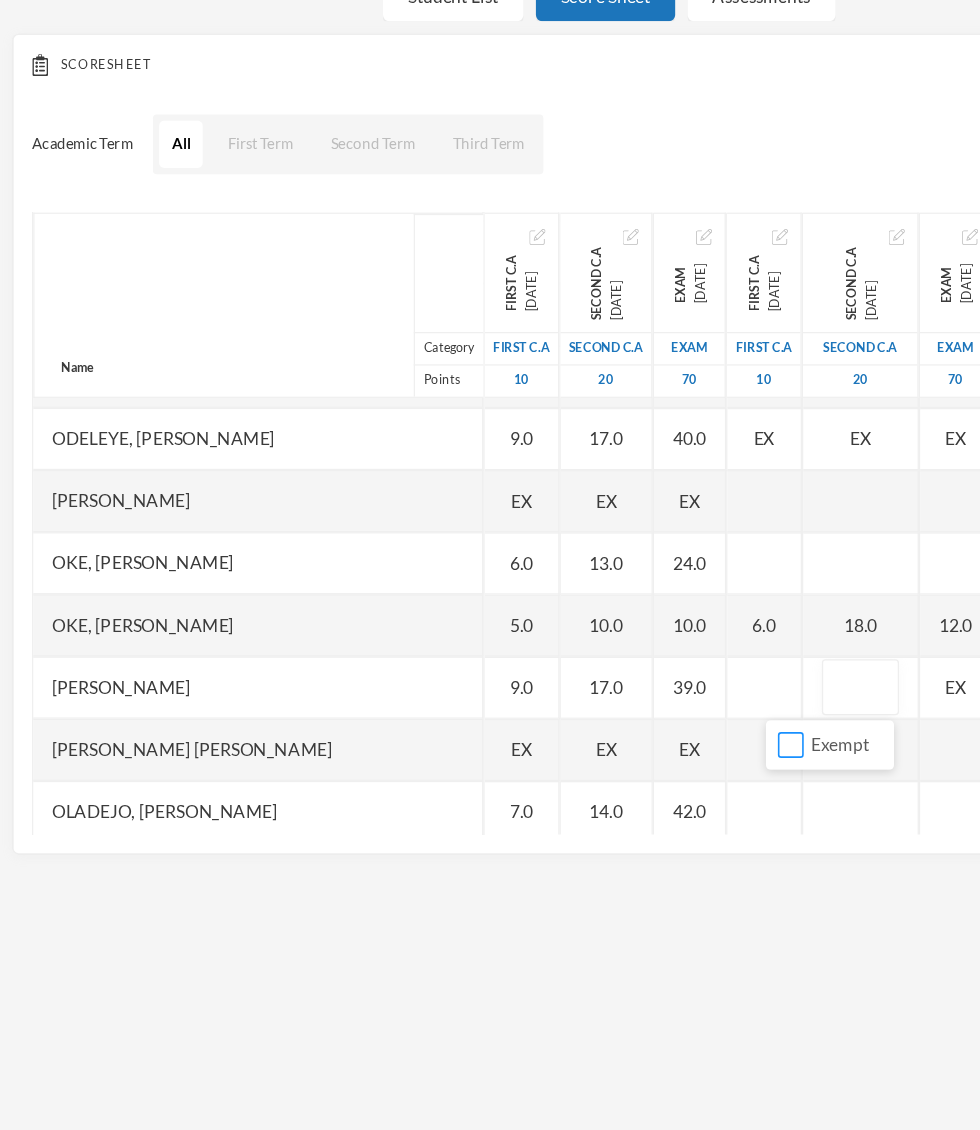 click on "Exempt" at bounding box center (636, 737) 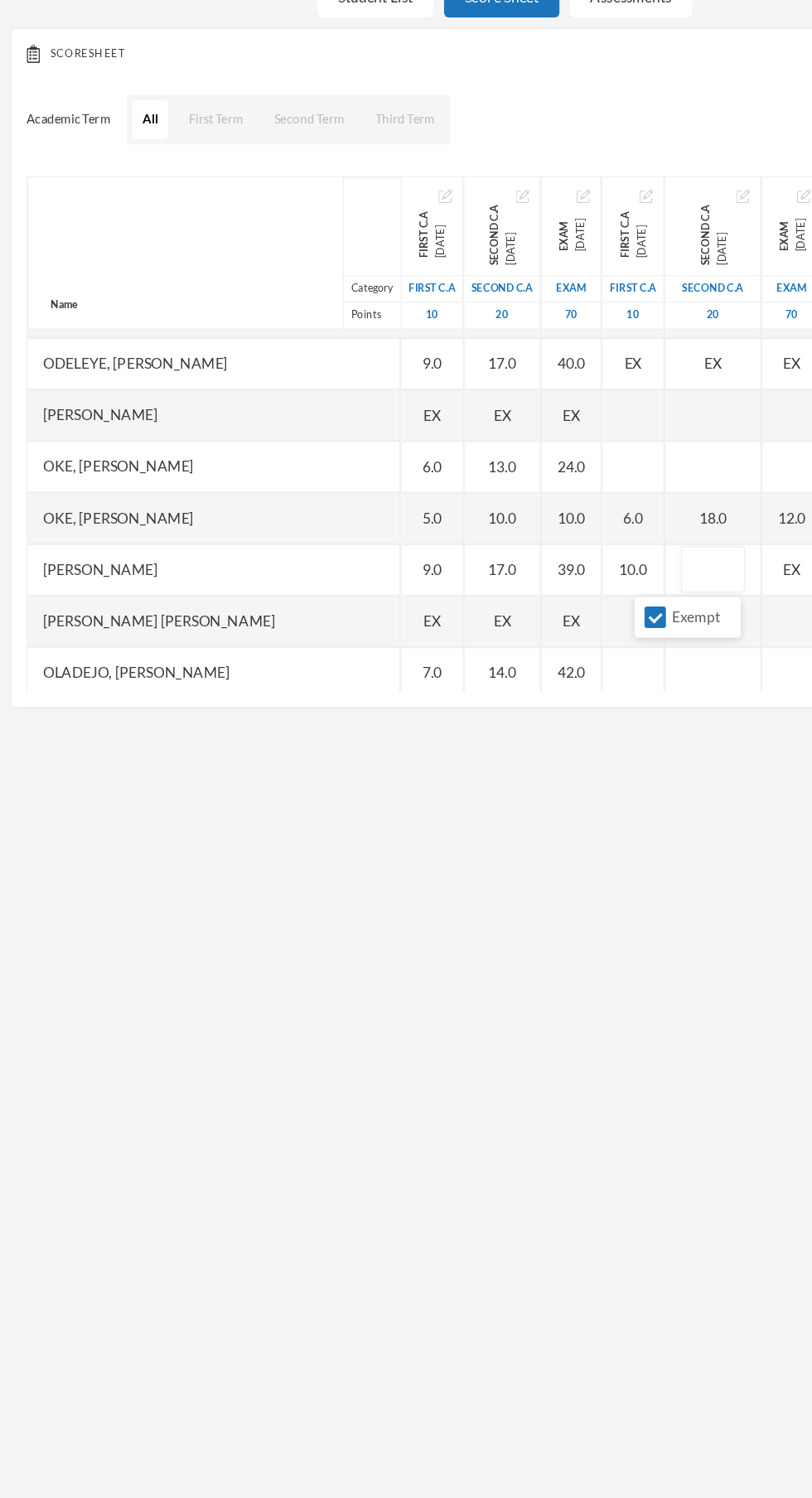 click on "Exempt" at bounding box center (527, 611) 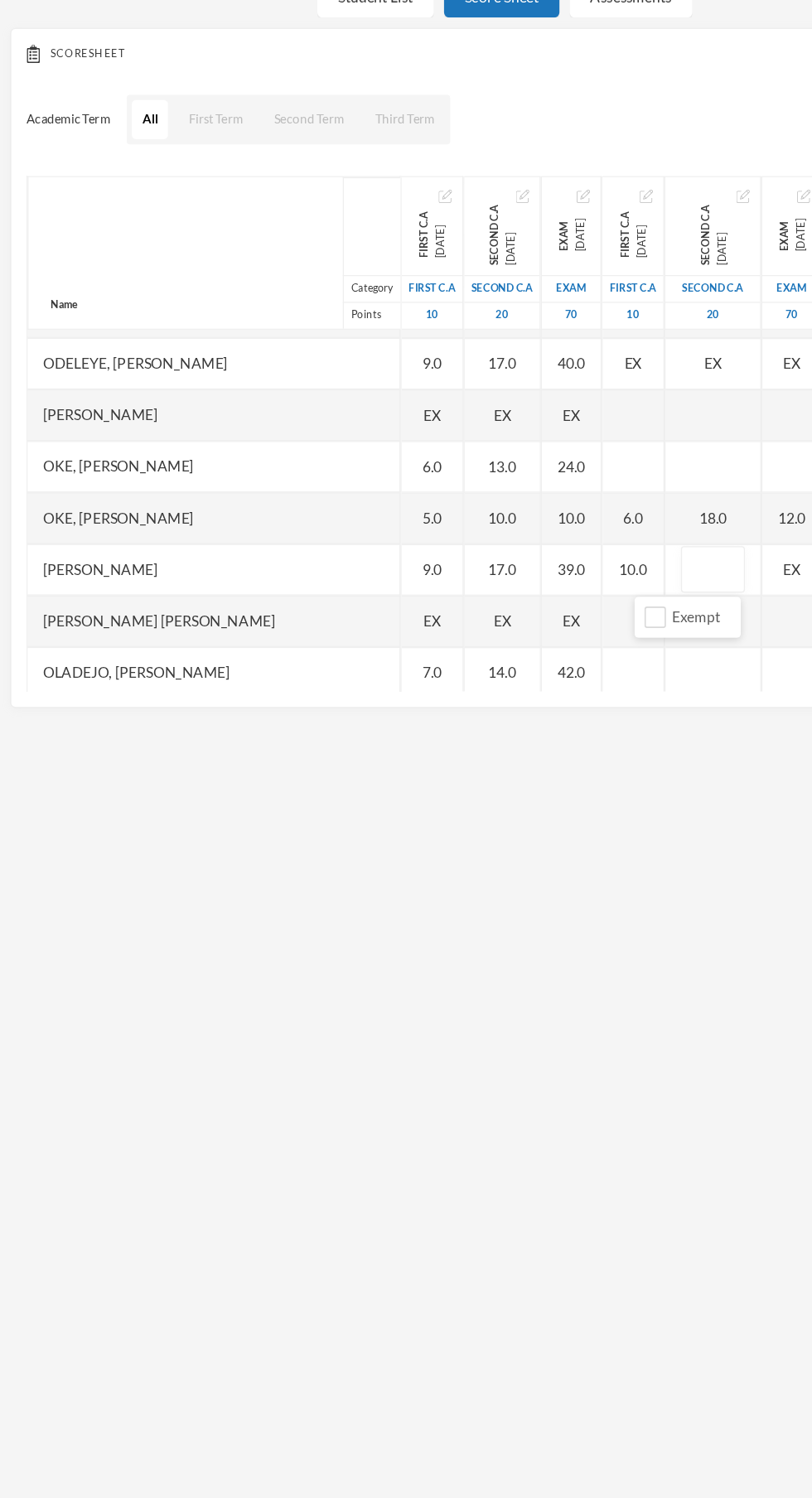click at bounding box center (573, 573) 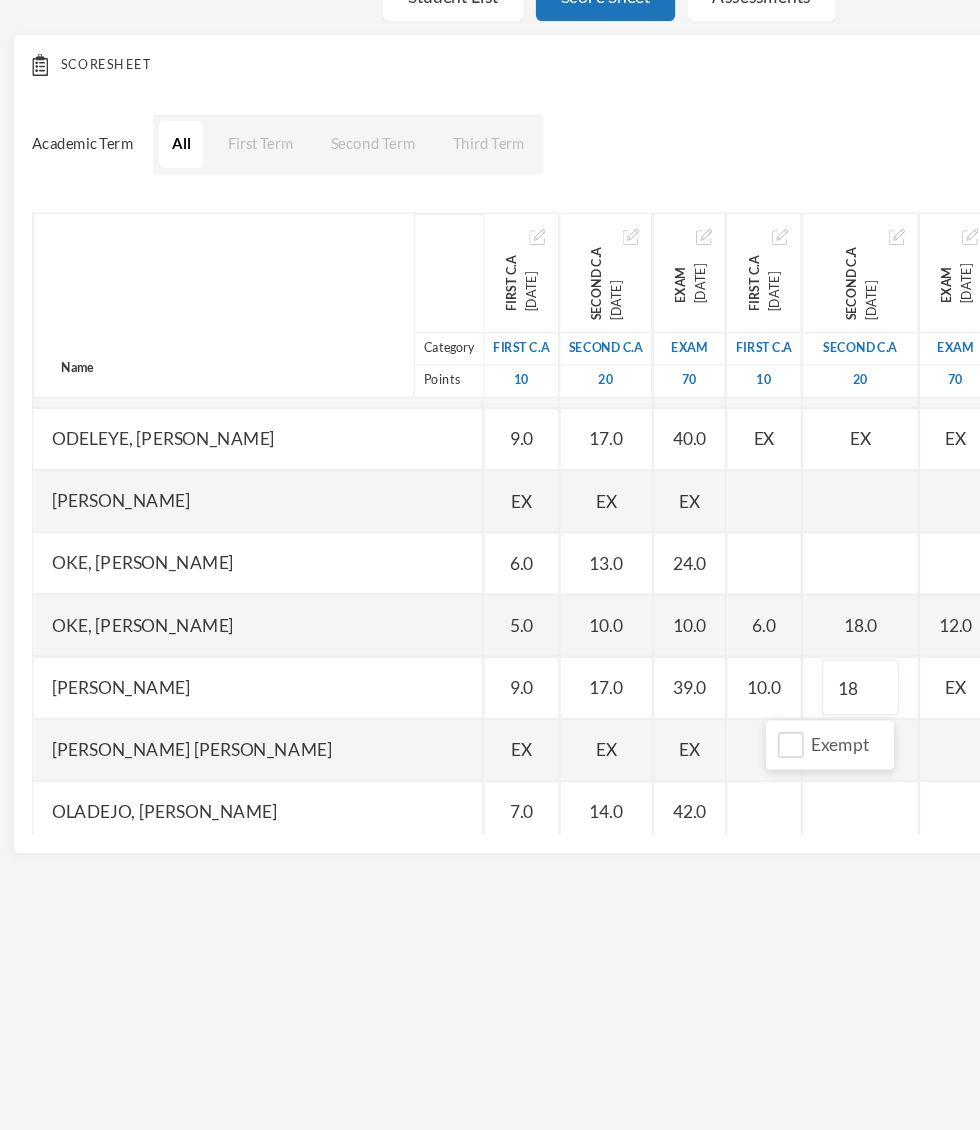 click on "EX" at bounding box center (769, 691) 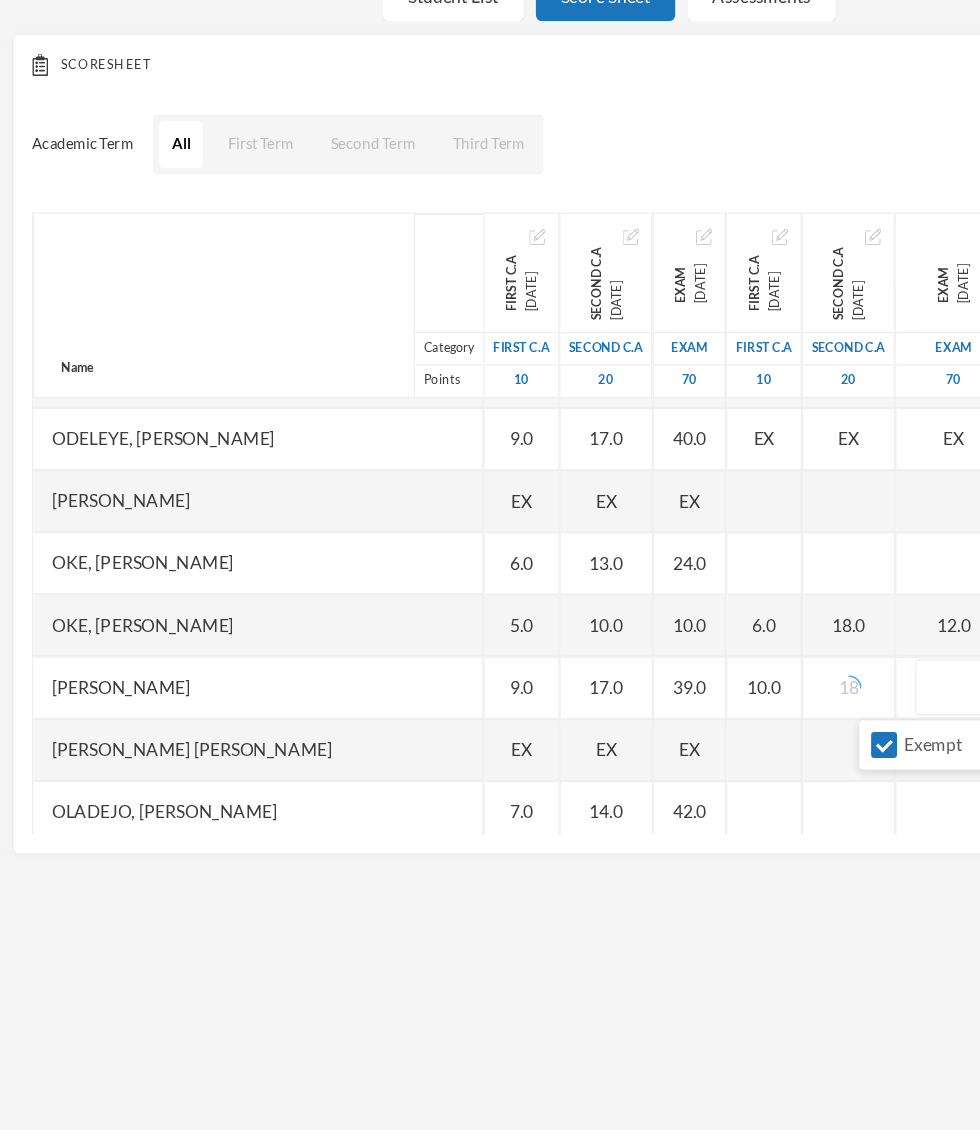 click on "Exempt" at bounding box center [711, 737] 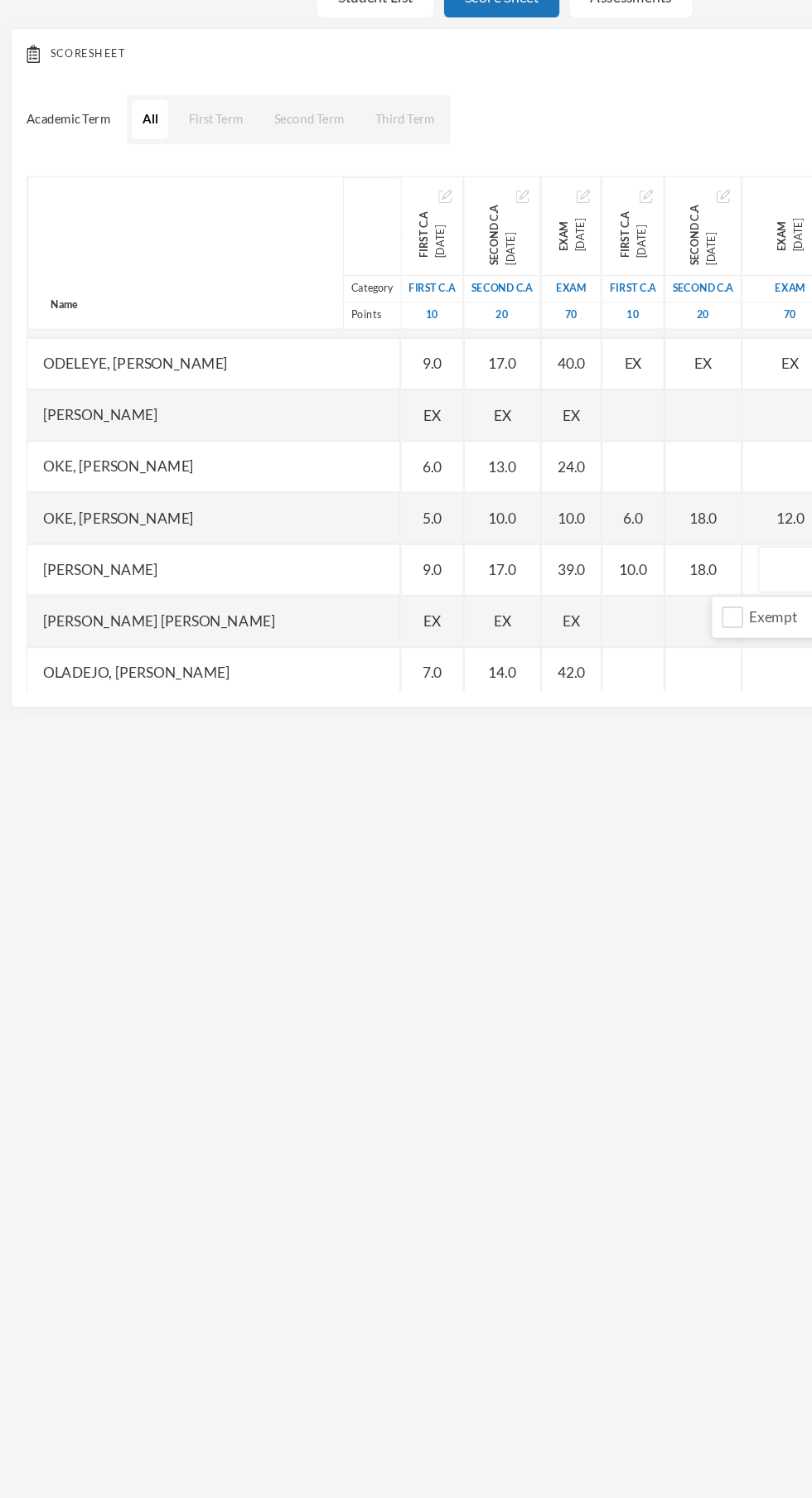 click at bounding box center [636, 573] 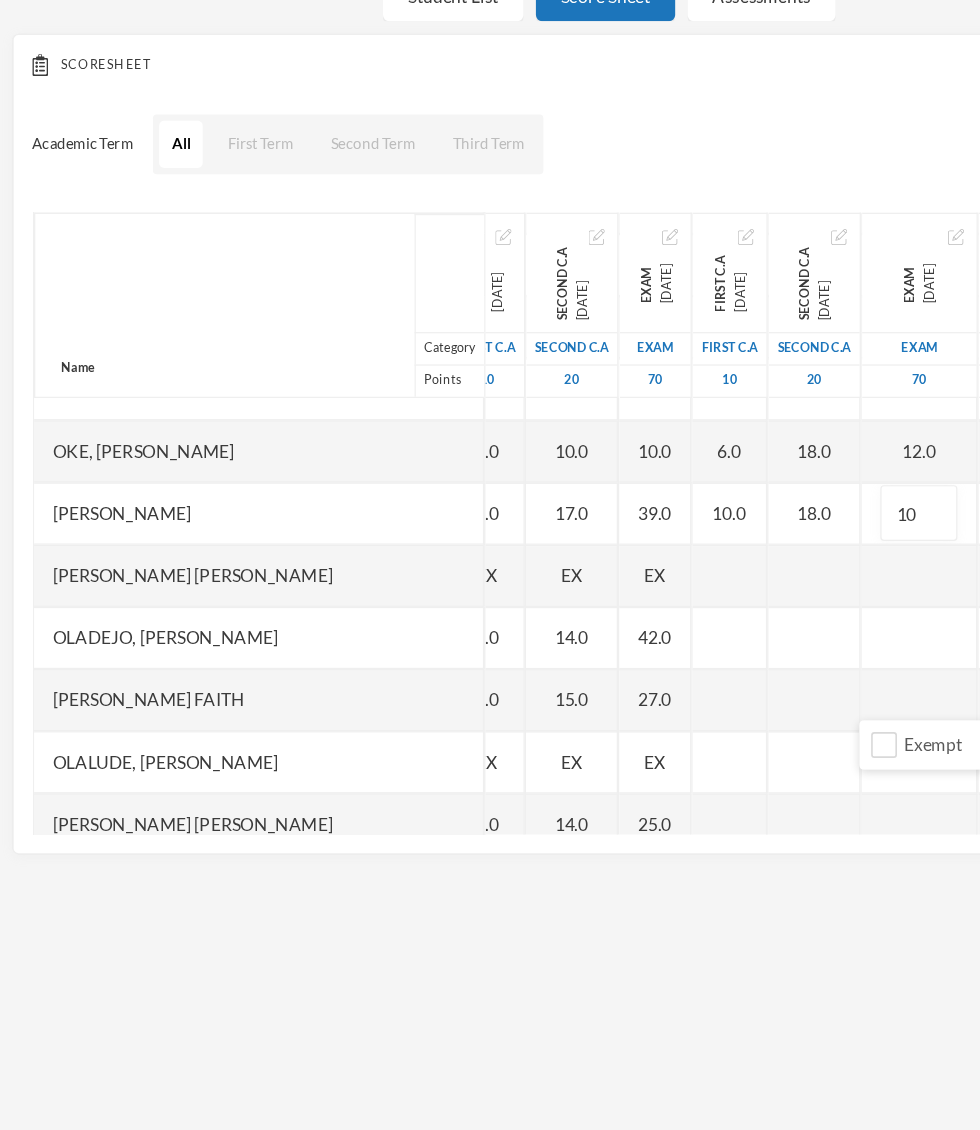 scroll, scrollTop: 2283, scrollLeft: 30, axis: both 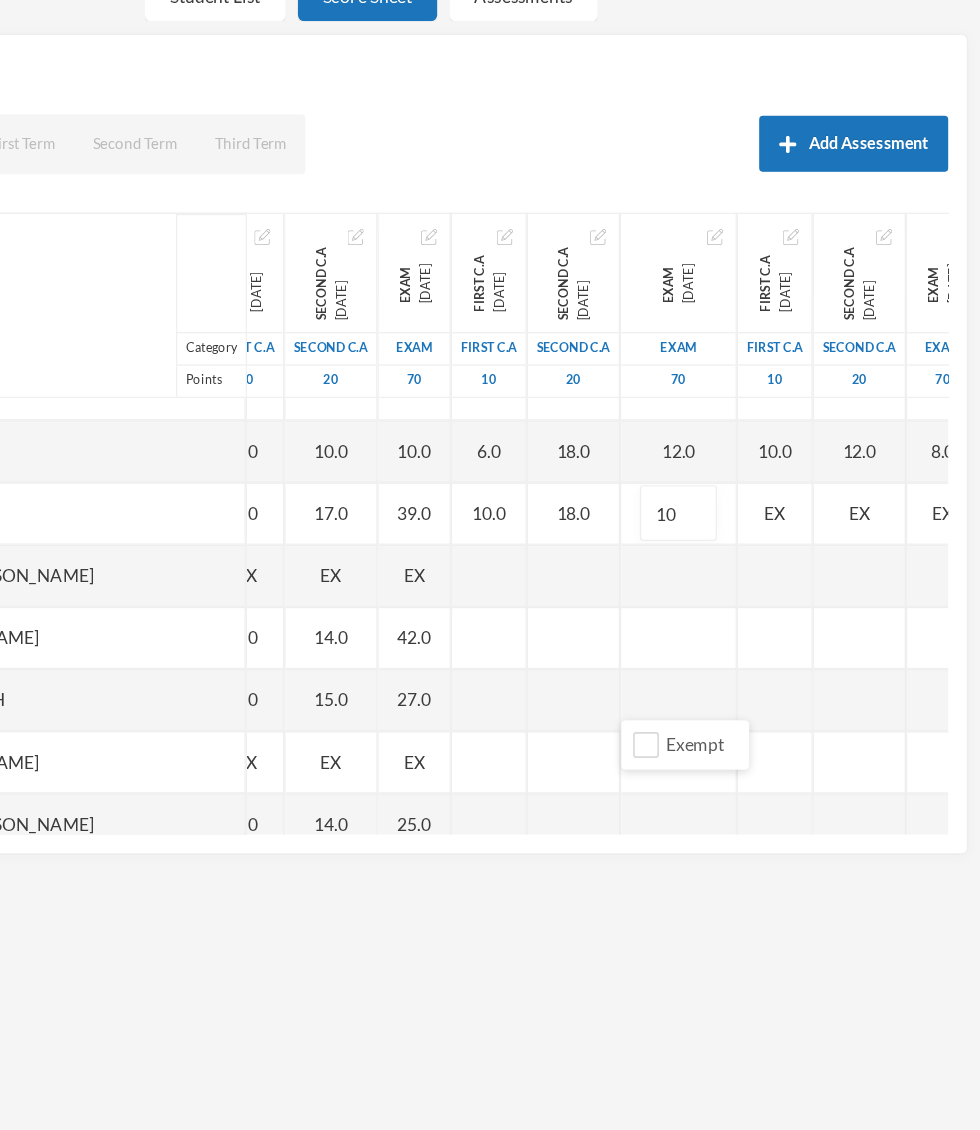 click on "EX" at bounding box center [814, 550] 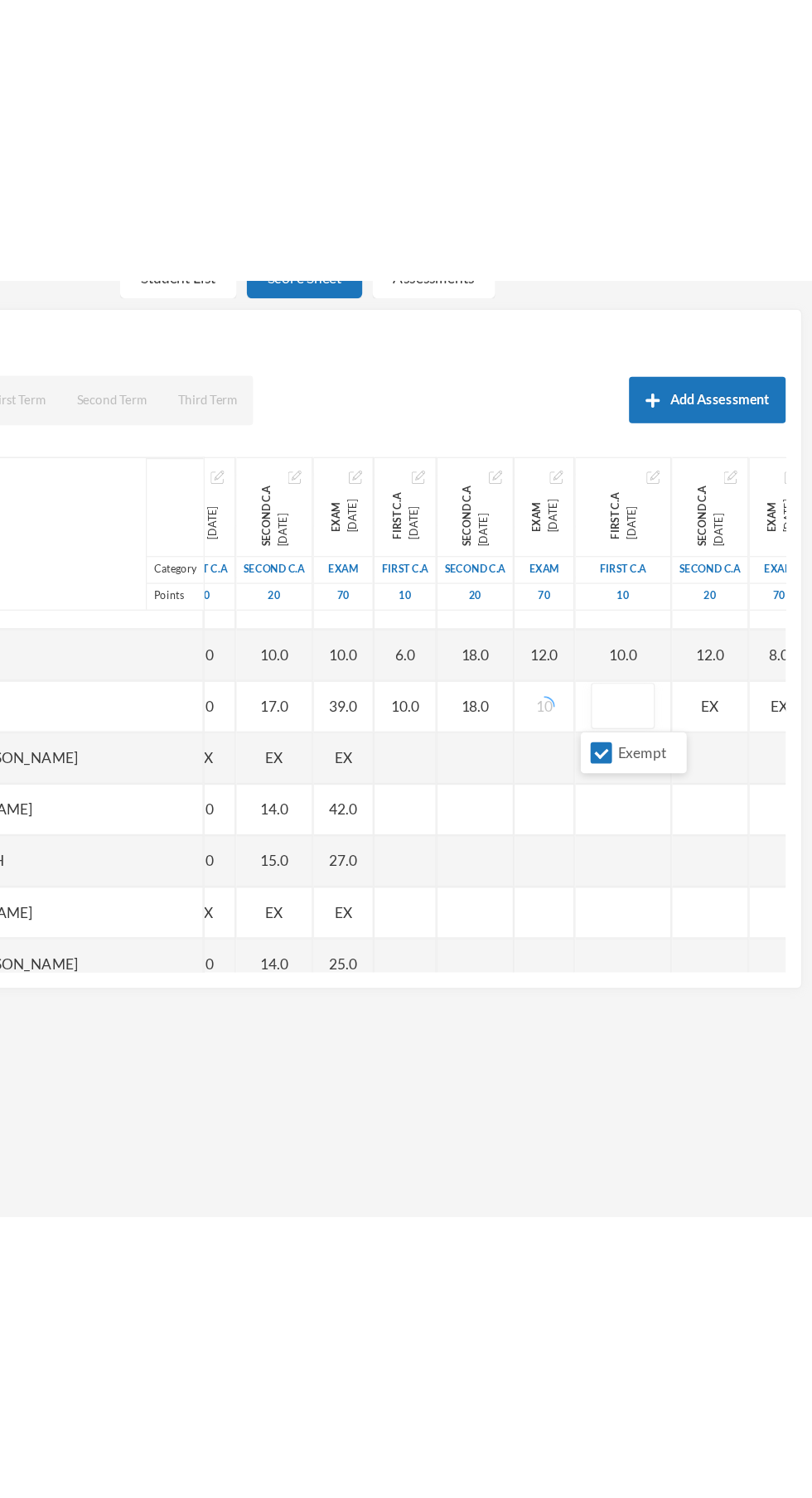 scroll, scrollTop: 1892, scrollLeft: 4, axis: both 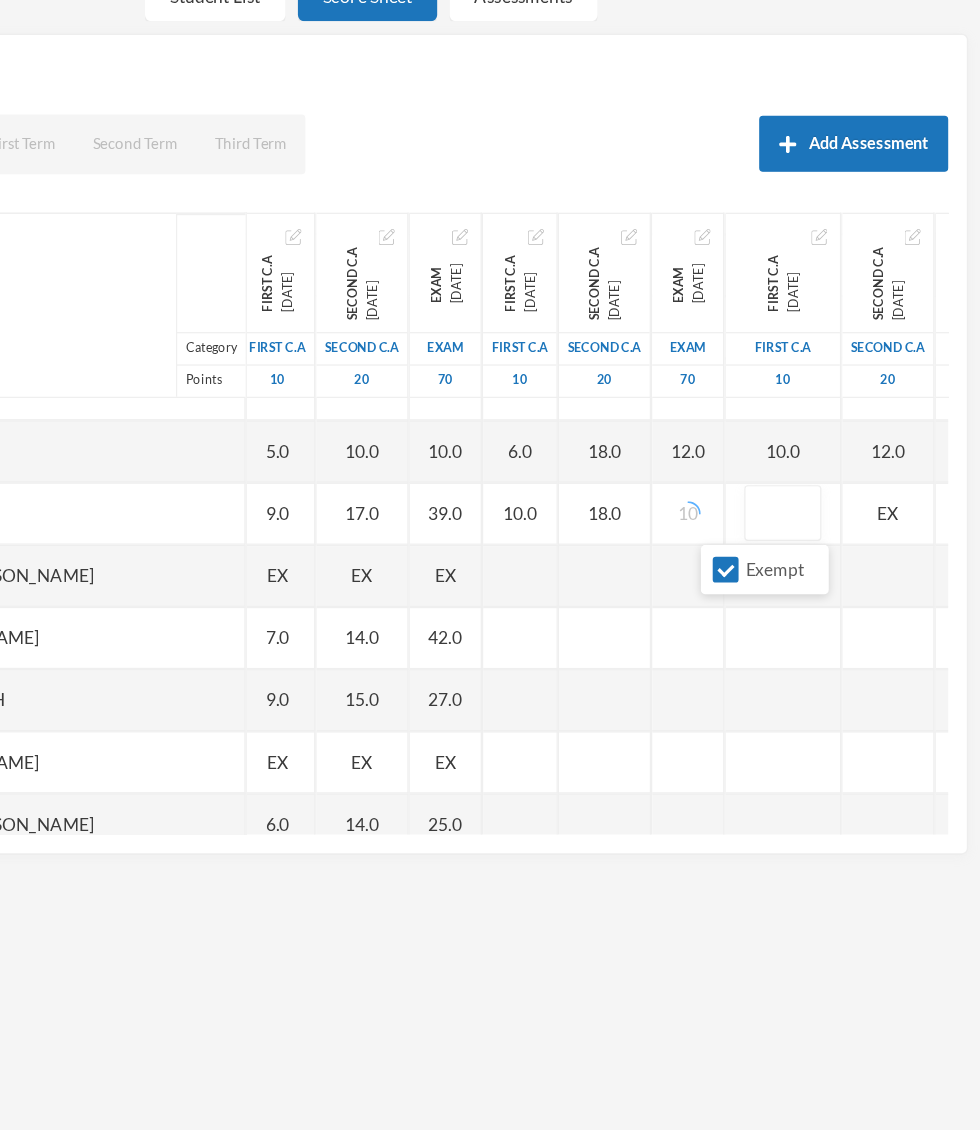 click on "Exempt" at bounding box center (775, 596) 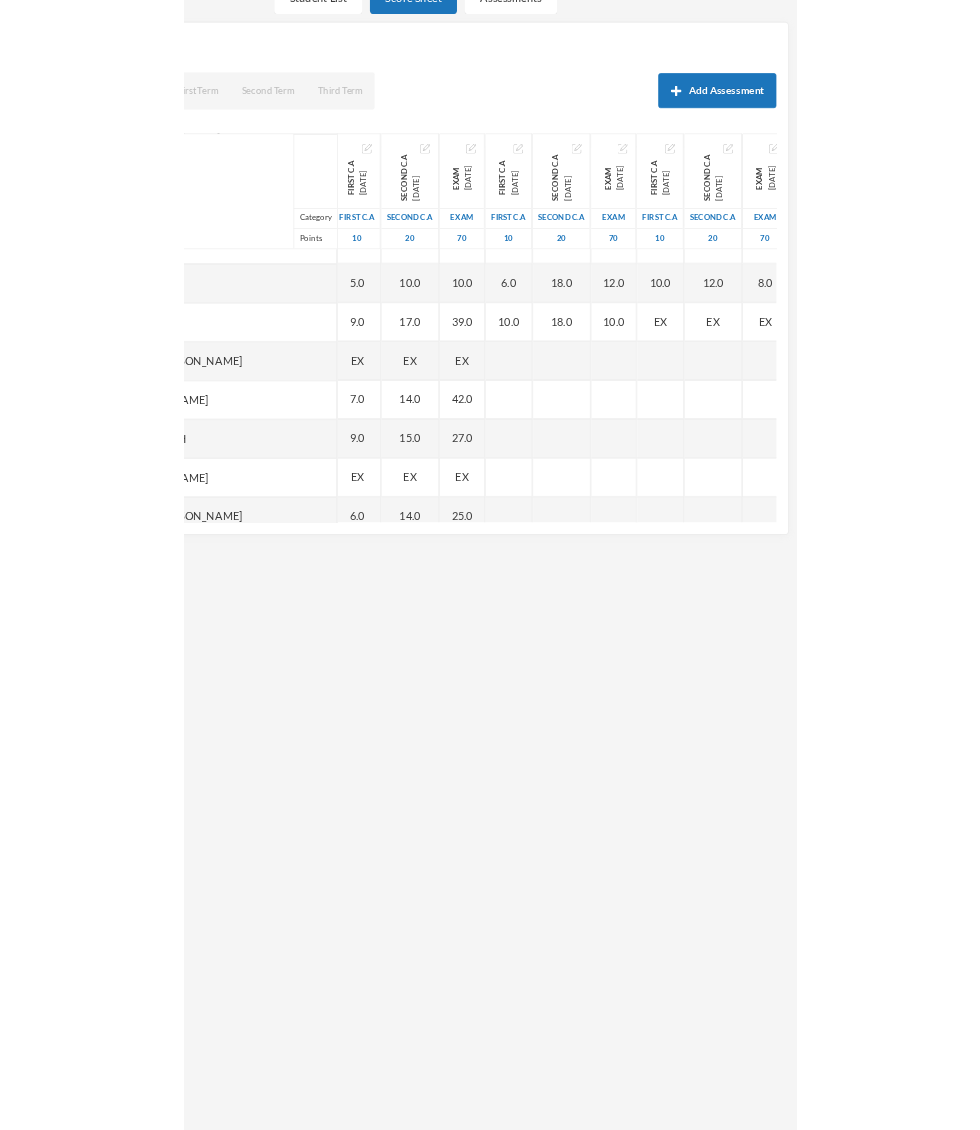 scroll, scrollTop: 2283, scrollLeft: 0, axis: vertical 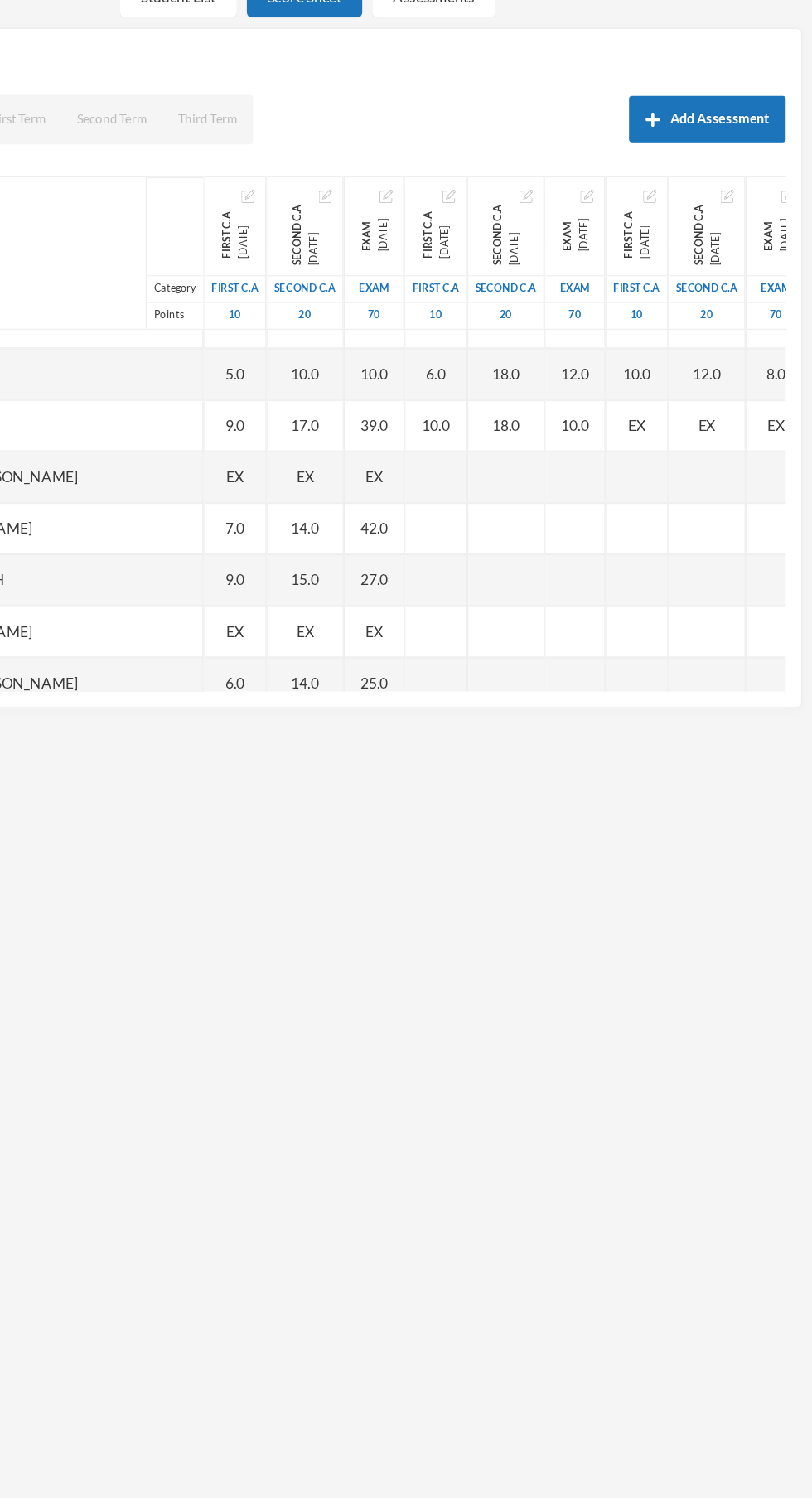 click on "EX" at bounding box center [670, 456] 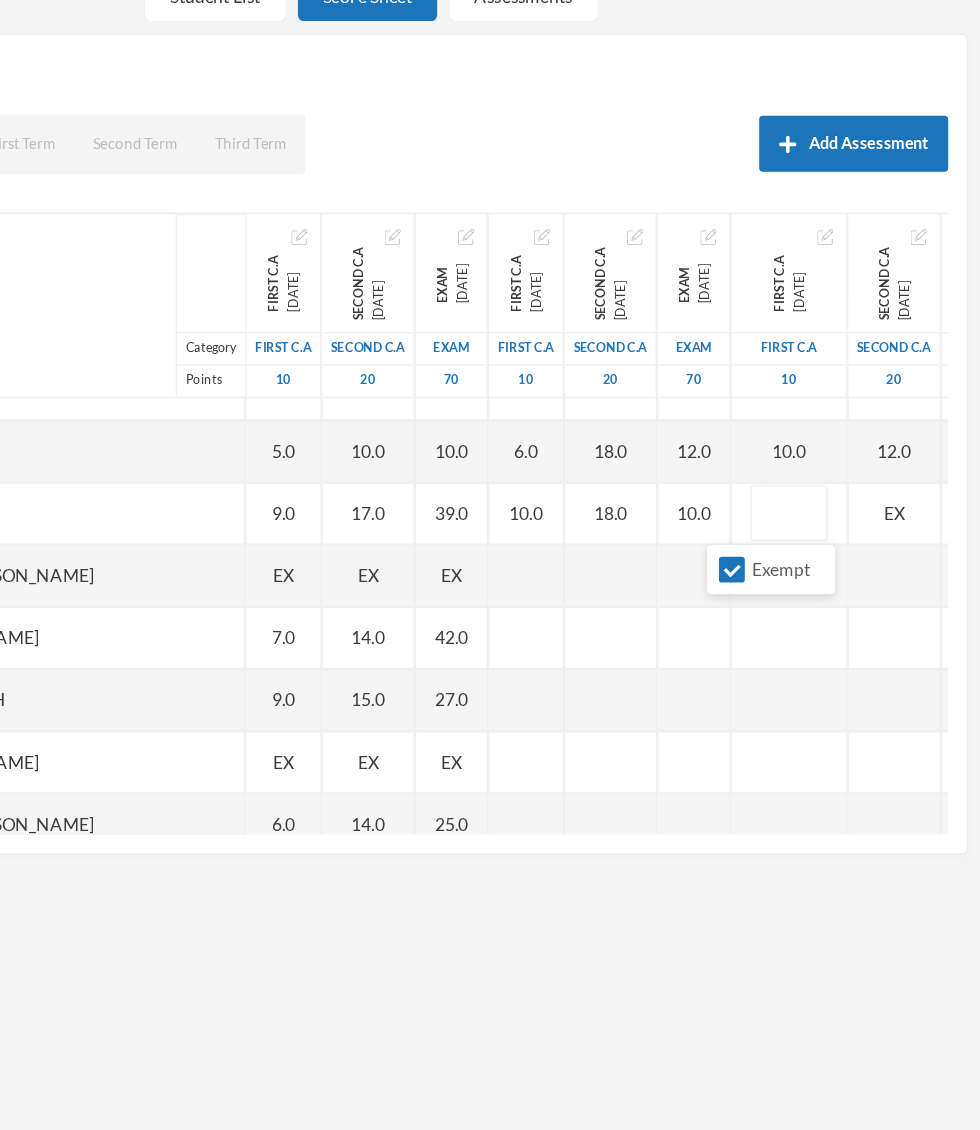 click on "Exempt" at bounding box center [780, 596] 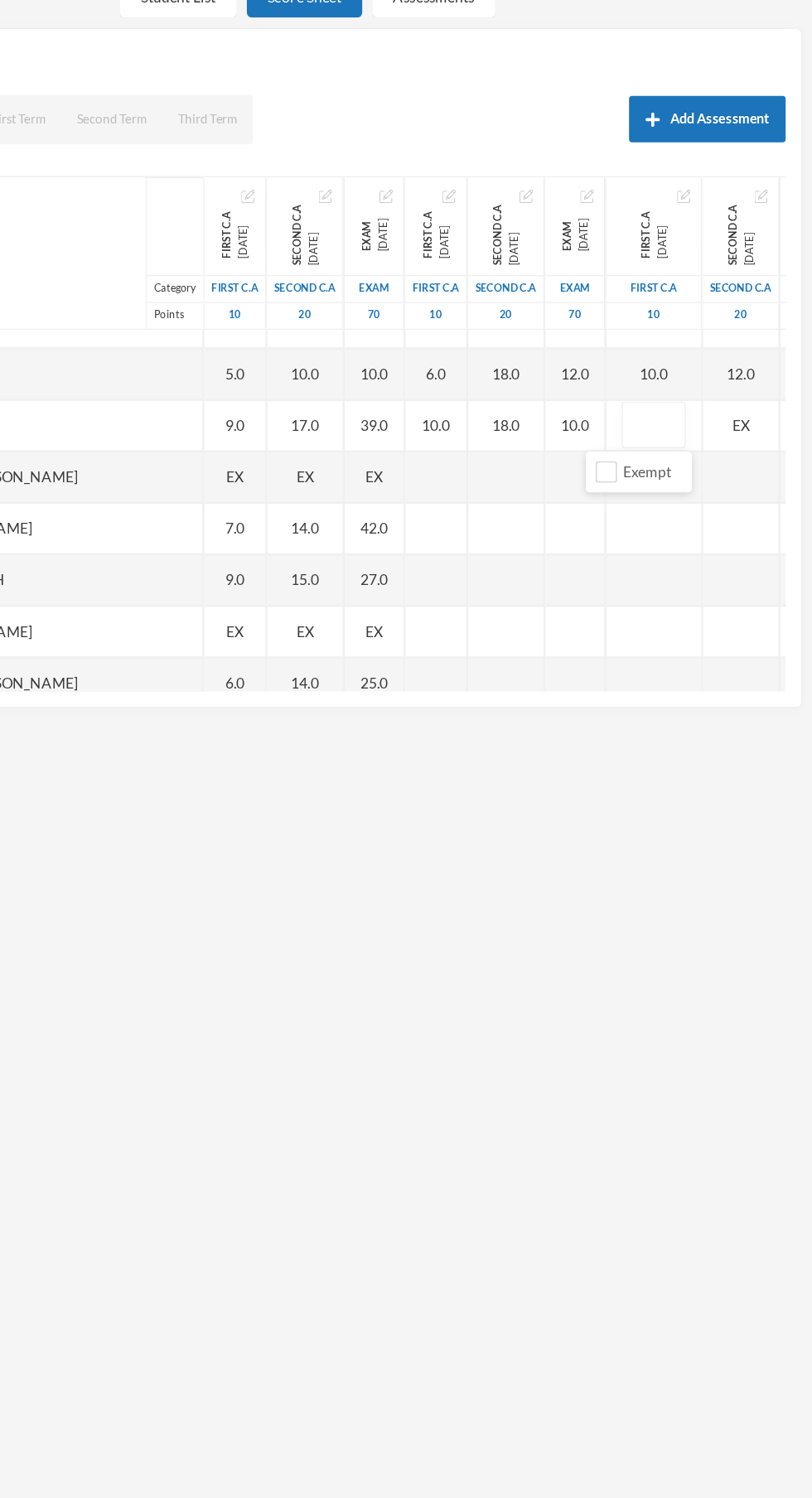 click at bounding box center (684, 457) 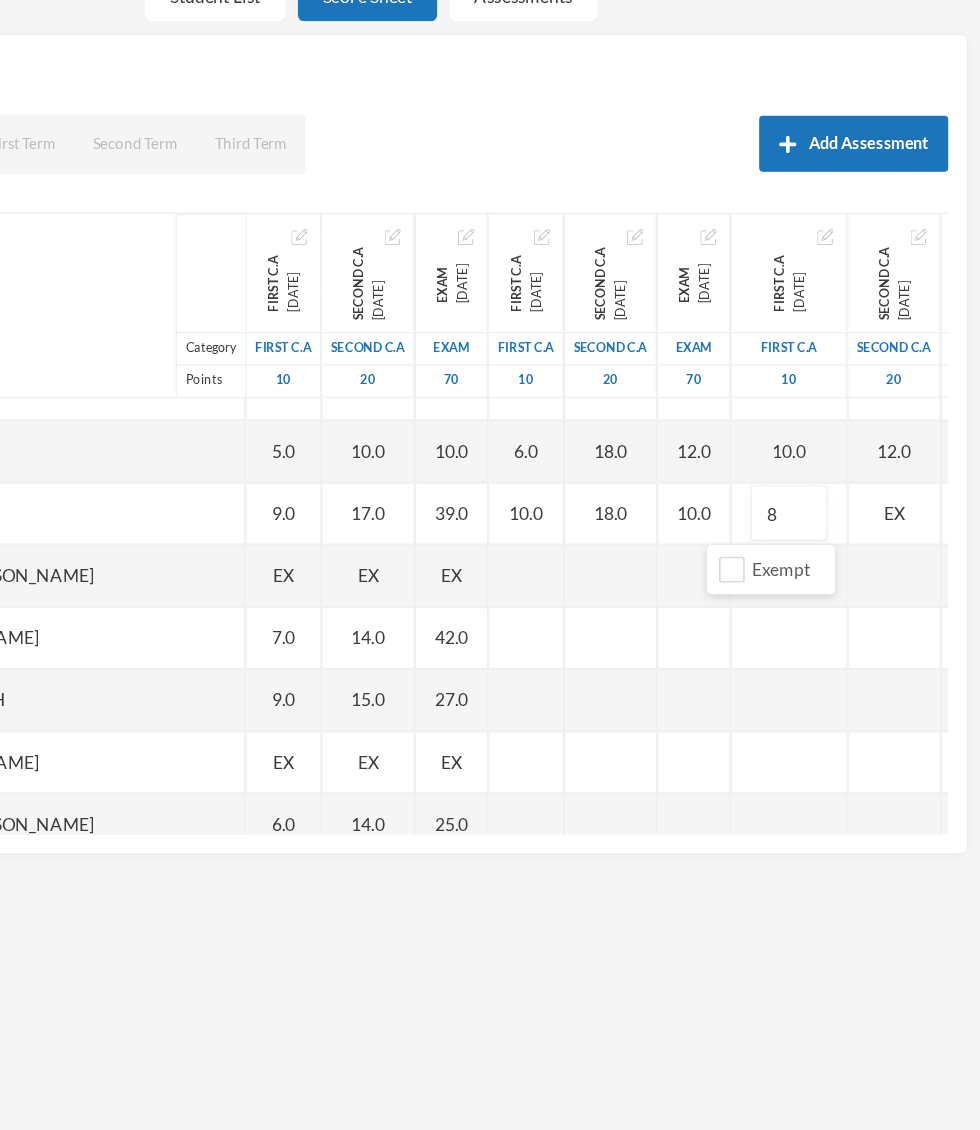 click on "EX" at bounding box center [911, 551] 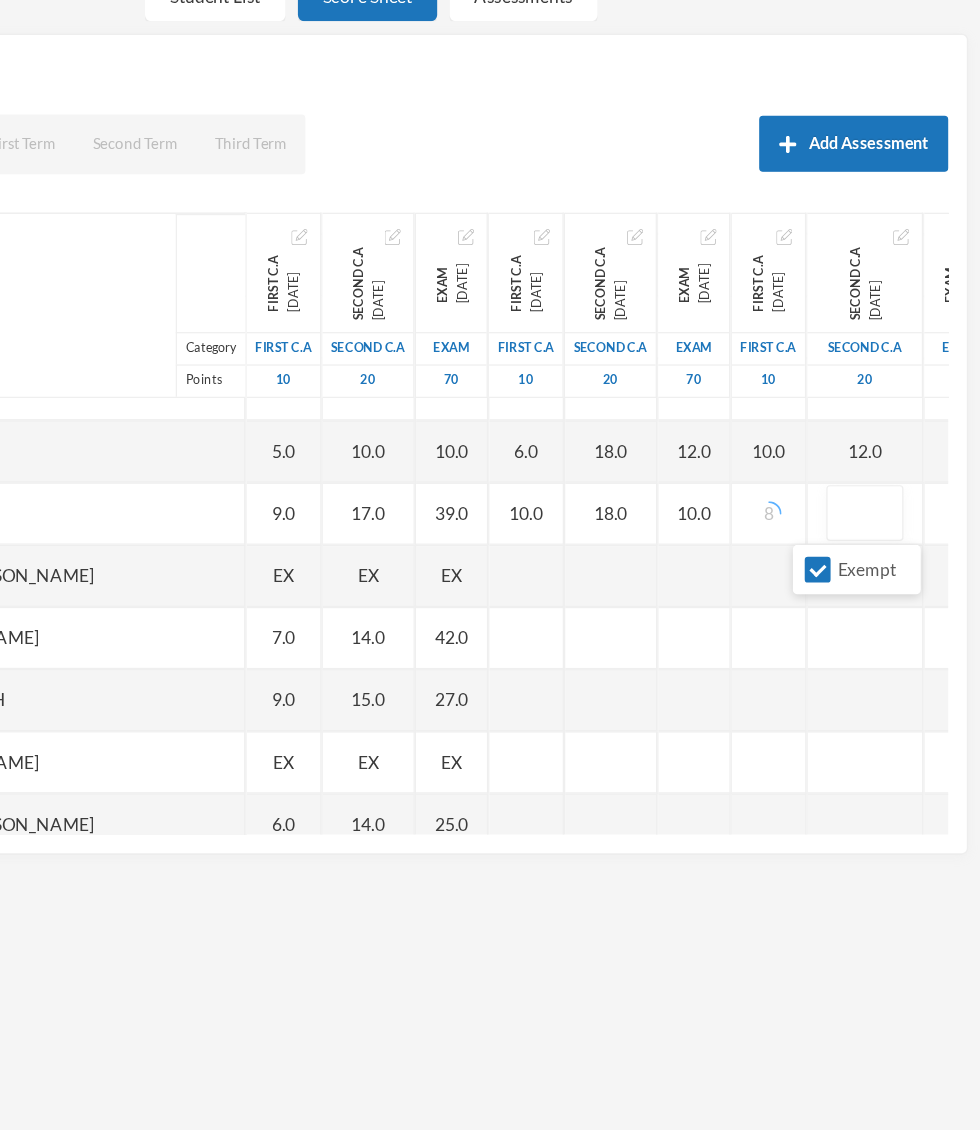 click on "Exempt" at bounding box center [849, 596] 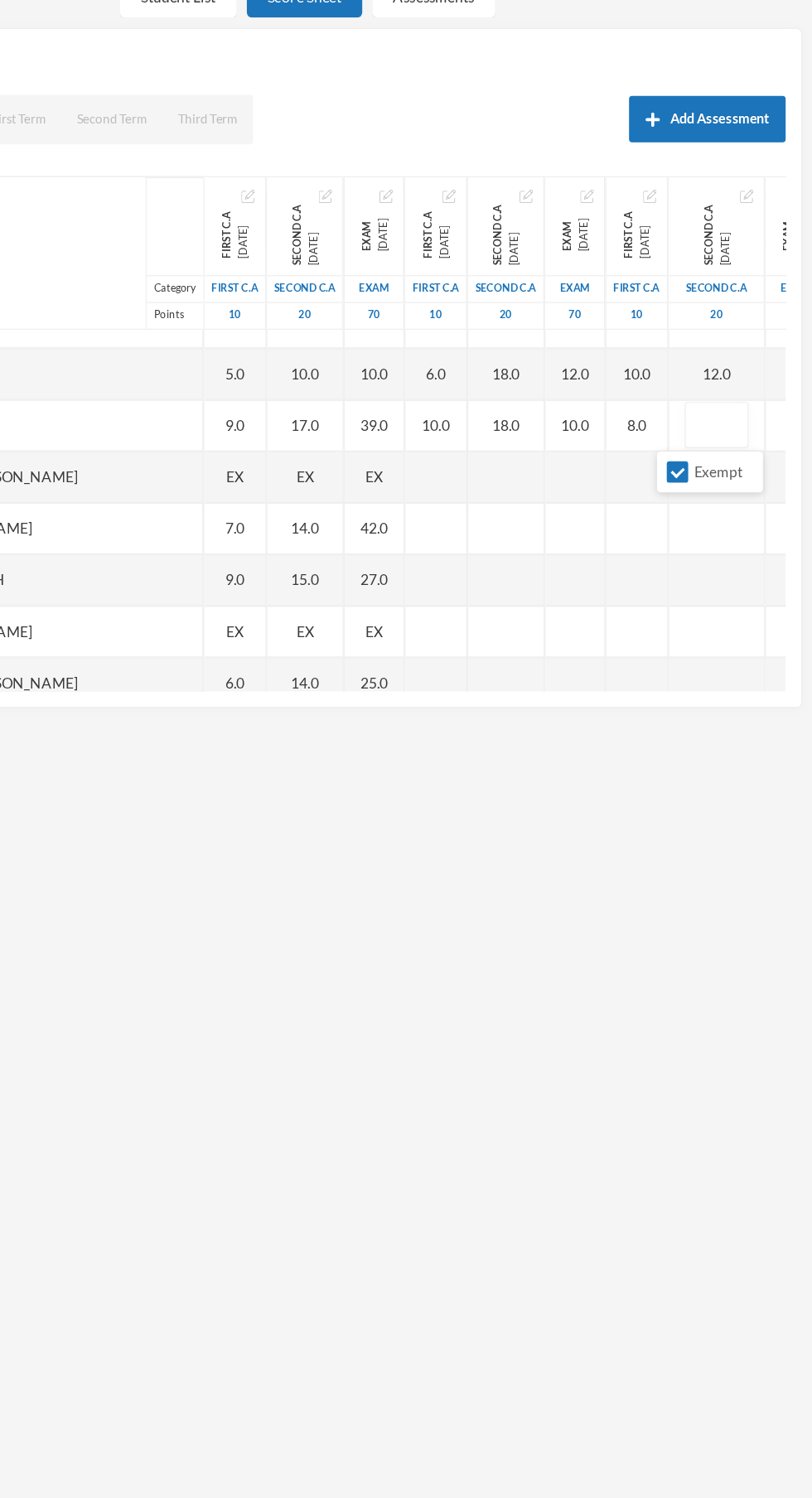 click on "Exempt" at bounding box center [729, 494] 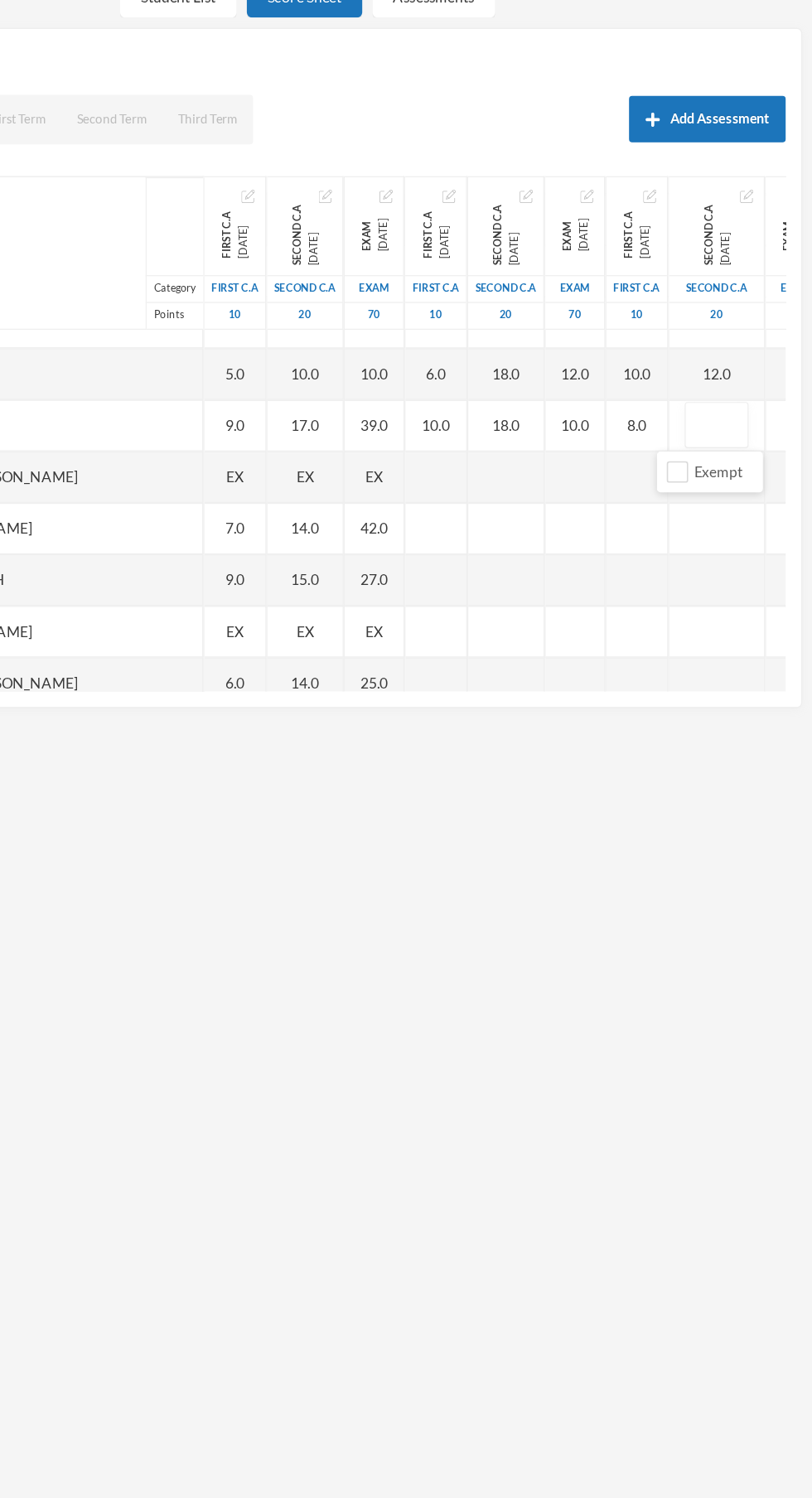 click at bounding box center [735, 457] 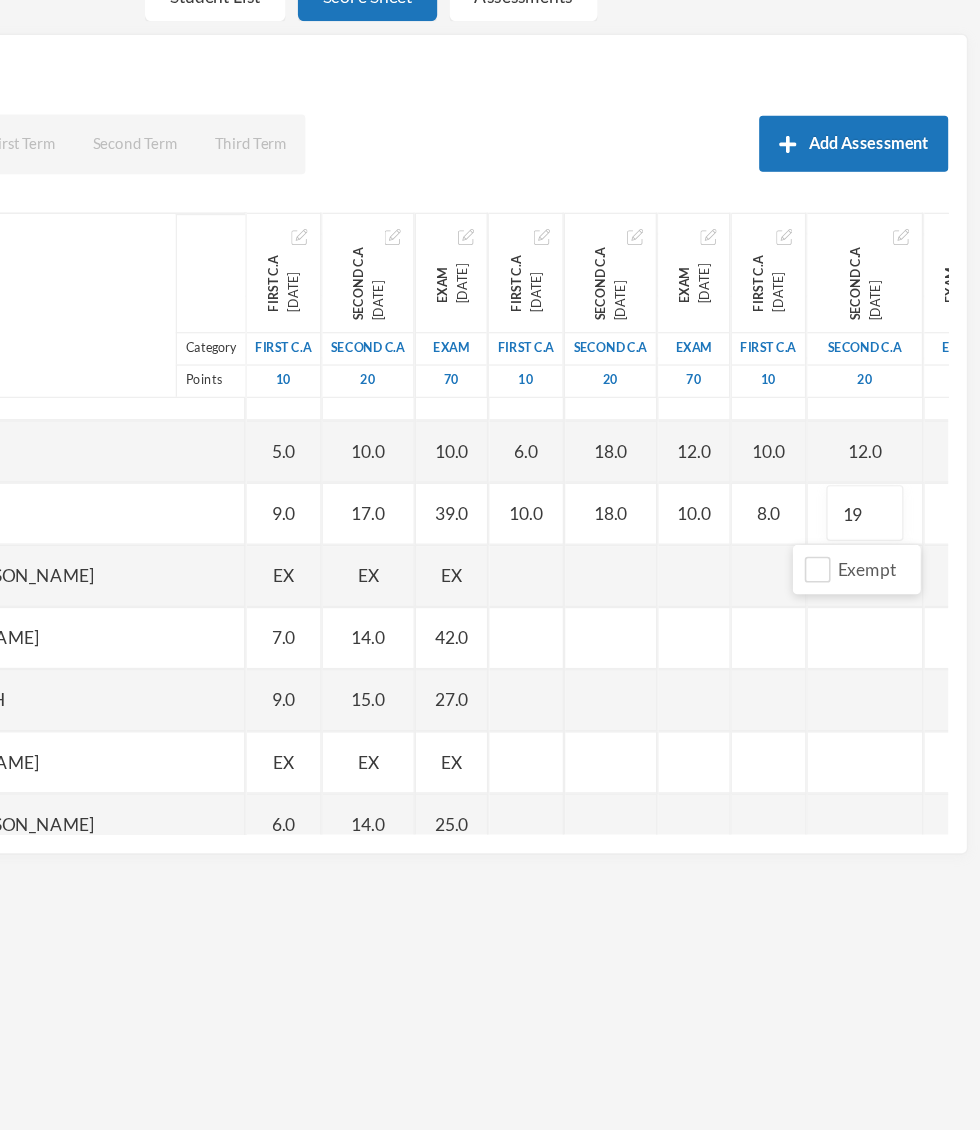 click on "EX" at bounding box center [964, 551] 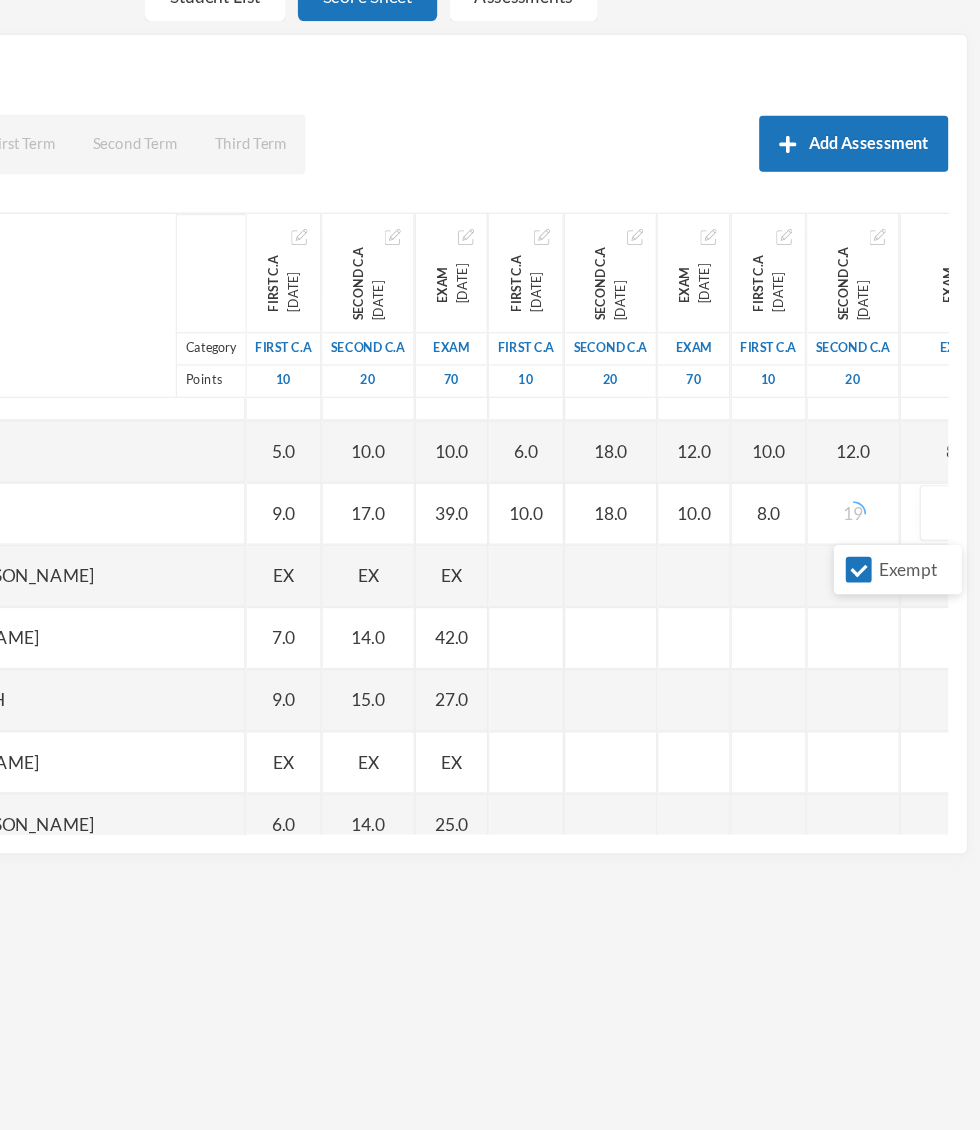 scroll, scrollTop: 2283, scrollLeft: 2, axis: both 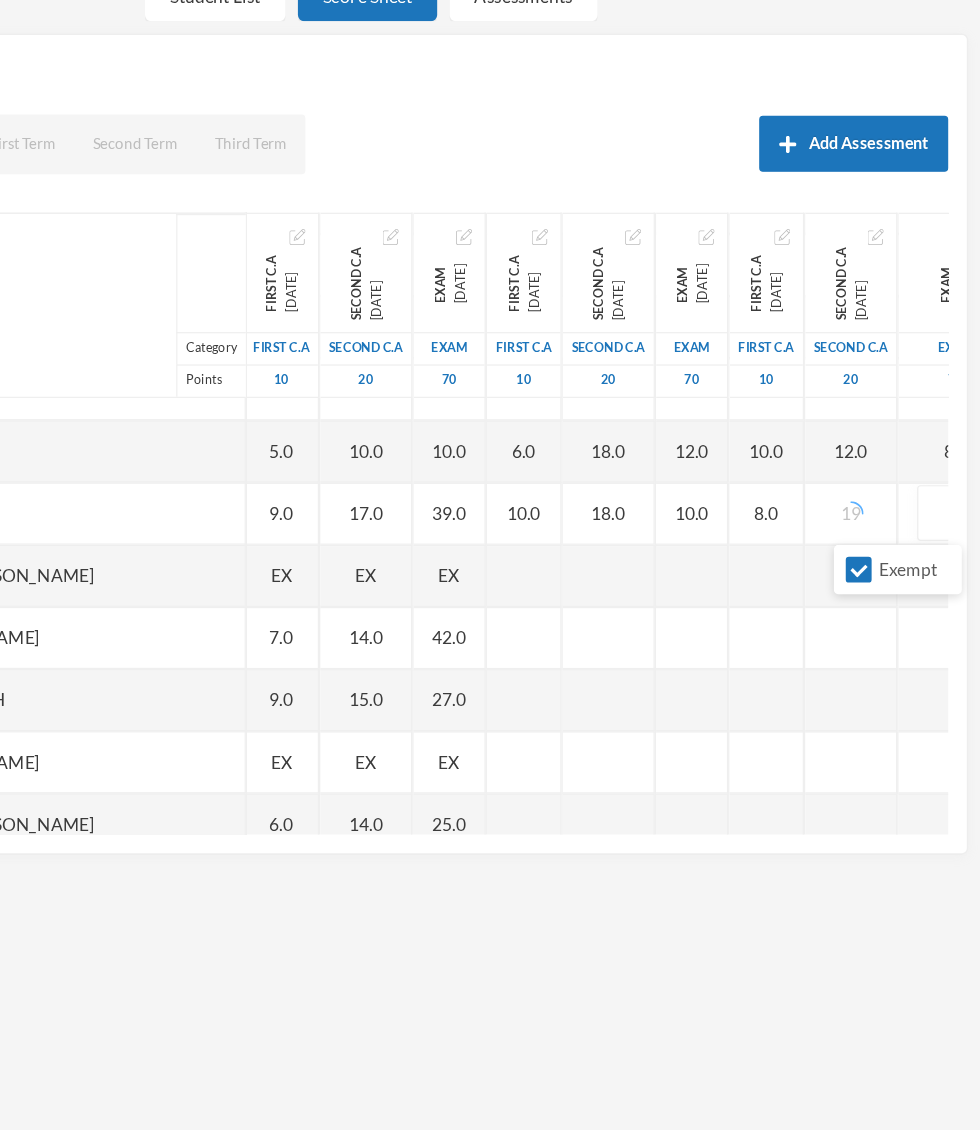 click on "Exempt" at bounding box center [882, 596] 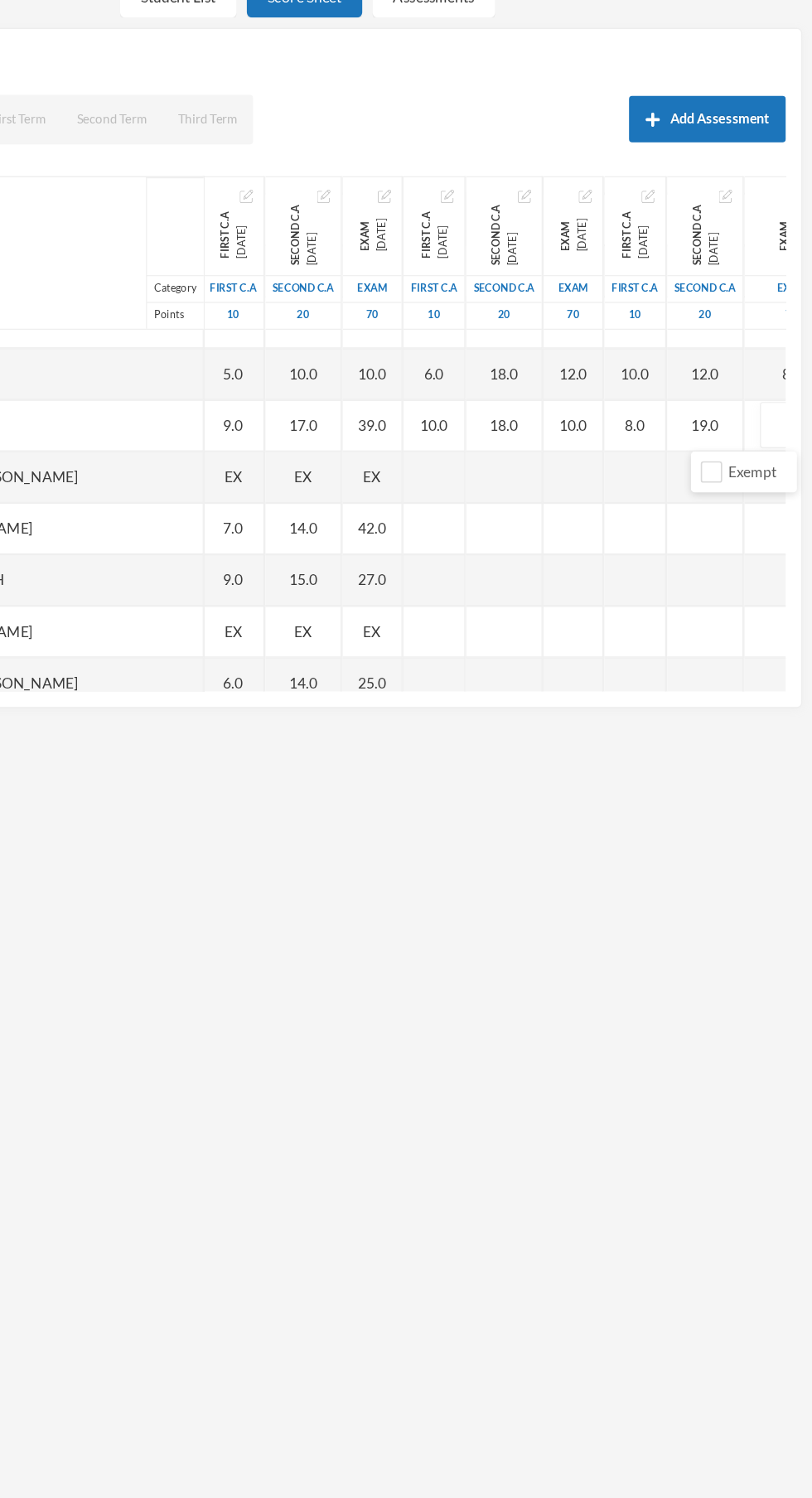 click at bounding box center [795, 457] 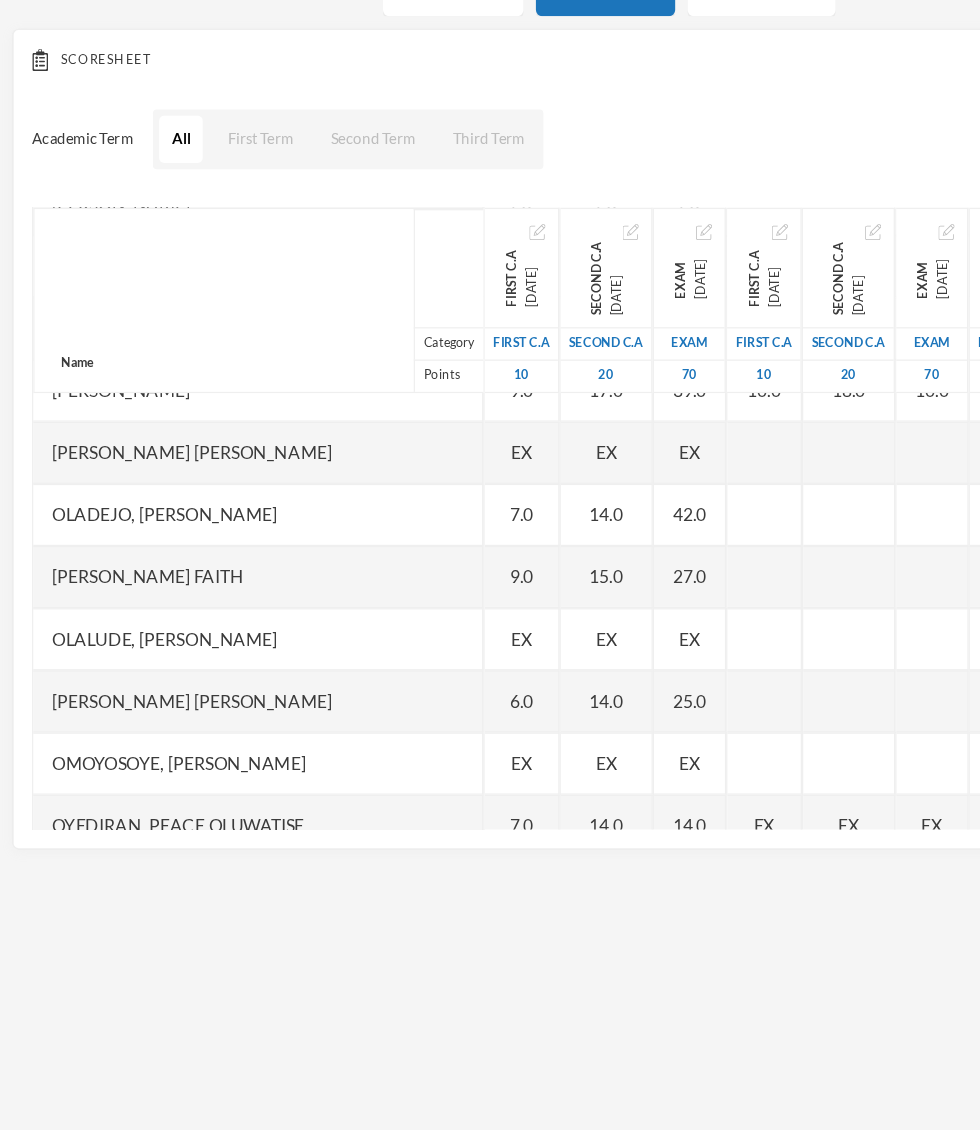 scroll, scrollTop: 2378, scrollLeft: 1, axis: both 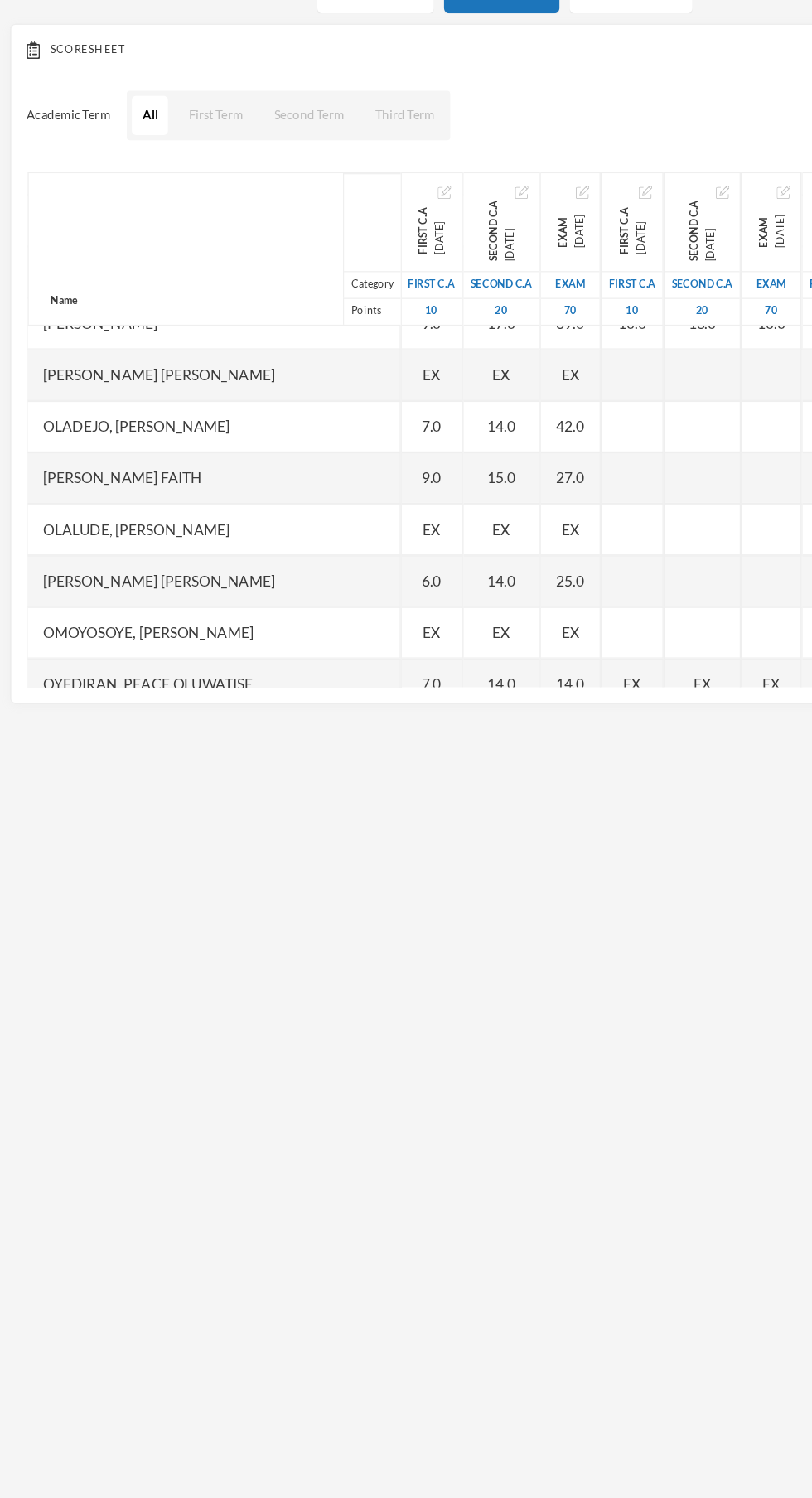 click at bounding box center [509, 502] 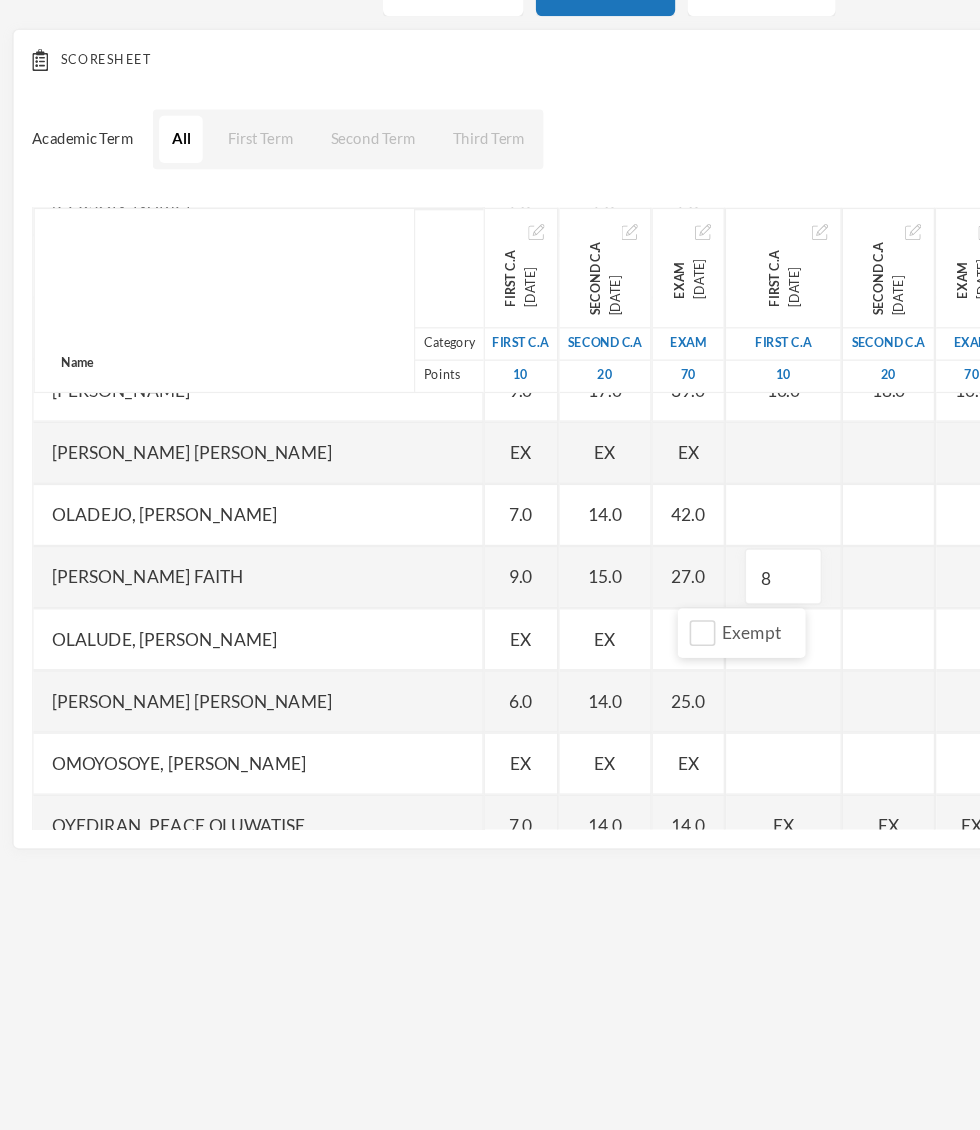 click at bounding box center [715, 606] 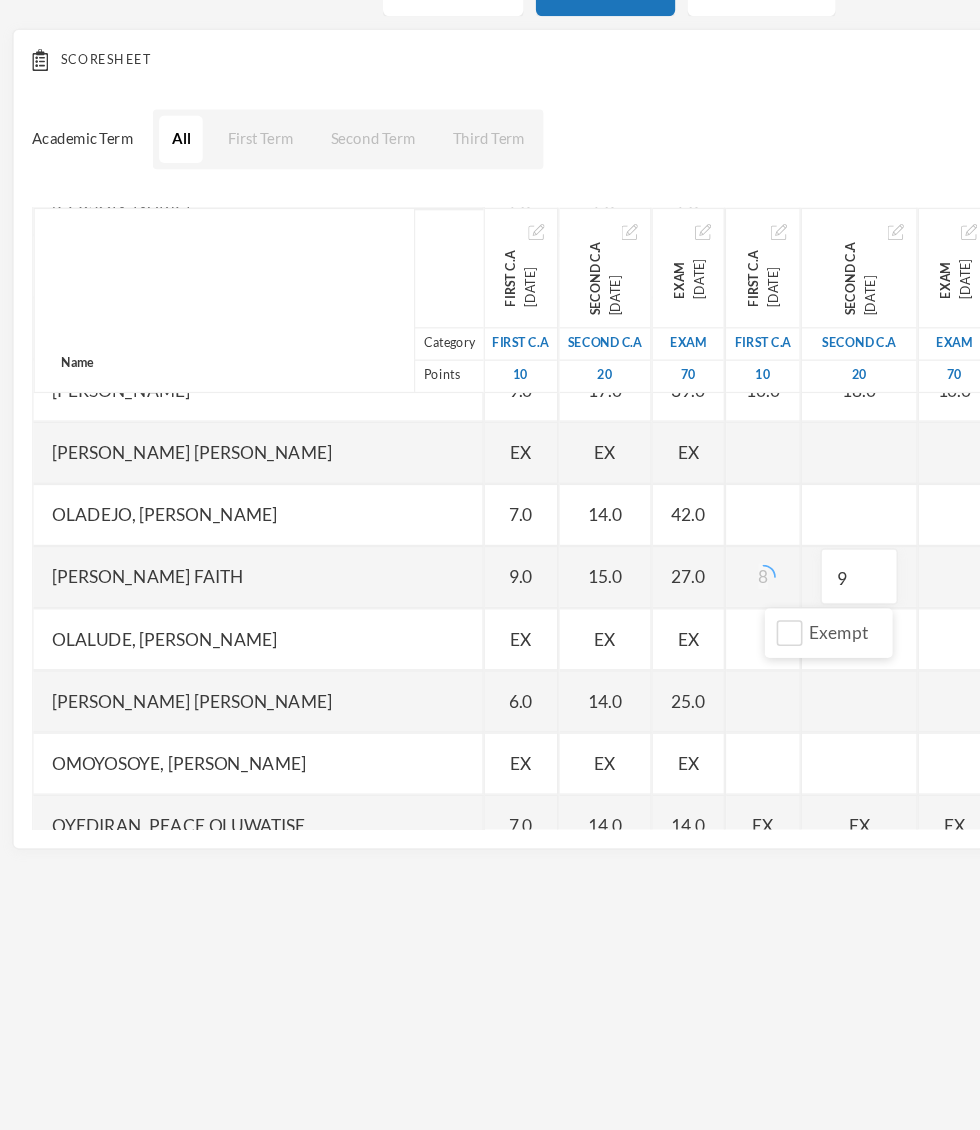 click at bounding box center (768, 606) 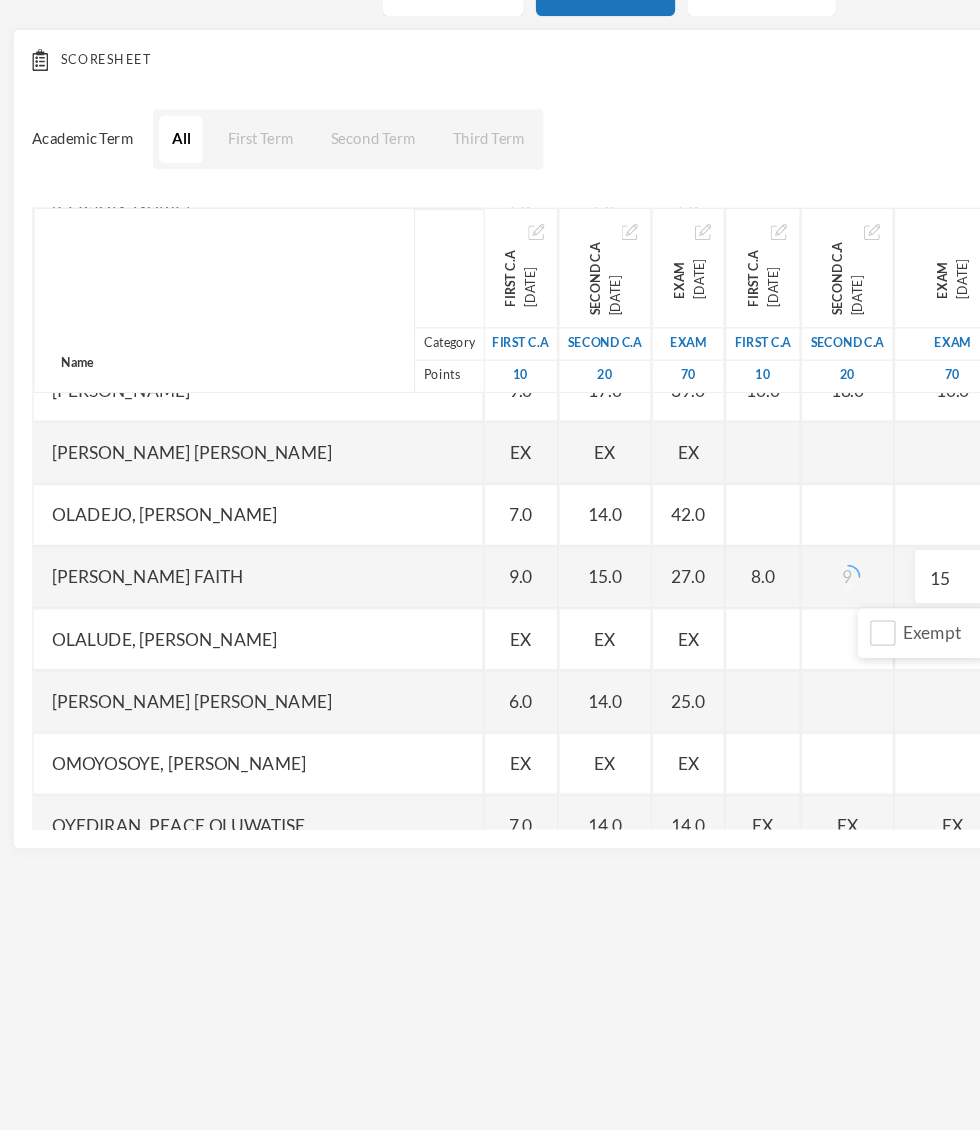 click at bounding box center (844, 606) 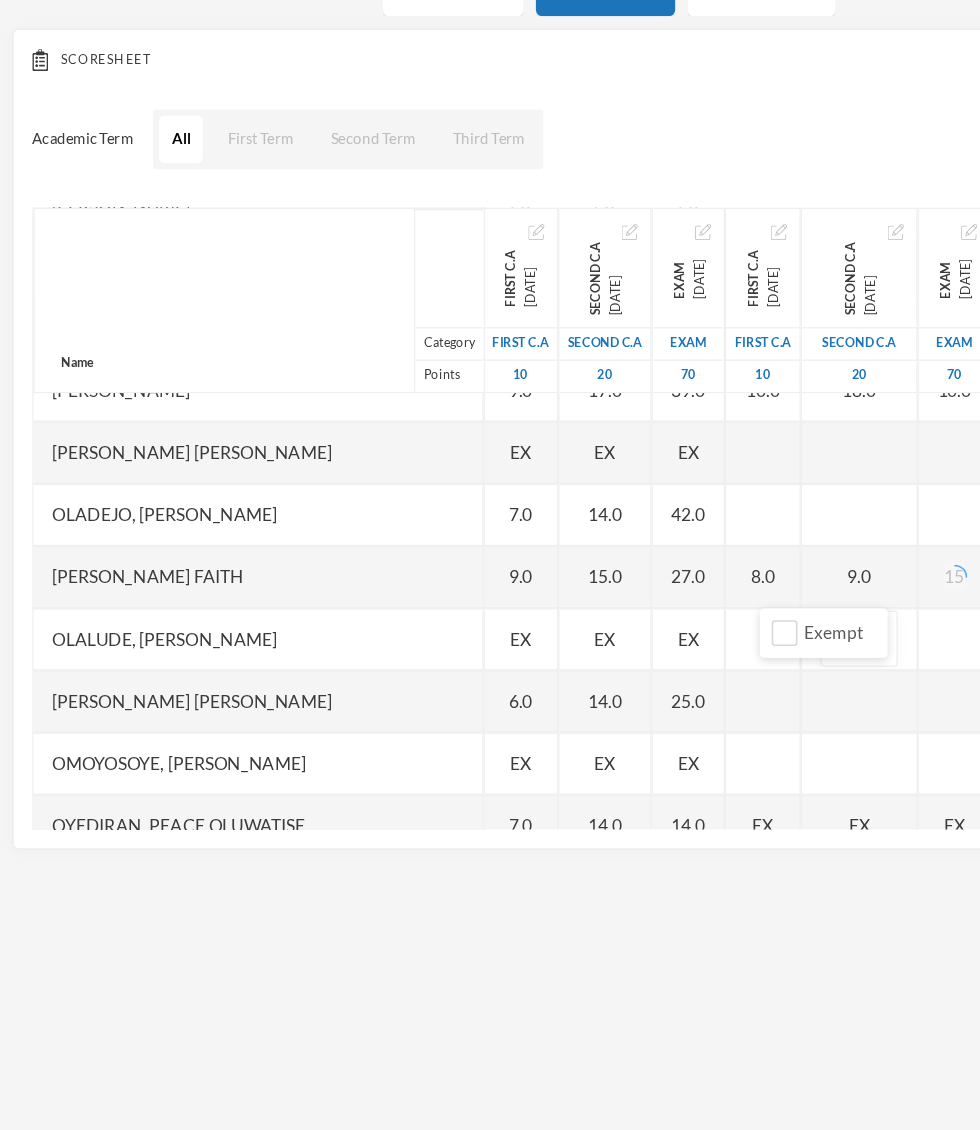 click on "9.0" at bounding box center (691, 606) 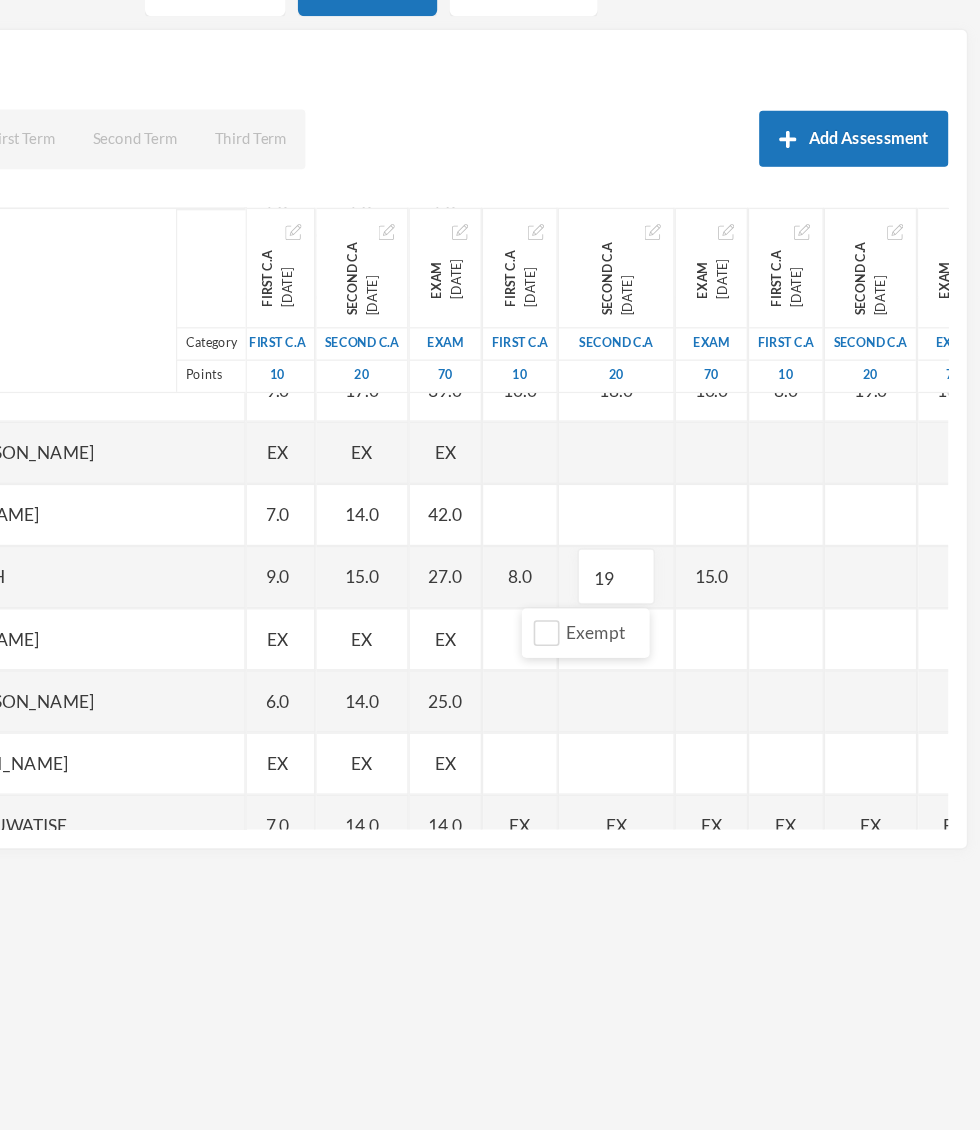 click at bounding box center [824, 606] 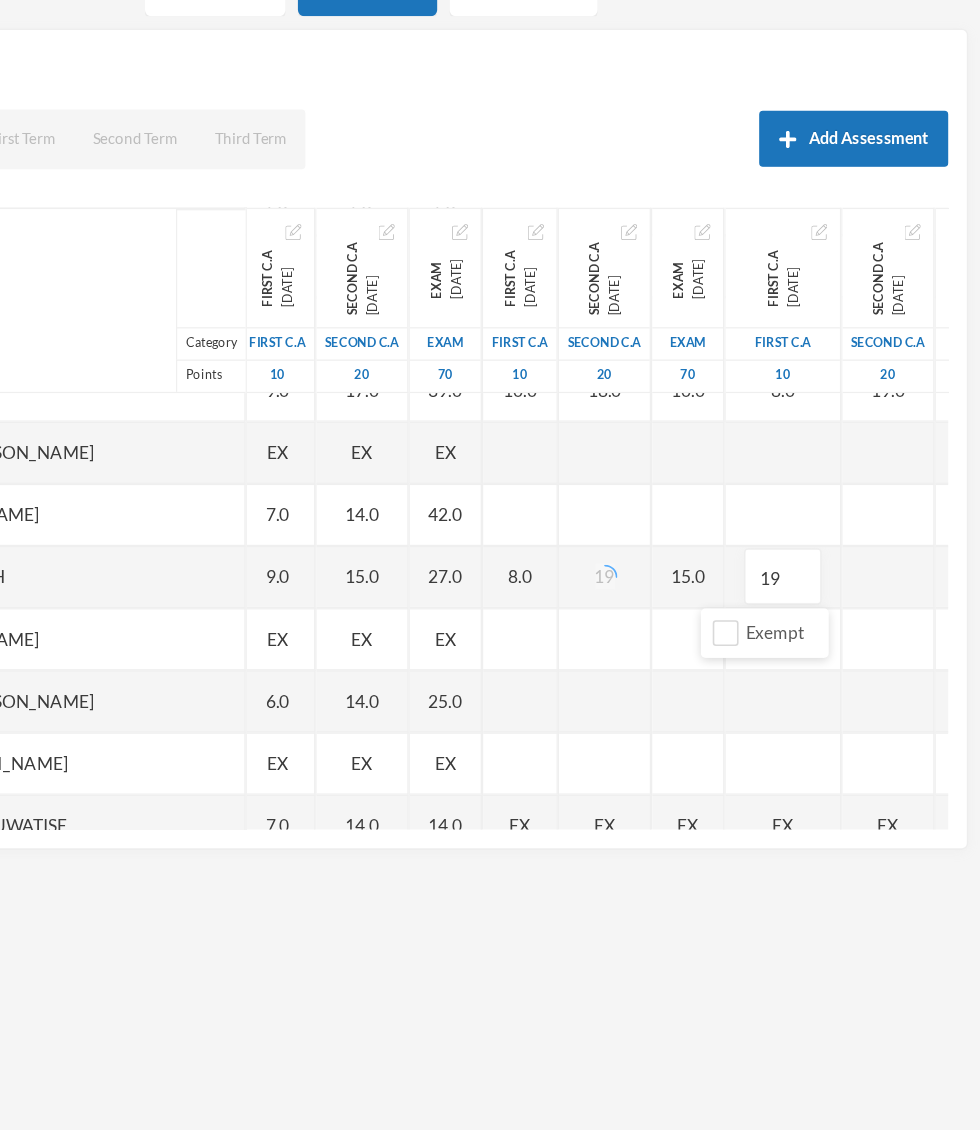 click at bounding box center [906, 606] 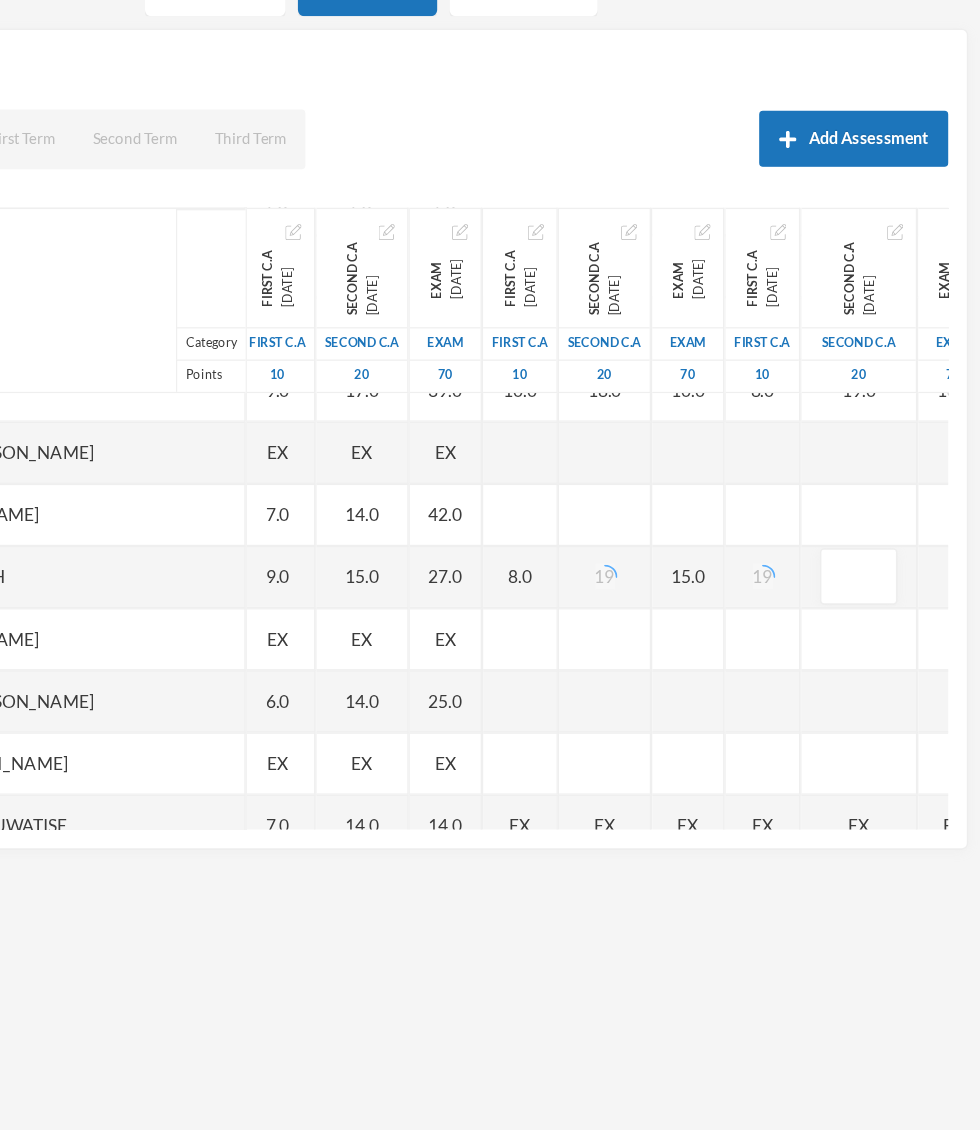 click at bounding box center [882, 606] 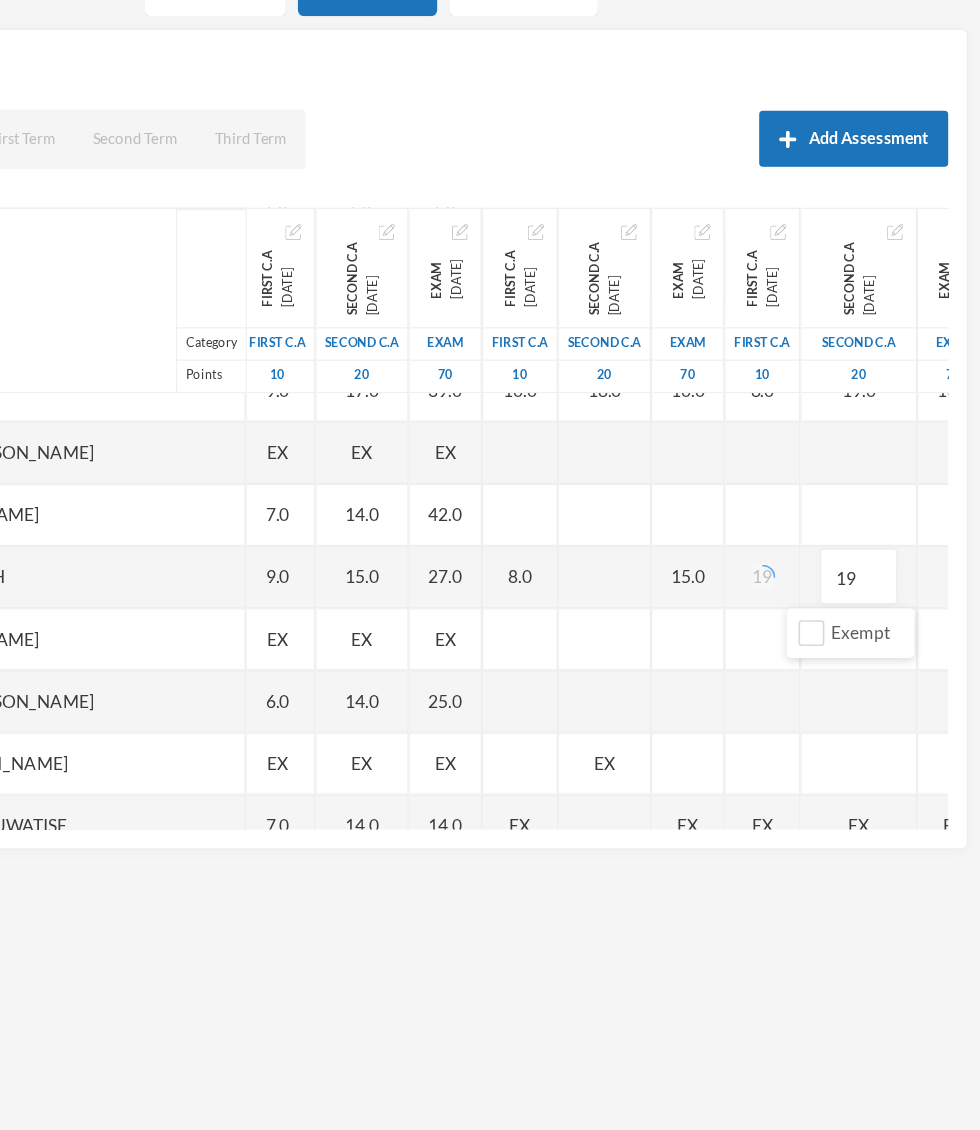 click at bounding box center (959, 606) 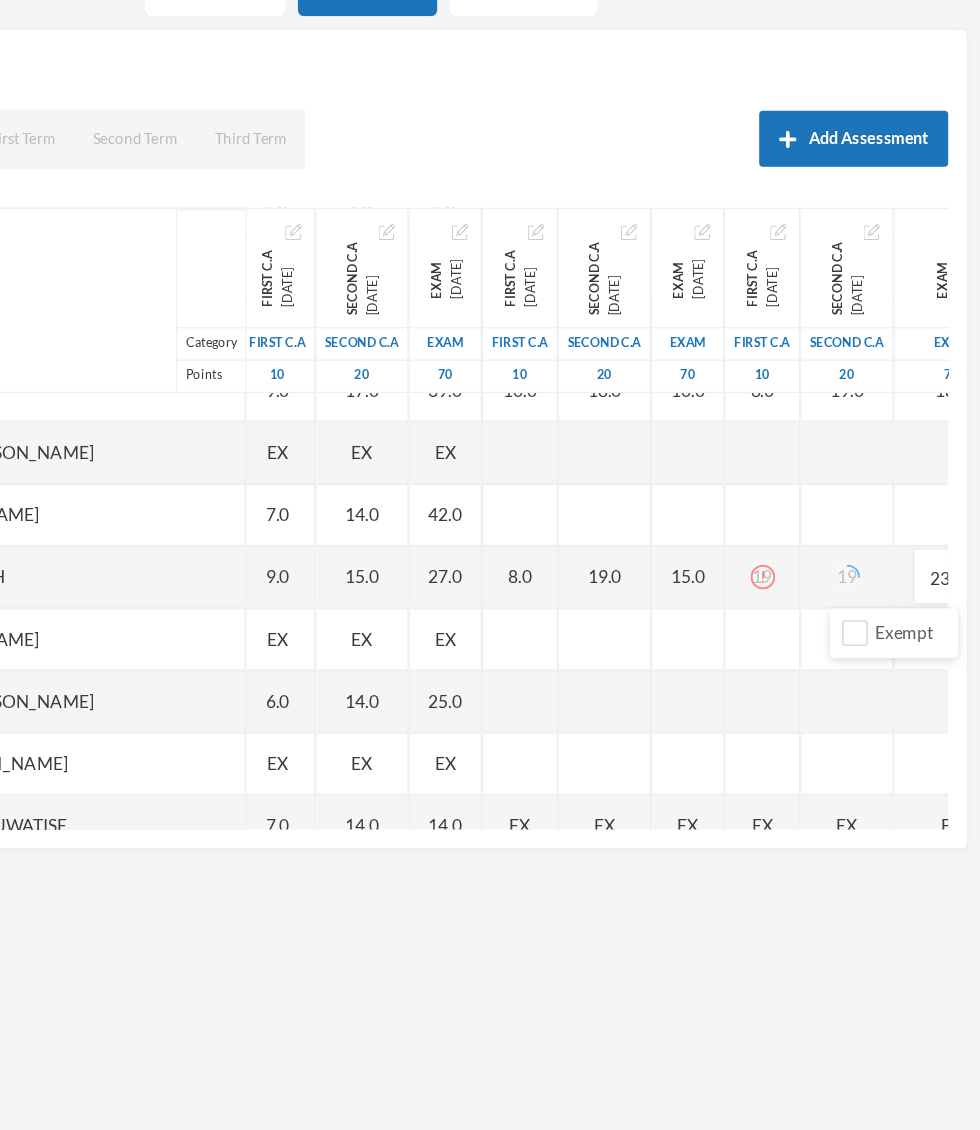 click on "19" at bounding box center [805, 606] 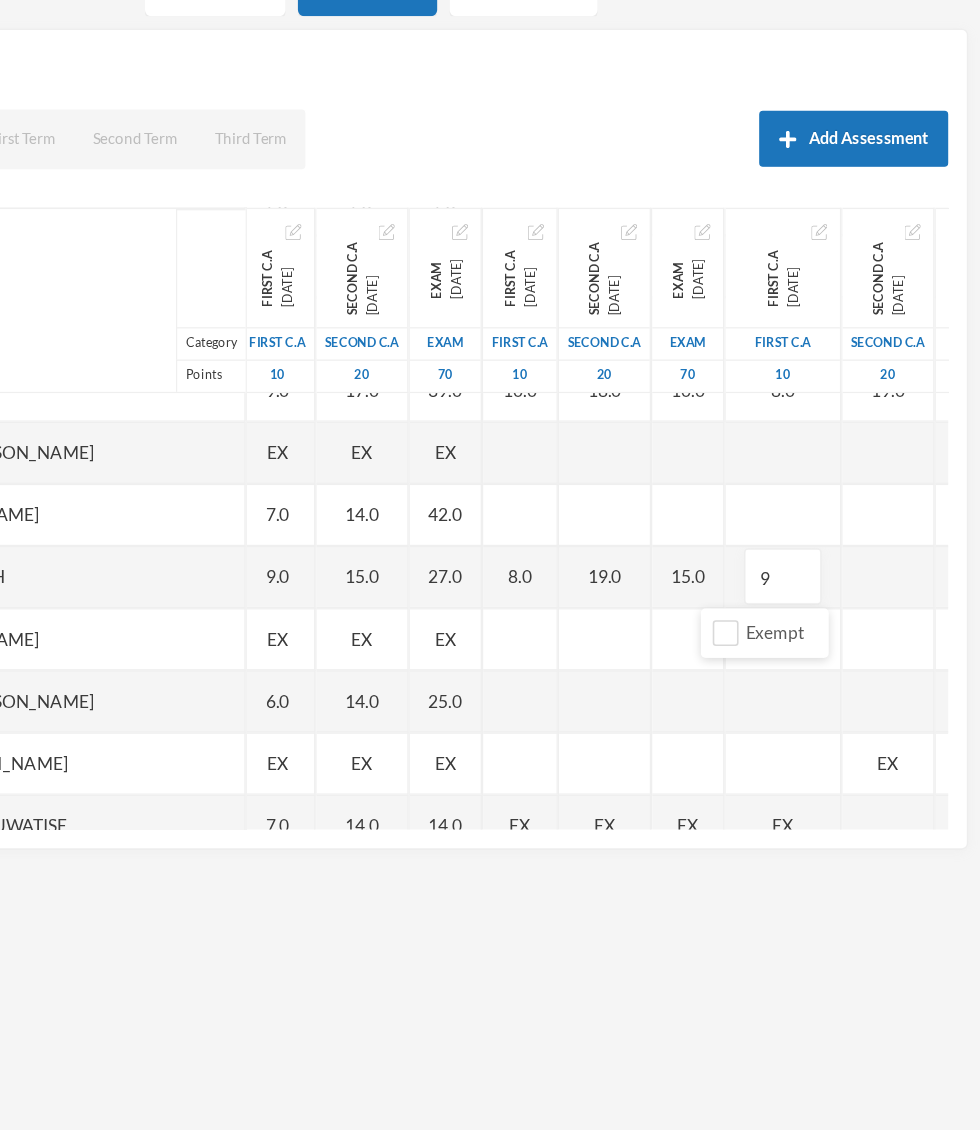 click on "19.0" at bounding box center [678, 606] 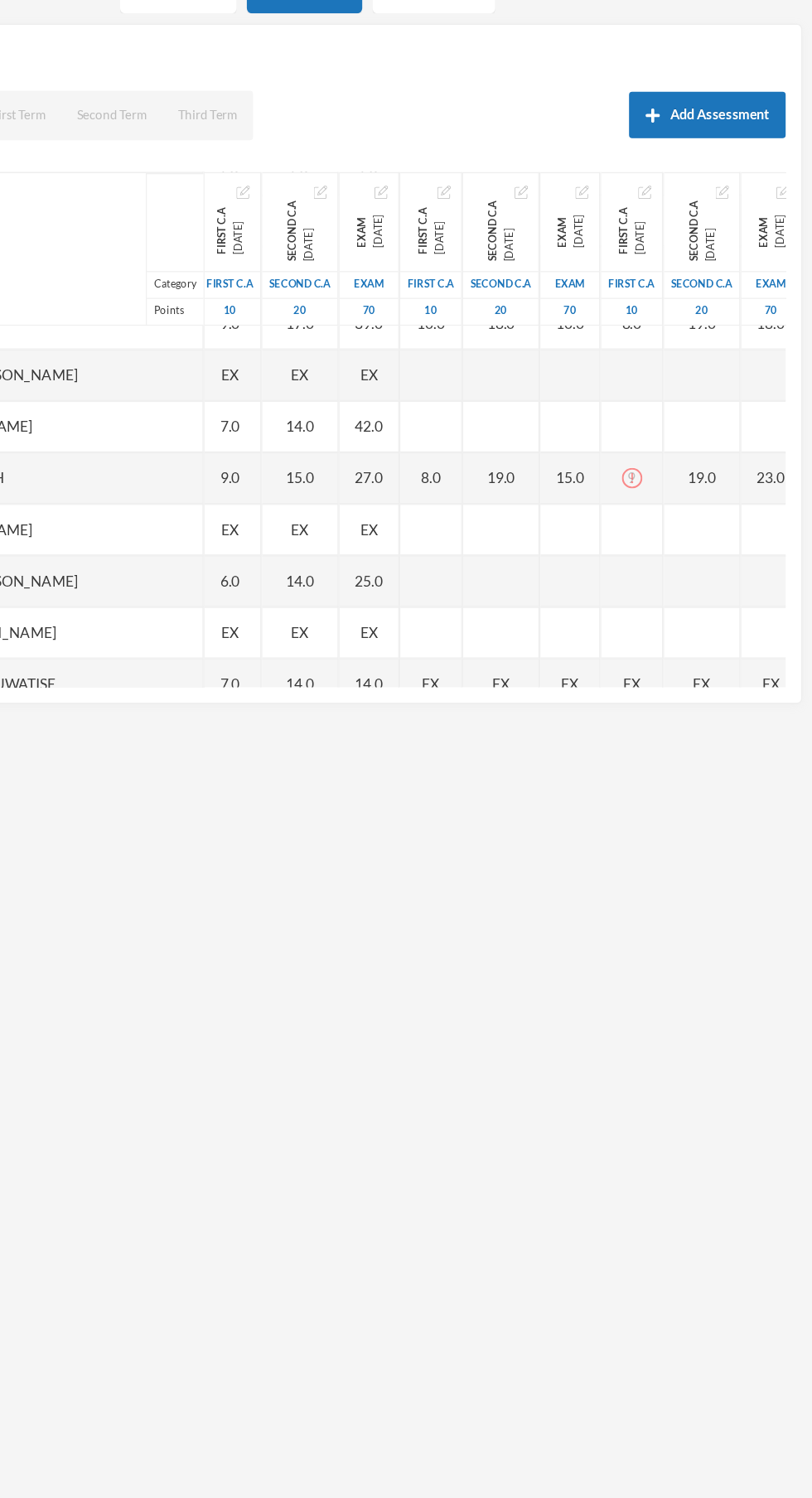click 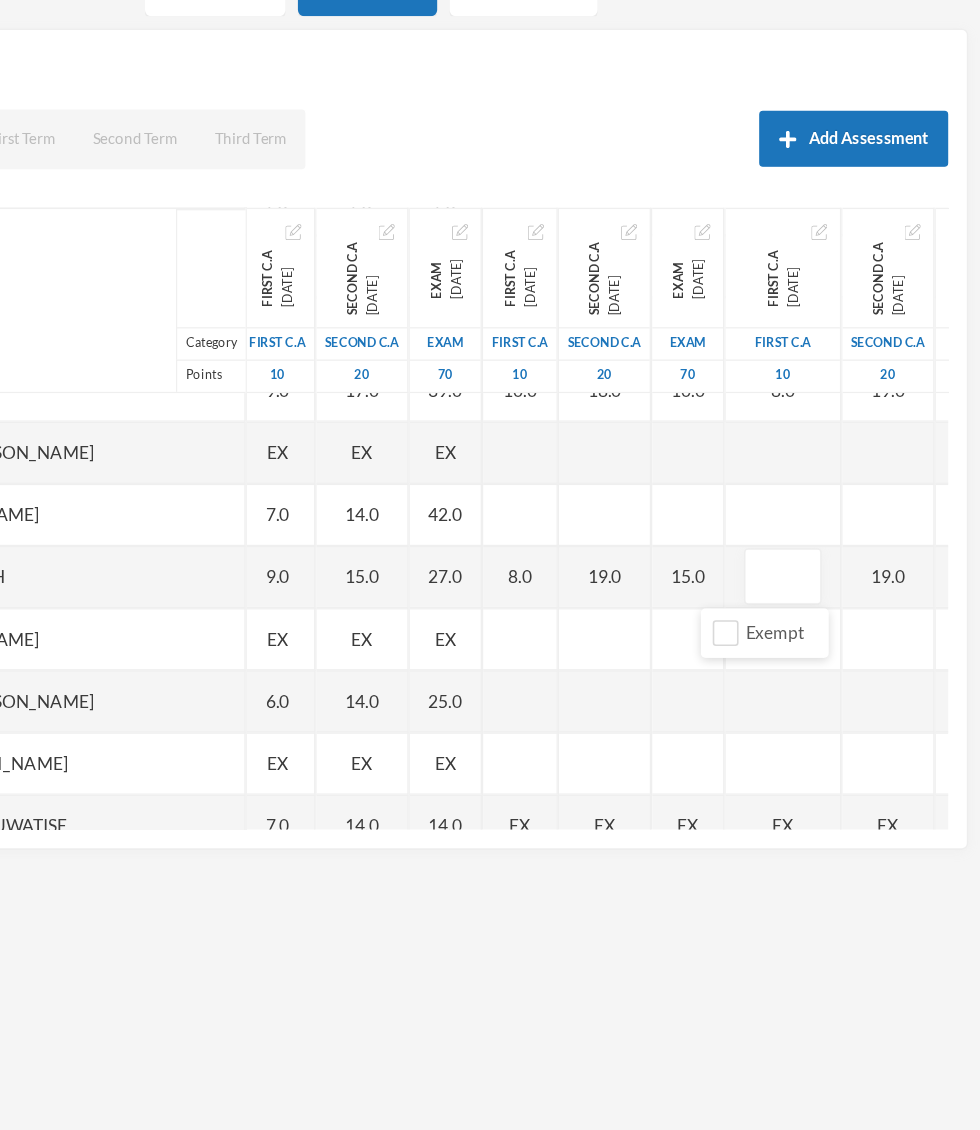 click on "Exempt" at bounding box center (806, 651) 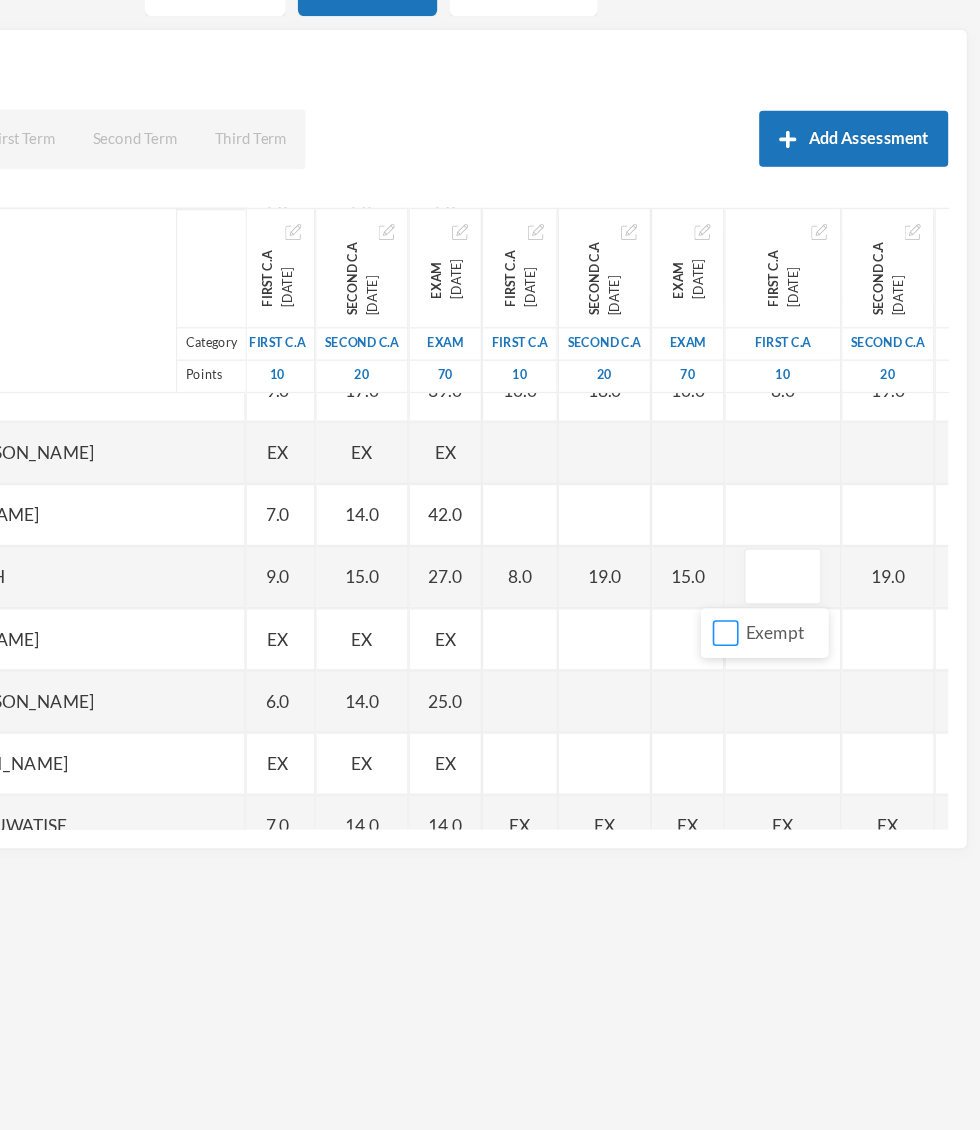 click on "Exempt" at bounding box center [775, 651] 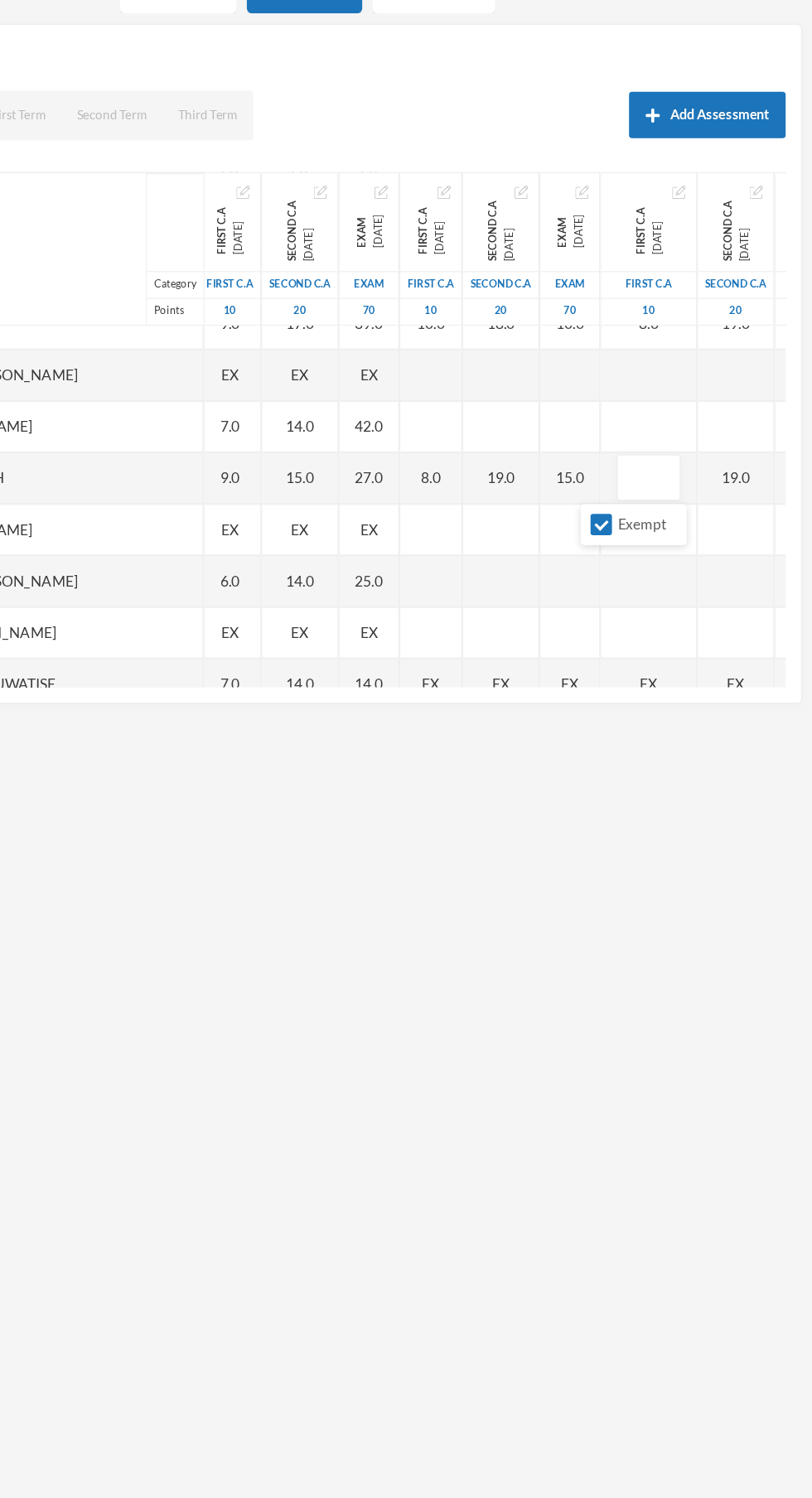 click on "Exempt" at bounding box center (642, 539) 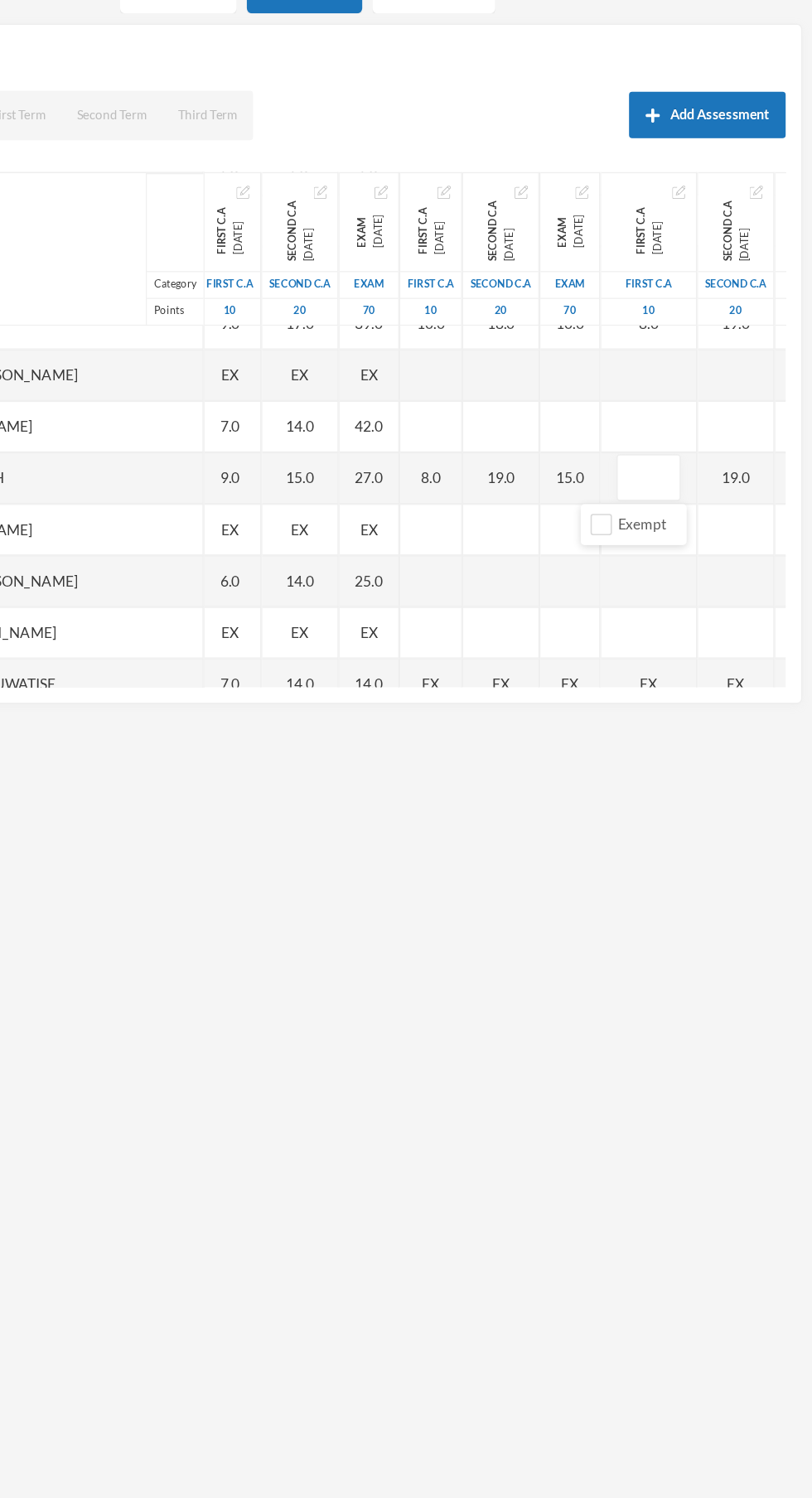 click at bounding box center [680, 502] 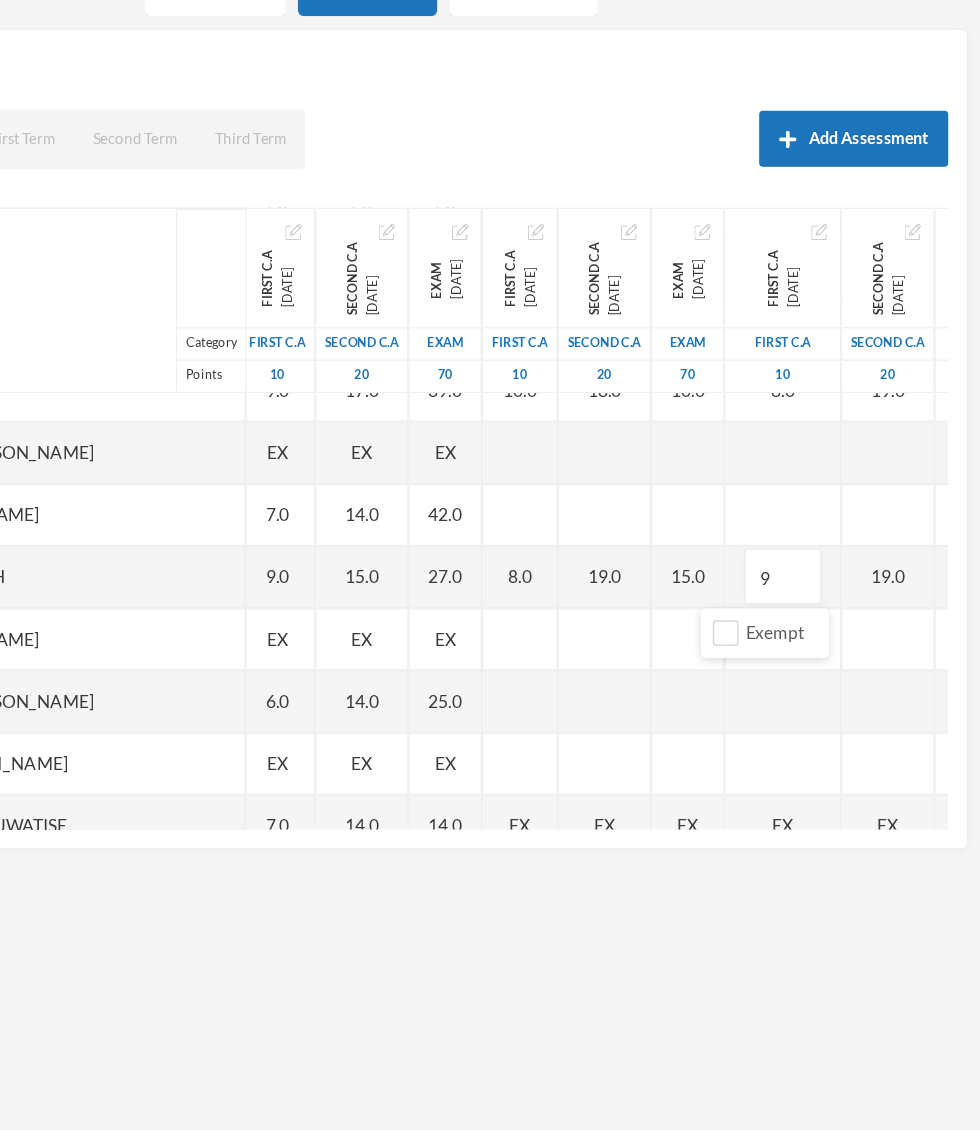 click on "15.0" at bounding box center (745, 606) 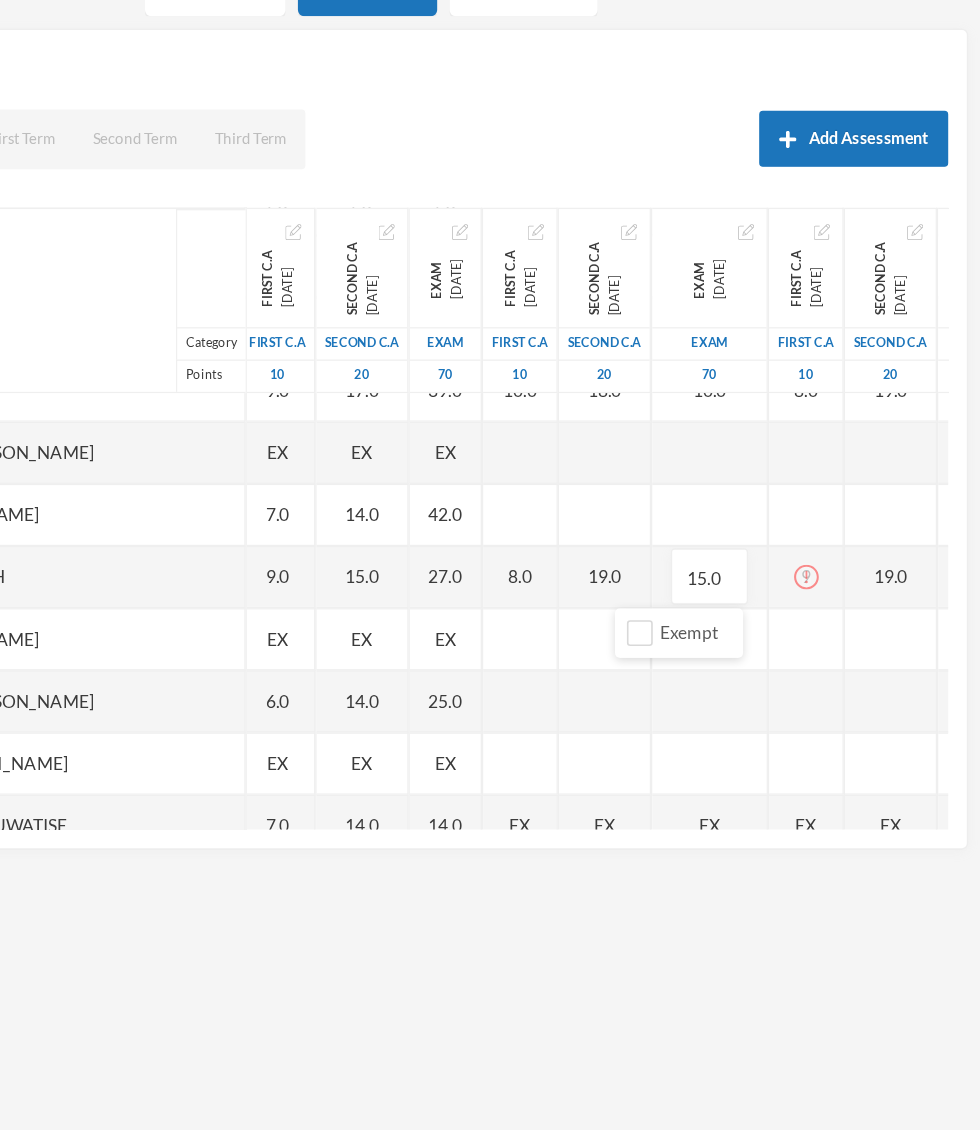 scroll, scrollTop: 2378, scrollLeft: 0, axis: vertical 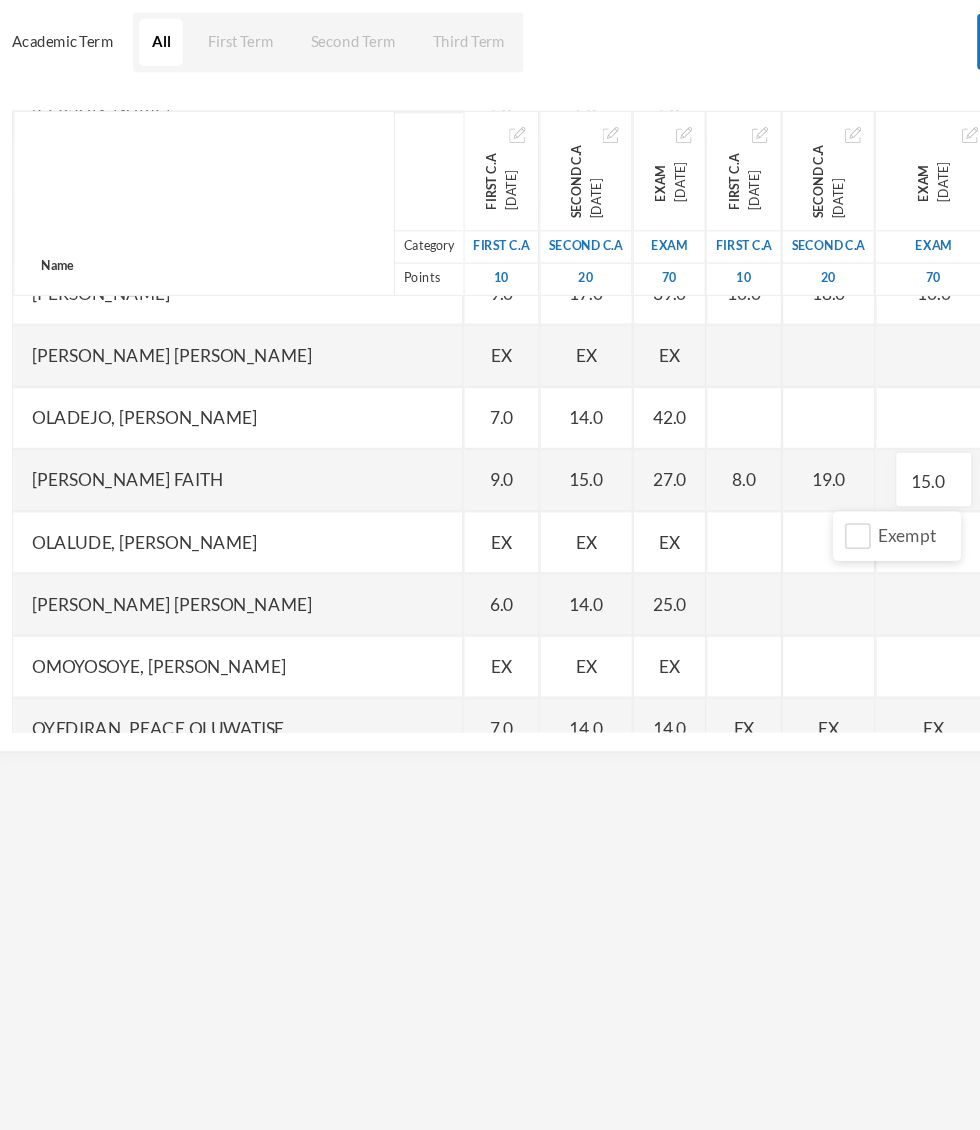 click at bounding box center (615, 706) 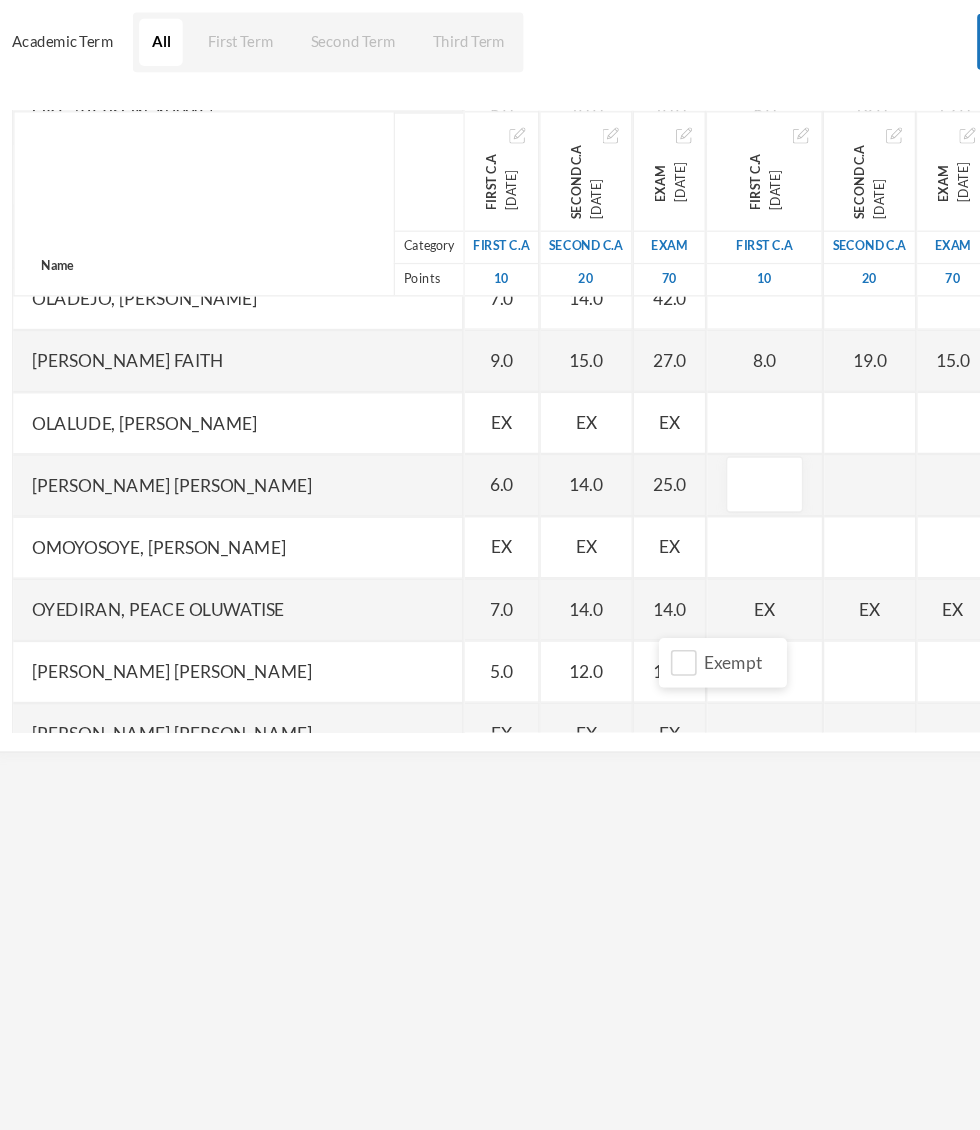 scroll, scrollTop: 2493, scrollLeft: 0, axis: vertical 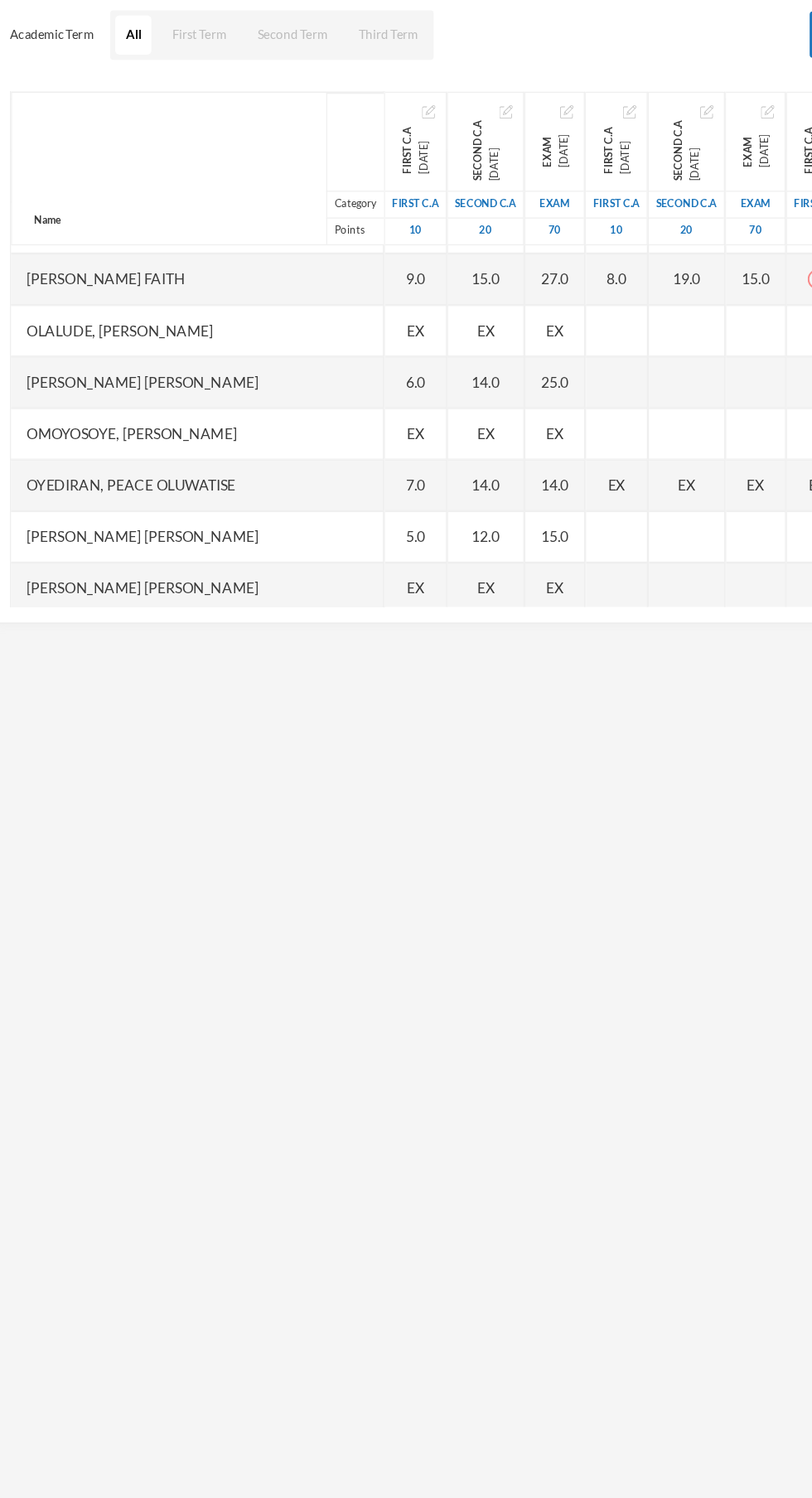 click on "EX" at bounding box center (509, 572) 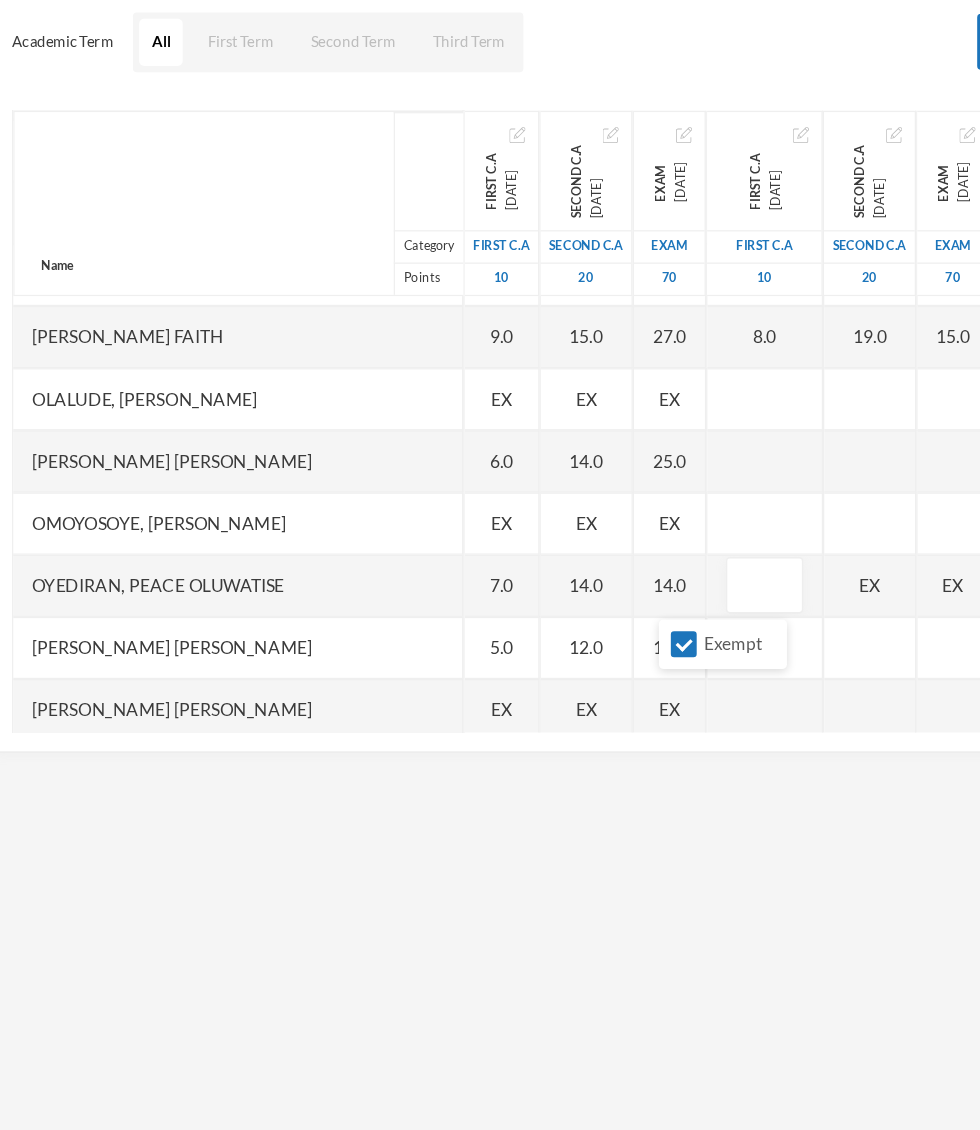 click on "Exempt" at bounding box center (566, 737) 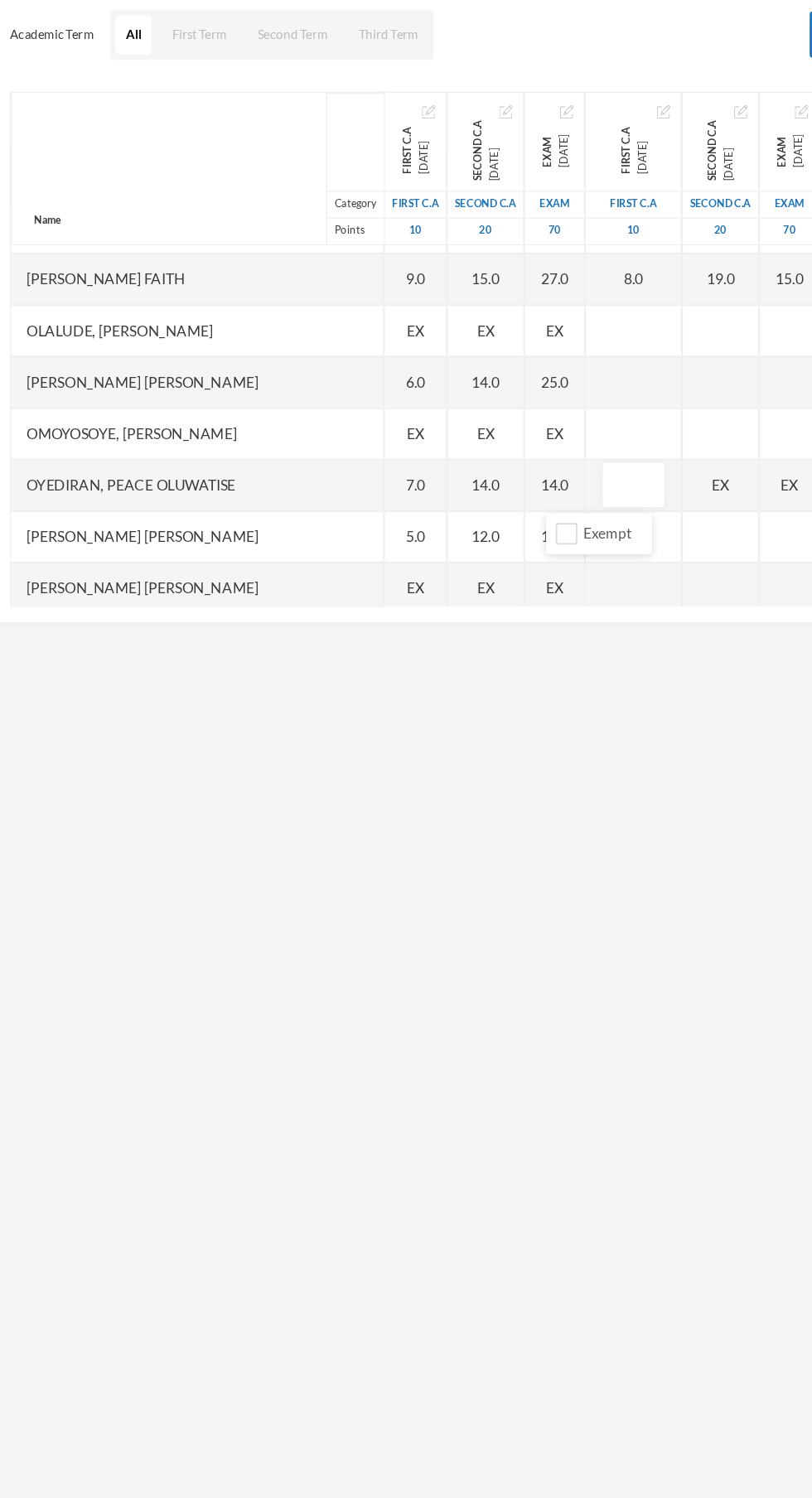 click at bounding box center (523, 573) 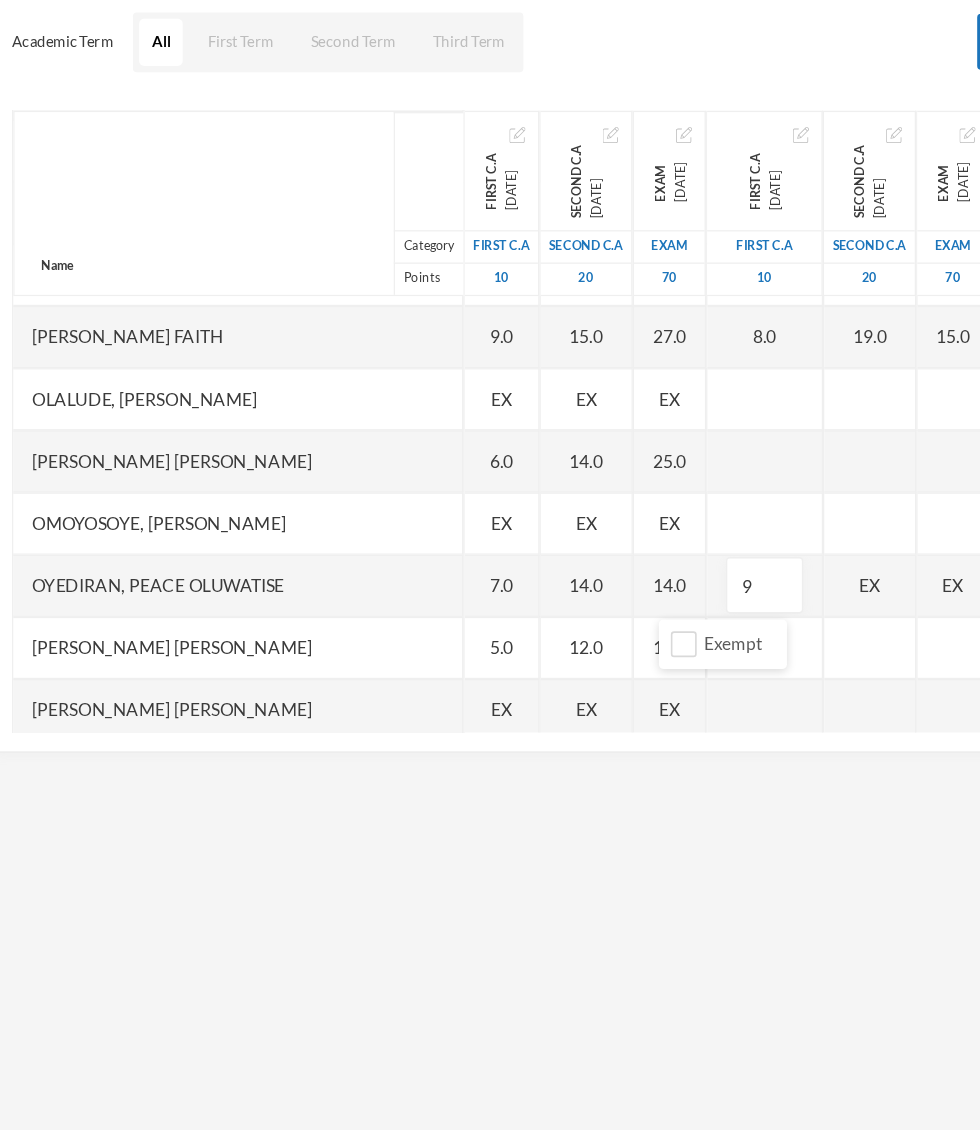 click on "EX" at bounding box center [716, 691] 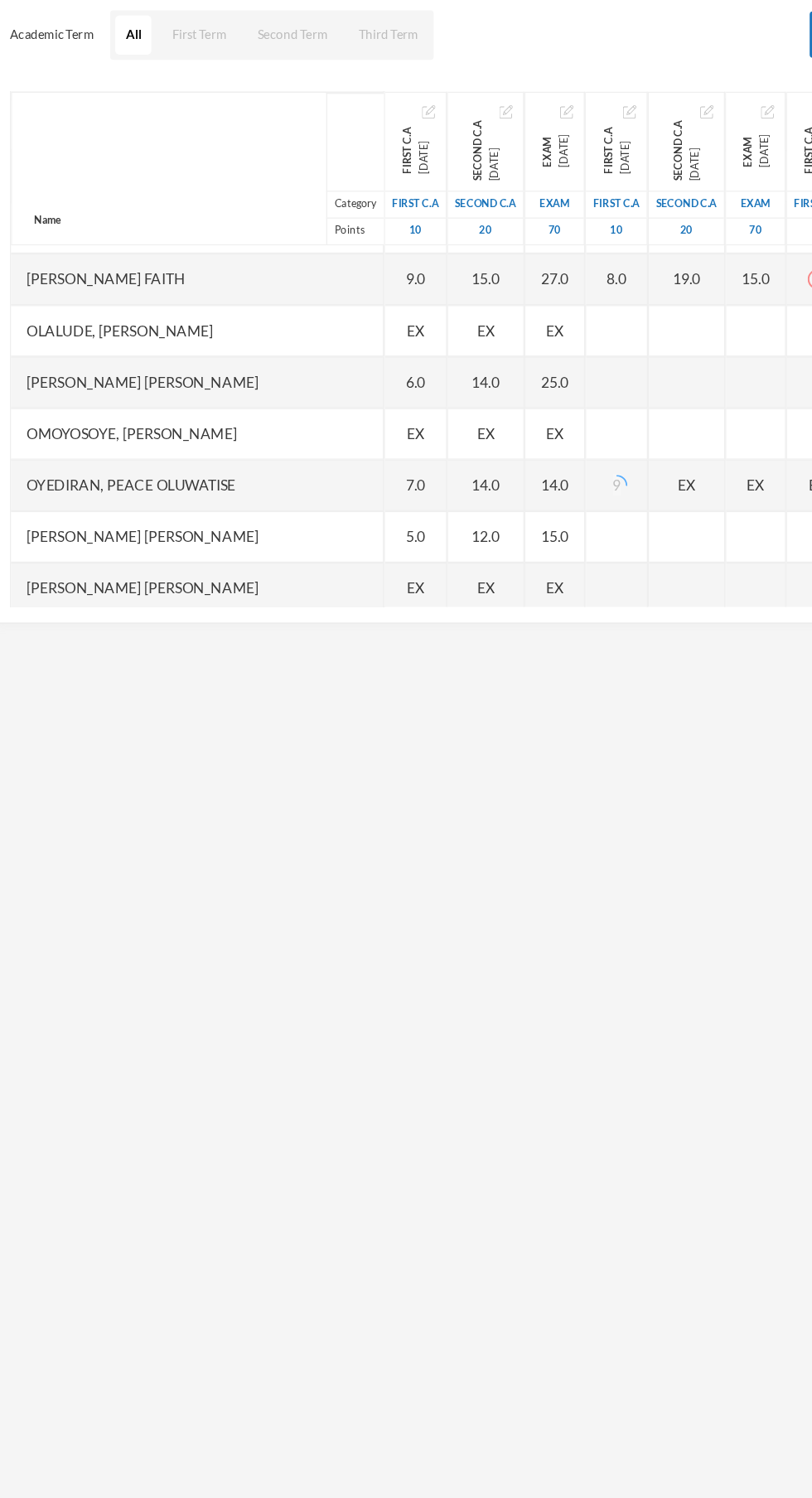 click on "EX" at bounding box center (565, 572) 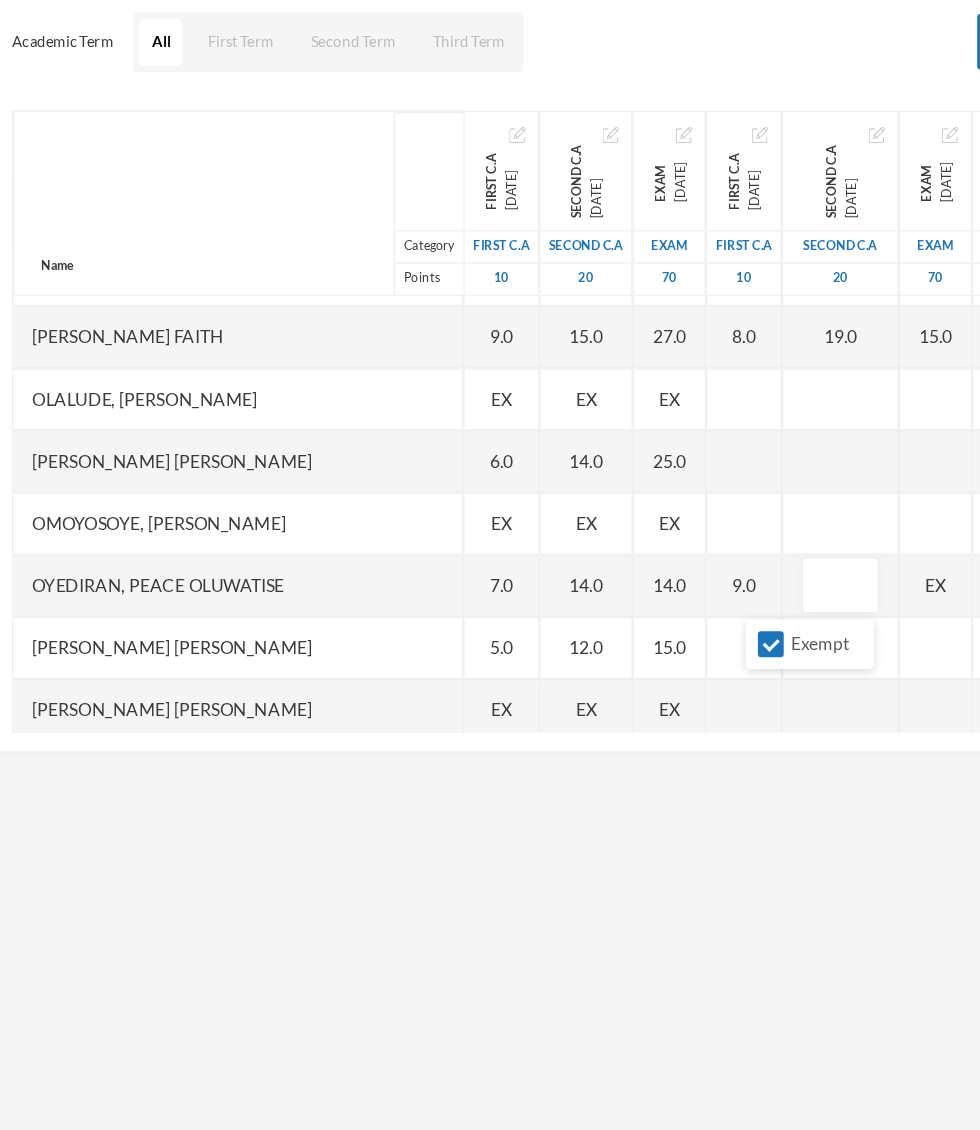 click on "Exempt" at bounding box center [636, 737] 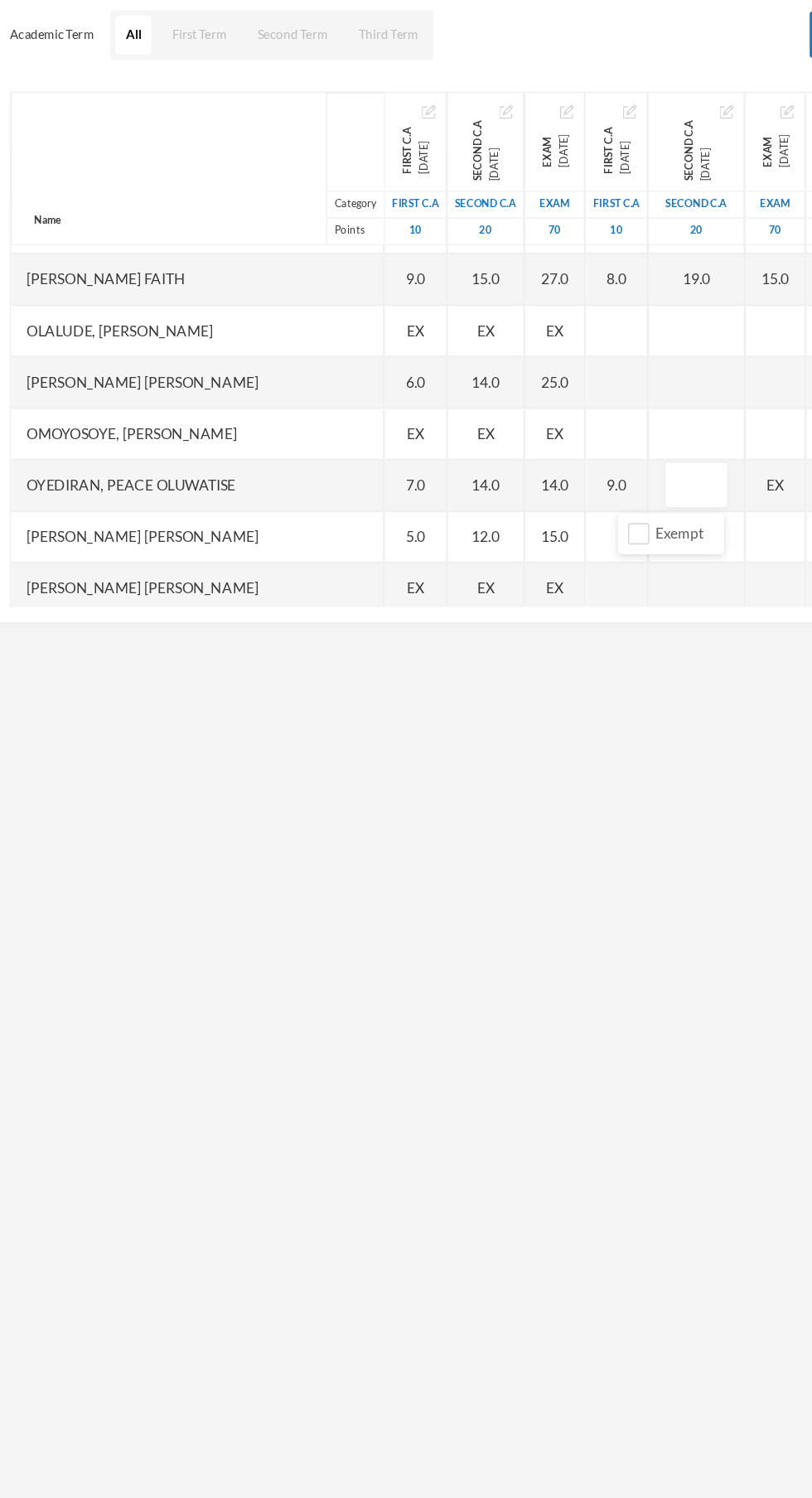 click at bounding box center [573, 573] 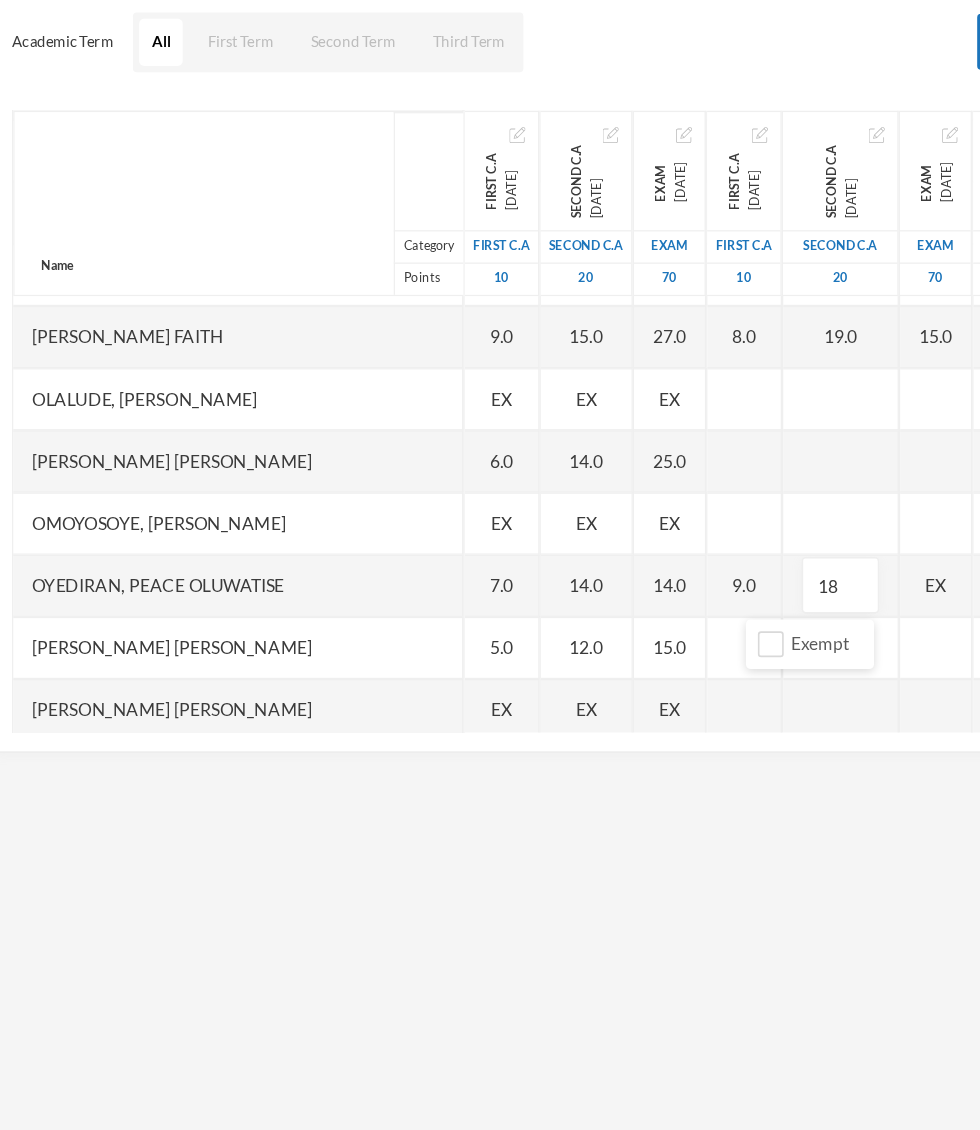 click on "EX" at bounding box center (769, 691) 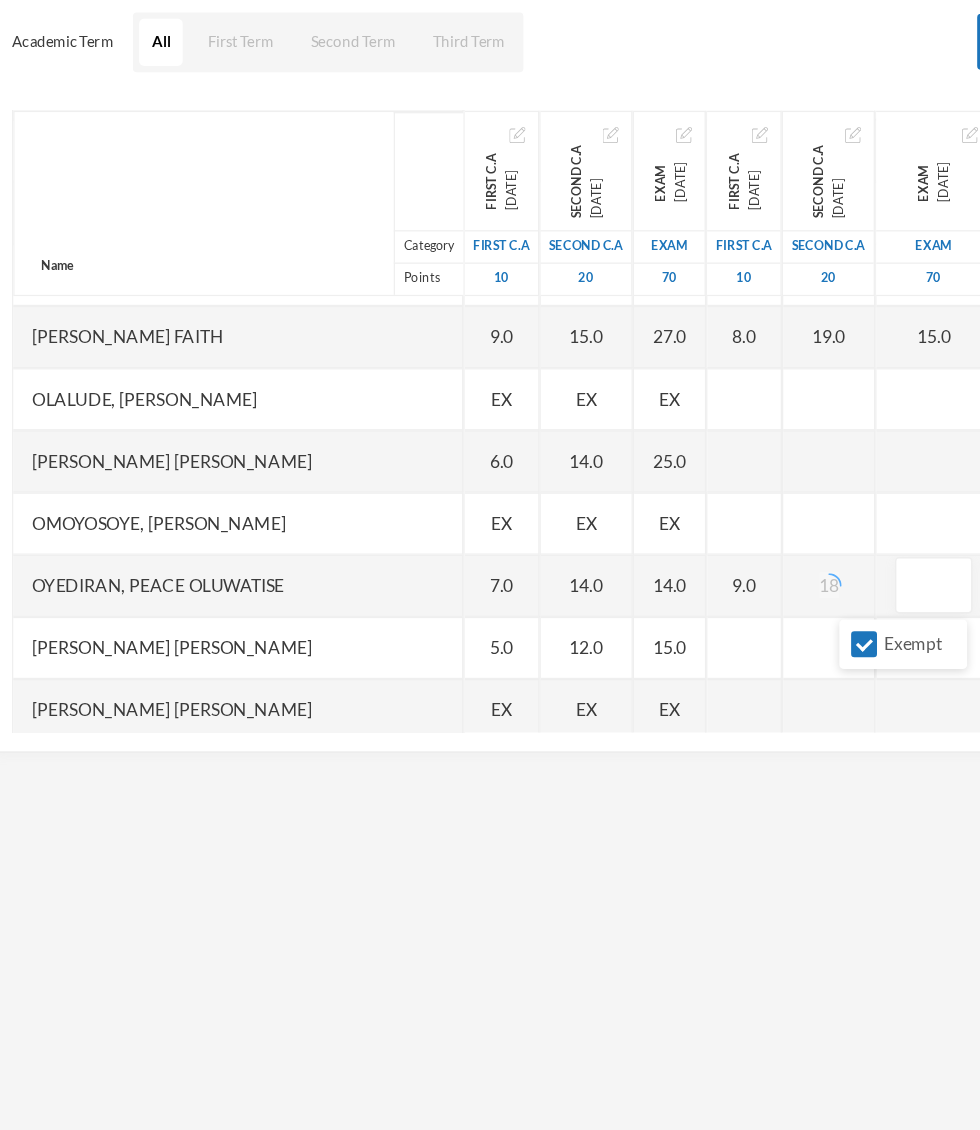 click on "Exempt" at bounding box center [750, 737] 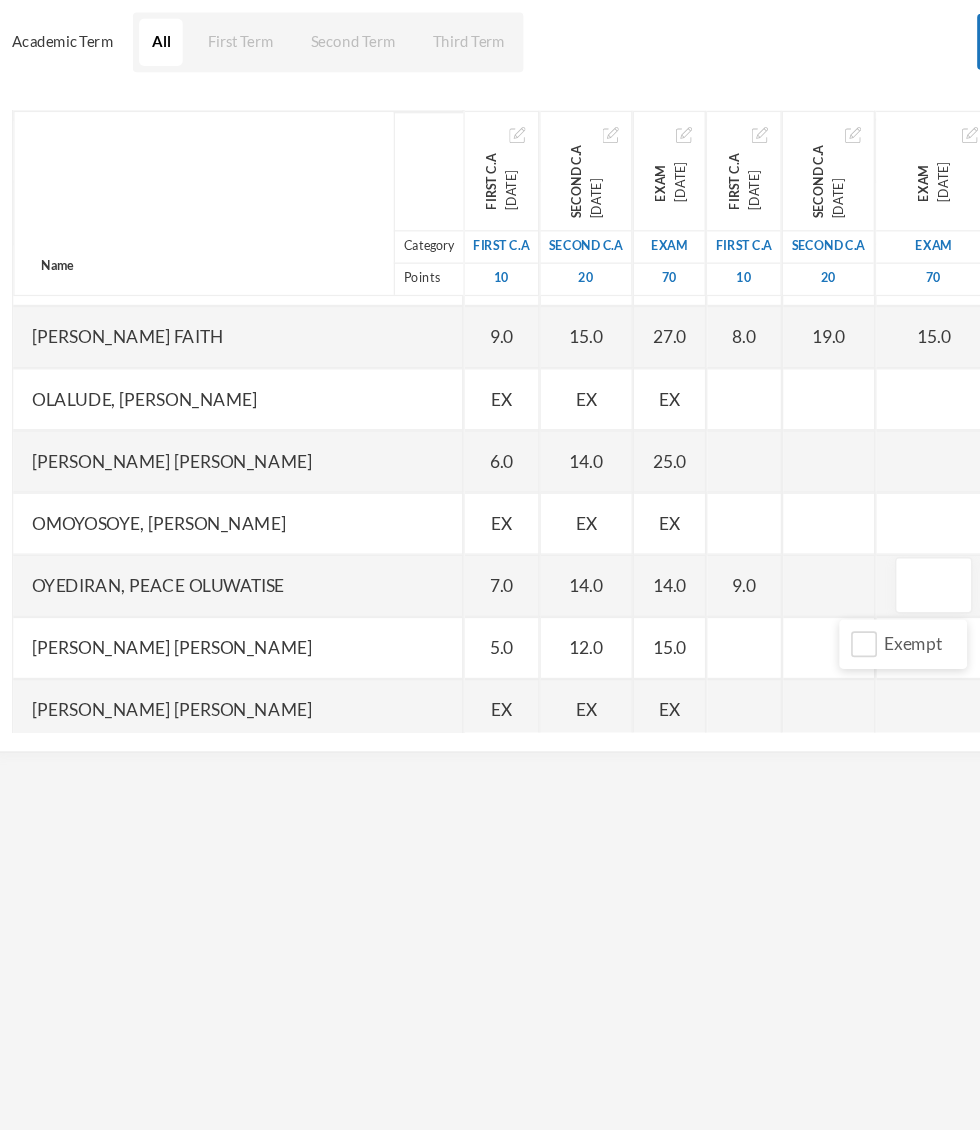 click at bounding box center [767, 691] 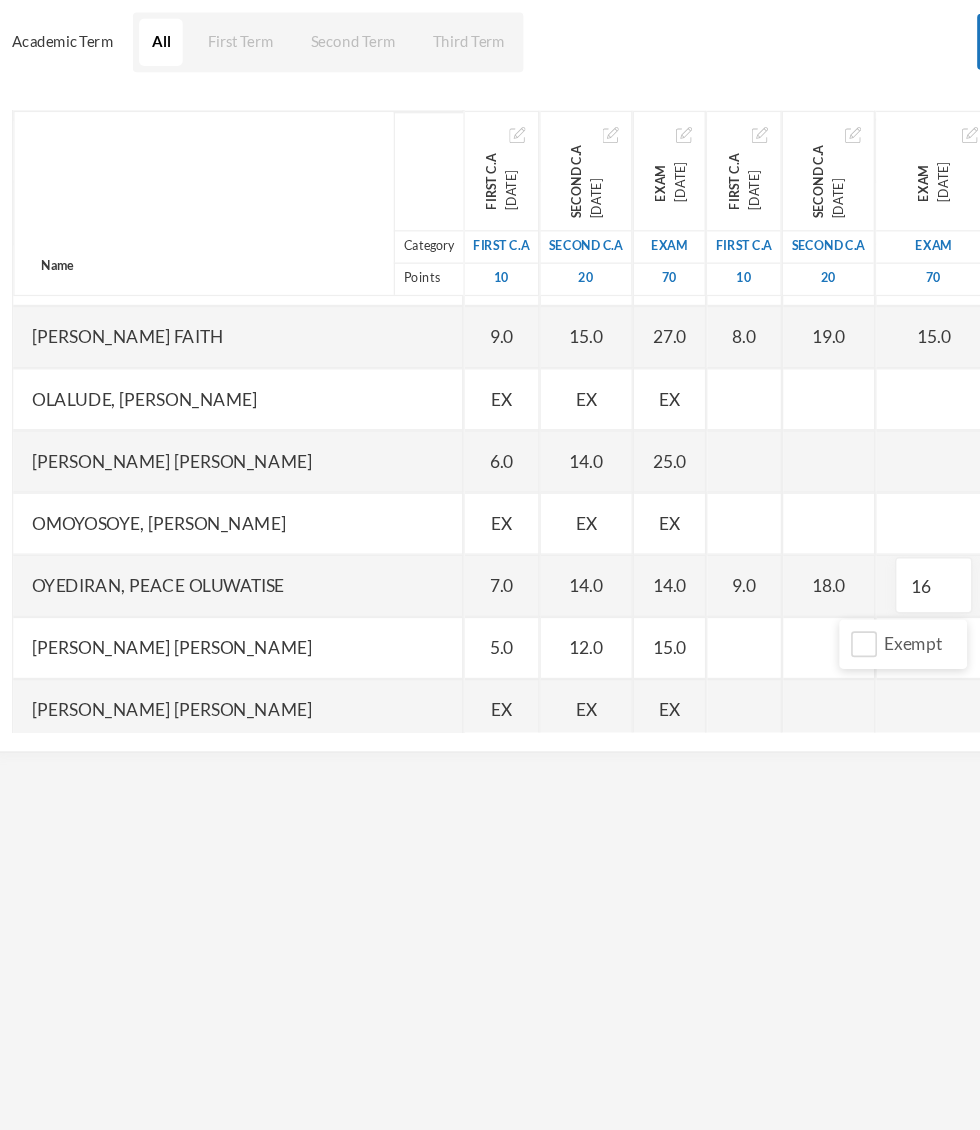 scroll, scrollTop: 2493, scrollLeft: 30, axis: both 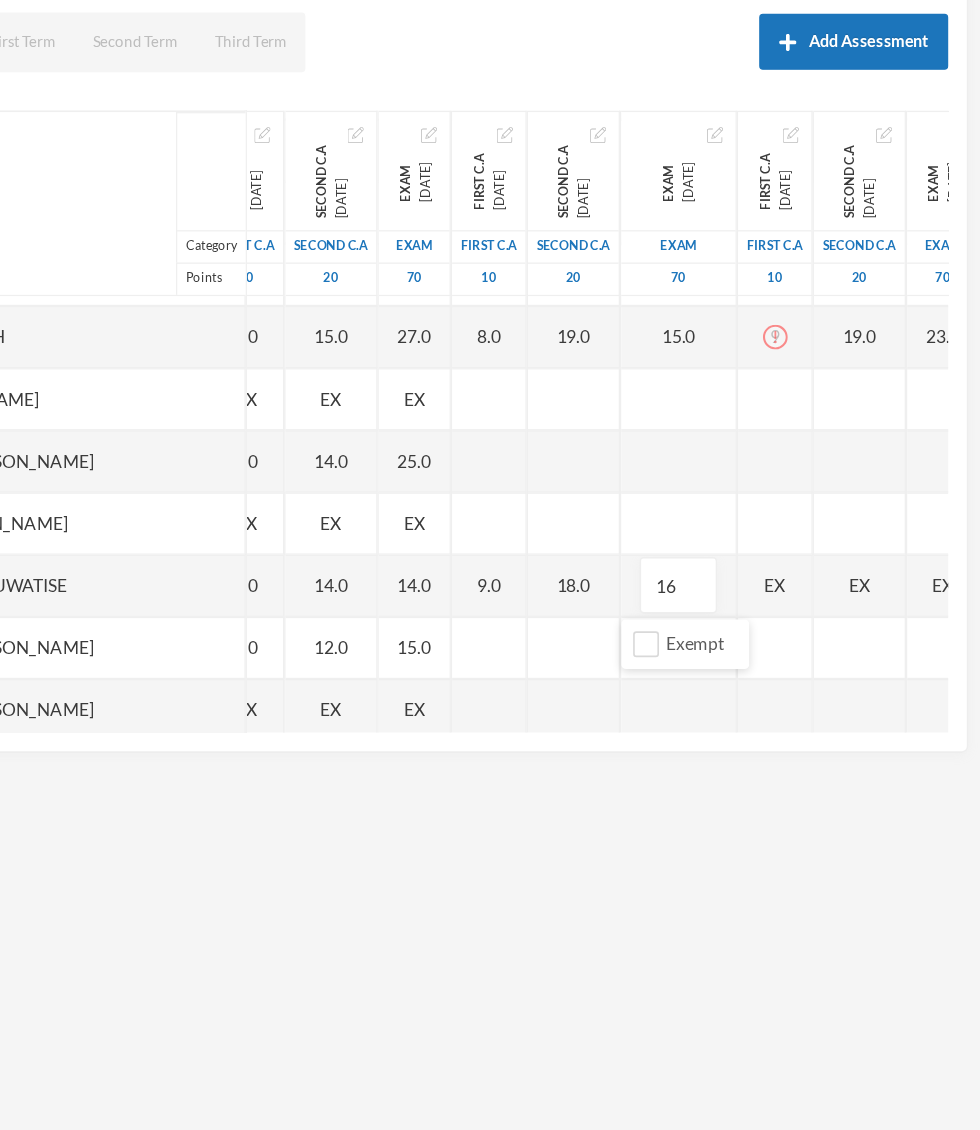 click on "EX" at bounding box center [814, 690] 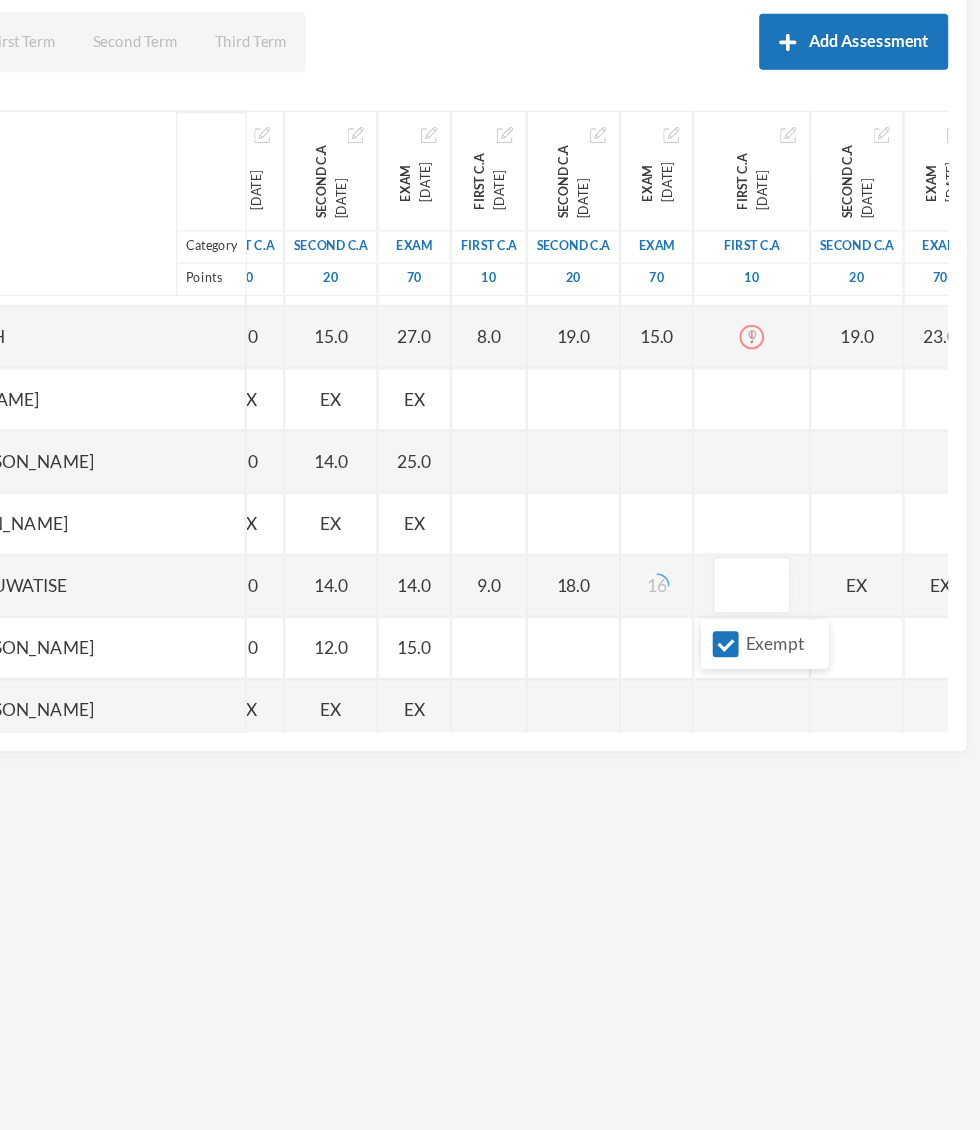 scroll, scrollTop: 2493, scrollLeft: 5, axis: both 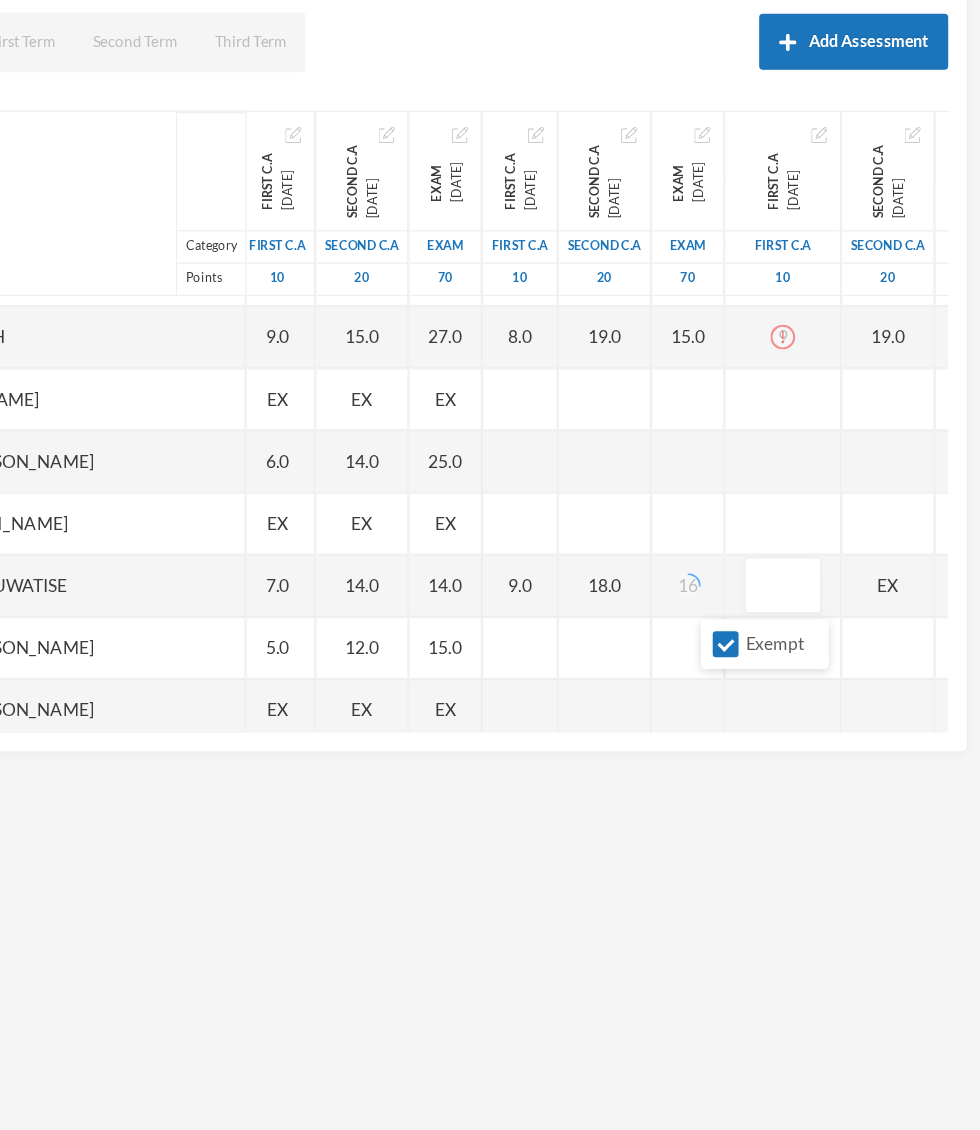 click on "Exempt" at bounding box center (775, 737) 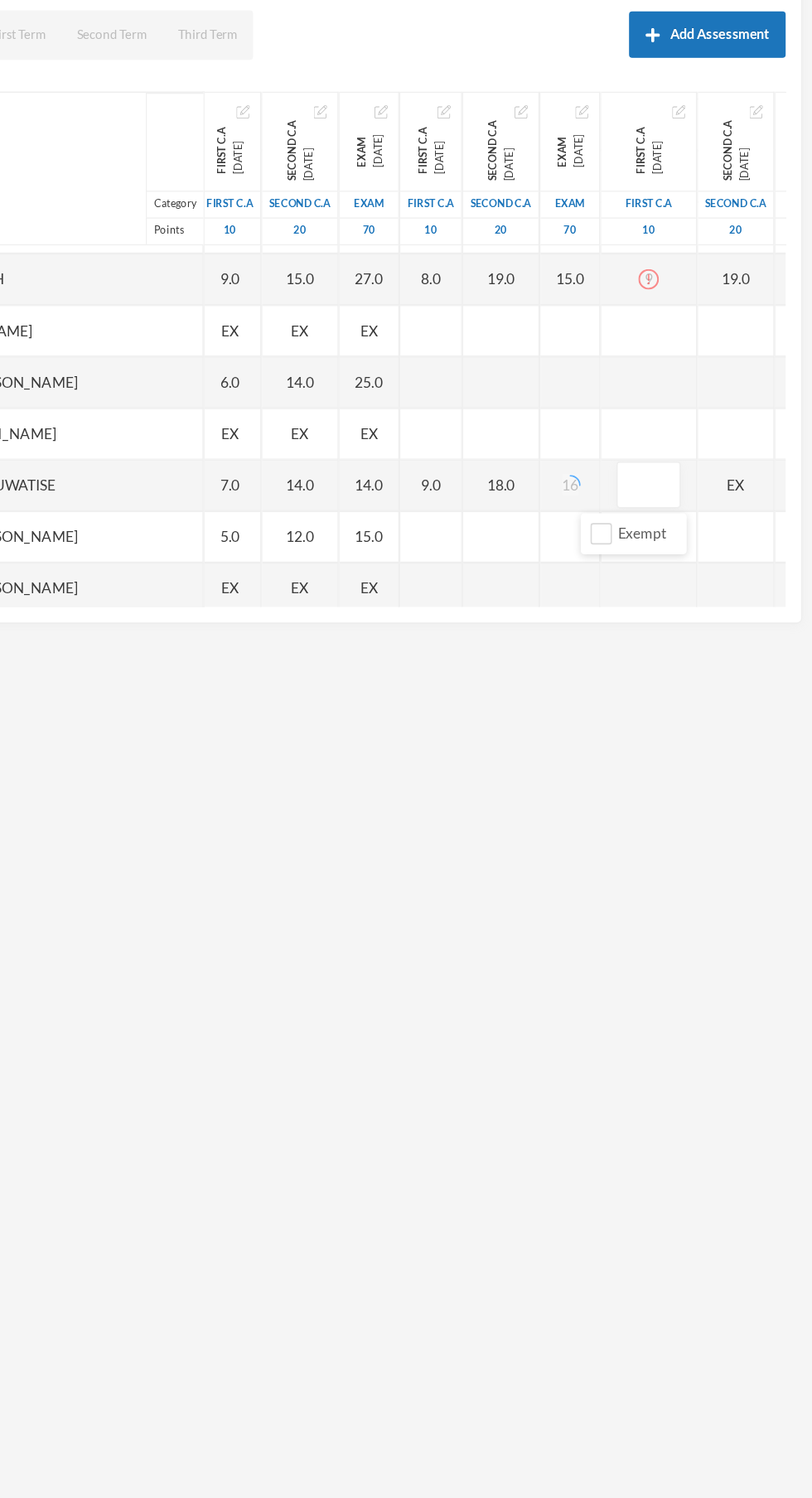 click at bounding box center [680, 573] 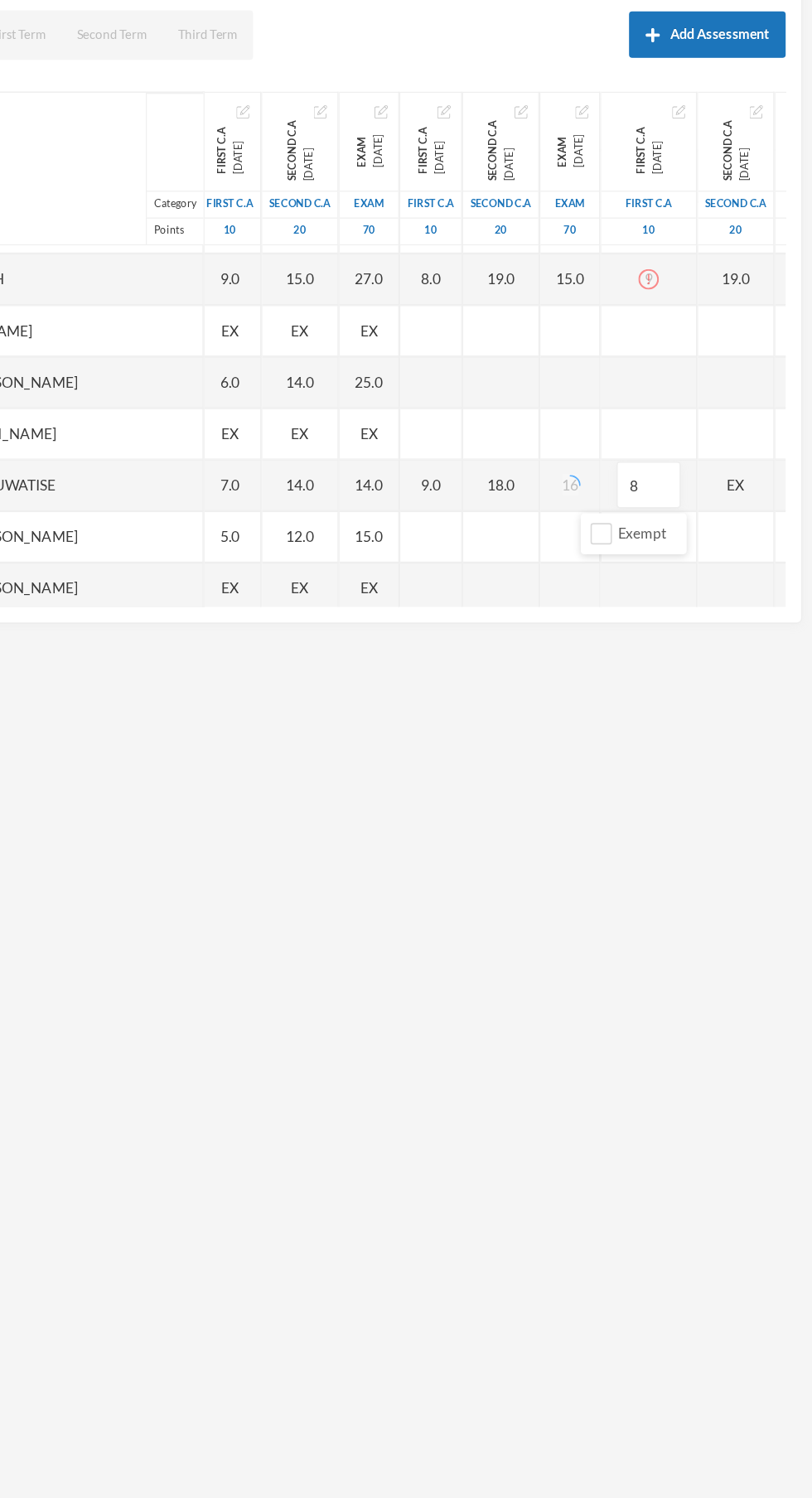 click on "EX" at bounding box center [751, 573] 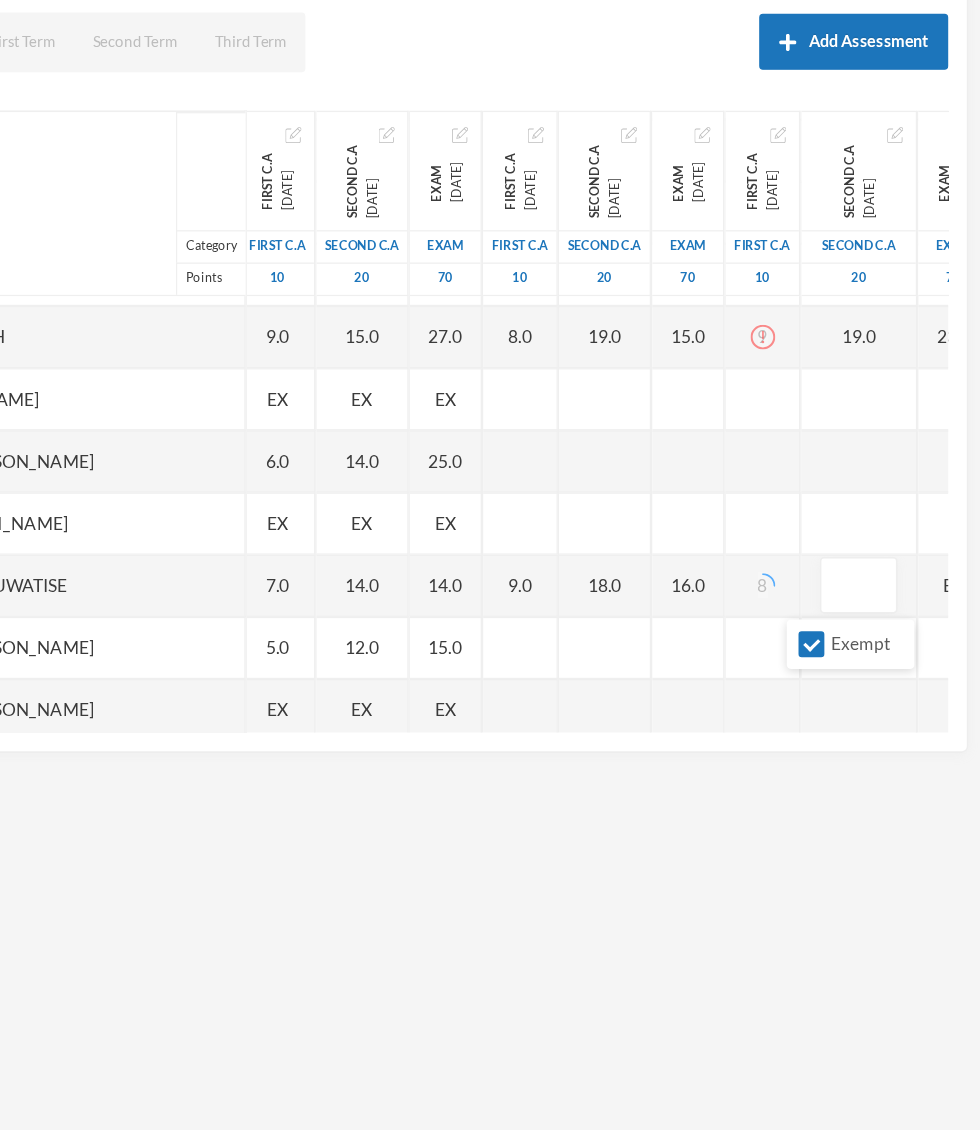 click on "Exempt" at bounding box center (844, 737) 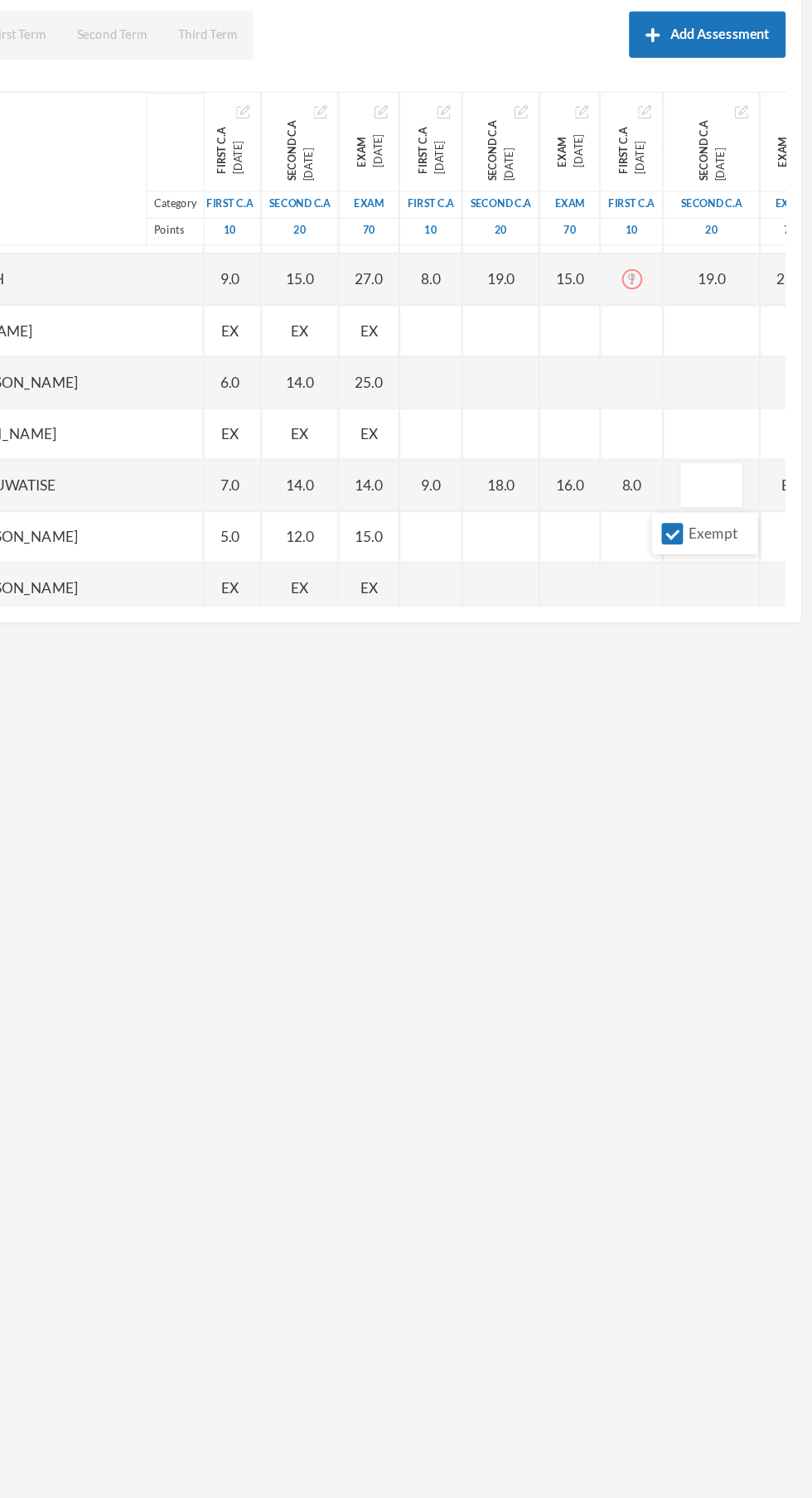click at bounding box center (731, 573) 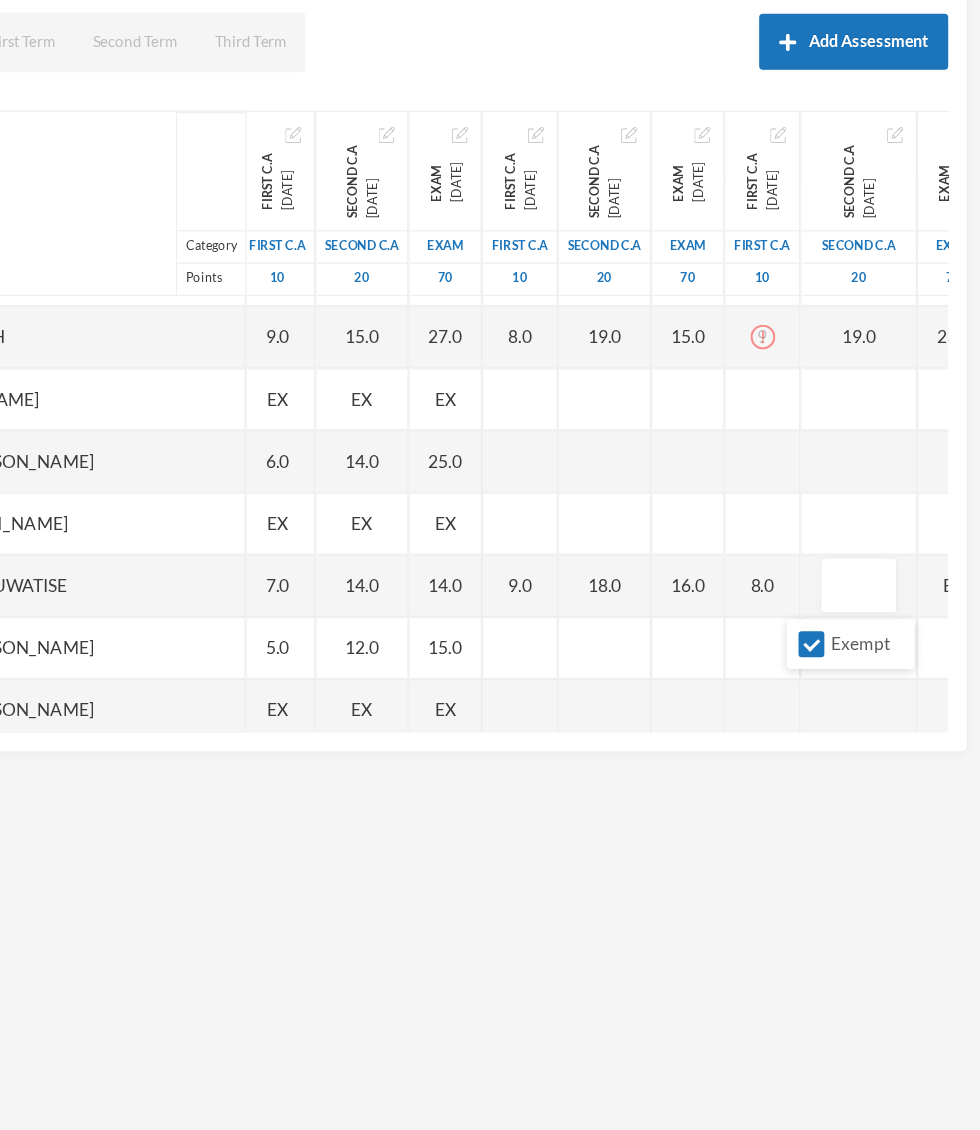 click on "Exempt" at bounding box center [875, 738] 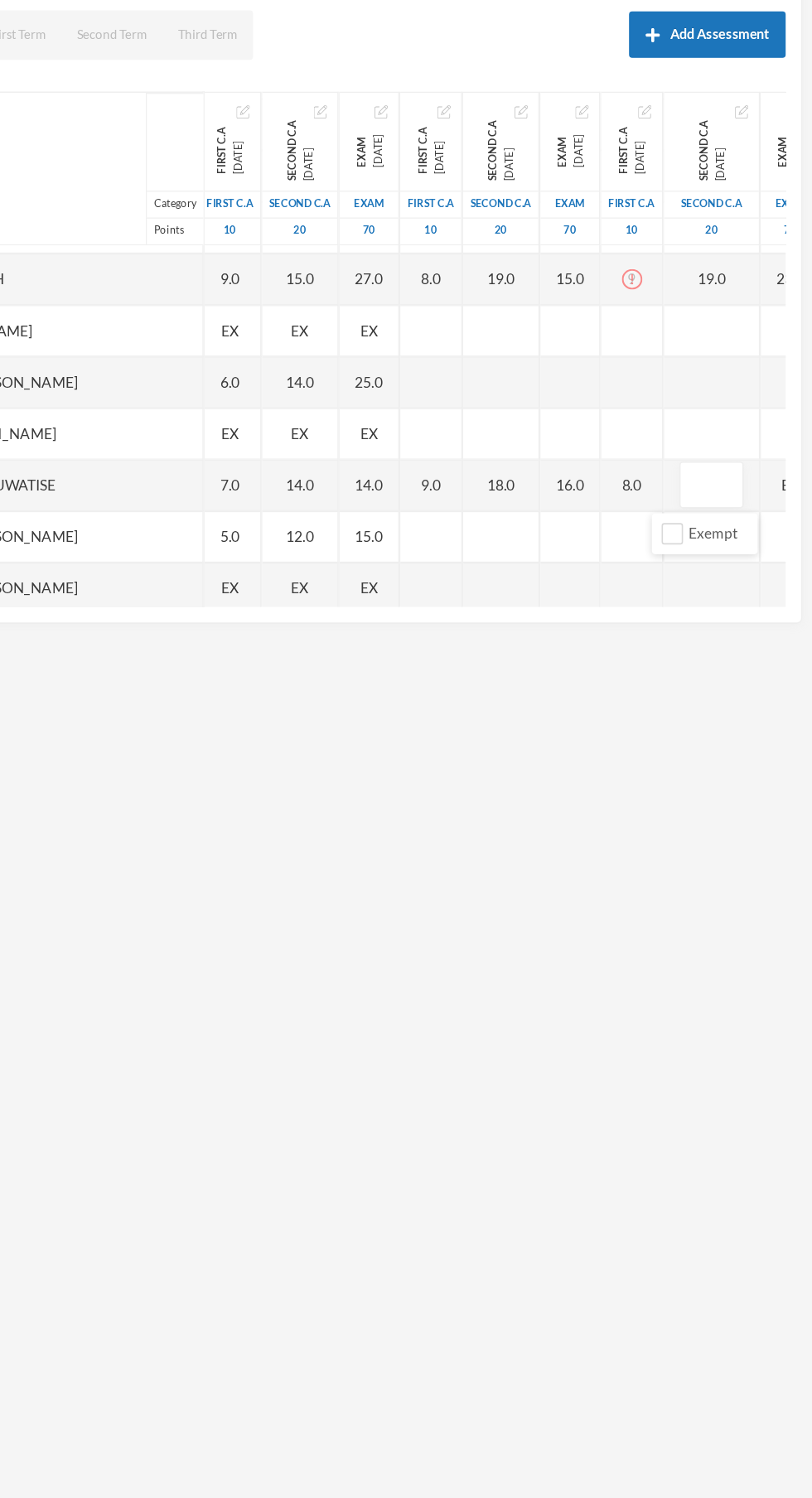 click at bounding box center (731, 573) 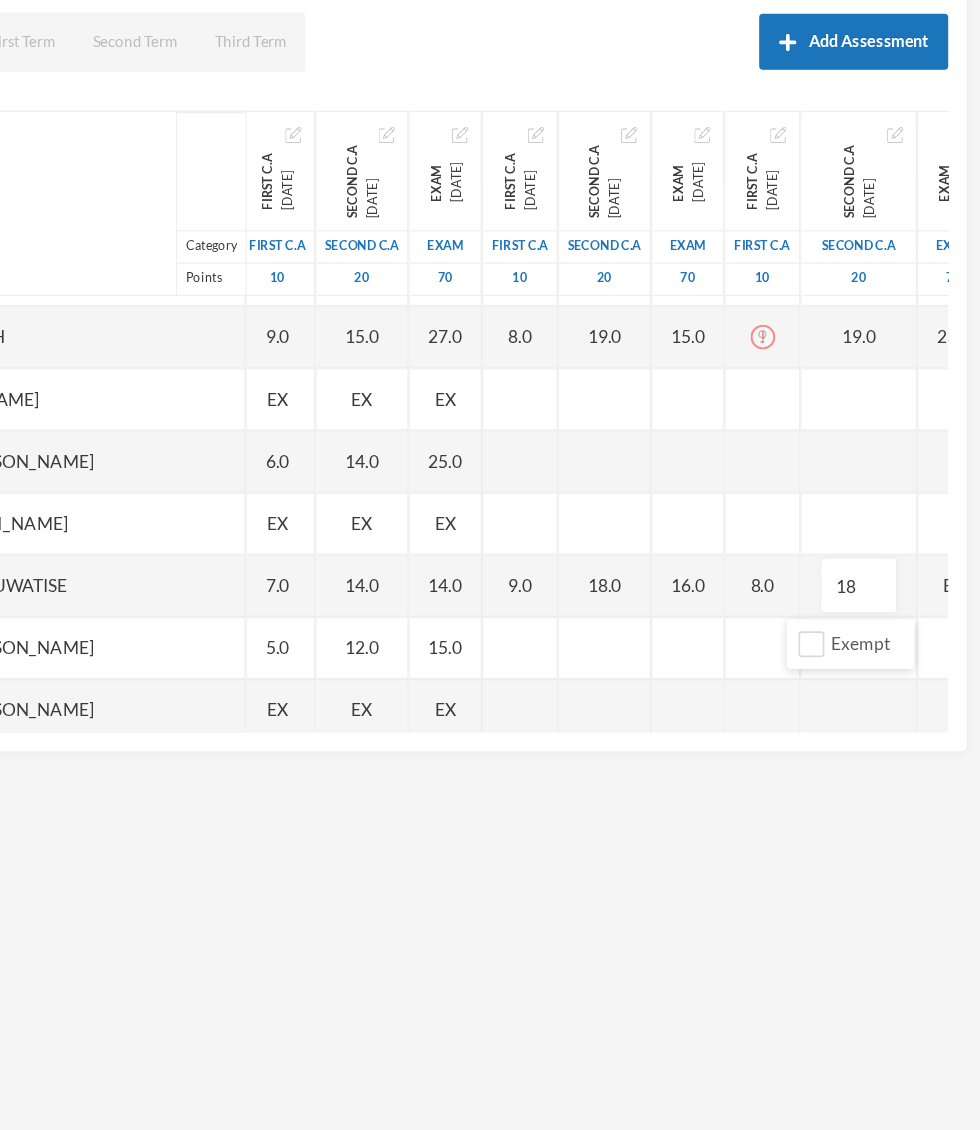 click on "EX" at bounding box center (959, 691) 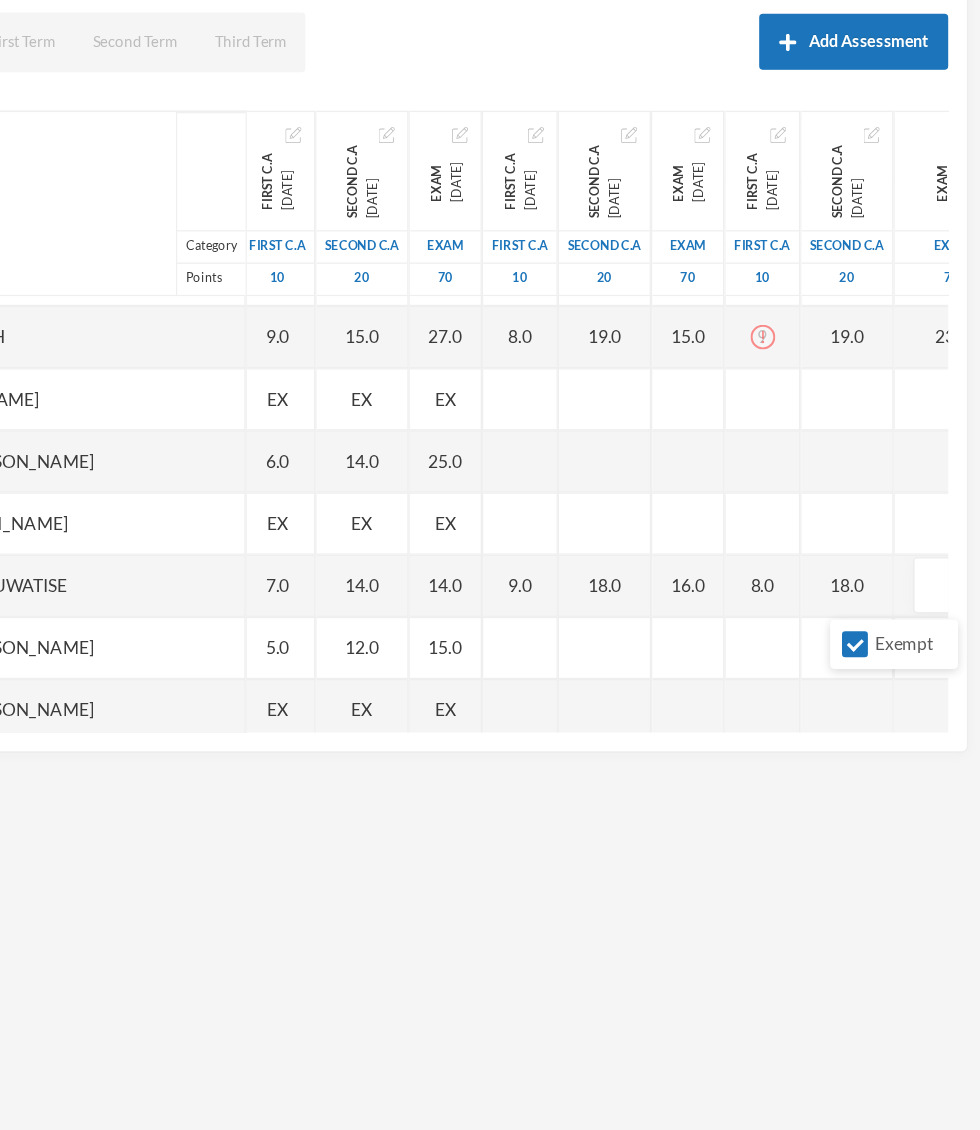 click on "18.0" at bounding box center [873, 691] 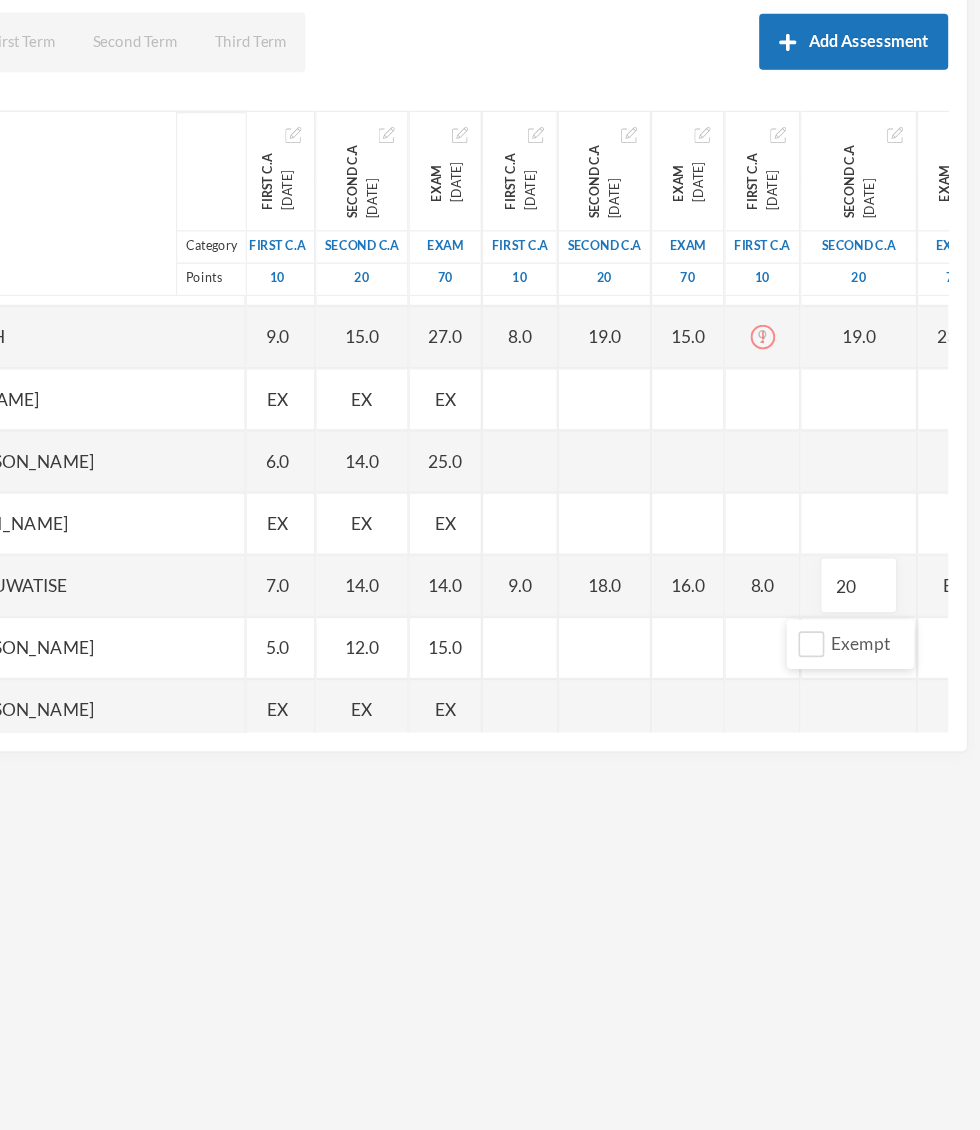 click on "Scoresheet Academic Term All First Term Second Term Third Term Add Assessment Name   Category Points [PERSON_NAME], [PERSON_NAME] [PERSON_NAME], [PERSON_NAME] [PERSON_NAME], [PERSON_NAME] [PERSON_NAME], [PERSON_NAME], [PERSON_NAME], Adejoju [PERSON_NAME], Favour [PERSON_NAME], Adesewa [PERSON_NAME], [PERSON_NAME] [PERSON_NAME], [PERSON_NAME][GEOGRAPHIC_DATA] [GEOGRAPHIC_DATA] [PERSON_NAME] [PERSON_NAME], [PERSON_NAME] [PERSON_NAME], [PERSON_NAME] [PERSON_NAME], [PERSON_NAME], [PERSON_NAME] [PERSON_NAME], [PERSON_NAME] [PERSON_NAME], Oluwadamisi [PERSON_NAME][GEOGRAPHIC_DATA] [PERSON_NAME], [PERSON_NAME], [PERSON_NAME] [PERSON_NAME], [PERSON_NAME] [PERSON_NAME] Oluwanifemi [PERSON_NAME], Boluwatife [PERSON_NAME], [PERSON_NAME] [PERSON_NAME], Ayomide [PERSON_NAME], [PERSON_NAME], [PERSON_NAME], Precious [PERSON_NAME], [PERSON_NAME] [PERSON_NAME], [PERSON_NAME] First C.A 9" at bounding box center (490, 495) 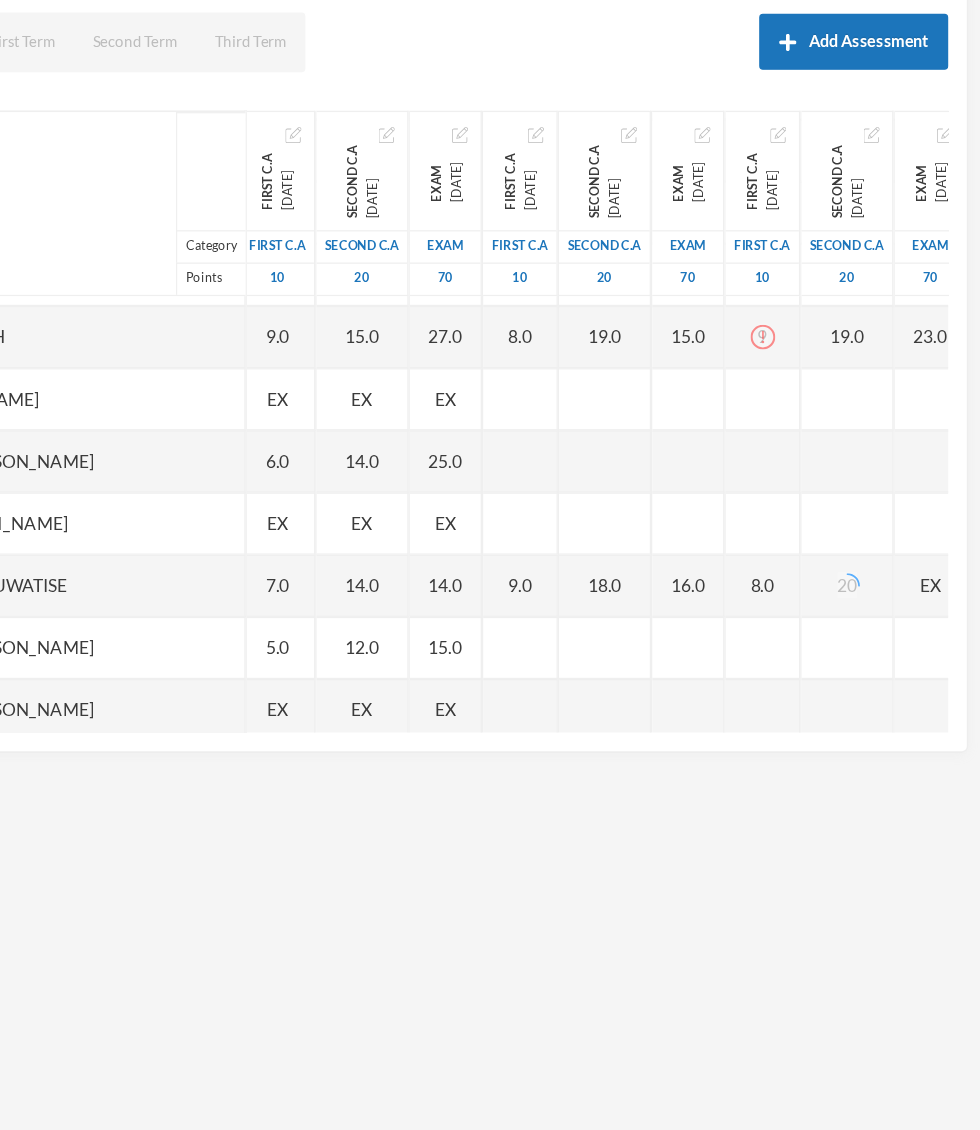 click on "EX" at bounding box center (940, 691) 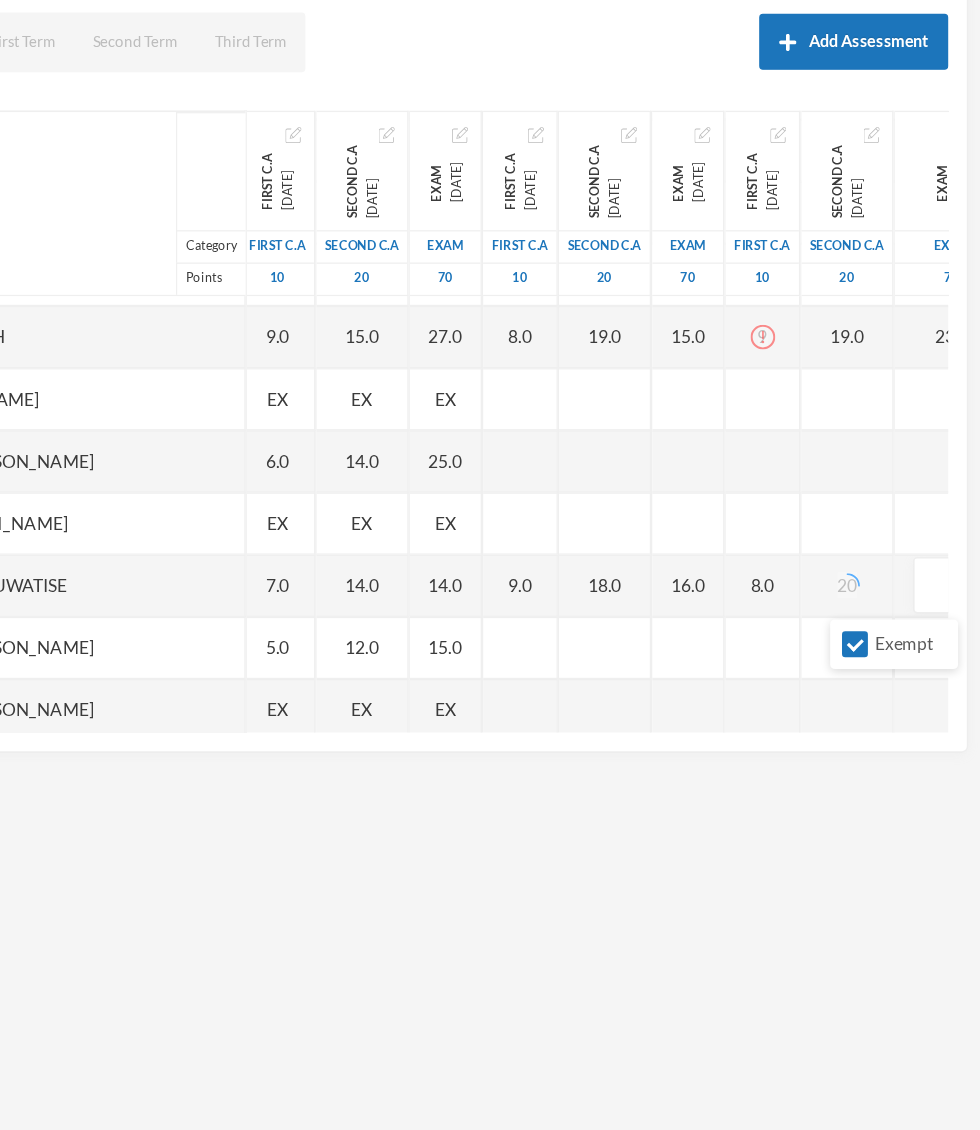 click at bounding box center [957, 691] 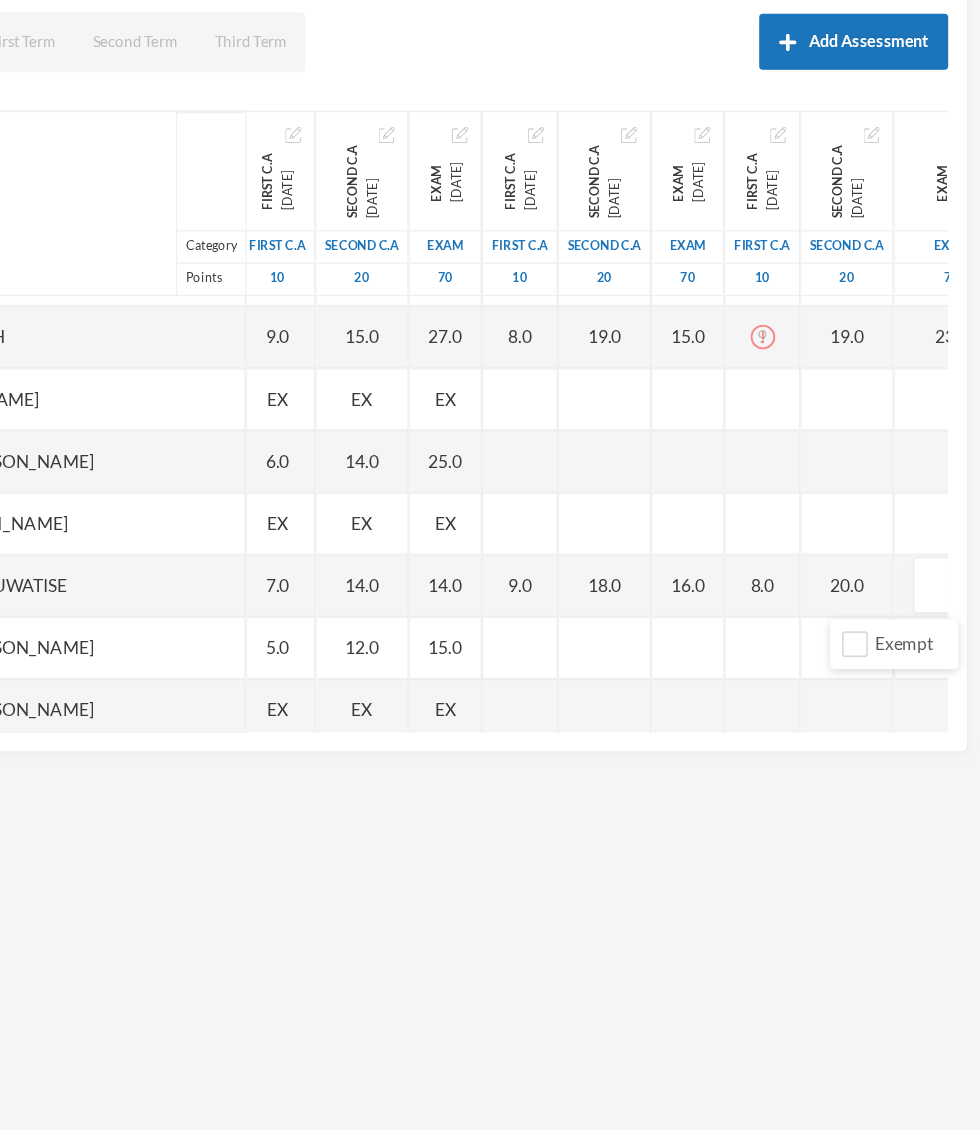 click at bounding box center (957, 691) 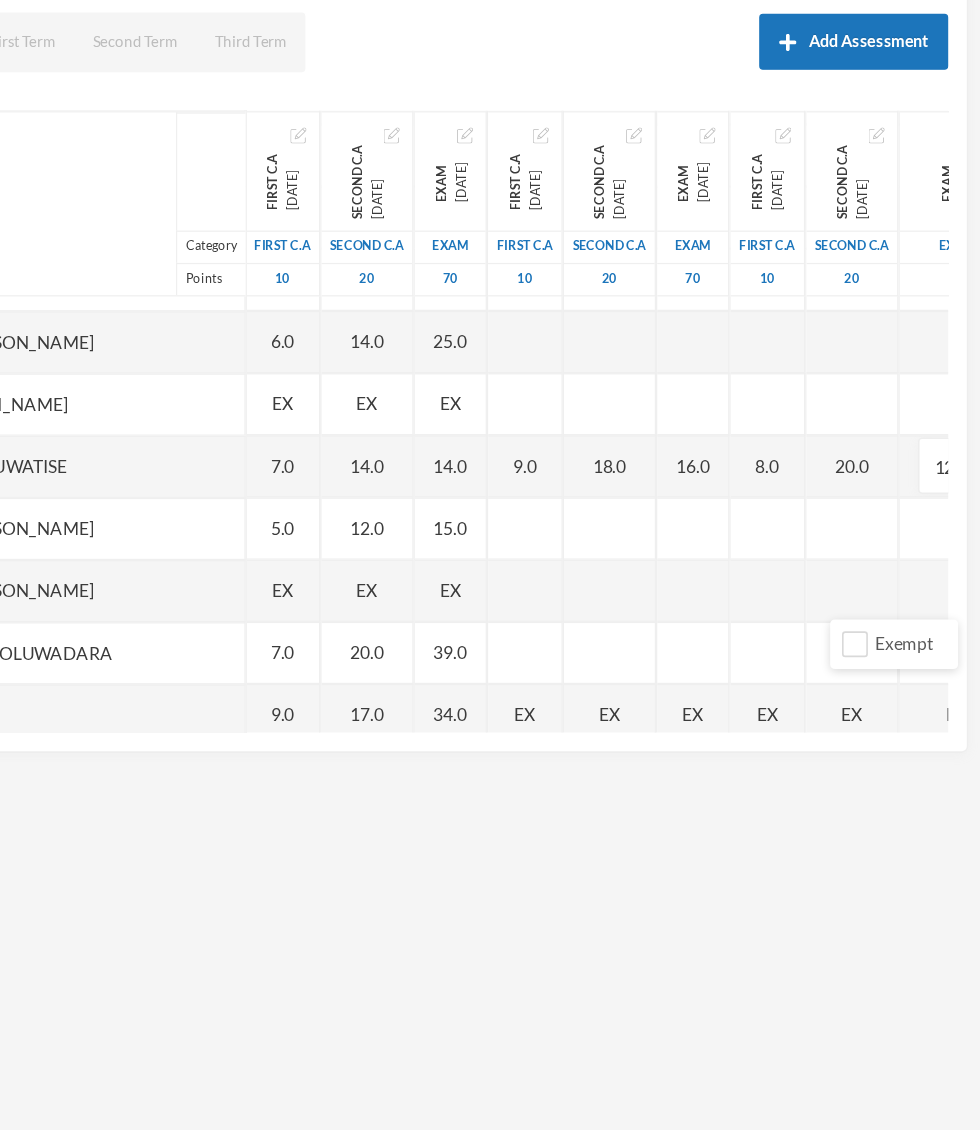 scroll, scrollTop: 2589, scrollLeft: 0, axis: vertical 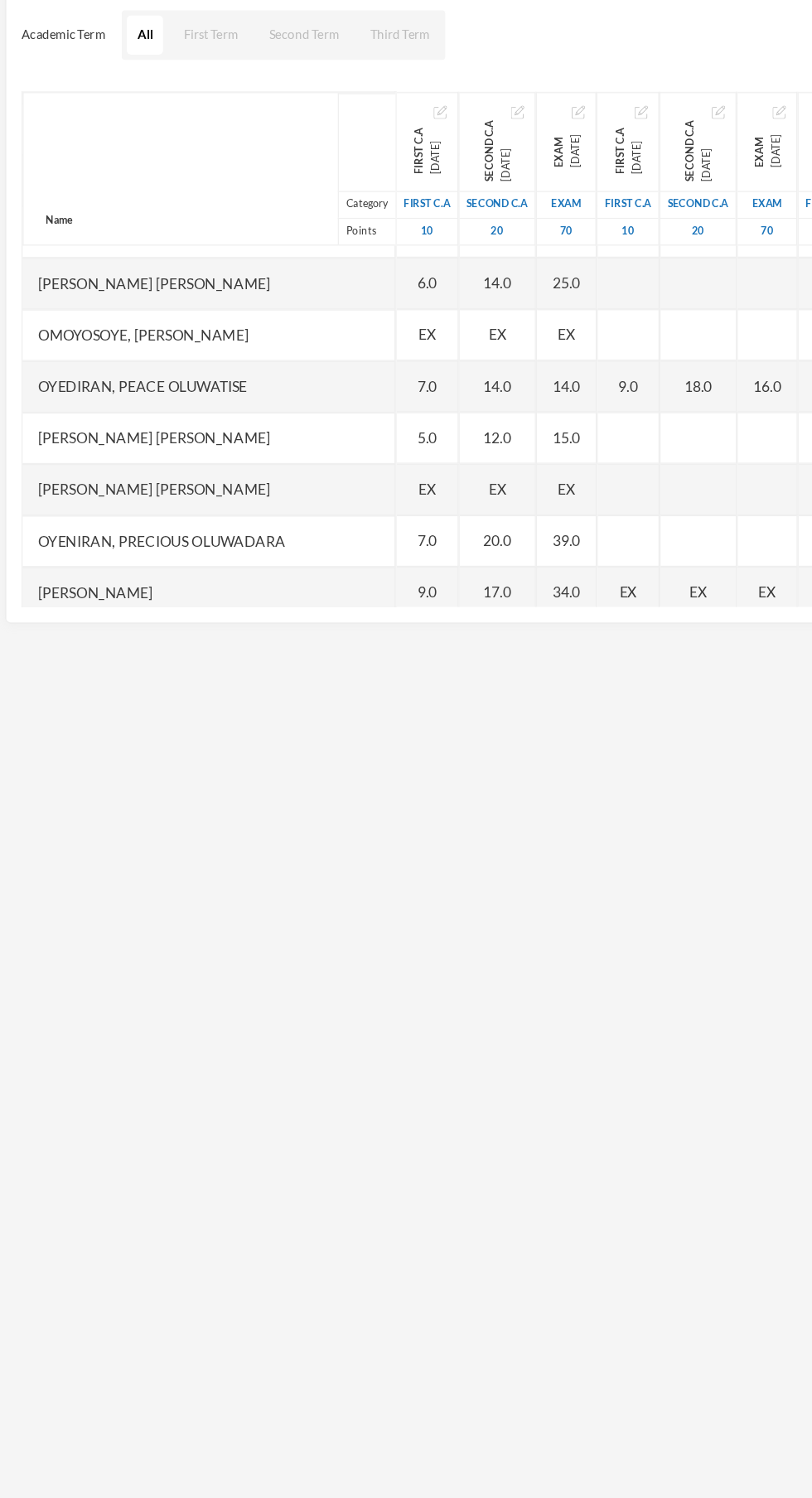 click at bounding box center [510, 534] 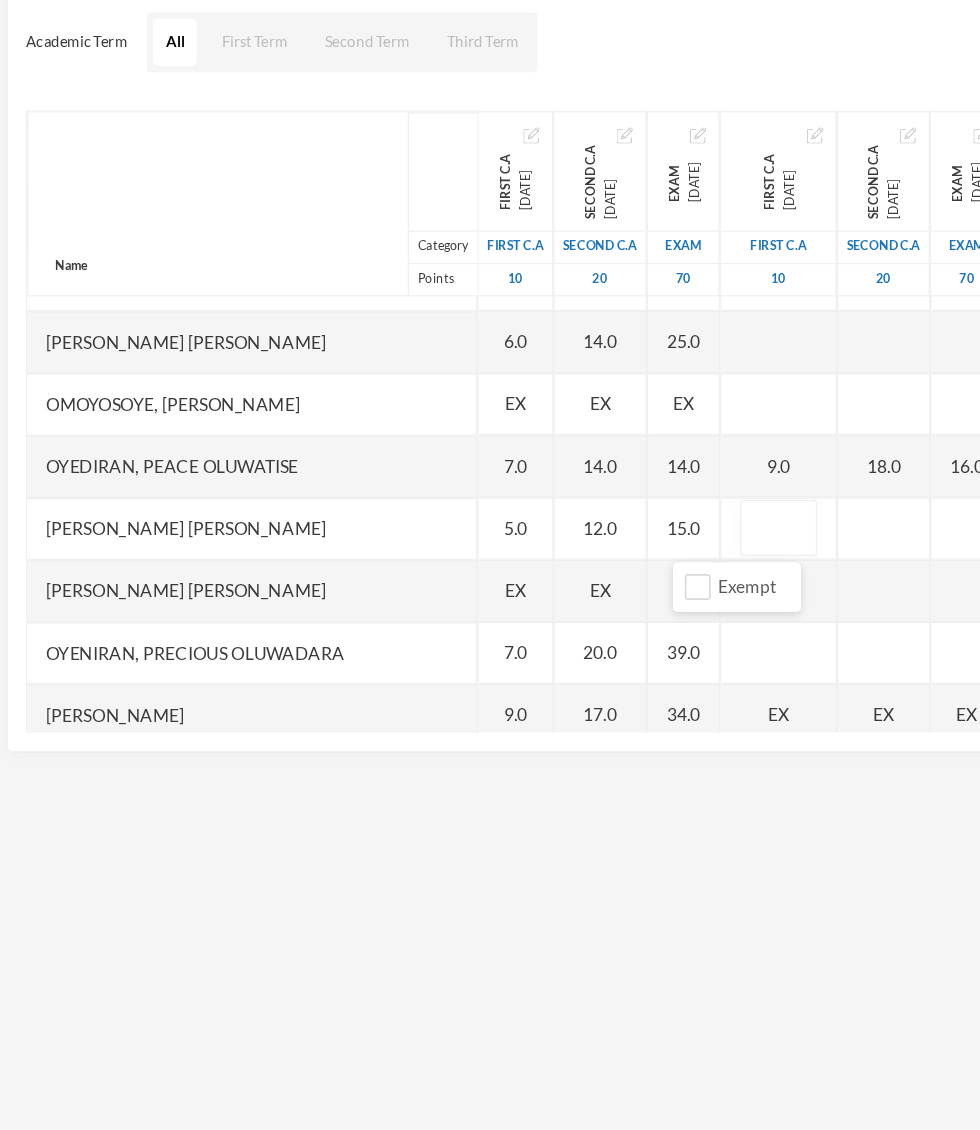 click at bounding box center (631, 645) 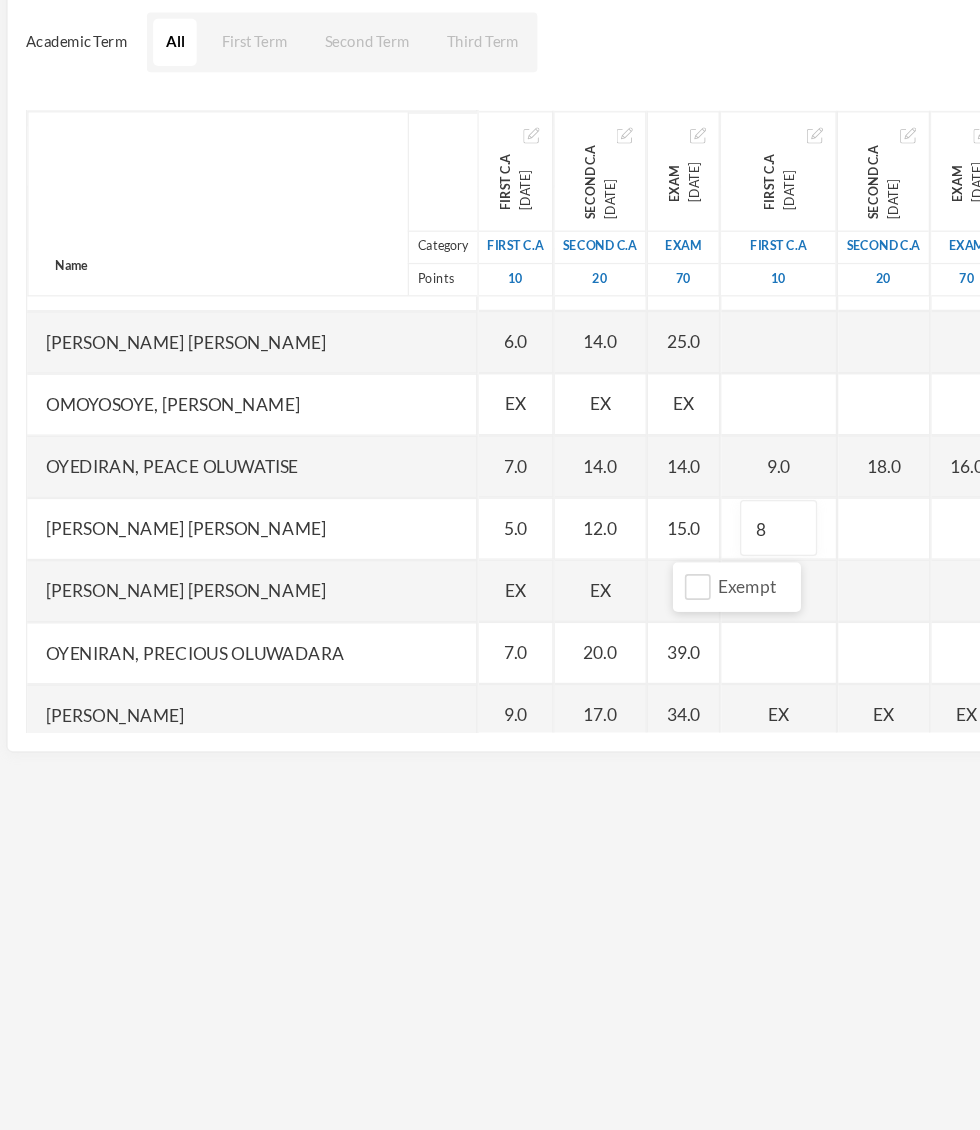 click on "Name   Category Points [PERSON_NAME], [PERSON_NAME] [PERSON_NAME], [PERSON_NAME] [PERSON_NAME], [PERSON_NAME] [PERSON_NAME], [PERSON_NAME], [PERSON_NAME], Adejoju [PERSON_NAME], [PERSON_NAME], [PERSON_NAME] [PERSON_NAME], [PERSON_NAME] [PERSON_NAME], Oluwajomiloju [GEOGRAPHIC_DATA] [PERSON_NAME] [GEOGRAPHIC_DATA][PERSON_NAME] [PERSON_NAME], Ololade [PERSON_NAME], [PERSON_NAME], [PERSON_NAME], [PERSON_NAME] [PERSON_NAME], [PERSON_NAME] [PERSON_NAME], [PERSON_NAME] [PERSON_NAME] [PERSON_NAME], [PERSON_NAME], Oluwadarasimi Peace [PERSON_NAME] [PERSON_NAME], [PERSON_NAME] [PERSON_NAME] Oluwanifemi [PERSON_NAME], [PERSON_NAME], [PERSON_NAME] [PERSON_NAME], Ayomide [PERSON_NAME], [PERSON_NAME] [PERSON_NAME], Oluwasemiloore [PERSON_NAME], Precious [PERSON_NAME], Iyanuoluwa [PERSON_NAME], [PERSON_NAME] [PERSON_NAME], [PERSON_NAME], [PERSON_NAME], [PERSON_NAME]" at bounding box center (490, 559) 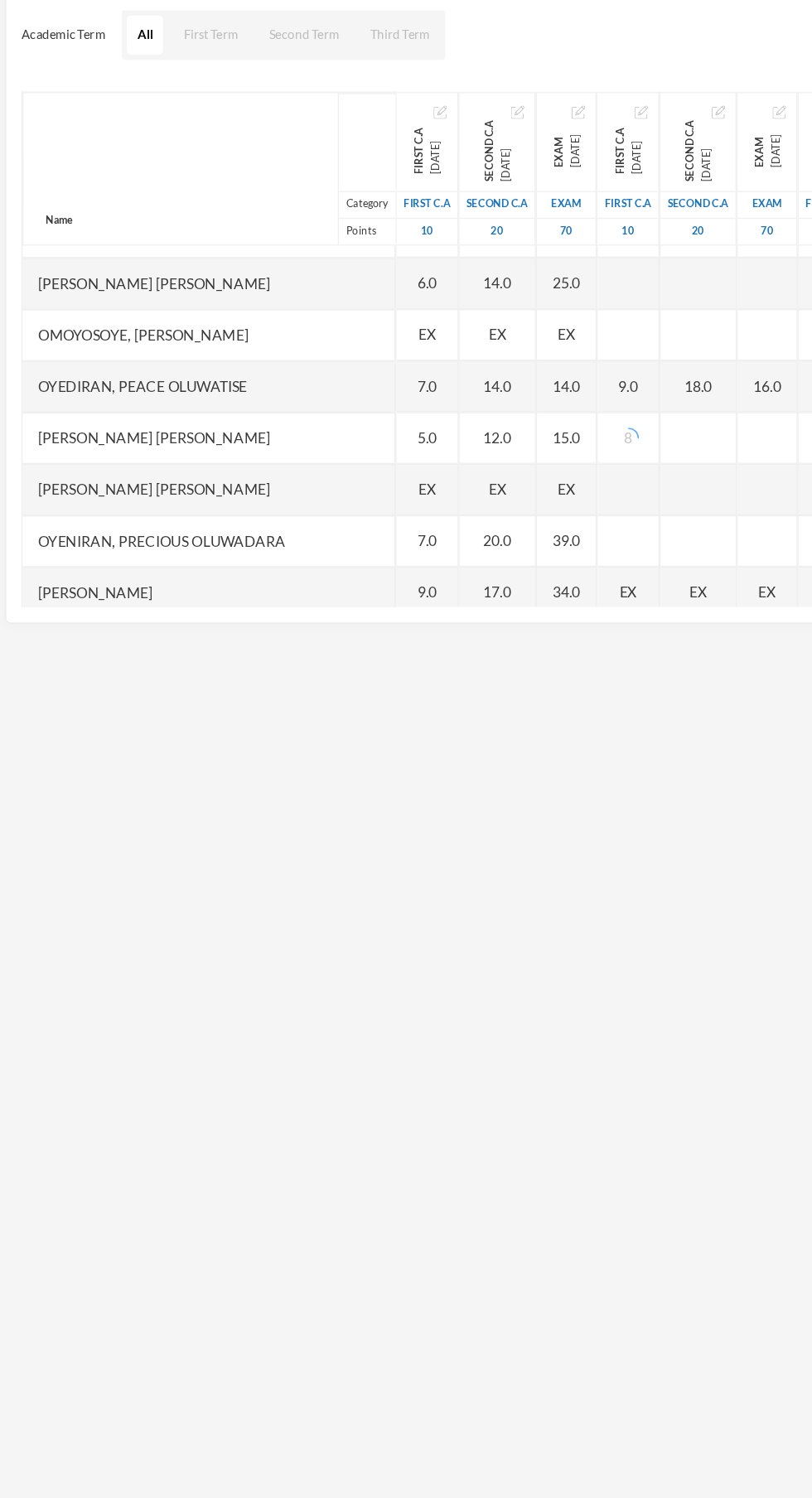 click at bounding box center [566, 534] 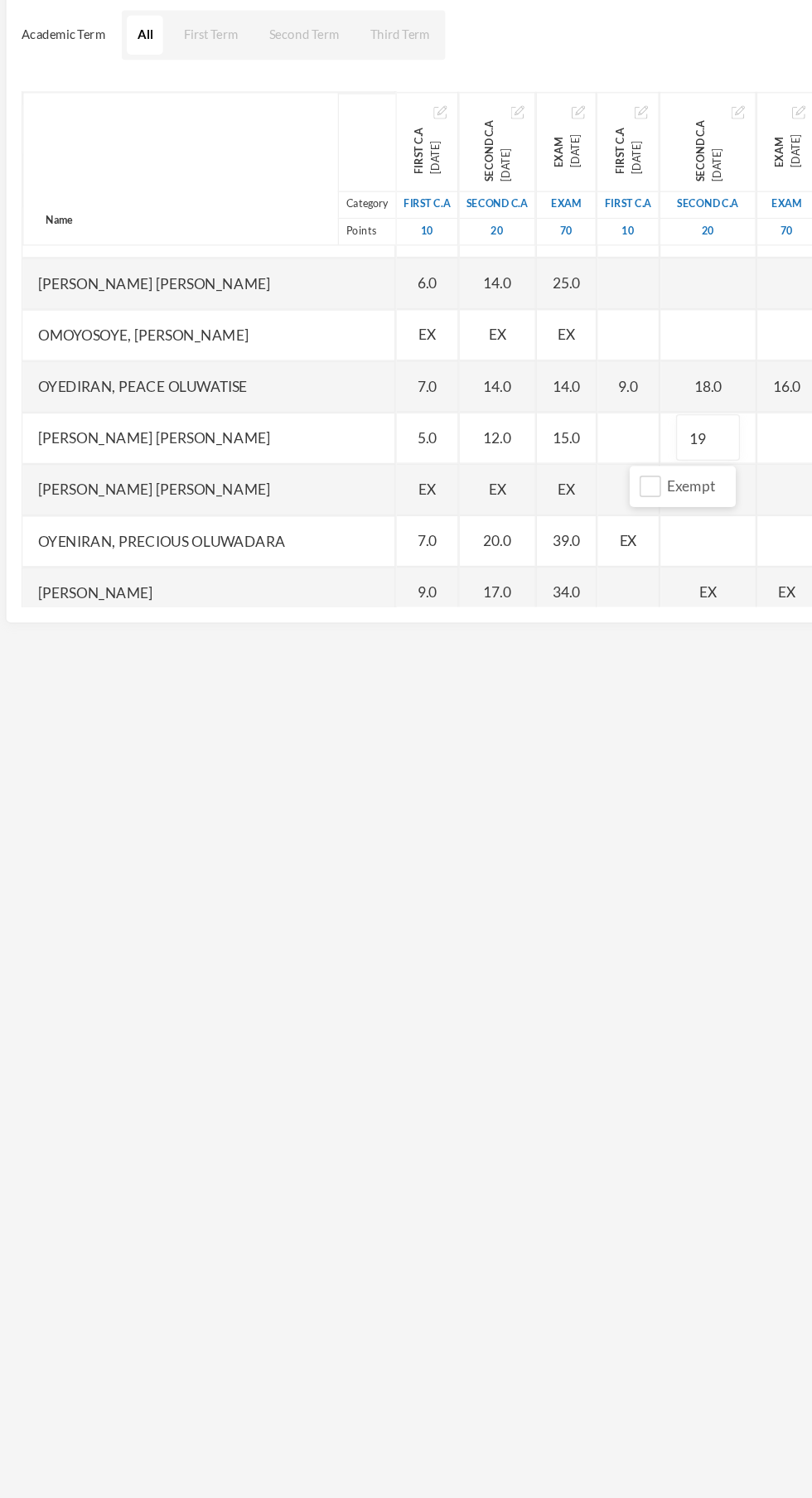 click at bounding box center [637, 534] 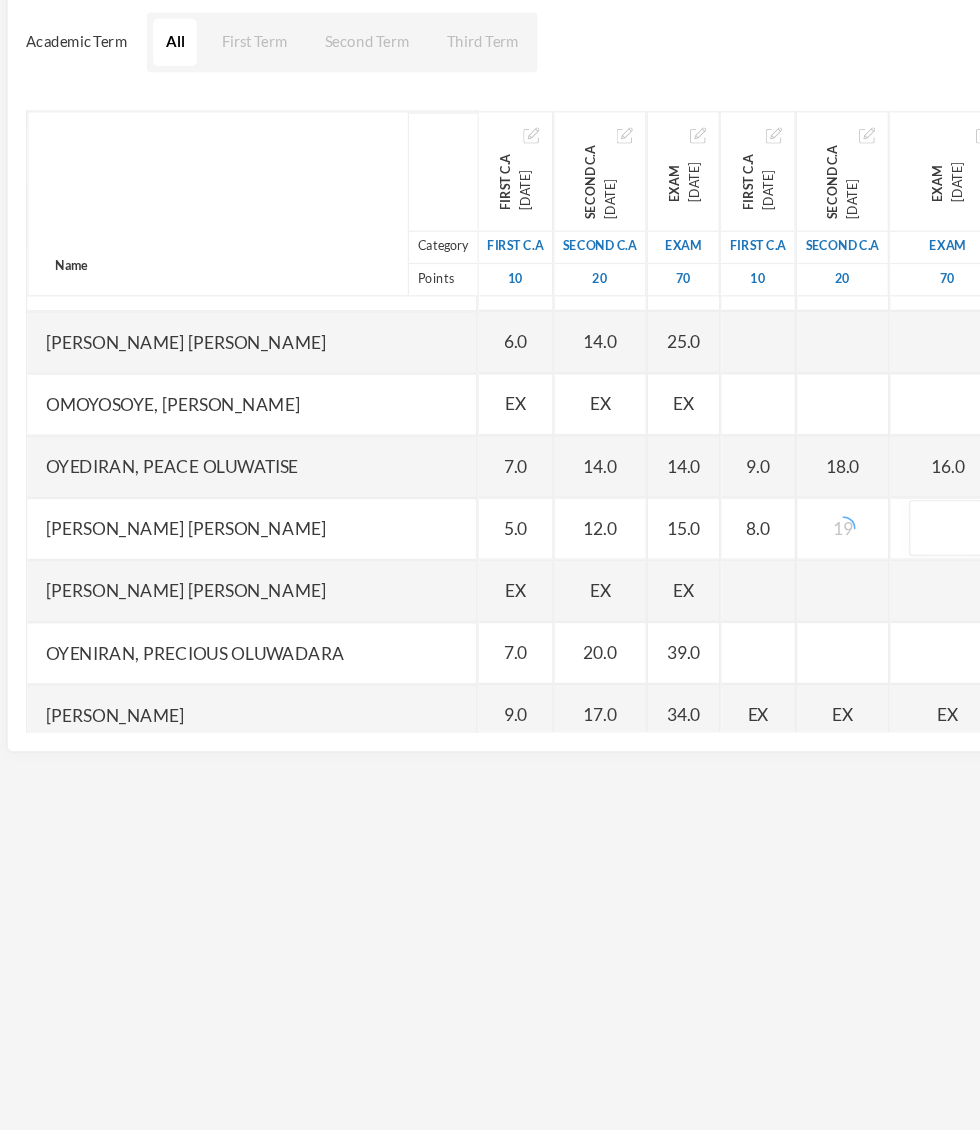 scroll, scrollTop: 2589, scrollLeft: 5, axis: both 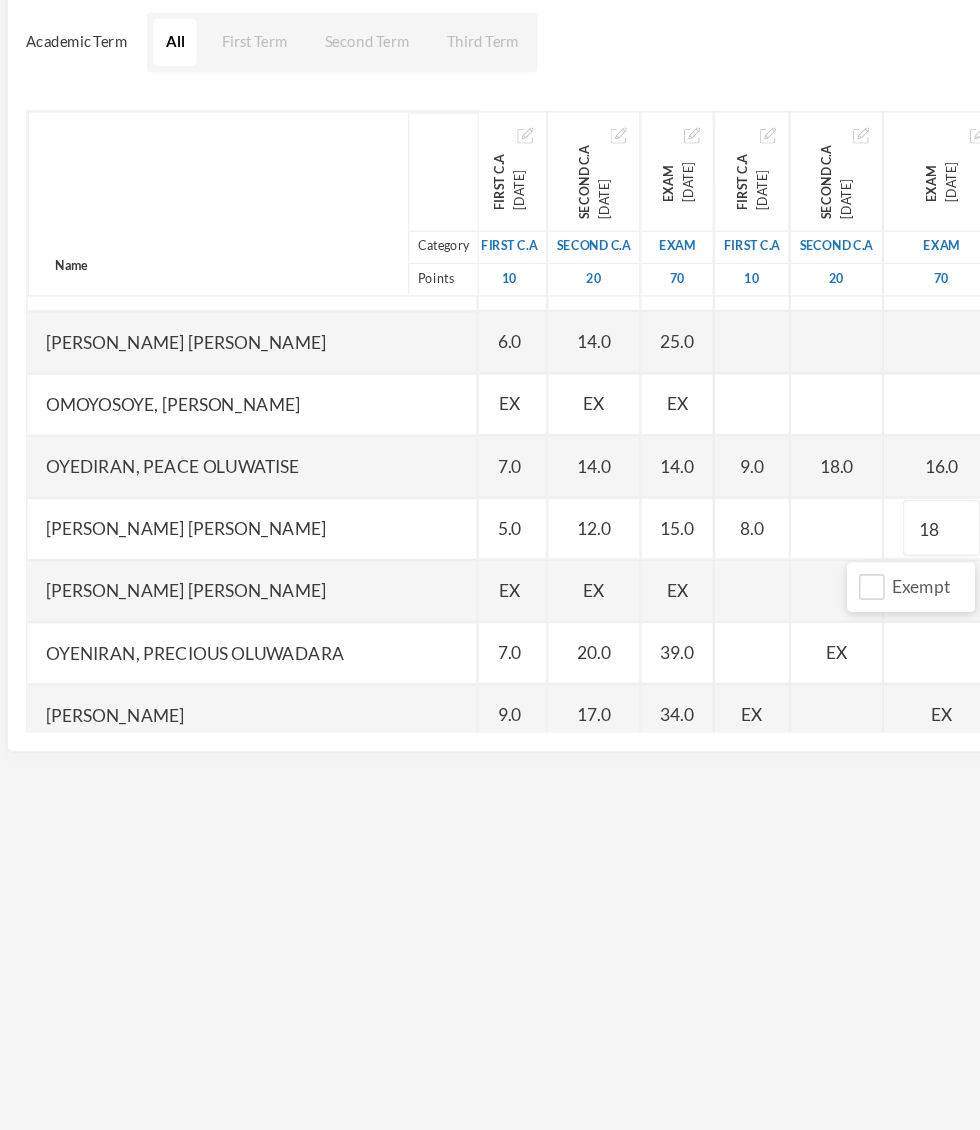 click at bounding box center [840, 645] 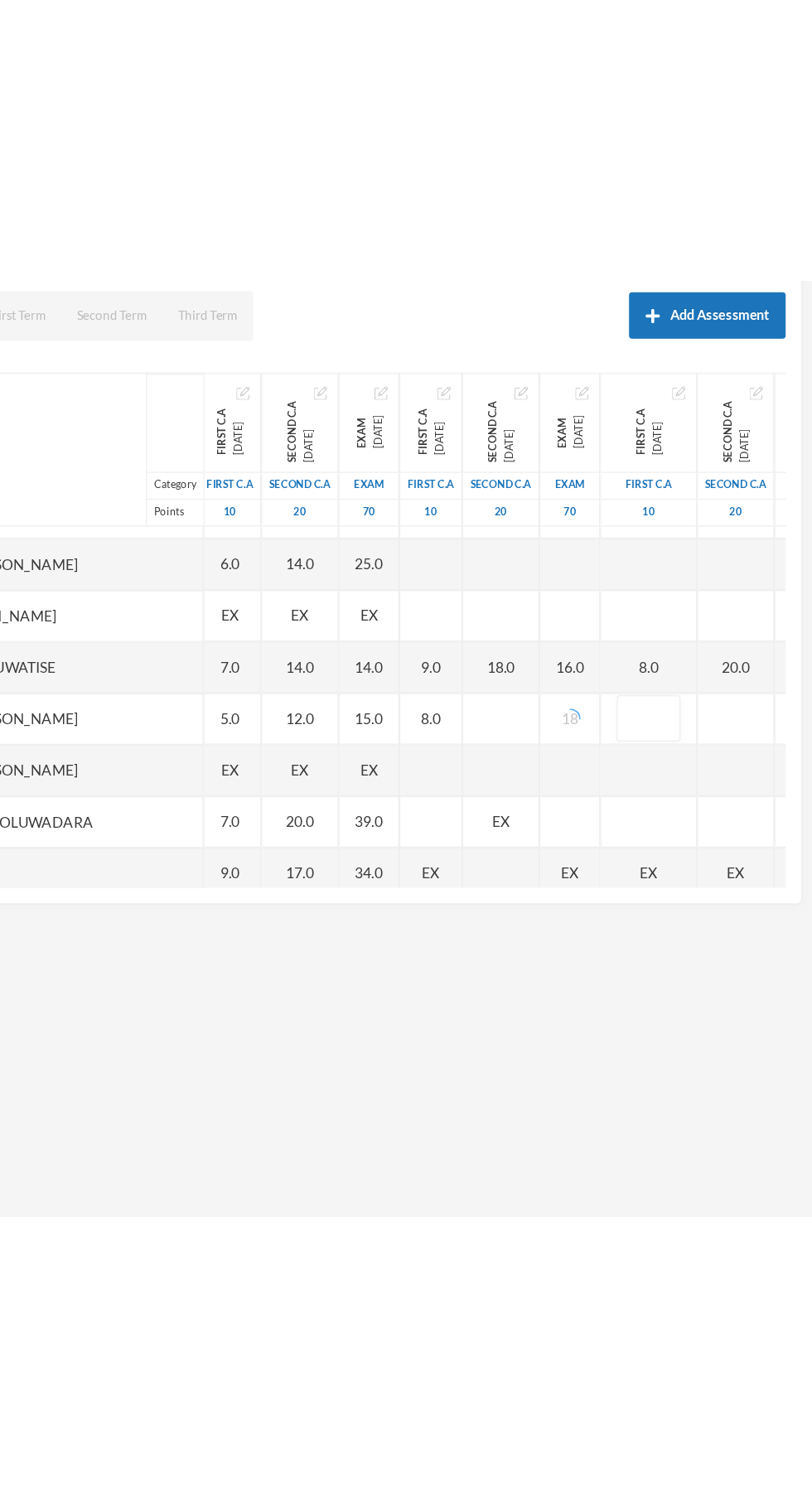scroll, scrollTop: 2145, scrollLeft: 4, axis: both 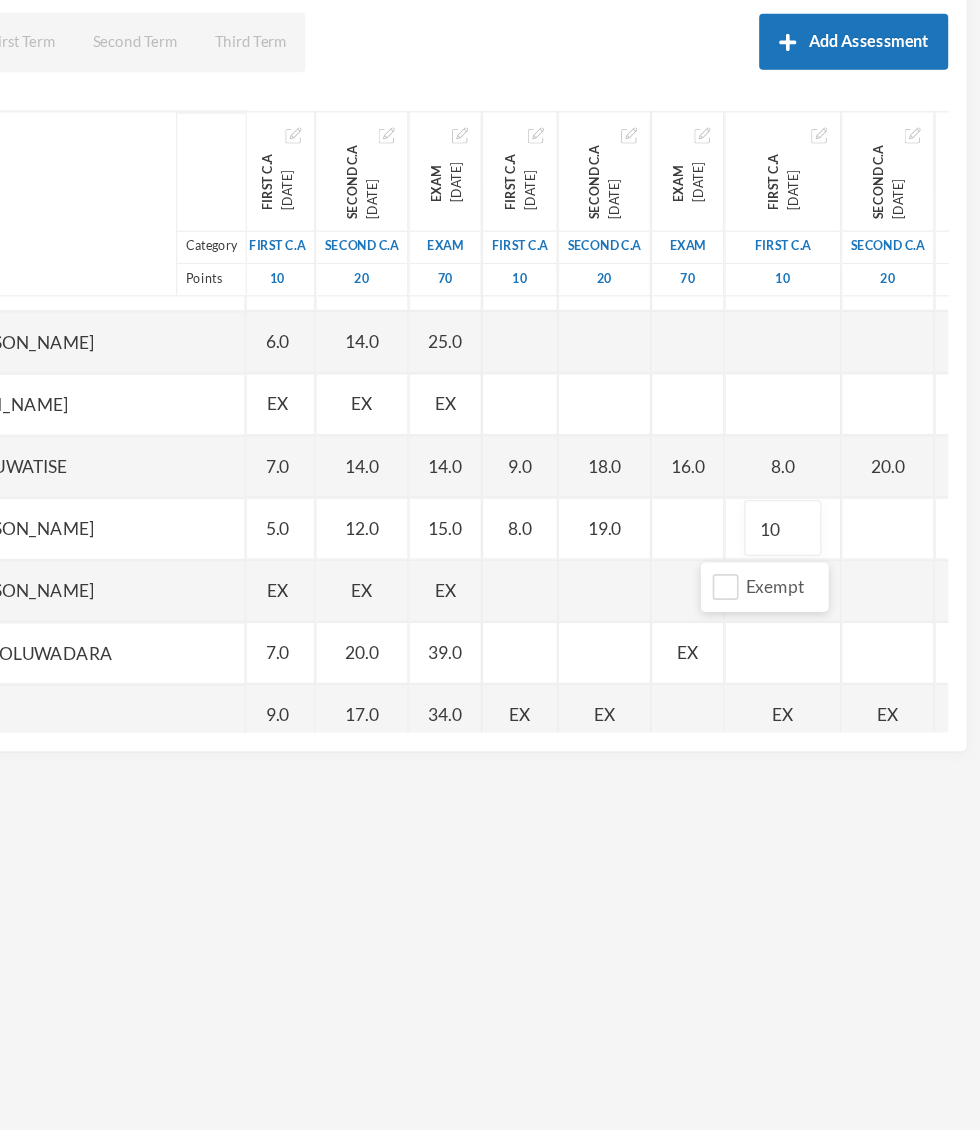 click at bounding box center (906, 645) 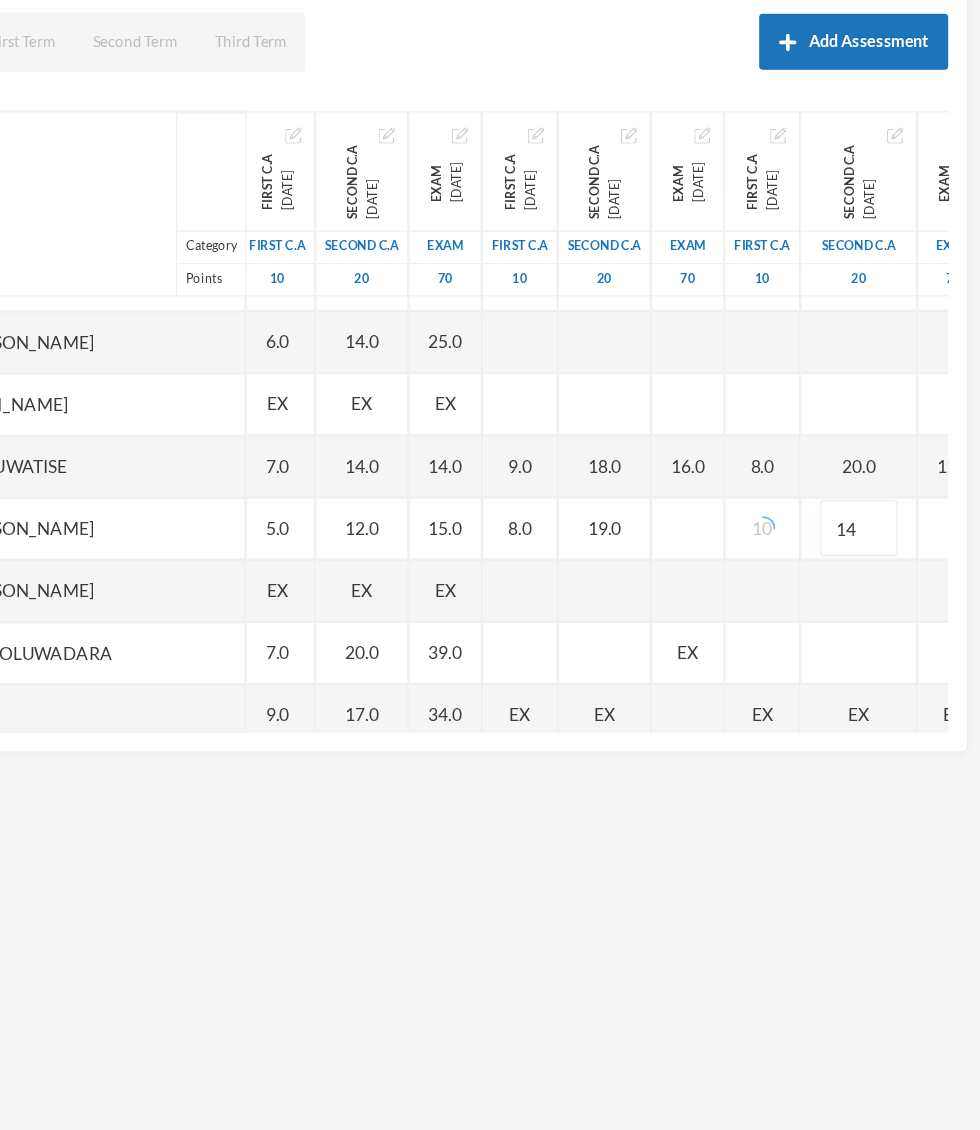 click on "Scoresheet Academic Term All First Term Second Term Third Term Add Assessment Name   Category Points [PERSON_NAME], [PERSON_NAME] [PERSON_NAME], [PERSON_NAME] [PERSON_NAME], [PERSON_NAME] [PERSON_NAME], [PERSON_NAME], [PERSON_NAME], Adejoju [PERSON_NAME], Favour [PERSON_NAME], Adesewa [PERSON_NAME], [PERSON_NAME] [PERSON_NAME], [PERSON_NAME][GEOGRAPHIC_DATA] [GEOGRAPHIC_DATA] [PERSON_NAME] [PERSON_NAME], [PERSON_NAME] [PERSON_NAME], [PERSON_NAME] [PERSON_NAME], [PERSON_NAME], [PERSON_NAME] [PERSON_NAME], [PERSON_NAME] [PERSON_NAME], Oluwadamisi [PERSON_NAME][GEOGRAPHIC_DATA] [PERSON_NAME], [PERSON_NAME], [PERSON_NAME] [PERSON_NAME], [PERSON_NAME] [PERSON_NAME] Oluwanifemi [PERSON_NAME], Boluwatife [PERSON_NAME], [PERSON_NAME] [PERSON_NAME], Ayomide [PERSON_NAME], [PERSON_NAME], [PERSON_NAME], Precious [PERSON_NAME], [PERSON_NAME] [PERSON_NAME], [PERSON_NAME] First C.A 9" at bounding box center (490, 495) 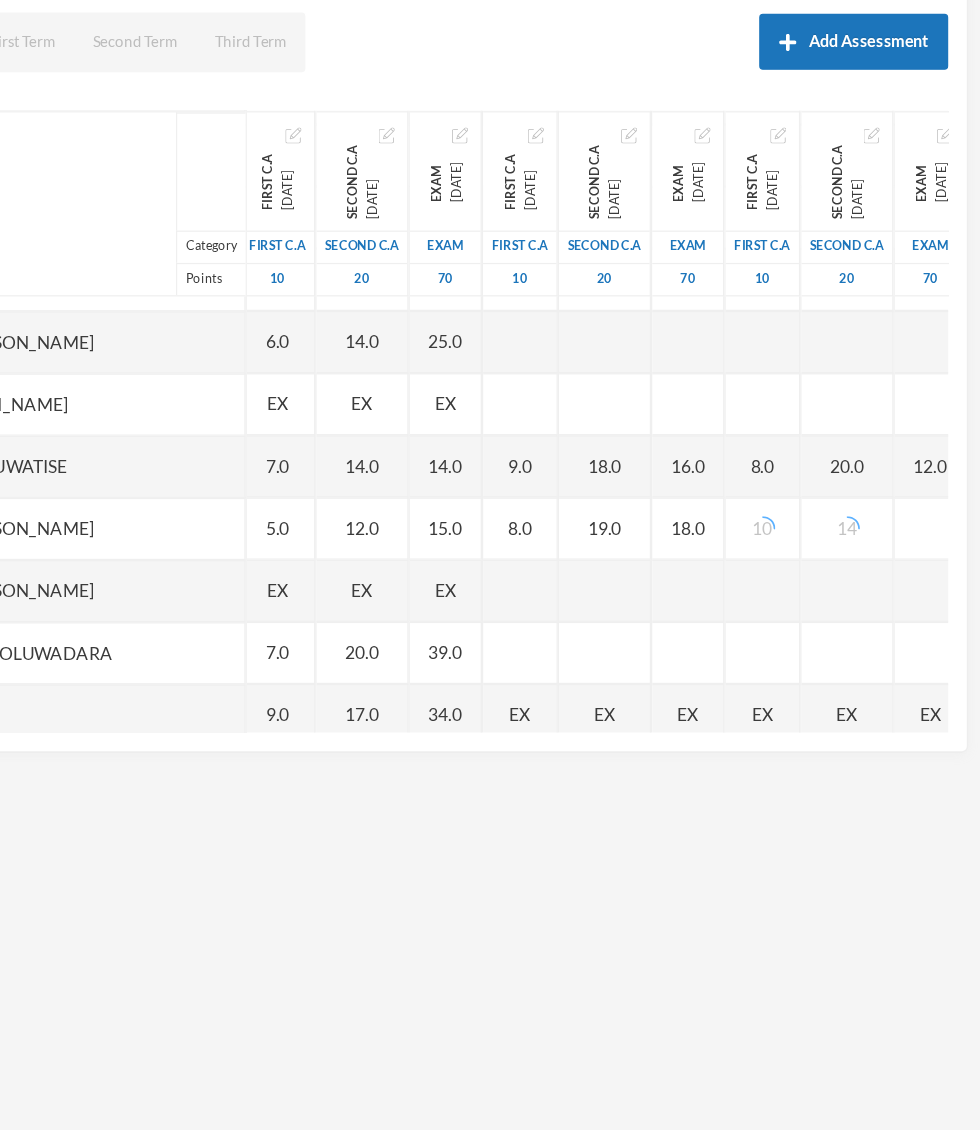 click at bounding box center [940, 645] 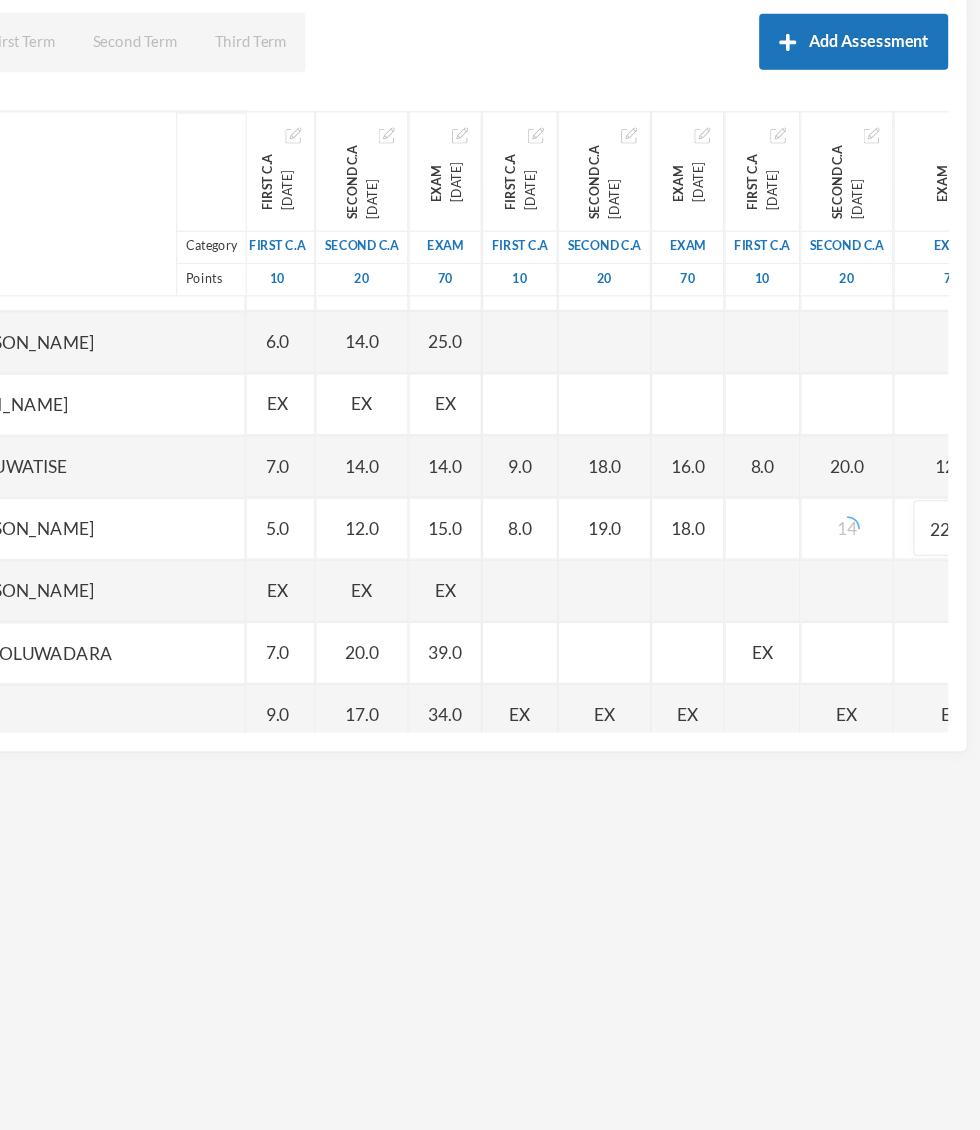 click at bounding box center (805, 645) 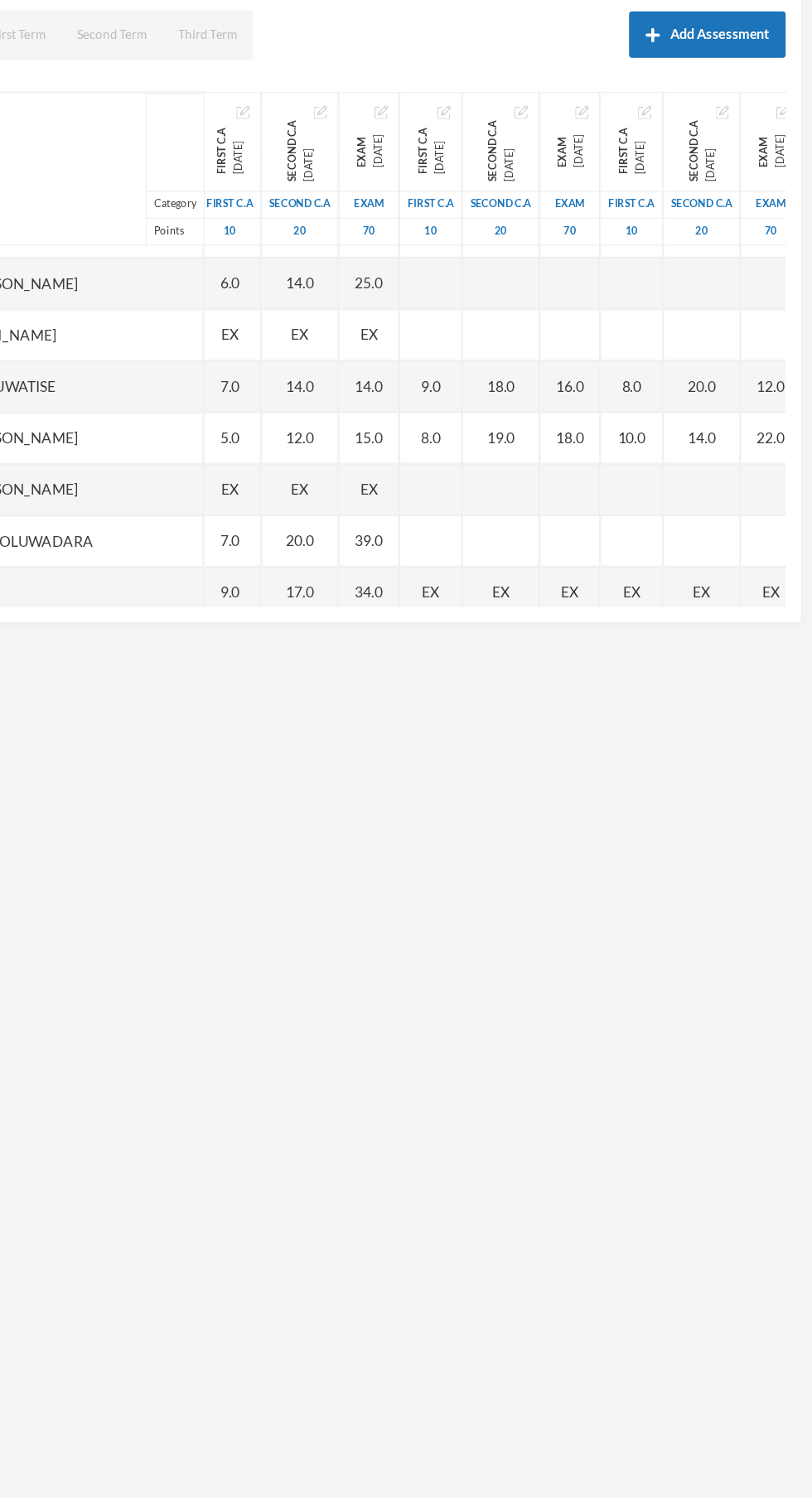 click on "19.0" at bounding box center [562, 534] 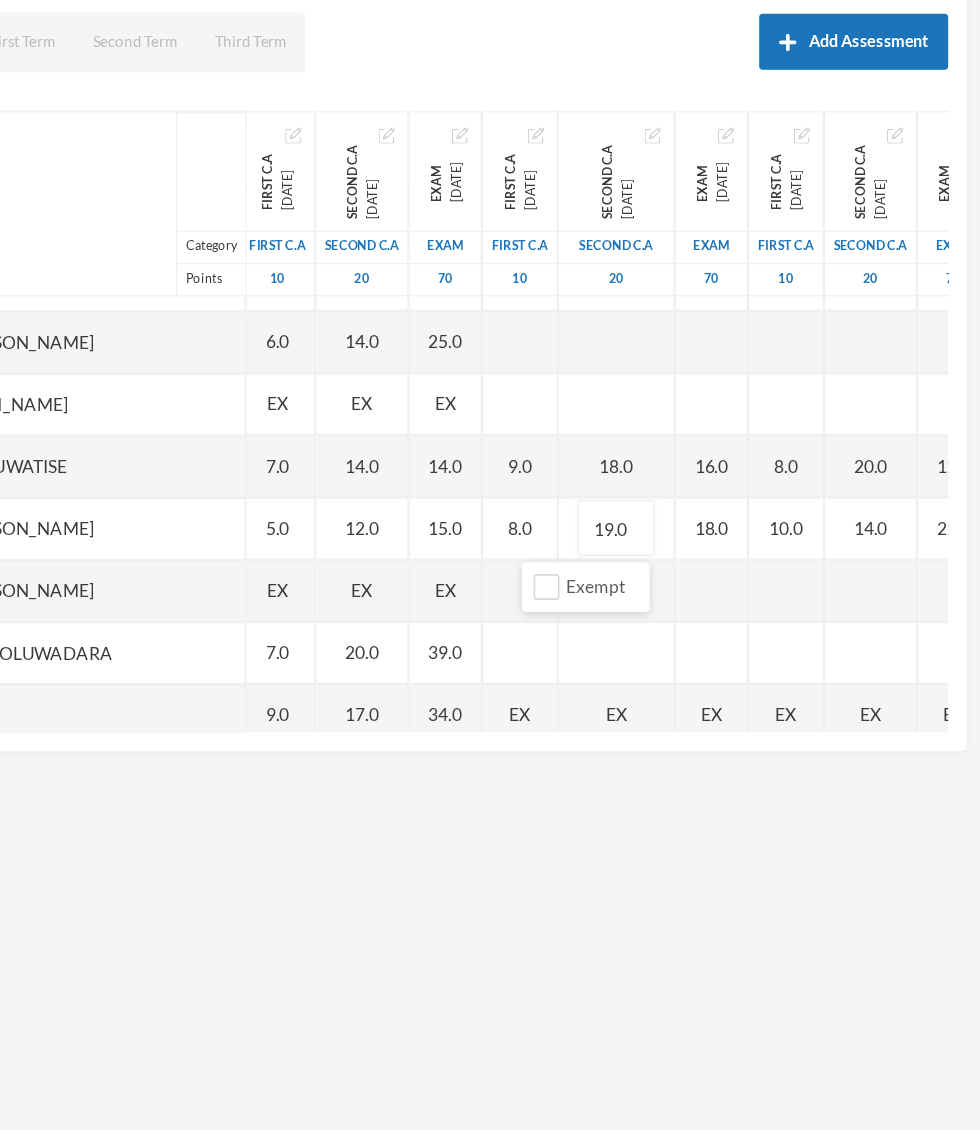 click on "18.0" at bounding box center [764, 645] 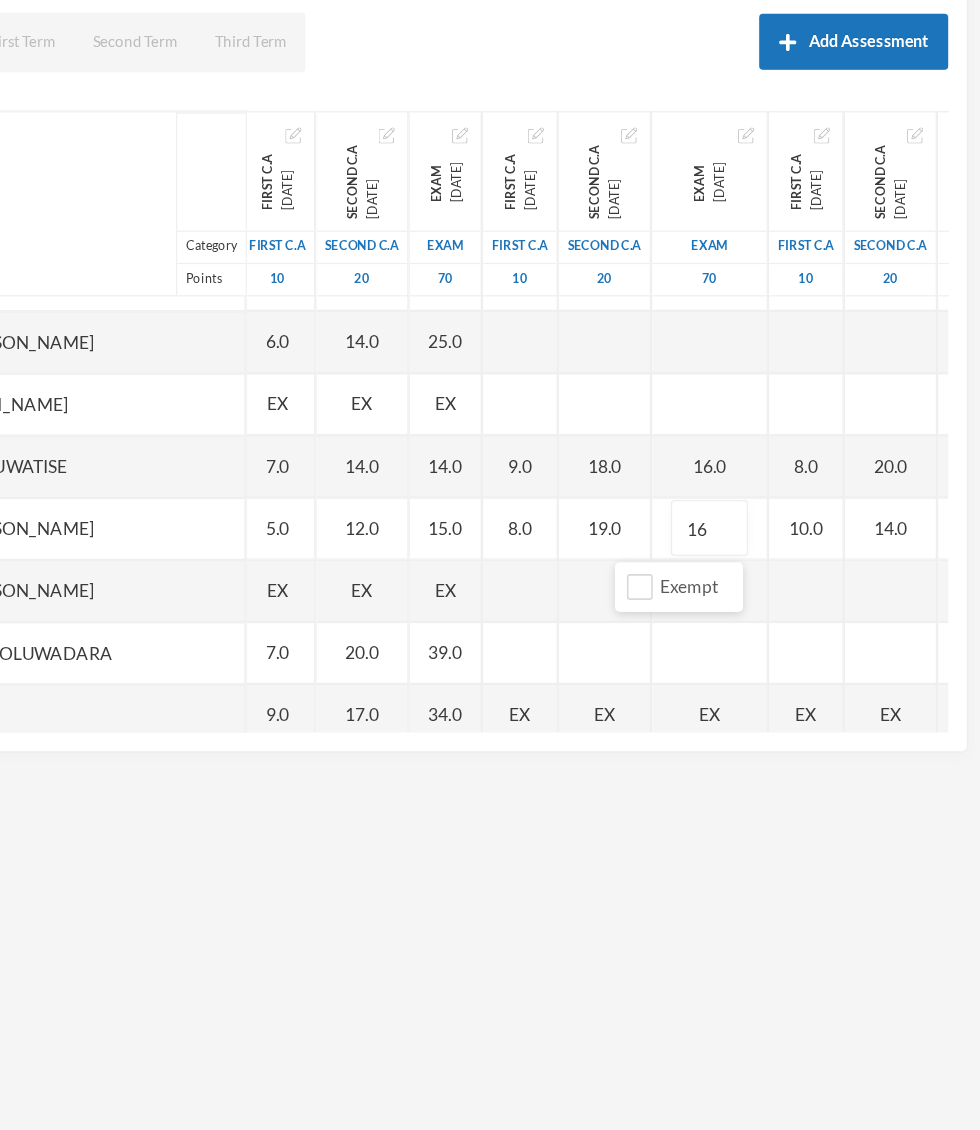 click on "Name   Category Points [PERSON_NAME], [PERSON_NAME] [PERSON_NAME], [PERSON_NAME] [PERSON_NAME], [PERSON_NAME] [PERSON_NAME], [PERSON_NAME], [PERSON_NAME], Adejoju [PERSON_NAME], [PERSON_NAME], [PERSON_NAME] [PERSON_NAME], [PERSON_NAME] [PERSON_NAME], Oluwajomiloju [GEOGRAPHIC_DATA] [PERSON_NAME] [GEOGRAPHIC_DATA][PERSON_NAME] [PERSON_NAME], Ololade [PERSON_NAME], [PERSON_NAME], [PERSON_NAME], [PERSON_NAME] [PERSON_NAME], [PERSON_NAME] [PERSON_NAME], [PERSON_NAME] [PERSON_NAME] [PERSON_NAME], [PERSON_NAME], Oluwadarasimi Peace [PERSON_NAME] [PERSON_NAME], [PERSON_NAME] [PERSON_NAME] Oluwanifemi [PERSON_NAME], [PERSON_NAME], [PERSON_NAME] [PERSON_NAME], Ayomide [PERSON_NAME], [PERSON_NAME] [PERSON_NAME], Oluwasemiloore [PERSON_NAME], Precious [PERSON_NAME], Iyanuoluwa [PERSON_NAME], [PERSON_NAME] [PERSON_NAME], [PERSON_NAME], [PERSON_NAME], [PERSON_NAME]" at bounding box center [490, 559] 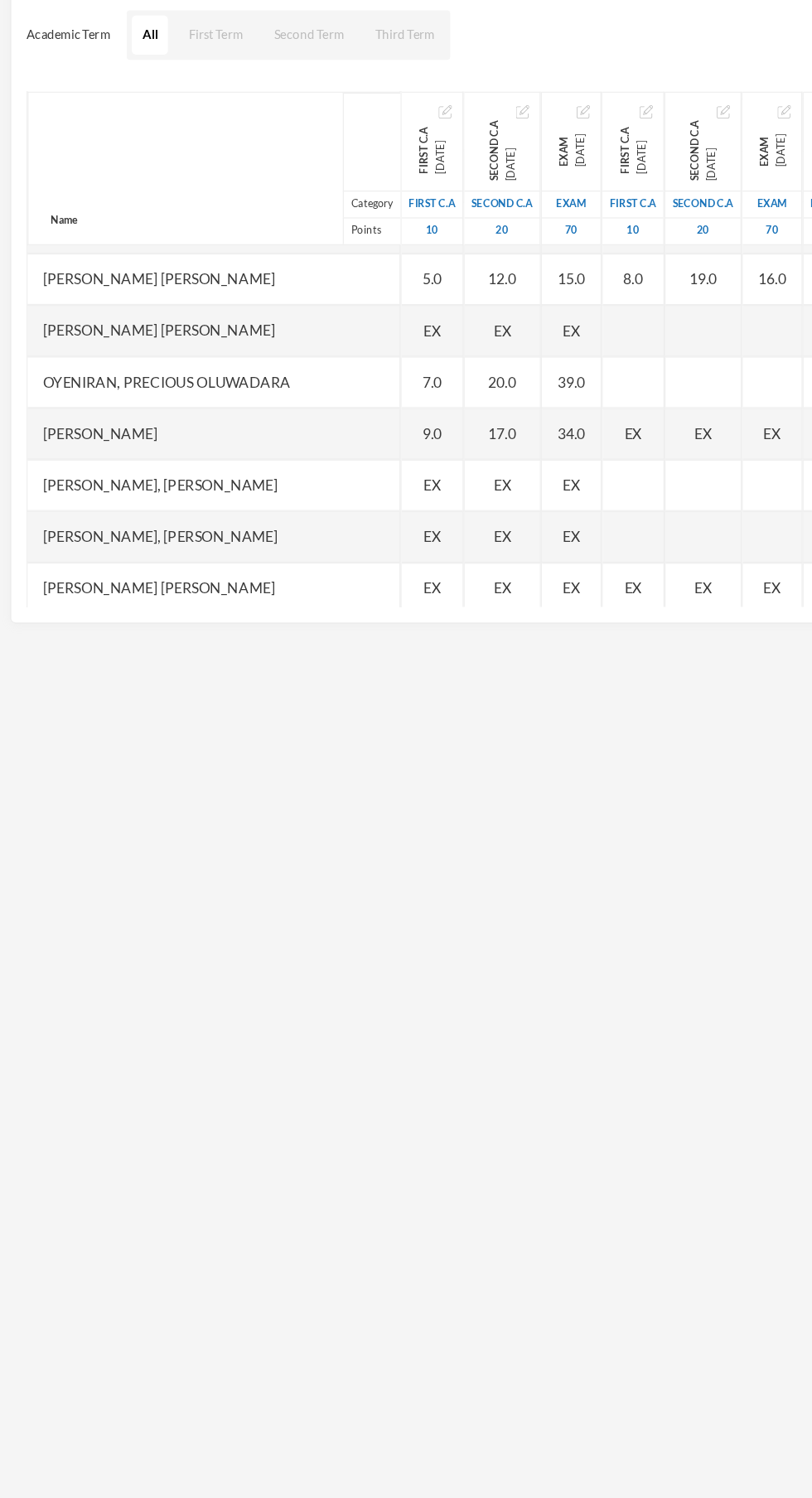 scroll, scrollTop: 2269, scrollLeft: 0, axis: vertical 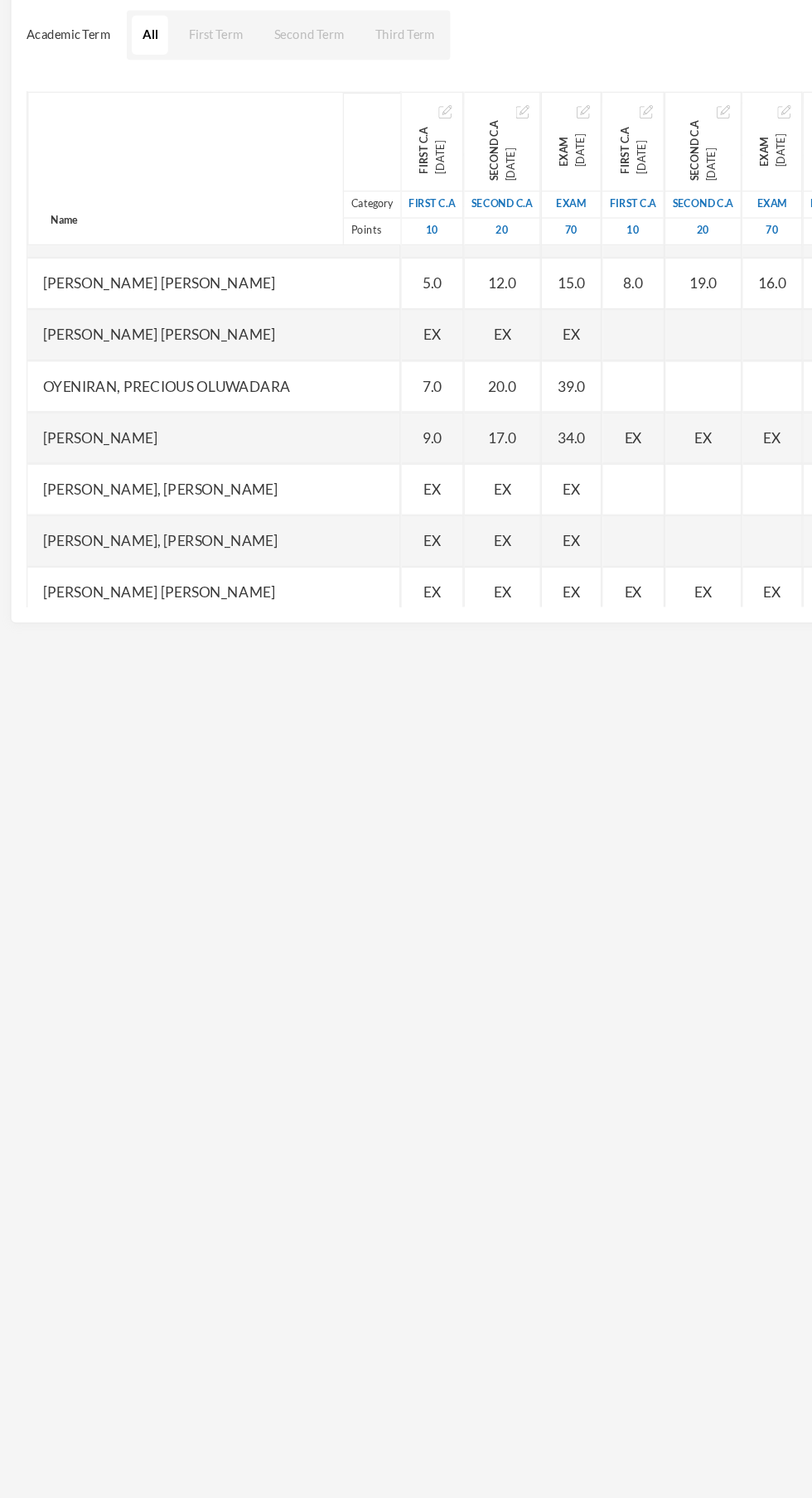 click at bounding box center (510, 493) 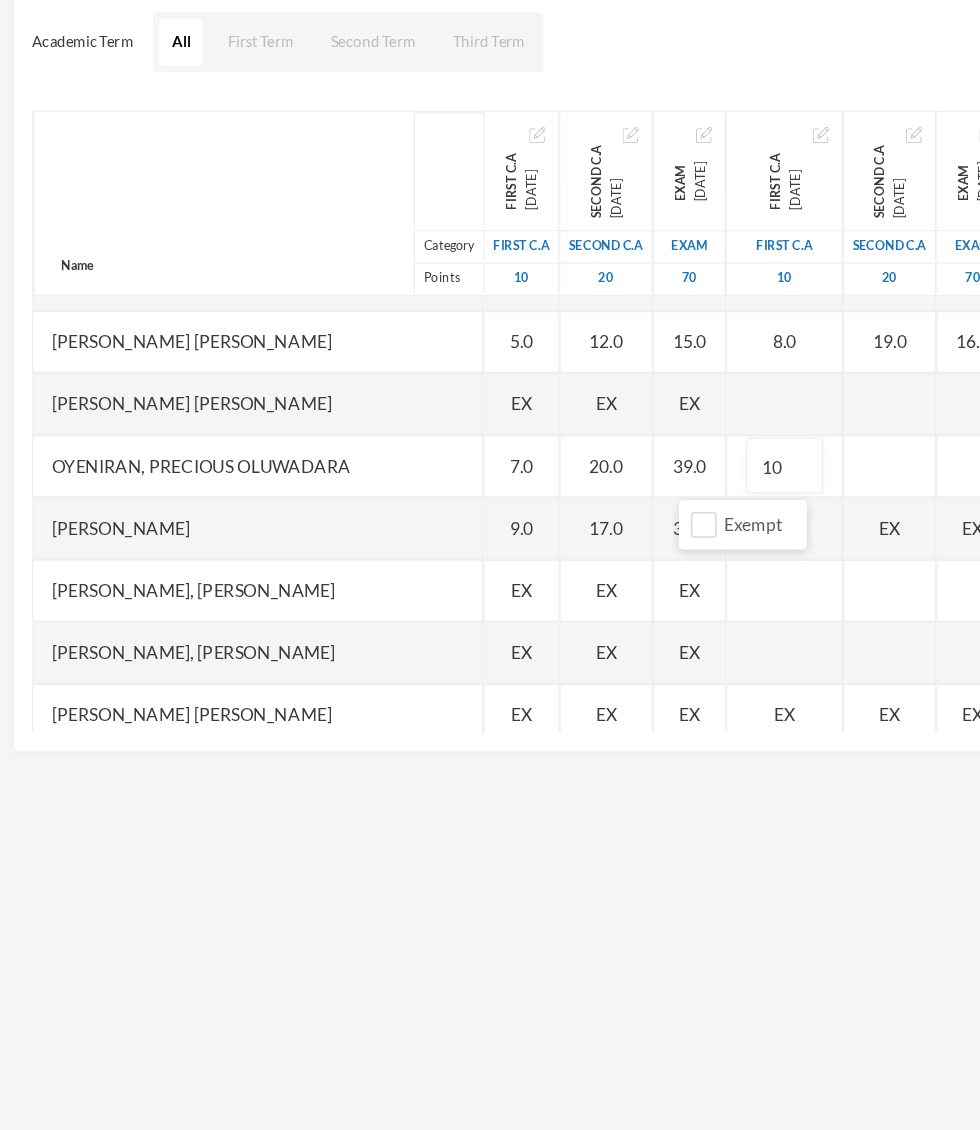 click at bounding box center [716, 595] 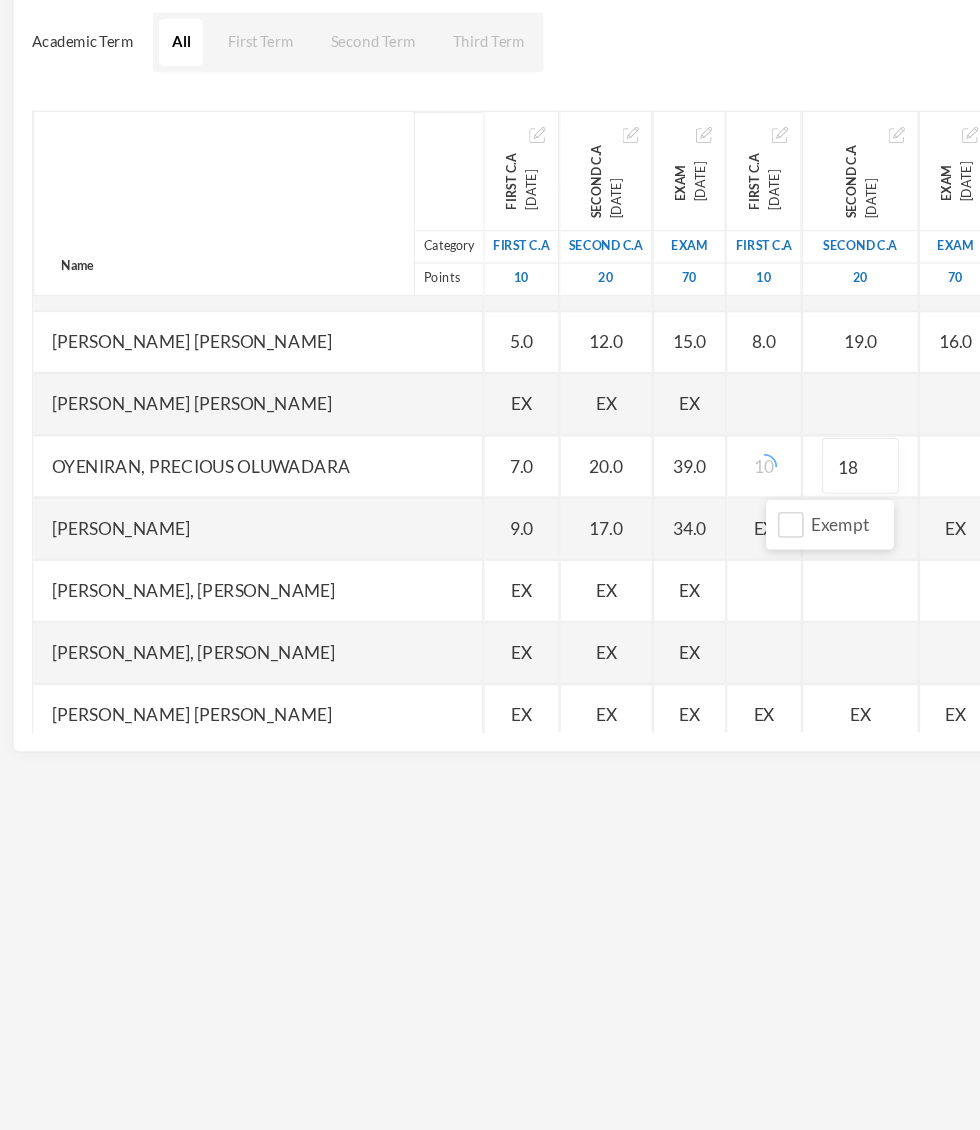 click at bounding box center (769, 595) 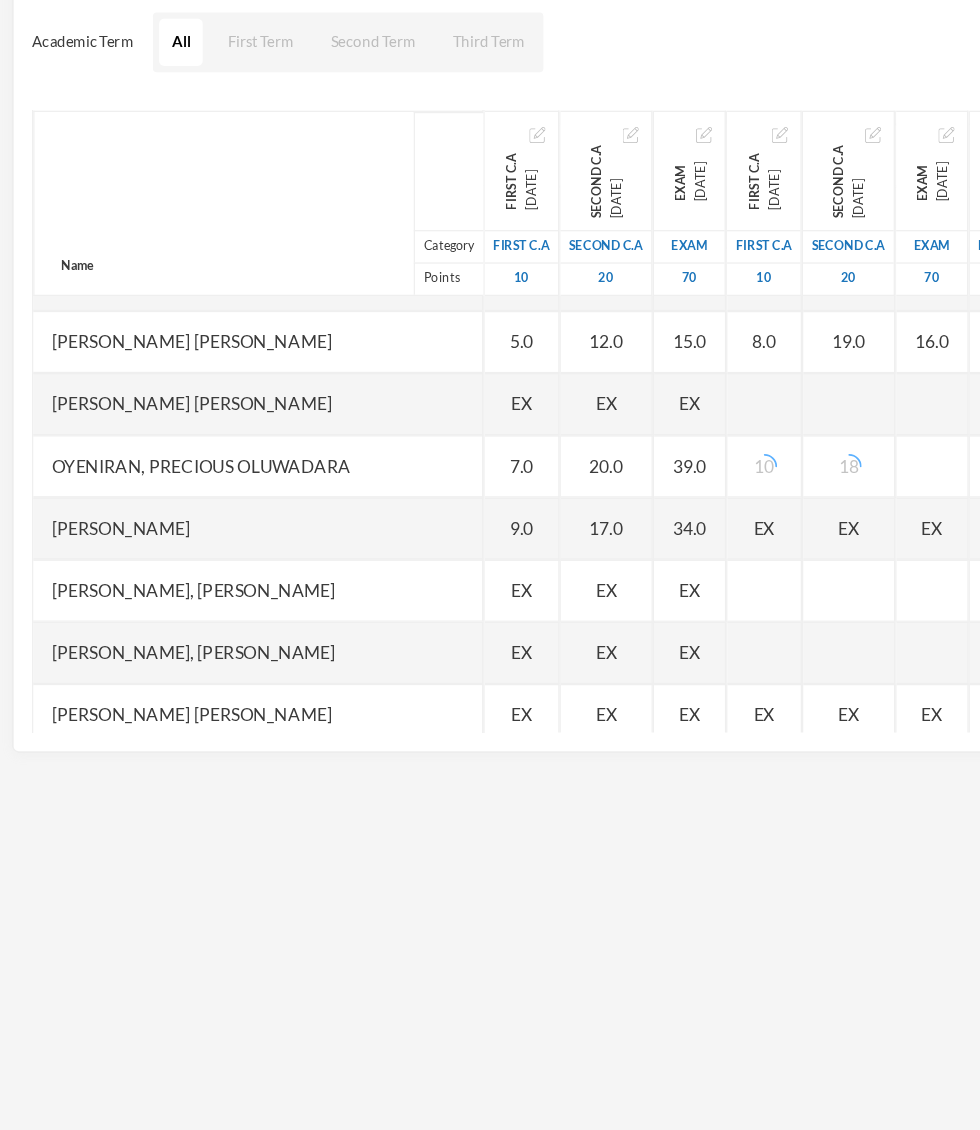 click at bounding box center [750, 595] 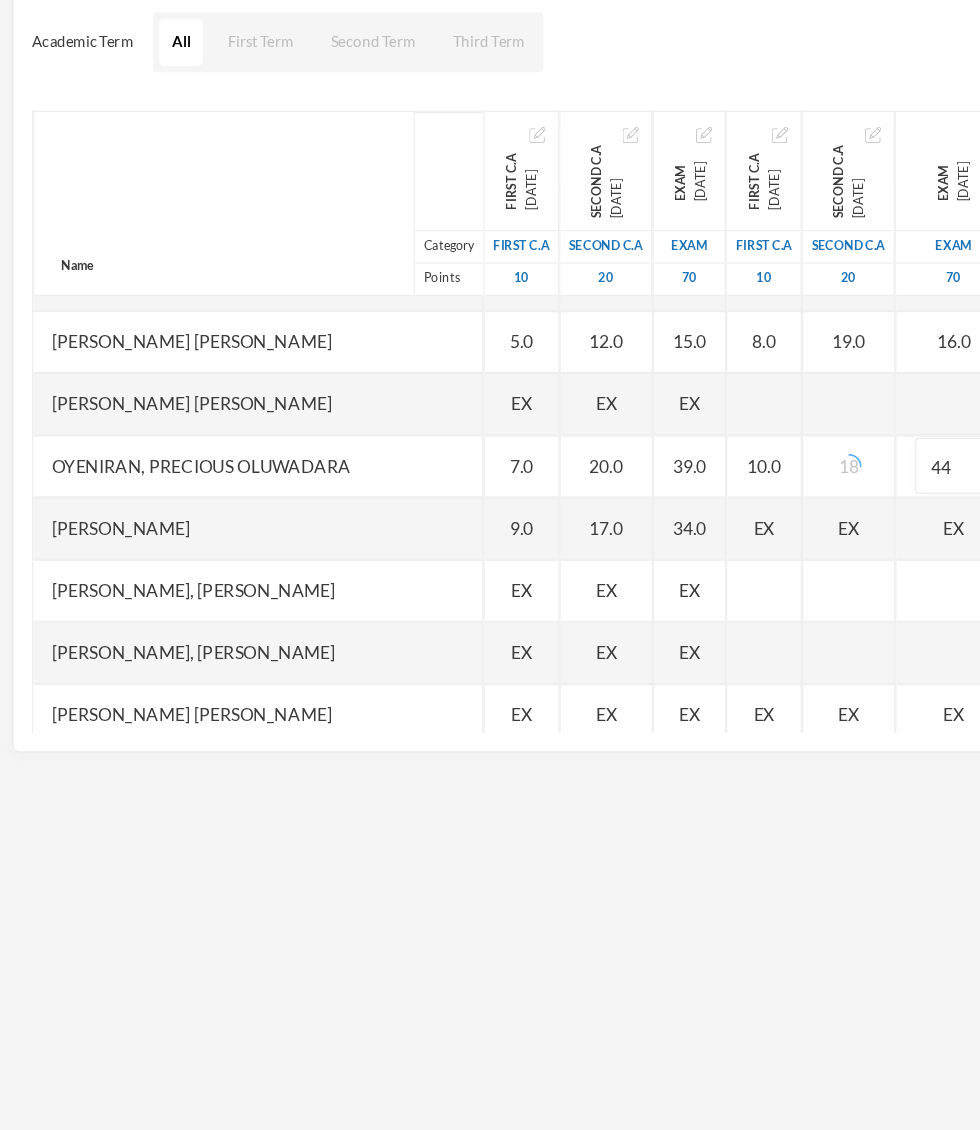click on "10.0" at bounding box center [615, 595] 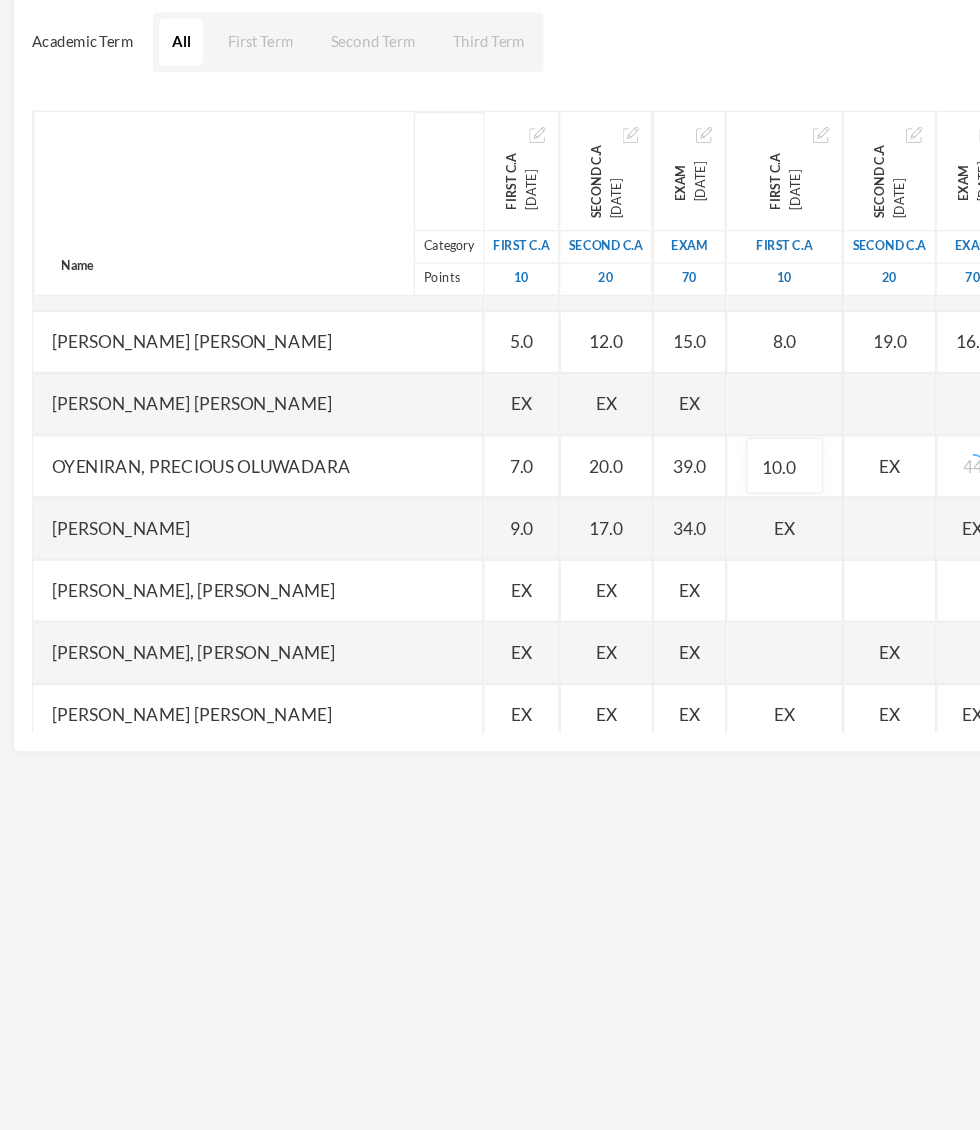 click on "EX" at bounding box center [716, 595] 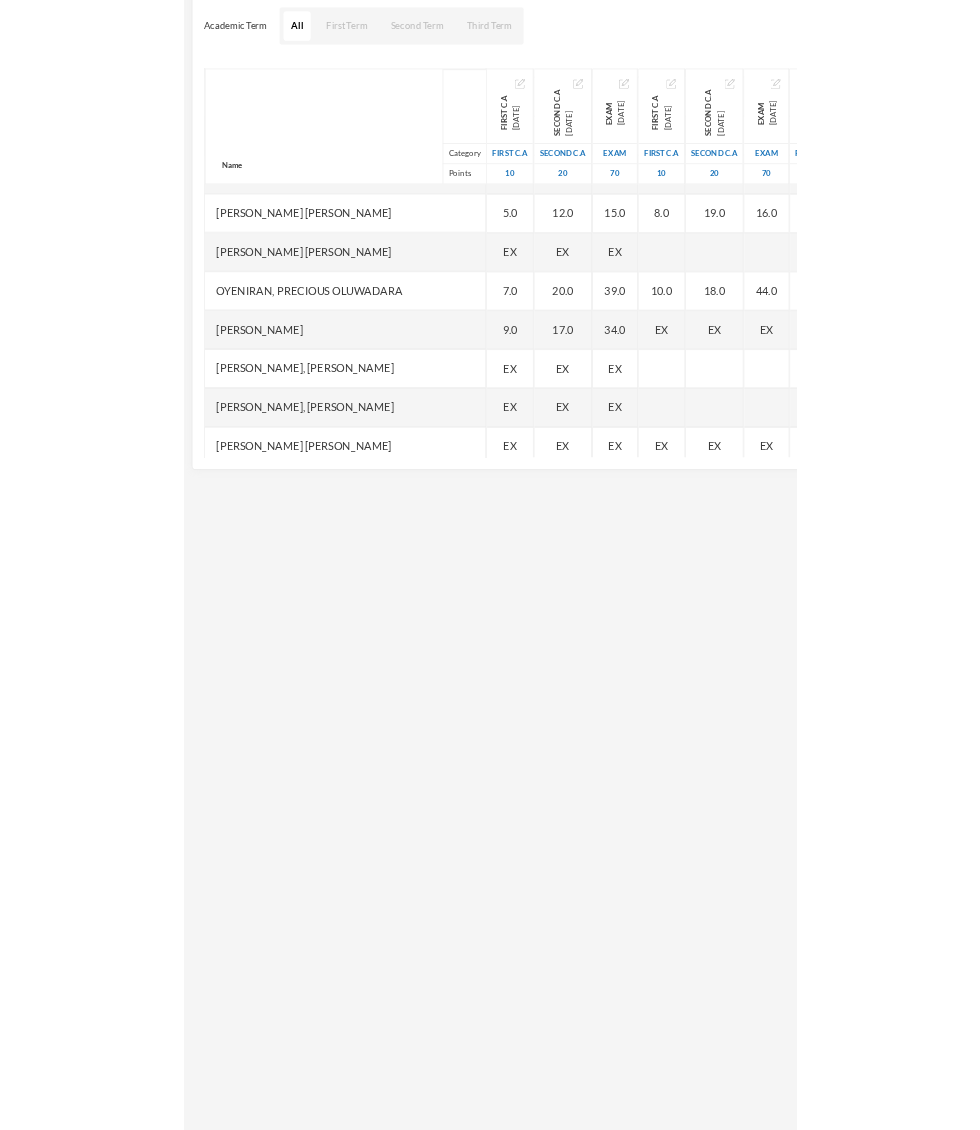 scroll, scrollTop: 2739, scrollLeft: 5, axis: both 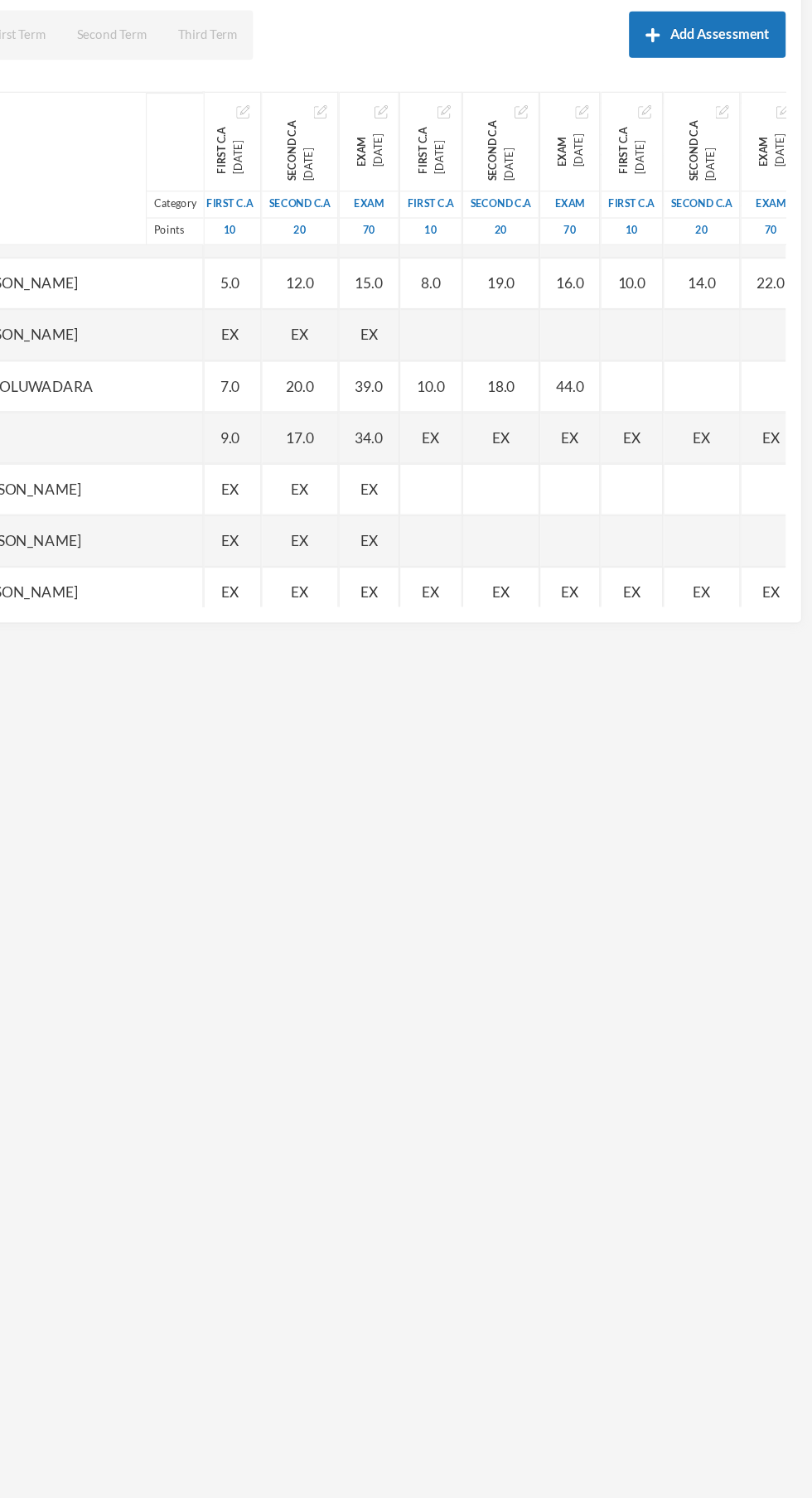 click at bounding box center [667, 493] 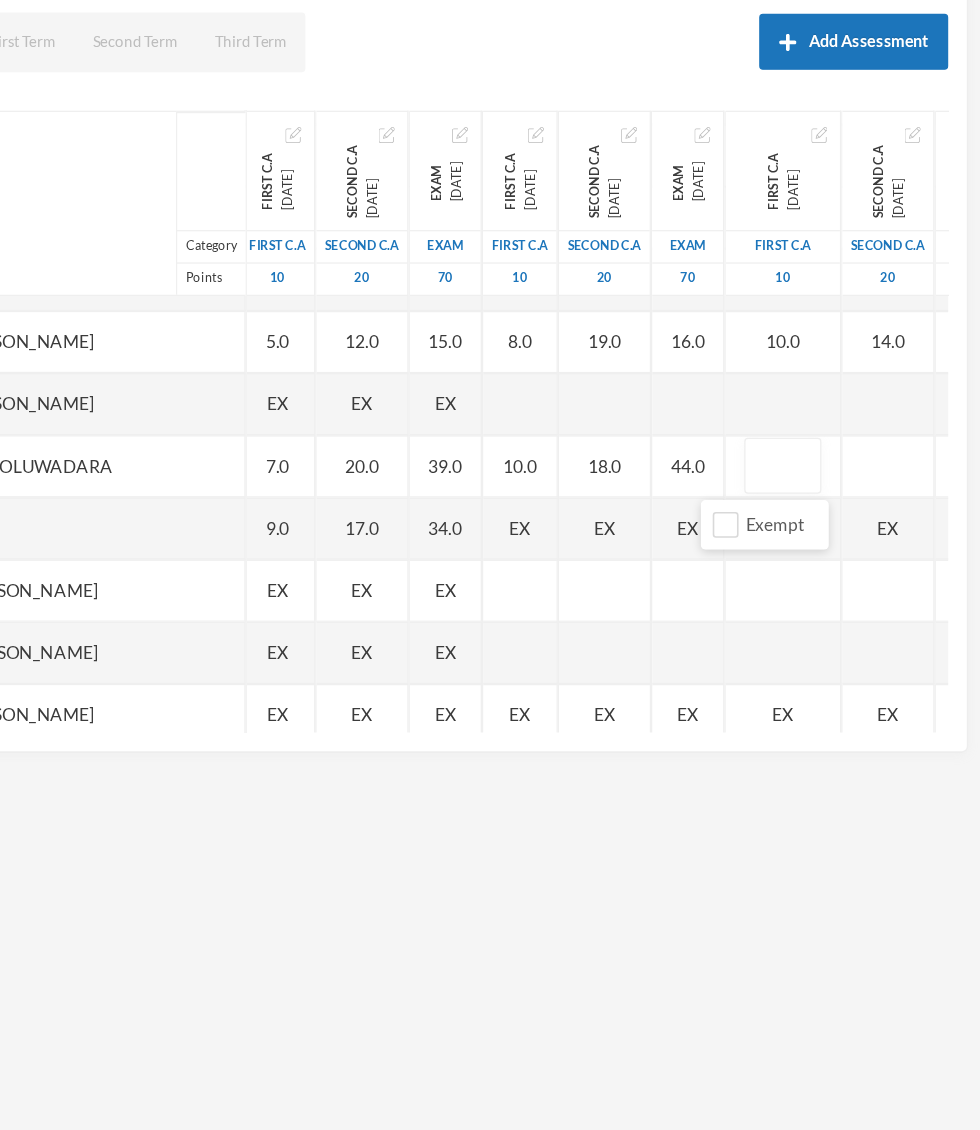 click at bounding box center [821, 595] 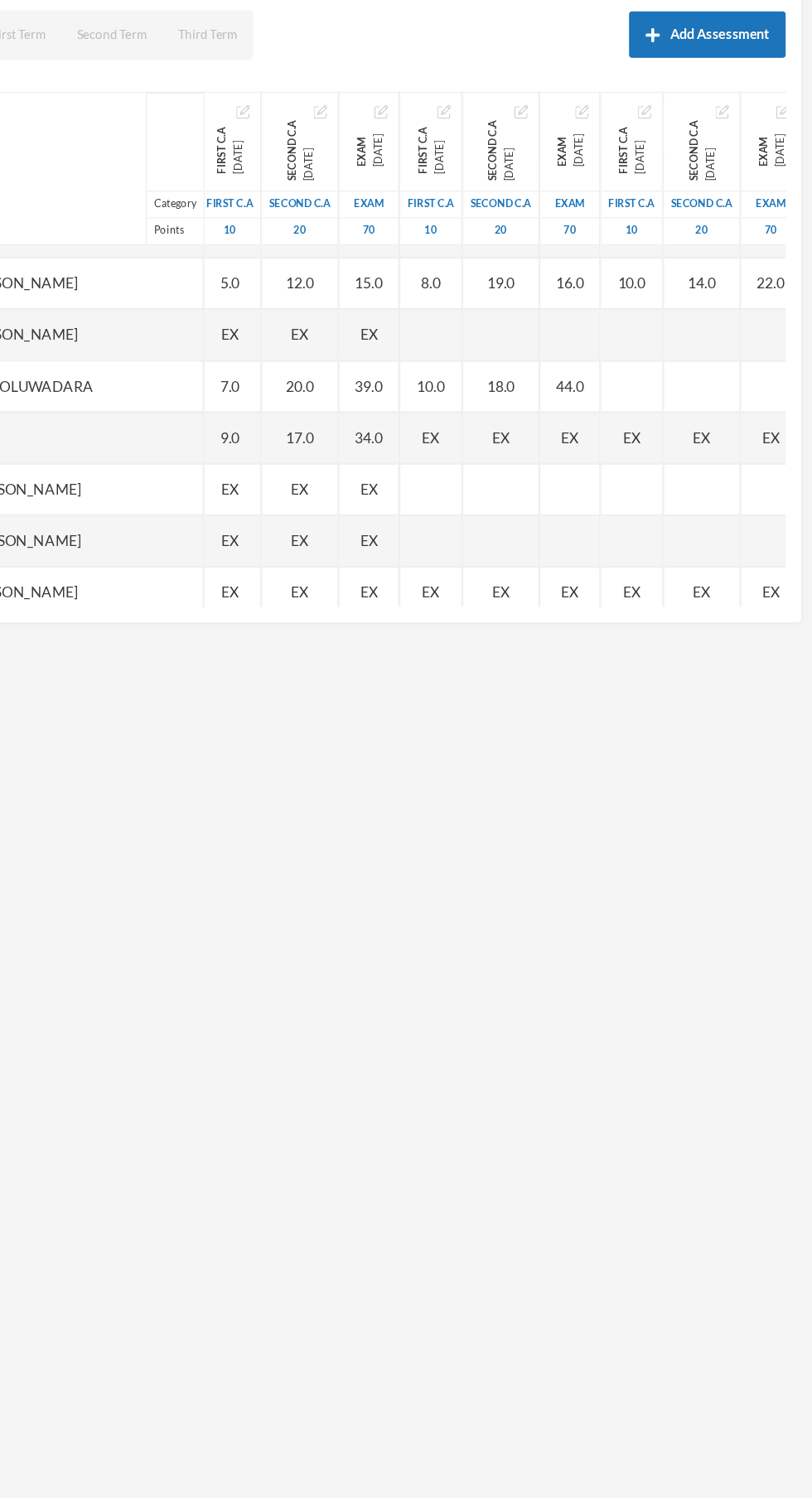 click at bounding box center (667, 493) 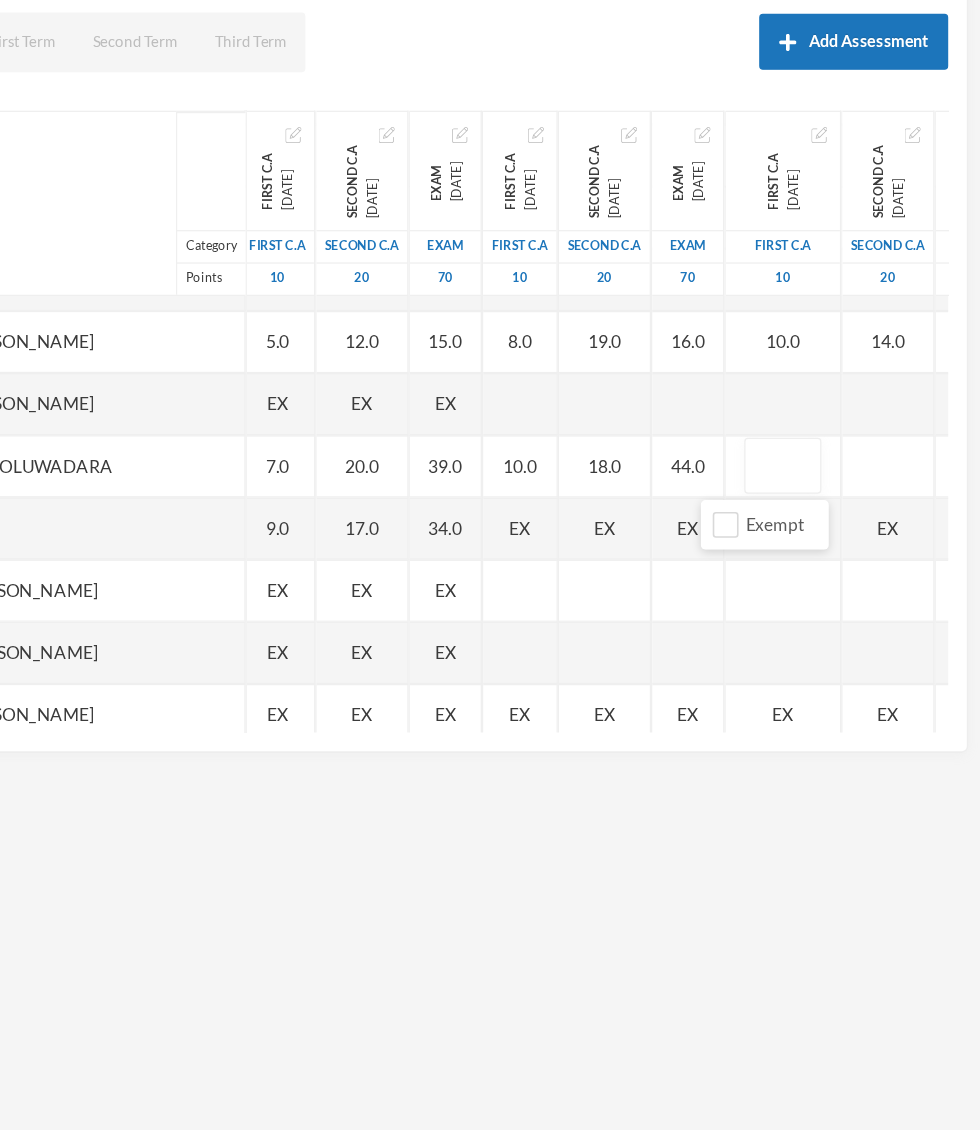 click at bounding box center [821, 595] 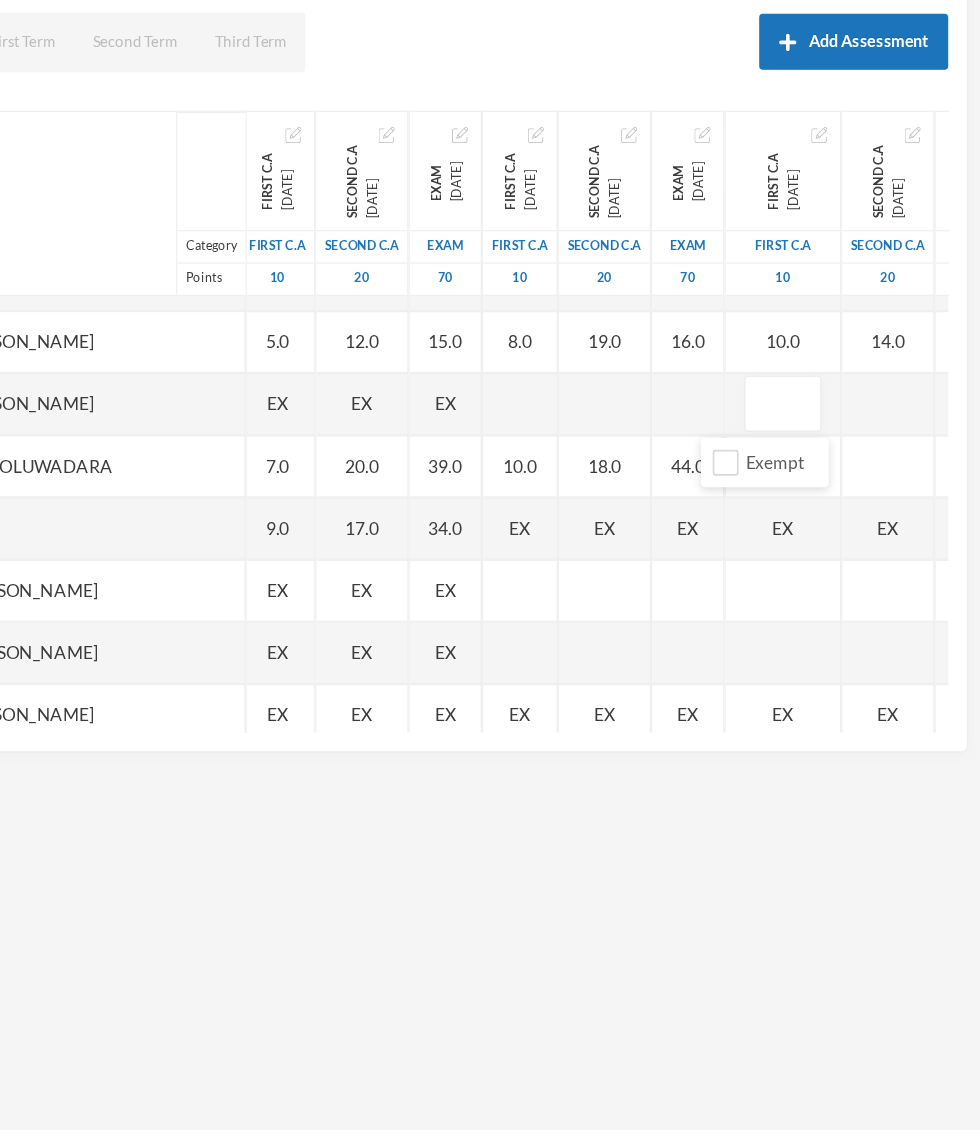 click on "18.0" at bounding box center (678, 595) 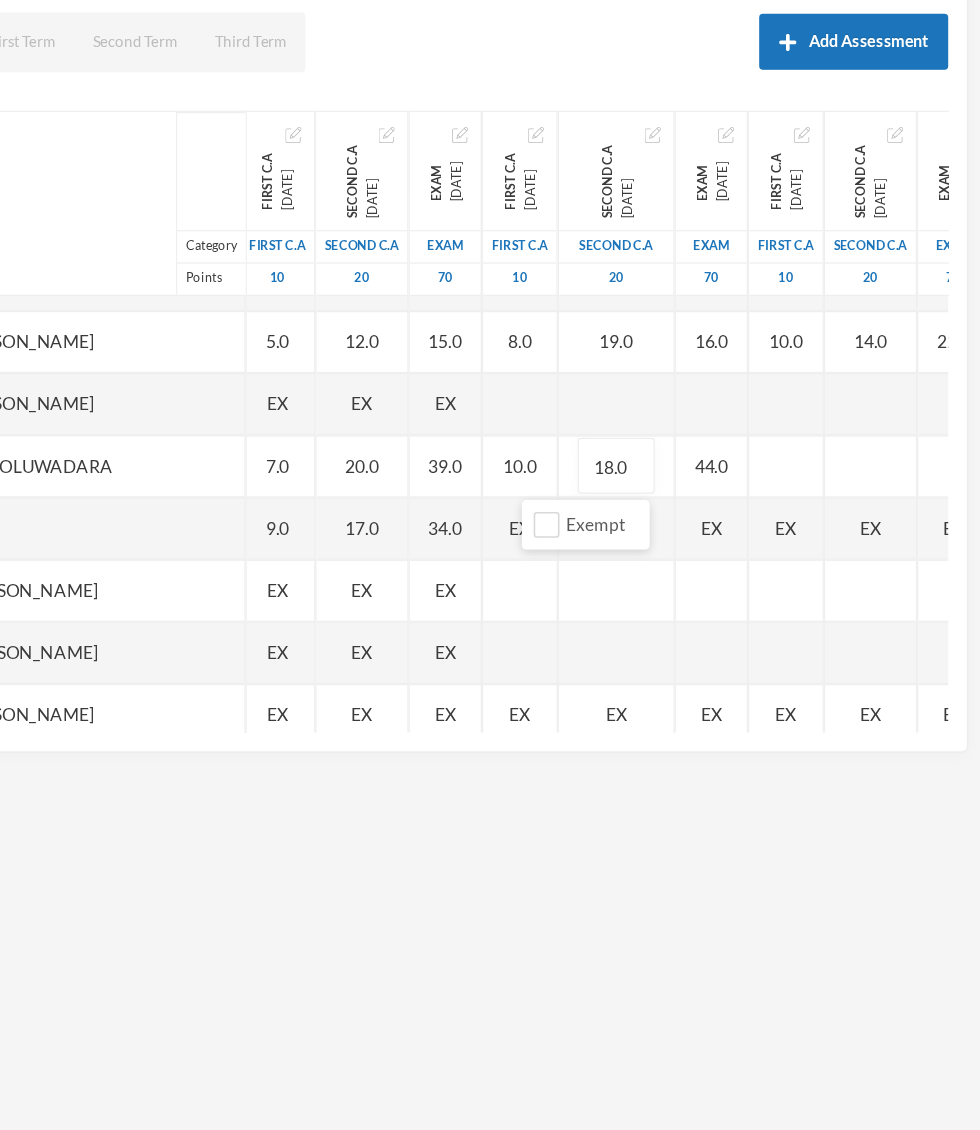 click at bounding box center [824, 595] 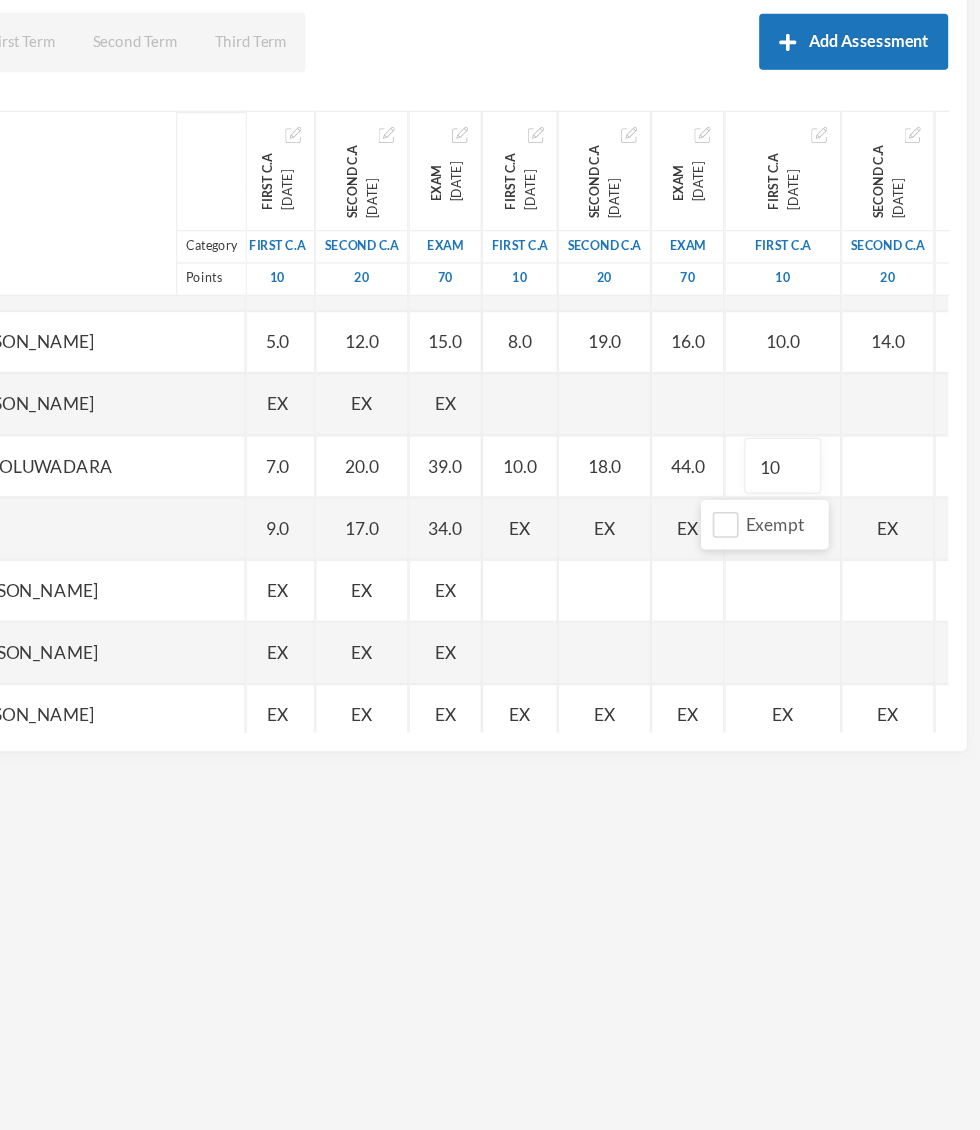 click at bounding box center [906, 595] 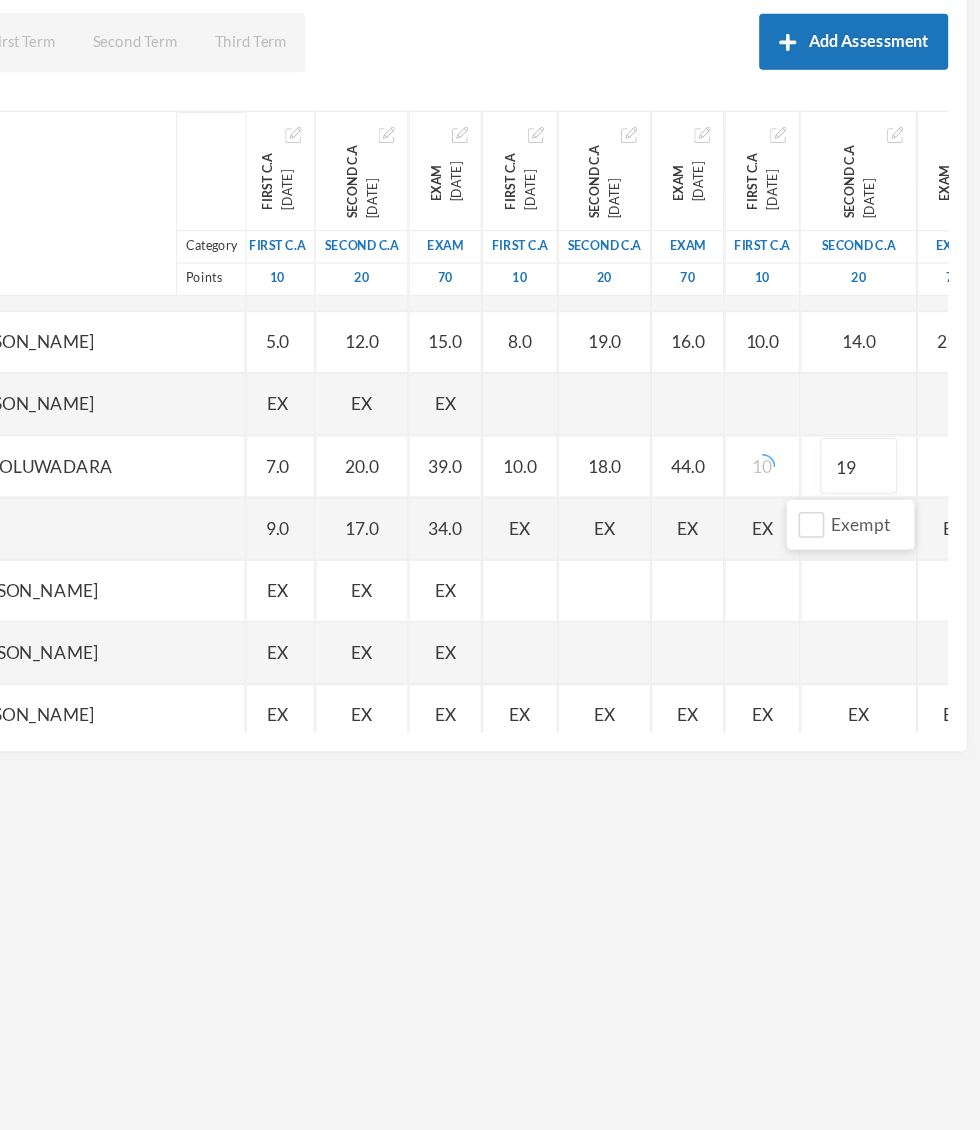 click at bounding box center (959, 595) 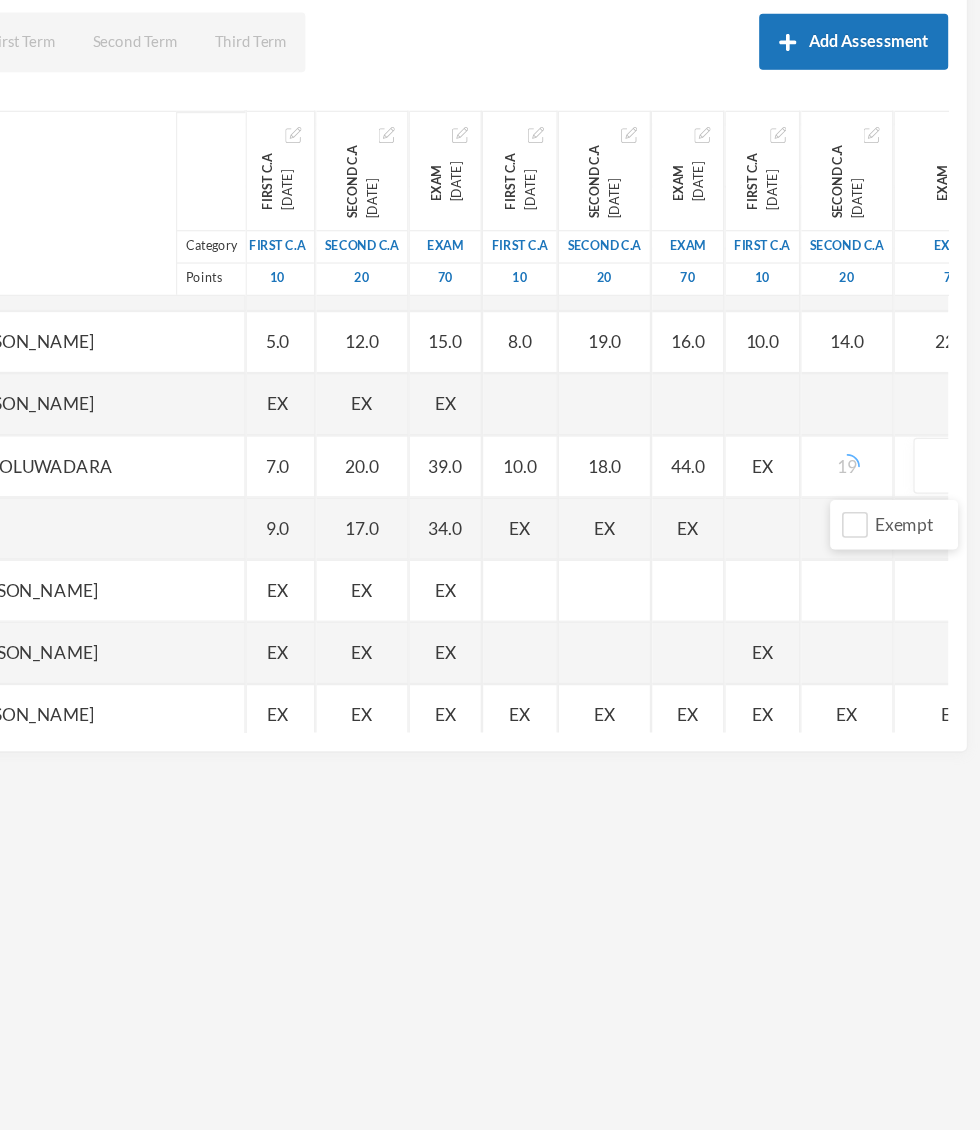 click at bounding box center [957, 595] 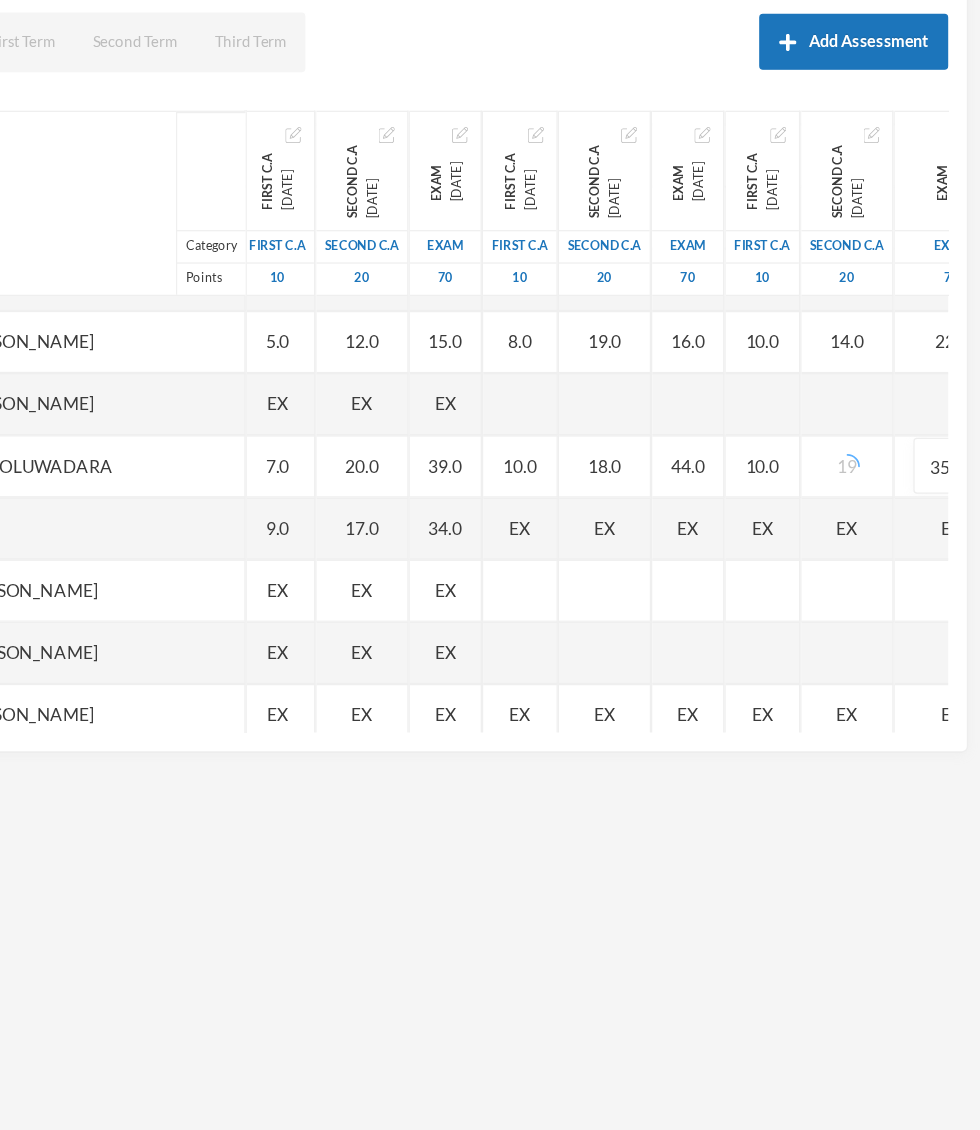 click on "10.0" at bounding box center [805, 595] 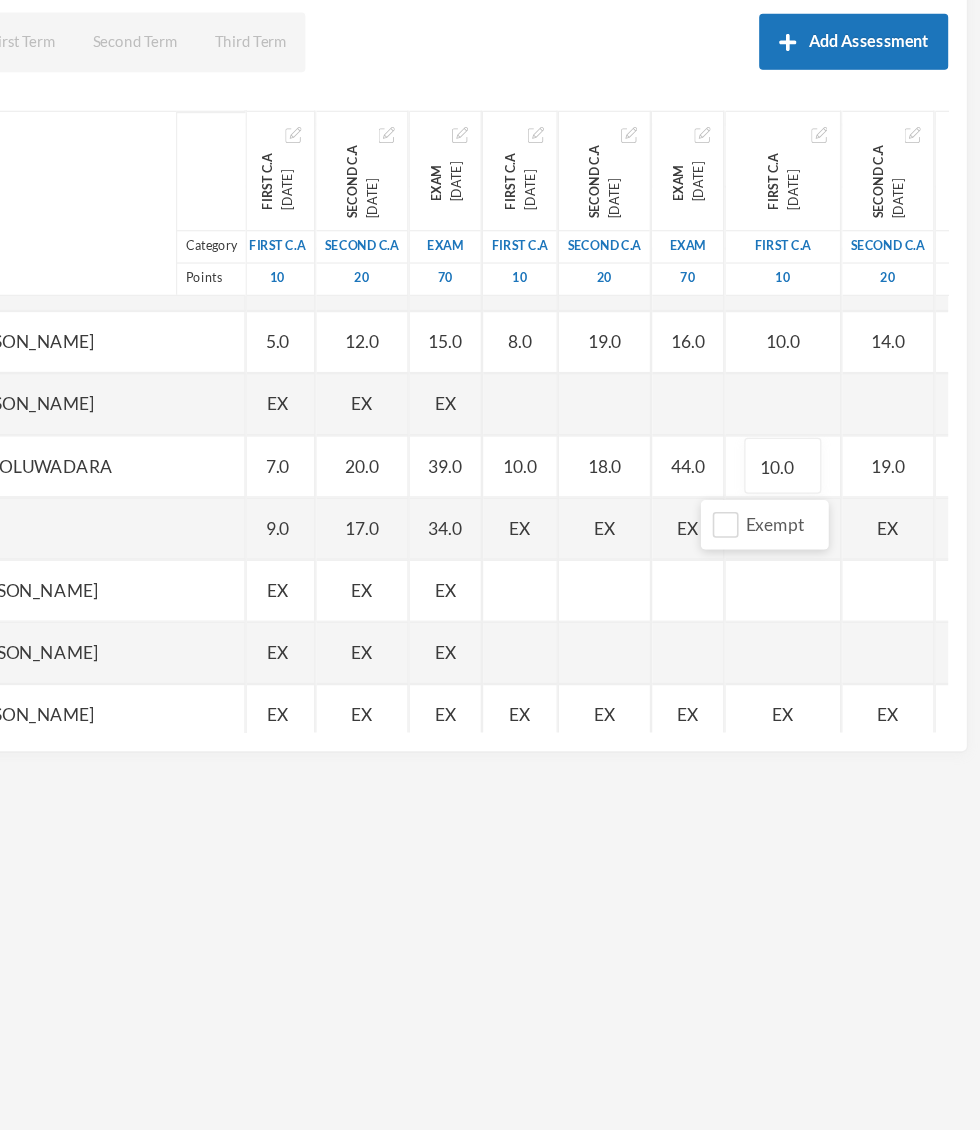 scroll, scrollTop: 2739, scrollLeft: 0, axis: vertical 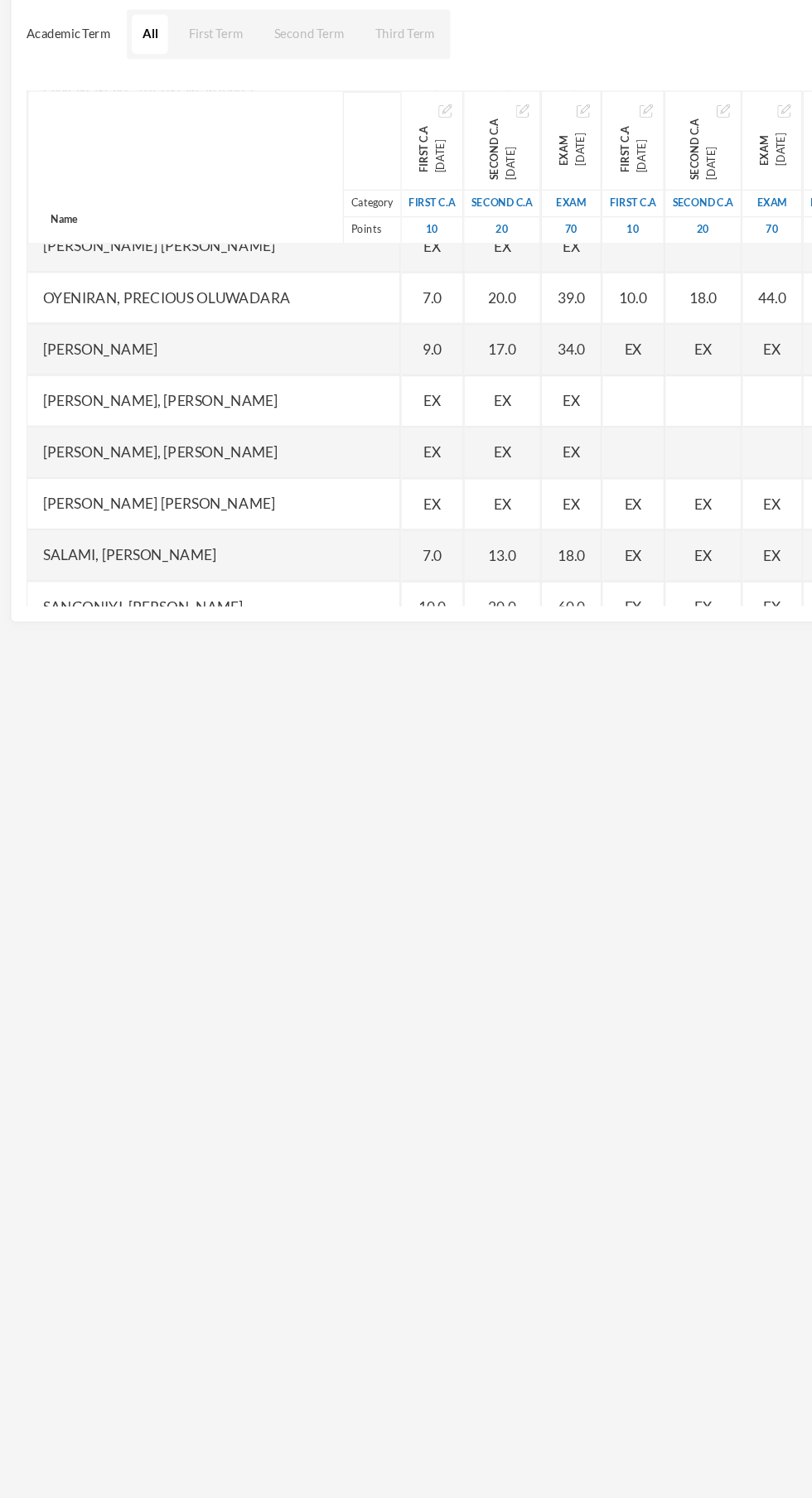 click on "EX" at bounding box center [509, 463] 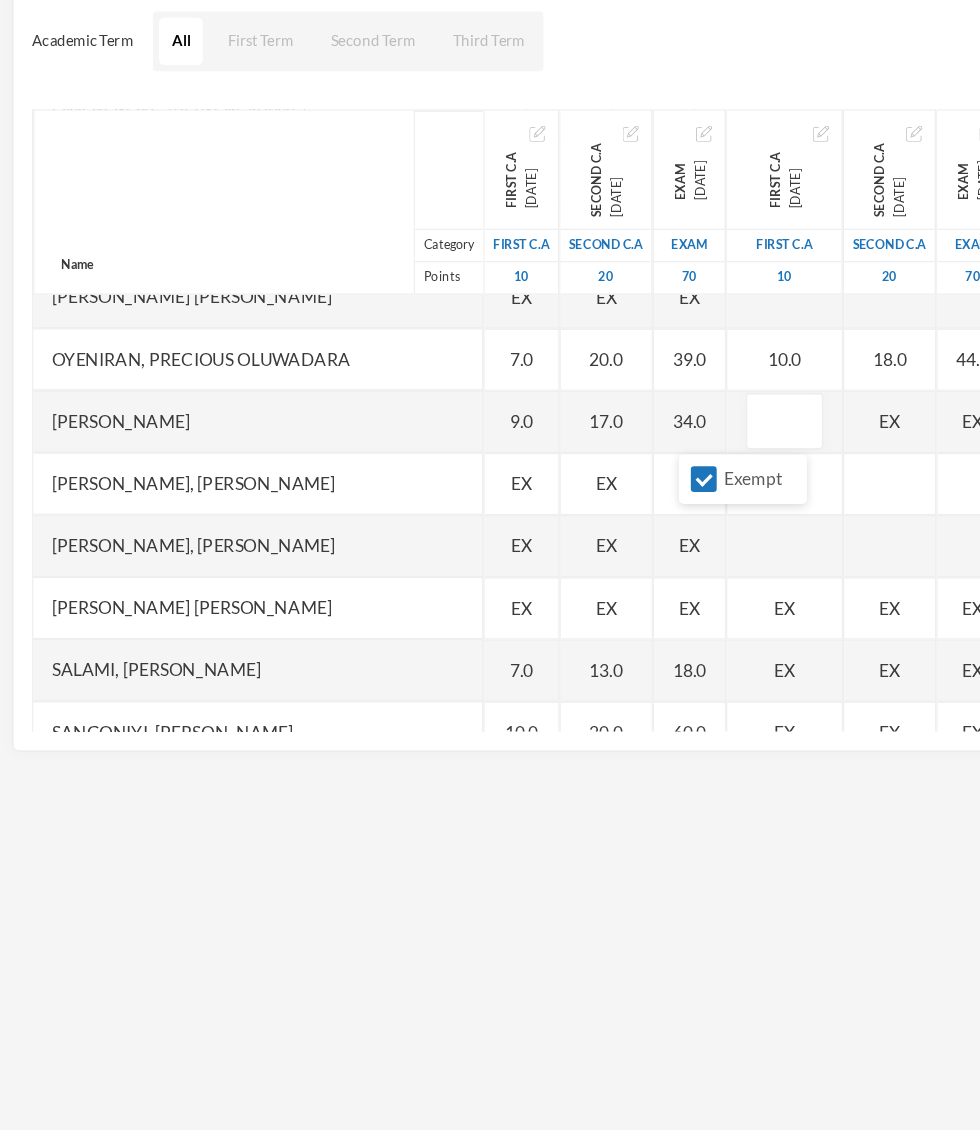 click on "Exempt" at bounding box center (605, 605) 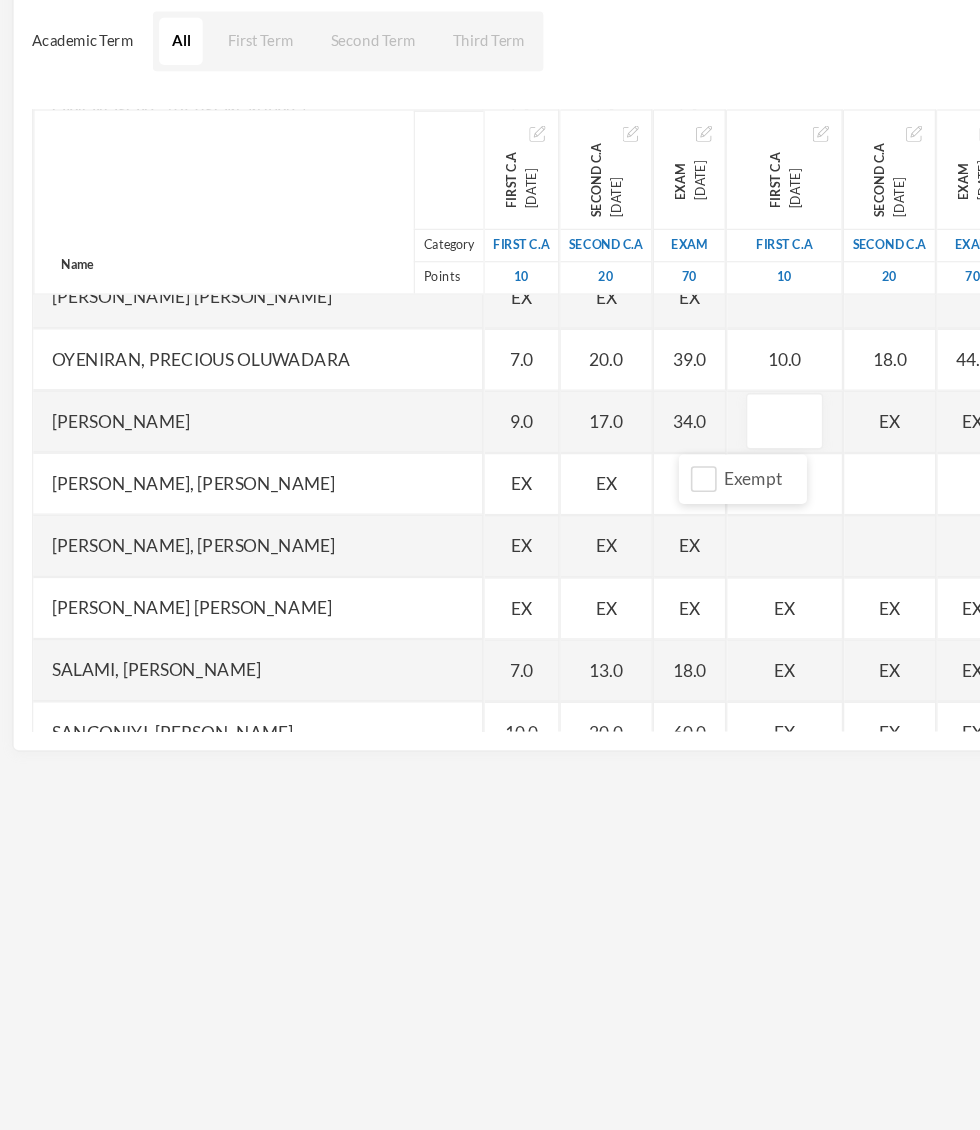 click at bounding box center (631, 560) 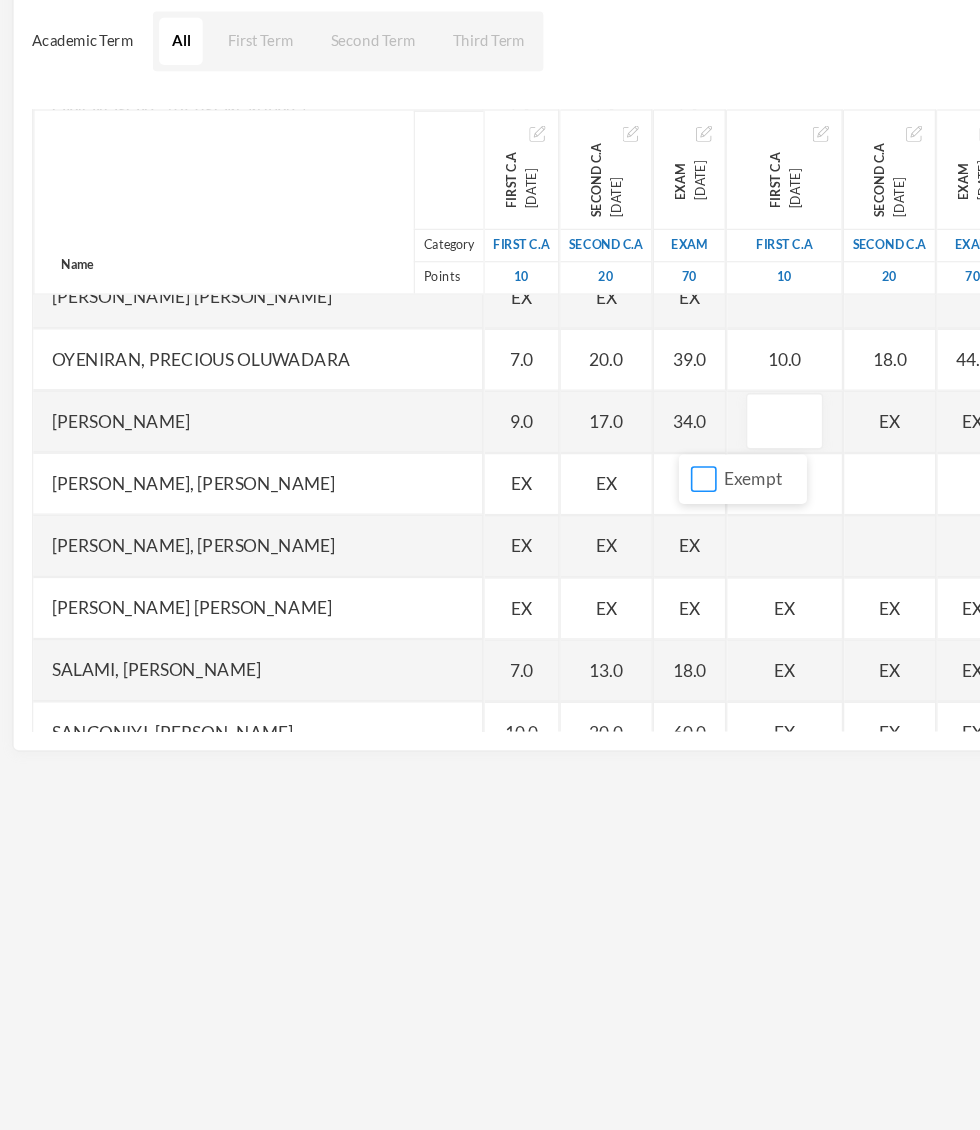 click on "Exempt" at bounding box center [566, 606] 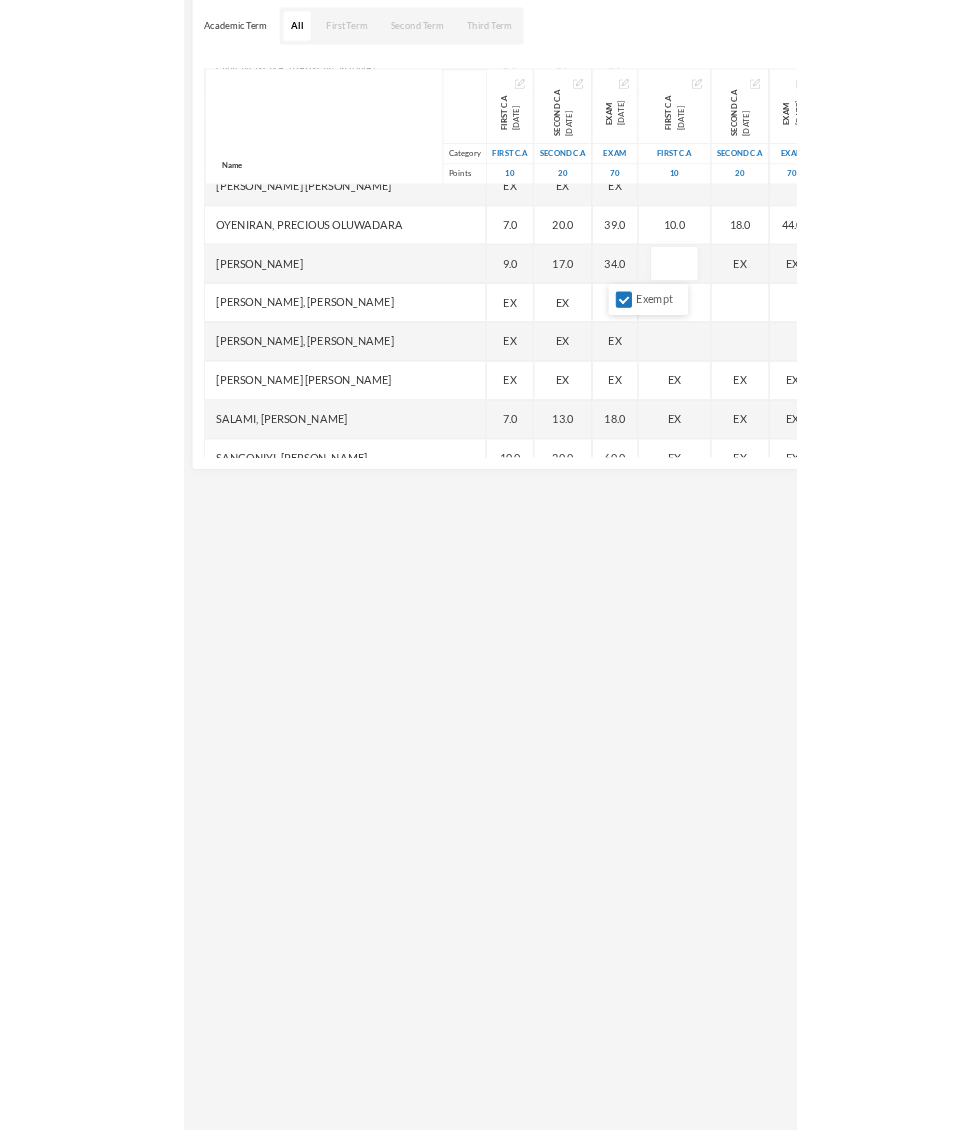 scroll, scrollTop: 2824, scrollLeft: 30, axis: both 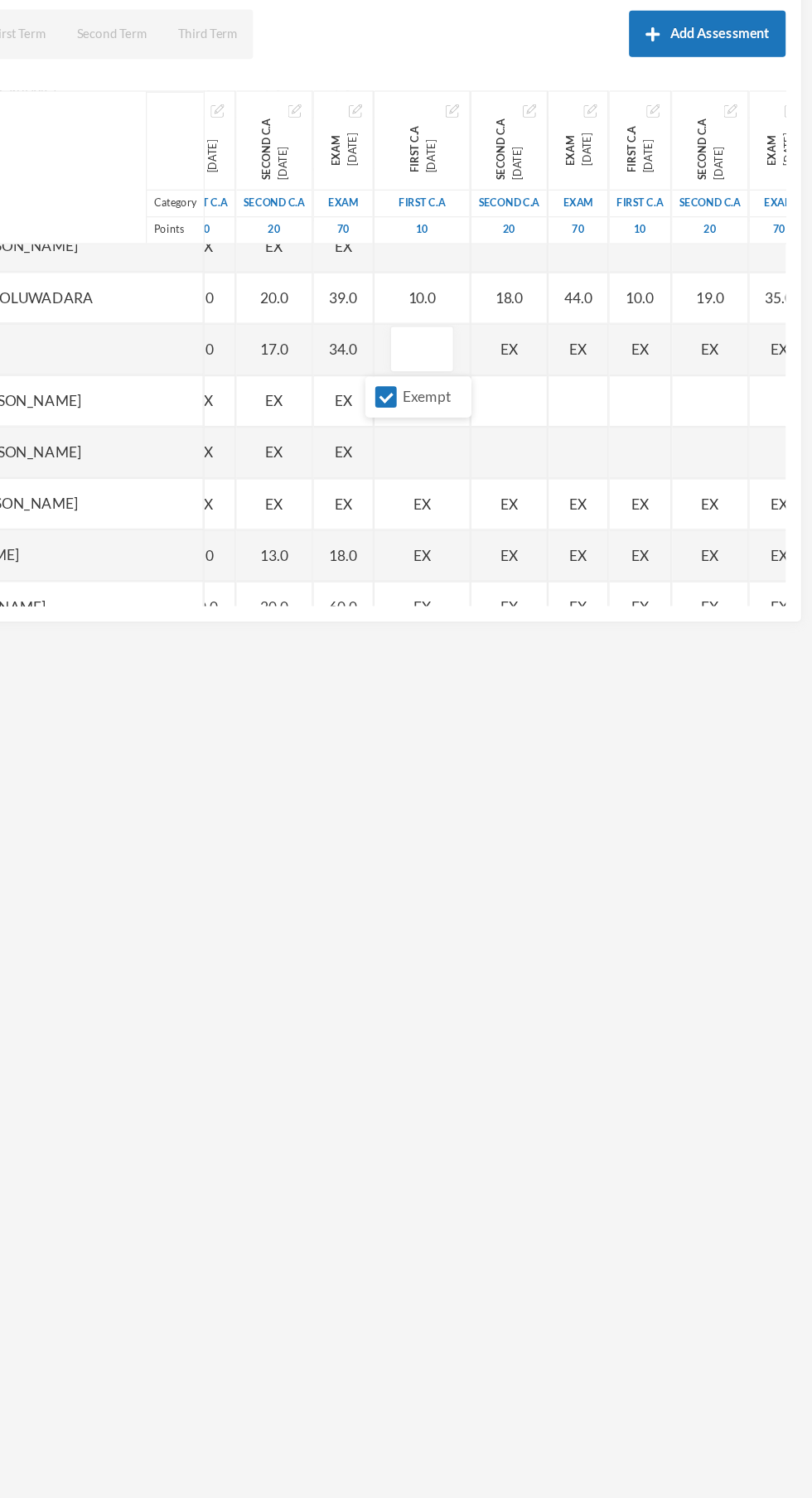 click on "EX" at bounding box center [673, 463] 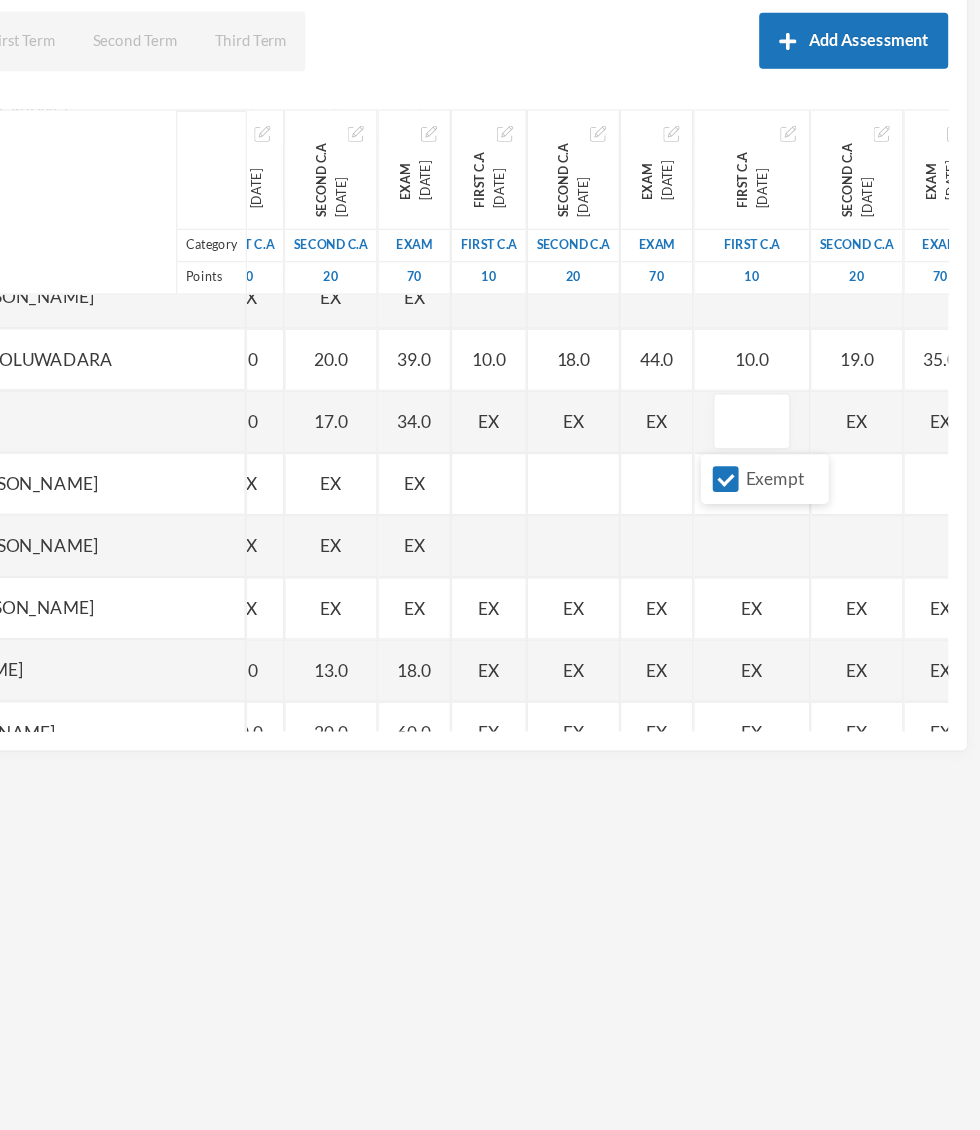 scroll, scrollTop: 2824, scrollLeft: 5, axis: both 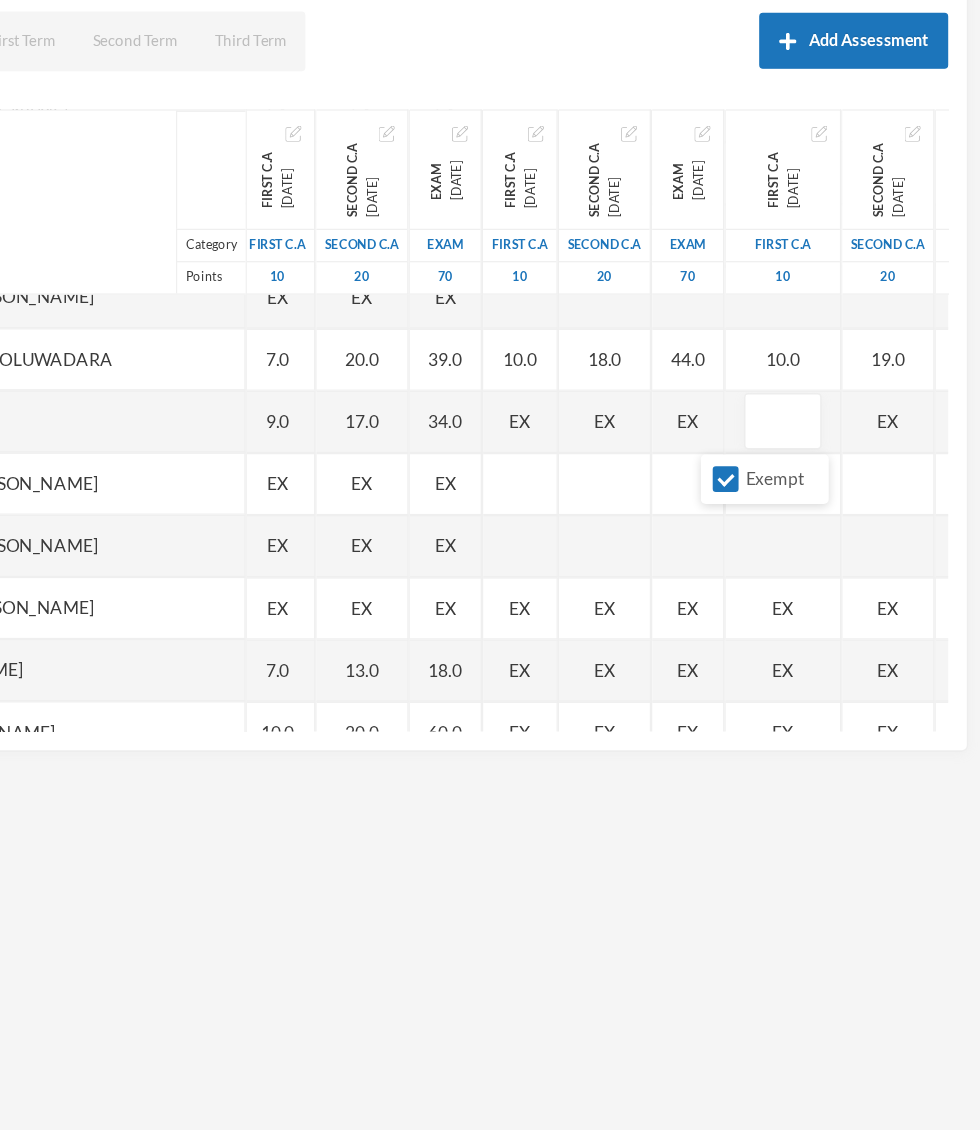 click on "Exempt" at bounding box center (806, 606) 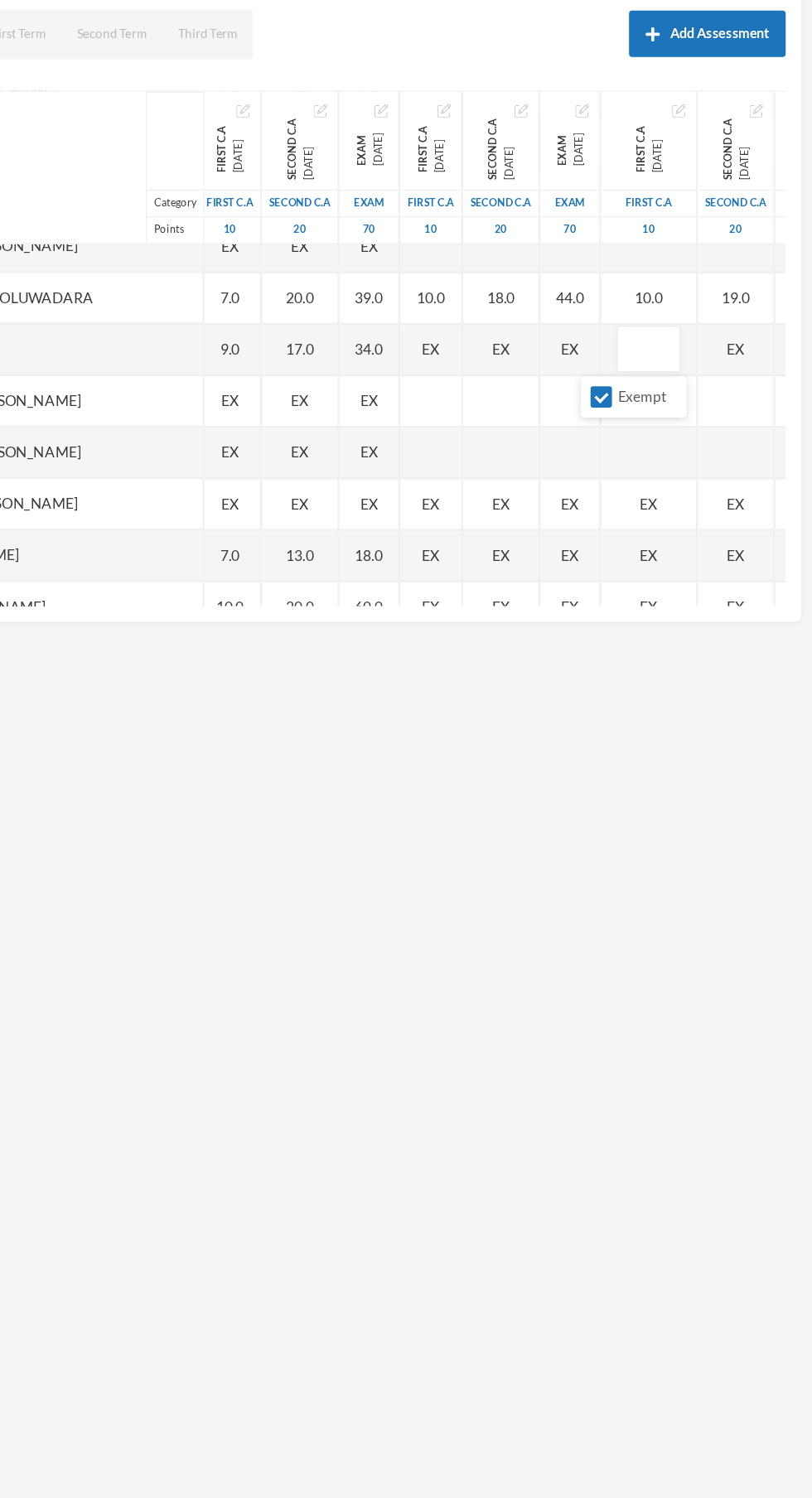 click on "Exempt" at bounding box center [642, 502] 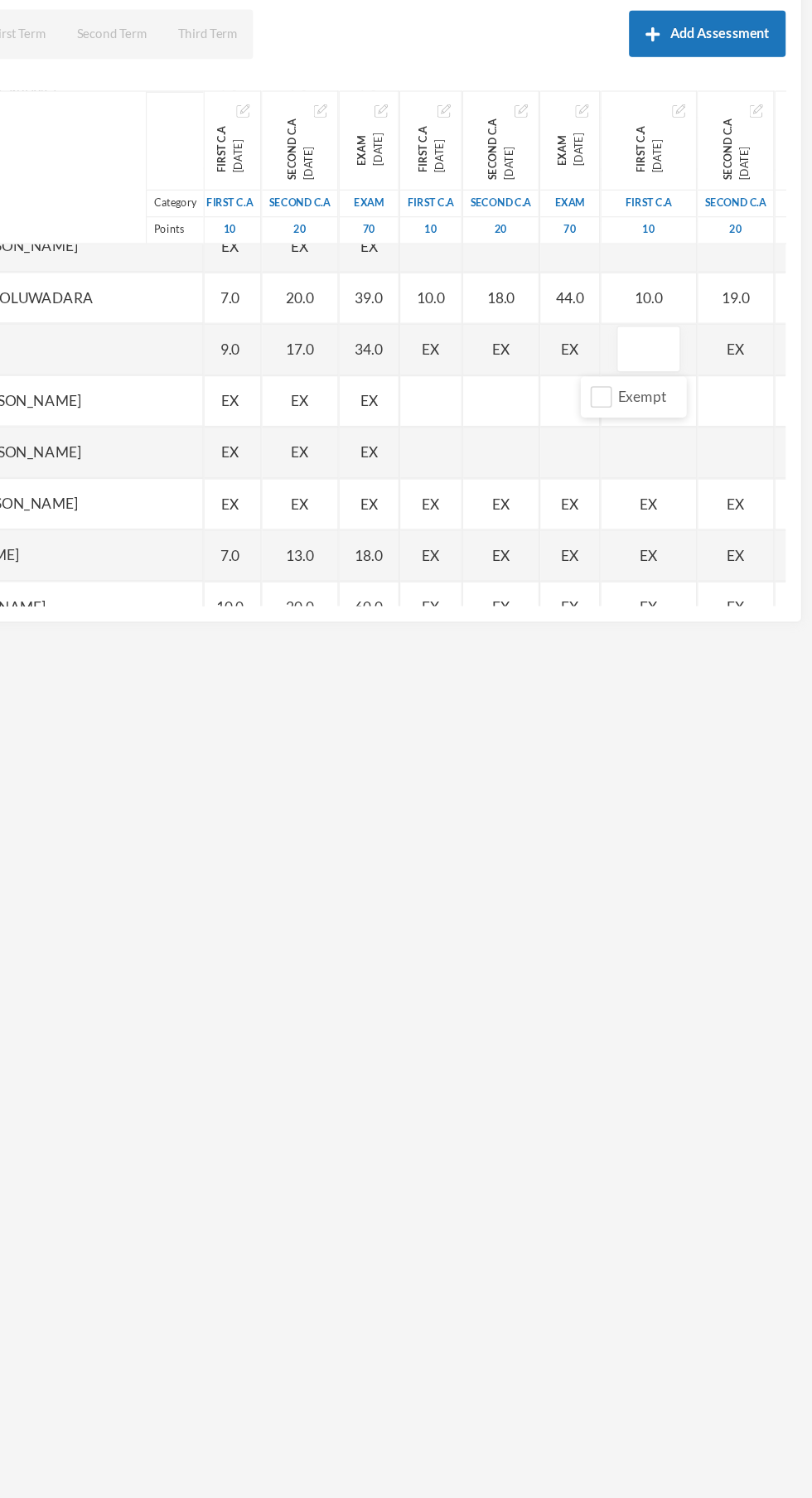 click at bounding box center [680, 464] 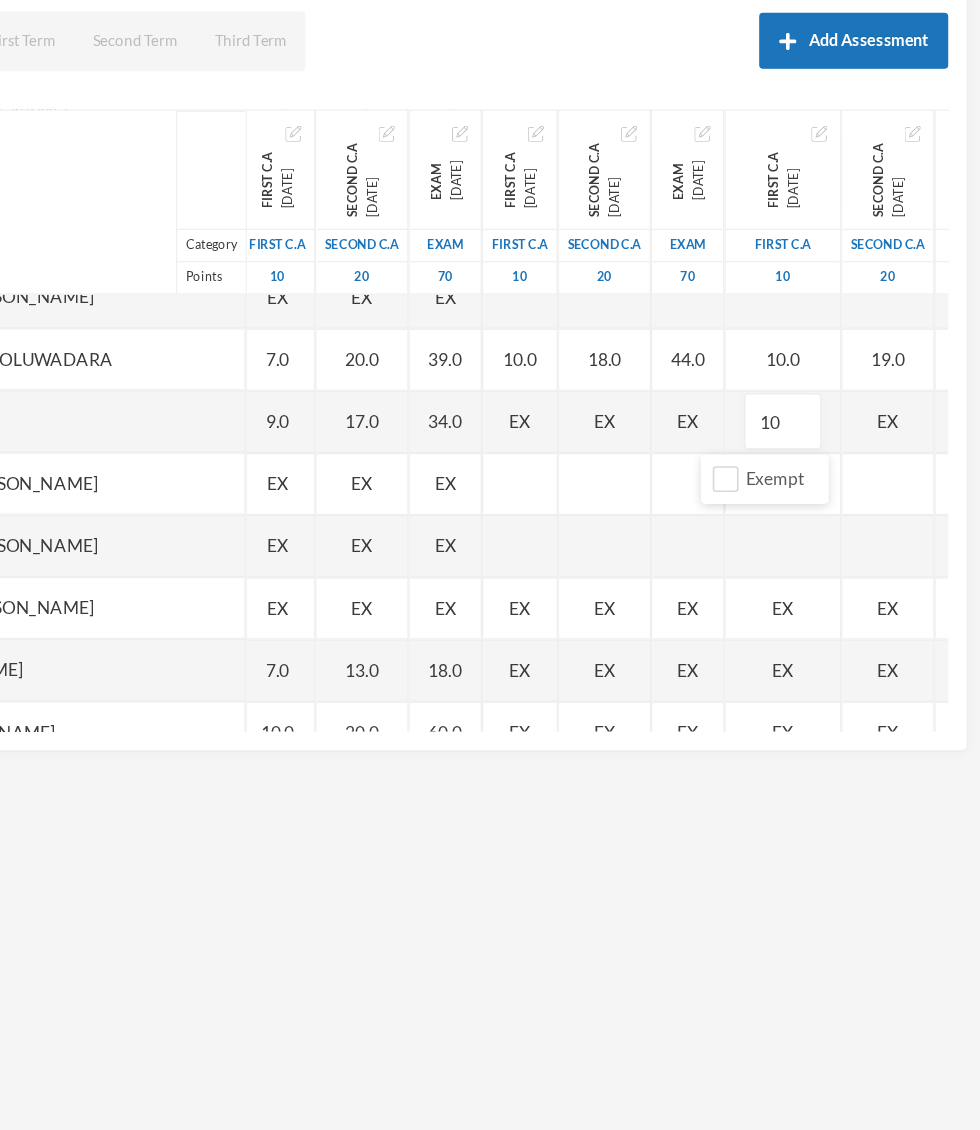 click on "EX" at bounding box center [906, 560] 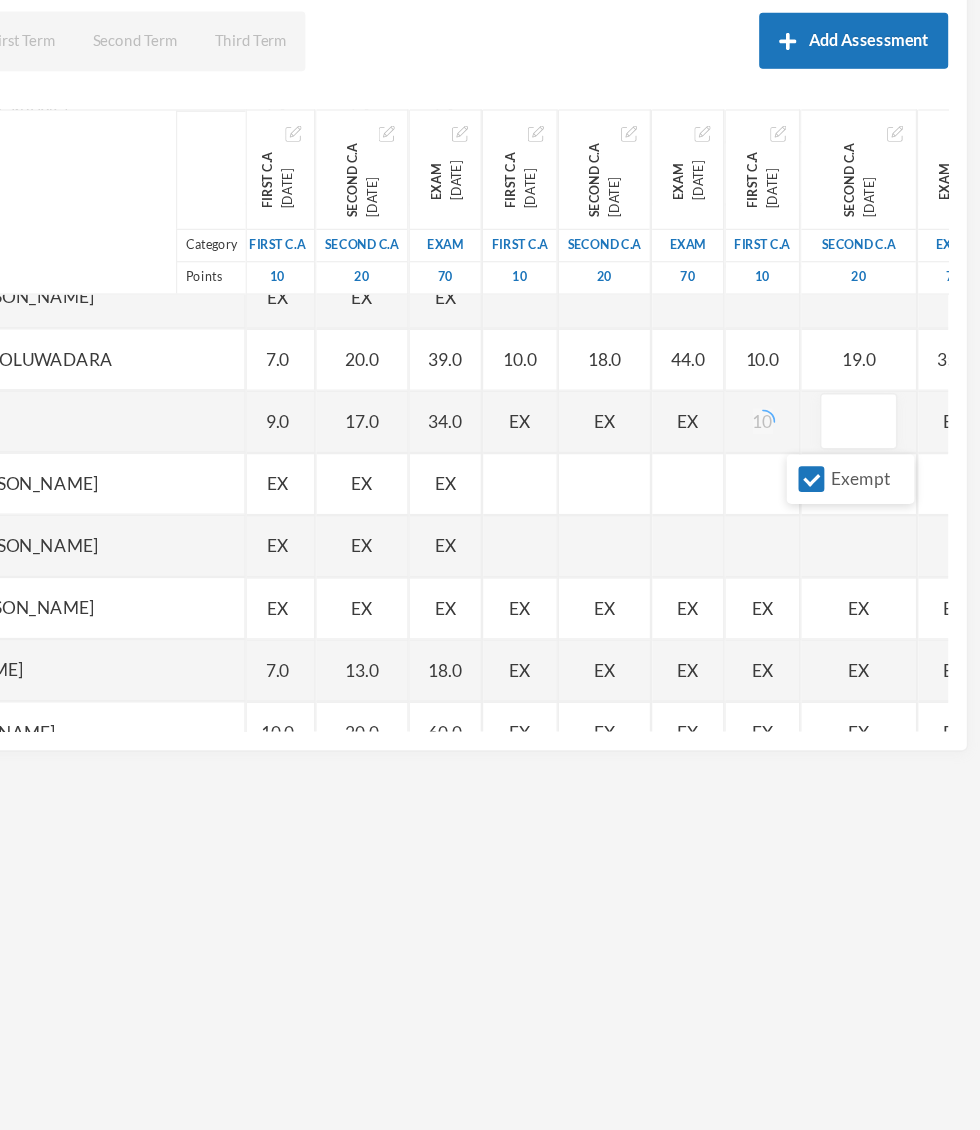 click on "Exempt" at bounding box center [883, 605] 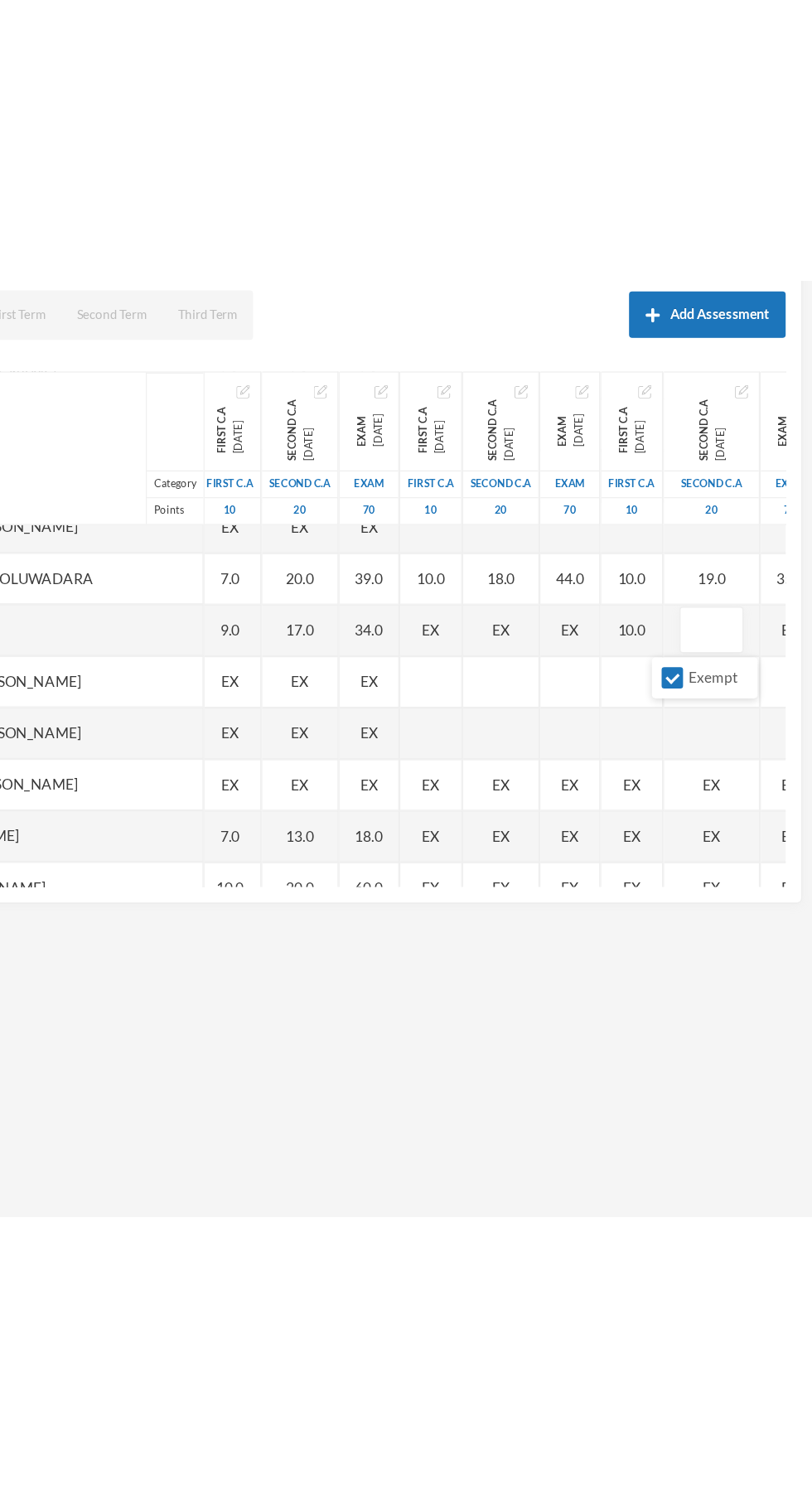 scroll, scrollTop: 174, scrollLeft: 0, axis: vertical 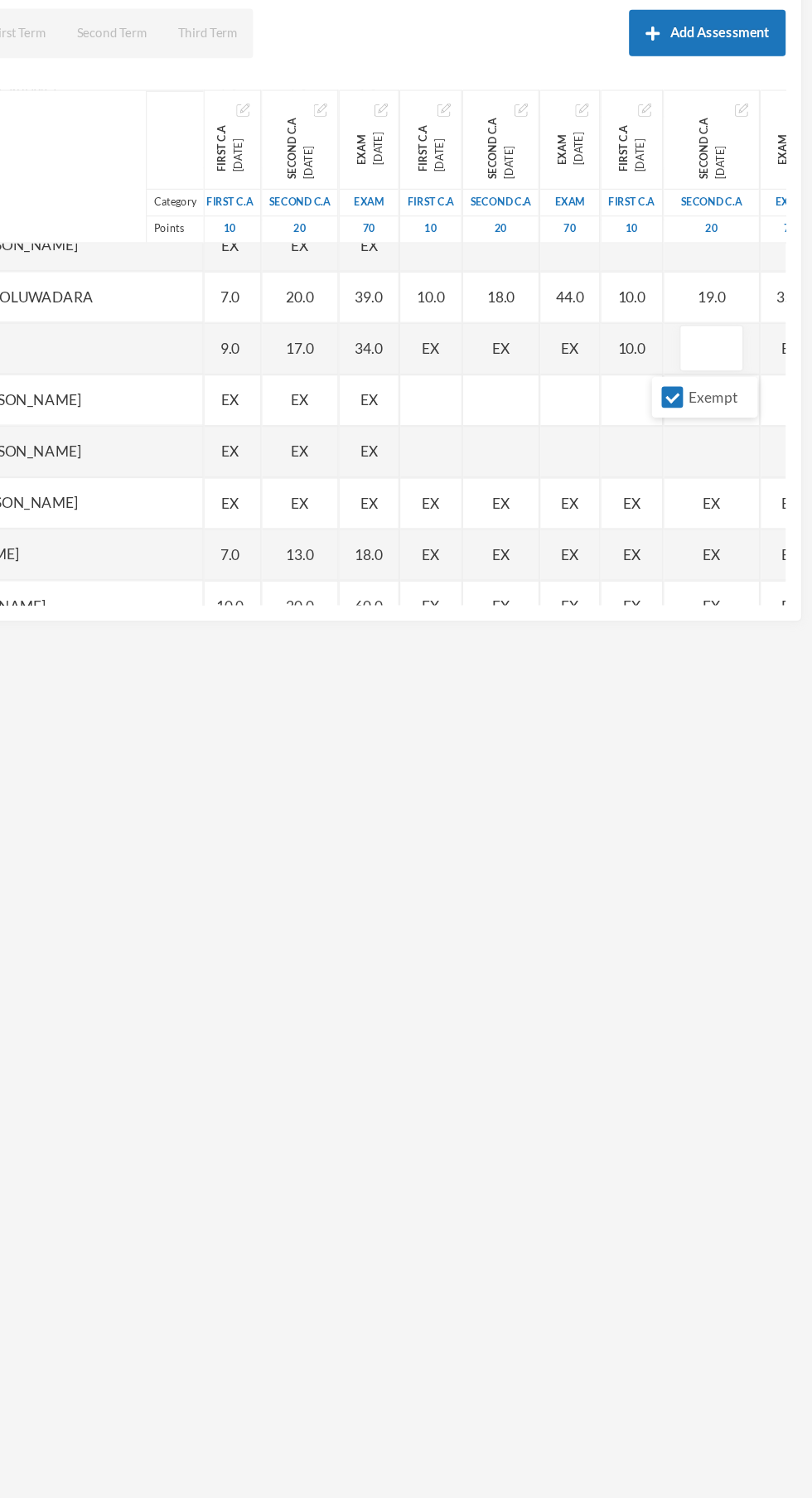 click on "Exempt" at bounding box center (699, 502) 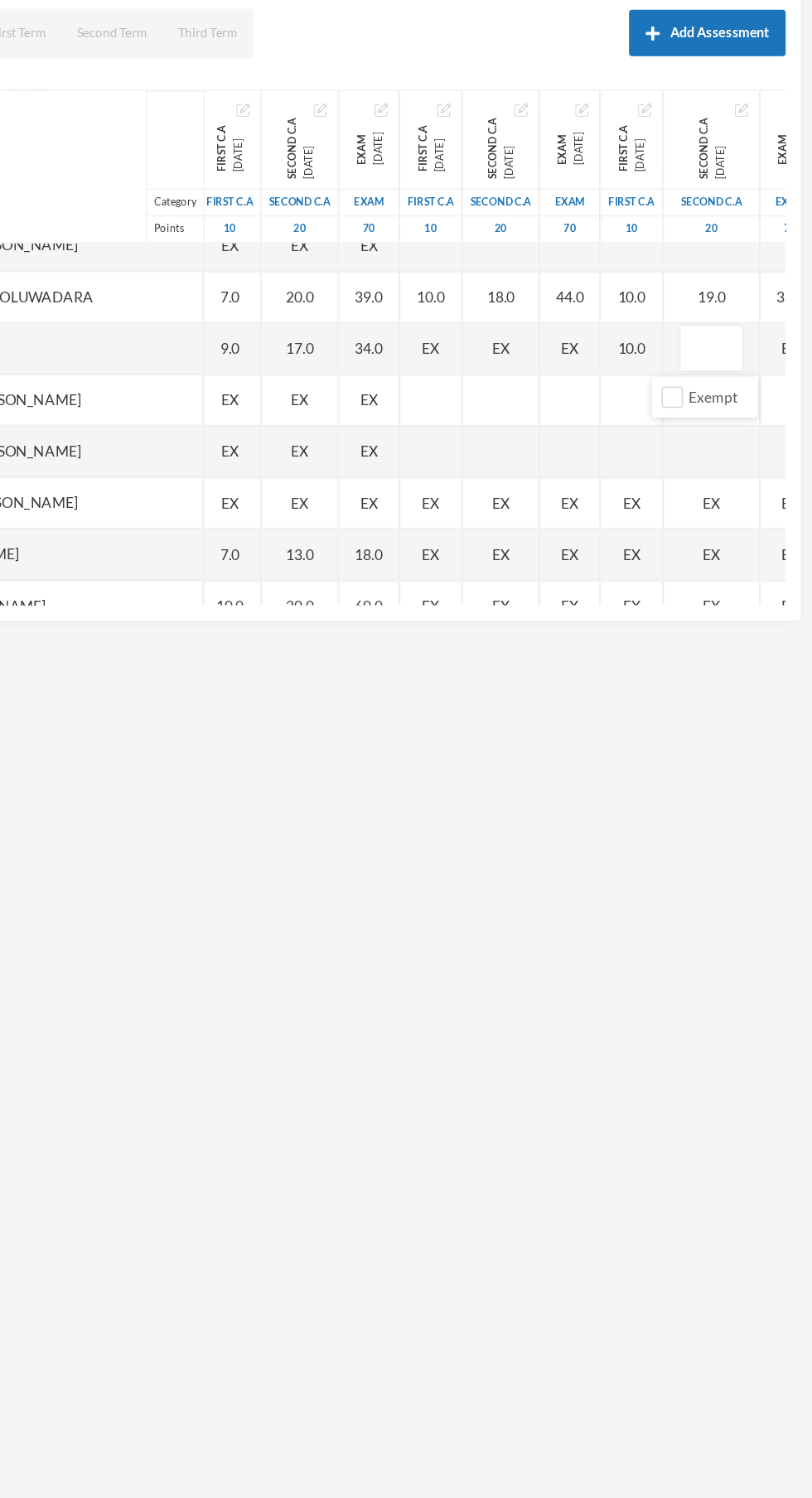 click at bounding box center [731, 464] 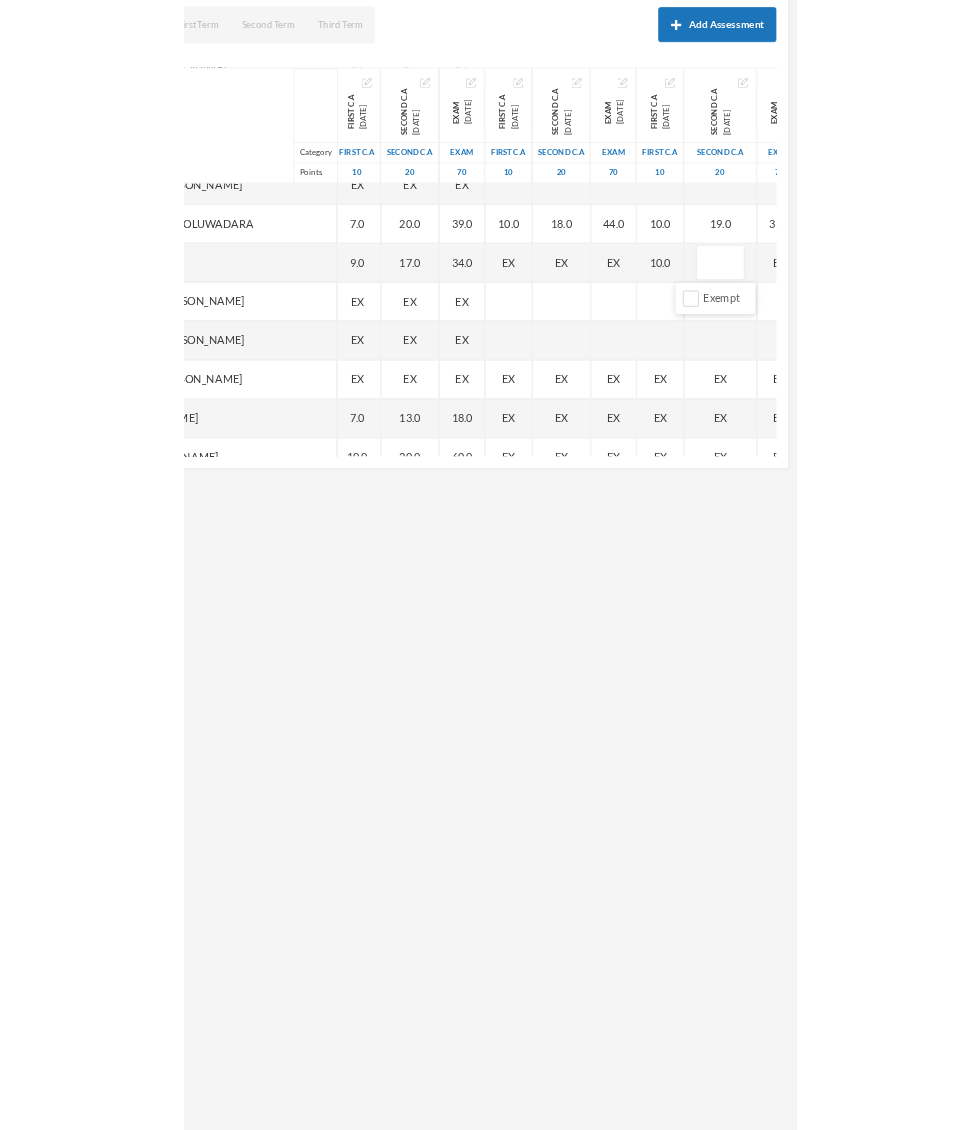 scroll, scrollTop: 211, scrollLeft: 0, axis: vertical 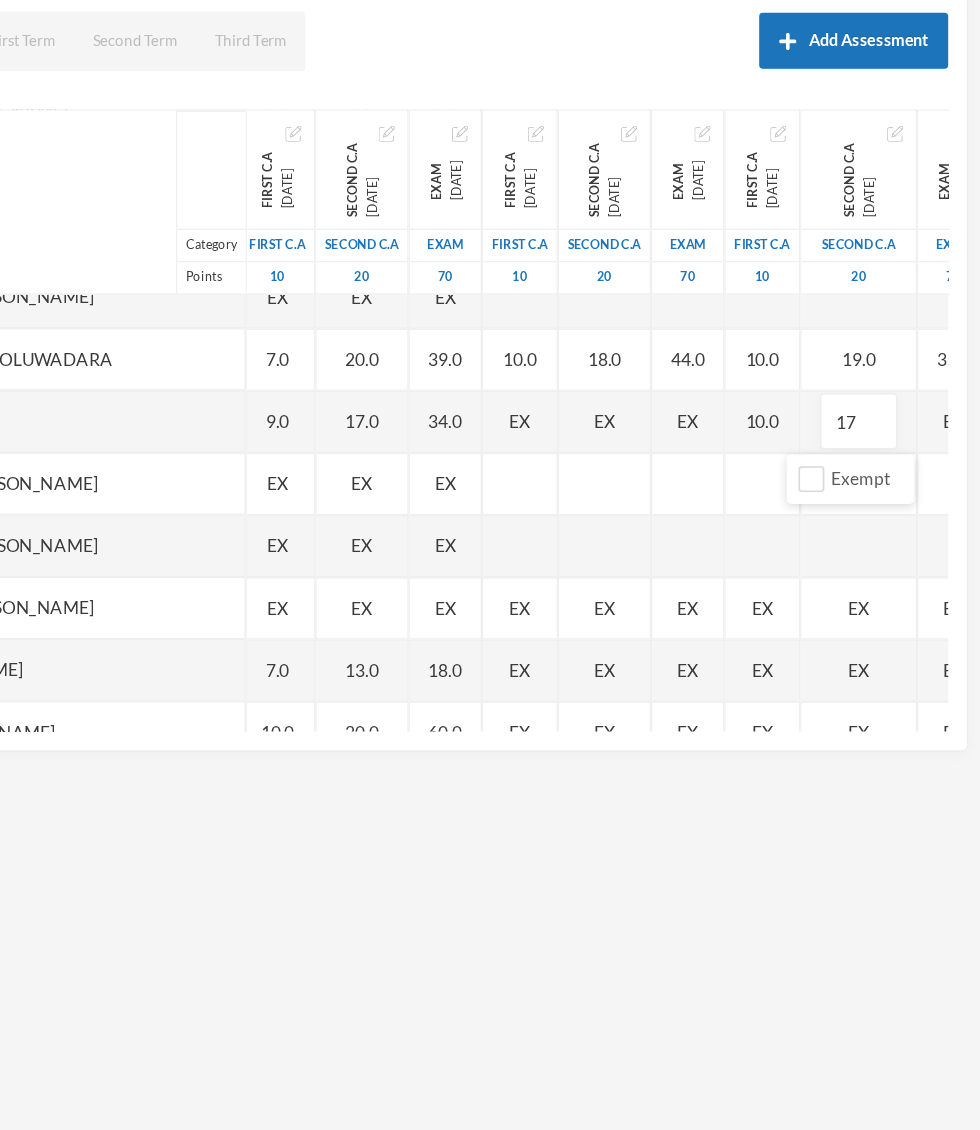 click on "EX" at bounding box center (959, 560) 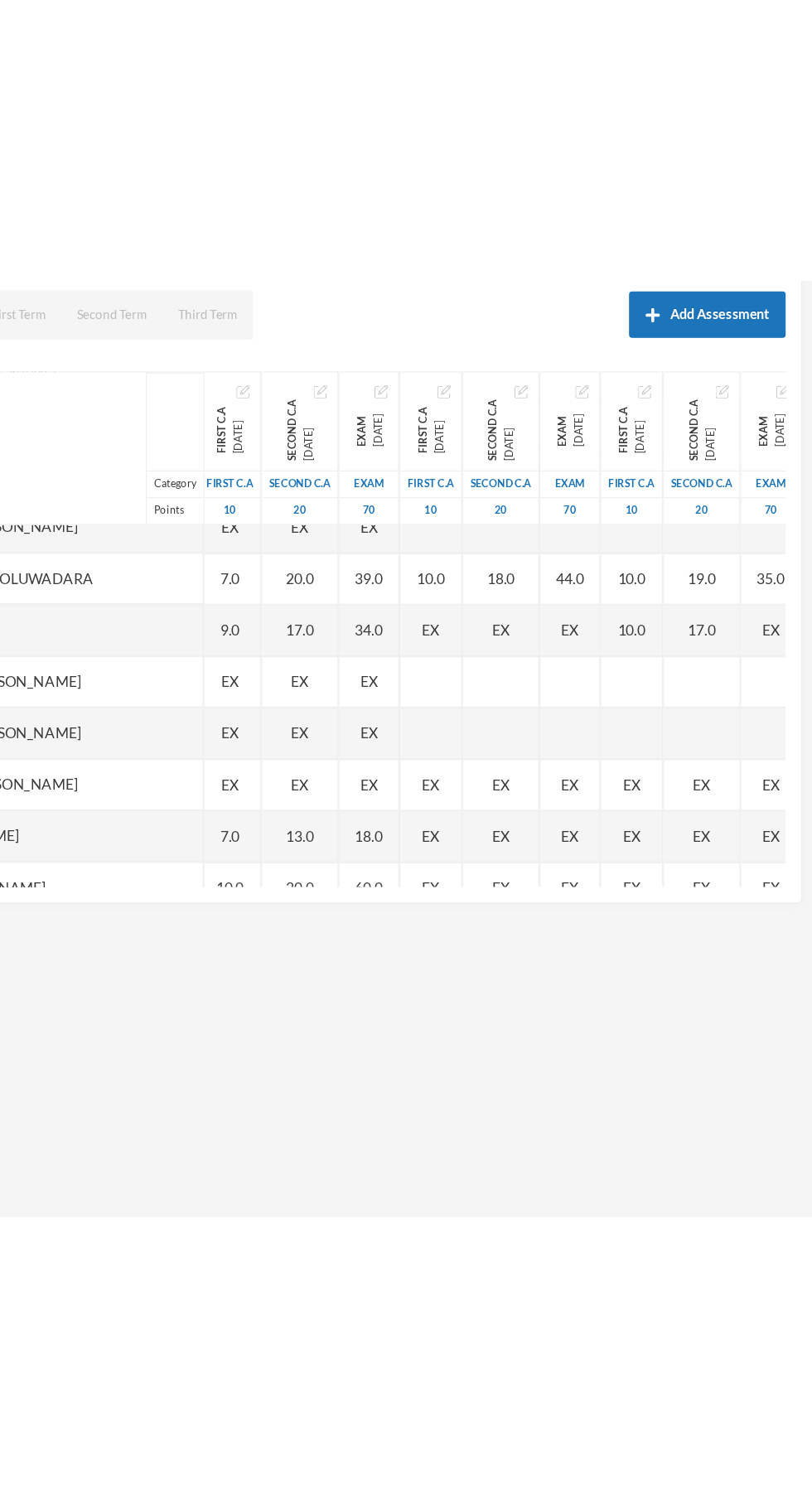 scroll, scrollTop: 174, scrollLeft: 0, axis: vertical 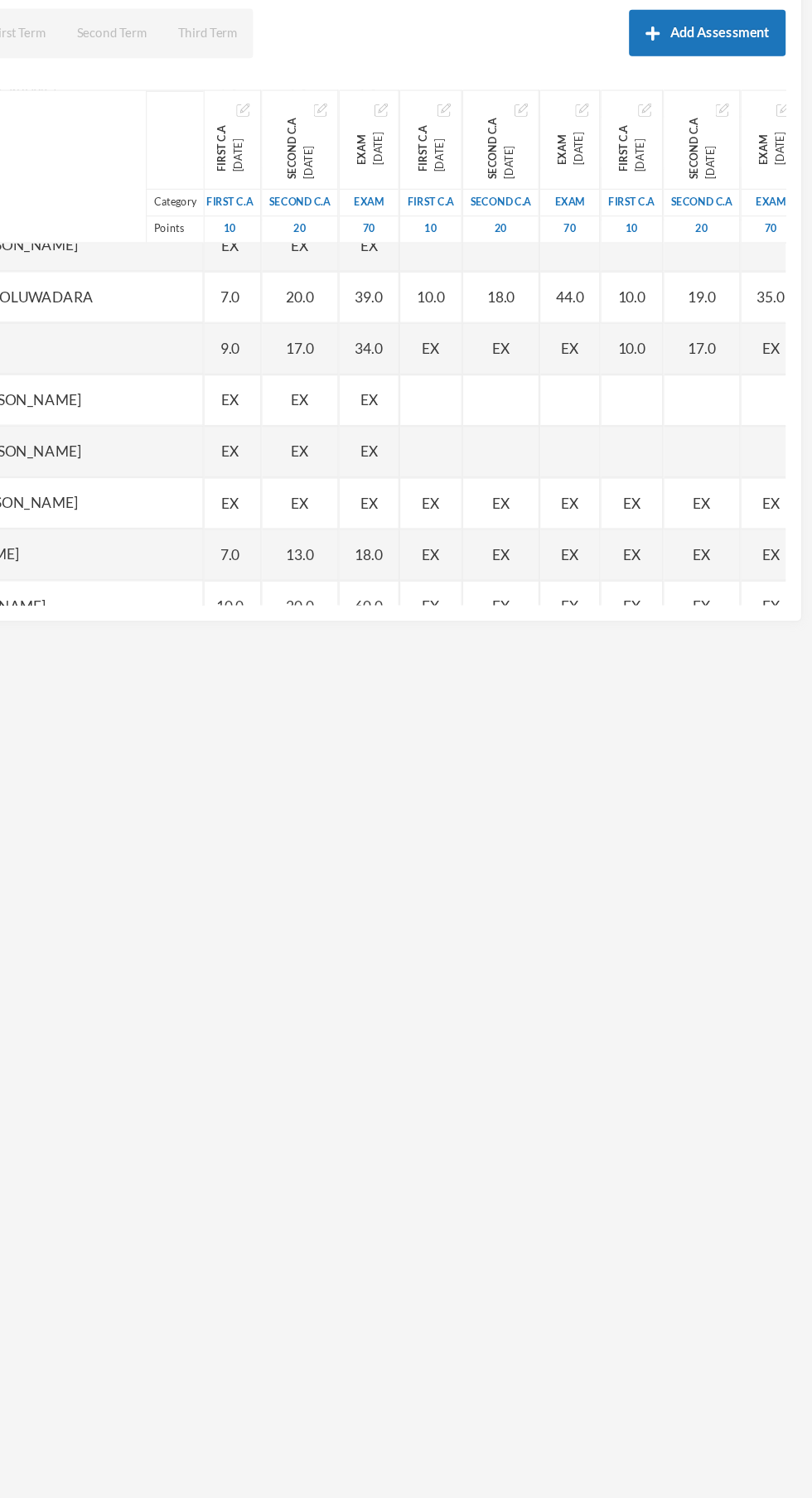 click on "EX" at bounding box center [778, 463] 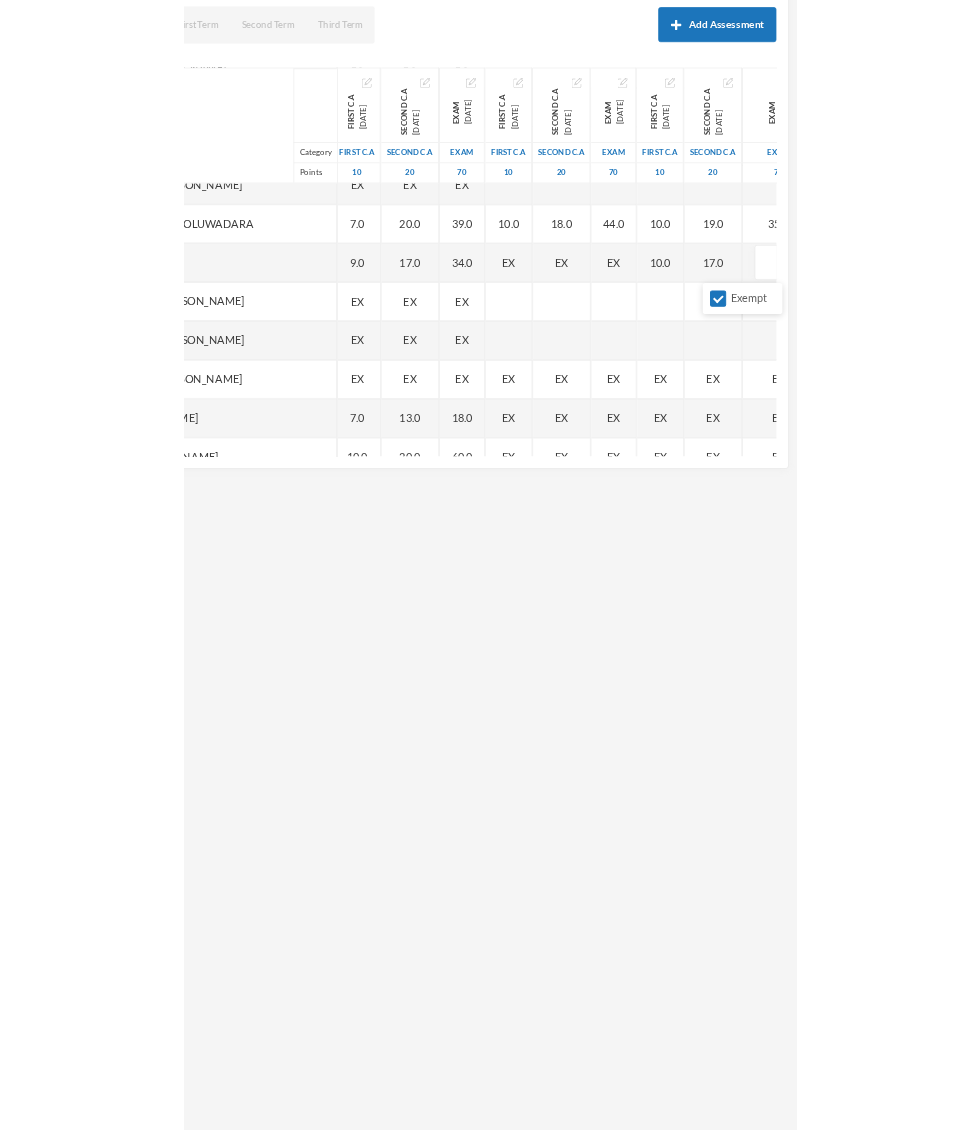 scroll, scrollTop: 211, scrollLeft: 0, axis: vertical 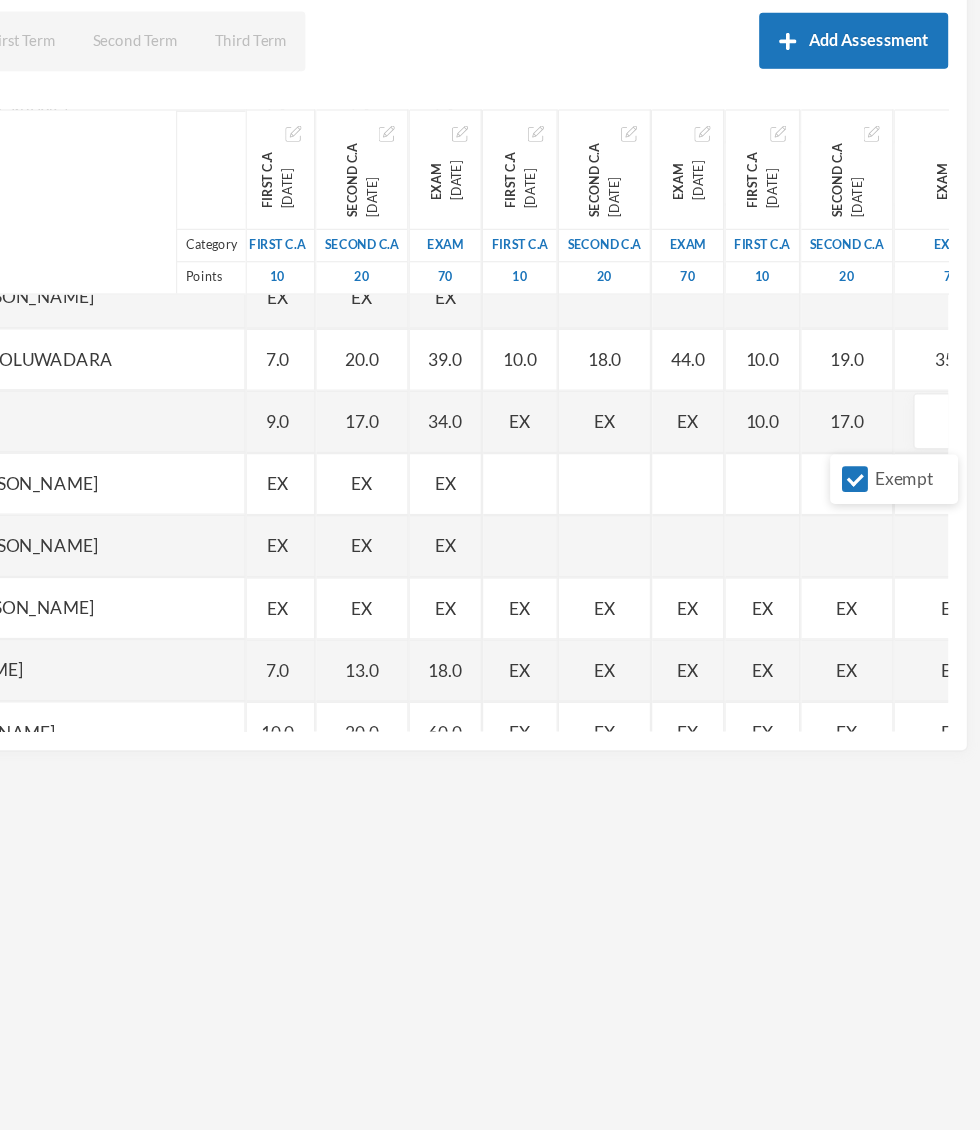 click on "Exempt" at bounding box center (918, 605) 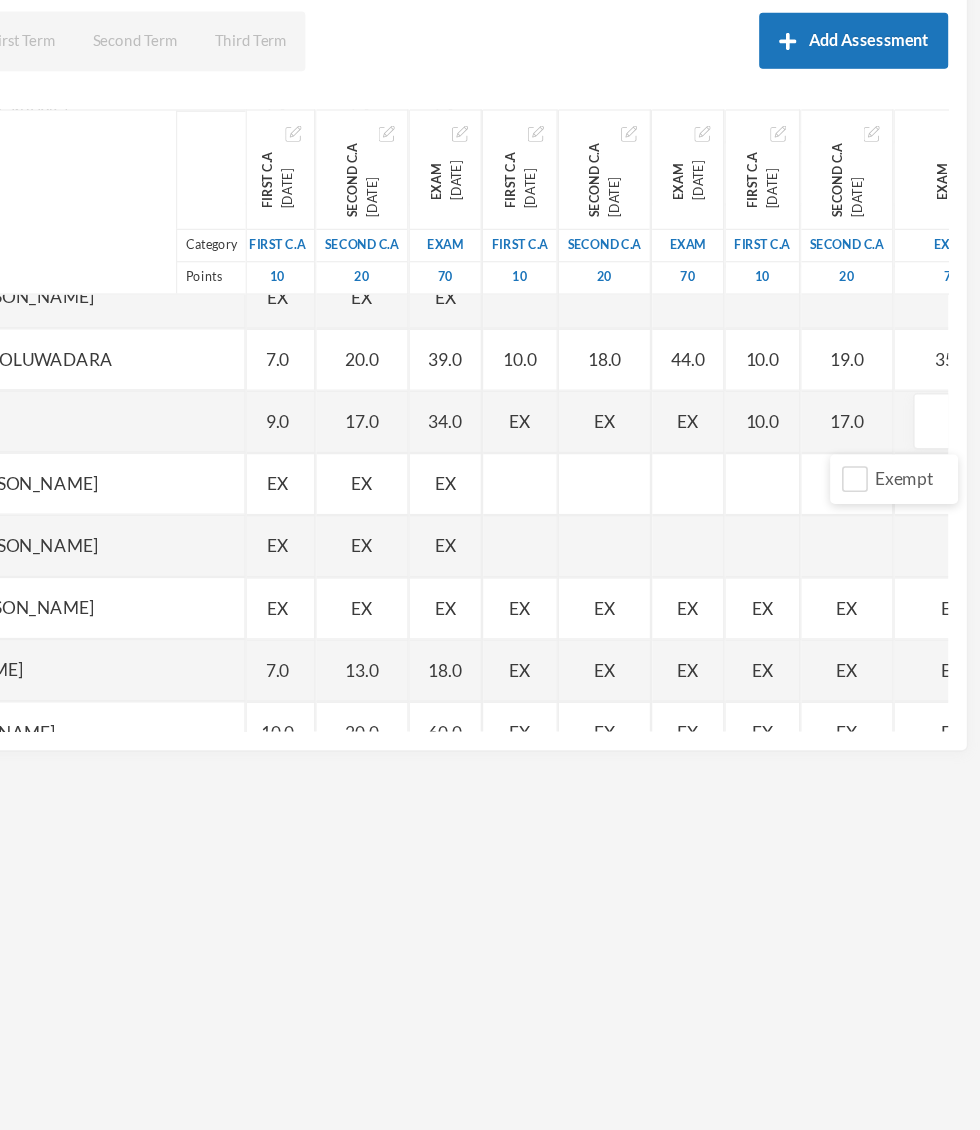 click at bounding box center (957, 560) 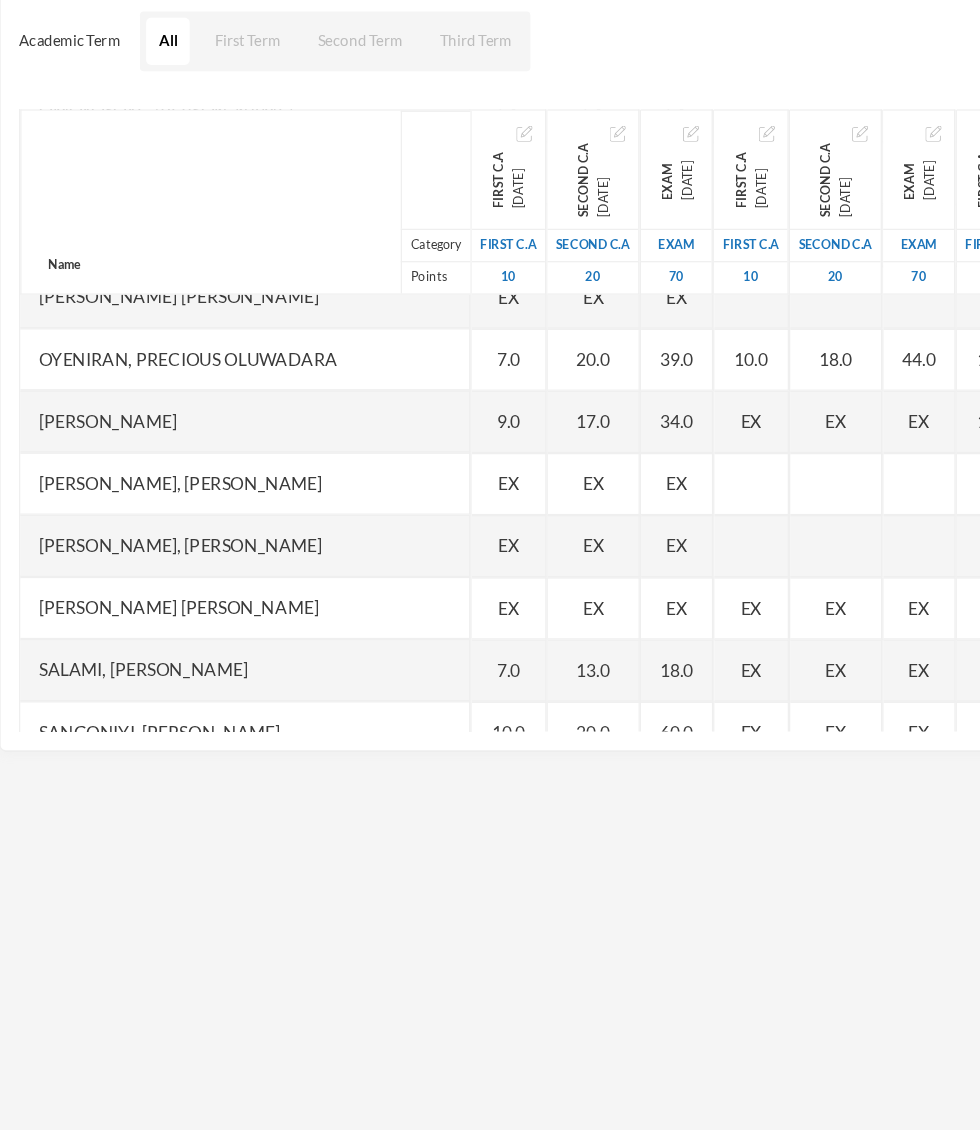 scroll, scrollTop: 2901, scrollLeft: 0, axis: vertical 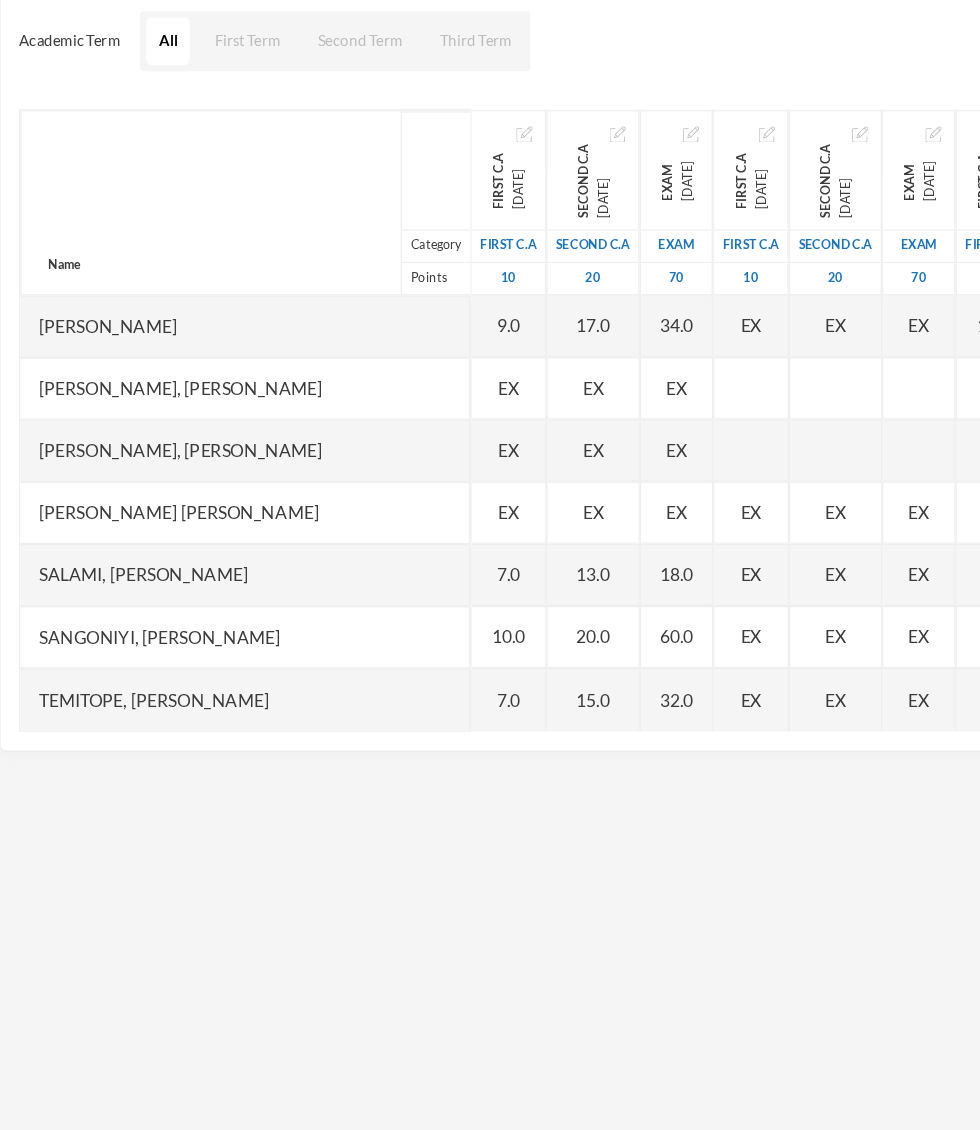 click on "EX" at bounding box center (615, 633) 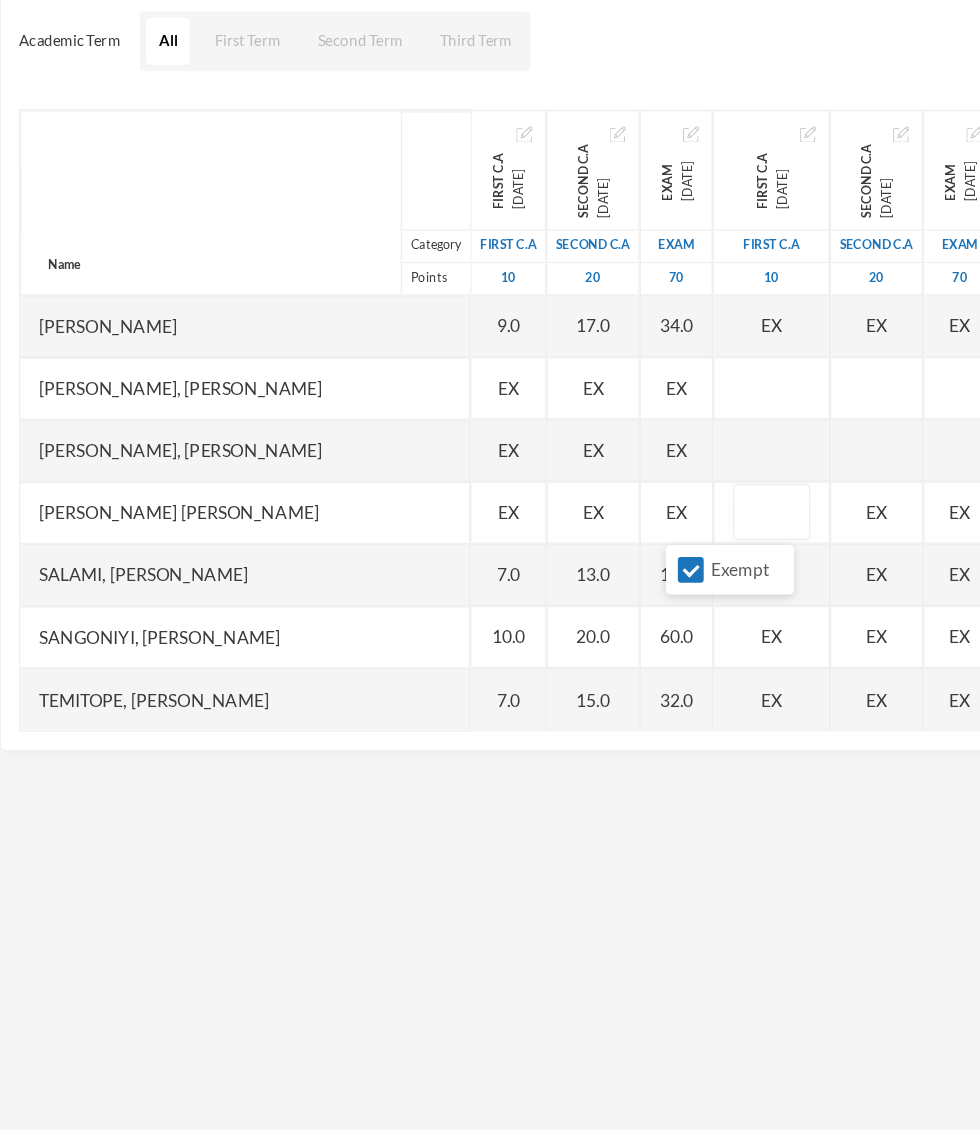 click on "Exempt" at bounding box center [566, 679] 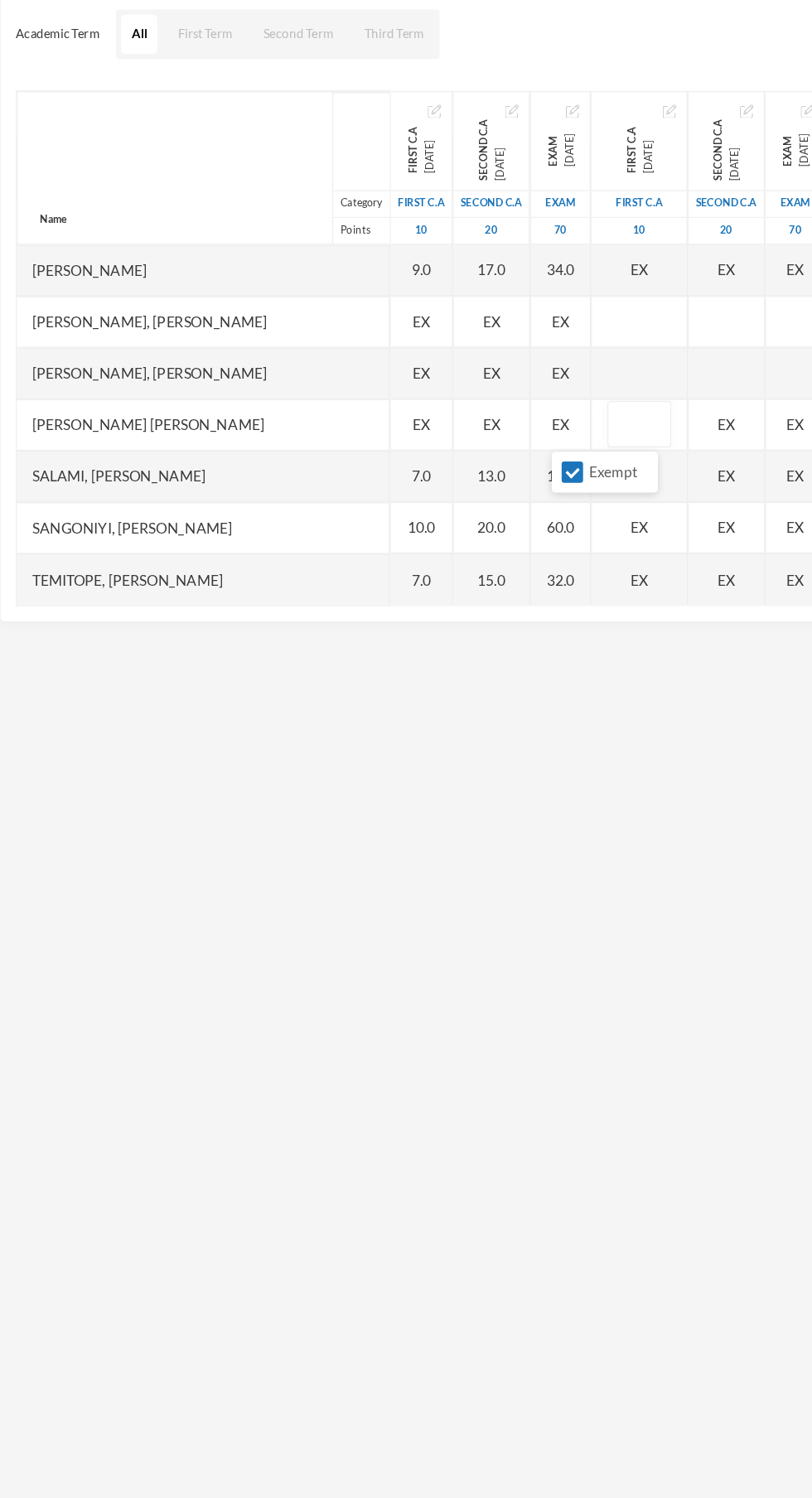 scroll, scrollTop: 174, scrollLeft: 0, axis: vertical 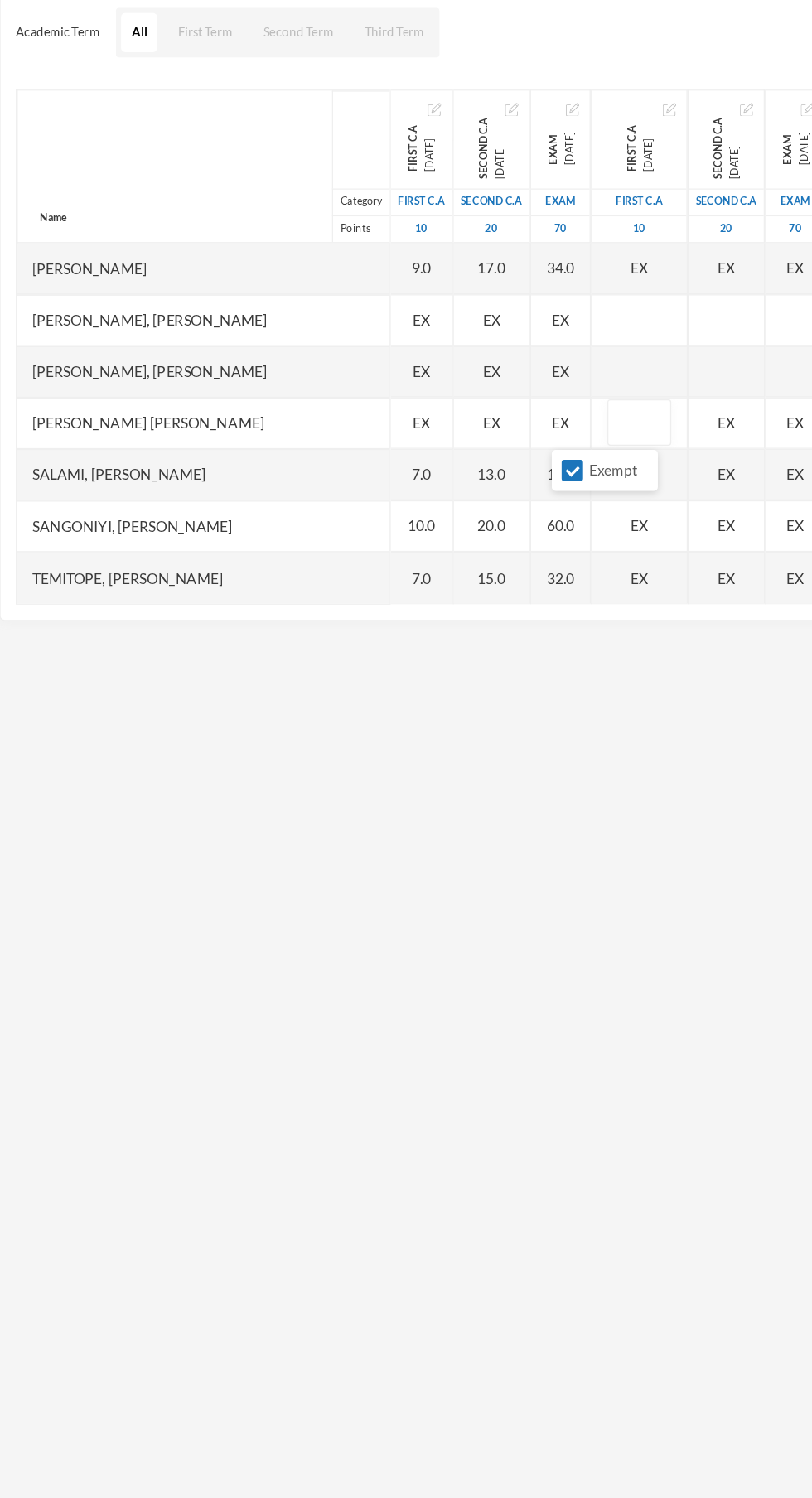 click on "Exempt" at bounding box center (501, 562) 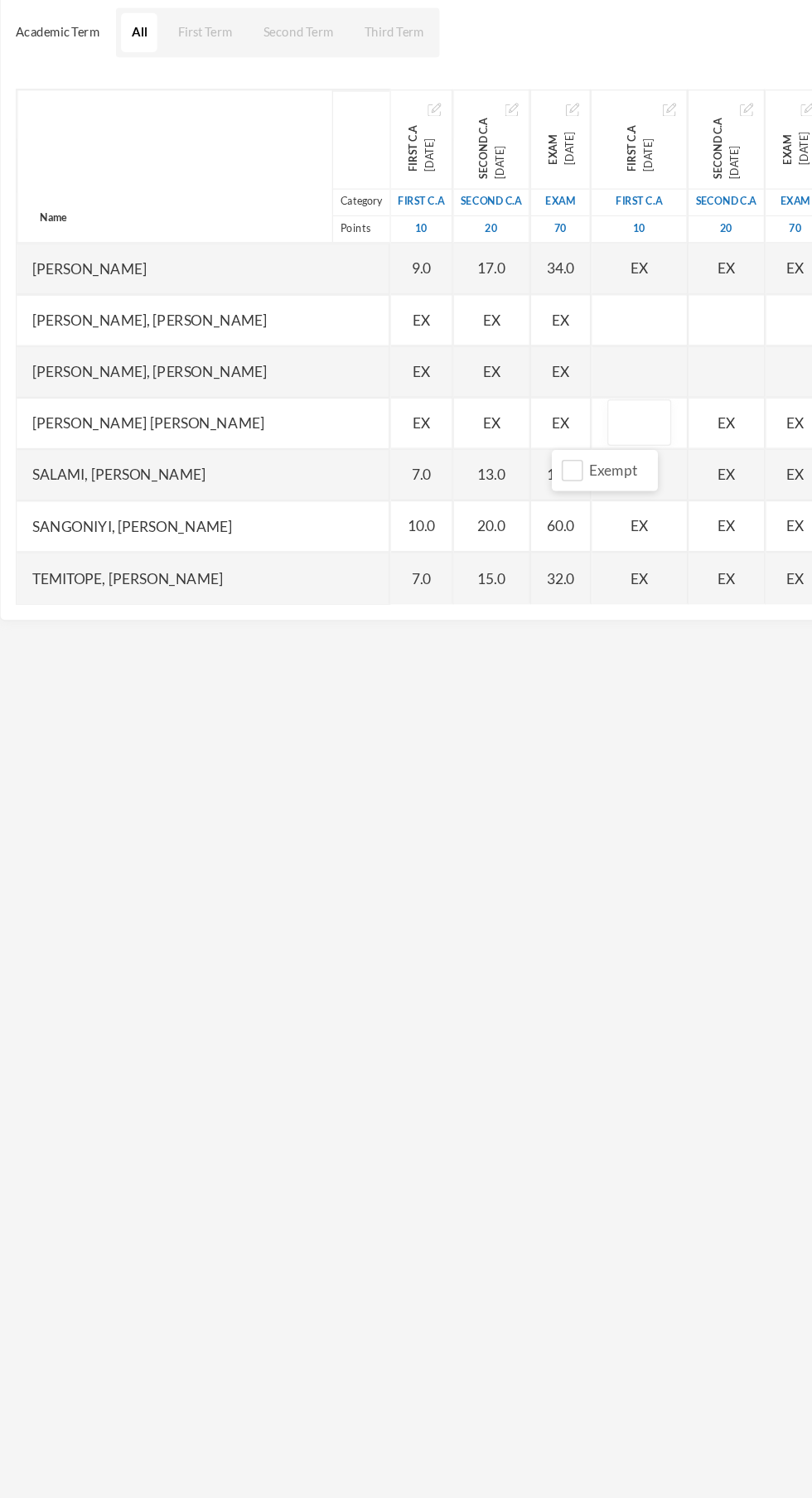 click at bounding box center (523, 524) 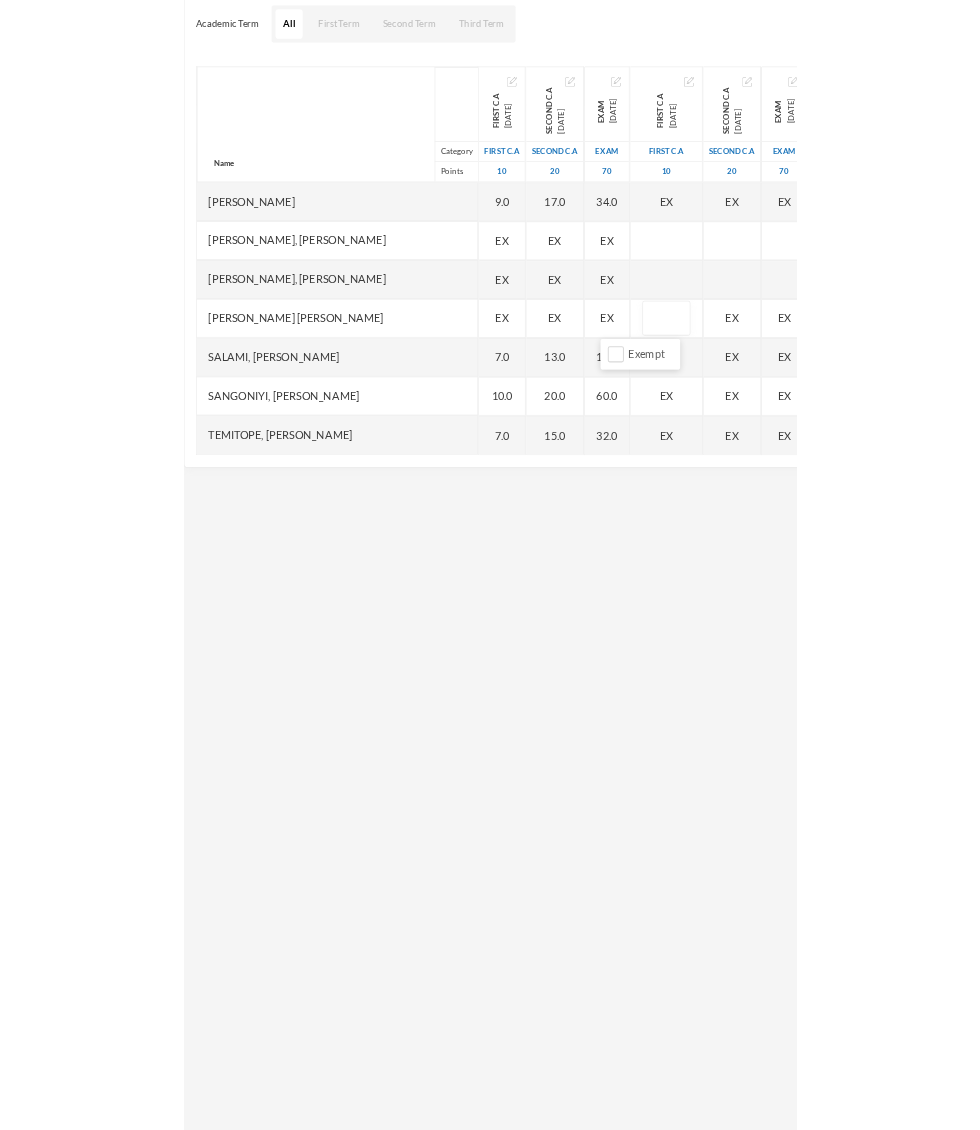 scroll, scrollTop: 212, scrollLeft: 0, axis: vertical 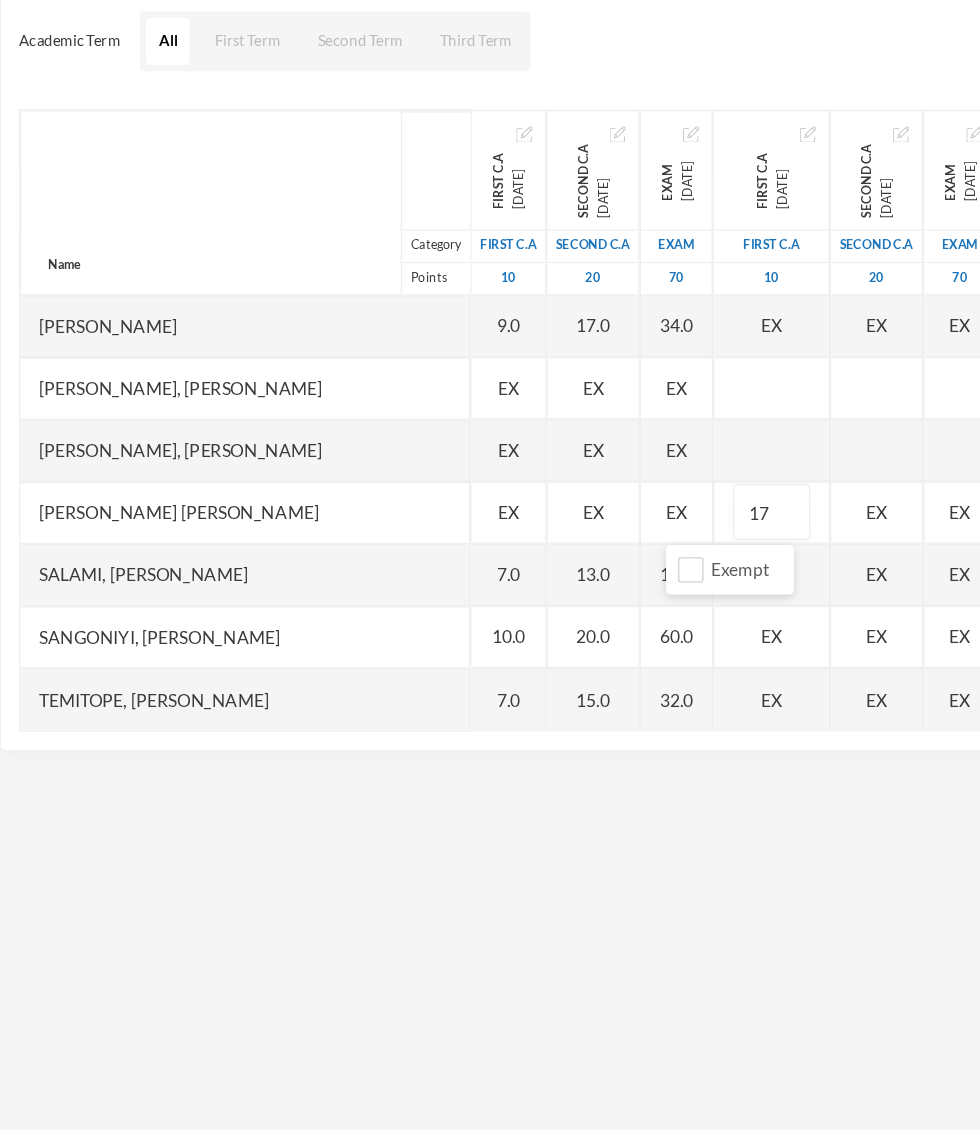 click on "EX" at bounding box center [716, 633] 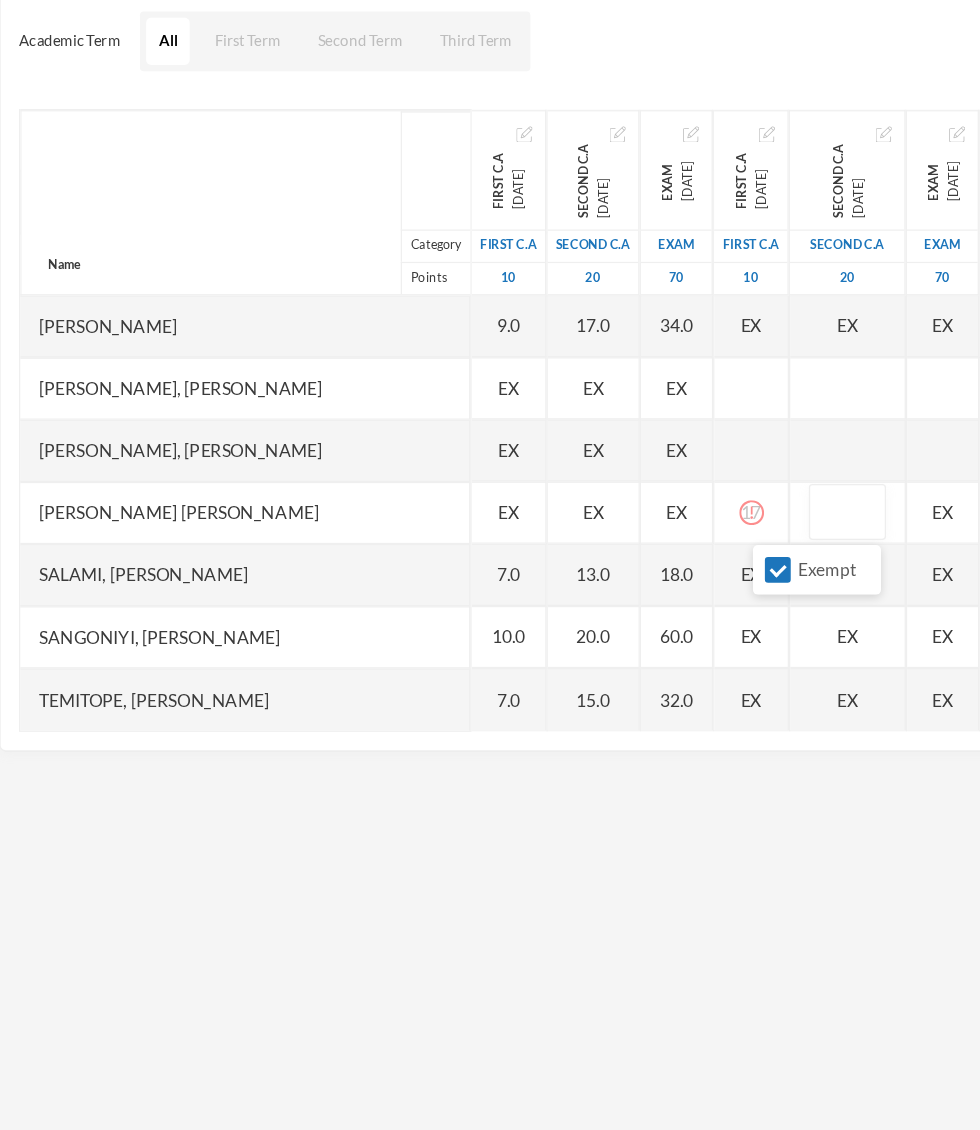 click on "Exempt" at bounding box center (675, 678) 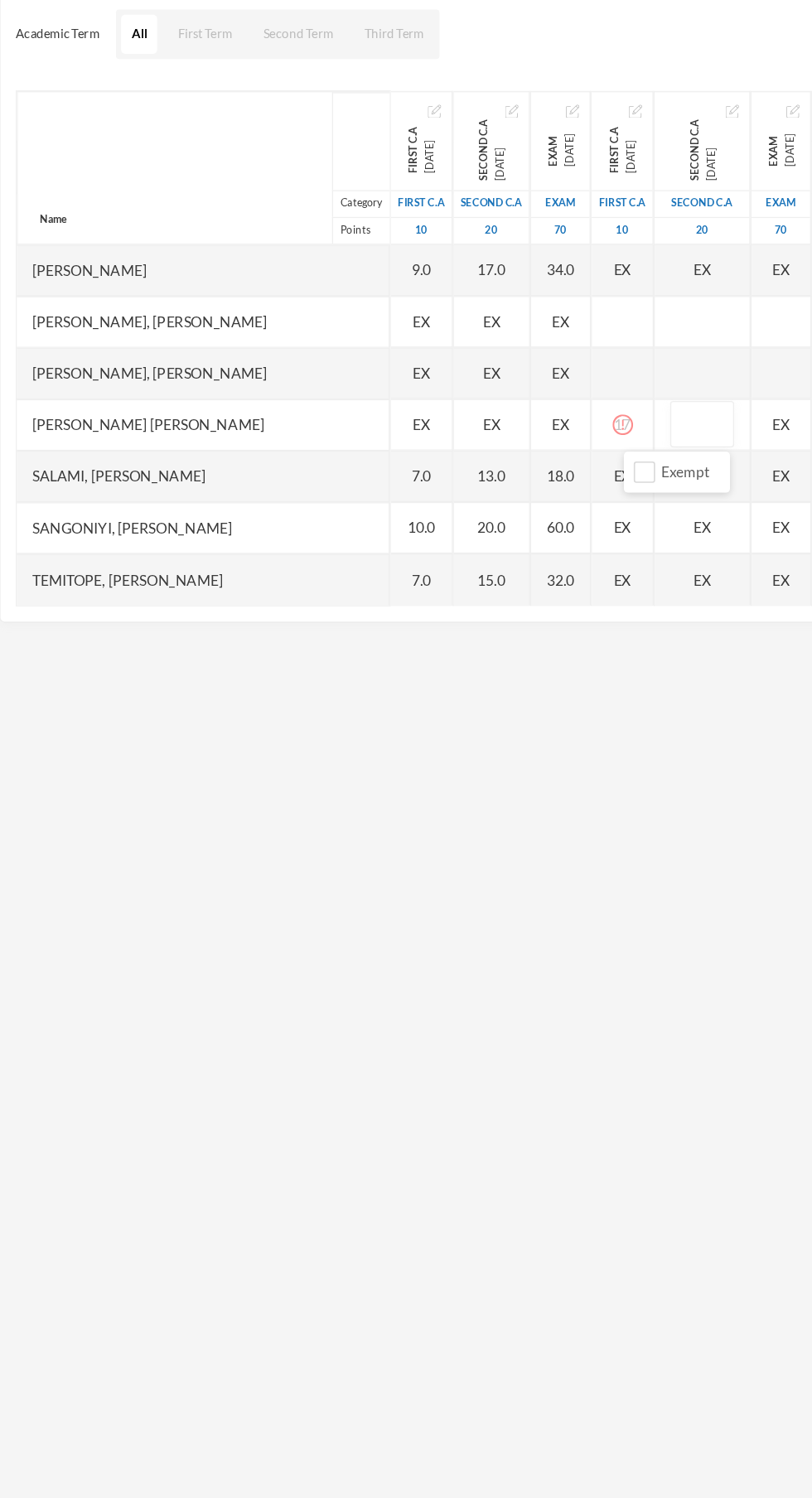 click at bounding box center [573, 524] 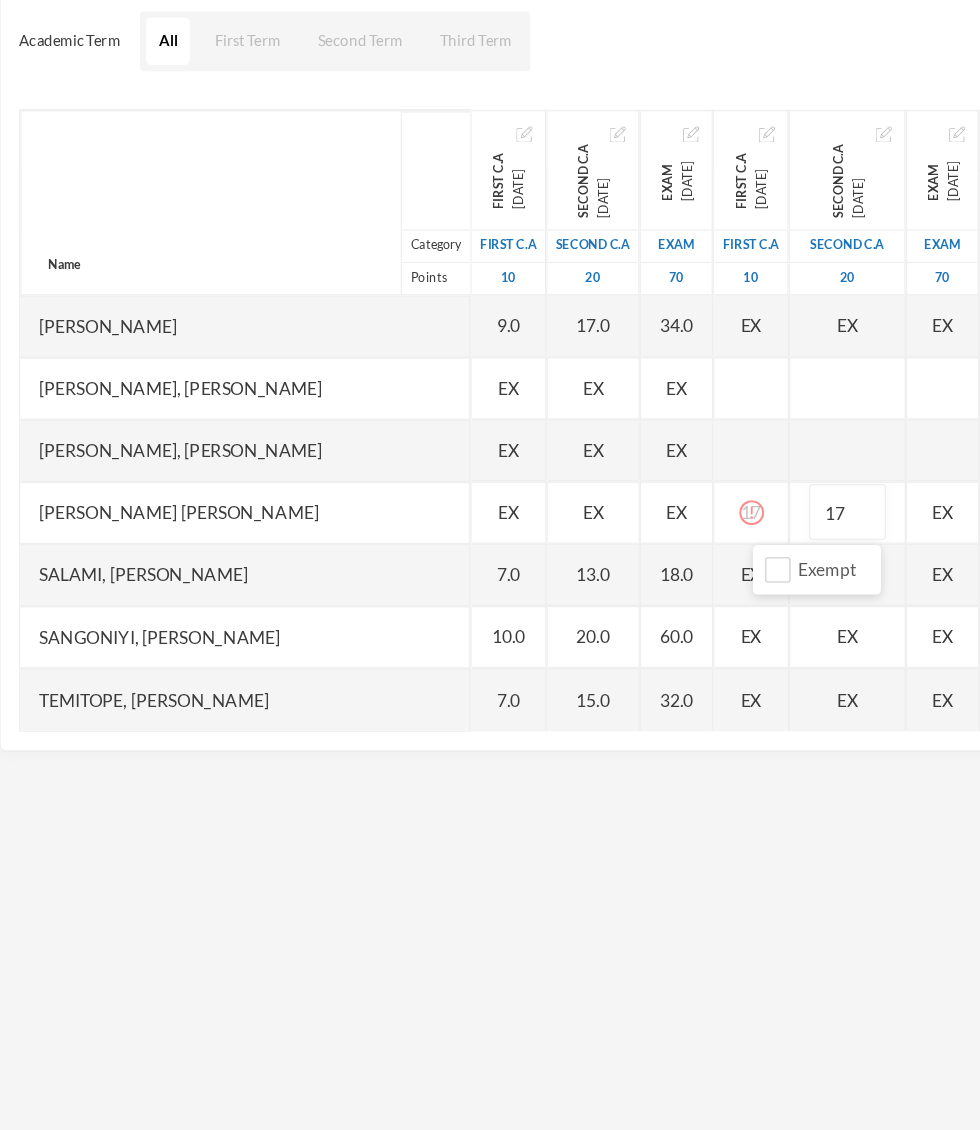 click at bounding box center (769, 583) 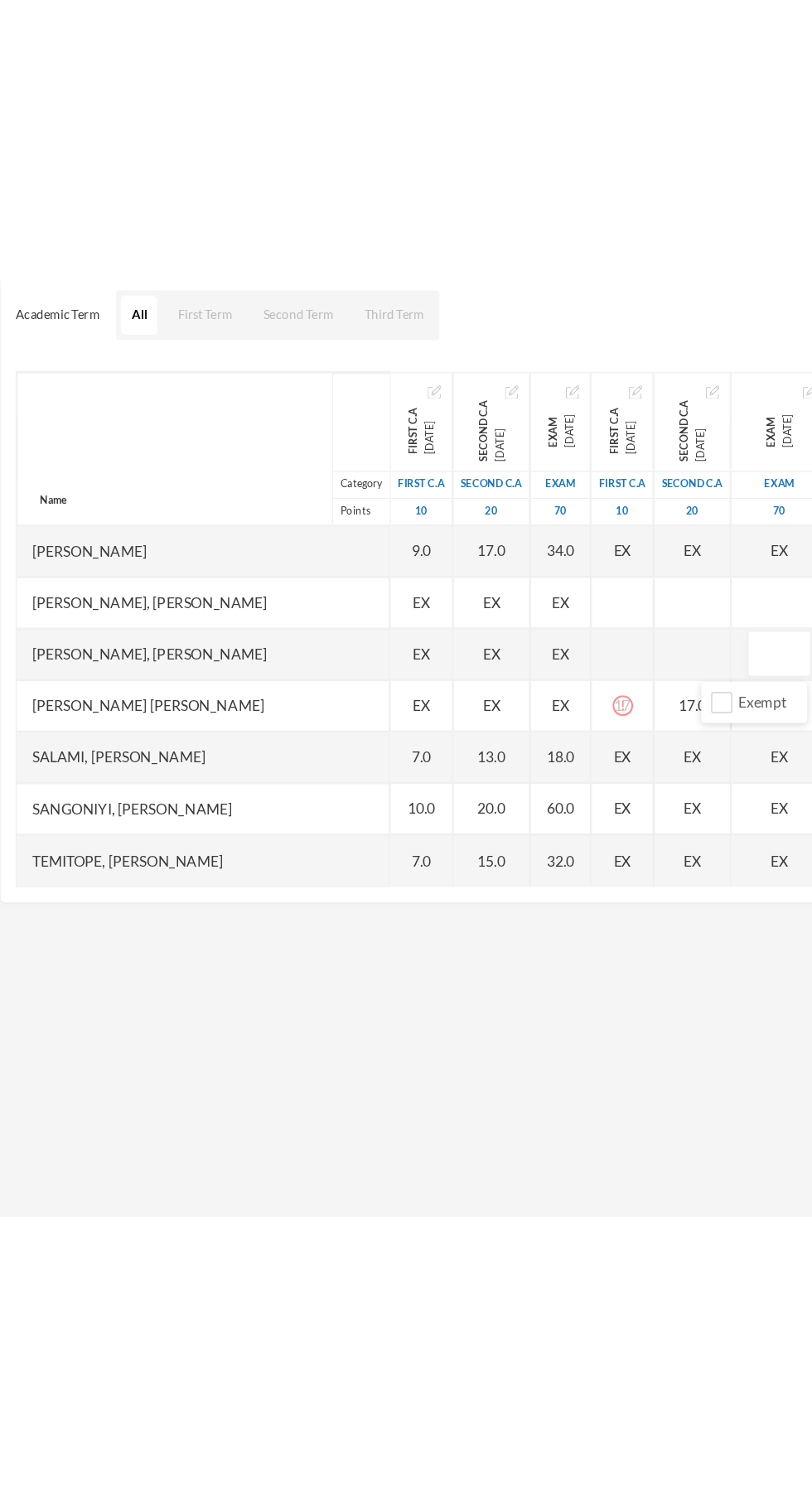 scroll, scrollTop: 174, scrollLeft: 0, axis: vertical 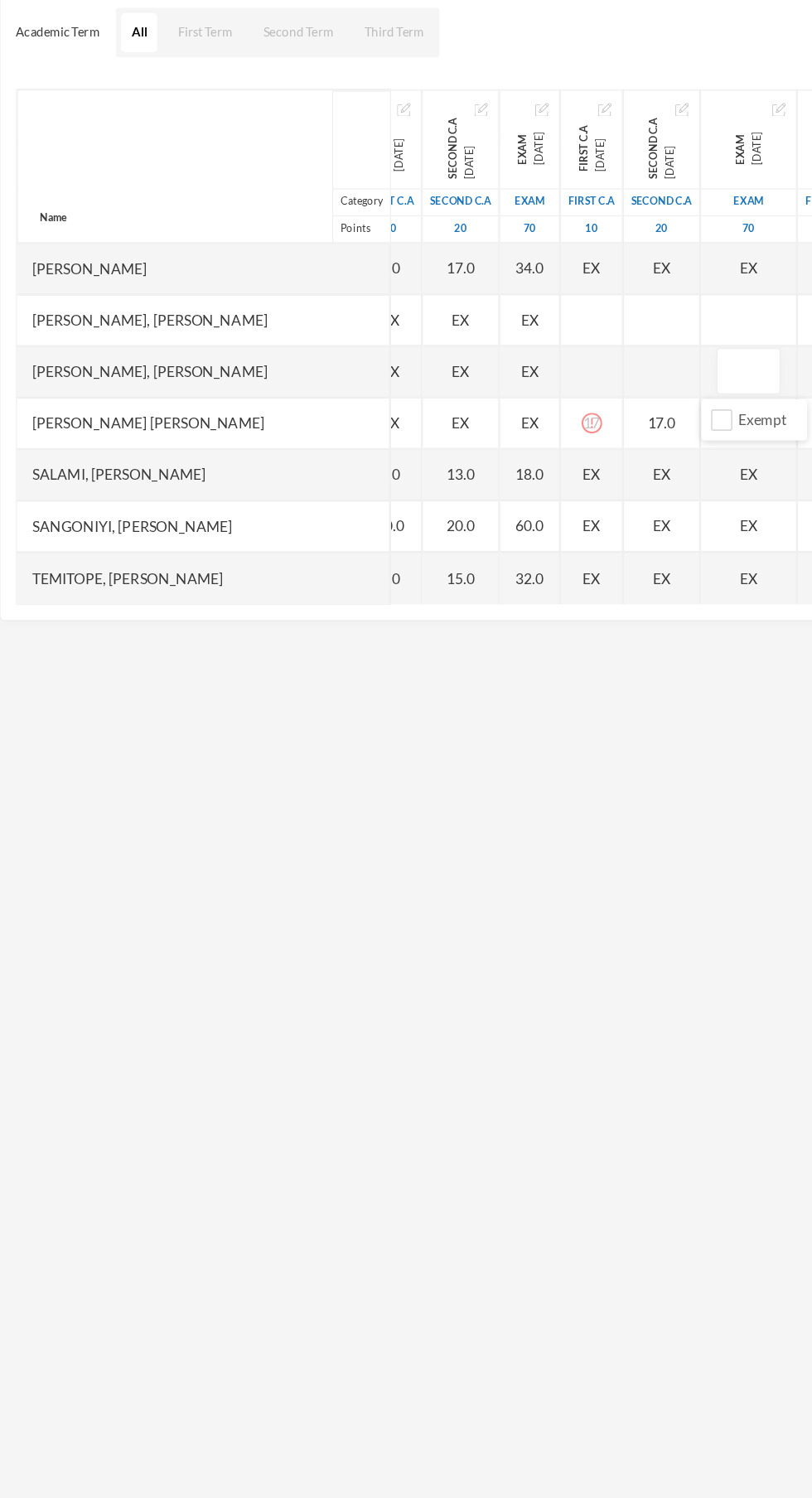 click on "Name   Category Points [PERSON_NAME], [PERSON_NAME] [PERSON_NAME], [PERSON_NAME] [PERSON_NAME], [PERSON_NAME] [PERSON_NAME], [PERSON_NAME], [PERSON_NAME], Adejoju [PERSON_NAME], [PERSON_NAME], [PERSON_NAME] [PERSON_NAME], [PERSON_NAME] [PERSON_NAME], Oluwajomiloju [GEOGRAPHIC_DATA] [PERSON_NAME] [GEOGRAPHIC_DATA][PERSON_NAME] [PERSON_NAME], Ololade [PERSON_NAME], [PERSON_NAME], [PERSON_NAME], [PERSON_NAME] [PERSON_NAME], [PERSON_NAME] [PERSON_NAME], [PERSON_NAME] [PERSON_NAME] [PERSON_NAME], [PERSON_NAME], Oluwadarasimi Peace [PERSON_NAME] [PERSON_NAME], [PERSON_NAME] [PERSON_NAME] Oluwanifemi [PERSON_NAME], [PERSON_NAME], [PERSON_NAME] [PERSON_NAME], Ayomide [PERSON_NAME], [PERSON_NAME] [PERSON_NAME], Oluwasemiloore [PERSON_NAME], Precious [PERSON_NAME], Iyanuoluwa [PERSON_NAME], [PERSON_NAME] [PERSON_NAME], [PERSON_NAME], [PERSON_NAME], [PERSON_NAME]" at bounding box center [406, 463] 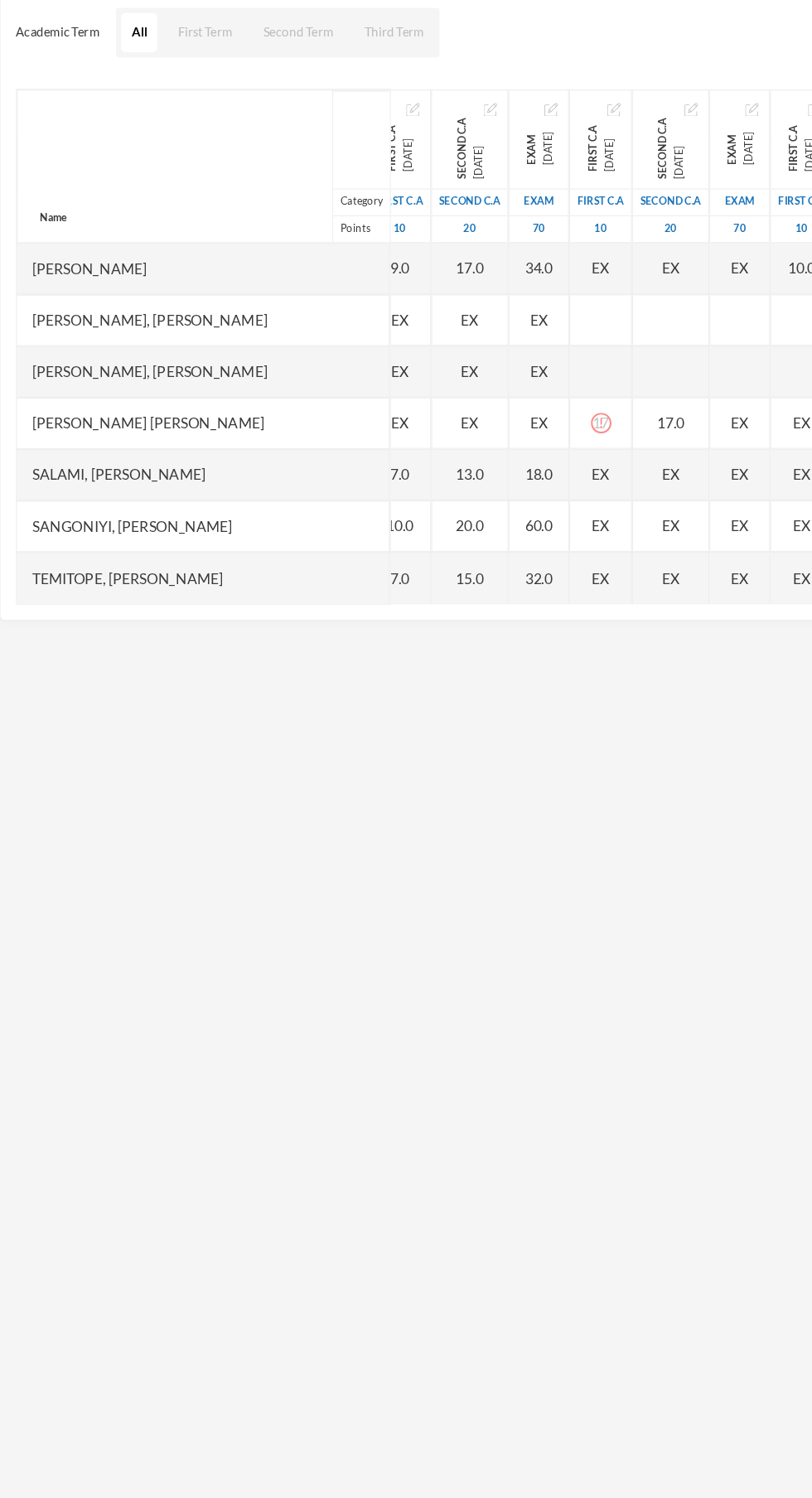 scroll, scrollTop: 2404, scrollLeft: 4, axis: both 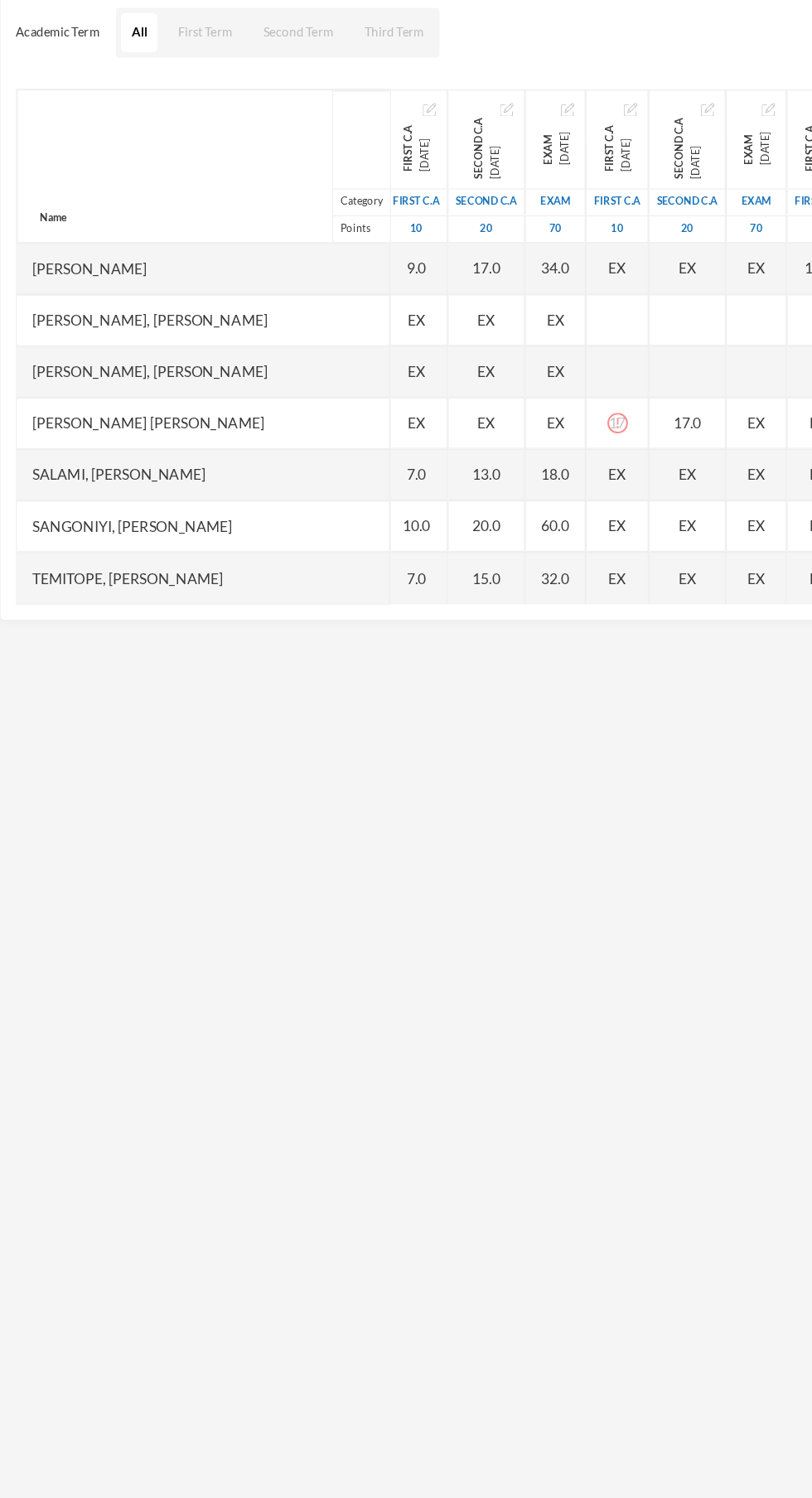 click on "EX" at bounding box center [617, 524] 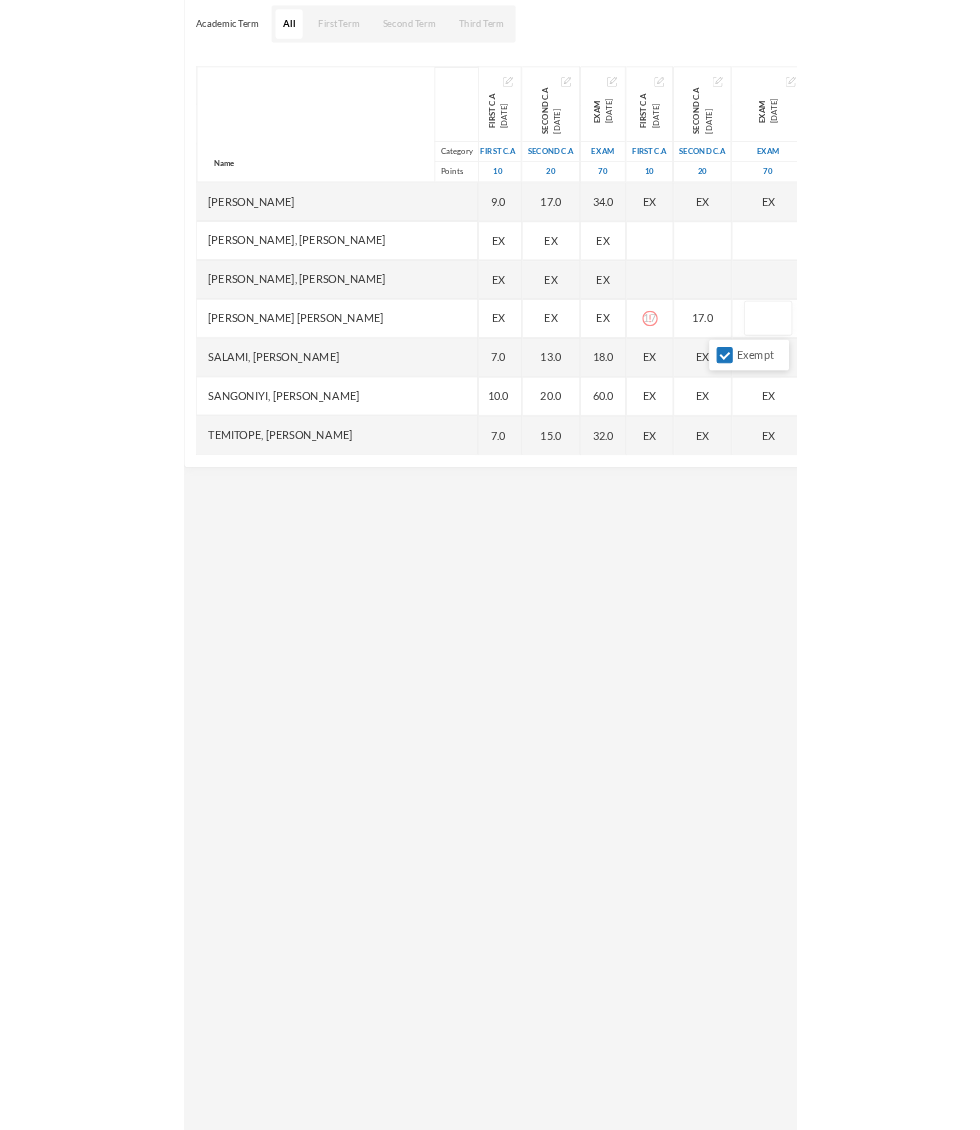 scroll, scrollTop: 212, scrollLeft: 0, axis: vertical 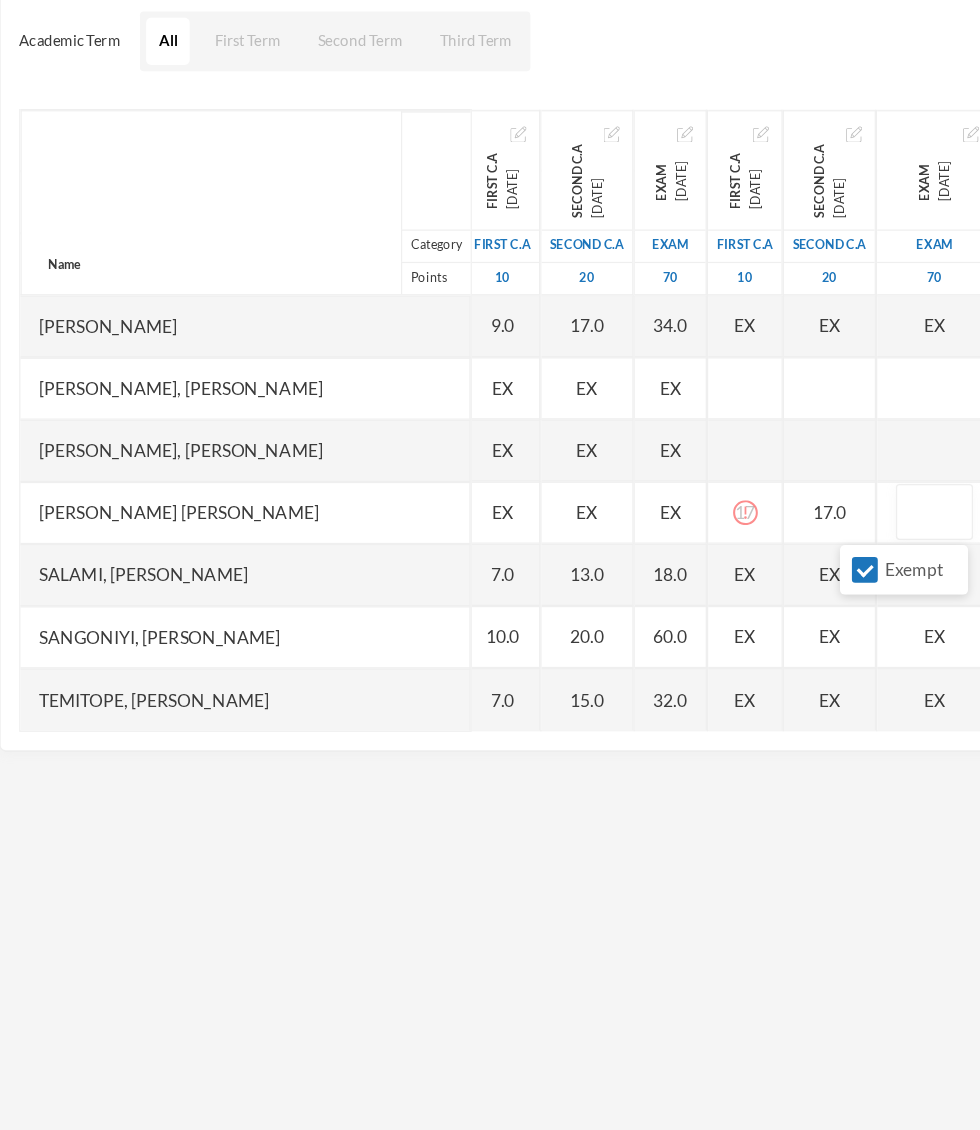 click on "Exempt" at bounding box center (706, 679) 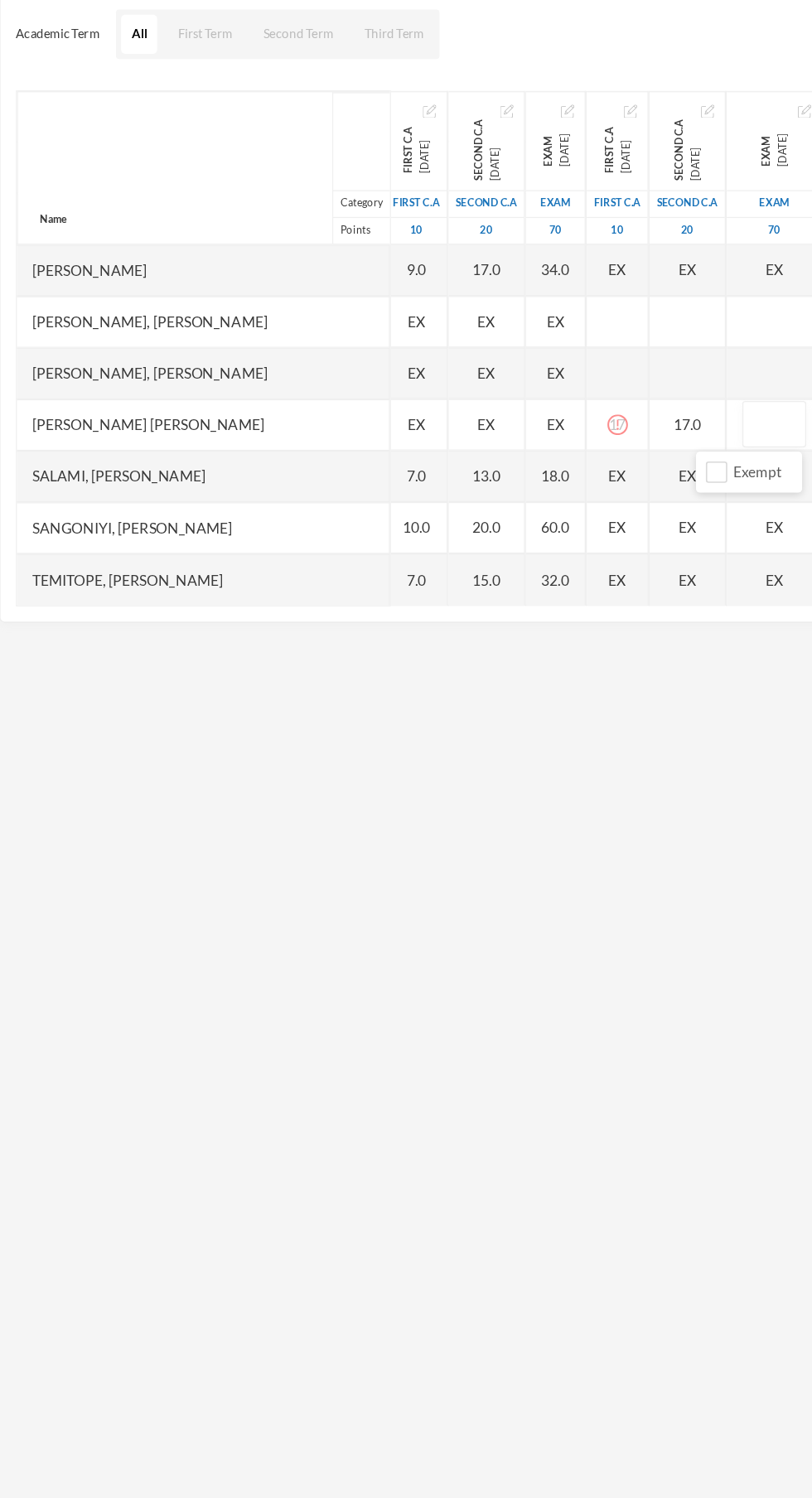 click at bounding box center (631, 524) 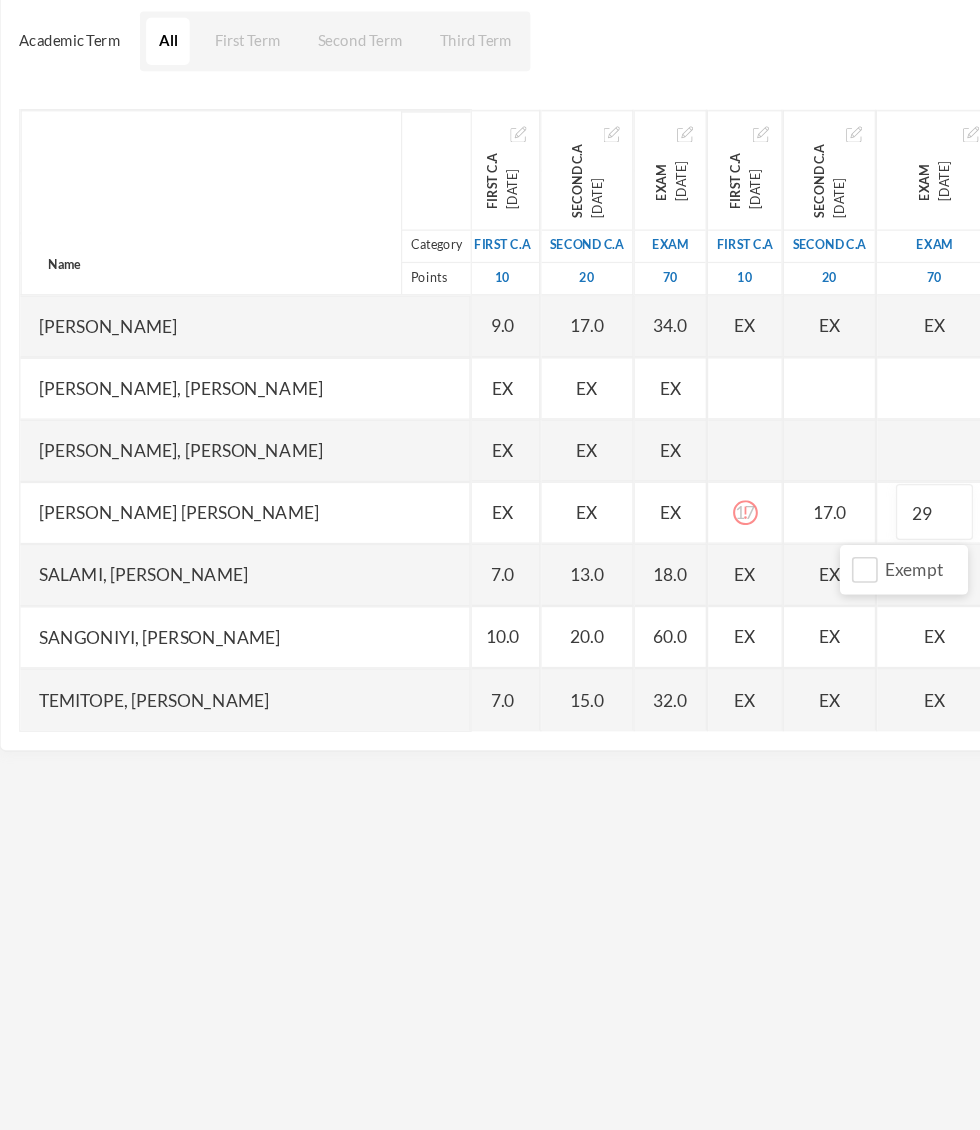 scroll, scrollTop: 2901, scrollLeft: 30, axis: both 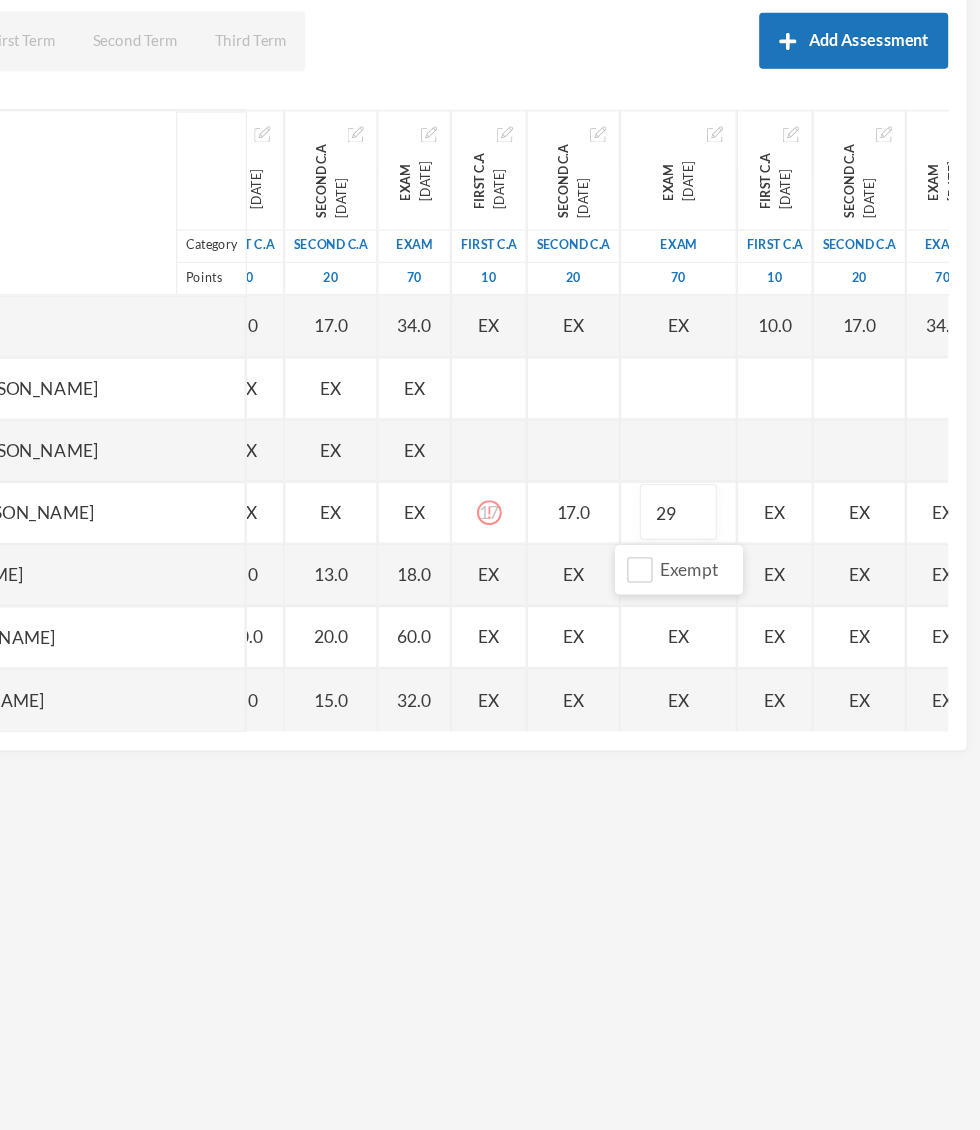 click on "EX" at bounding box center [814, 632] 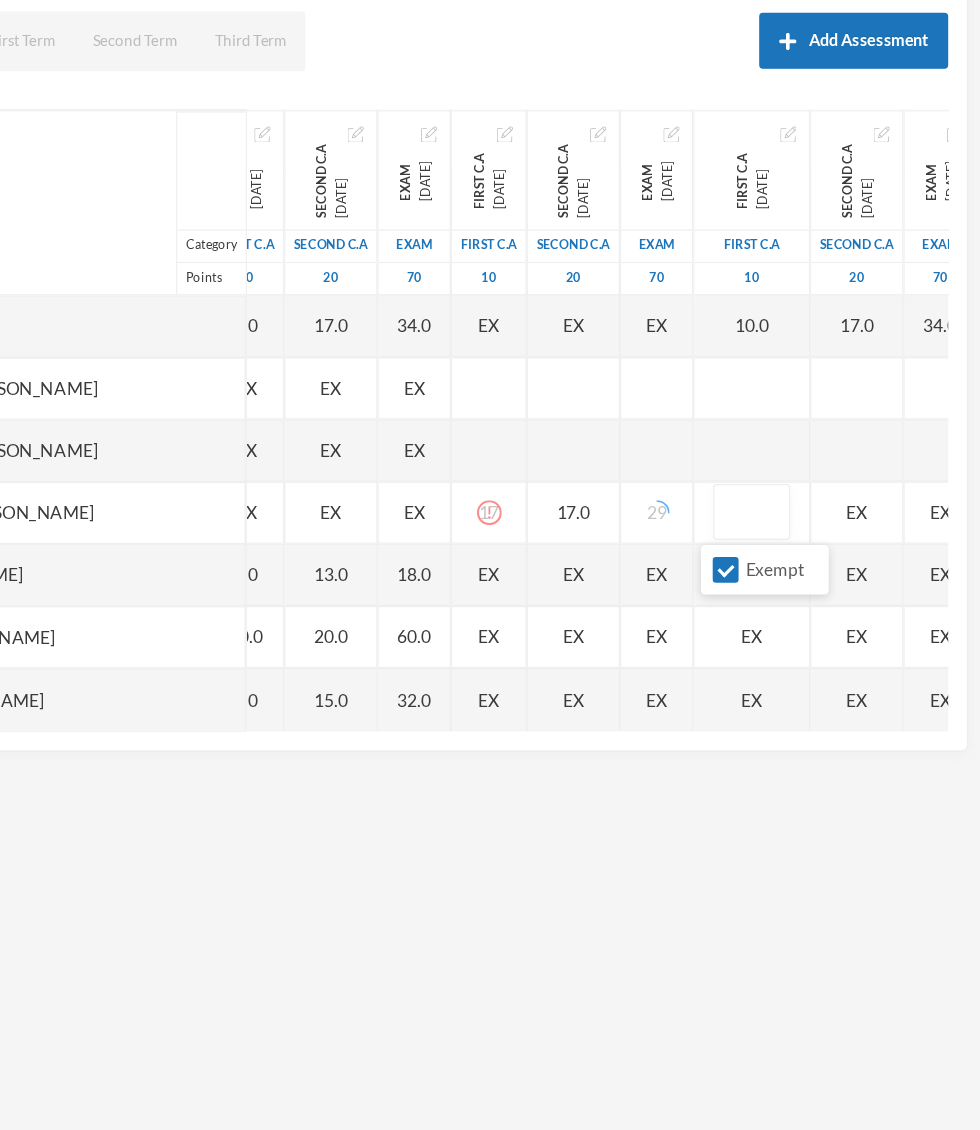 click on "Exempt" at bounding box center (775, 679) 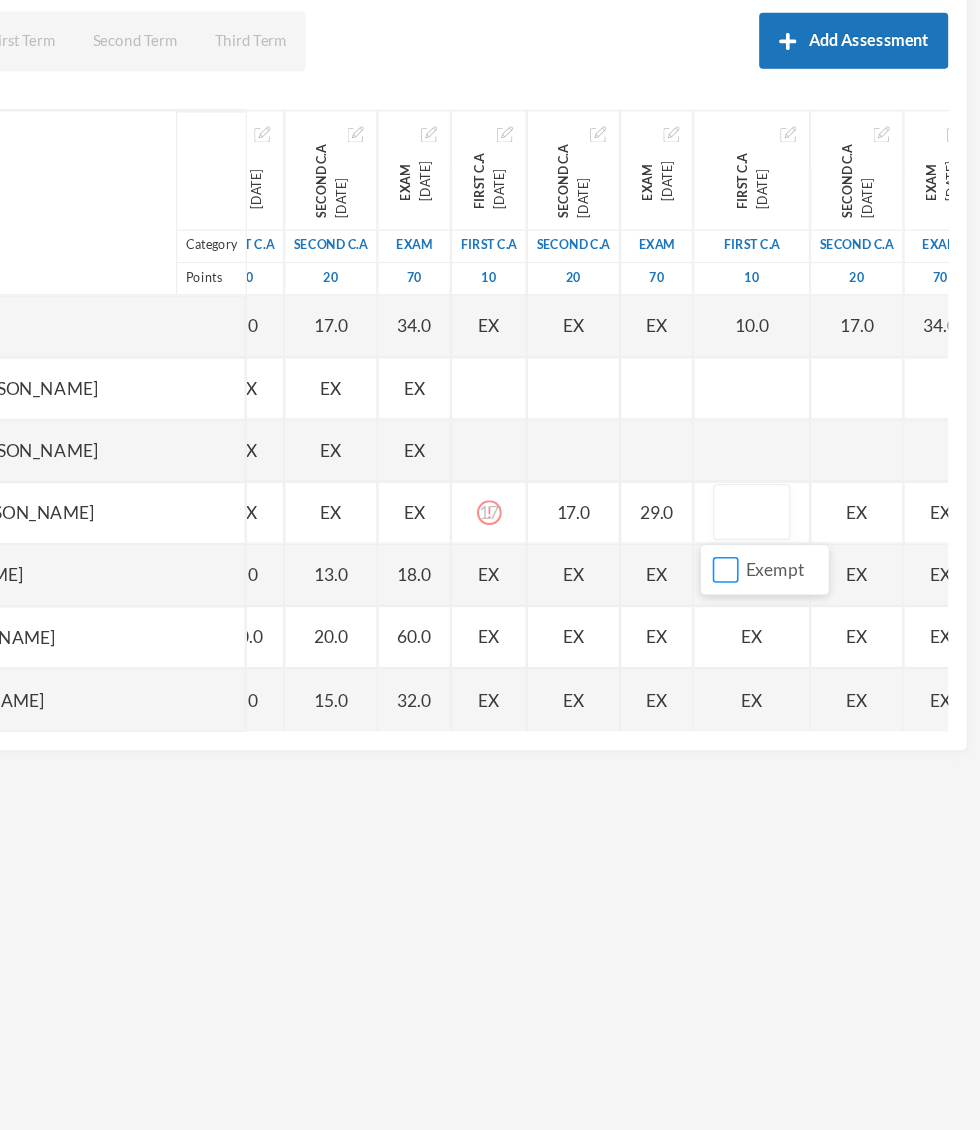 scroll, scrollTop: 2901, scrollLeft: 5, axis: both 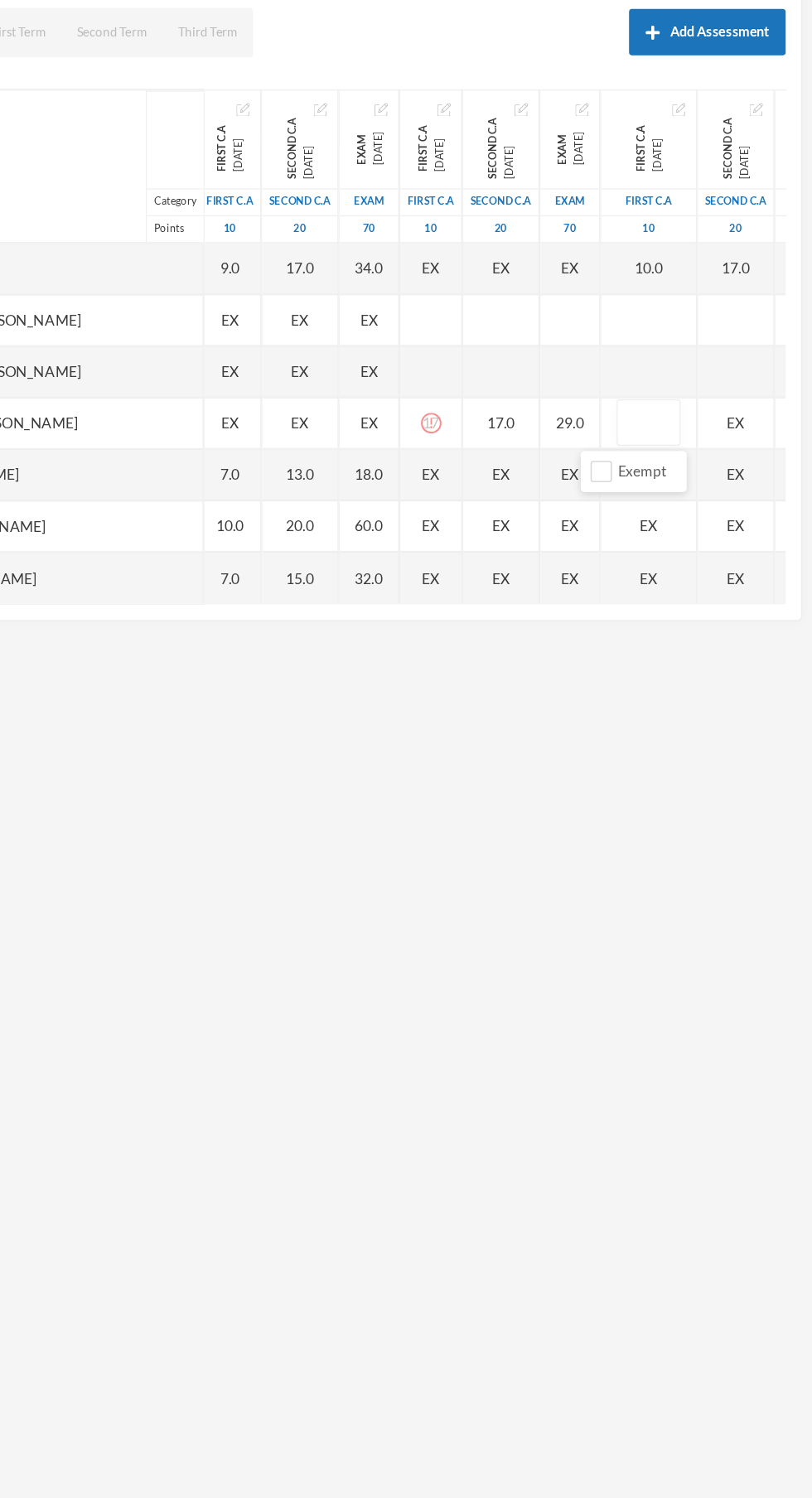 click at bounding box center (680, 524) 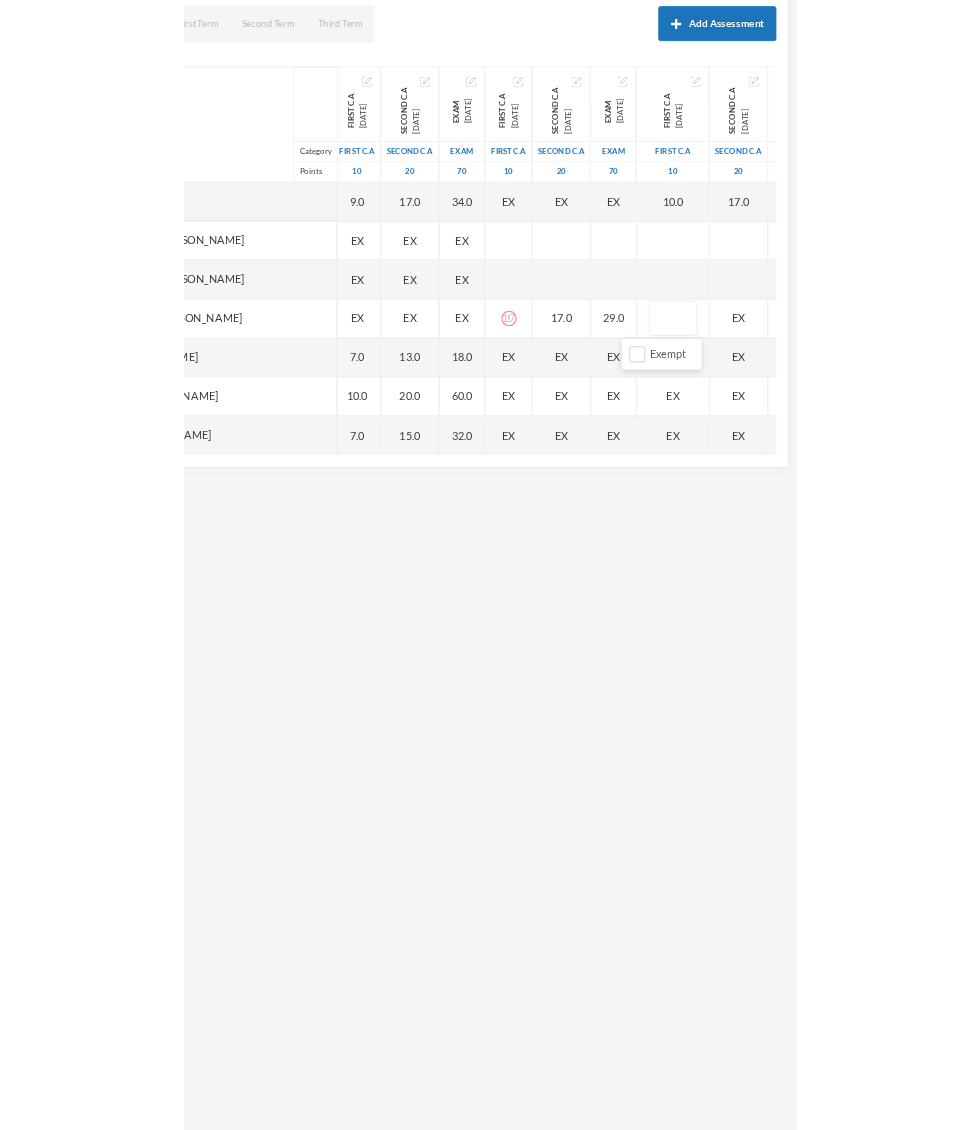 scroll, scrollTop: 212, scrollLeft: 0, axis: vertical 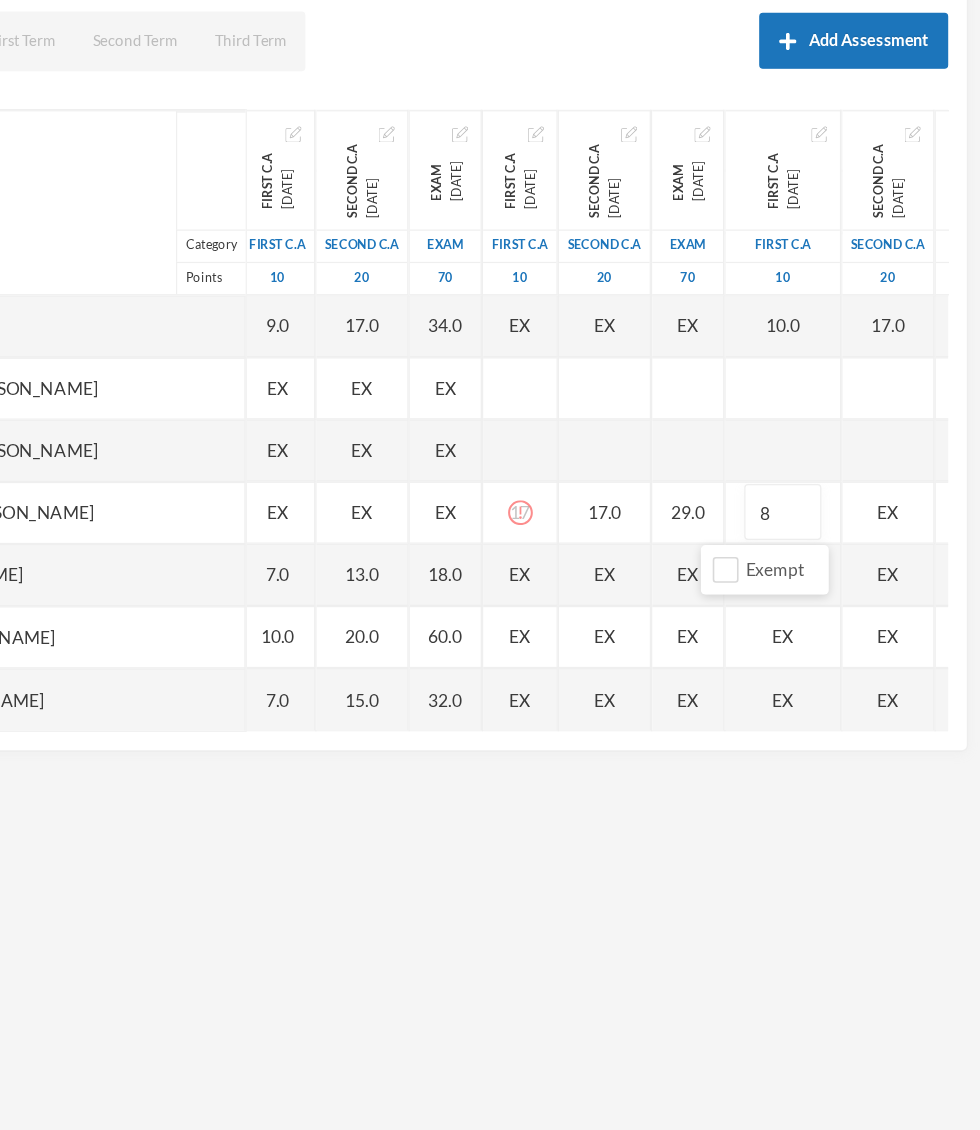 click on "EX" at bounding box center [906, 633] 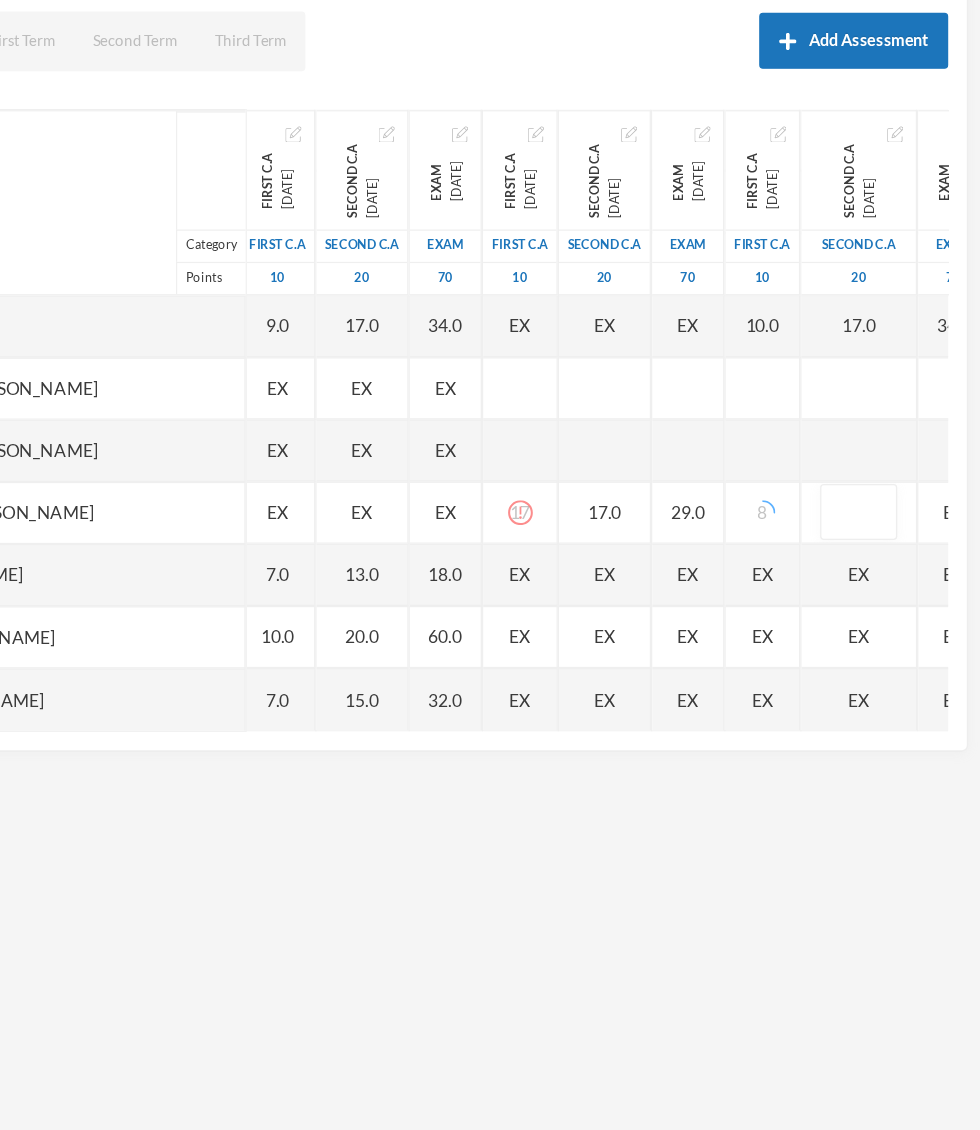 click on "Exempt" at bounding box center (844, 679) 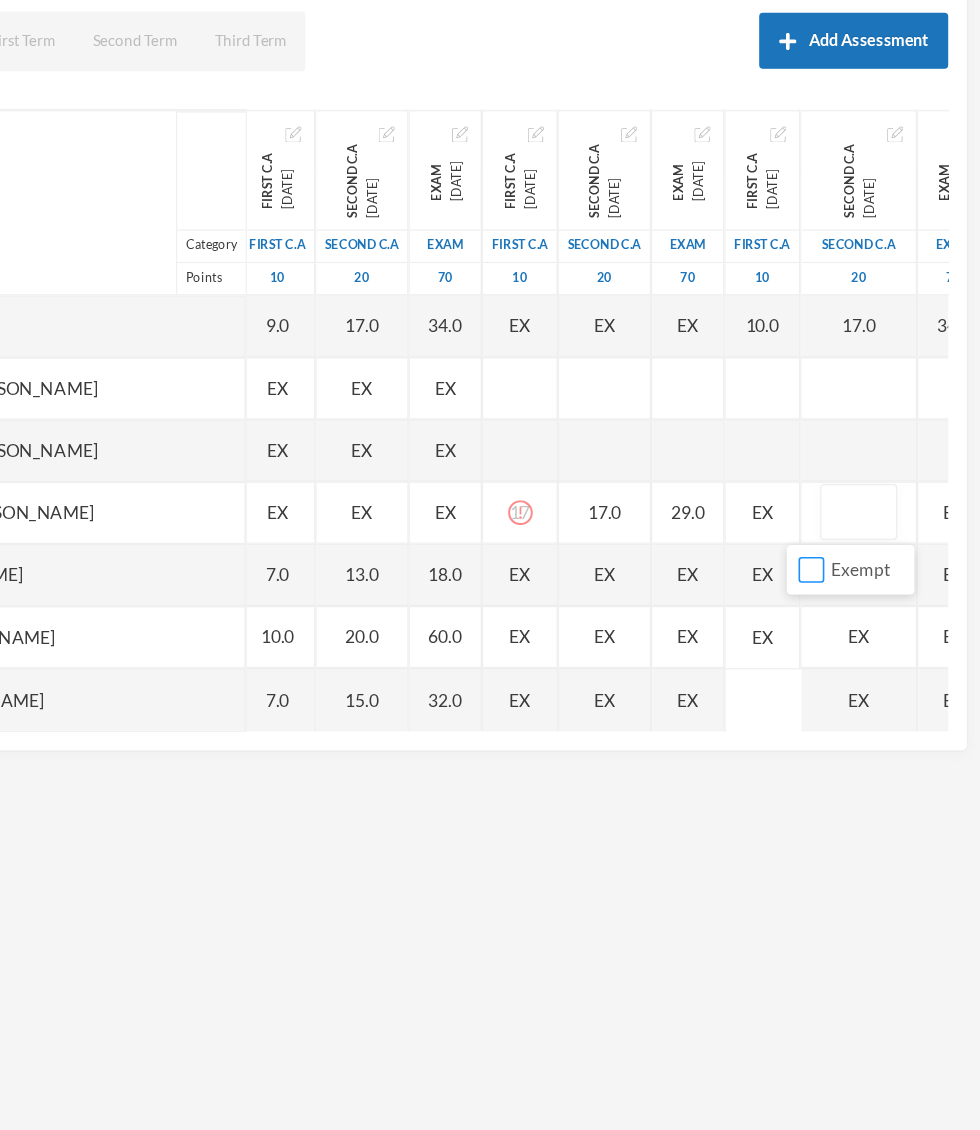 click on "Exempt" at bounding box center (844, 679) 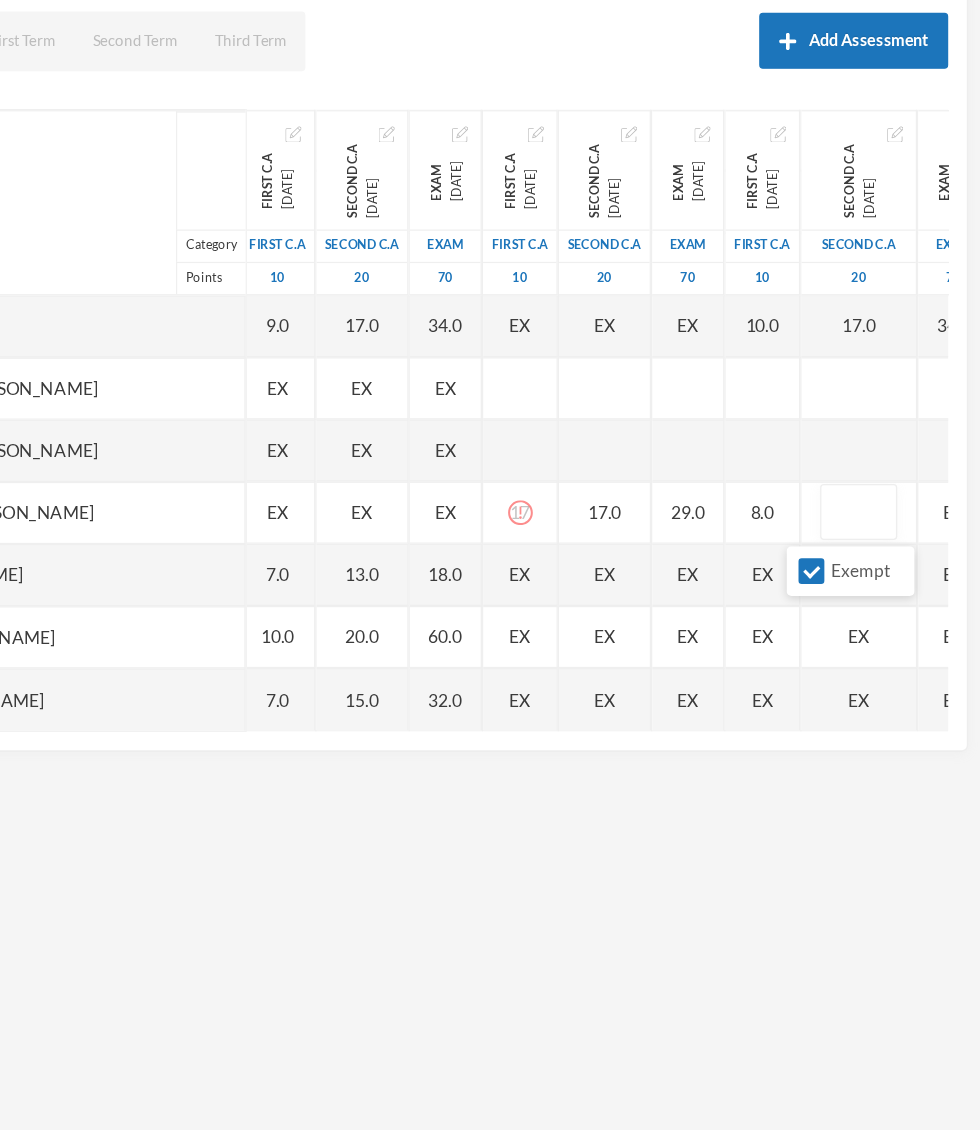 click at bounding box center [882, 633] 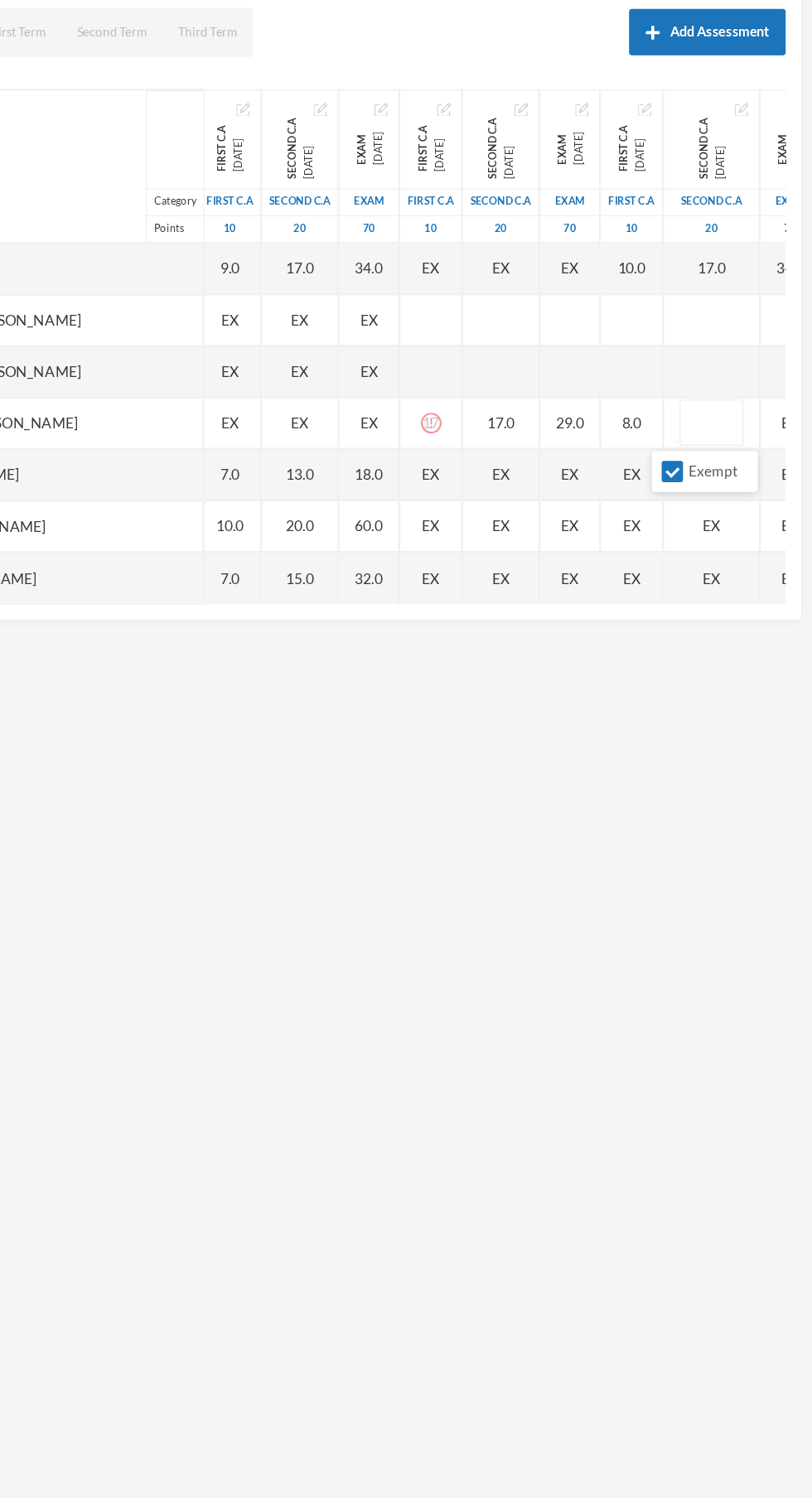 click at bounding box center (731, 524) 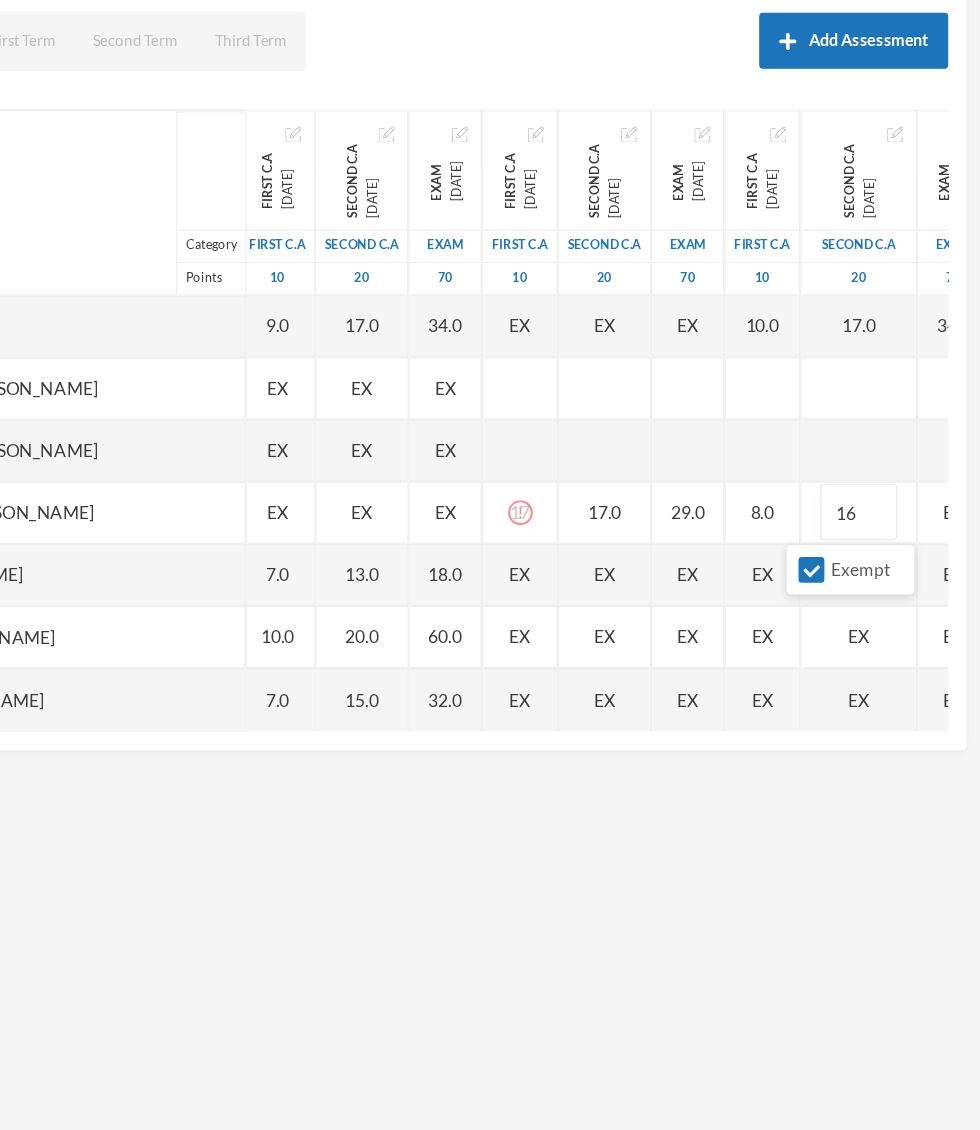 click on "Exempt" at bounding box center (844, 679) 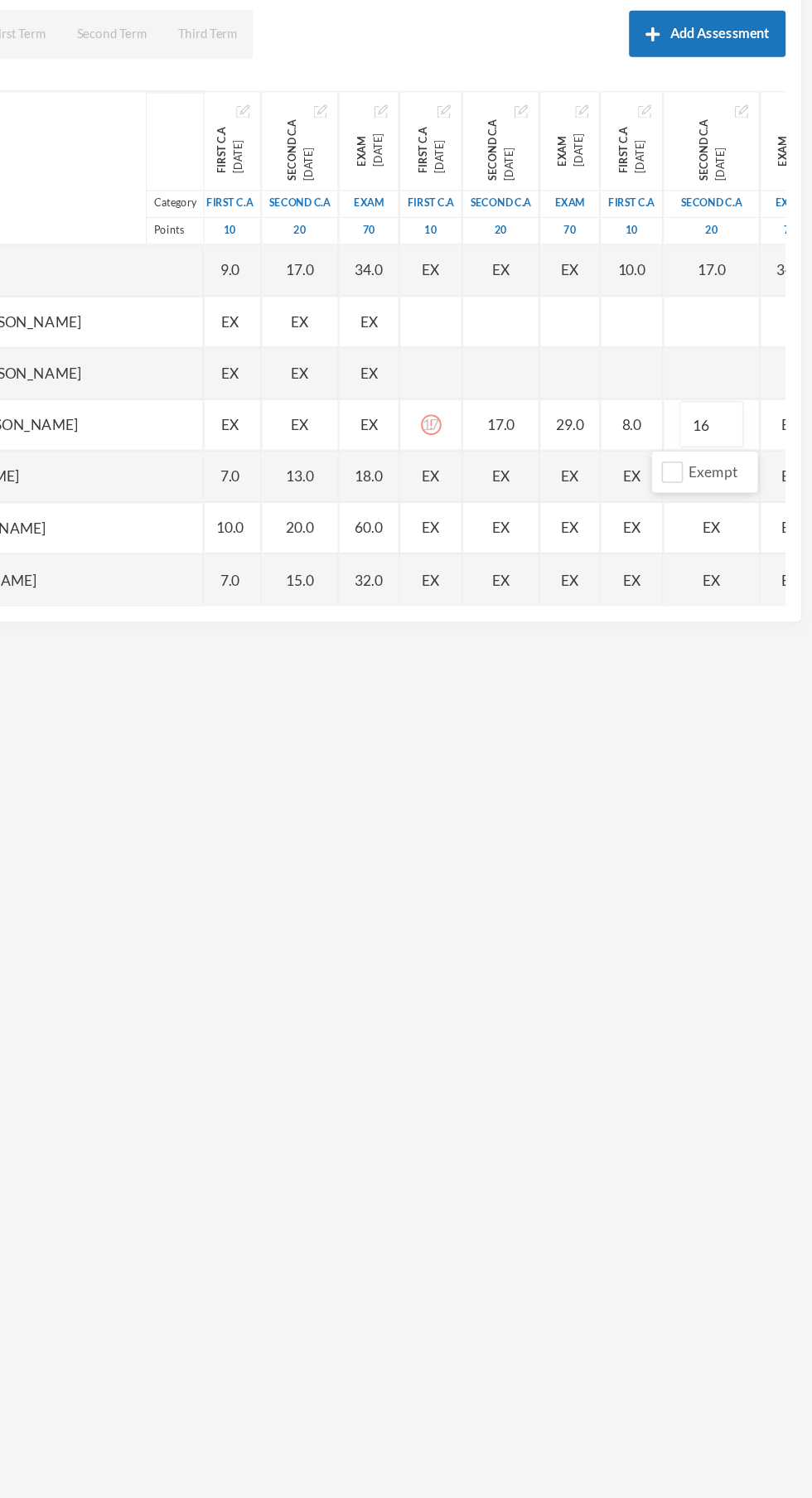 click on "Scoresheet Academic Term All First Term Second Term Third Term Add Assessment Name   Category Points [PERSON_NAME], [PERSON_NAME] [PERSON_NAME], [PERSON_NAME] [PERSON_NAME], [PERSON_NAME] [PERSON_NAME], [PERSON_NAME], [PERSON_NAME], Adejoju [PERSON_NAME], Favour [PERSON_NAME], Adesewa [PERSON_NAME], [PERSON_NAME] [PERSON_NAME], [PERSON_NAME][GEOGRAPHIC_DATA] [GEOGRAPHIC_DATA] [PERSON_NAME] [PERSON_NAME], [PERSON_NAME] [PERSON_NAME], [PERSON_NAME] [PERSON_NAME], [PERSON_NAME], [PERSON_NAME] [PERSON_NAME], [PERSON_NAME] [PERSON_NAME], Oluwadamisi [PERSON_NAME][GEOGRAPHIC_DATA] [PERSON_NAME], [PERSON_NAME], [PERSON_NAME] [PERSON_NAME], [PERSON_NAME] [PERSON_NAME] Oluwanifemi [PERSON_NAME], Boluwatife [PERSON_NAME], [PERSON_NAME] [PERSON_NAME], Ayomide [PERSON_NAME], [PERSON_NAME], [PERSON_NAME], Precious [PERSON_NAME], [PERSON_NAME] [PERSON_NAME], [PERSON_NAME] First C.A 9" at bounding box center [406, 410] 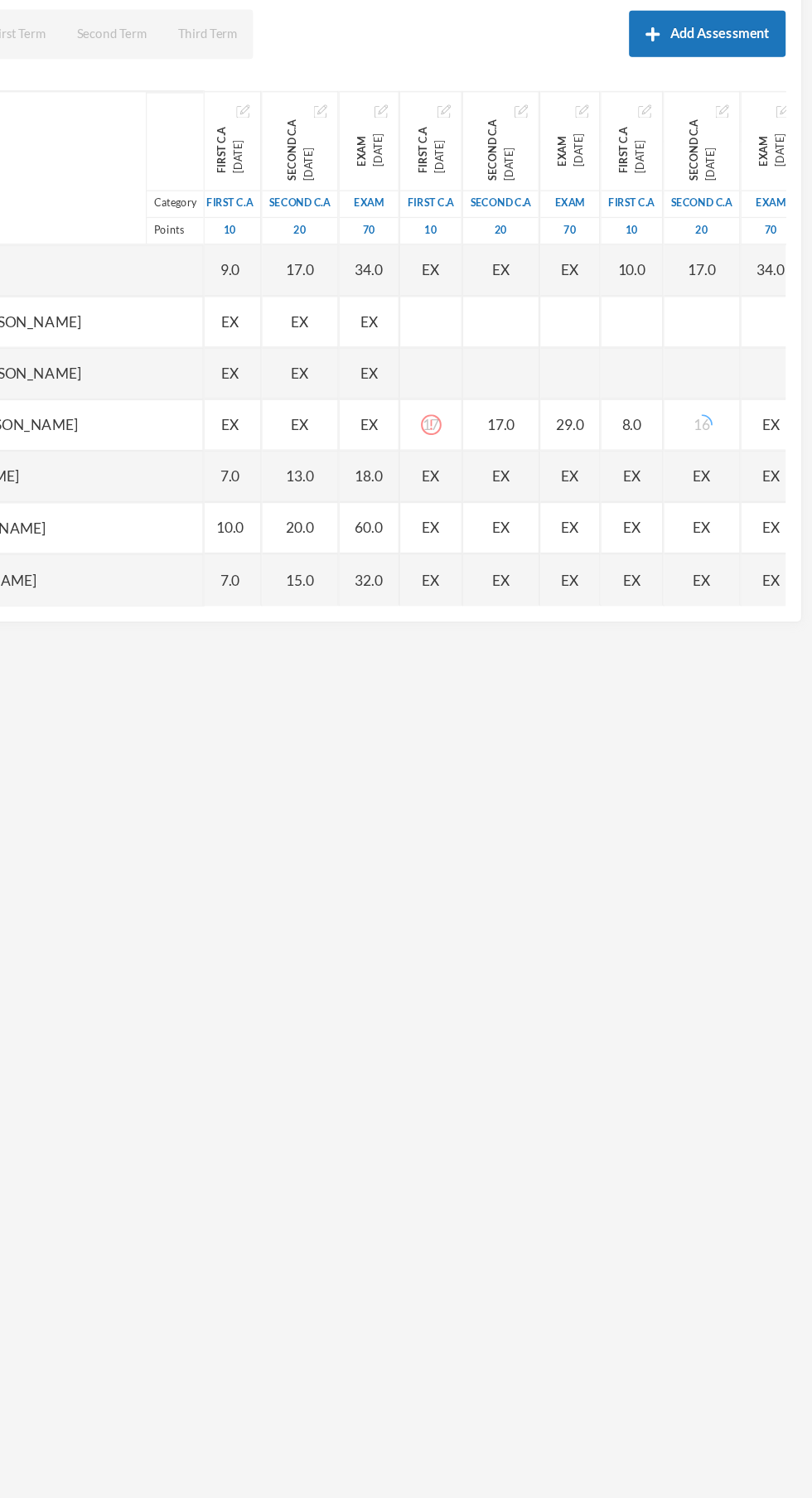 click on "Subject Options FURTHER MATHEMATICS SS 1 - A (2024/2025) Student List Score Sheet Assessments  Scoresheet Academic Term All First Term Second Term Third Term Add Assessment Name   Category Points [PERSON_NAME] [PERSON_NAME], [PERSON_NAME] [PERSON_NAME], [PERSON_NAME] [PERSON_NAME], [PERSON_NAME] [PERSON_NAME], [PERSON_NAME], [PERSON_NAME], [PERSON_NAME], [PERSON_NAME], [PERSON_NAME] [PERSON_NAME], [PERSON_NAME] [PERSON_NAME], [PERSON_NAME][GEOGRAPHIC_DATA] [GEOGRAPHIC_DATA] [PERSON_NAME] [PERSON_NAME], [PERSON_NAME] [PERSON_NAME], [PERSON_NAME] [PERSON_NAME], [PERSON_NAME], Feyisakin [PERSON_NAME], [PERSON_NAME] [PERSON_NAME], [PERSON_NAME] [PERSON_NAME], [PERSON_NAME], [PERSON_NAME] [PERSON_NAME], [PERSON_NAME] [PERSON_NAME] Oluwanifemi [PERSON_NAME], Boluwatife [PERSON_NAME], [PERSON_NAME] [PERSON_NAME], [PERSON_NAME] [PERSON_NAME], [PERSON_NAME], Nifemi Testimony" at bounding box center (406, 749) 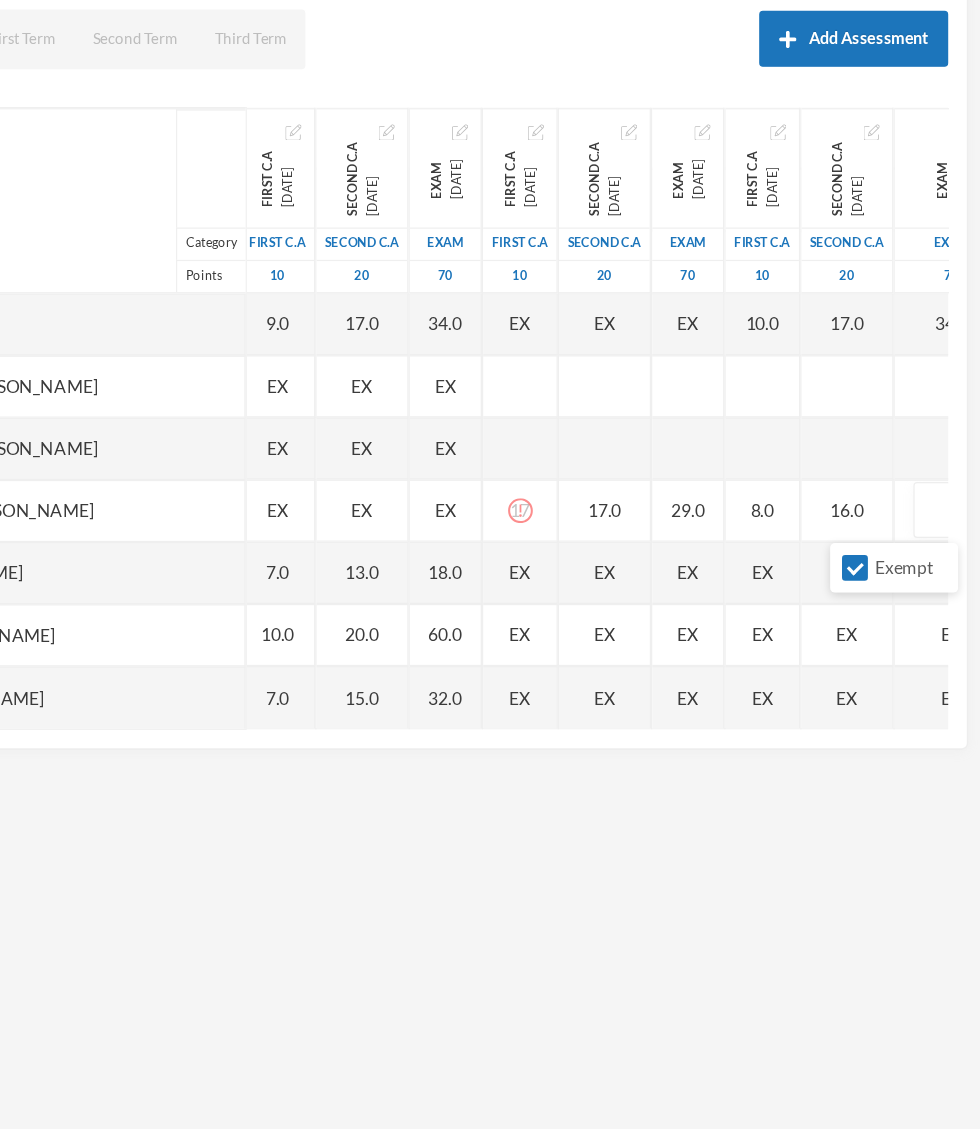scroll, scrollTop: 210, scrollLeft: 0, axis: vertical 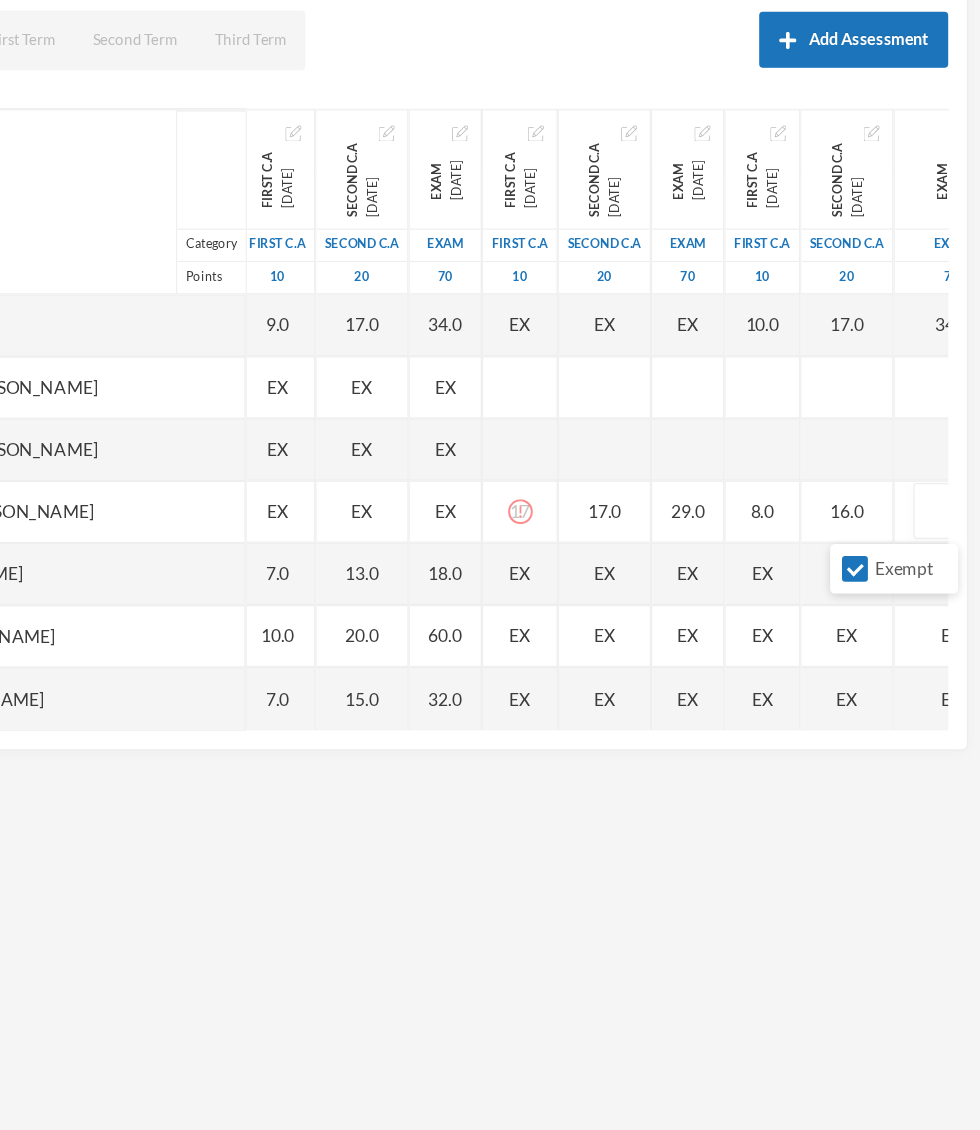 click on "Exempt" at bounding box center (879, 679) 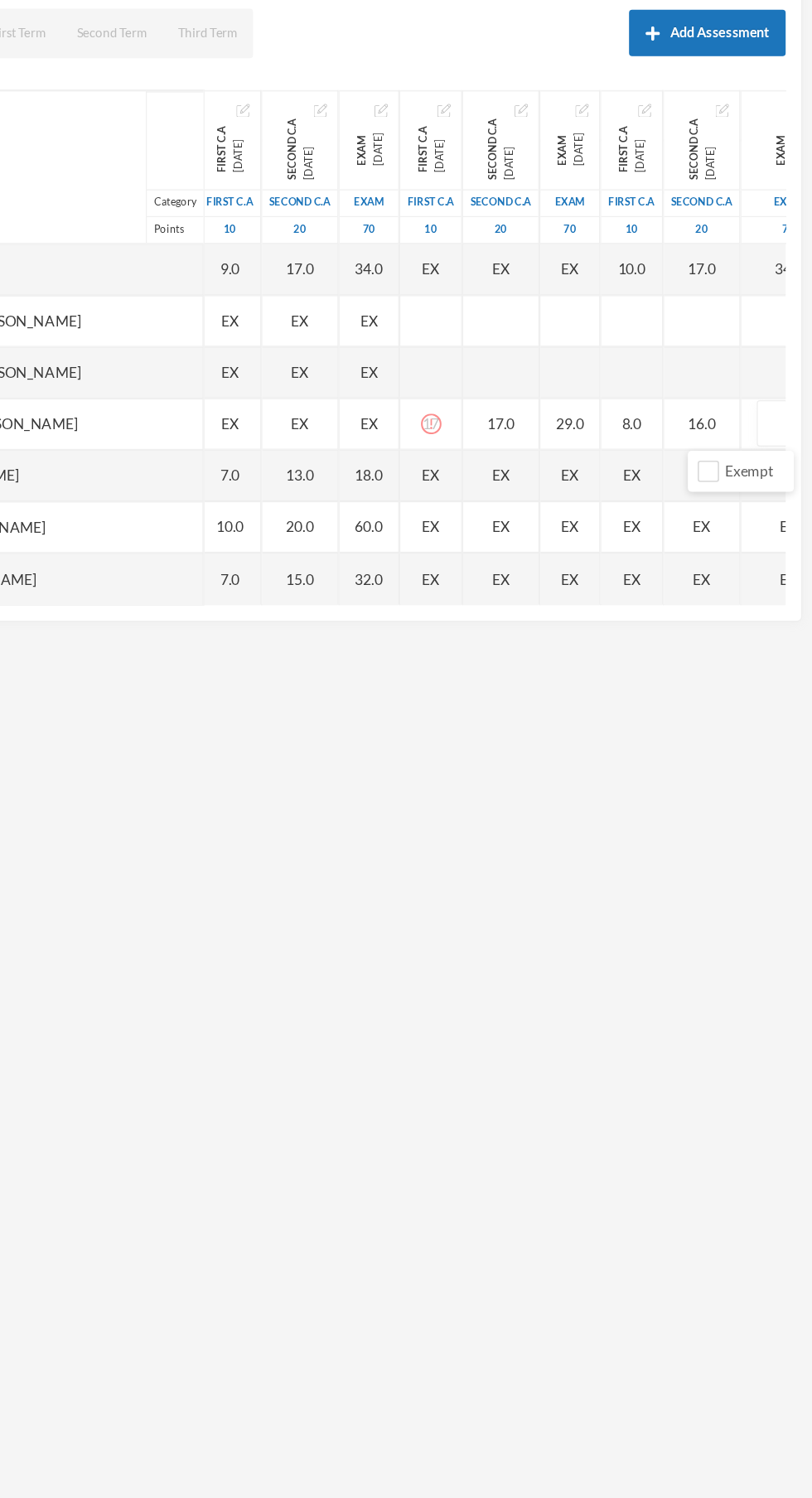 click at bounding box center [793, 524] 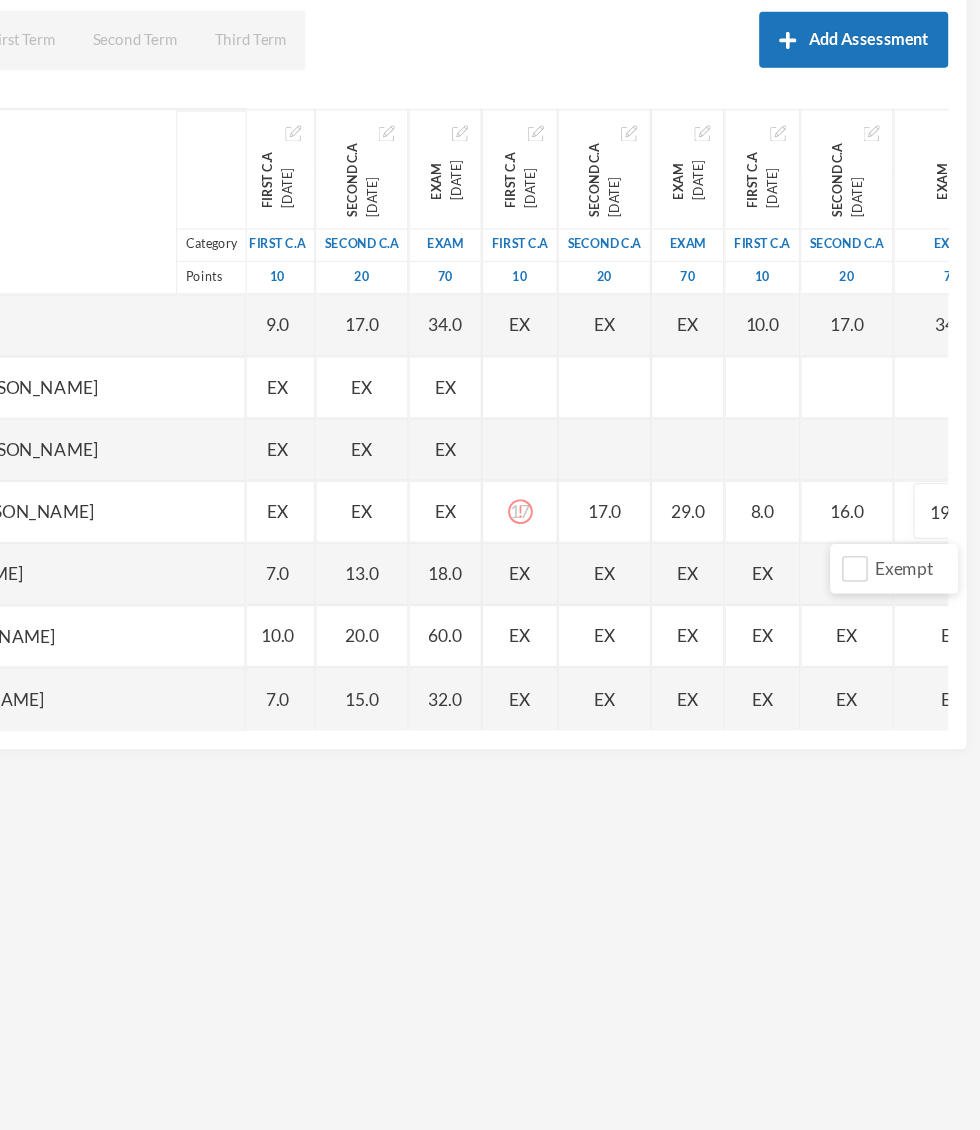 click 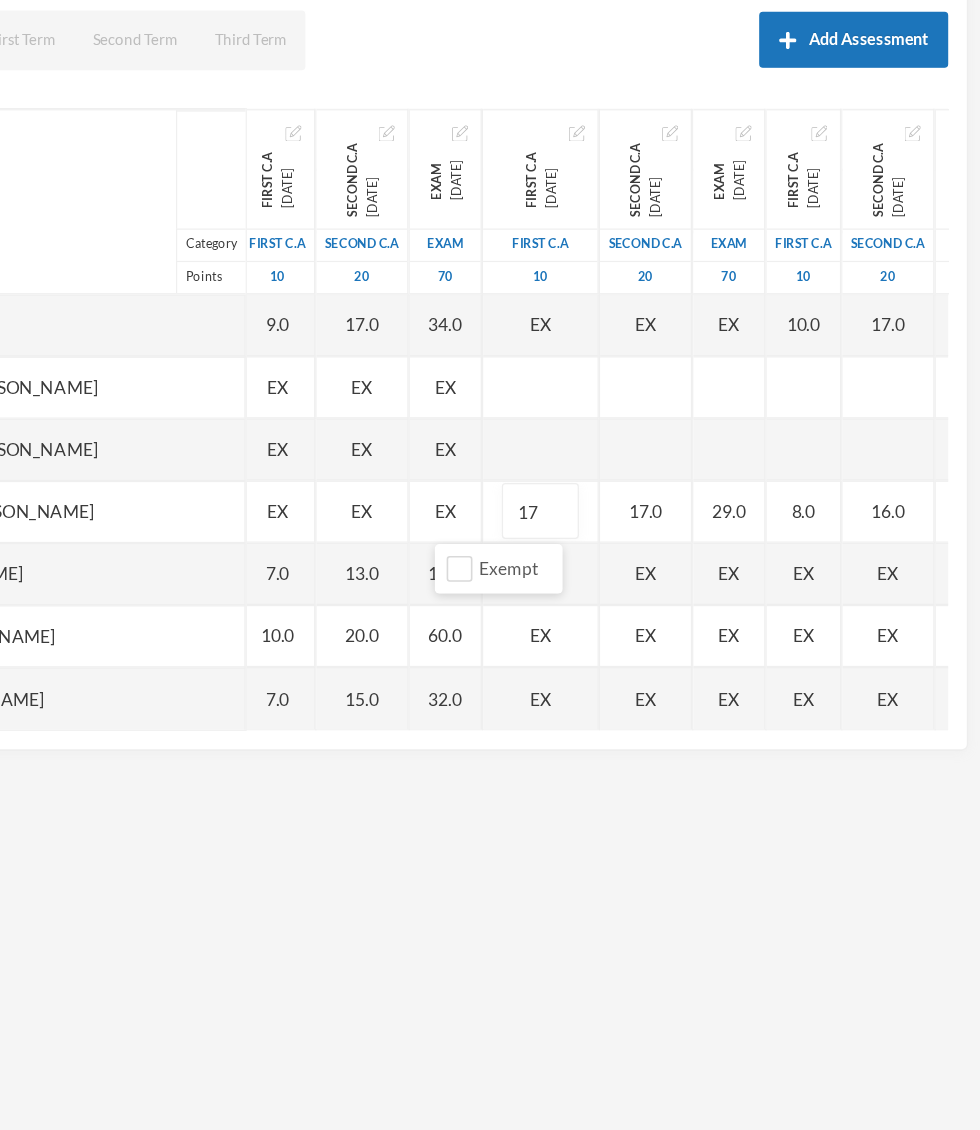 click on "Exempt" at bounding box center (592, 679) 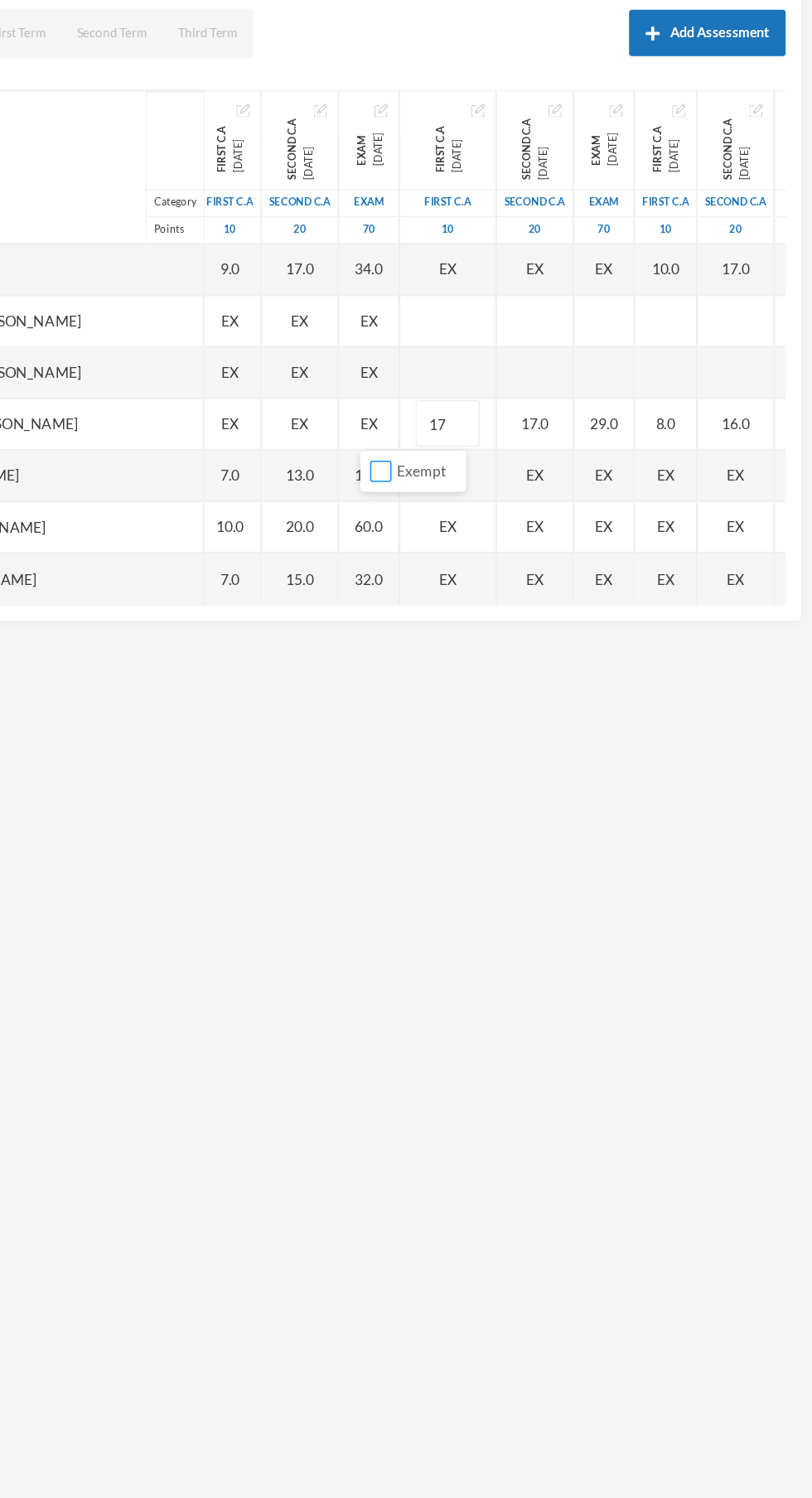 click on "Exempt" at bounding box center [465, 563] 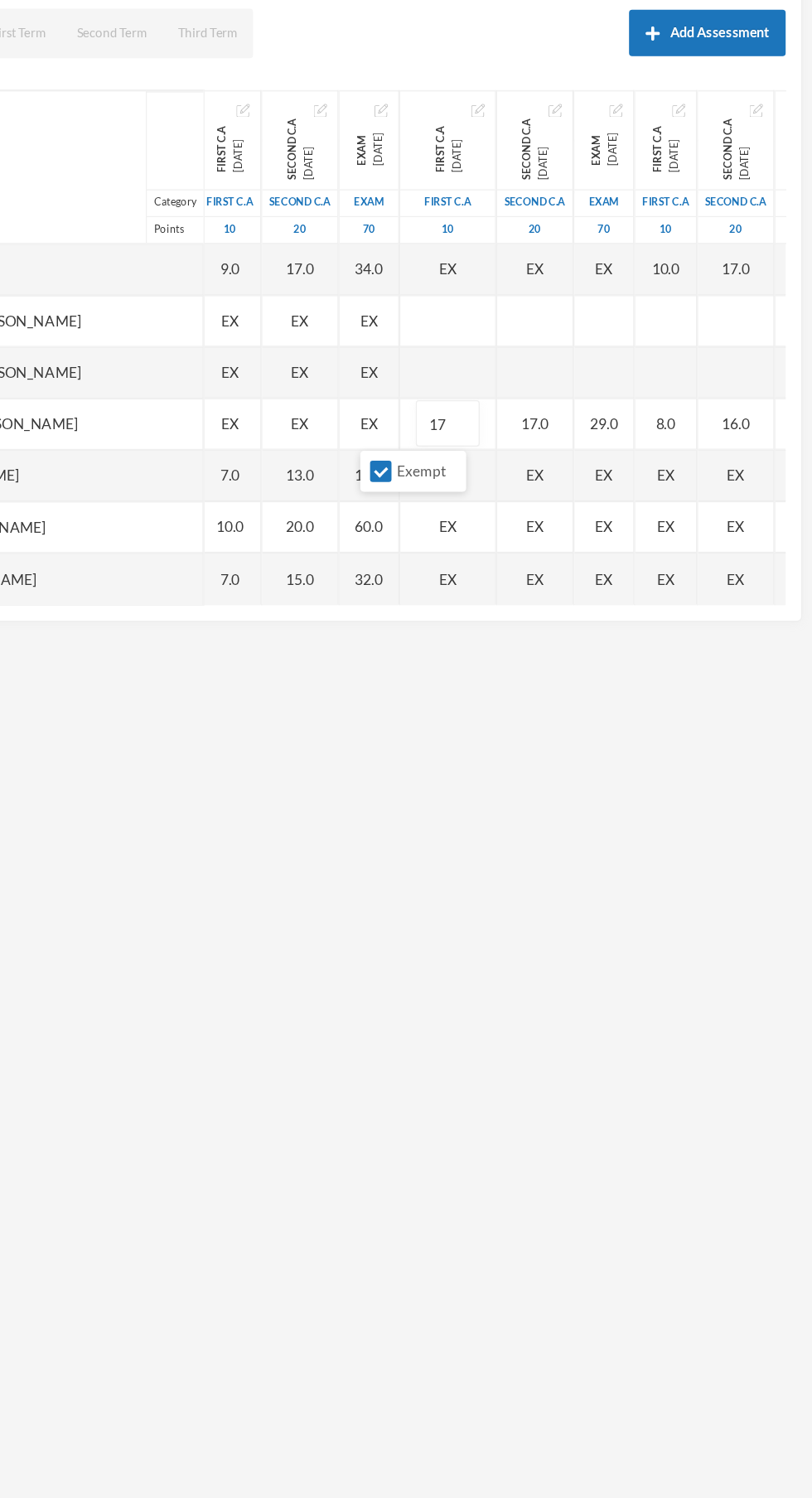 click on "19" at bounding box center (806, 524) 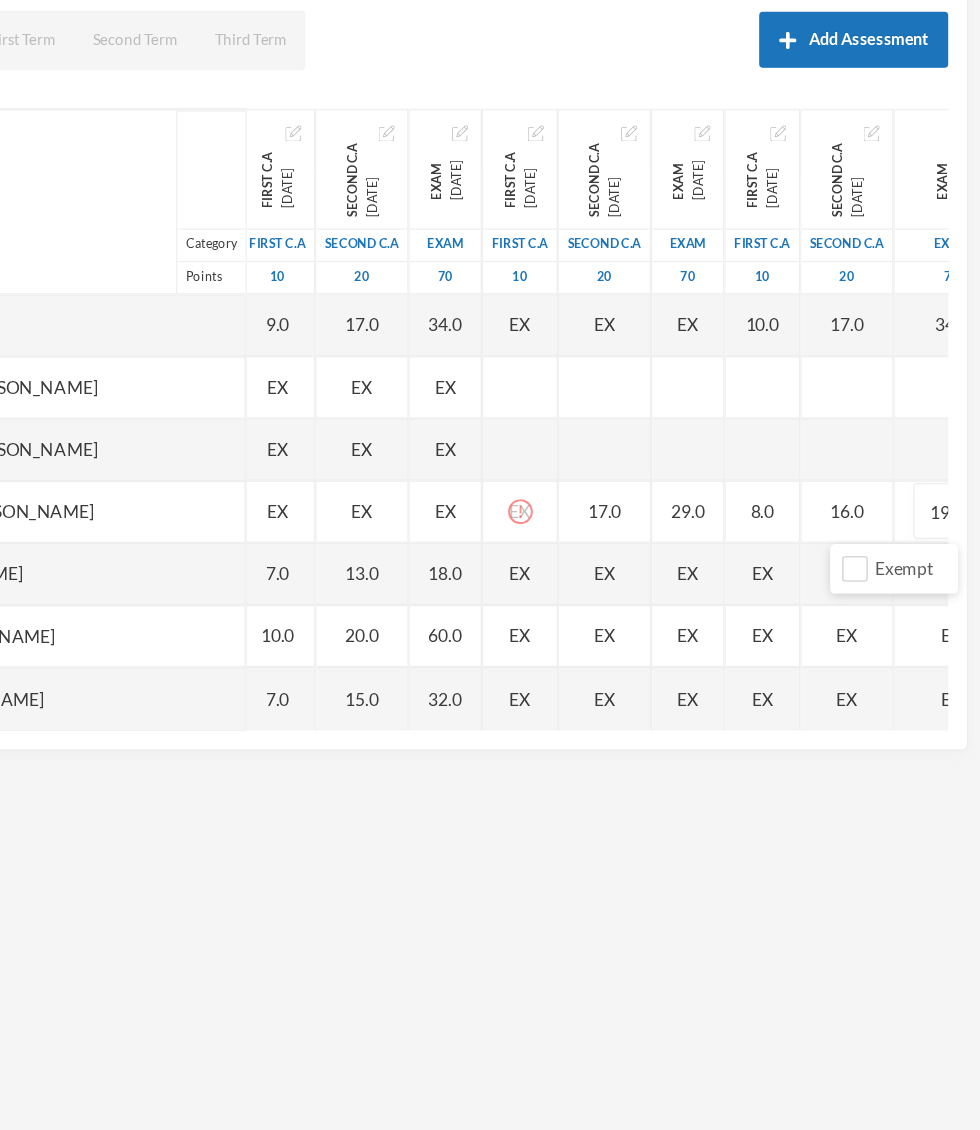 click on "19" at bounding box center (957, 633) 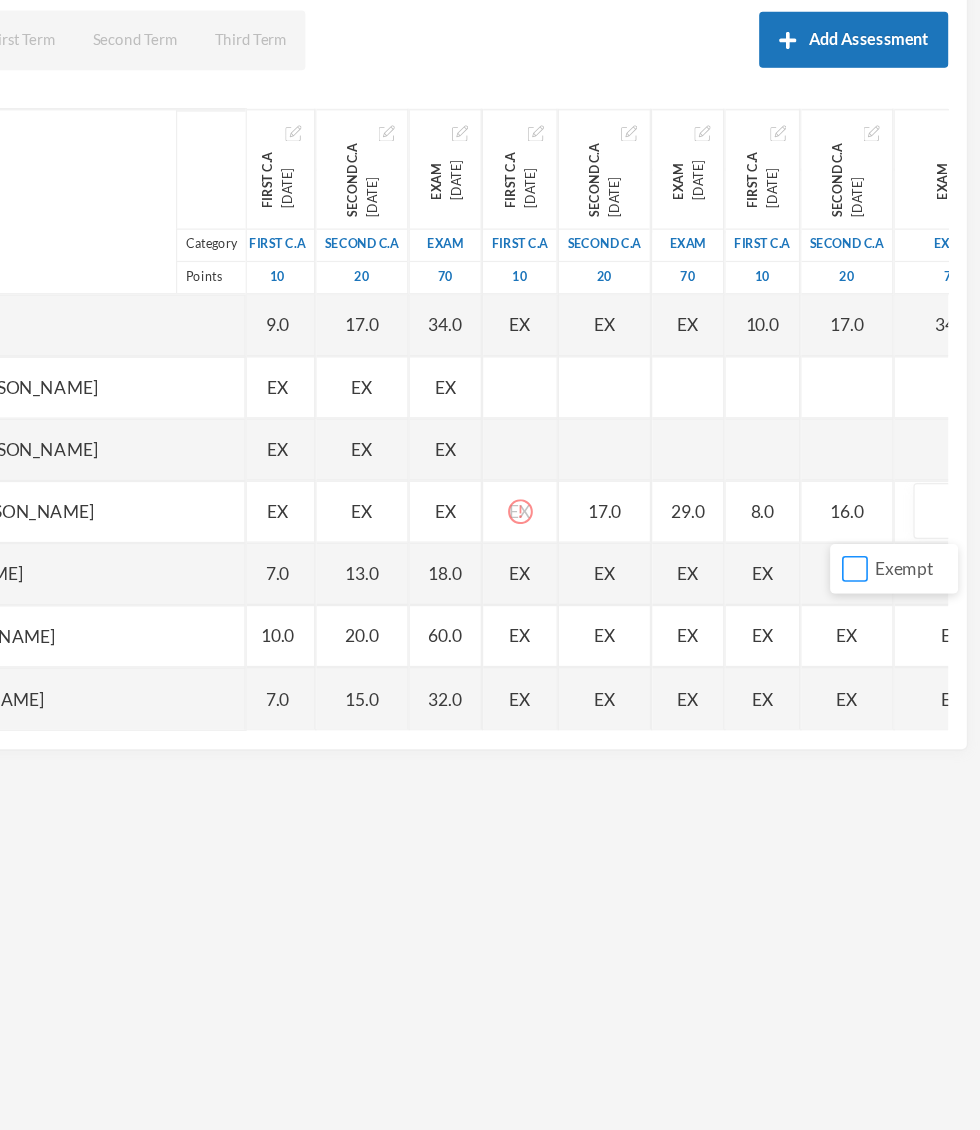 click on "Exempt" at bounding box center (879, 679) 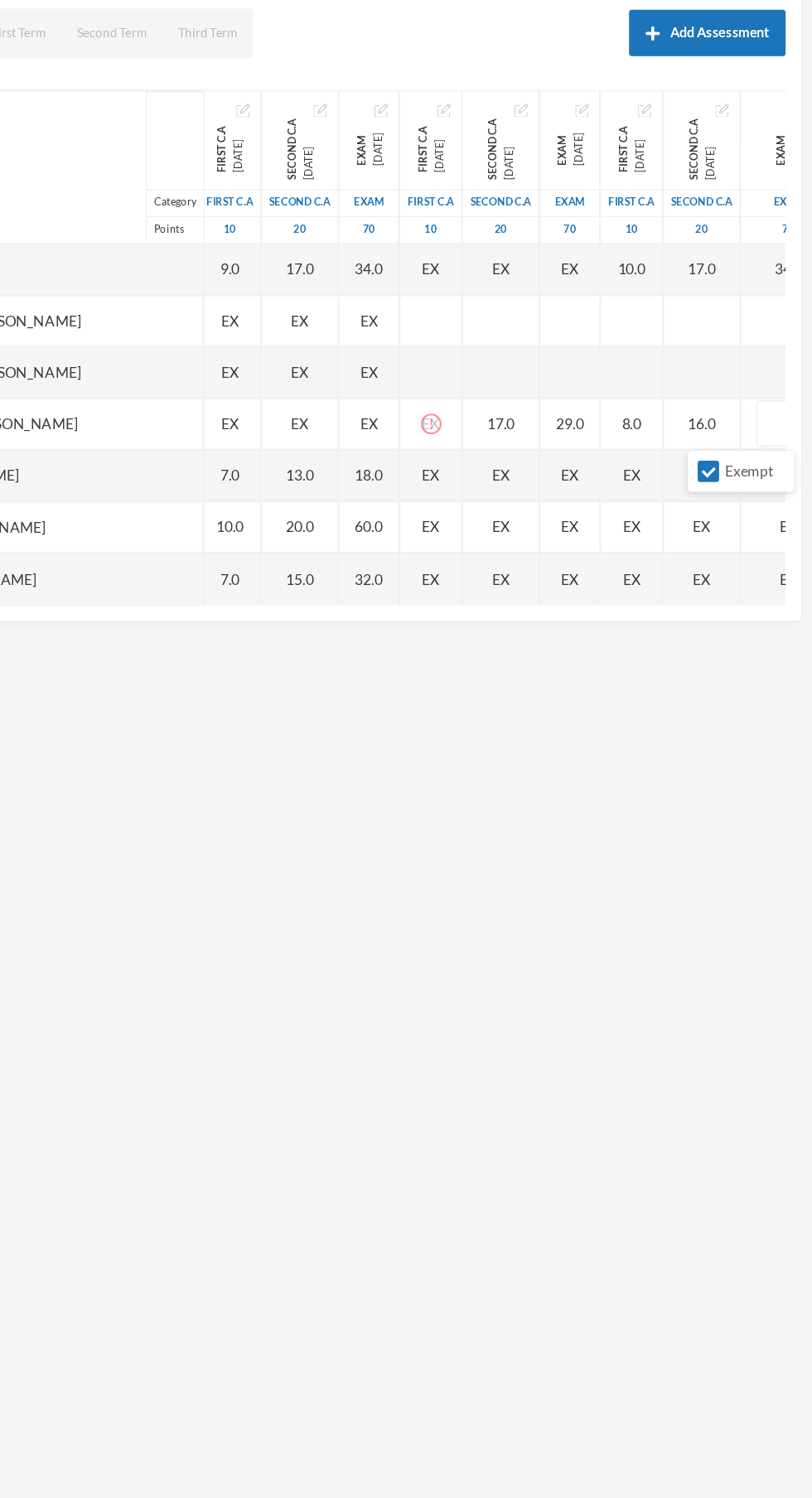 click on "Exempt" at bounding box center [728, 563] 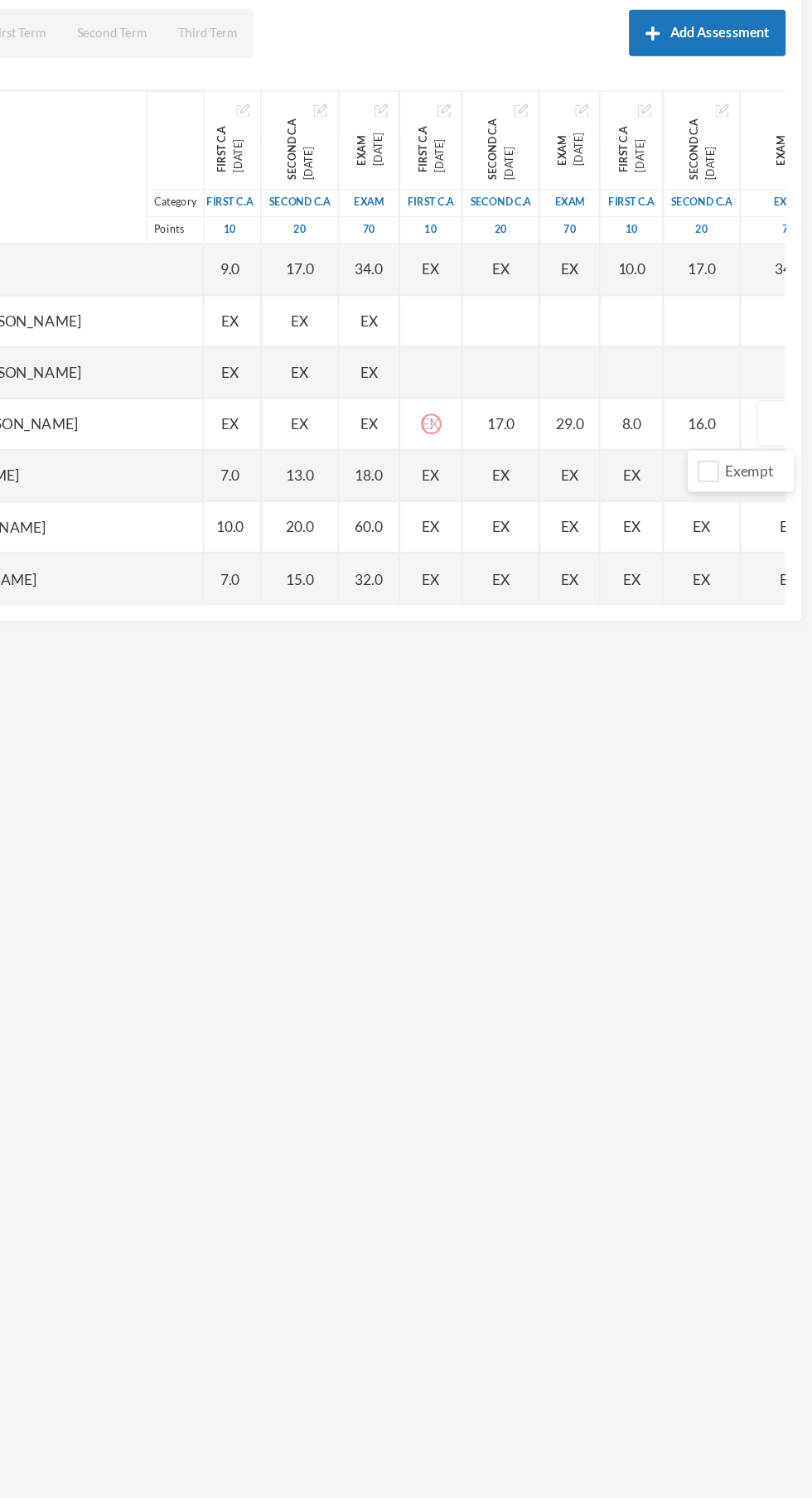 click at bounding box center (793, 524) 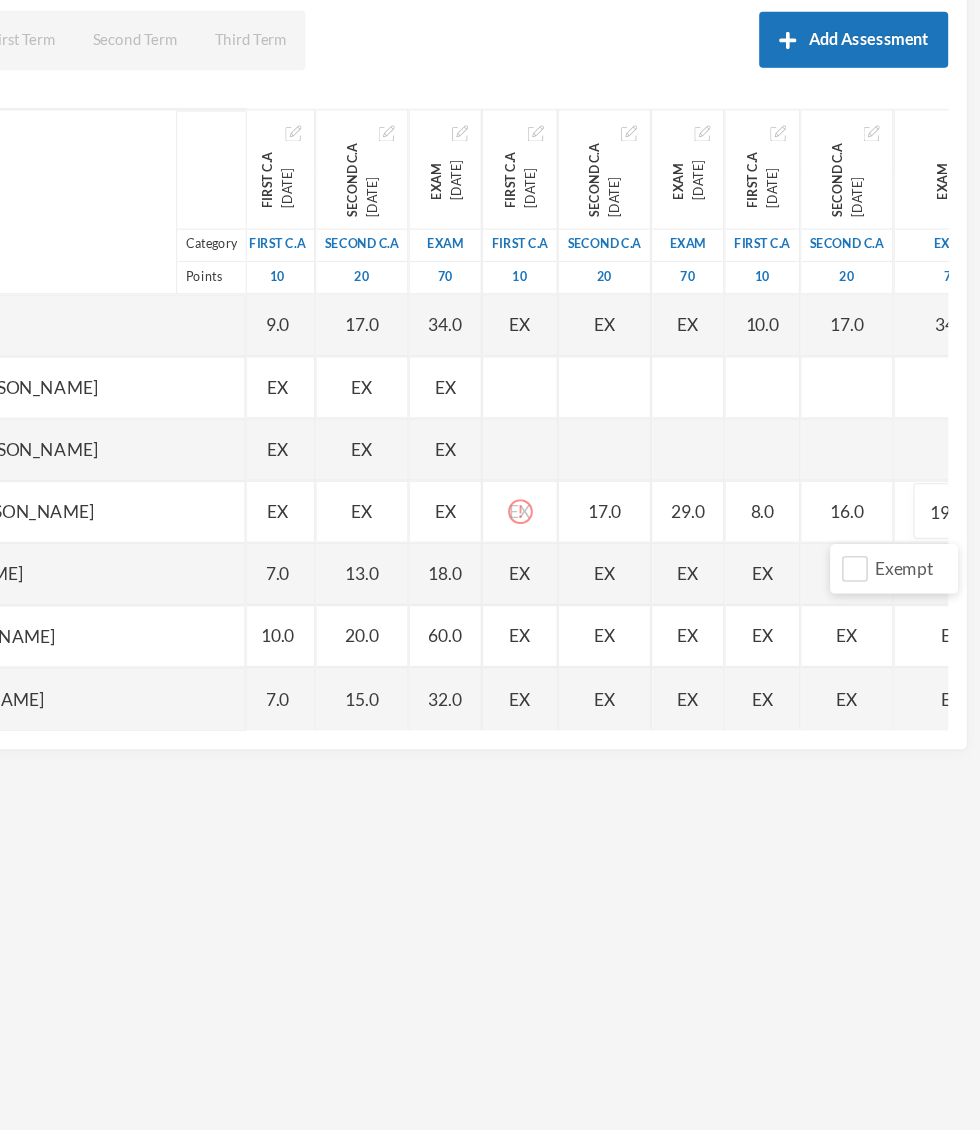 scroll, scrollTop: 211, scrollLeft: 0, axis: vertical 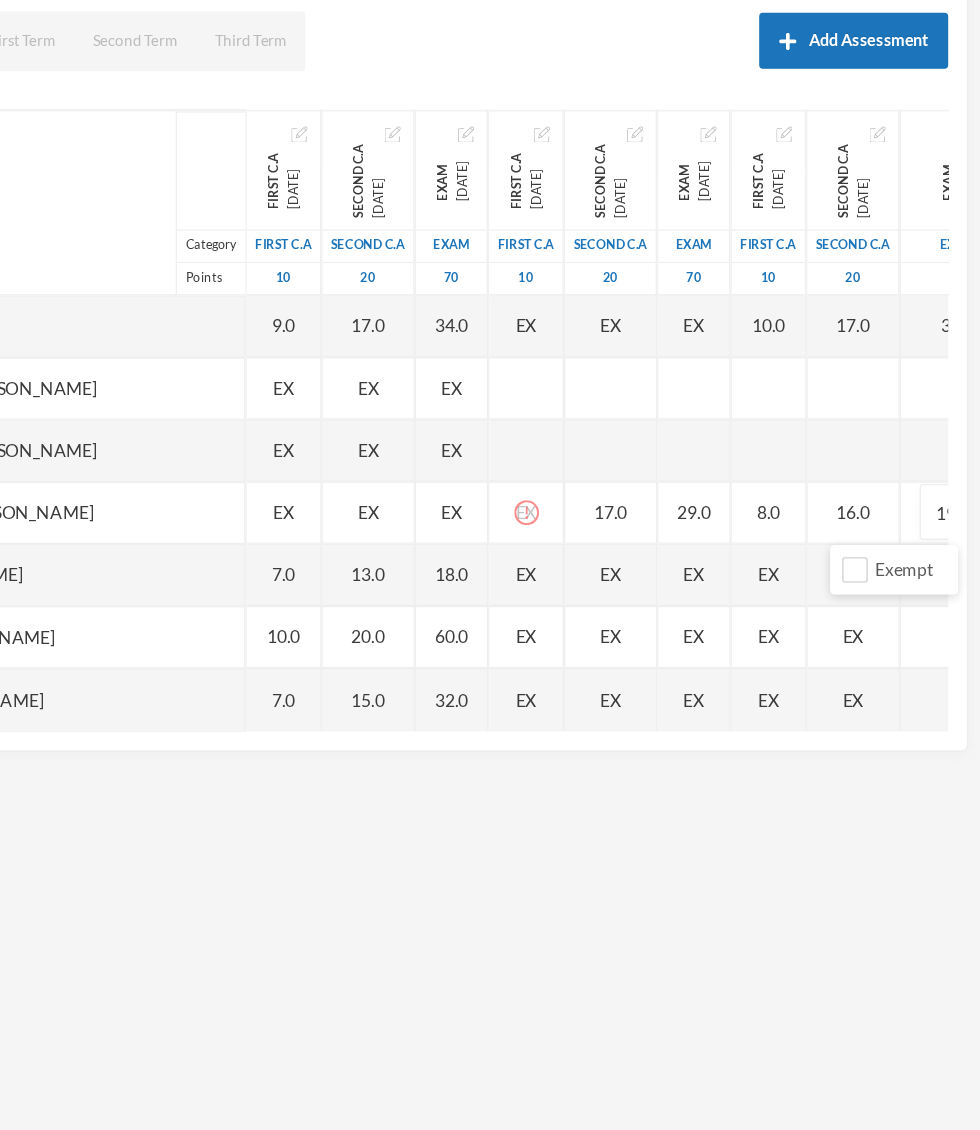 click on "EX" at bounding box center [614, 682] 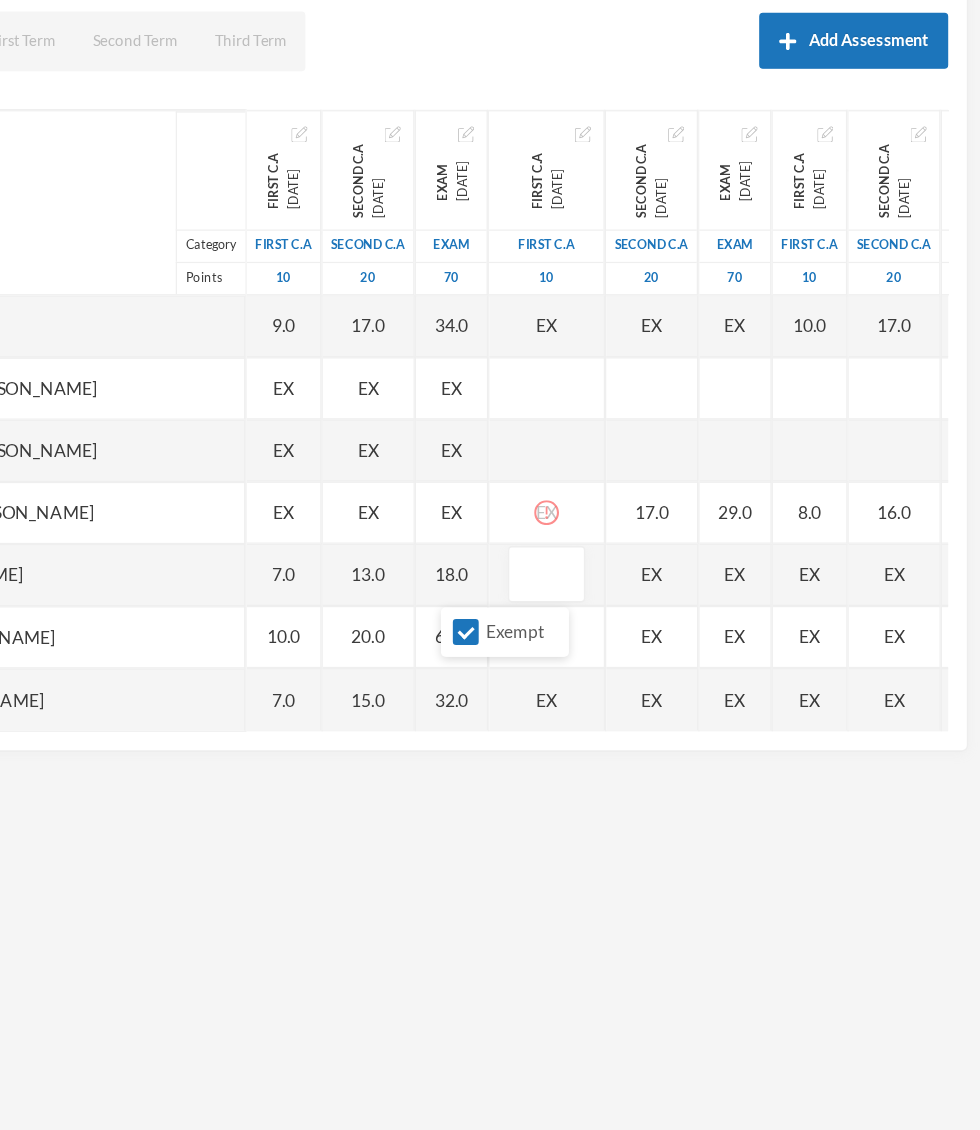 click on "Exempt" at bounding box center [605, 728] 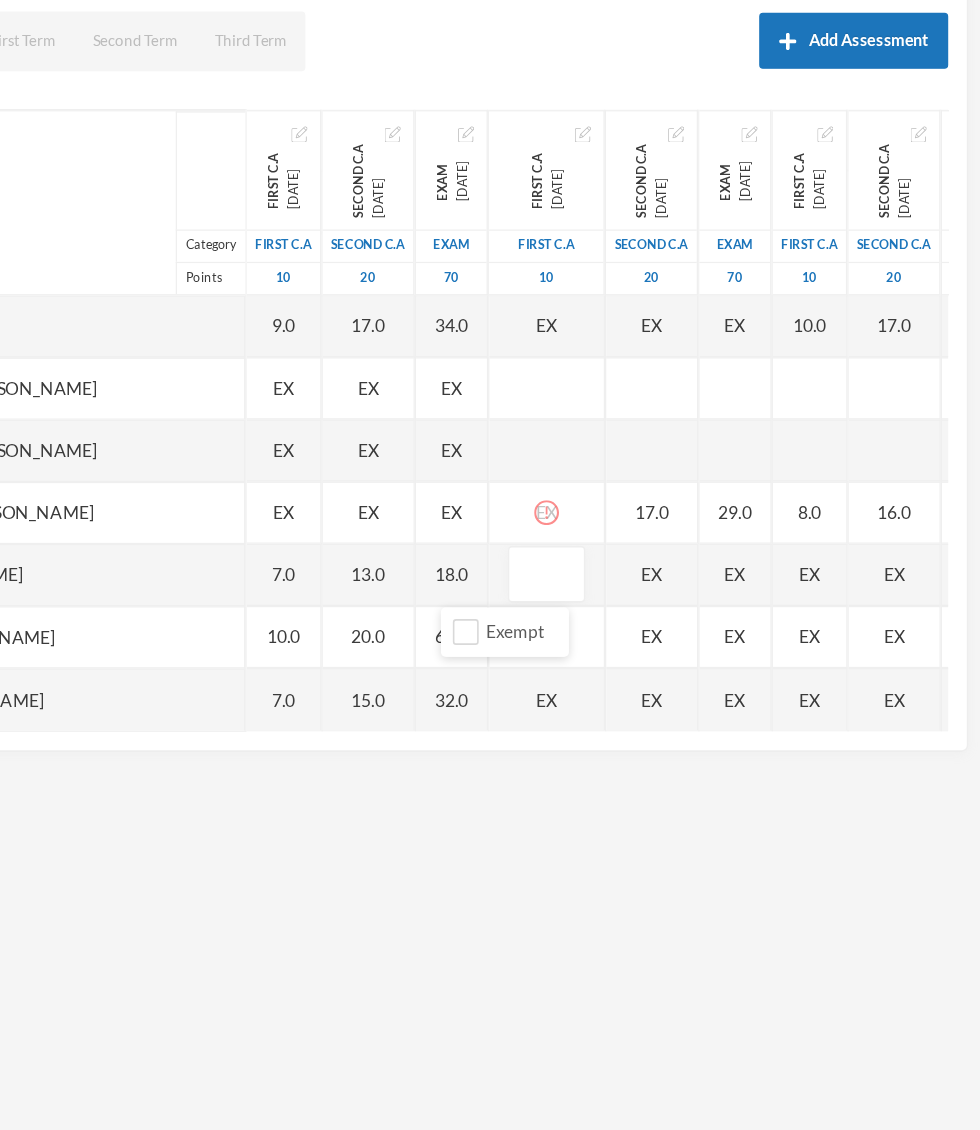 click at bounding box center (631, 683) 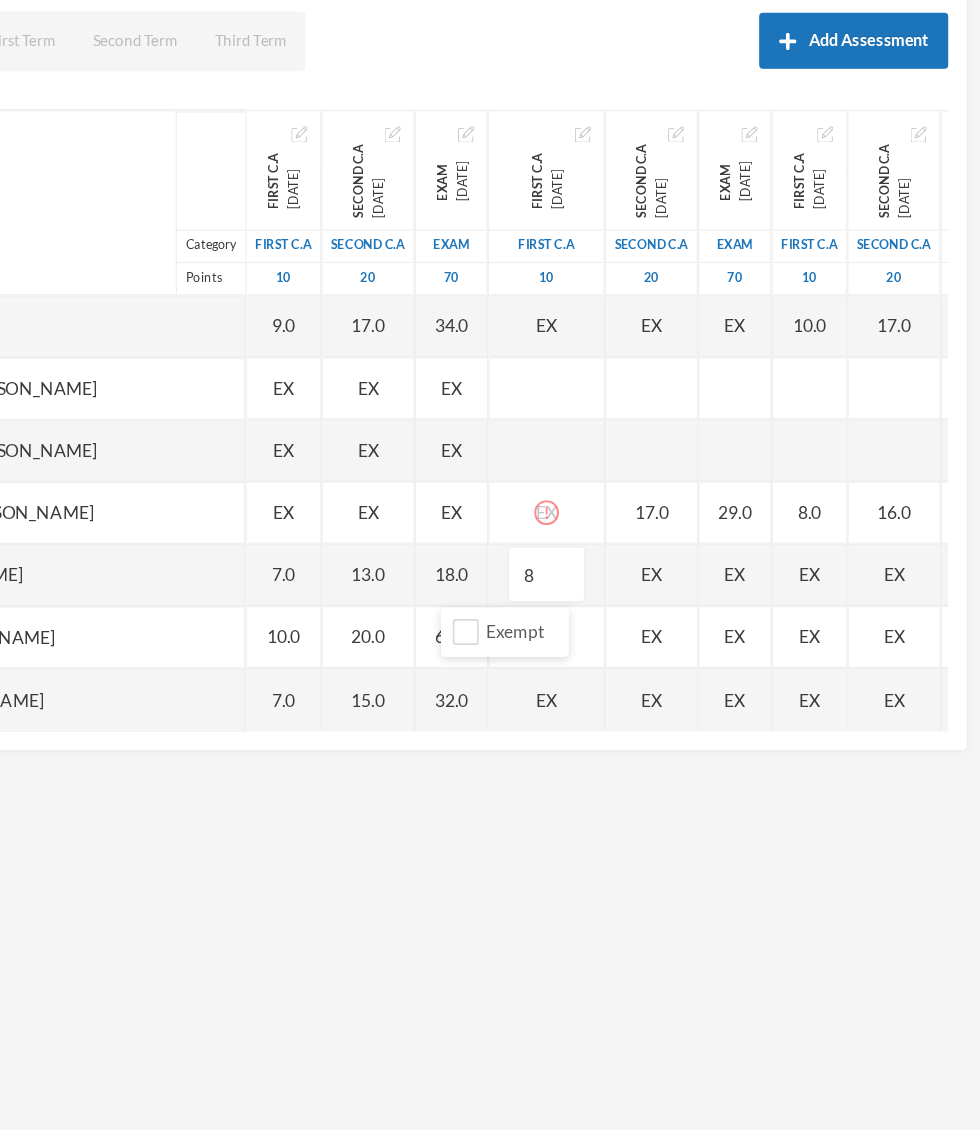 click on "Name   Category Points [PERSON_NAME], [PERSON_NAME] [PERSON_NAME], [PERSON_NAME] [PERSON_NAME], [PERSON_NAME] [PERSON_NAME], [PERSON_NAME], [PERSON_NAME], Adejoju [PERSON_NAME], [PERSON_NAME], [PERSON_NAME] [PERSON_NAME], [PERSON_NAME] [PERSON_NAME], Oluwajomiloju [GEOGRAPHIC_DATA] [PERSON_NAME] [GEOGRAPHIC_DATA][PERSON_NAME] [PERSON_NAME], Ololade [PERSON_NAME], [PERSON_NAME], [PERSON_NAME], [PERSON_NAME] [PERSON_NAME], [PERSON_NAME] [PERSON_NAME], [PERSON_NAME] [PERSON_NAME] [PERSON_NAME], [PERSON_NAME], Oluwadarasimi Peace [PERSON_NAME] [PERSON_NAME], [PERSON_NAME] [PERSON_NAME] Oluwanifemi [PERSON_NAME], [PERSON_NAME], [PERSON_NAME] [PERSON_NAME], Ayomide [PERSON_NAME], [PERSON_NAME] [PERSON_NAME], Oluwasemiloore [PERSON_NAME], Precious [PERSON_NAME], Iyanuoluwa [PERSON_NAME], [PERSON_NAME] [PERSON_NAME], [PERSON_NAME], [PERSON_NAME], [PERSON_NAME]" at bounding box center [490, 559] 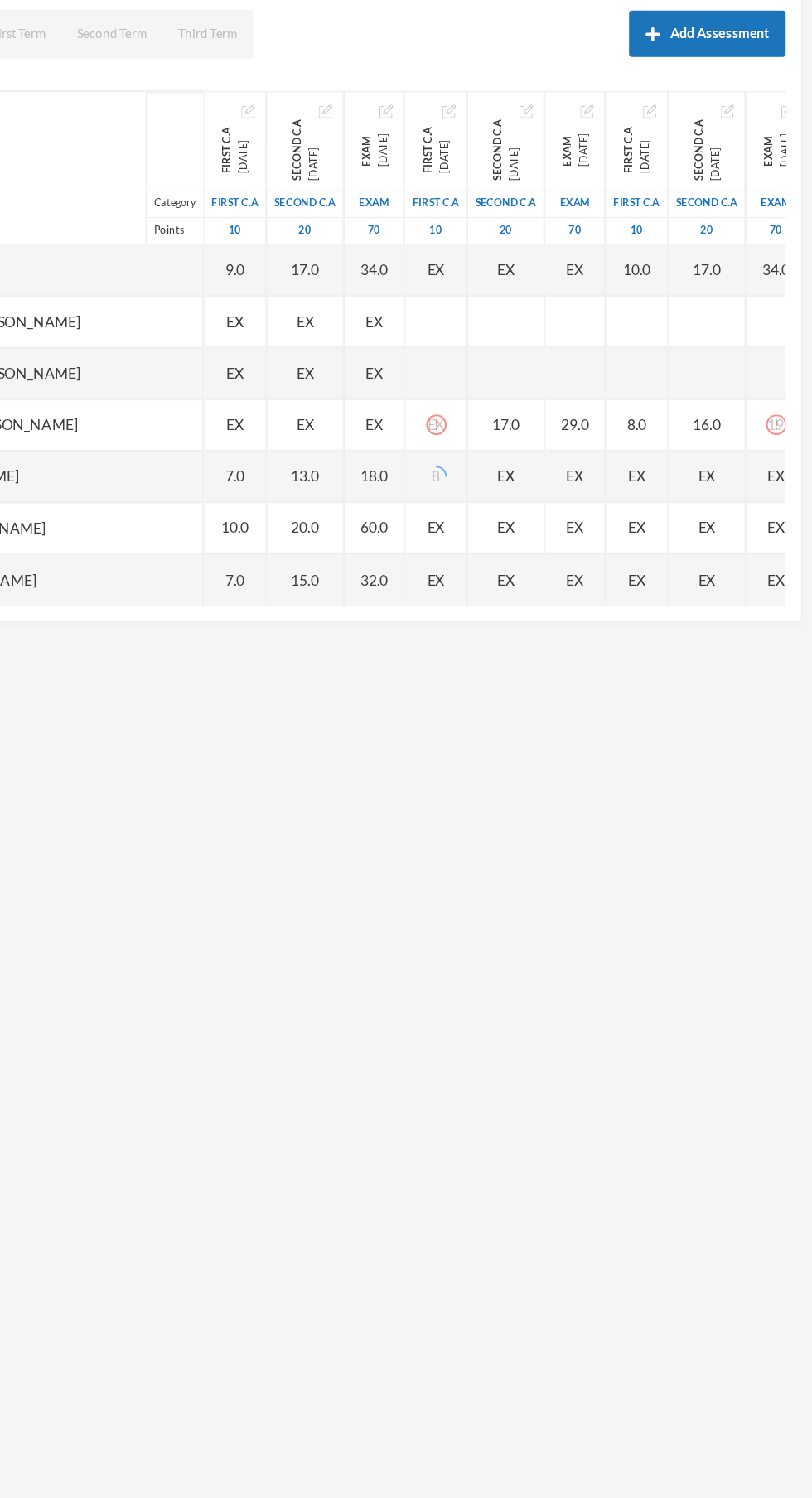 click on "EX" at bounding box center [566, 566] 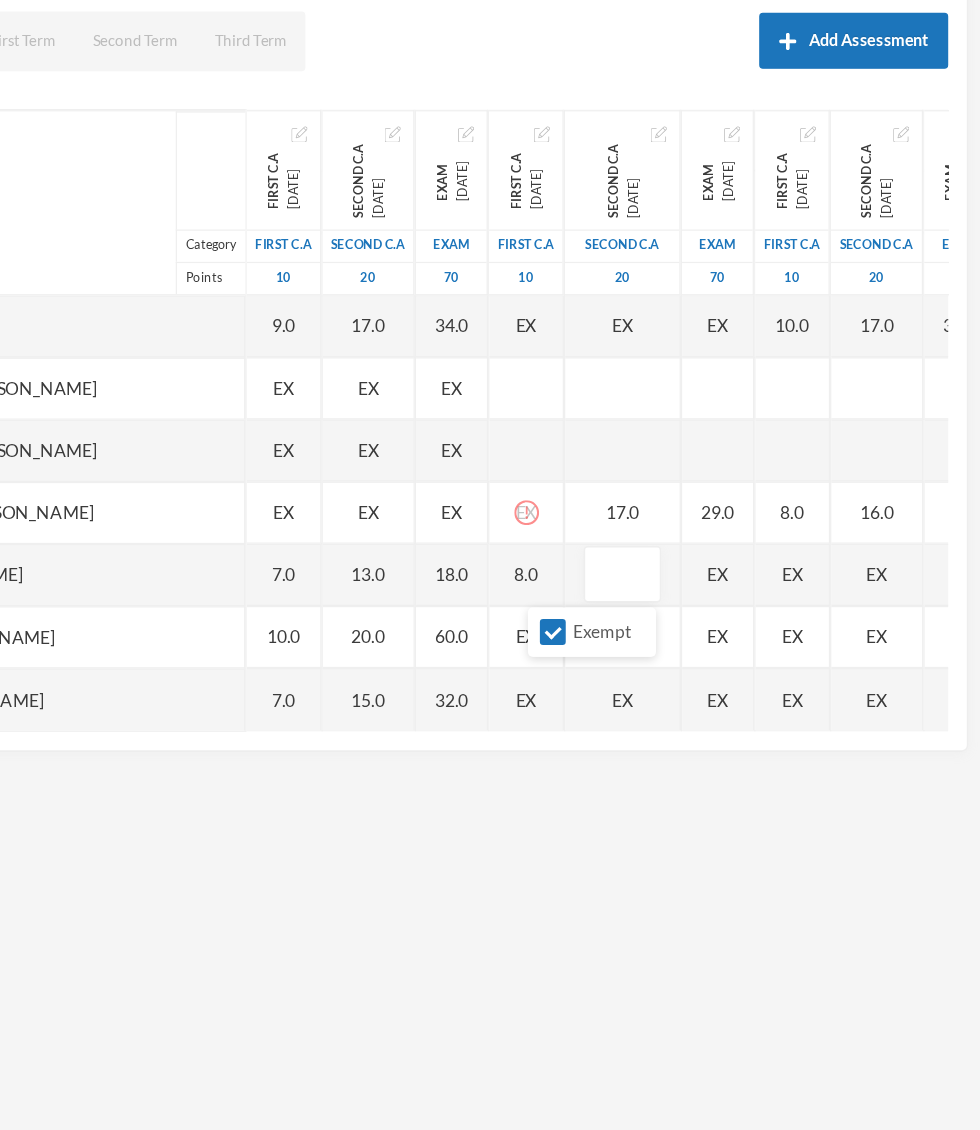 click on "Exempt" at bounding box center [636, 729] 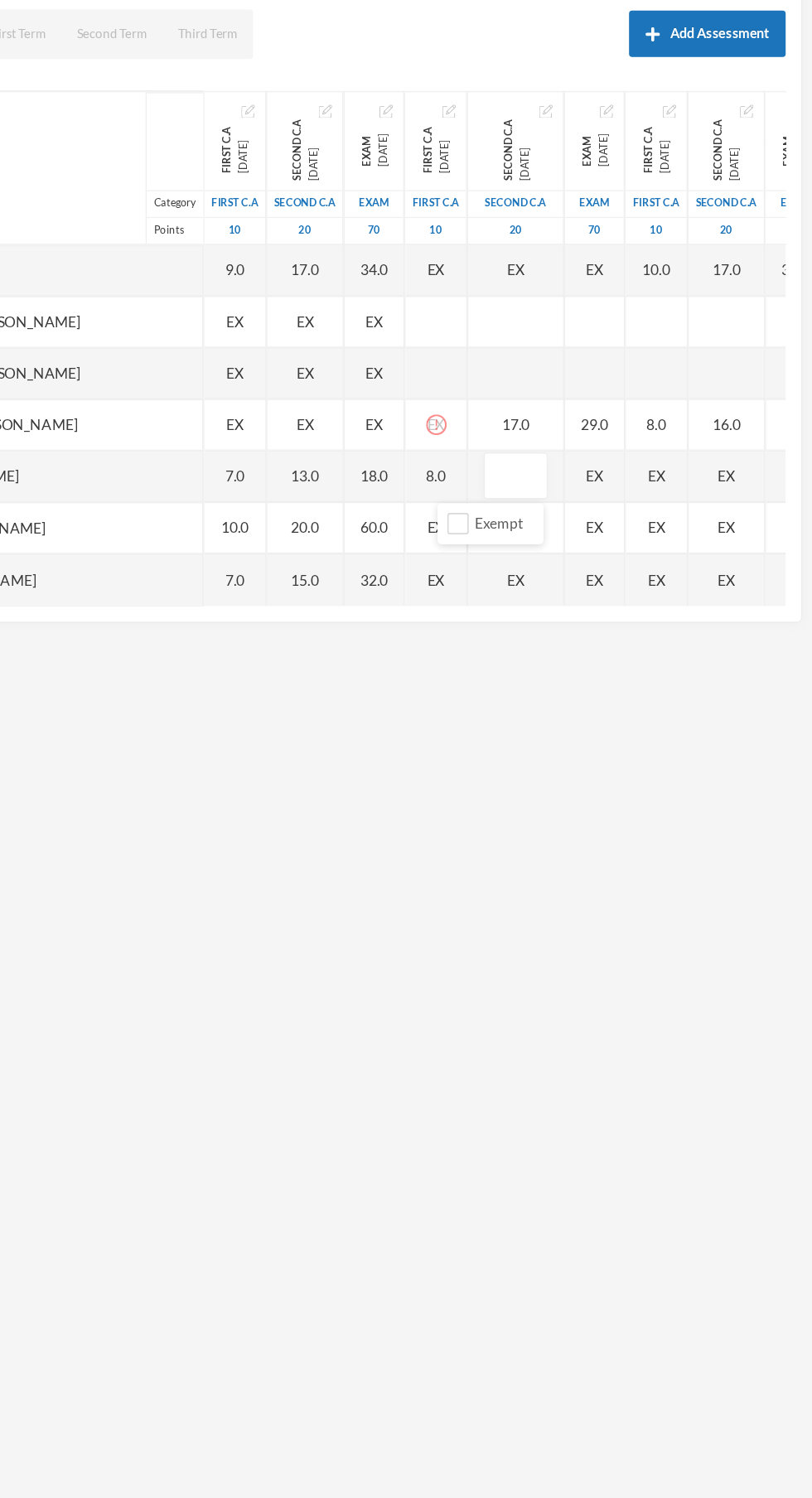 click at bounding box center [573, 566] 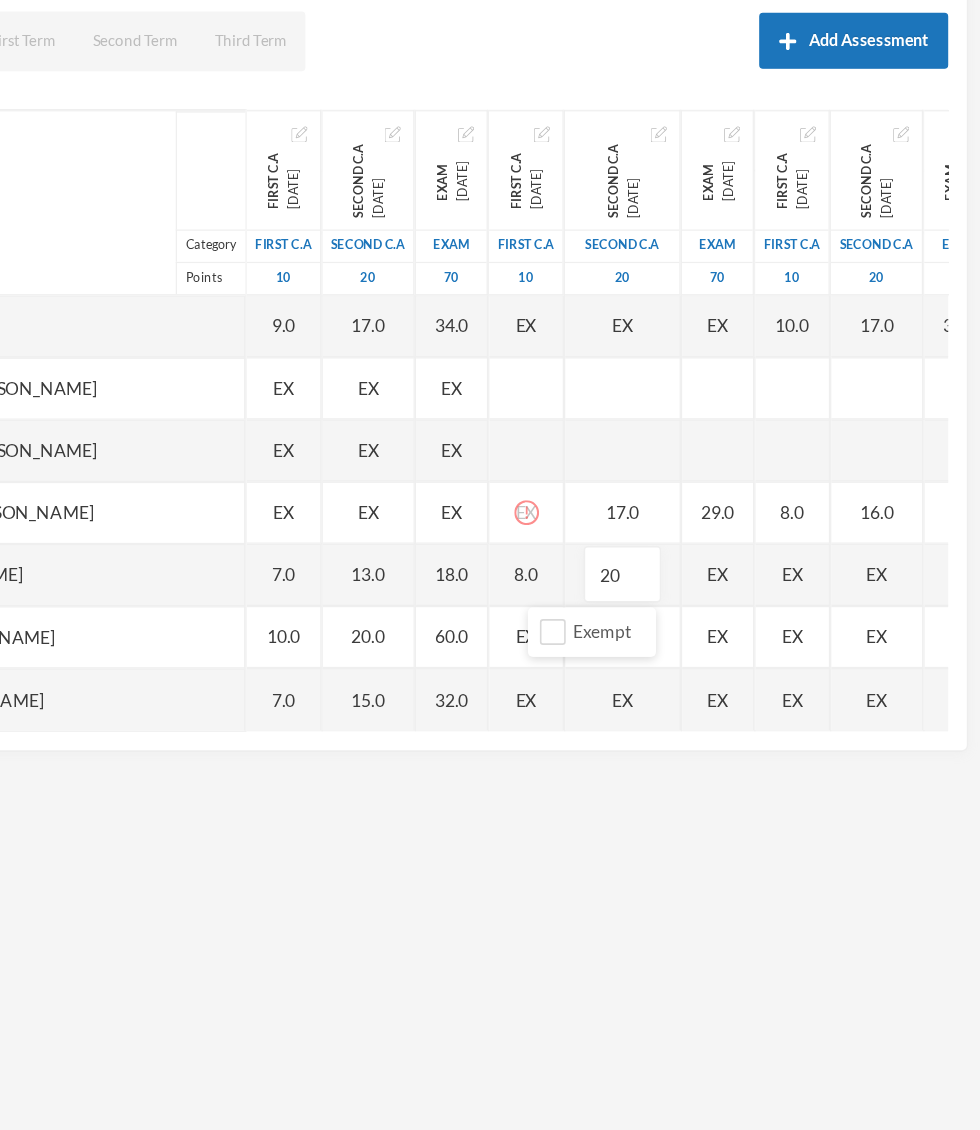 click on "EX" at bounding box center (769, 683) 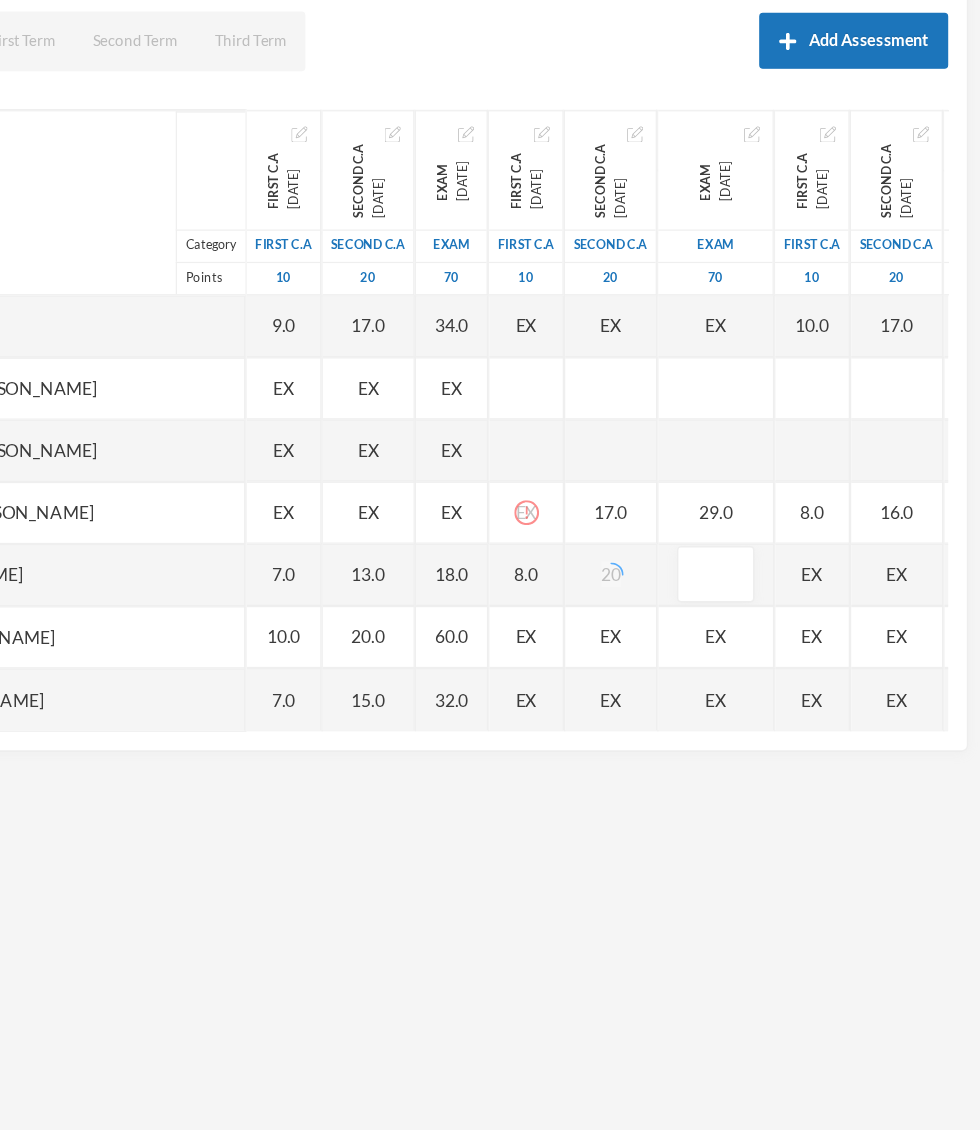 click on "Exempt" at bounding box center [711, 729] 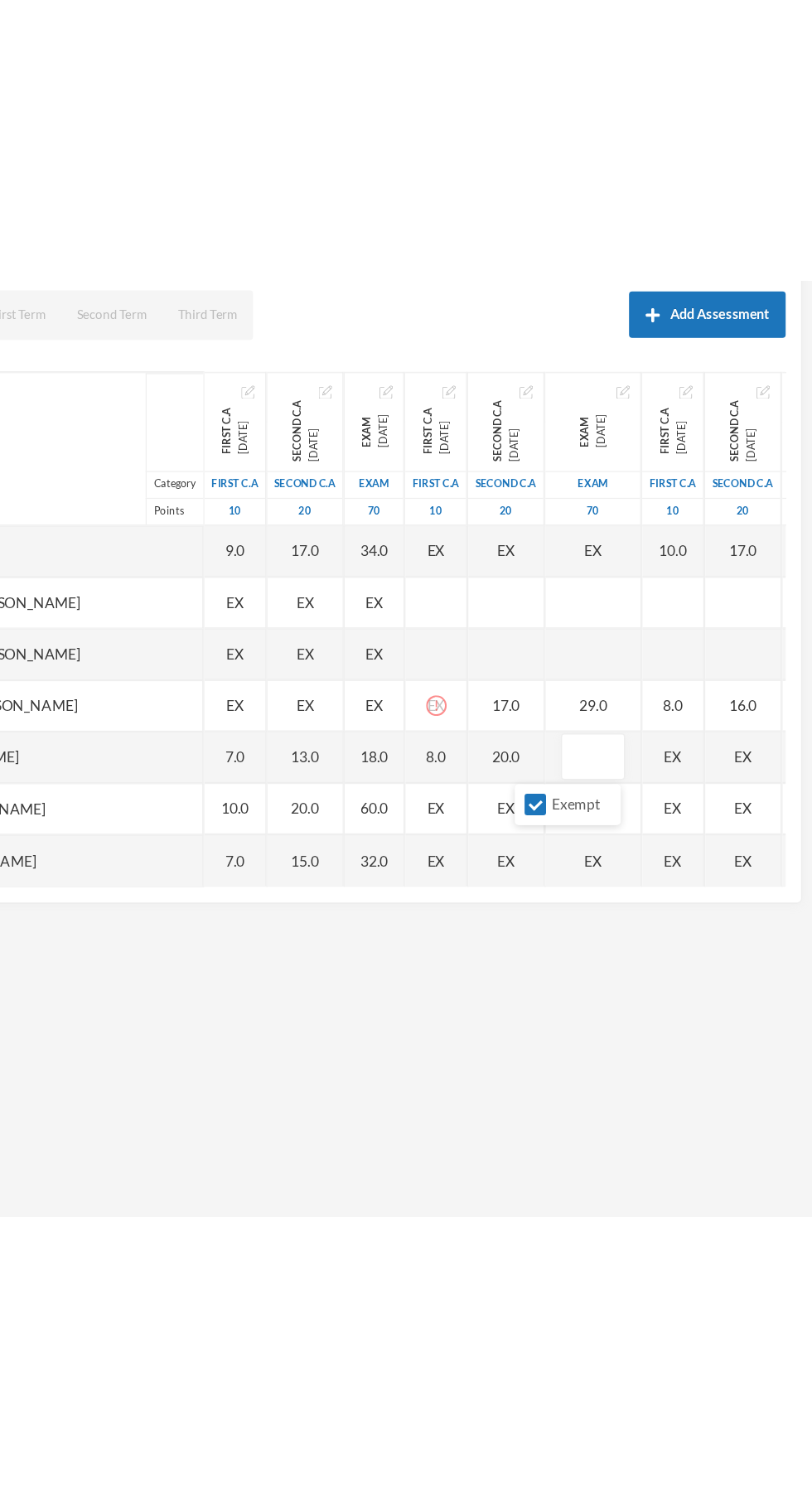 scroll, scrollTop: 174, scrollLeft: 0, axis: vertical 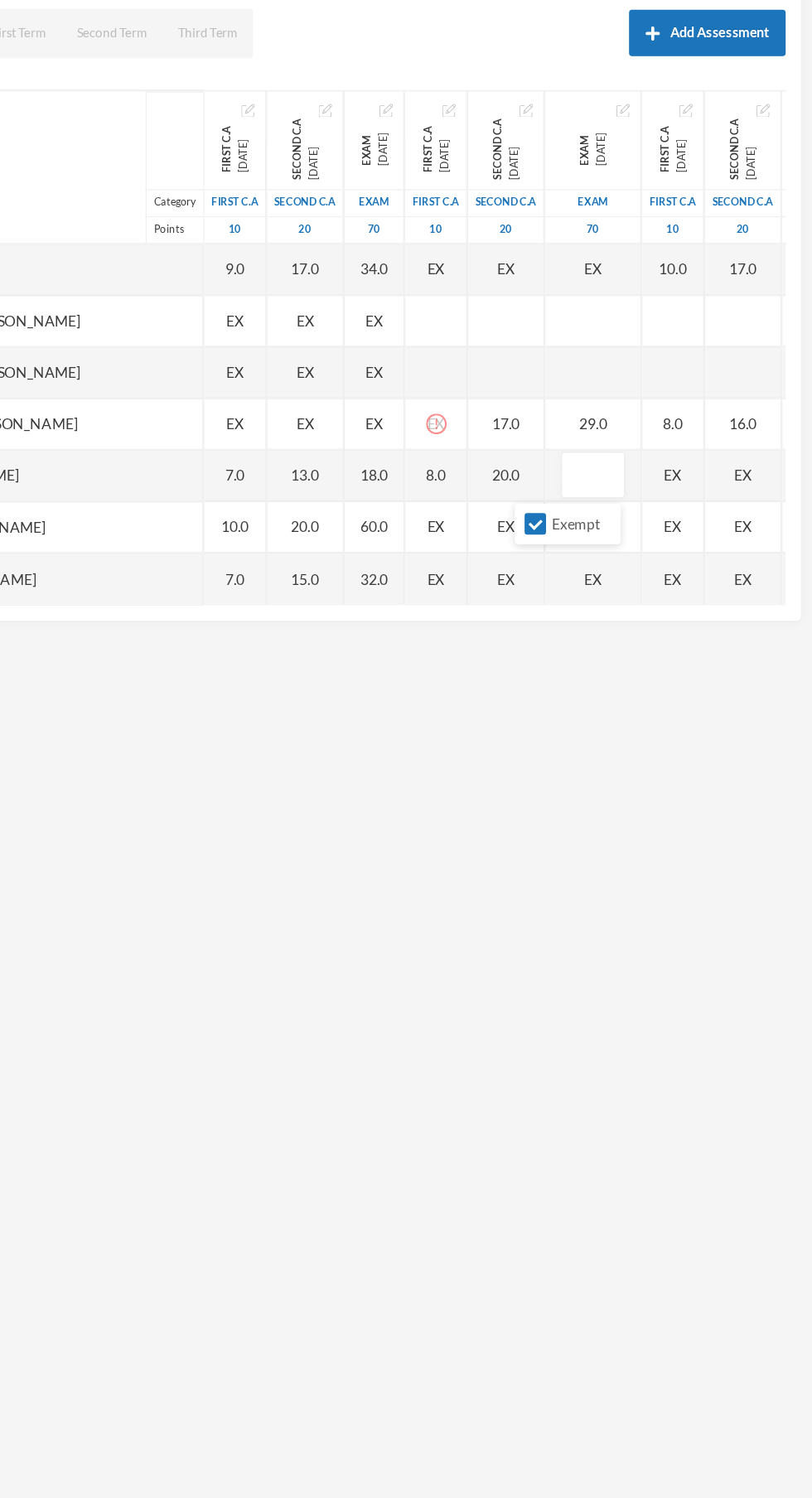 click on "Exempt" at bounding box center [589, 604] 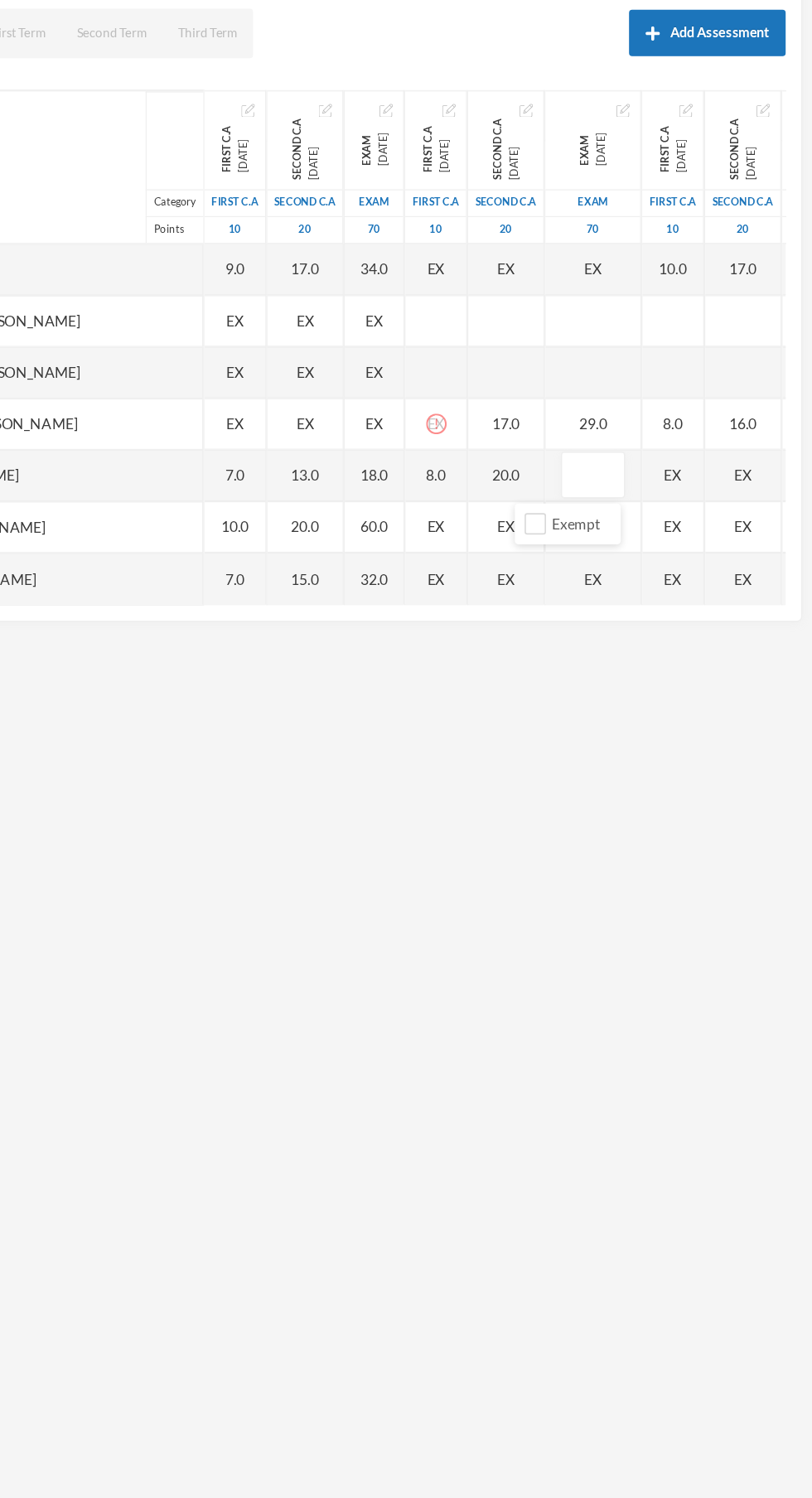 click at bounding box center (636, 566) 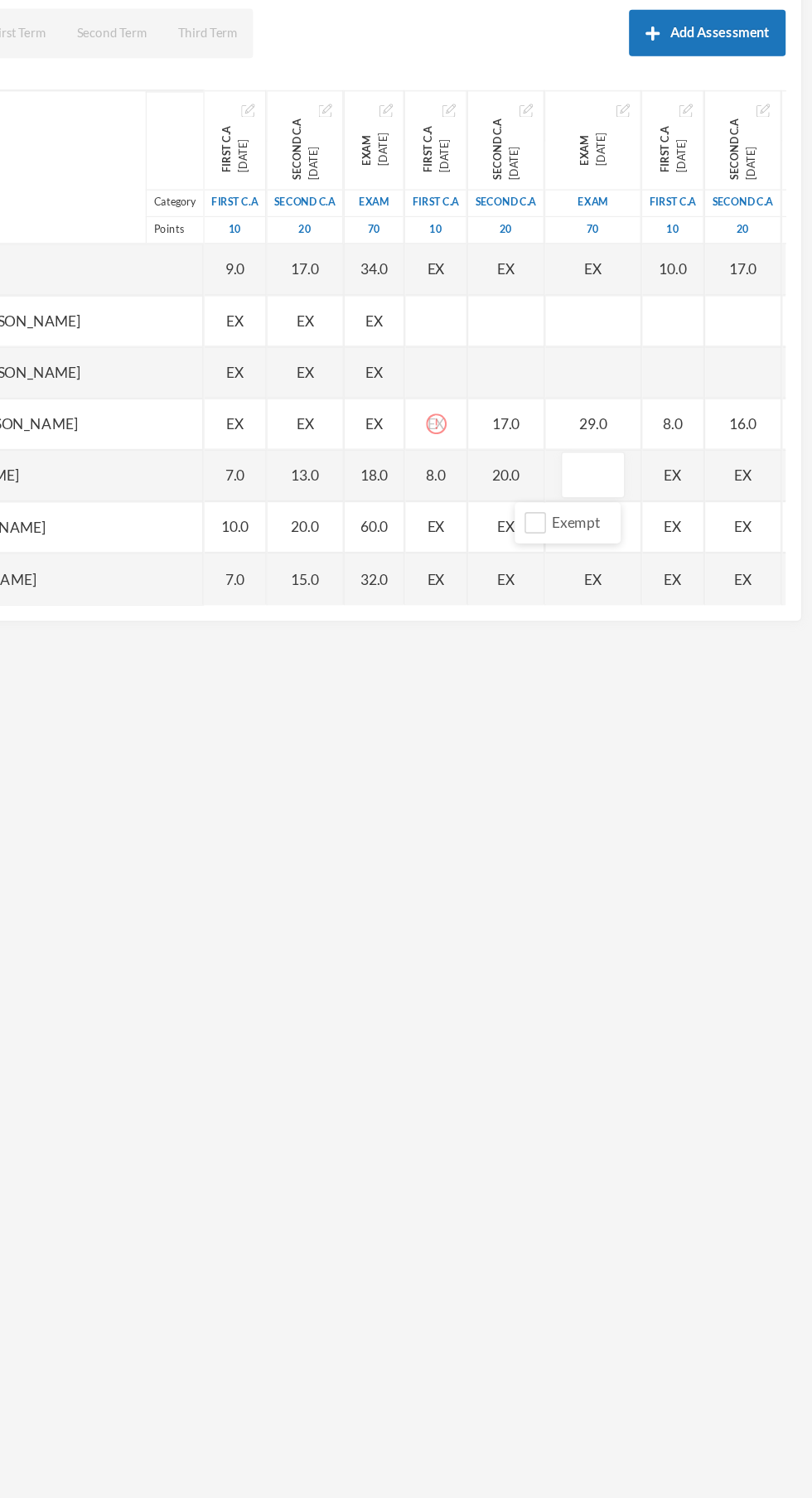 scroll, scrollTop: 175, scrollLeft: 0, axis: vertical 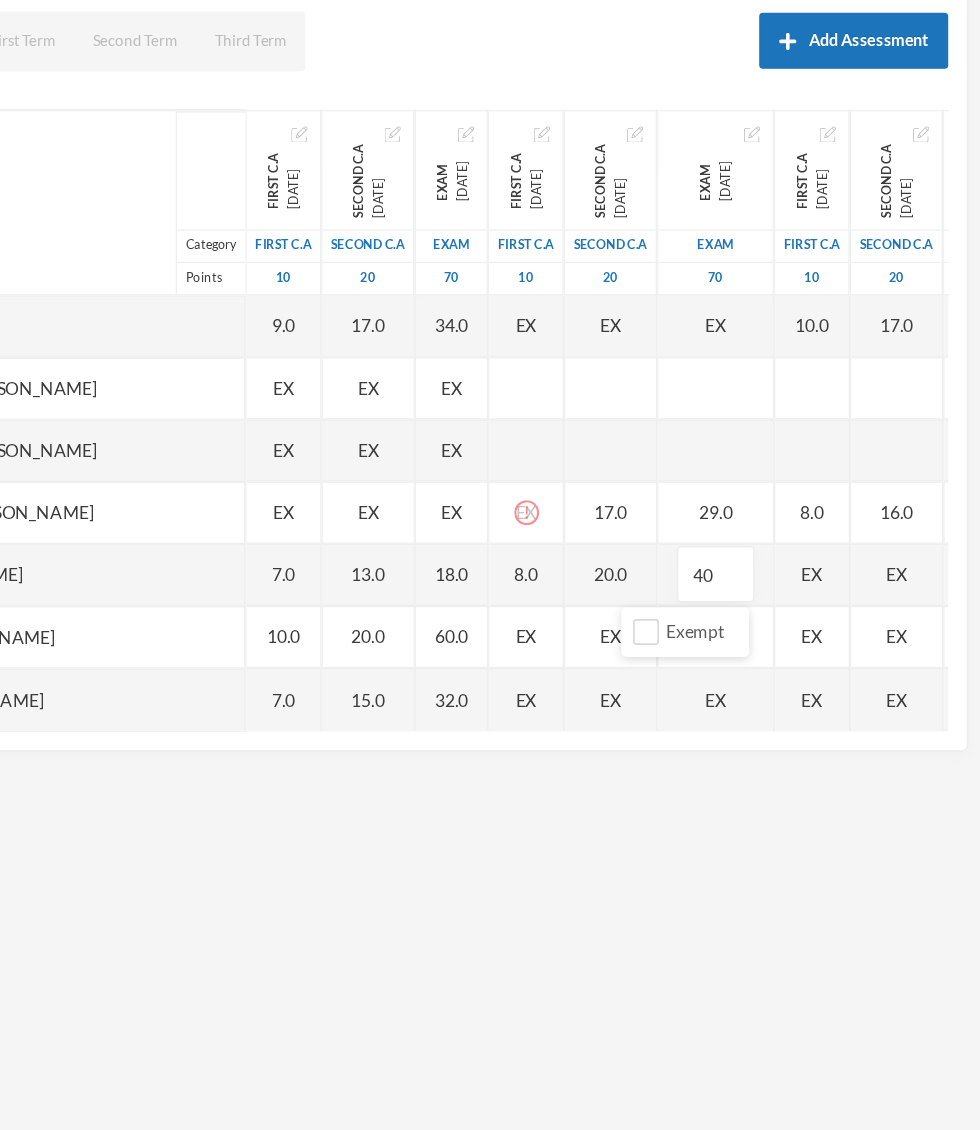 click on "EX" at bounding box center (845, 683) 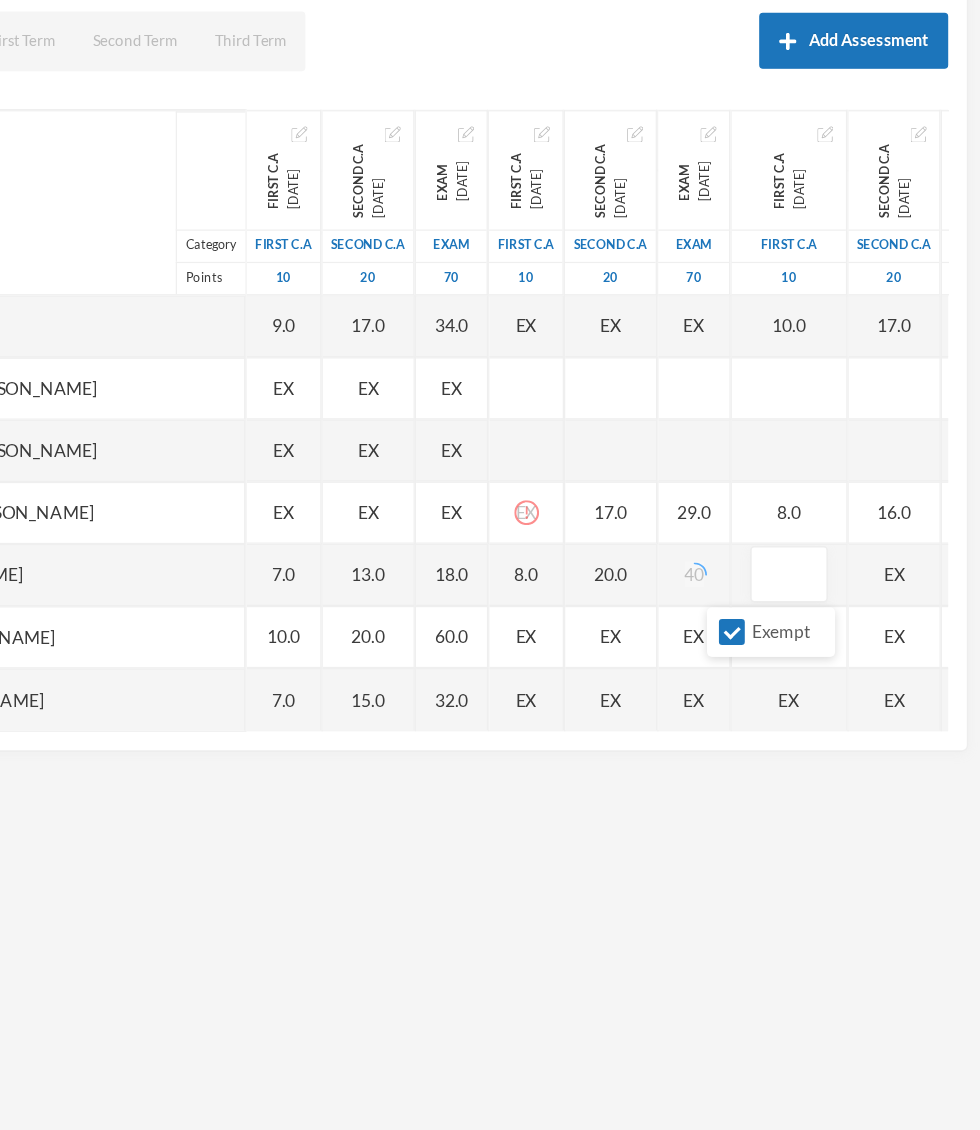 click on "Exempt" at bounding box center [780, 729] 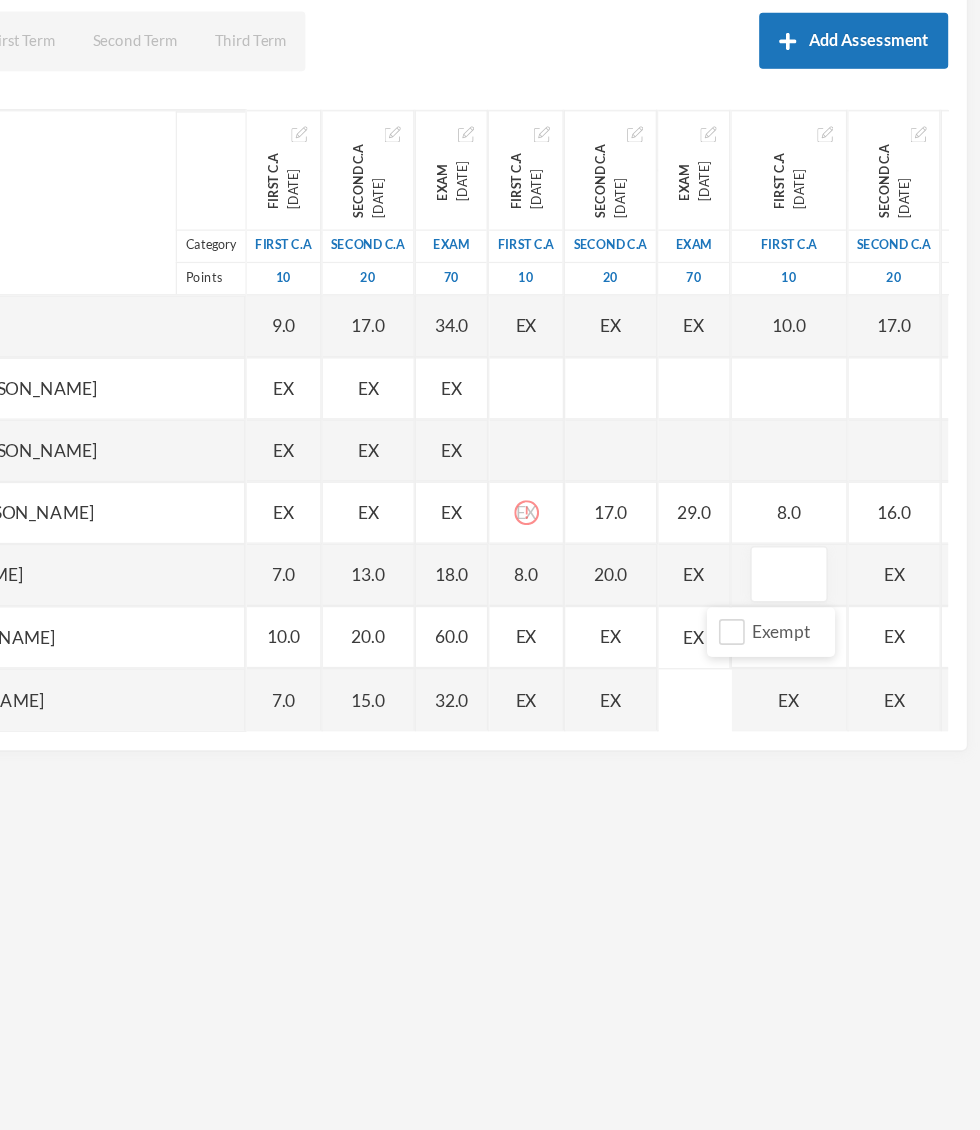 click at bounding box center (826, 683) 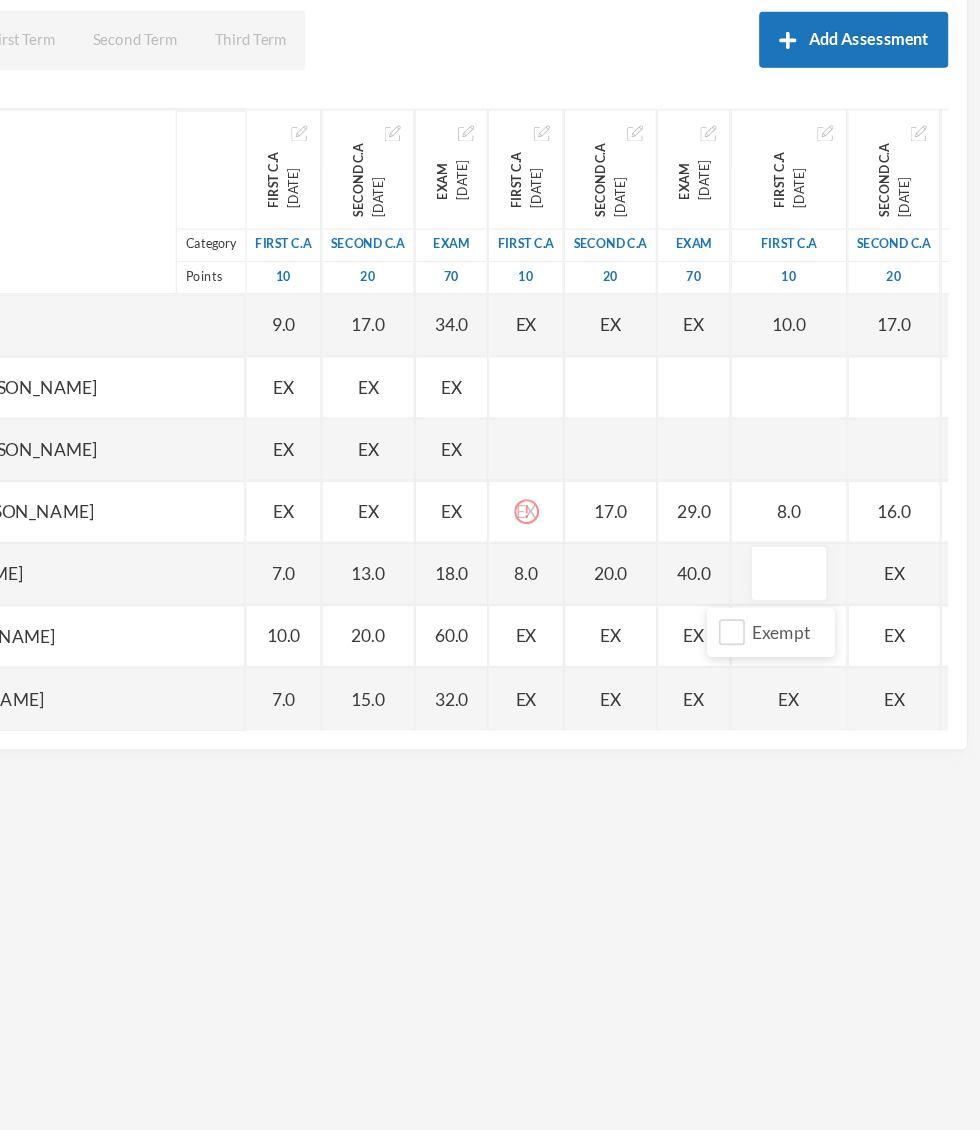 scroll, scrollTop: 210, scrollLeft: 0, axis: vertical 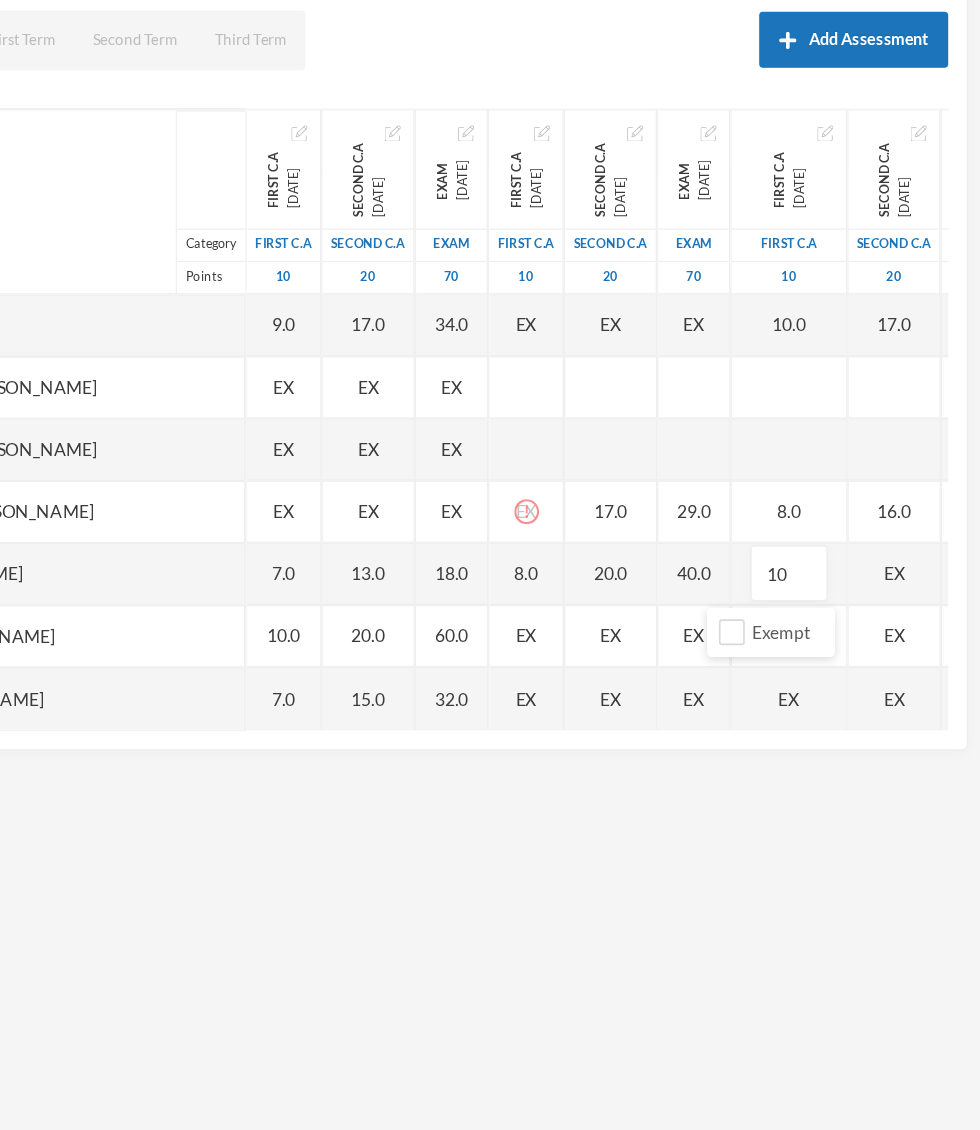 click on "EX" at bounding box center (911, 683) 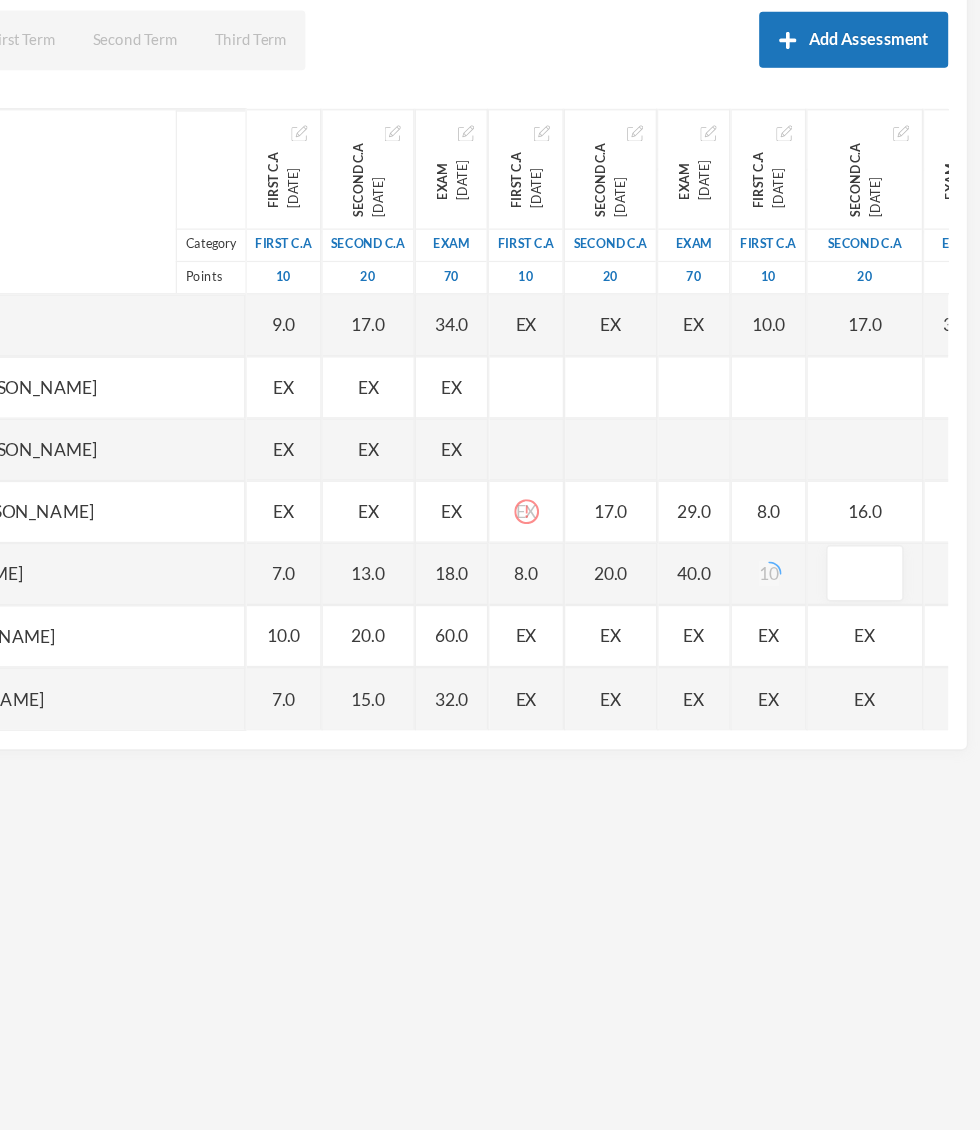 click on "Exempt" at bounding box center [849, 729] 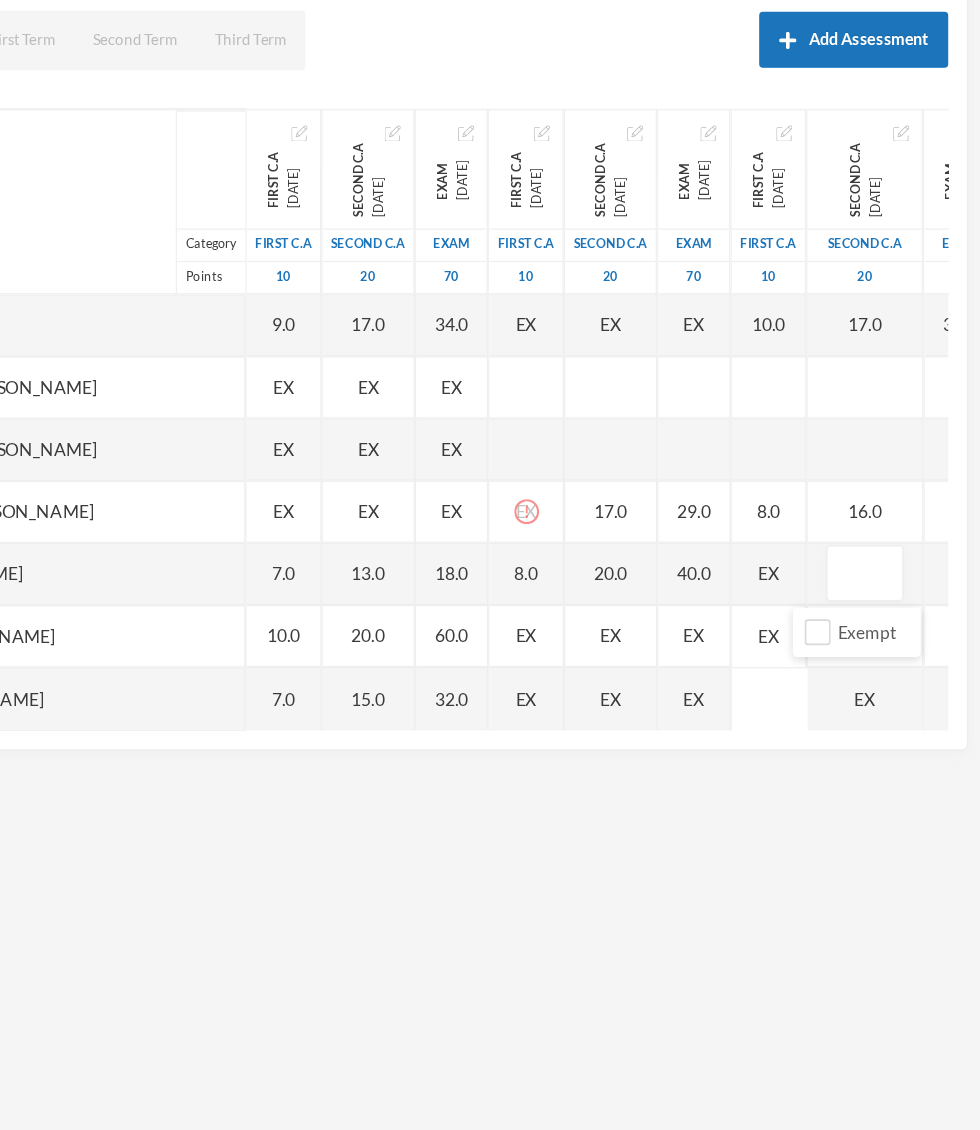 click on "Exempt" at bounding box center (880, 730) 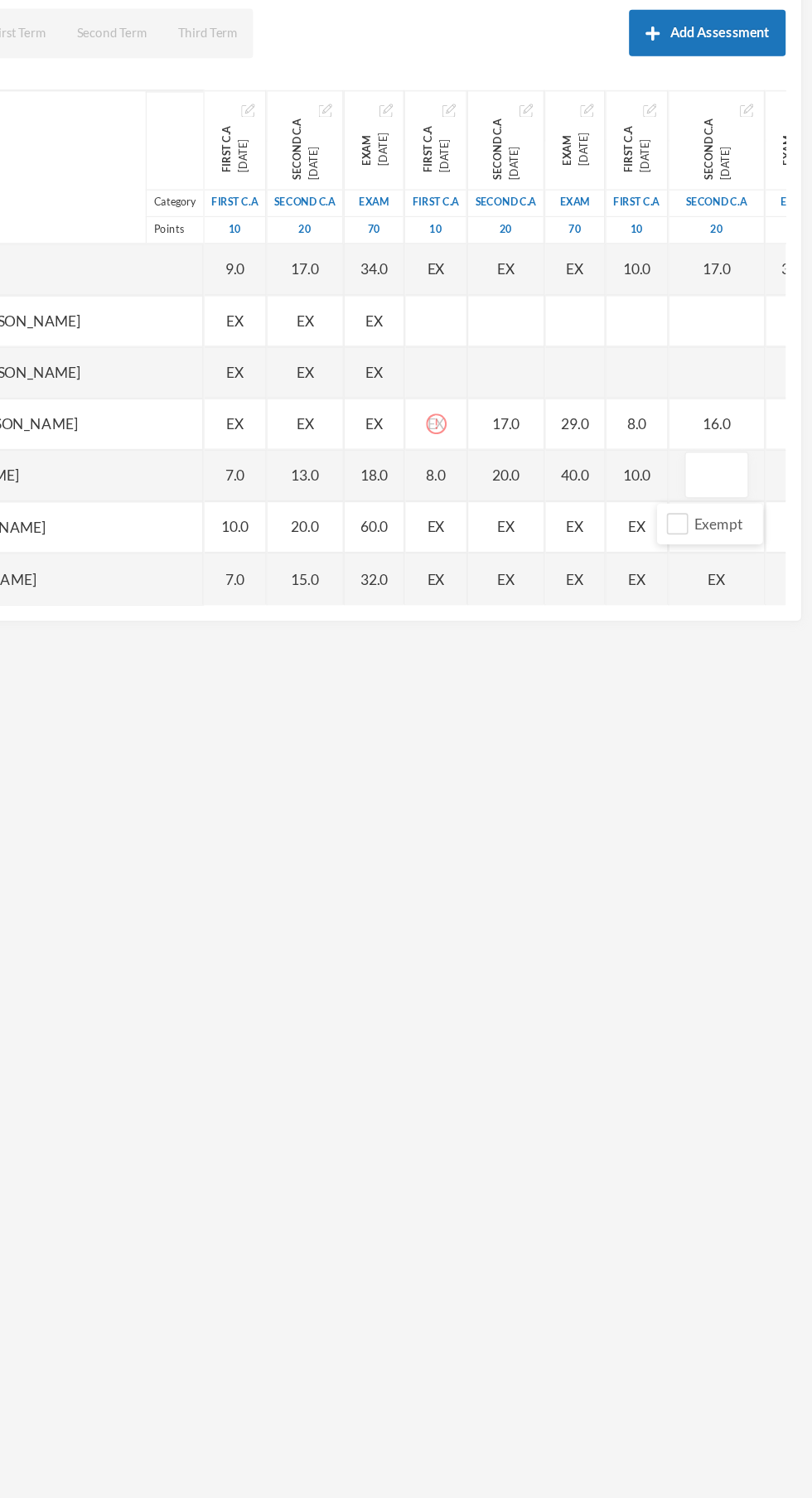 click at bounding box center [735, 566] 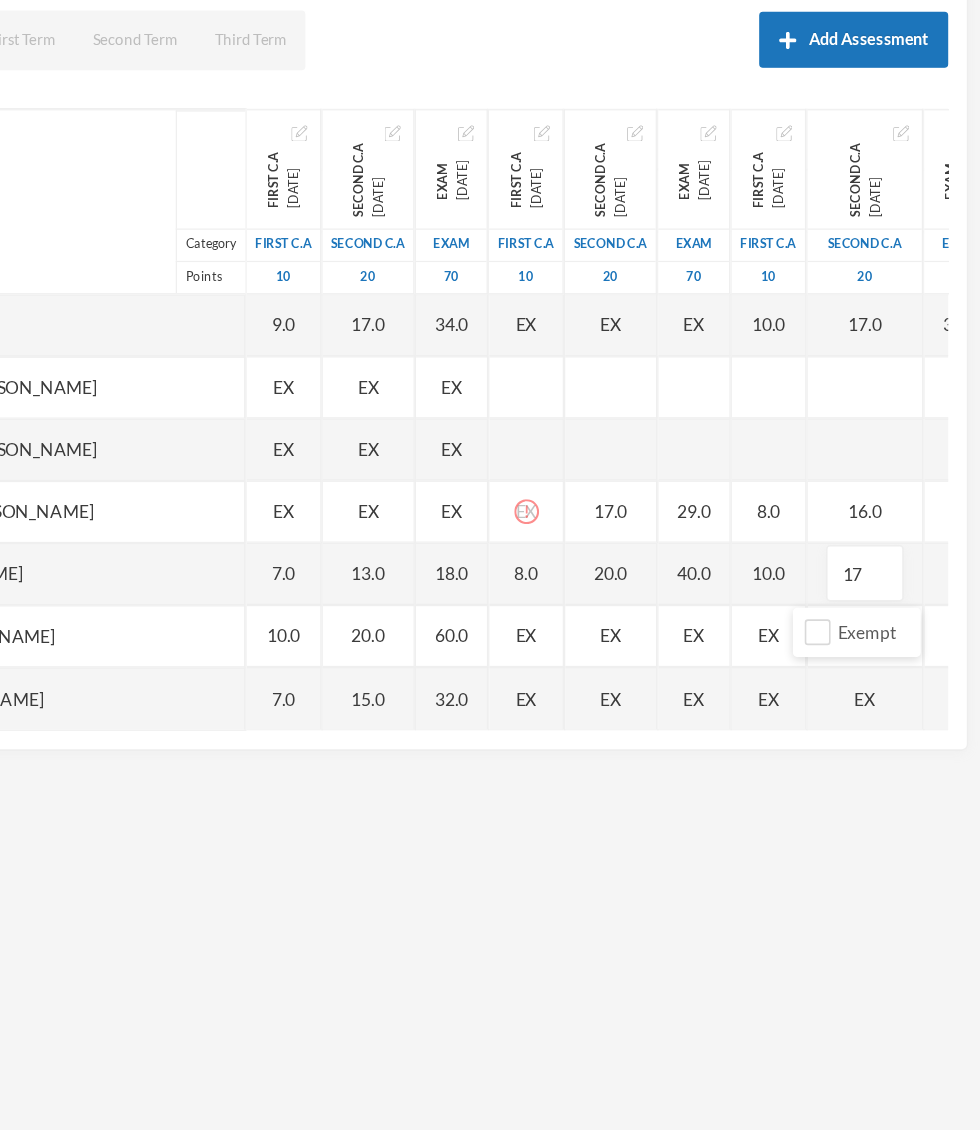 click on "Scoresheet Academic Term All First Term Second Term Third Term Add Assessment Name   Category Points [PERSON_NAME], [PERSON_NAME] [PERSON_NAME], [PERSON_NAME] [PERSON_NAME], [PERSON_NAME] [PERSON_NAME], [PERSON_NAME], [PERSON_NAME], Adejoju [PERSON_NAME], Favour [PERSON_NAME], Adesewa [PERSON_NAME], [PERSON_NAME] [PERSON_NAME], [PERSON_NAME][GEOGRAPHIC_DATA] [GEOGRAPHIC_DATA] [PERSON_NAME] [PERSON_NAME], [PERSON_NAME] [PERSON_NAME], [PERSON_NAME] [PERSON_NAME], [PERSON_NAME], [PERSON_NAME] [PERSON_NAME], [PERSON_NAME] [PERSON_NAME], Oluwadamisi [PERSON_NAME][GEOGRAPHIC_DATA] [PERSON_NAME], [PERSON_NAME], [PERSON_NAME] [PERSON_NAME], [PERSON_NAME] [PERSON_NAME] Oluwanifemi [PERSON_NAME], Boluwatife [PERSON_NAME], [PERSON_NAME] [PERSON_NAME], Ayomide [PERSON_NAME], [PERSON_NAME], [PERSON_NAME], Precious [PERSON_NAME], [PERSON_NAME] [PERSON_NAME], [PERSON_NAME] First C.A 9" at bounding box center [490, 495] 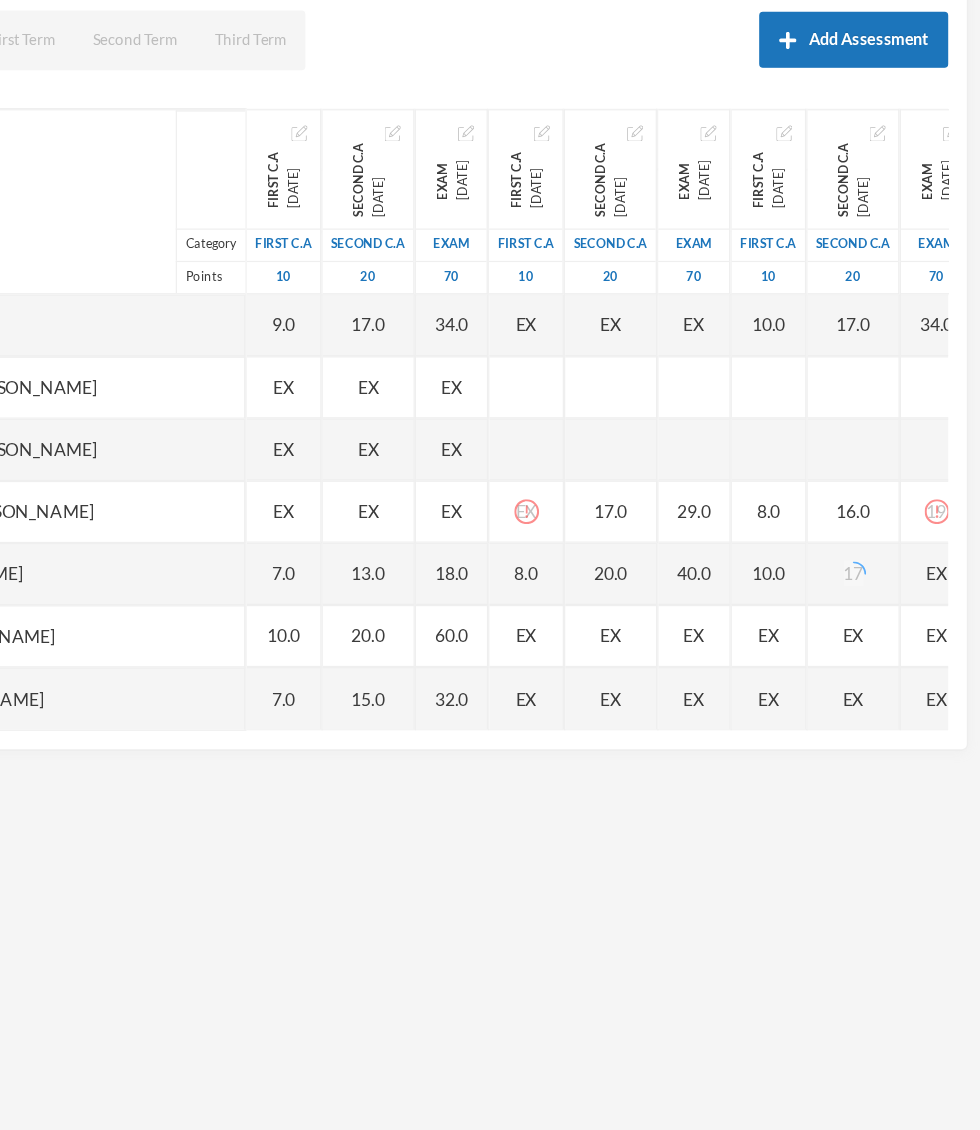 click on "EX" at bounding box center (944, 682) 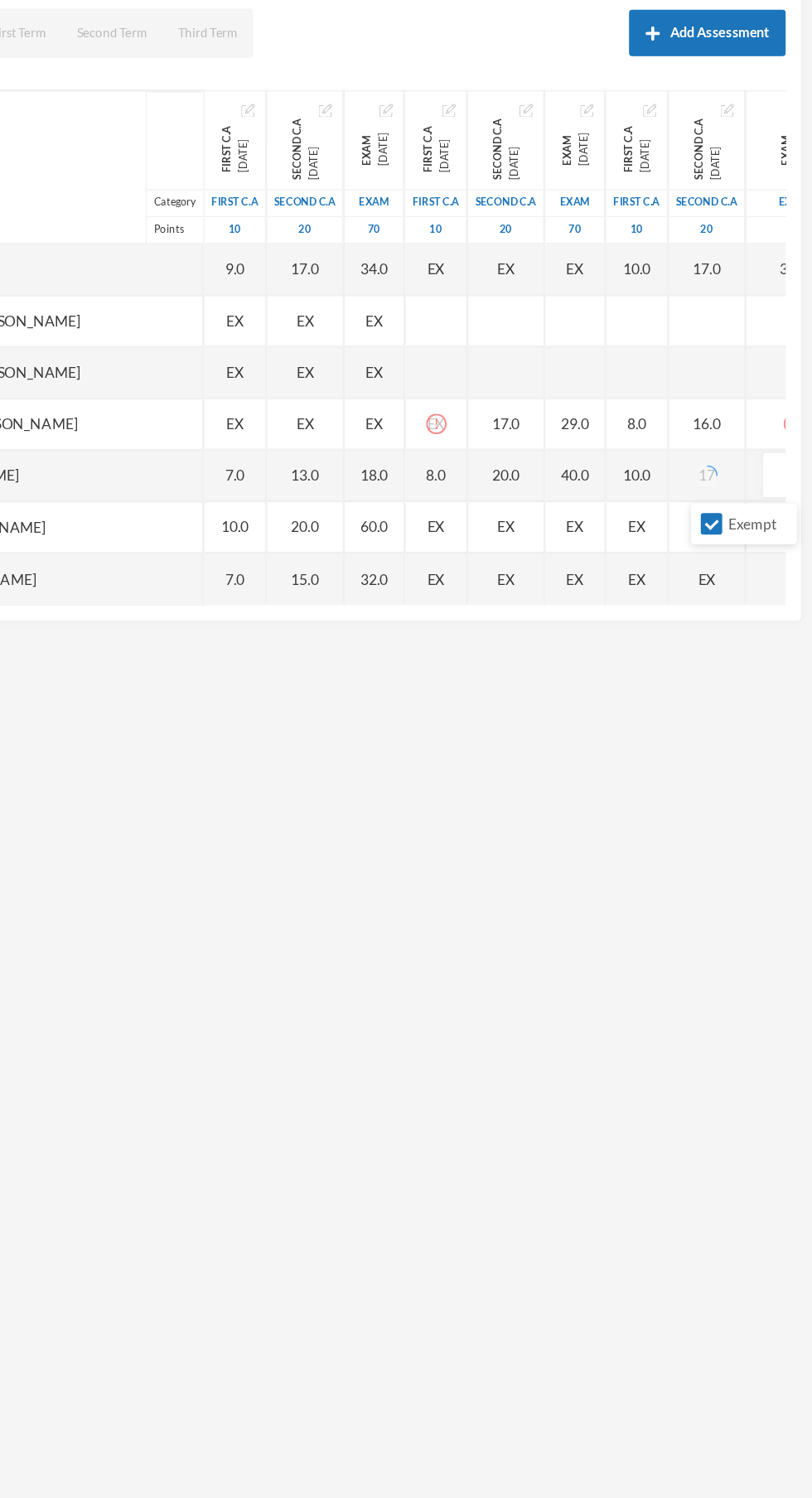 click on "Exempt" at bounding box center [731, 604] 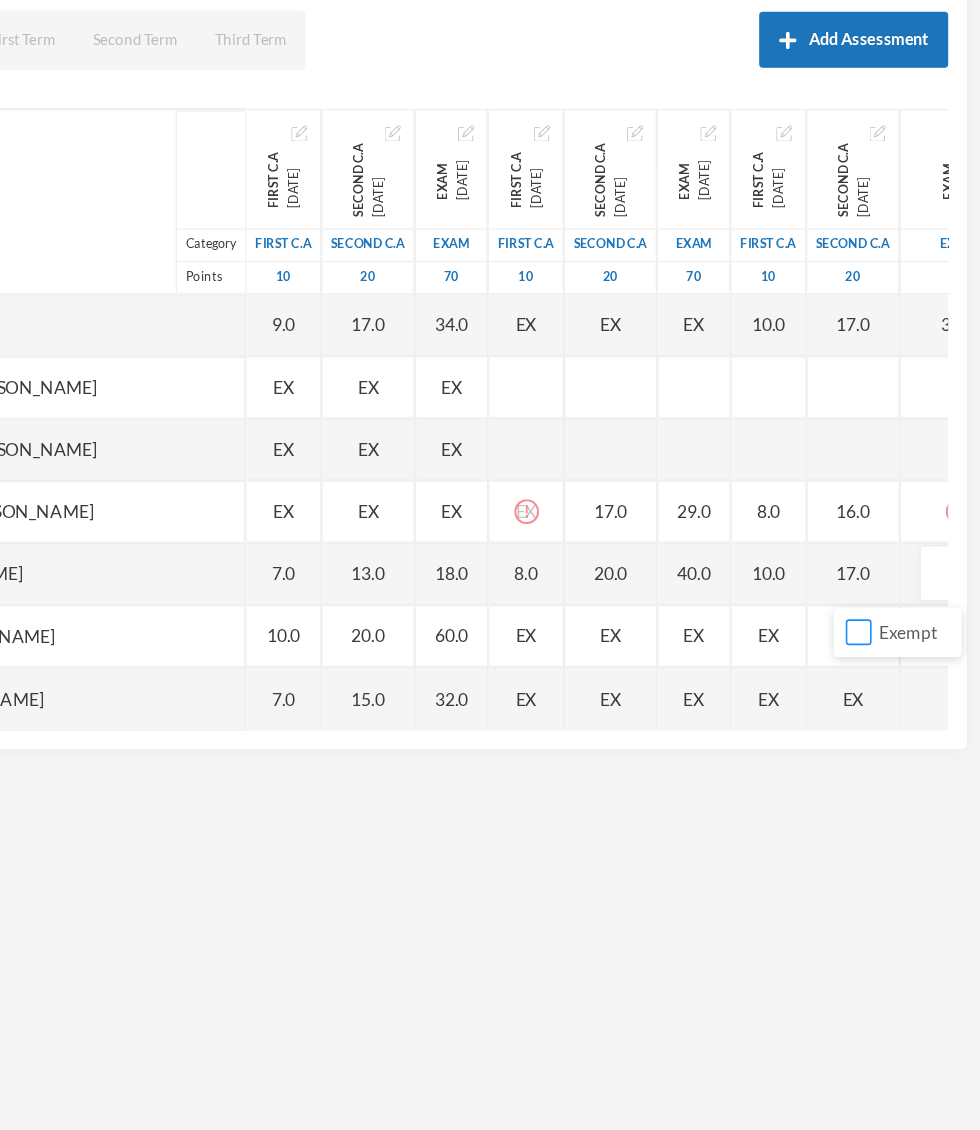 scroll, scrollTop: 2901, scrollLeft: 2, axis: both 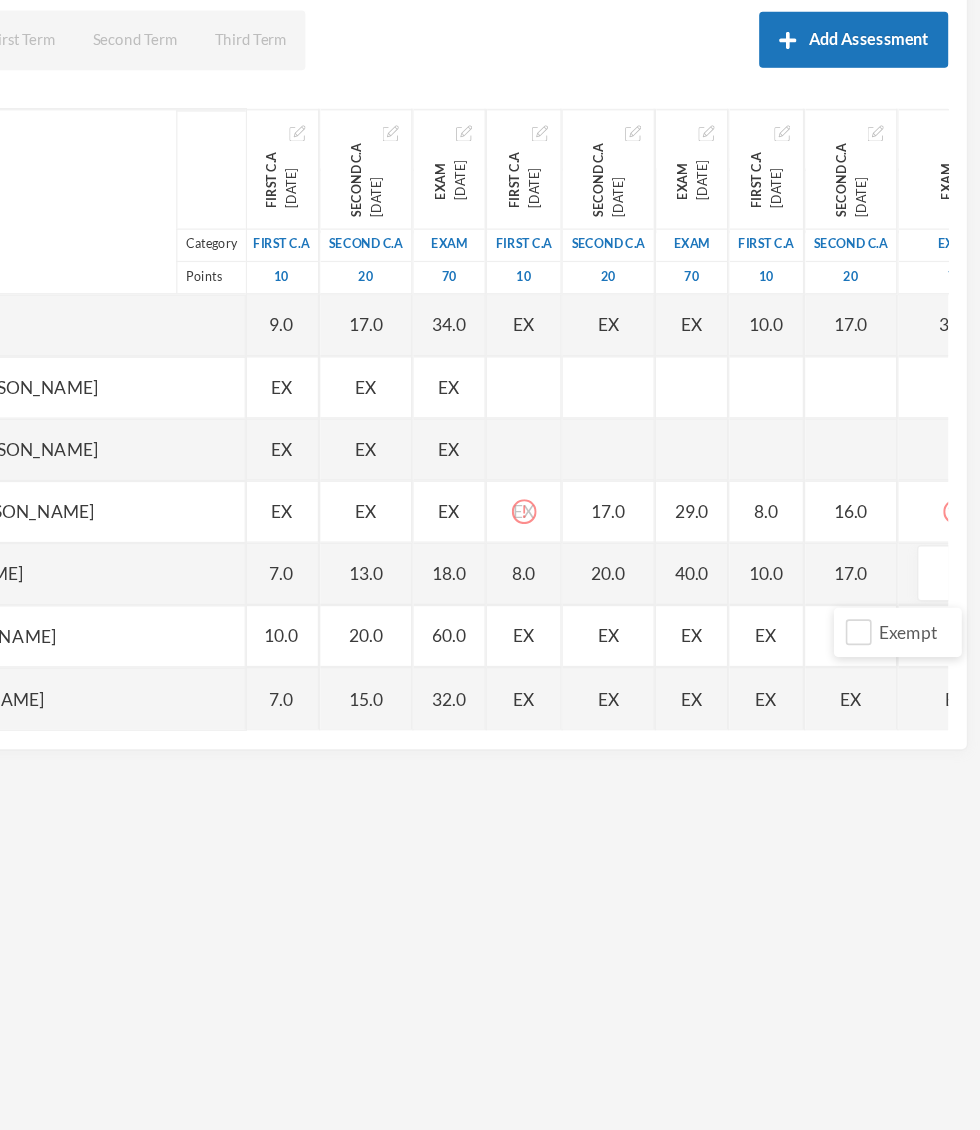 click at bounding box center (960, 683) 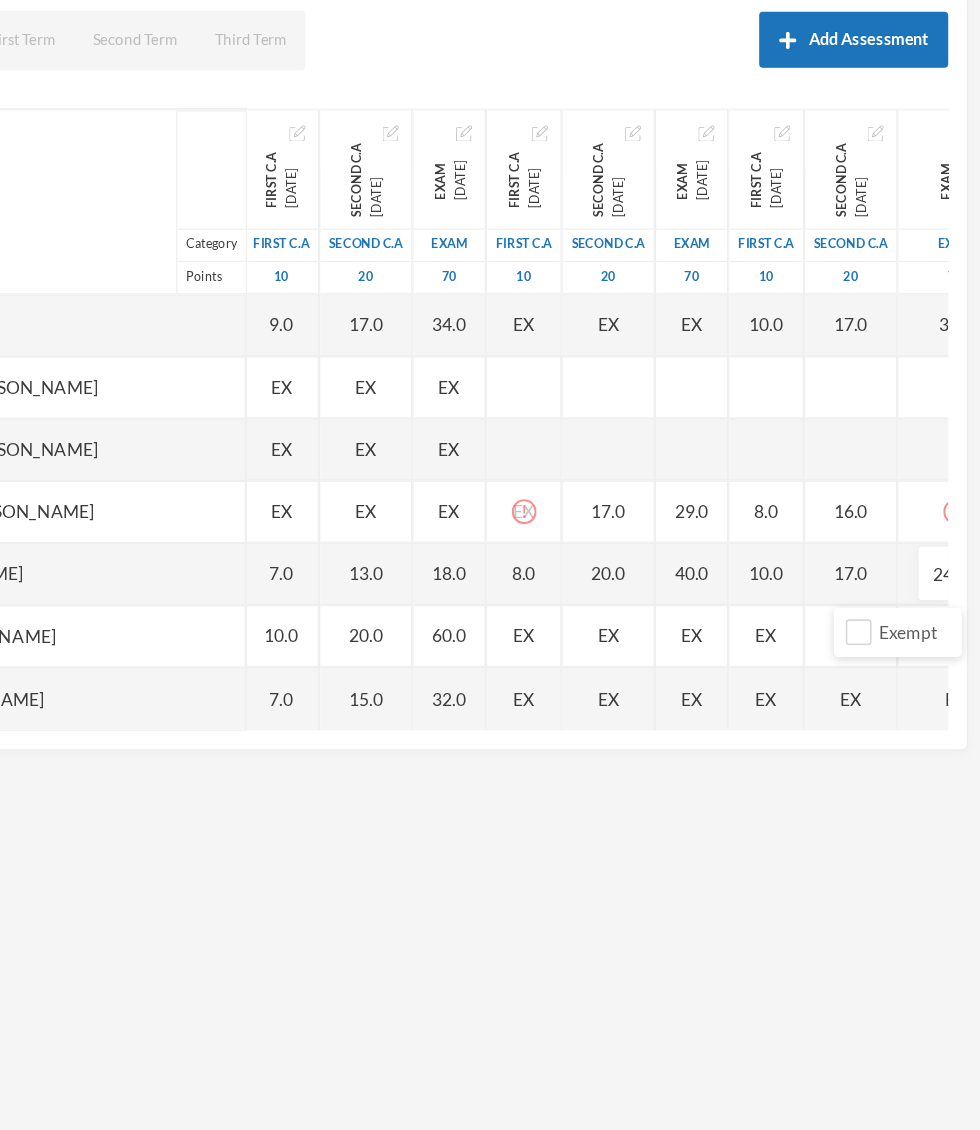 click on "40.0" at bounding box center [748, 683] 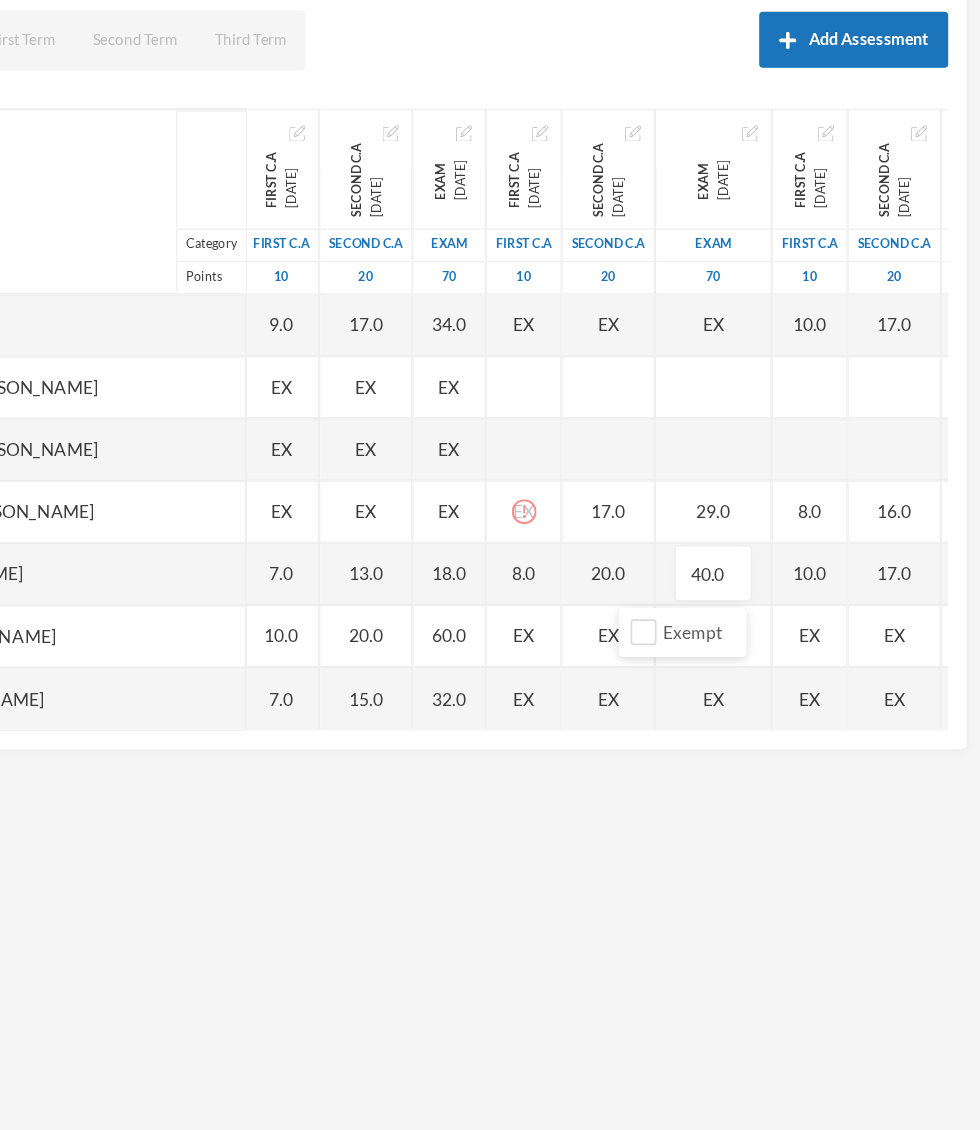 scroll, scrollTop: 210, scrollLeft: 0, axis: vertical 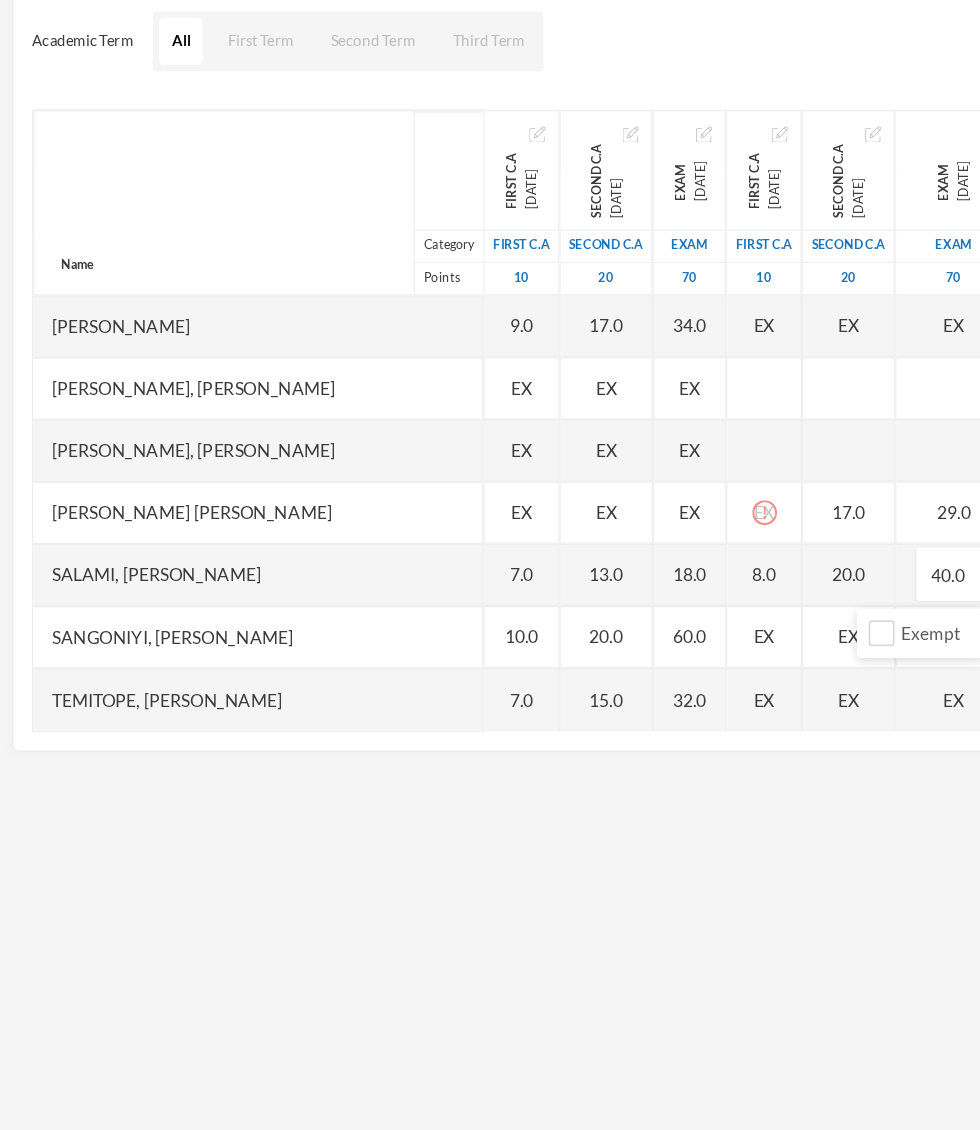 click on "EX" at bounding box center (614, 732) 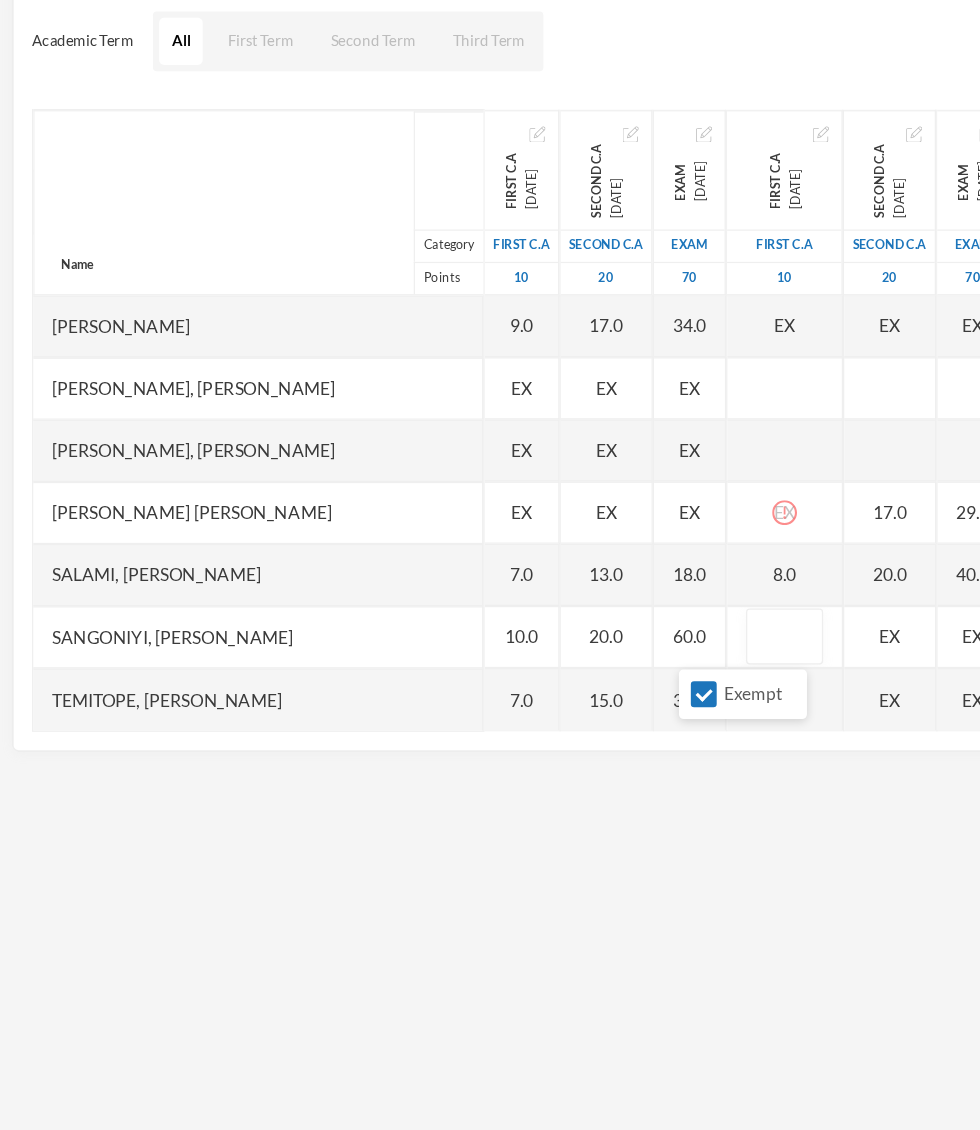 click on "Exempt" at bounding box center (566, 779) 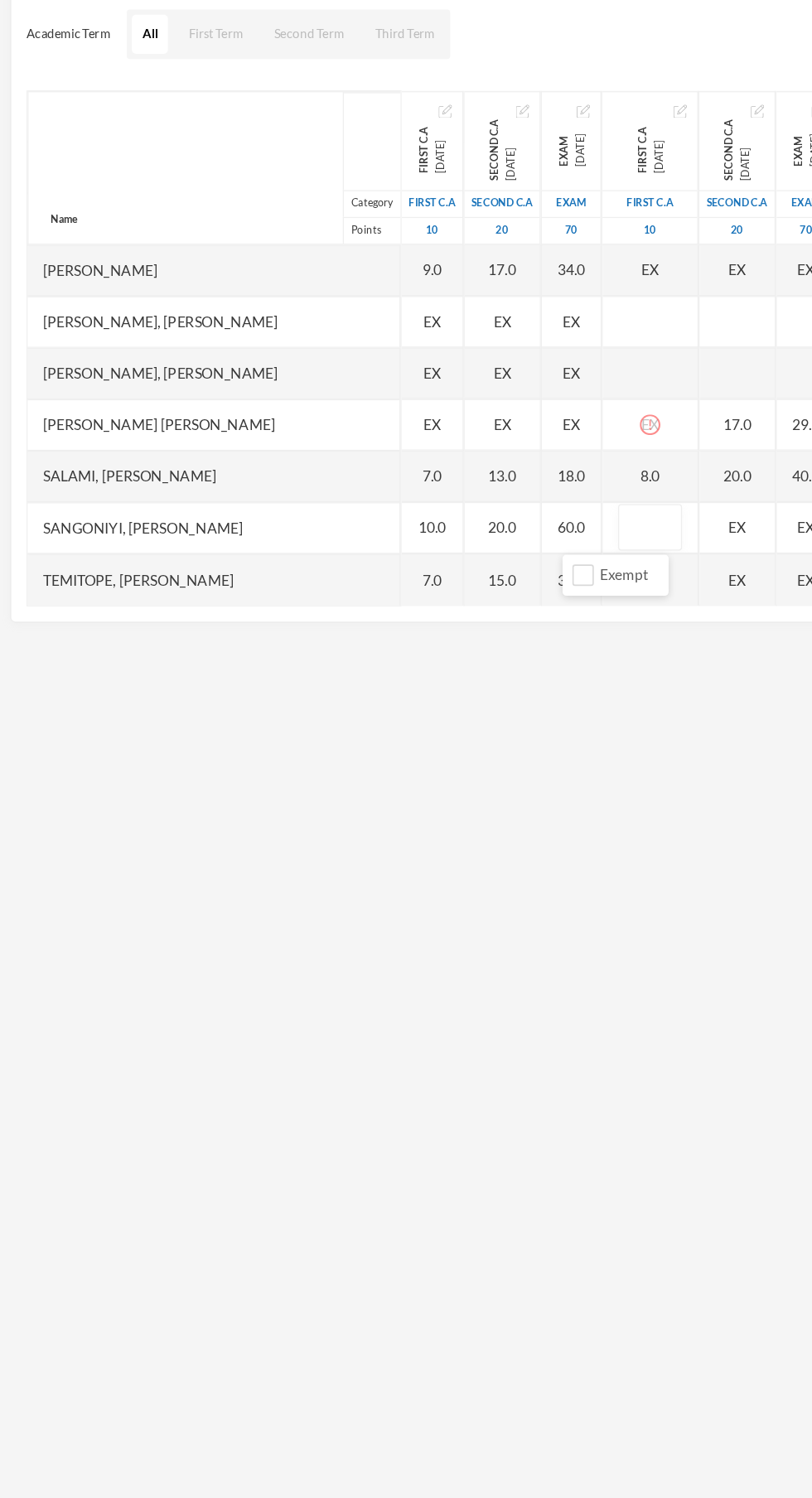 click at bounding box center (523, 607) 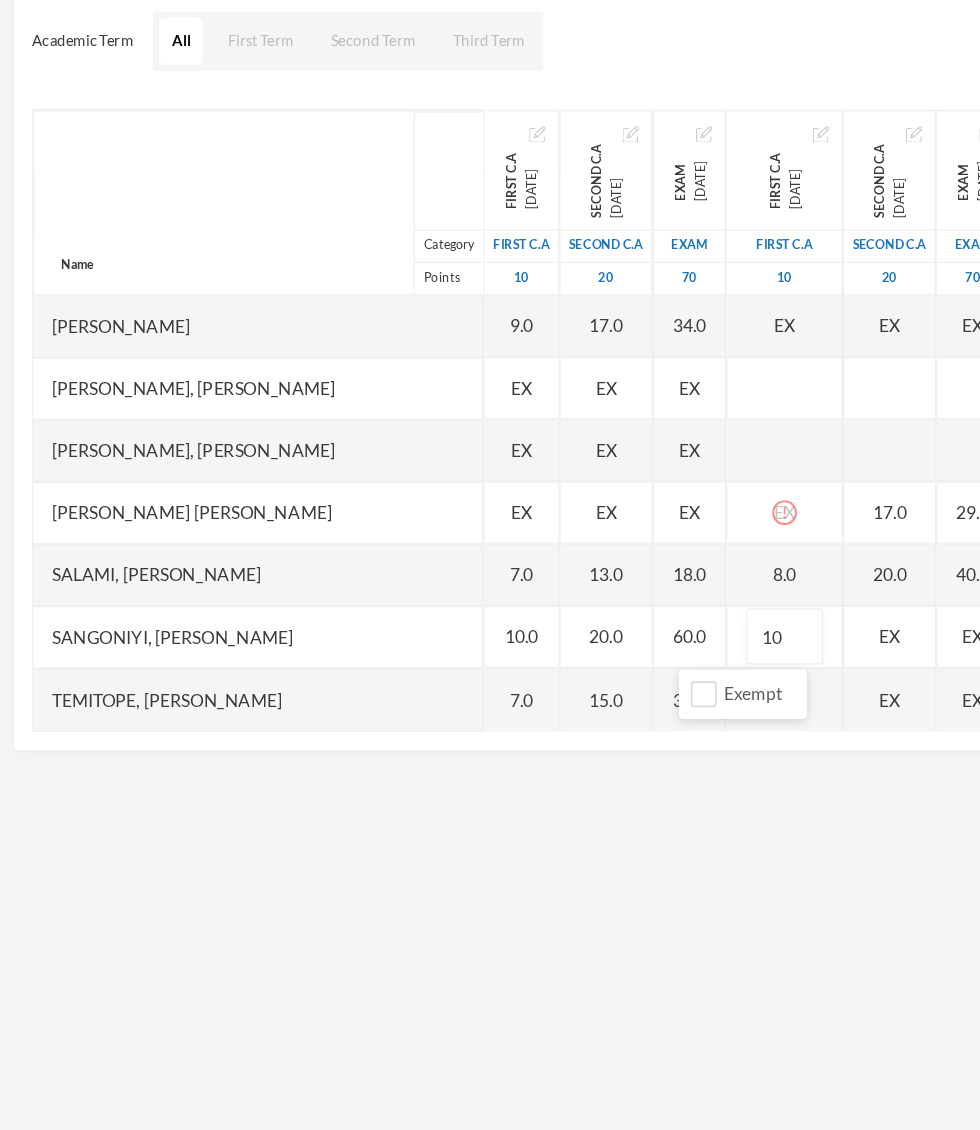 click on "EX" at bounding box center (716, 733) 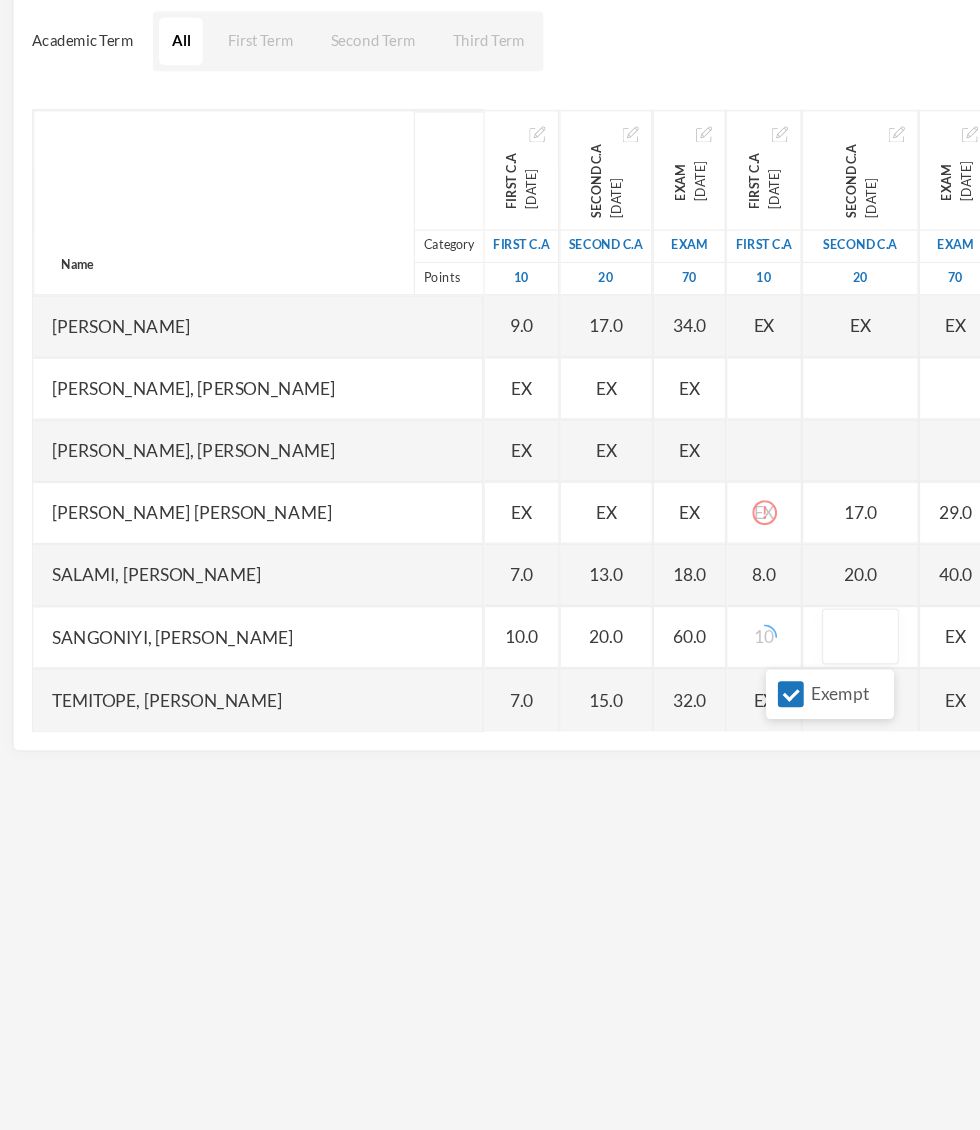 click on "Exempt" at bounding box center [636, 779] 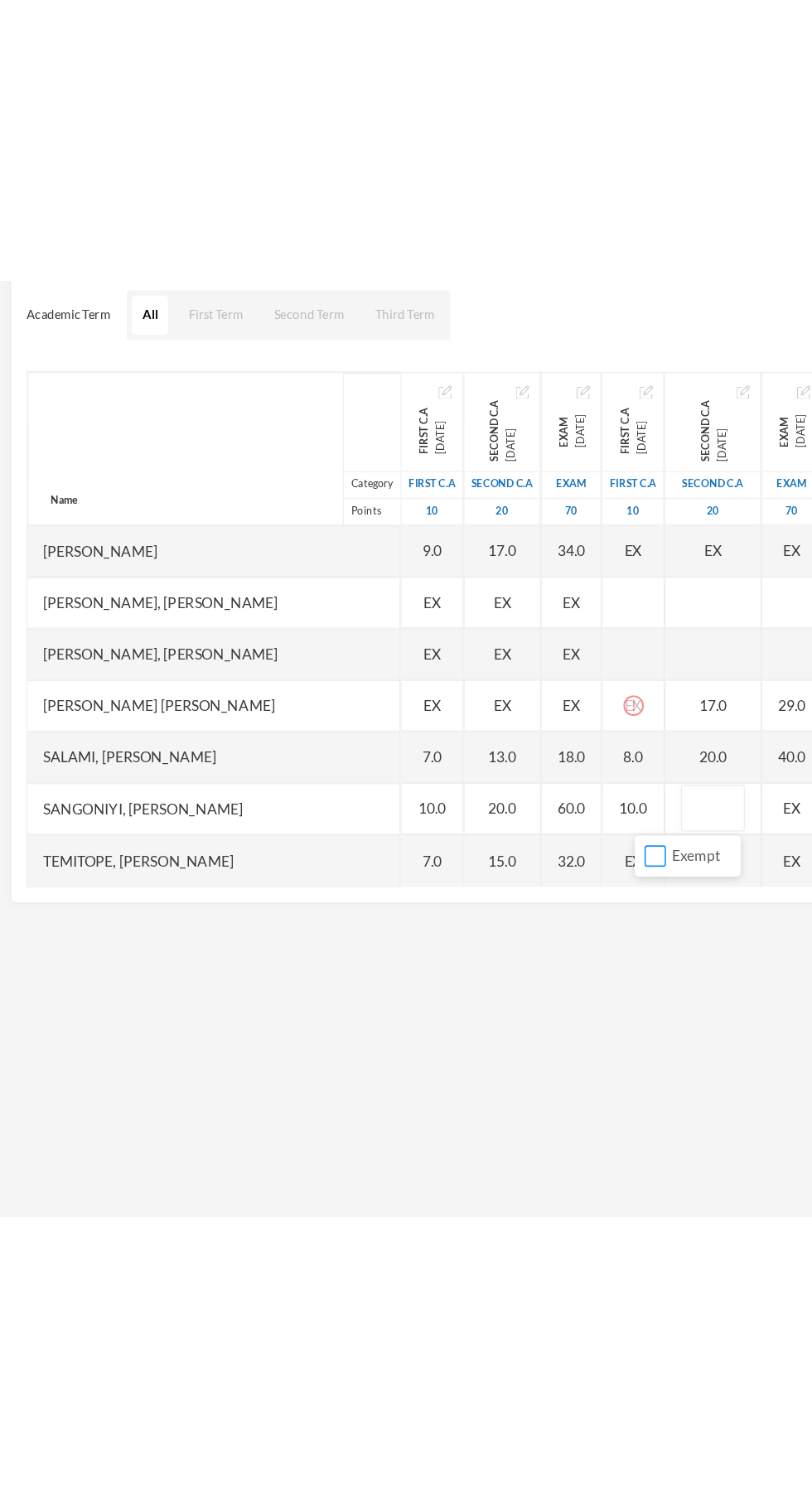 scroll, scrollTop: 174, scrollLeft: 0, axis: vertical 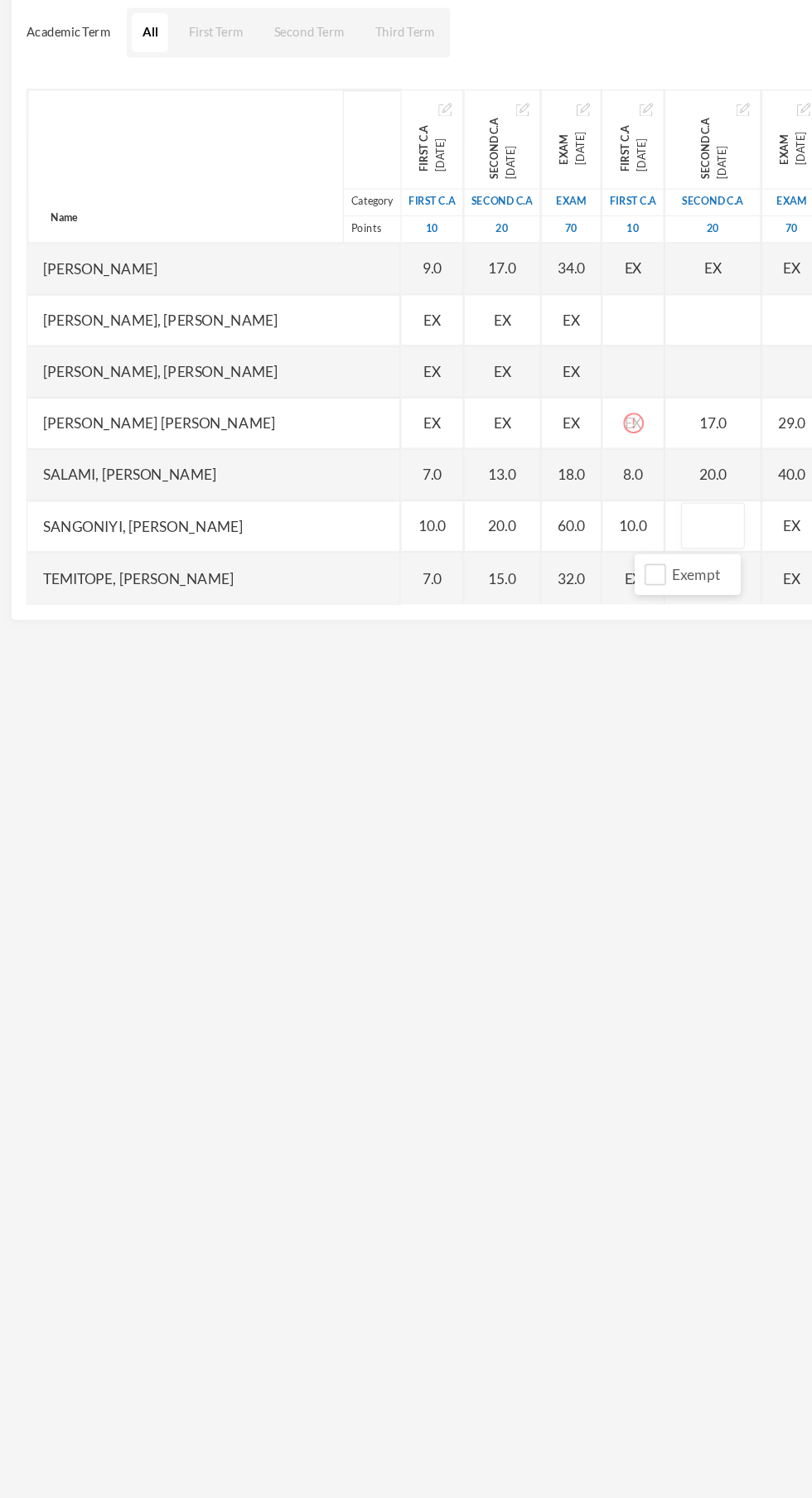 click at bounding box center (573, 607) 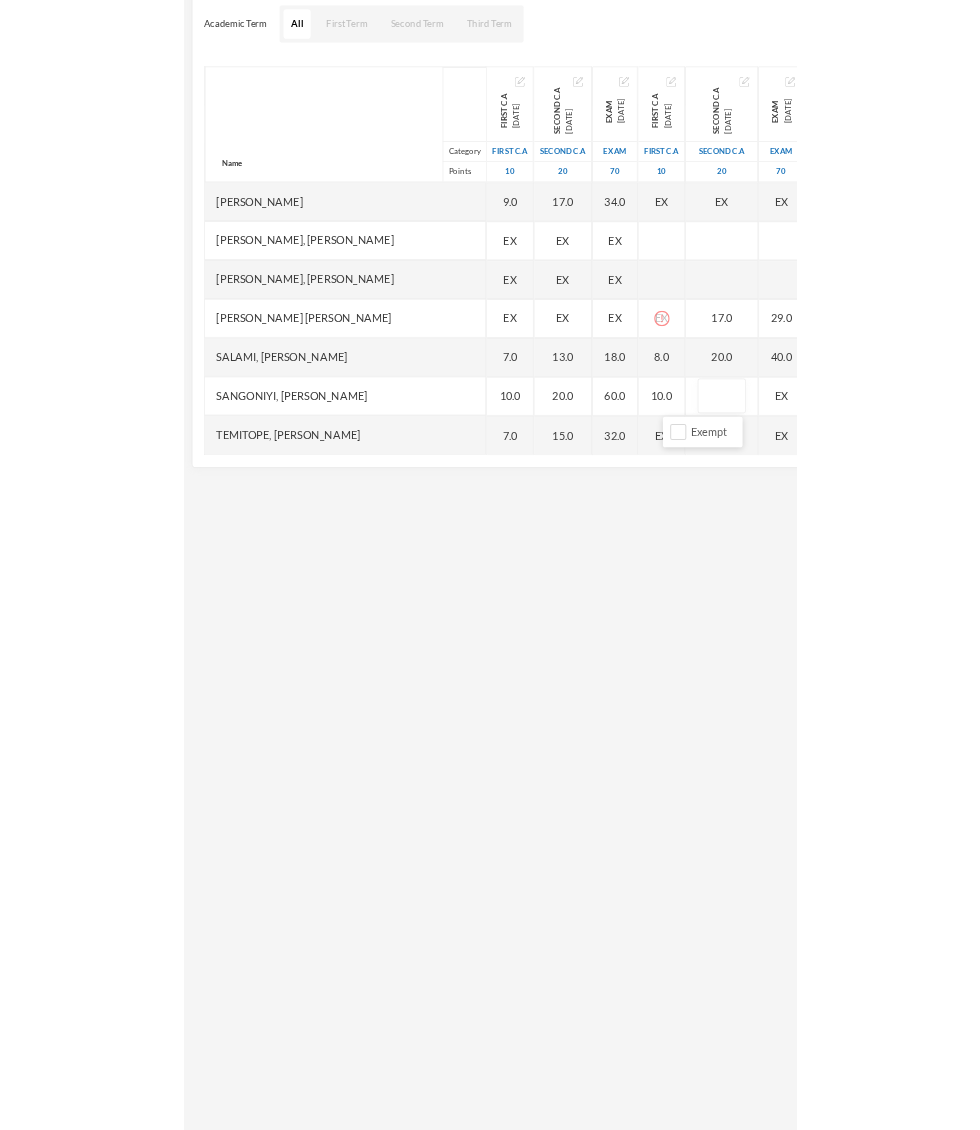 scroll, scrollTop: 212, scrollLeft: 0, axis: vertical 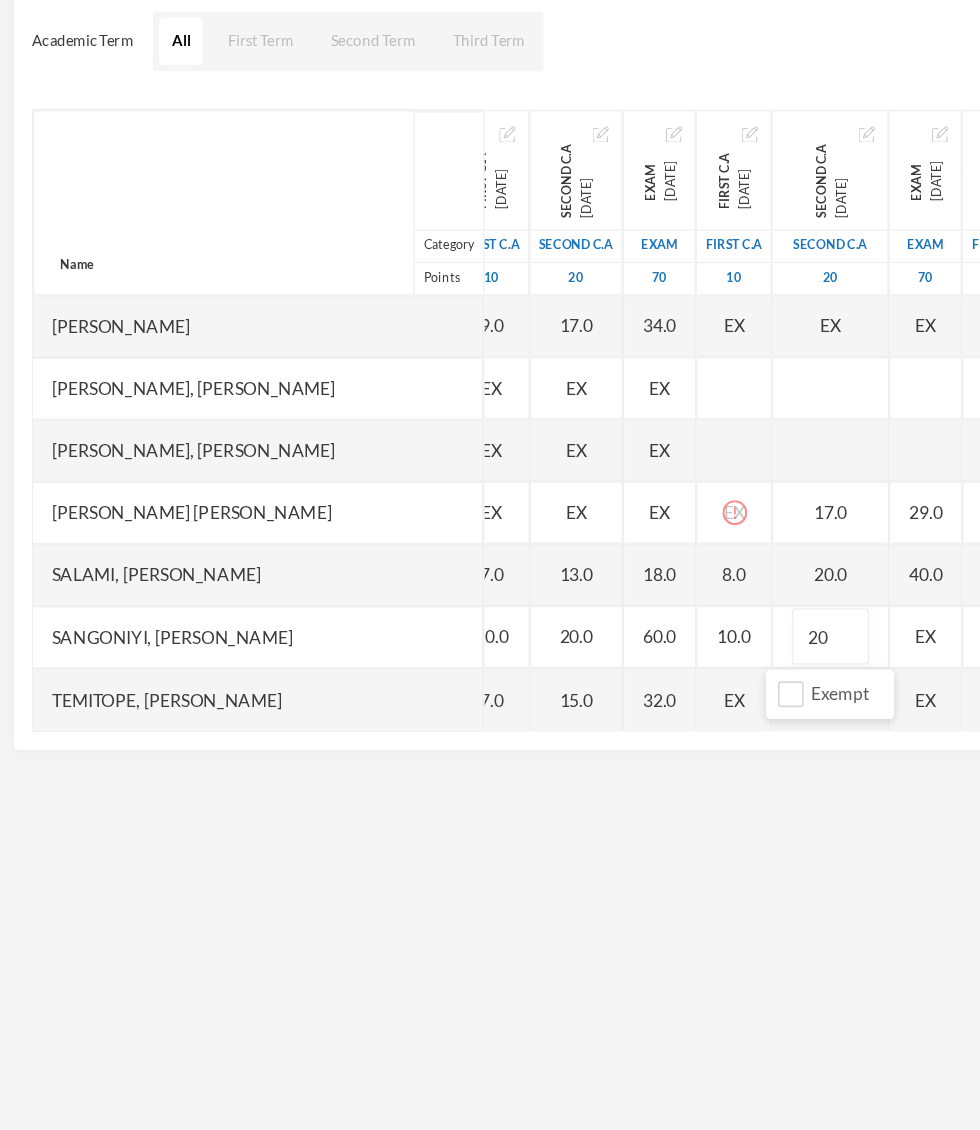click on "EX" at bounding box center [744, 732] 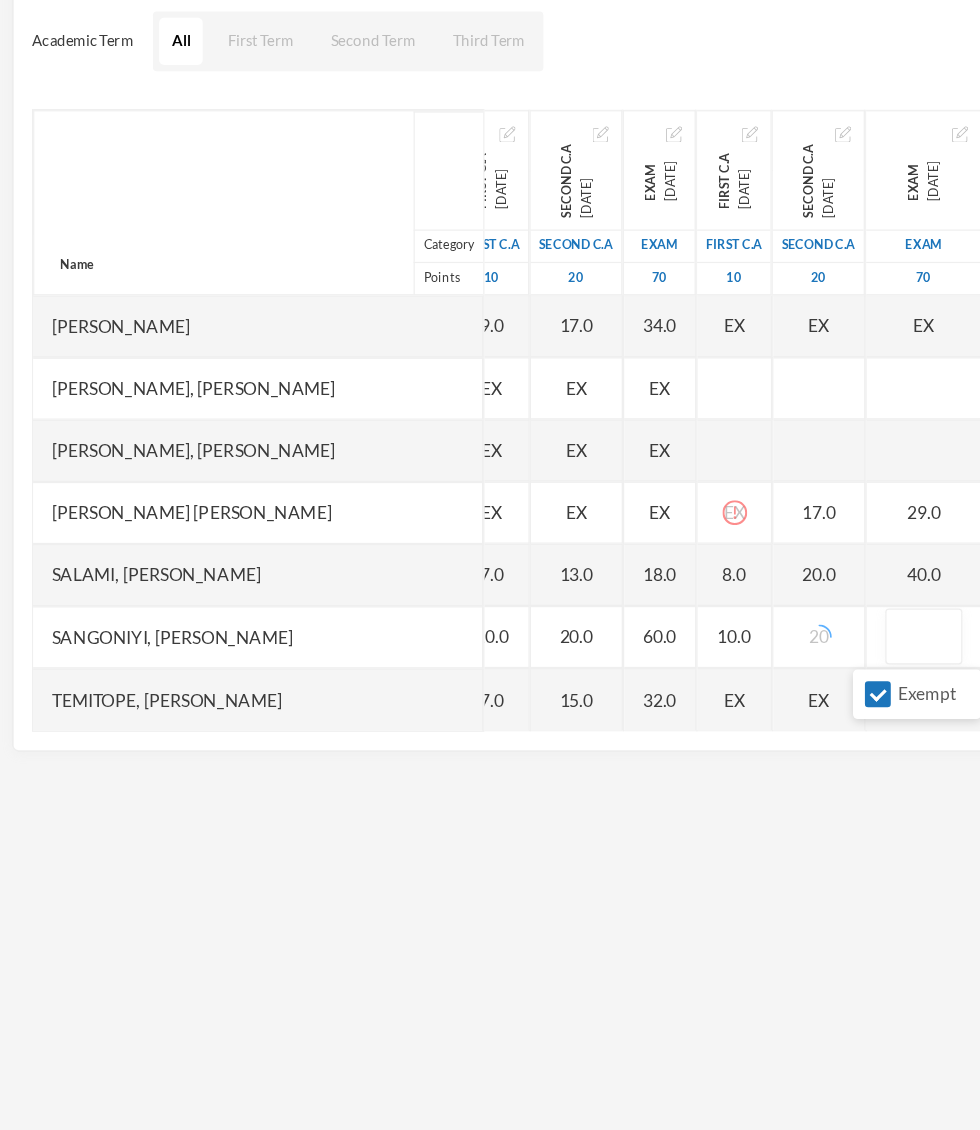 click on "Exempt" at bounding box center [706, 779] 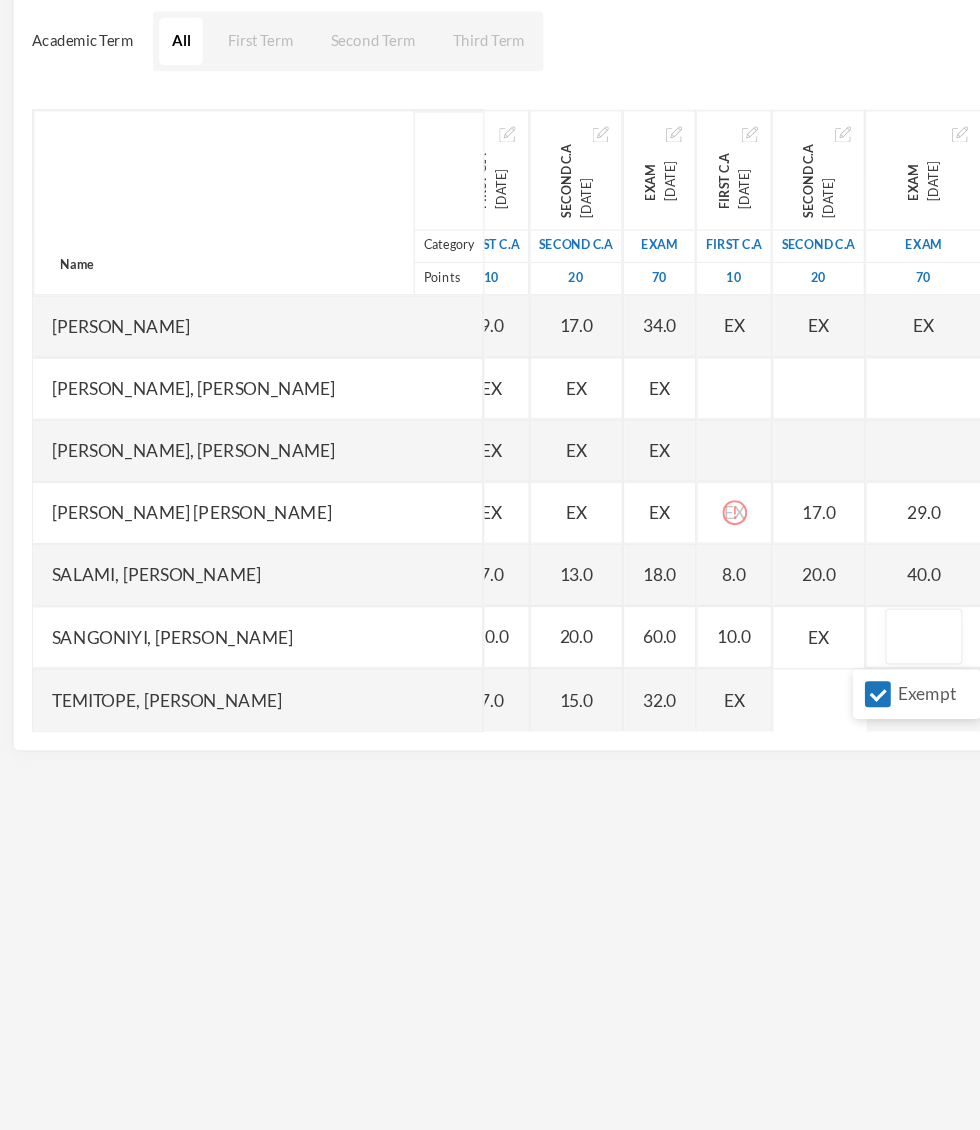 scroll, scrollTop: 2901, scrollLeft: 5, axis: both 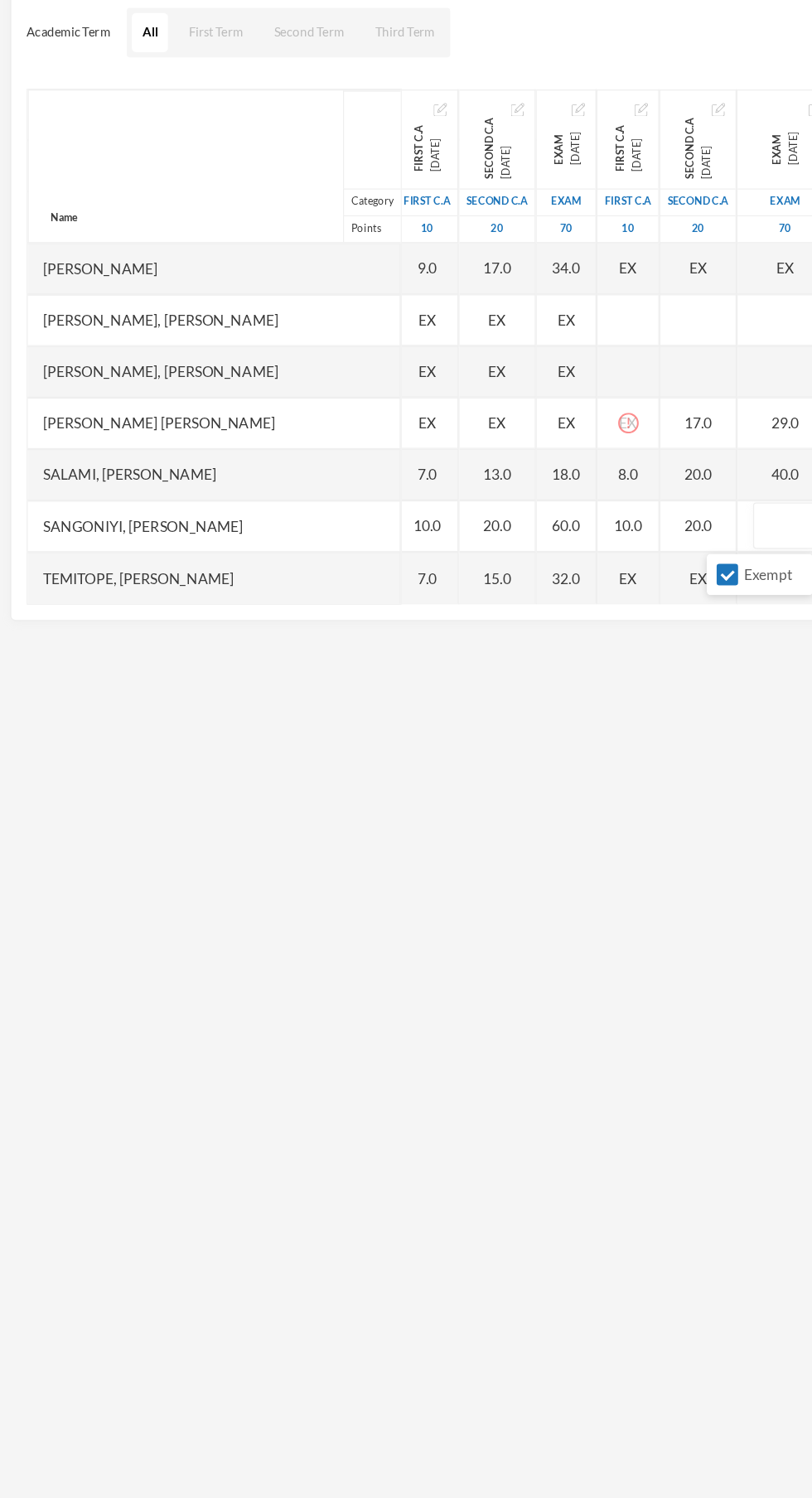 click on "Exempt" at bounding box center (585, 645) 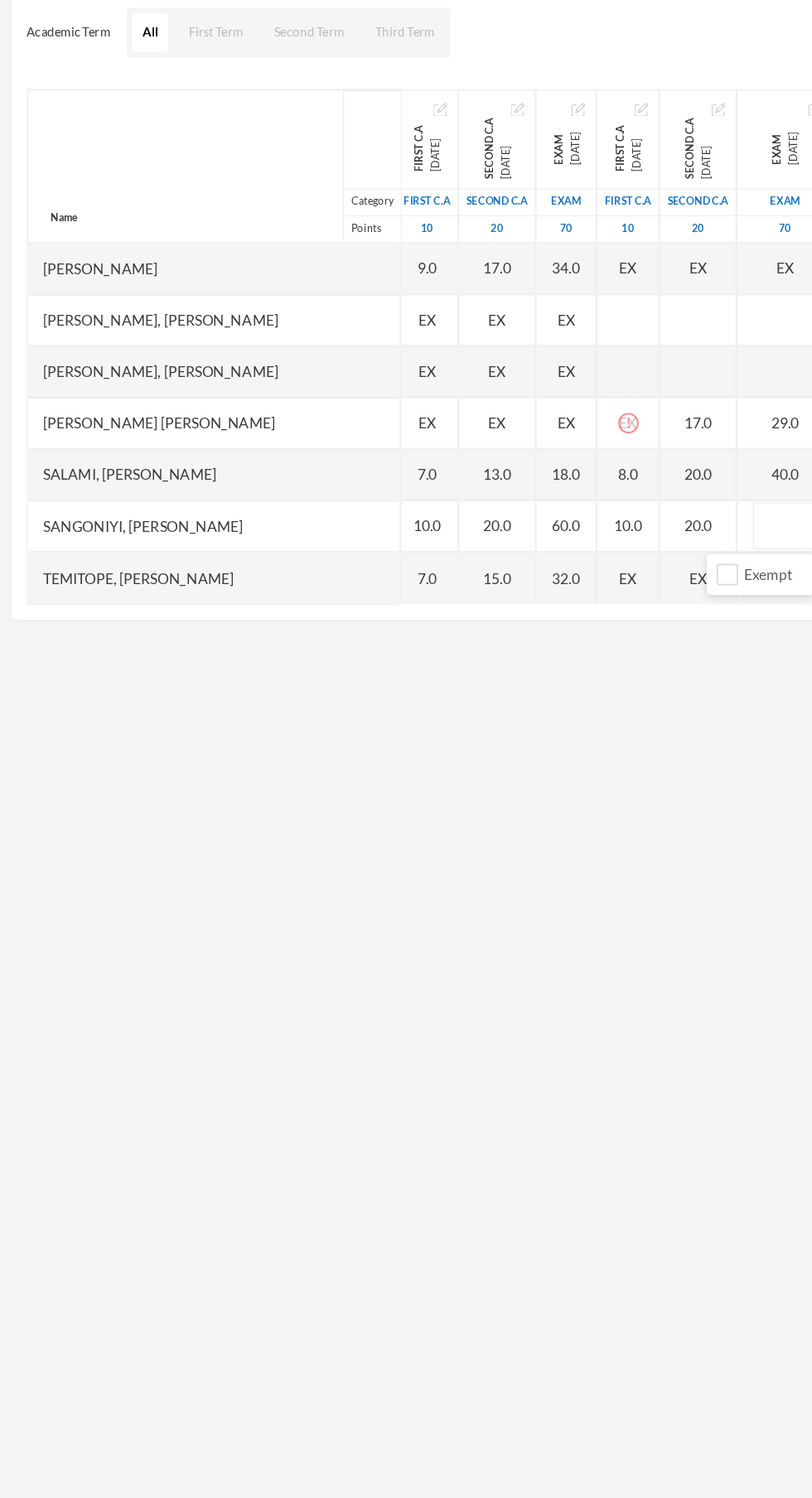 click at bounding box center [631, 607] 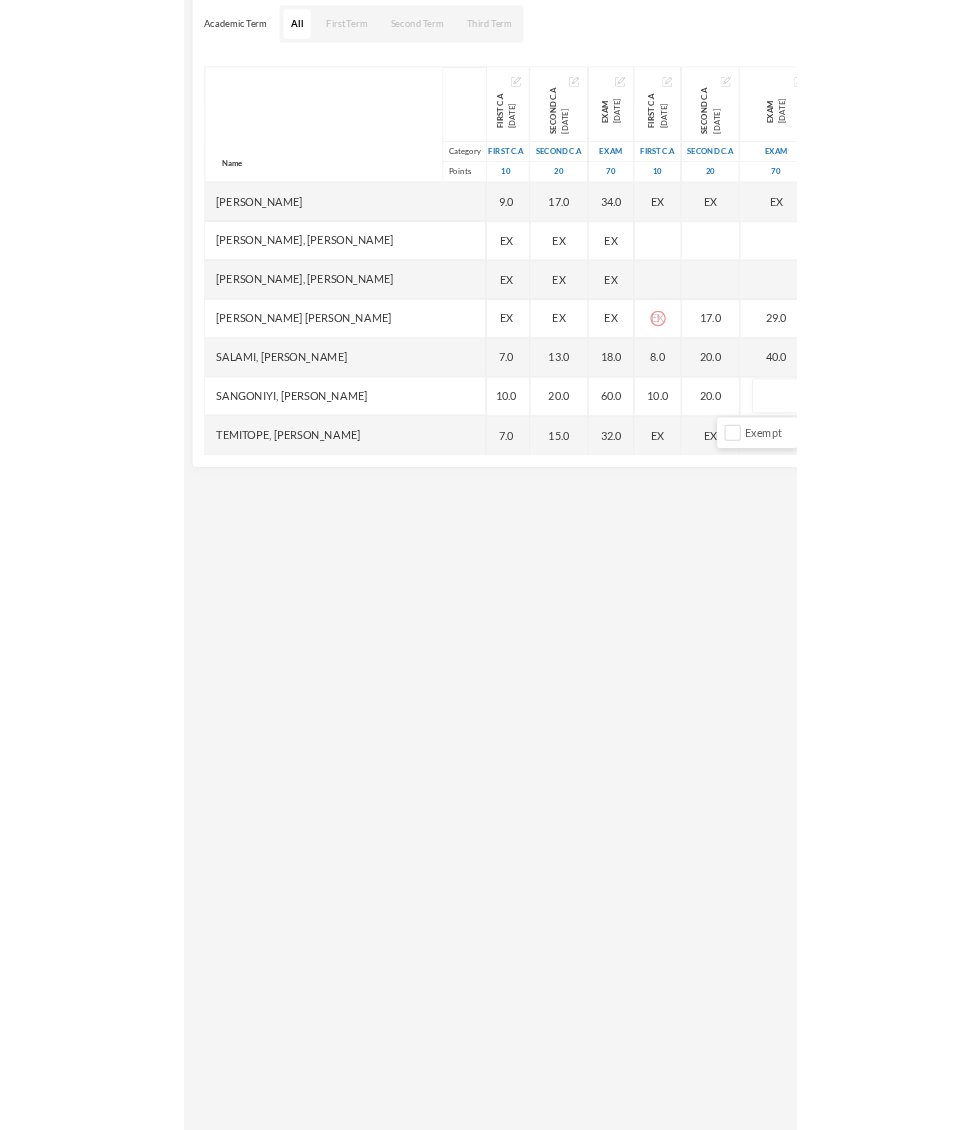 scroll, scrollTop: 212, scrollLeft: 0, axis: vertical 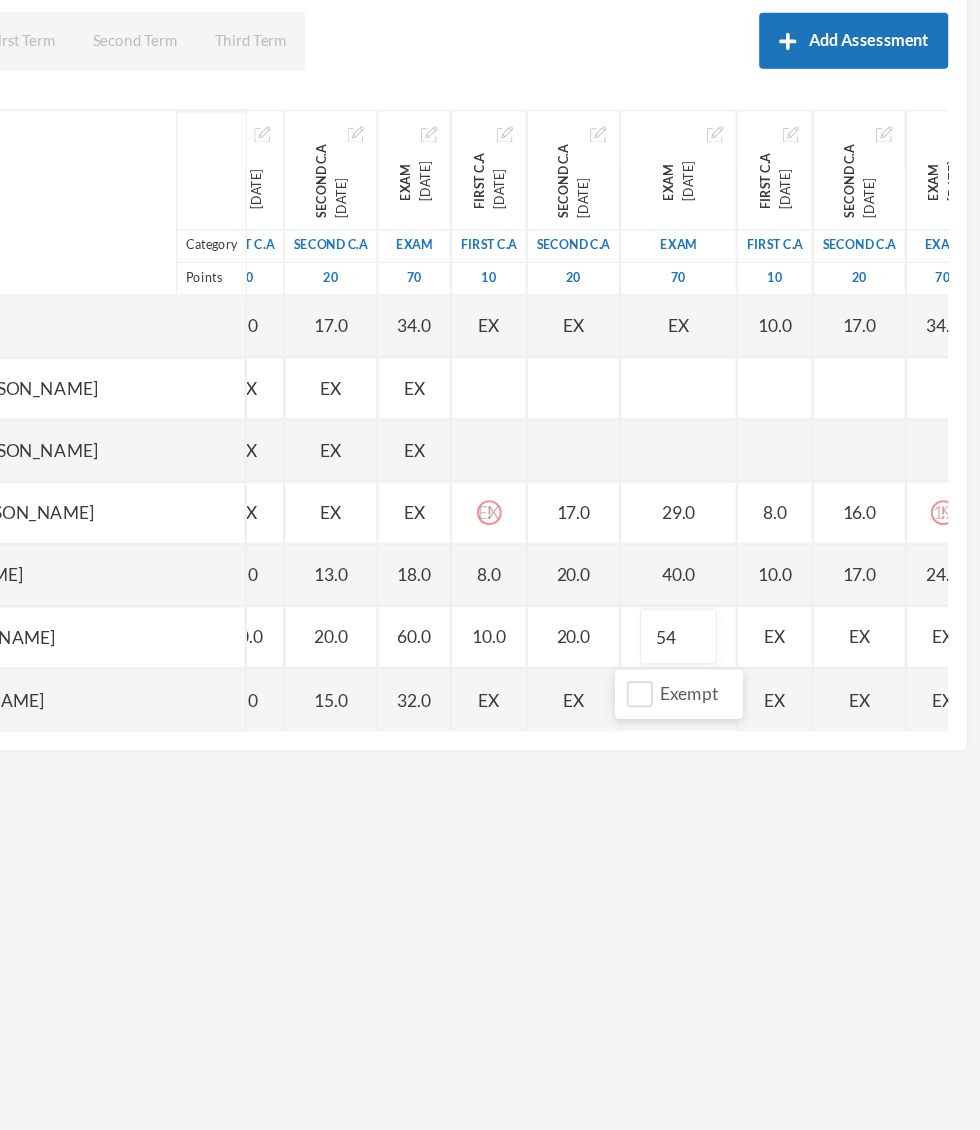click on "EX" at bounding box center [814, 732] 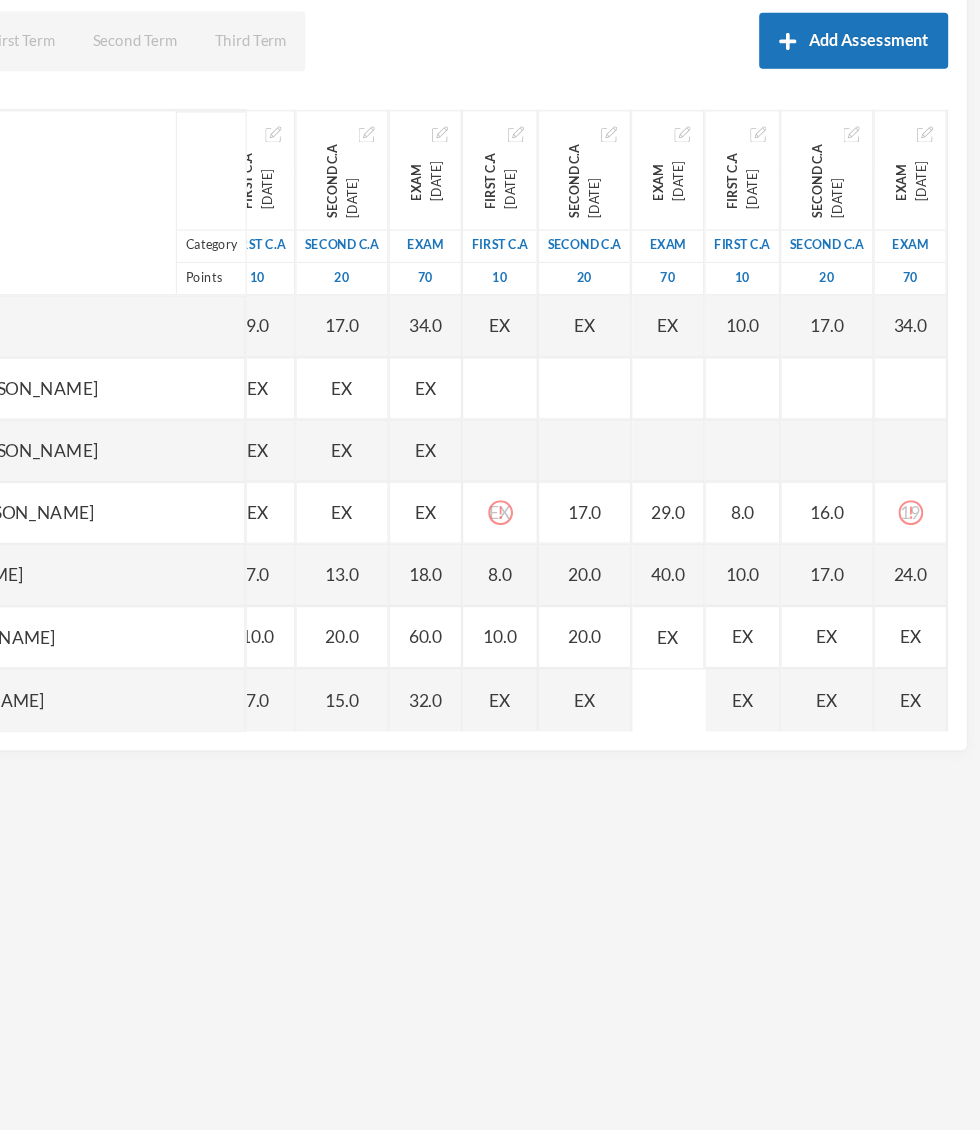 click on "EX" at bounding box center (789, 733) 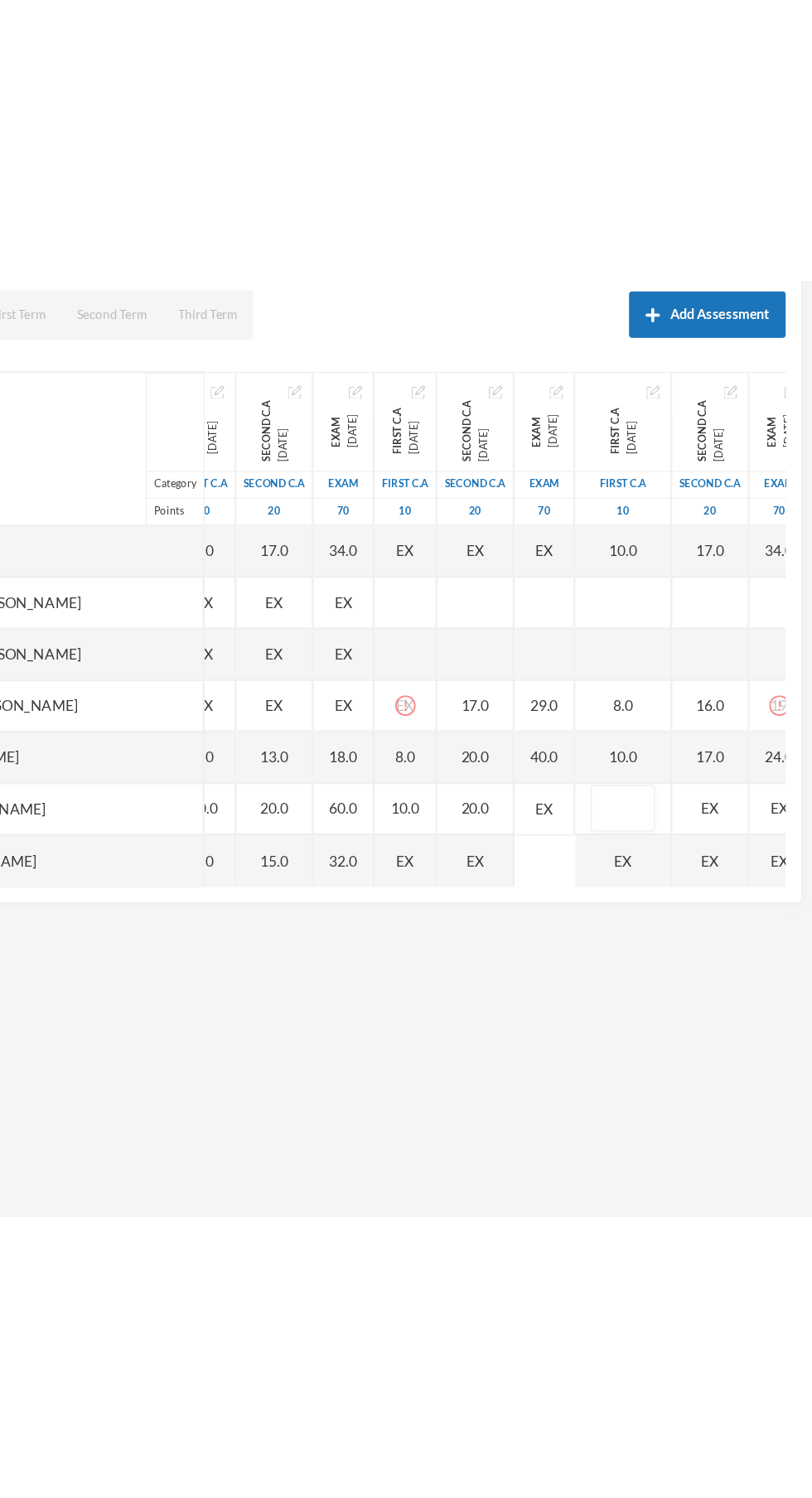 scroll, scrollTop: 174, scrollLeft: 0, axis: vertical 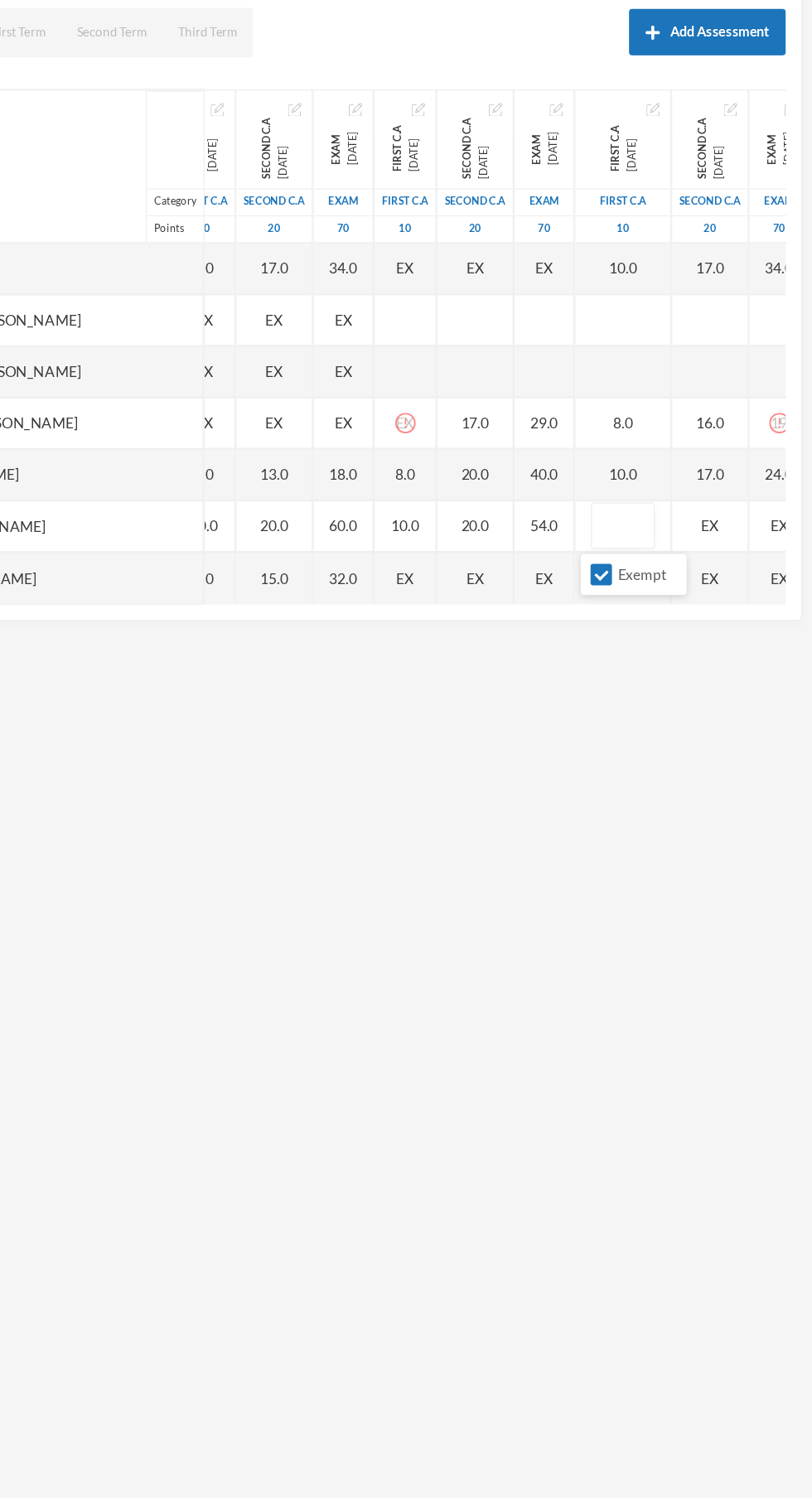 click at bounding box center [660, 607] 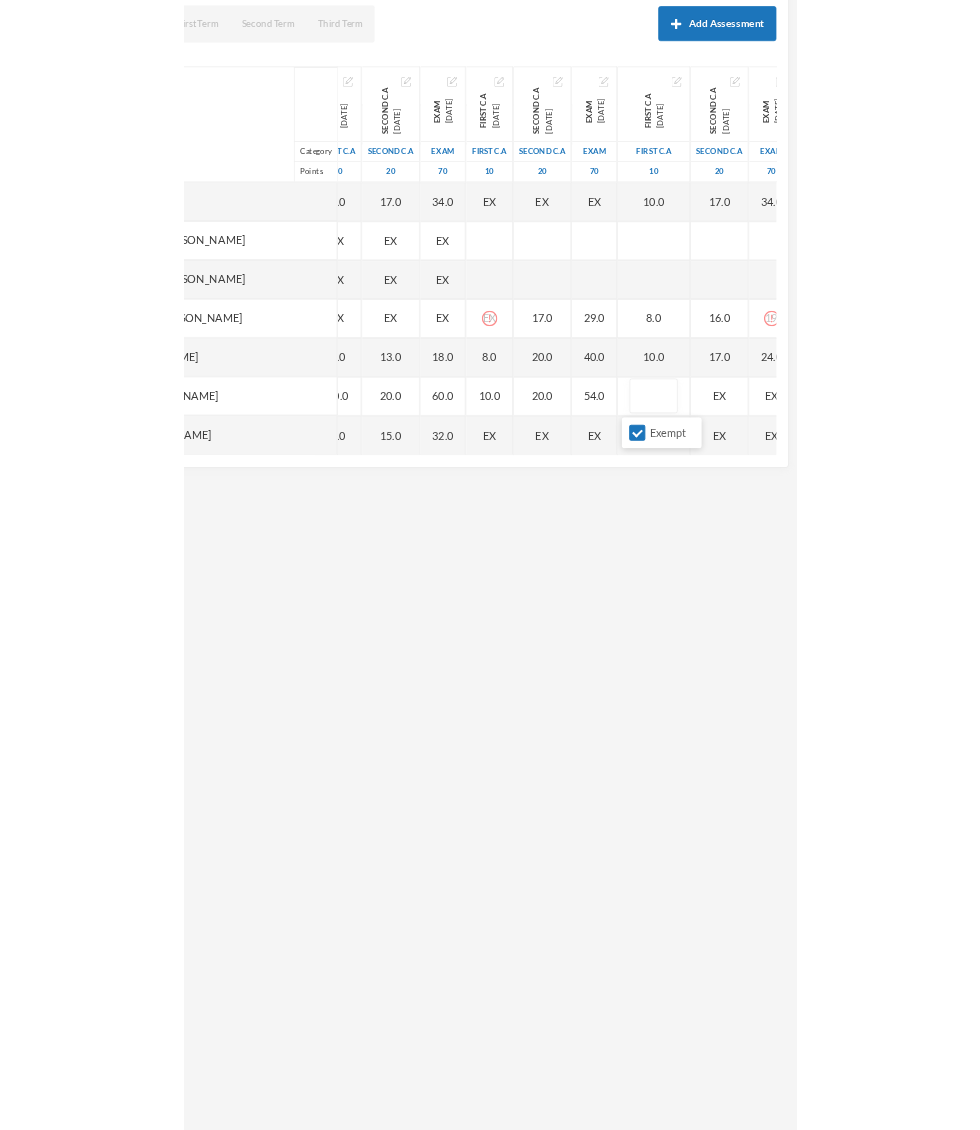 scroll, scrollTop: 210, scrollLeft: 0, axis: vertical 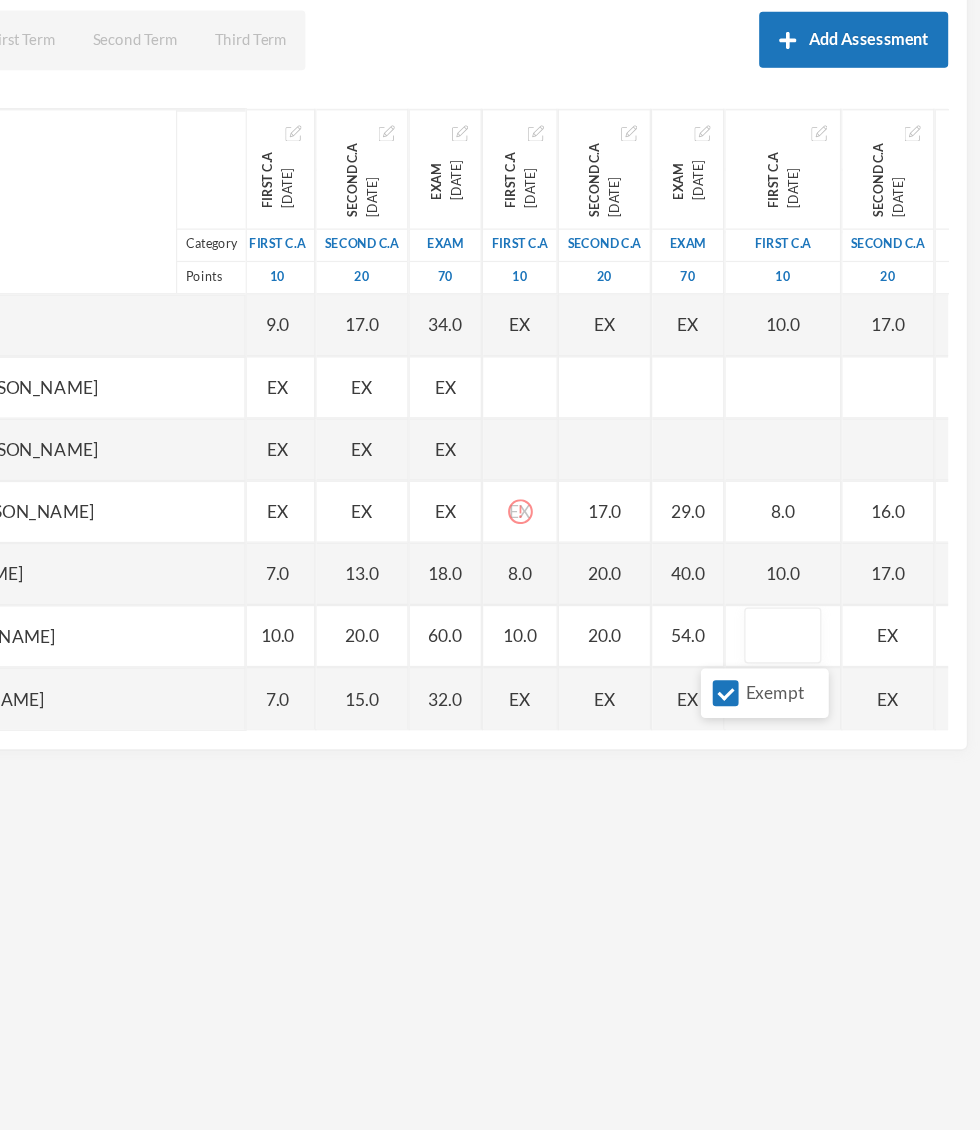 click on "Exempt" at bounding box center (775, 779) 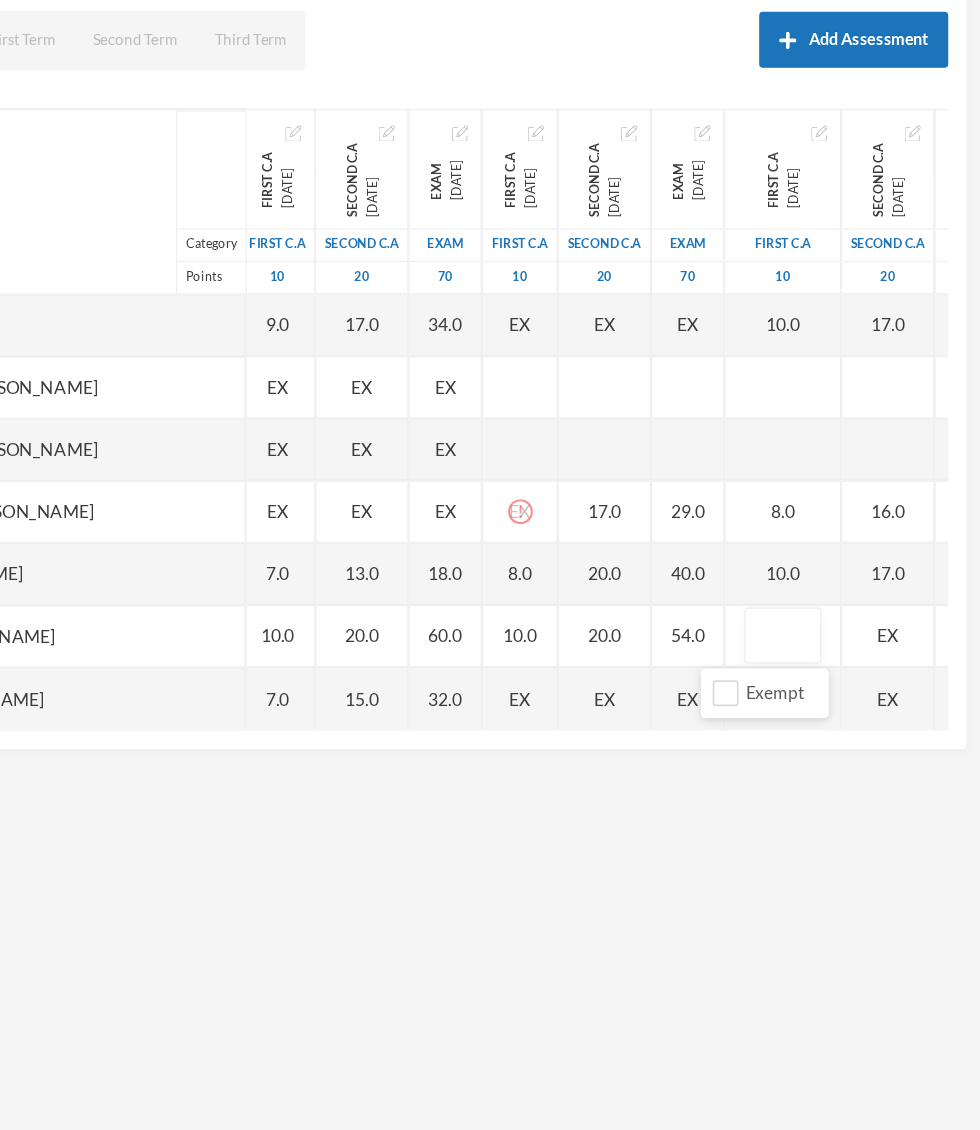 click on "10.0" at bounding box center [821, 683] 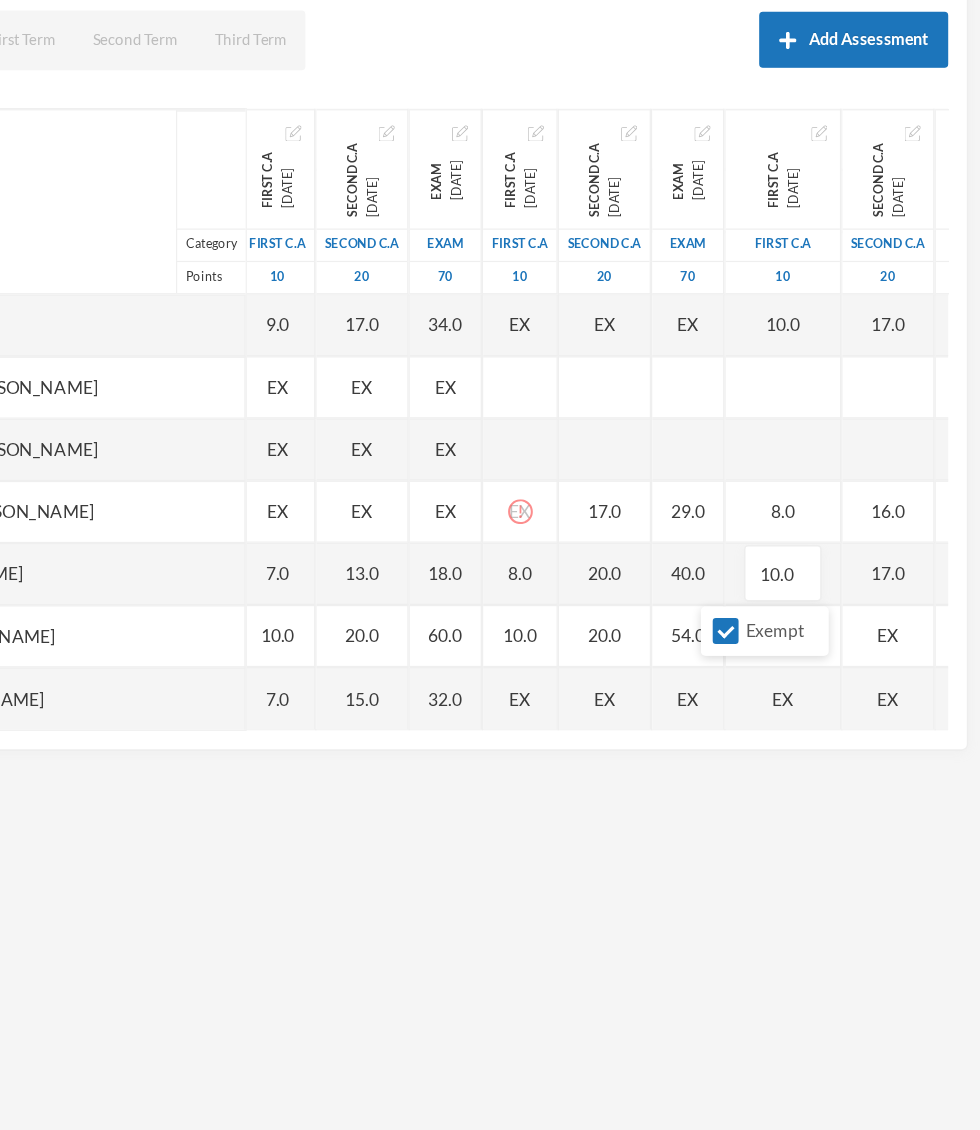 click on "EX" at bounding box center [906, 733] 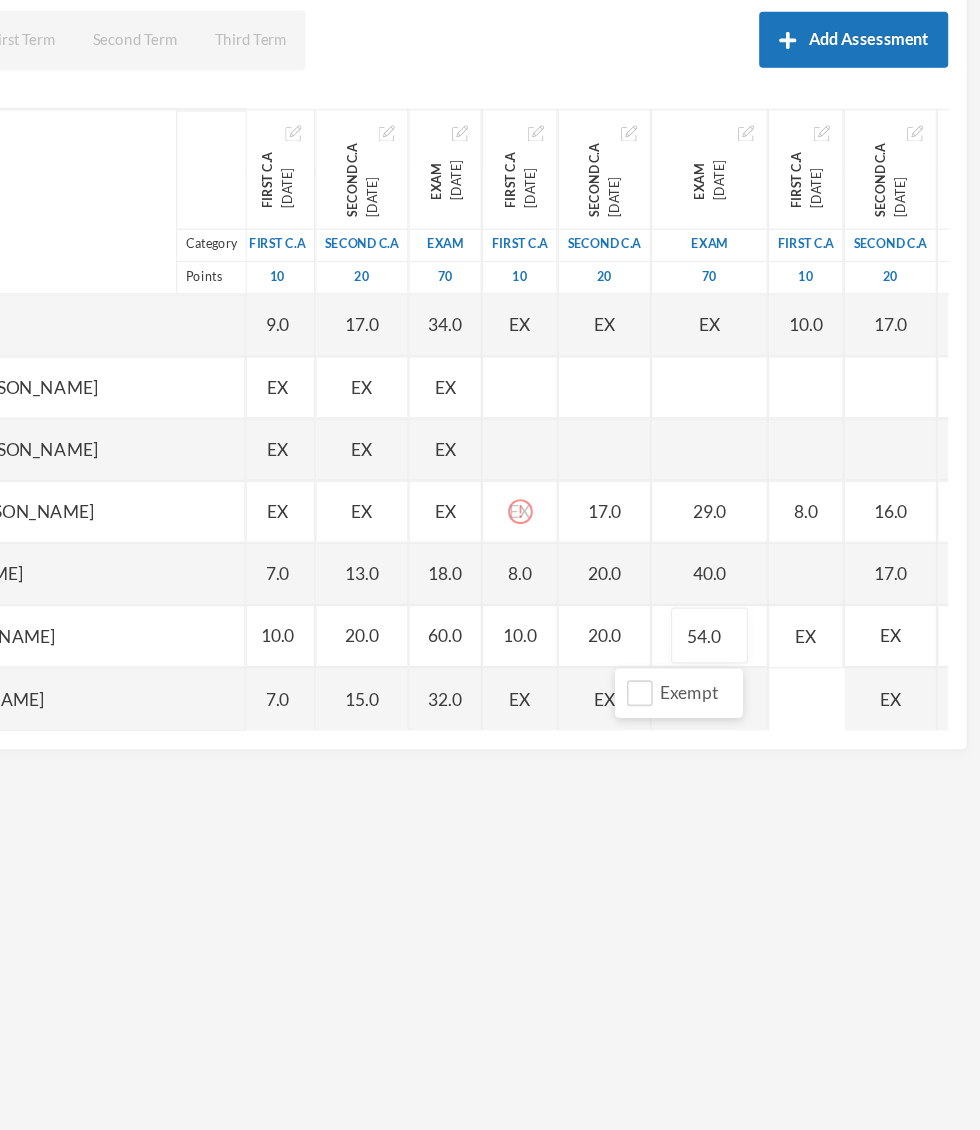 click on "Name   Category Points [PERSON_NAME], [PERSON_NAME] [PERSON_NAME], [PERSON_NAME] [PERSON_NAME], [PERSON_NAME] [PERSON_NAME], [PERSON_NAME], [PERSON_NAME], Adejoju [PERSON_NAME], [PERSON_NAME], [PERSON_NAME] [PERSON_NAME], [PERSON_NAME] [PERSON_NAME], Oluwajomiloju [GEOGRAPHIC_DATA] [PERSON_NAME] [GEOGRAPHIC_DATA][PERSON_NAME] [PERSON_NAME], Ololade [PERSON_NAME], [PERSON_NAME], [PERSON_NAME], [PERSON_NAME] [PERSON_NAME], [PERSON_NAME] [PERSON_NAME], [PERSON_NAME] [PERSON_NAME] [PERSON_NAME], [PERSON_NAME], Oluwadarasimi Peace [PERSON_NAME] [PERSON_NAME], [PERSON_NAME] [PERSON_NAME] Oluwanifemi [PERSON_NAME], [PERSON_NAME], [PERSON_NAME] [PERSON_NAME], Ayomide [PERSON_NAME], [PERSON_NAME] [PERSON_NAME], Oluwasemiloore [PERSON_NAME], Precious [PERSON_NAME], Iyanuoluwa [PERSON_NAME], [PERSON_NAME] [PERSON_NAME], [PERSON_NAME], [PERSON_NAME], [PERSON_NAME]" at bounding box center [490, 559] 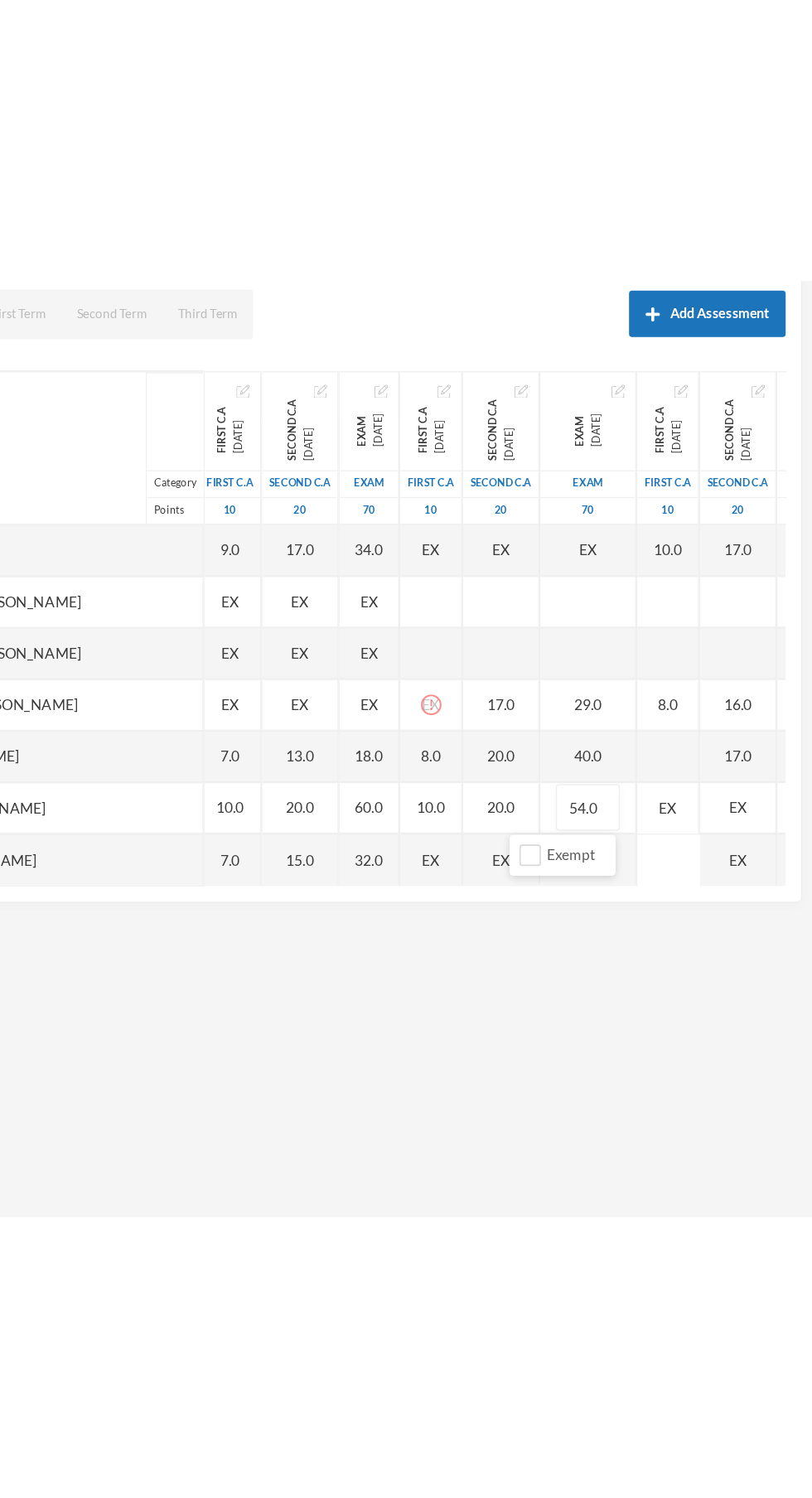 scroll, scrollTop: 175, scrollLeft: 0, axis: vertical 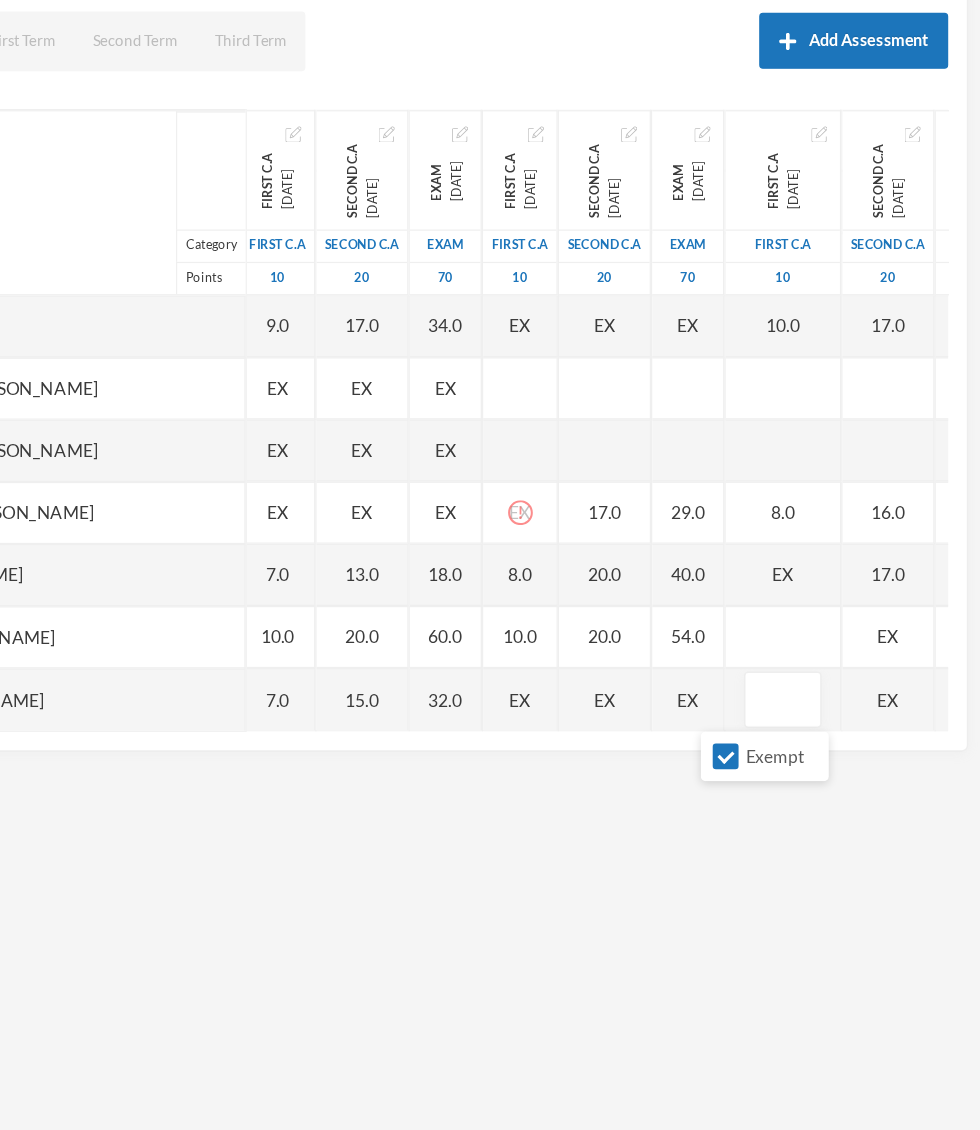 click at bounding box center [821, 733] 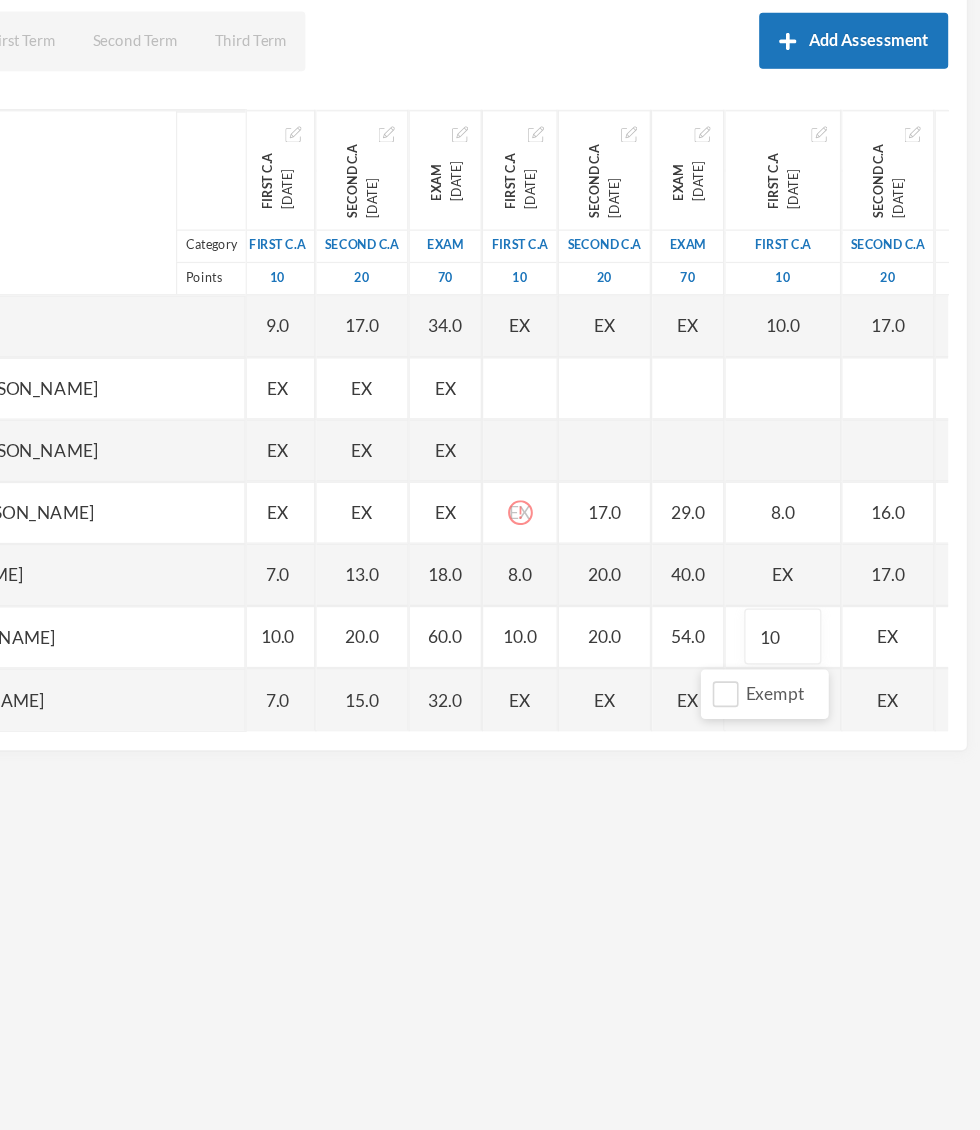 click on "Name   Category Points [PERSON_NAME], [PERSON_NAME] [PERSON_NAME], [PERSON_NAME] [PERSON_NAME], [PERSON_NAME] [PERSON_NAME], [PERSON_NAME], [PERSON_NAME], Adejoju [PERSON_NAME], [PERSON_NAME], [PERSON_NAME] [PERSON_NAME], [PERSON_NAME] [PERSON_NAME], Oluwajomiloju [GEOGRAPHIC_DATA] [PERSON_NAME] [GEOGRAPHIC_DATA][PERSON_NAME] [PERSON_NAME], Ololade [PERSON_NAME], [PERSON_NAME], [PERSON_NAME], [PERSON_NAME] [PERSON_NAME], [PERSON_NAME] [PERSON_NAME], [PERSON_NAME] [PERSON_NAME] [PERSON_NAME], [PERSON_NAME], Oluwadarasimi Peace [PERSON_NAME] [PERSON_NAME], [PERSON_NAME] [PERSON_NAME] Oluwanifemi [PERSON_NAME], [PERSON_NAME], [PERSON_NAME] [PERSON_NAME], Ayomide [PERSON_NAME], [PERSON_NAME] [PERSON_NAME], Oluwasemiloore [PERSON_NAME], Precious [PERSON_NAME], Iyanuoluwa [PERSON_NAME], [PERSON_NAME] [PERSON_NAME], [PERSON_NAME], [PERSON_NAME], [PERSON_NAME]" at bounding box center [490, 559] 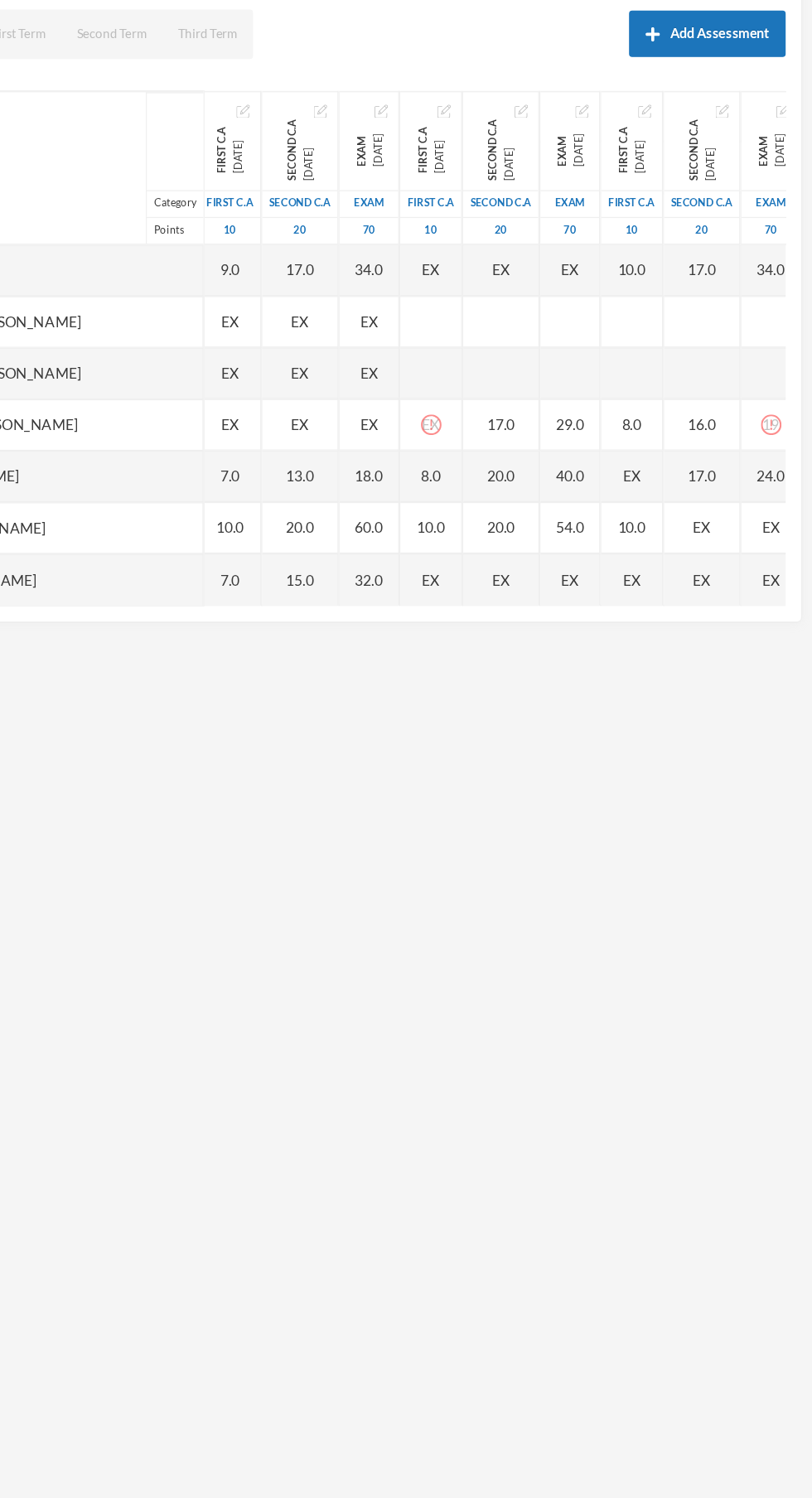 scroll, scrollTop: 123, scrollLeft: 0, axis: vertical 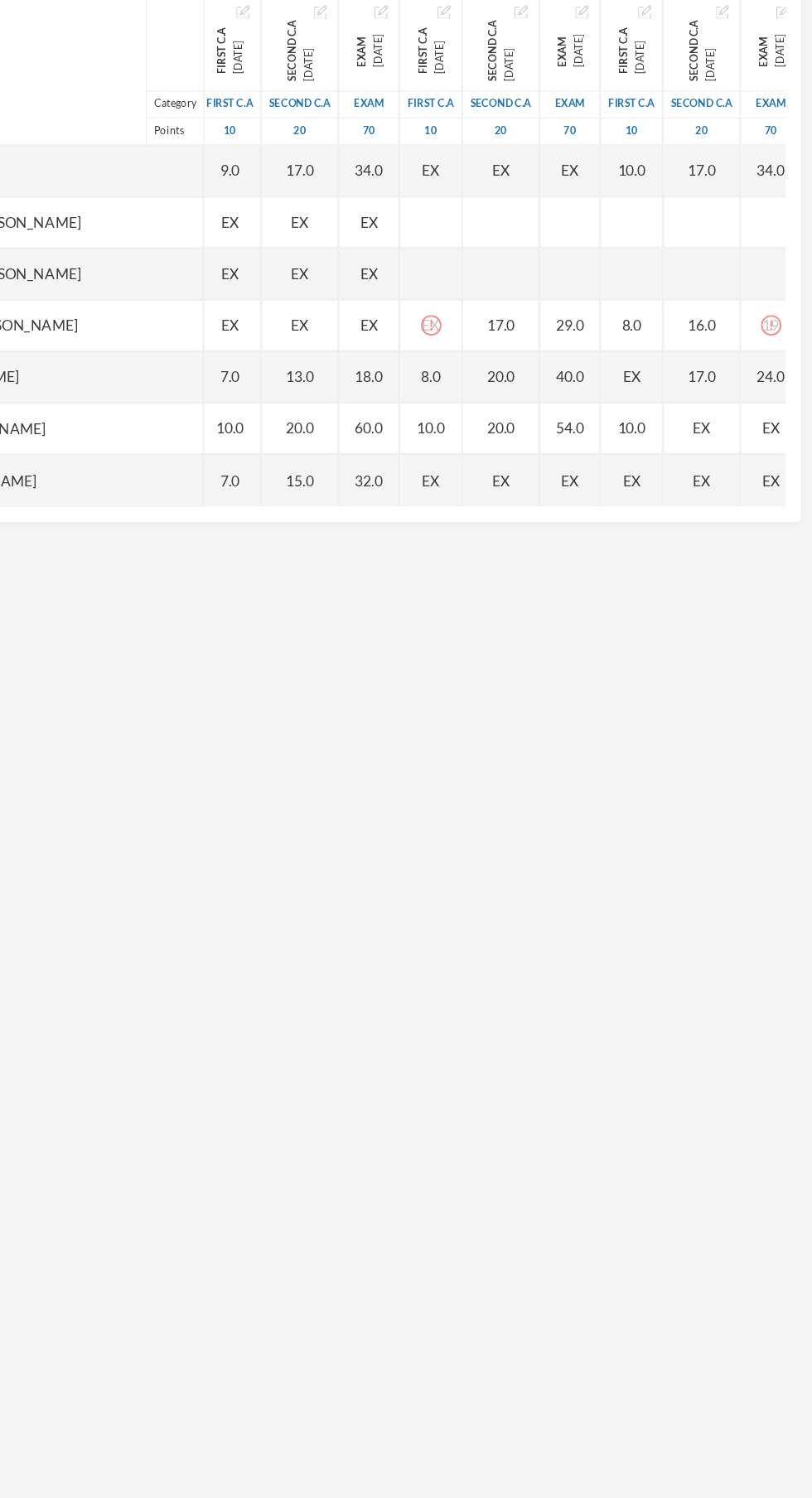 click on "EX" at bounding box center [723, 607] 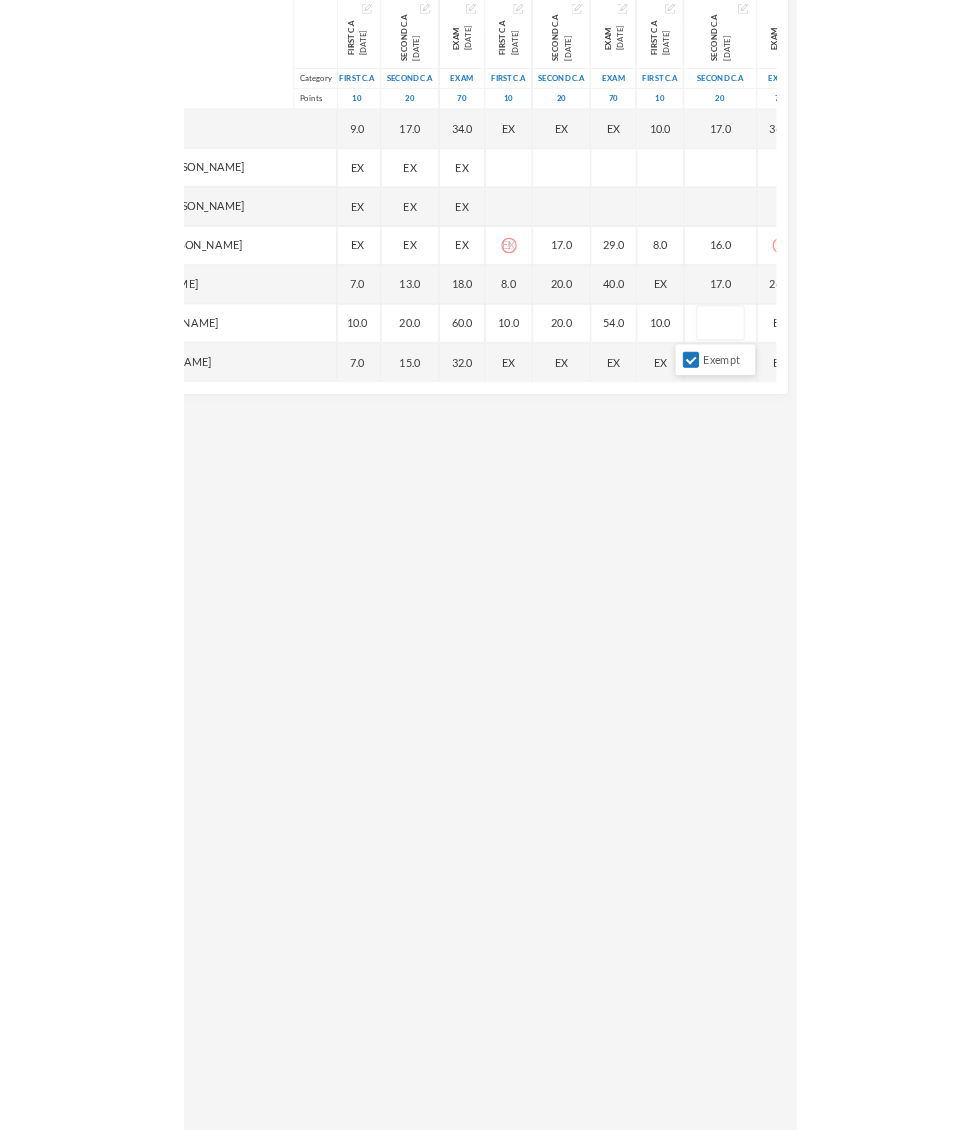 scroll, scrollTop: 211, scrollLeft: 0, axis: vertical 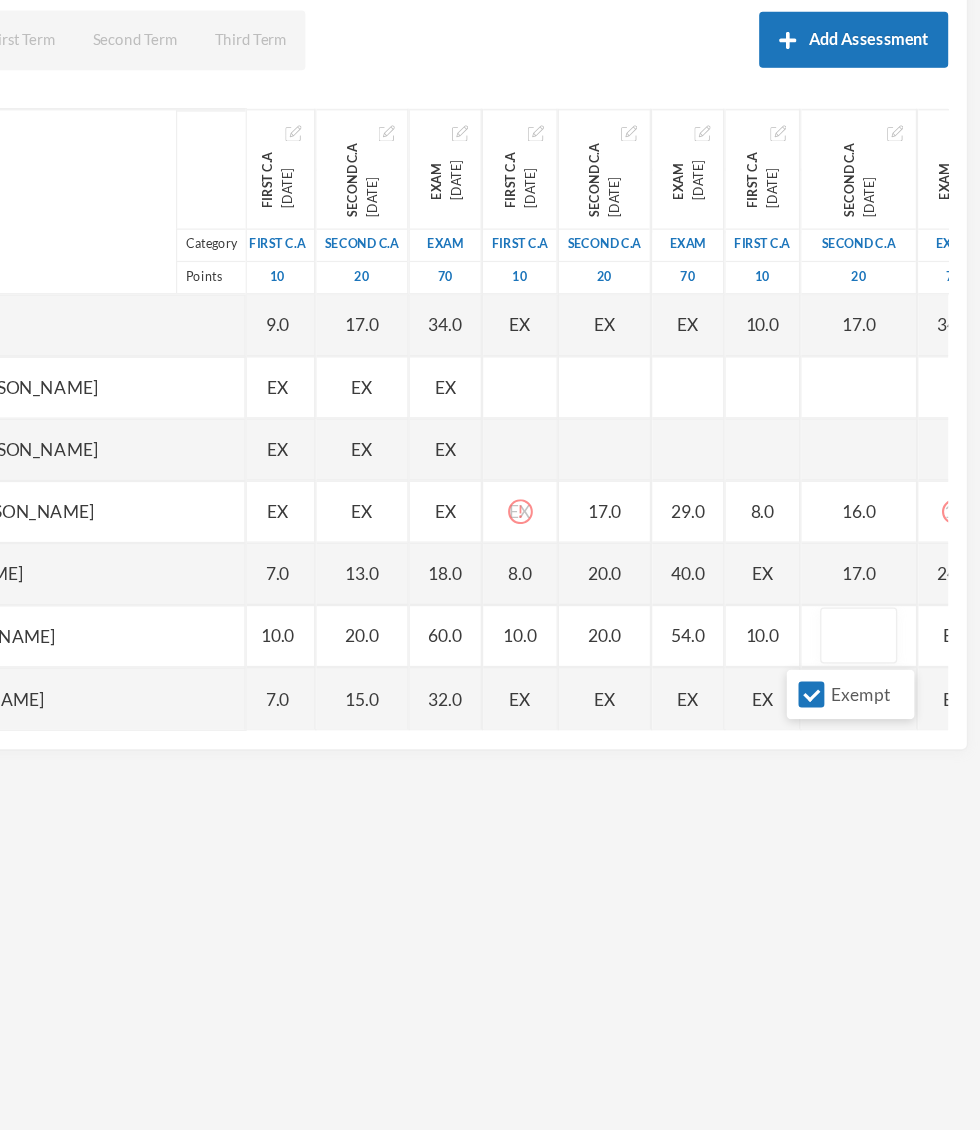 click on "Exempt" at bounding box center [875, 780] 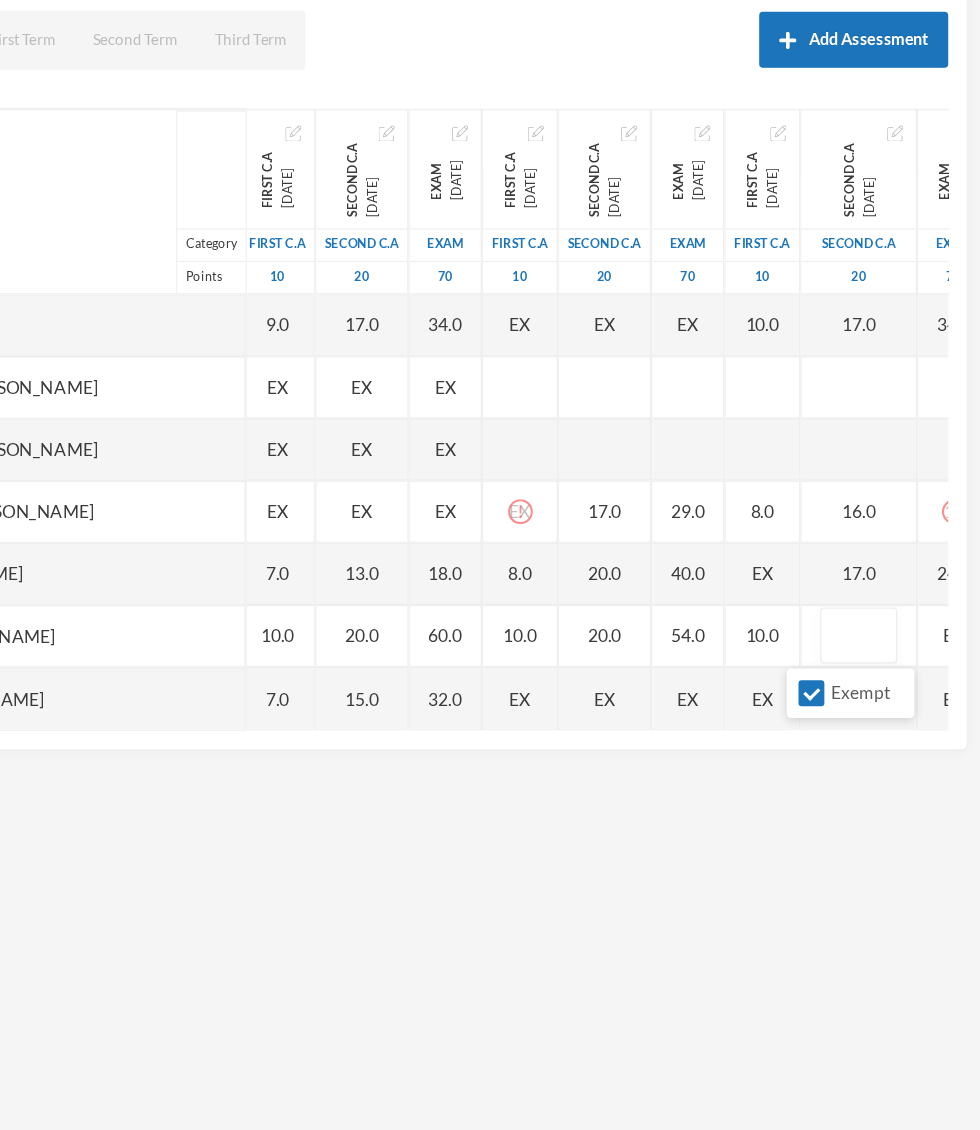 click on "Exempt" at bounding box center [844, 779] 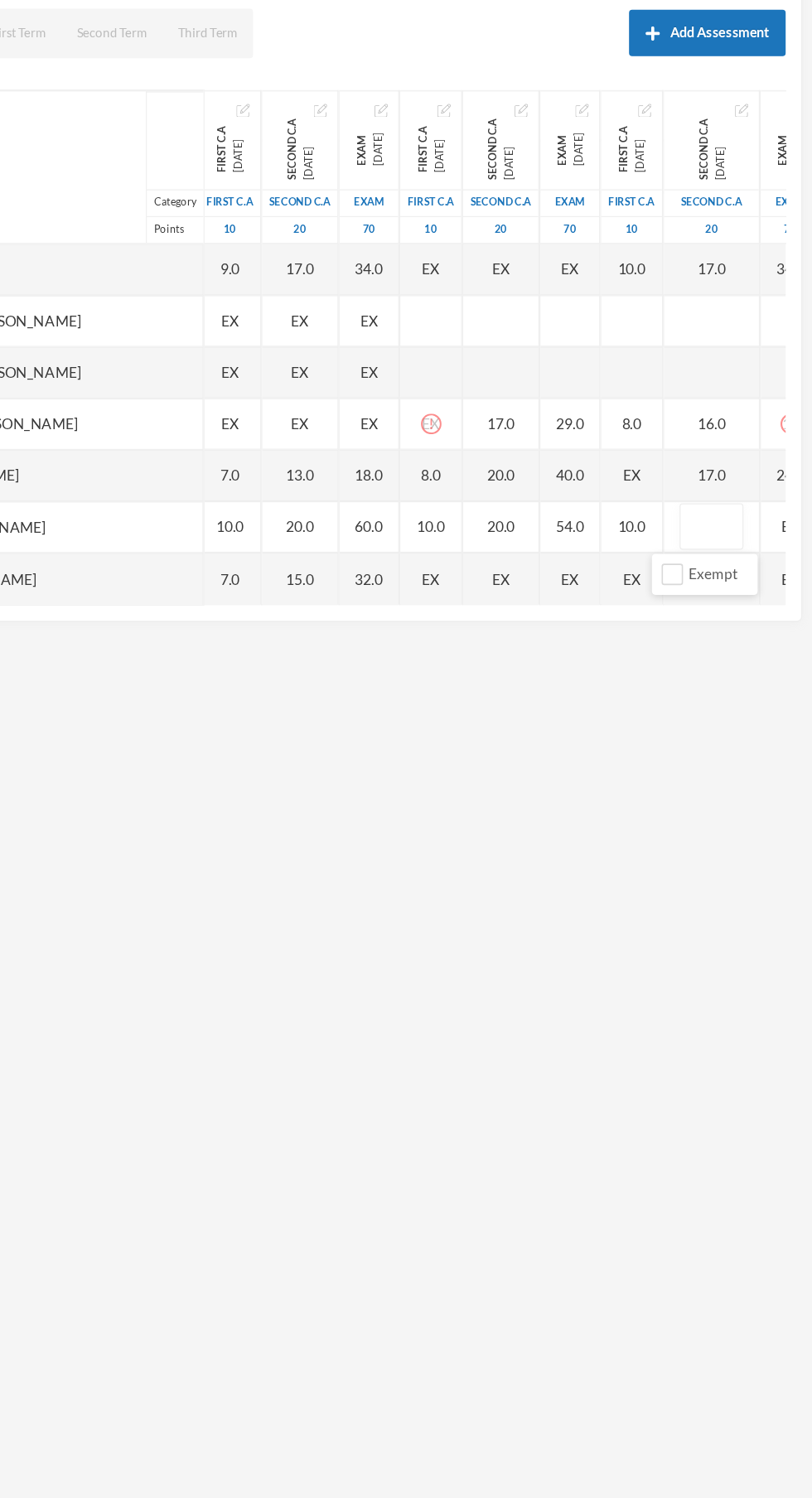 click at bounding box center (731, 607) 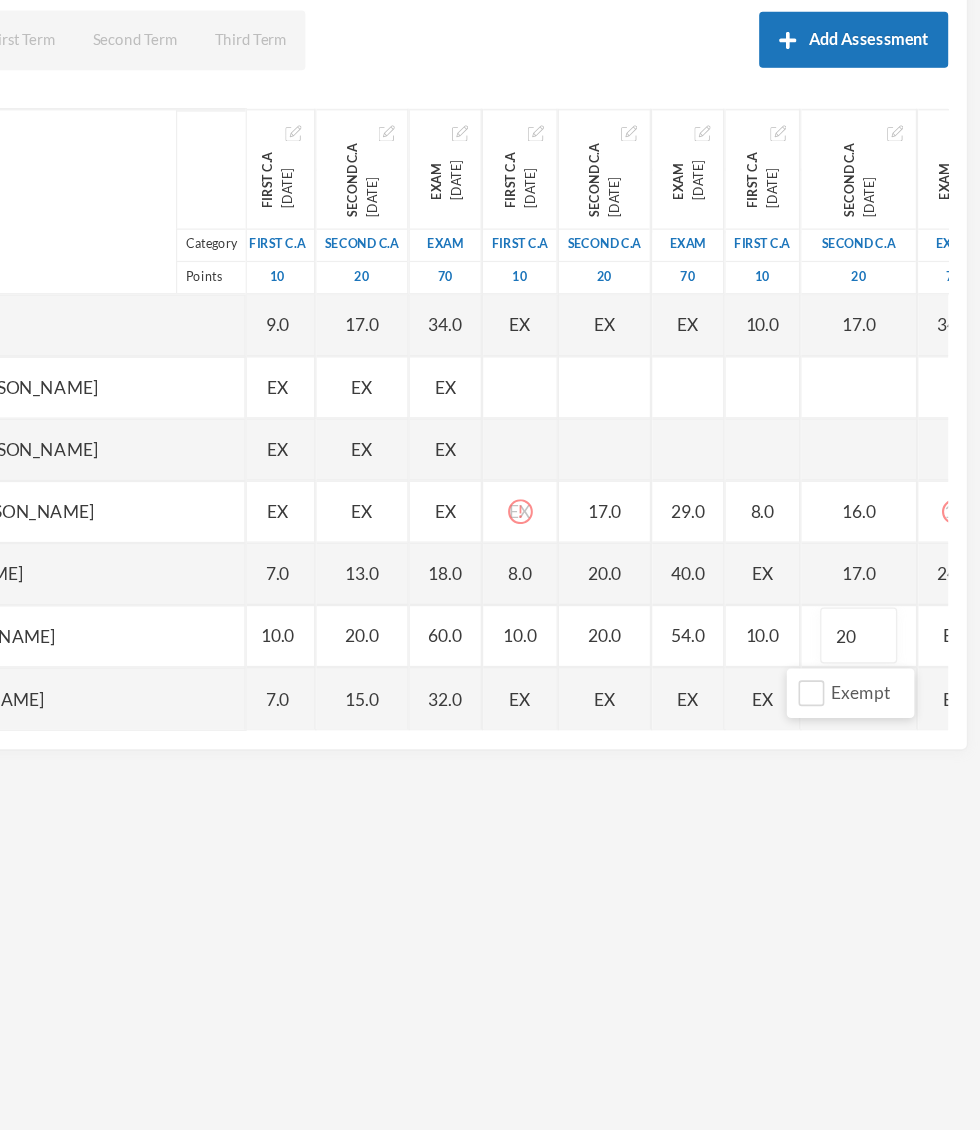 click on "EX" at bounding box center (959, 733) 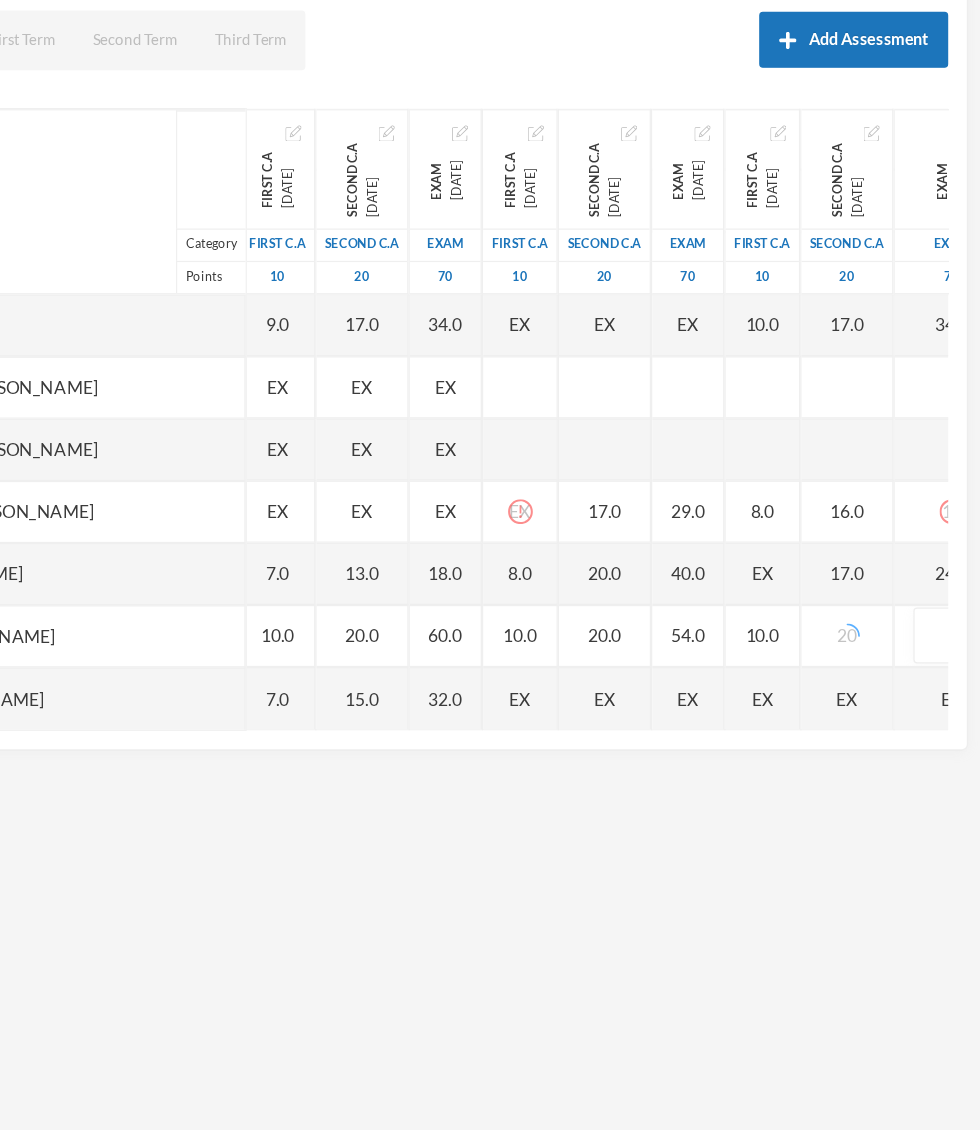 click at bounding box center (957, 733) 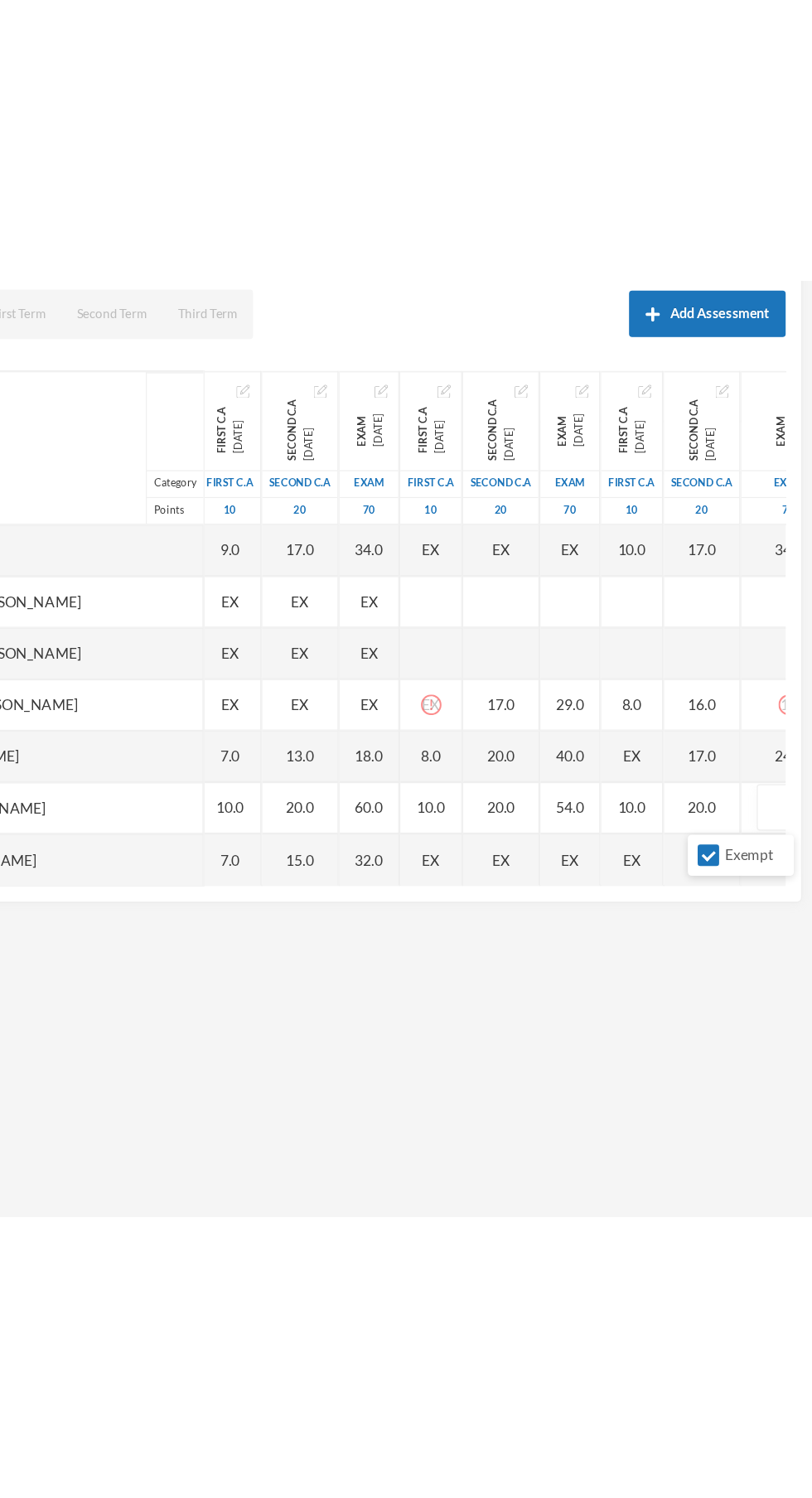 scroll, scrollTop: 174, scrollLeft: 0, axis: vertical 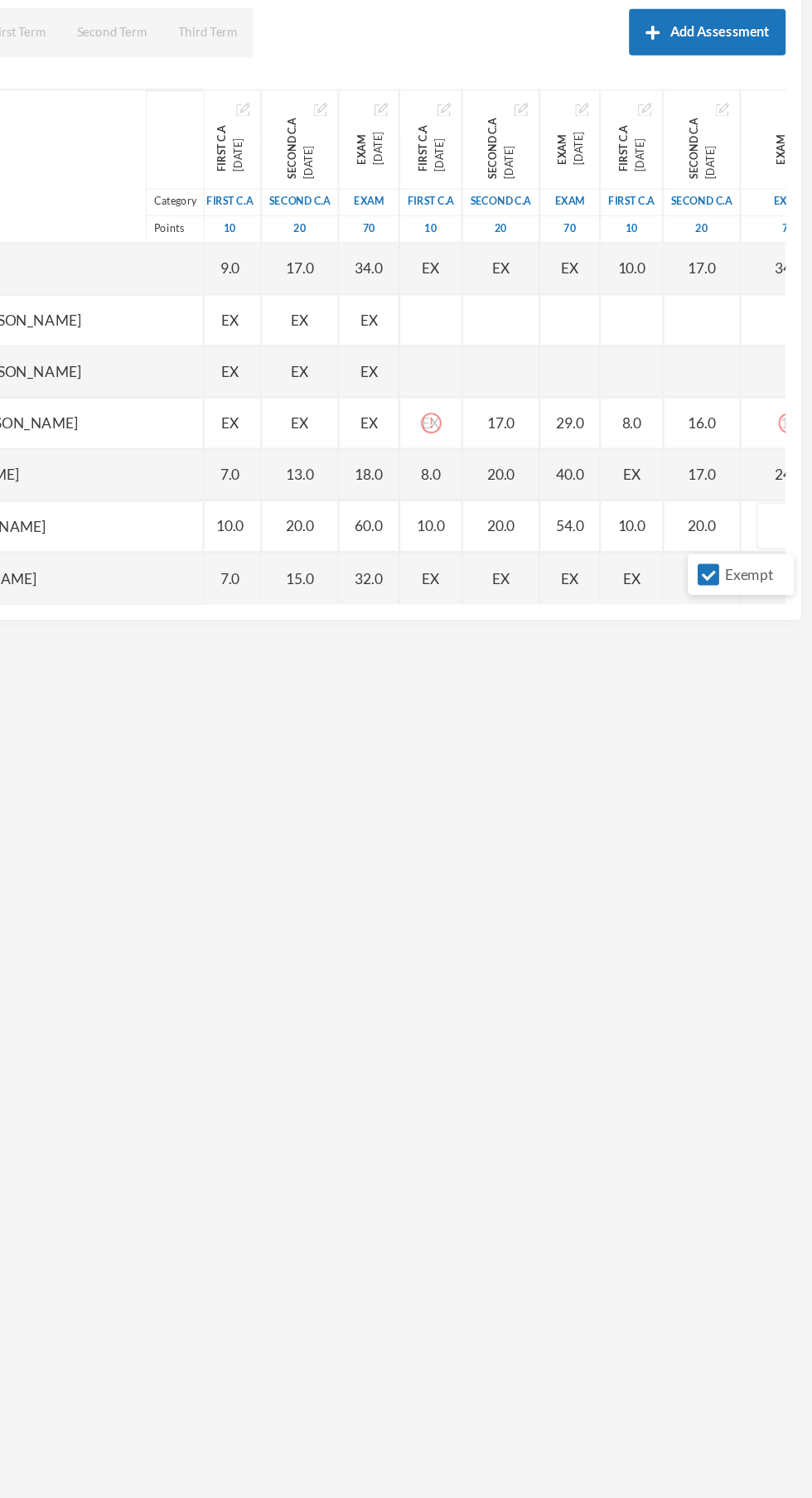 click at bounding box center (793, 607) 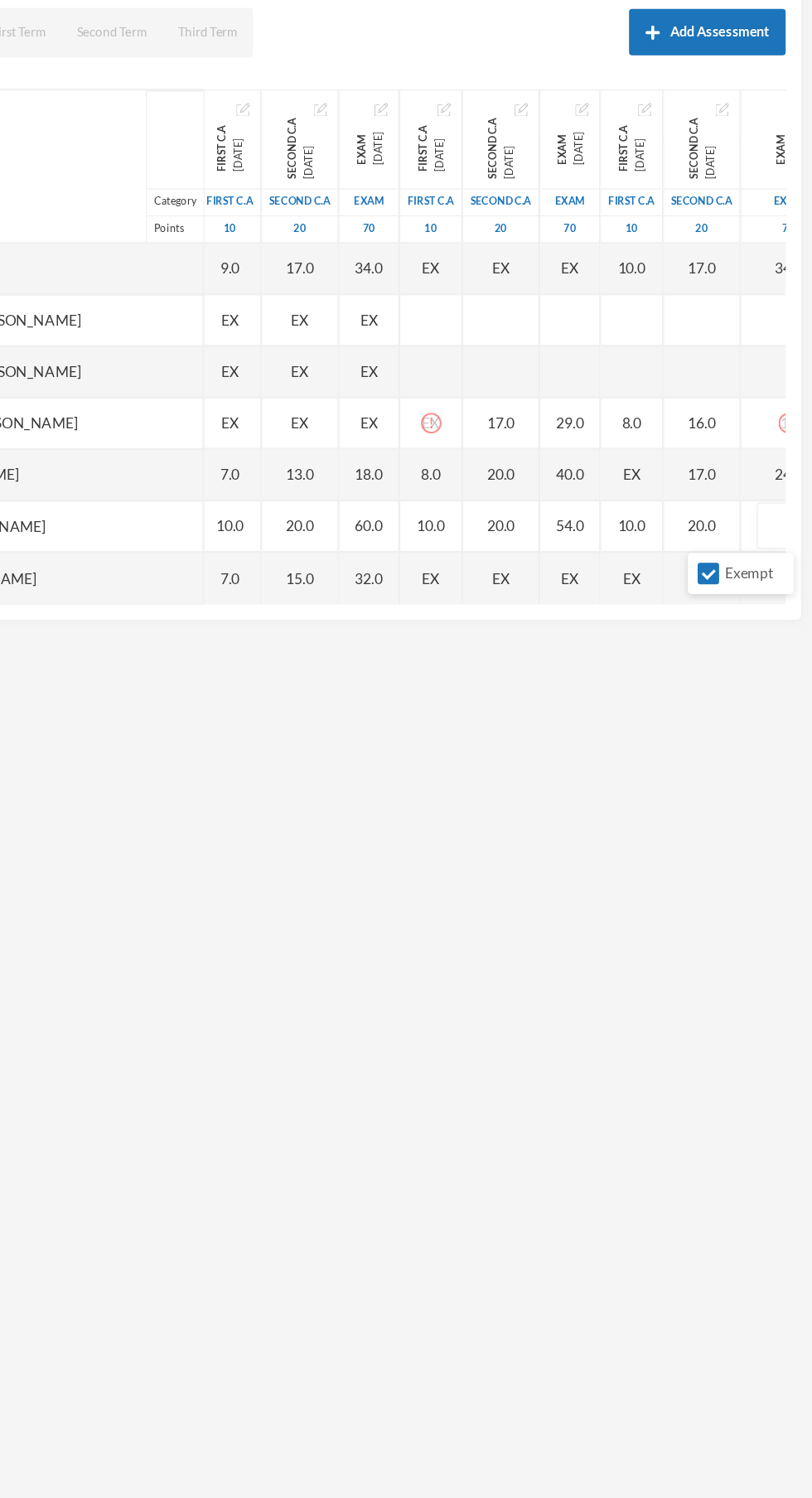 scroll, scrollTop: 176, scrollLeft: 0, axis: vertical 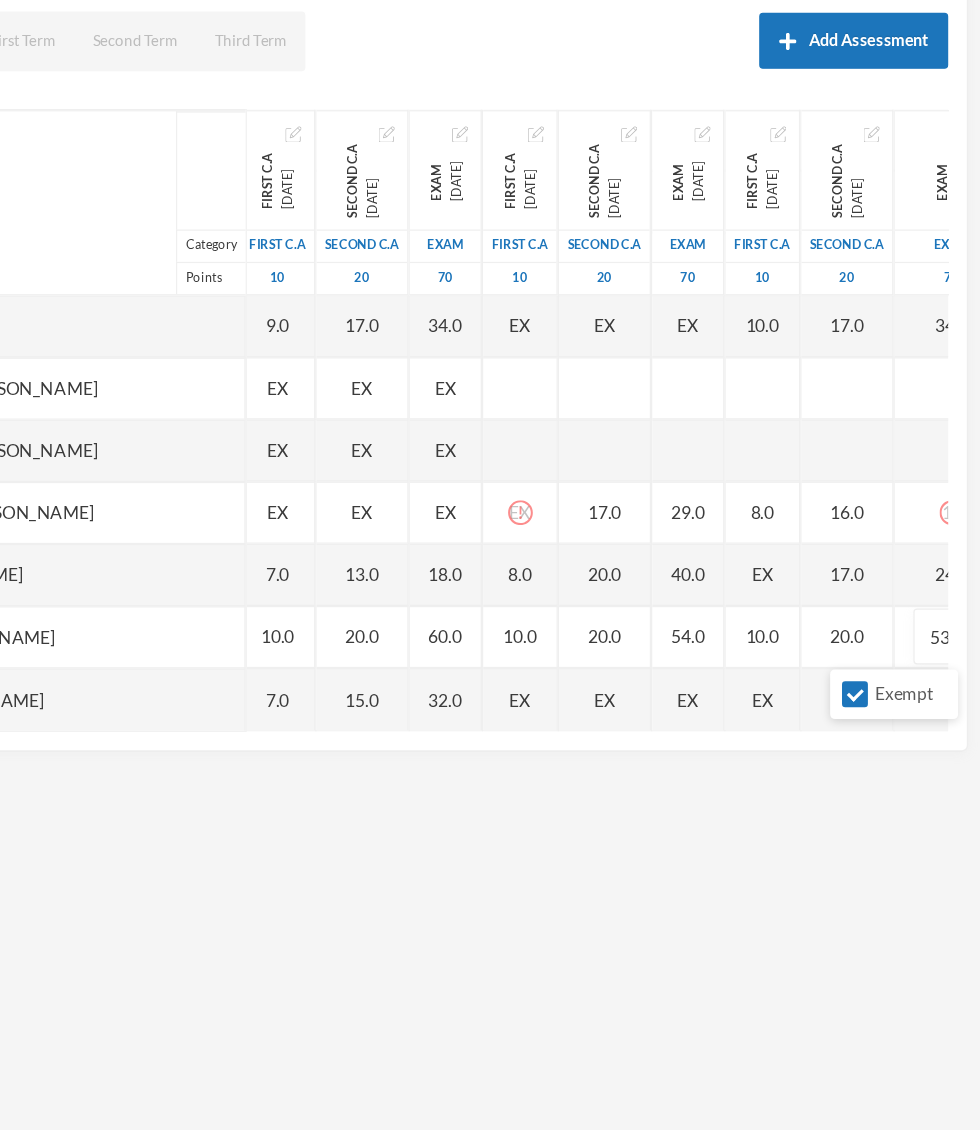 click on "Exempt" at bounding box center [879, 779] 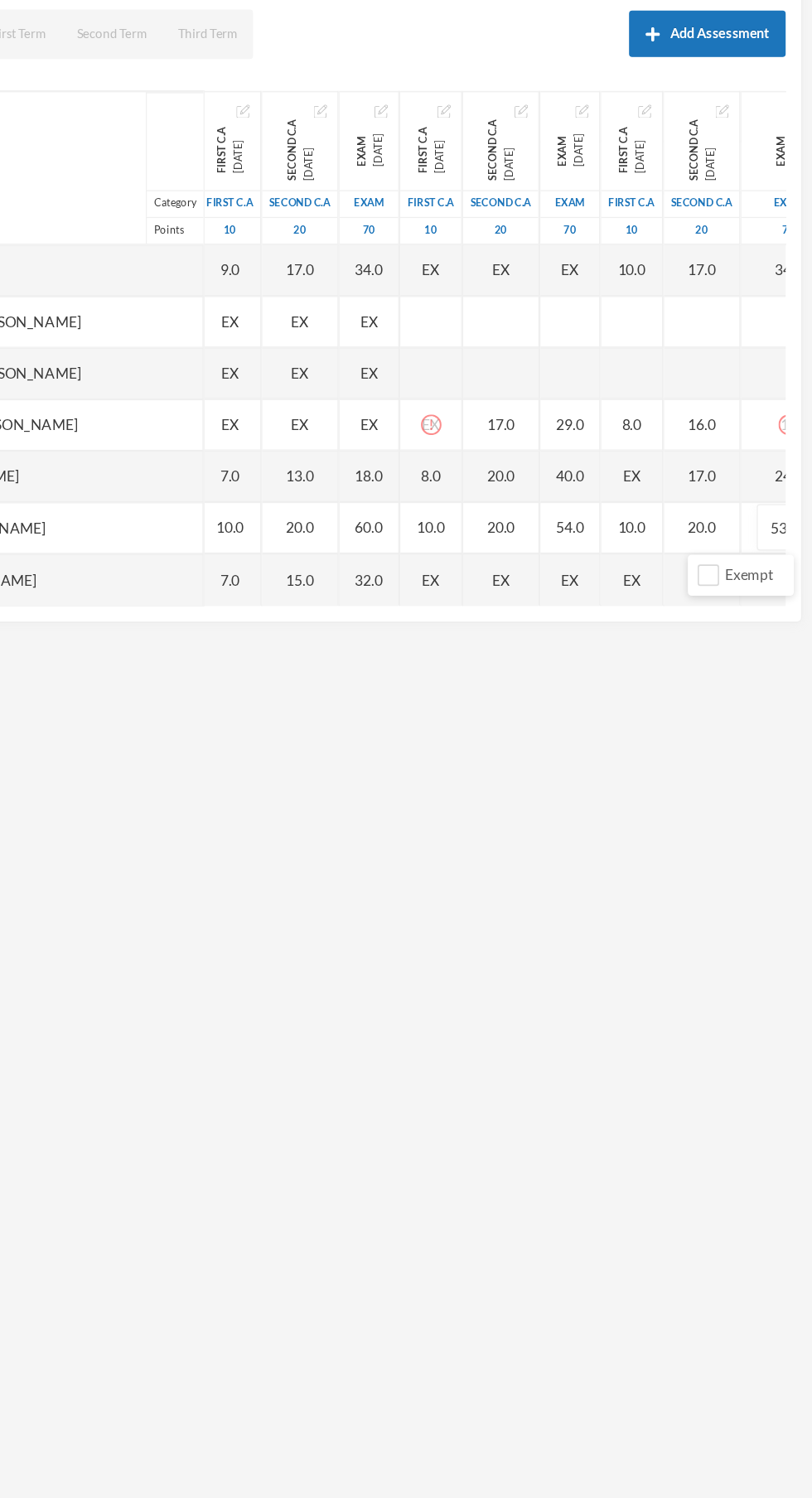 click on "EX" at bounding box center [666, 565] 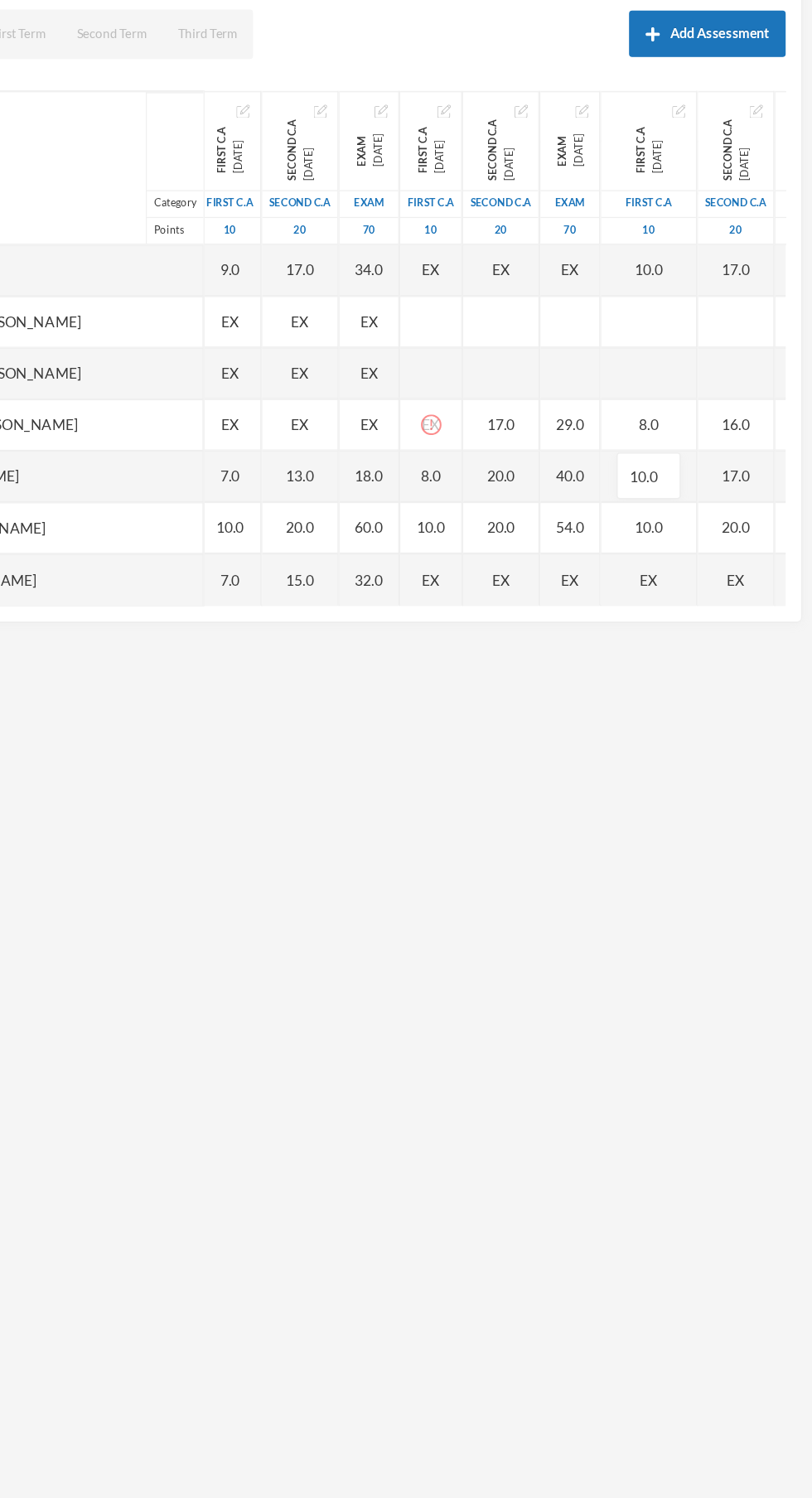 click on "10.0" at bounding box center [680, 566] 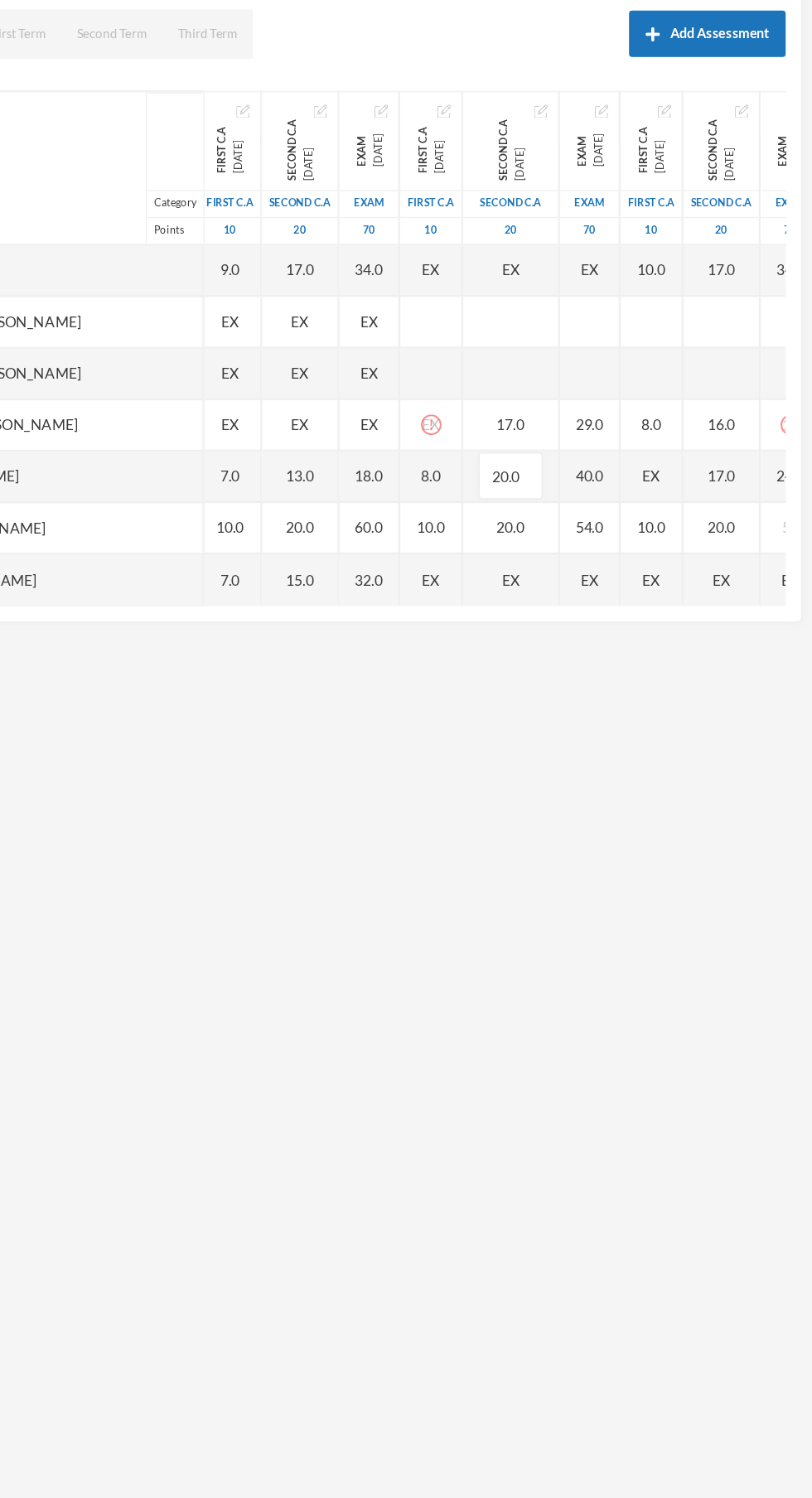 click on "EX" at bounding box center (683, 566) 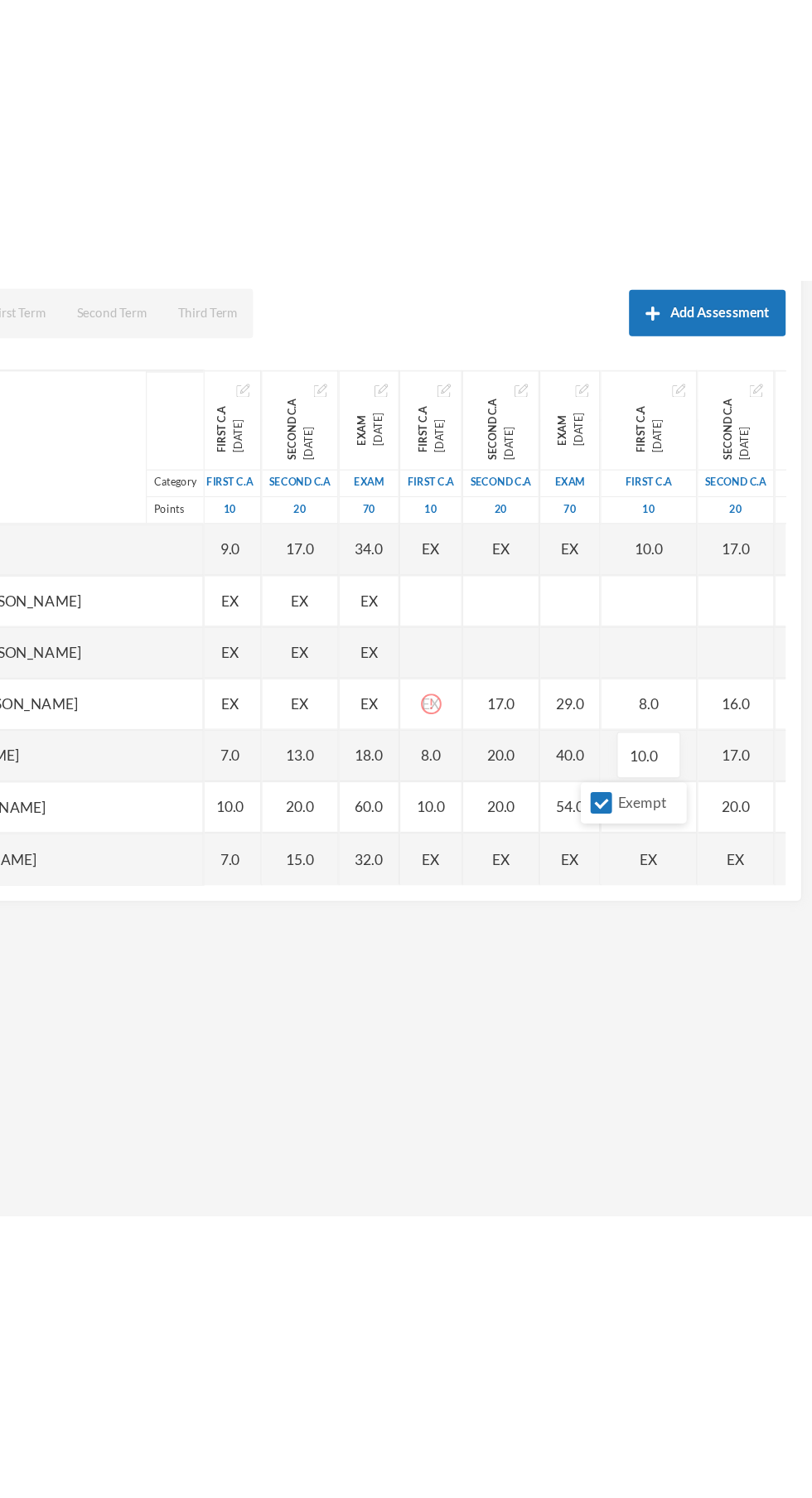 scroll, scrollTop: 174, scrollLeft: 0, axis: vertical 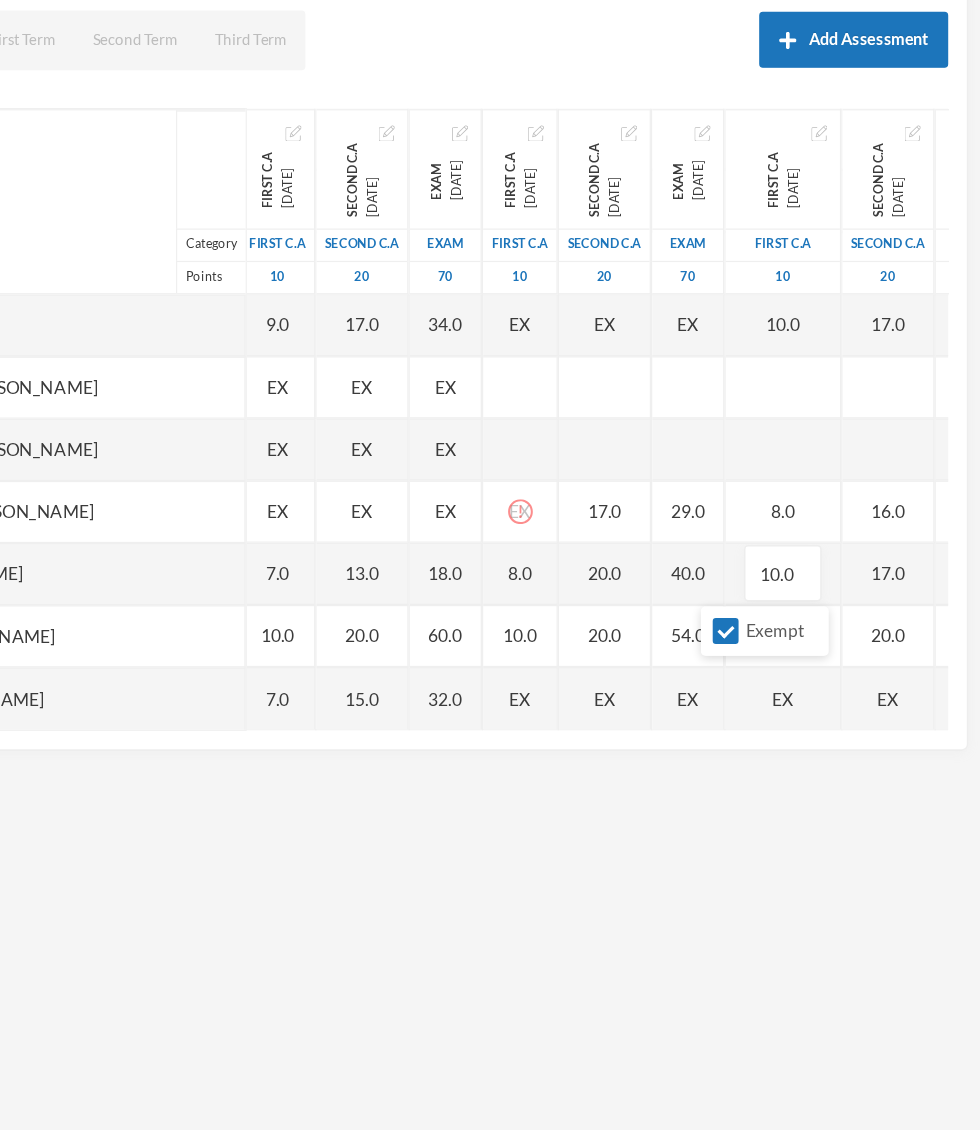 click on "Exempt" at bounding box center (775, 729) 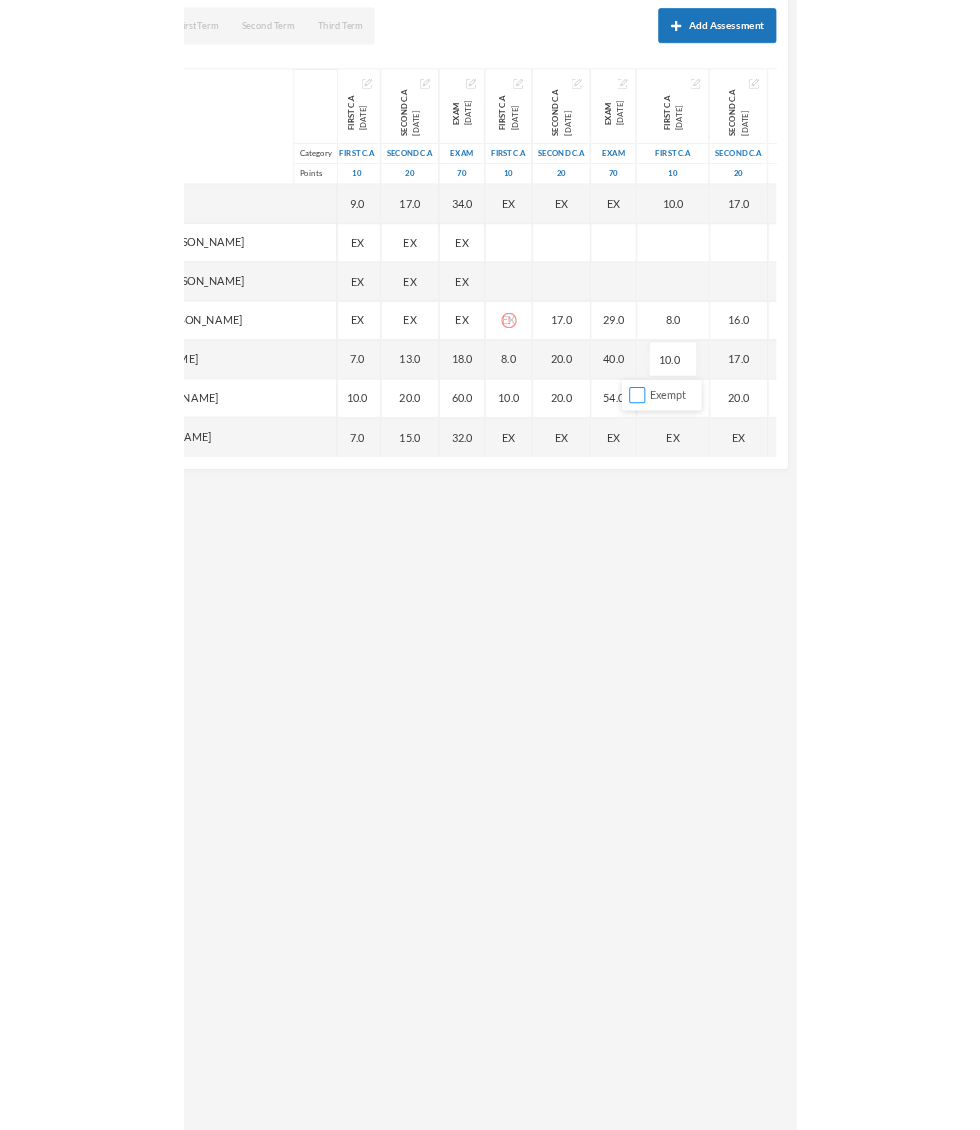 scroll, scrollTop: 2901, scrollLeft: 0, axis: vertical 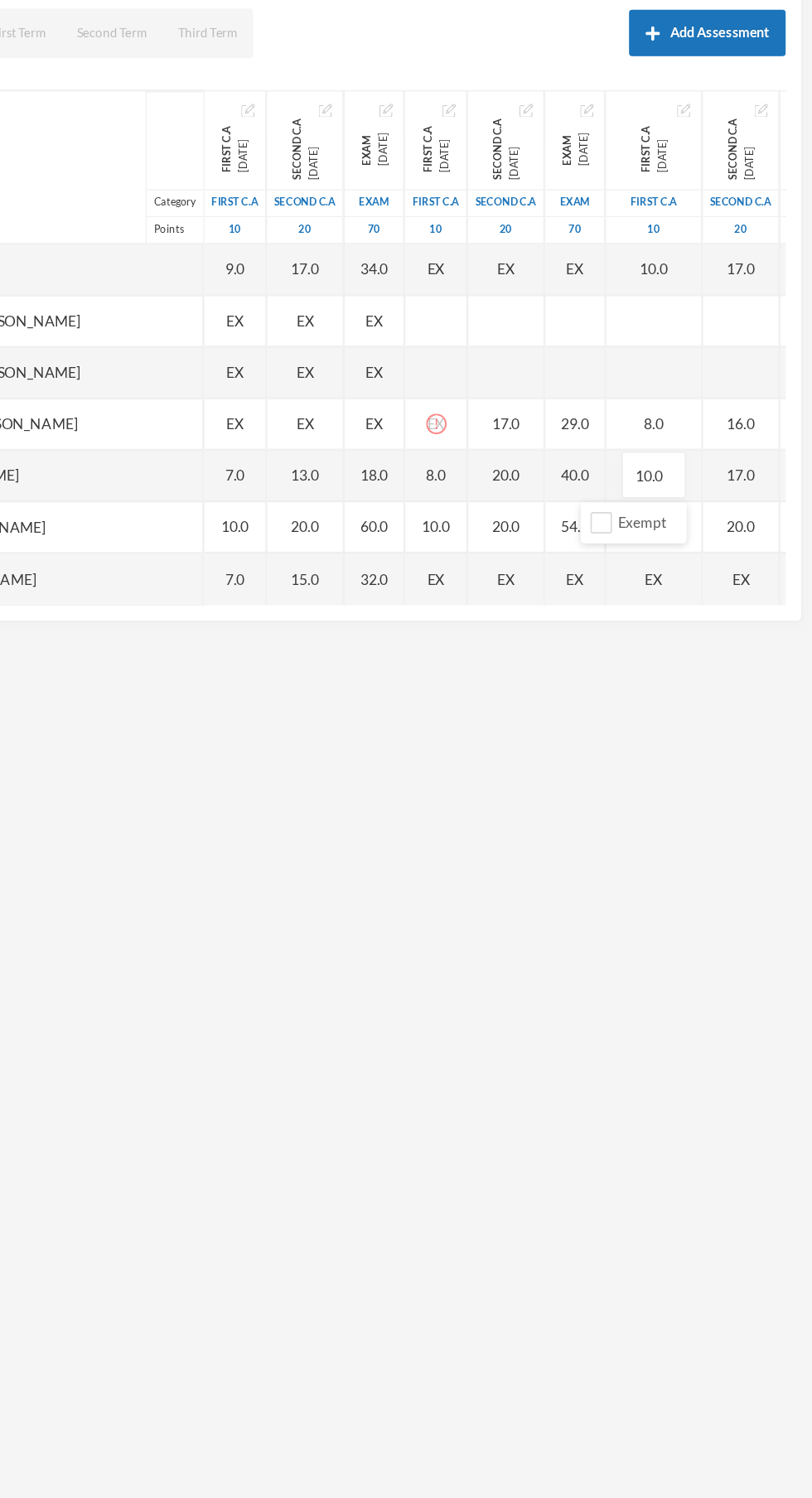 click on "40.0" at bounding box center (621, 566) 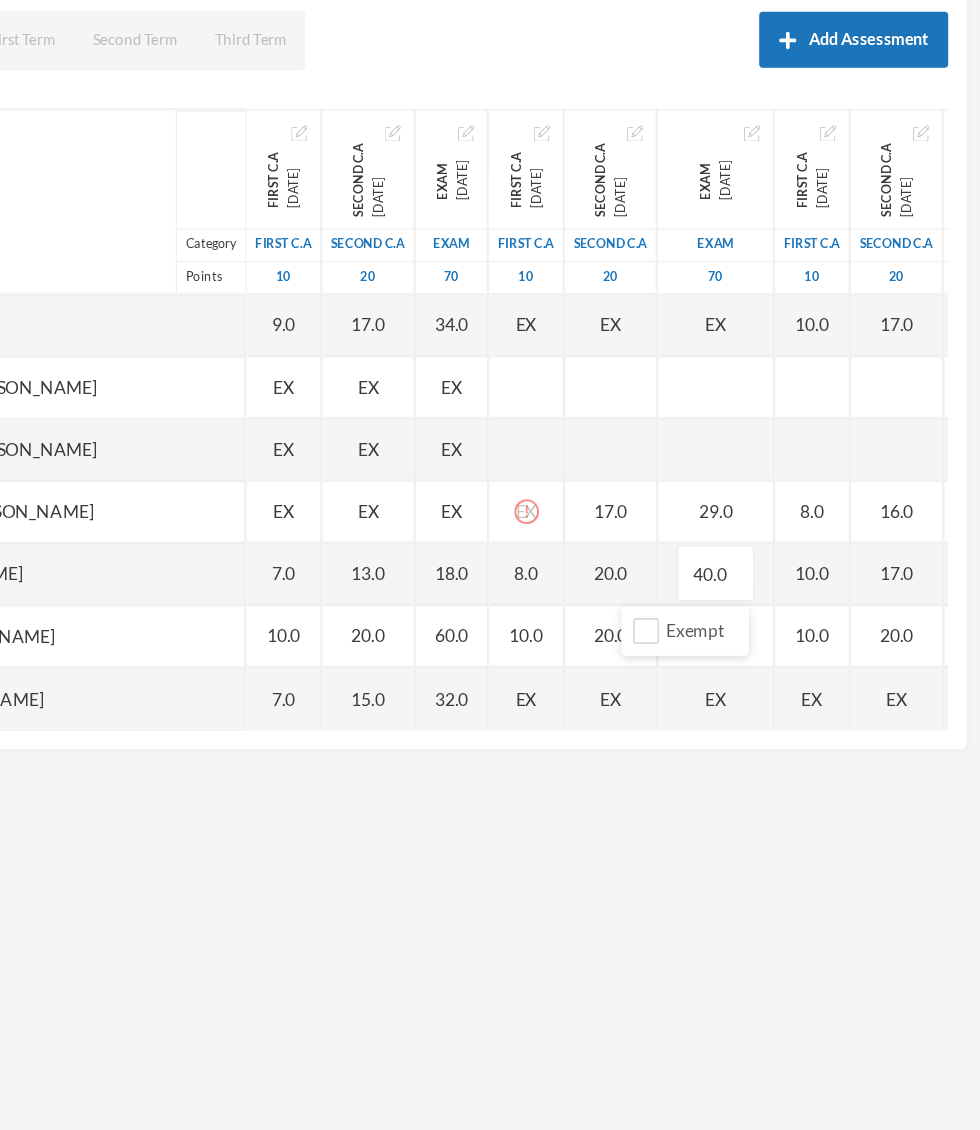 scroll, scrollTop: 211, scrollLeft: 0, axis: vertical 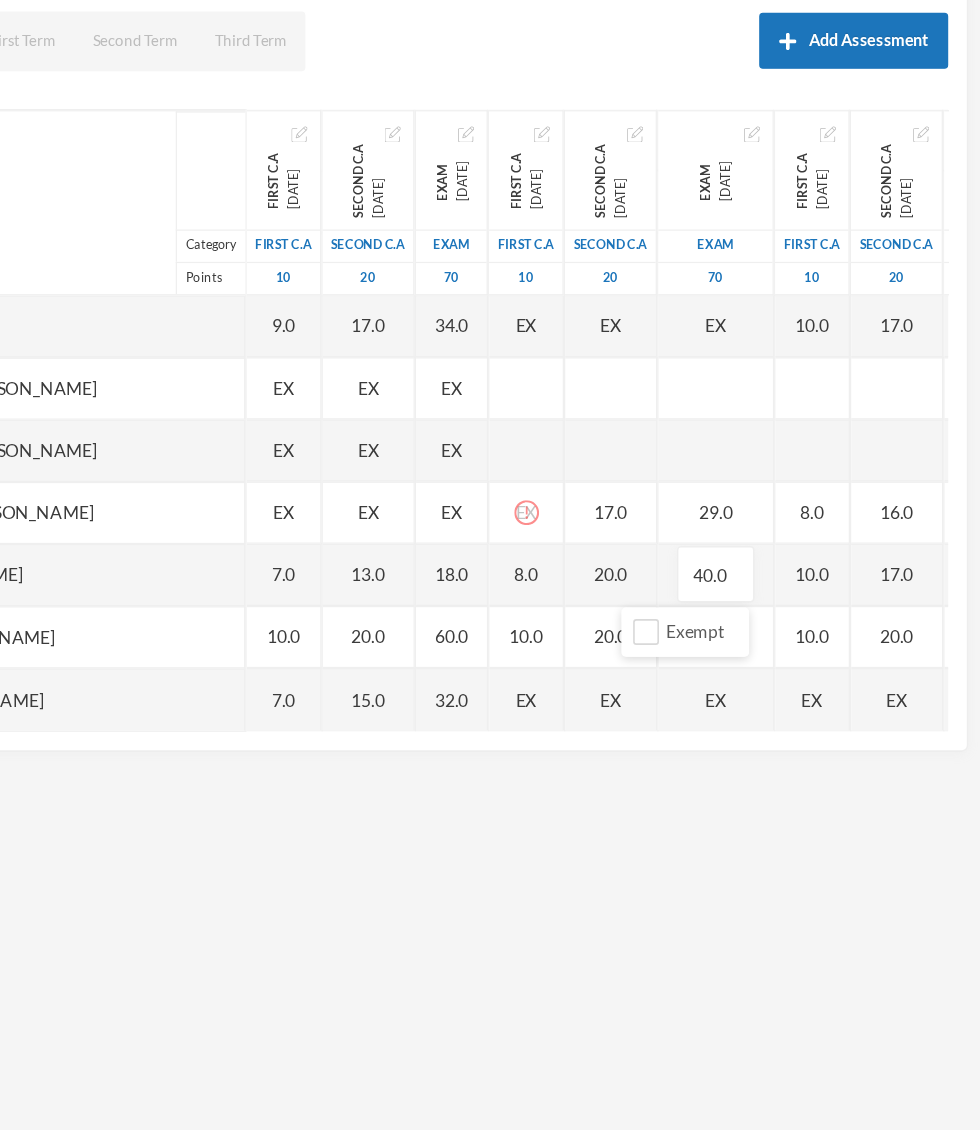 click on "EX" at bounding box center (614, 783) 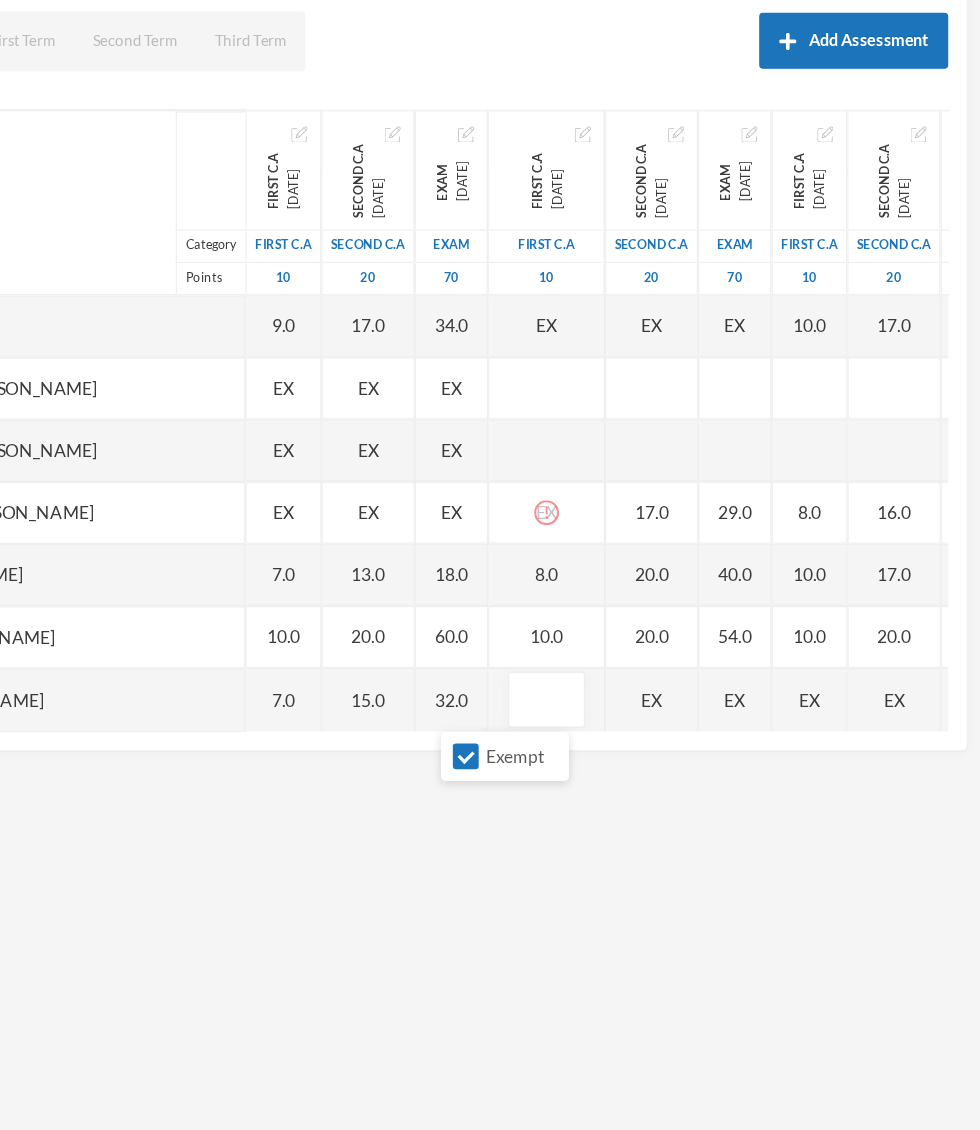 click on "Exempt" at bounding box center (566, 829) 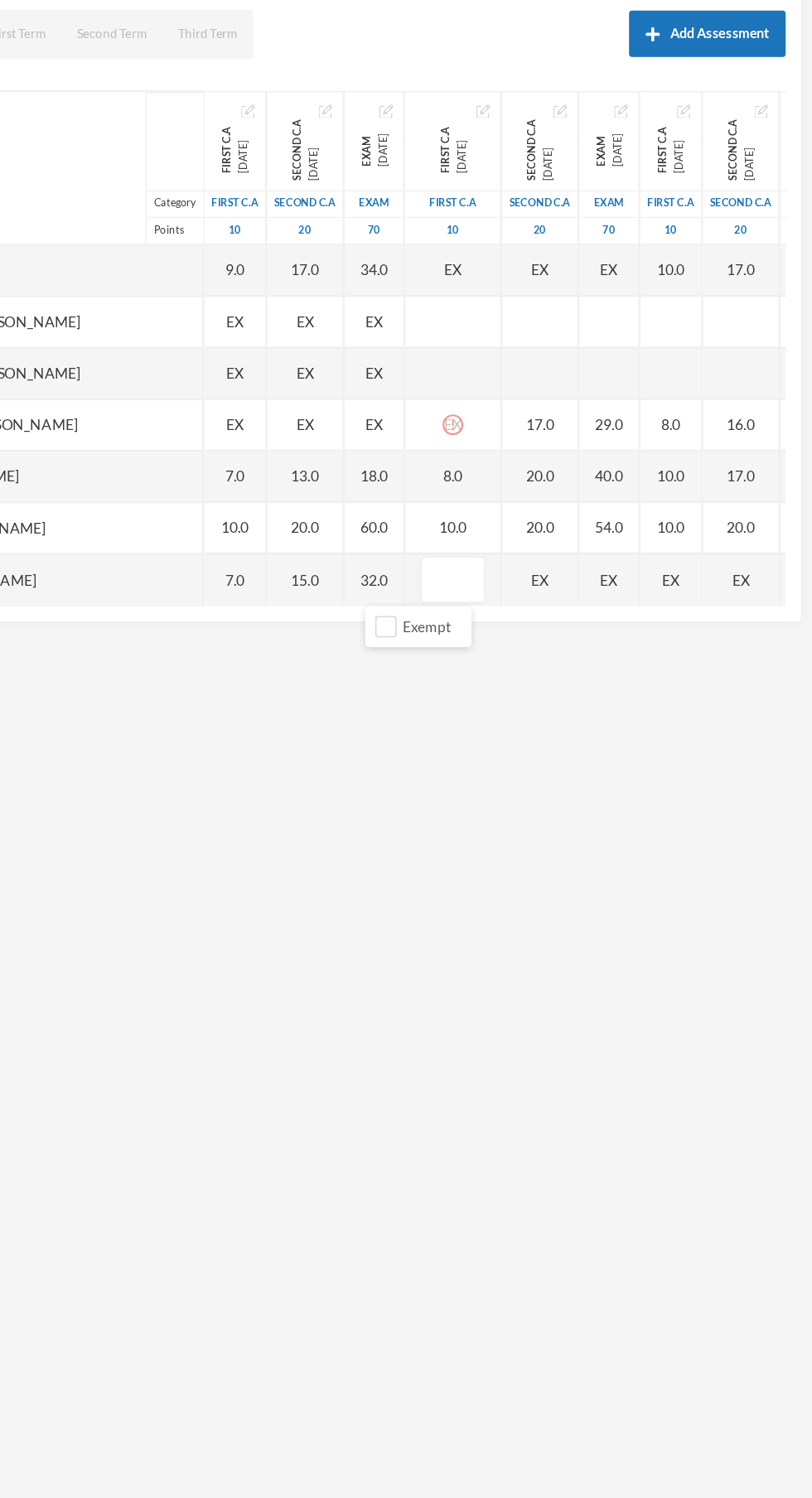 click at bounding box center (523, 650) 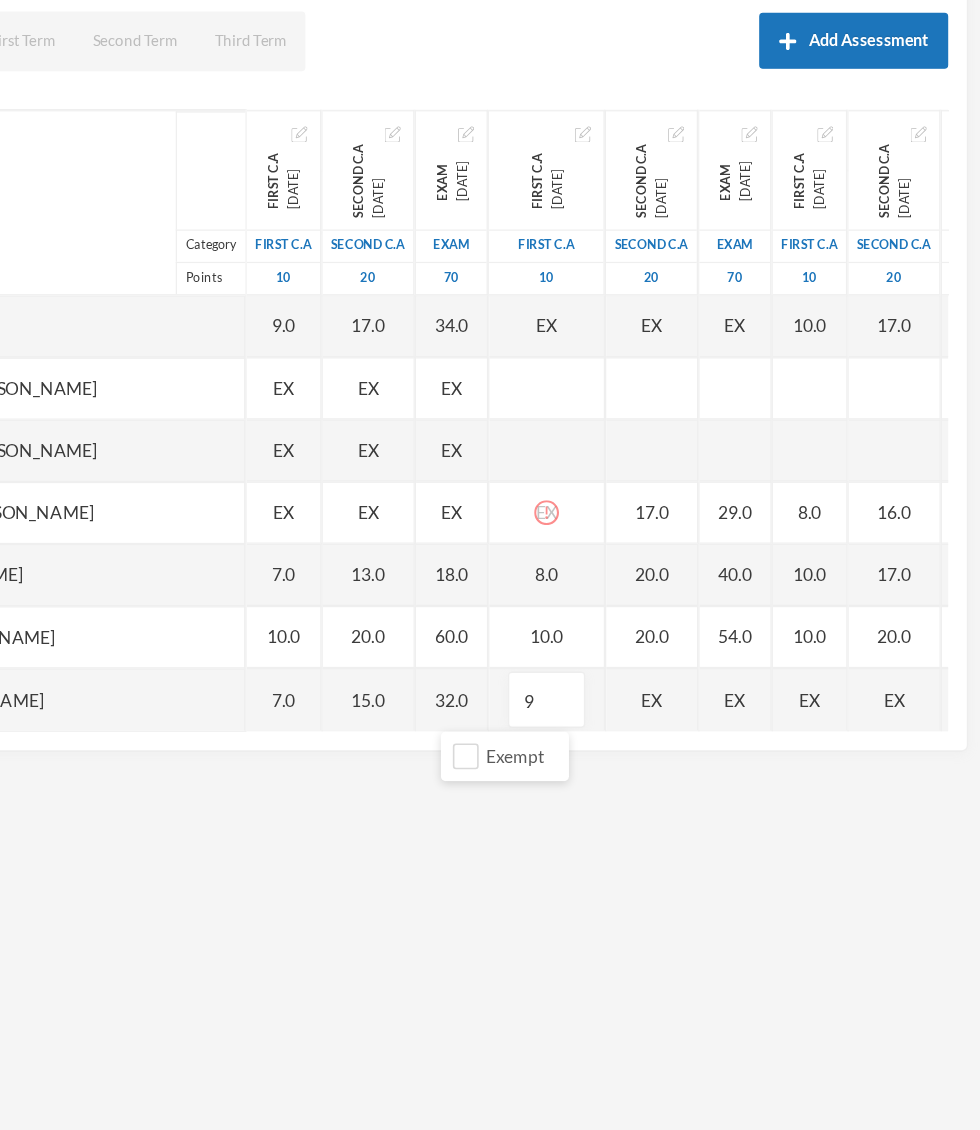 click on "Name   Category Points [PERSON_NAME], [PERSON_NAME] [PERSON_NAME], [PERSON_NAME] [PERSON_NAME], [PERSON_NAME] [PERSON_NAME], [PERSON_NAME], [PERSON_NAME], Adejoju [PERSON_NAME], [PERSON_NAME], [PERSON_NAME] [PERSON_NAME], [PERSON_NAME] [PERSON_NAME], Oluwajomiloju [GEOGRAPHIC_DATA] [PERSON_NAME] [GEOGRAPHIC_DATA][PERSON_NAME] [PERSON_NAME], Ololade [PERSON_NAME], [PERSON_NAME], [PERSON_NAME], [PERSON_NAME] [PERSON_NAME], [PERSON_NAME] [PERSON_NAME], [PERSON_NAME] [PERSON_NAME] [PERSON_NAME], [PERSON_NAME], Oluwadarasimi Peace [PERSON_NAME] [PERSON_NAME], [PERSON_NAME] [PERSON_NAME] Oluwanifemi [PERSON_NAME], [PERSON_NAME], [PERSON_NAME] [PERSON_NAME], Ayomide [PERSON_NAME], [PERSON_NAME] [PERSON_NAME], Oluwasemiloore [PERSON_NAME], Precious [PERSON_NAME], Iyanuoluwa [PERSON_NAME], [PERSON_NAME] [PERSON_NAME], [PERSON_NAME], [PERSON_NAME], [PERSON_NAME]" at bounding box center [490, 559] 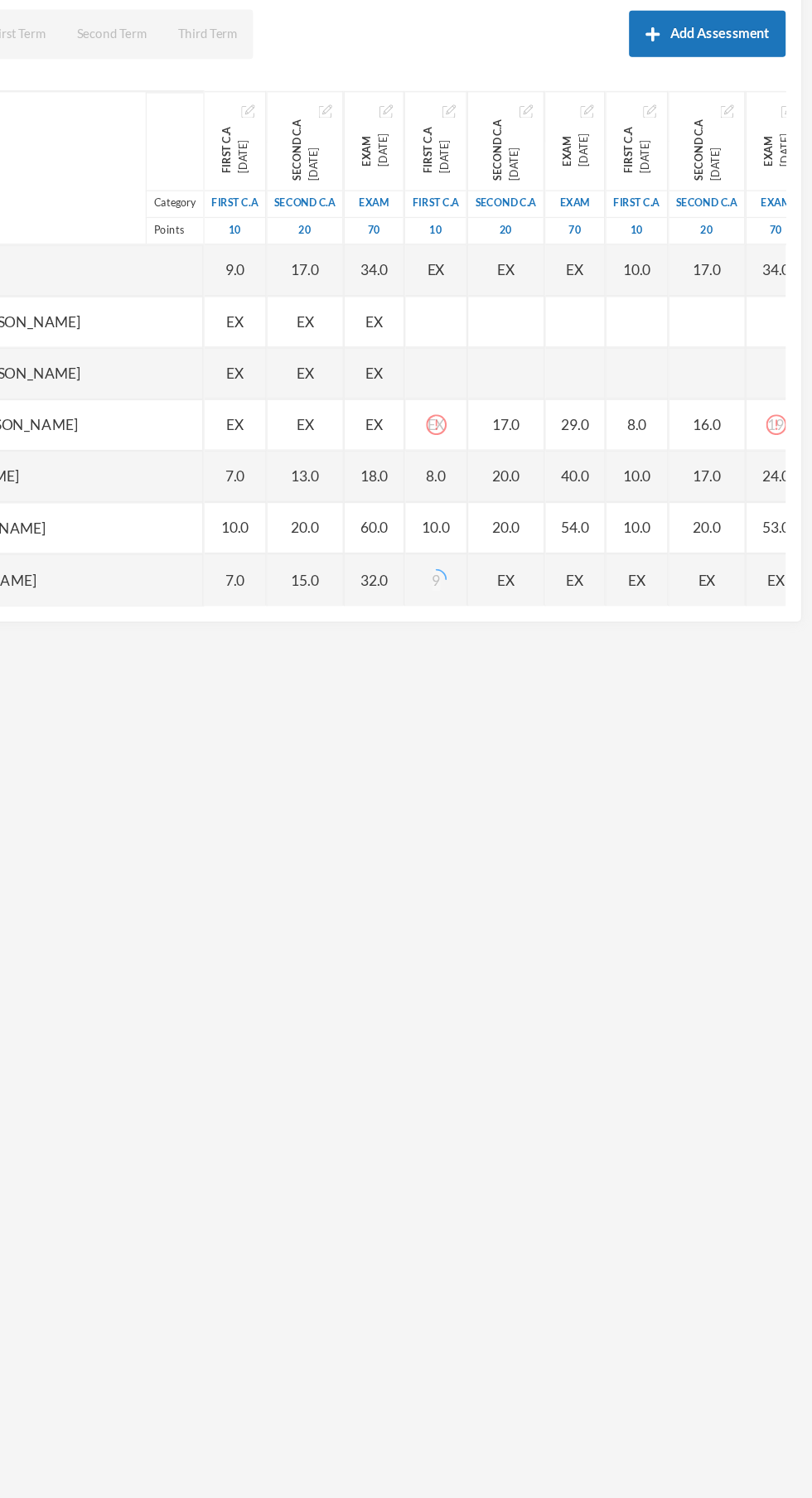 click on "EX" at bounding box center [565, 649] 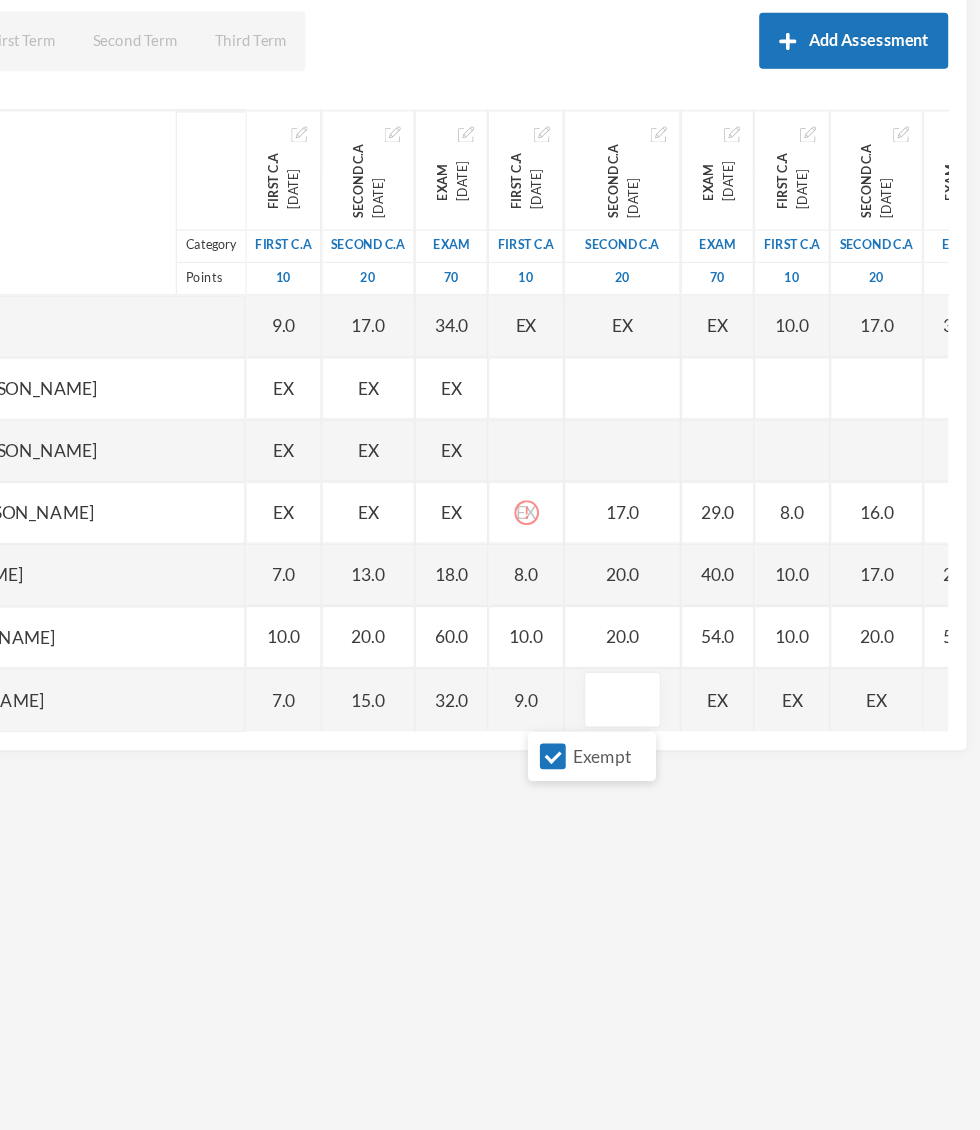 click on "Exempt" at bounding box center [636, 829] 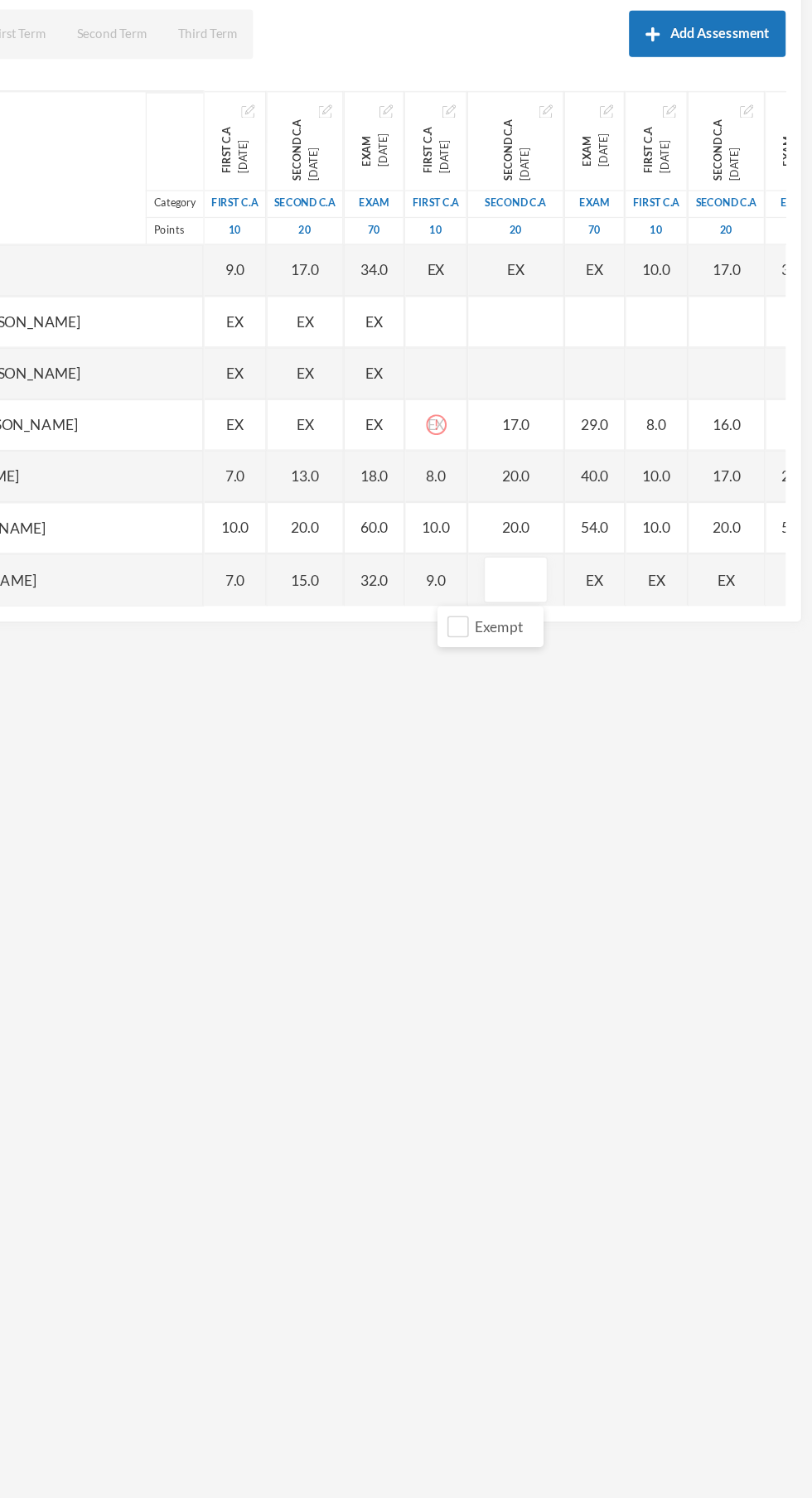 click at bounding box center [573, 650] 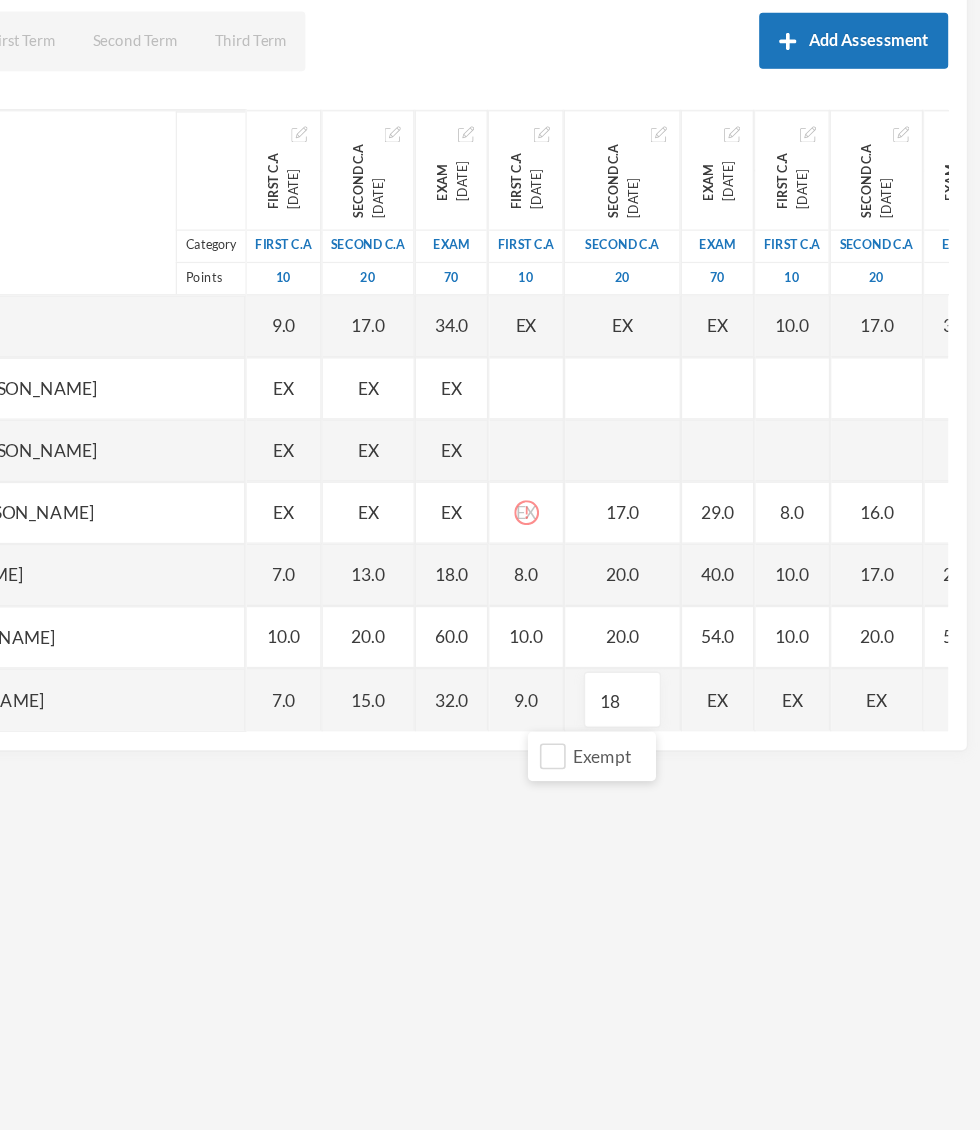 click on "Name   Category Points [PERSON_NAME], [PERSON_NAME] [PERSON_NAME], [PERSON_NAME] [PERSON_NAME], [PERSON_NAME] [PERSON_NAME], [PERSON_NAME], [PERSON_NAME], Adejoju [PERSON_NAME], [PERSON_NAME], [PERSON_NAME] [PERSON_NAME], [PERSON_NAME] [PERSON_NAME], Oluwajomiloju [GEOGRAPHIC_DATA] [PERSON_NAME] [GEOGRAPHIC_DATA][PERSON_NAME] [PERSON_NAME], Ololade [PERSON_NAME], [PERSON_NAME], [PERSON_NAME], [PERSON_NAME] [PERSON_NAME], [PERSON_NAME] [PERSON_NAME], [PERSON_NAME] [PERSON_NAME] [PERSON_NAME], [PERSON_NAME], Oluwadarasimi Peace [PERSON_NAME] [PERSON_NAME], [PERSON_NAME] [PERSON_NAME] Oluwanifemi [PERSON_NAME], [PERSON_NAME], [PERSON_NAME] [PERSON_NAME], Ayomide [PERSON_NAME], [PERSON_NAME] [PERSON_NAME], Oluwasemiloore [PERSON_NAME], Precious [PERSON_NAME], Iyanuoluwa [PERSON_NAME], [PERSON_NAME] [PERSON_NAME], [PERSON_NAME], [PERSON_NAME], [PERSON_NAME]" at bounding box center [490, 559] 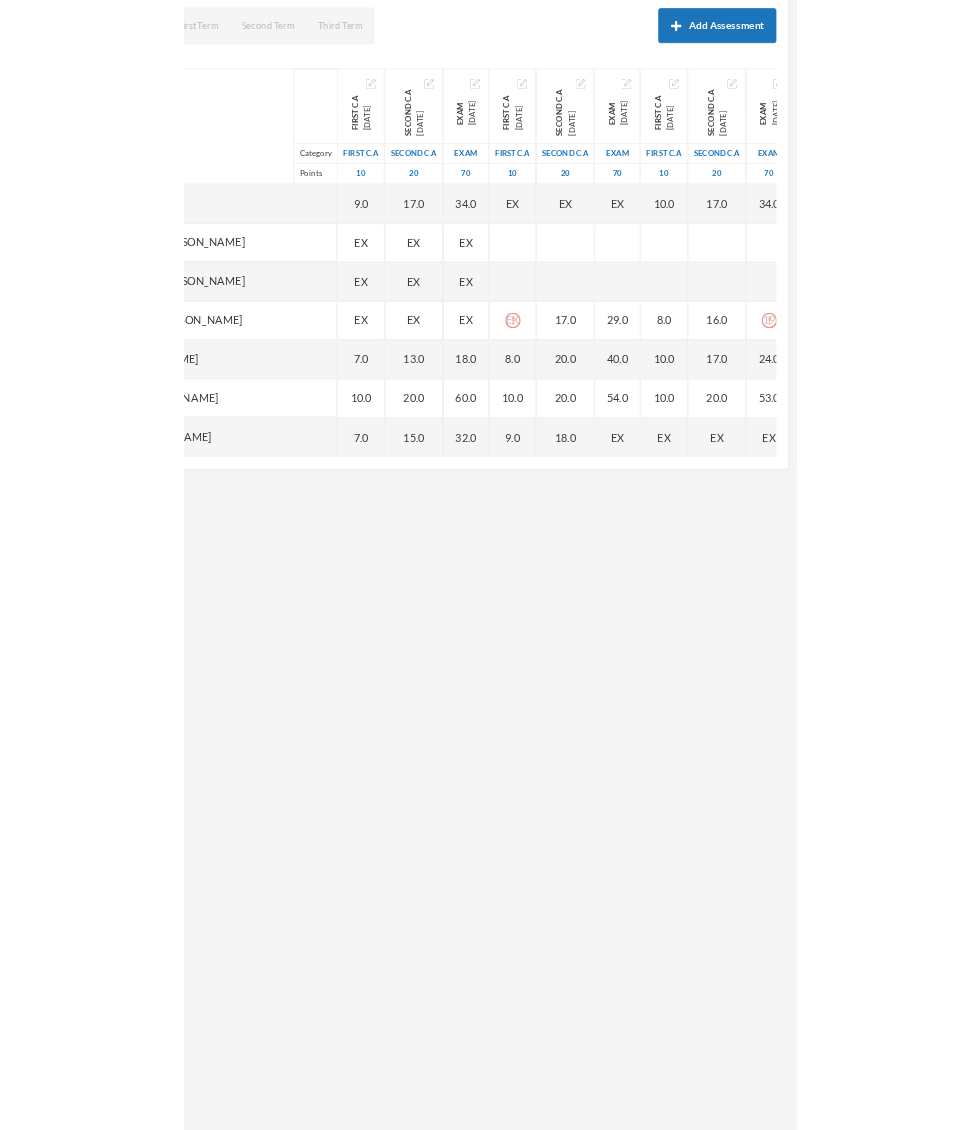 scroll, scrollTop: 209, scrollLeft: 0, axis: vertical 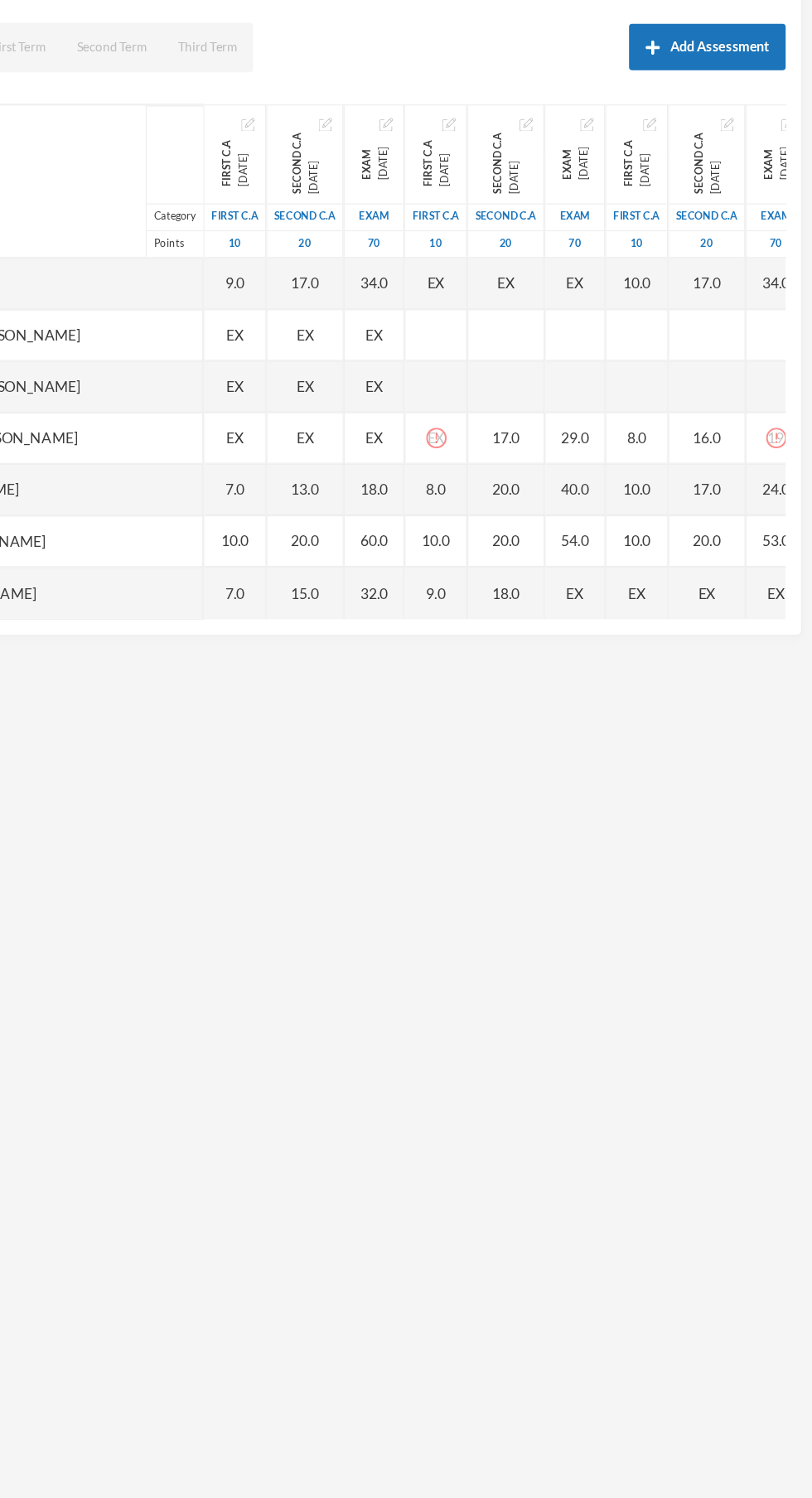 click on "EX" at bounding box center [621, 649] 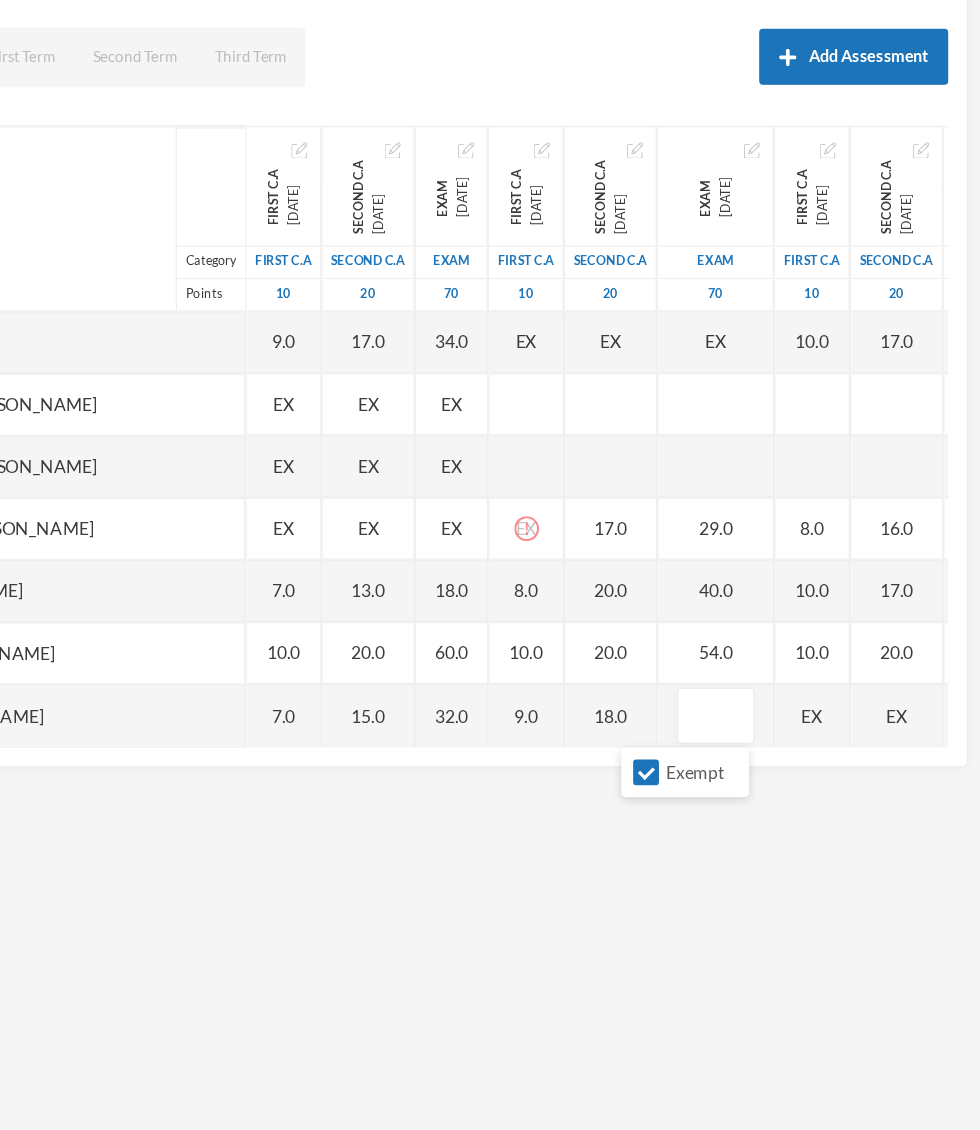 click on "Exempt" at bounding box center (711, 829) 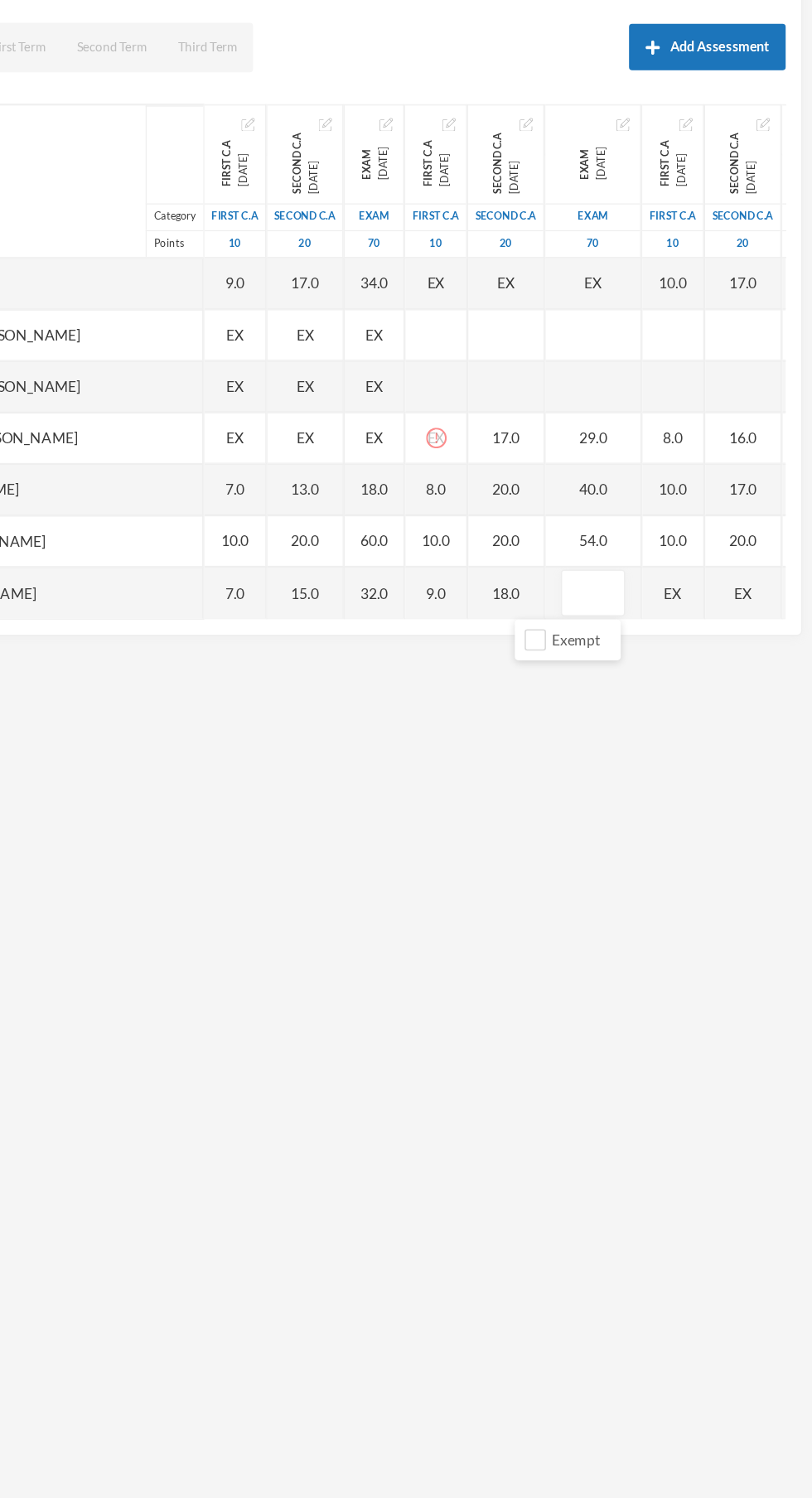 click at bounding box center [636, 650] 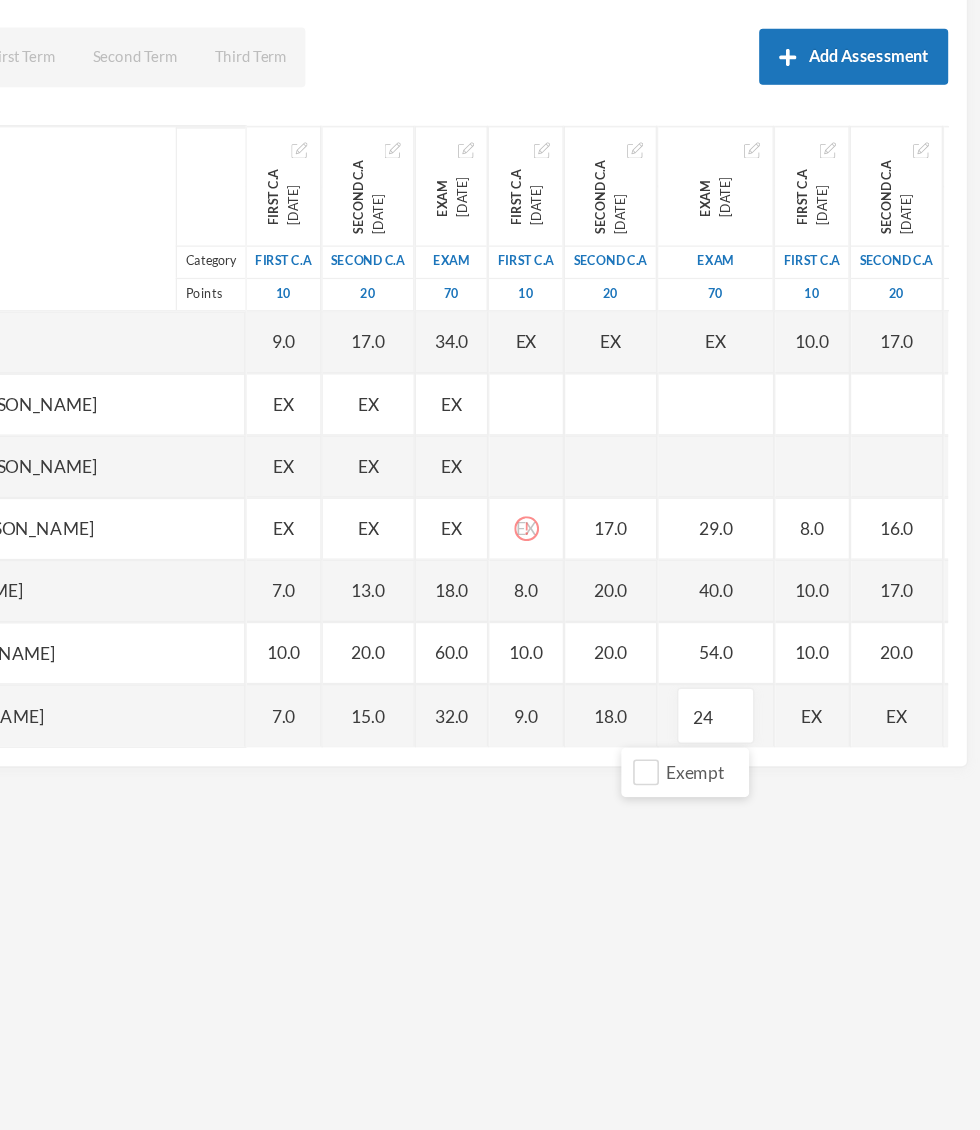 click on "Name   Category Points [PERSON_NAME], [PERSON_NAME] [PERSON_NAME], [PERSON_NAME] [PERSON_NAME], [PERSON_NAME] [PERSON_NAME], [PERSON_NAME], [PERSON_NAME], Adejoju [PERSON_NAME], [PERSON_NAME], [PERSON_NAME] [PERSON_NAME], [PERSON_NAME] [PERSON_NAME], Oluwajomiloju [GEOGRAPHIC_DATA] [PERSON_NAME] [GEOGRAPHIC_DATA][PERSON_NAME] [PERSON_NAME], Ololade [PERSON_NAME], [PERSON_NAME], [PERSON_NAME], [PERSON_NAME] [PERSON_NAME], [PERSON_NAME] [PERSON_NAME], [PERSON_NAME] [PERSON_NAME] [PERSON_NAME], [PERSON_NAME], Oluwadarasimi Peace [PERSON_NAME] [PERSON_NAME], [PERSON_NAME] [PERSON_NAME] Oluwanifemi [PERSON_NAME], [PERSON_NAME], [PERSON_NAME] [PERSON_NAME], Ayomide [PERSON_NAME], [PERSON_NAME] [PERSON_NAME], Oluwasemiloore [PERSON_NAME], Precious [PERSON_NAME], Iyanuoluwa [PERSON_NAME], [PERSON_NAME] [PERSON_NAME], [PERSON_NAME], [PERSON_NAME], [PERSON_NAME]" at bounding box center [490, 559] 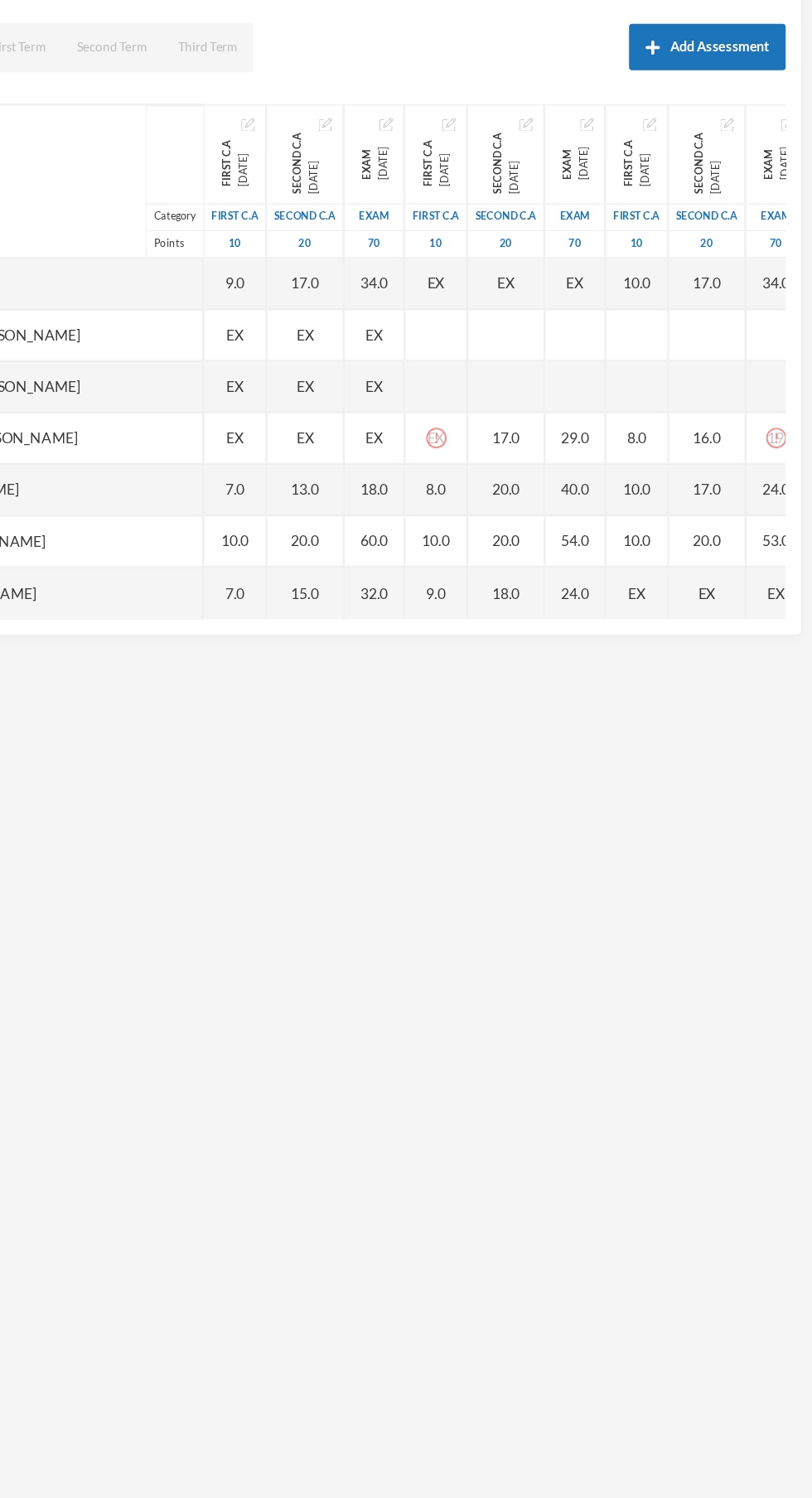 click on "EX" at bounding box center [671, 649] 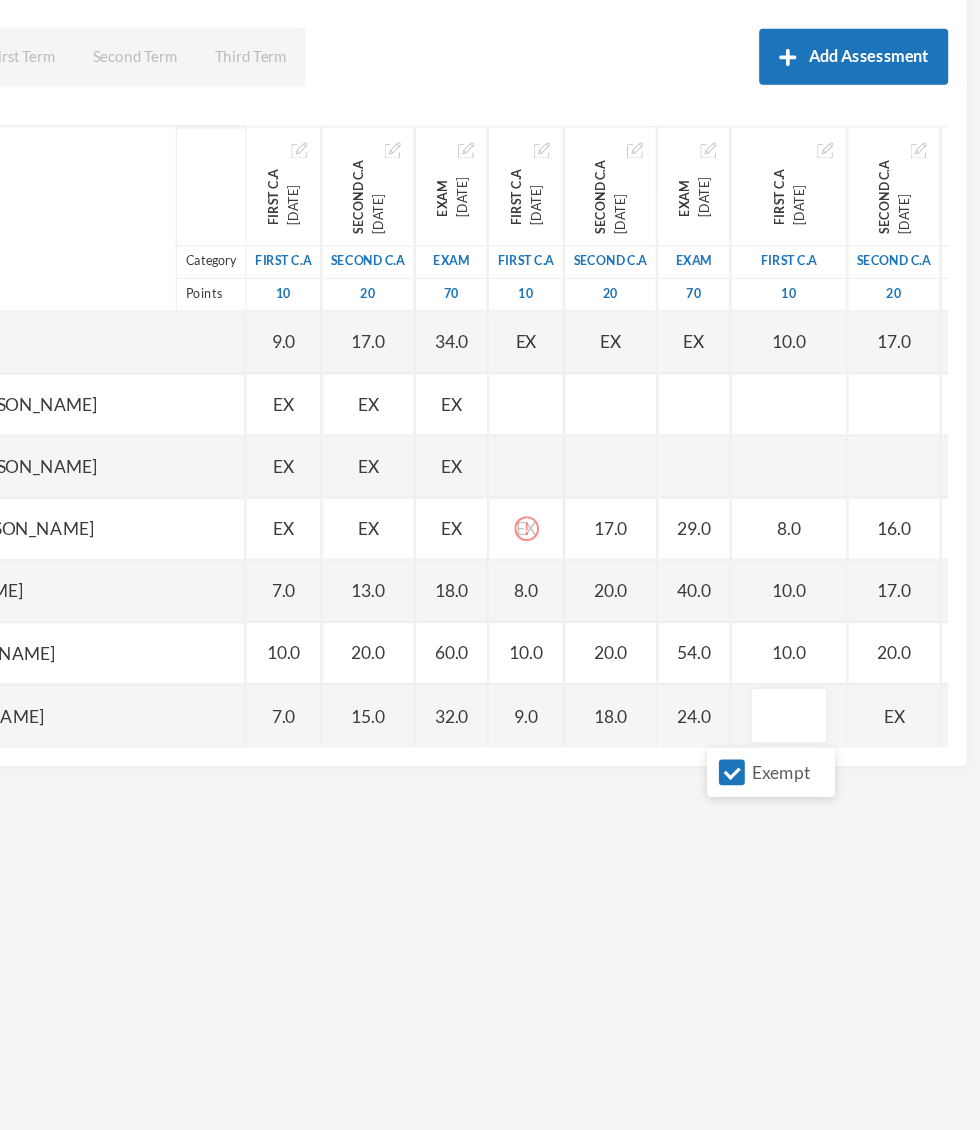 click on "Exempt" at bounding box center [780, 829] 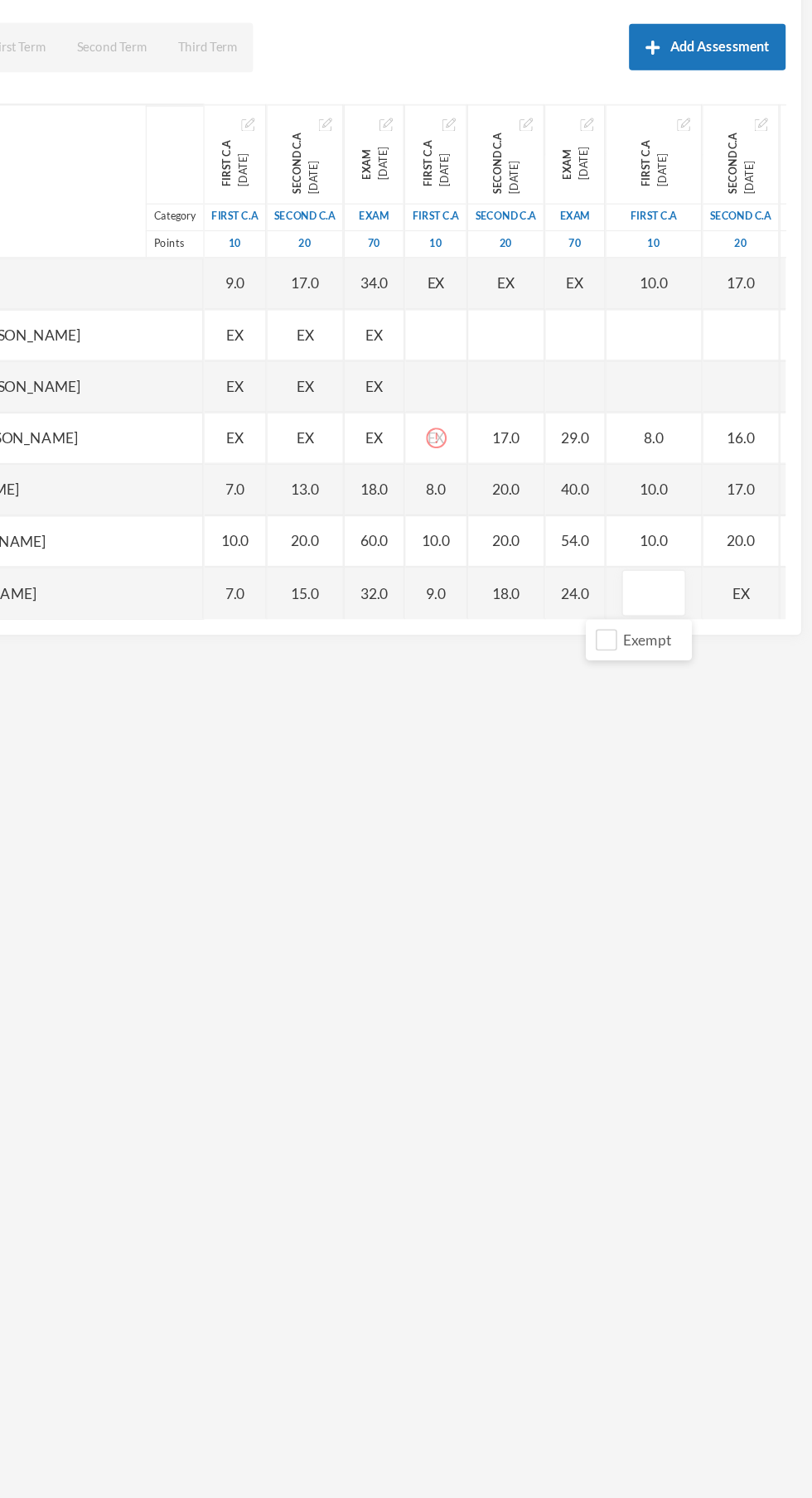 click at bounding box center [684, 650] 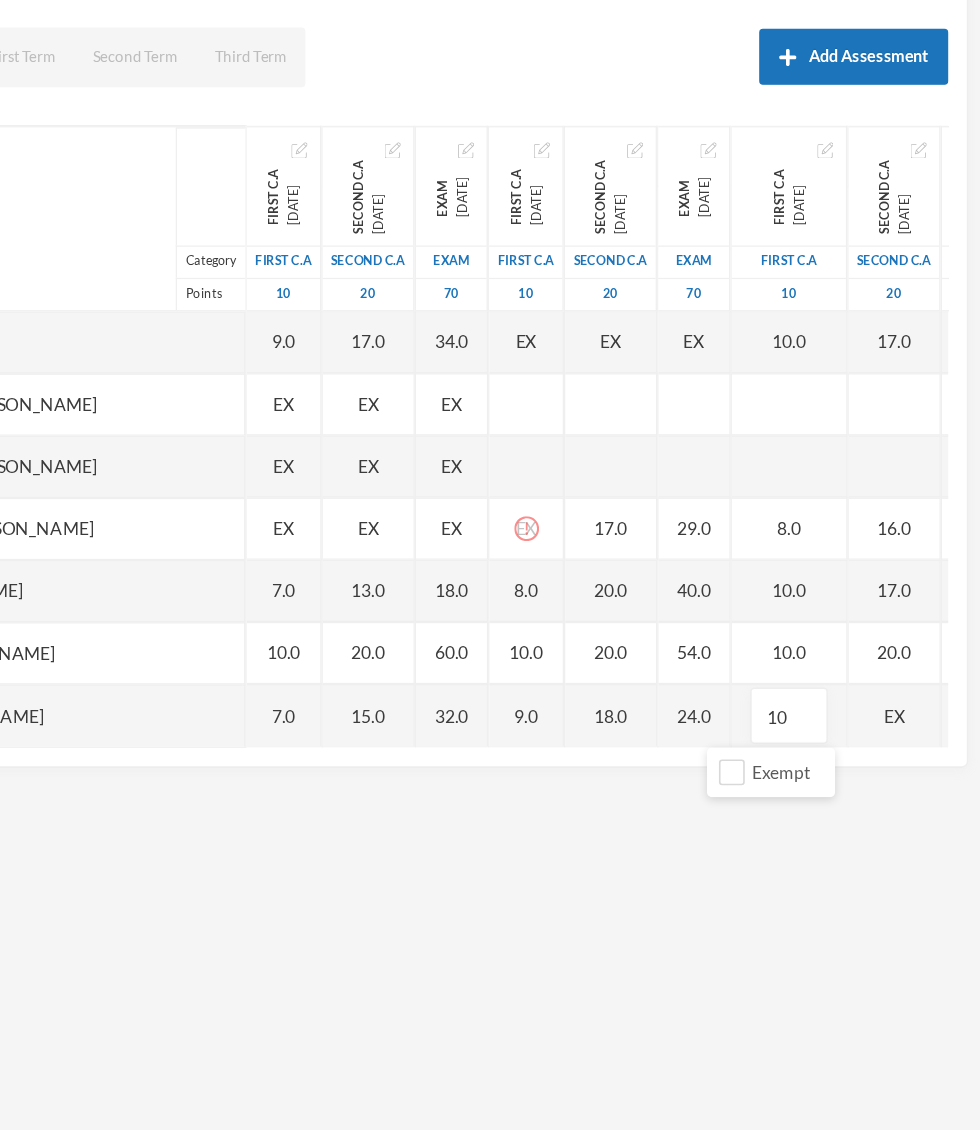 click on "EX" at bounding box center (911, 783) 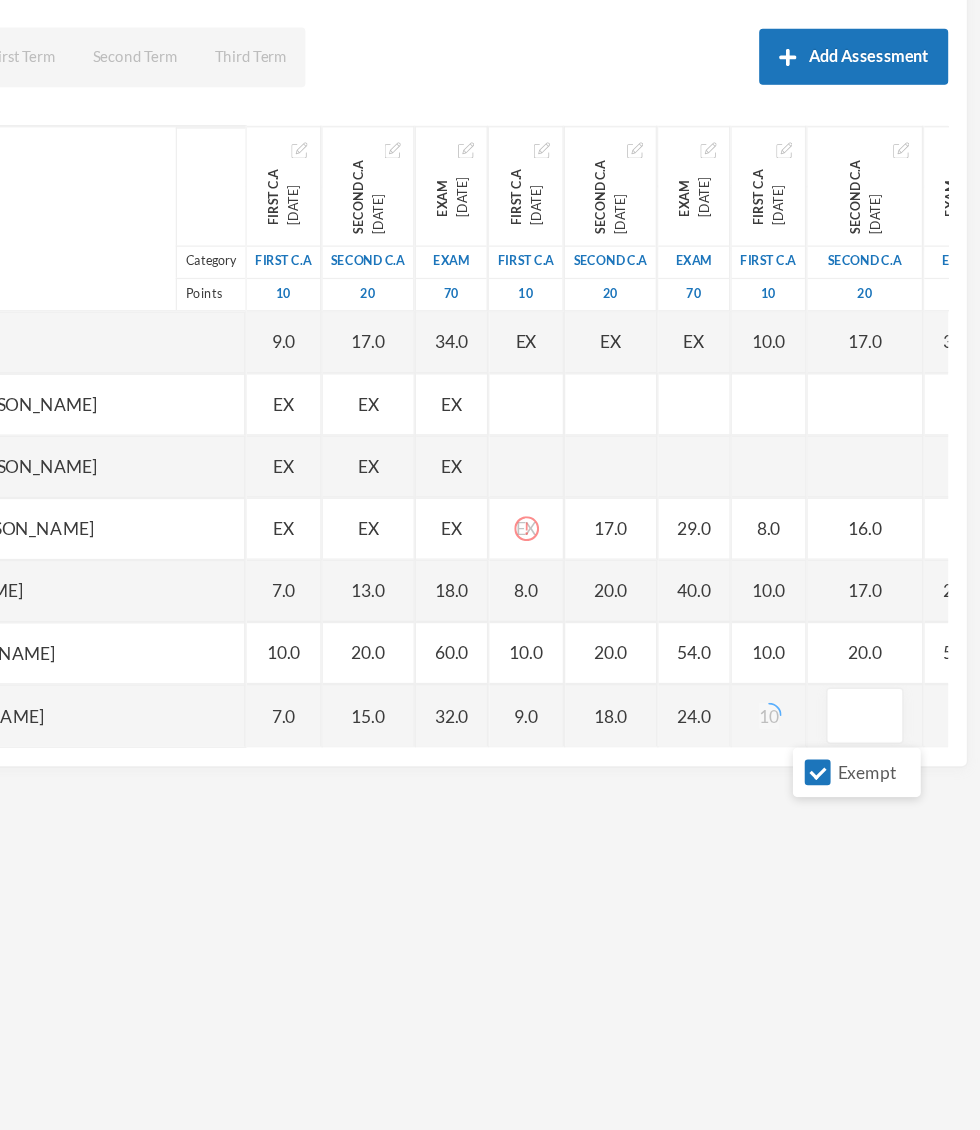 click on "Exempt" at bounding box center [849, 829] 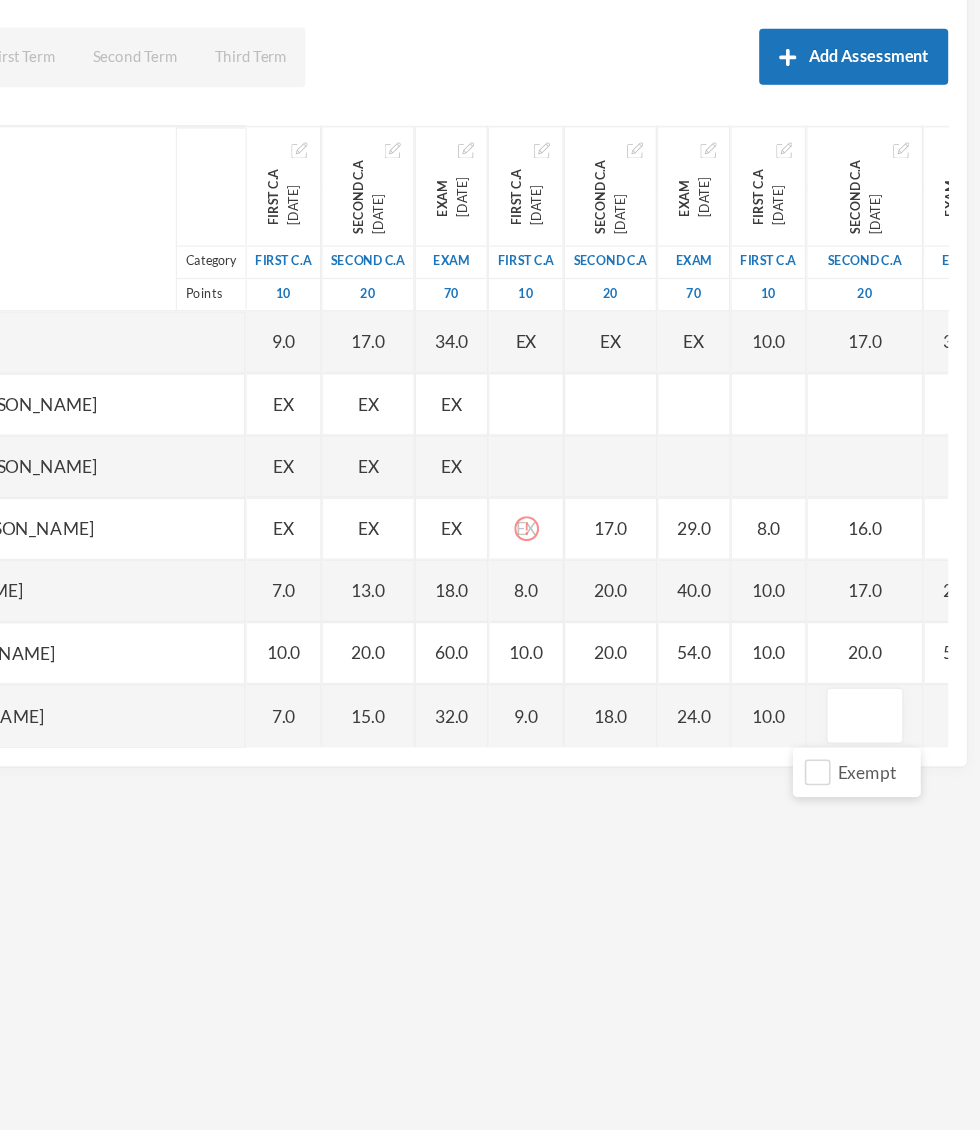 click at bounding box center (887, 784) 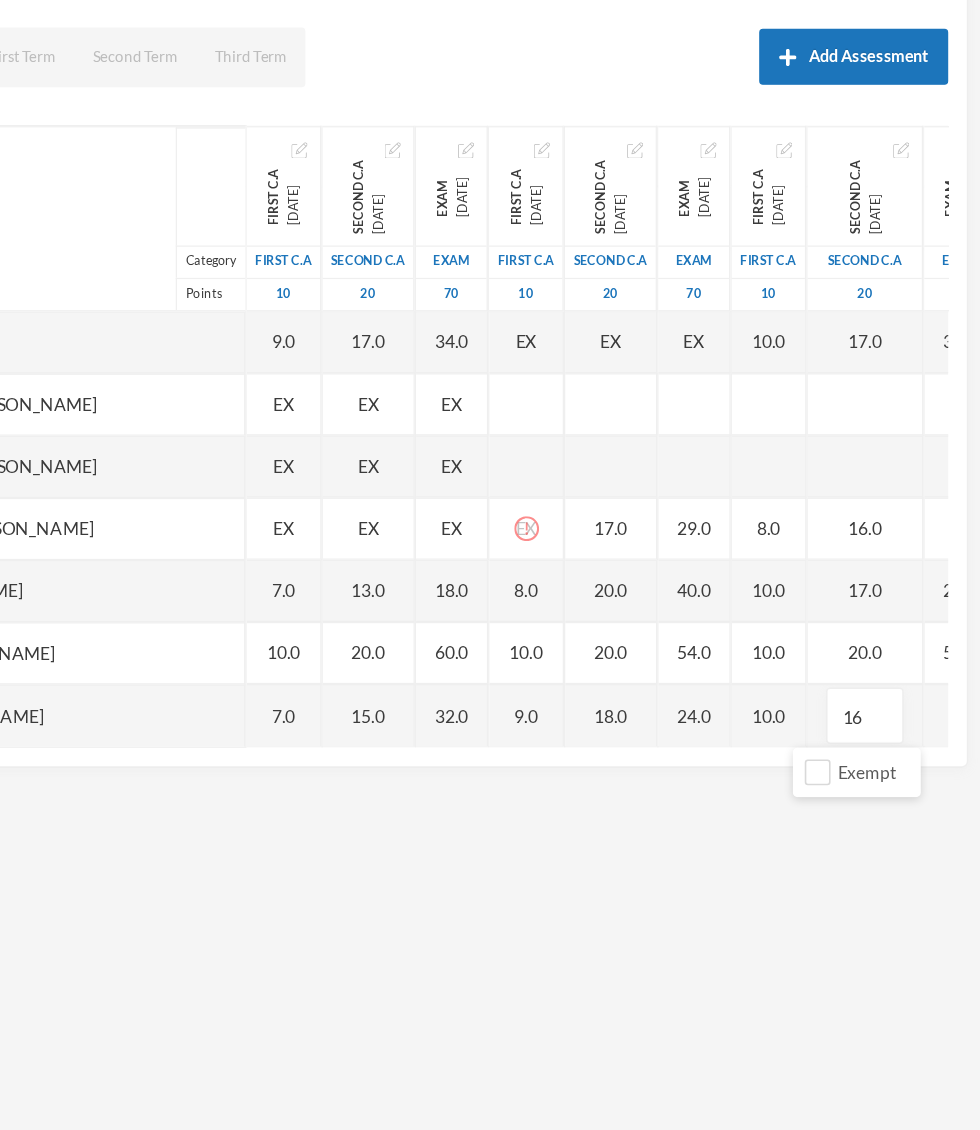 click on "Scoresheet Academic Term All First Term Second Term Third Term Add Assessment Name   Category Points [PERSON_NAME], [PERSON_NAME] [PERSON_NAME], [PERSON_NAME] [PERSON_NAME], [PERSON_NAME] [PERSON_NAME], [PERSON_NAME], [PERSON_NAME], Adejoju [PERSON_NAME], Favour [PERSON_NAME], Adesewa [PERSON_NAME], [PERSON_NAME] [PERSON_NAME], [PERSON_NAME][GEOGRAPHIC_DATA] [GEOGRAPHIC_DATA] [PERSON_NAME] [PERSON_NAME], [PERSON_NAME] [PERSON_NAME], [PERSON_NAME] [PERSON_NAME], [PERSON_NAME], [PERSON_NAME] [PERSON_NAME], [PERSON_NAME] [PERSON_NAME], Oluwadamisi [PERSON_NAME][GEOGRAPHIC_DATA] [PERSON_NAME], [PERSON_NAME], [PERSON_NAME] [PERSON_NAME], [PERSON_NAME] [PERSON_NAME] Oluwanifemi [PERSON_NAME], Boluwatife [PERSON_NAME], [PERSON_NAME] [PERSON_NAME], Ayomide [PERSON_NAME], [PERSON_NAME], [PERSON_NAME], Precious [PERSON_NAME], [PERSON_NAME] [PERSON_NAME], [PERSON_NAME] First C.A 9" at bounding box center (490, 495) 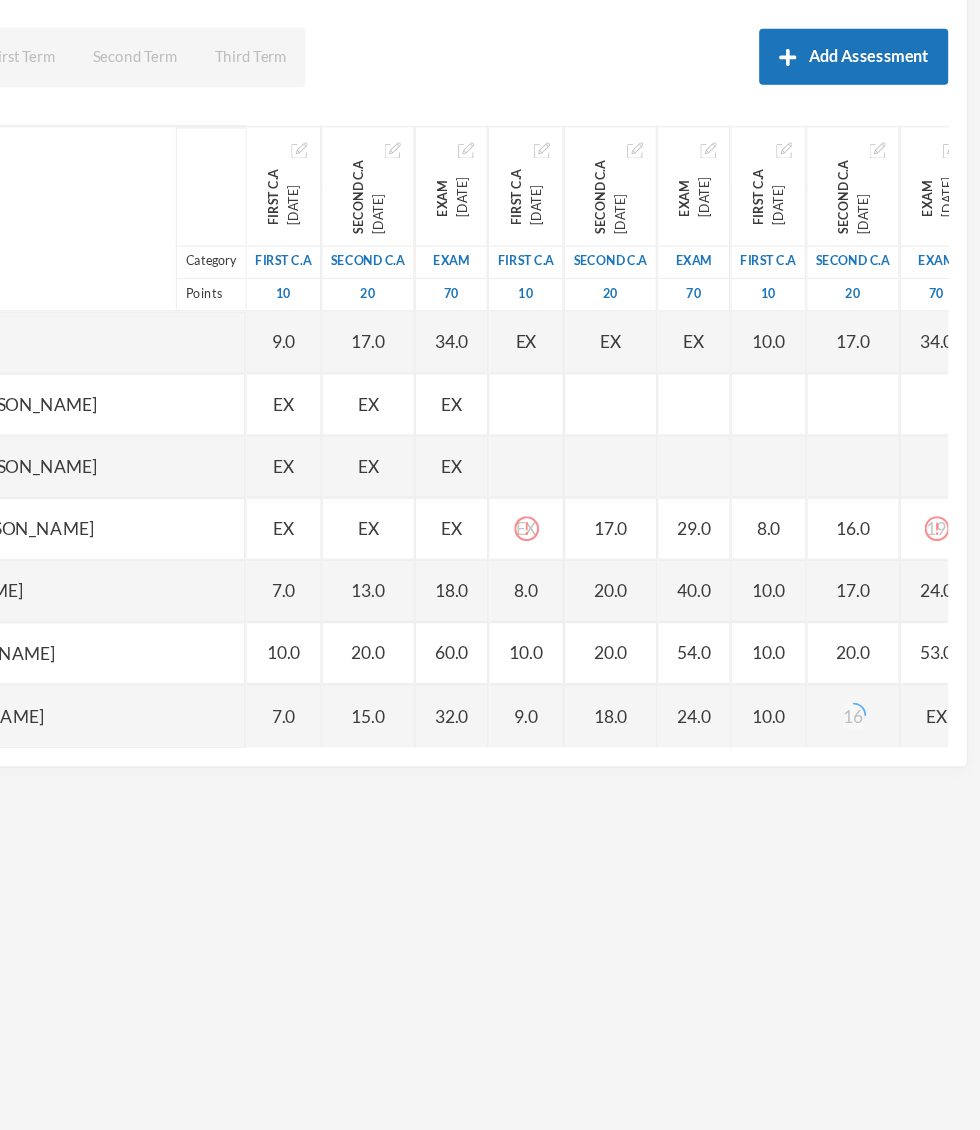 click on "EX" at bounding box center [945, 783] 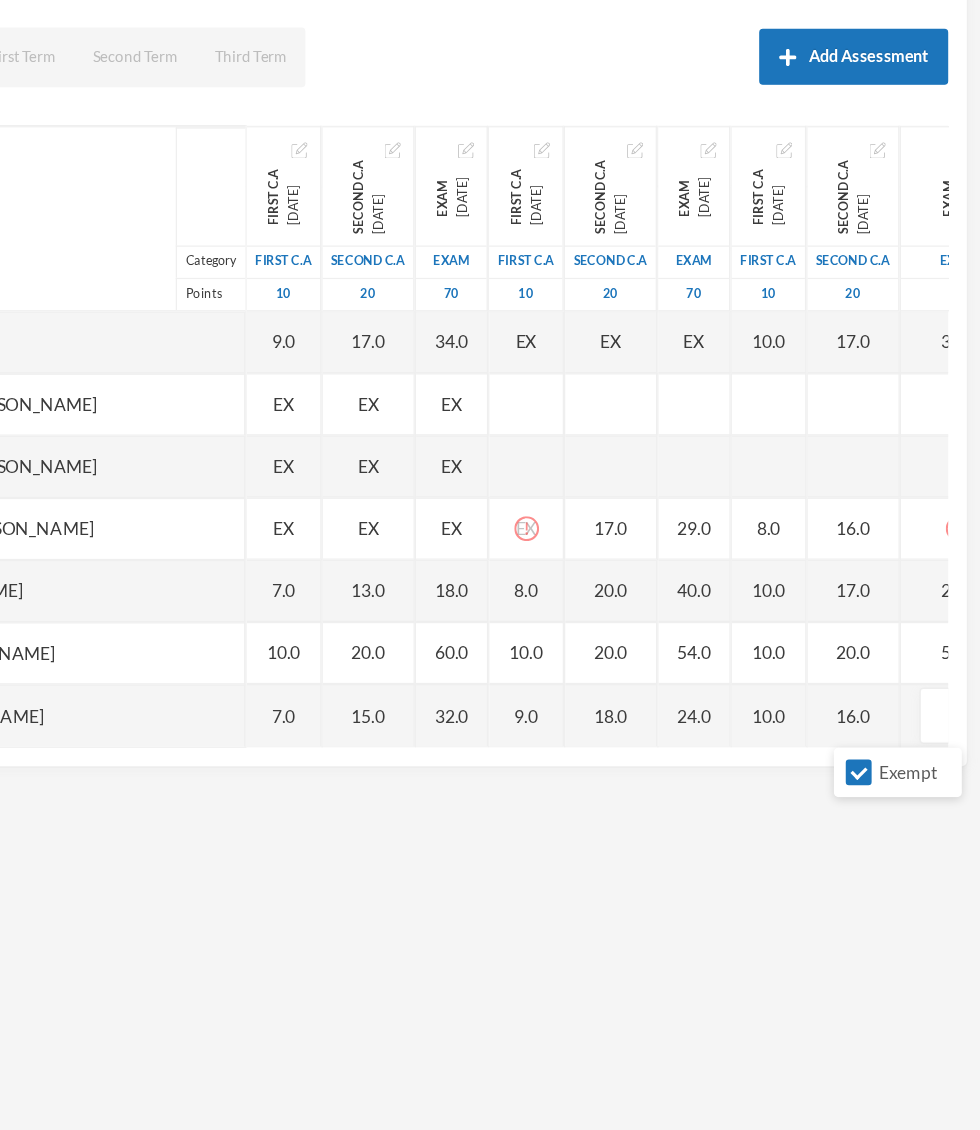 scroll, scrollTop: 2901, scrollLeft: 2, axis: both 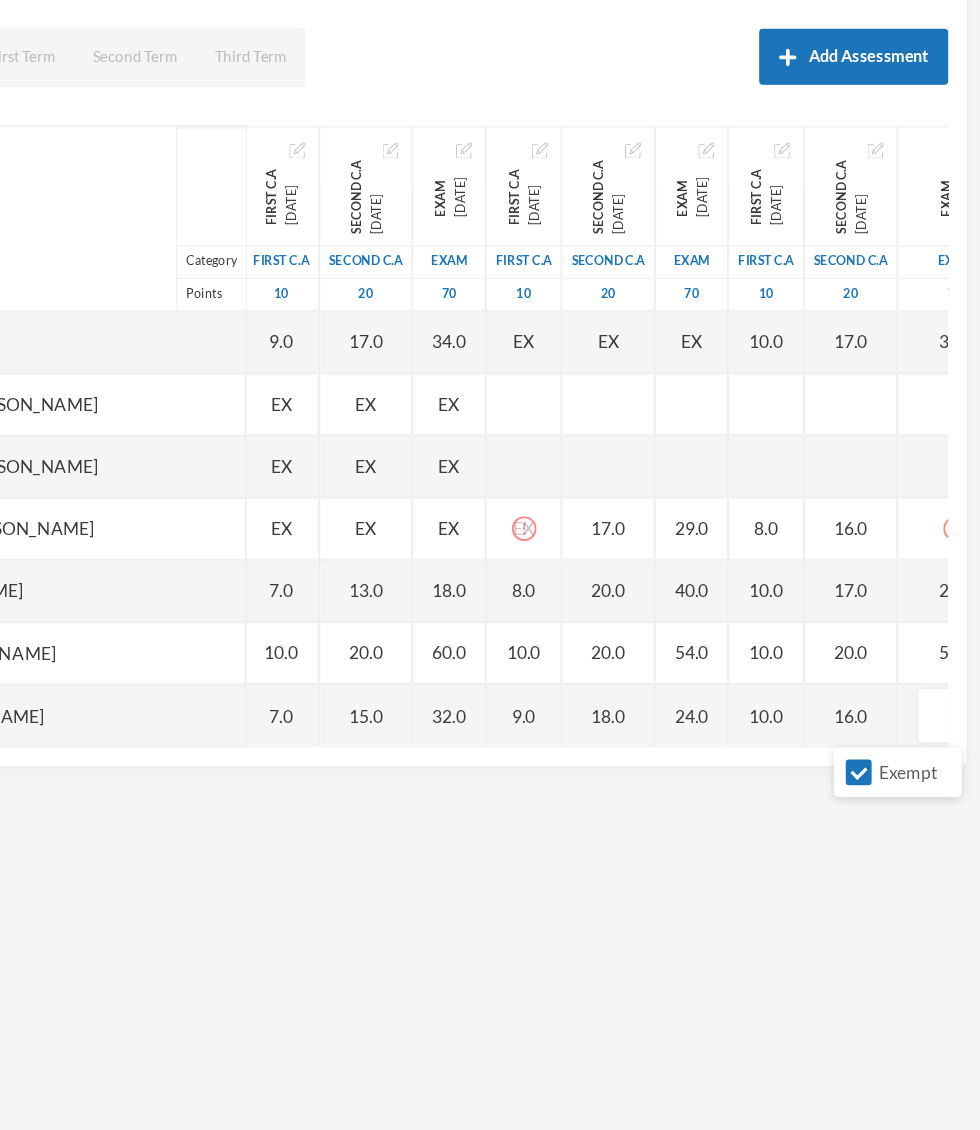 click on "Exempt" at bounding box center (882, 829) 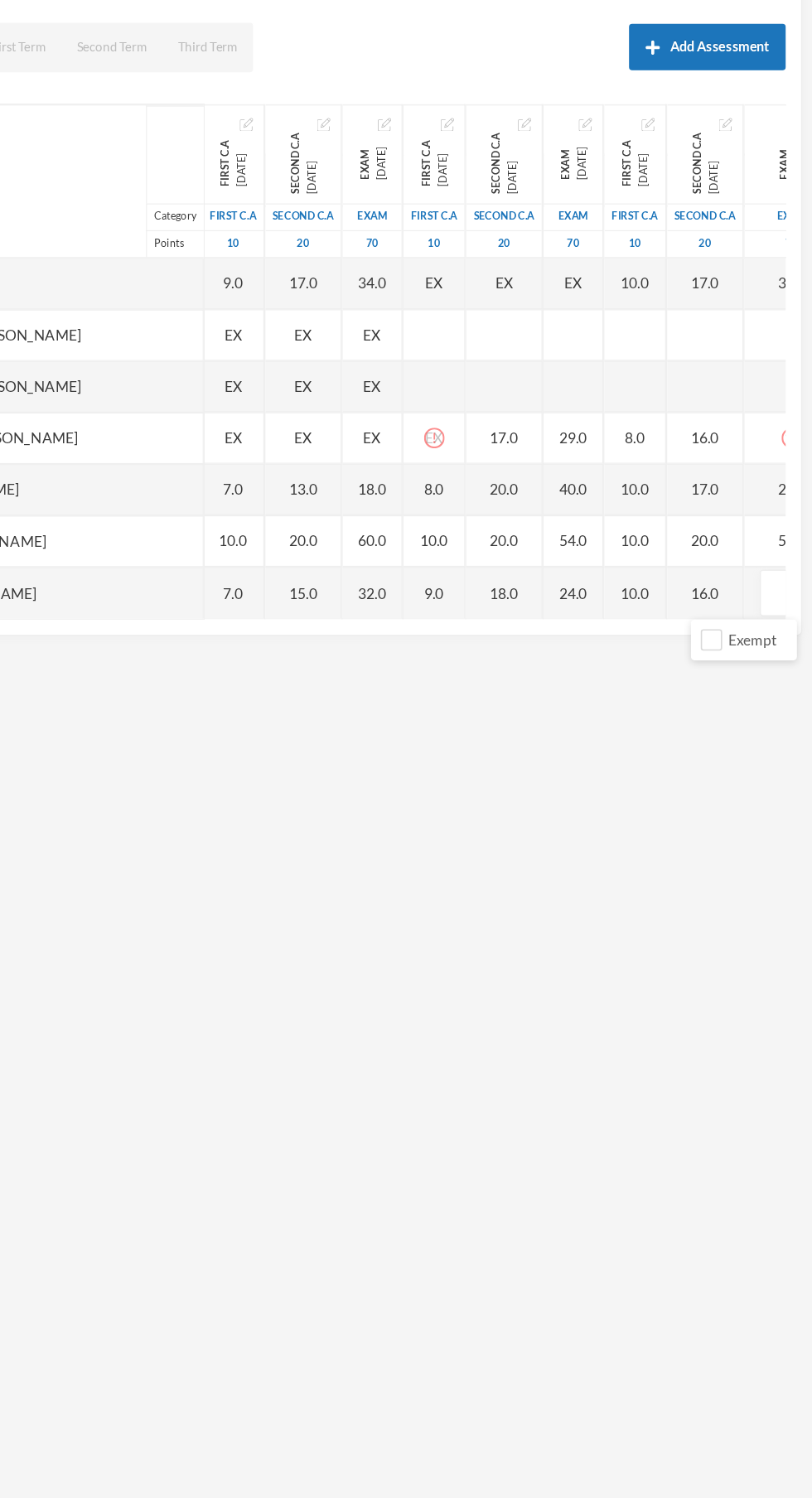 click at bounding box center (795, 650) 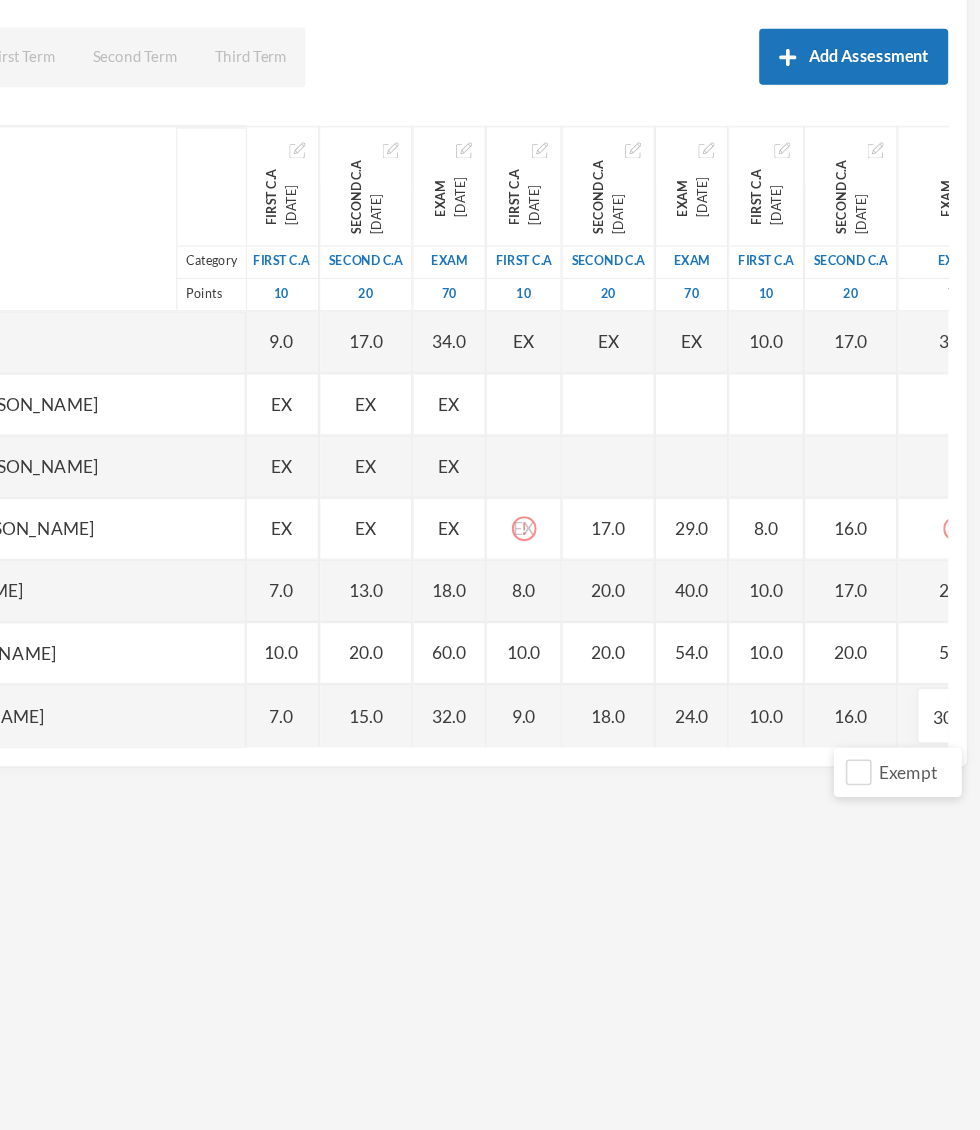 click on "24.0" at bounding box center (960, 683) 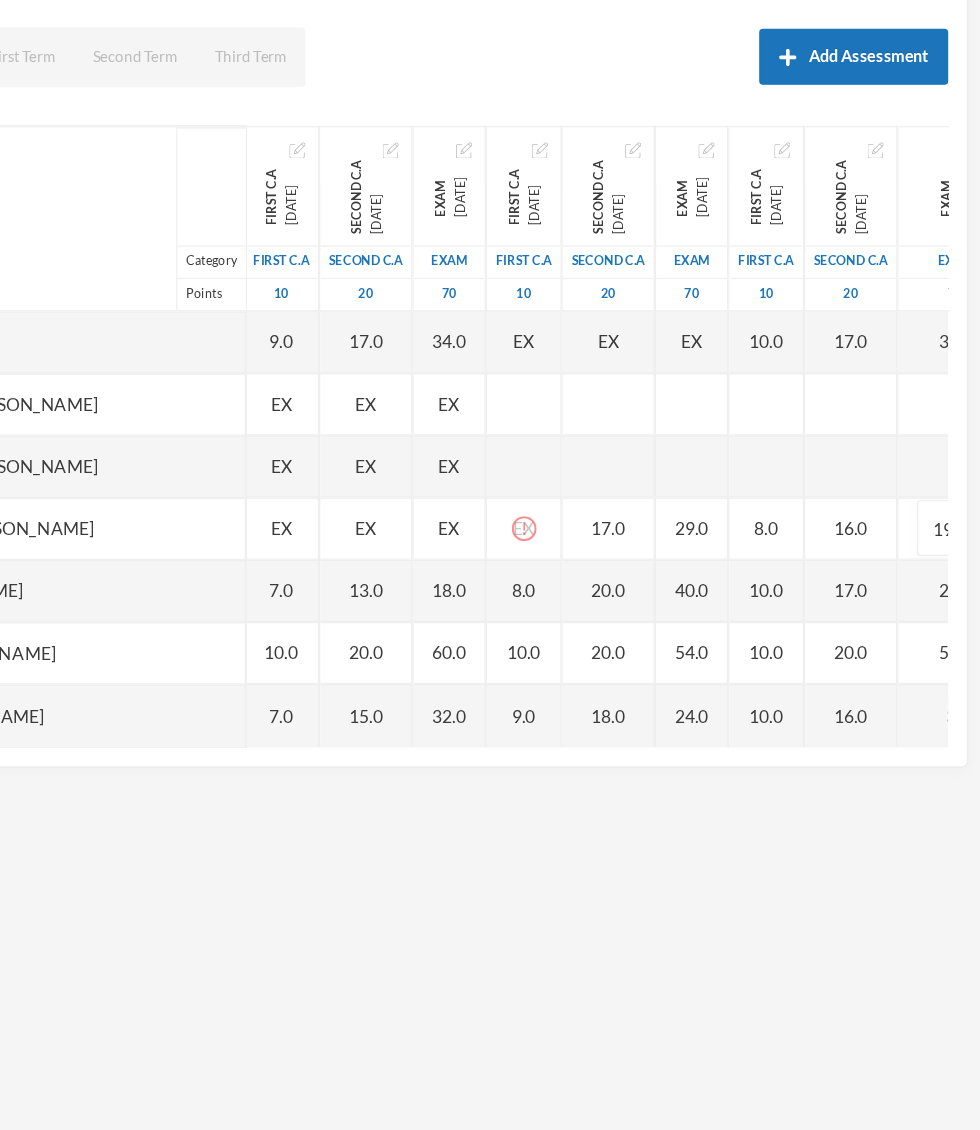 click on "Subject Options FURTHER MATHEMATICS SS 1 - A (2024/2025) Student List Score Sheet Assessments  Scoresheet Academic Term All First Term Second Term Third Term Add Assessment Name   Category Points [PERSON_NAME] [PERSON_NAME], [PERSON_NAME] [PERSON_NAME], [PERSON_NAME] [PERSON_NAME], [PERSON_NAME] [PERSON_NAME], [PERSON_NAME], [PERSON_NAME], [PERSON_NAME], [PERSON_NAME], [PERSON_NAME] [PERSON_NAME], [PERSON_NAME] [PERSON_NAME], [PERSON_NAME][GEOGRAPHIC_DATA] [GEOGRAPHIC_DATA] [PERSON_NAME] [PERSON_NAME], [PERSON_NAME] [PERSON_NAME], [PERSON_NAME] [PERSON_NAME], [PERSON_NAME], Feyisakin [PERSON_NAME], [PERSON_NAME] [PERSON_NAME], [PERSON_NAME] [PERSON_NAME], [PERSON_NAME], [PERSON_NAME] [PERSON_NAME], [PERSON_NAME] [PERSON_NAME] Oluwanifemi [PERSON_NAME], Boluwatife [PERSON_NAME], [PERSON_NAME] [PERSON_NAME], [PERSON_NAME] [PERSON_NAME], [PERSON_NAME], Nifemi Testimony" at bounding box center (490, 565) 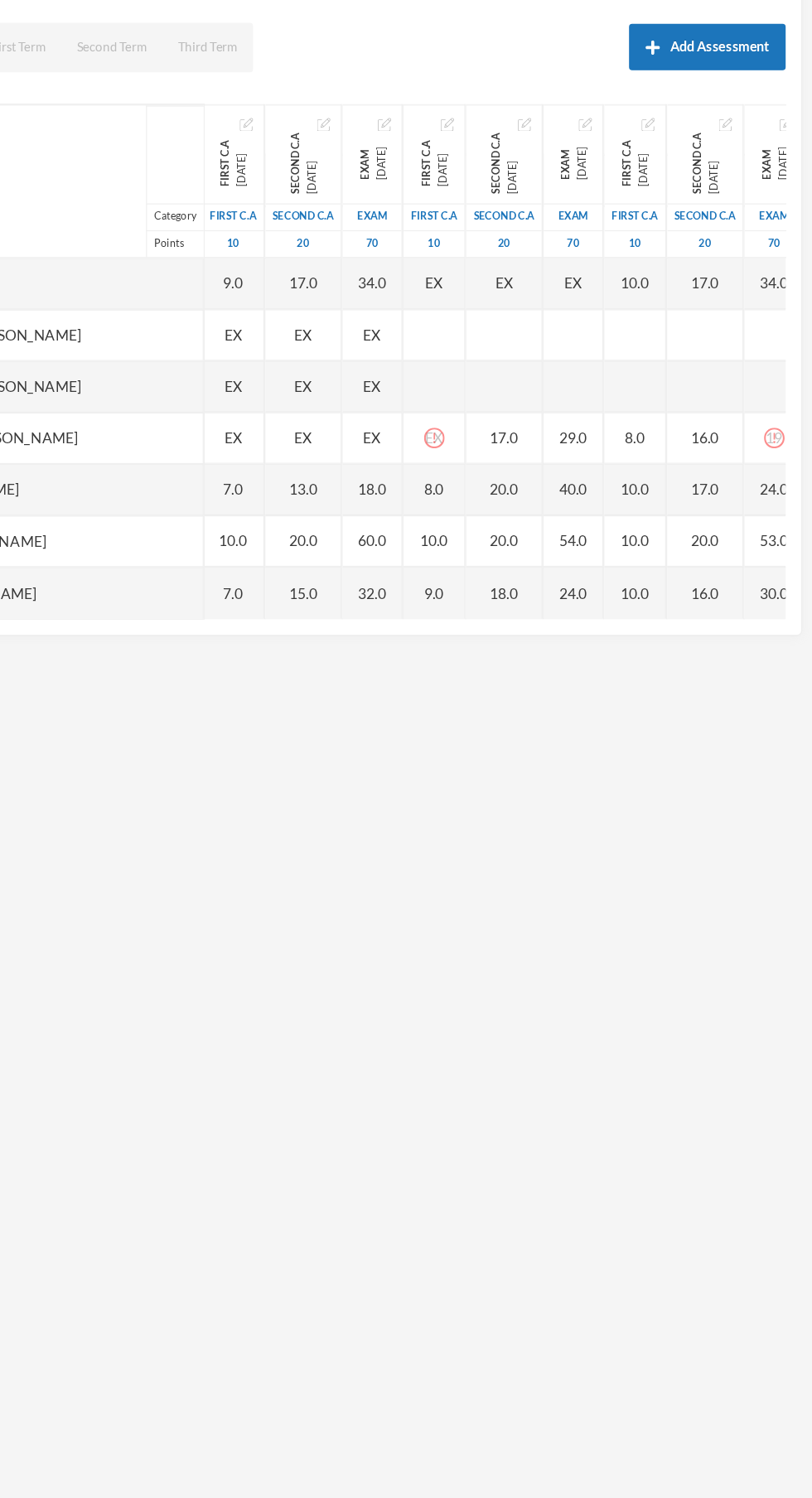 click 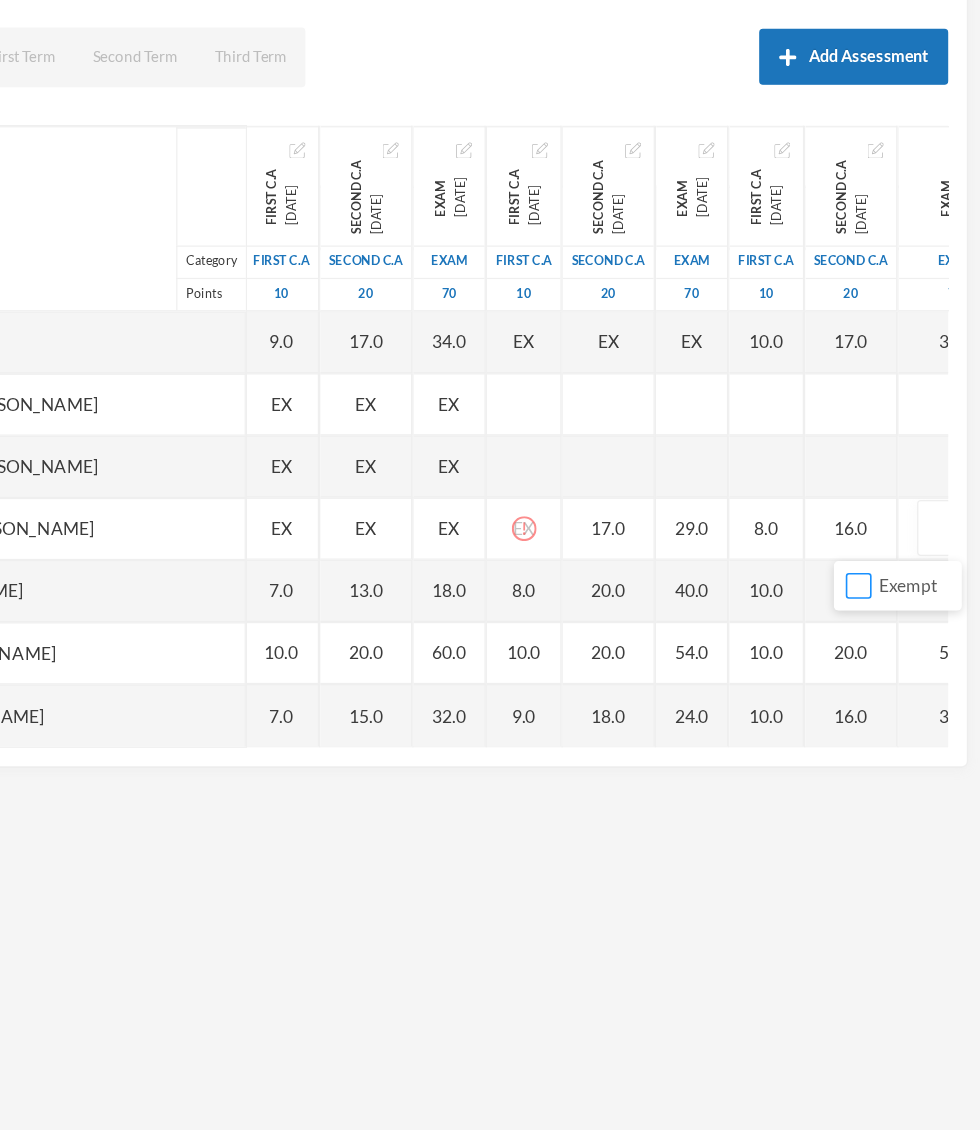 click on "Exempt" at bounding box center [882, 679] 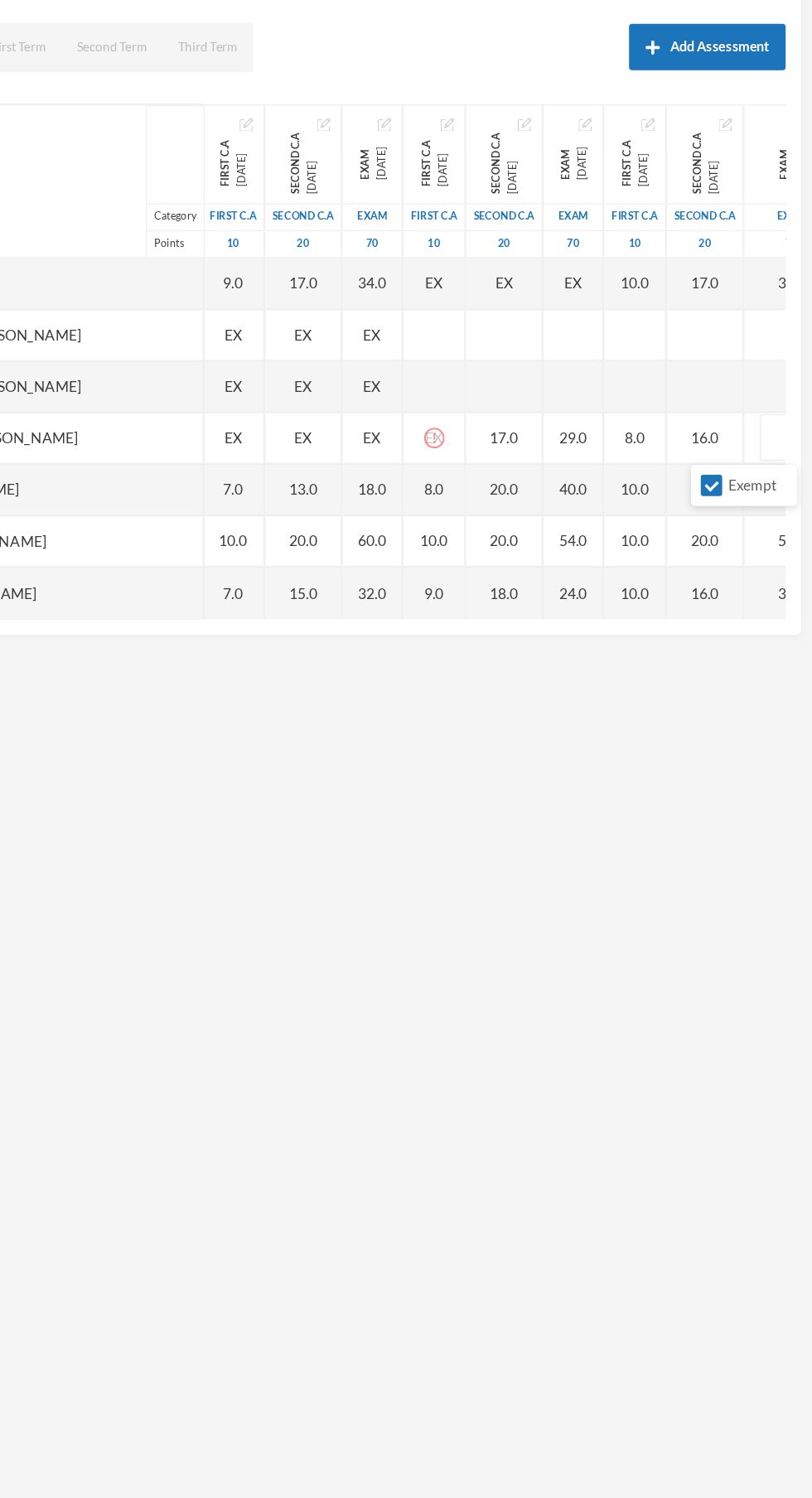 click on "EX" at bounding box center [508, 524] 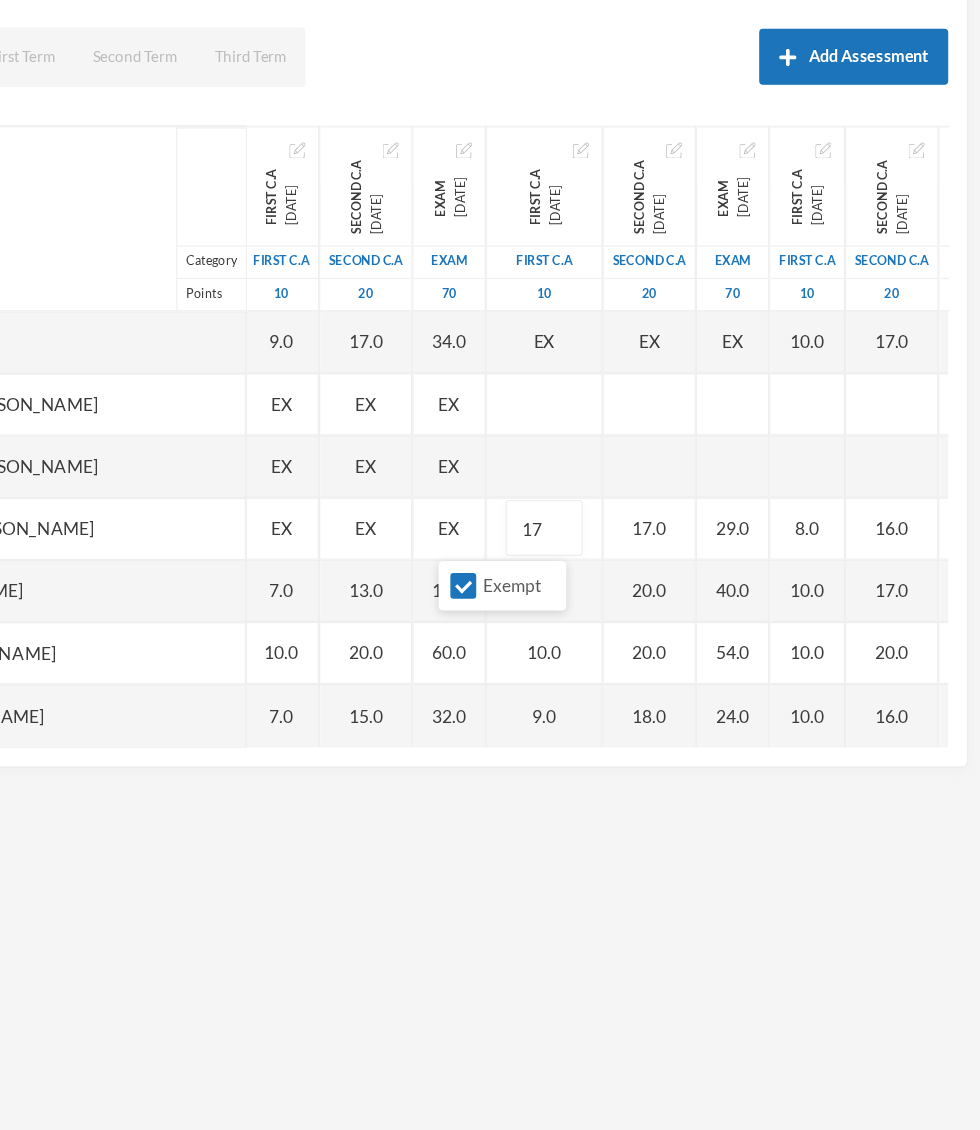 click on "Exempt" at bounding box center [564, 679] 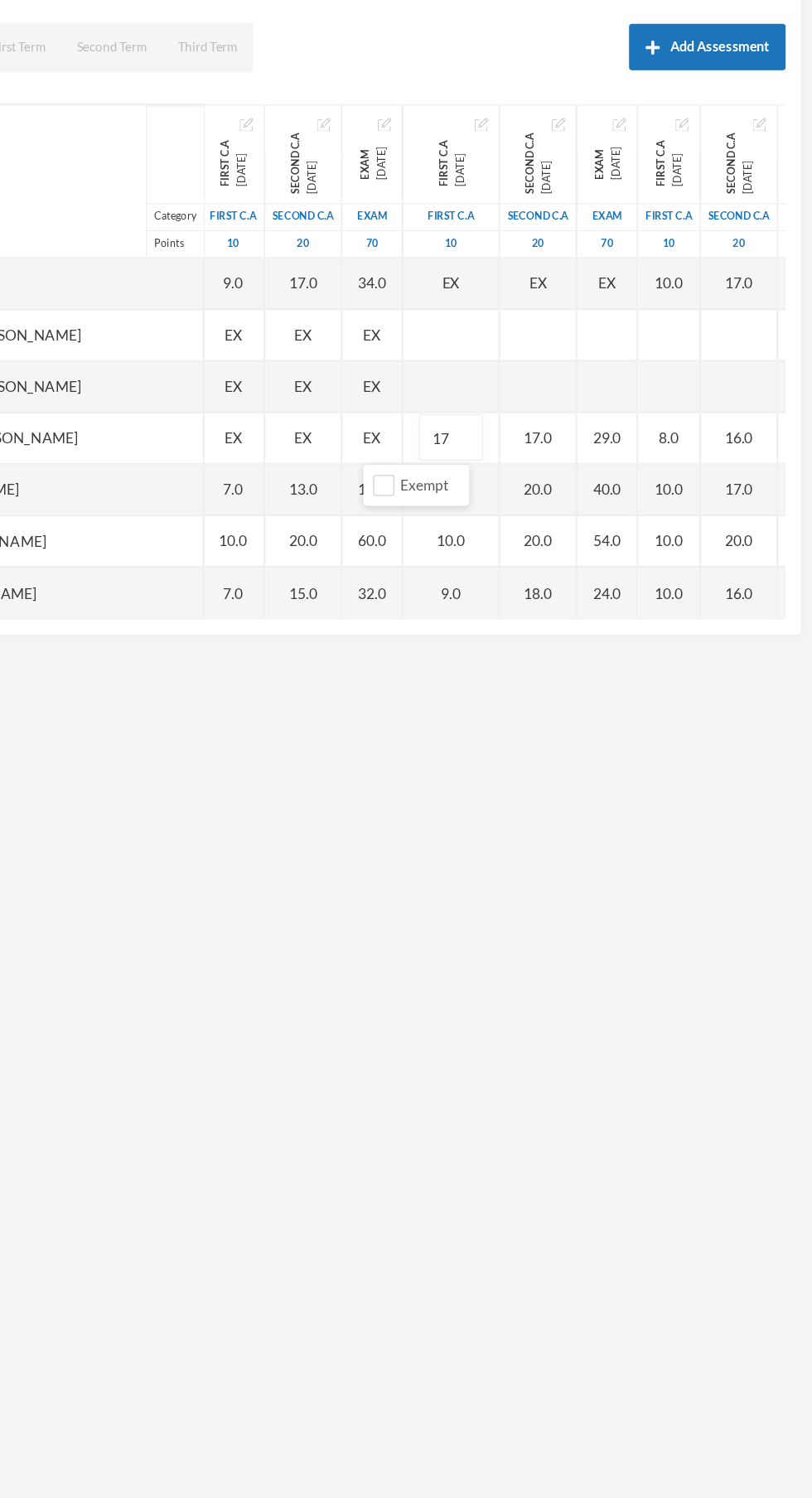 click on "29.0" at bounding box center (647, 524) 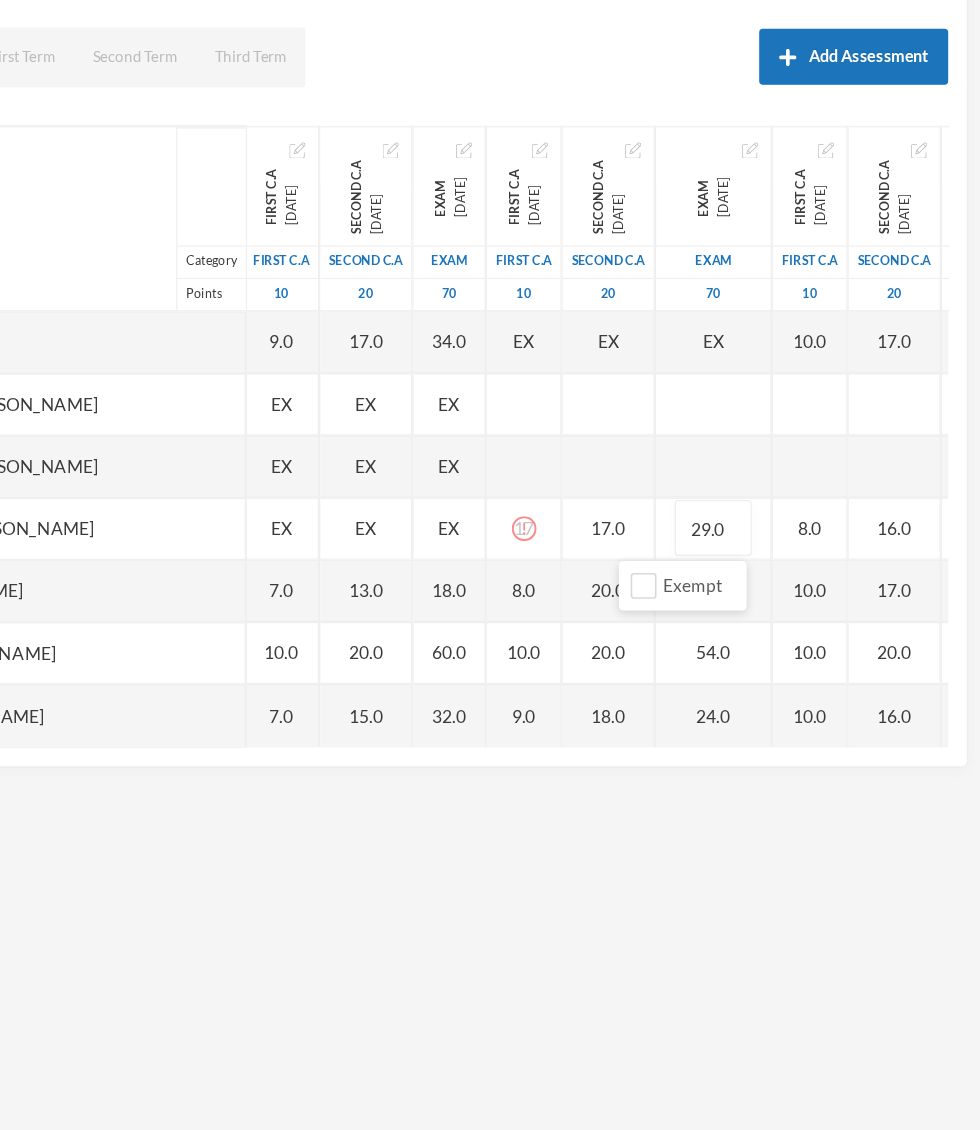click 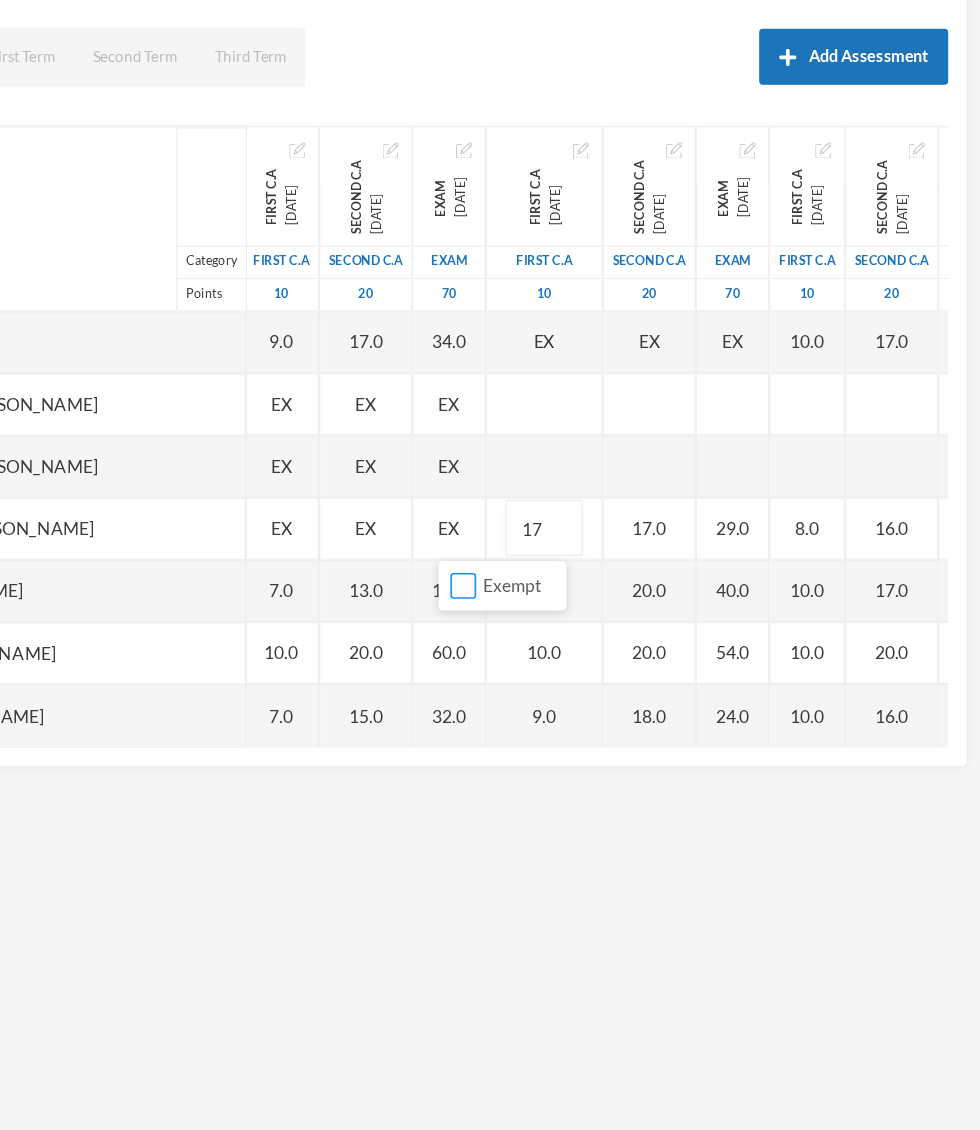 click on "Exempt" at bounding box center [564, 679] 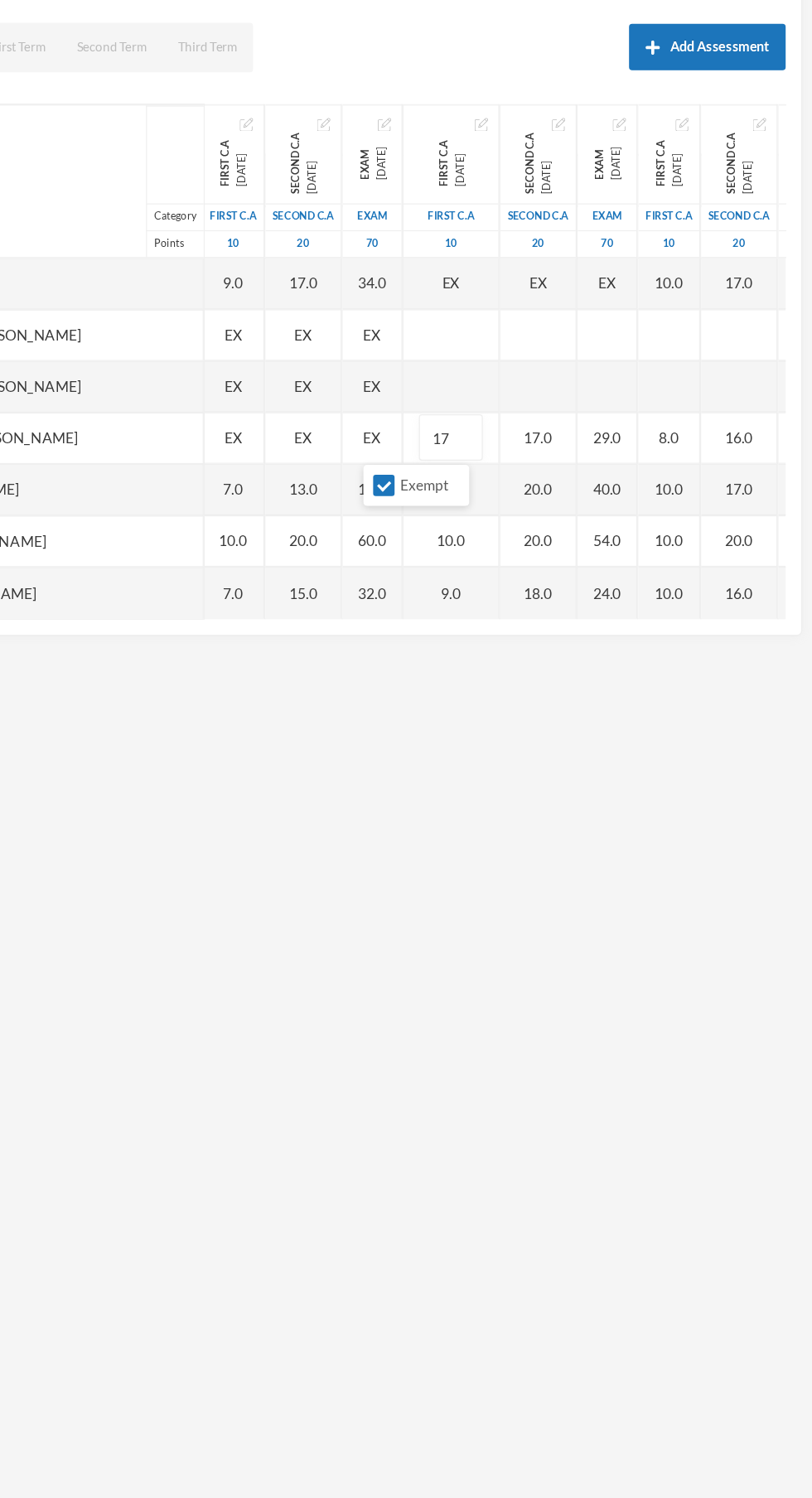 click on "17" at bounding box center (521, 524) 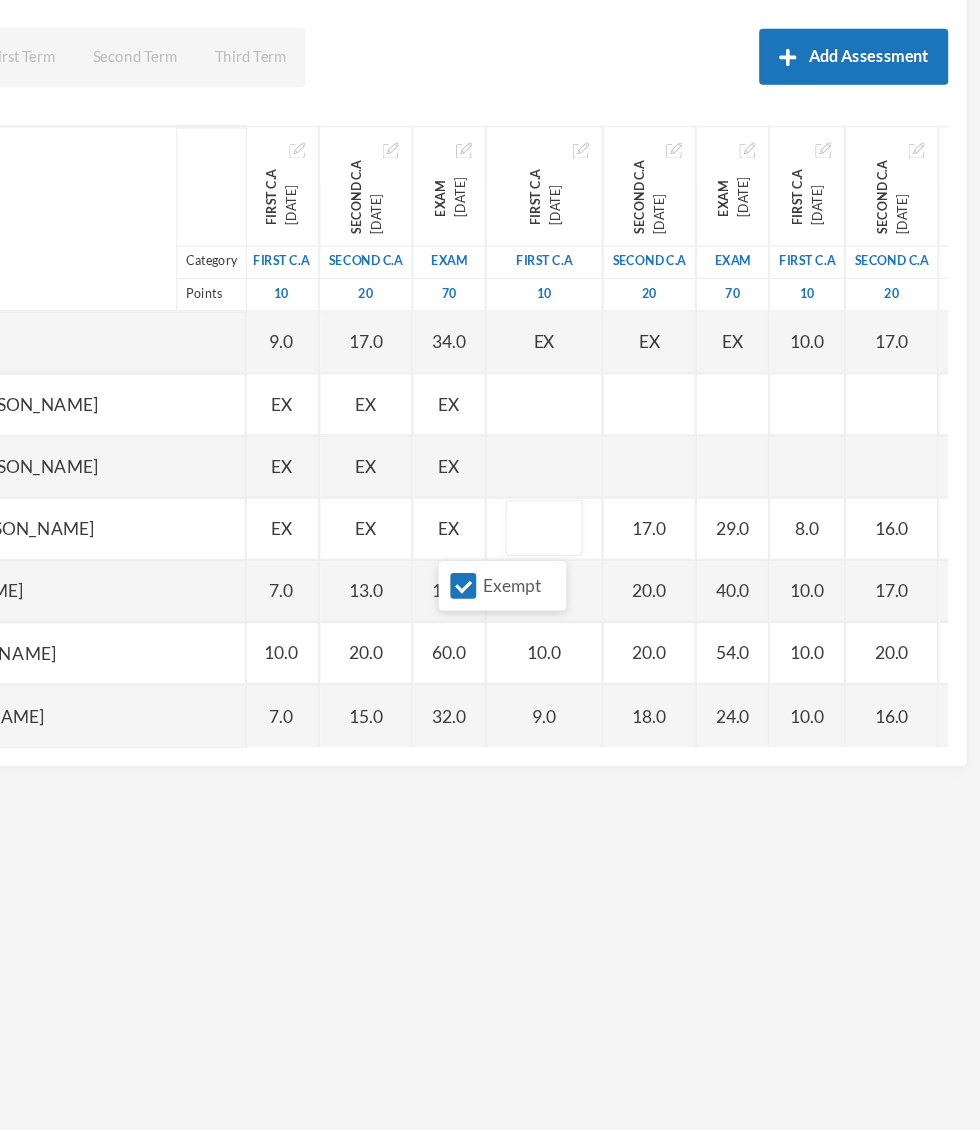 click on "Exempt" at bounding box center (564, 679) 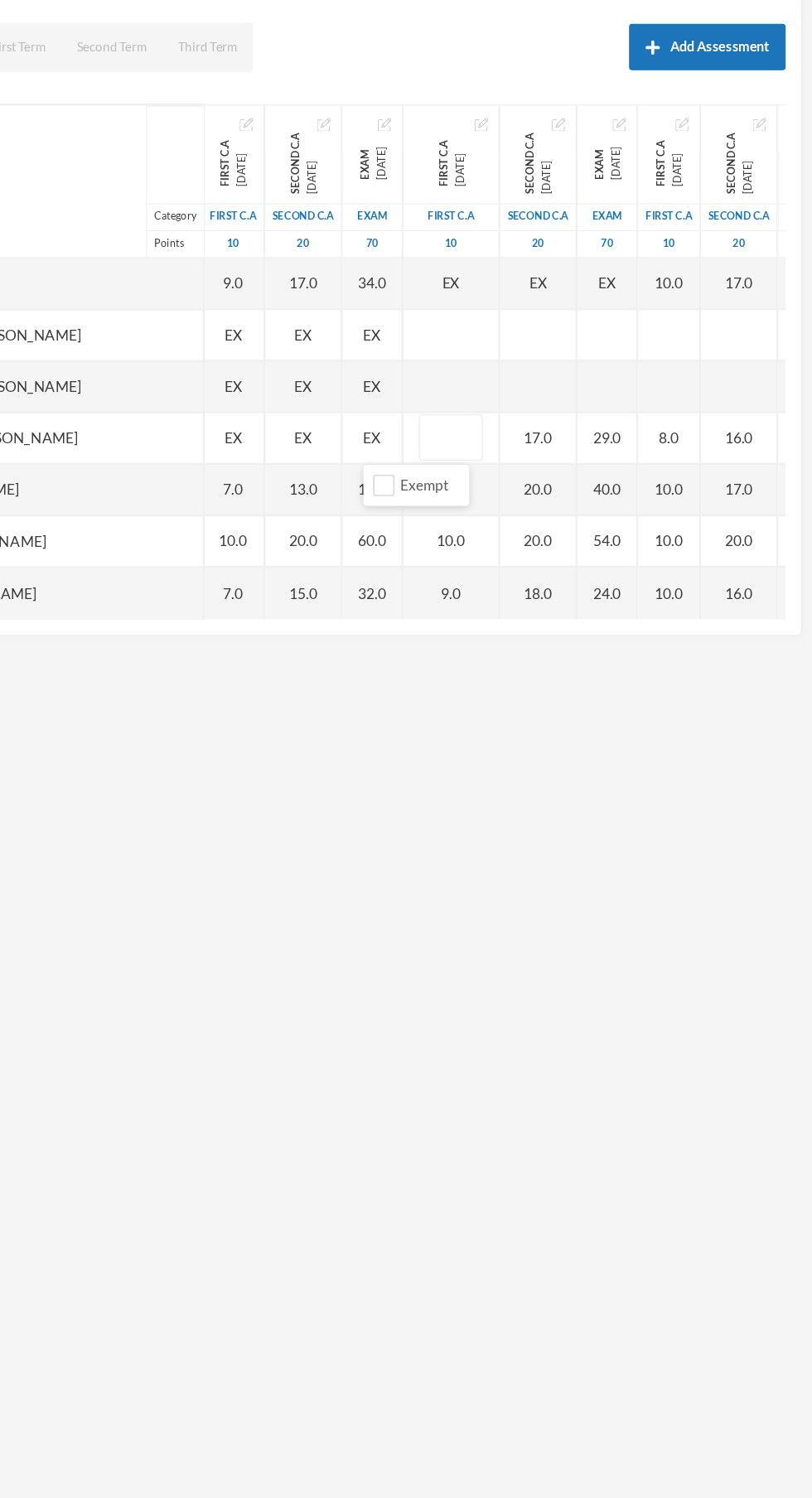 click at bounding box center (521, 524) 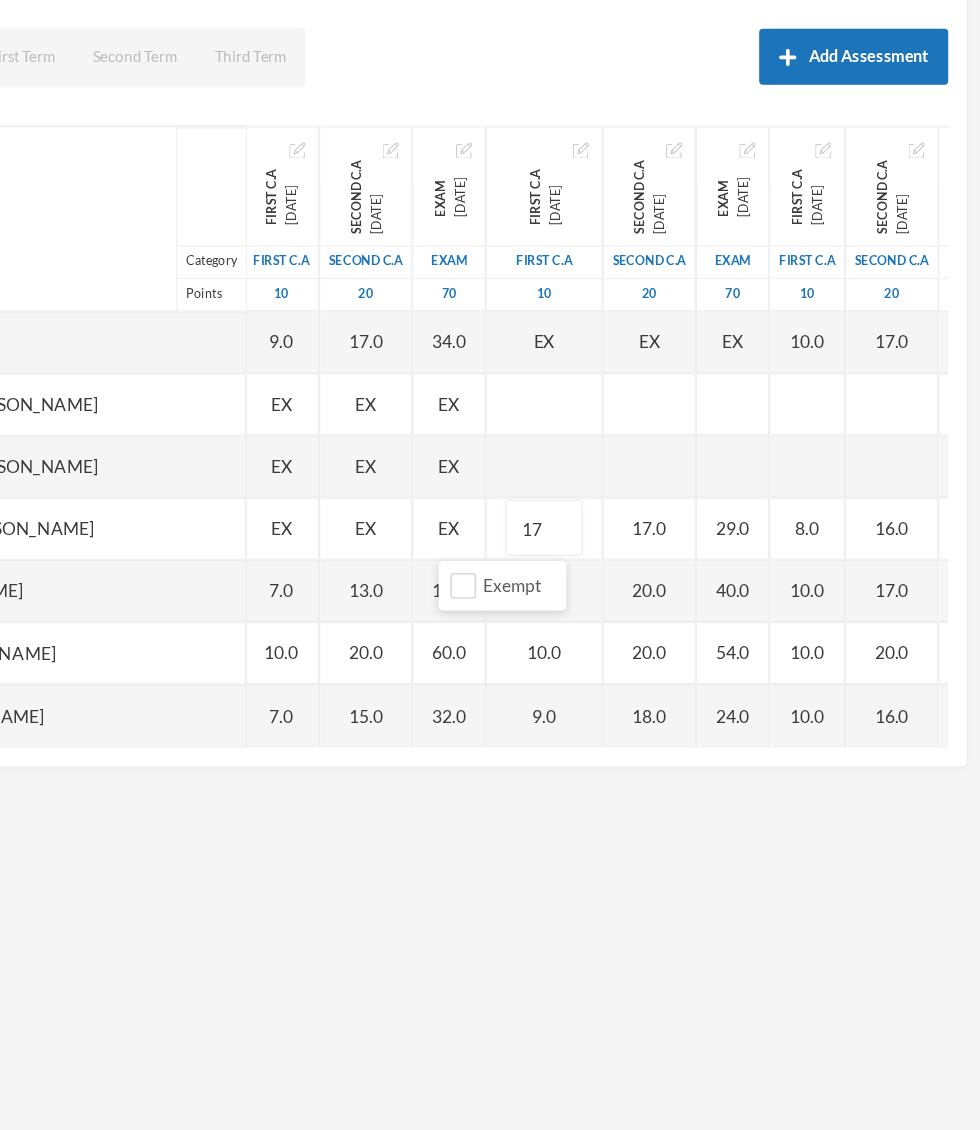 click on "Name   Category Points [PERSON_NAME], [PERSON_NAME] [PERSON_NAME], [PERSON_NAME] [PERSON_NAME], [PERSON_NAME] [PERSON_NAME], [PERSON_NAME], [PERSON_NAME], Adejoju [PERSON_NAME], [PERSON_NAME], [PERSON_NAME] [PERSON_NAME], [PERSON_NAME] [PERSON_NAME], Oluwajomiloju [GEOGRAPHIC_DATA] [PERSON_NAME] [GEOGRAPHIC_DATA][PERSON_NAME] [PERSON_NAME], Ololade [PERSON_NAME], [PERSON_NAME], [PERSON_NAME], [PERSON_NAME] [PERSON_NAME], [PERSON_NAME] [PERSON_NAME], [PERSON_NAME] [PERSON_NAME] [PERSON_NAME], [PERSON_NAME], Oluwadarasimi Peace [PERSON_NAME] [PERSON_NAME], [PERSON_NAME] [PERSON_NAME] Oluwanifemi [PERSON_NAME], [PERSON_NAME], [PERSON_NAME] [PERSON_NAME], Ayomide [PERSON_NAME], [PERSON_NAME] [PERSON_NAME], Oluwasemiloore [PERSON_NAME], Precious [PERSON_NAME], Iyanuoluwa [PERSON_NAME], [PERSON_NAME] [PERSON_NAME], [PERSON_NAME], [PERSON_NAME], [PERSON_NAME]" at bounding box center (490, 559) 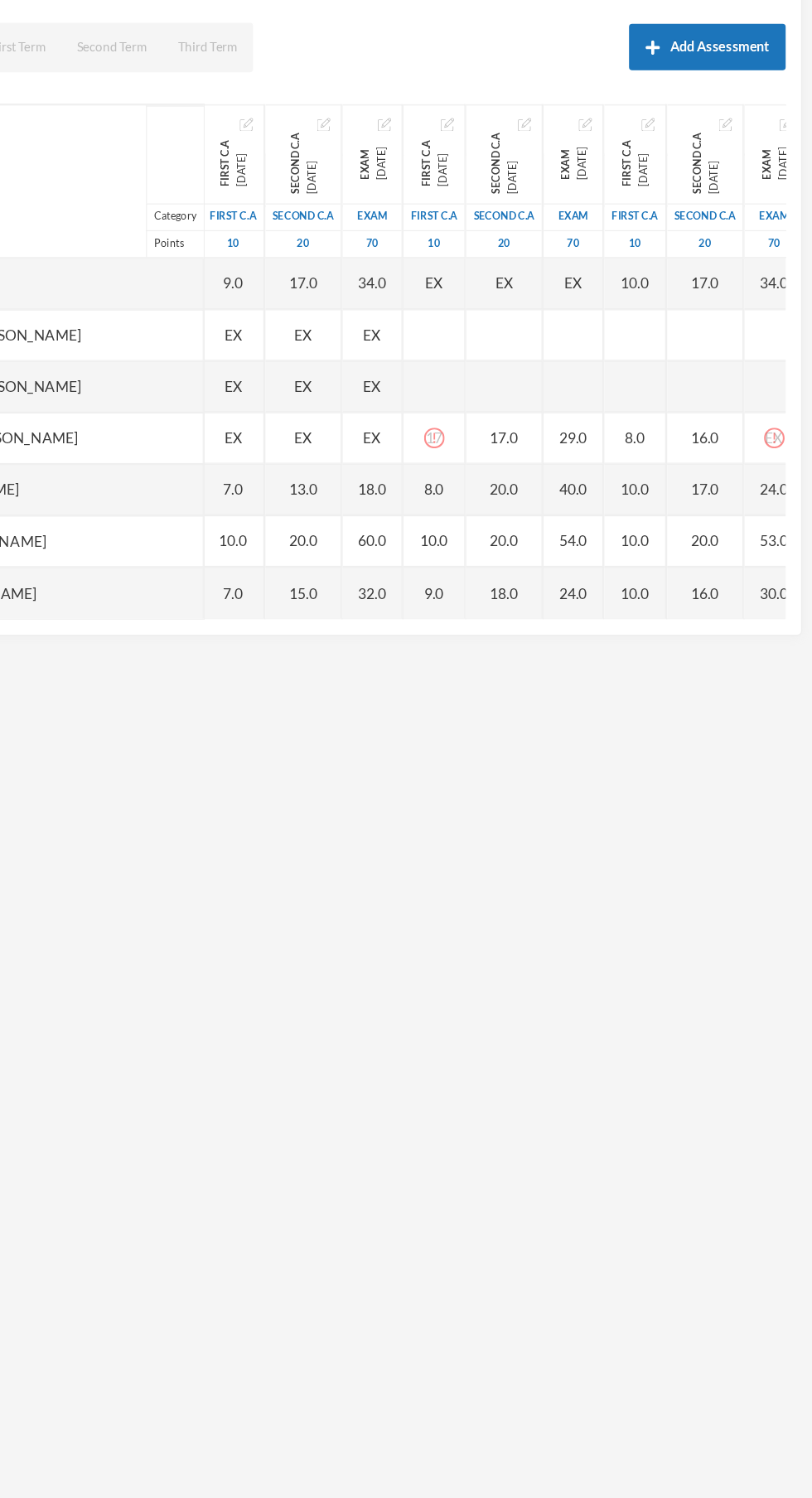 click on "EX" at bounding box center [781, 524] 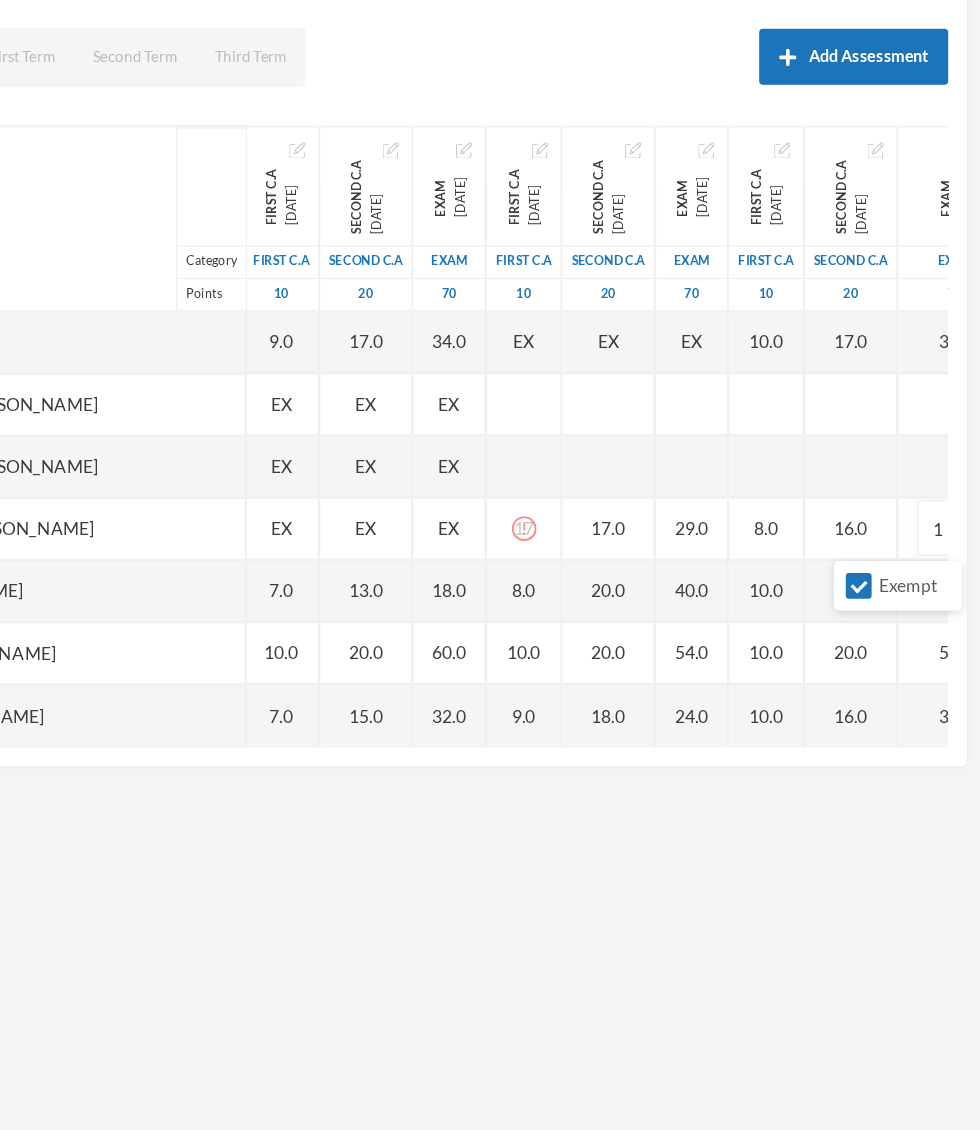 click on "Exempt" at bounding box center (882, 679) 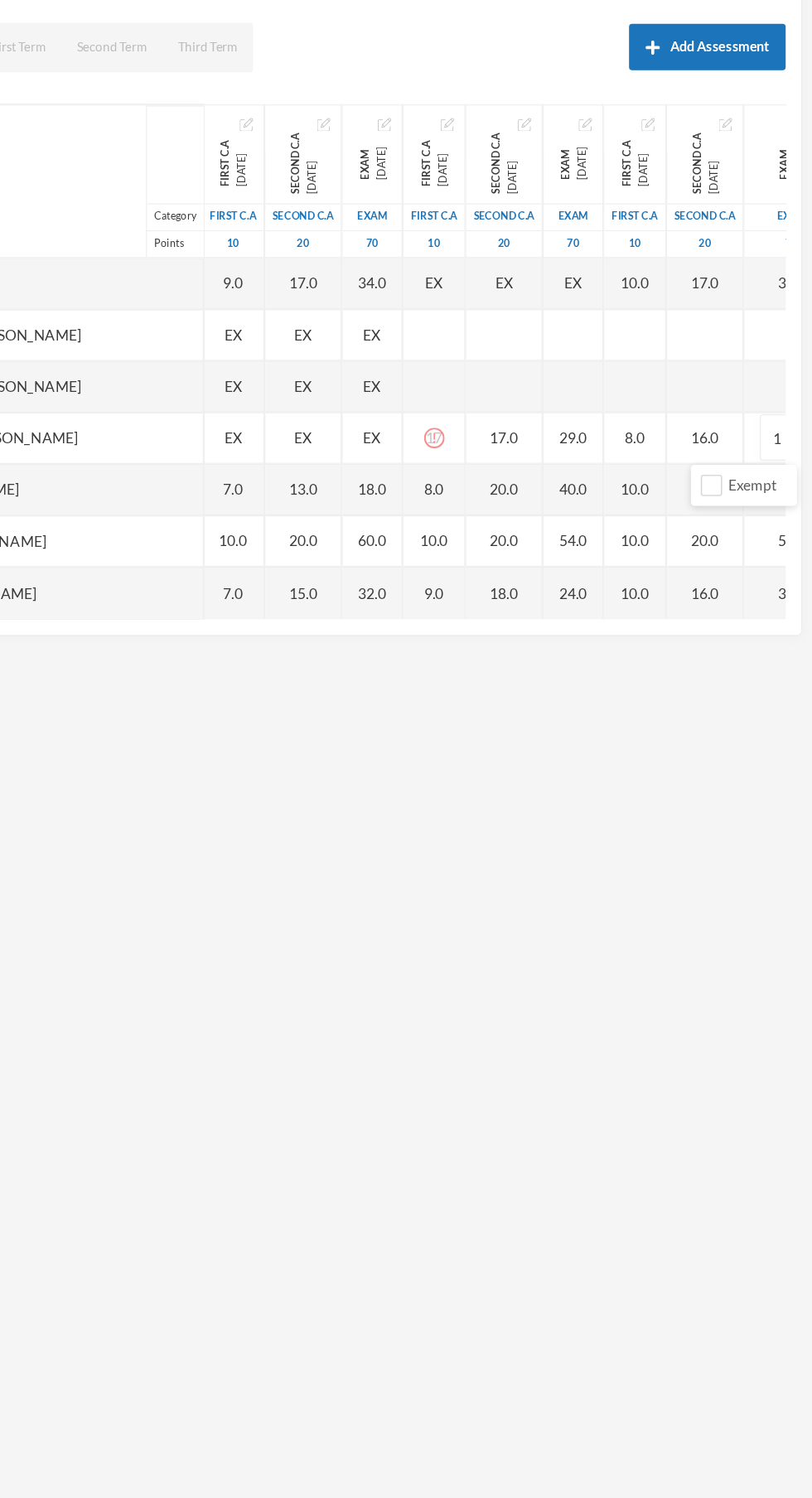 click on "1" at bounding box center (795, 524) 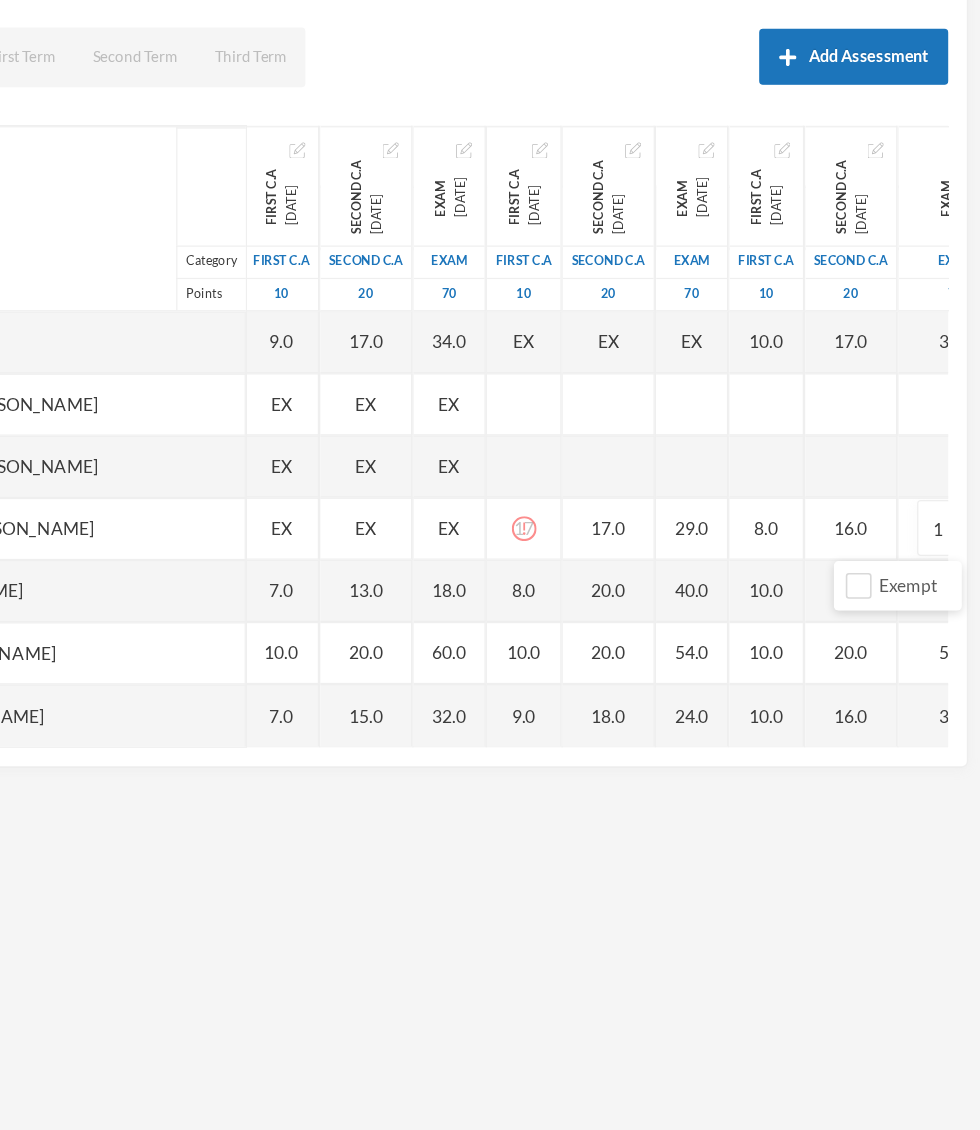 scroll, scrollTop: 2901, scrollLeft: 0, axis: vertical 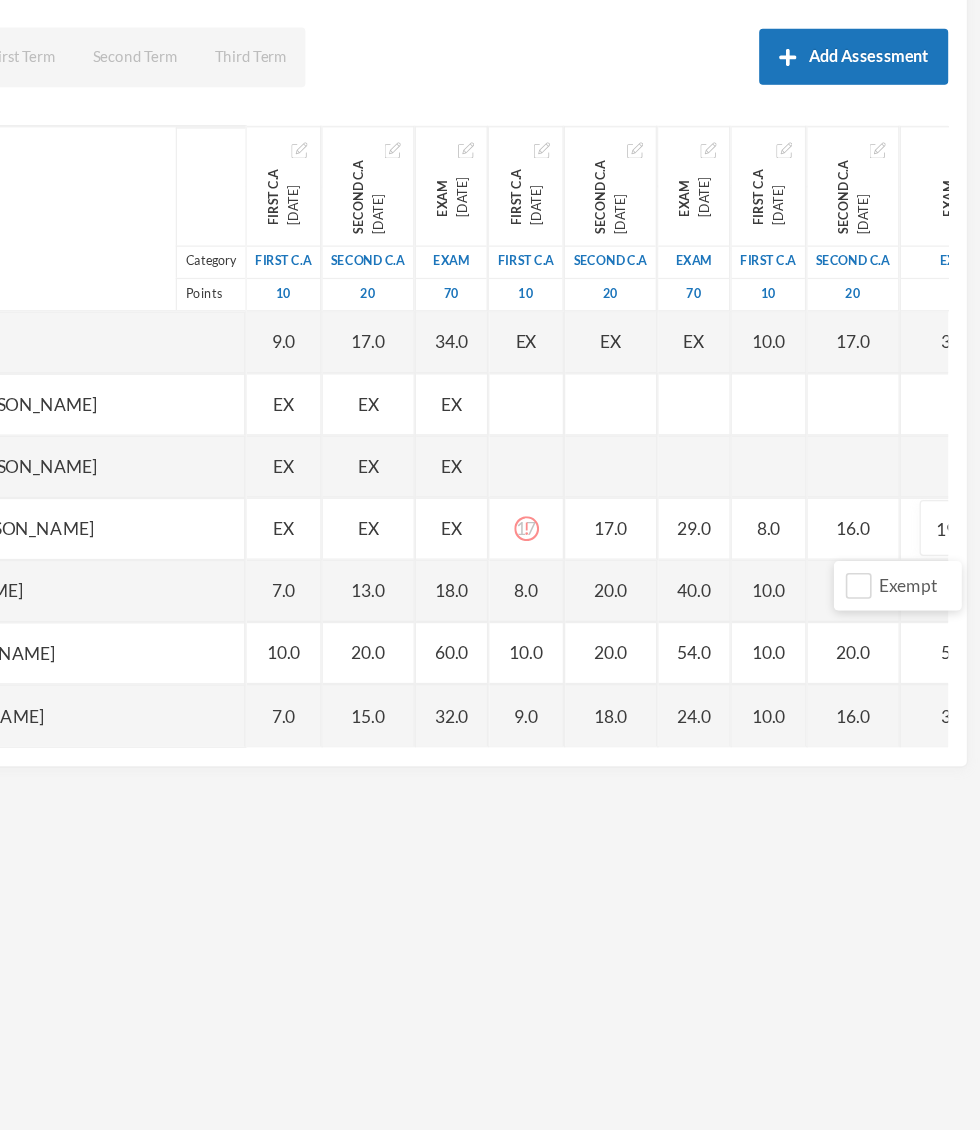 click on "17" at bounding box center (615, 633) 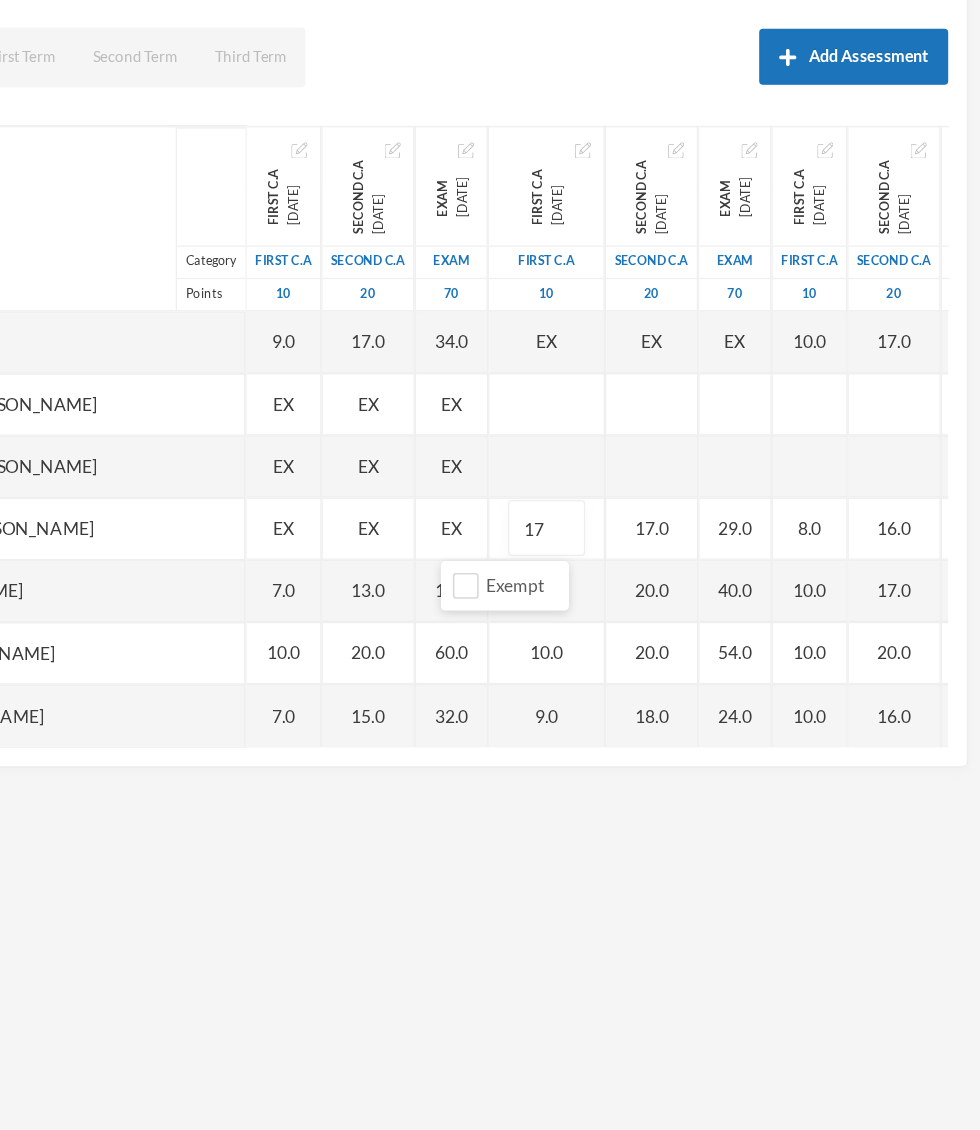 scroll, scrollTop: 0, scrollLeft: 0, axis: both 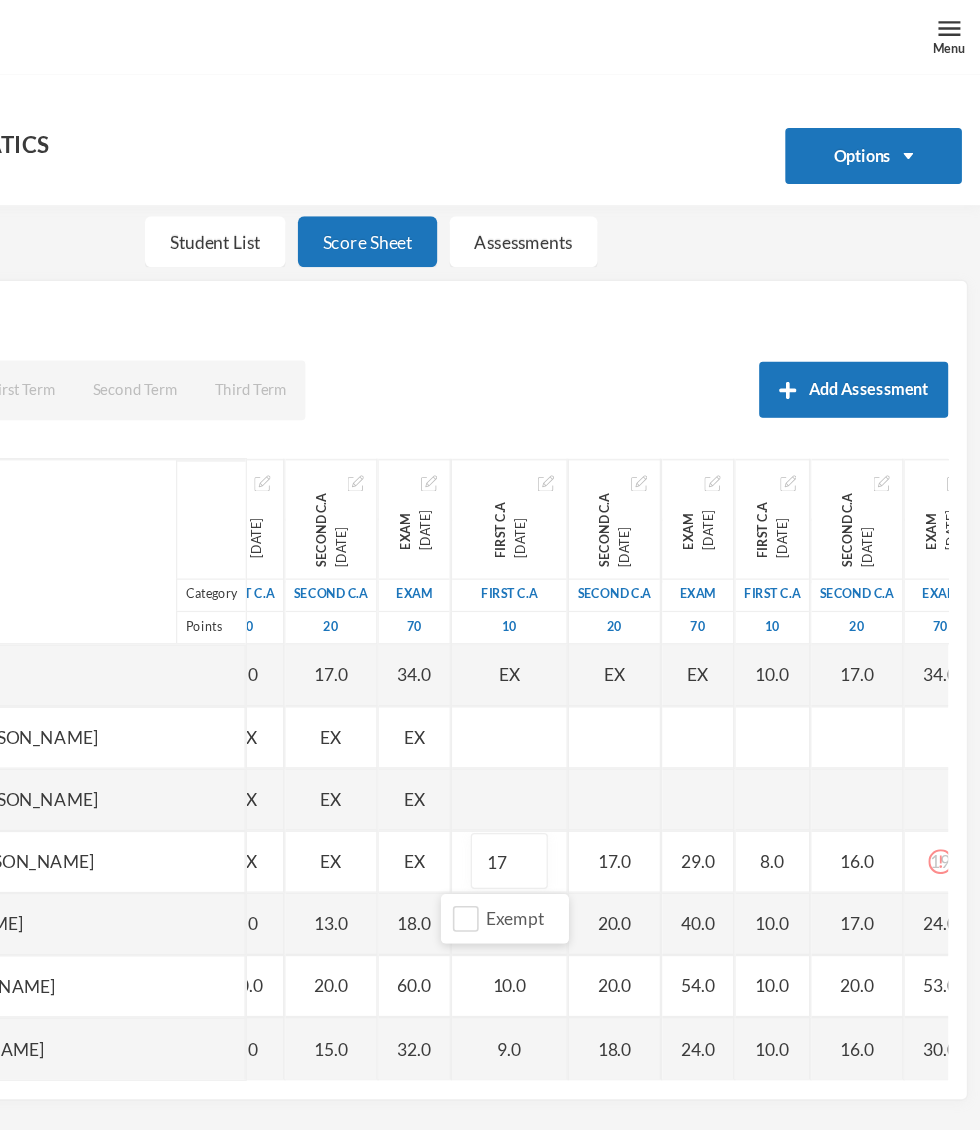 click on "19" at bounding box center [948, 693] 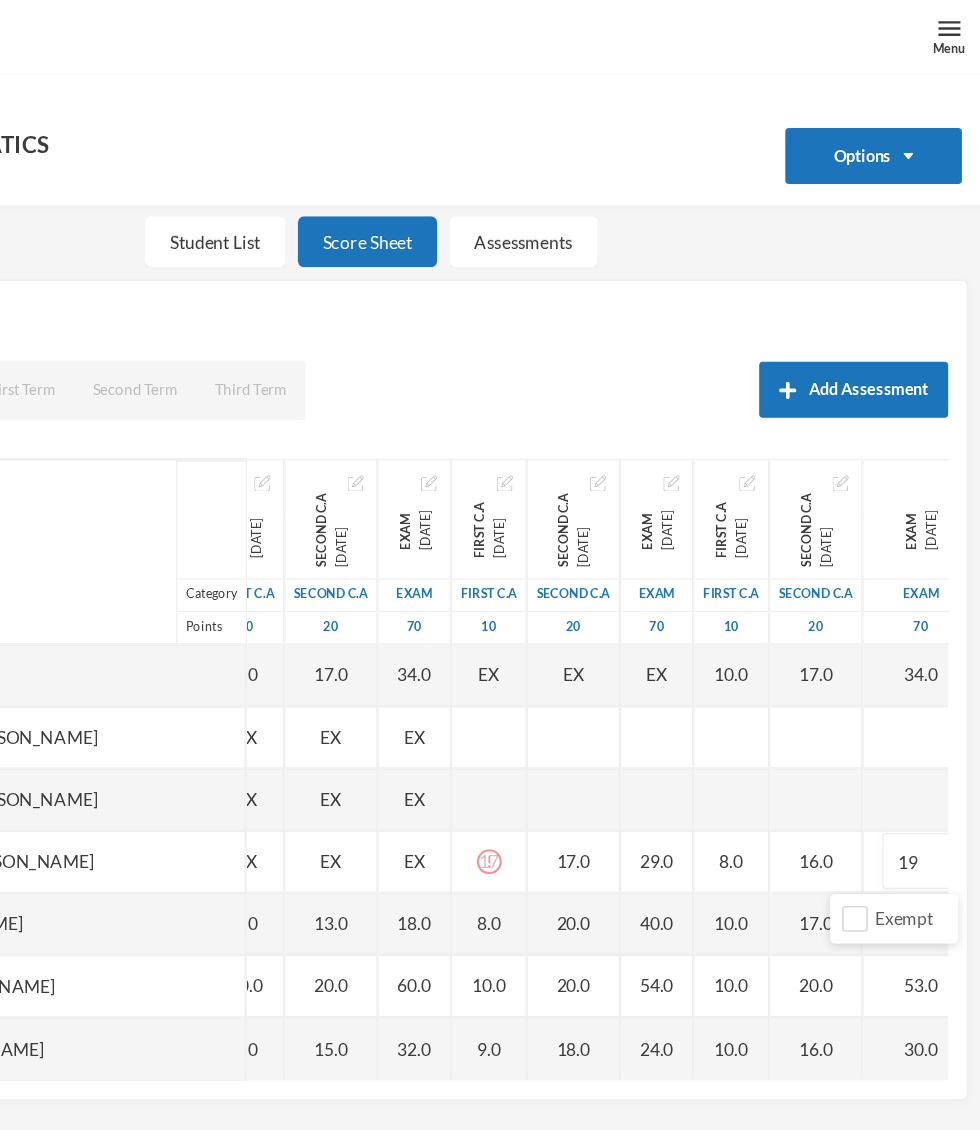 scroll, scrollTop: 2901, scrollLeft: 5, axis: both 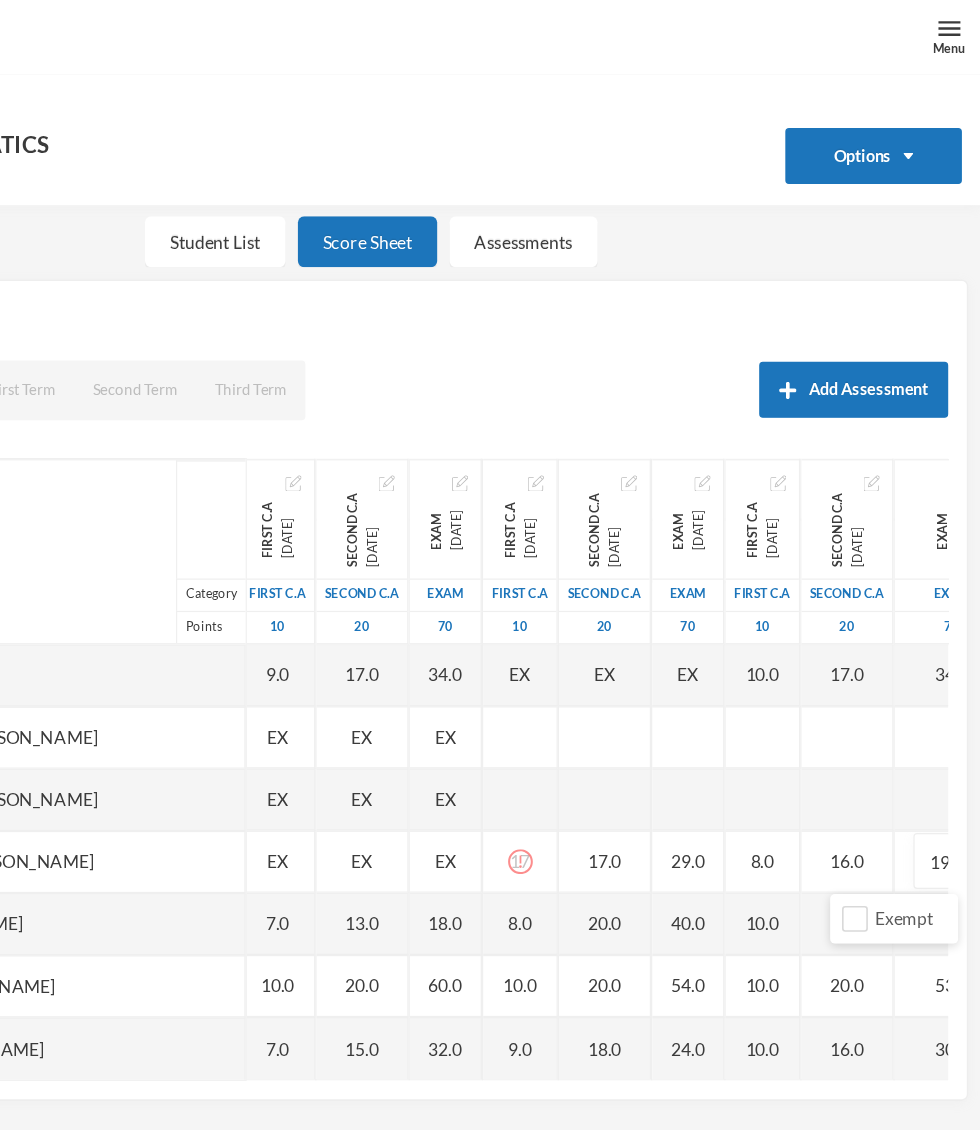 click 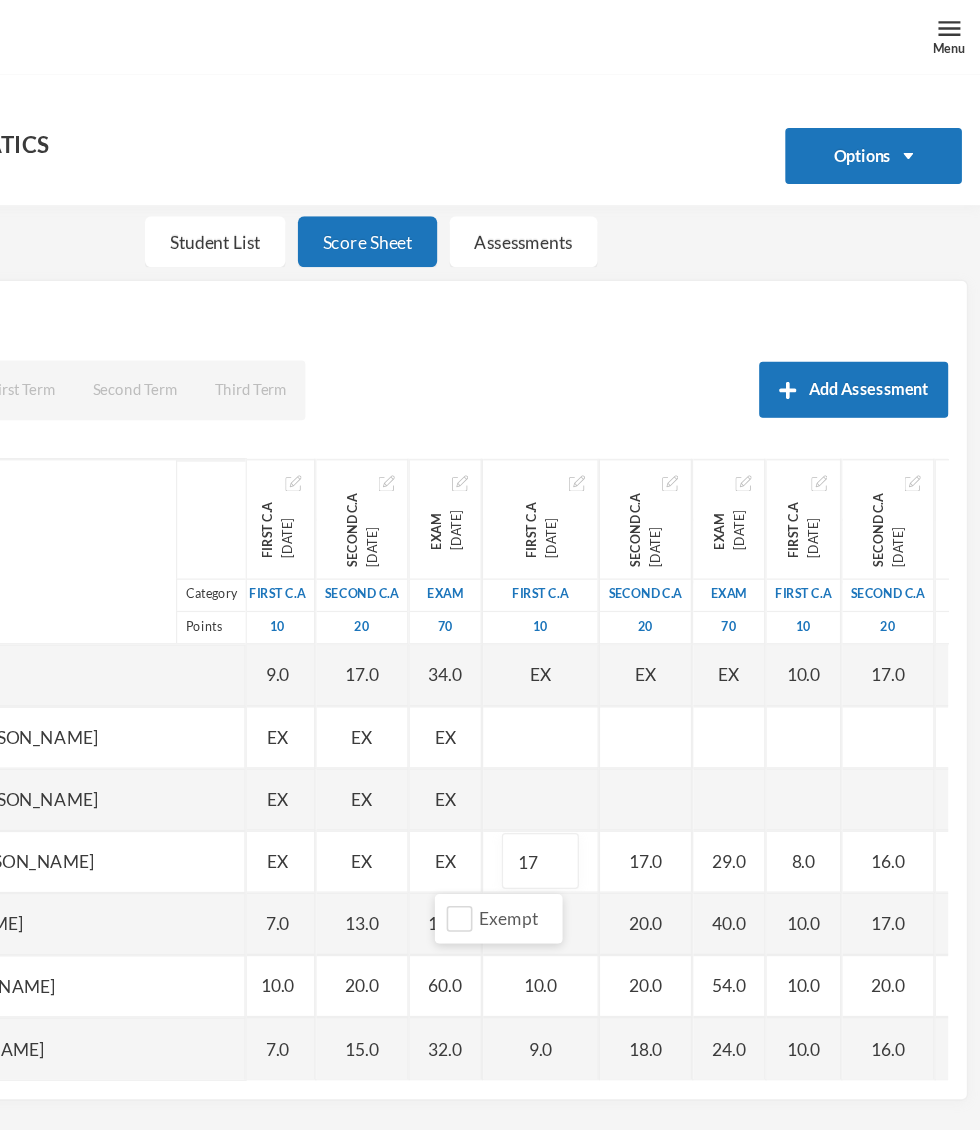 scroll, scrollTop: 2223, scrollLeft: 5, axis: both 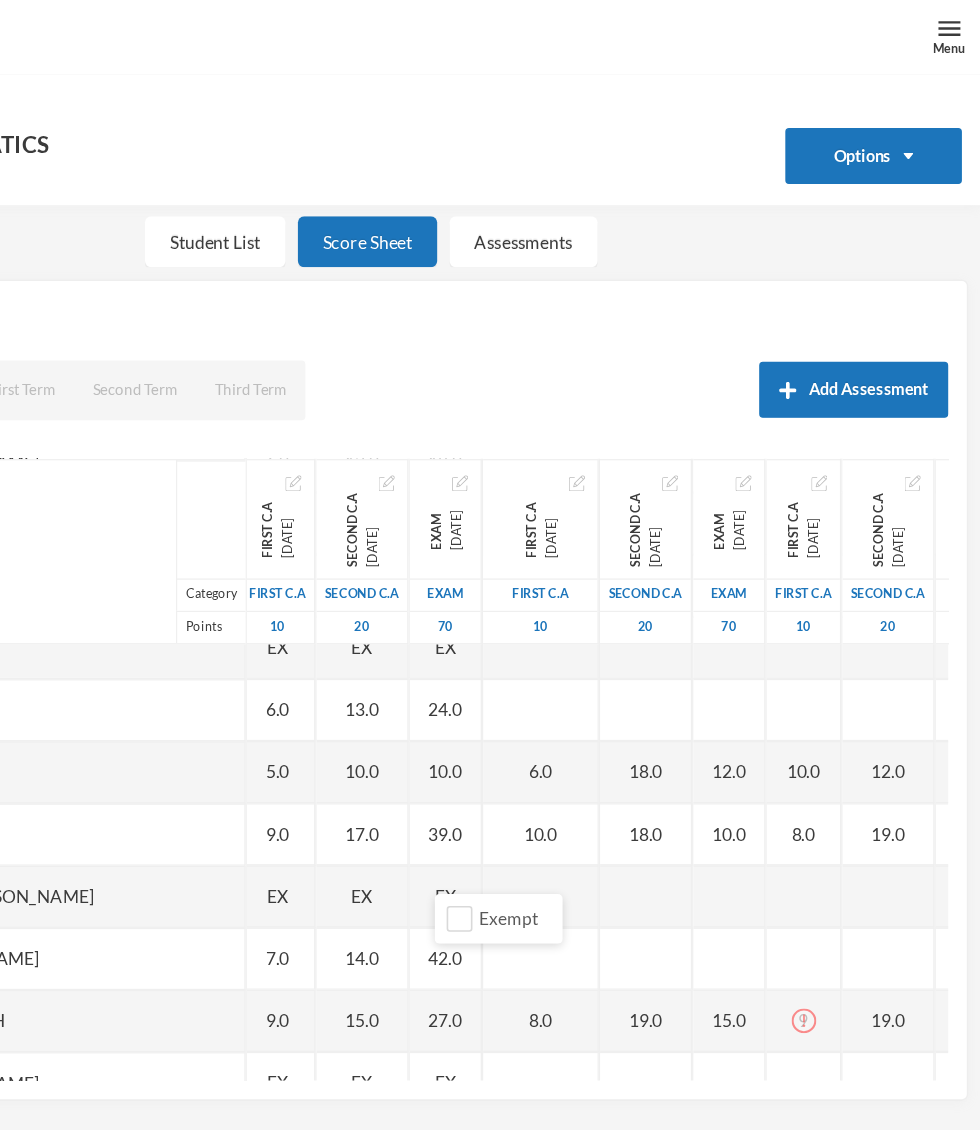 click on "9" at bounding box center [838, 821] 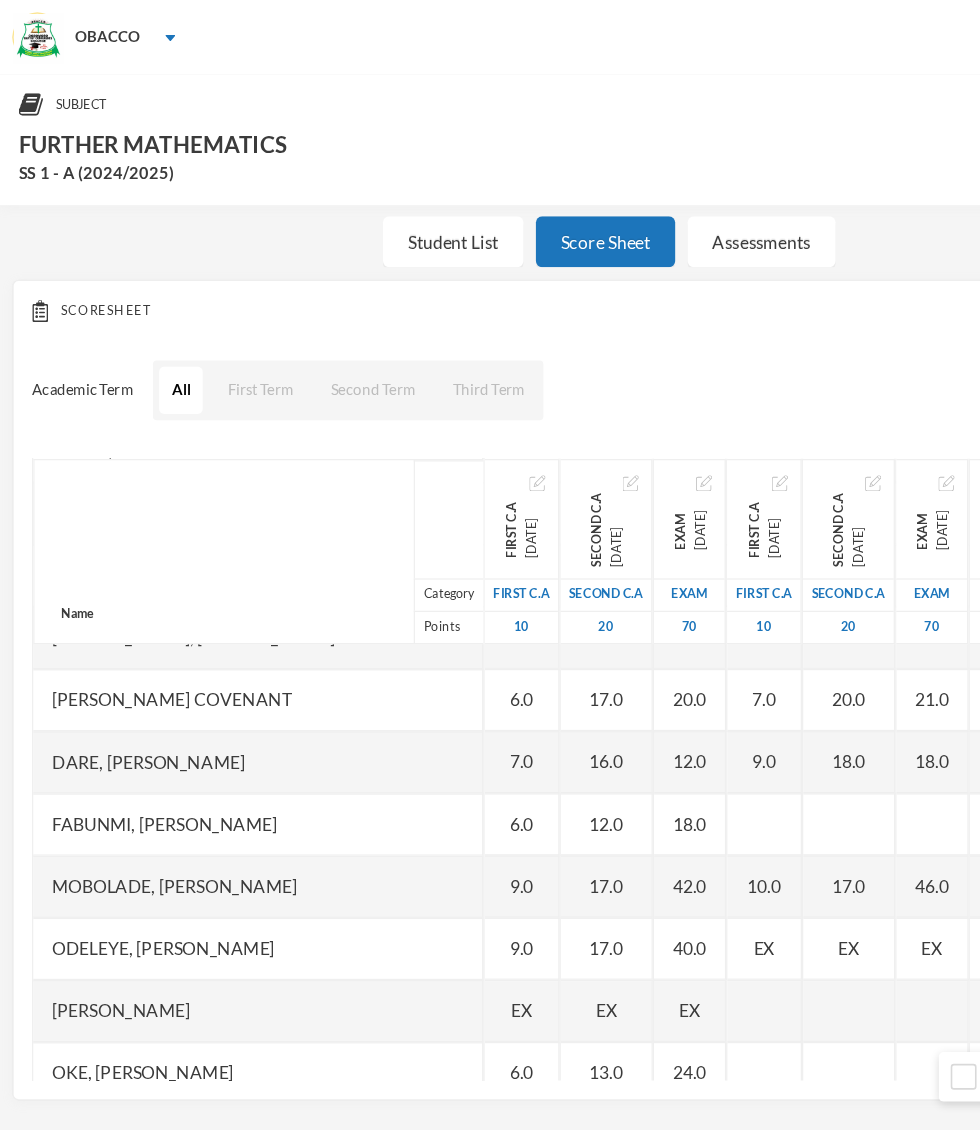 scroll, scrollTop: 1931, scrollLeft: 30, axis: both 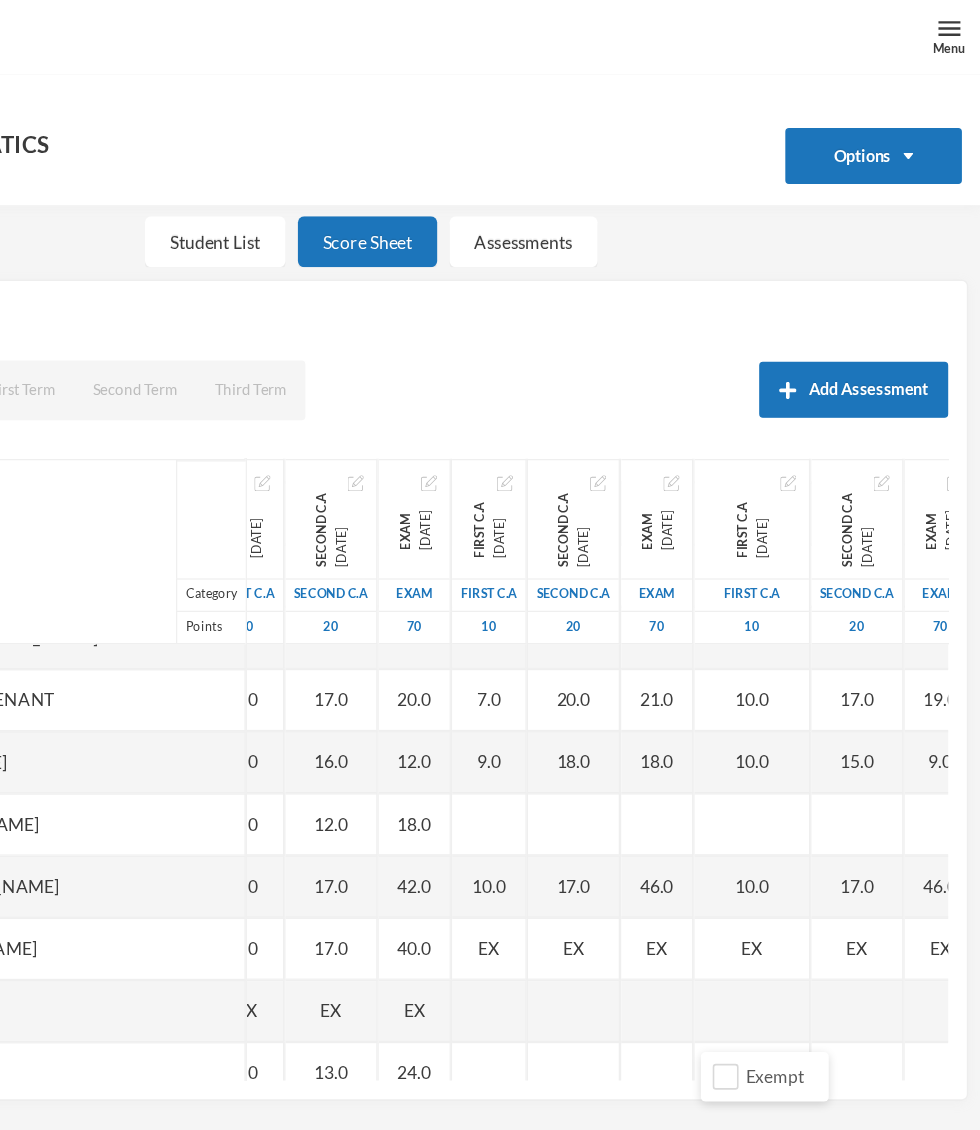 click on "EX" at bounding box center (585, 763) 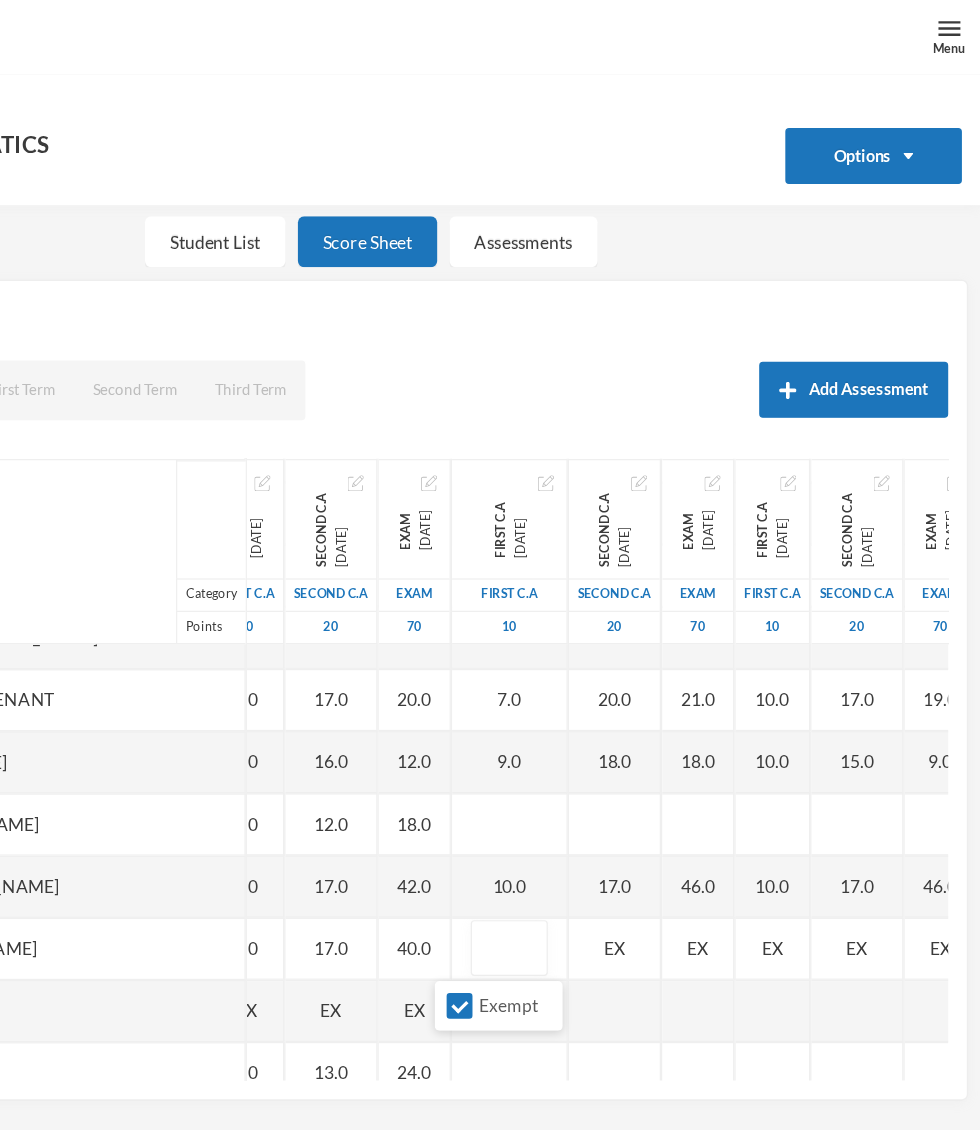 scroll, scrollTop: 1931, scrollLeft: 5, axis: both 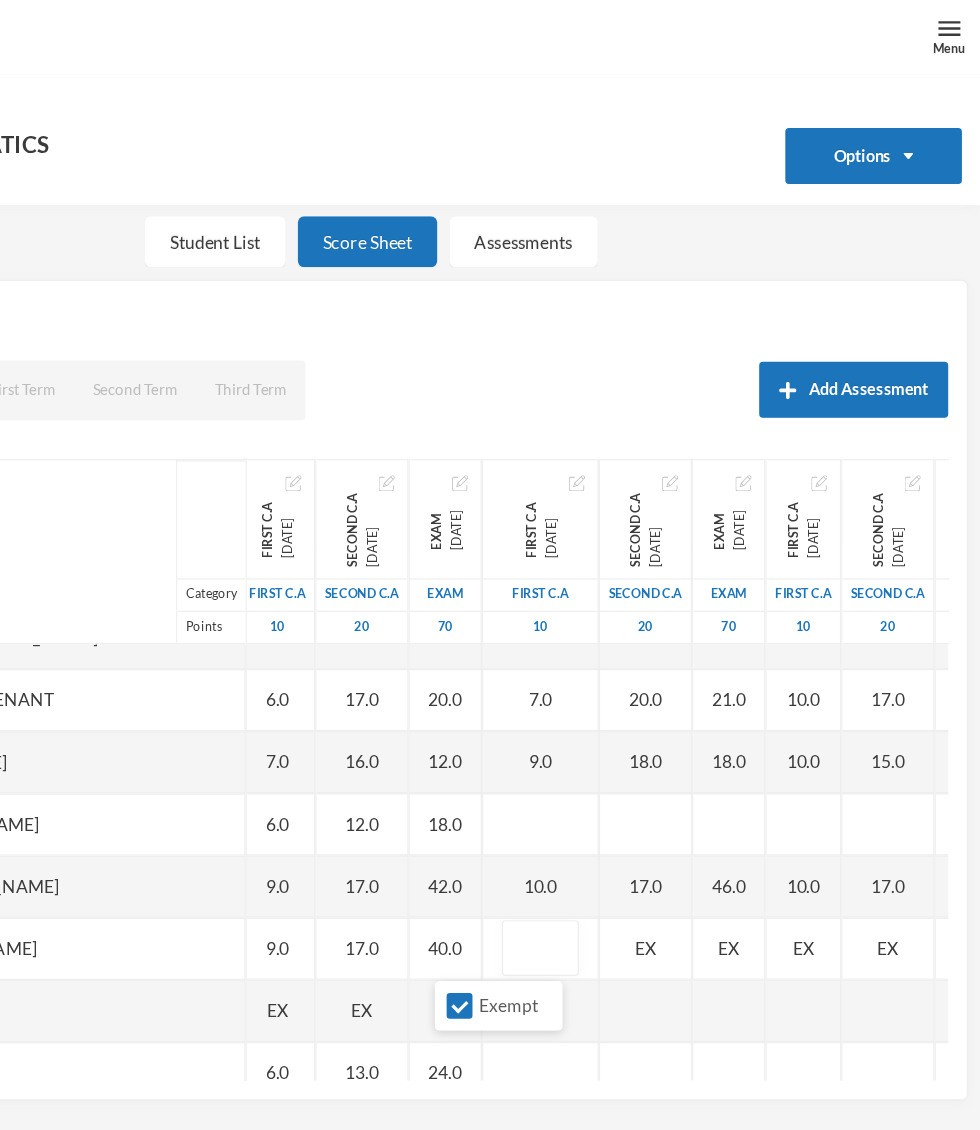 click on "Exempt" at bounding box center [561, 809] 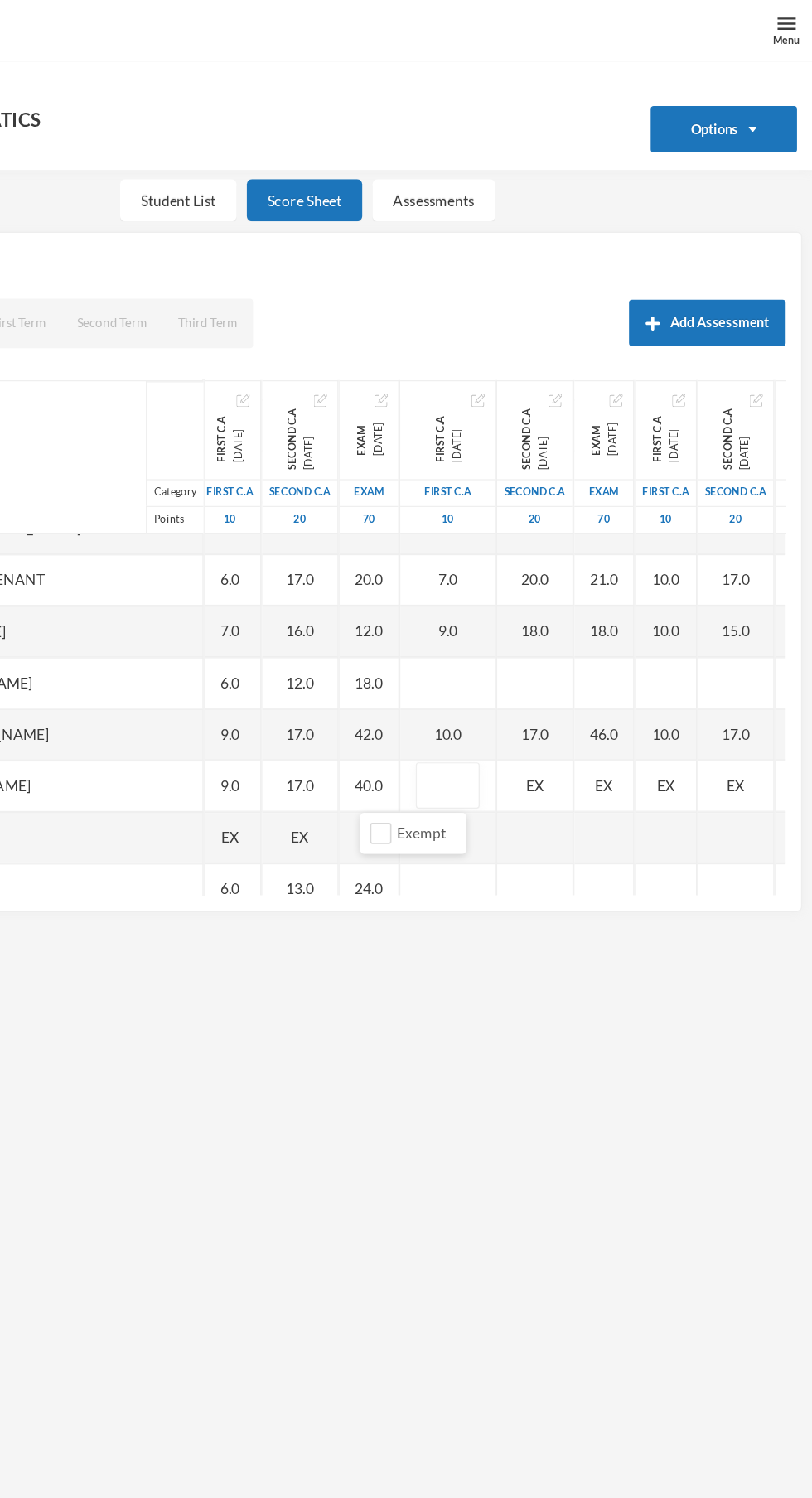 click at bounding box center [519, 632] 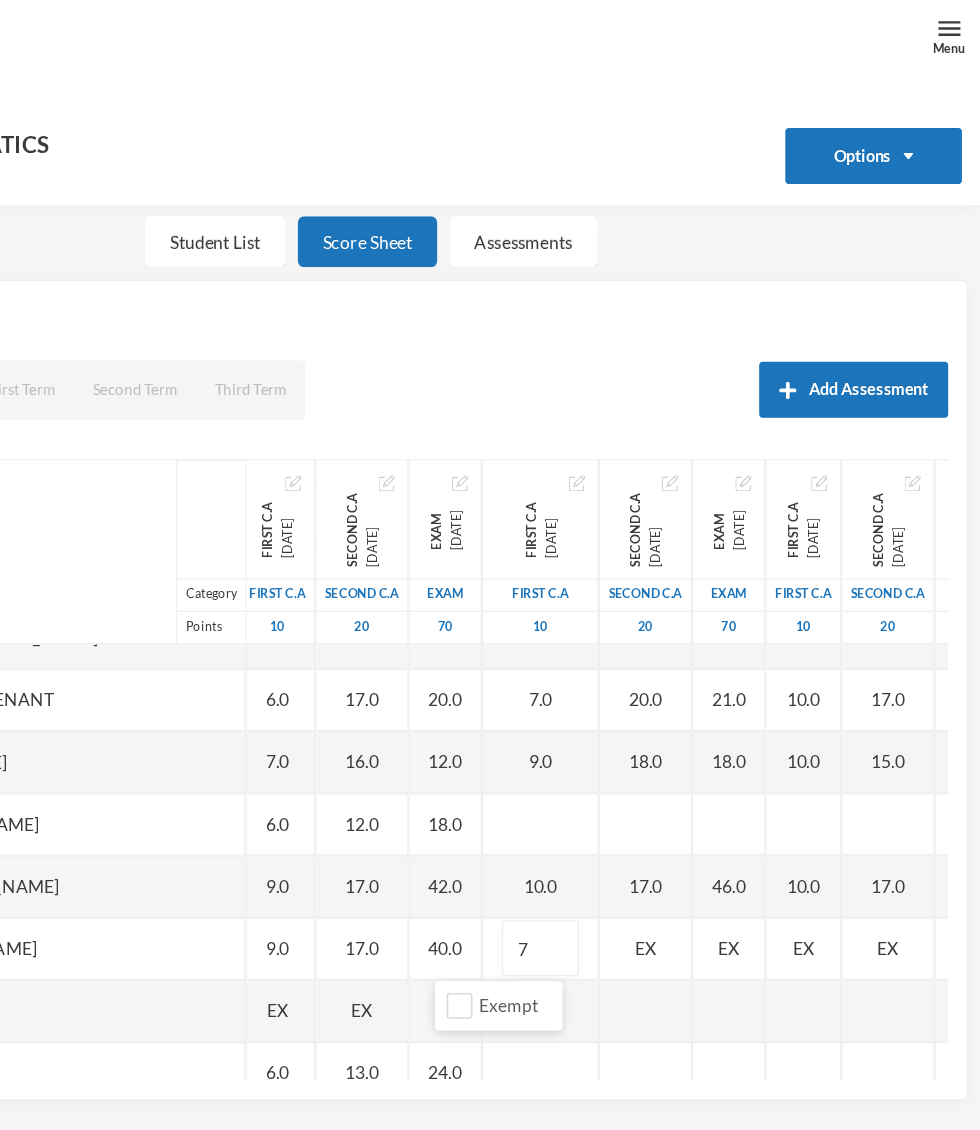 click on "EX" at bounding box center (711, 763) 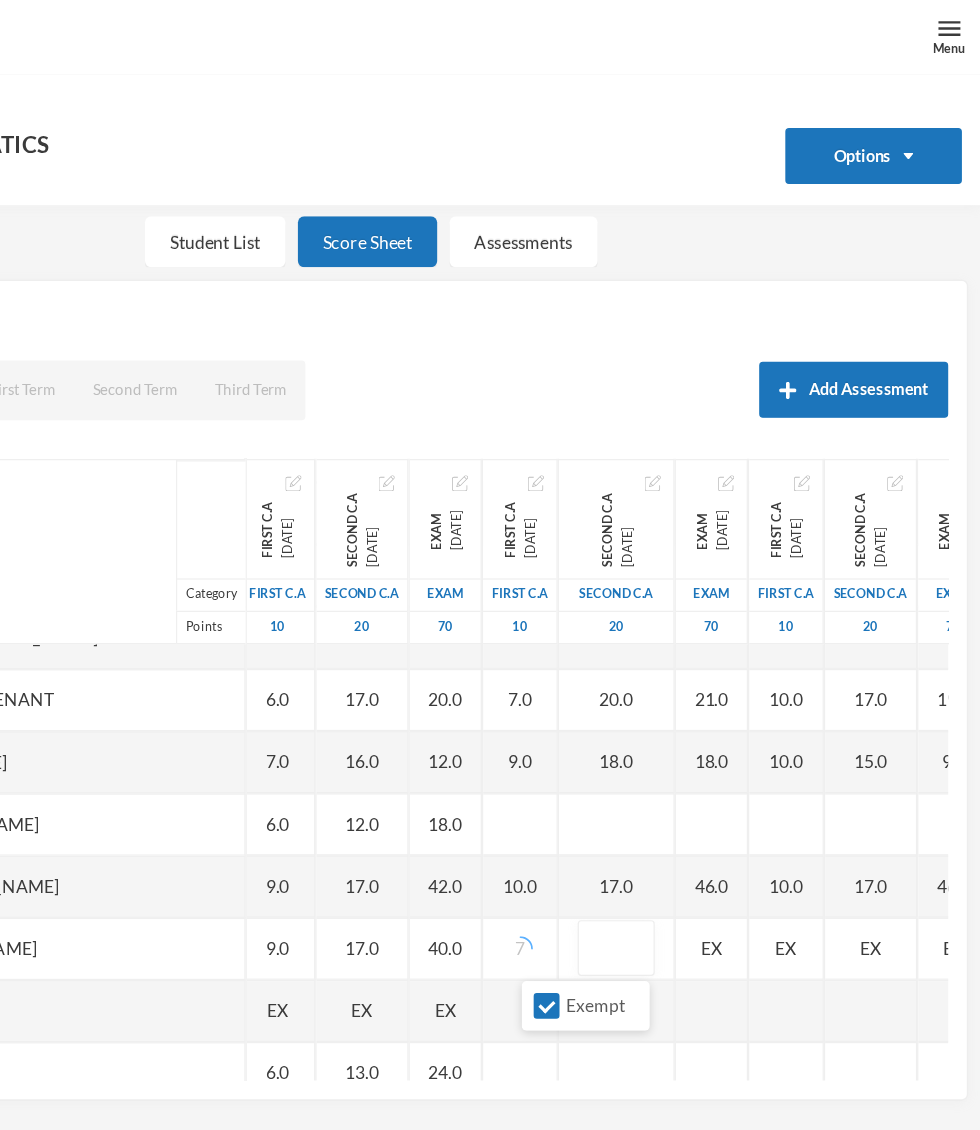 click on "Exempt" at bounding box center [670, 808] 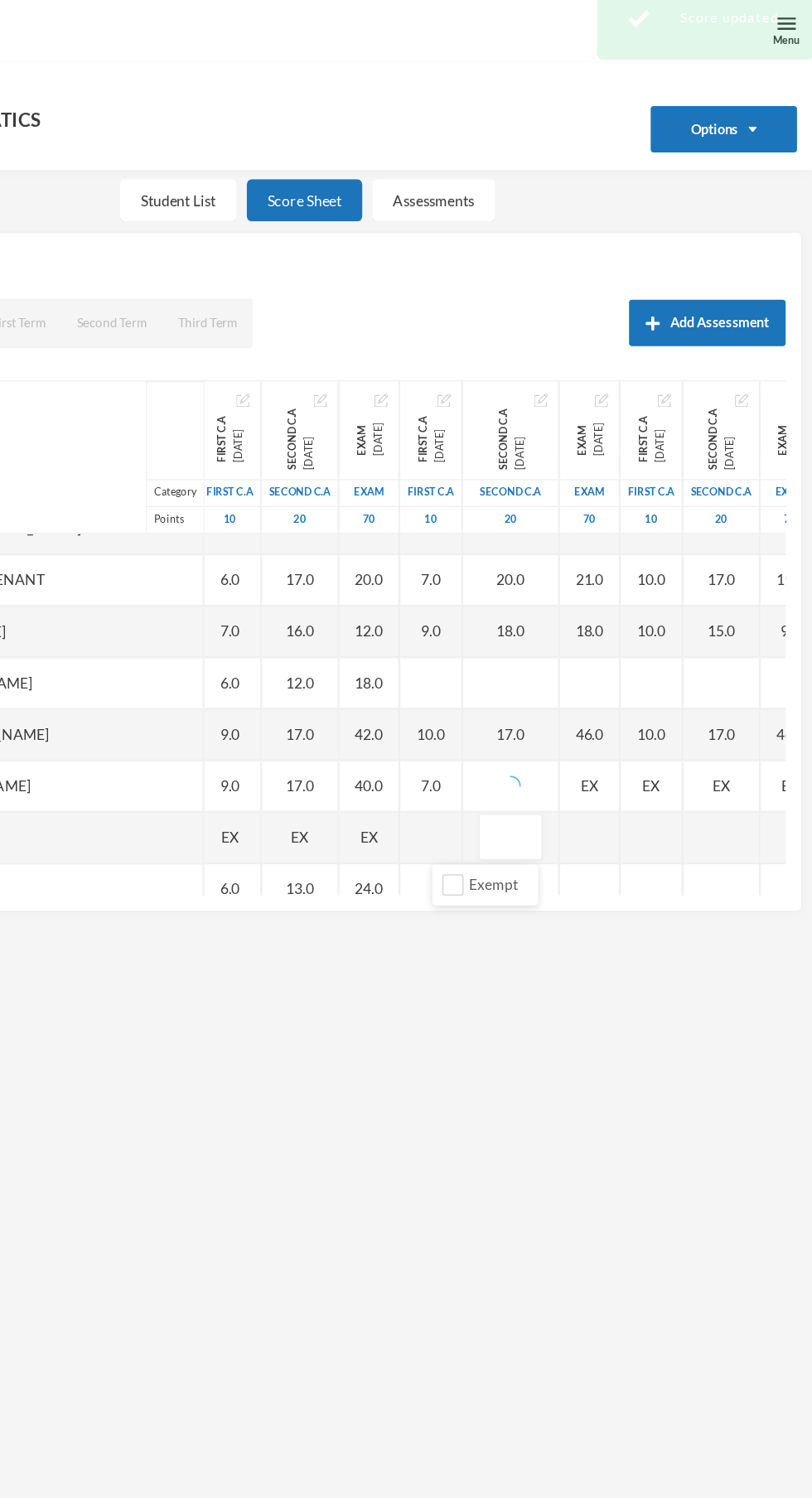 click at bounding box center [569, 674] 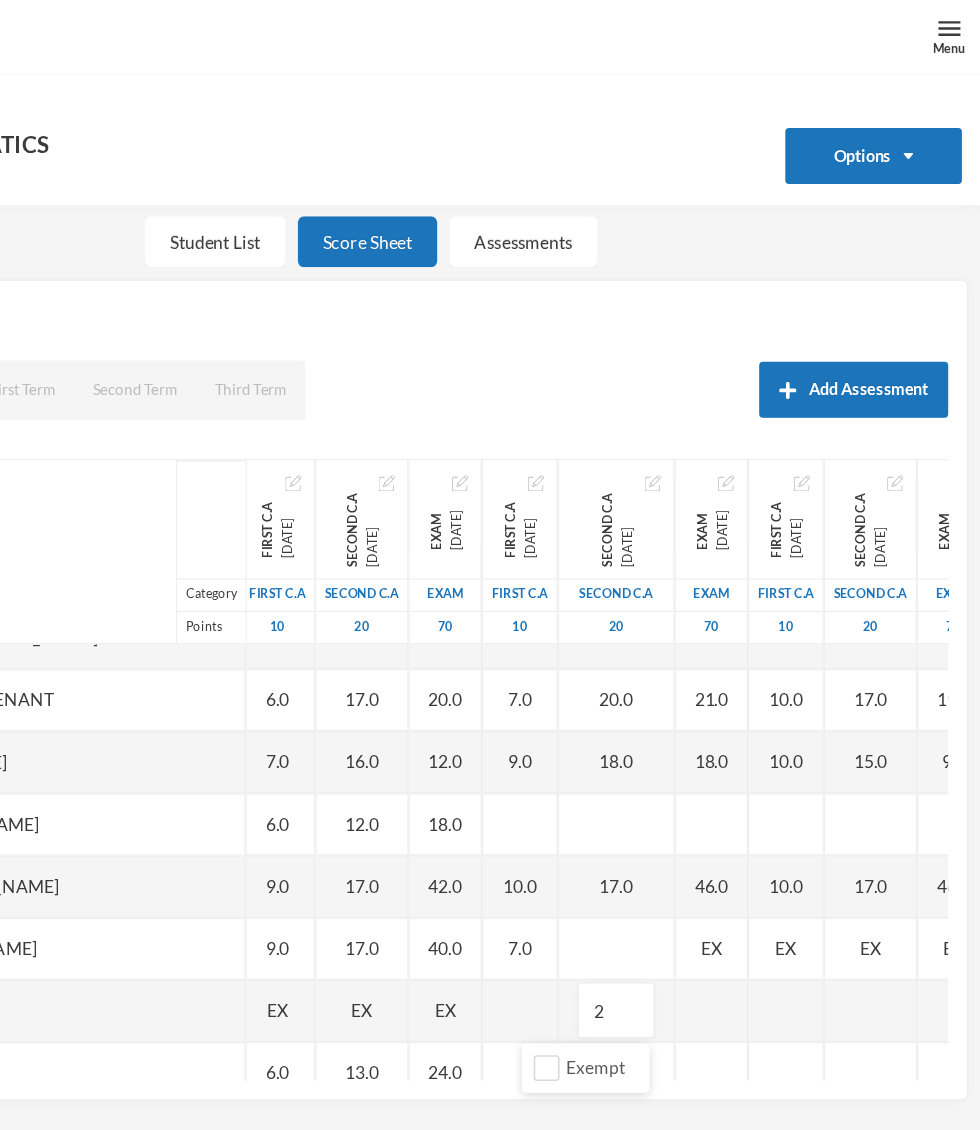 click at bounding box center [687, 763] 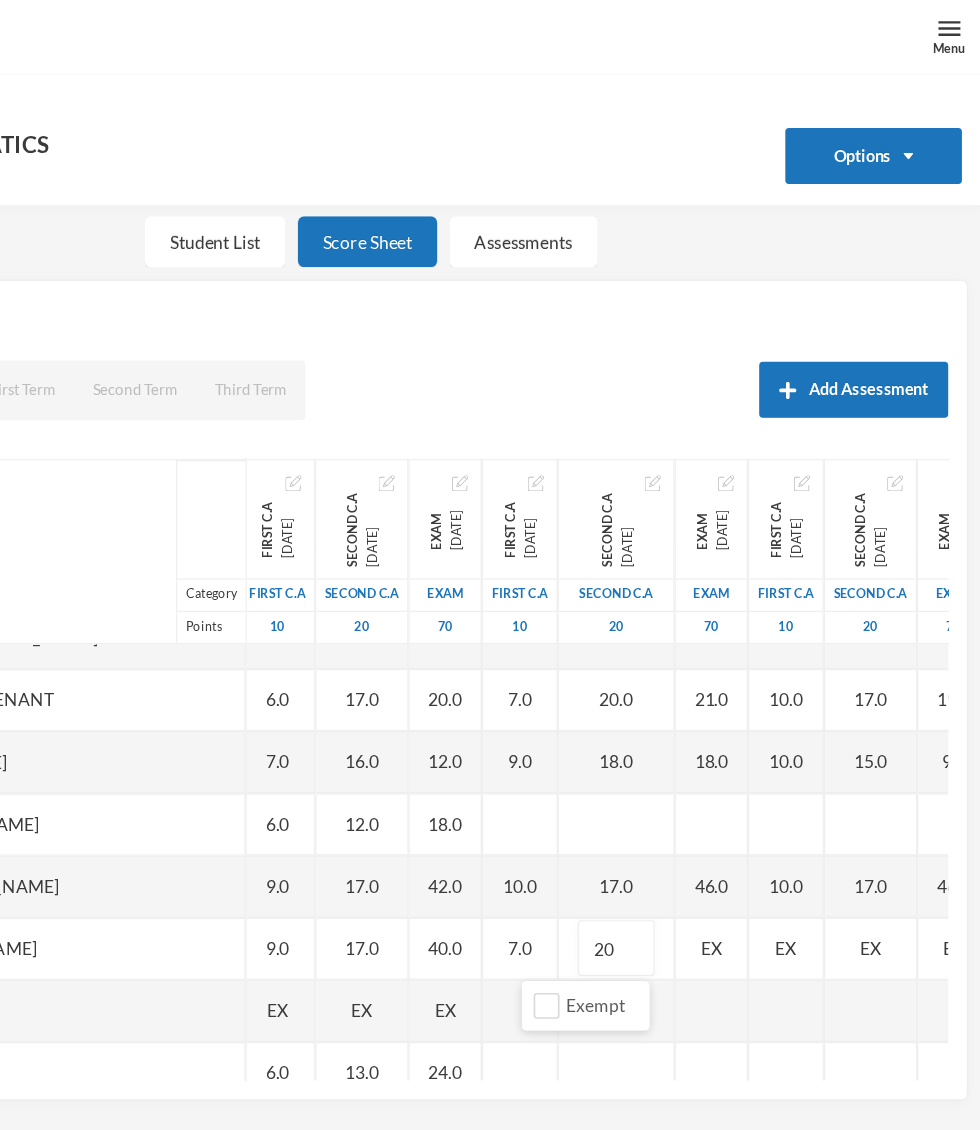 click on "Name   Category Points [PERSON_NAME], [PERSON_NAME] [PERSON_NAME], [PERSON_NAME] [PERSON_NAME], [PERSON_NAME] [PERSON_NAME], [PERSON_NAME], [PERSON_NAME], Adejoju [PERSON_NAME], [PERSON_NAME], [PERSON_NAME] [PERSON_NAME], [PERSON_NAME] [PERSON_NAME], Oluwajomiloju [GEOGRAPHIC_DATA] [PERSON_NAME] [GEOGRAPHIC_DATA][PERSON_NAME] [PERSON_NAME], Ololade [PERSON_NAME], [PERSON_NAME], [PERSON_NAME], [PERSON_NAME] [PERSON_NAME], [PERSON_NAME] [PERSON_NAME], [PERSON_NAME] [PERSON_NAME] [PERSON_NAME], [PERSON_NAME], Oluwadarasimi Peace [PERSON_NAME] [PERSON_NAME], [PERSON_NAME] [PERSON_NAME] Oluwanifemi [PERSON_NAME], [PERSON_NAME], [PERSON_NAME] [PERSON_NAME], Ayomide [PERSON_NAME], [PERSON_NAME] [PERSON_NAME], Oluwasemiloore [PERSON_NAME], Precious [PERSON_NAME], Iyanuoluwa [PERSON_NAME], [PERSON_NAME] [PERSON_NAME], [PERSON_NAME], [PERSON_NAME], [PERSON_NAME]" at bounding box center [490, 619] 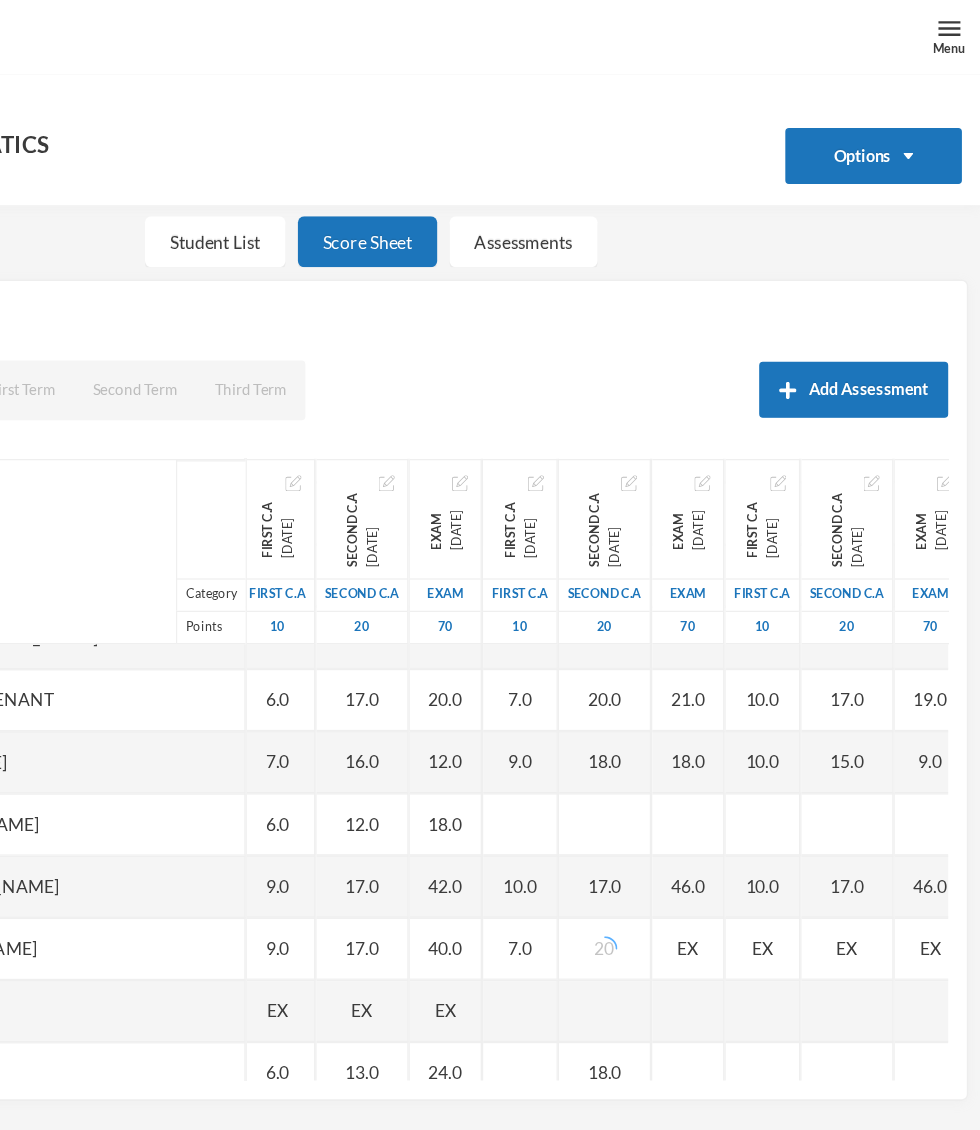 click on "EX" at bounding box center (745, 763) 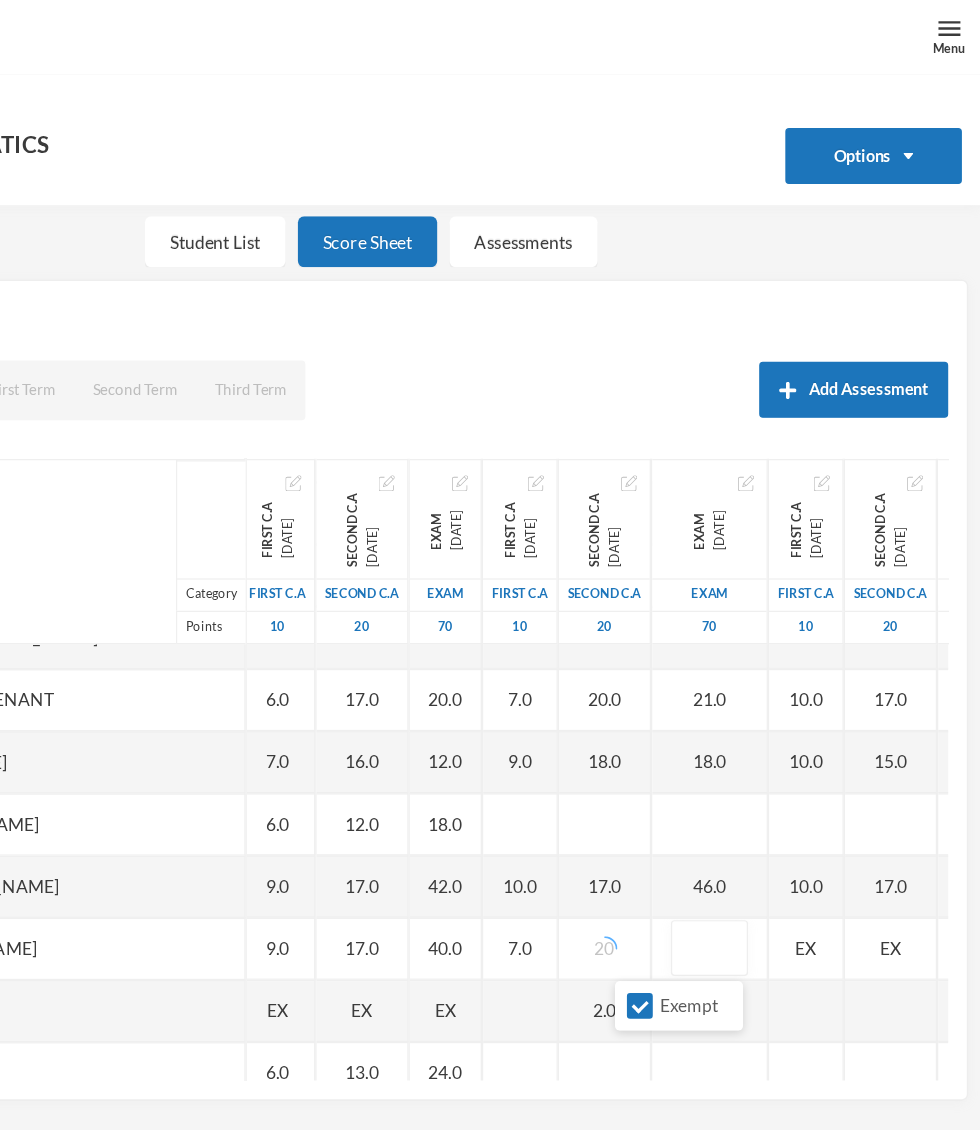 click on "Exempt" at bounding box center (706, 809) 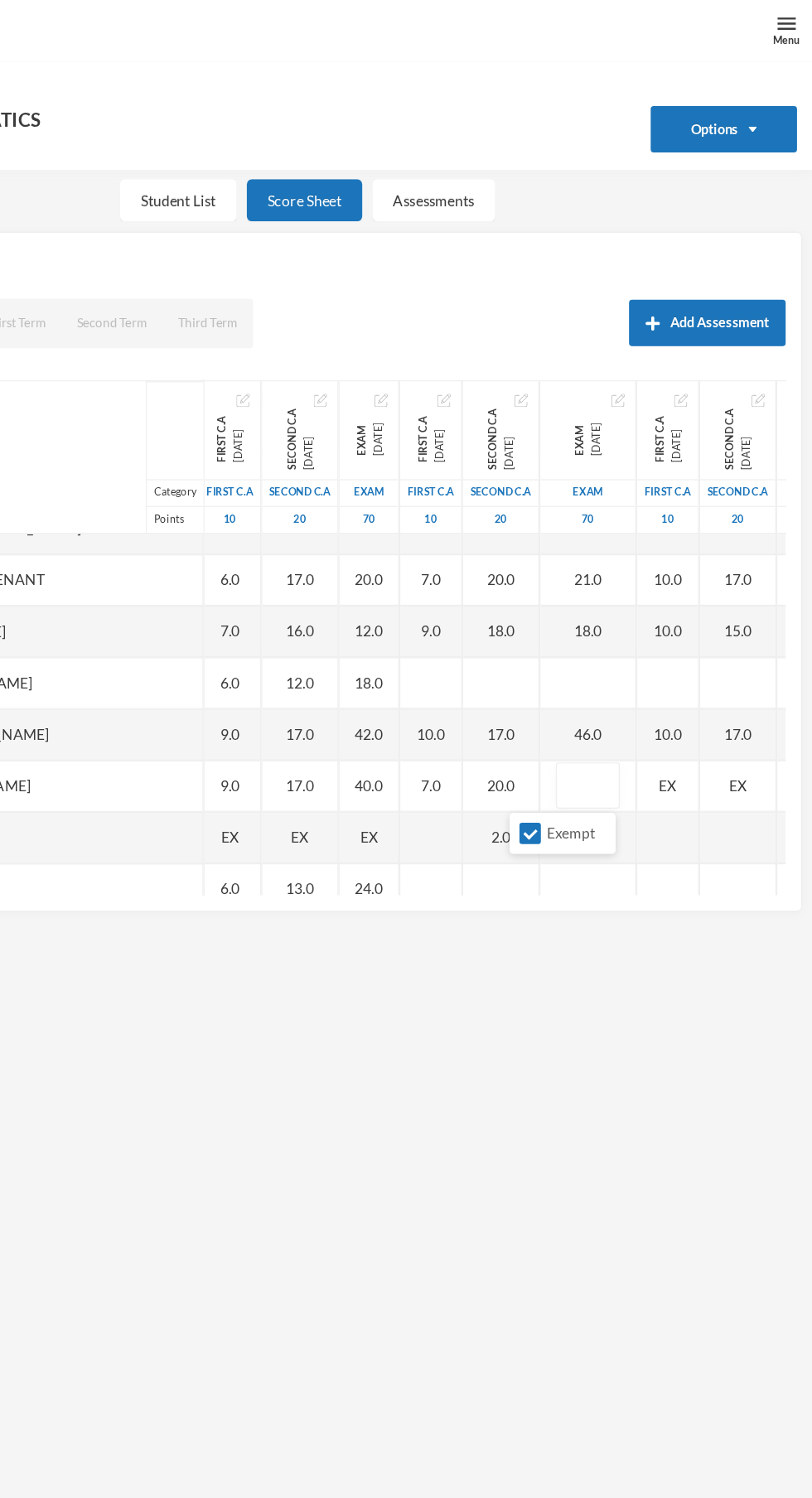 click on "Exempt" at bounding box center [617, 669] 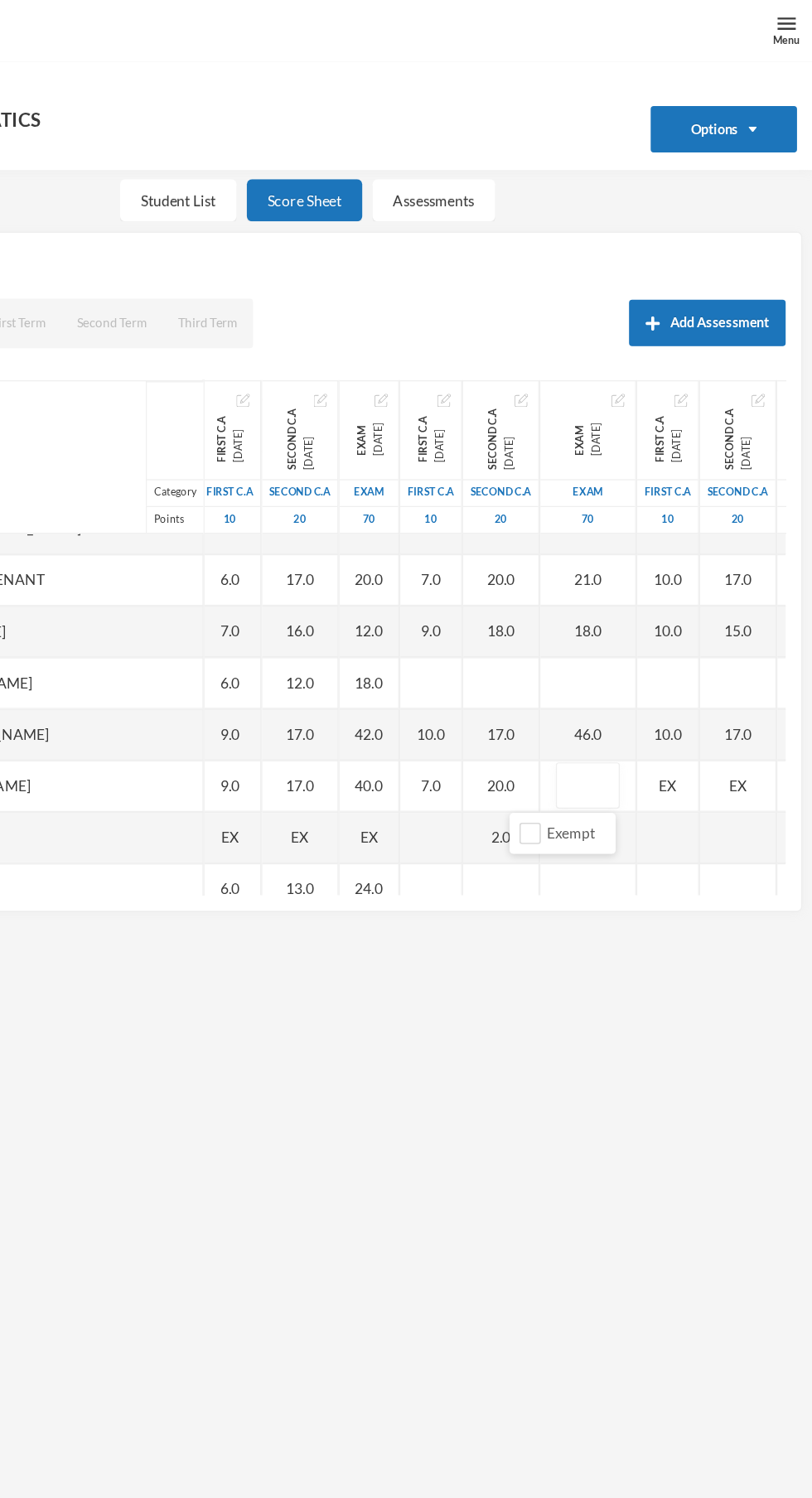 click at bounding box center (631, 632) 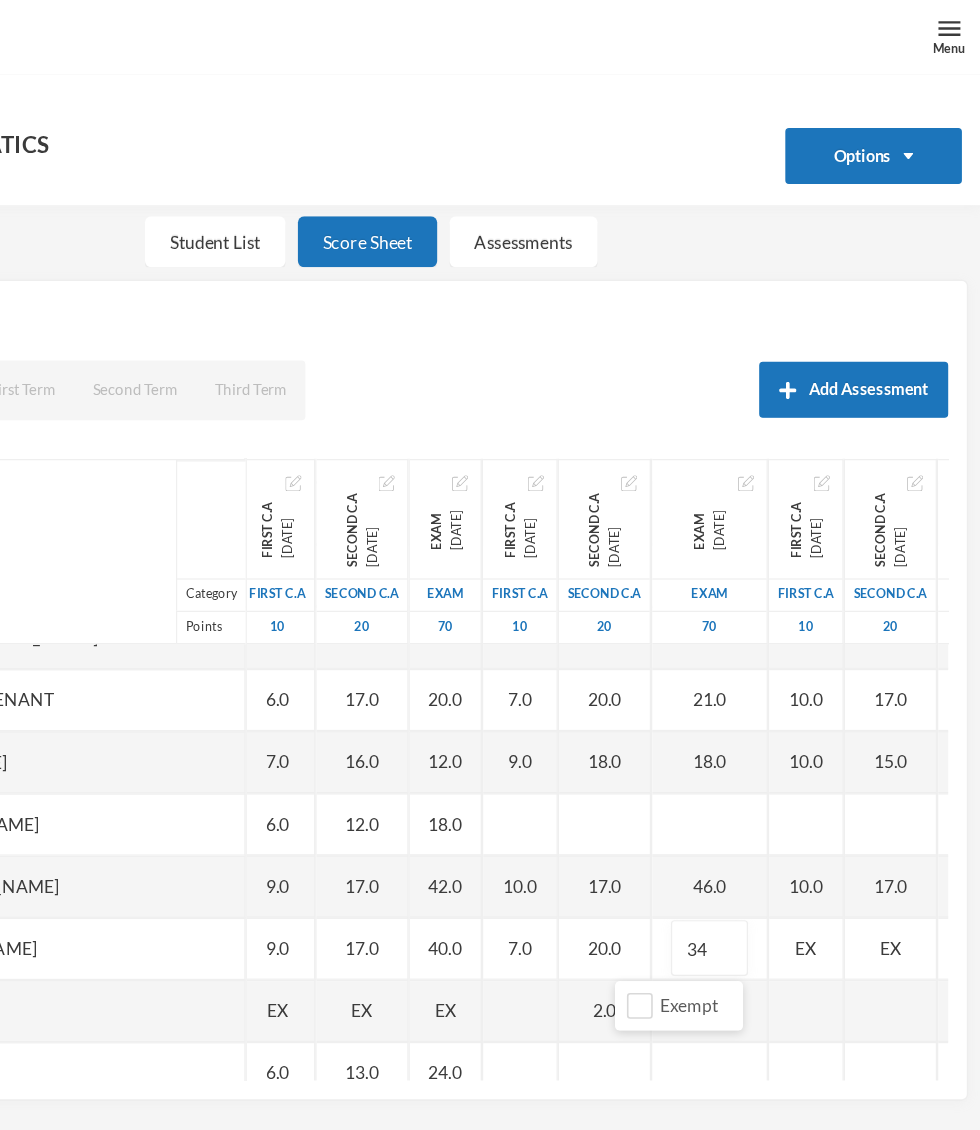 click on "EX" at bounding box center [840, 763] 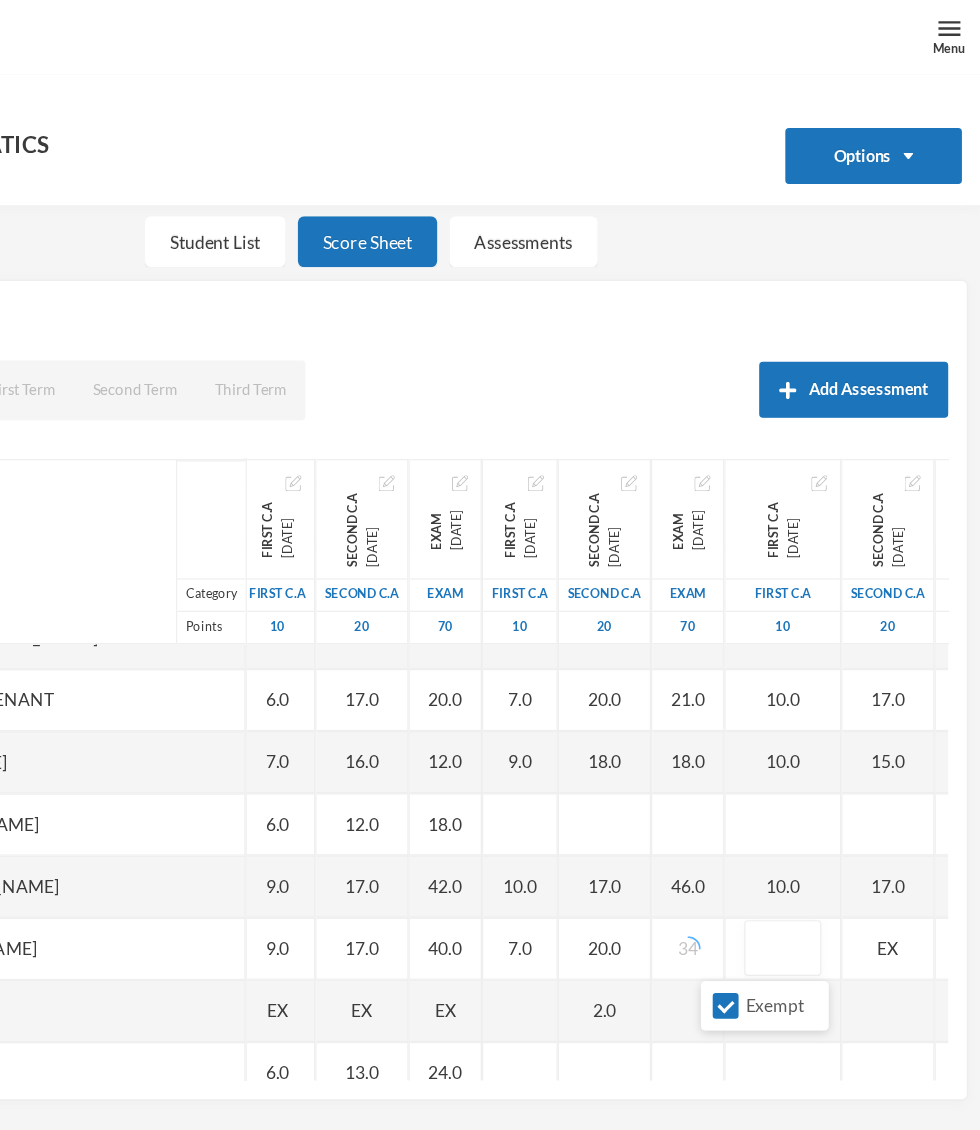 click on "Exempt" at bounding box center [814, 808] 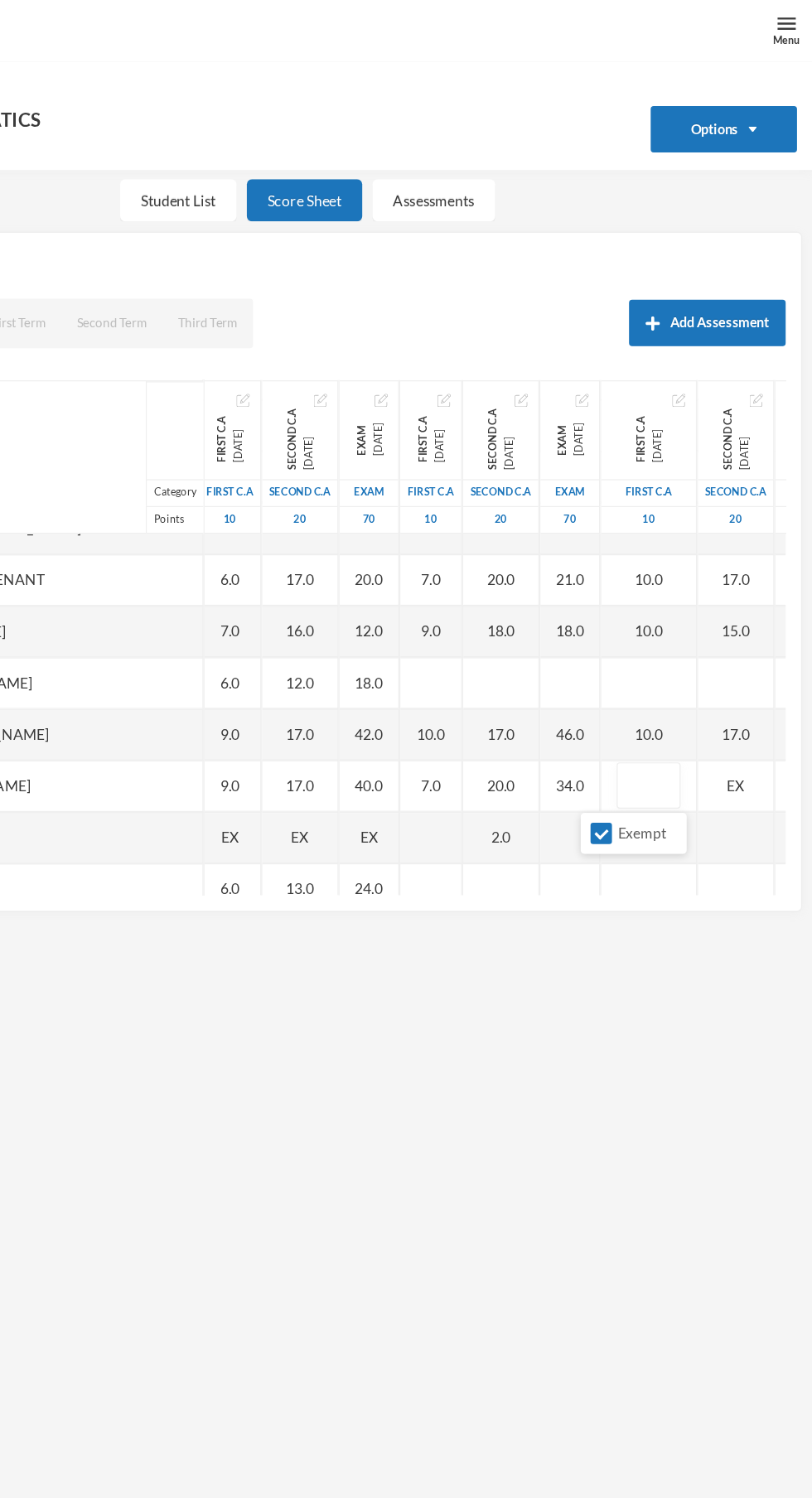click on "Exempt" at bounding box center [674, 669] 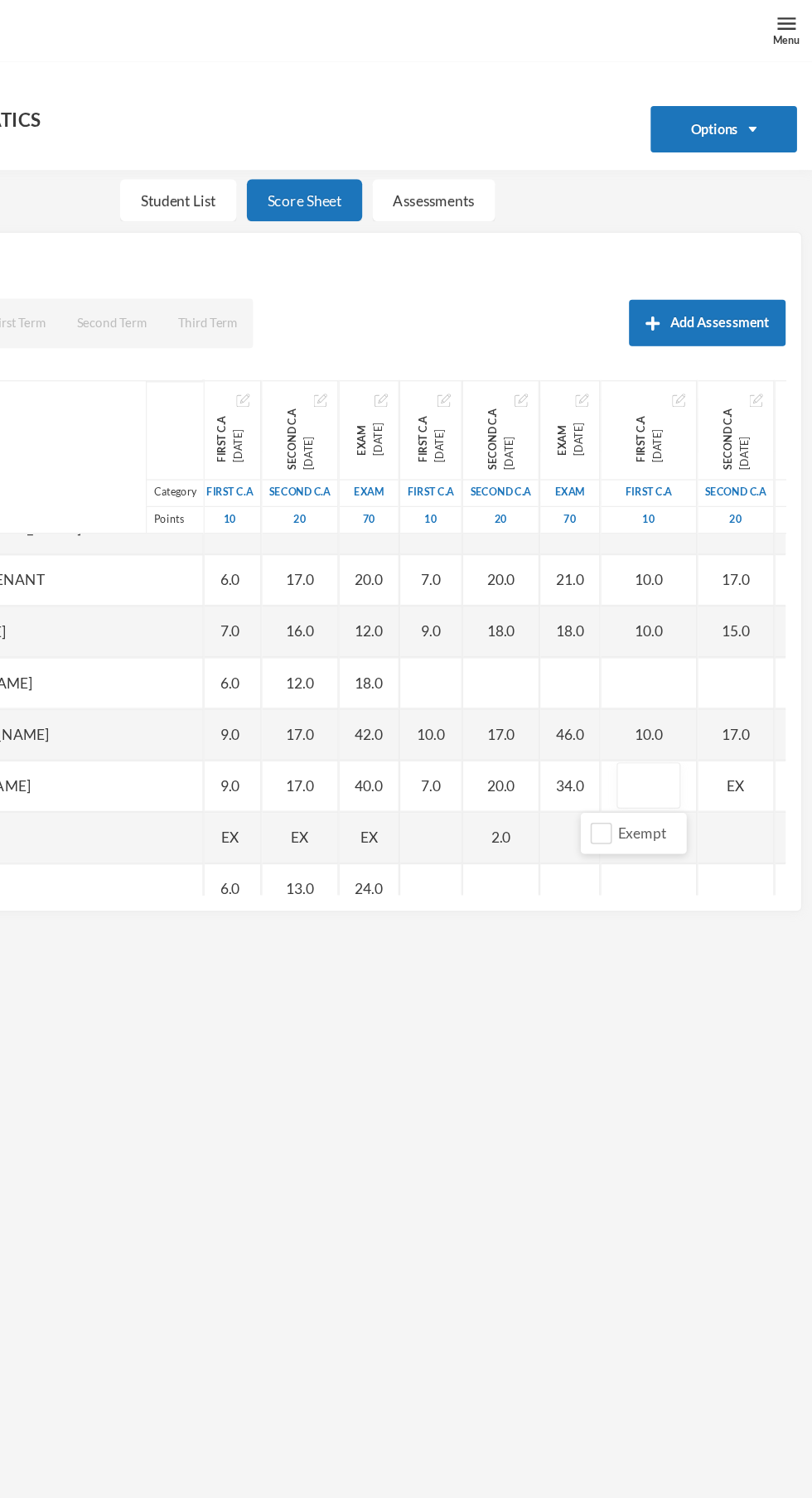 click at bounding box center (680, 632) 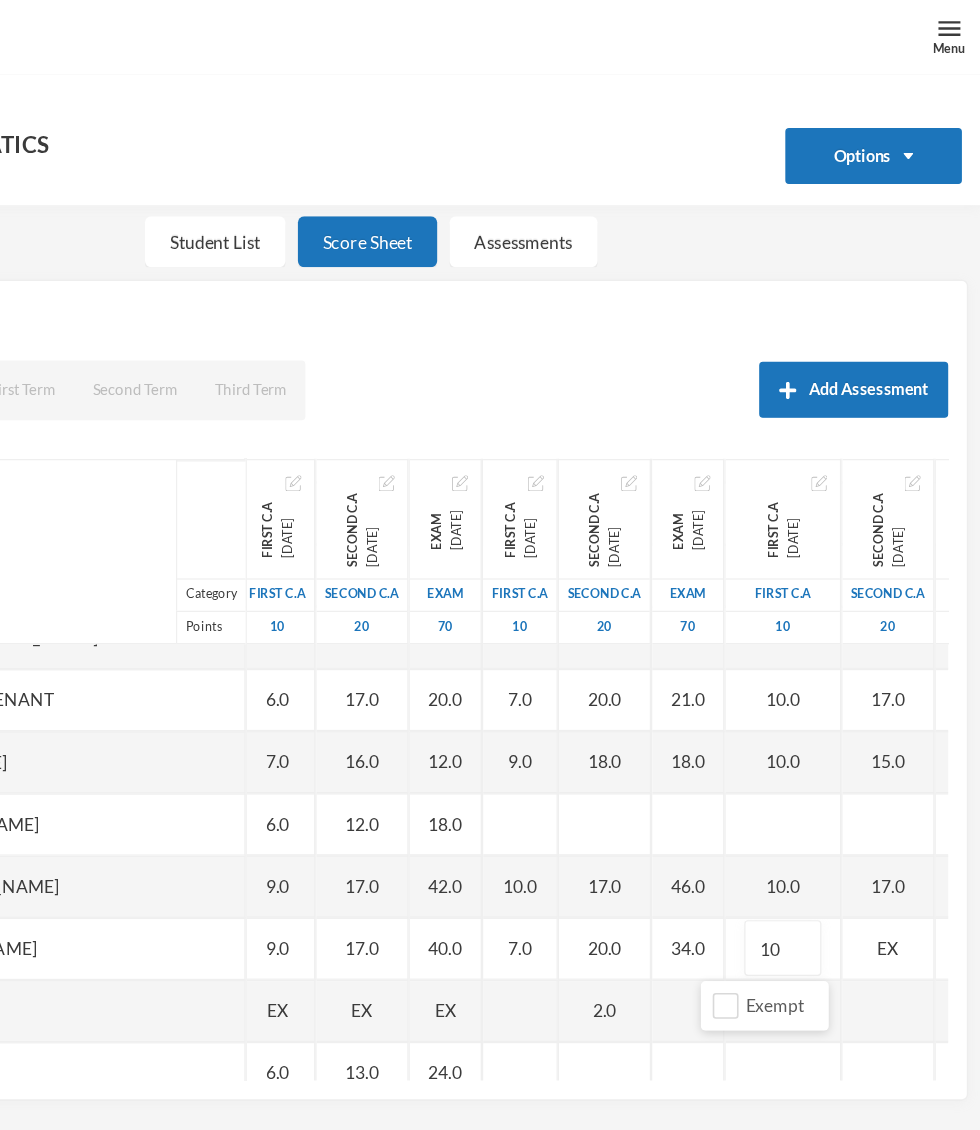 click on "EX" at bounding box center [906, 763] 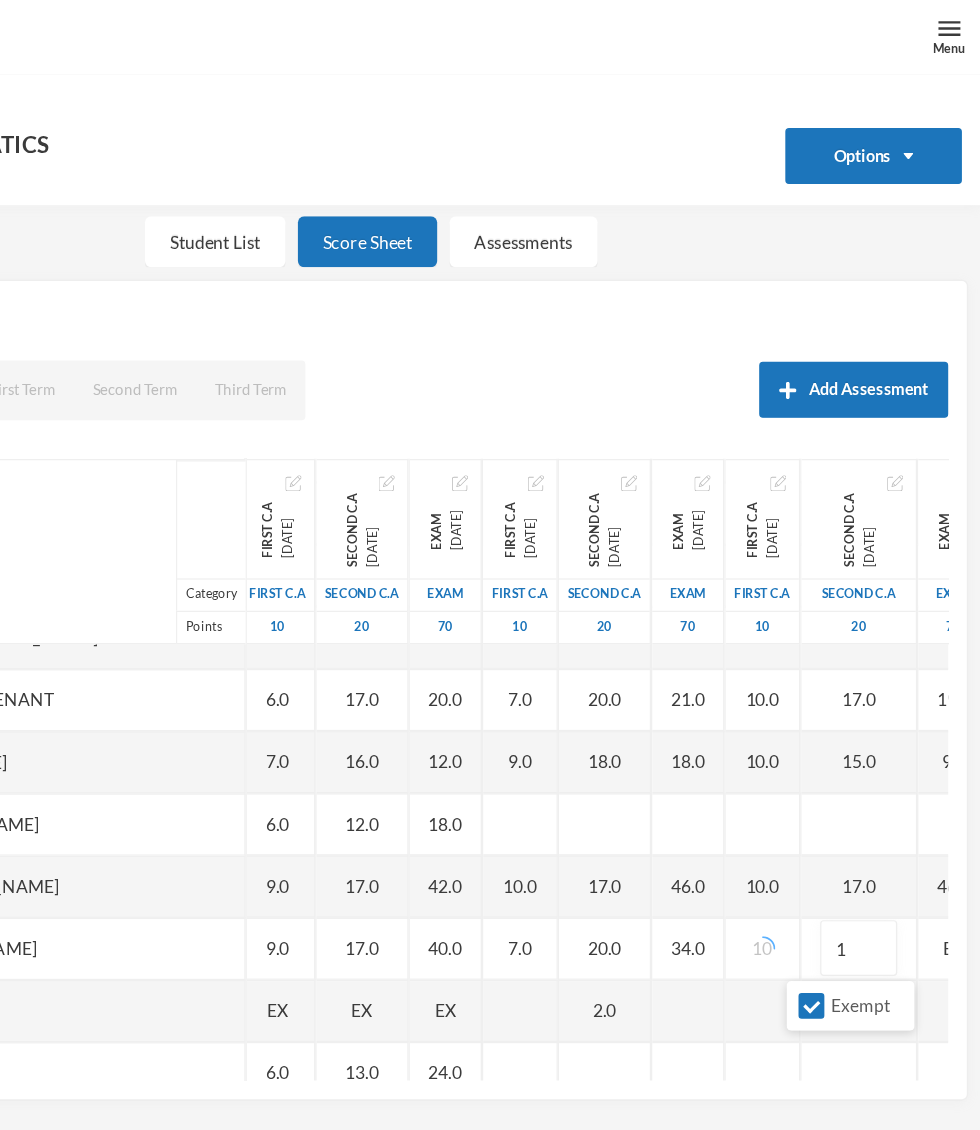 click on "Exempt" at bounding box center (844, 809) 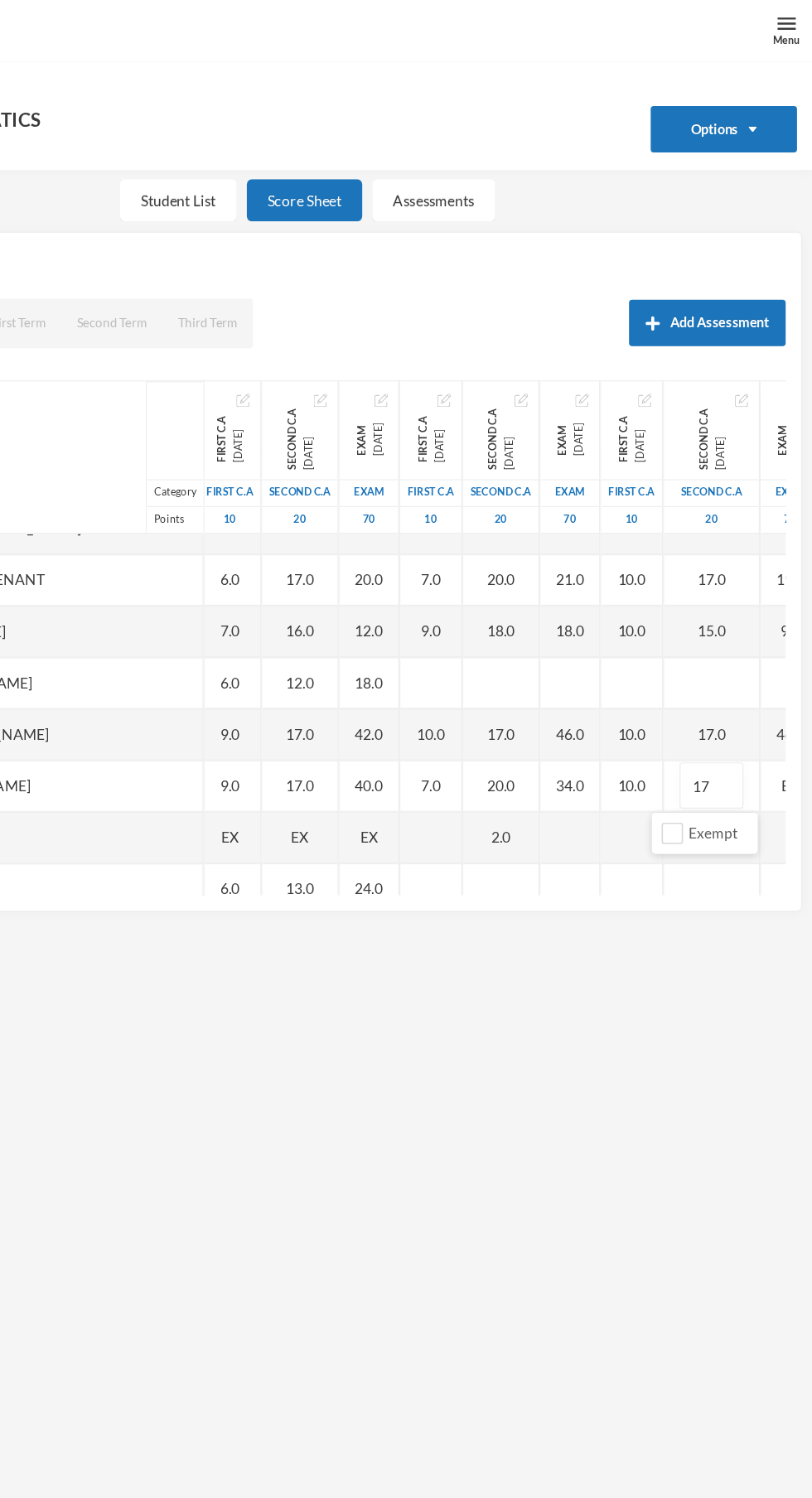 click on "EX" at bounding box center [795, 632] 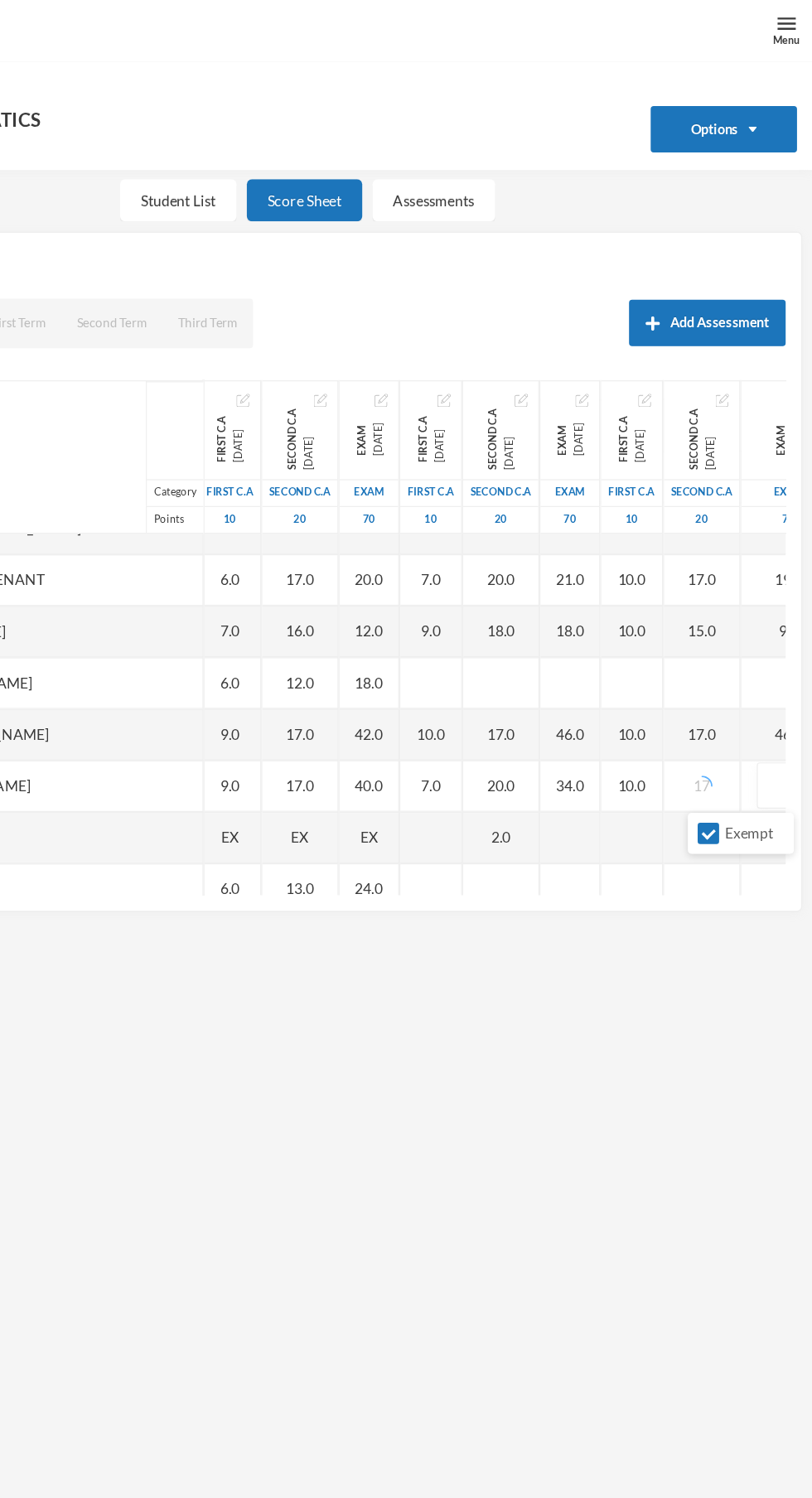 click on "Exempt" at bounding box center [728, 670] 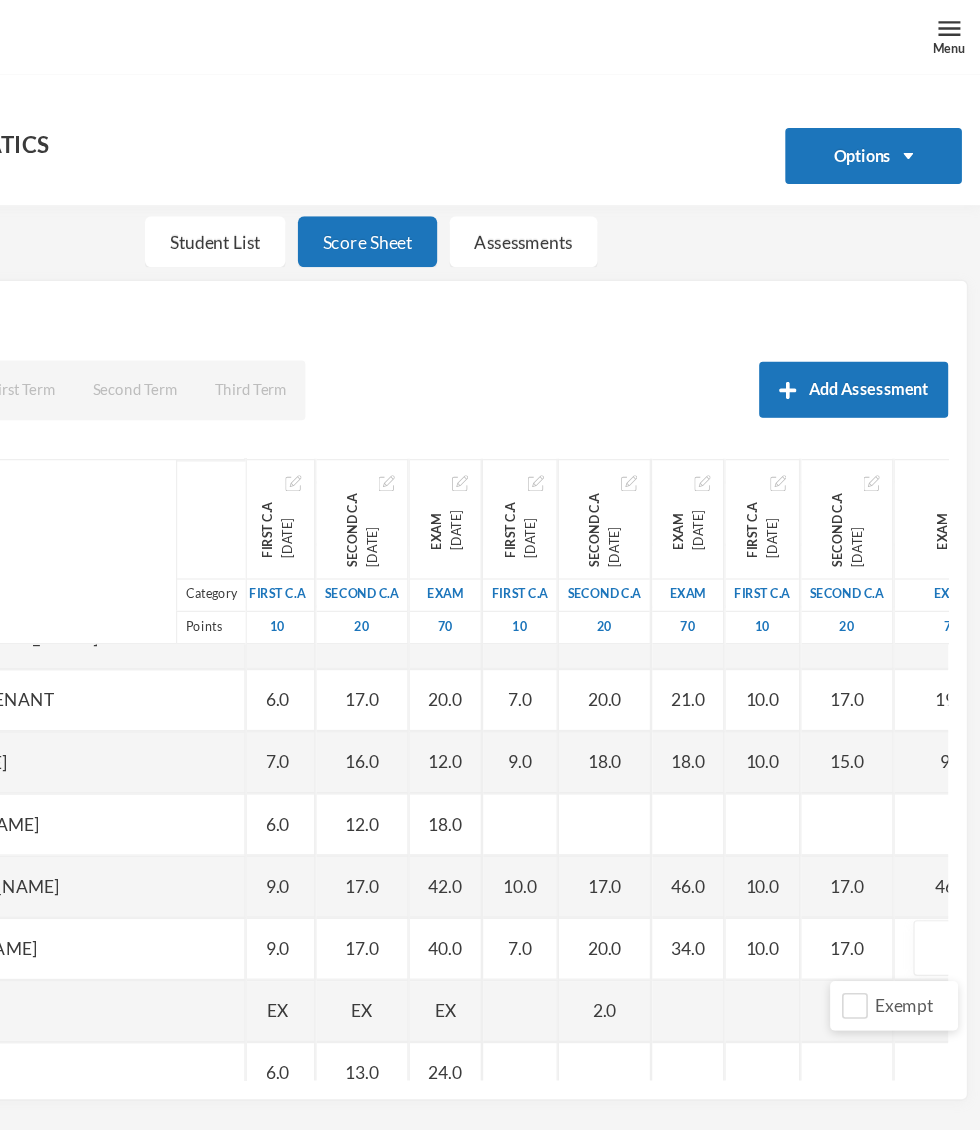 click at bounding box center (957, 763) 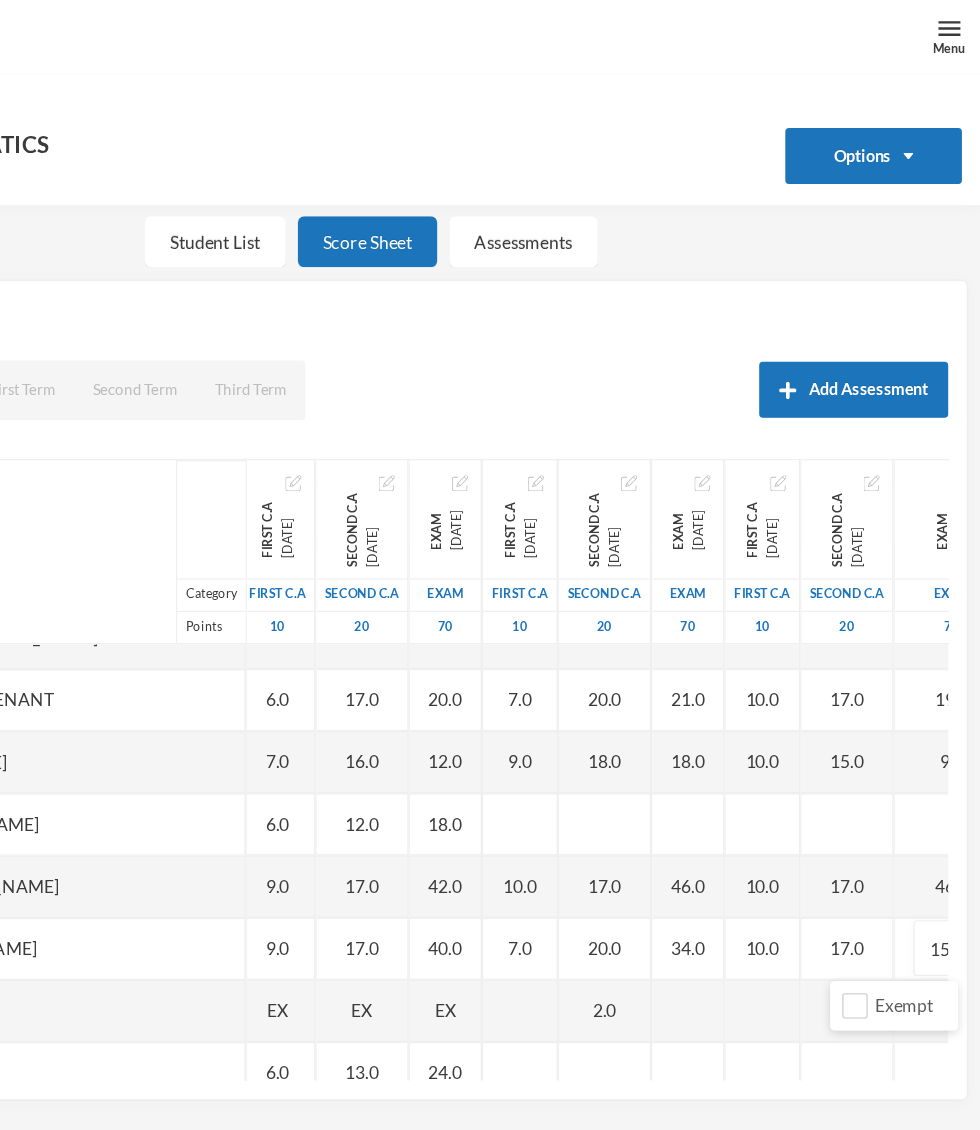 click on "46.0" at bounding box center [745, 713] 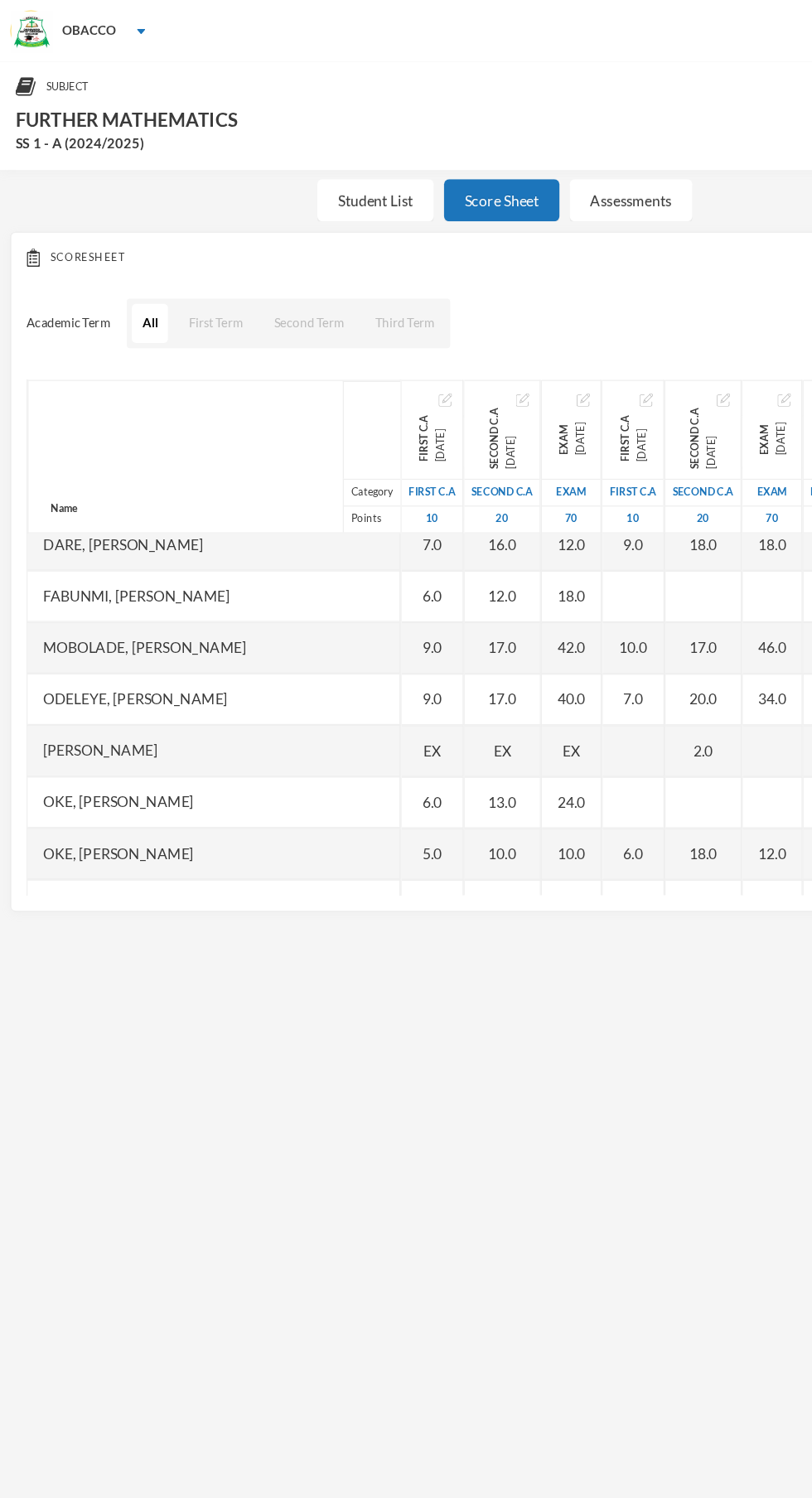 scroll, scrollTop: 1668, scrollLeft: 0, axis: vertical 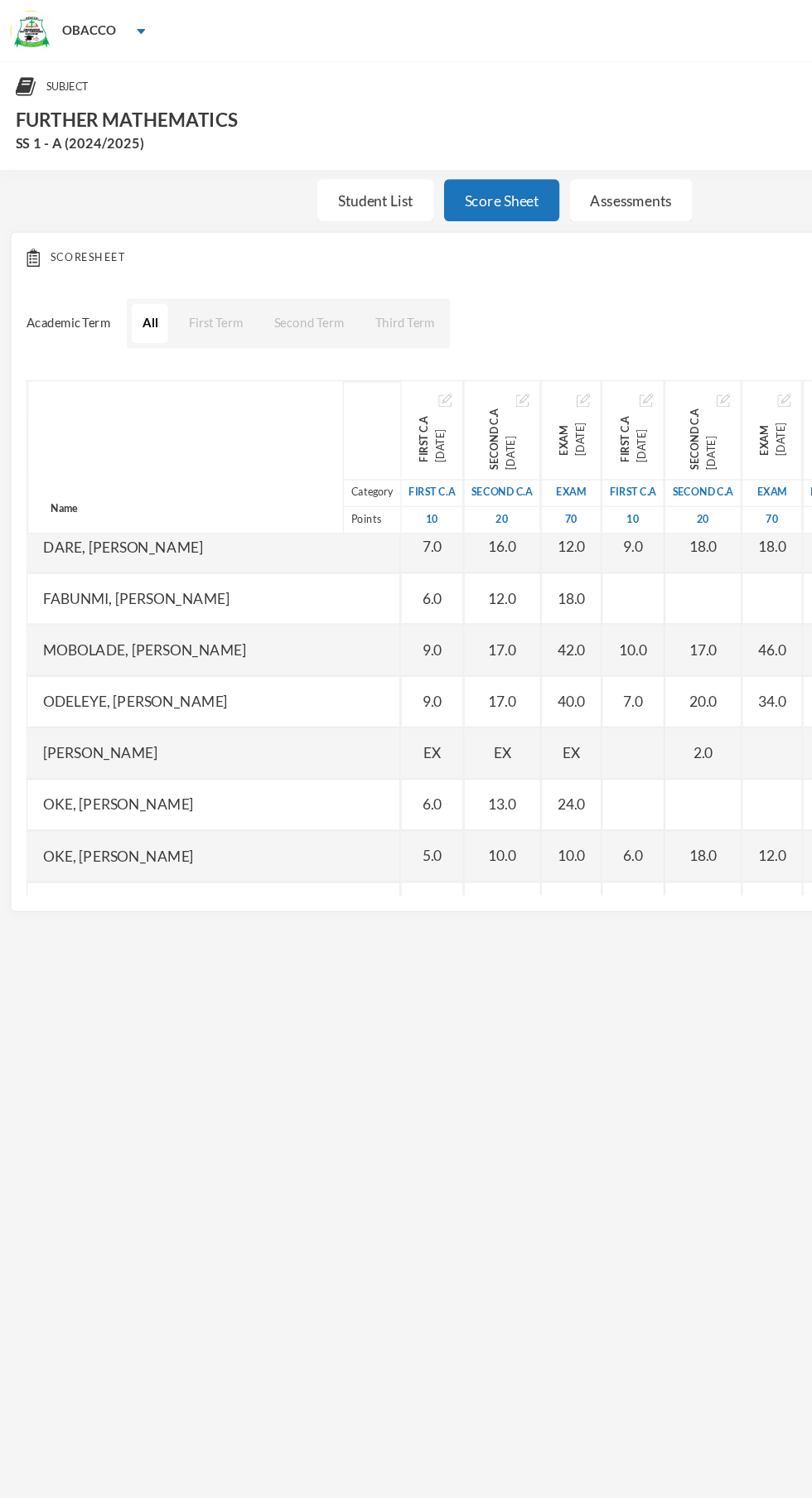 click on "2.0" at bounding box center (566, 606) 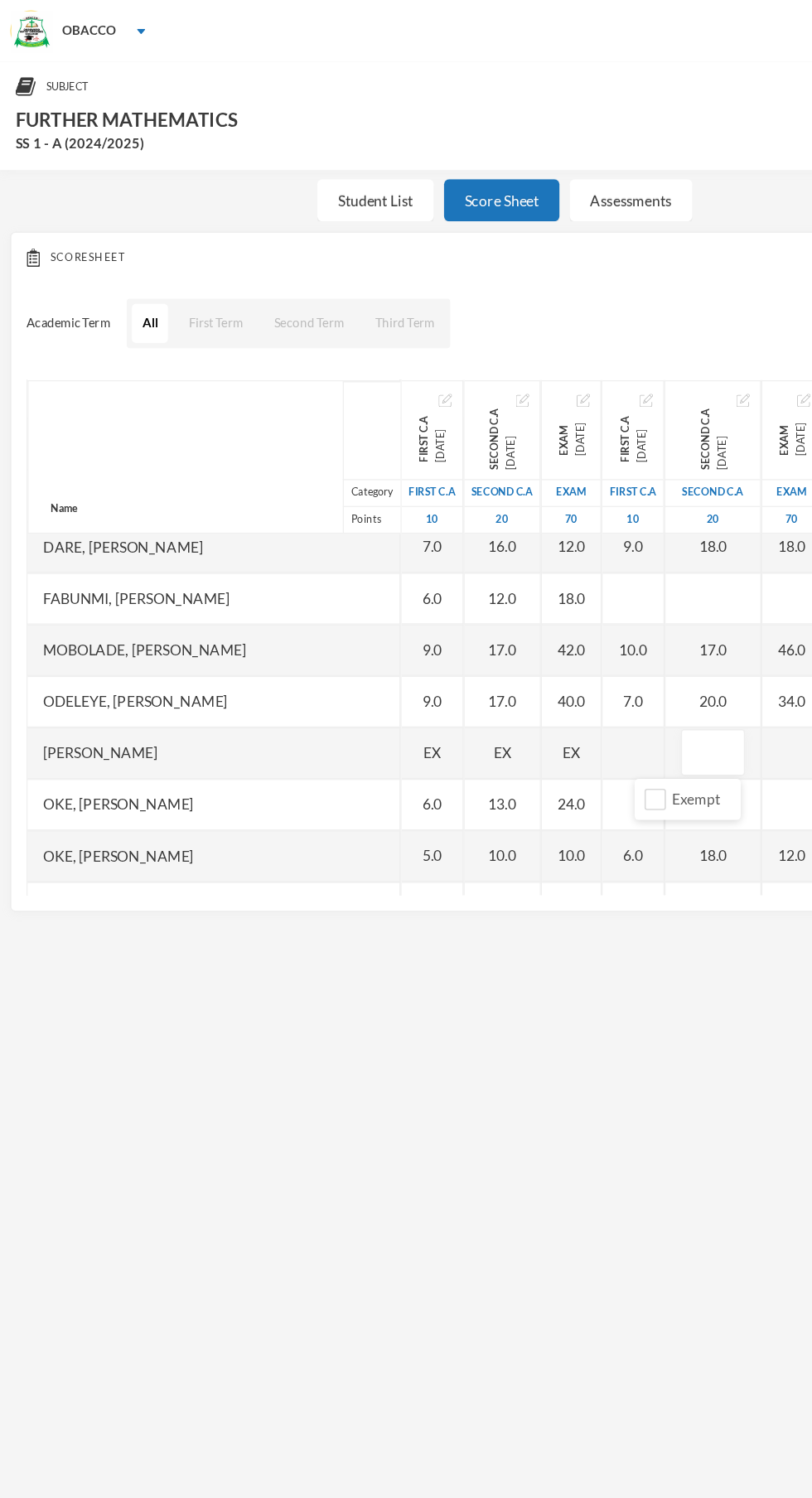 scroll, scrollTop: 0, scrollLeft: 0, axis: both 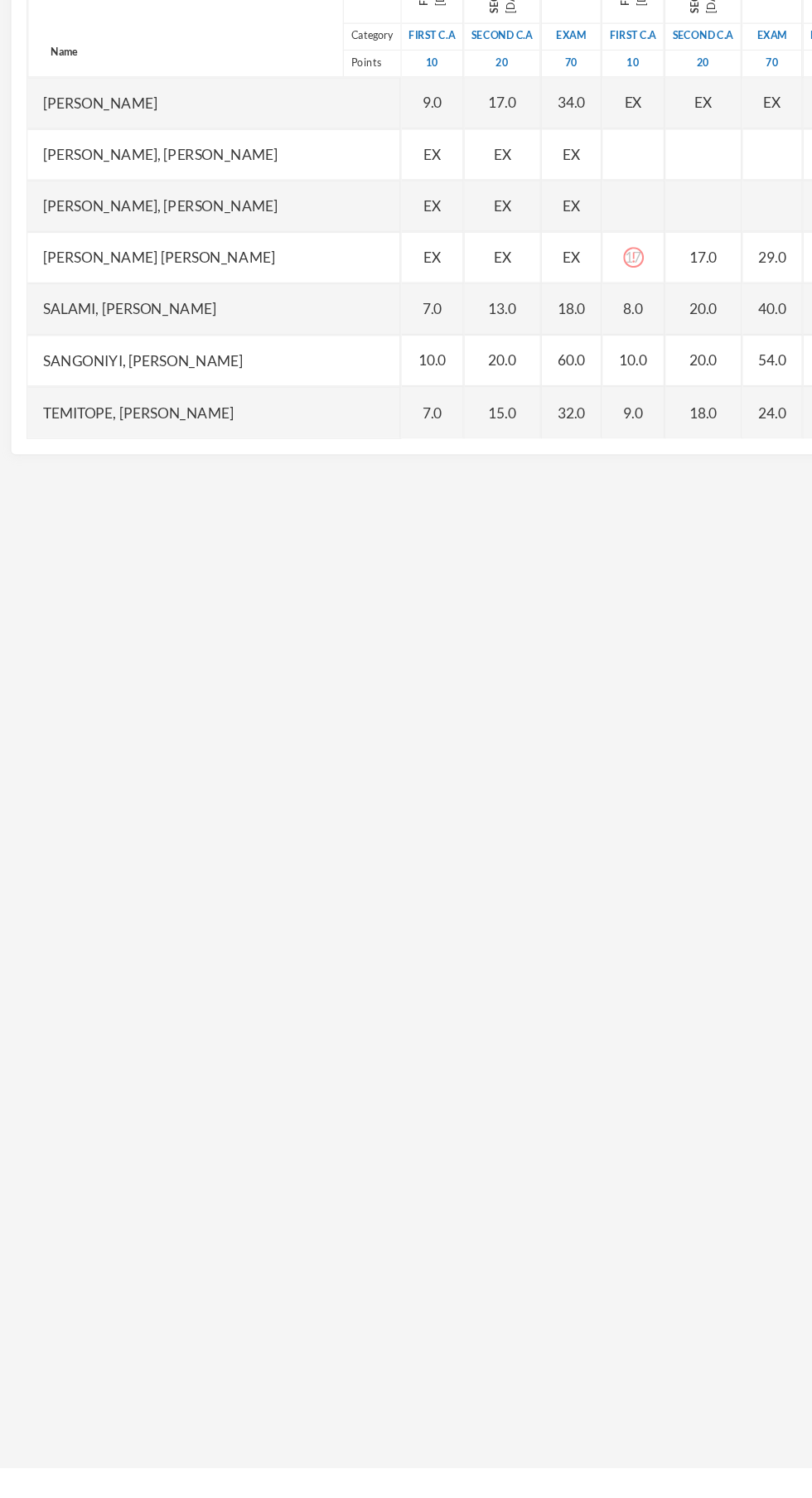 click on "17" at bounding box center [510, 524] 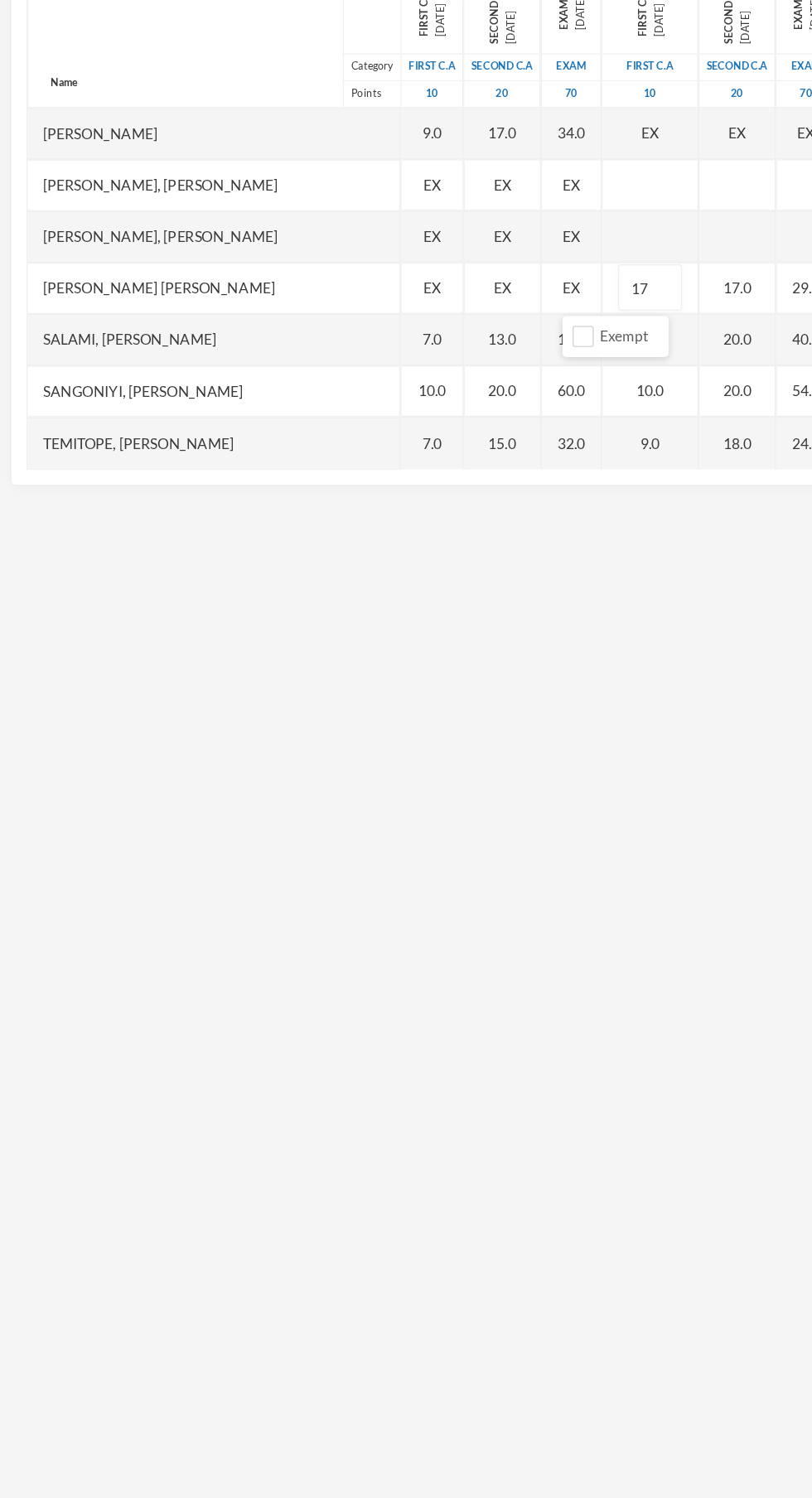 scroll, scrollTop: 175, scrollLeft: 0, axis: vertical 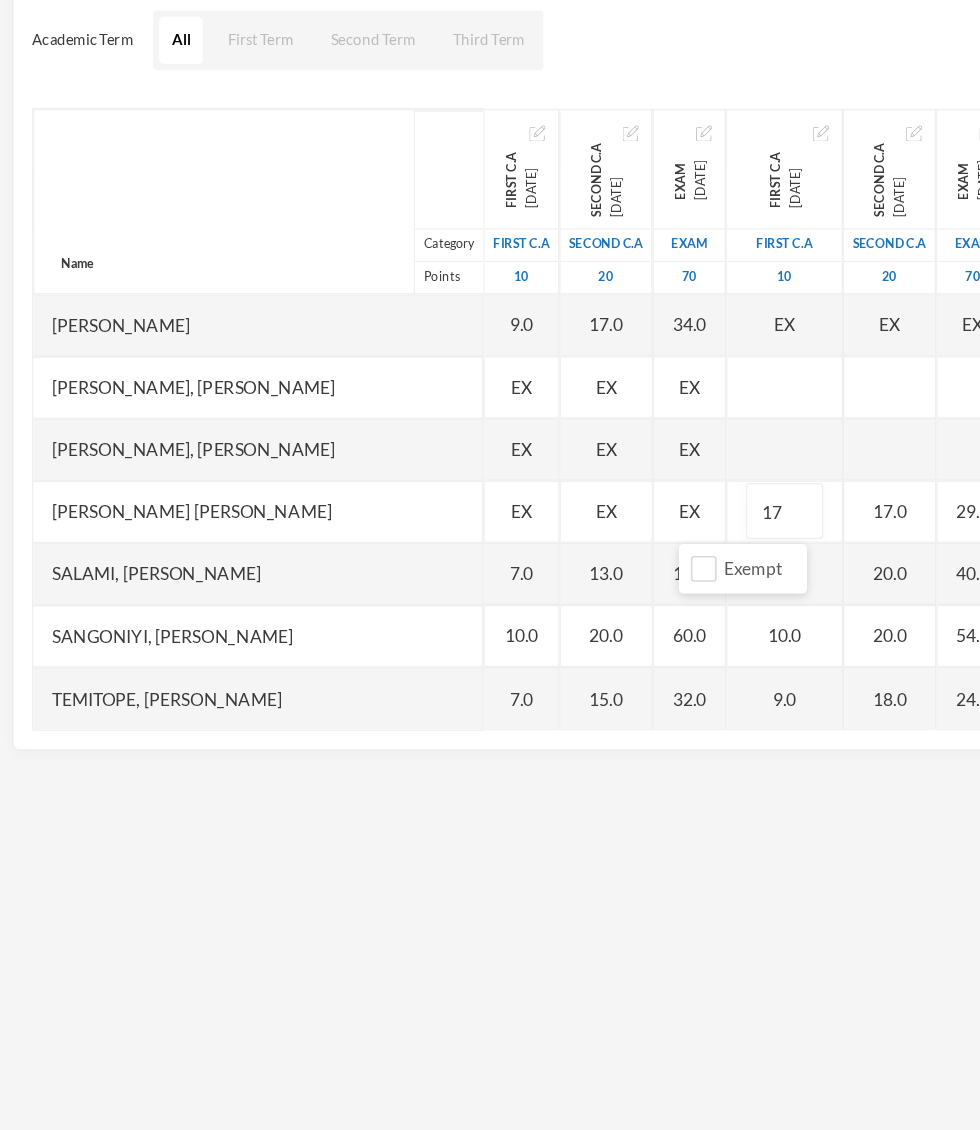 type on "1" 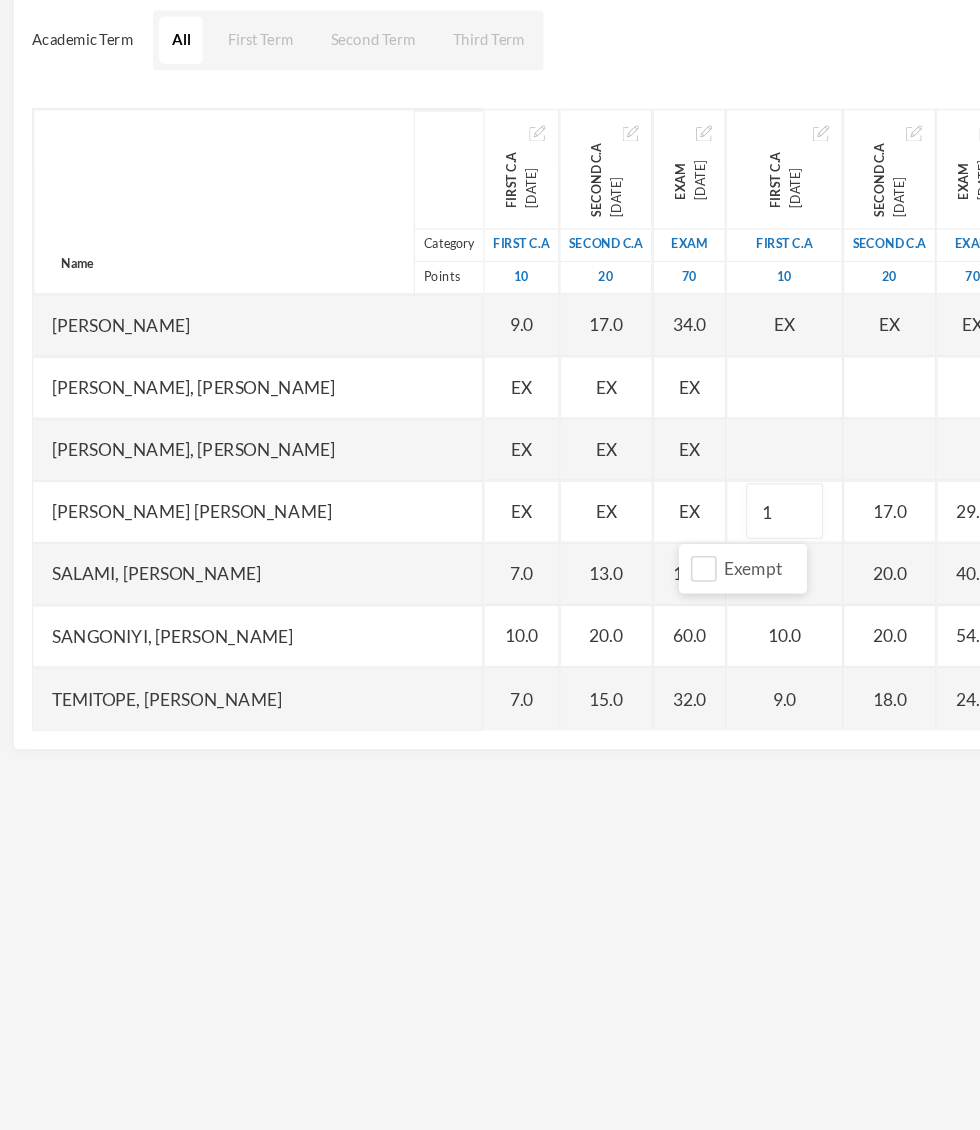 type on "17" 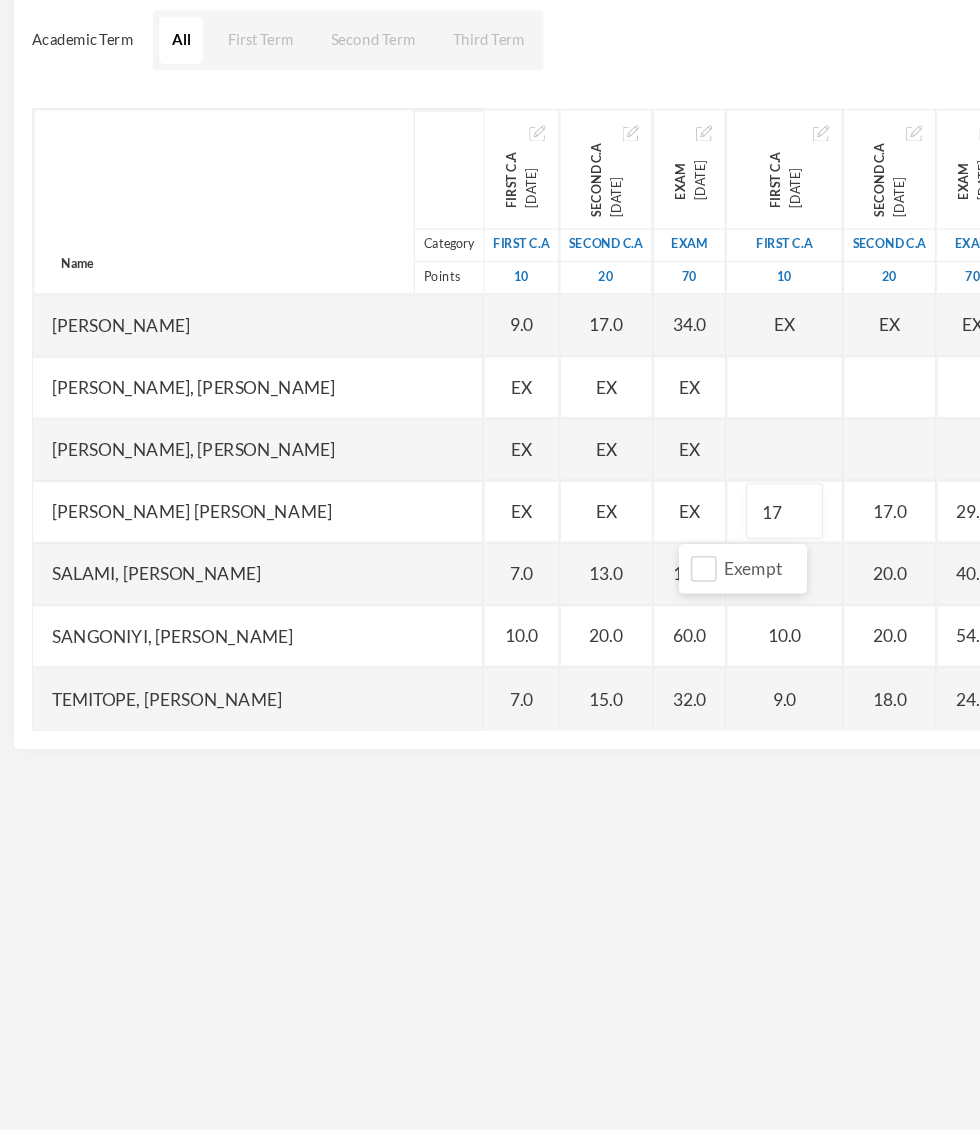 click on "Name   Category Points [PERSON_NAME], [PERSON_NAME] [PERSON_NAME], [PERSON_NAME] [PERSON_NAME], [PERSON_NAME] [PERSON_NAME], [PERSON_NAME], [PERSON_NAME], Adejoju [PERSON_NAME], [PERSON_NAME], [PERSON_NAME] [PERSON_NAME], [PERSON_NAME] [PERSON_NAME], Oluwajomiloju [GEOGRAPHIC_DATA] [PERSON_NAME] [GEOGRAPHIC_DATA][PERSON_NAME] [PERSON_NAME], Ololade [PERSON_NAME], [PERSON_NAME], [PERSON_NAME], [PERSON_NAME] [PERSON_NAME], [PERSON_NAME] [PERSON_NAME], [PERSON_NAME] [PERSON_NAME] [PERSON_NAME], [PERSON_NAME], Oluwadarasimi Peace [PERSON_NAME] [PERSON_NAME], [PERSON_NAME] [PERSON_NAME] Oluwanifemi [PERSON_NAME], [PERSON_NAME], [PERSON_NAME] [PERSON_NAME], Ayomide [PERSON_NAME], [PERSON_NAME] [PERSON_NAME], Oluwasemiloore [PERSON_NAME], Precious [PERSON_NAME], Iyanuoluwa [PERSON_NAME], [PERSON_NAME] [PERSON_NAME], [PERSON_NAME], [PERSON_NAME], [PERSON_NAME]" at bounding box center (490, 559) 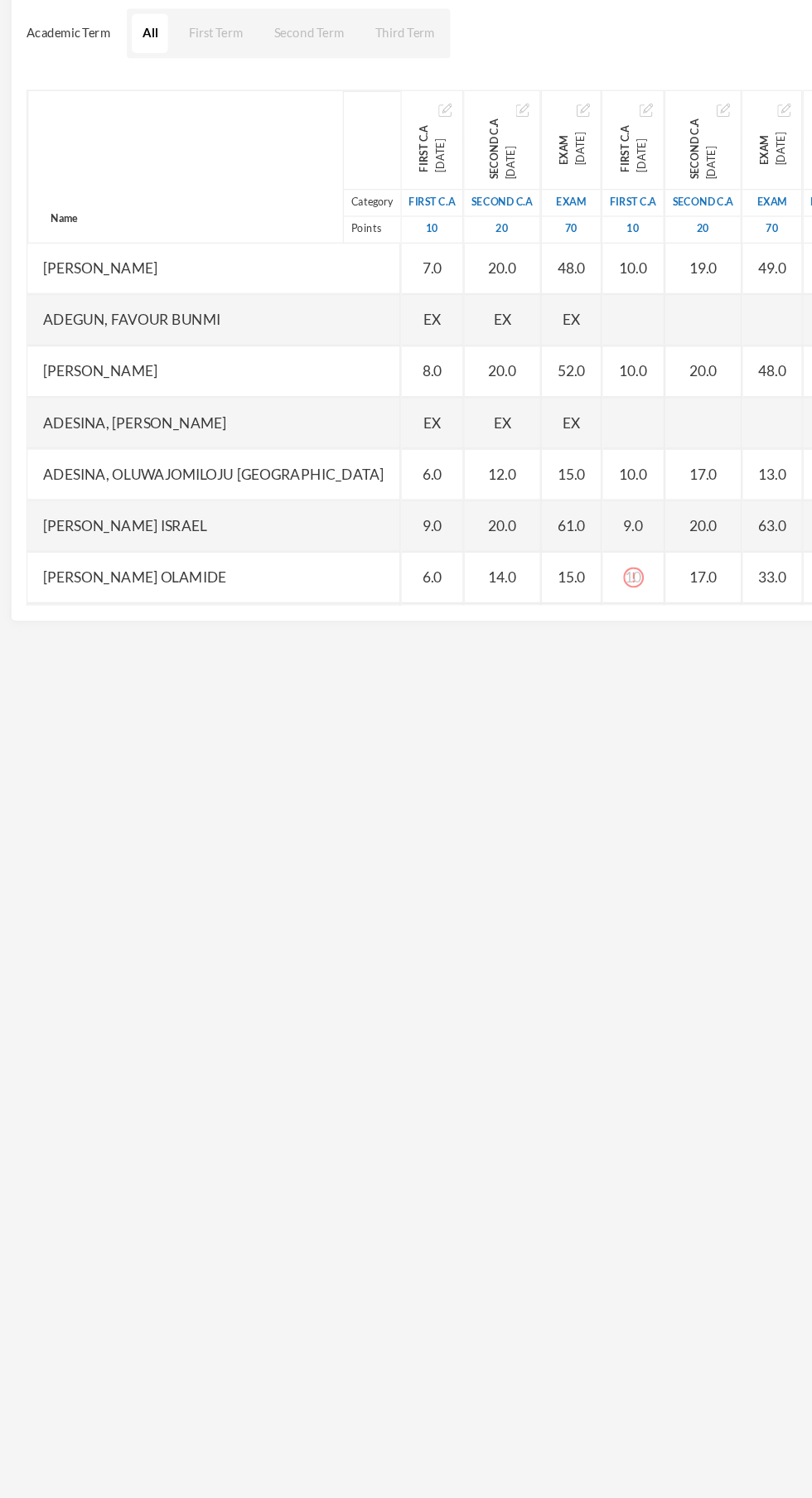 scroll, scrollTop: 0, scrollLeft: 0, axis: both 